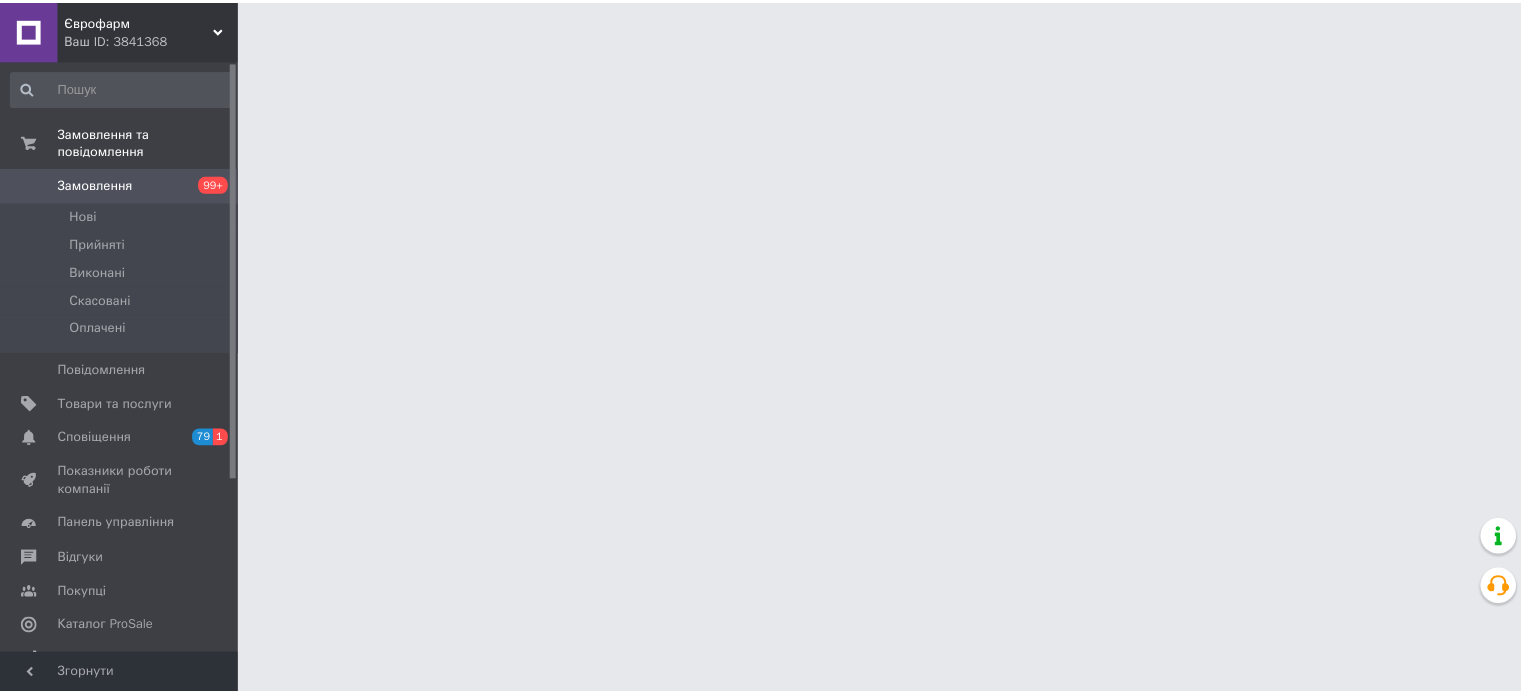 scroll, scrollTop: 0, scrollLeft: 0, axis: both 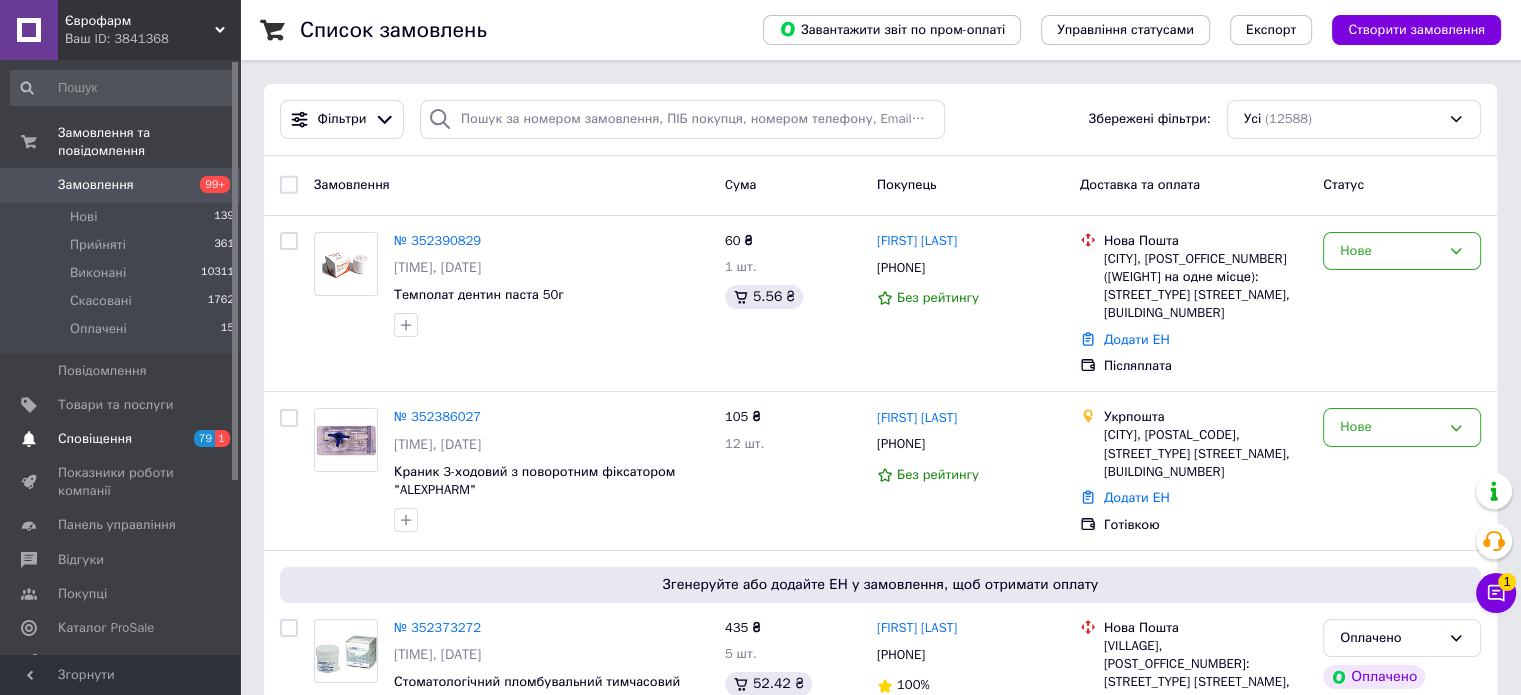 click on "79 1" at bounding box center [212, 439] 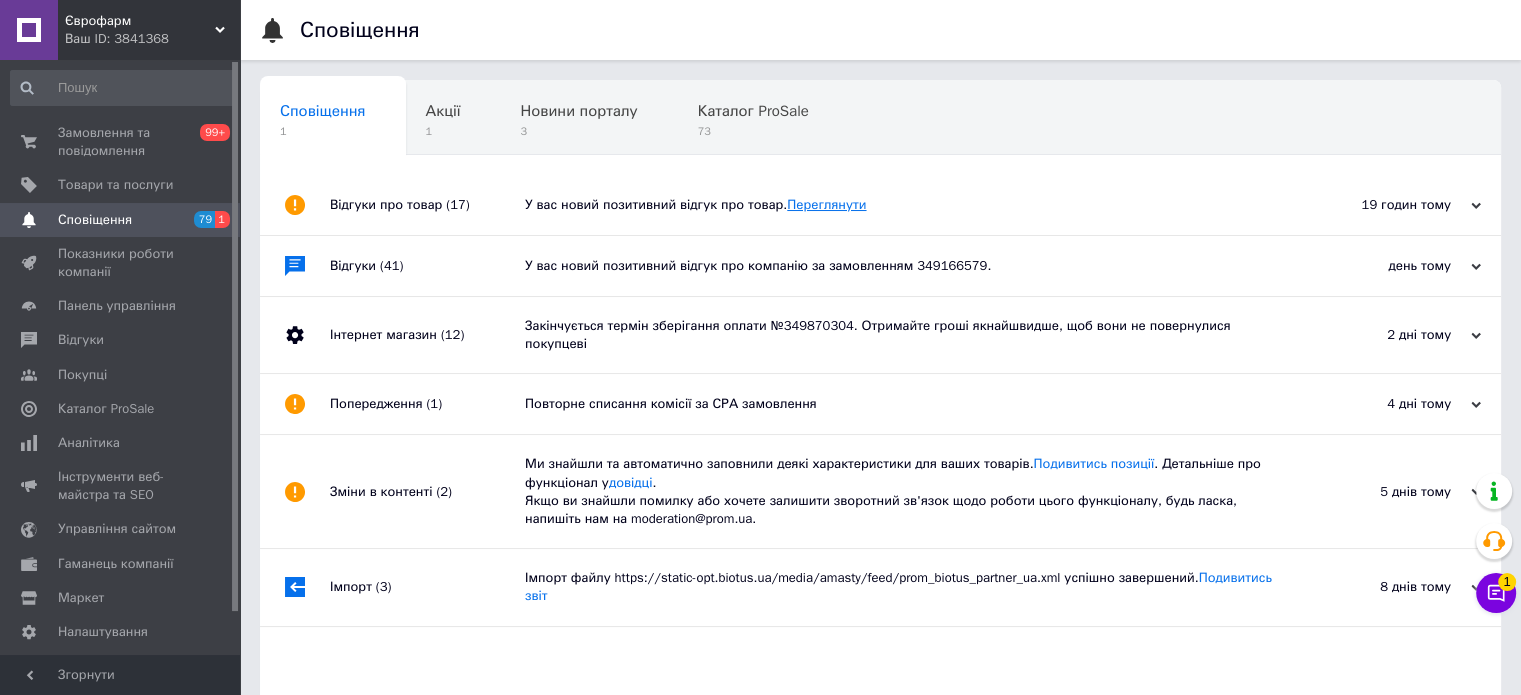 click on "Переглянути" at bounding box center [826, 204] 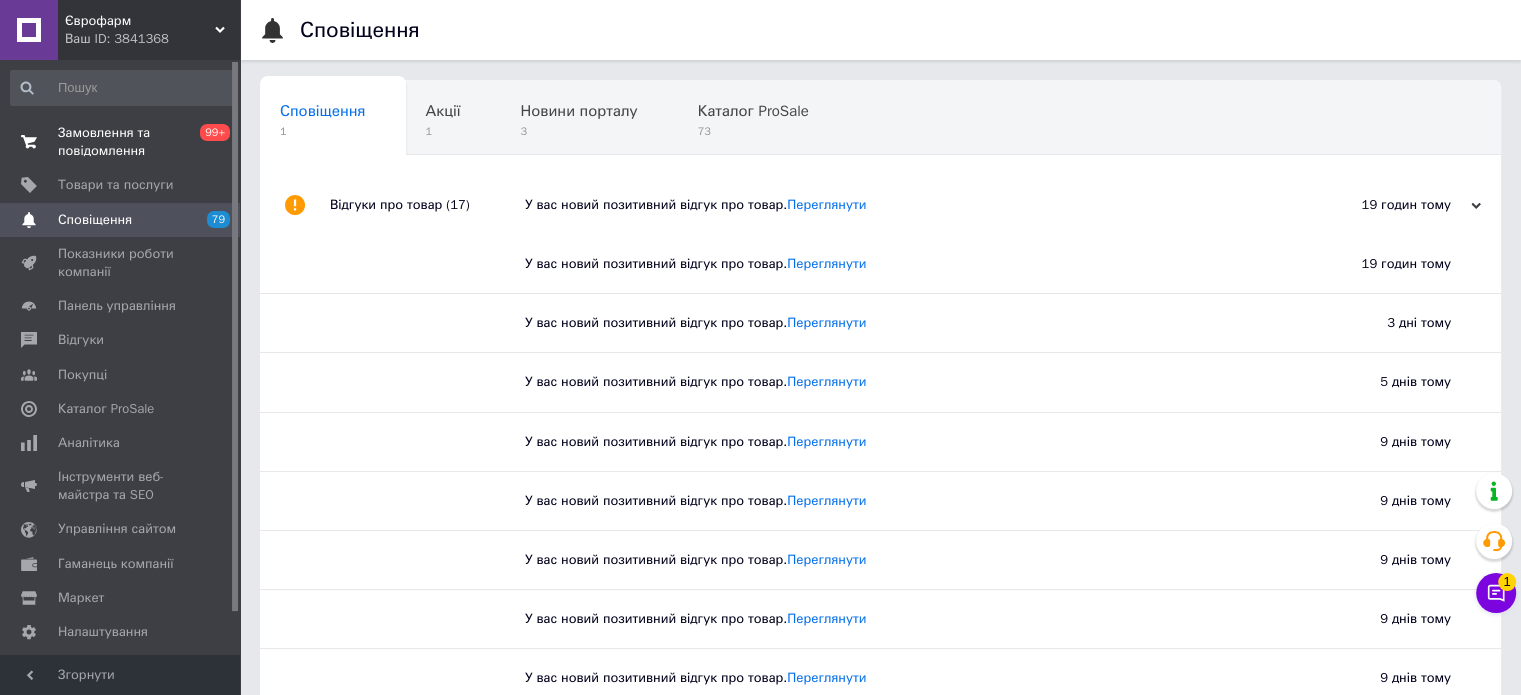 click on "Замовлення та повідомлення" at bounding box center (121, 142) 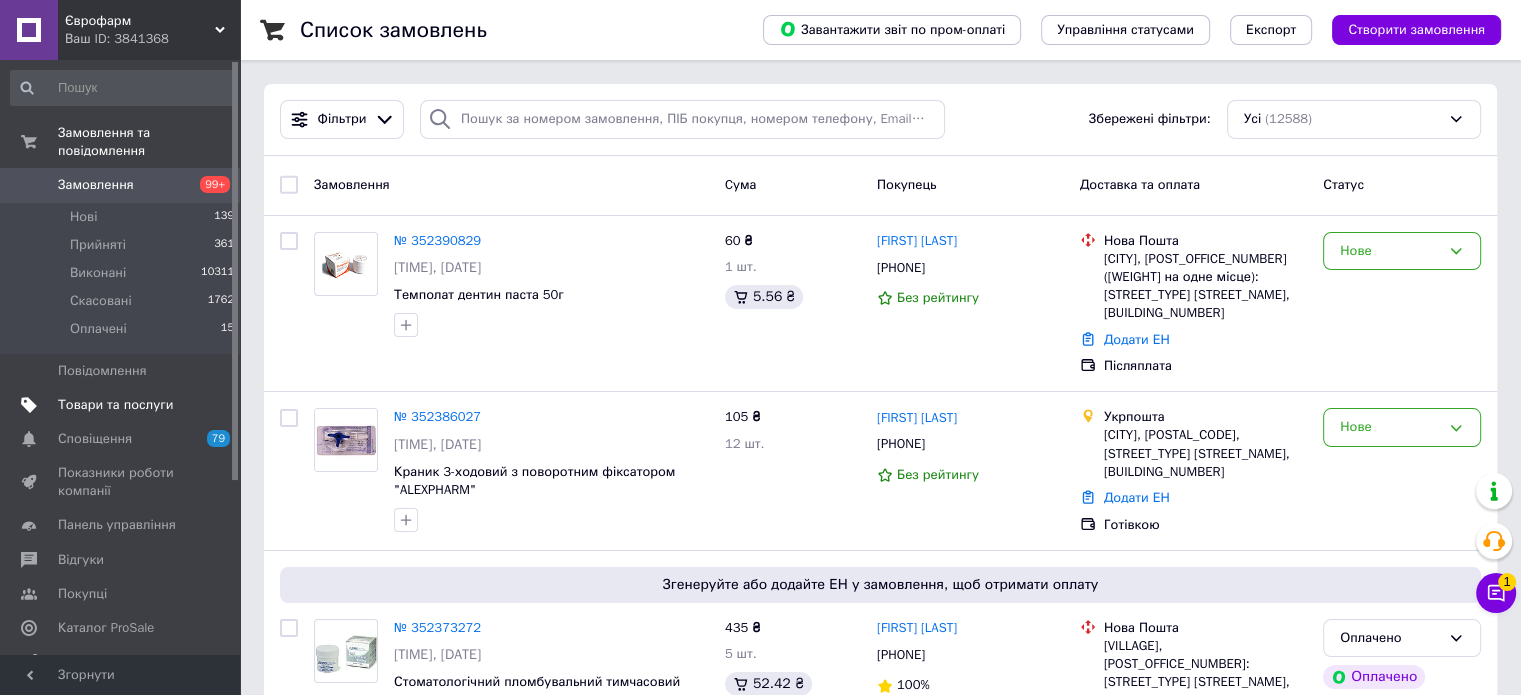 click on "Товари та послуги" at bounding box center [123, 405] 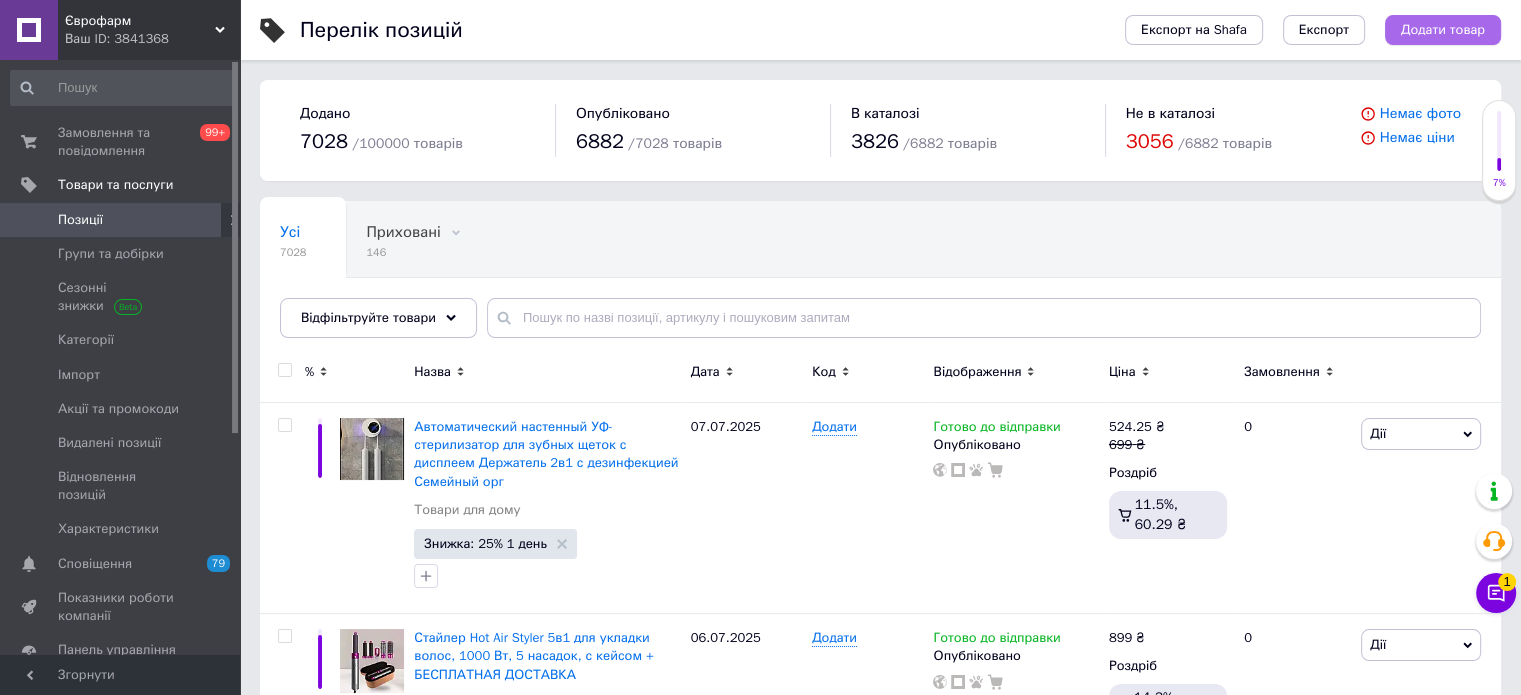 click on "Додати товар" at bounding box center [1443, 30] 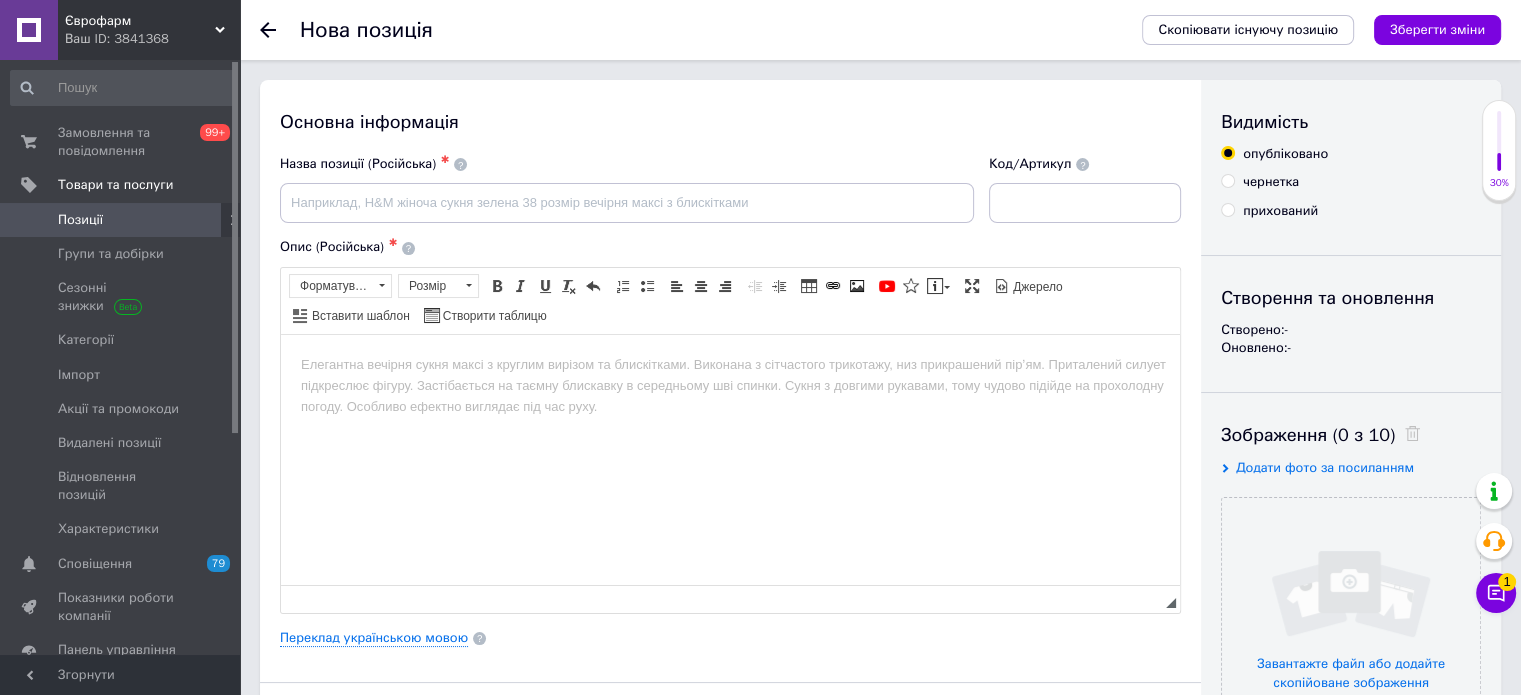 scroll, scrollTop: 100, scrollLeft: 0, axis: vertical 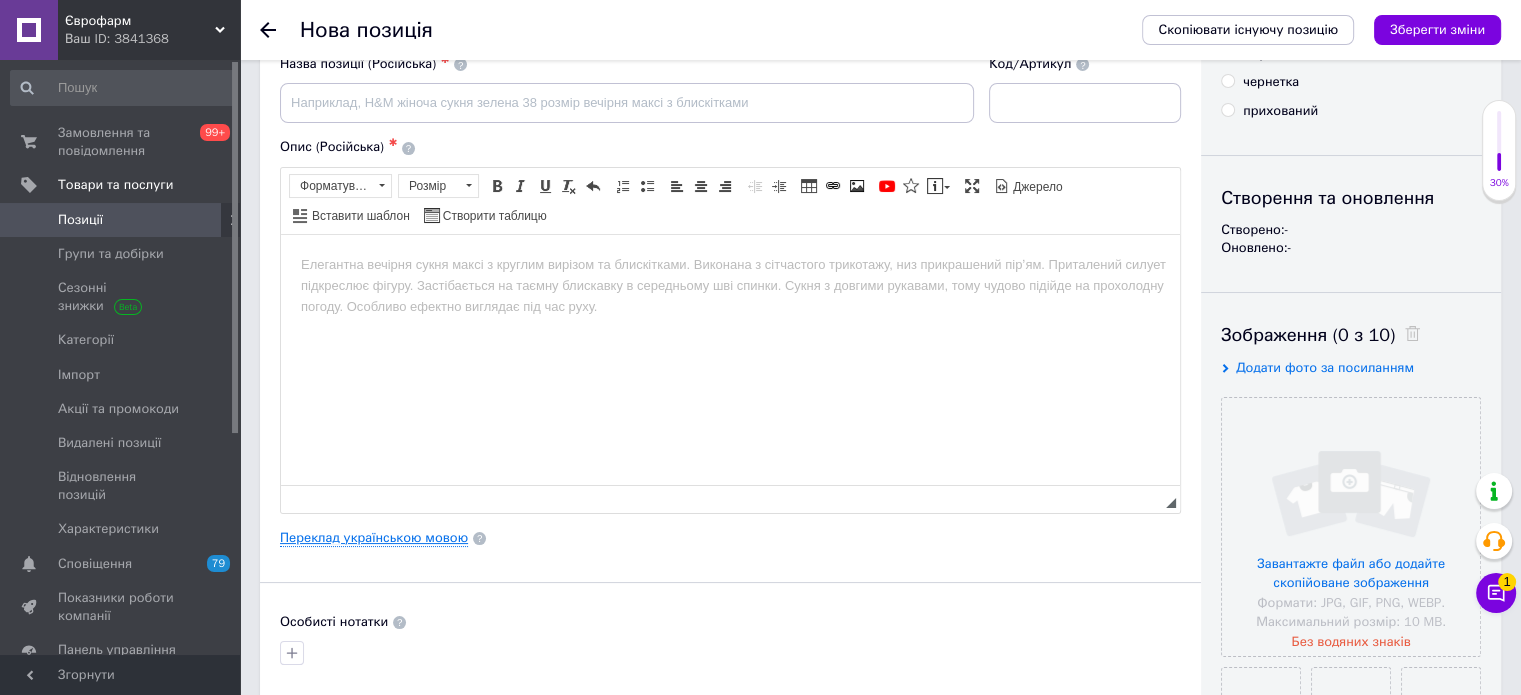 click on "Переклад українською мовою" at bounding box center (374, 538) 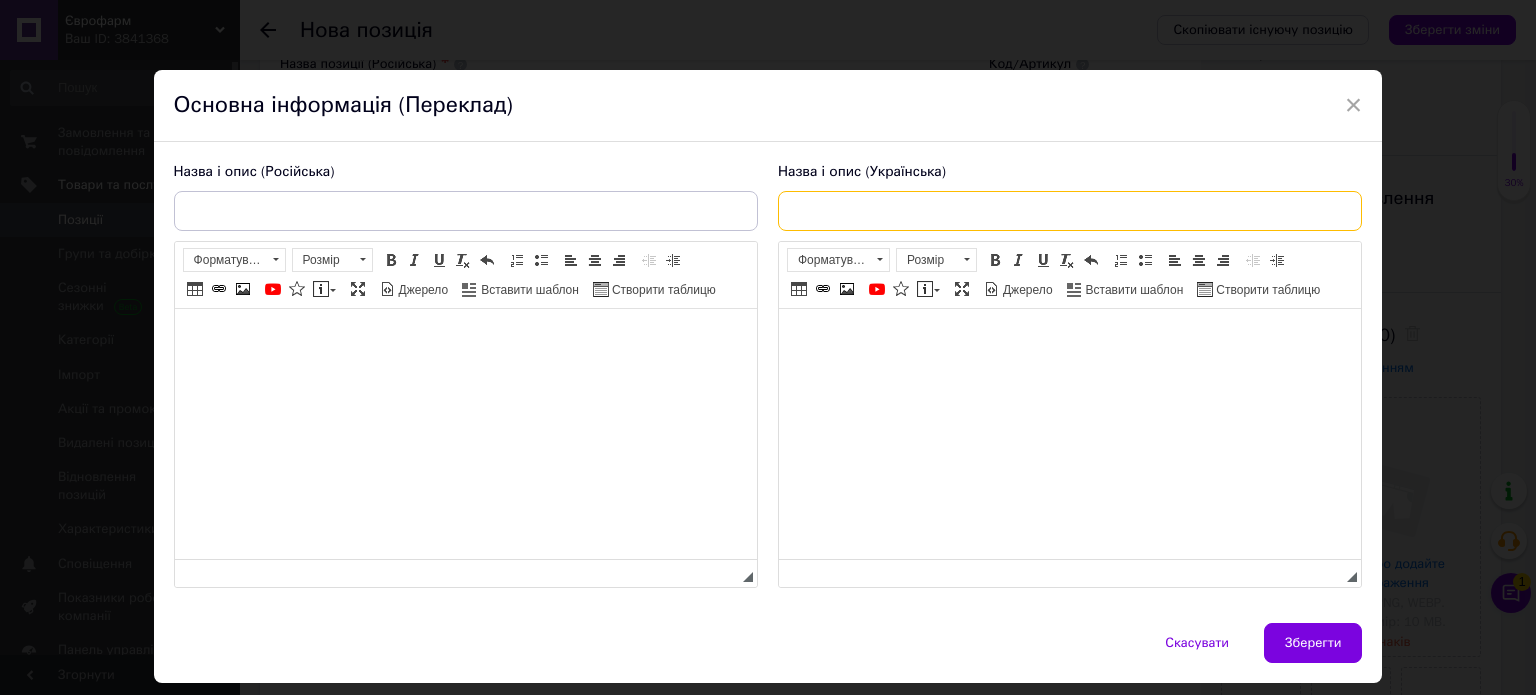 paste on "Набір для малювання 145 предметів в алюмінієвій валізці" 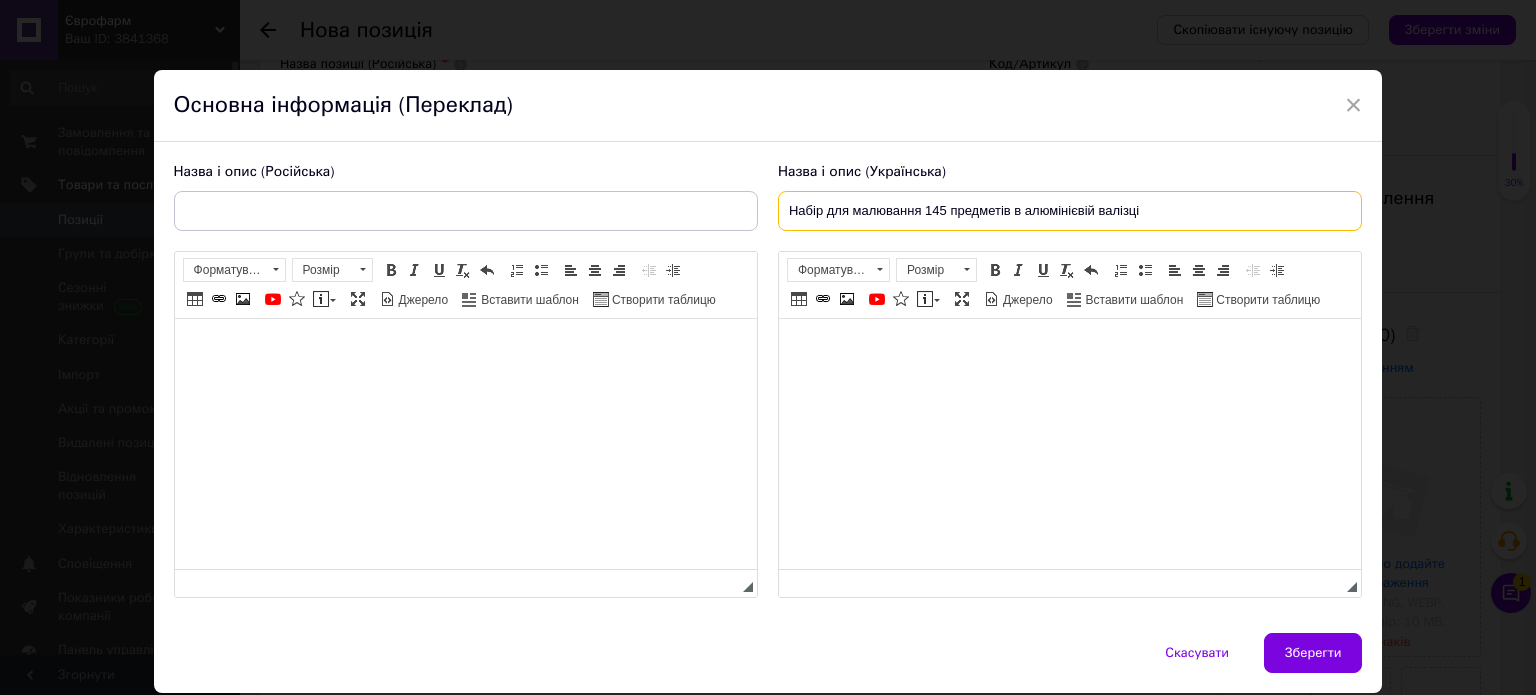 type on "Набір для малювання 145 предметів в алюмінієвій валізці" 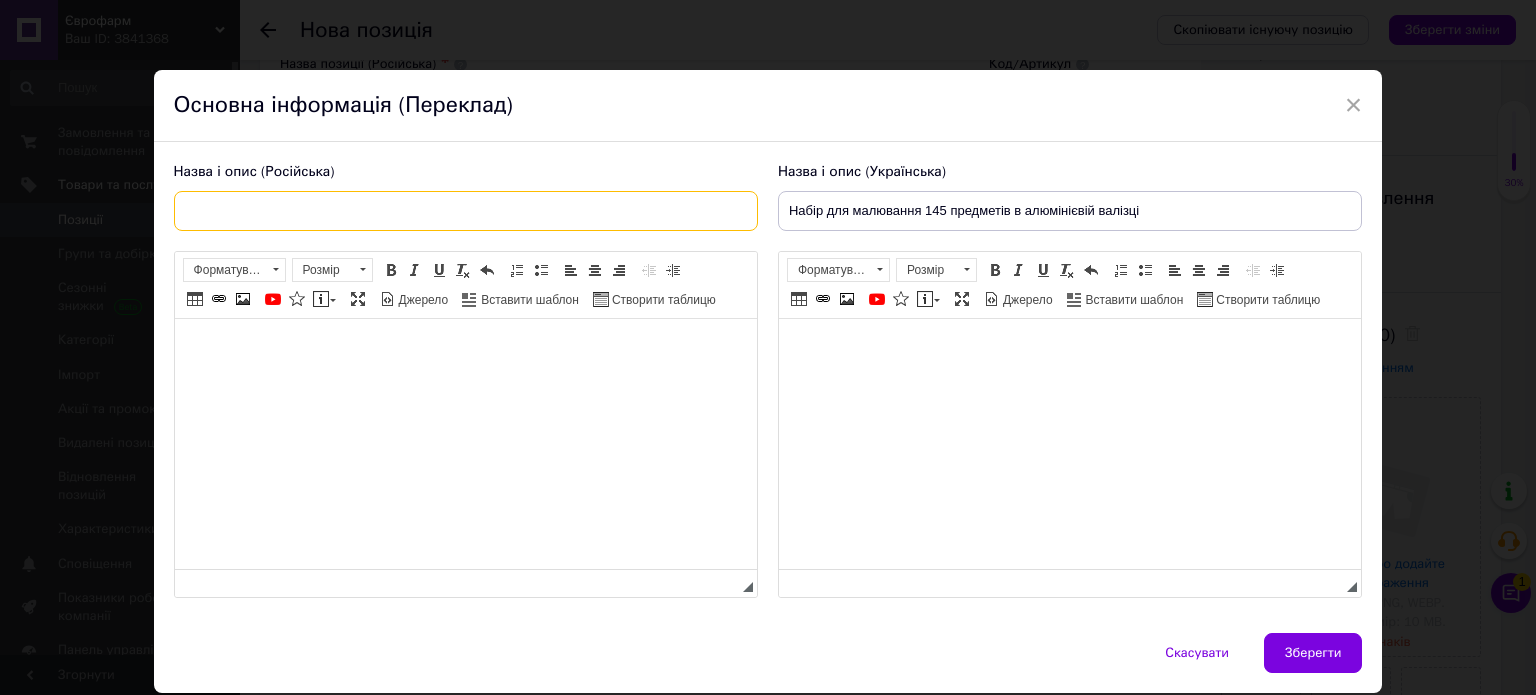 paste on "Набор для рисования 145 предметов в алюминиевом чемоданчике." 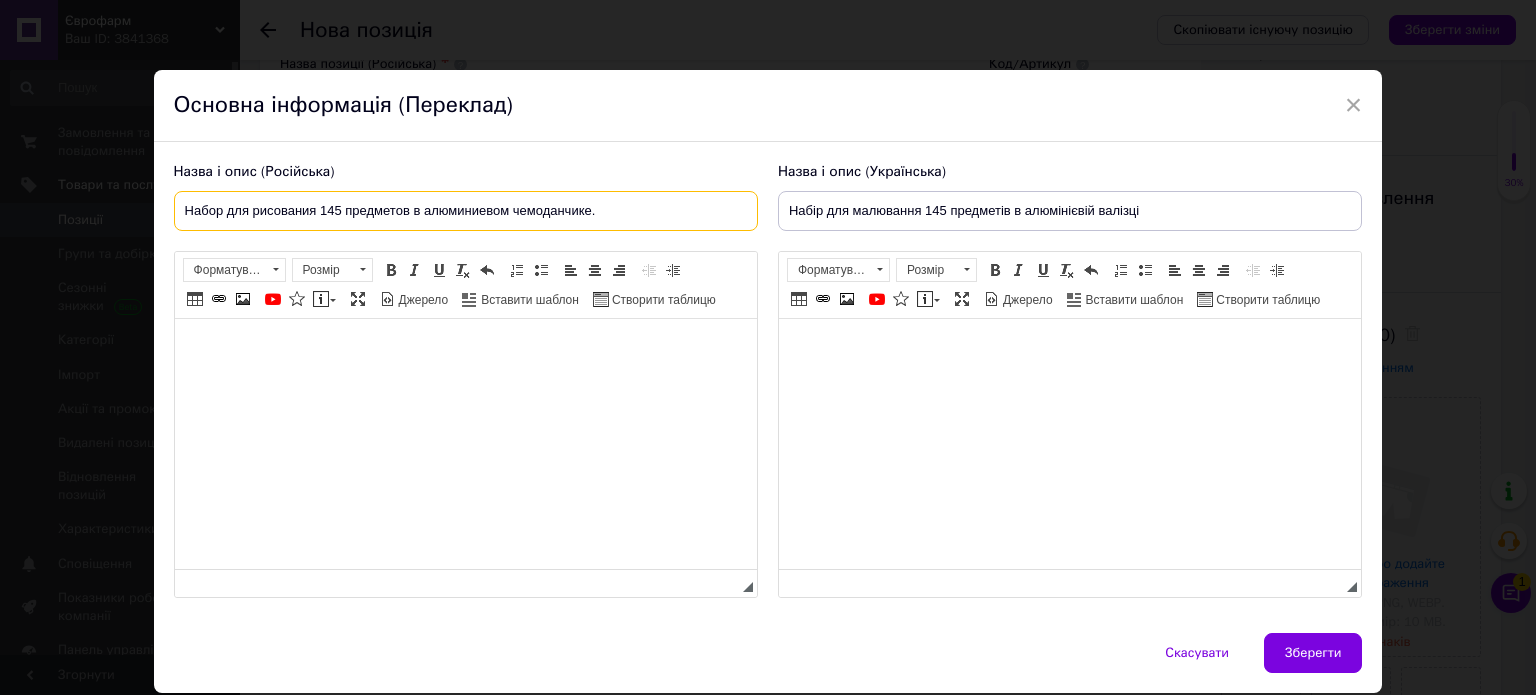 type on "Набор для рисования 145 предметов в алюминиевом чемоданчике." 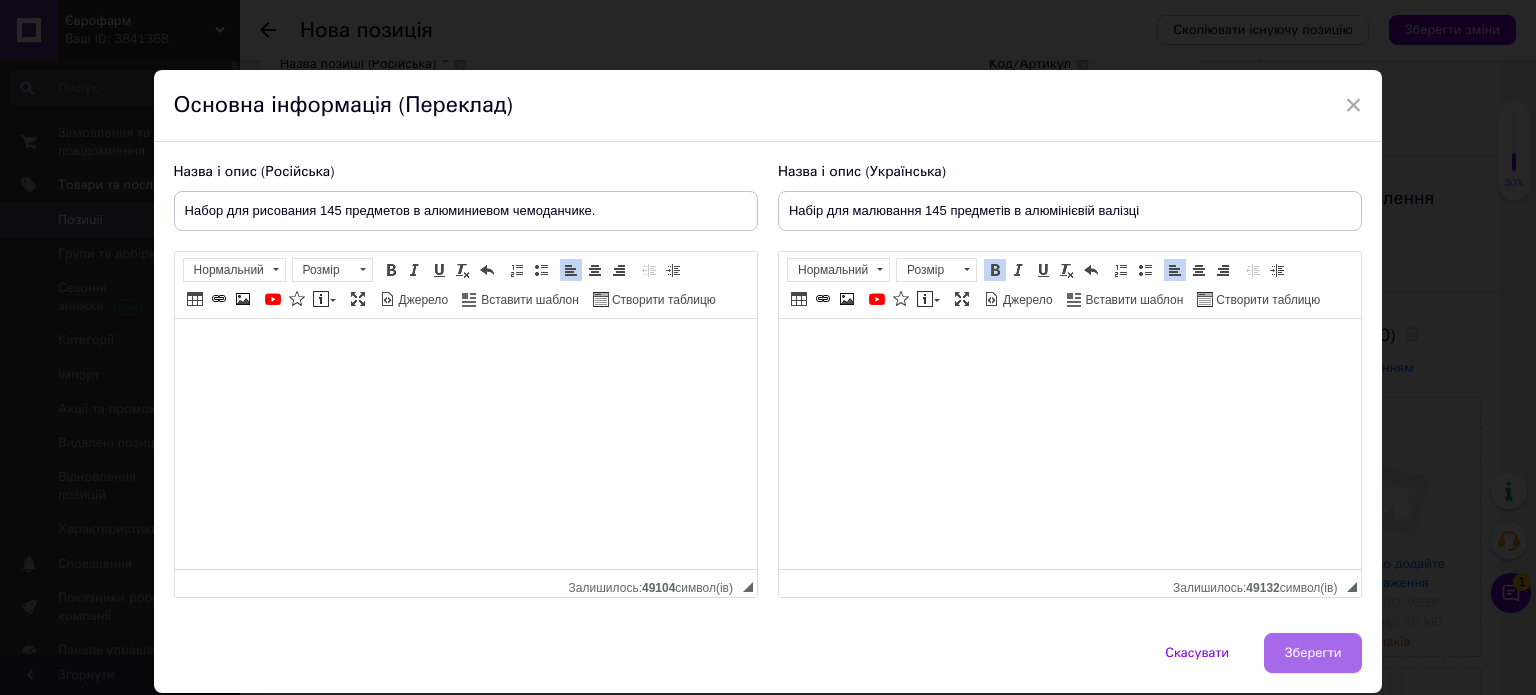 click on "Зберегти" at bounding box center (1313, 653) 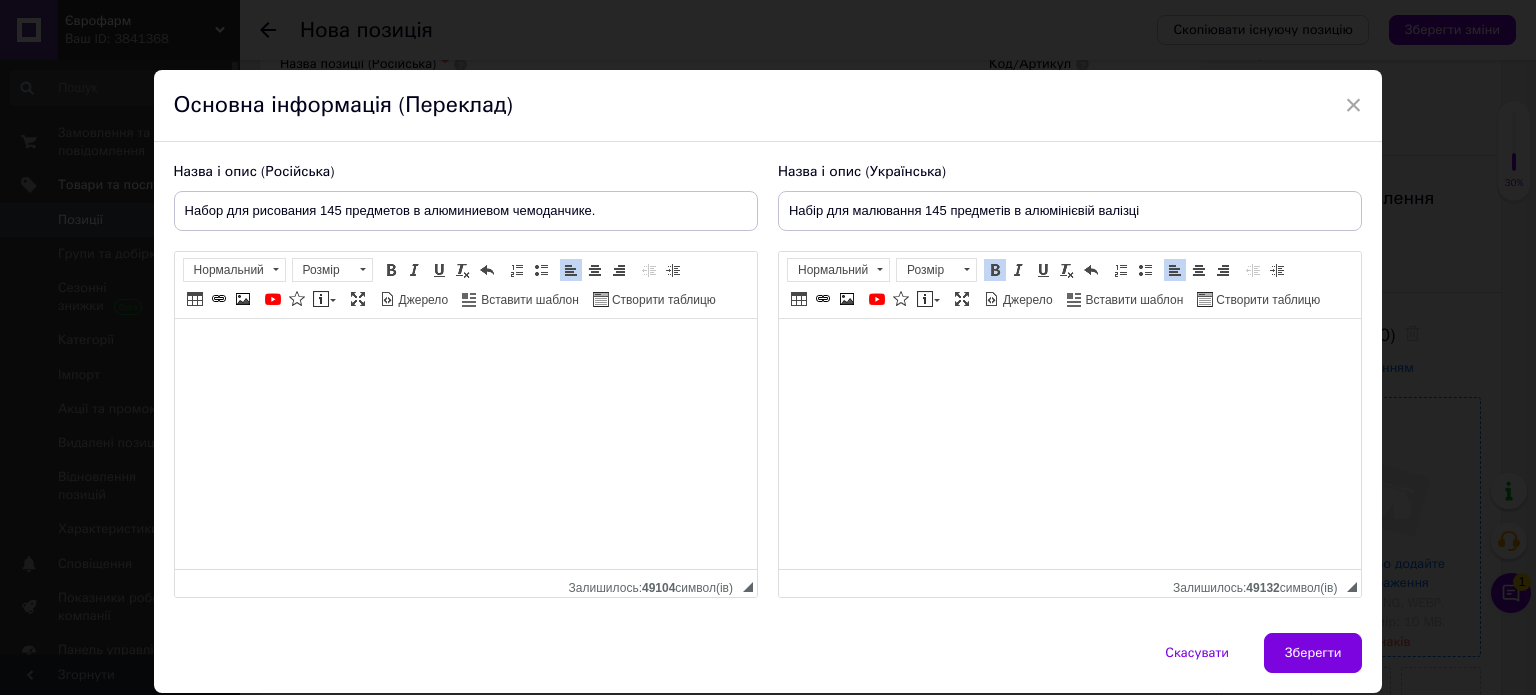 type on "Набор для рисования 145 предметов в алюминиевом чемоданчике." 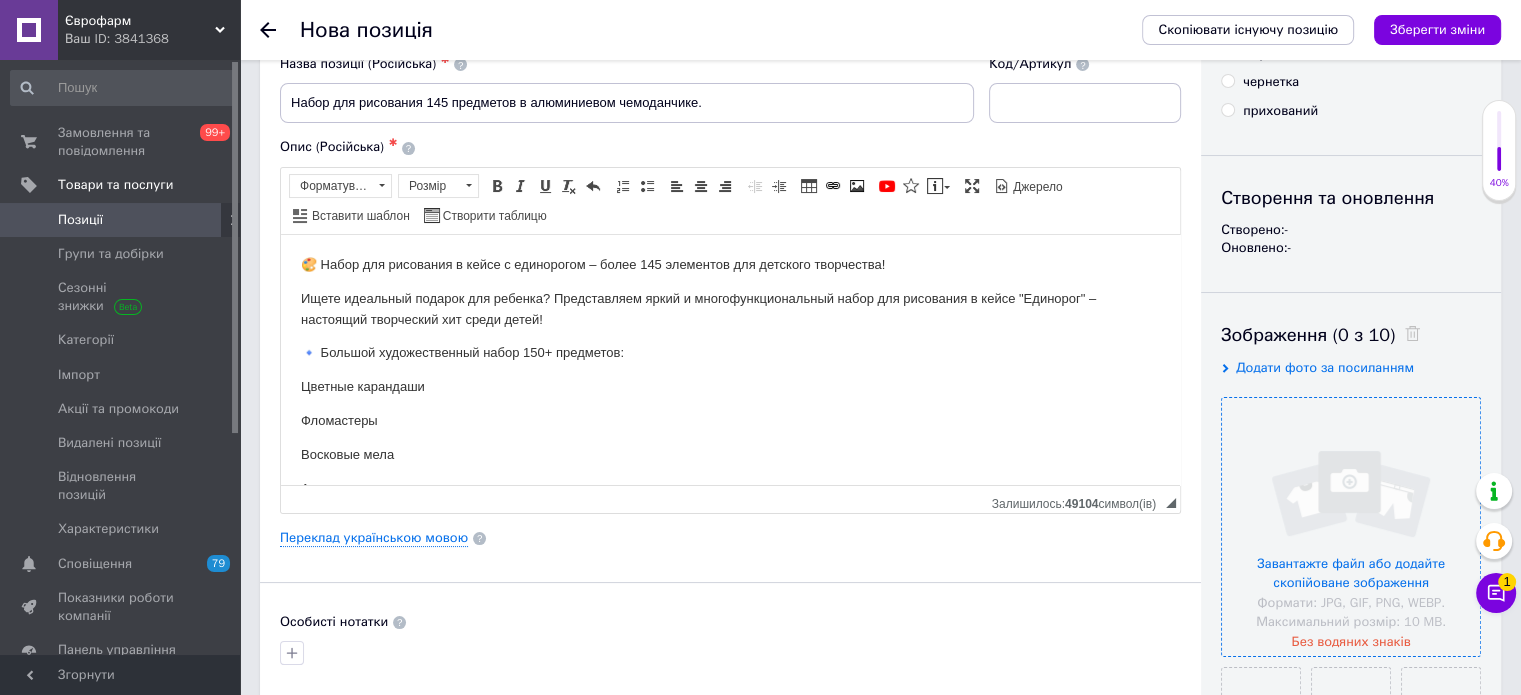 click at bounding box center (1351, 527) 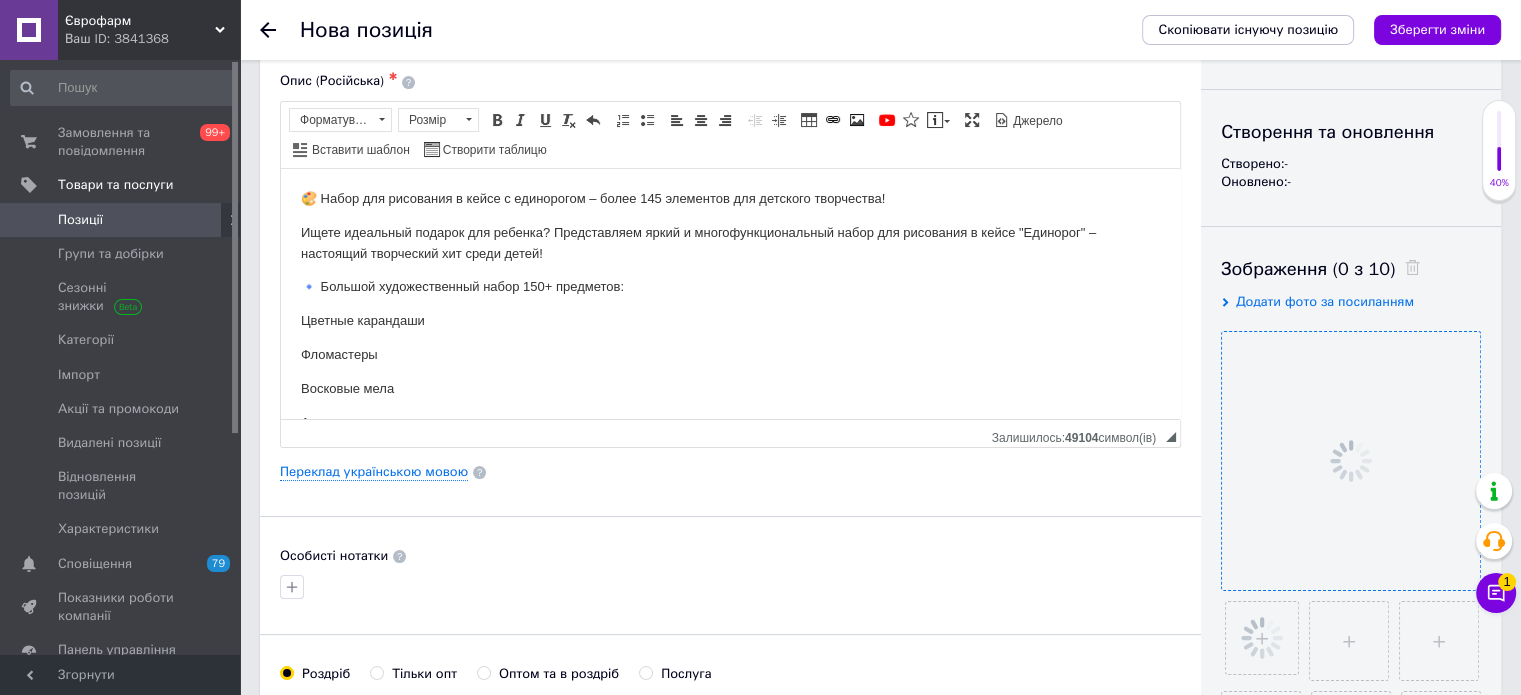 scroll, scrollTop: 200, scrollLeft: 0, axis: vertical 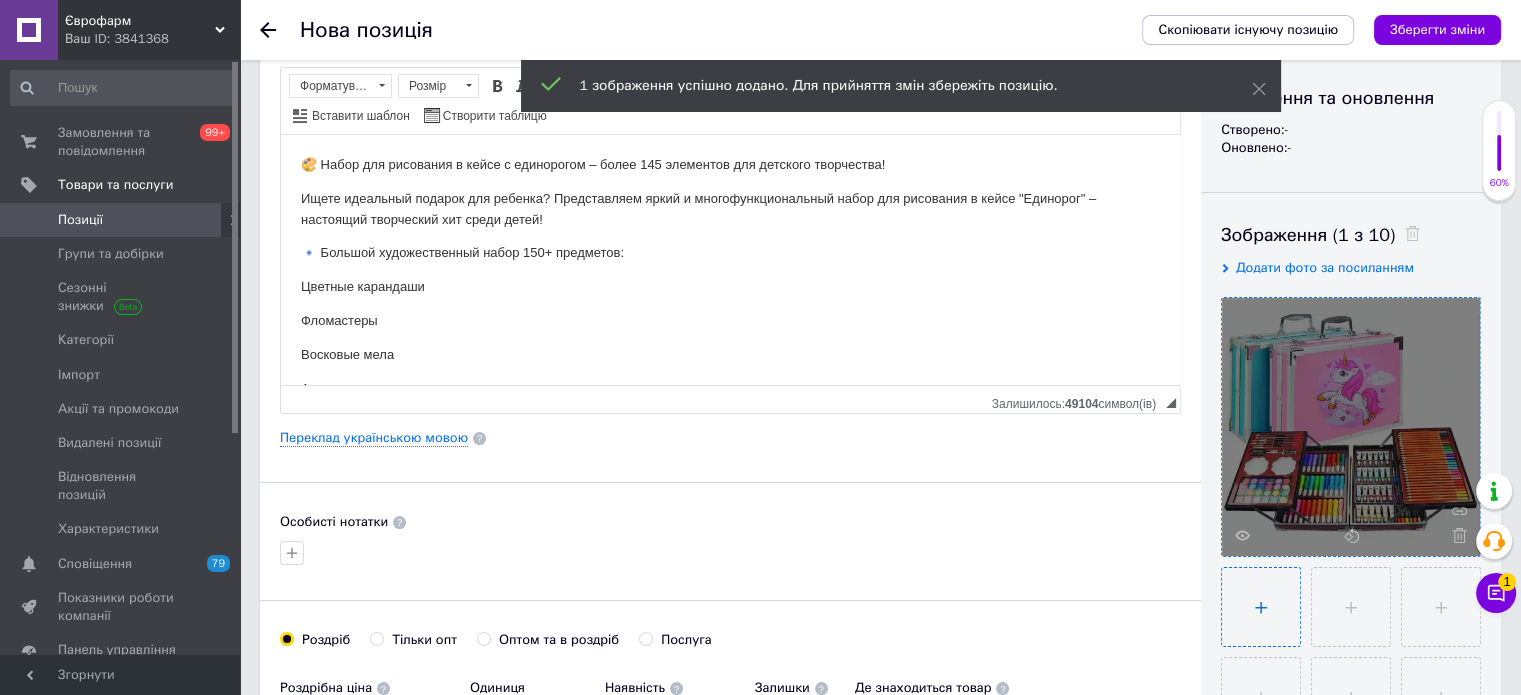 click at bounding box center [1261, 607] 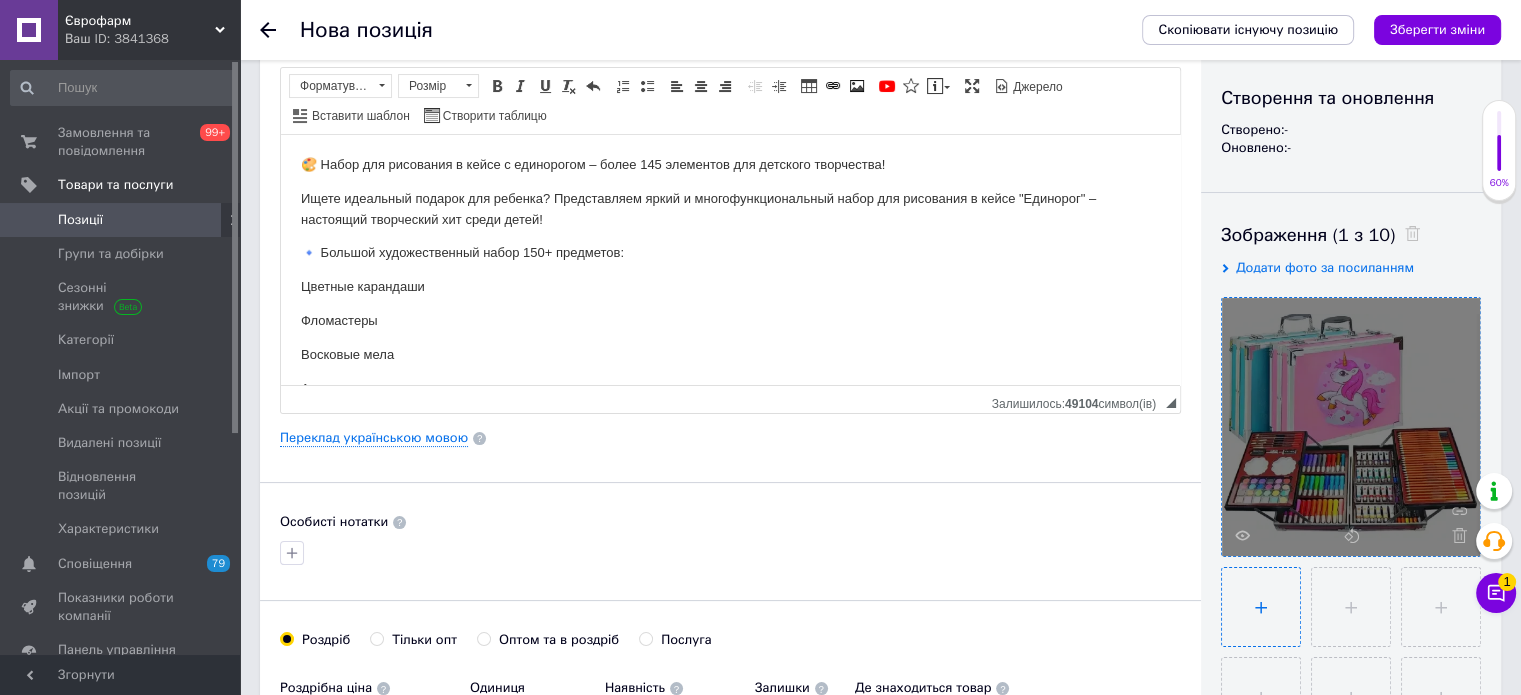 type on "C:\fakepath\nabor-dlya-risovaniya-145-predmetov-v-aluminievom-chemodanchike-39711150934730_6652b985eb.webp" 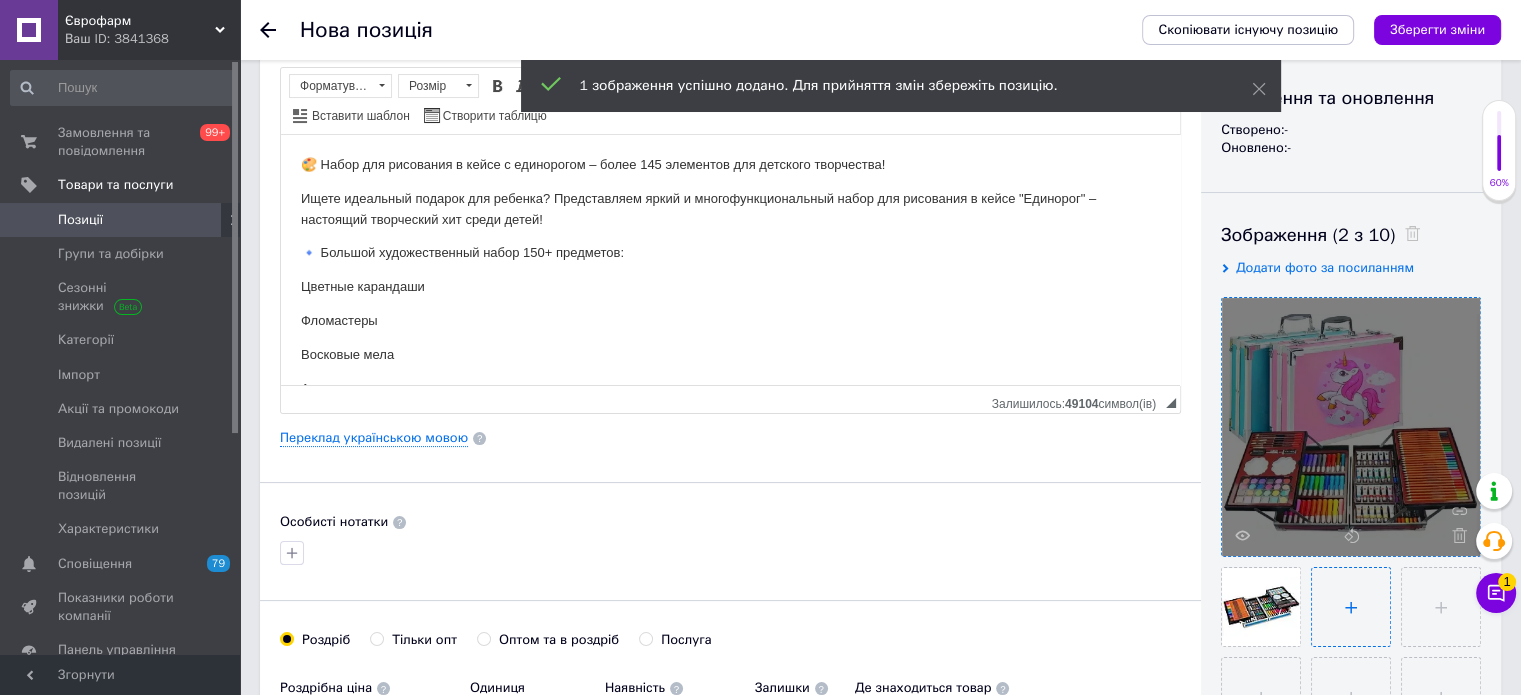 click at bounding box center (1351, 607) 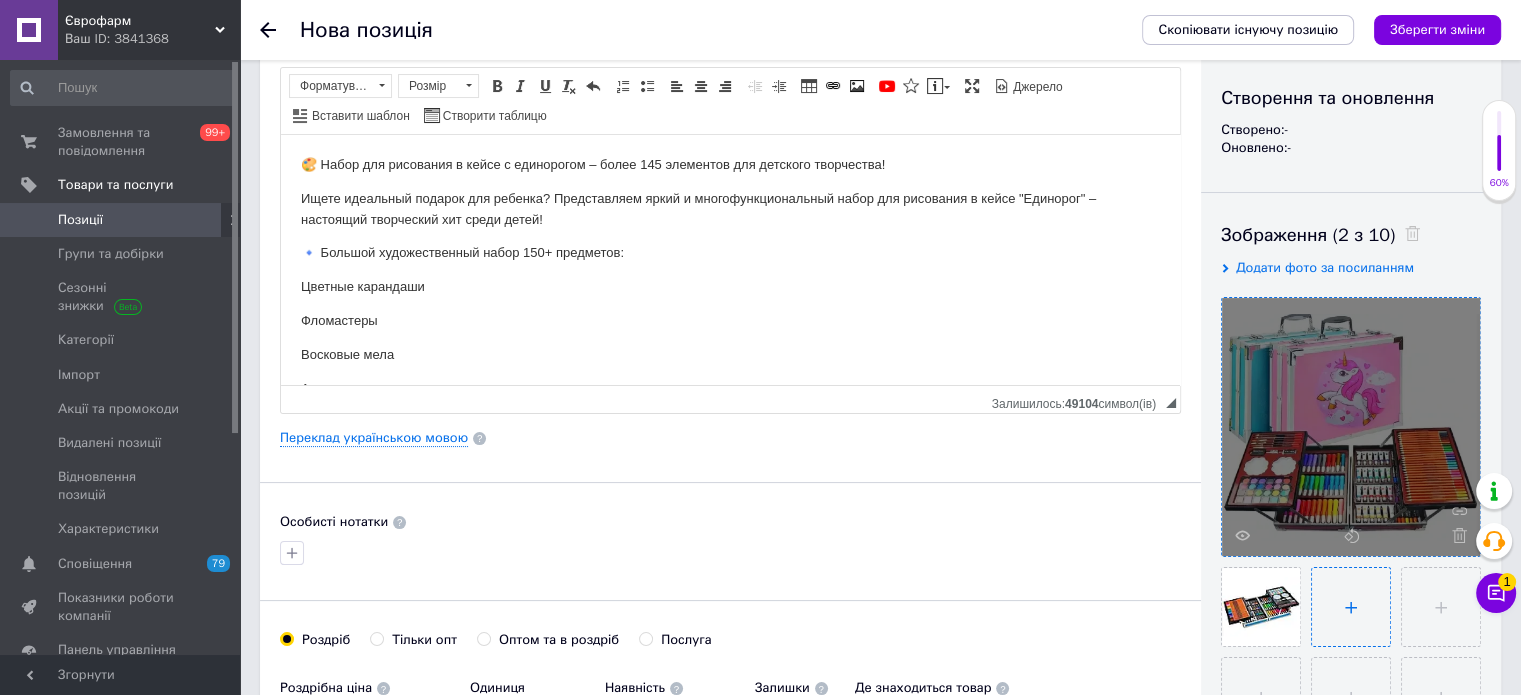 type on "C:\fakepath\nabor-dlya-risovaniya-145-predmetov-v-aluminievom-chemodanchike-30366958185279_9bfcc4c7e2.webp" 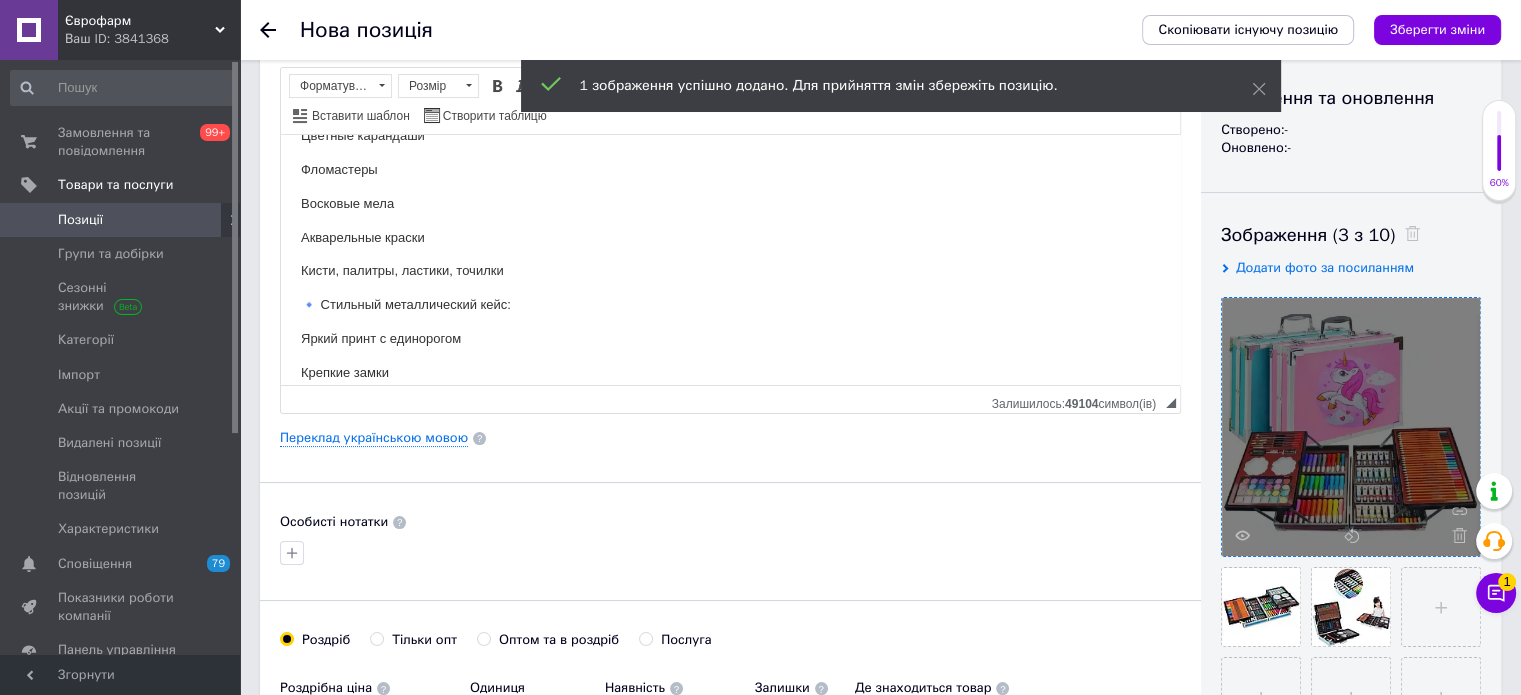 scroll, scrollTop: 200, scrollLeft: 0, axis: vertical 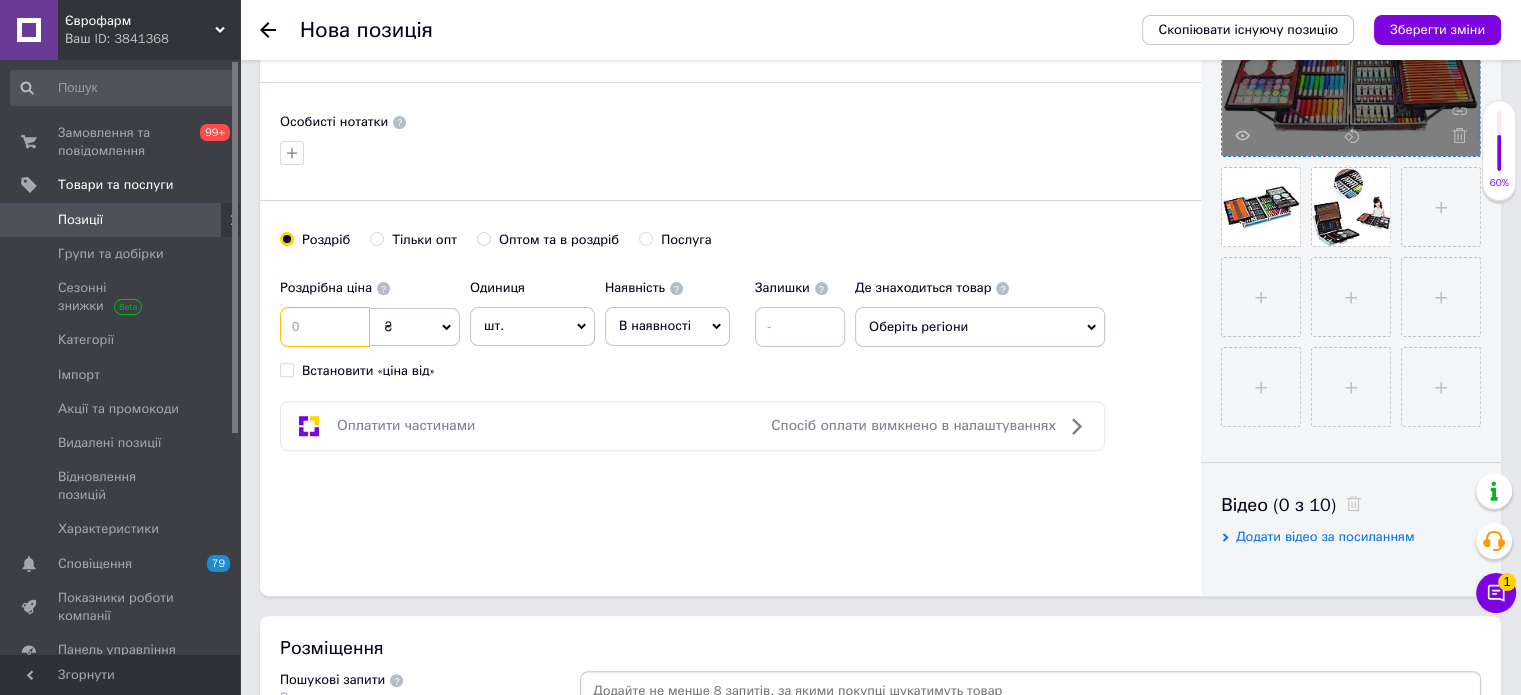 click at bounding box center (325, 327) 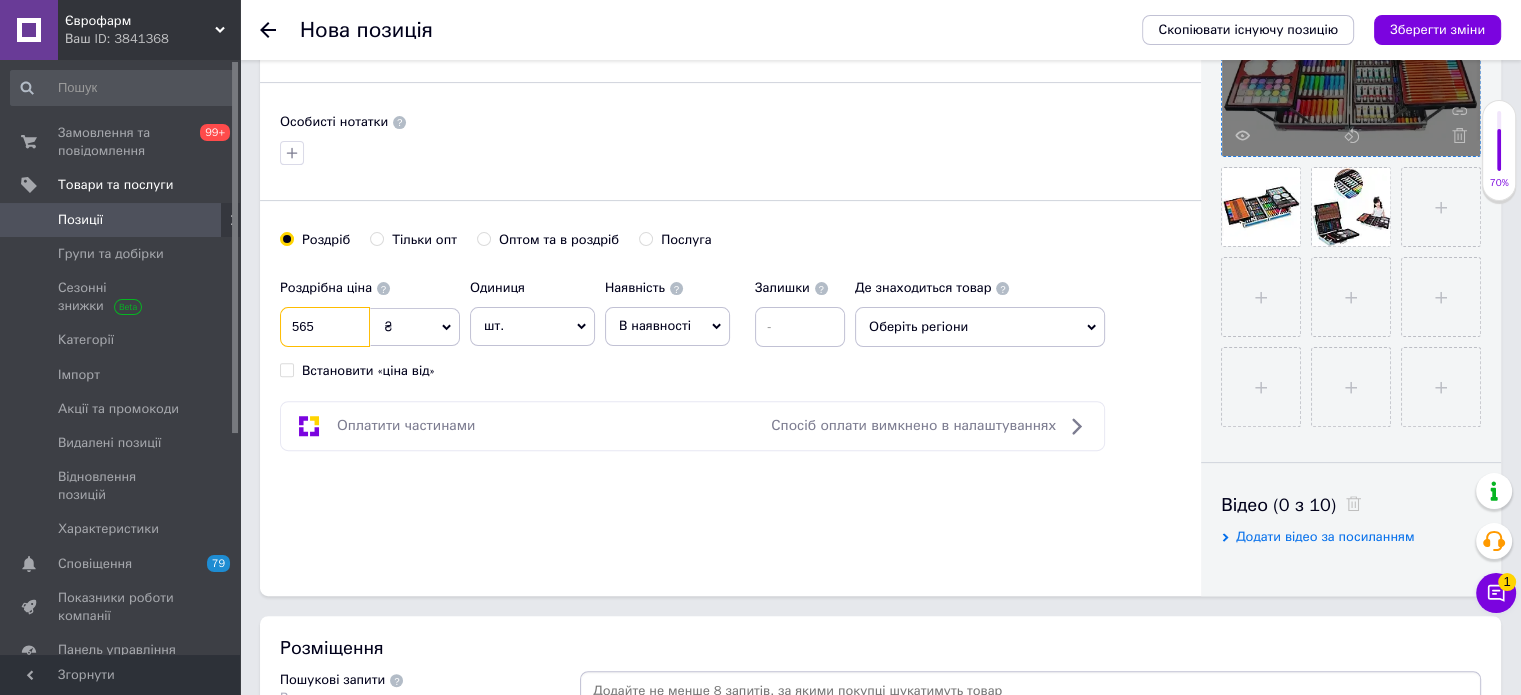 type on "565" 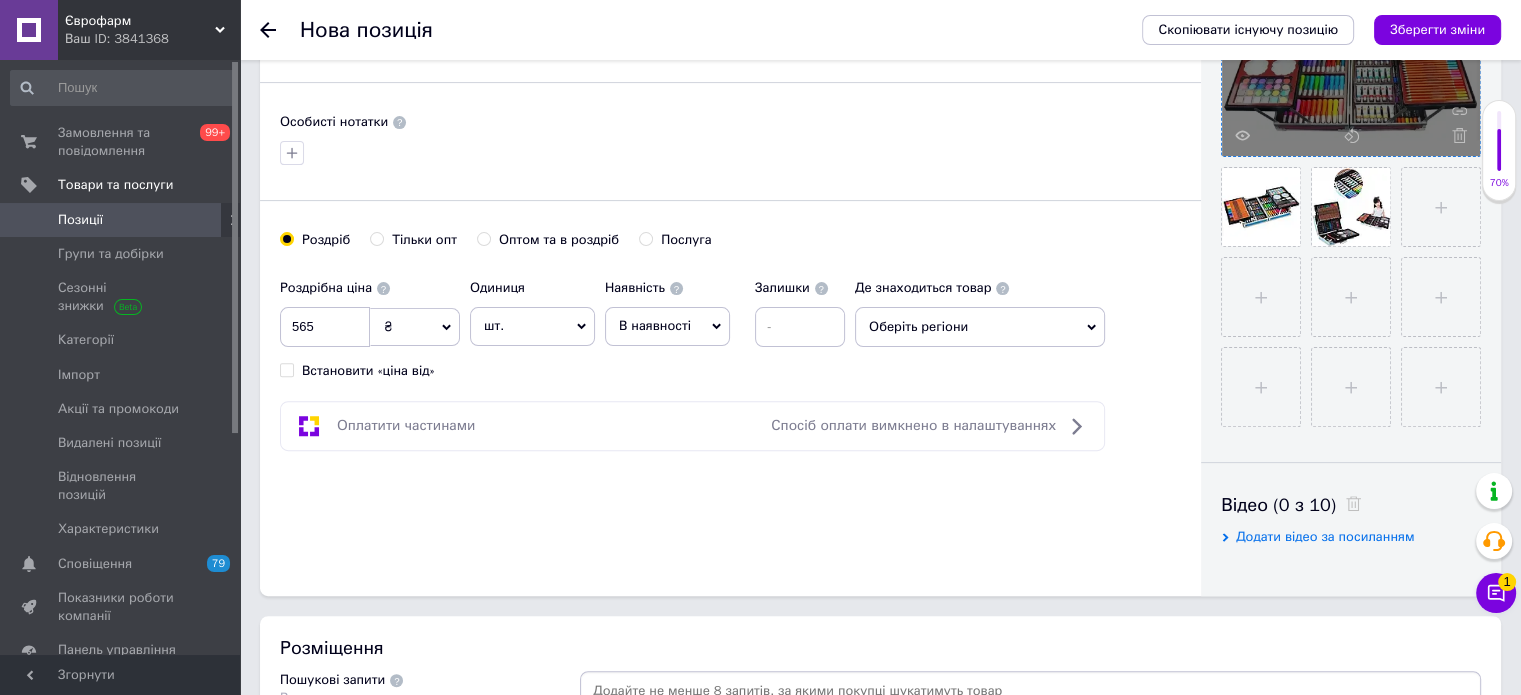 click on "В наявності" at bounding box center (655, 325) 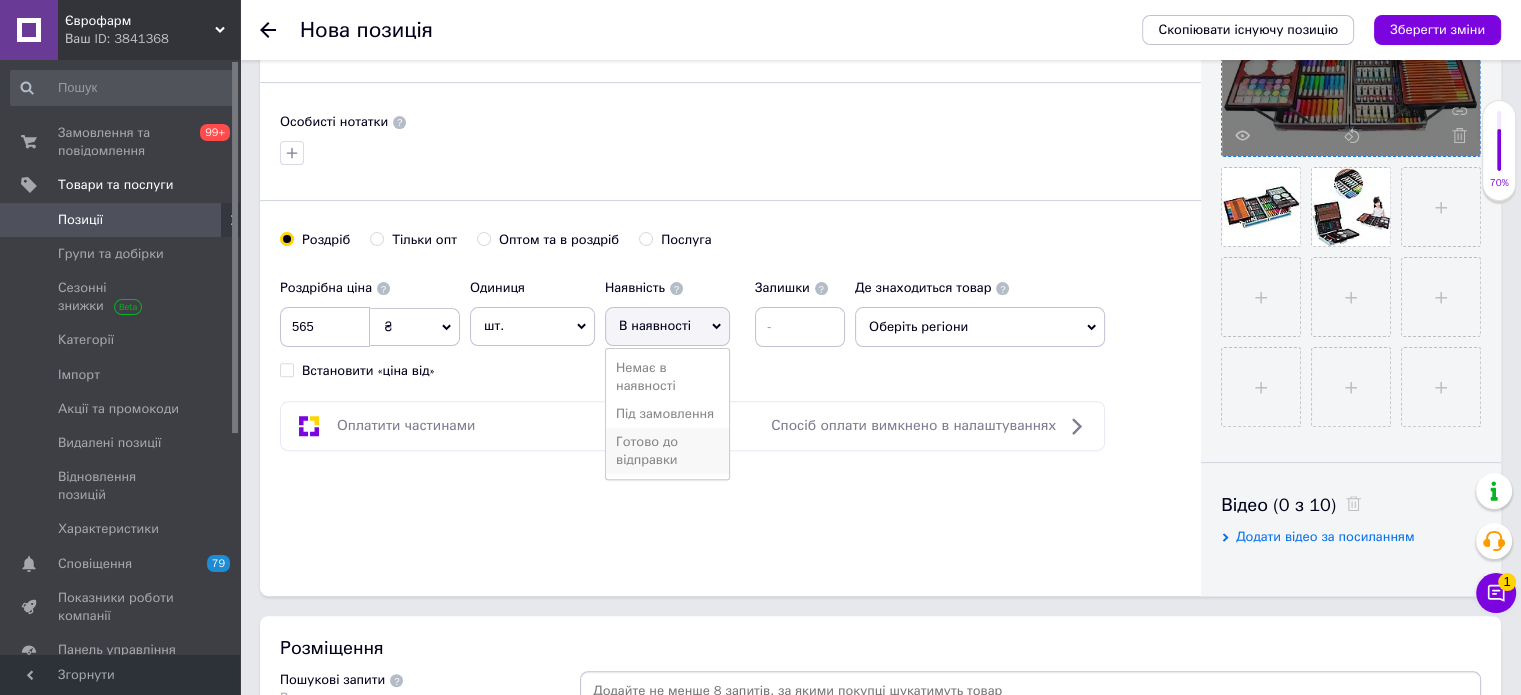 click on "Готово до відправки" at bounding box center [667, 451] 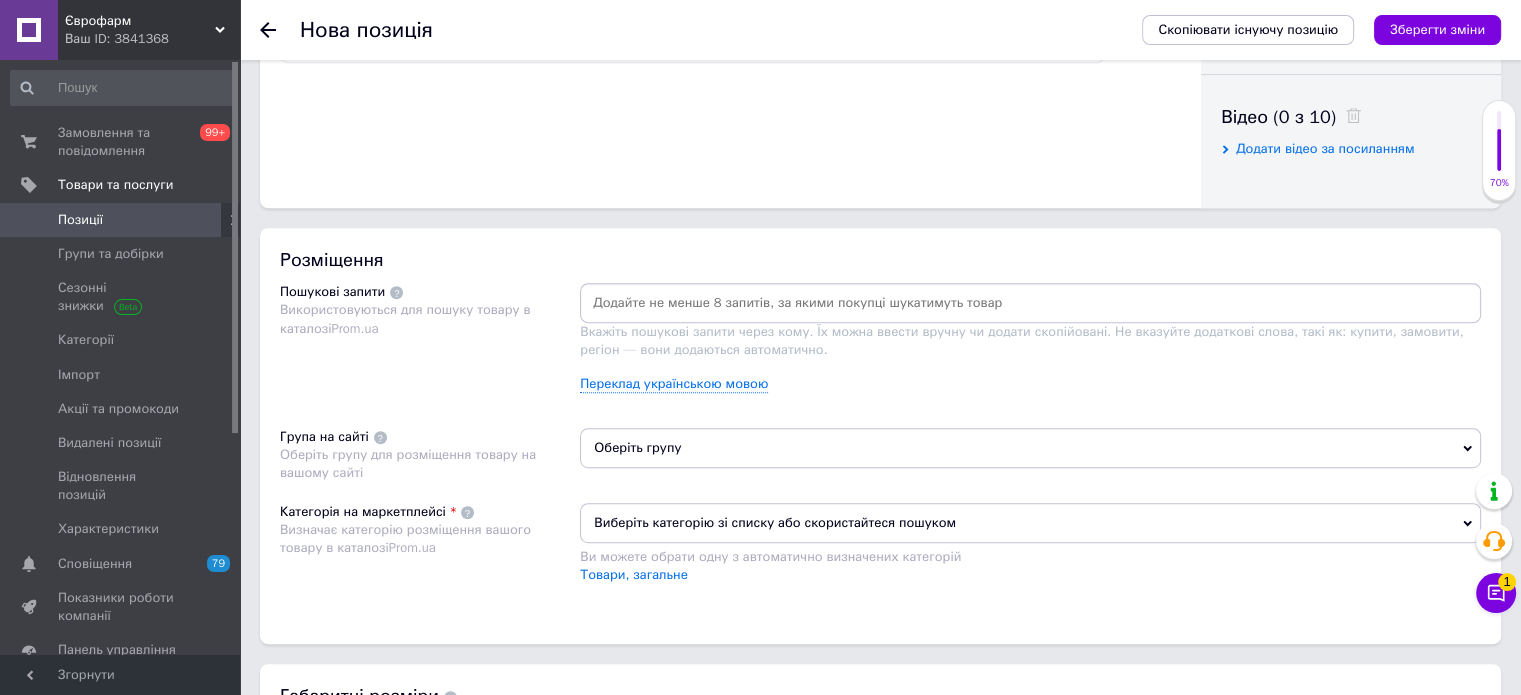 scroll, scrollTop: 1000, scrollLeft: 0, axis: vertical 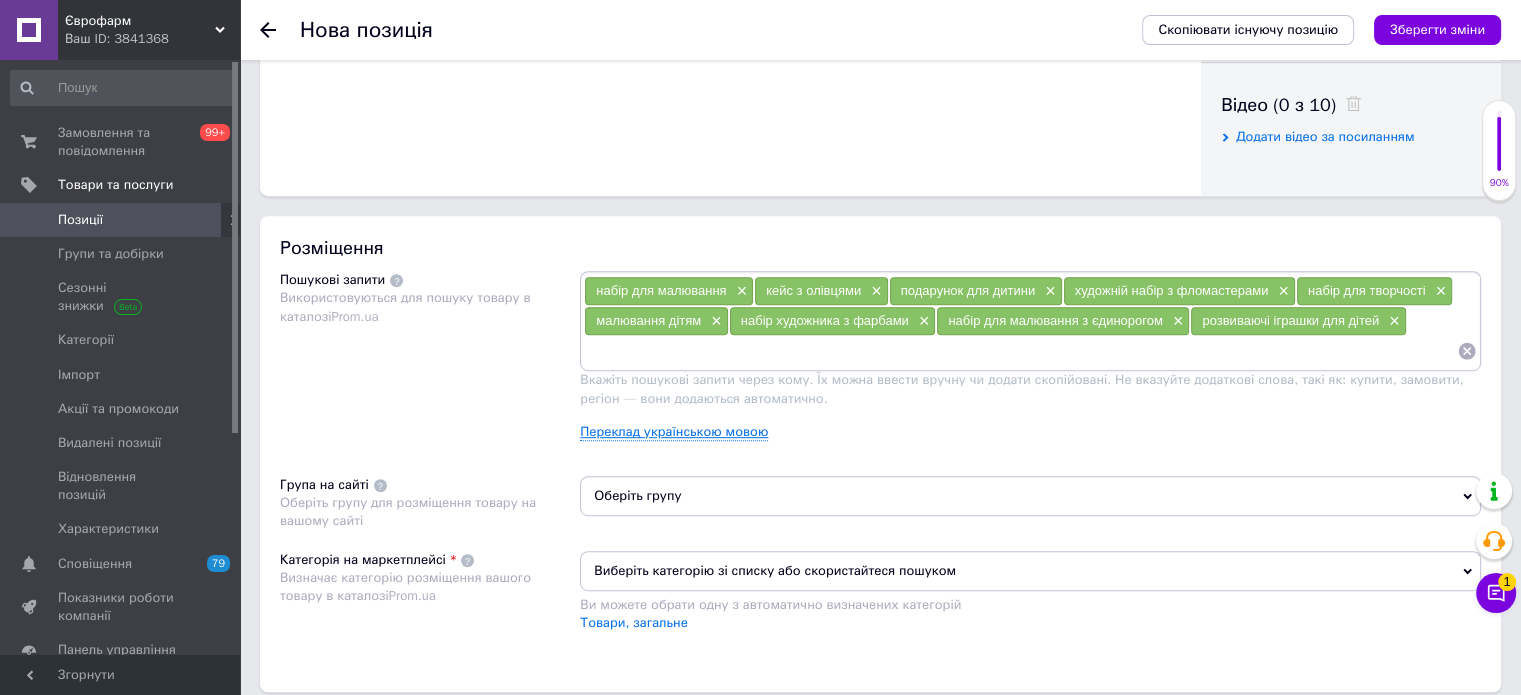 click on "Переклад українською мовою" at bounding box center (674, 432) 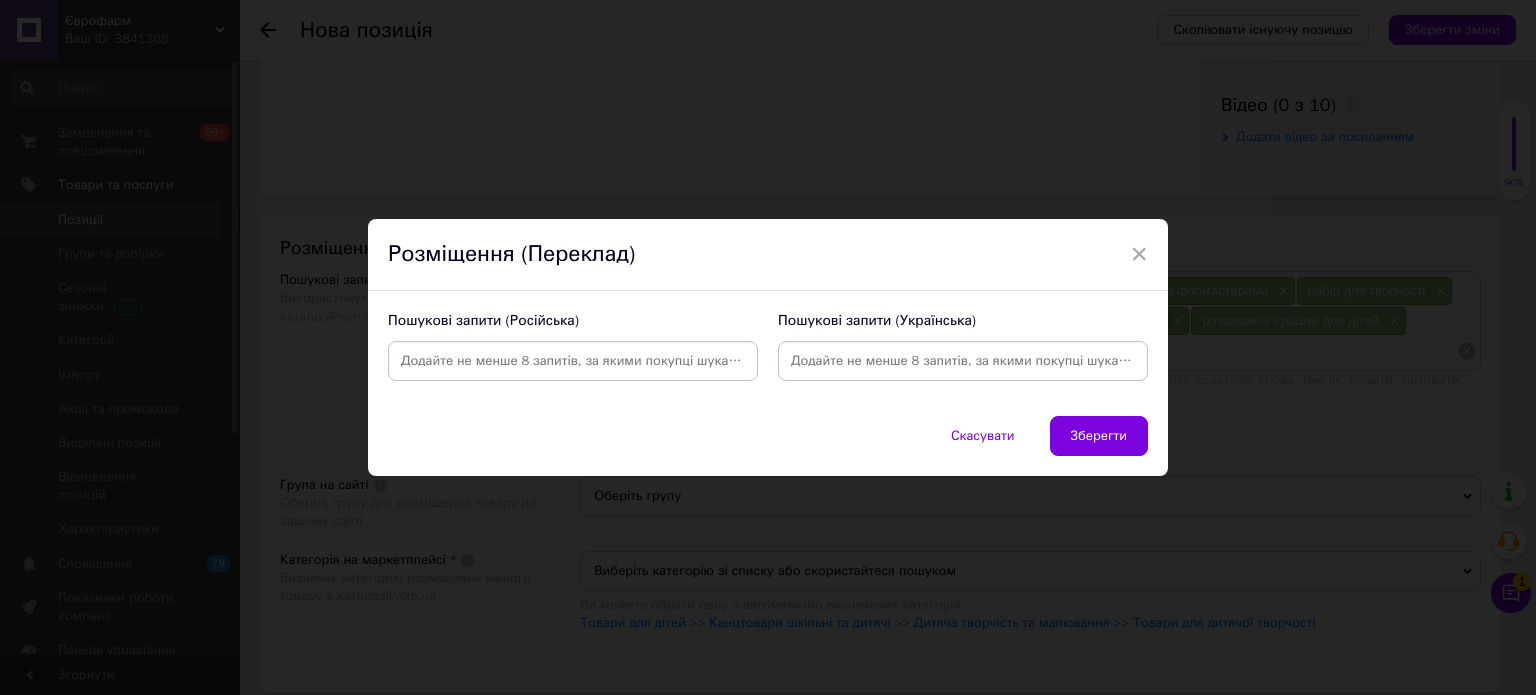 drag, startPoint x: 879, startPoint y: 343, endPoint x: 870, endPoint y: 363, distance: 21.931713 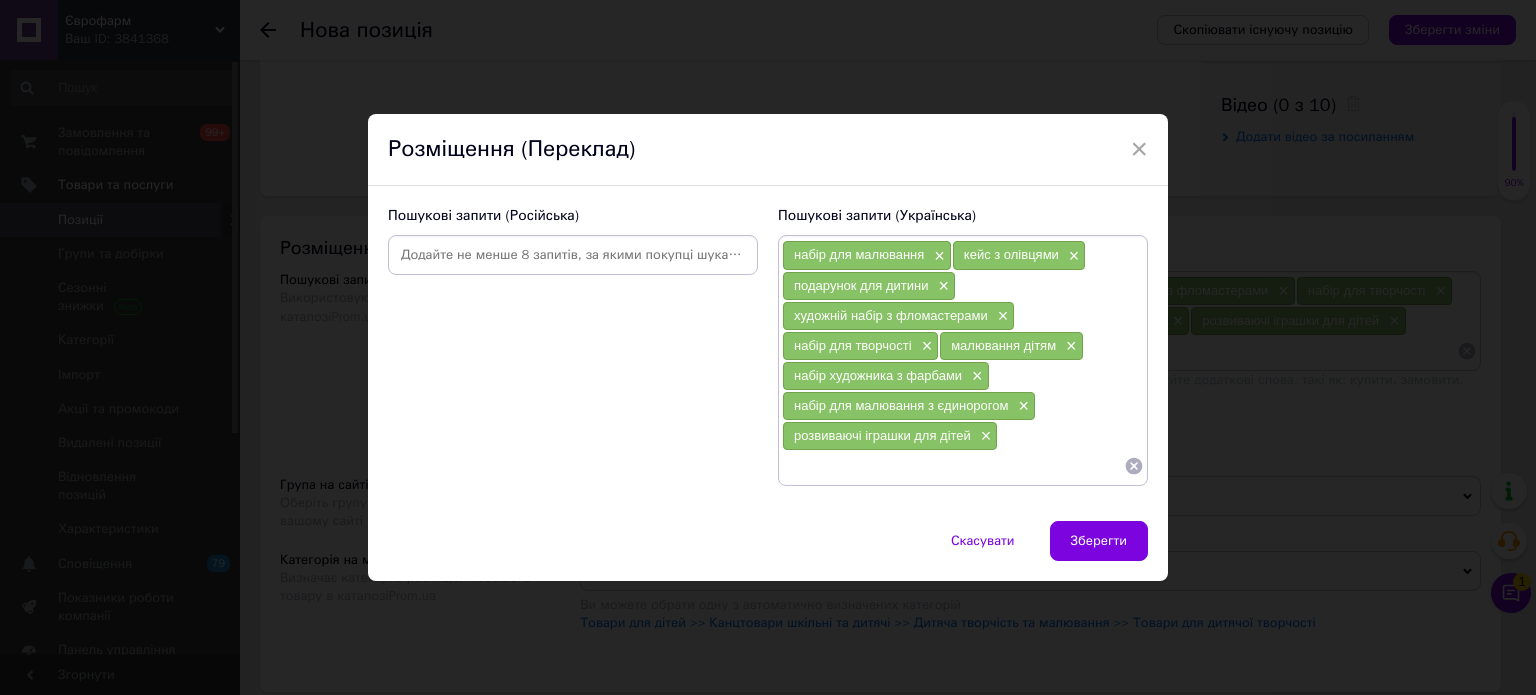 drag, startPoint x: 600, startPoint y: 279, endPoint x: 563, endPoint y: 255, distance: 44.102154 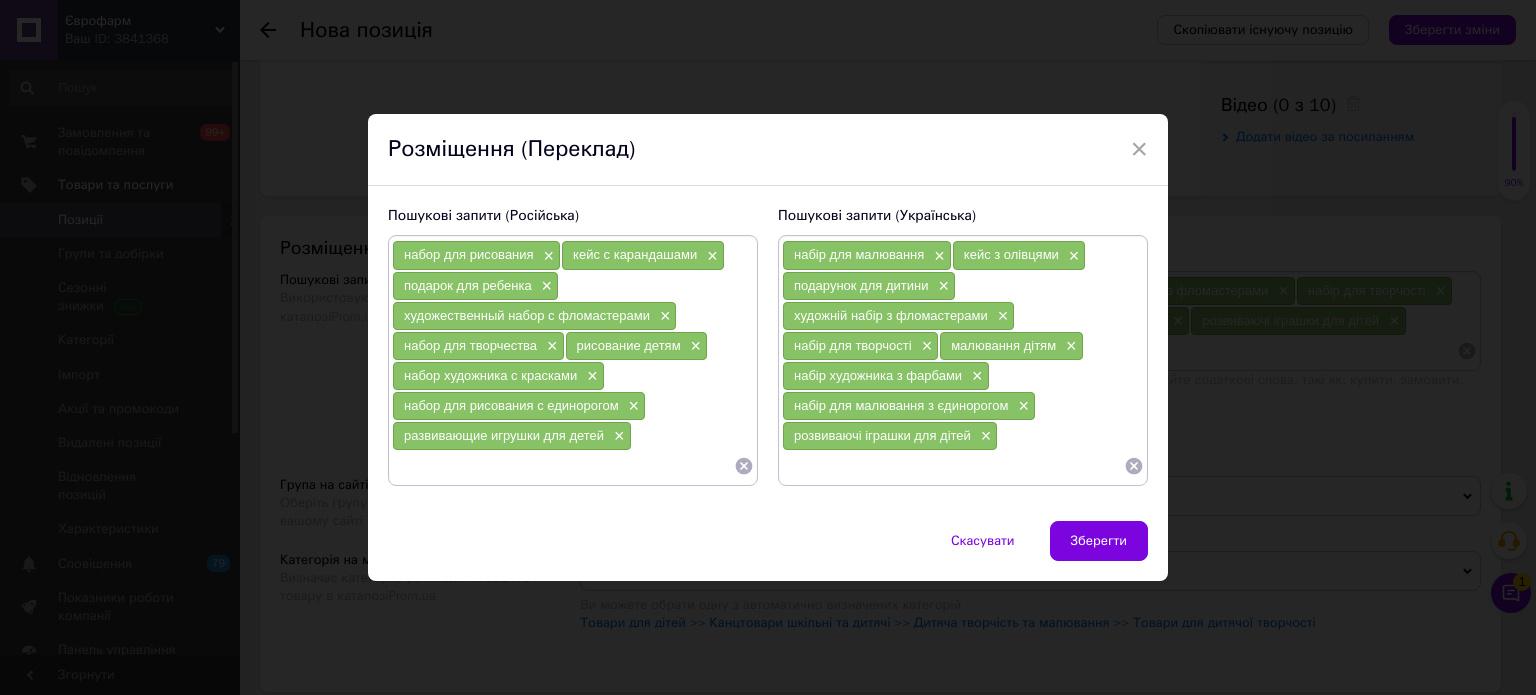 click on "Зберегти" at bounding box center [1099, 541] 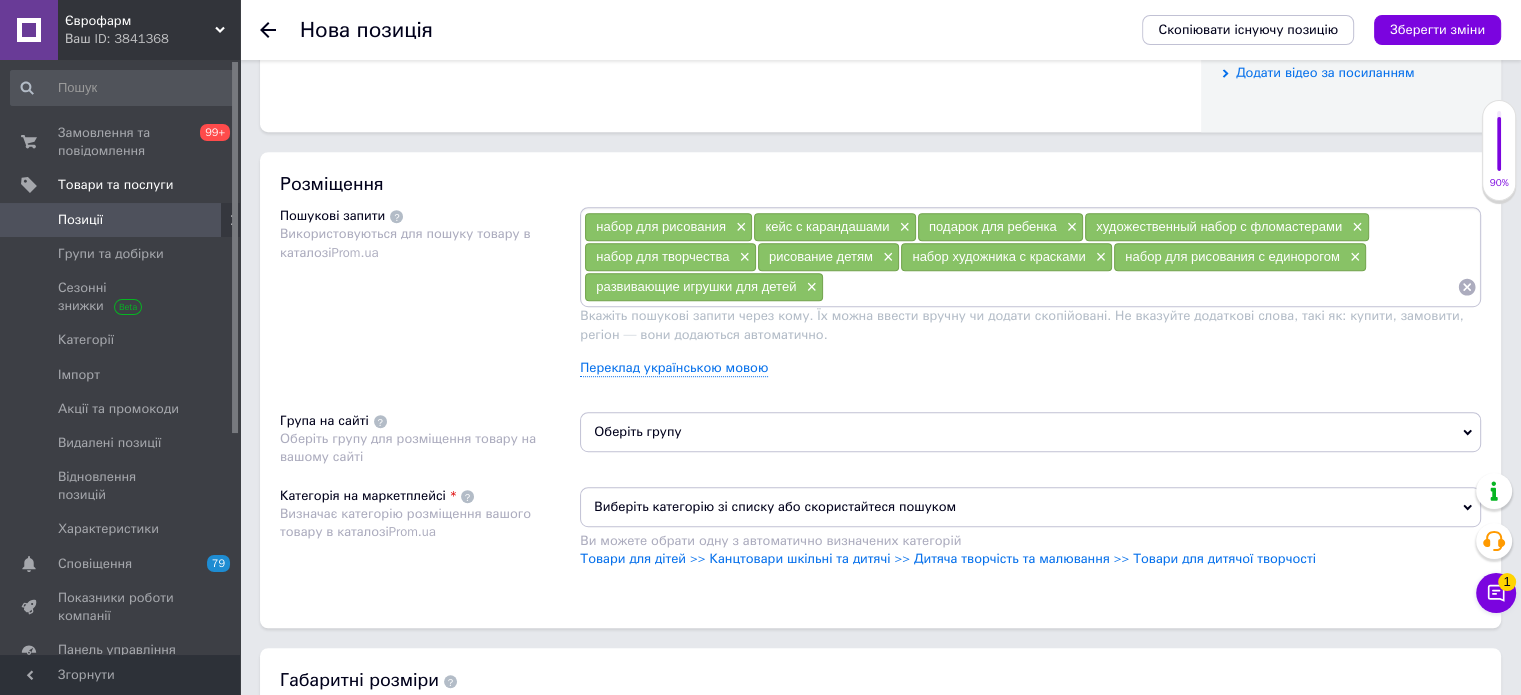 scroll, scrollTop: 1100, scrollLeft: 0, axis: vertical 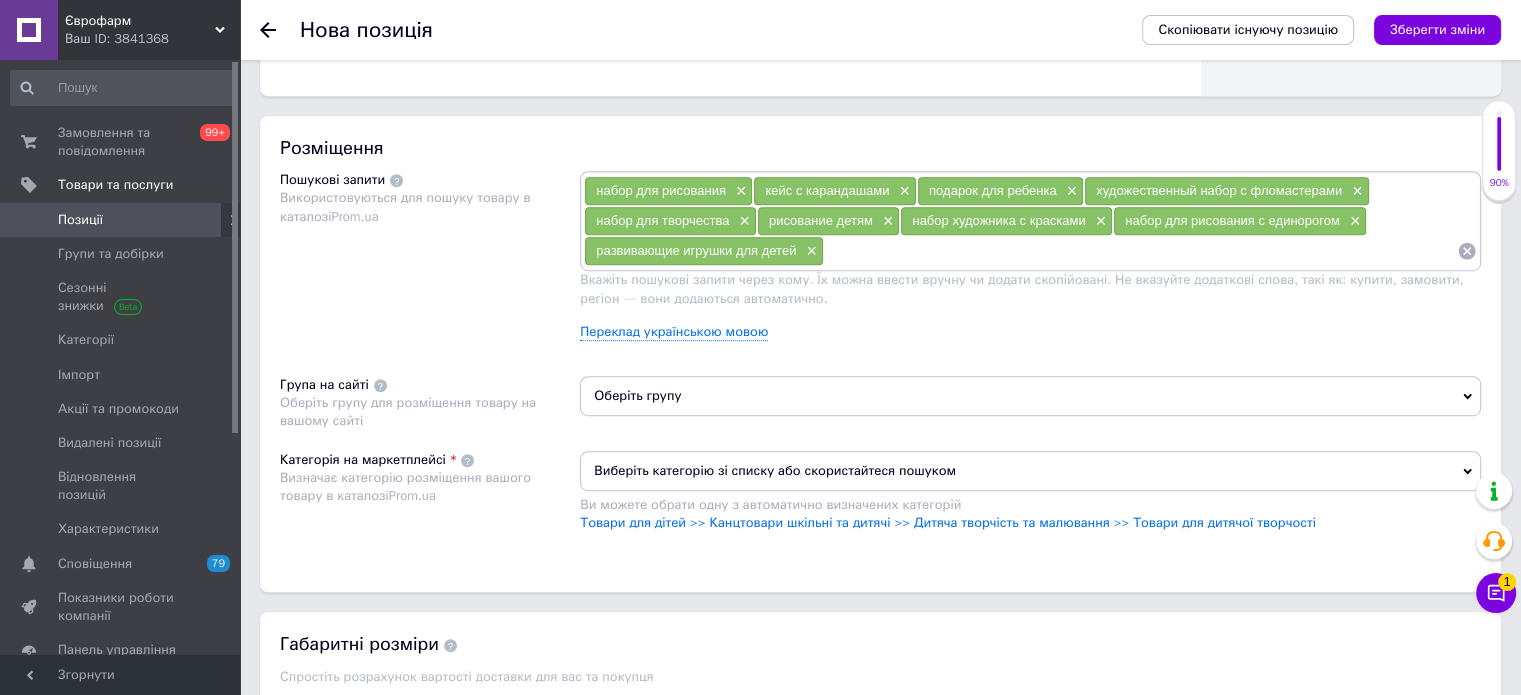 click on "Оберіть групу" at bounding box center [1030, 396] 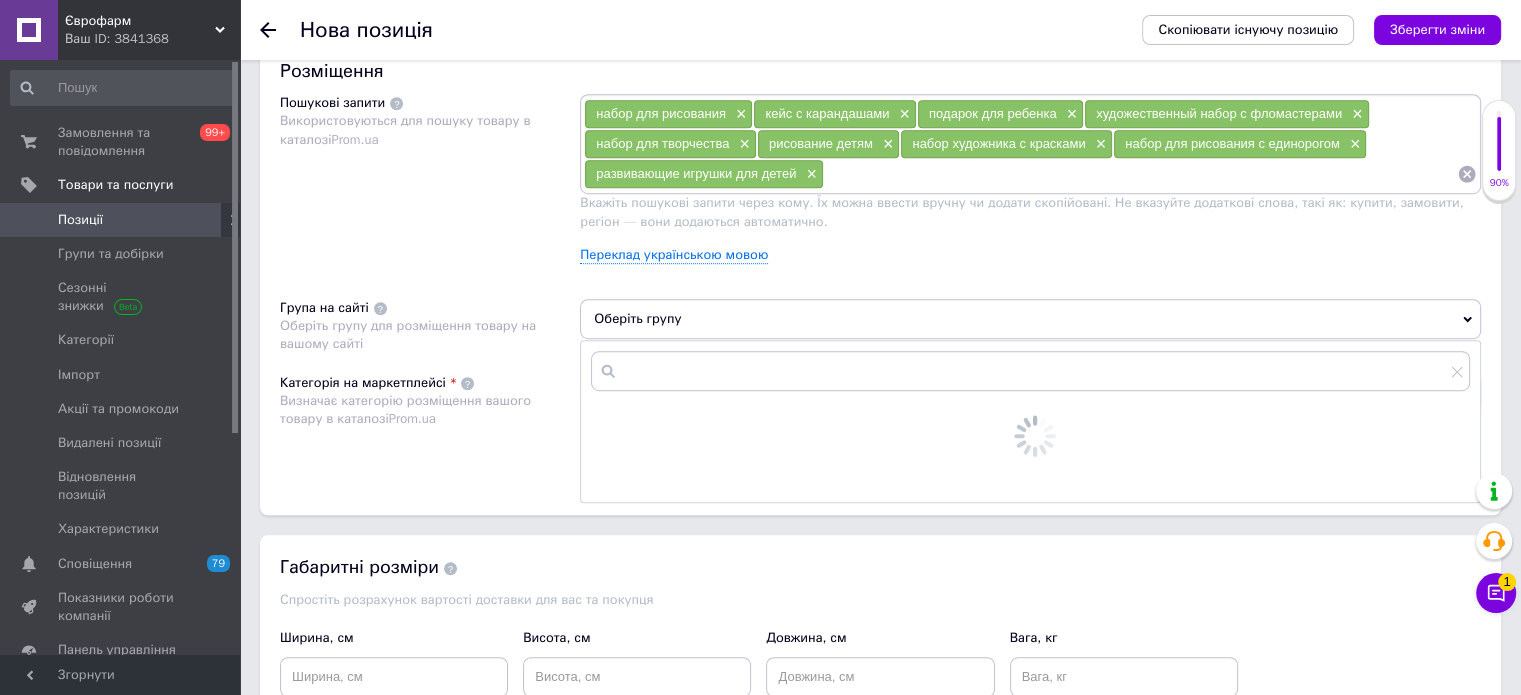 scroll, scrollTop: 1200, scrollLeft: 0, axis: vertical 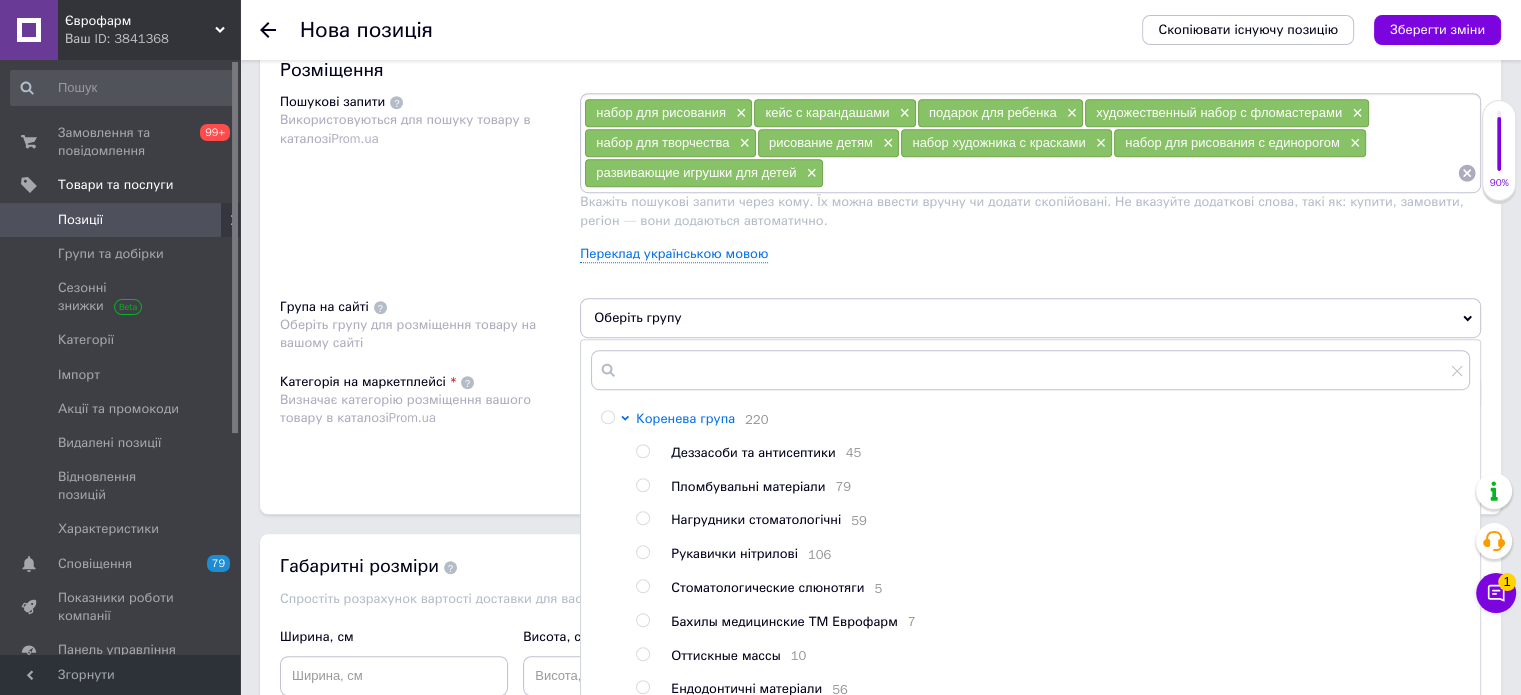 click on "Коренева група" at bounding box center (685, 418) 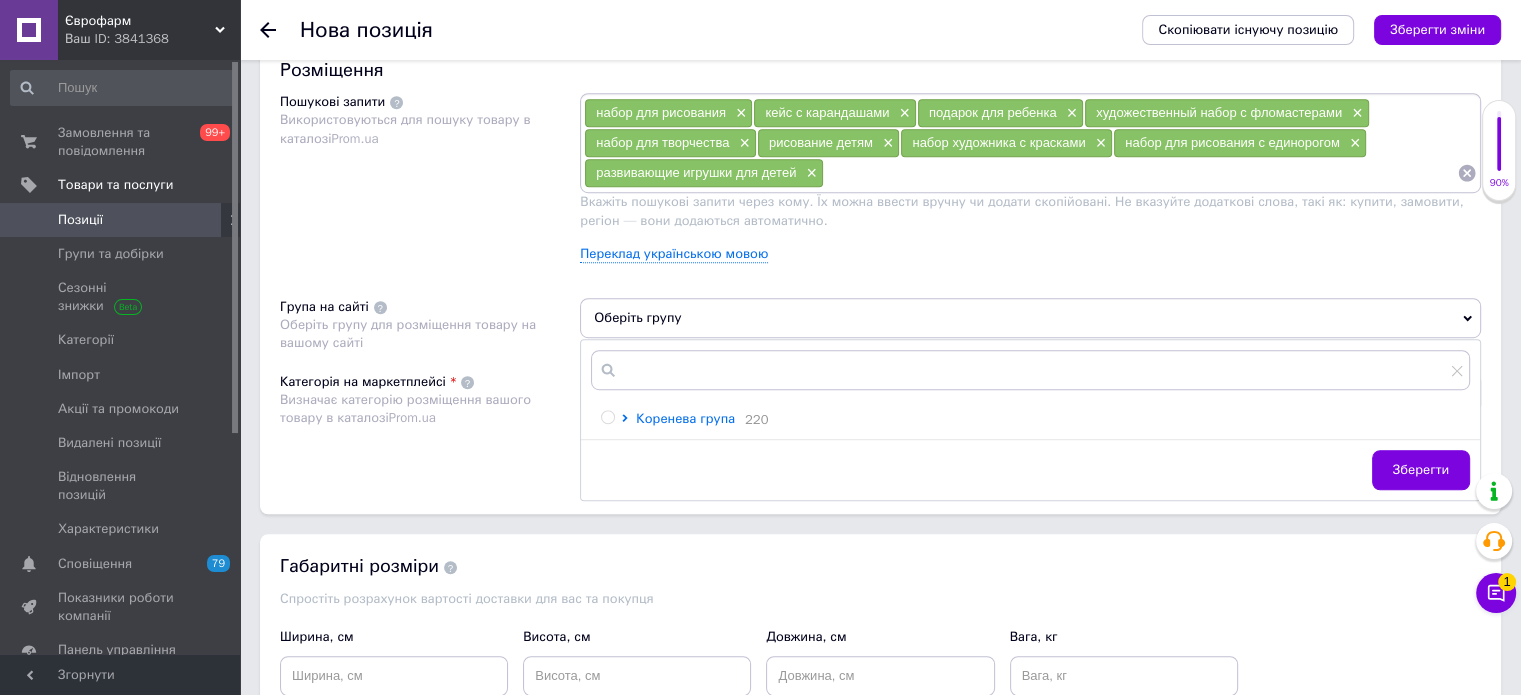 click on "Коренева група" at bounding box center (685, 418) 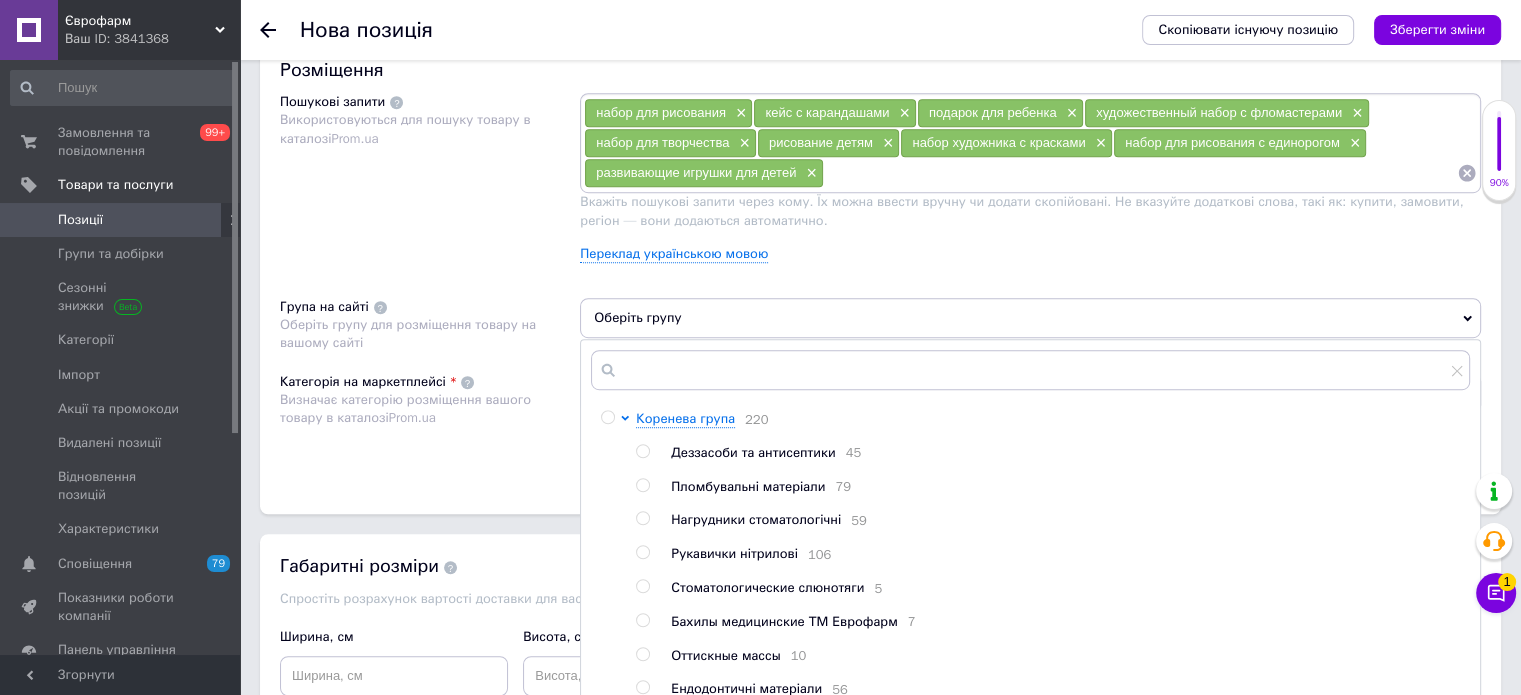click at bounding box center (611, 1094) 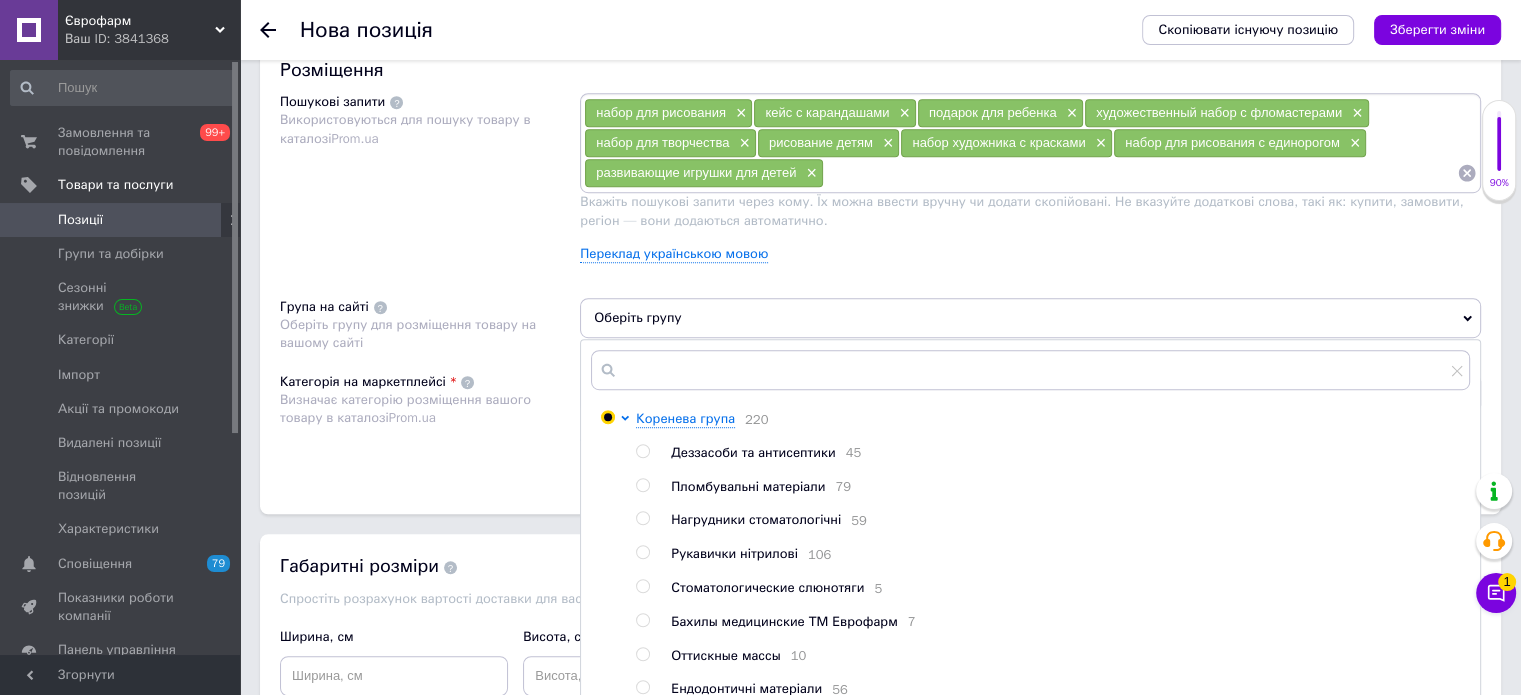 radio on "true" 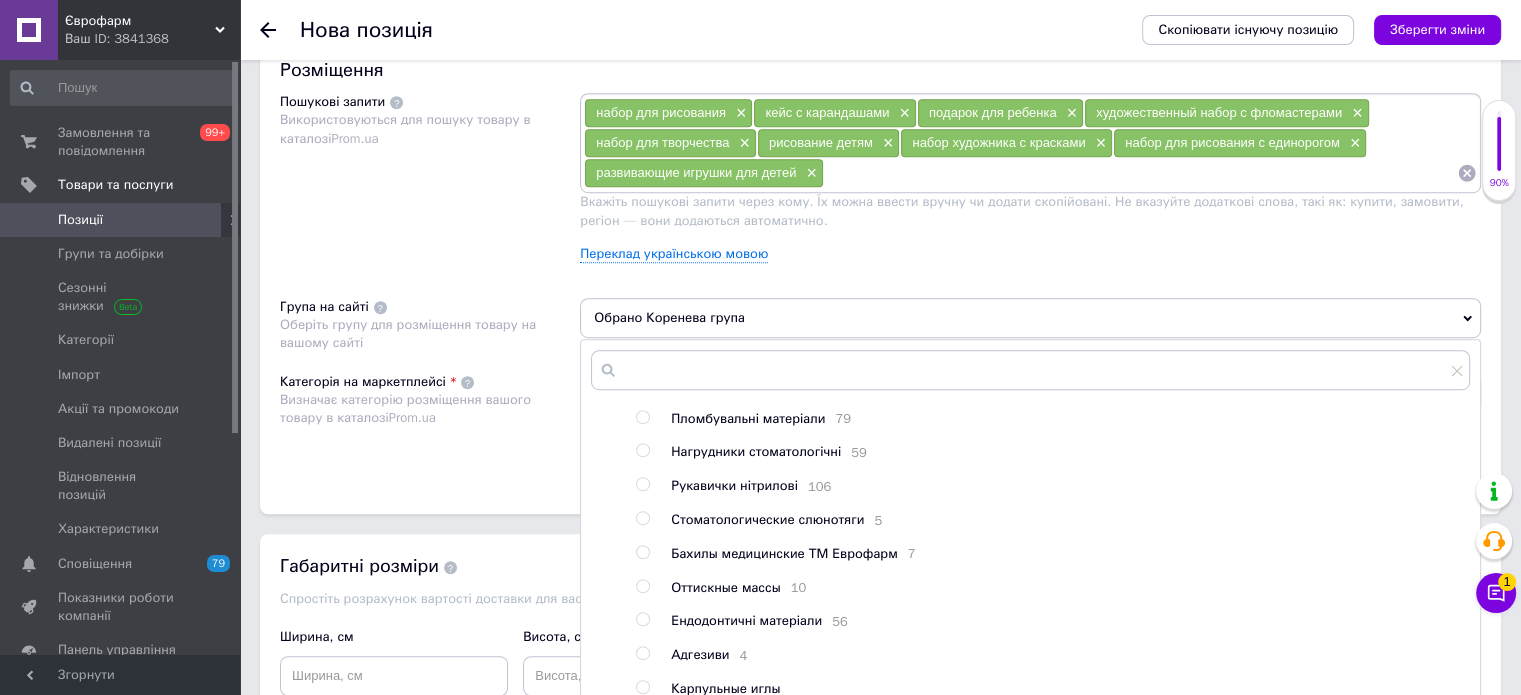 scroll, scrollTop: 200, scrollLeft: 0, axis: vertical 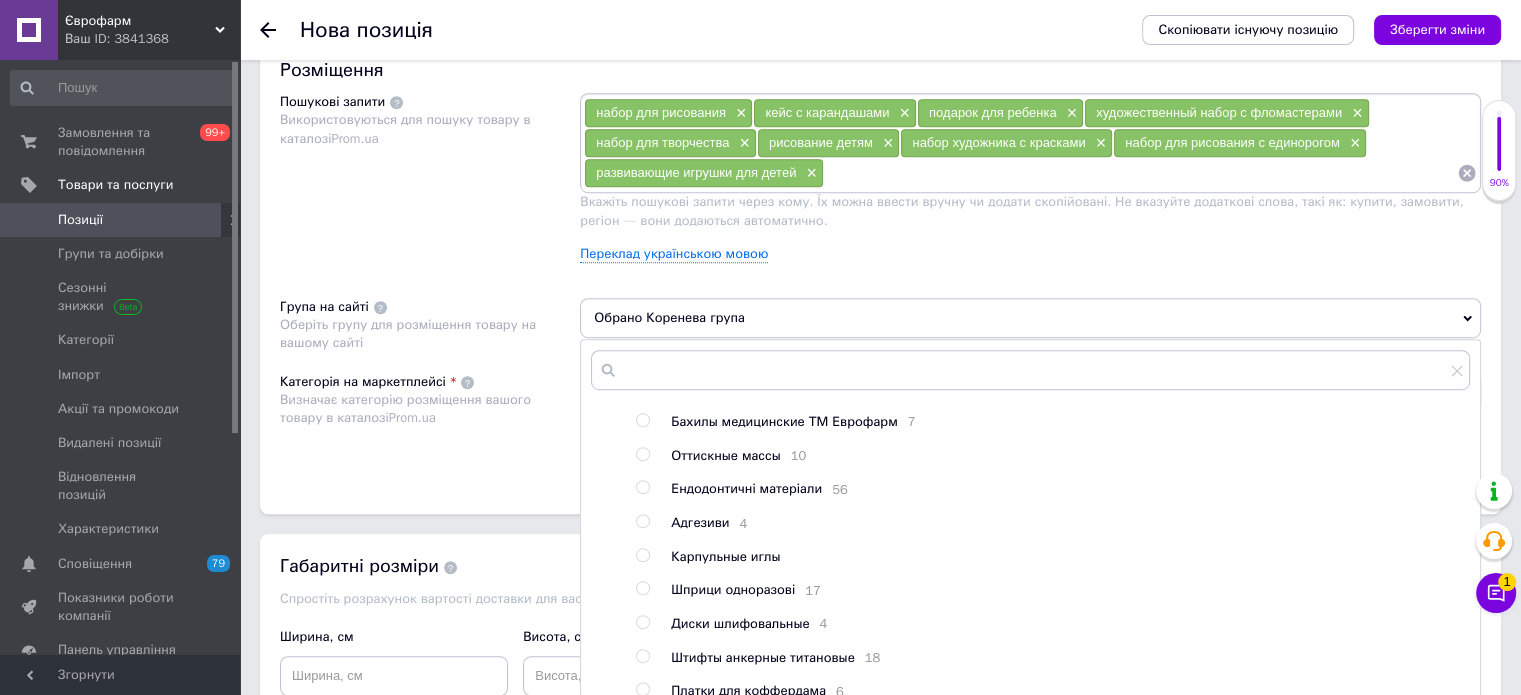 drag, startPoint x: 421, startPoint y: 439, endPoint x: 552, endPoint y: 403, distance: 135.85654 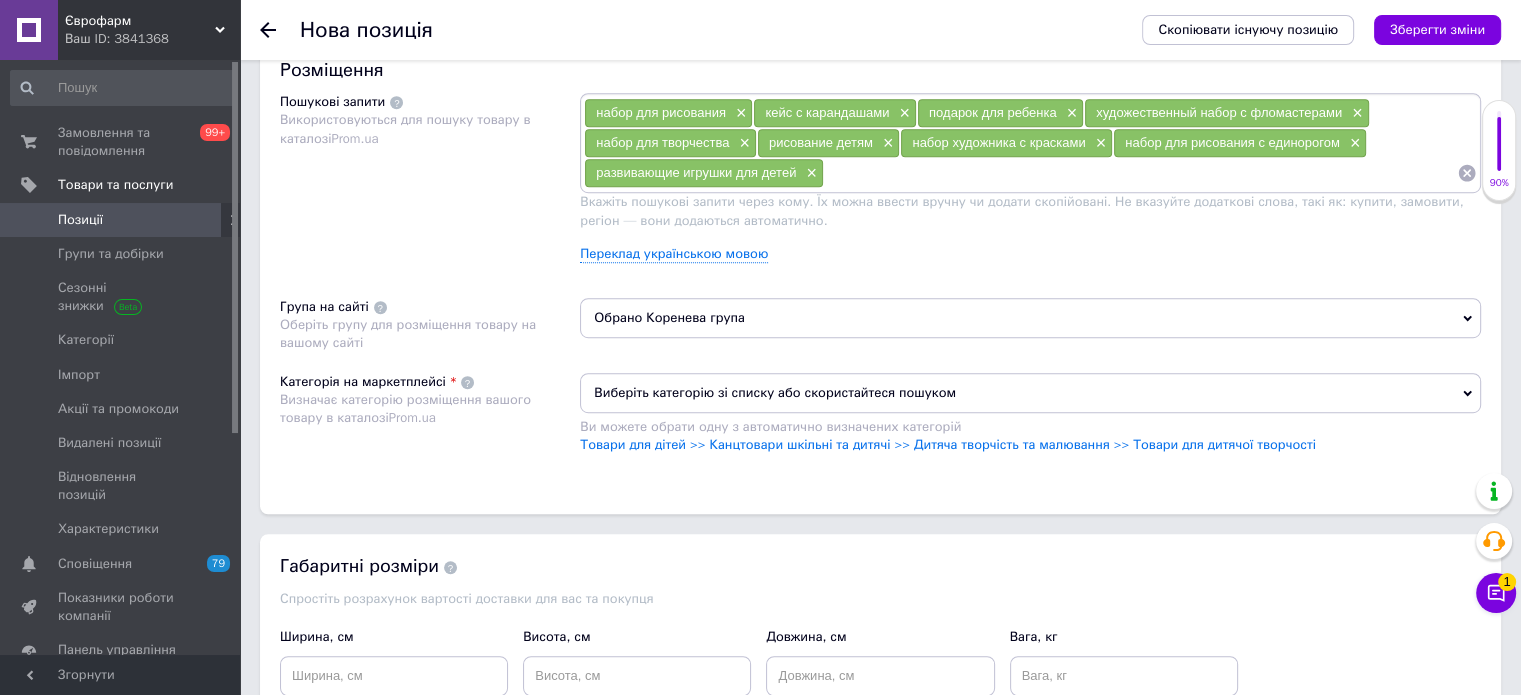 click on "Виберіть категорію зі списку або скористайтеся пошуком" at bounding box center [1030, 393] 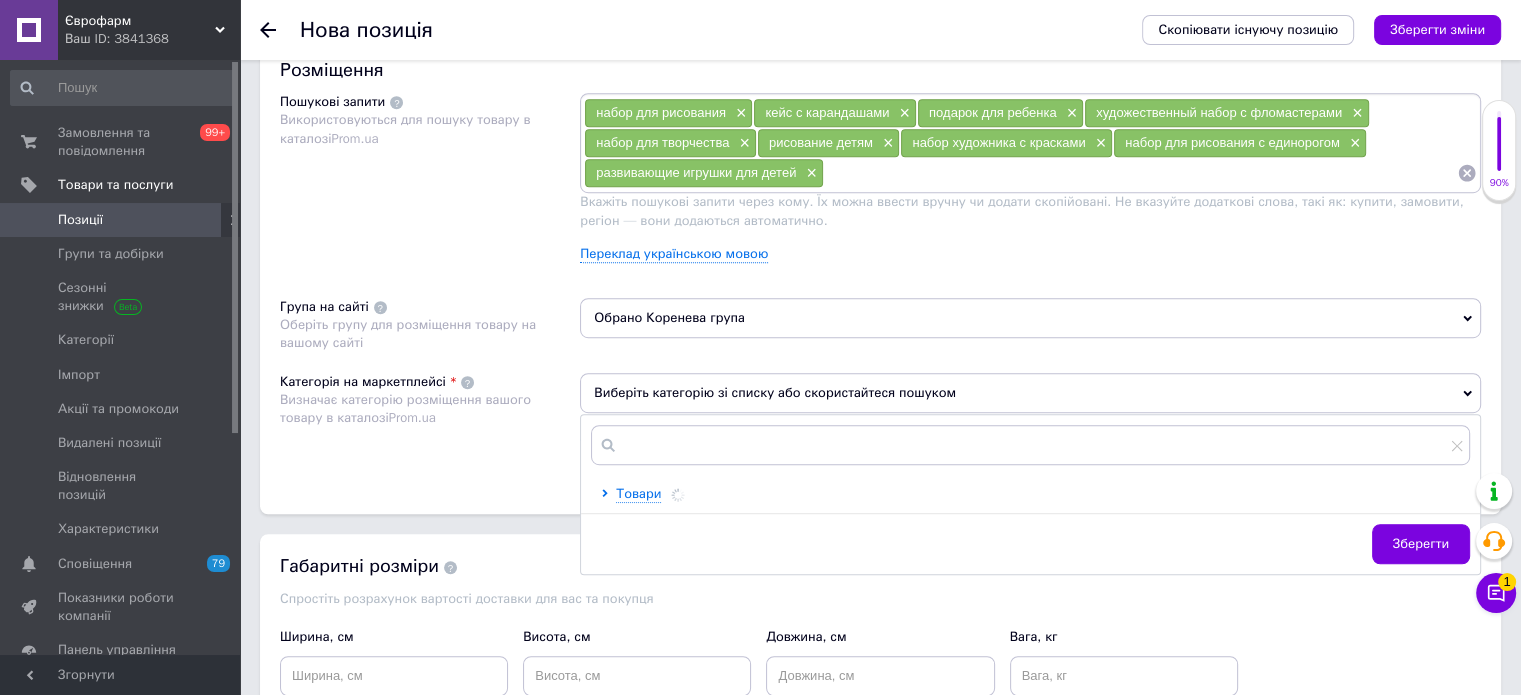 click on "Розміщення Пошукові запити Використовуються для пошуку товару в каталозі  Prom.ua набор для рисования × кейс с карандашами × подарок для ребенка × художественный набор с фломастерами × набор для творчества × рисование детям × набор художника с красками × набор для рисования с единорогом × развивающие игрушки для детей × Вкажіть пошукові запити через кому. Їх можна ввести вручну чи додати скопійовані. Не вказуйте додаткові слова, такі як: купити, замовити, регіон — вони додаються автоматично. Переклад українською мовою Група на сайті Обрано Коренева група" at bounding box center [880, 276] 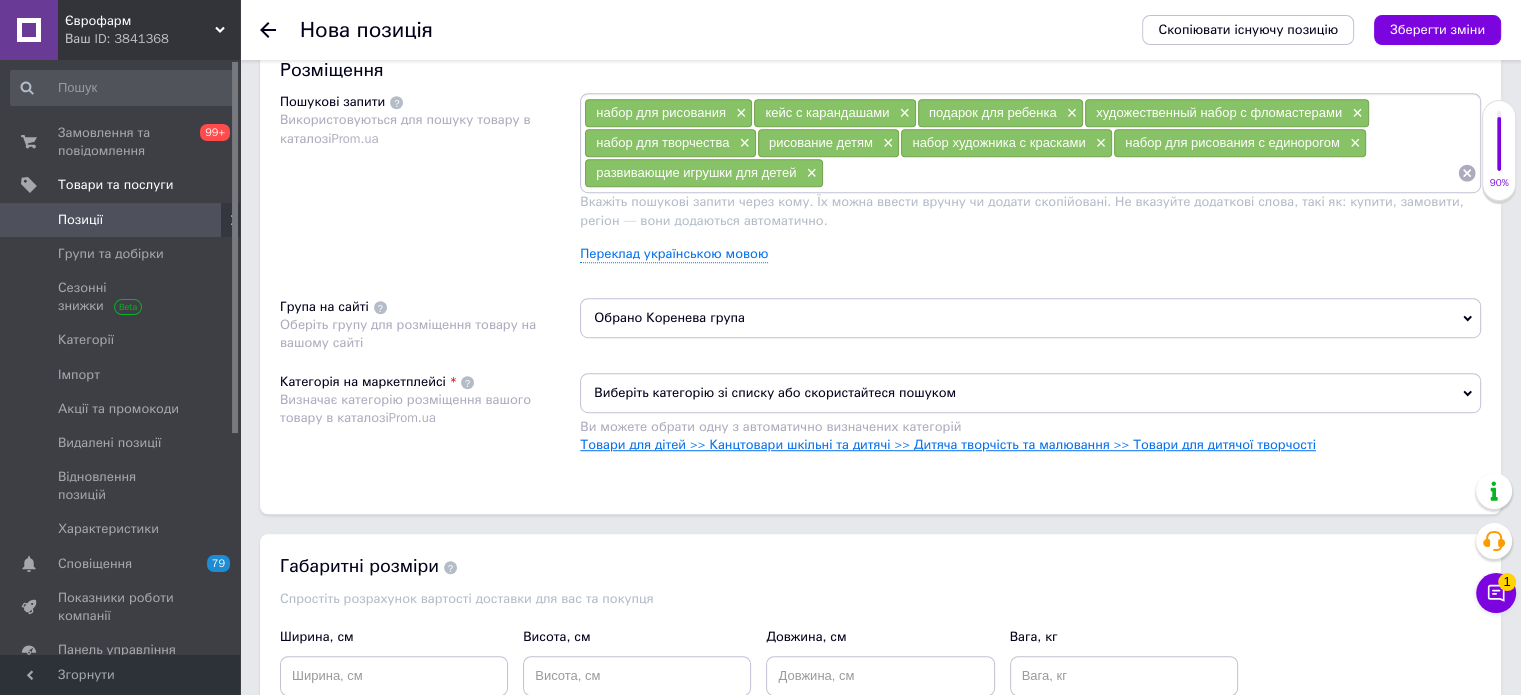 click on "Товари для дітей >> Канцтовари шкільні та дитячі >> Дитяча творчість та малювання >> Товари для дитячої творчості" at bounding box center (948, 444) 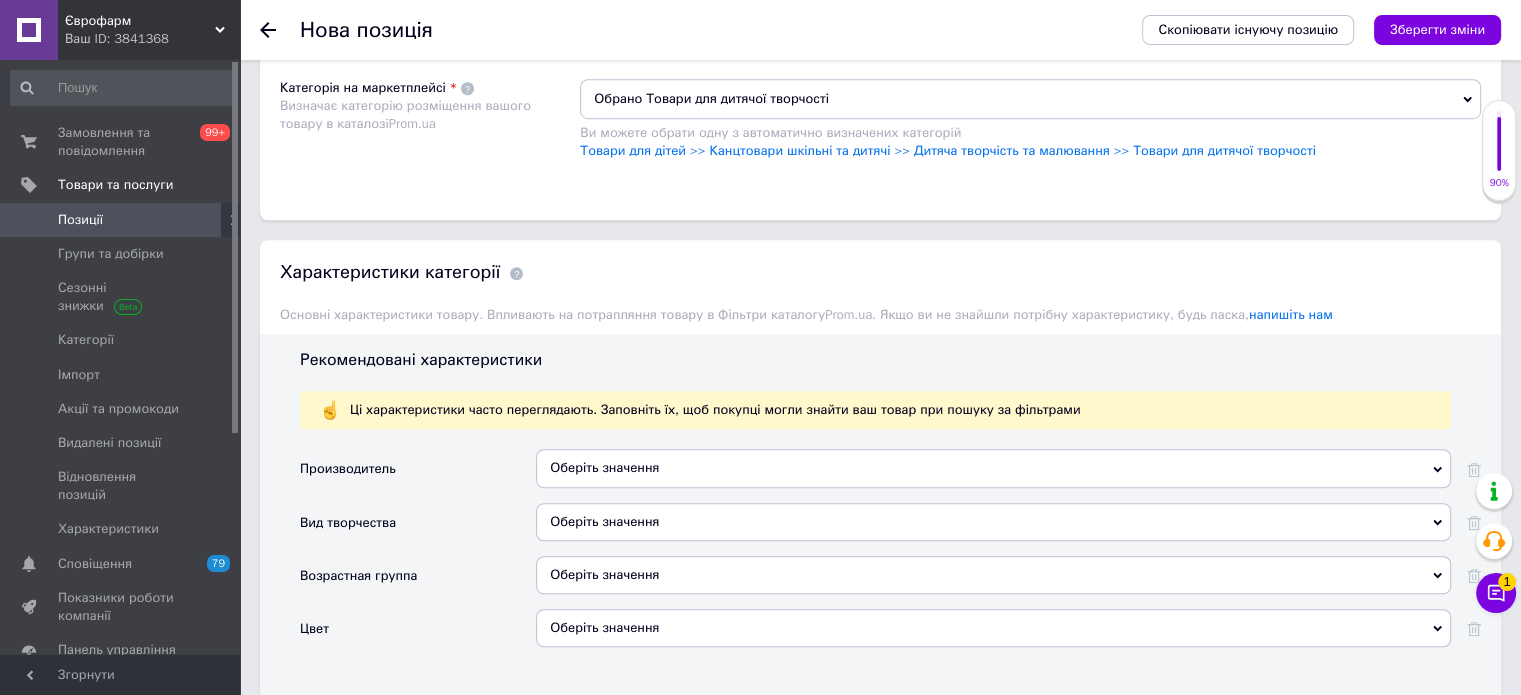 scroll, scrollTop: 1578, scrollLeft: 0, axis: vertical 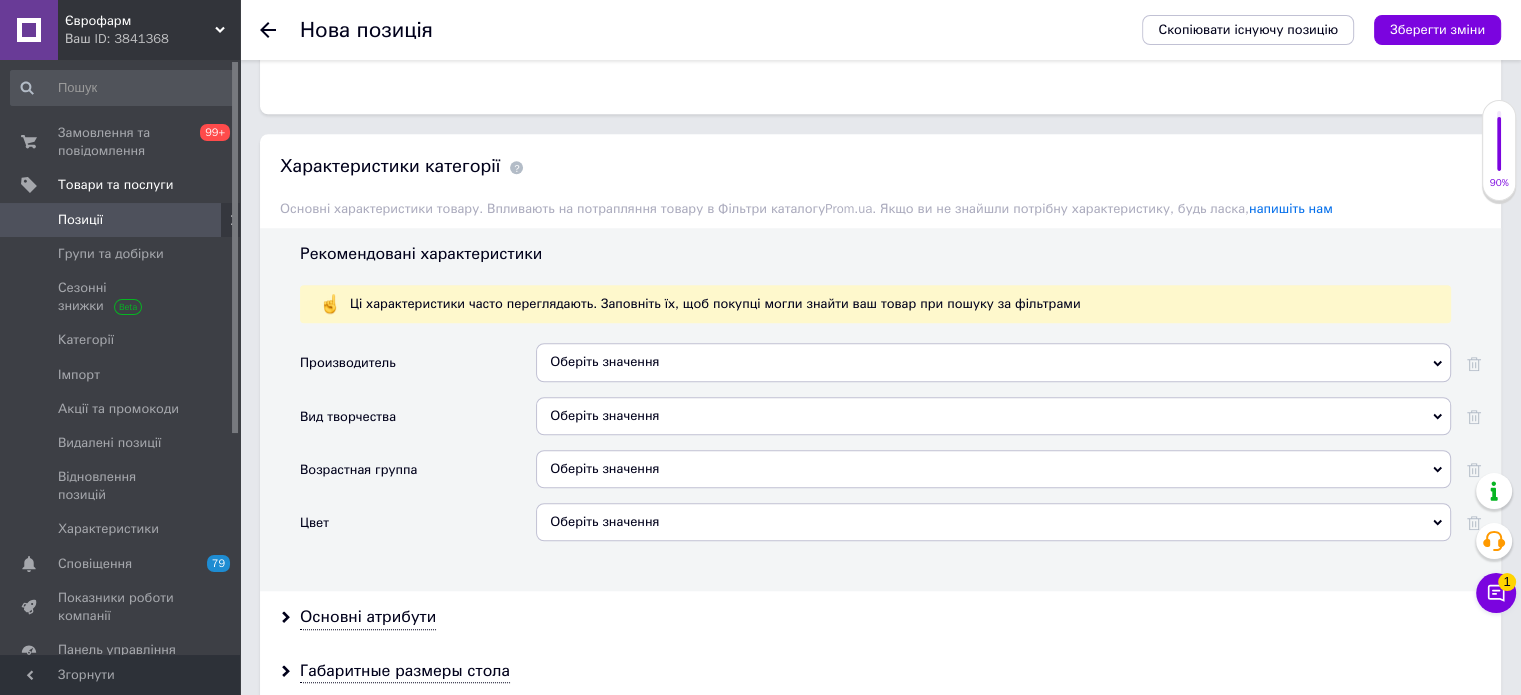 click on "Оберіть значення" at bounding box center (993, 362) 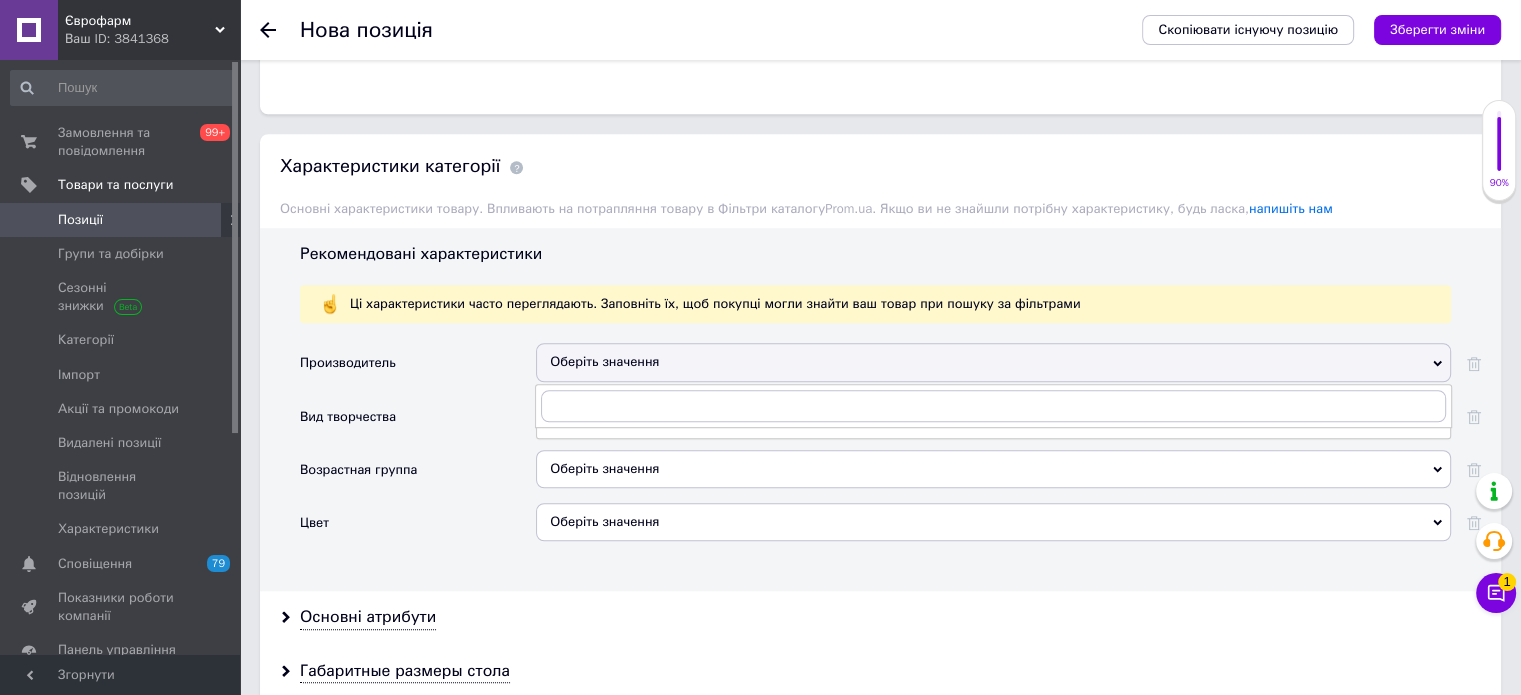 click on "Производитель" at bounding box center (418, 369) 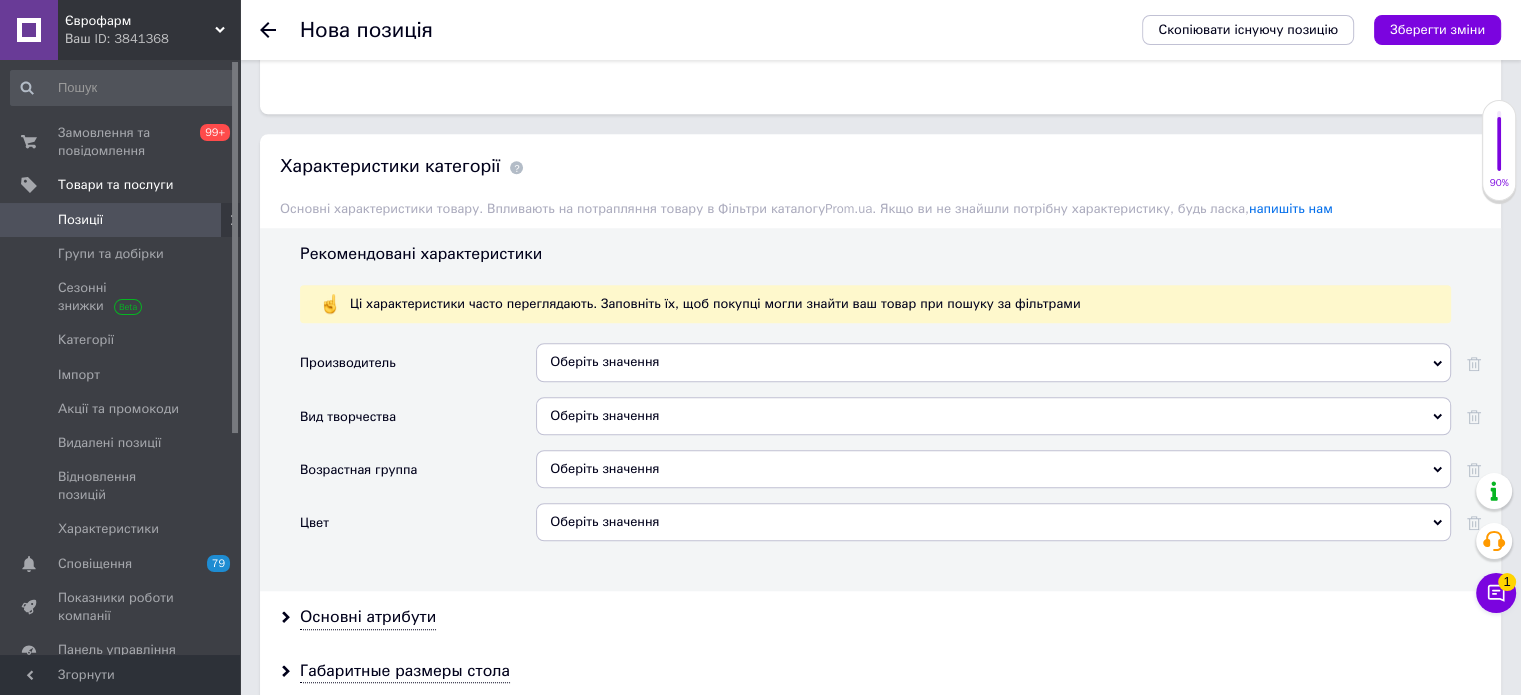 click on "Оберіть значення" at bounding box center (993, 416) 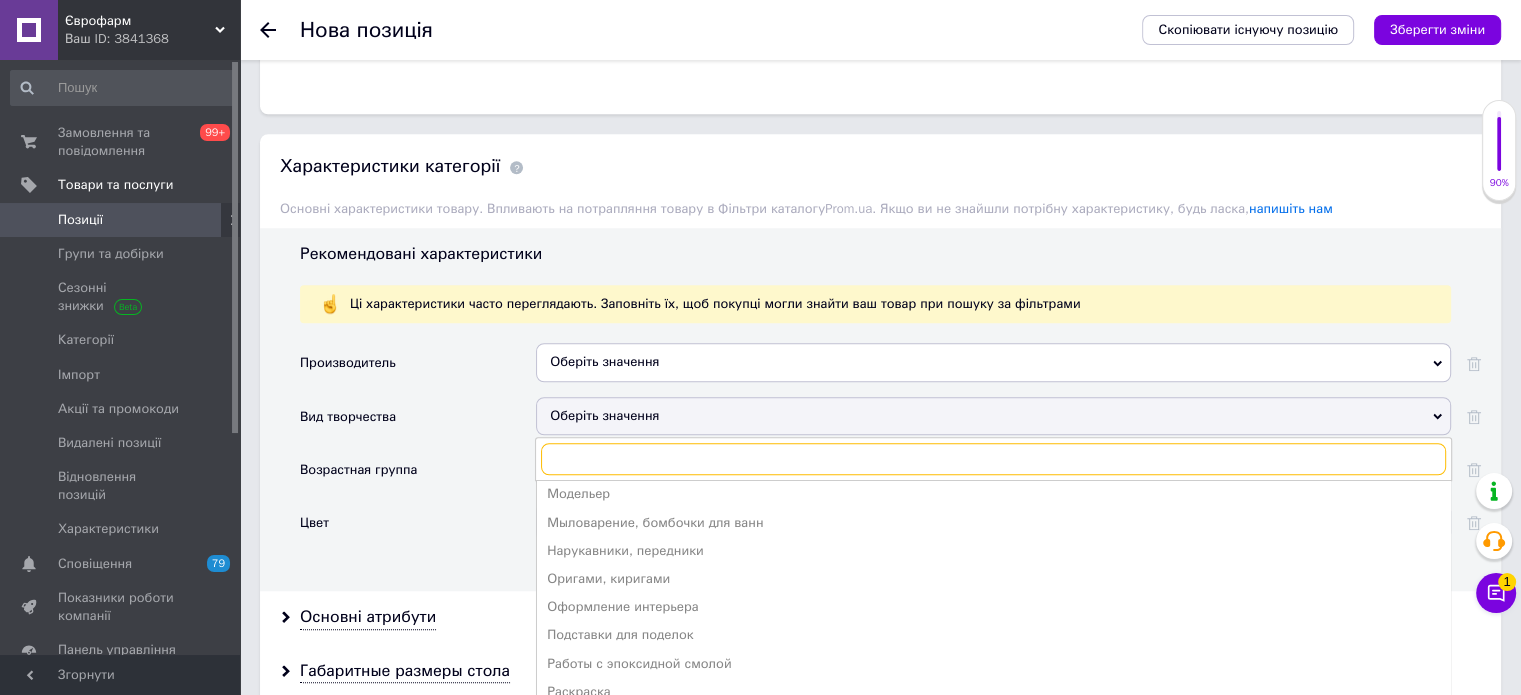 scroll, scrollTop: 500, scrollLeft: 0, axis: vertical 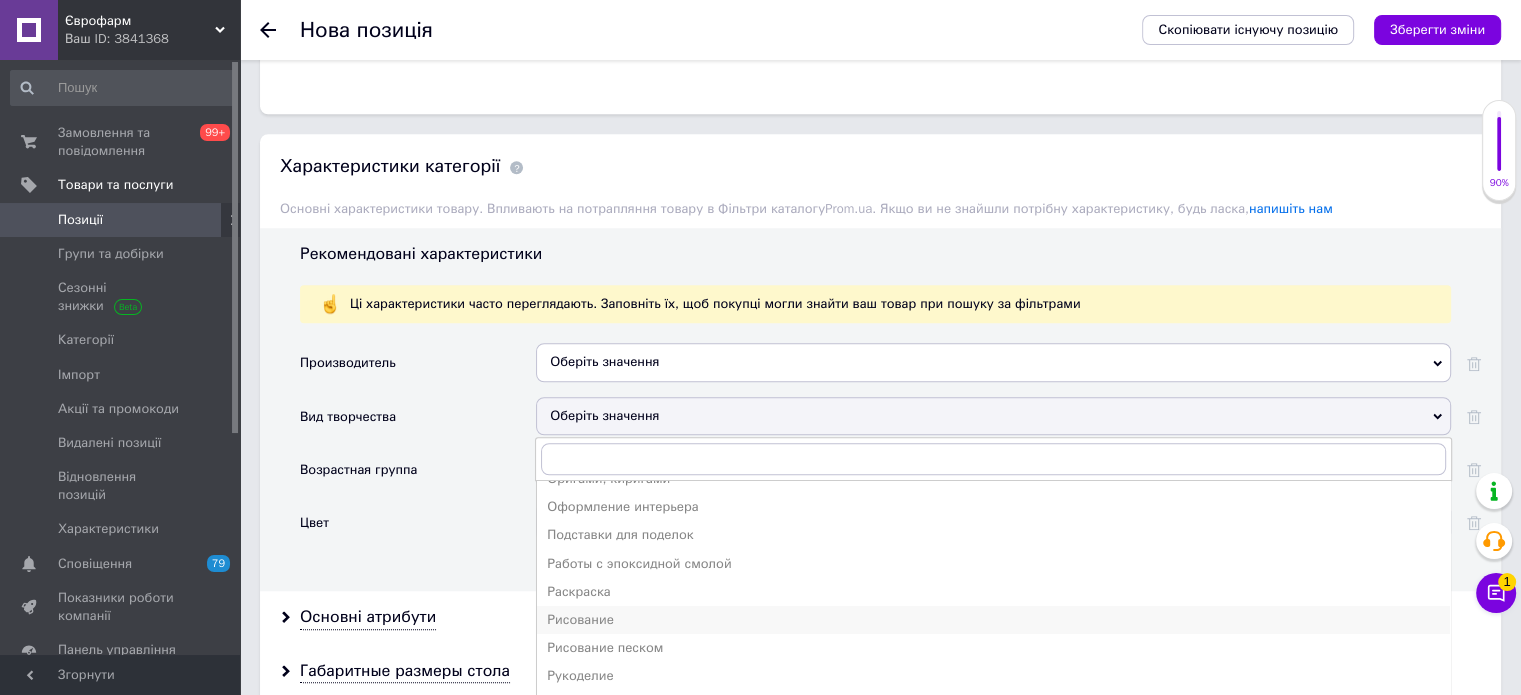 click on "Рисование" at bounding box center [993, 620] 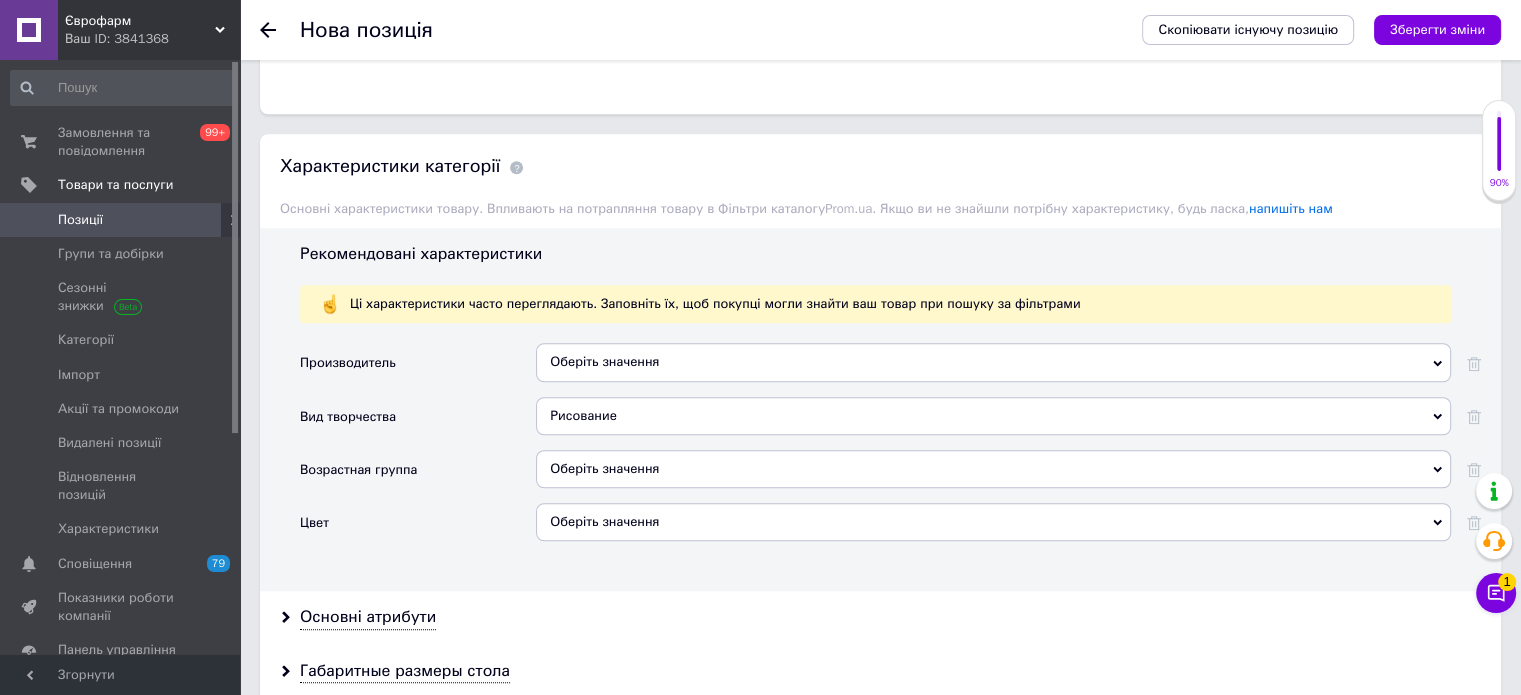 click on "Оберіть значення" at bounding box center (993, 469) 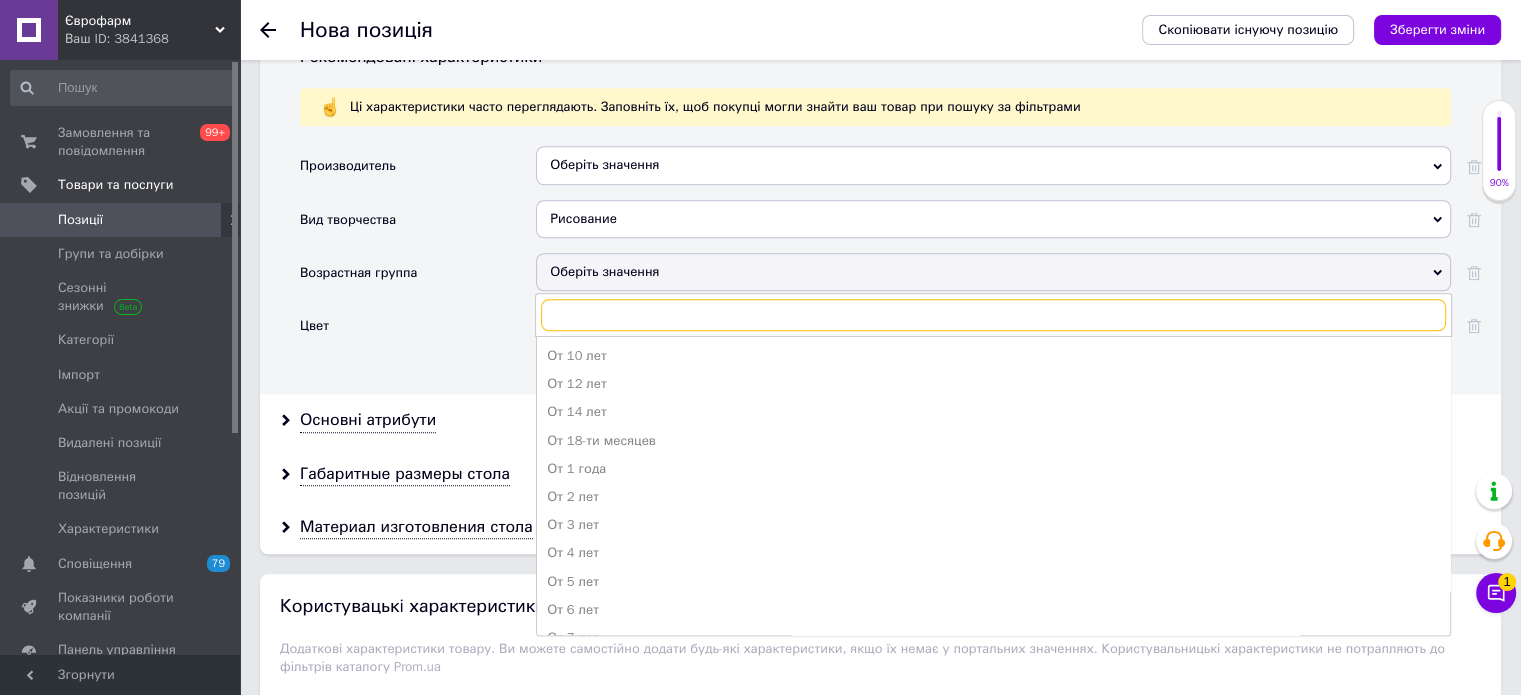 scroll, scrollTop: 1778, scrollLeft: 0, axis: vertical 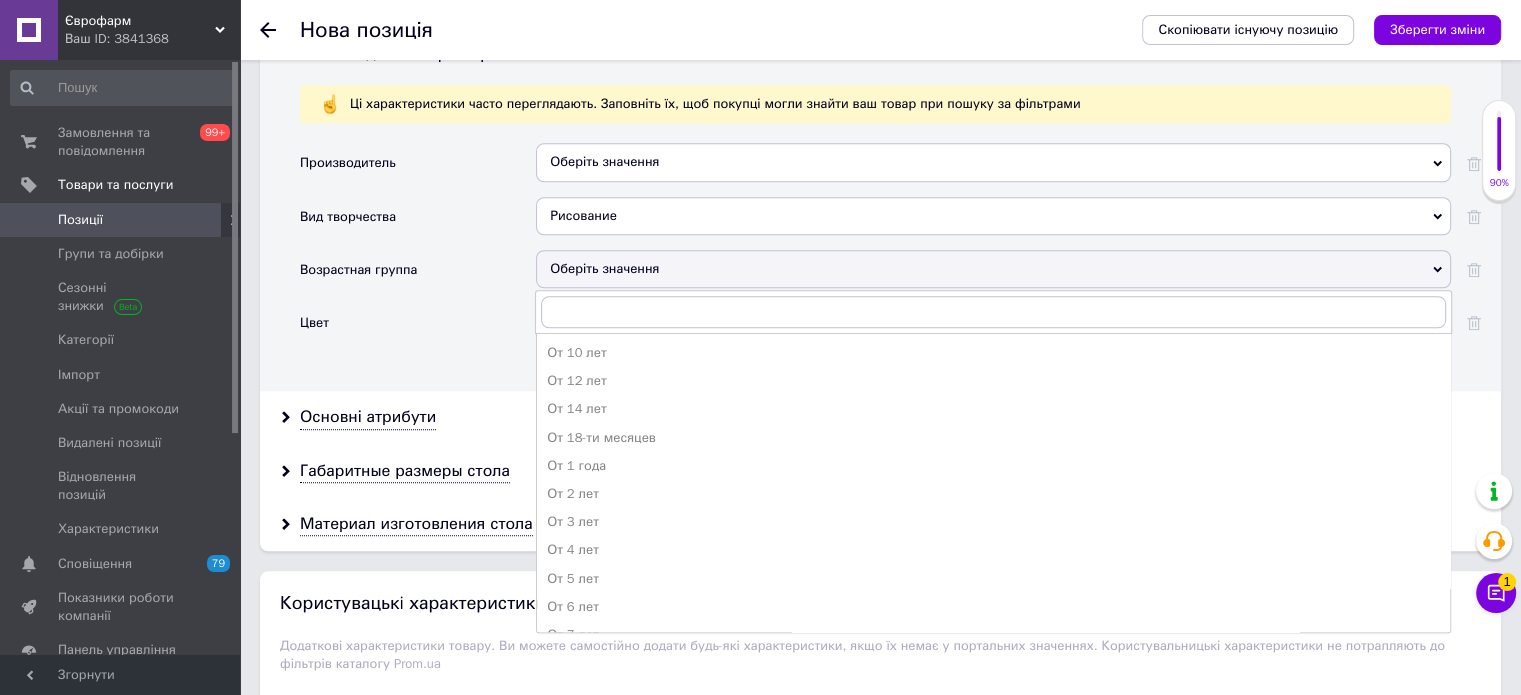 click on "Возрастная группа" at bounding box center [418, 276] 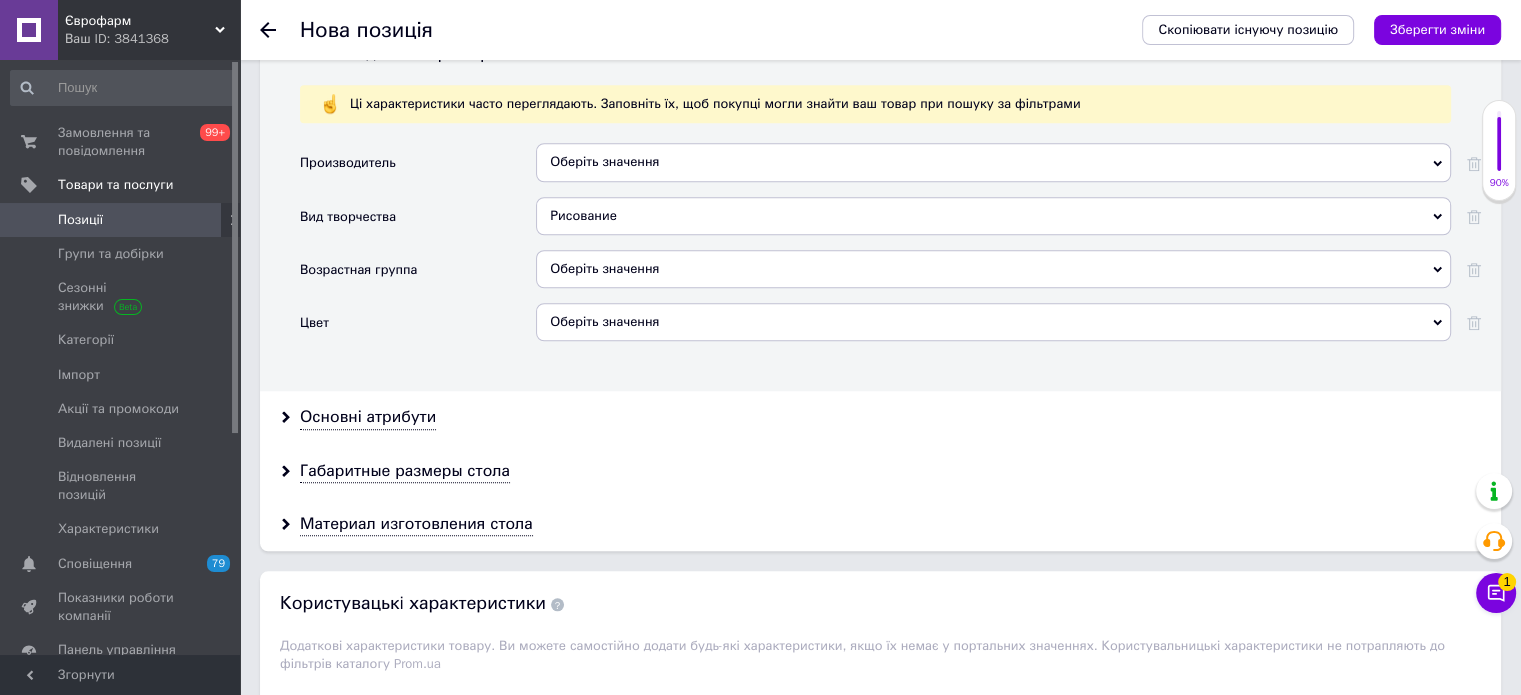 click on "Оберіть значення" at bounding box center [993, 322] 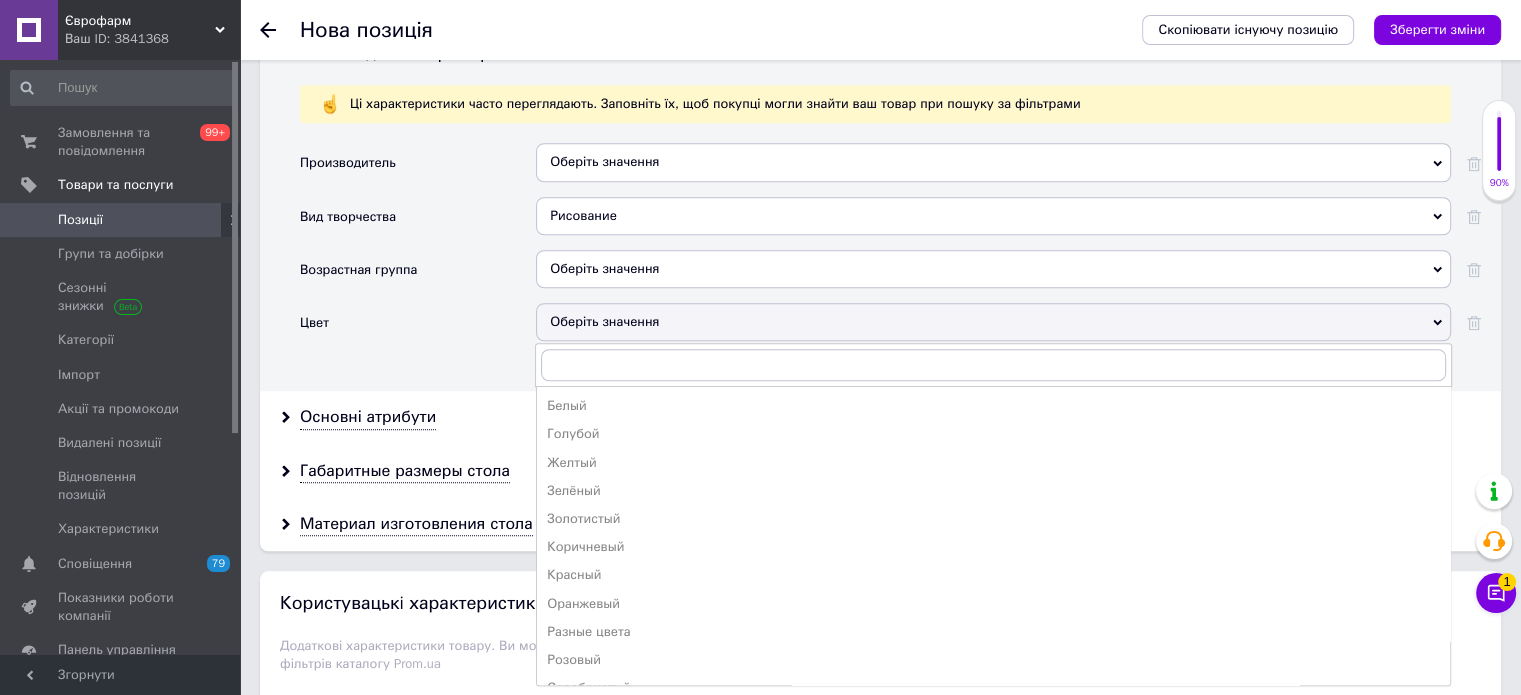 click on "Цвет" at bounding box center (418, 329) 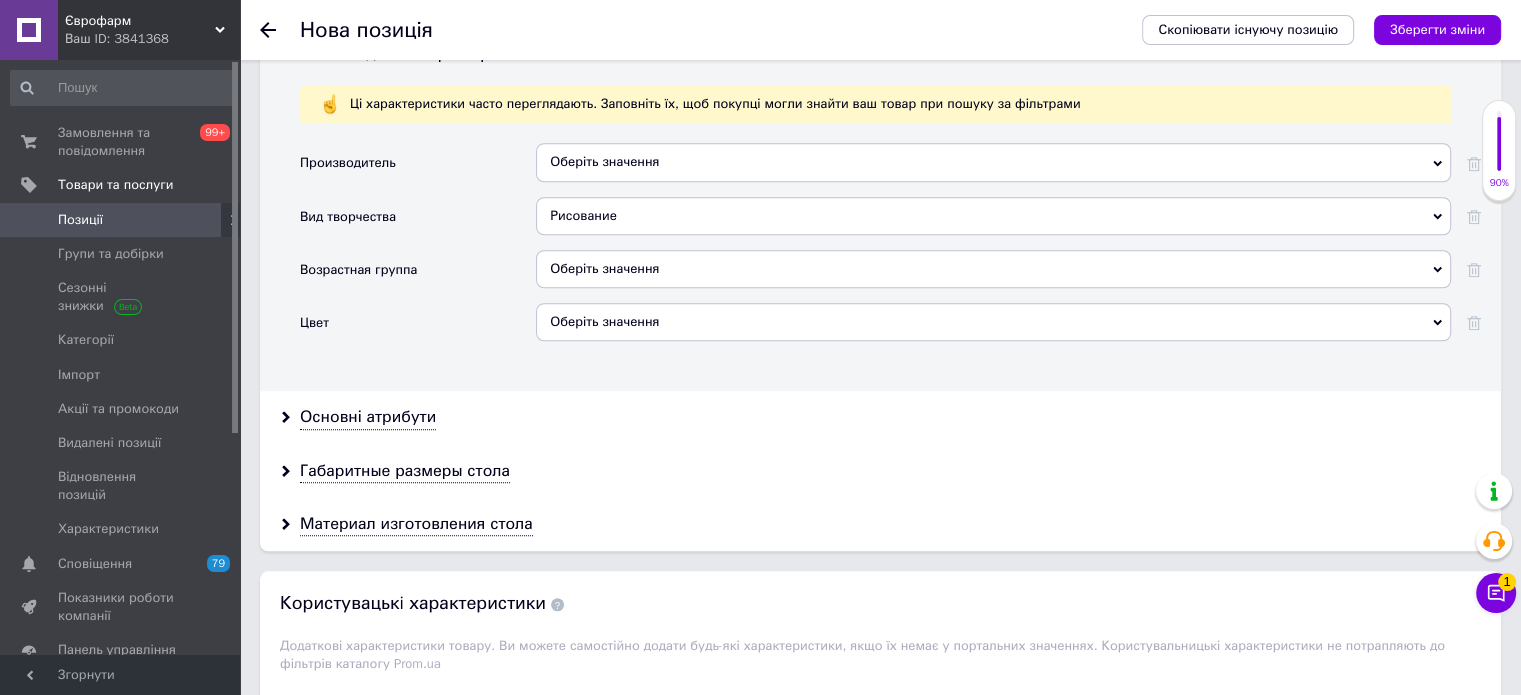 click on "Основні атрибути" at bounding box center [880, 417] 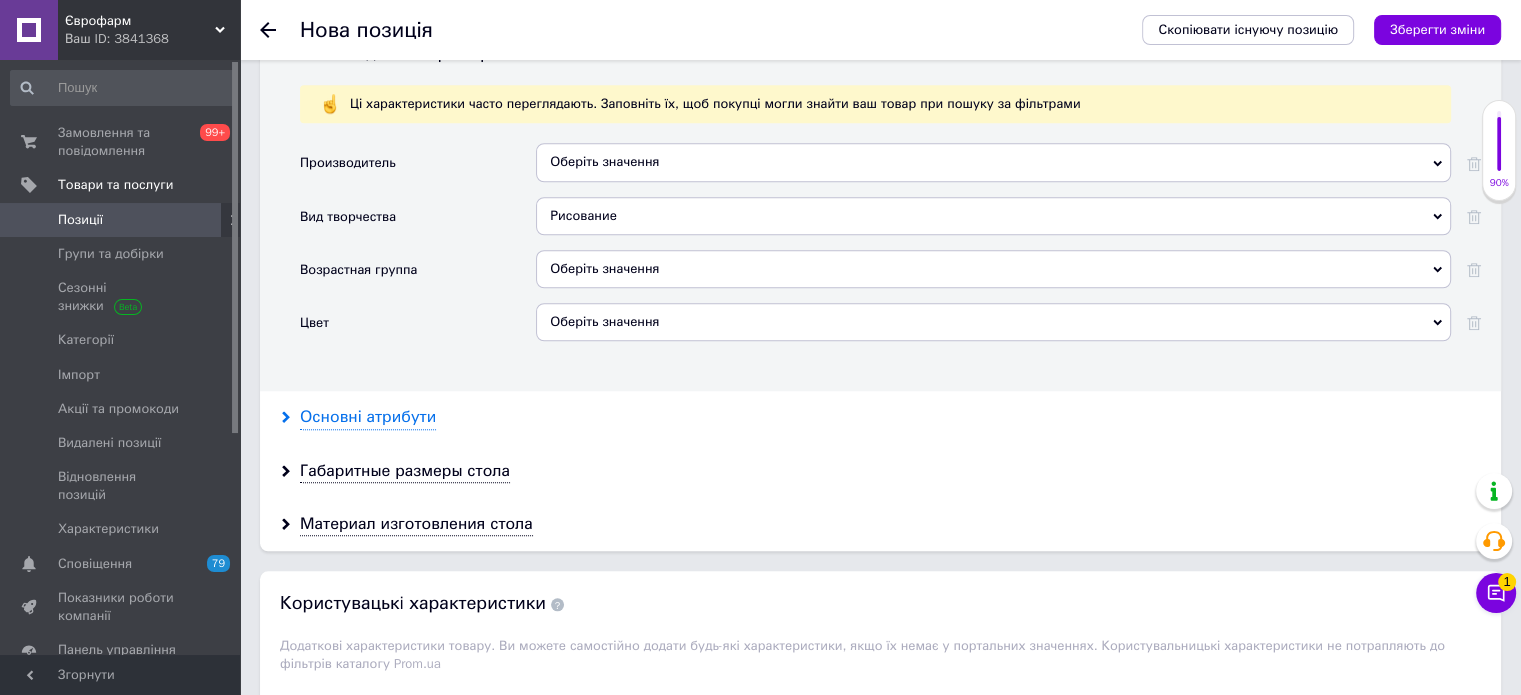 click on "Основні атрибути" at bounding box center (368, 417) 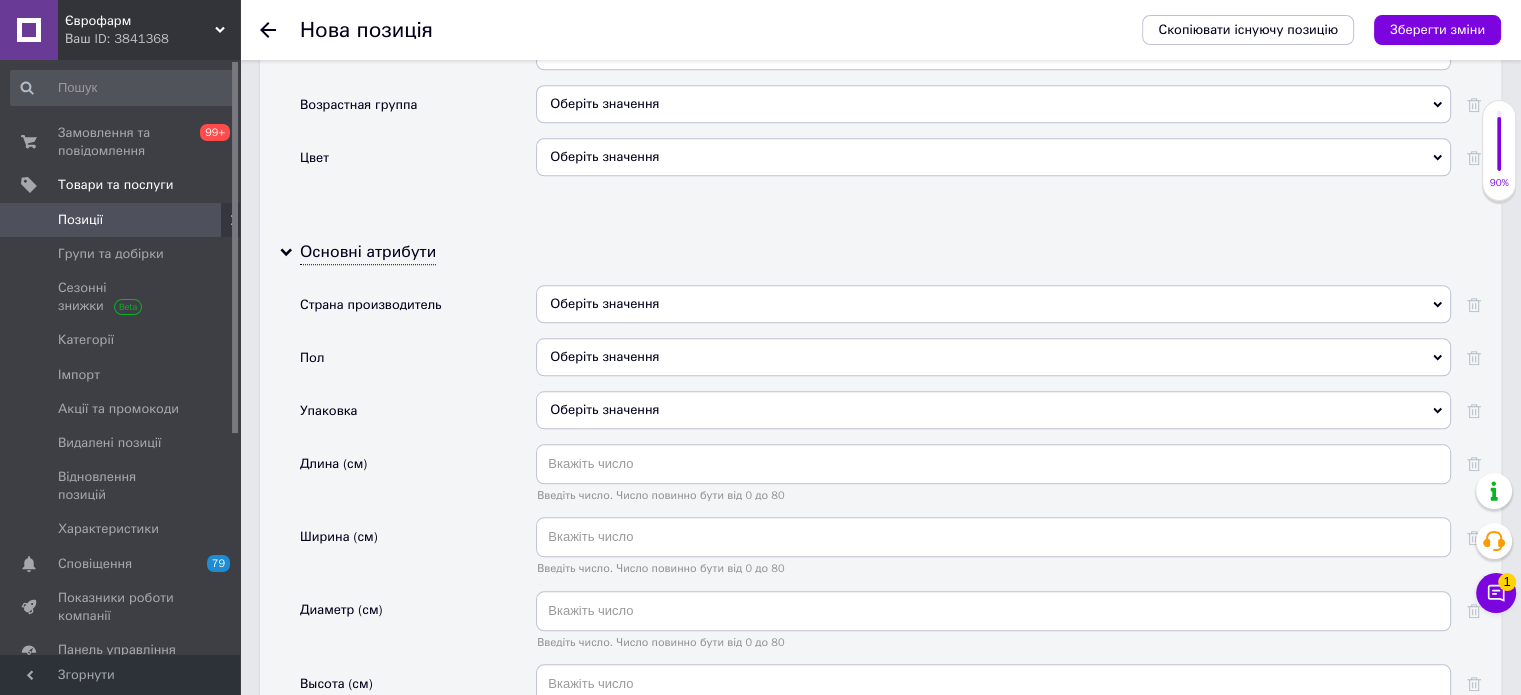 scroll, scrollTop: 1978, scrollLeft: 0, axis: vertical 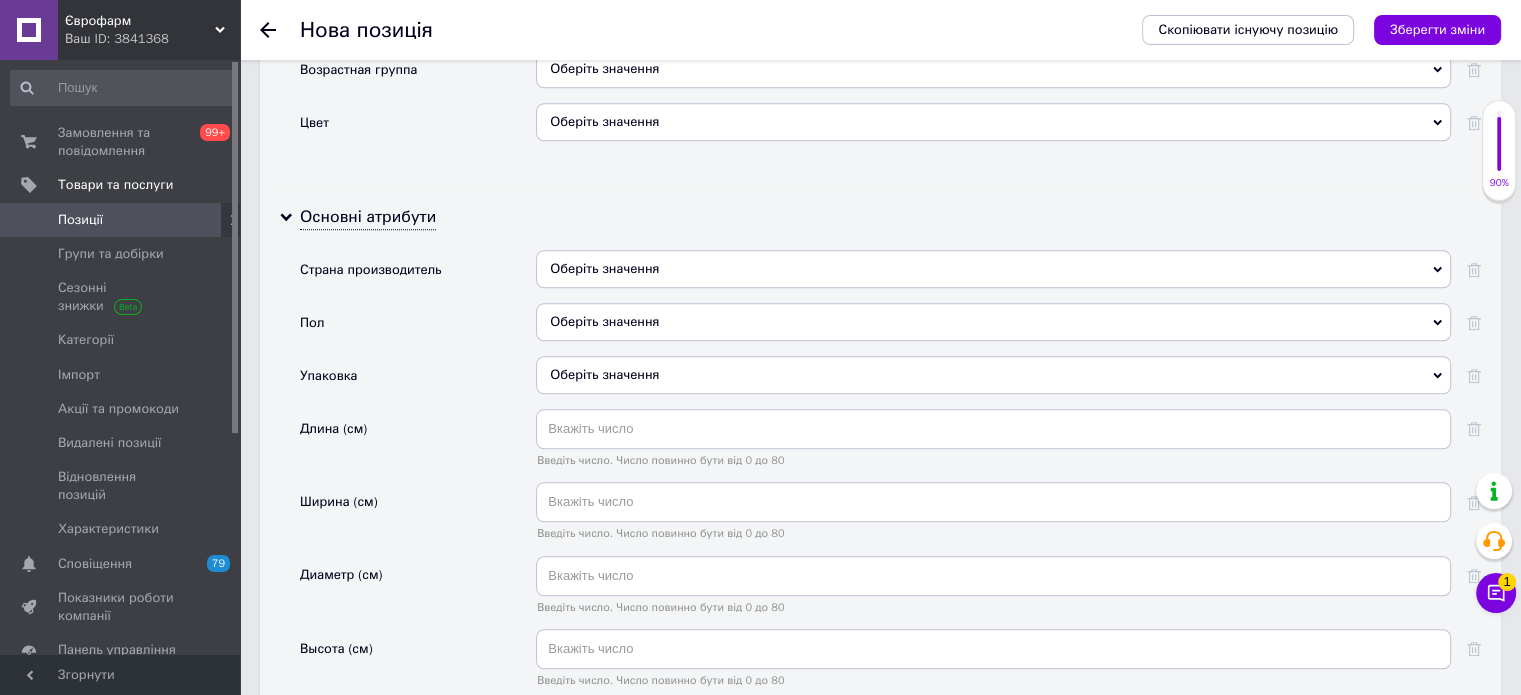 click on "Оберіть значення" at bounding box center [993, 375] 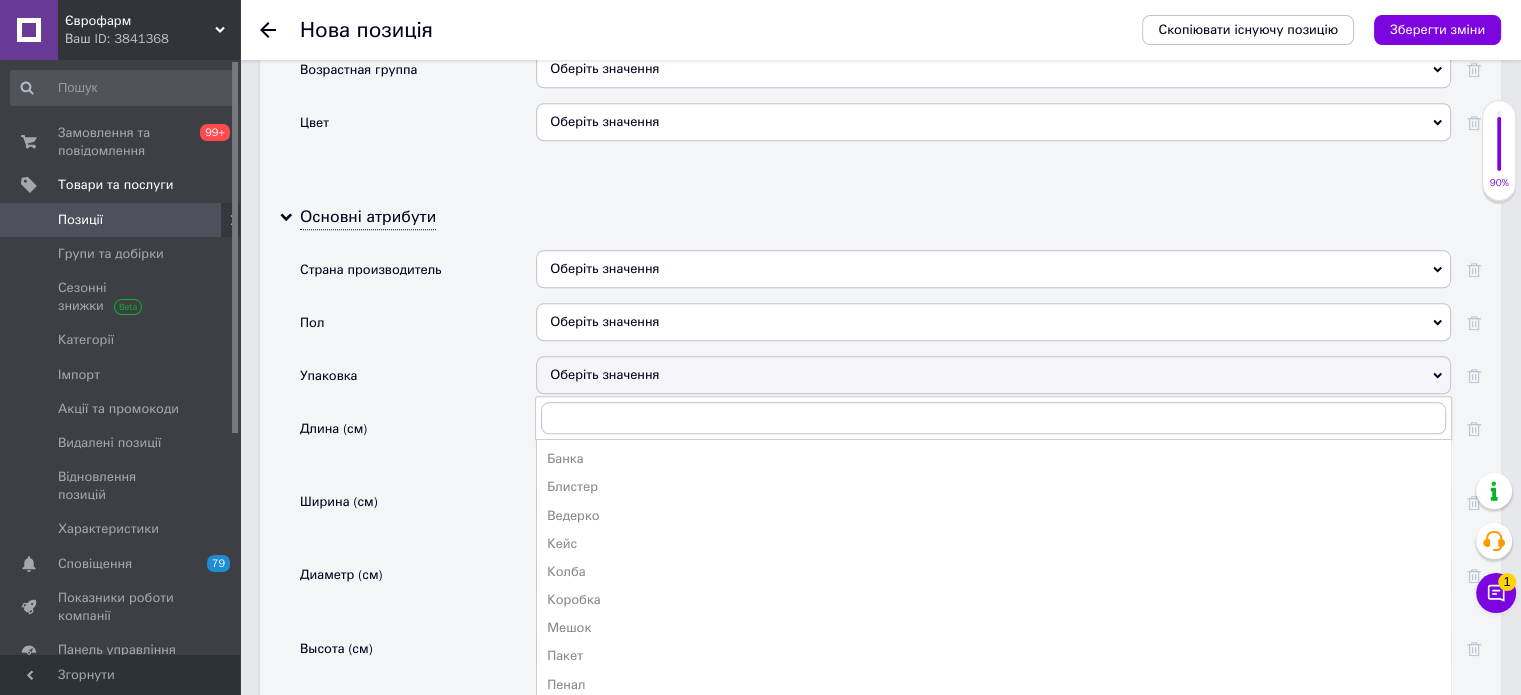 click on "Пол" at bounding box center (418, 329) 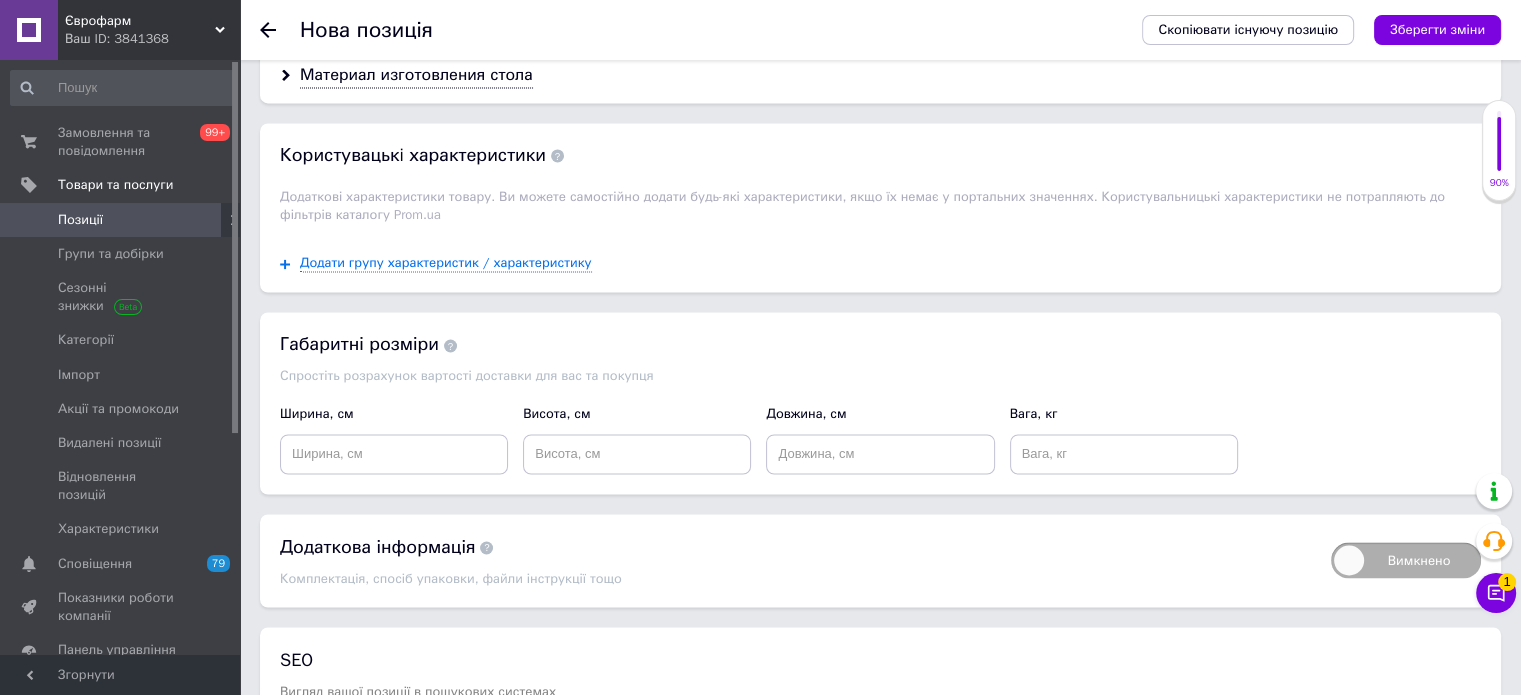 scroll, scrollTop: 3447, scrollLeft: 0, axis: vertical 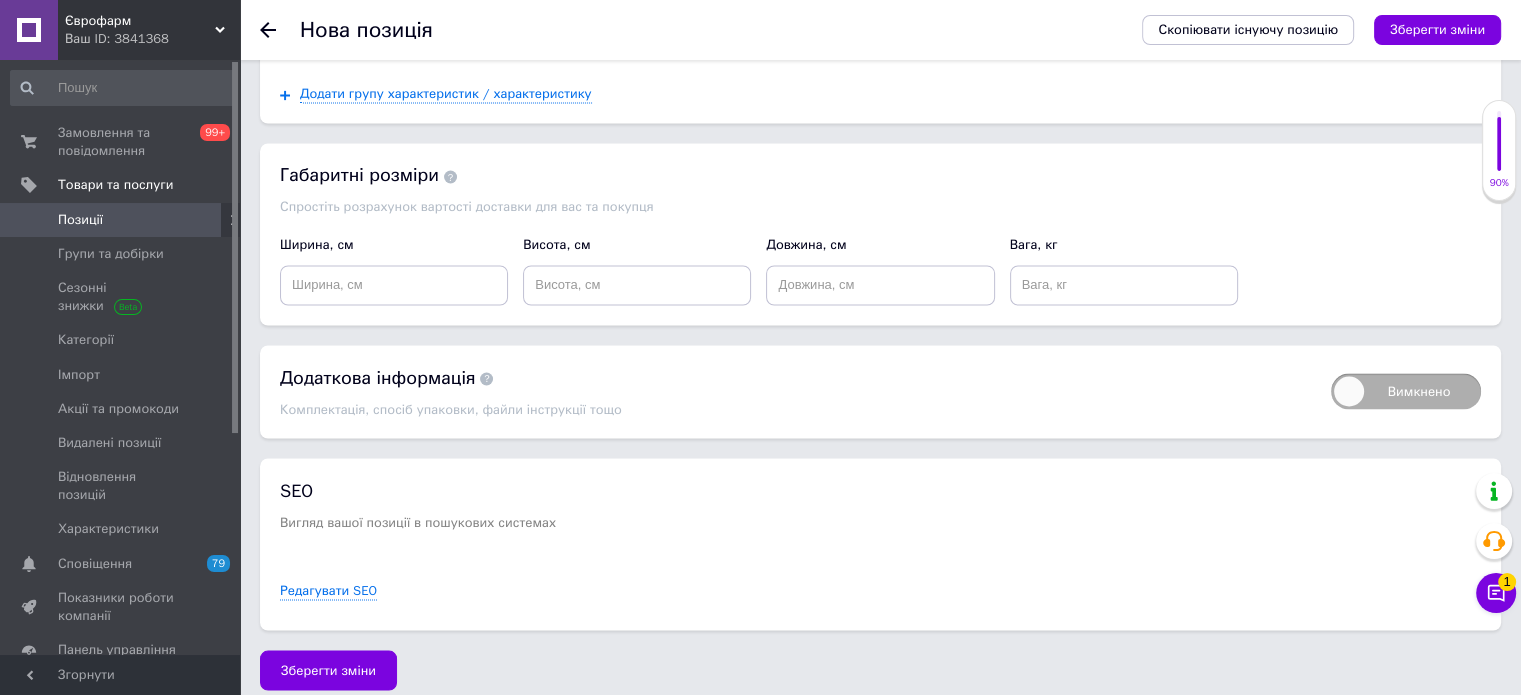 click on "Зберегти зміни" at bounding box center [1437, 29] 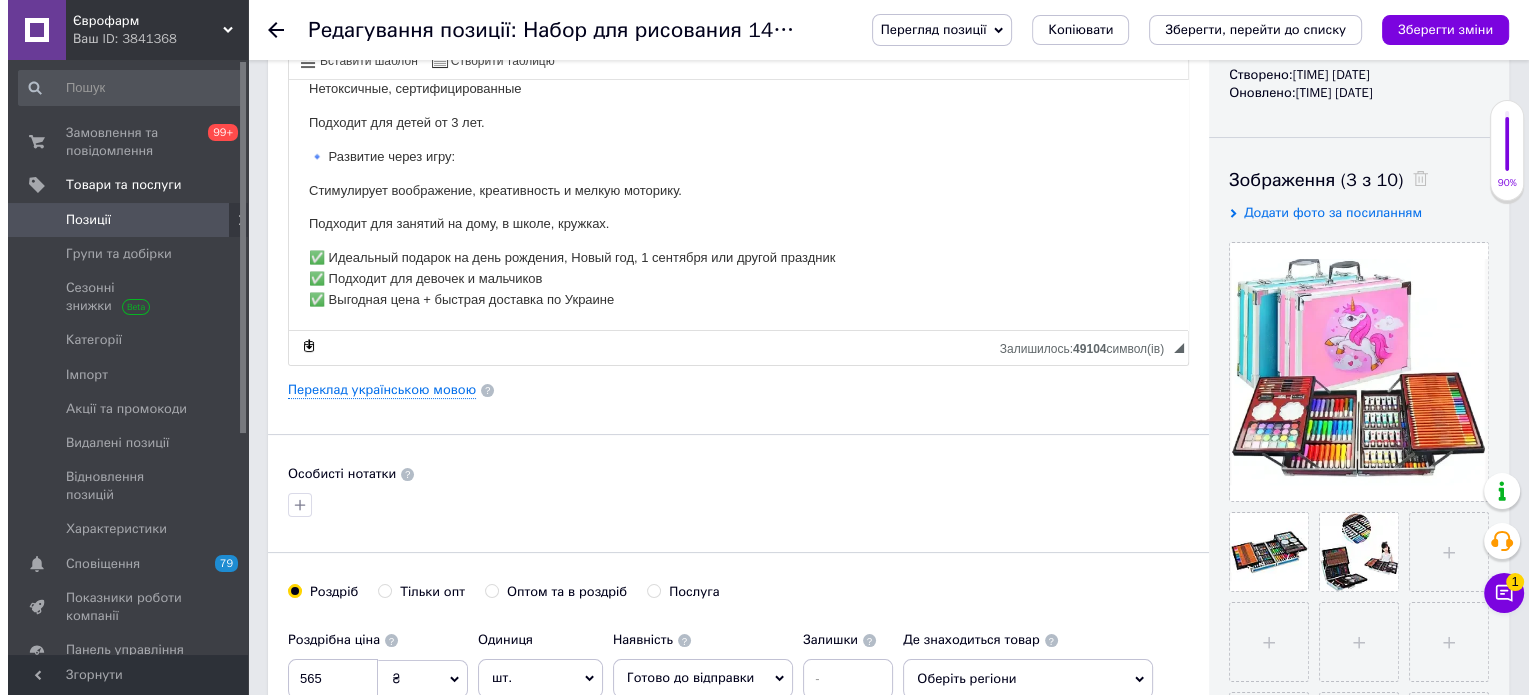 scroll, scrollTop: 300, scrollLeft: 0, axis: vertical 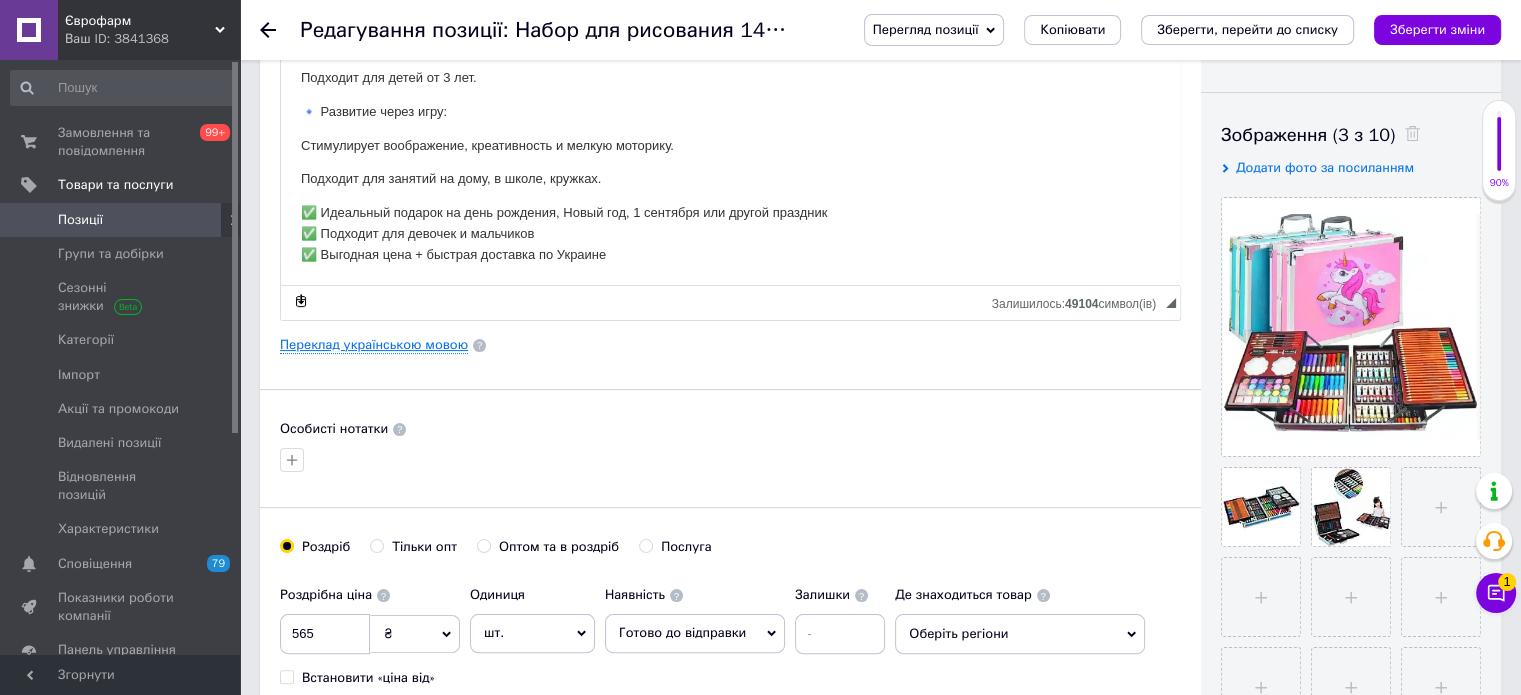 click on "Переклад українською мовою" at bounding box center [374, 345] 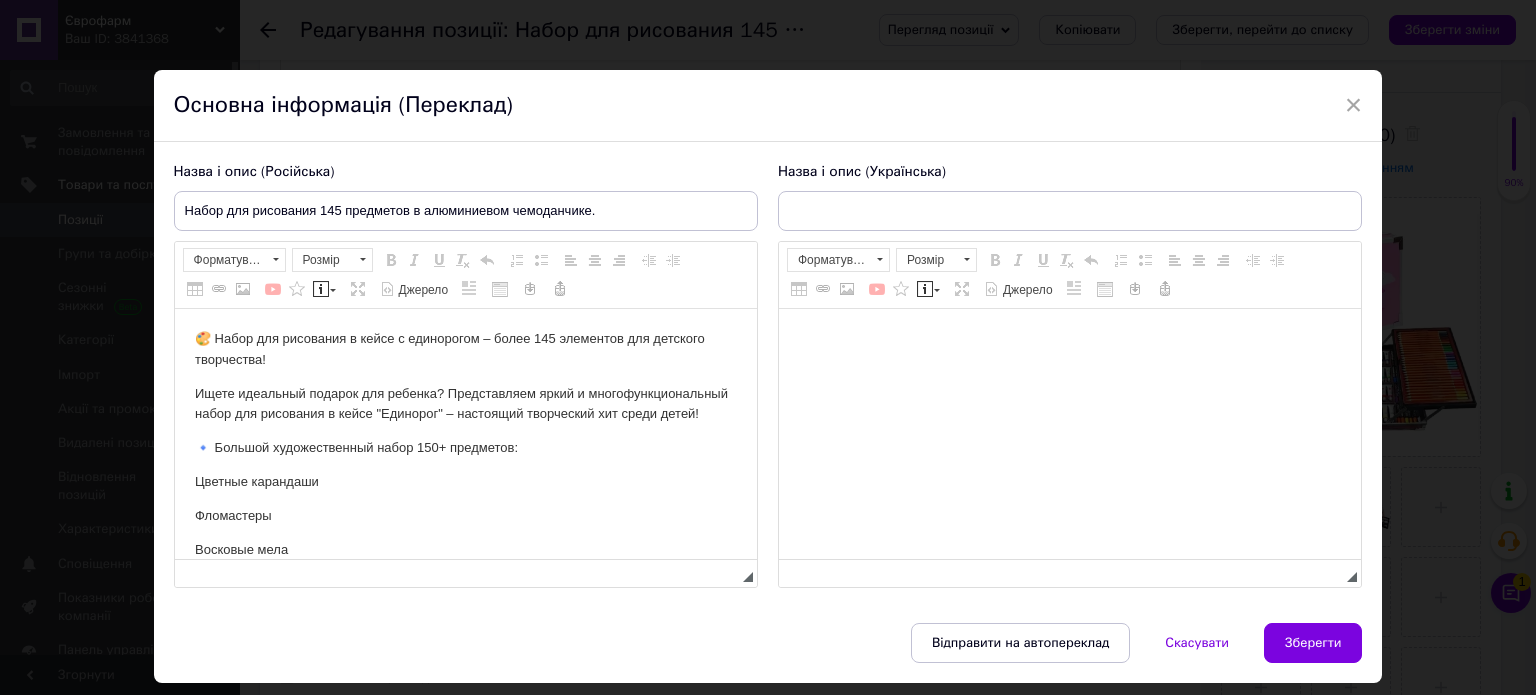scroll, scrollTop: 0, scrollLeft: 0, axis: both 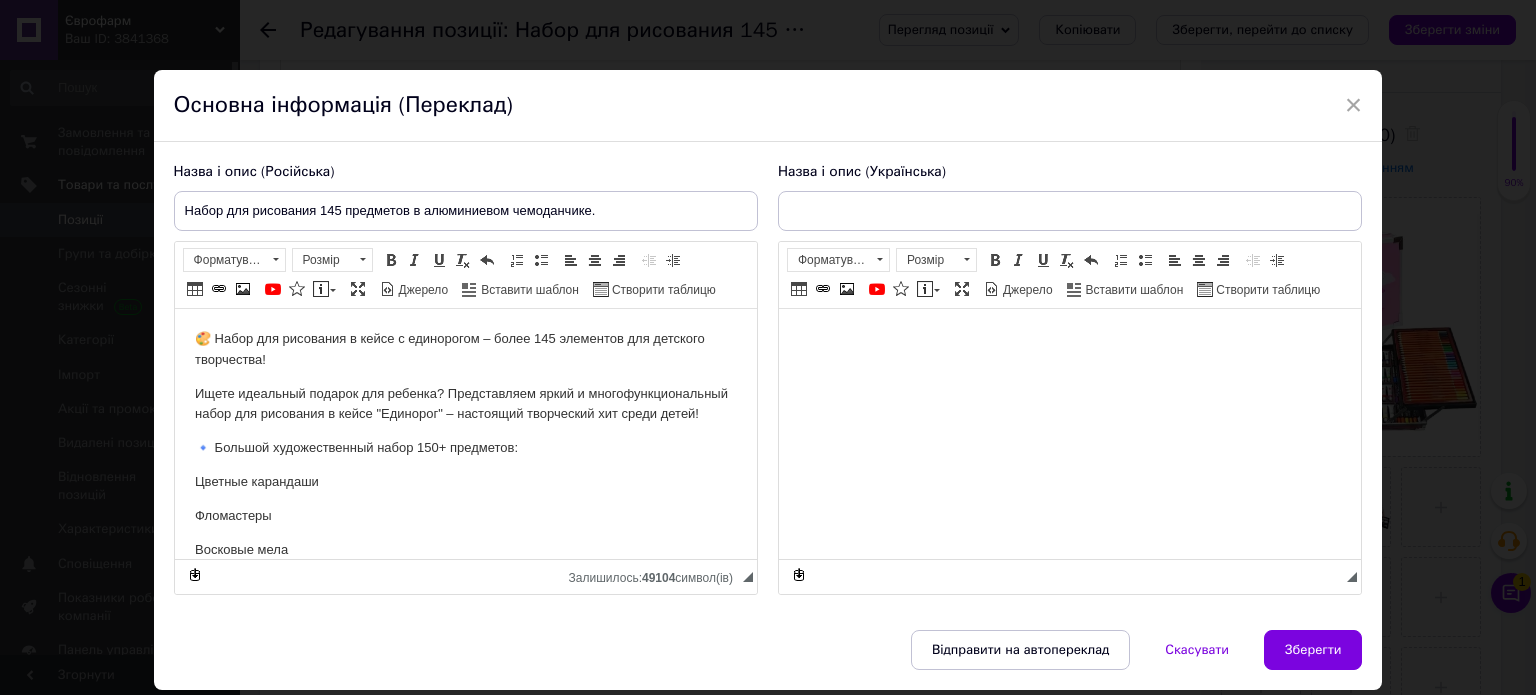 type on "Набір для малювання 145 предметів в алюмінієвій валізці" 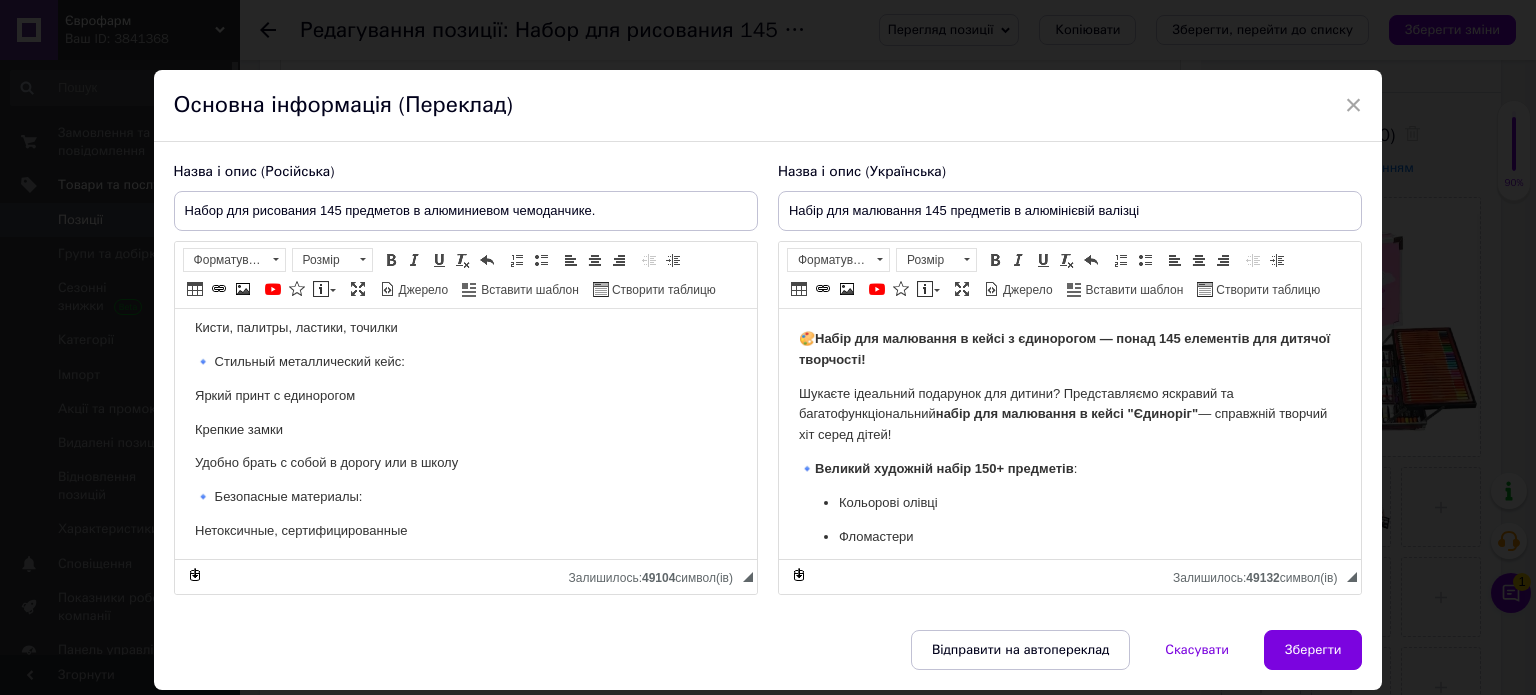 scroll, scrollTop: 100, scrollLeft: 0, axis: vertical 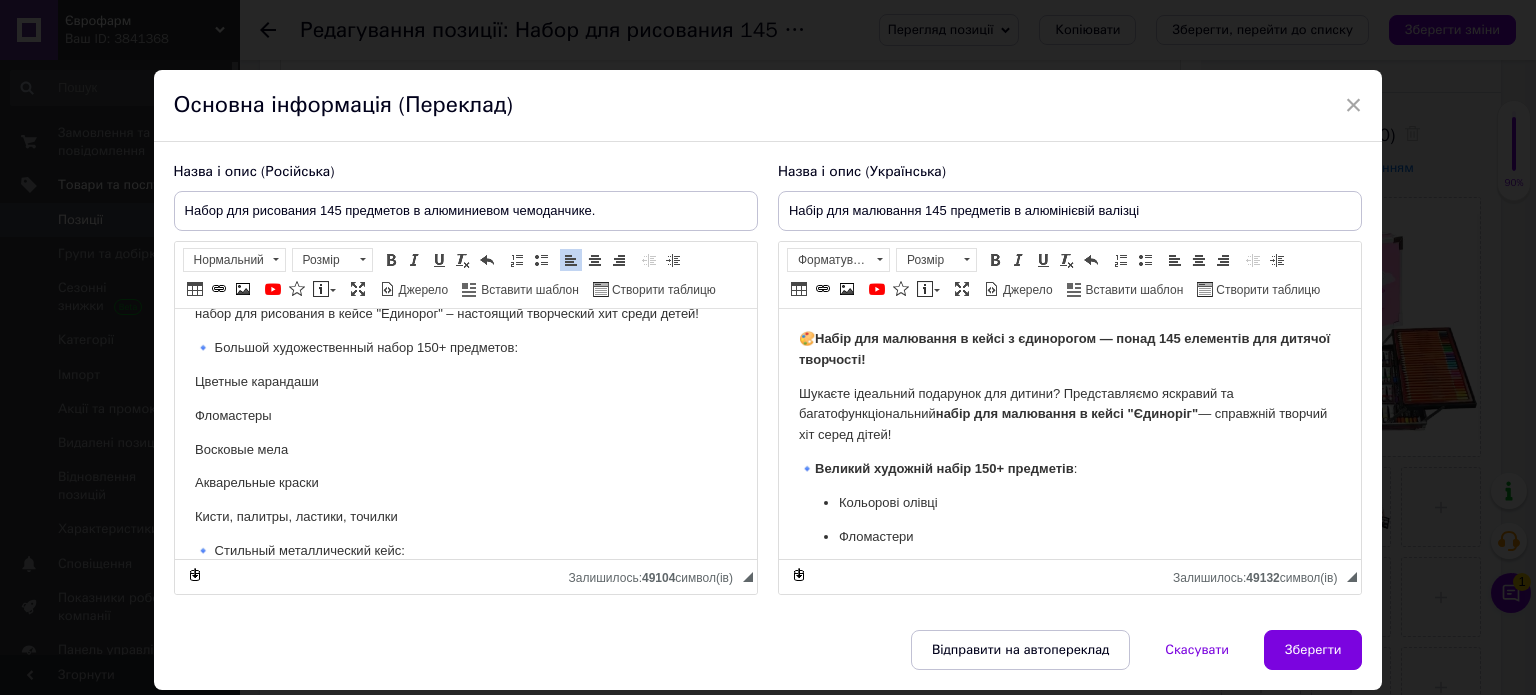 click on "🔹 Большой художественный набор 150+ предметов:" at bounding box center (465, 348) 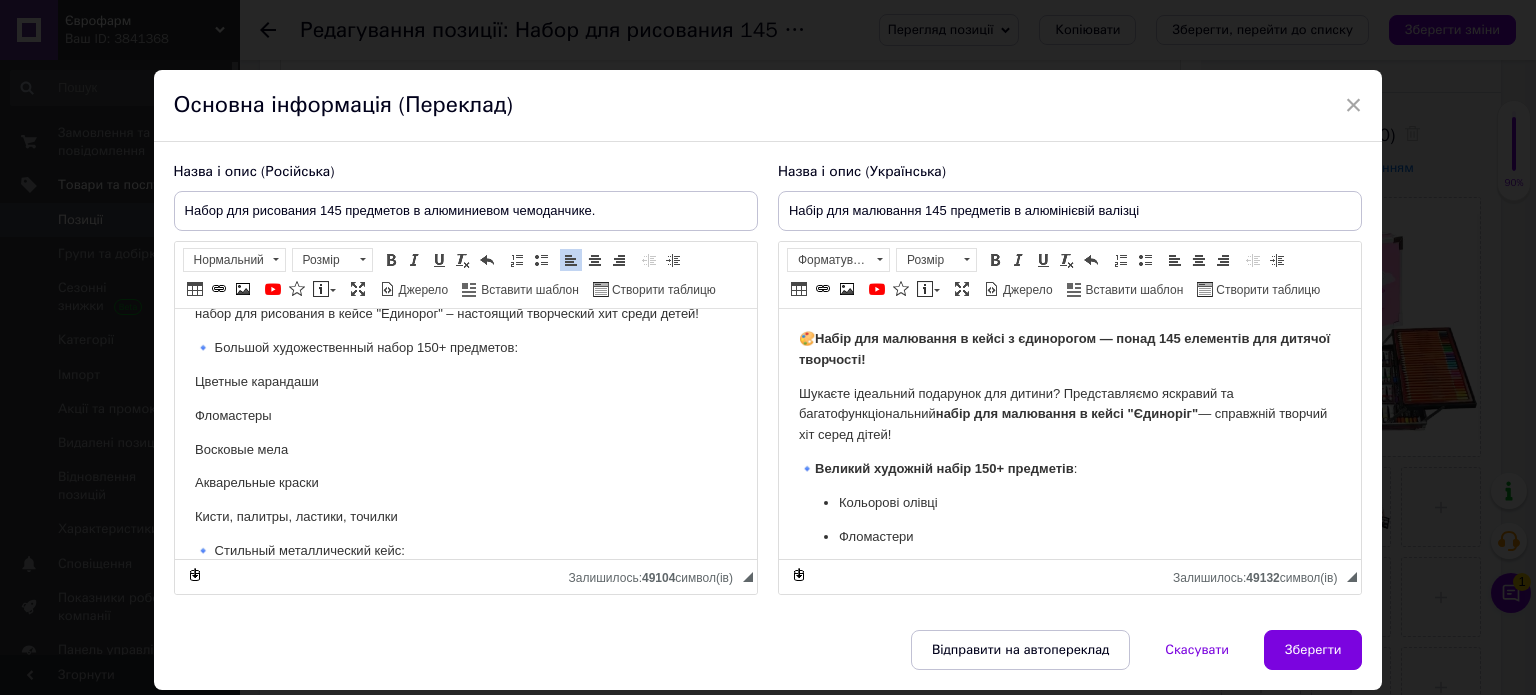 type 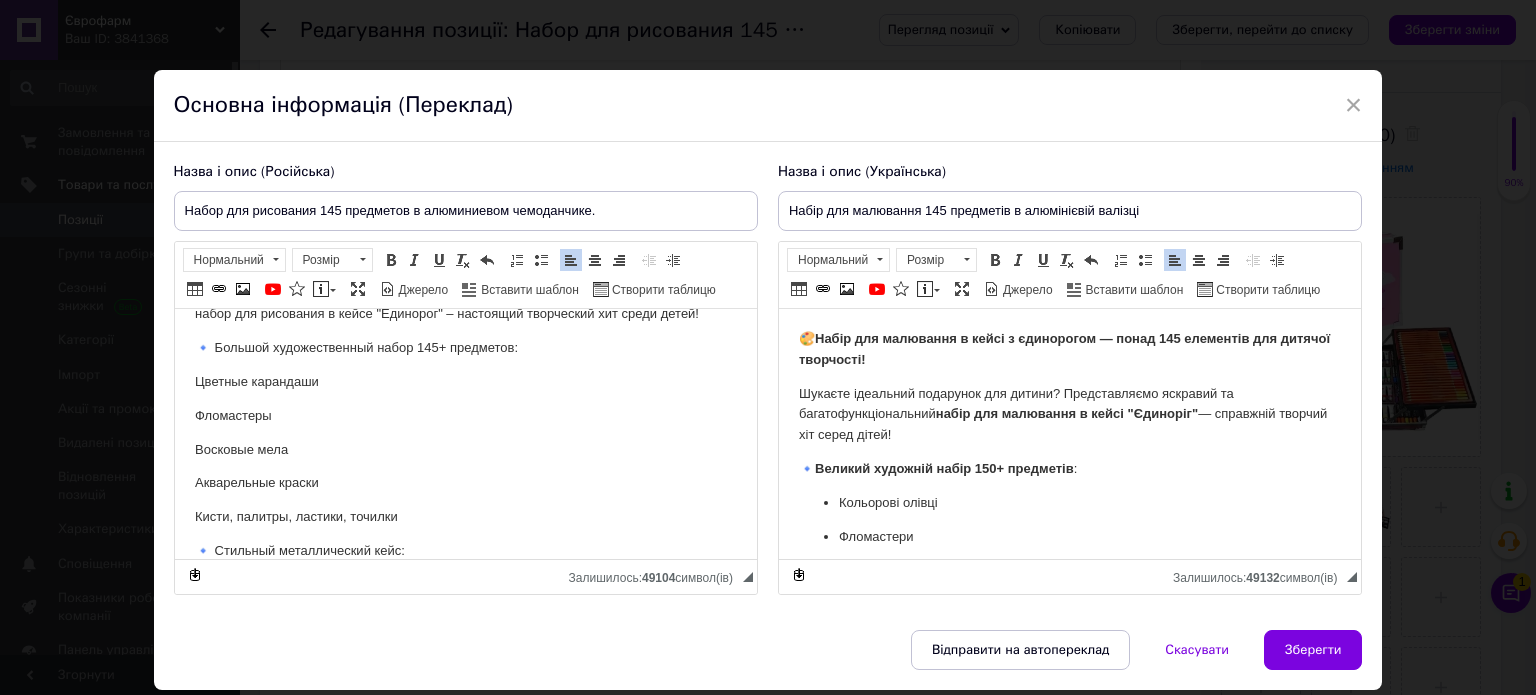 click on "Великий художній набір 150+ предметів" at bounding box center (943, 468) 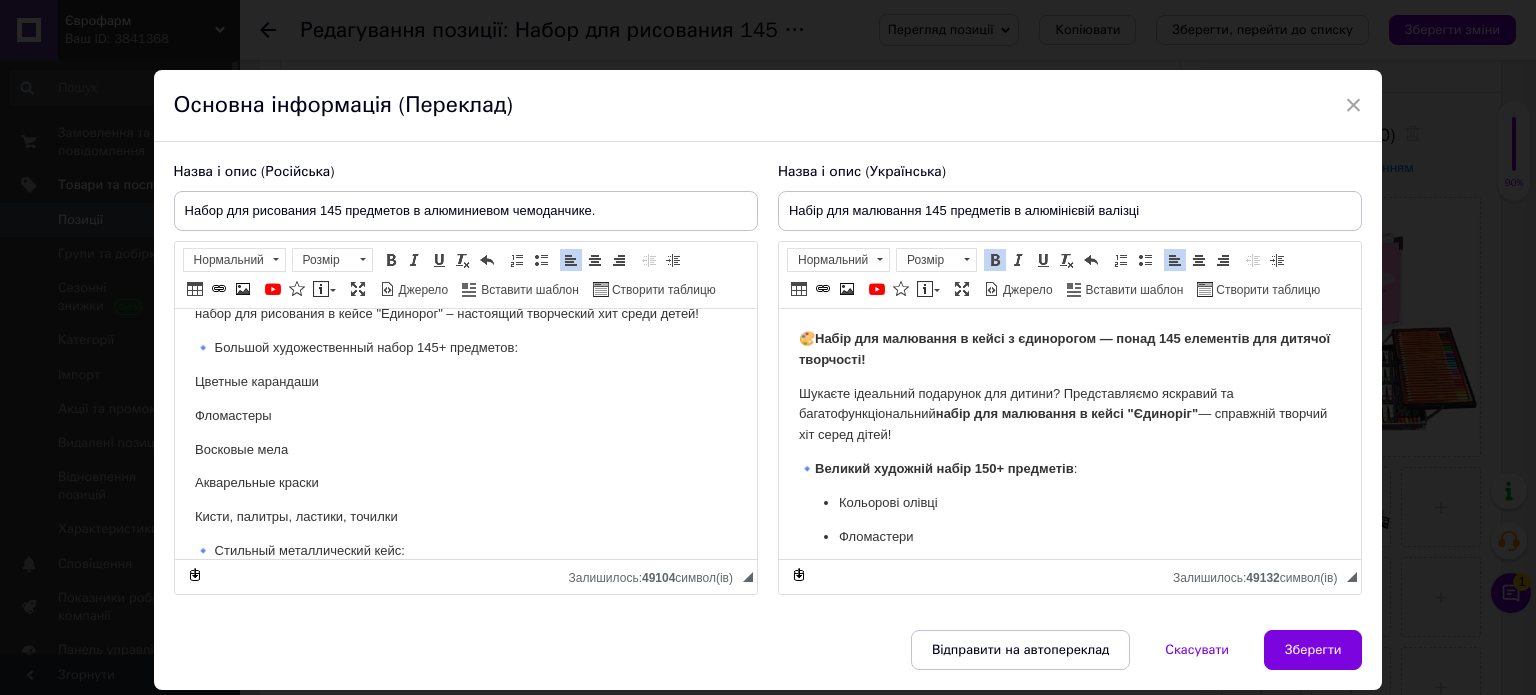 type 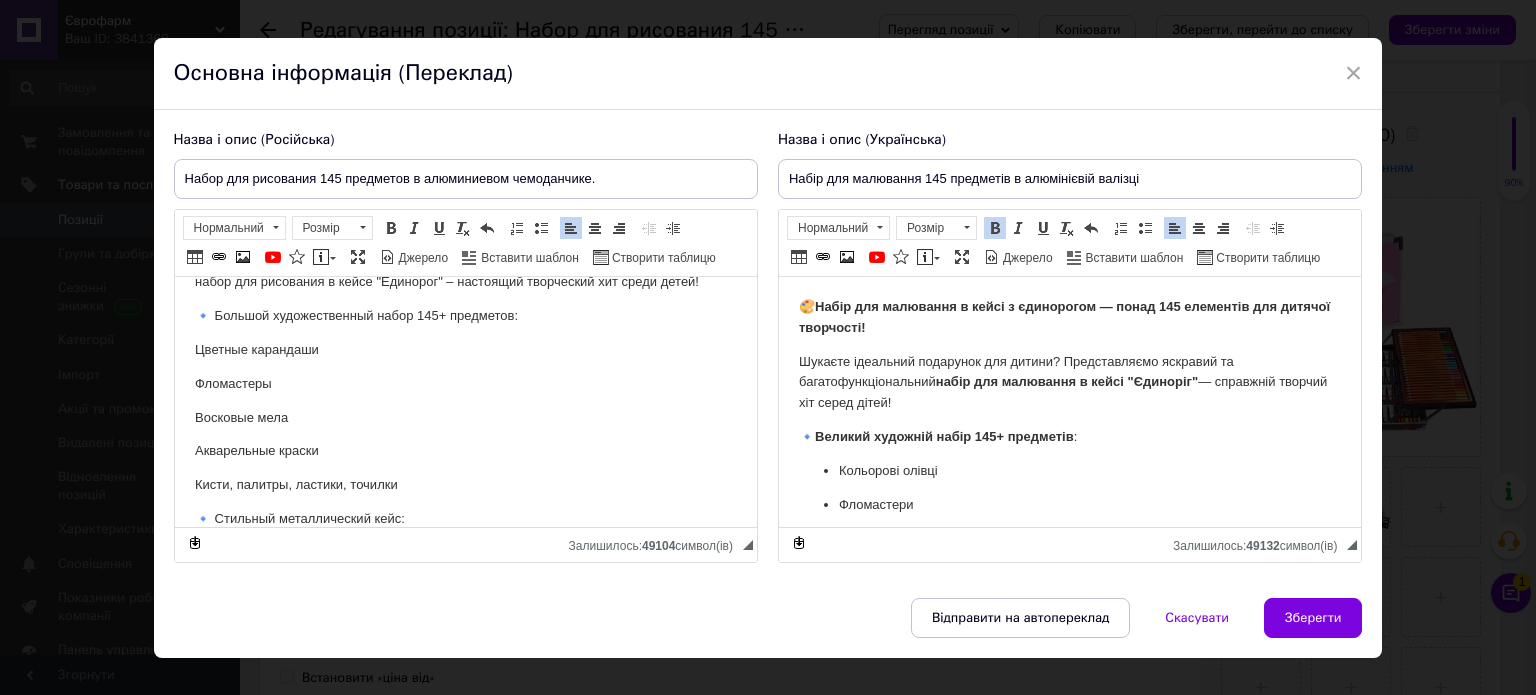 scroll, scrollTop: 62, scrollLeft: 0, axis: vertical 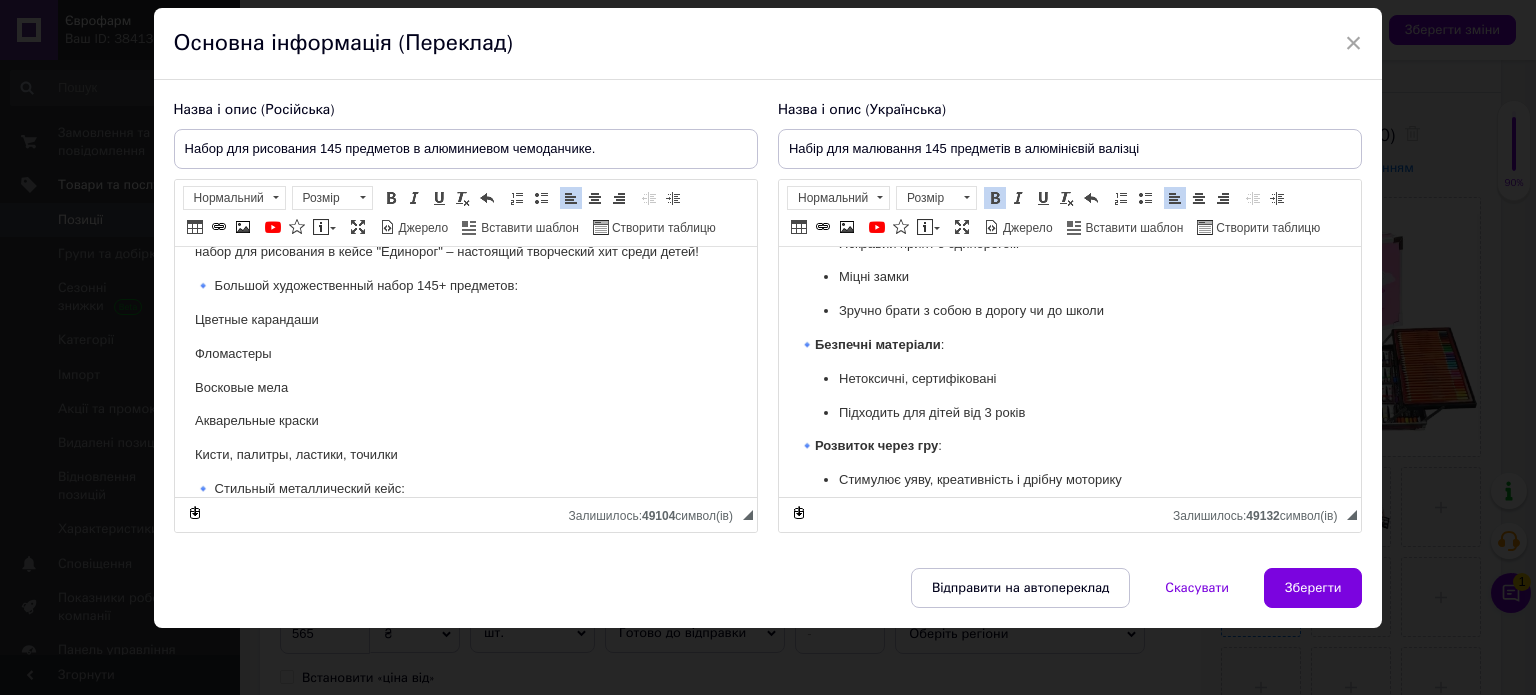 drag, startPoint x: 1331, startPoint y: 586, endPoint x: 1284, endPoint y: 575, distance: 48.270073 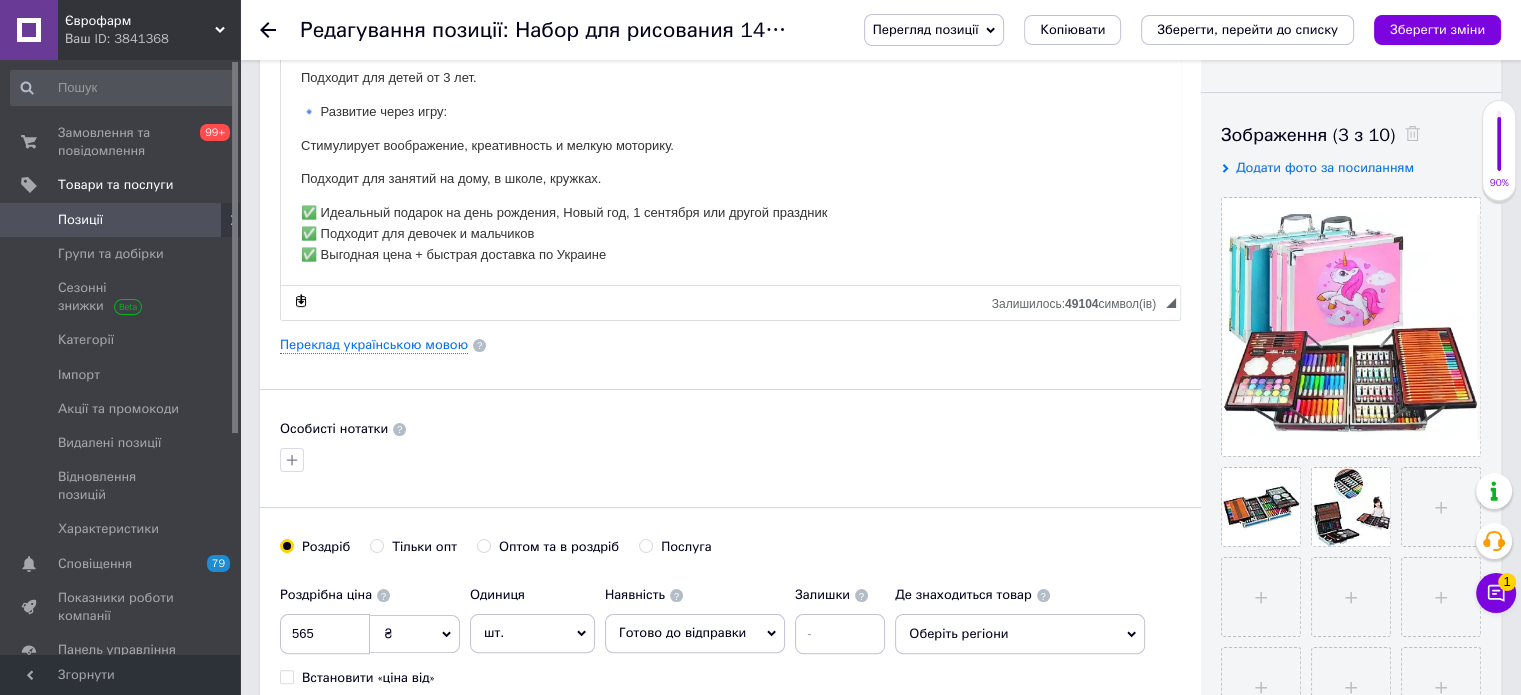 scroll, scrollTop: 324, scrollLeft: 0, axis: vertical 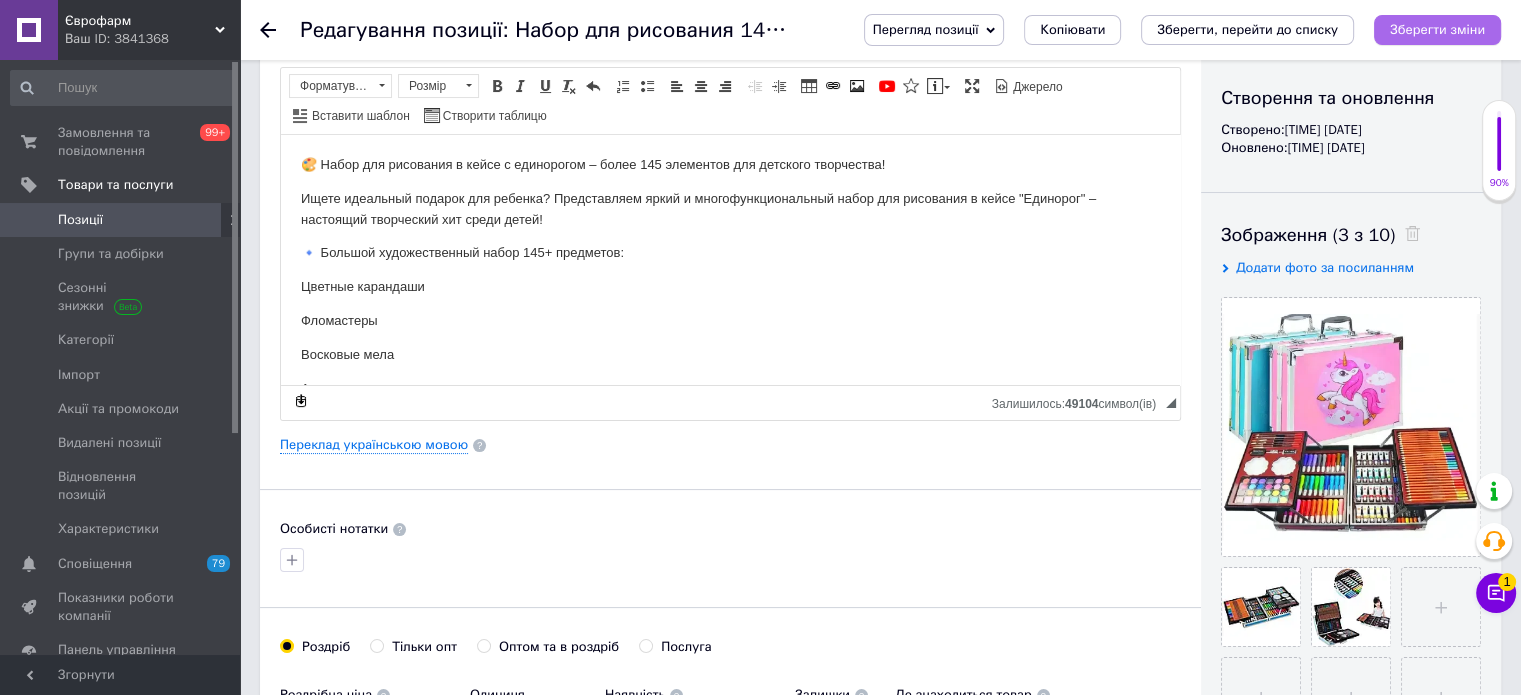 click on "Зберегти зміни" at bounding box center [1437, 29] 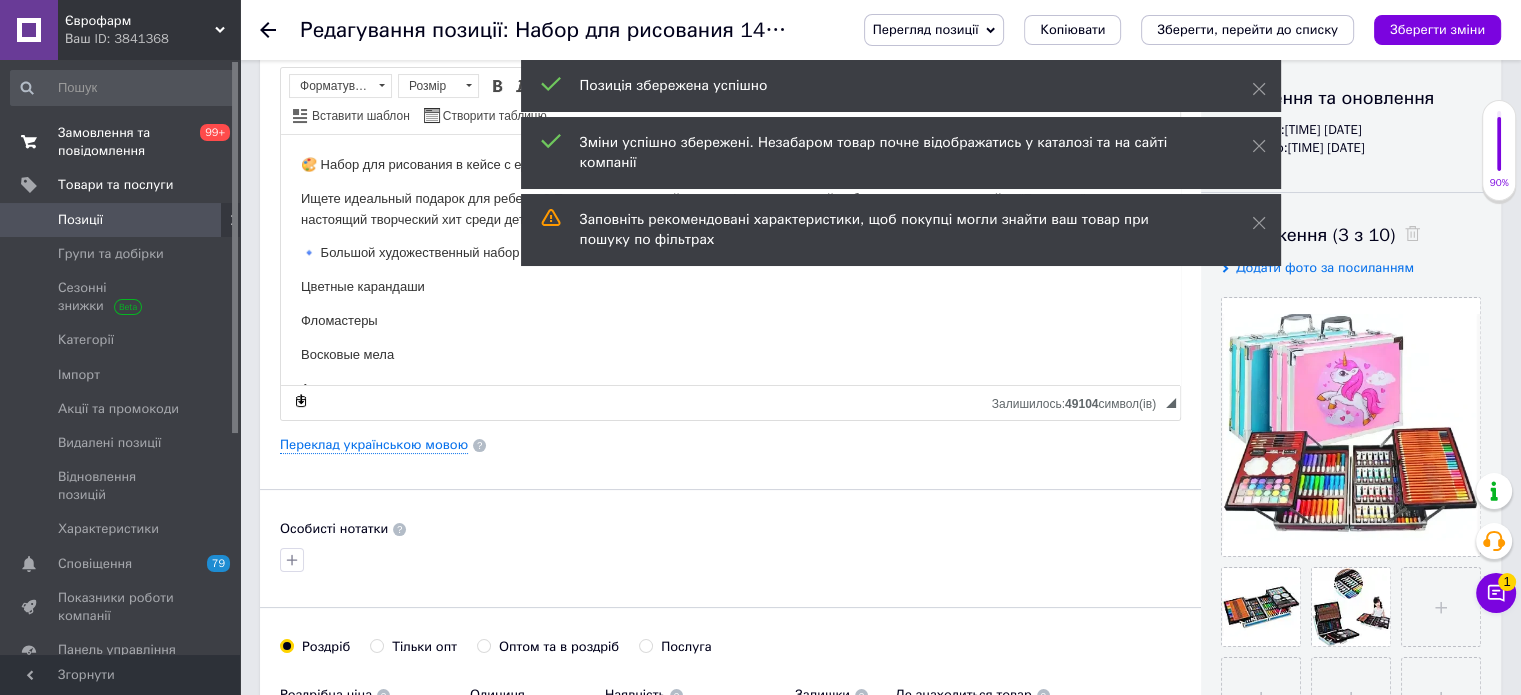 click on "Замовлення та повідомлення" at bounding box center (121, 142) 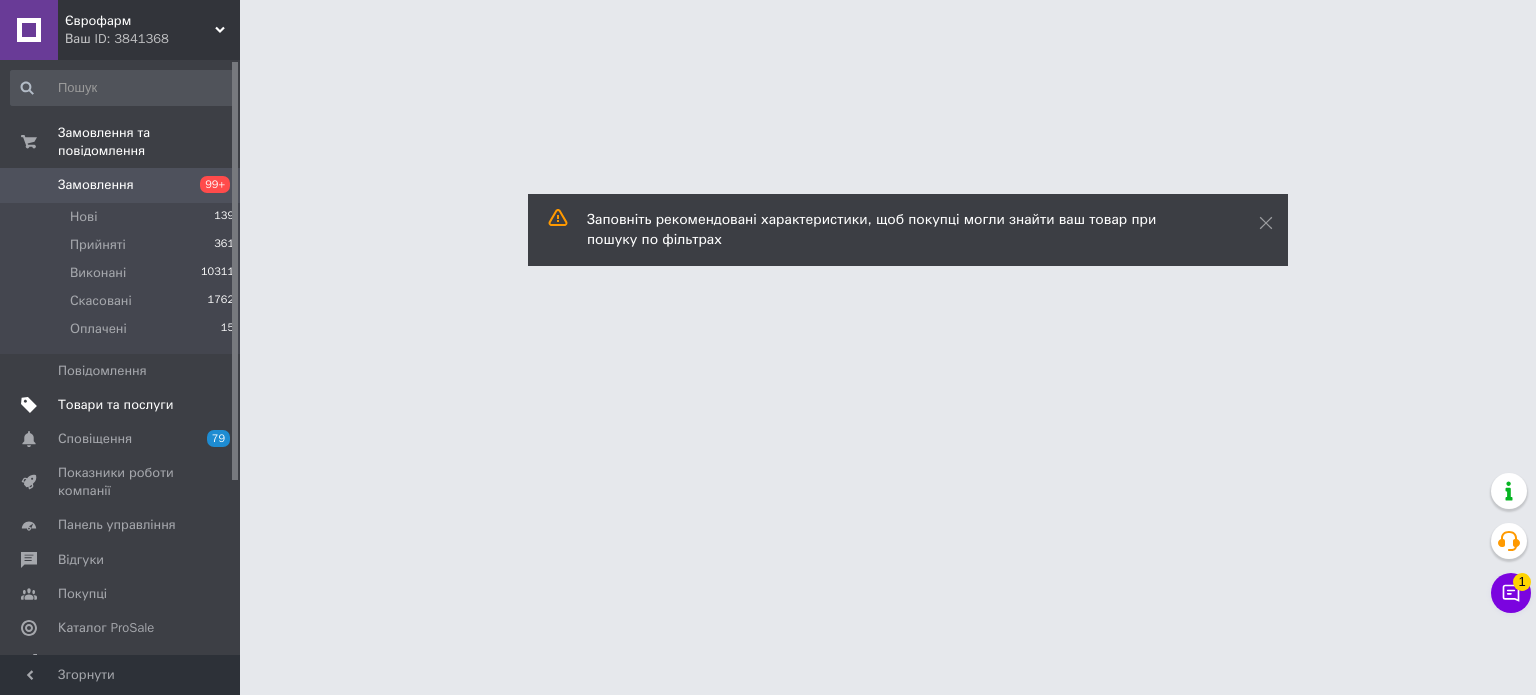click on "Товари та послуги" at bounding box center [115, 405] 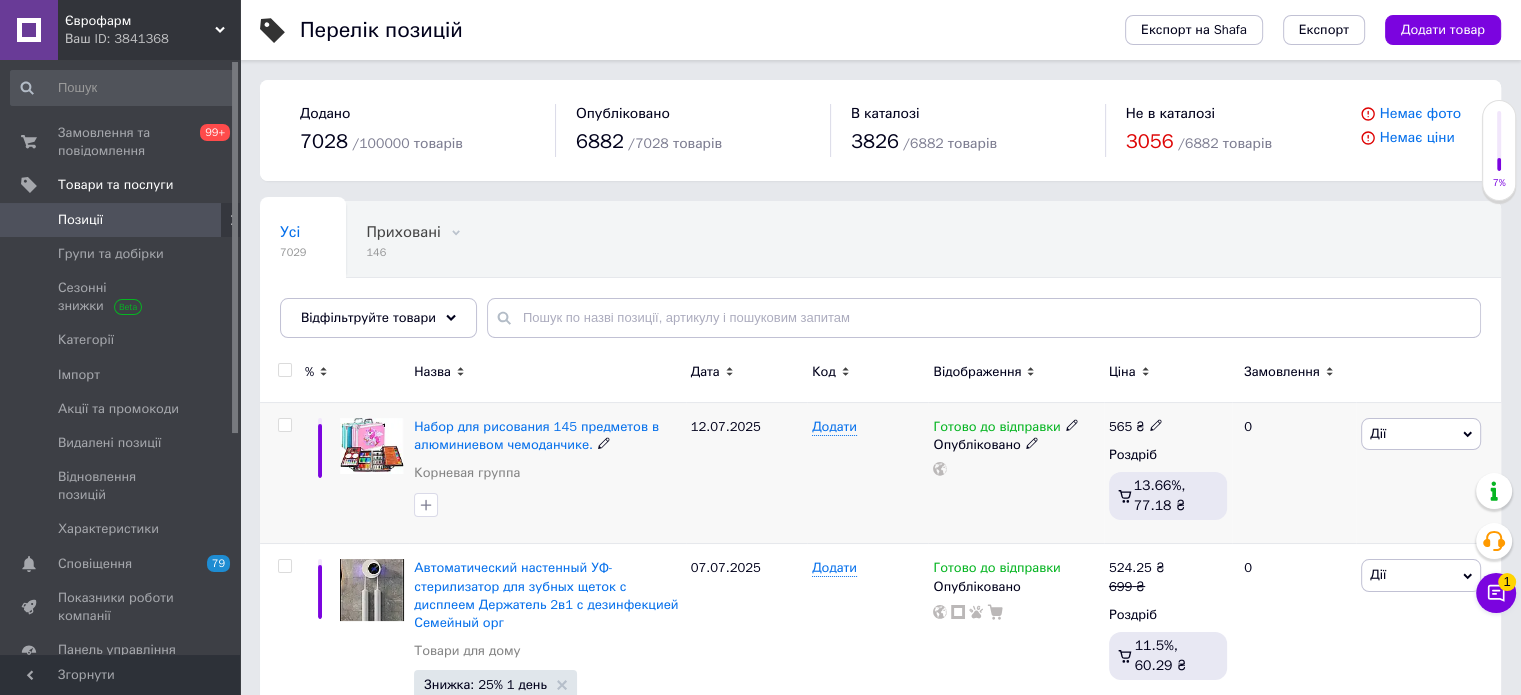 scroll, scrollTop: 100, scrollLeft: 0, axis: vertical 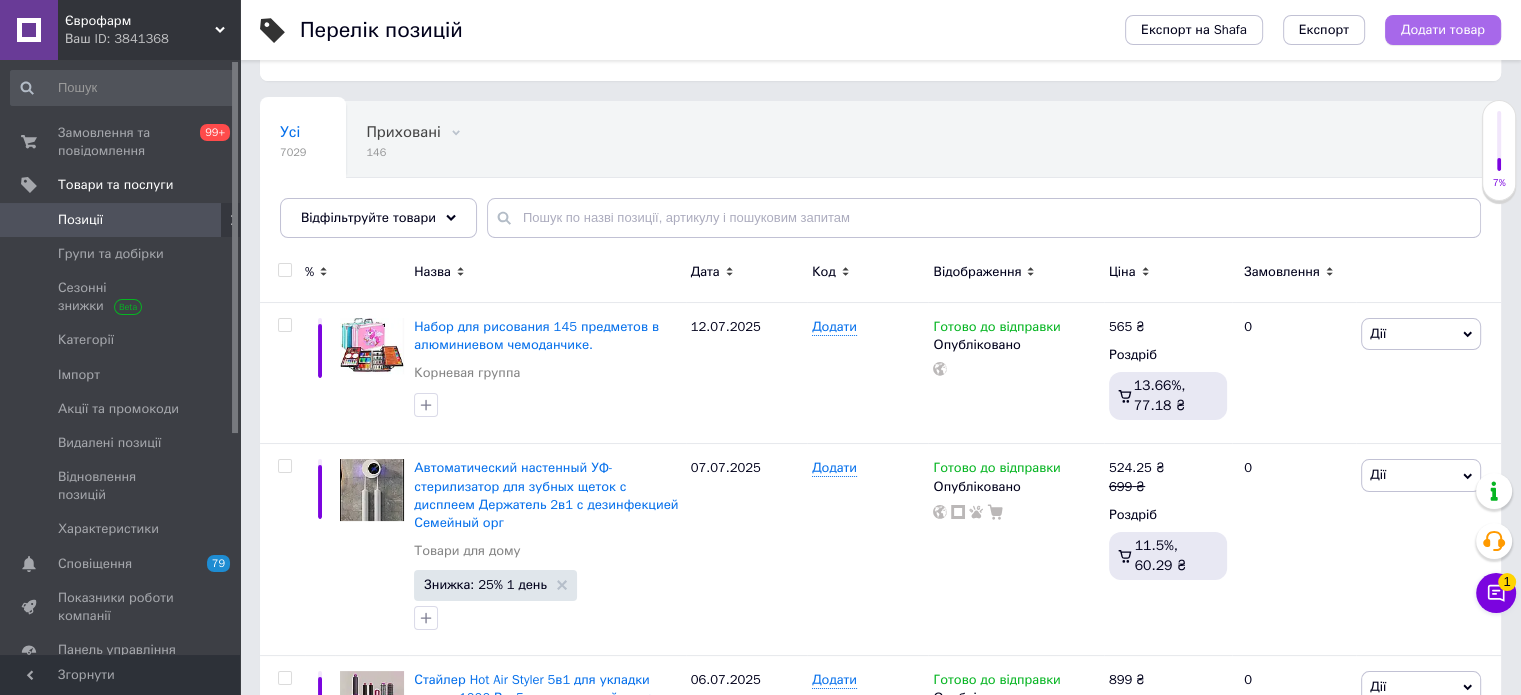 click on "Додати товар" at bounding box center [1443, 30] 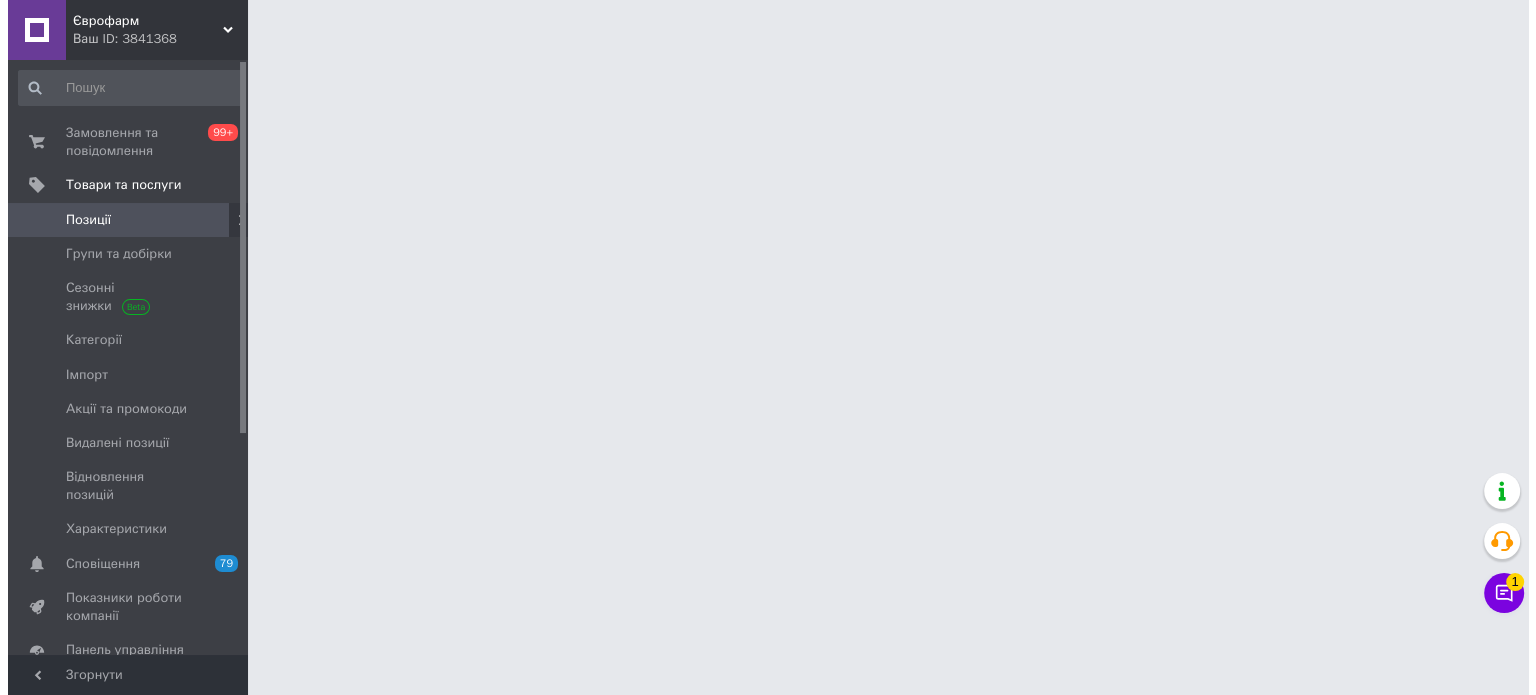 scroll, scrollTop: 0, scrollLeft: 0, axis: both 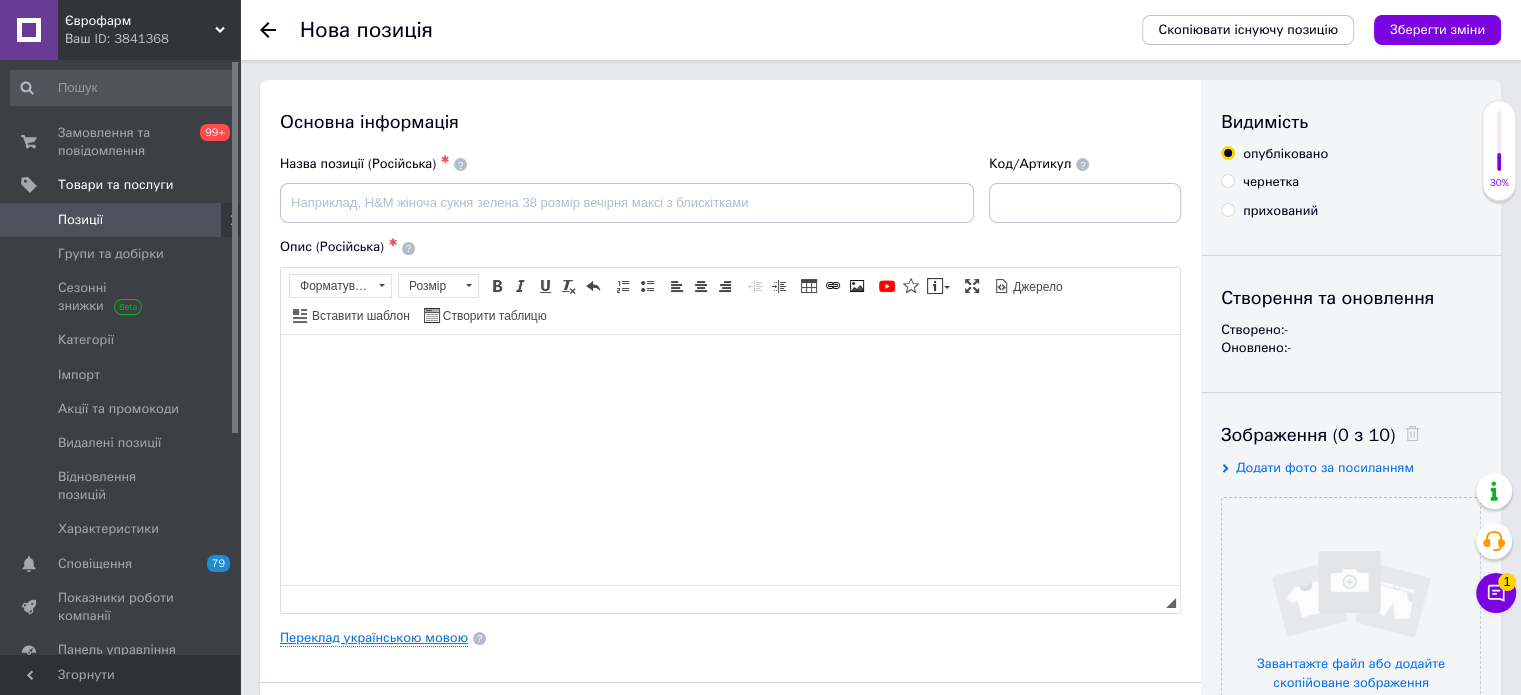 click on "Переклад українською мовою" at bounding box center (374, 638) 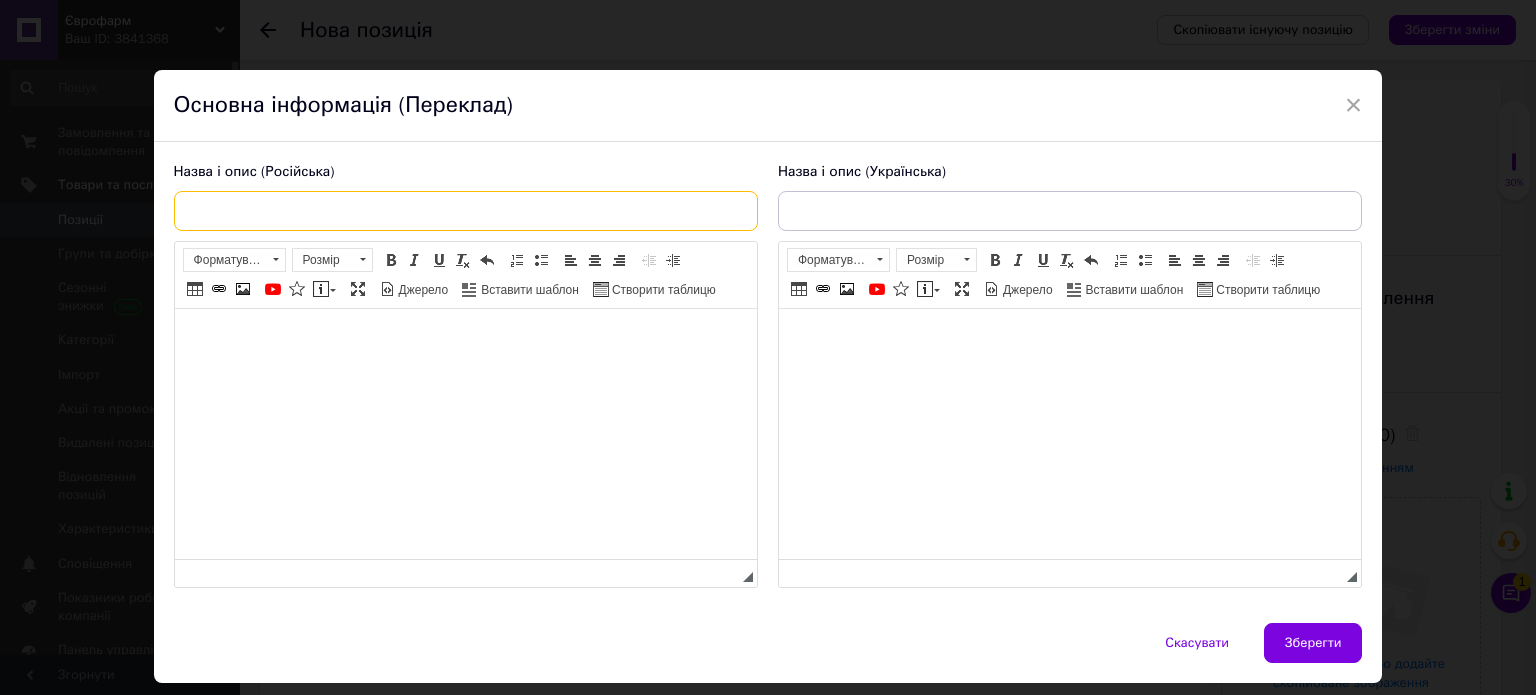 click at bounding box center [466, 211] 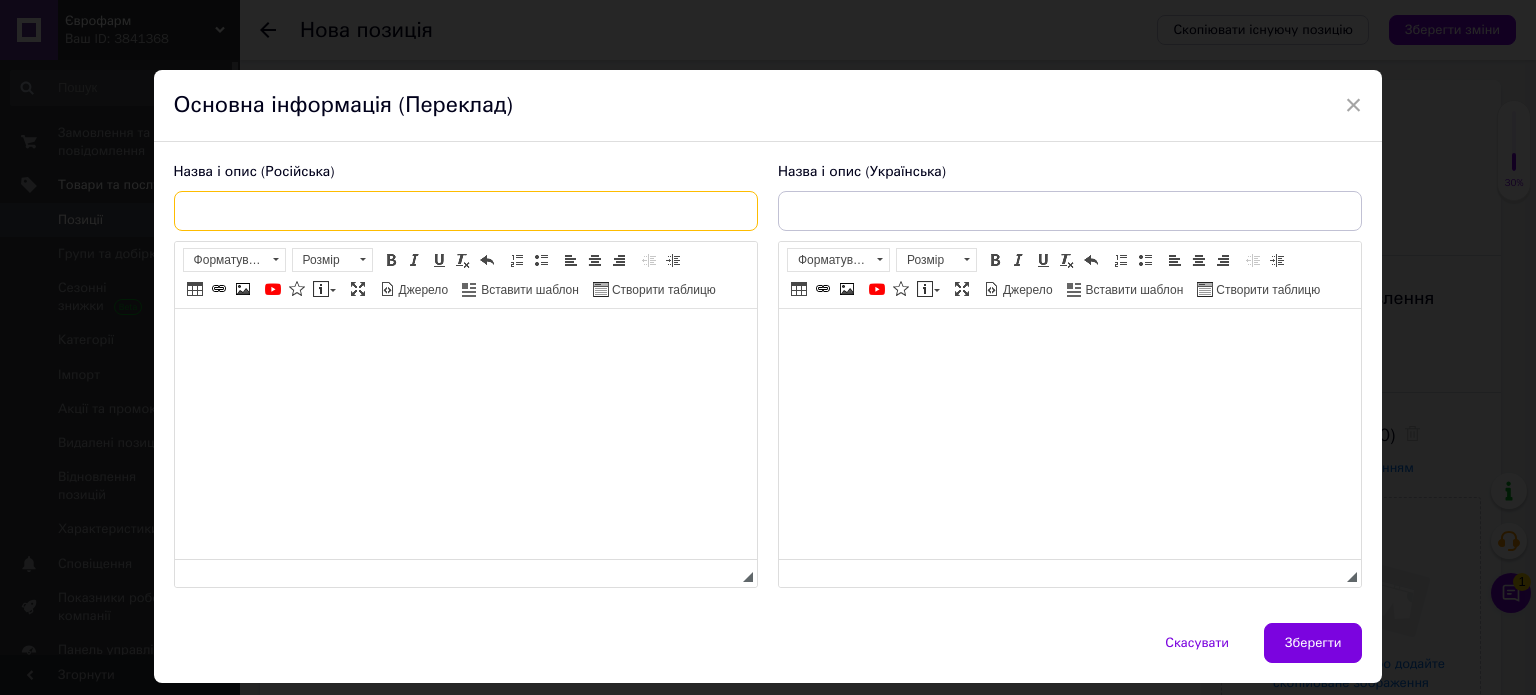 paste on "Летающая кукла фея Flying Fairy на подставке" 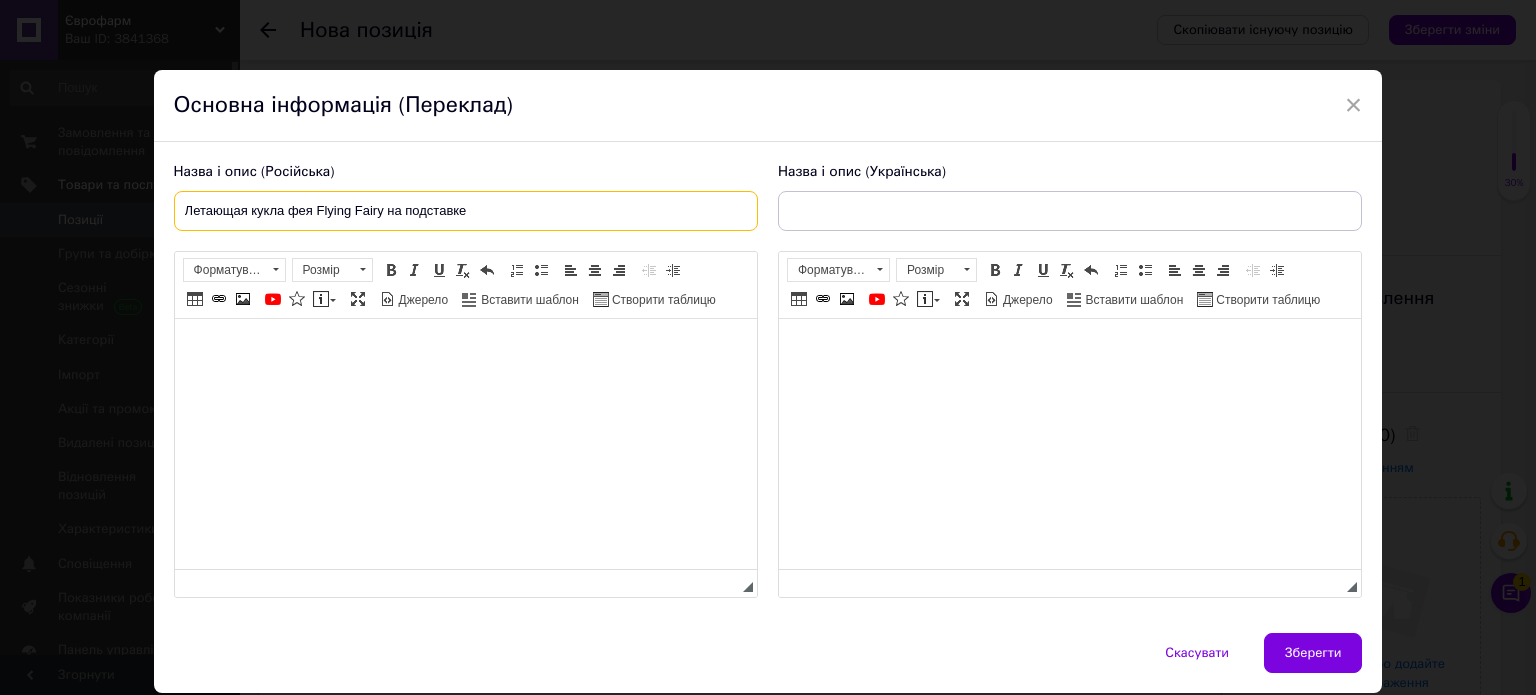 type on "Летающая кукла фея Flying Fairy на подставке" 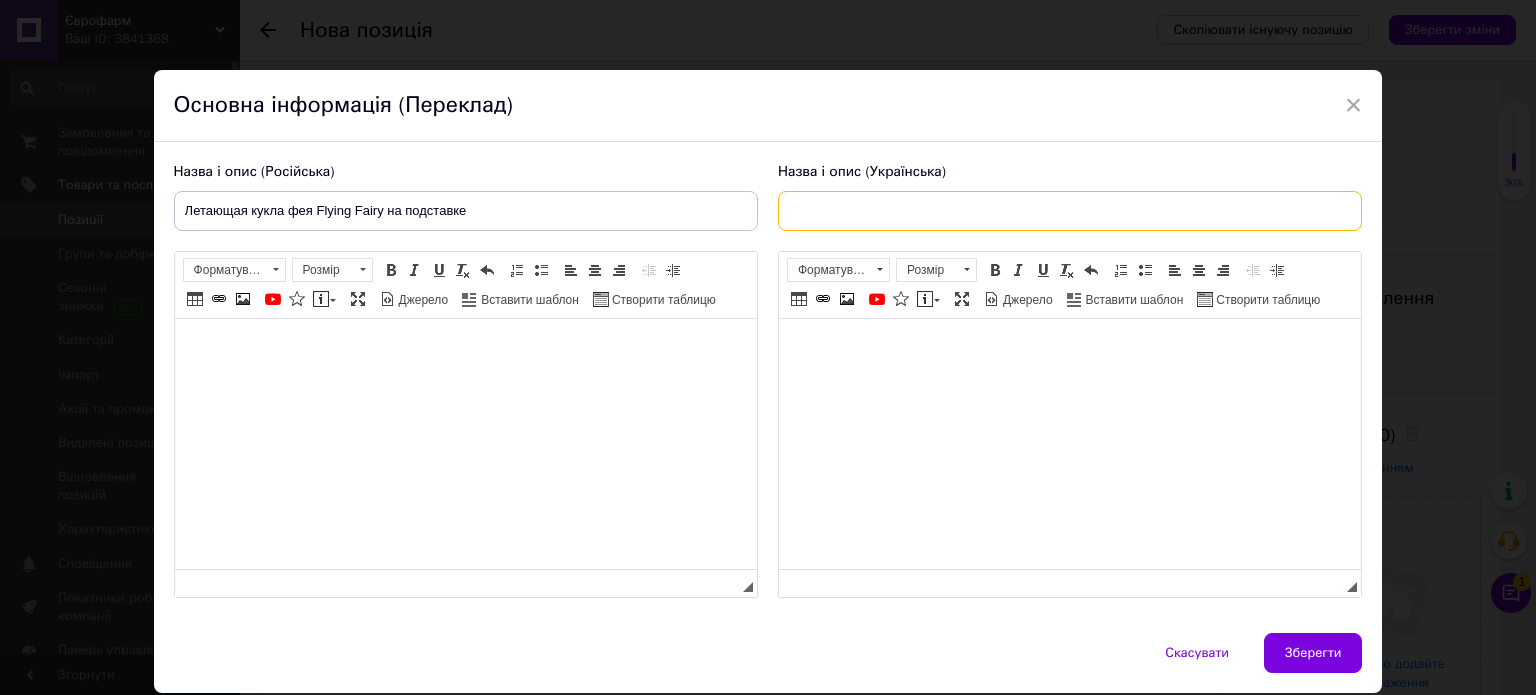 click at bounding box center [1070, 211] 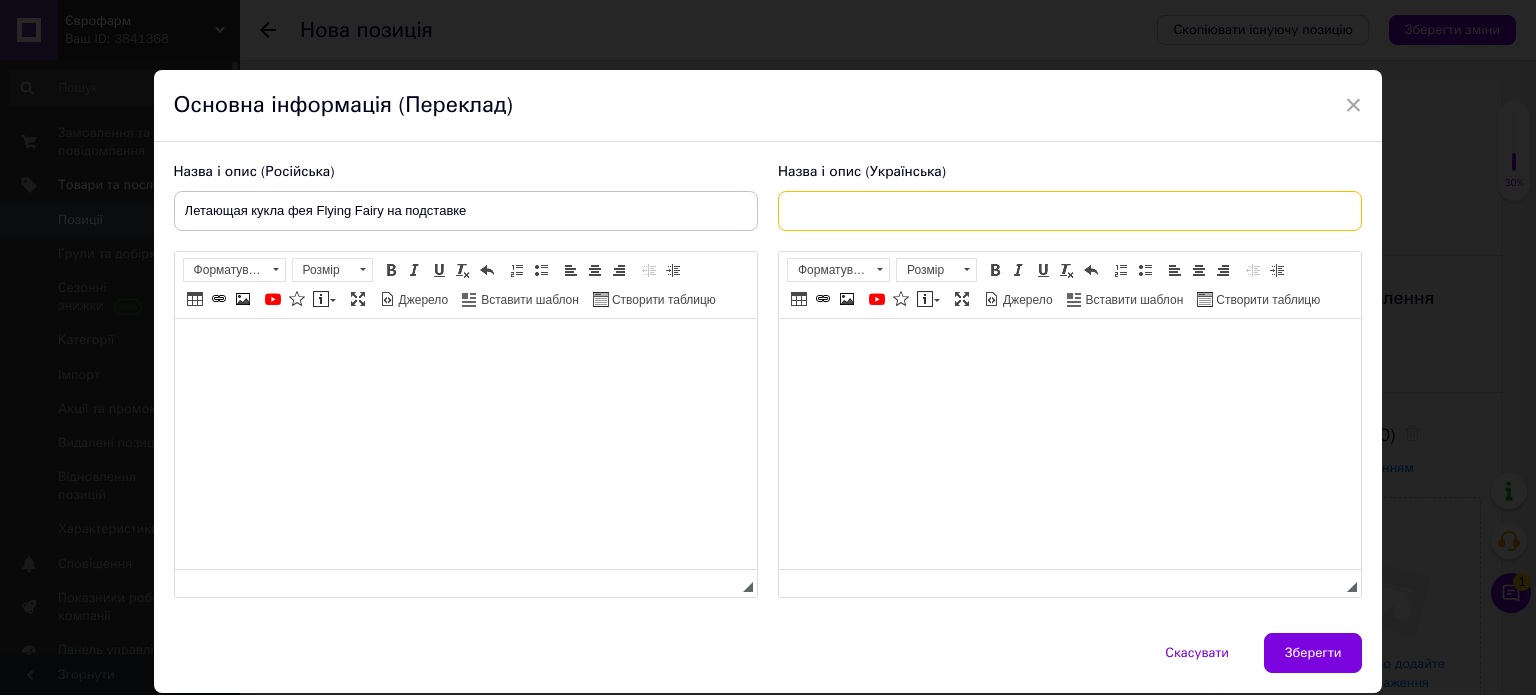paste on "Літаюча лялька фея Flying Fairy на підставці" 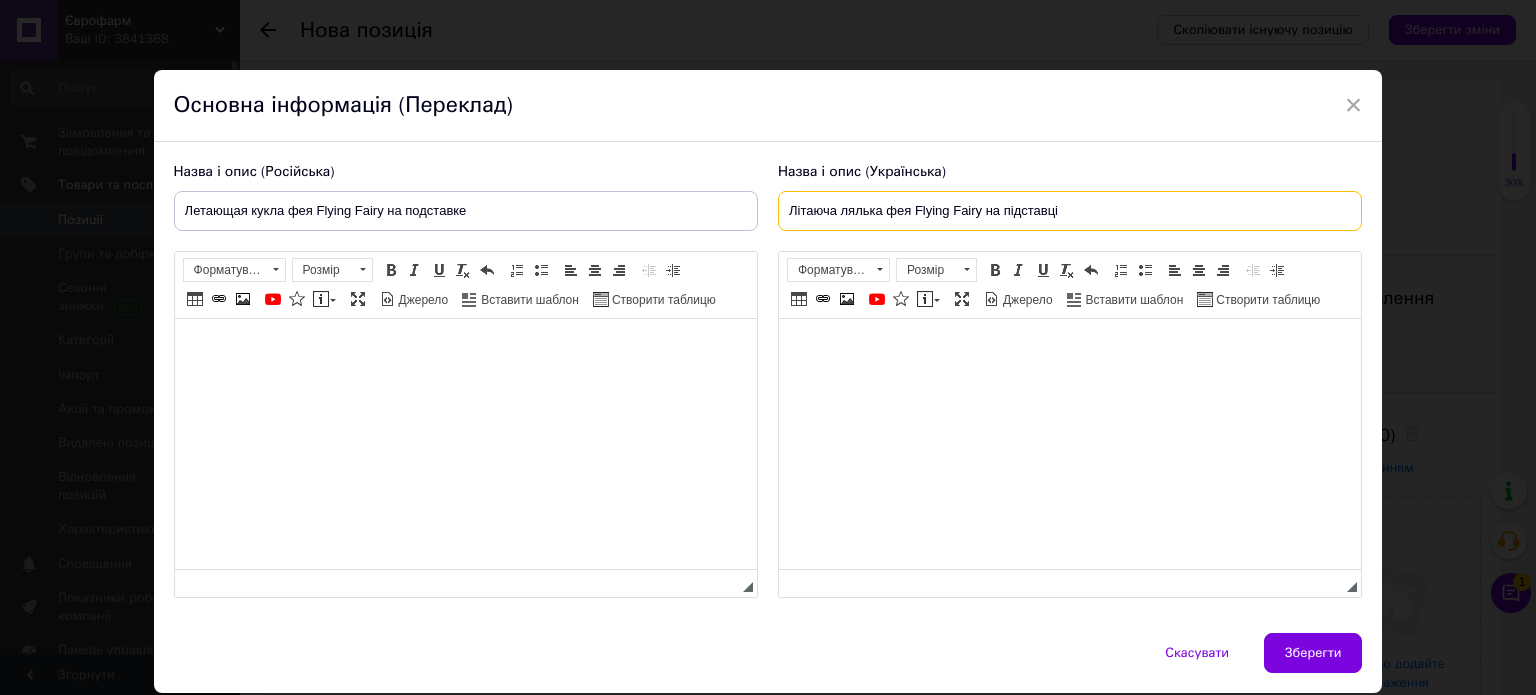 type on "Літаюча лялька фея Flying Fairy на підставці" 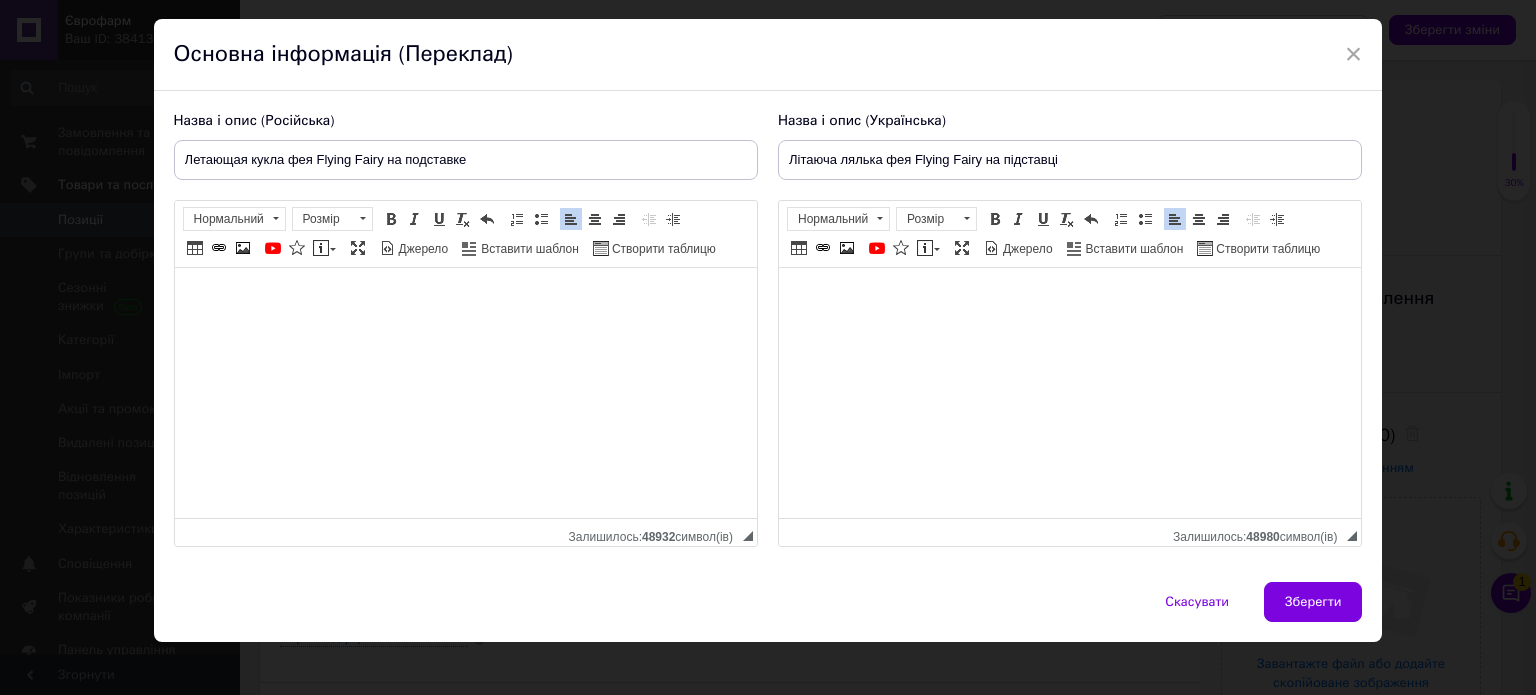 scroll, scrollTop: 65, scrollLeft: 0, axis: vertical 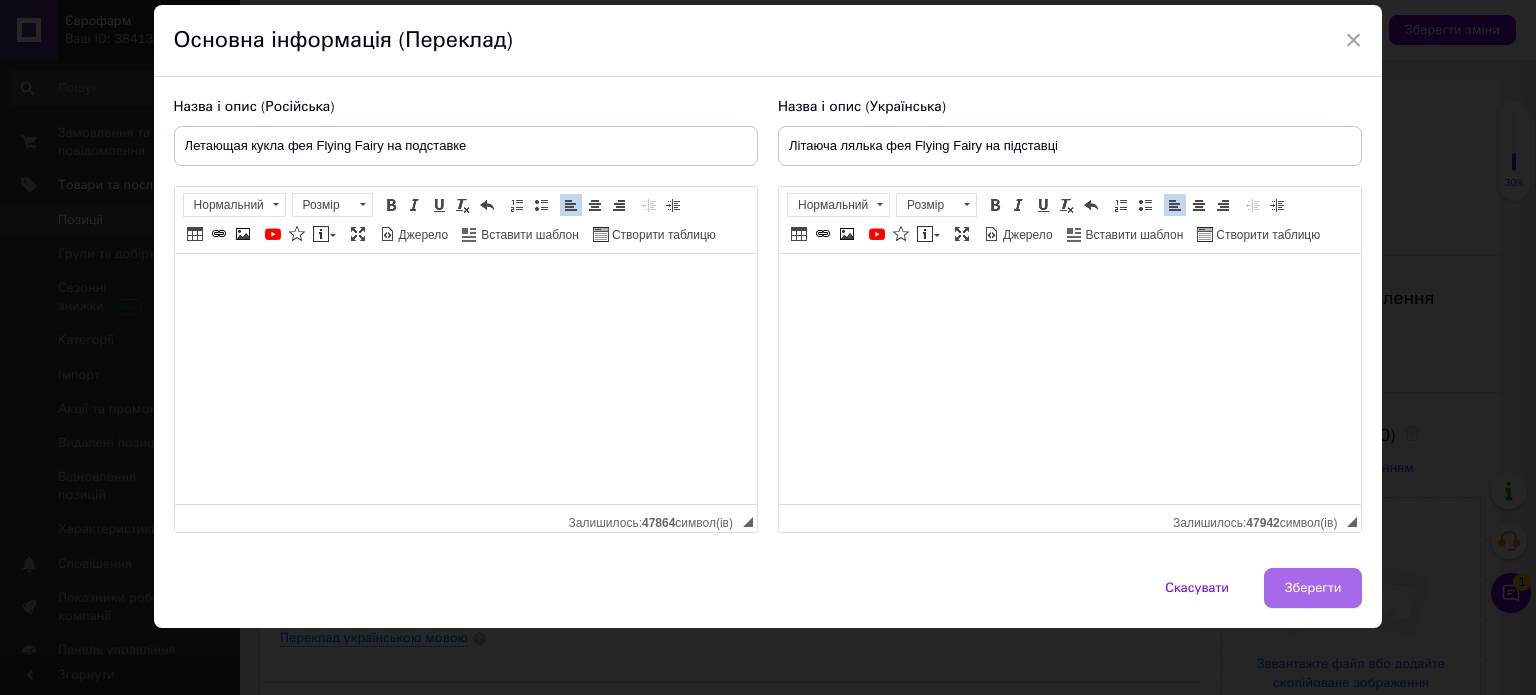 click on "Зберегти" at bounding box center [1313, 588] 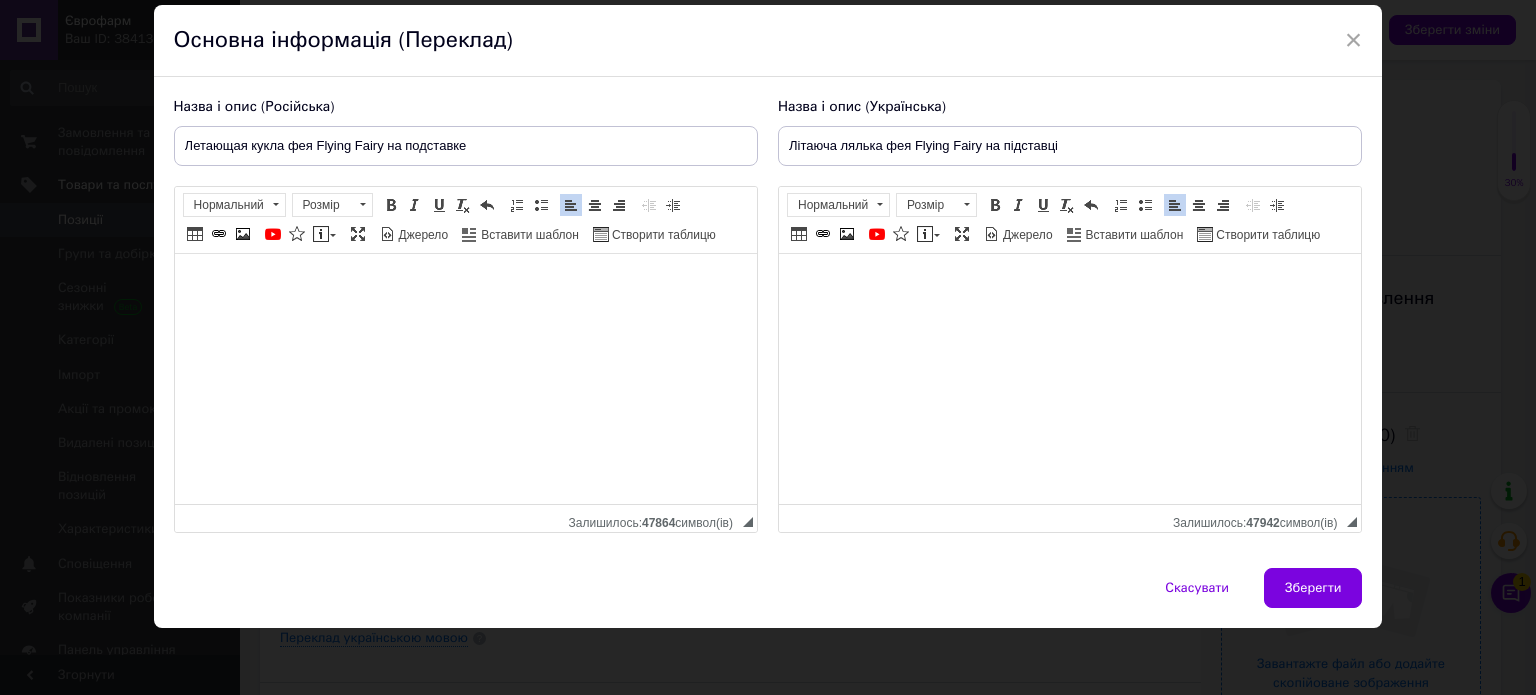 type on "Летающая кукла фея Flying Fairy на подставке" 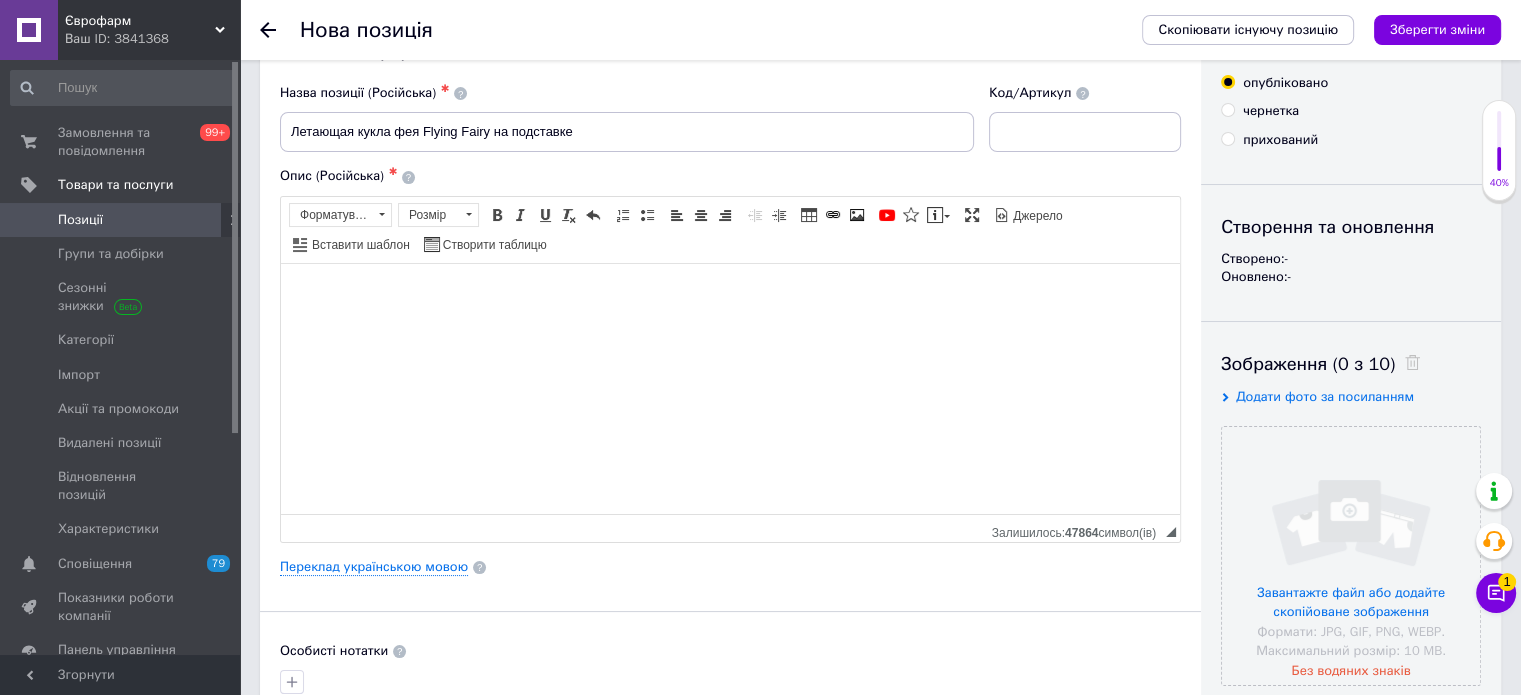 scroll, scrollTop: 200, scrollLeft: 0, axis: vertical 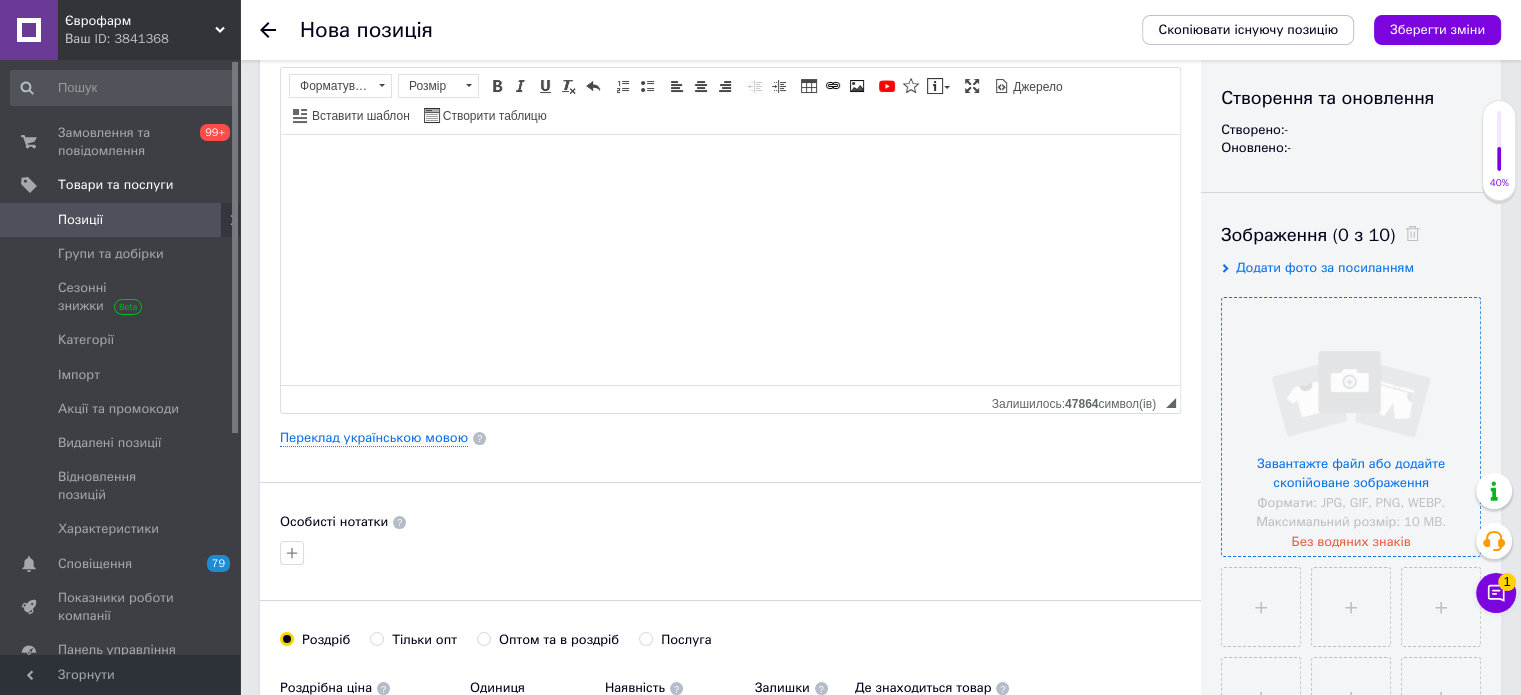 click at bounding box center (1351, 427) 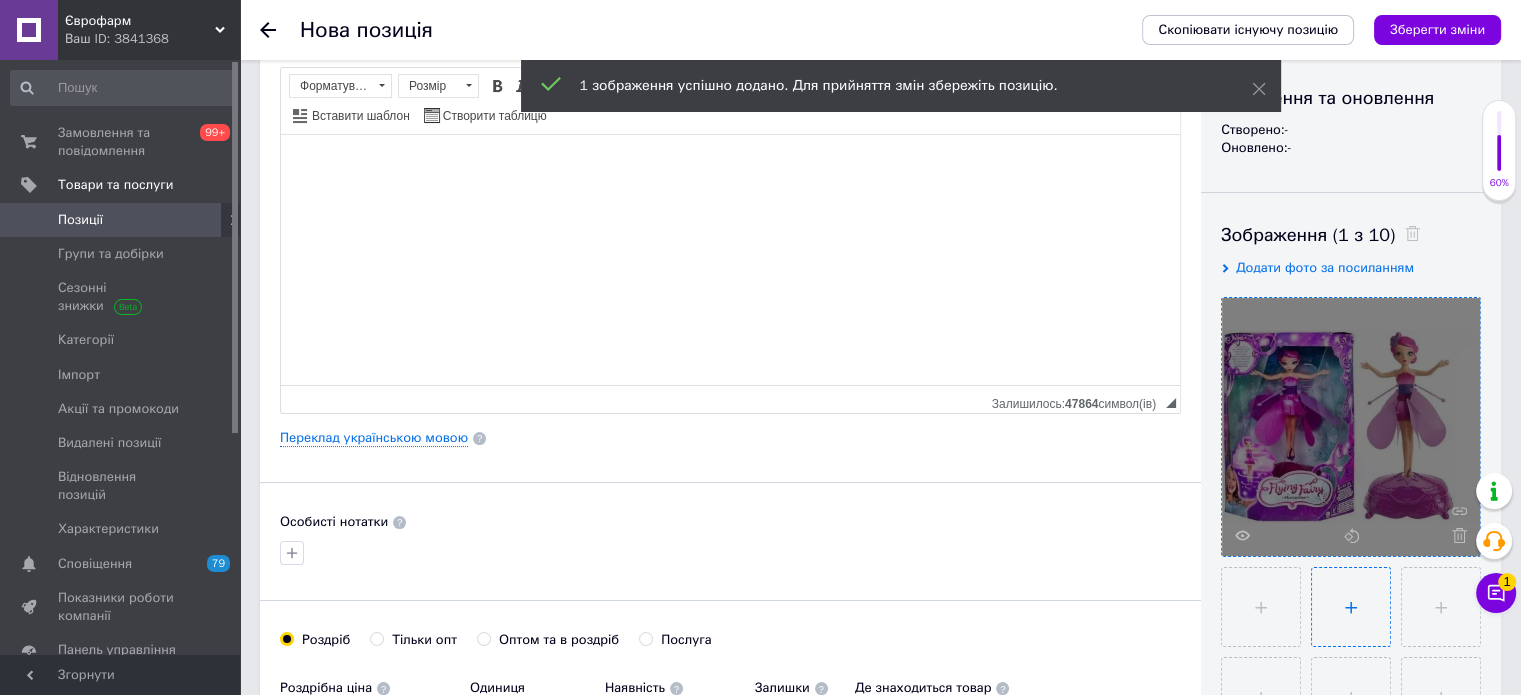 click at bounding box center [1351, 607] 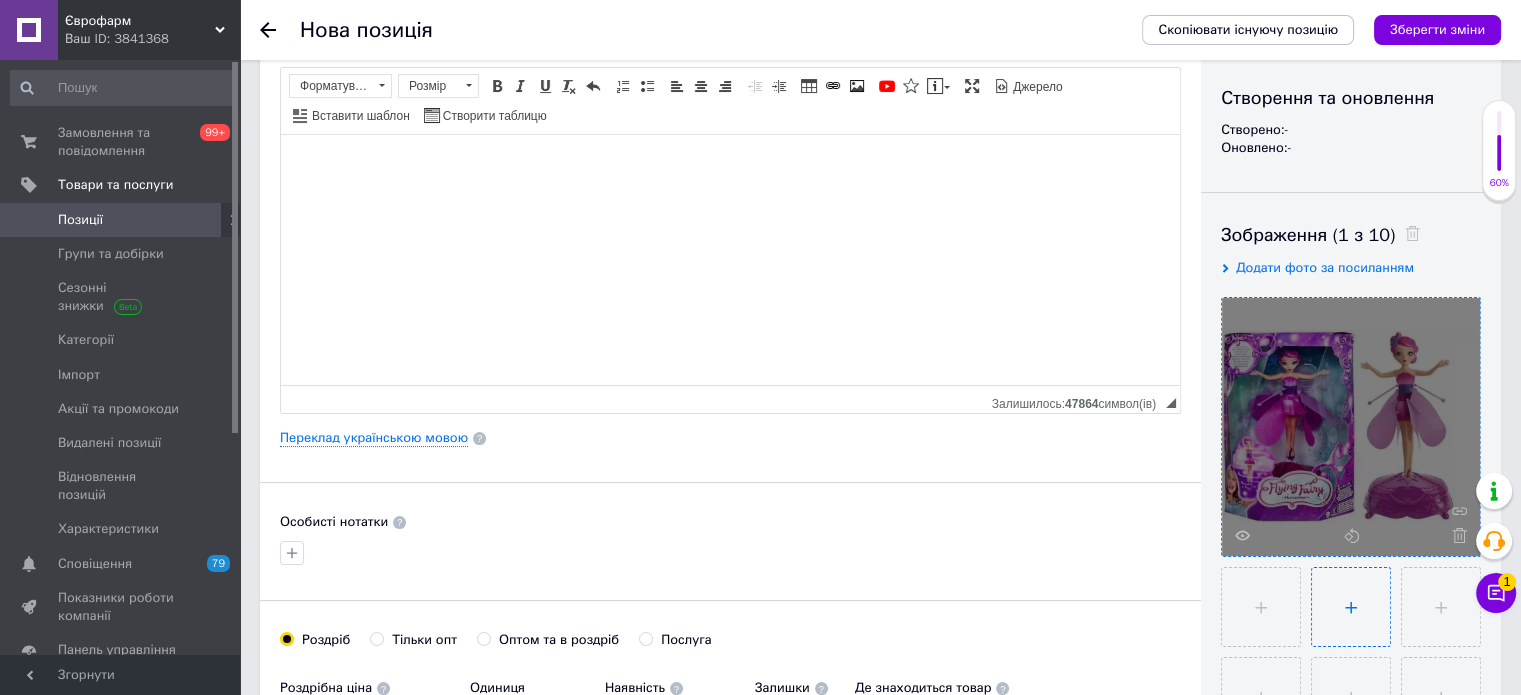 type on "C:\fakepath\maxresdefault.jpg" 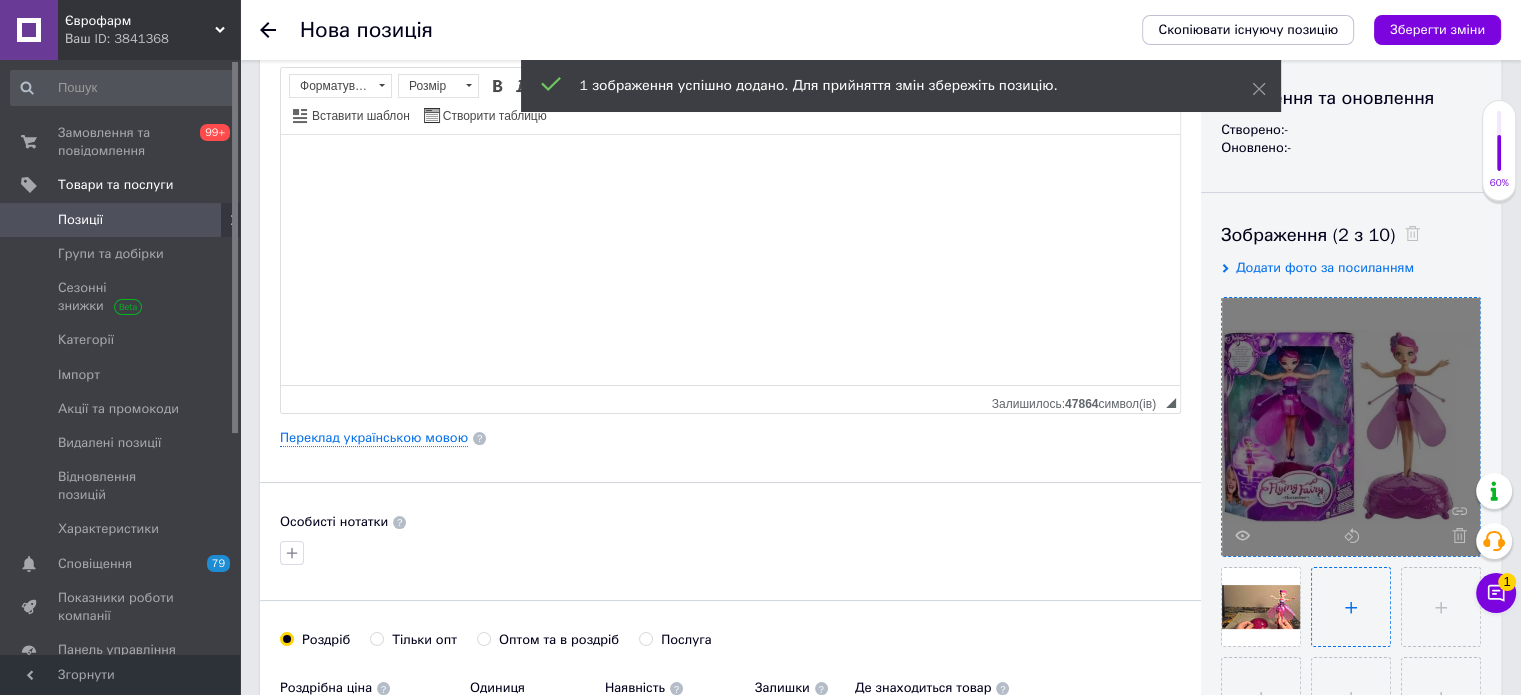 scroll, scrollTop: 300, scrollLeft: 0, axis: vertical 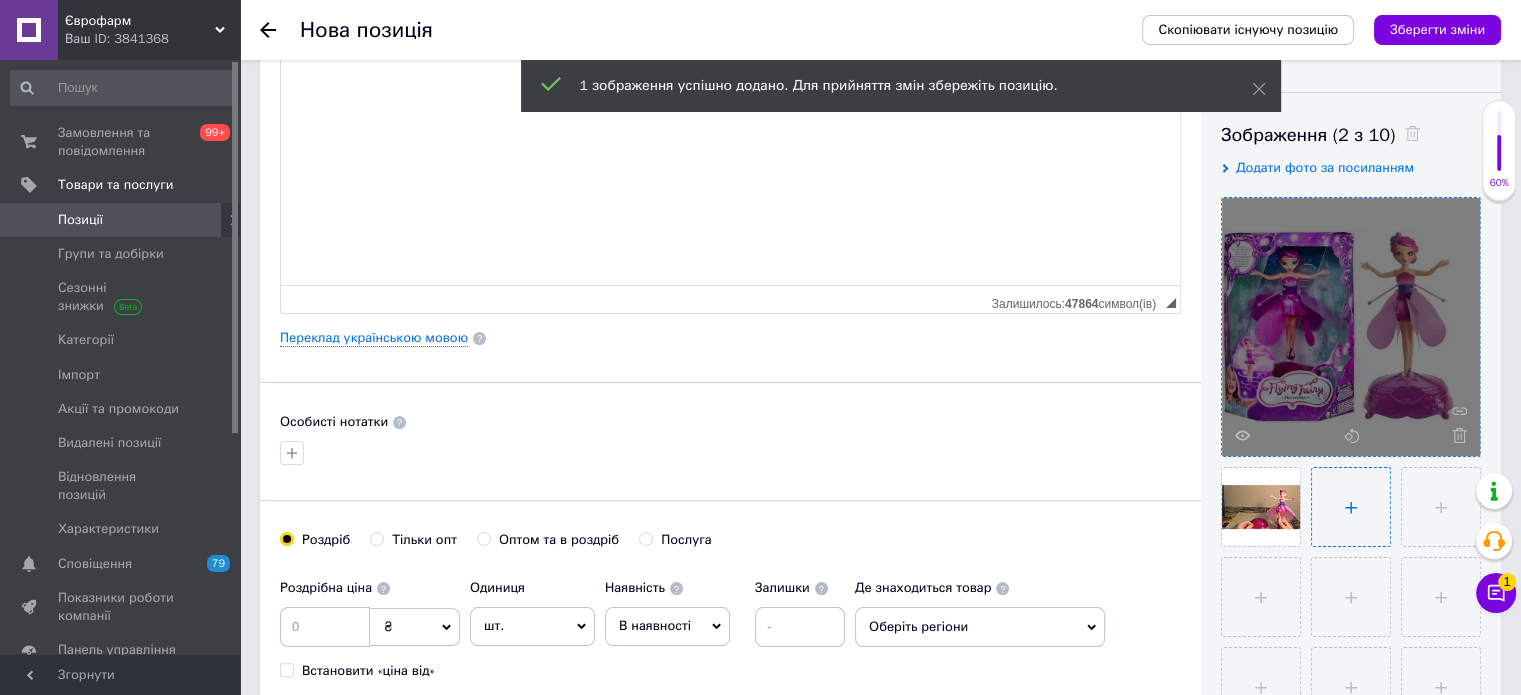 click at bounding box center [1351, 507] 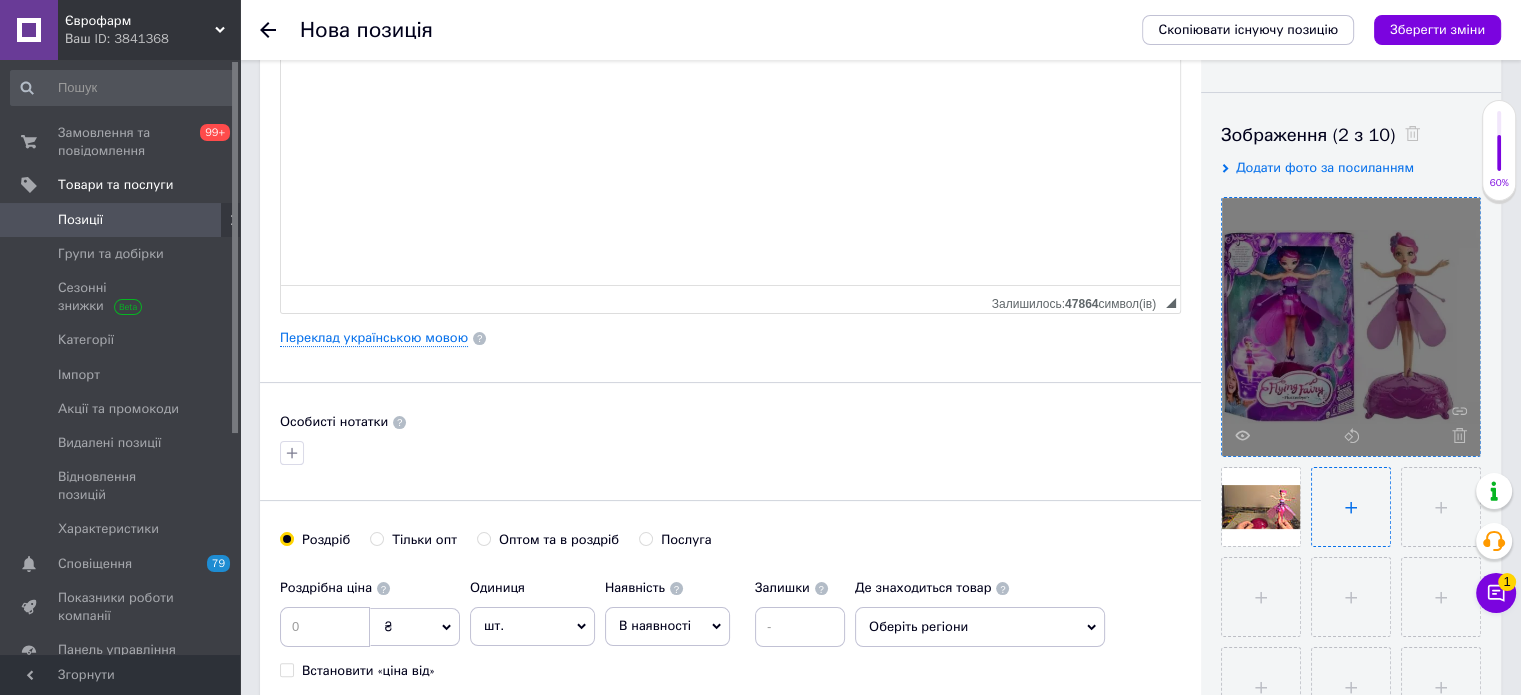 type on "C:\fakepath\191575282.jpg" 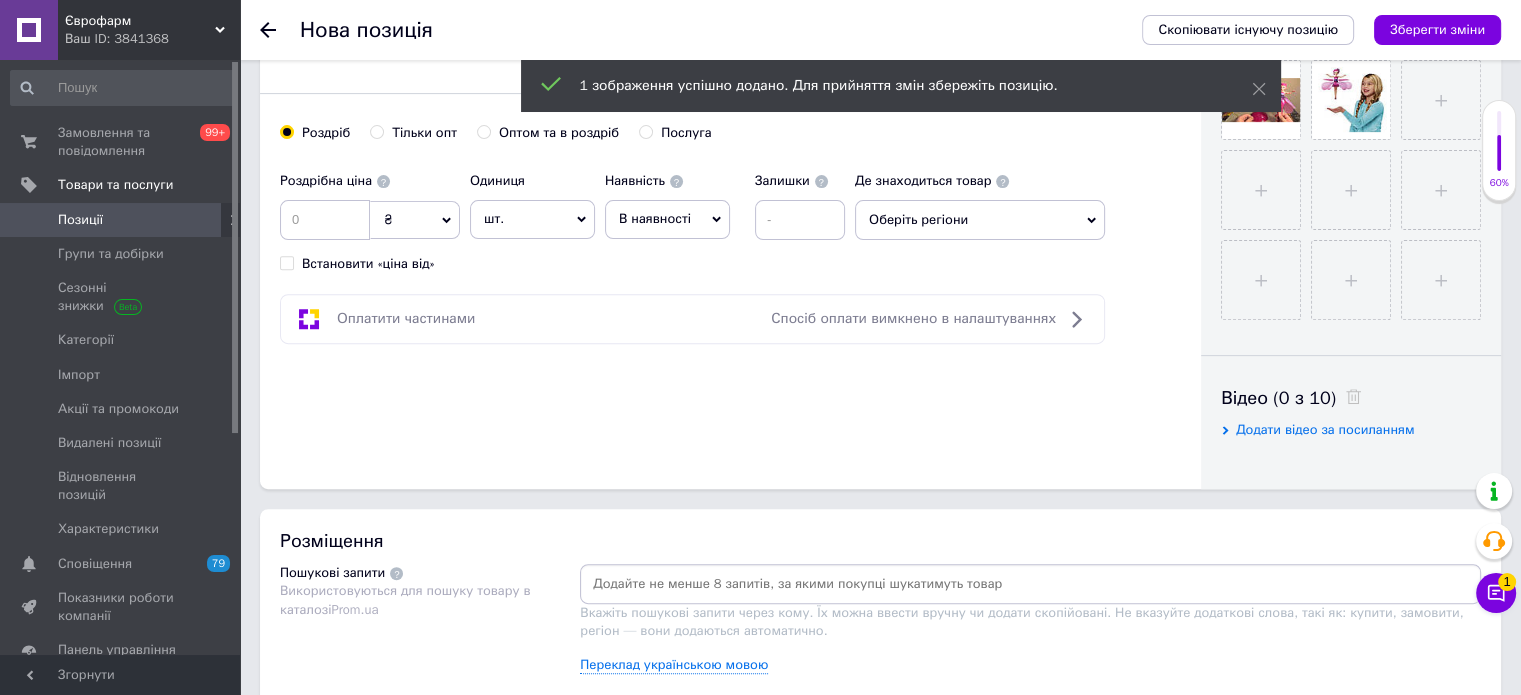 scroll, scrollTop: 600, scrollLeft: 0, axis: vertical 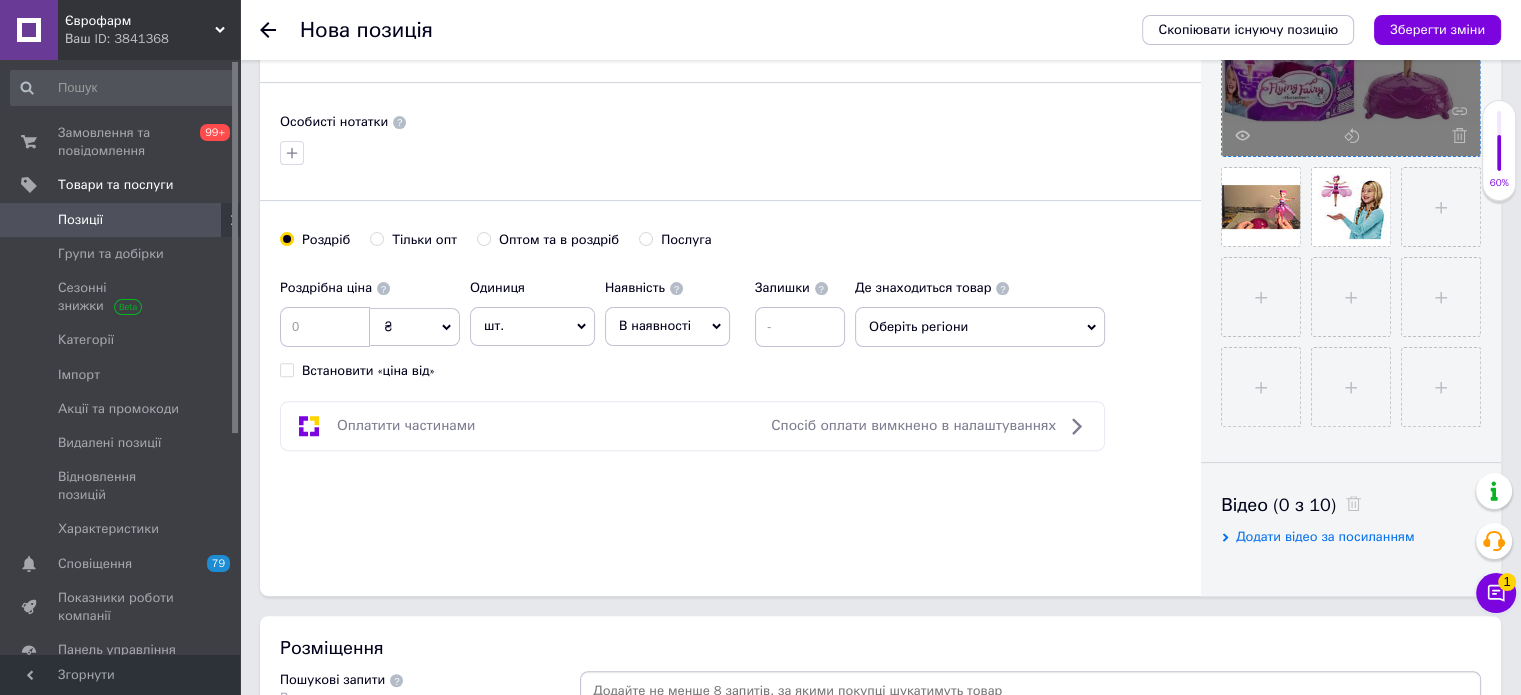 drag, startPoint x: 316, startPoint y: 296, endPoint x: 316, endPoint y: 311, distance: 15 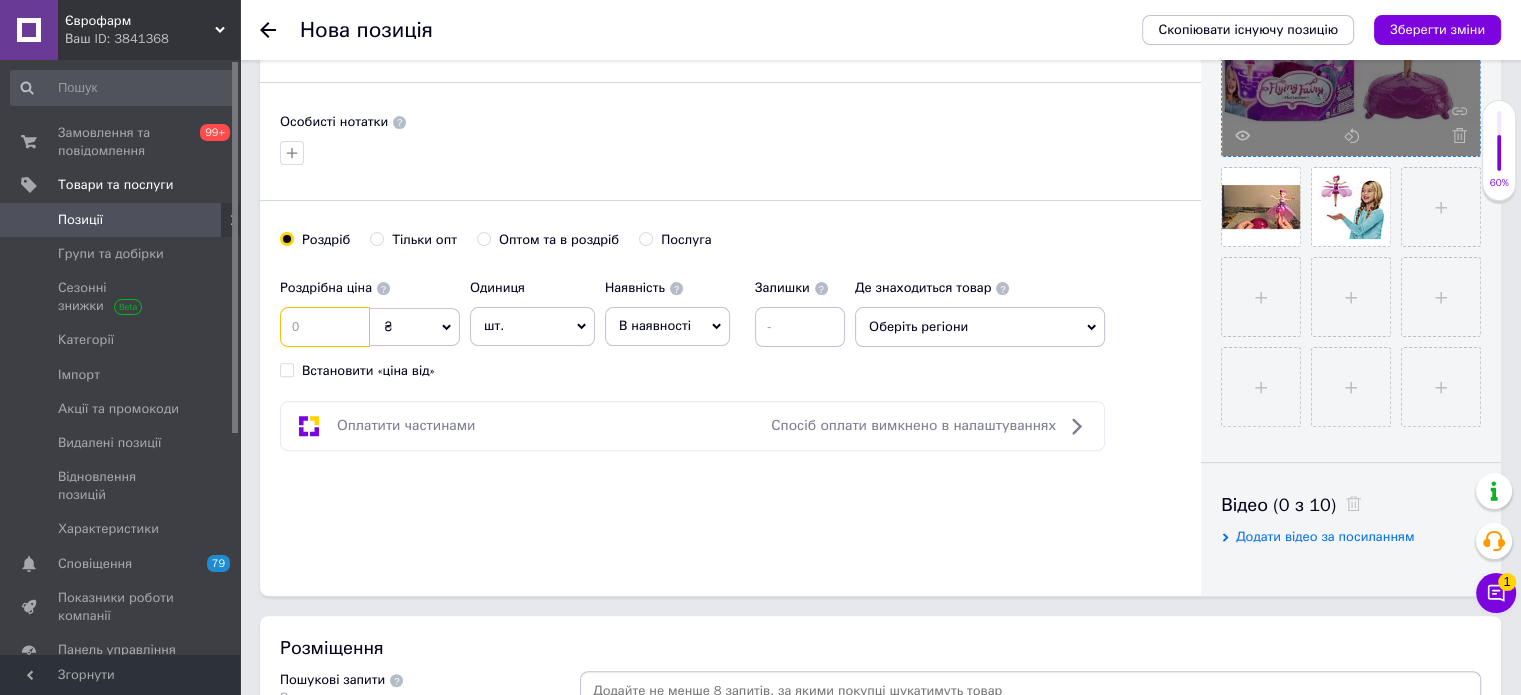 click at bounding box center [325, 327] 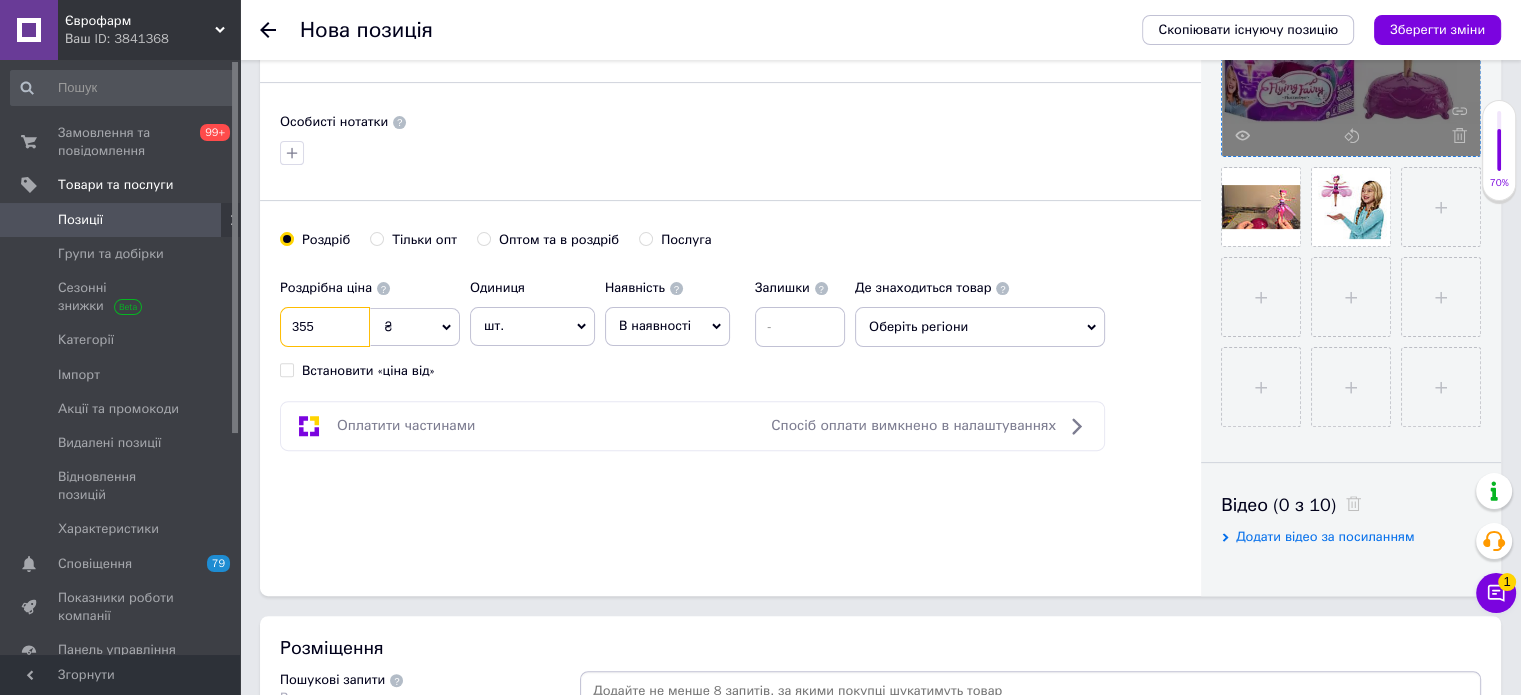 type on "355" 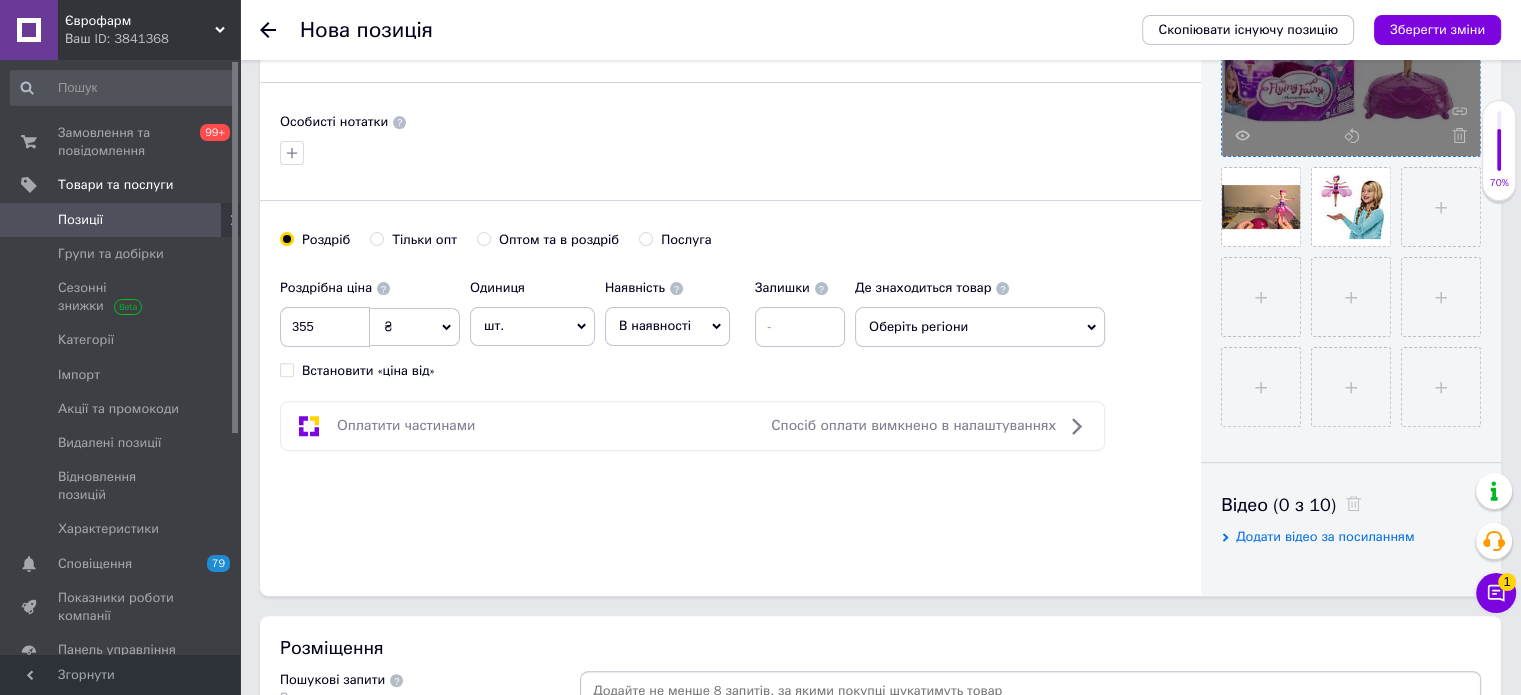 click on "В наявності" at bounding box center (655, 325) 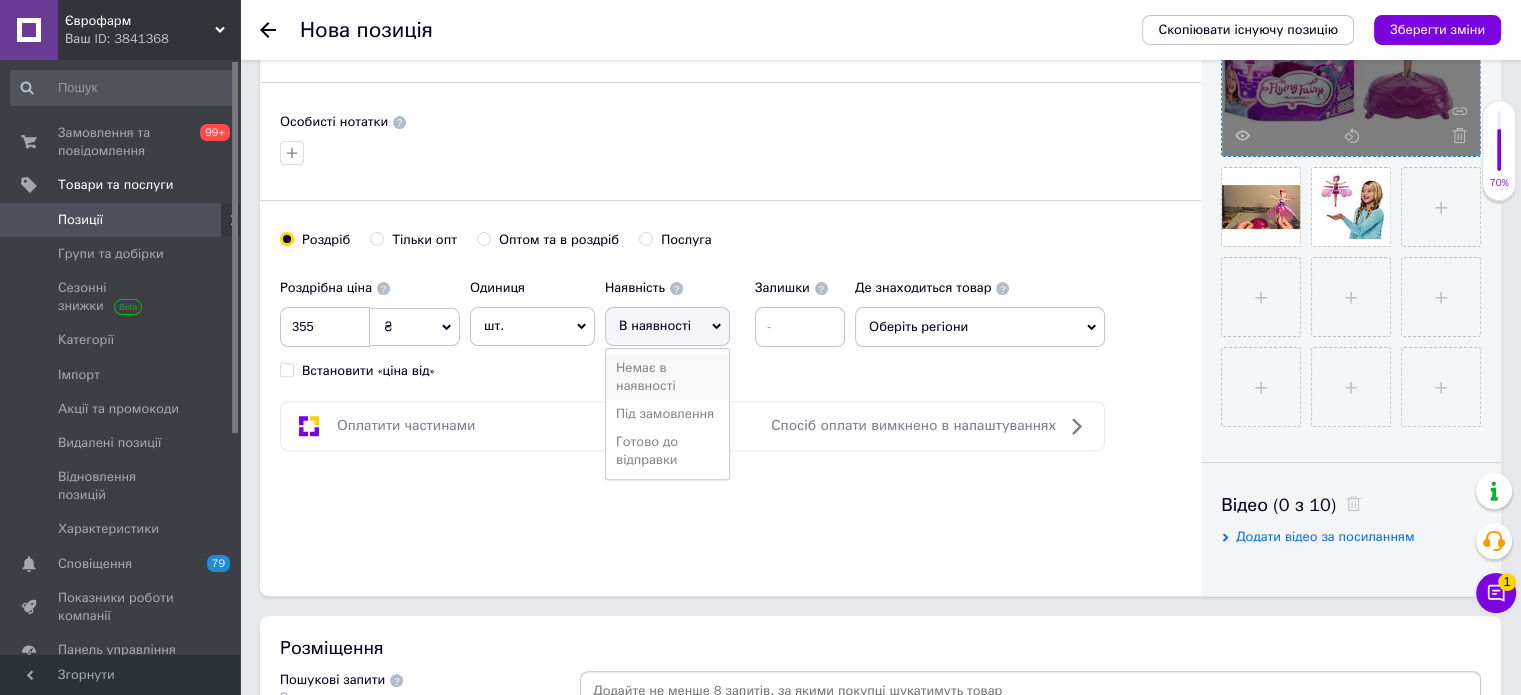 click on "Немає в наявності" at bounding box center (667, 377) 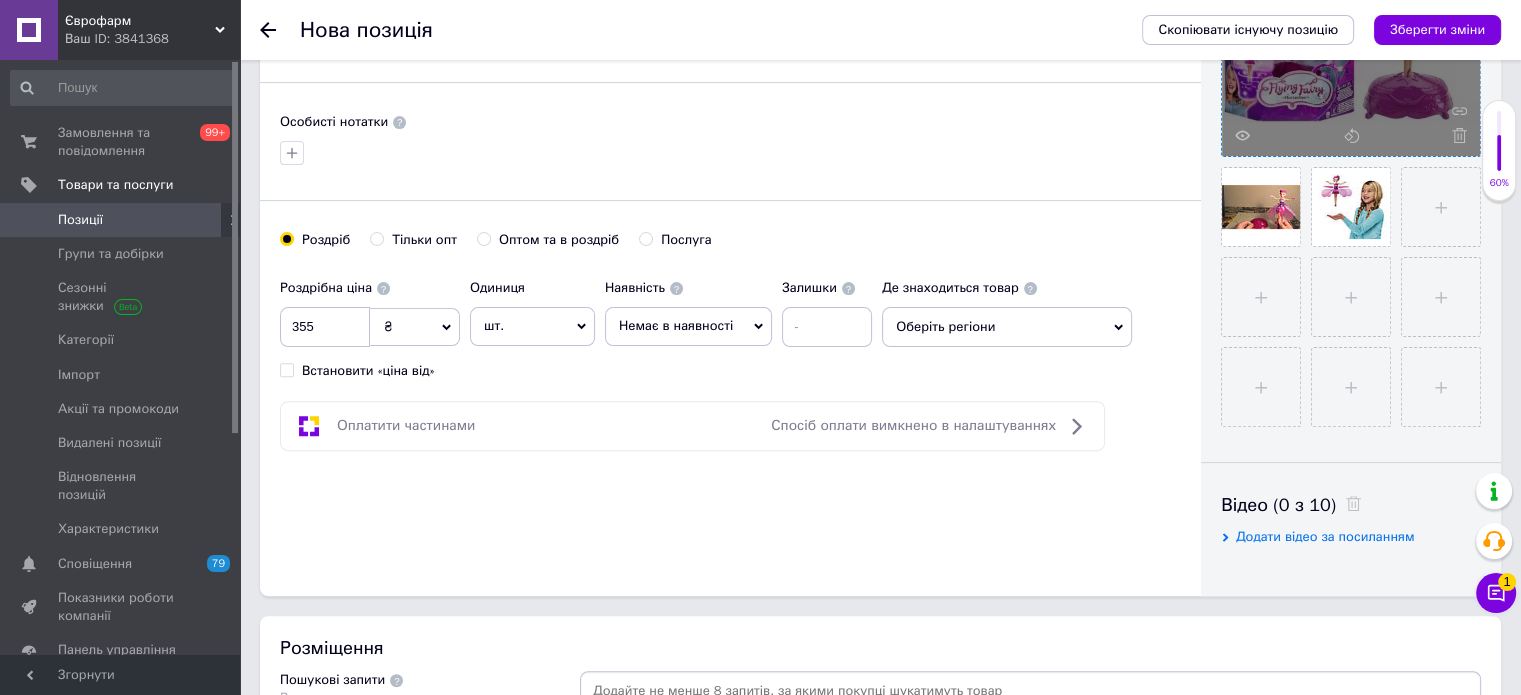 click on "Немає в наявності" at bounding box center (676, 325) 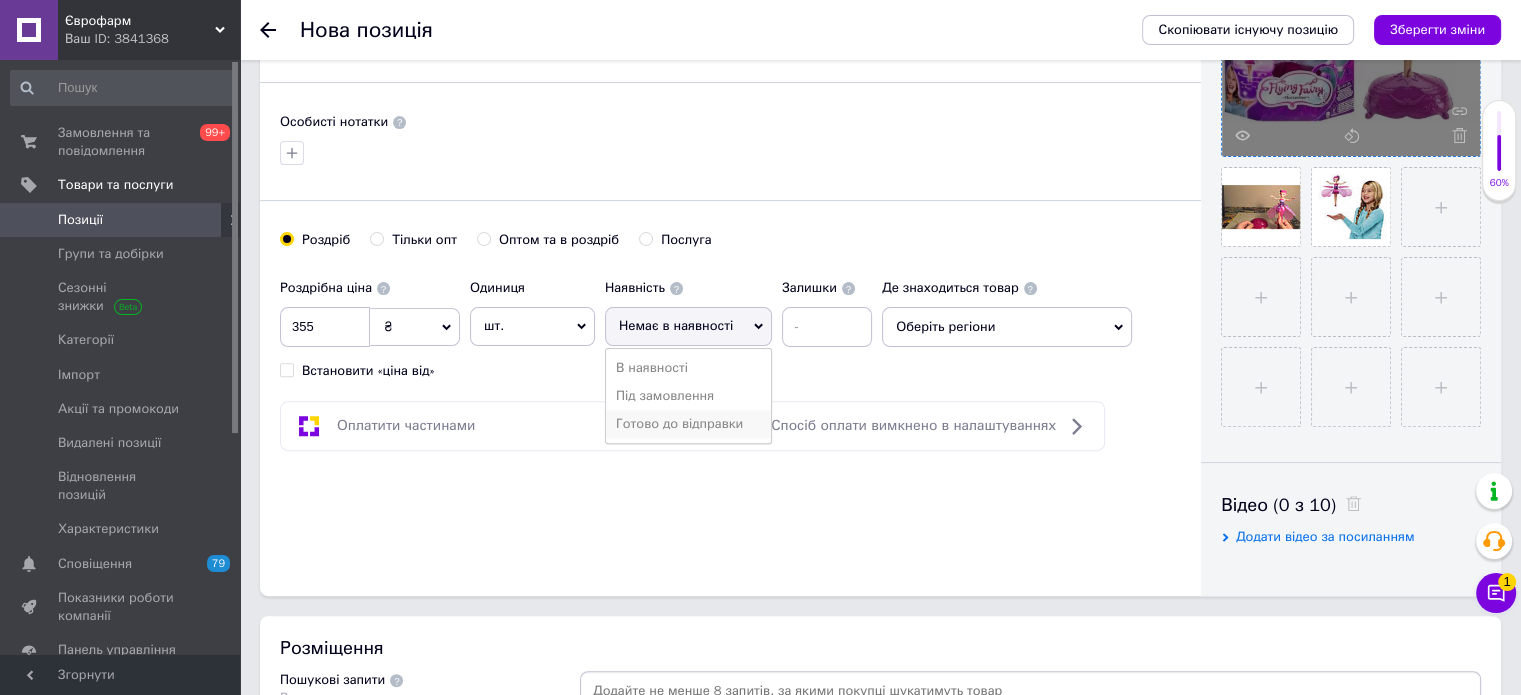 click on "Готово до відправки" at bounding box center [688, 424] 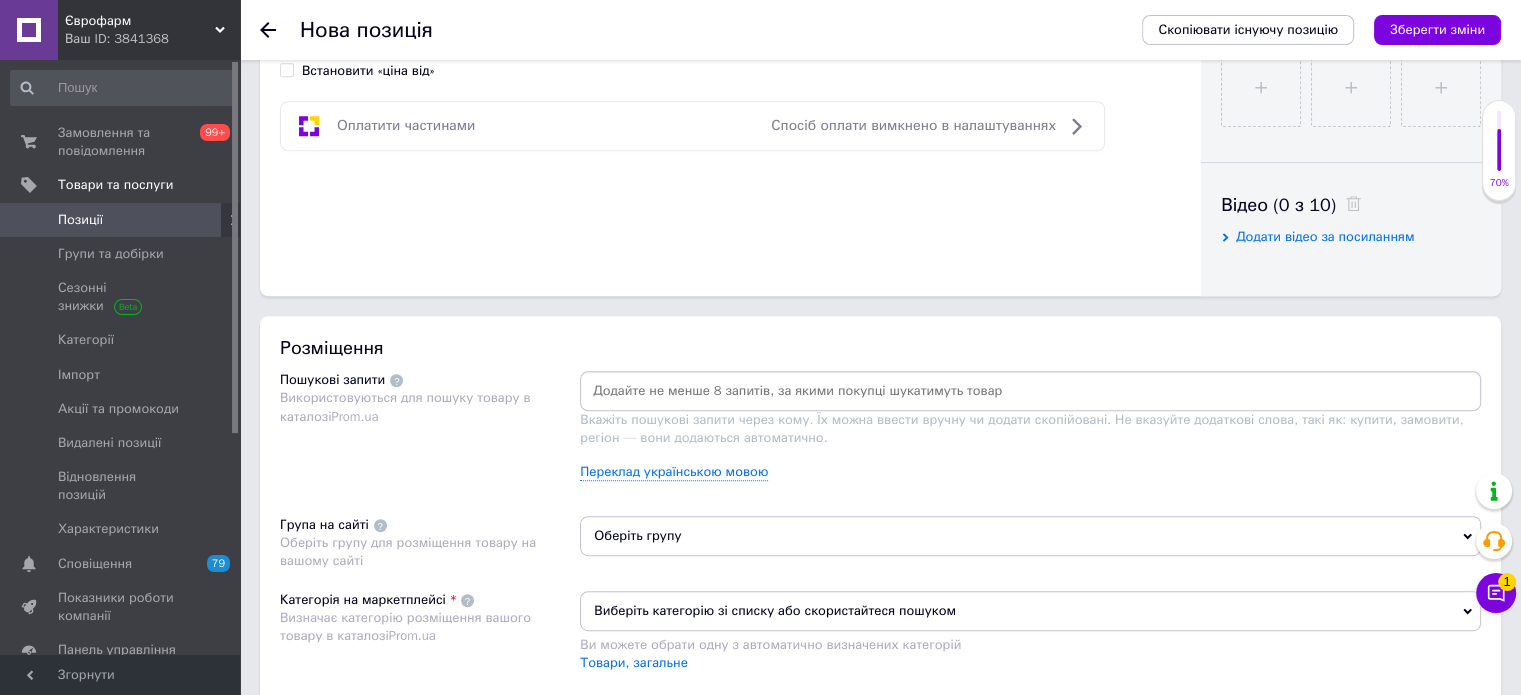 scroll, scrollTop: 1000, scrollLeft: 0, axis: vertical 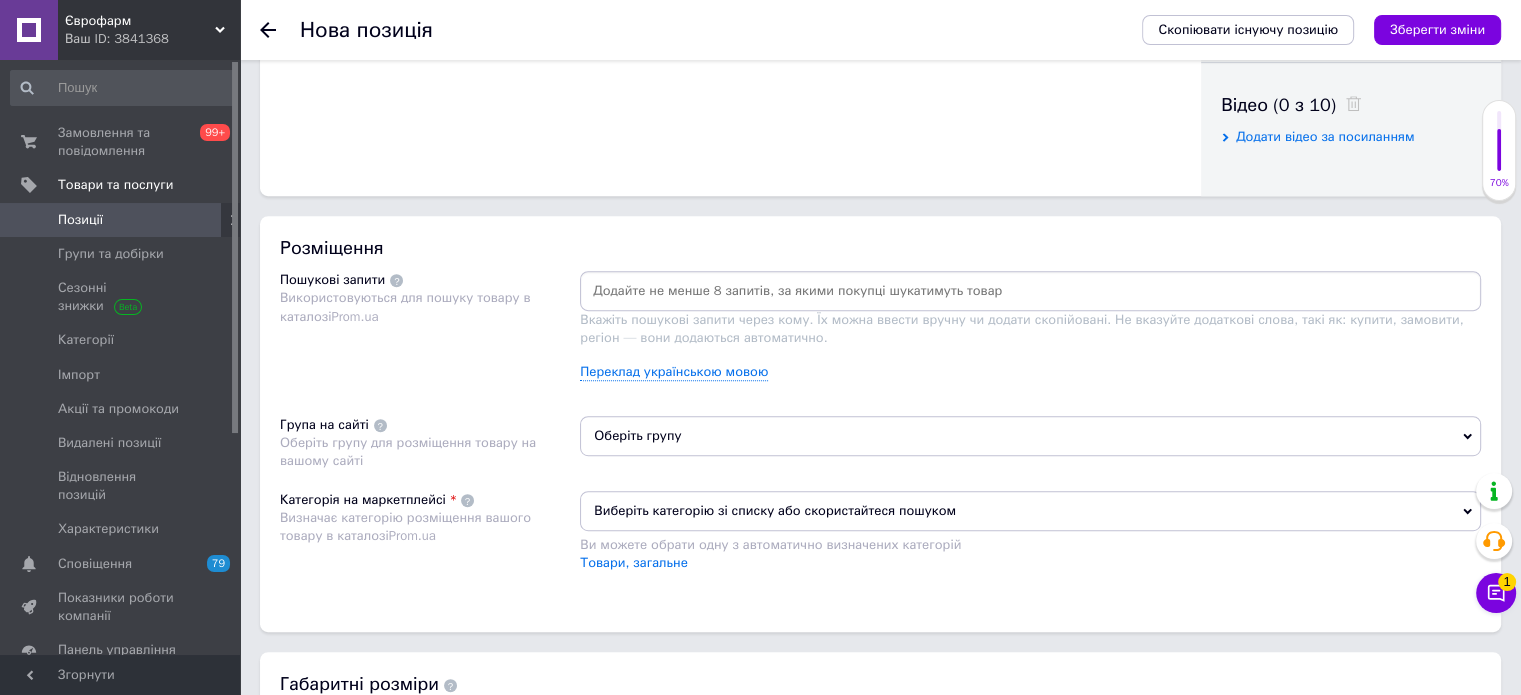 click at bounding box center (1030, 291) 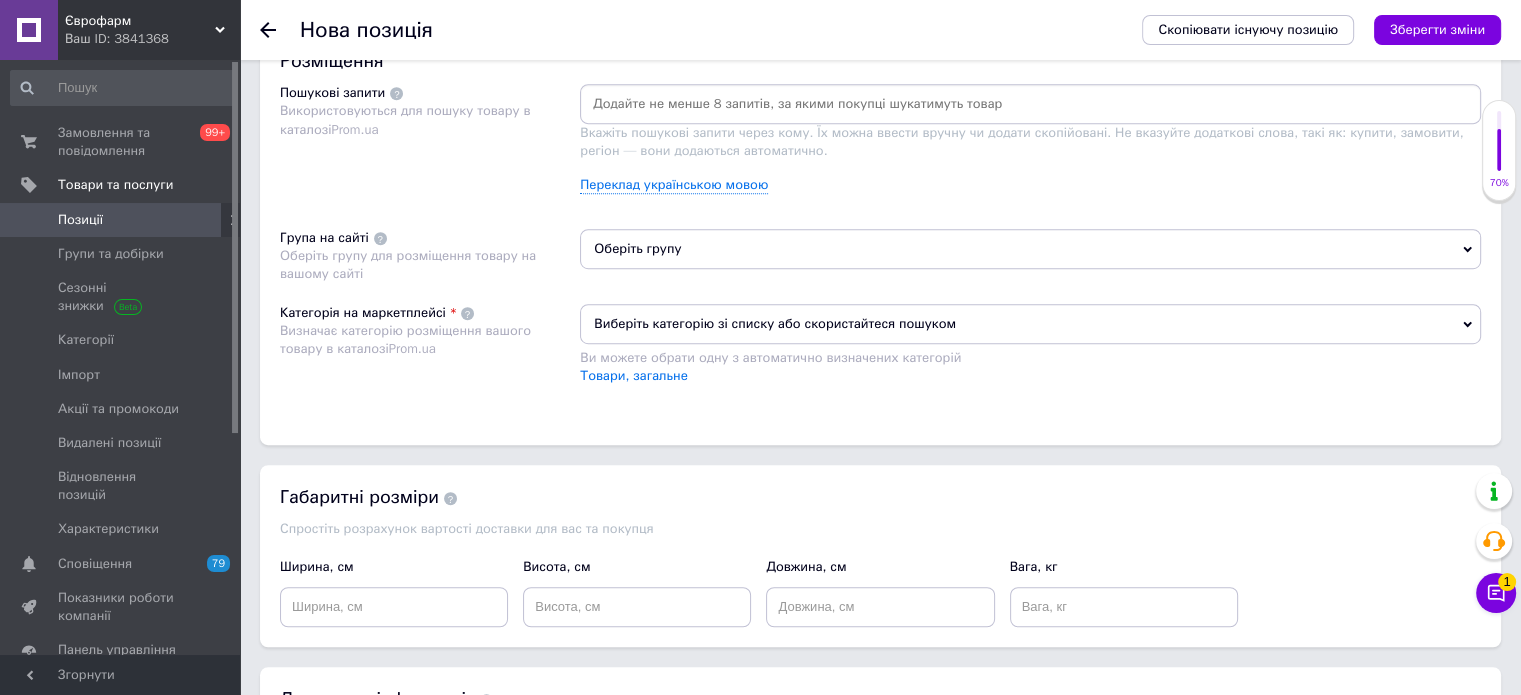 scroll, scrollTop: 1100, scrollLeft: 0, axis: vertical 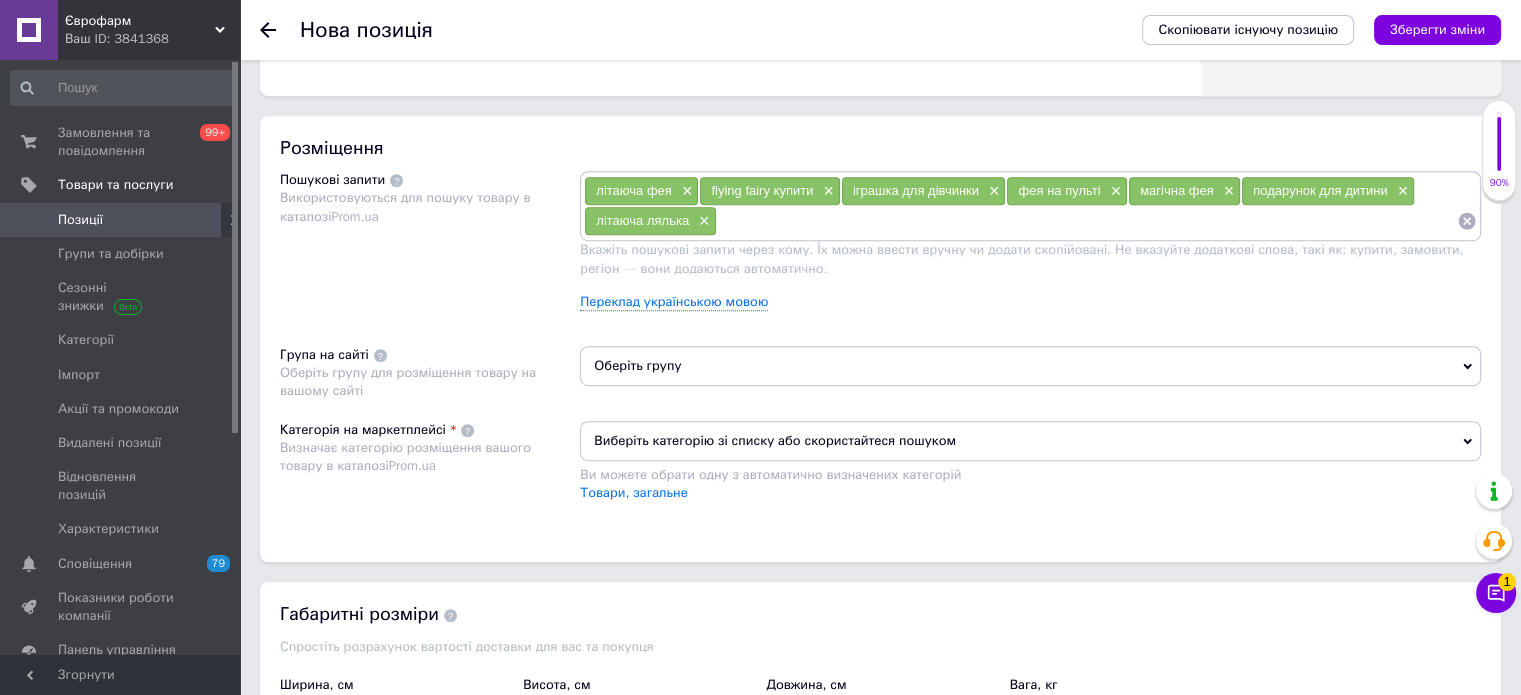 click on "літаюча фея × flying fairy купити × іграшка для дівчинки × фея на пульті × магічна фея × подарунок для дитини × літаюча лялька × Вкажіть пошукові запити через кому. Їх можна ввести вручну чи додати скопійовані. Не вказуйте додаткові слова, такі як: купити, замовити, регіон — вони додаються автоматично. Переклад українською мовою" at bounding box center [1030, 248] 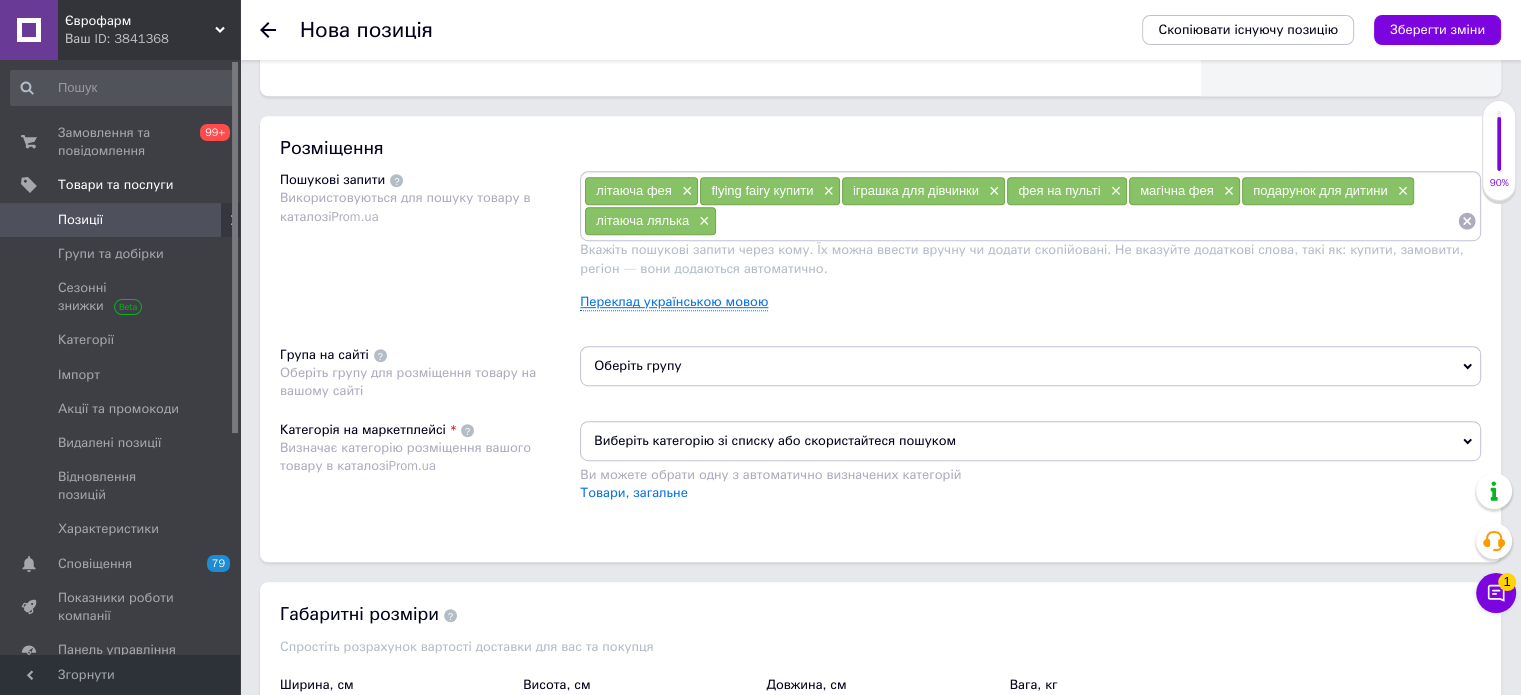 click on "Переклад українською мовою" at bounding box center (674, 302) 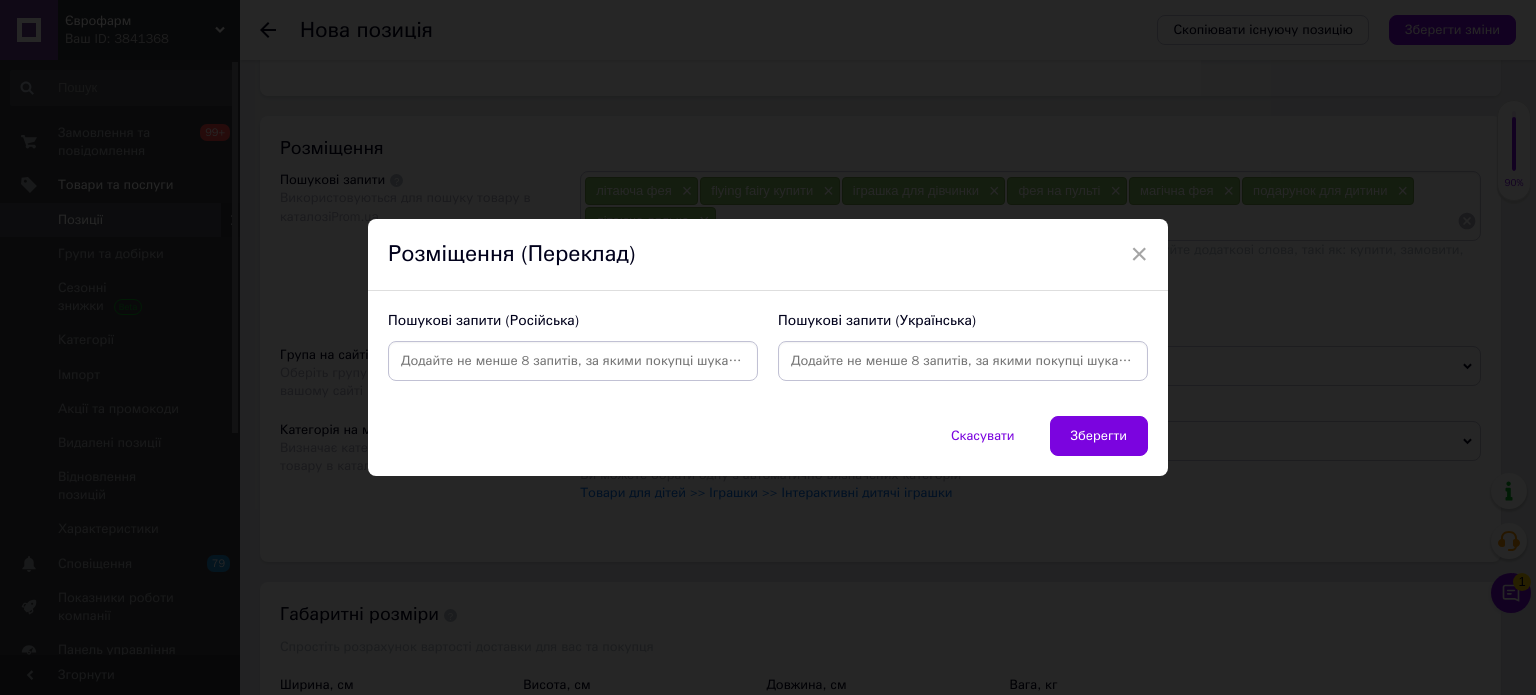 click at bounding box center (963, 361) 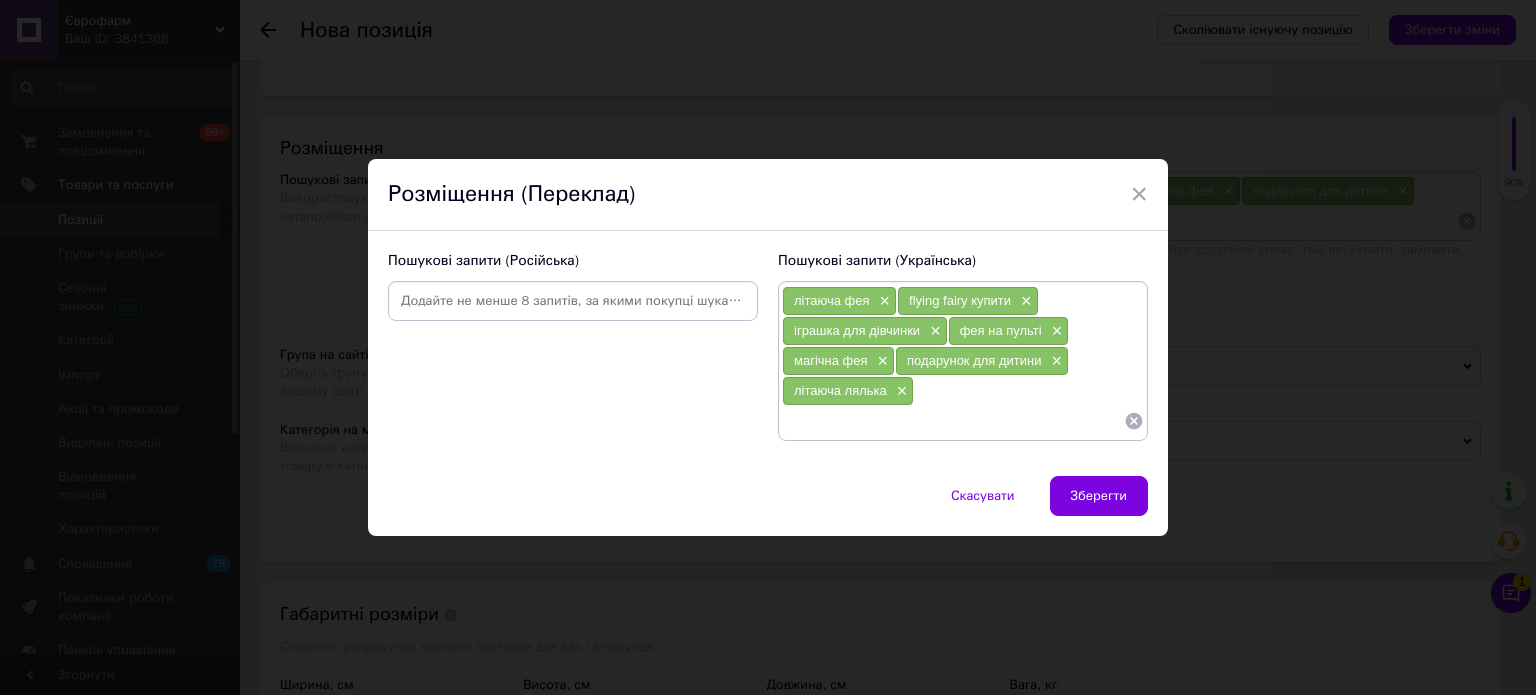 click at bounding box center (573, 301) 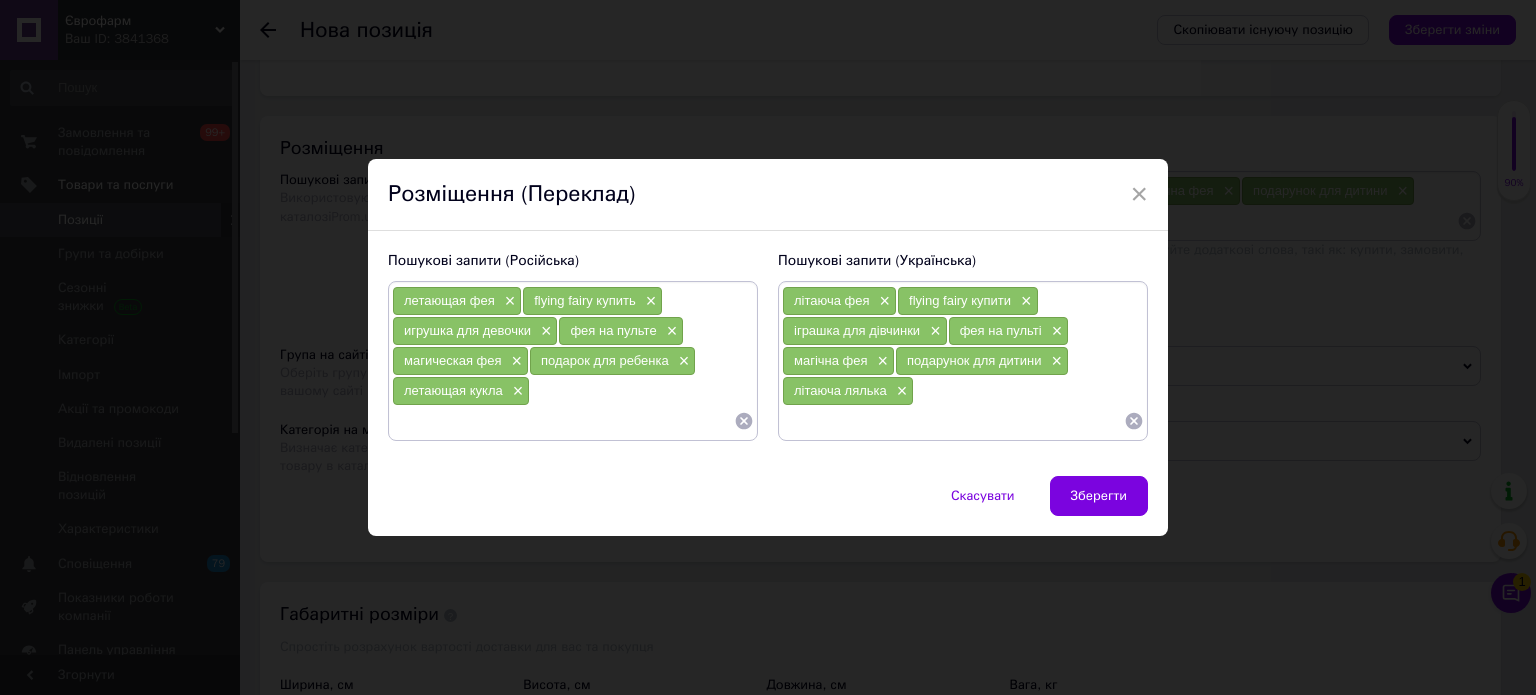 click on "Пошукові запити (Російська) летающая фея × flying fairy купить × игрушка для девочки × фея на пульте × магическая фея × подарок для ребенка × летающая кукла × Пошукові запити (Українська) літаюча фея × flying fairy купити × іграшка для дівчинки × фея на пульті × магічна фея × подарунок для дитини × літаюча лялька ×" at bounding box center [768, 353] 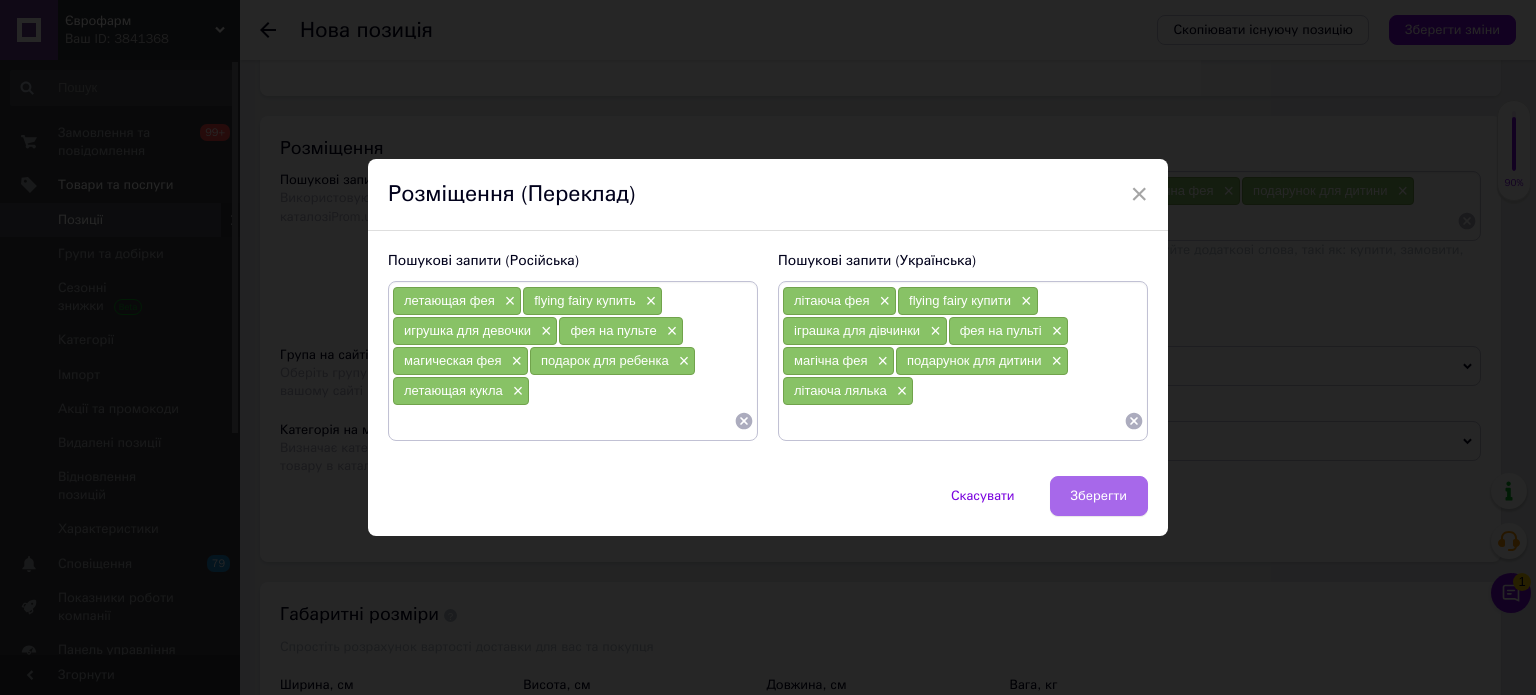 click on "Зберегти" at bounding box center [1099, 496] 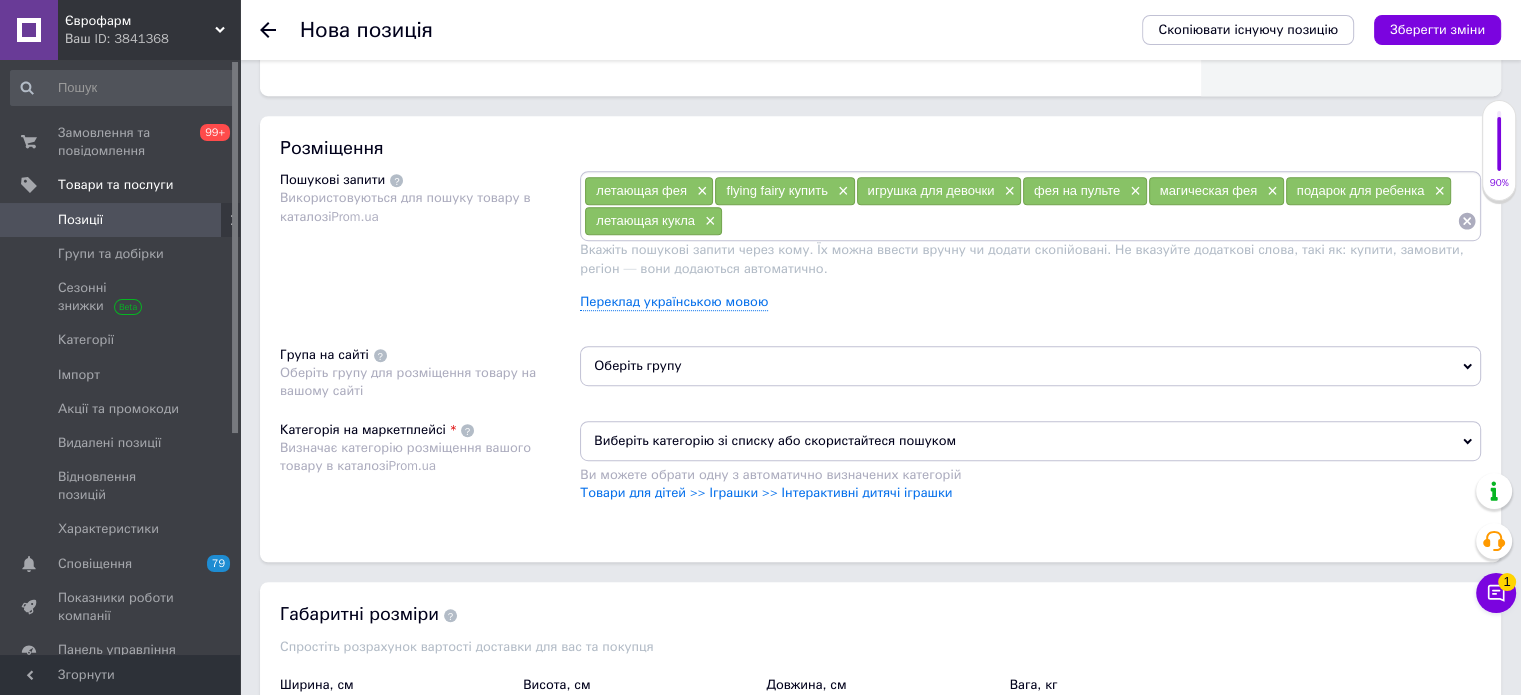 click on "Оберіть групу" at bounding box center (1030, 366) 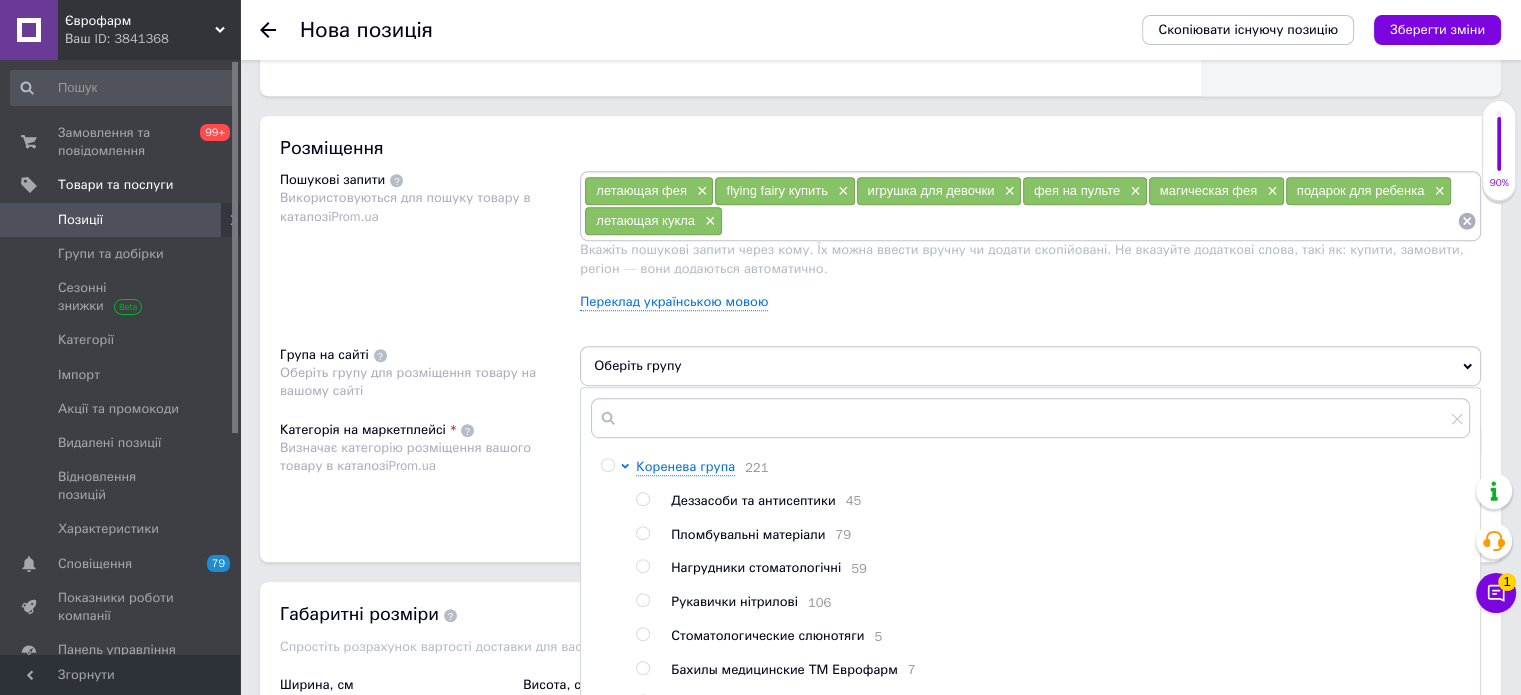 click at bounding box center [628, 805] 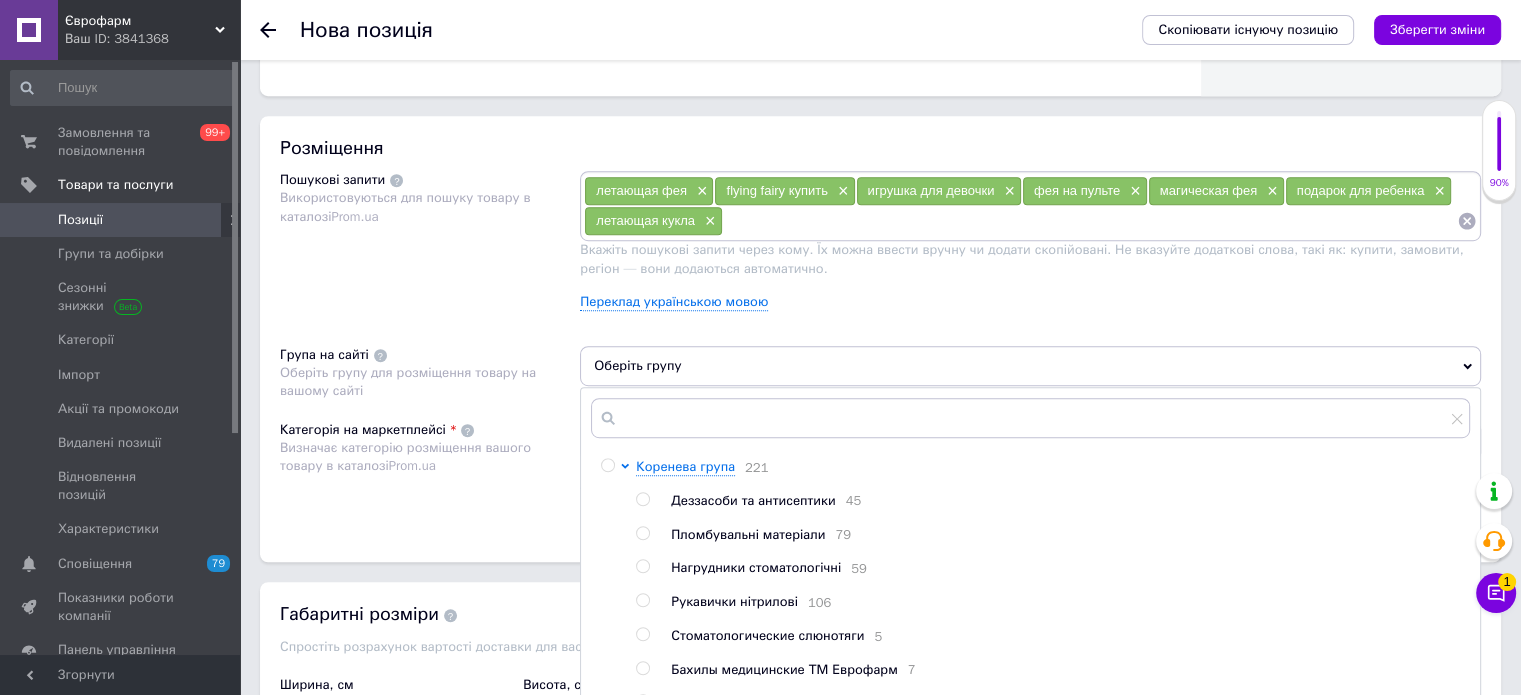 click at bounding box center (611, 805) 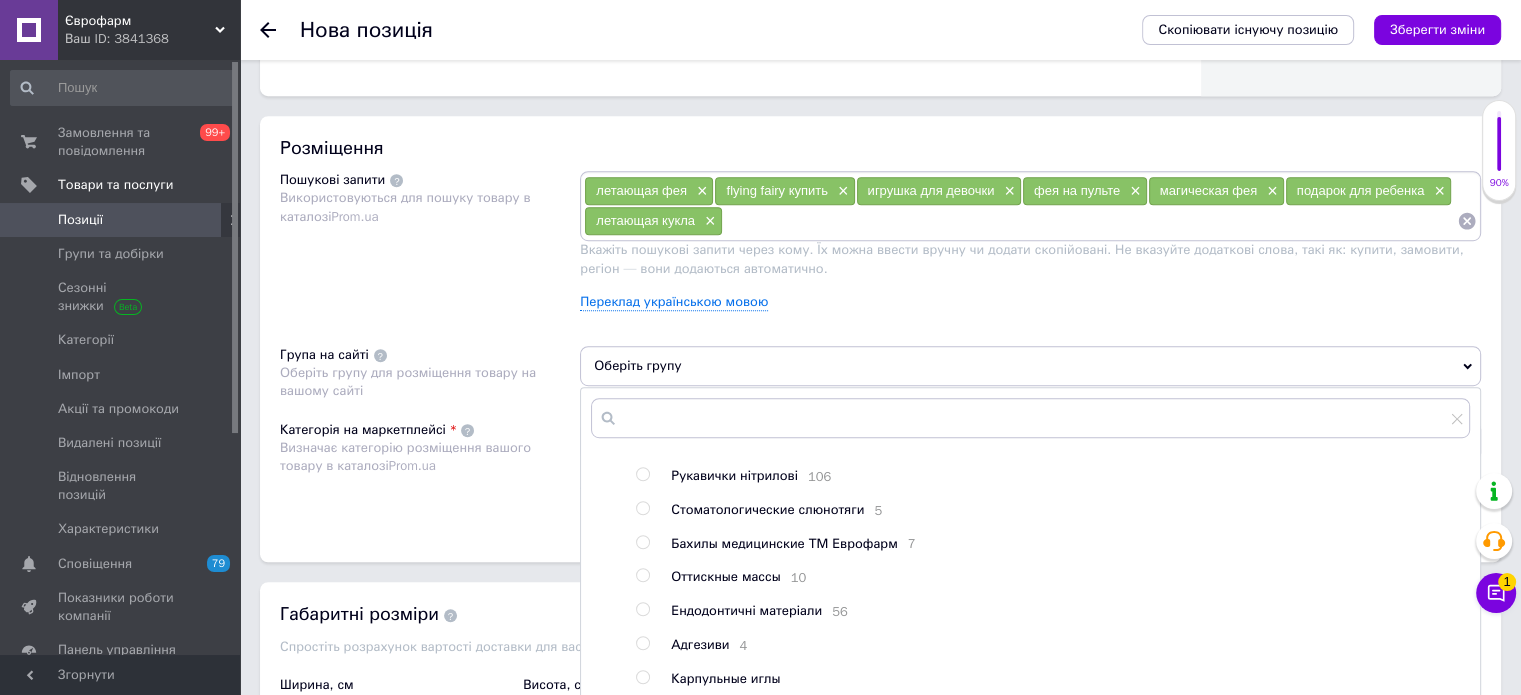 scroll, scrollTop: 300, scrollLeft: 0, axis: vertical 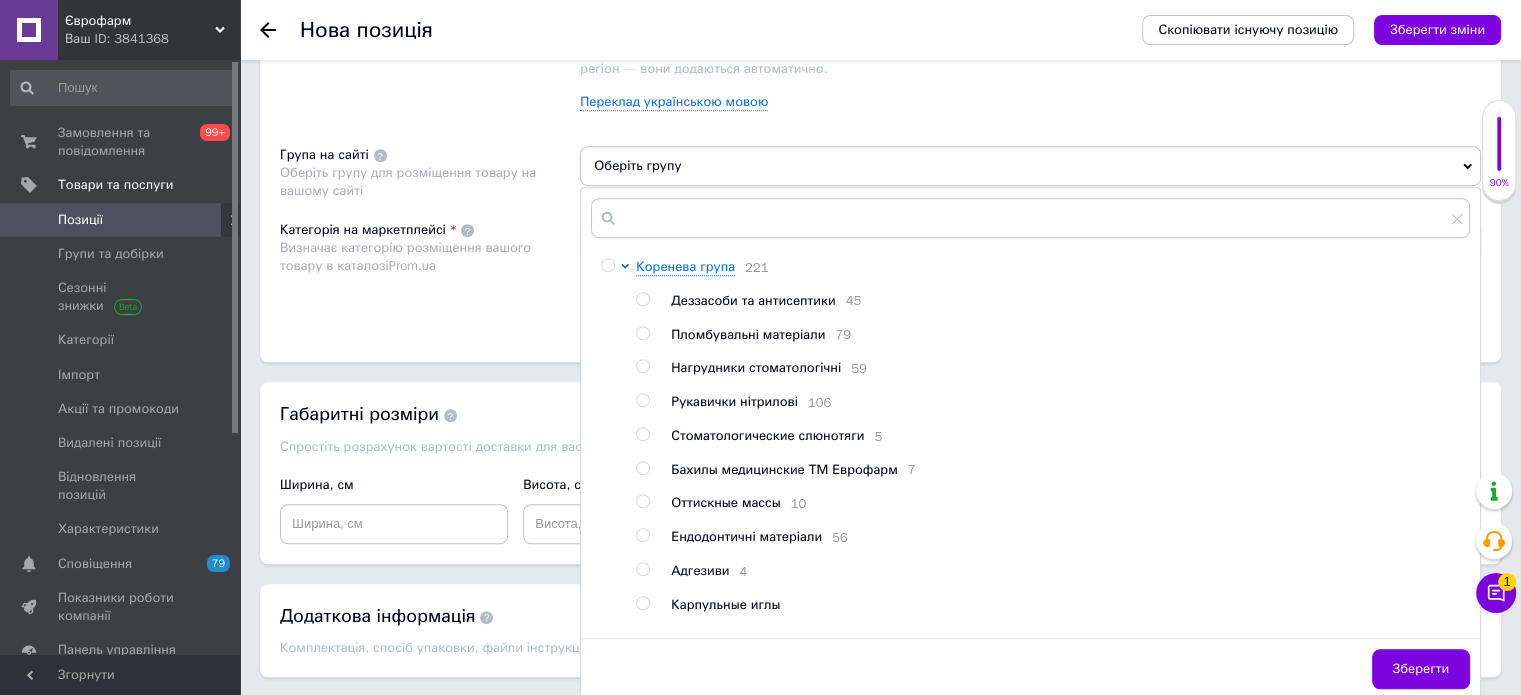 click at bounding box center (607, 265) 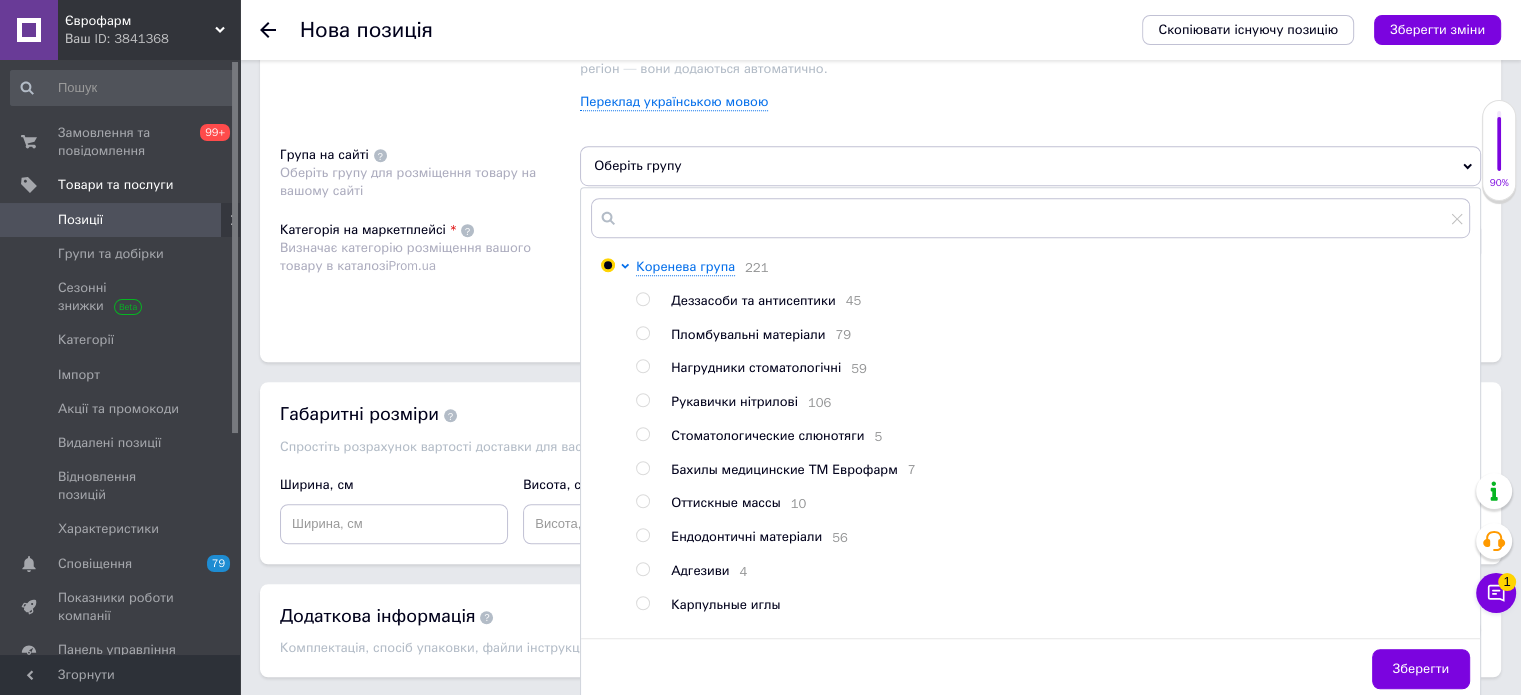 radio on "true" 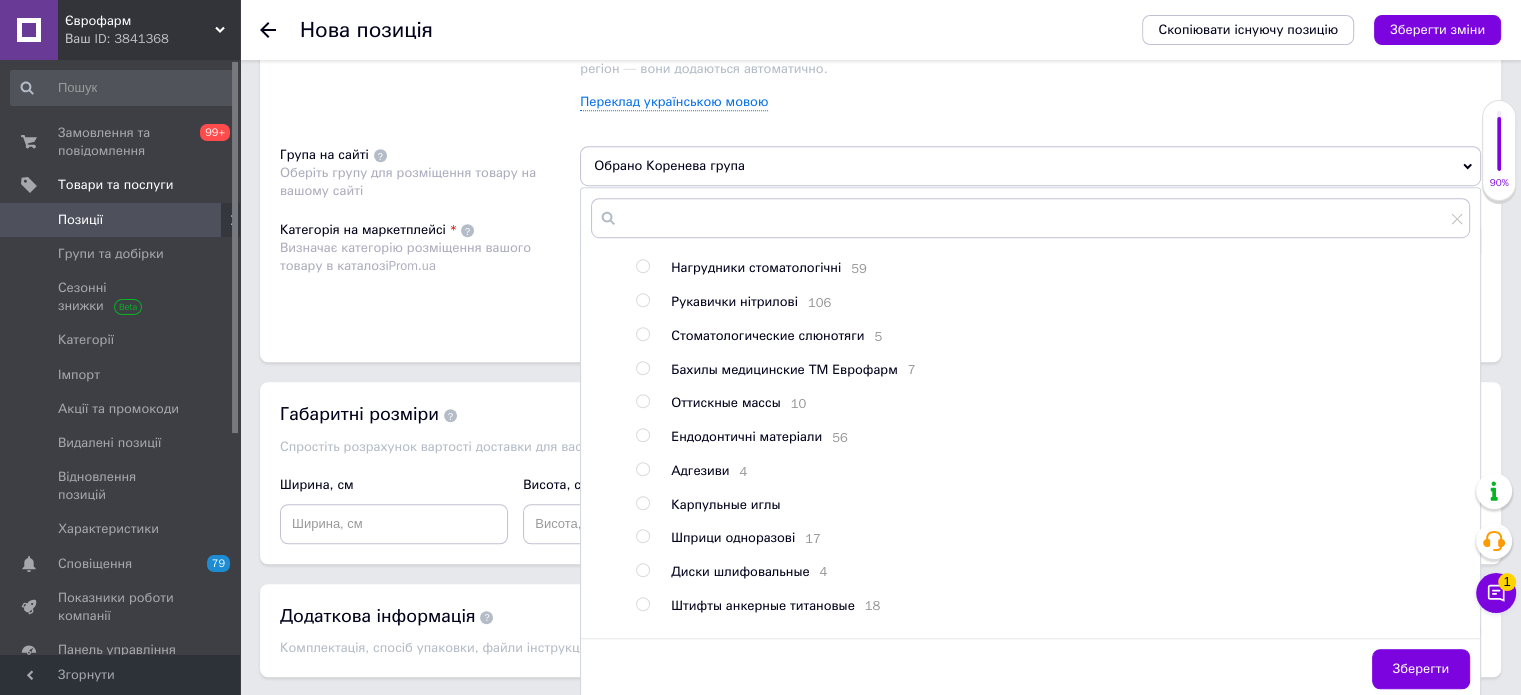 scroll, scrollTop: 200, scrollLeft: 0, axis: vertical 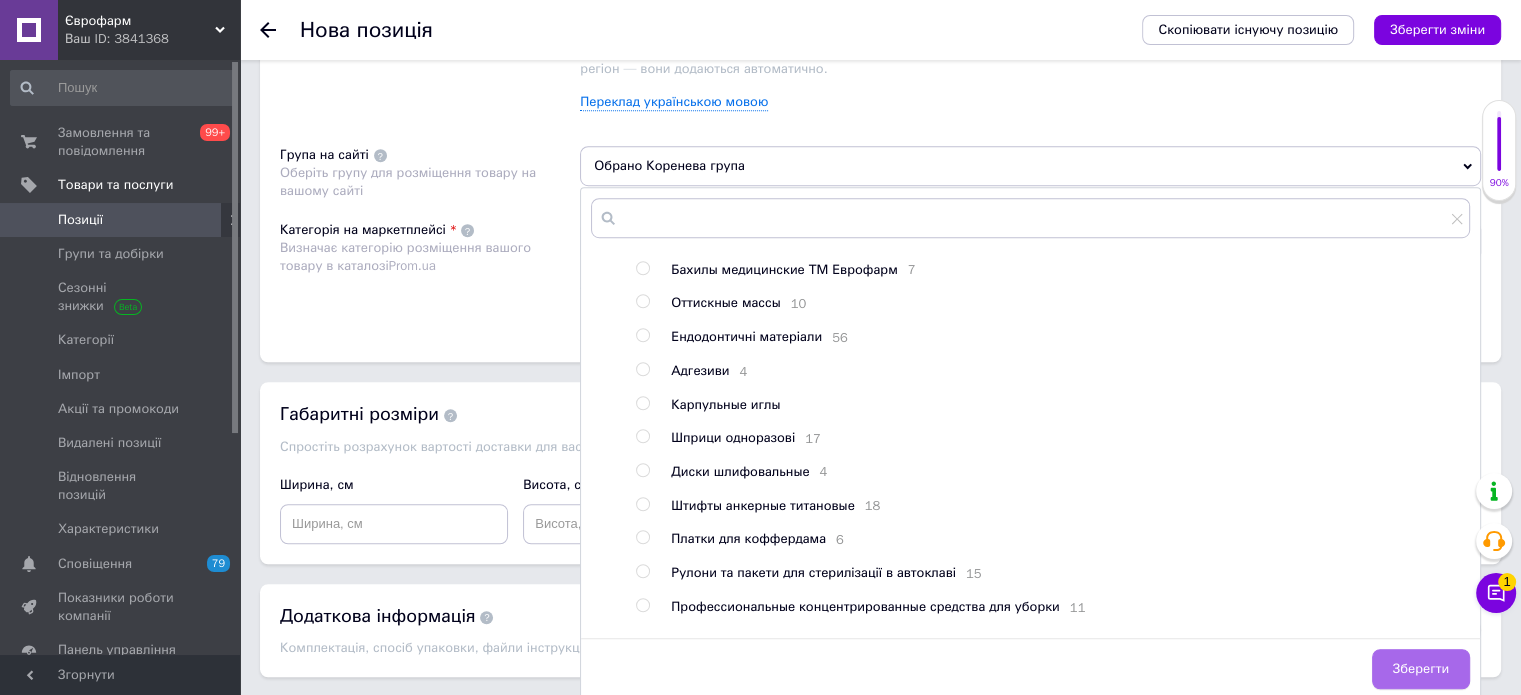 click on "Зберегти" at bounding box center [1421, 669] 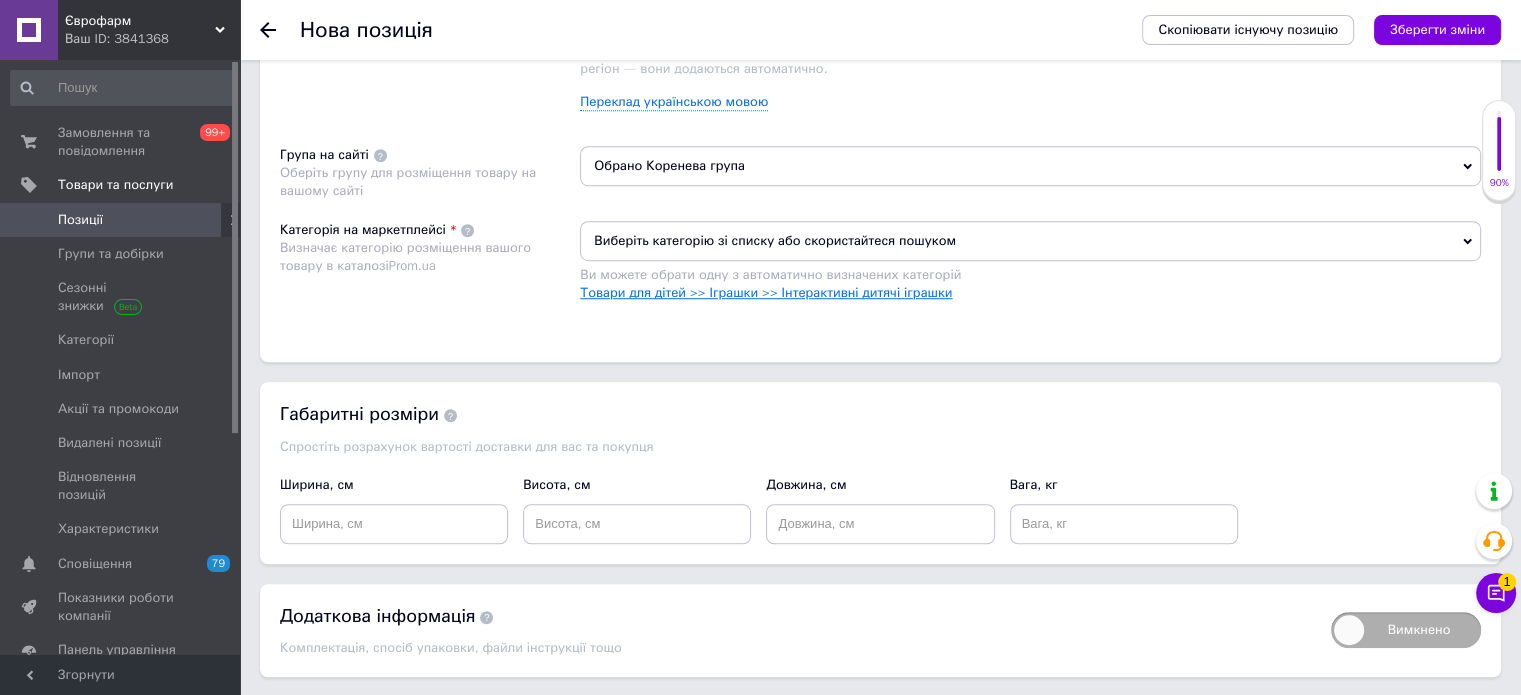 click on "Товари для дітей >> Іграшки >> Інтерактивні дитячі іграшки" at bounding box center (766, 292) 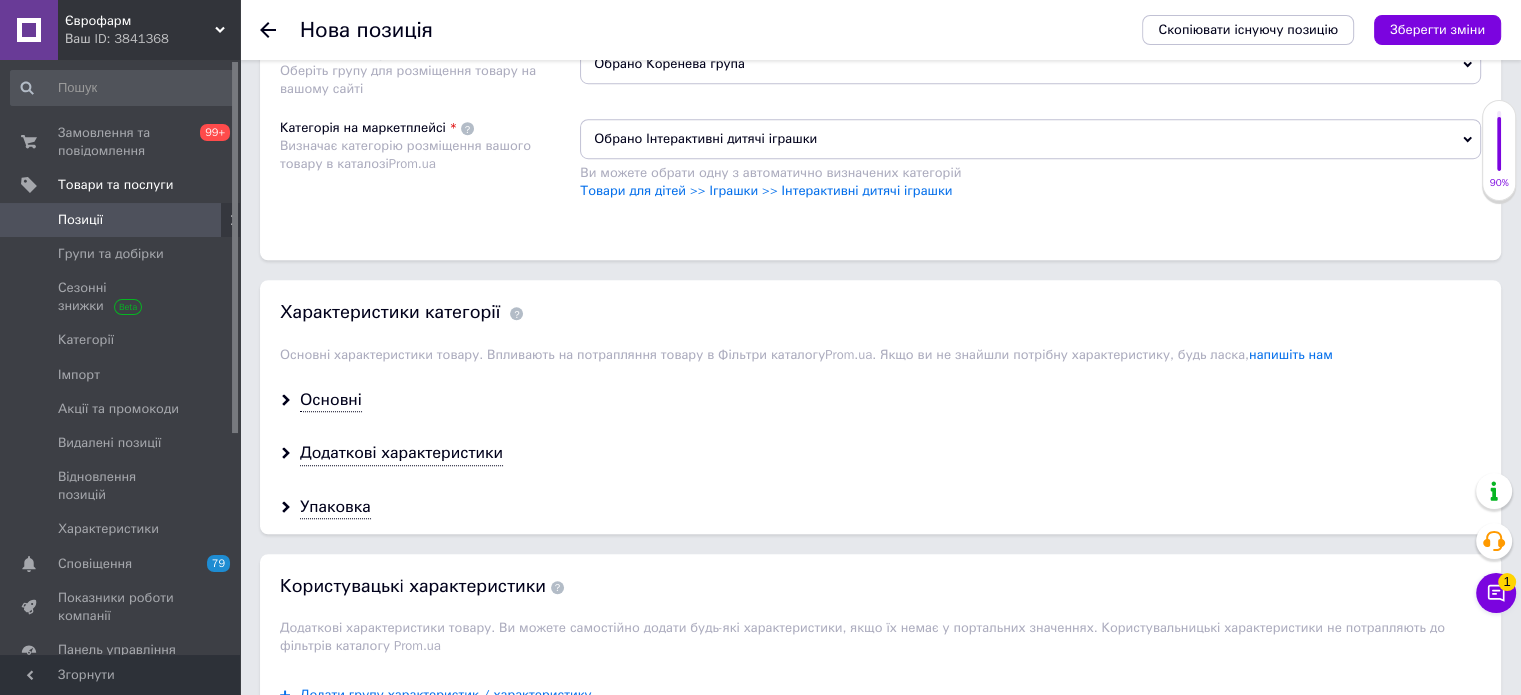 scroll, scrollTop: 1500, scrollLeft: 0, axis: vertical 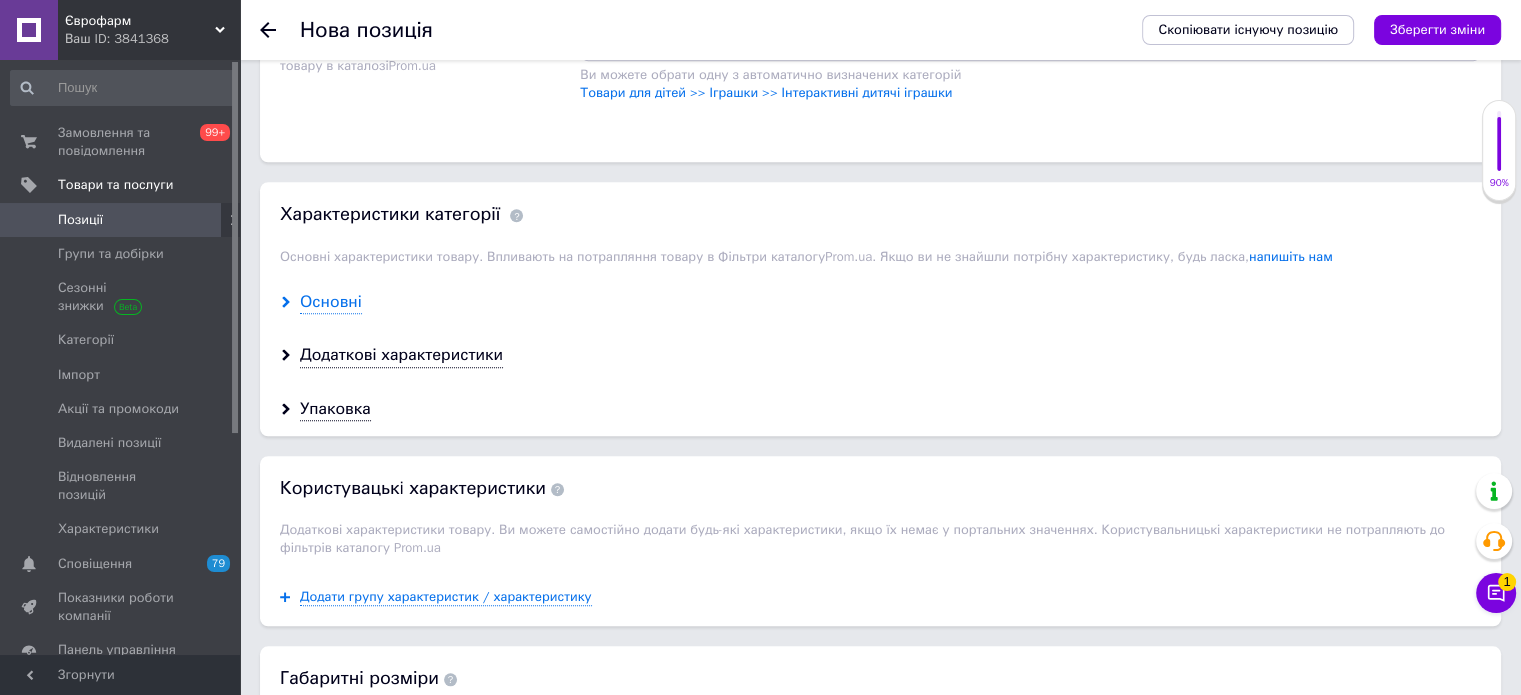 click on "Основні" at bounding box center (331, 302) 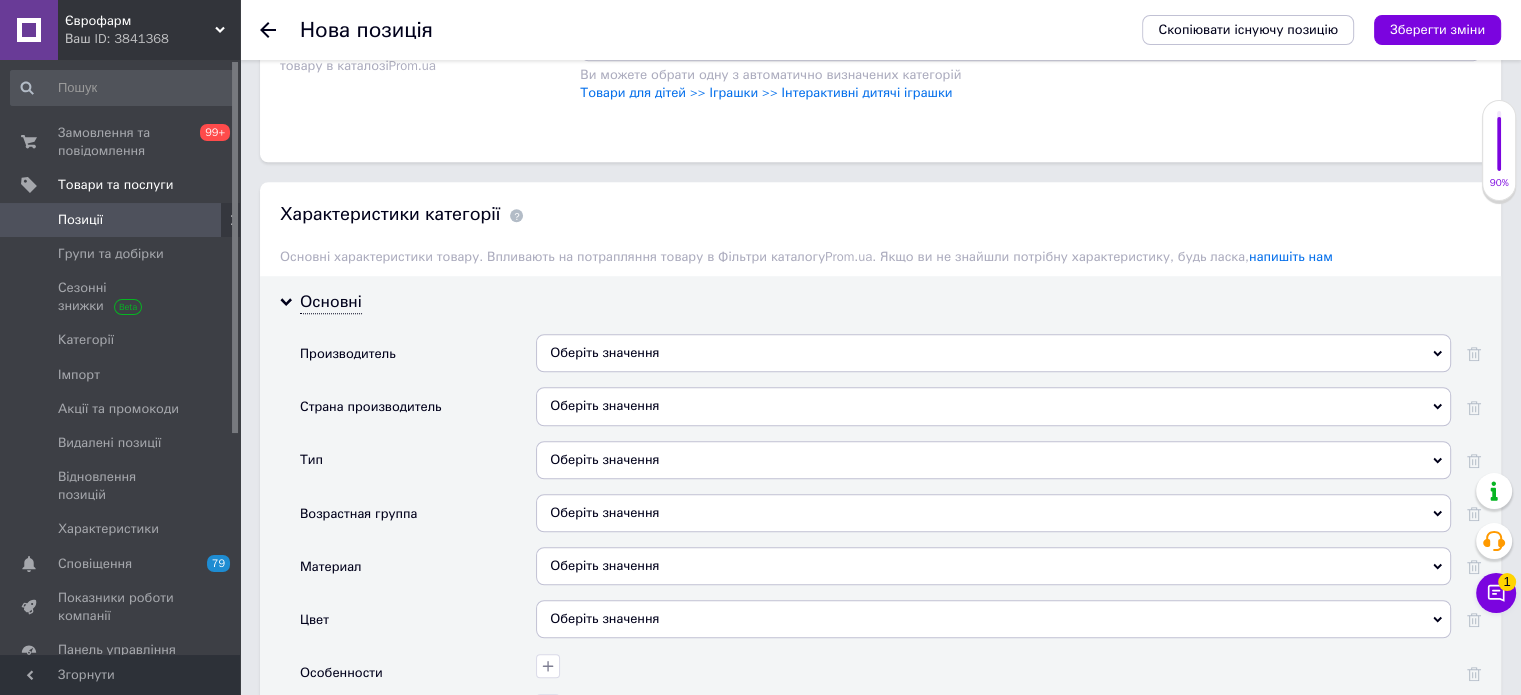 scroll, scrollTop: 1600, scrollLeft: 0, axis: vertical 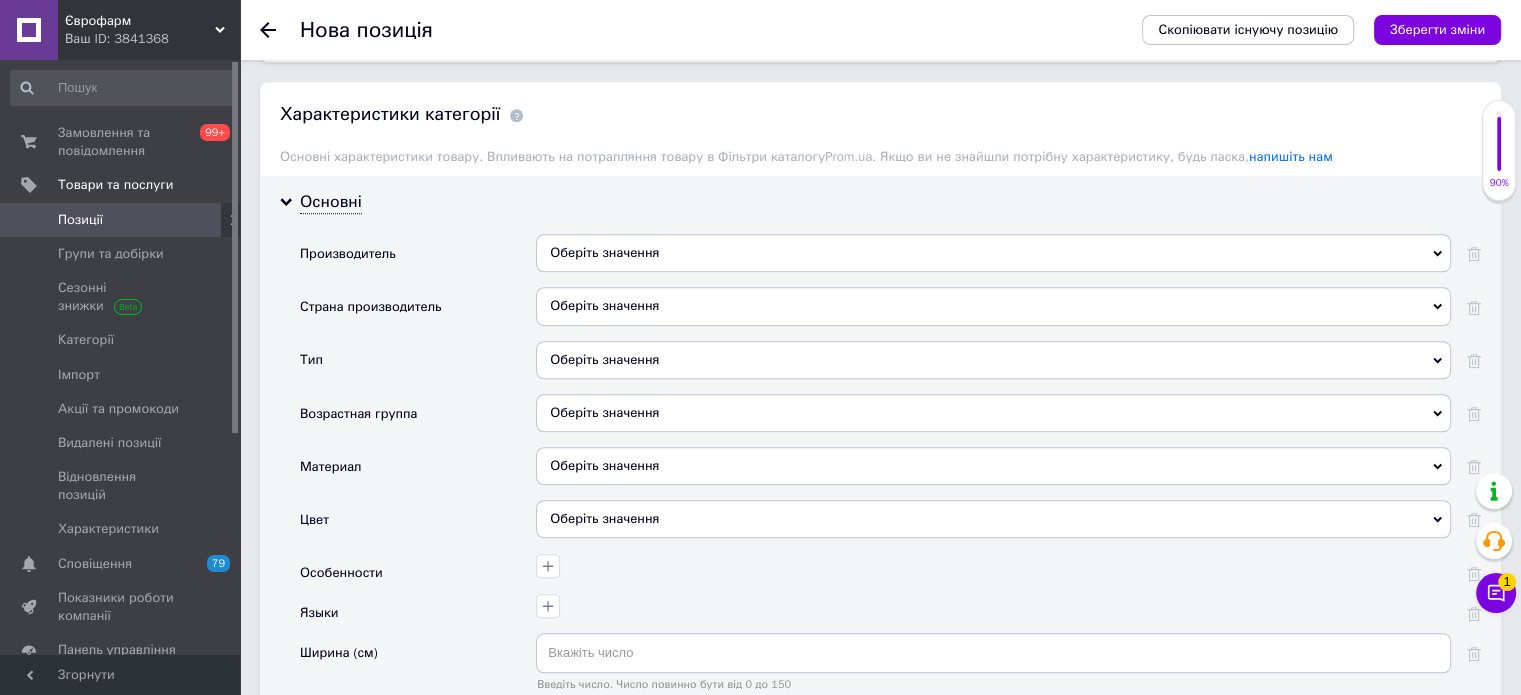 click on "Оберіть значення" at bounding box center (993, 413) 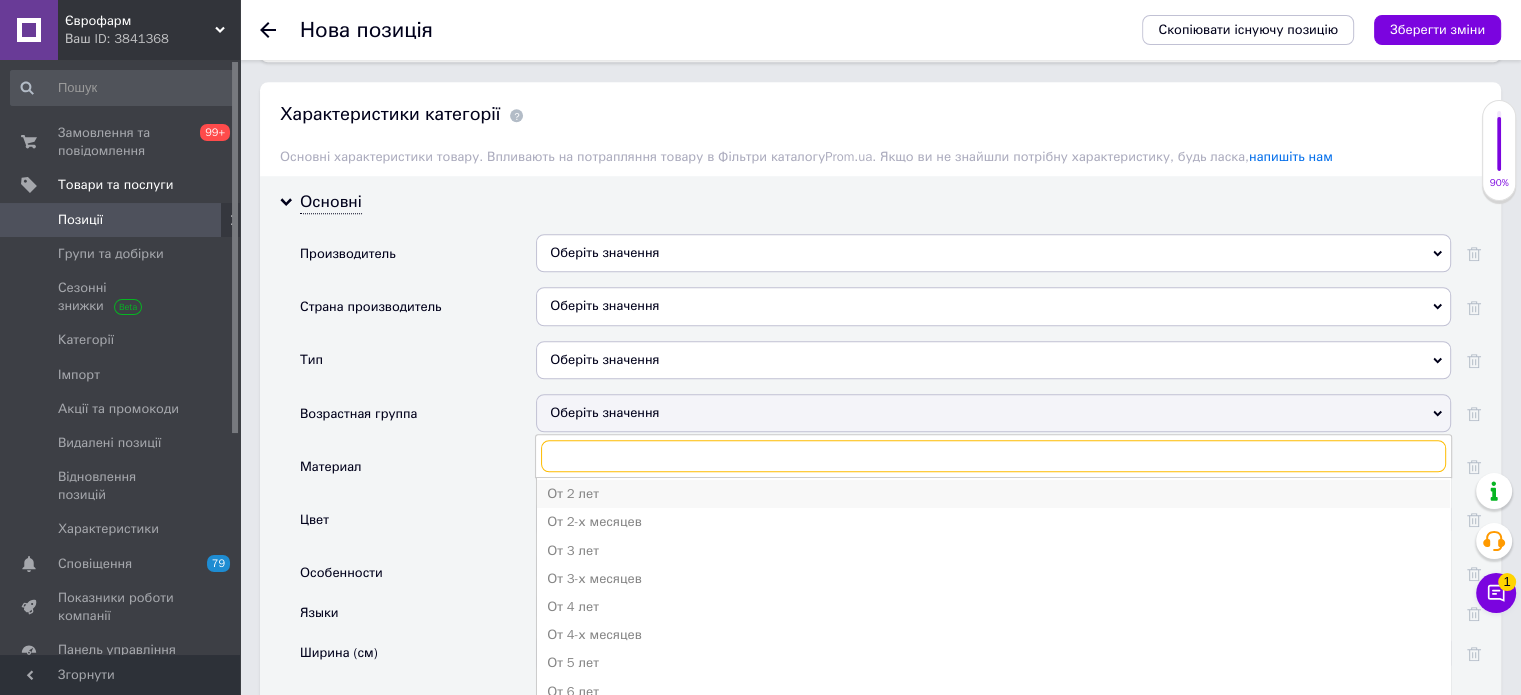 scroll, scrollTop: 247, scrollLeft: 0, axis: vertical 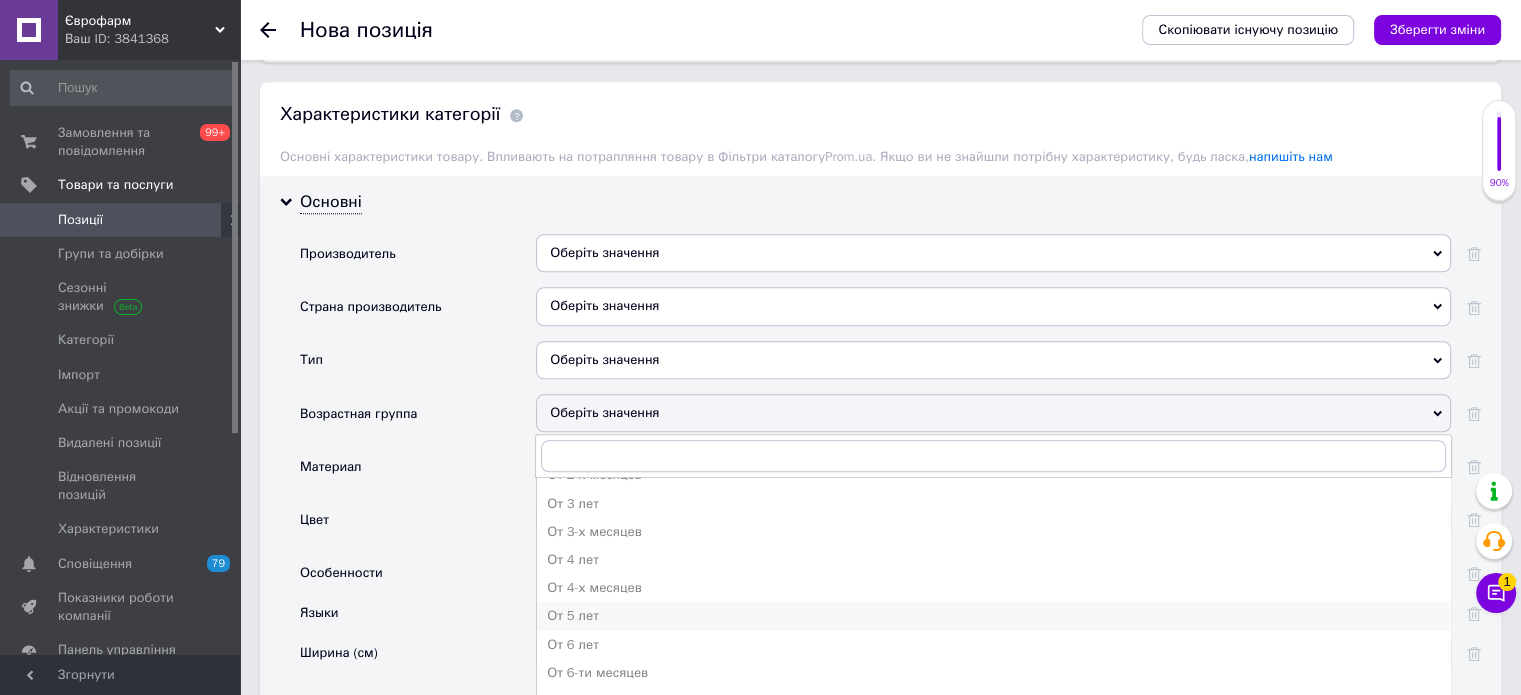 click on "От 5 лет" at bounding box center [993, 616] 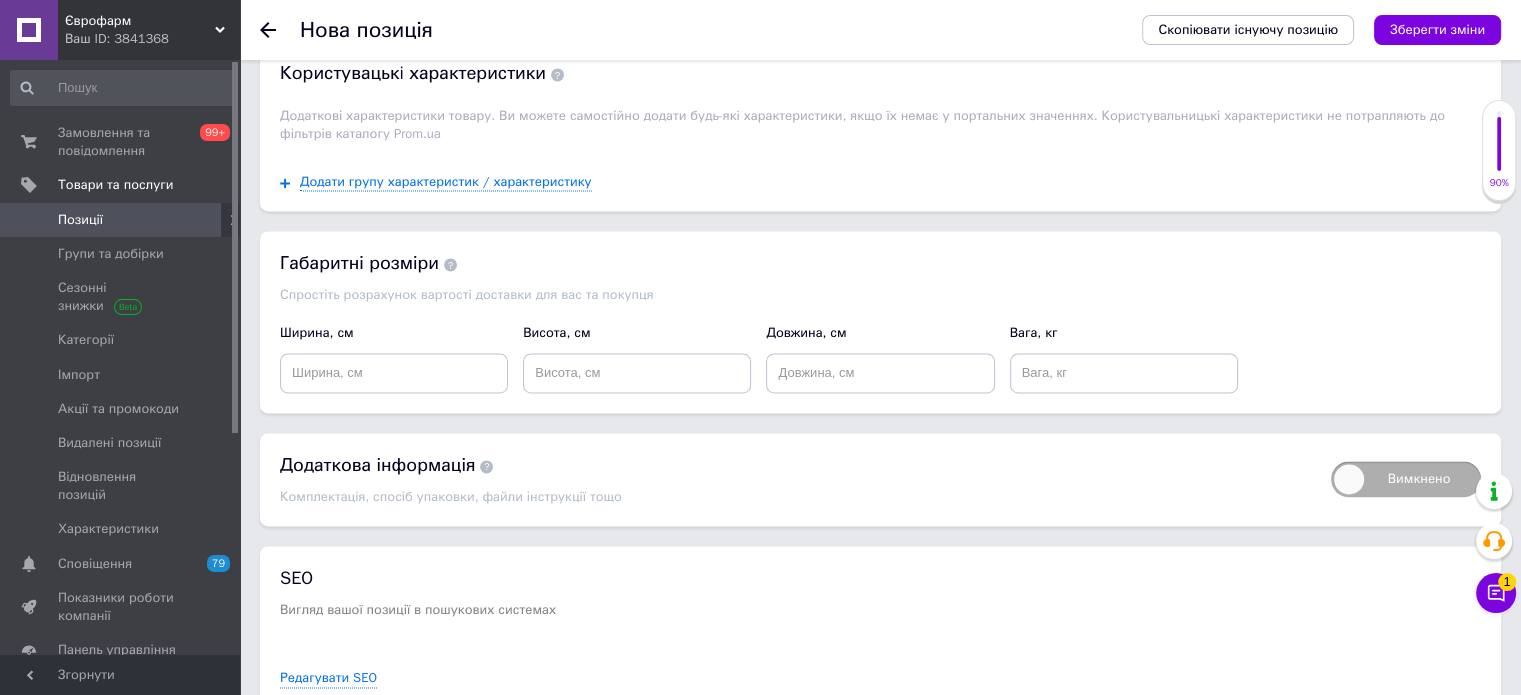scroll, scrollTop: 2757, scrollLeft: 0, axis: vertical 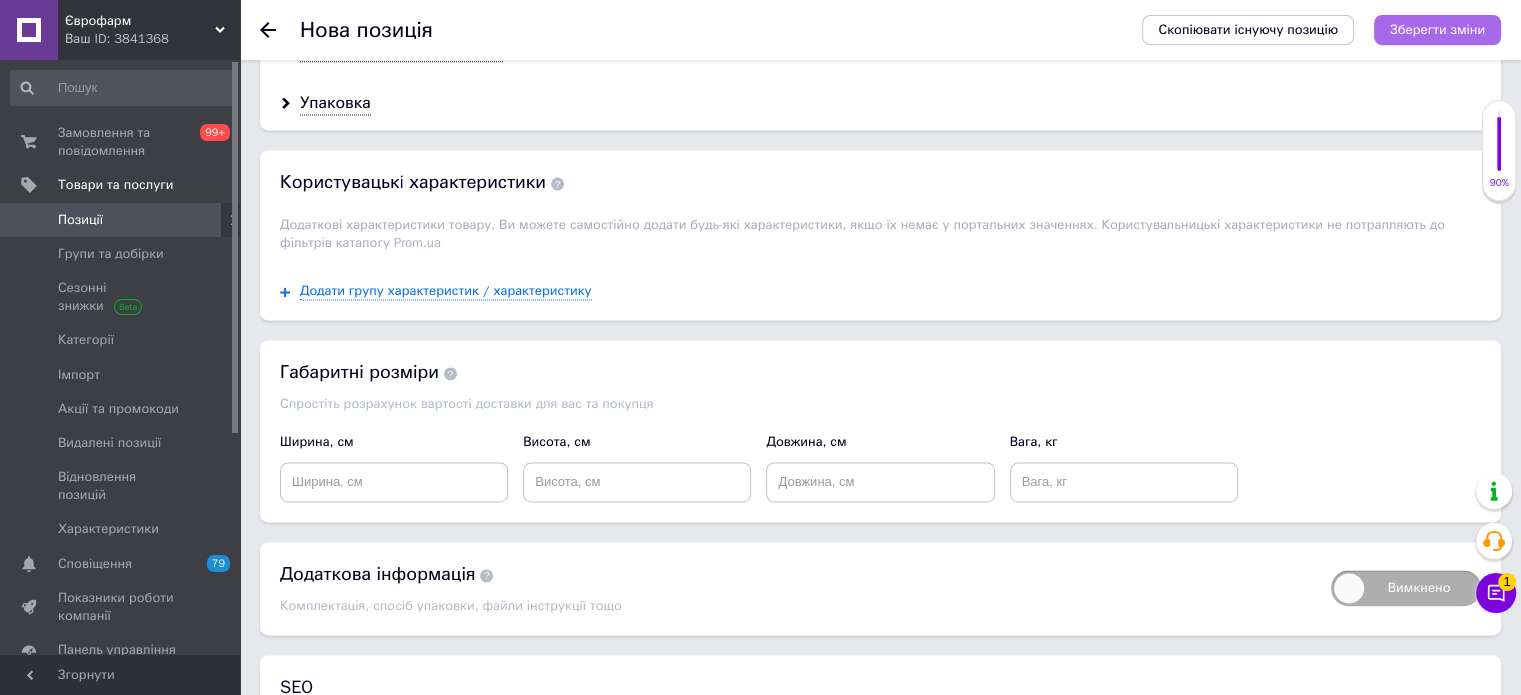 click on "Зберегти зміни" at bounding box center [1437, 29] 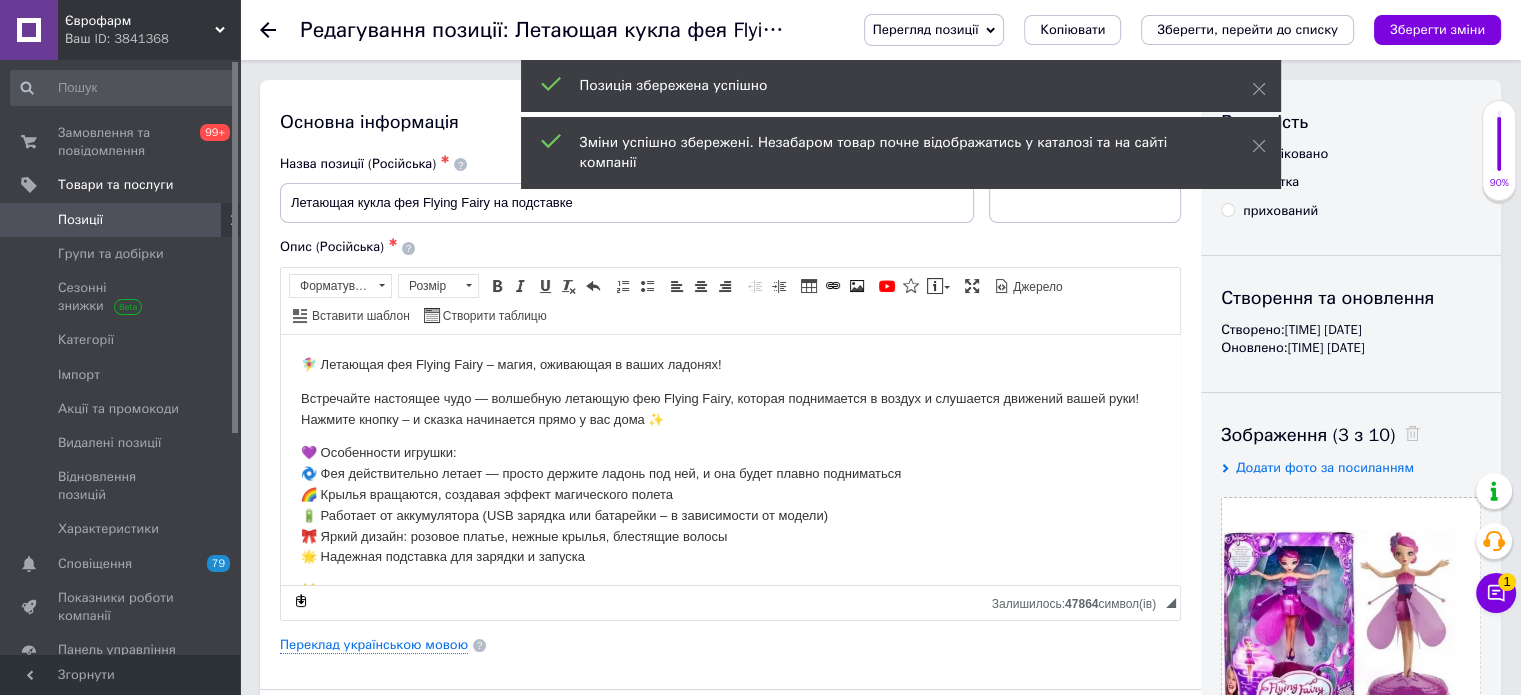 scroll, scrollTop: 0, scrollLeft: 0, axis: both 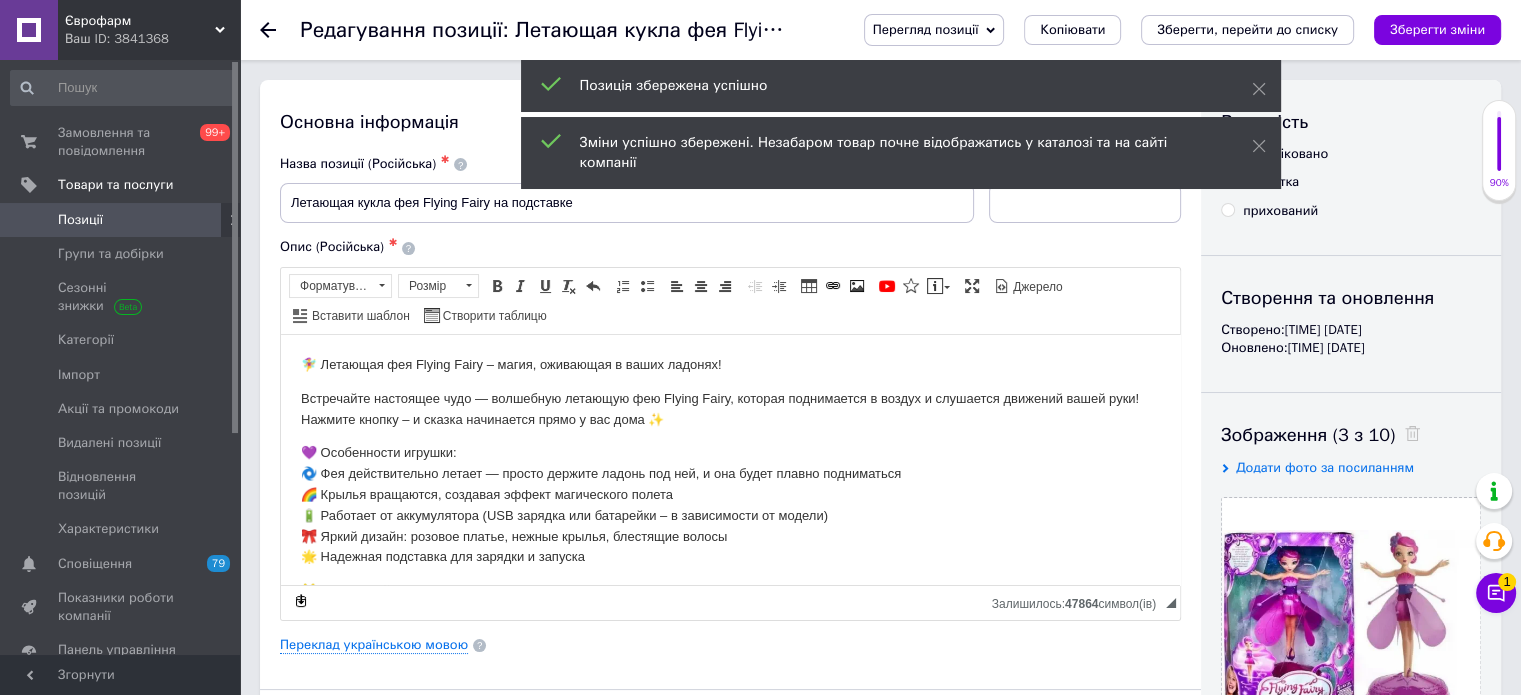 click on "Позиції" at bounding box center (80, 220) 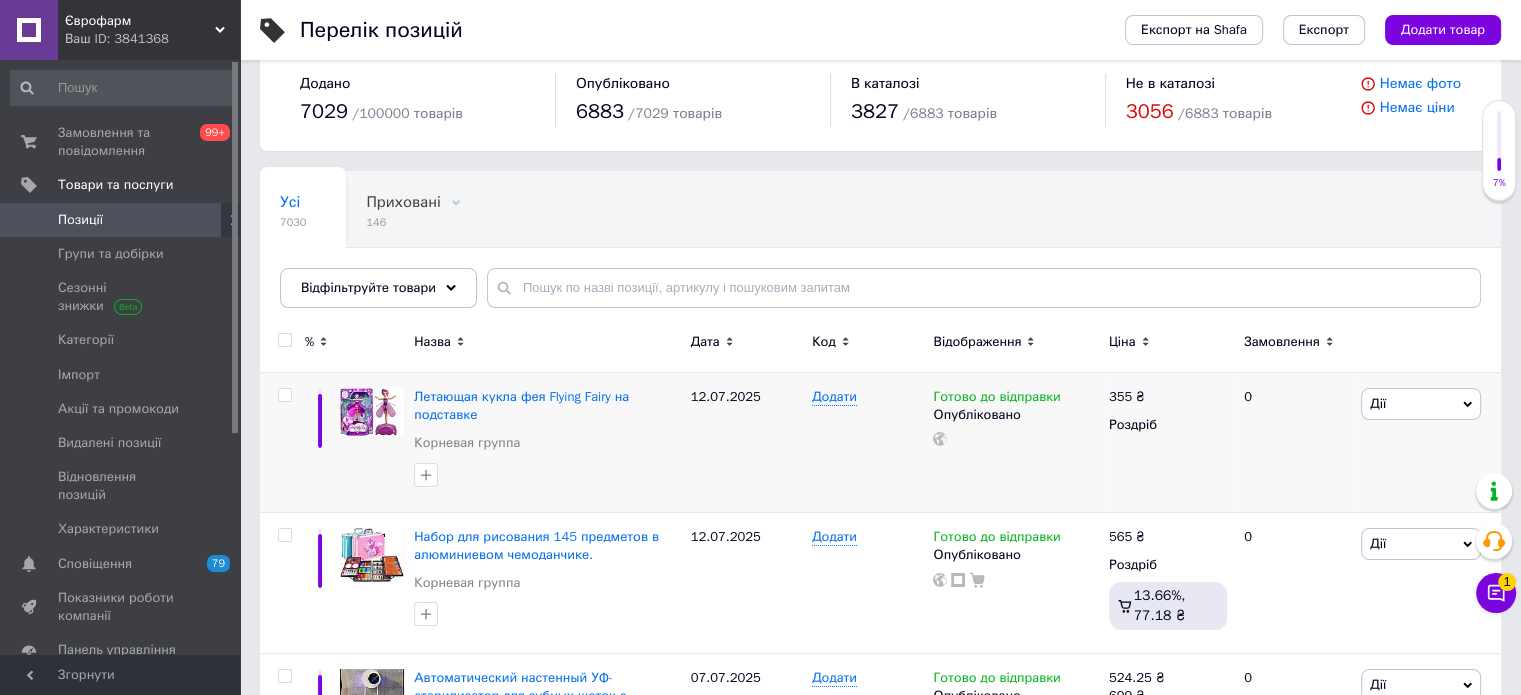 scroll, scrollTop: 0, scrollLeft: 0, axis: both 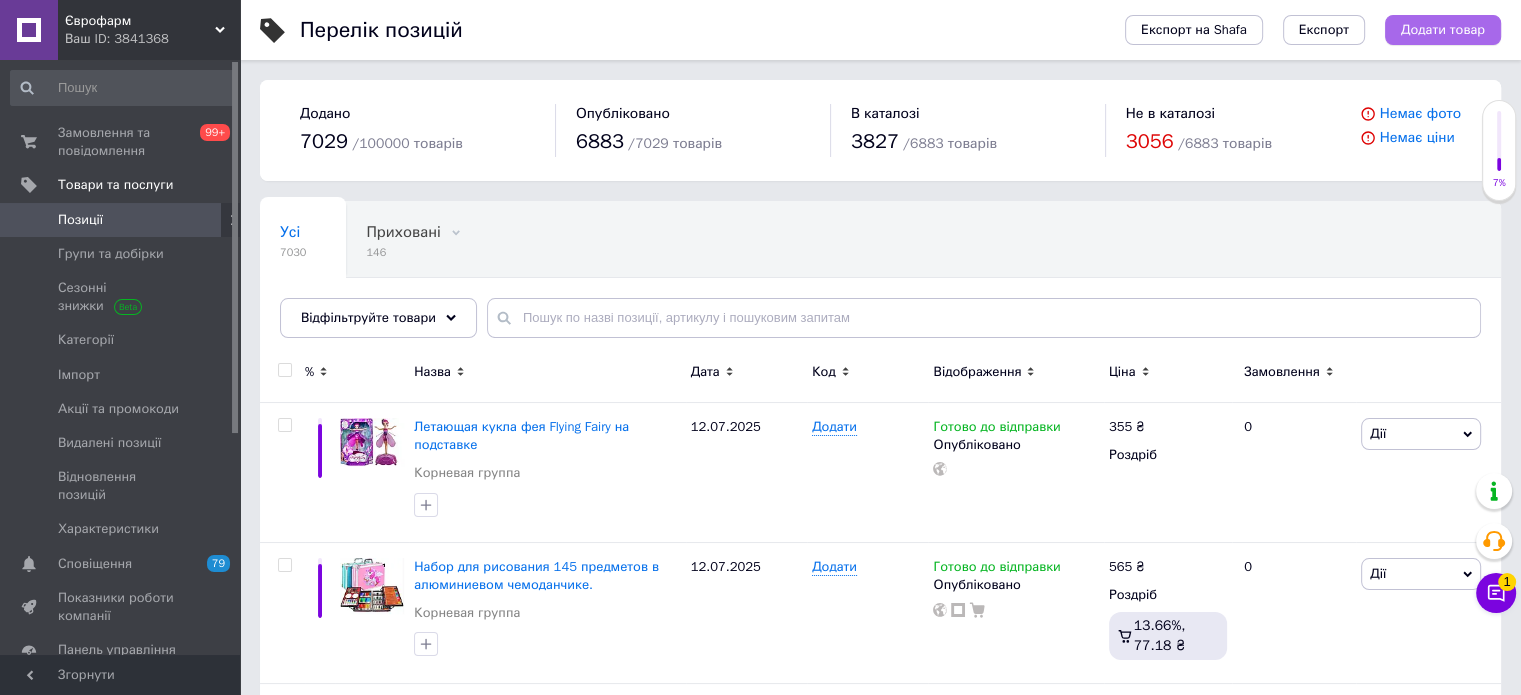 click on "Додати товар" at bounding box center (1443, 30) 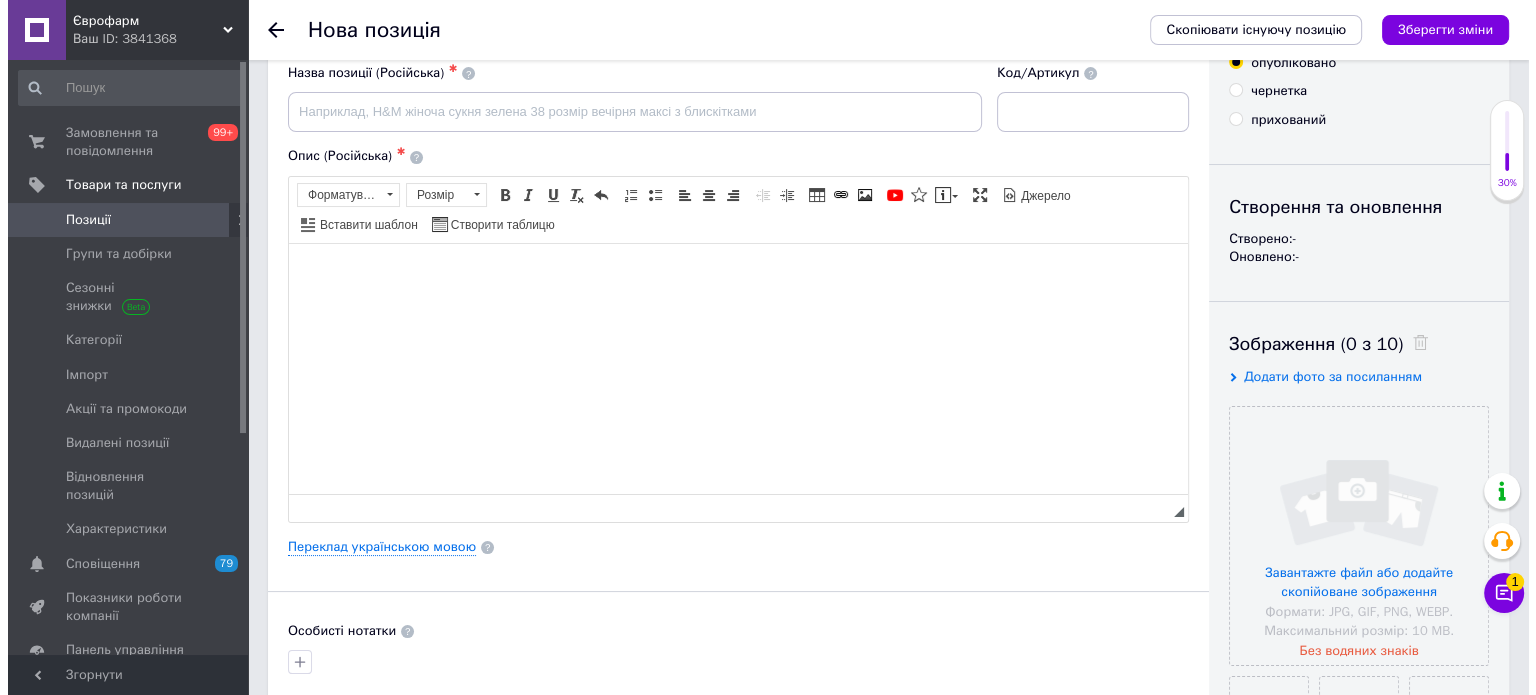 scroll, scrollTop: 200, scrollLeft: 0, axis: vertical 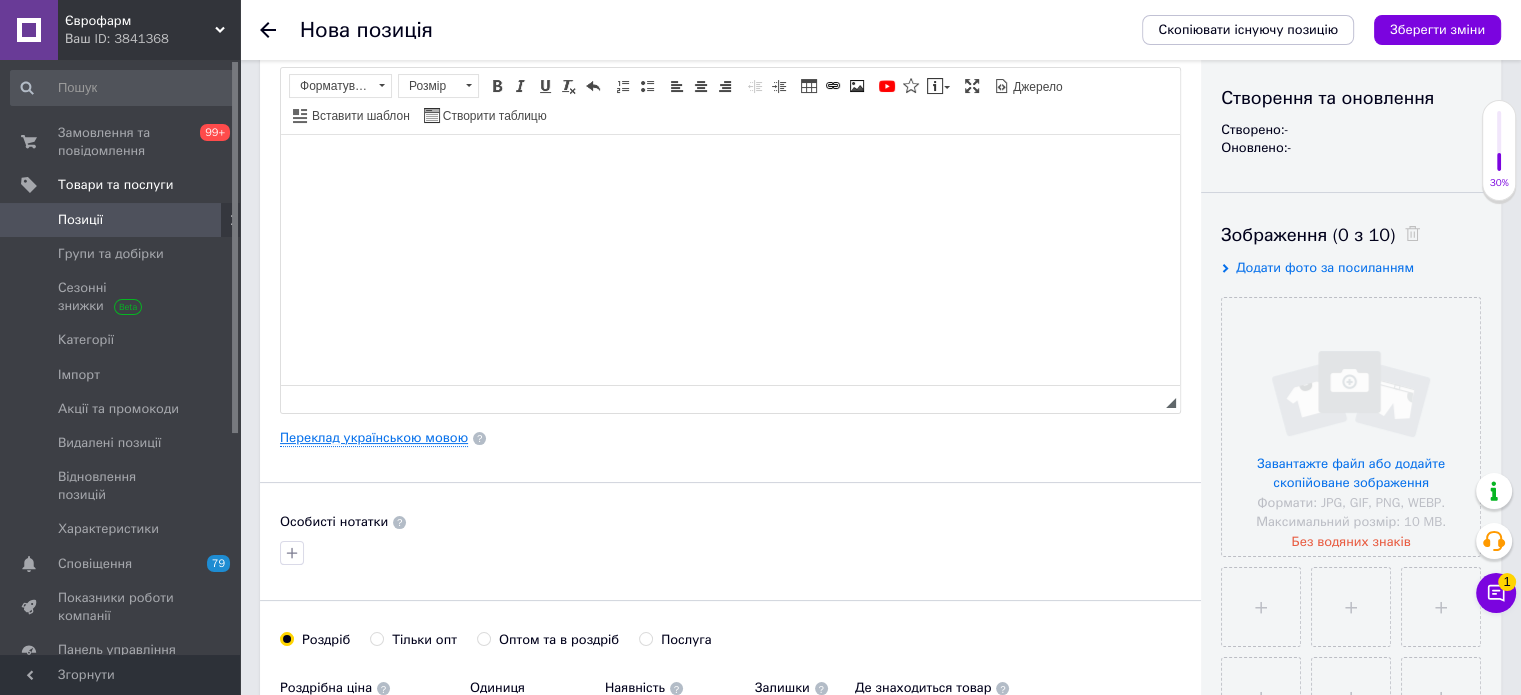 click on "Переклад українською мовою" at bounding box center [374, 438] 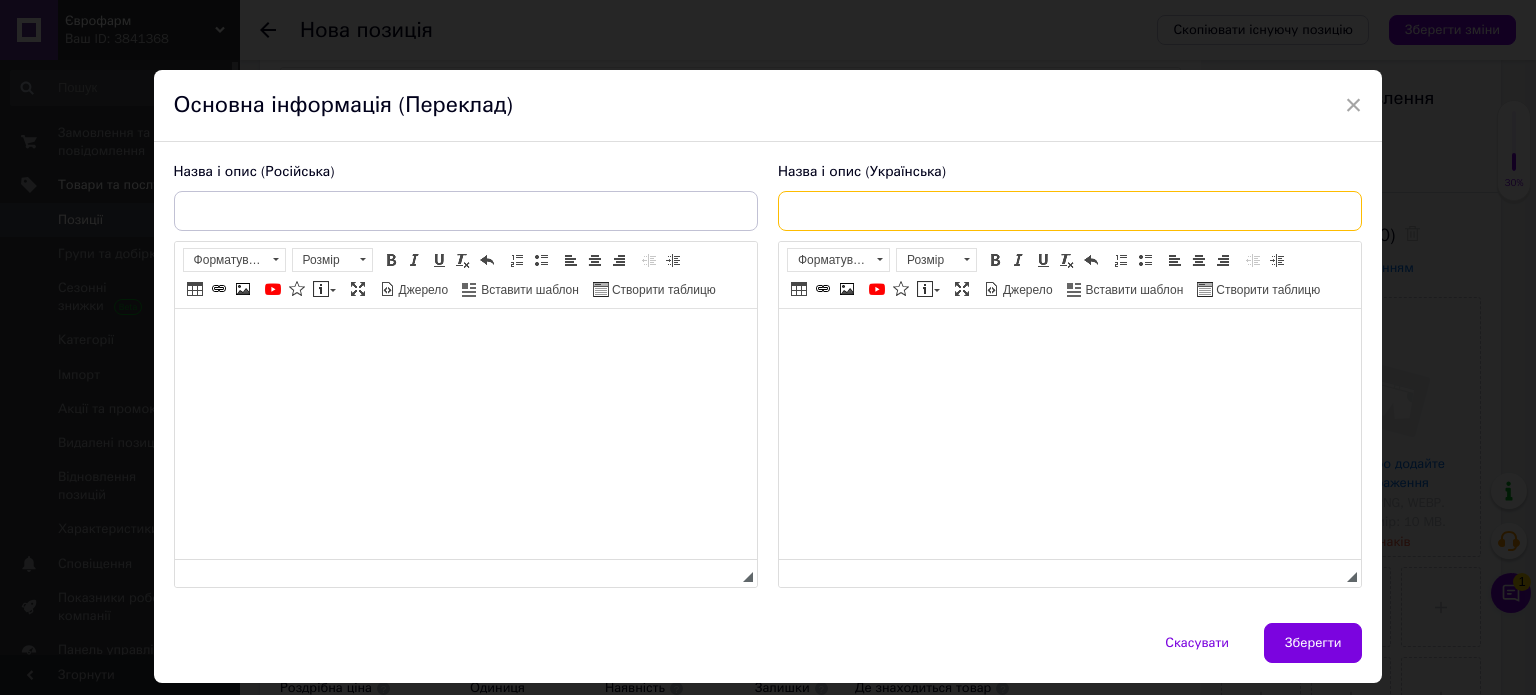 click at bounding box center [1070, 211] 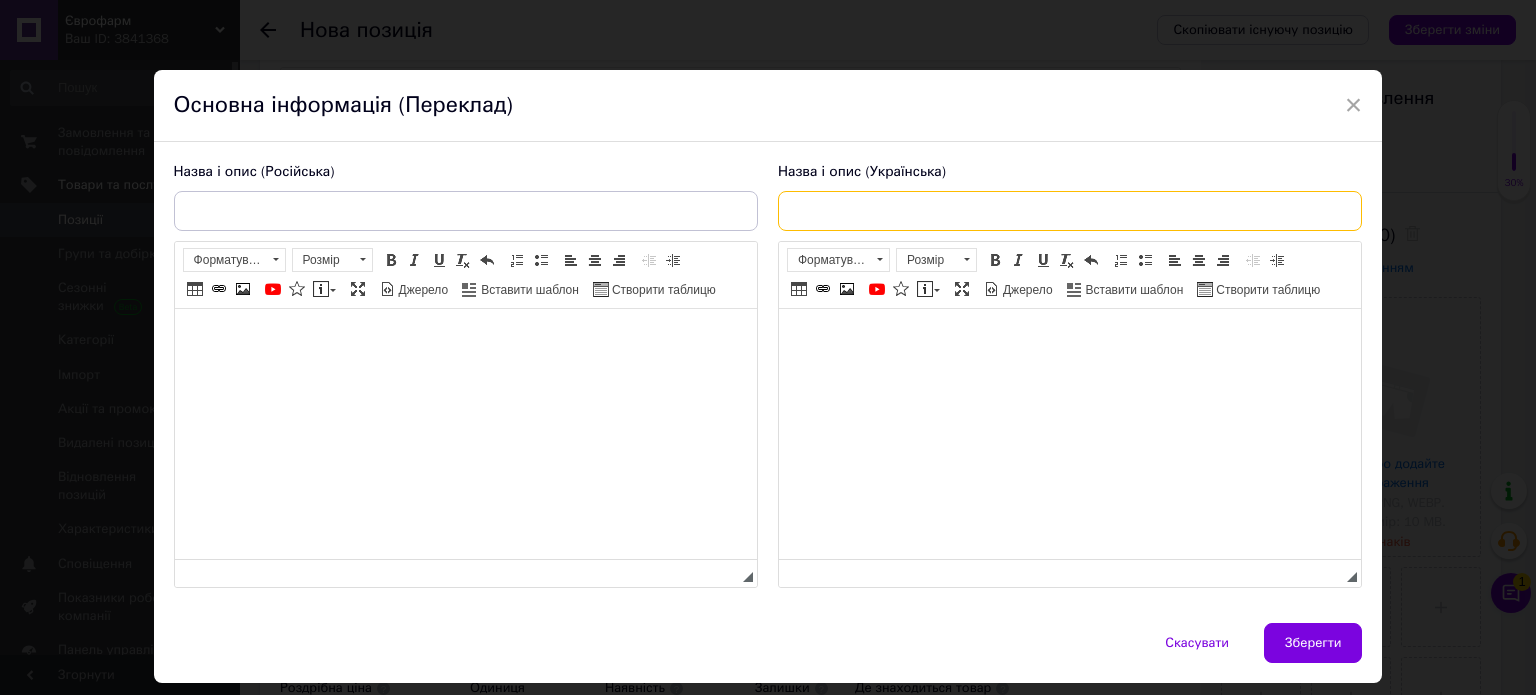 paste on "Машинка скарбничка з кодовим замком / Електронна скарбничка сейф" 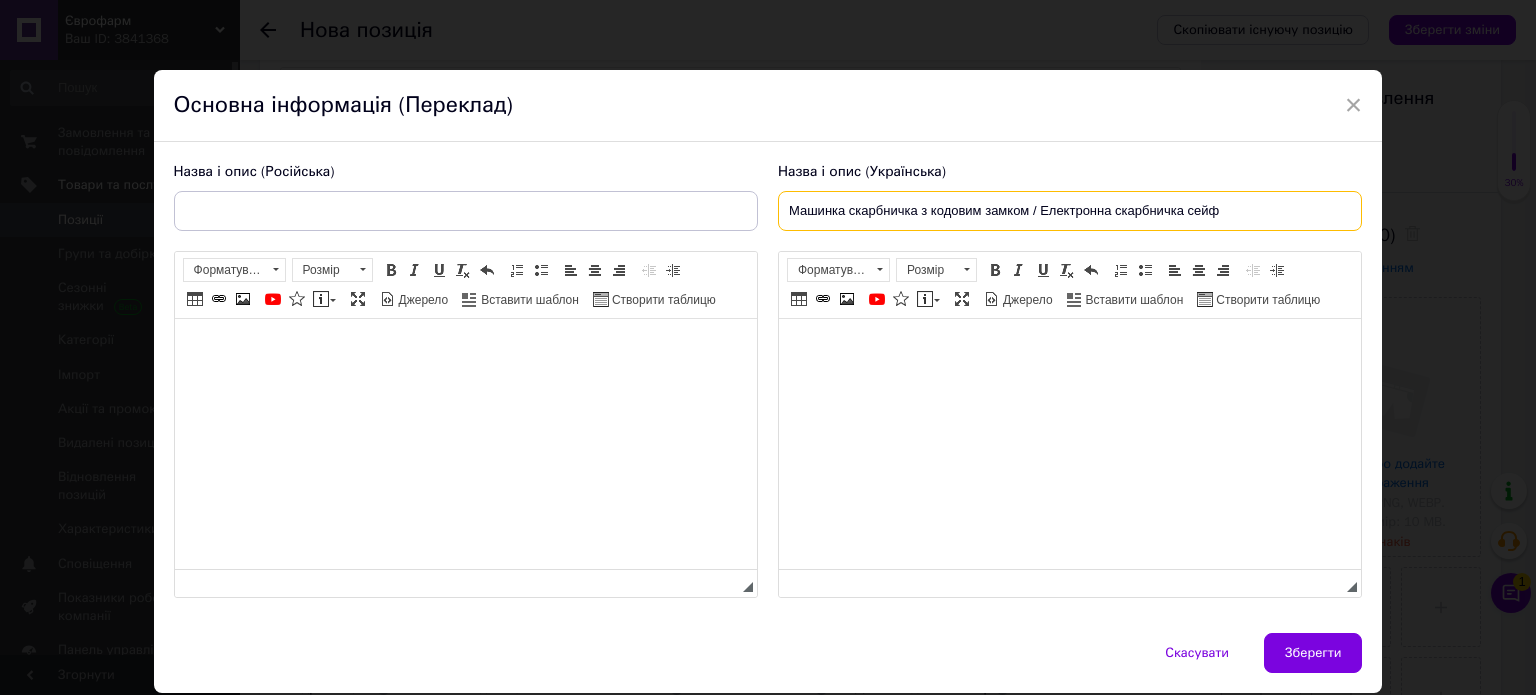 type on "Машинка скарбничка з кодовим замком / Електронна скарбничка сейф" 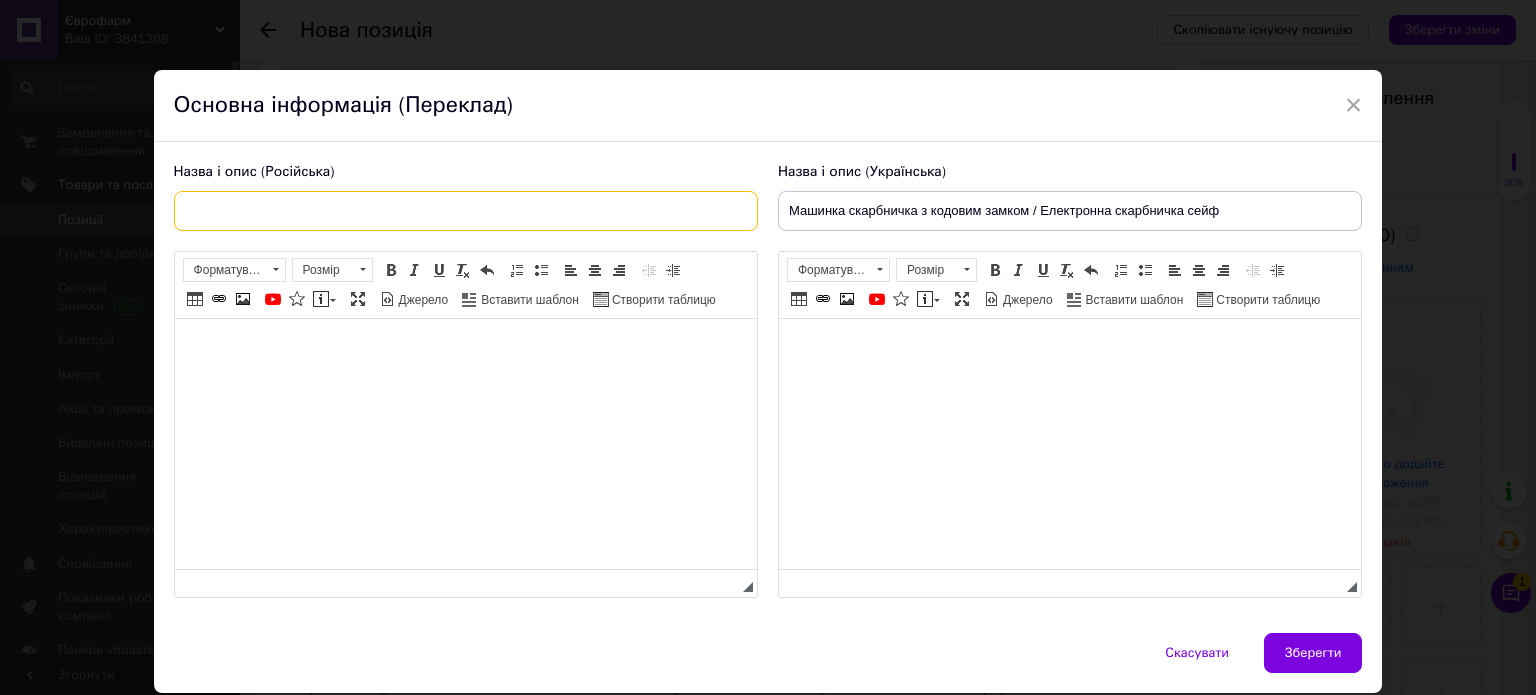 click at bounding box center (466, 211) 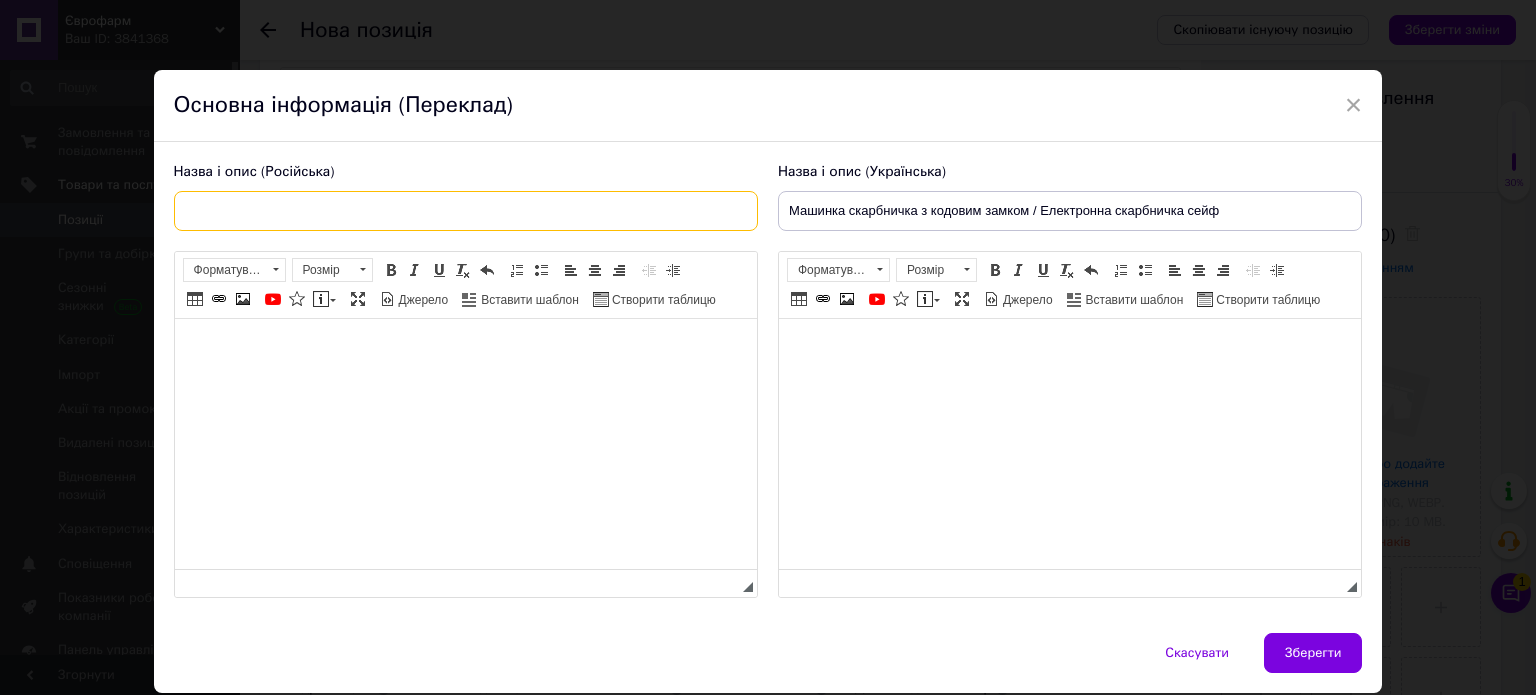 paste on "Машинка копилка с кодовым замком / Электронная копилка сейф" 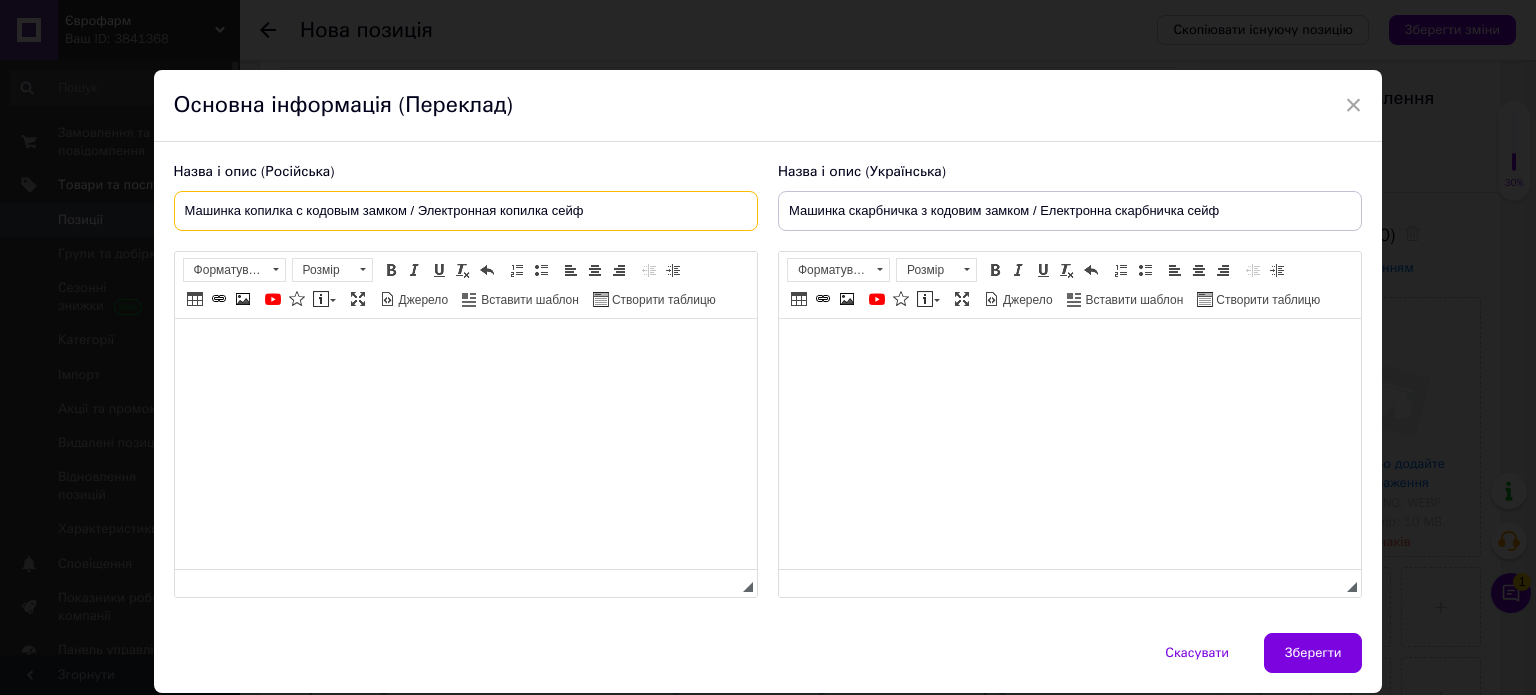 type on "Машинка копилка с кодовым замком / Электронная копилка сейф" 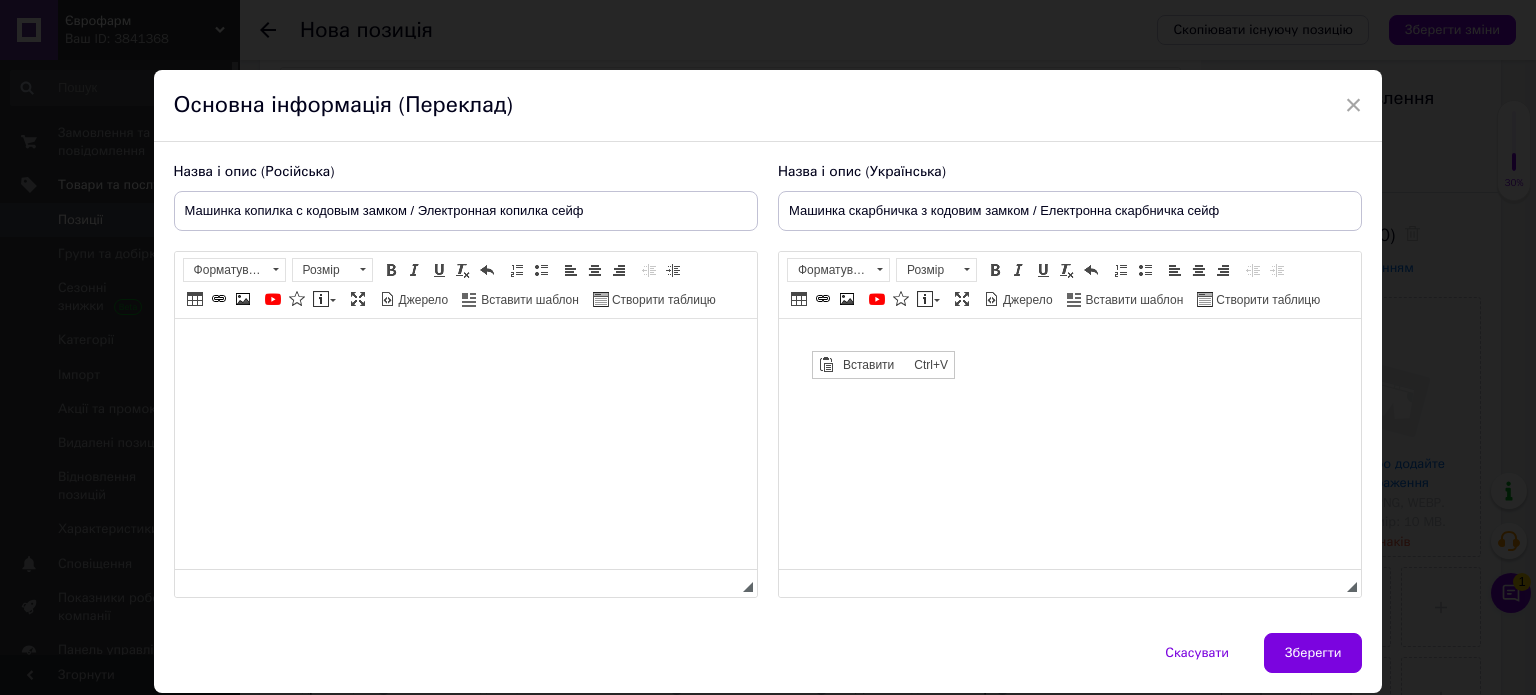 scroll, scrollTop: 0, scrollLeft: 0, axis: both 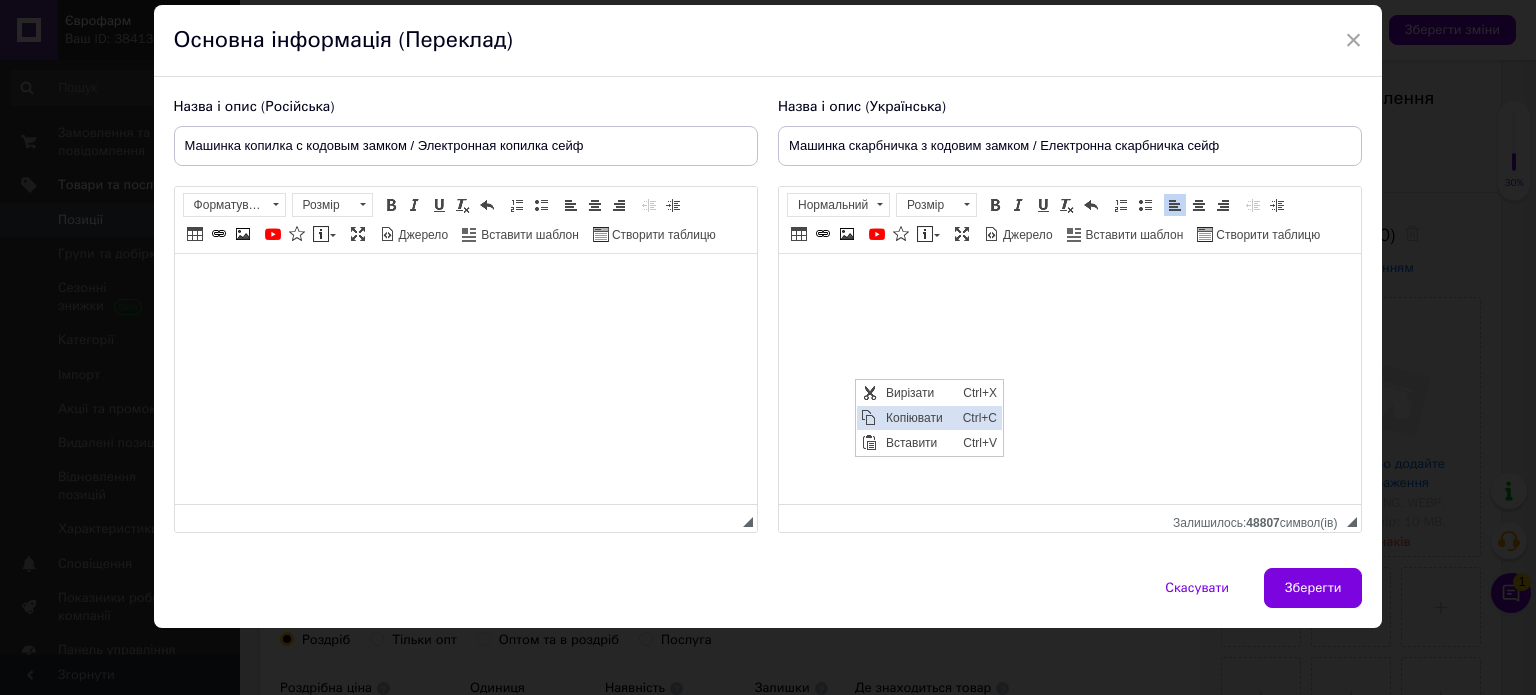 click on "Копіювати" at bounding box center [918, 418] 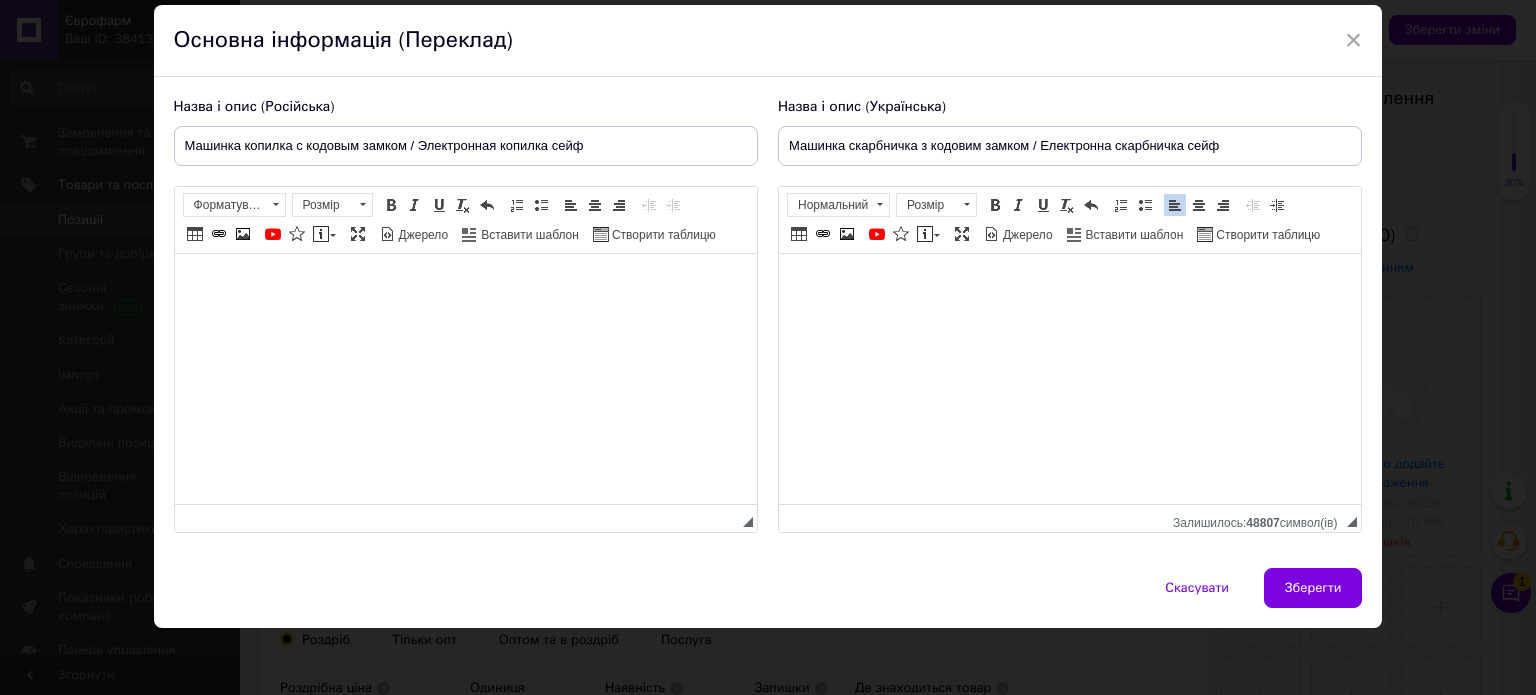 drag, startPoint x: 560, startPoint y: 247, endPoint x: 437, endPoint y: 247, distance: 123 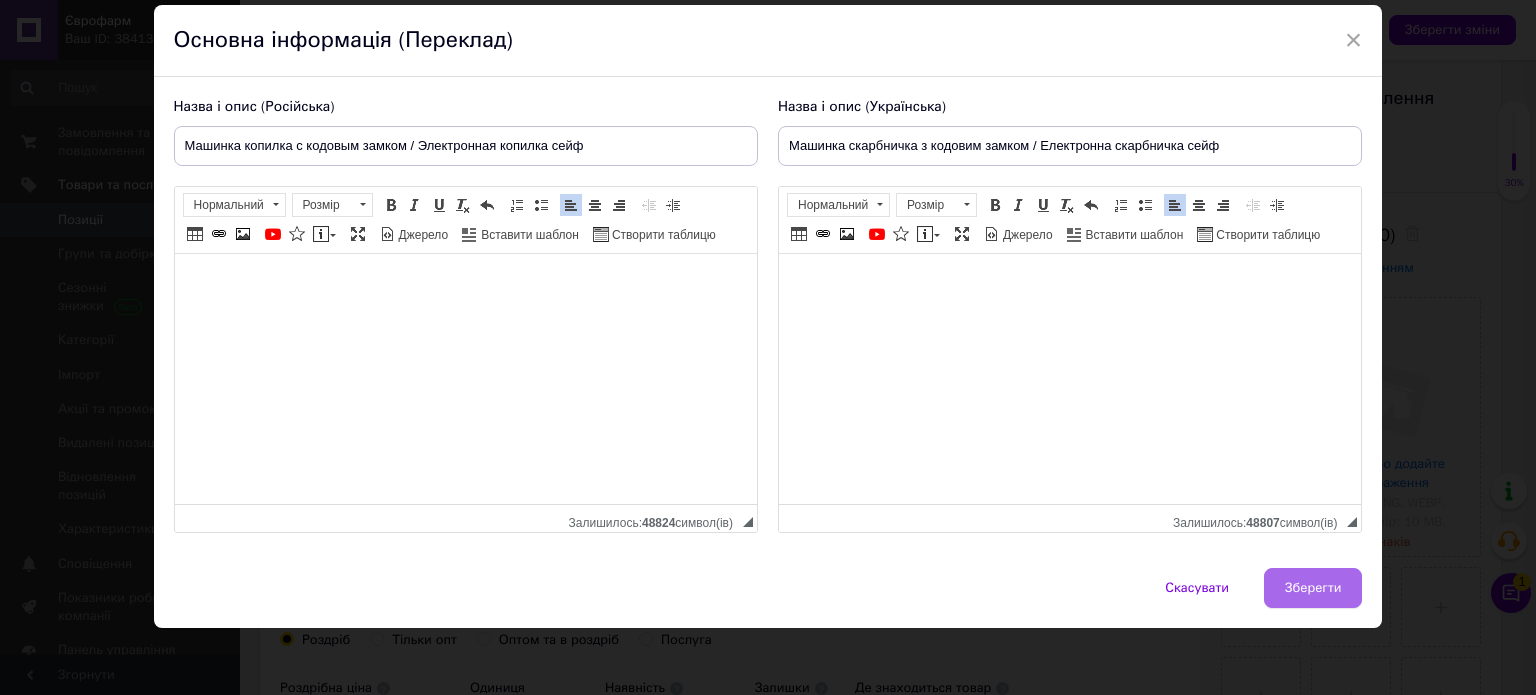 click on "Зберегти" at bounding box center (1313, 588) 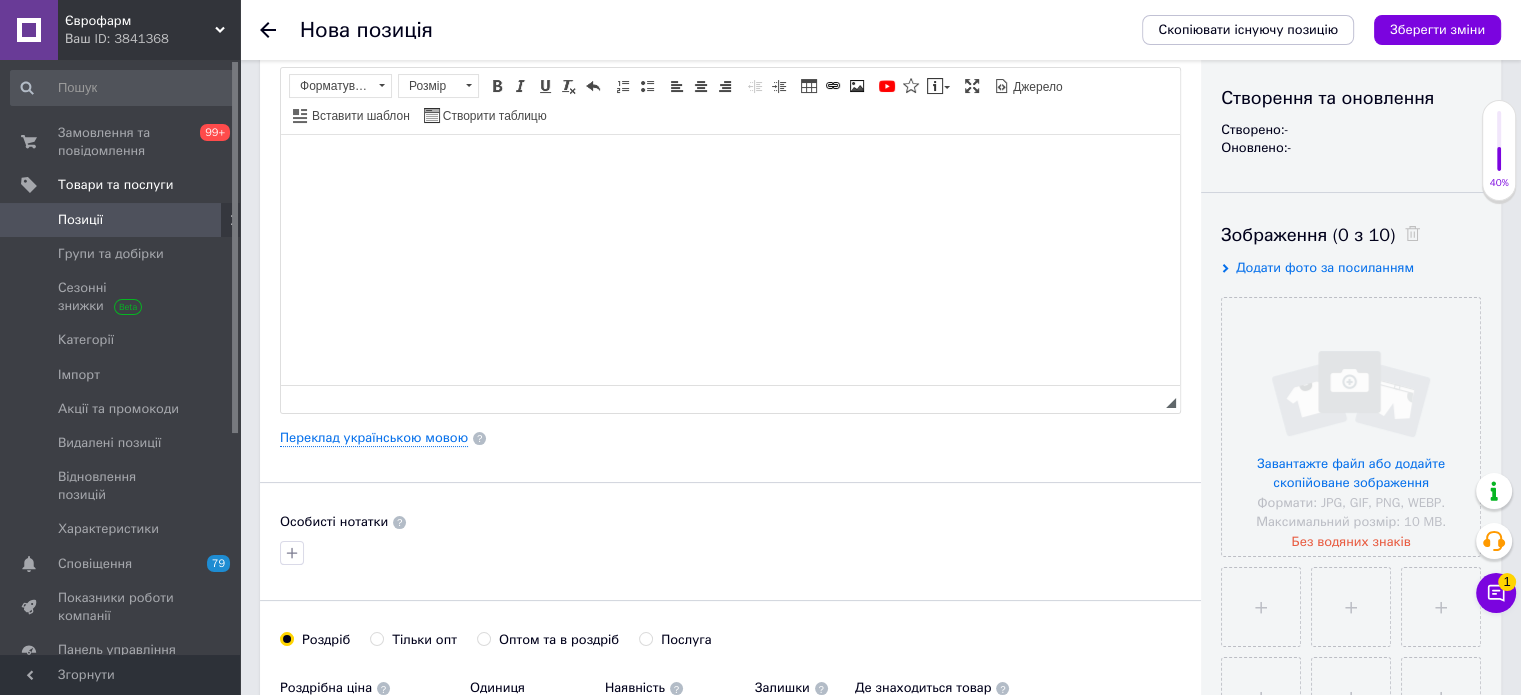 click at bounding box center [1351, 607] 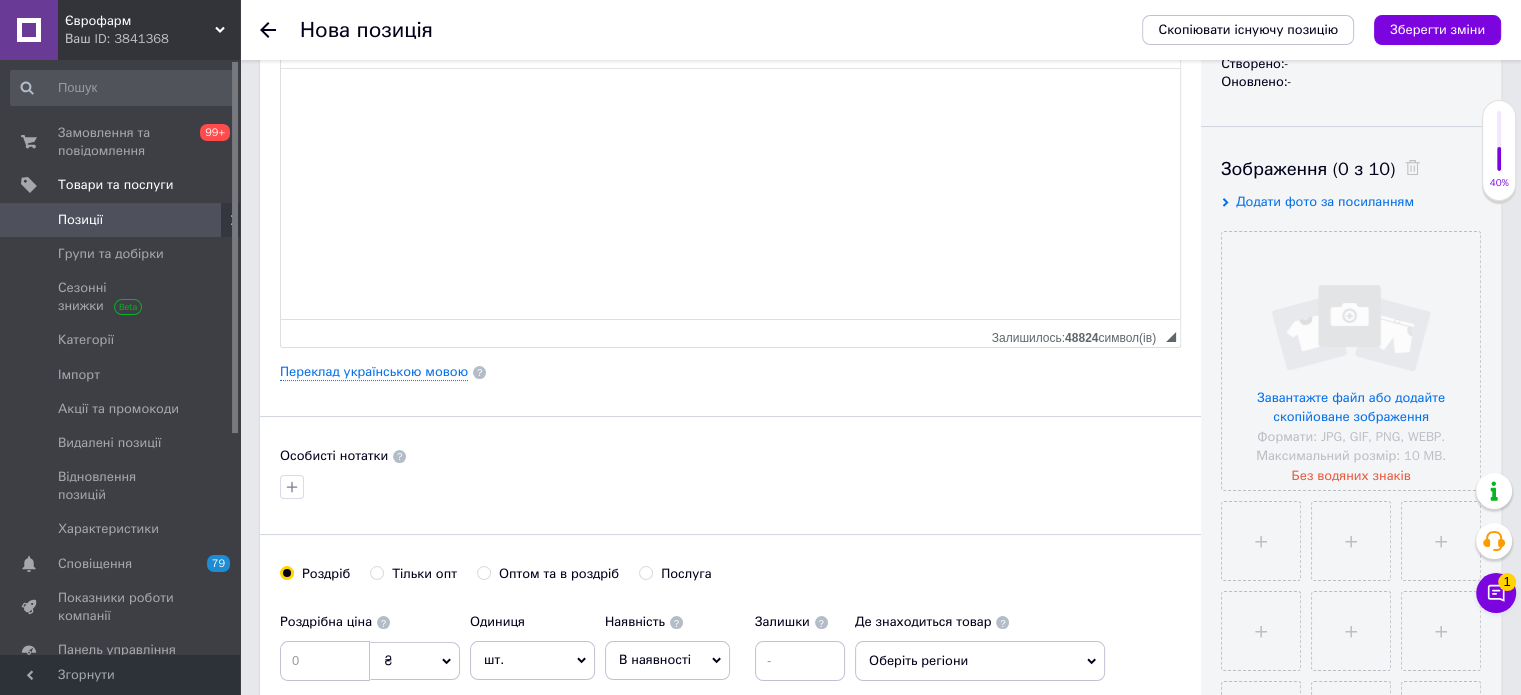 scroll, scrollTop: 500, scrollLeft: 0, axis: vertical 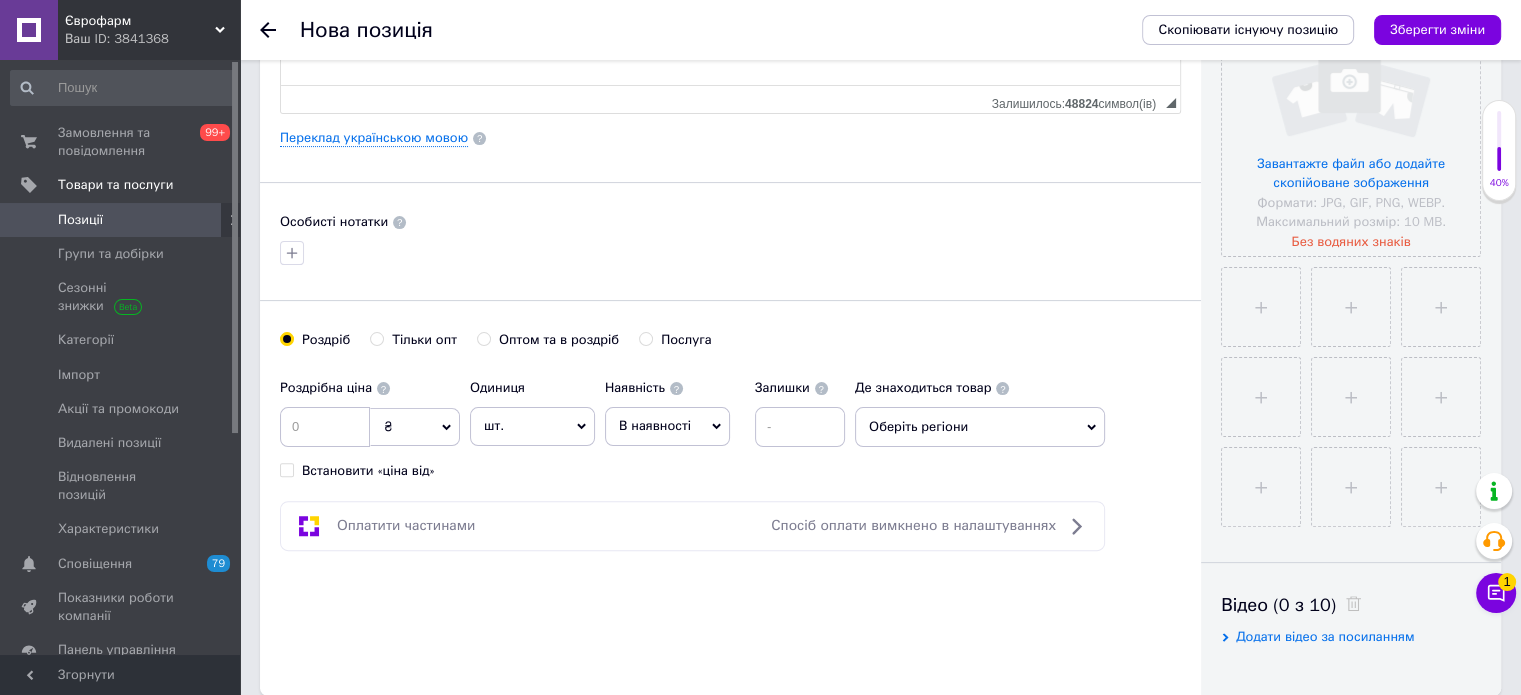 type on "C:\fakepath\76818991675651_1d0861607b.webp" 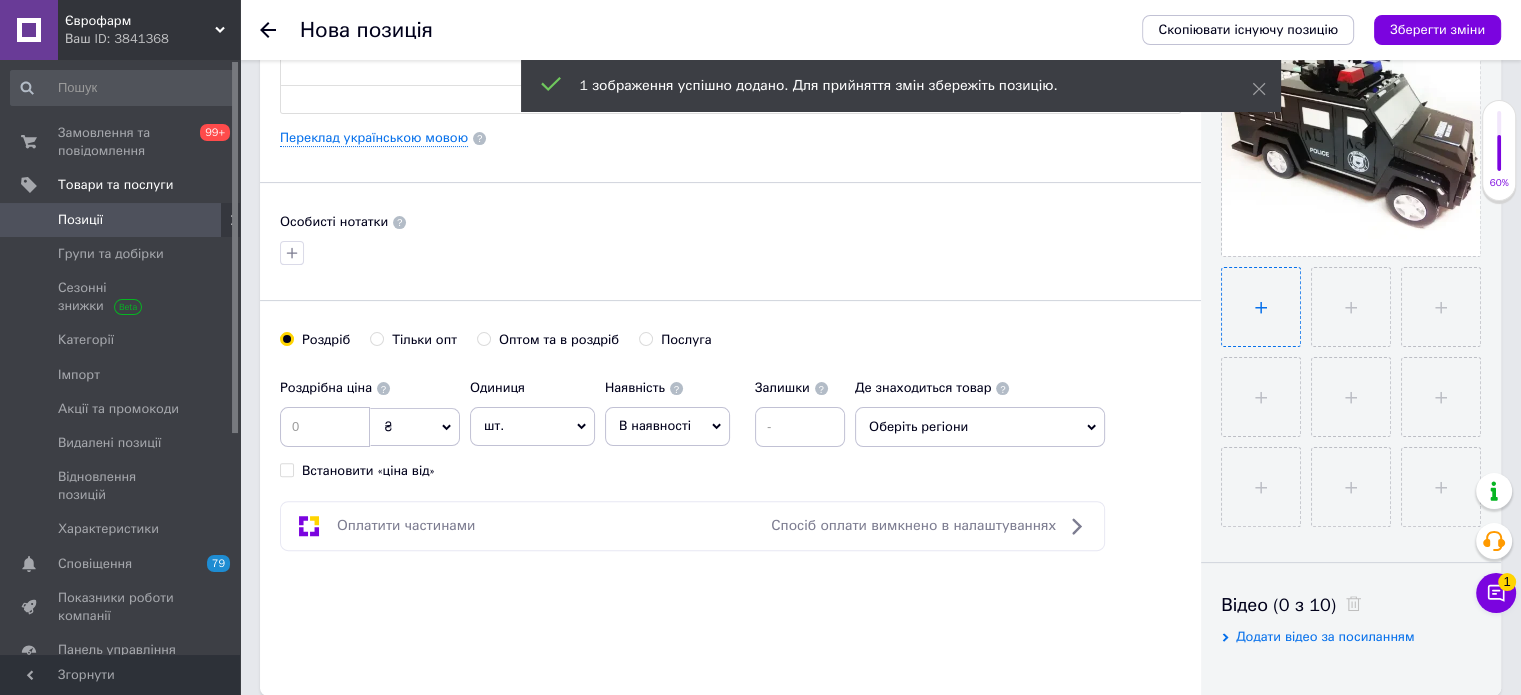 click at bounding box center [1261, 307] 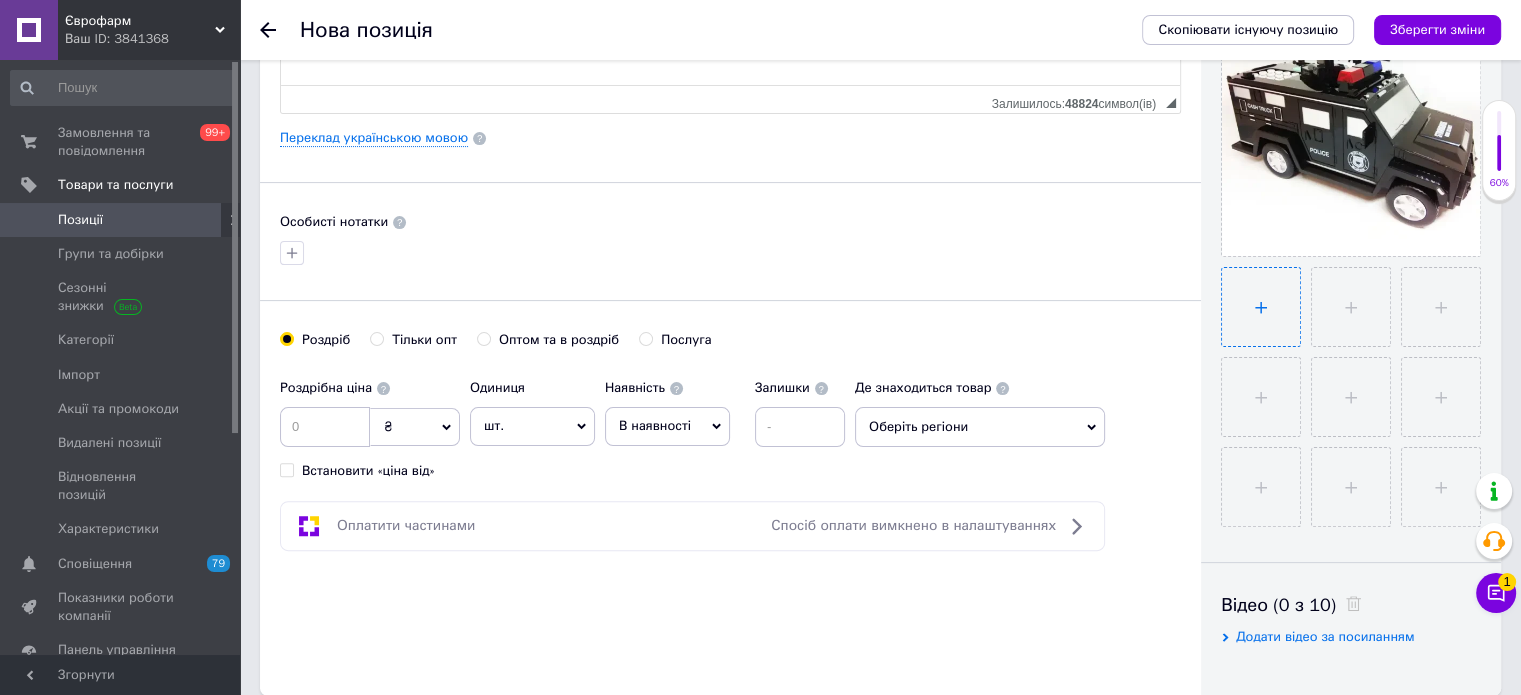 type on "C:\fakepath\69077690072816_2667365362.webp" 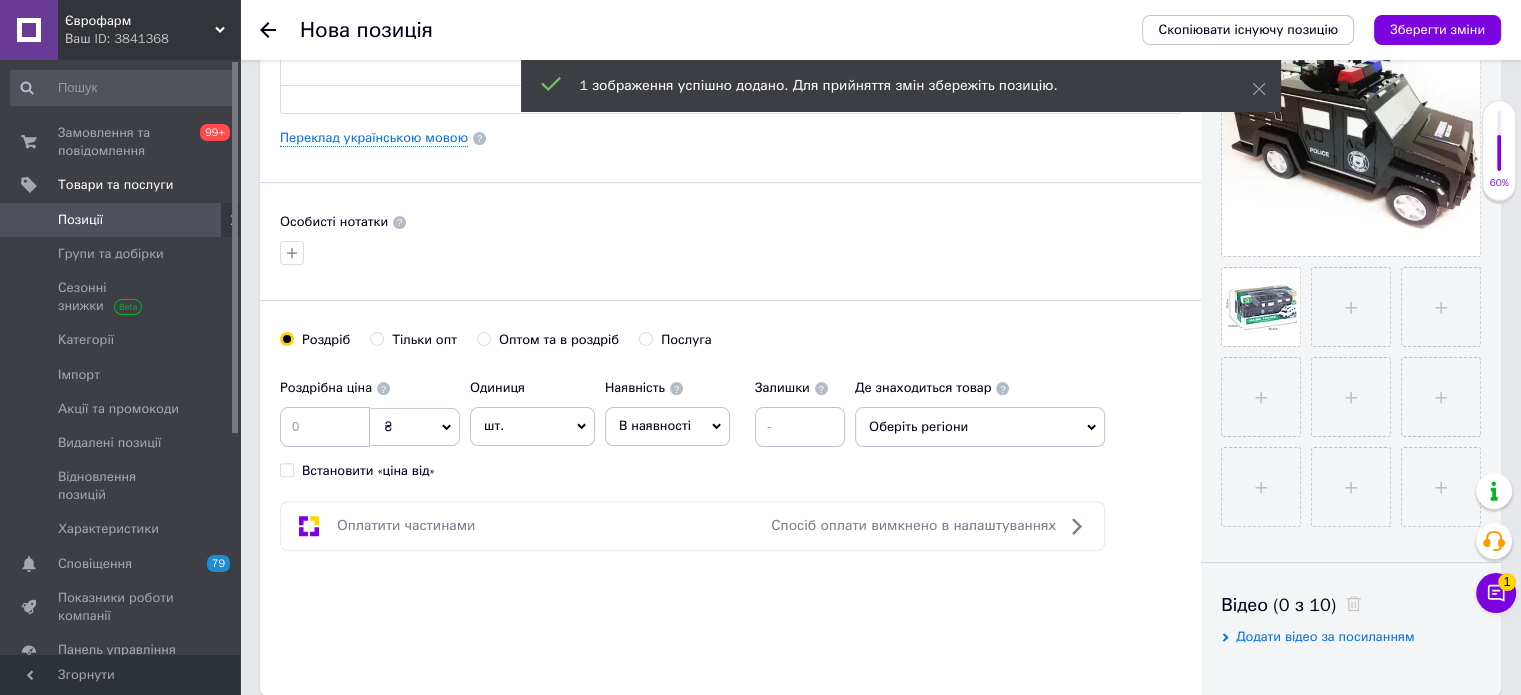 click on "В наявності" at bounding box center [655, 425] 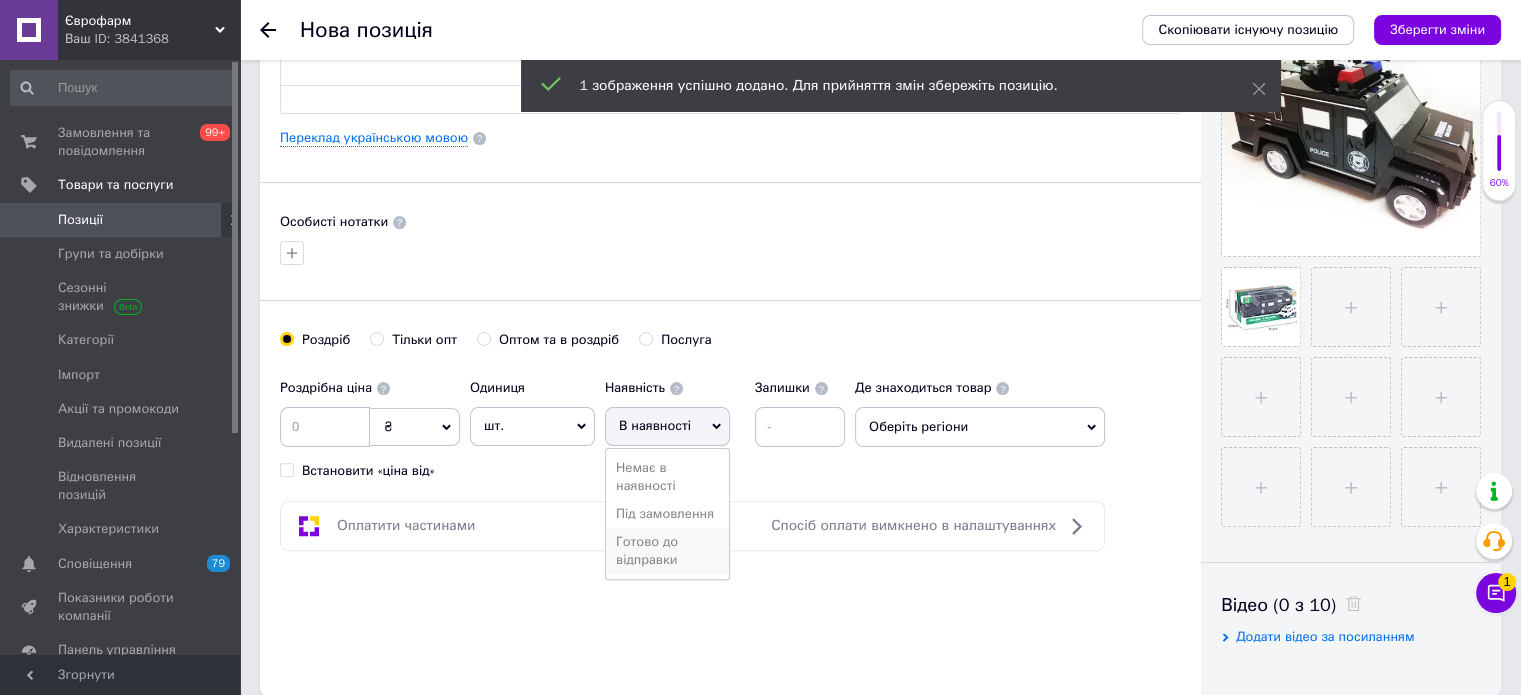 click on "Готово до відправки" at bounding box center (667, 551) 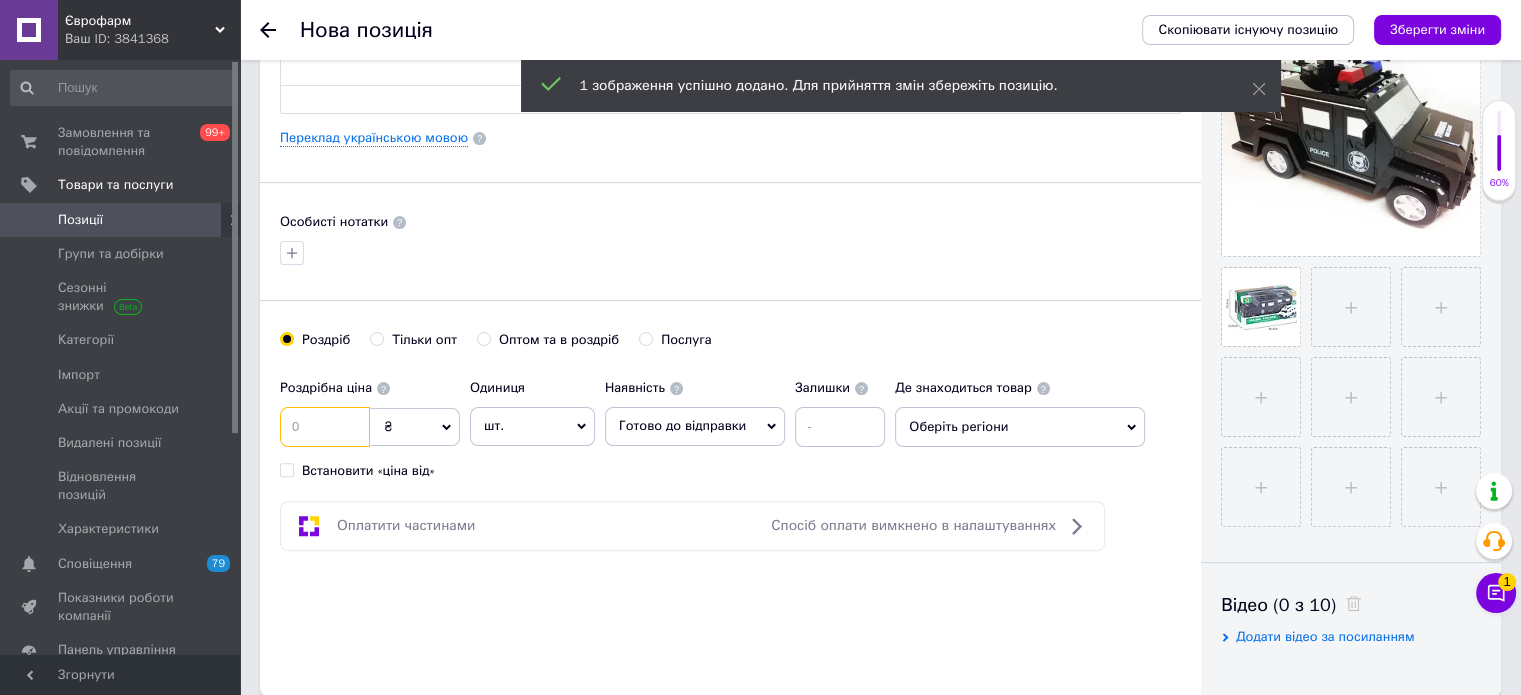 click at bounding box center [325, 427] 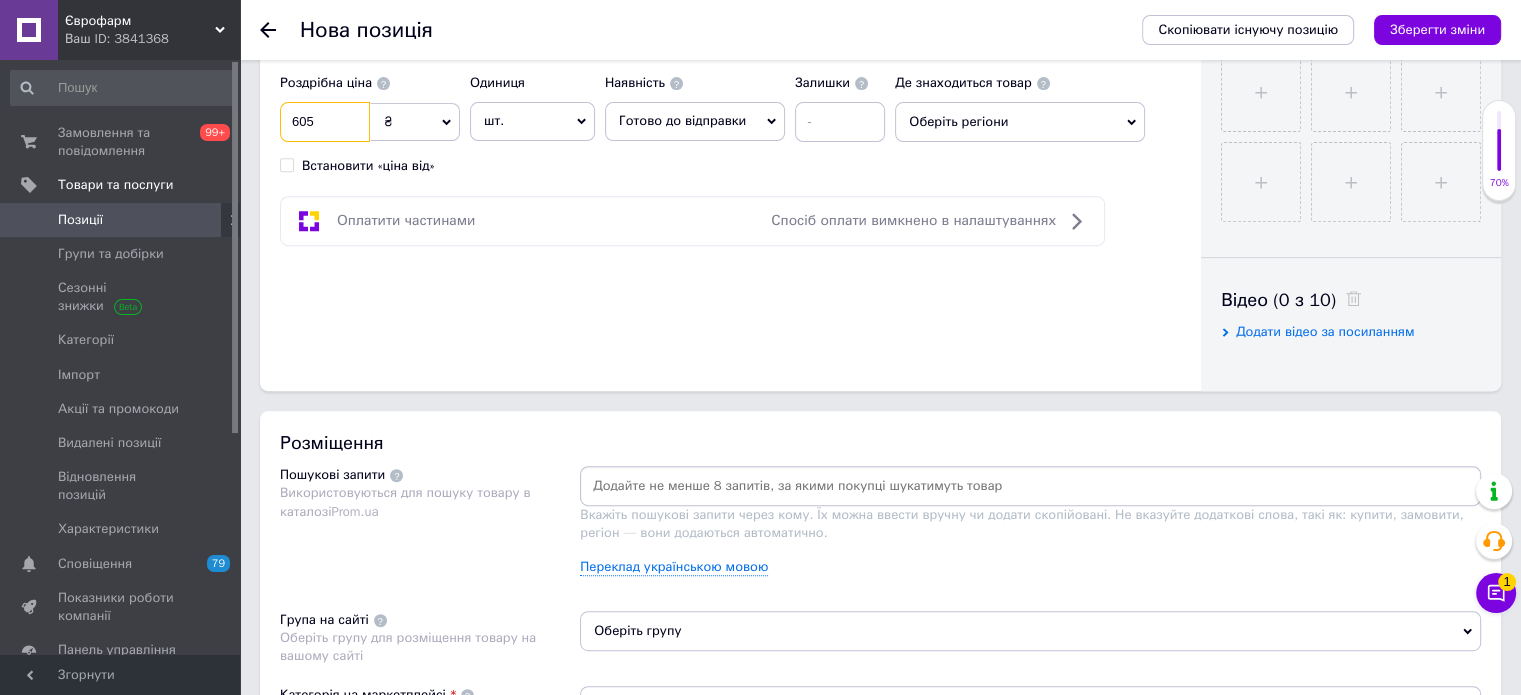 scroll, scrollTop: 900, scrollLeft: 0, axis: vertical 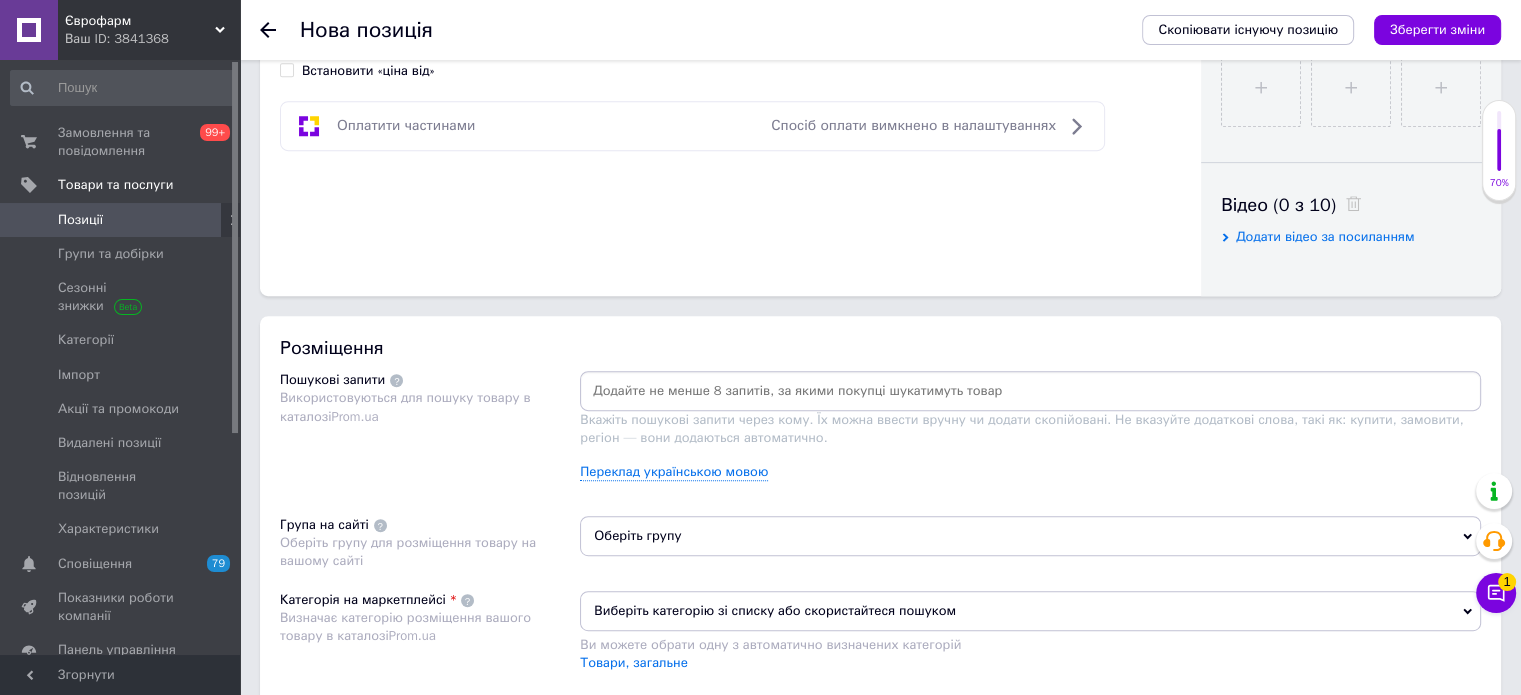 type on "605" 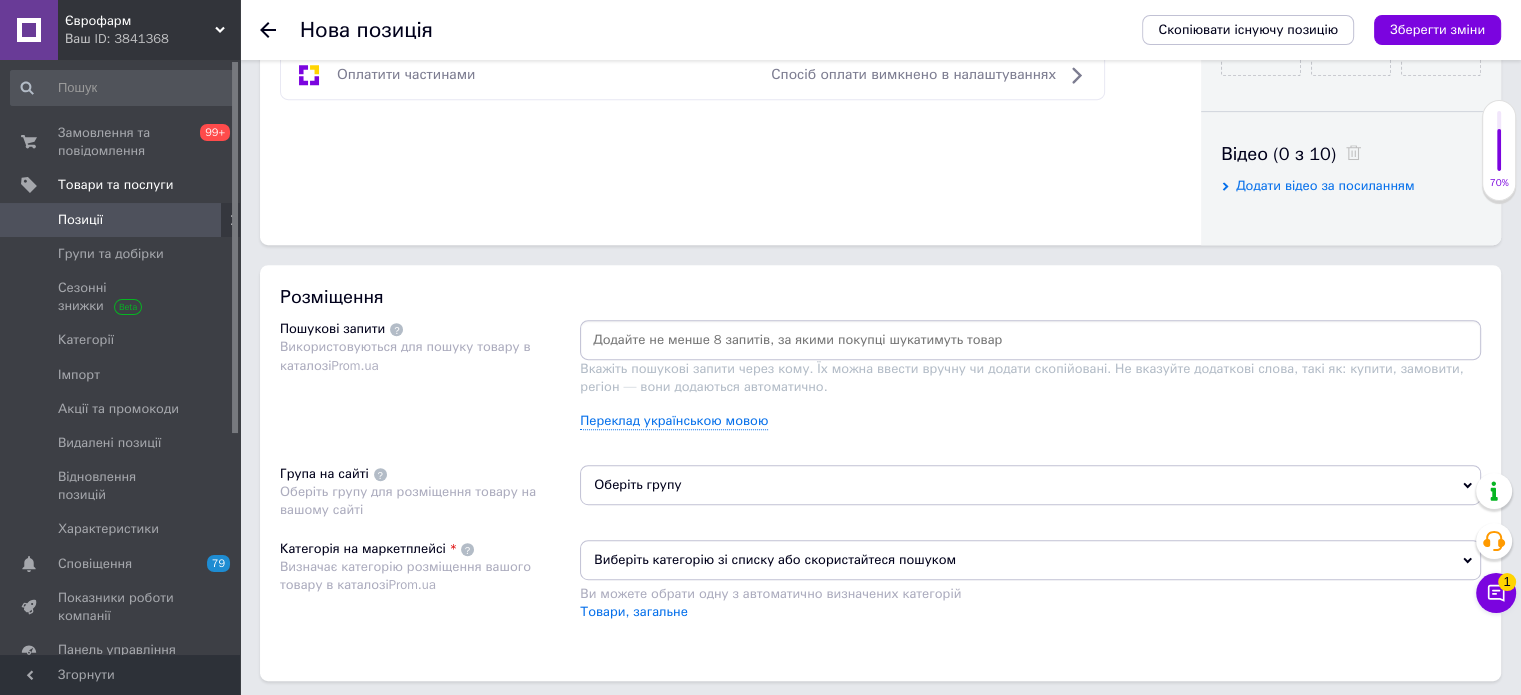 scroll, scrollTop: 1000, scrollLeft: 0, axis: vertical 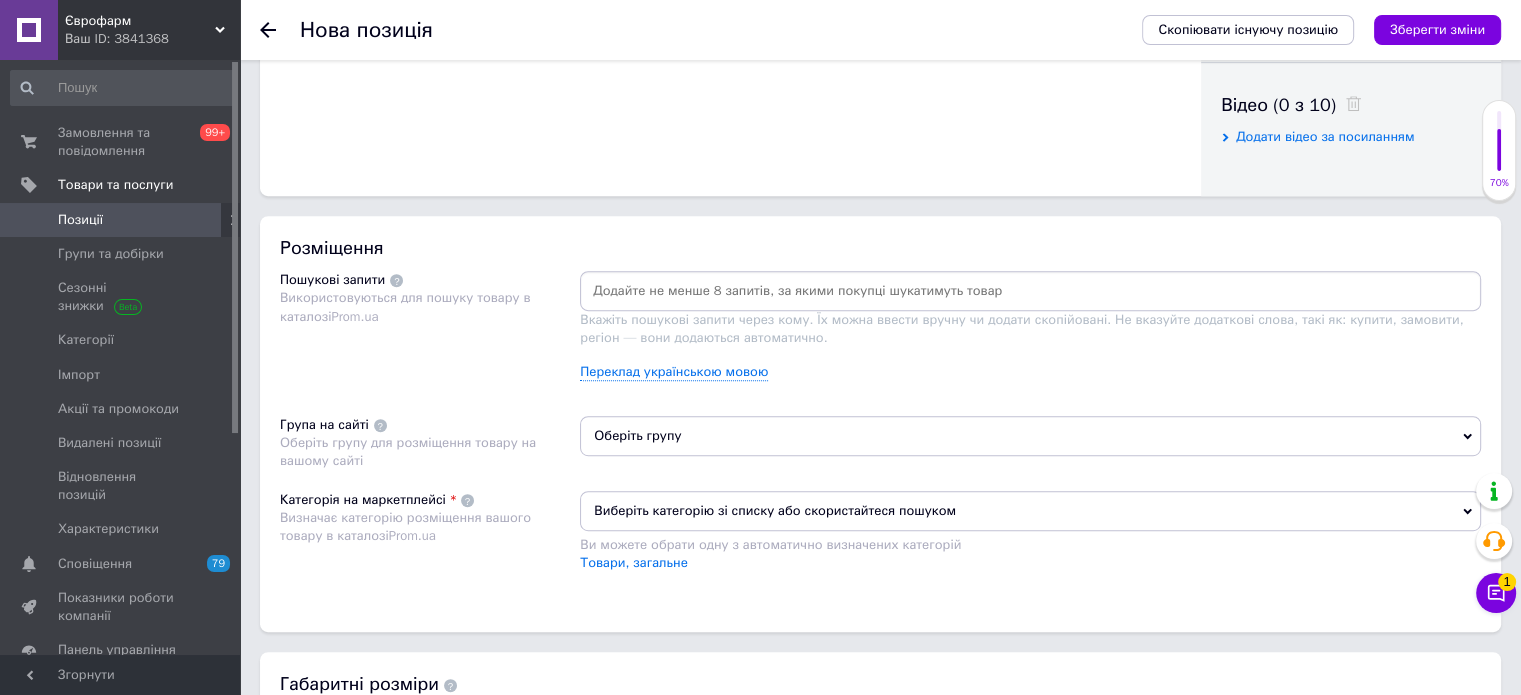 click on "Вкажіть пошукові запити через кому. Їх можна ввести вручну чи додати скопійовані. Не вказуйте додаткові слова, такі як: купити, замовити, регіон — вони додаються автоматично." at bounding box center (1021, 328) 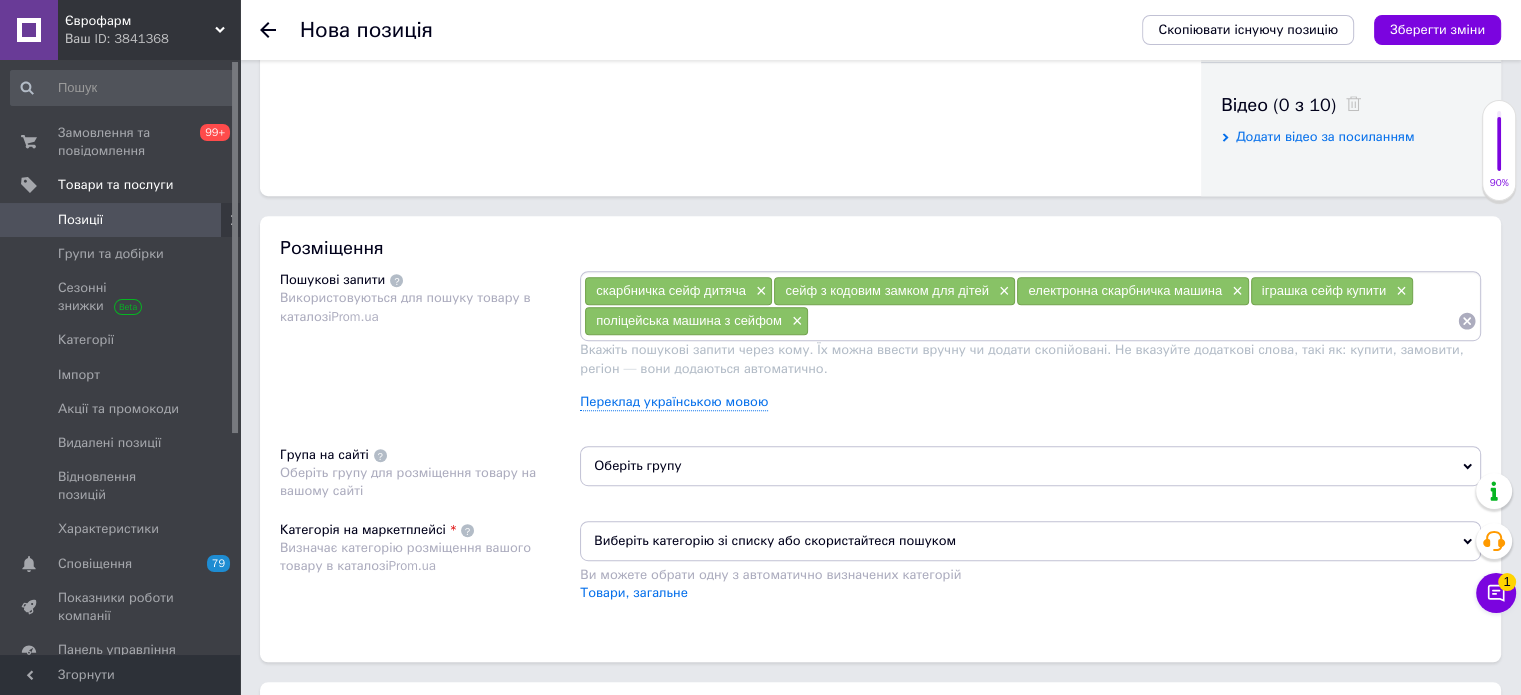 click on "скарбничка сейф дитяча × сейф з кодовим замком для дітей × електронна скарбничка машина × іграшка сейф купити × поліцейська машина з сейфом × Вкажіть пошукові запити через кому. Їх можна ввести вручну чи додати скопійовані. Не вказуйте додаткові слова, такі як: купити, замовити, регіон — вони додаються автоматично. Переклад українською мовою" at bounding box center (1030, 348) 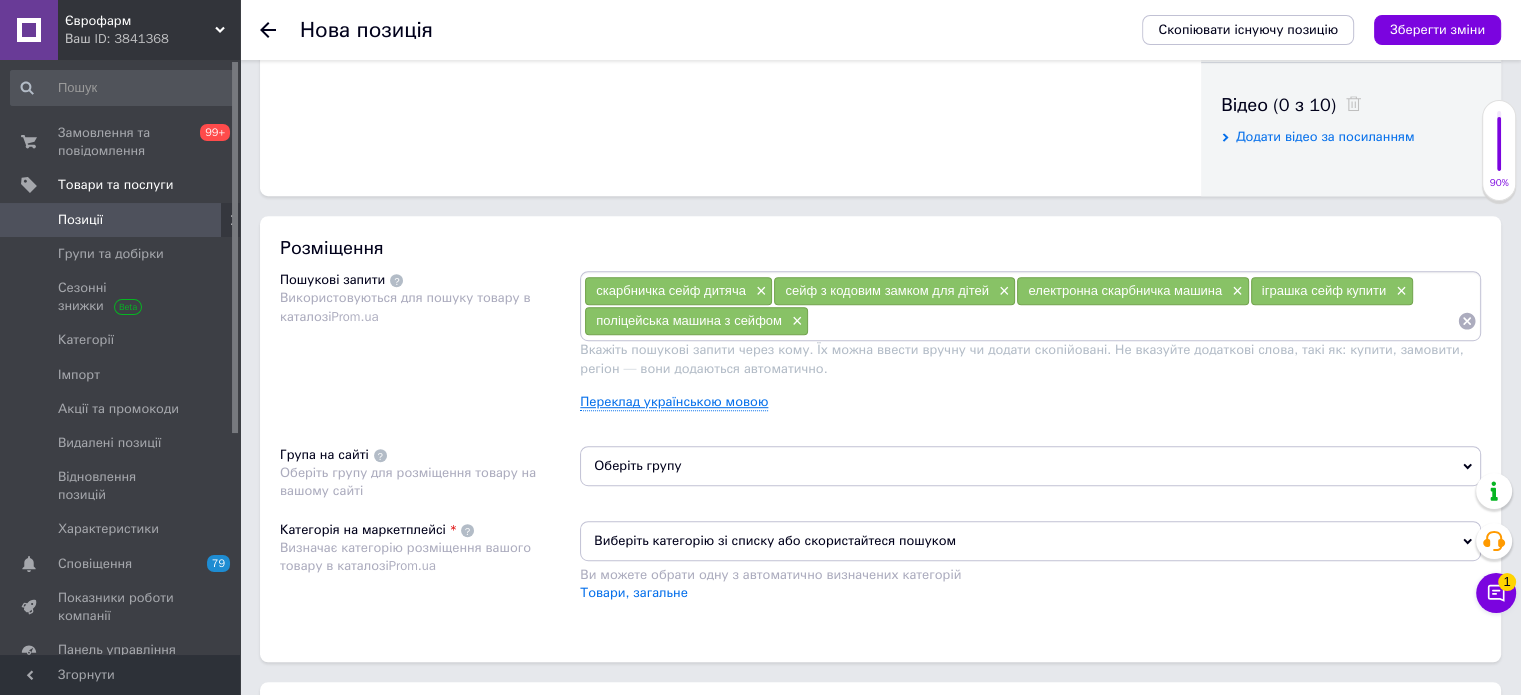click on "Переклад українською мовою" at bounding box center (674, 402) 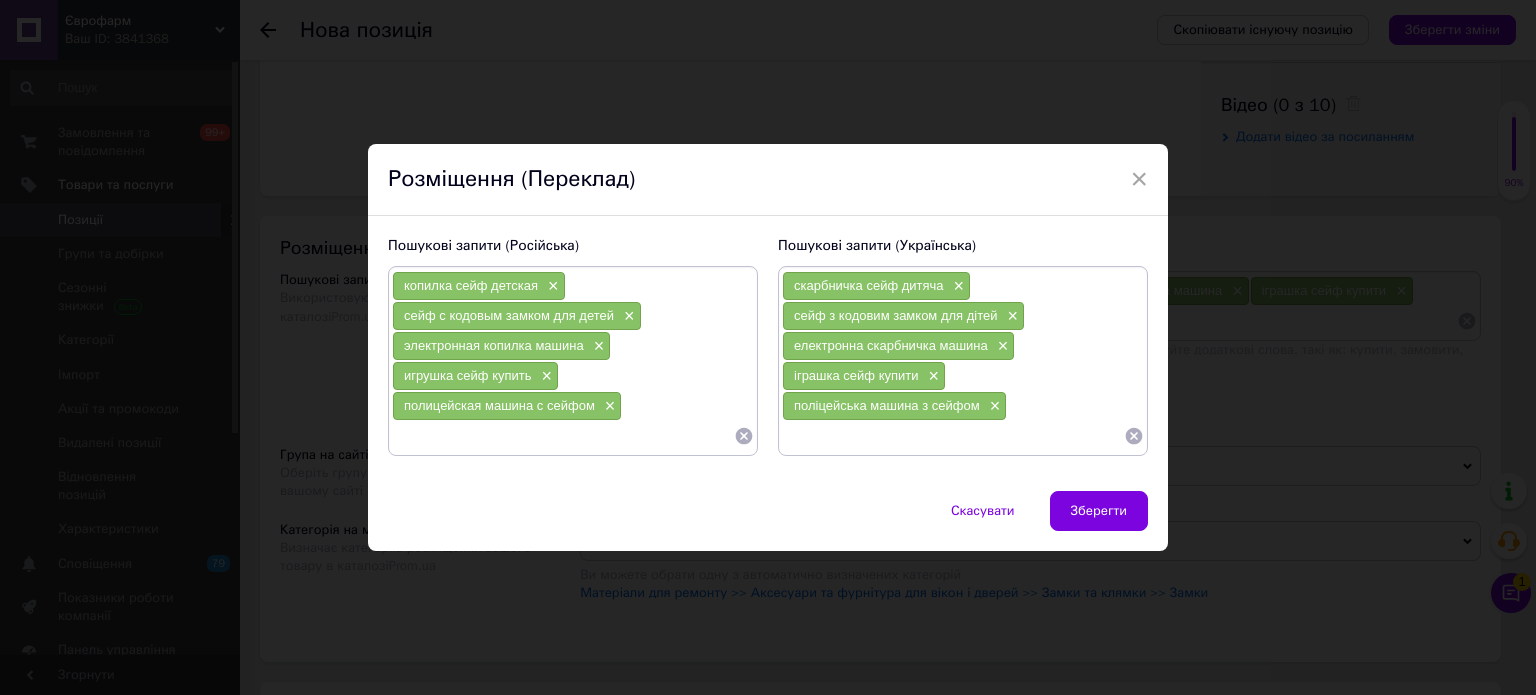 click on "Зберегти" at bounding box center (1099, 511) 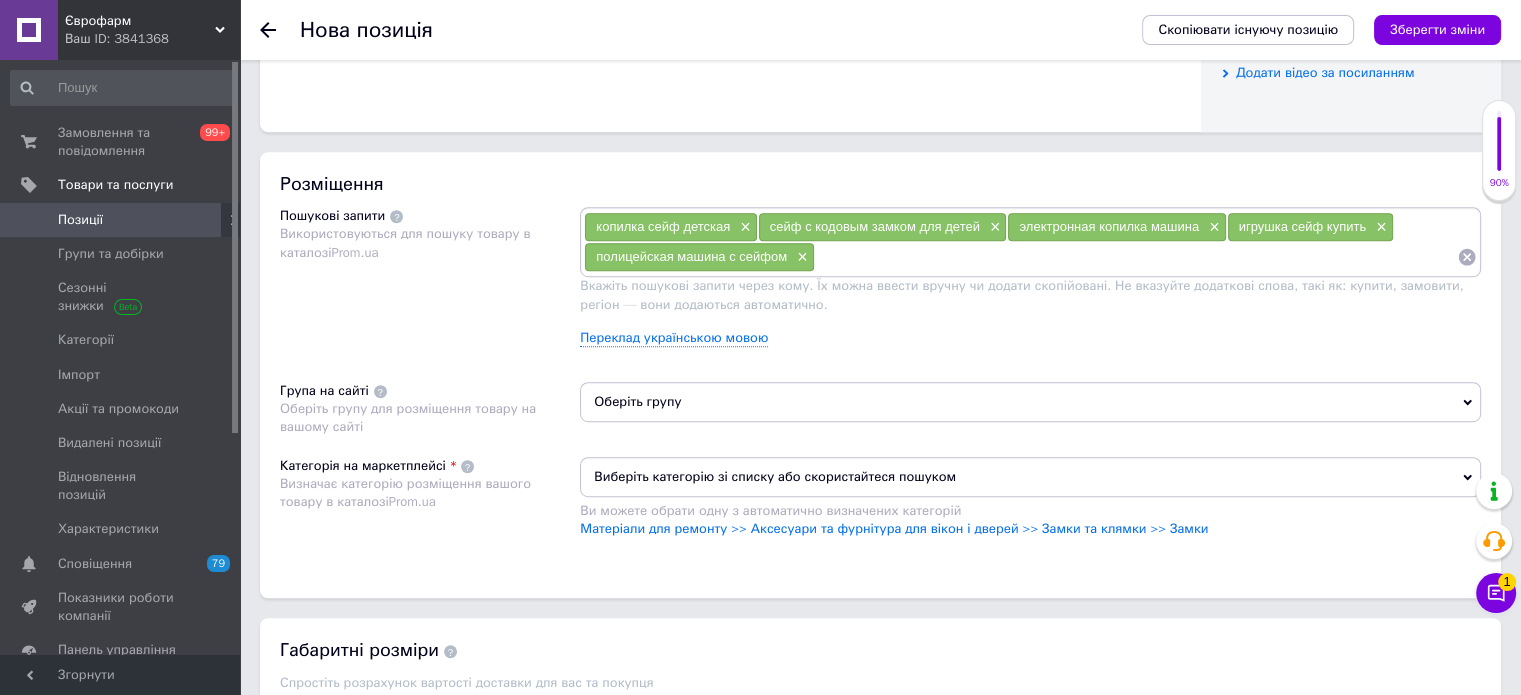 scroll, scrollTop: 1100, scrollLeft: 0, axis: vertical 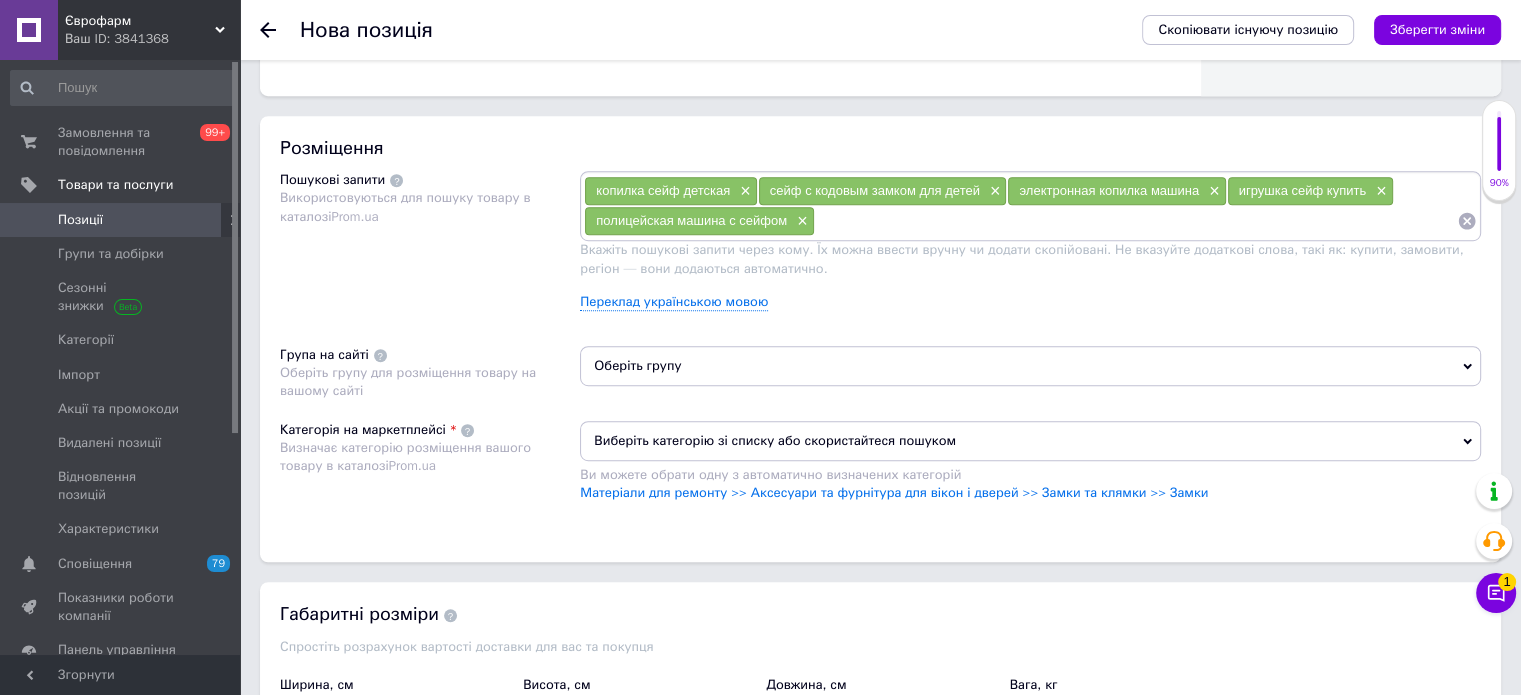 click on "Оберіть групу" at bounding box center (1030, 366) 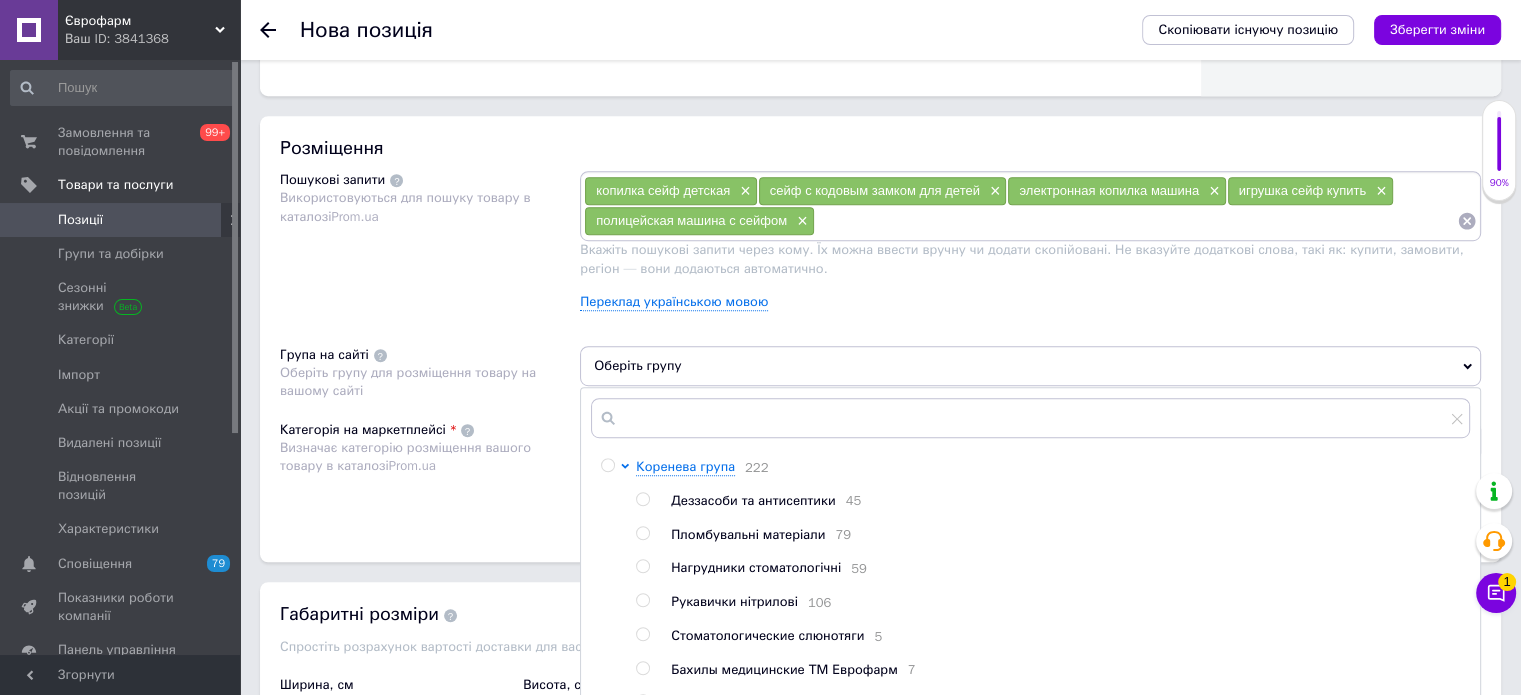 click at bounding box center [611, 805] 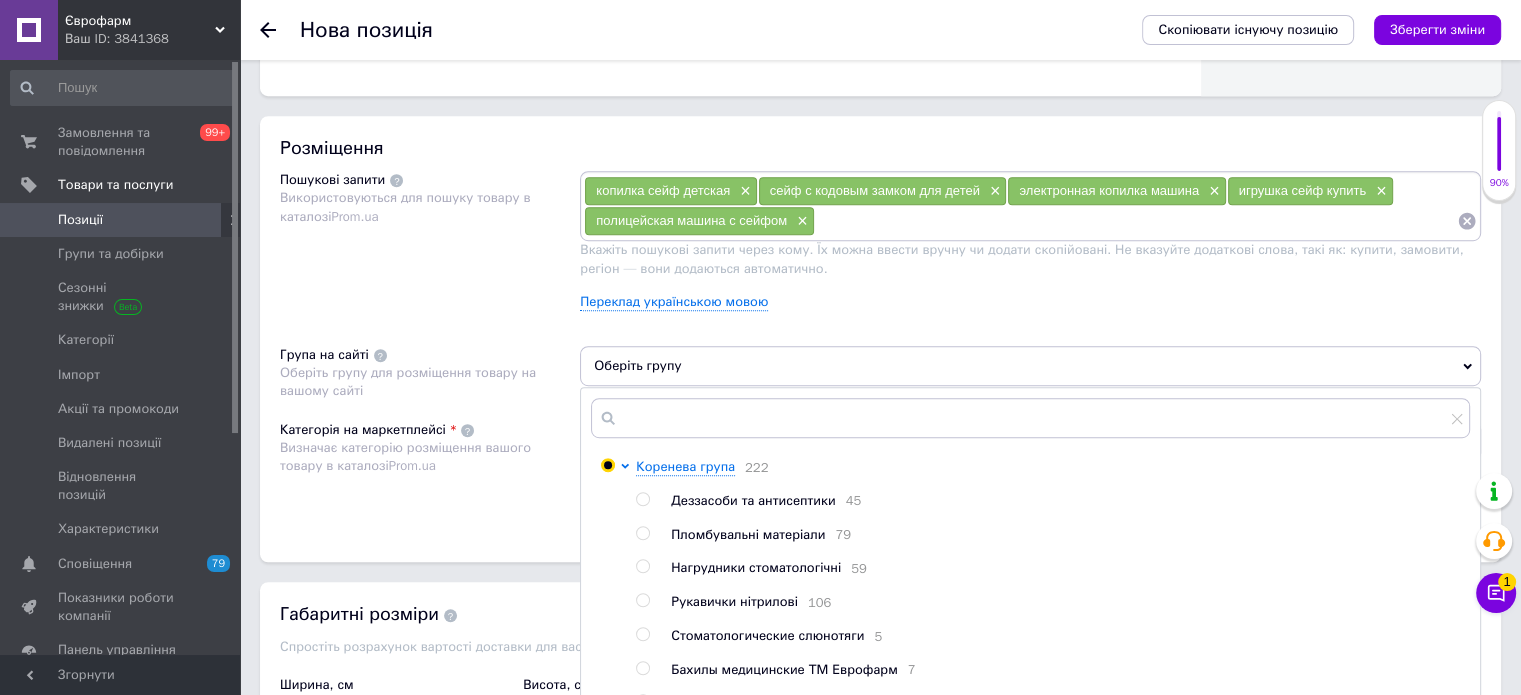 radio on "true" 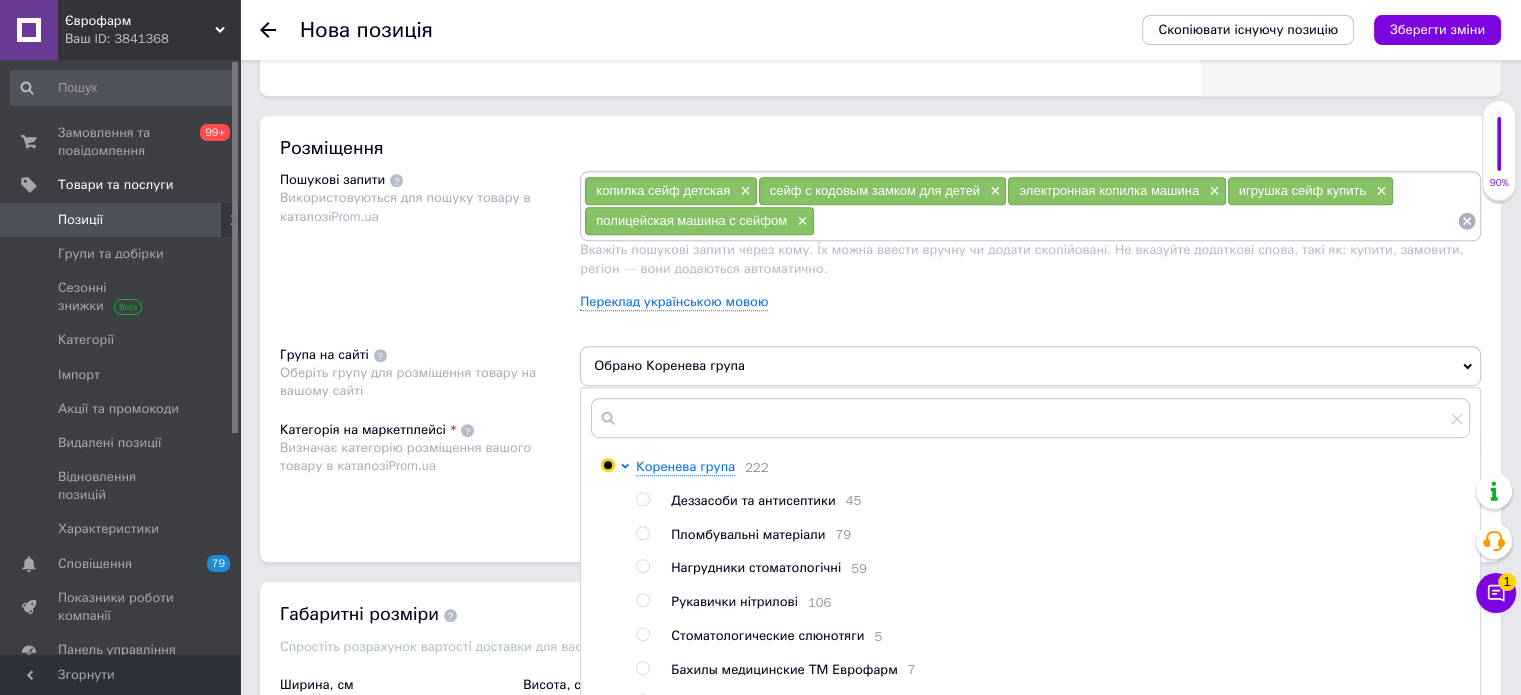 scroll, scrollTop: 200, scrollLeft: 0, axis: vertical 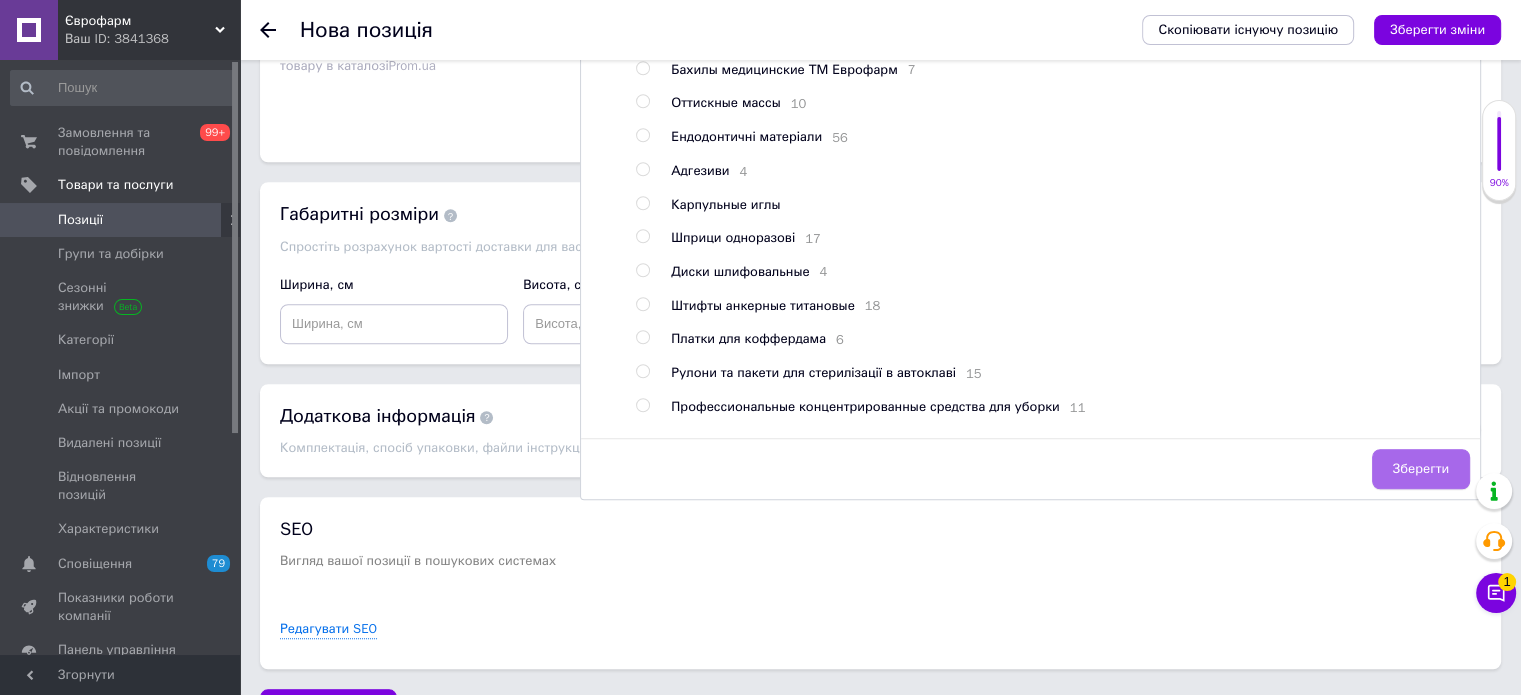 click on "Зберегти" at bounding box center (1421, 469) 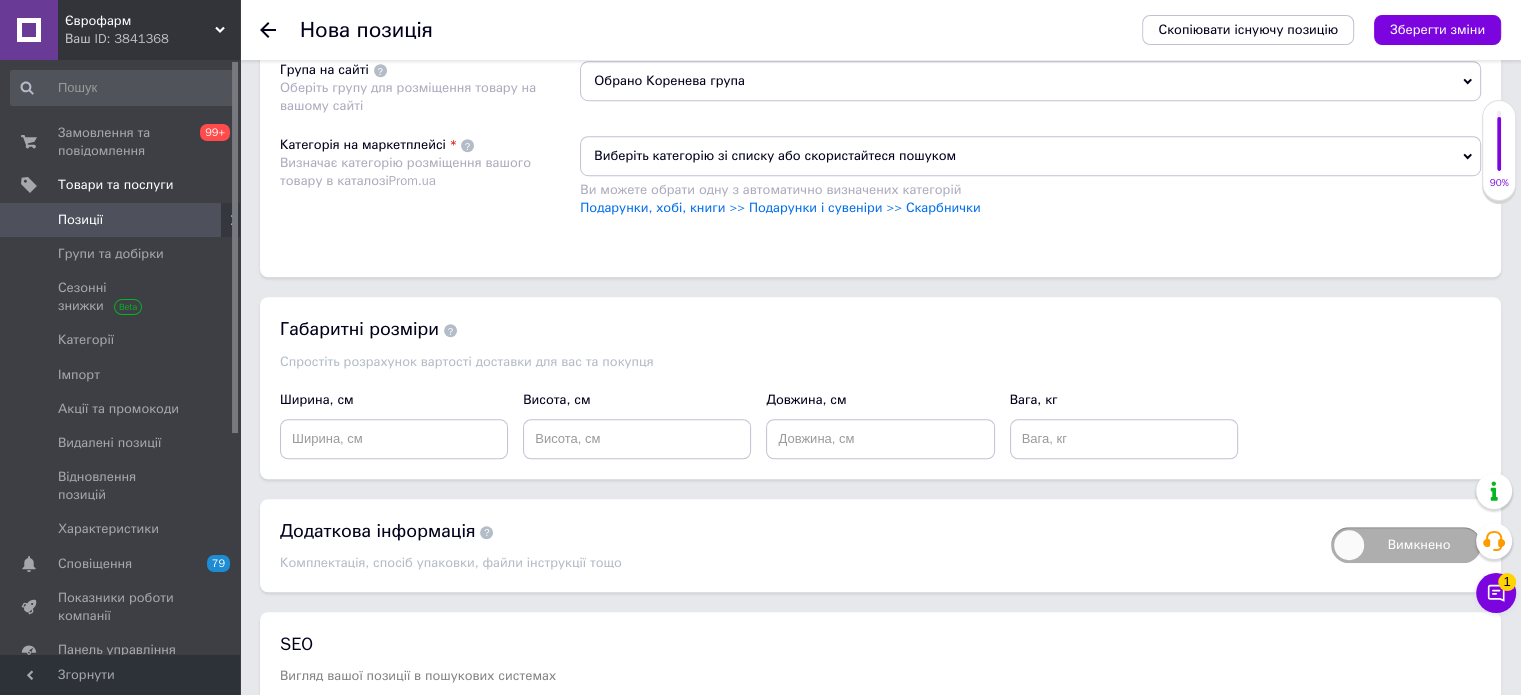 scroll, scrollTop: 1300, scrollLeft: 0, axis: vertical 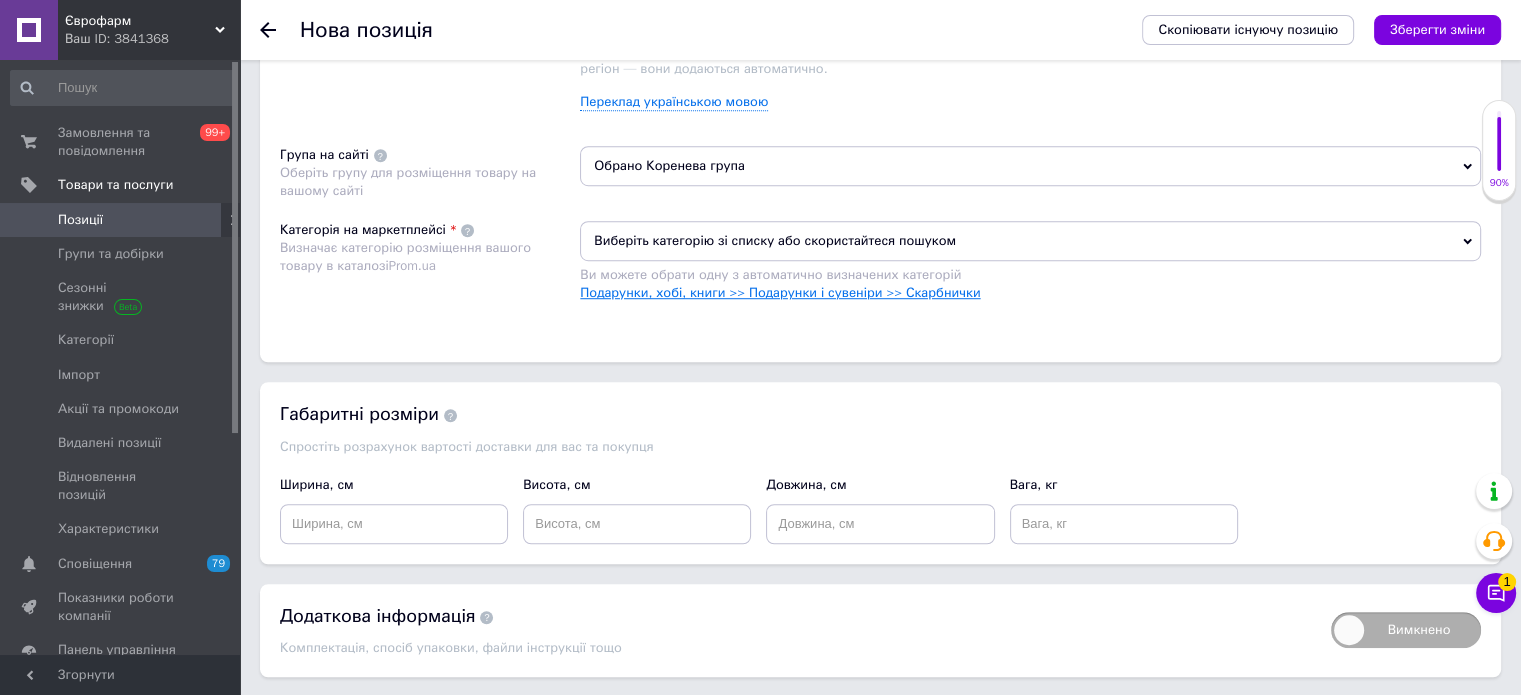 click on "Подарунки, хобі, книги >> Подарунки і сувеніри >> Скарбнички" at bounding box center [780, 292] 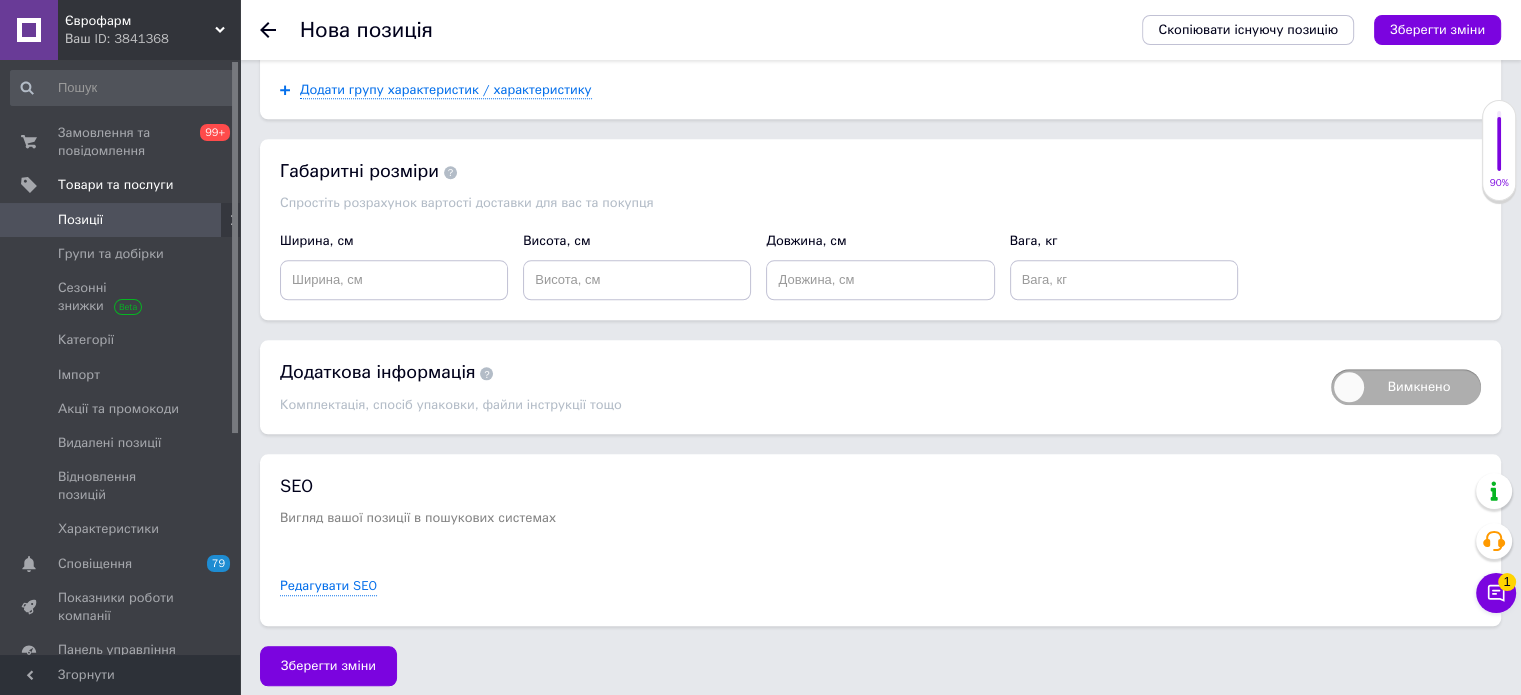 scroll, scrollTop: 1904, scrollLeft: 0, axis: vertical 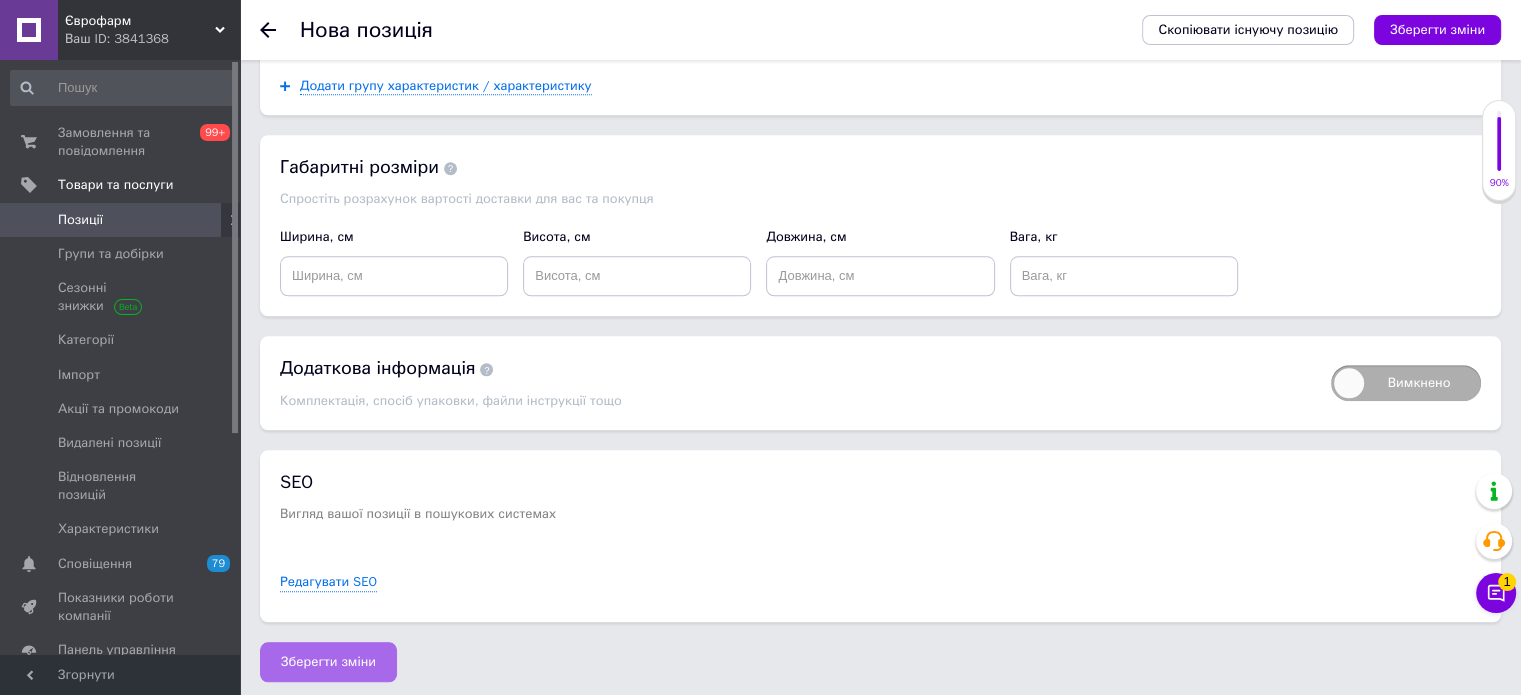 click on "Зберегти зміни" at bounding box center [328, 662] 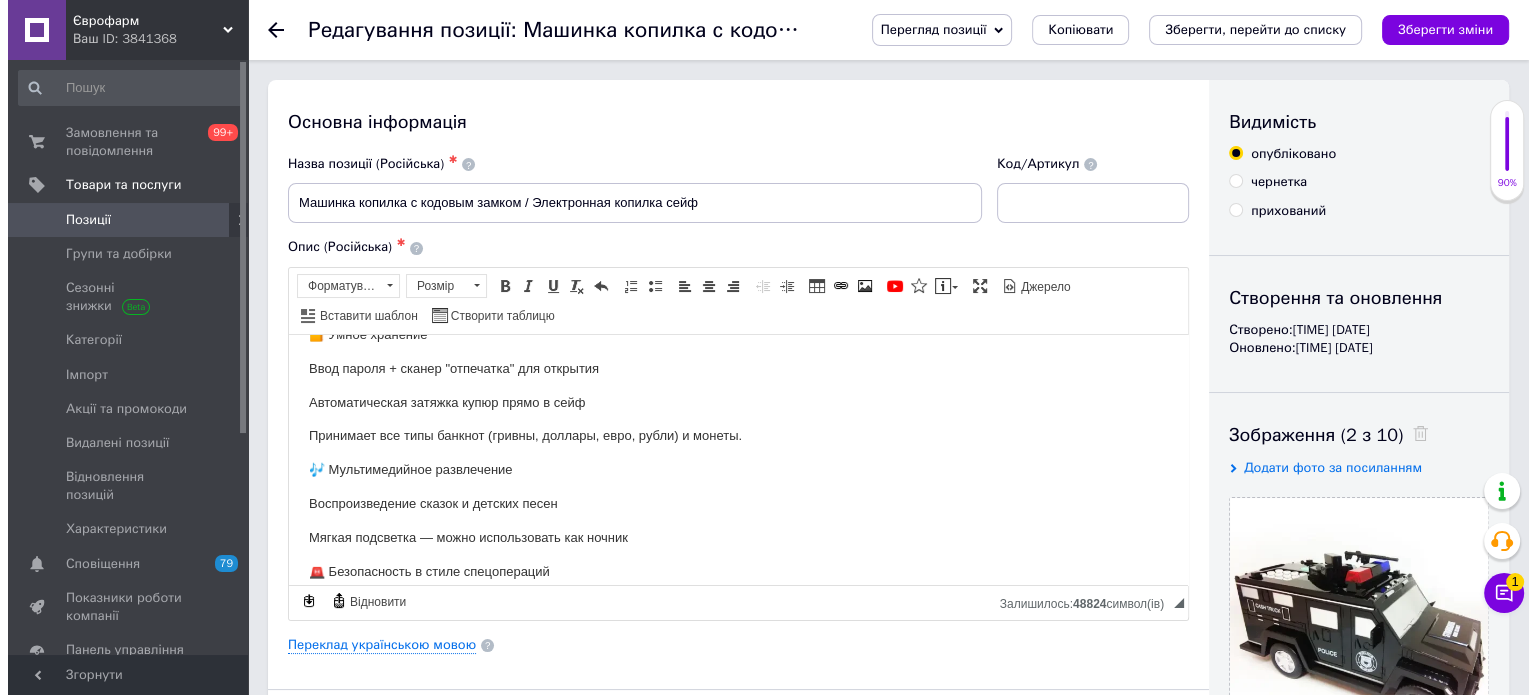 scroll, scrollTop: 300, scrollLeft: 0, axis: vertical 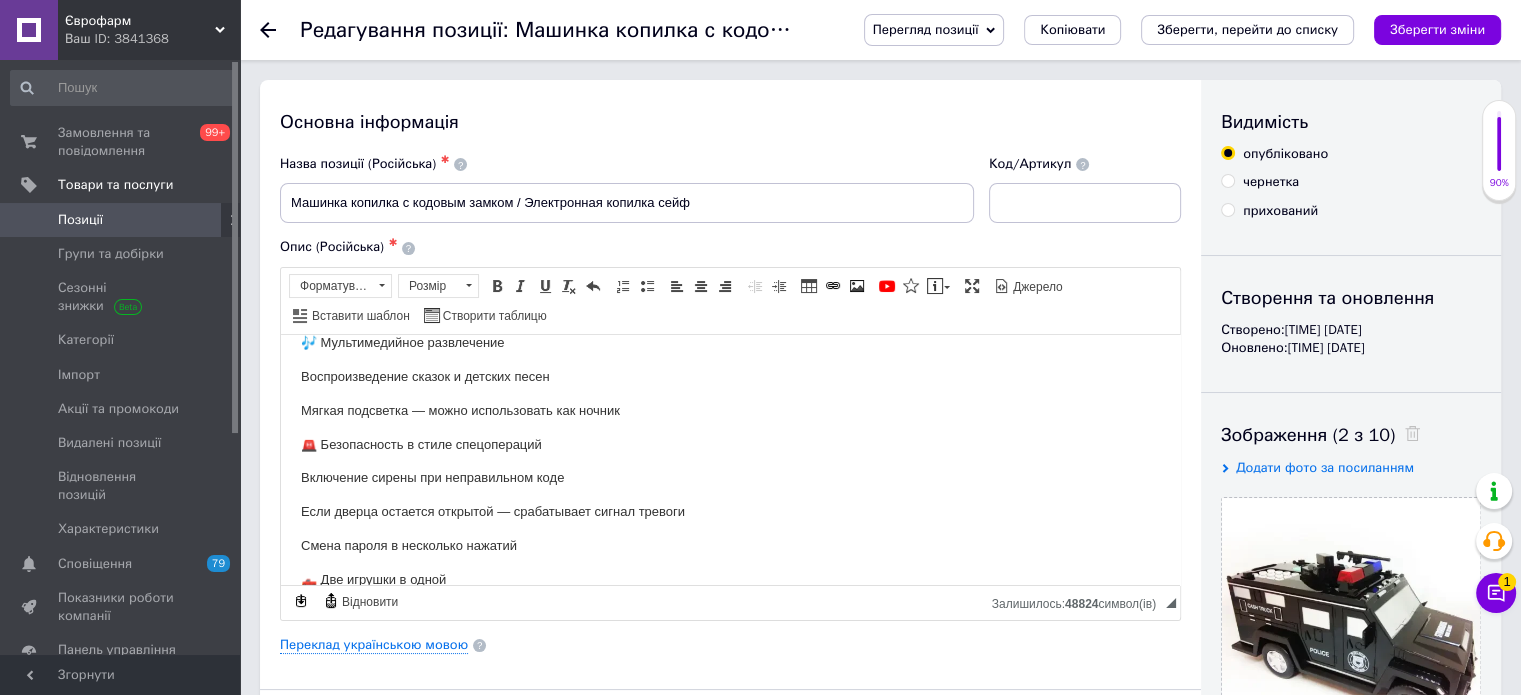 click on "Позиції" at bounding box center (123, 220) 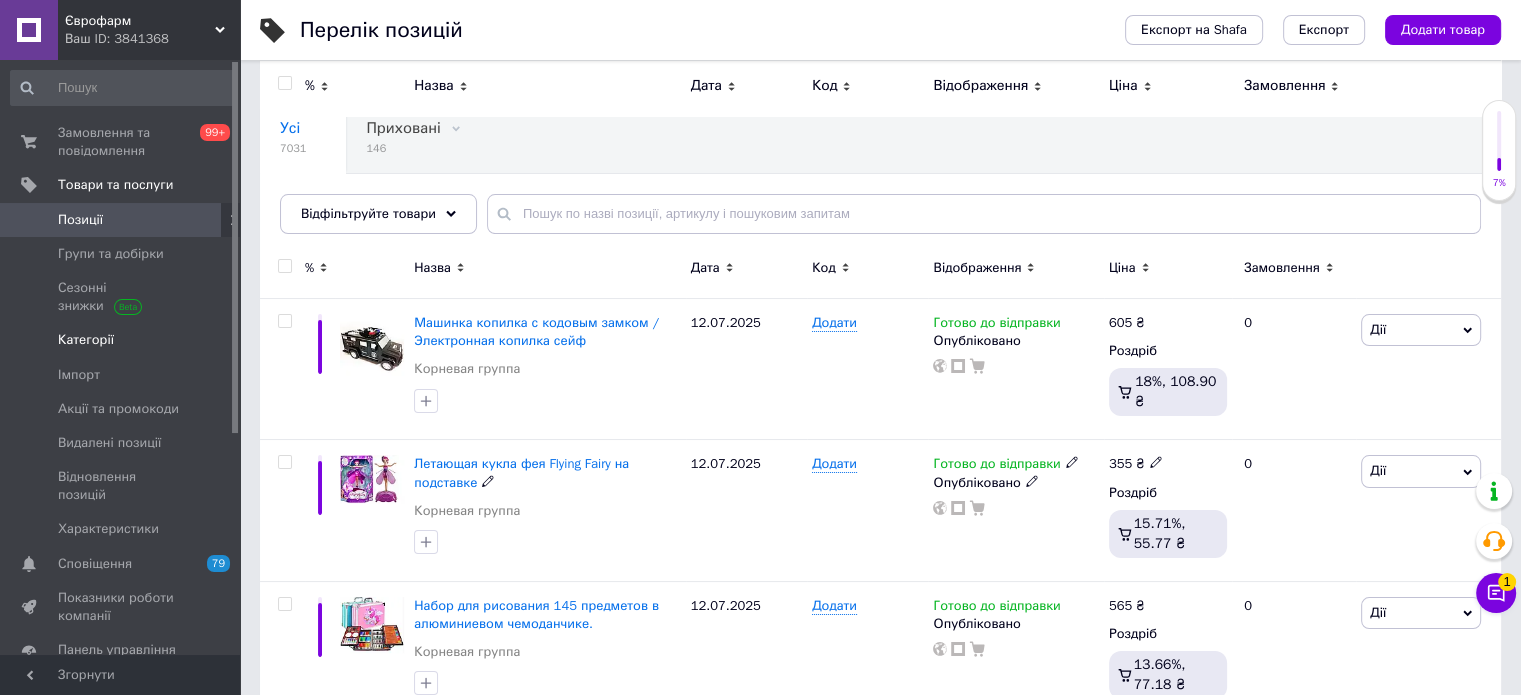 scroll, scrollTop: 100, scrollLeft: 0, axis: vertical 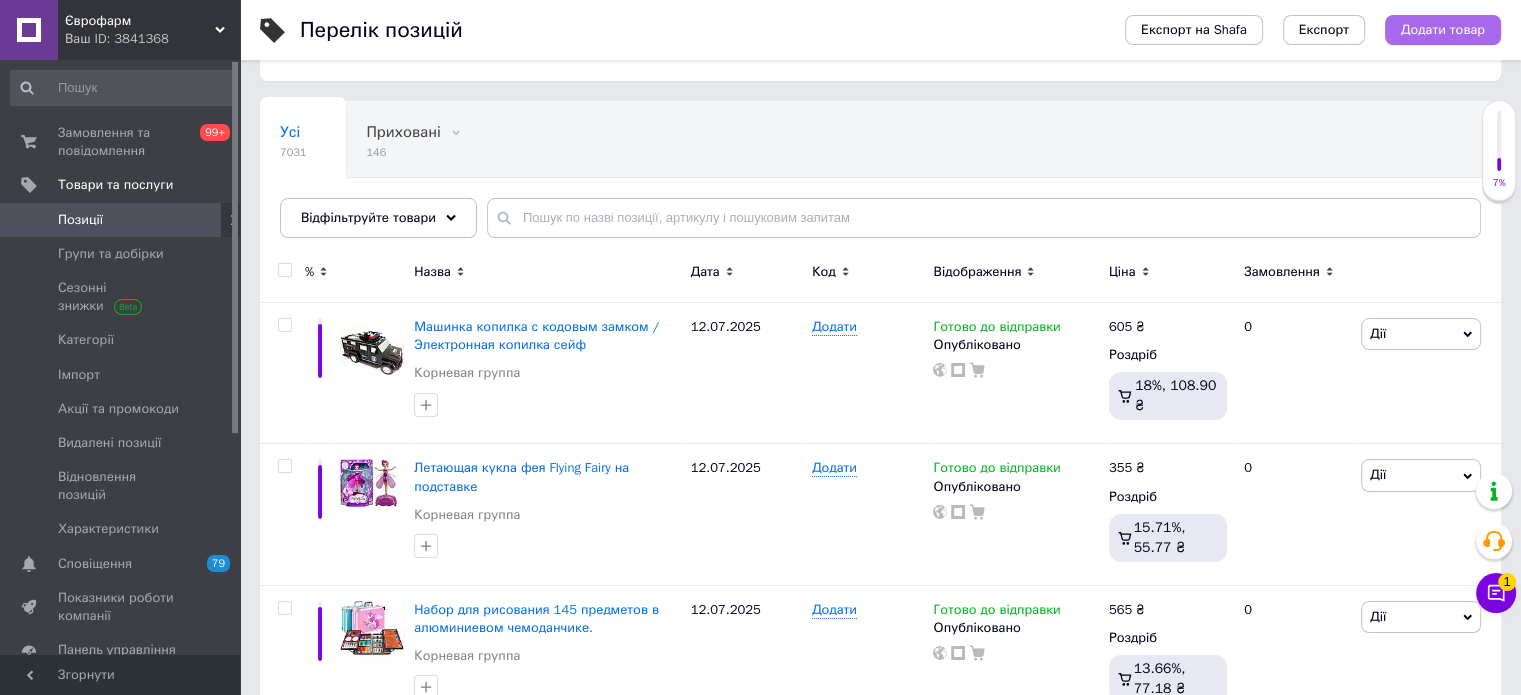 click on "Додати товар" at bounding box center [1443, 30] 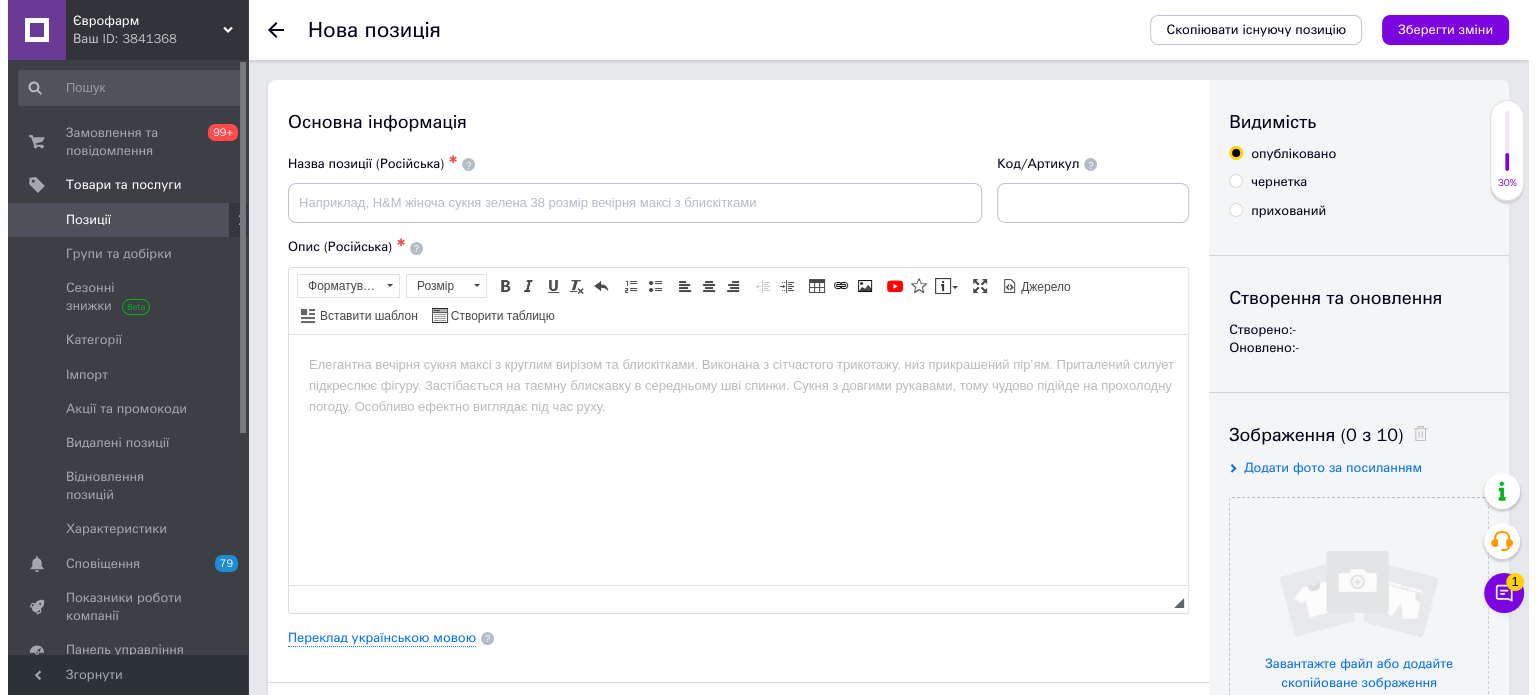 scroll, scrollTop: 0, scrollLeft: 0, axis: both 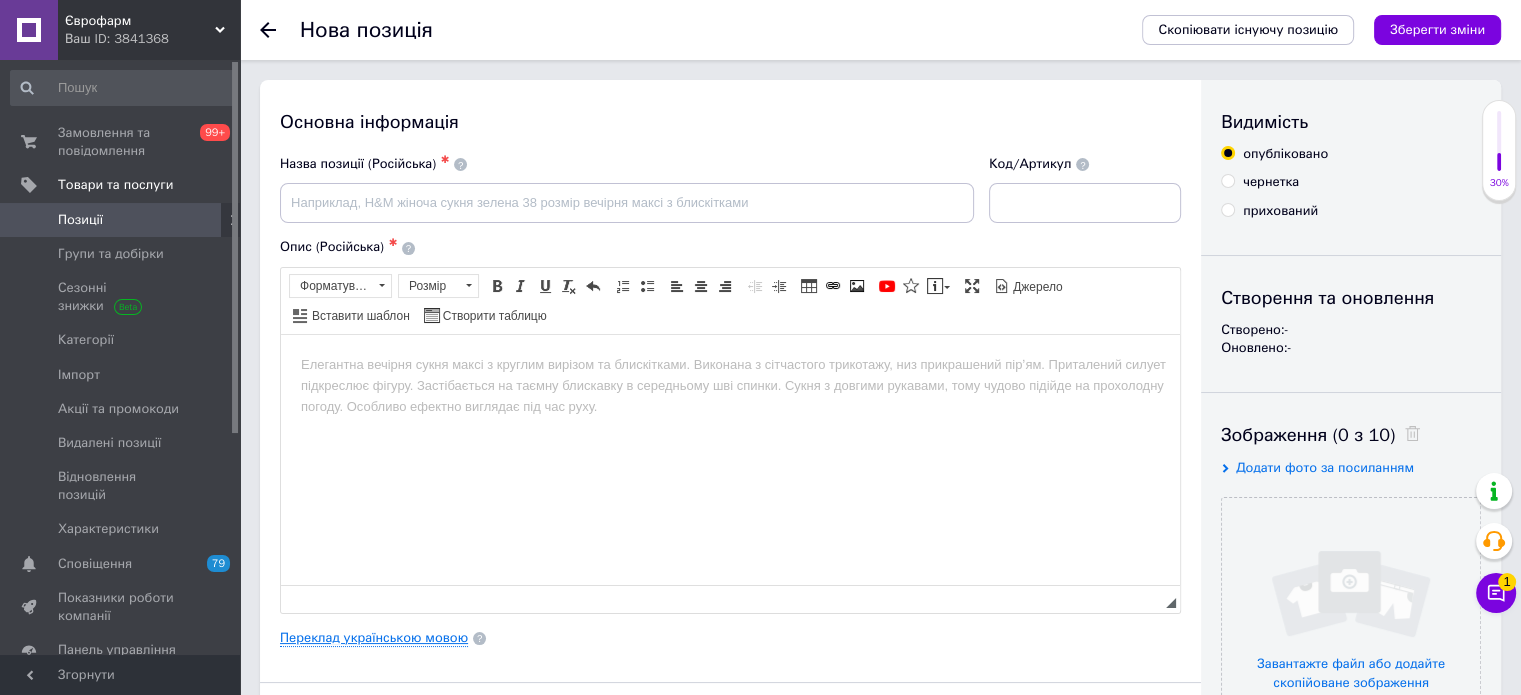 click on "Переклад українською мовою" at bounding box center (374, 638) 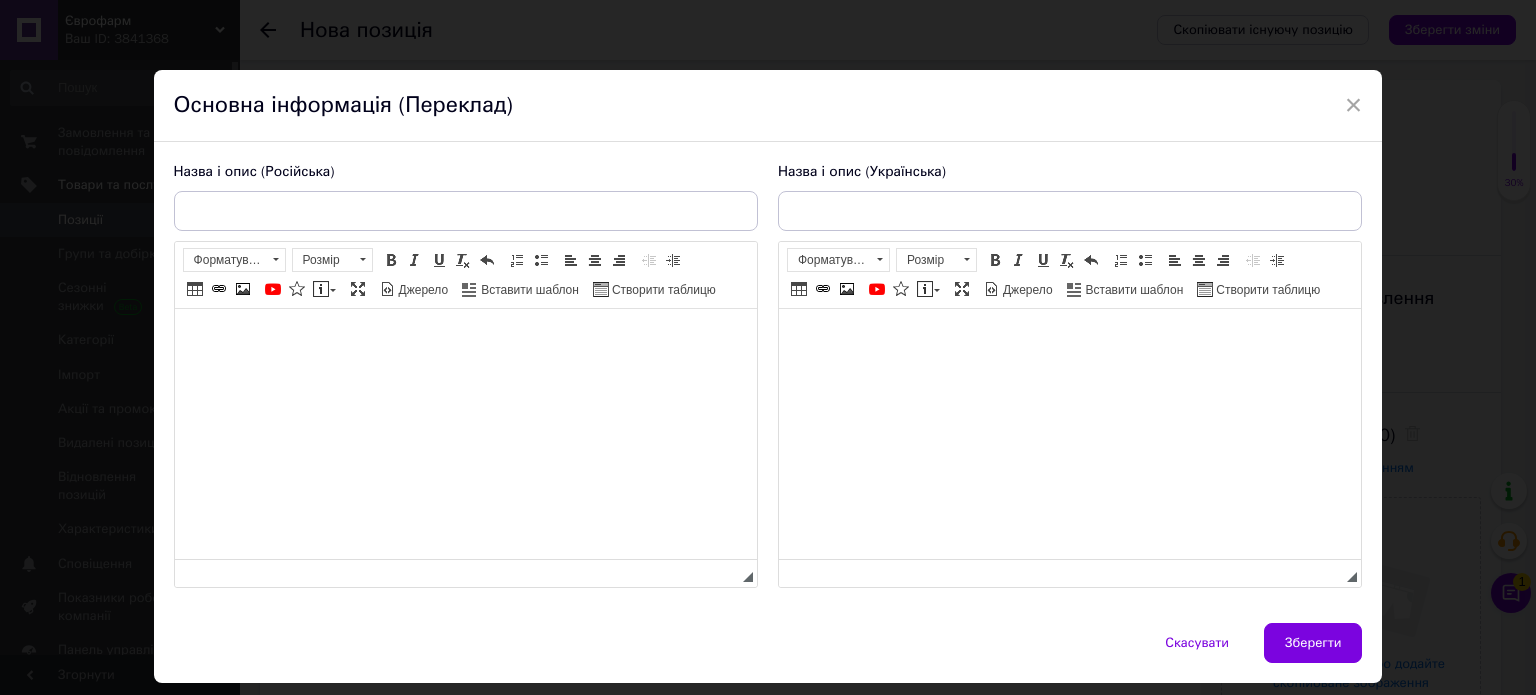 scroll, scrollTop: 0, scrollLeft: 0, axis: both 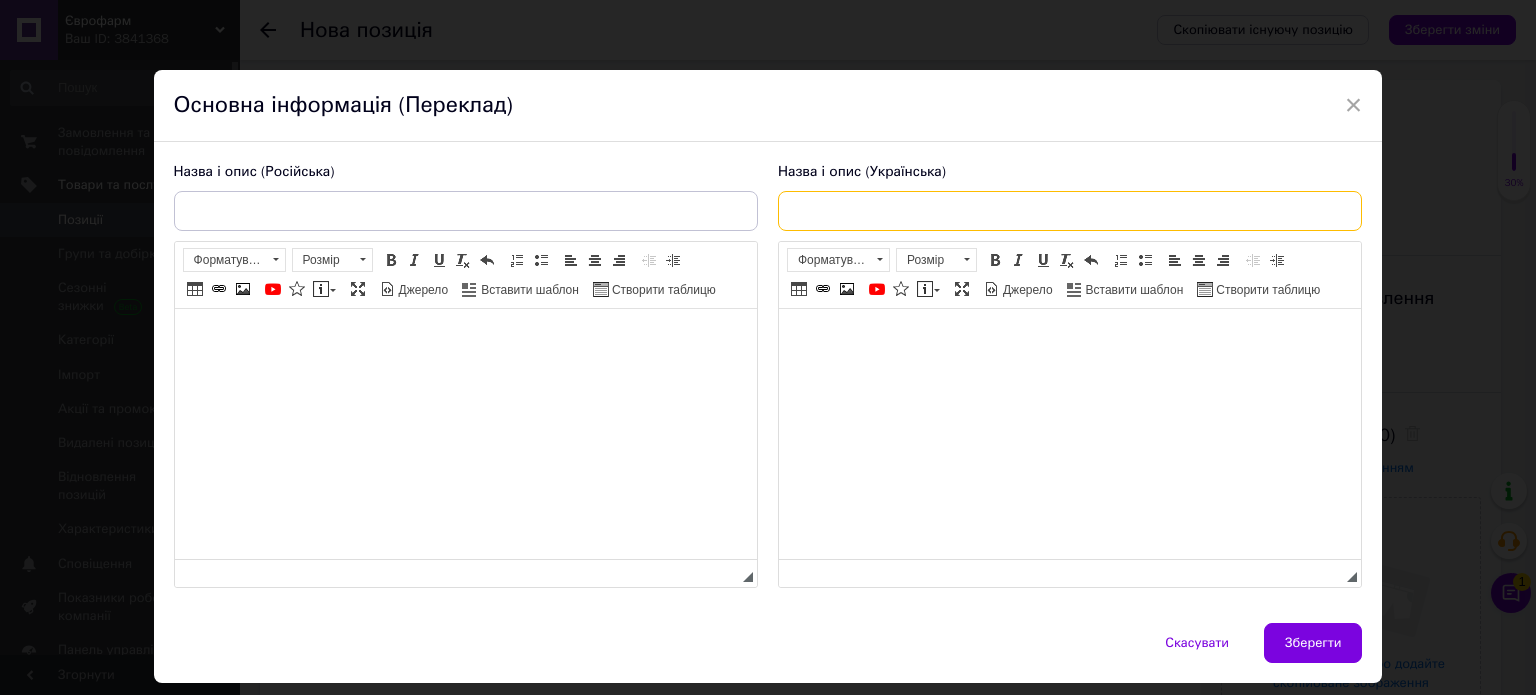 click at bounding box center [1070, 211] 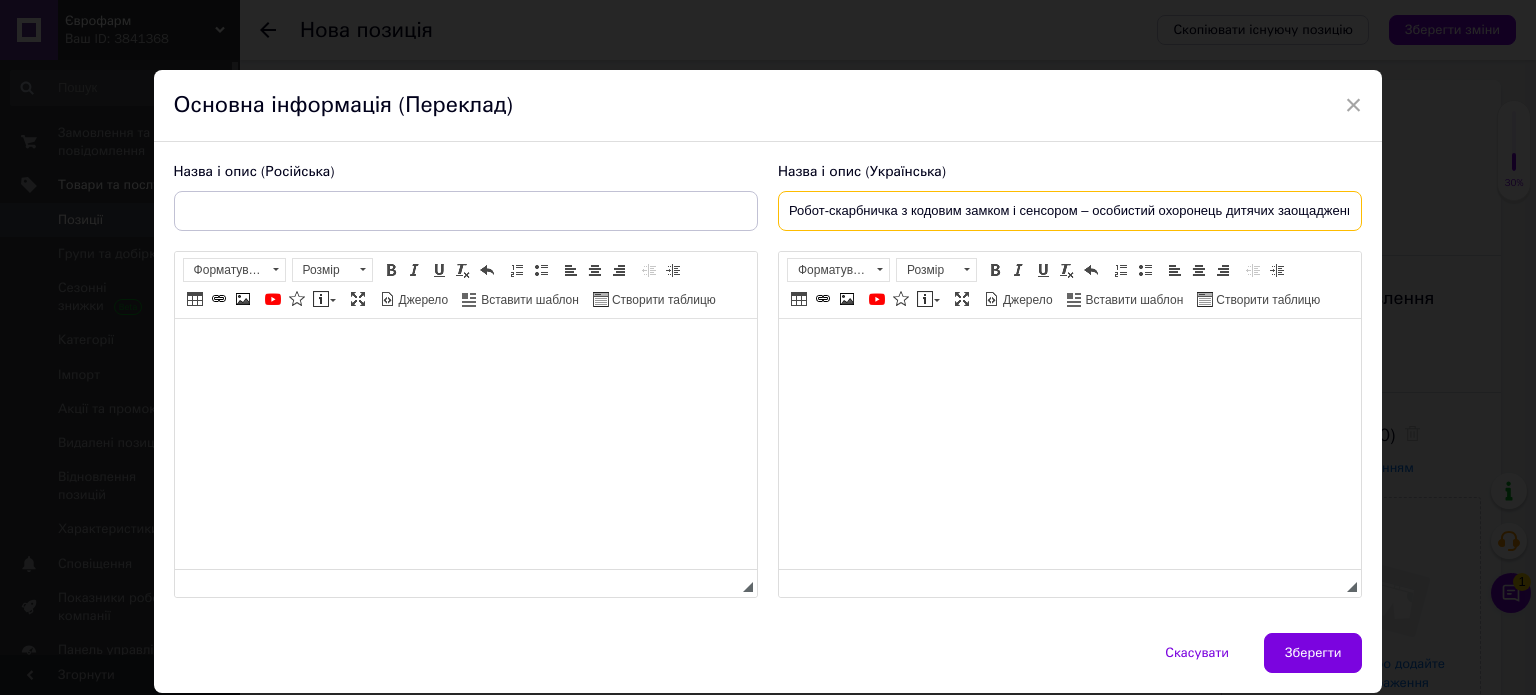 scroll, scrollTop: 0, scrollLeft: 9, axis: horizontal 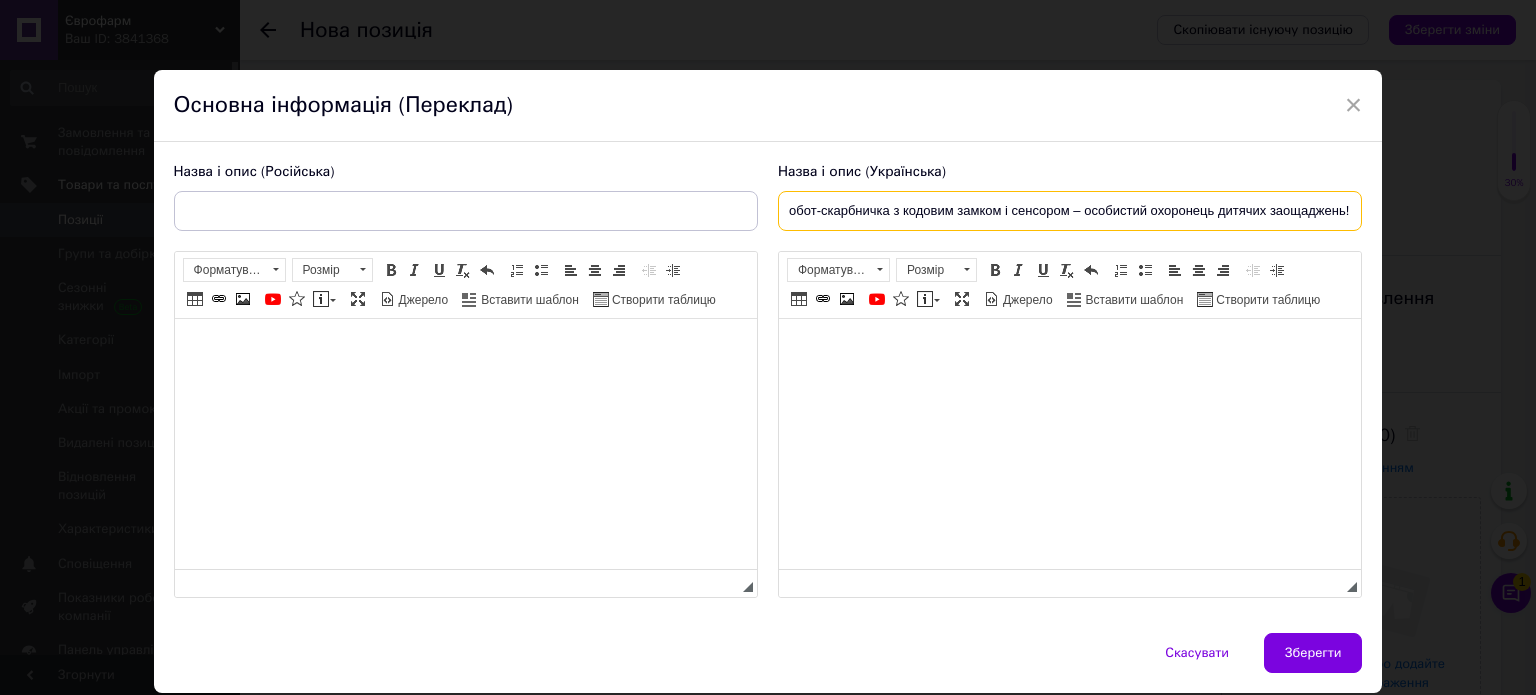 type on "Робот-скарбничка з кодовим замком і сенсором – особистий охоронець дитячих заощаджень!" 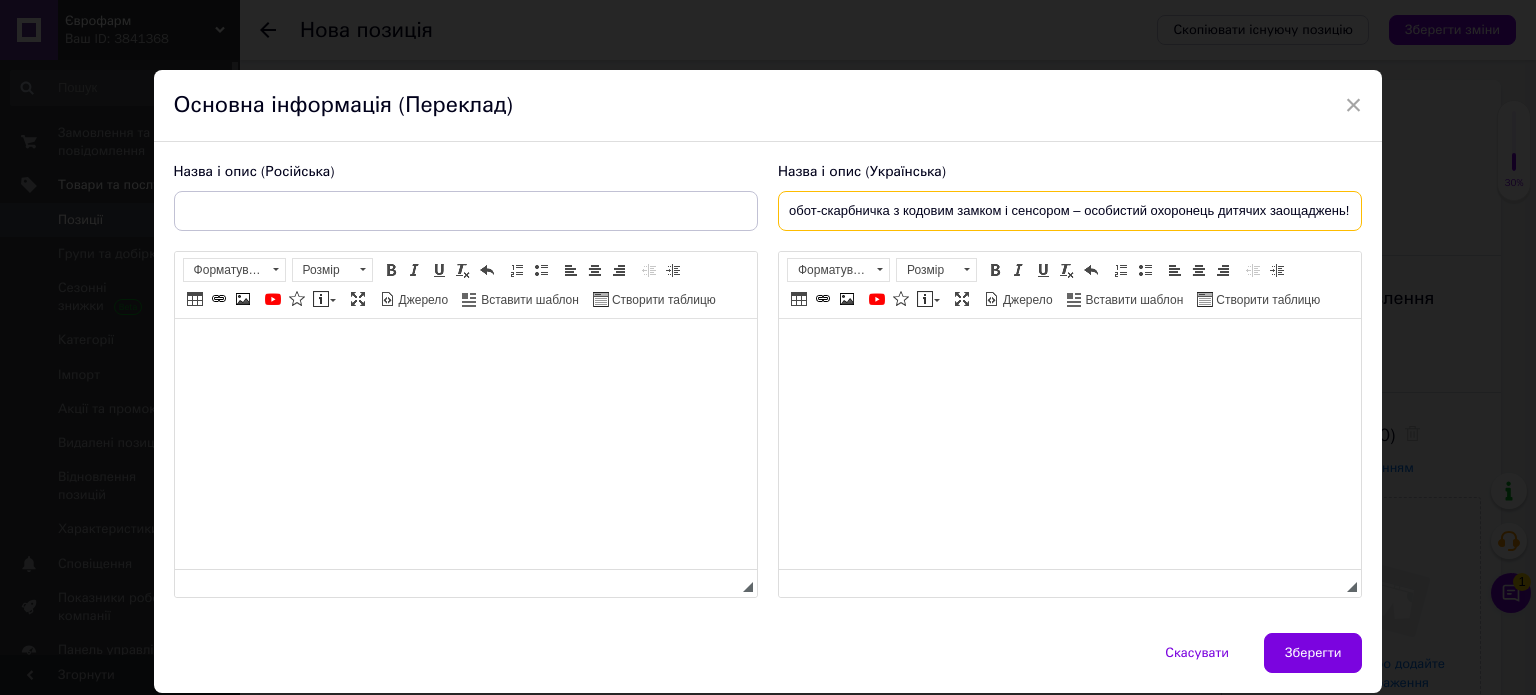 scroll, scrollTop: 0, scrollLeft: 0, axis: both 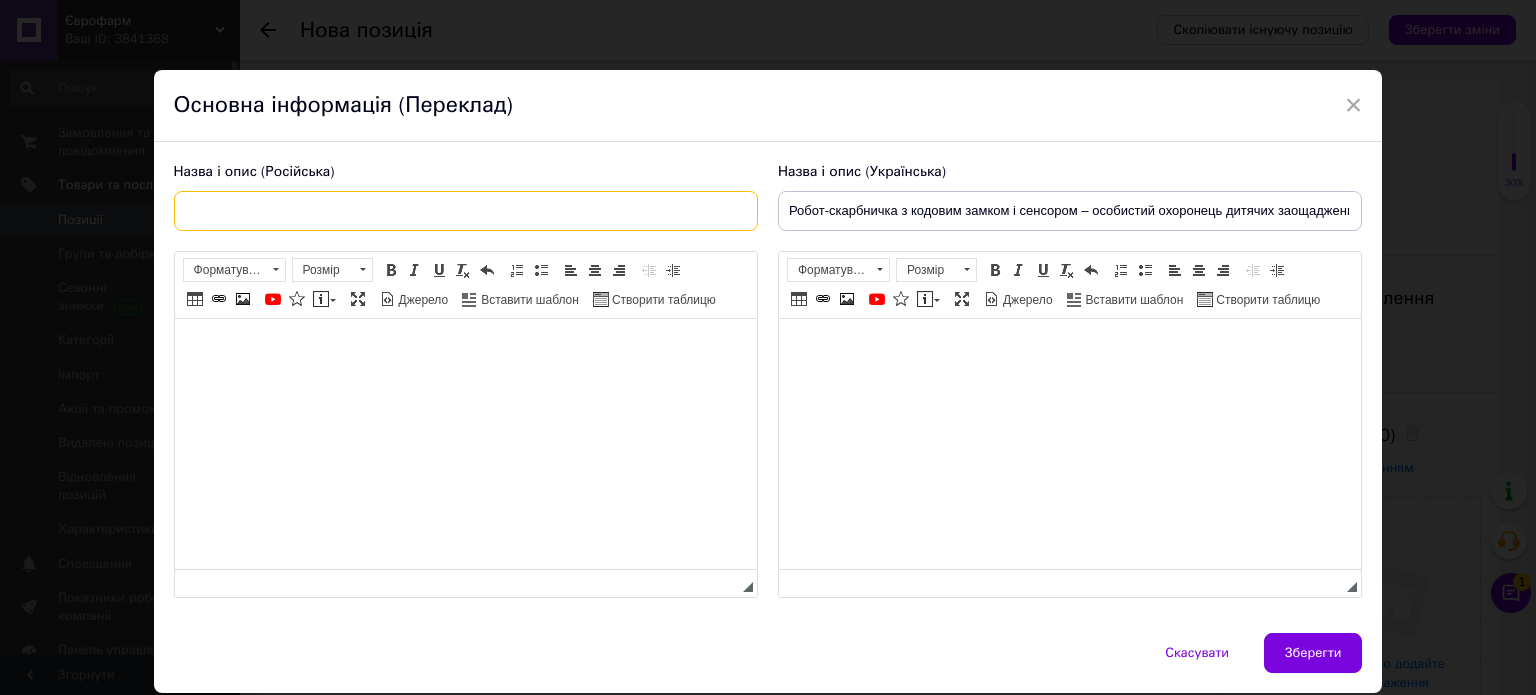 click at bounding box center (466, 211) 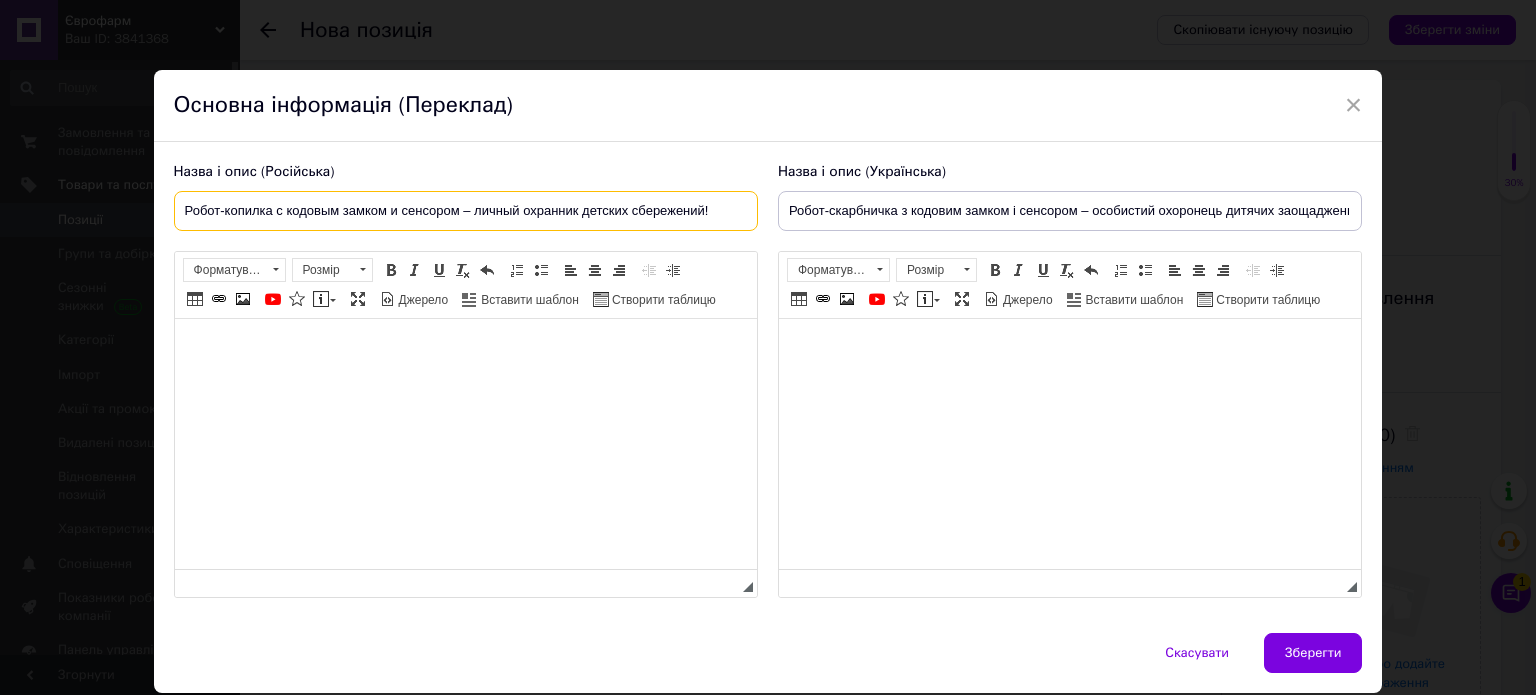 type on "Робот-копилка с кодовым замком и сенсором – личный охранник детских сбережений!" 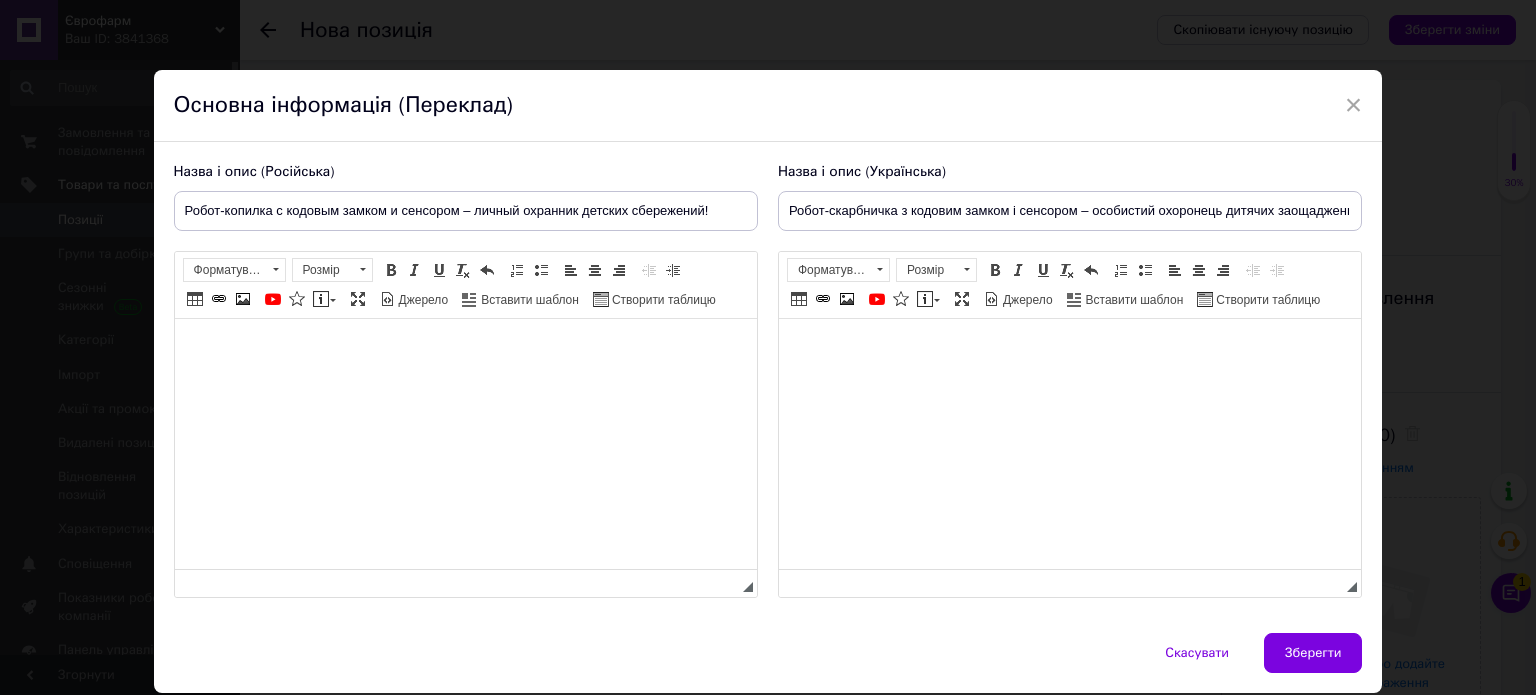 click at bounding box center [1069, 349] 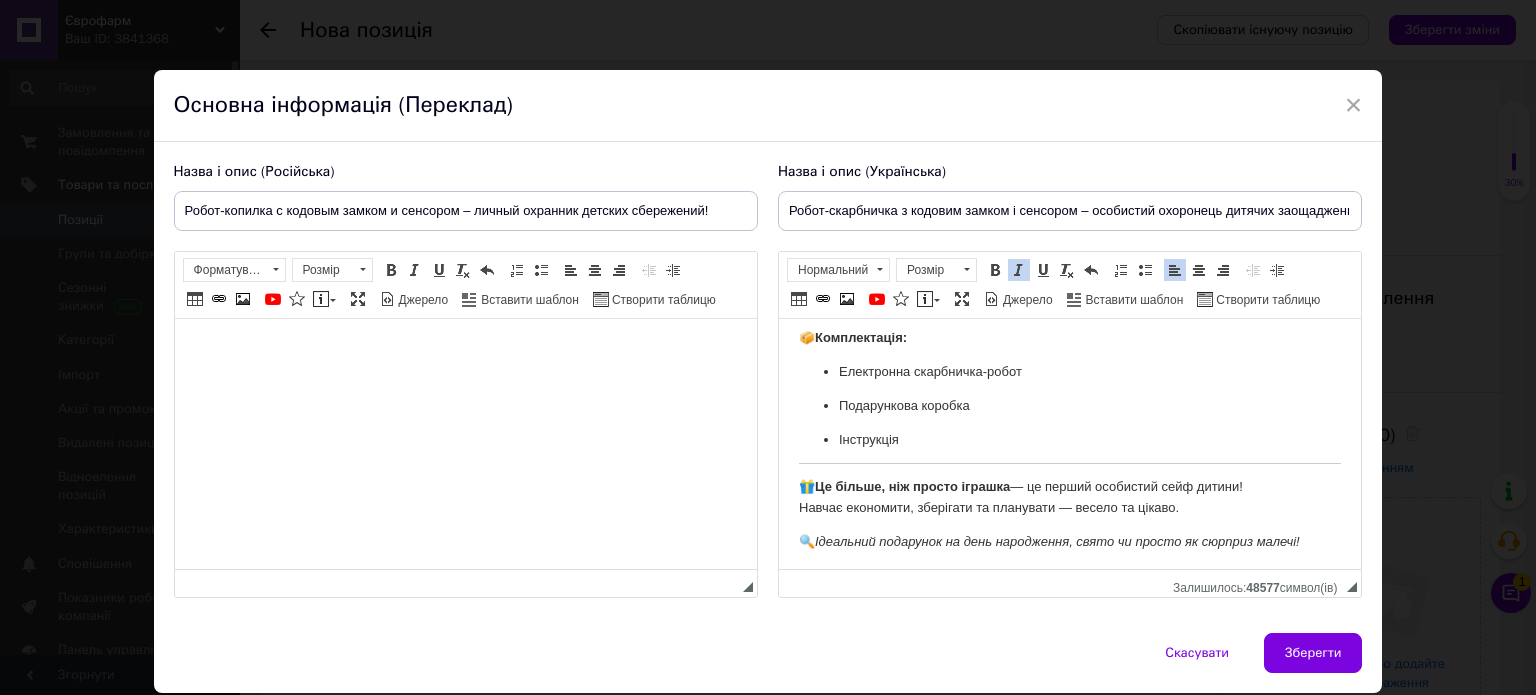 scroll, scrollTop: 721, scrollLeft: 0, axis: vertical 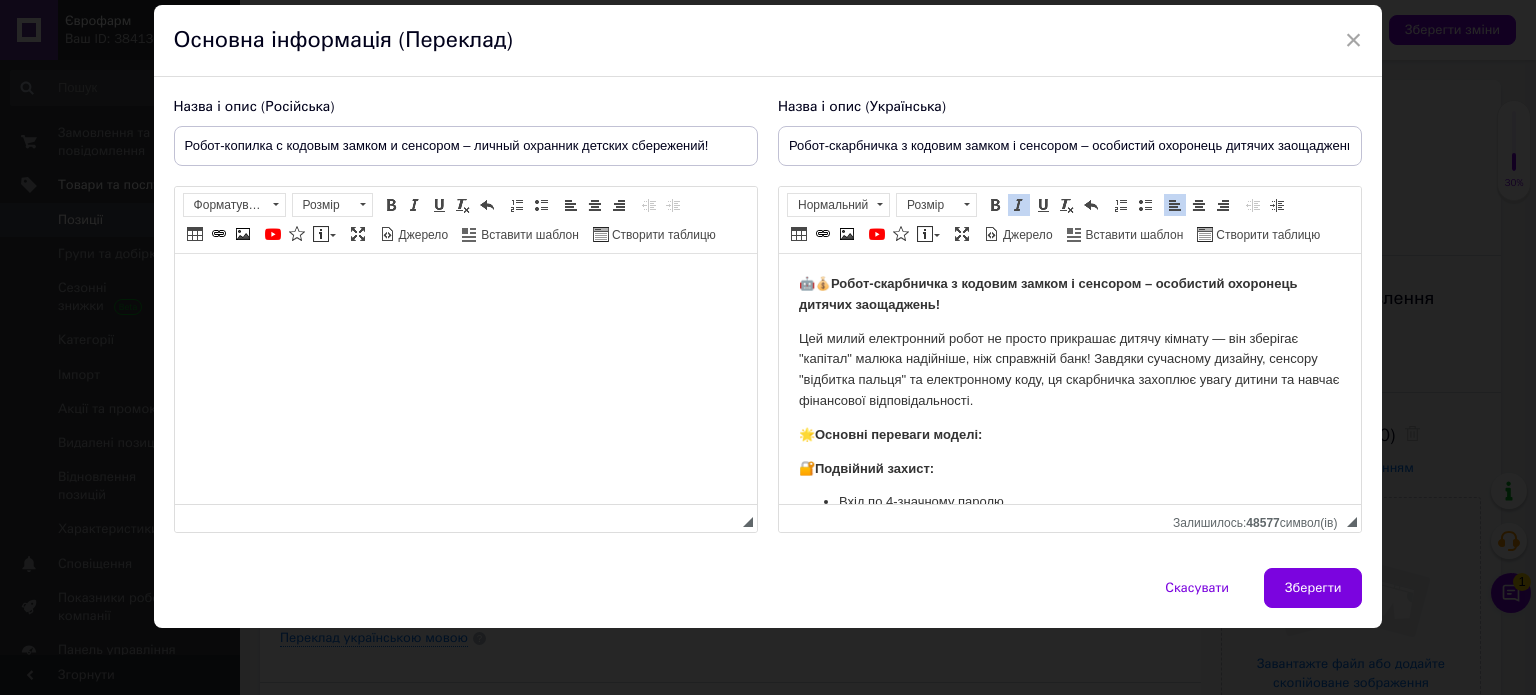 click at bounding box center [465, 284] 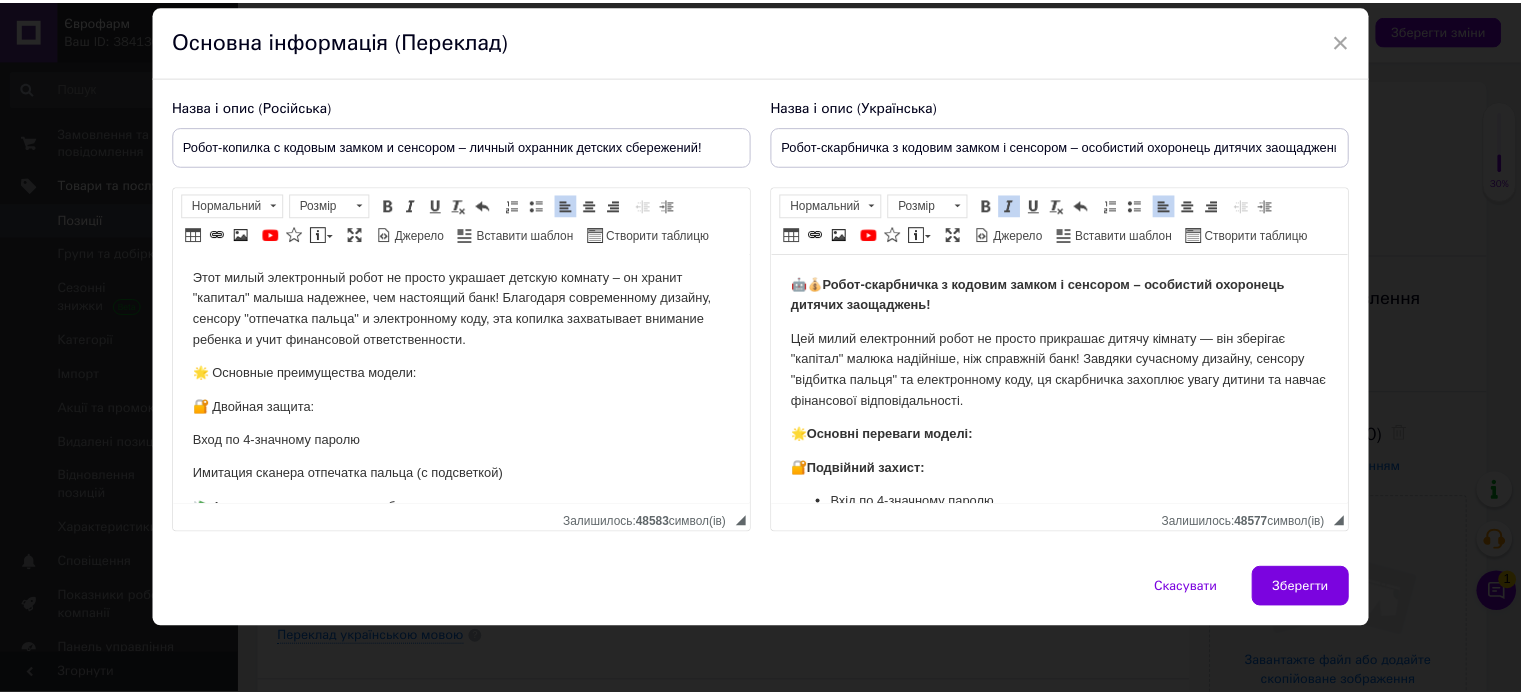 scroll, scrollTop: 0, scrollLeft: 0, axis: both 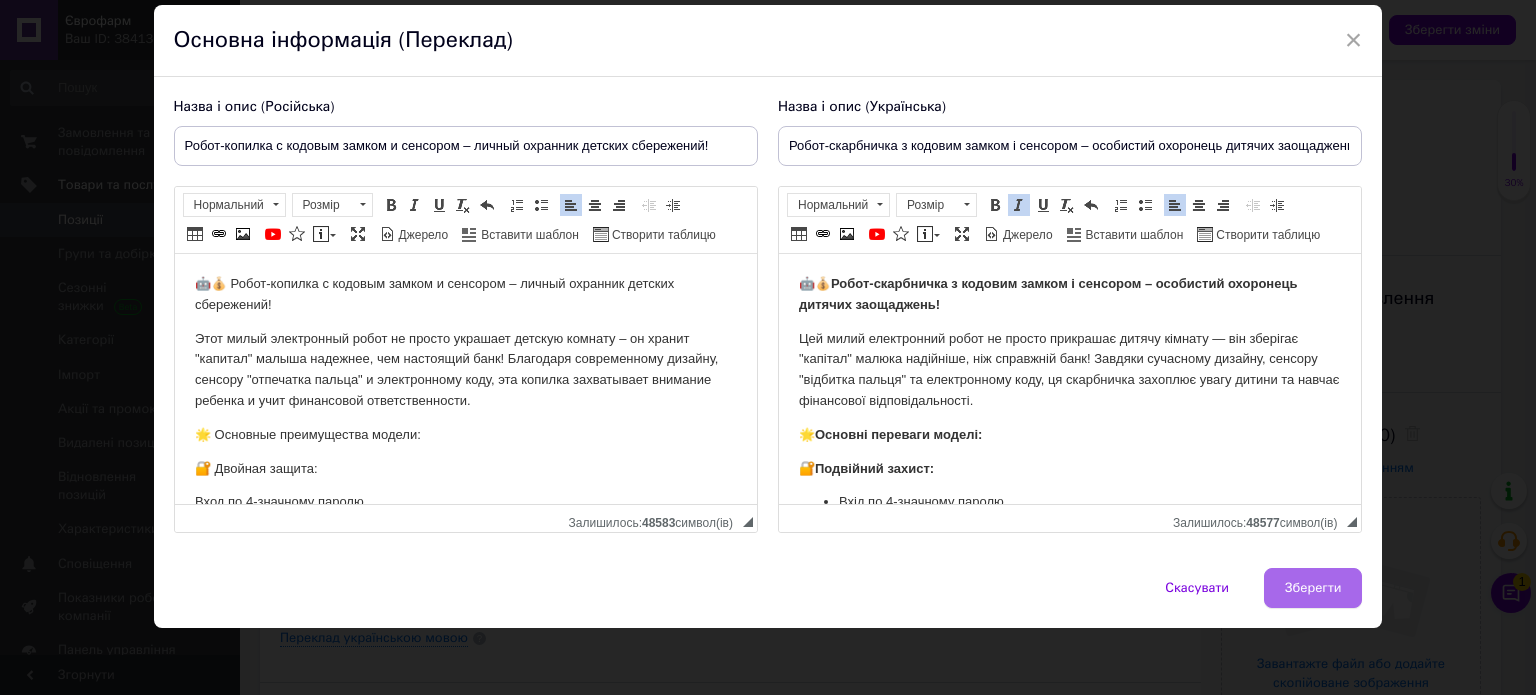 click on "Зберегти" at bounding box center [1313, 588] 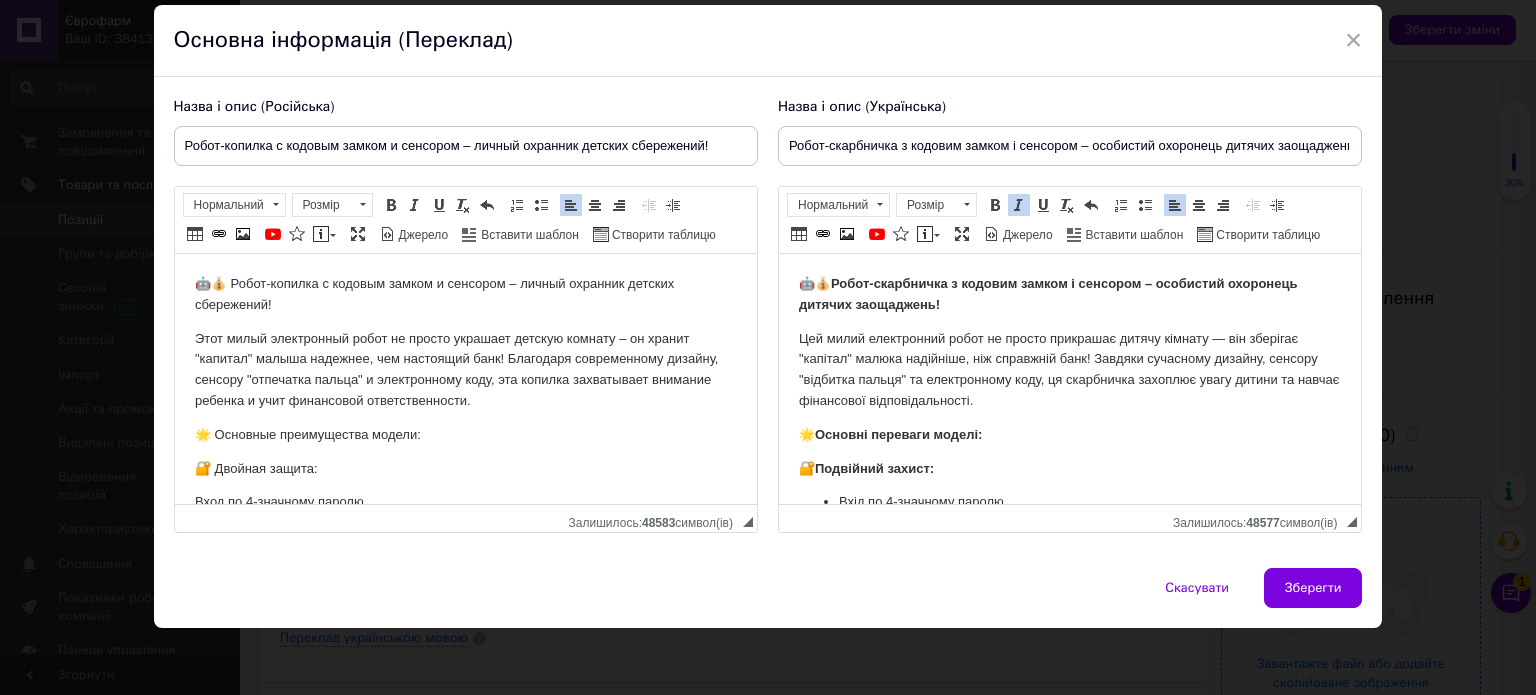 type on "Робот-копилка с кодовым замком и сенсором – личный охранник детских сбережений!" 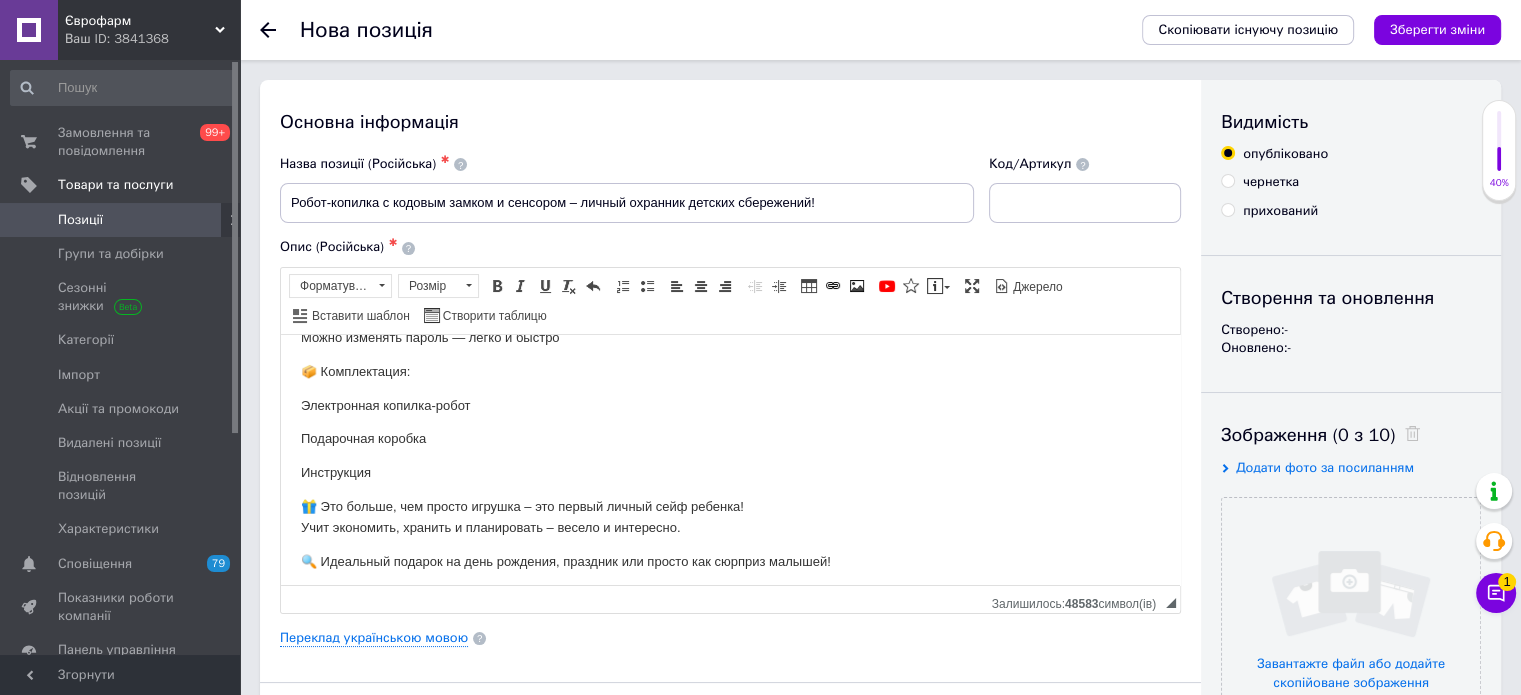 scroll, scrollTop: 644, scrollLeft: 0, axis: vertical 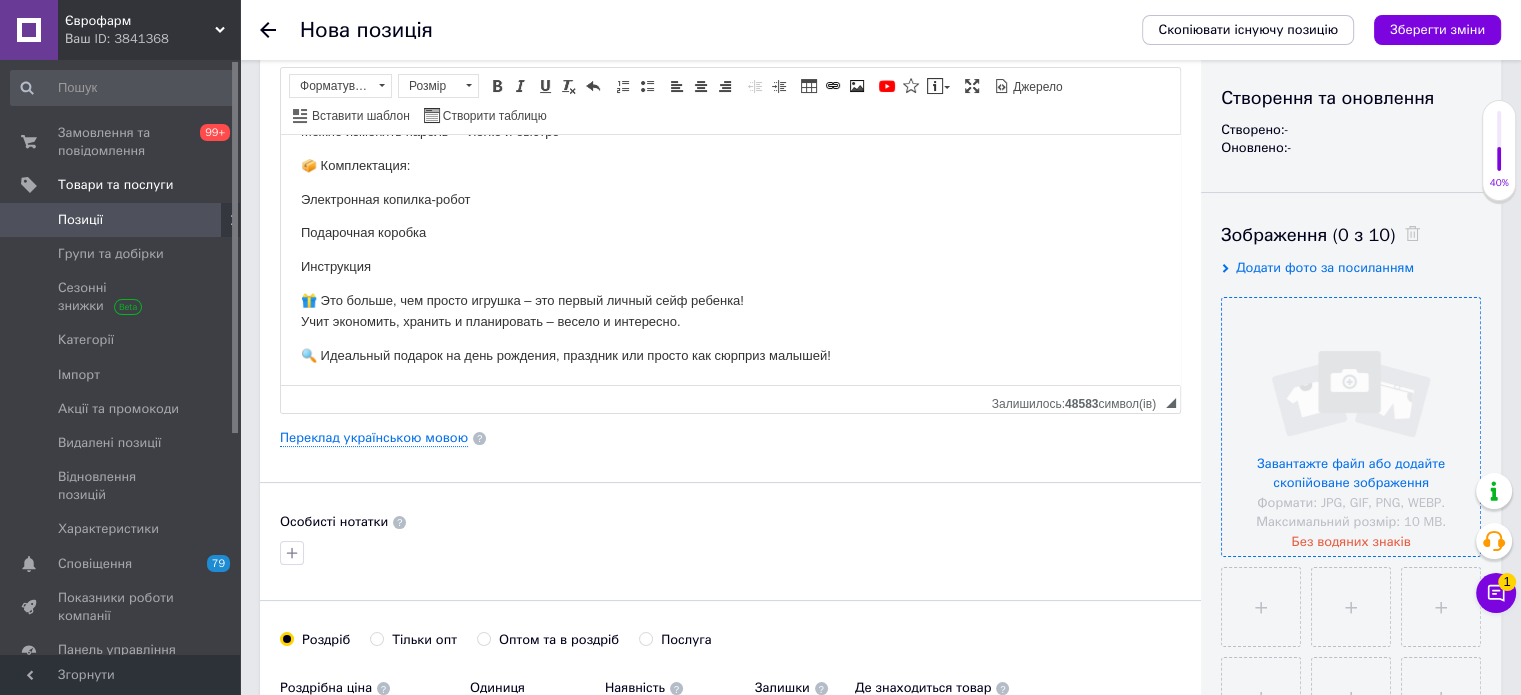 click at bounding box center [1351, 427] 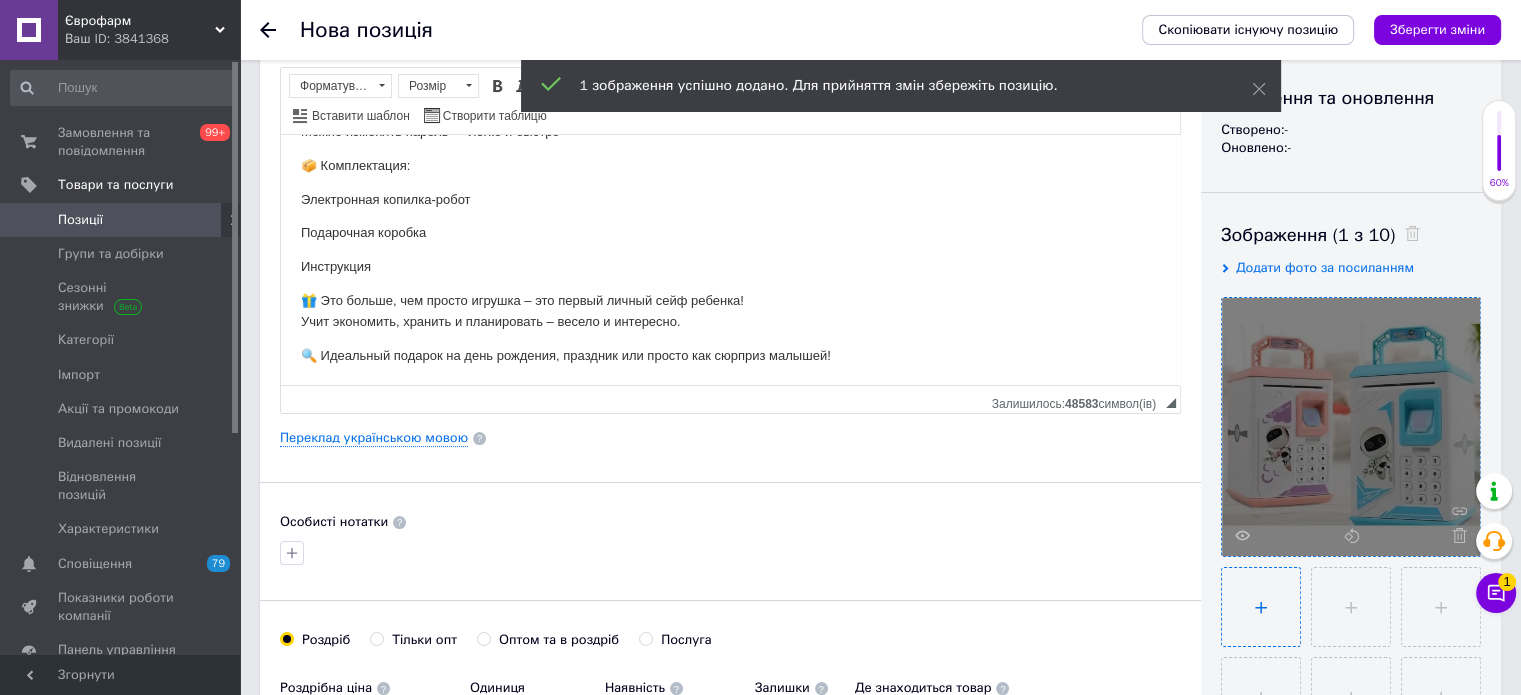 click at bounding box center (1261, 607) 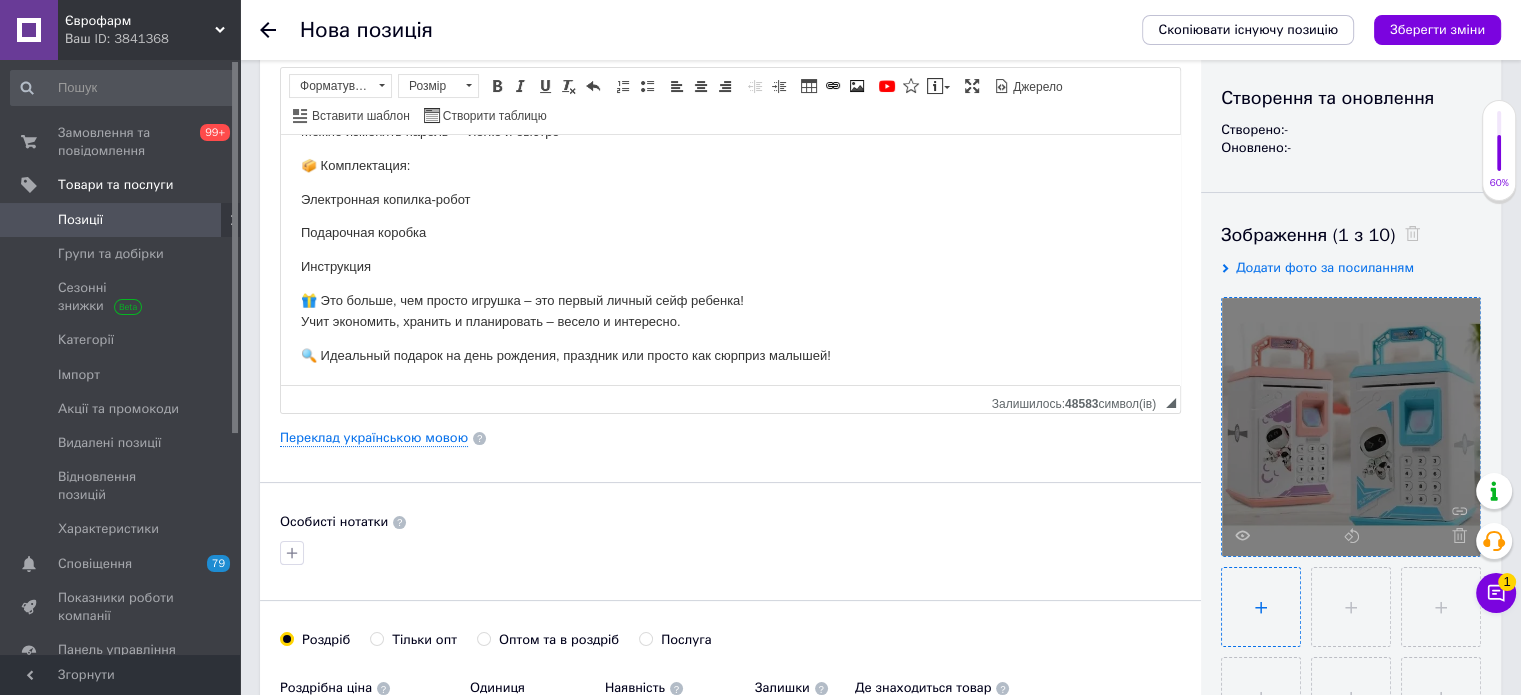 type on "C:\fakepath\50142524149603_658ba7b2b1.webp" 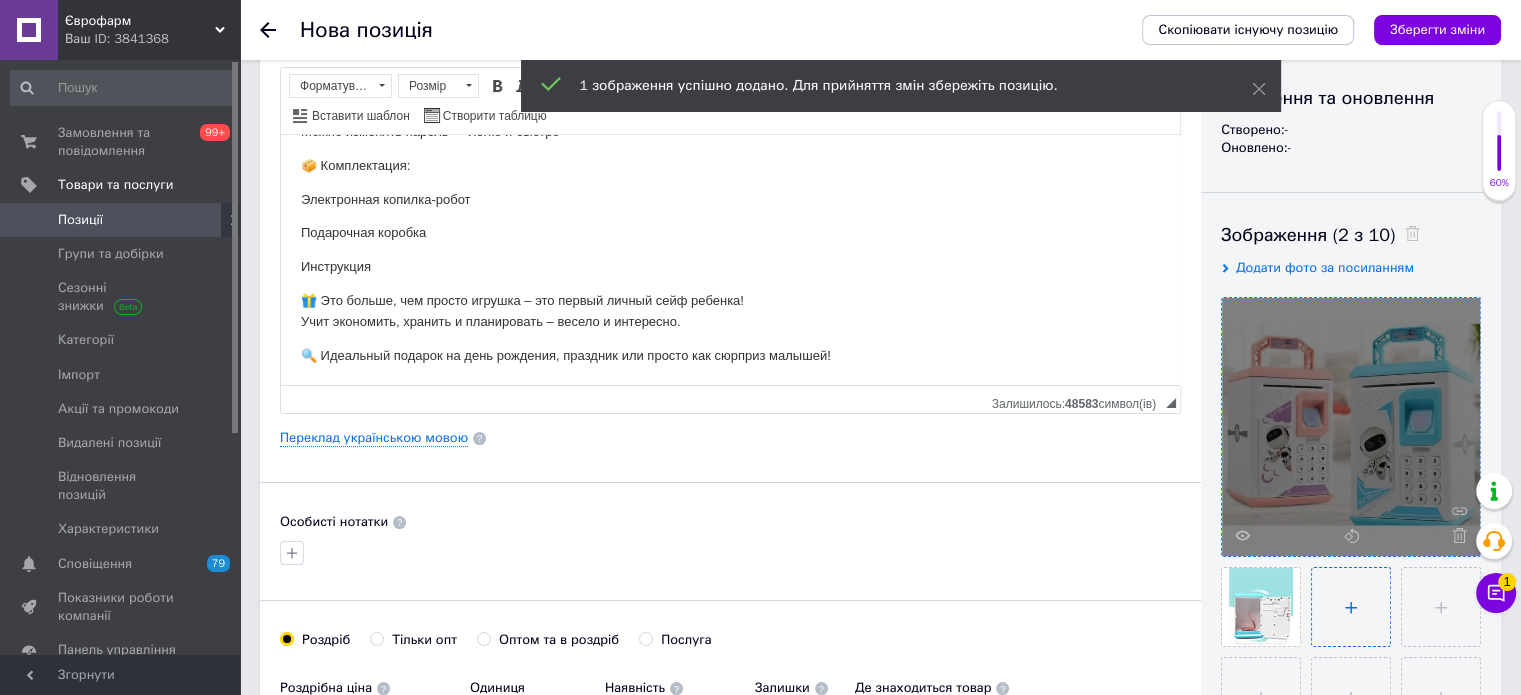 click at bounding box center (1351, 607) 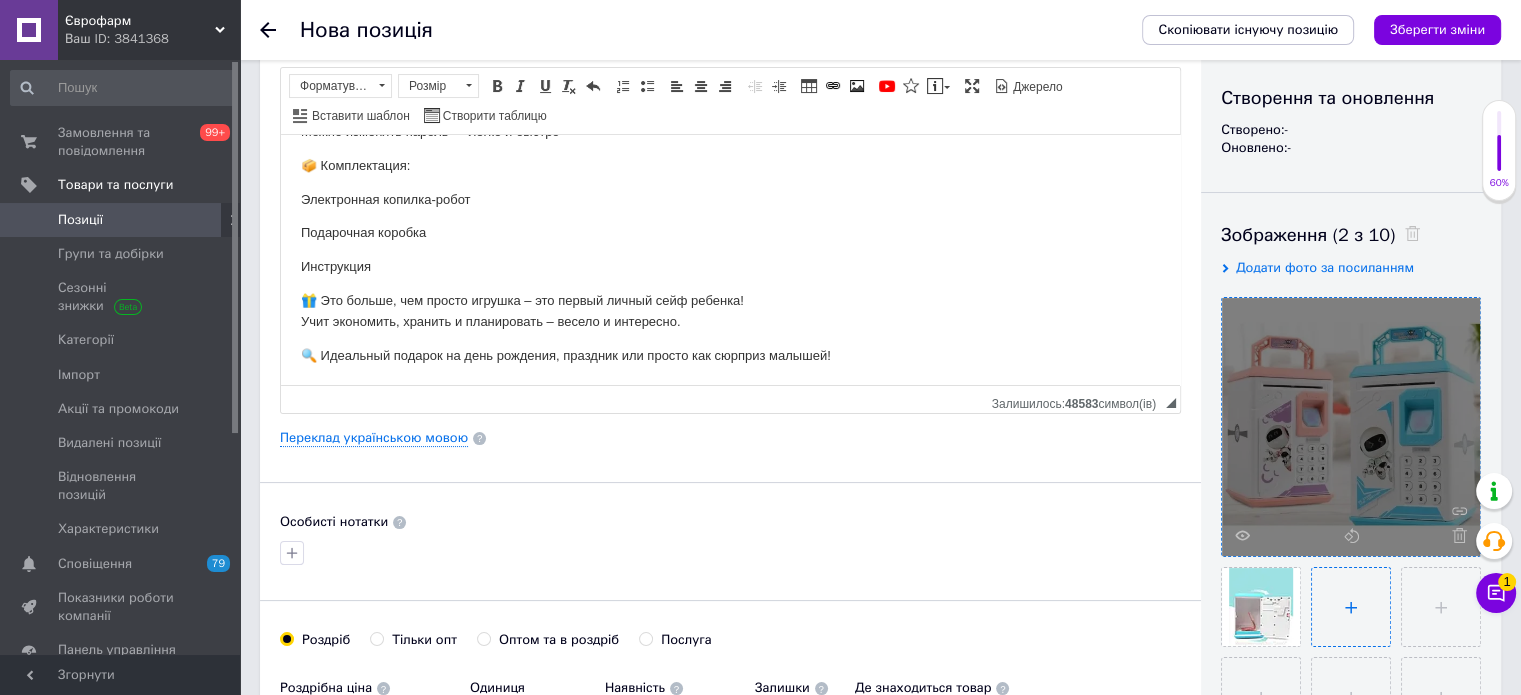 type on "C:\fakepath\51751906825058_2694d69b08.webp" 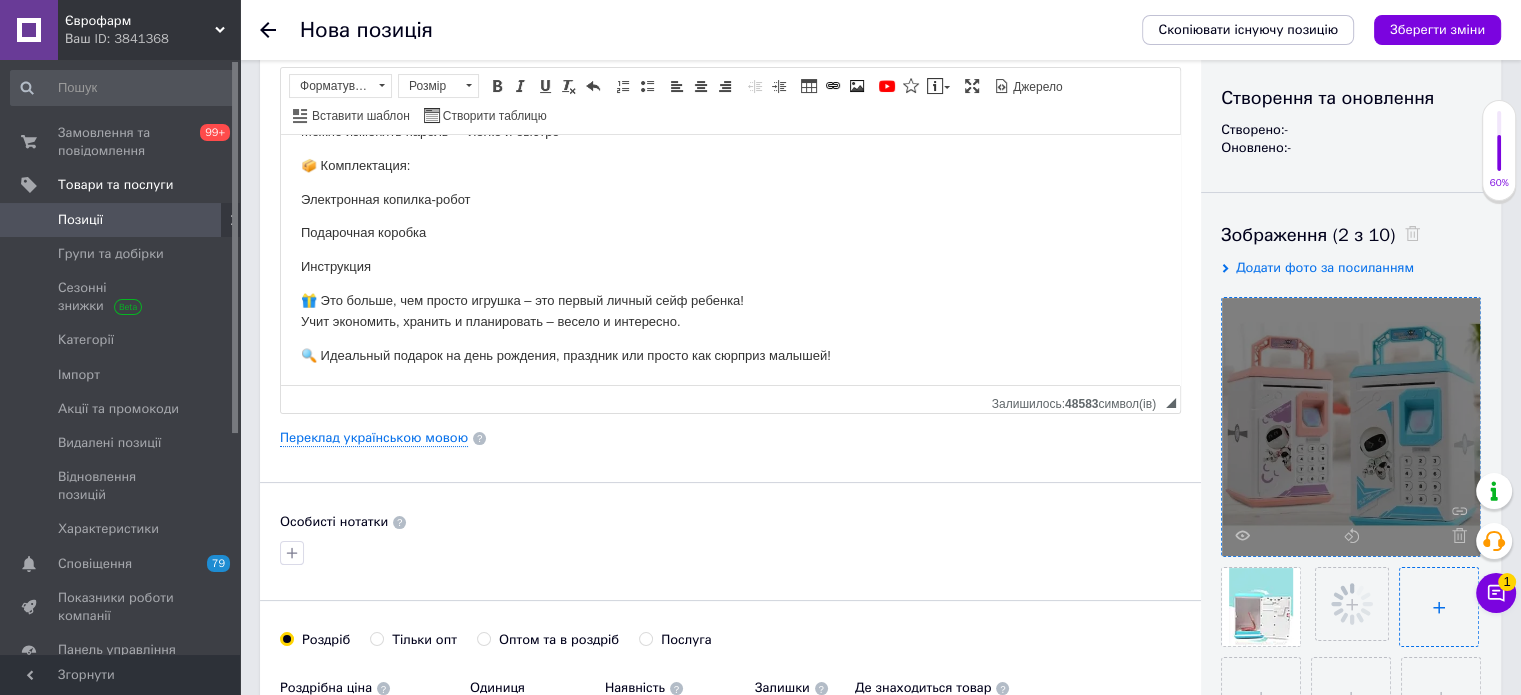 type 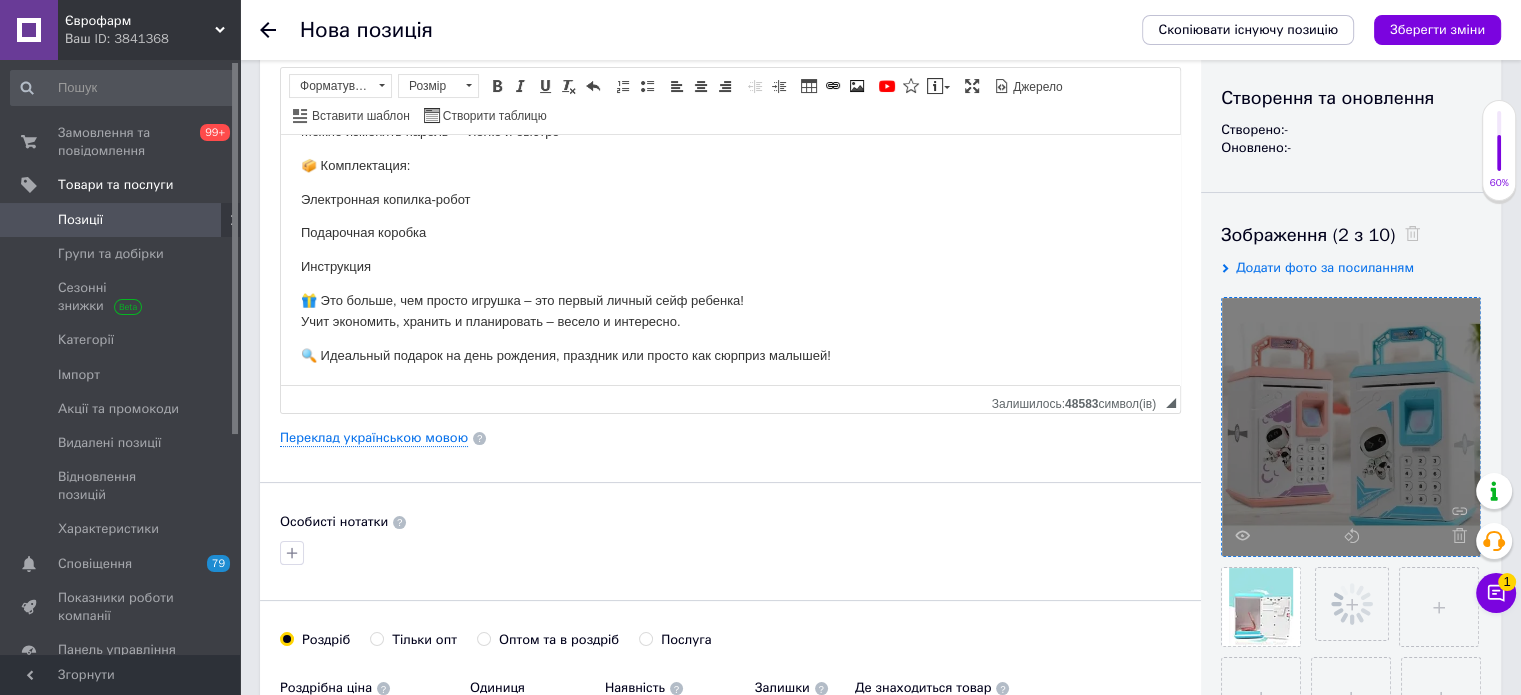 scroll, scrollTop: 100, scrollLeft: 0, axis: vertical 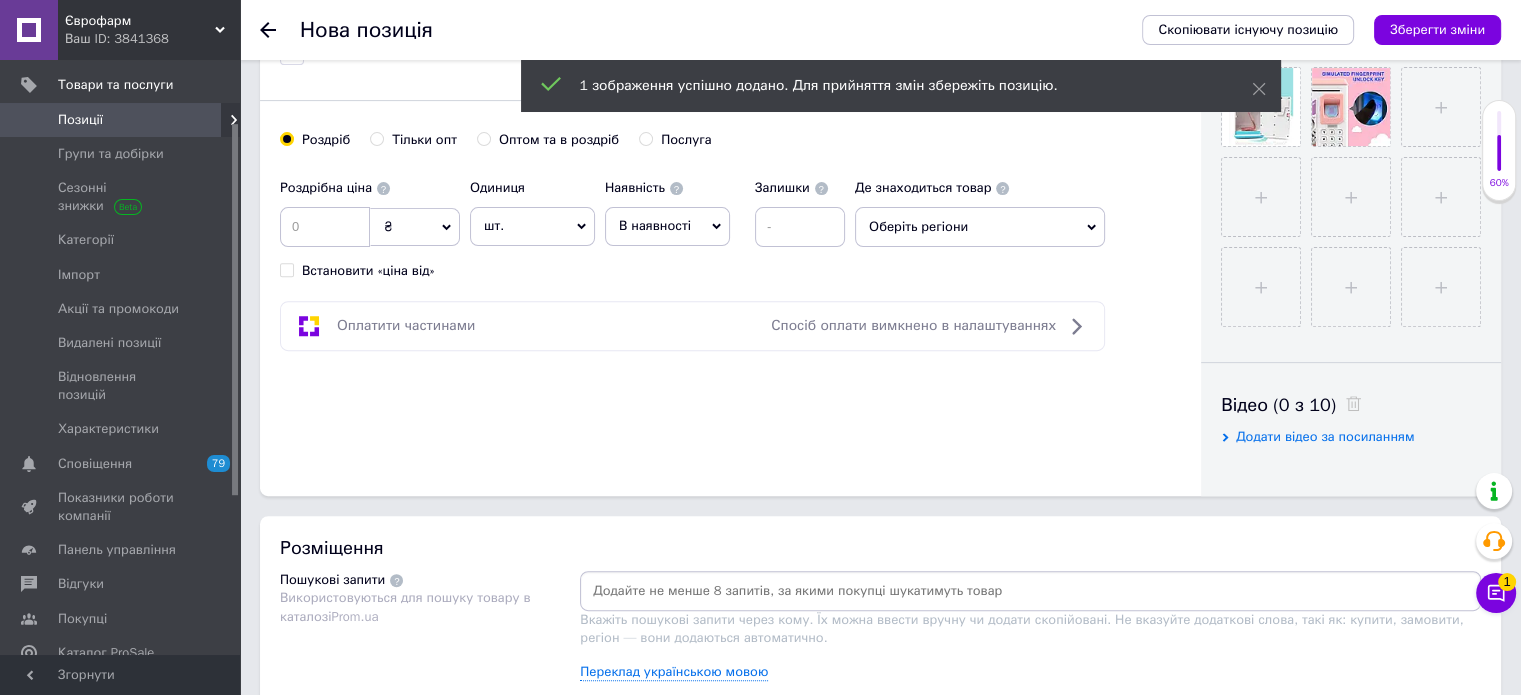 click on "В наявності" at bounding box center [667, 226] 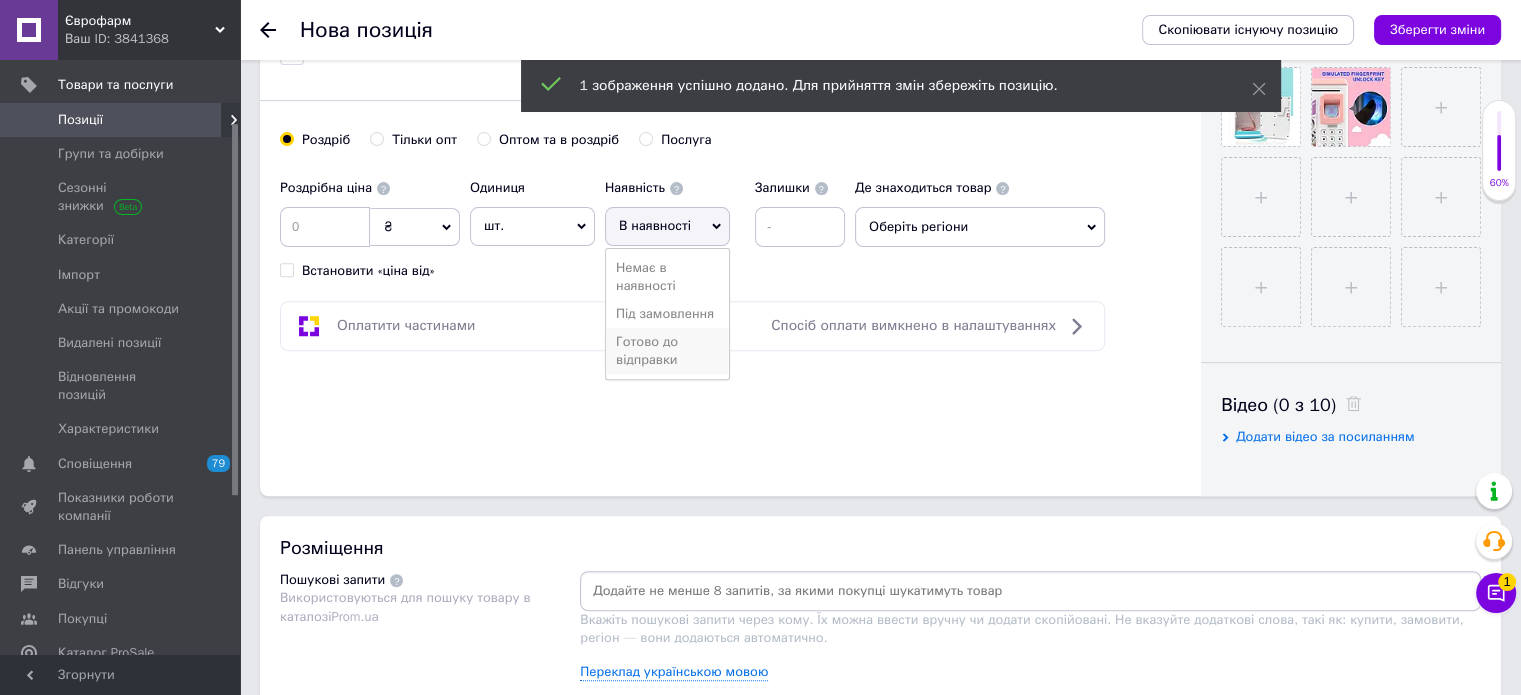 click on "Готово до відправки" at bounding box center (667, 351) 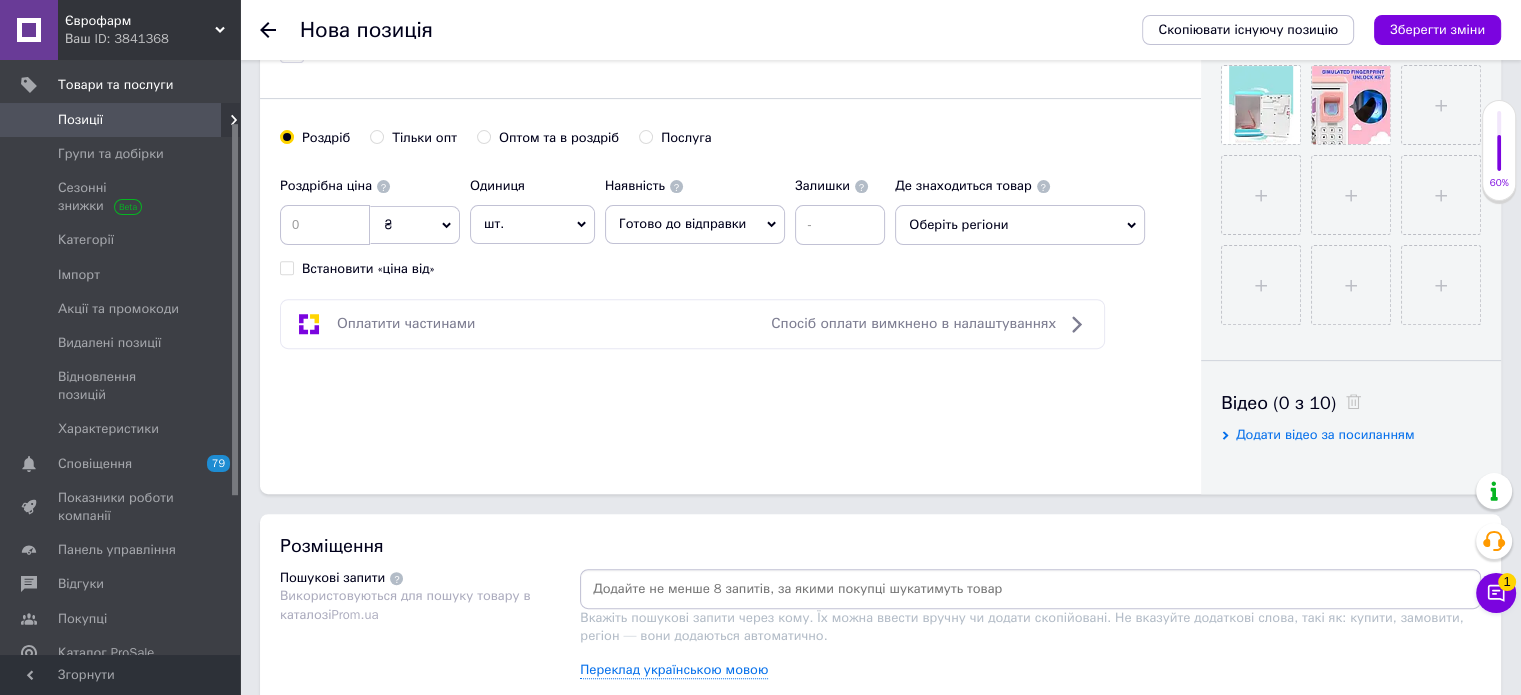 scroll, scrollTop: 700, scrollLeft: 0, axis: vertical 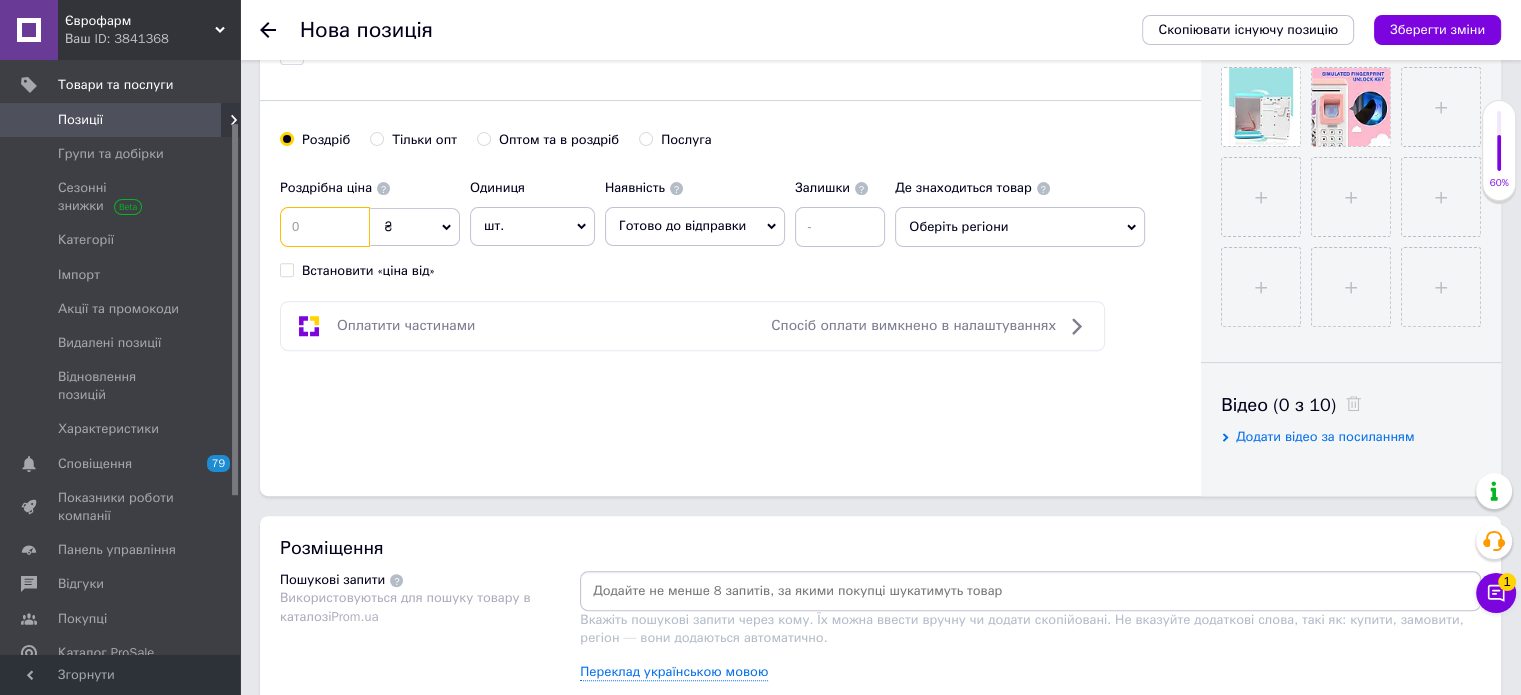 click at bounding box center [325, 227] 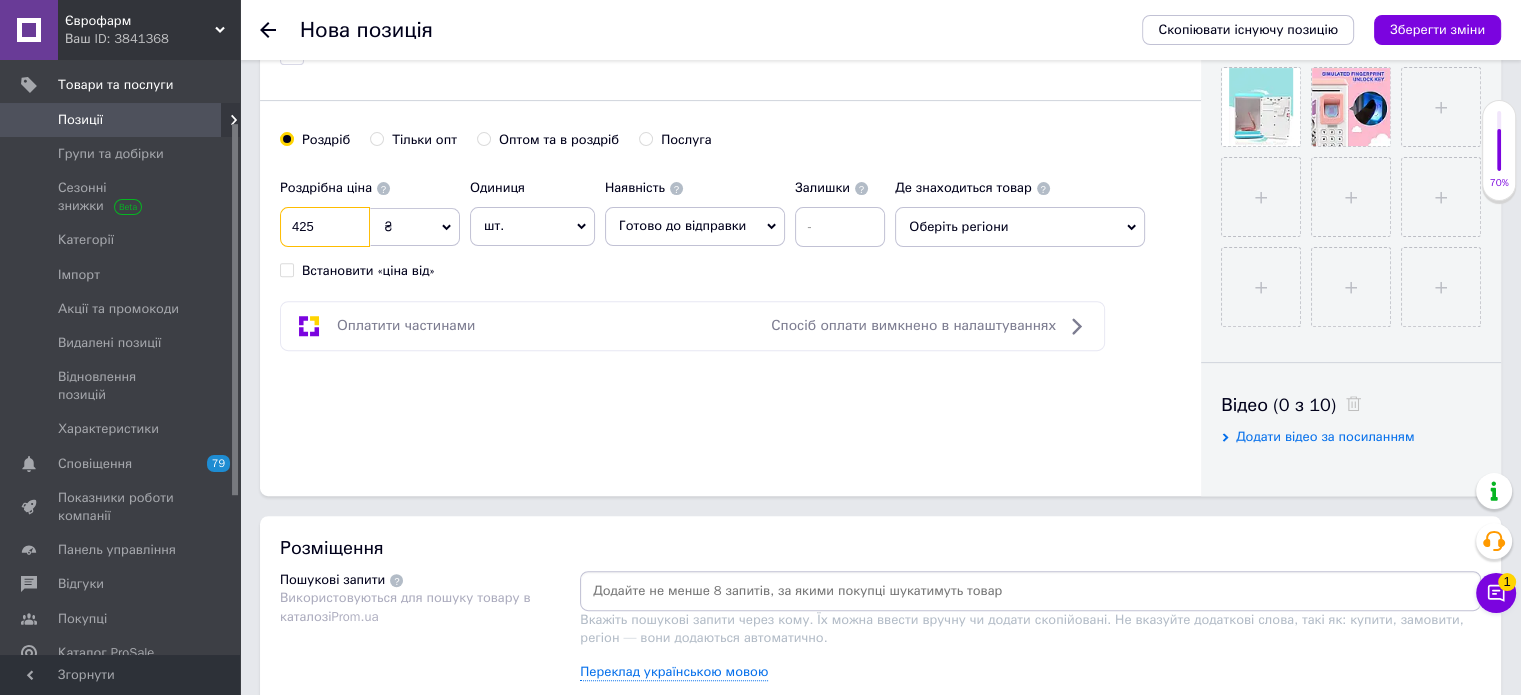 type on "425" 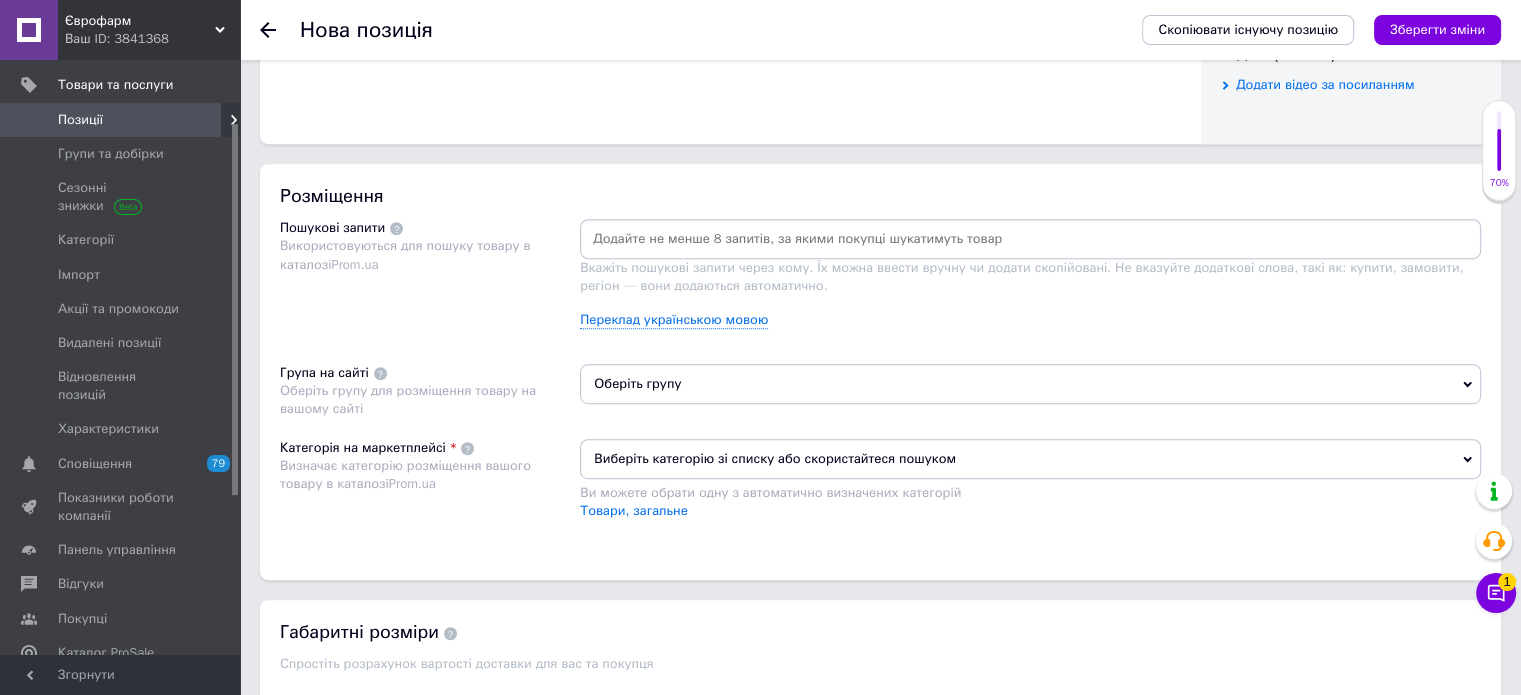scroll, scrollTop: 1100, scrollLeft: 0, axis: vertical 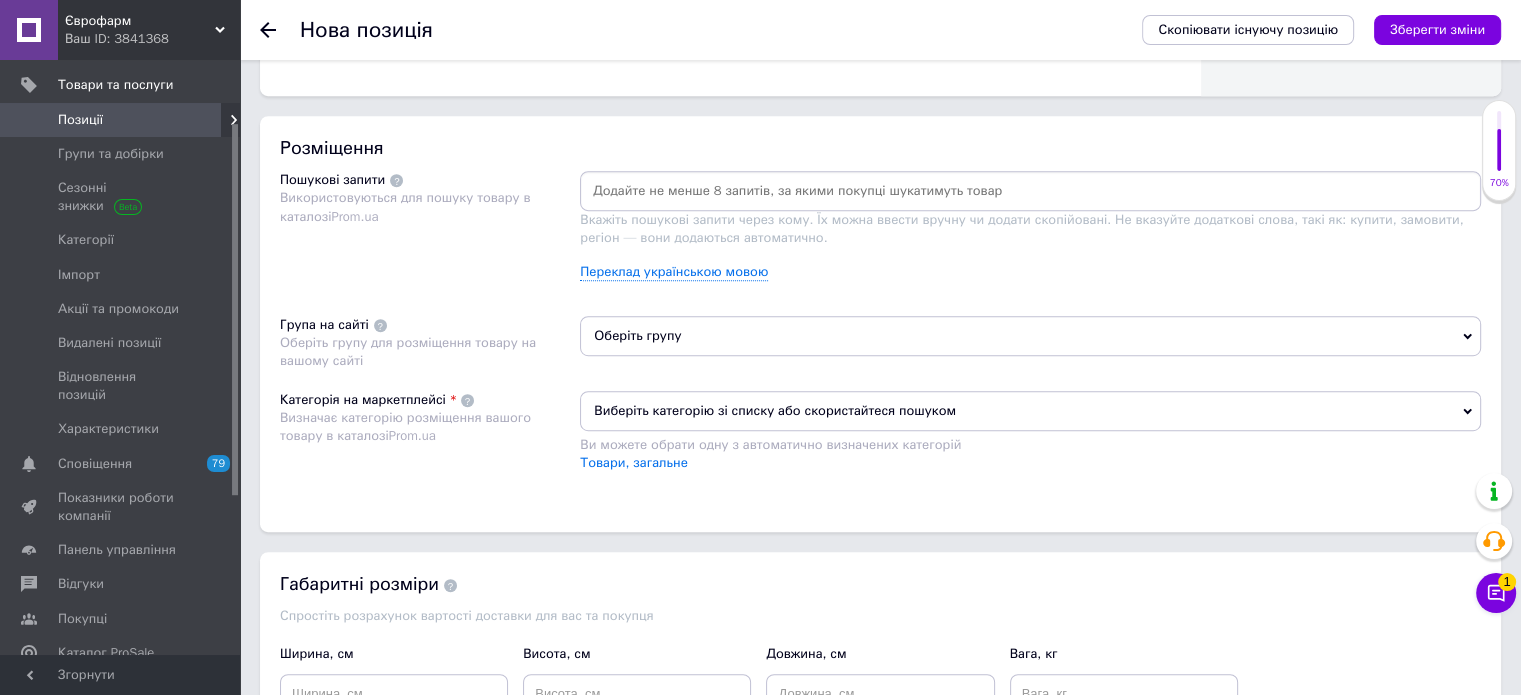 click at bounding box center (1030, 191) 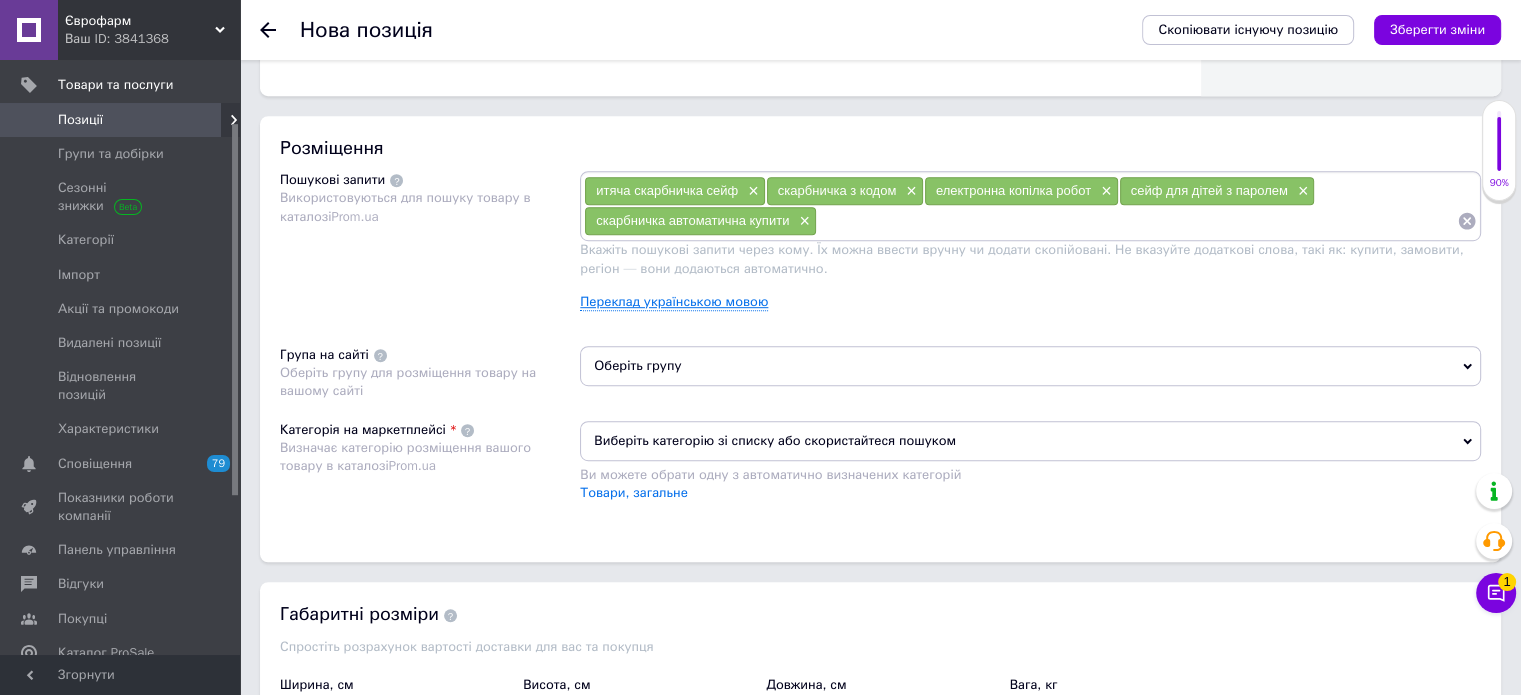 click on "Переклад українською мовою" at bounding box center (674, 302) 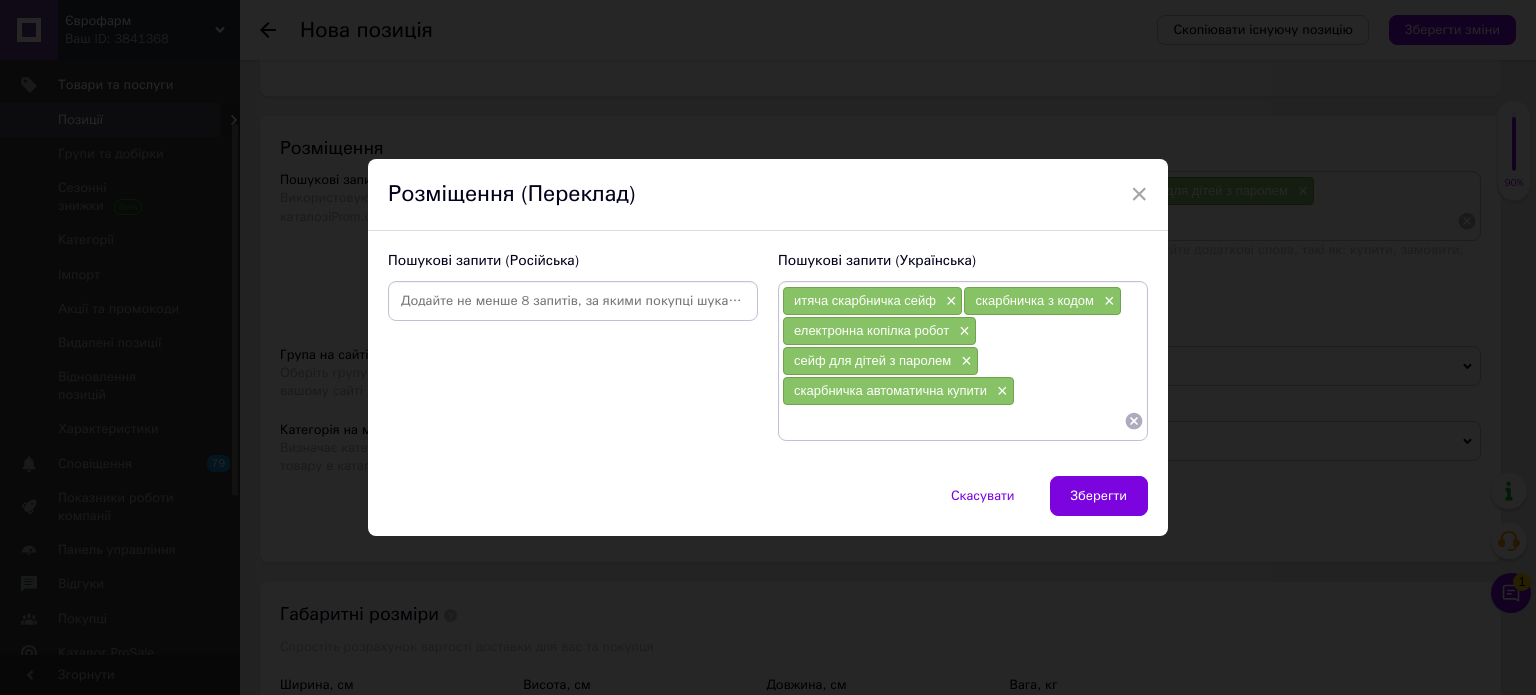 click at bounding box center [573, 301] 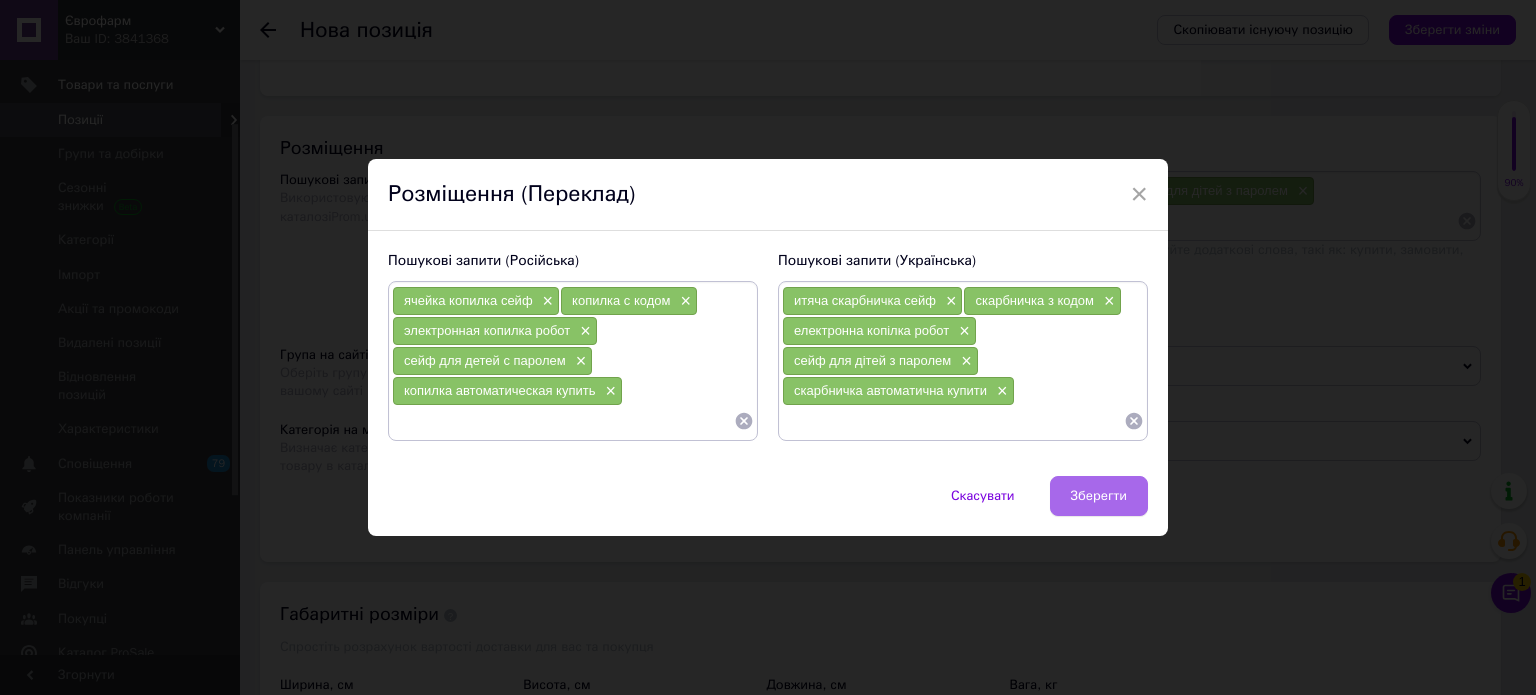 click on "Зберегти" at bounding box center (1099, 496) 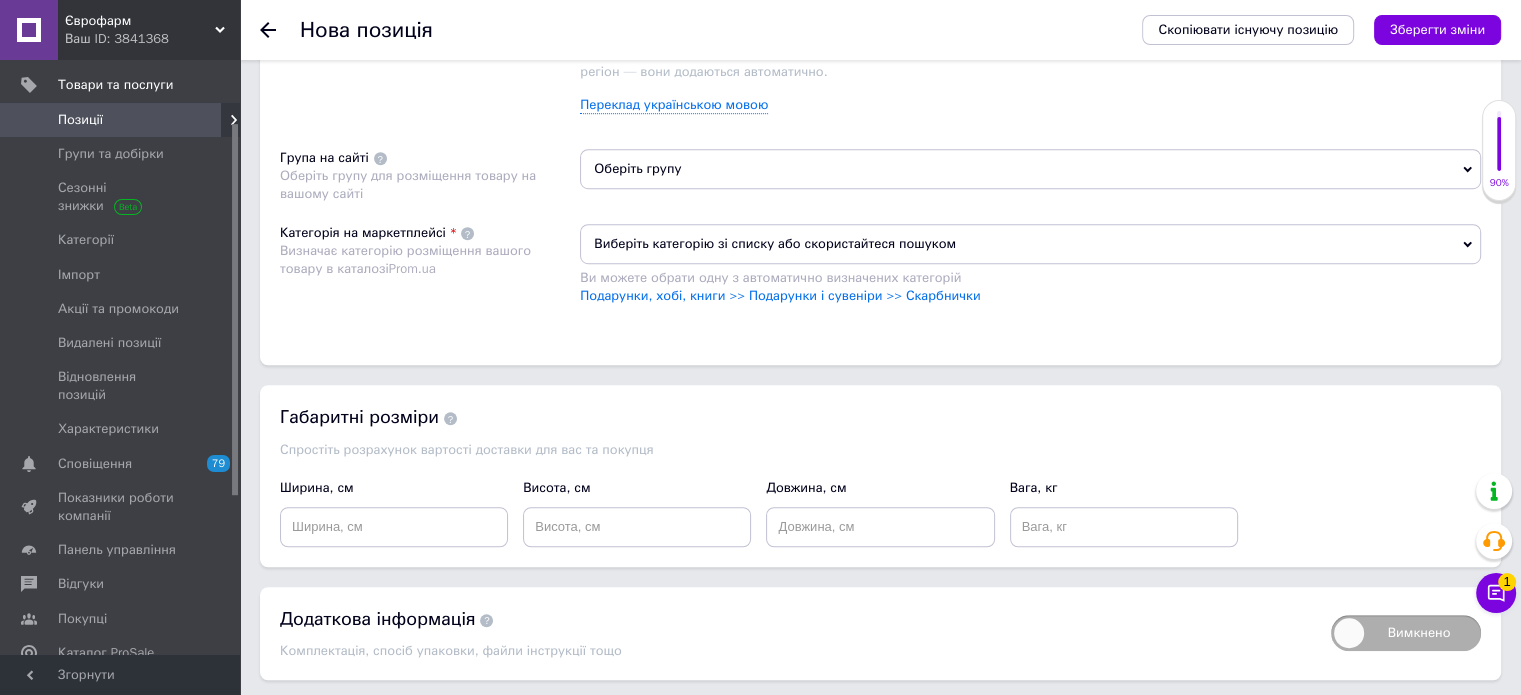 scroll, scrollTop: 1300, scrollLeft: 0, axis: vertical 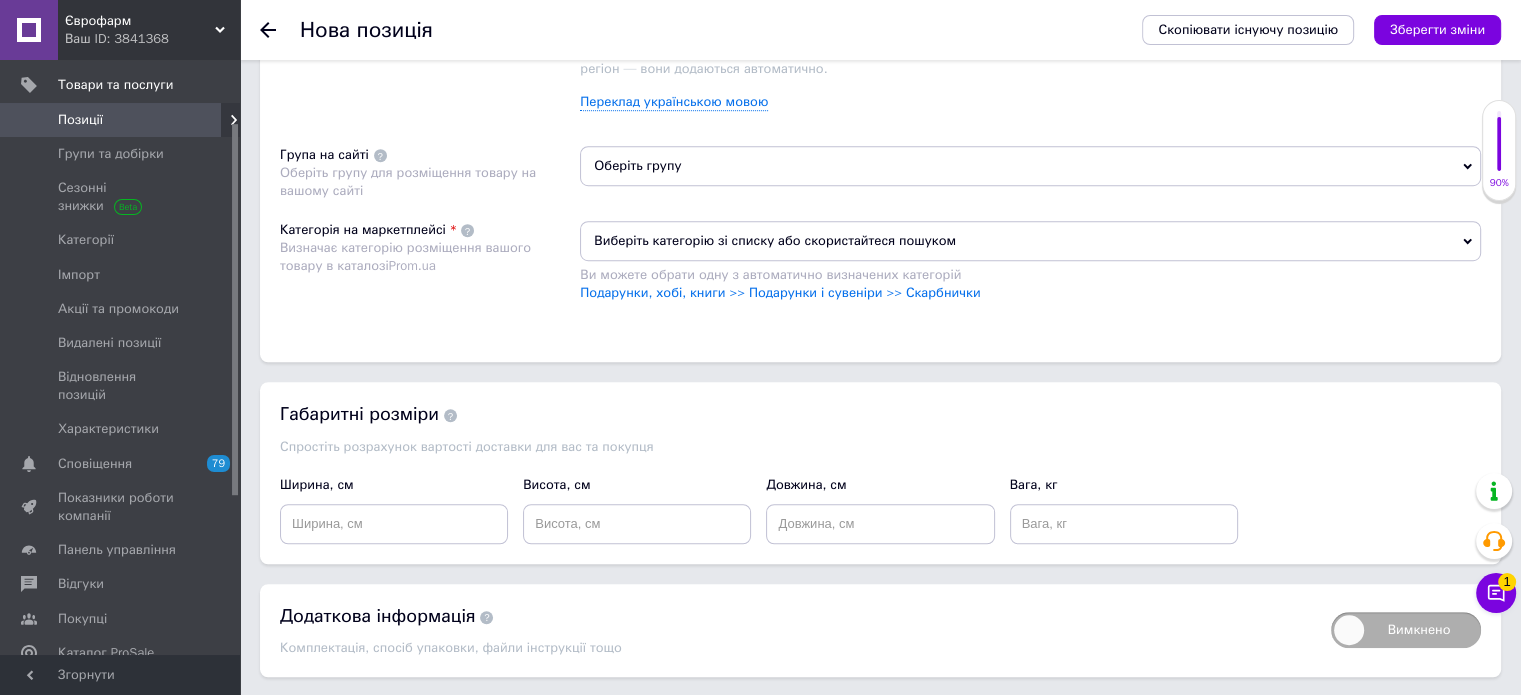 click on "Розміщення Пошукові запити Використовуються для пошуку товару в каталозі  Prom.ua ячейка копилка сейф × копилка с кодом × электронная копилка робот × сейф для детей с паролем × копилка автоматическая купить × Вкажіть пошукові запити через кому. Їх можна ввести вручну чи додати скопійовані. Не вказуйте додаткові слова, такі як: купити, замовити, регіон — вони додаються автоматично. Переклад українською мовою Група на сайті Оберіть групу для розміщення товару на вашому сайті Оберіть групу Категорія на маркетплейсі Prom.ua" at bounding box center (880, 139) 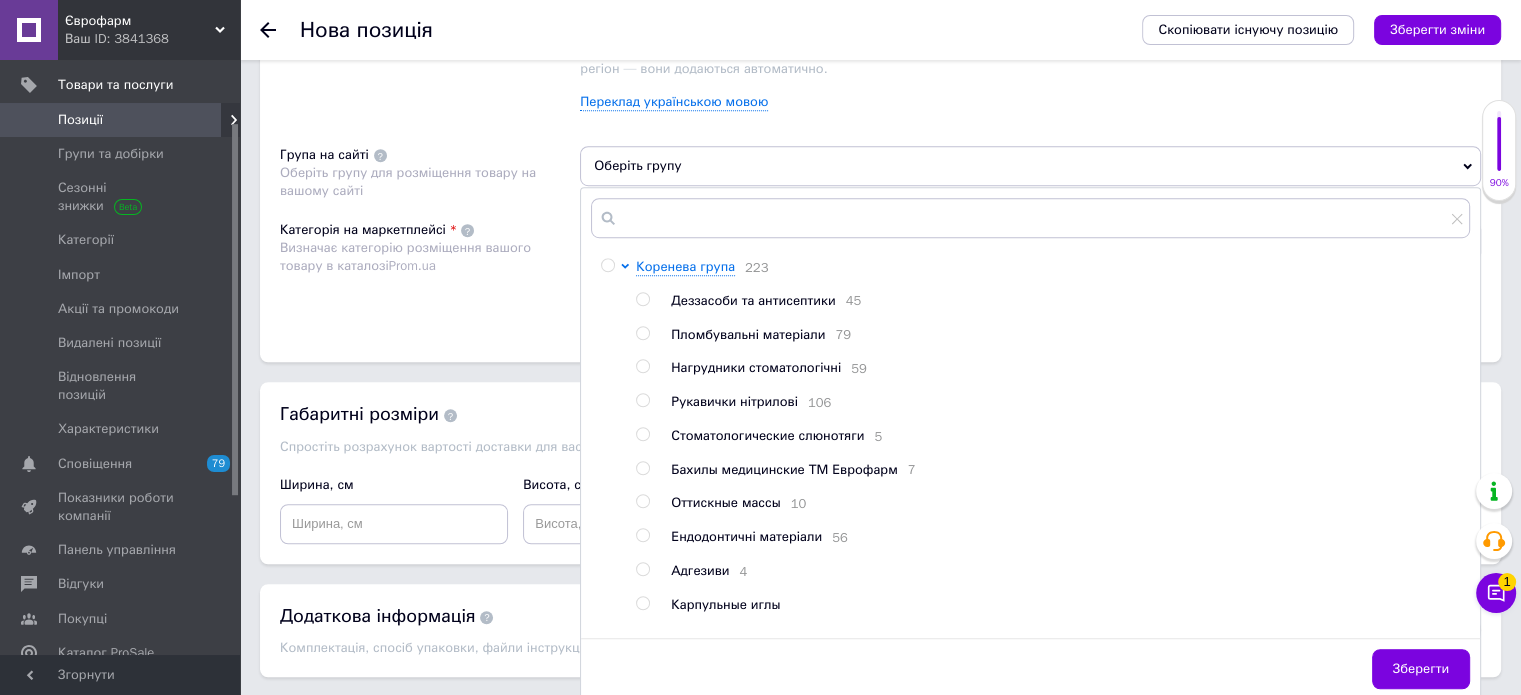 click at bounding box center [607, 265] 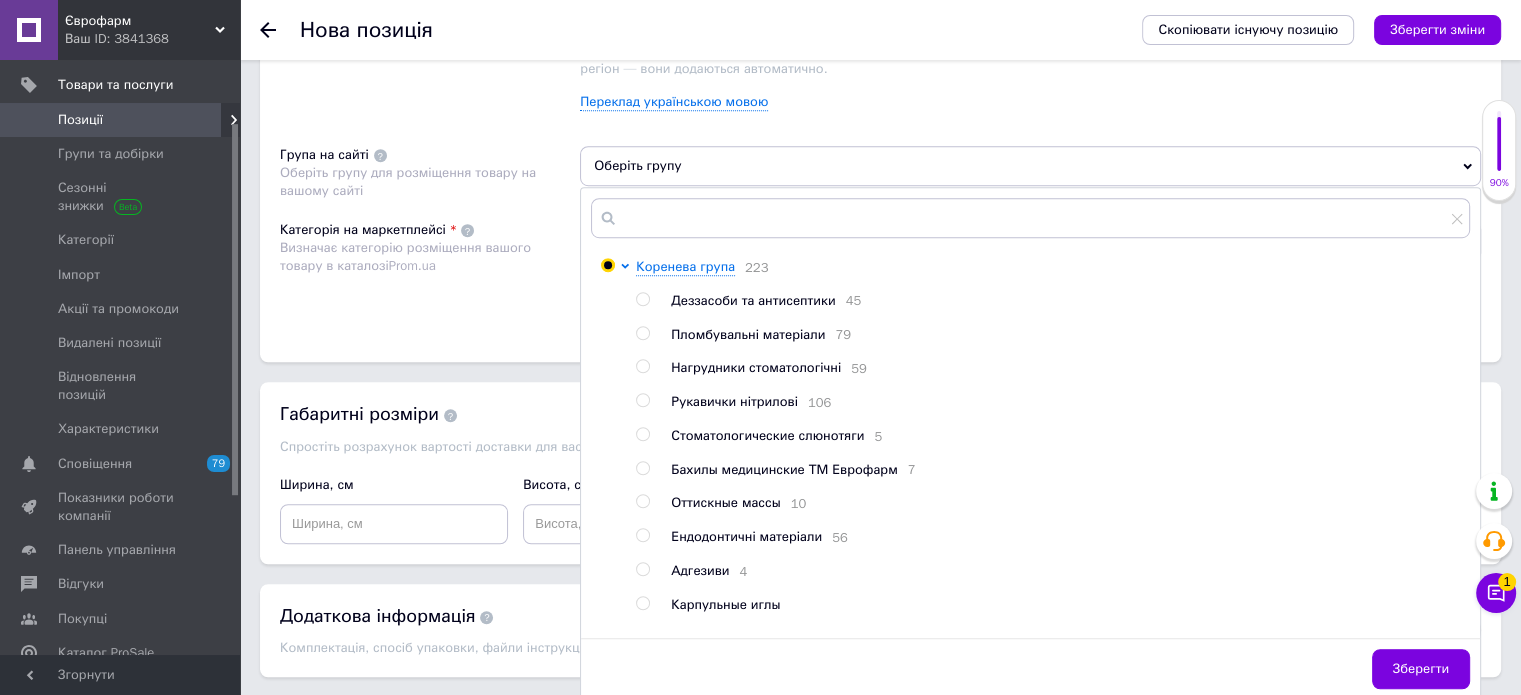 radio on "true" 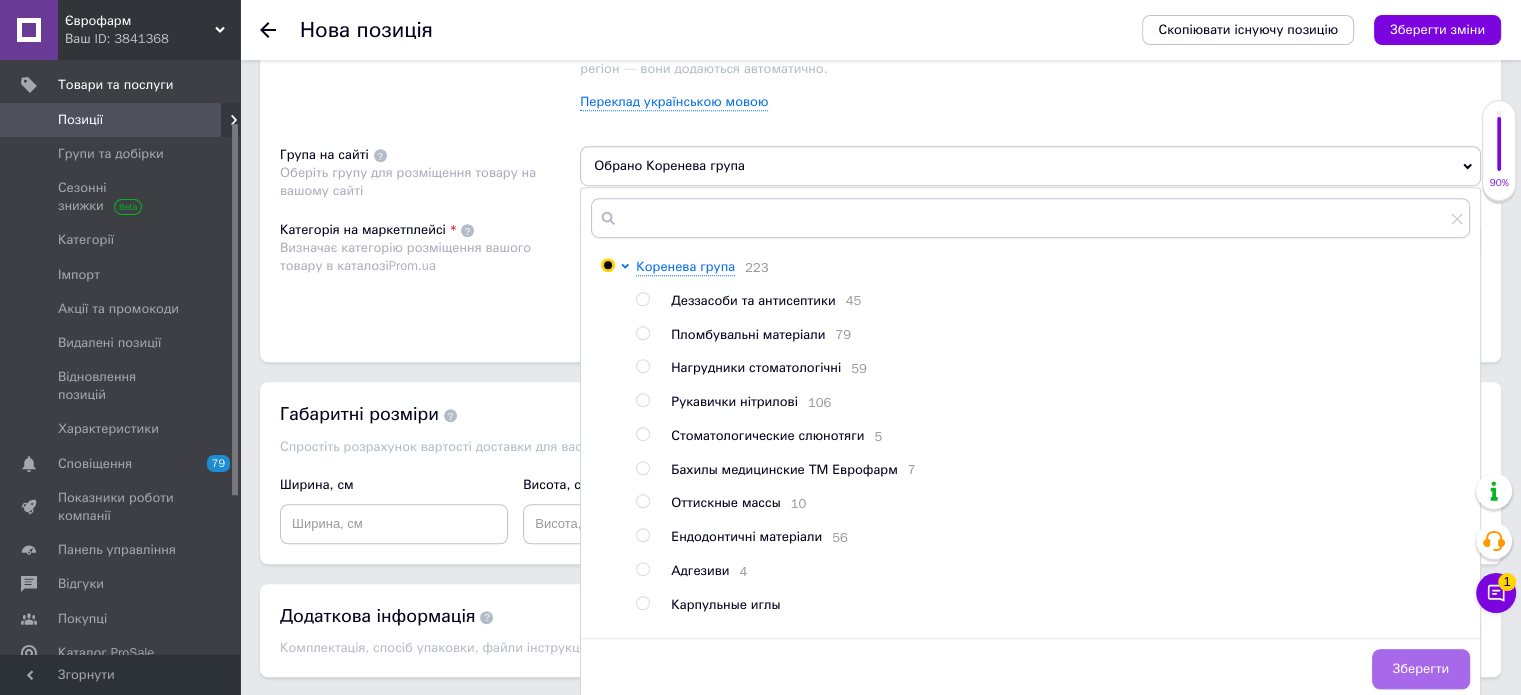 click on "Зберегти" at bounding box center (1421, 669) 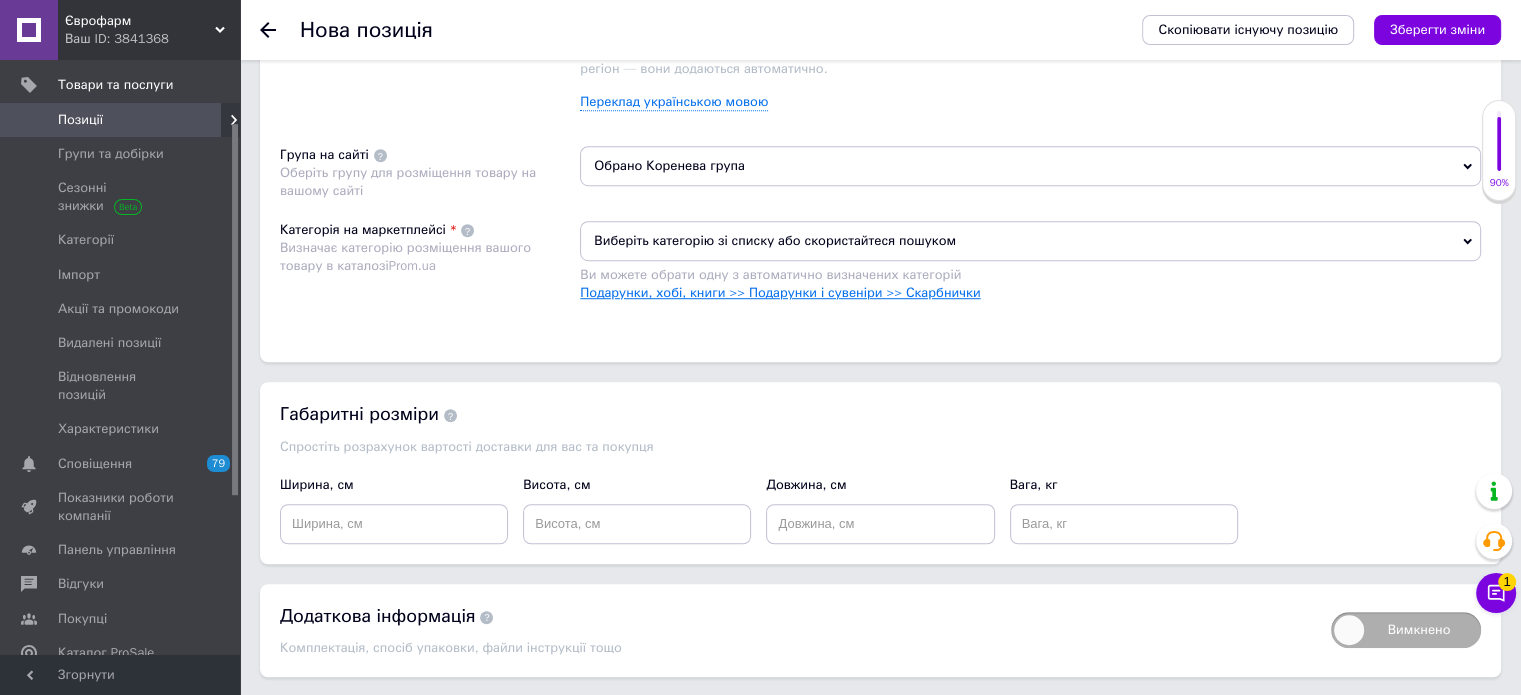 click on "Подарунки, хобі, книги >> Подарунки і сувеніри >> Скарбнички" at bounding box center [780, 292] 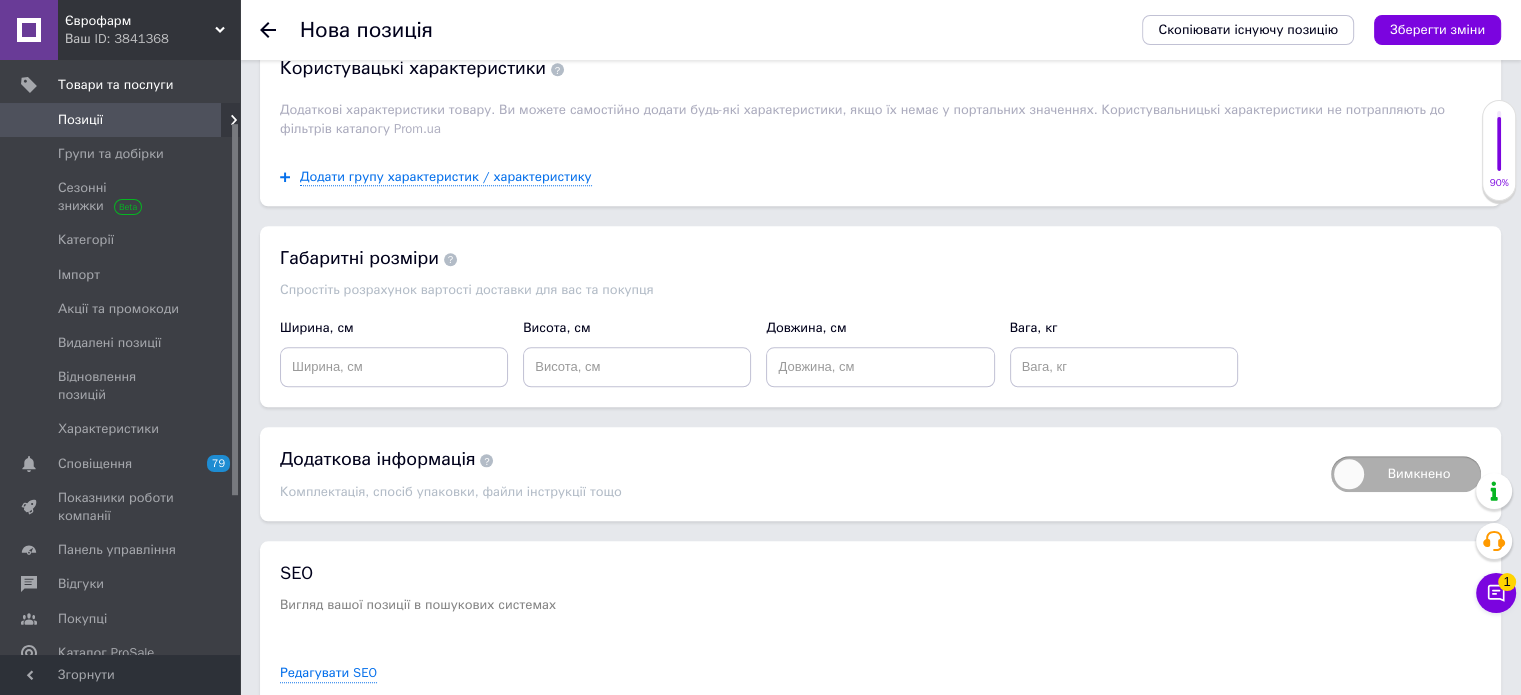 scroll, scrollTop: 1904, scrollLeft: 0, axis: vertical 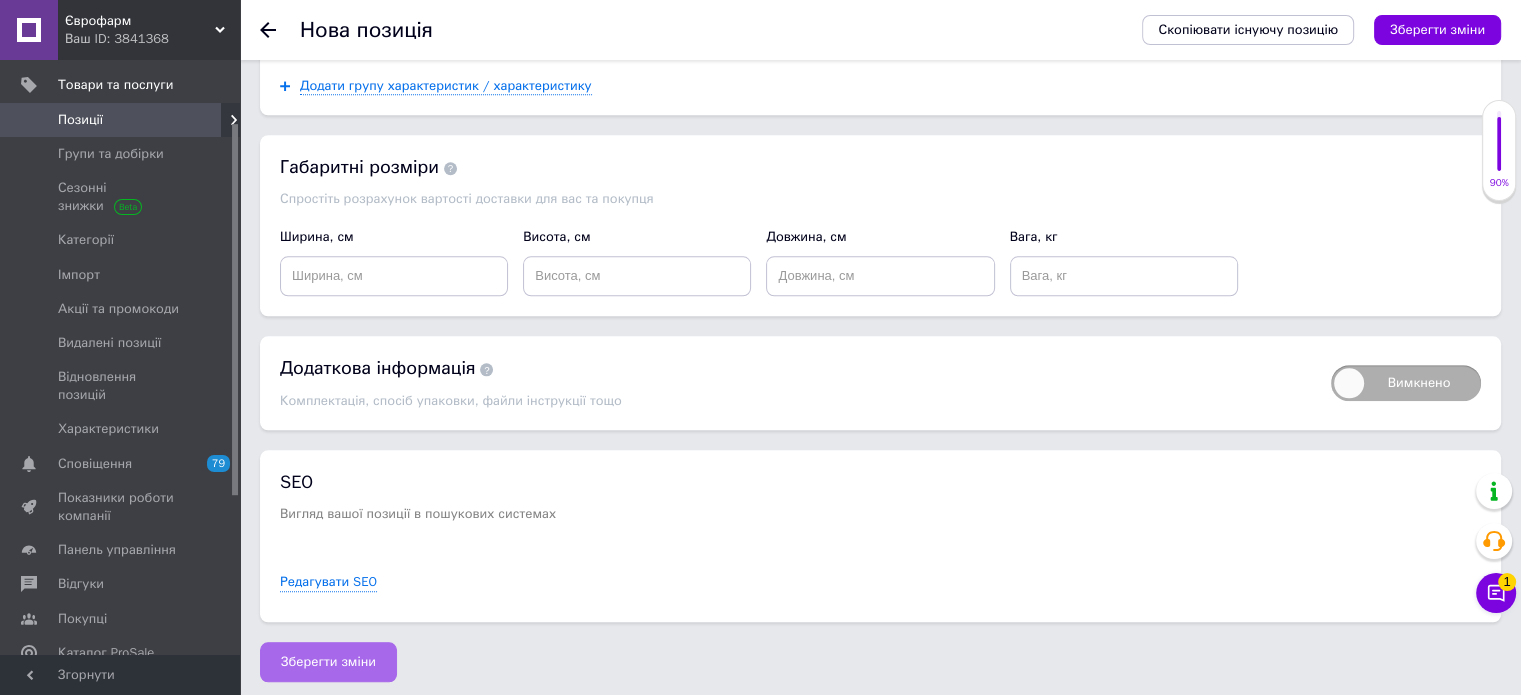 click on "Зберегти зміни" at bounding box center [328, 662] 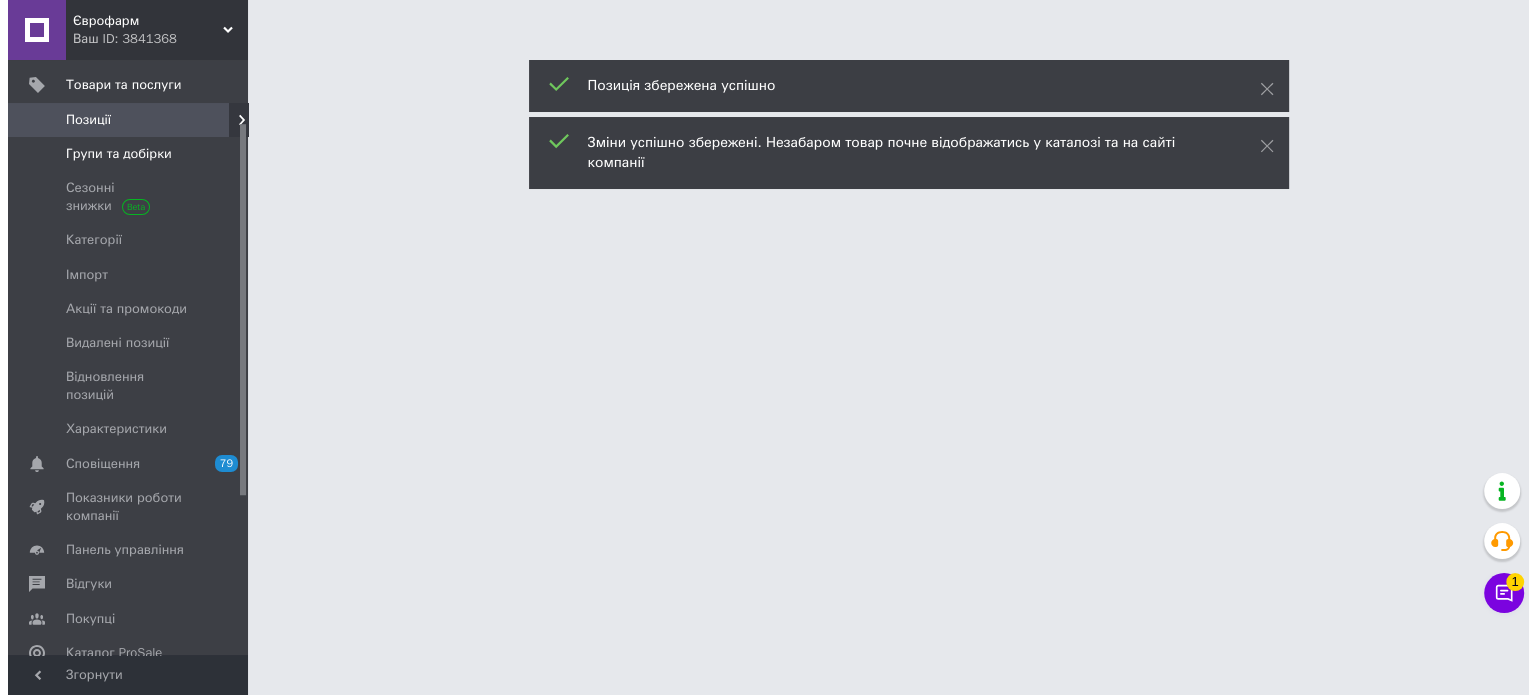 scroll, scrollTop: 0, scrollLeft: 0, axis: both 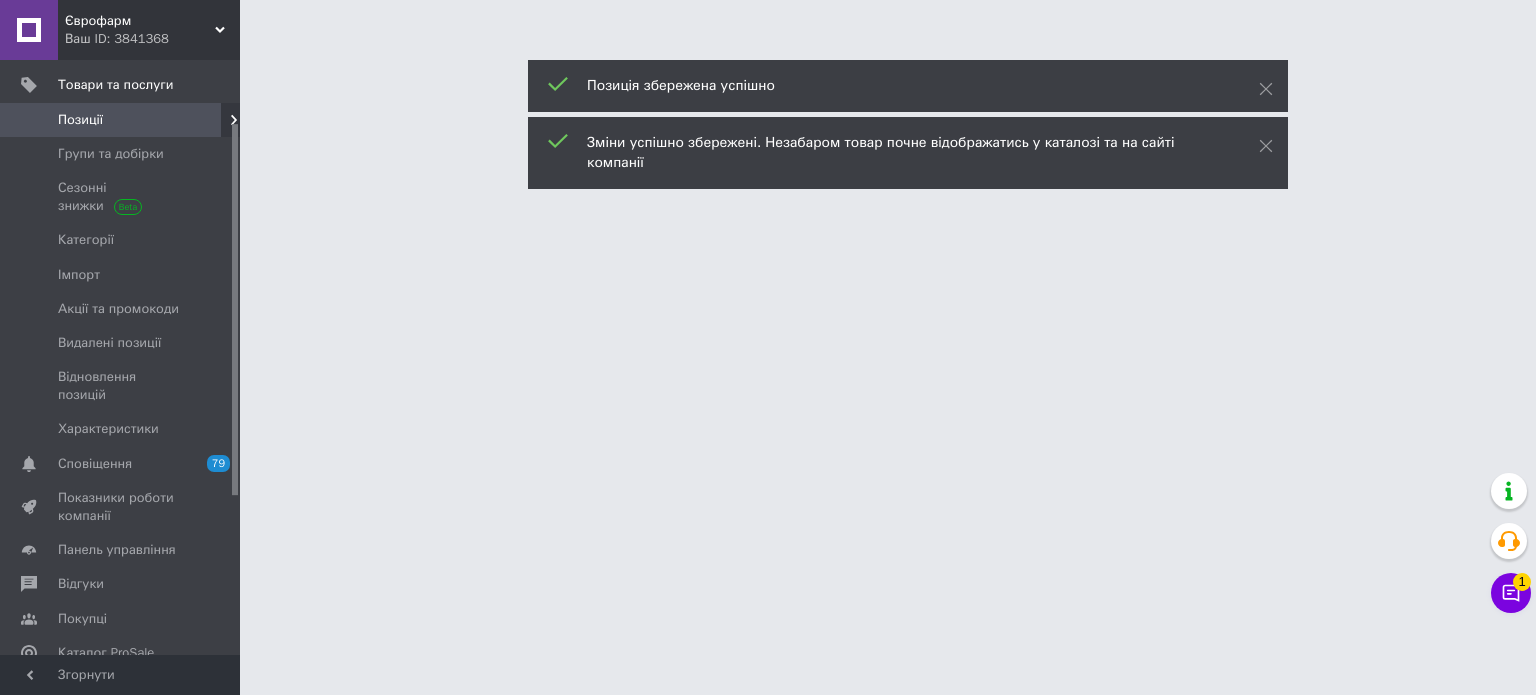 click on "Позиції" at bounding box center (121, 120) 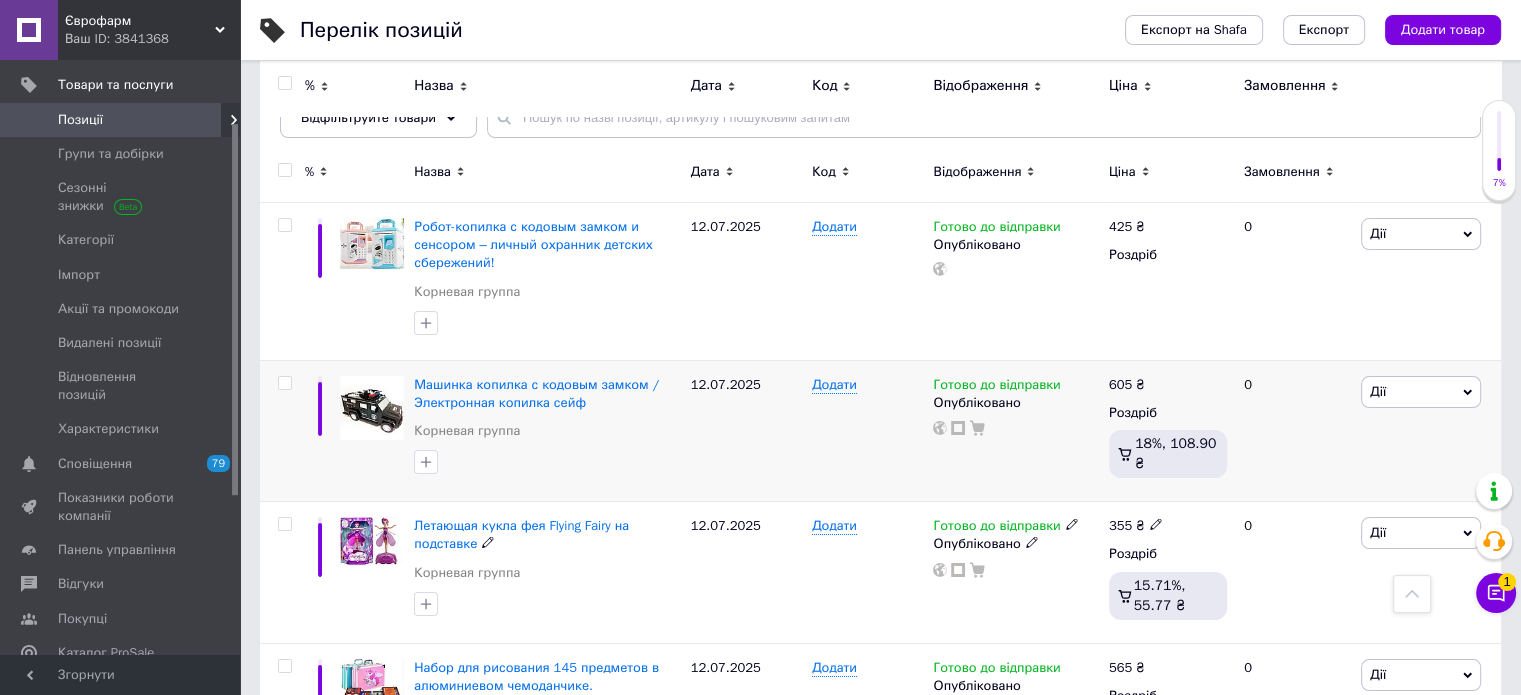 scroll, scrollTop: 0, scrollLeft: 0, axis: both 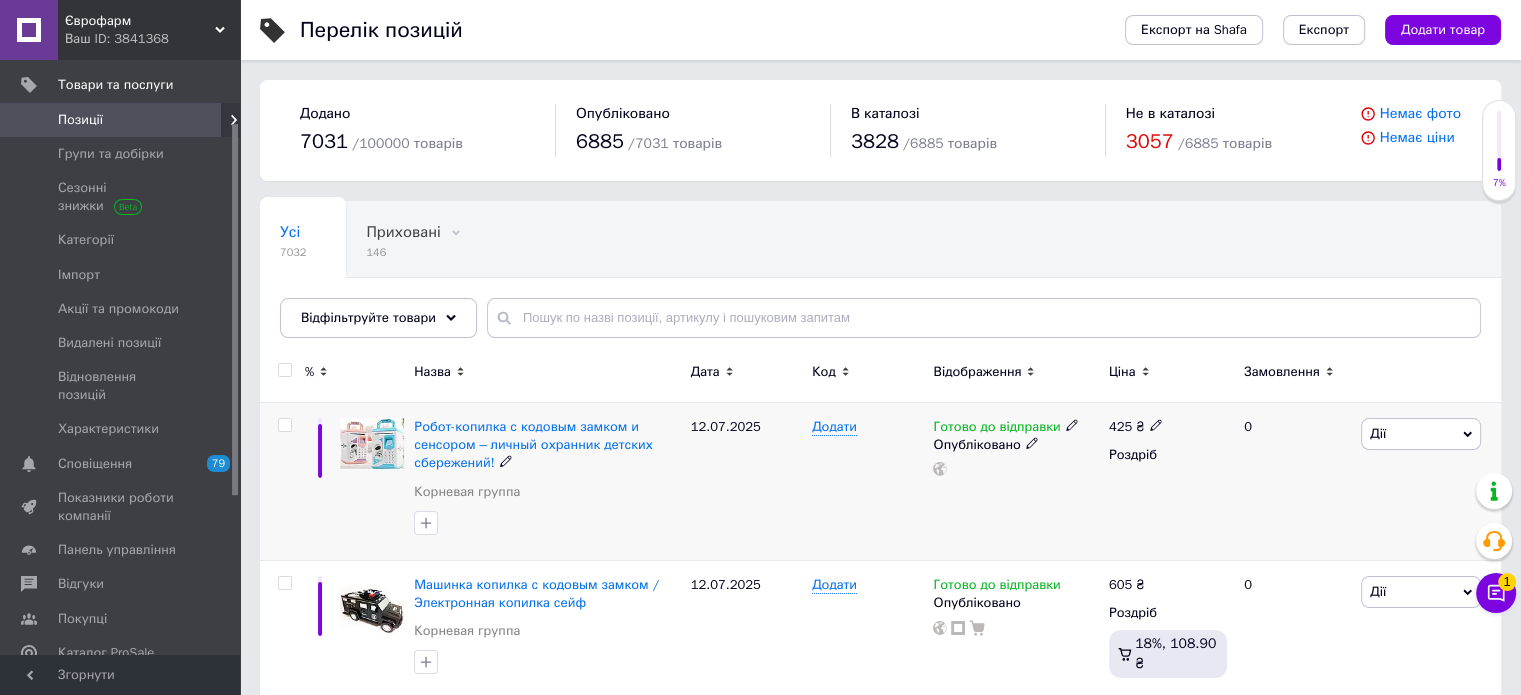 click at bounding box center (282, 482) 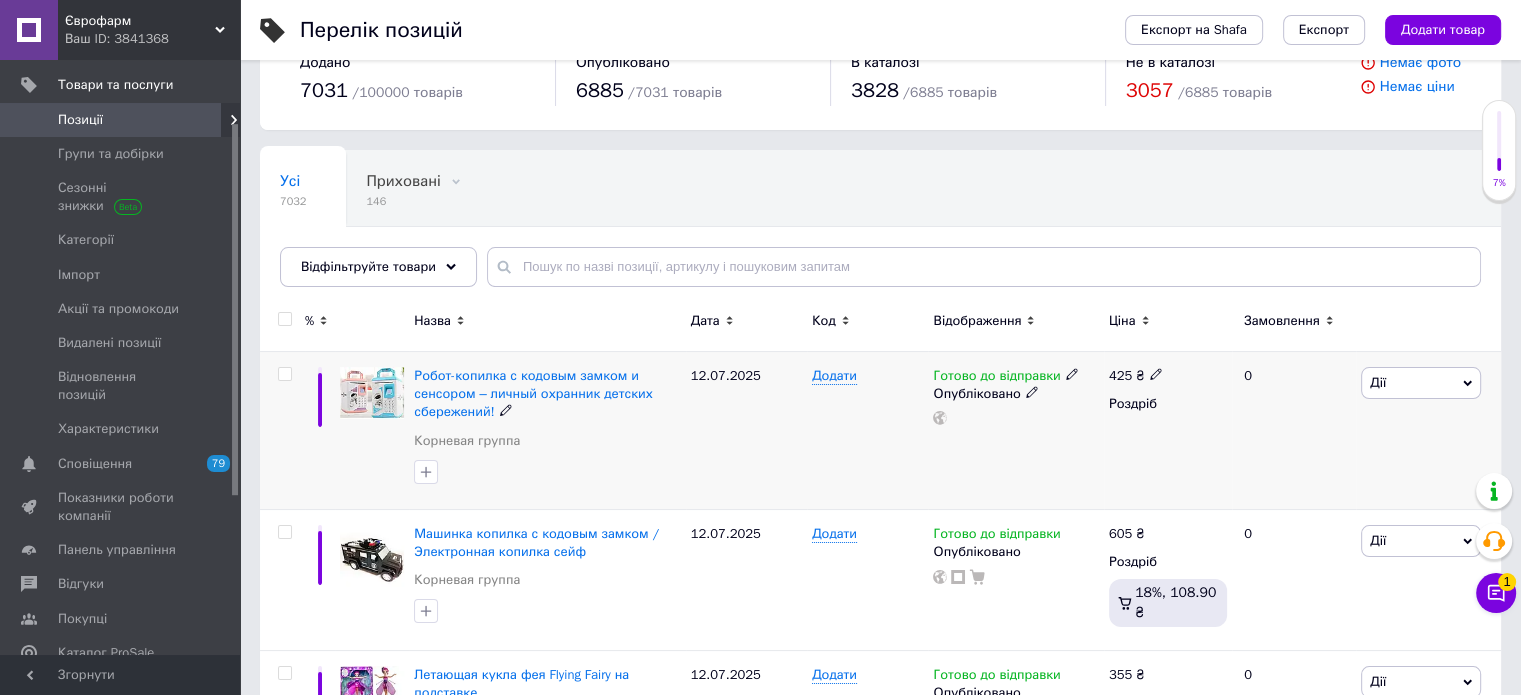scroll, scrollTop: 100, scrollLeft: 0, axis: vertical 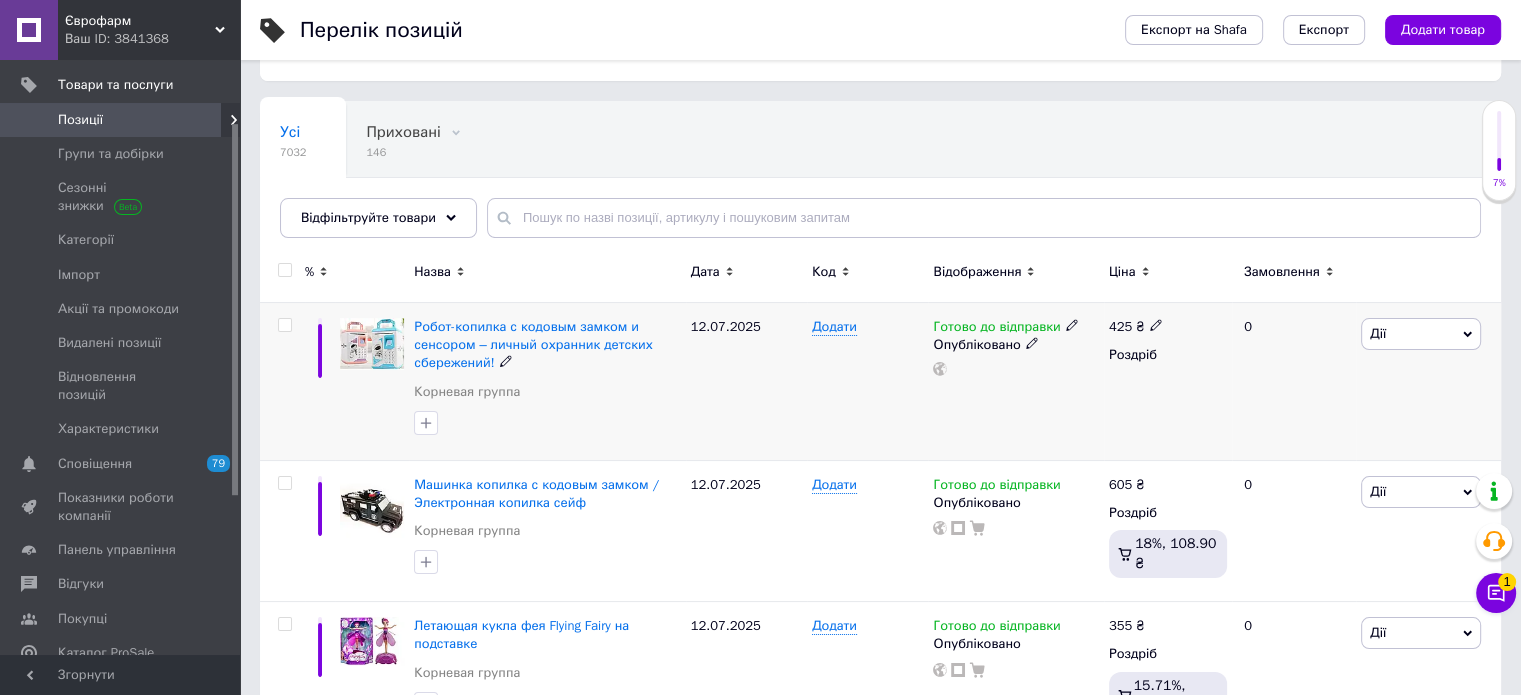 click at bounding box center [284, 325] 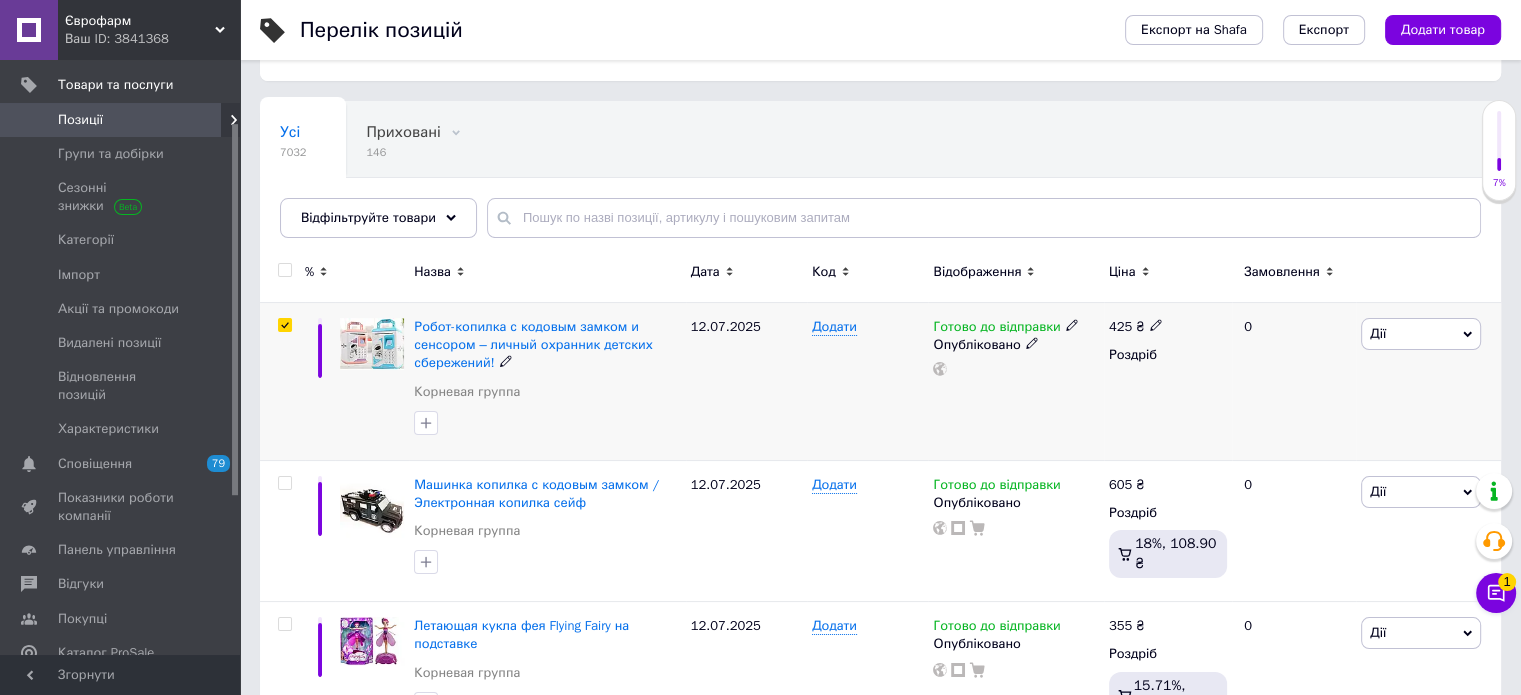checkbox on "true" 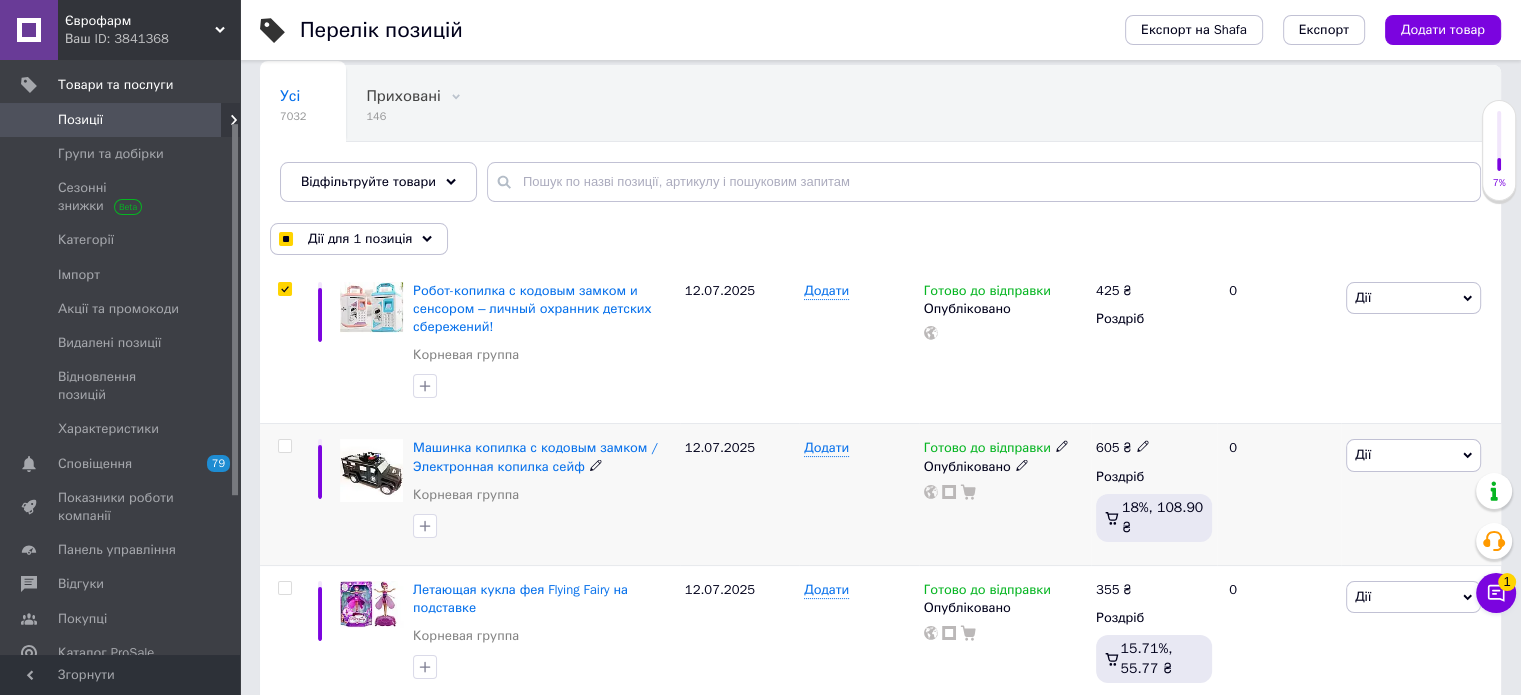 scroll, scrollTop: 200, scrollLeft: 0, axis: vertical 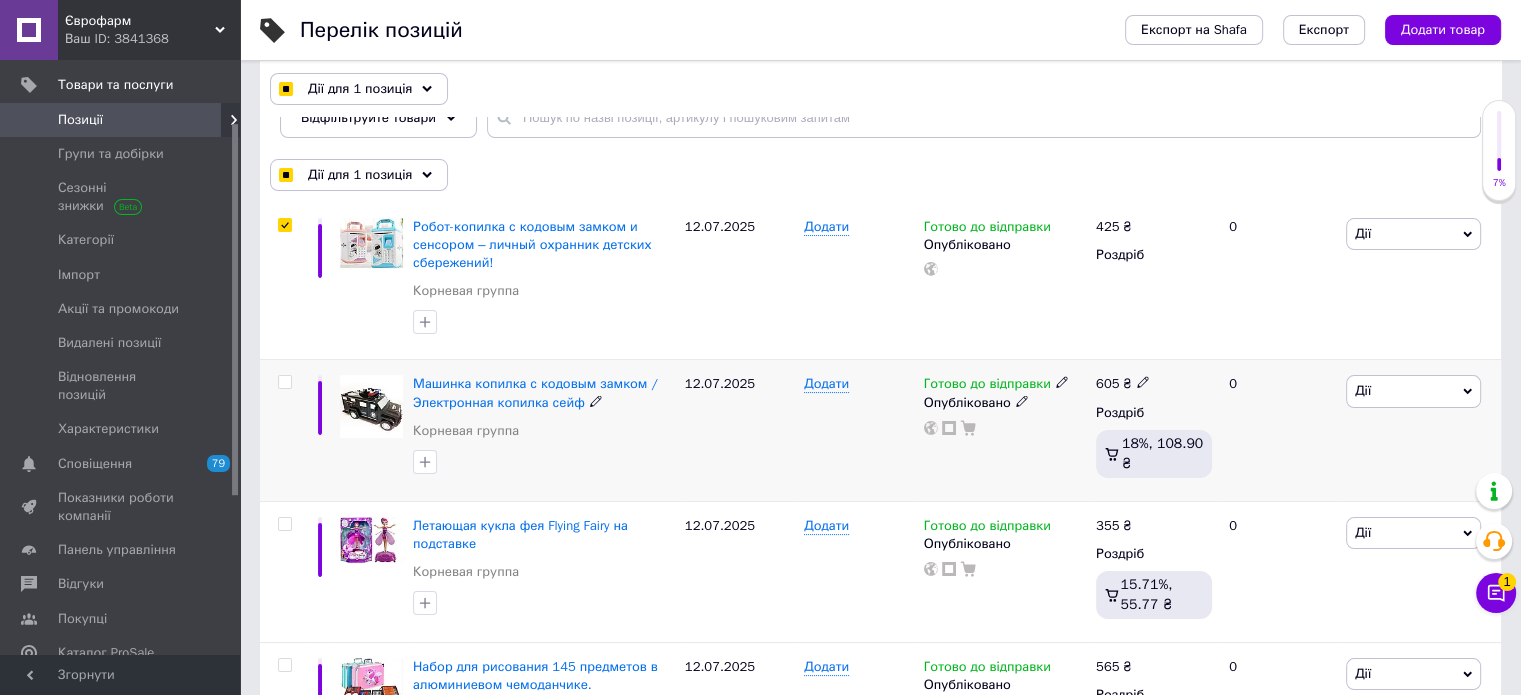 drag, startPoint x: 288, startPoint y: 386, endPoint x: 273, endPoint y: 405, distance: 24.207438 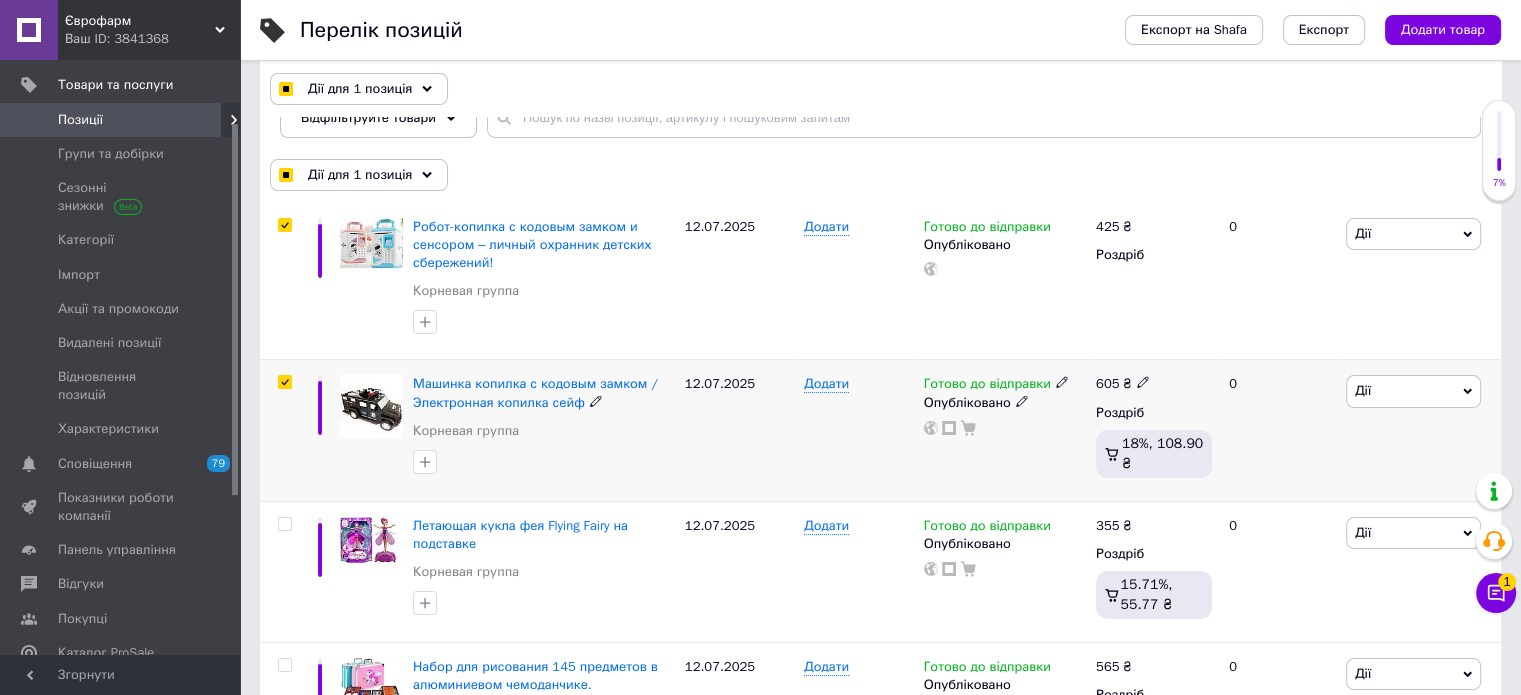 checkbox on "true" 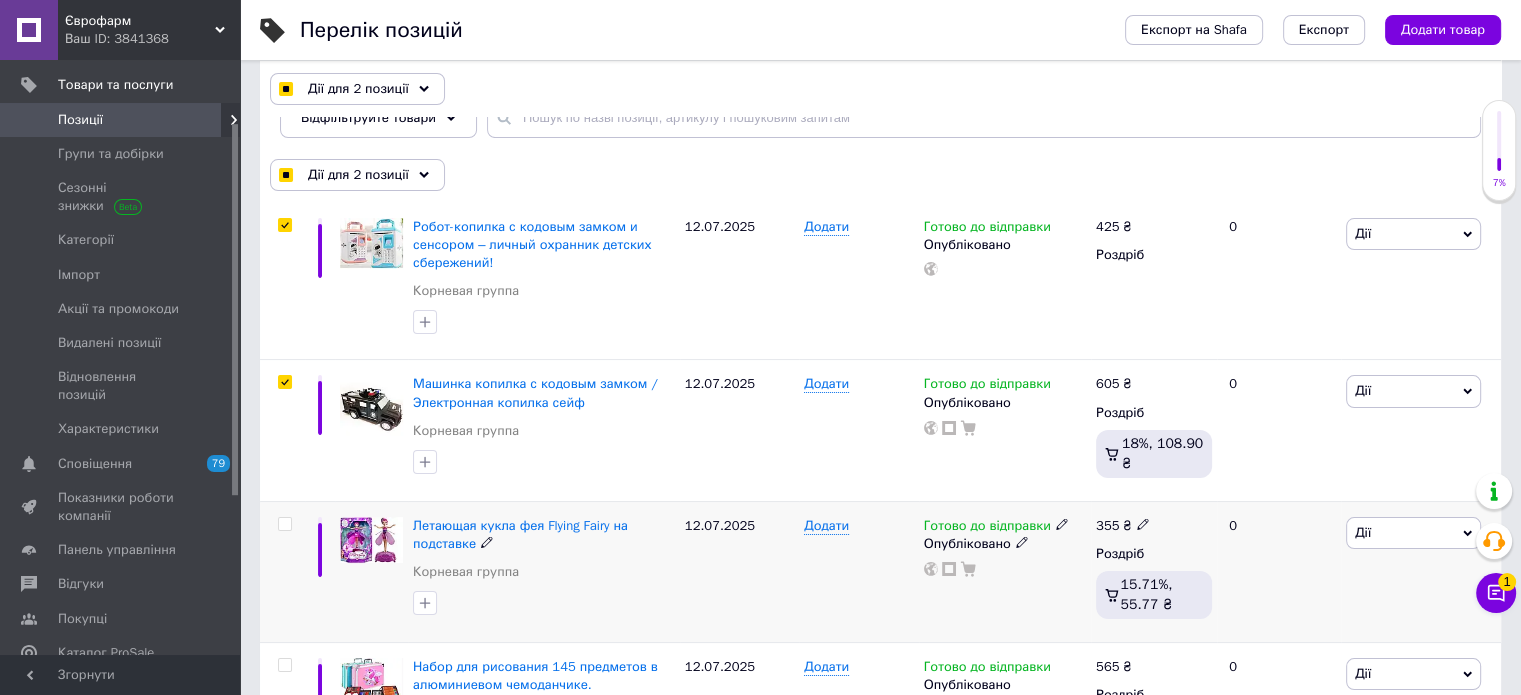 click at bounding box center (284, 524) 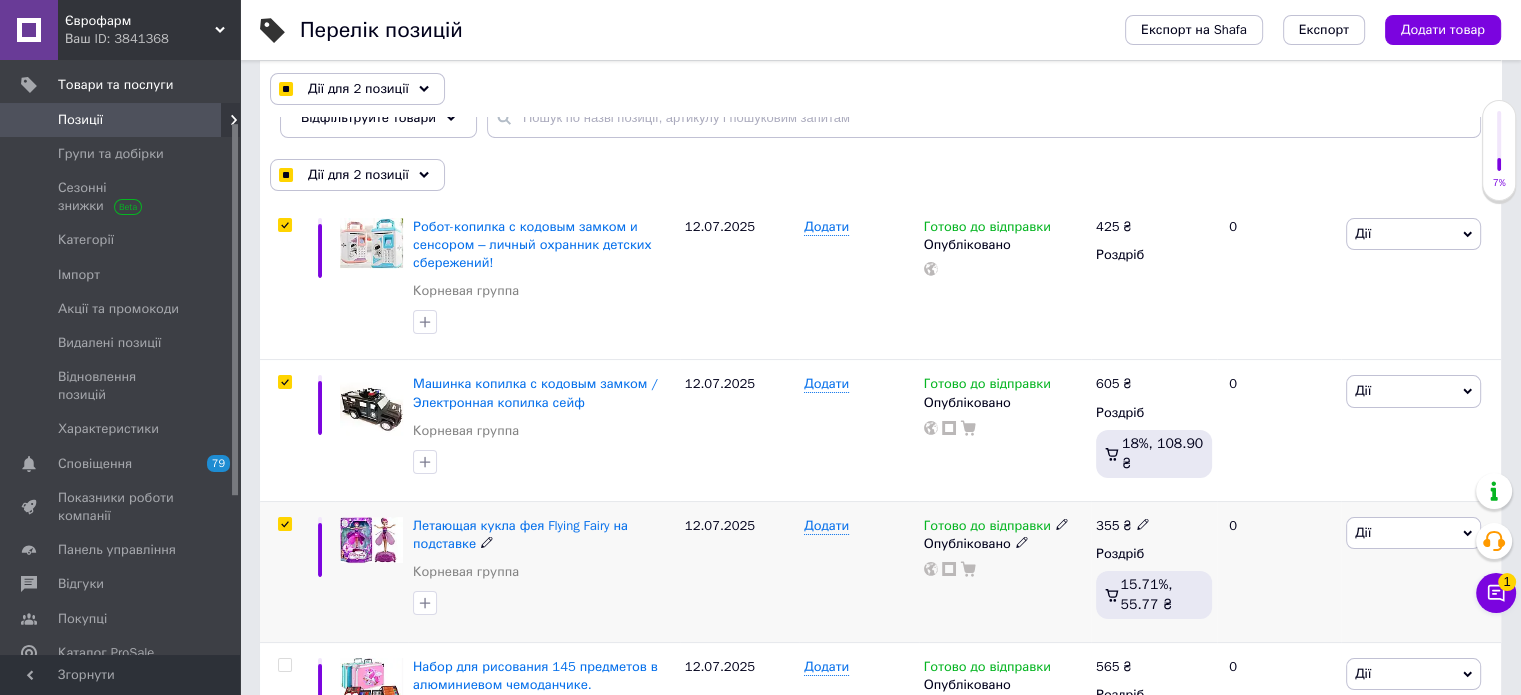 checkbox on "true" 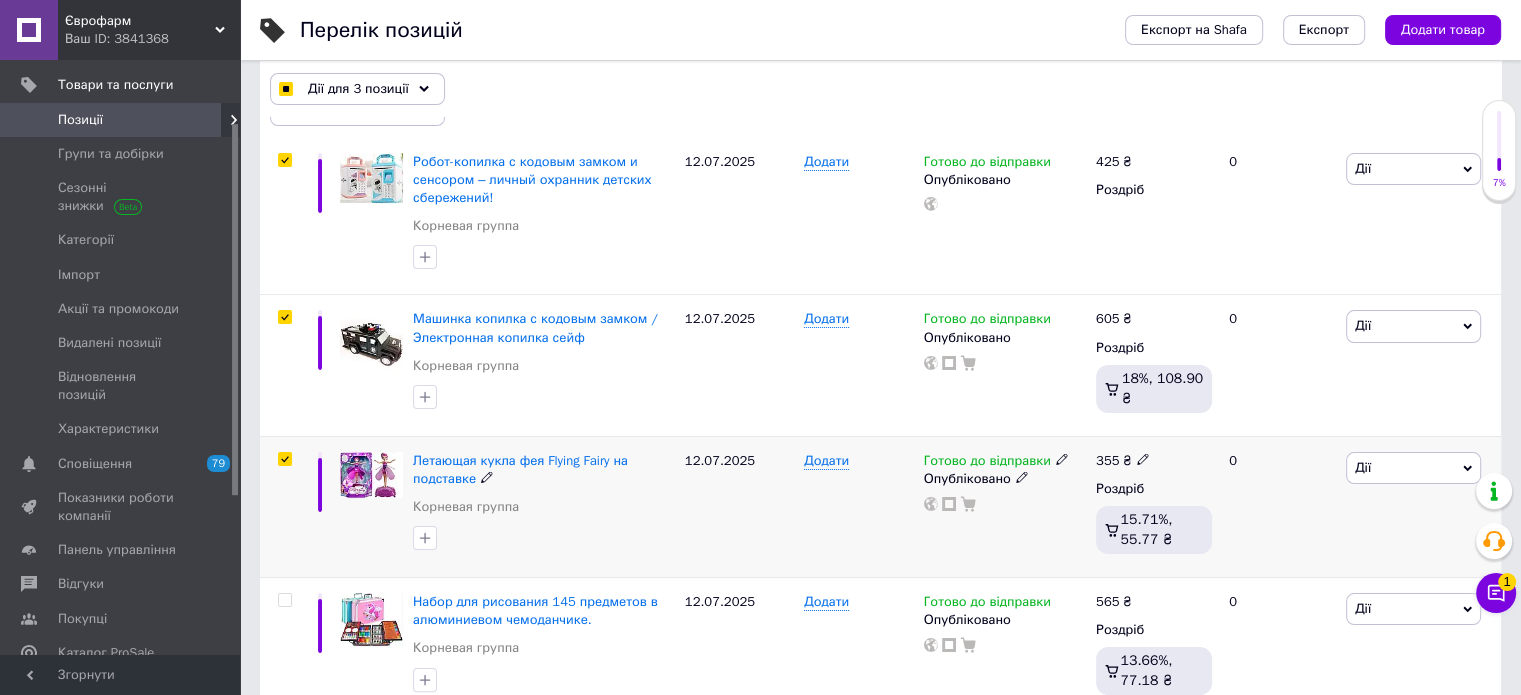 scroll, scrollTop: 300, scrollLeft: 0, axis: vertical 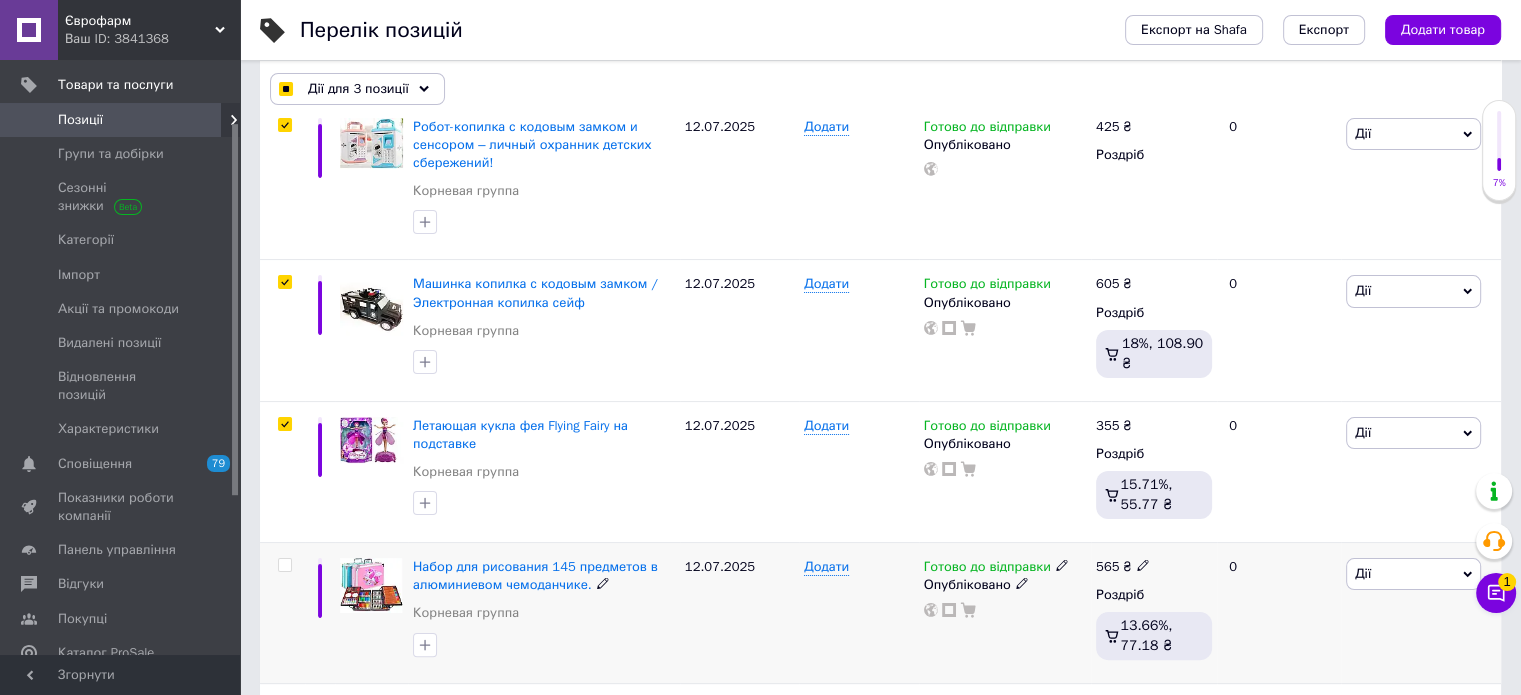 click at bounding box center [284, 565] 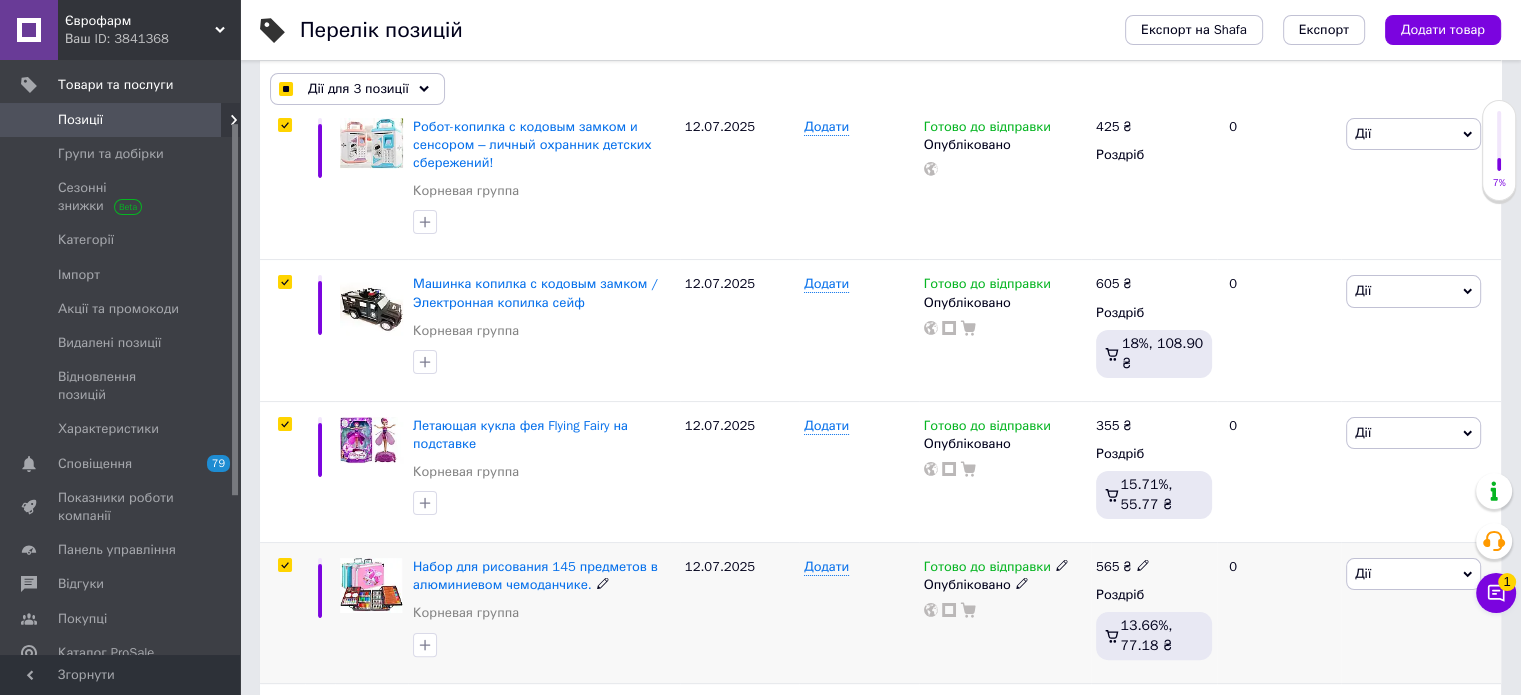 checkbox on "true" 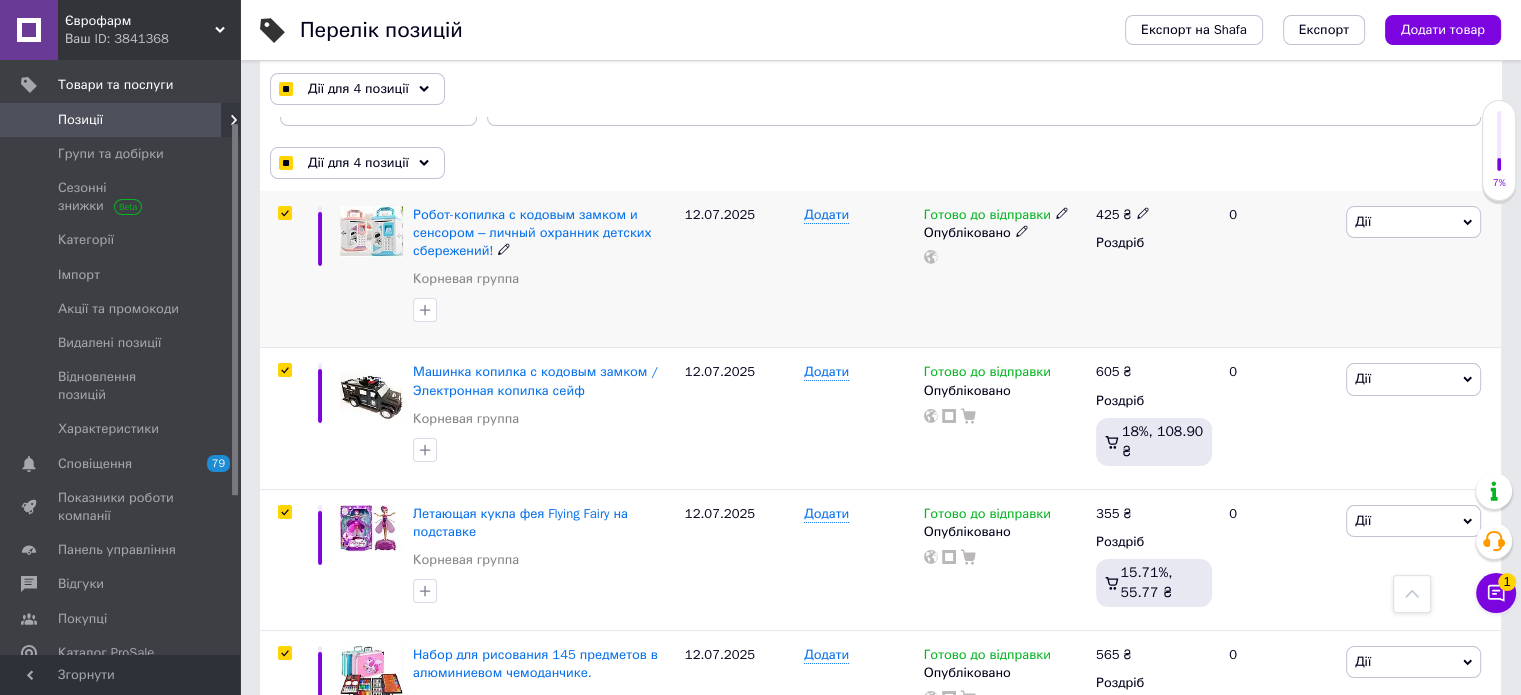 scroll, scrollTop: 100, scrollLeft: 0, axis: vertical 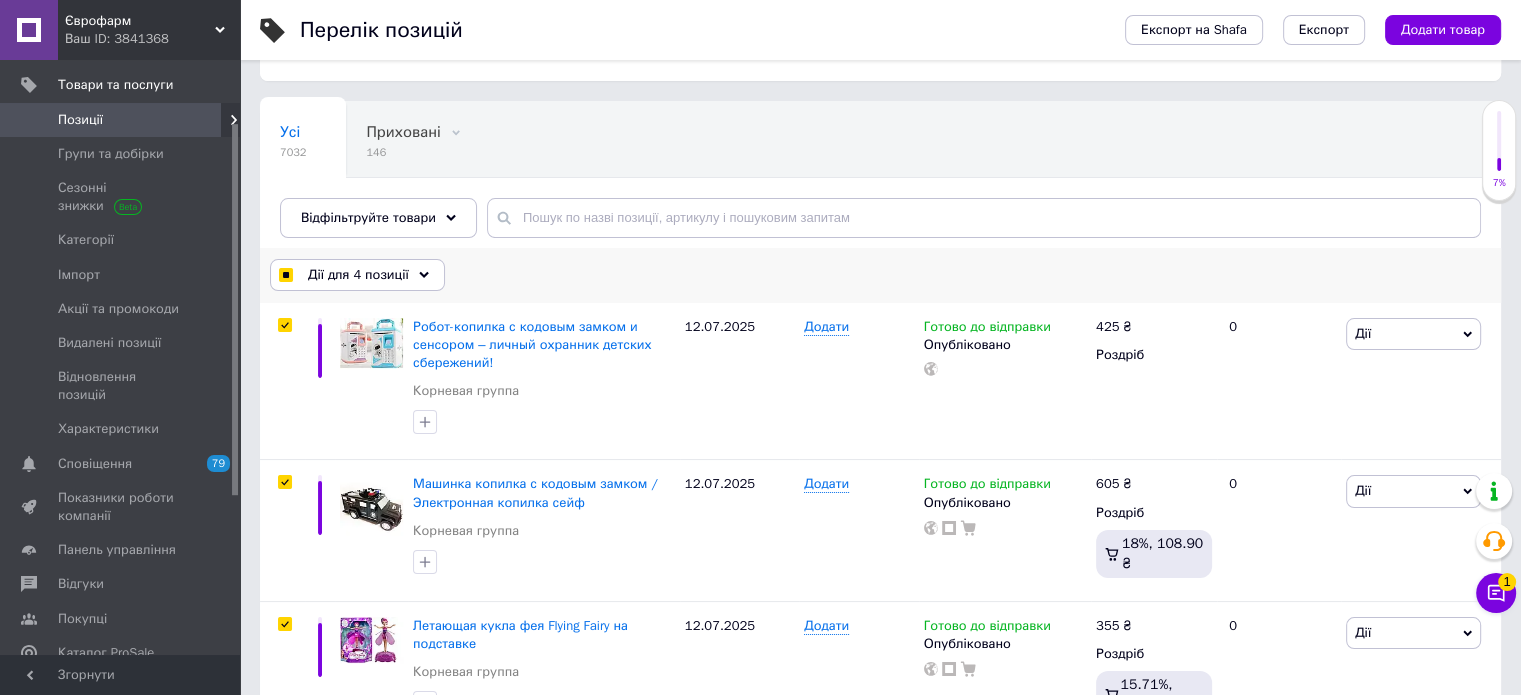 click on "Дії для 4 позиції" at bounding box center (358, 275) 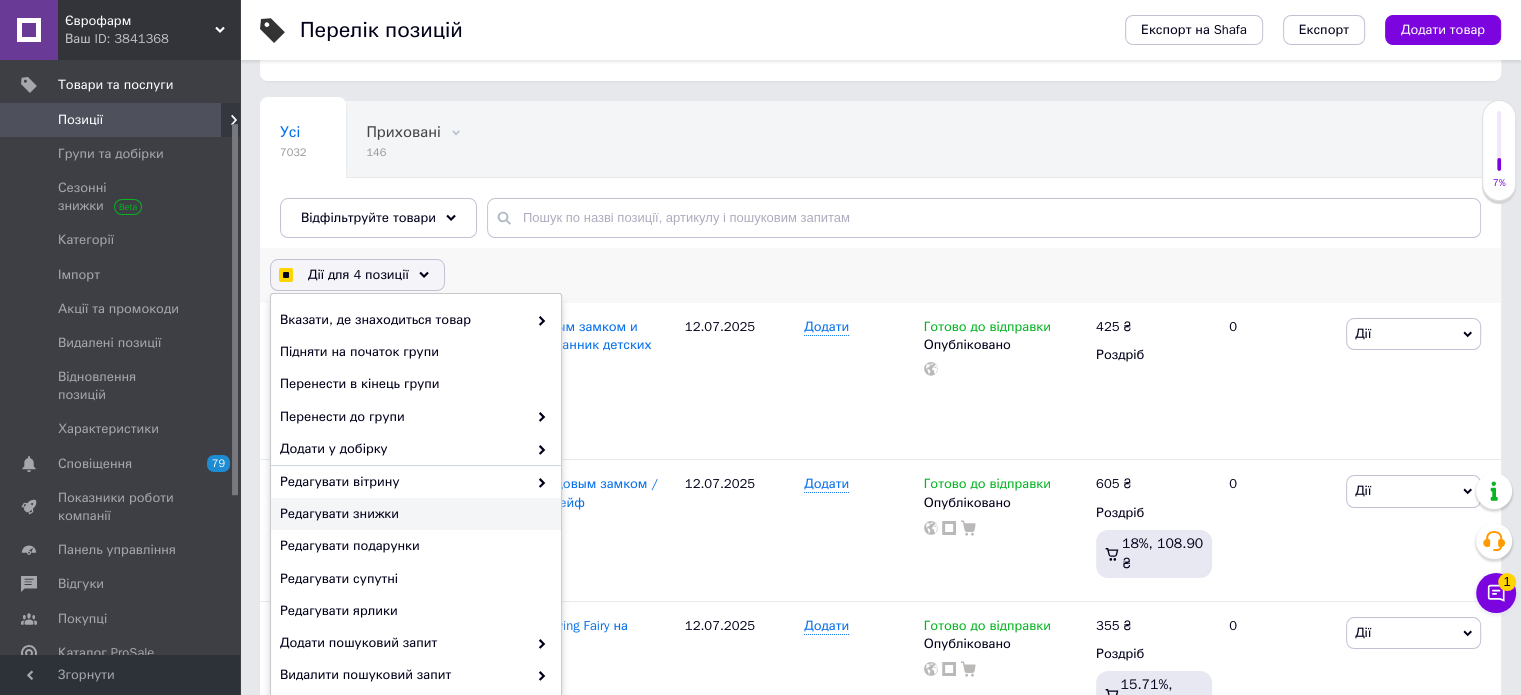 click on "Редагувати знижки" at bounding box center [413, 514] 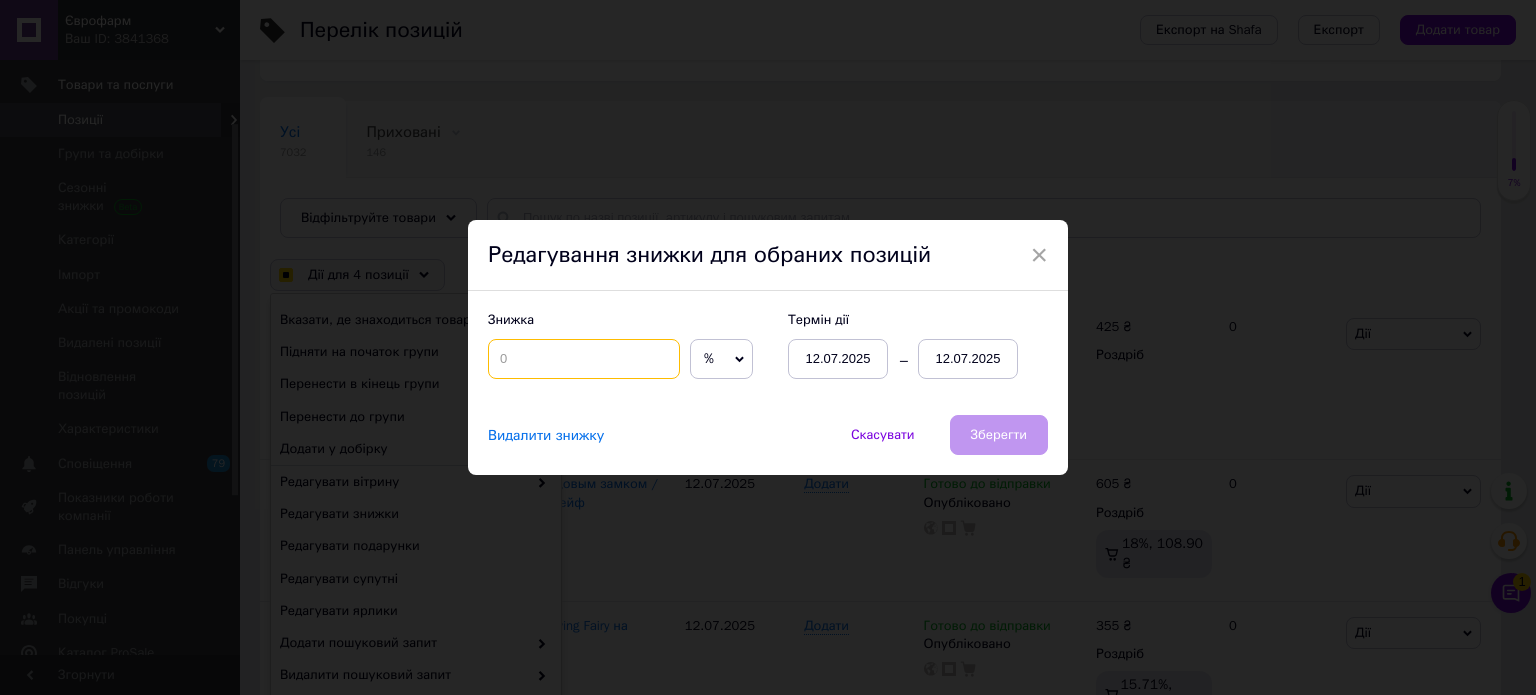 click at bounding box center (584, 359) 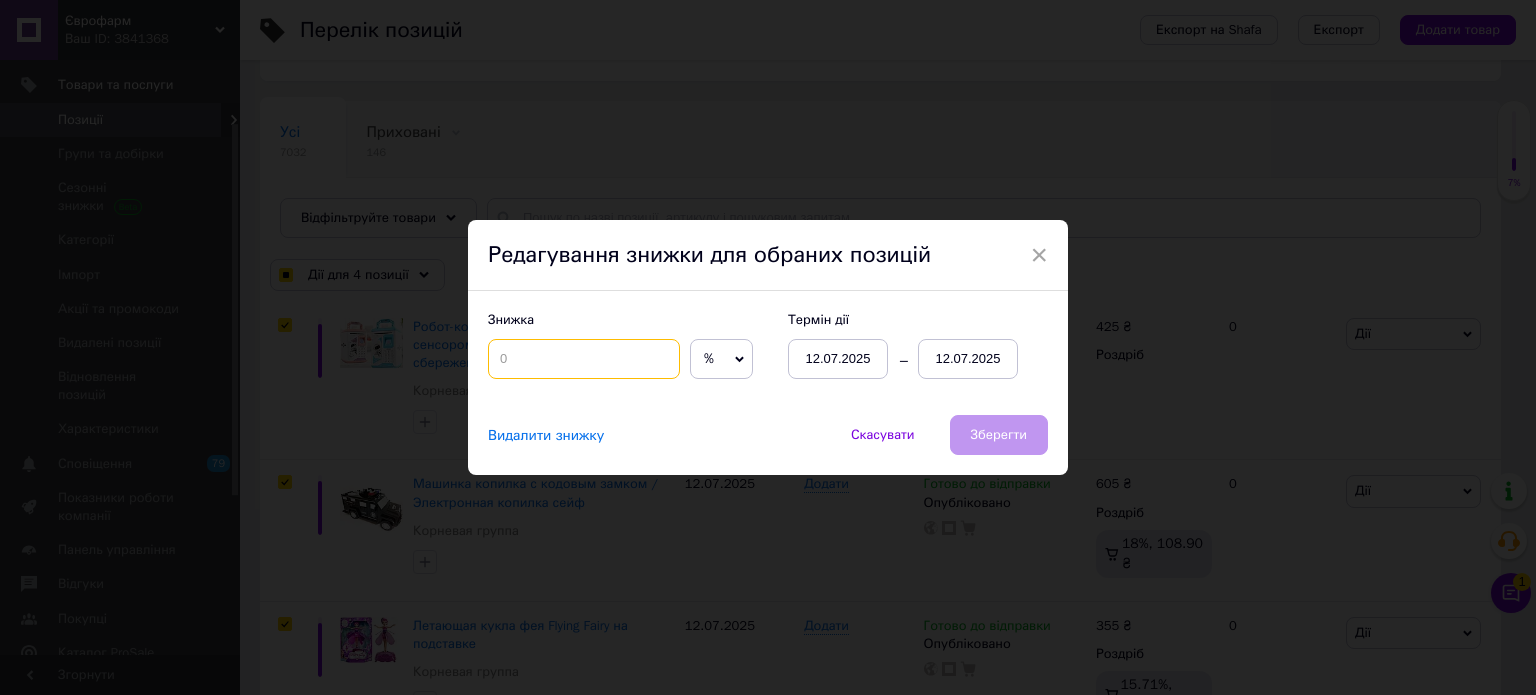 checkbox on "true" 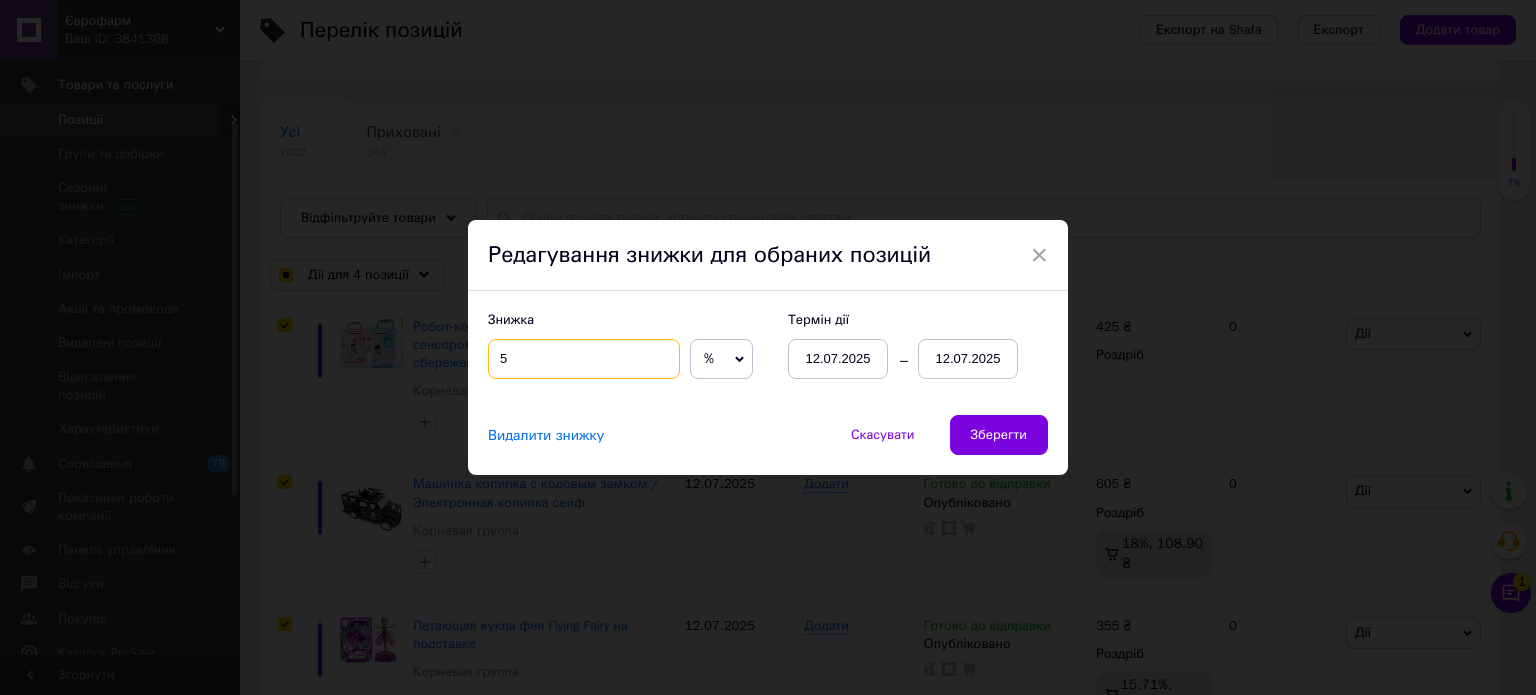 type on "5" 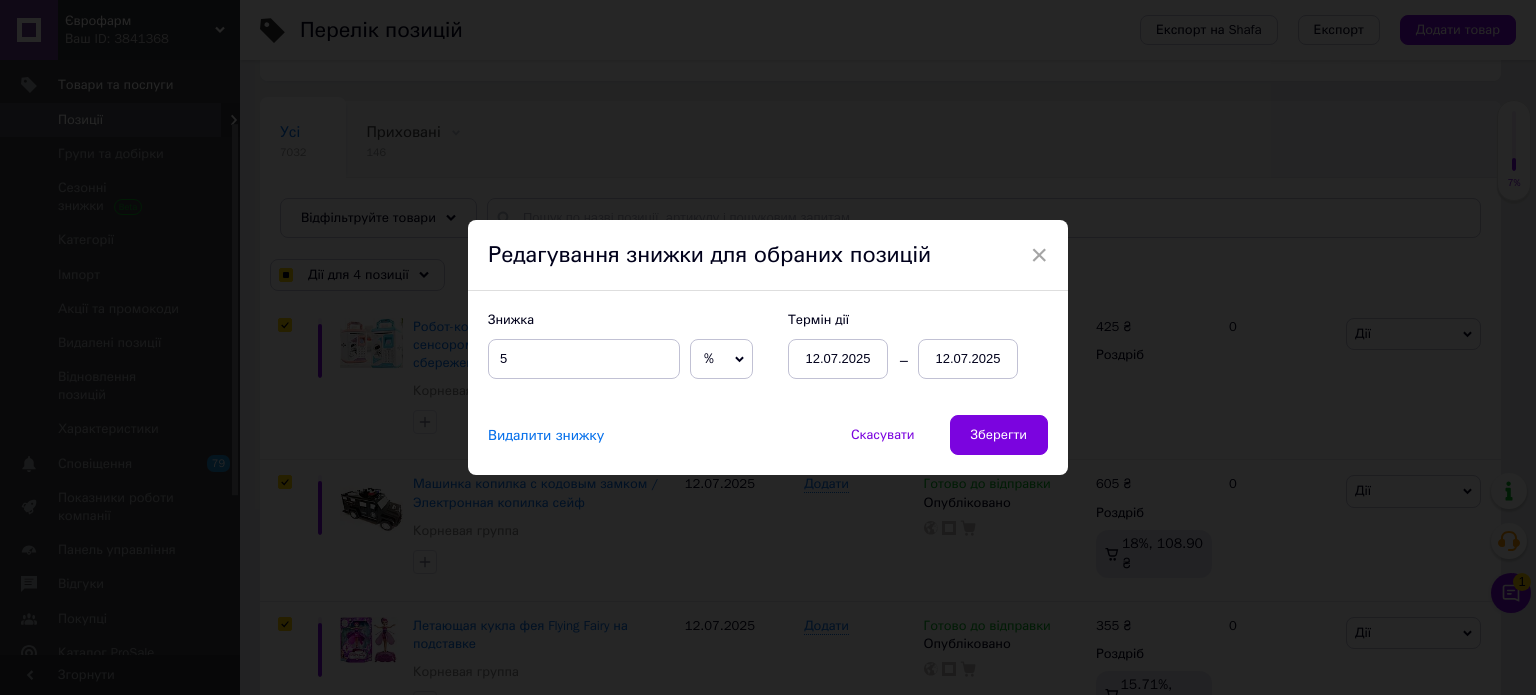 click on "12.07.2025" at bounding box center (838, 359) 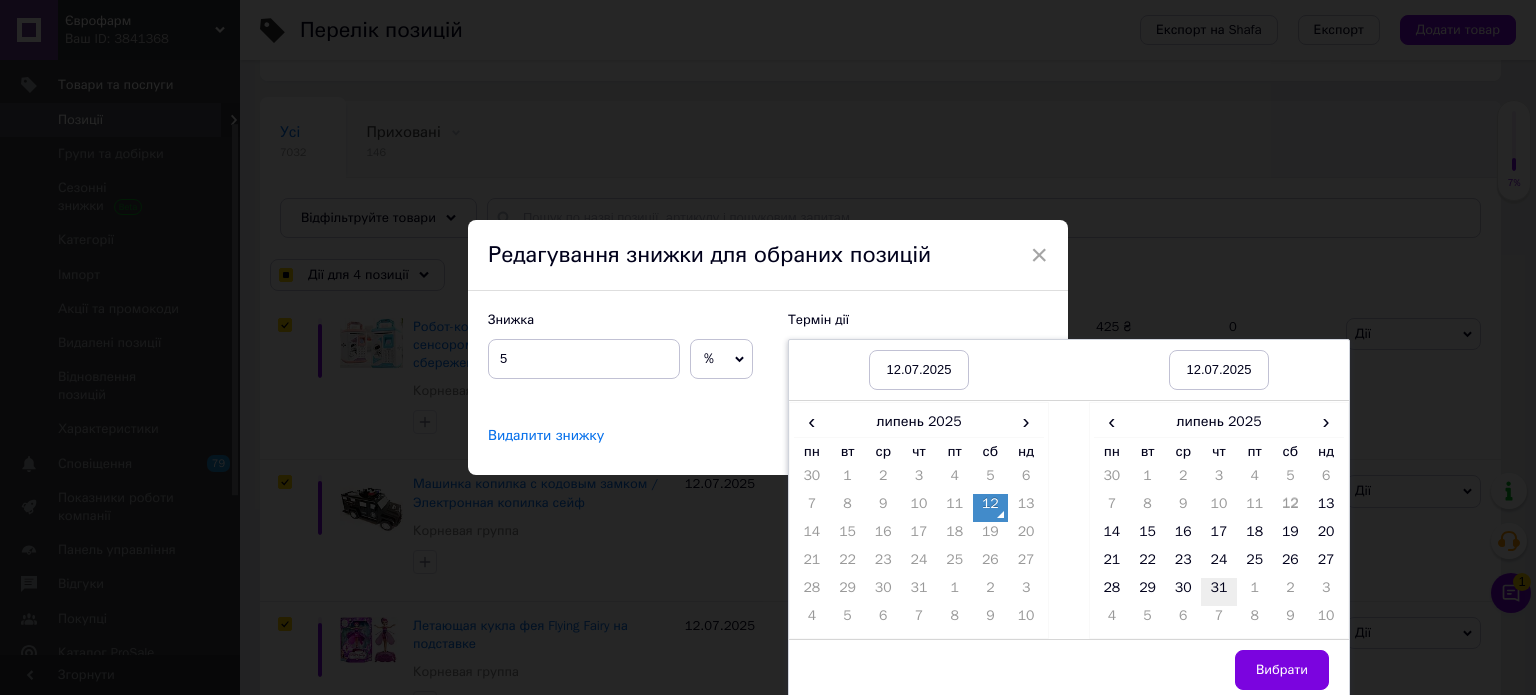 click on "31" at bounding box center [1219, 592] 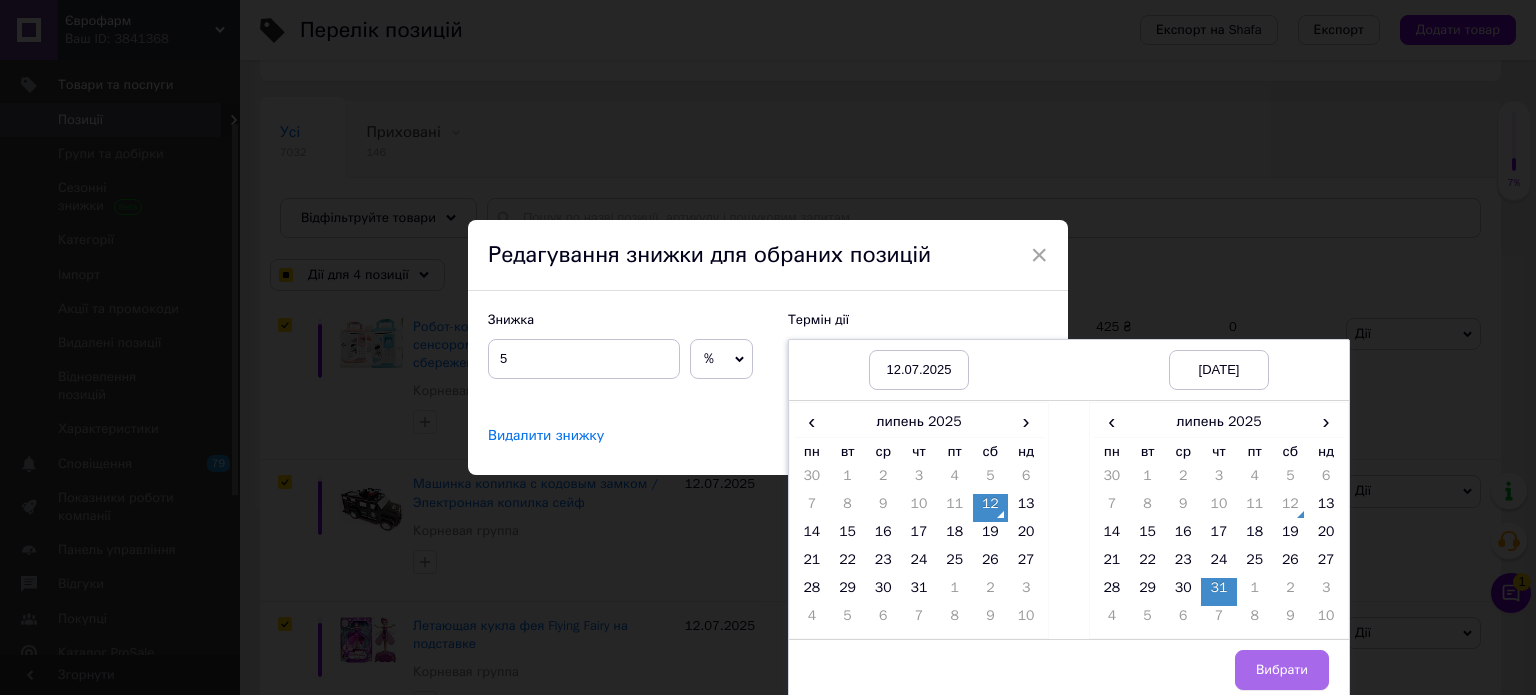 click on "Вибрати" at bounding box center (1282, 670) 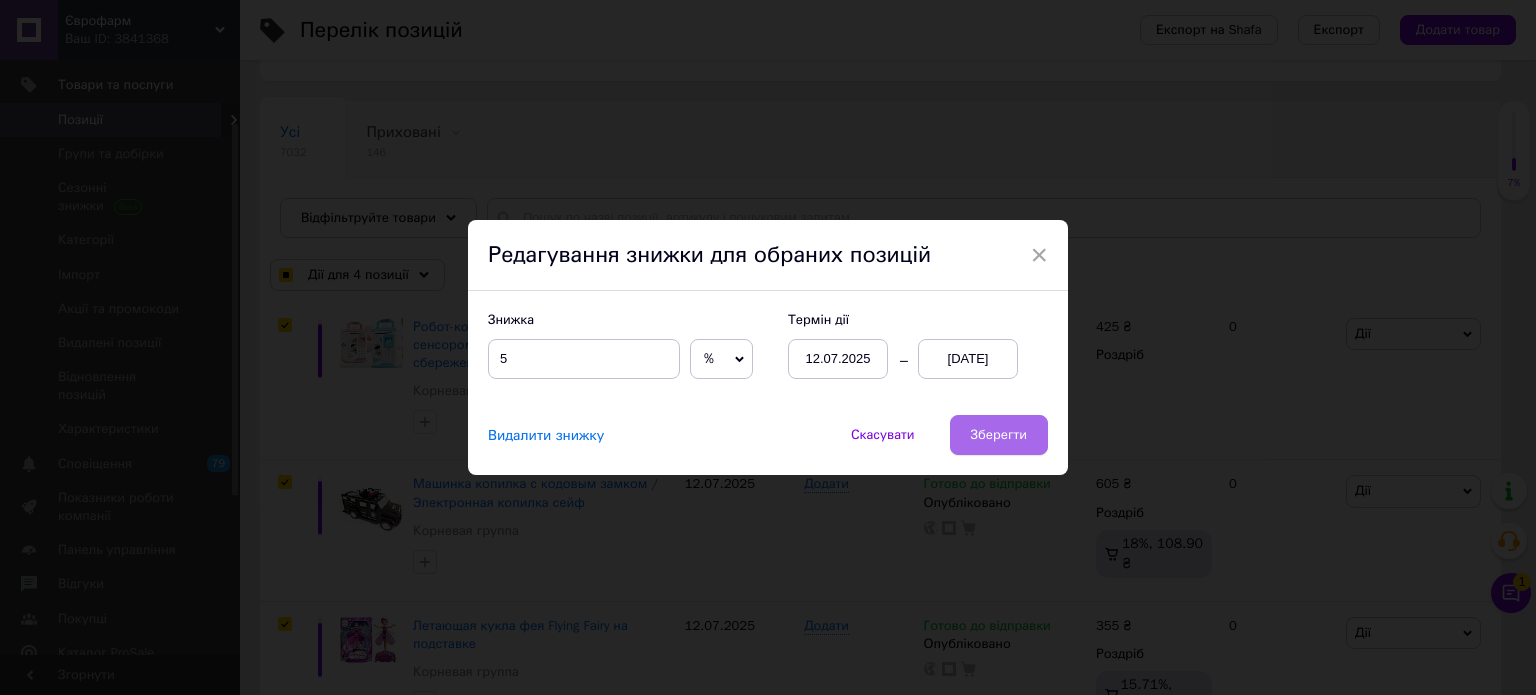 click on "Зберегти" at bounding box center (999, 435) 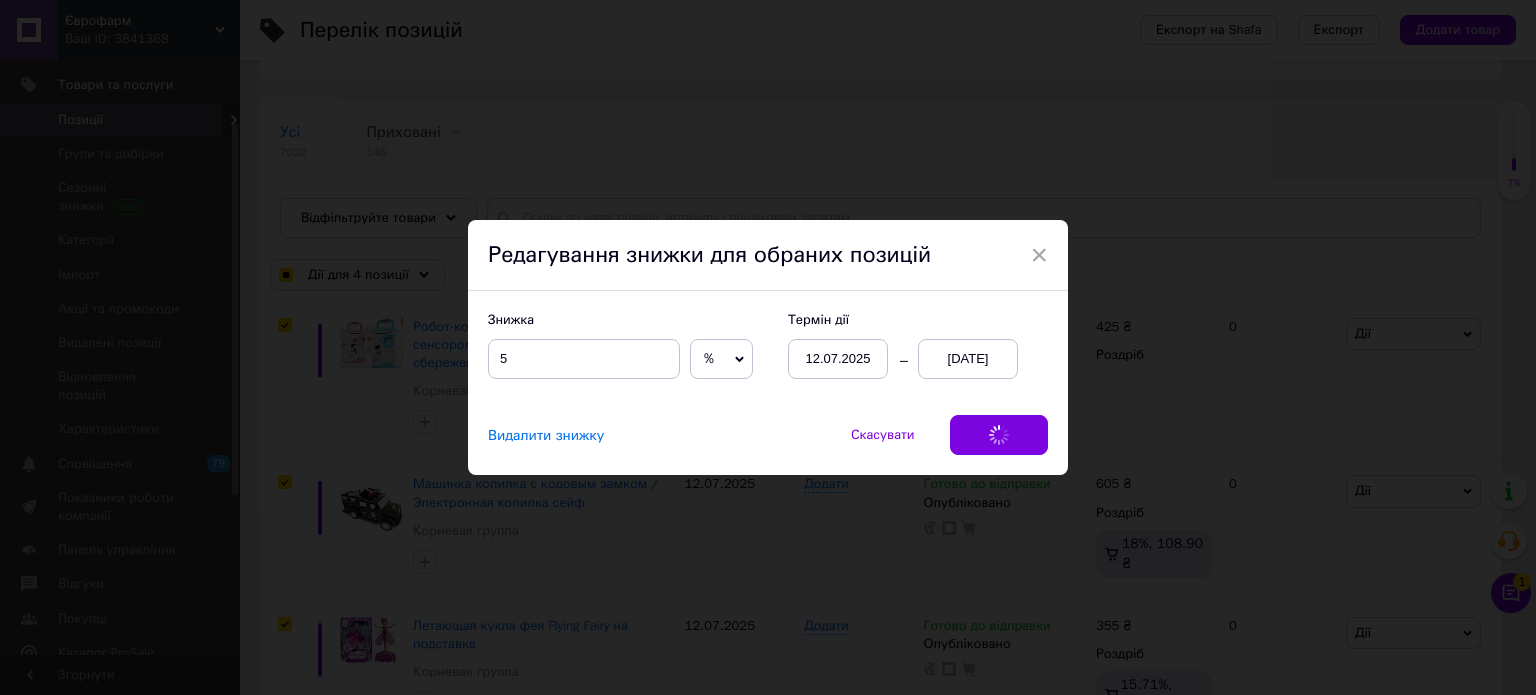 checkbox on "true" 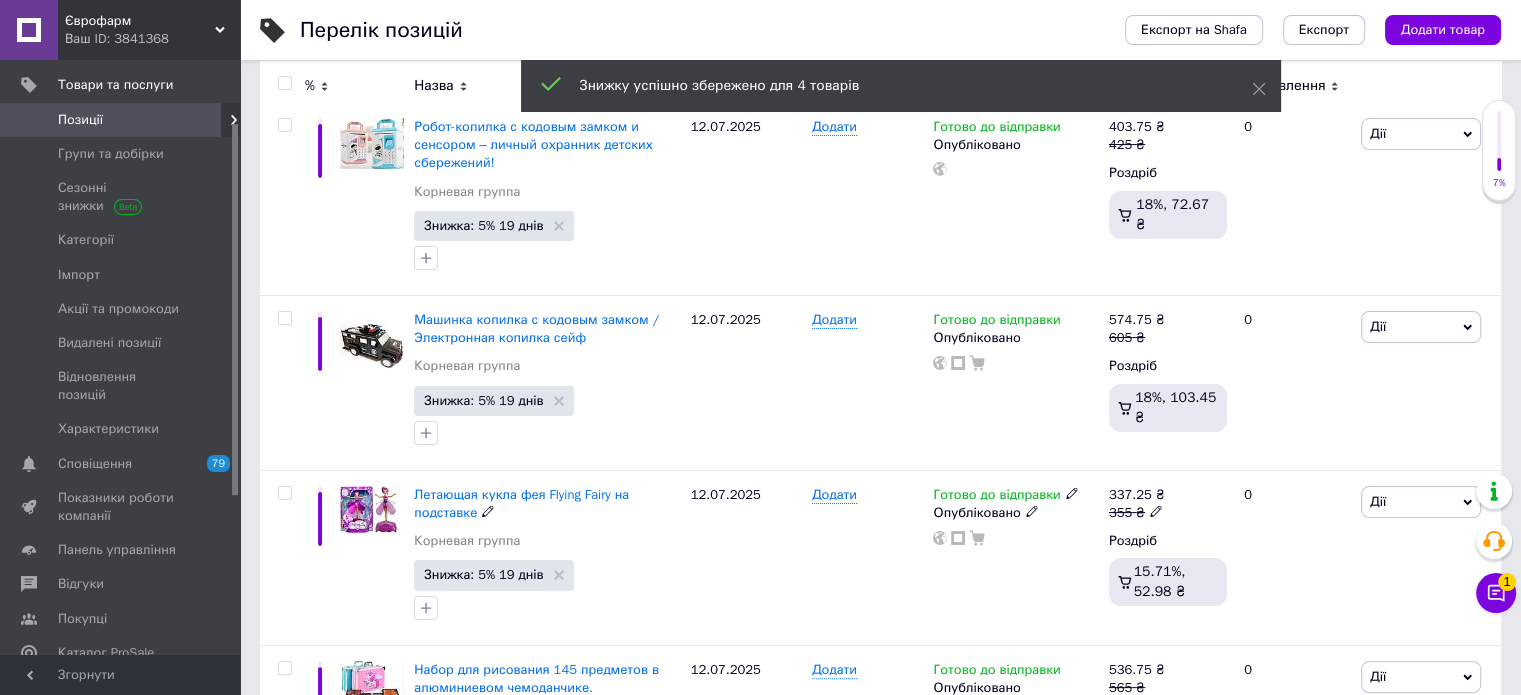checkbox on "false" 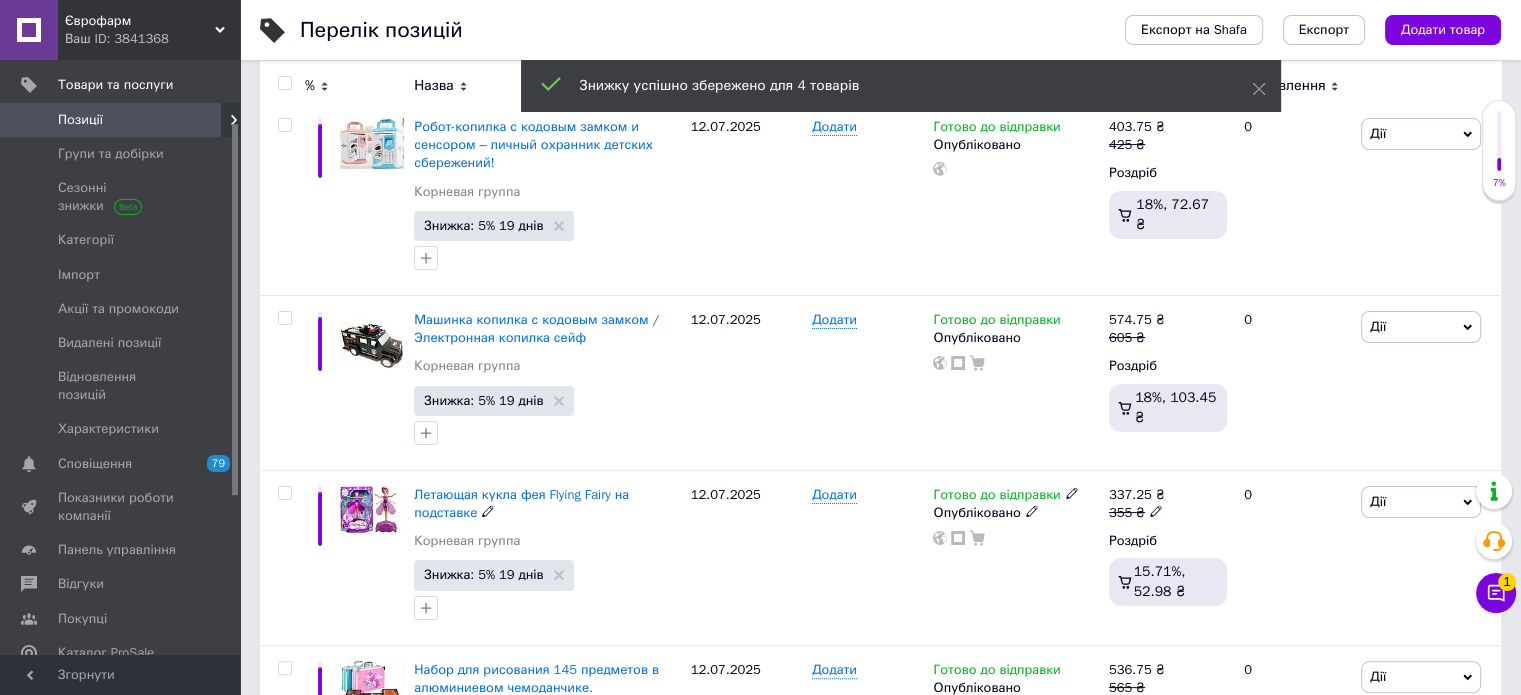 checkbox on "false" 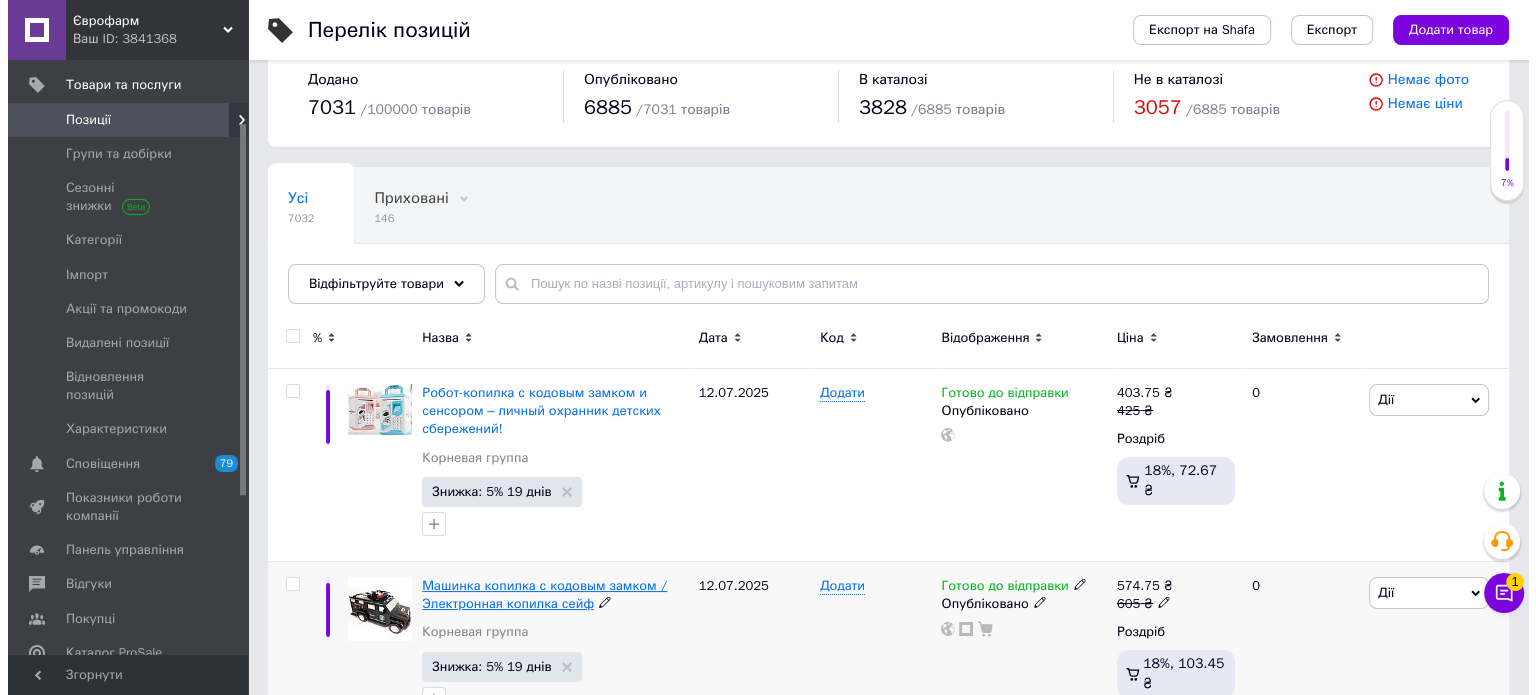 scroll, scrollTop: 0, scrollLeft: 0, axis: both 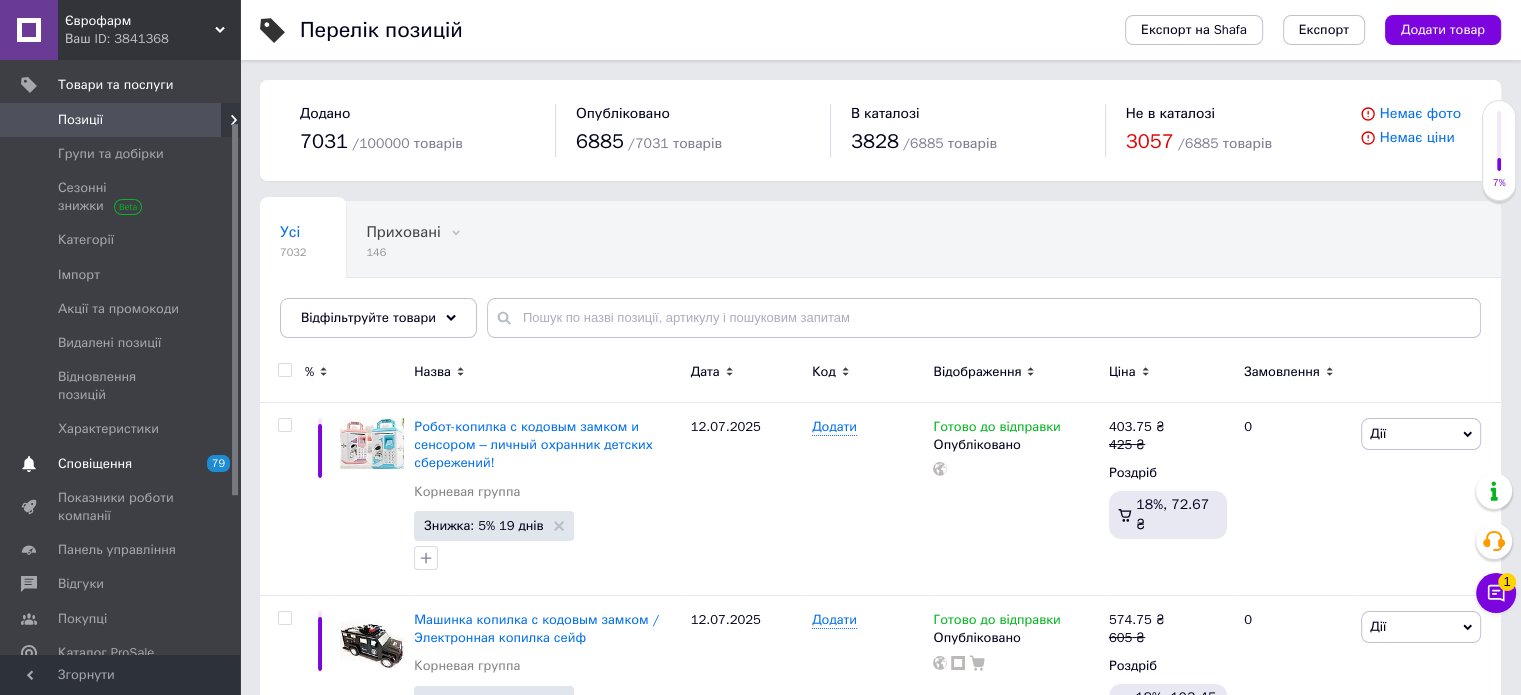 click on "Сповіщення" at bounding box center [95, 464] 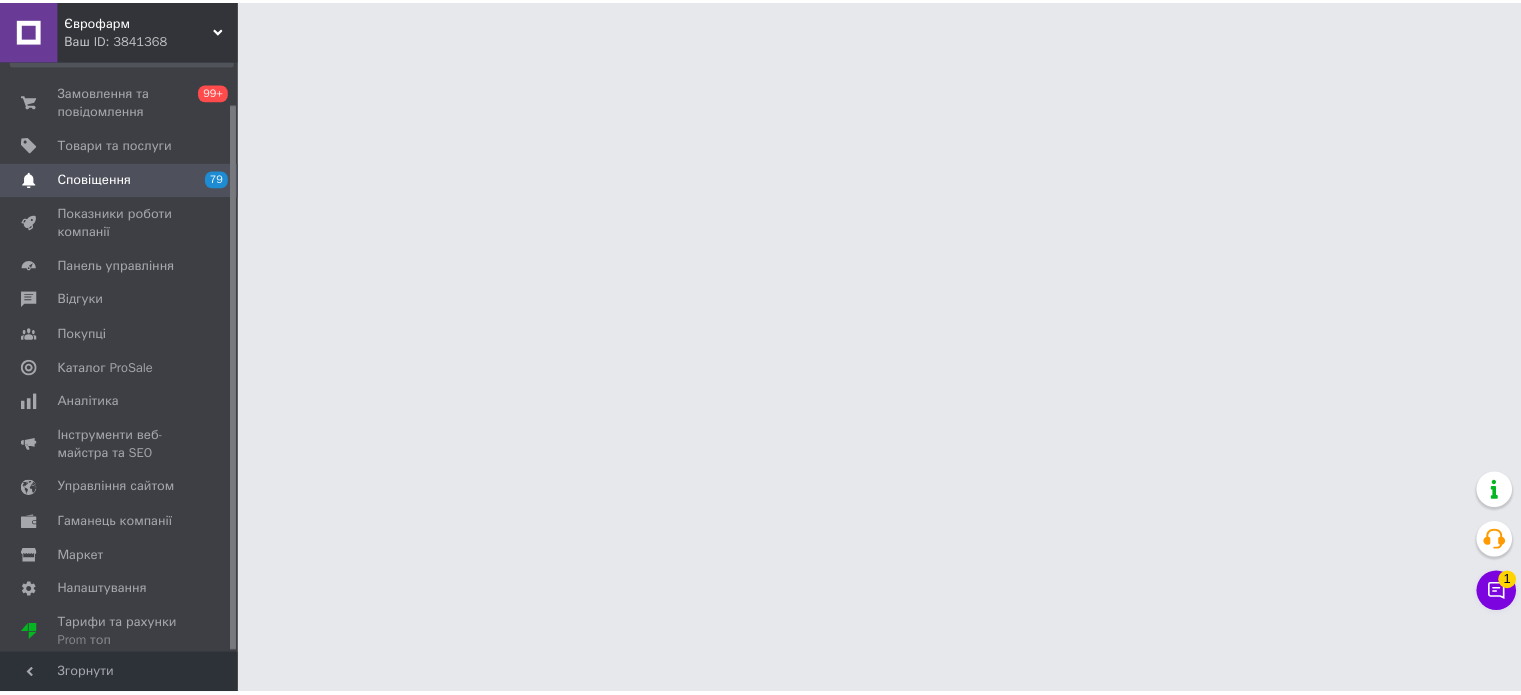 scroll, scrollTop: 45, scrollLeft: 0, axis: vertical 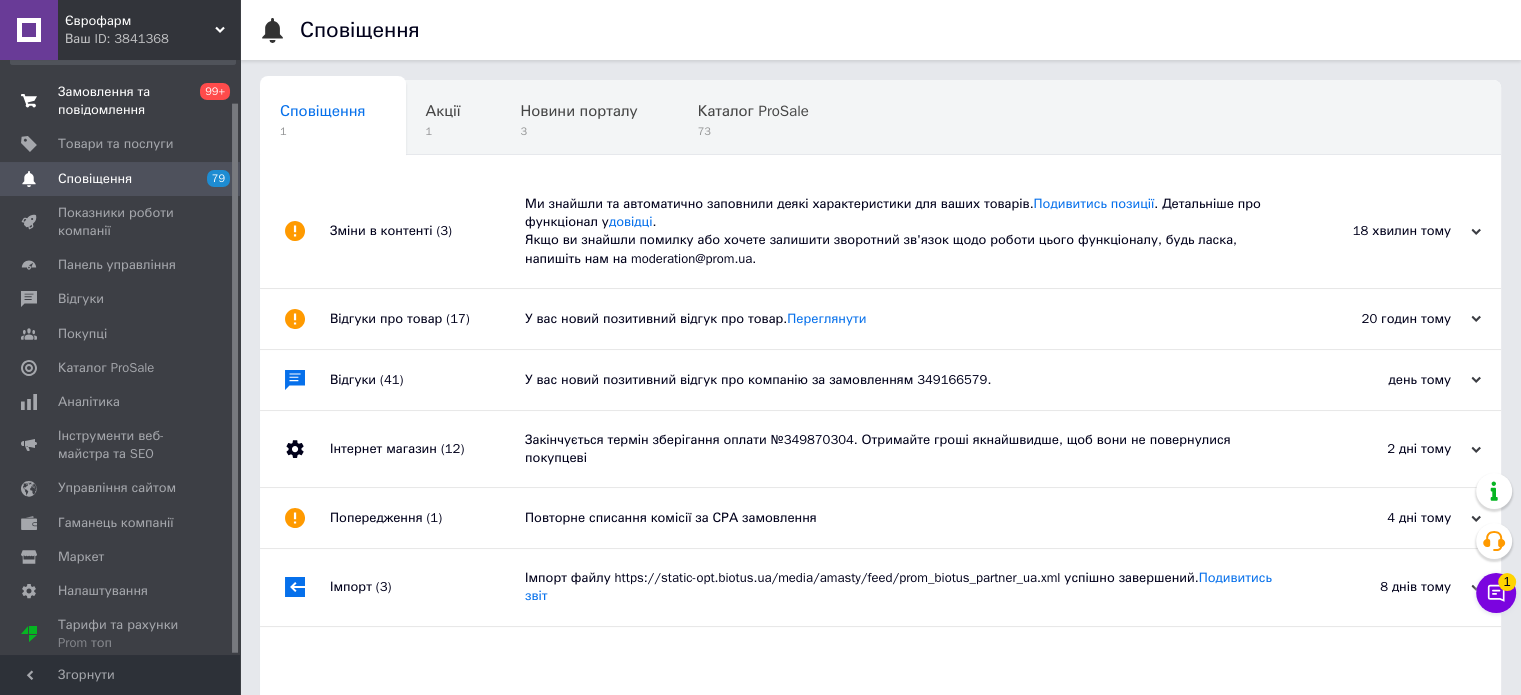 click on "Замовлення та повідомлення" at bounding box center (121, 101) 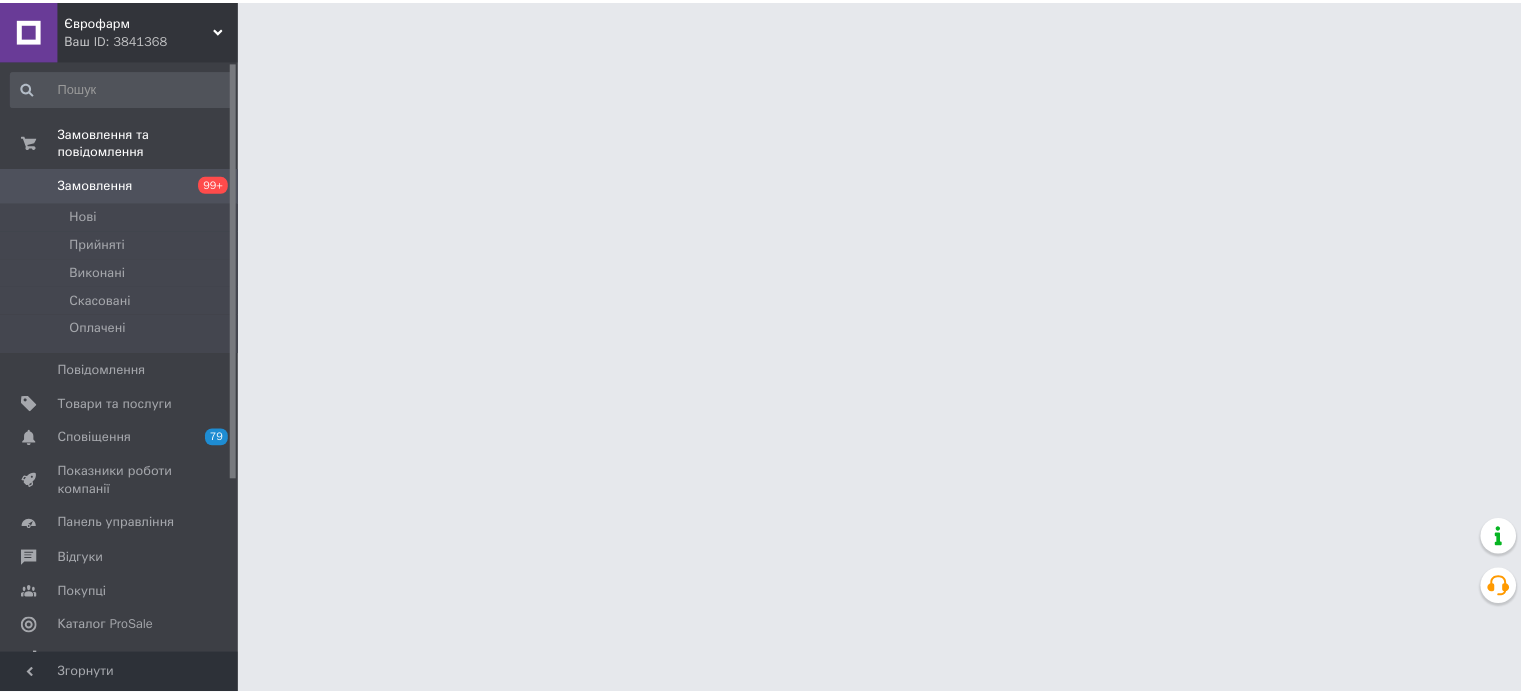 scroll, scrollTop: 0, scrollLeft: 0, axis: both 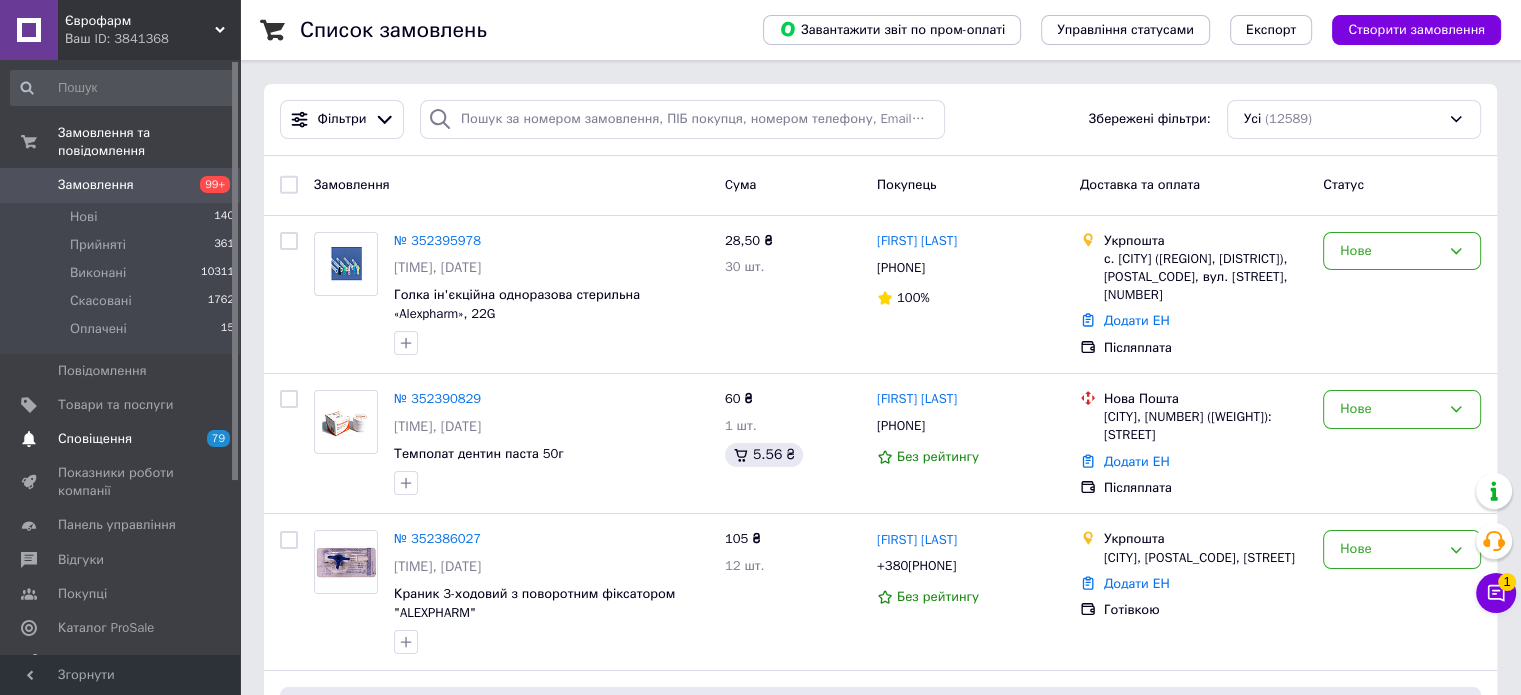 click on "79 0" at bounding box center [212, 439] 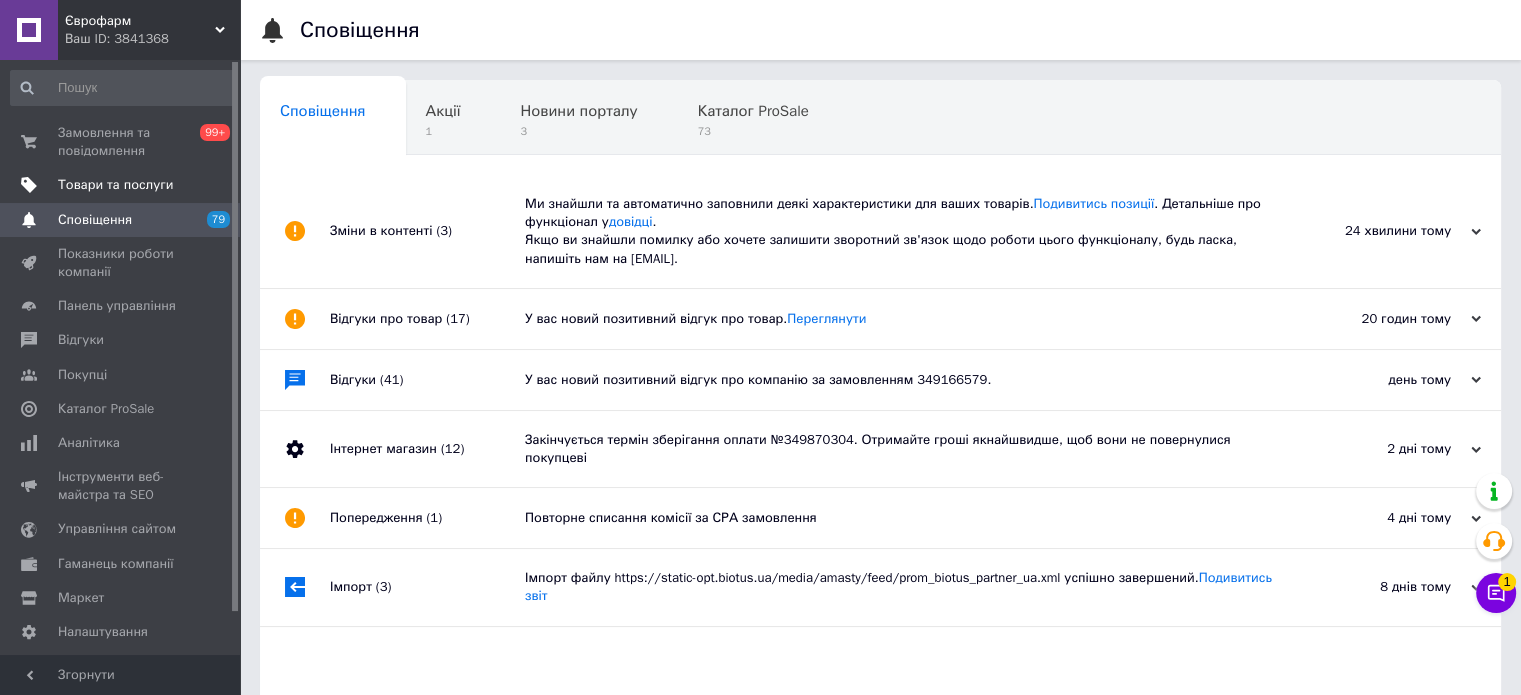 click at bounding box center (212, 185) 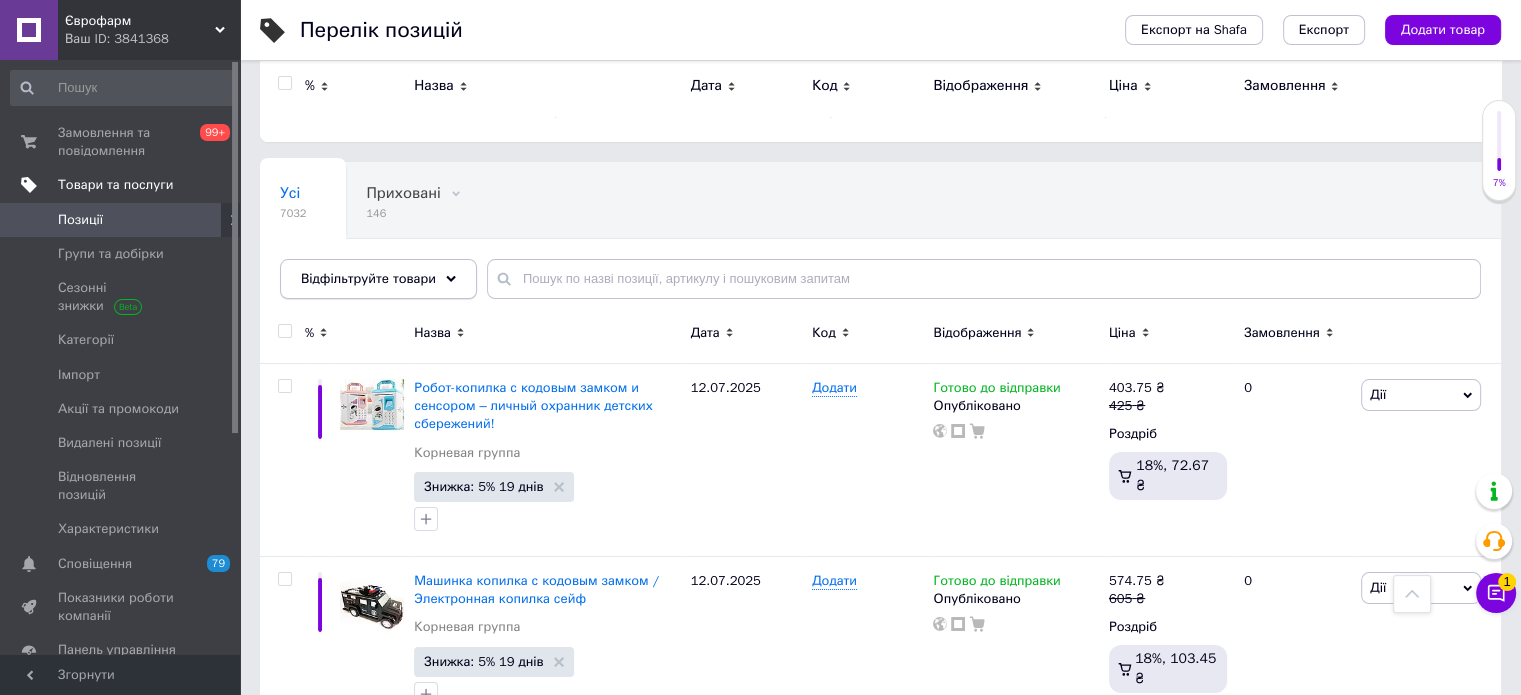 scroll, scrollTop: 0, scrollLeft: 0, axis: both 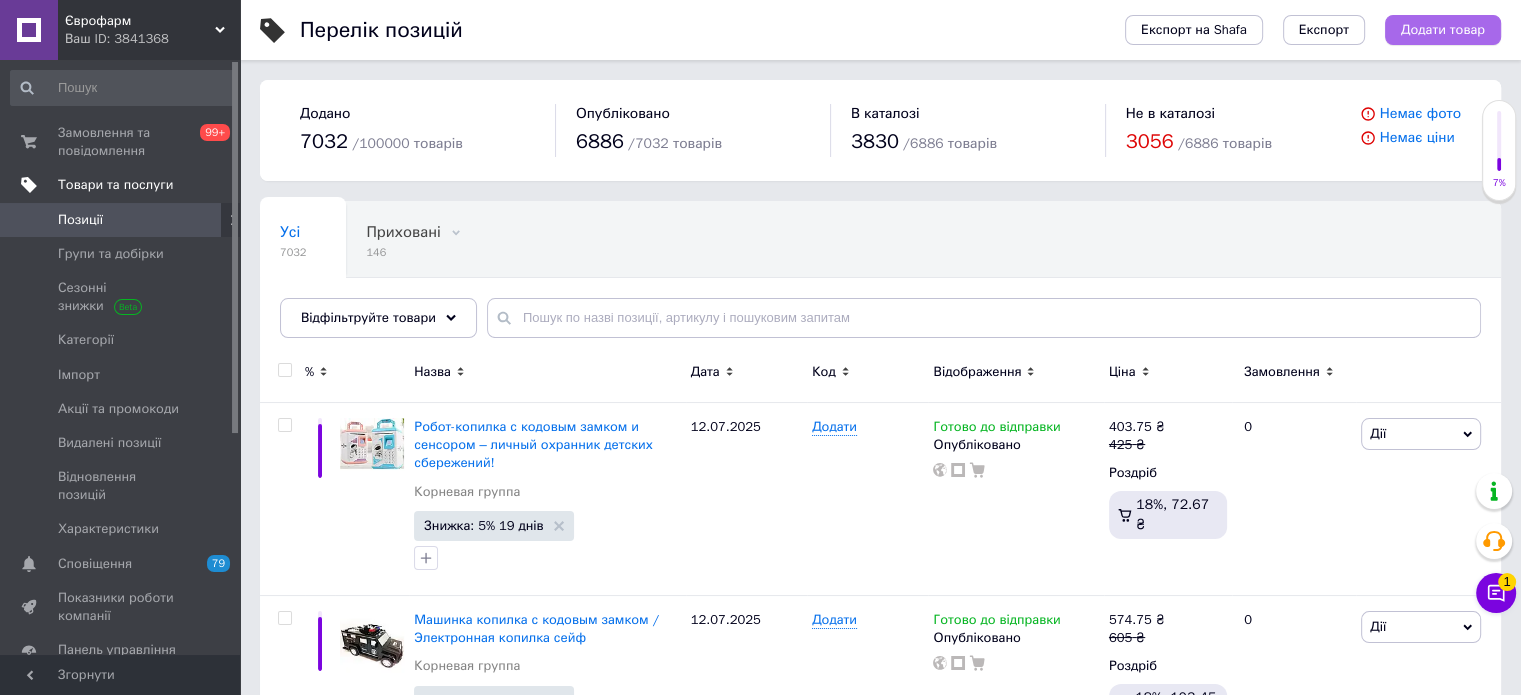 click on "Додати товар" at bounding box center [1443, 30] 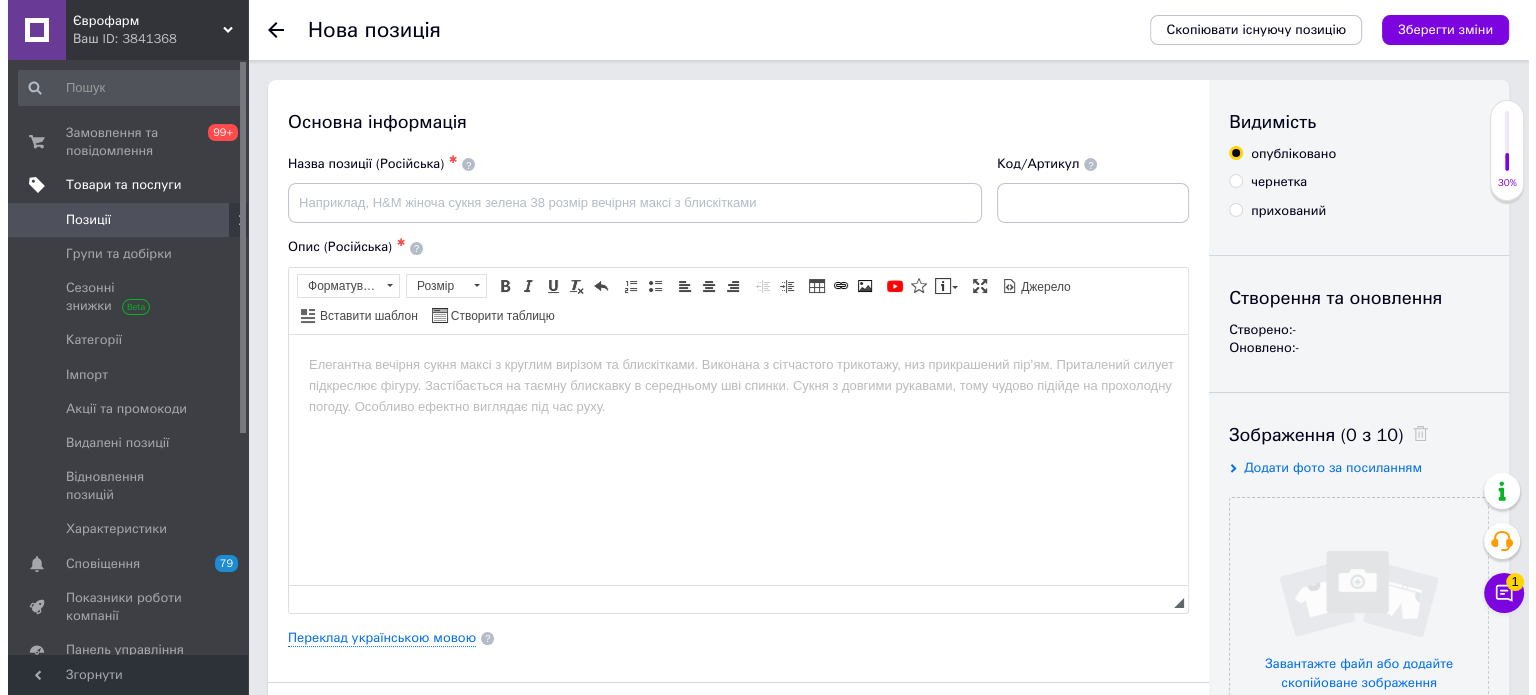 scroll, scrollTop: 0, scrollLeft: 0, axis: both 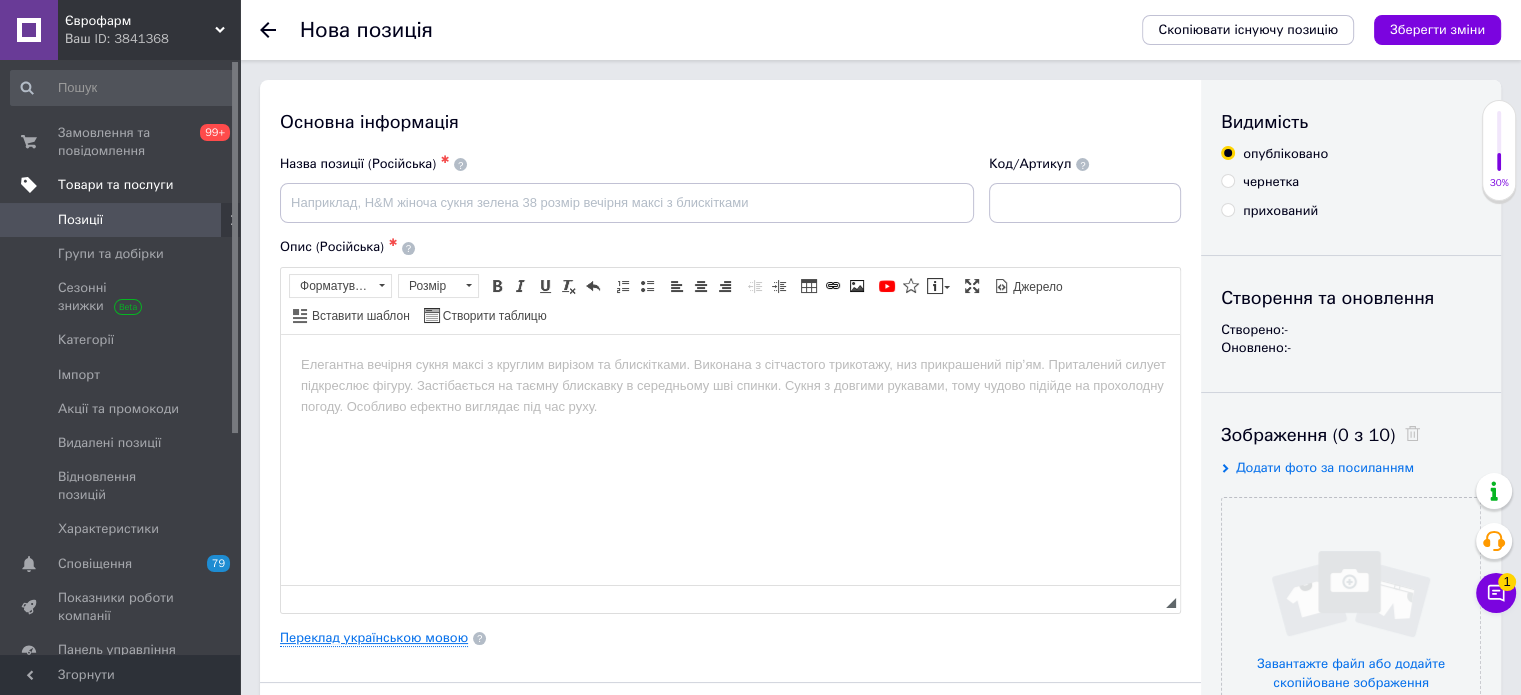 click on "Переклад українською мовою" at bounding box center (374, 638) 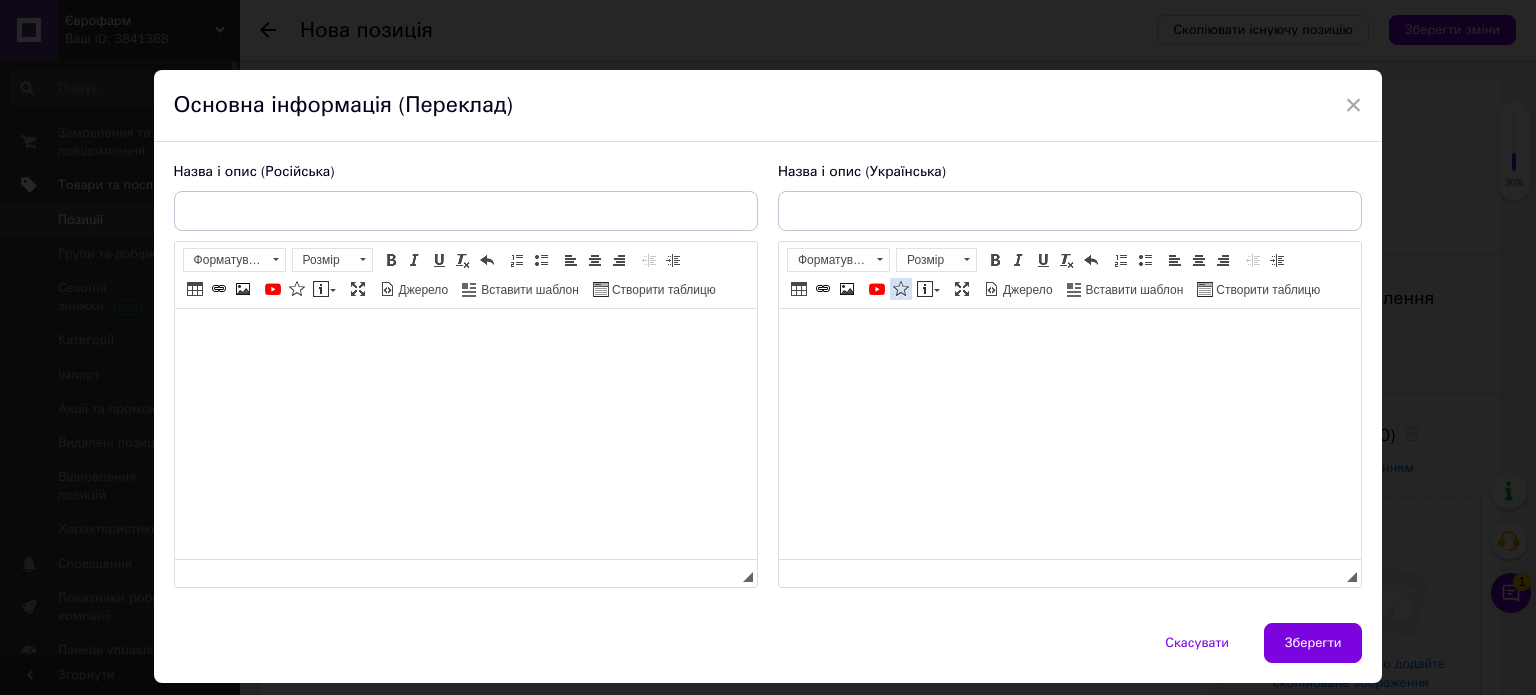 scroll, scrollTop: 0, scrollLeft: 0, axis: both 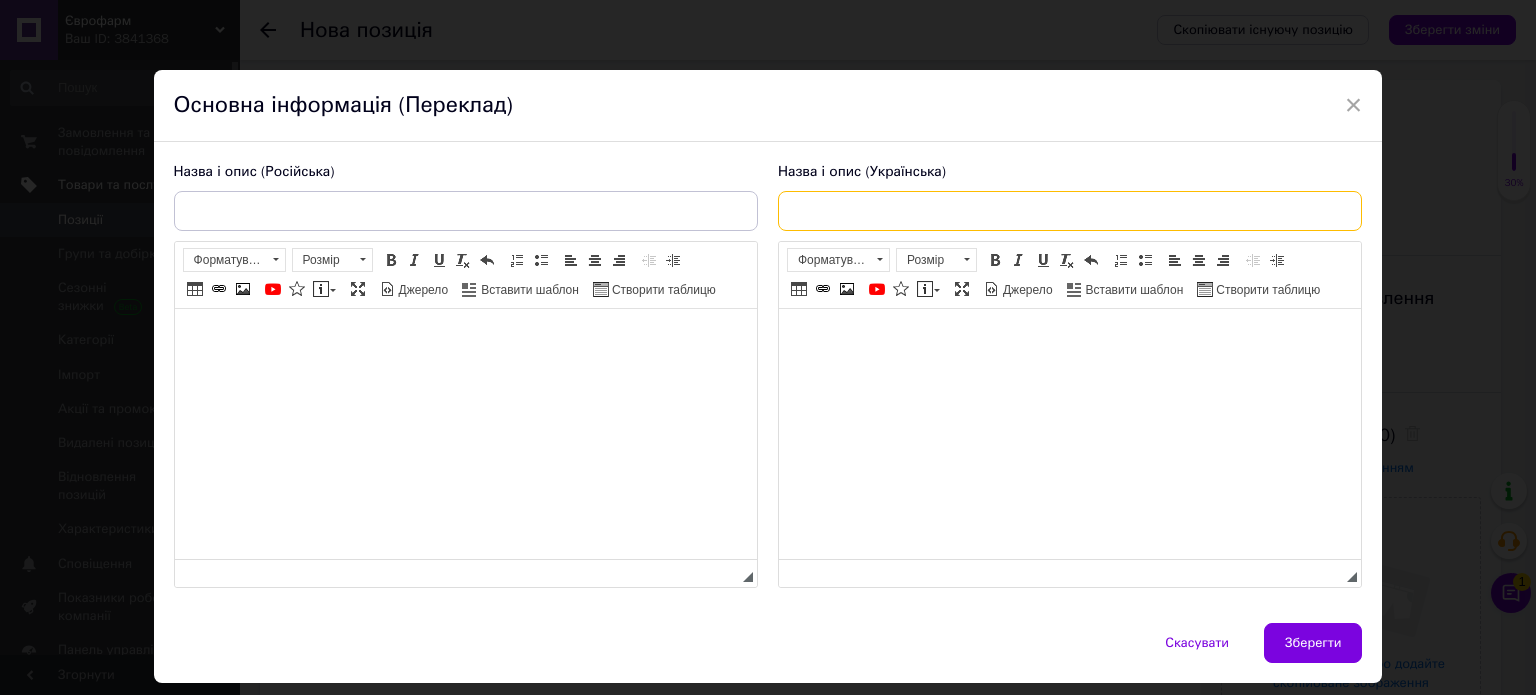 click at bounding box center (1070, 211) 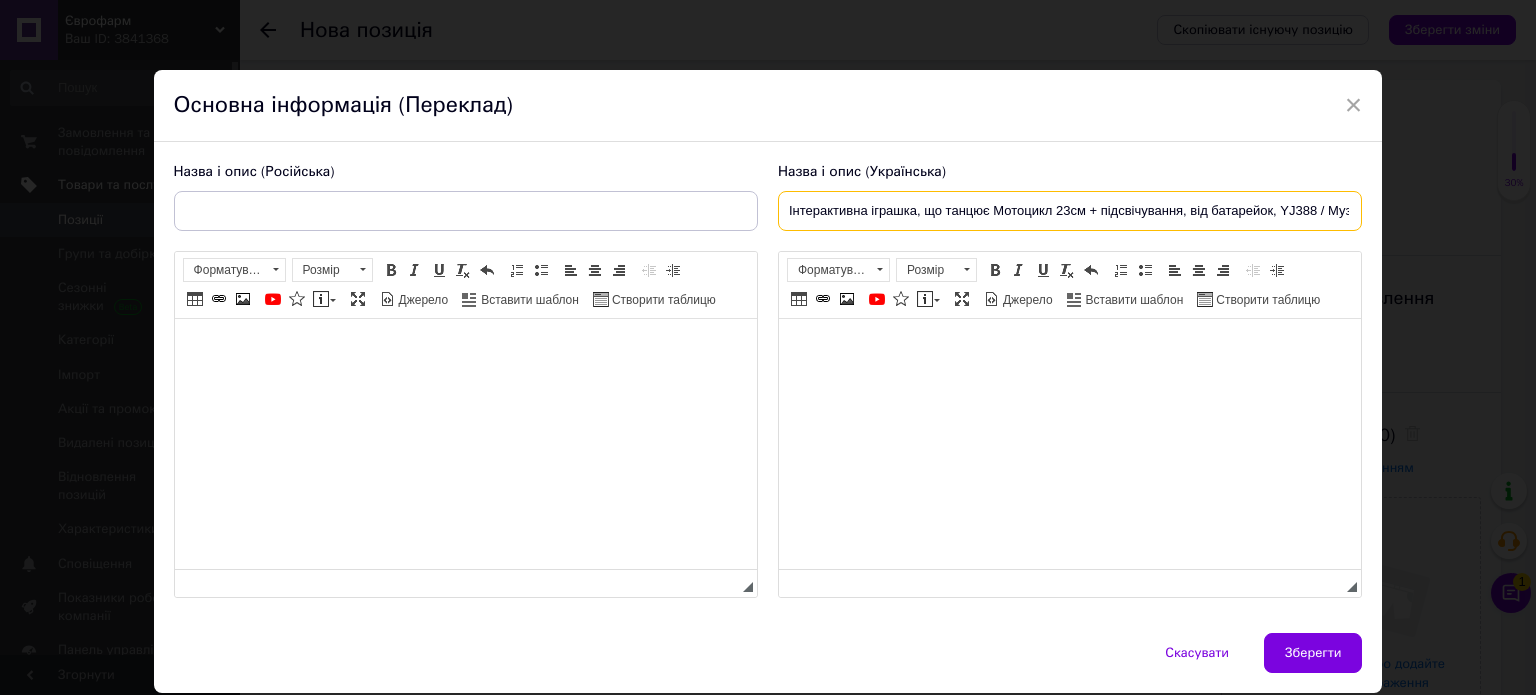 scroll, scrollTop: 0, scrollLeft: 154, axis: horizontal 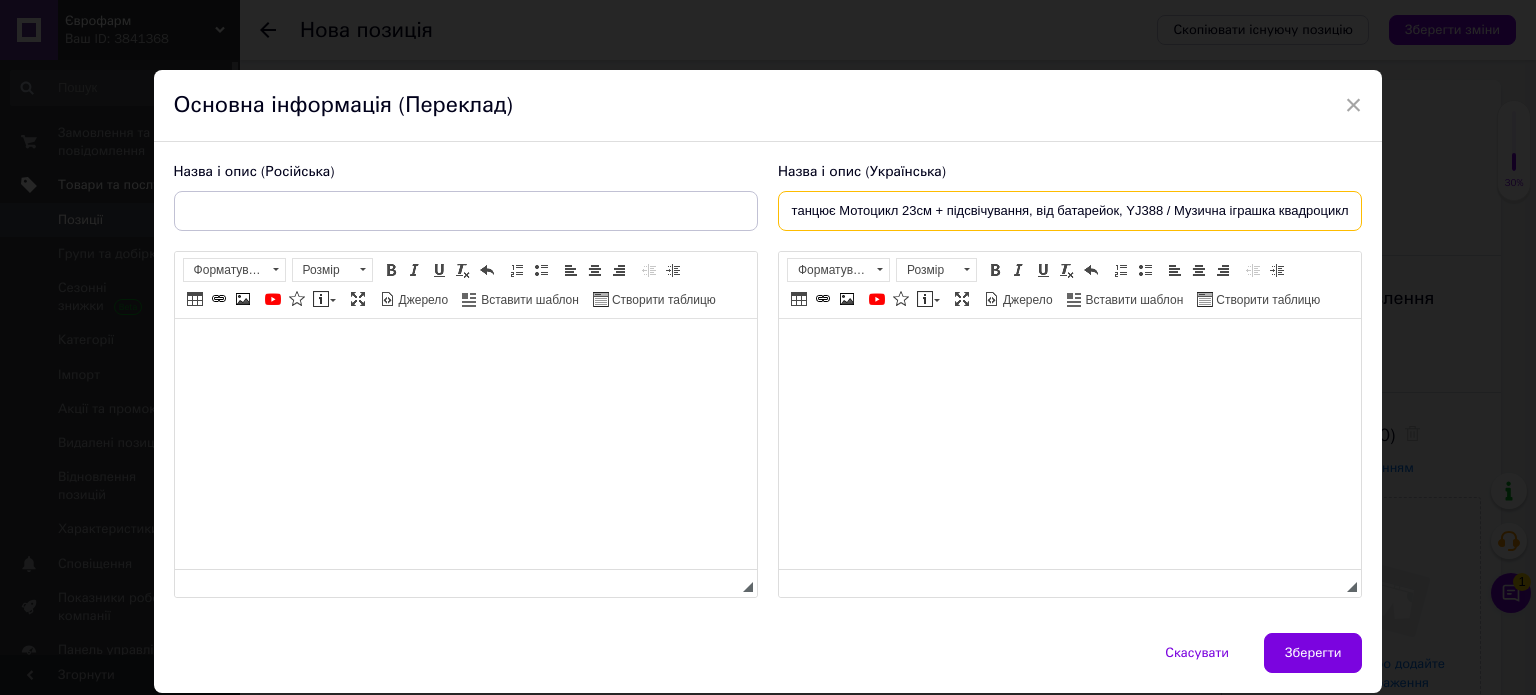 type on "Інтерактивна іграшка, що танцює Мотоцикл 23см + підсвічування, від батарейок, YJ388 / Музична іграшка квадроцикл" 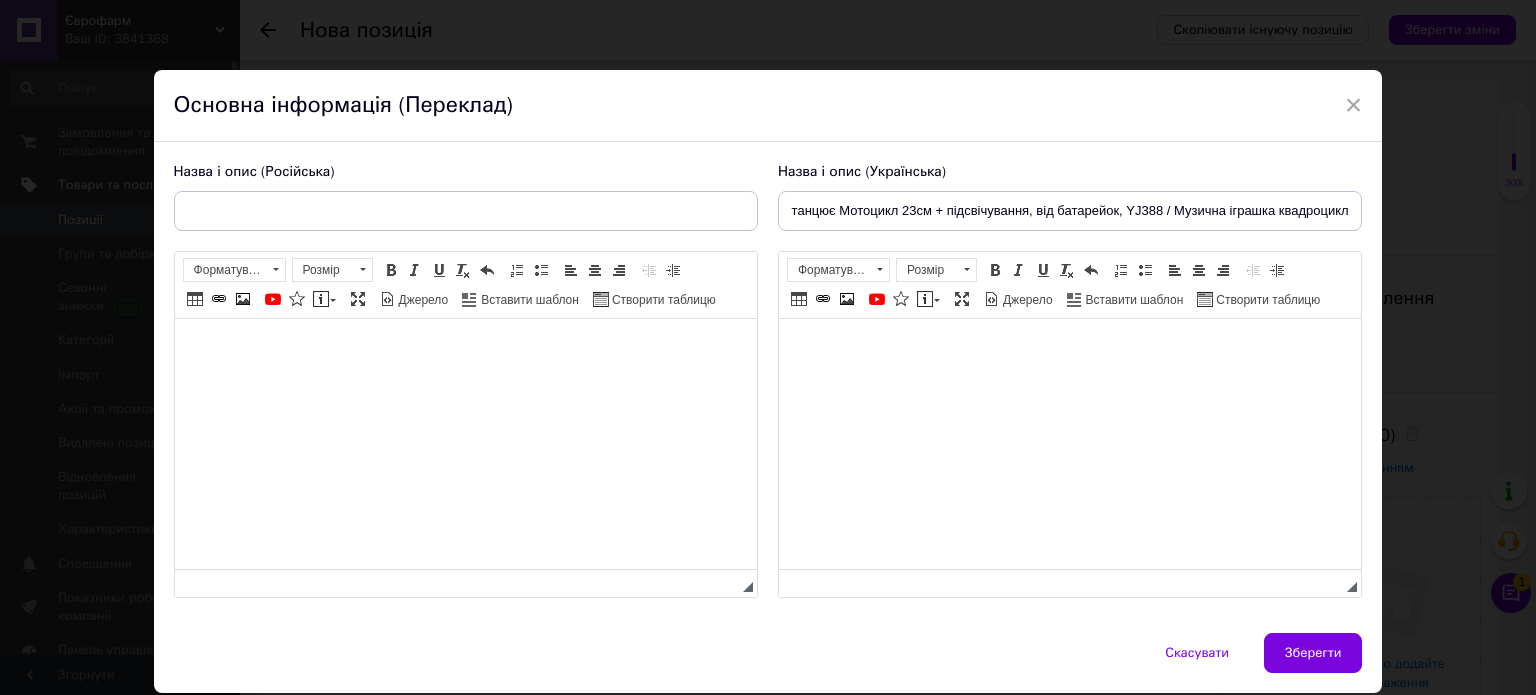 scroll, scrollTop: 0, scrollLeft: 0, axis: both 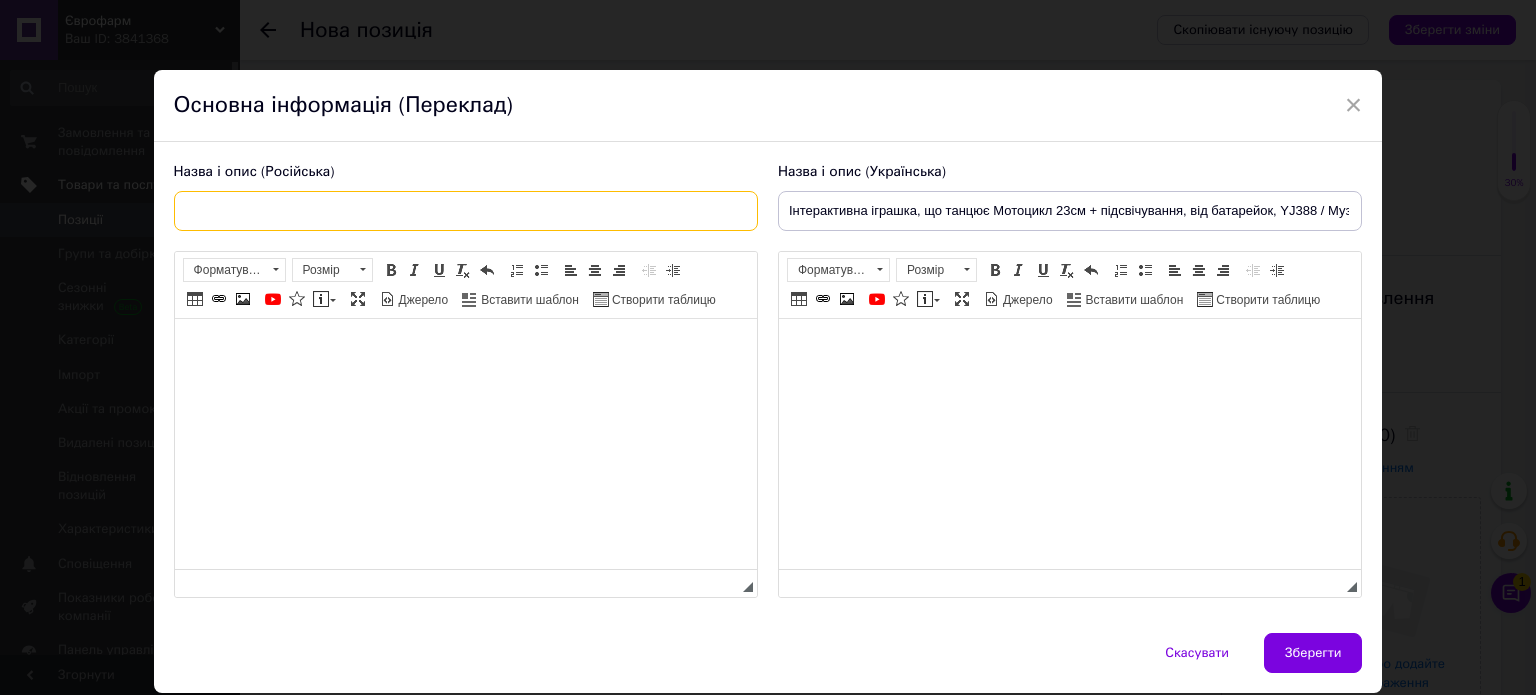click at bounding box center (466, 211) 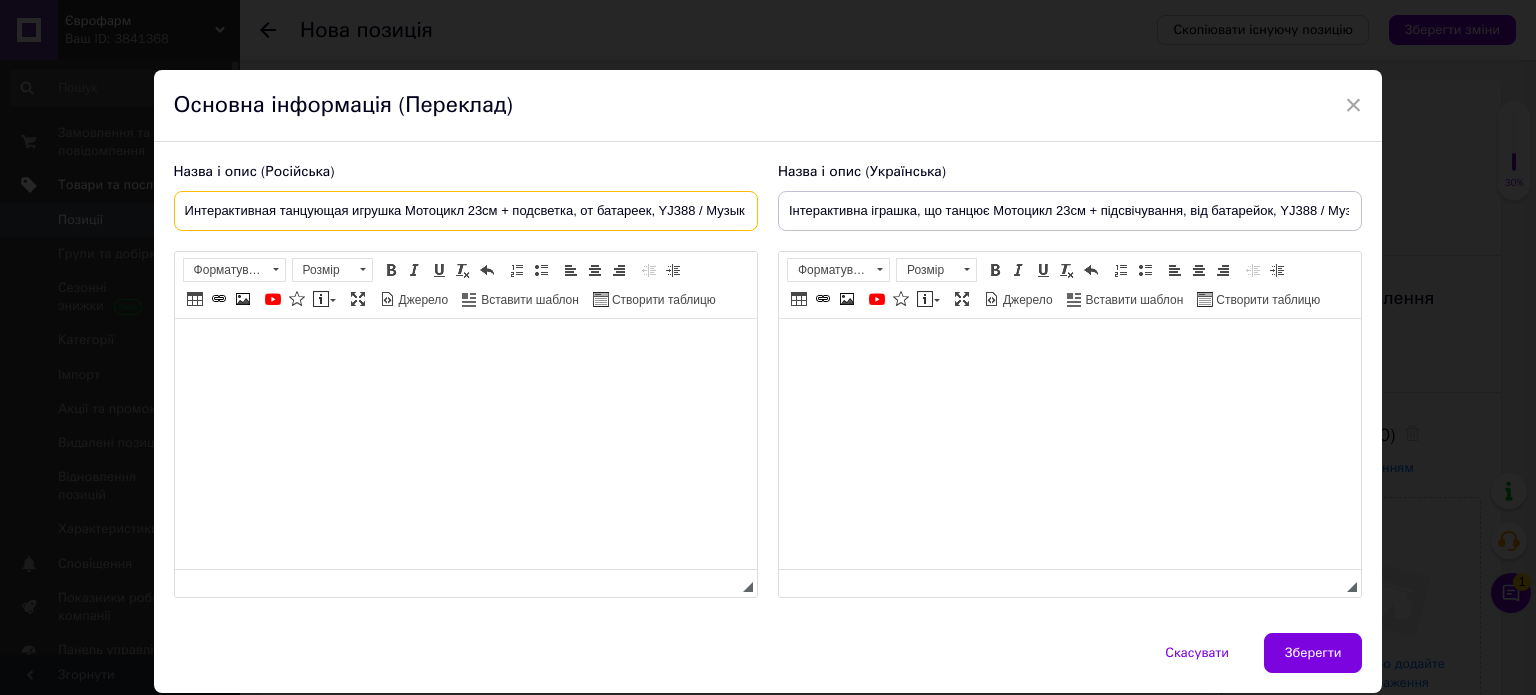 scroll, scrollTop: 0, scrollLeft: 171, axis: horizontal 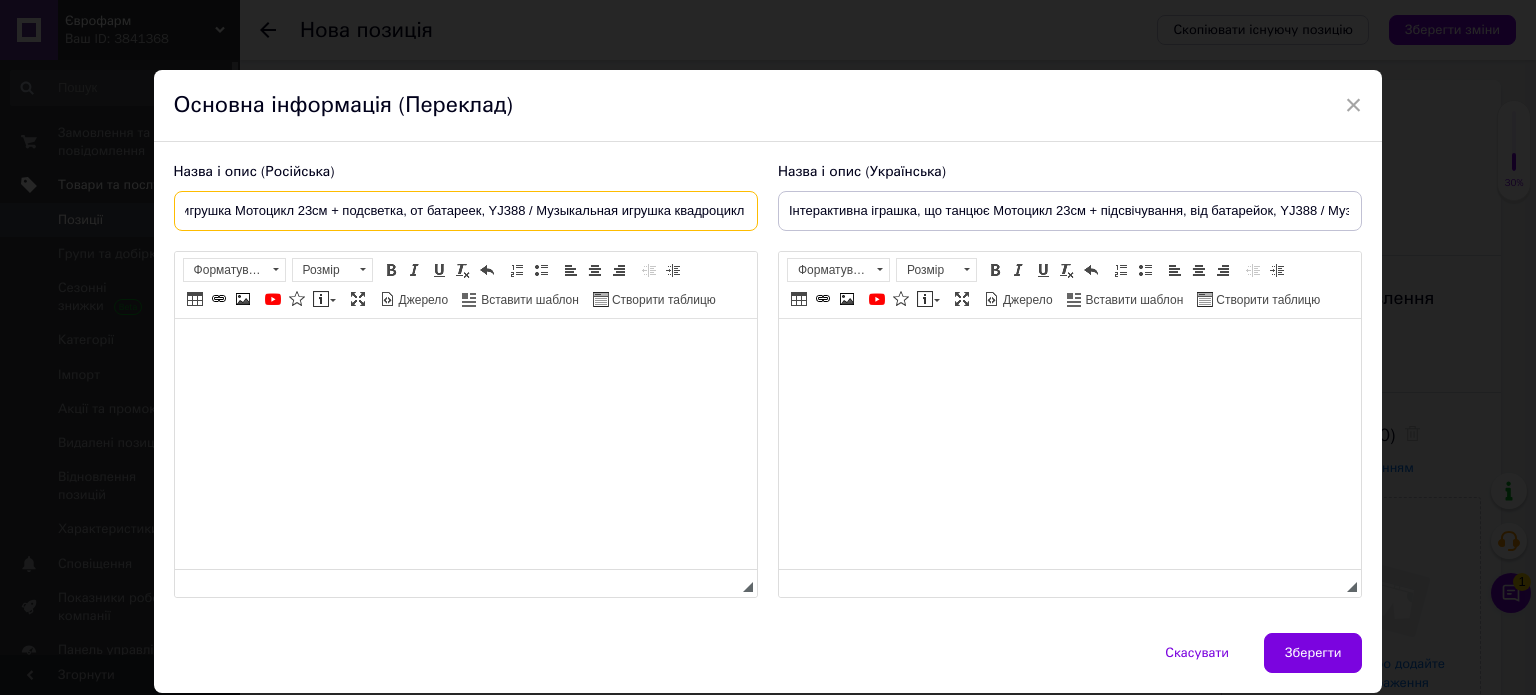type on "Интерактивная танцующая игрушка Мотоцикл 23см + подсветка, от батареек, YJ388 / Музыкальная игрушка квадроцикл" 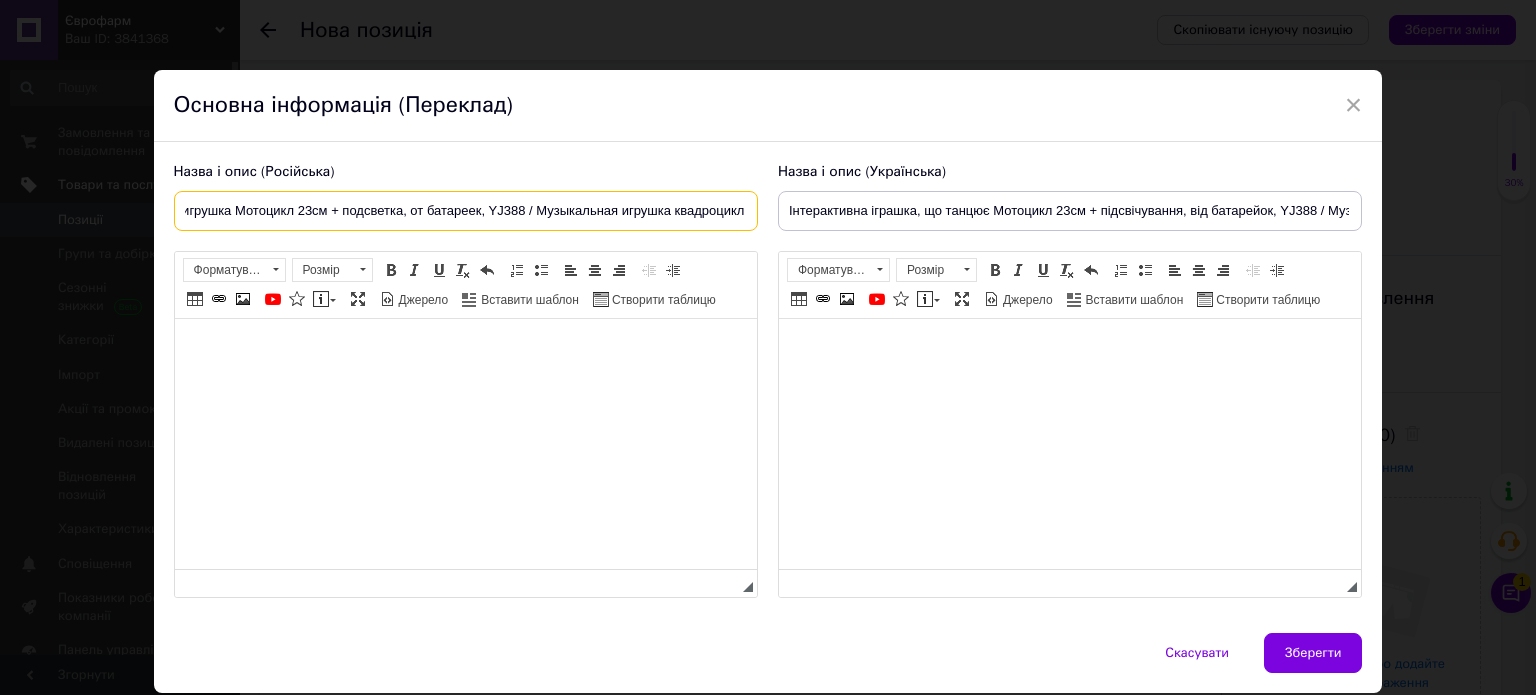 scroll, scrollTop: 0, scrollLeft: 0, axis: both 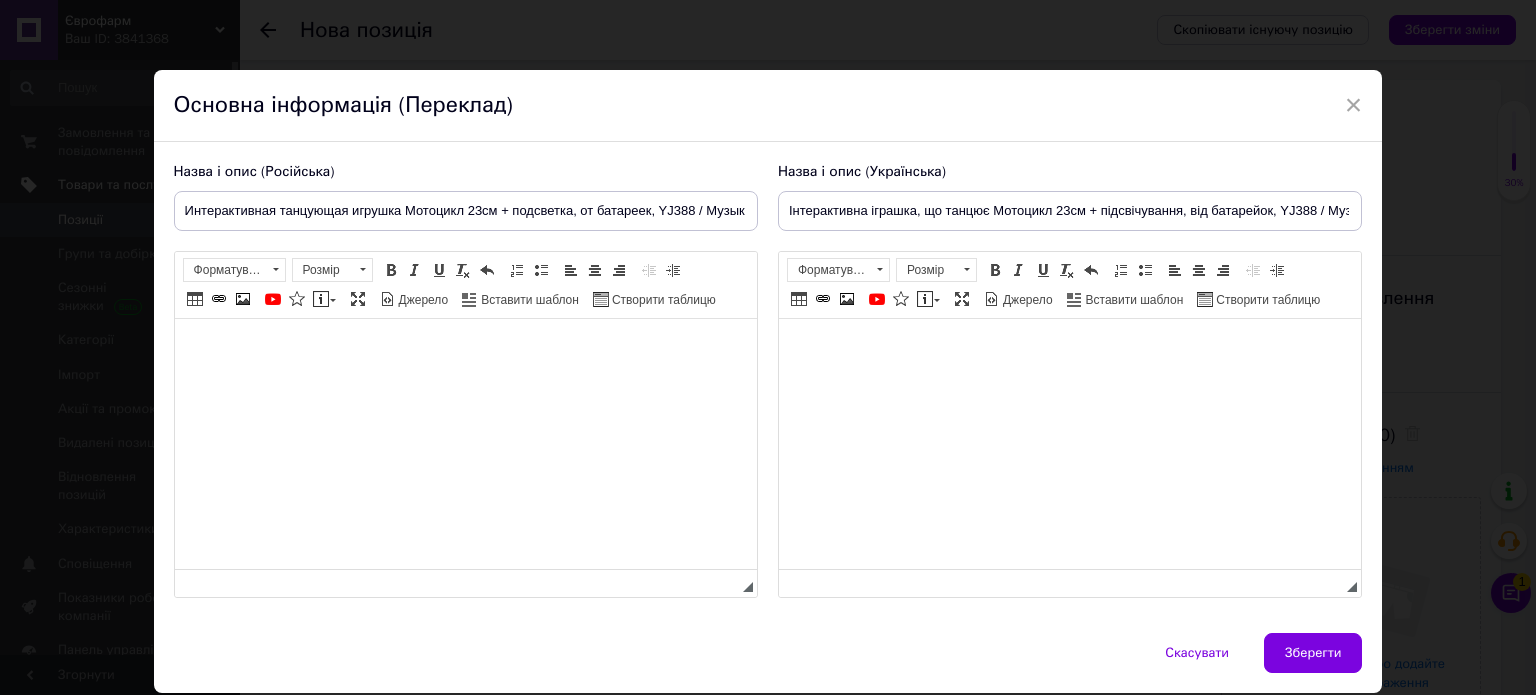 click at bounding box center (1069, 349) 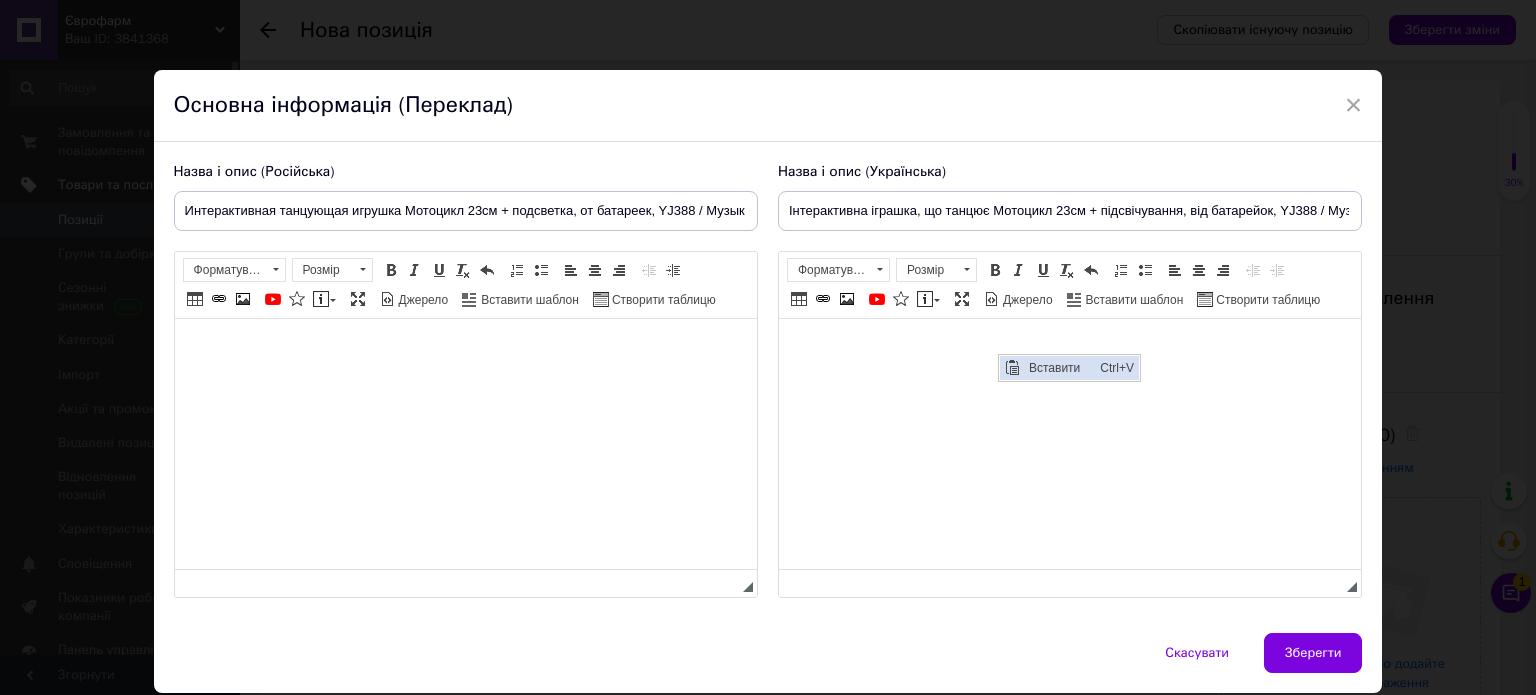scroll, scrollTop: 0, scrollLeft: 0, axis: both 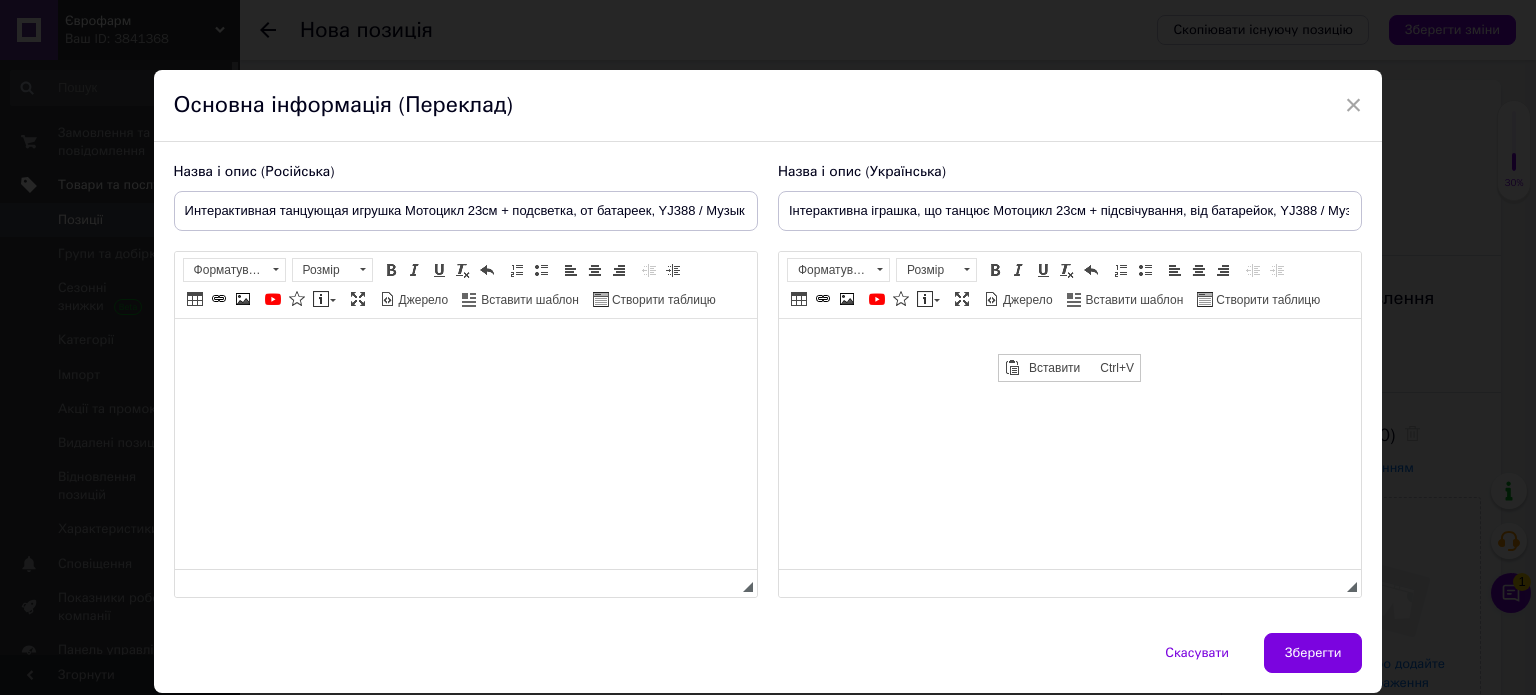 click at bounding box center (1069, 349) 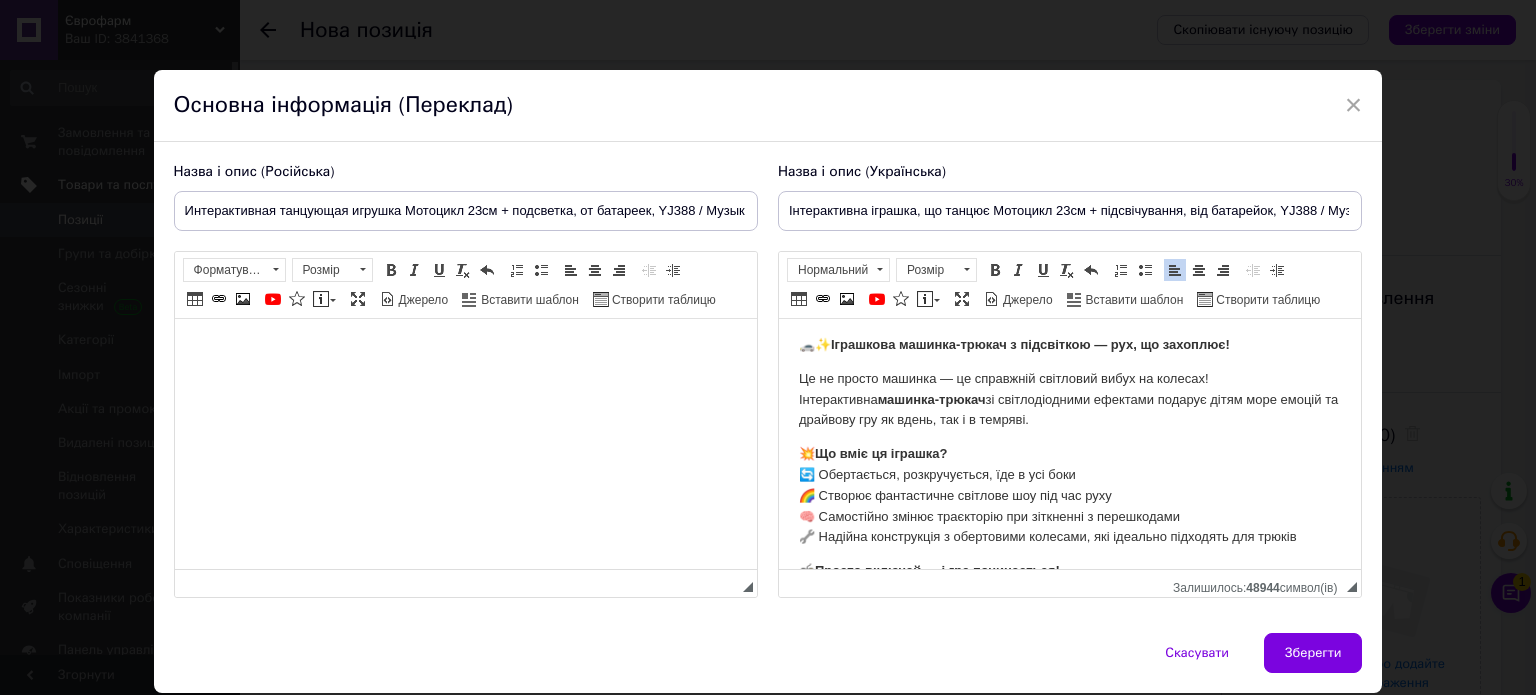 scroll, scrollTop: 0, scrollLeft: 0, axis: both 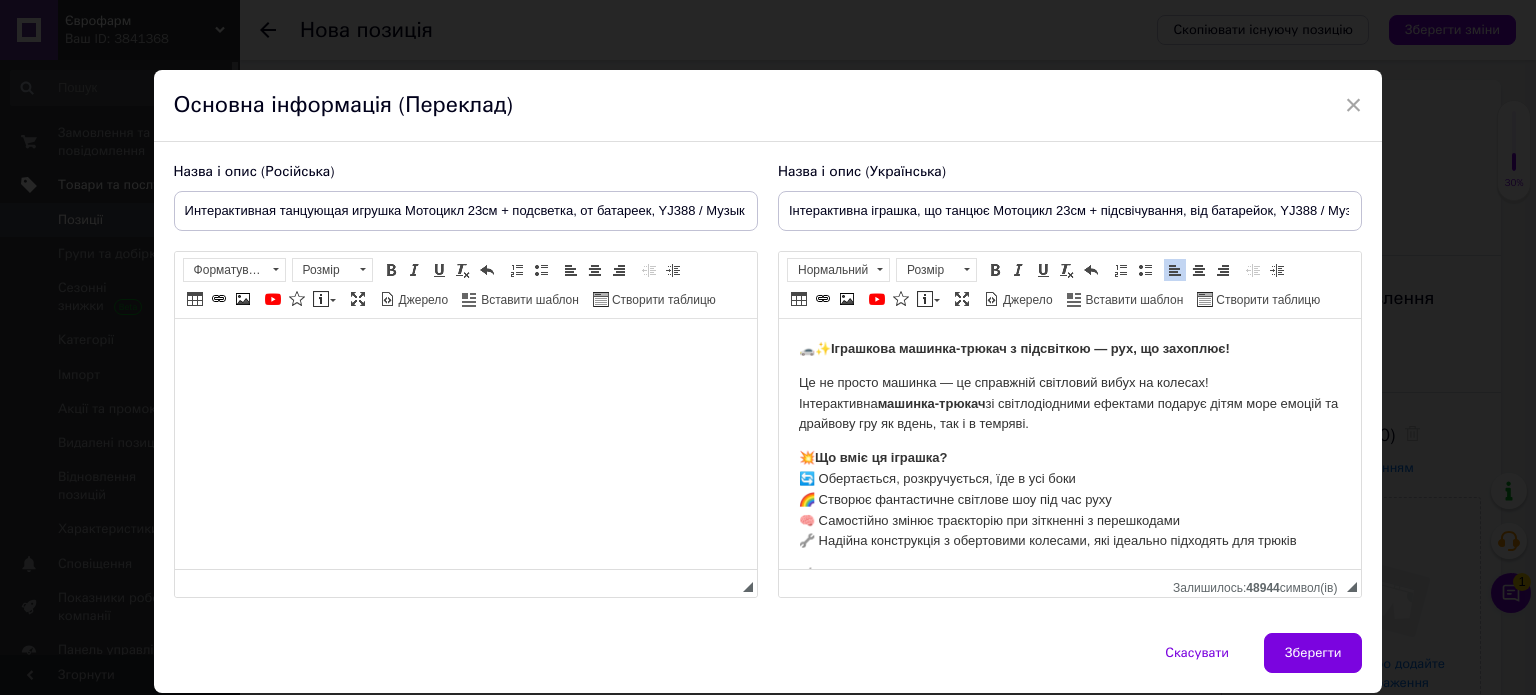 click at bounding box center (465, 349) 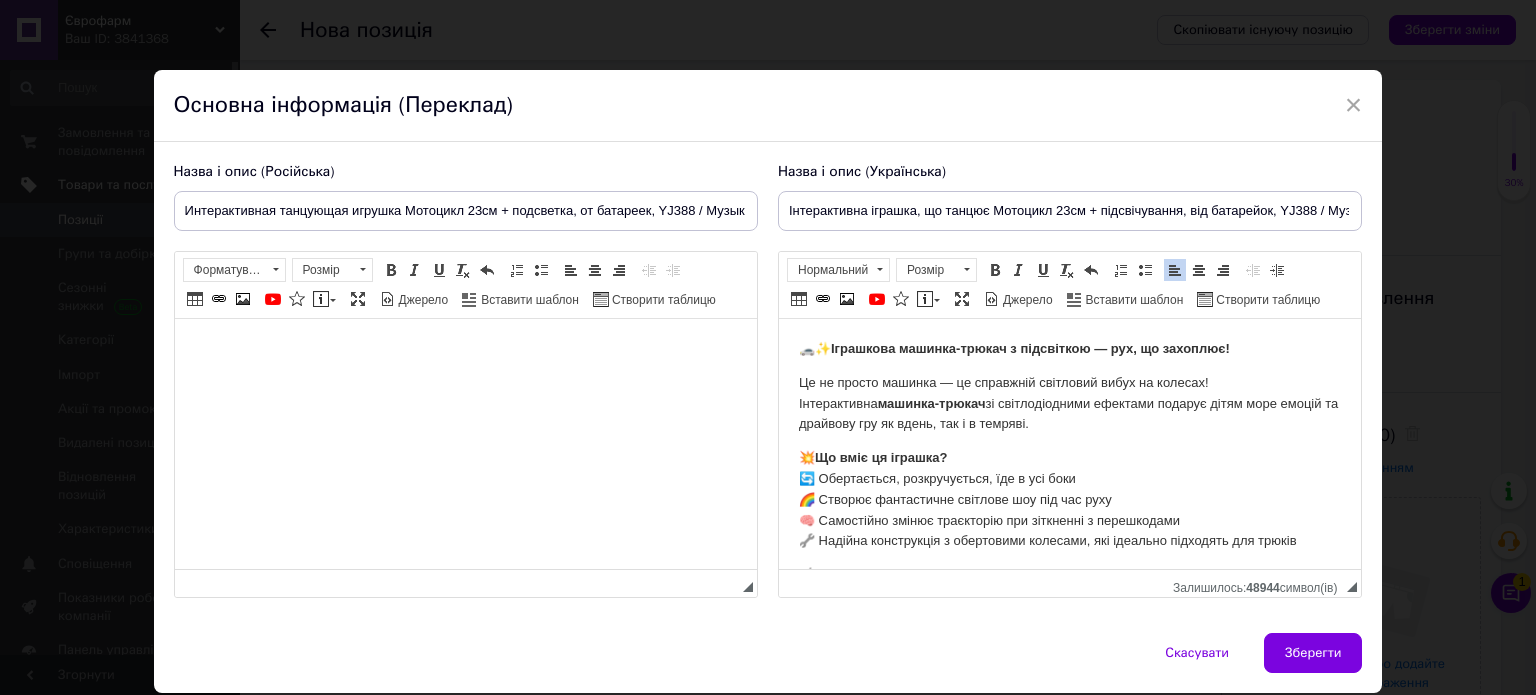 scroll, scrollTop: 333, scrollLeft: 0, axis: vertical 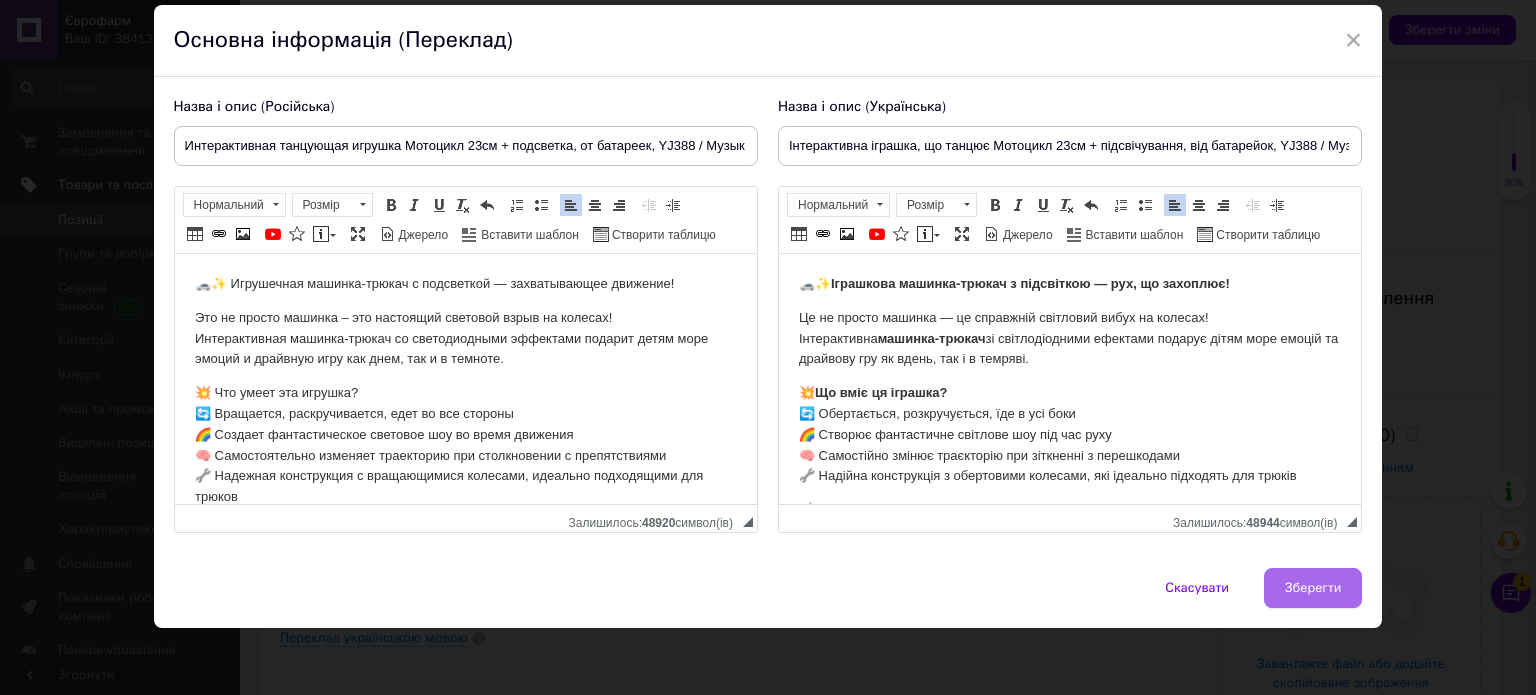 click on "Зберегти" at bounding box center (1313, 588) 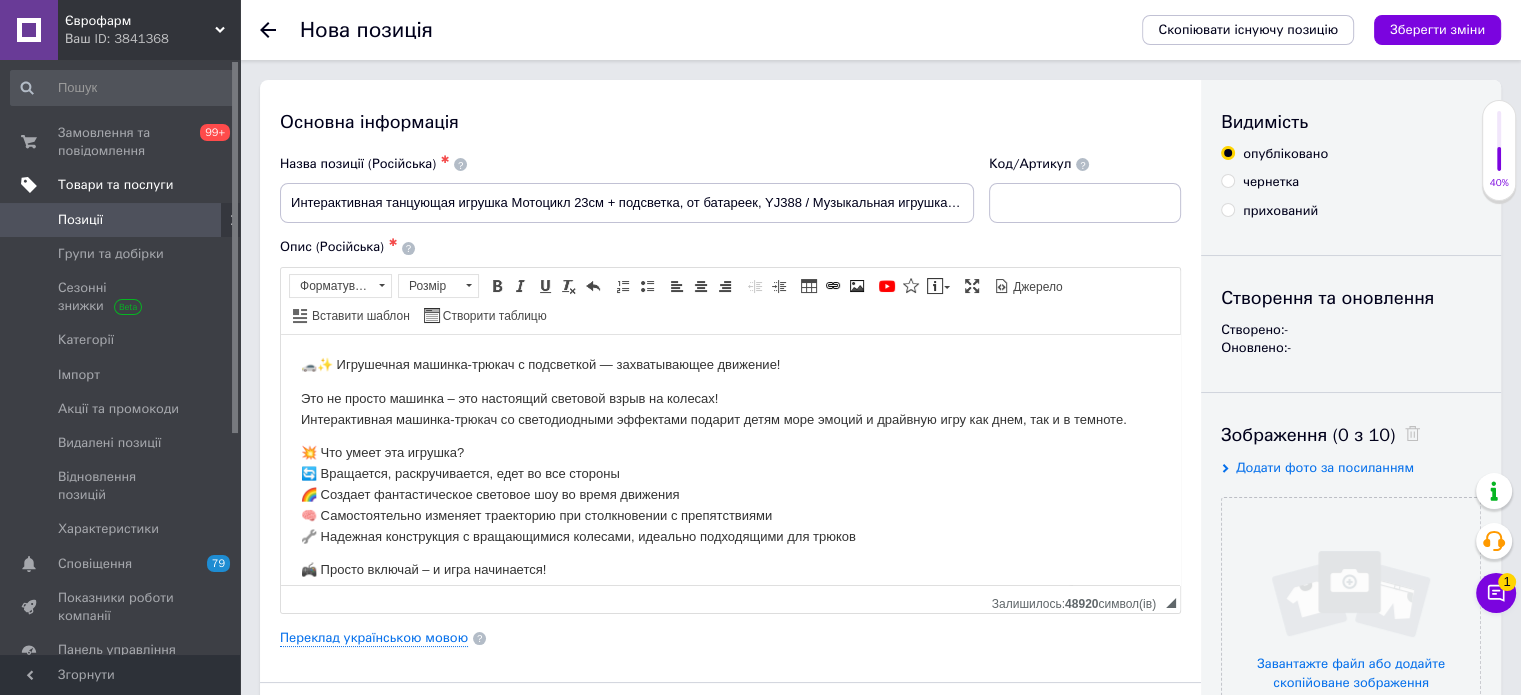 scroll, scrollTop: 300, scrollLeft: 0, axis: vertical 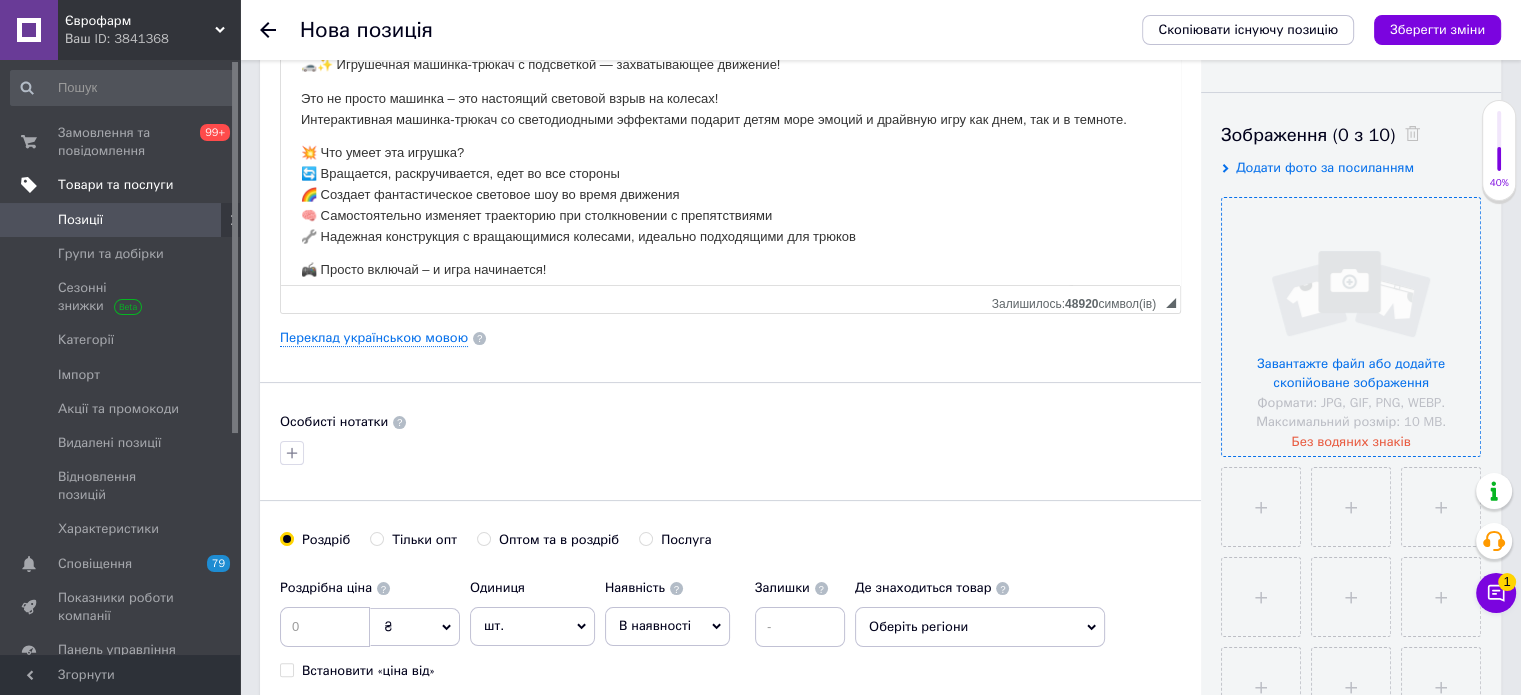 drag, startPoint x: 1324, startPoint y: 365, endPoint x: 1380, endPoint y: 389, distance: 60.926186 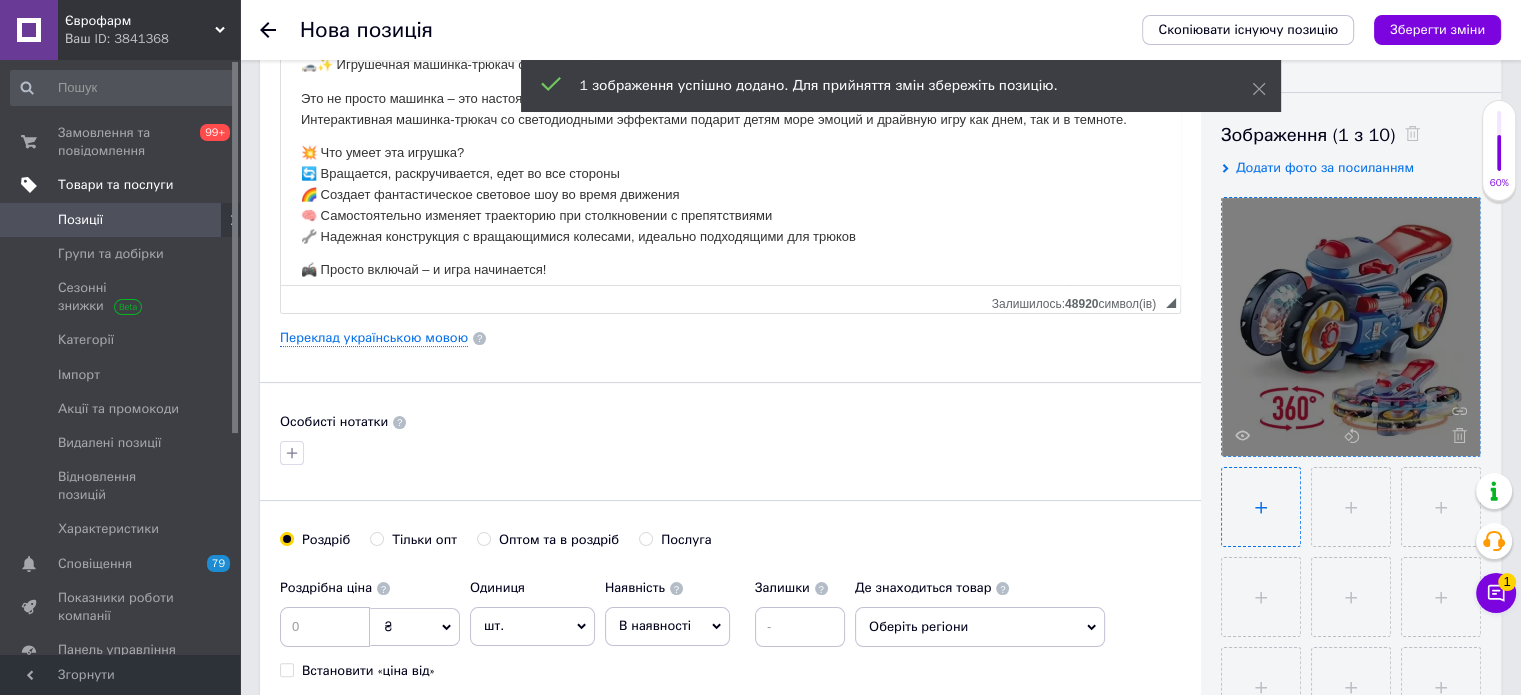 click at bounding box center (1261, 507) 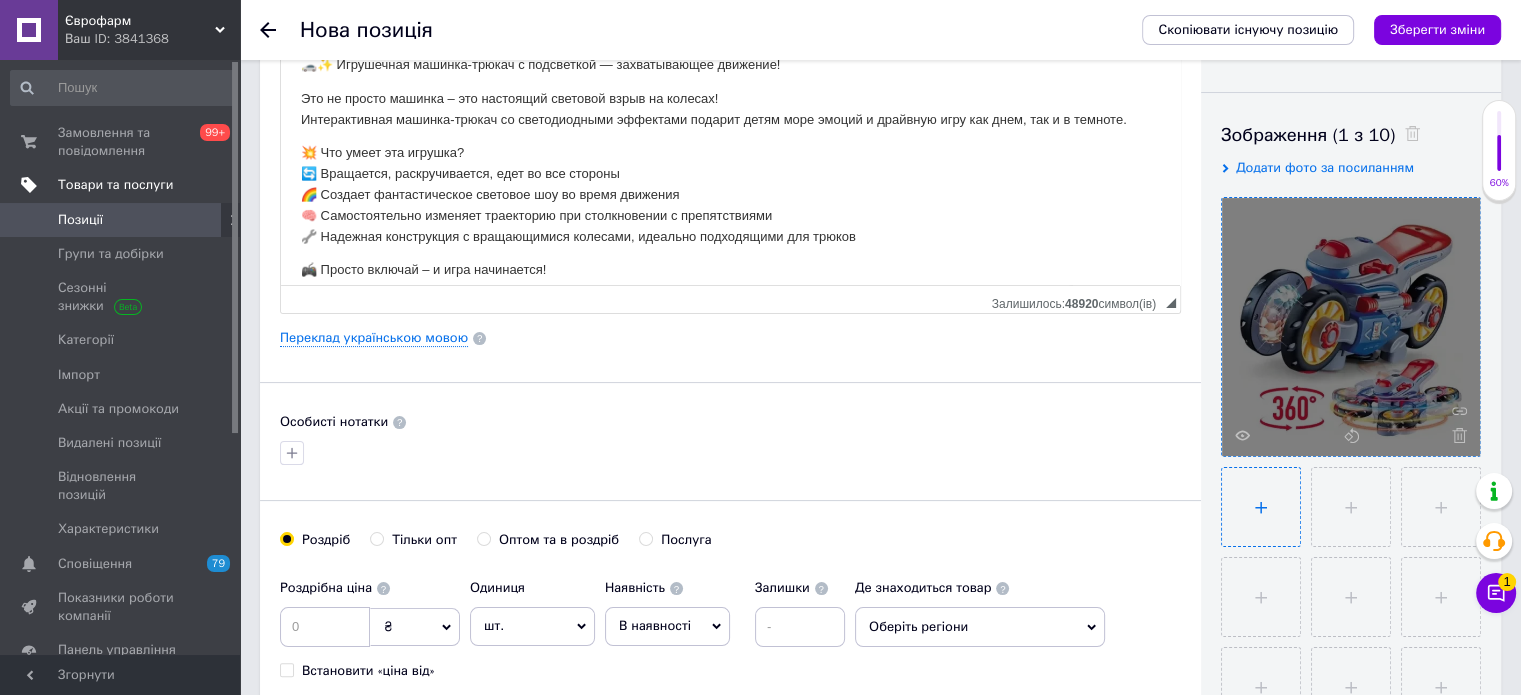 type on "C:\fakepath\ynteraktyvnaia-tantsuiushchaia-yhrushka-mototsykl-23sm-podsvetka-ot-batareek-yj388-muzykalnaia-yhrushka-kvadrotsykl-19277904678142_9bdb33d0bd.webp" 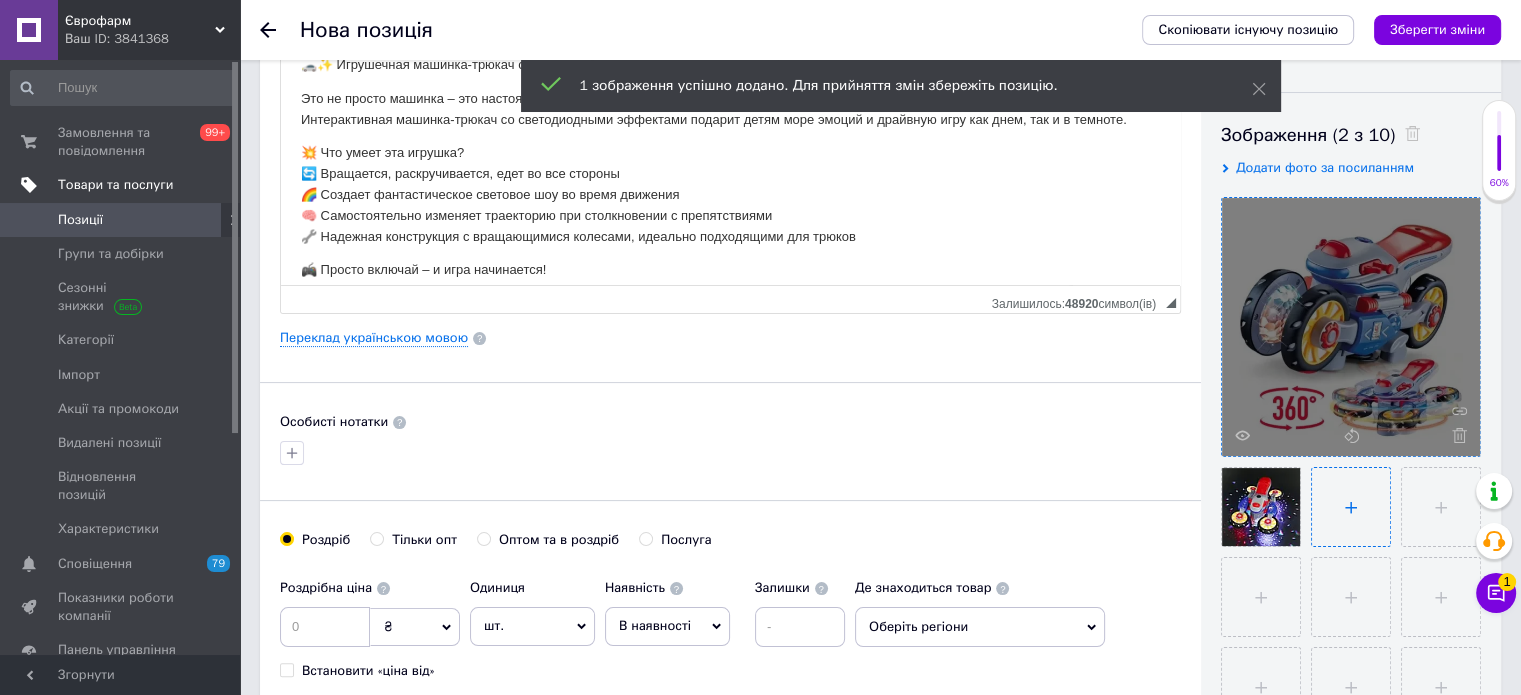 click at bounding box center (1351, 507) 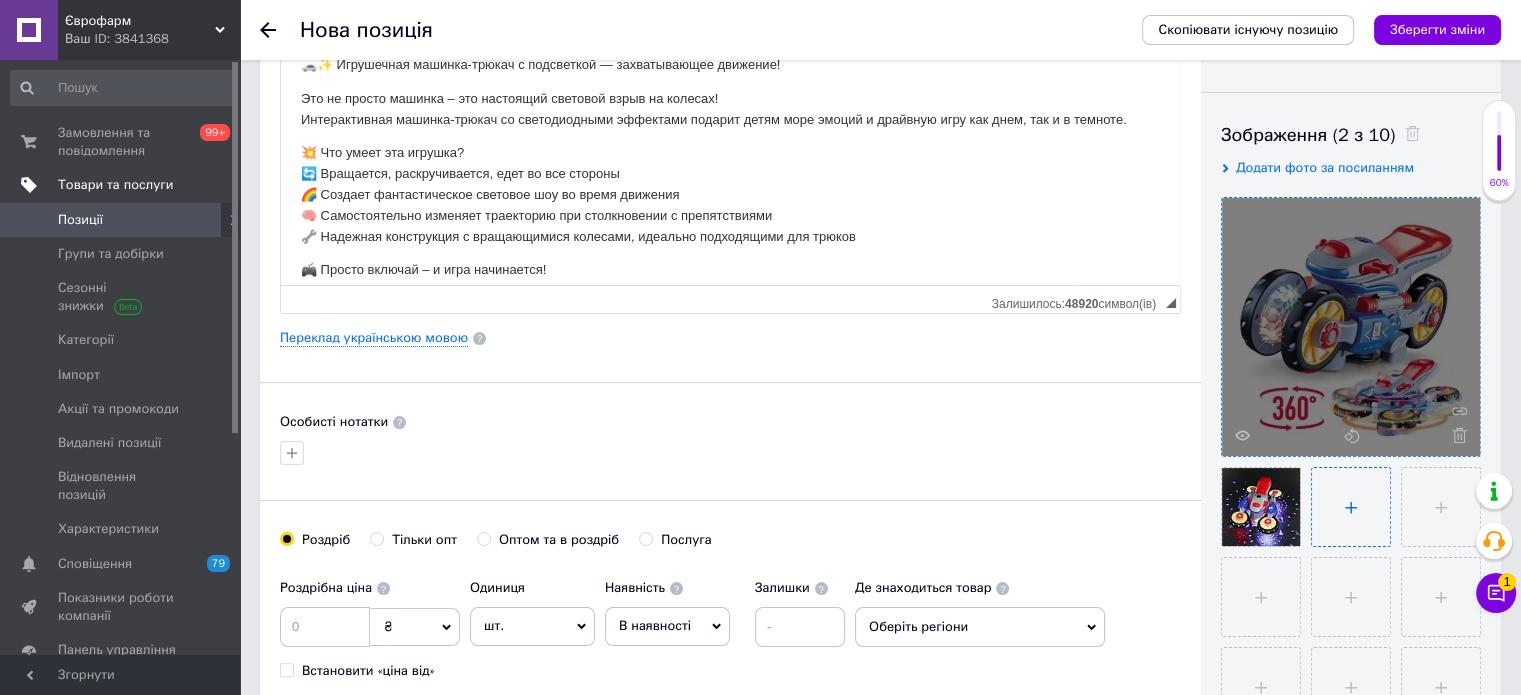 type on "C:\fakepath\ynteraktyvnaia-tantsuiushchaia-yhrushka-mototsykl-23sm-podsvetka-ot-batareek-yj388-muzykalnaia-yhrushka-kvadrotsykl-66449567375625_a314ed1b0a.webp" 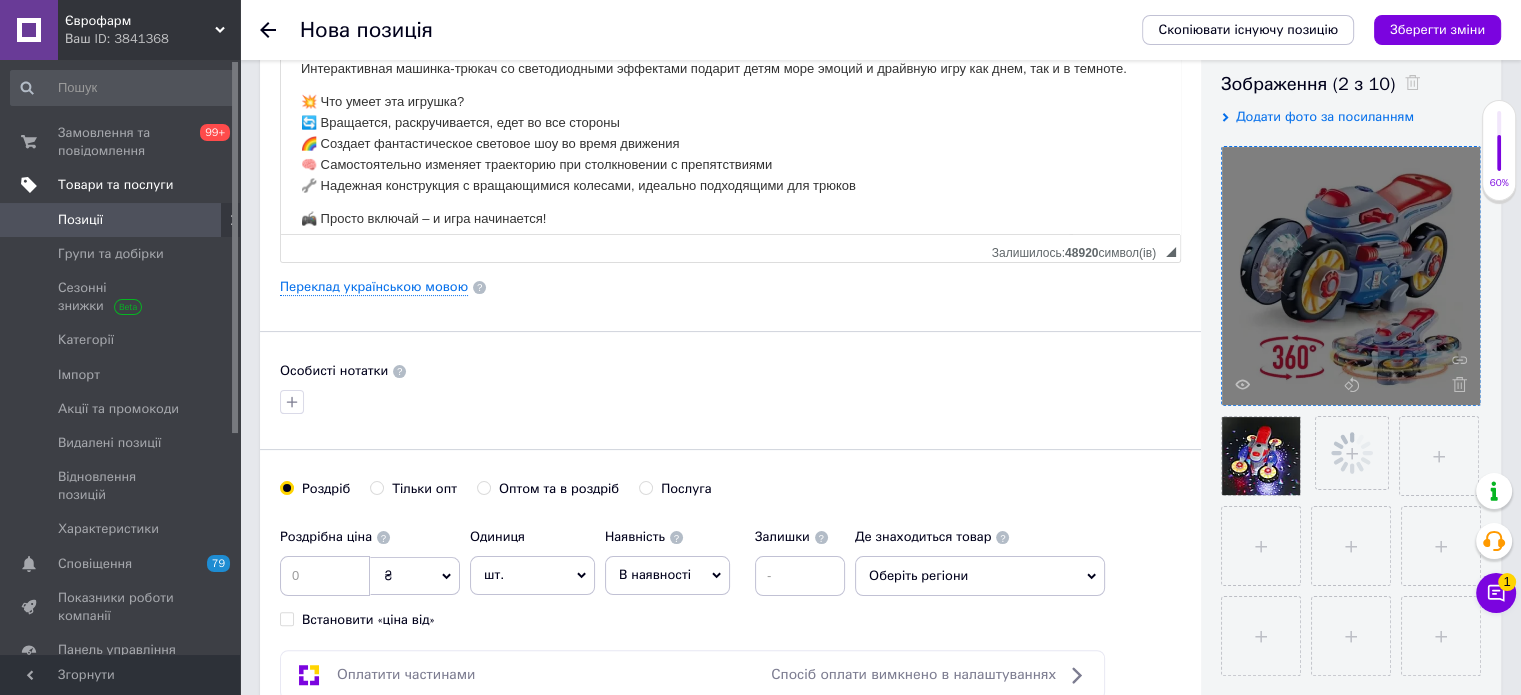 scroll, scrollTop: 400, scrollLeft: 0, axis: vertical 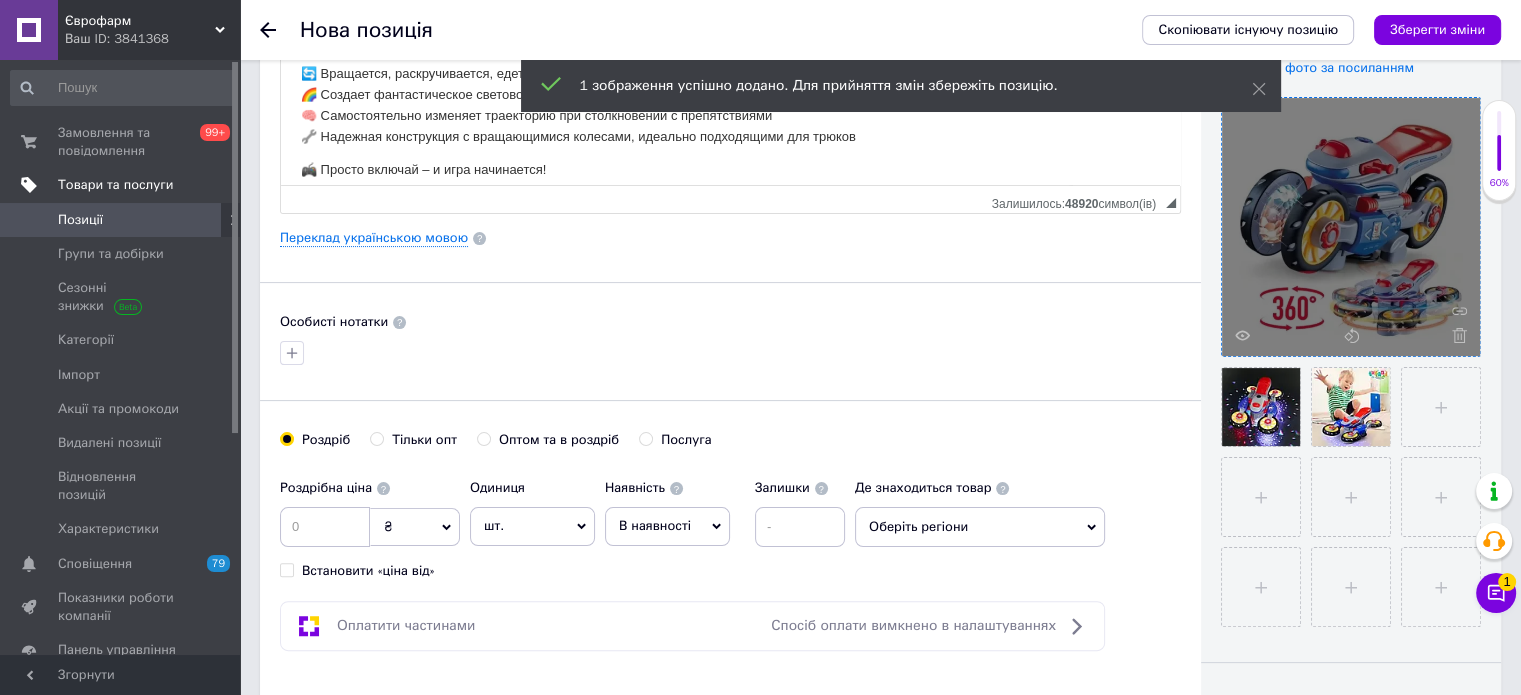 click on "В наявності" at bounding box center [667, 526] 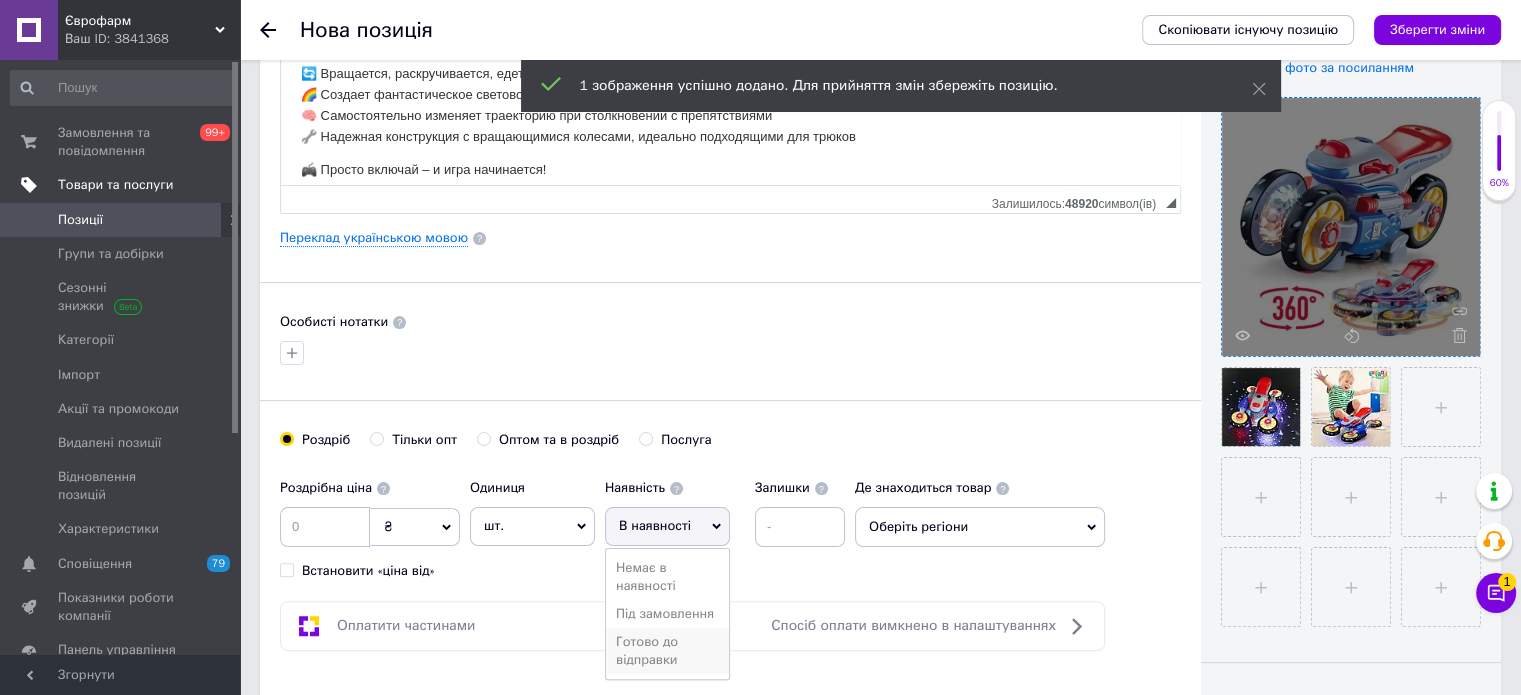 click on "Готово до відправки" at bounding box center [667, 651] 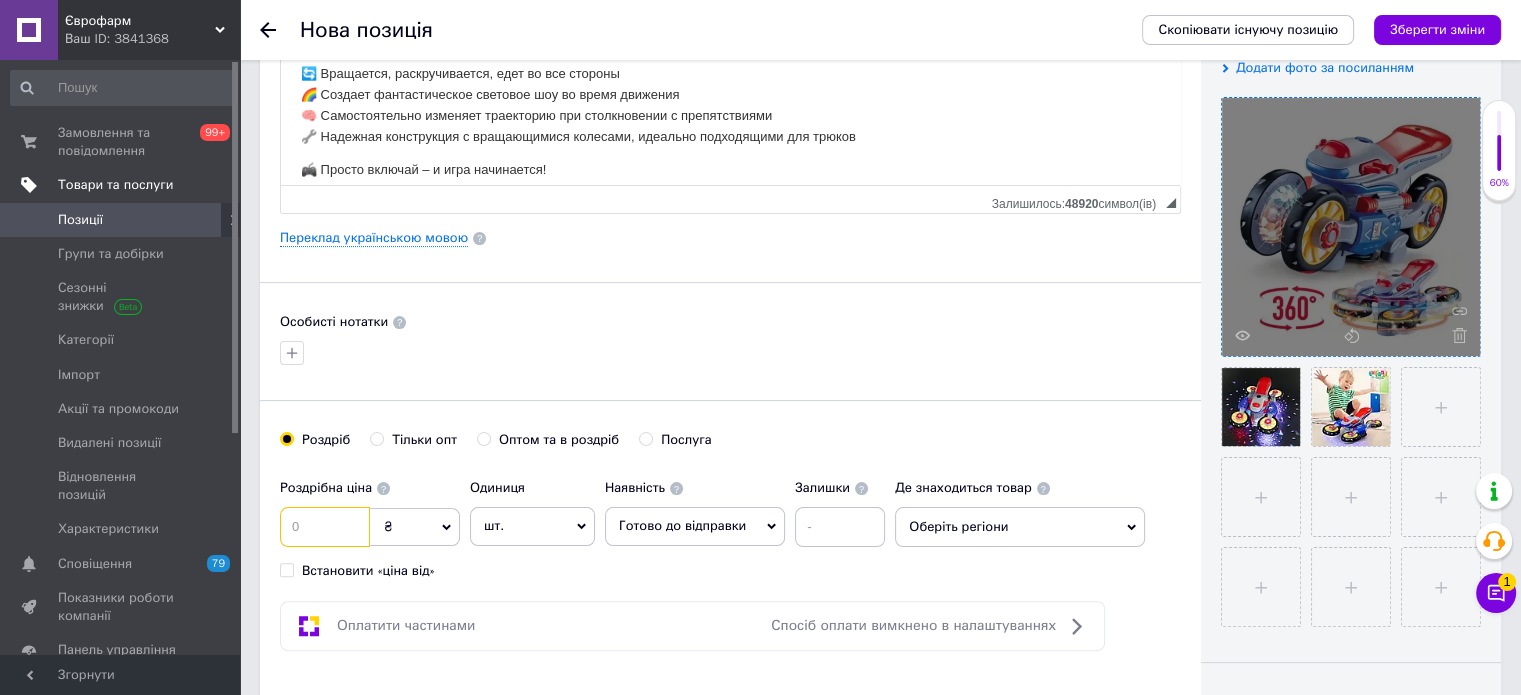 click at bounding box center (325, 527) 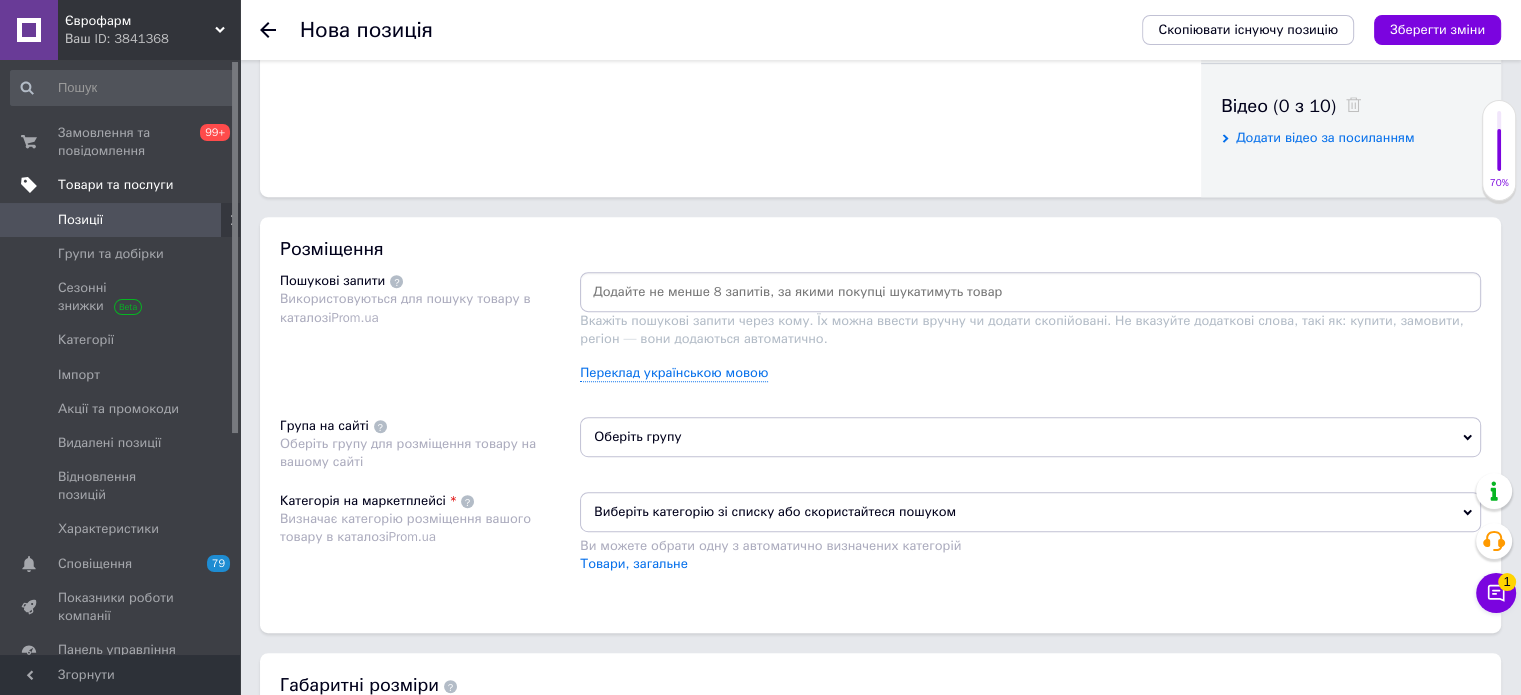scroll, scrollTop: 1000, scrollLeft: 0, axis: vertical 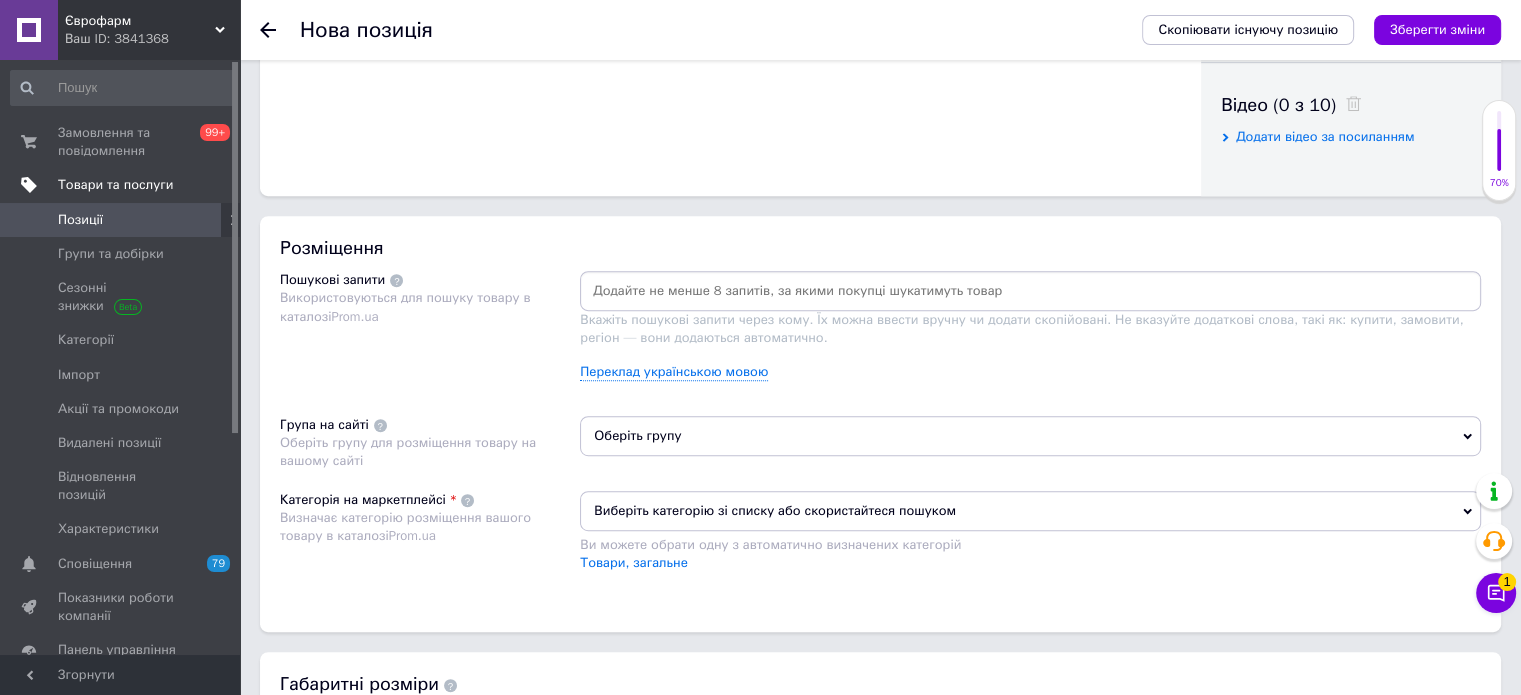 type on "445" 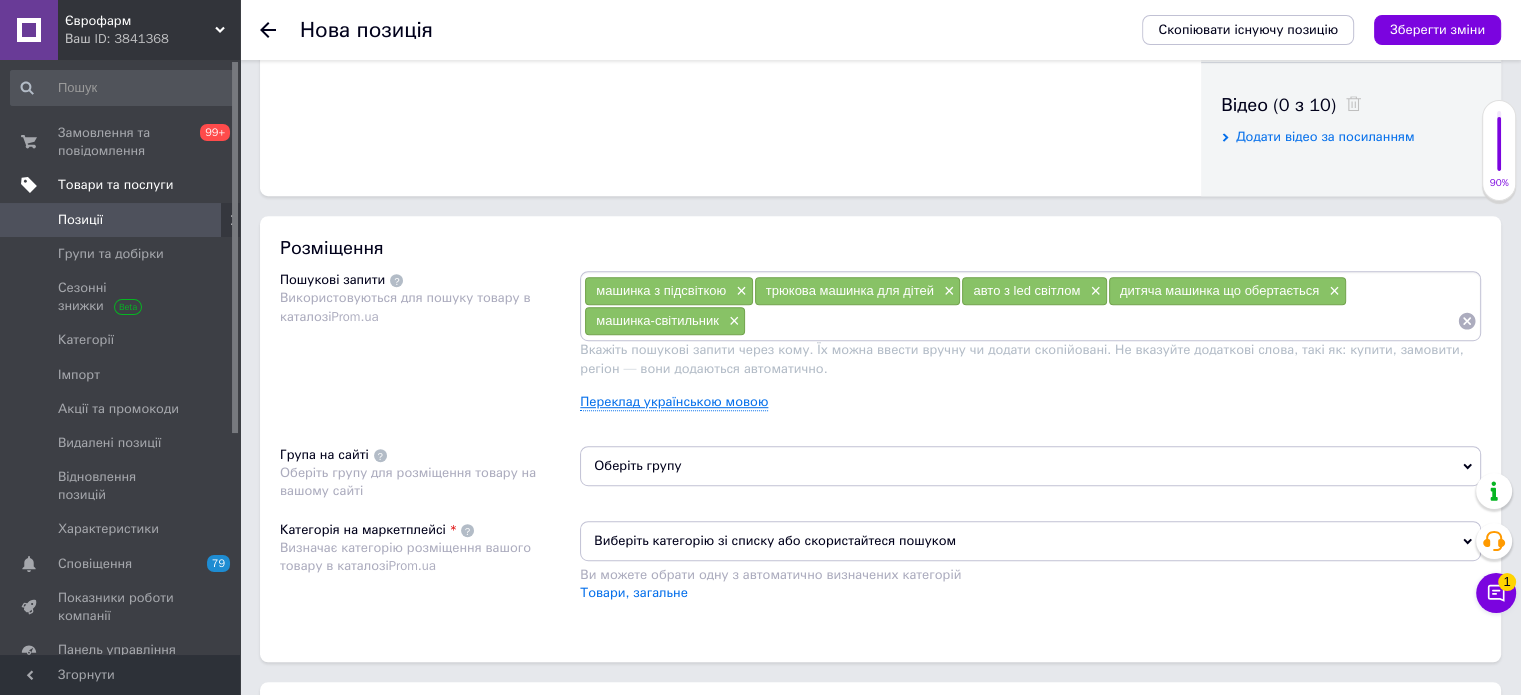 click on "Переклад українською мовою" at bounding box center [674, 402] 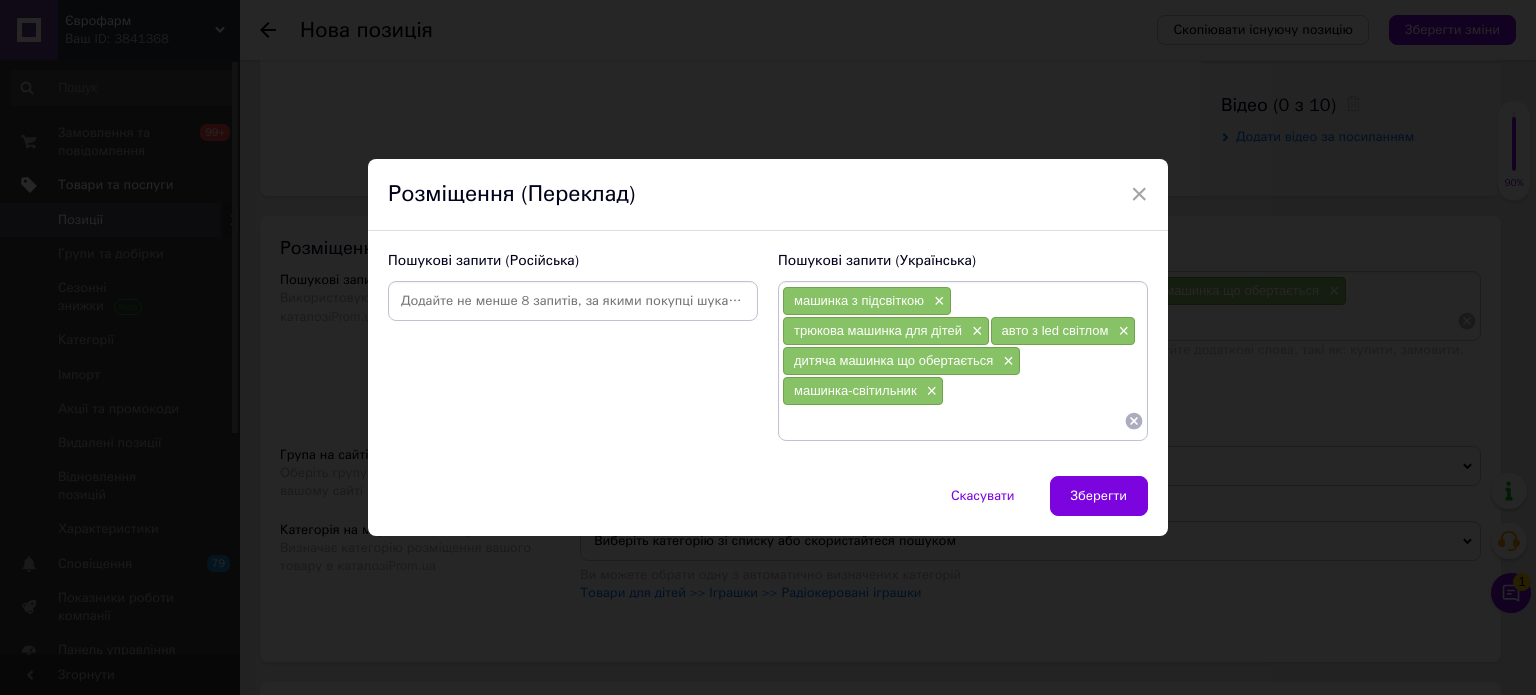 click at bounding box center [573, 301] 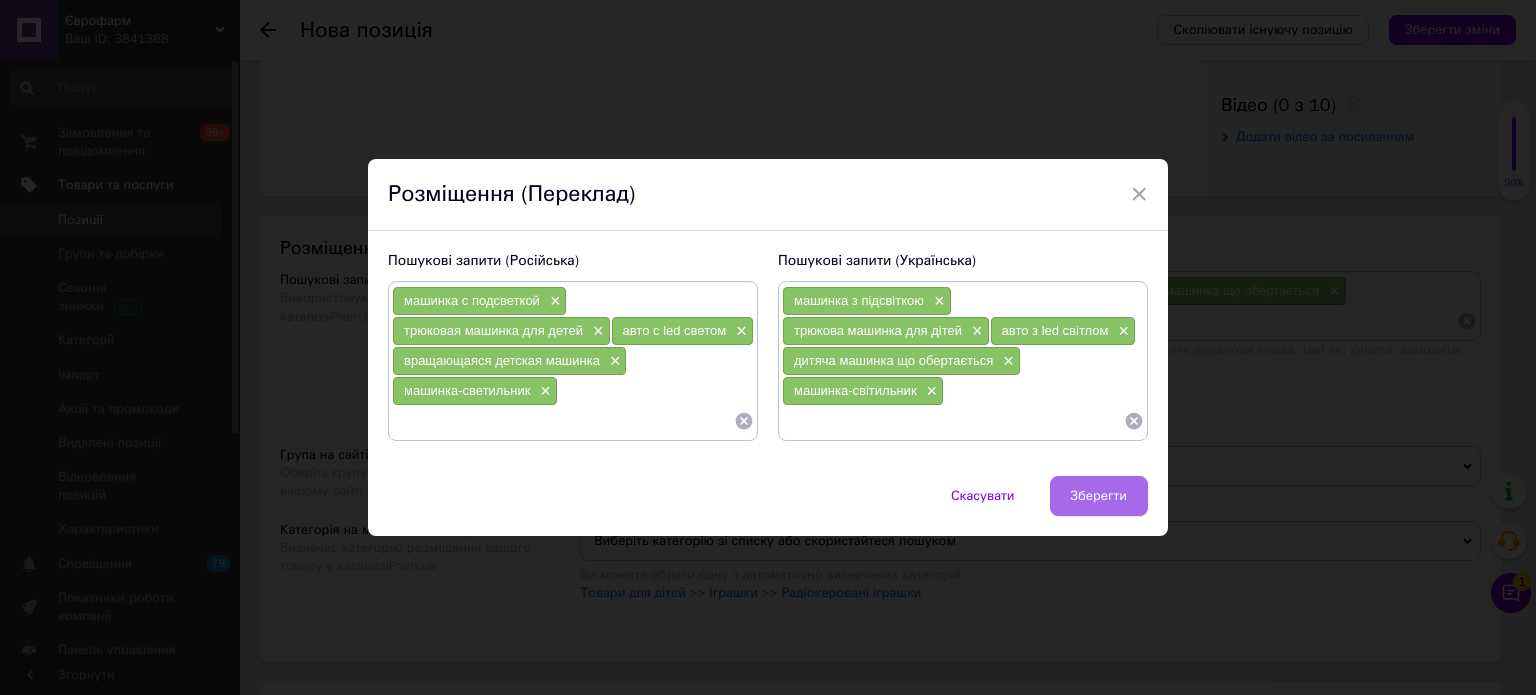 click on "Зберегти" at bounding box center [1099, 496] 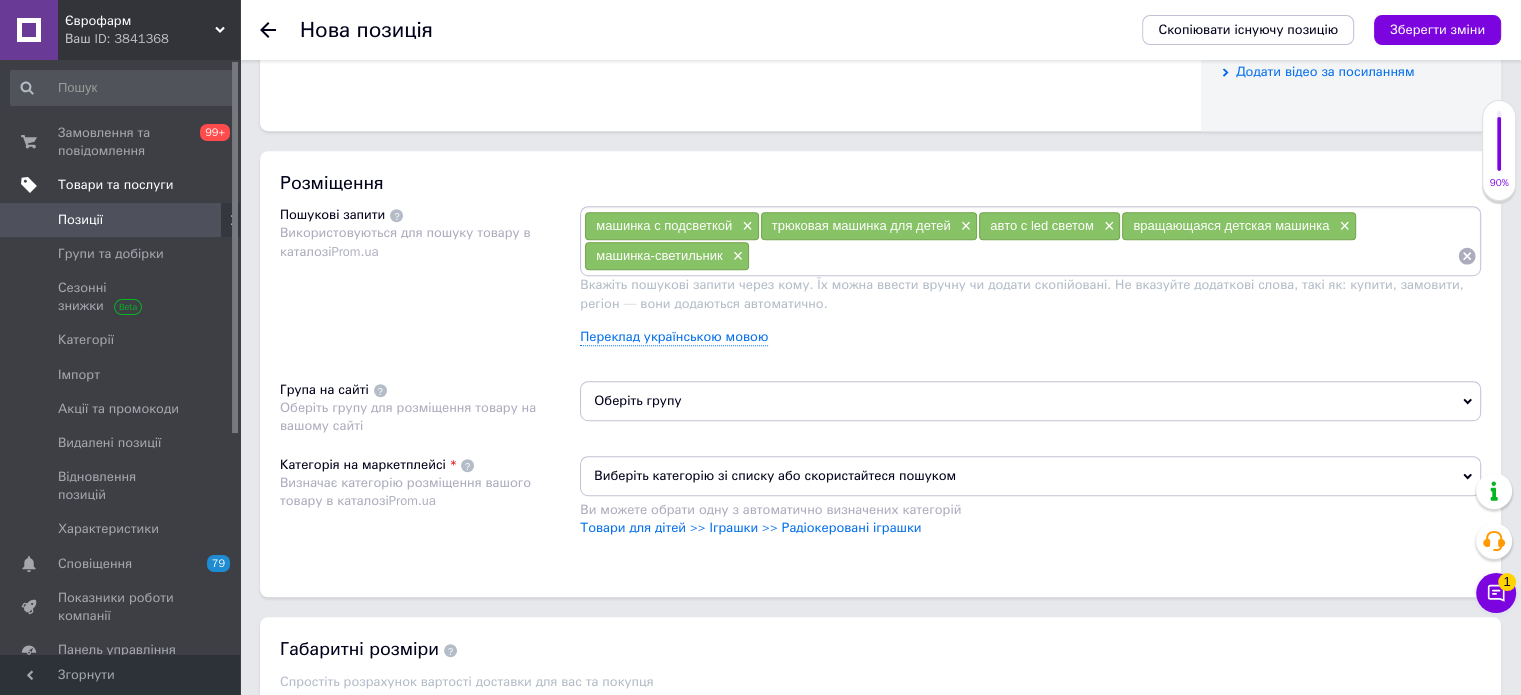 scroll, scrollTop: 1100, scrollLeft: 0, axis: vertical 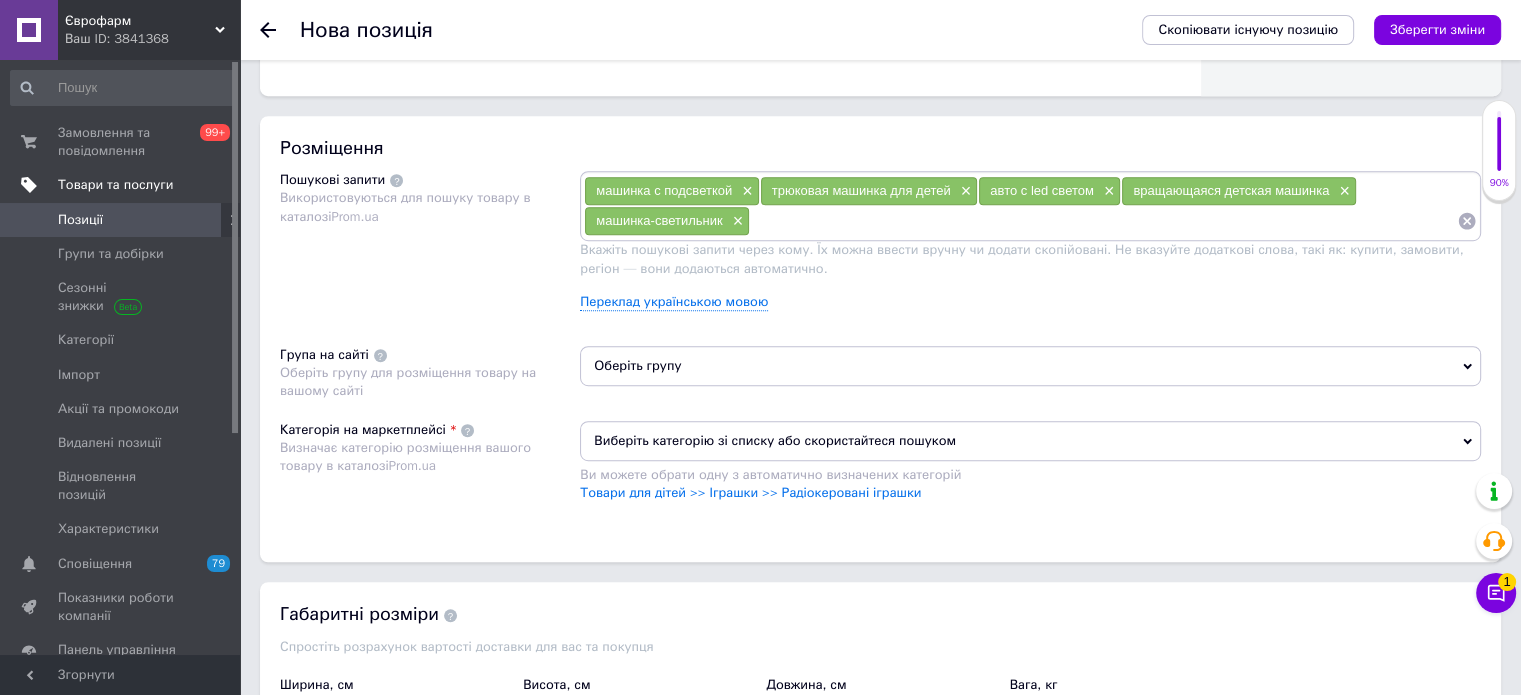 click on "Оберіть групу" at bounding box center [1030, 366] 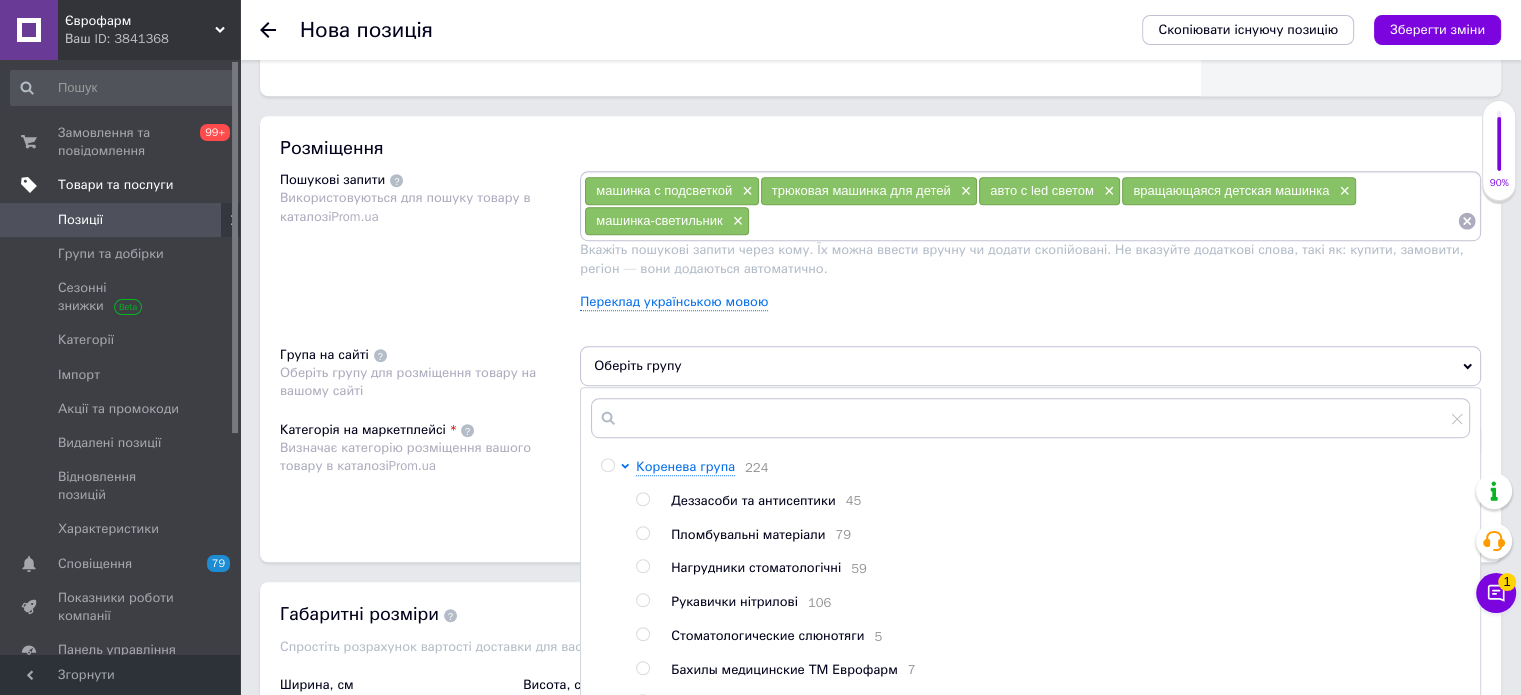 click at bounding box center [607, 465] 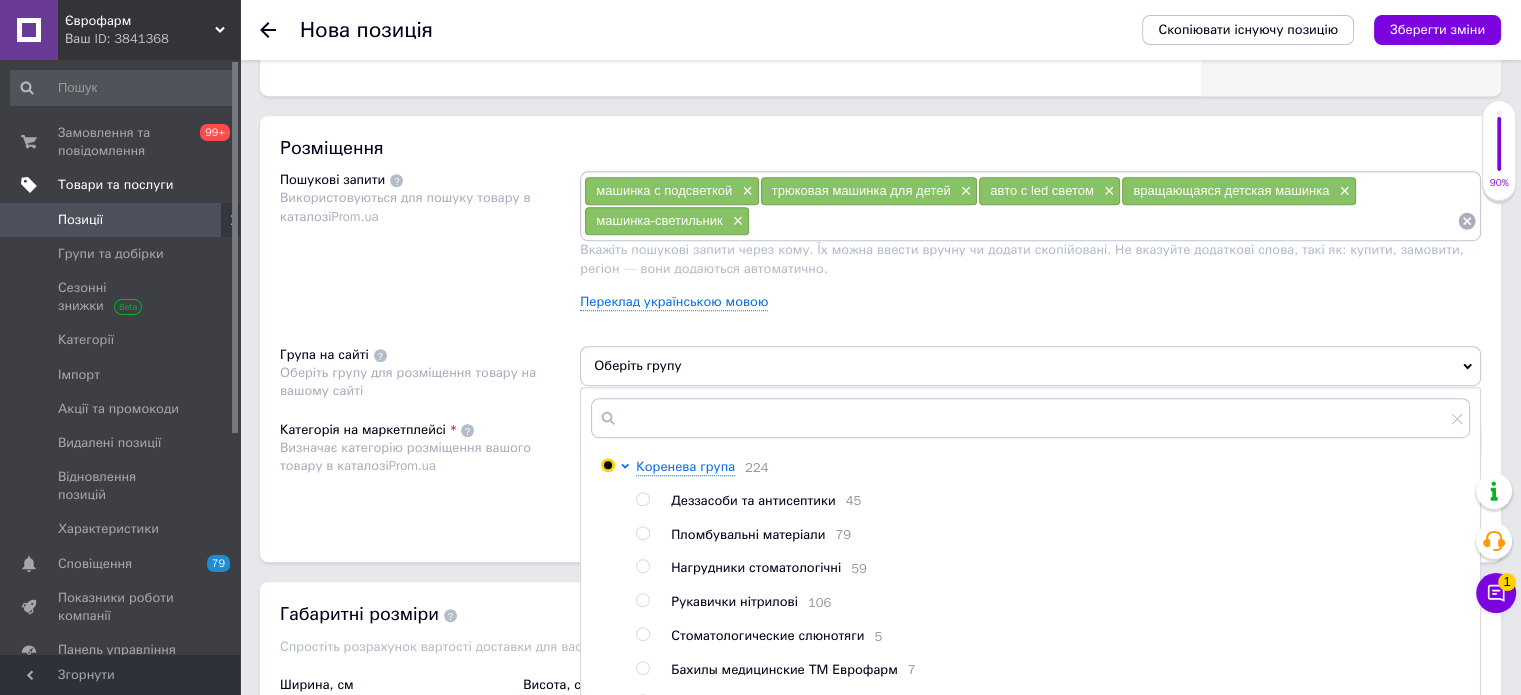 radio on "true" 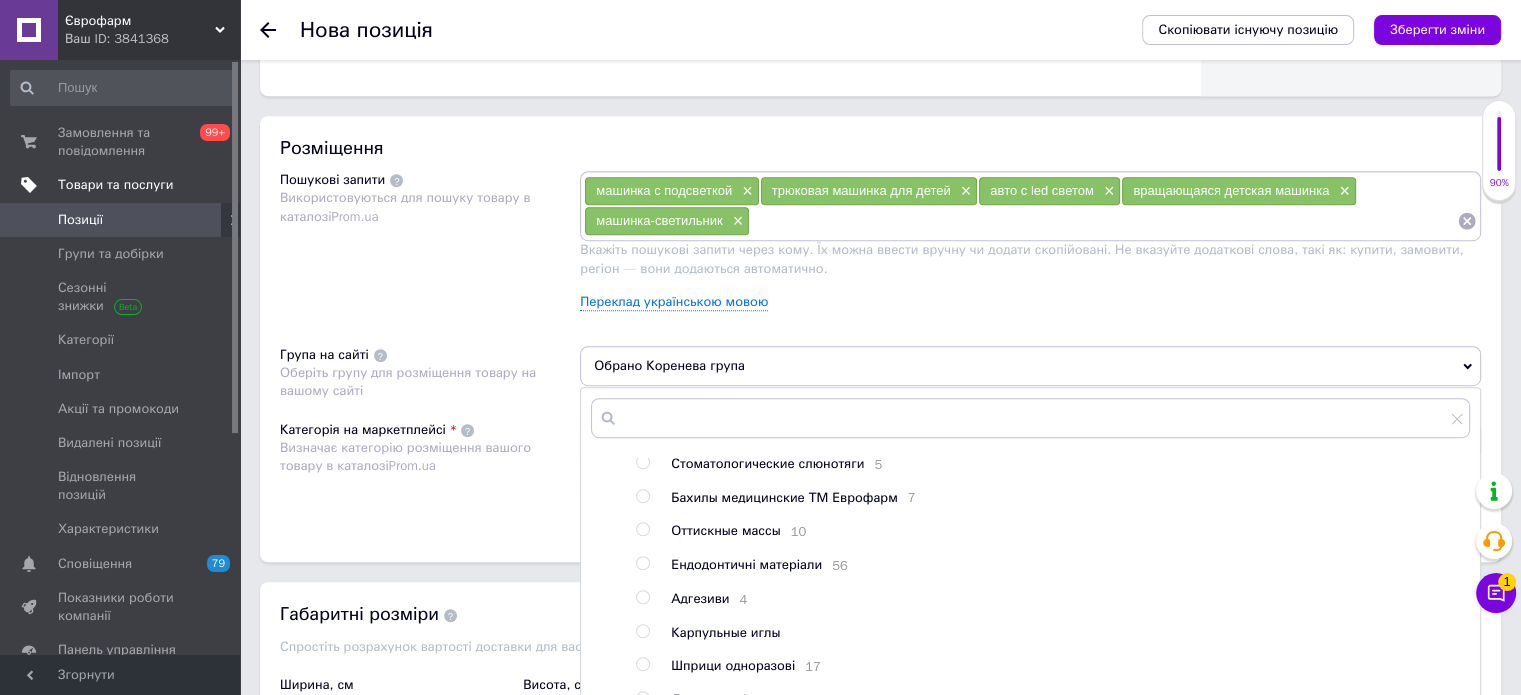 scroll, scrollTop: 200, scrollLeft: 0, axis: vertical 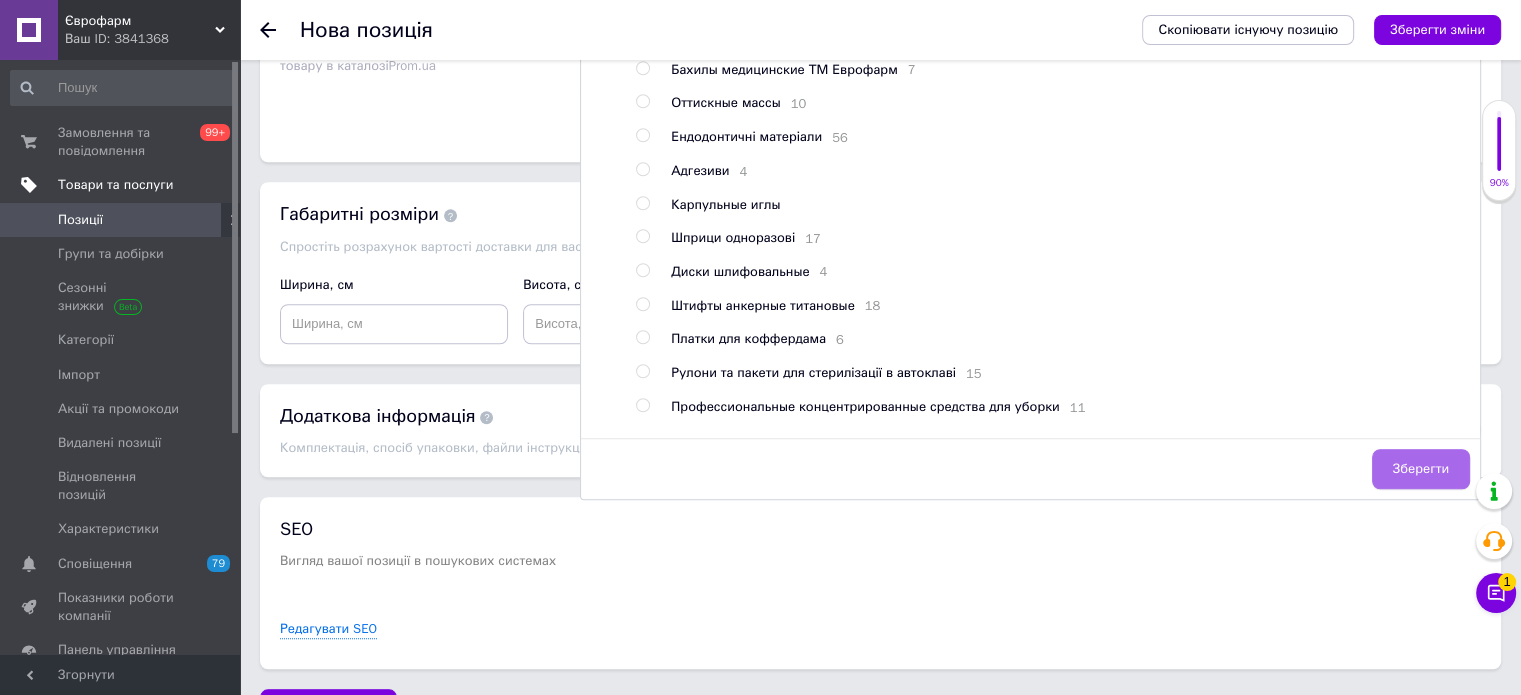 click on "Зберегти" at bounding box center [1421, 469] 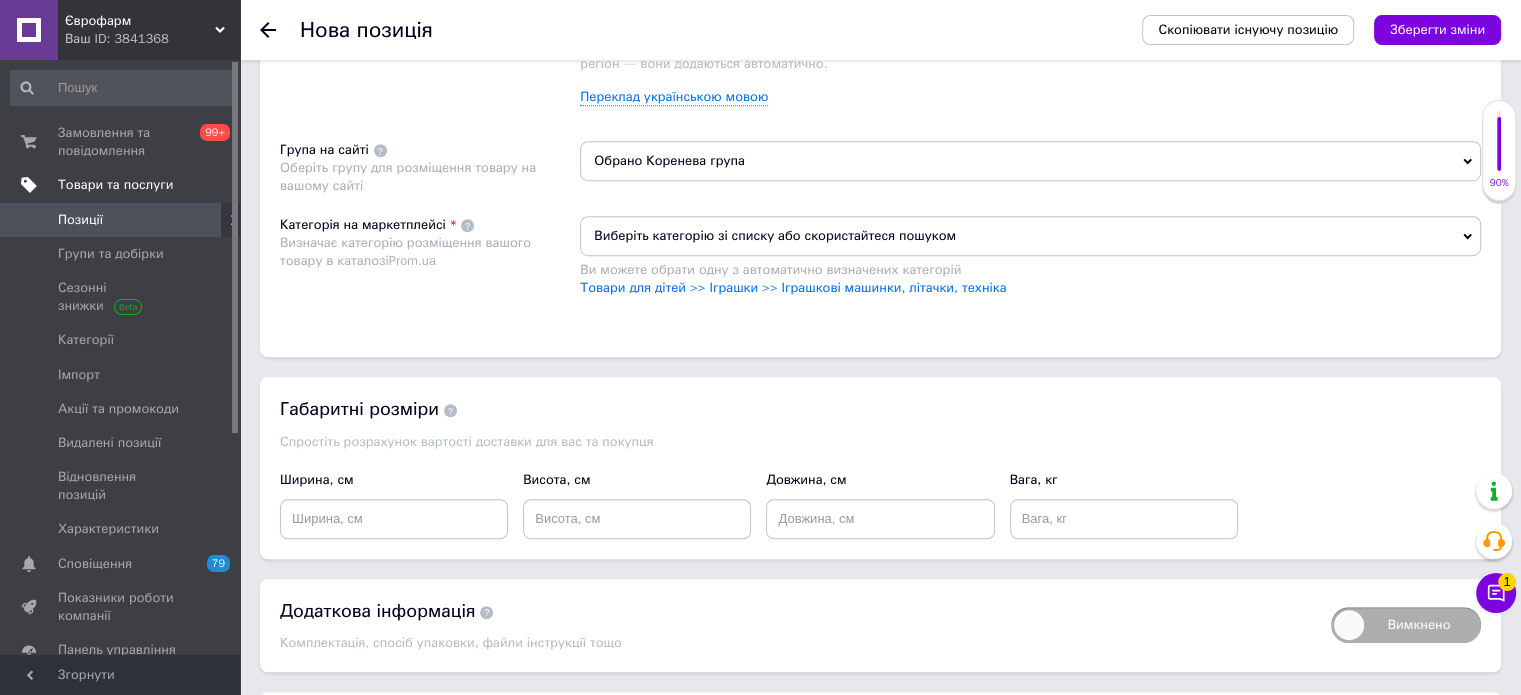 scroll, scrollTop: 1300, scrollLeft: 0, axis: vertical 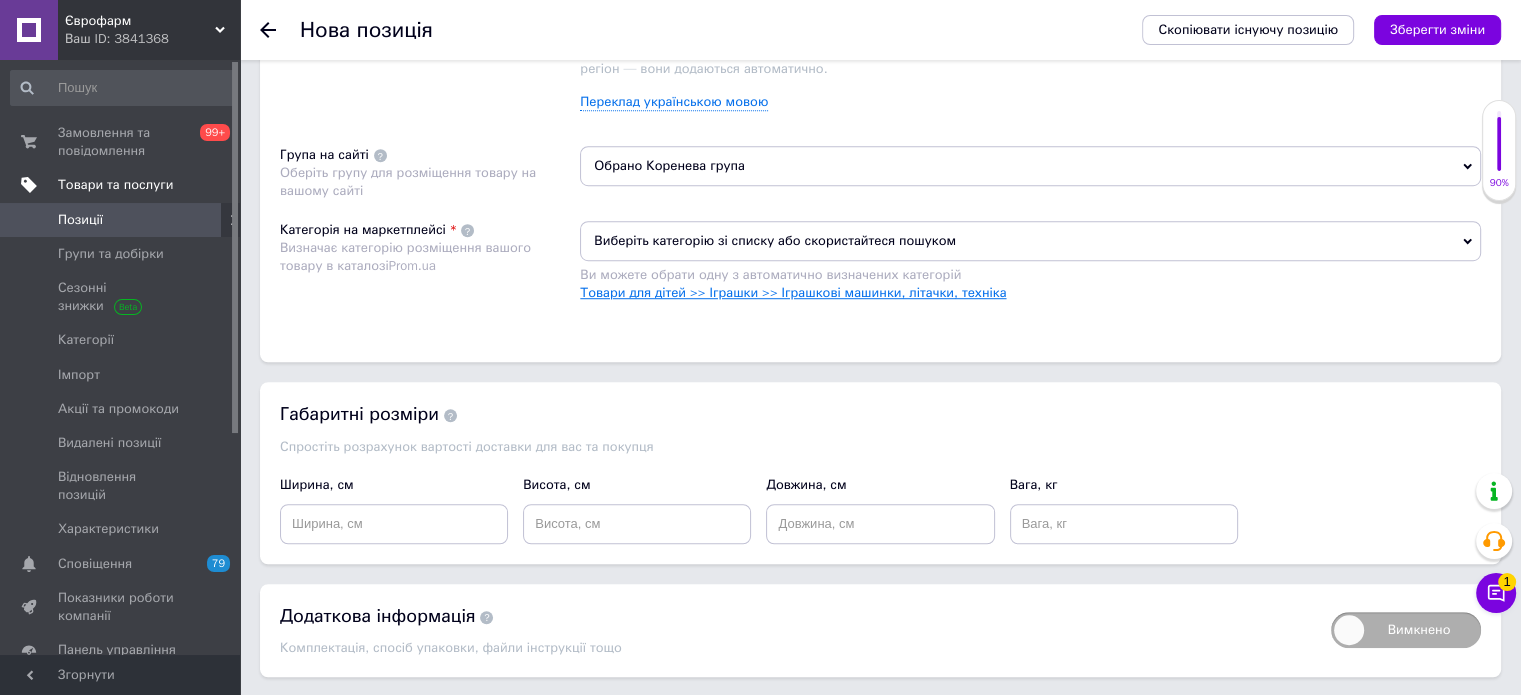 click on "Товари для дітей >> Іграшки >> Іграшкові машинки, літачки, техніка" at bounding box center [793, 292] 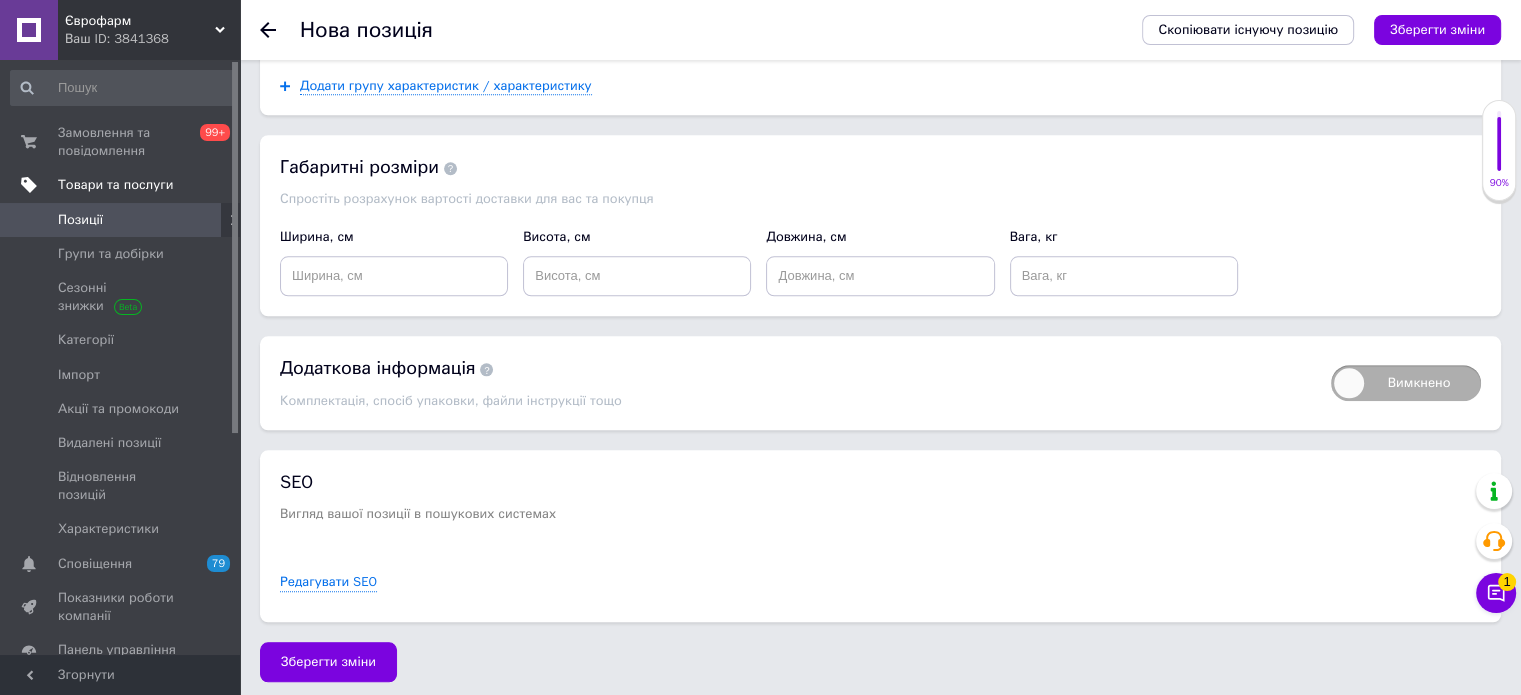 scroll, scrollTop: 1904, scrollLeft: 0, axis: vertical 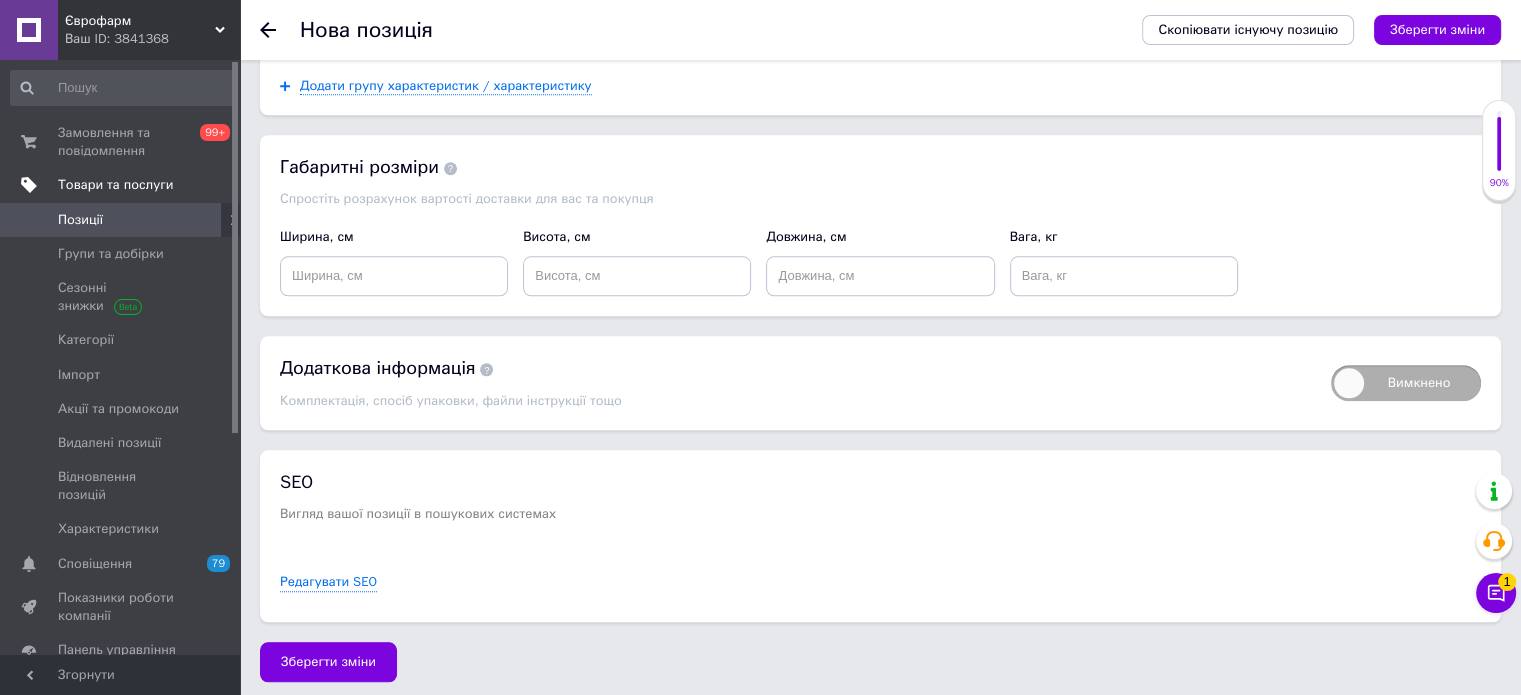 click on "Зберегти зміни" at bounding box center [328, 662] 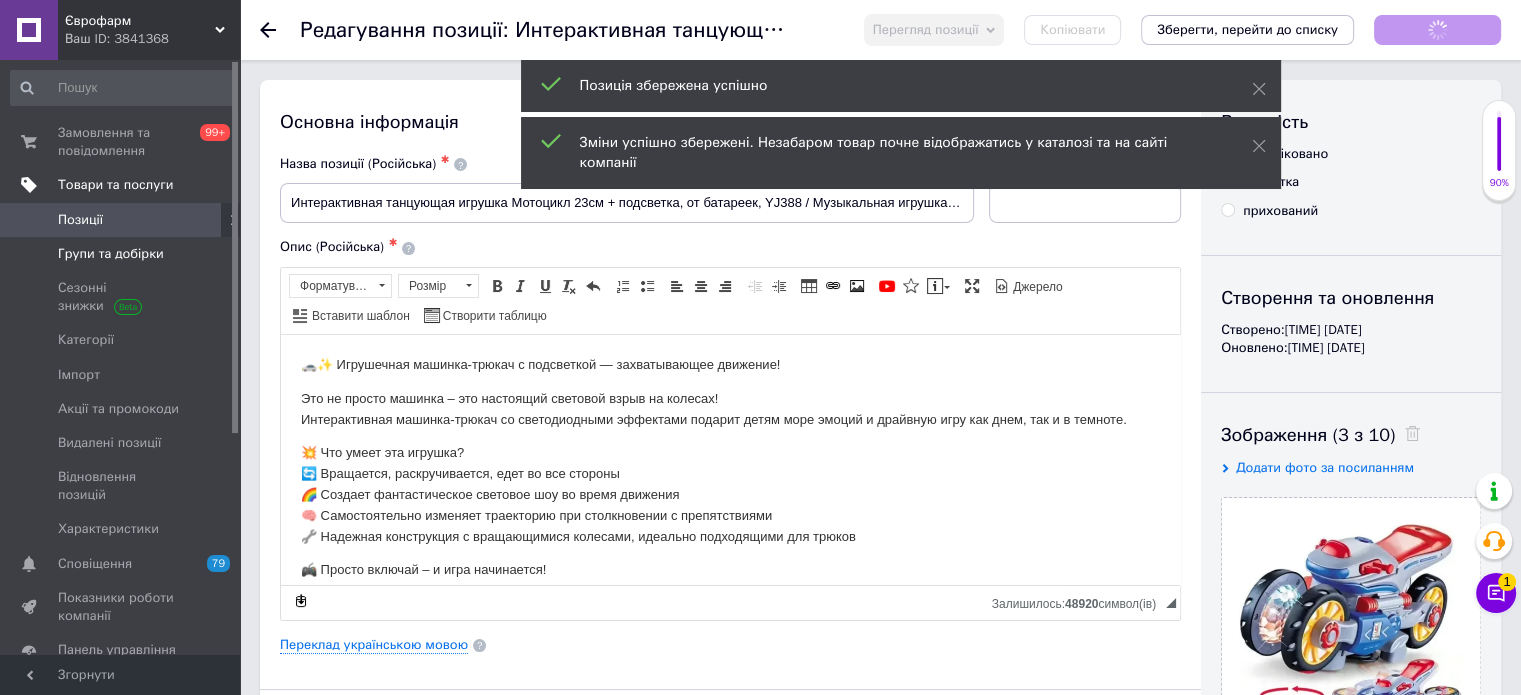 scroll, scrollTop: 0, scrollLeft: 0, axis: both 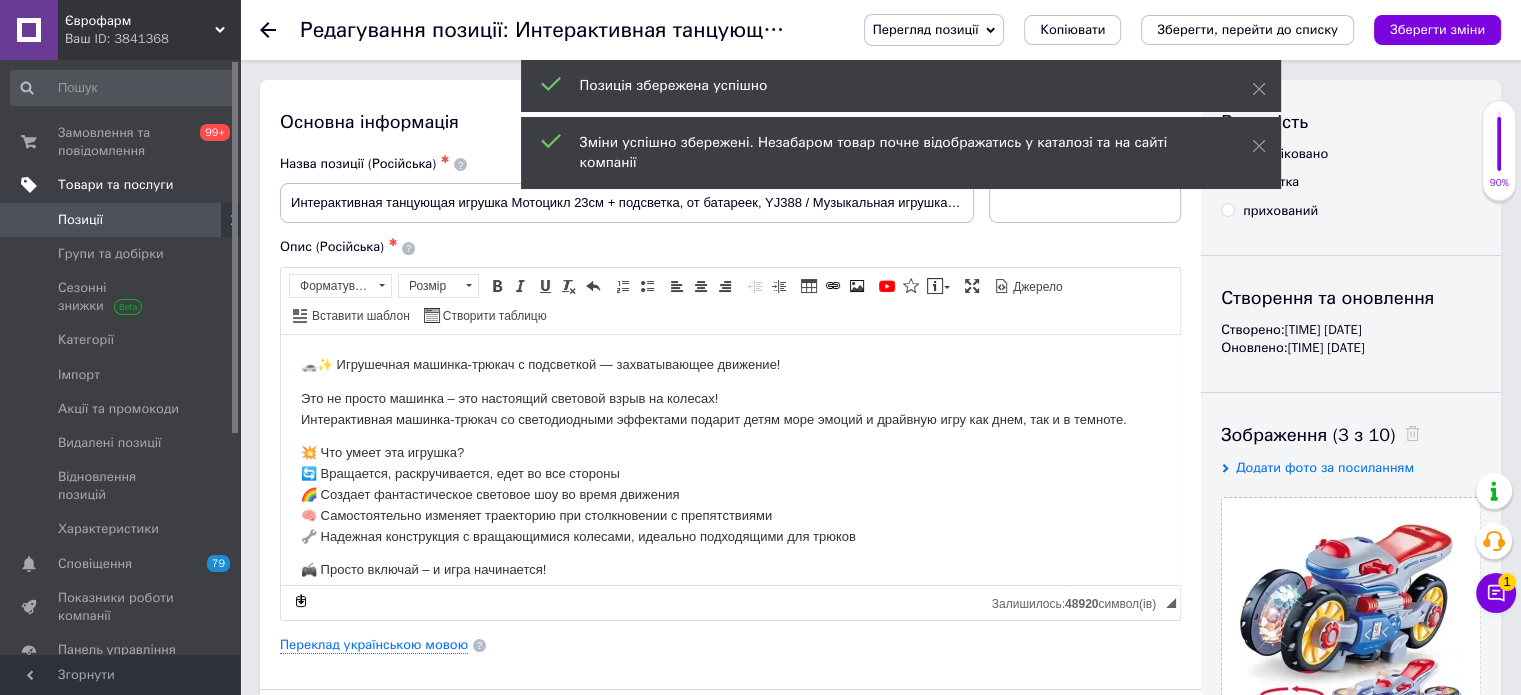 click on "Позиції" at bounding box center (123, 220) 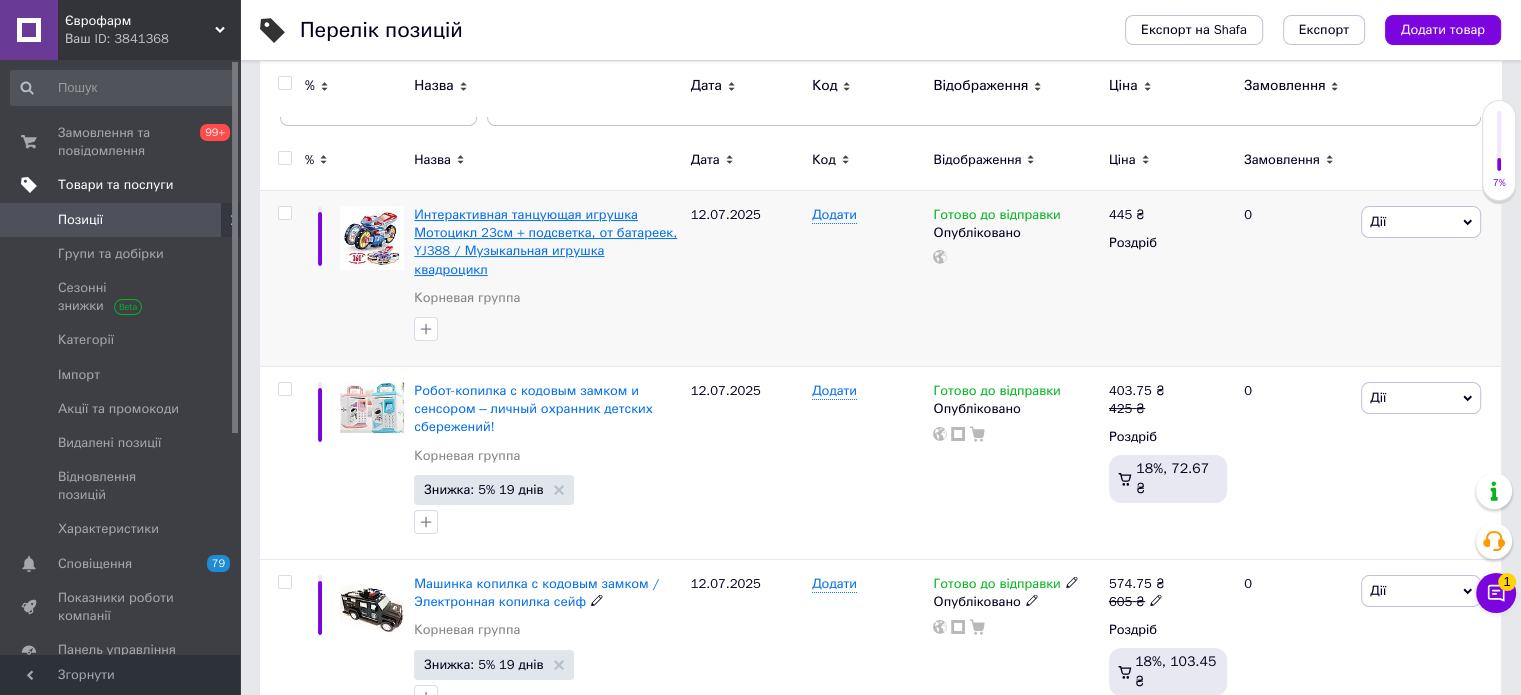 scroll, scrollTop: 100, scrollLeft: 0, axis: vertical 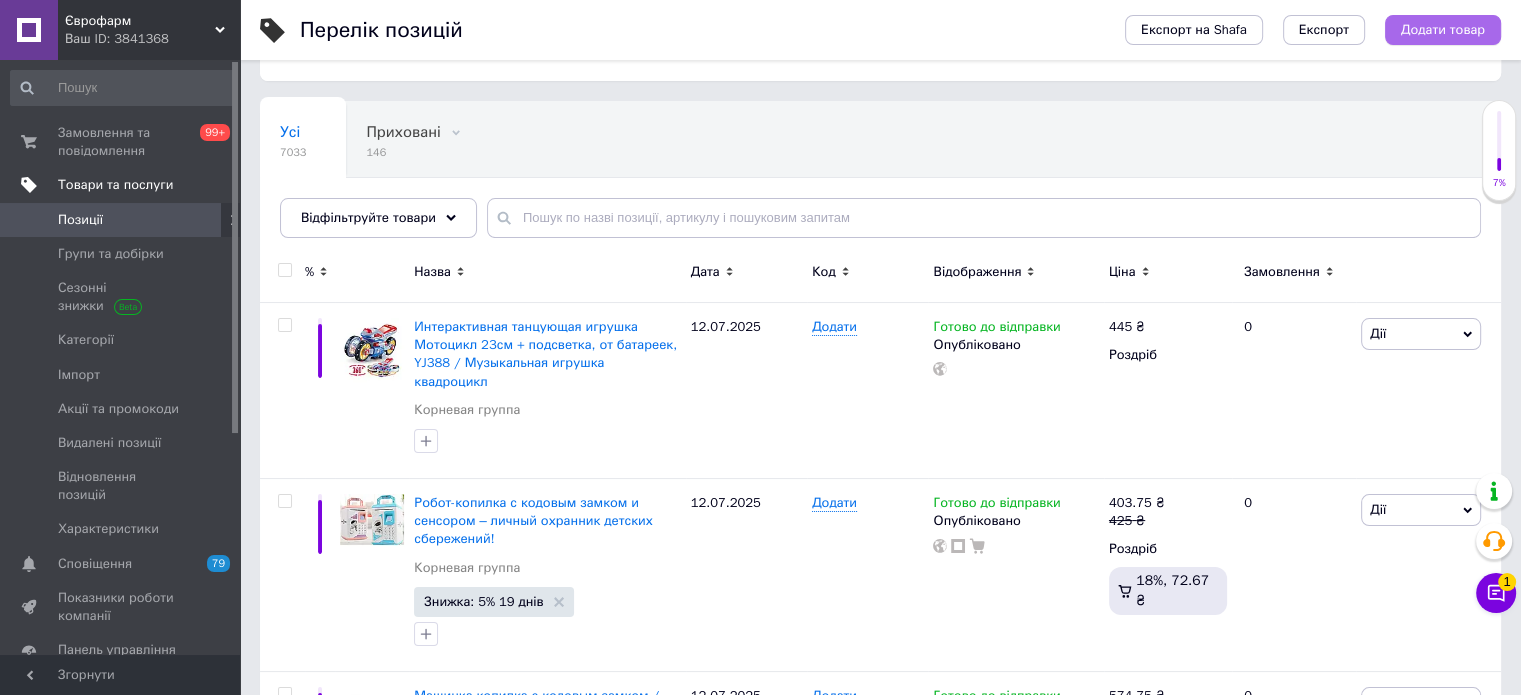 click on "Додати товар" at bounding box center [1443, 30] 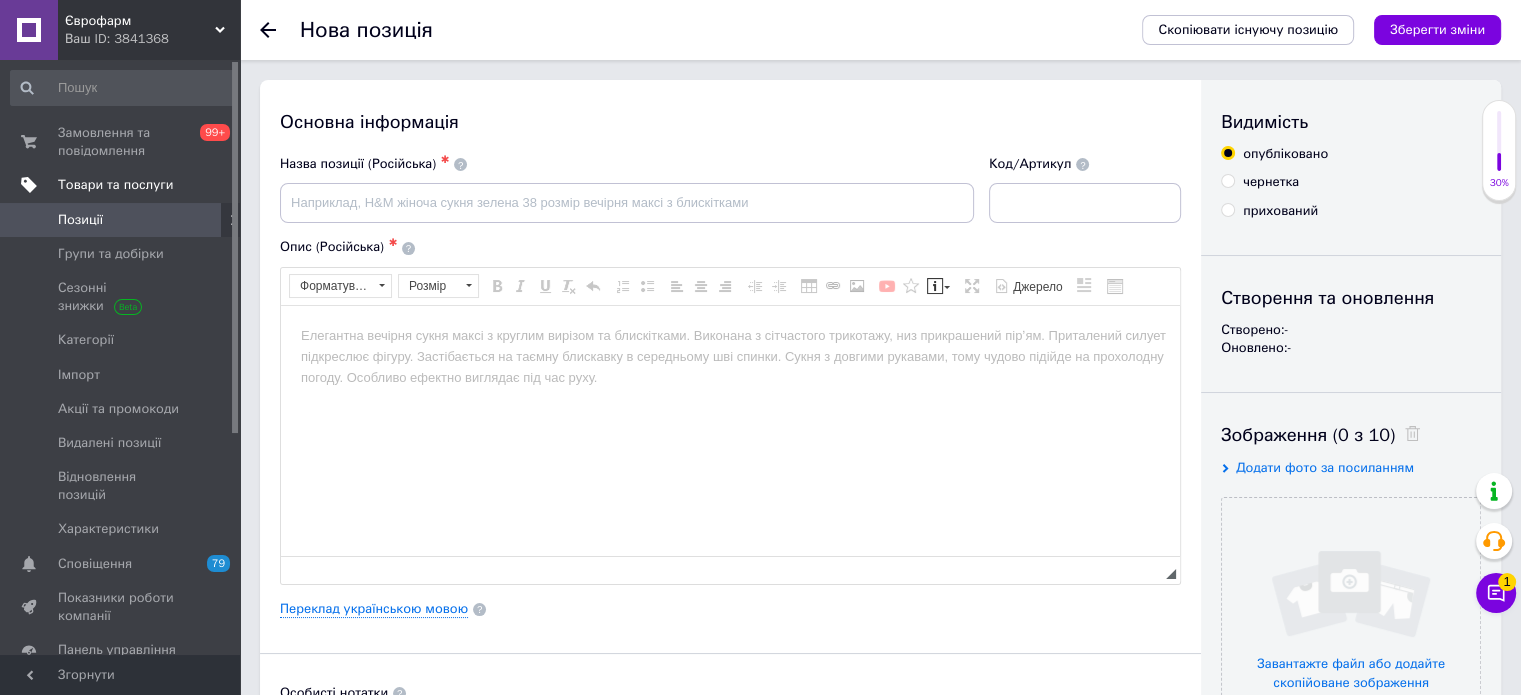 scroll, scrollTop: 0, scrollLeft: 0, axis: both 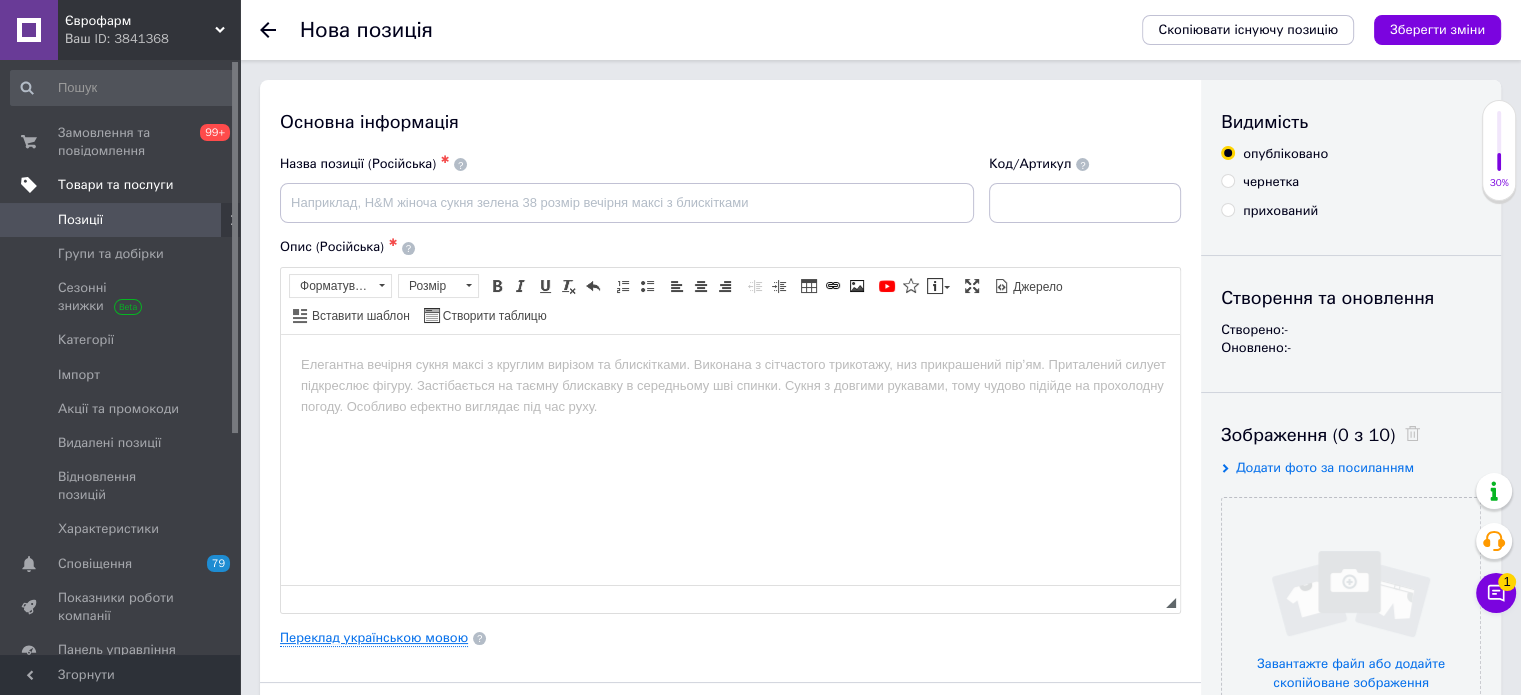 click on "Переклад українською мовою" at bounding box center [374, 638] 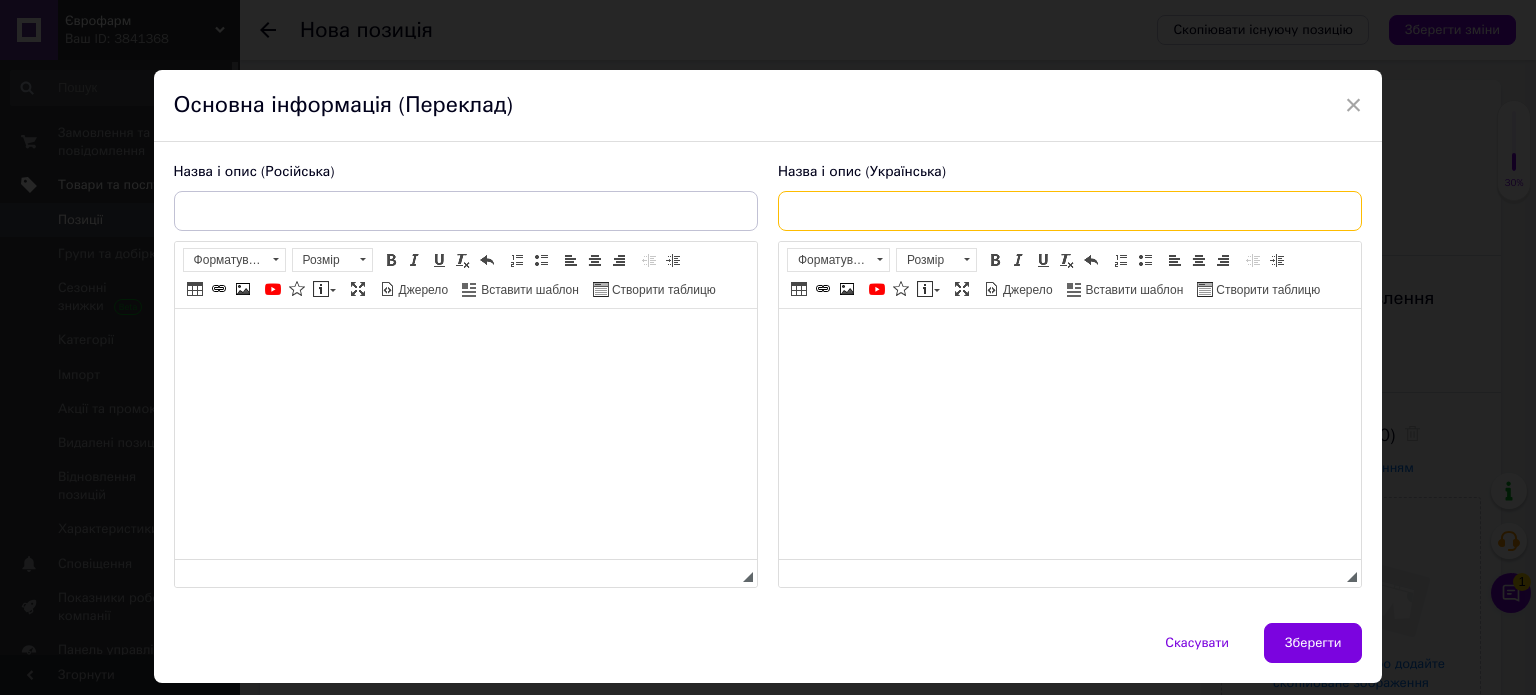 paste on "Сюрприз Брелок Labubu "Монстри" Pop Mart Лабубу трендова іграшка плюшева 15см" 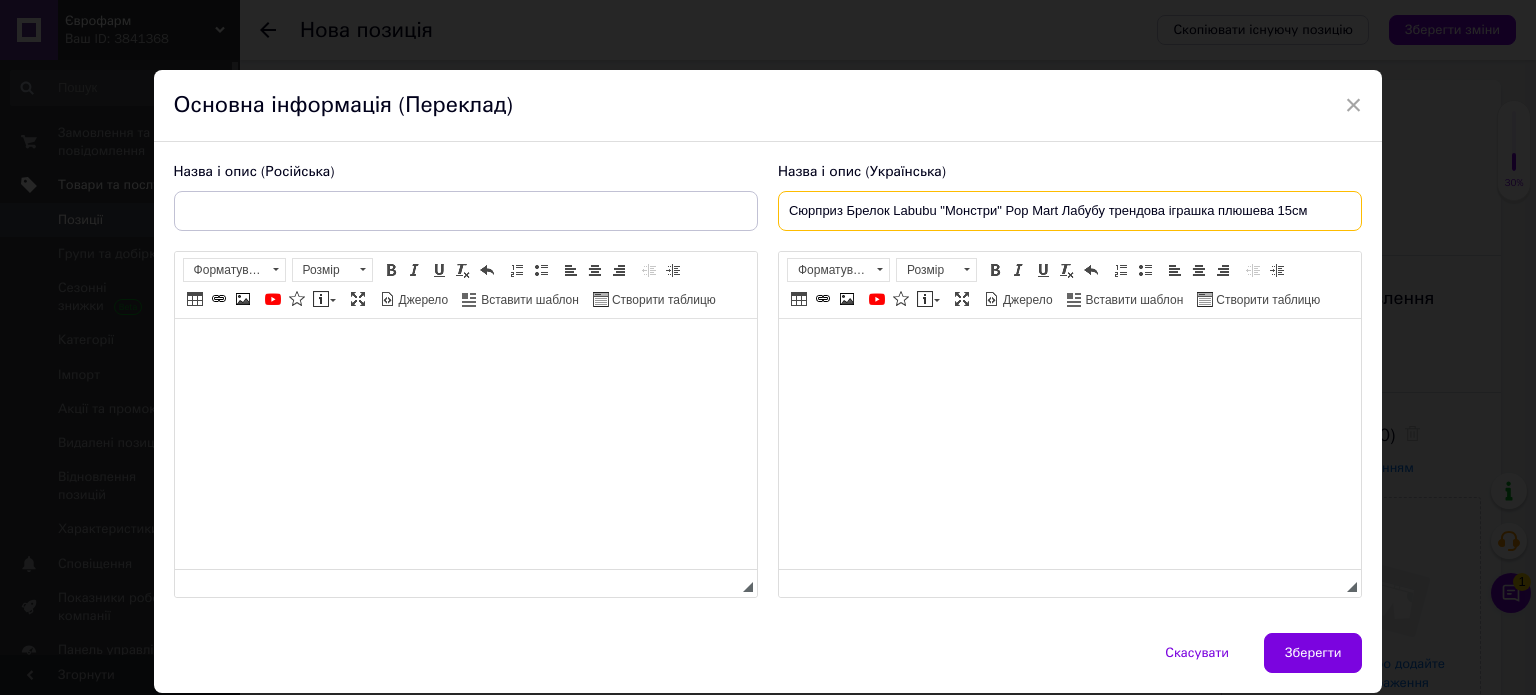 type on "Сюрприз Брелок Labubu "Монстри" Pop Mart Лабубу трендова іграшка плюшева 15см" 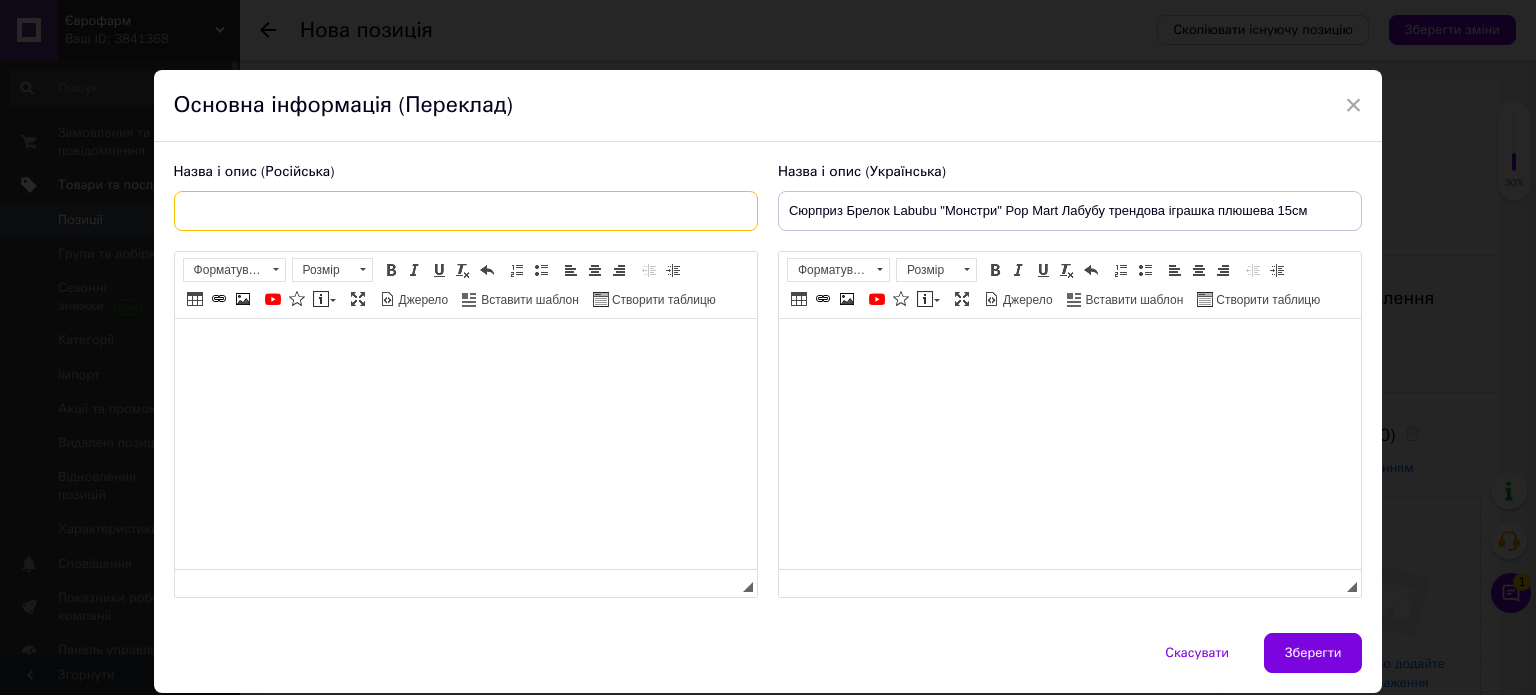 click at bounding box center (466, 211) 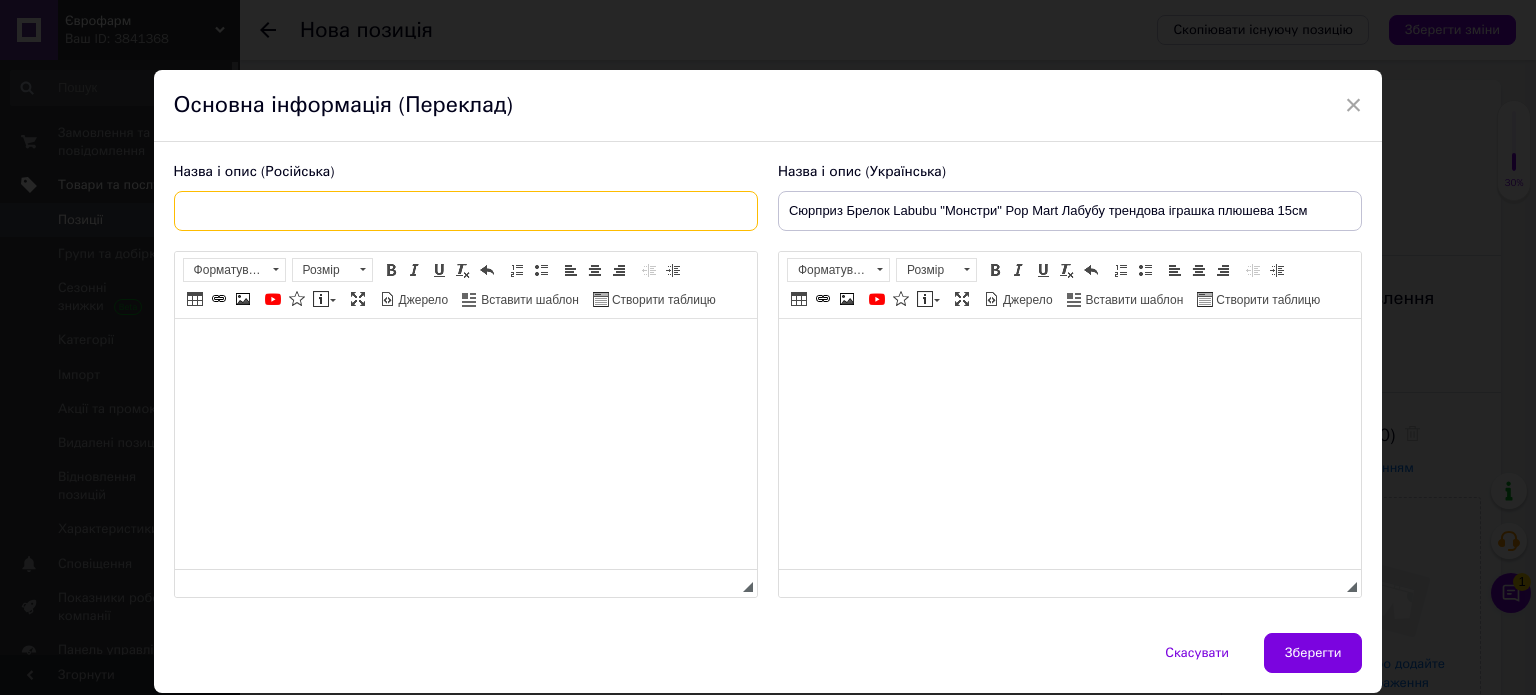 paste on "Сюрприз Брелок Labubu "Монстры" Pop Mart Лабубу трендовая игрушка плюшевая 15см" 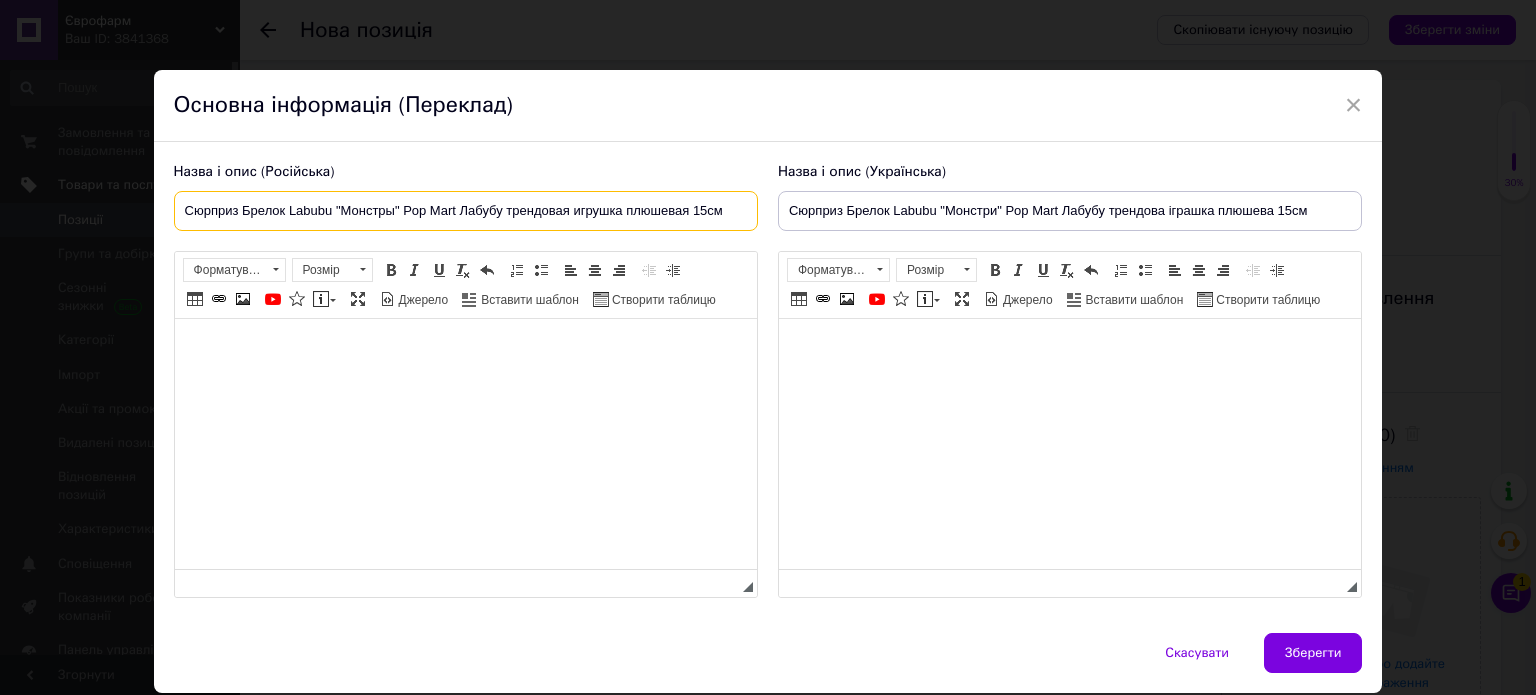 type on "Сюрприз Брелок Labubu "Монстры" Pop Mart Лабубу трендовая игрушка плюшевая 15см" 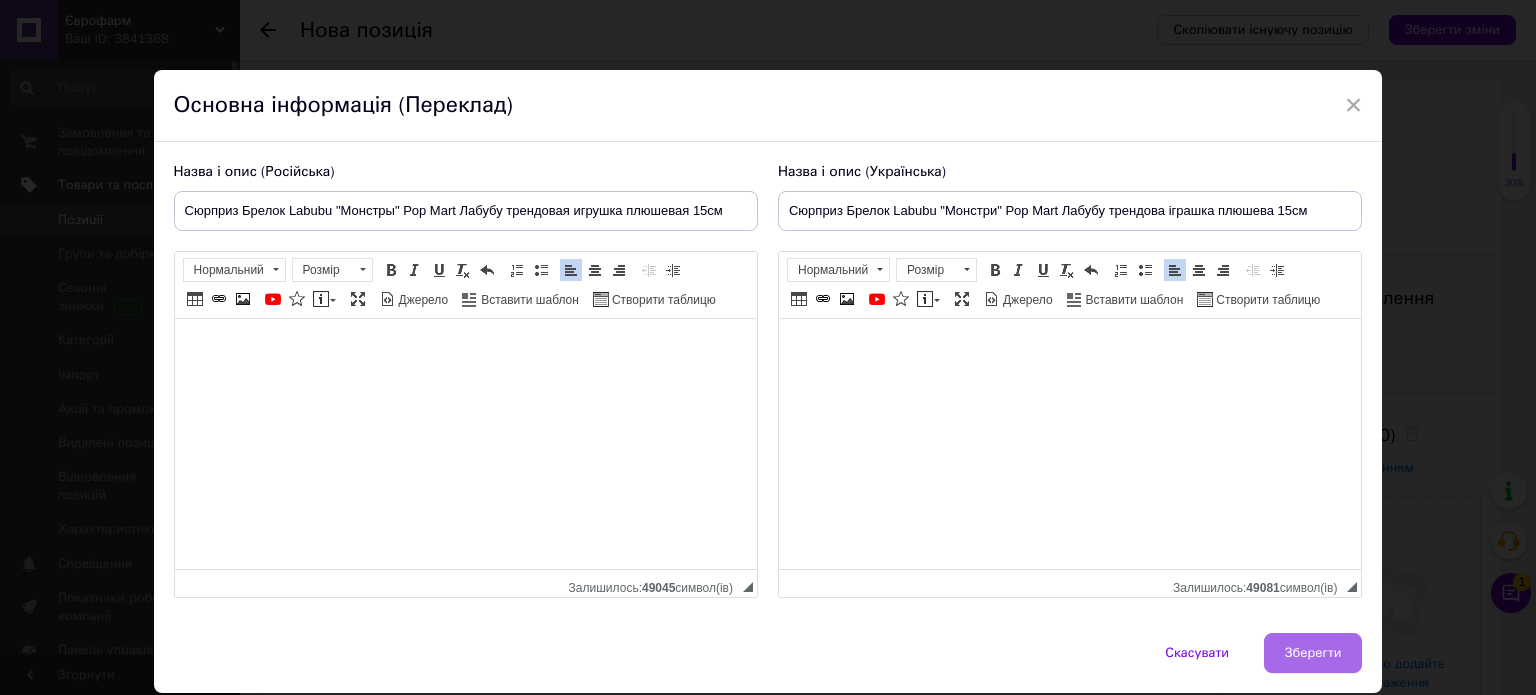 click on "Зберегти" at bounding box center (1313, 653) 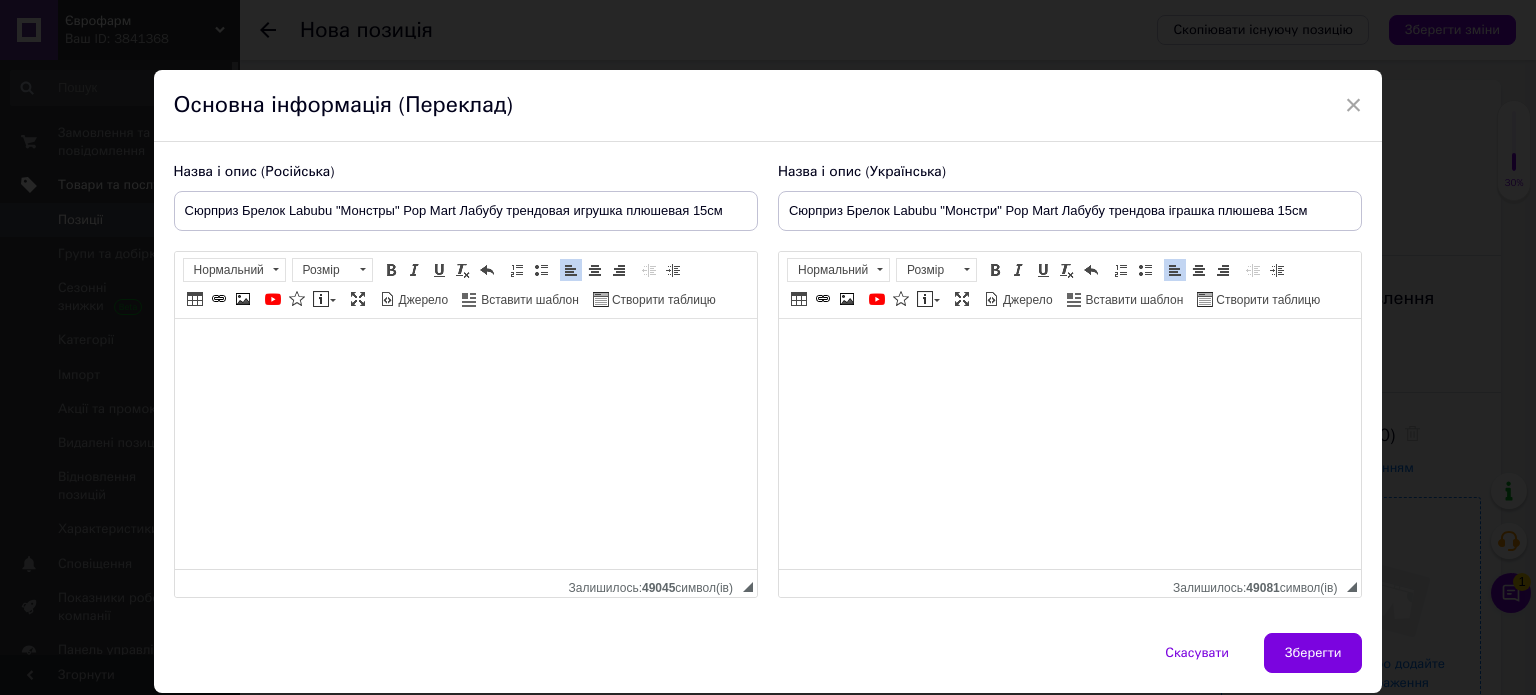 type on "Сюрприз Брелок Labubu "Монстры" Pop Mart Лабубу трендовая игрушка плюшевая 15см" 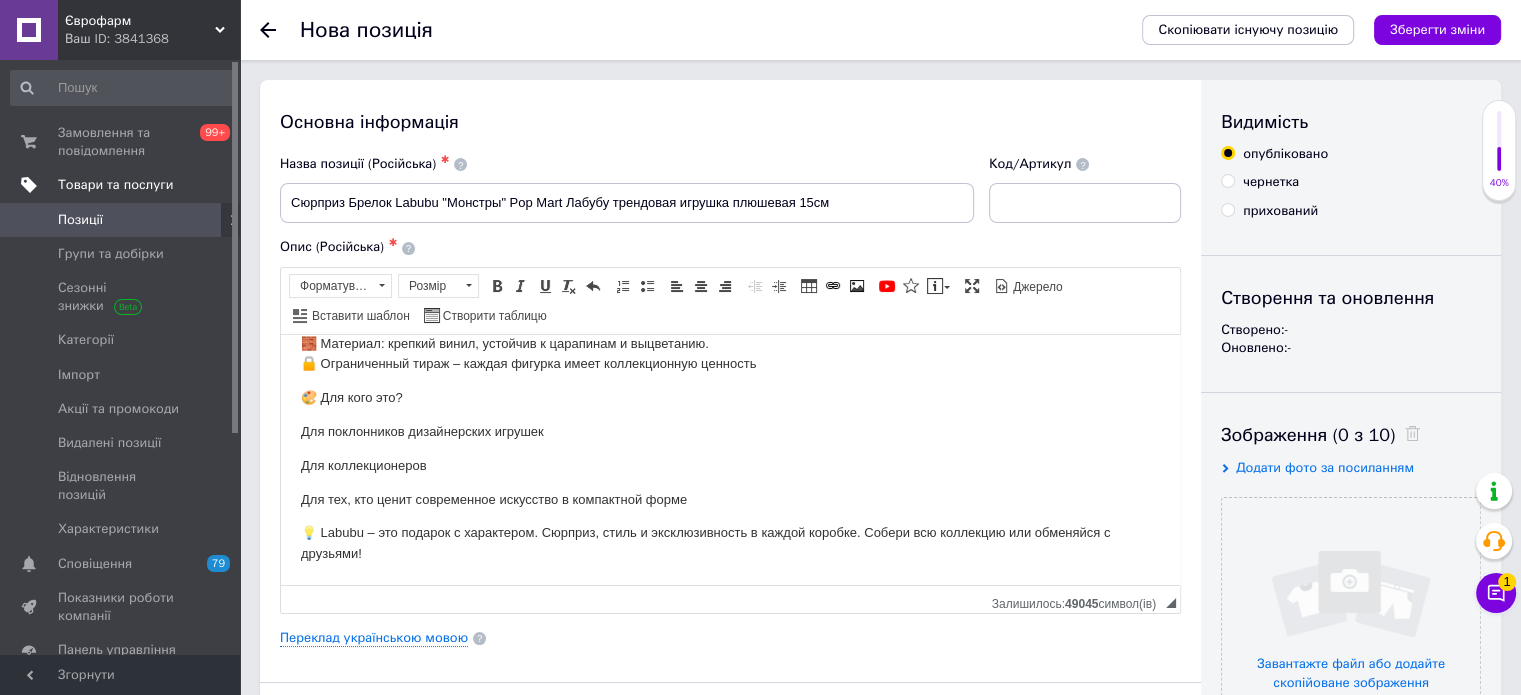 scroll, scrollTop: 213, scrollLeft: 0, axis: vertical 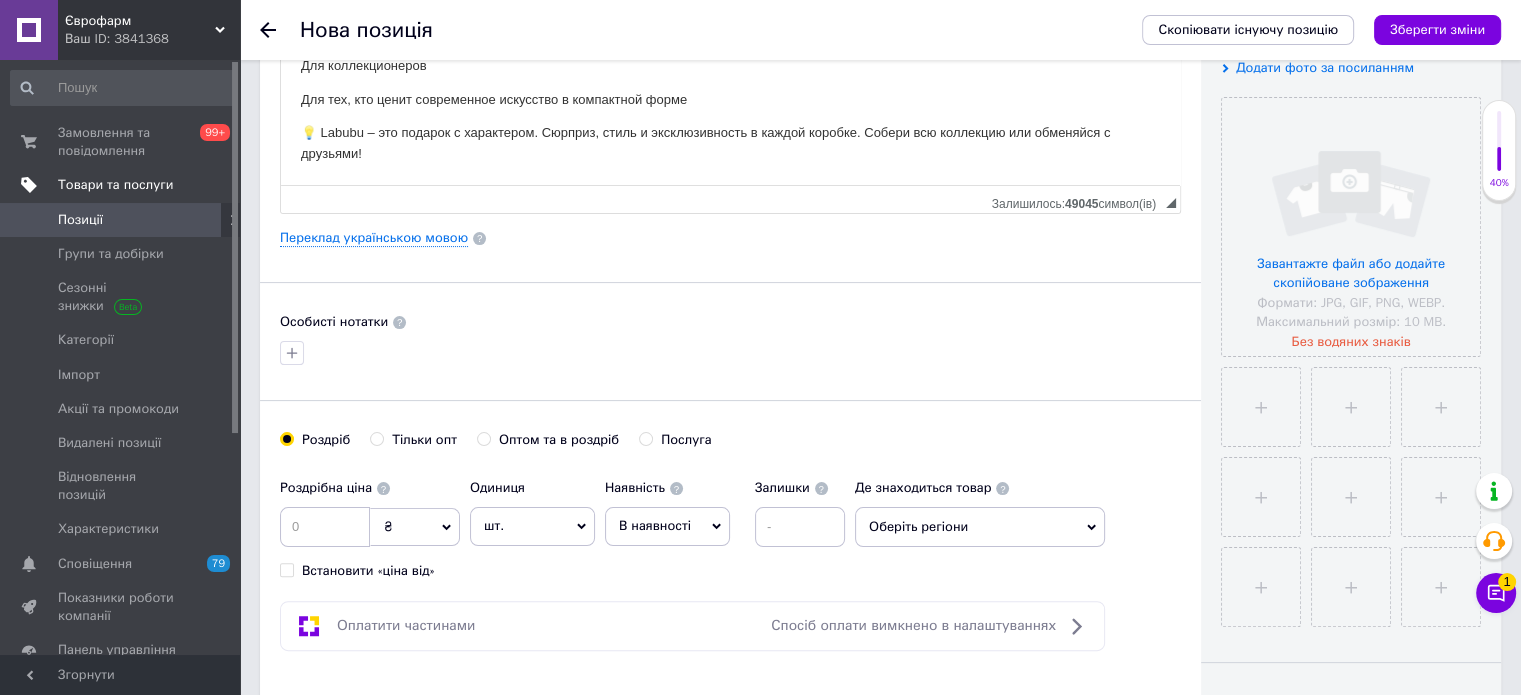 click on "В наявності" at bounding box center [667, 526] 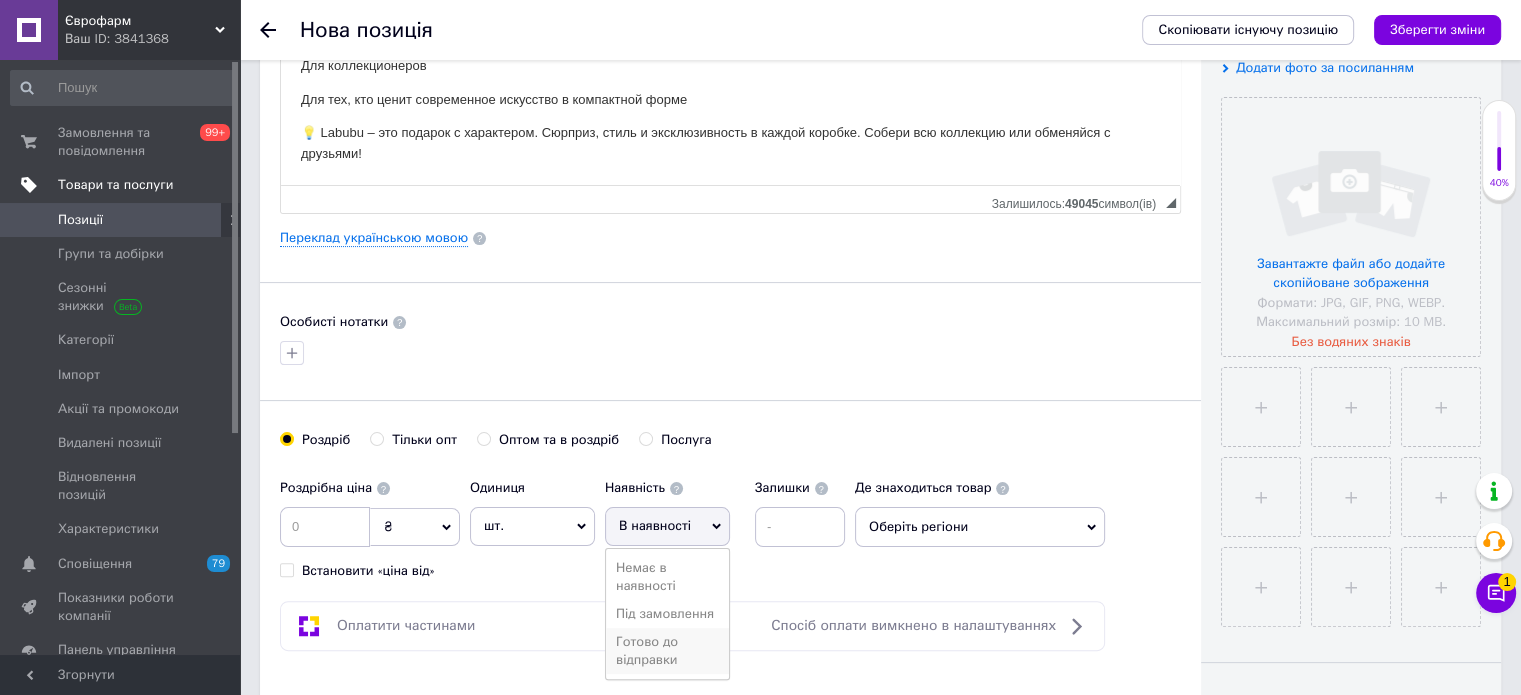 click on "Готово до відправки" at bounding box center (667, 651) 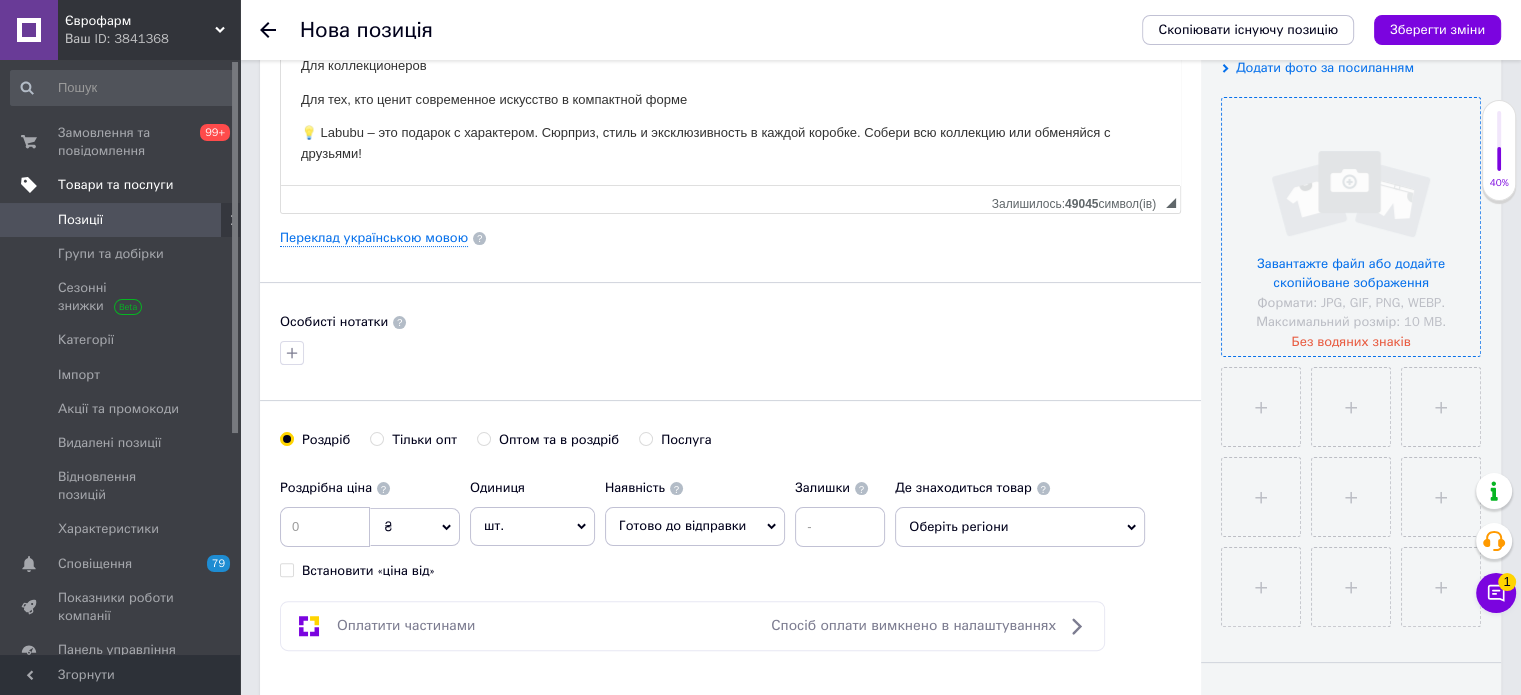 click at bounding box center (1351, 227) 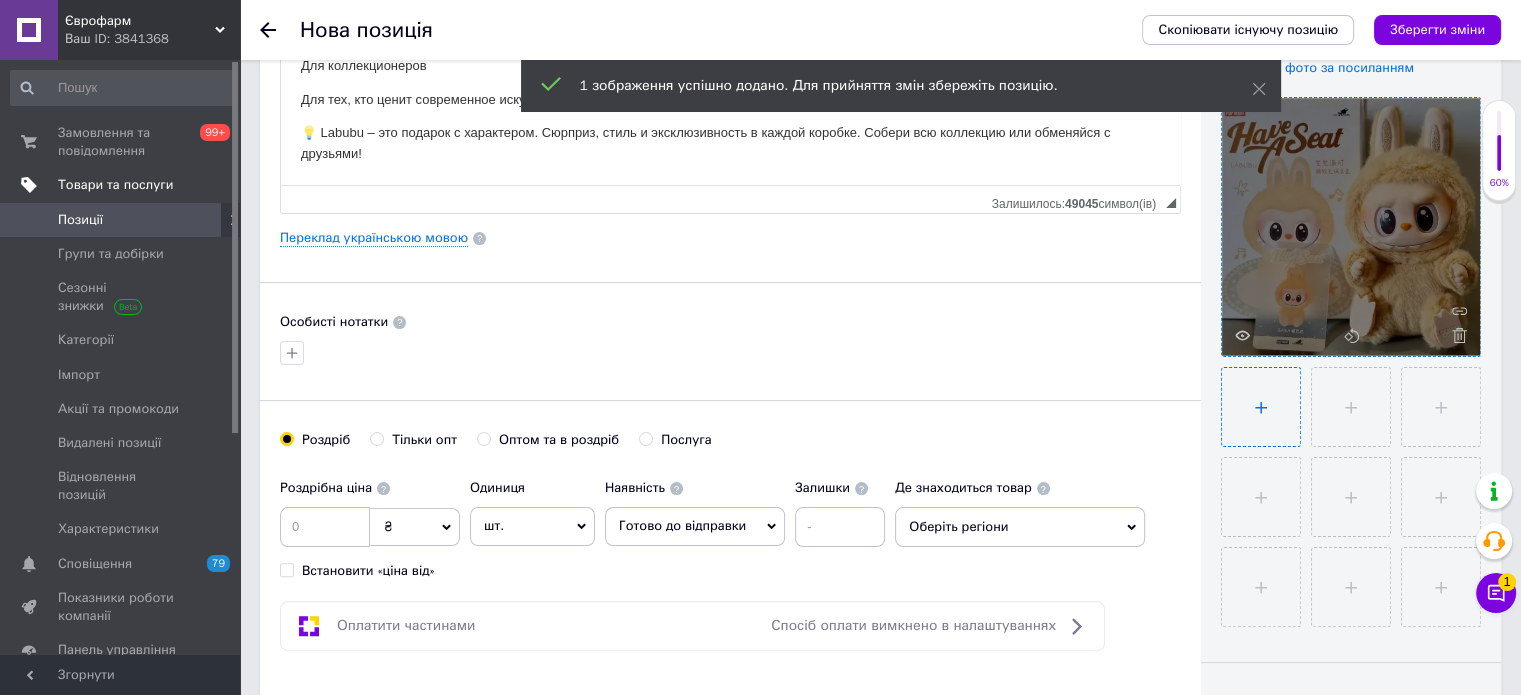 click at bounding box center (1261, 407) 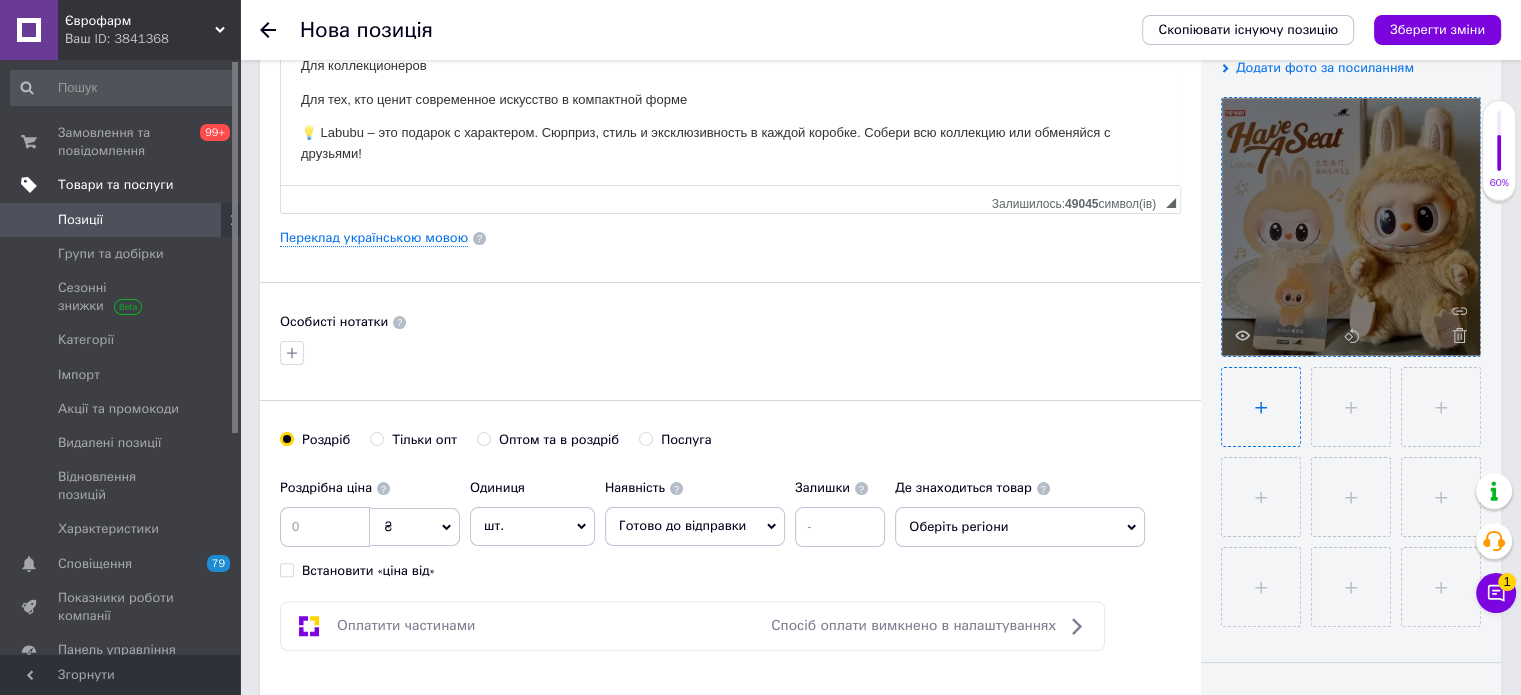 type on "C:\fakepath\siurpryz-brelok-labubu-monstry-pop-mart-labubu-trendovaia-pliushevaia-yhrushka-15sm-55220680911903_14d111e392.webp" 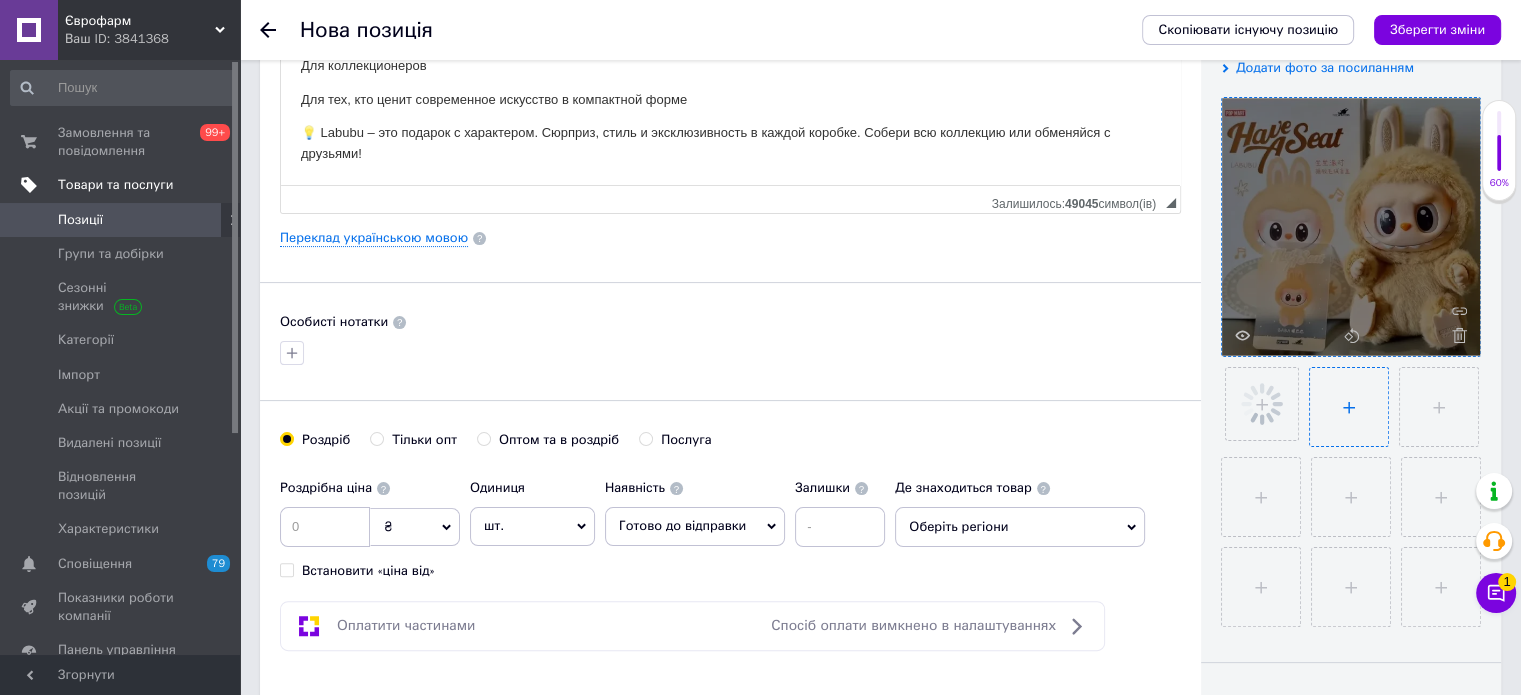 click at bounding box center (1349, 407) 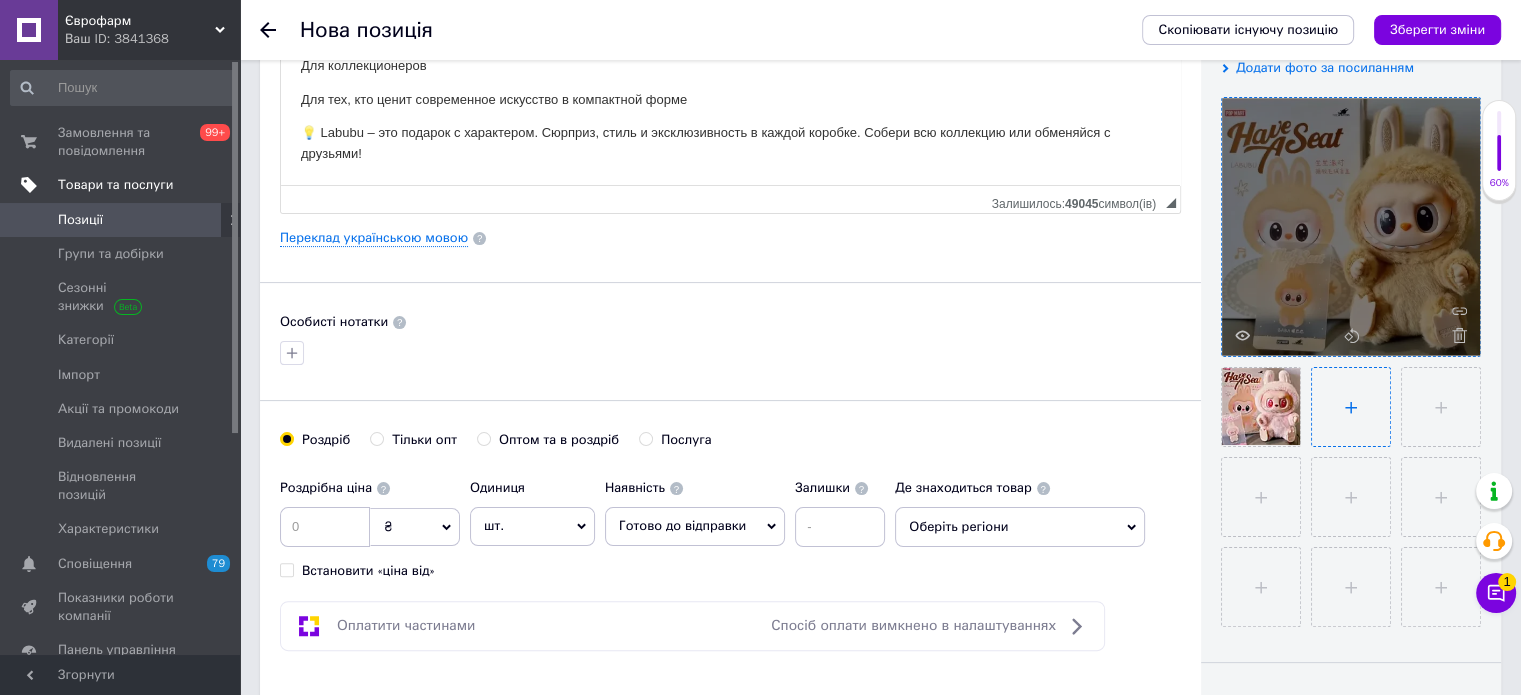 type on "C:\fakepath\siurpryz-brelok-labubu-monstry-pop-mart-labubu-trendovaia-pliushevaia-yhrushka-15sm-76992002139756_f7be8888ce.webp" 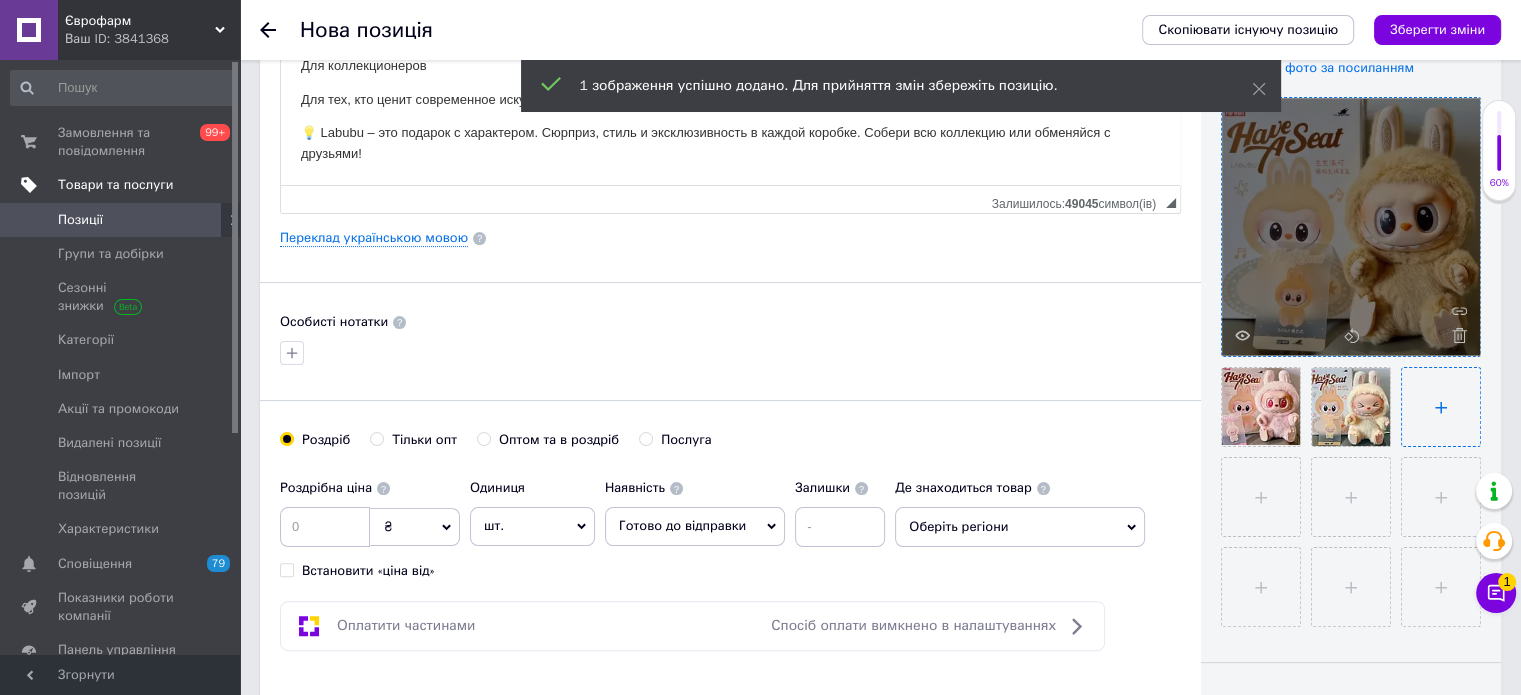 click at bounding box center (1441, 407) 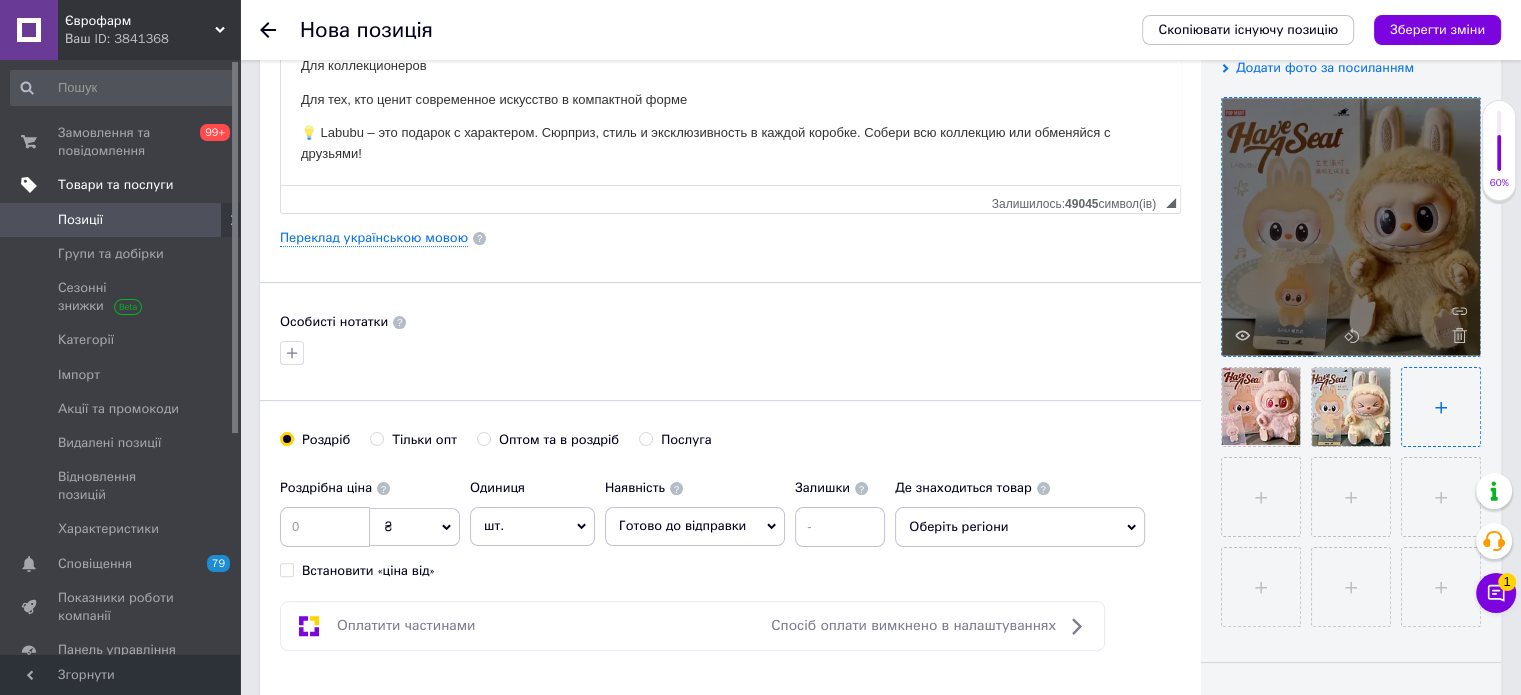 type on "C:\fakepath\siurpryz-brelok-labubu-monstry-pop-mart-labubu-trendovaia-pliushevaia-yhrushka-15sm-94470581055937_4106bf2842.webp" 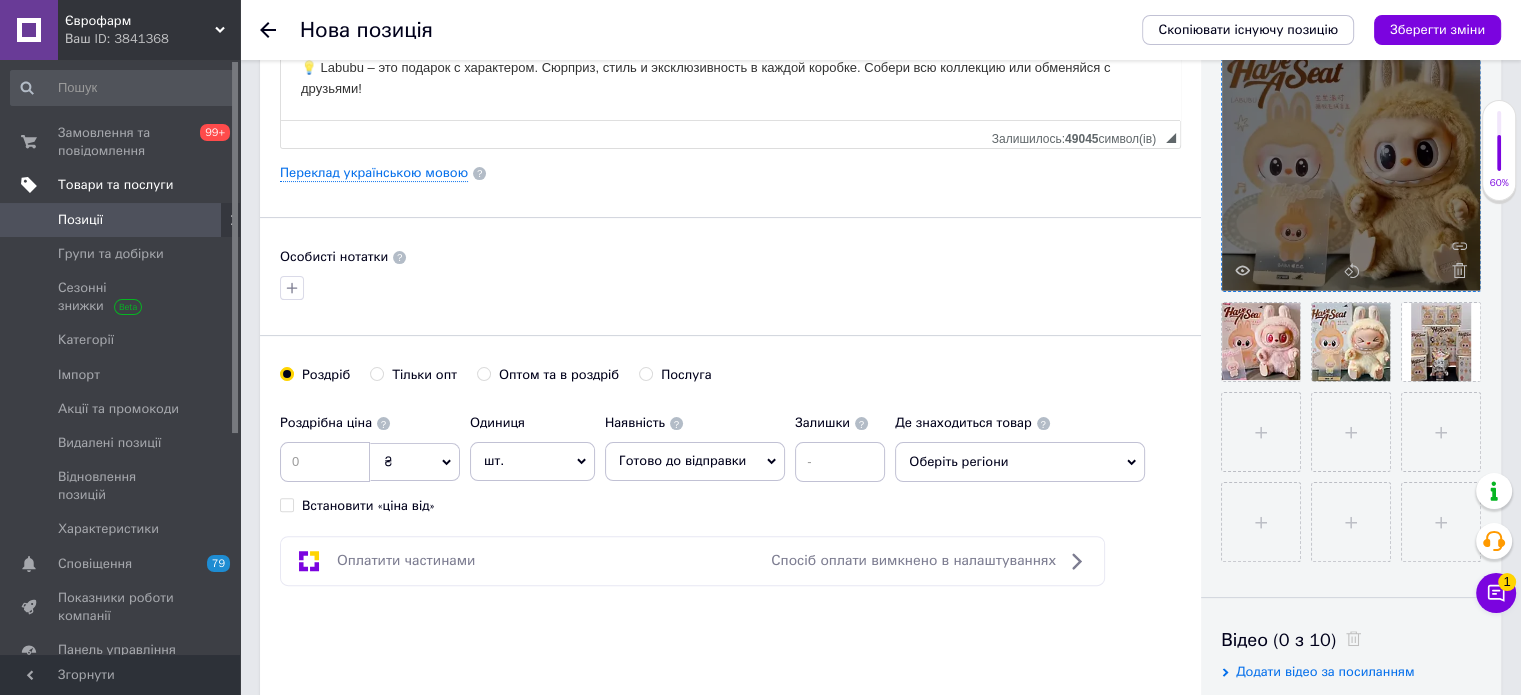 scroll, scrollTop: 500, scrollLeft: 0, axis: vertical 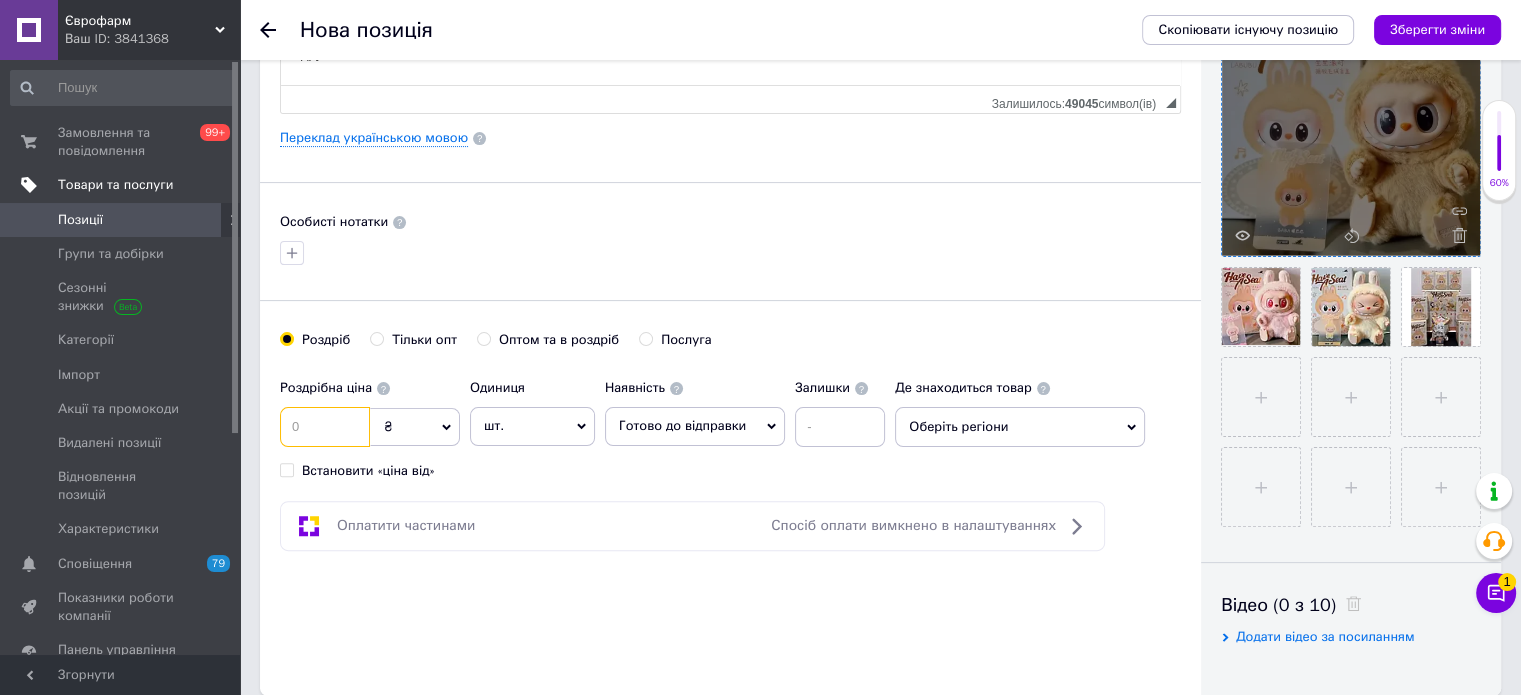 click at bounding box center [325, 427] 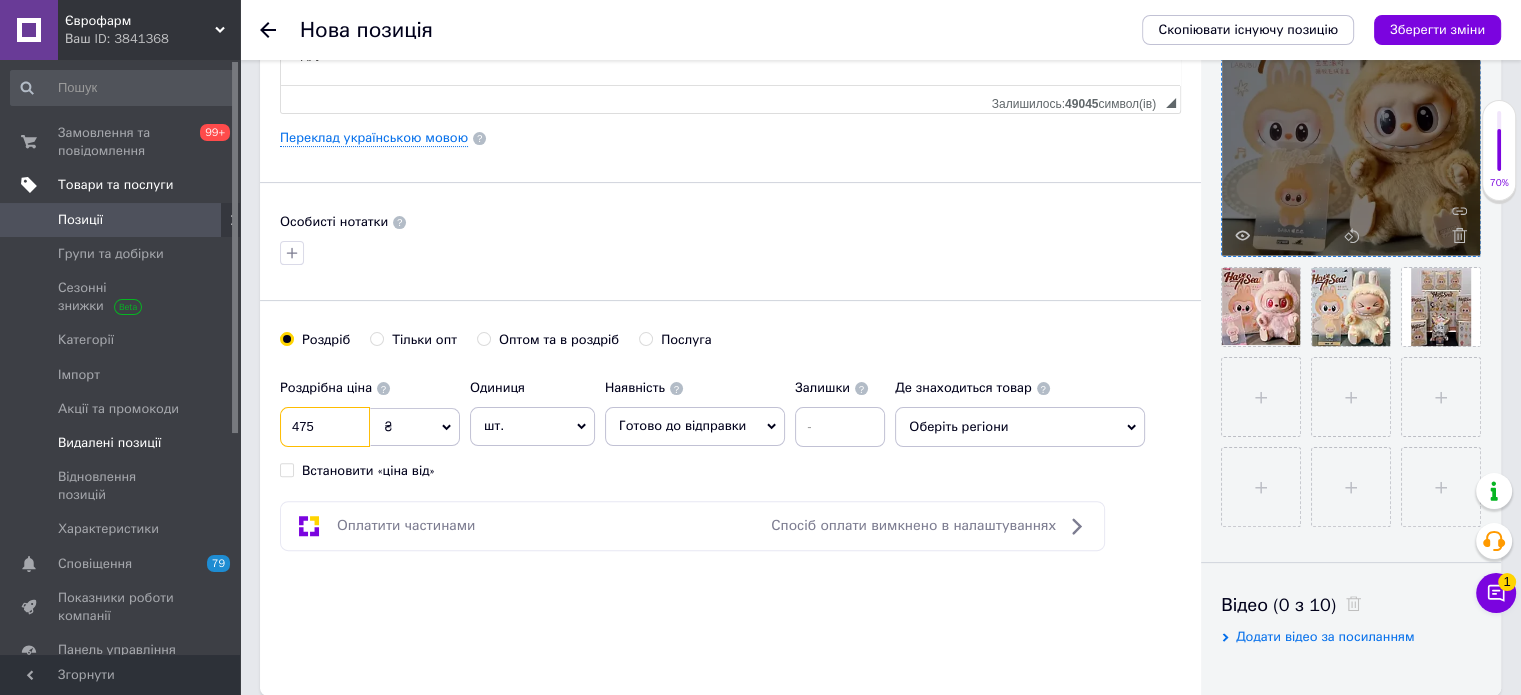 type on "475" 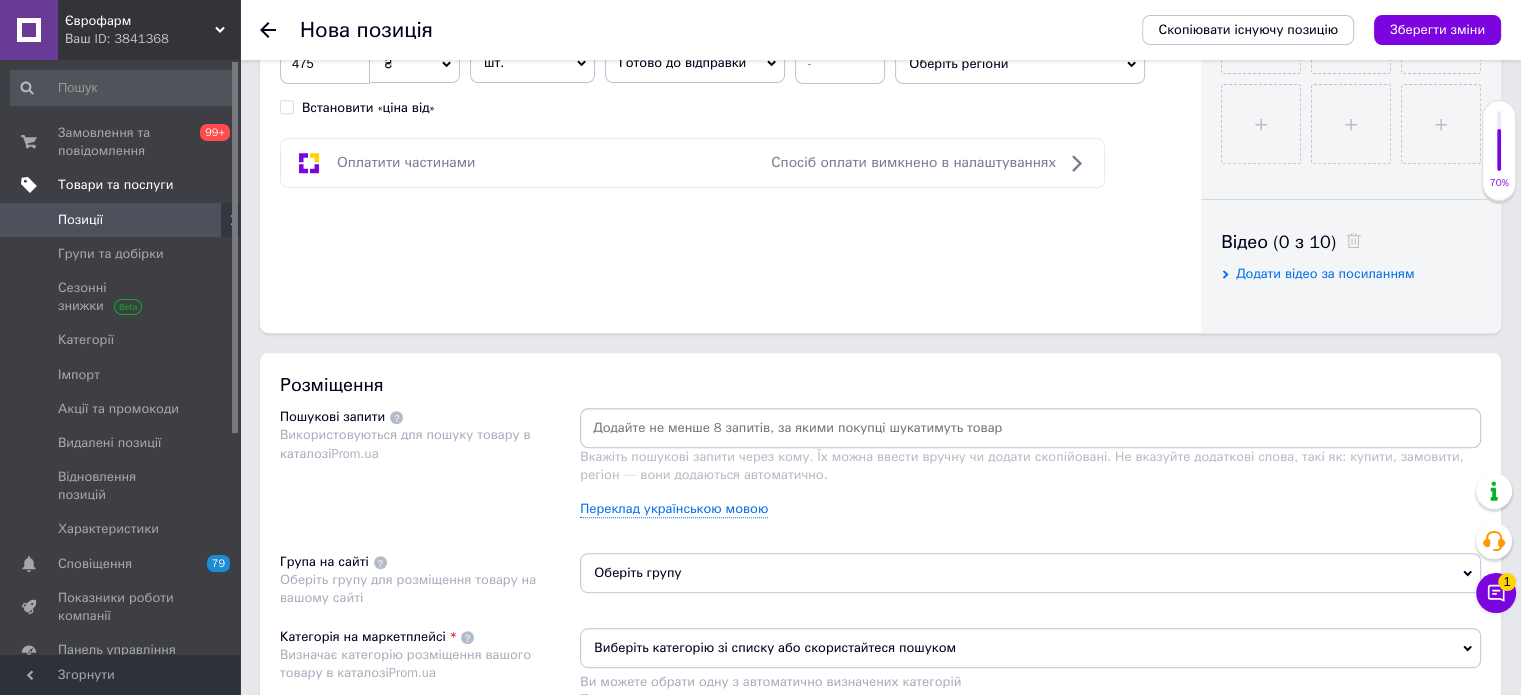 scroll, scrollTop: 1100, scrollLeft: 0, axis: vertical 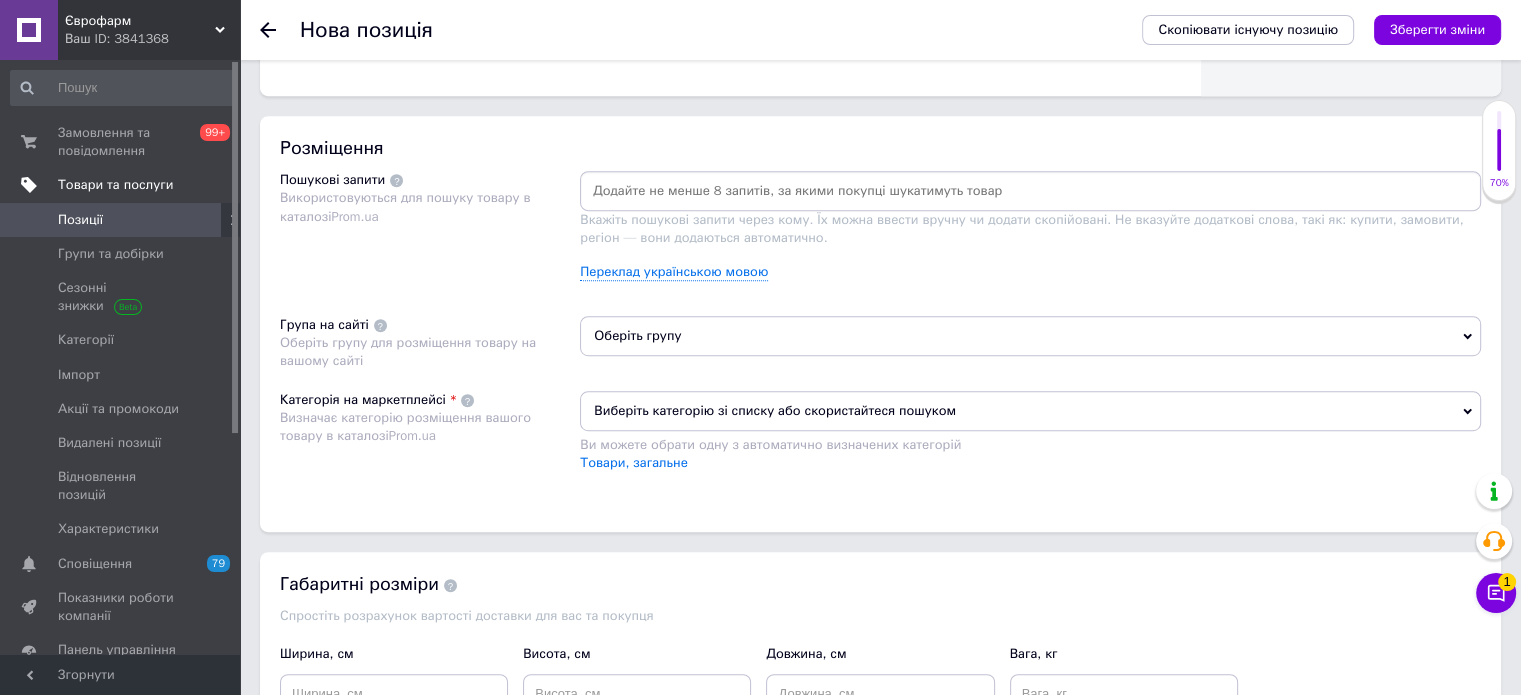 click at bounding box center (1030, 191) 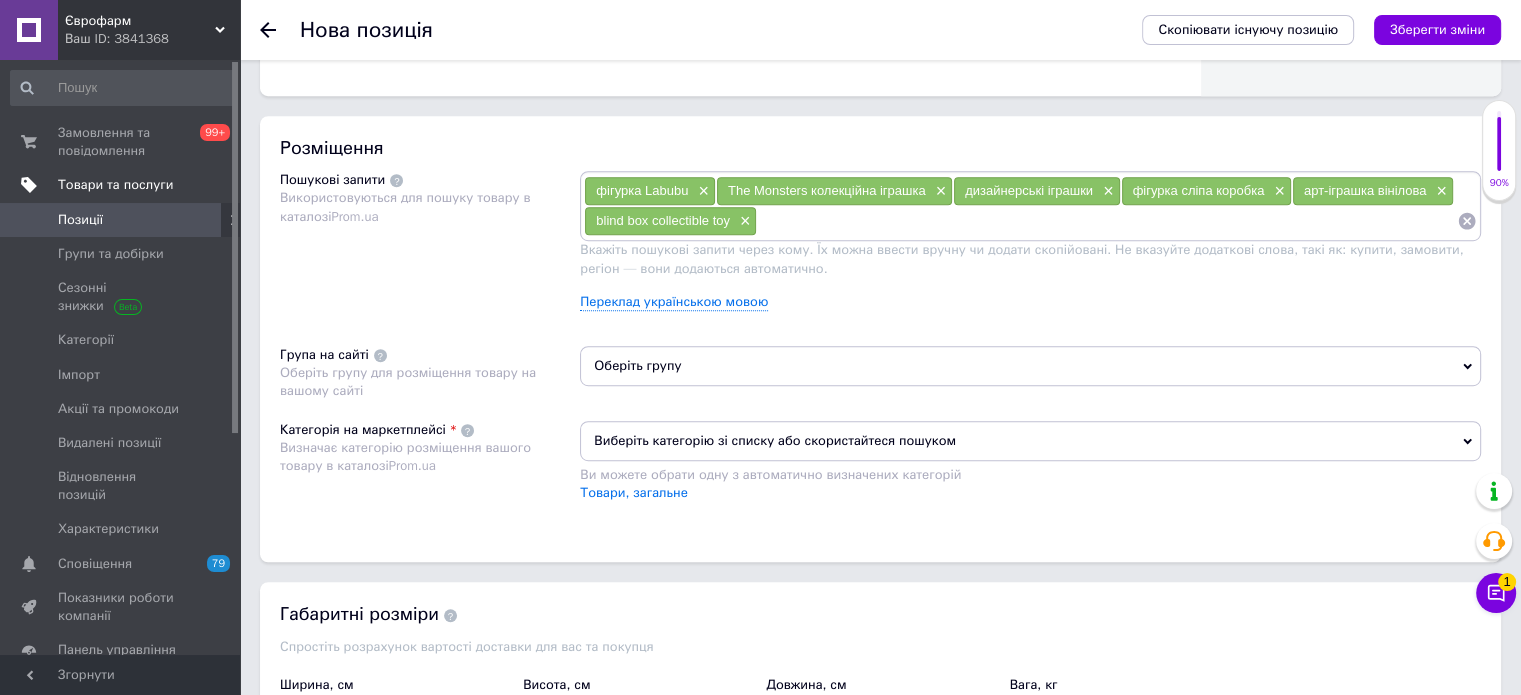 click on "фігурка Labubu × The Monsters колекційна іграшка × дизайнерські іграшки × фігурка сліпа коробка × арт-іграшка вінілова × blind box collectible toy × Вкажіть пошукові запити через кому. Їх можна ввести вручну чи додати скопійовані. Не вказуйте додаткові слова, такі як: купити, замовити, регіон — вони додаються автоматично. Переклад українською мовою" at bounding box center (1030, 248) 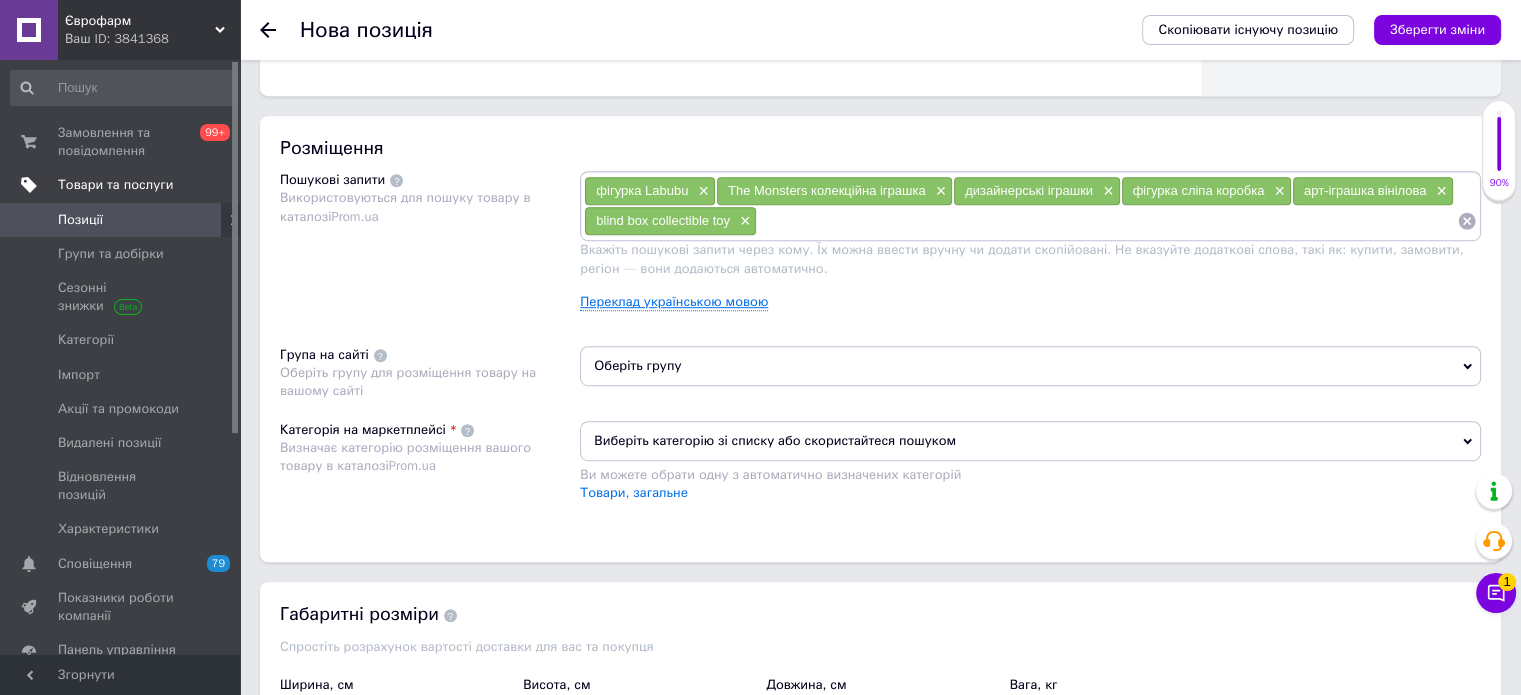 click on "Переклад українською мовою" at bounding box center (674, 302) 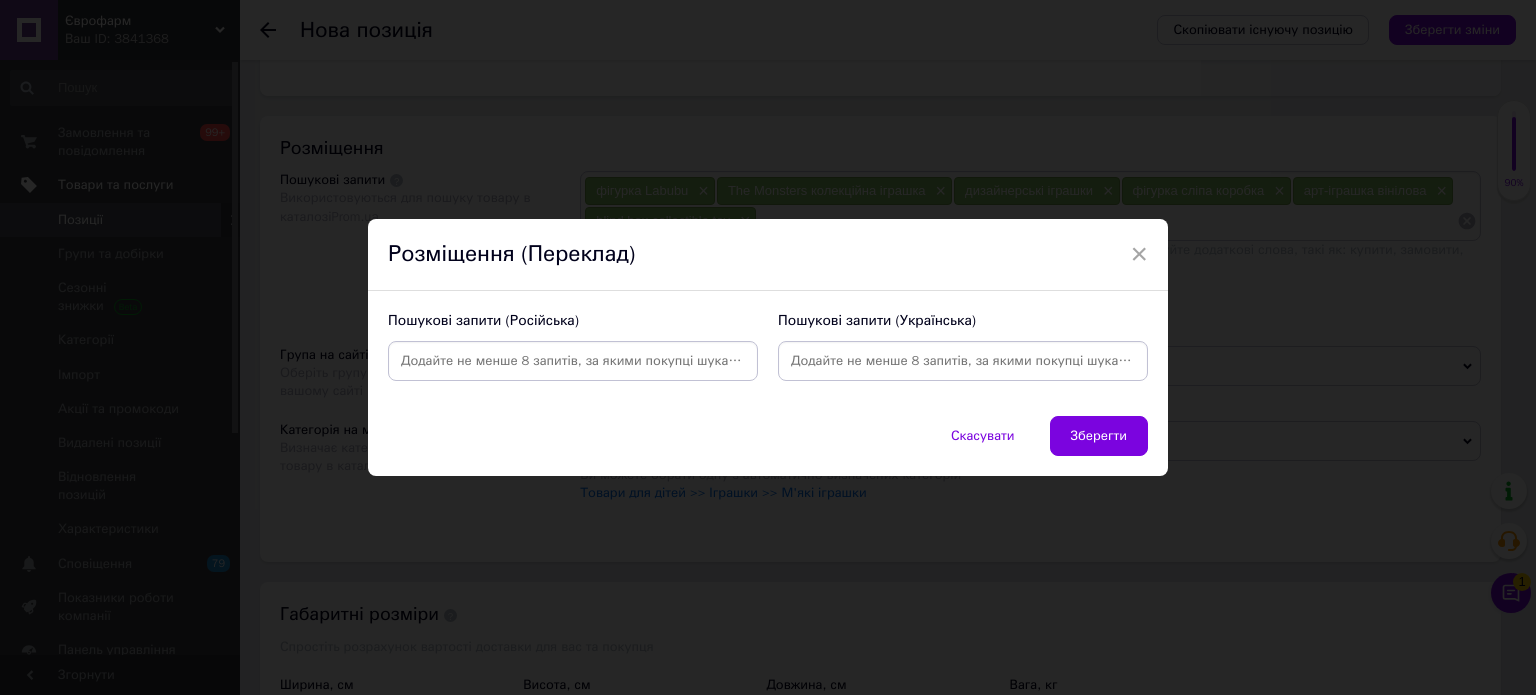 click at bounding box center [963, 361] 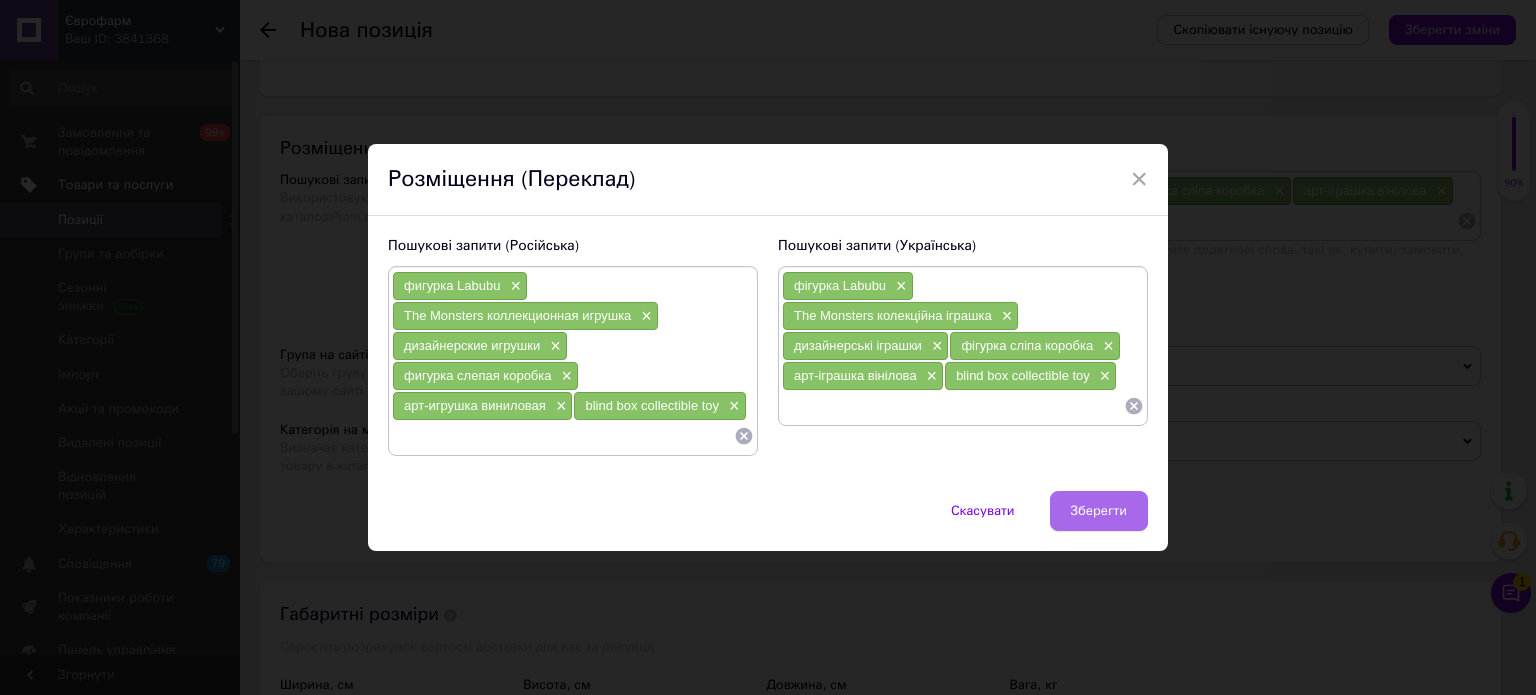 click on "Зберегти" at bounding box center [1099, 511] 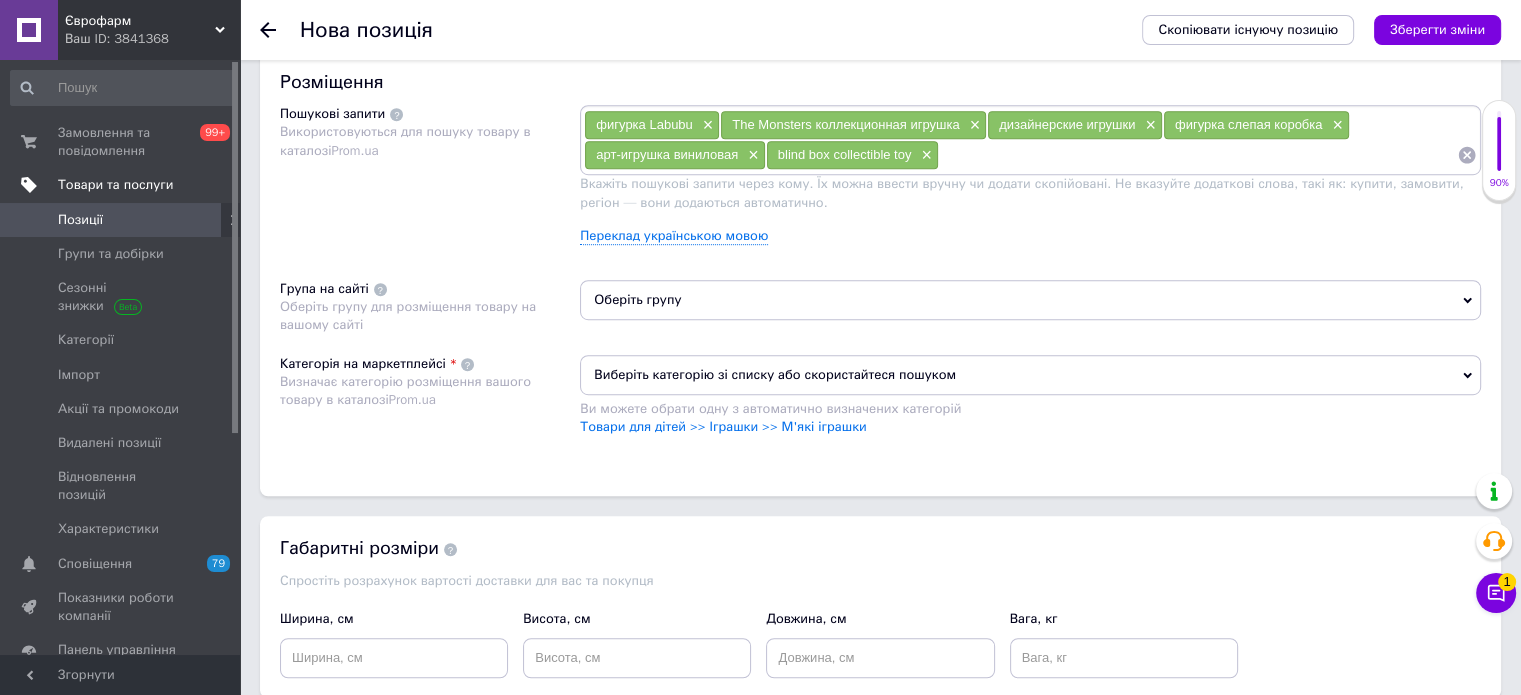 scroll, scrollTop: 1200, scrollLeft: 0, axis: vertical 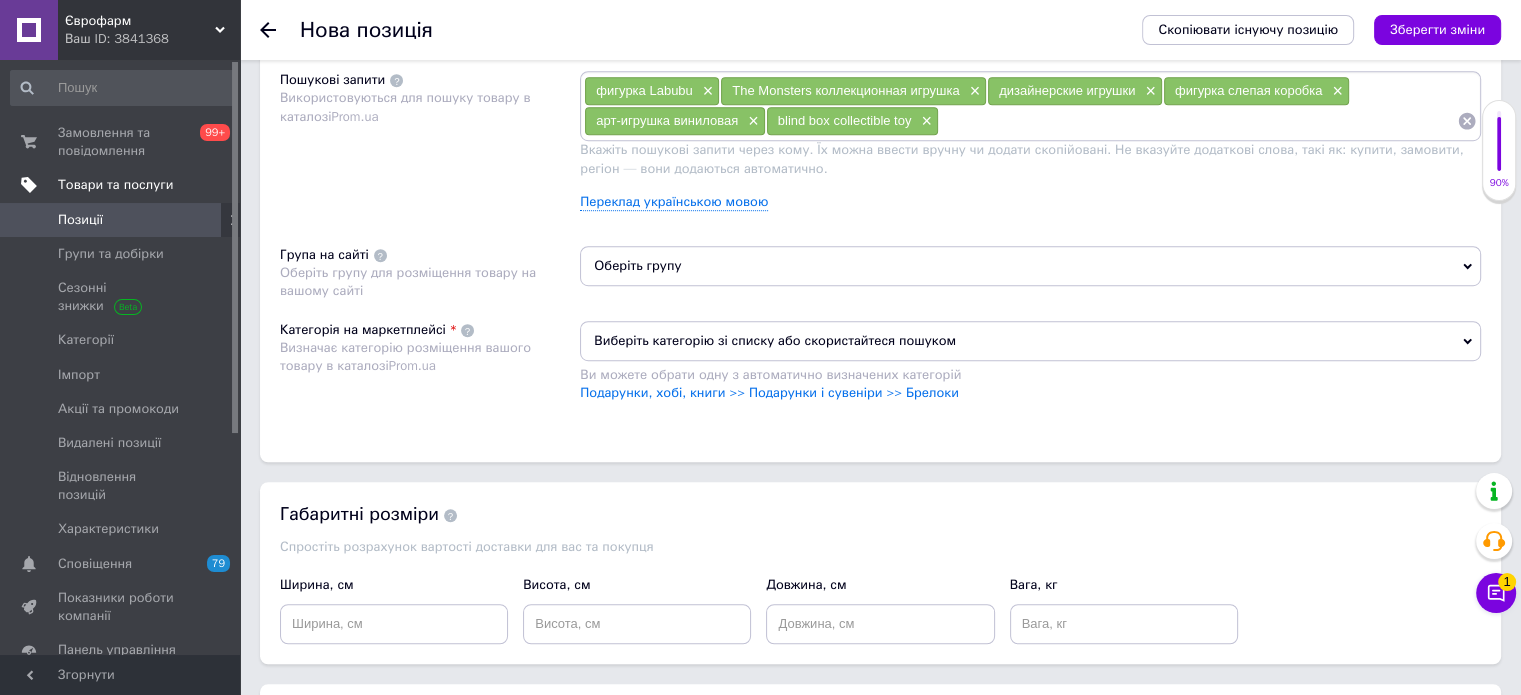 click on "Оберіть групу" at bounding box center [1030, 266] 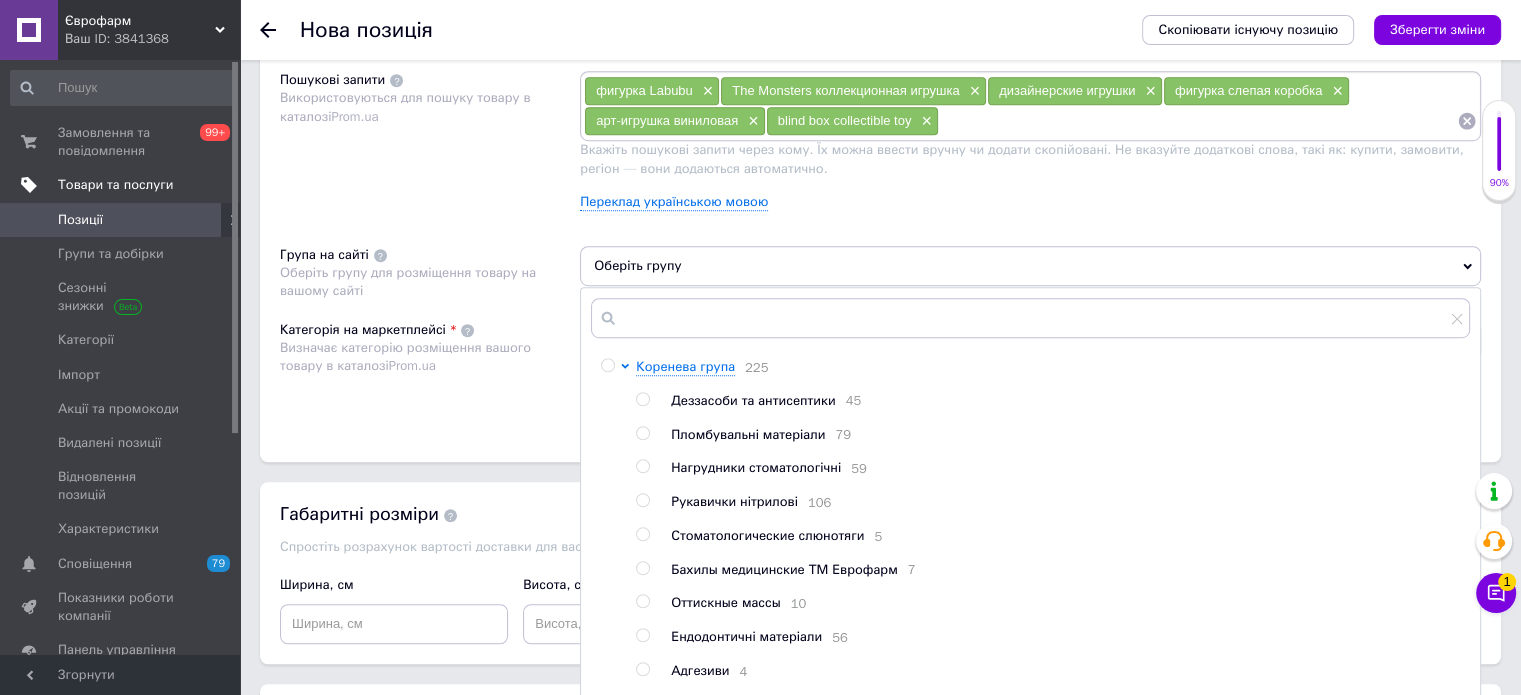 click at bounding box center [611, 705] 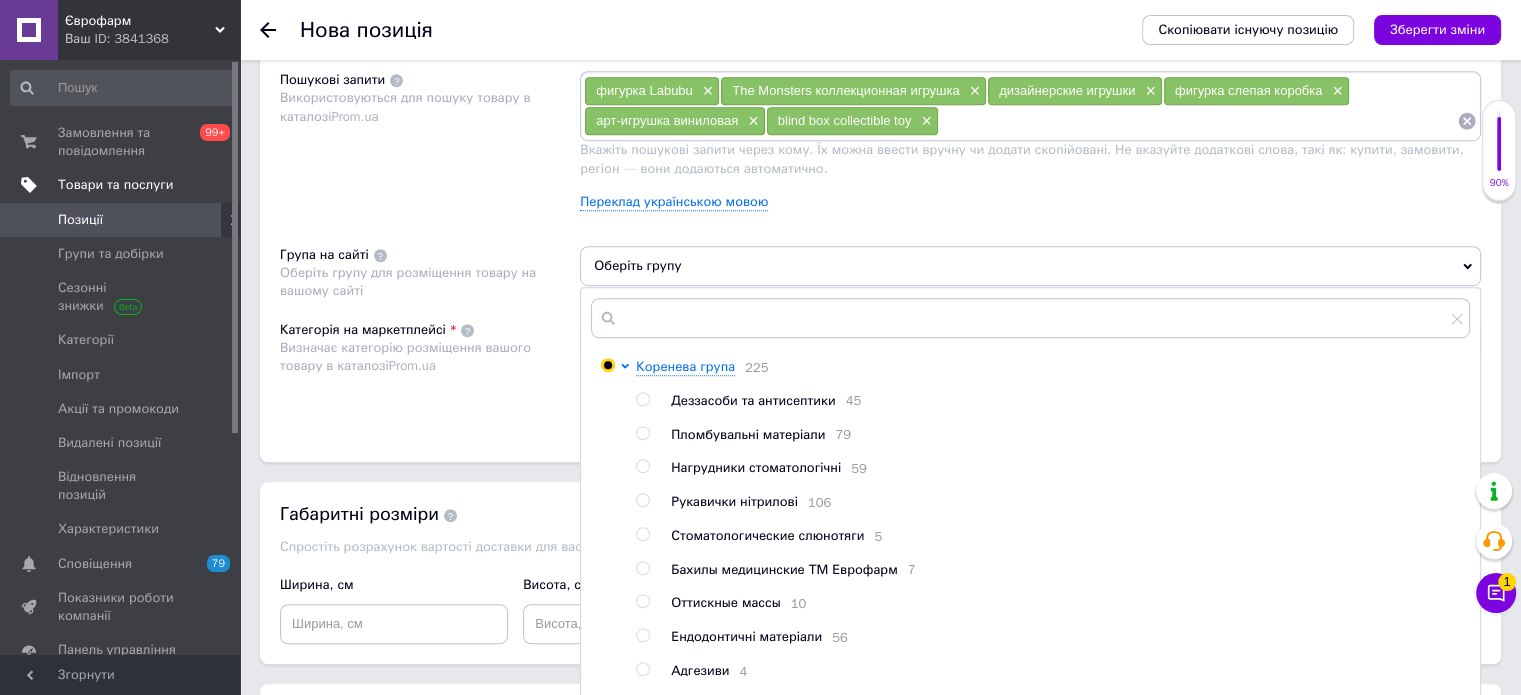 radio on "true" 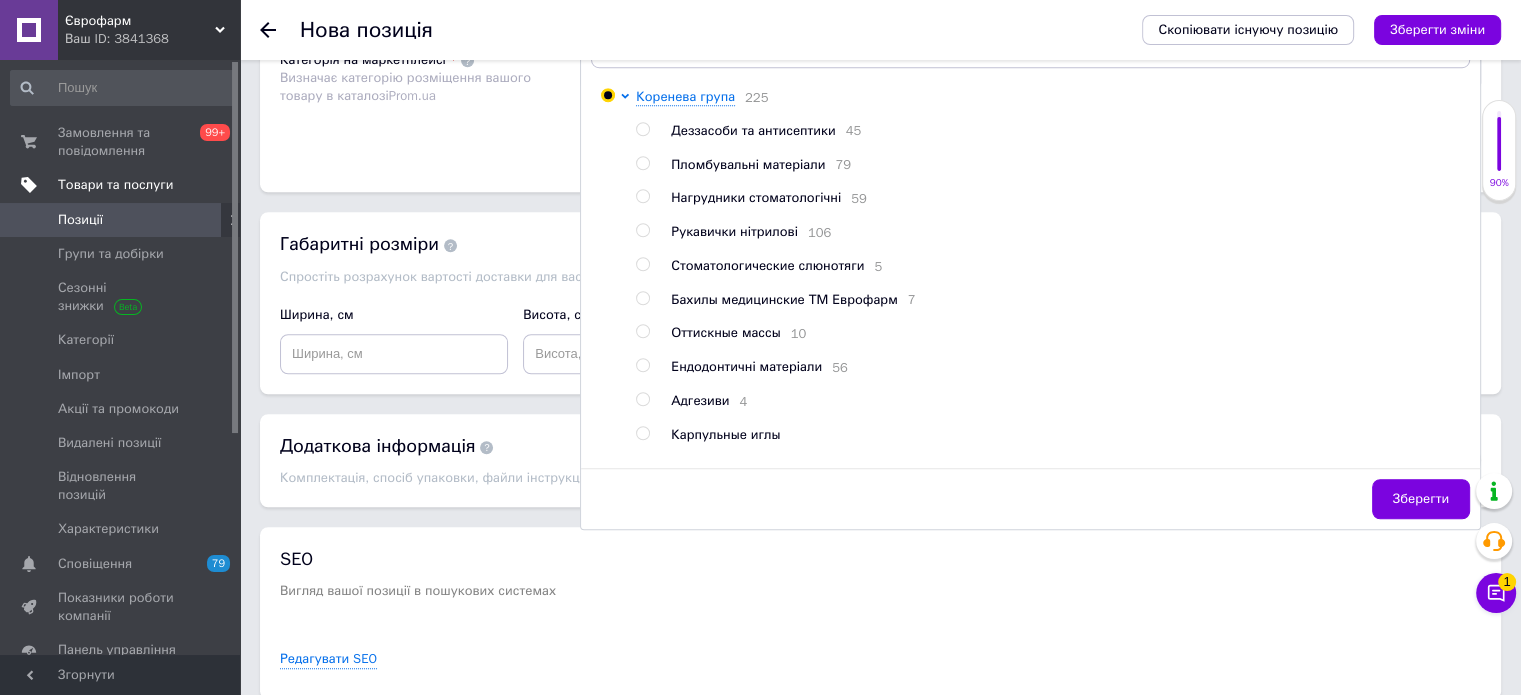 scroll, scrollTop: 1548, scrollLeft: 0, axis: vertical 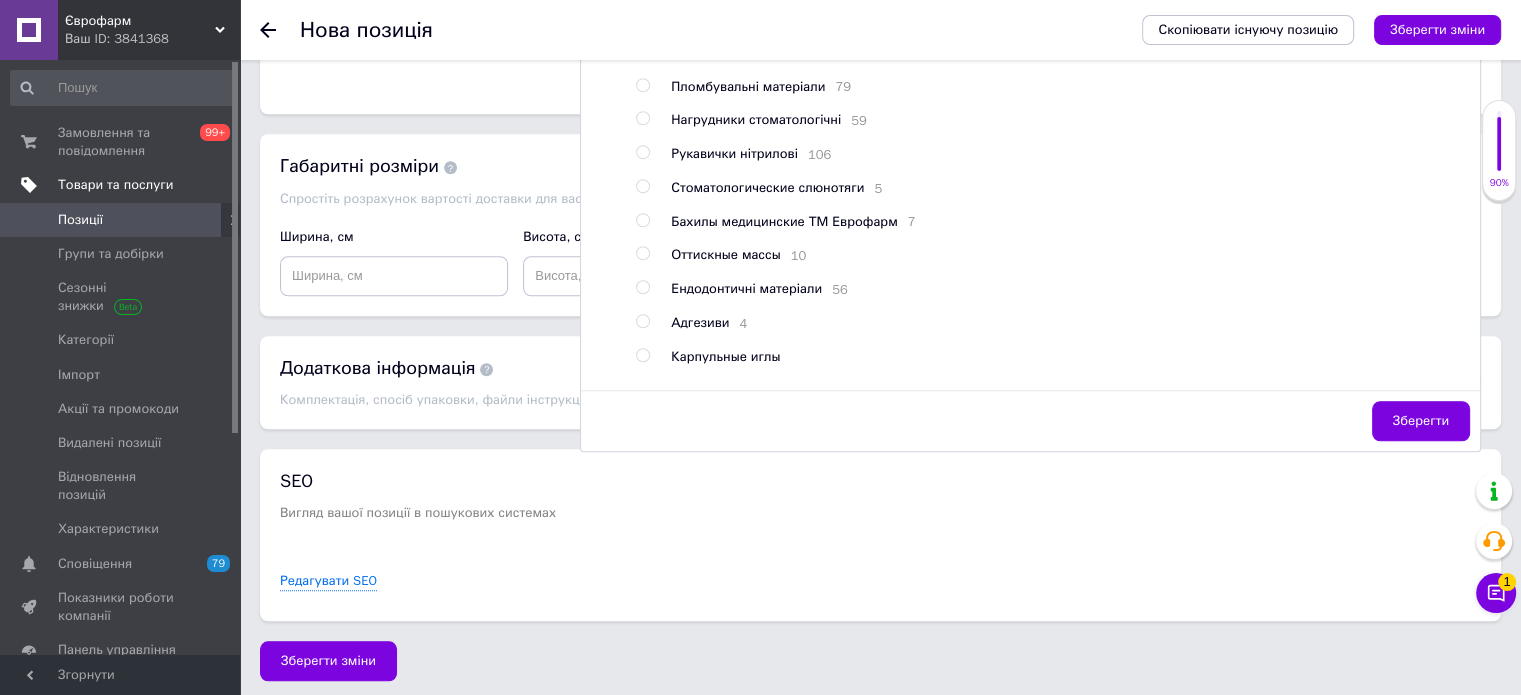 click on "SEO Вигляд вашої позиції в пошукових системах Редагувати SEO" at bounding box center (880, 535) 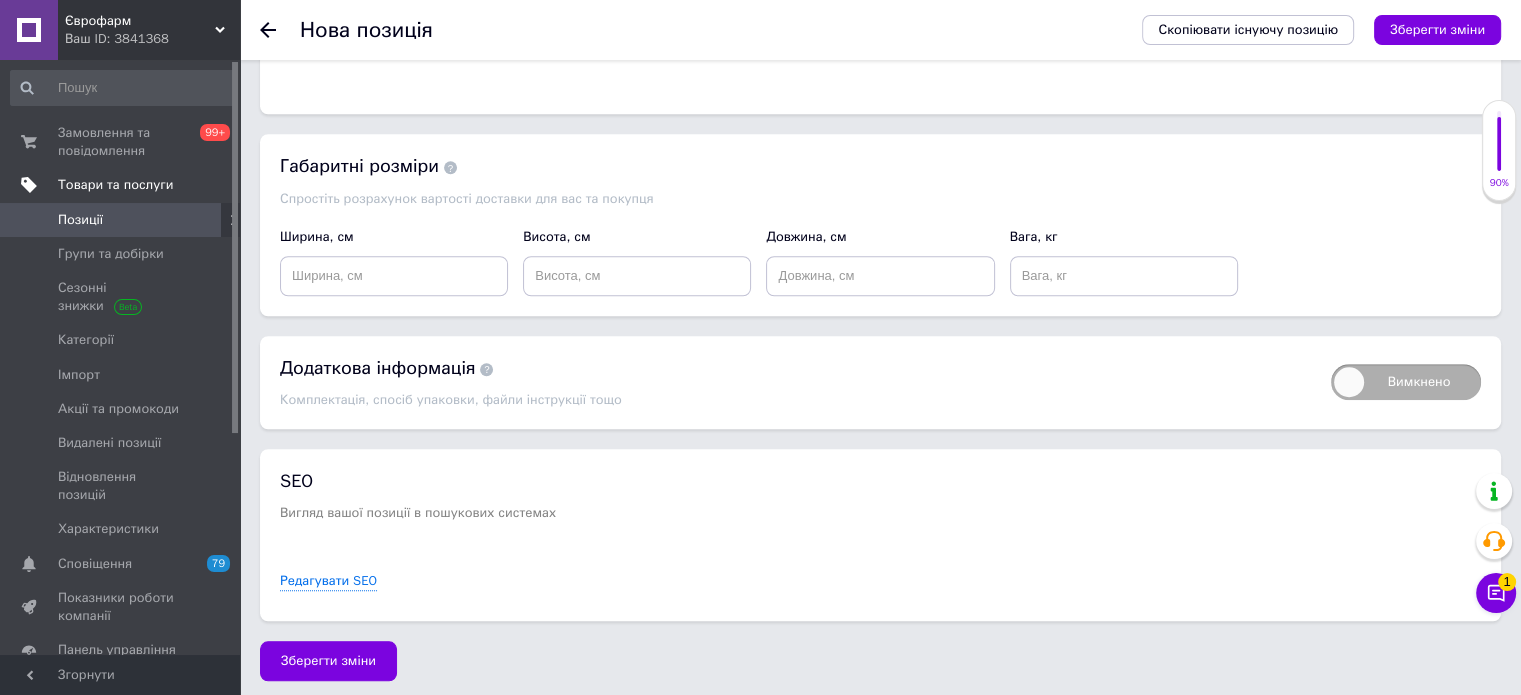 click on "Вимкнено Додаткова інформація Комплектація, спосіб упаковки, файли інструкції тощо" at bounding box center [880, 382] 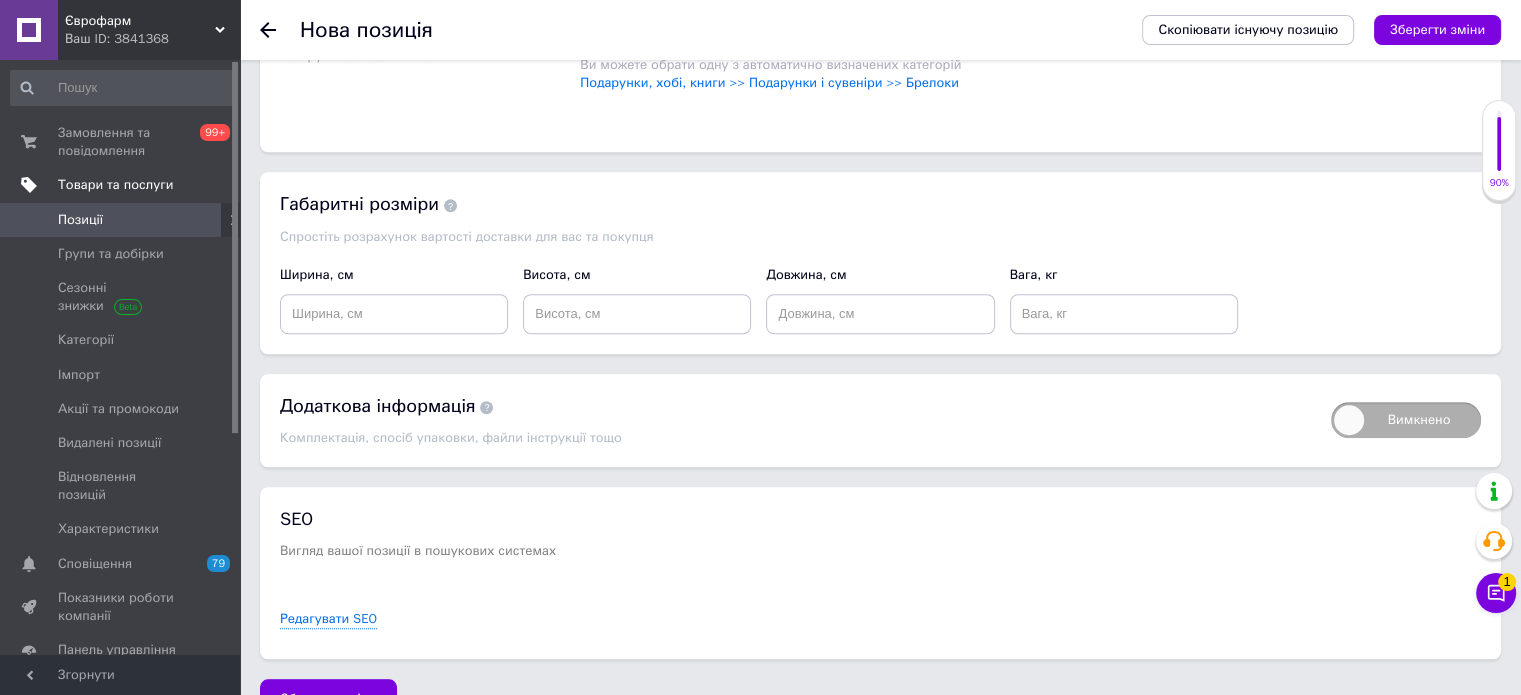 scroll, scrollTop: 1248, scrollLeft: 0, axis: vertical 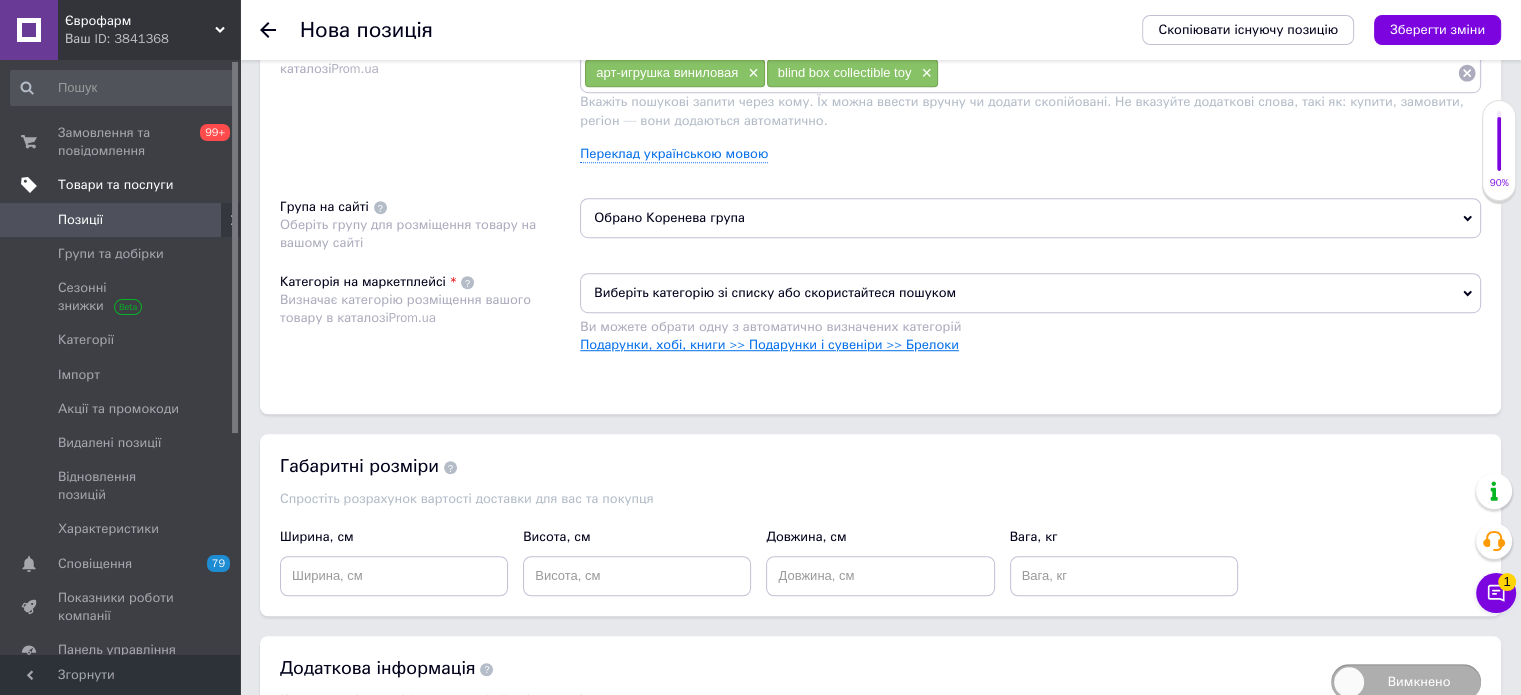 click on "Подарунки, хобі, книги >> Подарунки і сувеніри >> Брелоки" at bounding box center (769, 344) 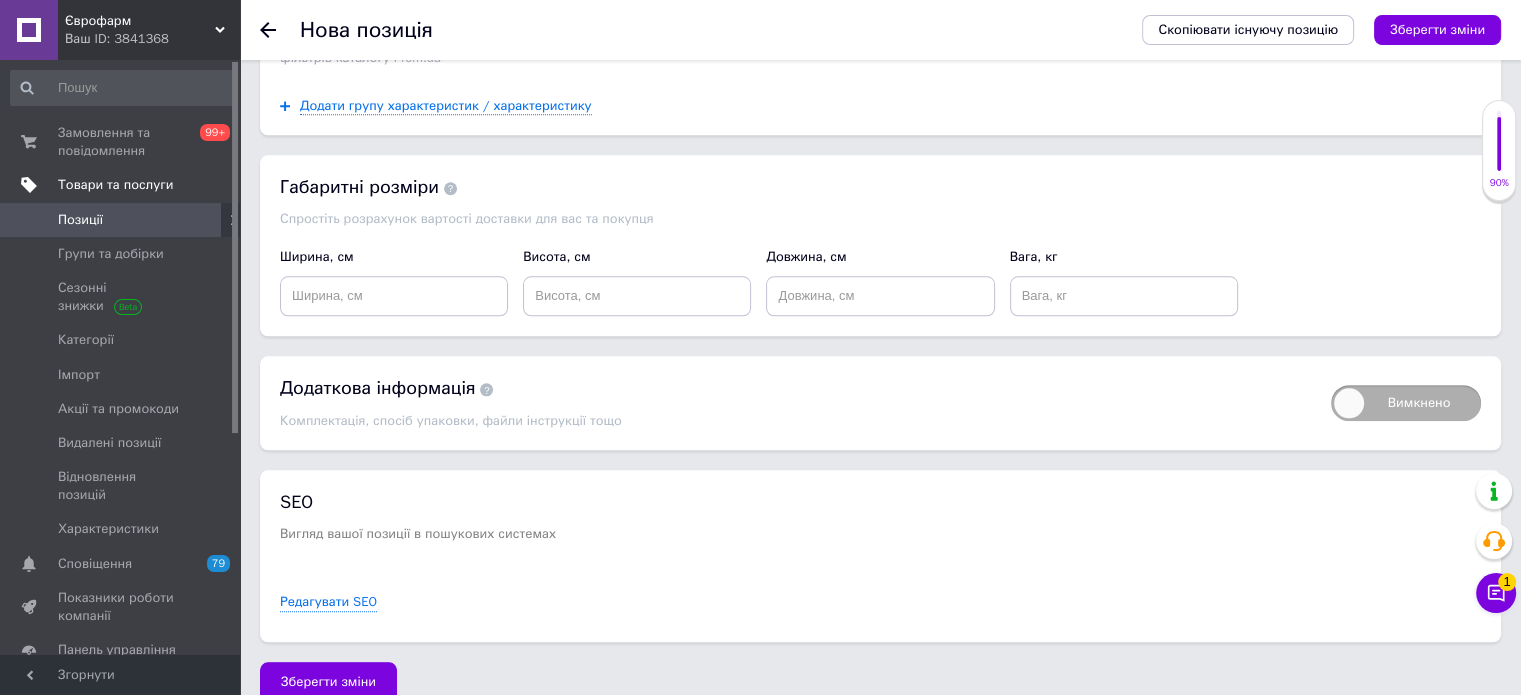 scroll, scrollTop: 1904, scrollLeft: 0, axis: vertical 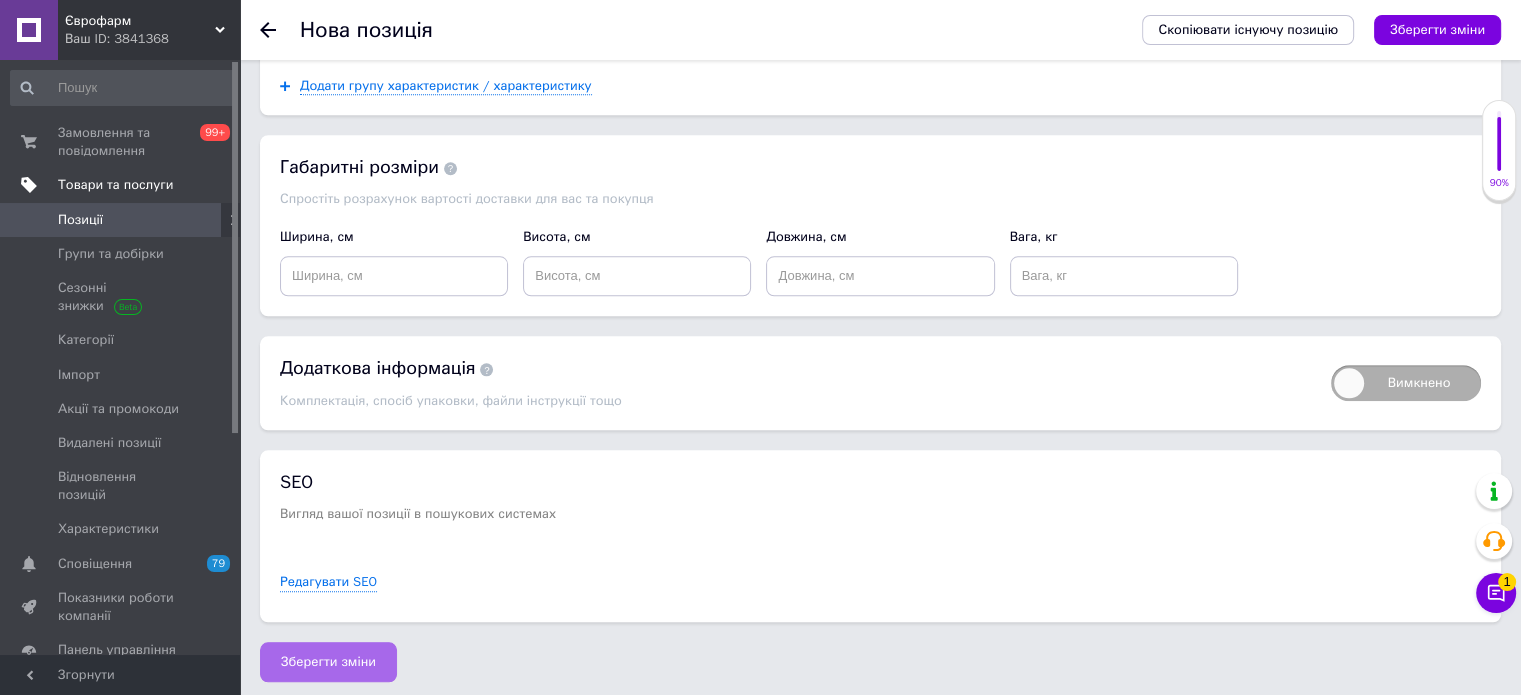 click on "Зберегти зміни" at bounding box center [328, 662] 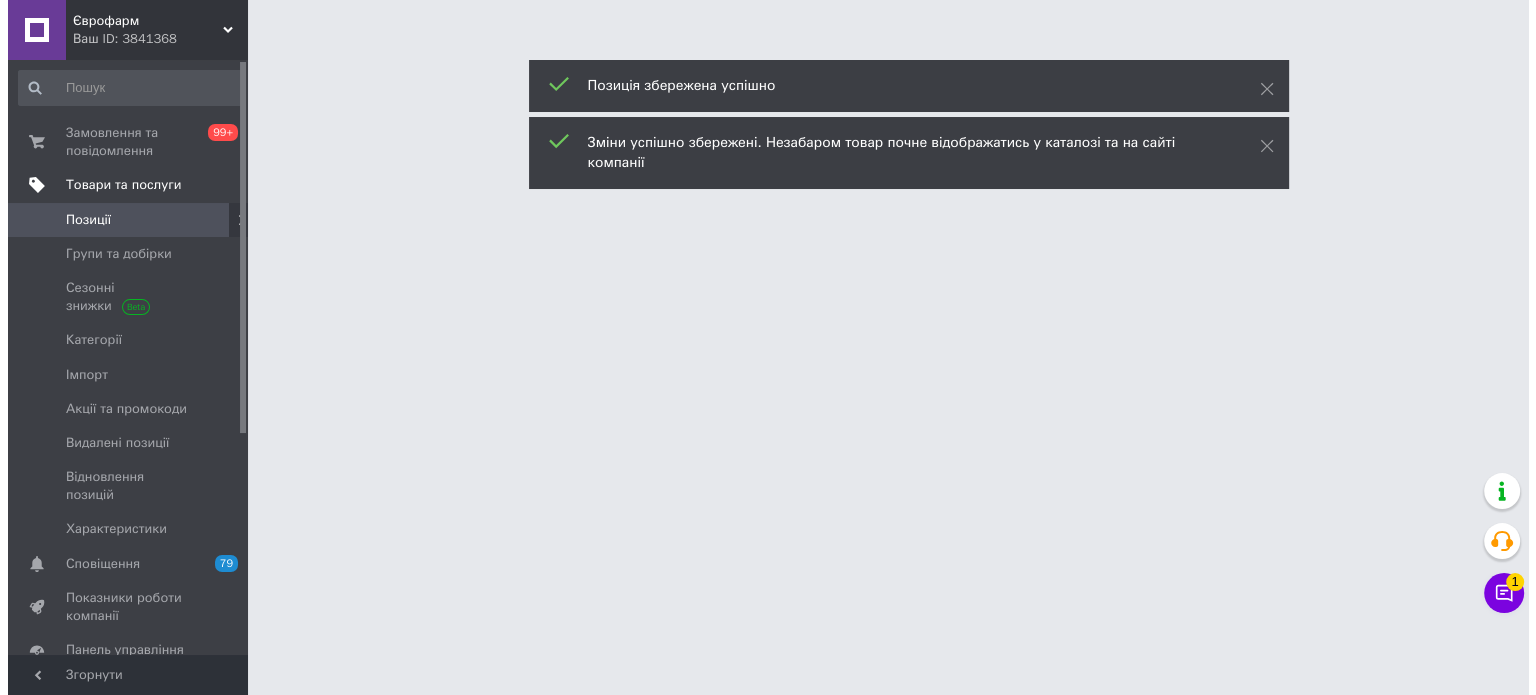 scroll, scrollTop: 0, scrollLeft: 0, axis: both 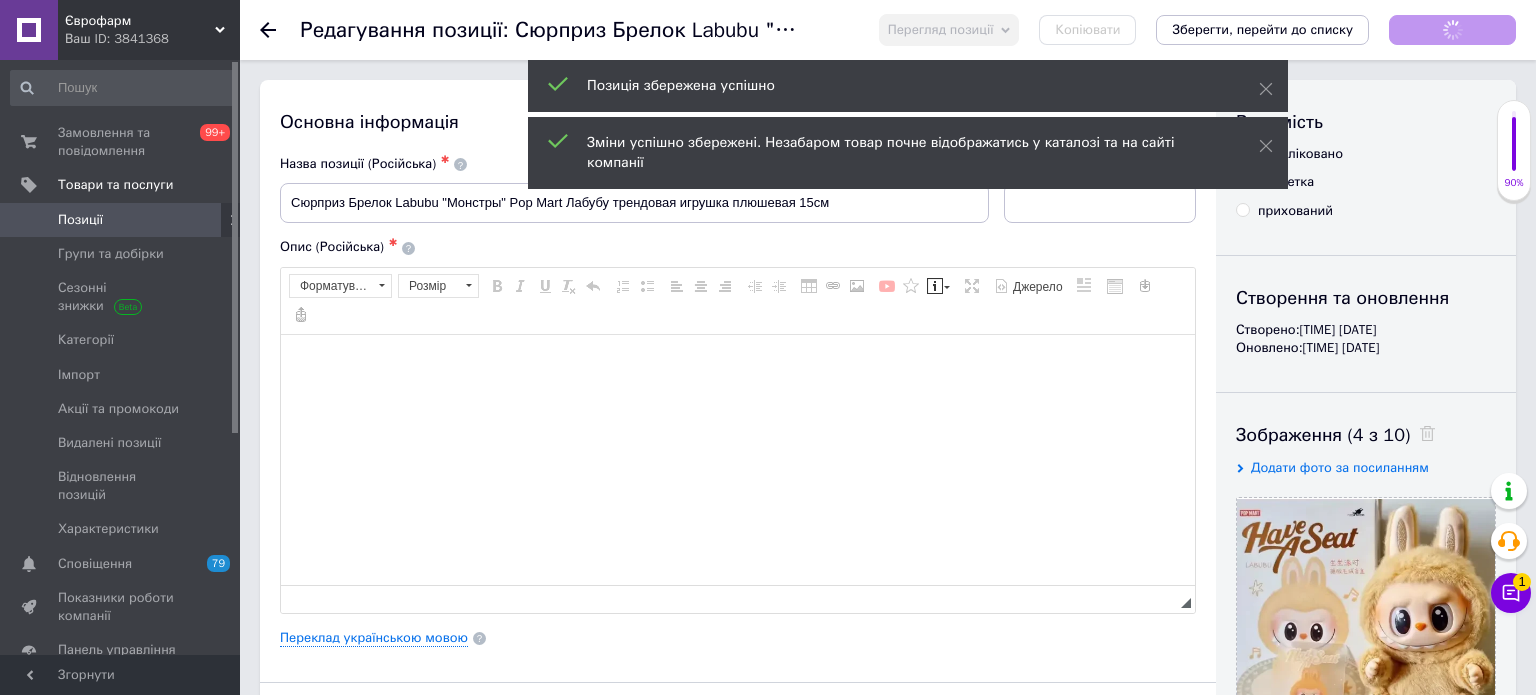 click on "Позиції" at bounding box center [121, 220] 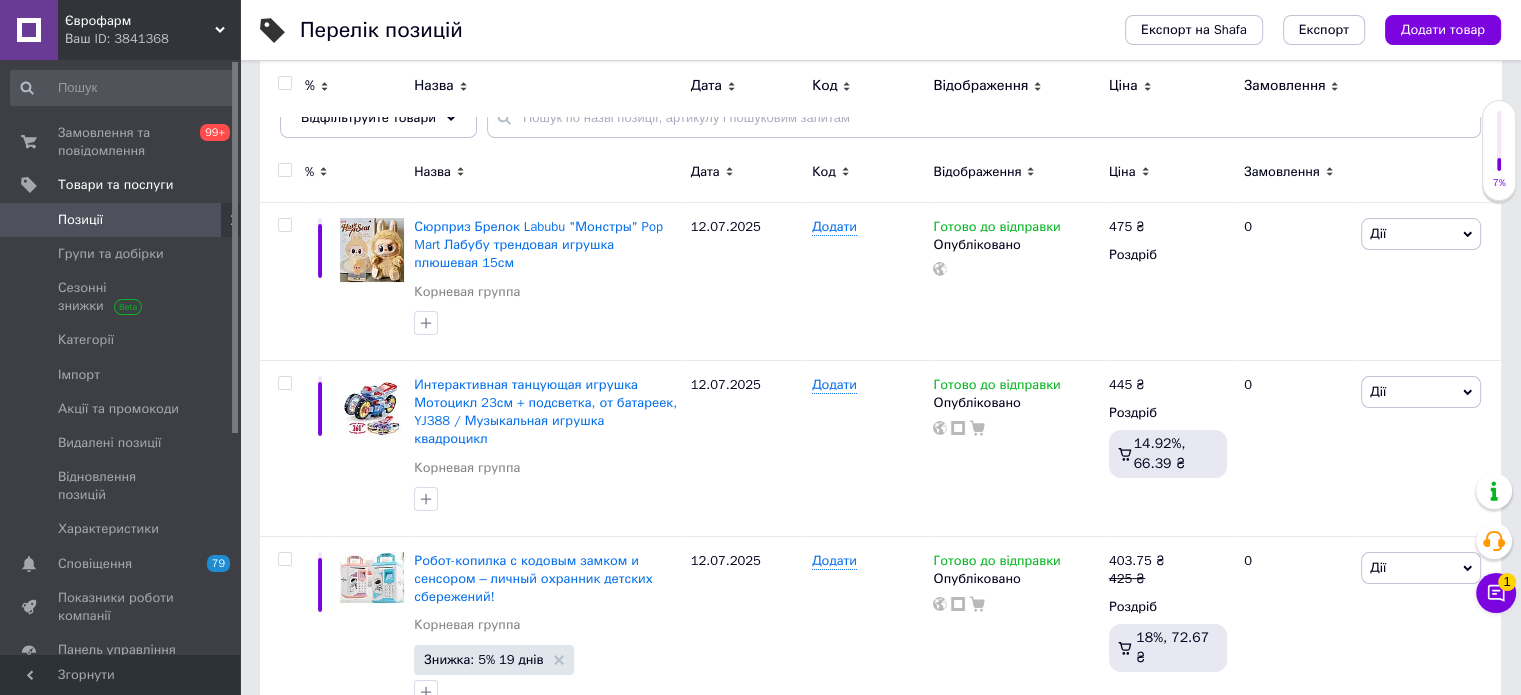 scroll, scrollTop: 300, scrollLeft: 0, axis: vertical 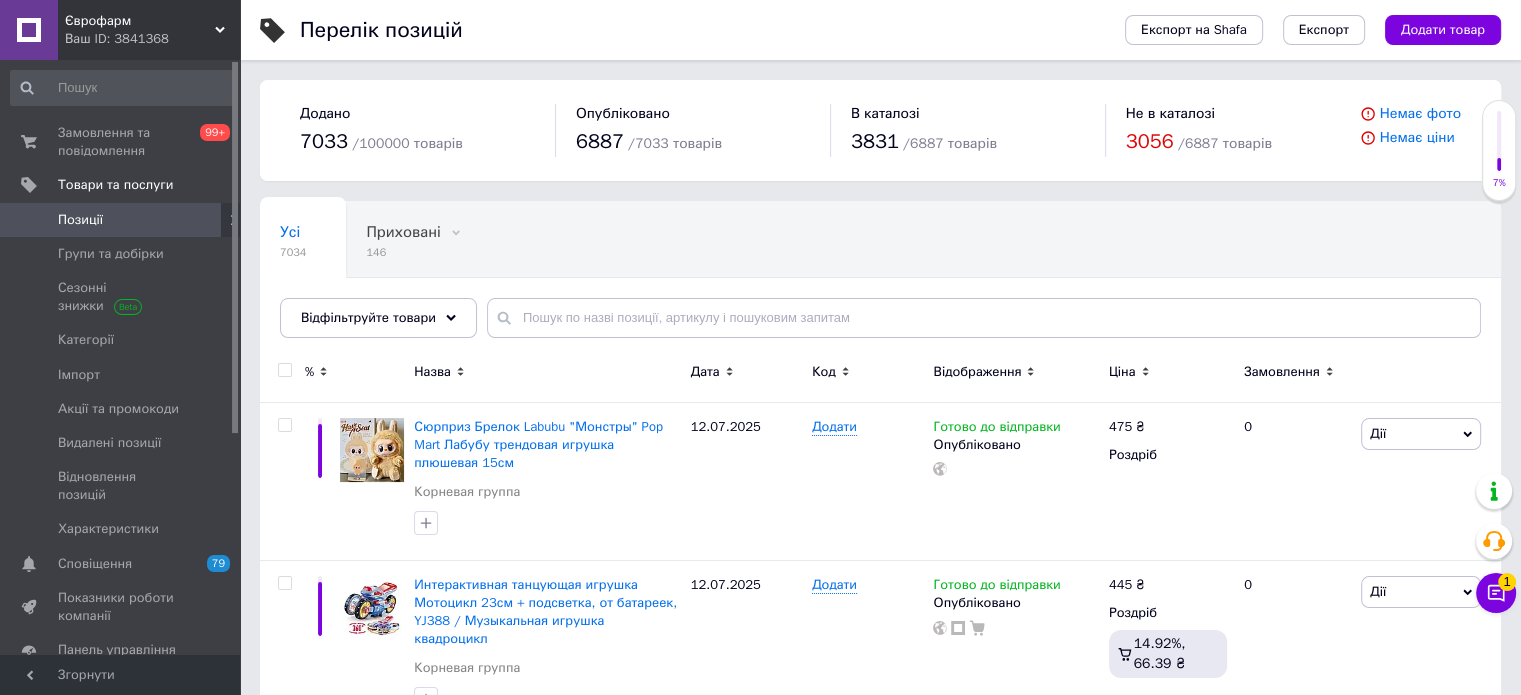 click on "Додати товар" at bounding box center [1443, 30] 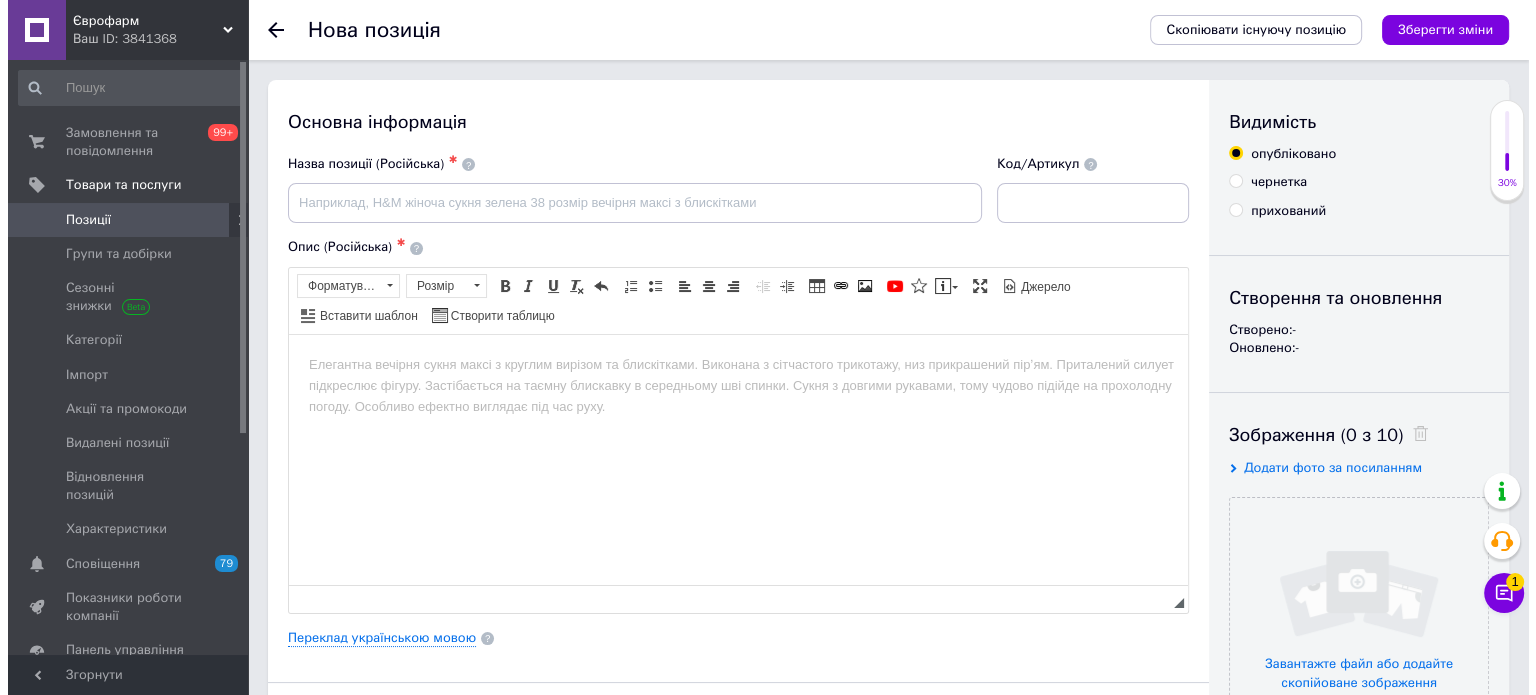 scroll, scrollTop: 0, scrollLeft: 0, axis: both 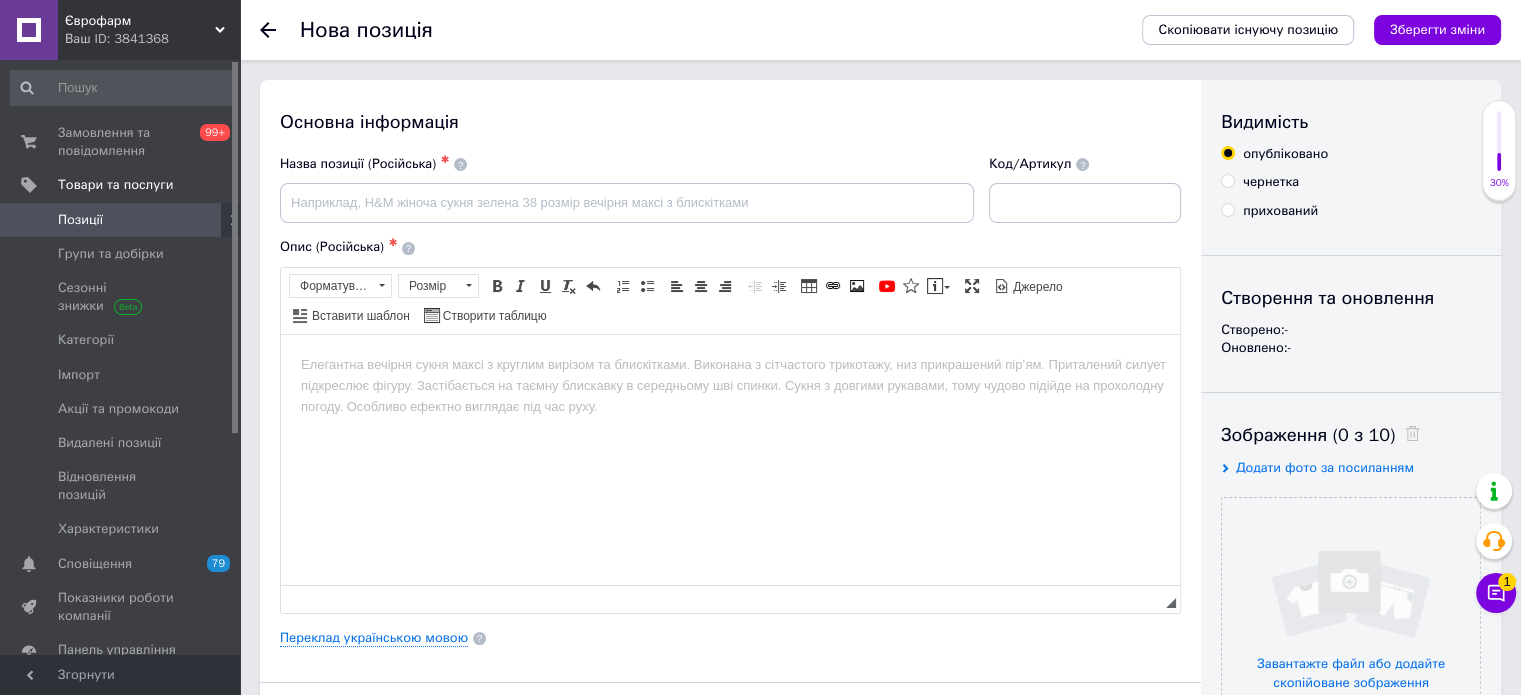 click on "Основна інформація Назва позиції (Російська) ✱ Код/Артикул Опис (Російська) ✱ Розширений текстовий редактор, 353EE7AC-5A0A-4496-90B8-0A517EAEA563 Панель інструментів редактора Форматування Форматування Розмір Розмір   Жирний  Сполучення клавіш Ctrl+B   Курсив  Сполучення клавіш Ctrl+I   Підкреслений  Сполучення клавіш Ctrl+U   Видалити форматування   Повернути  Сполучення клавіш Ctrl+Z   Вставити/видалити нумерований список   Вставити/видалити маркований список   По лівому краю   По центру   По правому краю   Зменшити відступ   Збільшити відступ   Таблиця     Зображення   YouTube" at bounding box center (730, 638) 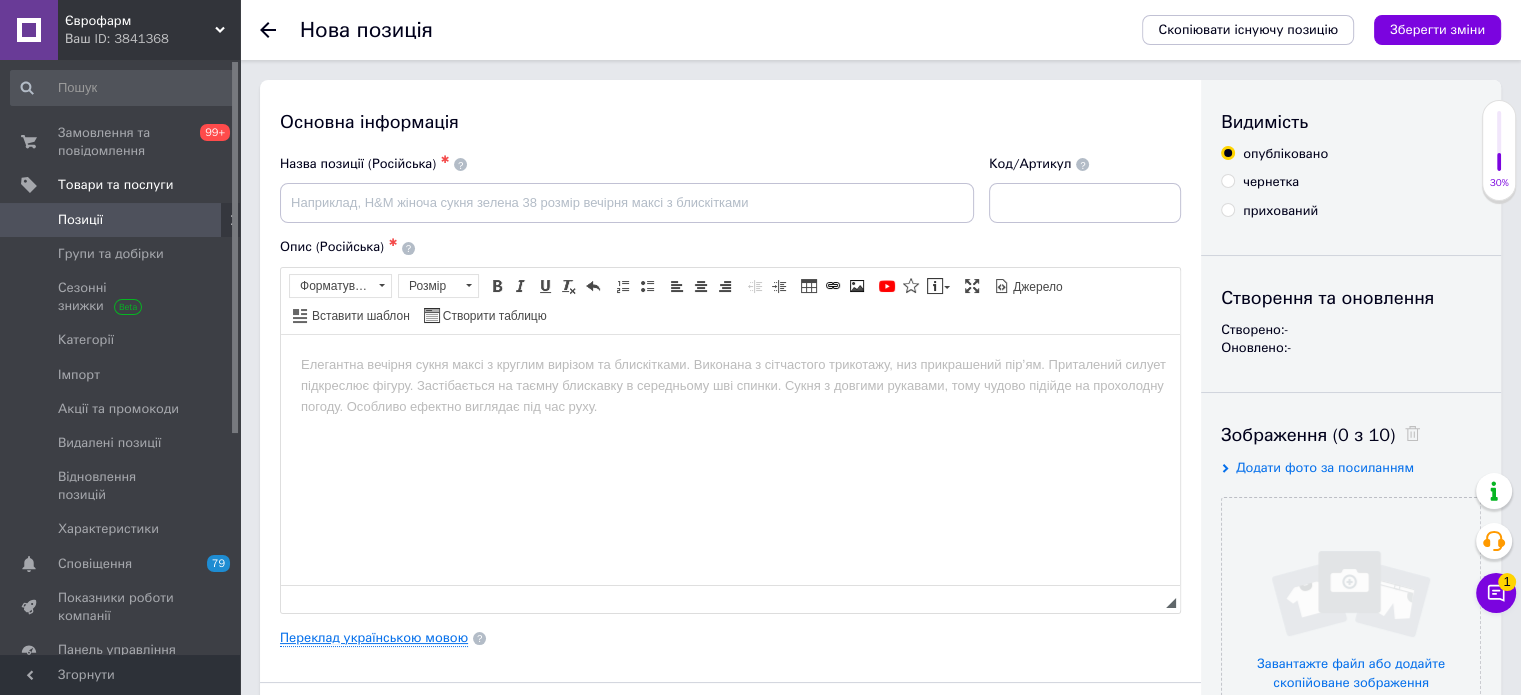 click on "Переклад українською мовою" at bounding box center (374, 638) 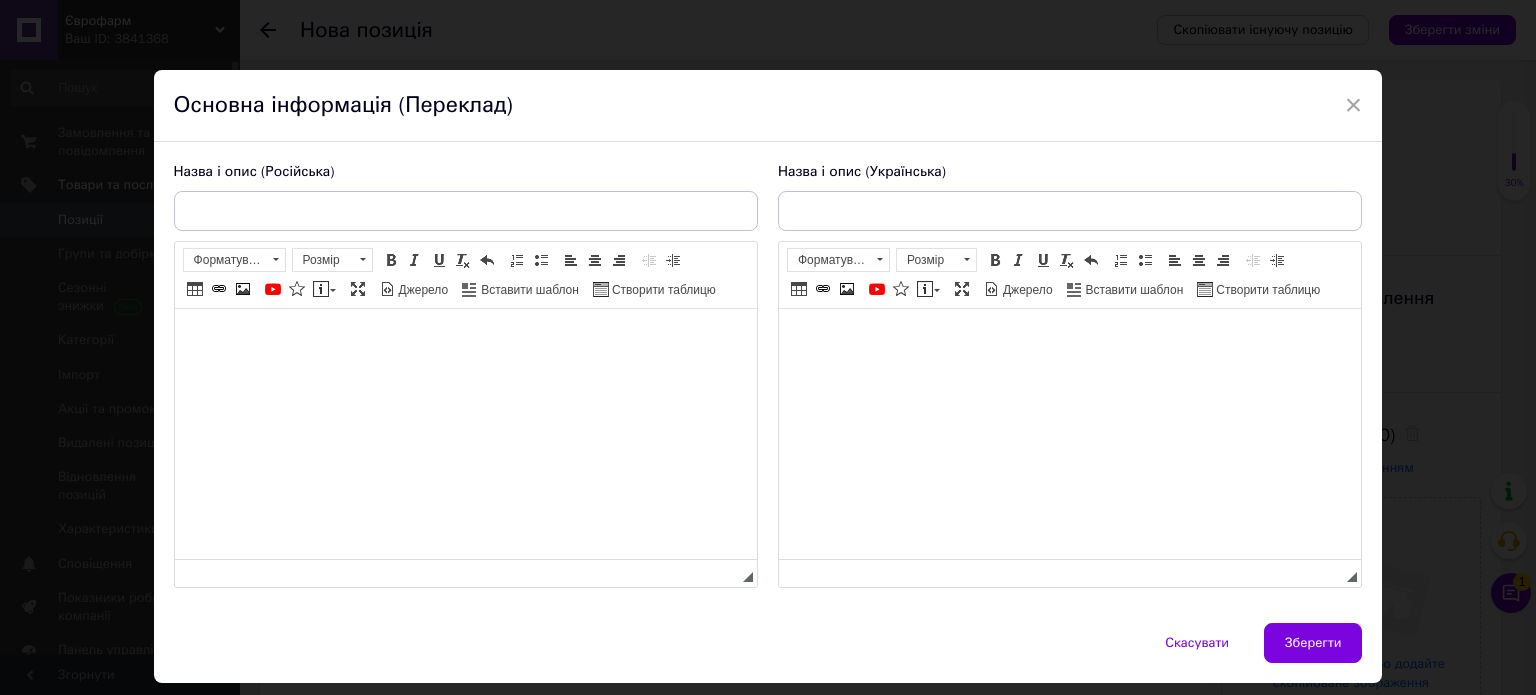 scroll, scrollTop: 0, scrollLeft: 0, axis: both 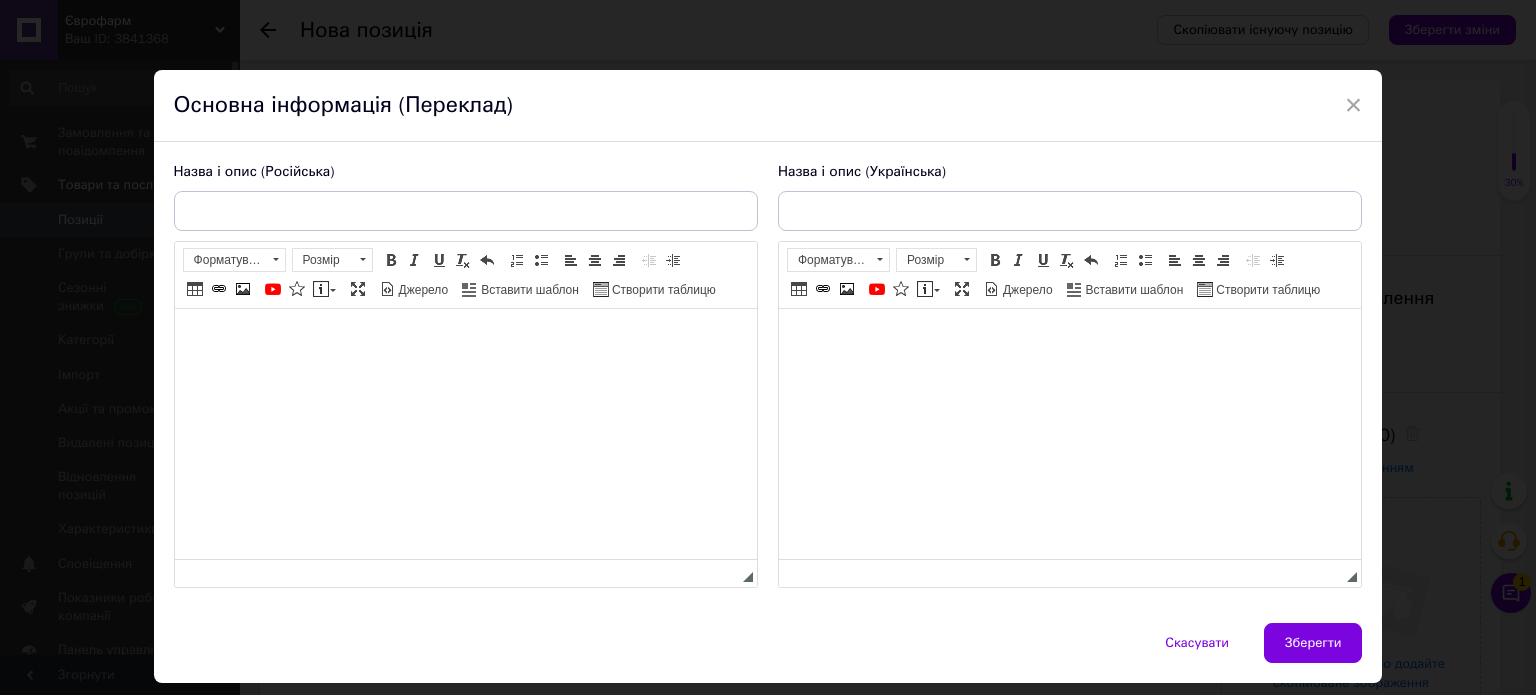 click at bounding box center (1069, 339) 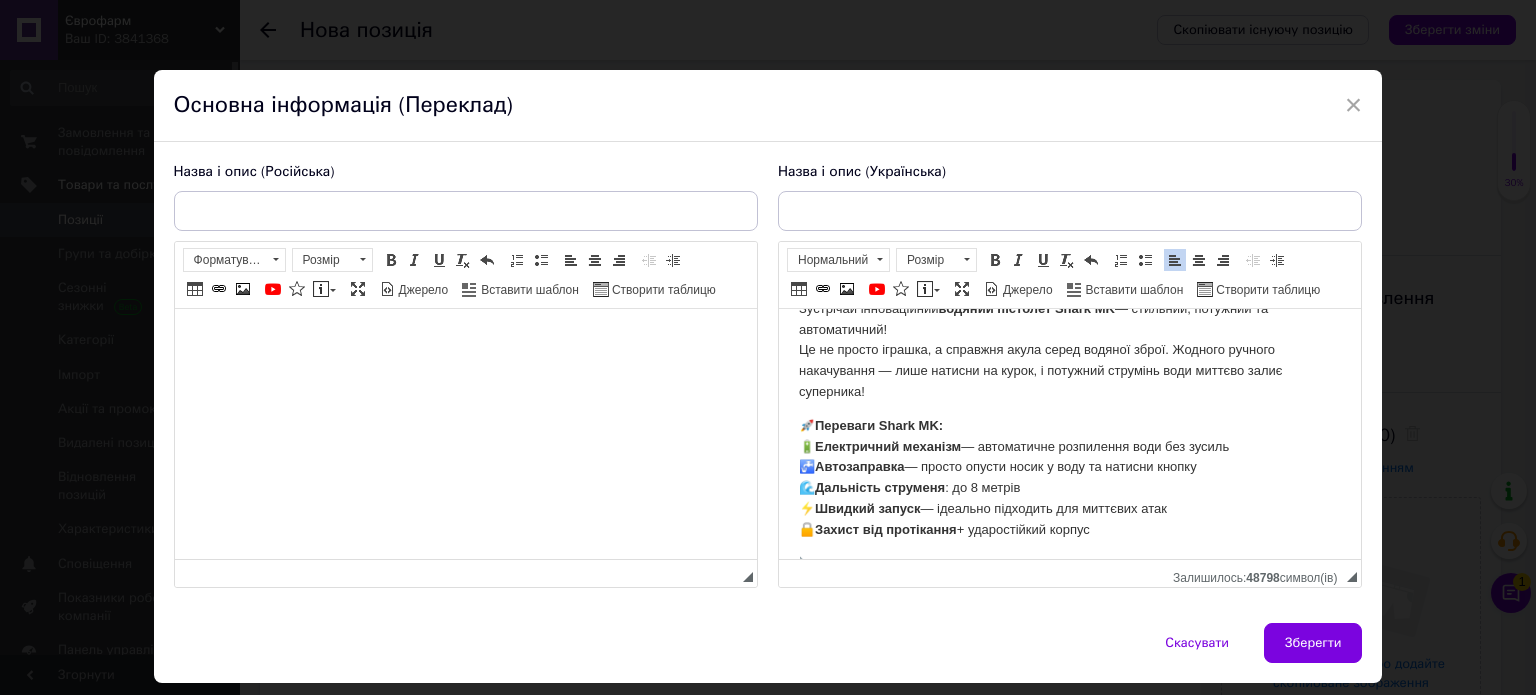scroll, scrollTop: 0, scrollLeft: 0, axis: both 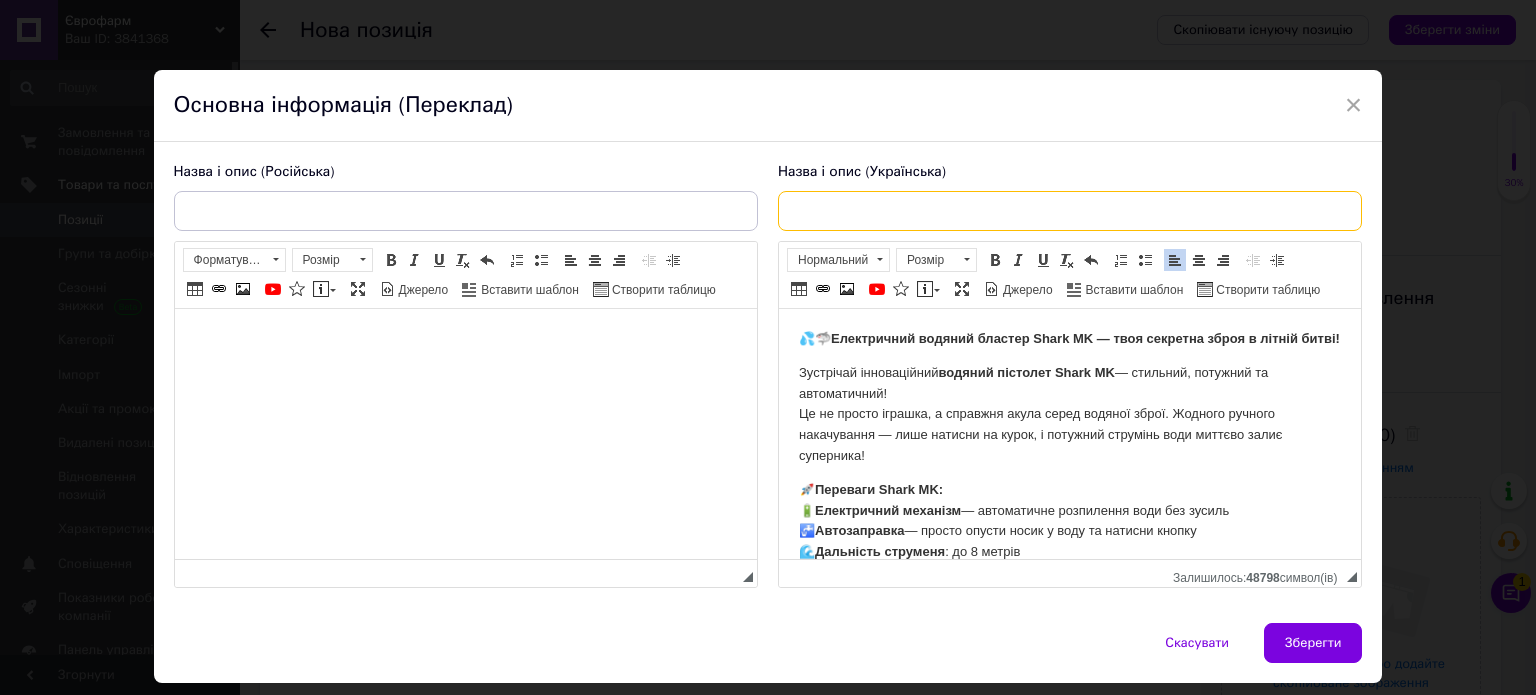 click at bounding box center (1070, 211) 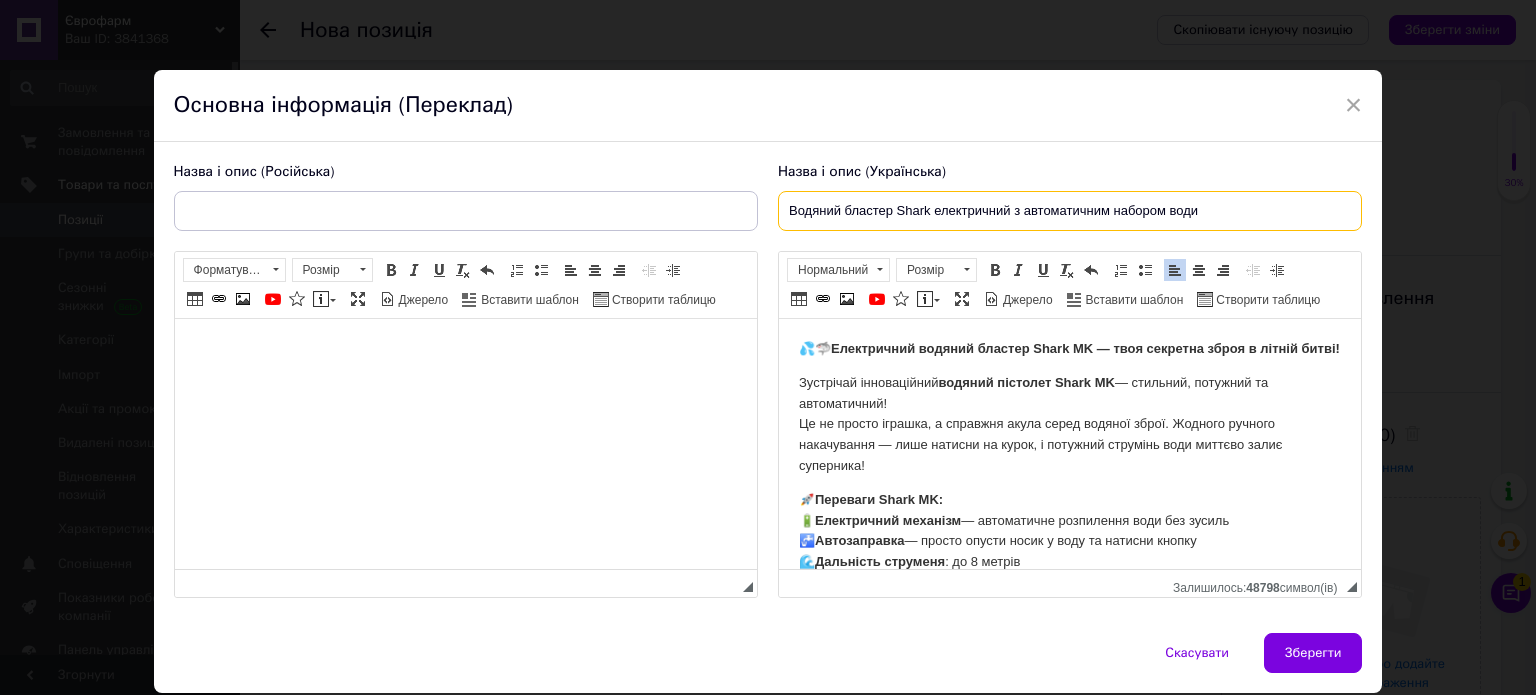 type on "Водяний бластер Shark електричний з автоматичним набором води" 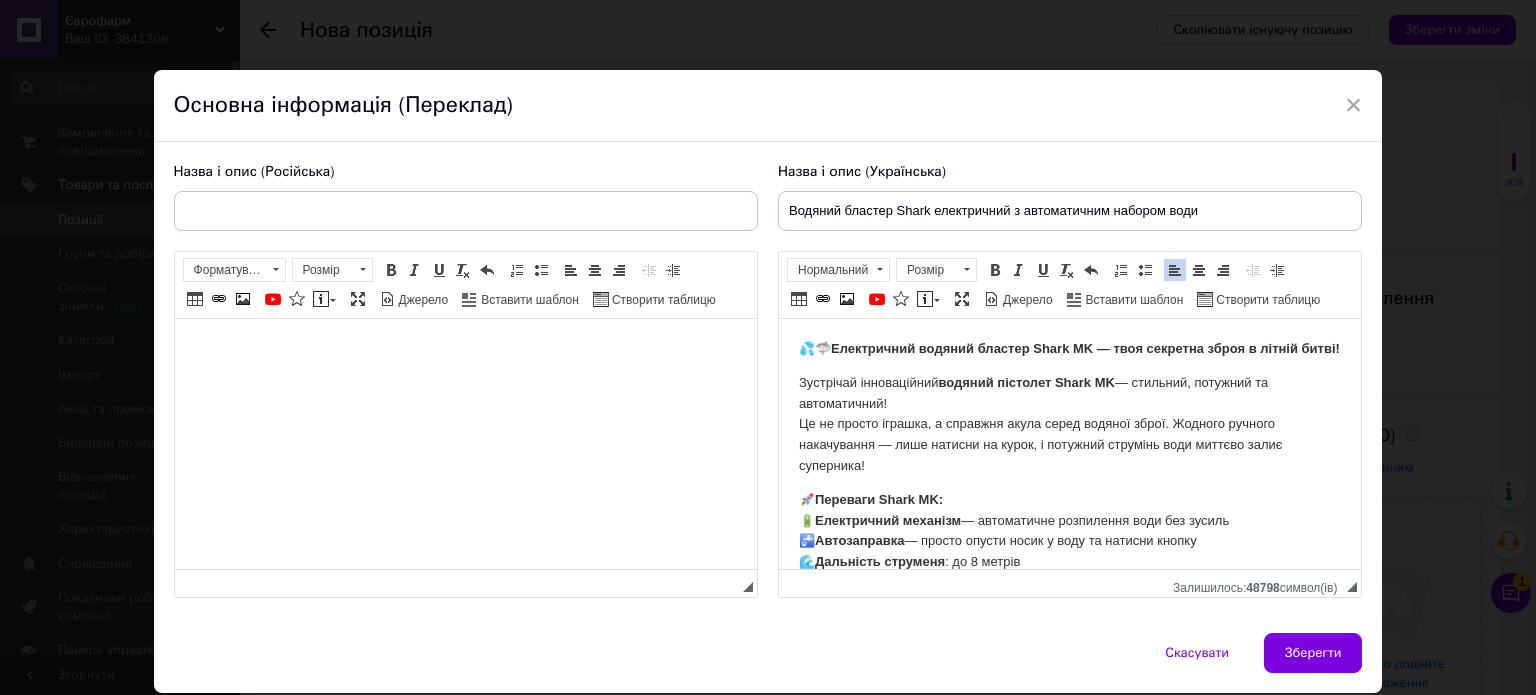 click on "Назва і опис (Російська) Розширений текстовий редактор, 462FE189-C387-436C-B8A2-ED0758A7BA83 Панель інструментів редактора Форматування Форматування Розмір Розмір   Жирний  Сполучення клавіш Ctrl+B   Курсив  Сполучення клавіш Ctrl+I   Підкреслений  Сполучення клавіш Ctrl+U   Видалити форматування   Повернути  Сполучення клавіш Ctrl+Z   Вставити/видалити нумерований список   Вставити/видалити маркований список   По лівому краю   По центру   По правому краю   Зменшити відступ   Збільшити відступ   Таблиця   Вставити/Редагувати посилання  Сполучення клавіш Ctrl+L   Зображення" at bounding box center [466, 380] 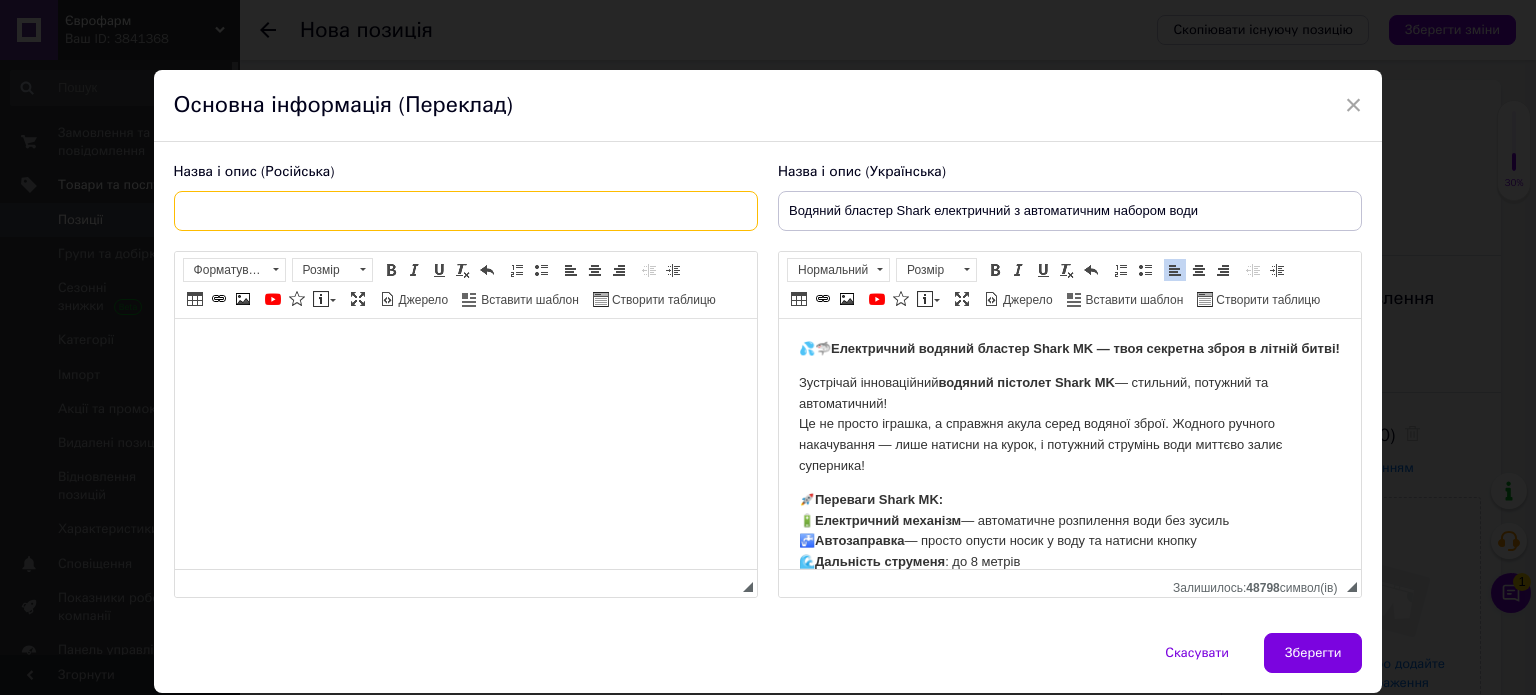 click at bounding box center (466, 211) 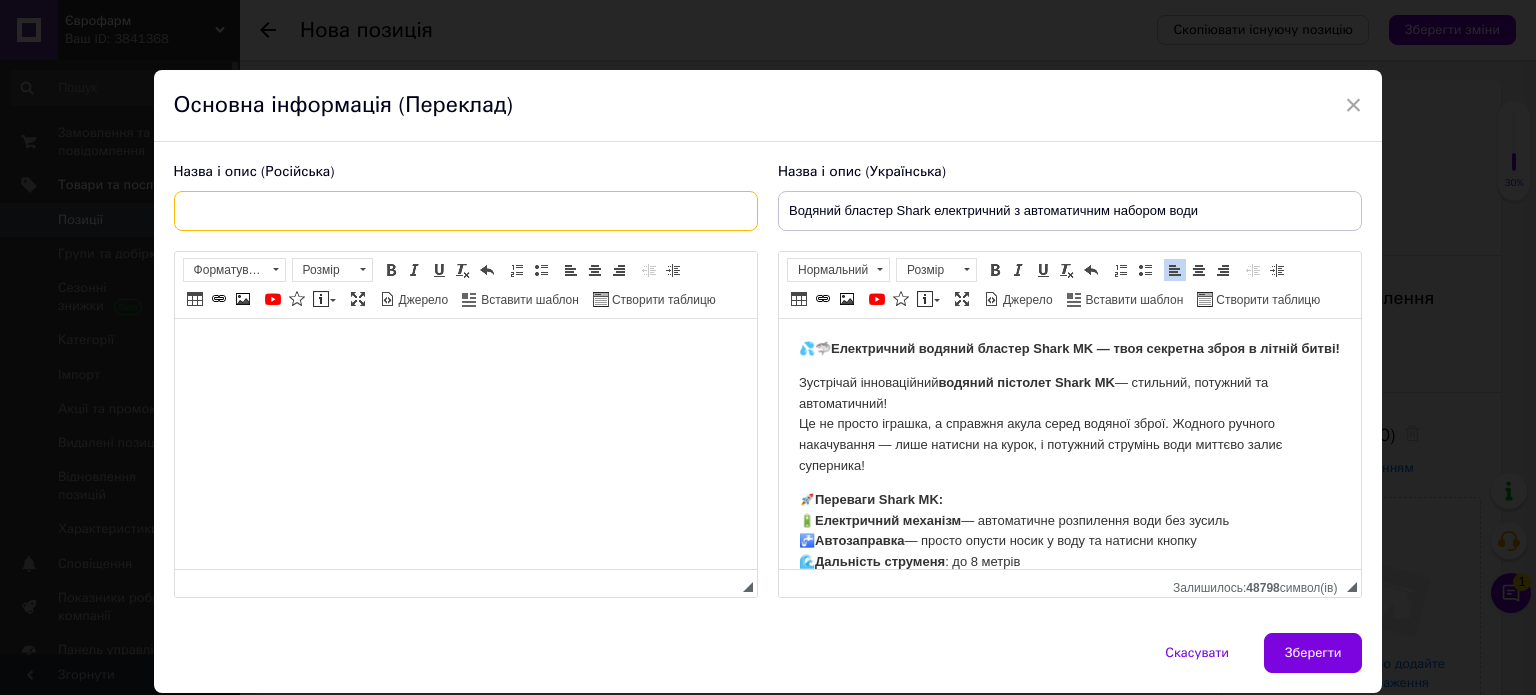 paste on "Водяной бластер Shark электрический с автоматическим набором воды." 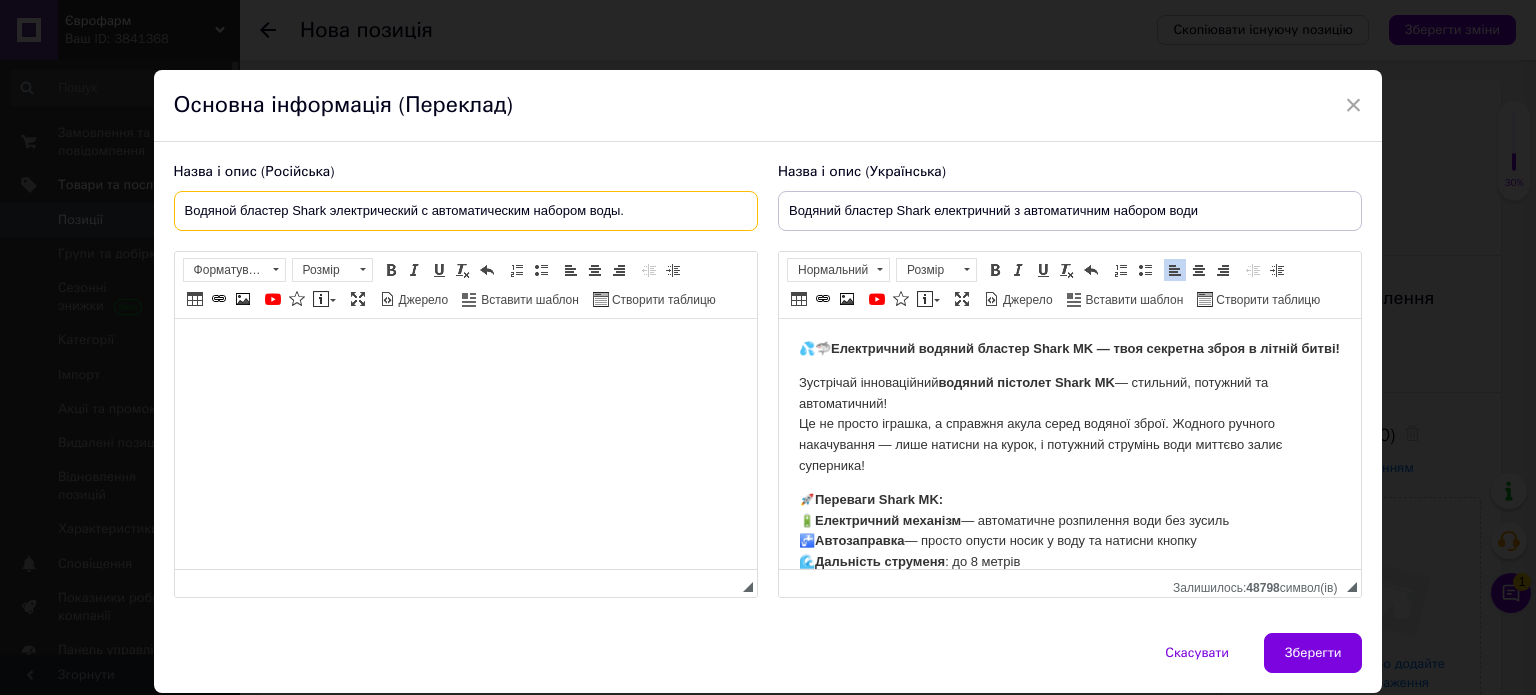 type on "Водяной бластер Shark электрический с автоматическим набором воды." 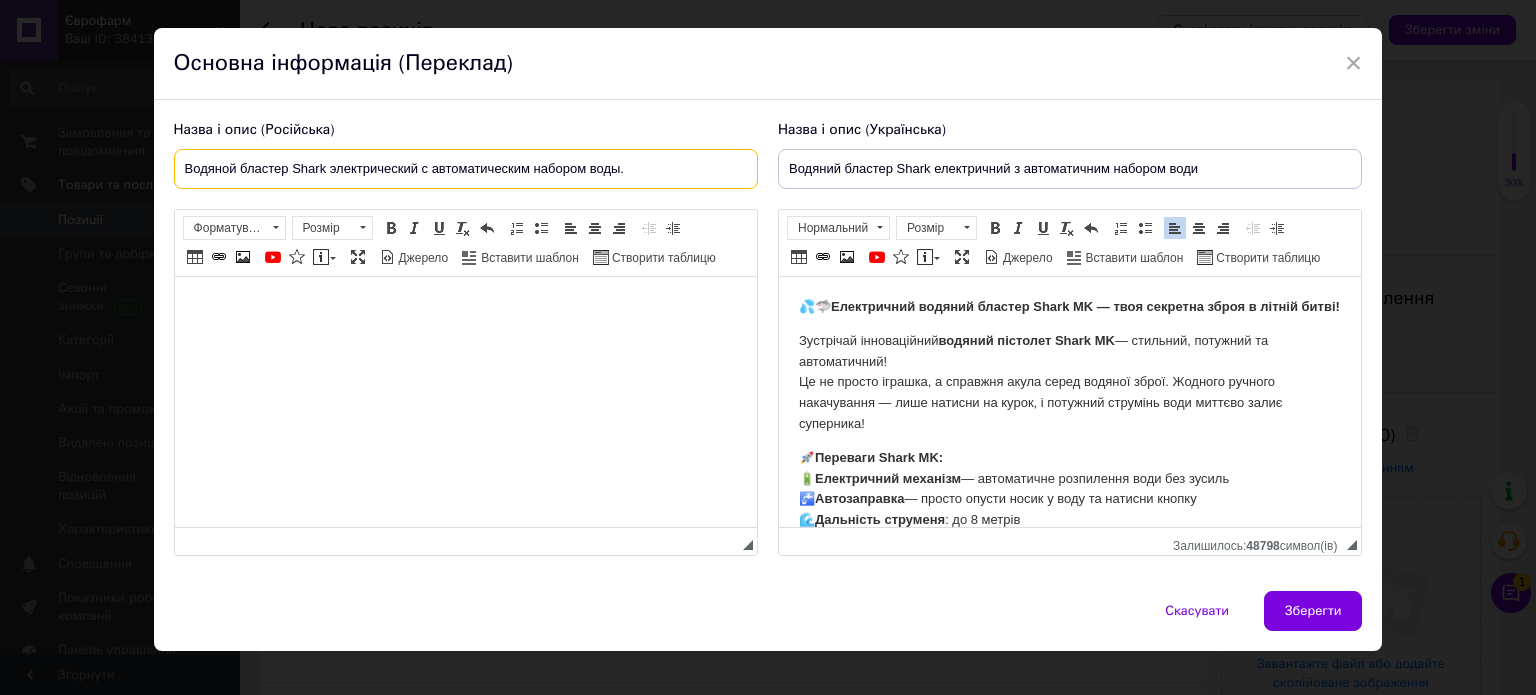 scroll, scrollTop: 65, scrollLeft: 0, axis: vertical 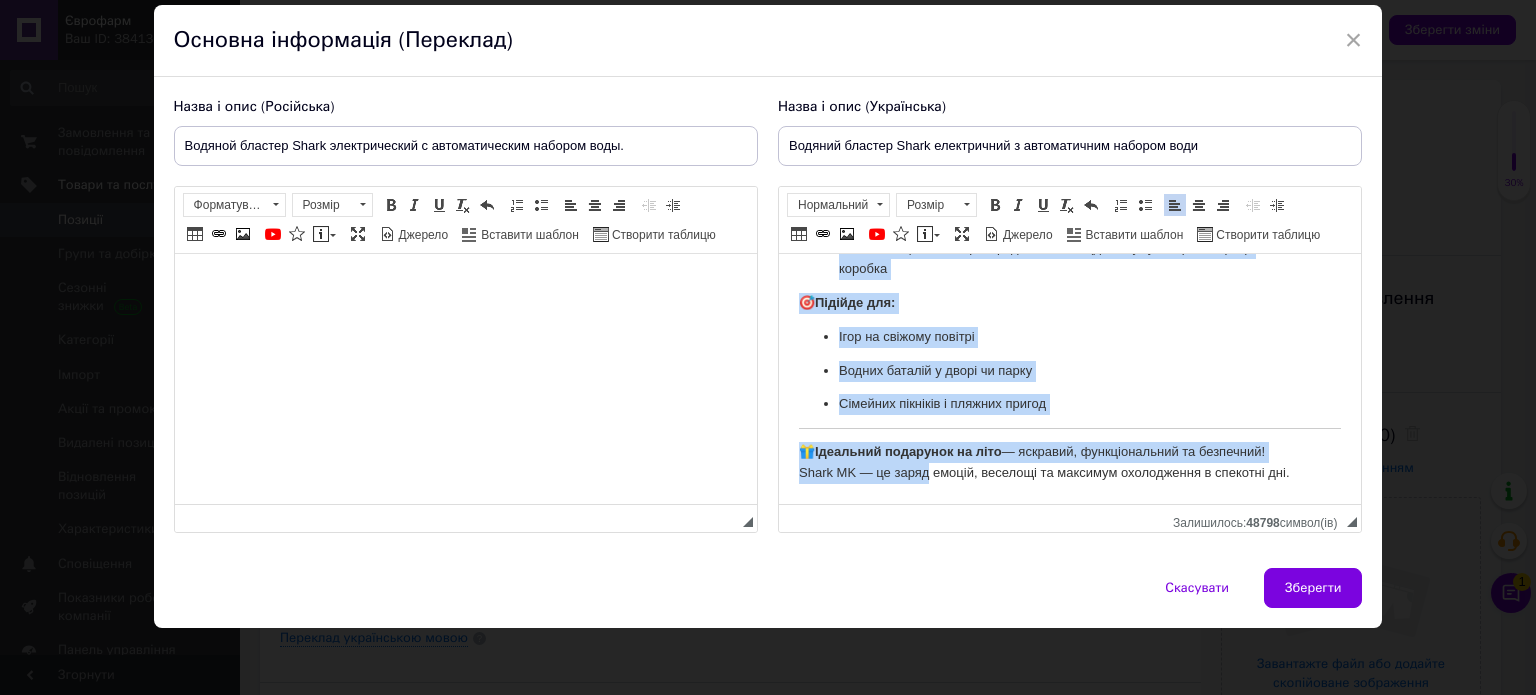 drag, startPoint x: 793, startPoint y: 287, endPoint x: 926, endPoint y: 744, distance: 475.96008 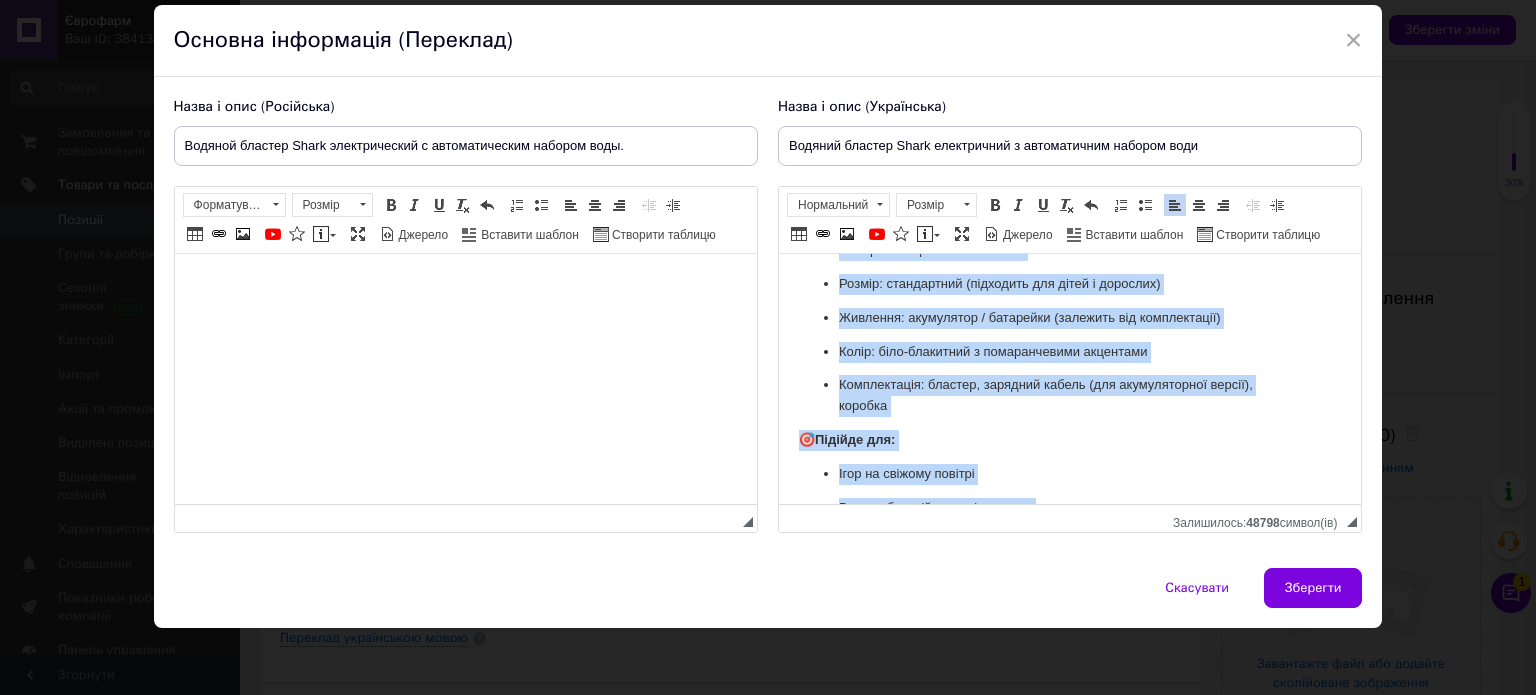 scroll, scrollTop: 0, scrollLeft: 0, axis: both 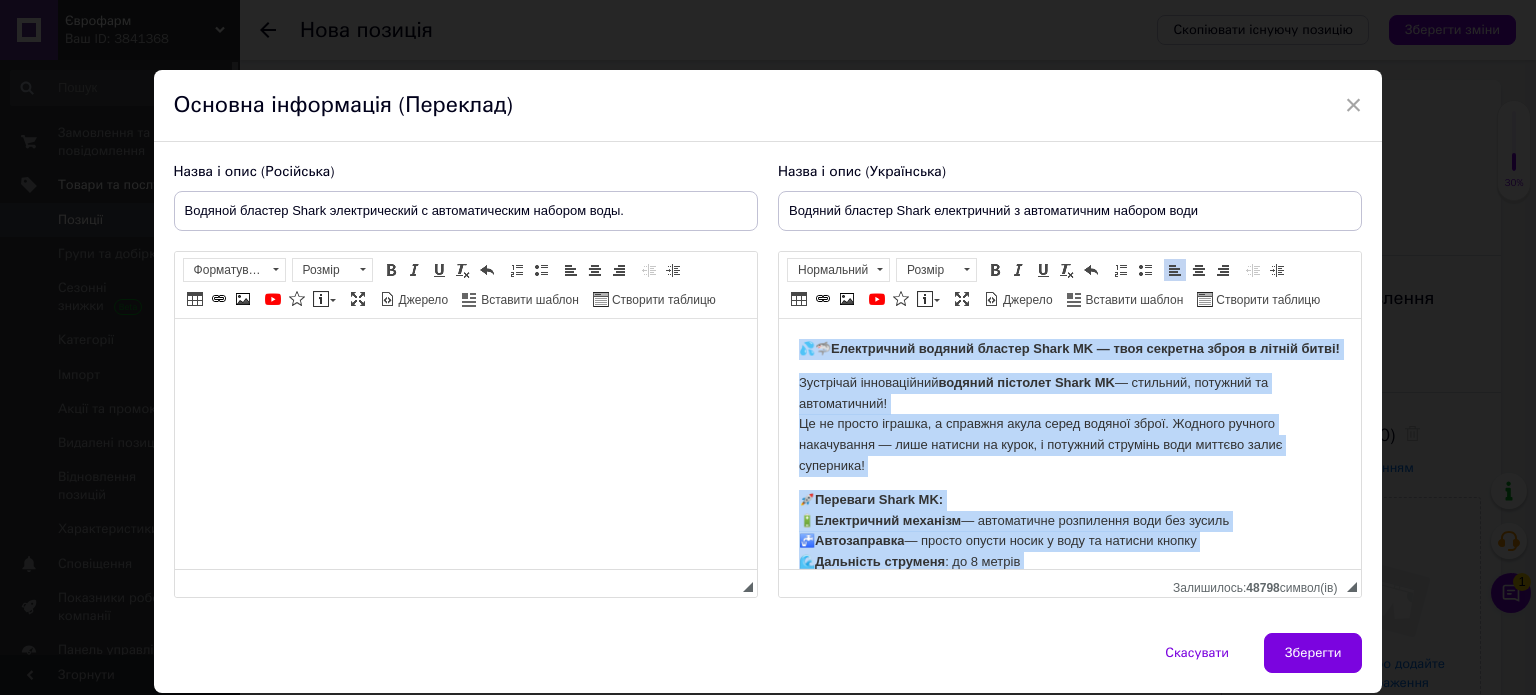 drag, startPoint x: 1297, startPoint y: 546, endPoint x: 664, endPoint y: 10, distance: 829.4486 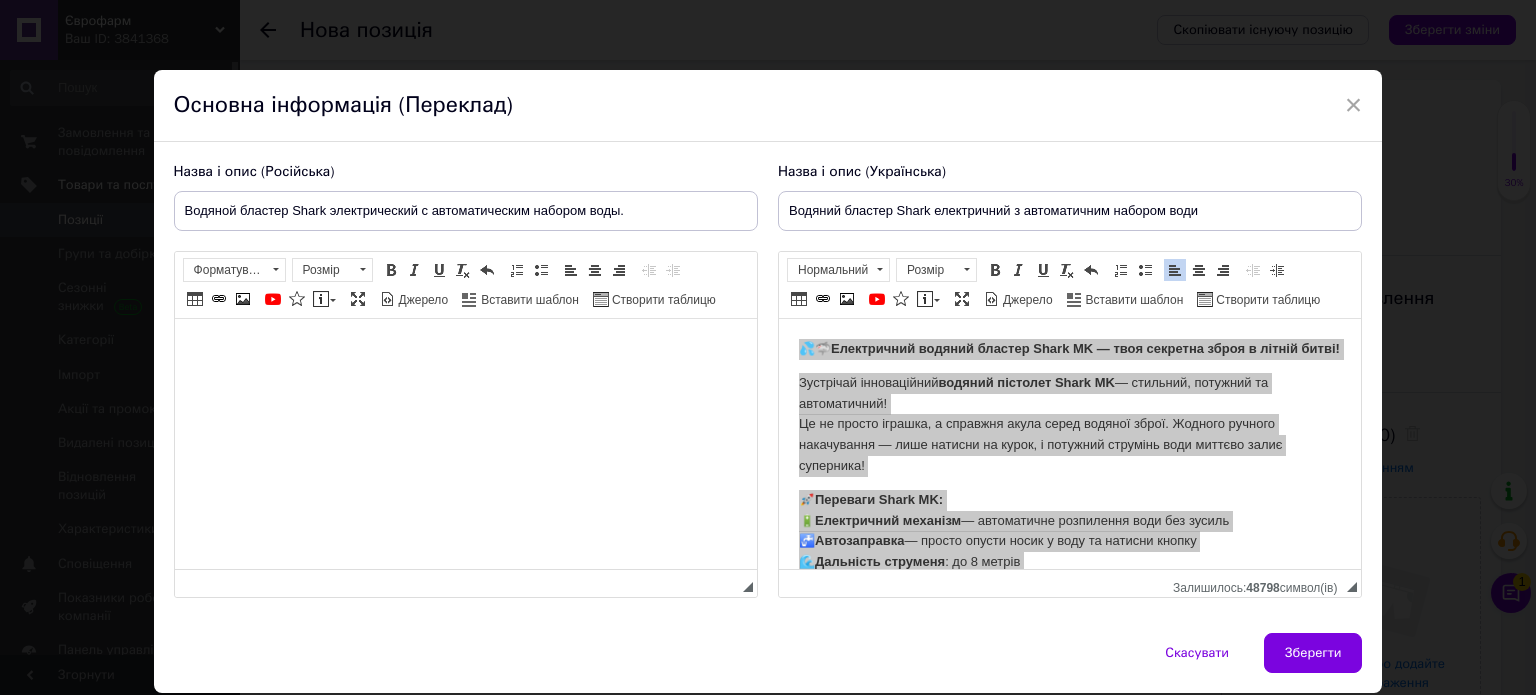 drag, startPoint x: 388, startPoint y: 400, endPoint x: 344, endPoint y: 415, distance: 46.486557 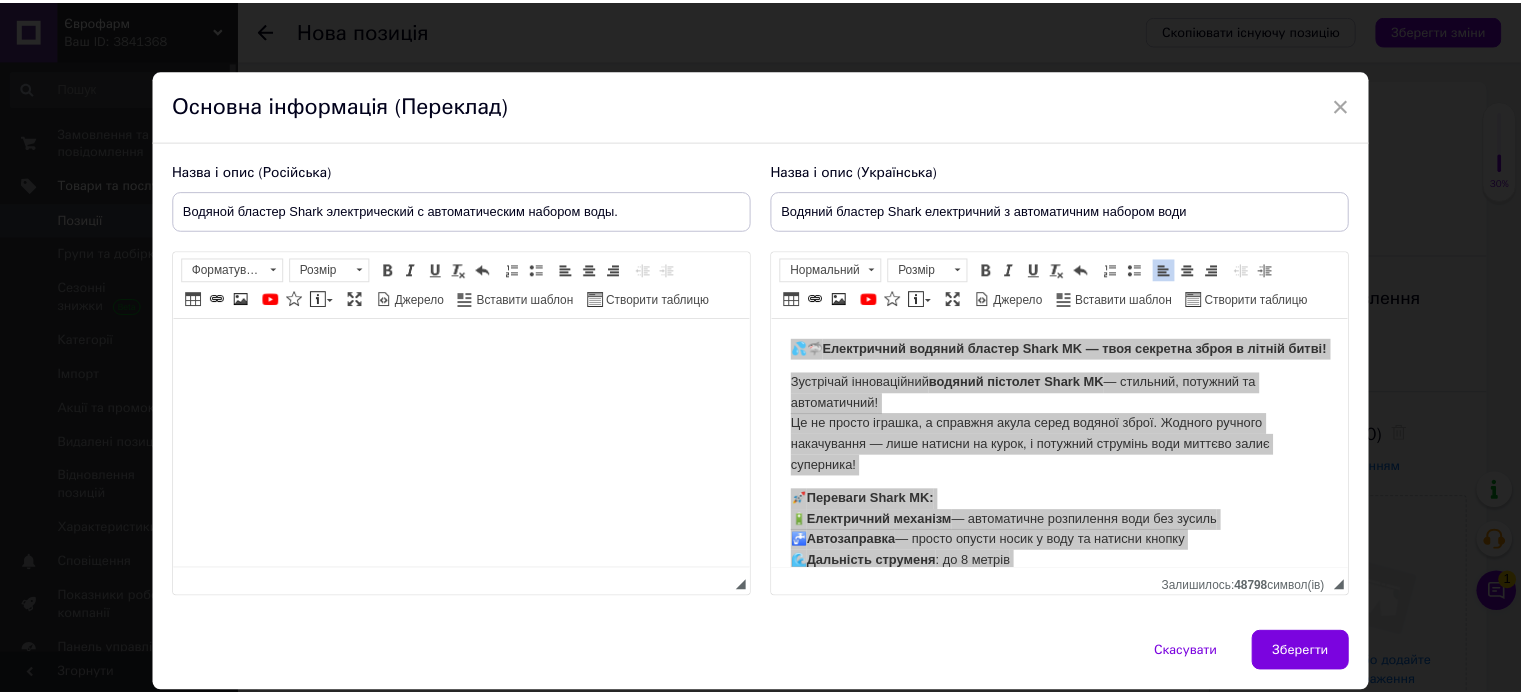 scroll, scrollTop: 448, scrollLeft: 0, axis: vertical 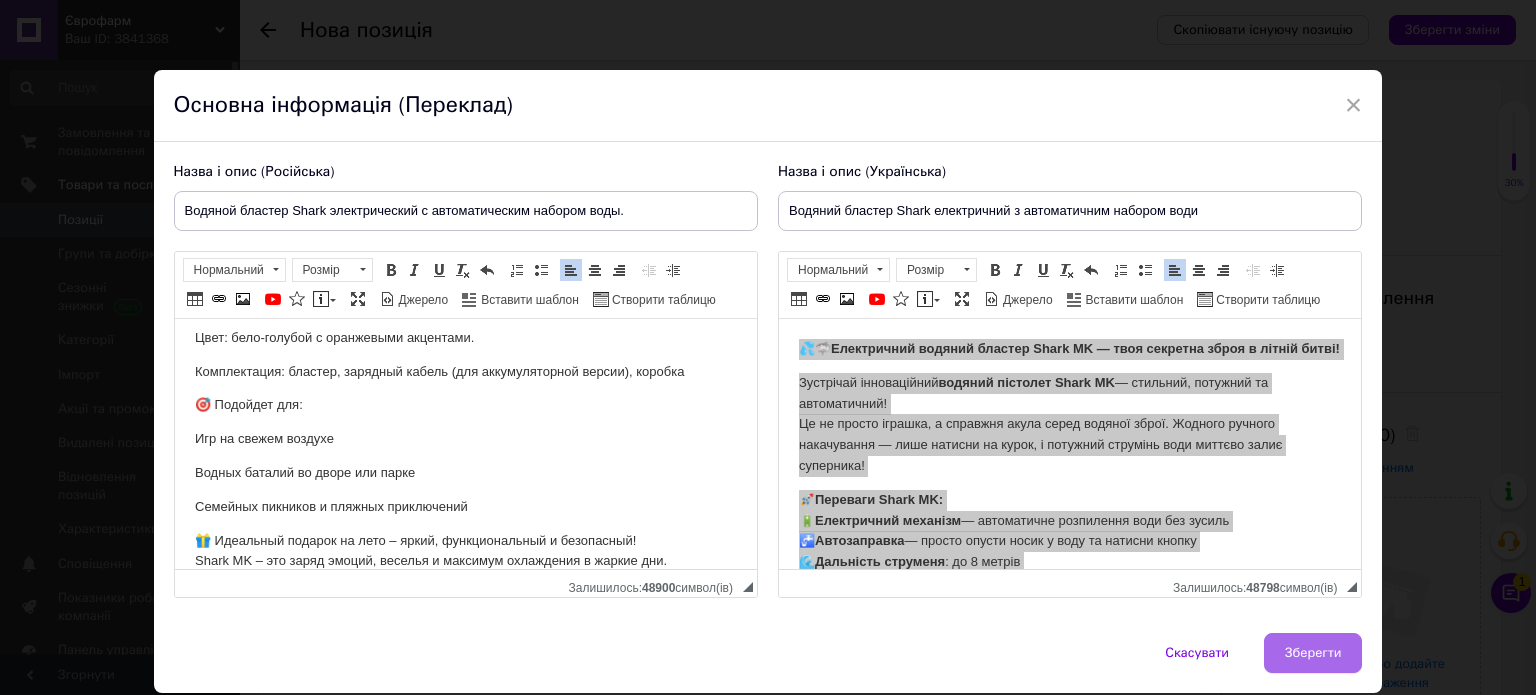 click on "Зберегти" at bounding box center (1313, 653) 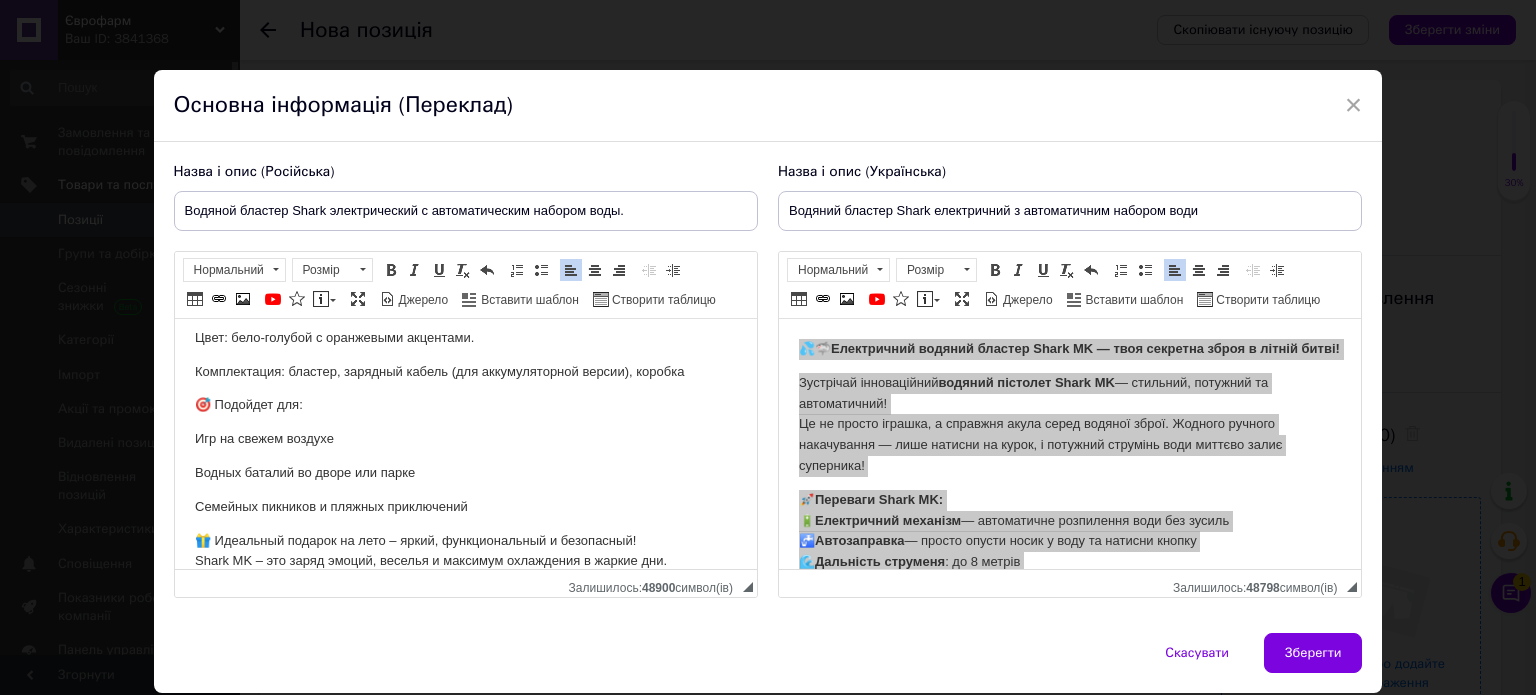 type on "Водяной бластер Shark электрический с автоматическим набором воды." 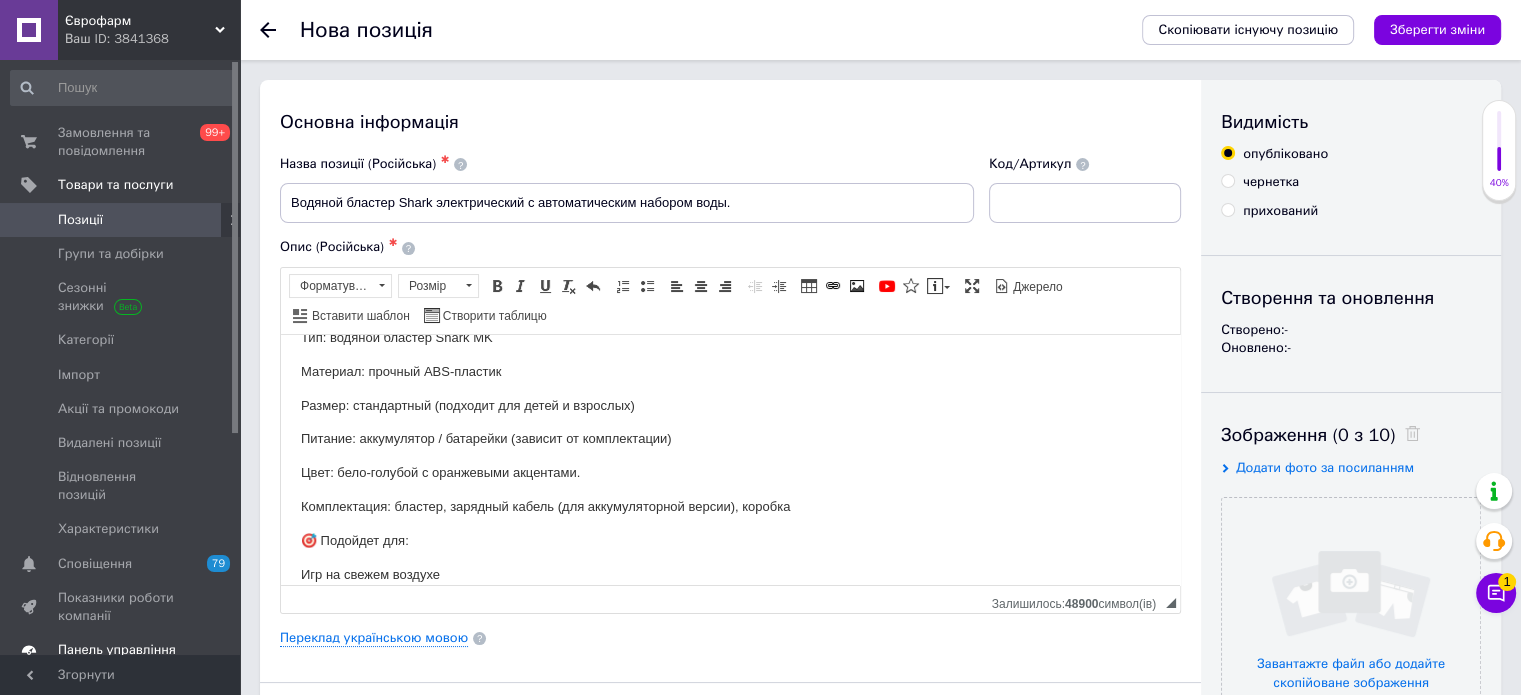 scroll, scrollTop: 300, scrollLeft: 0, axis: vertical 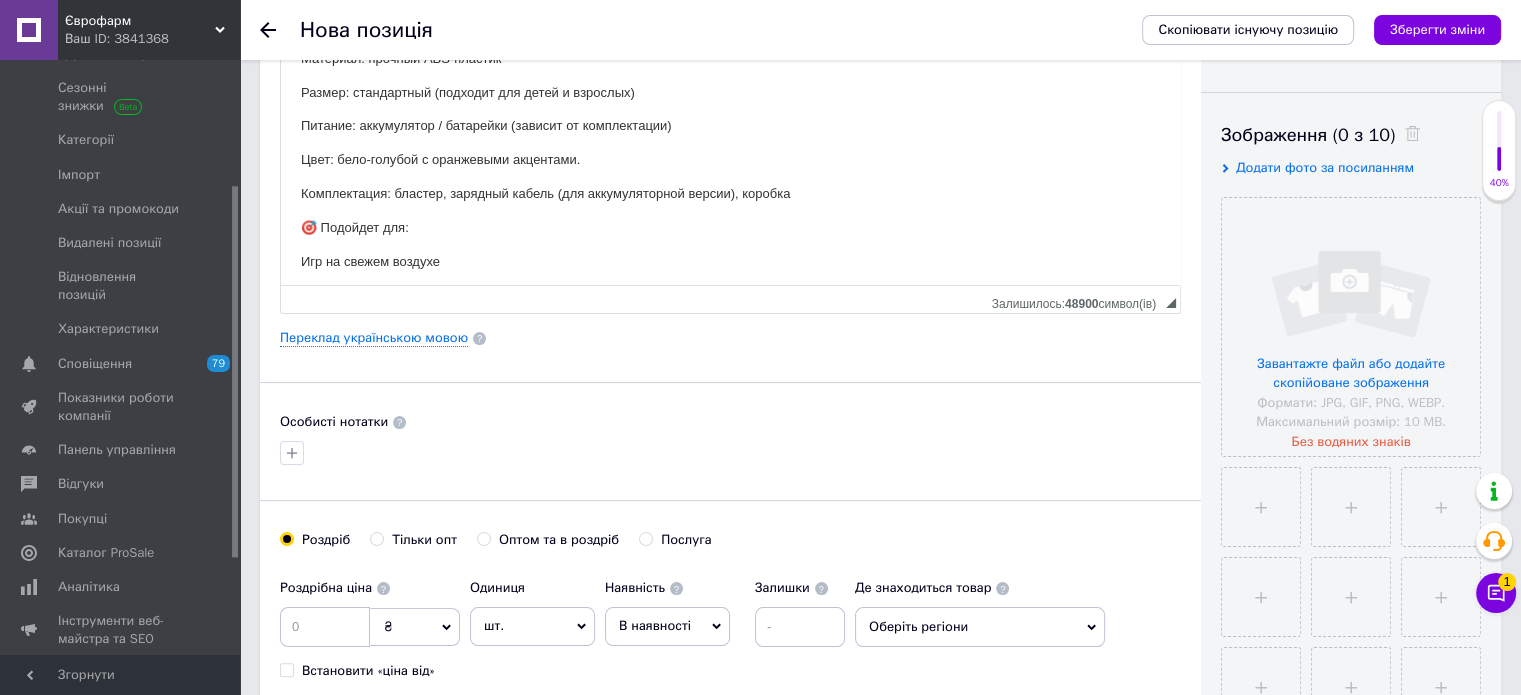 click on "В наявності" at bounding box center (667, 626) 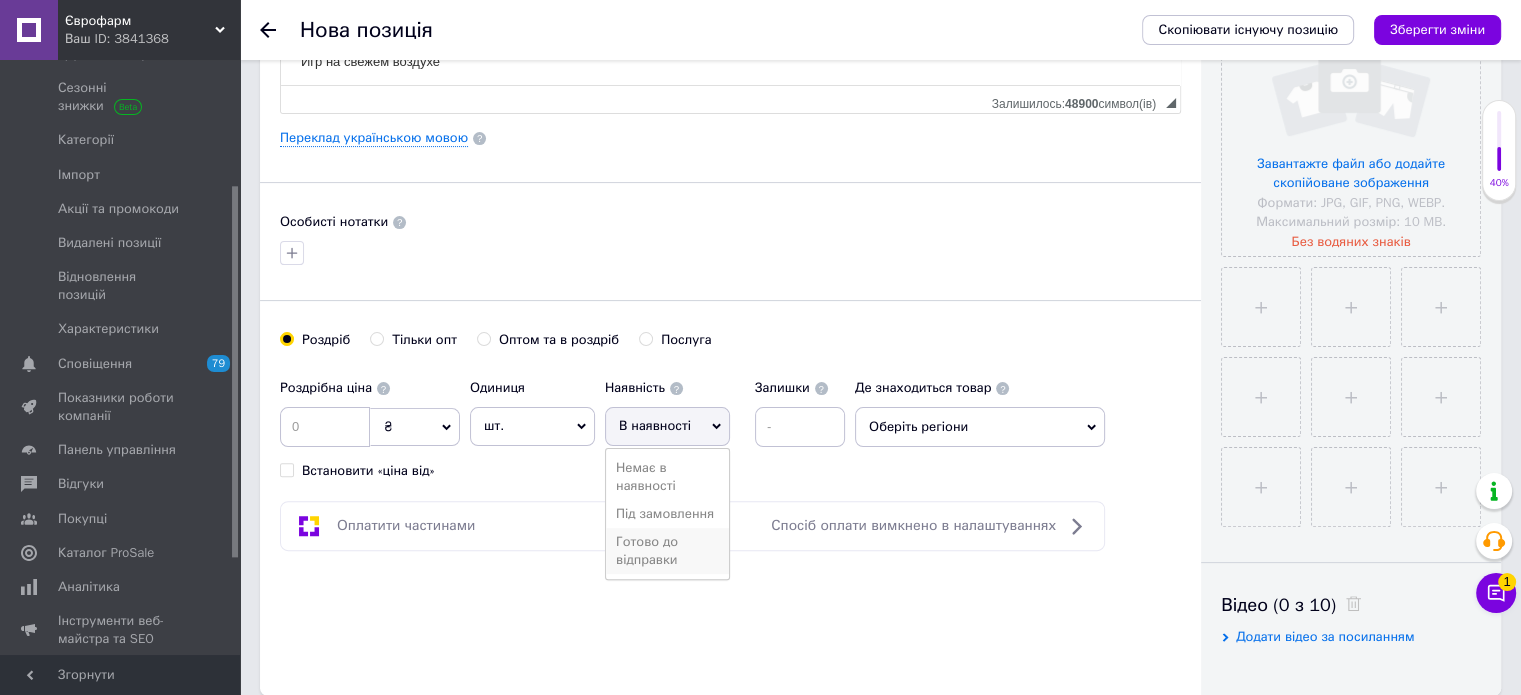 click on "Готово до відправки" at bounding box center (667, 551) 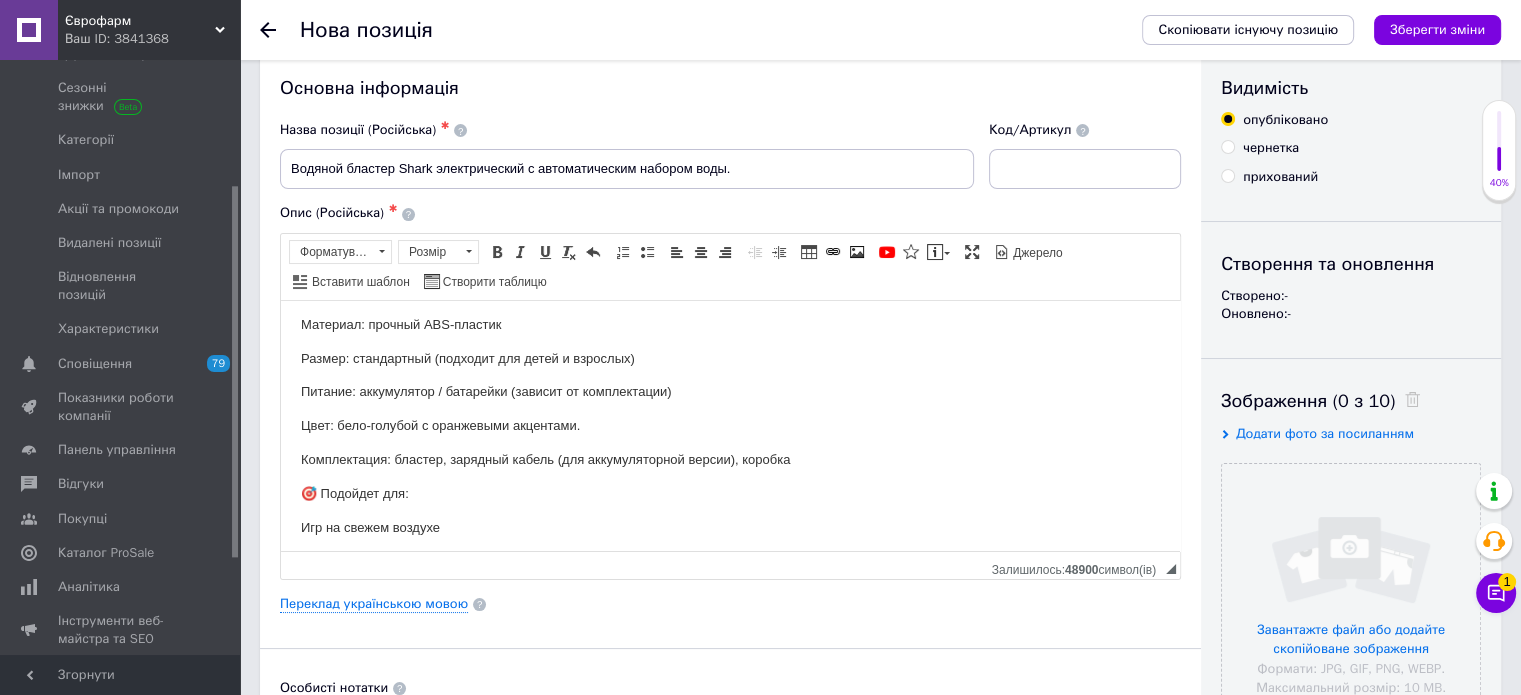 scroll, scrollTop: 0, scrollLeft: 0, axis: both 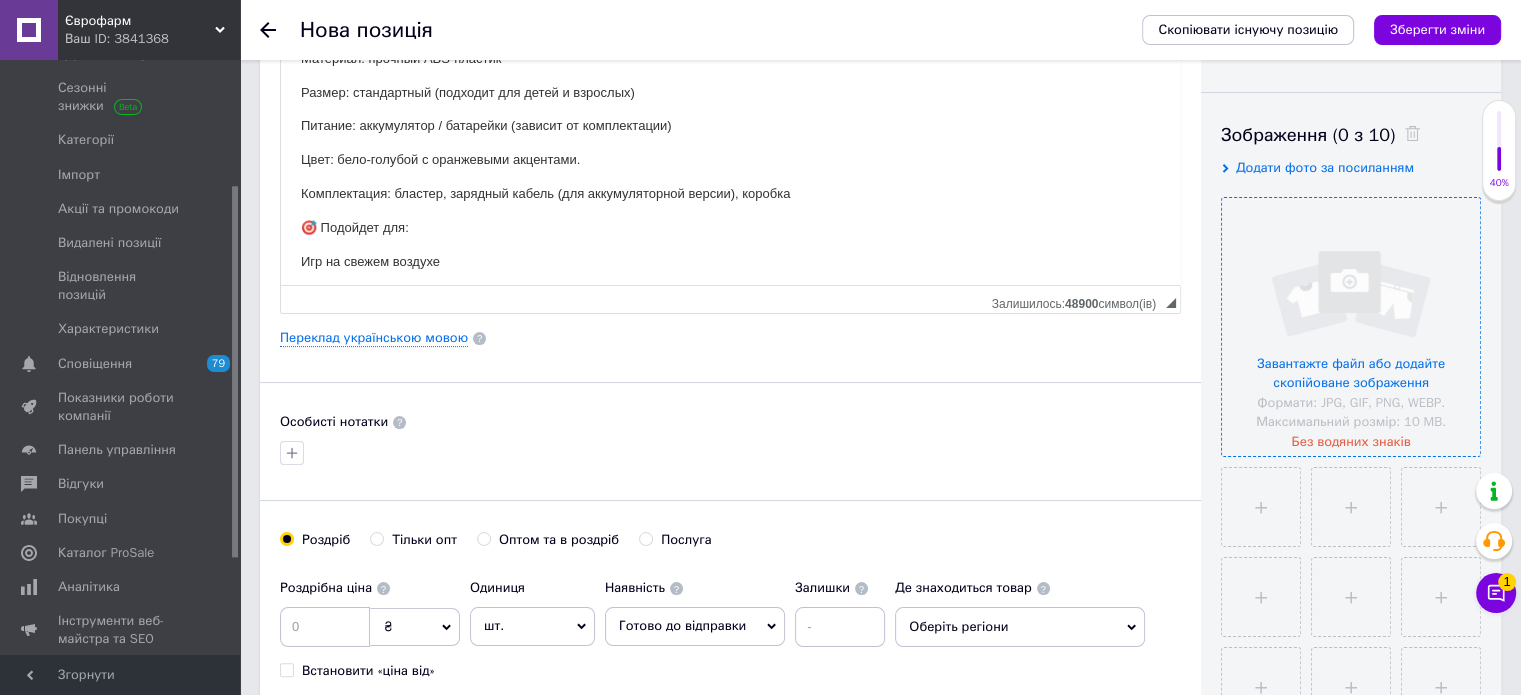 click at bounding box center (1351, 327) 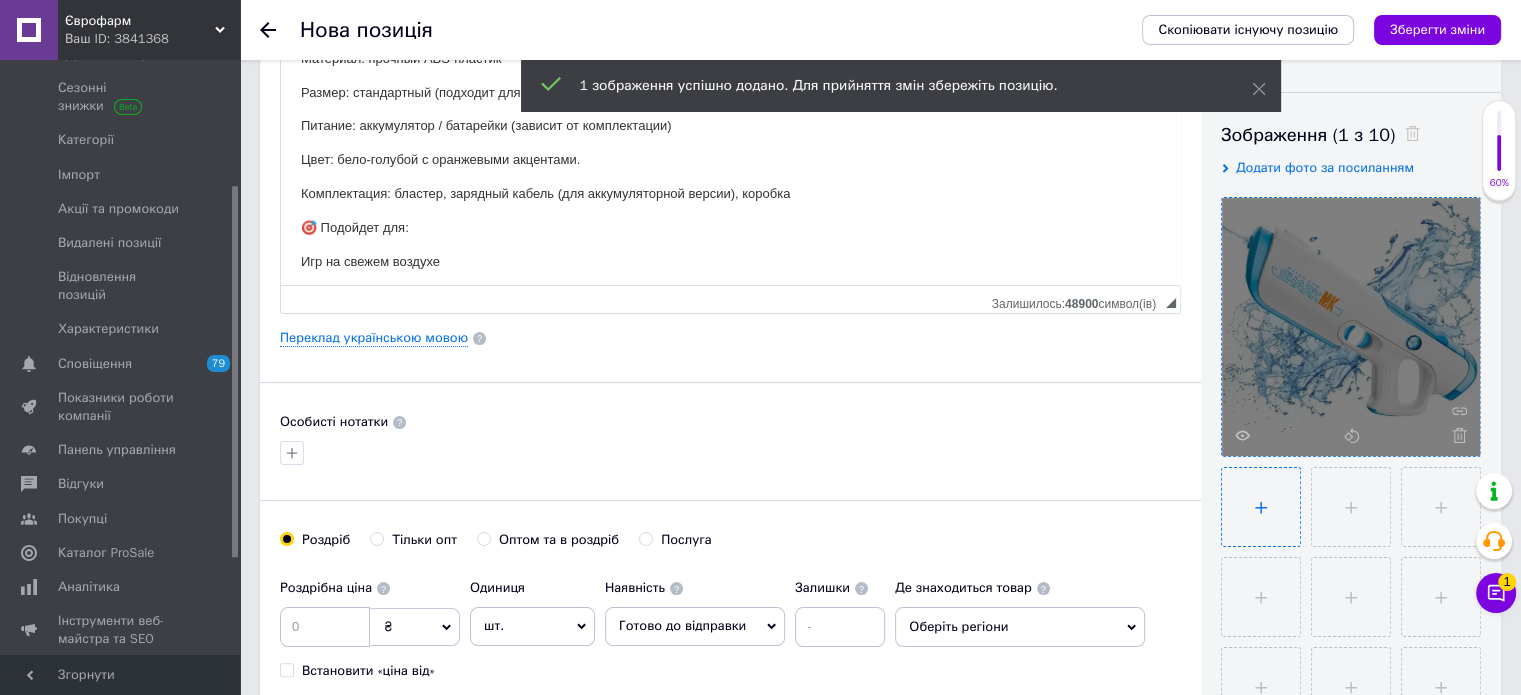 click at bounding box center (1261, 507) 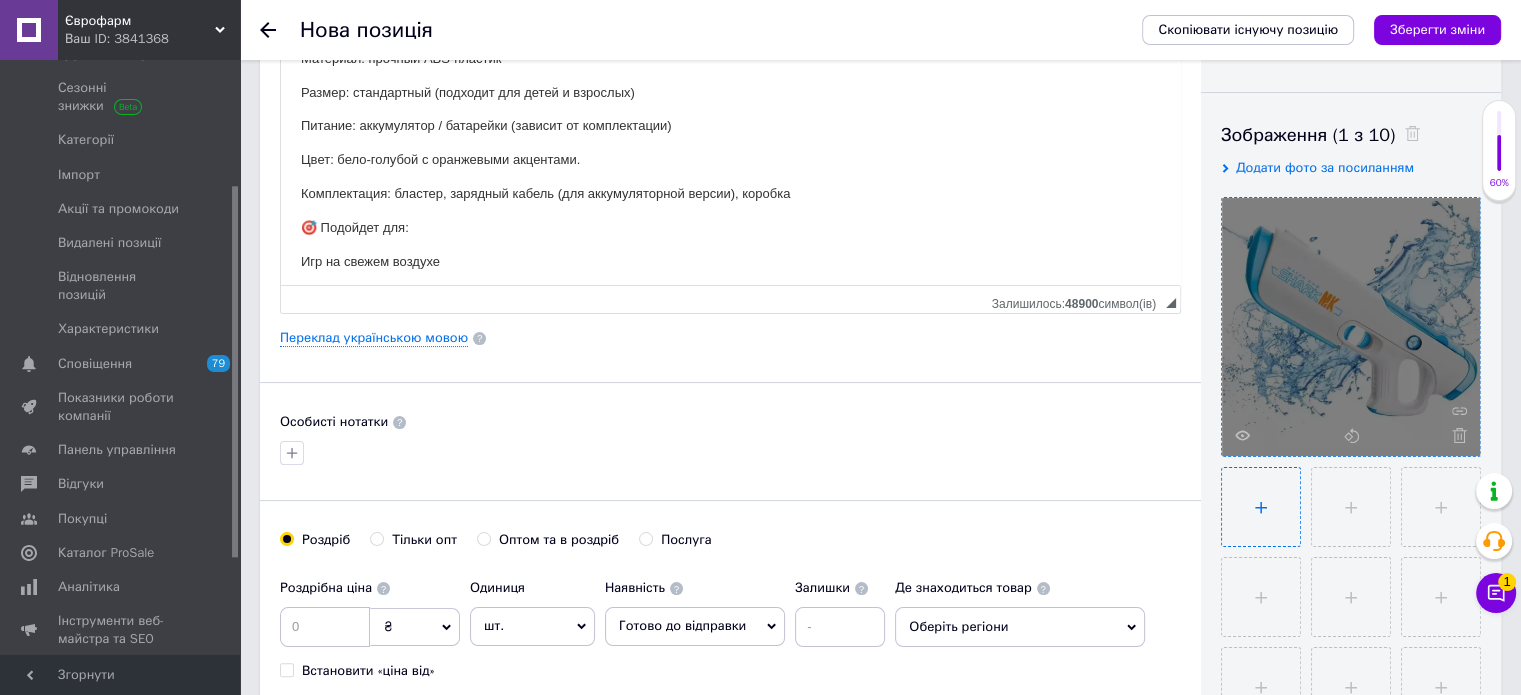 type on "C:\fakepath\vodianoi-blaster-shark-elektrycheskyi-s-avtomatycheskym-naborom-vody-19723676291050_ab764d1caa.webp" 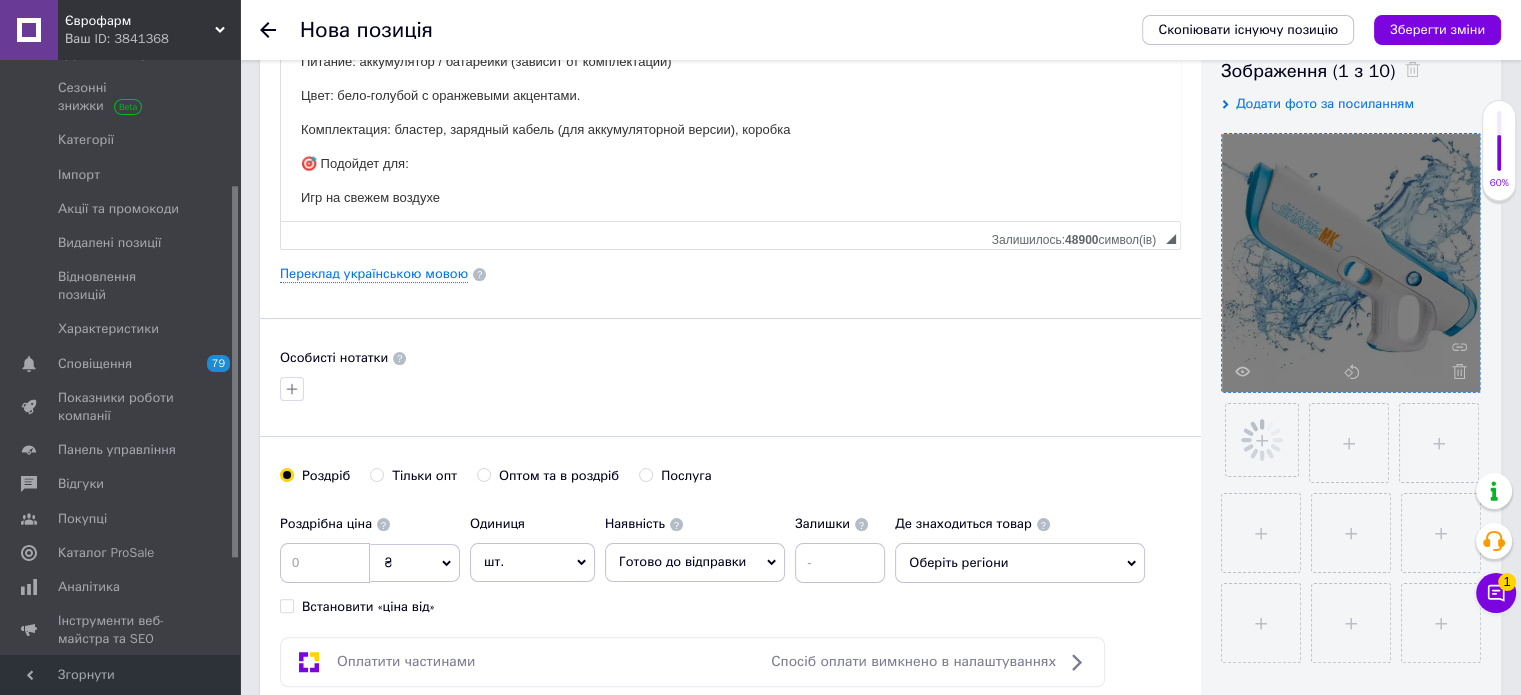 scroll, scrollTop: 400, scrollLeft: 0, axis: vertical 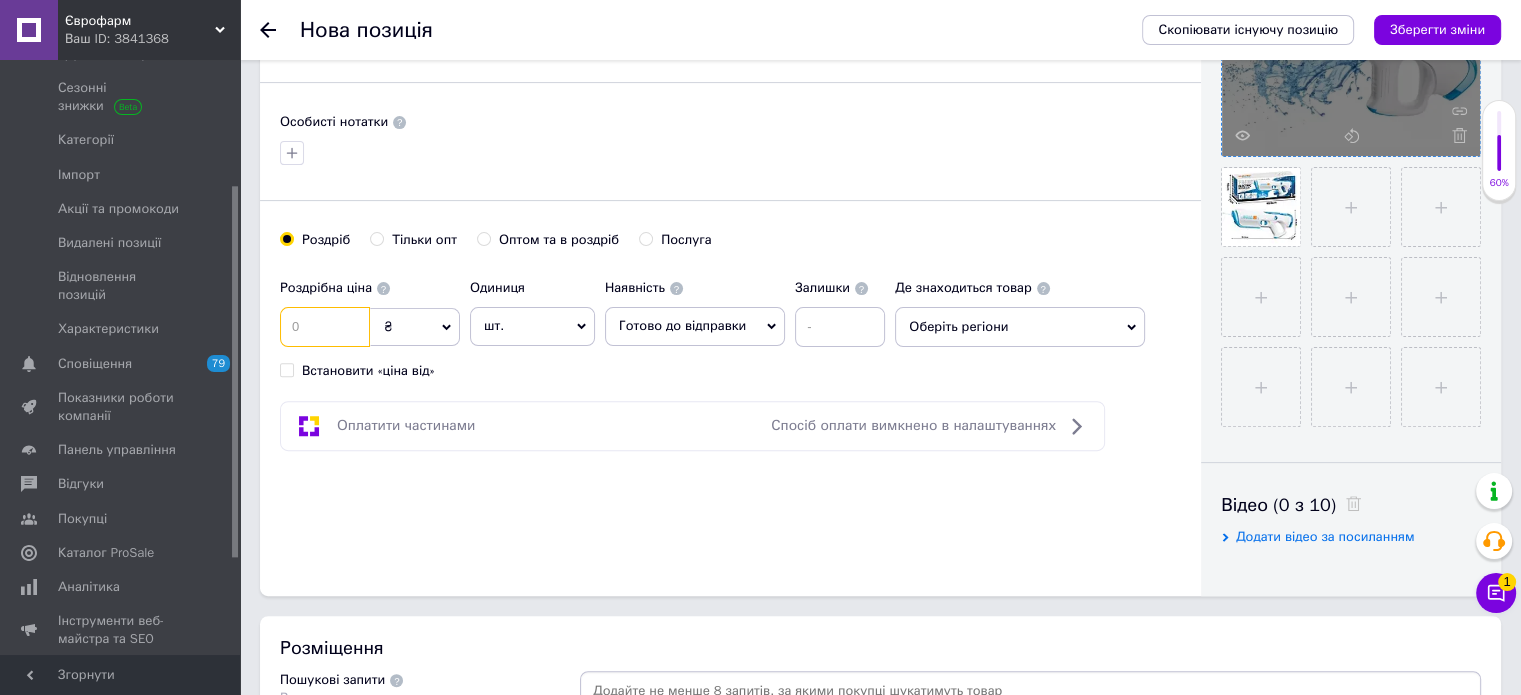 click at bounding box center [325, 327] 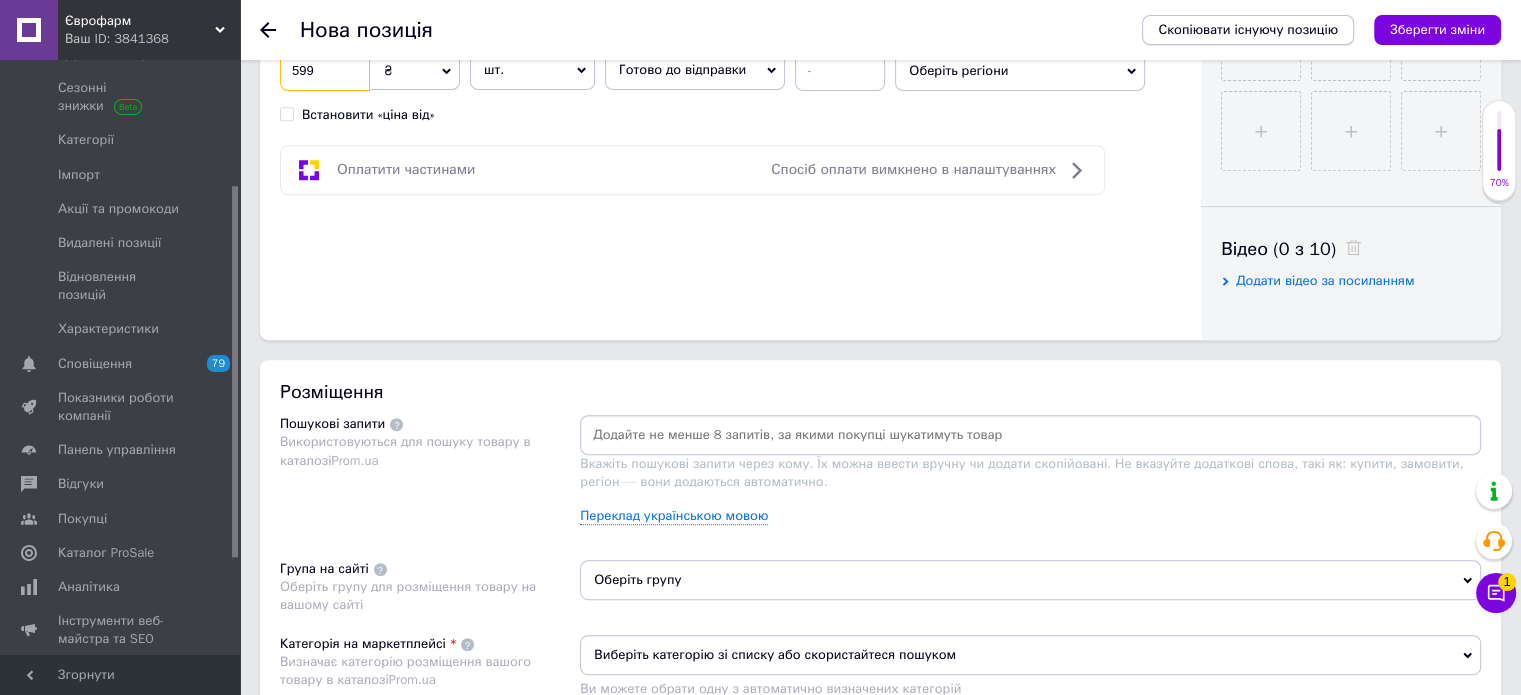 scroll, scrollTop: 1000, scrollLeft: 0, axis: vertical 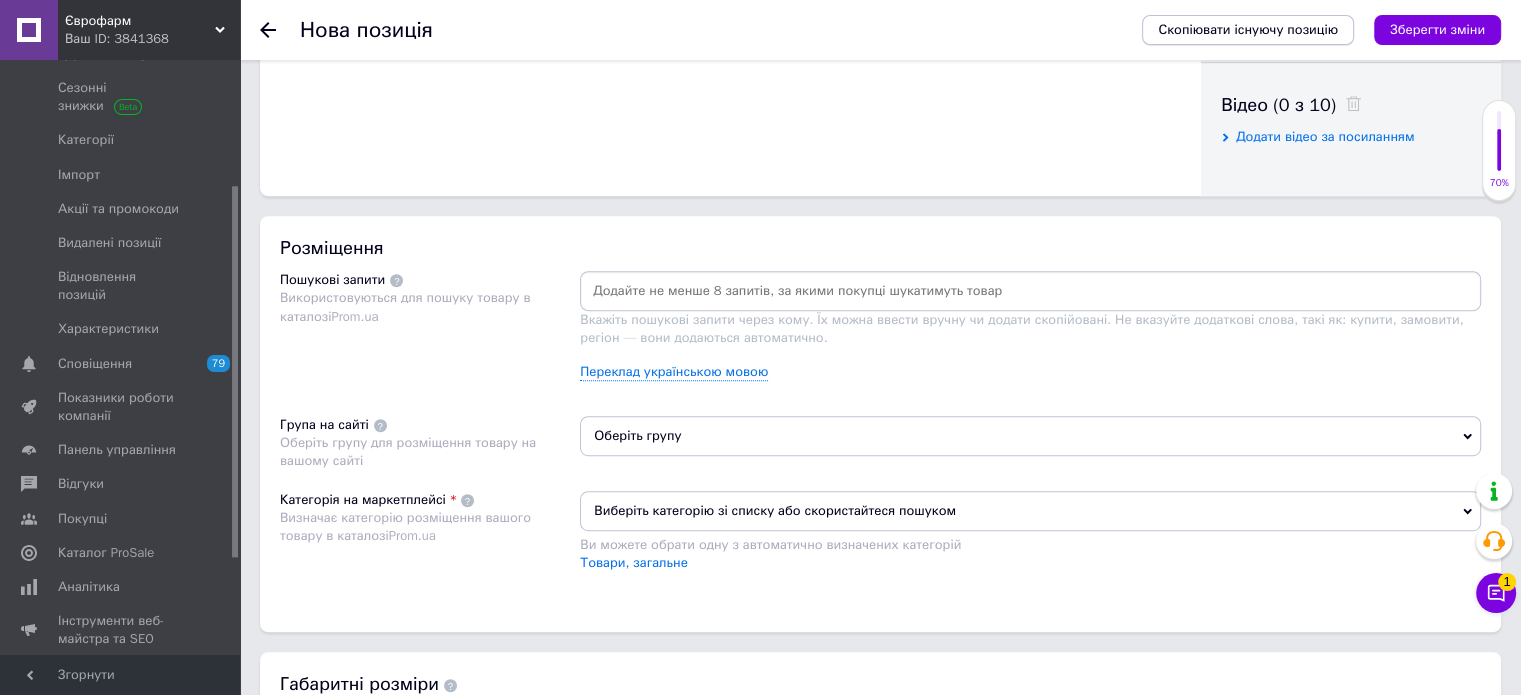 type on "599" 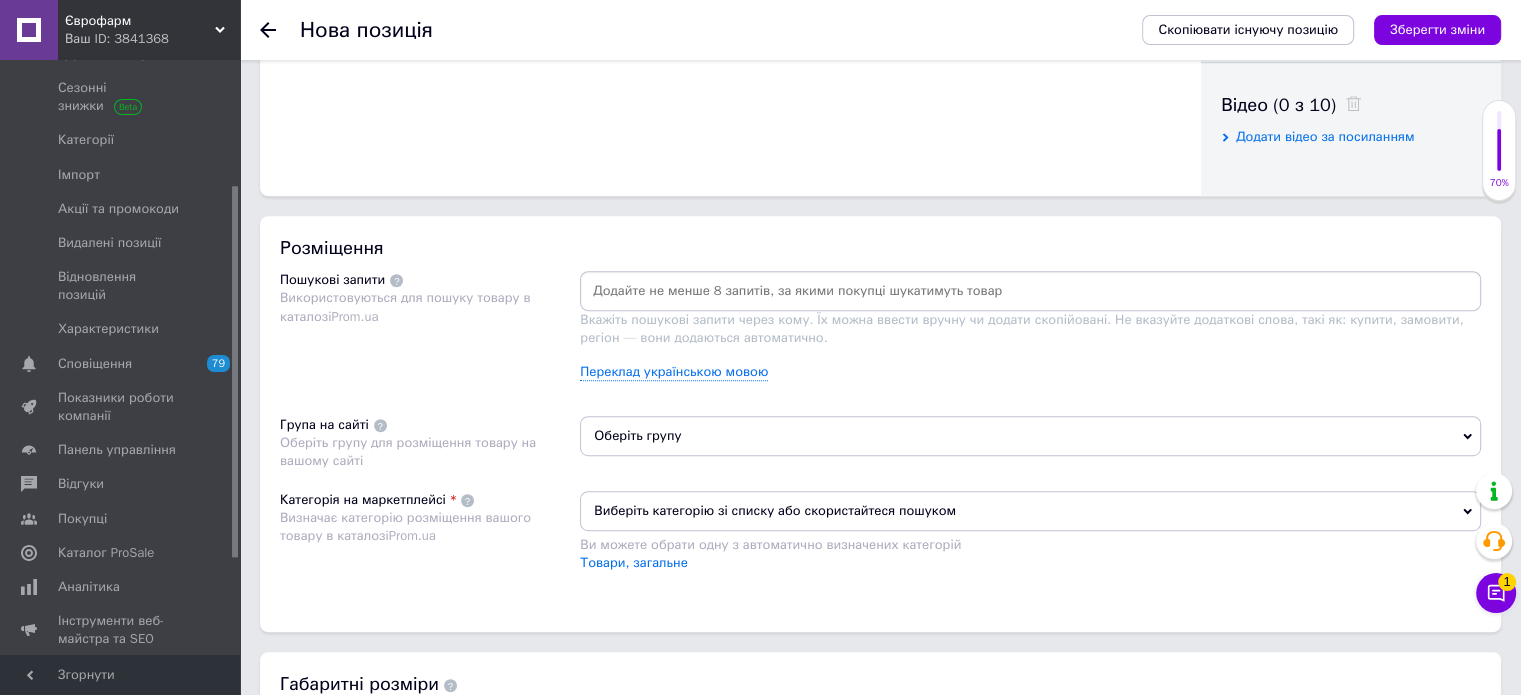 click at bounding box center (1030, 291) 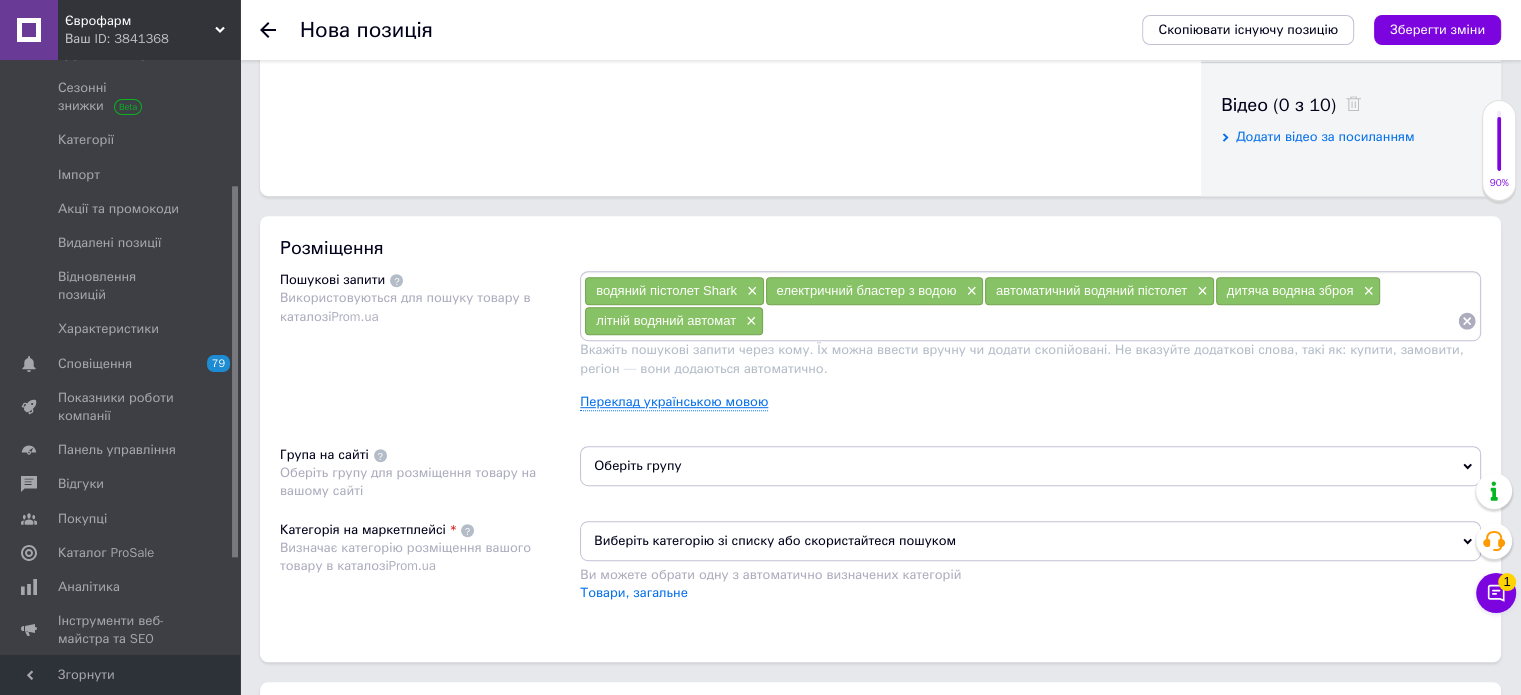 click on "Переклад українською мовою" at bounding box center (674, 402) 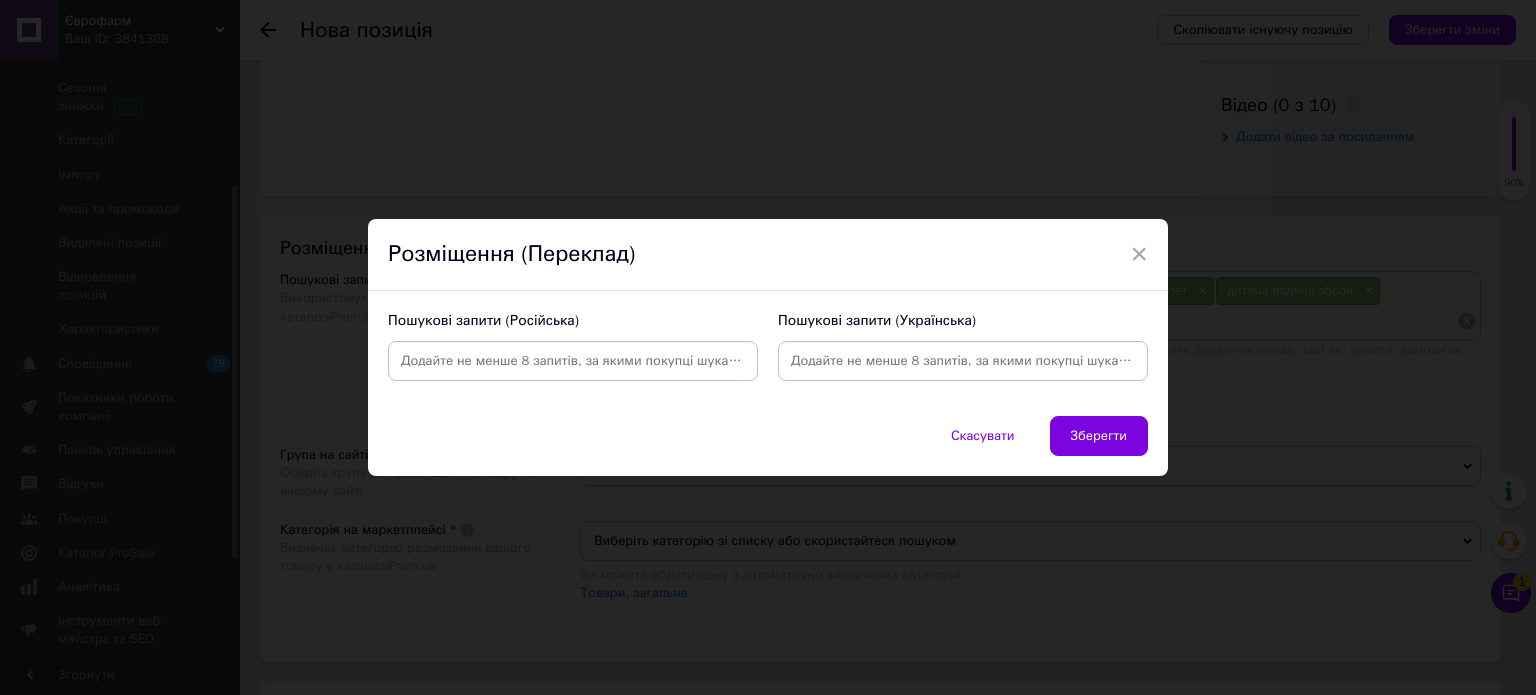 click at bounding box center (963, 361) 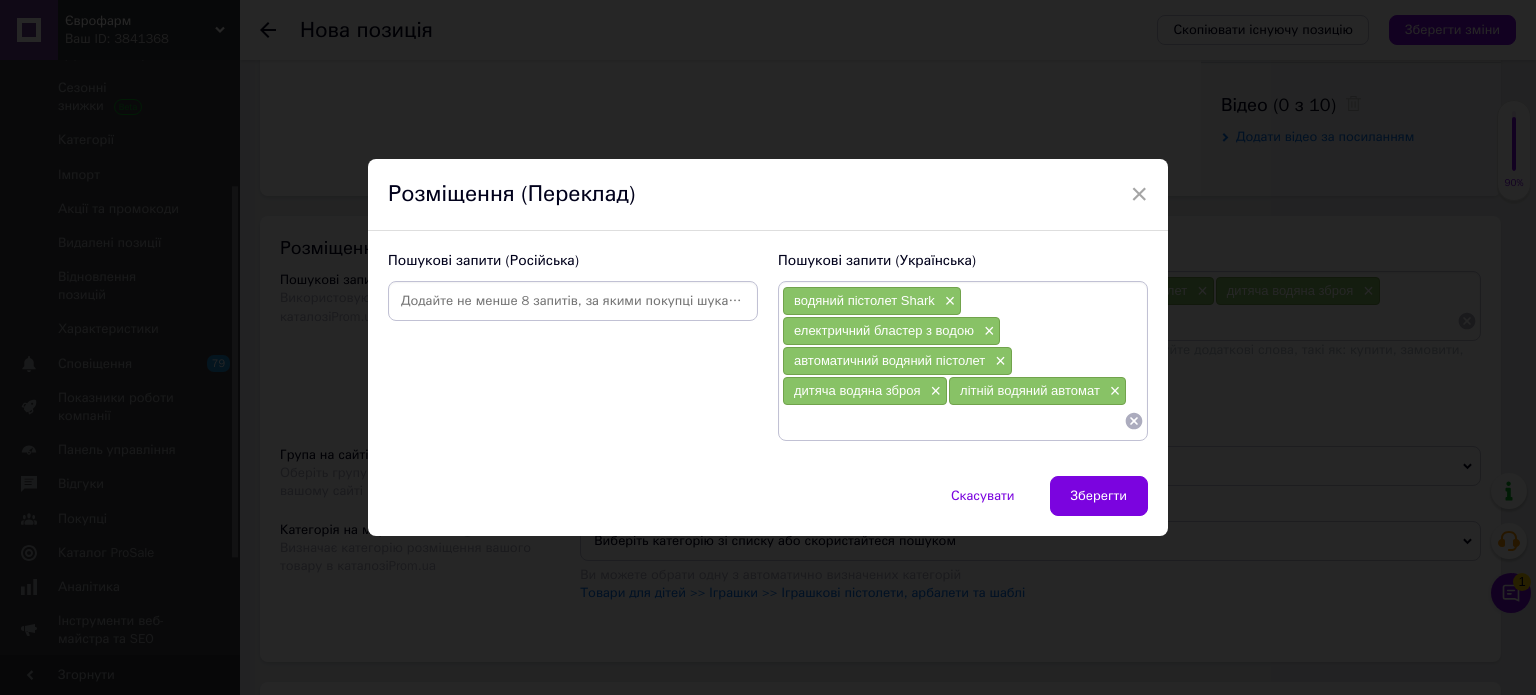 click at bounding box center [573, 301] 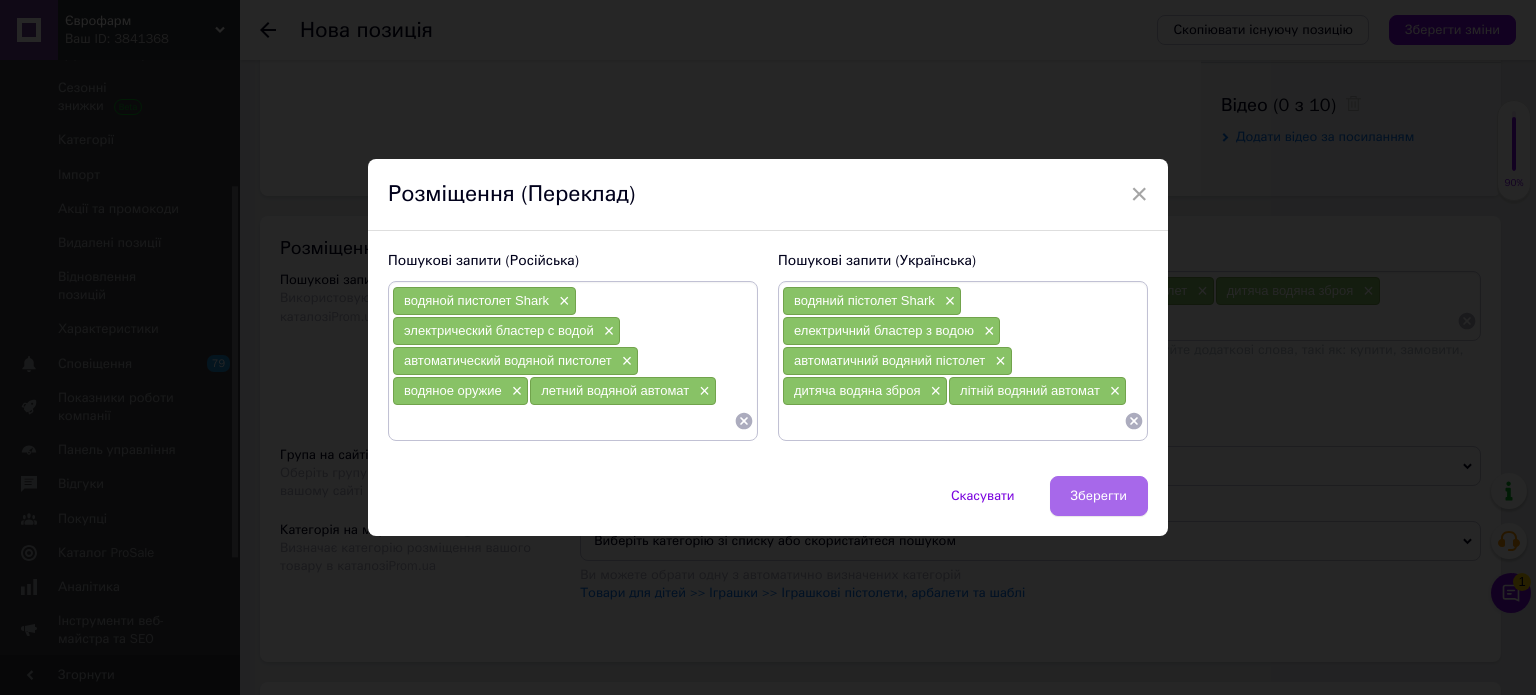 click on "Зберегти" at bounding box center (1099, 496) 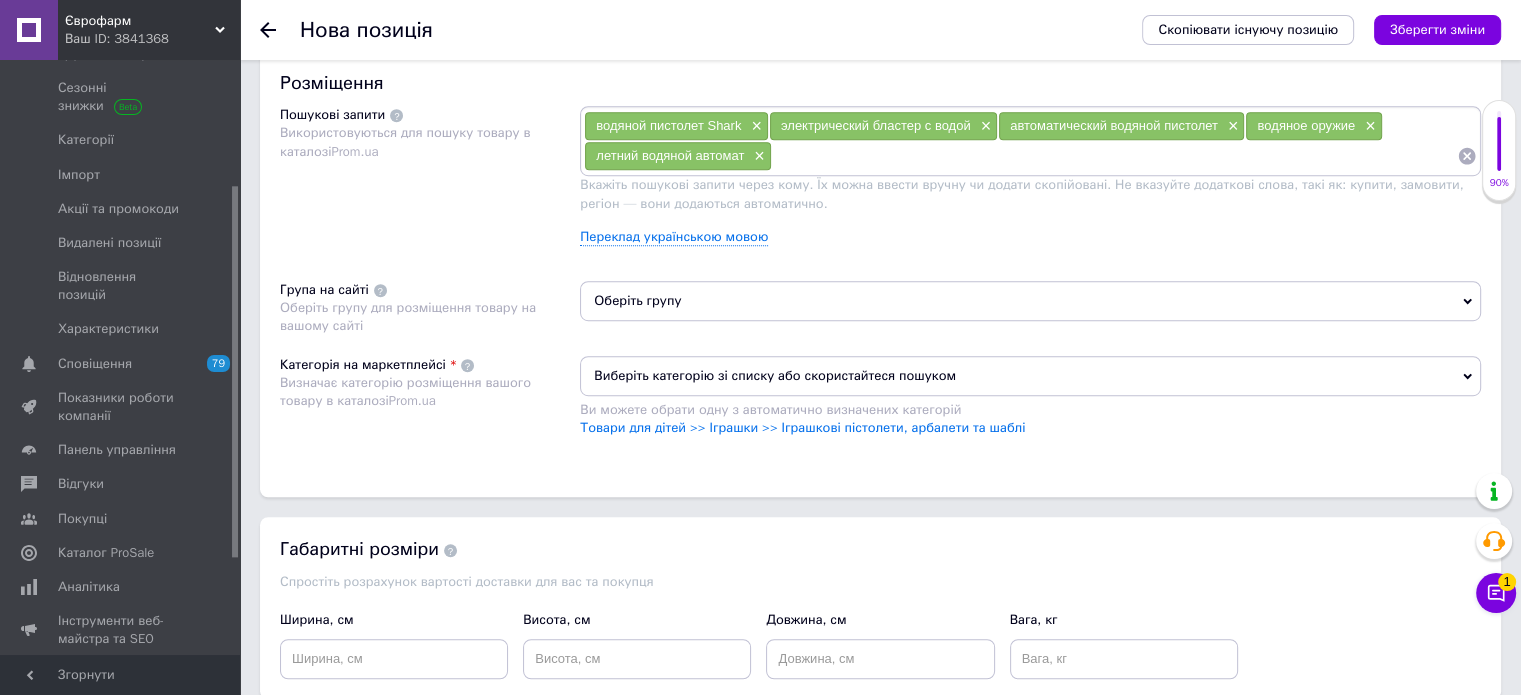 scroll, scrollTop: 1200, scrollLeft: 0, axis: vertical 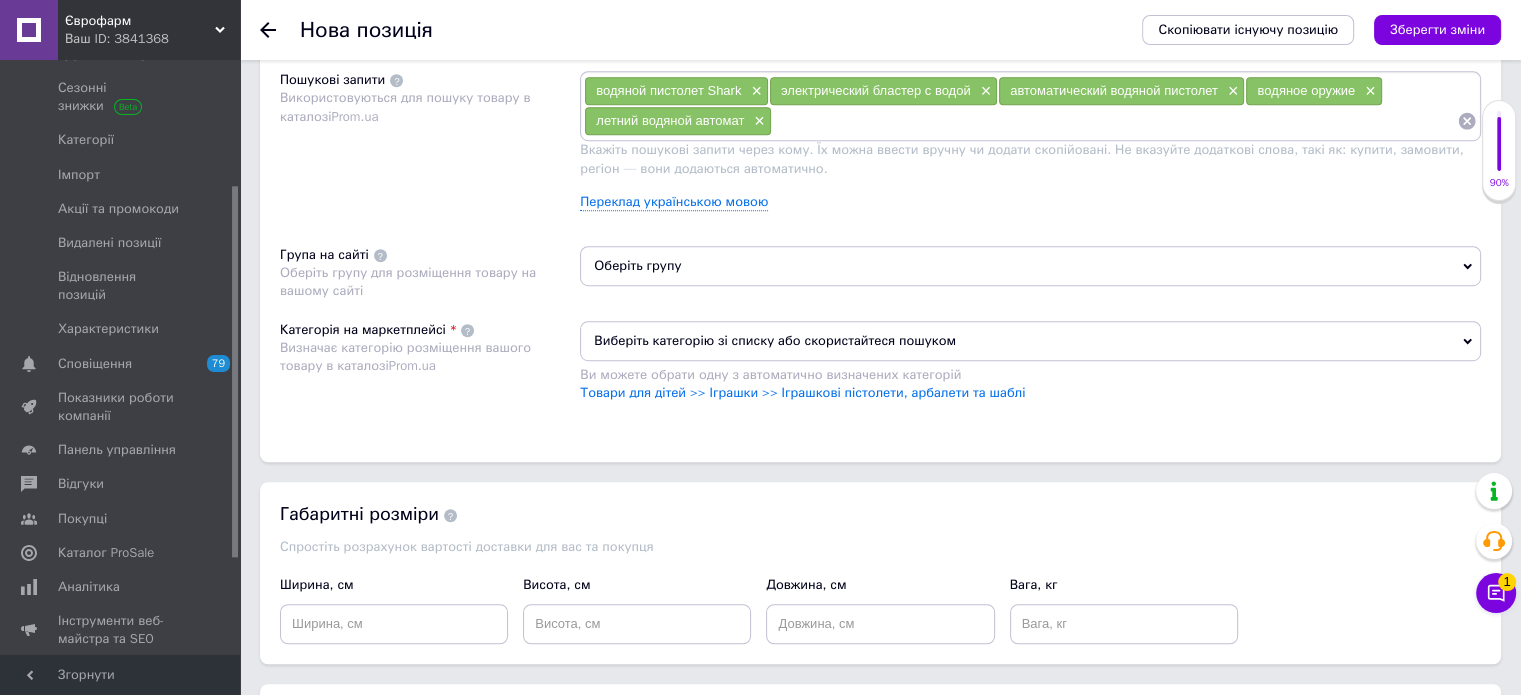 click on "Оберіть групу" at bounding box center [1030, 266] 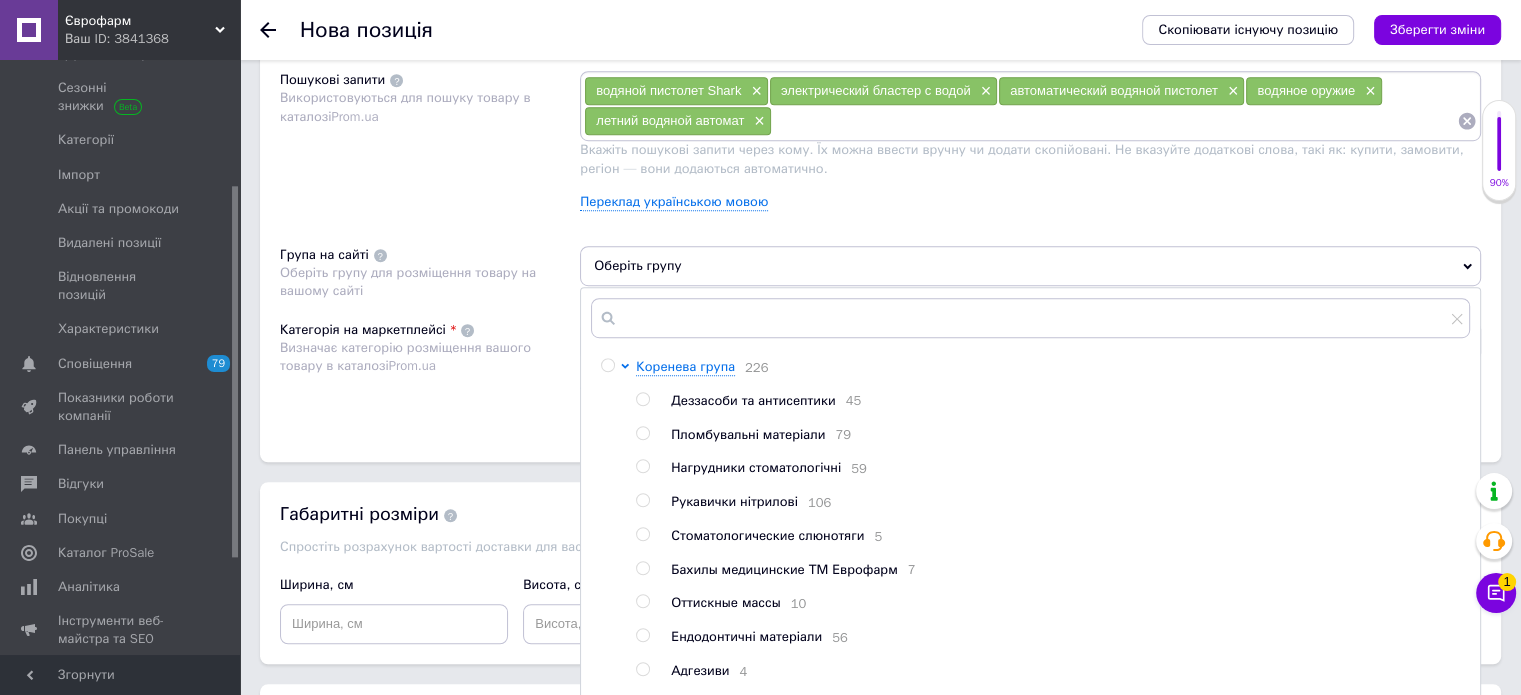 click at bounding box center (607, 365) 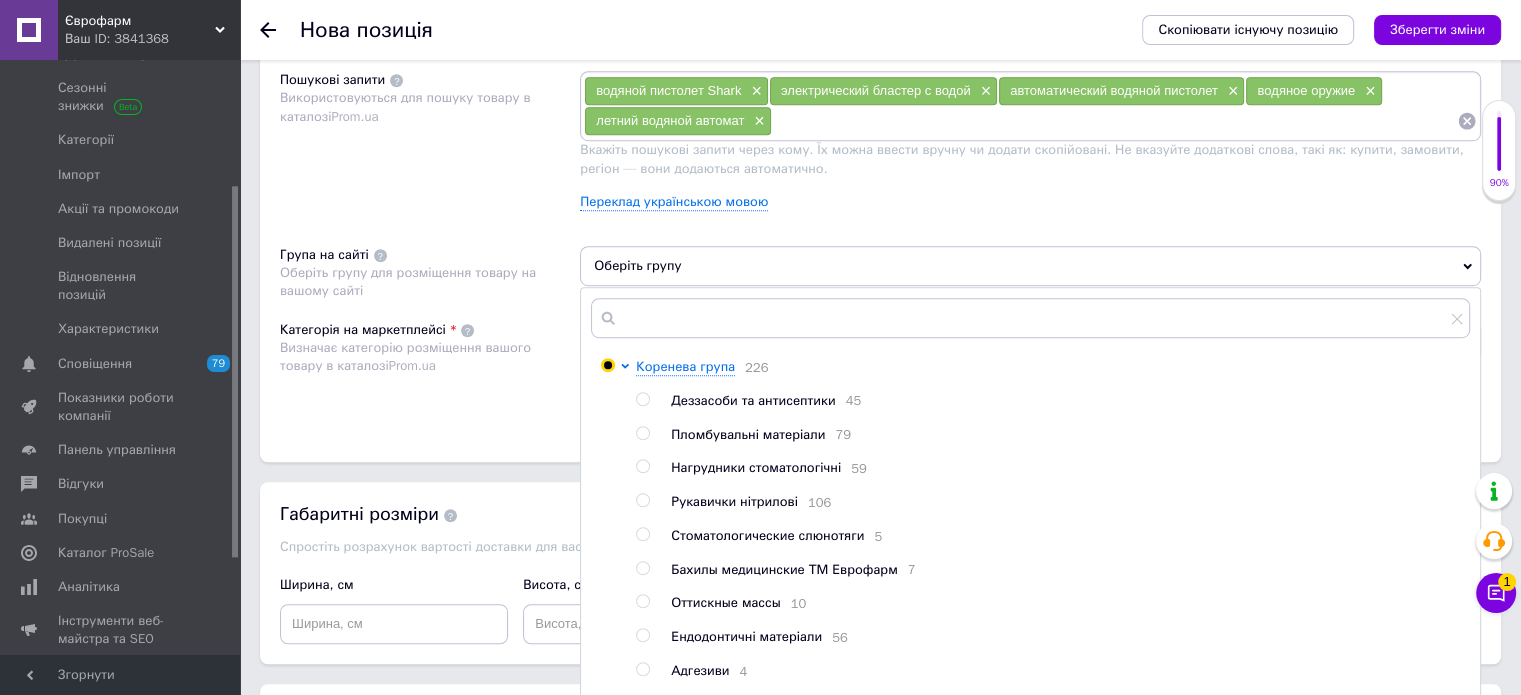 radio on "true" 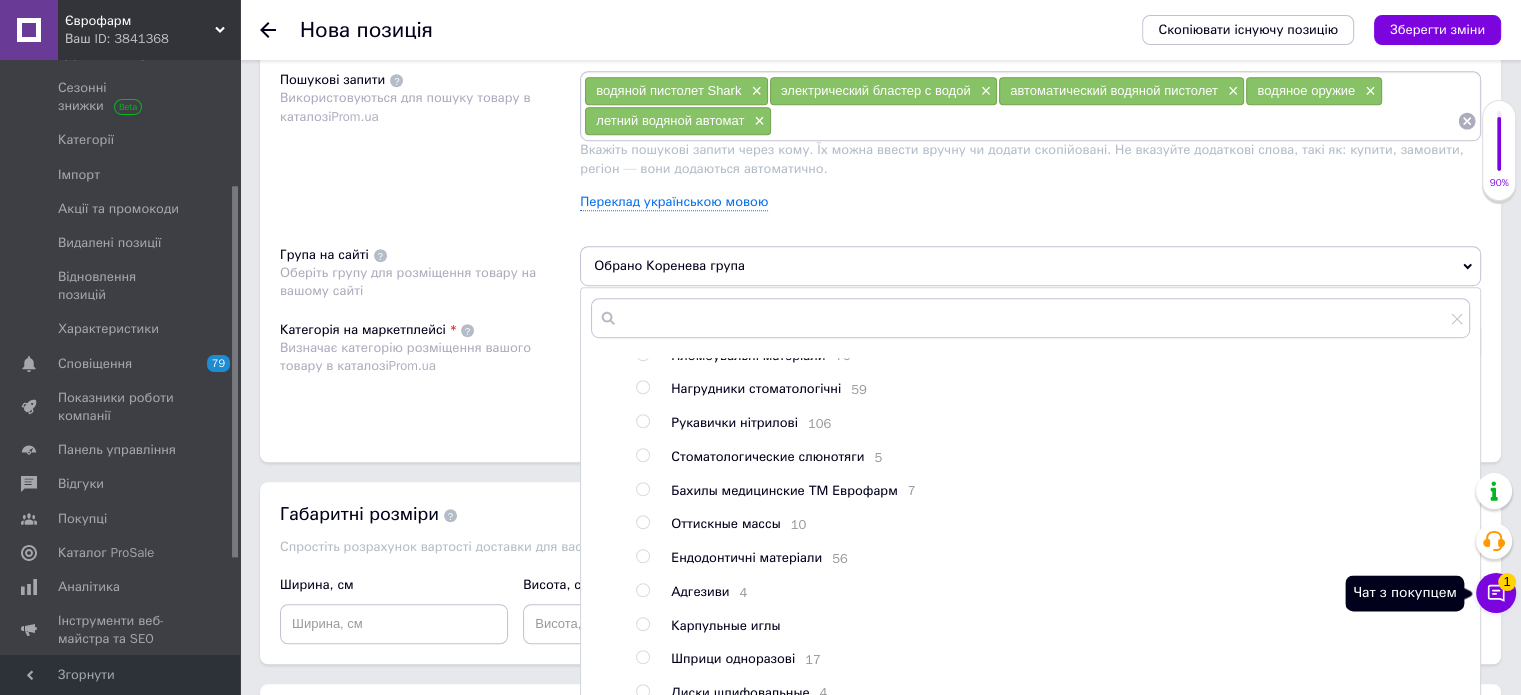 scroll, scrollTop: 100, scrollLeft: 0, axis: vertical 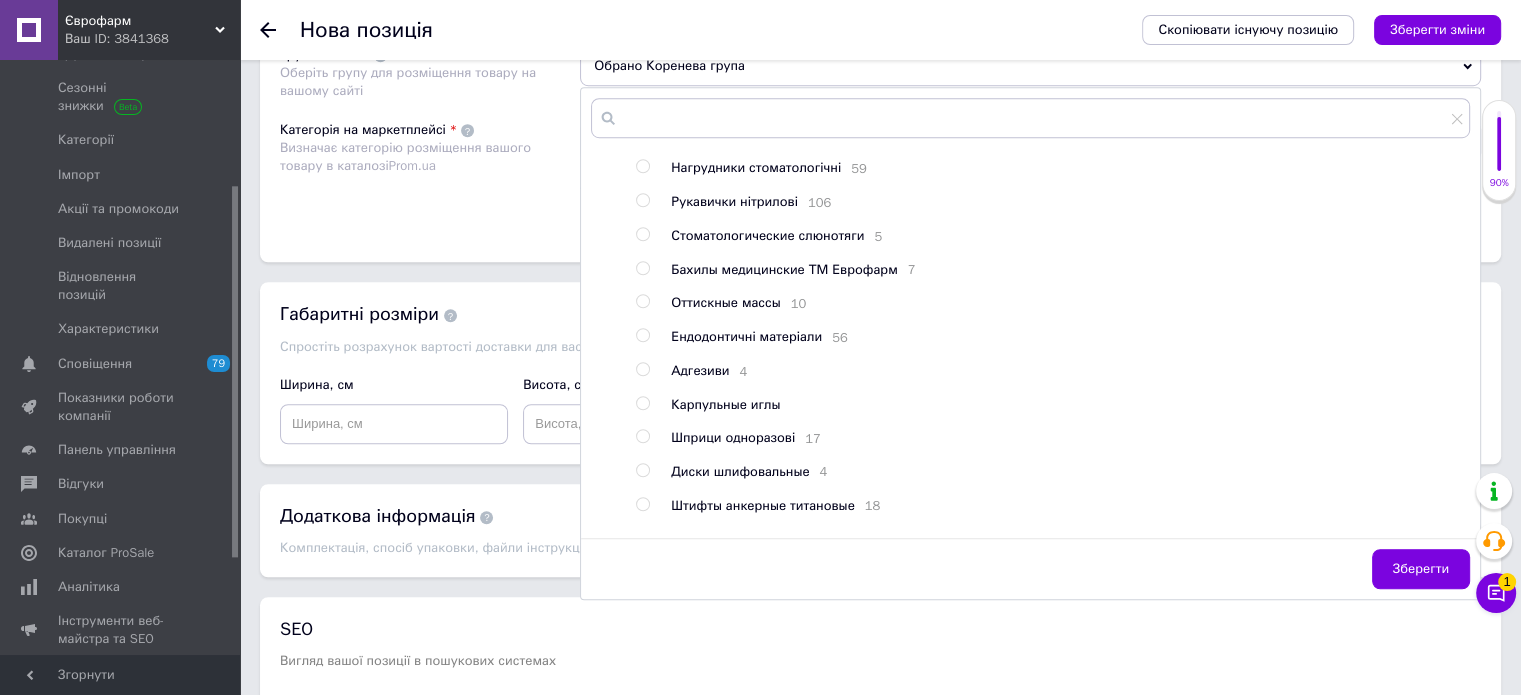 click on "Зберегти" at bounding box center (1030, 574) 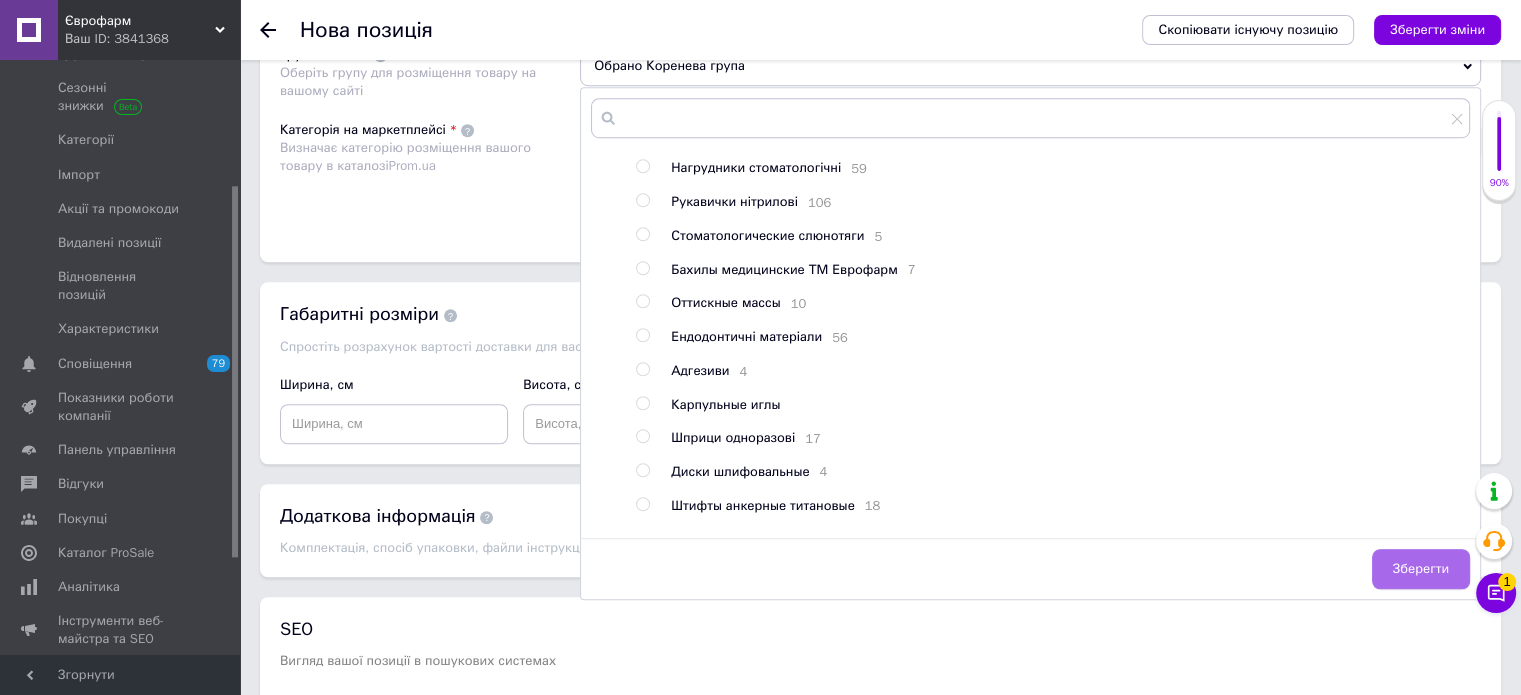 click on "Зберегти" at bounding box center [1421, 569] 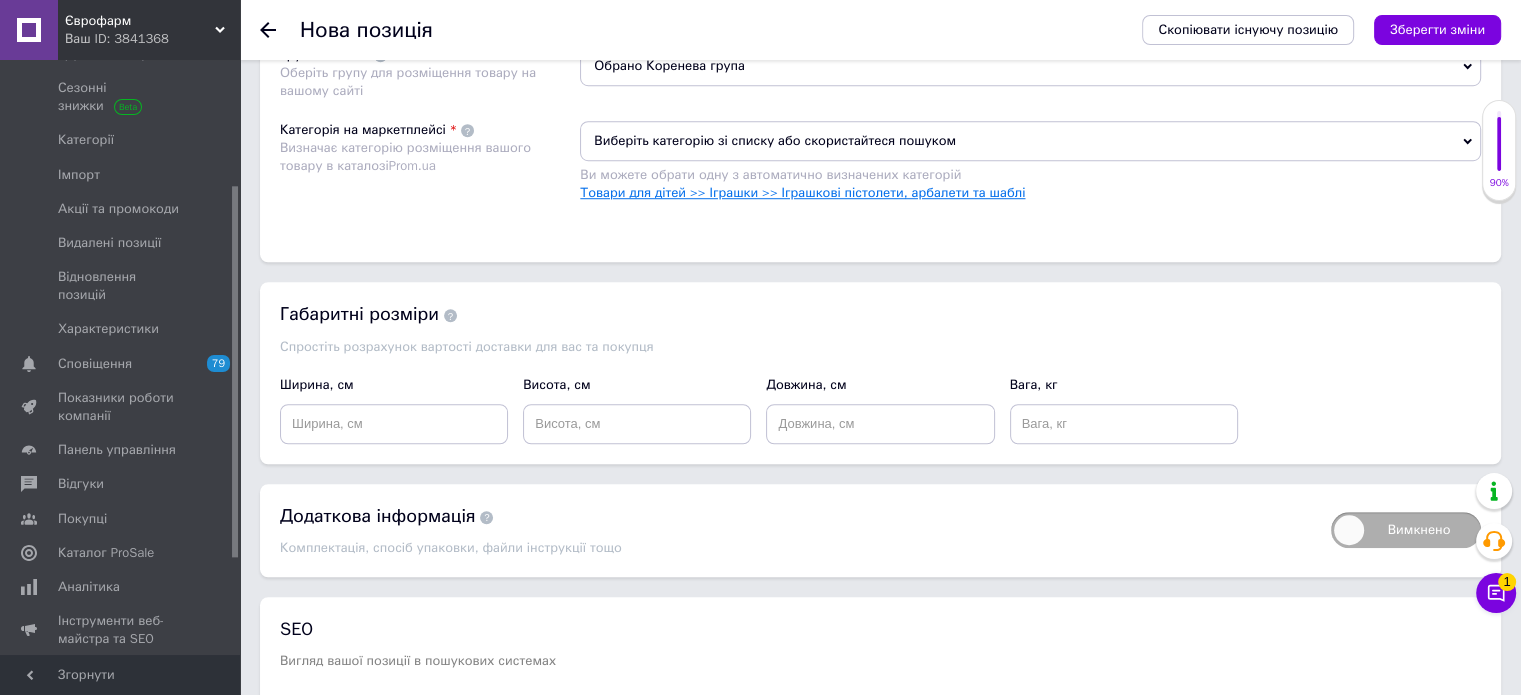 click on "Товари для дітей >> Іграшки >> Іграшкові пістолети, арбалети та шаблі" at bounding box center [802, 192] 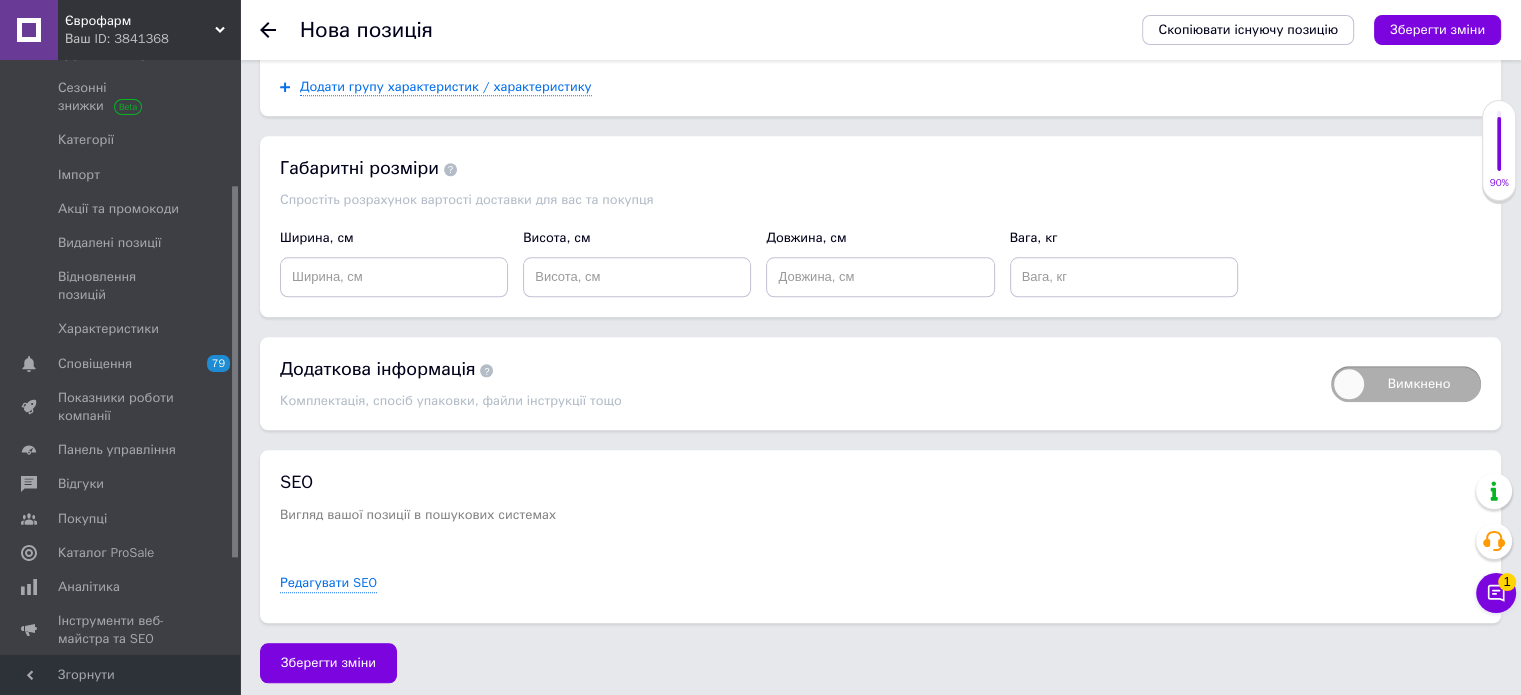 scroll, scrollTop: 2011, scrollLeft: 0, axis: vertical 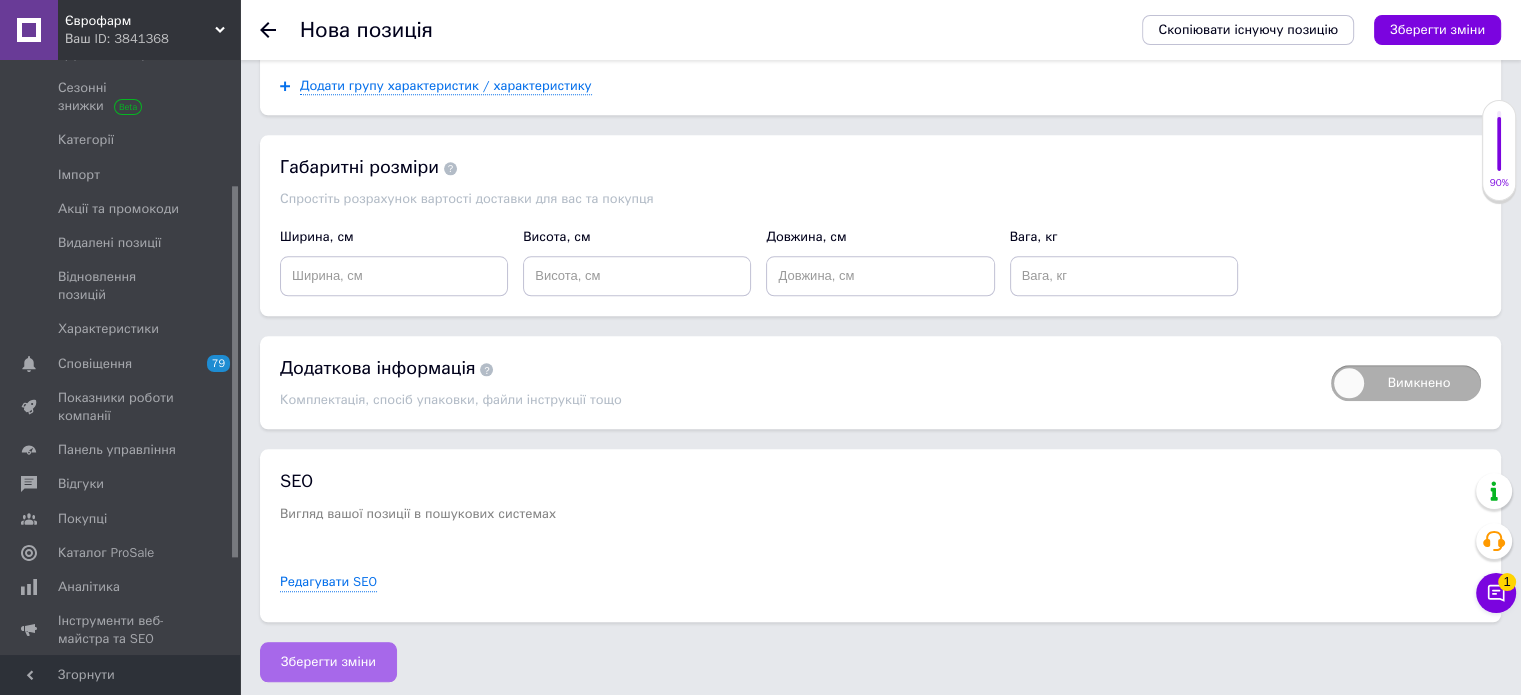 click on "Зберегти зміни" at bounding box center (328, 662) 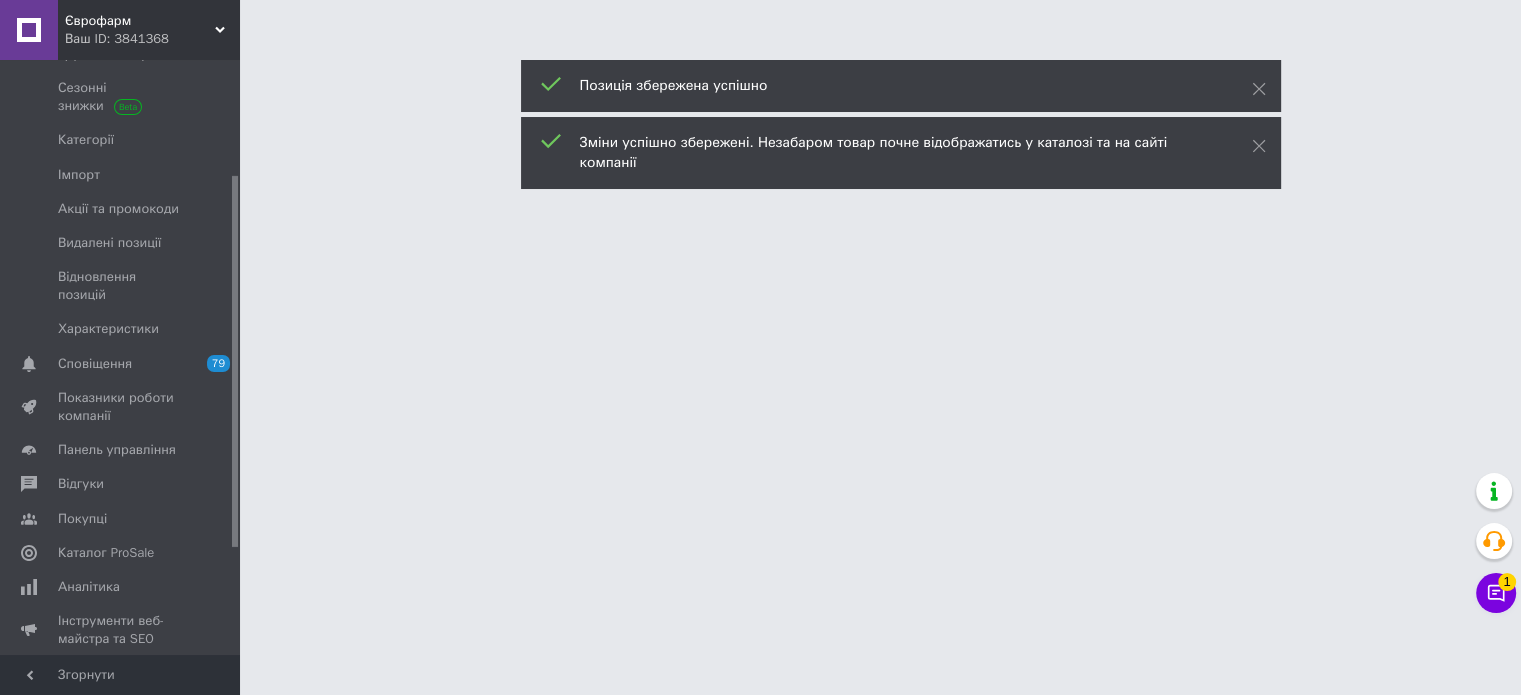 scroll, scrollTop: 0, scrollLeft: 0, axis: both 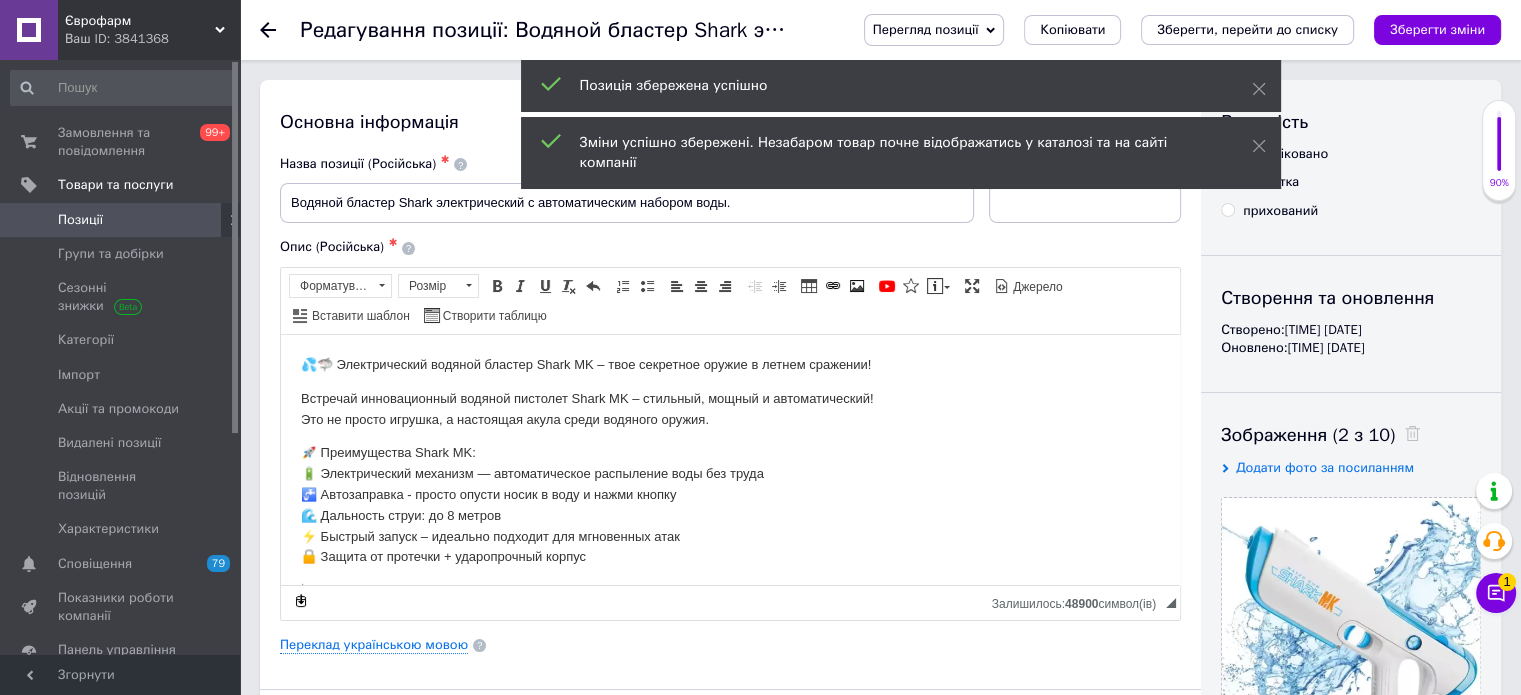 click on "Позиції" at bounding box center (121, 220) 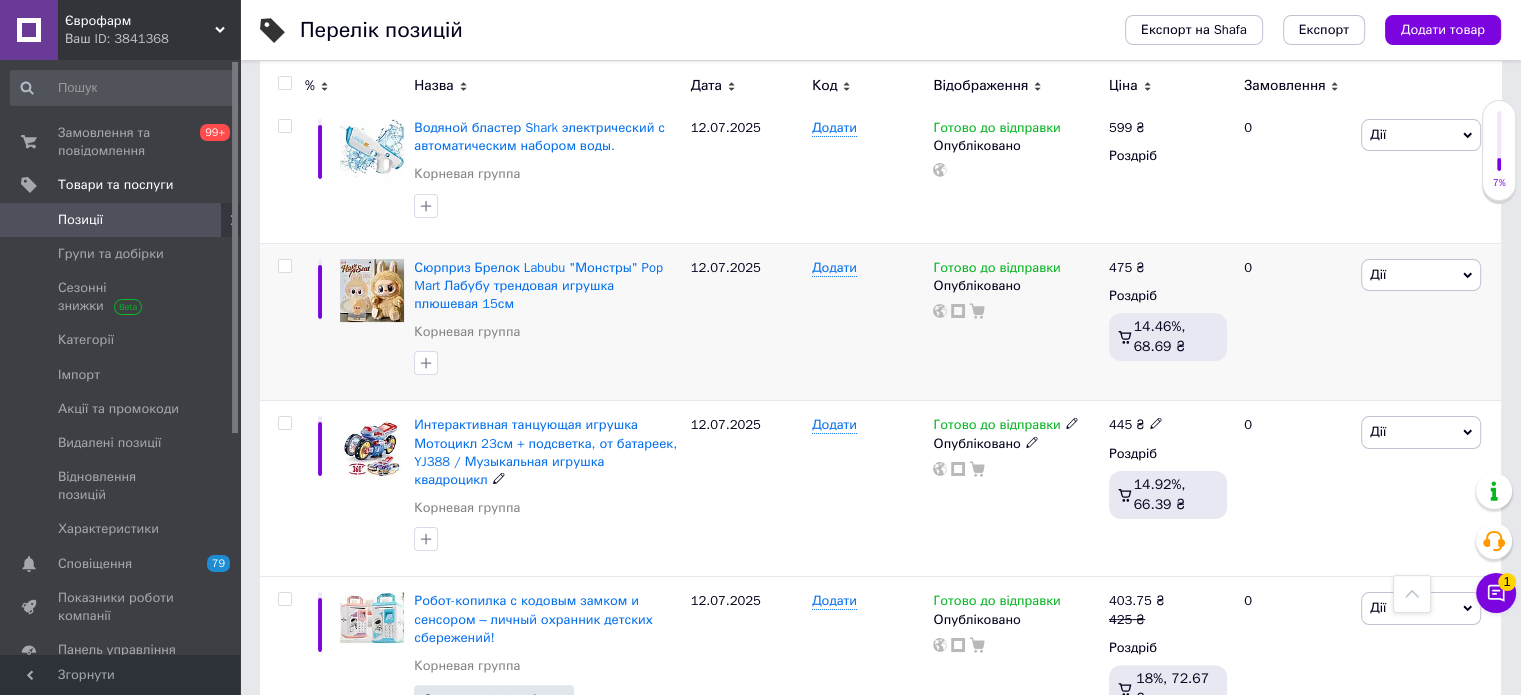 scroll, scrollTop: 200, scrollLeft: 0, axis: vertical 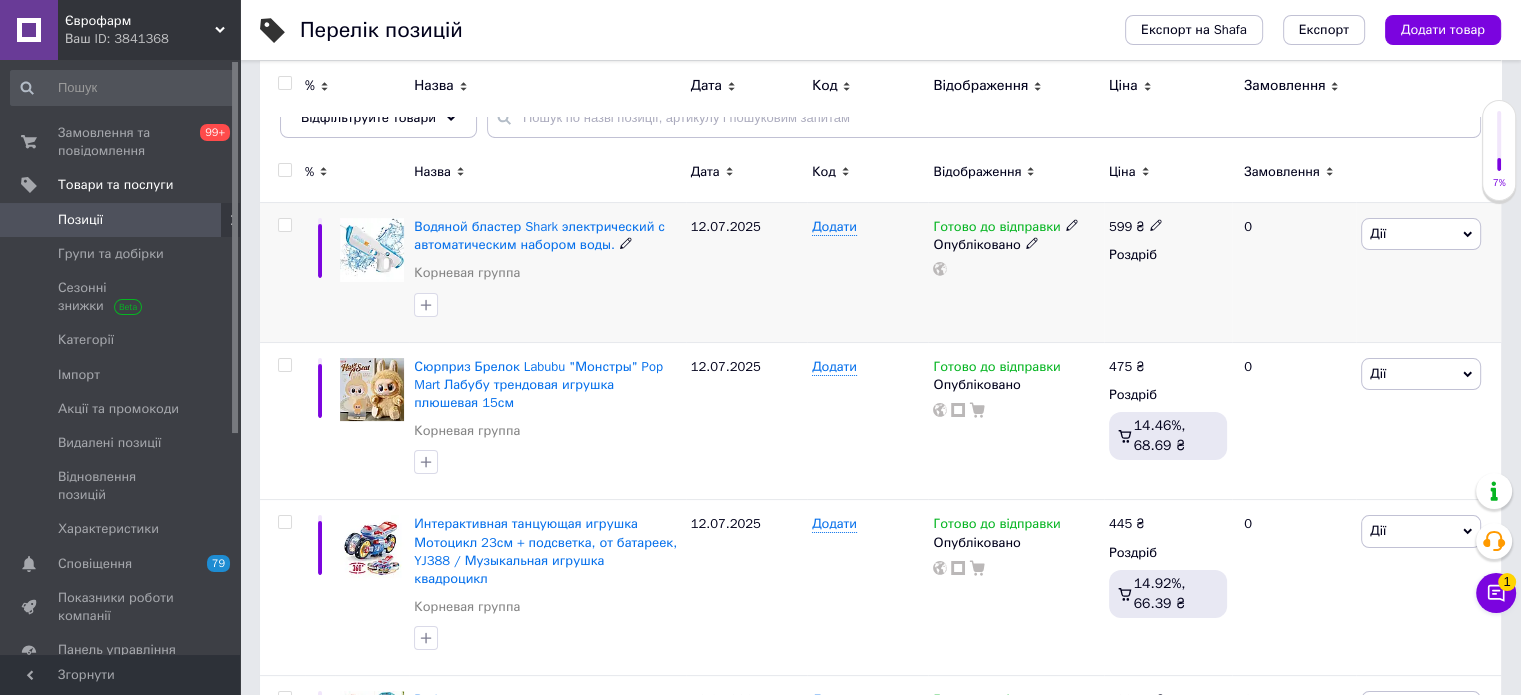 click at bounding box center [285, 225] 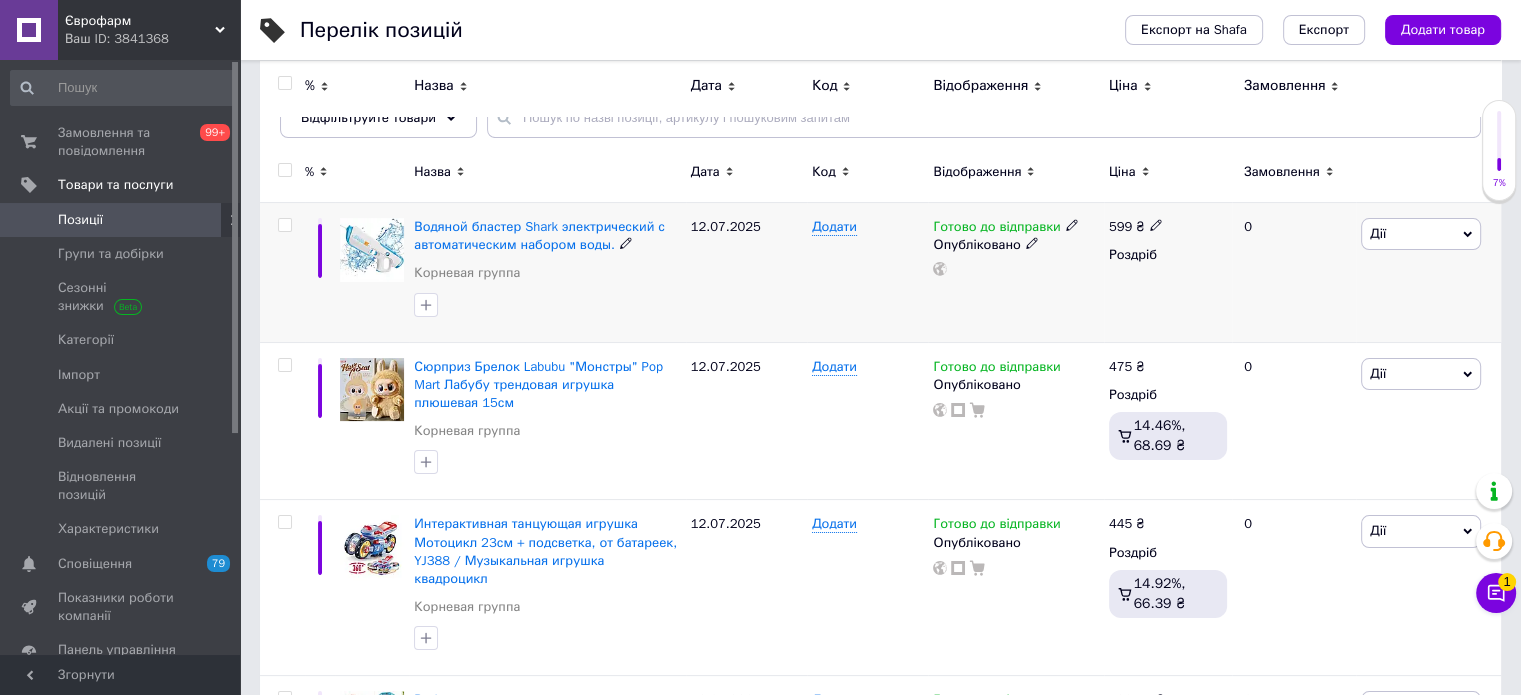click at bounding box center (284, 225) 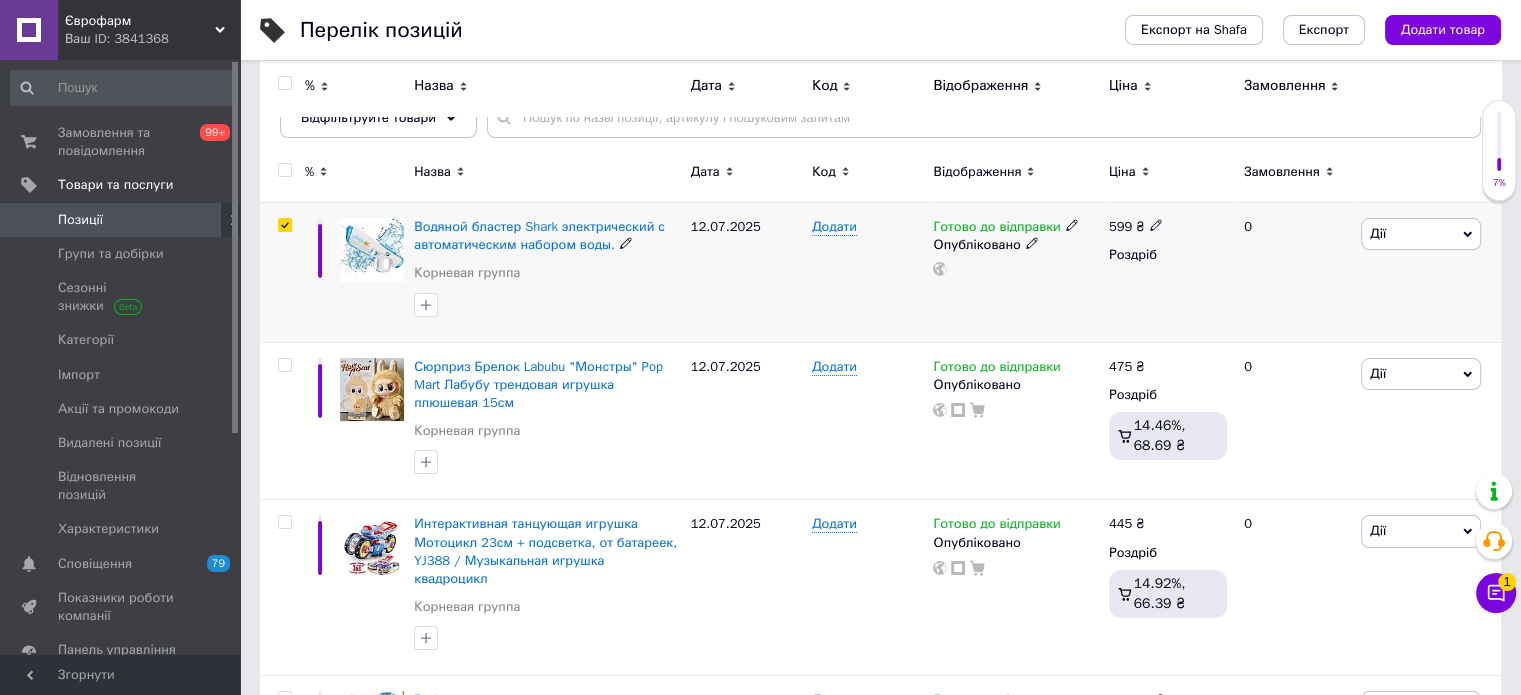 checkbox on "true" 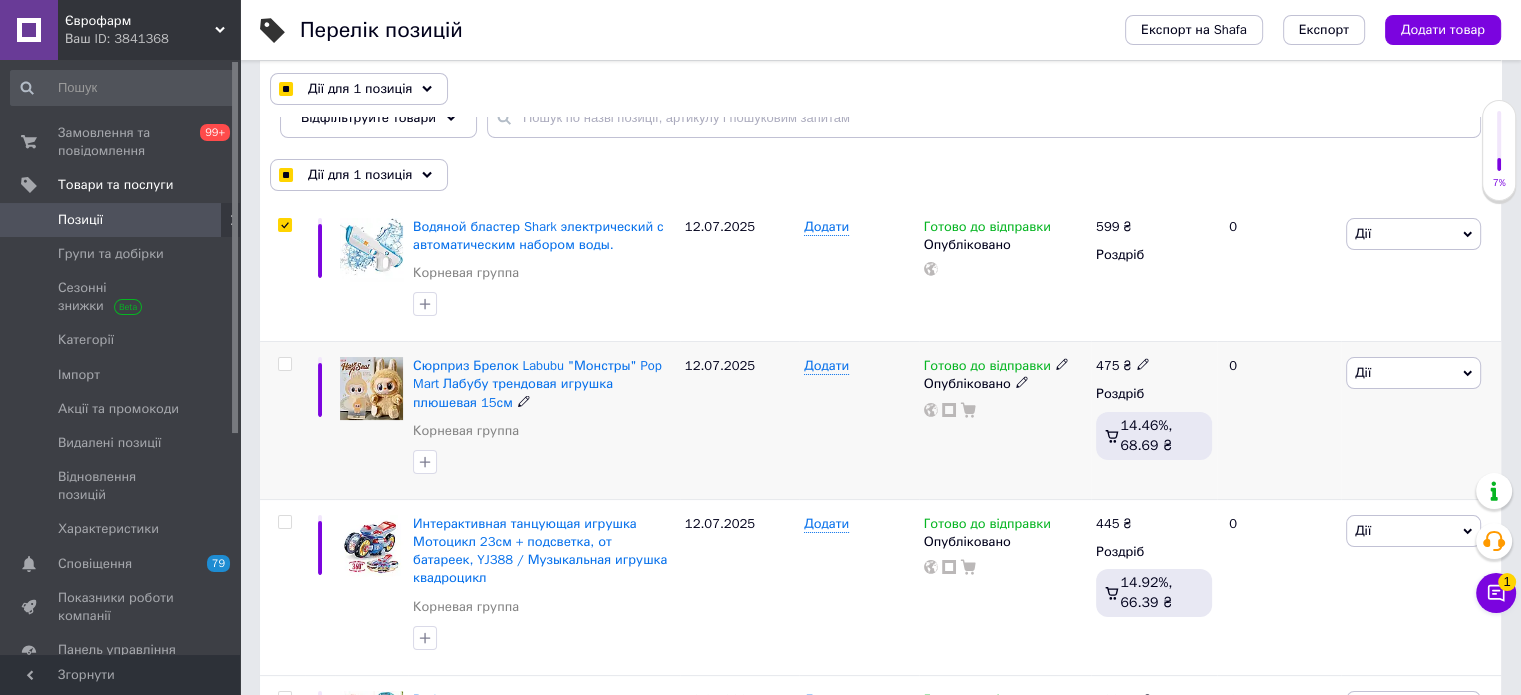 click at bounding box center (284, 364) 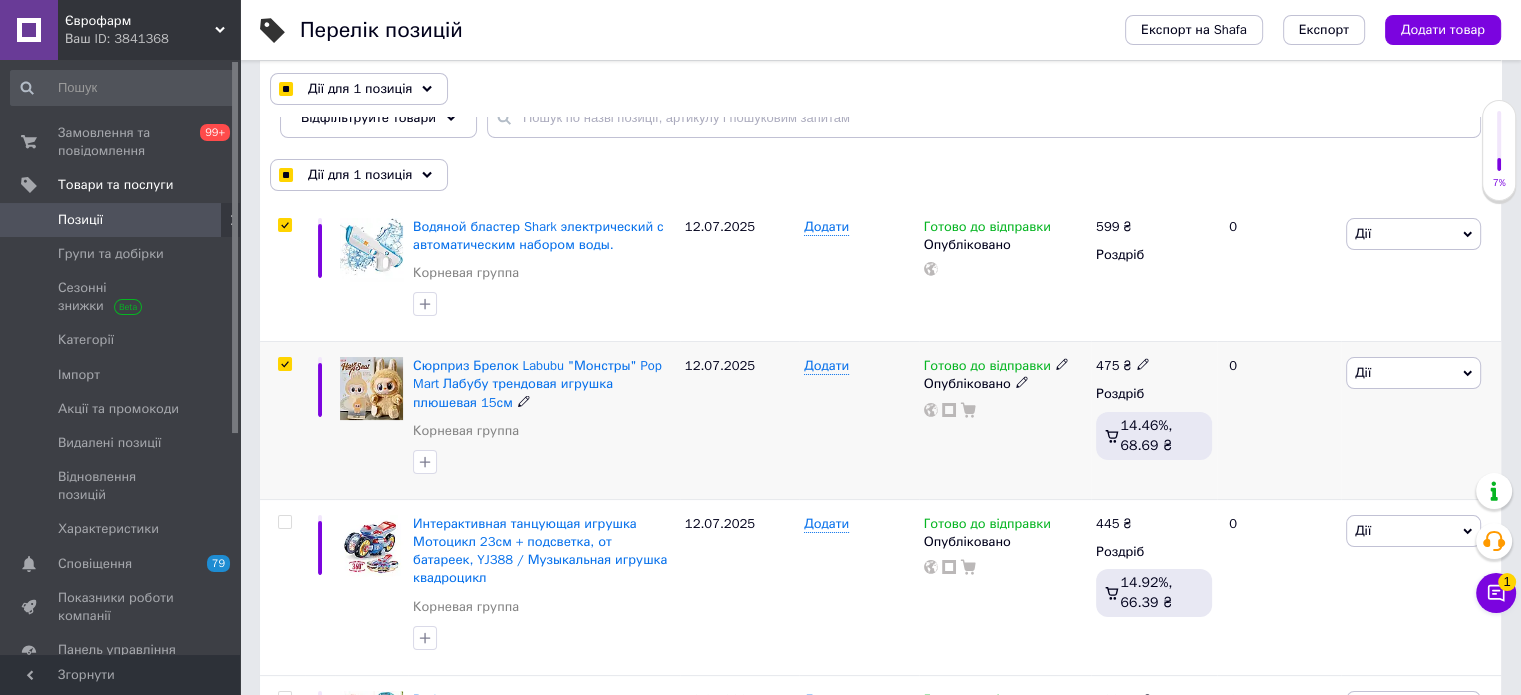 checkbox on "true" 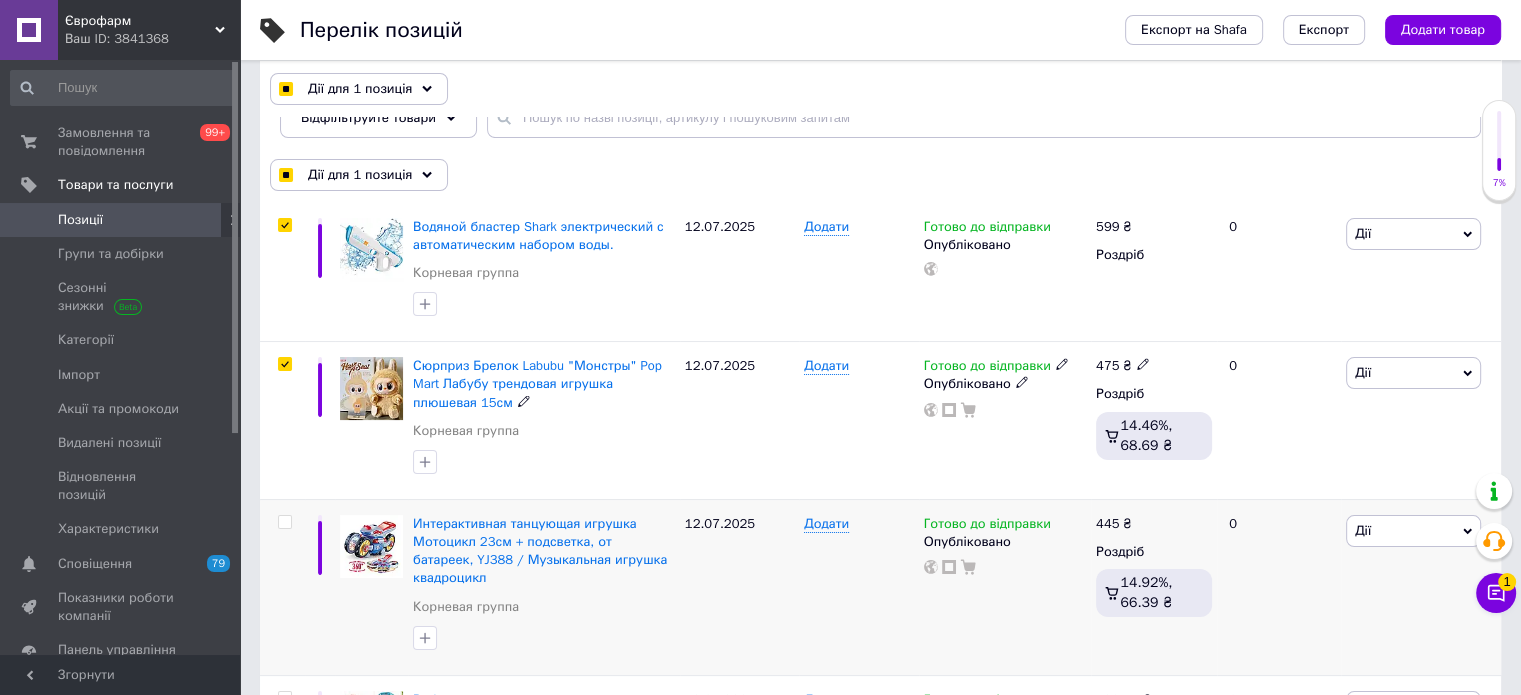 checkbox on "true" 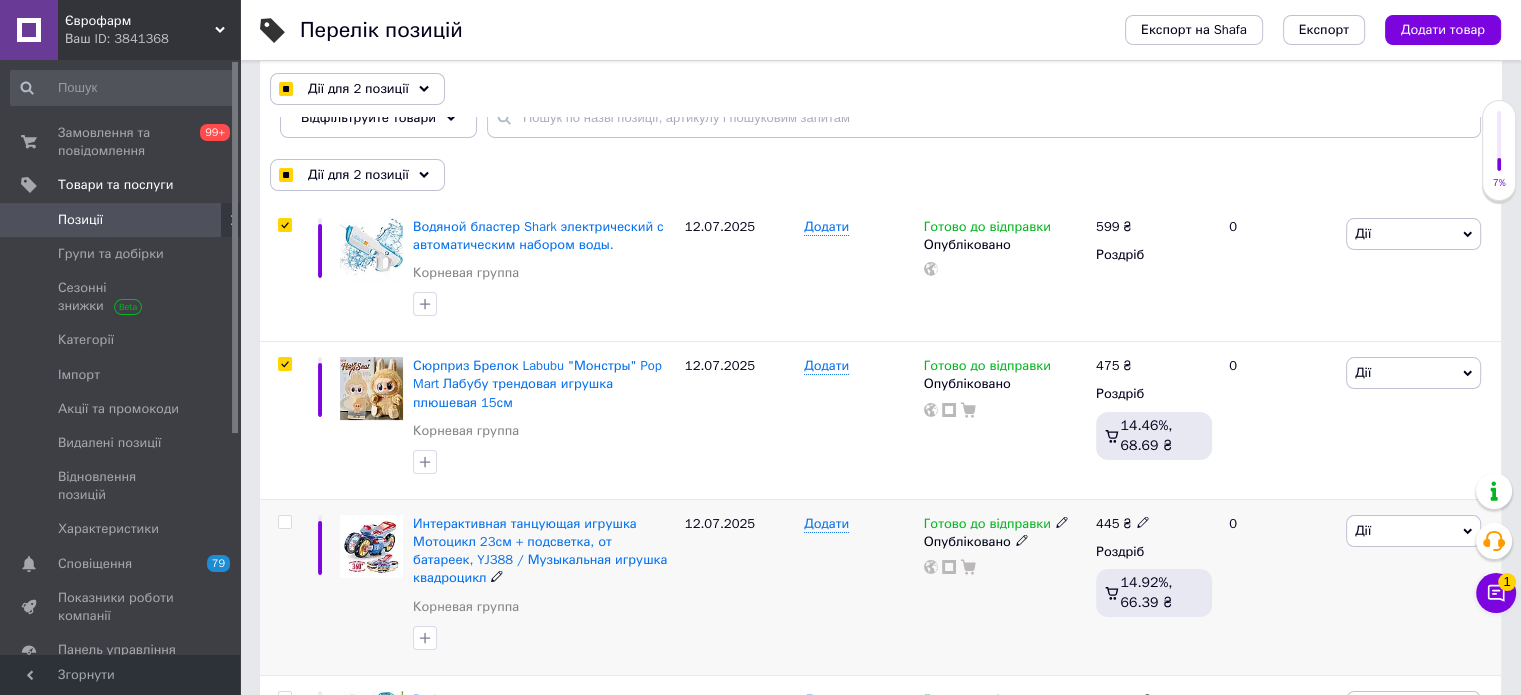 click at bounding box center [282, 587] 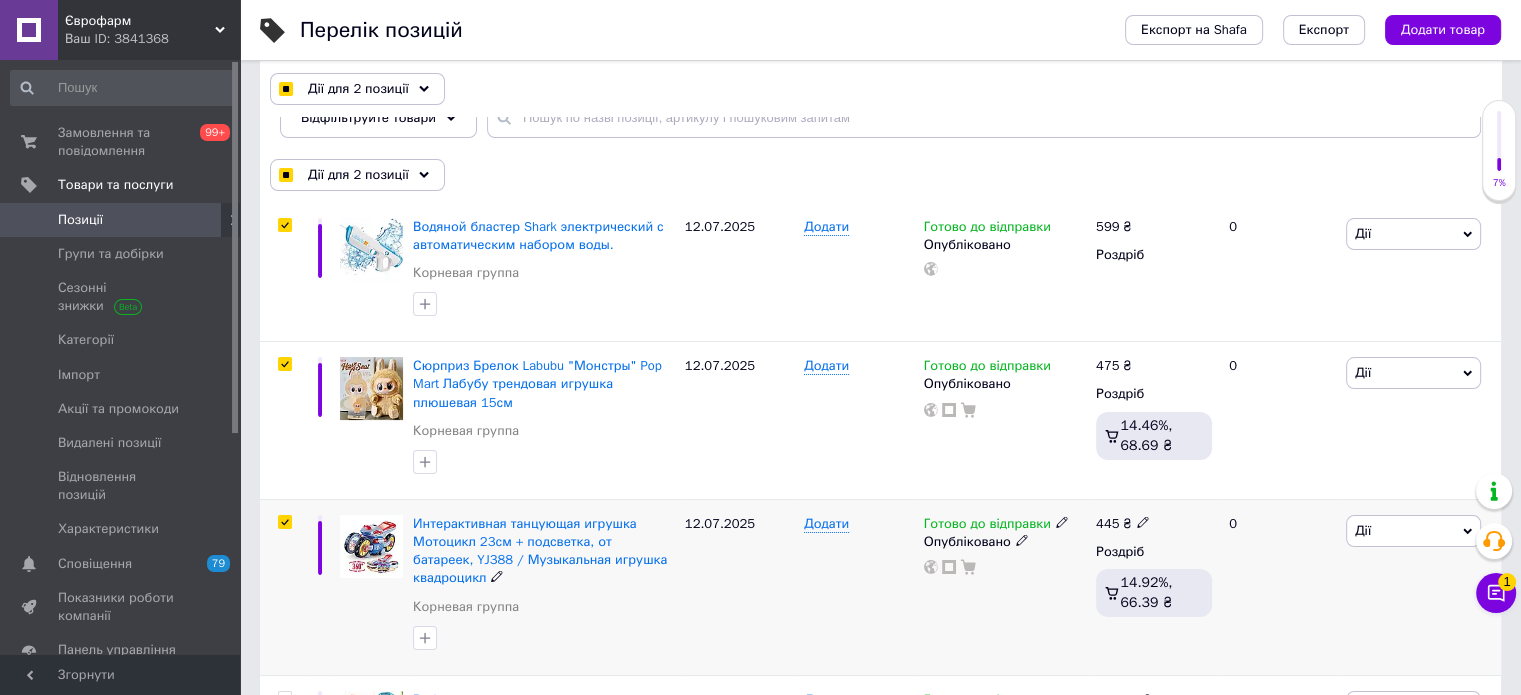 checkbox on "true" 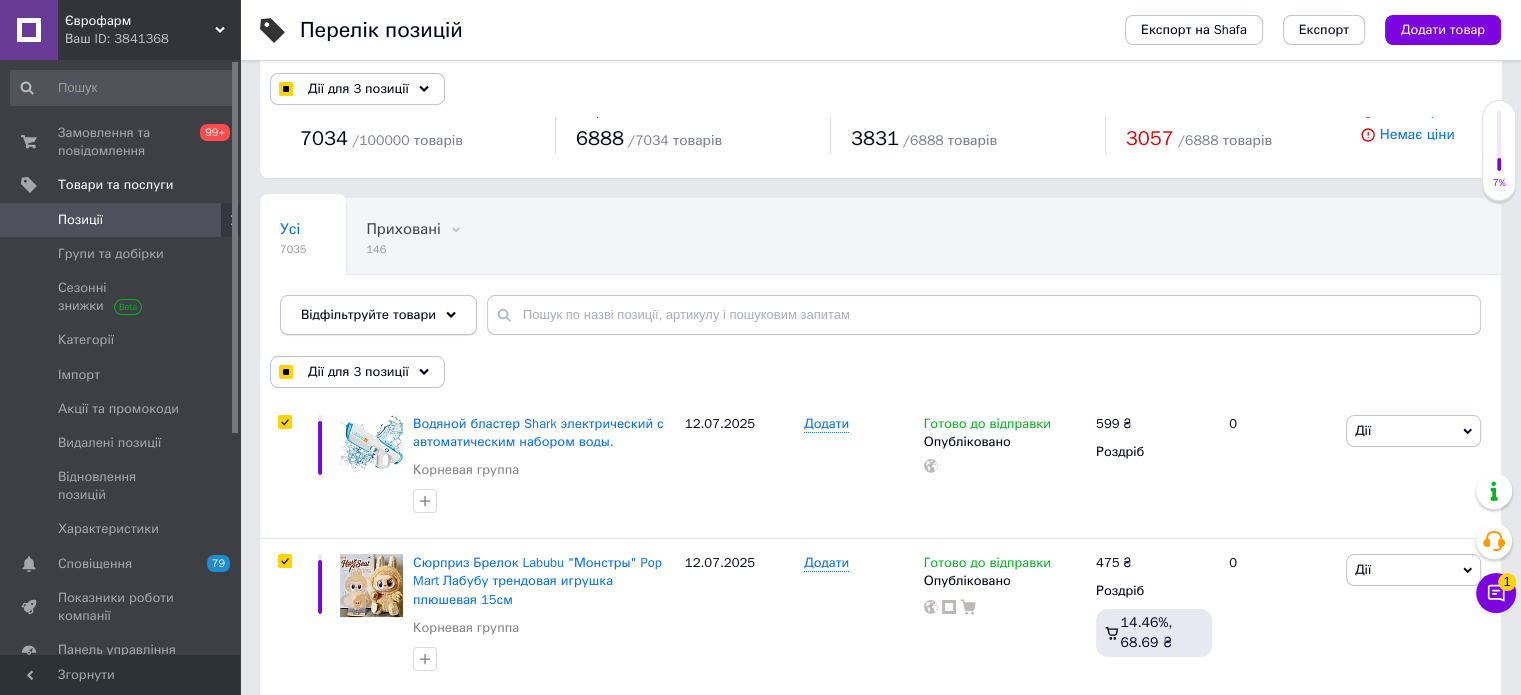 scroll, scrollTop: 0, scrollLeft: 0, axis: both 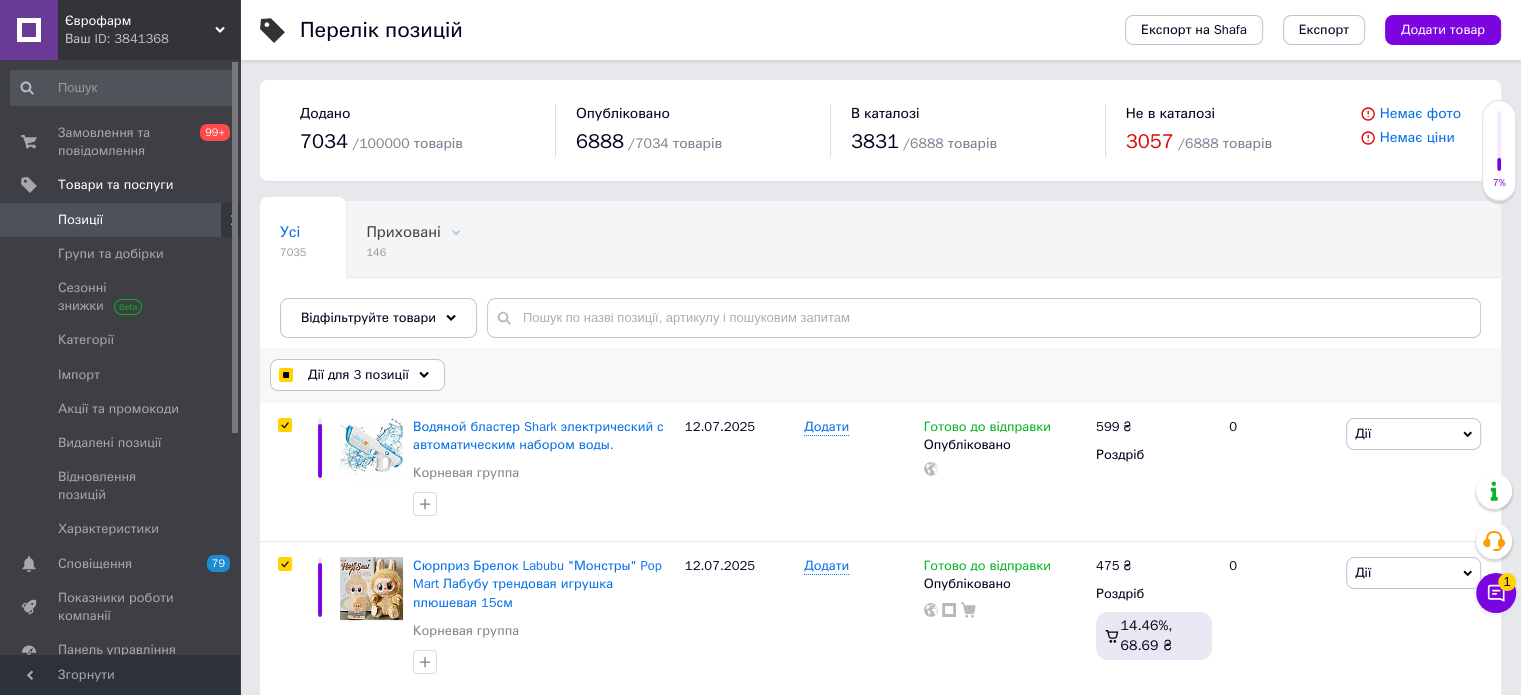 click on "Дії для 3 позиції" at bounding box center [358, 375] 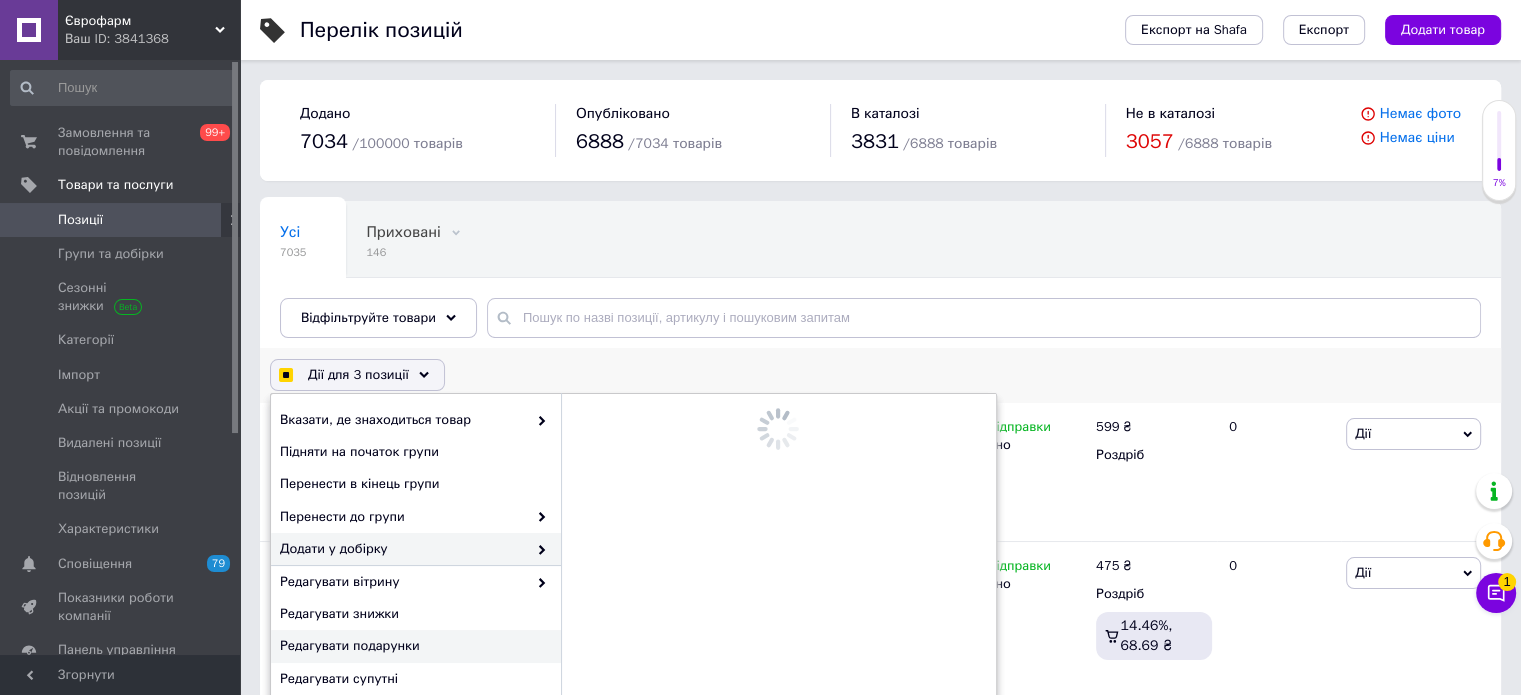 scroll, scrollTop: 100, scrollLeft: 0, axis: vertical 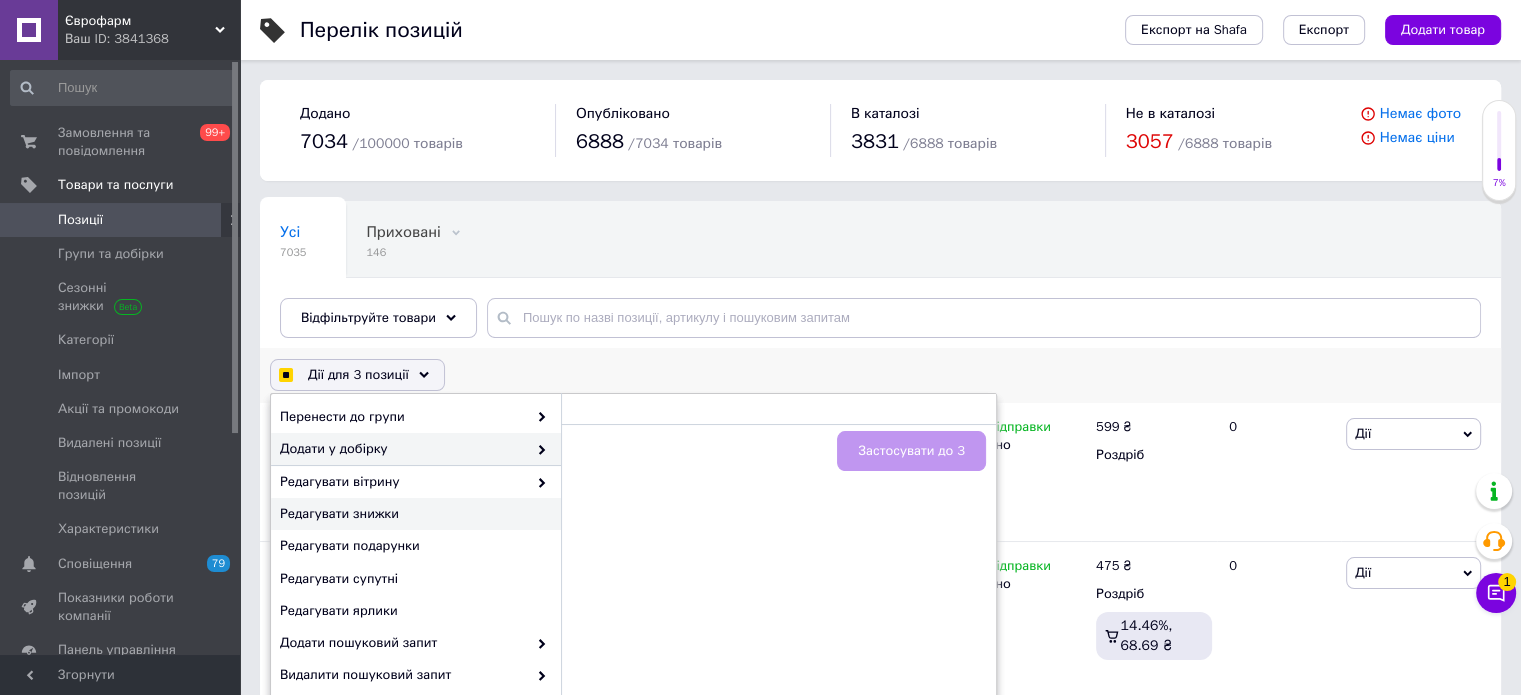 click on "Редагувати знижки" at bounding box center (416, 514) 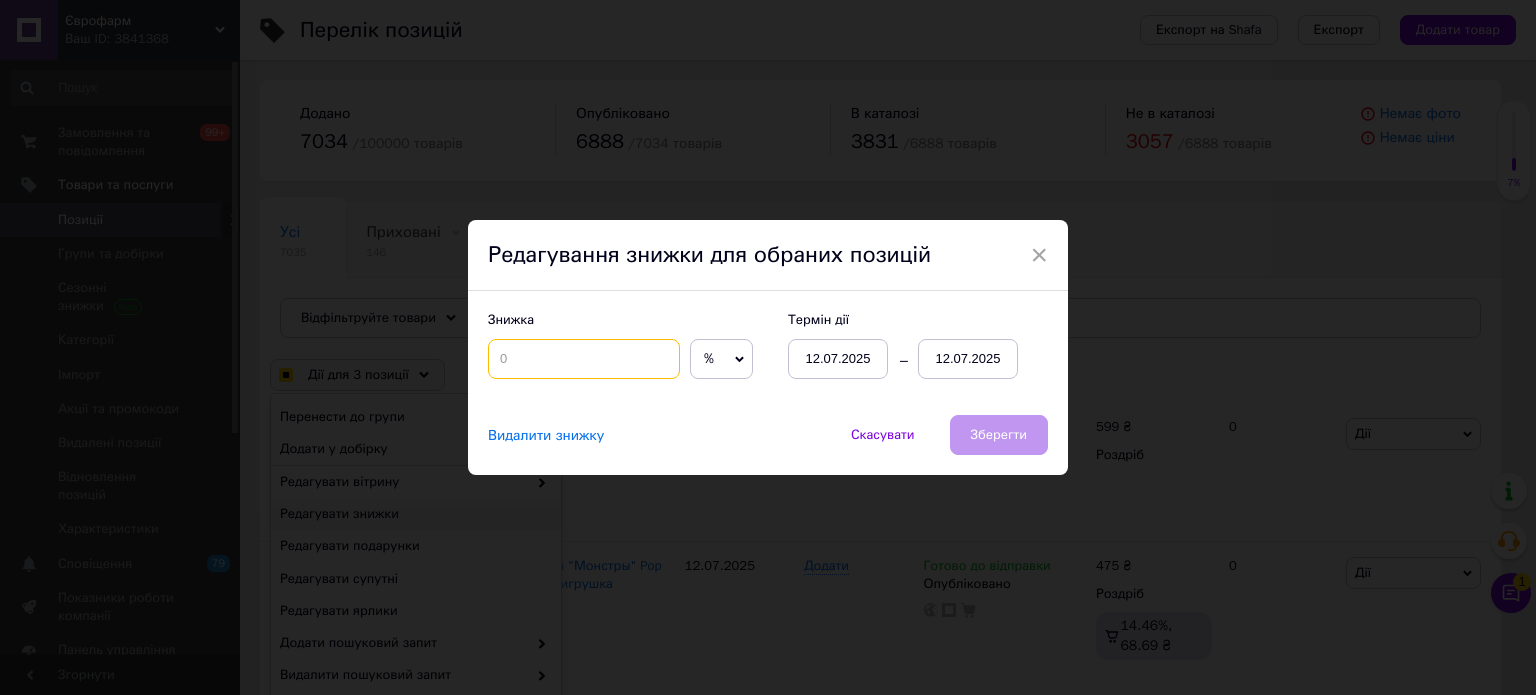 click at bounding box center [584, 359] 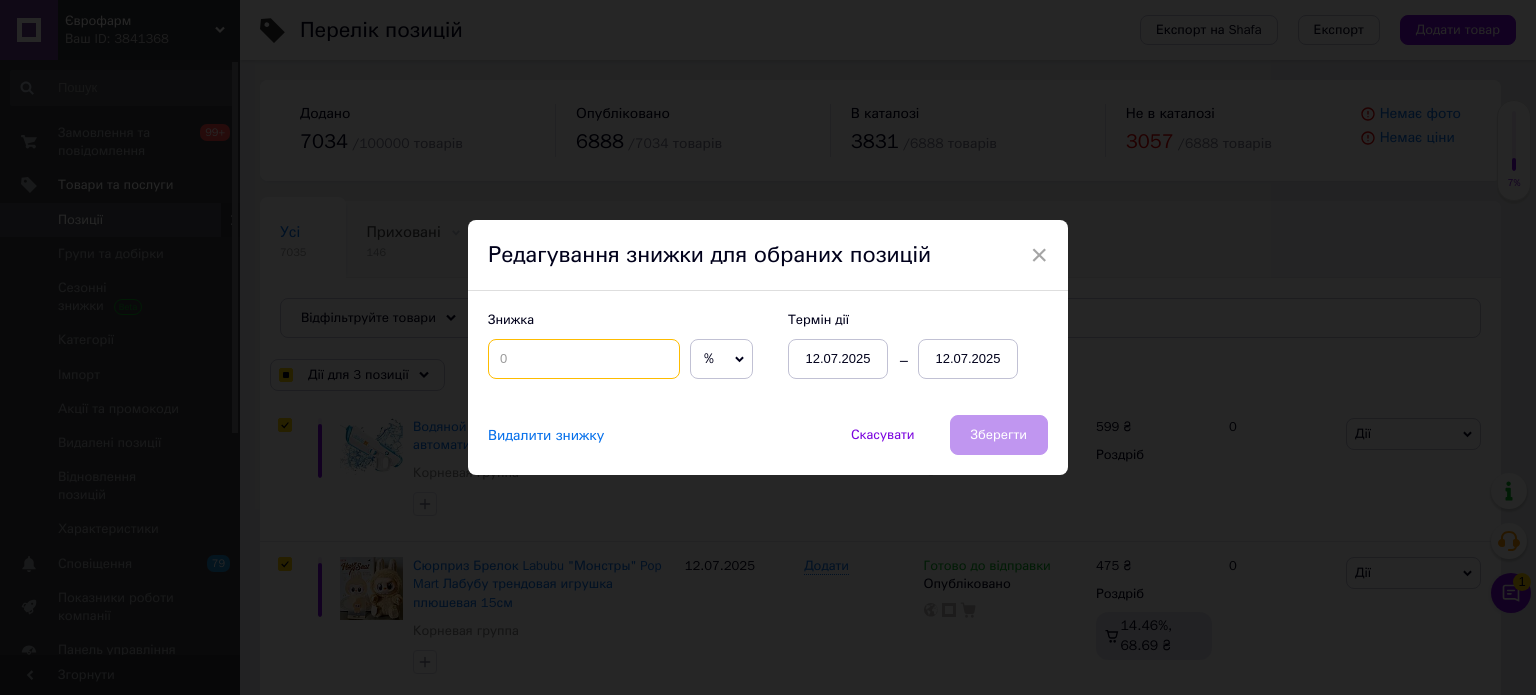 checkbox on "true" 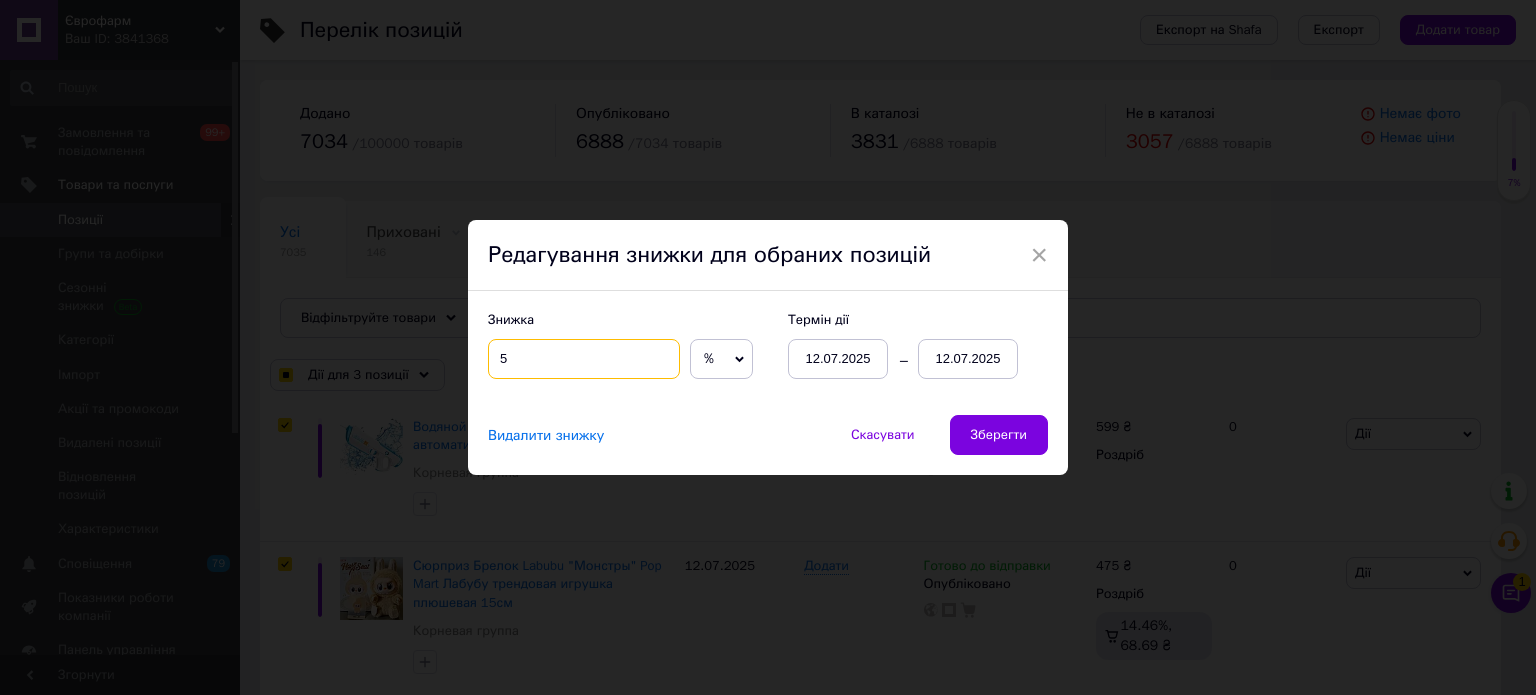 type on "5" 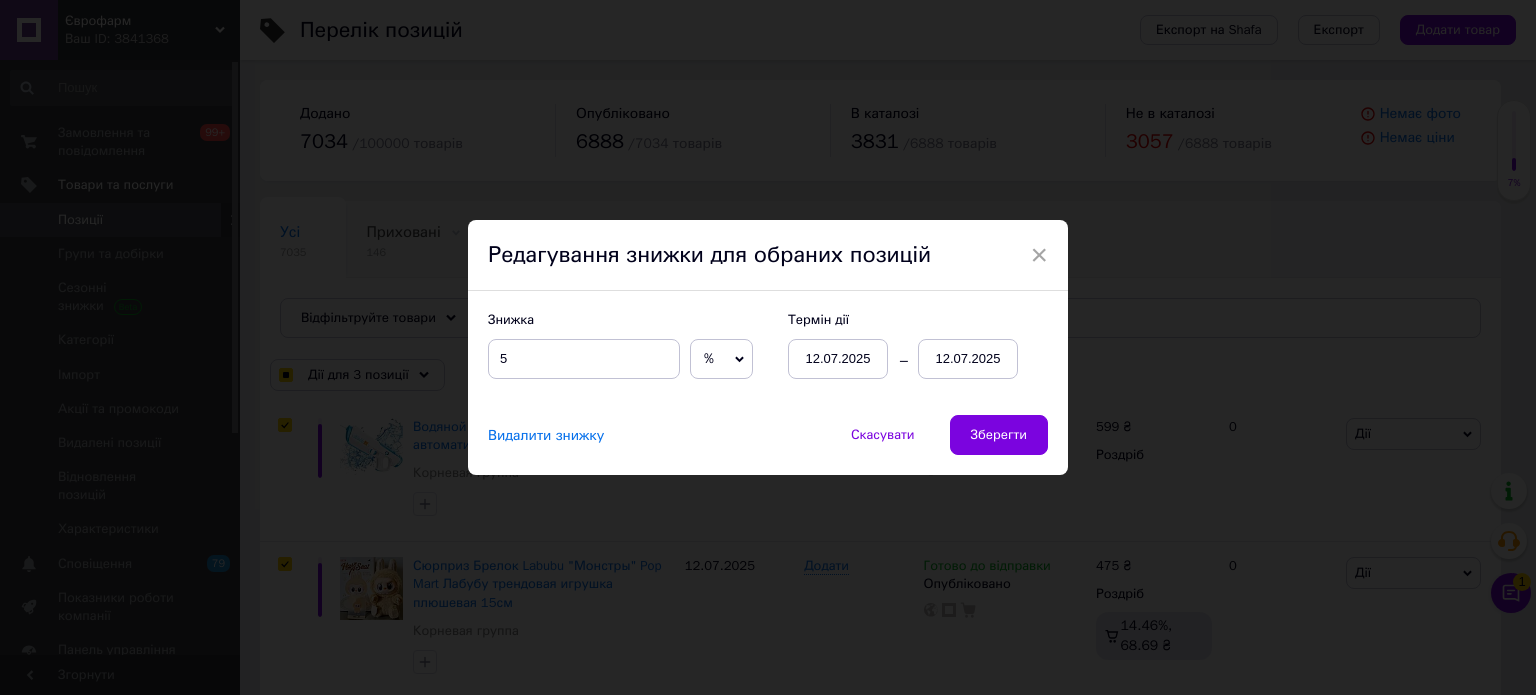click on "12.07.2025" at bounding box center (968, 359) 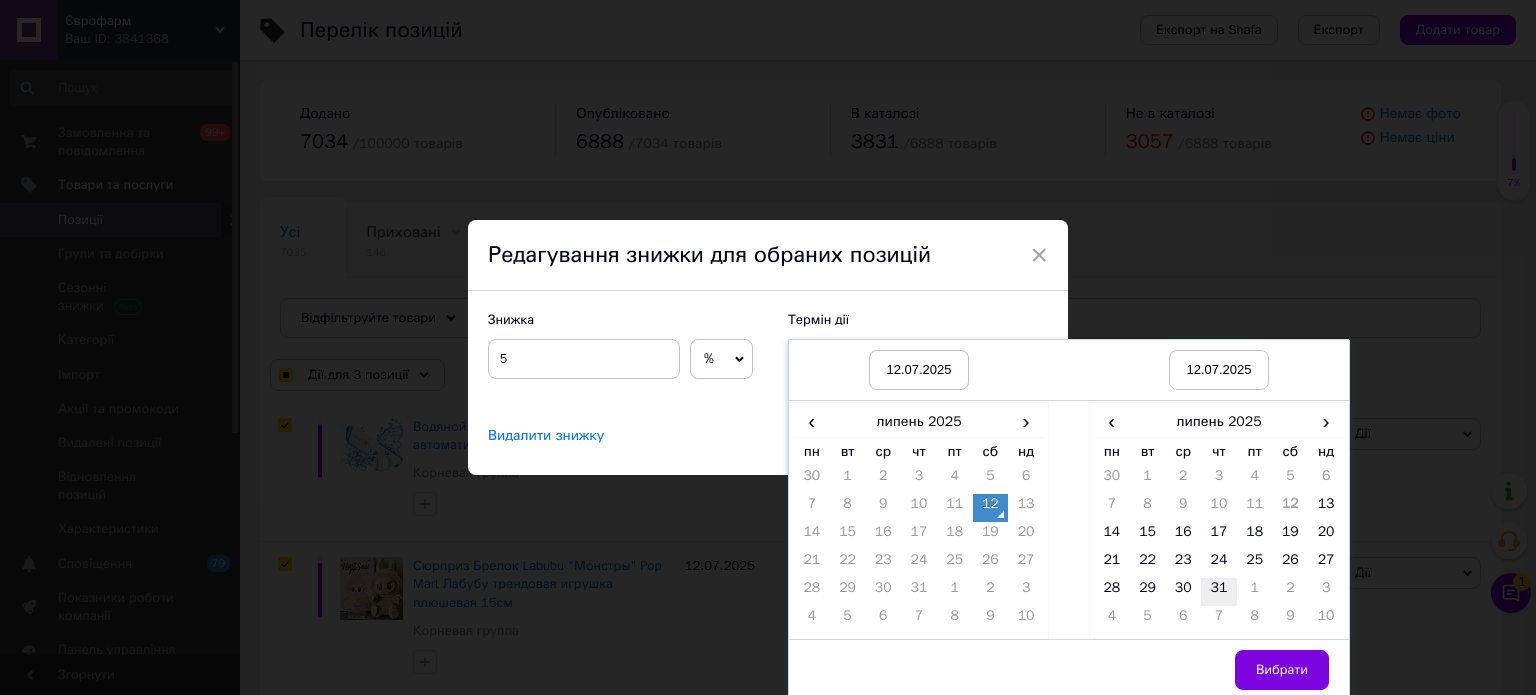 click on "31" at bounding box center [1219, 592] 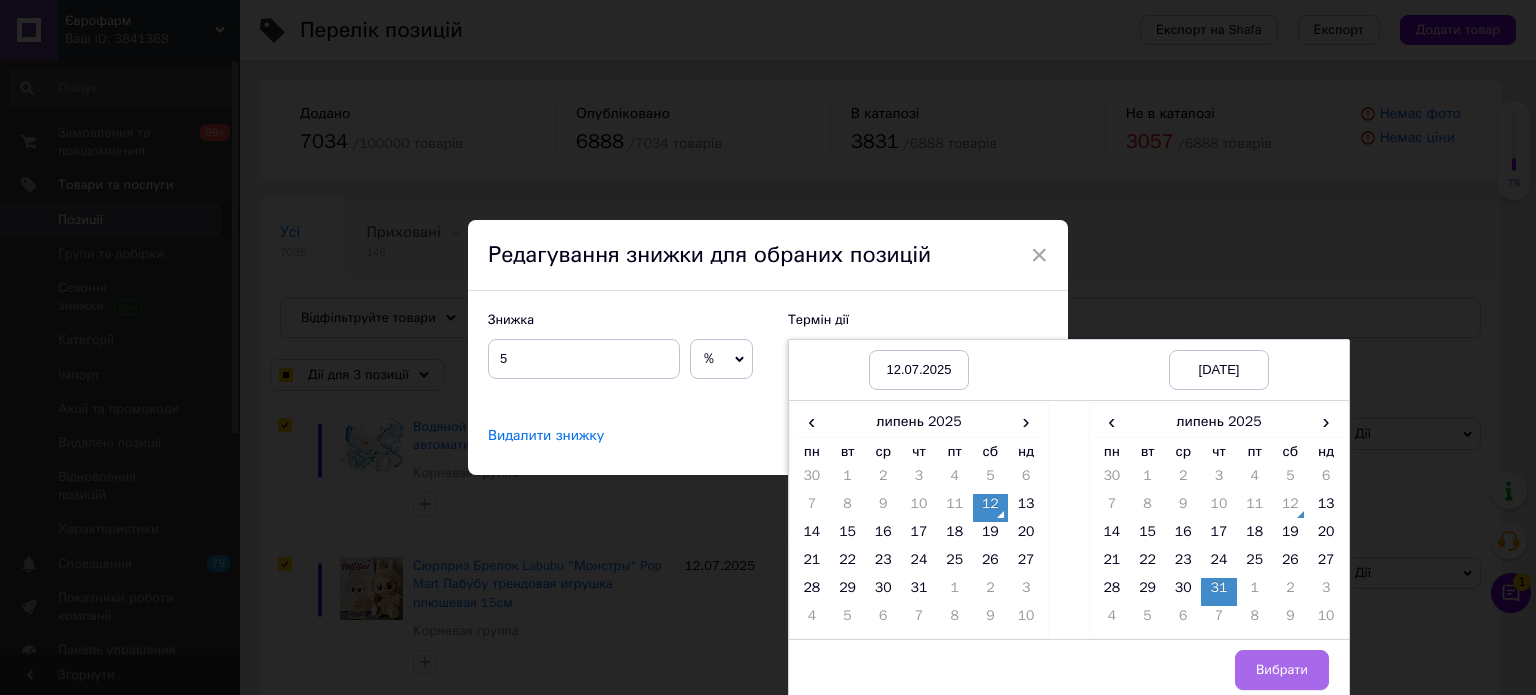 click on "Вибрати" at bounding box center [1282, 670] 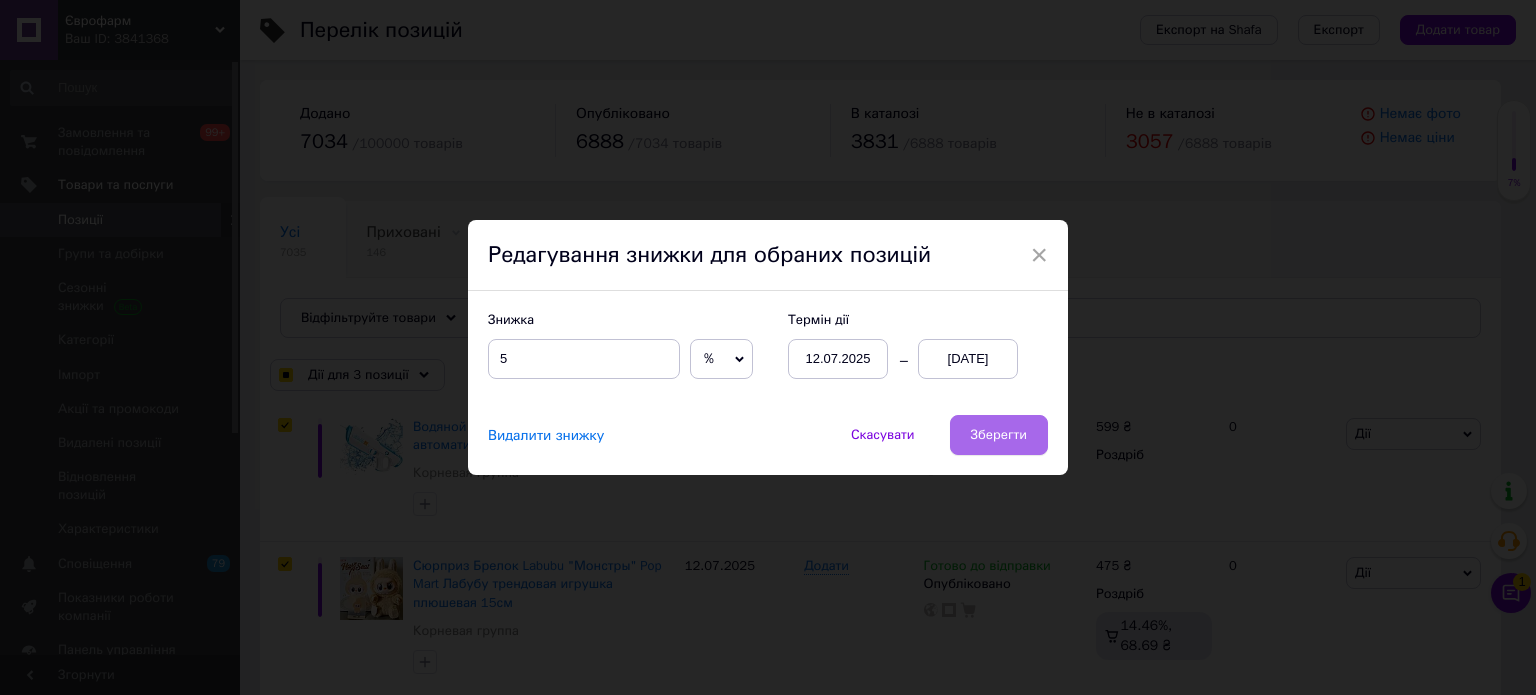 click on "Зберегти" at bounding box center [999, 435] 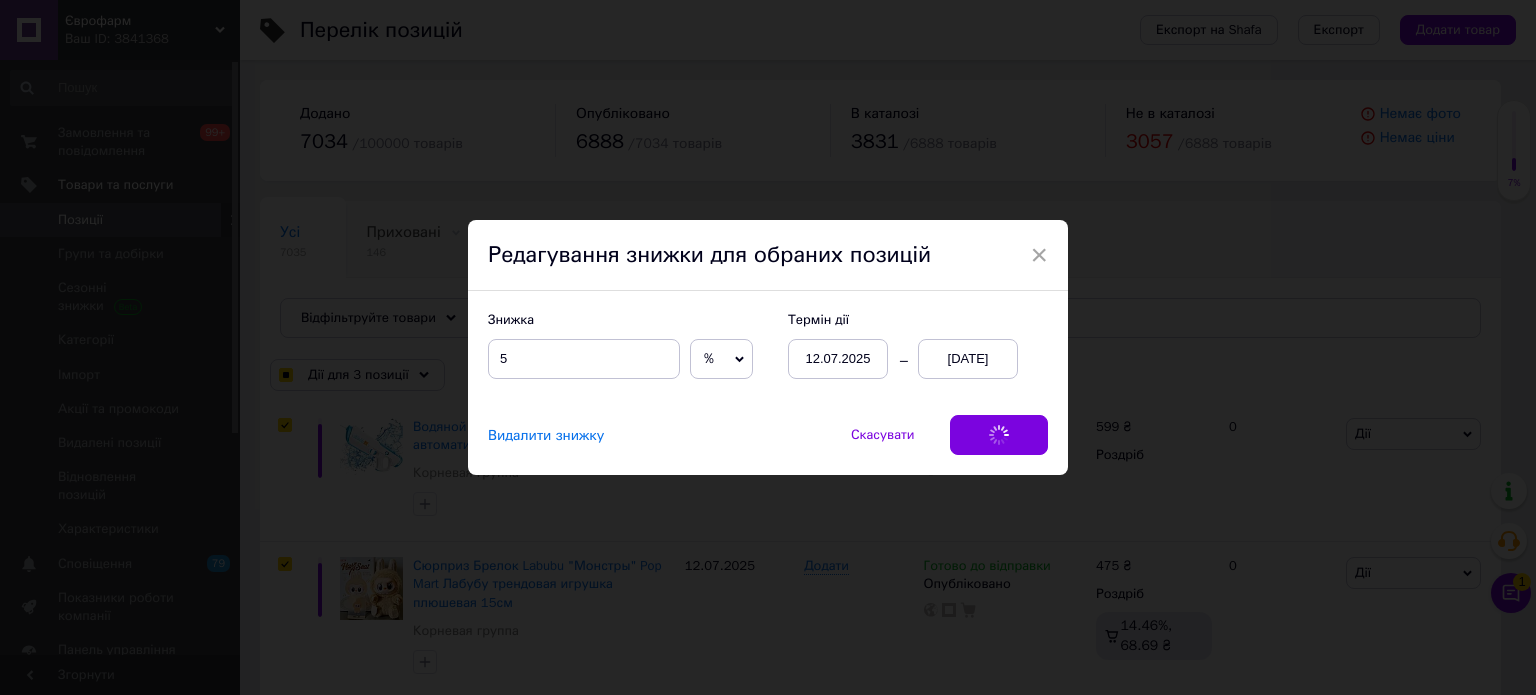 checkbox on "true" 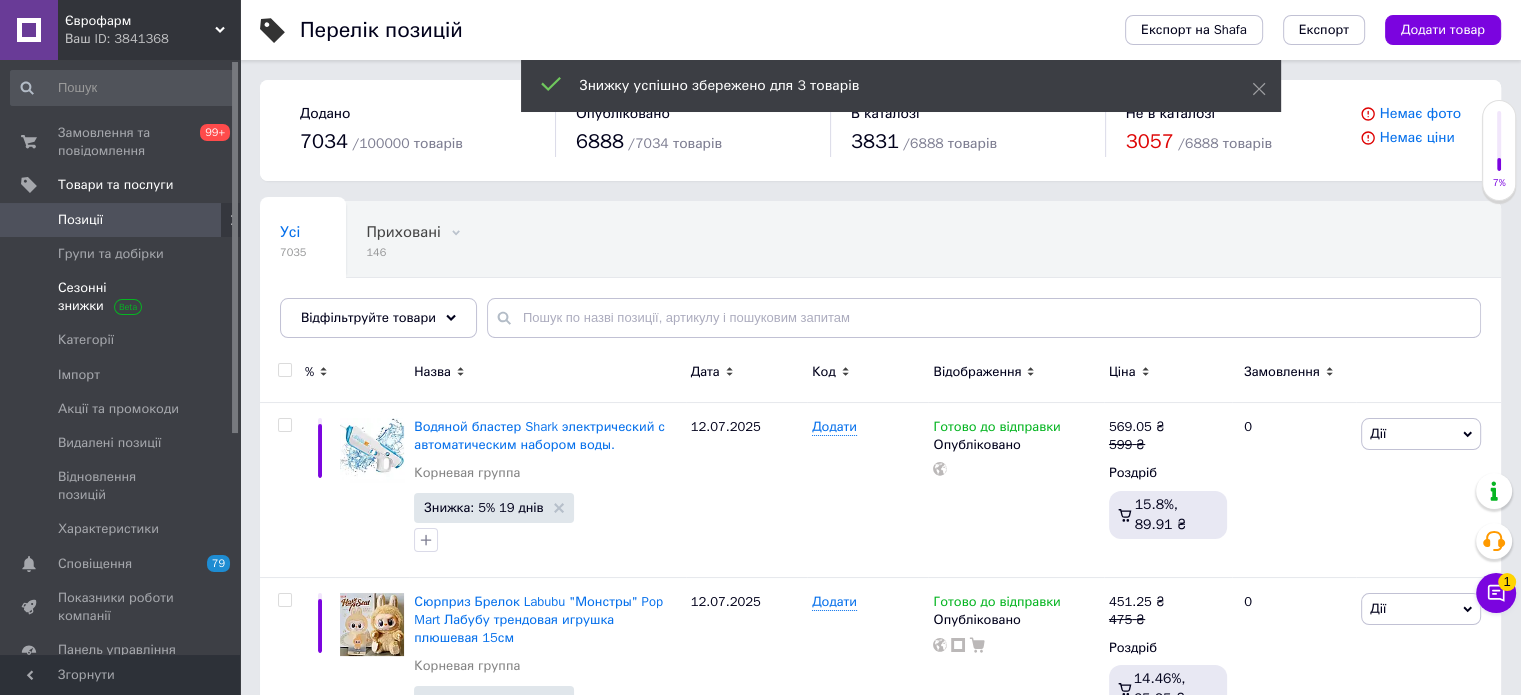 checkbox on "false" 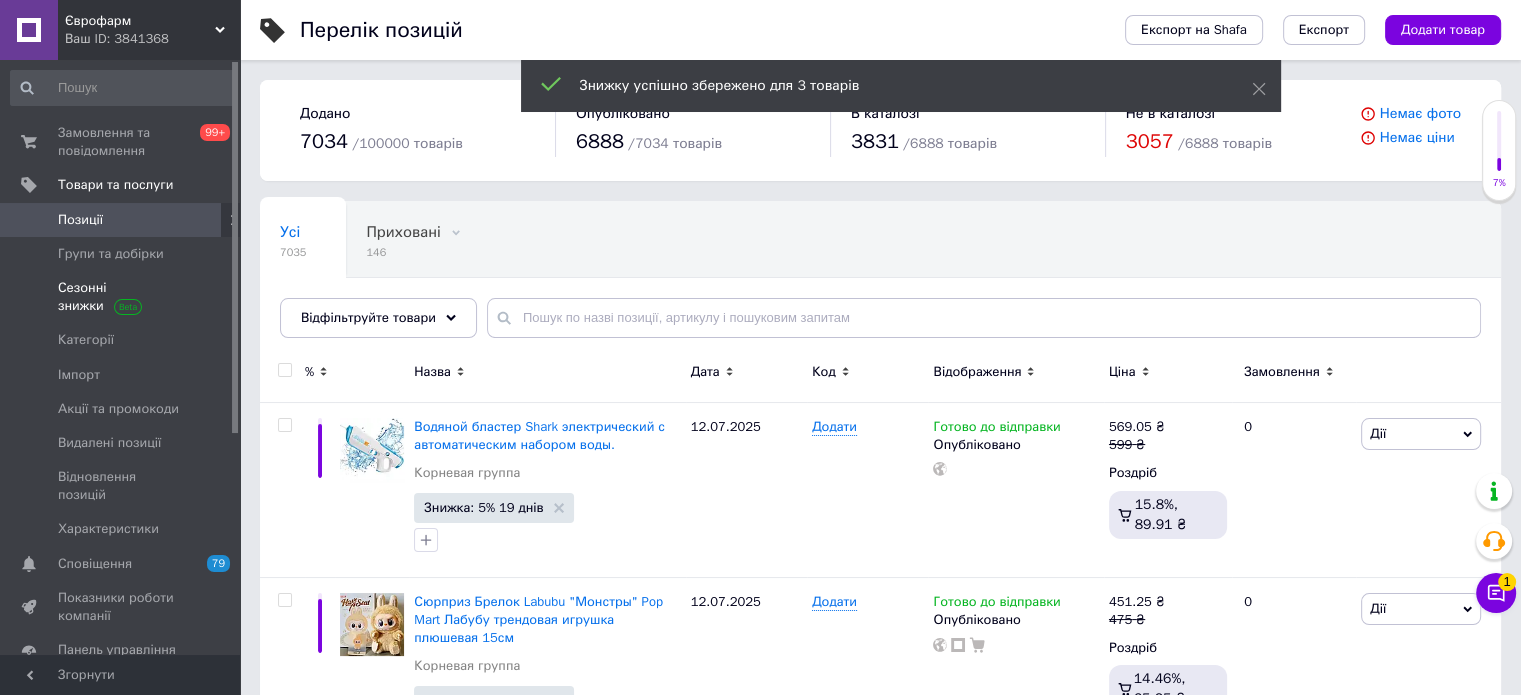 checkbox on "false" 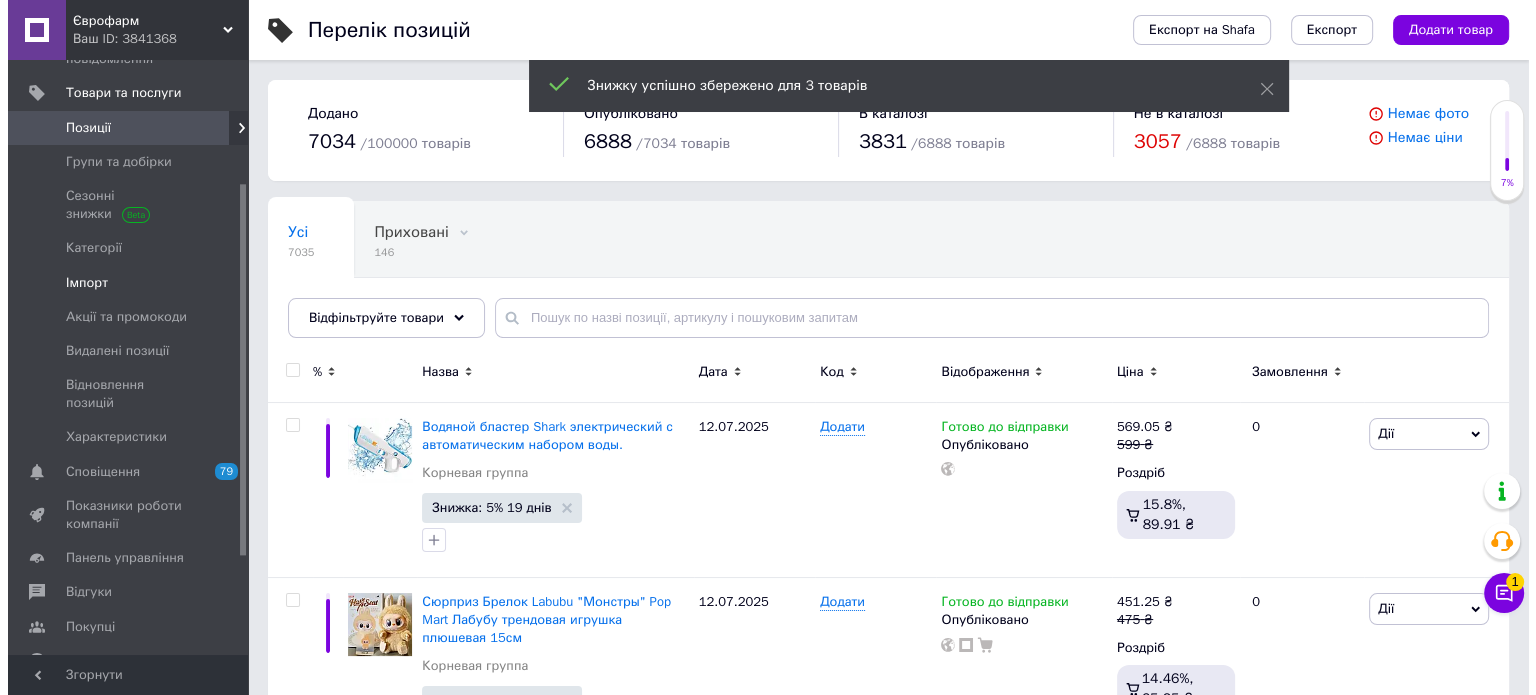scroll, scrollTop: 200, scrollLeft: 0, axis: vertical 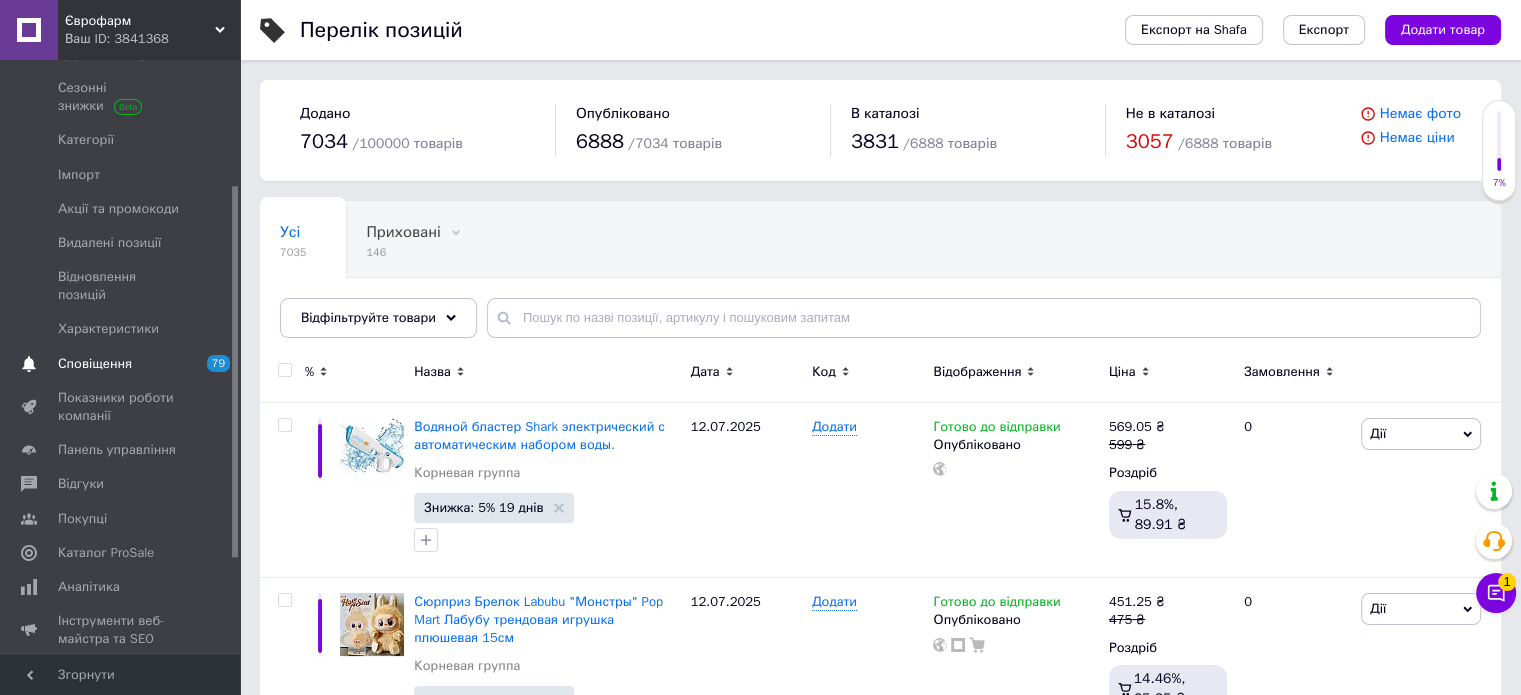 click on "Сповіщення" at bounding box center (95, 364) 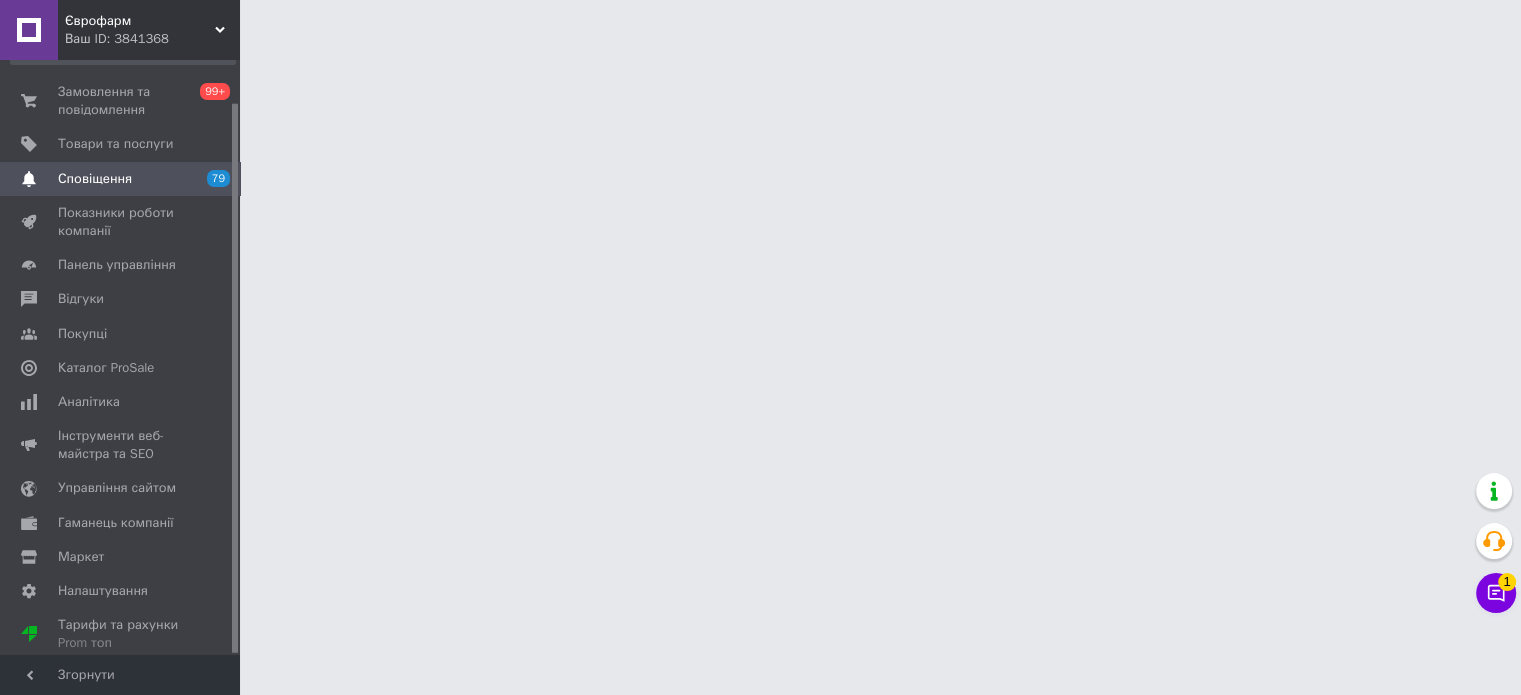 scroll, scrollTop: 45, scrollLeft: 0, axis: vertical 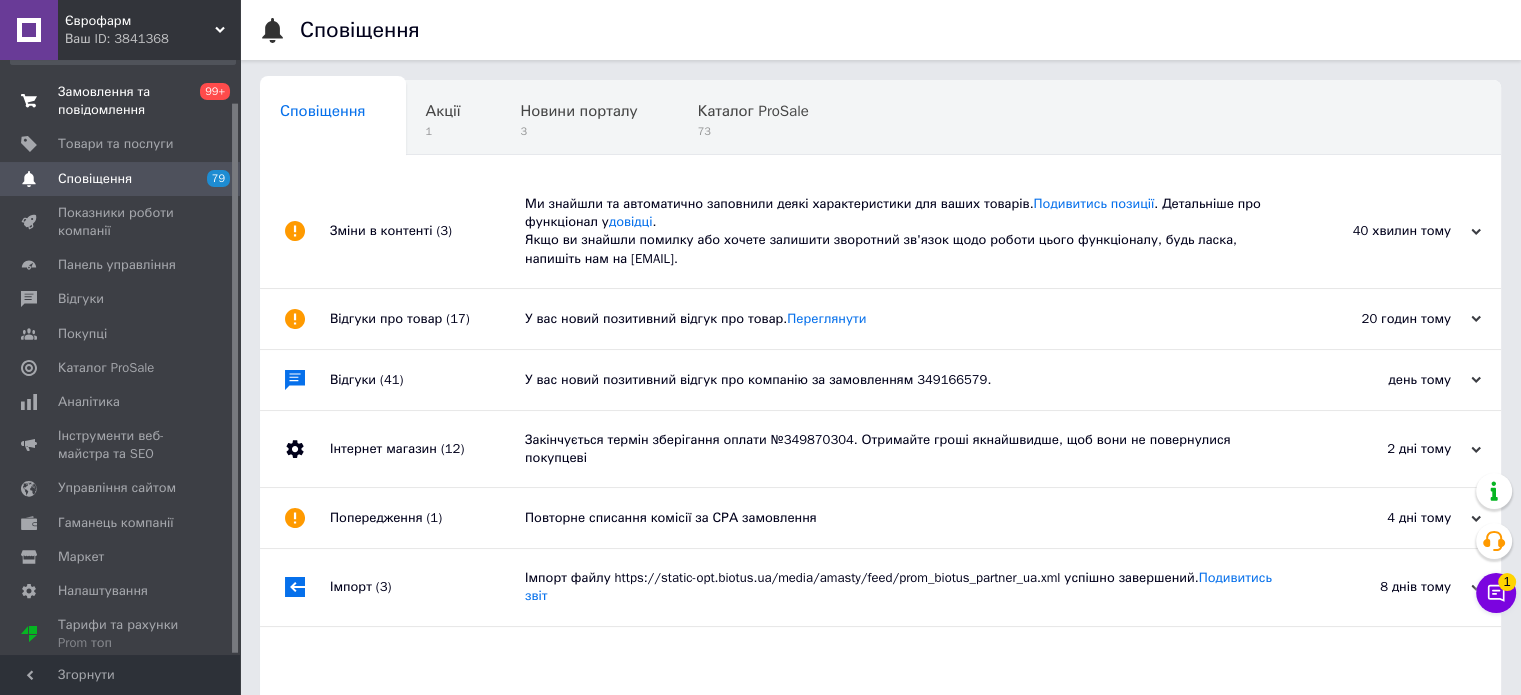 click on "Замовлення та повідомлення 0 99+" at bounding box center (123, 101) 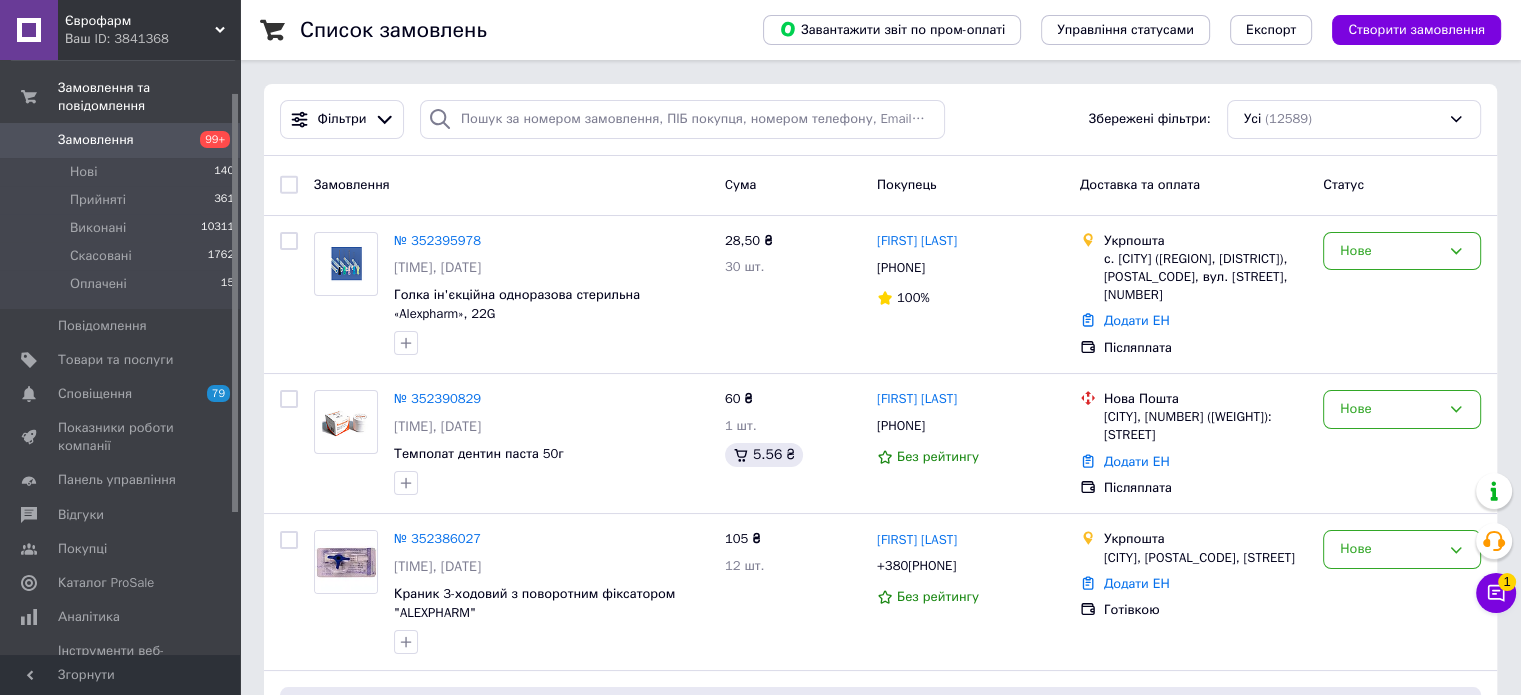 click on "Товари та послуги" at bounding box center (115, 360) 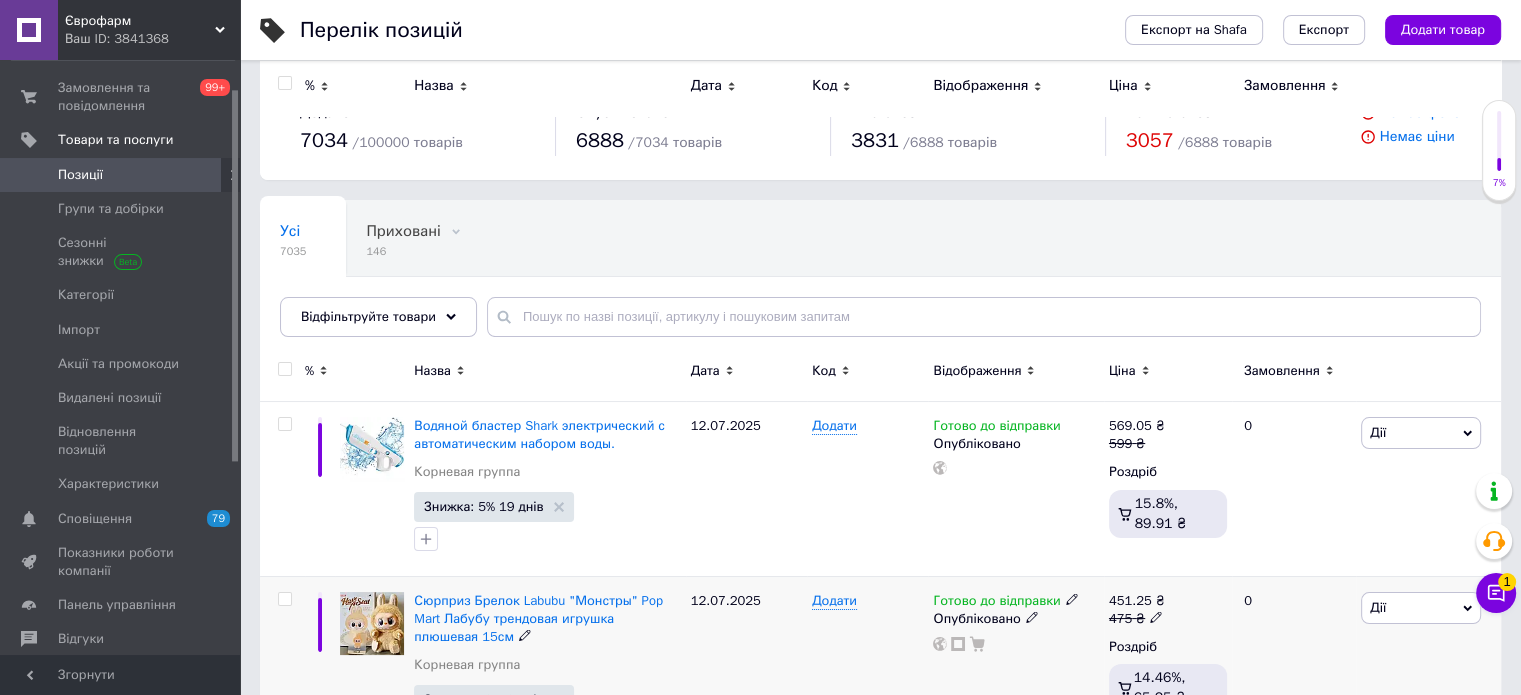 scroll, scrollTop: 0, scrollLeft: 0, axis: both 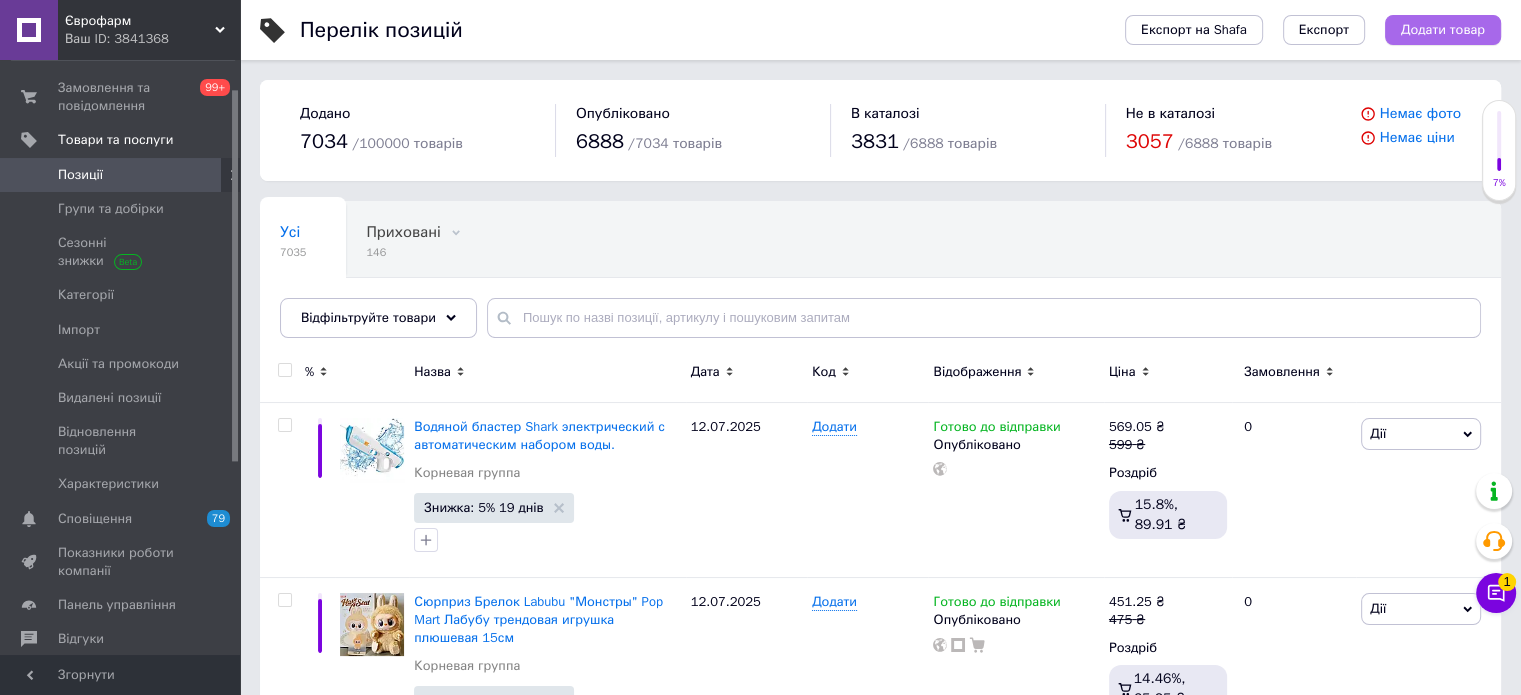 click on "Додати товар" at bounding box center (1443, 30) 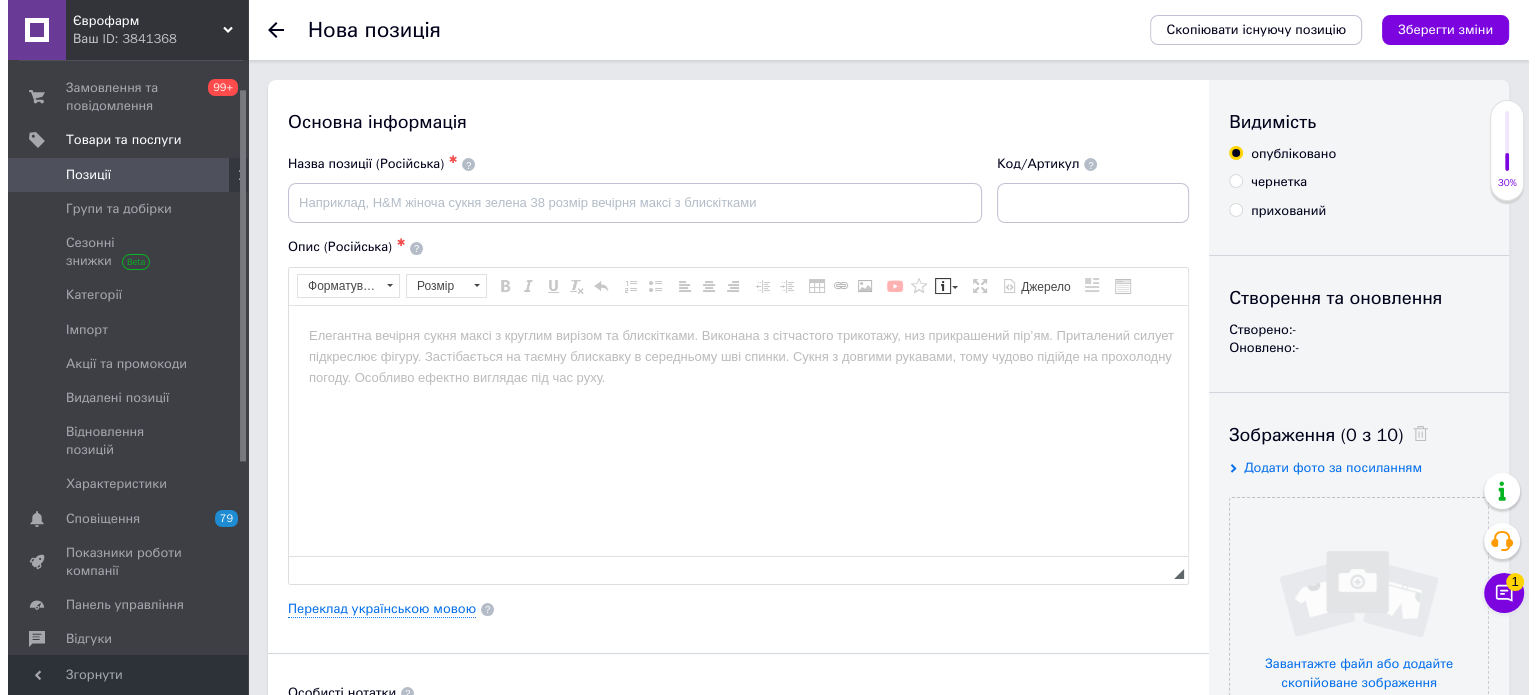 scroll, scrollTop: 0, scrollLeft: 0, axis: both 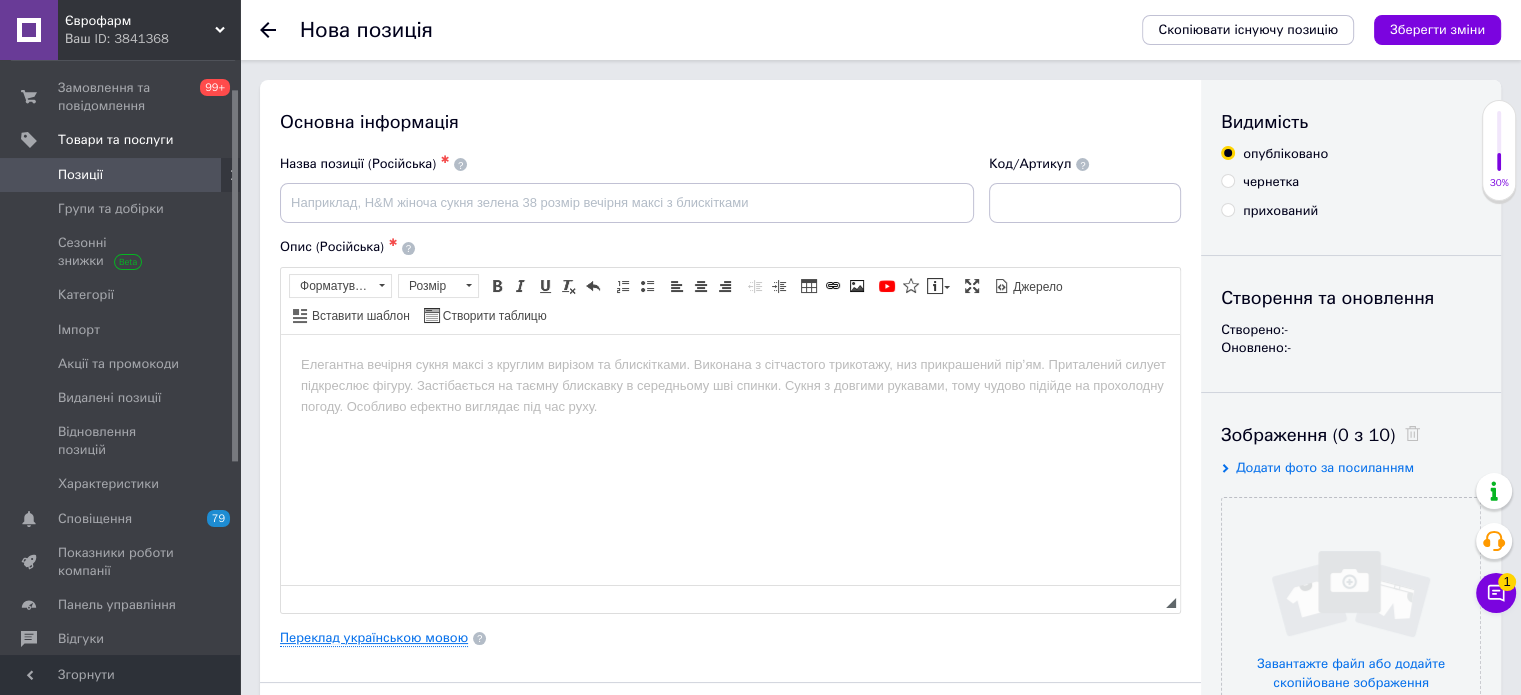 click on "Переклад українською мовою" at bounding box center [374, 638] 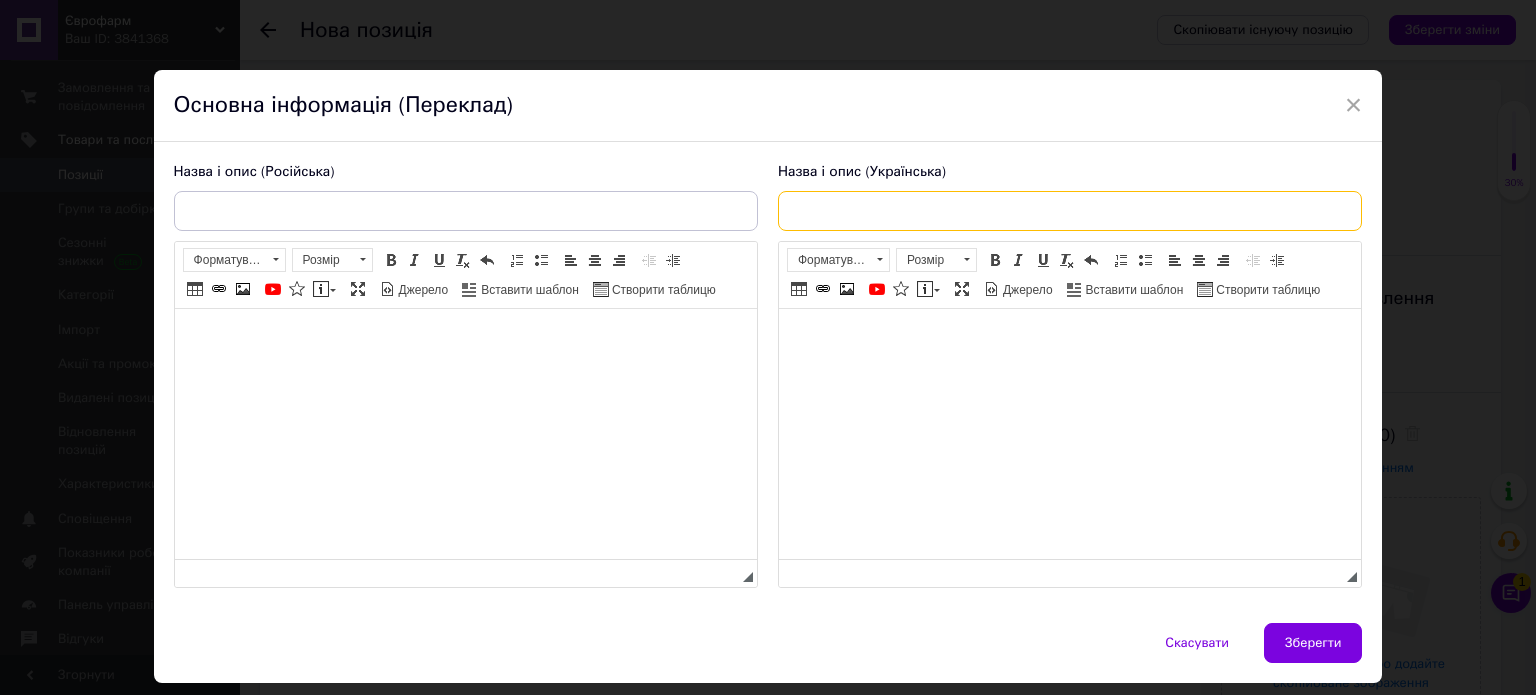 click at bounding box center [1070, 211] 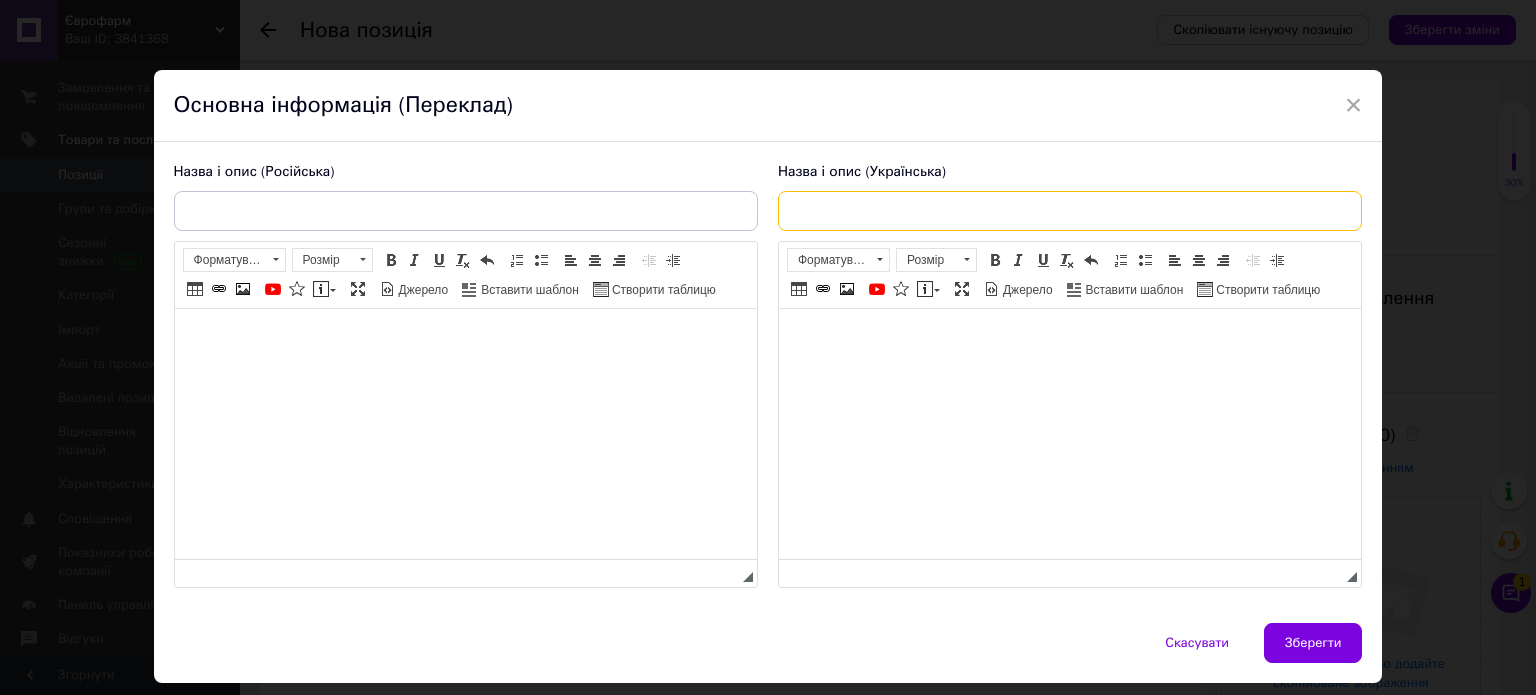 paste on "М'яка фігурка іграшка-сюрприз Labubu Лабубу – брелок 16 см брелок на сумку" 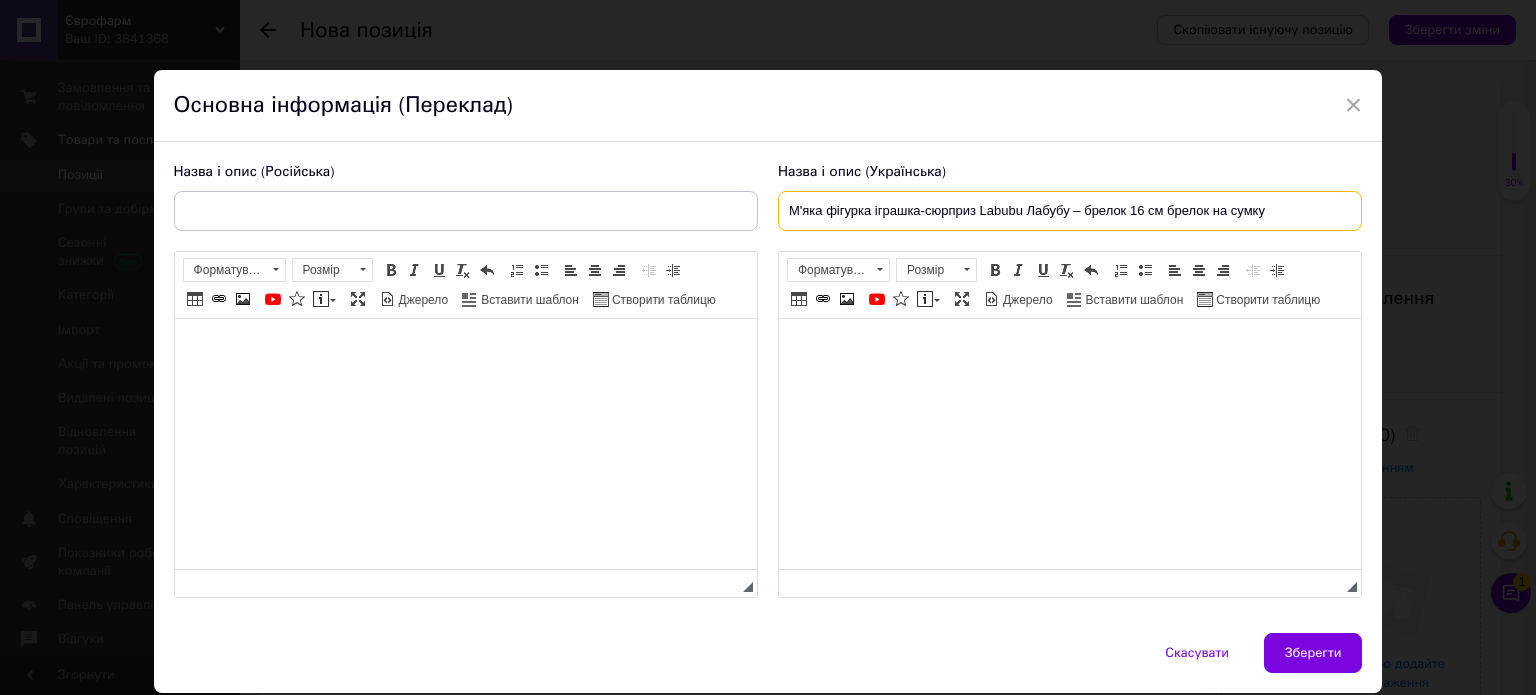 type on "М'яка фігурка іграшка-сюрприз Labubu Лабубу – брелок 16 см брелок на сумку" 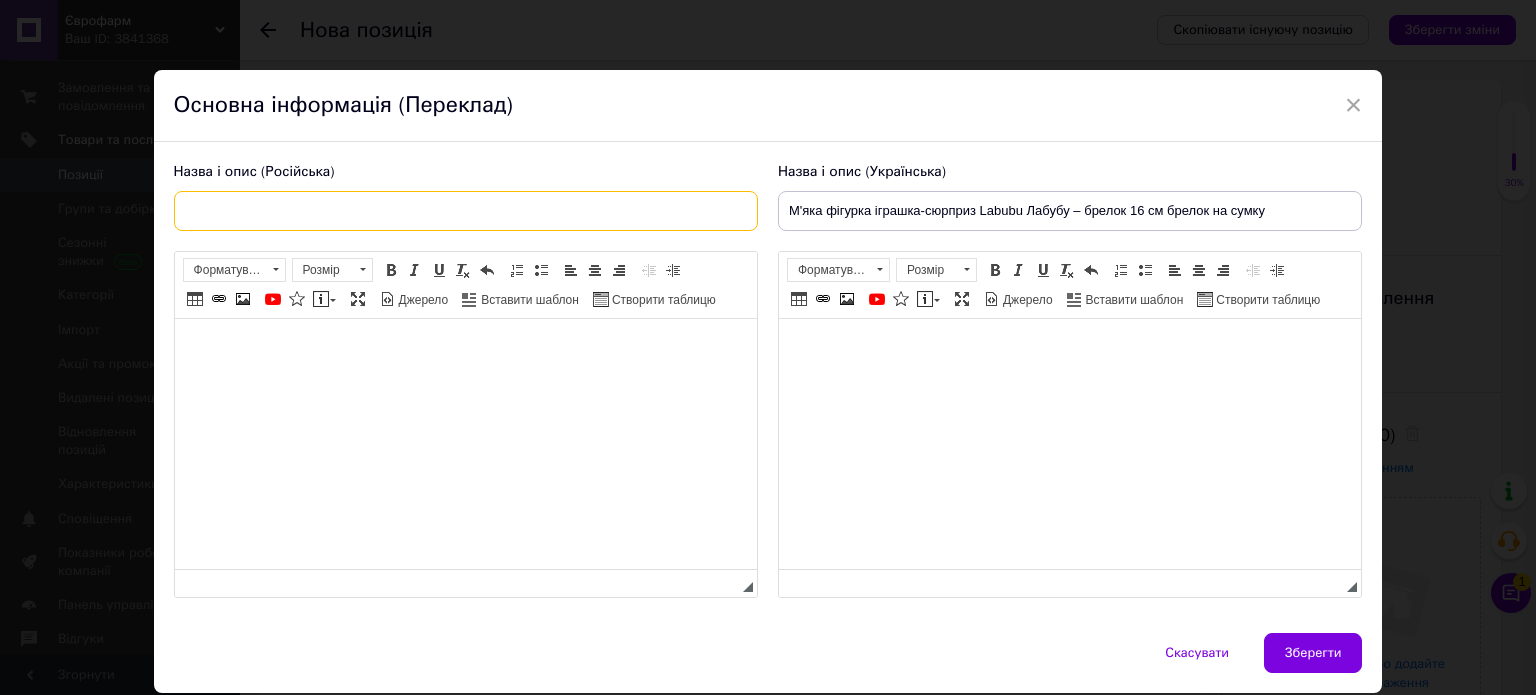 click at bounding box center (466, 211) 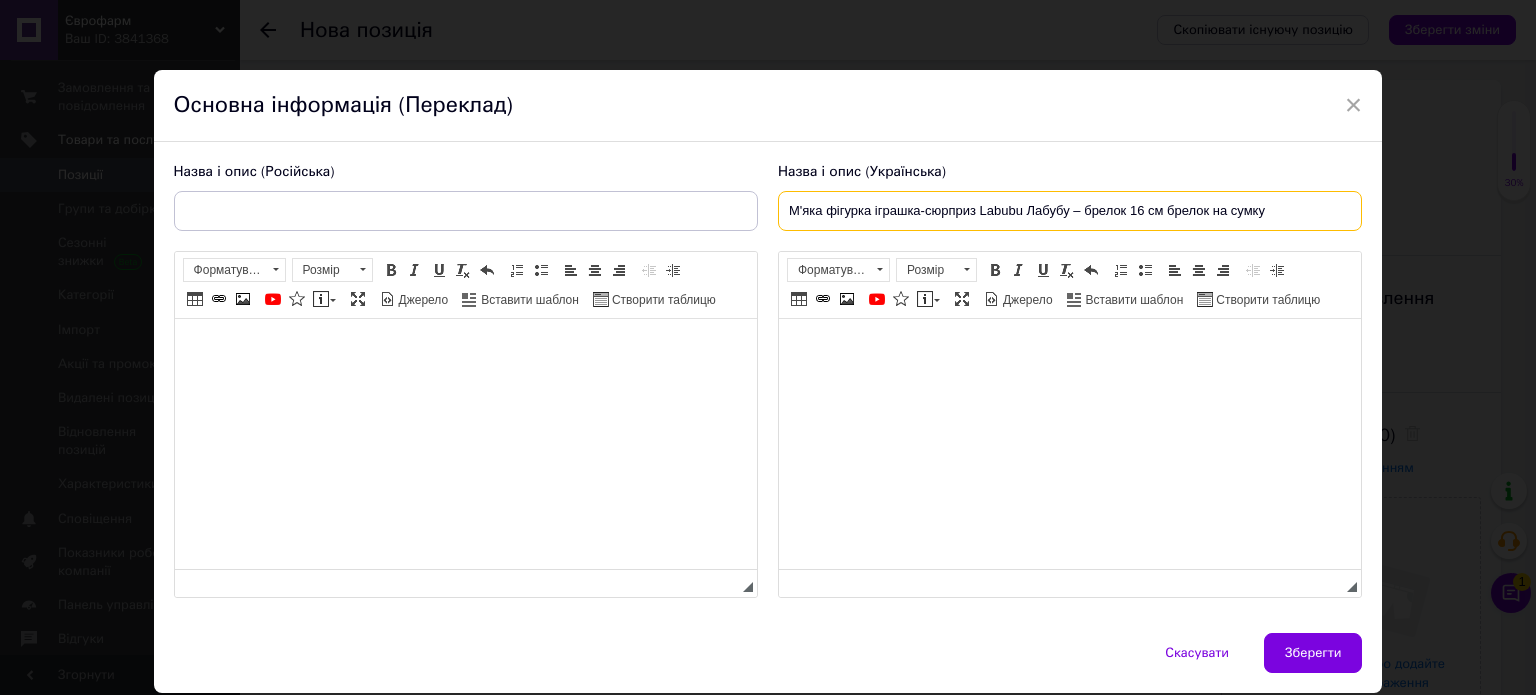 drag, startPoint x: 433, startPoint y: 203, endPoint x: 1008, endPoint y: 227, distance: 575.5007 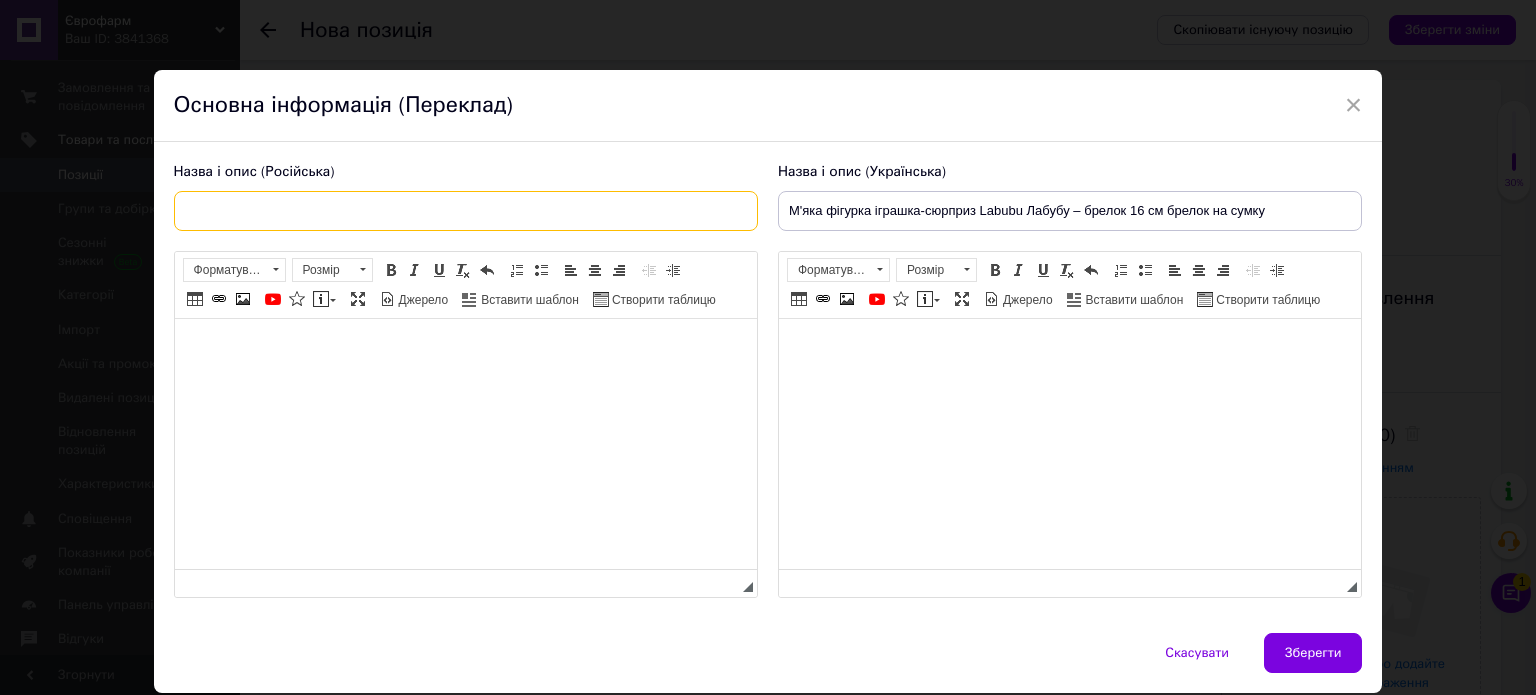 click at bounding box center [466, 211] 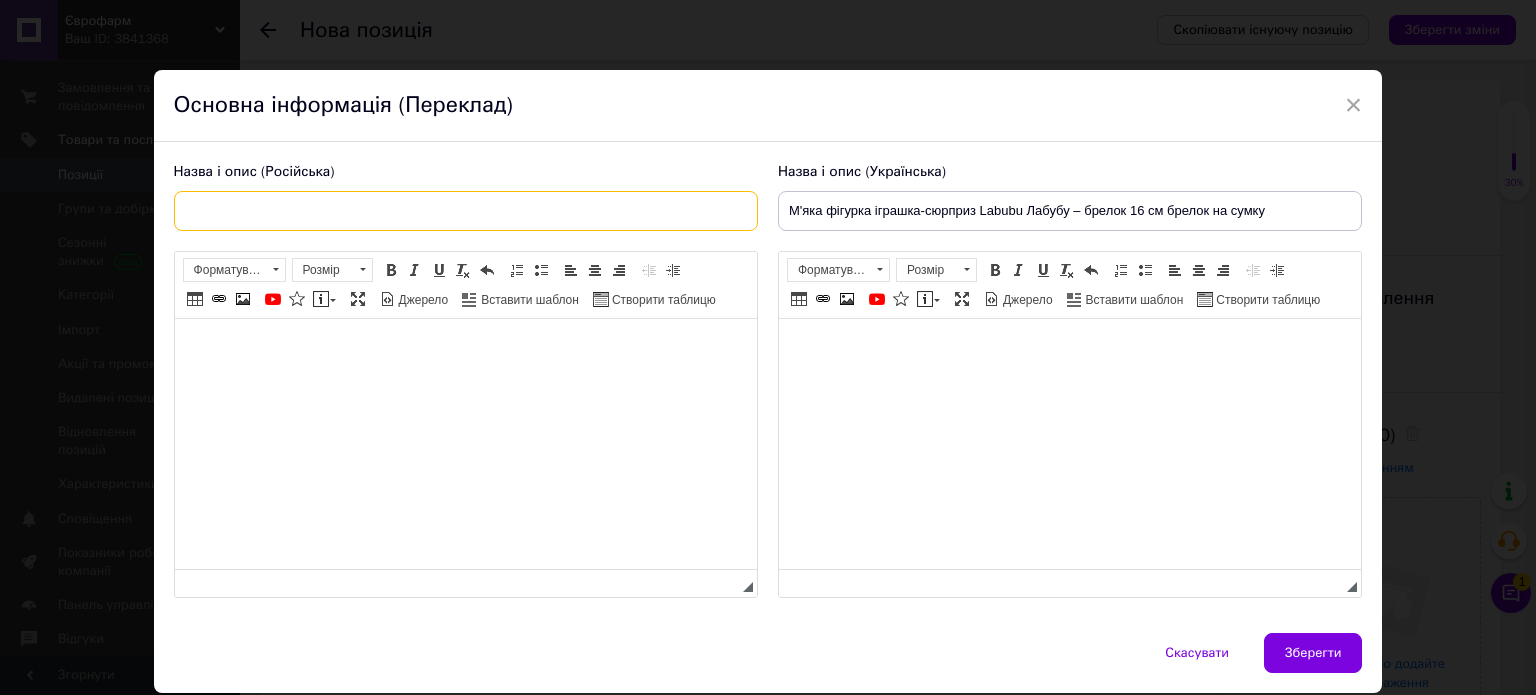 paste on "Мягкая фигурка игрушка-сюрприз Labubu Лабубу – брелок 16 см брелок на сумку" 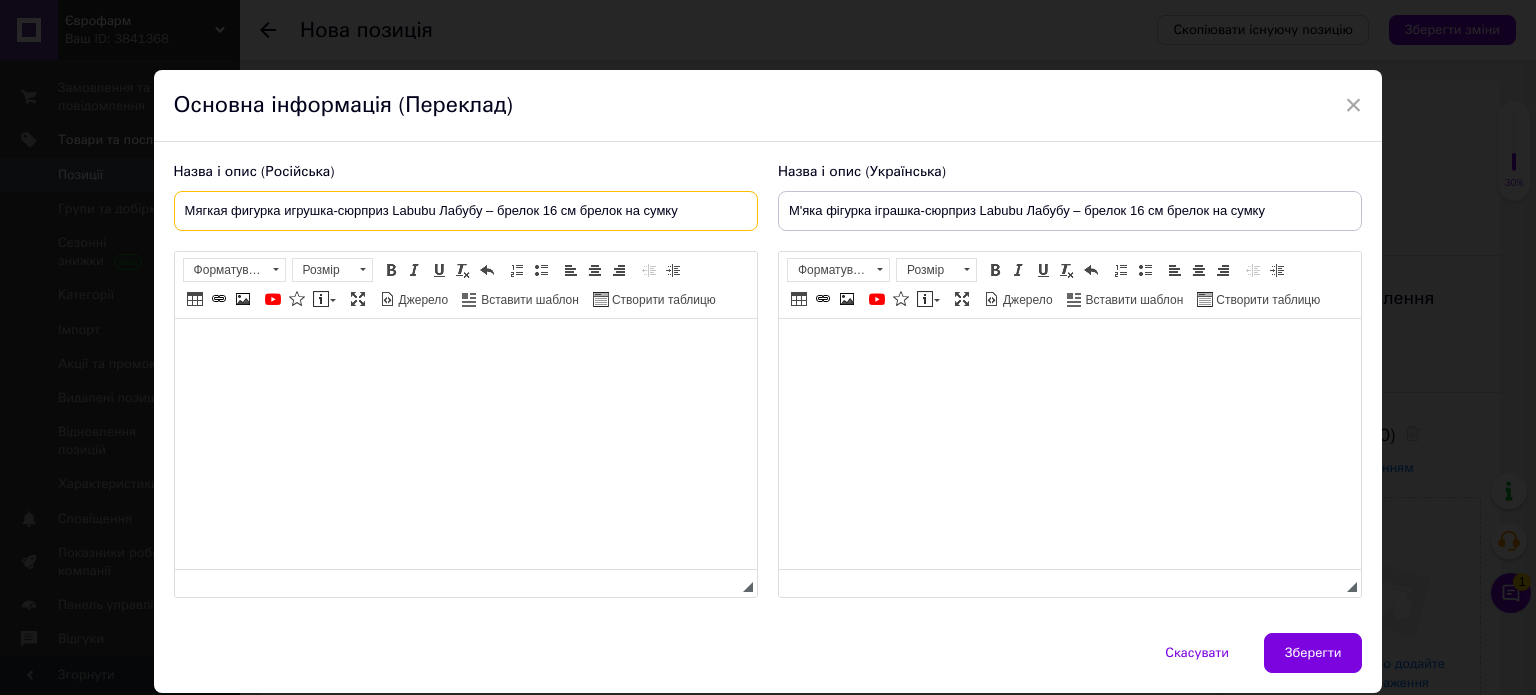 type on "Мягкая фигурка игрушка-сюрприз Labubu Лабубу – брелок 16 см брелок на сумку" 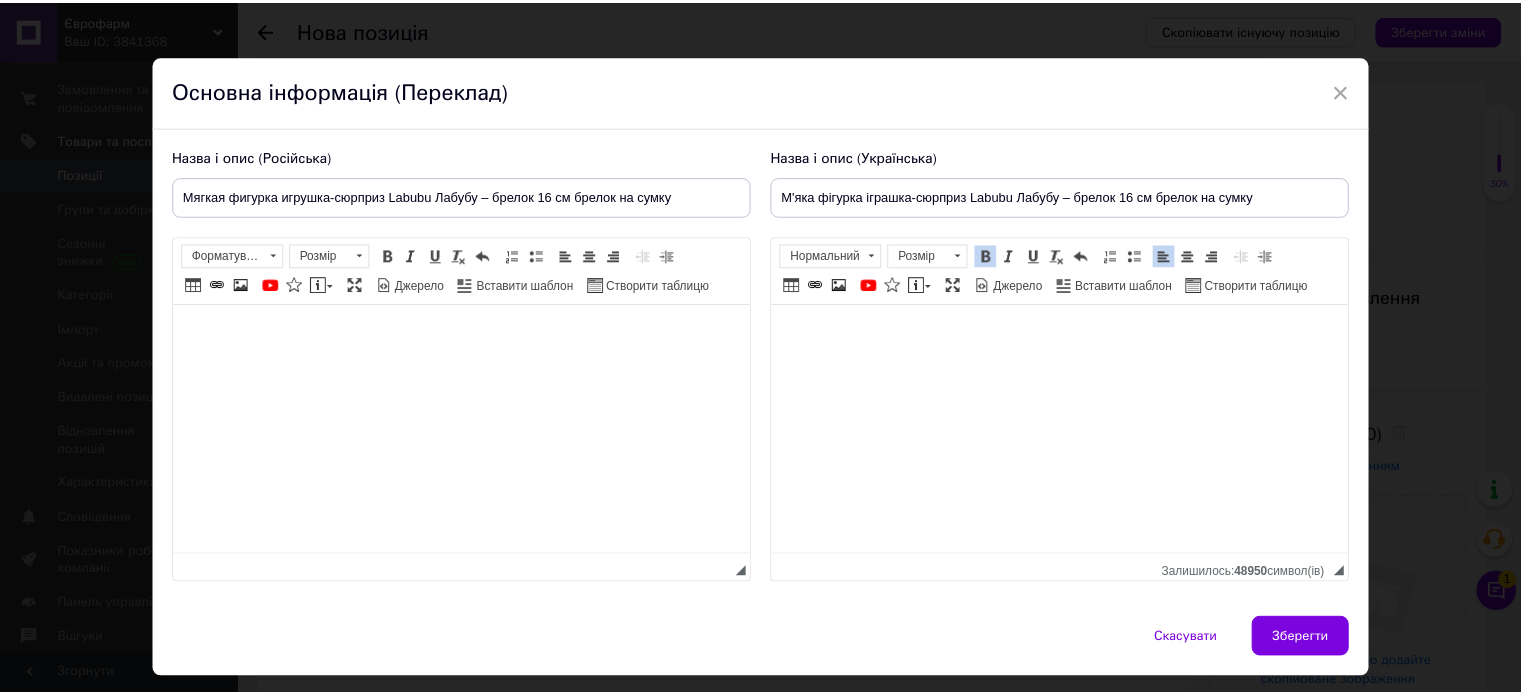 scroll, scrollTop: 0, scrollLeft: 0, axis: both 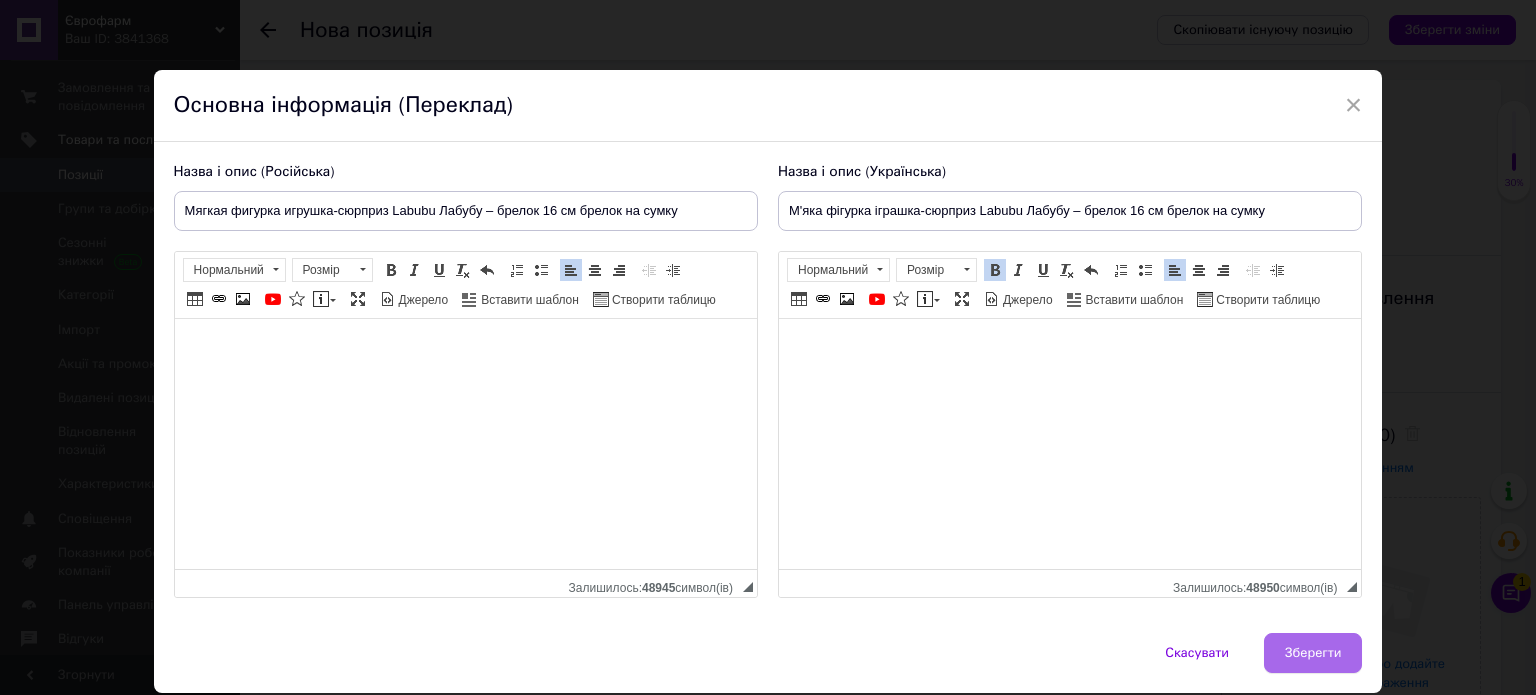 click on "Зберегти" at bounding box center (1313, 653) 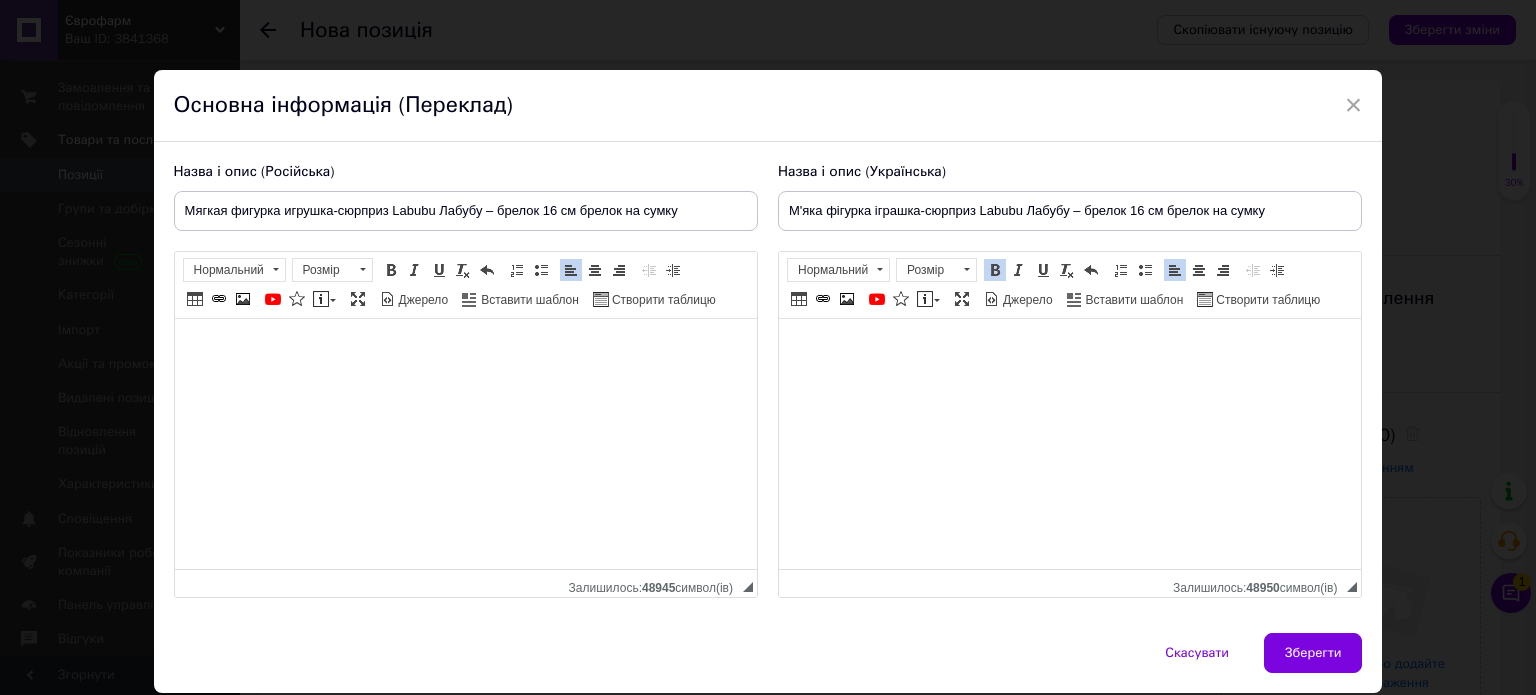 type on "Мягкая фигурка игрушка-сюрприз Labubu Лабубу – брелок 16 см брелок на сумку" 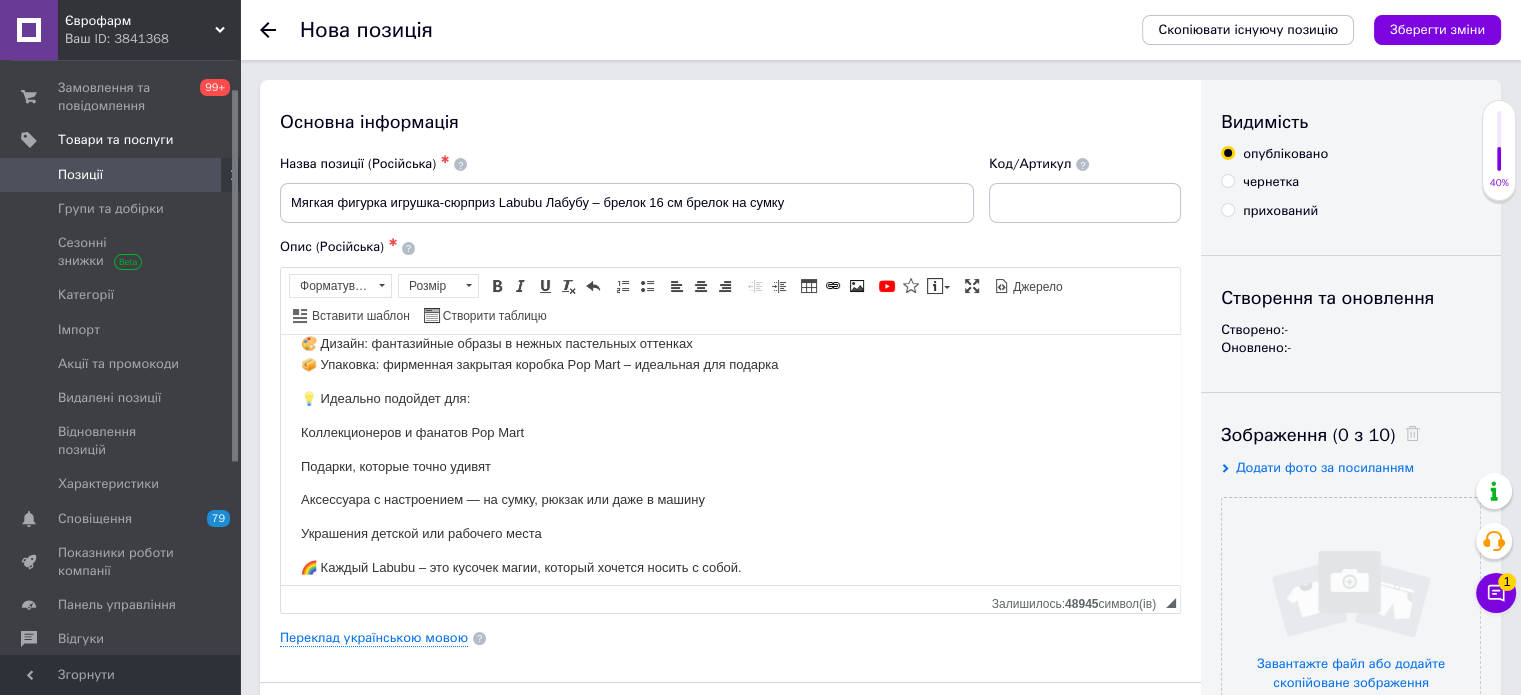 scroll, scrollTop: 239, scrollLeft: 0, axis: vertical 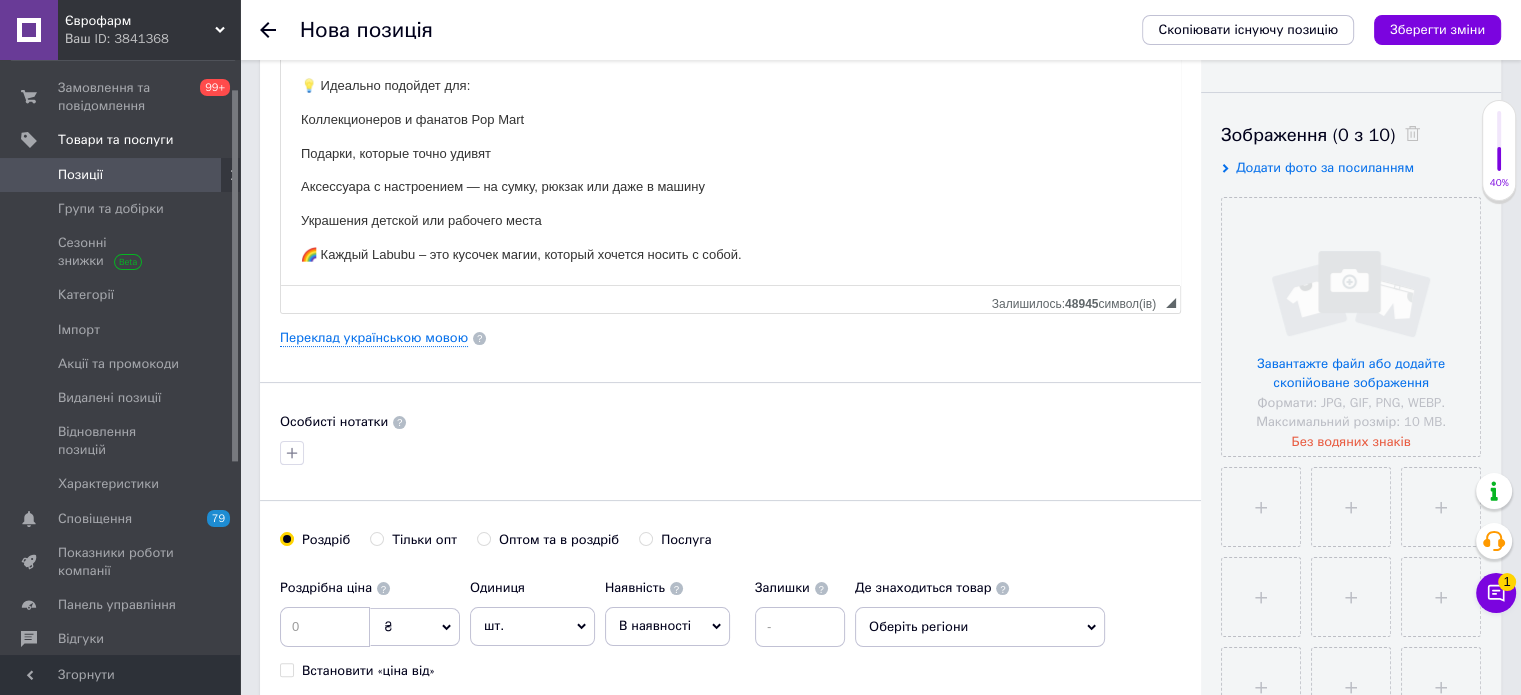 click on "В наявності" at bounding box center [667, 626] 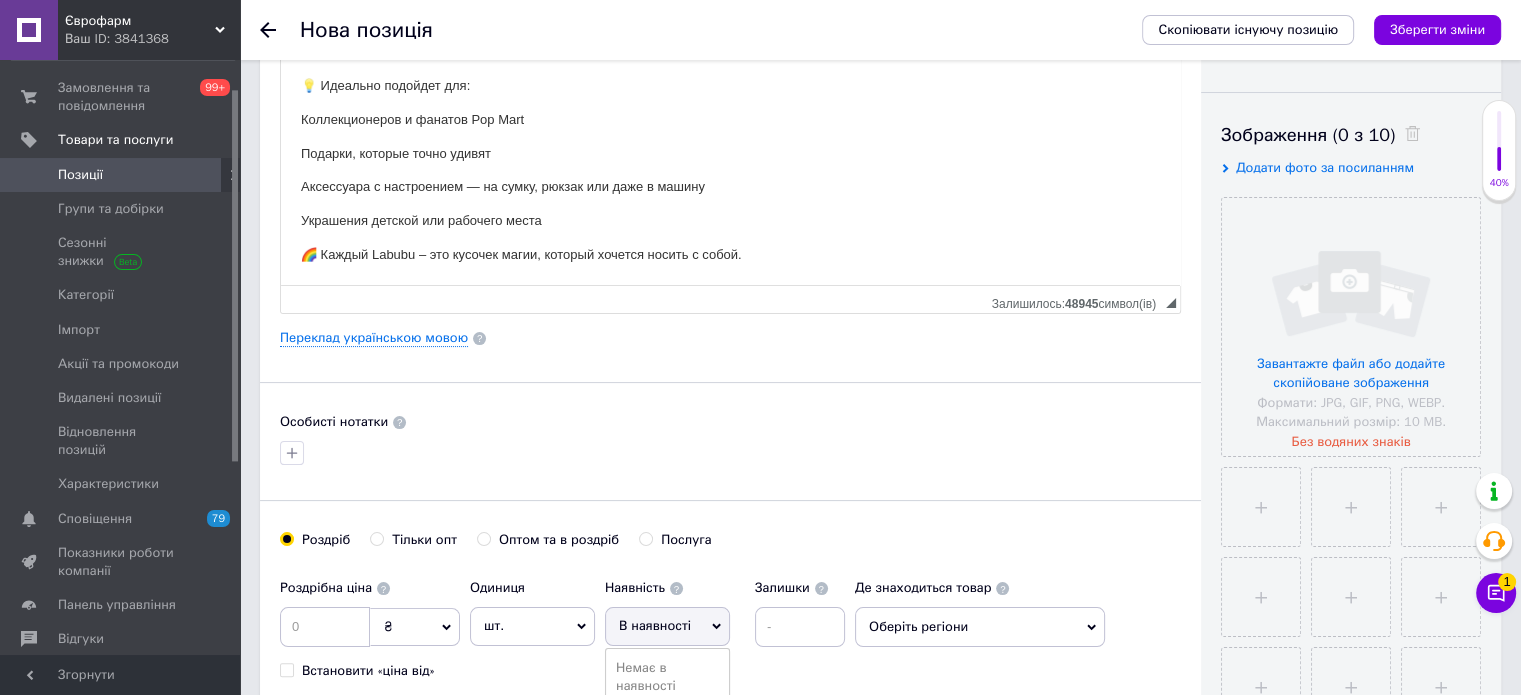 scroll, scrollTop: 500, scrollLeft: 0, axis: vertical 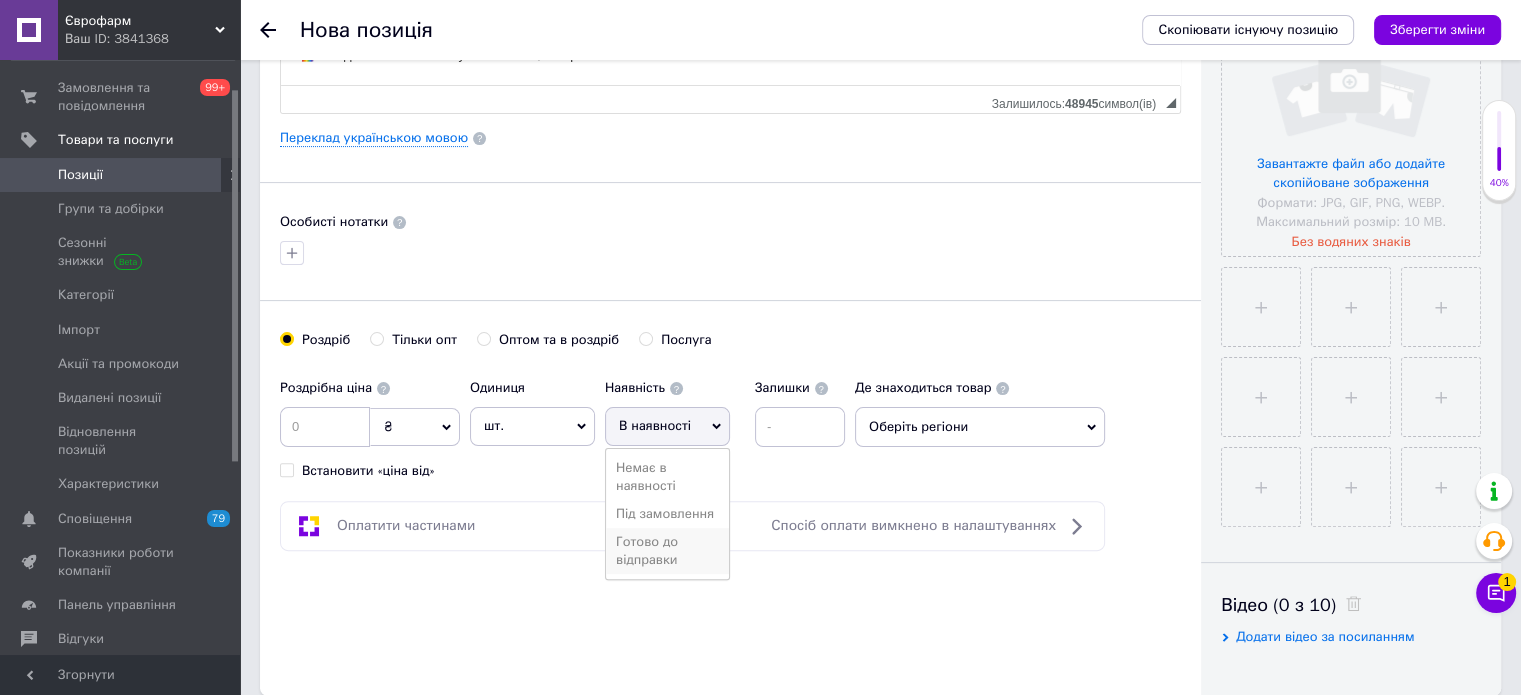 click on "Готово до відправки" at bounding box center [667, 551] 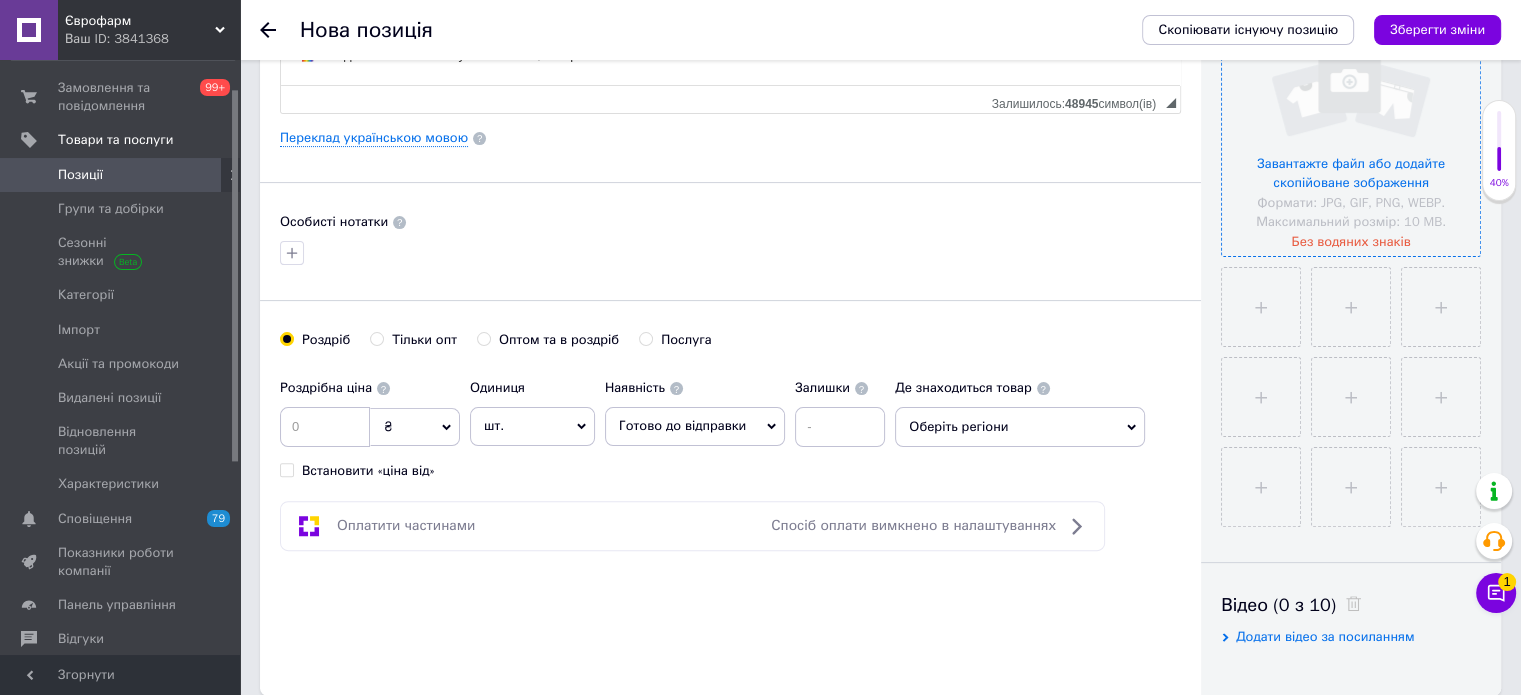click at bounding box center [1351, 127] 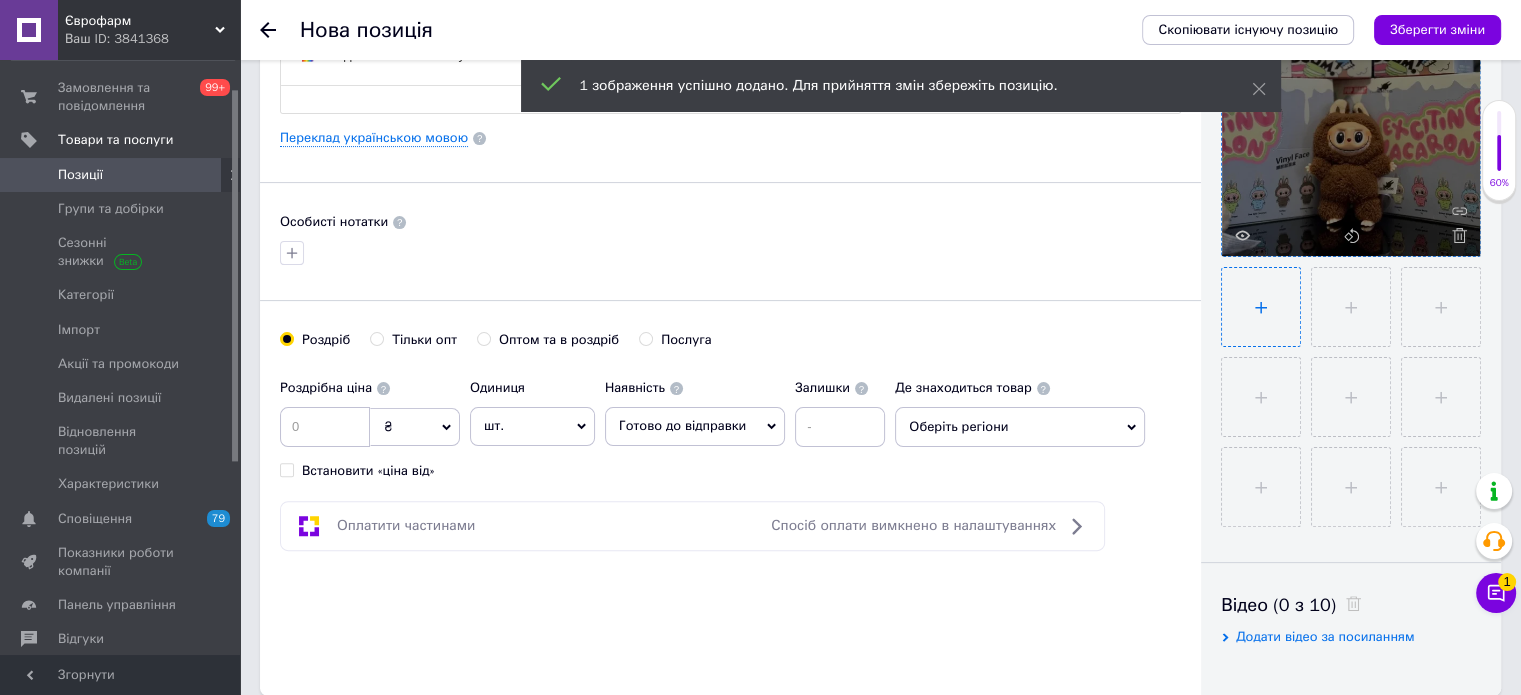 click at bounding box center (1261, 307) 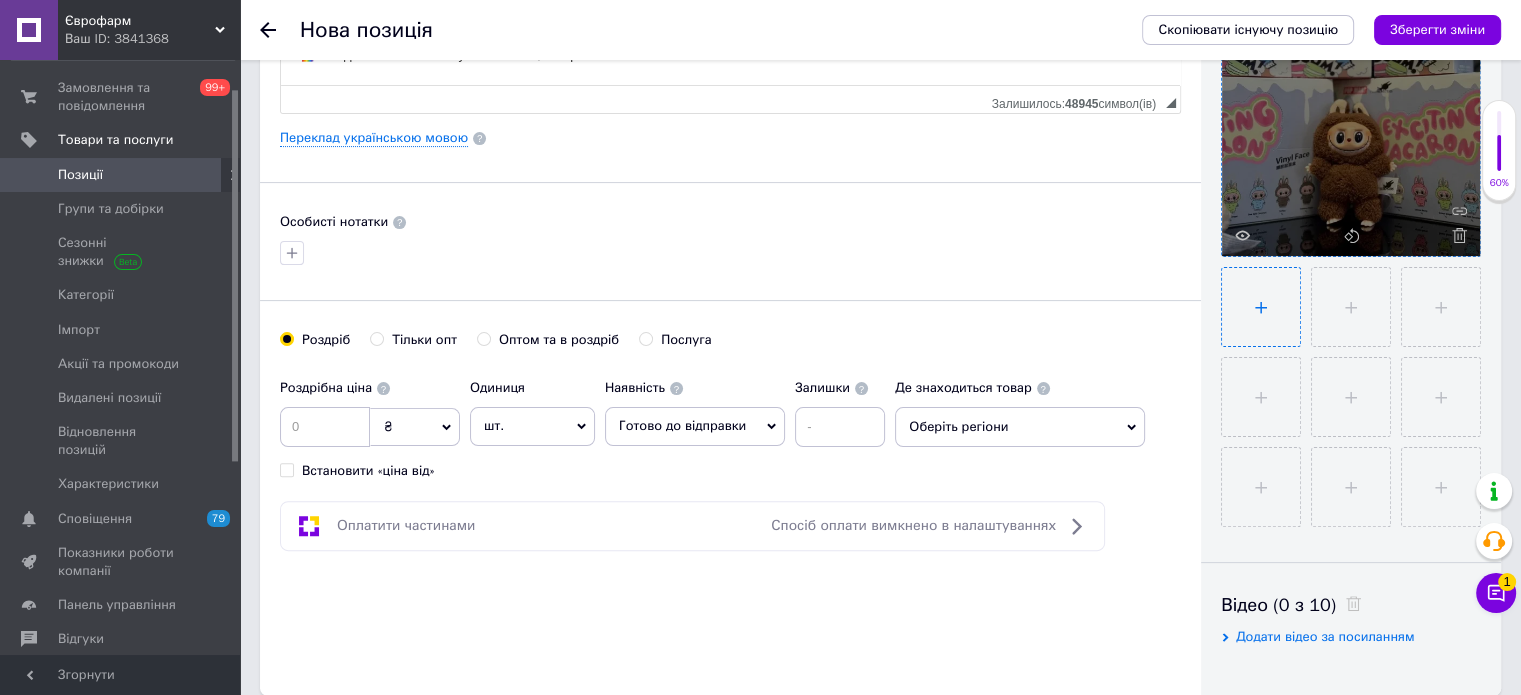 type on "C:\fakepath\miahkaia-fyhurka-yhrushka-siurpryz-labubu-labubu-brelok-16-sm-brelok-na-sumku-45018240145625_9ecde2fc22.webp" 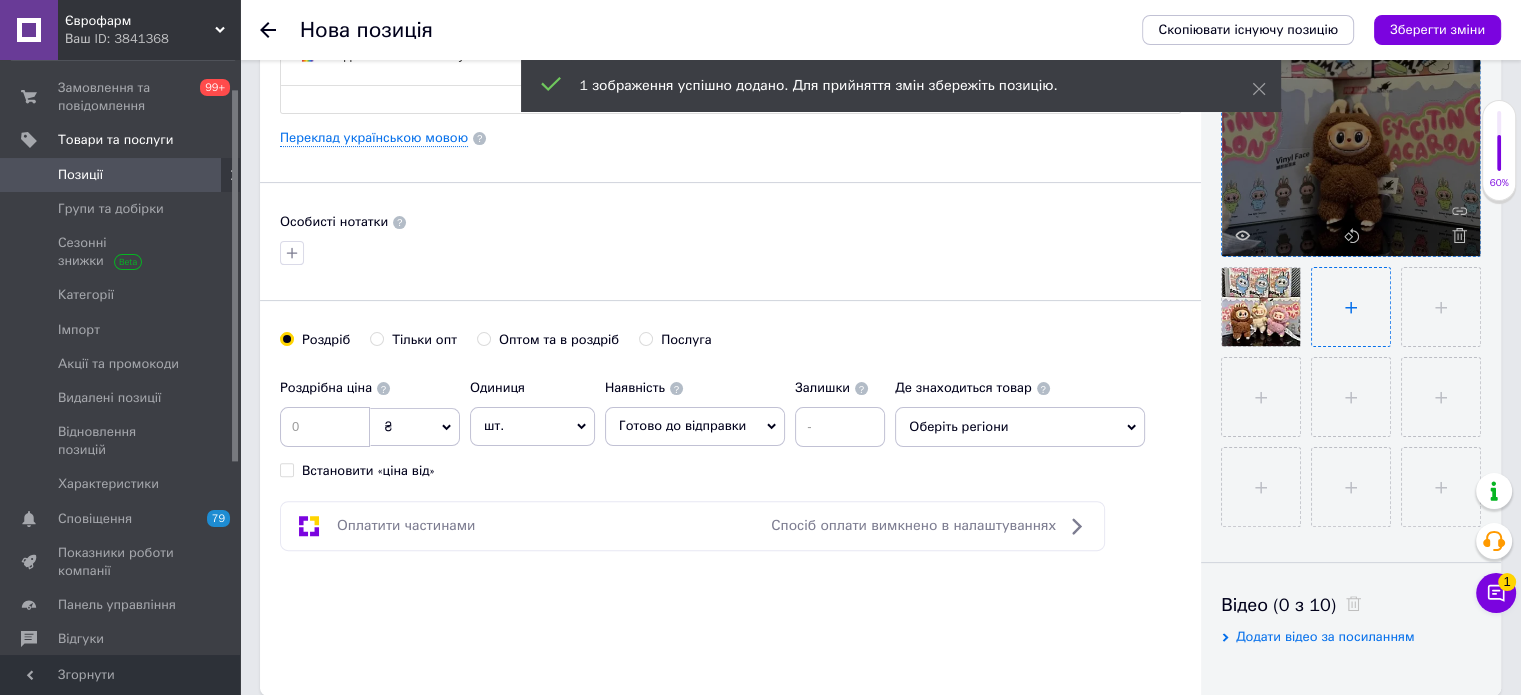 click at bounding box center (1351, 307) 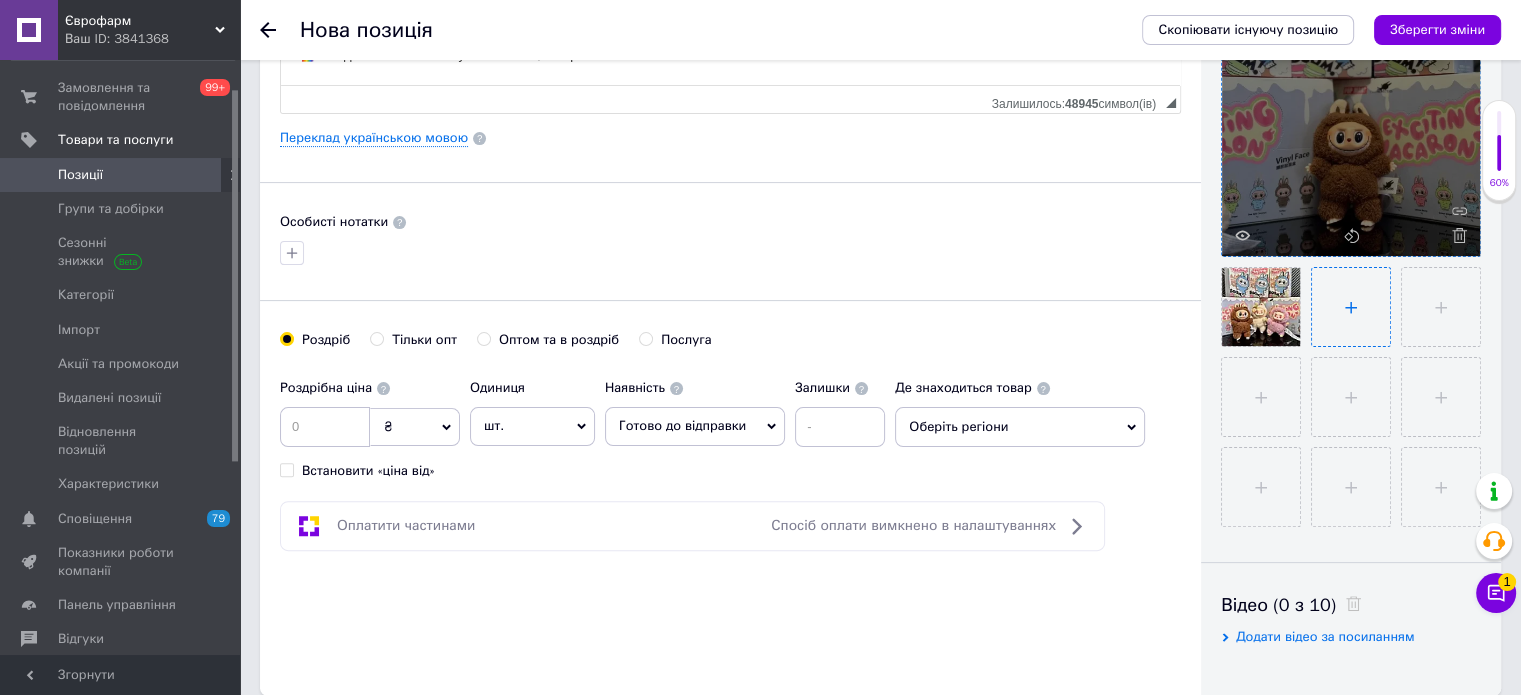 type on "C:\fakepath\miahkaia-fyhurka-yhrushka-siurpryz-labubu-labubu-brelok-16-sm-brelok-na-sumku-55897652930932_5d5e45ac25.webp" 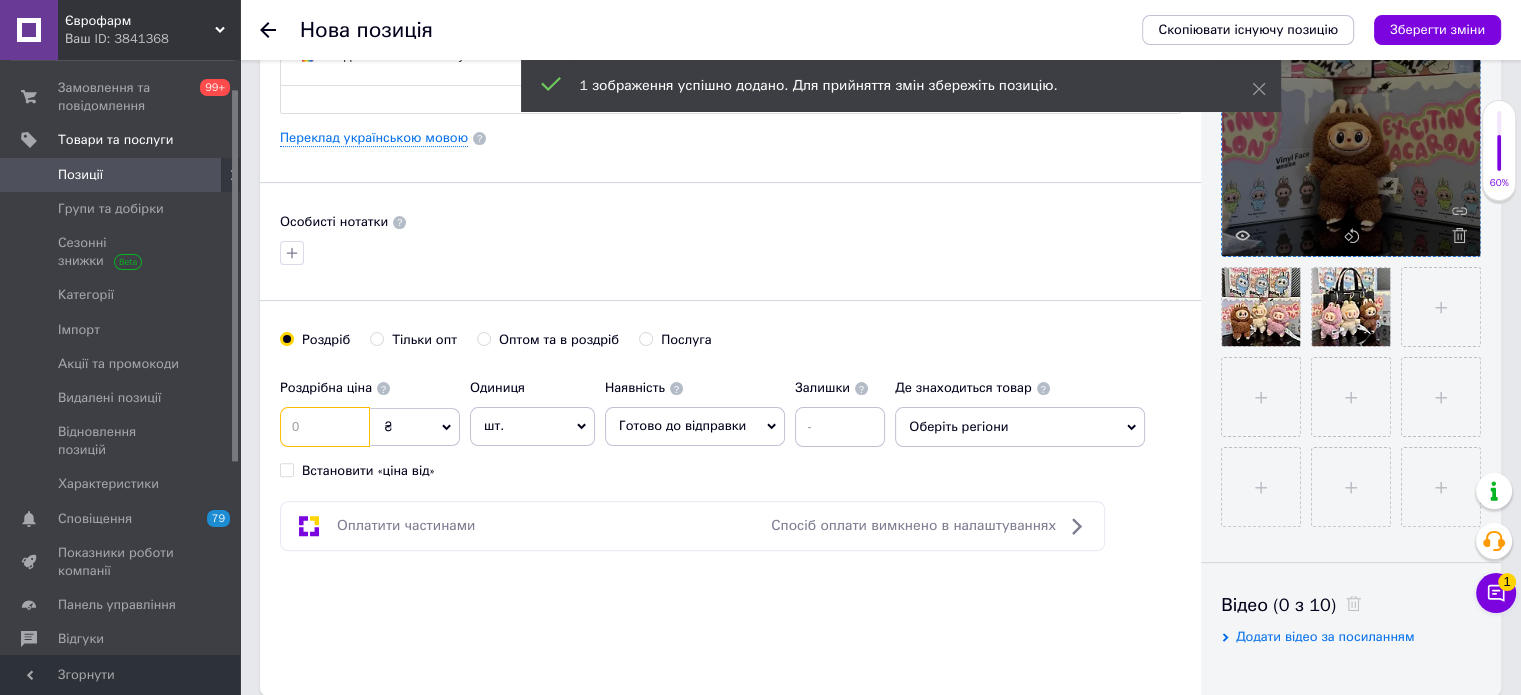 click at bounding box center [325, 427] 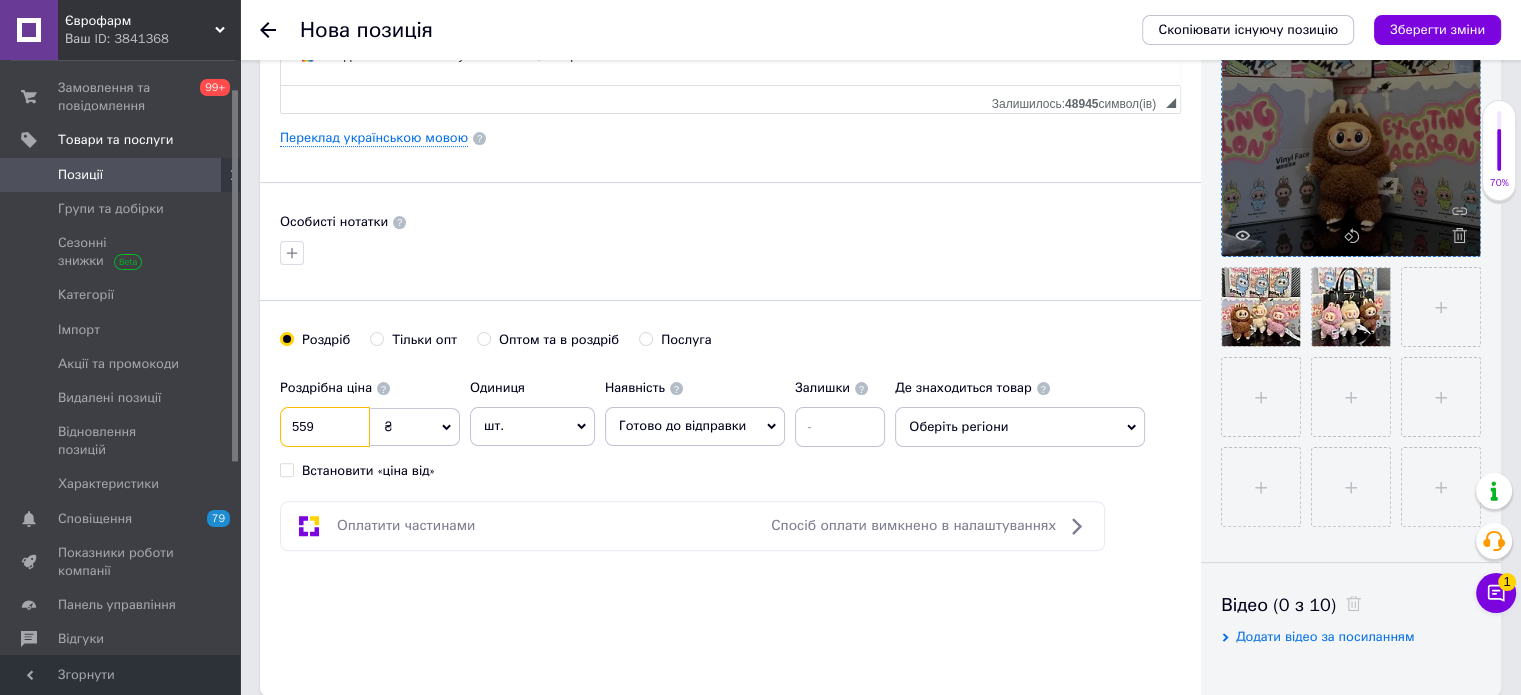 type on "559" 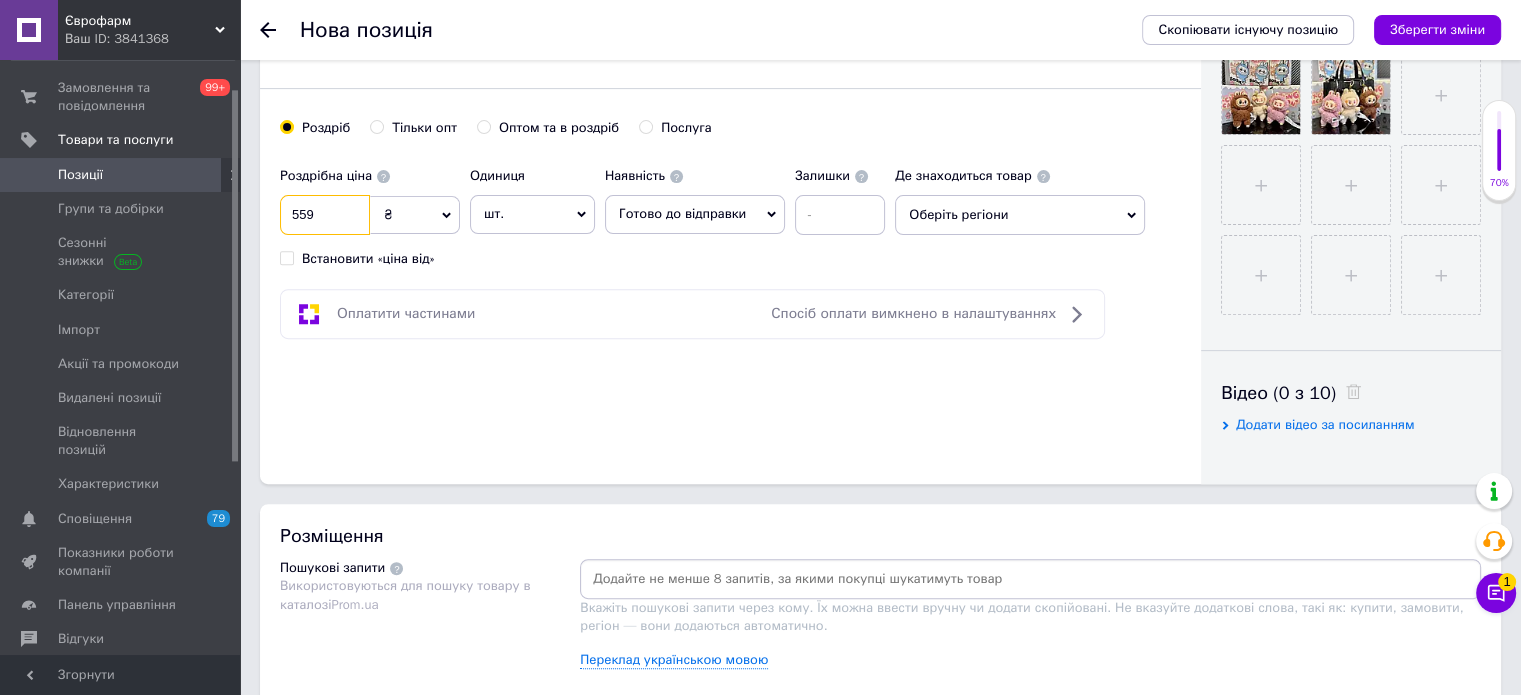 scroll, scrollTop: 800, scrollLeft: 0, axis: vertical 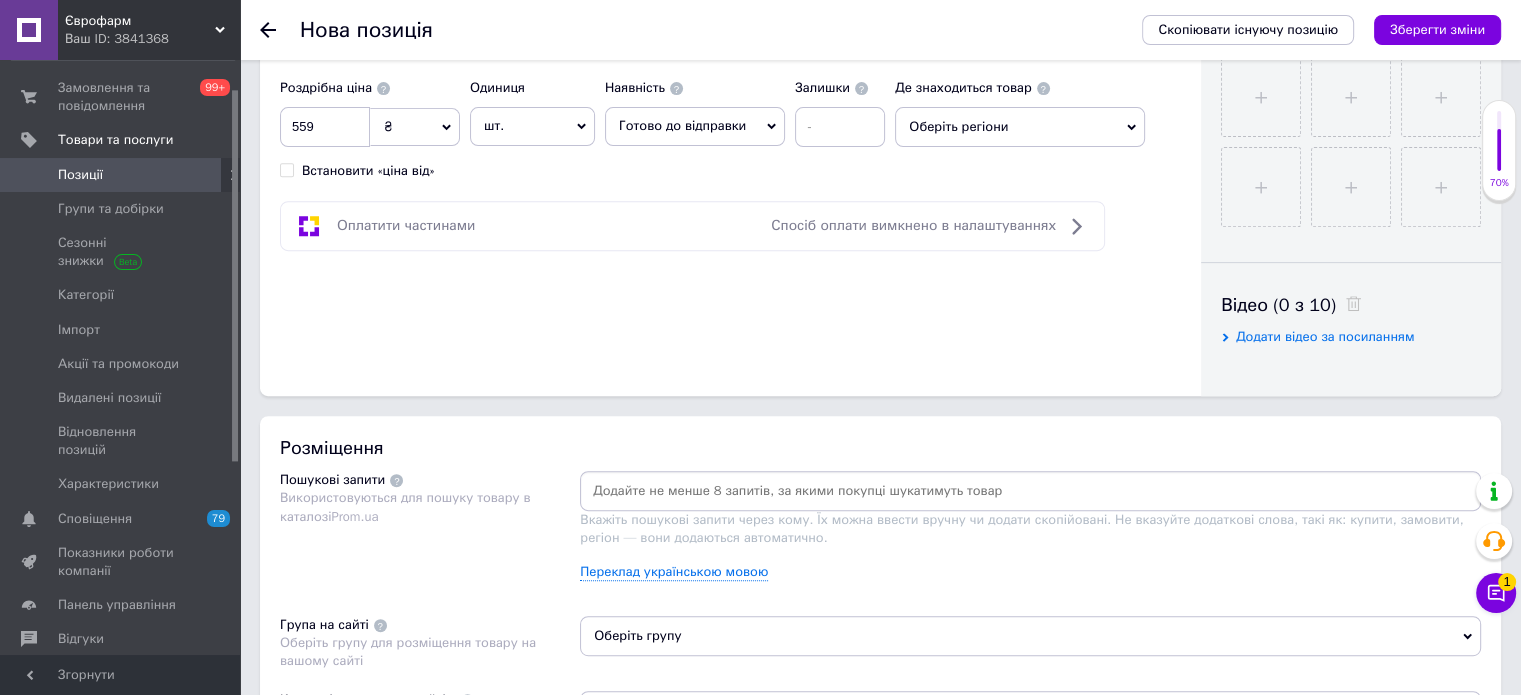 click at bounding box center (1030, 491) 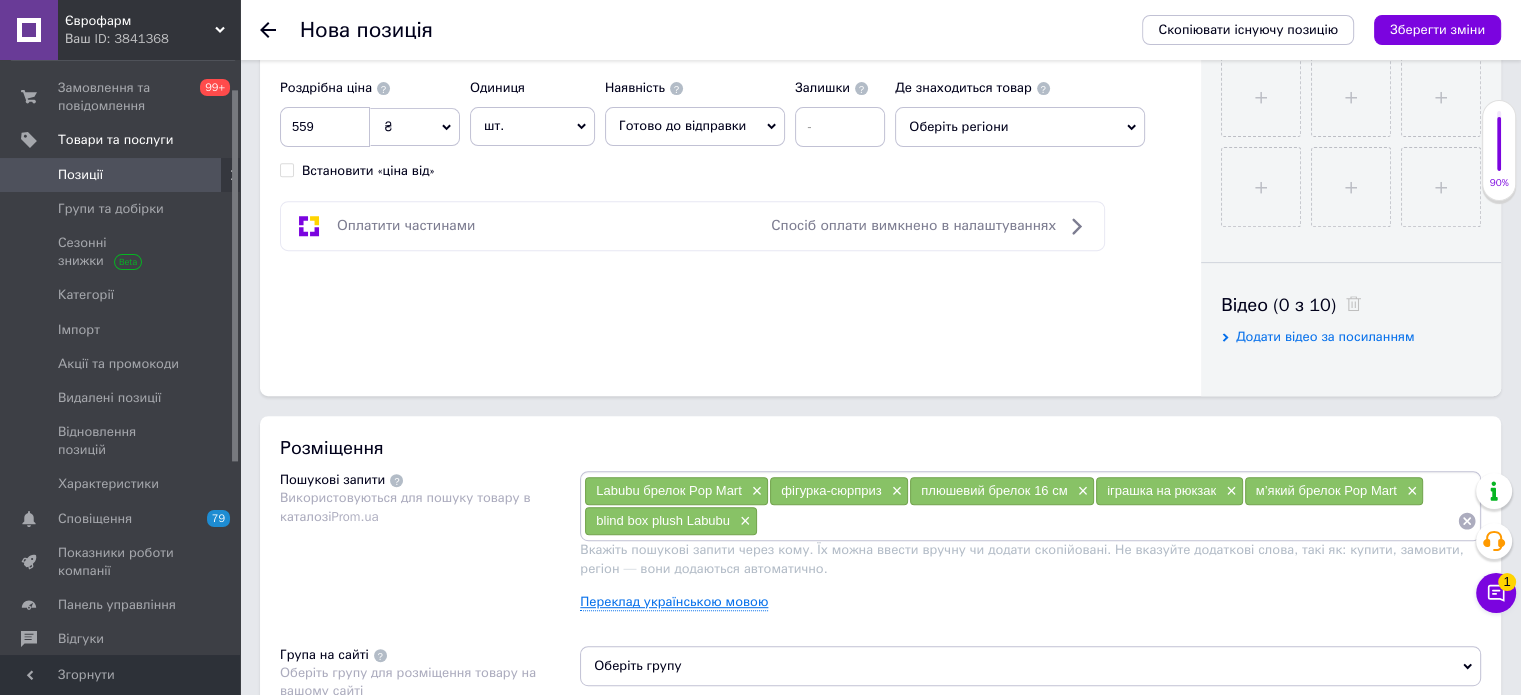 click on "Переклад українською мовою" at bounding box center [674, 602] 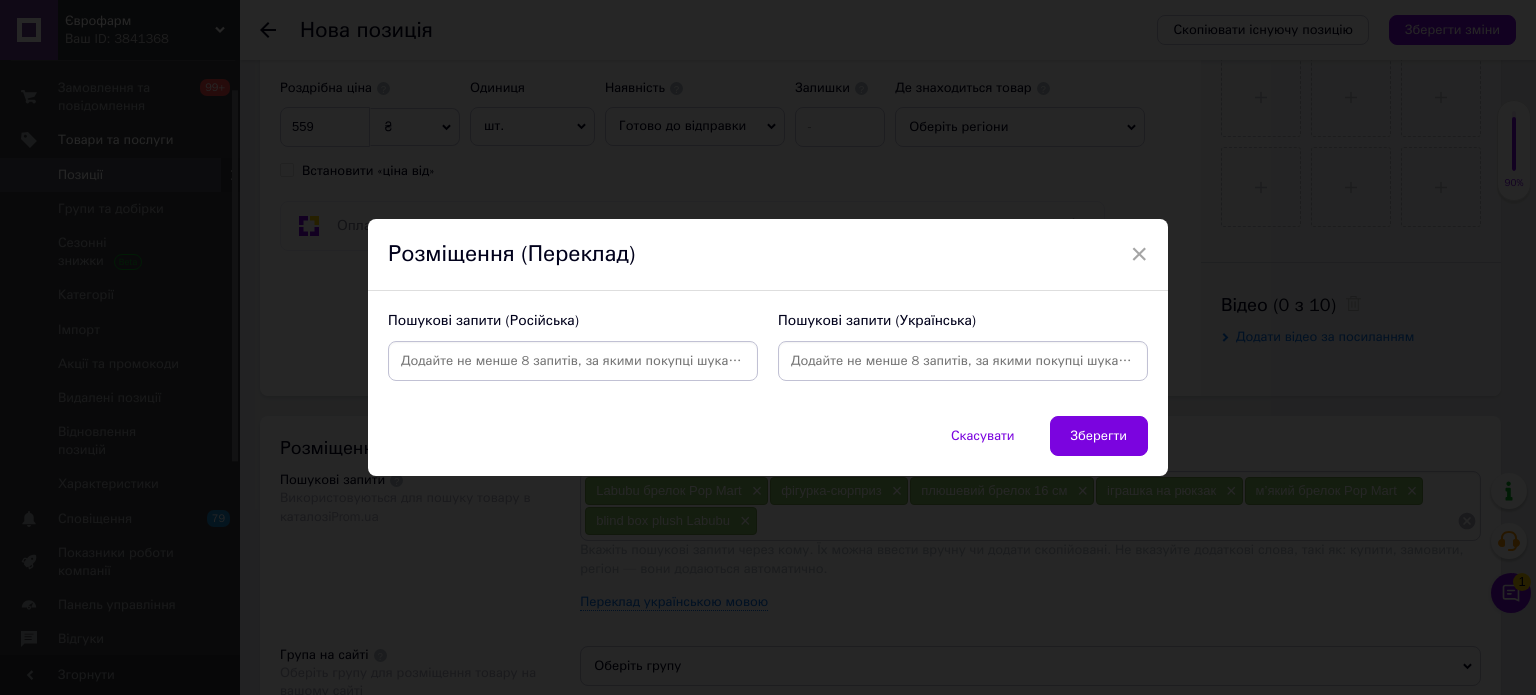 click at bounding box center [963, 361] 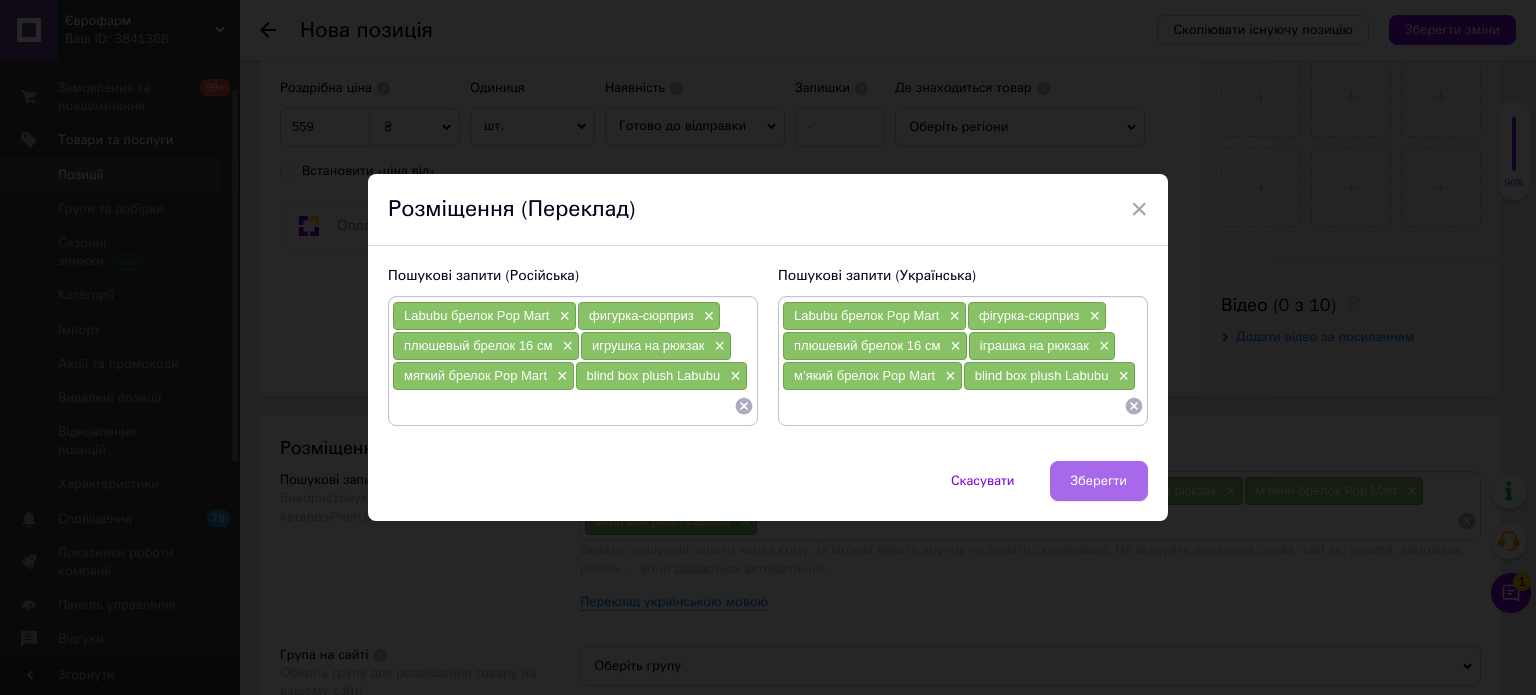 click on "Зберегти" at bounding box center (1099, 481) 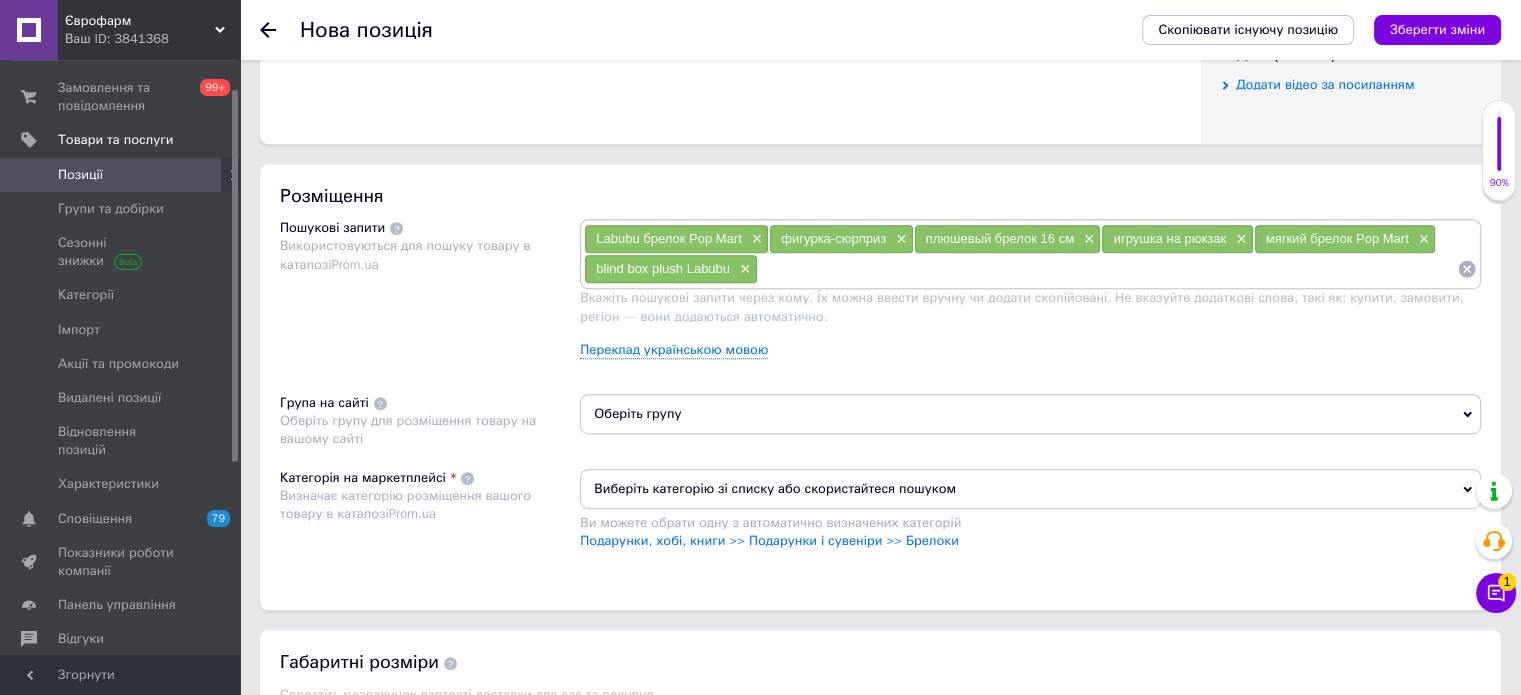 scroll, scrollTop: 1100, scrollLeft: 0, axis: vertical 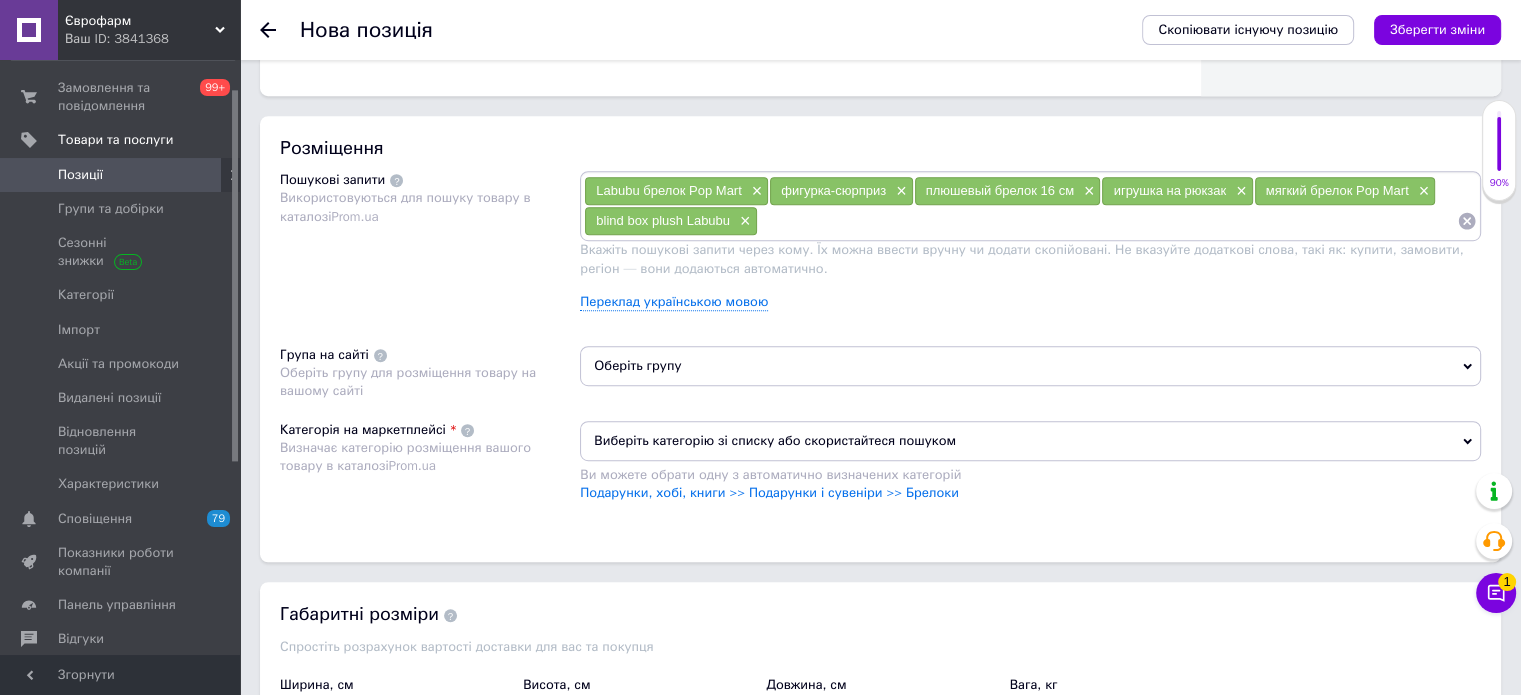 click on "Оберіть групу" at bounding box center [1030, 366] 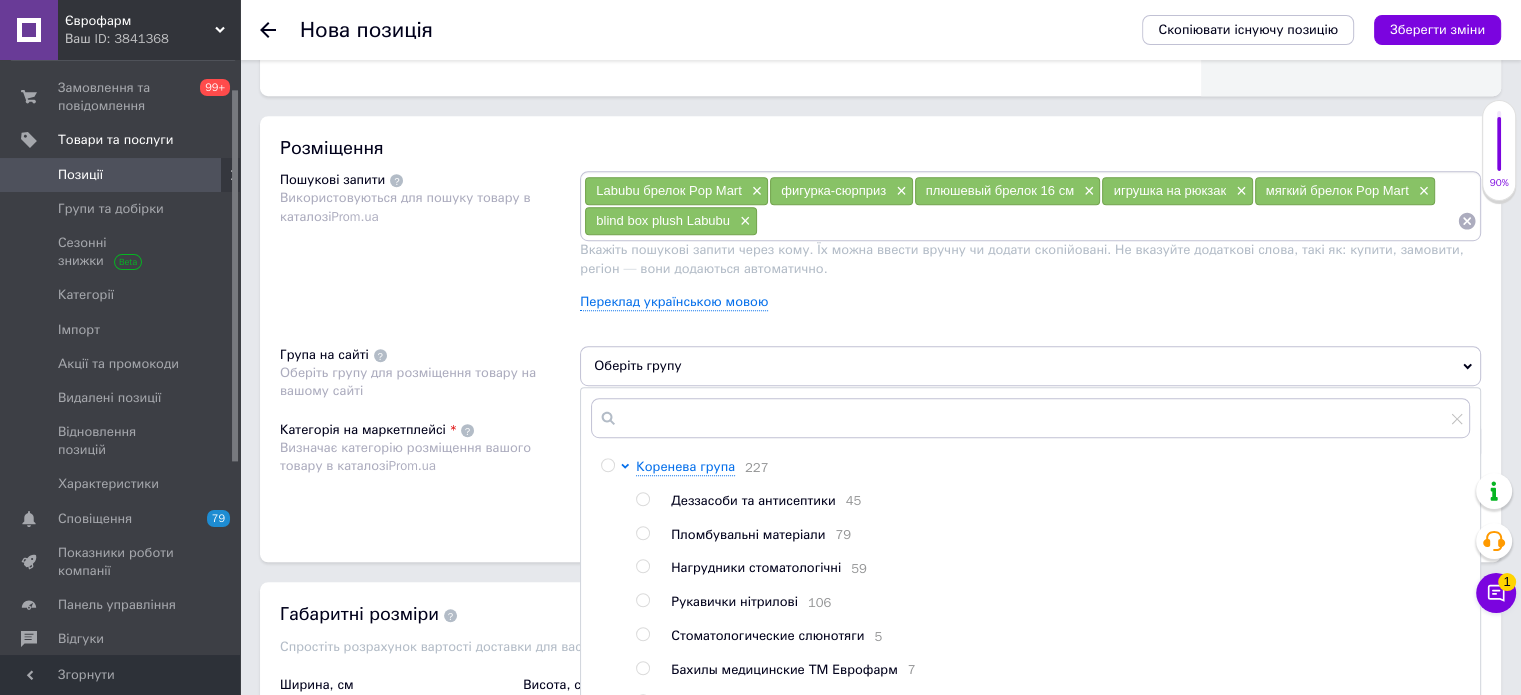 click on "Коренева група 227 Деззасоби та антисептики 45 Пломбувальні матеріали  79 Нагрудники стоматологічні  59 Рукавички нітрилові  106 Стоматологические слюнотяги 5 Бахилы медицинские ТМ Еврофарм 7 Оттискные массы 10 Ендодонтичні матеріали 56 Адгезиви  4 Карпульные иглы Шприци одноразові  17 Диски шлифовальные 4 Штифты анкерные титановые 18 Платки для коффердама 6 Рулони та пакети для стерилізації в автоклаві 15 Профессиональные концентрированные средства для уборки 11 Одноразові простирадла  30 Товари для салонів краси 224 Витратні матеріали для діагностики 16 Гігієна 18" at bounding box center (1030, 643) 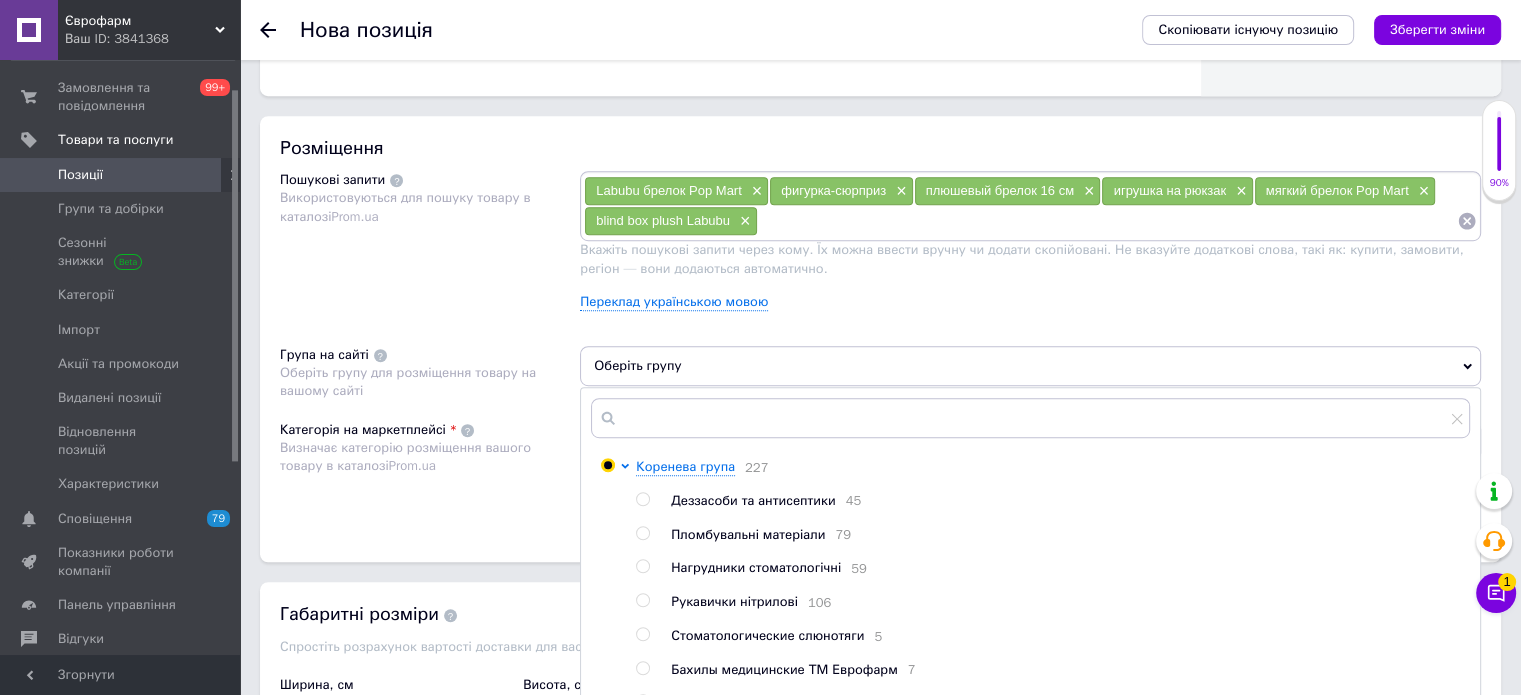 radio on "true" 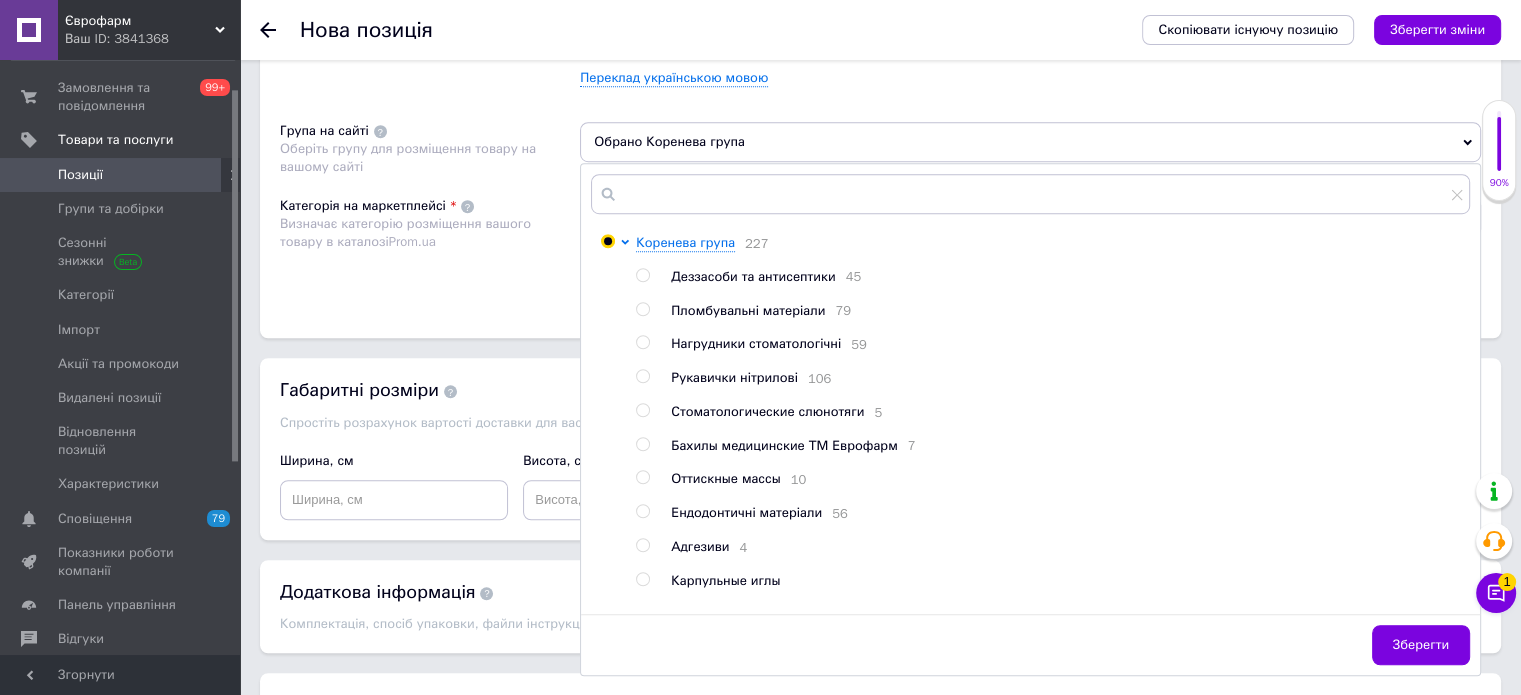 scroll, scrollTop: 1500, scrollLeft: 0, axis: vertical 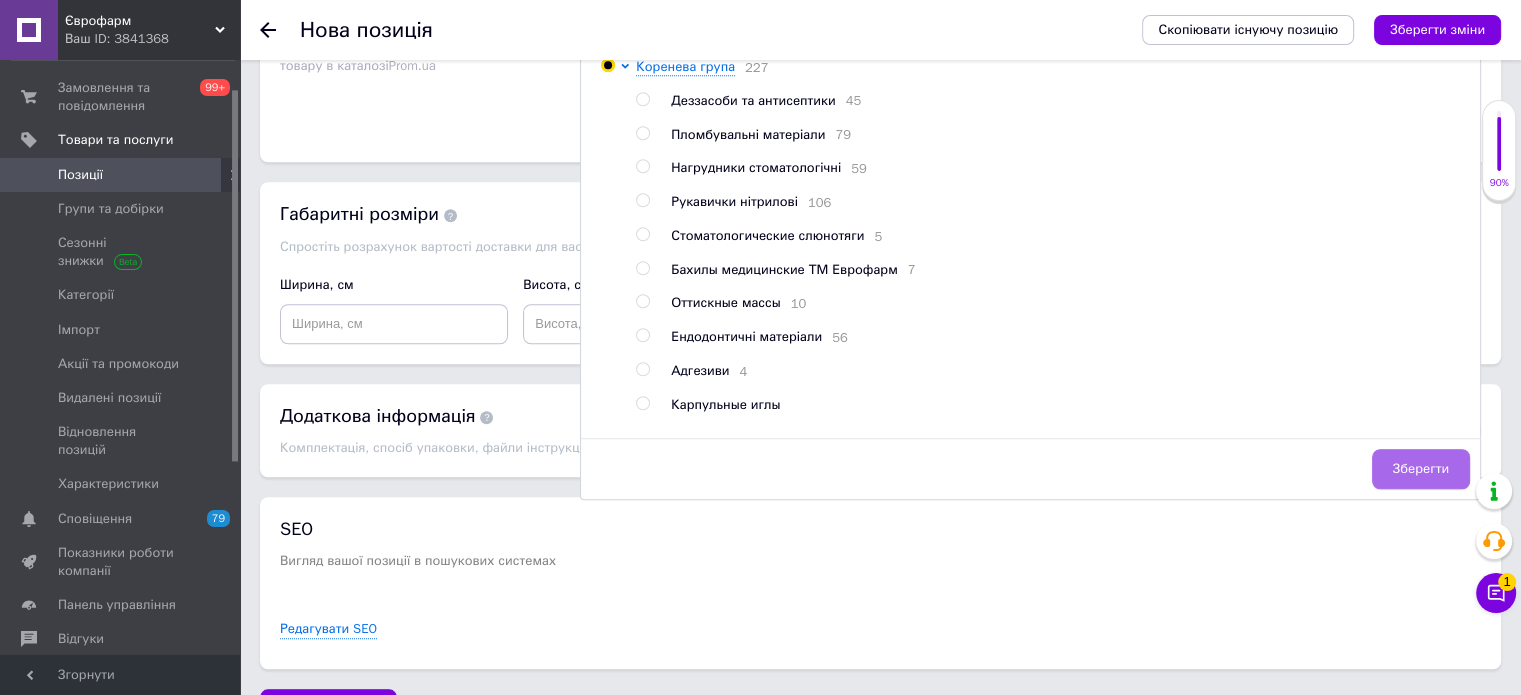 click on "Зберегти" at bounding box center [1421, 469] 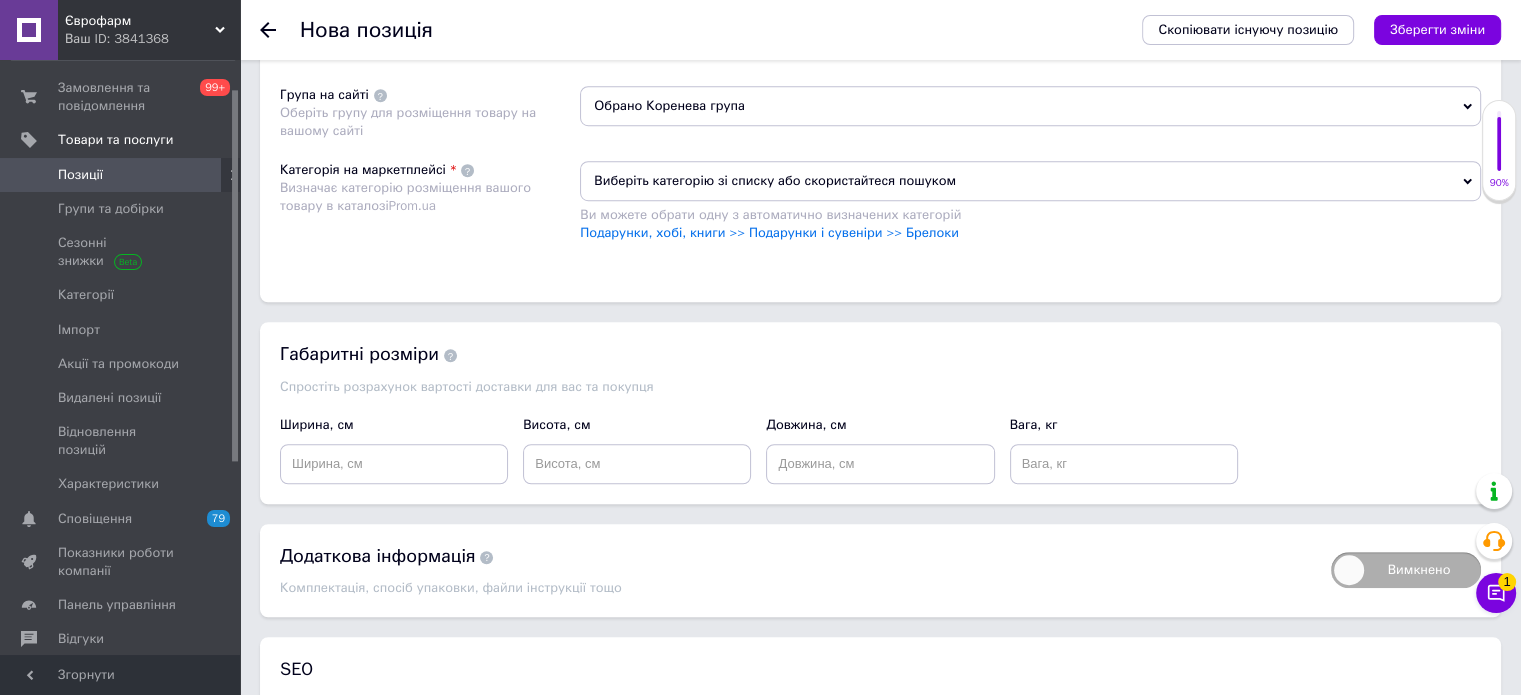 scroll, scrollTop: 1348, scrollLeft: 0, axis: vertical 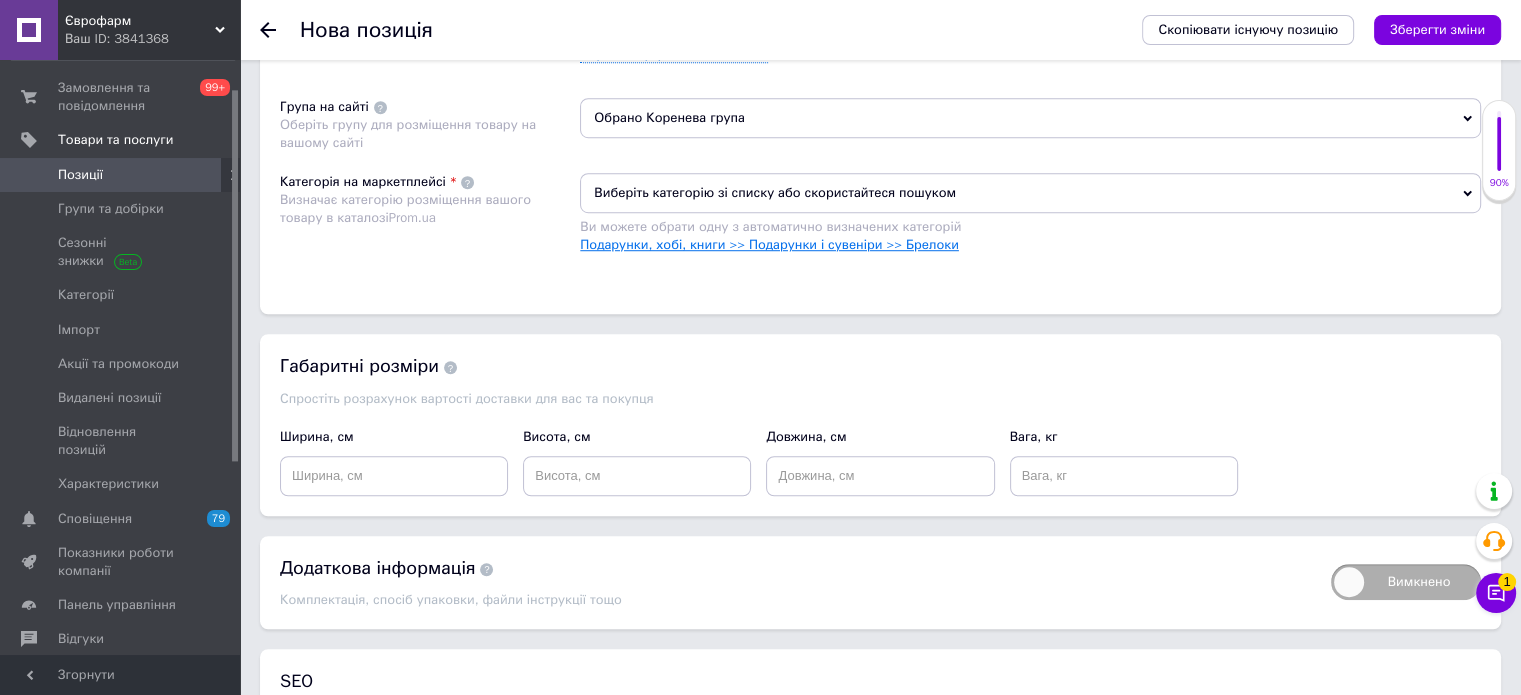 click on "Подарунки, хобі, книги >> Подарунки і сувеніри >> Брелоки" at bounding box center (769, 244) 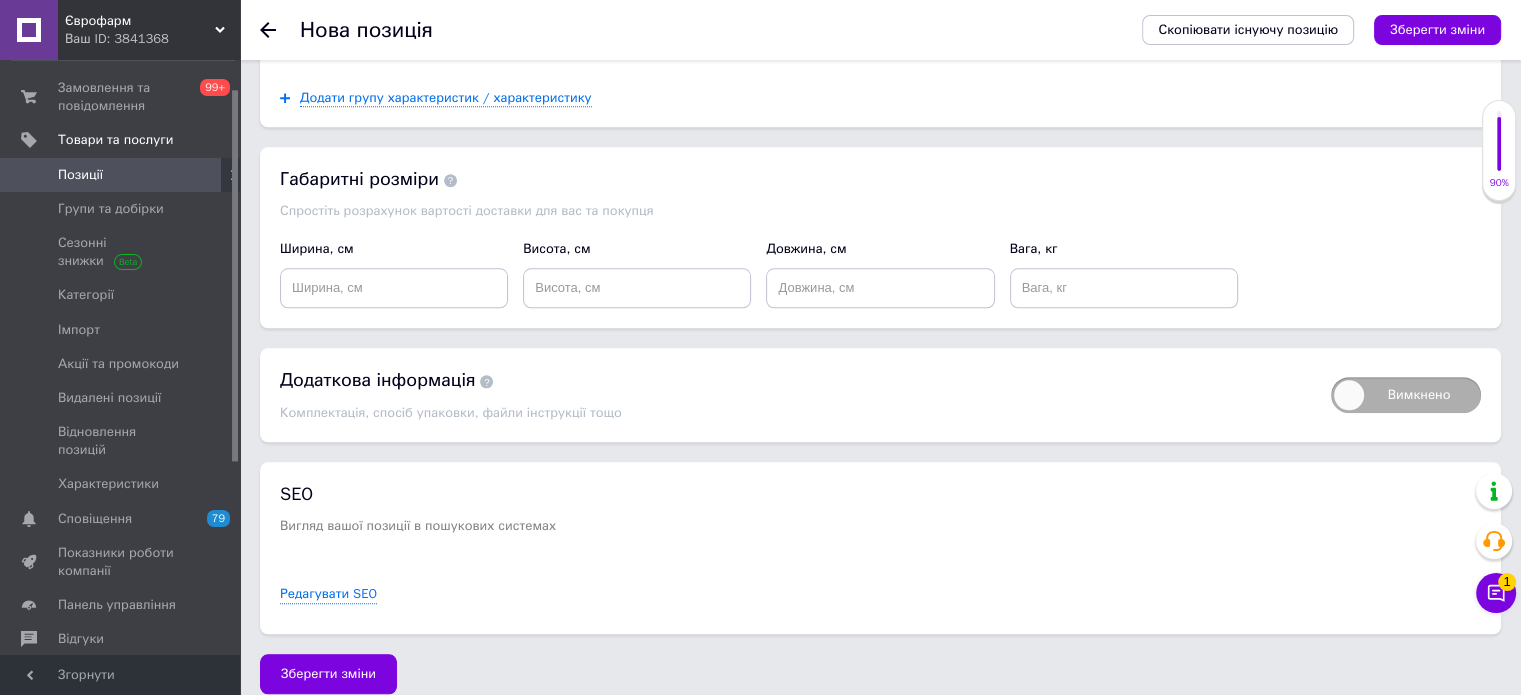 scroll, scrollTop: 1904, scrollLeft: 0, axis: vertical 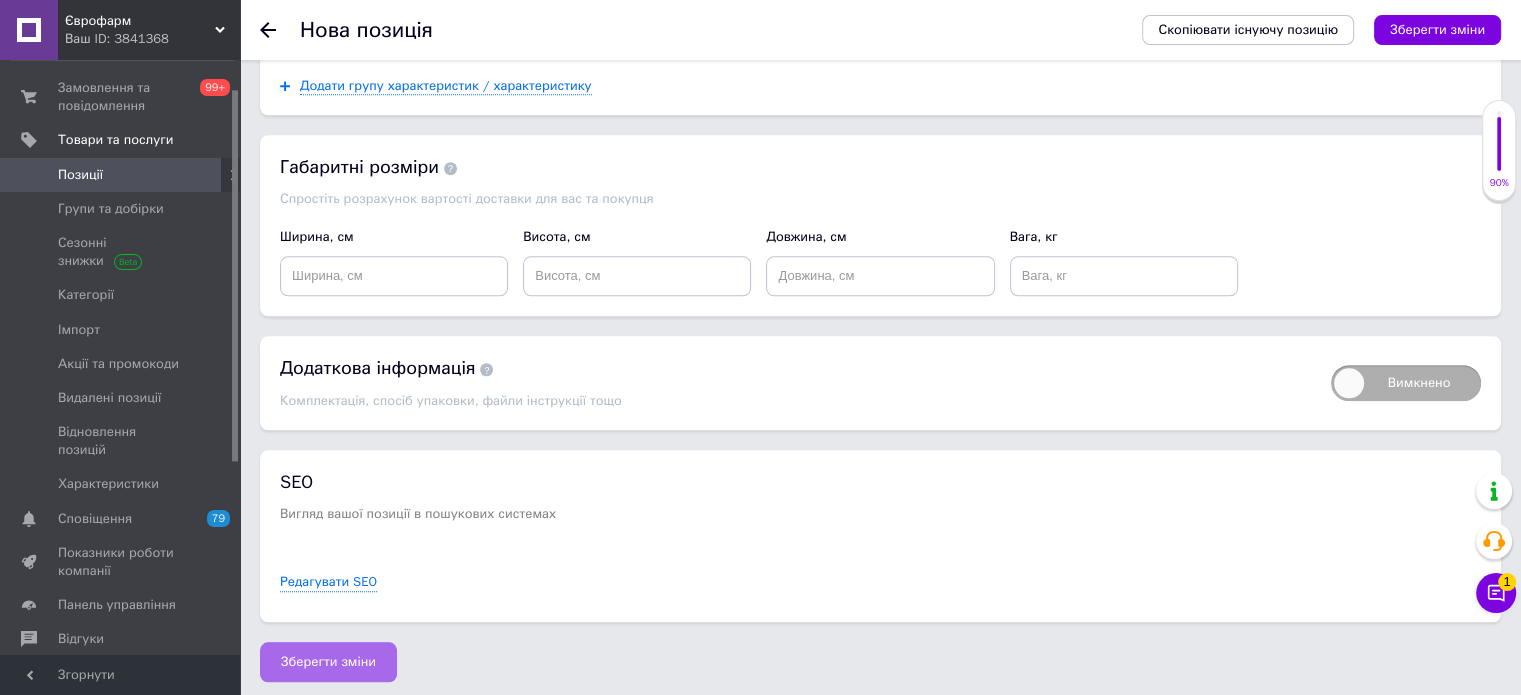 click on "Зберегти зміни" at bounding box center [328, 662] 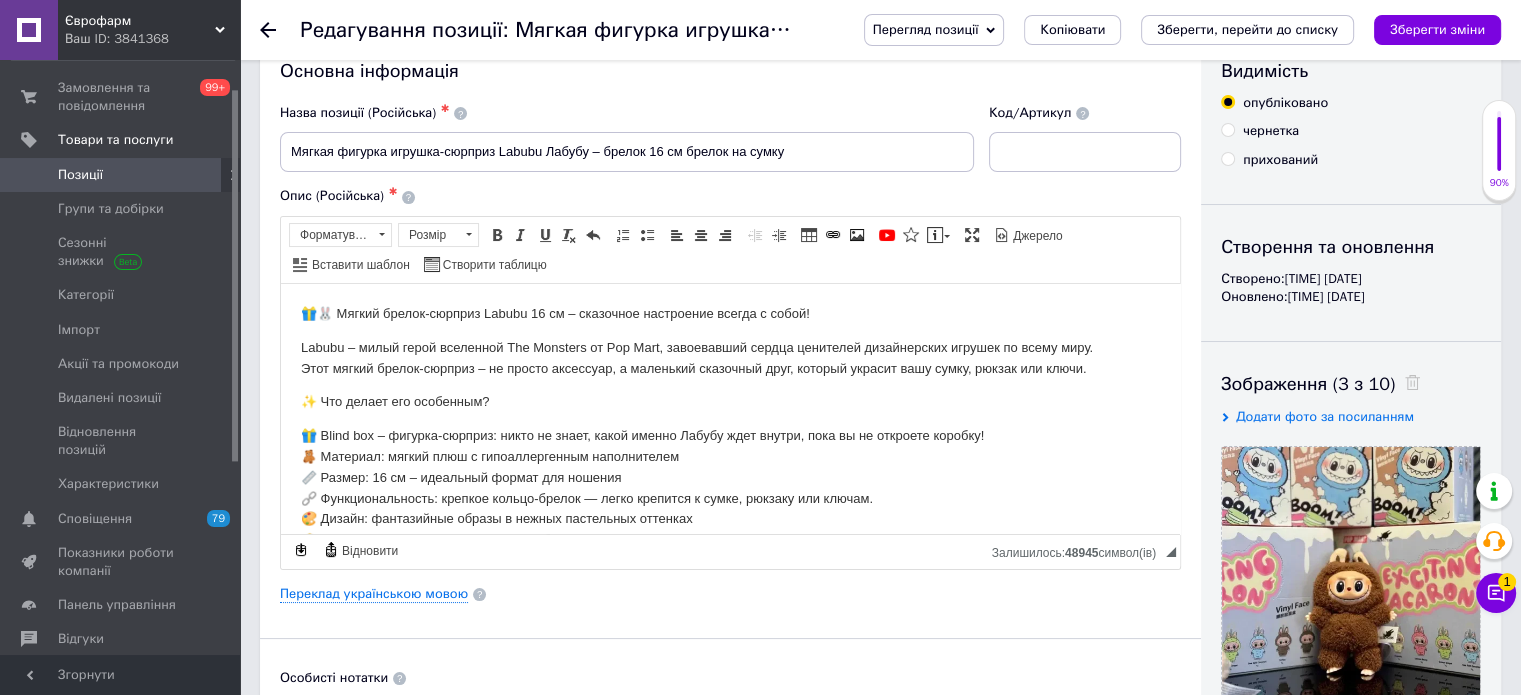 scroll, scrollTop: 100, scrollLeft: 0, axis: vertical 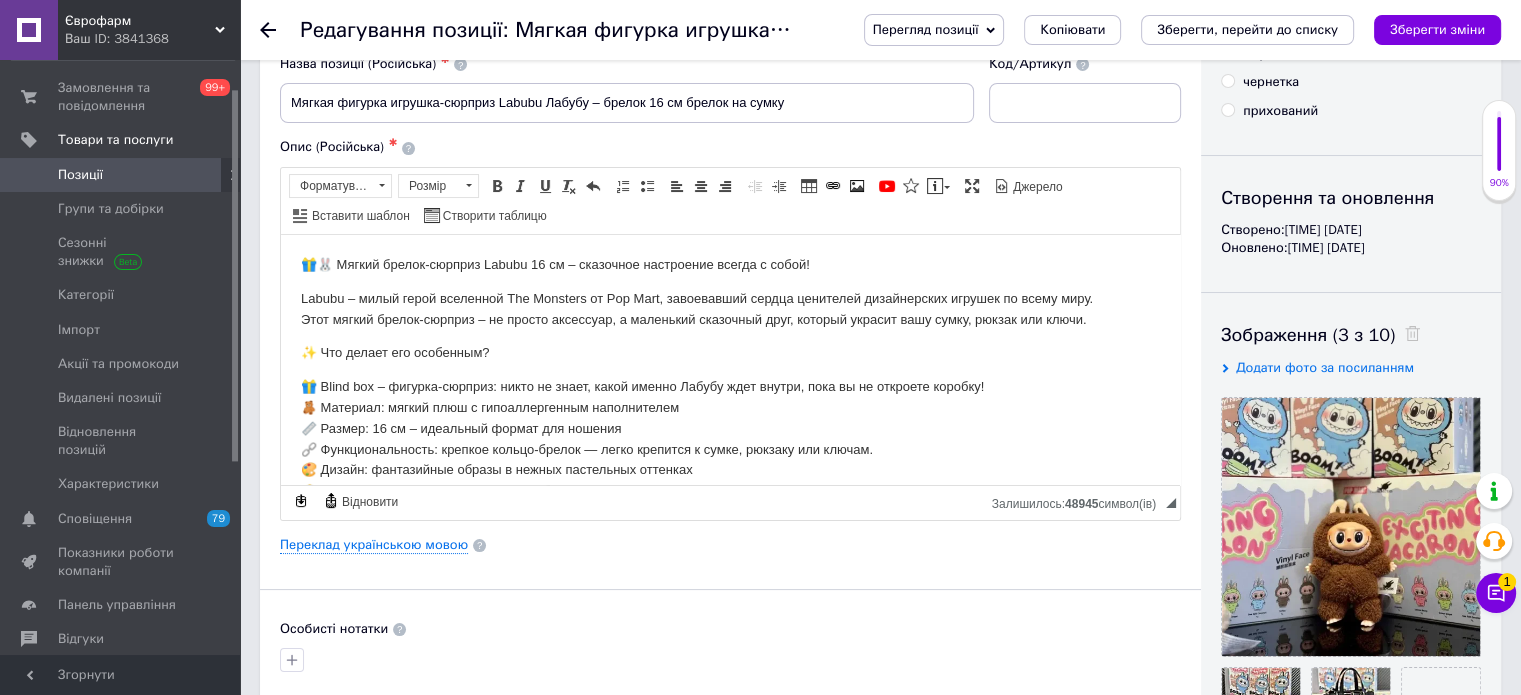 click on "Позиції" at bounding box center (123, 175) 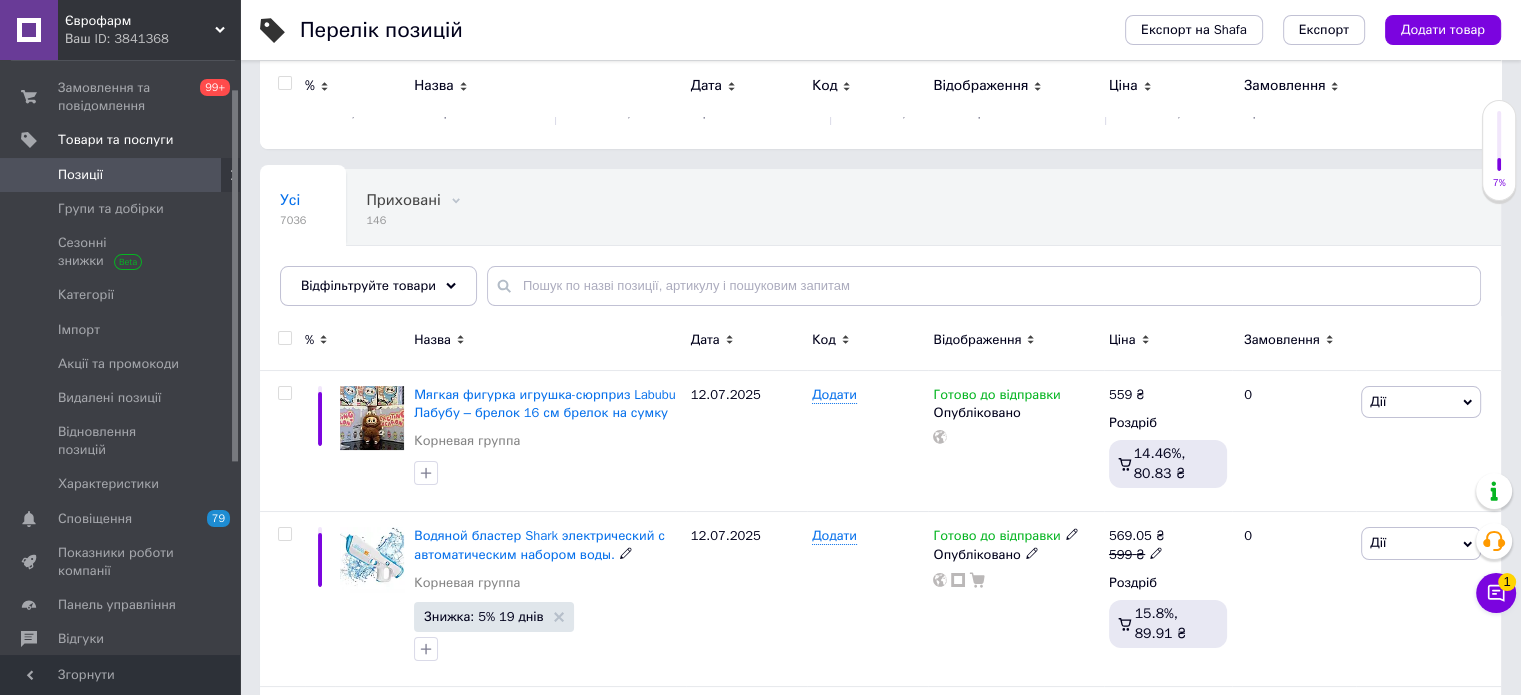 scroll, scrollTop: 0, scrollLeft: 0, axis: both 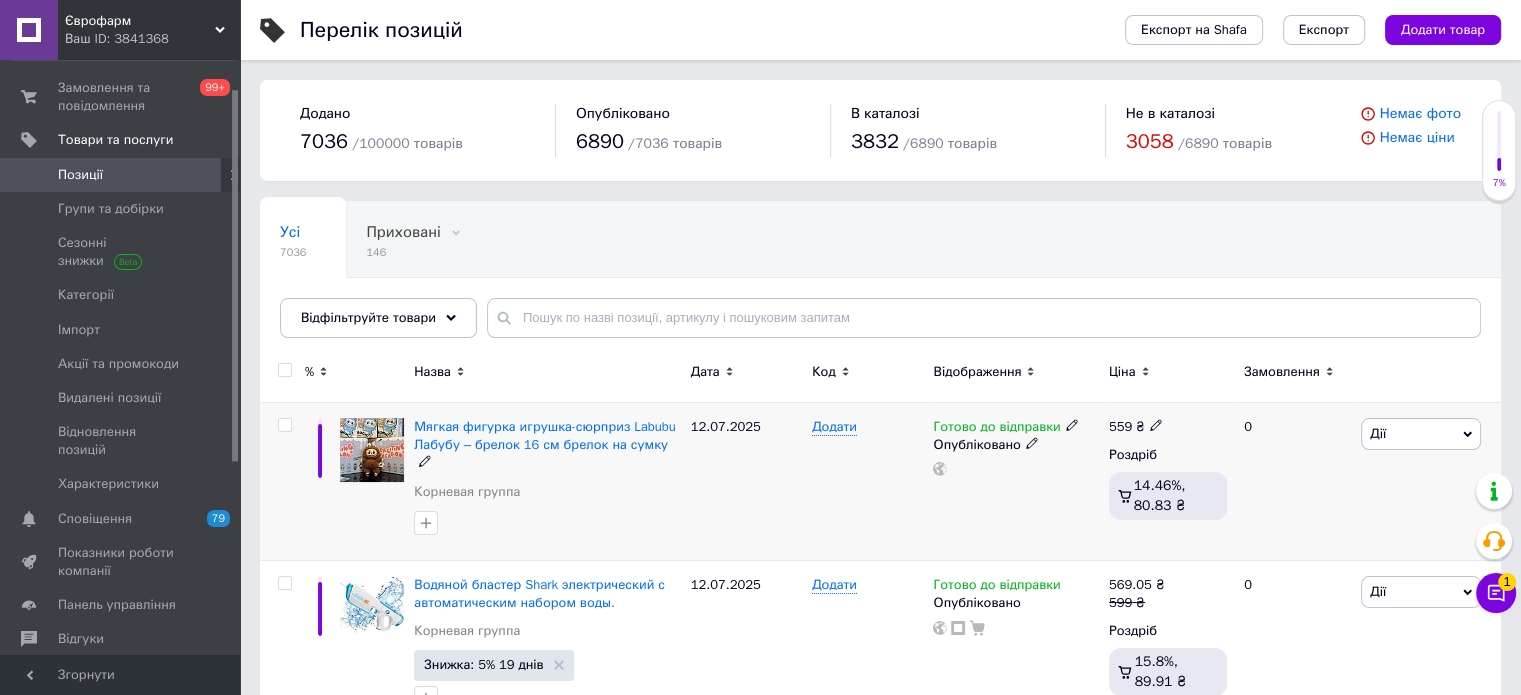 click at bounding box center [284, 425] 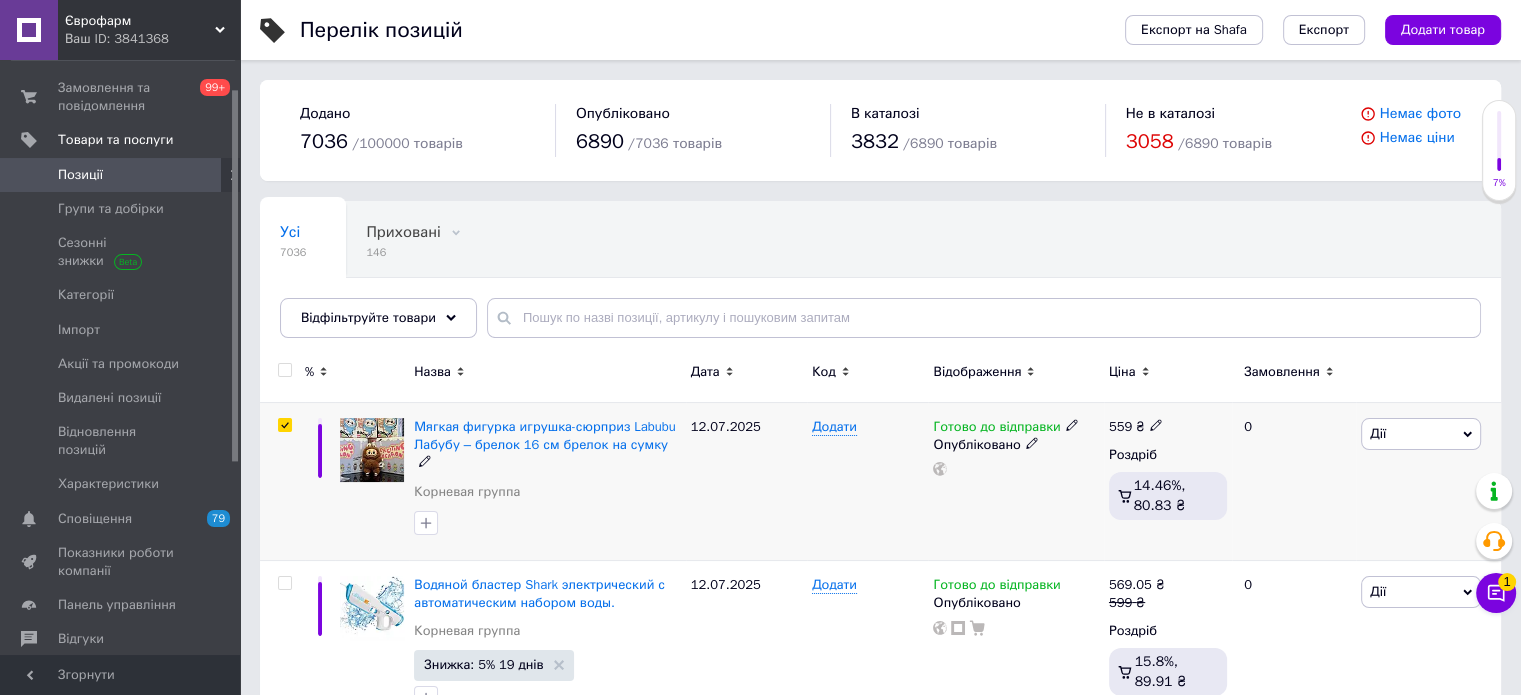 checkbox on "true" 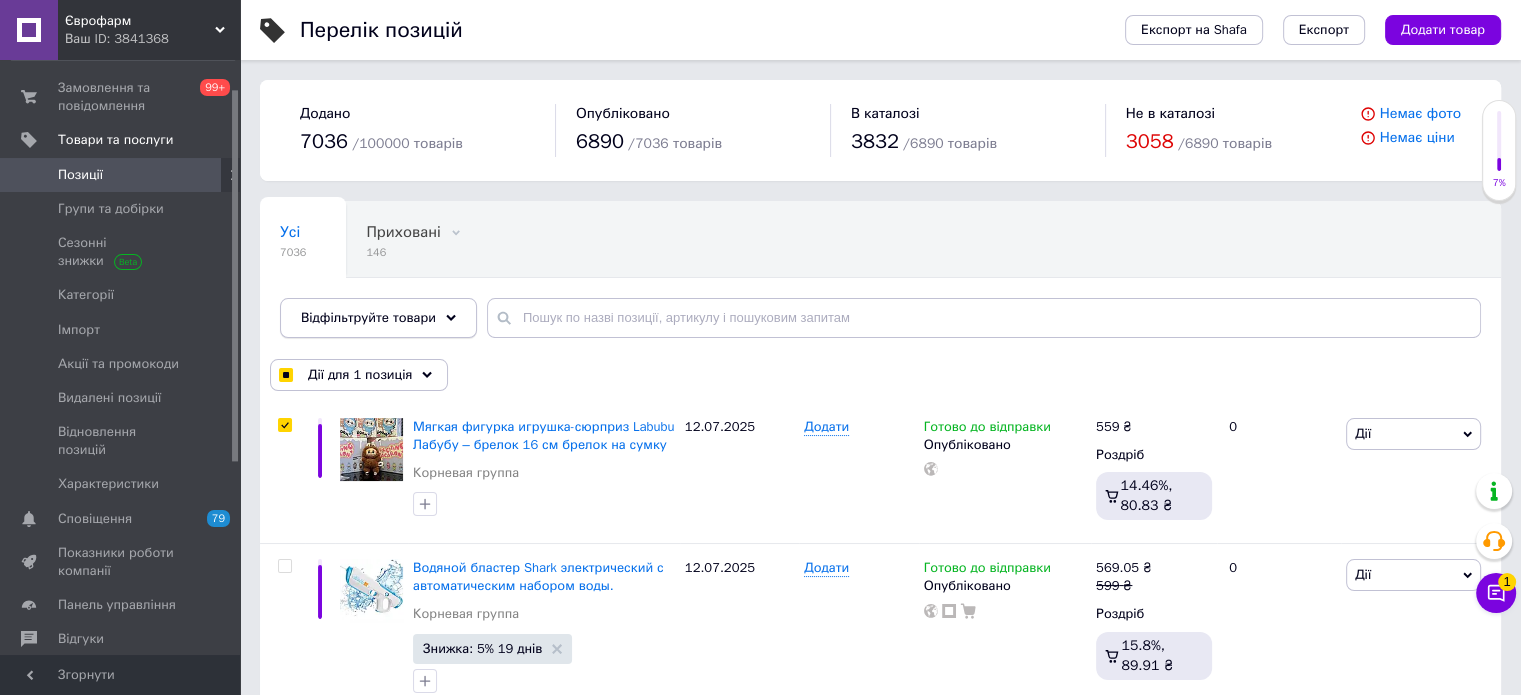 click on "Відфільтруйте товари" at bounding box center (378, 318) 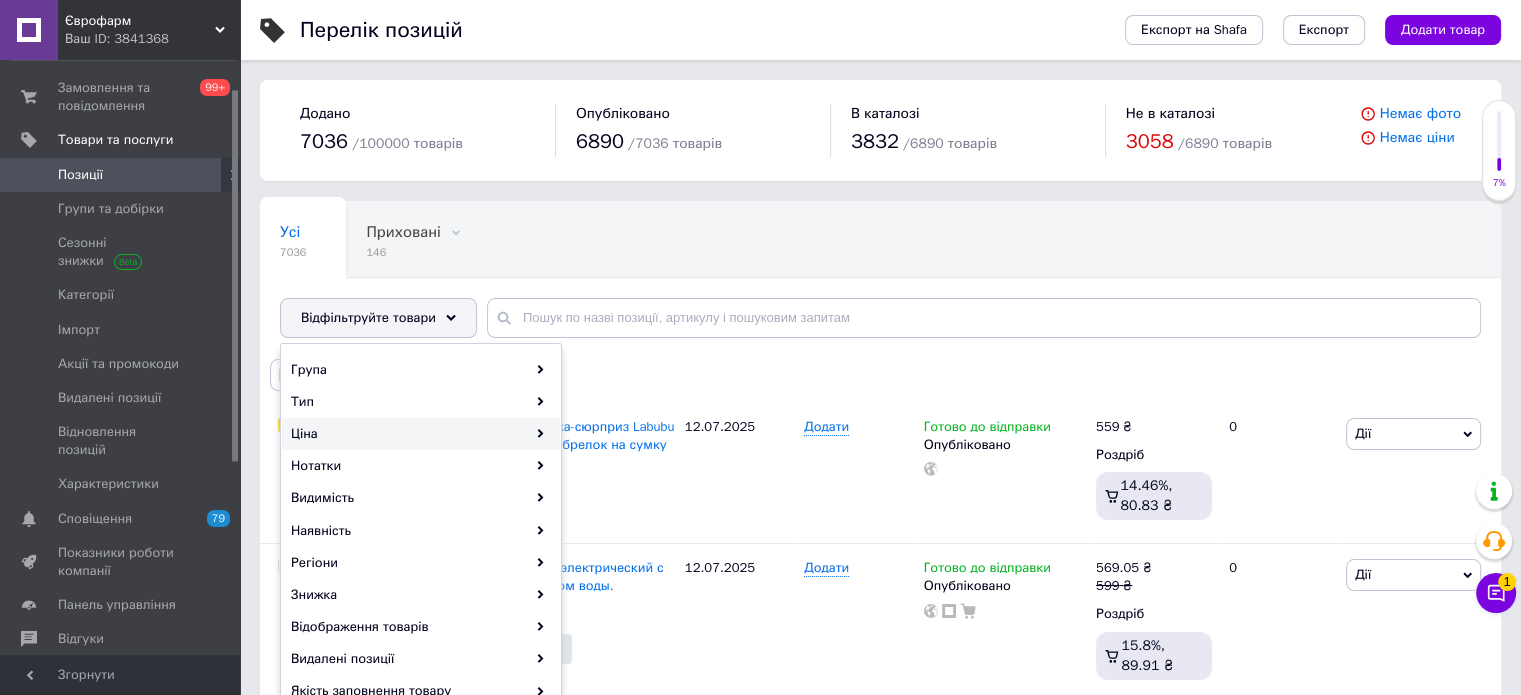 click on "Ціна" at bounding box center [421, 434] 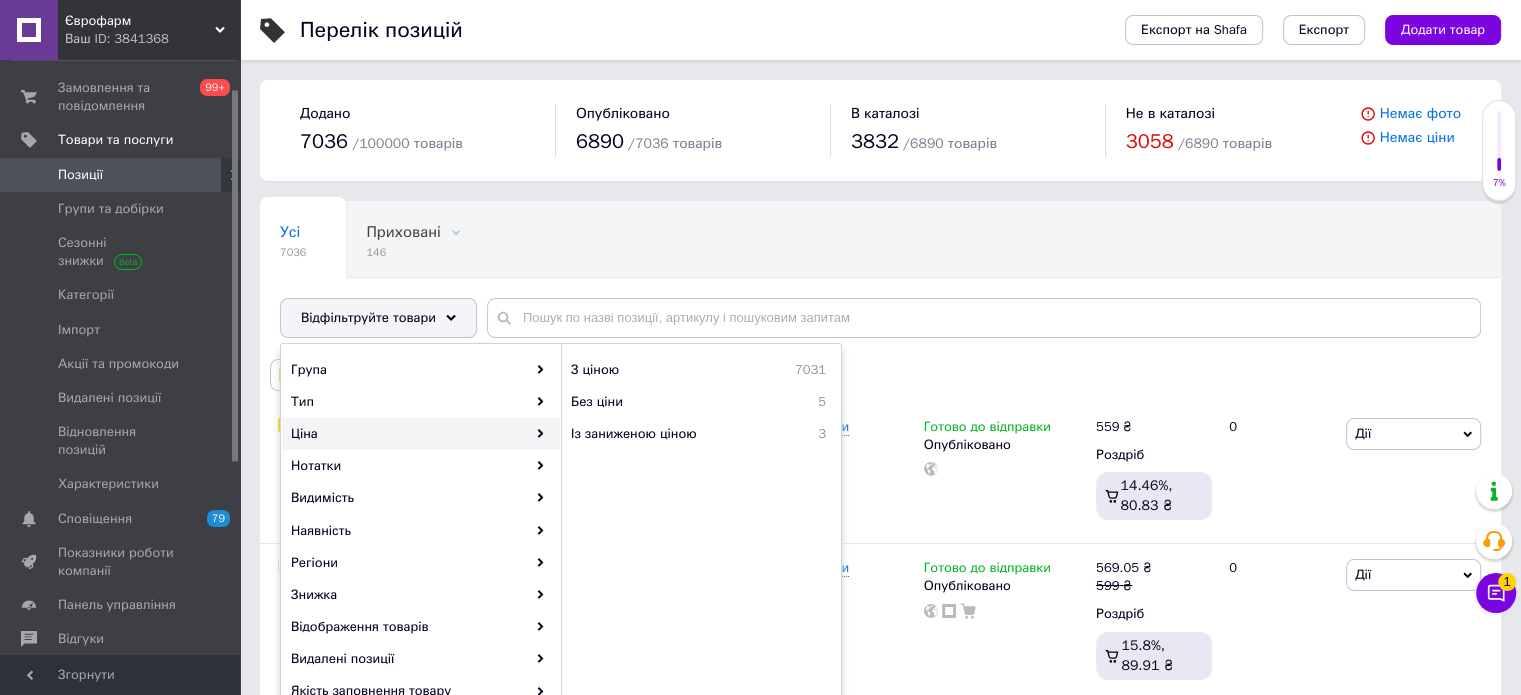 click on "Усі 7036 Приховані 146 Видалити Редагувати Ok Відфільтровано...  Зберегти" at bounding box center (458, 240) 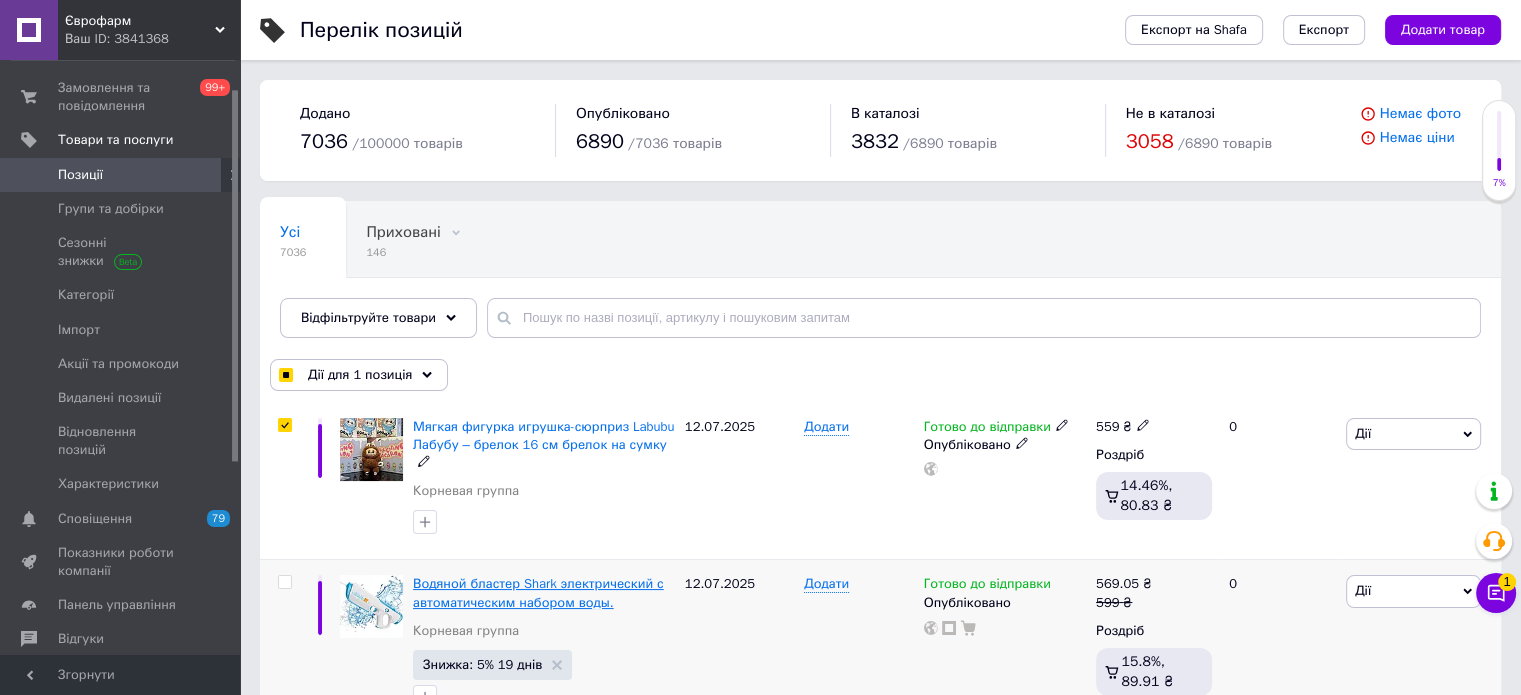 scroll, scrollTop: 200, scrollLeft: 0, axis: vertical 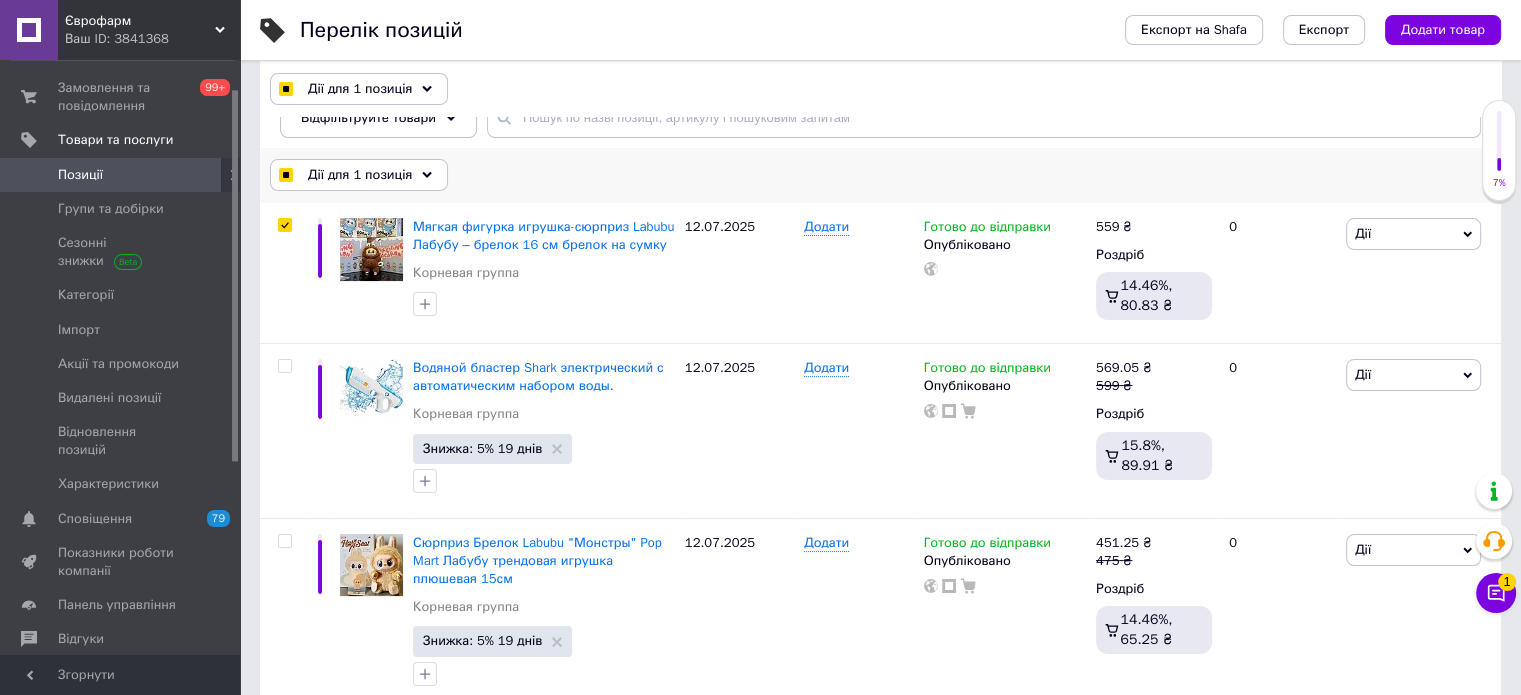 click on "Дії для 1 позиція" at bounding box center (359, 175) 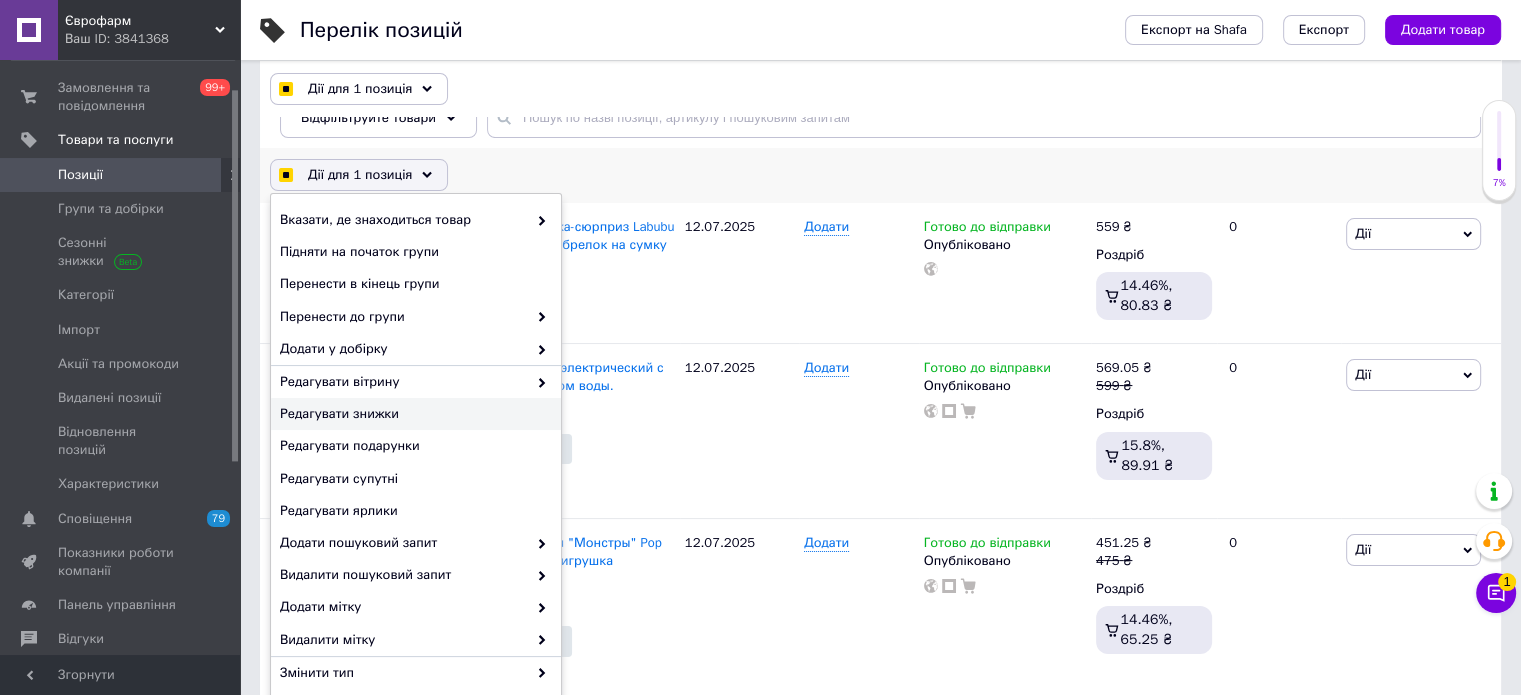 click on "Редагувати знижки" at bounding box center (413, 414) 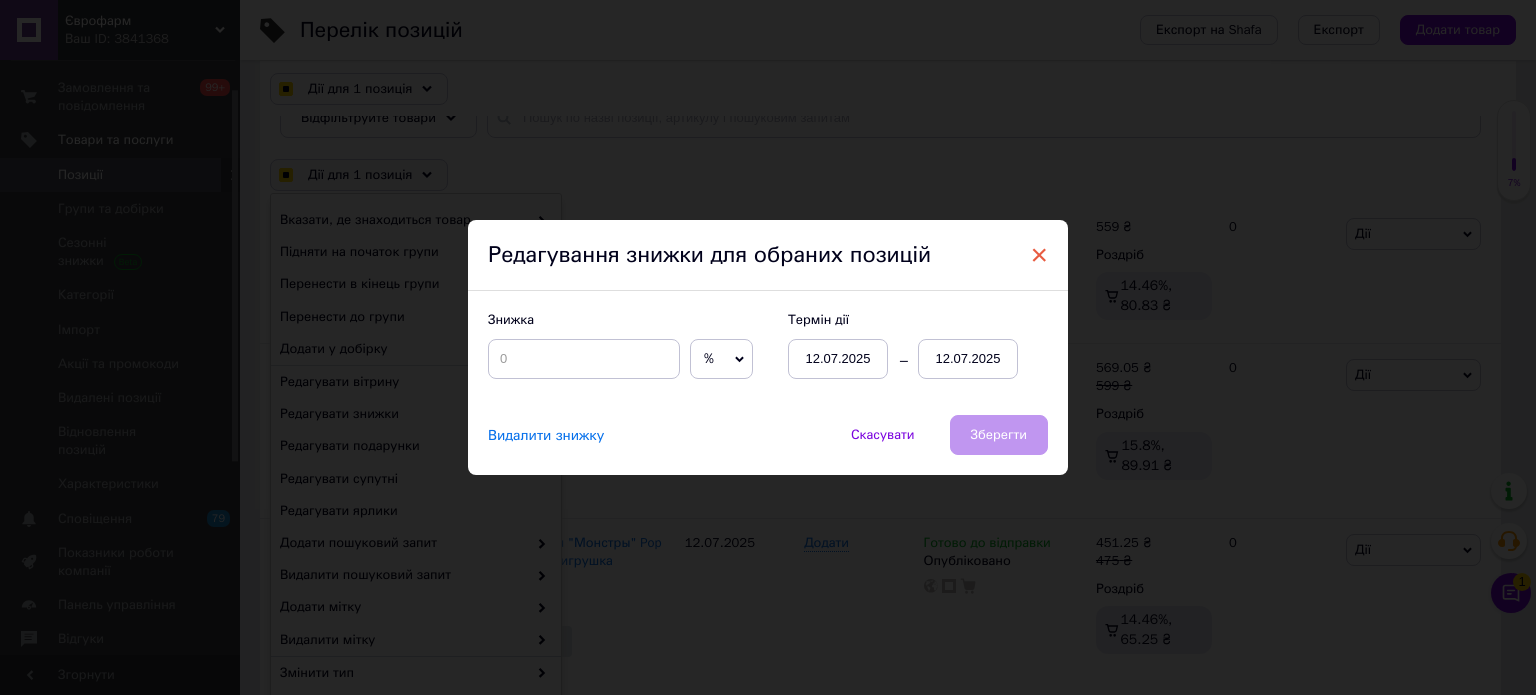 click on "×" at bounding box center [1039, 255] 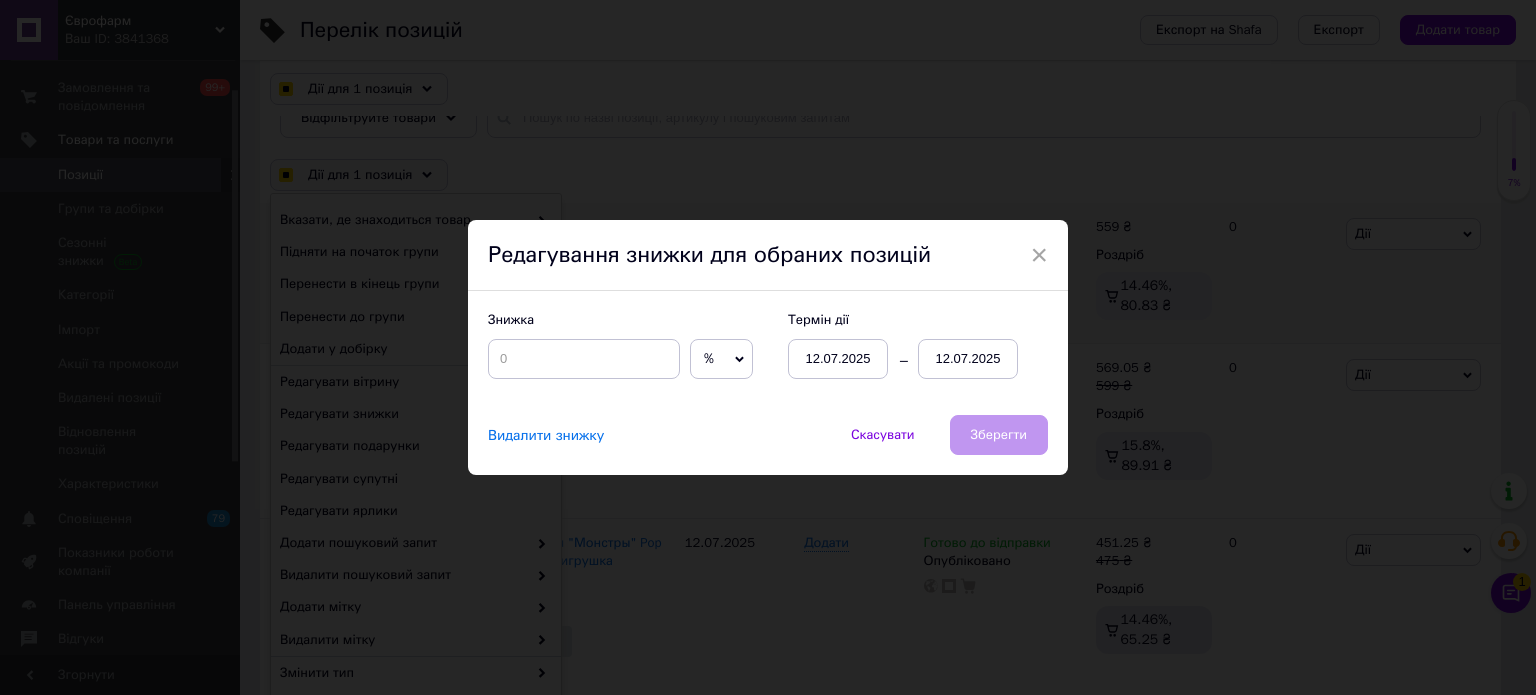 checkbox on "true" 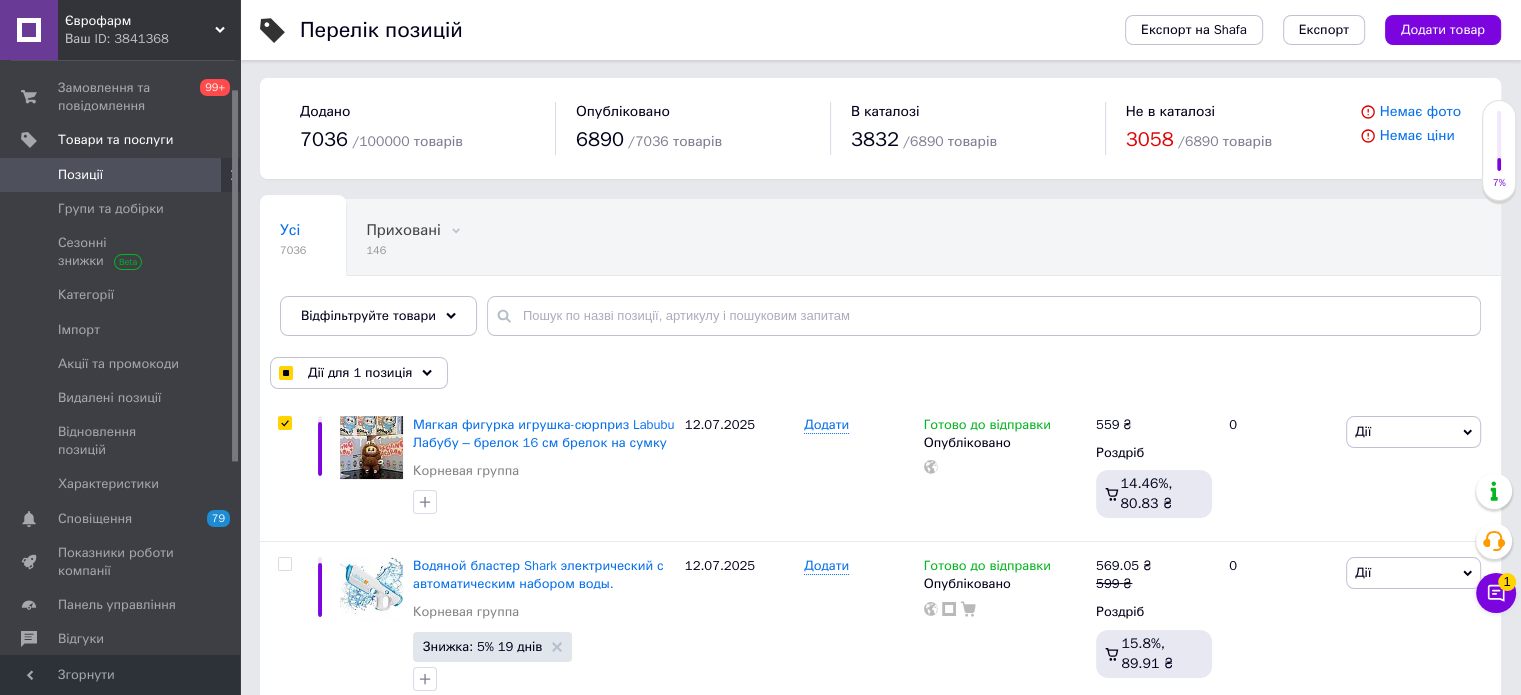 scroll, scrollTop: 0, scrollLeft: 0, axis: both 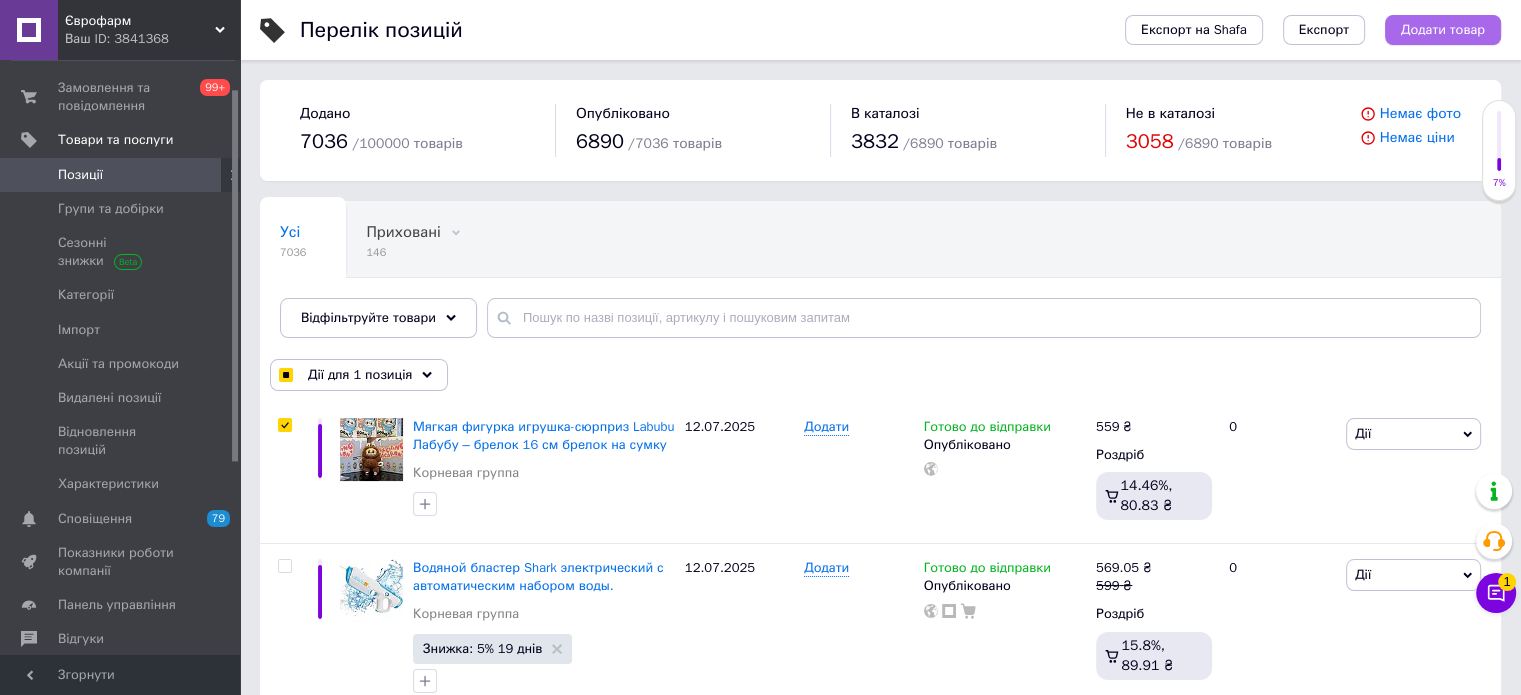 click on "Додати товар" at bounding box center [1443, 30] 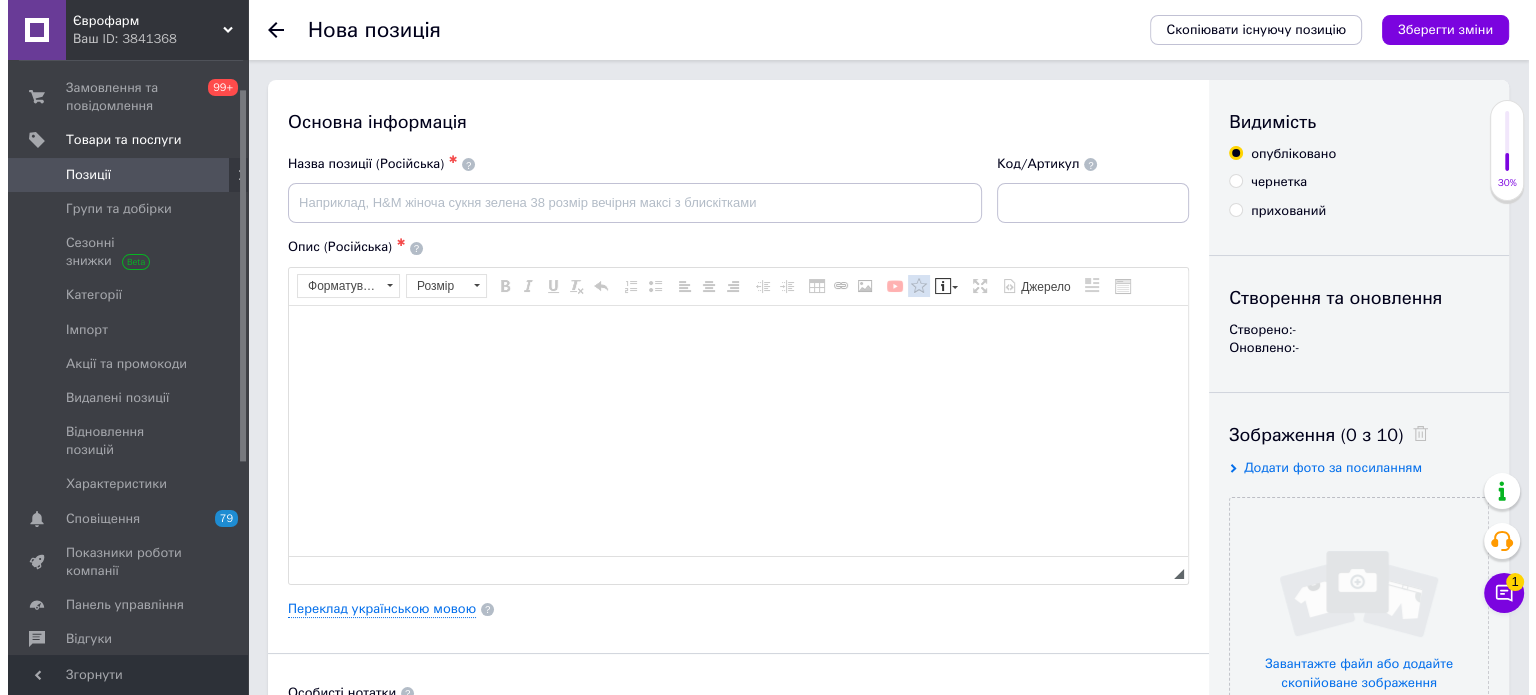 scroll, scrollTop: 0, scrollLeft: 0, axis: both 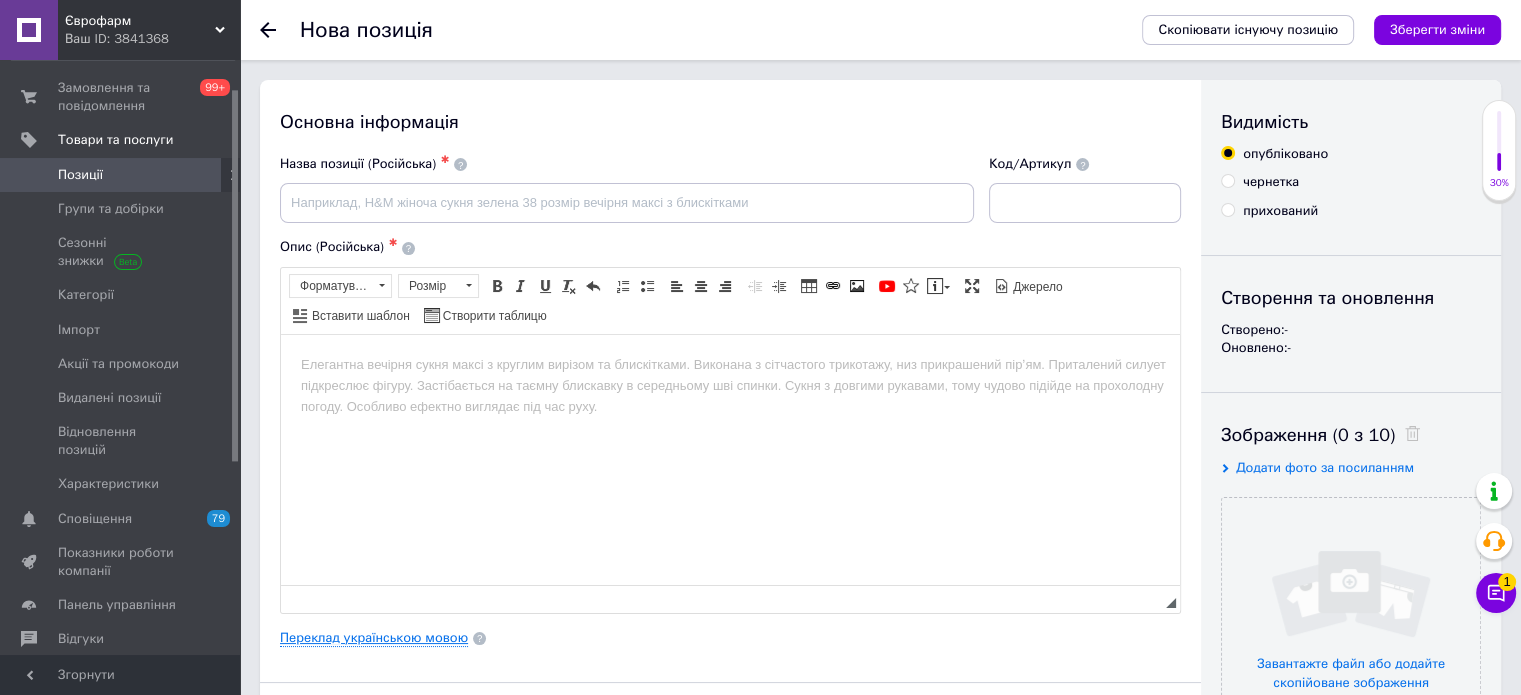 click on "Переклад українською мовою" at bounding box center [374, 638] 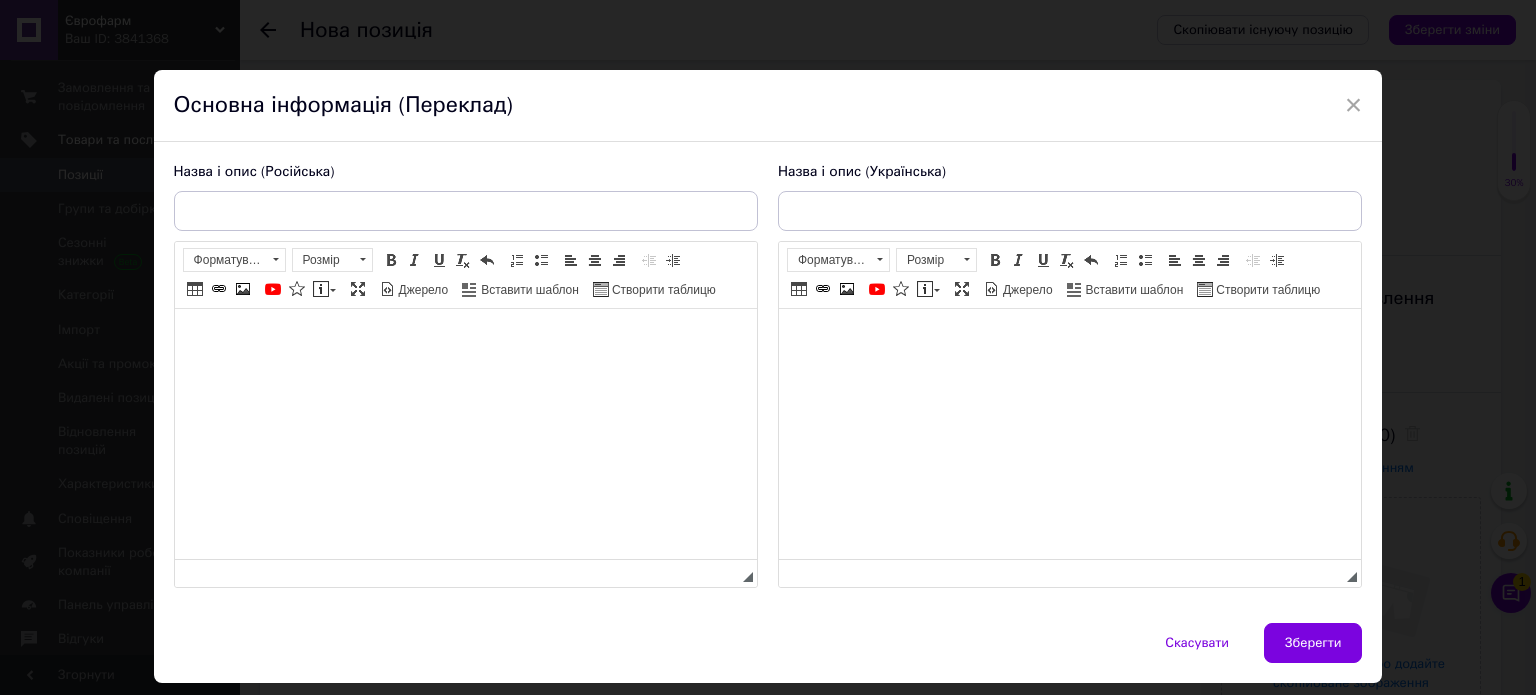 scroll, scrollTop: 0, scrollLeft: 0, axis: both 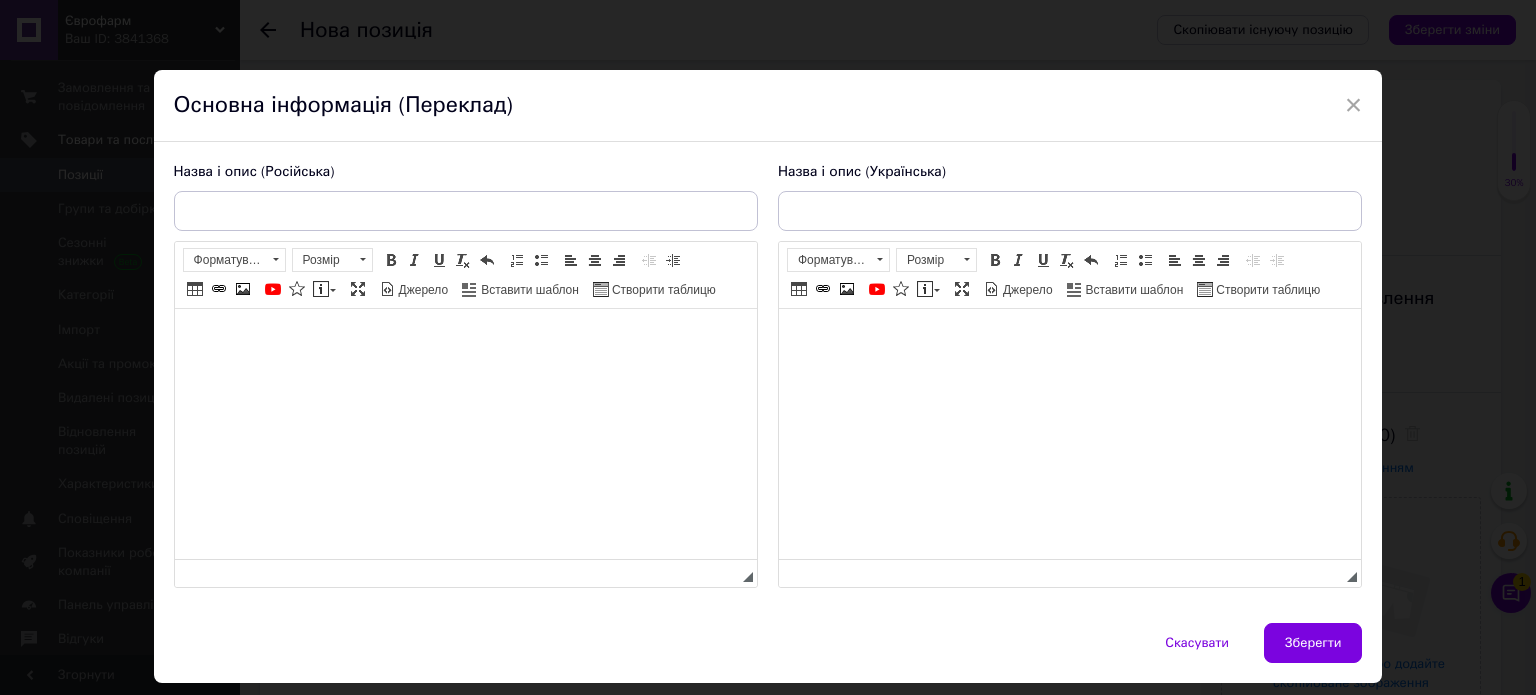 click at bounding box center (1069, 339) 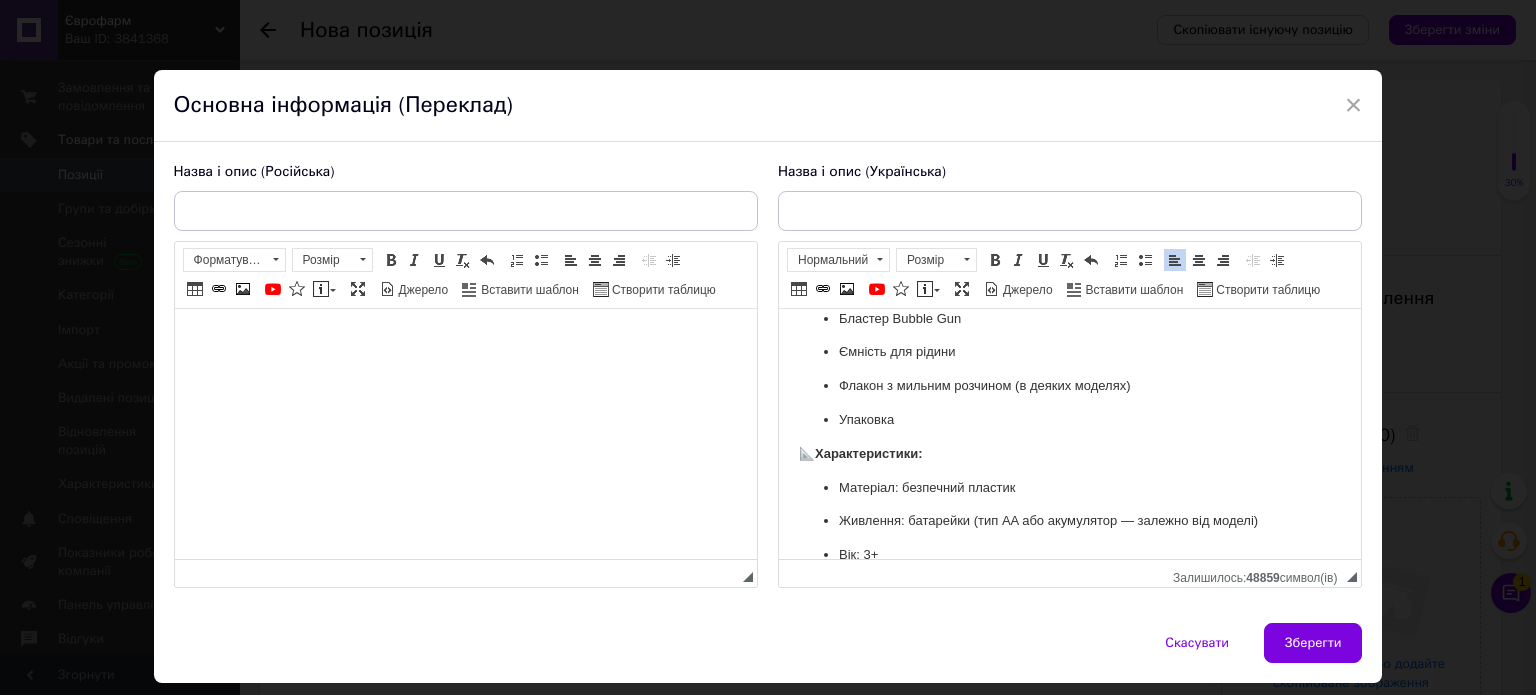 scroll, scrollTop: 317, scrollLeft: 0, axis: vertical 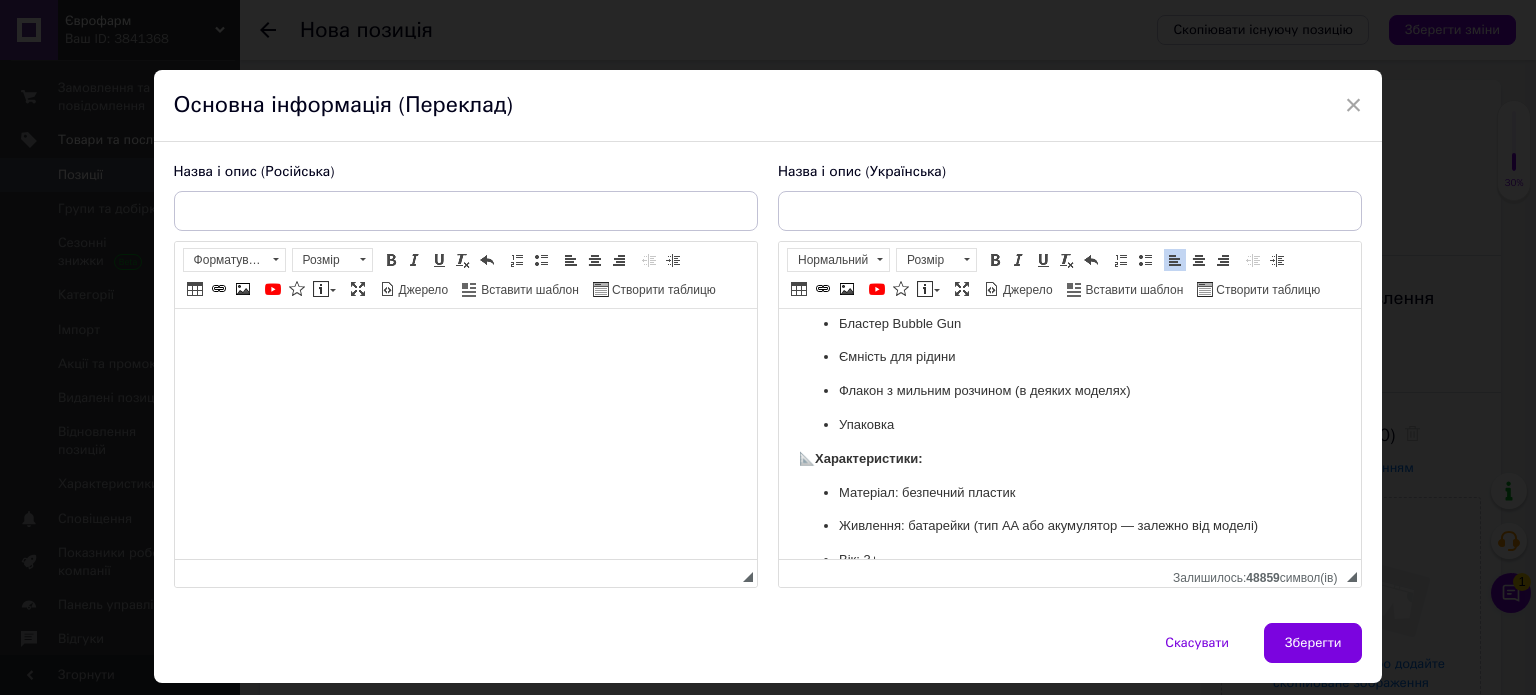 click on "Флакон з мильним розчином (в деяких моделях)" at bounding box center (1069, 391) 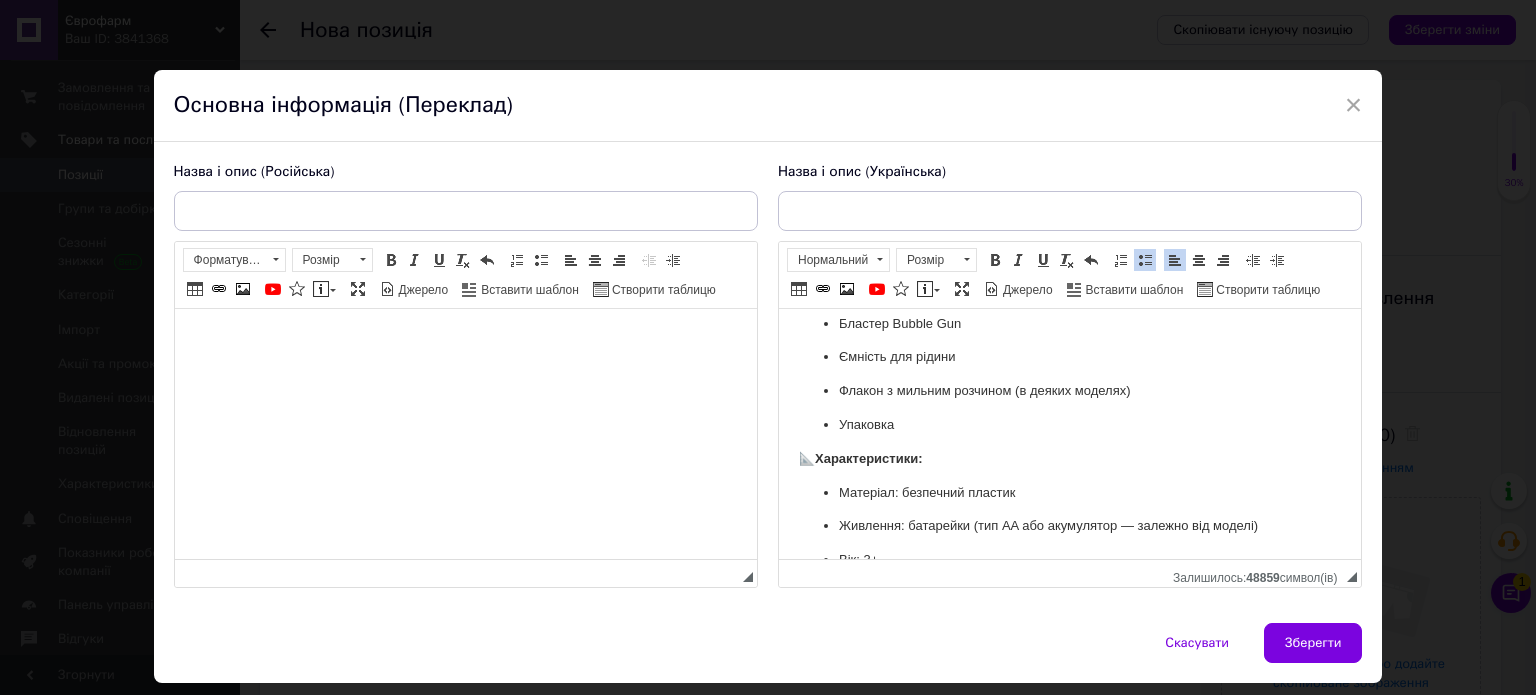 type 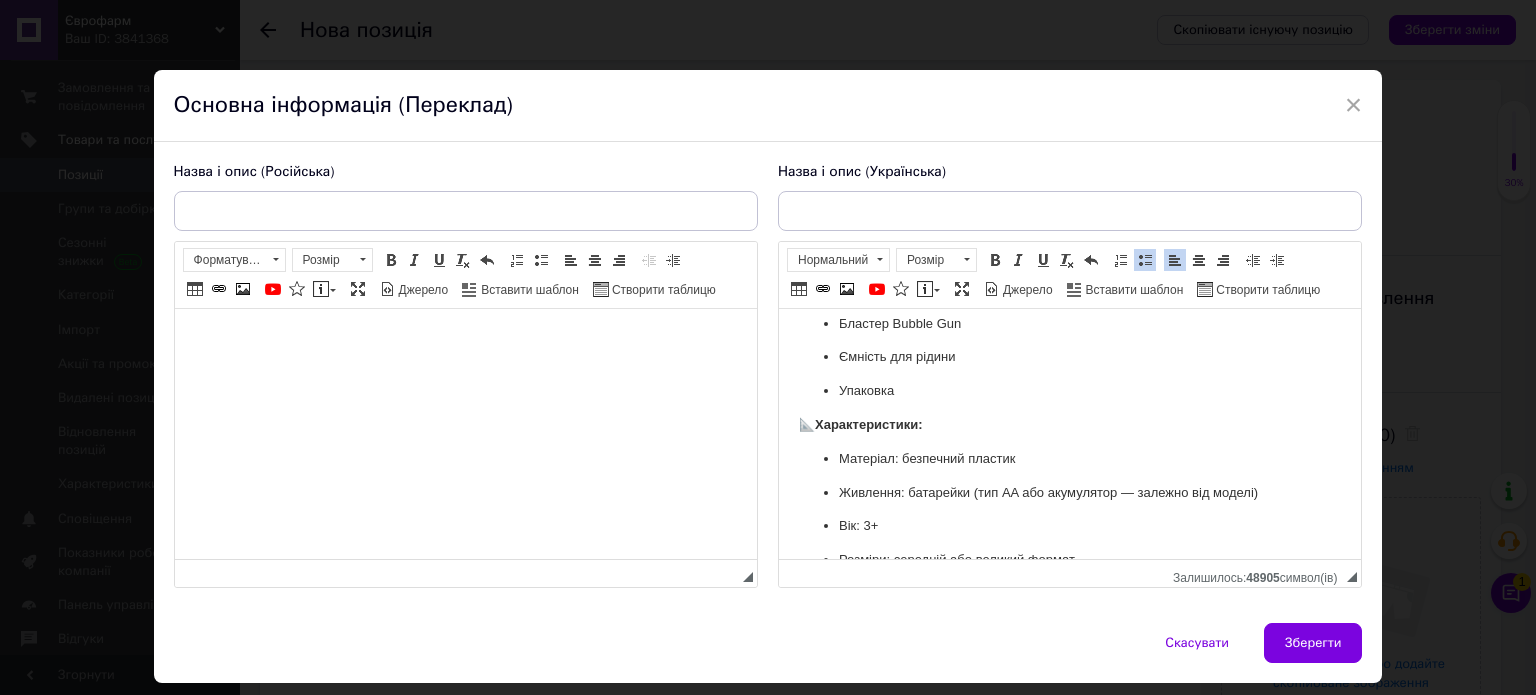 scroll, scrollTop: 607, scrollLeft: 0, axis: vertical 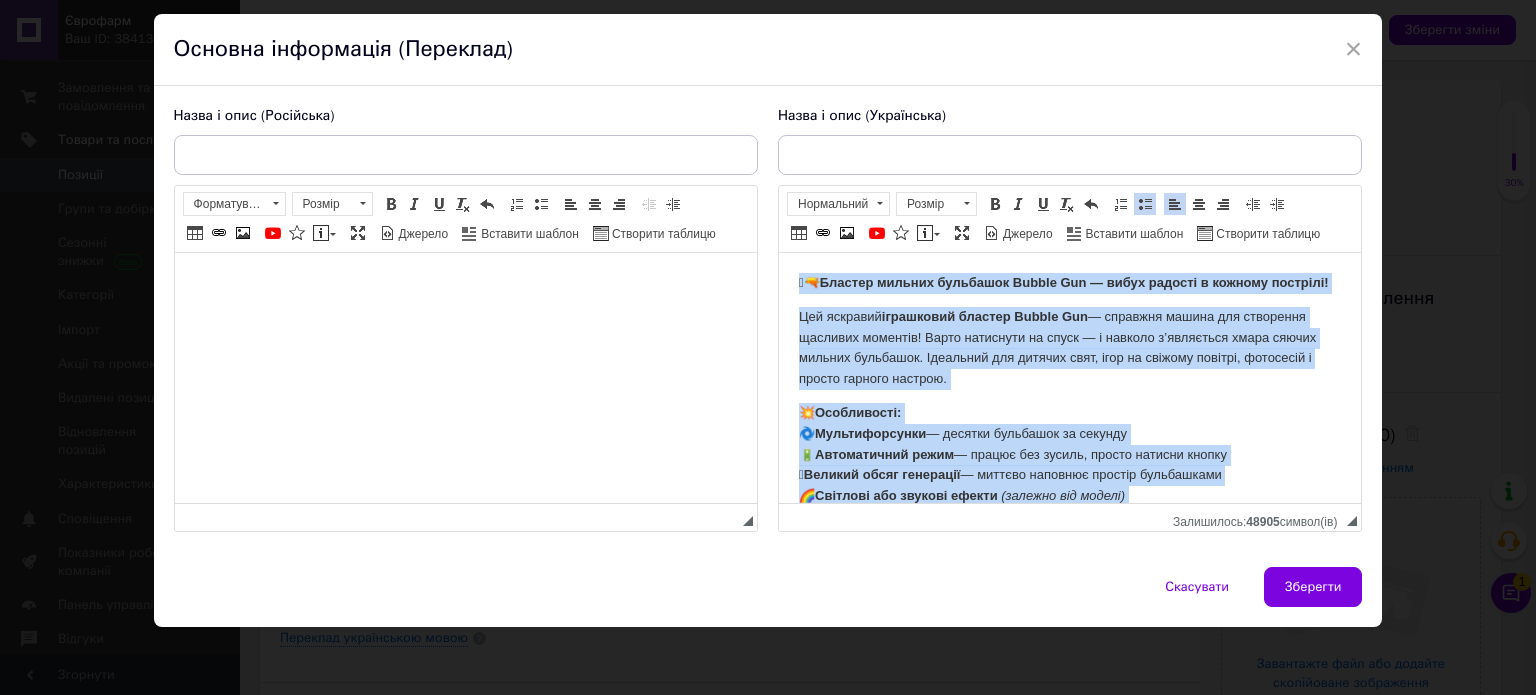drag, startPoint x: 1243, startPoint y: 473, endPoint x: 1343, endPoint y: 297, distance: 202.4253 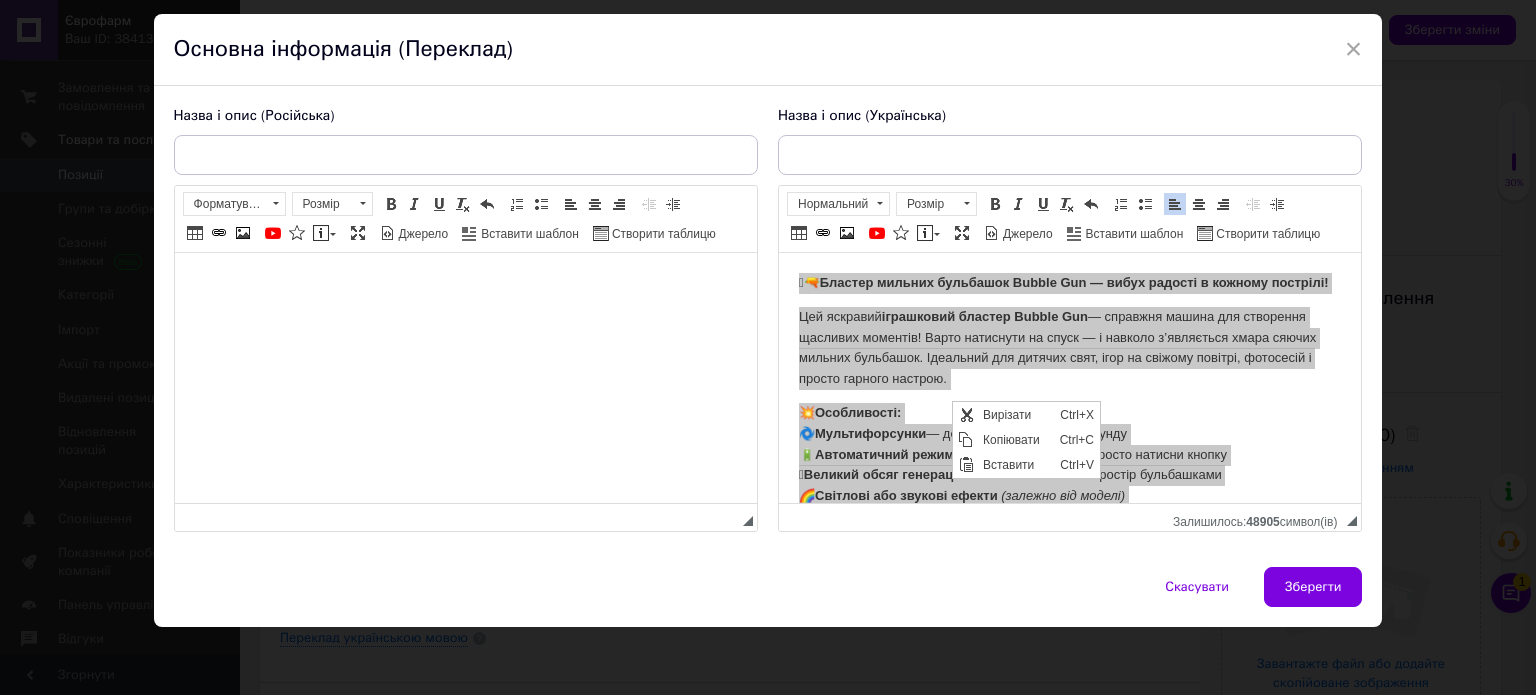 scroll, scrollTop: 0, scrollLeft: 0, axis: both 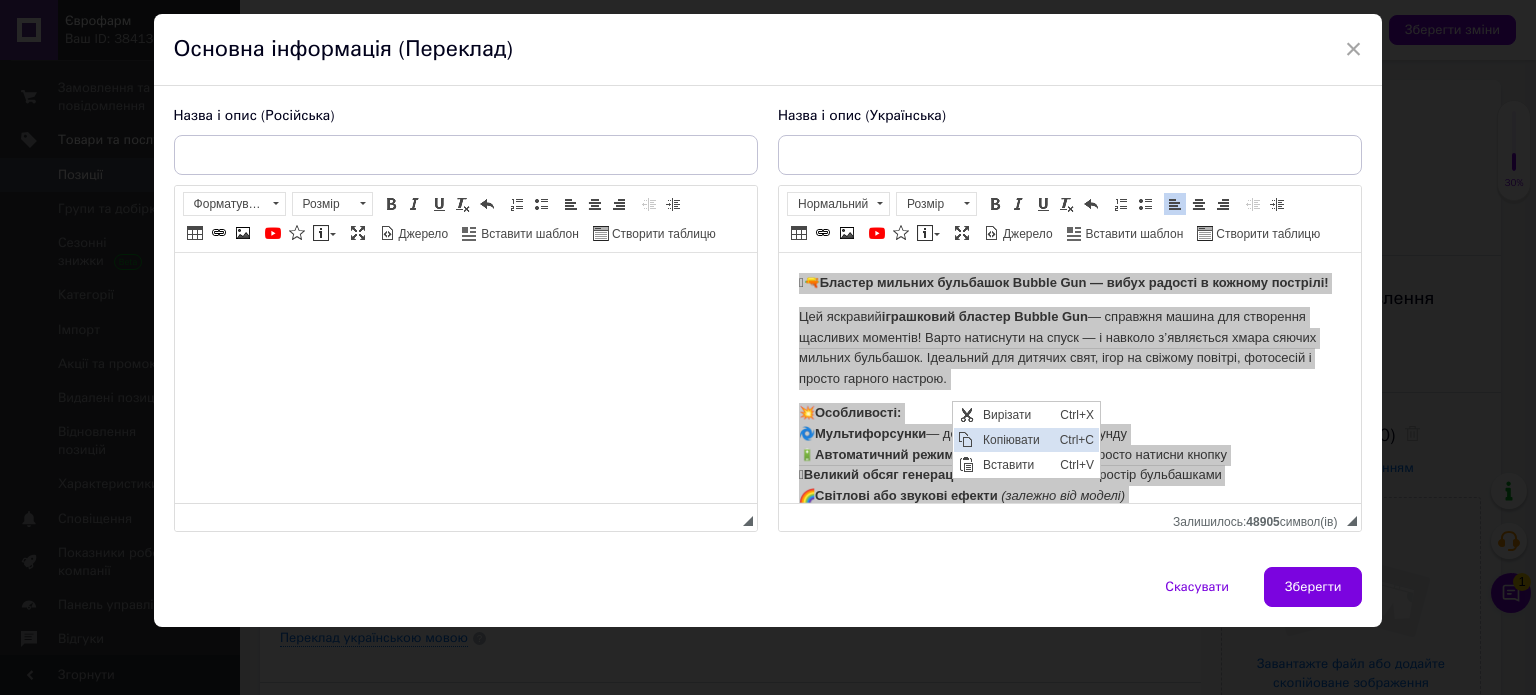 click on "Копіювати" at bounding box center [1015, 439] 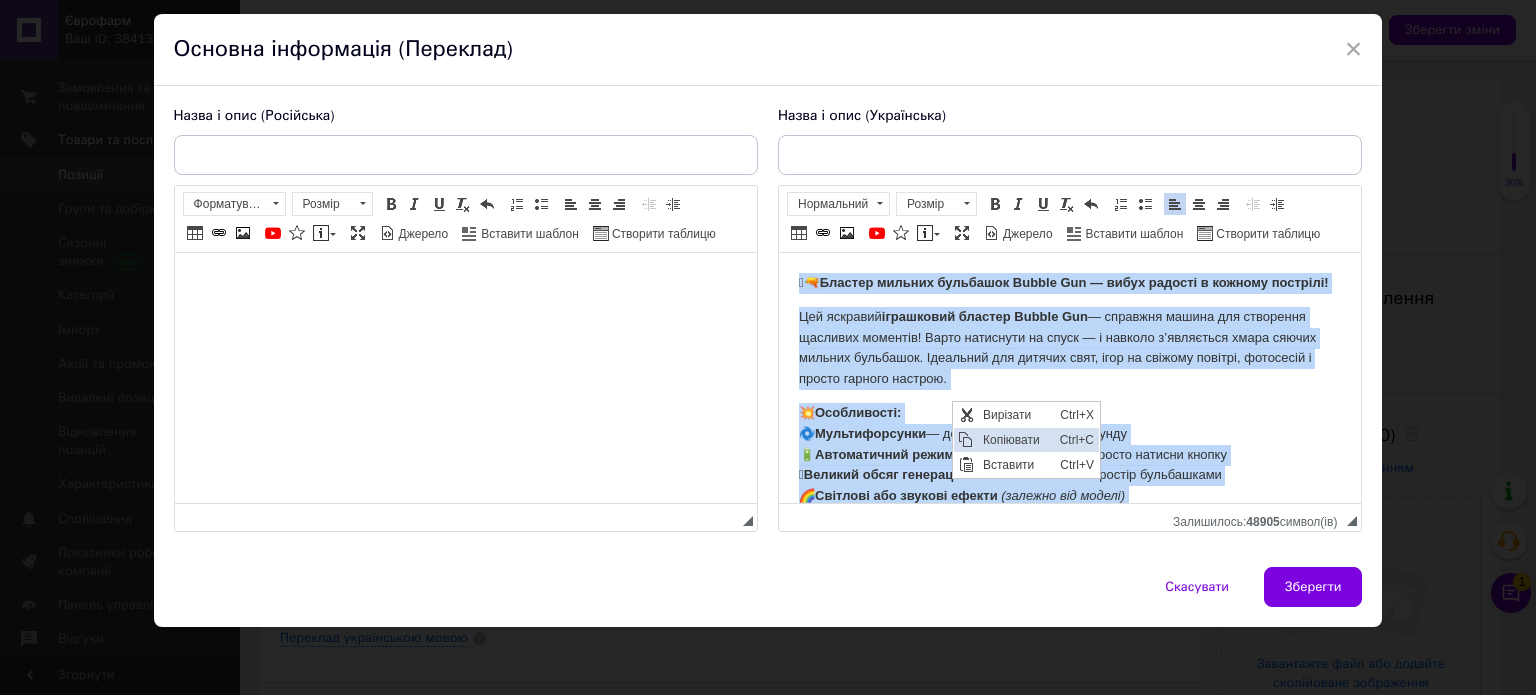 copy on "🫧🔫  Бластер мильних бульбашок Bubble Gun — вибух радості в кожному пострілі! Цей яскравий  іграшковий бластер Bubble Gun  — справжня машина для створення щасливих моментів! Варто натиснути на спуск — і навколо з’являється хмара сяючих мильних бульбашок. Ідеальний для дитячих свят, ігор на свіжому повітрі, фотосесій і просто гарного настрою. 💥  Особливості: 🌀  Мультифорсунки  — десятки бульбашок за секунду 🔋  Автоматичний режим  — працює без зусиль, просто натисни кнопку 🫧  Великий обсяг генерації  — миттєво наповнює простір бульбашками 🌈  Світлові або звукові ефекти   (залежно від моделі) 🧒 Безпечний для дітей, легко тримати в руках 📦  Комплектація: Бластер Bubble Gun Ємність для рідини Упаковка 📐  Характеристики: Матеріал: безпечний пластик Живлення: батарейки (тип AA або акумулятор — залежно від моделі) Вік: 3+ Розміри: середній або великий формат 🎉  Ідеально для: Дитячих вечірок Прогулянок у дворі Літніх забав на природі Веселих фотозон і TikTok-контенту 🎁  Подаруйте дітям магію мильних бульбашок! Bubbl..." 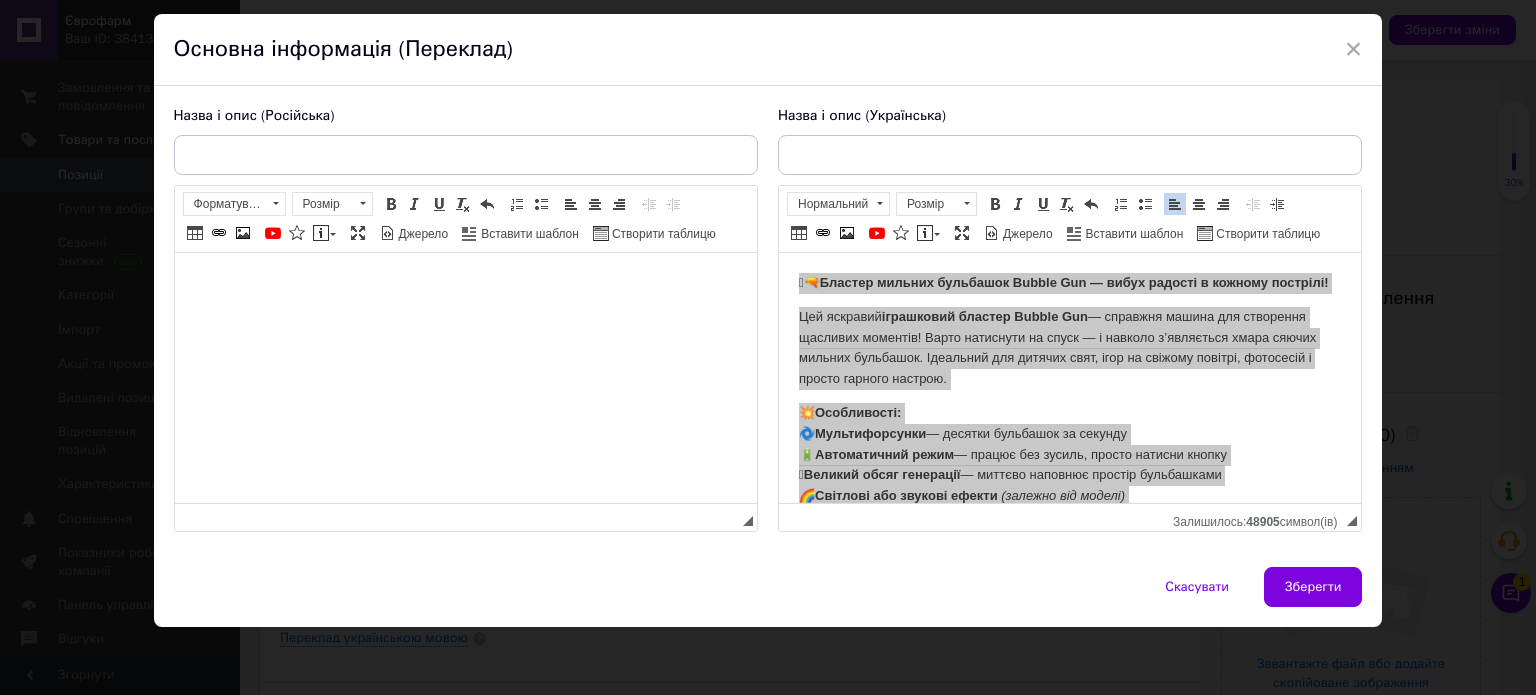 drag, startPoint x: 395, startPoint y: 310, endPoint x: 330, endPoint y: 299, distance: 65.9242 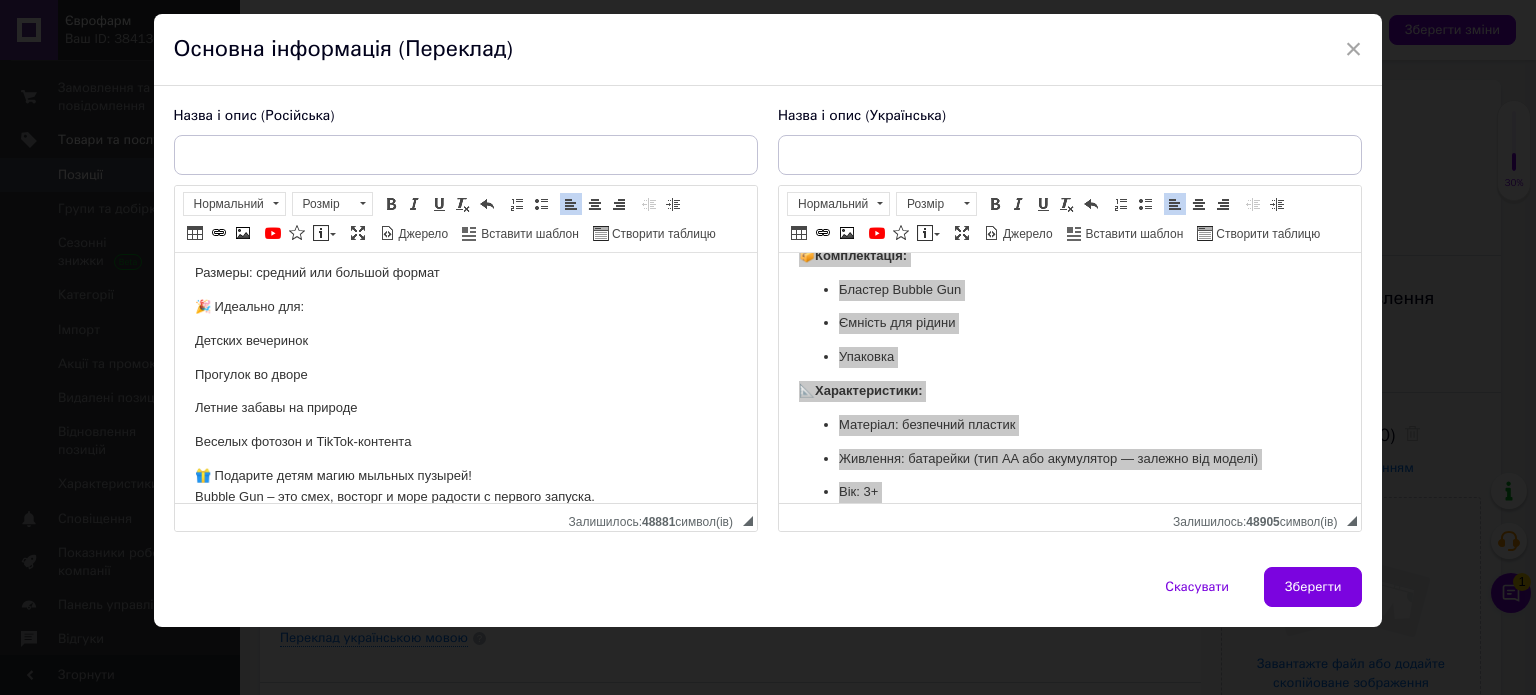 scroll, scrollTop: 300, scrollLeft: 0, axis: vertical 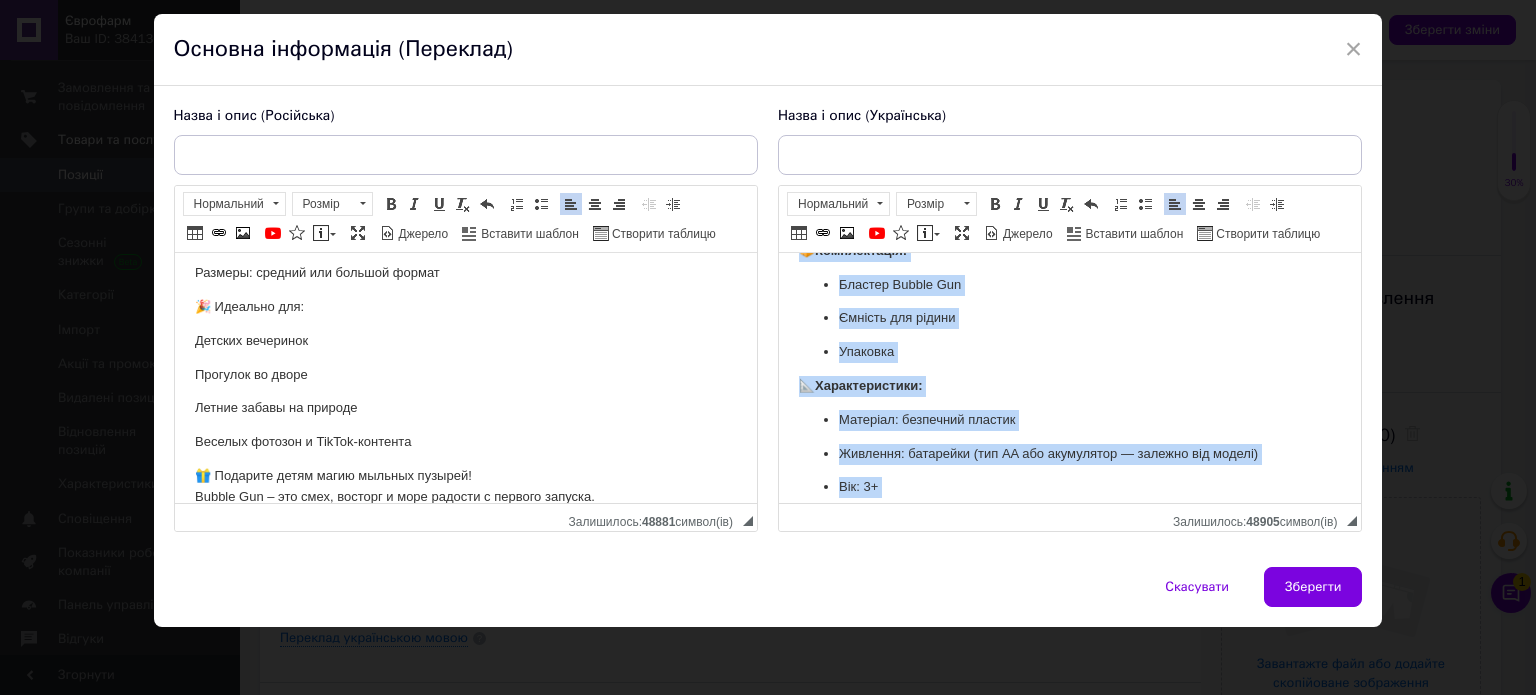 click on "Ємність для рідини" at bounding box center (1069, 318) 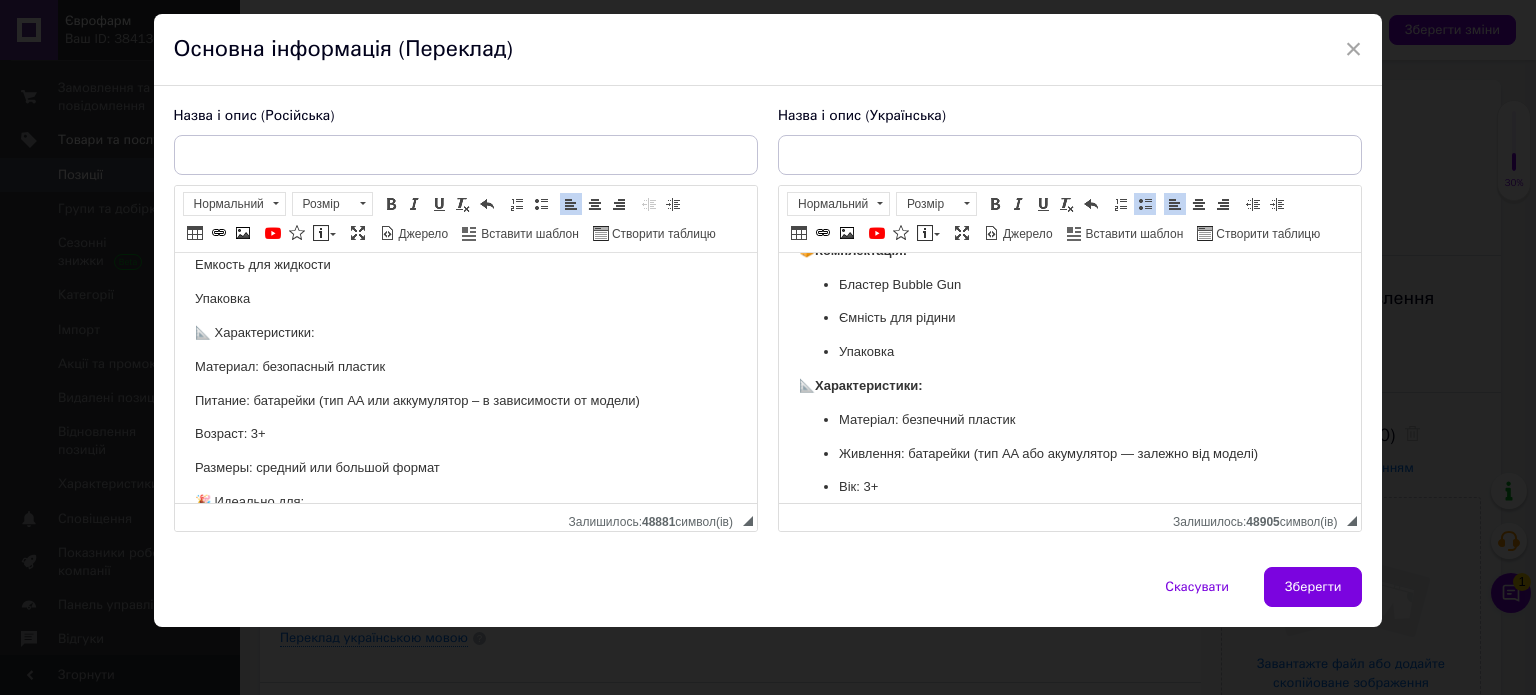 scroll, scrollTop: 348, scrollLeft: 0, axis: vertical 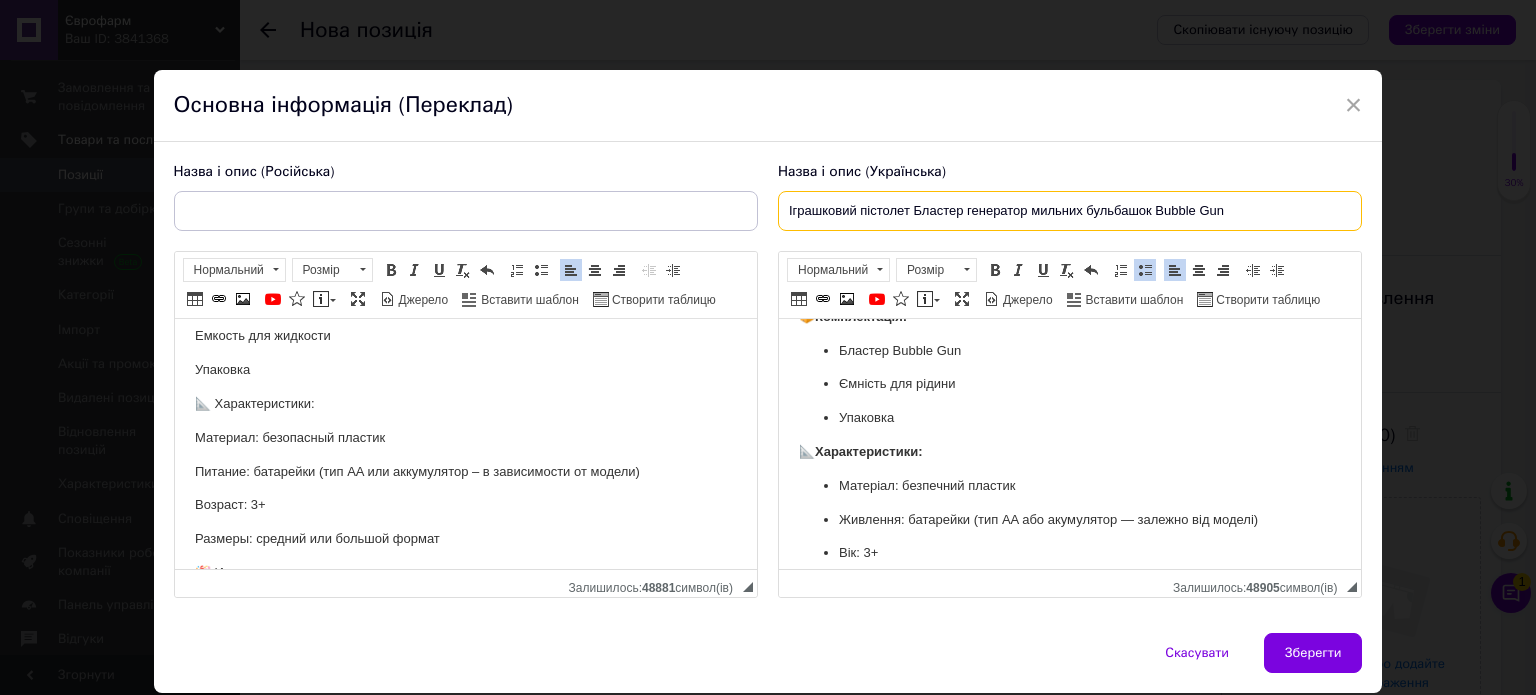 type on "Іграшковий пістолет Бластер генератор мильних бульбашок Bubble Gun" 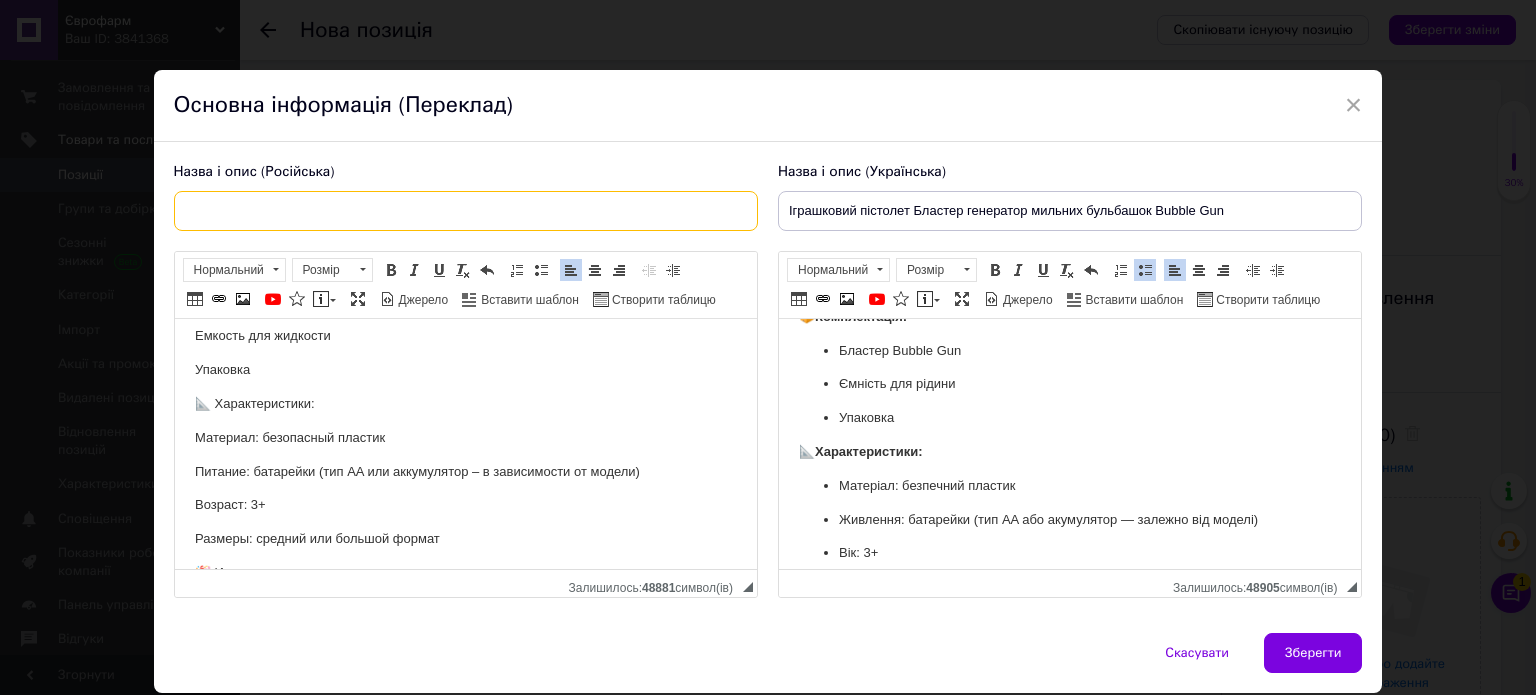 drag, startPoint x: 252, startPoint y: 223, endPoint x: 244, endPoint y: 236, distance: 15.264338 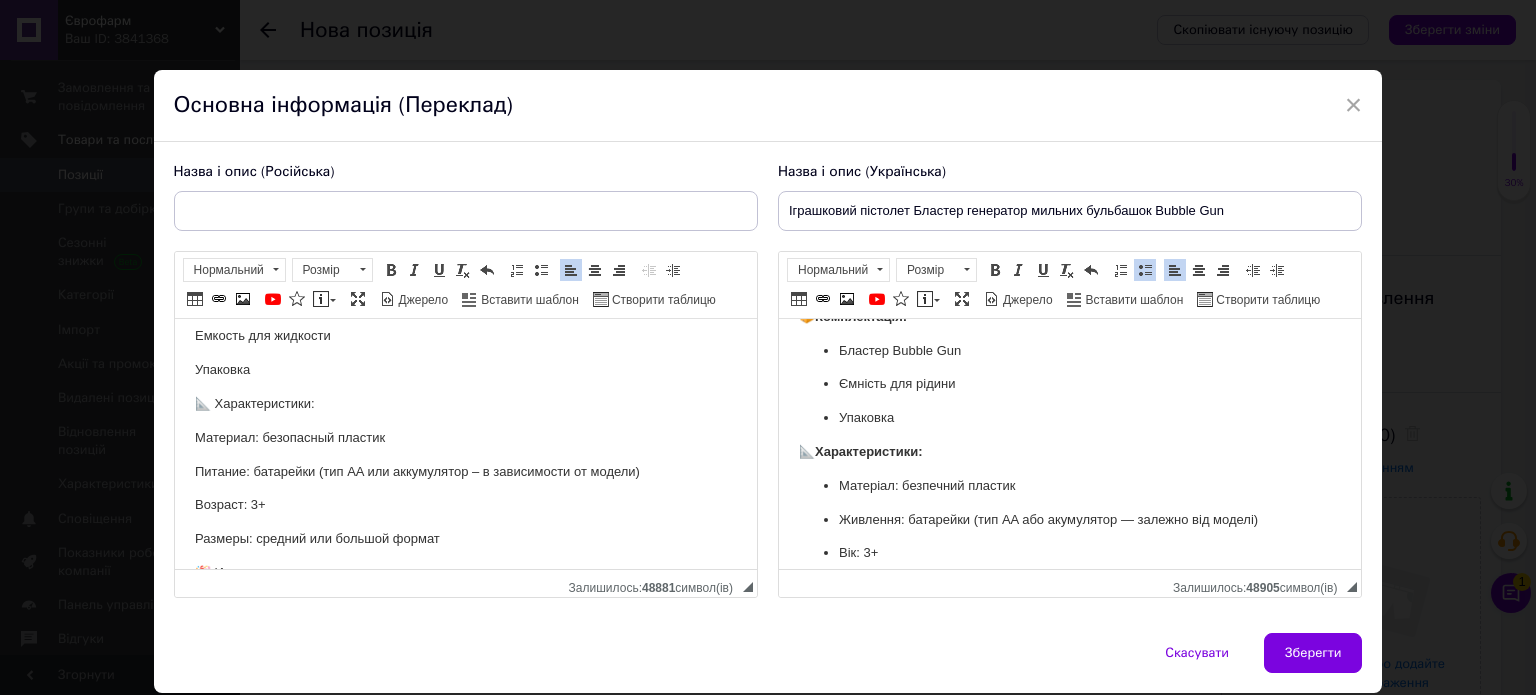 drag, startPoint x: 249, startPoint y: 234, endPoint x: 297, endPoint y: 183, distance: 70.035706 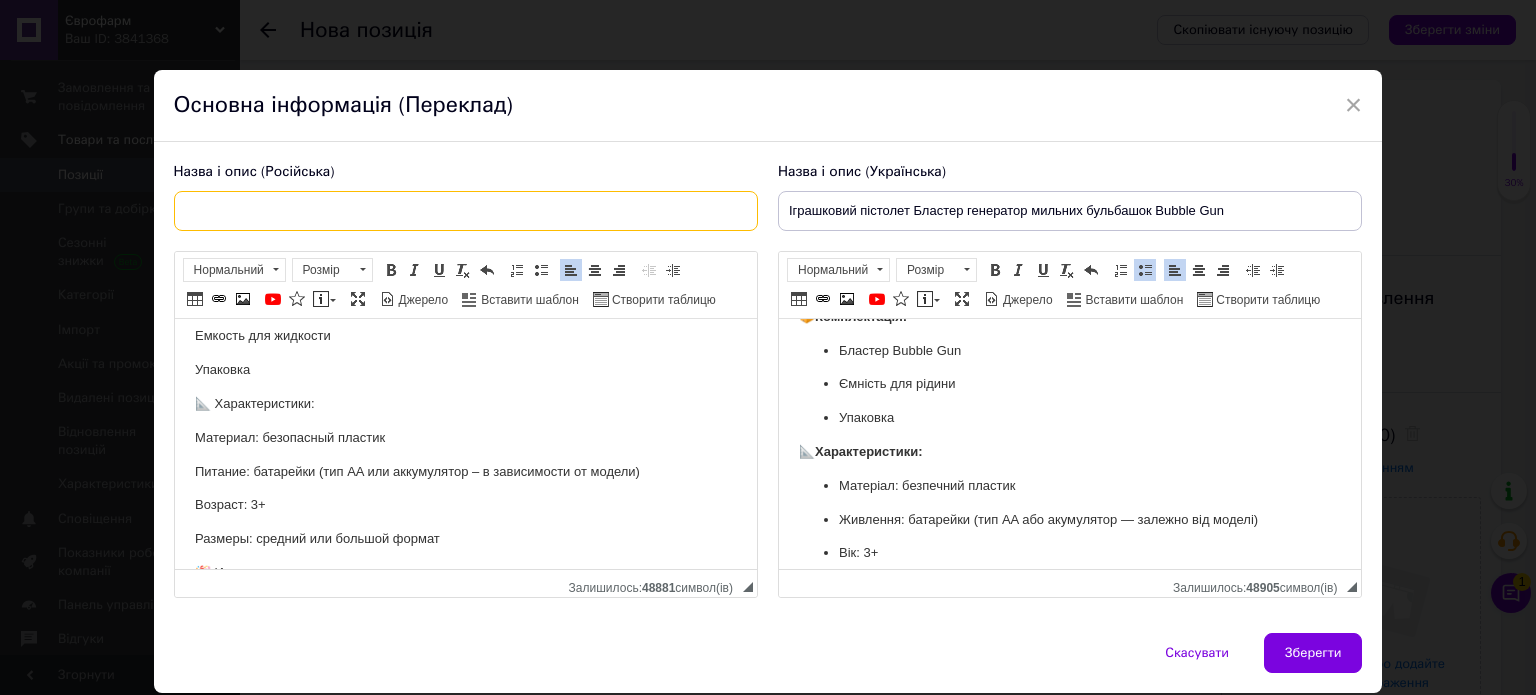 drag, startPoint x: 297, startPoint y: 183, endPoint x: 272, endPoint y: 217, distance: 42.201897 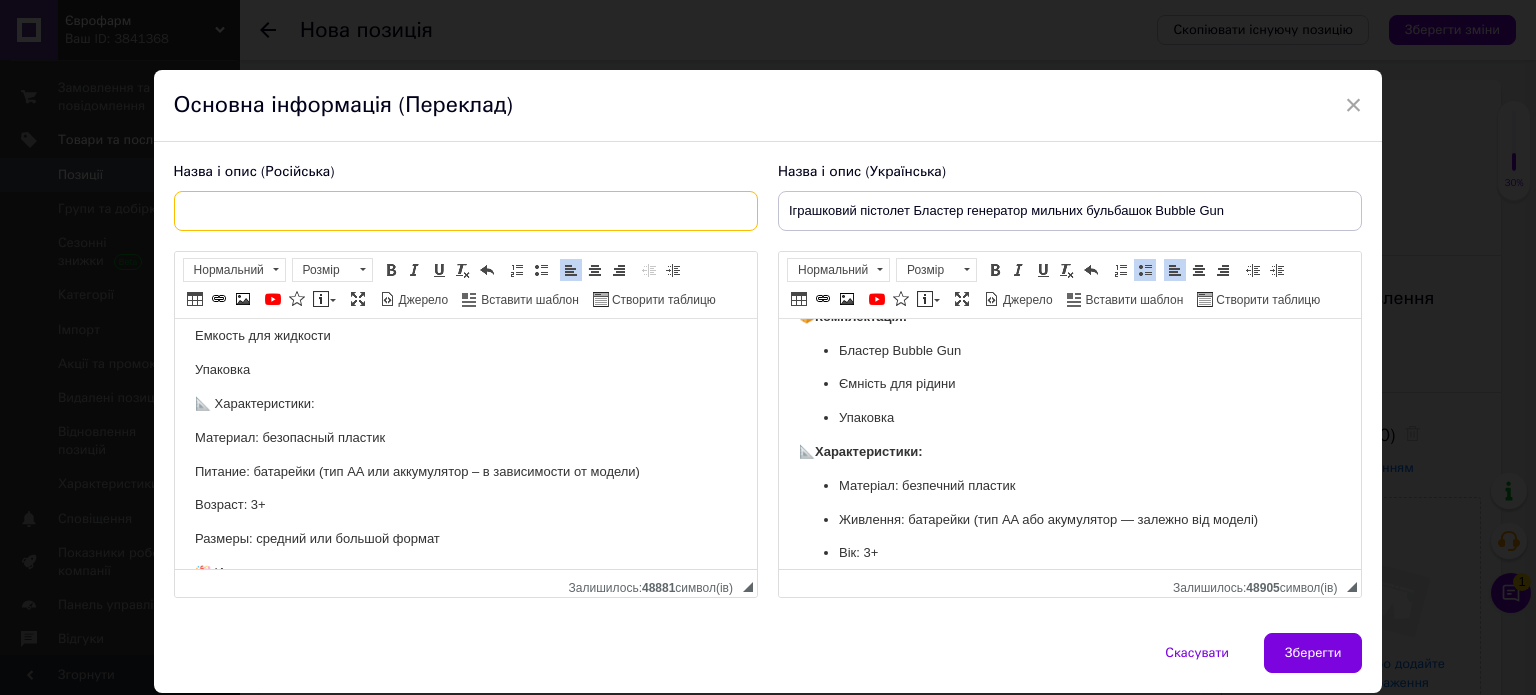 paste on "Игрушечный пистолет Бластер генератор мыльных пузырей Bubble Gun" 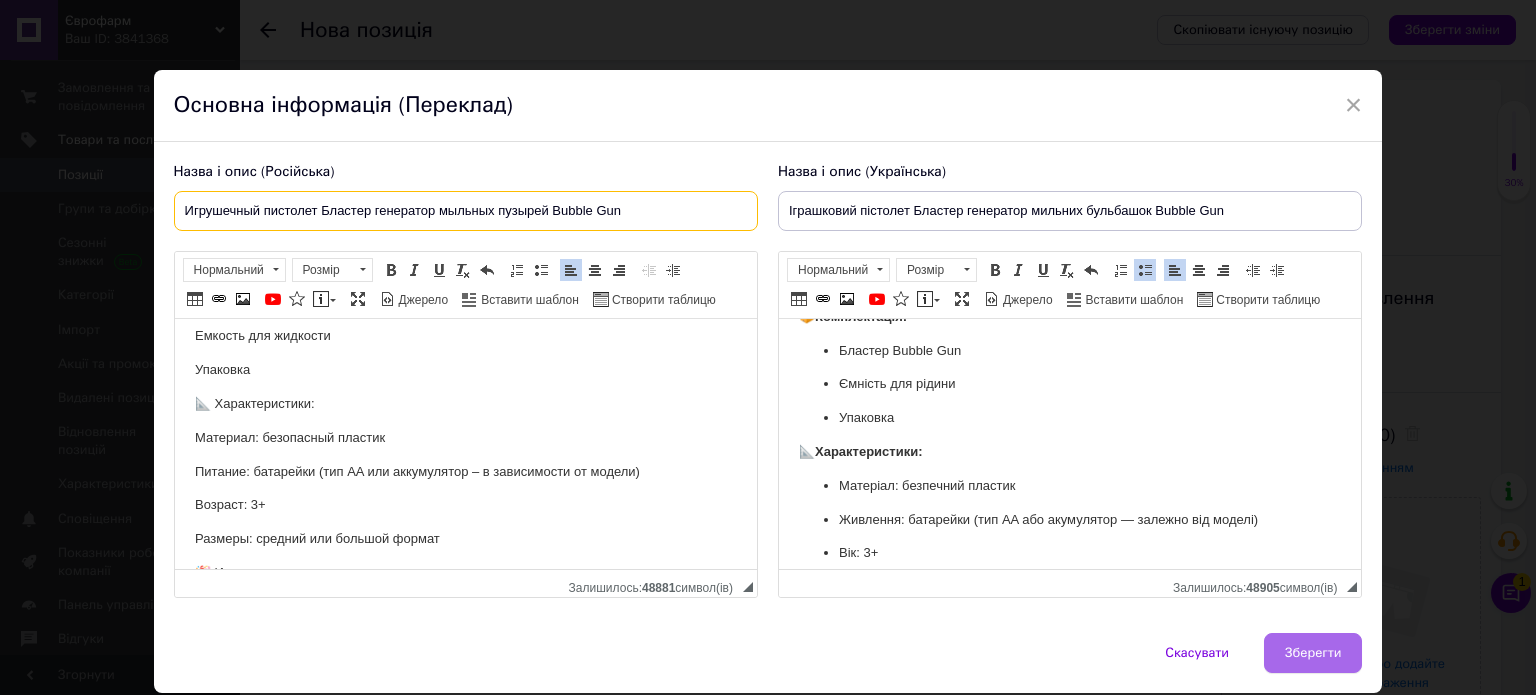 type on "Игрушечный пистолет Бластер генератор мыльных пузырей Bubble Gun" 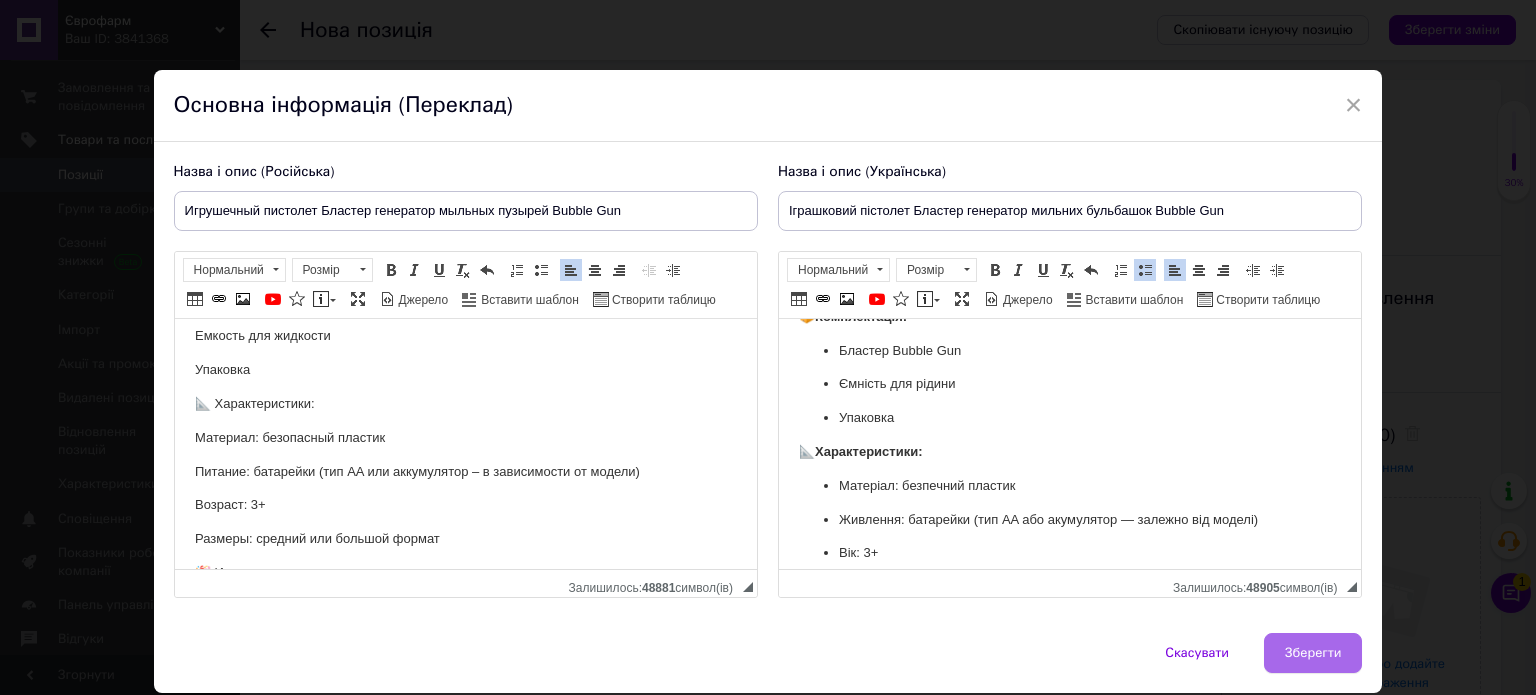 click on "Зберегти" at bounding box center [1313, 653] 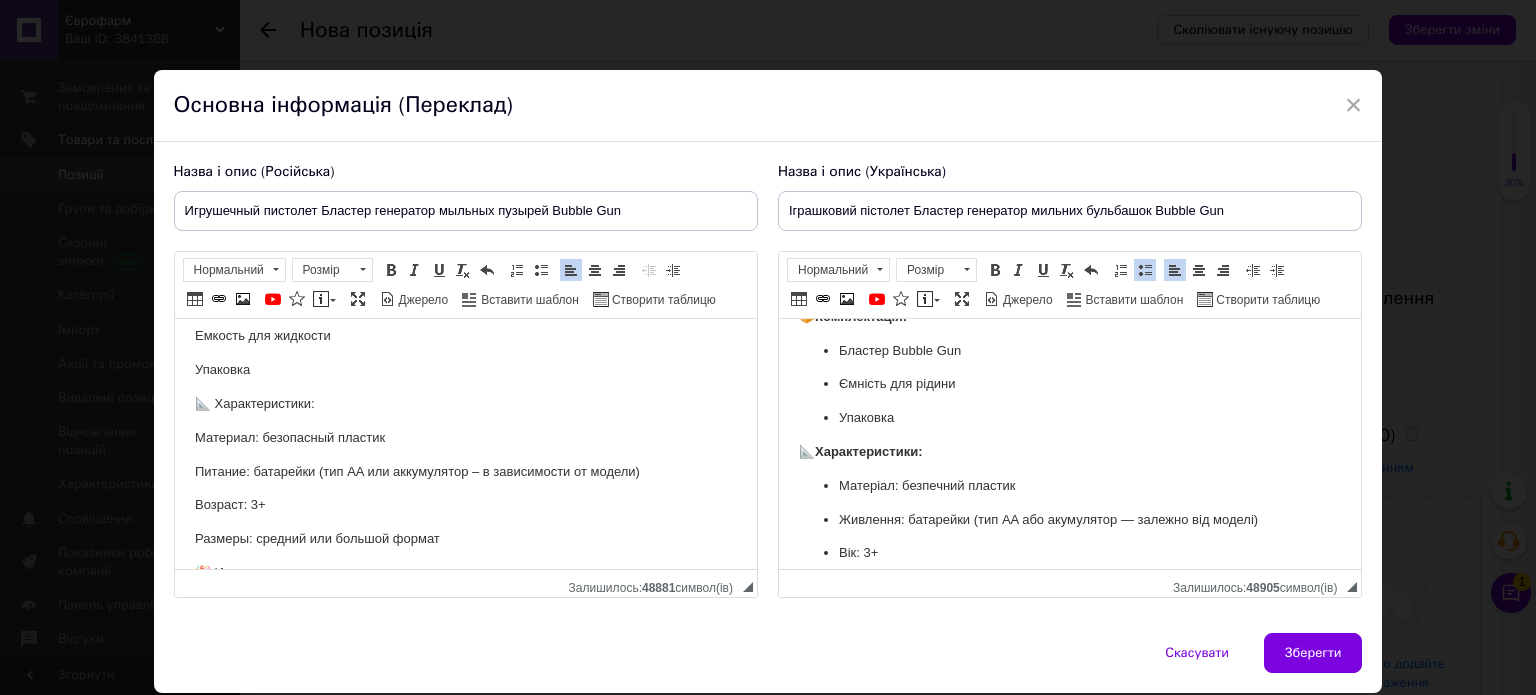 type on "Игрушечный пистолет Бластер генератор мыльных пузырей Bubble Gun" 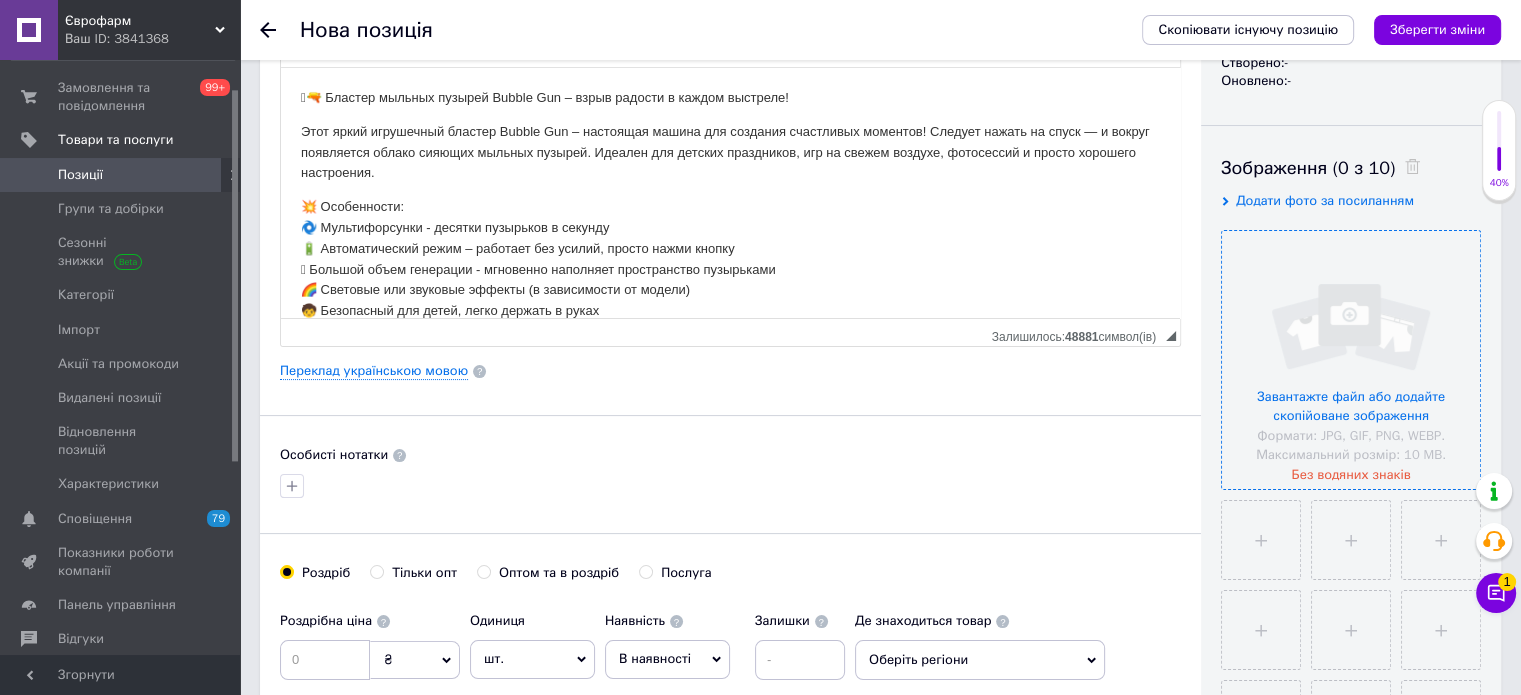 scroll, scrollTop: 300, scrollLeft: 0, axis: vertical 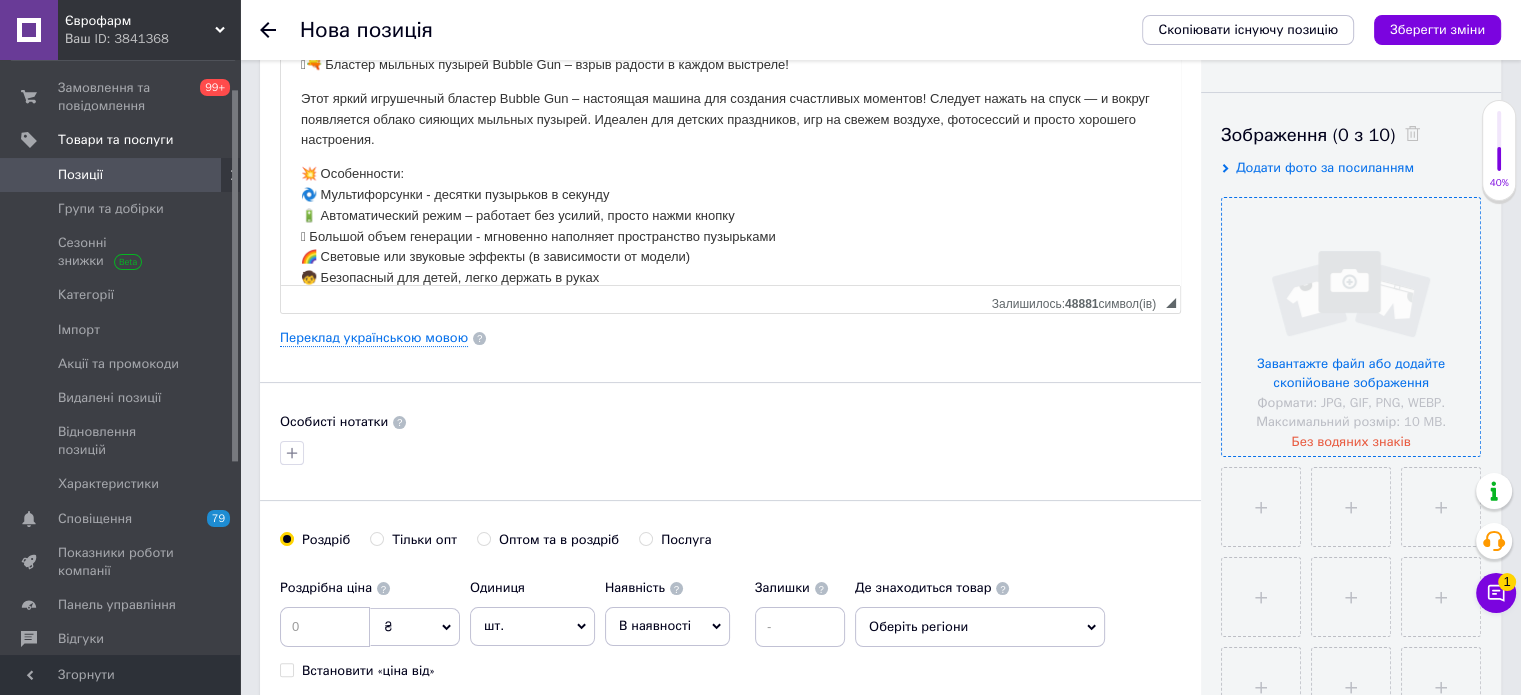 click at bounding box center (1351, 327) 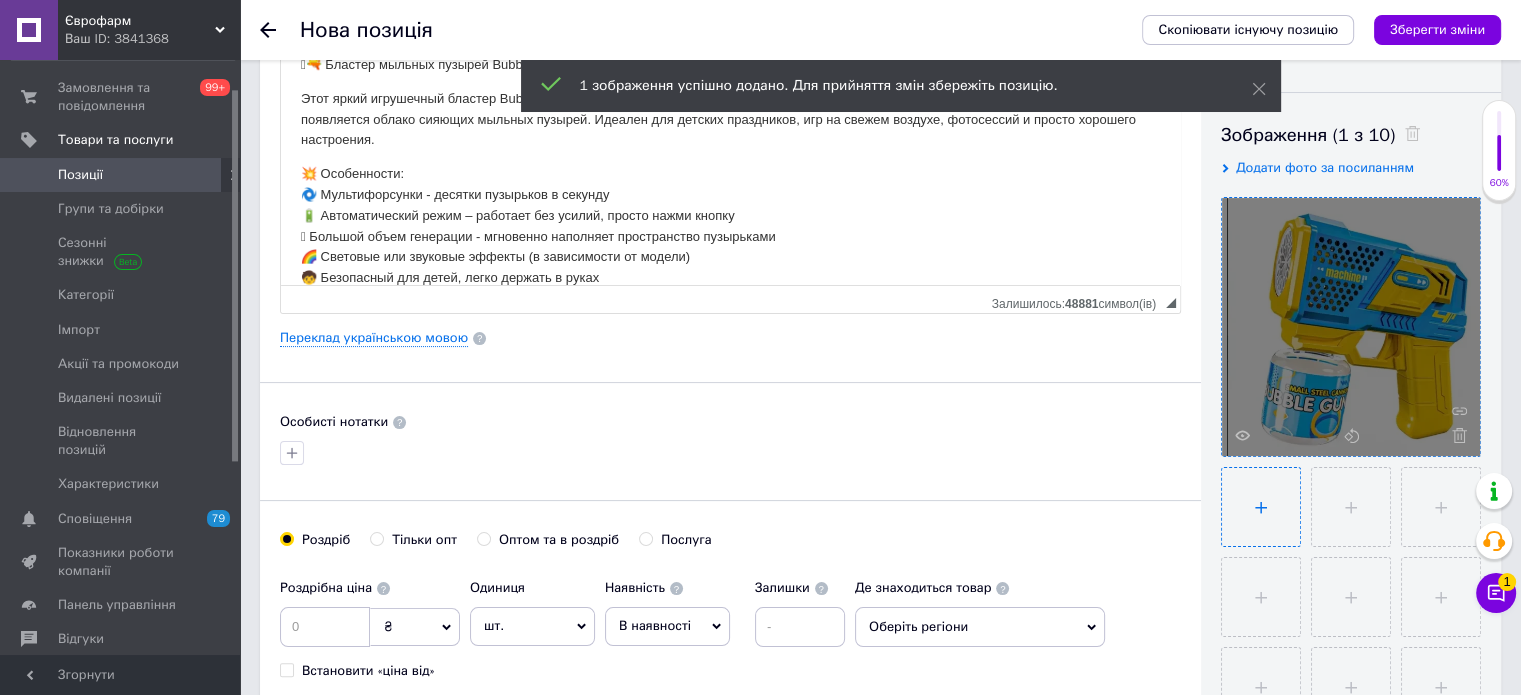 click at bounding box center (1261, 507) 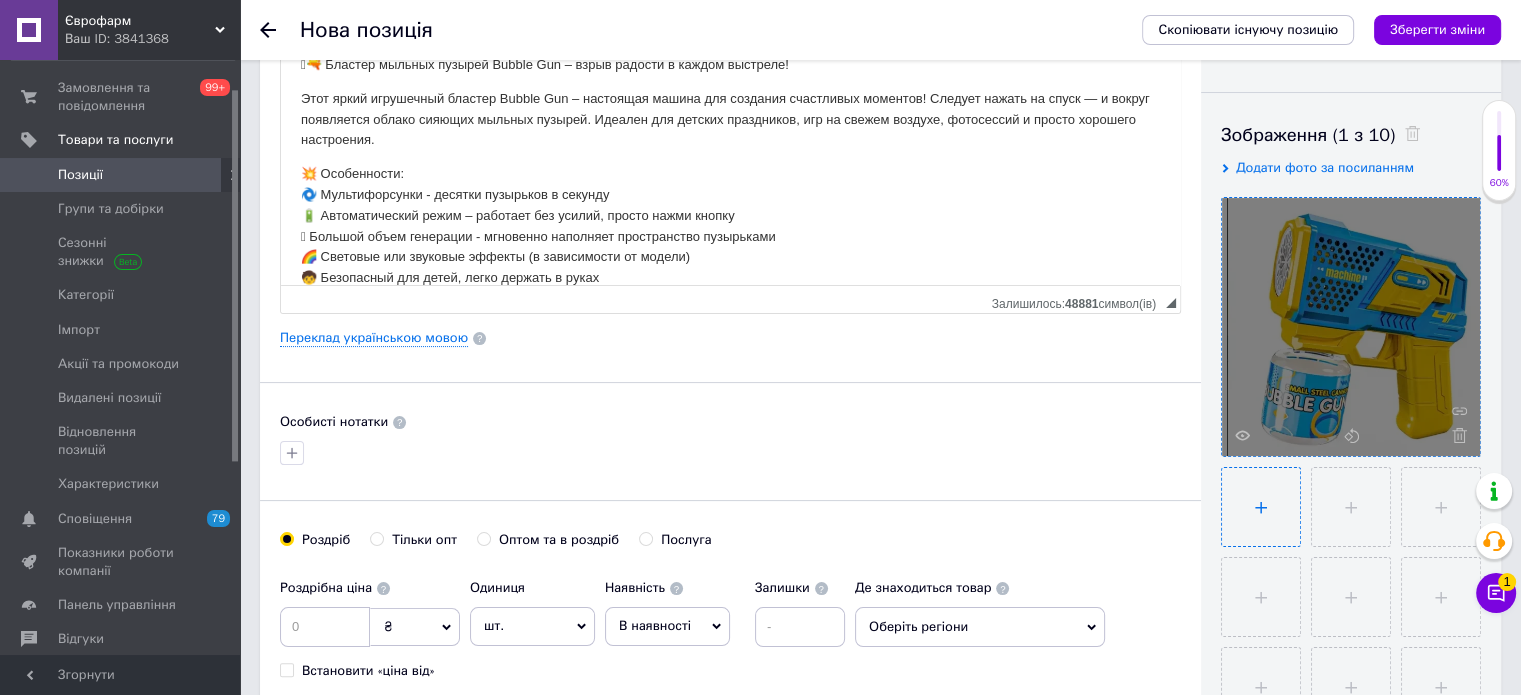 type on "C:\fakepath\yhrushechnyi-pystolet-blaster-henerator-mylnykh-puzyrei-bubble-gun-15553484102825_7887d14151.webp" 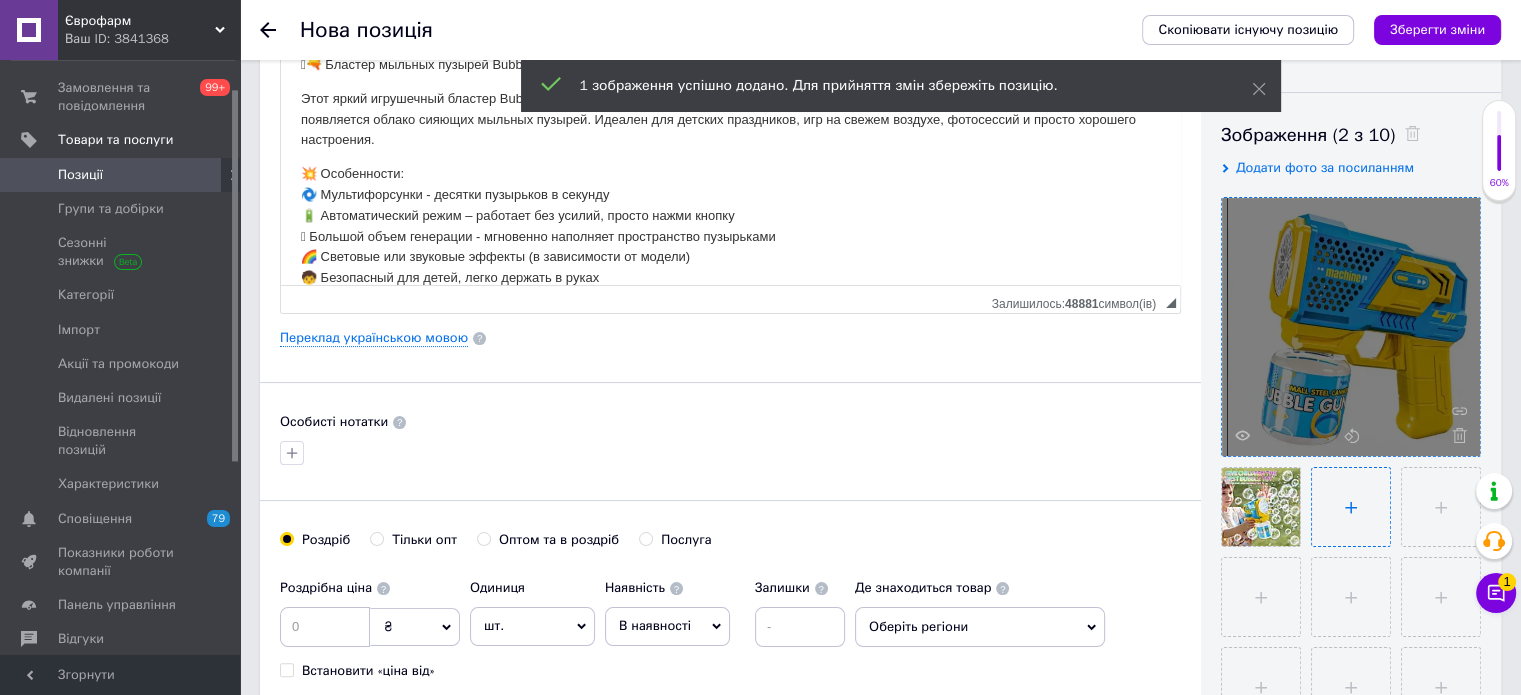 click at bounding box center [1351, 507] 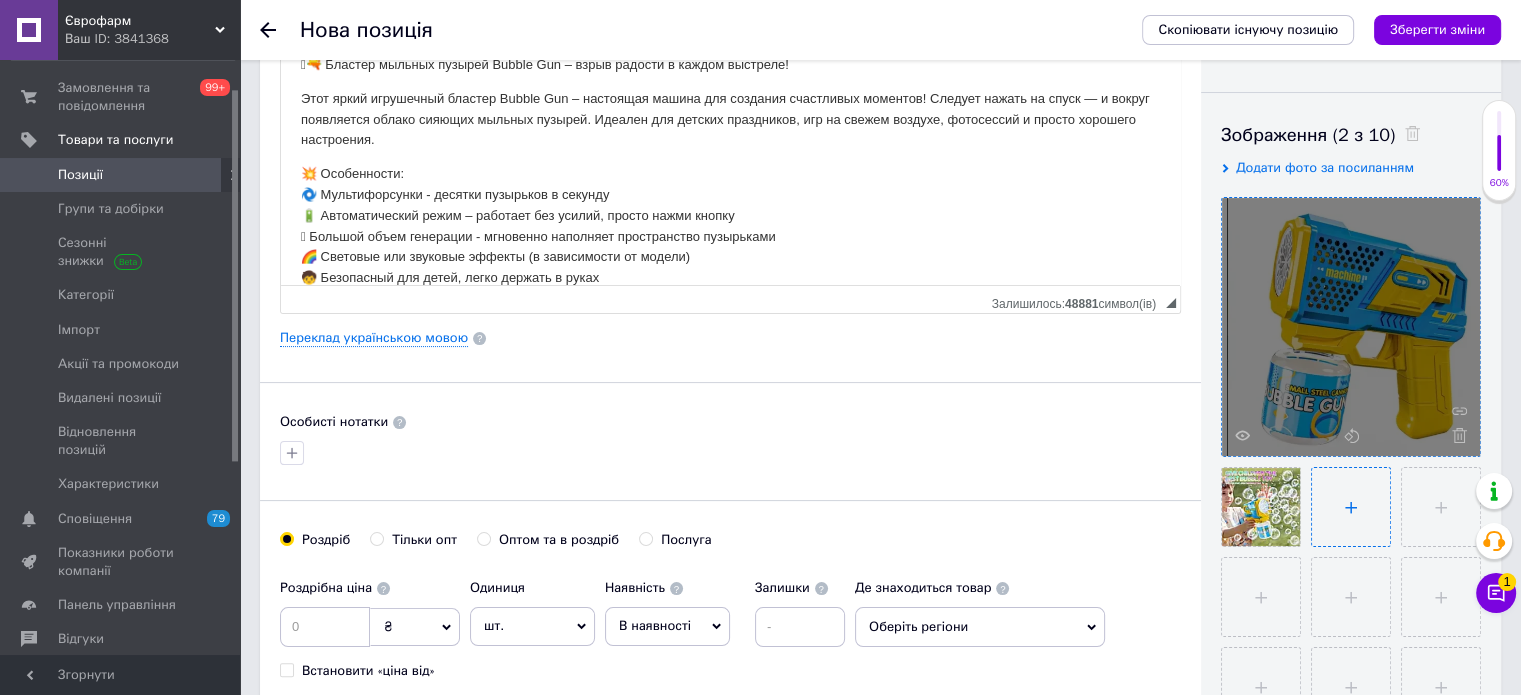 type on "C:\fakepath\yhrushechnyi-pystolet-blaster-henerator-mylnykh-puzyrei-bubble-gun-68918412273191_44e8ff6410.webp" 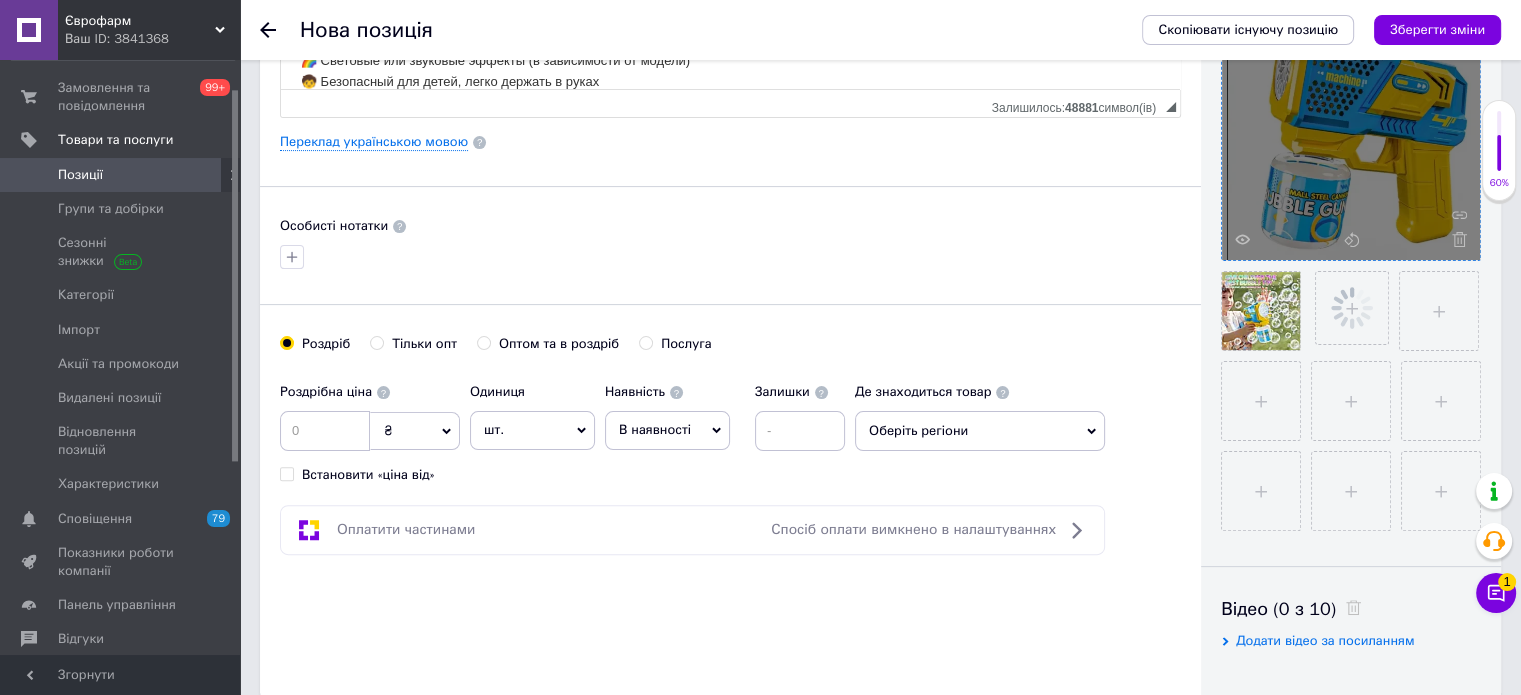 scroll, scrollTop: 500, scrollLeft: 0, axis: vertical 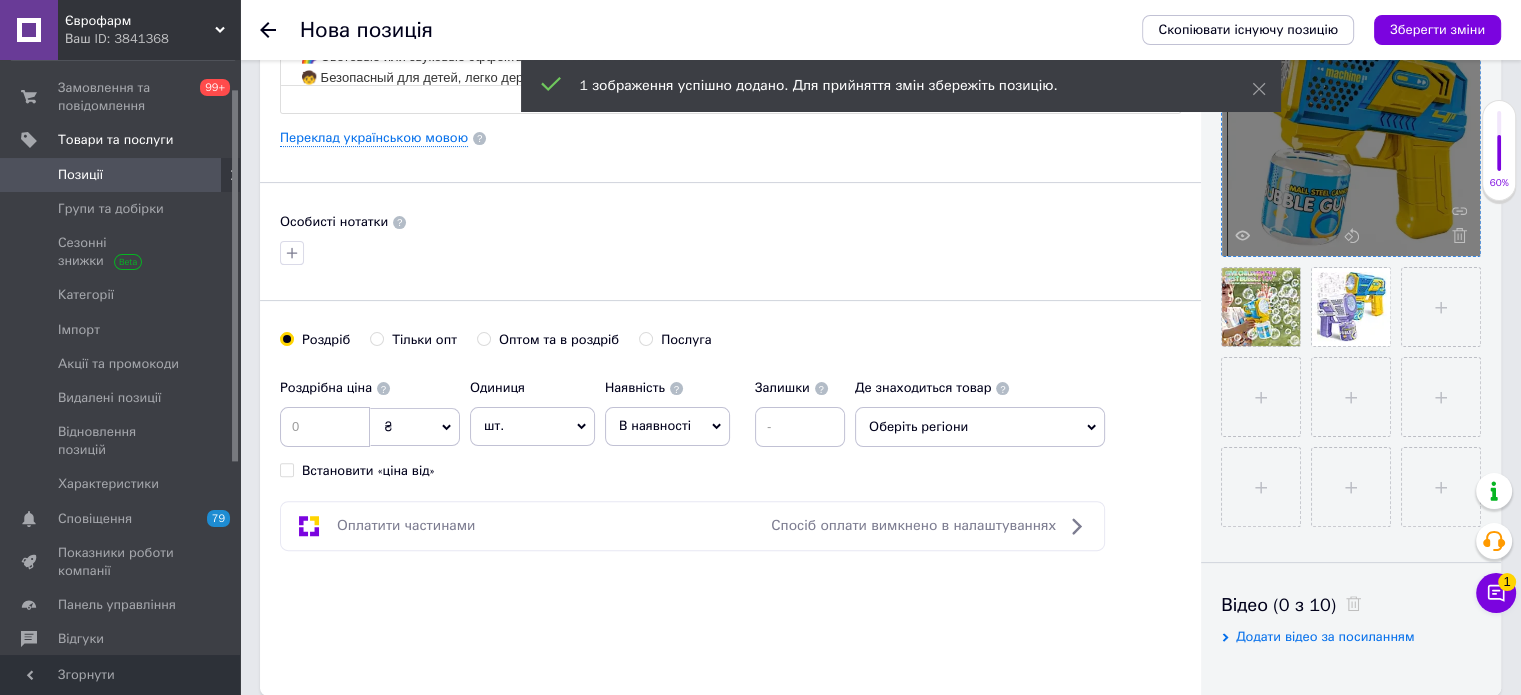 click on "В наявності" at bounding box center [655, 425] 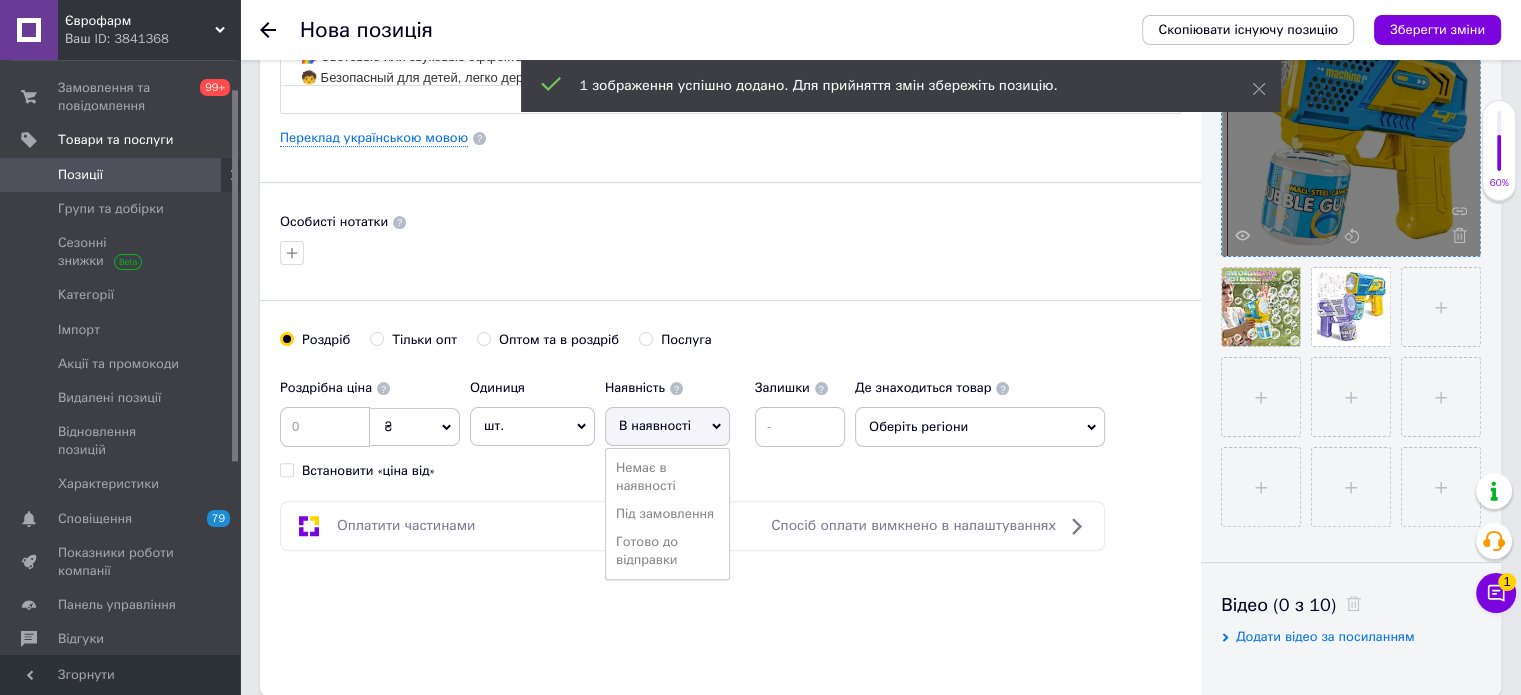 drag, startPoint x: 690, startPoint y: 548, endPoint x: 725, endPoint y: 501, distance: 58.60034 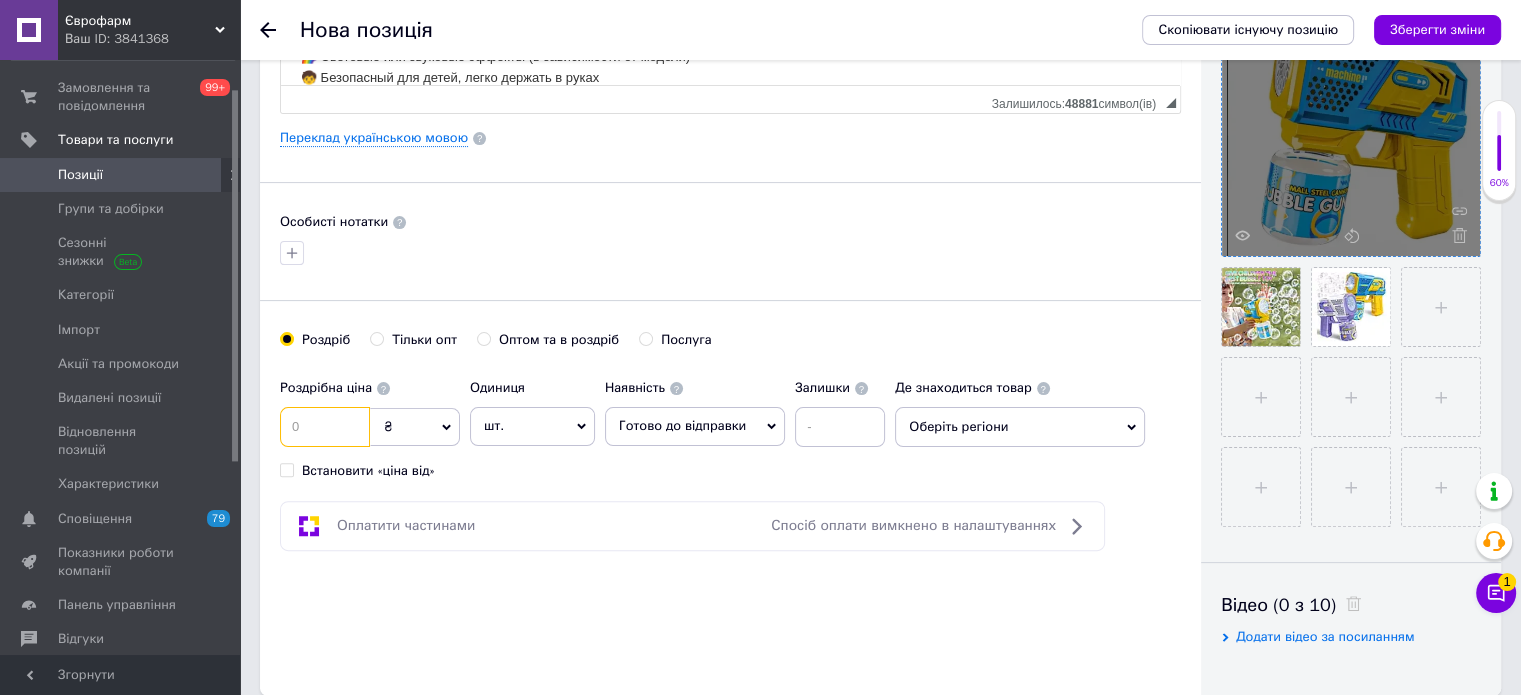 click at bounding box center (325, 427) 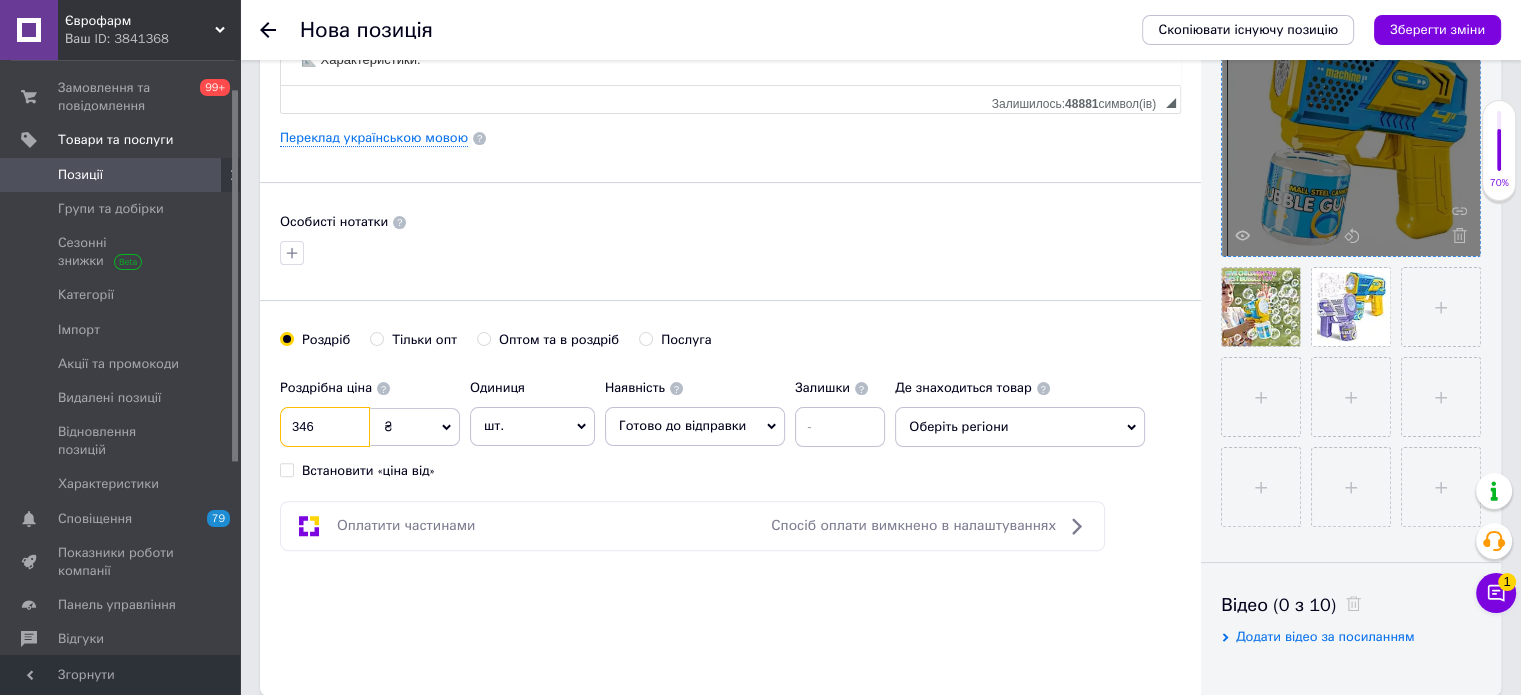 scroll, scrollTop: 300, scrollLeft: 0, axis: vertical 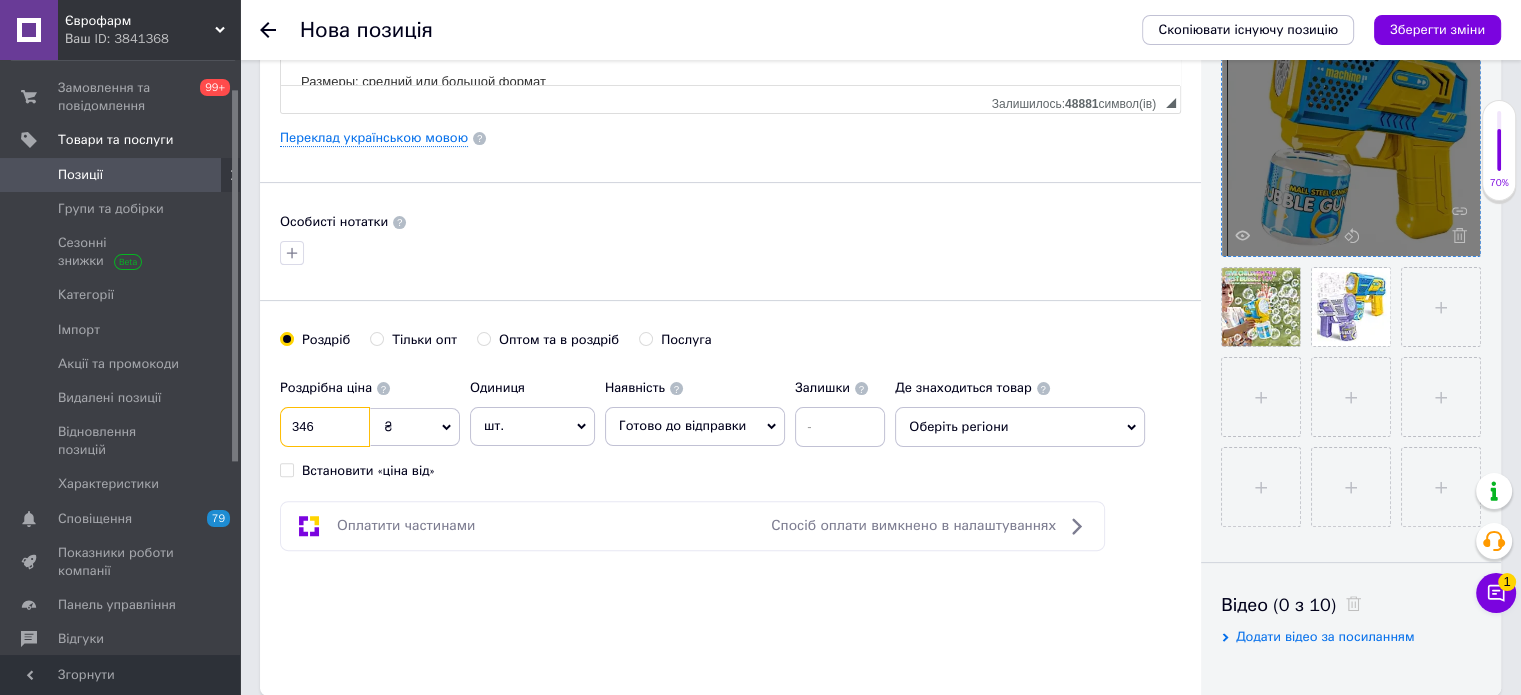 type on "346" 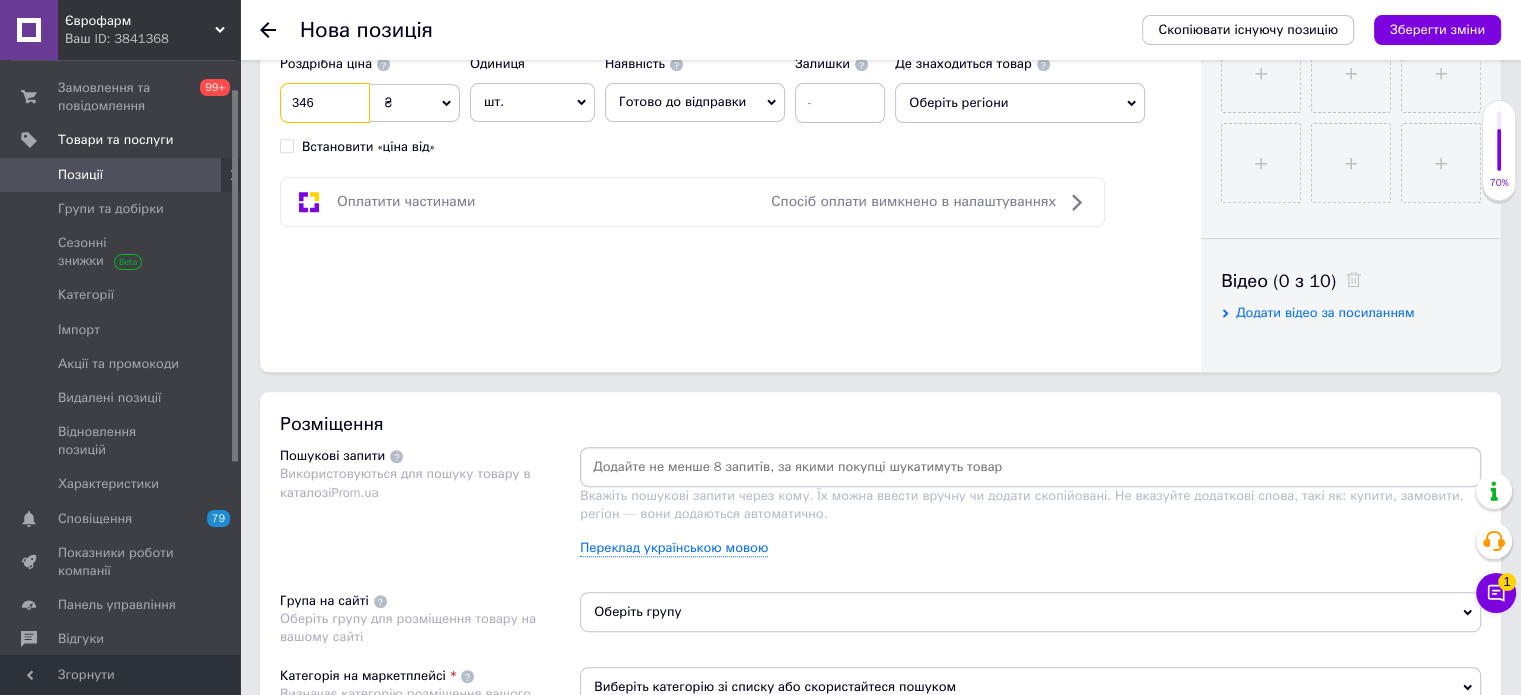 scroll, scrollTop: 900, scrollLeft: 0, axis: vertical 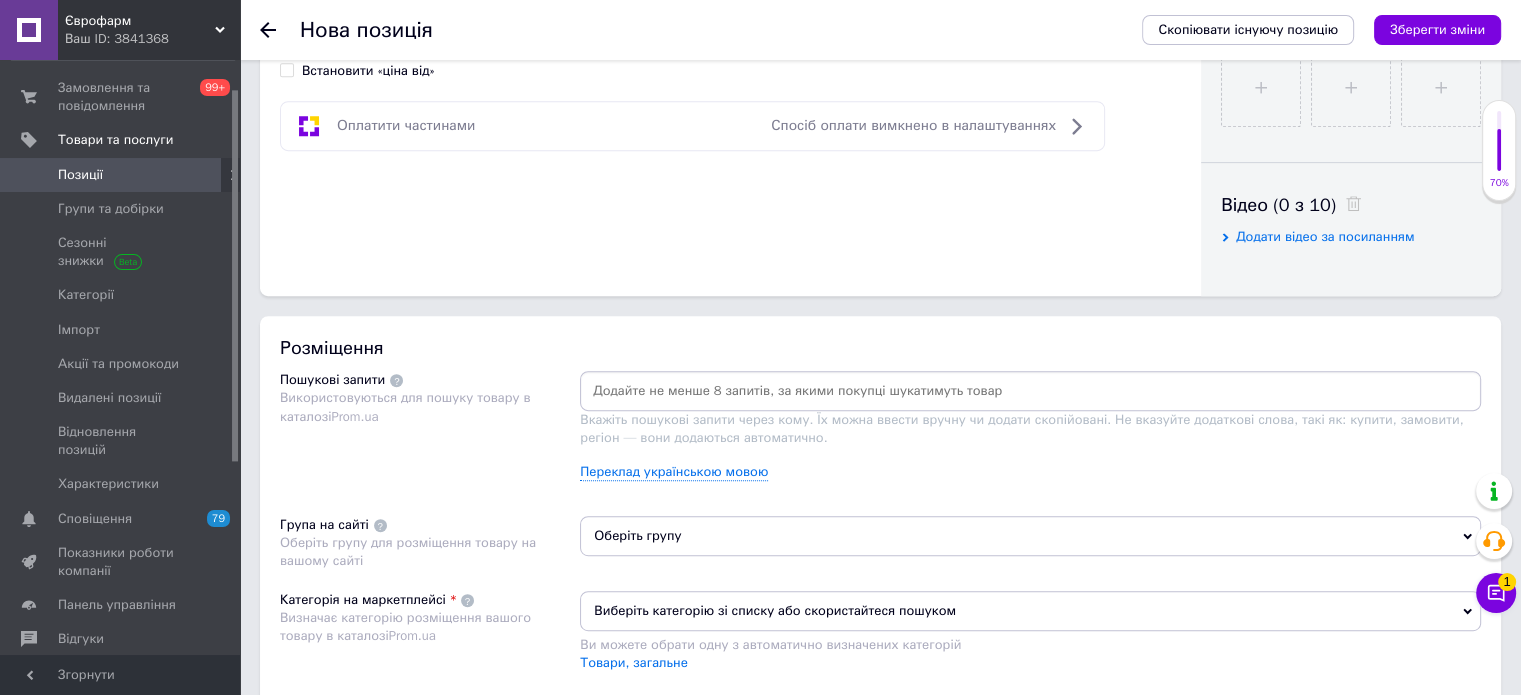 click at bounding box center (1030, 391) 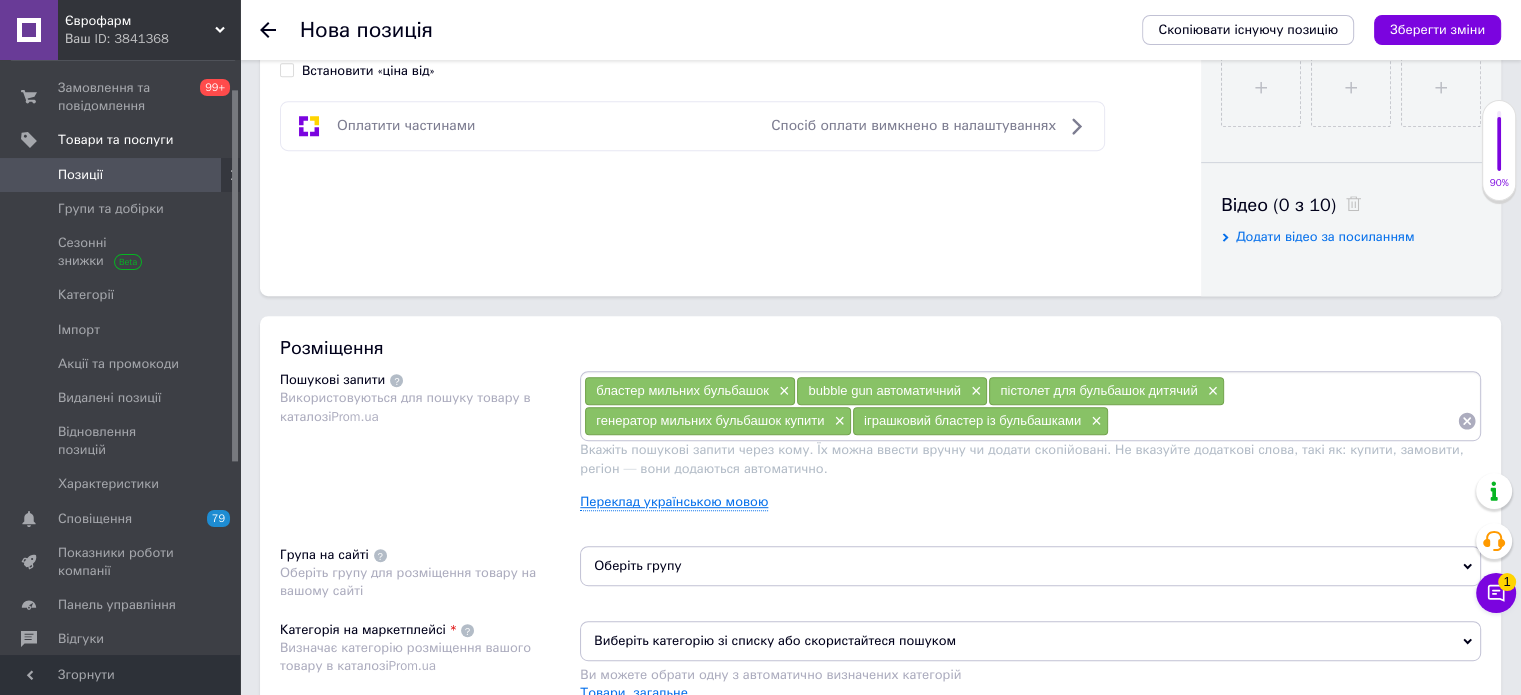 click on "Переклад українською мовою" at bounding box center [674, 502] 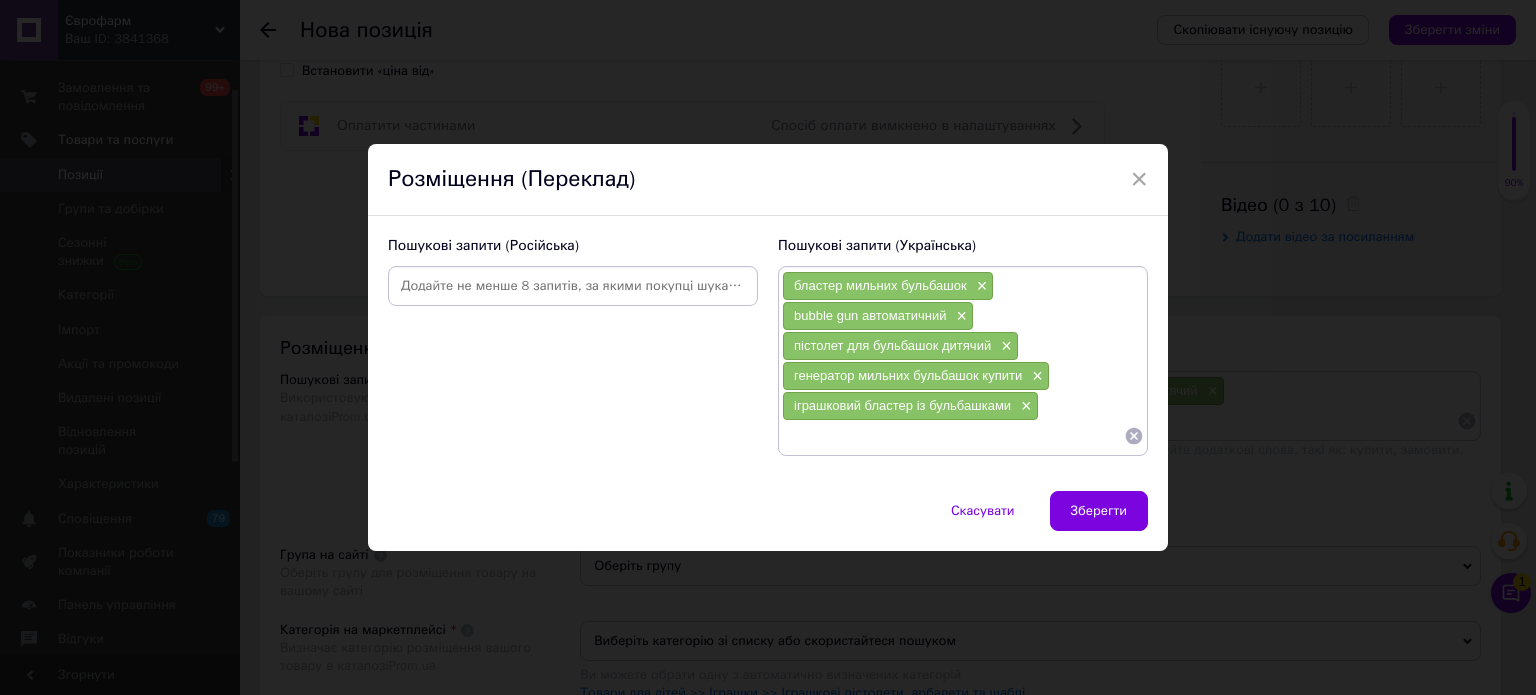 click at bounding box center (573, 286) 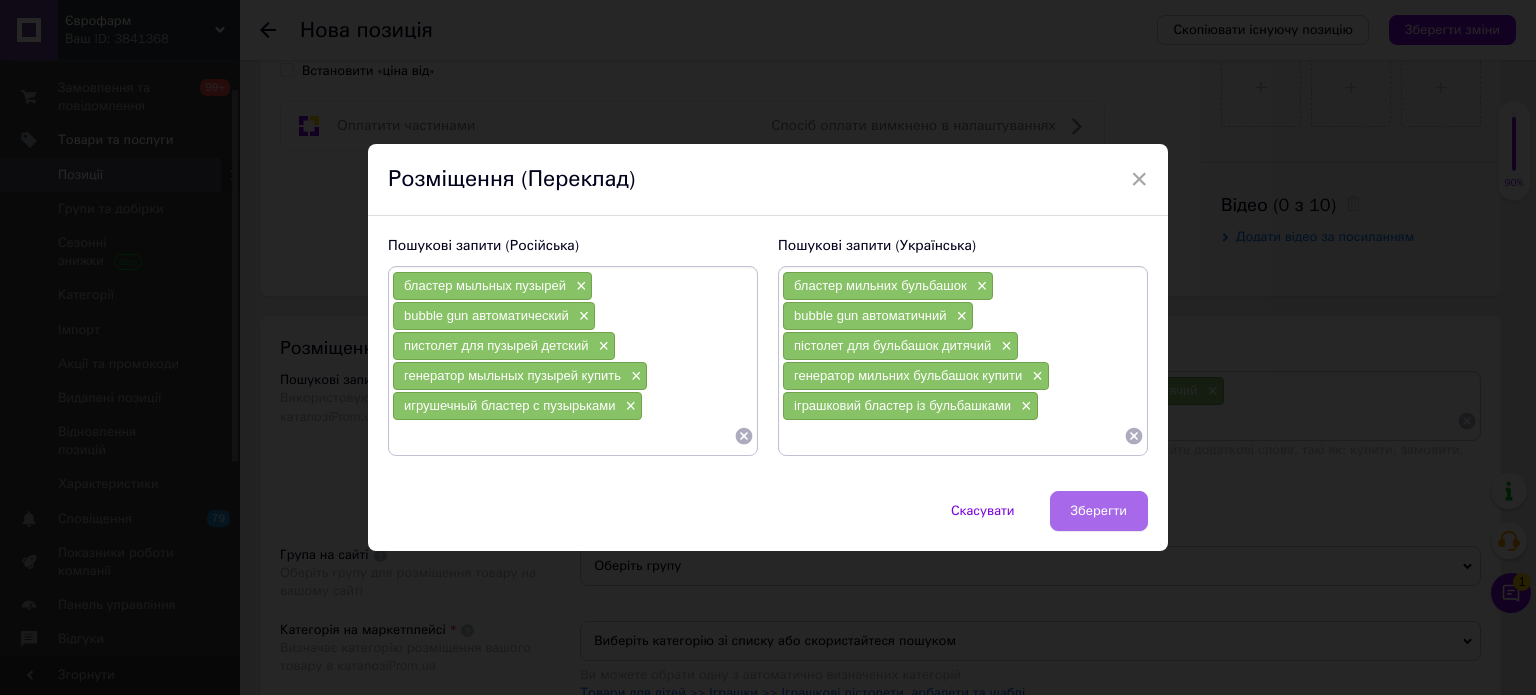 click on "Зберегти" at bounding box center [1099, 511] 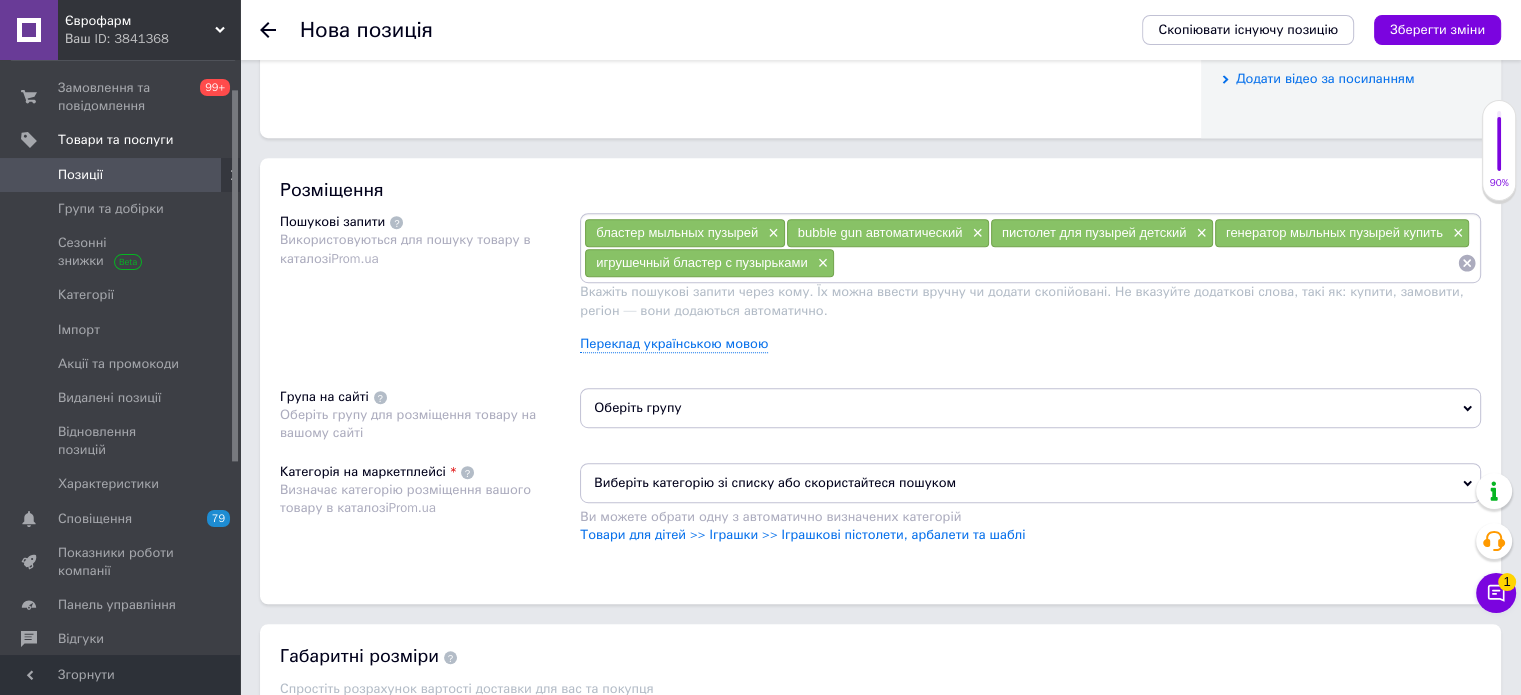 scroll, scrollTop: 1100, scrollLeft: 0, axis: vertical 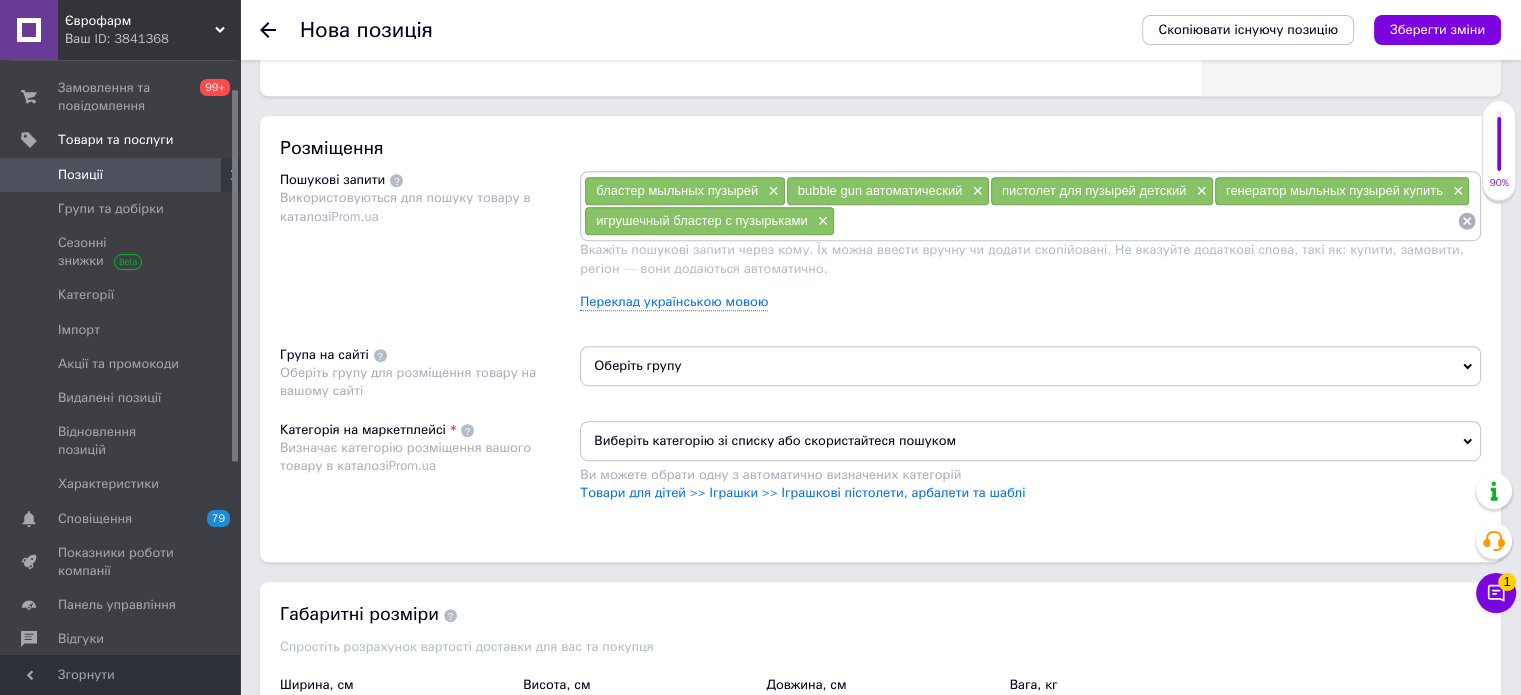 click on "Оберіть групу" at bounding box center [1030, 366] 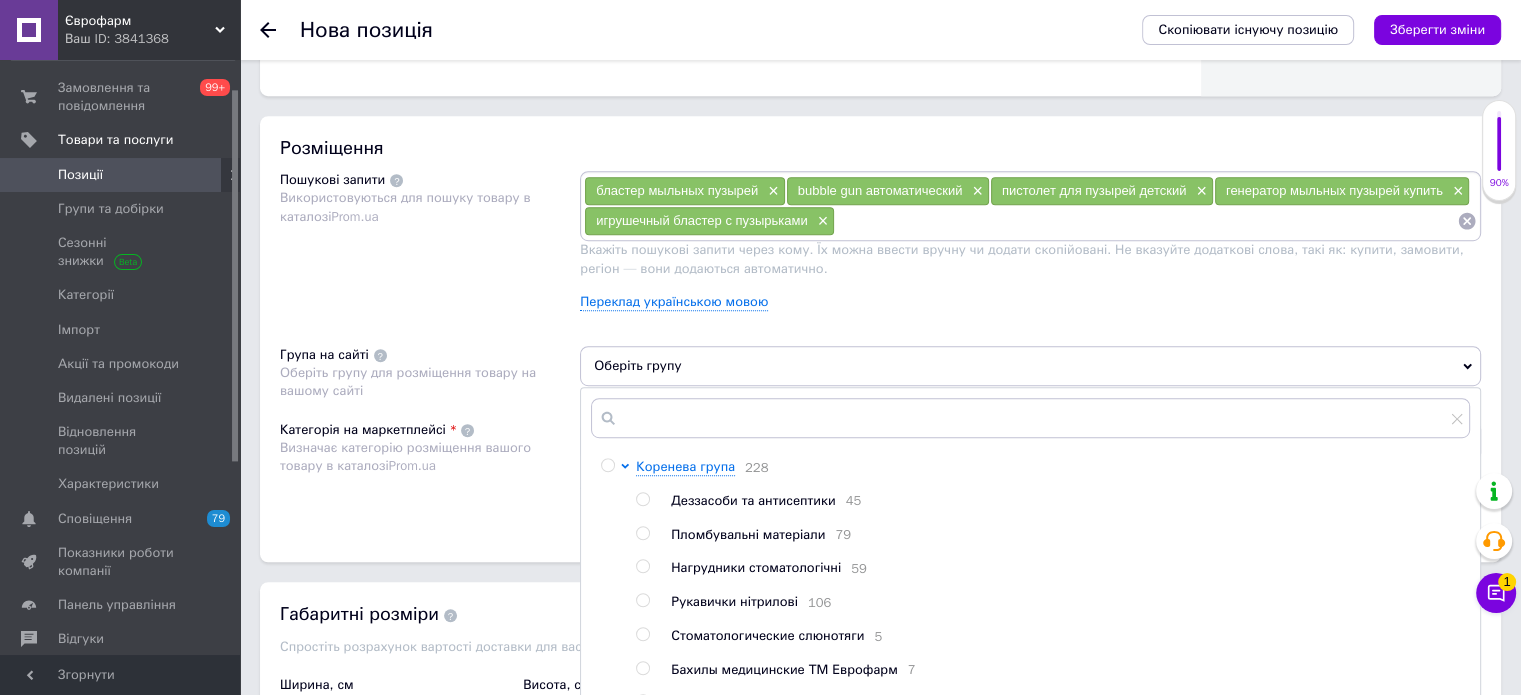 click at bounding box center [607, 465] 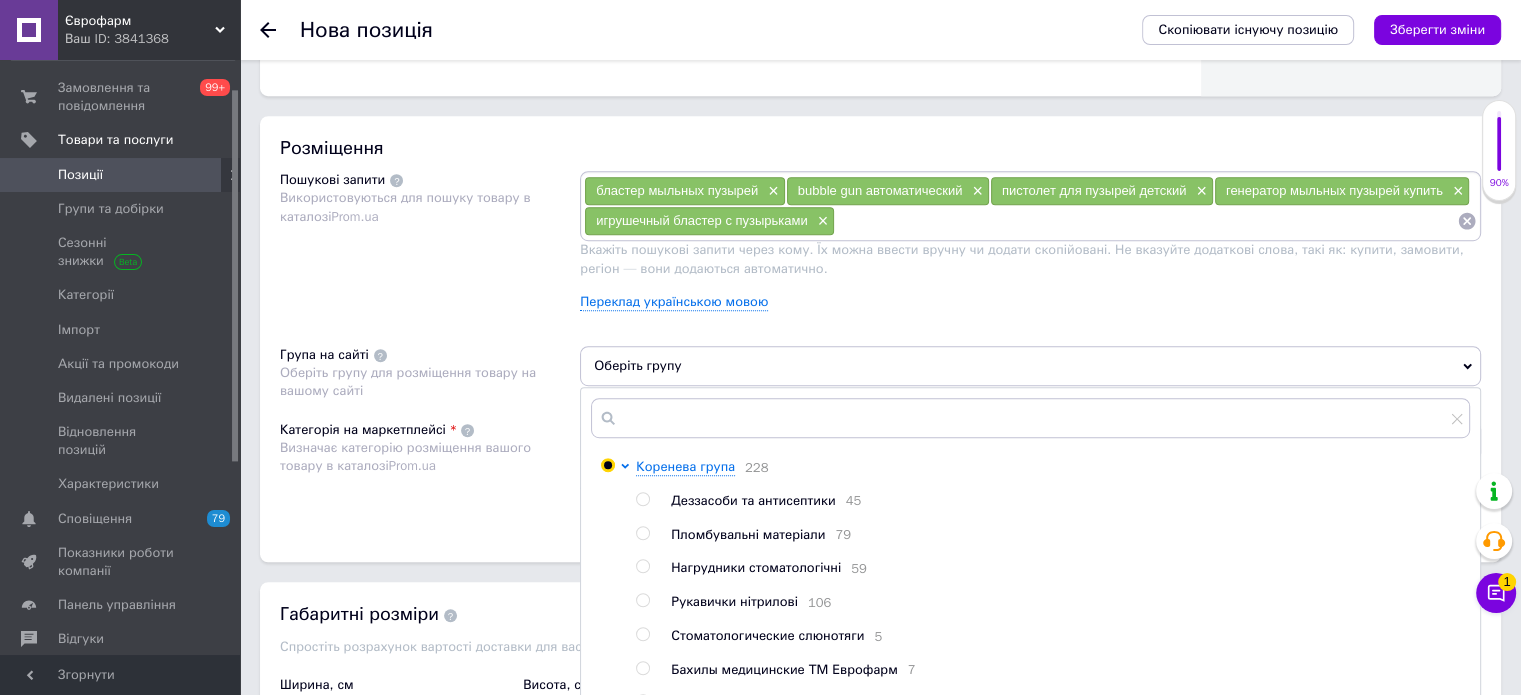 radio on "true" 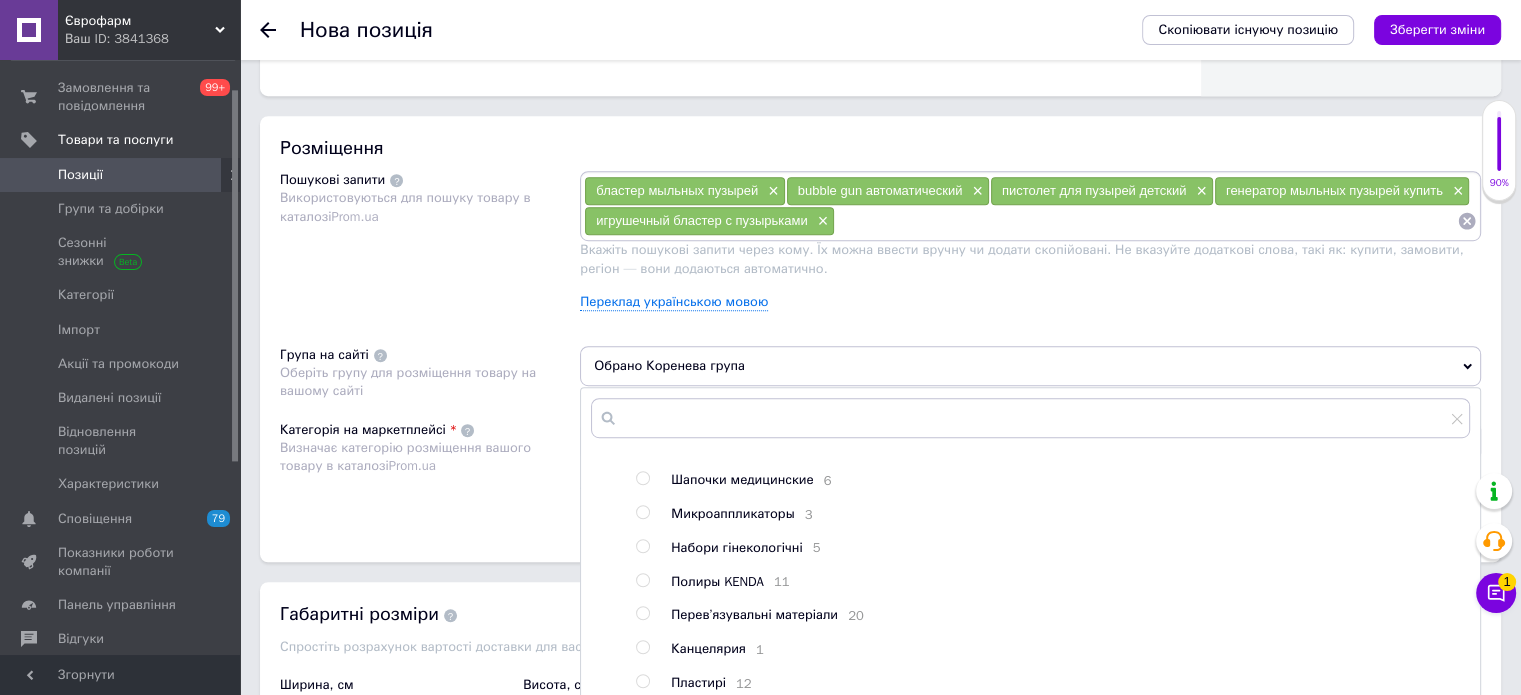 scroll, scrollTop: 1056, scrollLeft: 0, axis: vertical 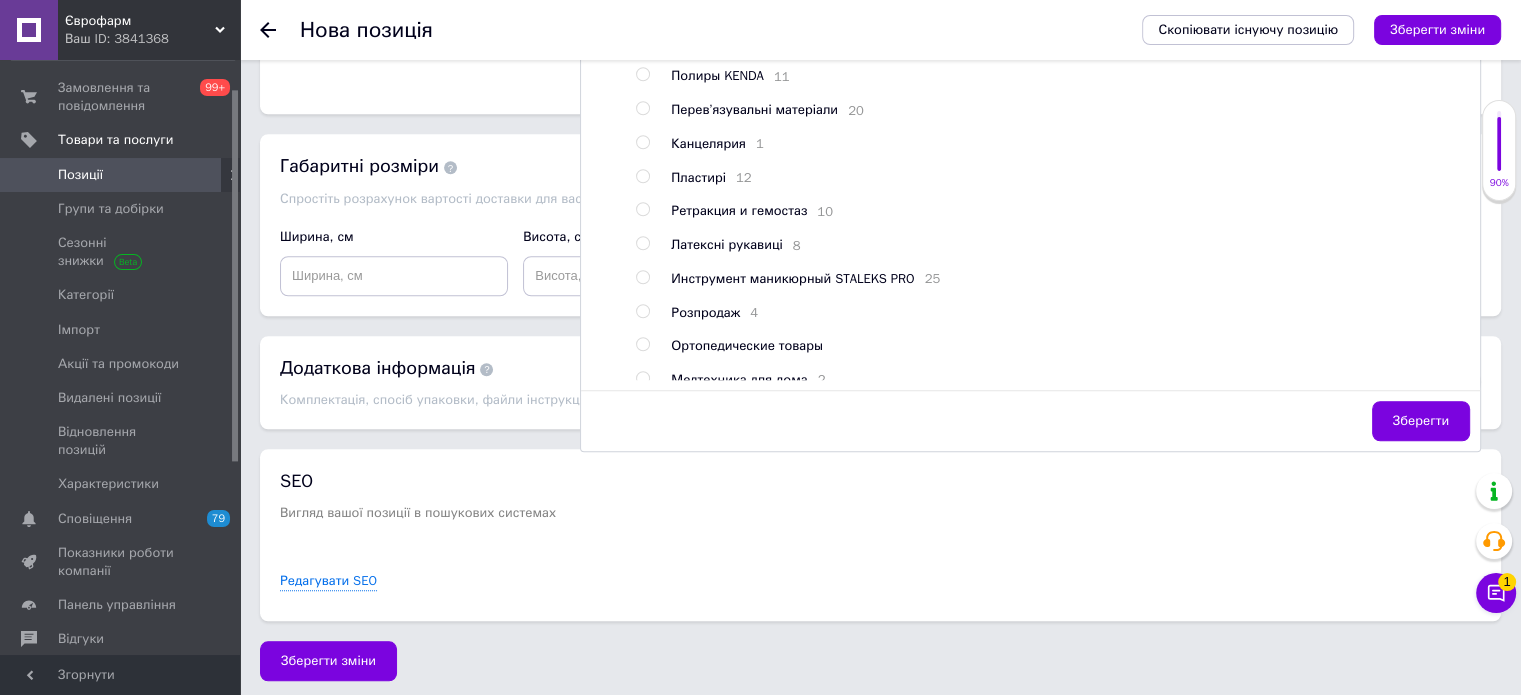 click on "Зберегти" at bounding box center [1030, 420] 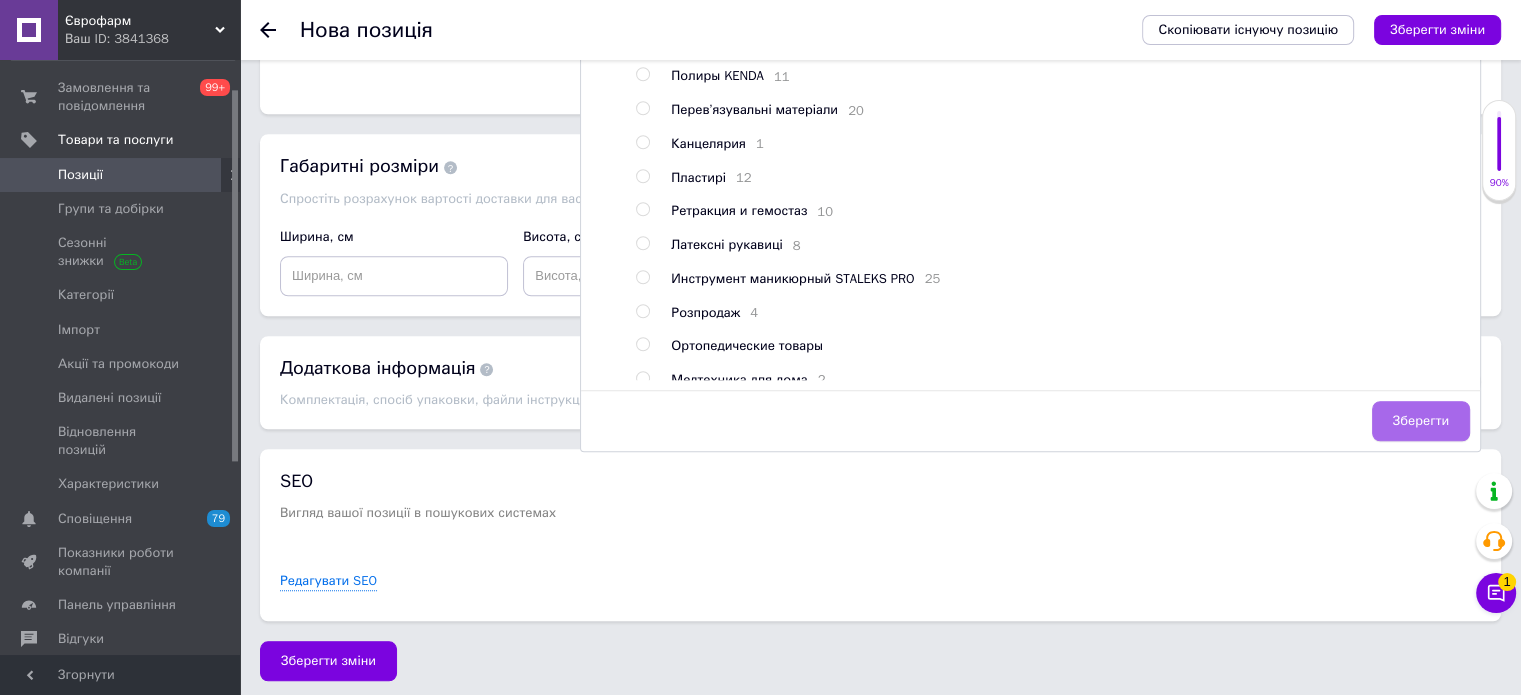 click on "Зберегти" at bounding box center (1421, 421) 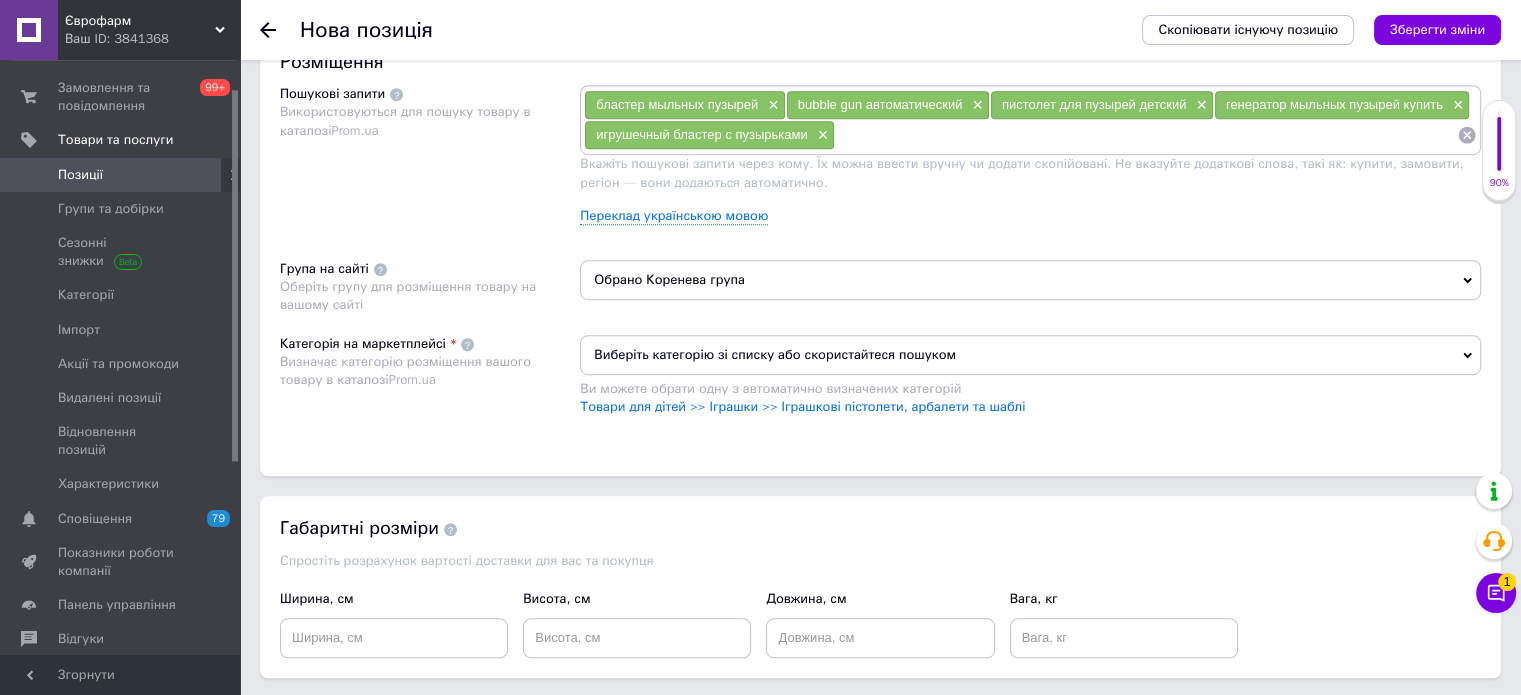 scroll, scrollTop: 1148, scrollLeft: 0, axis: vertical 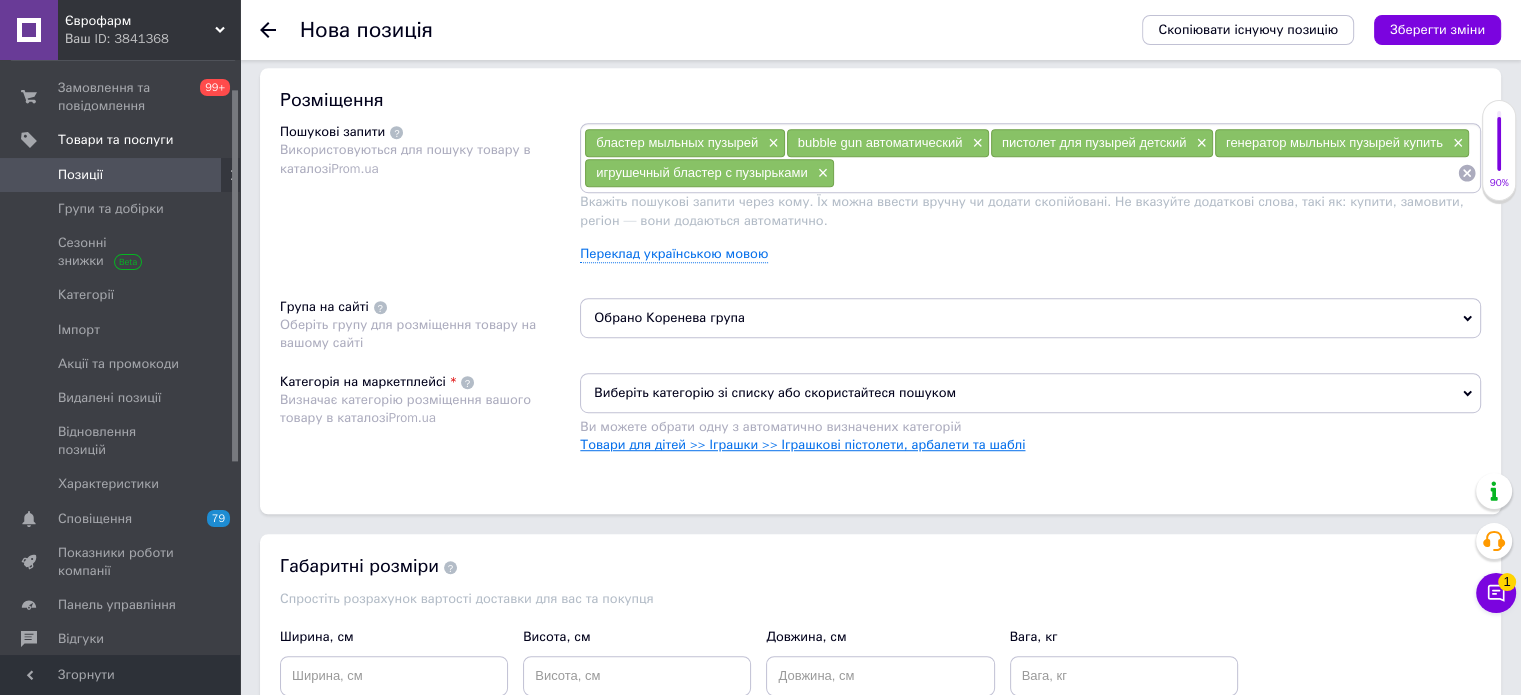 click on "Товари для дітей >> Іграшки >> Іграшкові пістолети, арбалети та шаблі" at bounding box center (802, 444) 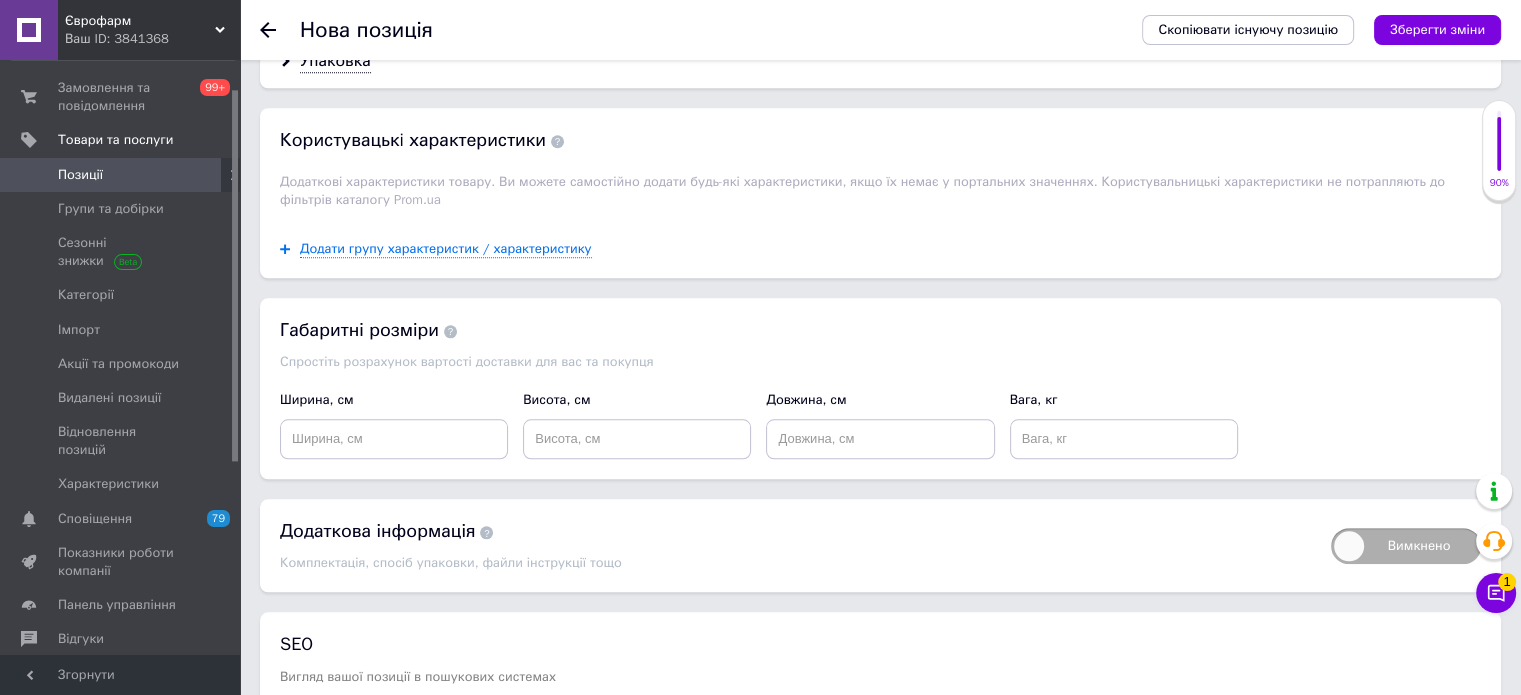 scroll, scrollTop: 2011, scrollLeft: 0, axis: vertical 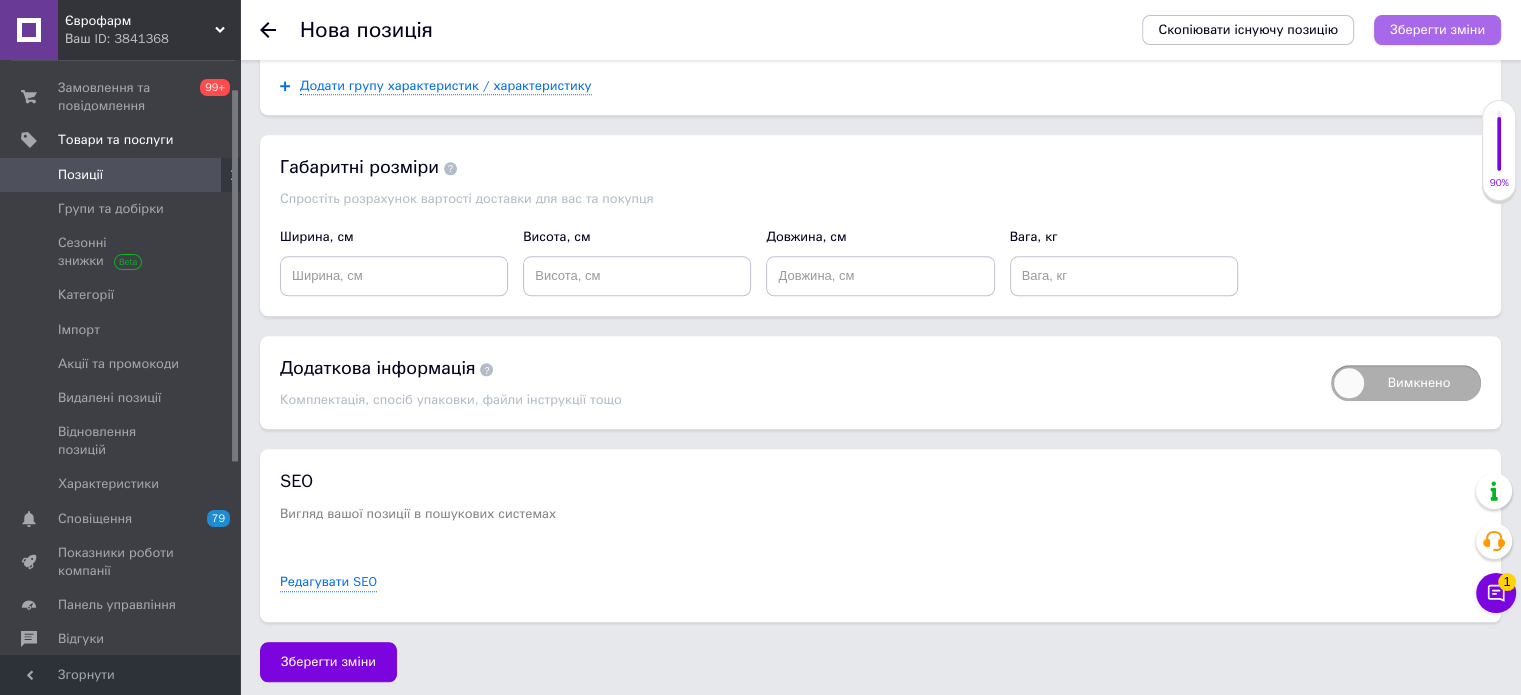 click on "Зберегти зміни" at bounding box center [1437, 30] 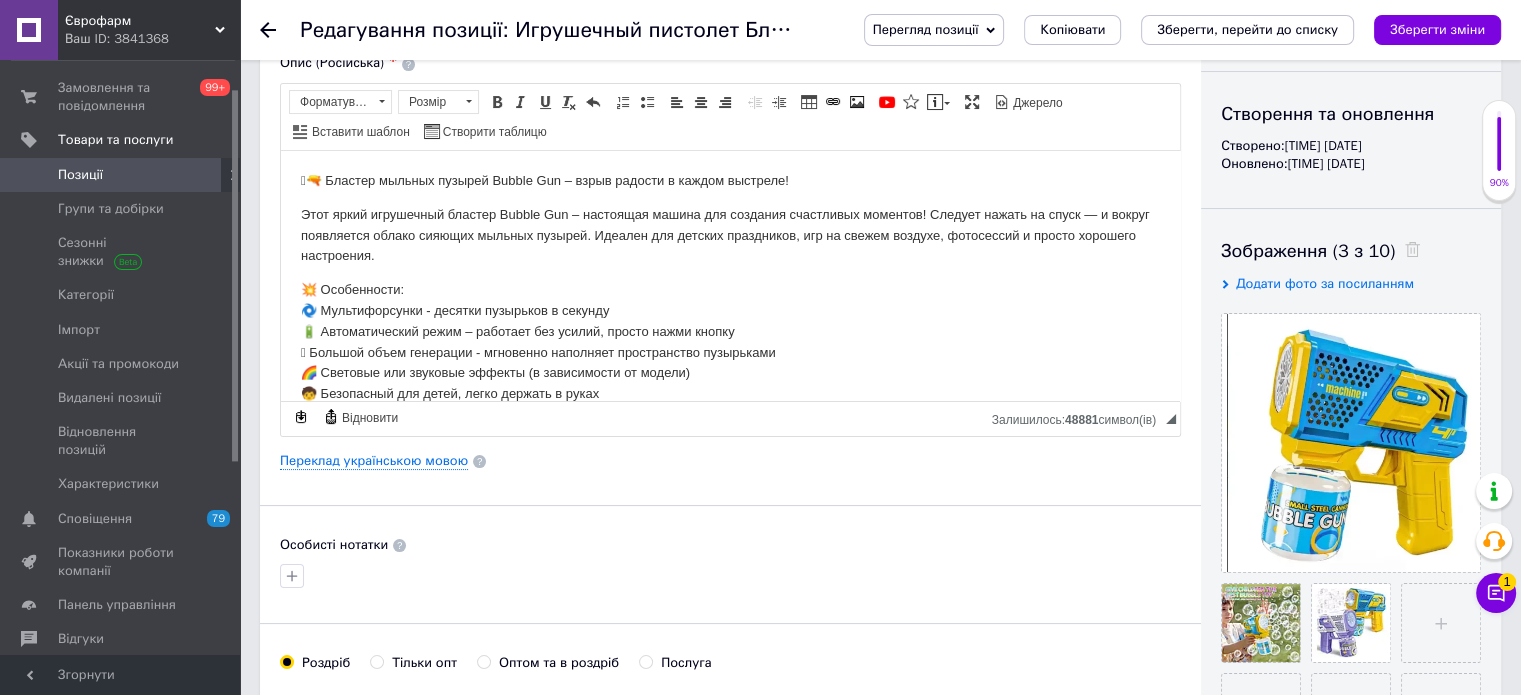 scroll, scrollTop: 0, scrollLeft: 0, axis: both 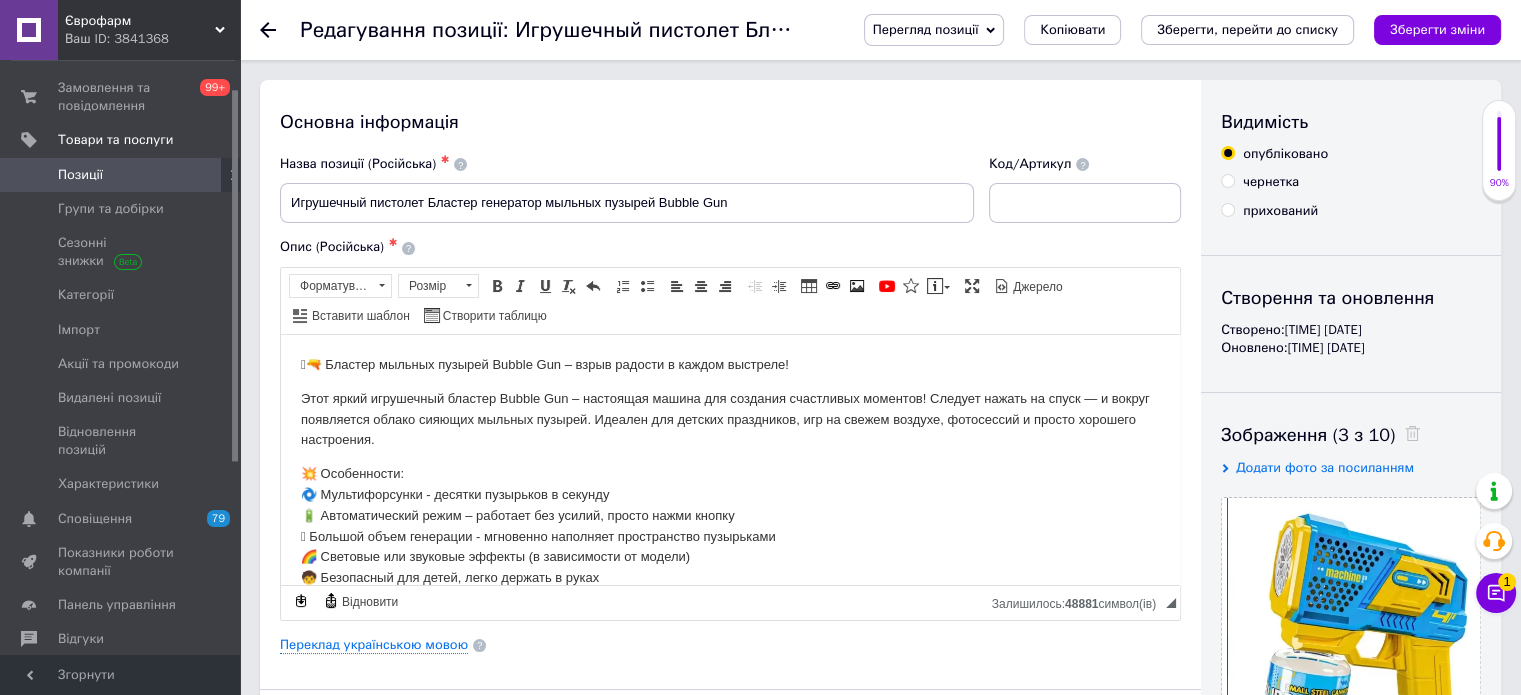 click on "Зберегти зміни" at bounding box center (1437, 29) 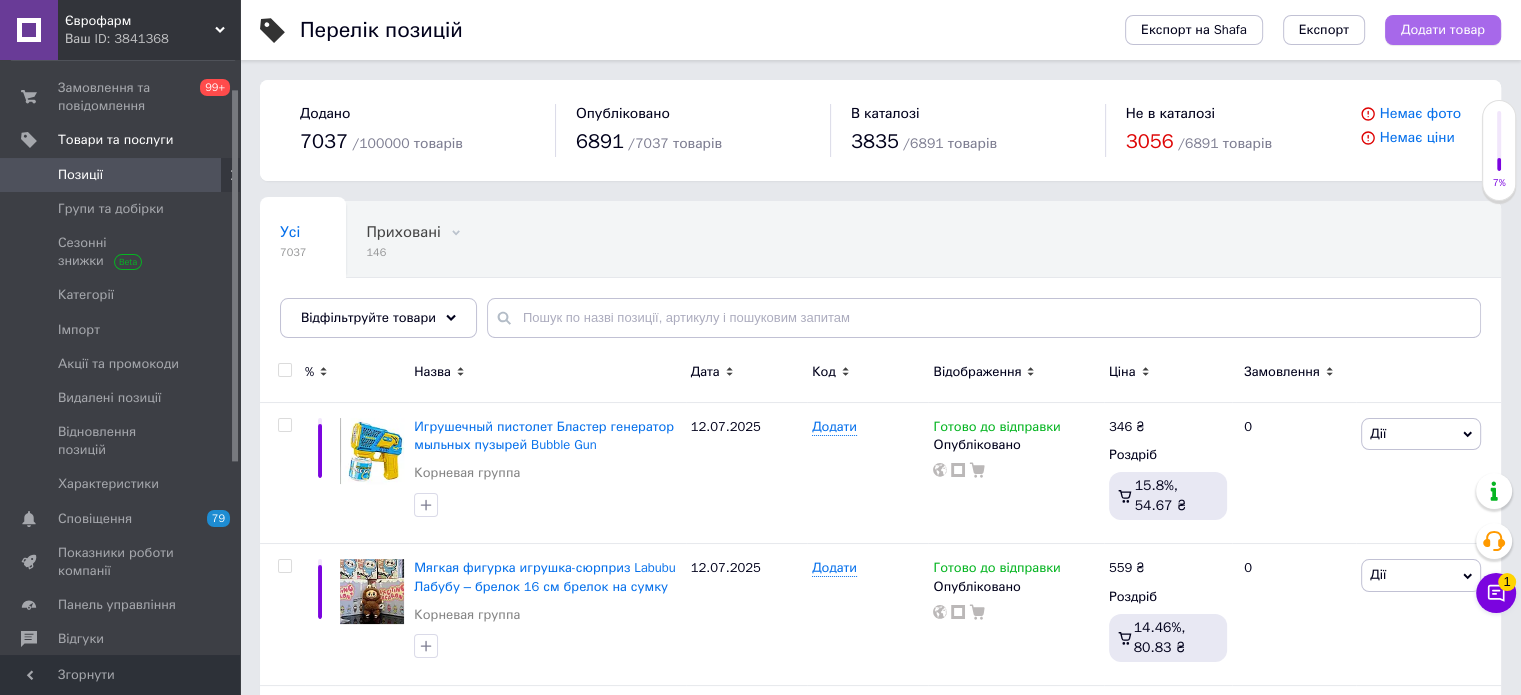 click on "Додати товар" at bounding box center [1443, 30] 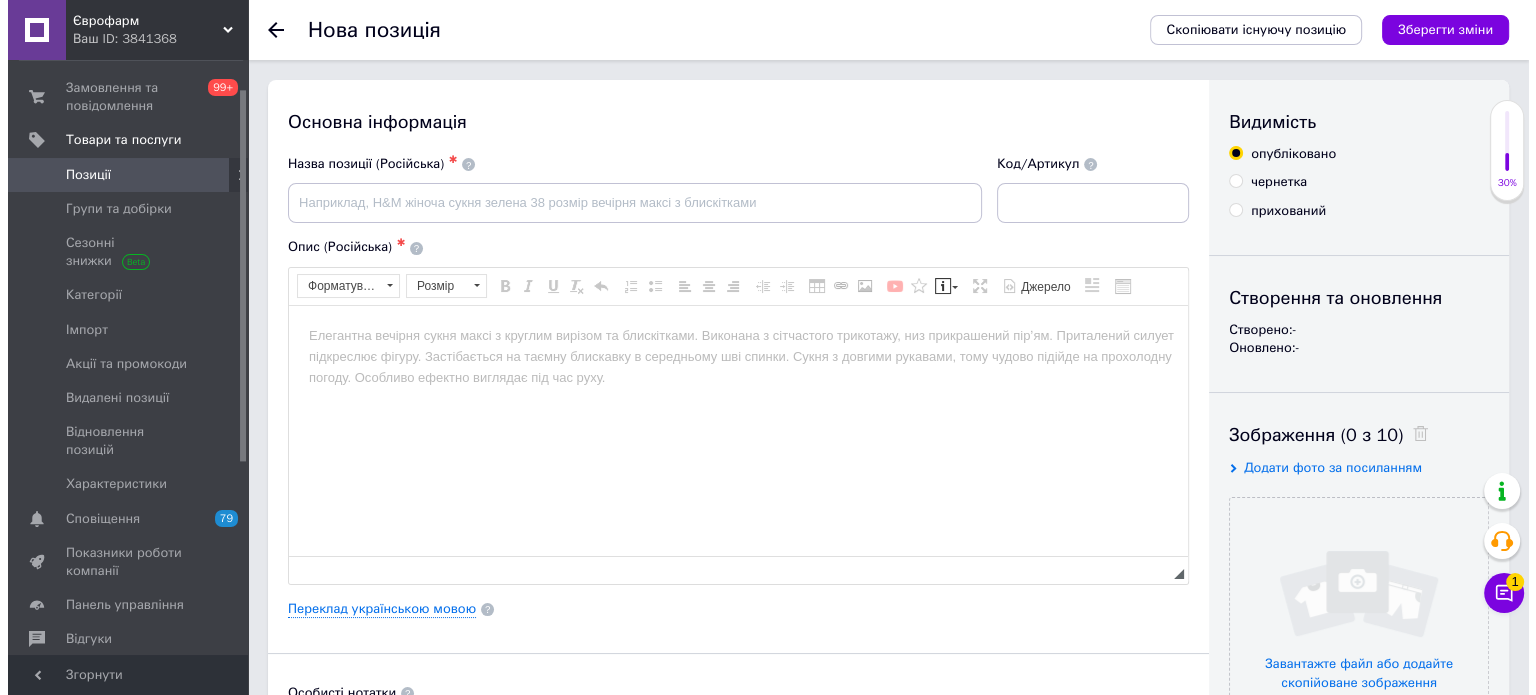 scroll, scrollTop: 0, scrollLeft: 0, axis: both 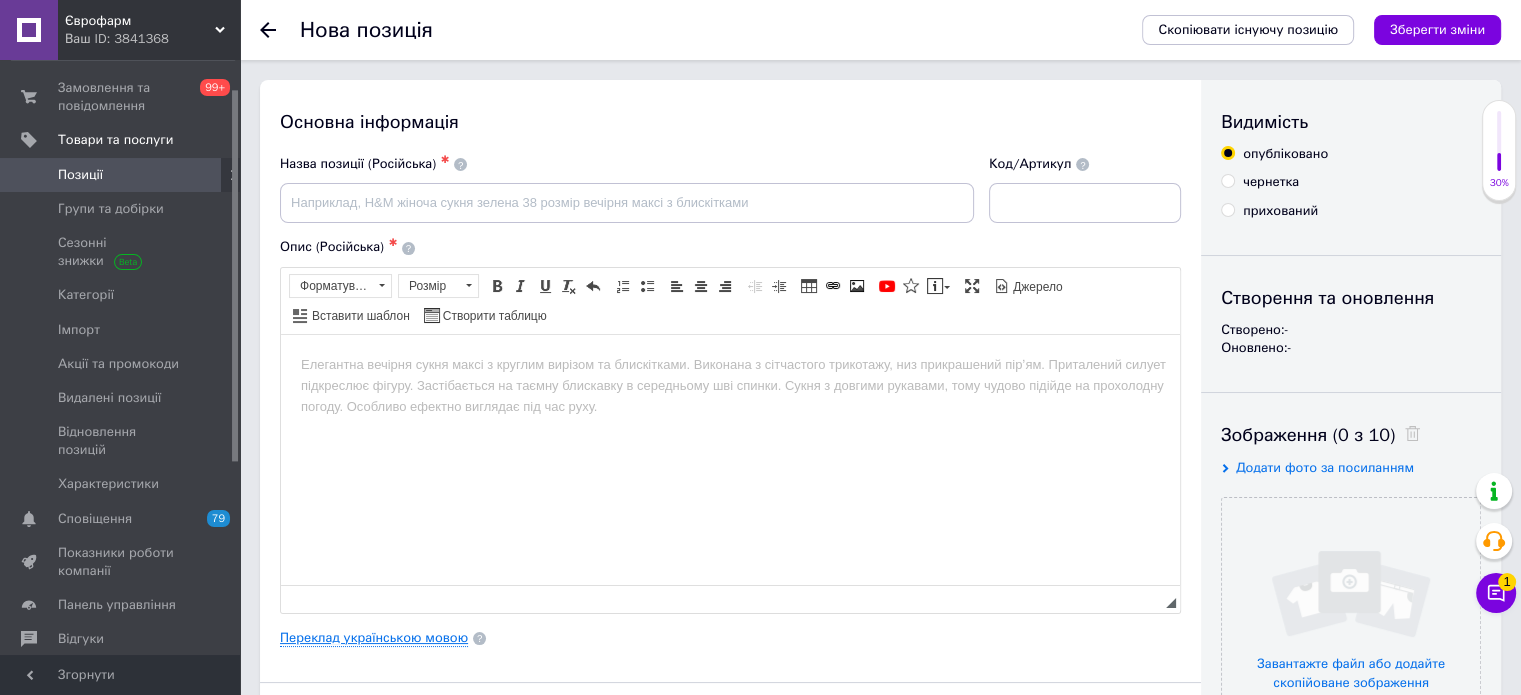 click on "Переклад українською мовою" at bounding box center [374, 638] 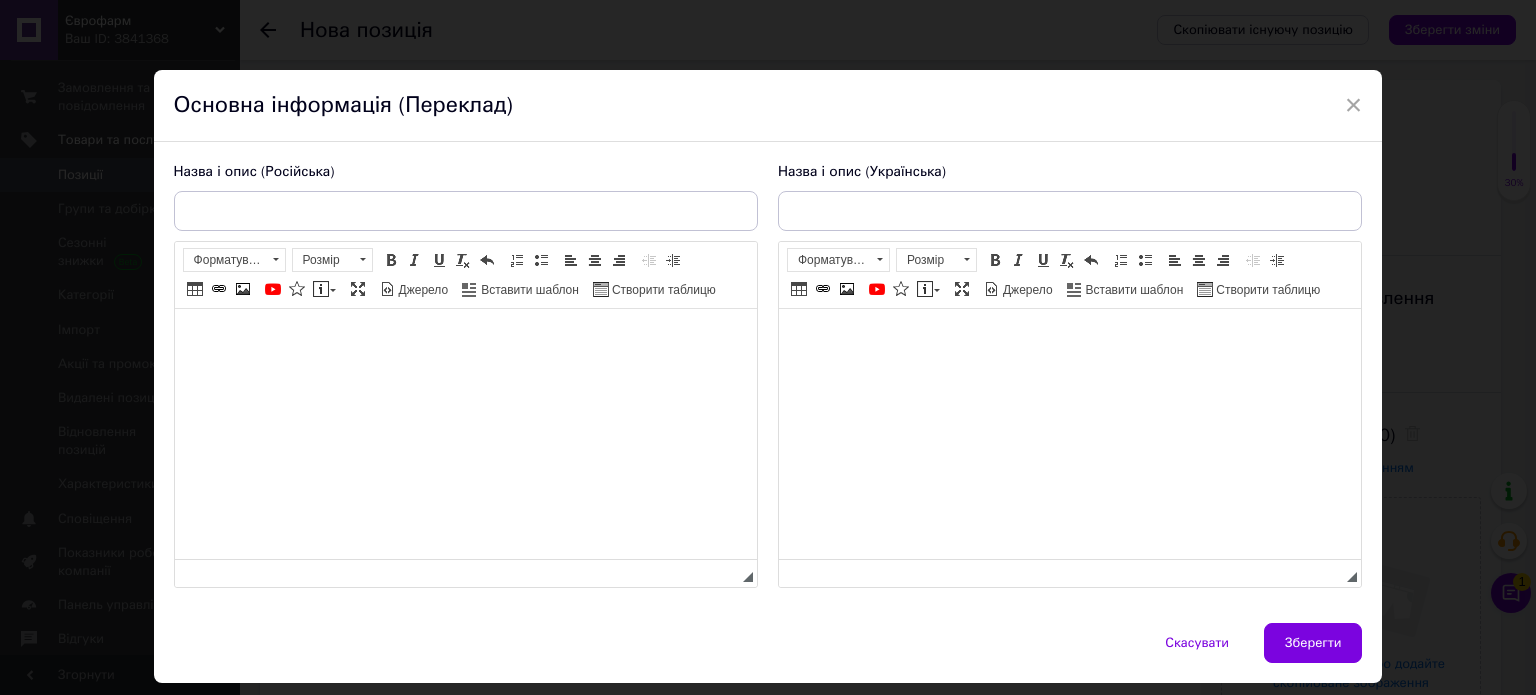 scroll, scrollTop: 0, scrollLeft: 0, axis: both 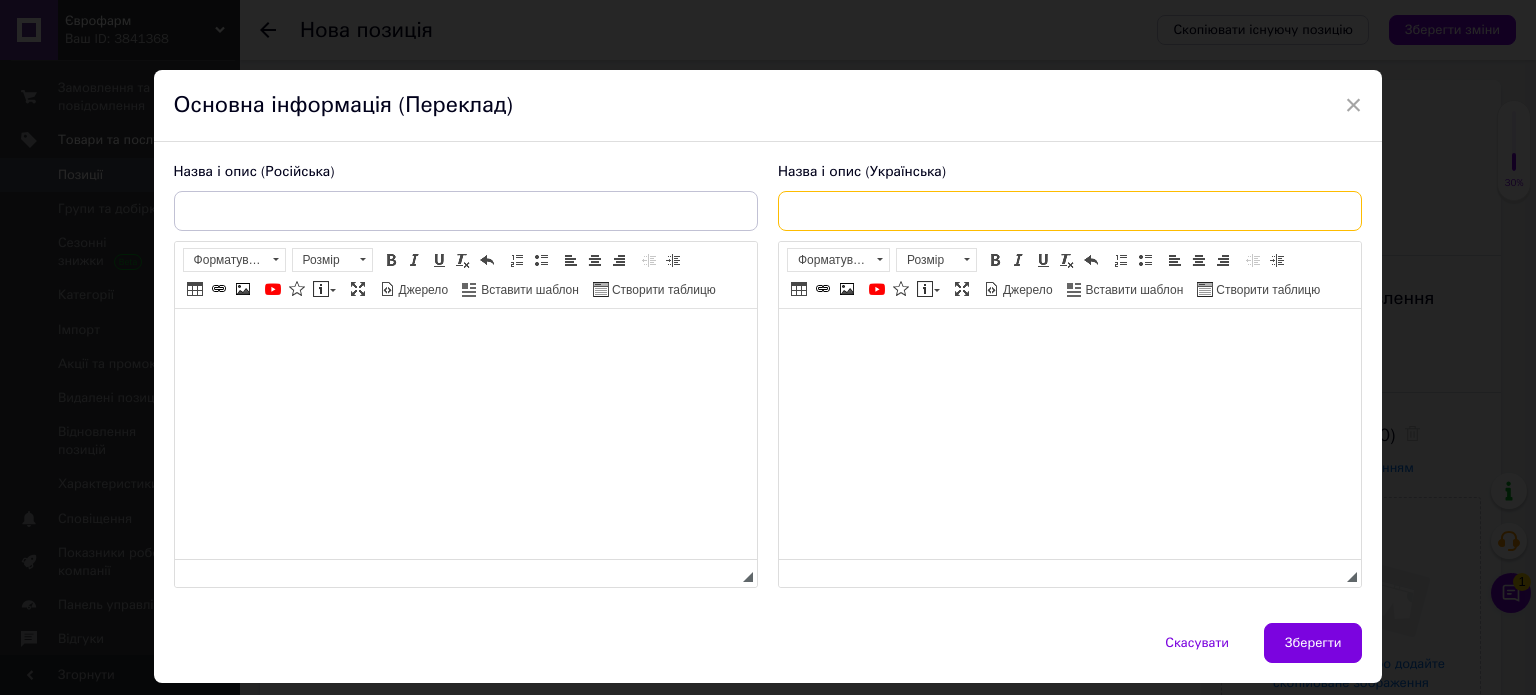 click at bounding box center (1070, 211) 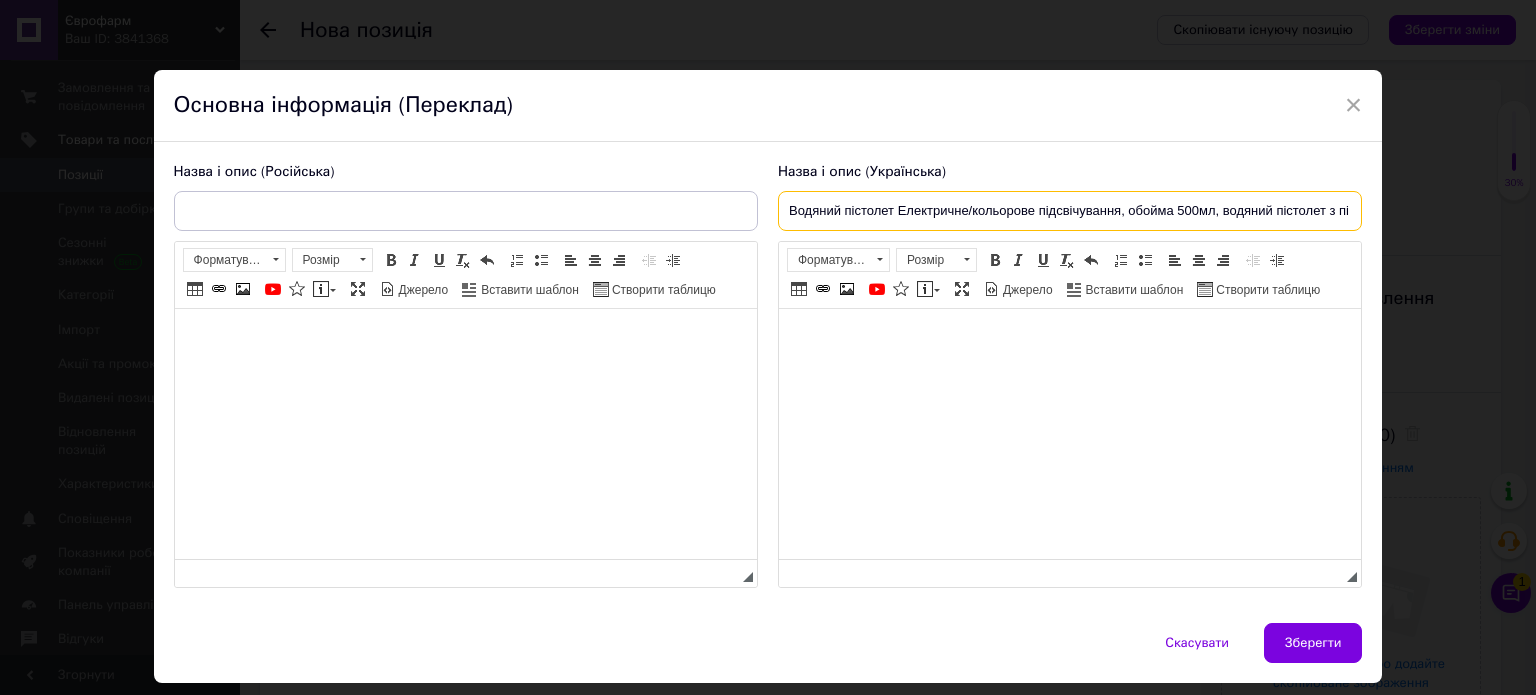 scroll, scrollTop: 0, scrollLeft: 82, axis: horizontal 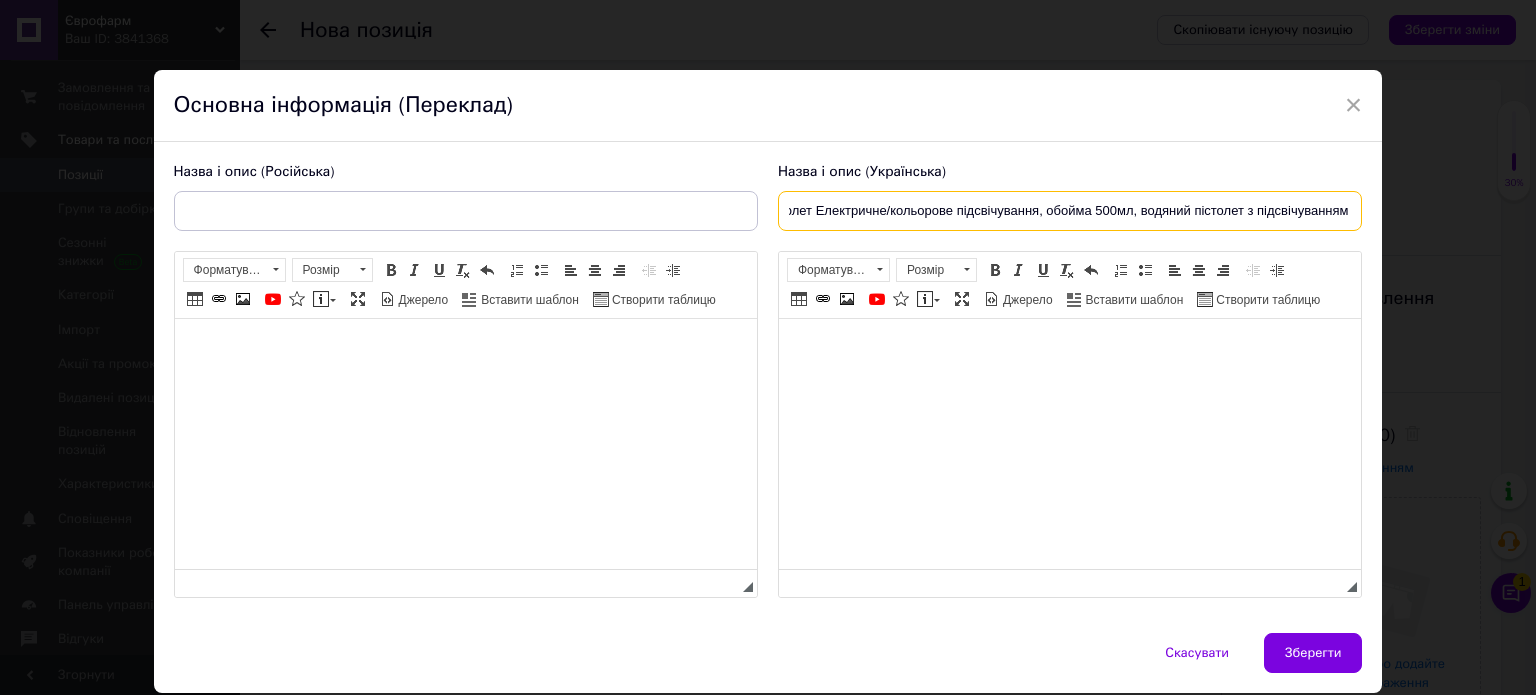 type on "Водяний пістолет Електричне/кольорове підсвічування, обойма 500мл, водяний пістолет з підсвічуванням" 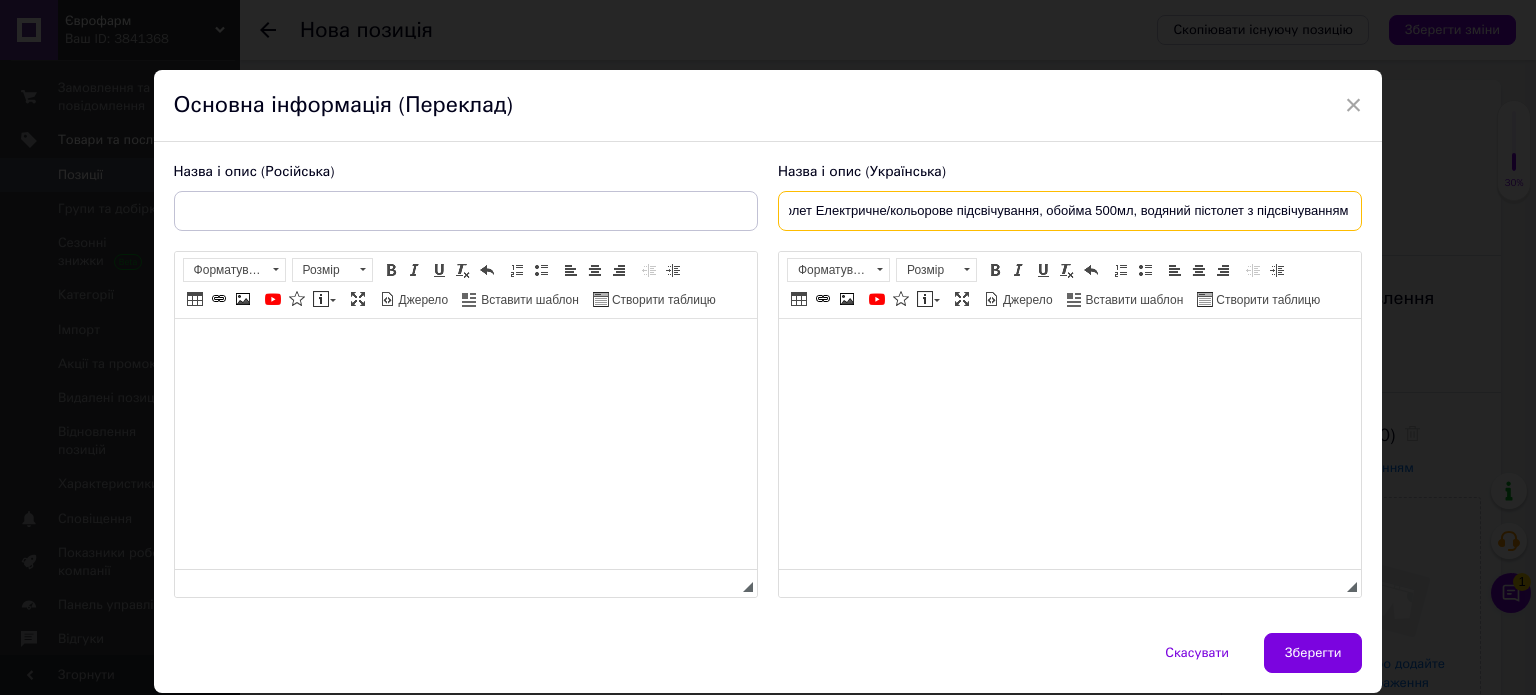 scroll, scrollTop: 0, scrollLeft: 0, axis: both 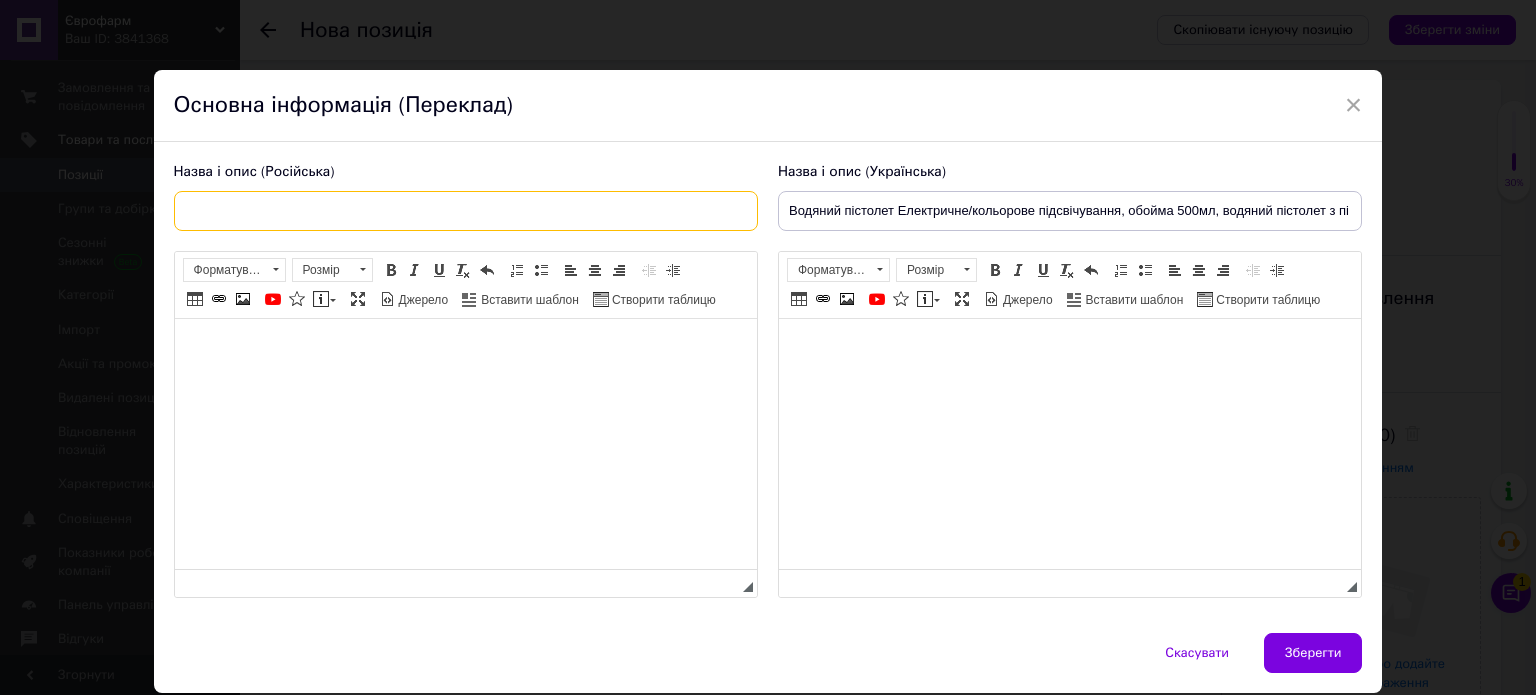 click at bounding box center (466, 211) 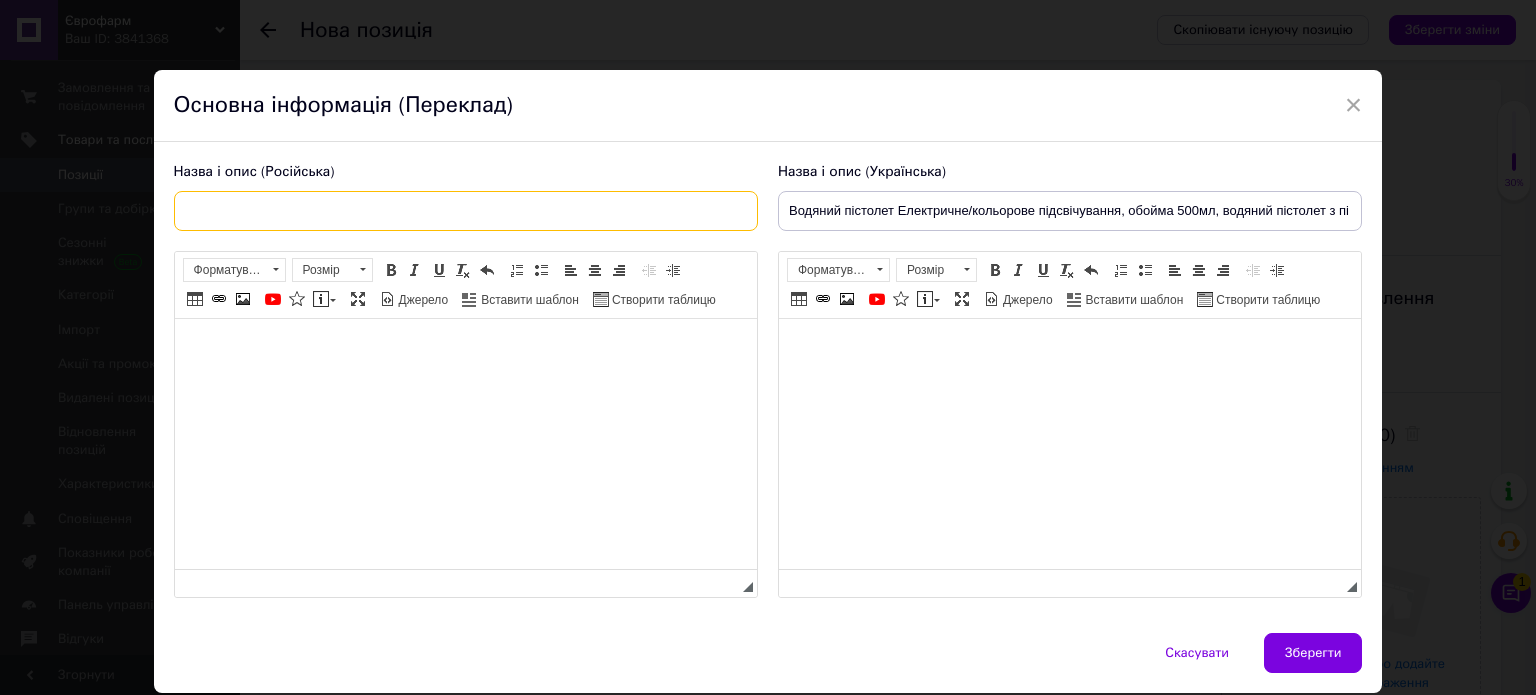 paste on "Водяной пистолет Электрическая/цветная подсветка, обойма 500мл, водяной пистолет с подсветкой" 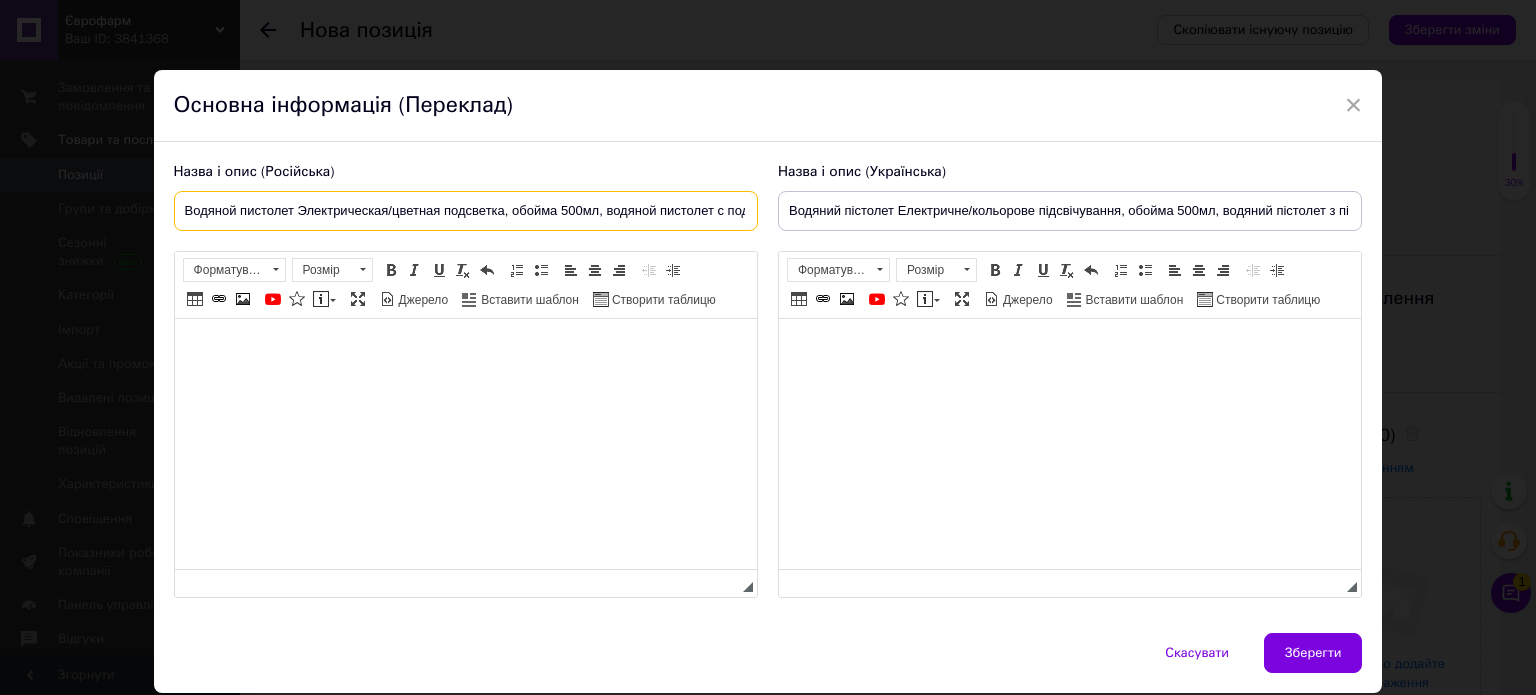 scroll, scrollTop: 0, scrollLeft: 52, axis: horizontal 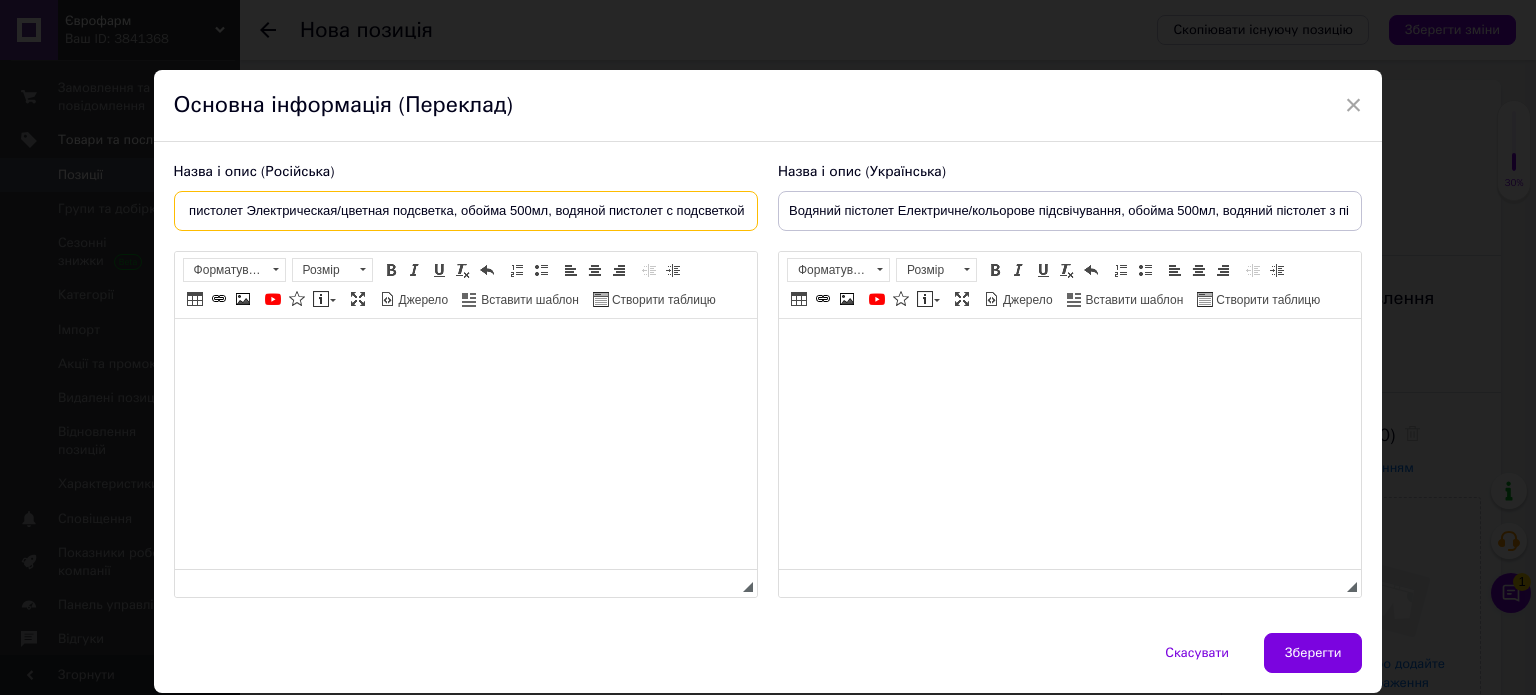type on "Водяной пистолет Электрическая/цветная подсветка, обойма 500мл, водяной пистолет с подсветкой" 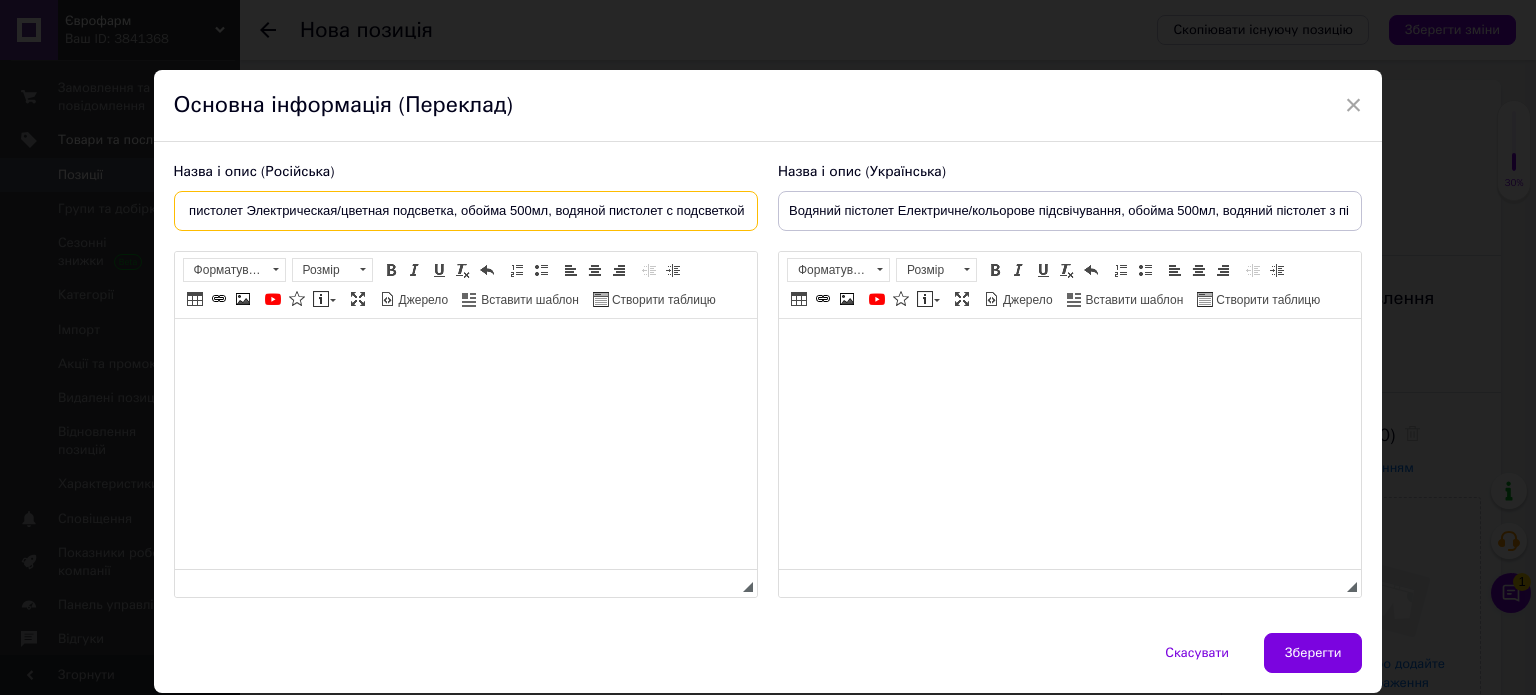 scroll, scrollTop: 0, scrollLeft: 0, axis: both 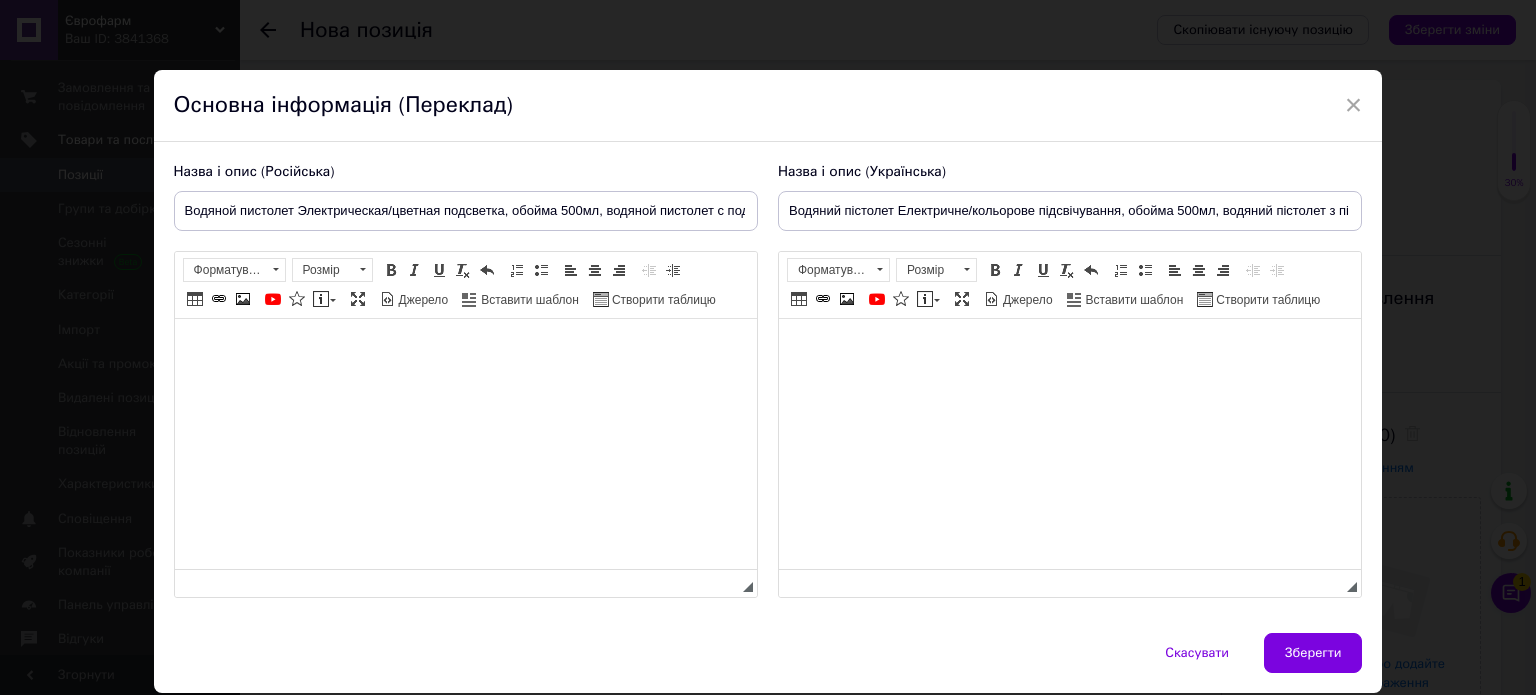 click at bounding box center [1069, 349] 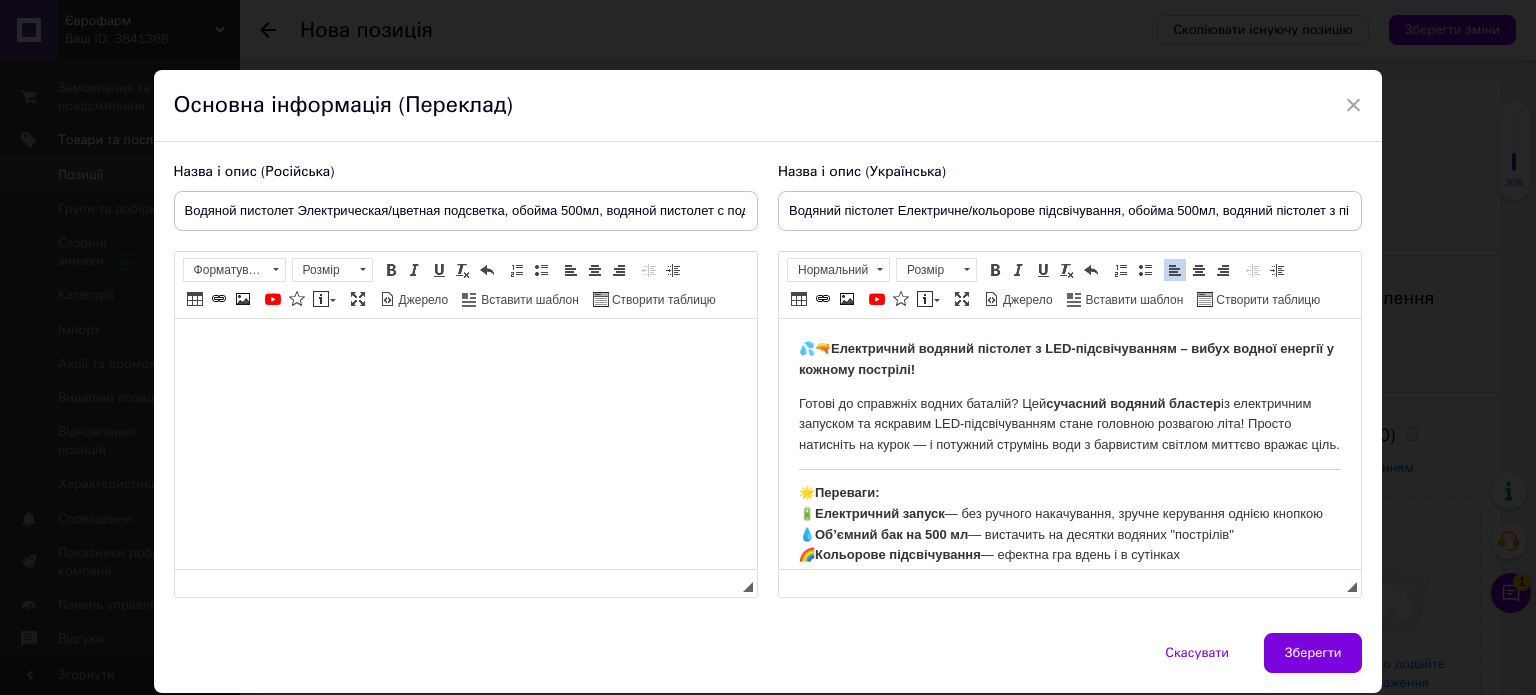 scroll, scrollTop: 754, scrollLeft: 0, axis: vertical 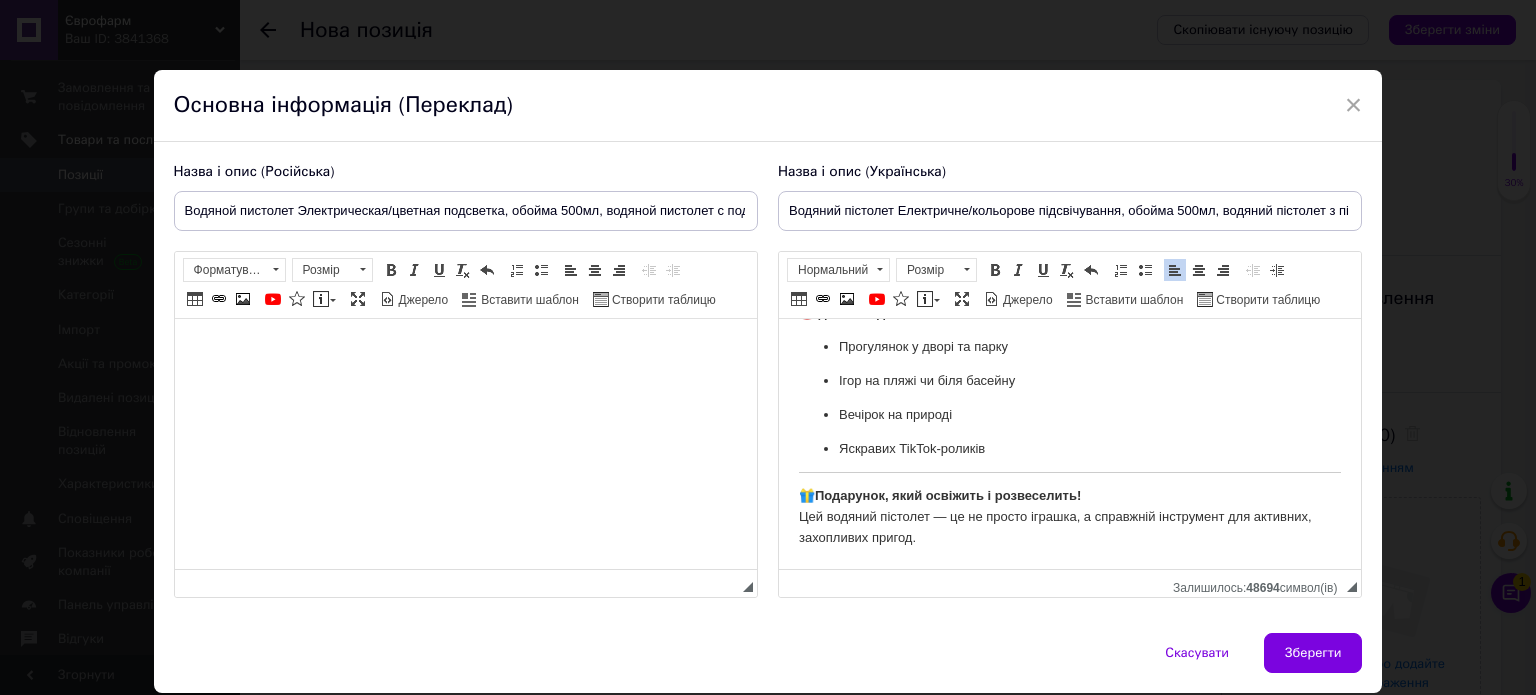click at bounding box center [465, 349] 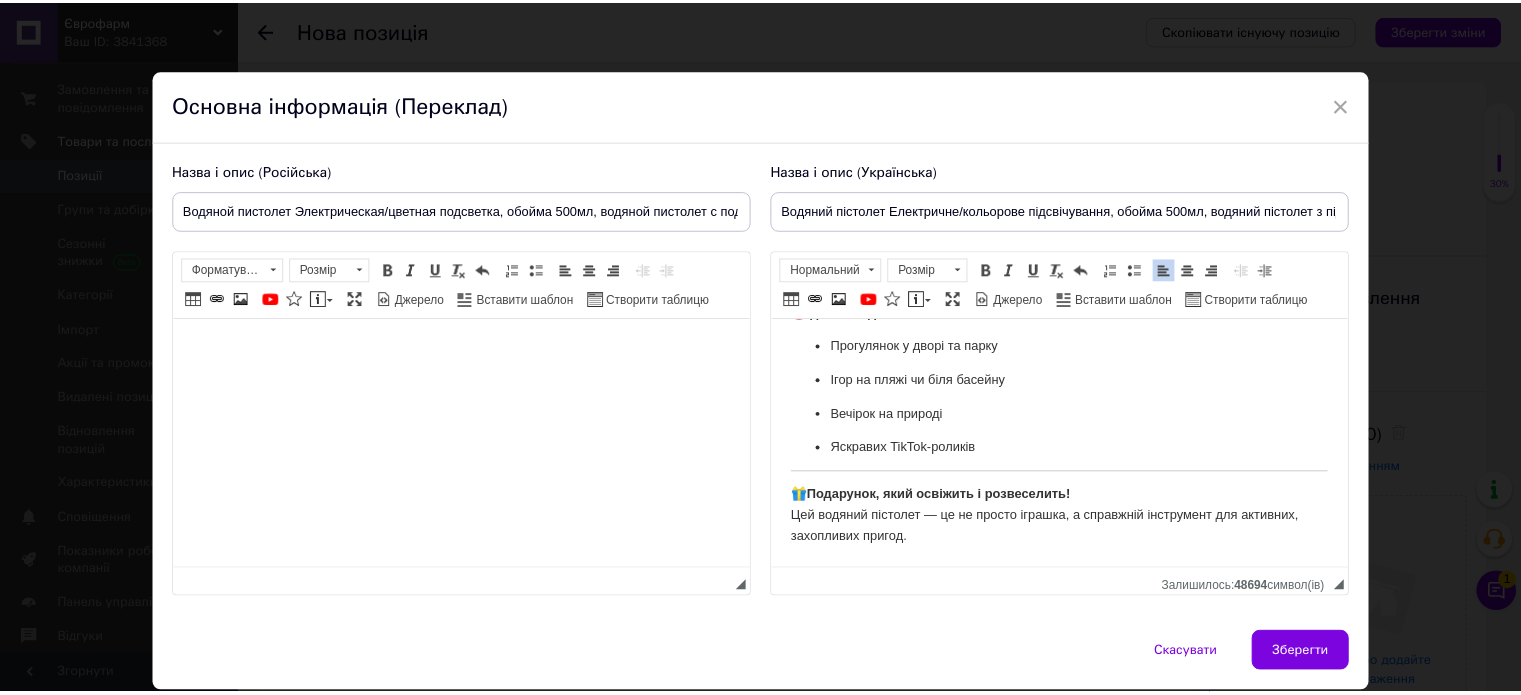 scroll, scrollTop: 692, scrollLeft: 0, axis: vertical 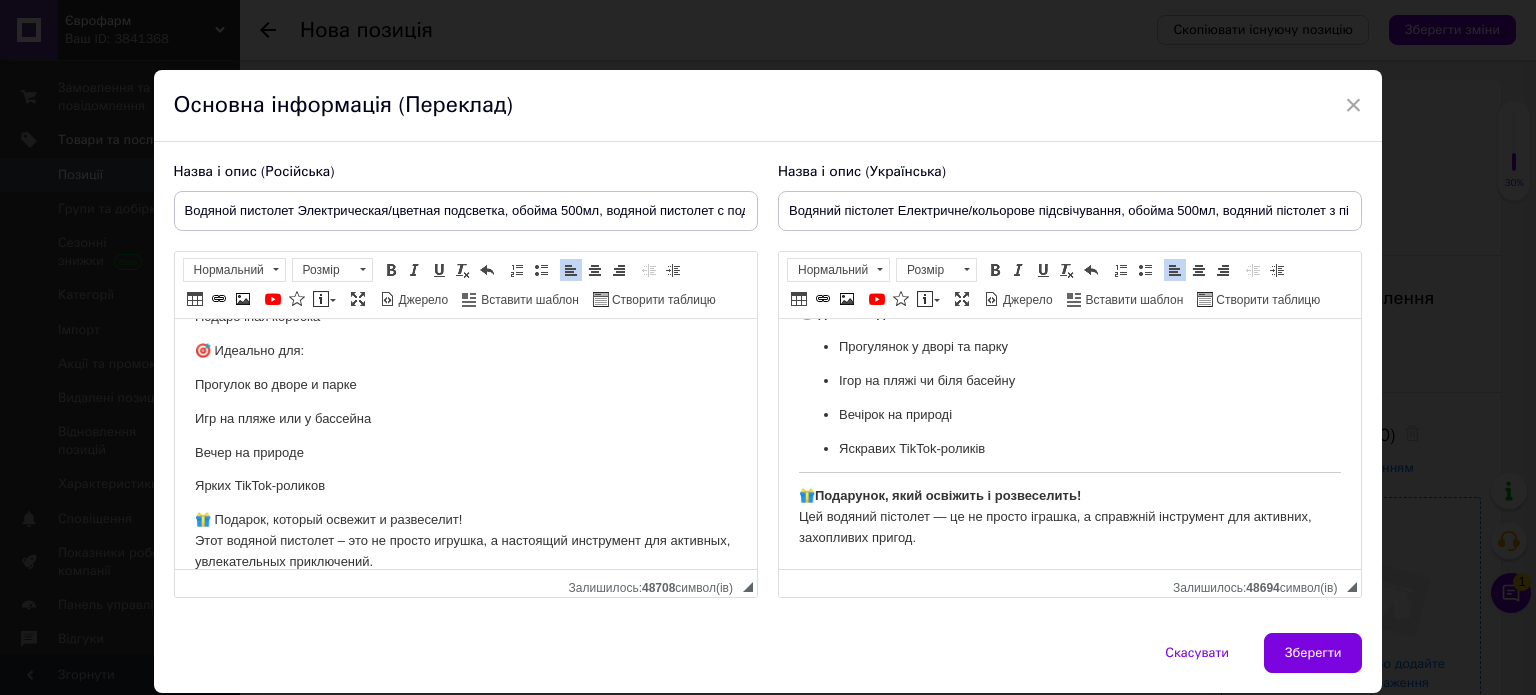 click on "Зберегти" at bounding box center (1313, 653) 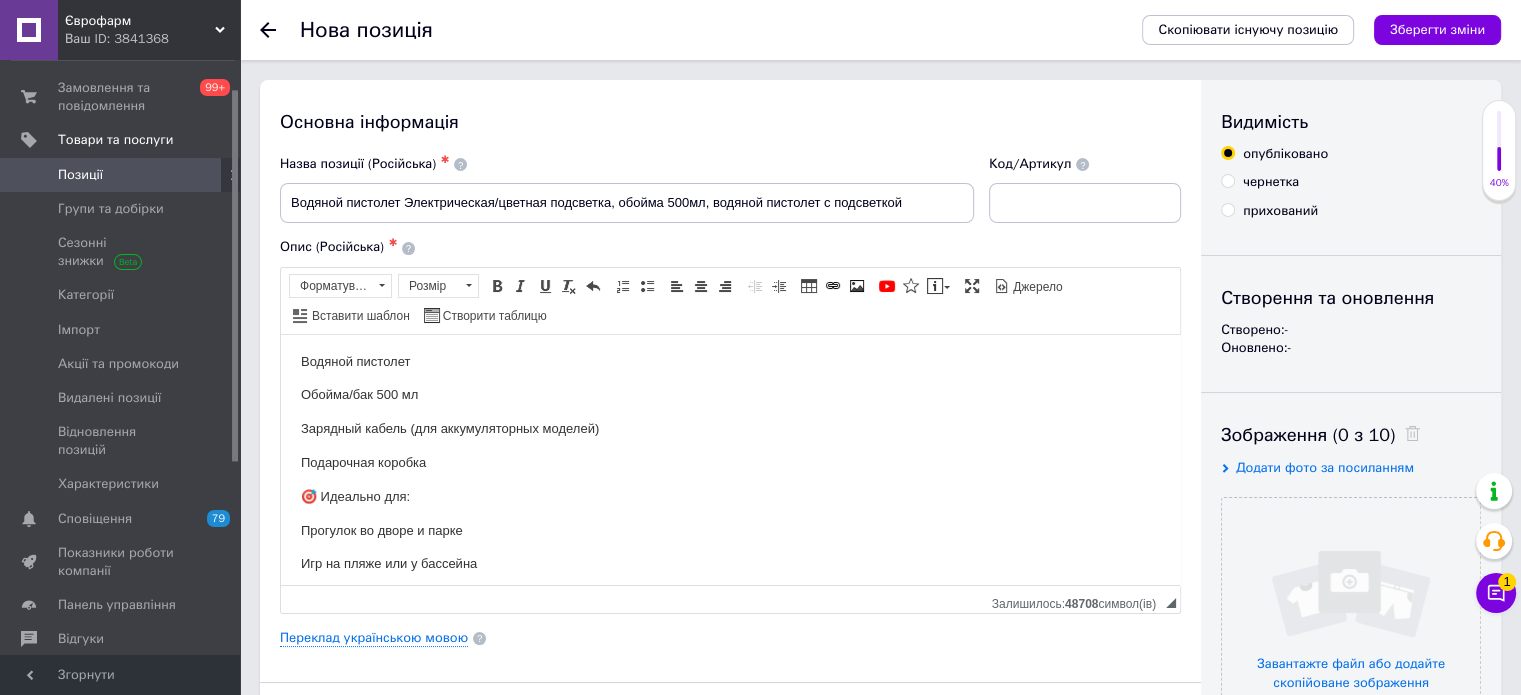 scroll, scrollTop: 632, scrollLeft: 0, axis: vertical 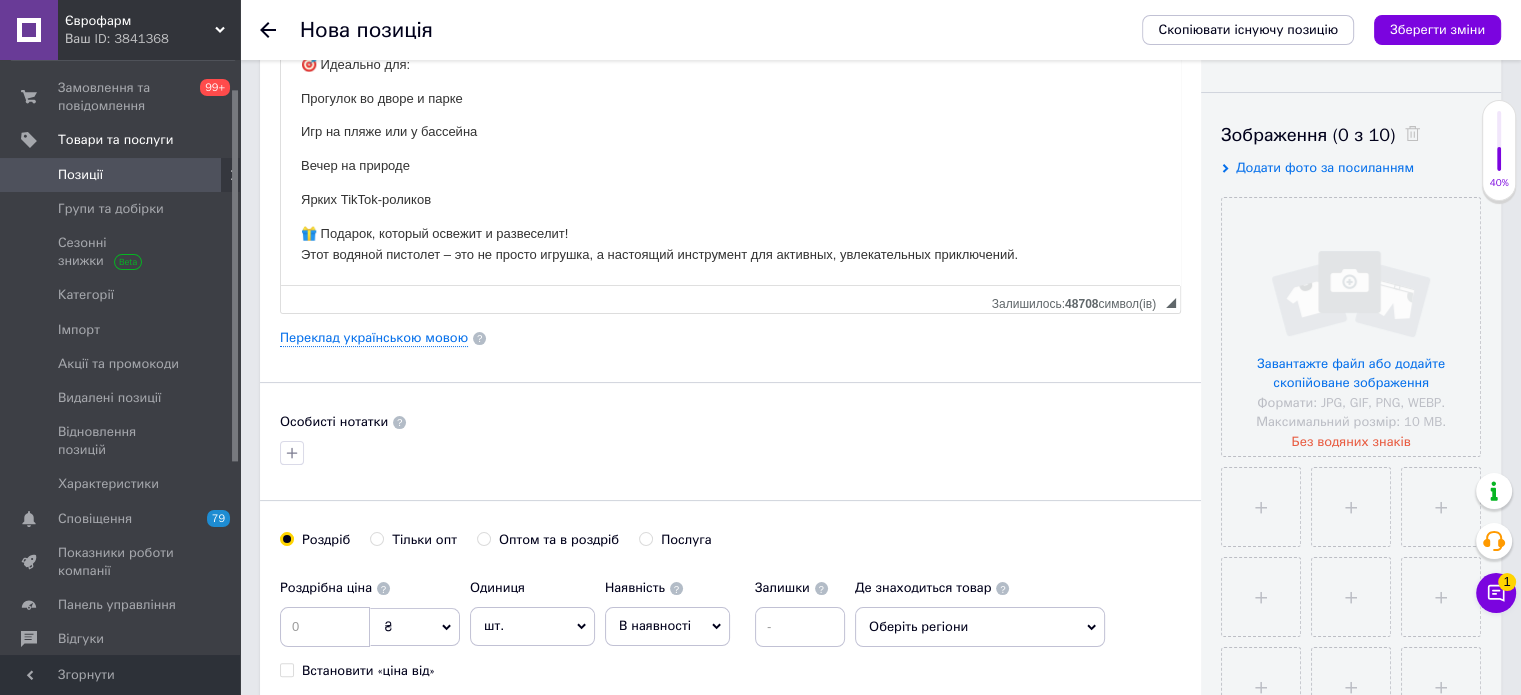 click on "В наявності" at bounding box center [655, 625] 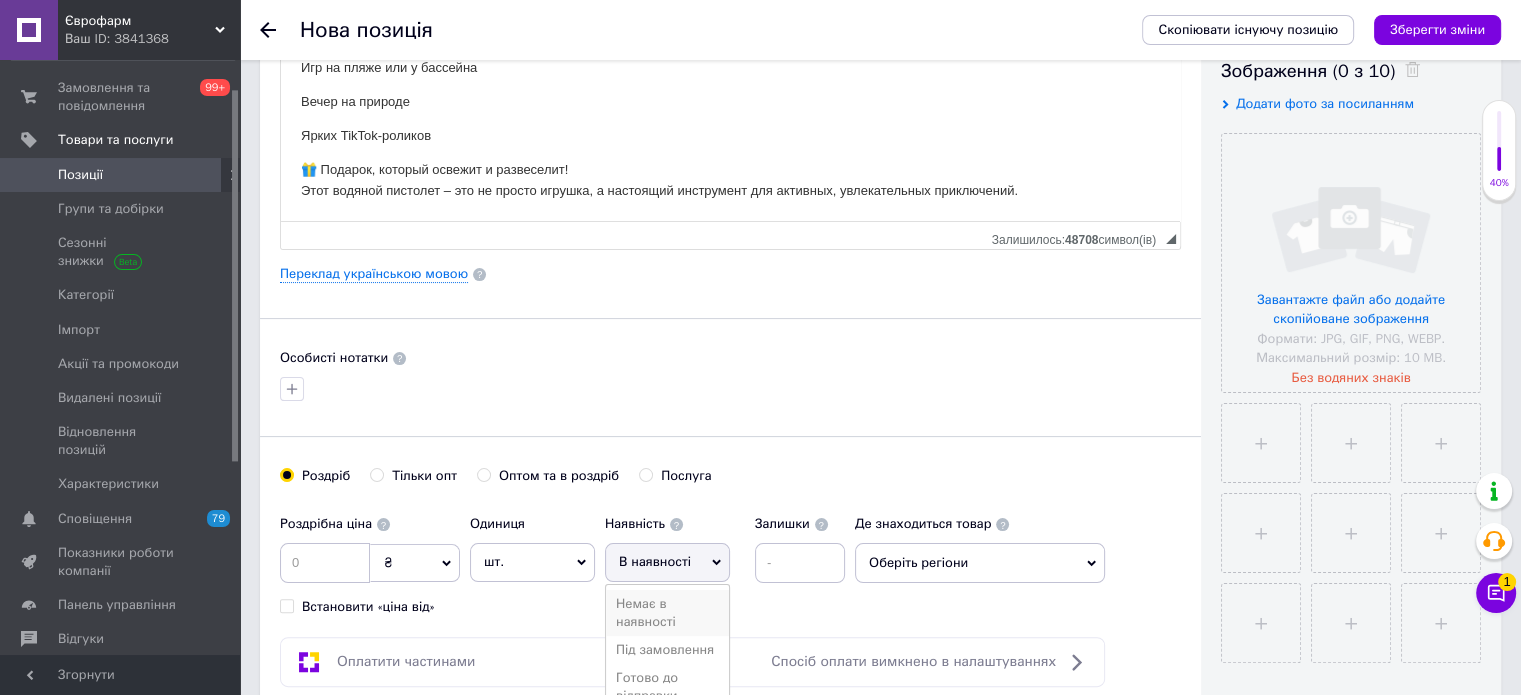 scroll, scrollTop: 400, scrollLeft: 0, axis: vertical 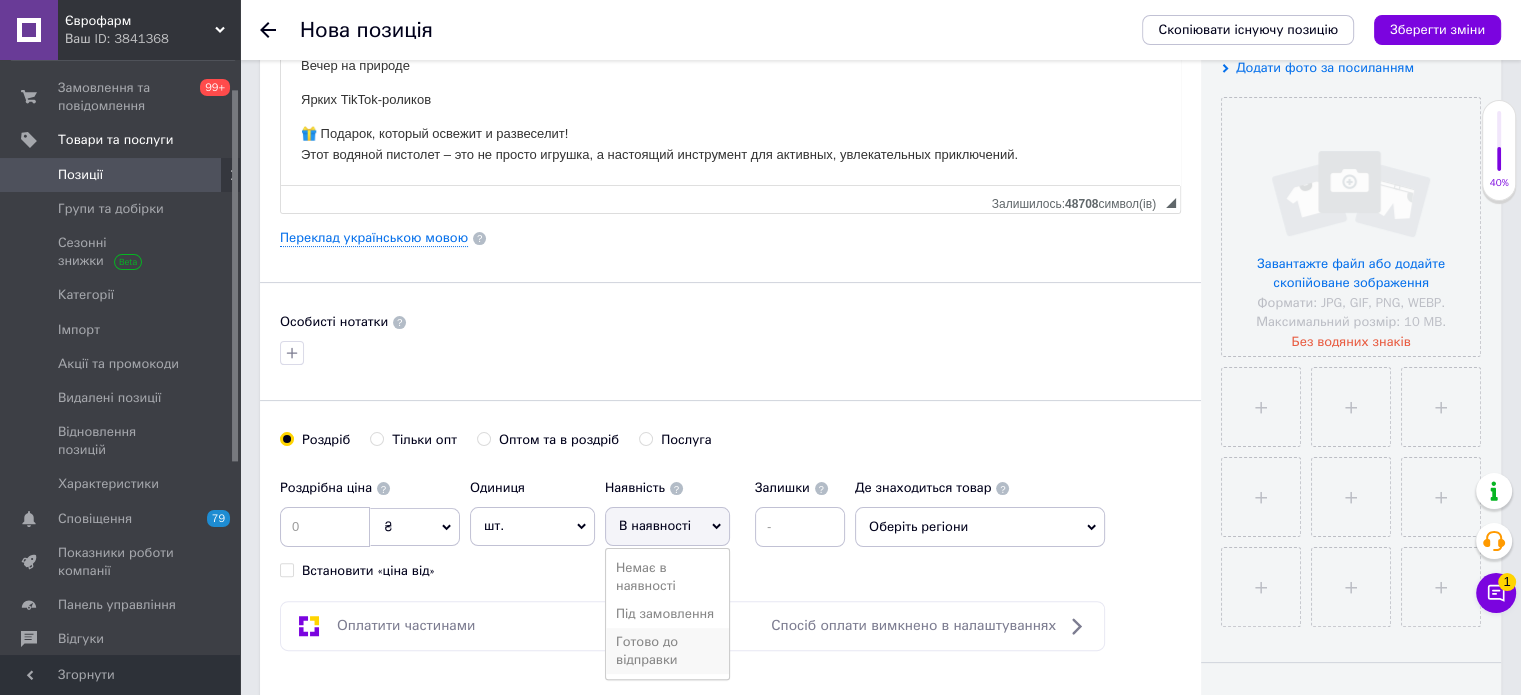 click on "Готово до відправки" at bounding box center (667, 651) 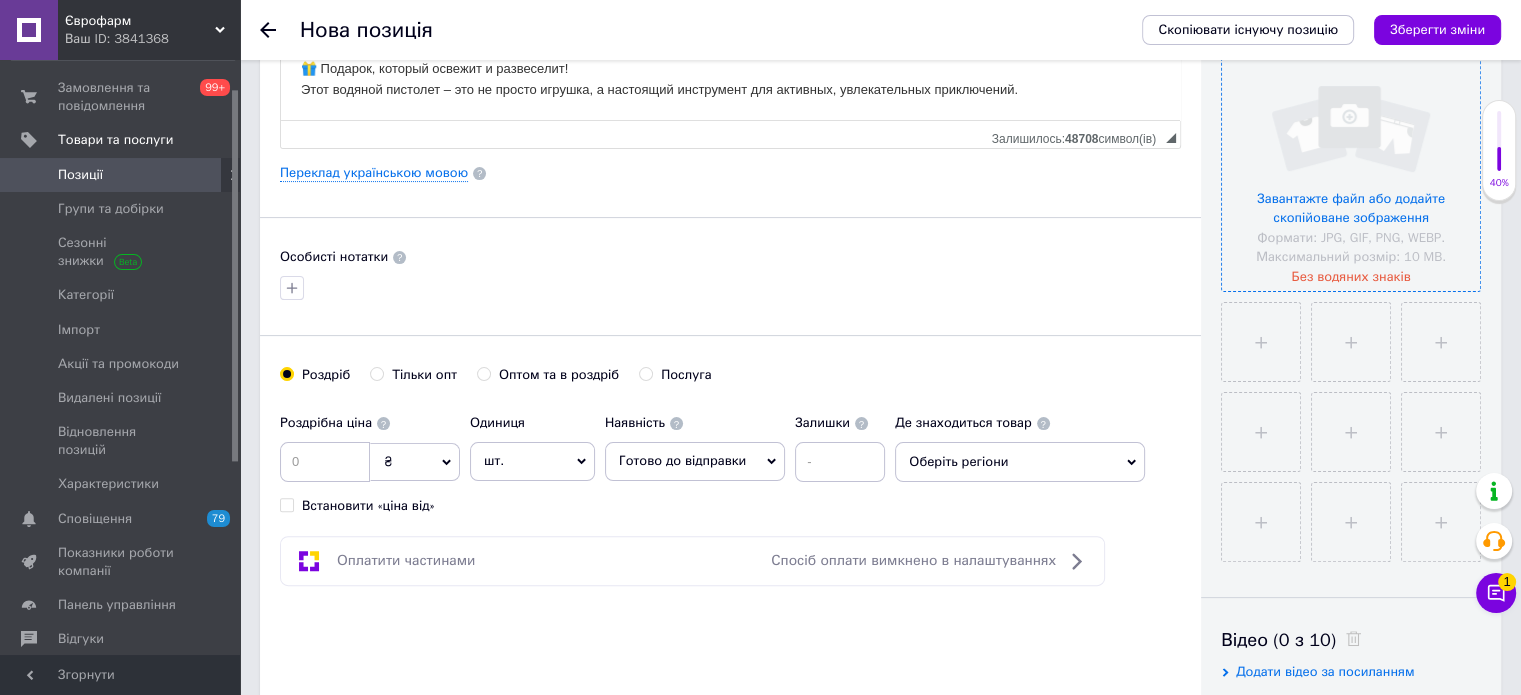 scroll, scrollTop: 500, scrollLeft: 0, axis: vertical 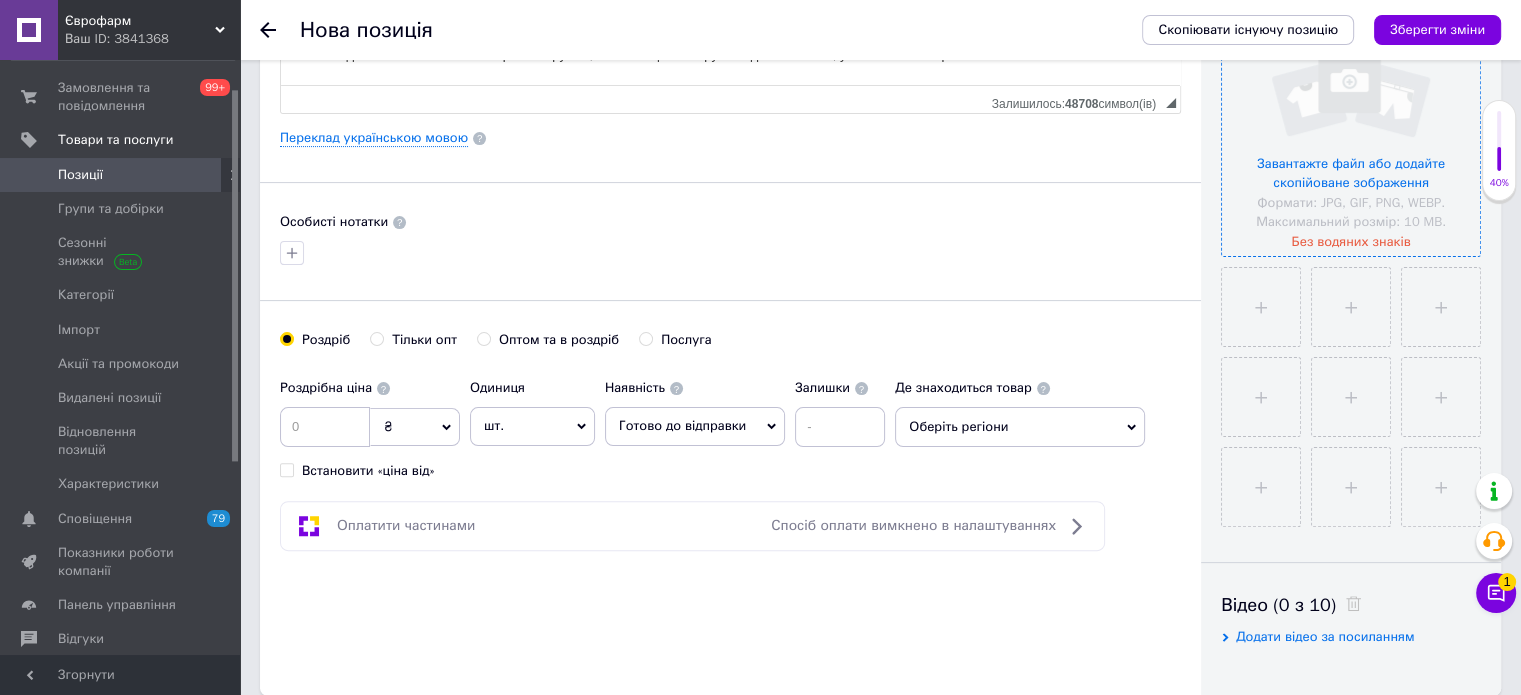 click at bounding box center [1351, 127] 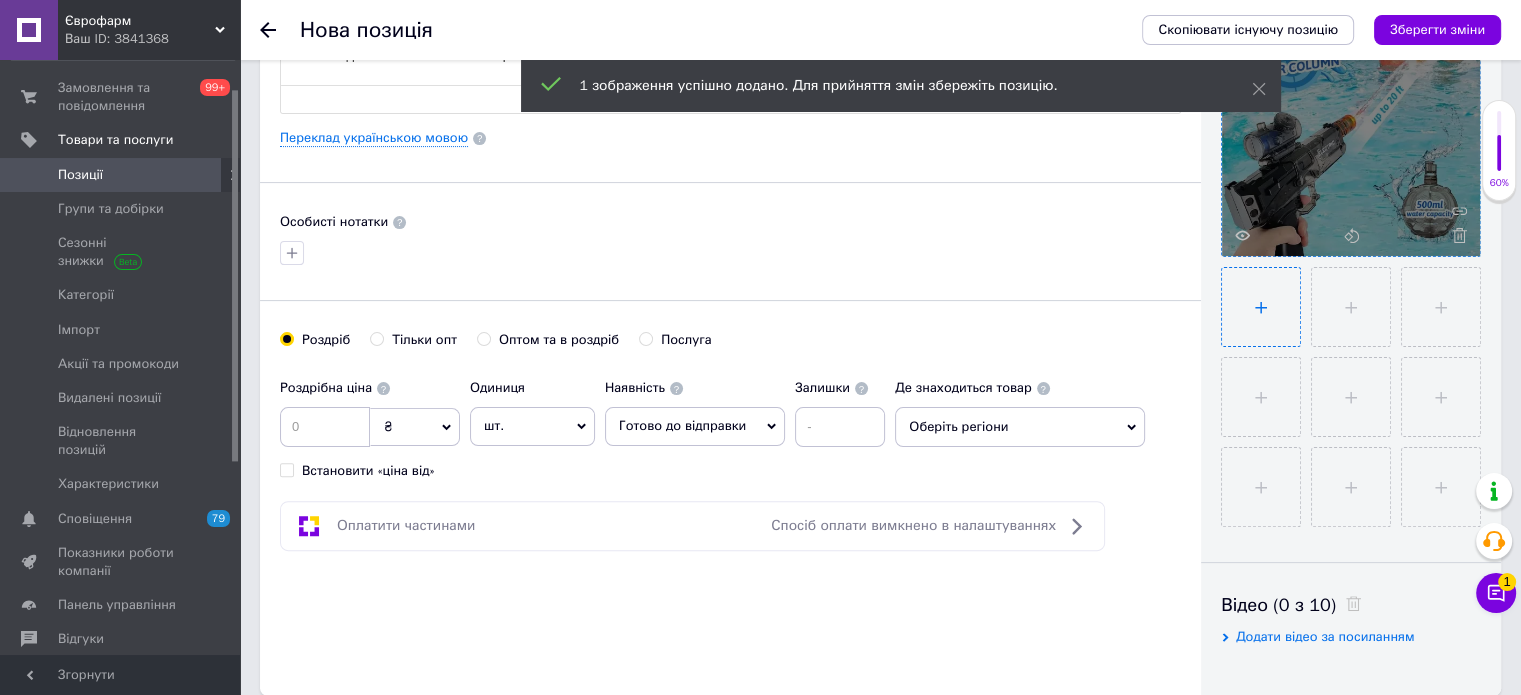 click at bounding box center [1261, 307] 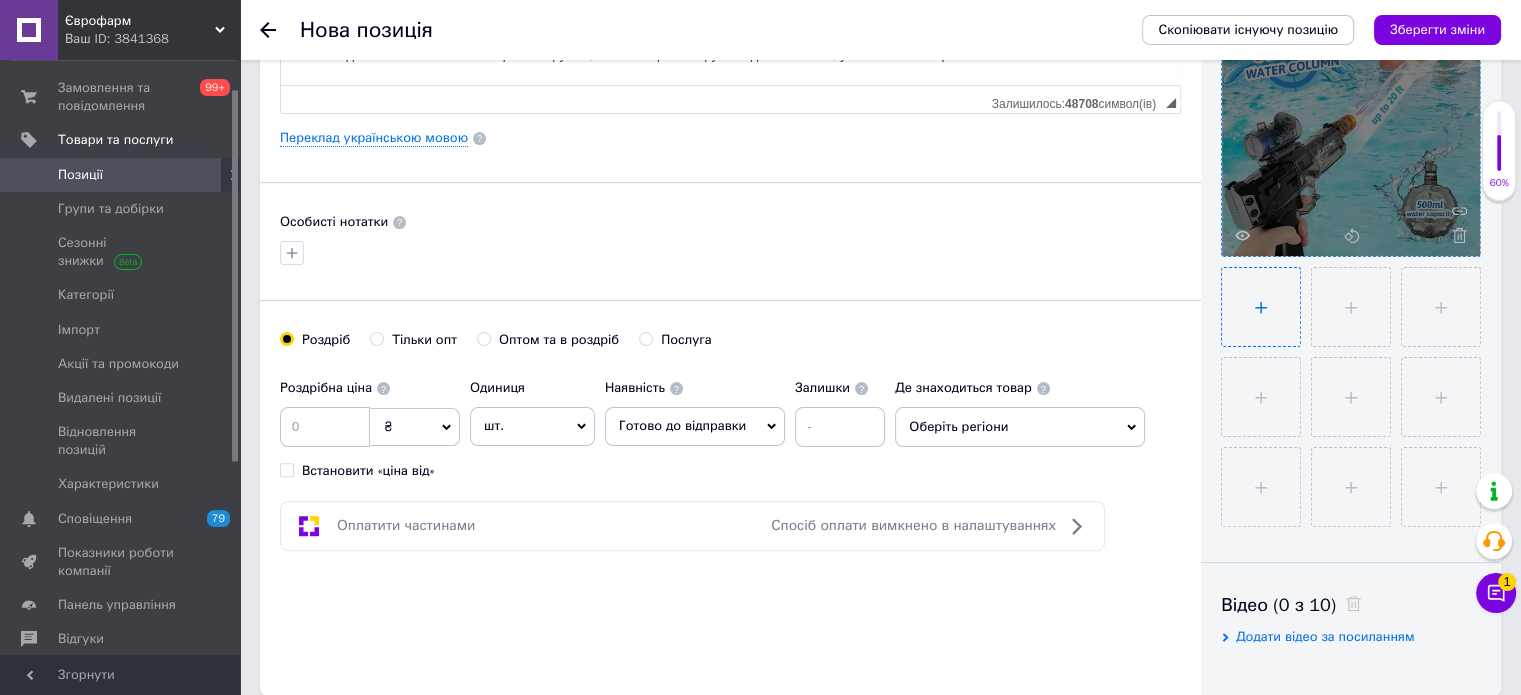 type on "C:\fakepath\vodianoi-pystolet-elektrycheskaia-tsvetnaia-podsvetka-oboima-500ml-vodnyi-pystolet-s-podsvetkoi-65540938557725_36f5c342b6.webp" 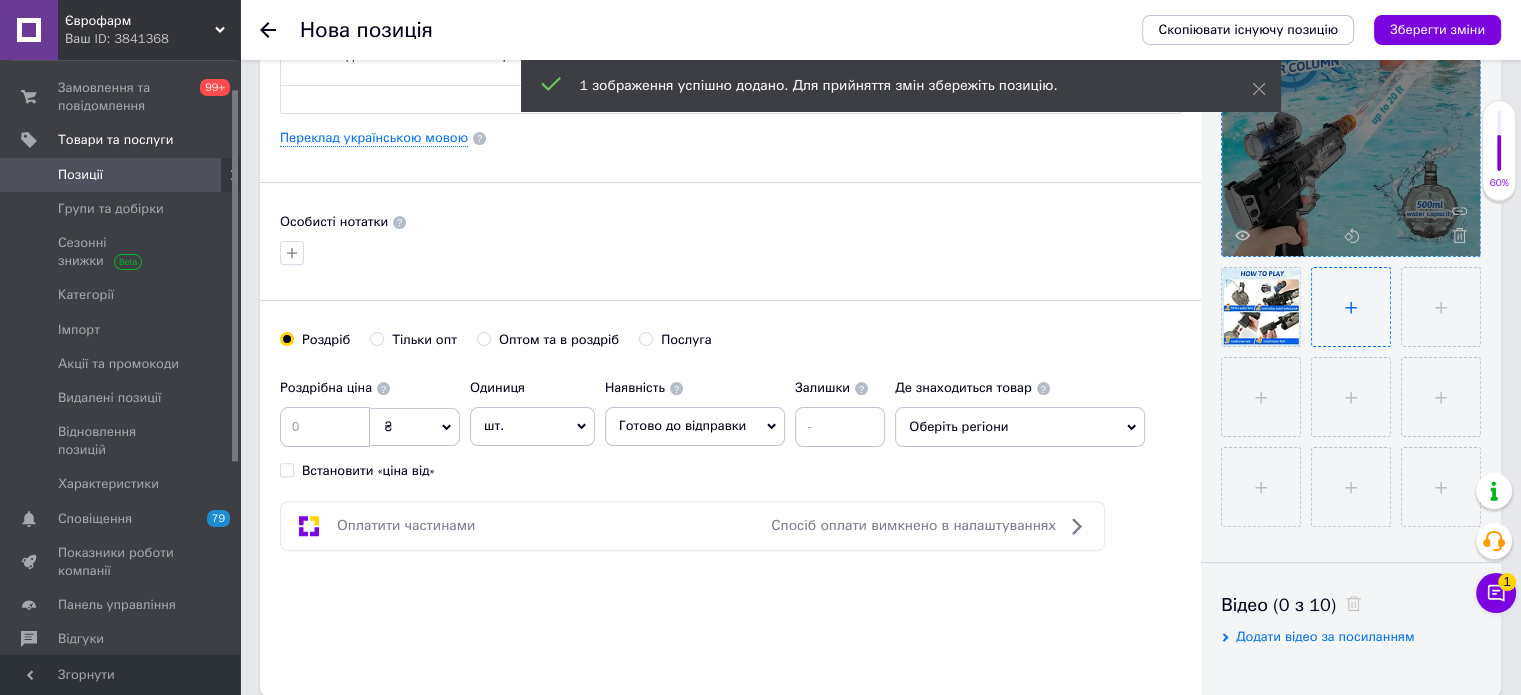 click at bounding box center [1351, 307] 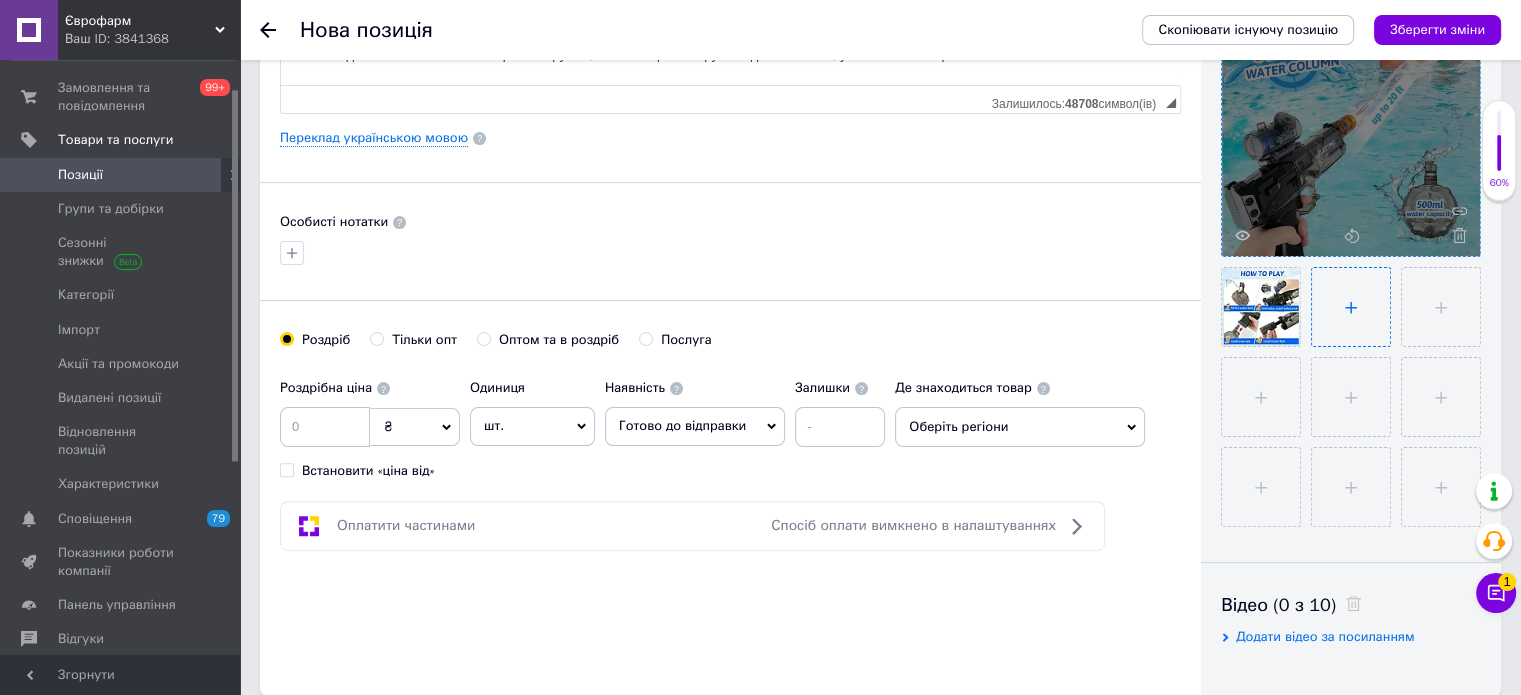 type on "C:\fakepath\vodianoi-pystolet-elektrycheskaia-tsvetnaia-podsvetka-oboima-500ml-vodnyi-pystolet-s-podsvetkoi-75168640231092_d973410cfc.webp" 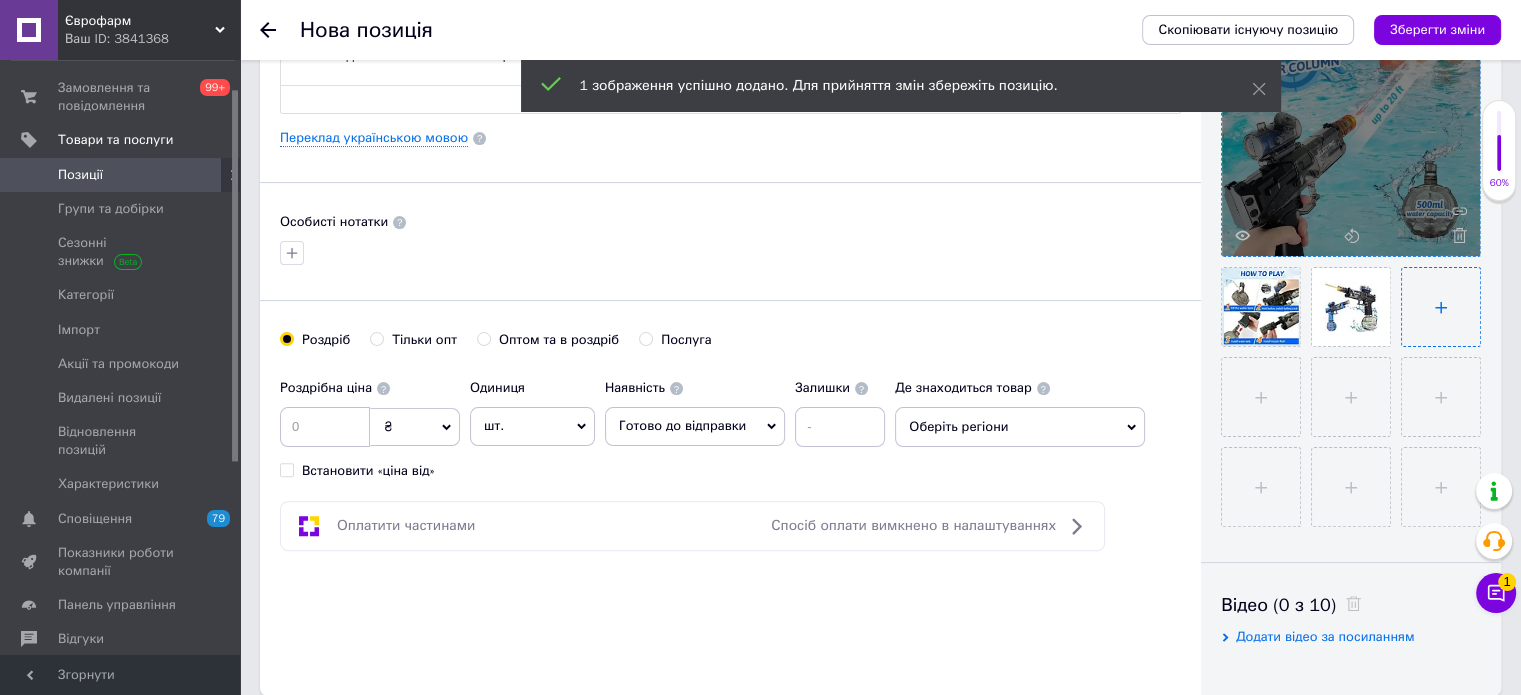 click at bounding box center (1441, 307) 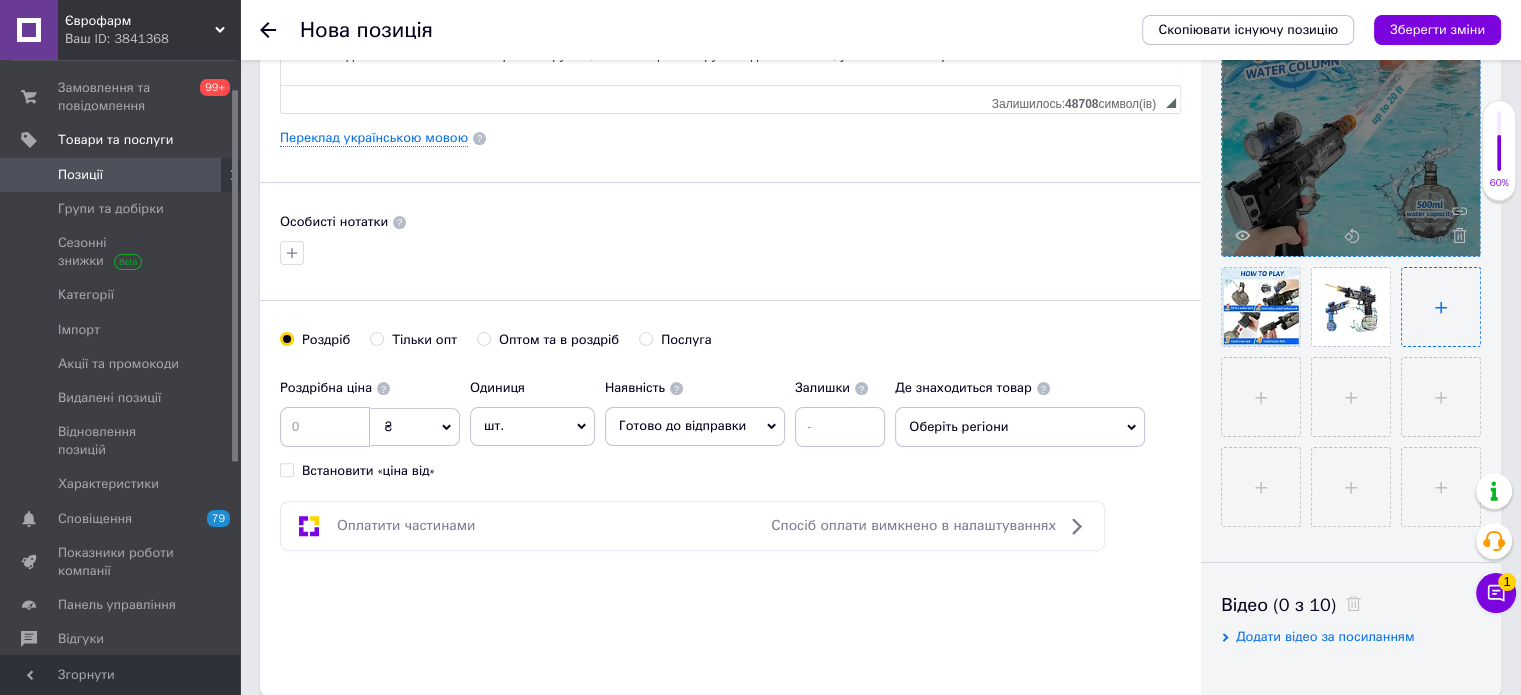 type on "C:\fakepath\vodianoi-pystolet-elektrycheskaia-tsvetnaia-podsvetka-oboima-500ml-vodnyi-pystolet-s-podsvetkoi-83328272938364_22c89f1cdb.webp" 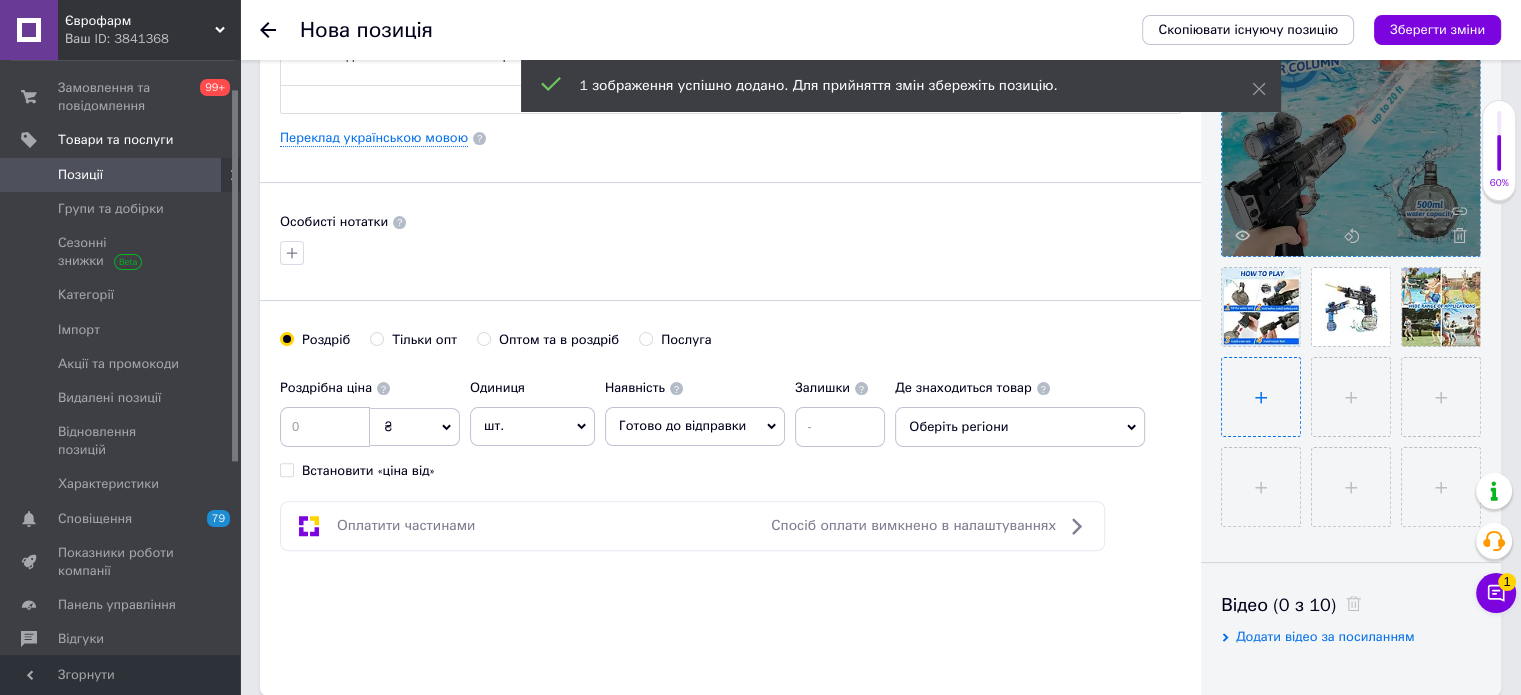 click at bounding box center (1261, 397) 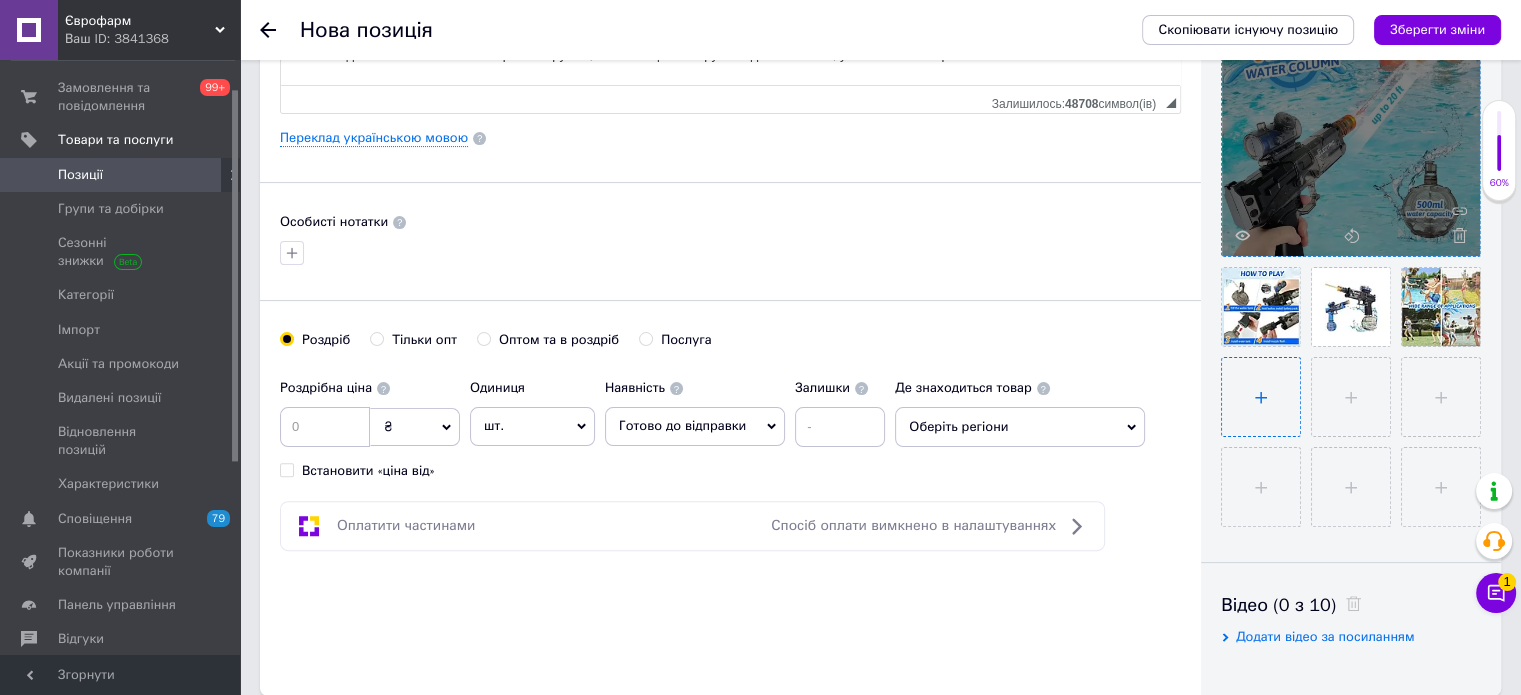 type on "C:\fakepath\vodianoi-pystolet-elektrycheskaia-tsvetnaia-podsvetka-oboima-500ml-vodnyi-pystolet-s-podsvetkoi-87861758597151_9228abb67f.webp" 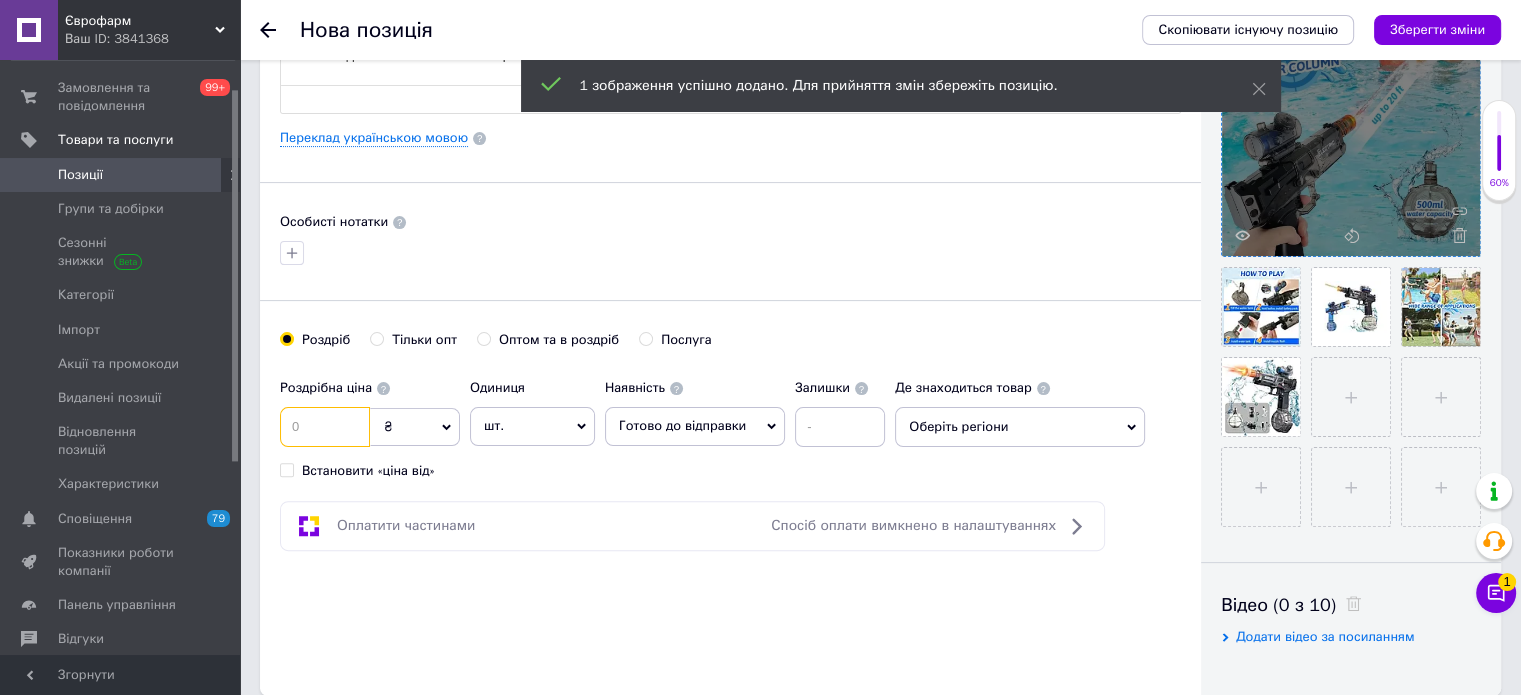 click at bounding box center (325, 427) 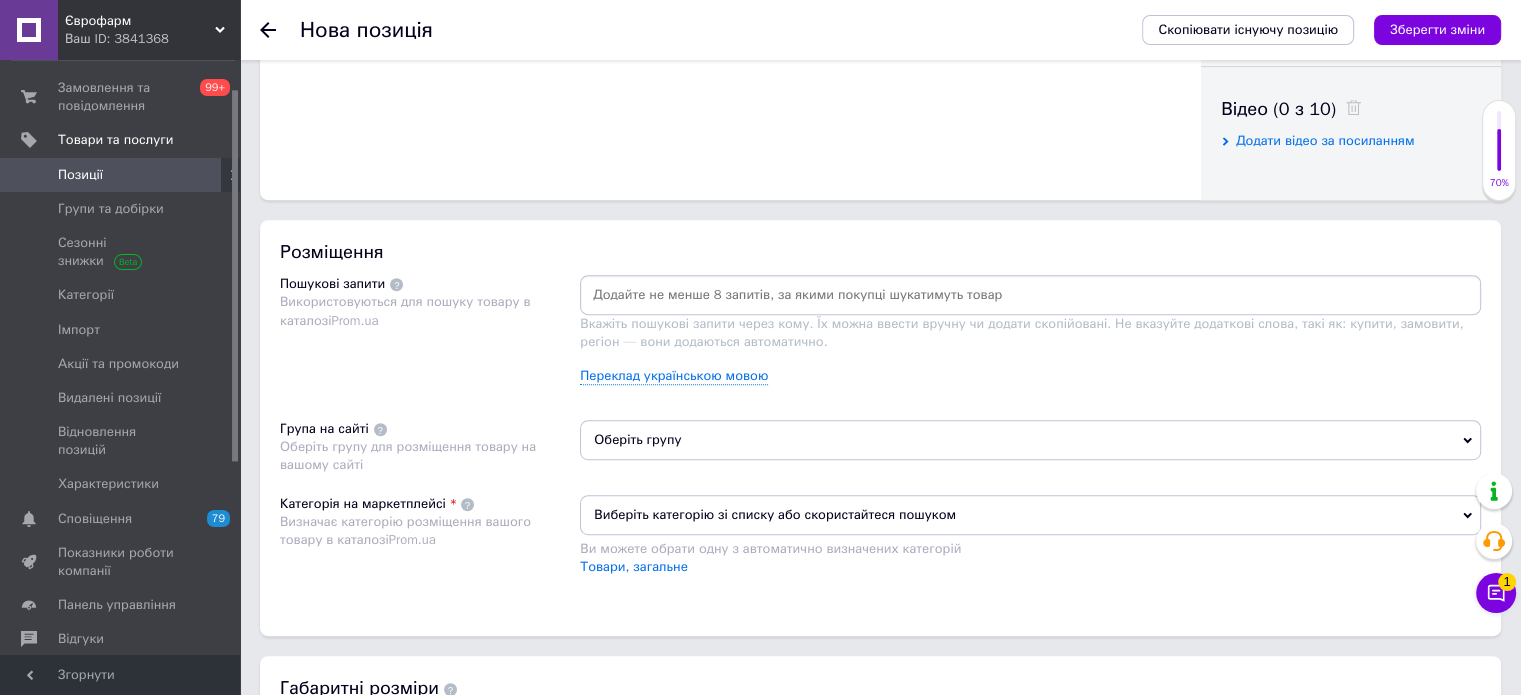 scroll, scrollTop: 1000, scrollLeft: 0, axis: vertical 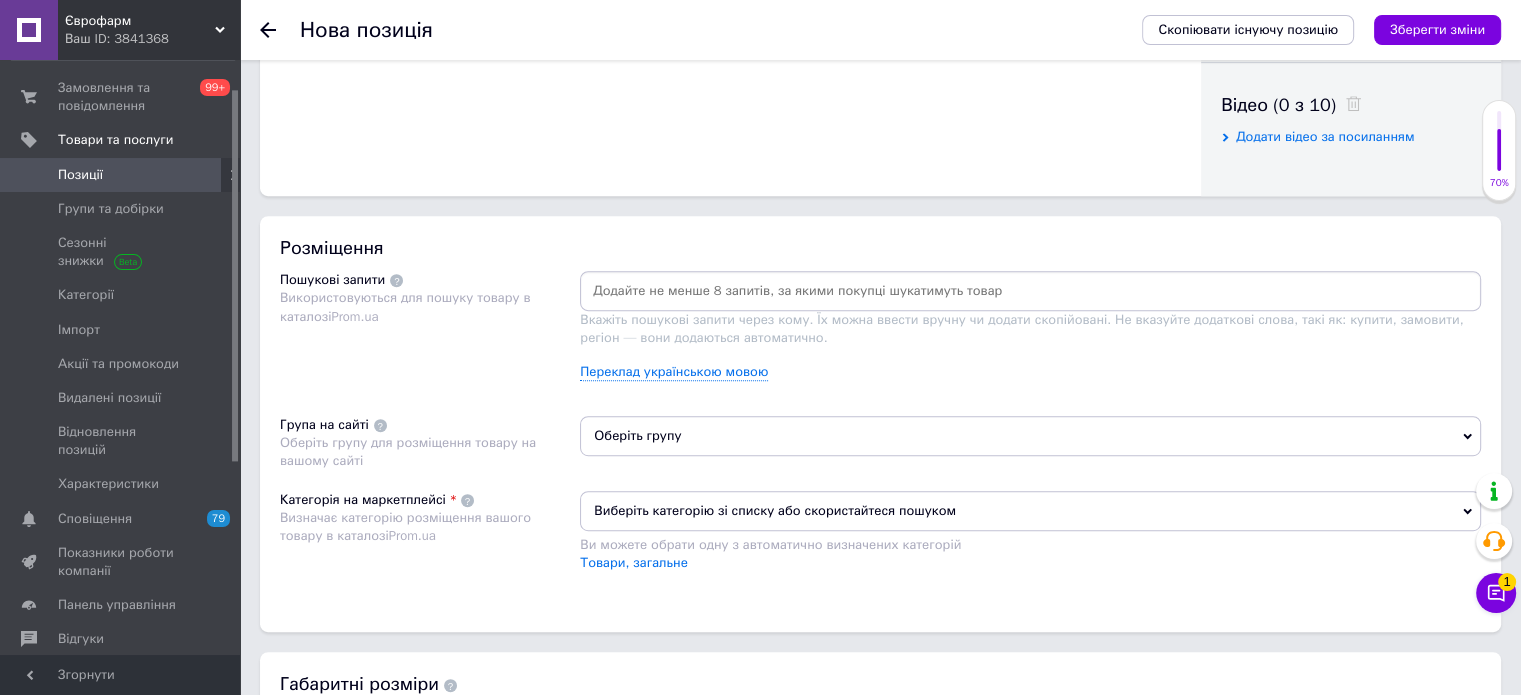 type on "819" 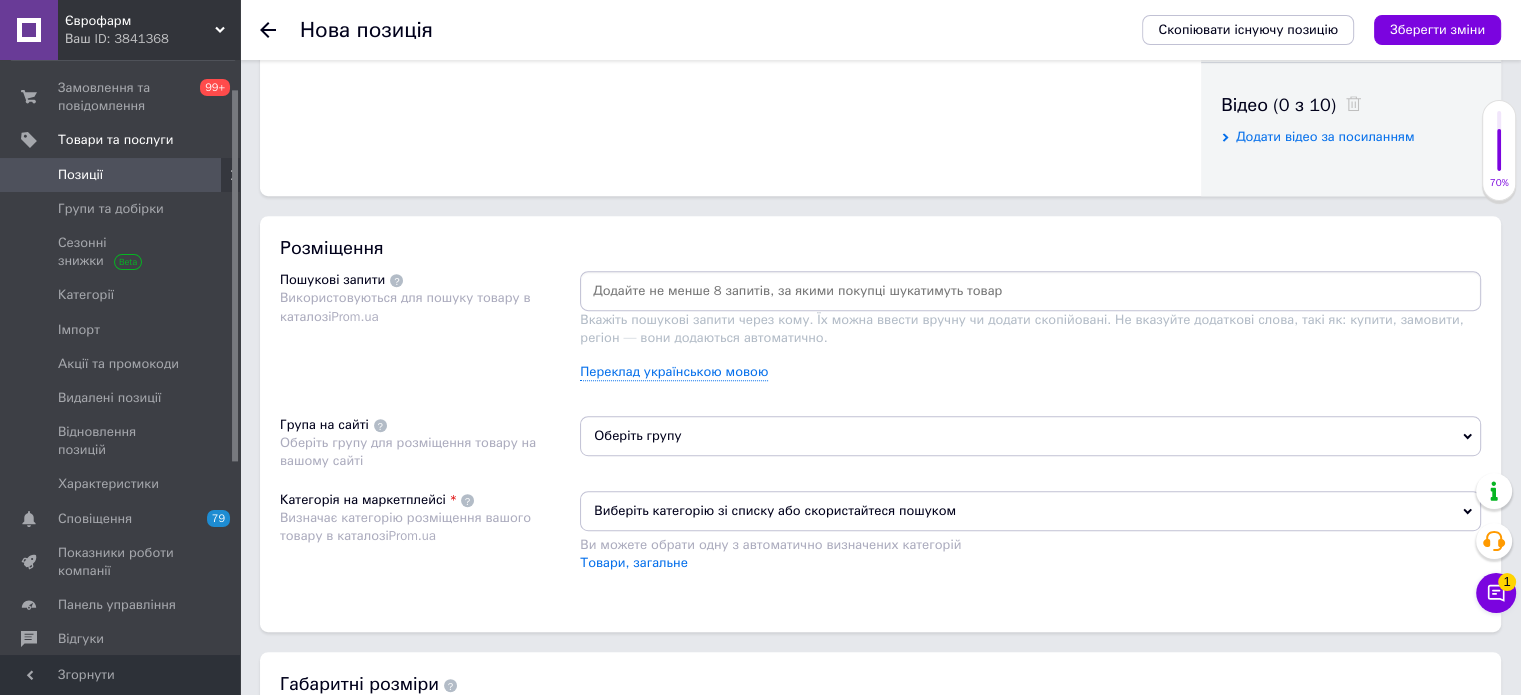 click at bounding box center [1030, 291] 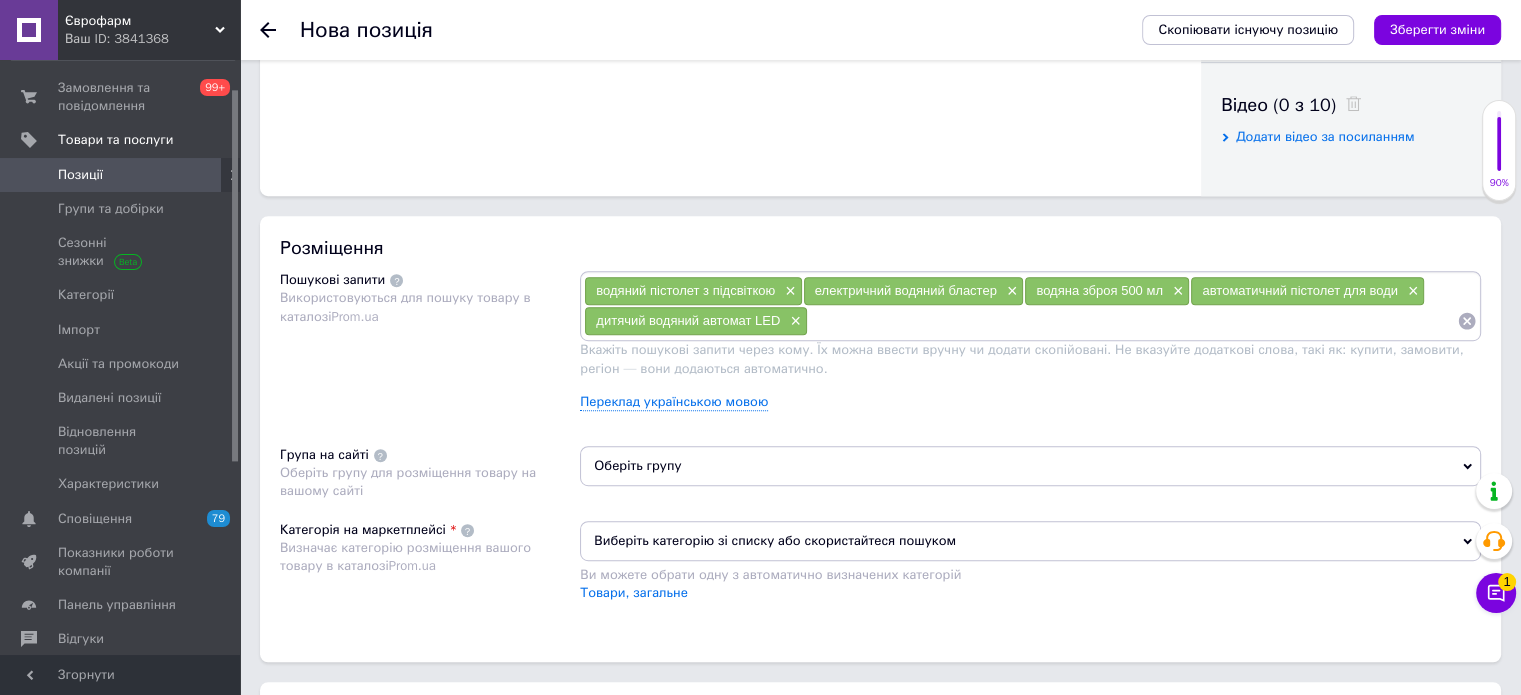 click on "водяний пістолет з підсвіткою × електричний водяний бластер × водяна зброя 500 мл × автоматичний пістолет для води × дитячий водяний автомат LED × Вкажіть пошукові запити через кому. Їх можна ввести вручну чи додати скопійовані. Не вказуйте додаткові слова, такі як: купити, замовити, регіон — вони додаються автоматично. Переклад українською мовою" at bounding box center (1030, 348) 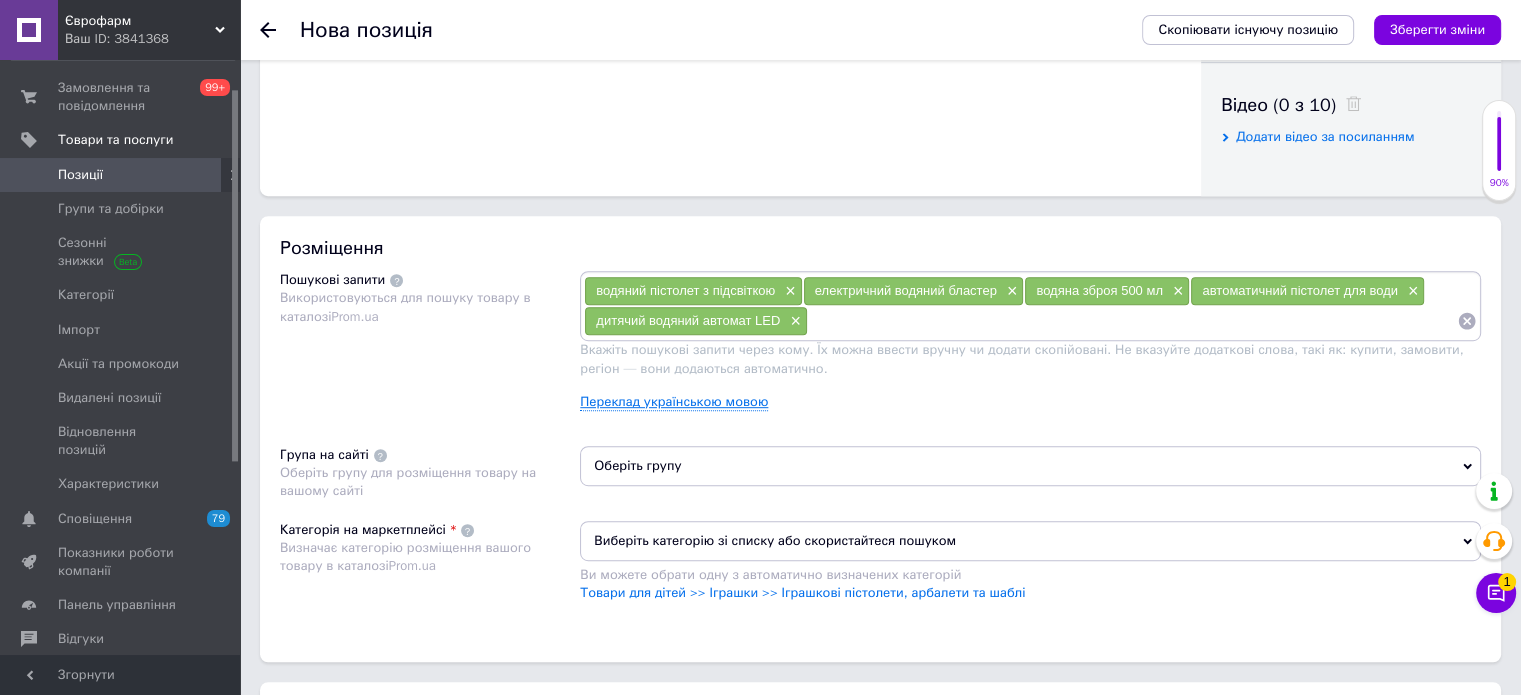 click on "Переклад українською мовою" at bounding box center (674, 402) 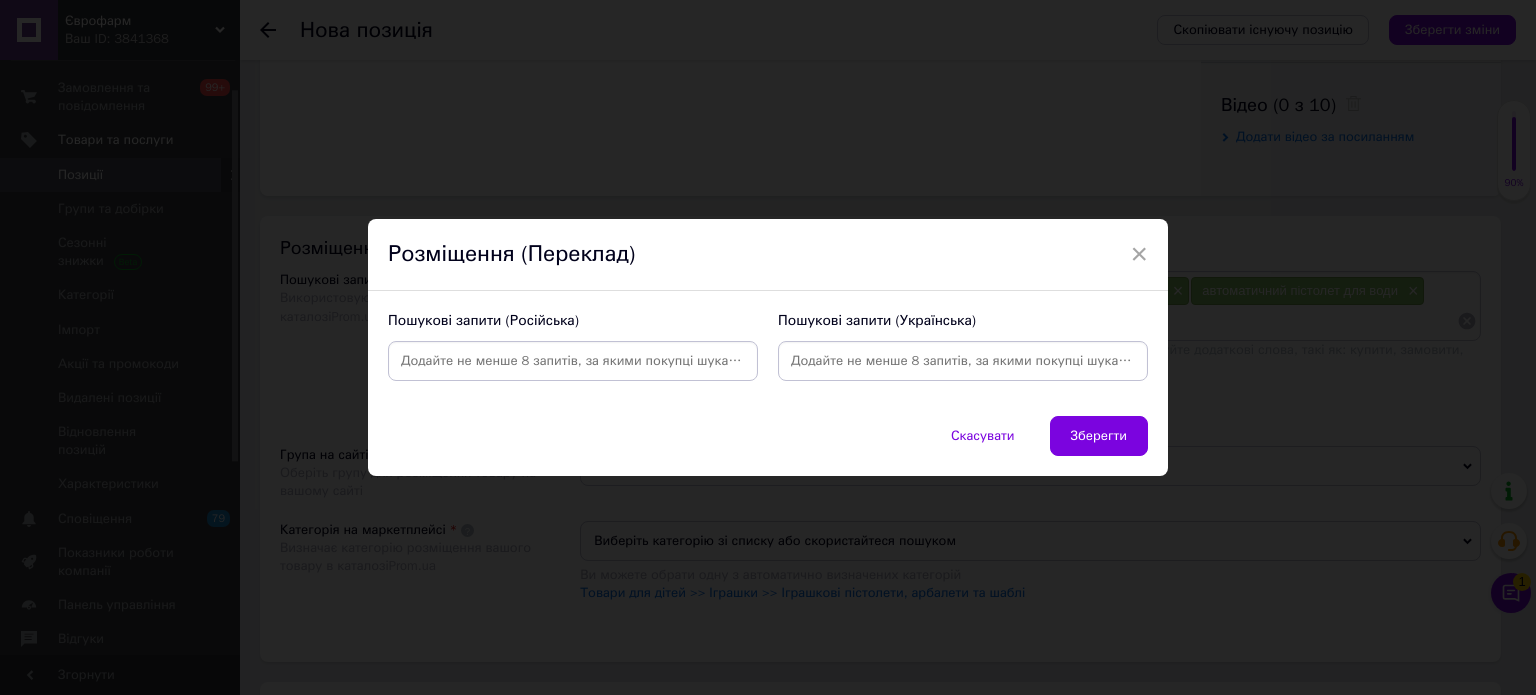 click at bounding box center [963, 361] 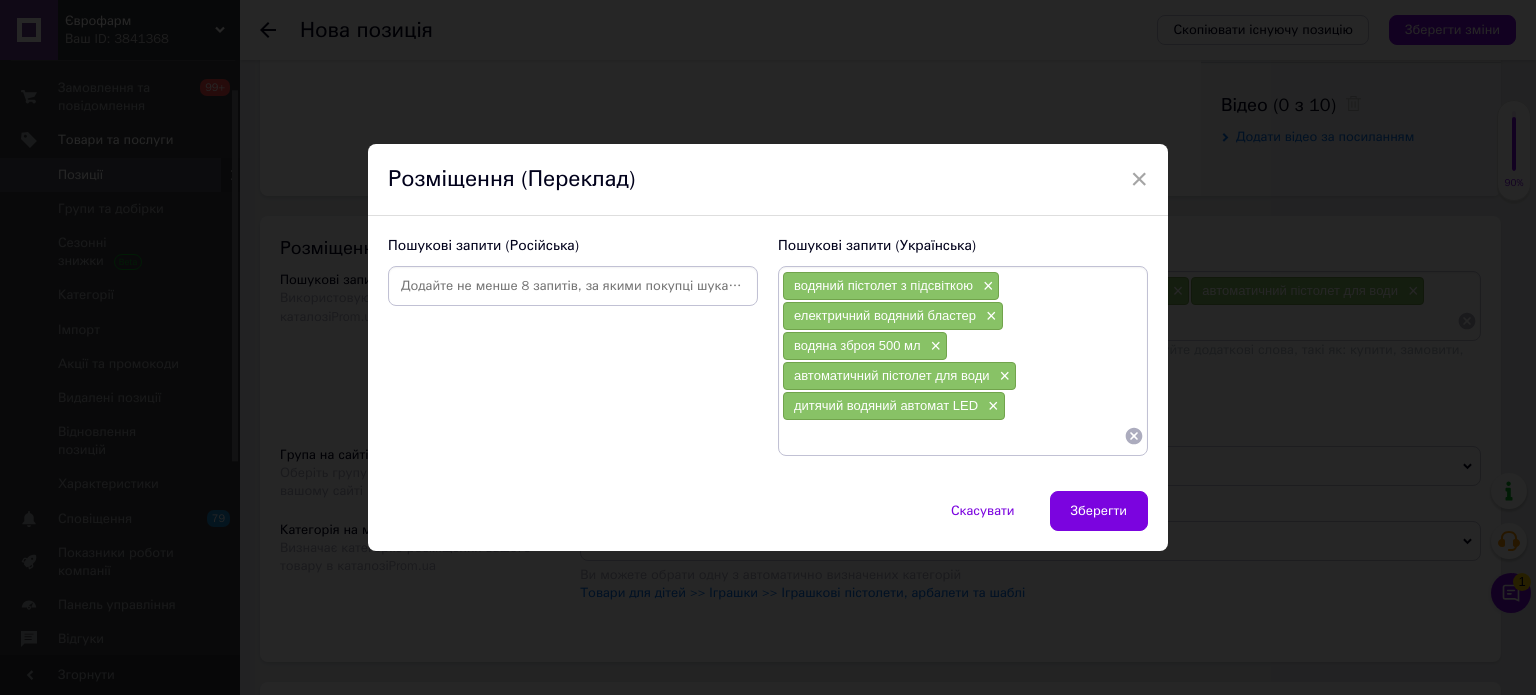 click at bounding box center (573, 286) 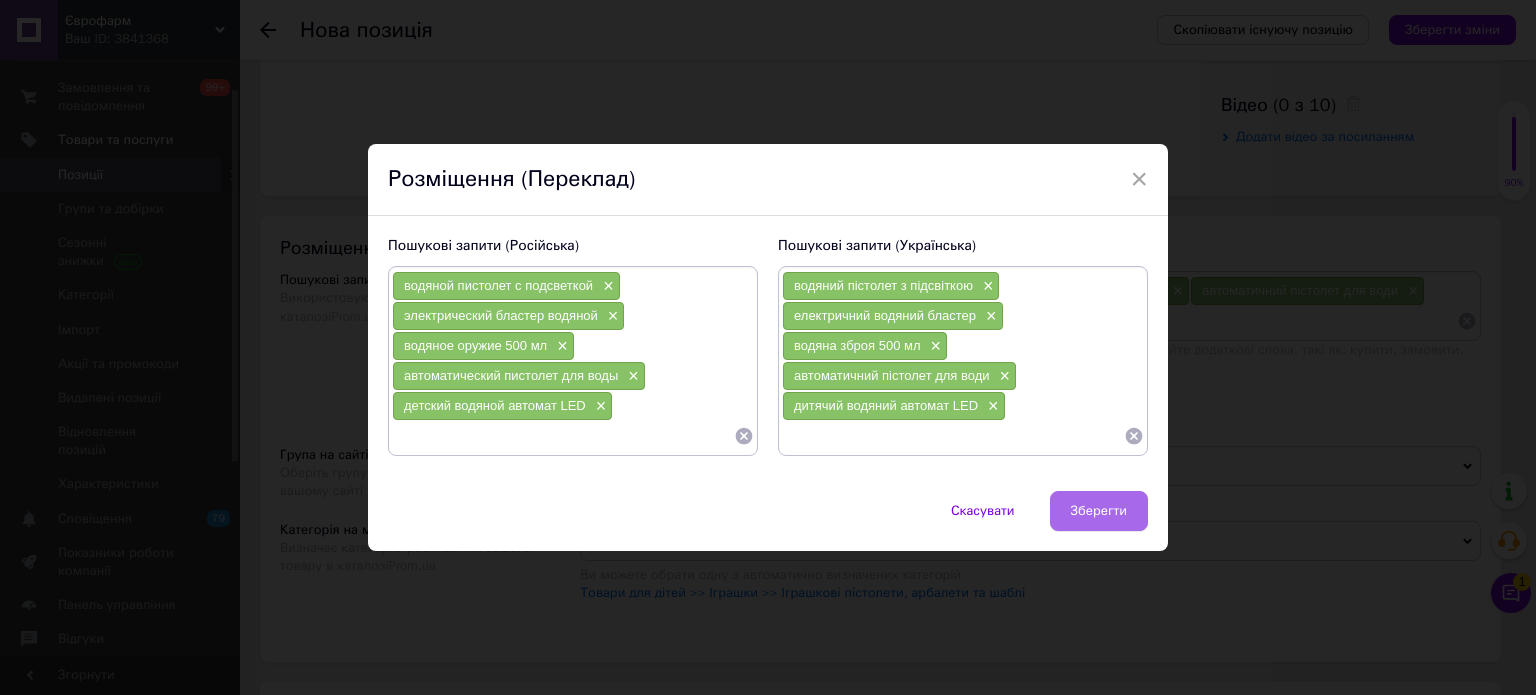 click on "Зберегти" at bounding box center [1099, 511] 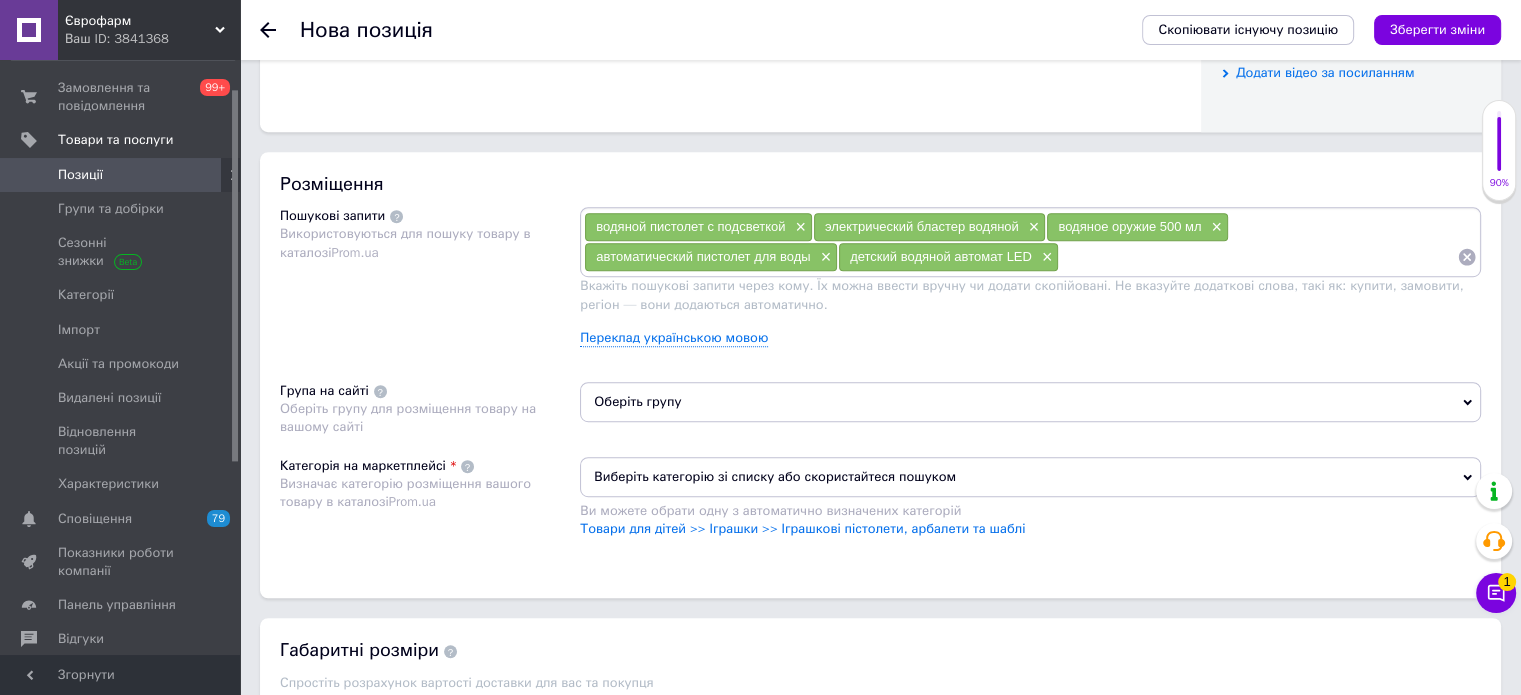 scroll, scrollTop: 1100, scrollLeft: 0, axis: vertical 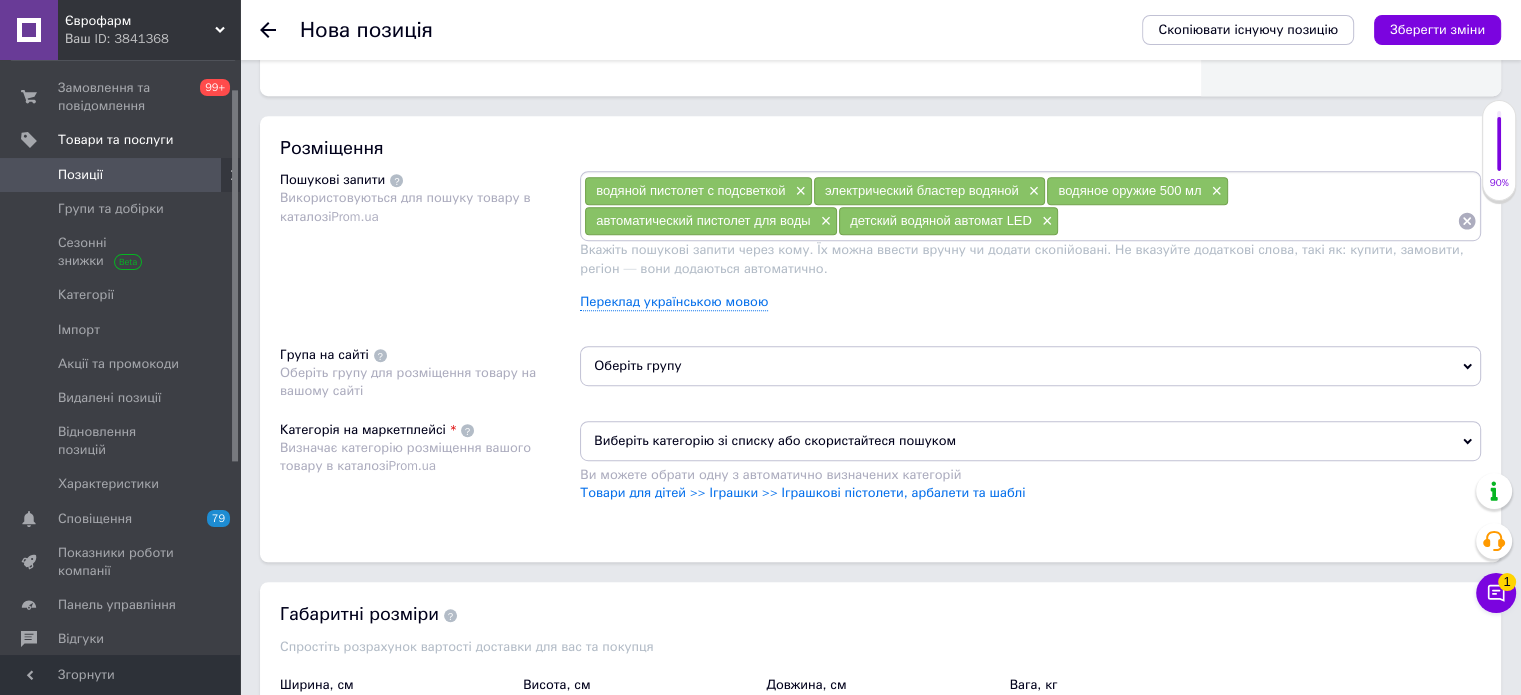 click on "Оберіть групу" at bounding box center (1030, 366) 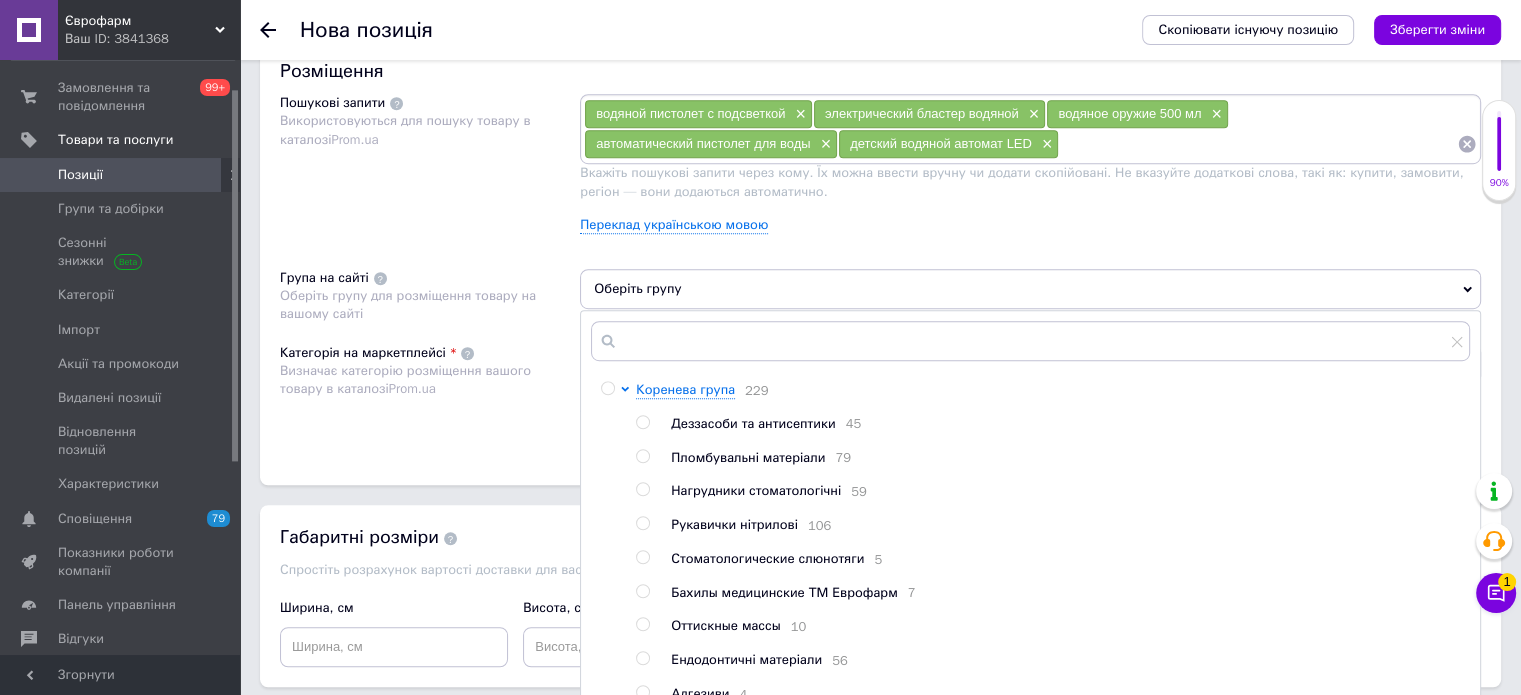 scroll, scrollTop: 1200, scrollLeft: 0, axis: vertical 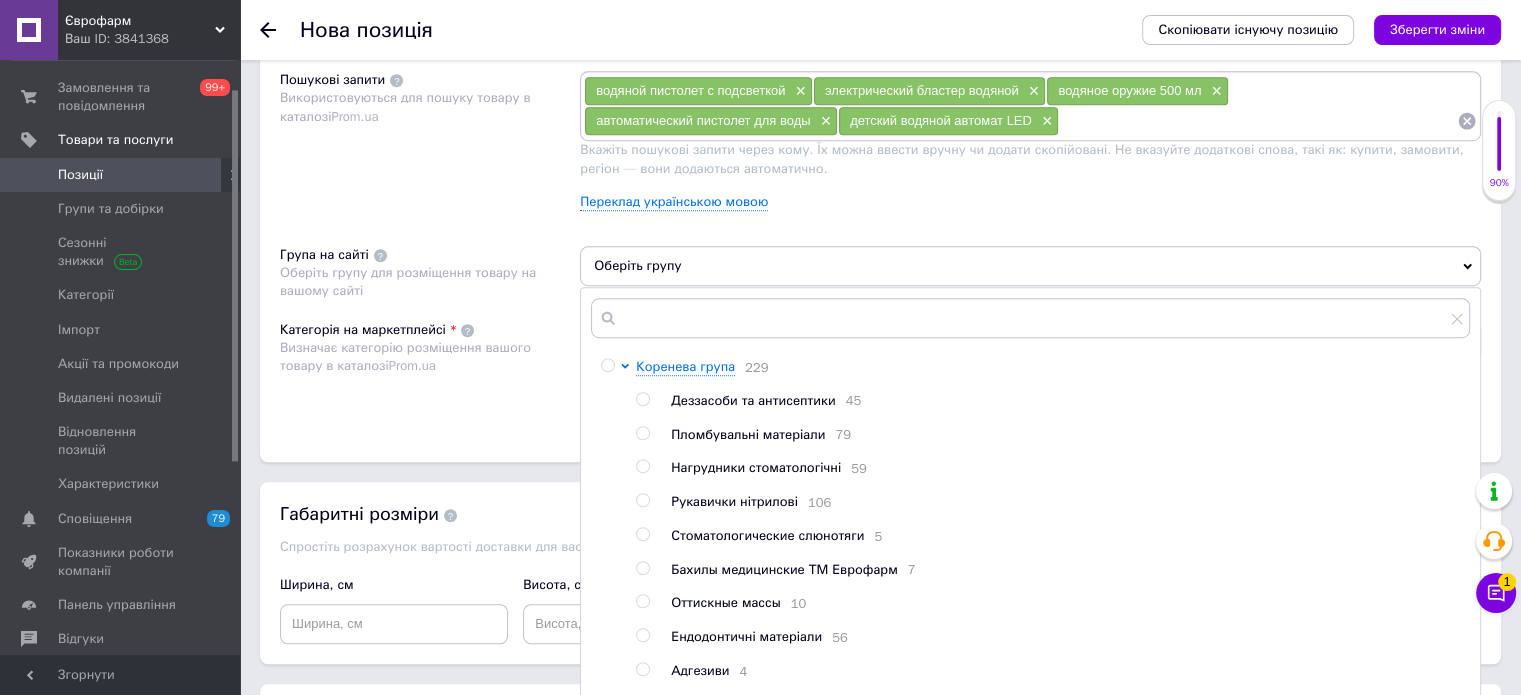 click at bounding box center (611, 705) 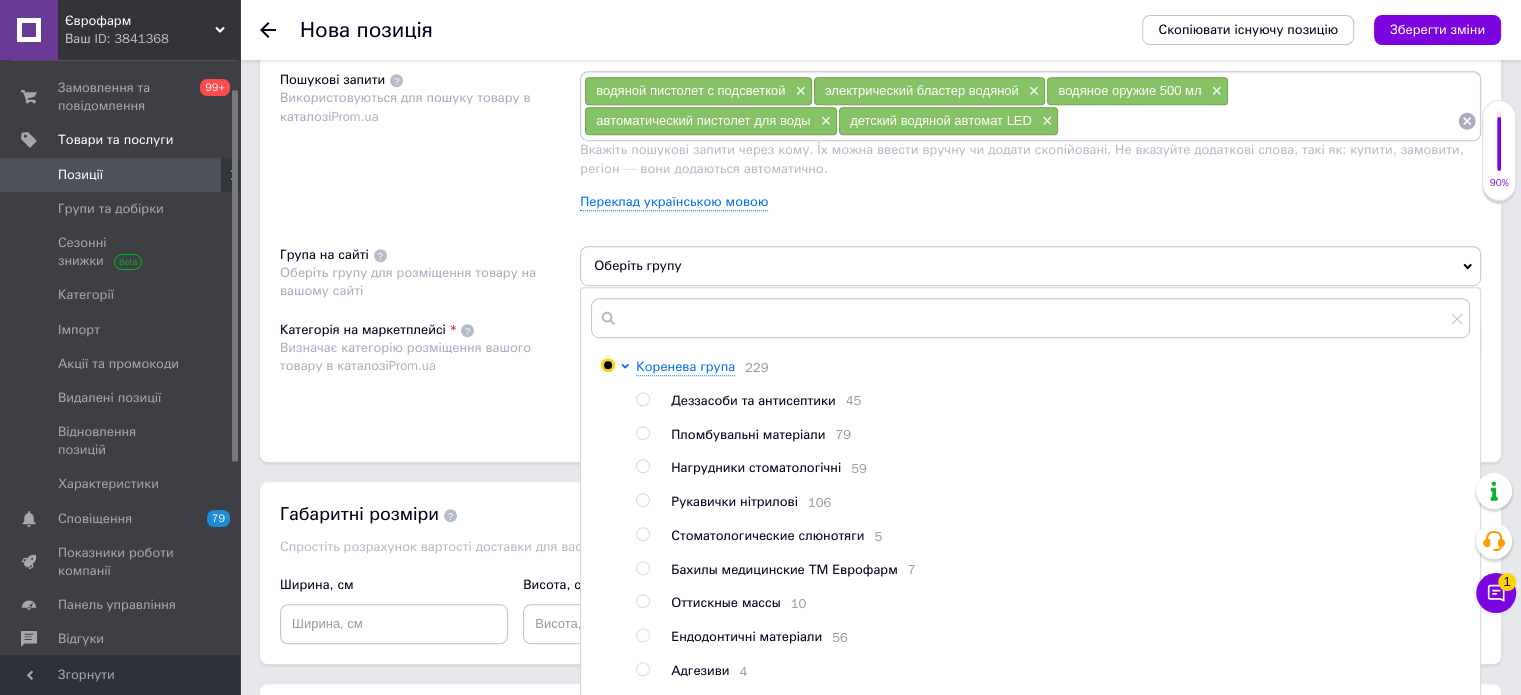 radio on "true" 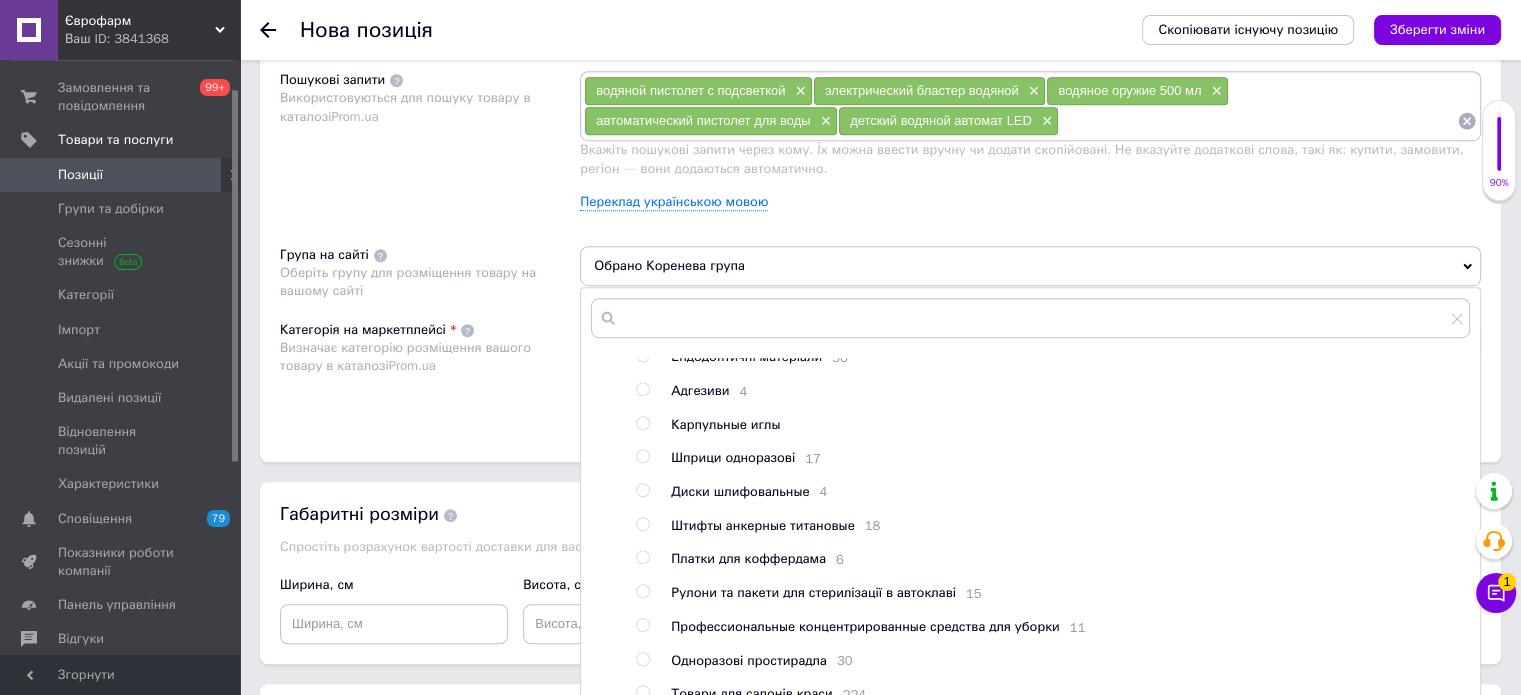 scroll, scrollTop: 350, scrollLeft: 0, axis: vertical 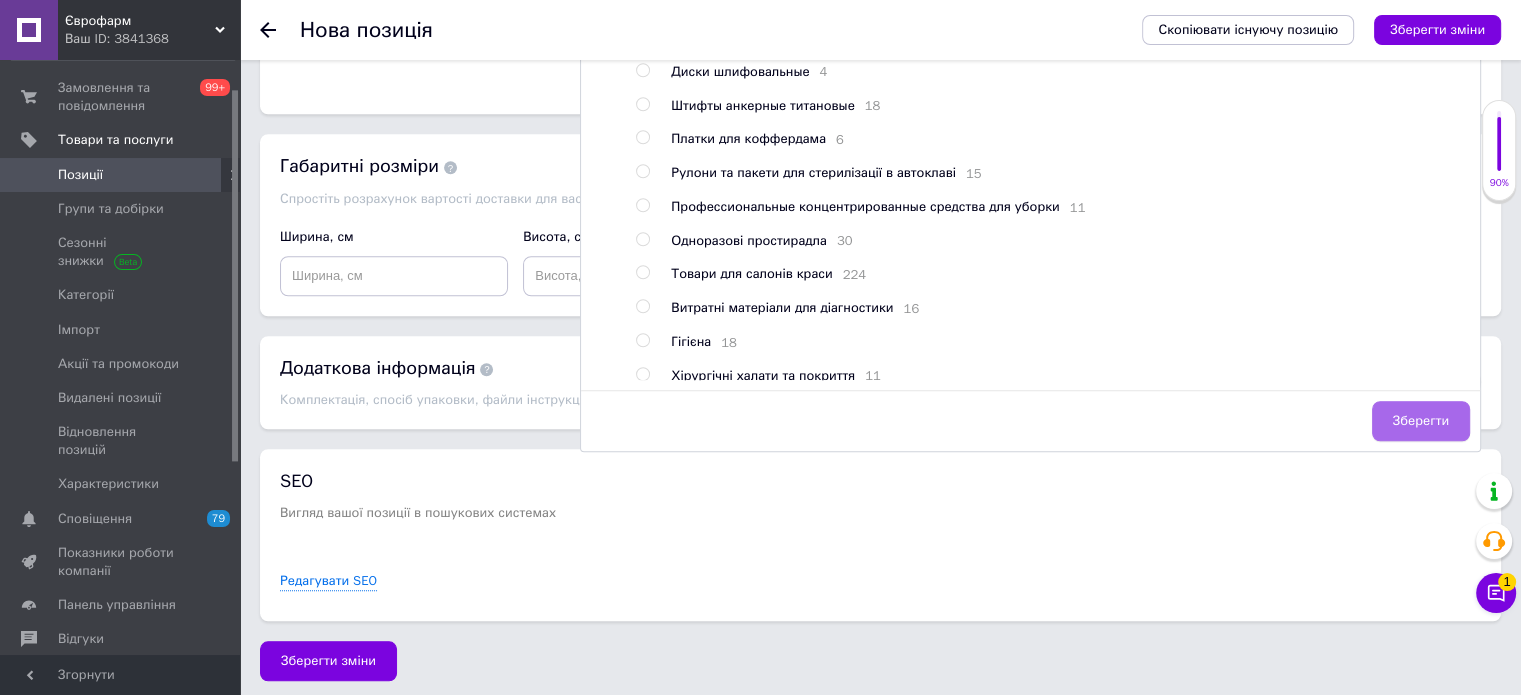 click on "Зберегти" at bounding box center (1421, 421) 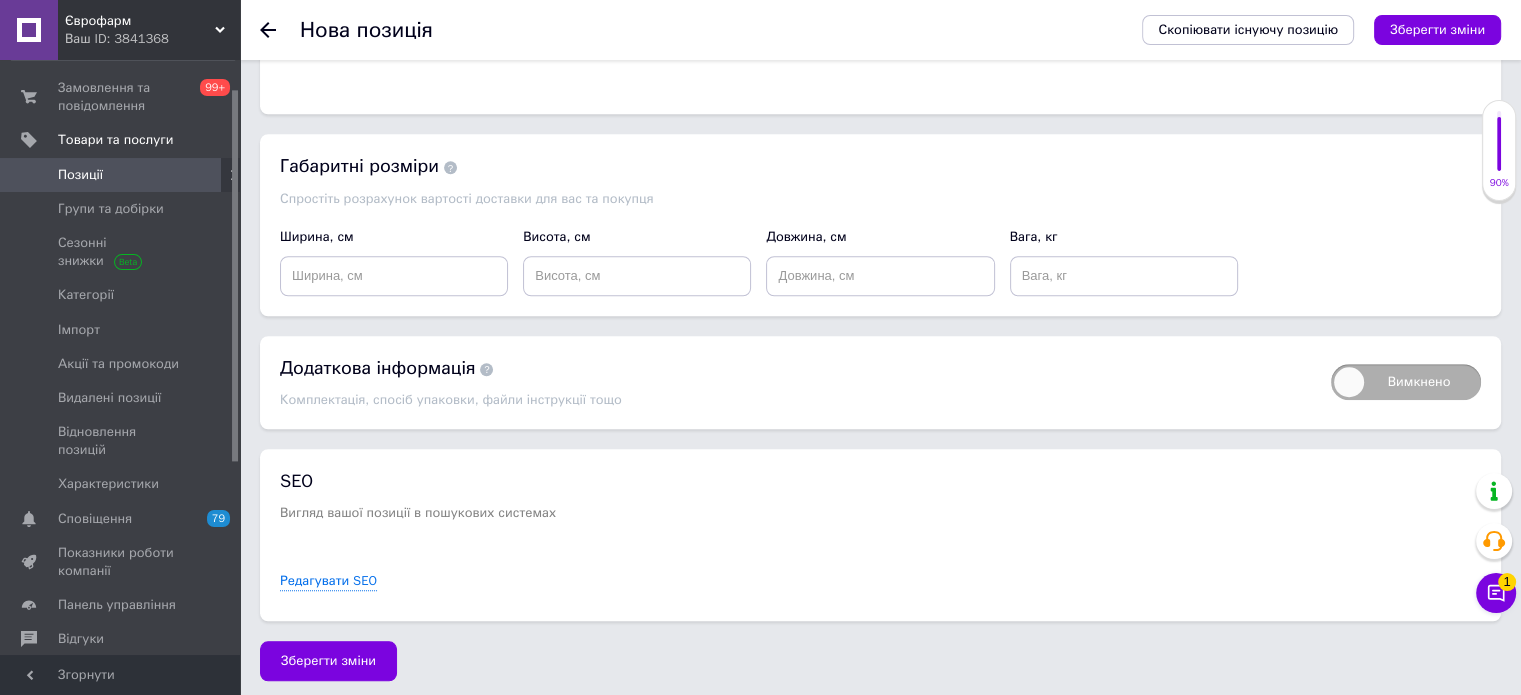 click on "Вимкнено Додаткова інформація Комплектація, спосіб упаковки, файли інструкції тощо" at bounding box center [880, 382] 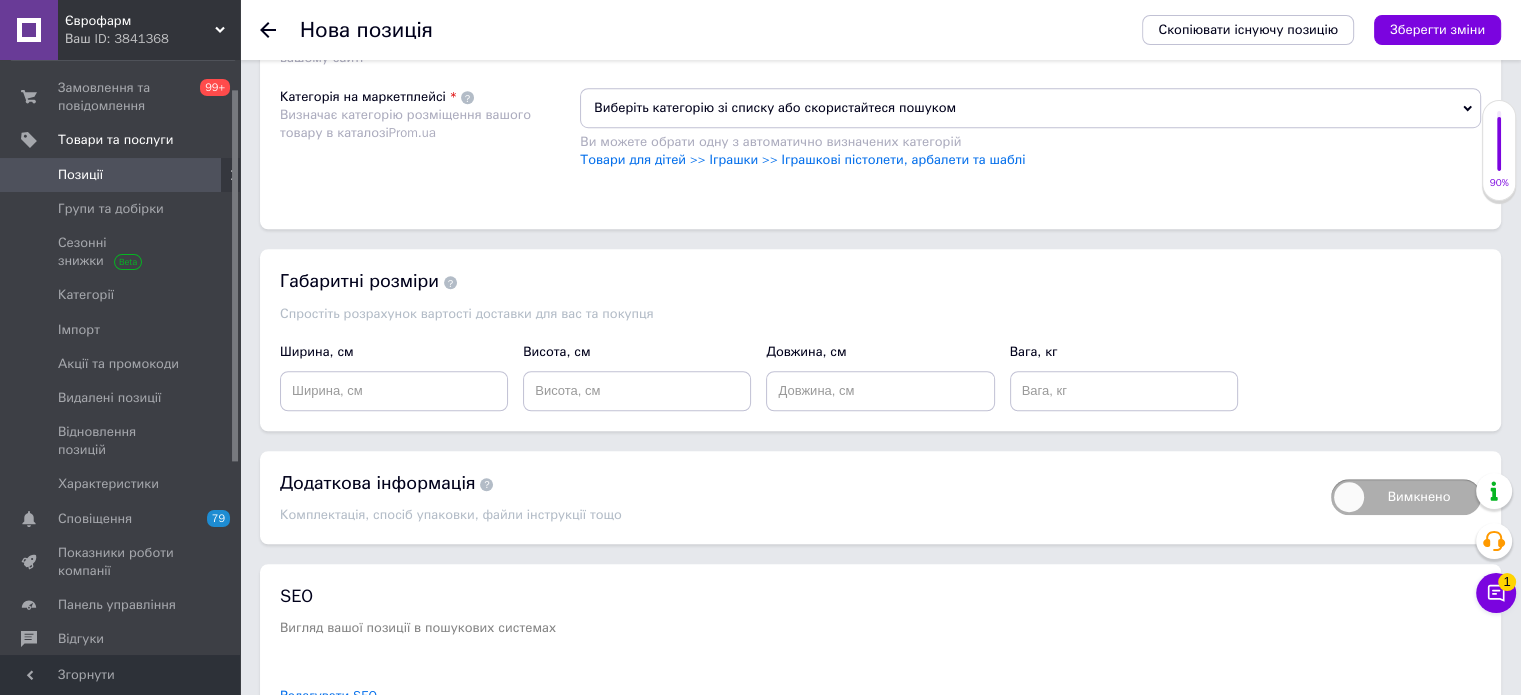 scroll, scrollTop: 1248, scrollLeft: 0, axis: vertical 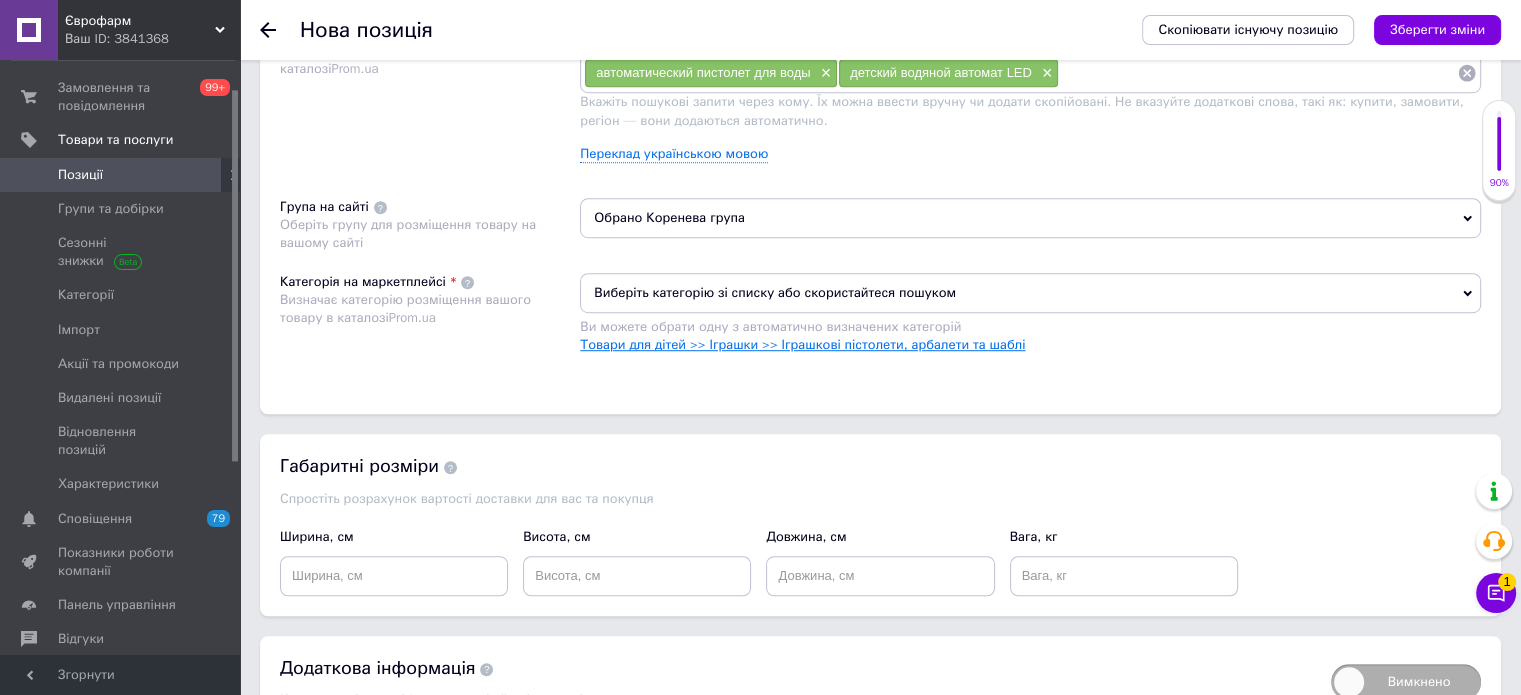 click on "Товари для дітей >> Іграшки >> Іграшкові пістолети, арбалети та шаблі" at bounding box center [802, 344] 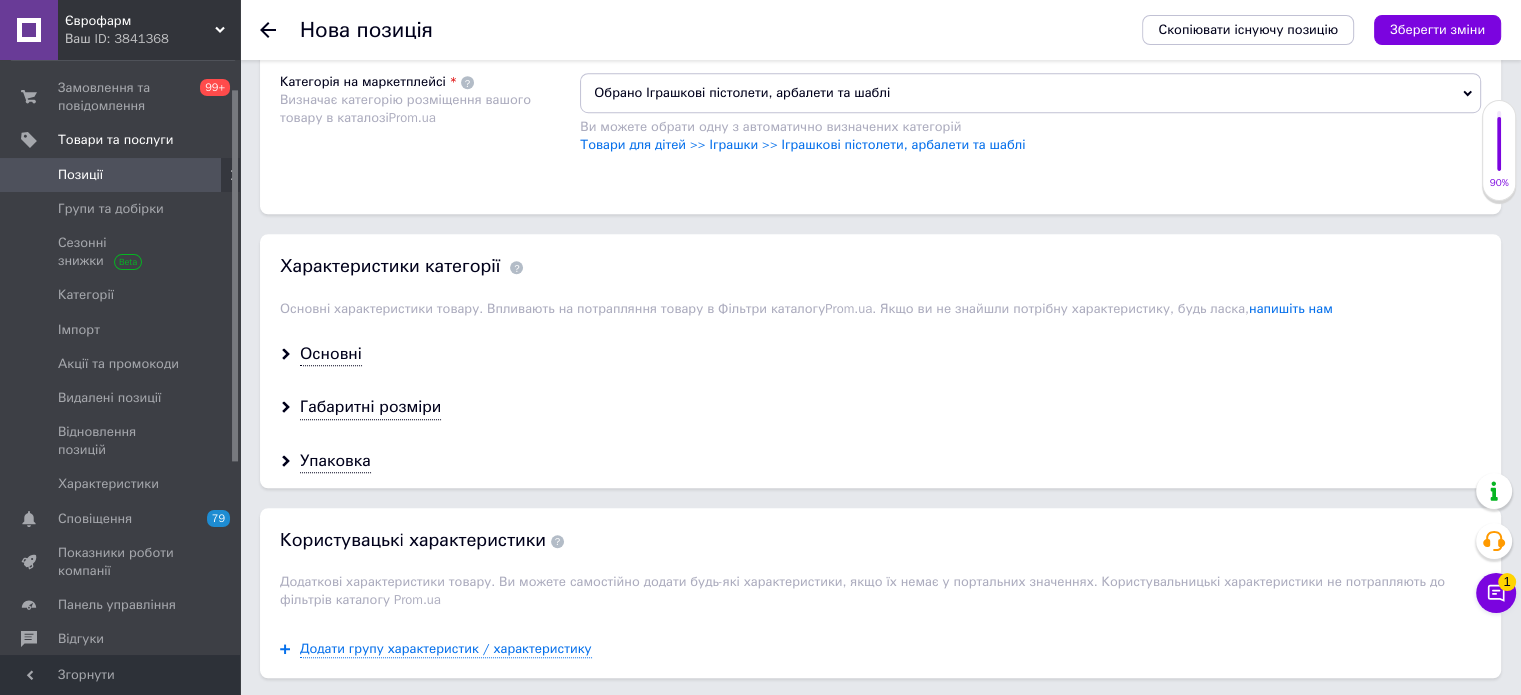 scroll, scrollTop: 1748, scrollLeft: 0, axis: vertical 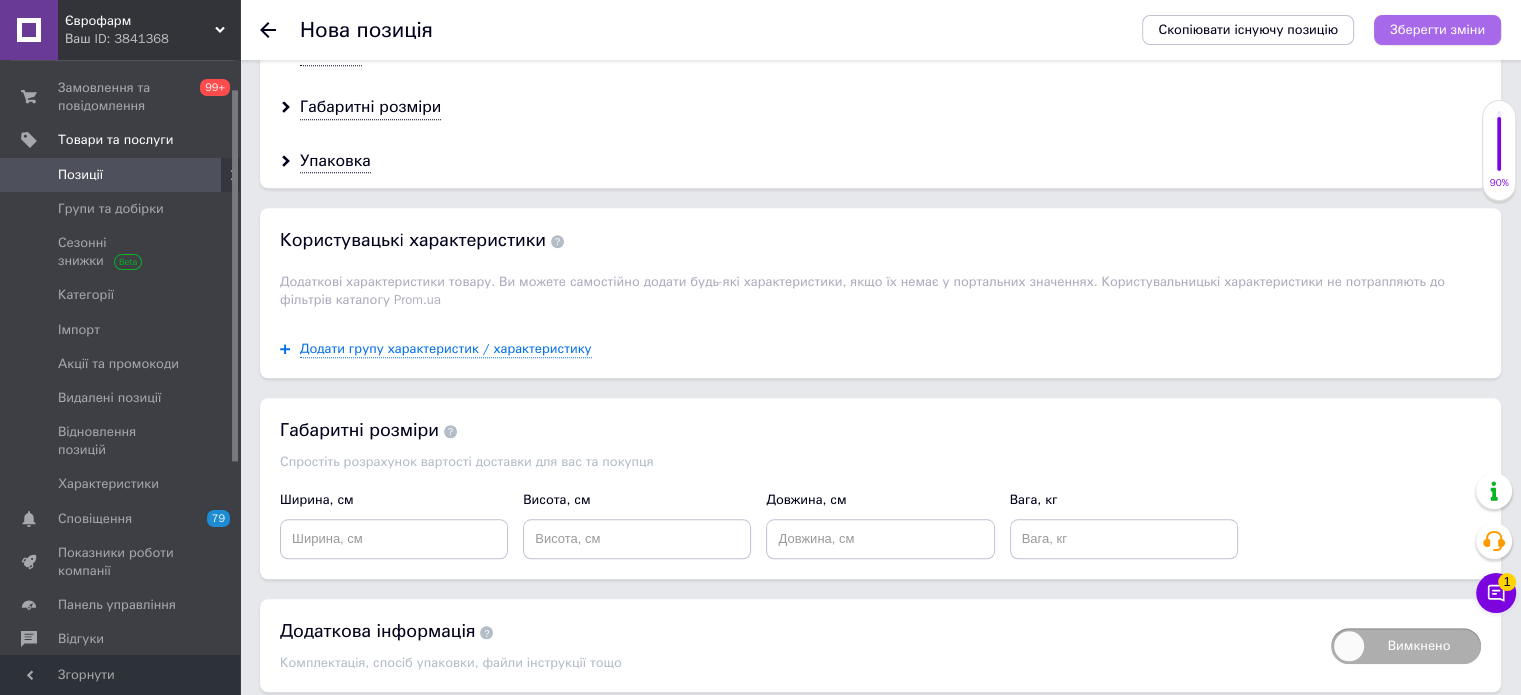click on "Зберегти зміни" at bounding box center [1437, 30] 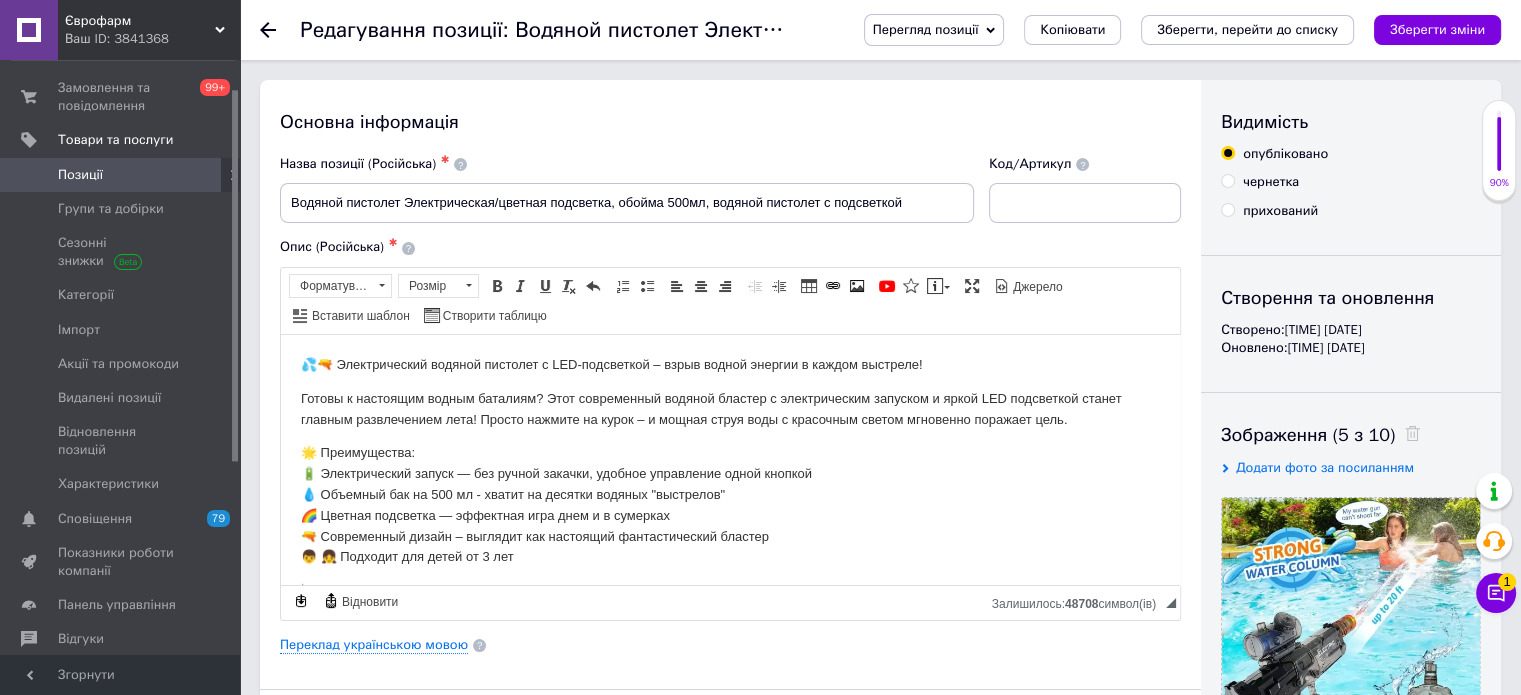scroll, scrollTop: 0, scrollLeft: 0, axis: both 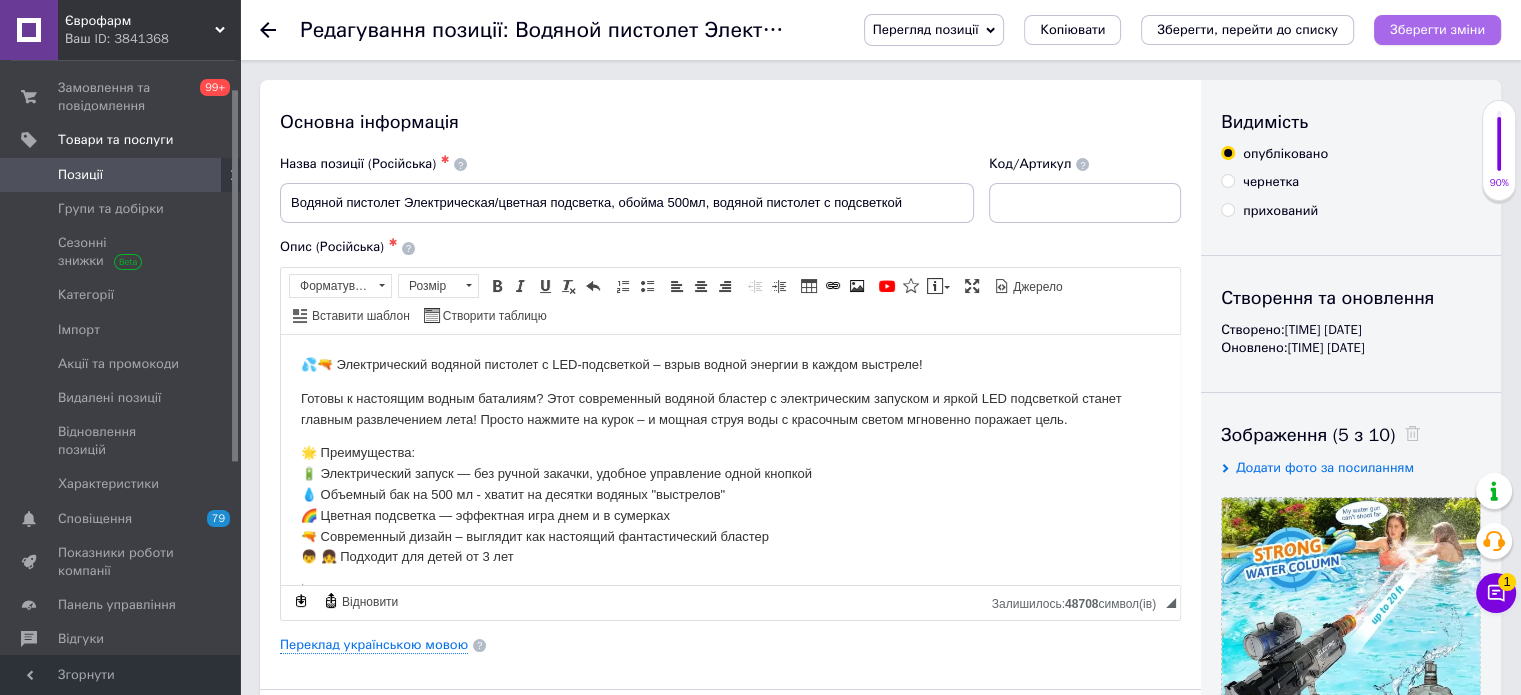 click on "Зберегти зміни" at bounding box center (1437, 30) 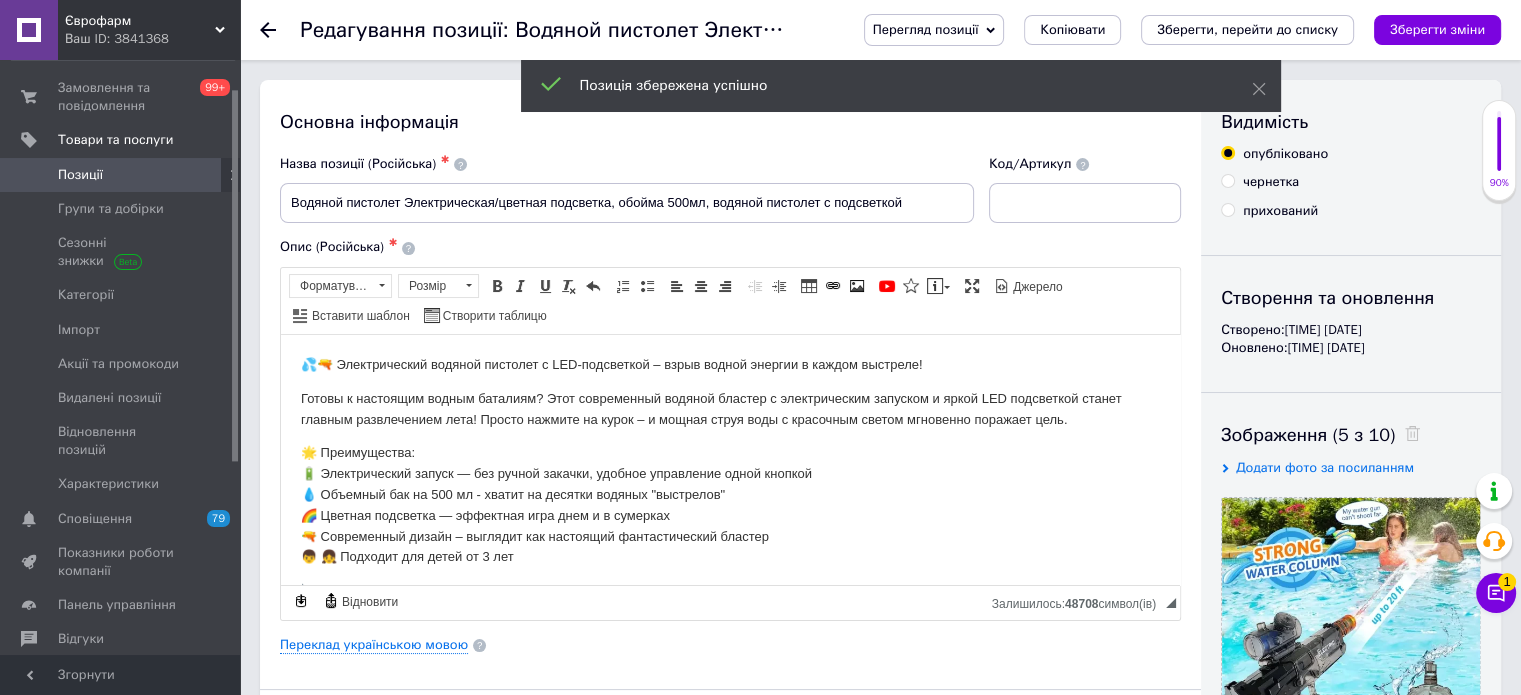 click on "Позиції" at bounding box center [121, 175] 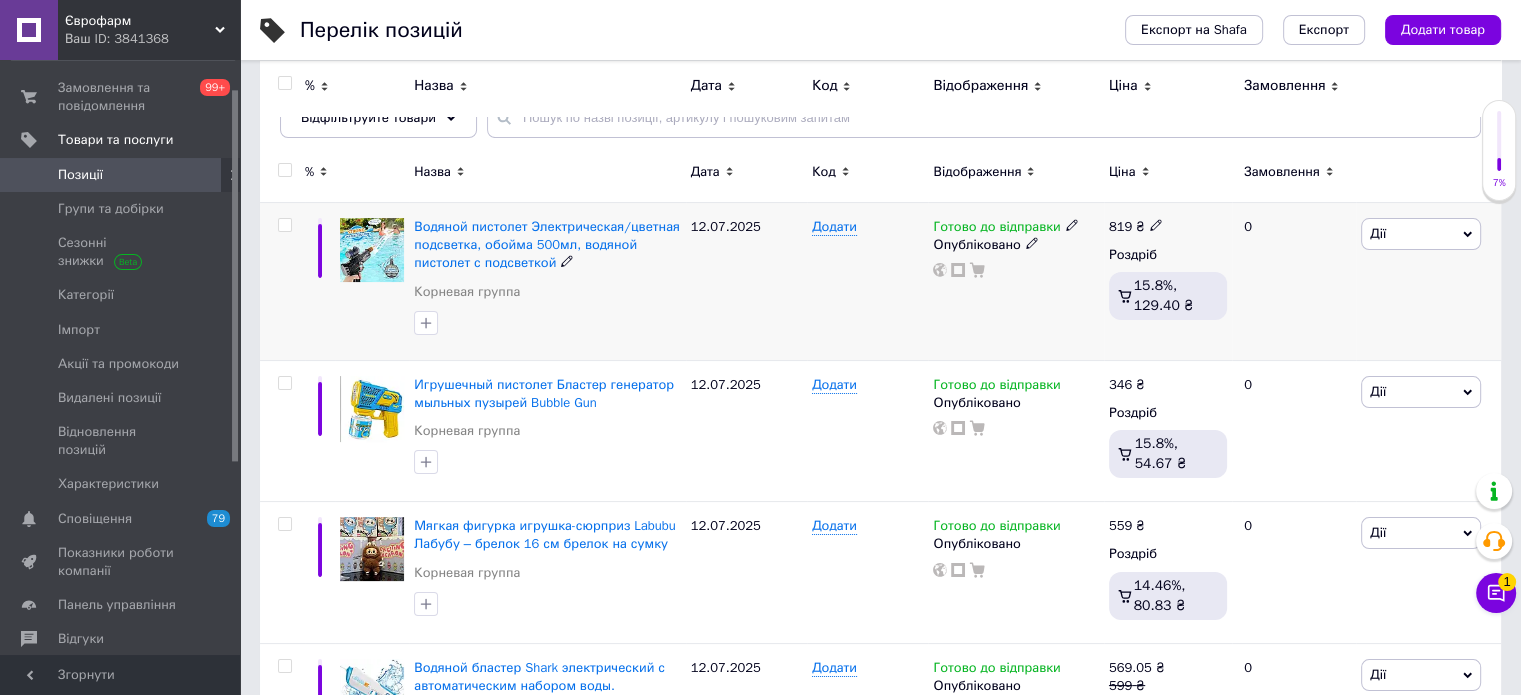 scroll, scrollTop: 0, scrollLeft: 0, axis: both 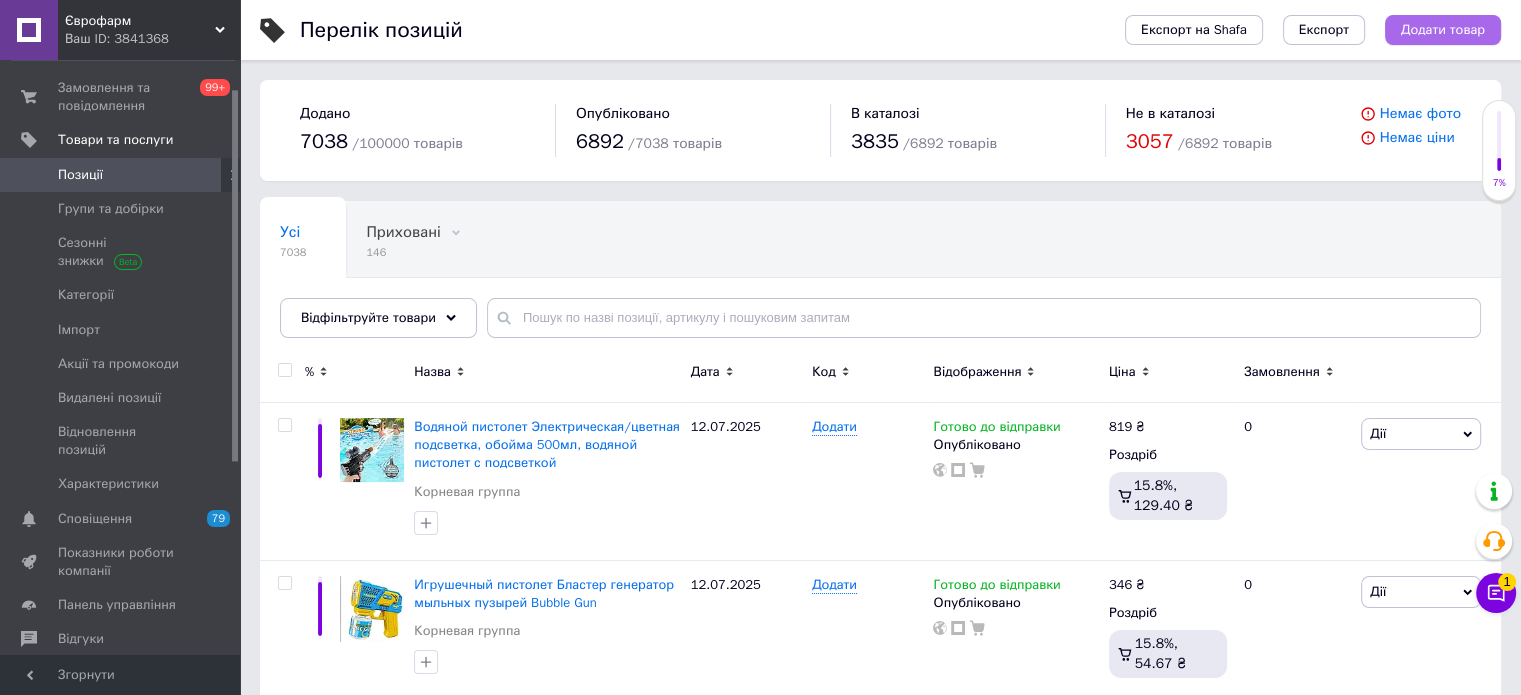click on "Додати товар" at bounding box center [1443, 30] 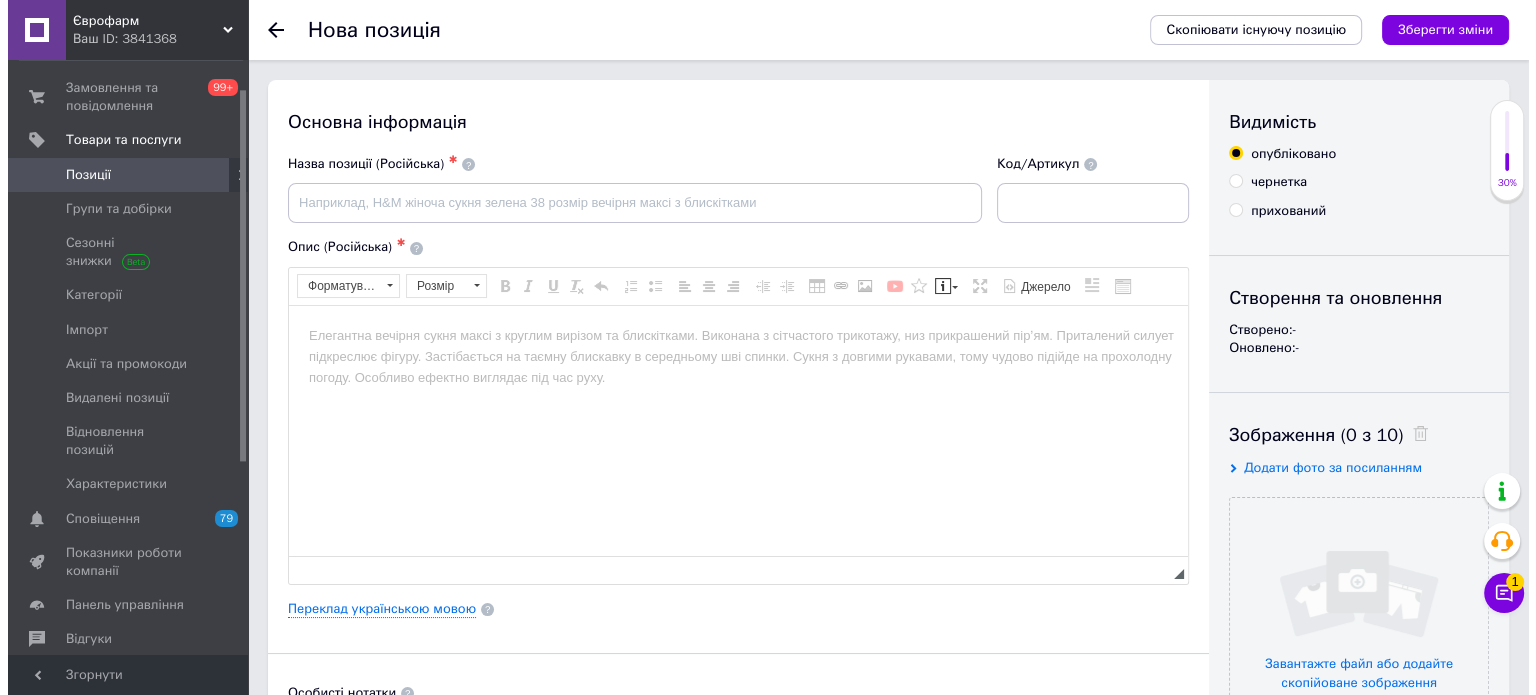 scroll, scrollTop: 0, scrollLeft: 0, axis: both 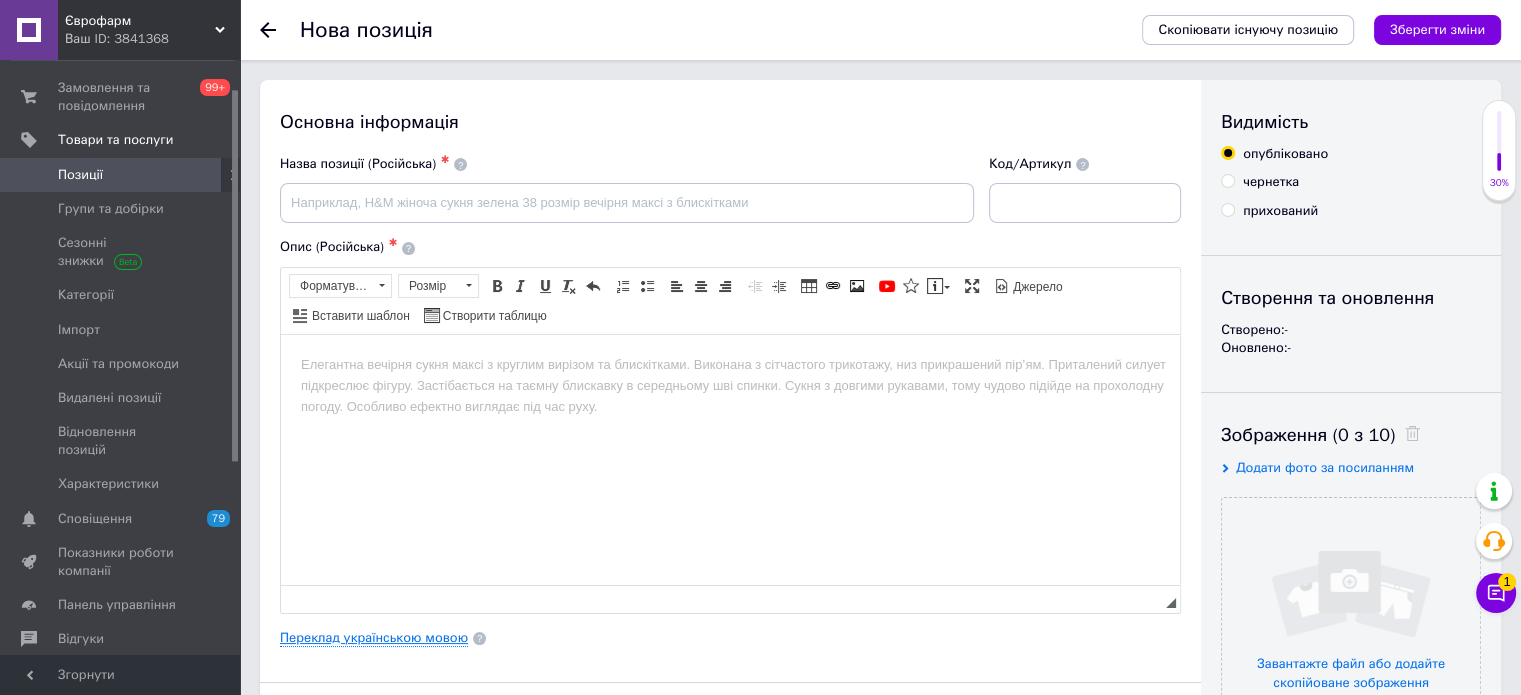 click on "Переклад українською мовою" at bounding box center [374, 638] 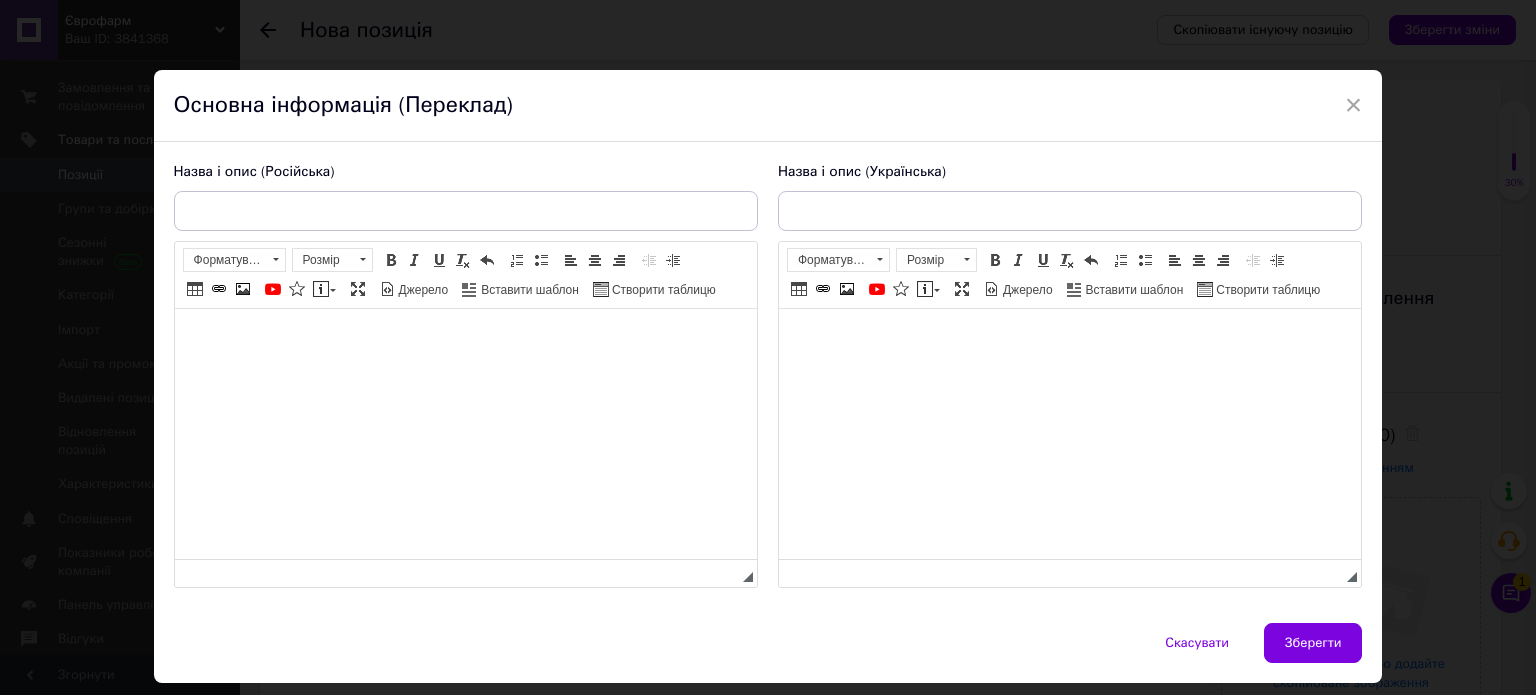 scroll, scrollTop: 0, scrollLeft: 0, axis: both 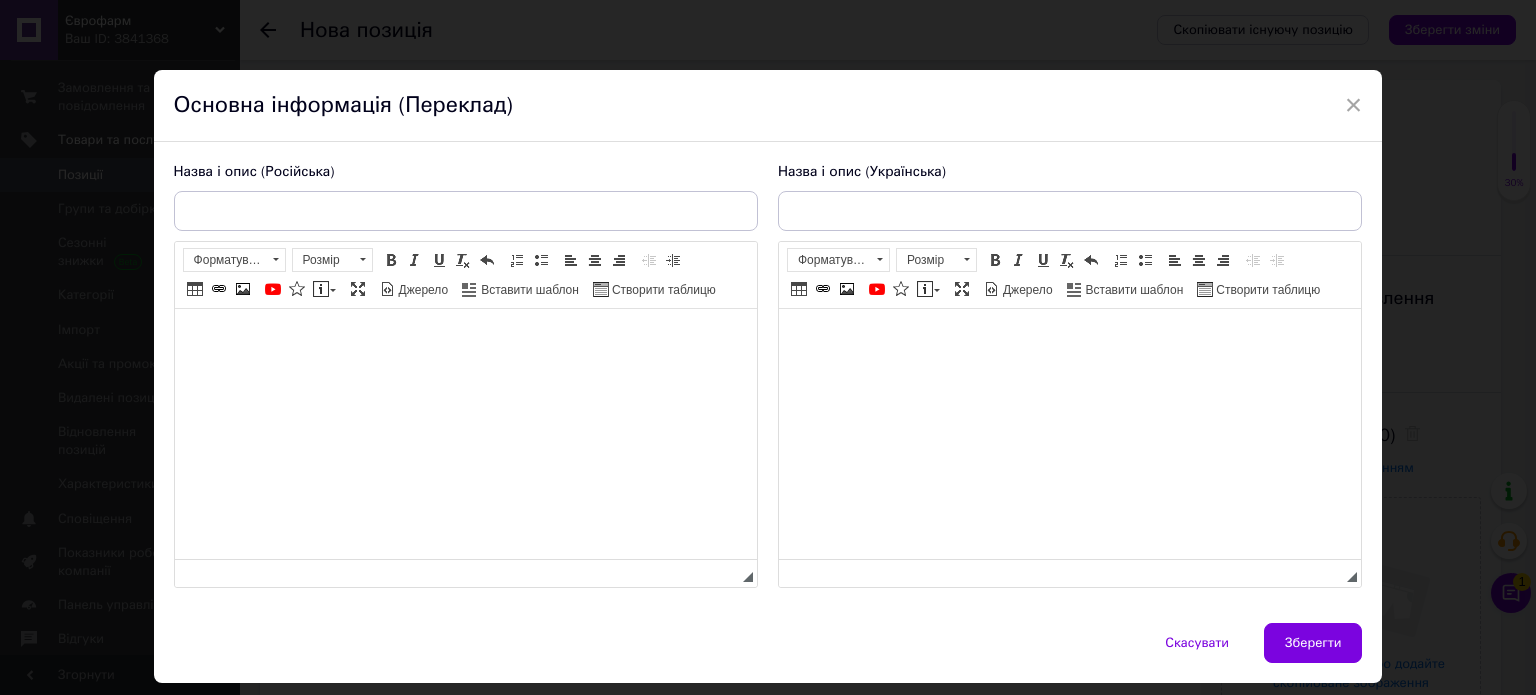 click at bounding box center [1069, 339] 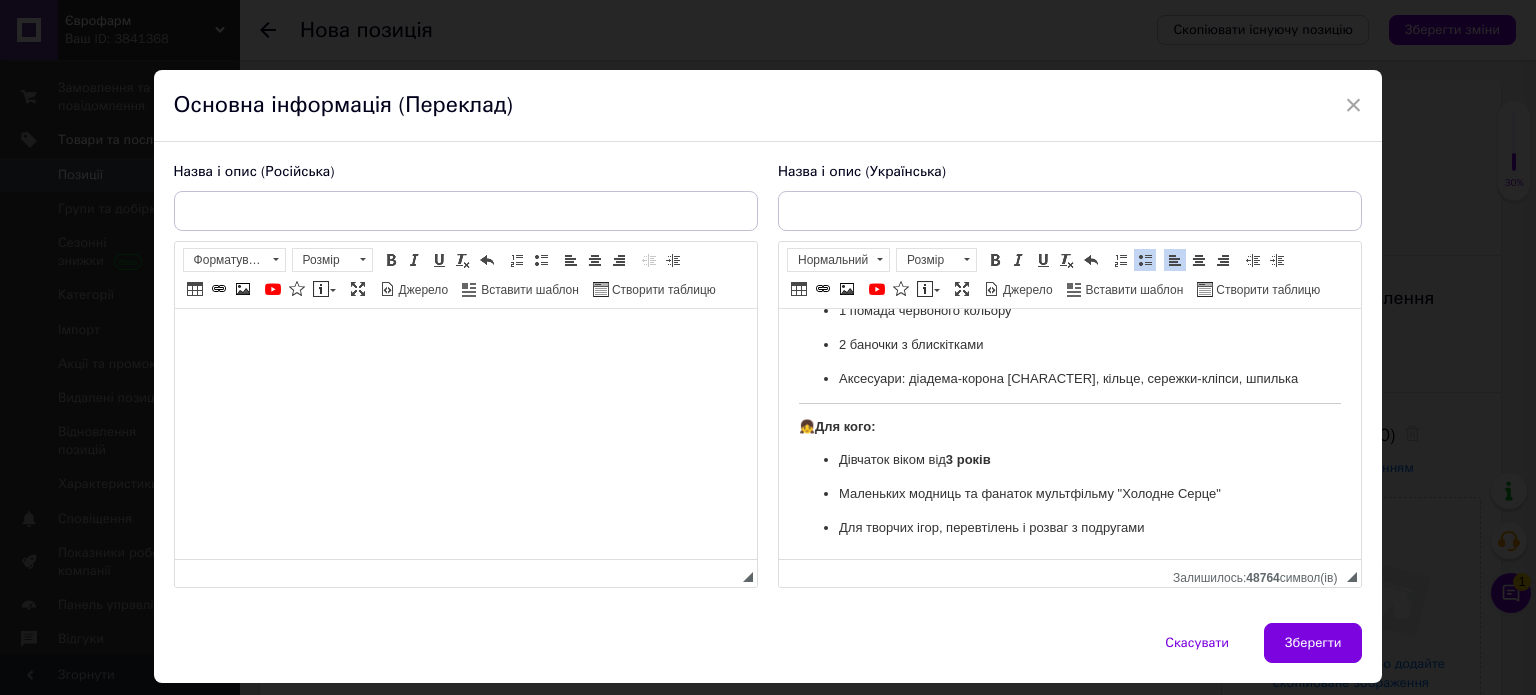 scroll, scrollTop: 600, scrollLeft: 0, axis: vertical 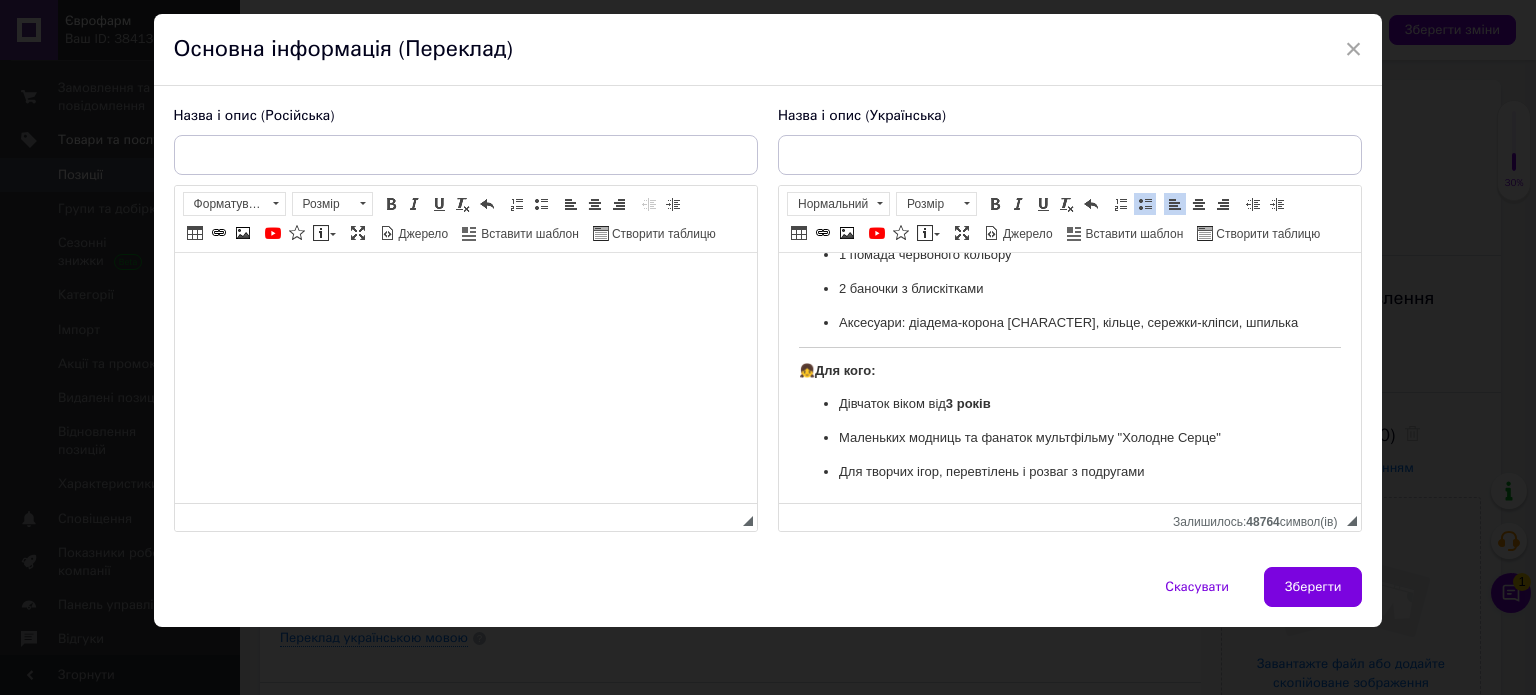 click at bounding box center [465, 283] 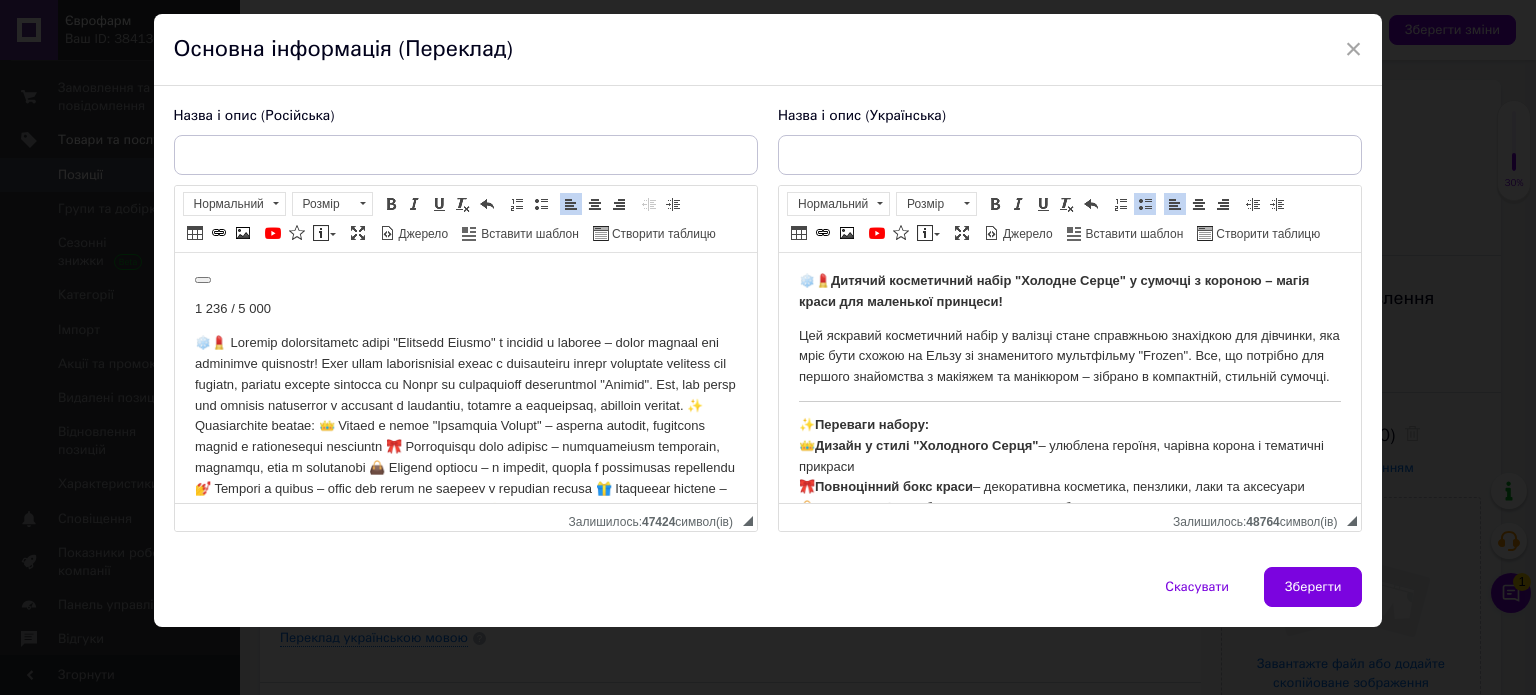 scroll, scrollTop: 0, scrollLeft: 0, axis: both 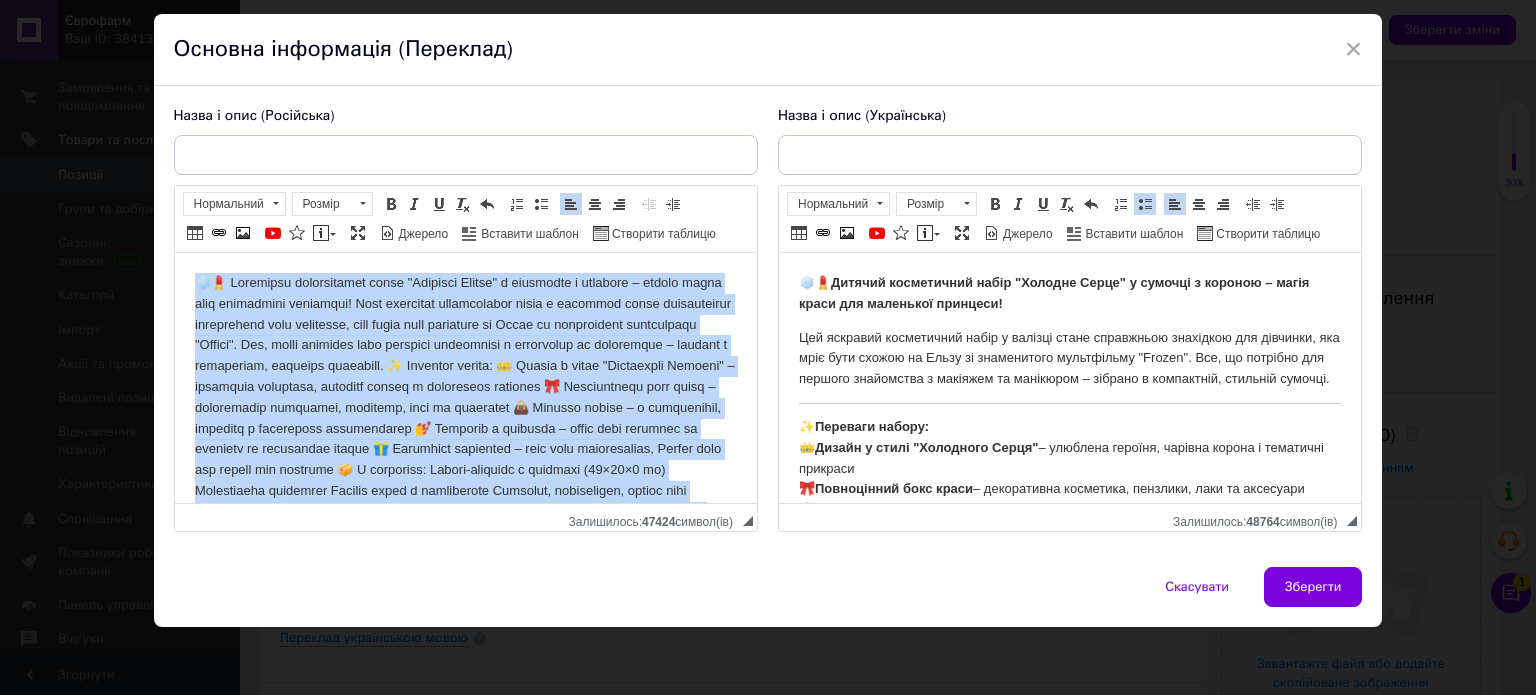 drag, startPoint x: 624, startPoint y: 423, endPoint x: 0, endPoint y: 102, distance: 701.7243 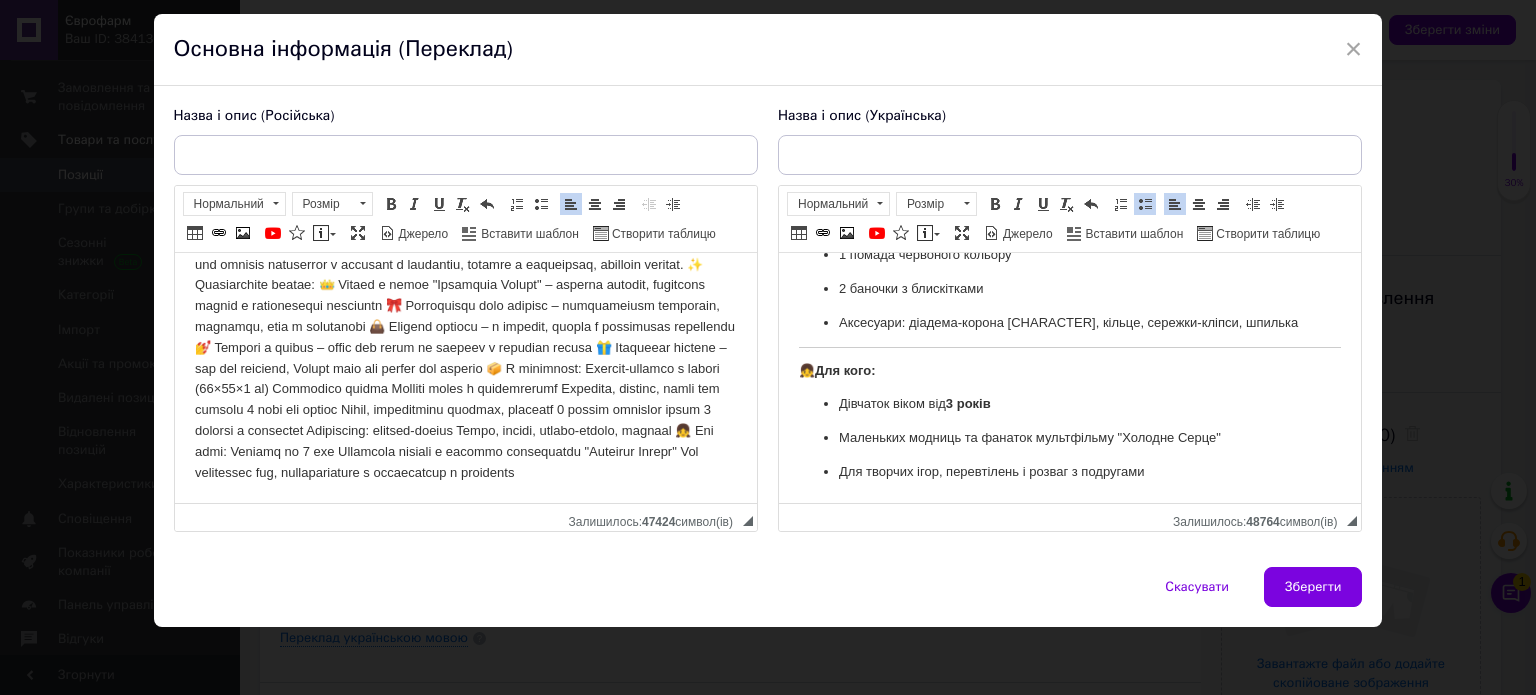 scroll, scrollTop: 600, scrollLeft: 0, axis: vertical 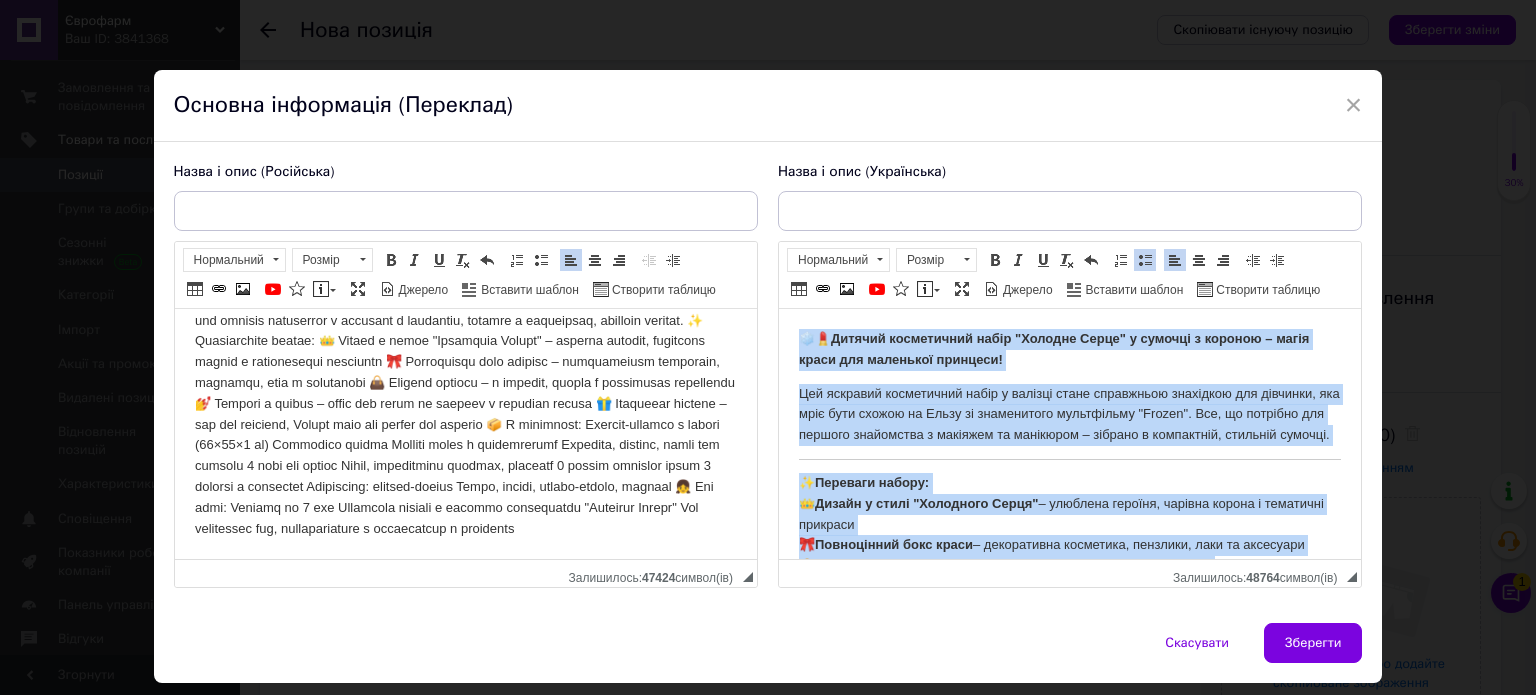 drag, startPoint x: 1166, startPoint y: 530, endPoint x: 737, endPoint y: -69, distance: 736.77814 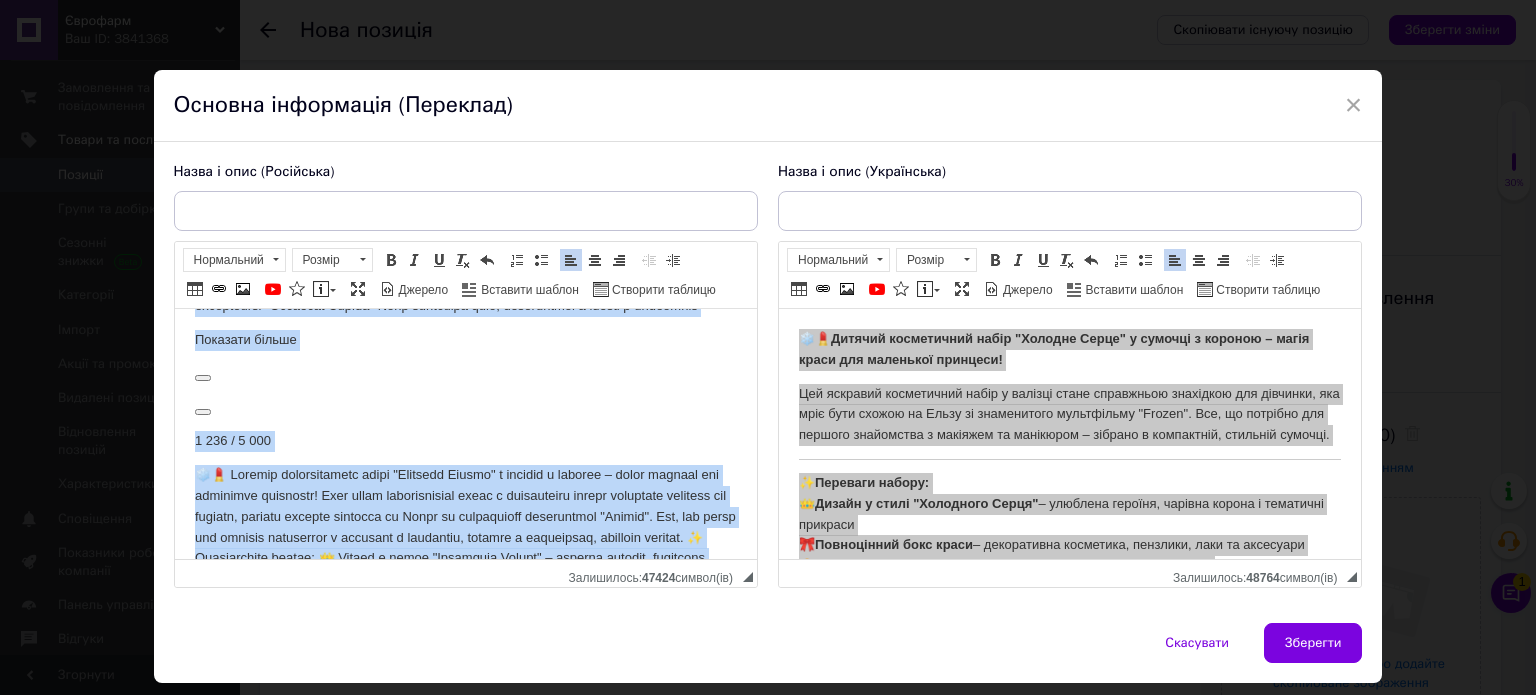 scroll, scrollTop: 0, scrollLeft: 0, axis: both 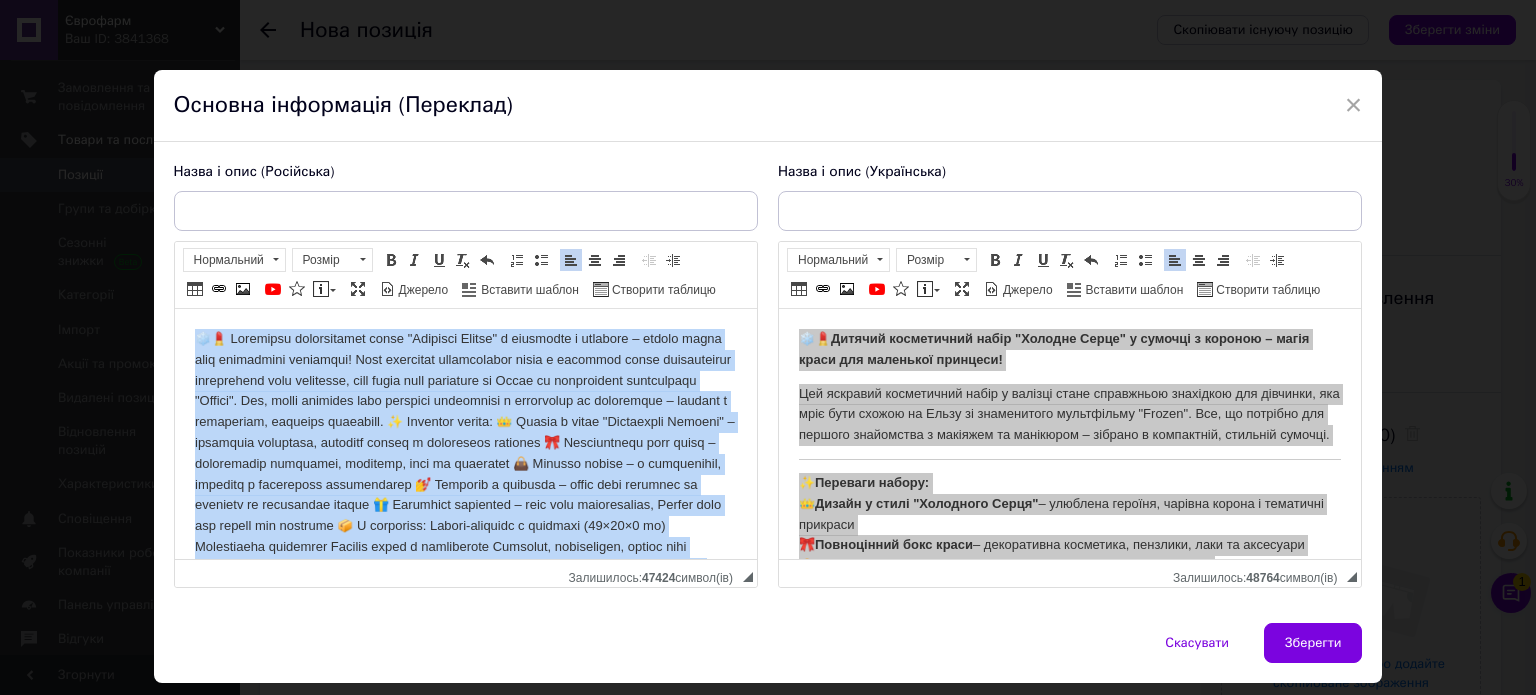 drag, startPoint x: 644, startPoint y: 545, endPoint x: 82, endPoint y: 158, distance: 682.3584 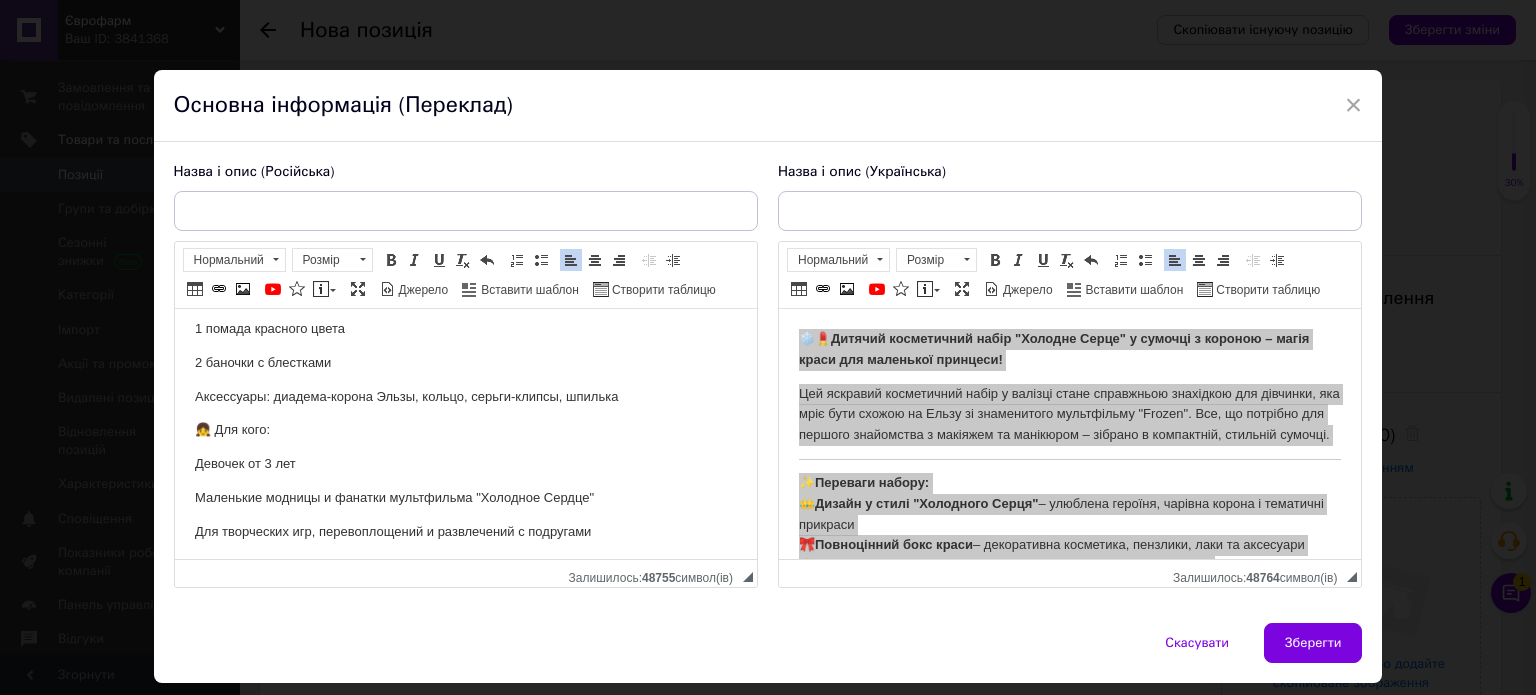 scroll, scrollTop: 580, scrollLeft: 0, axis: vertical 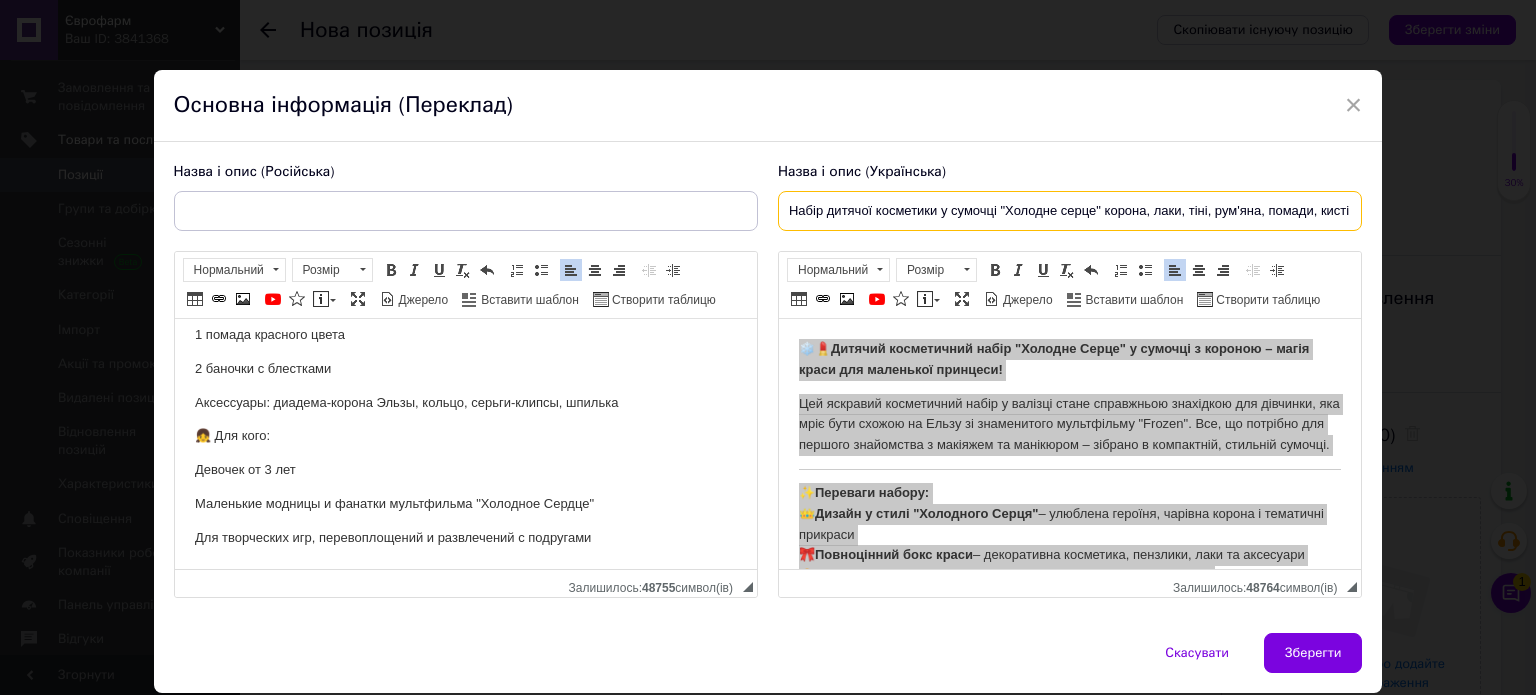type on "Набір дитячої косметики у сумочці "Холодне серце" корона, лаки, тіні, рум'яна, помади, кисті" 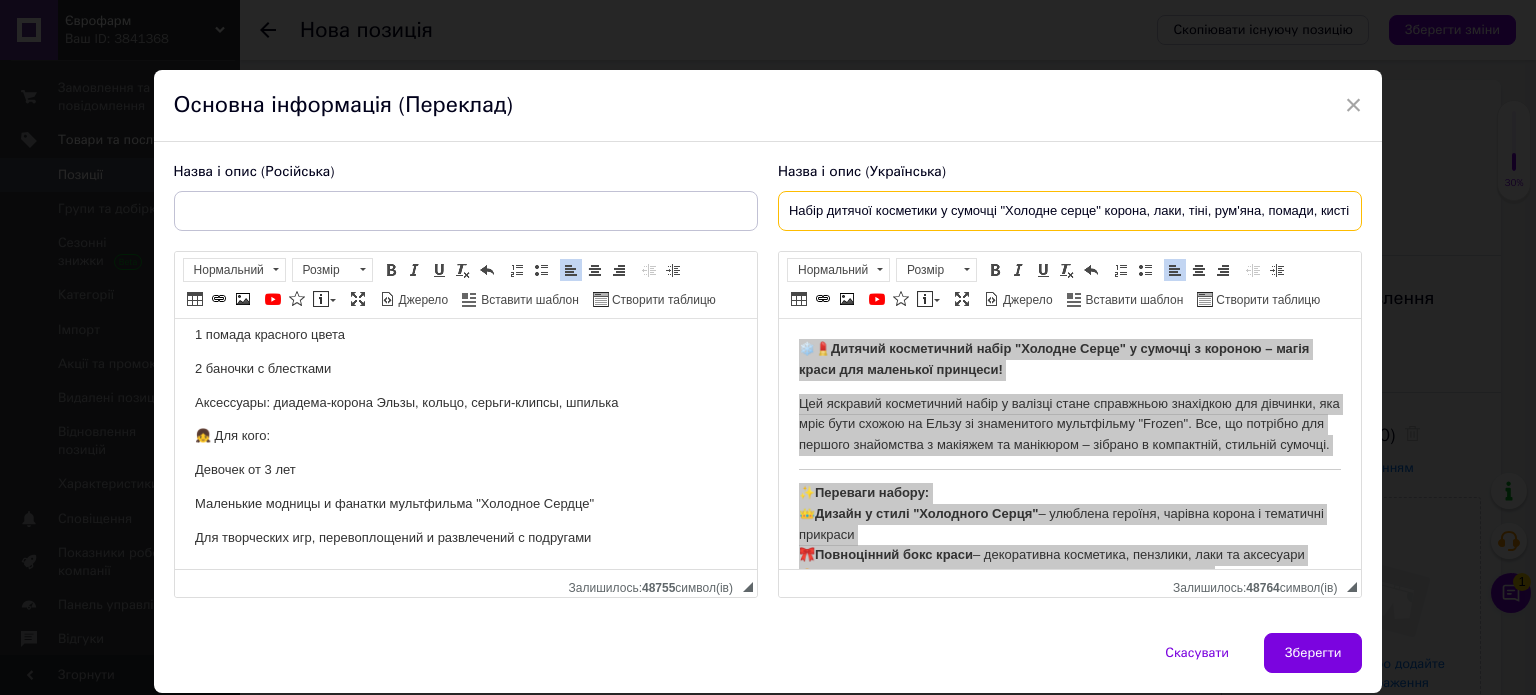 scroll, scrollTop: 0, scrollLeft: 0, axis: both 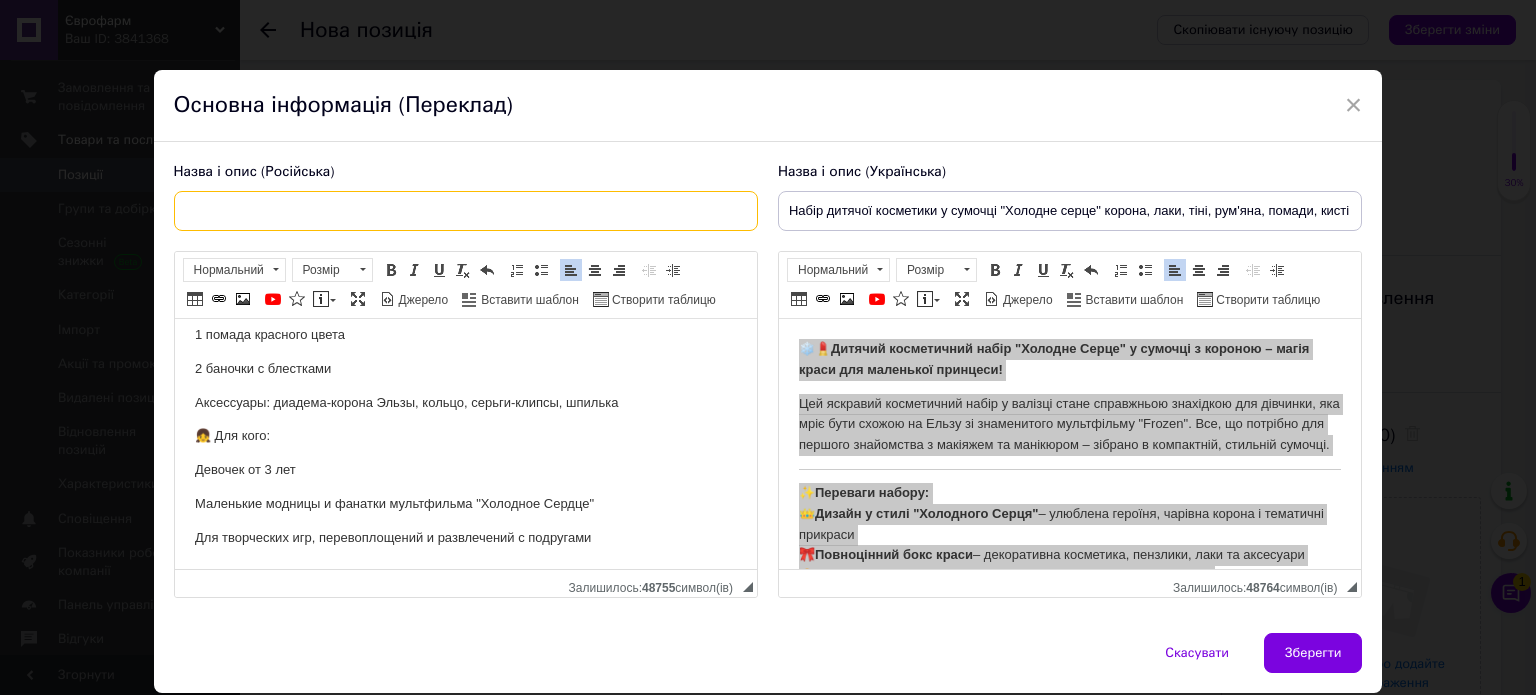 click at bounding box center (466, 211) 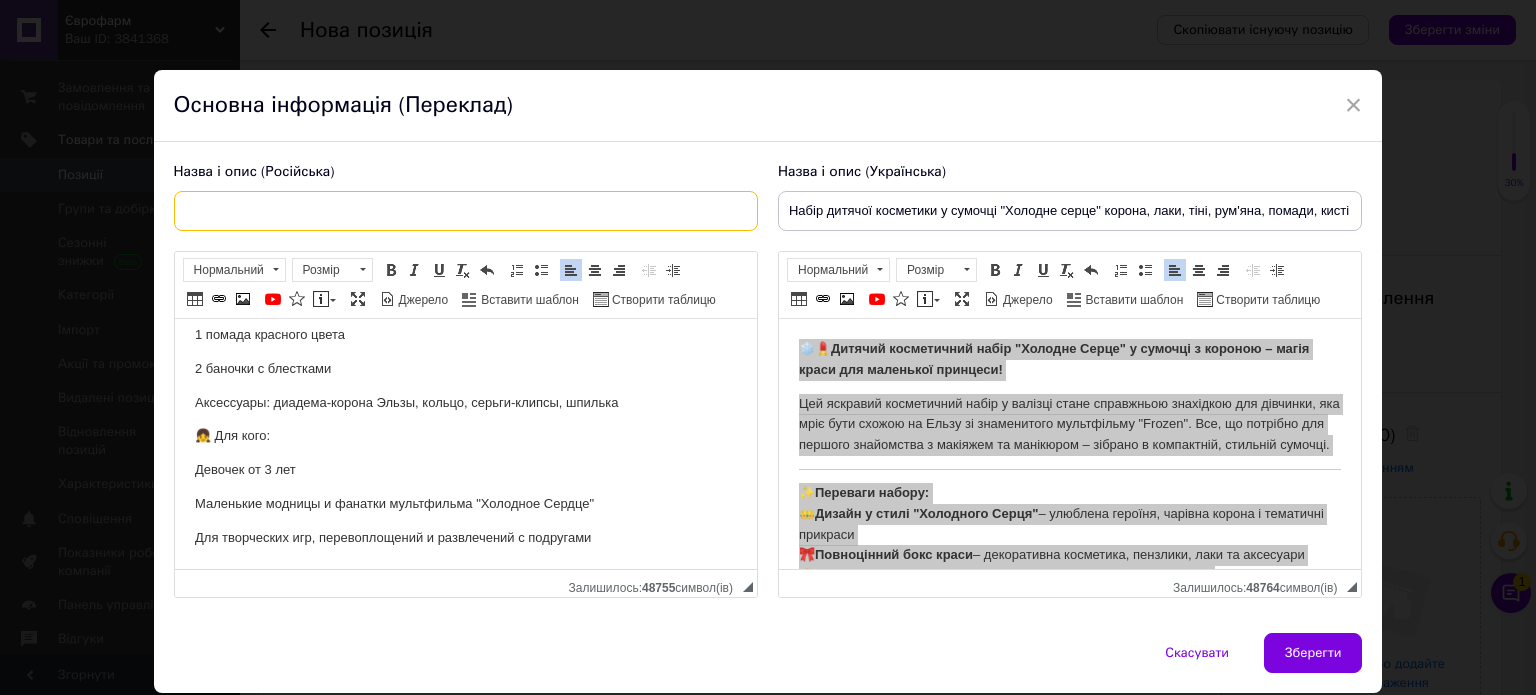 paste on "Набор детской косметики в сумочке "Холодное сердце" корона, лаки, тени, румяна, помады, кисти" 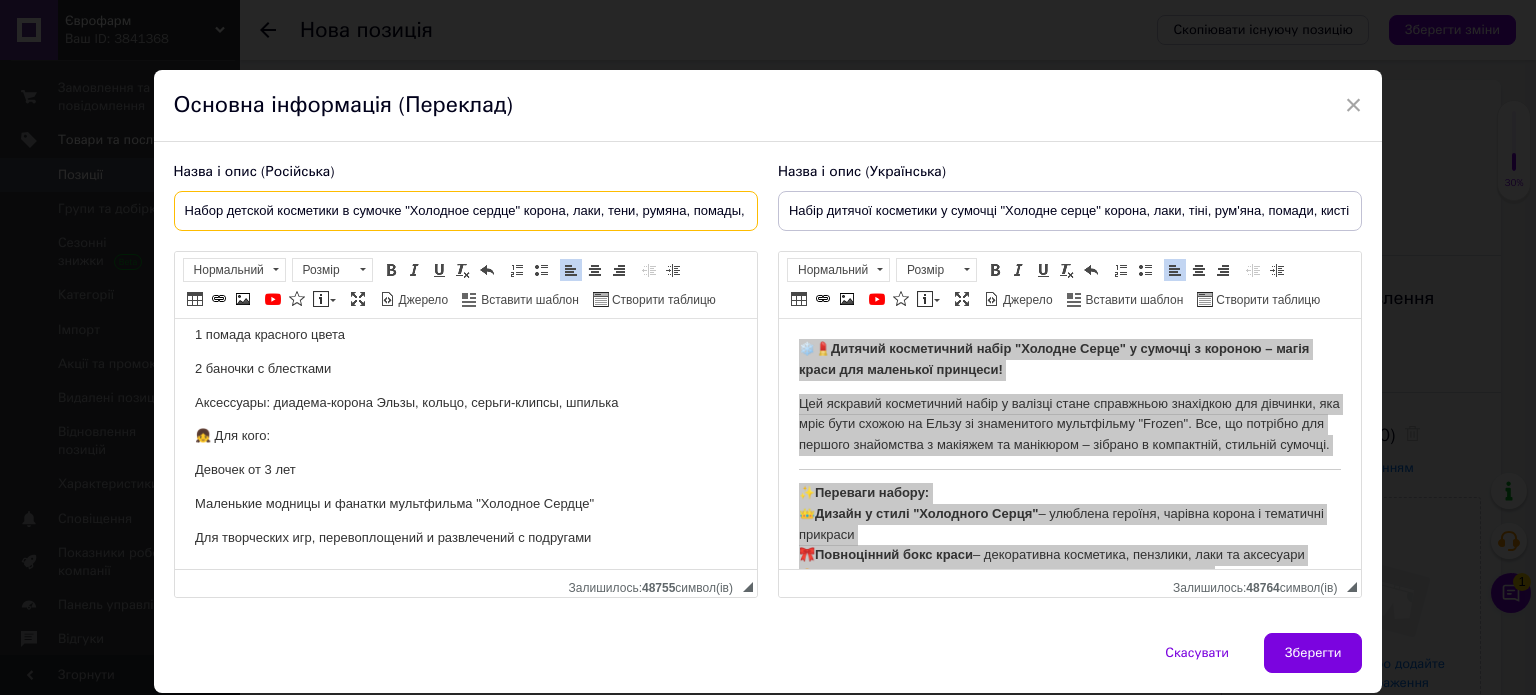 scroll, scrollTop: 0, scrollLeft: 37, axis: horizontal 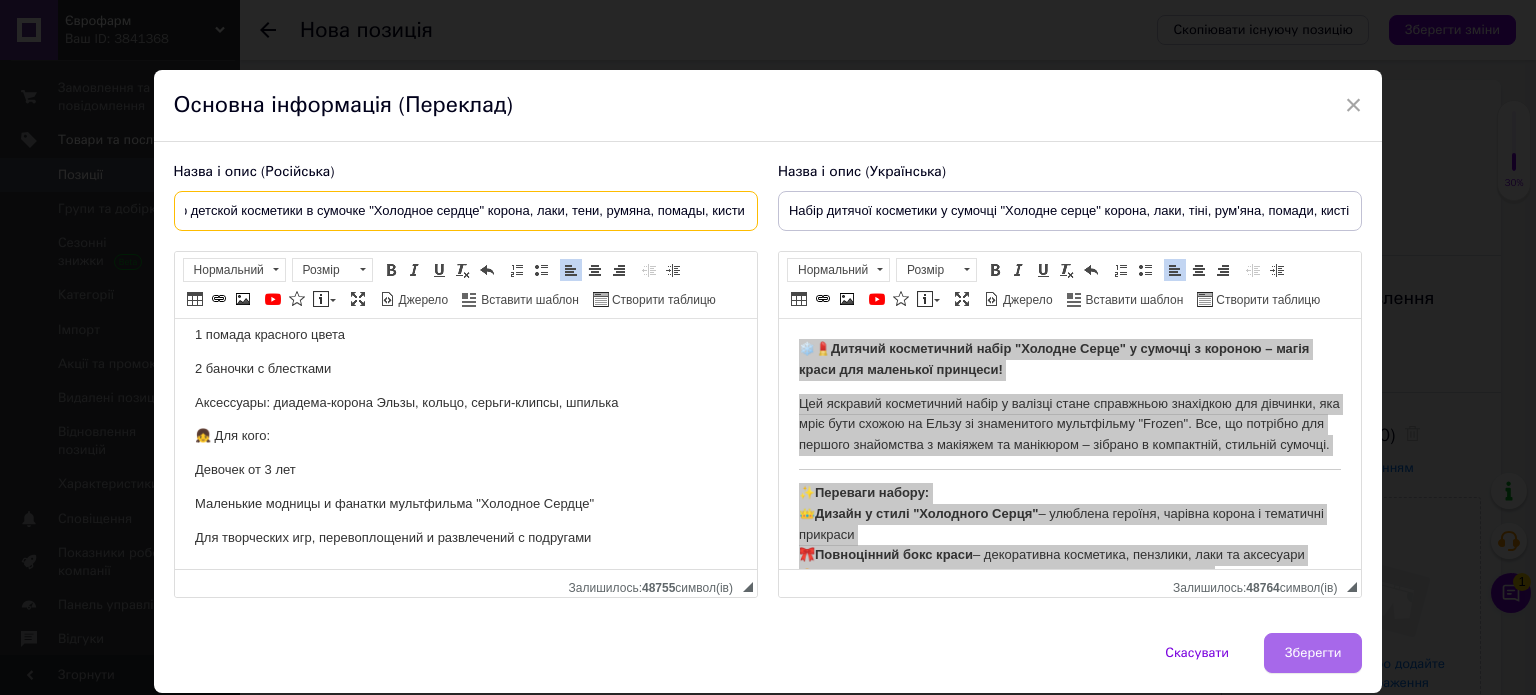 type on "Набор детской косметики в сумочке "Холодное сердце" корона, лаки, тени, румяна, помады, кисти" 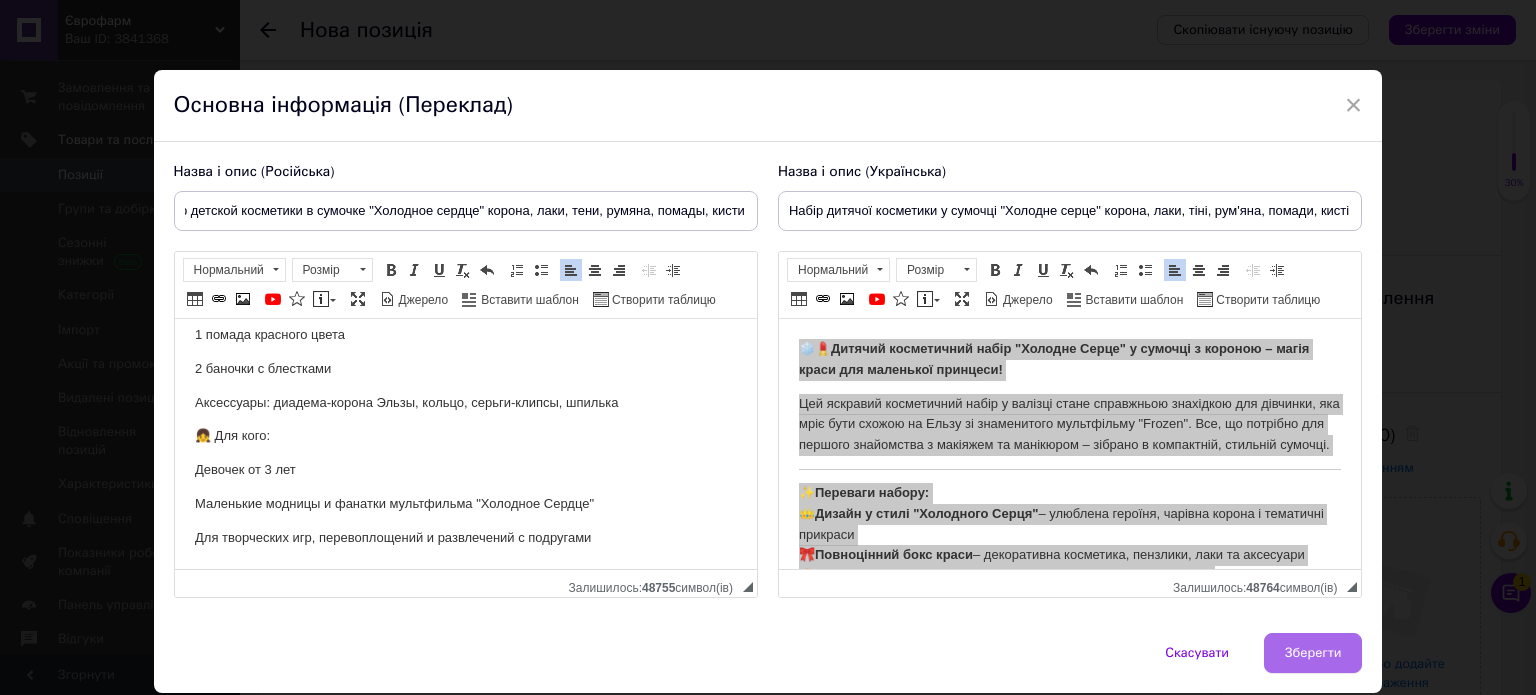 click on "Зберегти" at bounding box center [1313, 653] 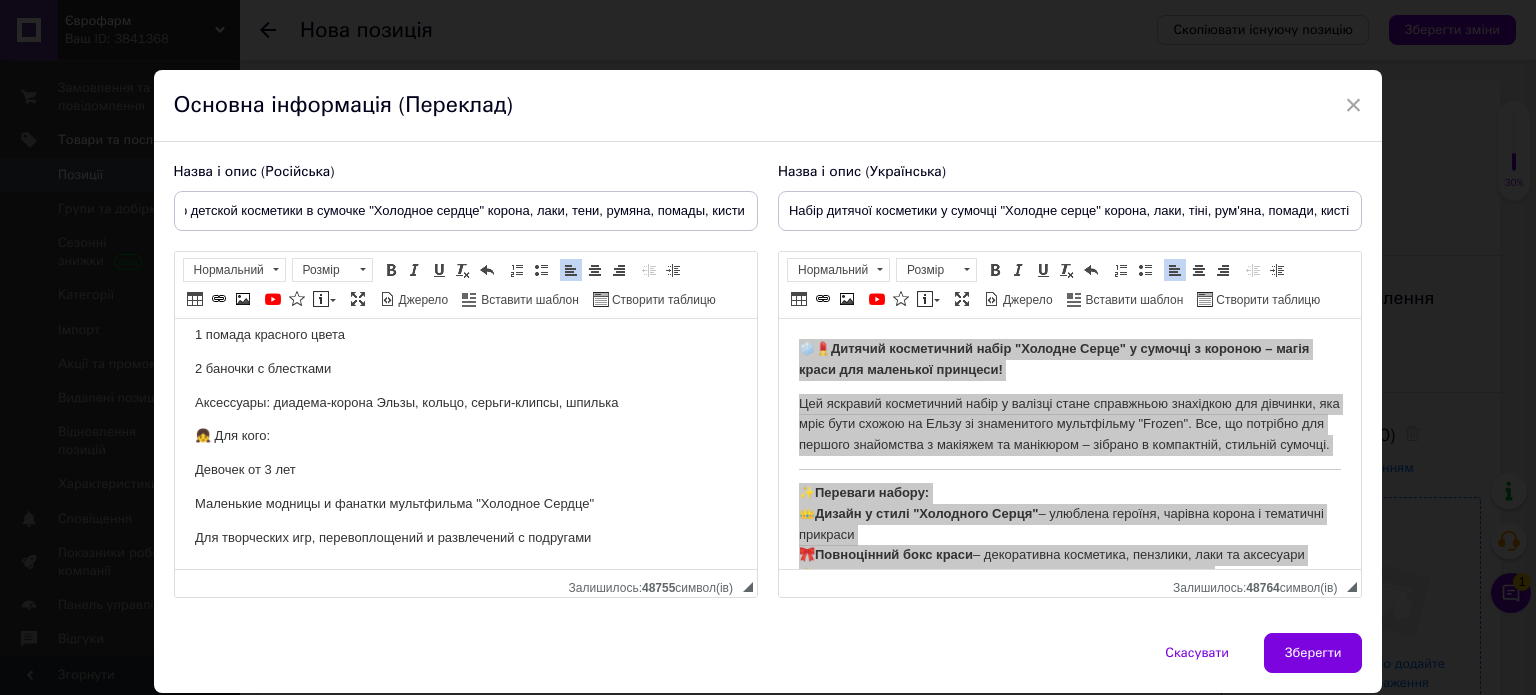 type on "Набор детской косметики в сумочке "Холодное сердце" корона, лаки, тени, румяна, помады, кисти" 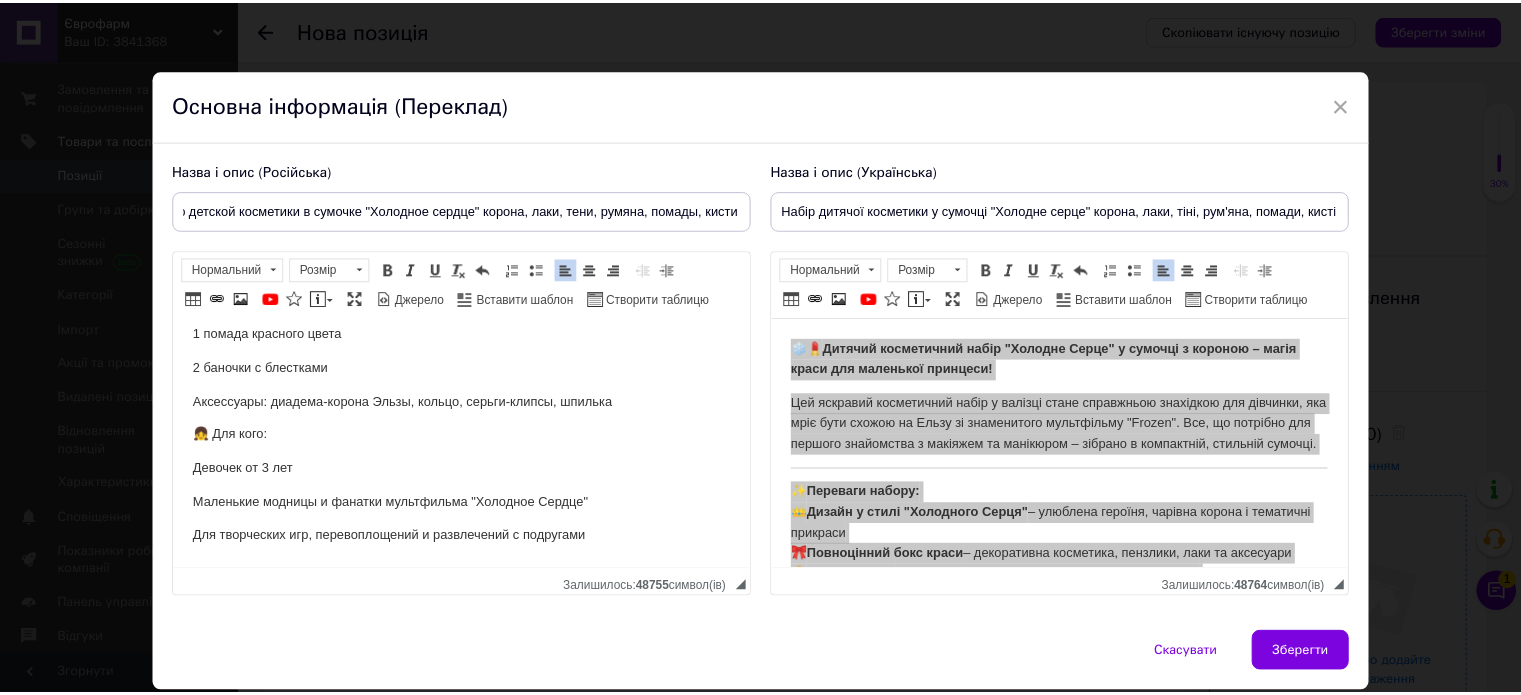scroll, scrollTop: 0, scrollLeft: 0, axis: both 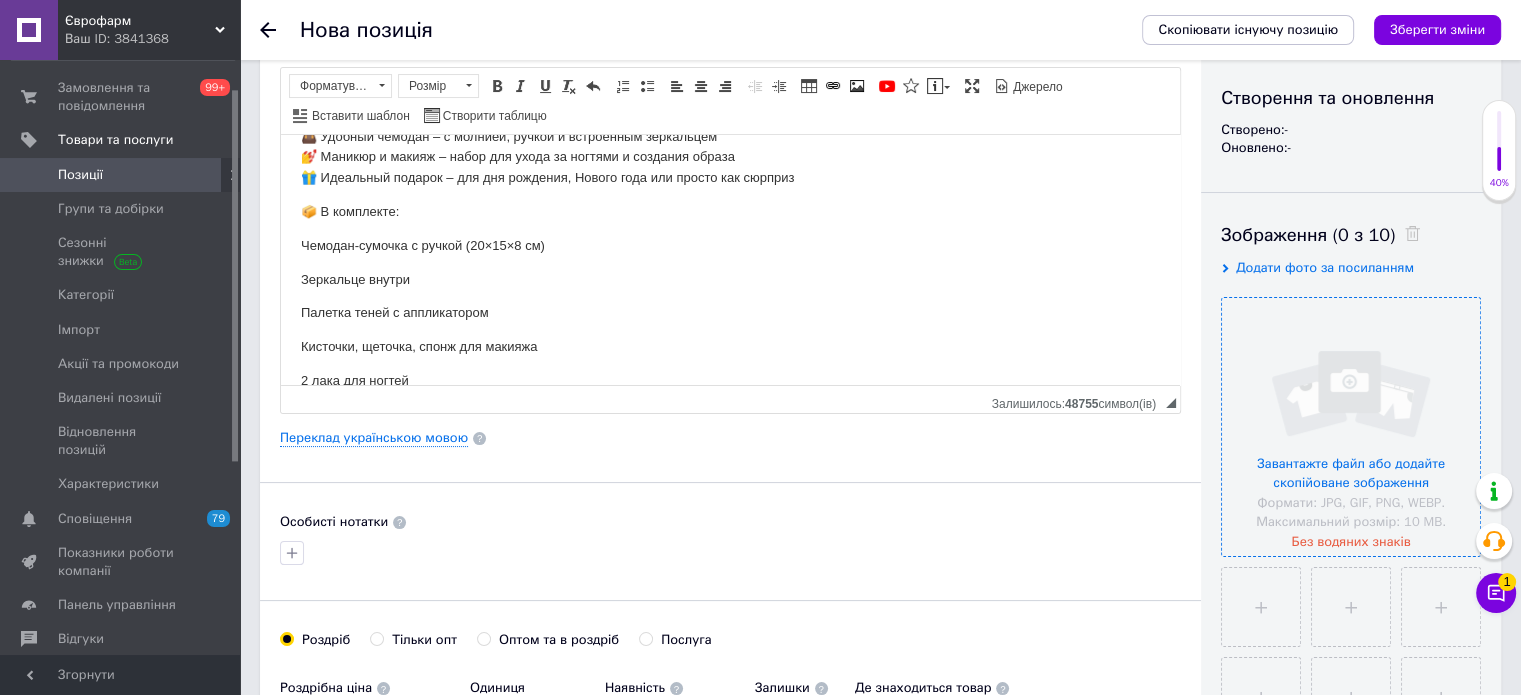 click at bounding box center [1351, 427] 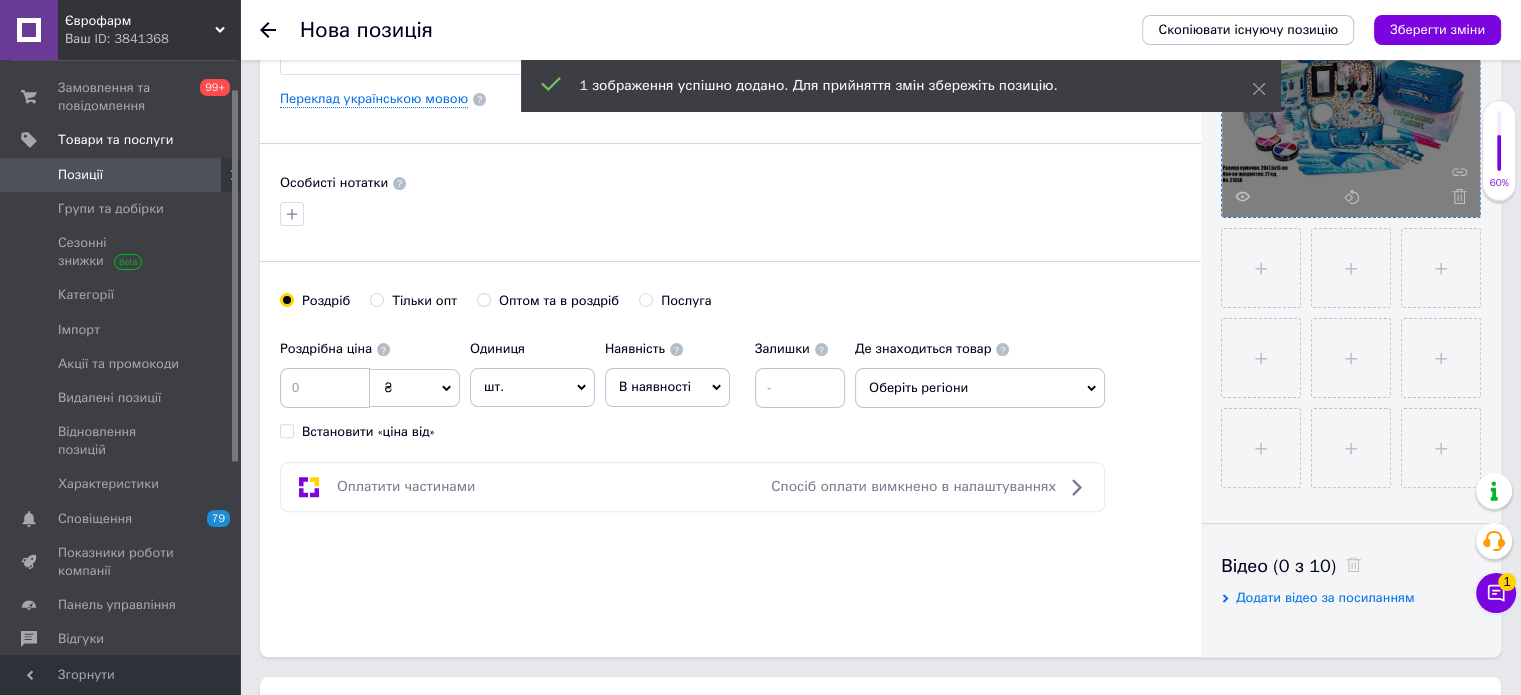 scroll, scrollTop: 600, scrollLeft: 0, axis: vertical 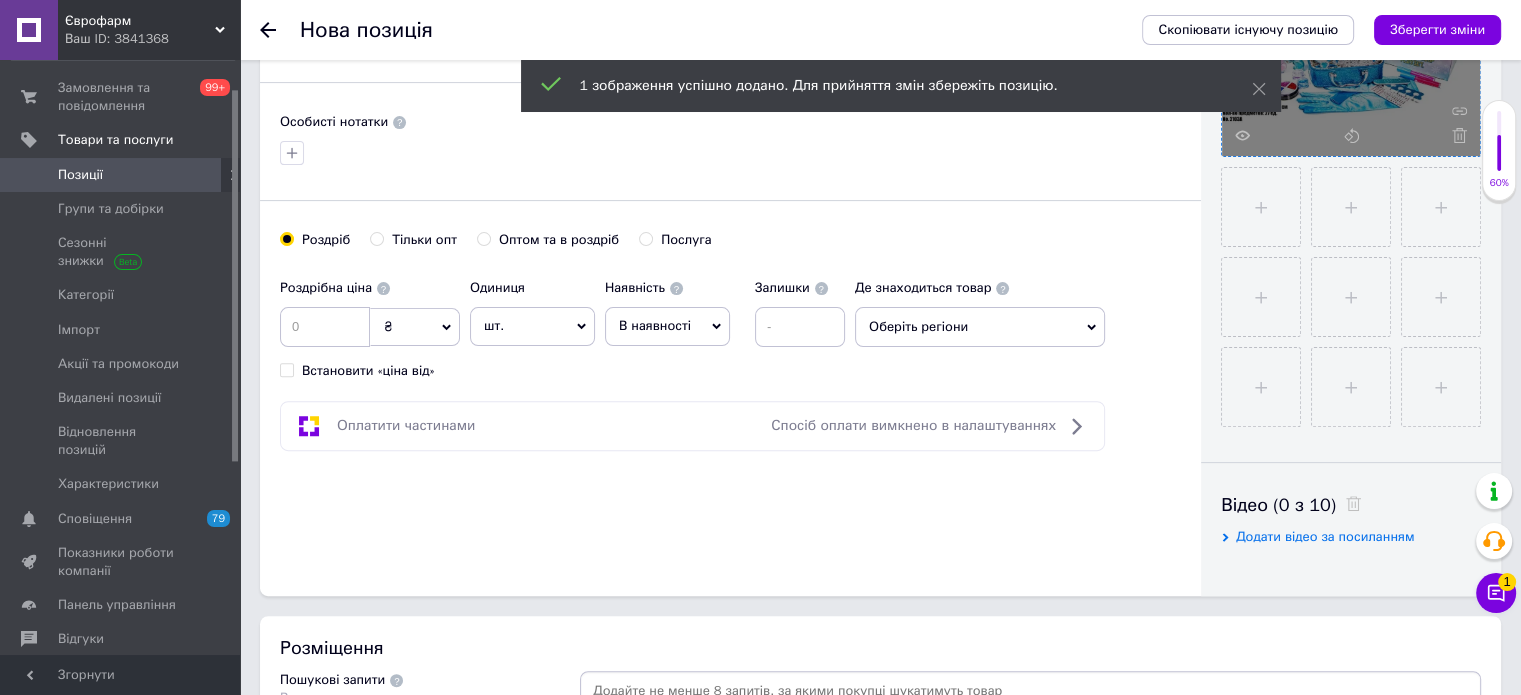 click on "В наявності" at bounding box center [667, 326] 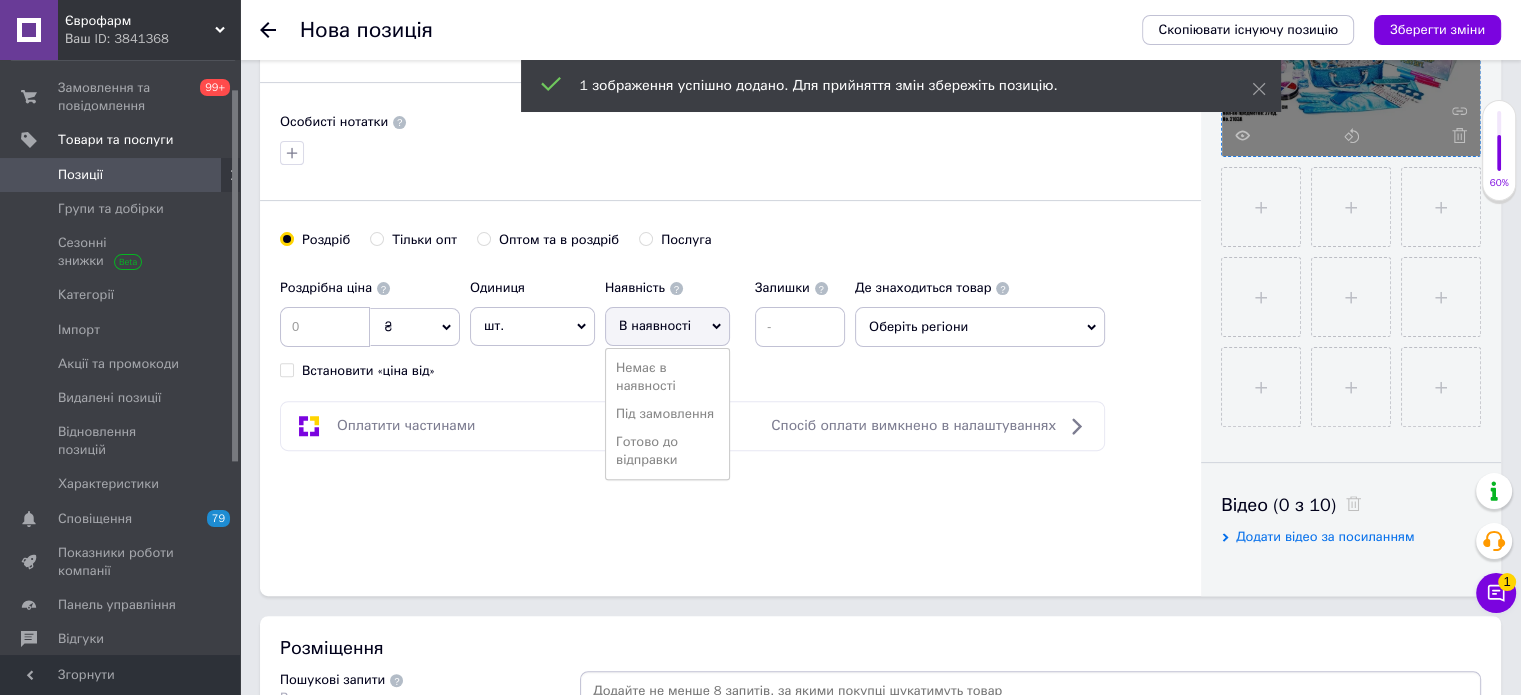 click on "Готово до відправки" at bounding box center (667, 451) 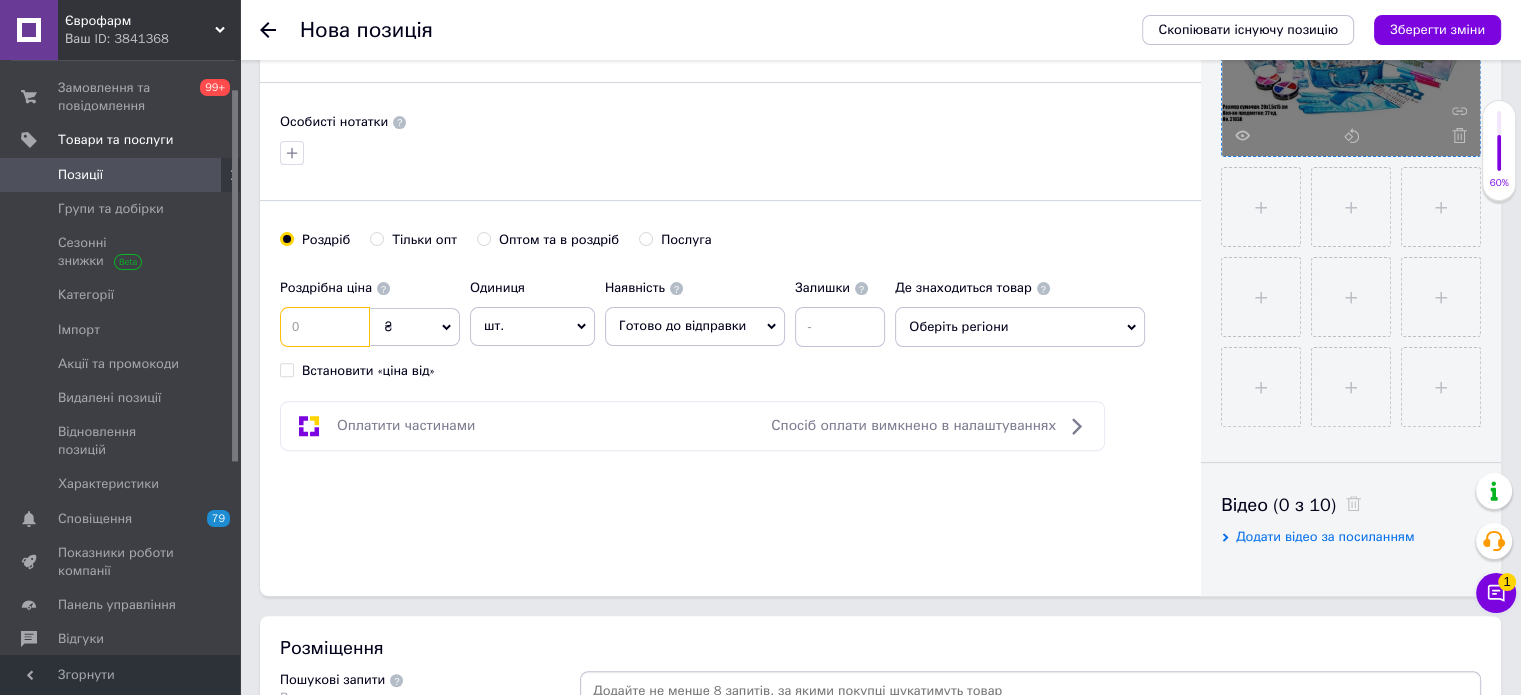 click at bounding box center [325, 327] 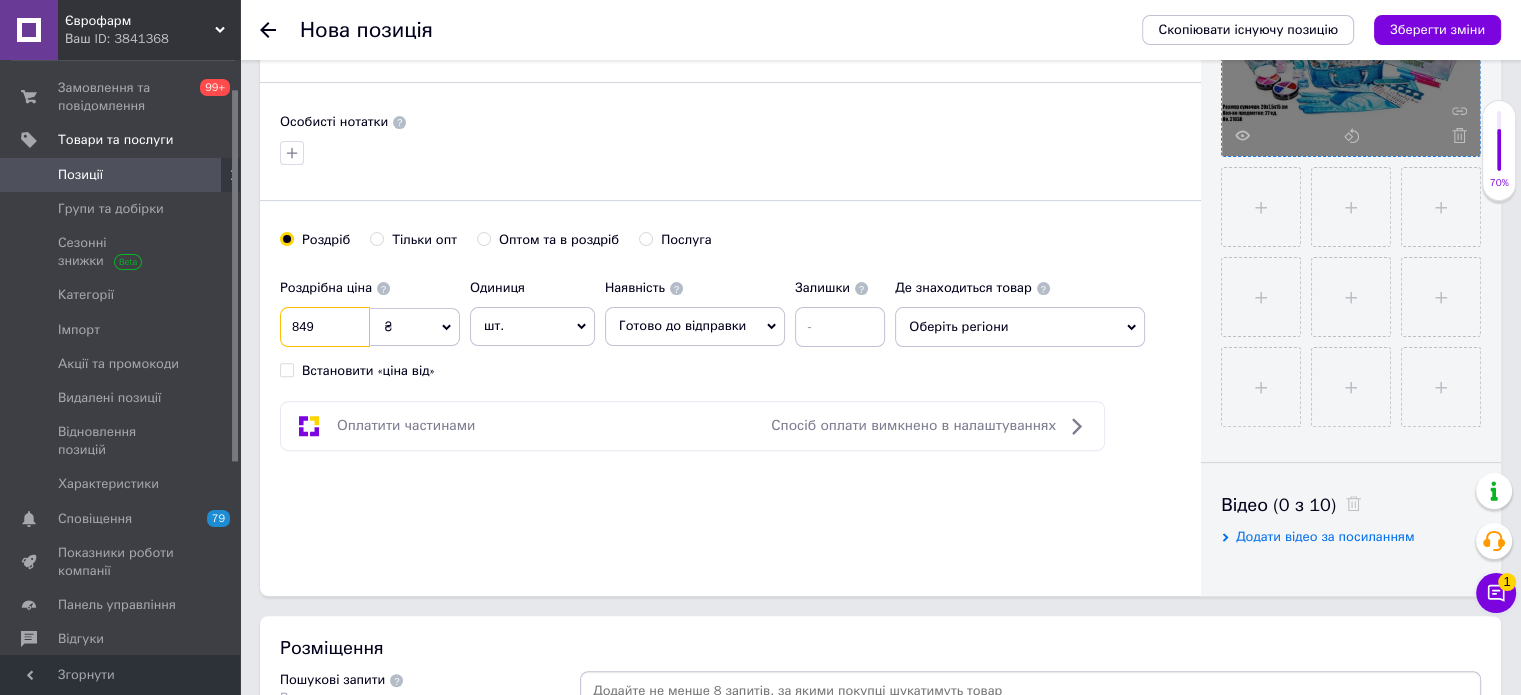 type on "849" 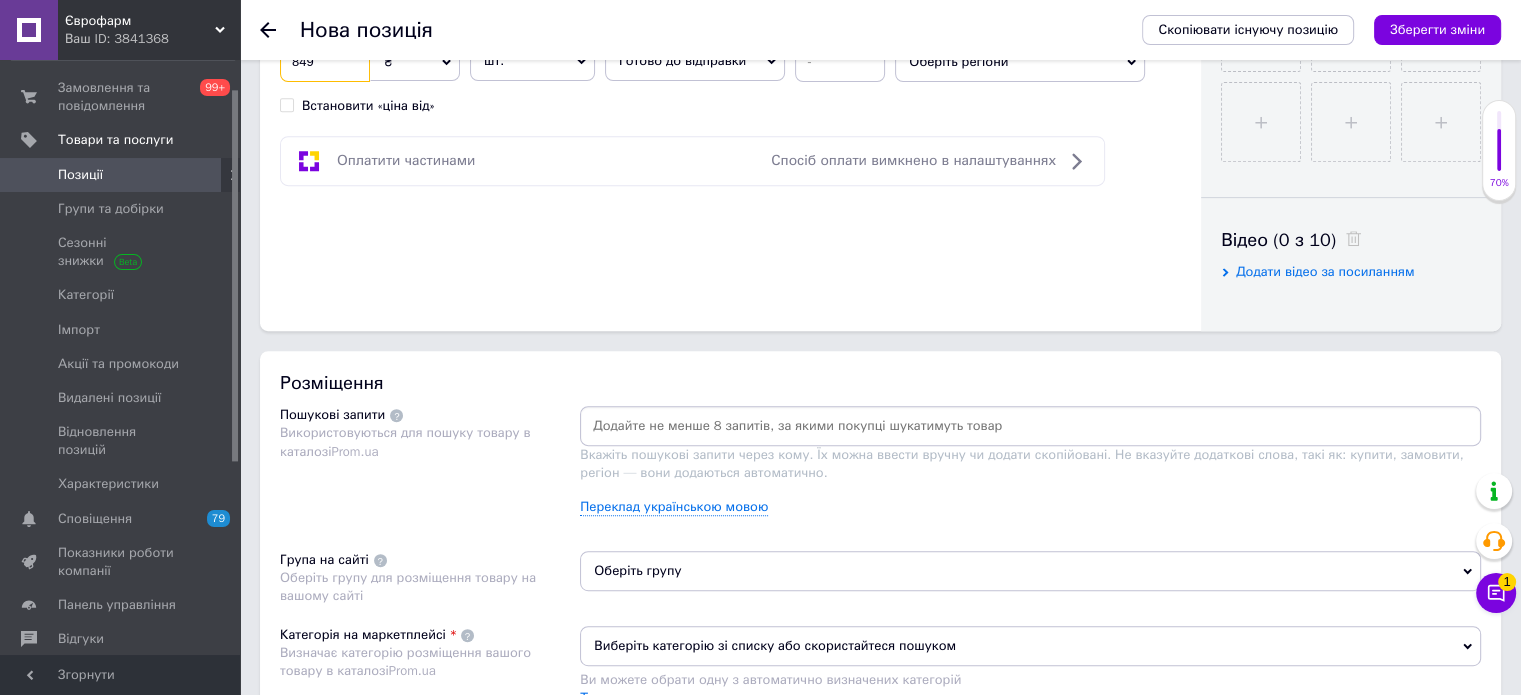 scroll, scrollTop: 900, scrollLeft: 0, axis: vertical 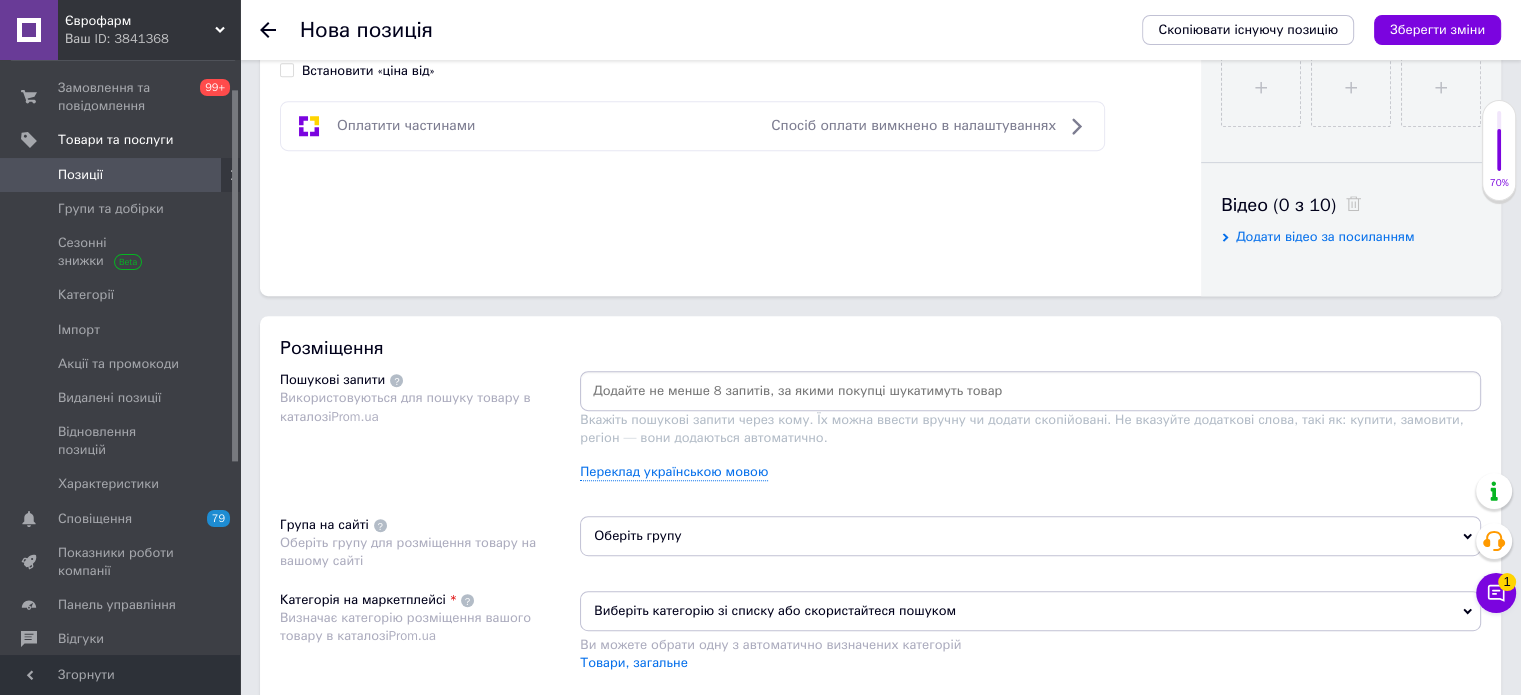 click at bounding box center (1030, 391) 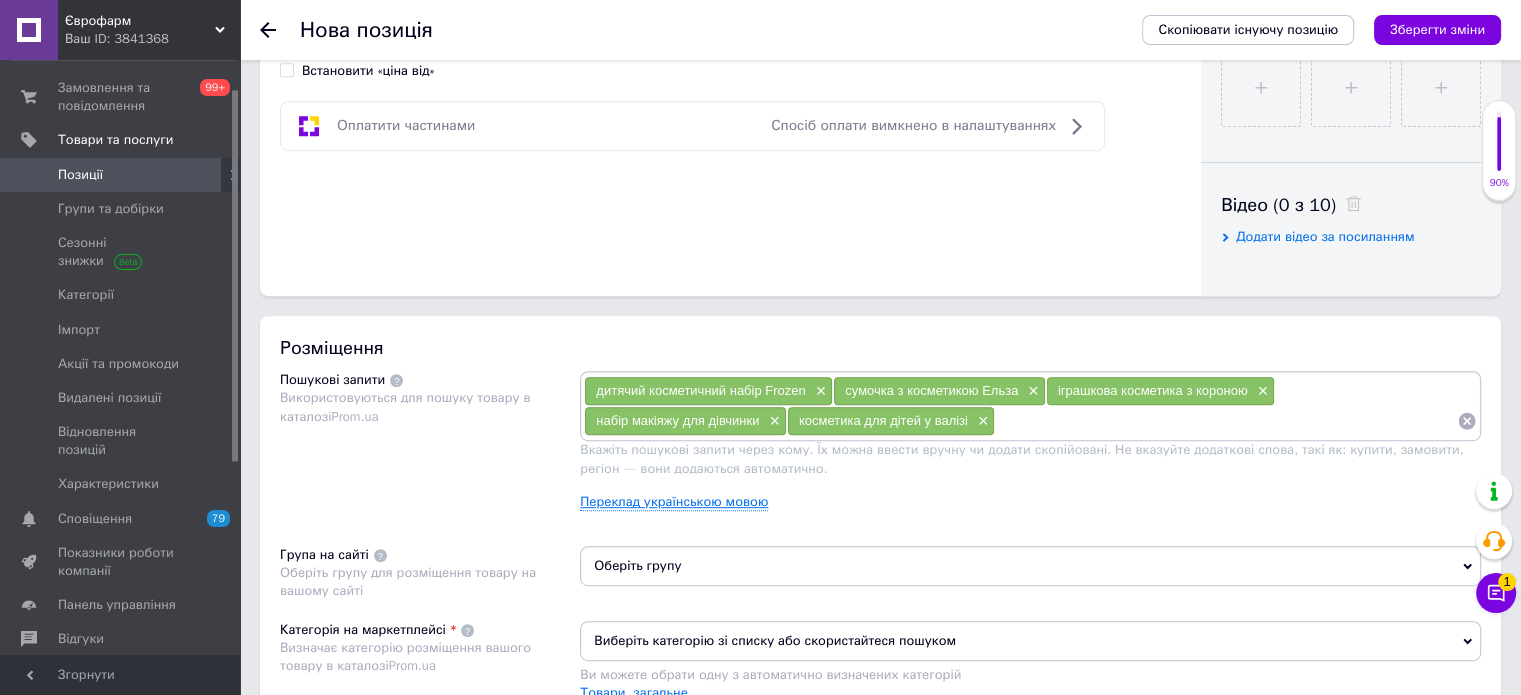 click on "Переклад українською мовою" at bounding box center (674, 502) 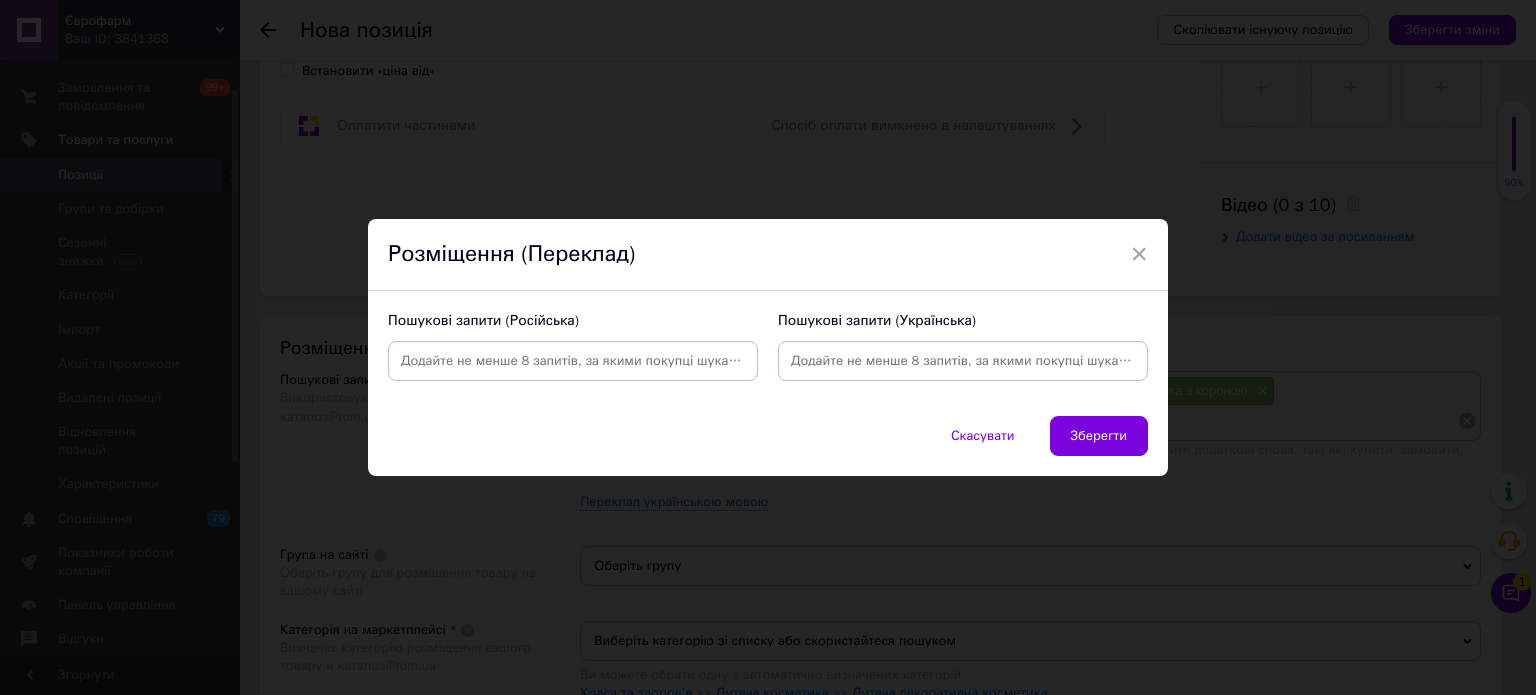click at bounding box center [963, 361] 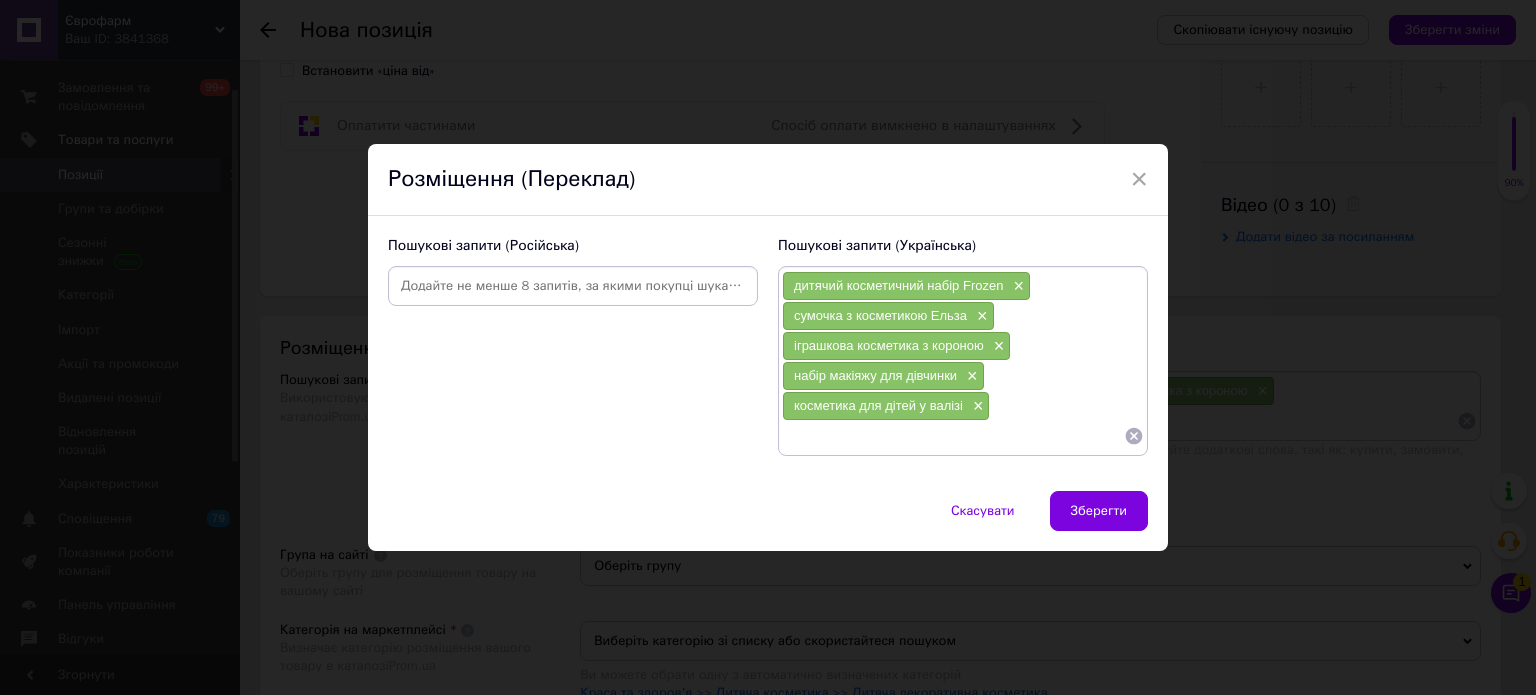 click at bounding box center (573, 286) 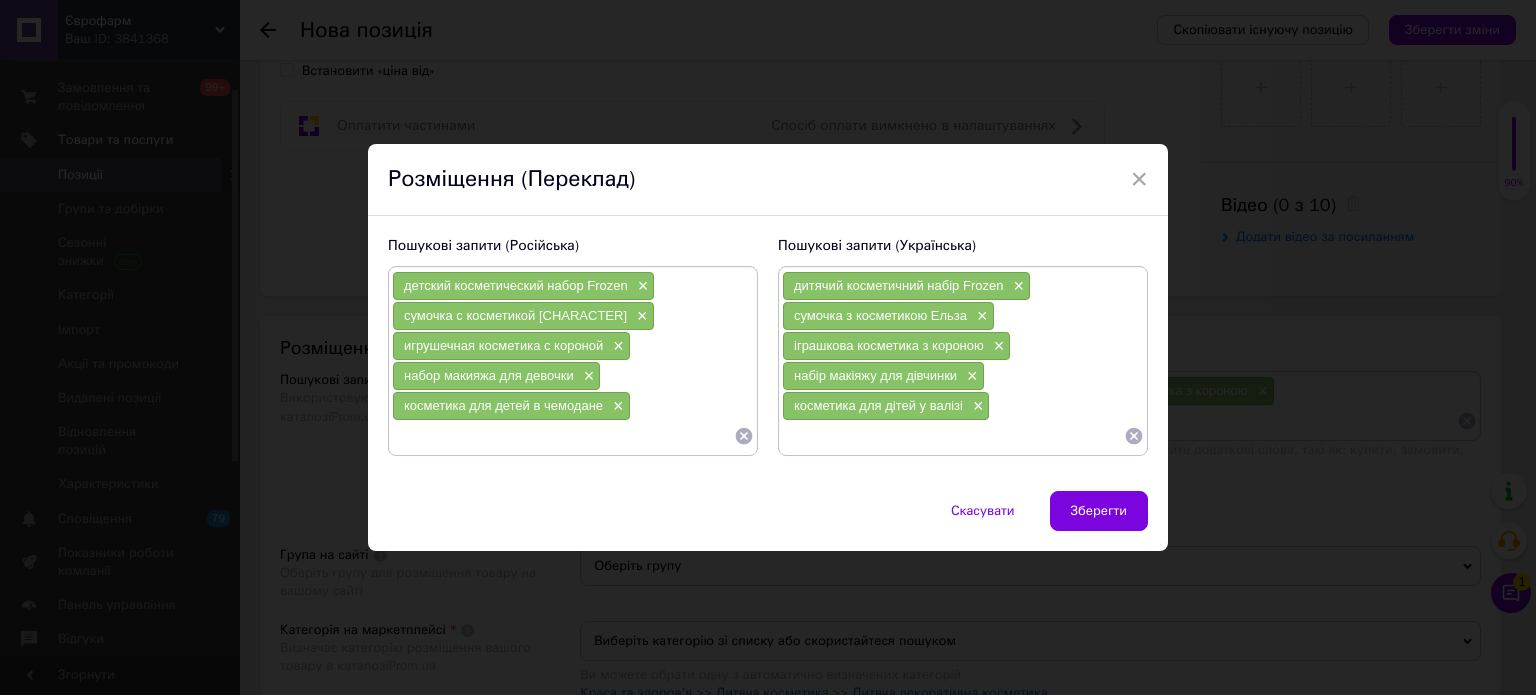 click on "Скасувати   Зберегти" at bounding box center [768, 521] 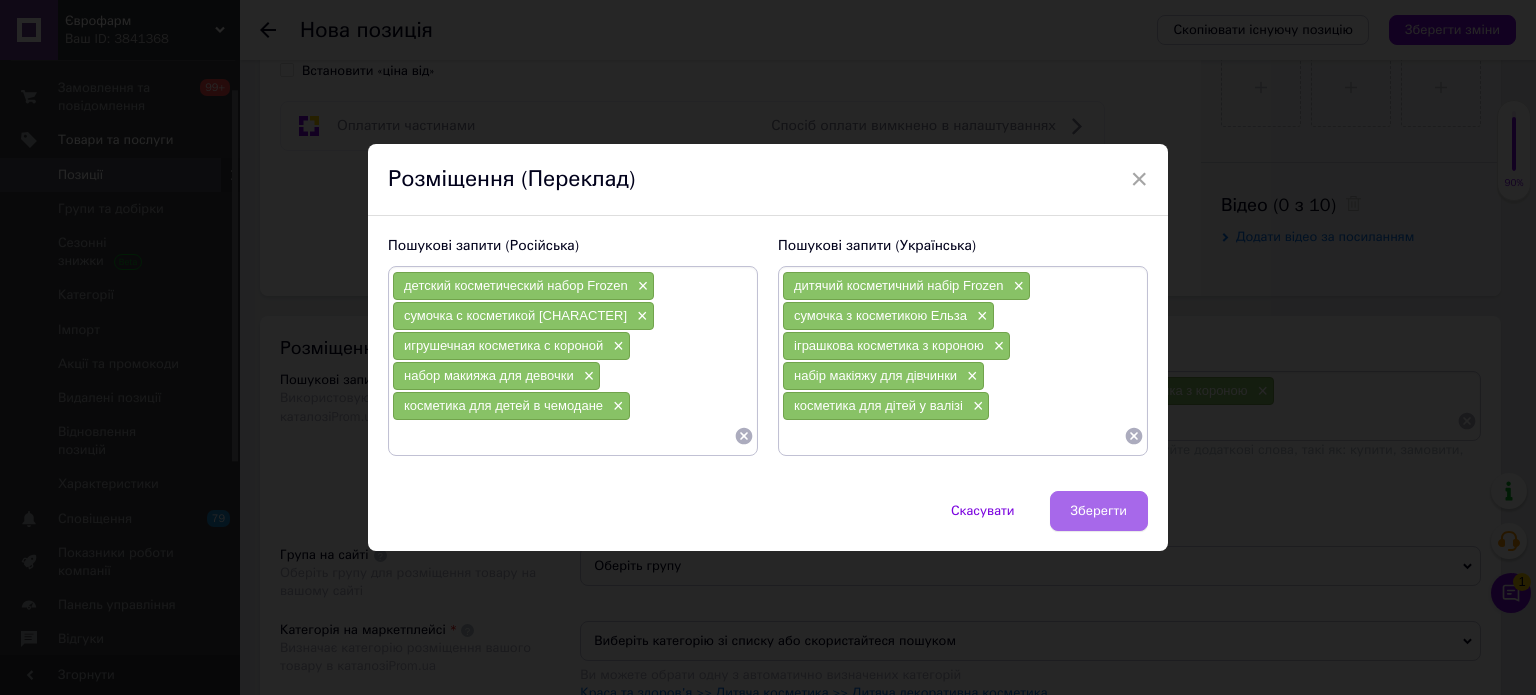 click on "Зберегти" at bounding box center [1099, 511] 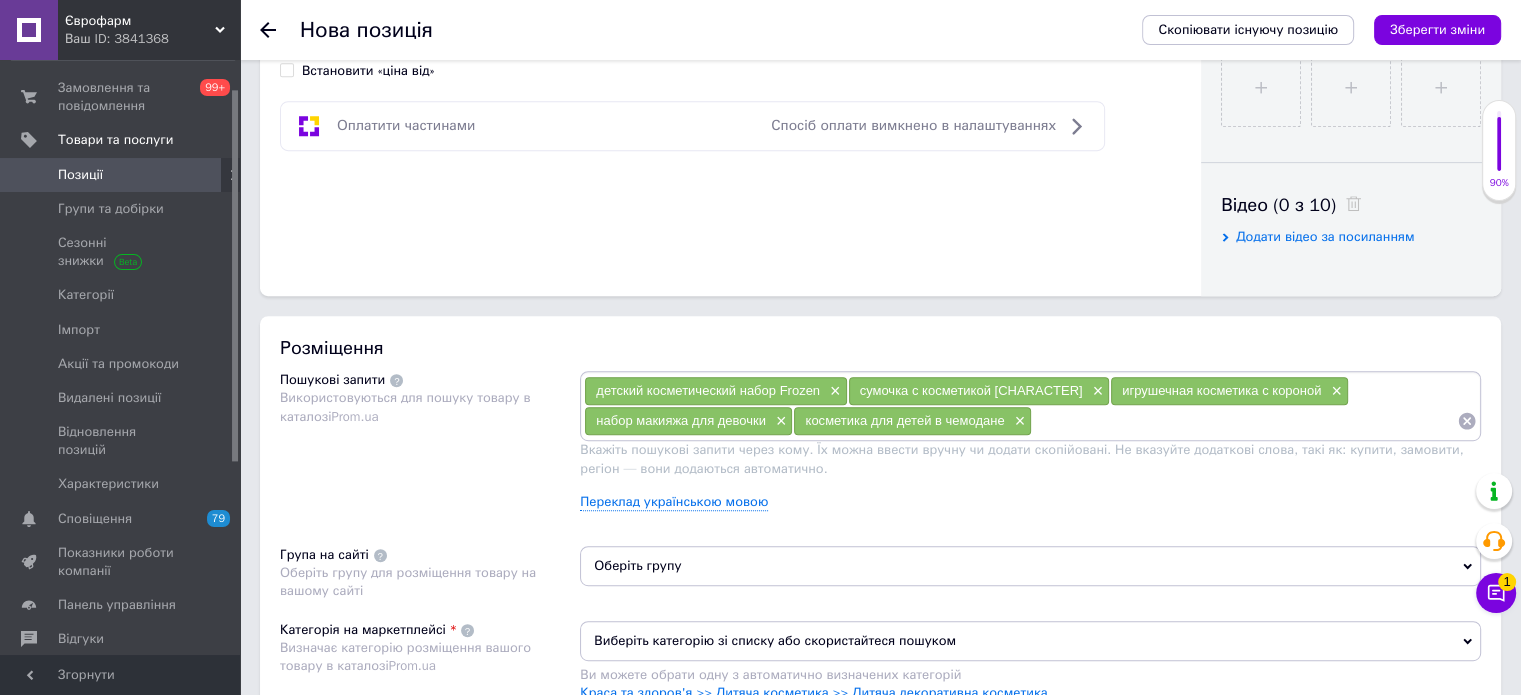 scroll, scrollTop: 1200, scrollLeft: 0, axis: vertical 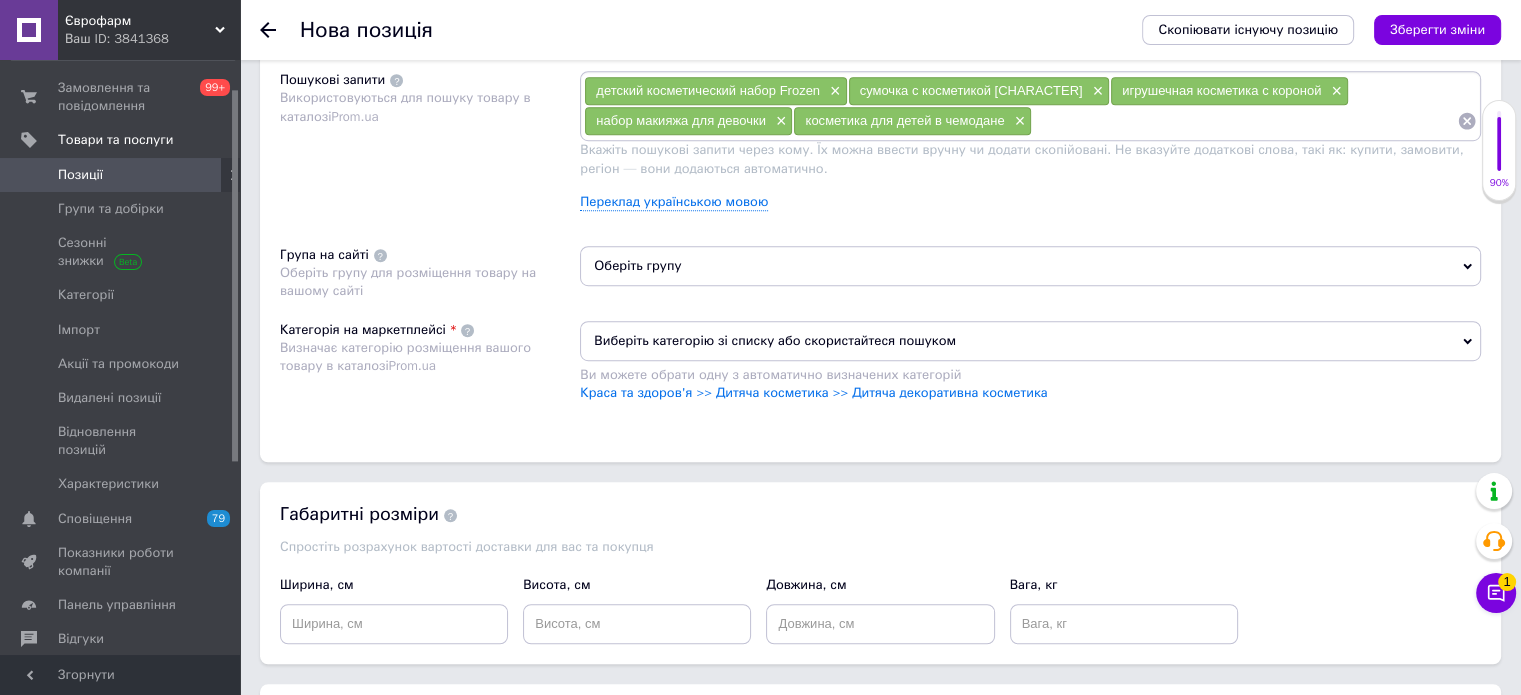 click on "Оберіть групу" at bounding box center [1030, 266] 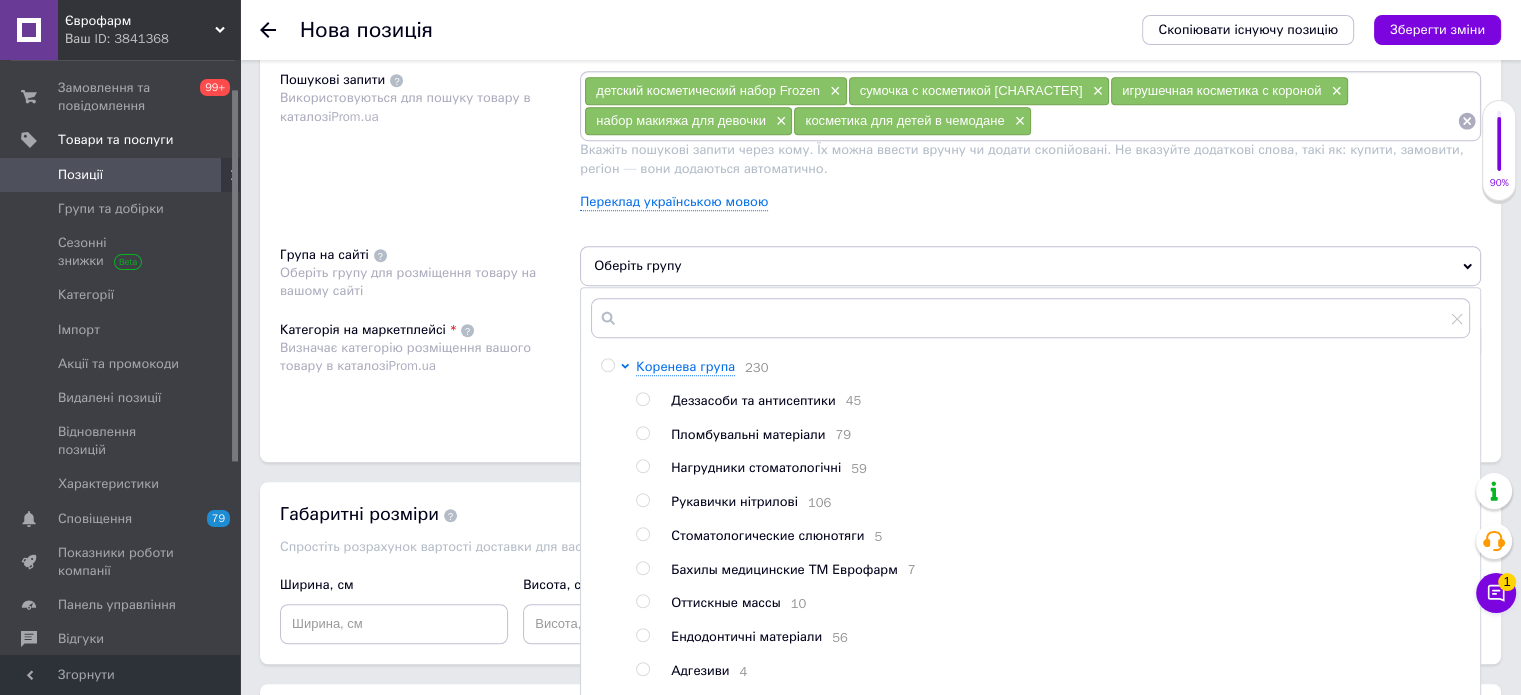 click at bounding box center [607, 365] 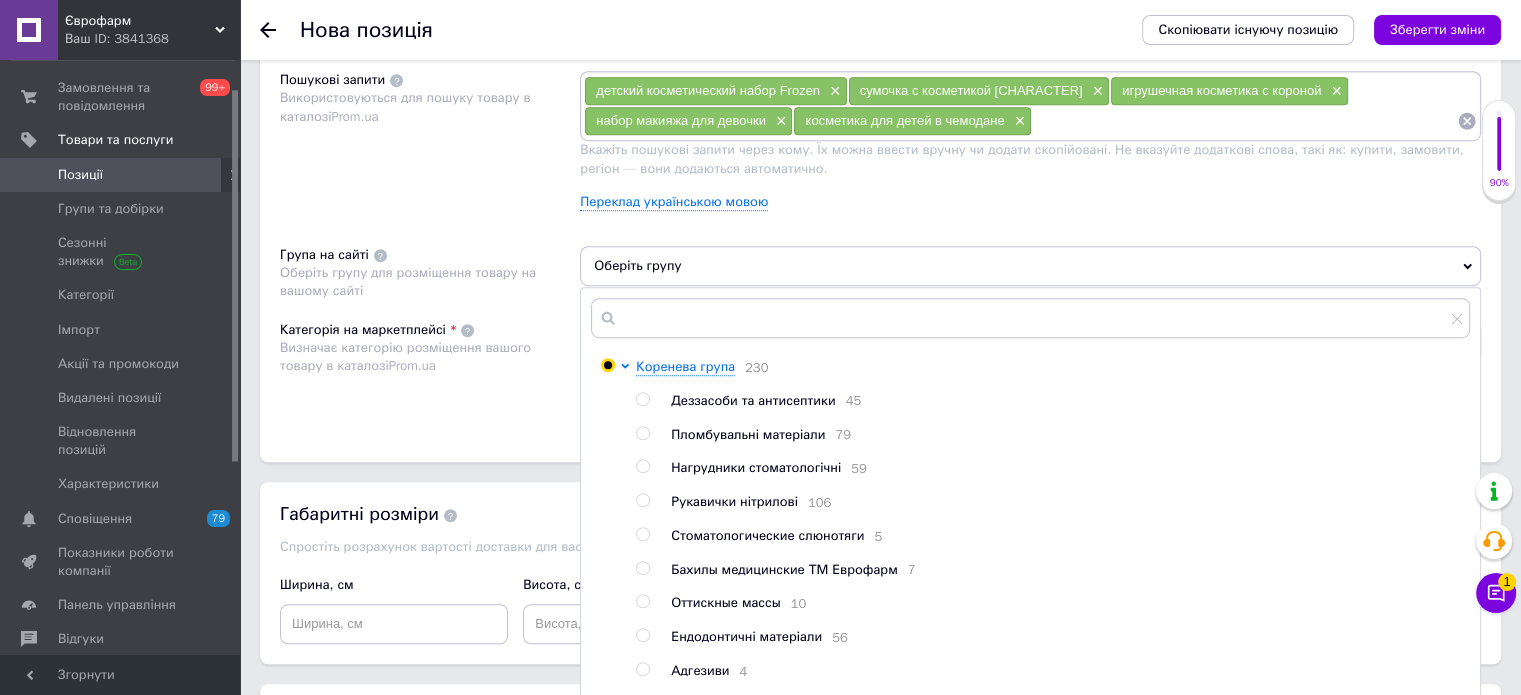 radio on "true" 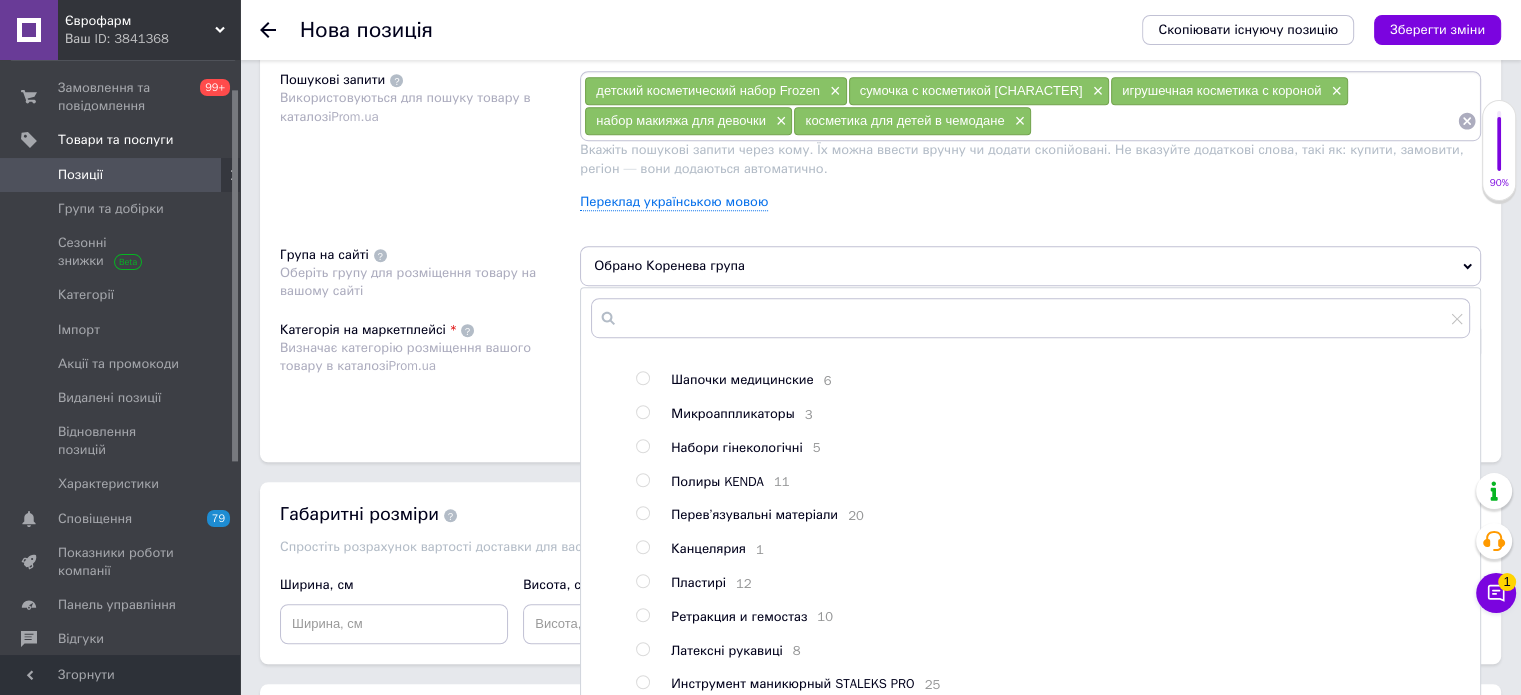 scroll, scrollTop: 1056, scrollLeft: 0, axis: vertical 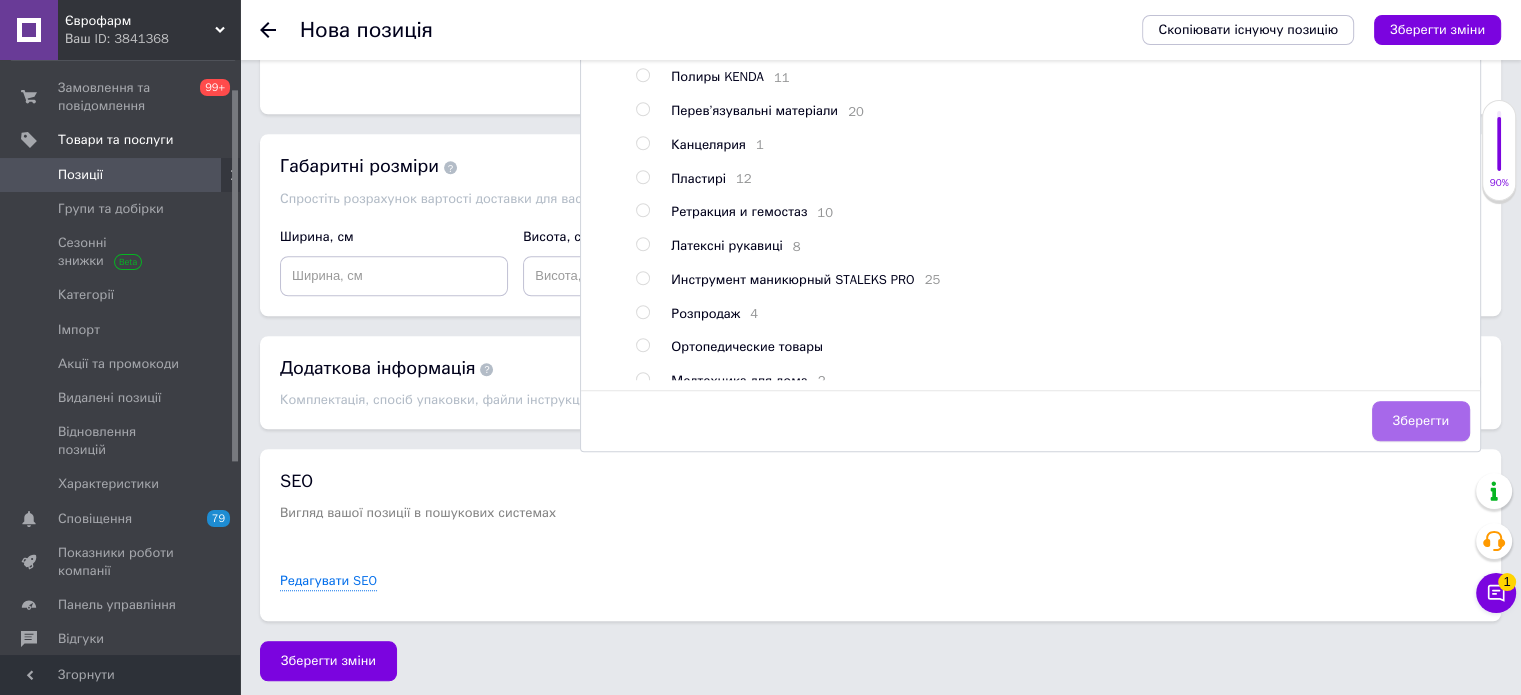 click on "Зберегти" at bounding box center [1421, 421] 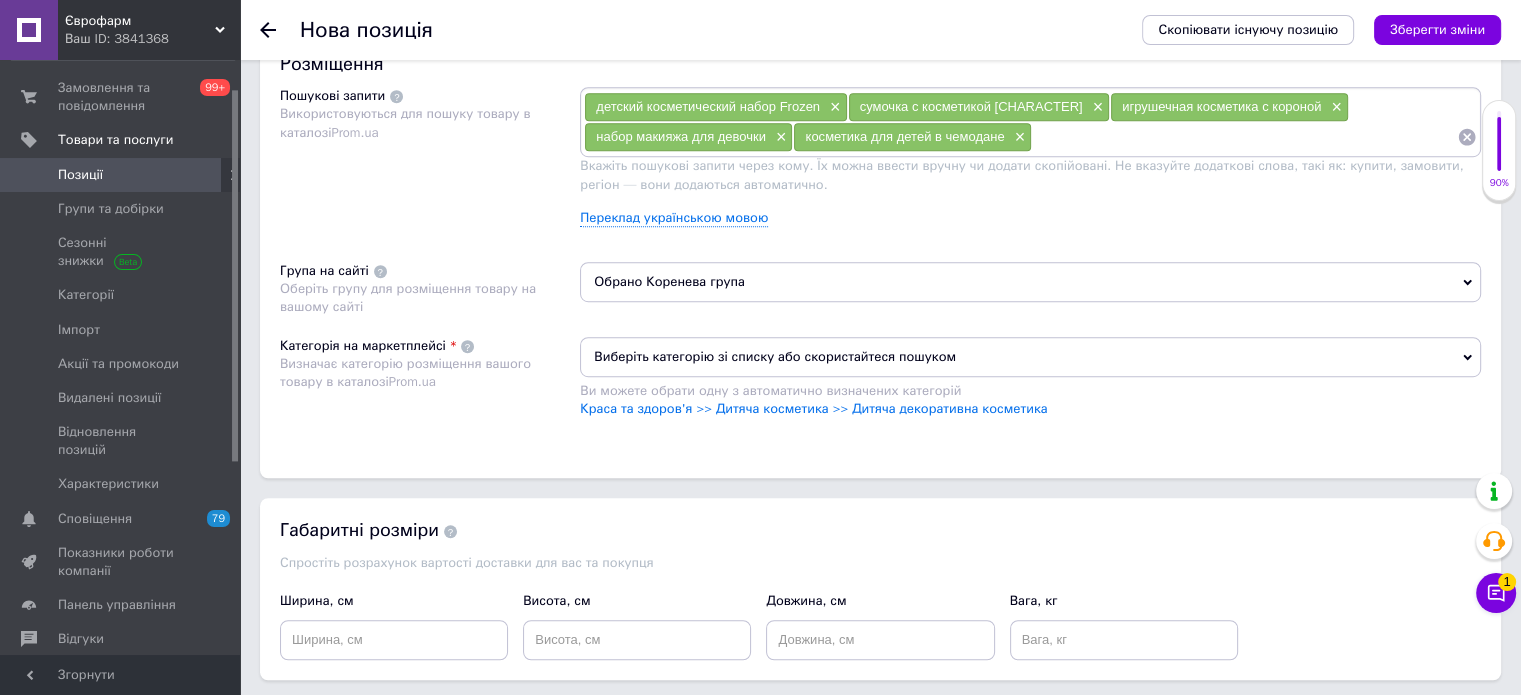 scroll, scrollTop: 1148, scrollLeft: 0, axis: vertical 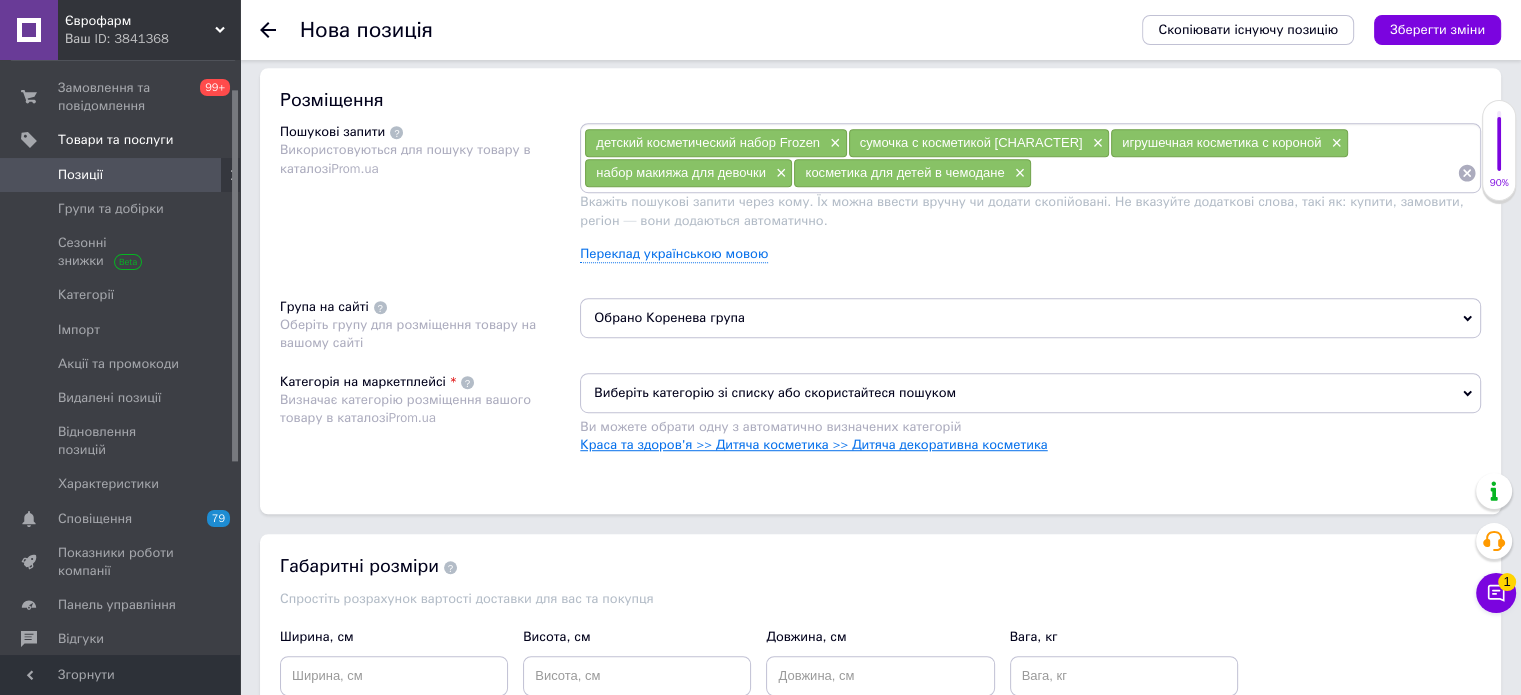 click on "Краса та здоров'я >> Дитяча косметика >> Дитяча декоративна косметика" at bounding box center [813, 444] 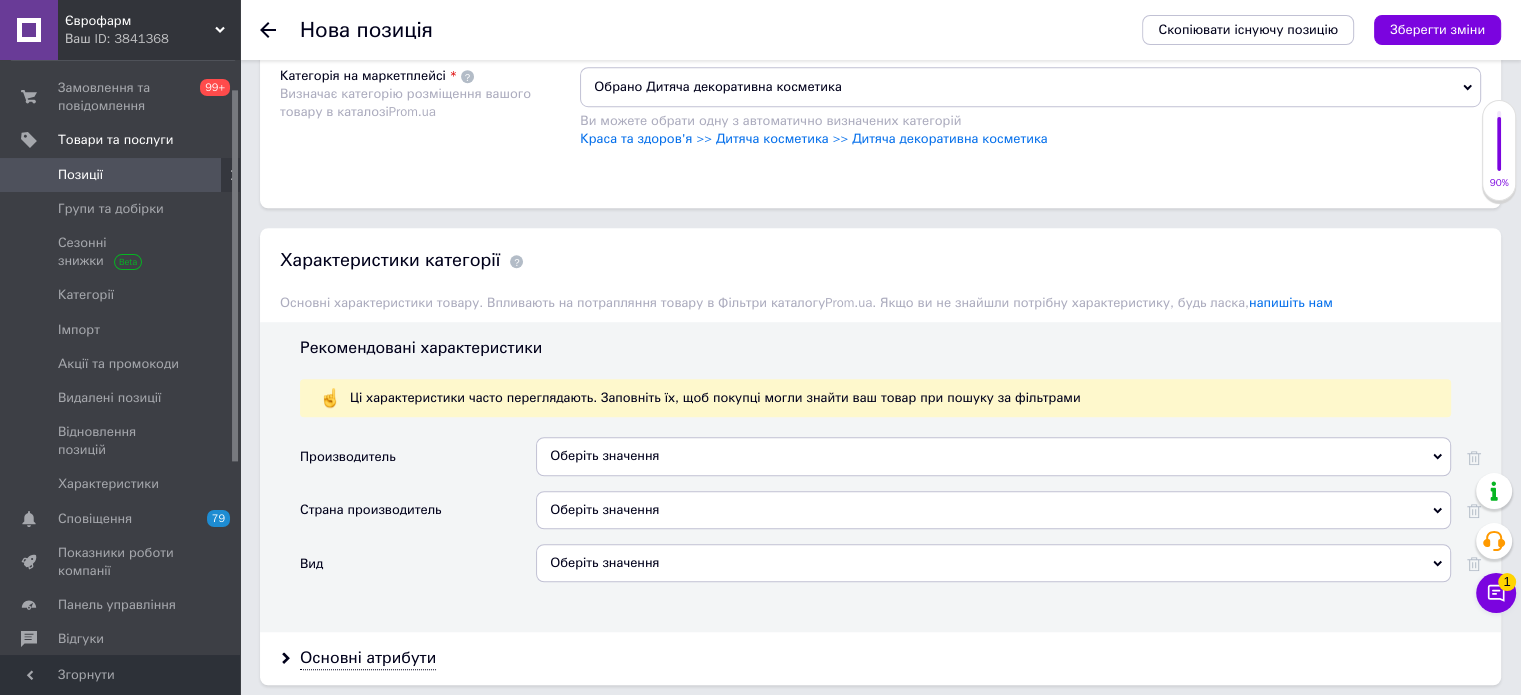 scroll, scrollTop: 1748, scrollLeft: 0, axis: vertical 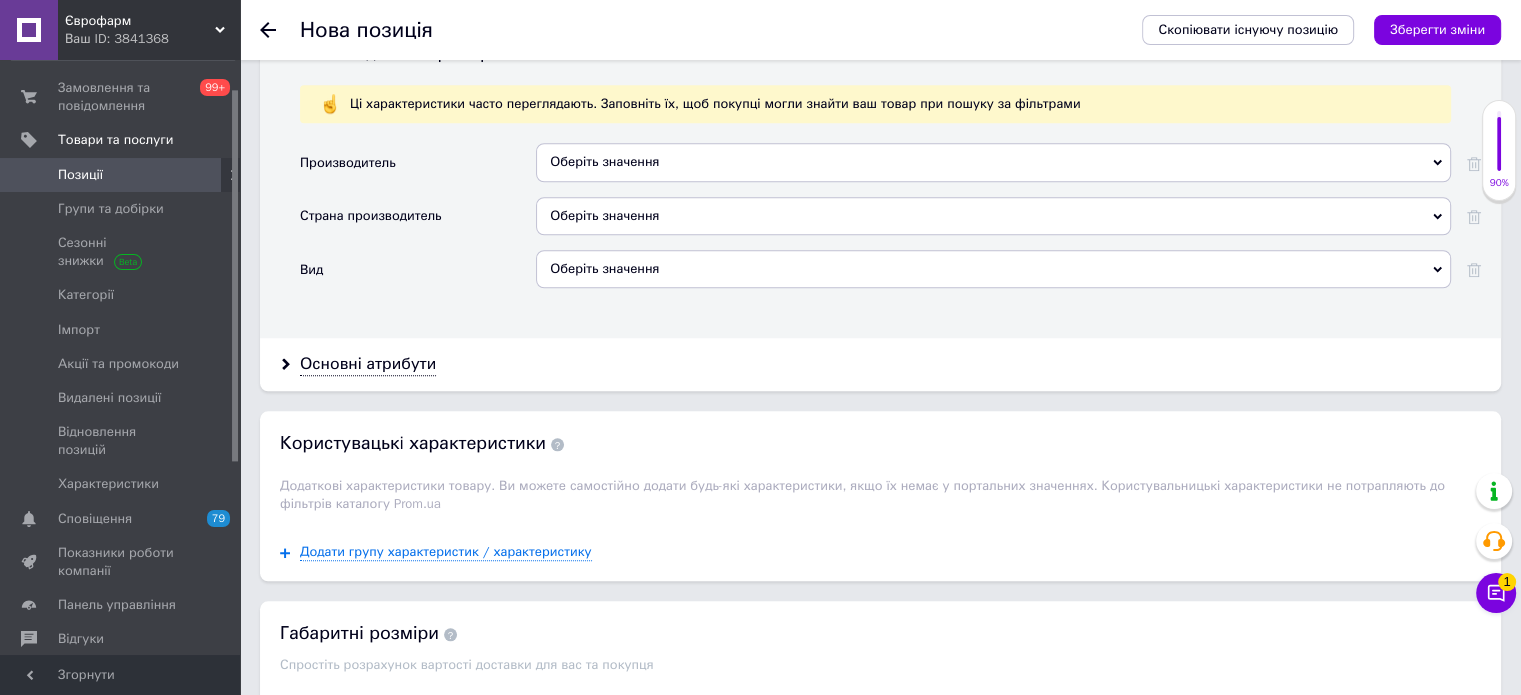 click on "Оберіть значення" at bounding box center (993, 269) 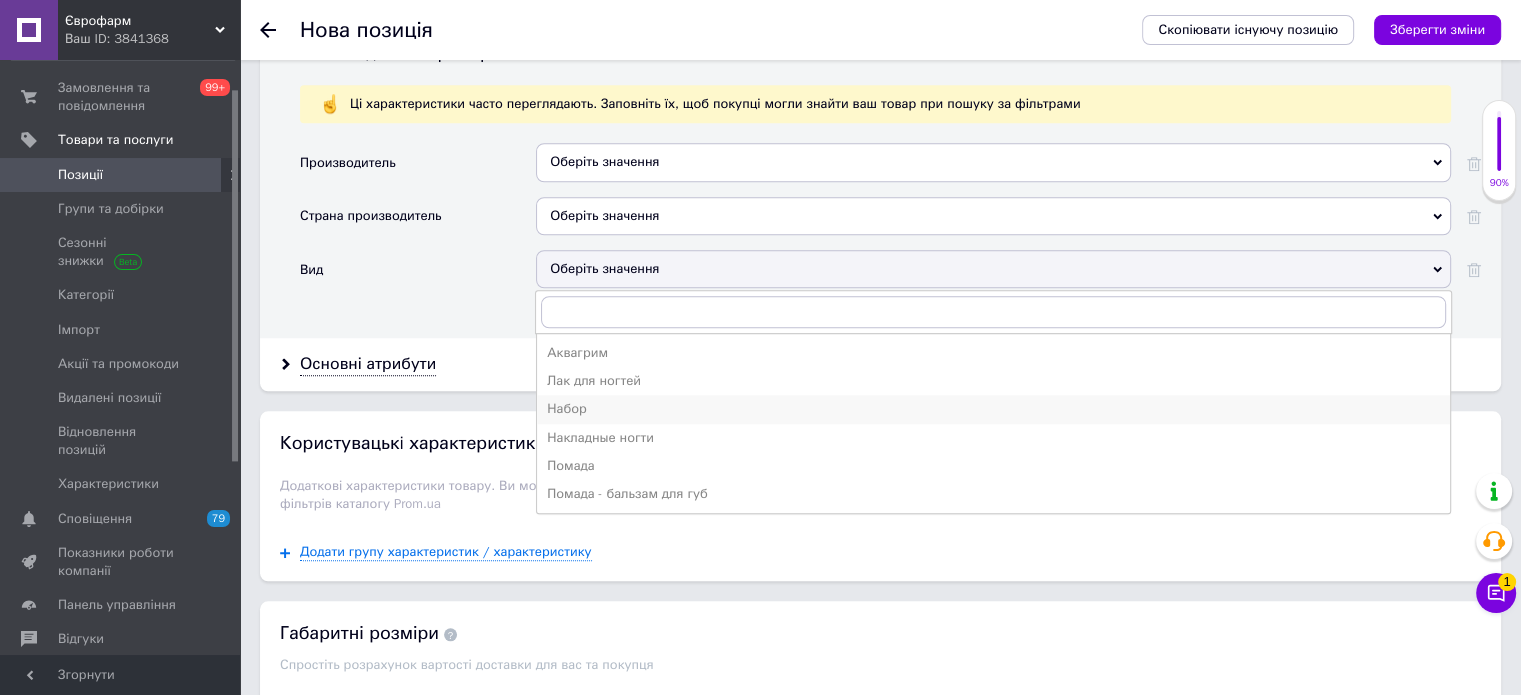 click on "Набор" at bounding box center (993, 409) 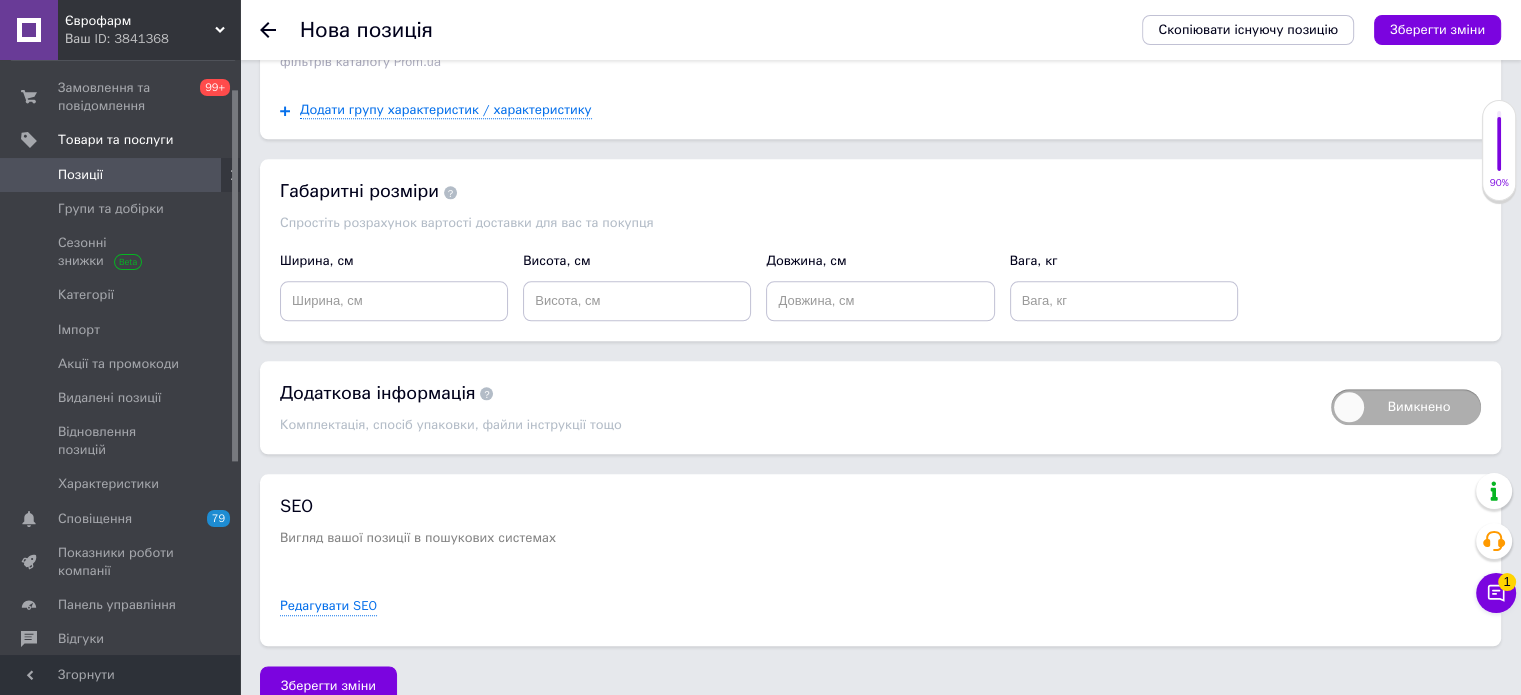 scroll, scrollTop: 2213, scrollLeft: 0, axis: vertical 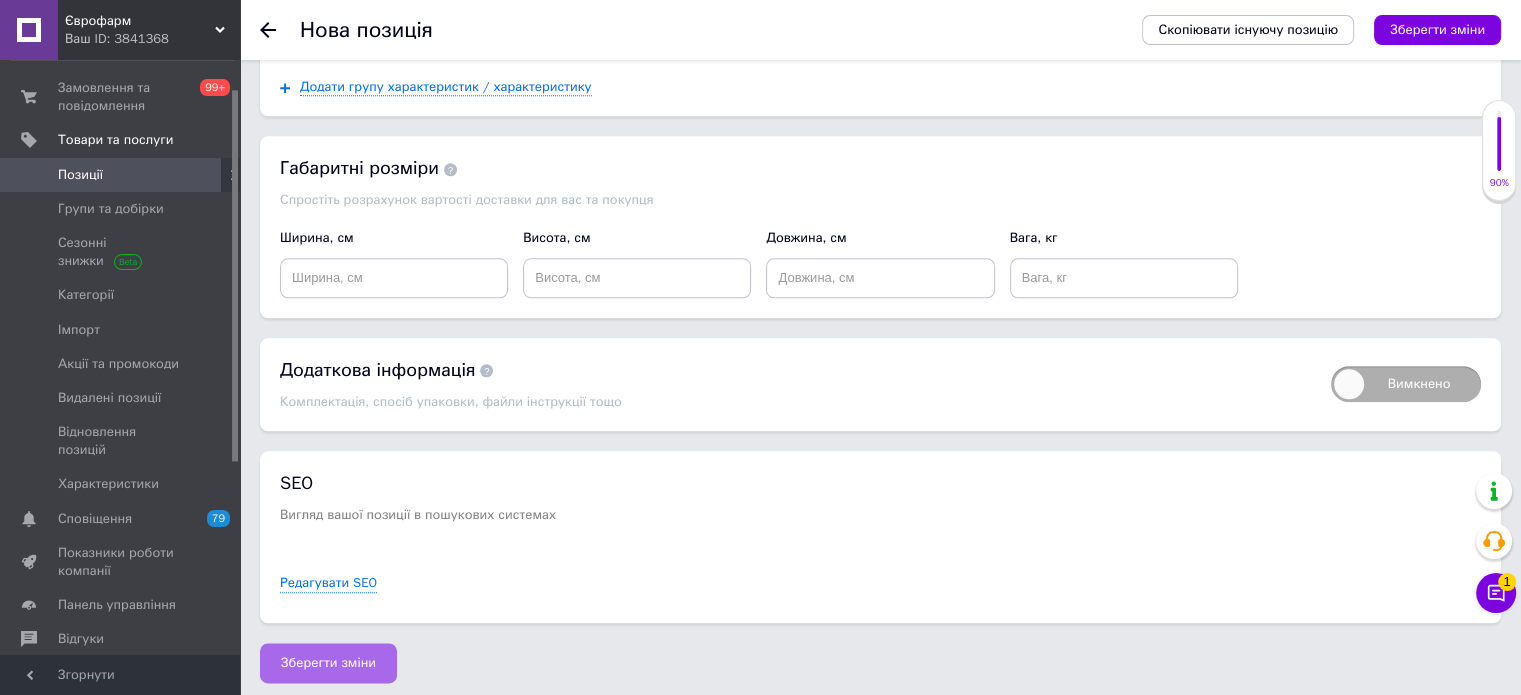 click on "Зберегти зміни" at bounding box center (328, 663) 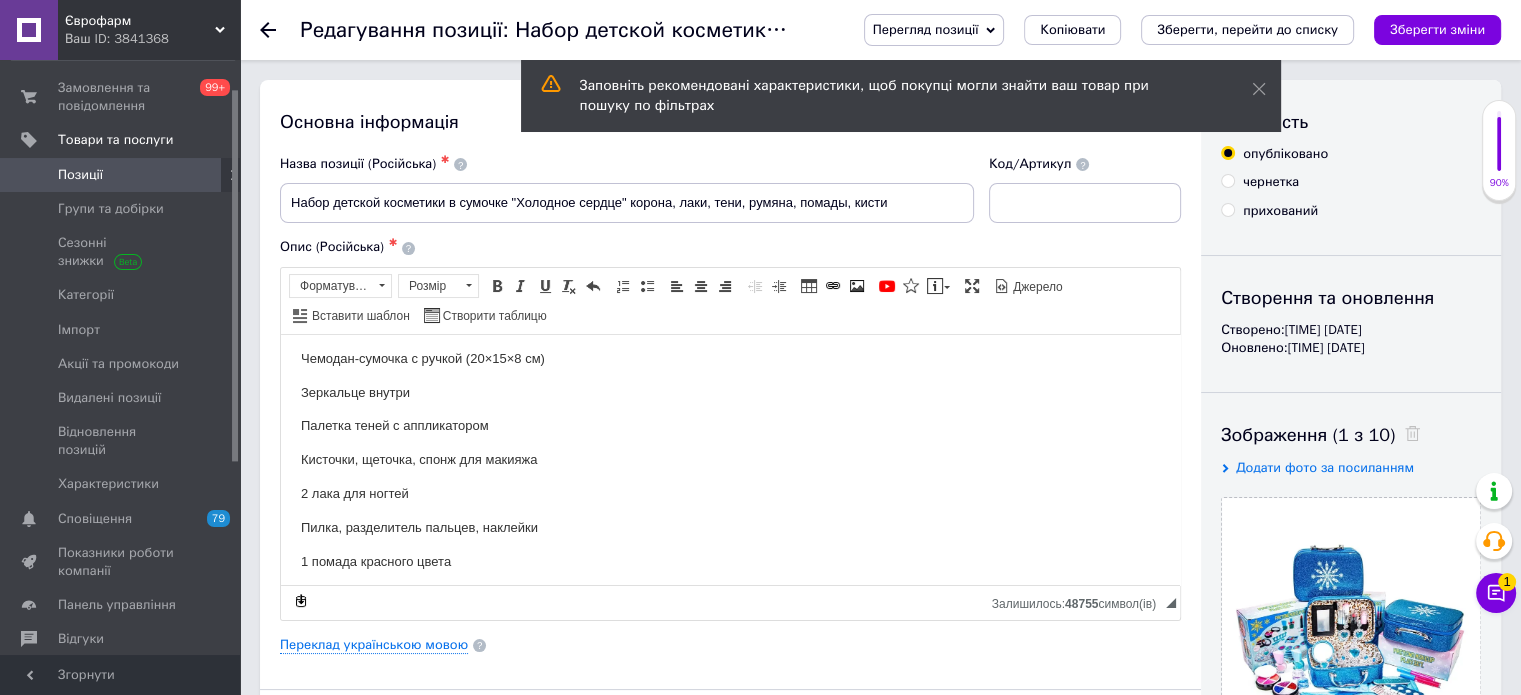 scroll, scrollTop: 100, scrollLeft: 0, axis: vertical 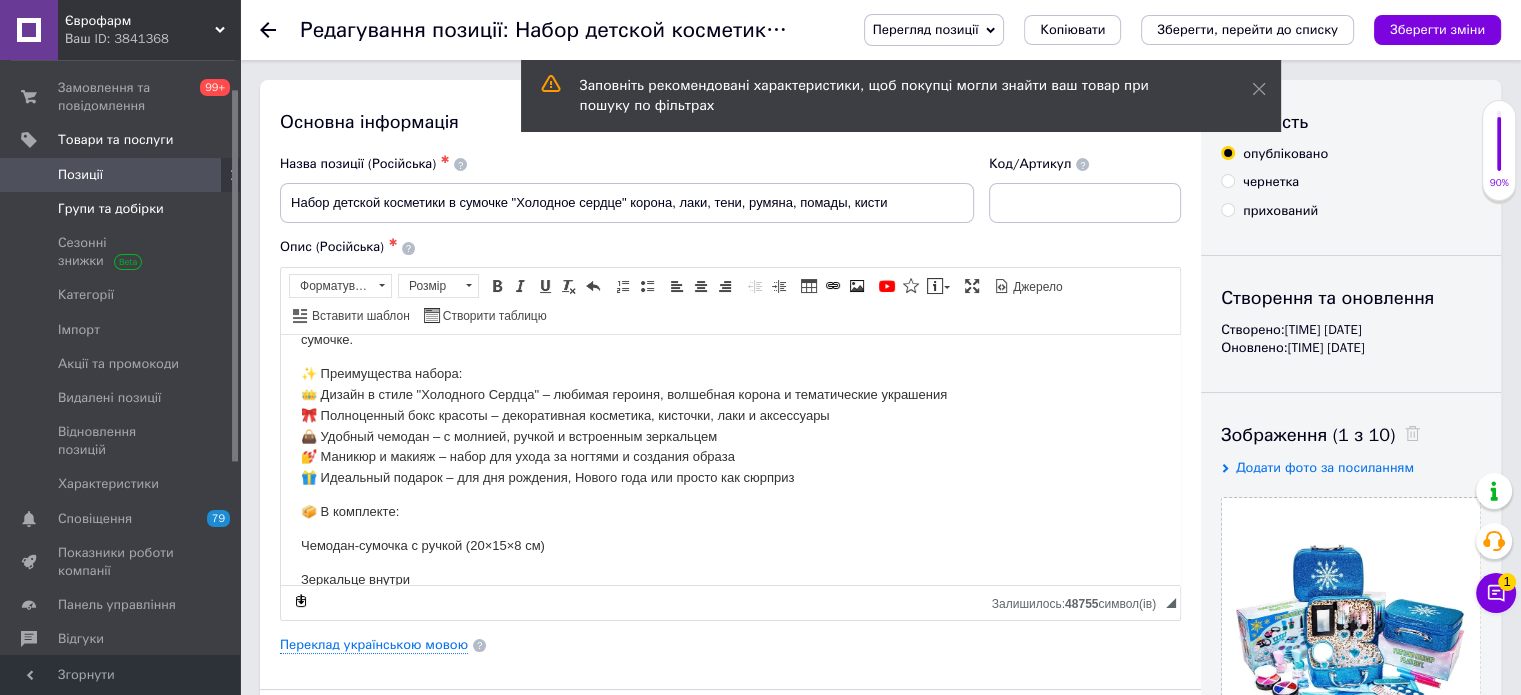 click on "Групи та добірки" at bounding box center [111, 209] 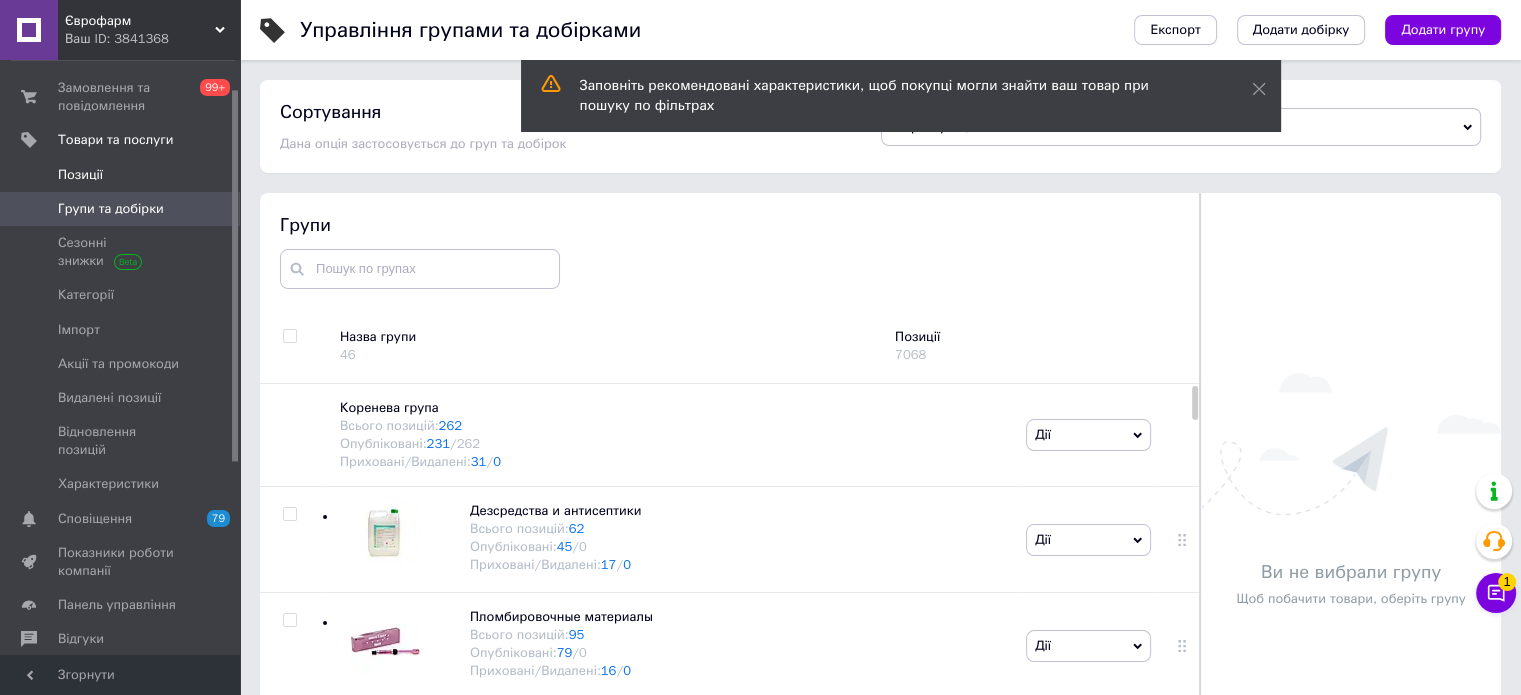 click on "Позиції" at bounding box center (121, 175) 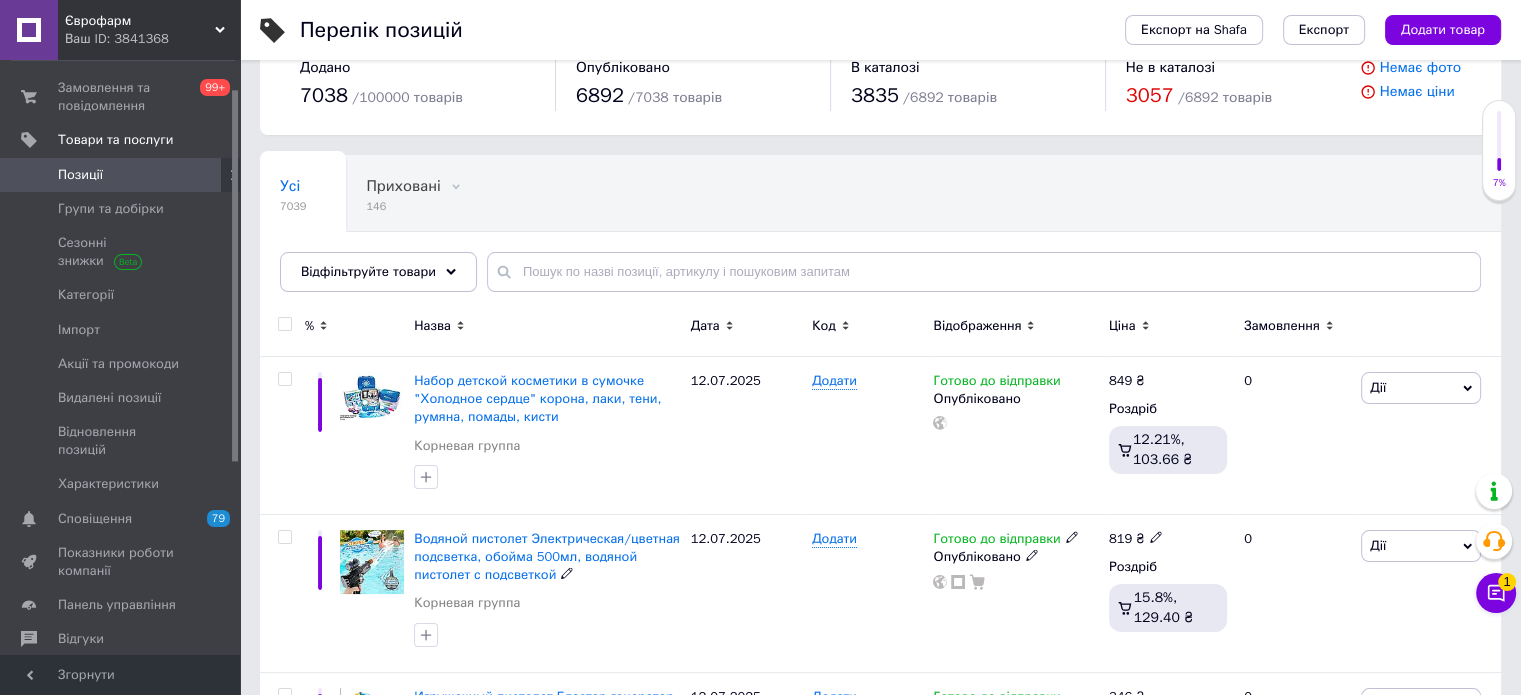 scroll, scrollTop: 200, scrollLeft: 0, axis: vertical 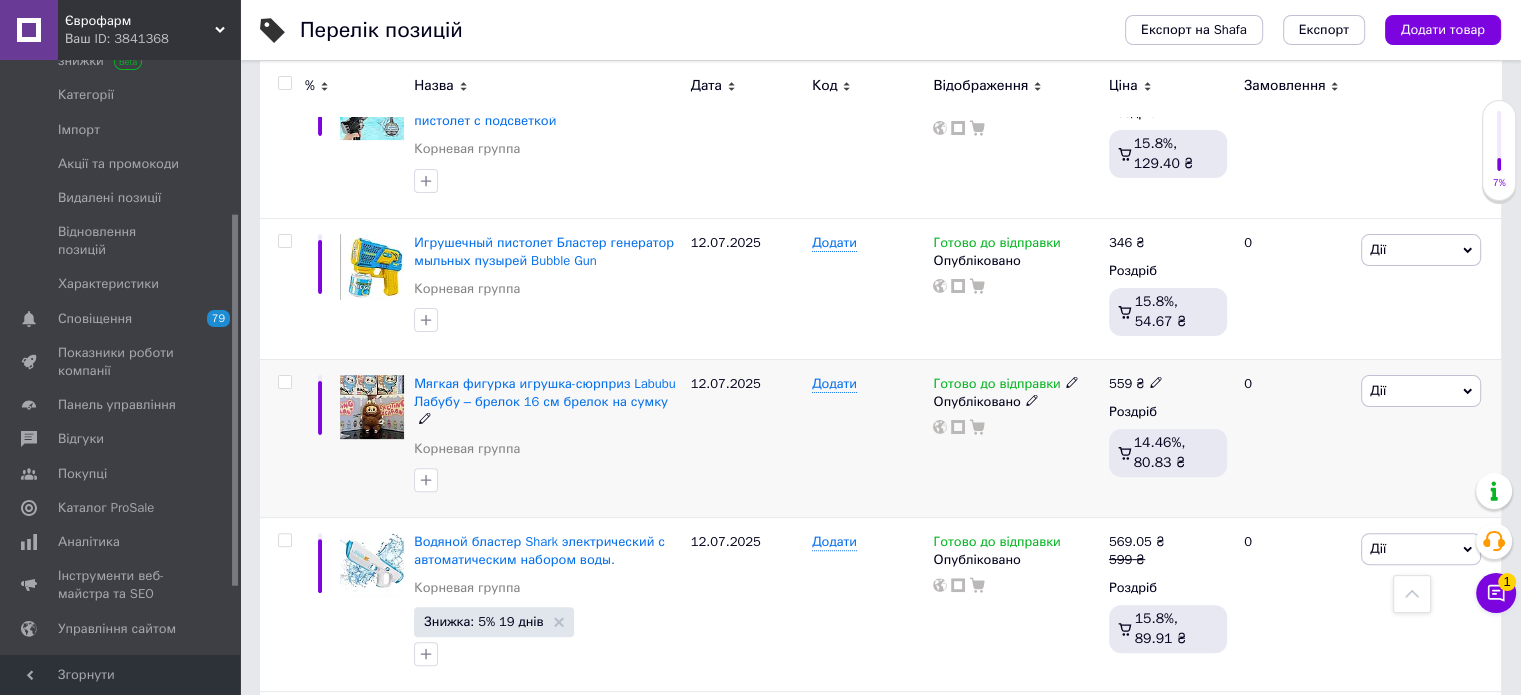 click at bounding box center [284, 382] 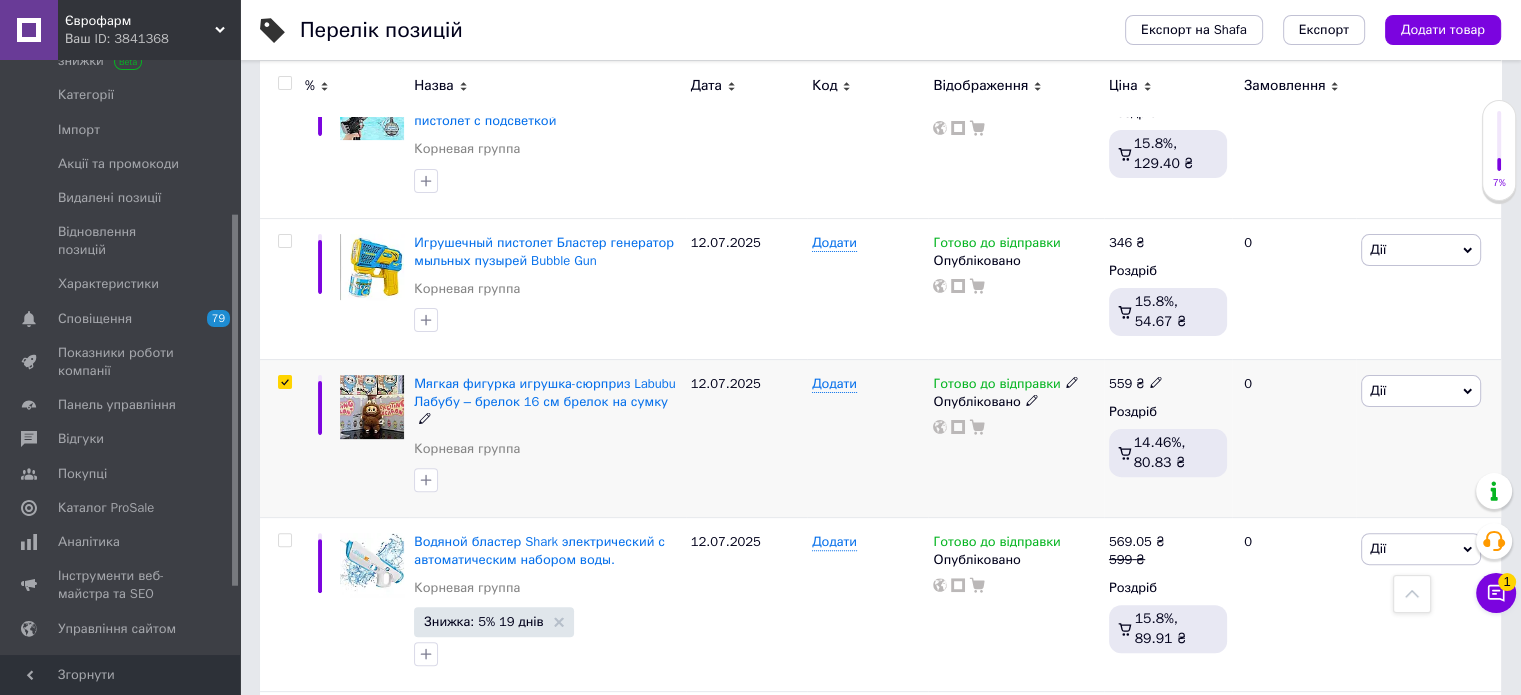 checkbox on "true" 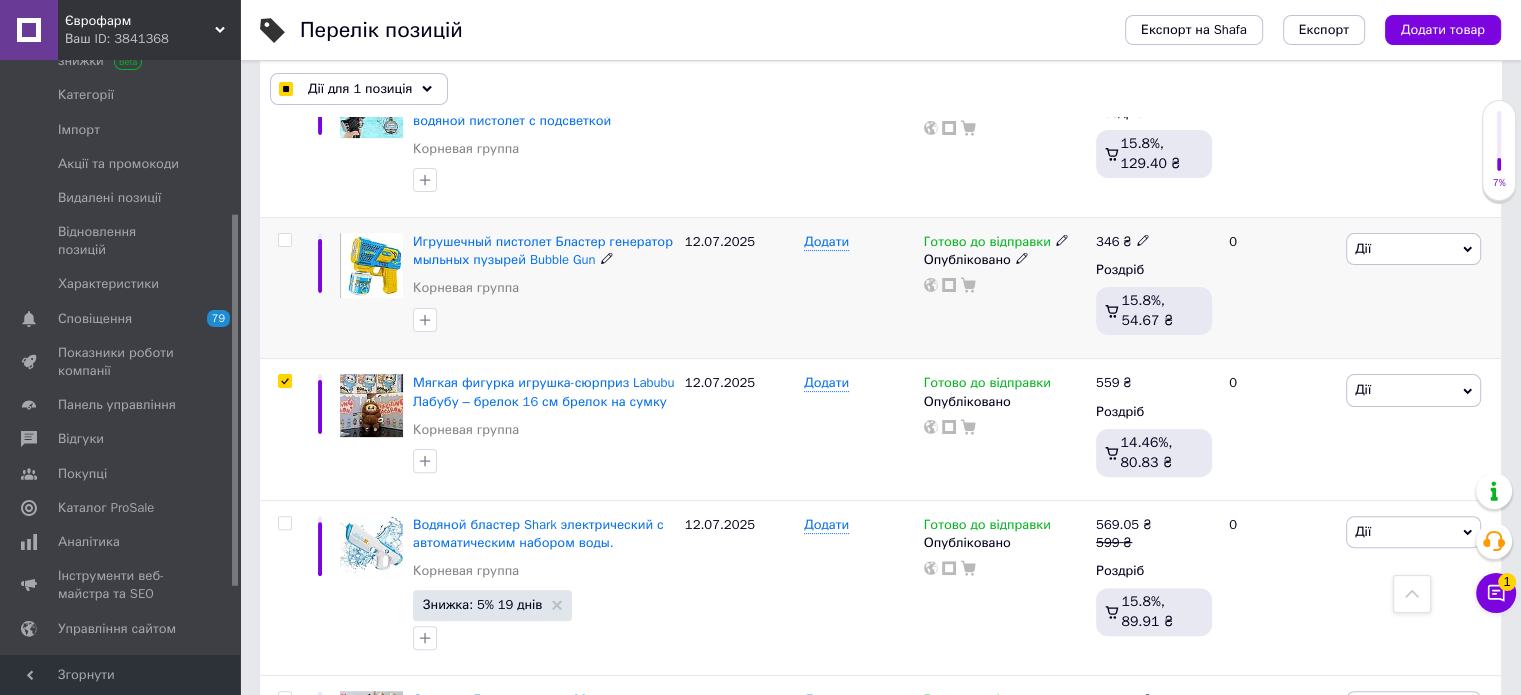 click at bounding box center (284, 240) 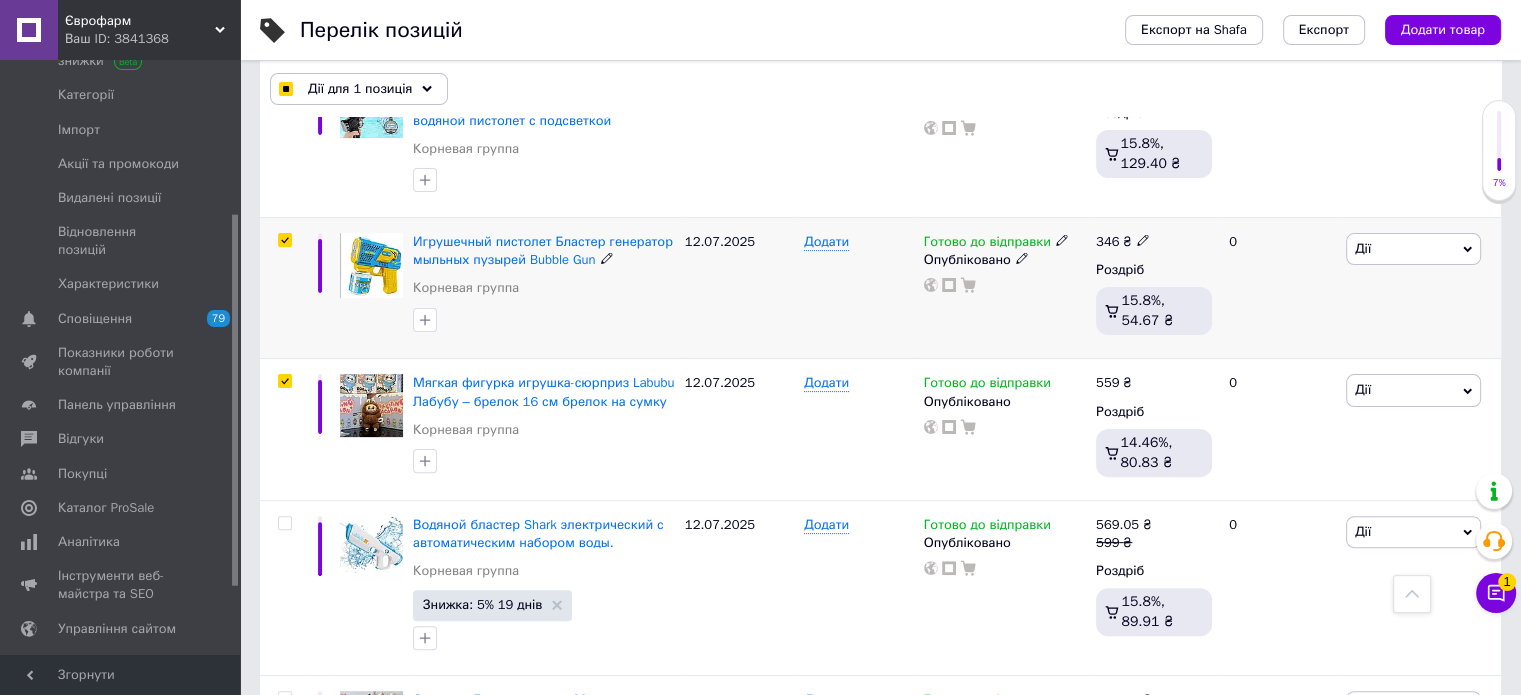 checkbox on "true" 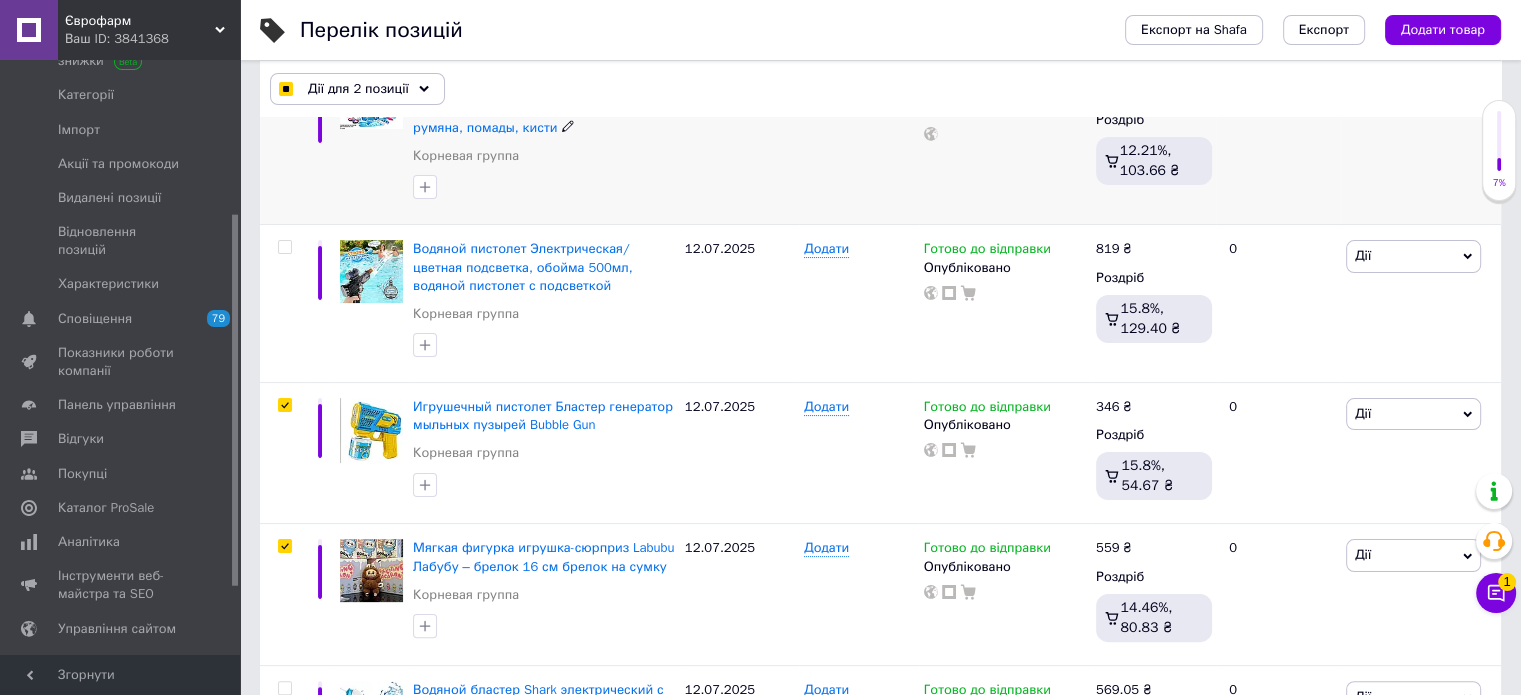 scroll, scrollTop: 300, scrollLeft: 0, axis: vertical 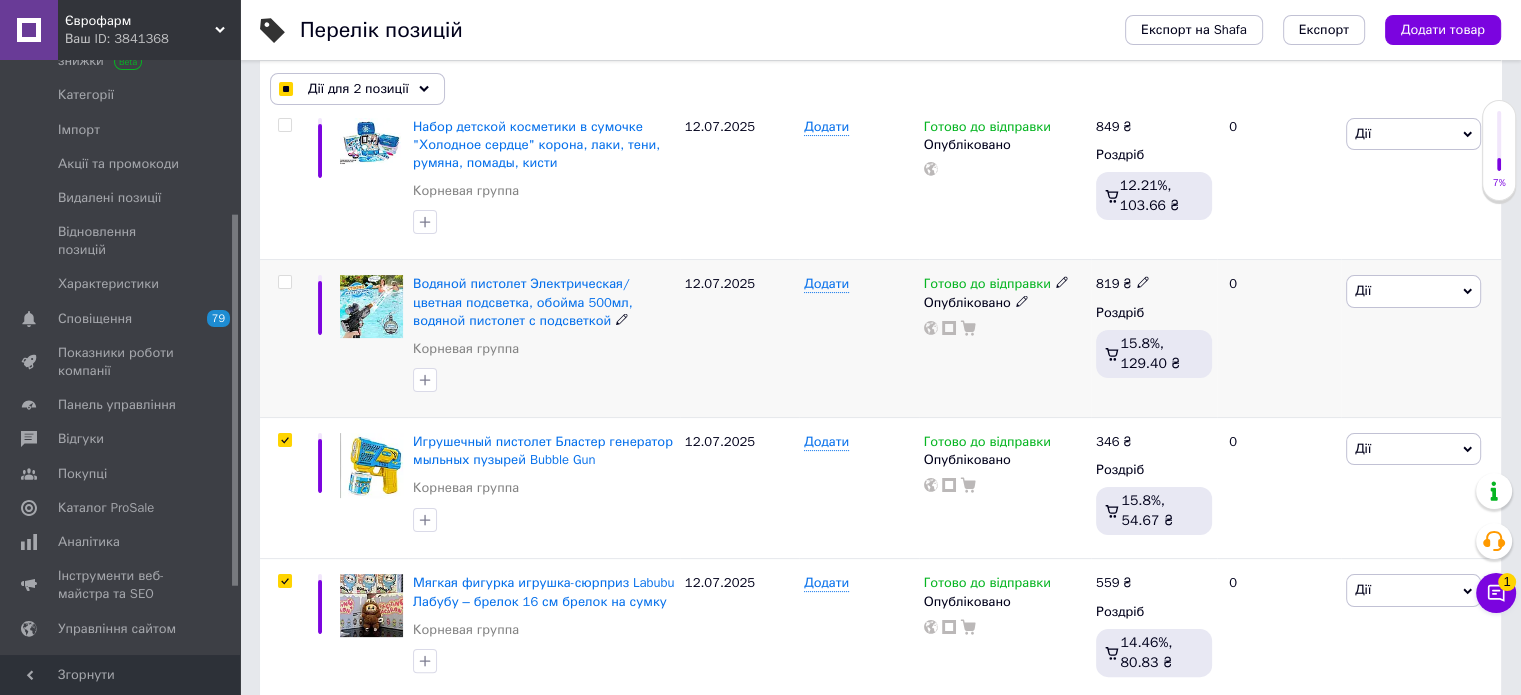 click at bounding box center [284, 282] 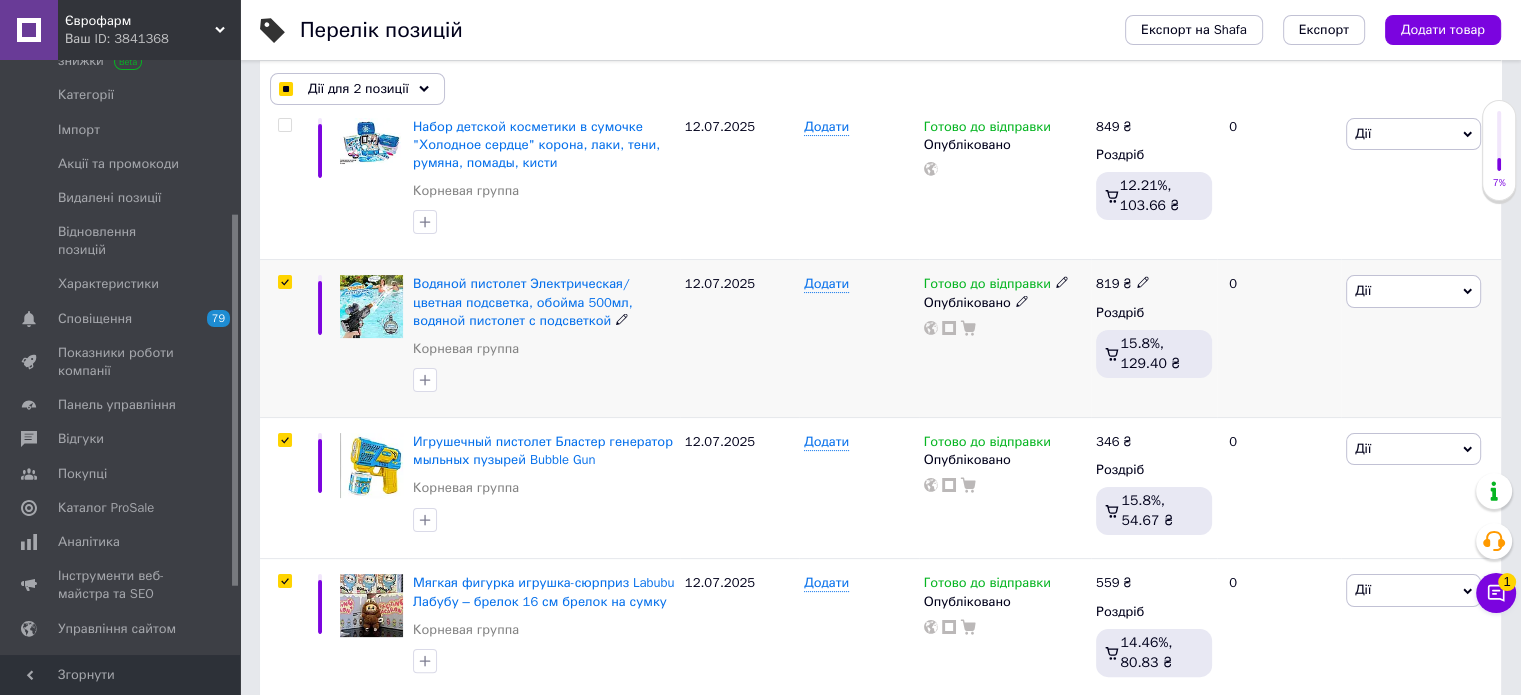 checkbox on "true" 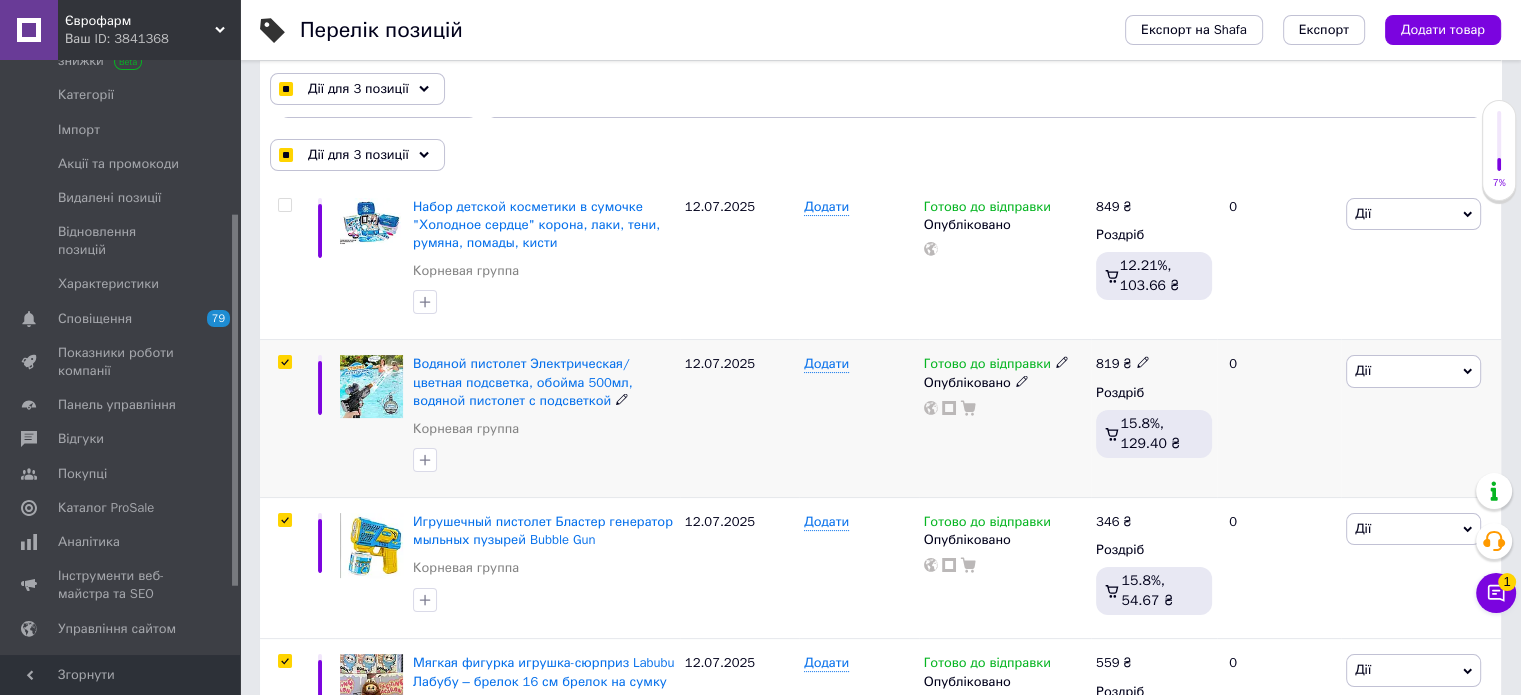 scroll, scrollTop: 100, scrollLeft: 0, axis: vertical 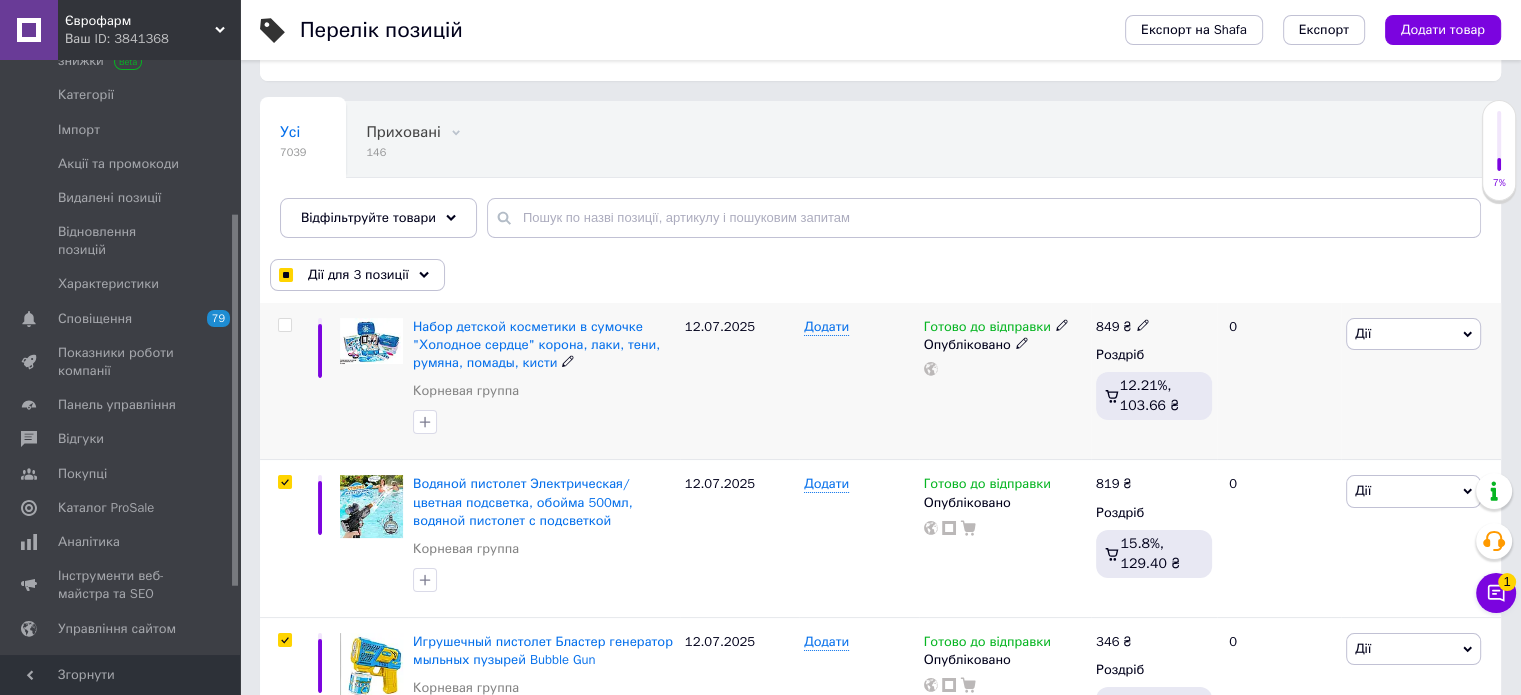click at bounding box center (284, 325) 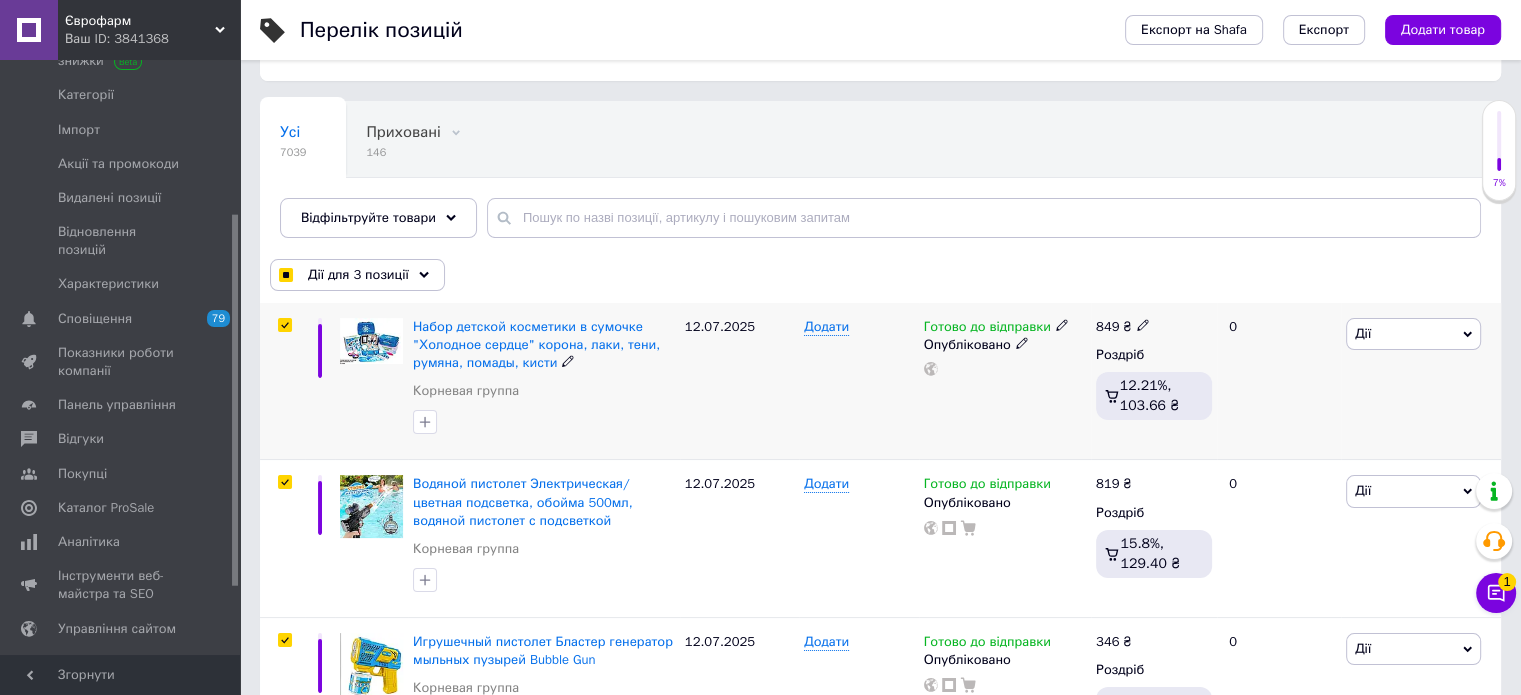 checkbox on "true" 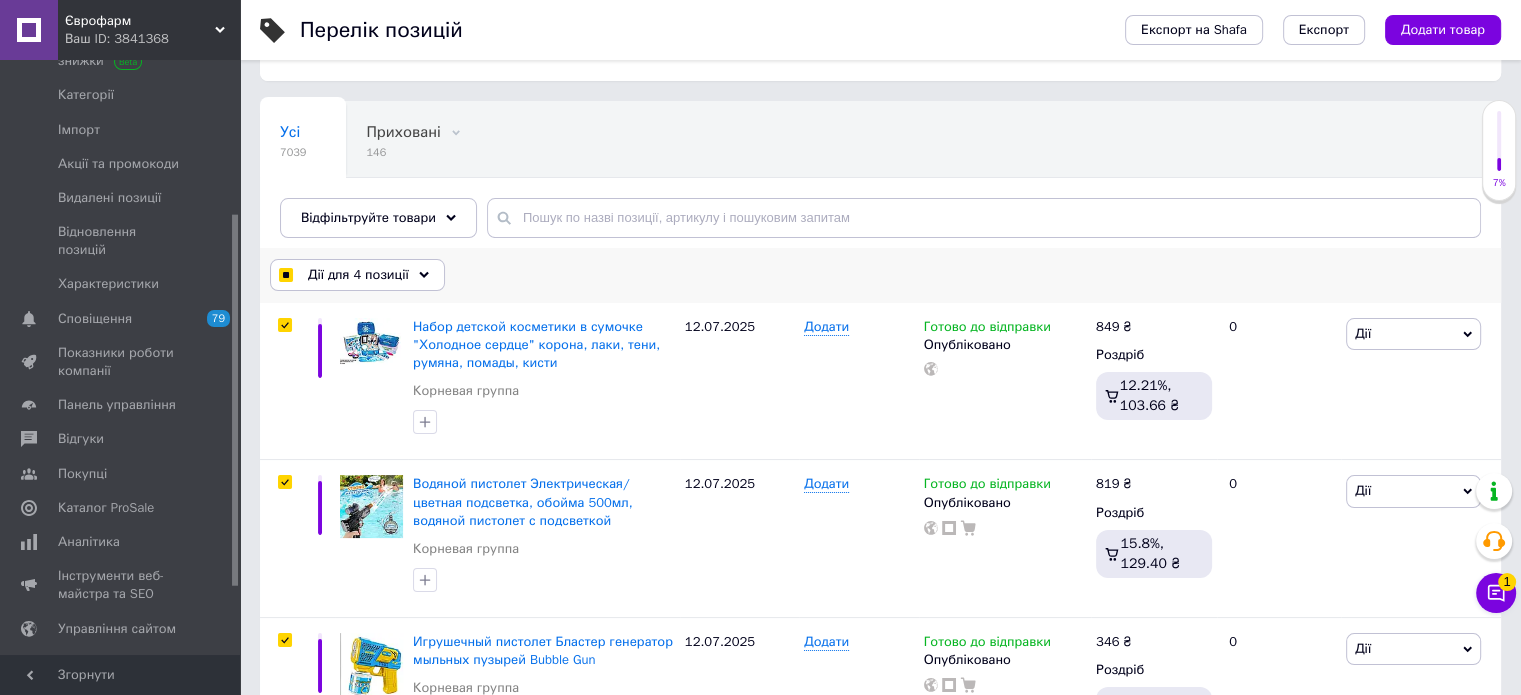 click on "Дії для 4 позиції" at bounding box center [357, 275] 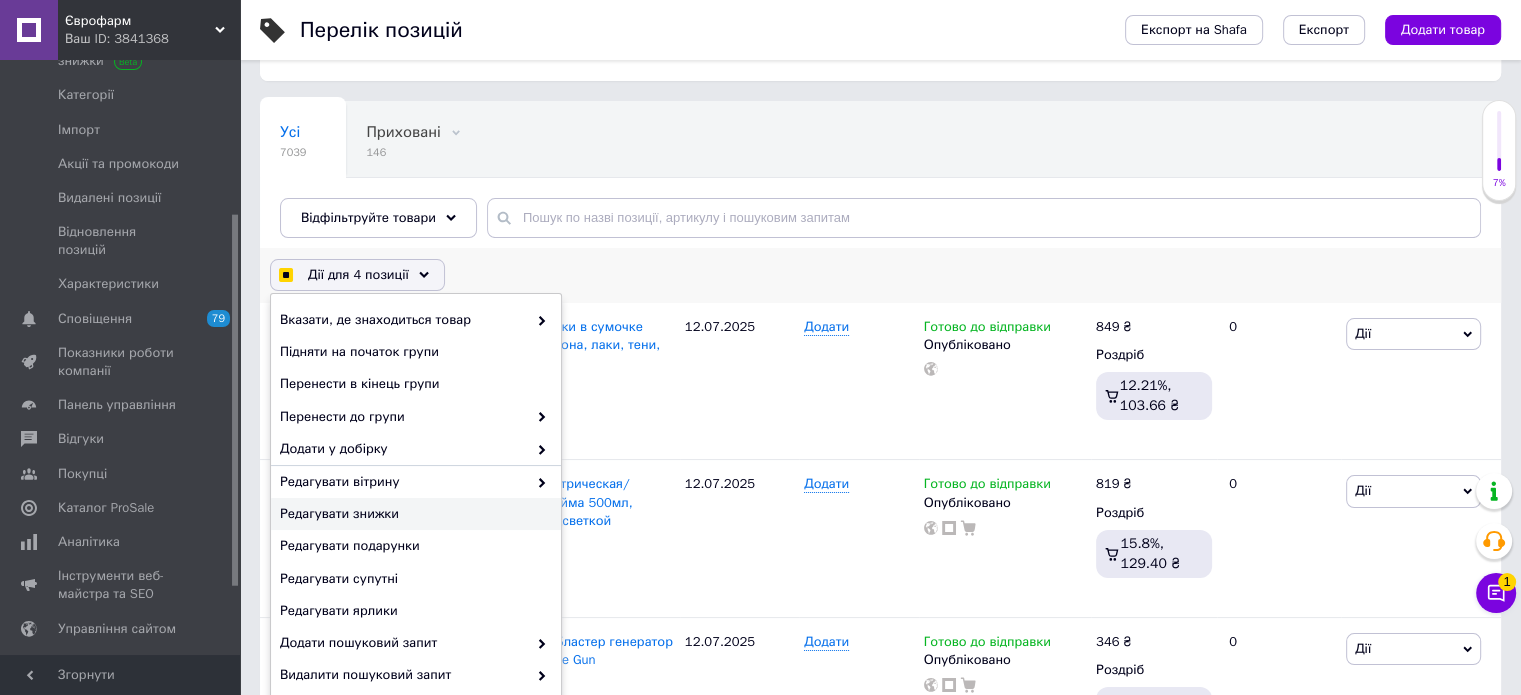 click on "Редагувати знижки" at bounding box center (413, 514) 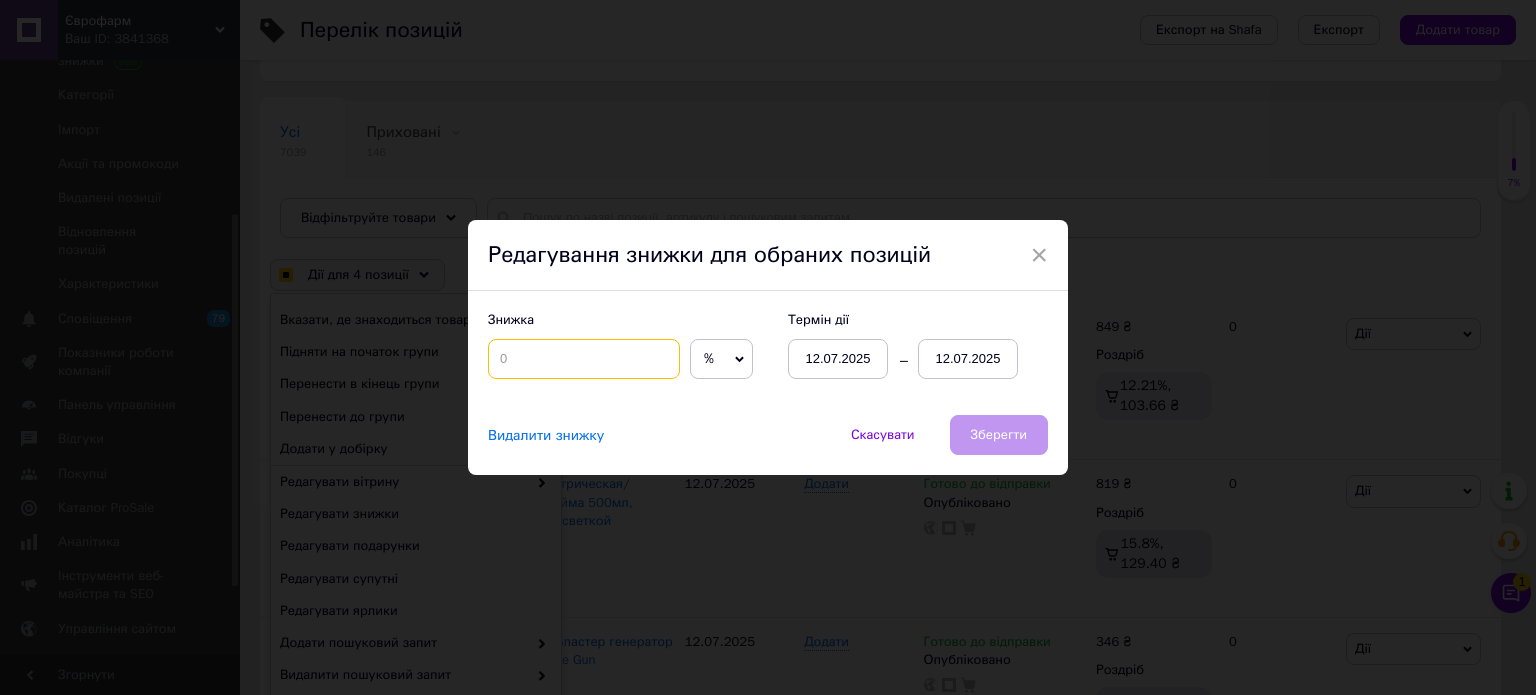 click at bounding box center (584, 359) 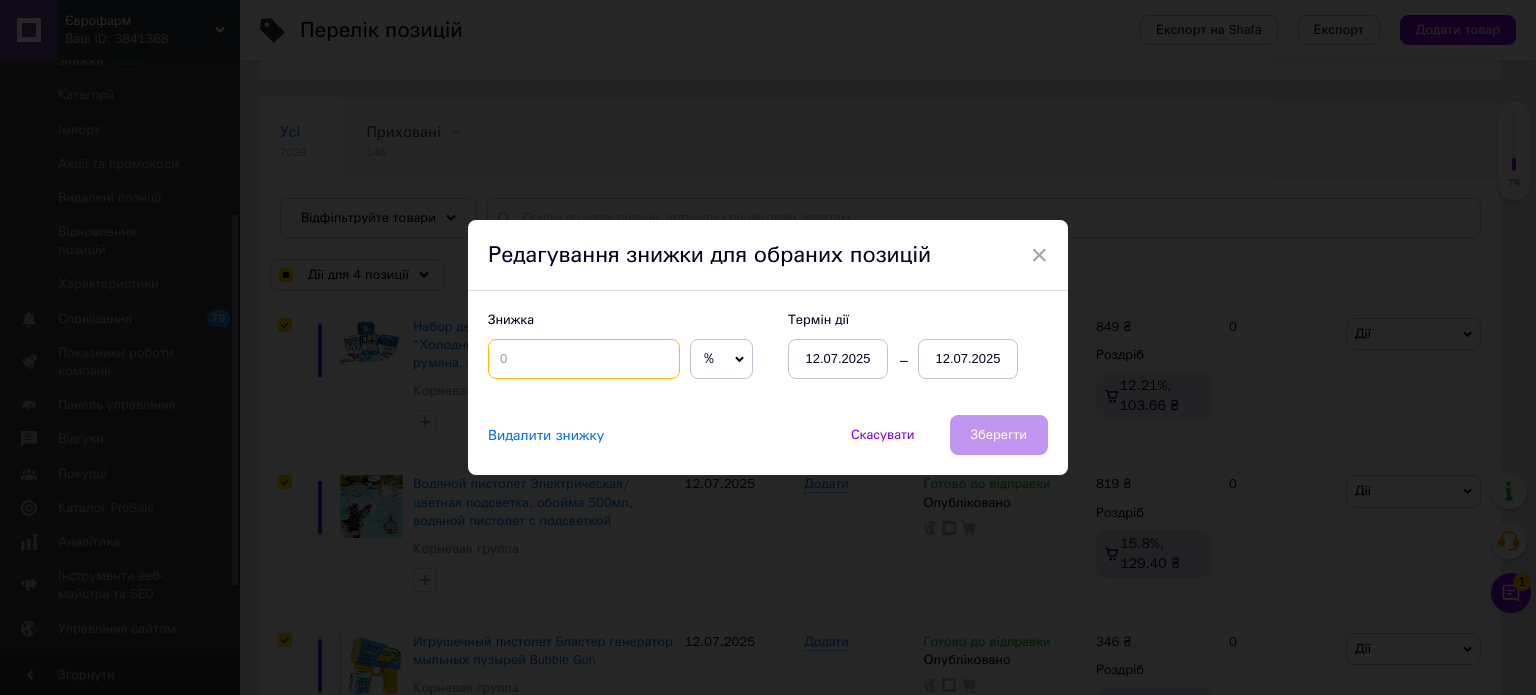 checkbox on "true" 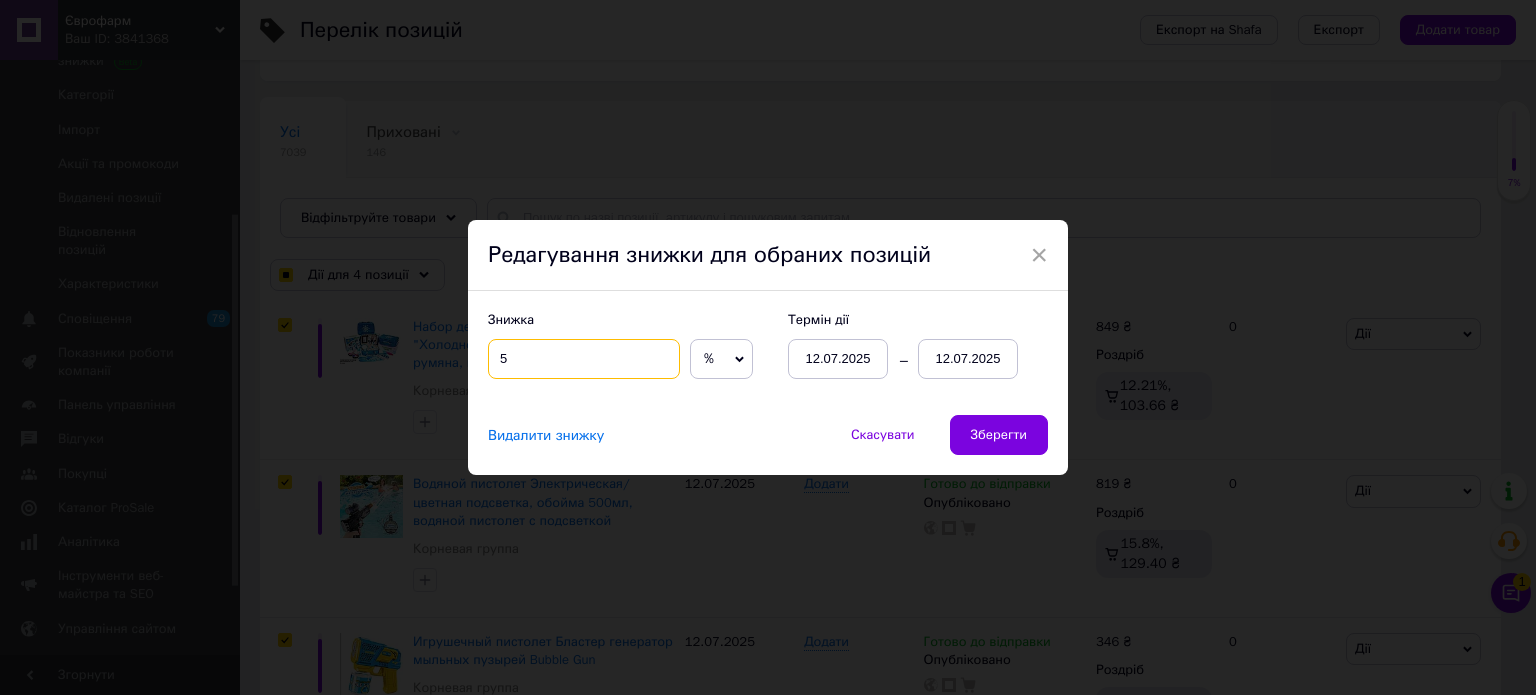 type on "5" 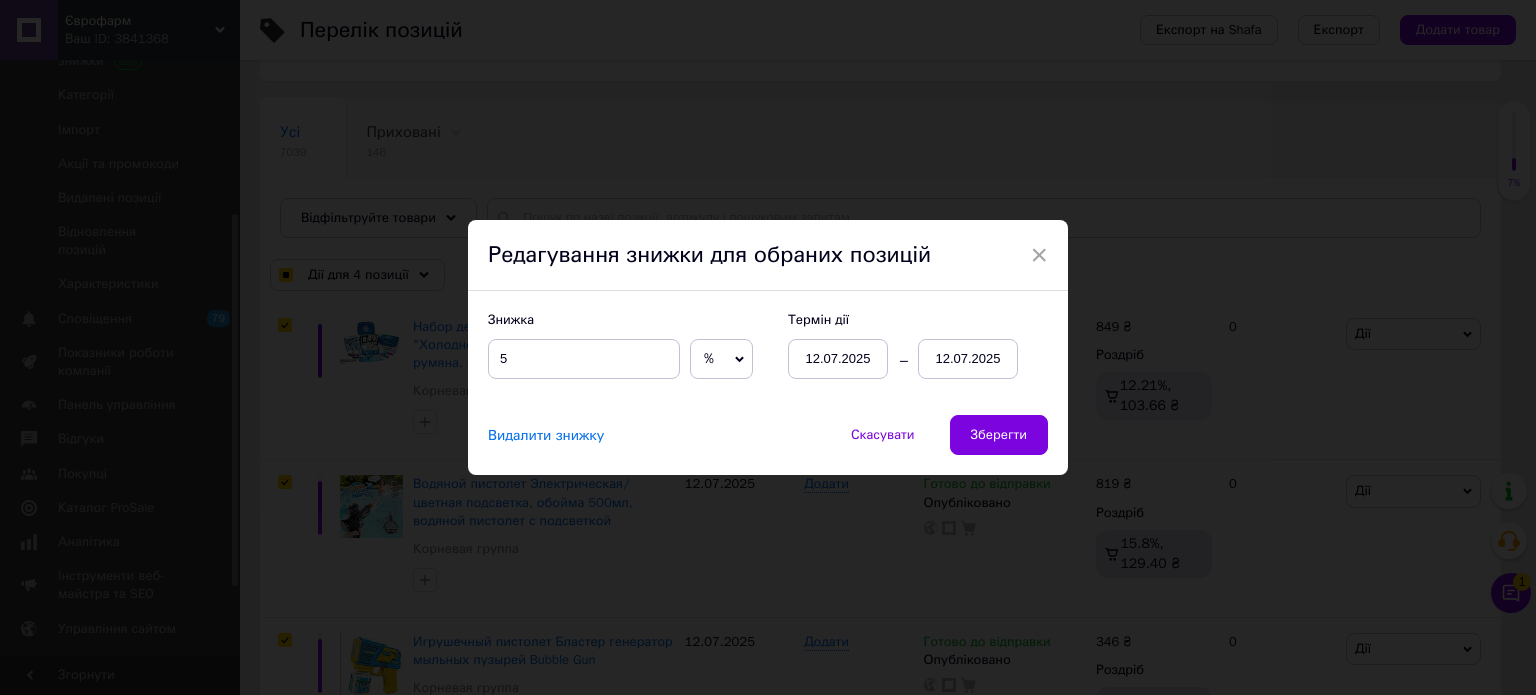 click on "12.07.2025" at bounding box center (968, 359) 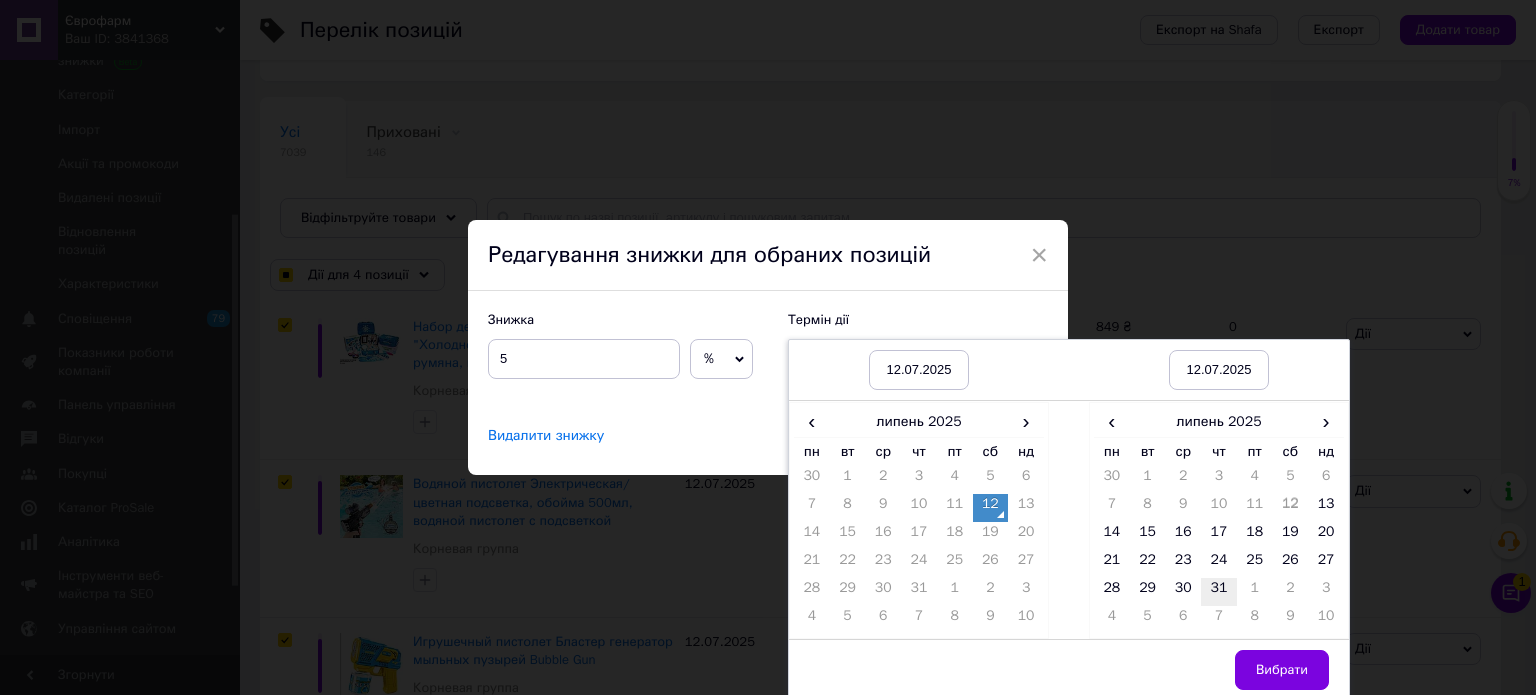click on "31" at bounding box center [1219, 592] 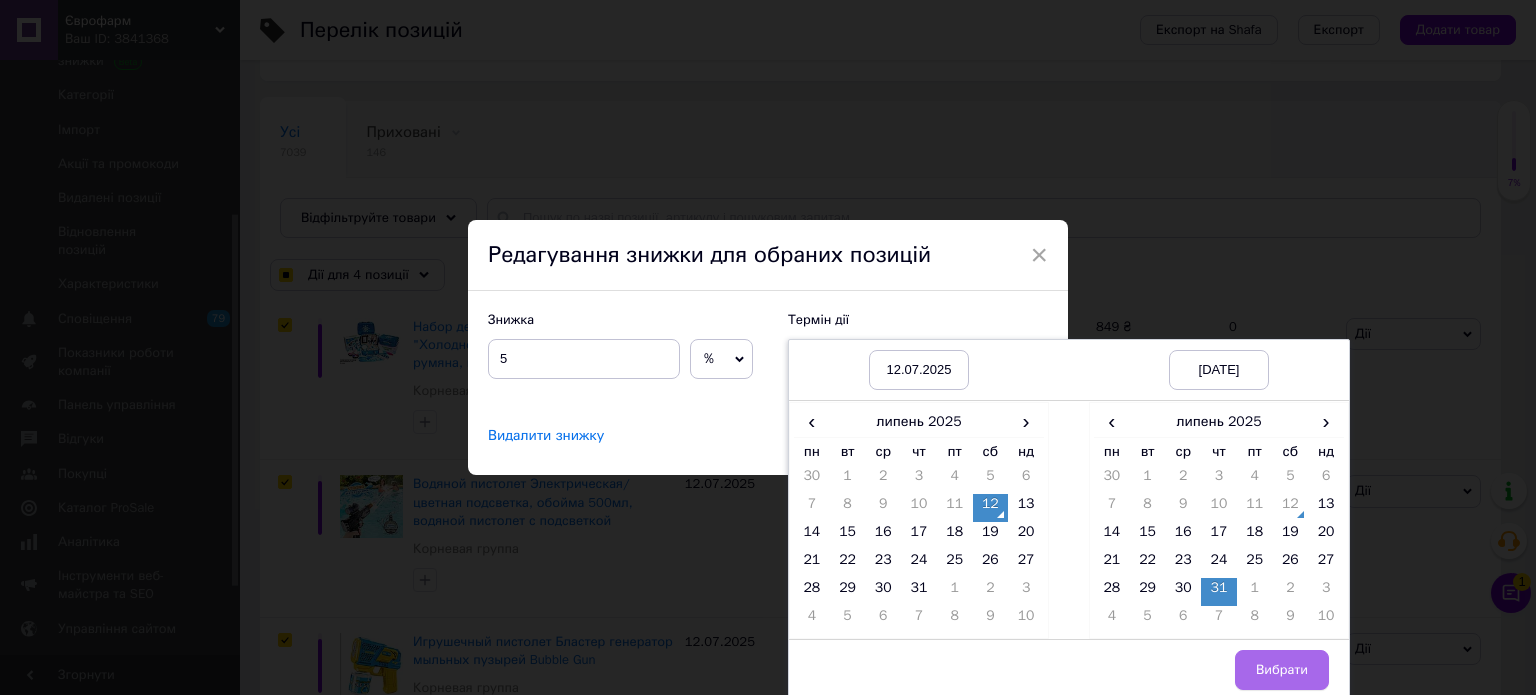 click on "Вибрати" at bounding box center (1282, 670) 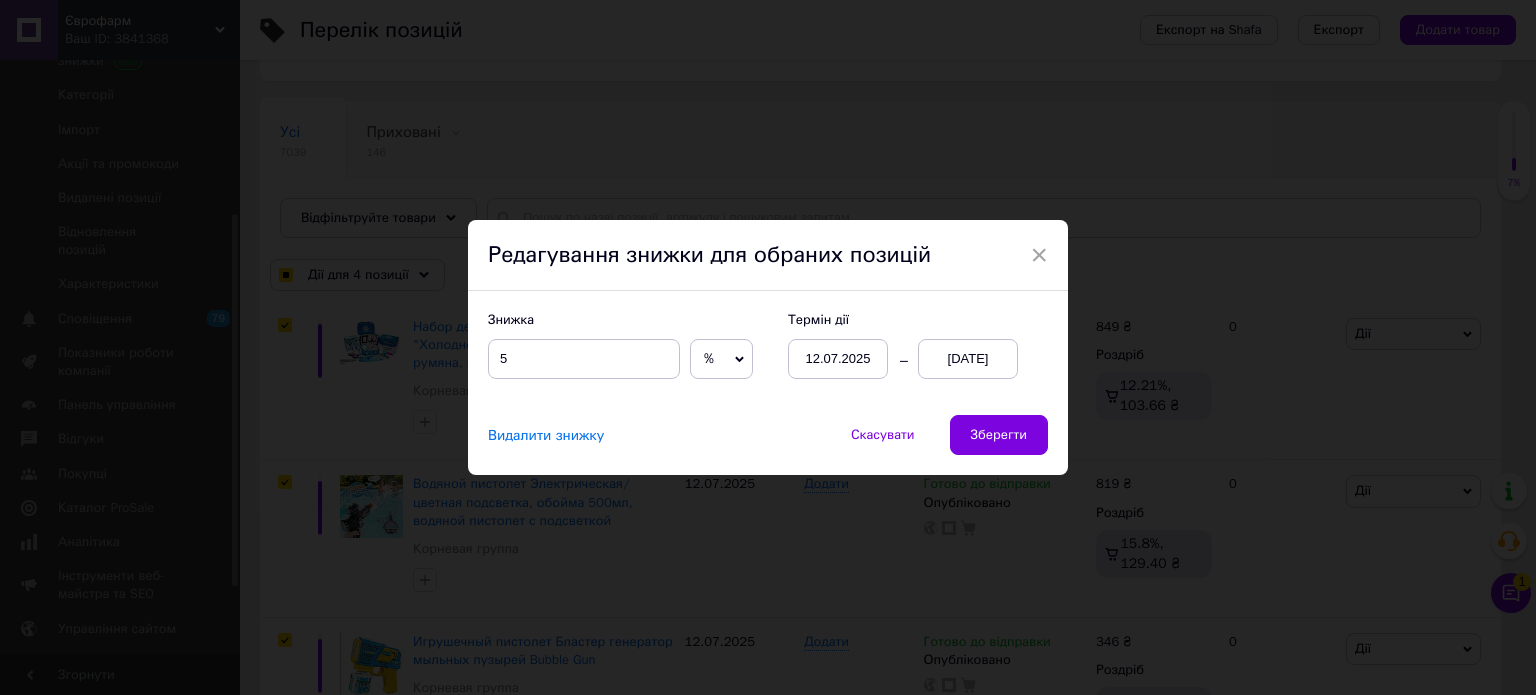click on "Видалити знижку Скасувати   Зберегти" at bounding box center [768, 445] 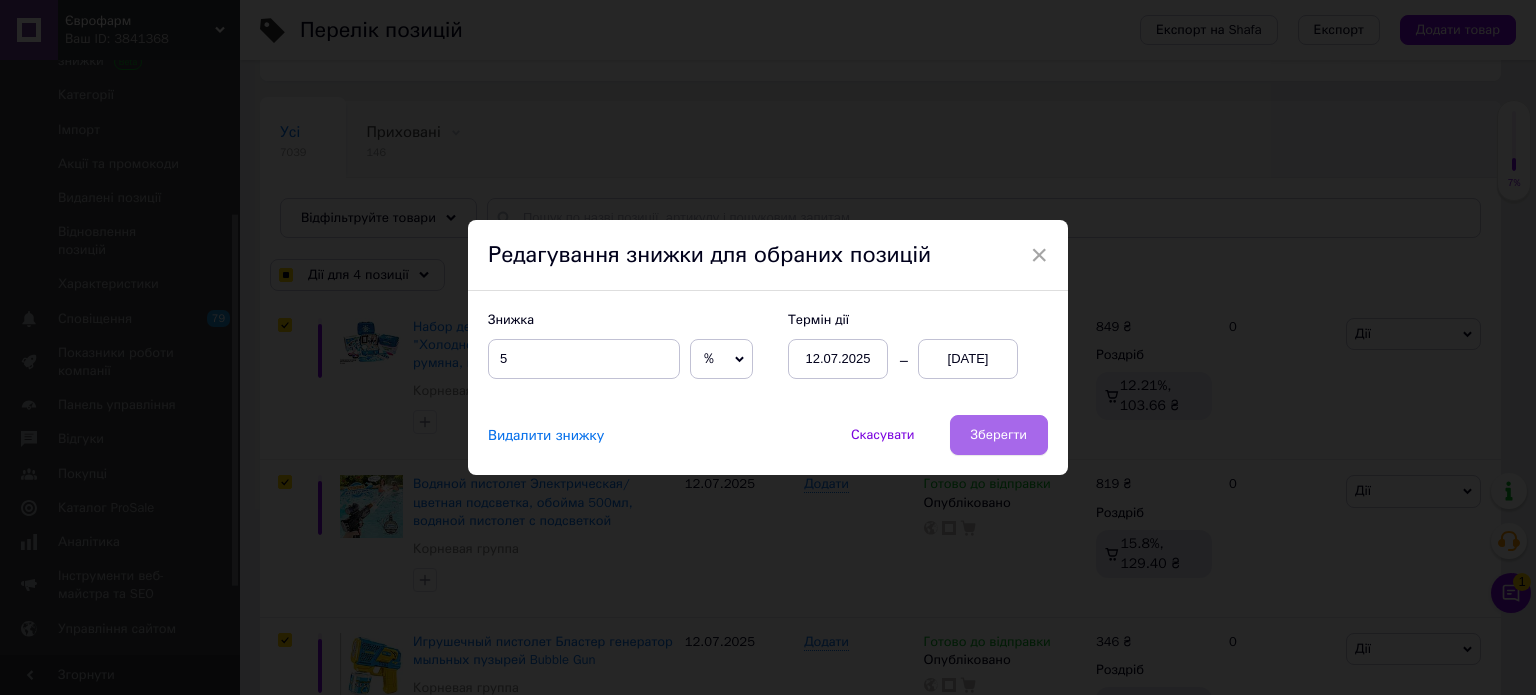 click on "Зберегти" at bounding box center (999, 435) 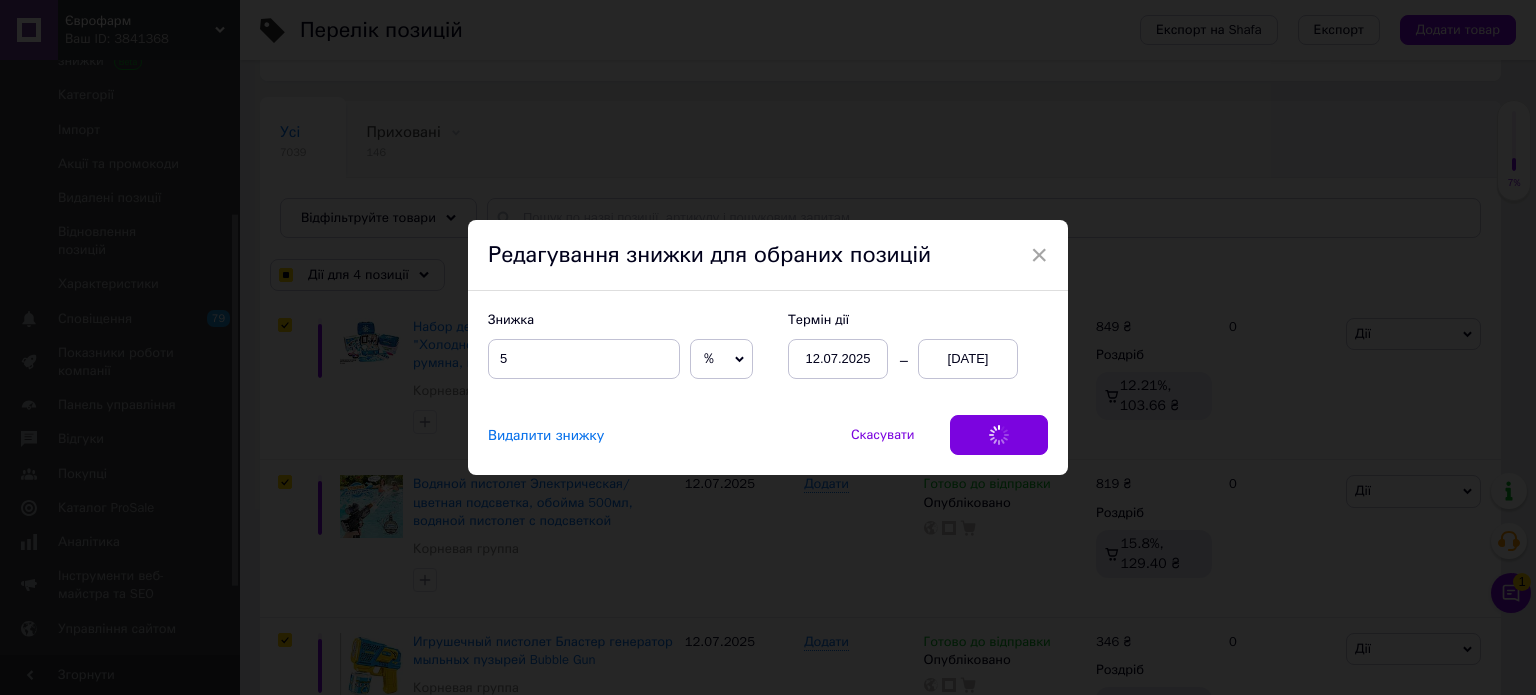 checkbox on "true" 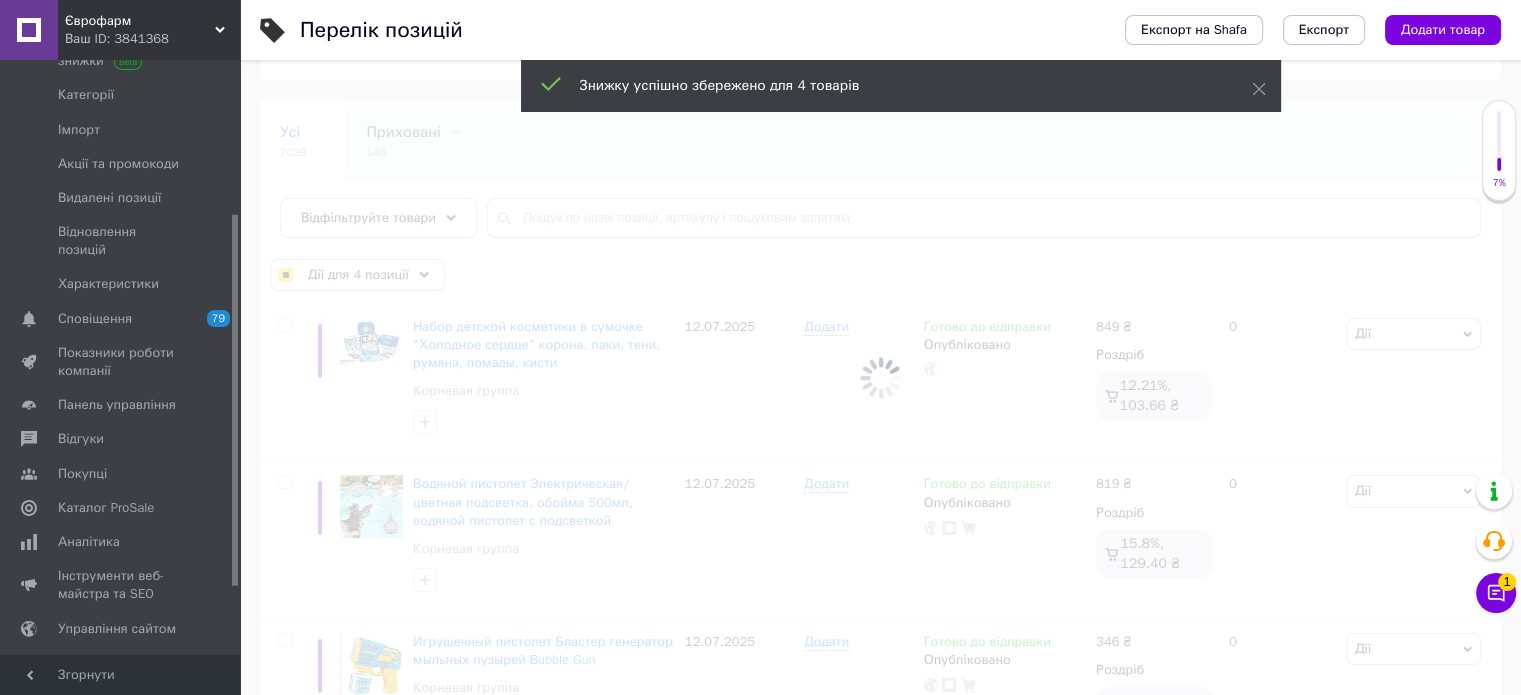checkbox on "false" 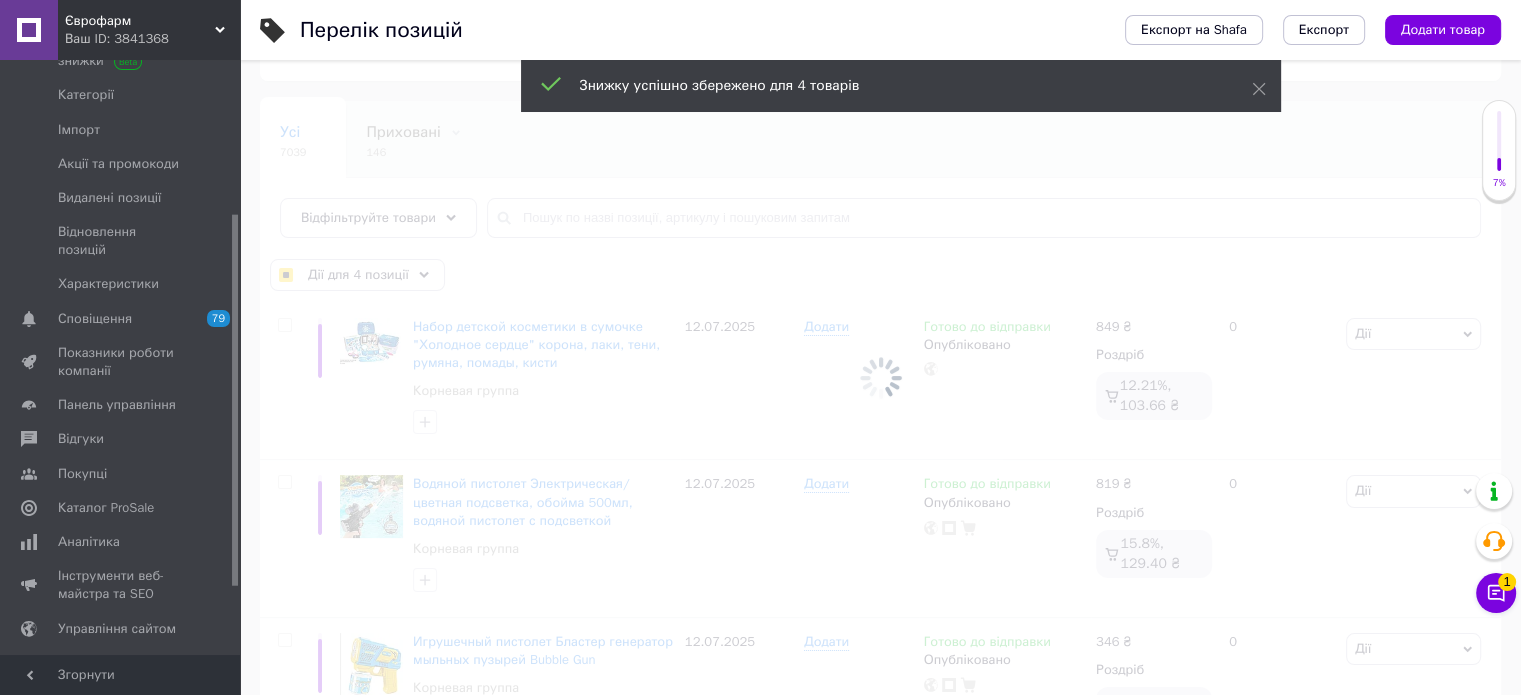 checkbox on "false" 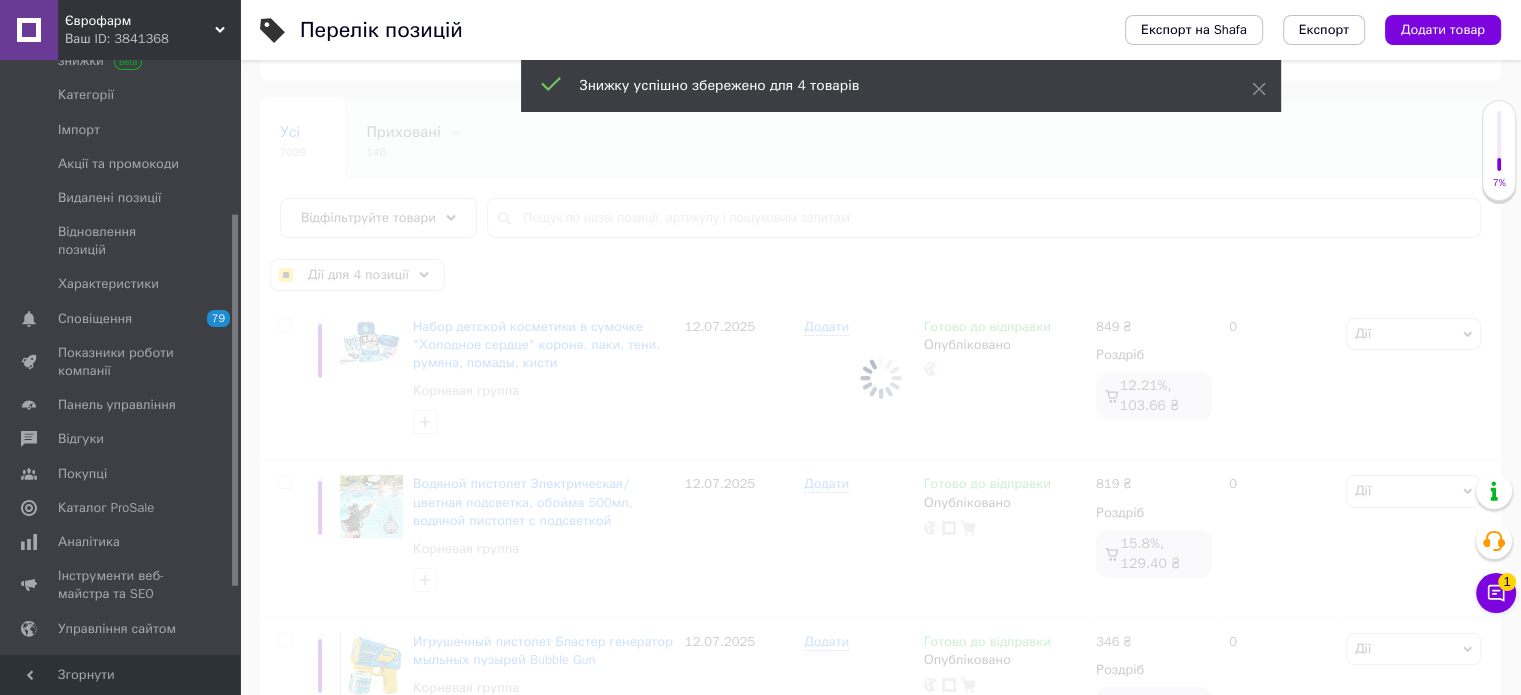 checkbox on "false" 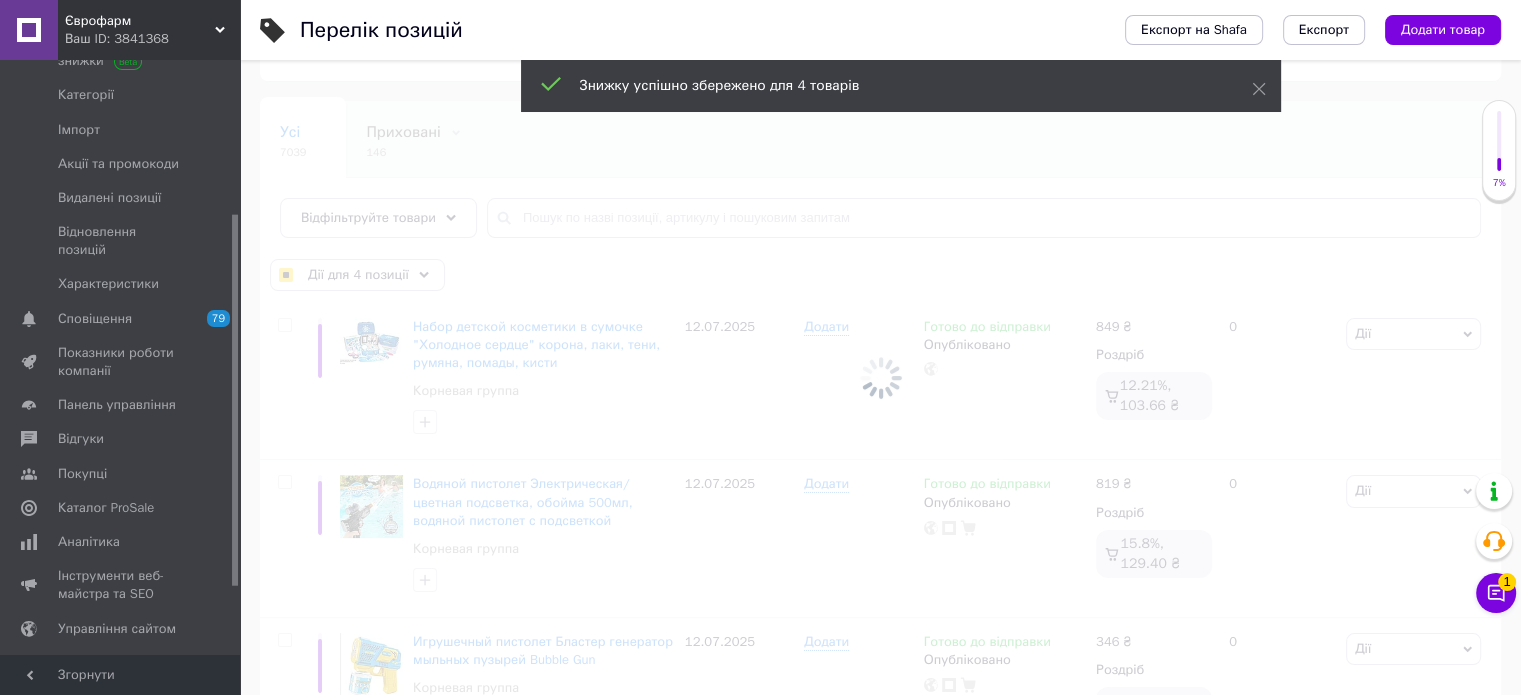 checkbox on "false" 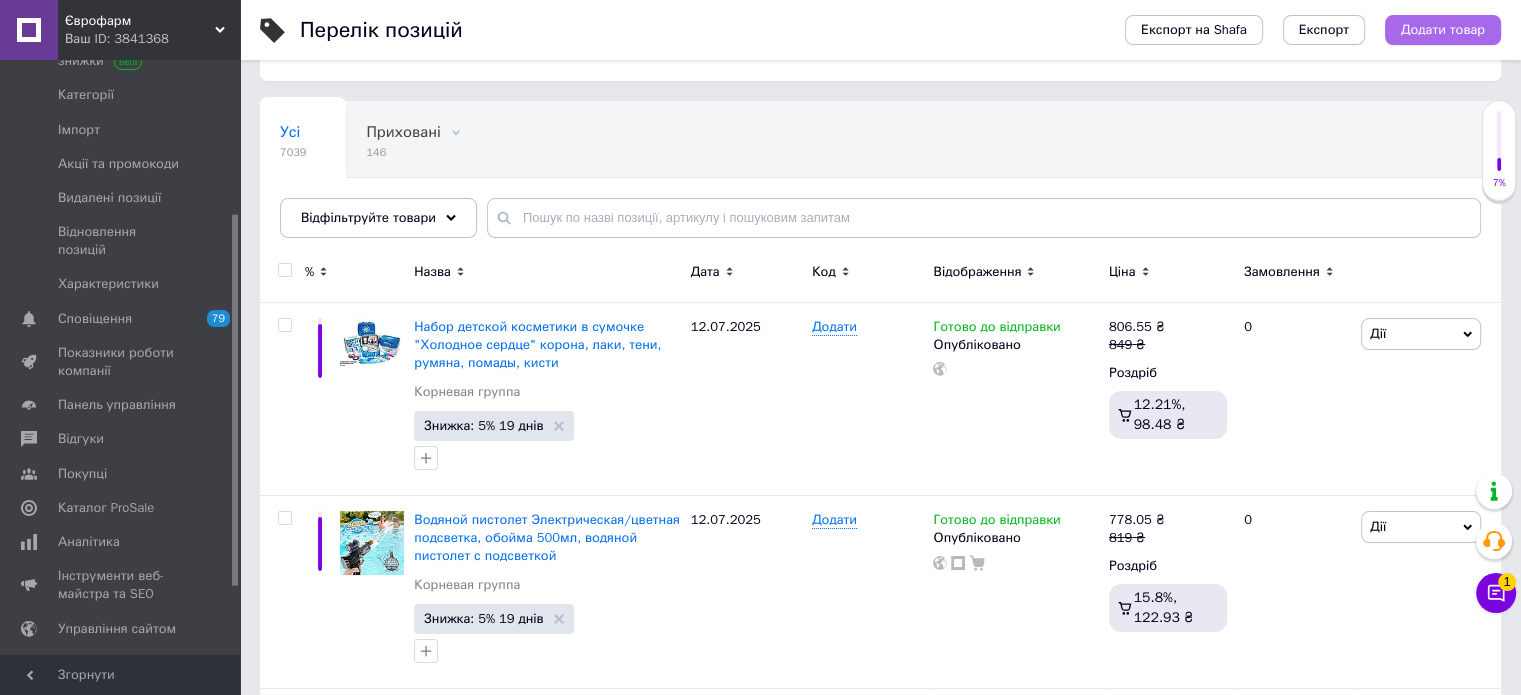 click on "Додати товар" at bounding box center (1443, 30) 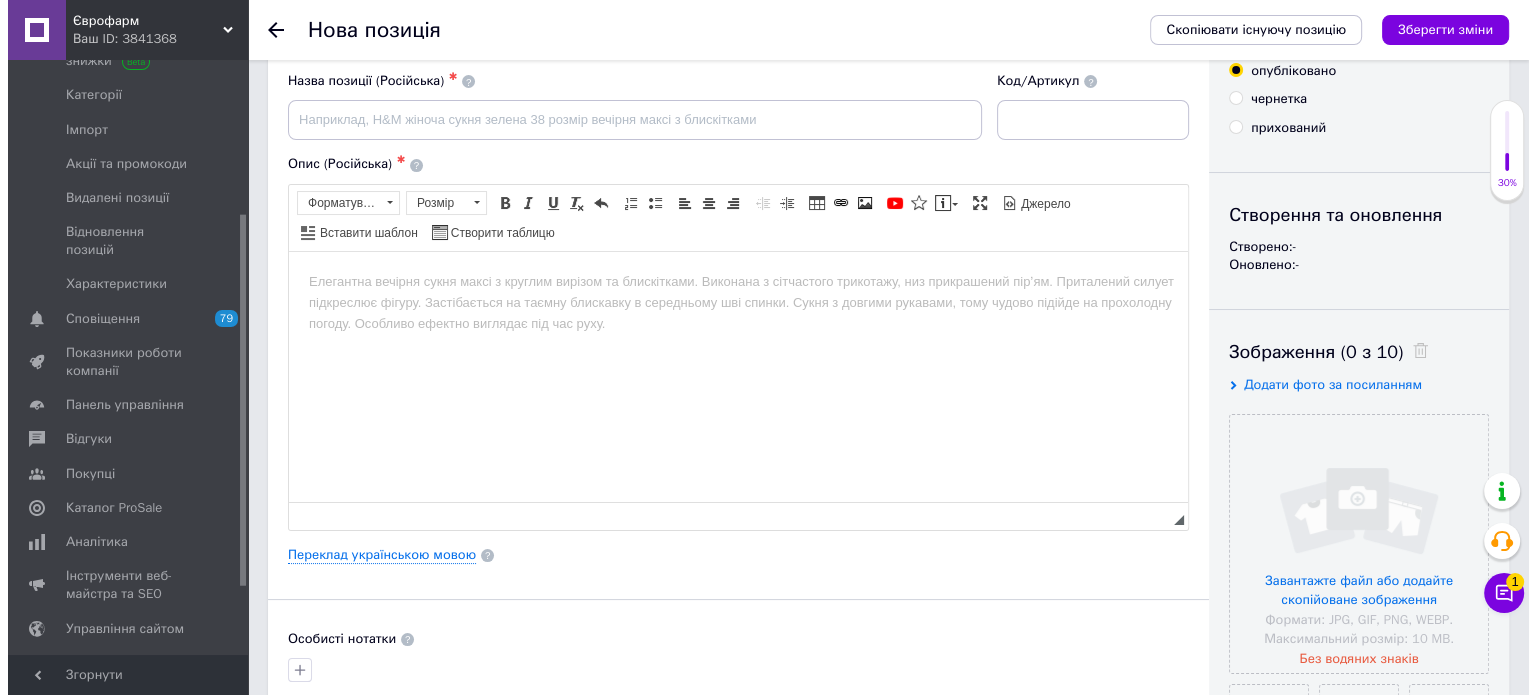 scroll, scrollTop: 200, scrollLeft: 0, axis: vertical 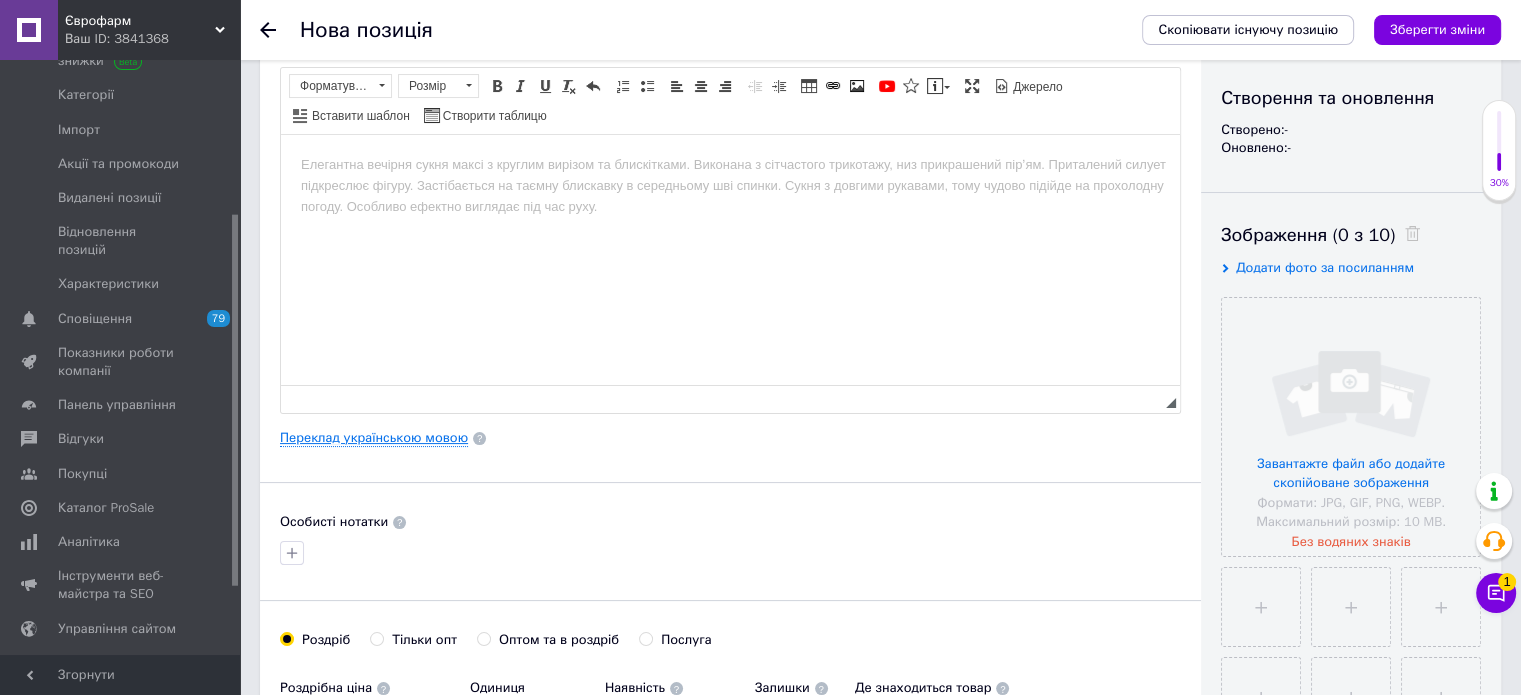 click on "Переклад українською мовою" at bounding box center (374, 438) 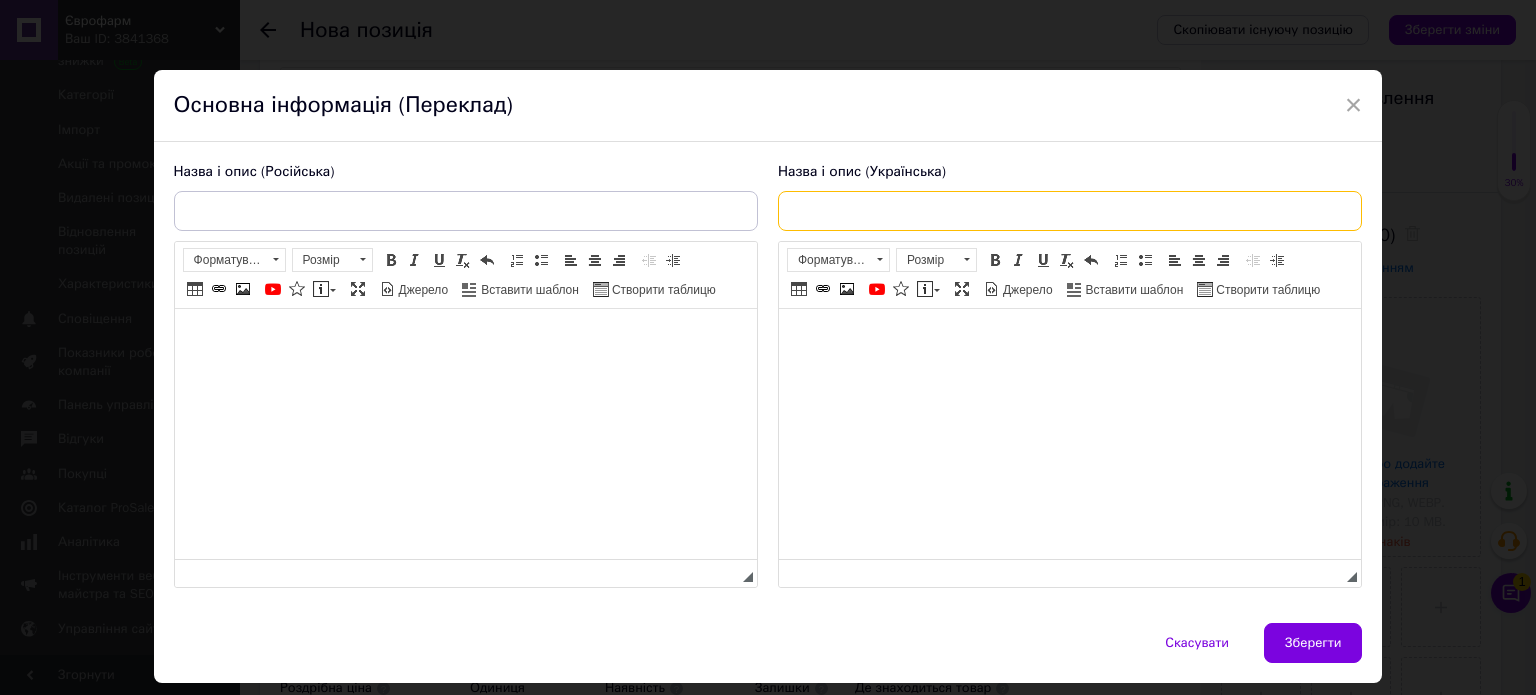 click at bounding box center [1070, 211] 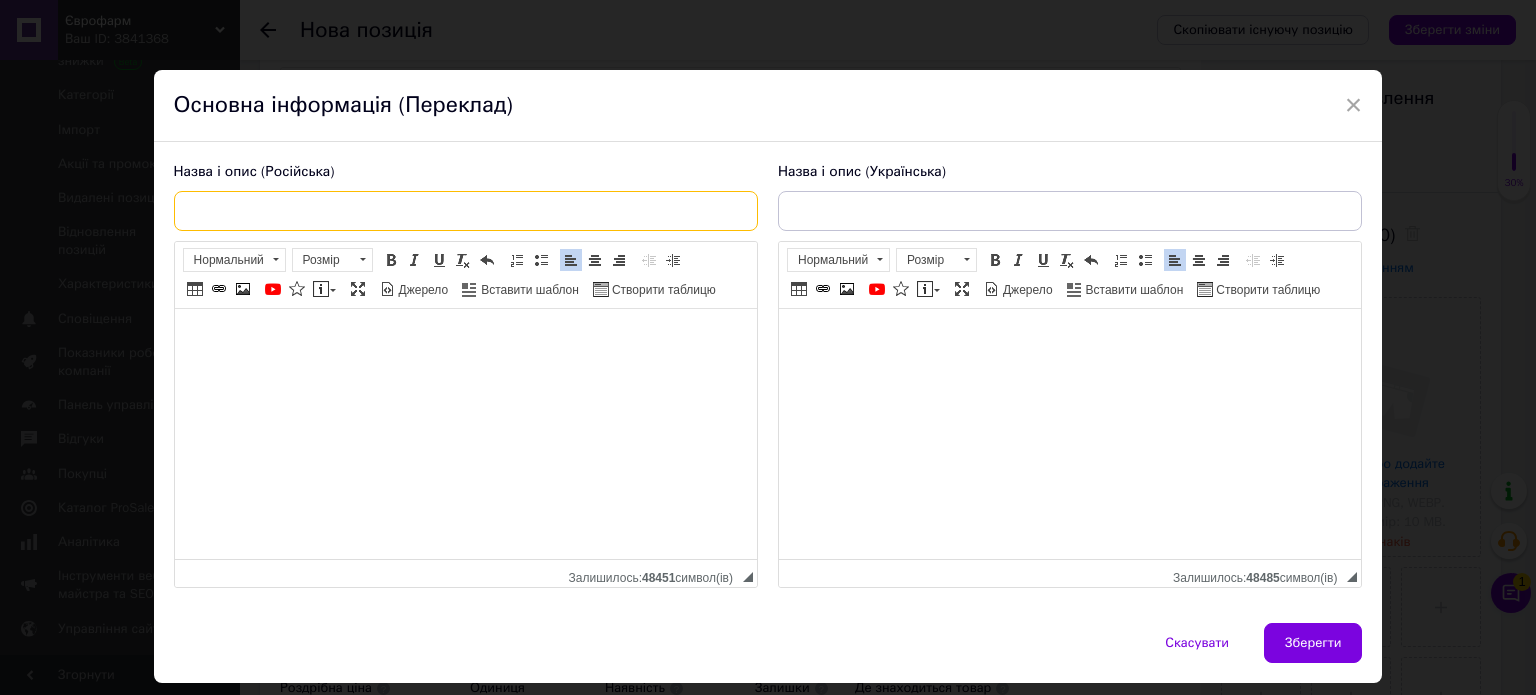click at bounding box center (466, 211) 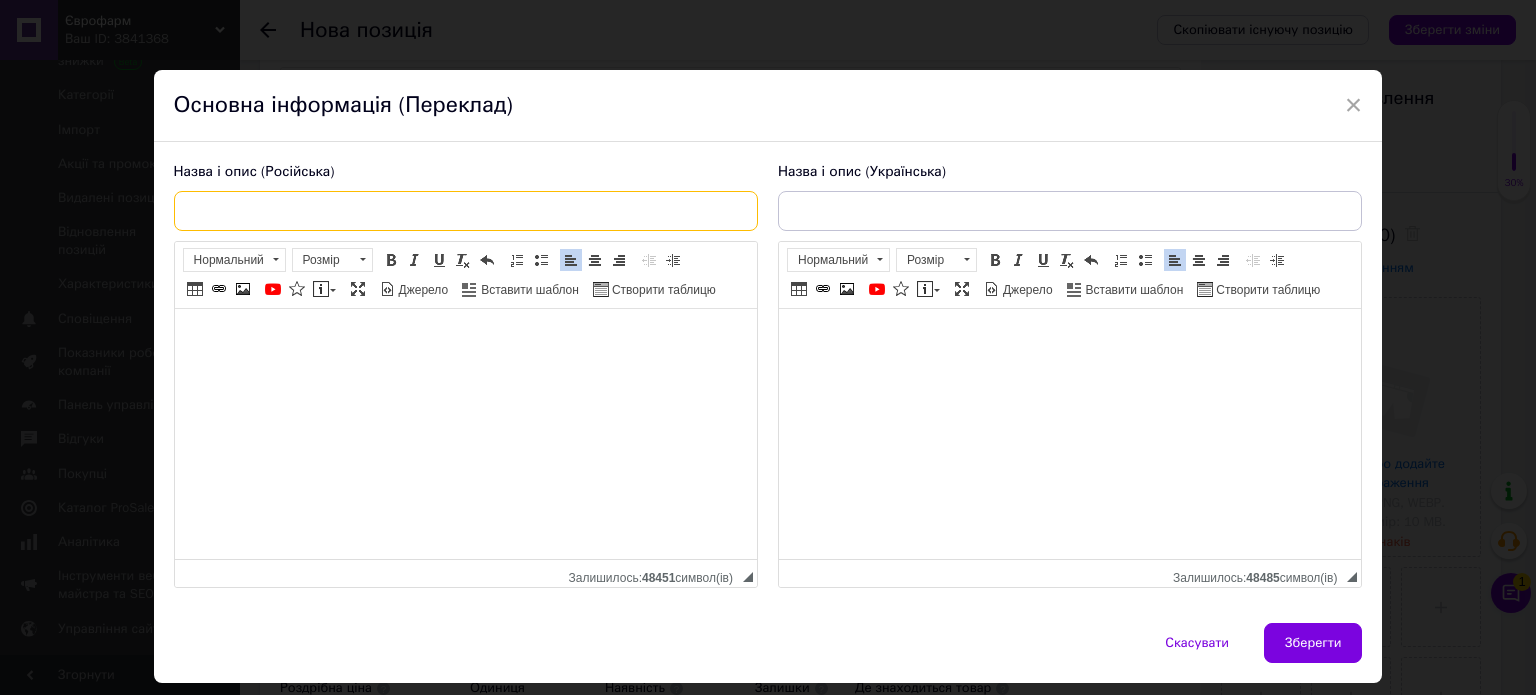 paste on "Ночник проектор звездного неба Астронавт с Bluetooth колонкой Sky Star Astronaut Bambi ZZ-202" 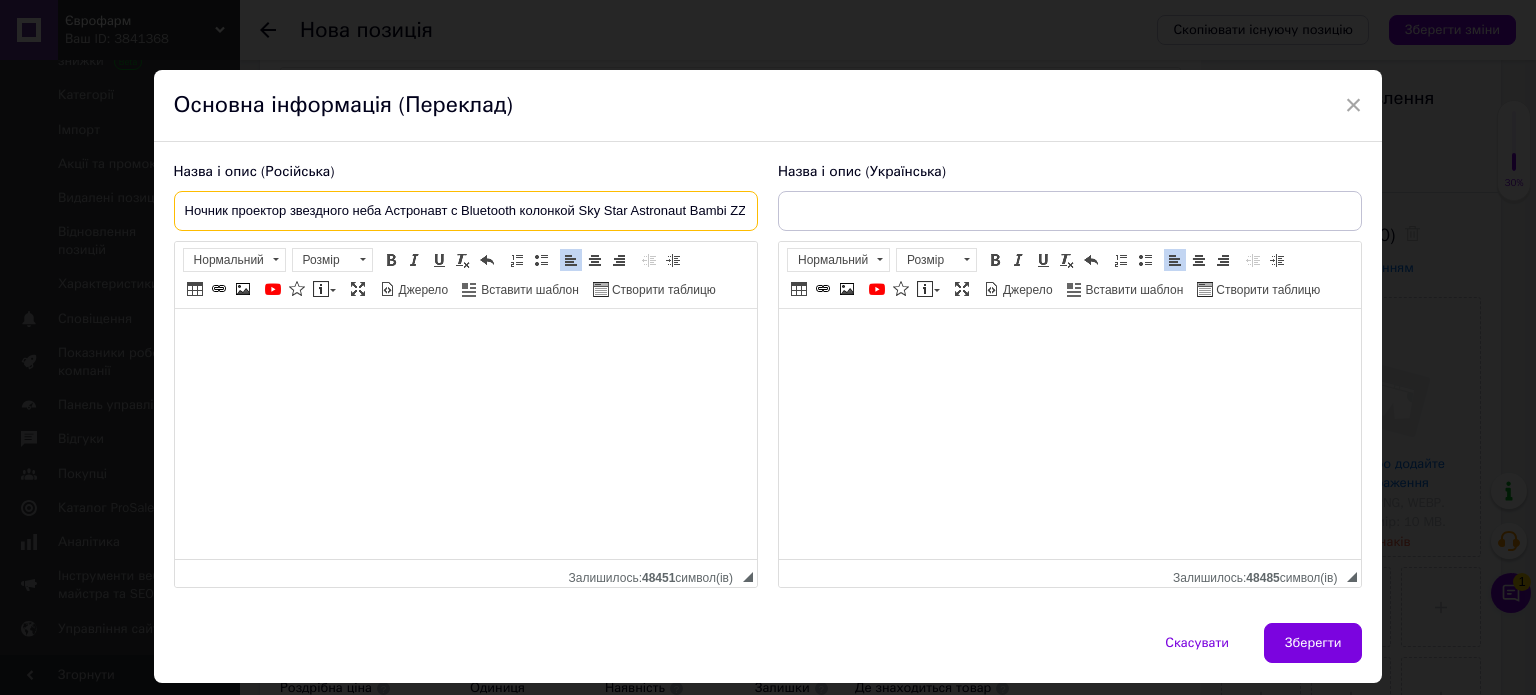 scroll, scrollTop: 0, scrollLeft: 28, axis: horizontal 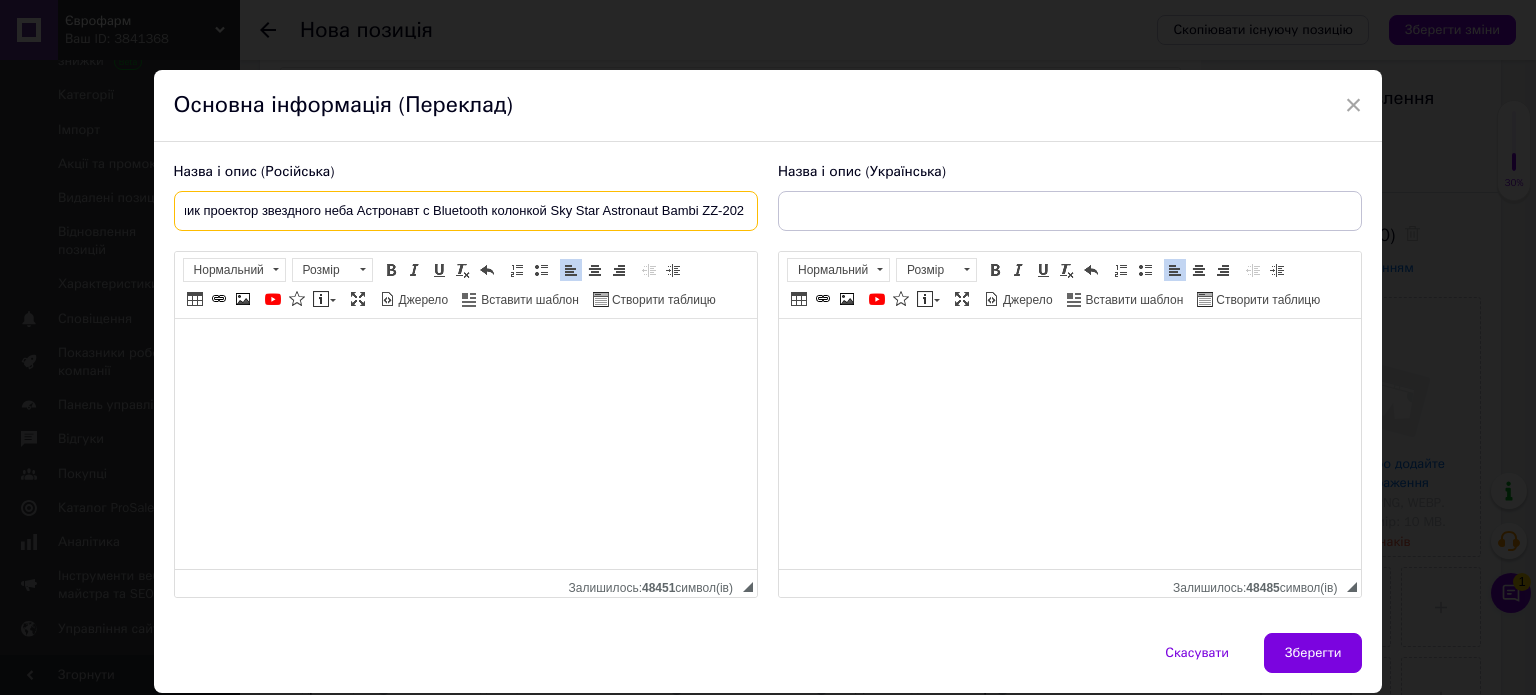 type on "Ночник проектор звездного неба Астронавт с Bluetooth колонкой Sky Star Astronaut Bambi ZZ-202" 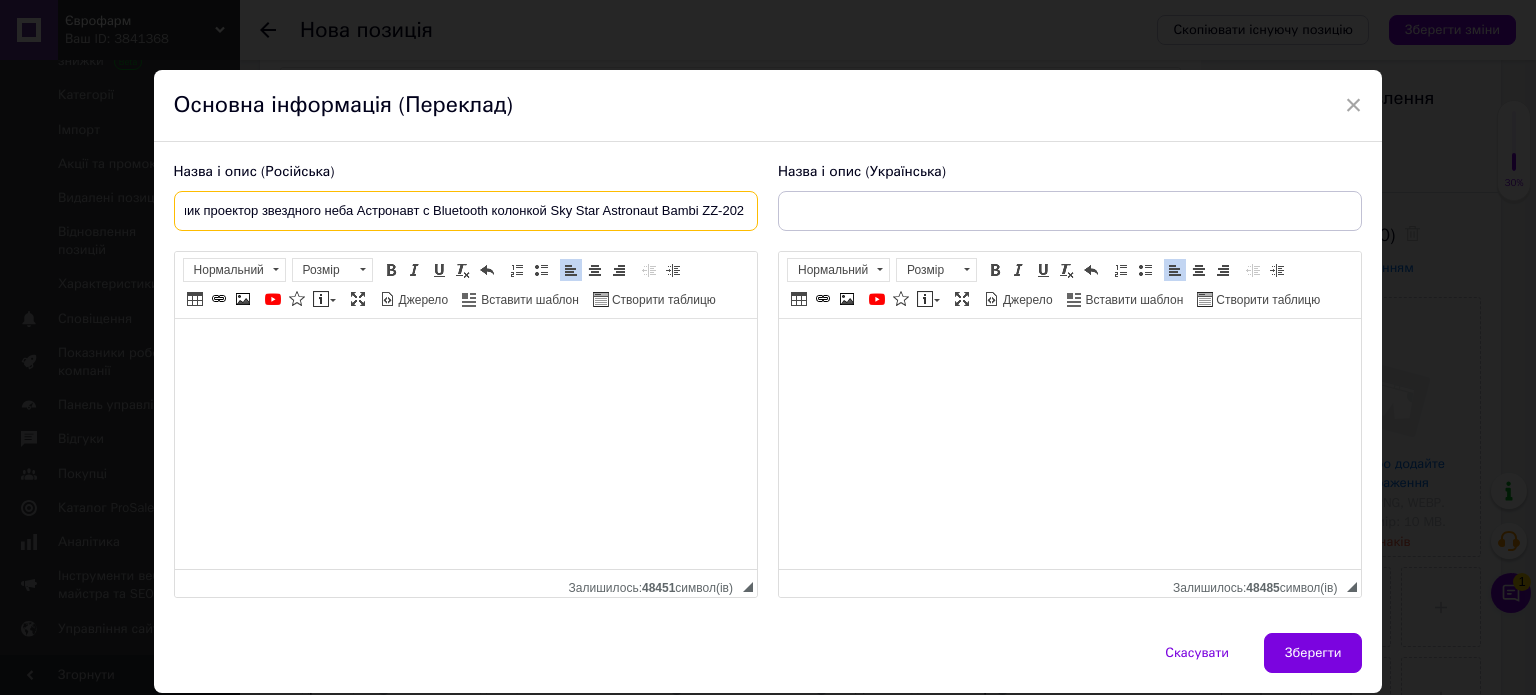 scroll, scrollTop: 0, scrollLeft: 0, axis: both 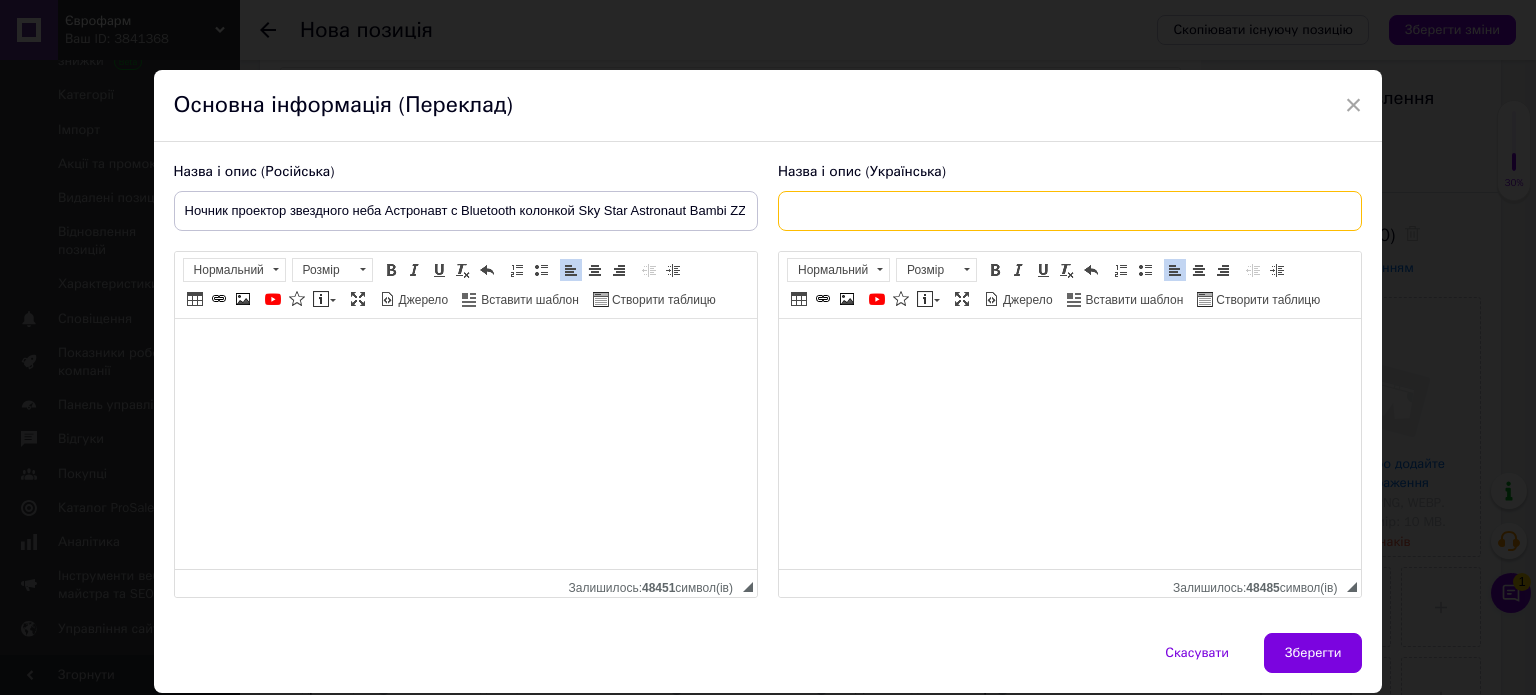 click at bounding box center (1070, 211) 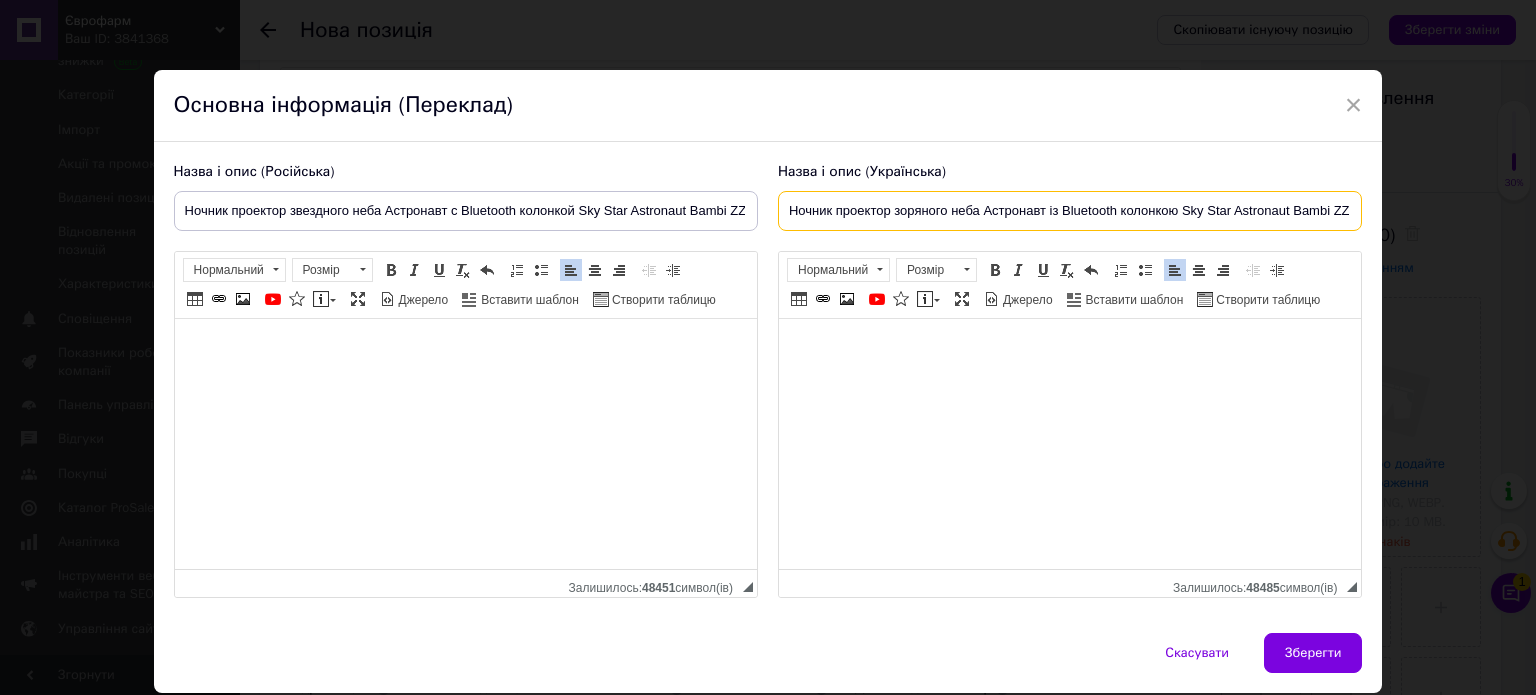 scroll, scrollTop: 0, scrollLeft: 27, axis: horizontal 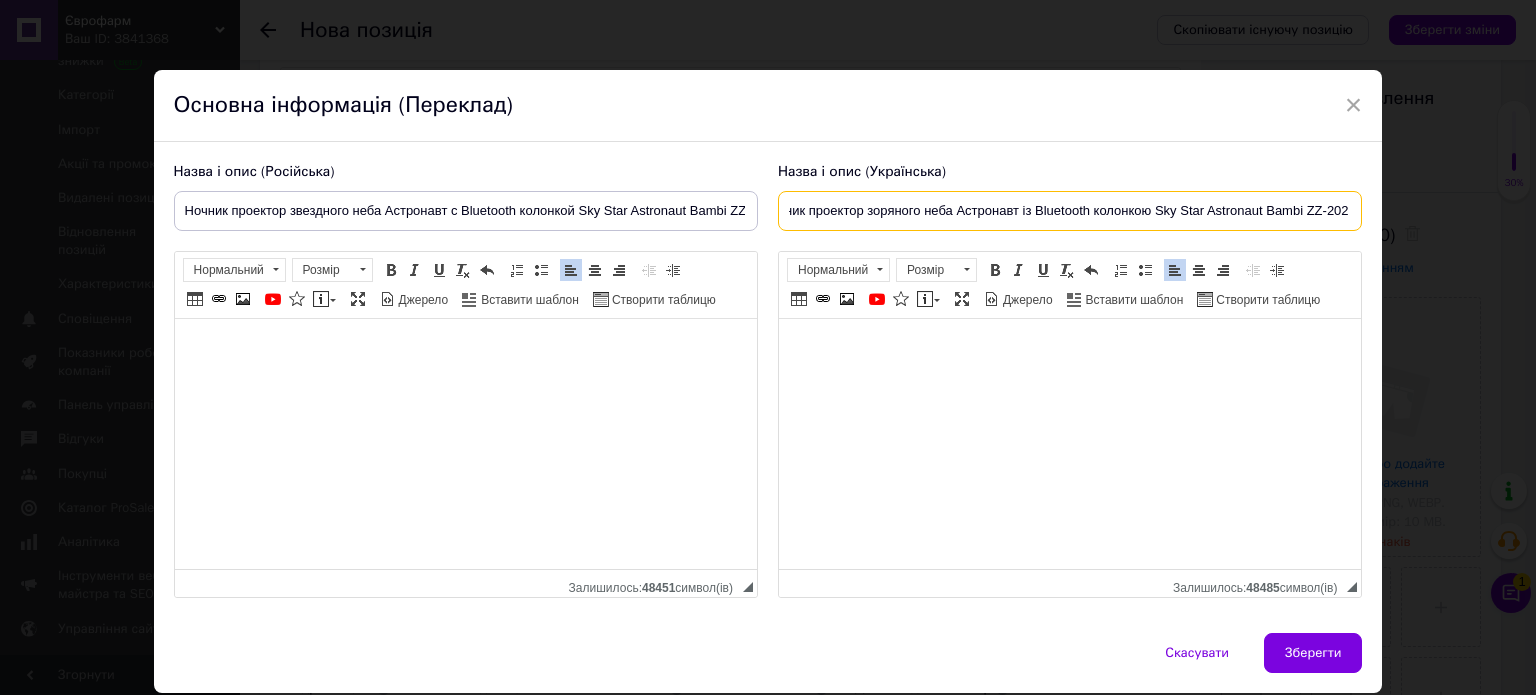 click on "Ночник проектор зоряного неба Астронавт із Bluetooth колонкою Sky Star Astronaut Bambi ZZ-202" at bounding box center (1070, 211) 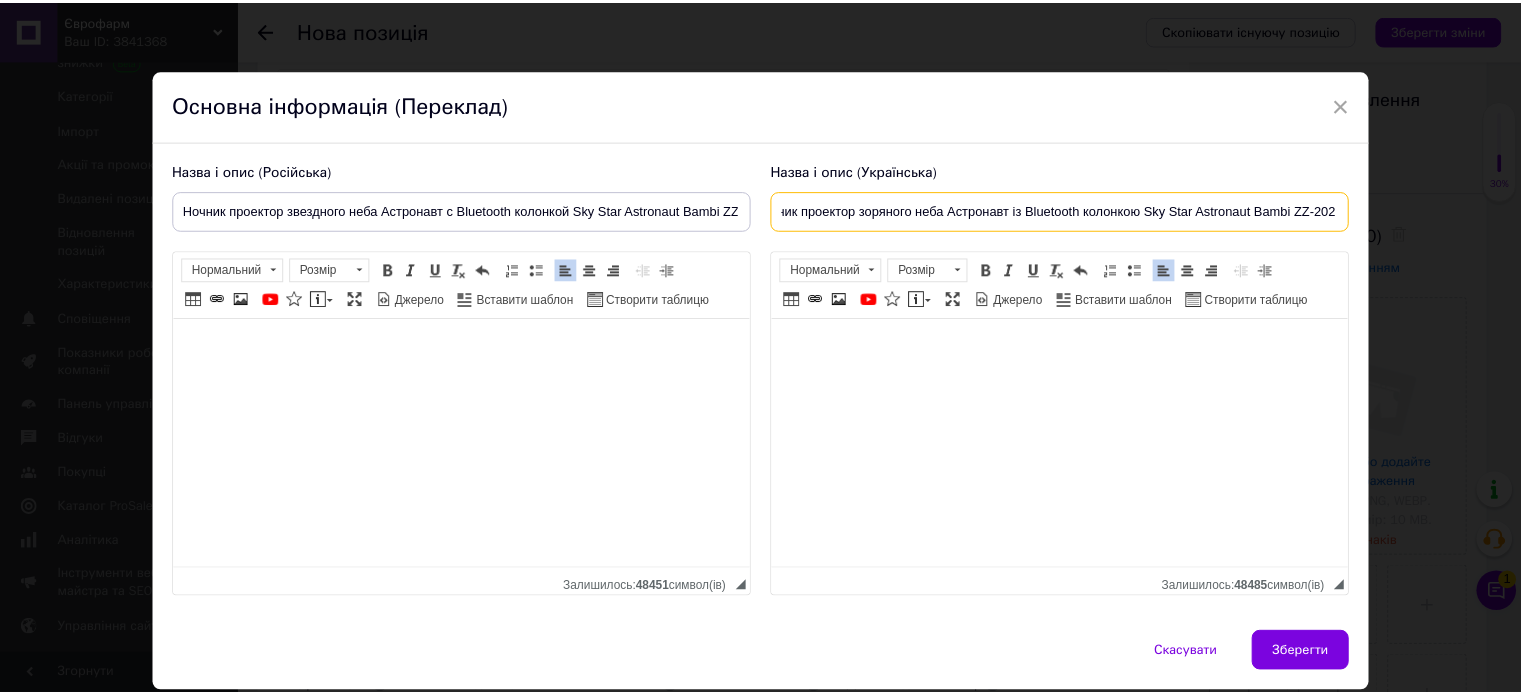 scroll, scrollTop: 0, scrollLeft: 0, axis: both 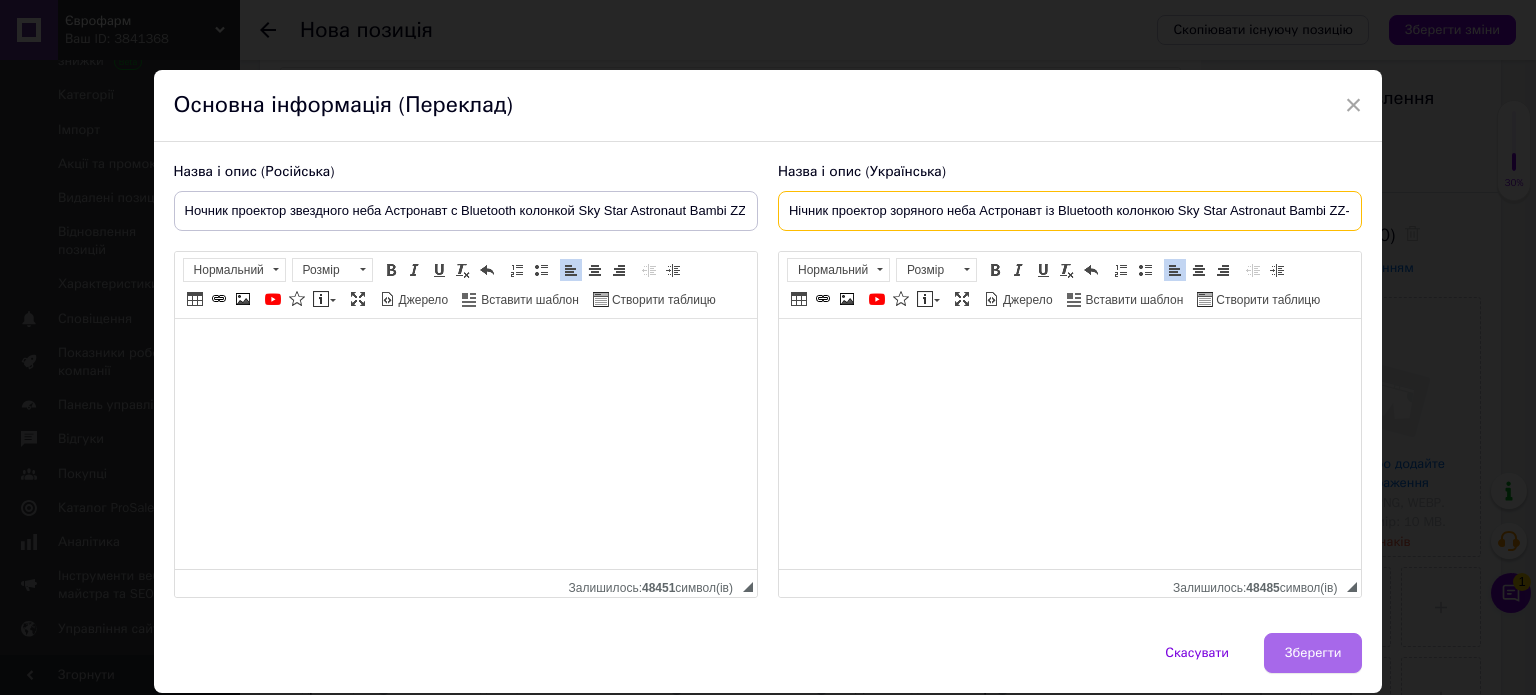 type on "Нічник проектор зоряного неба Астронавт із Bluetooth колонкою Sky Star Astronaut Bambi ZZ-202" 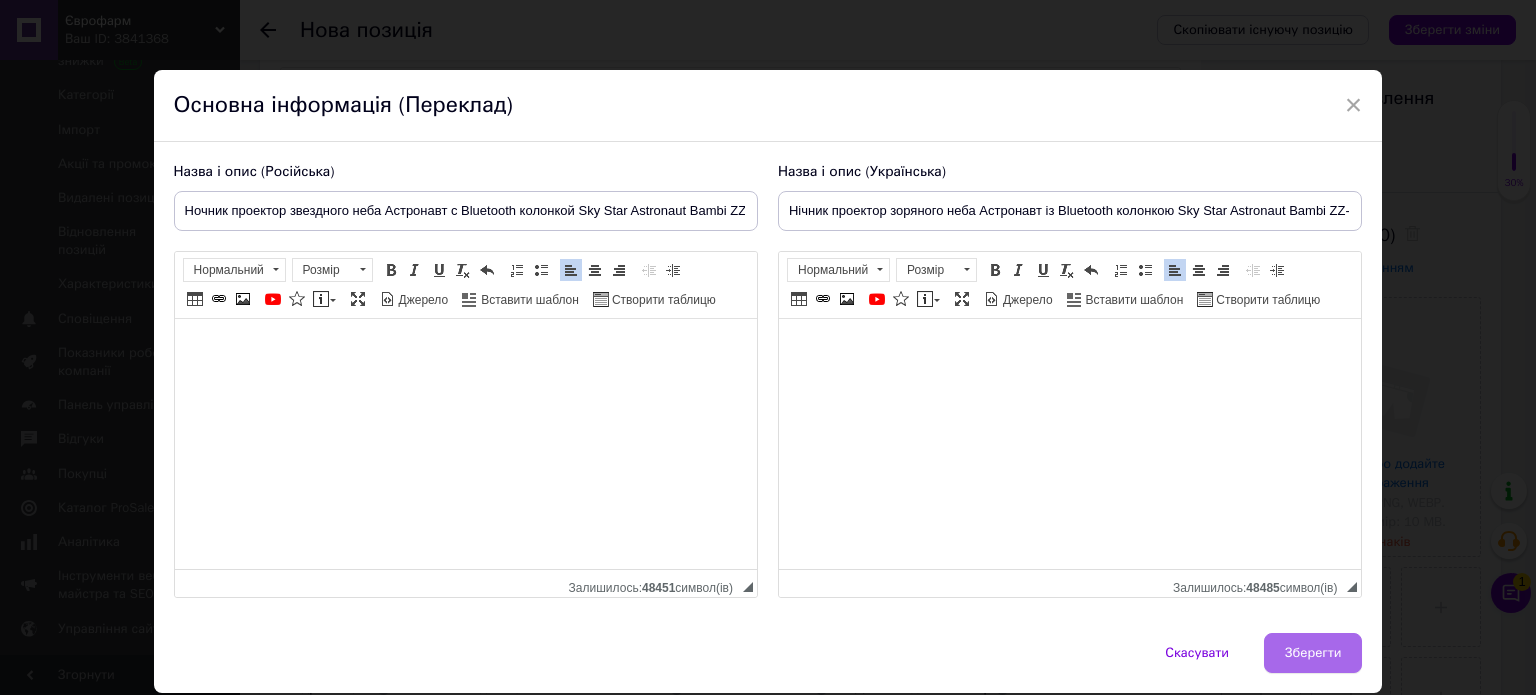 click on "Зберегти" at bounding box center (1313, 653) 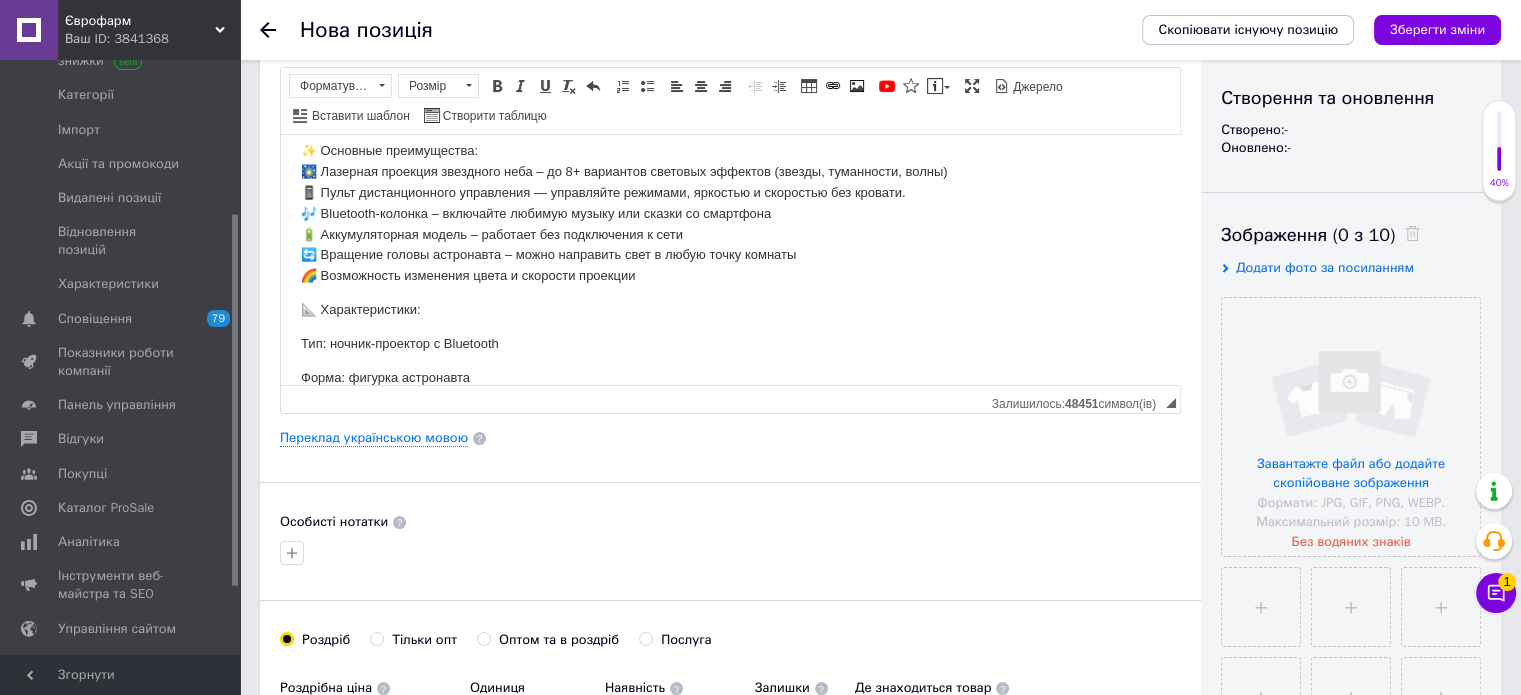 scroll, scrollTop: 200, scrollLeft: 0, axis: vertical 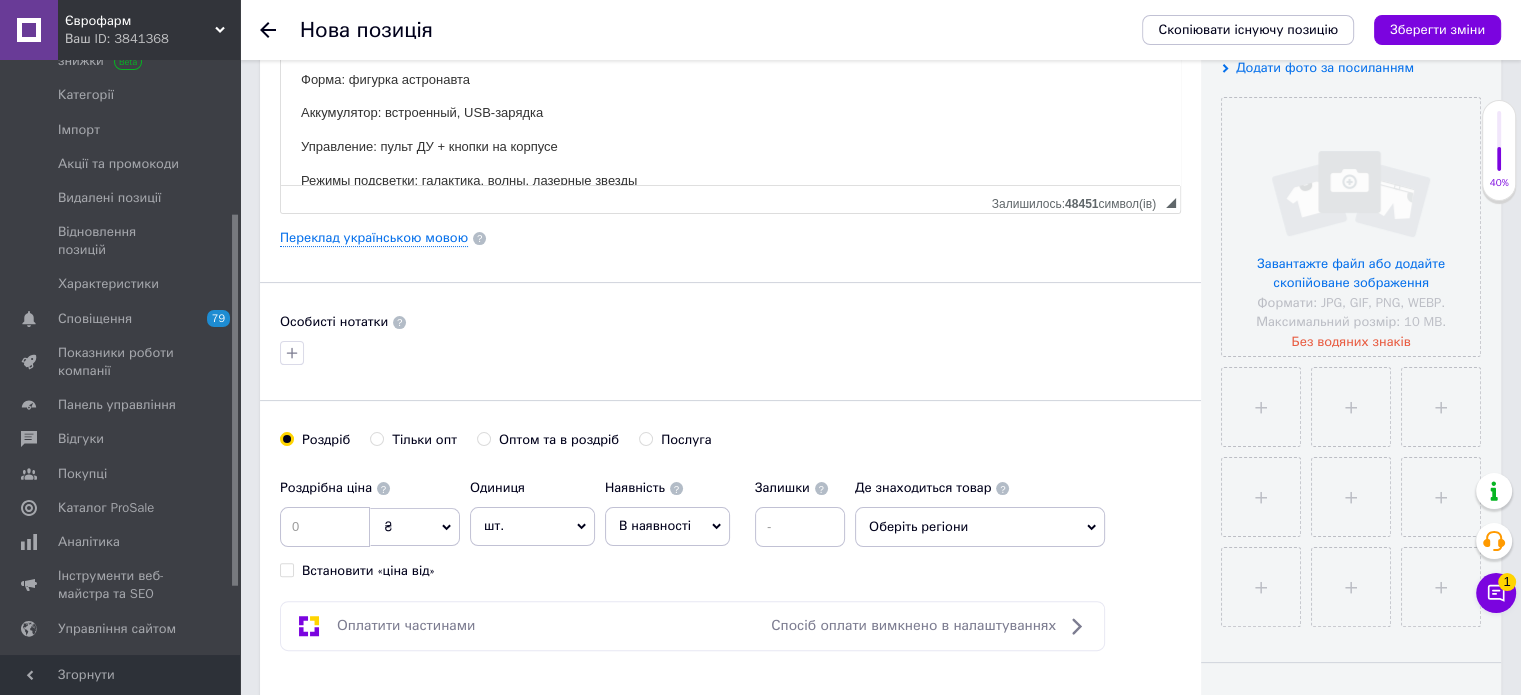 click on "В наявності" at bounding box center (655, 525) 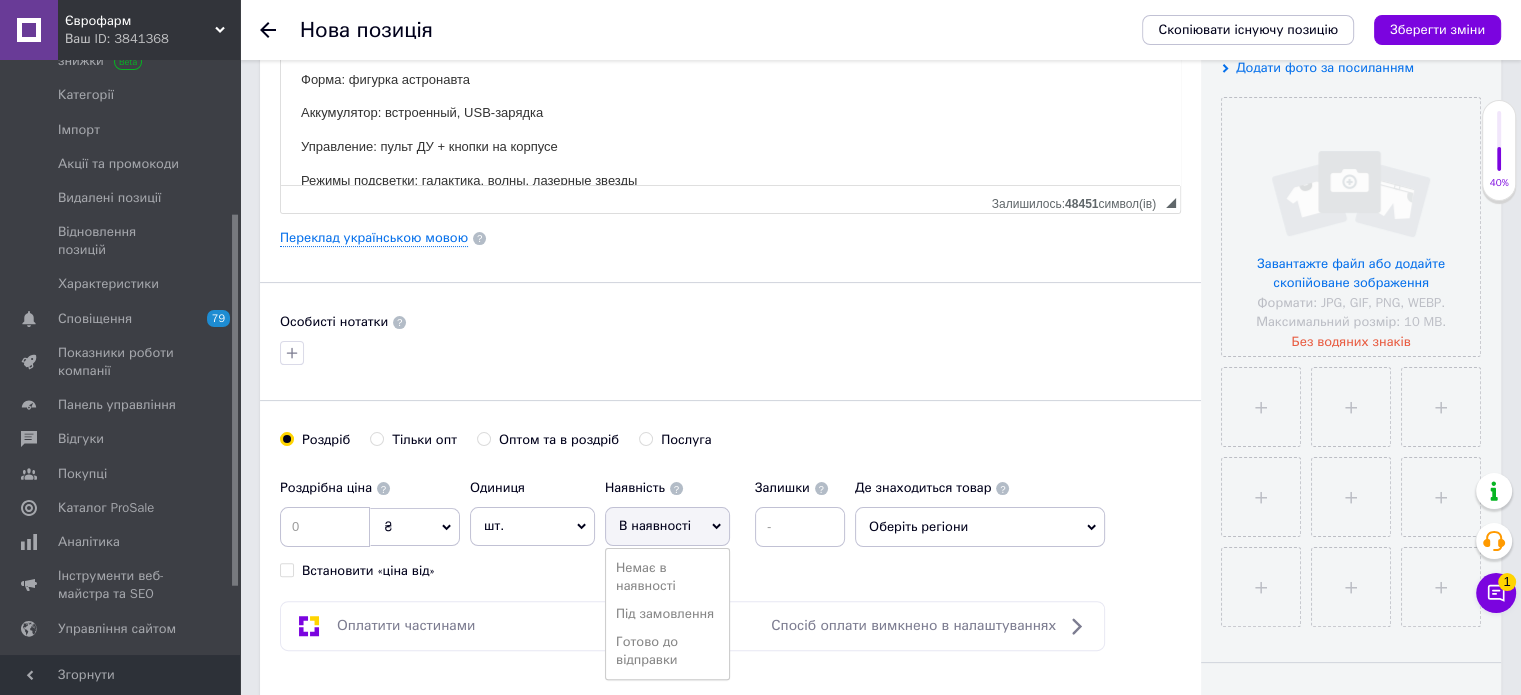 click on "Готово до відправки" at bounding box center [667, 651] 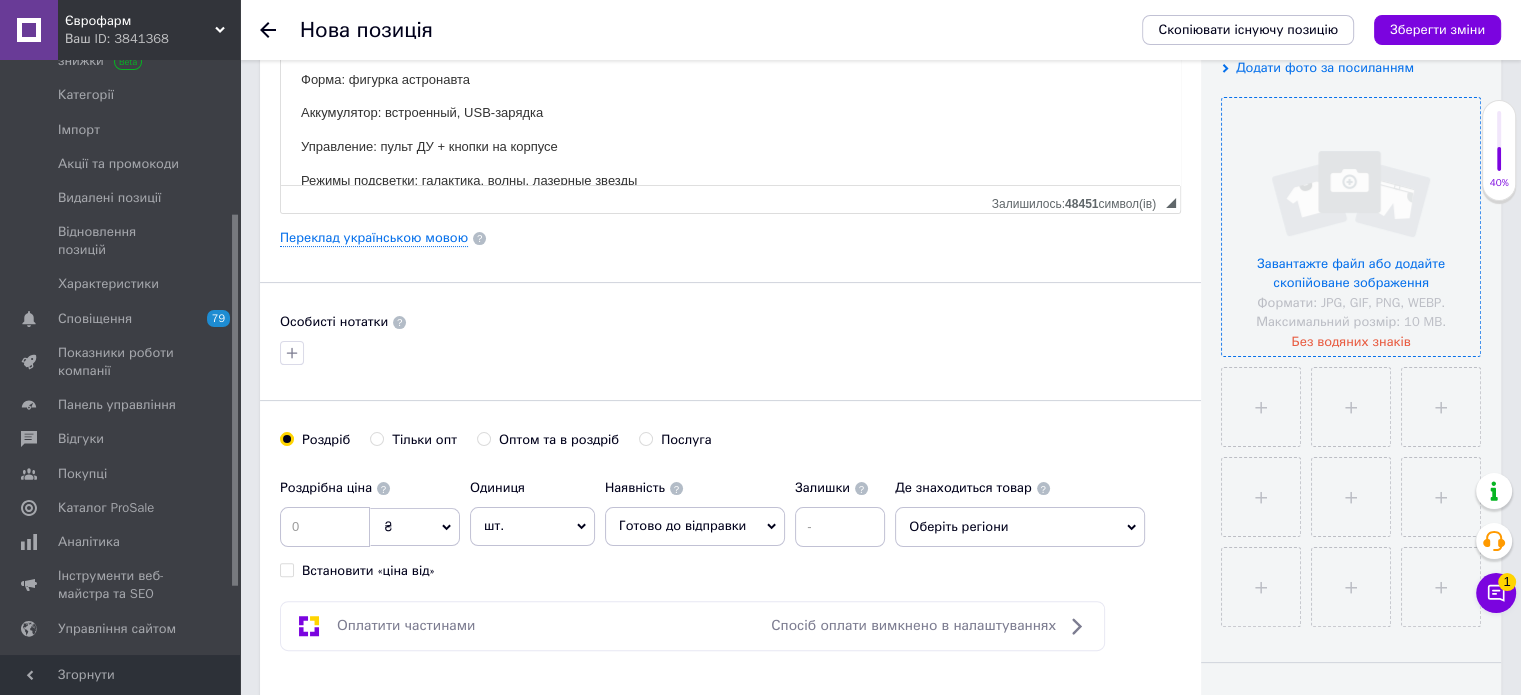 click at bounding box center [1351, 227] 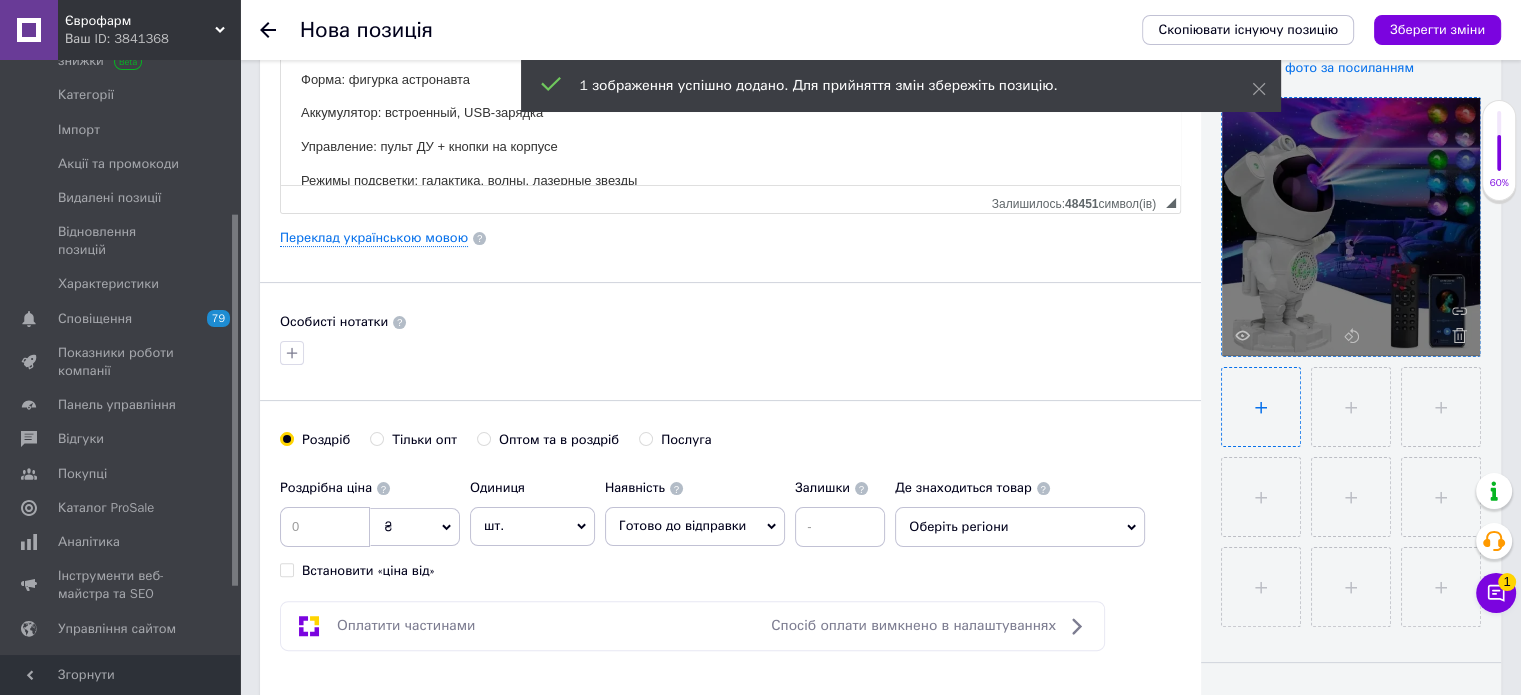 click at bounding box center [1261, 407] 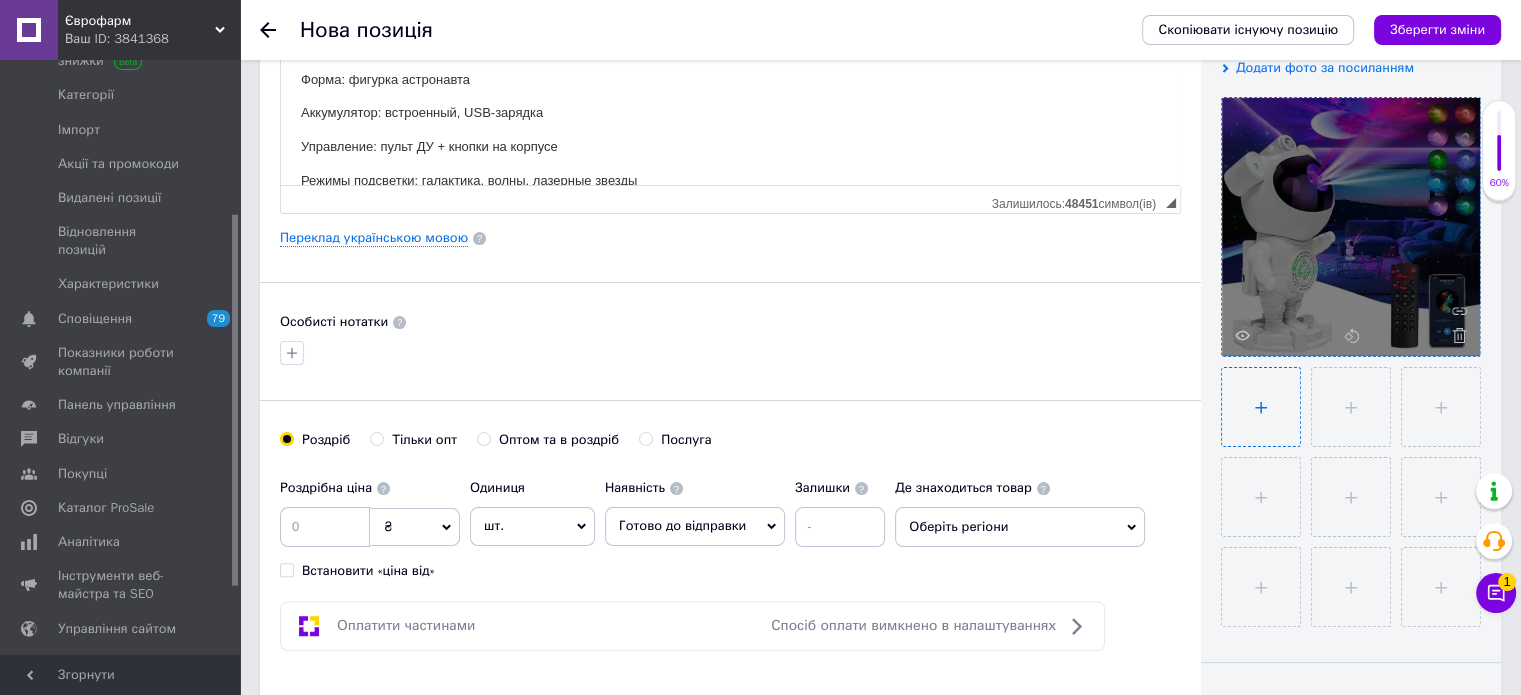 type on "C:\fakepath\nochnyk-proektor-zvezdnoho-neba-astronavt-s-bluetooth-kolonkoi-sky-star-astronaut-bambi-zz-202-36765161822789_a9bcafbb80.webp" 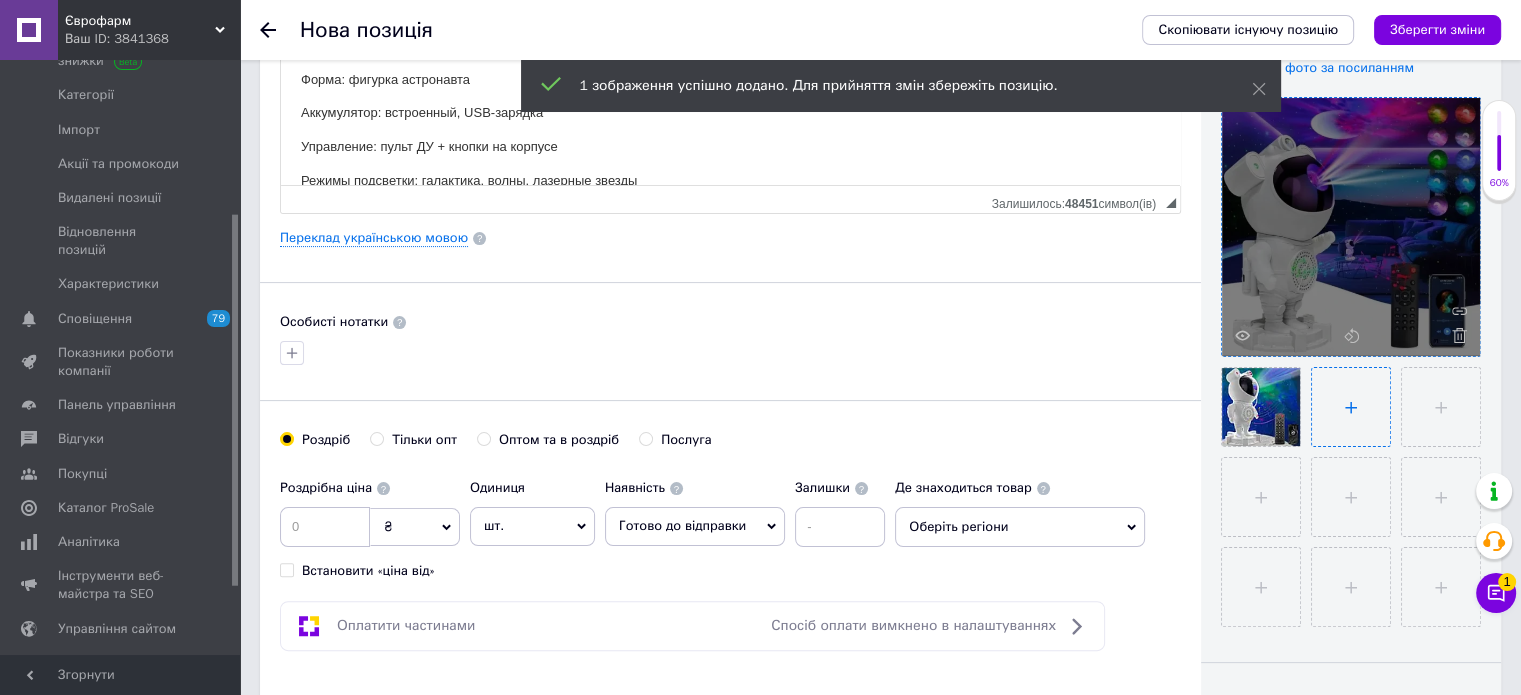 click at bounding box center [1351, 407] 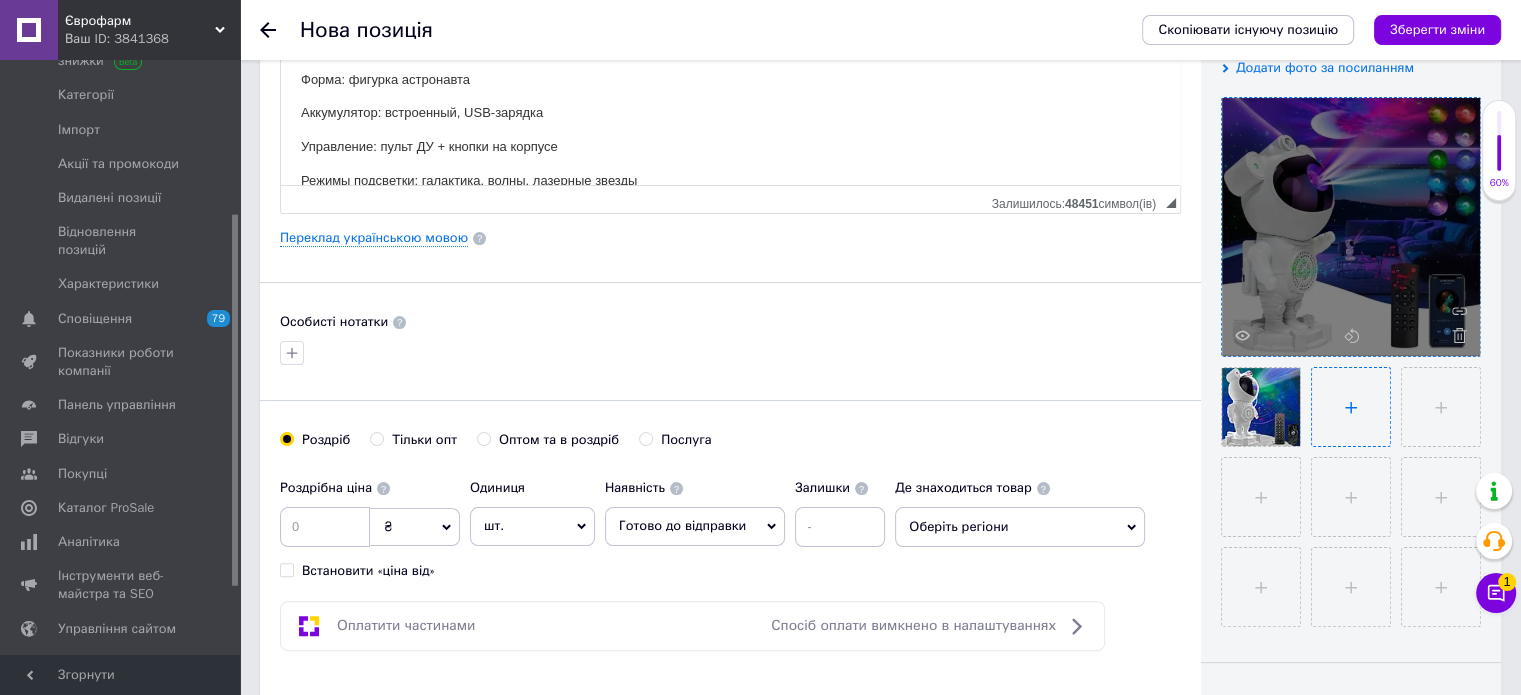 type on "C:\fakepath\nochnyk-proektor-zvezdnoho-neba-astronavt-s-bluetooth-kolonkoi-sky-star-astronaut-bambi-zz-202-60697160667218_98065ed6bc.webp" 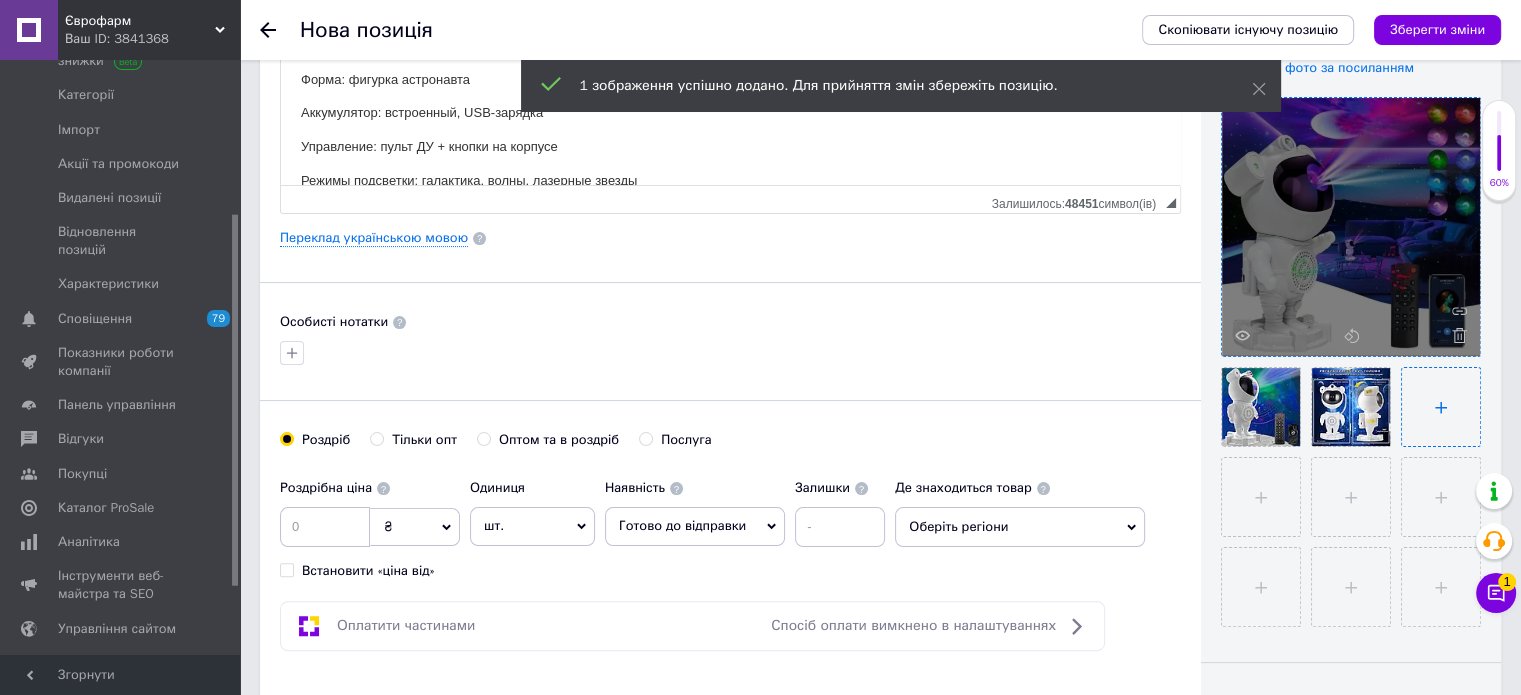 click at bounding box center [1441, 407] 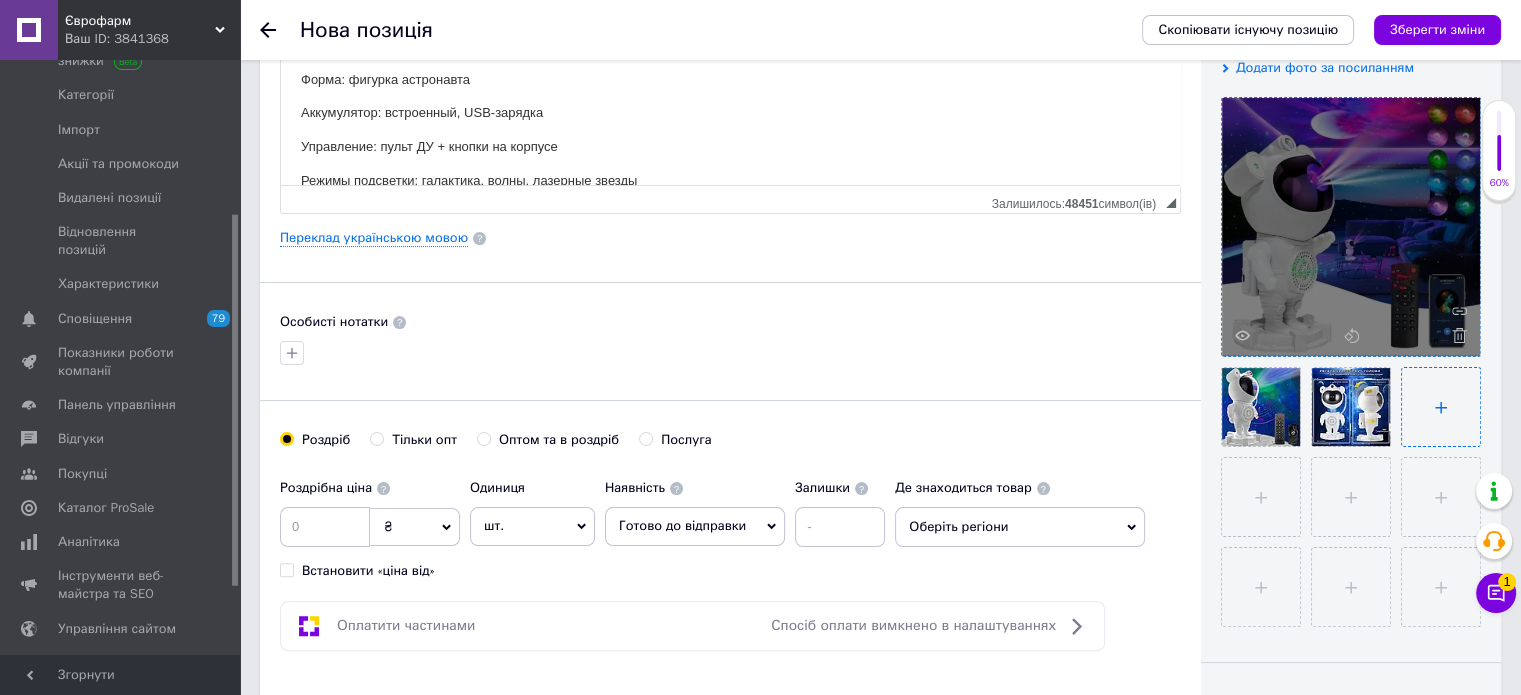 type on "C:\fakepath\nochnyk-proektor-zvezdnoho-neba-astronavt-s-bluetooth-kolonkoi-sky-star-astronaut-bambi-zz-202-75141390099347_79b380a5c6.webp" 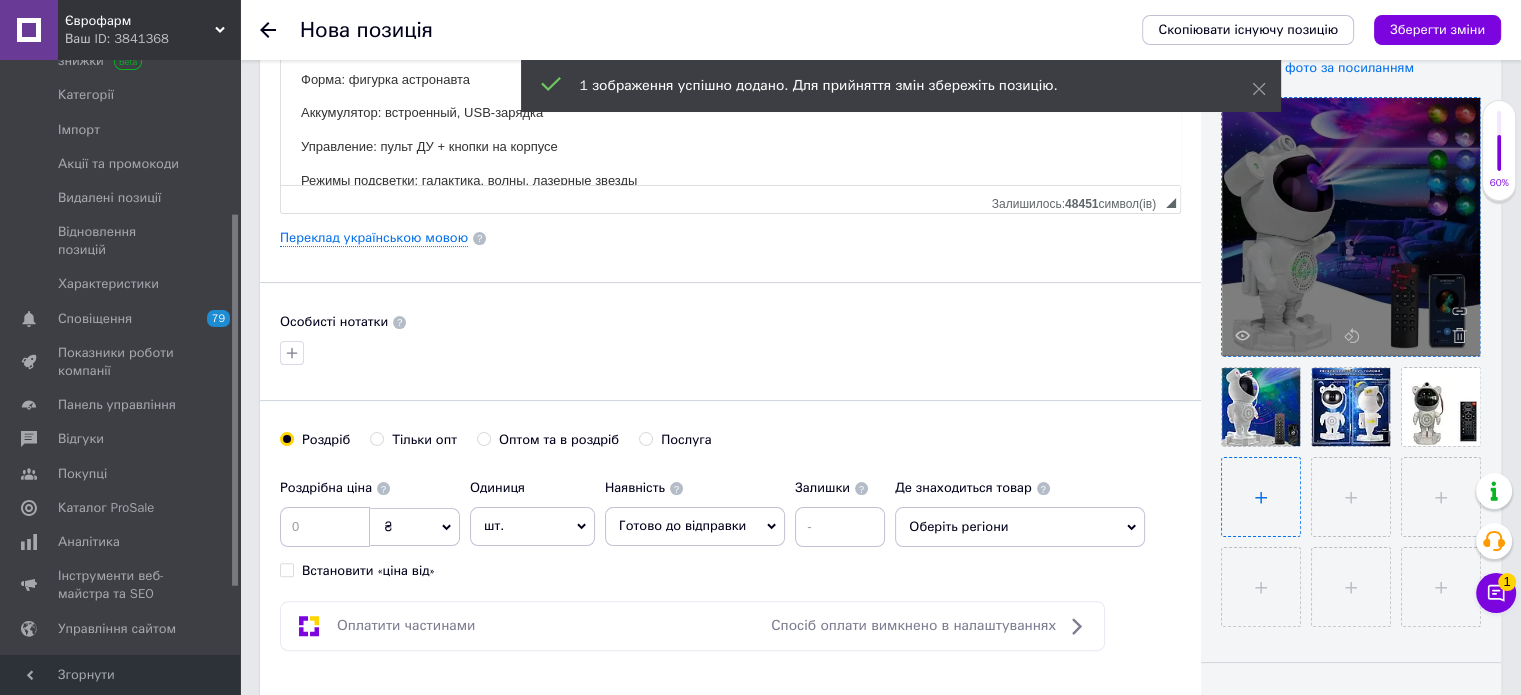 click at bounding box center (1261, 497) 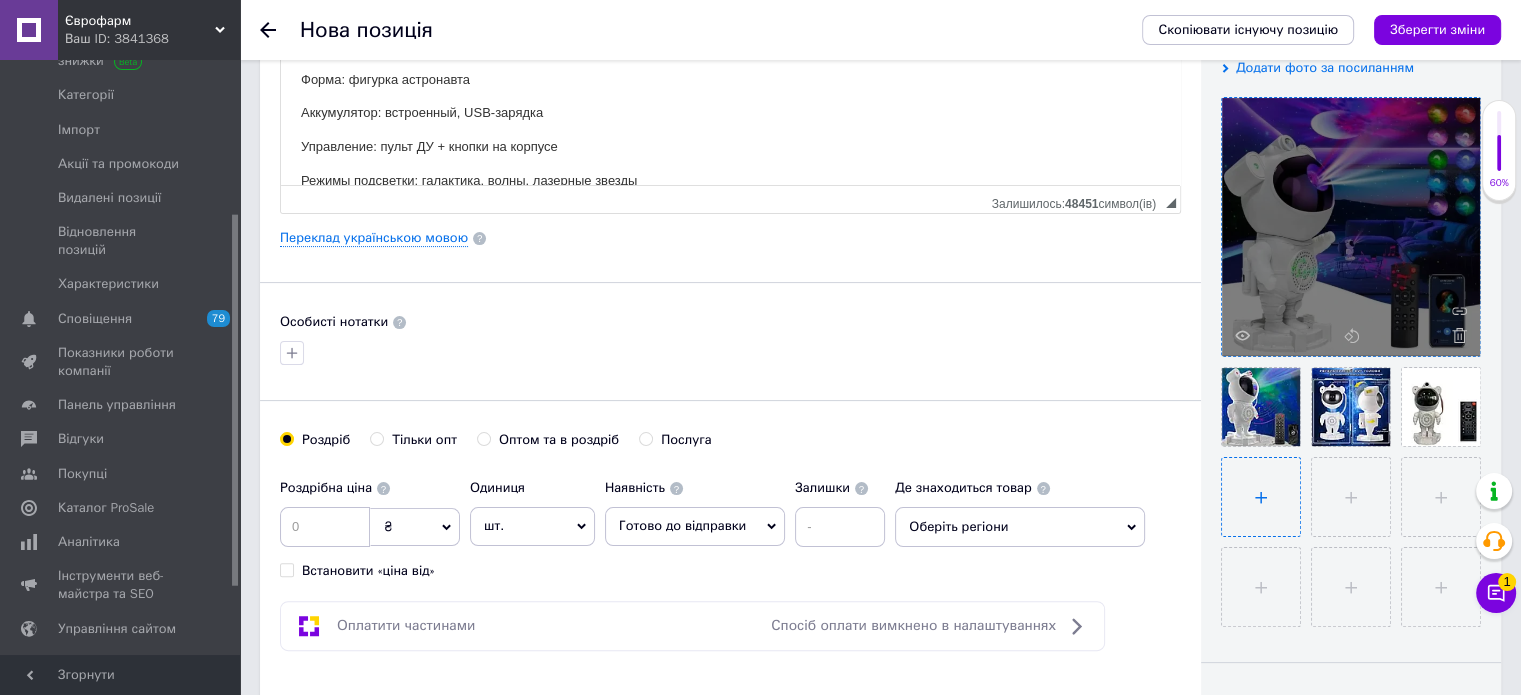 type on "C:\fakepath\nochnyk-proektor-zvezdnoho-neba-astronavt-s-bluetooth-kolonkoi-sky-star-astronaut-bambi-zz-202-94791929226973_26e13749ca.webp" 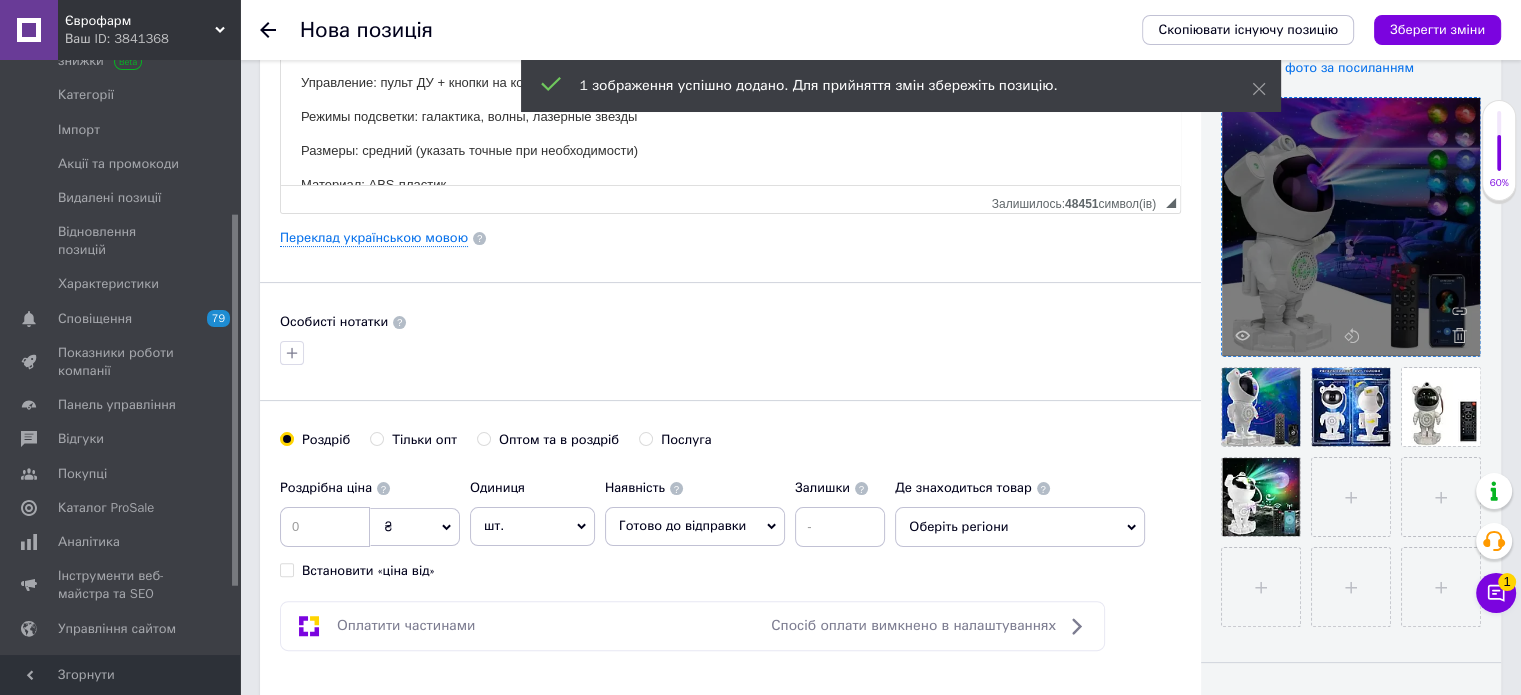 scroll, scrollTop: 300, scrollLeft: 0, axis: vertical 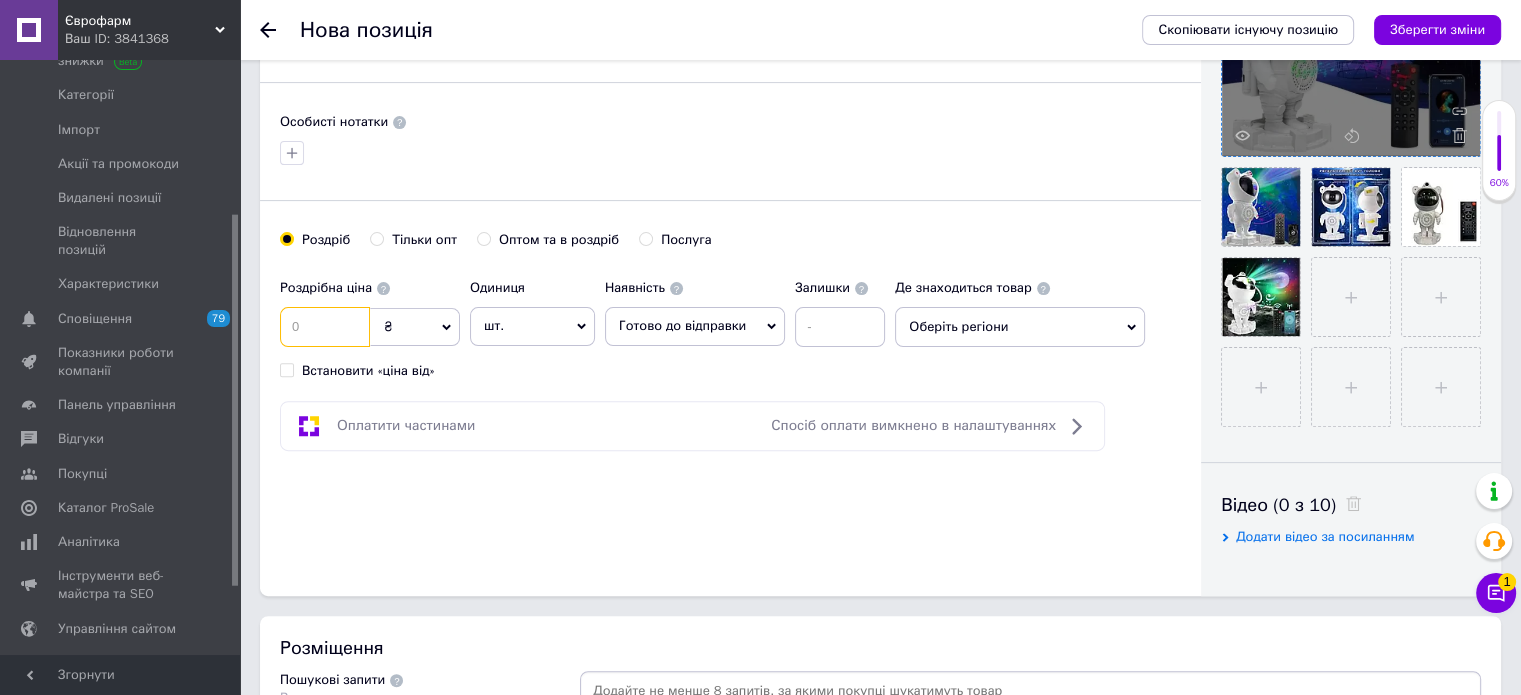click at bounding box center [325, 327] 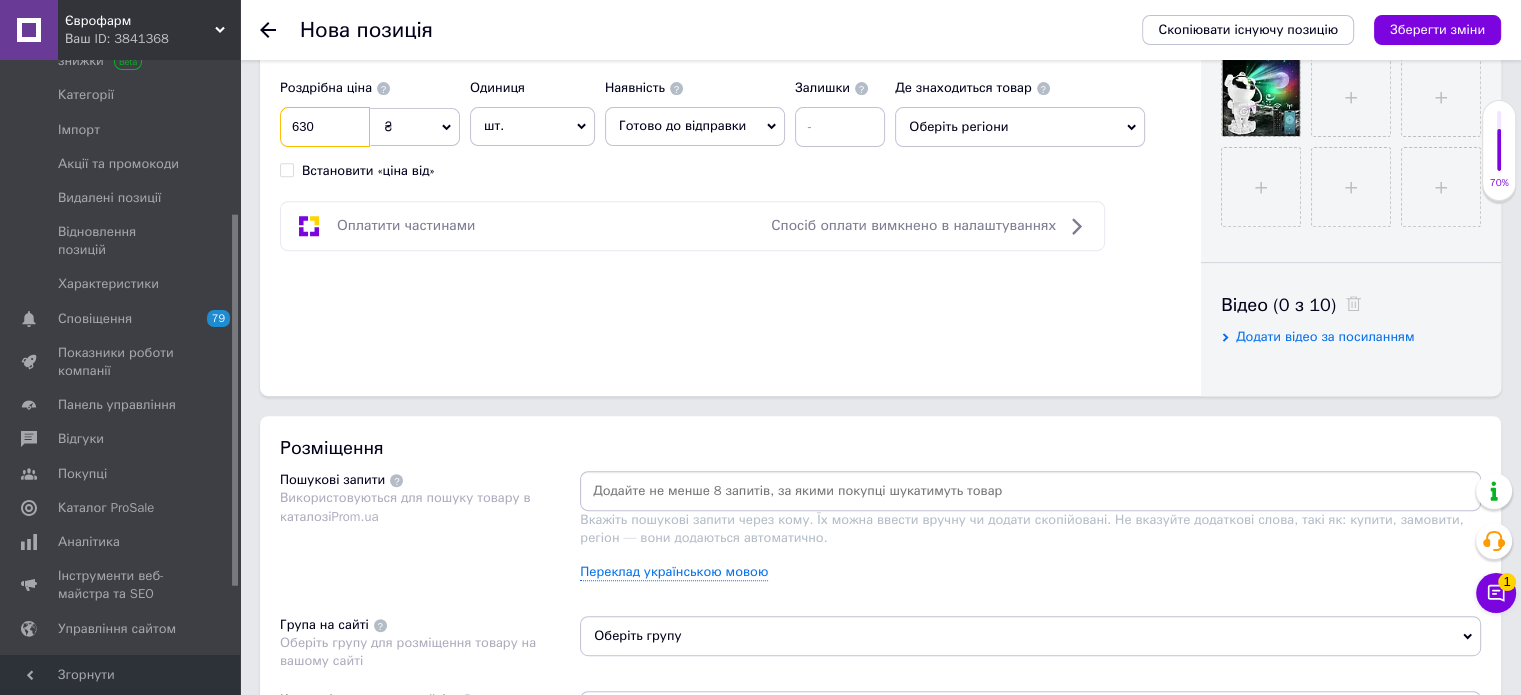 scroll, scrollTop: 900, scrollLeft: 0, axis: vertical 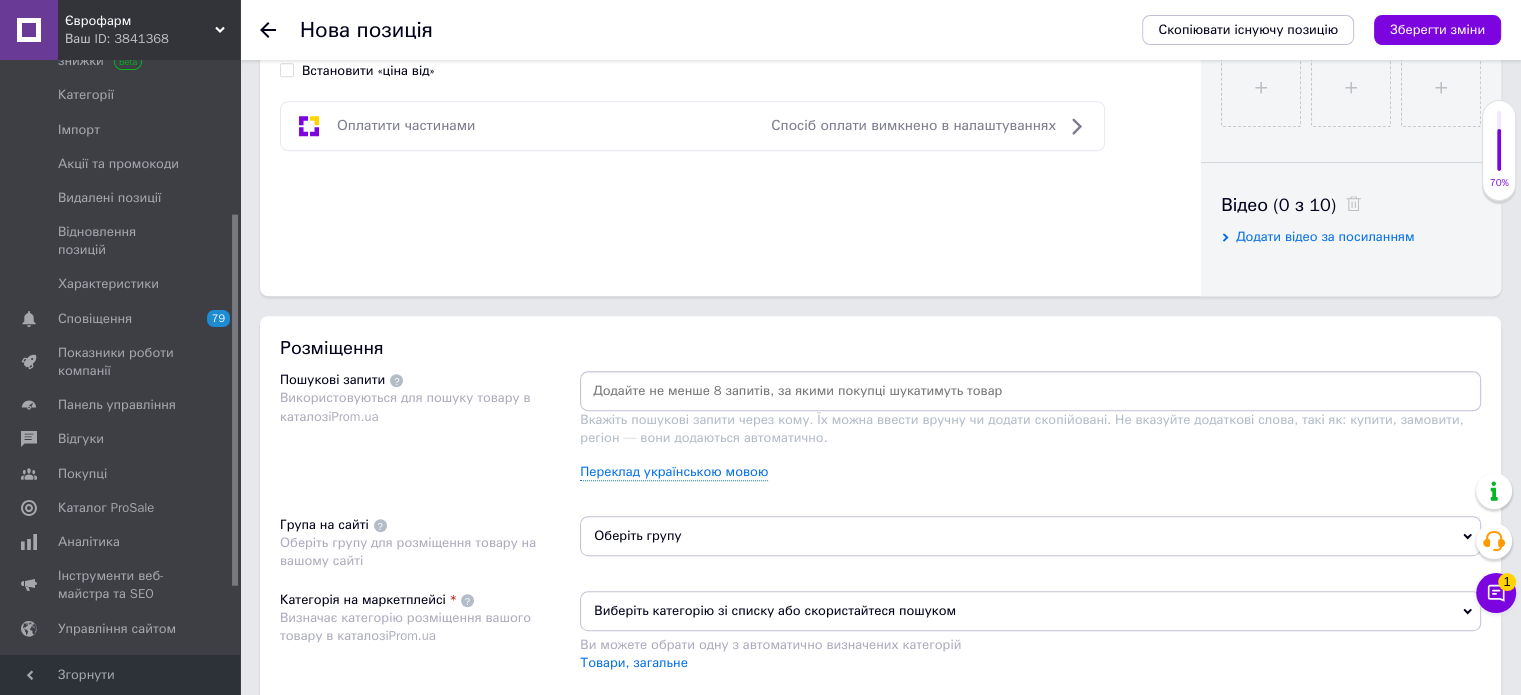 type on "630" 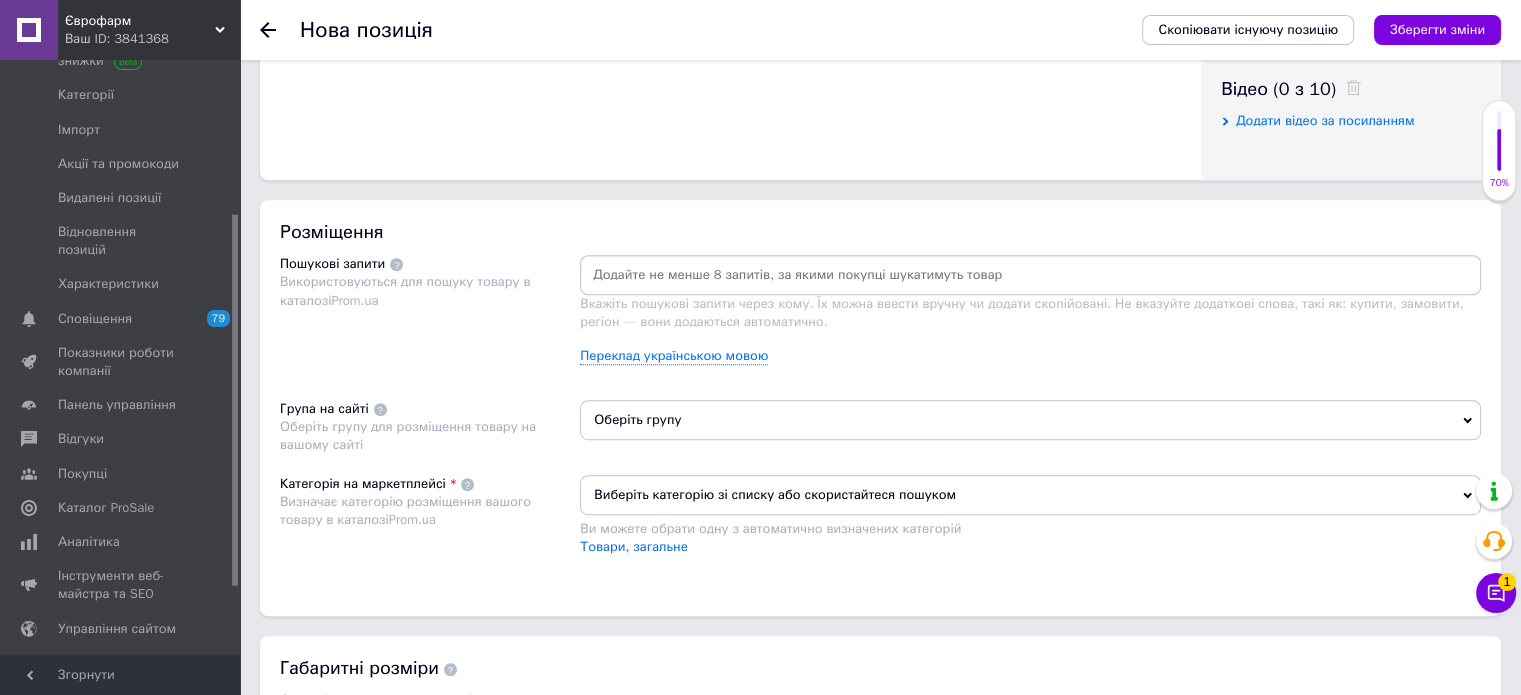 scroll, scrollTop: 1100, scrollLeft: 0, axis: vertical 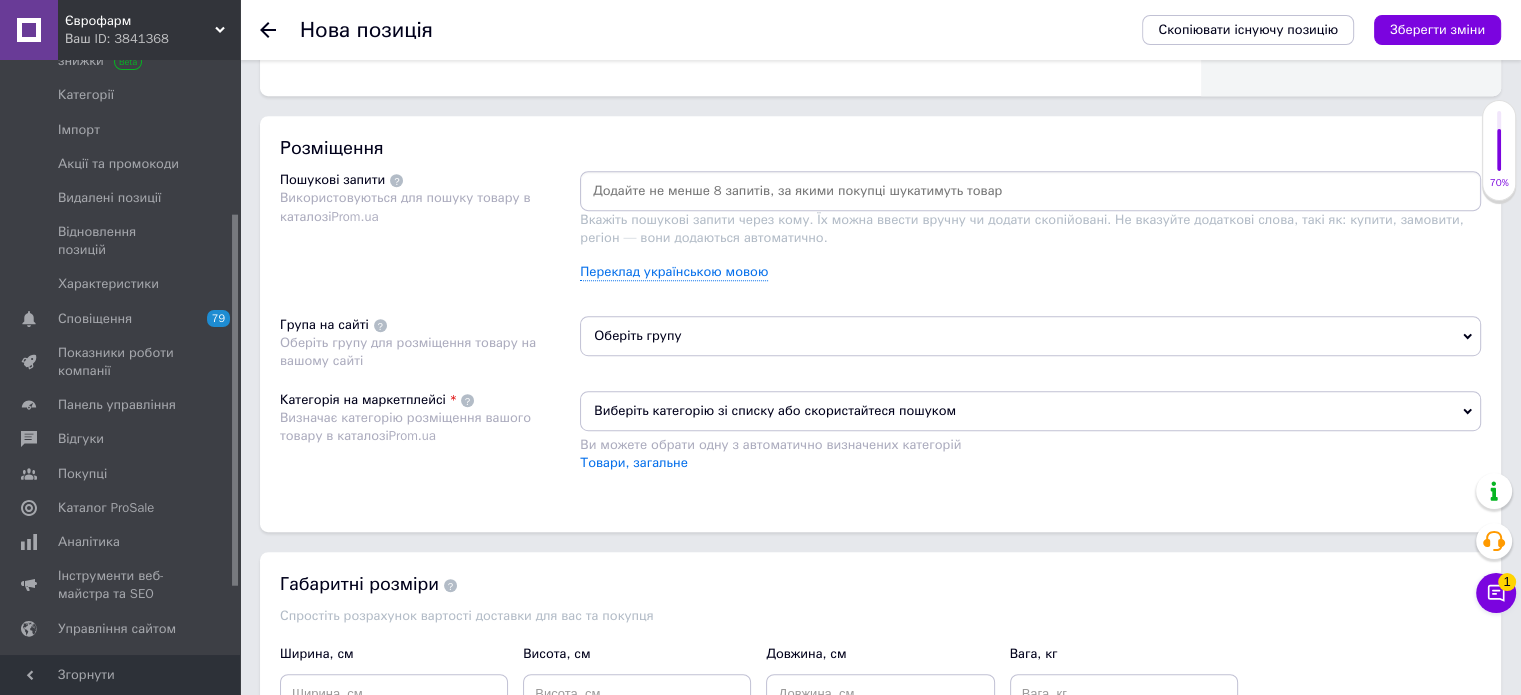 click at bounding box center [1030, 191] 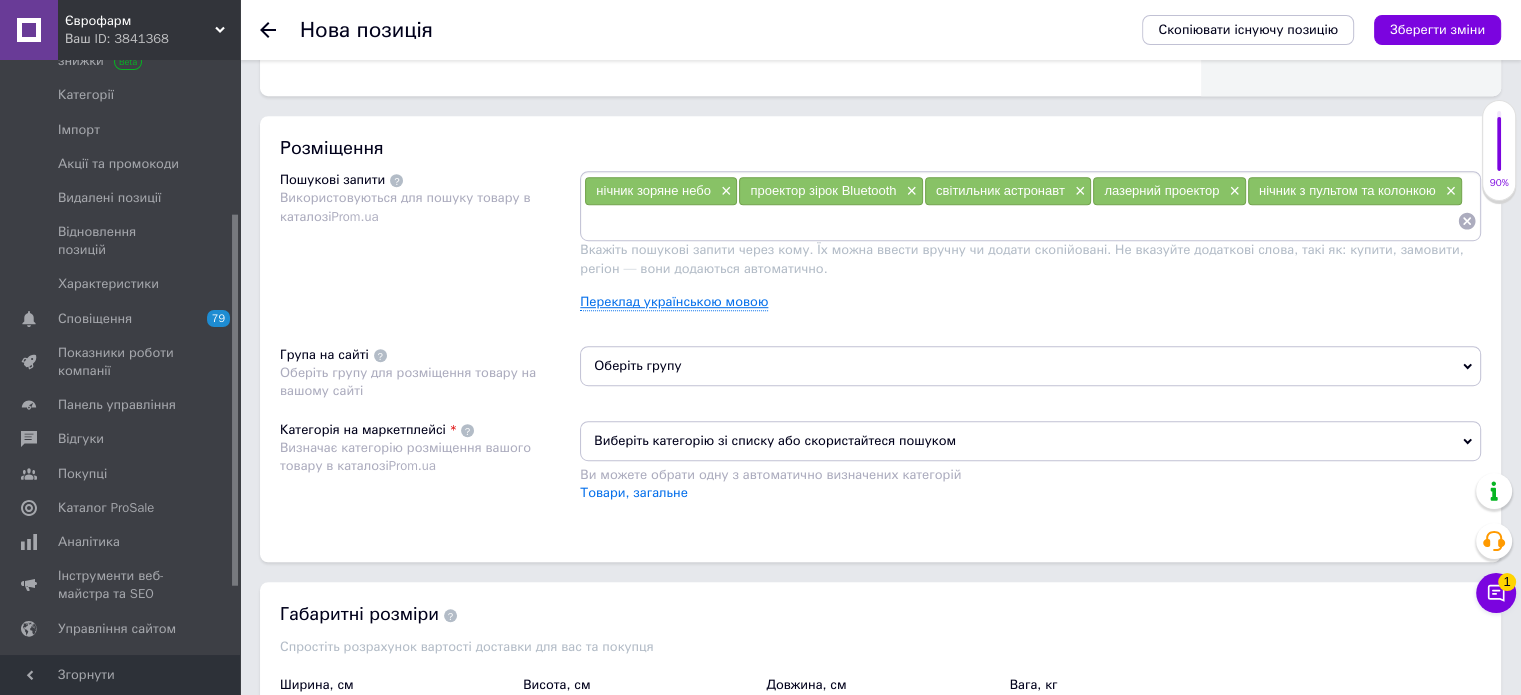 click on "Переклад українською мовою" at bounding box center [674, 302] 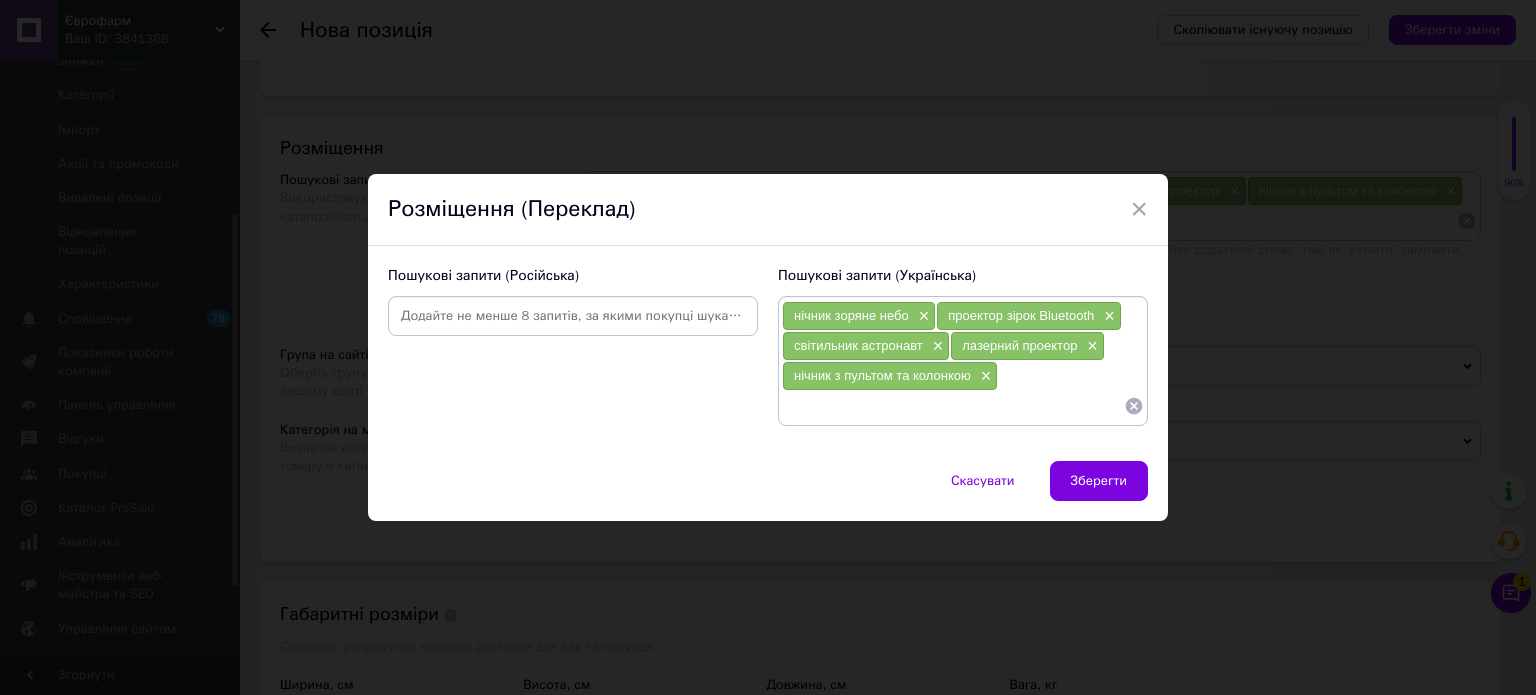 drag, startPoint x: 732, startPoint y: 300, endPoint x: 688, endPoint y: 325, distance: 50.606323 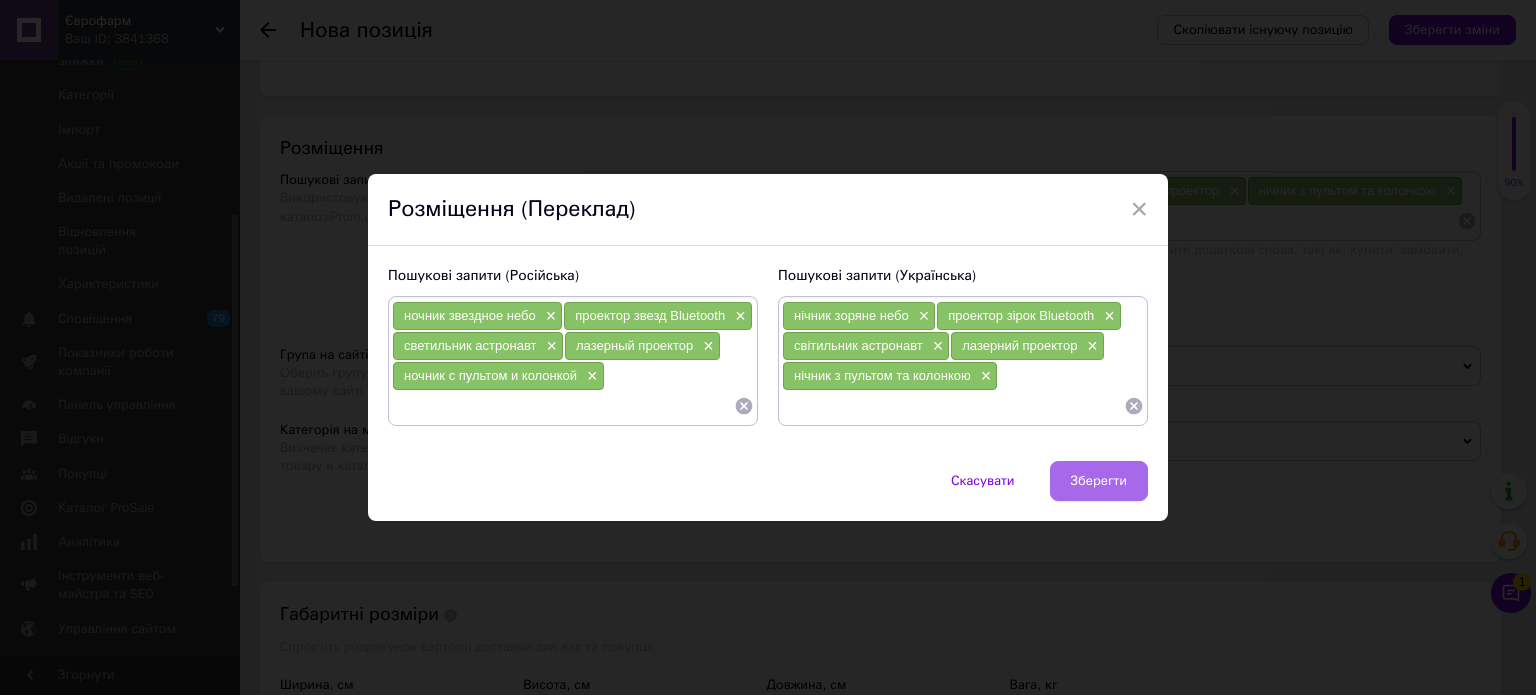 click on "Зберегти" at bounding box center (1099, 481) 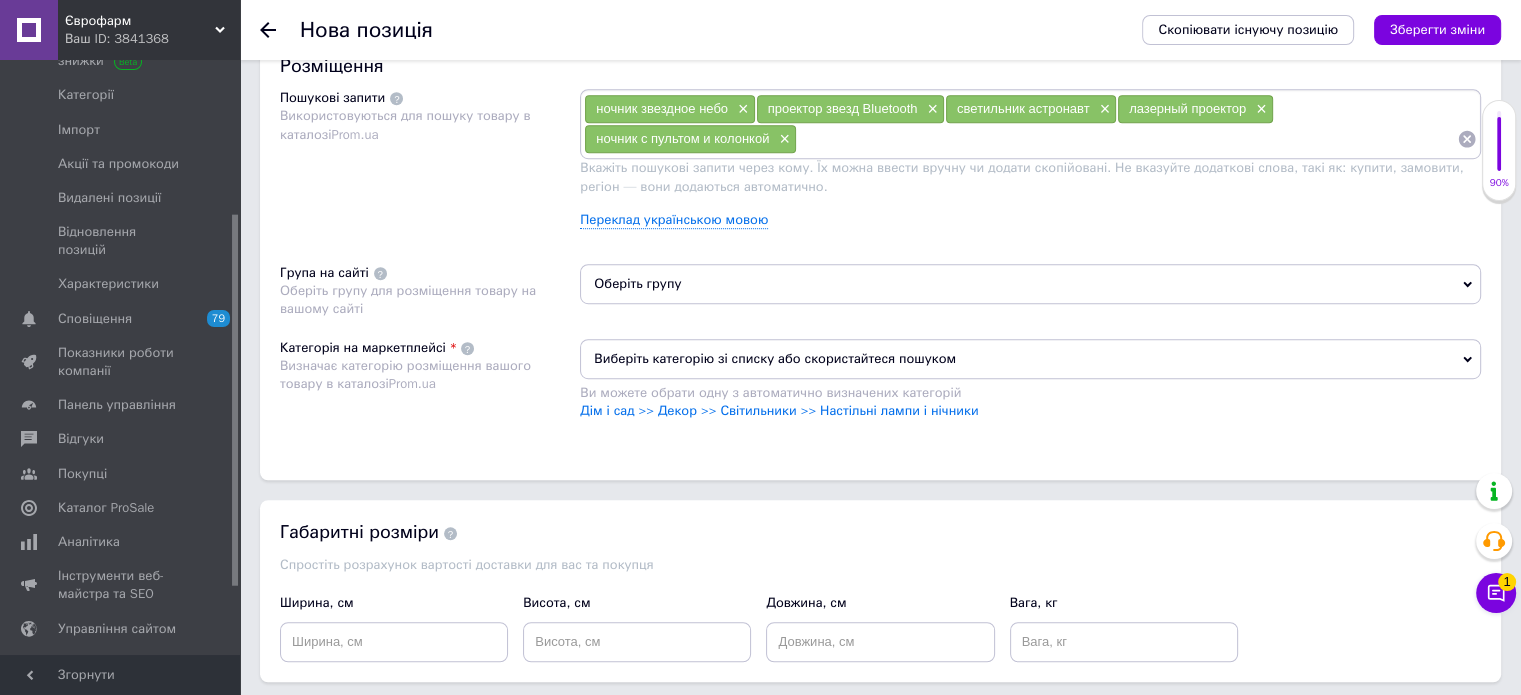 scroll, scrollTop: 1300, scrollLeft: 0, axis: vertical 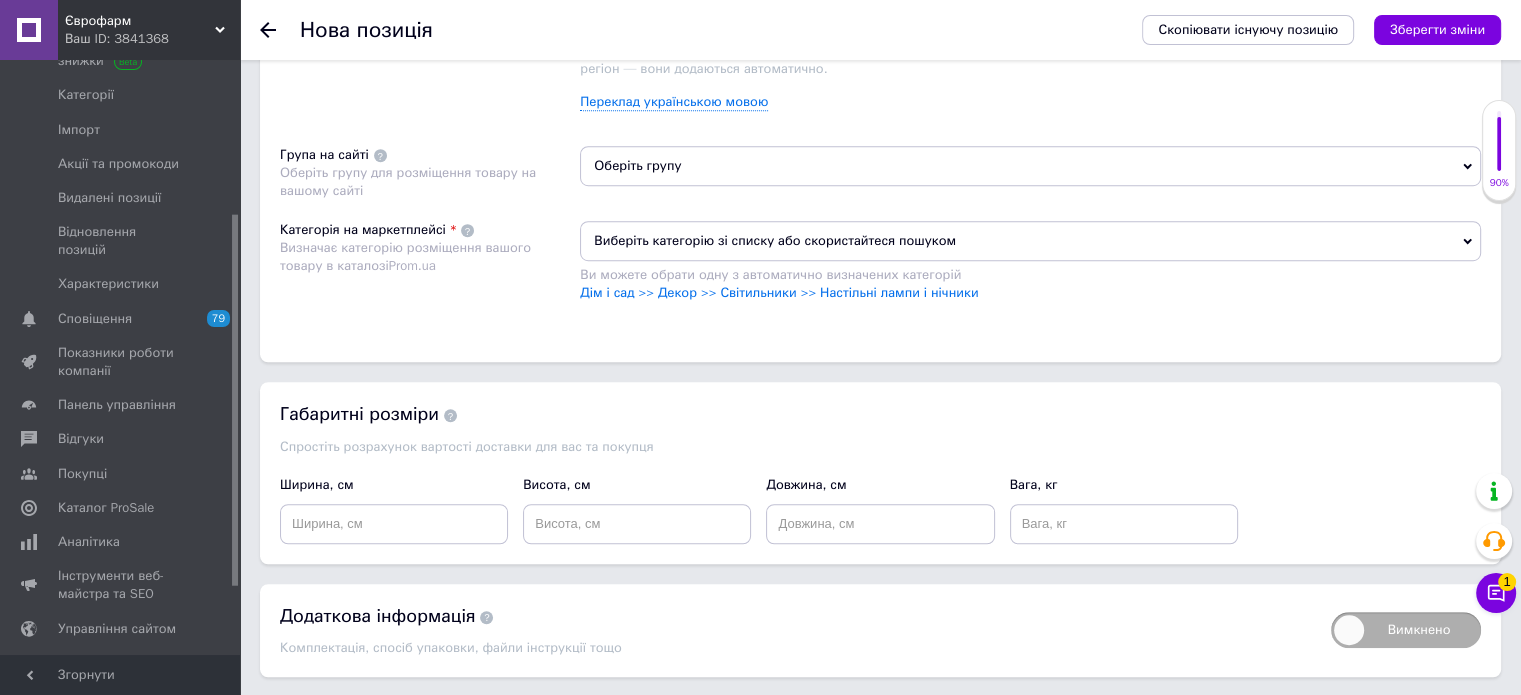 click on "Оберіть групу" at bounding box center (1030, 166) 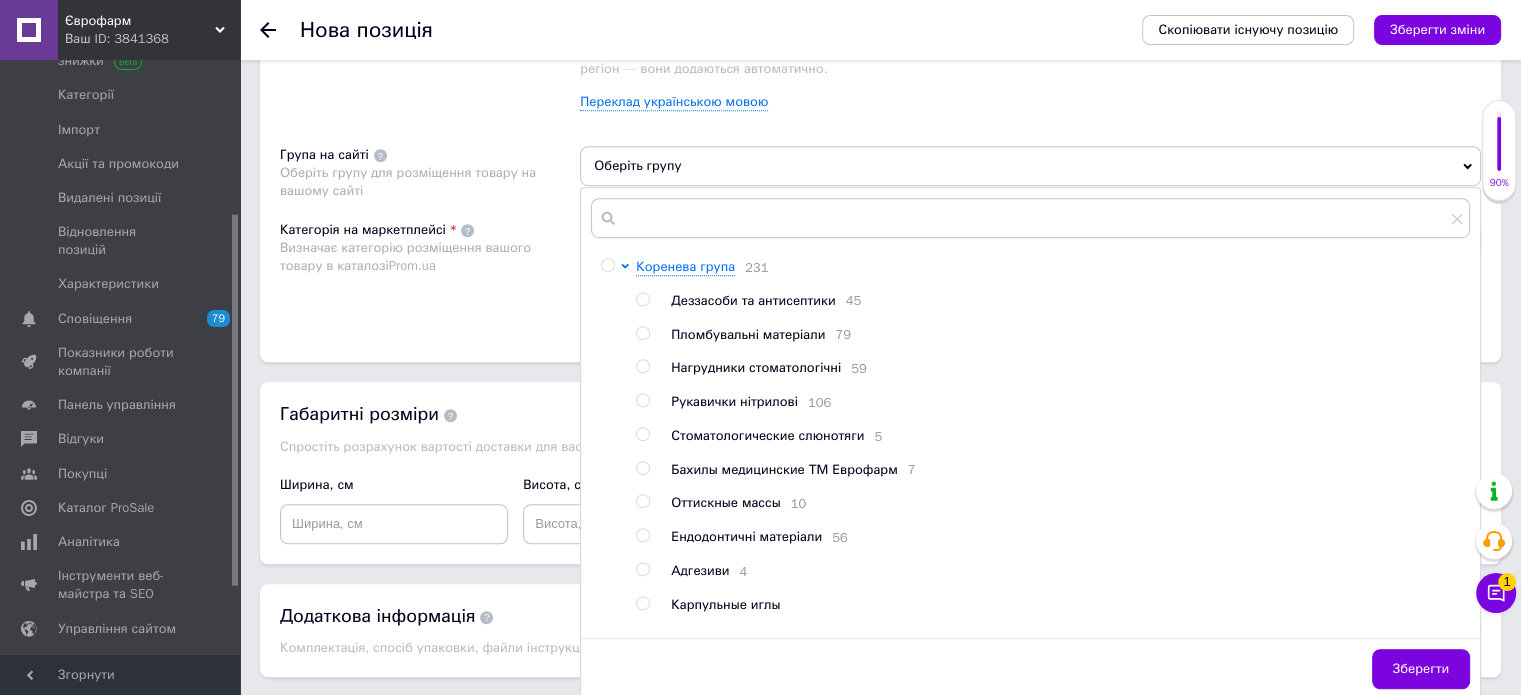 click at bounding box center (607, 265) 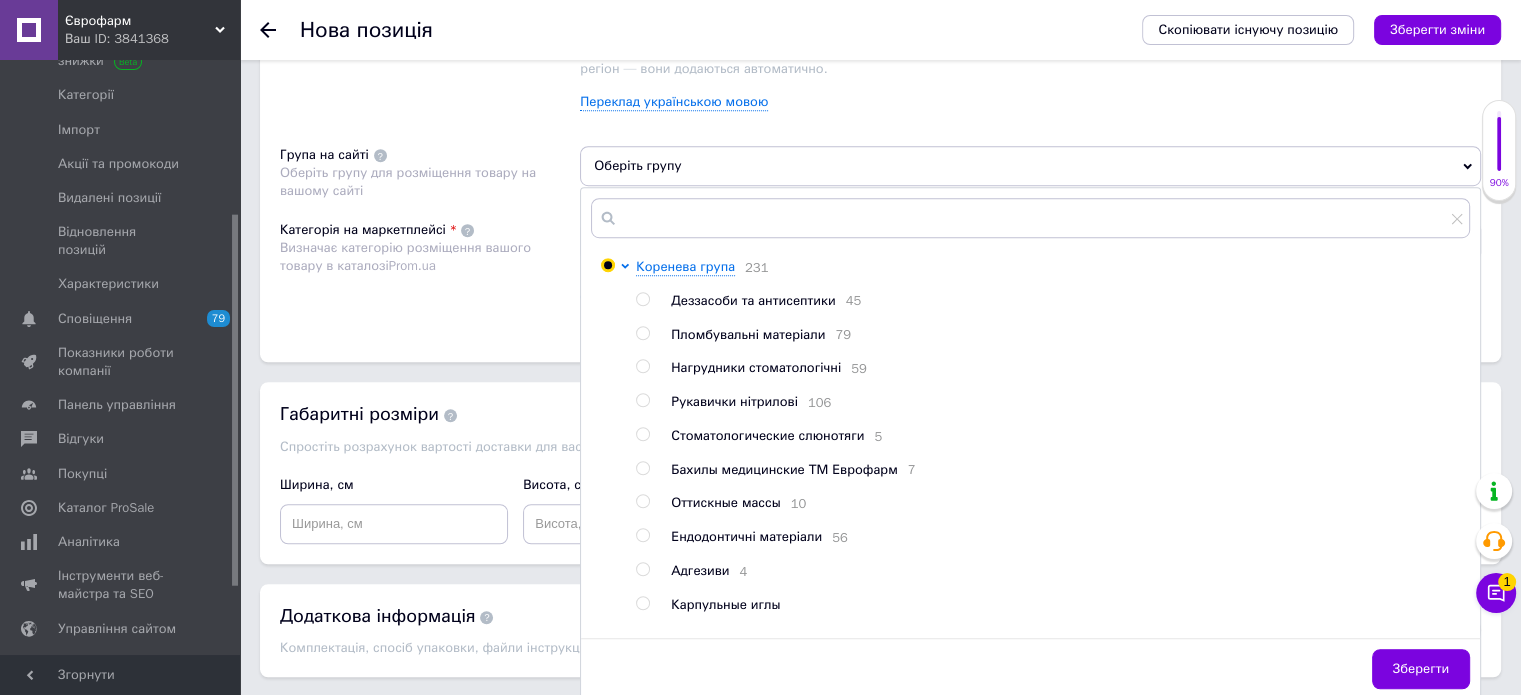 radio on "true" 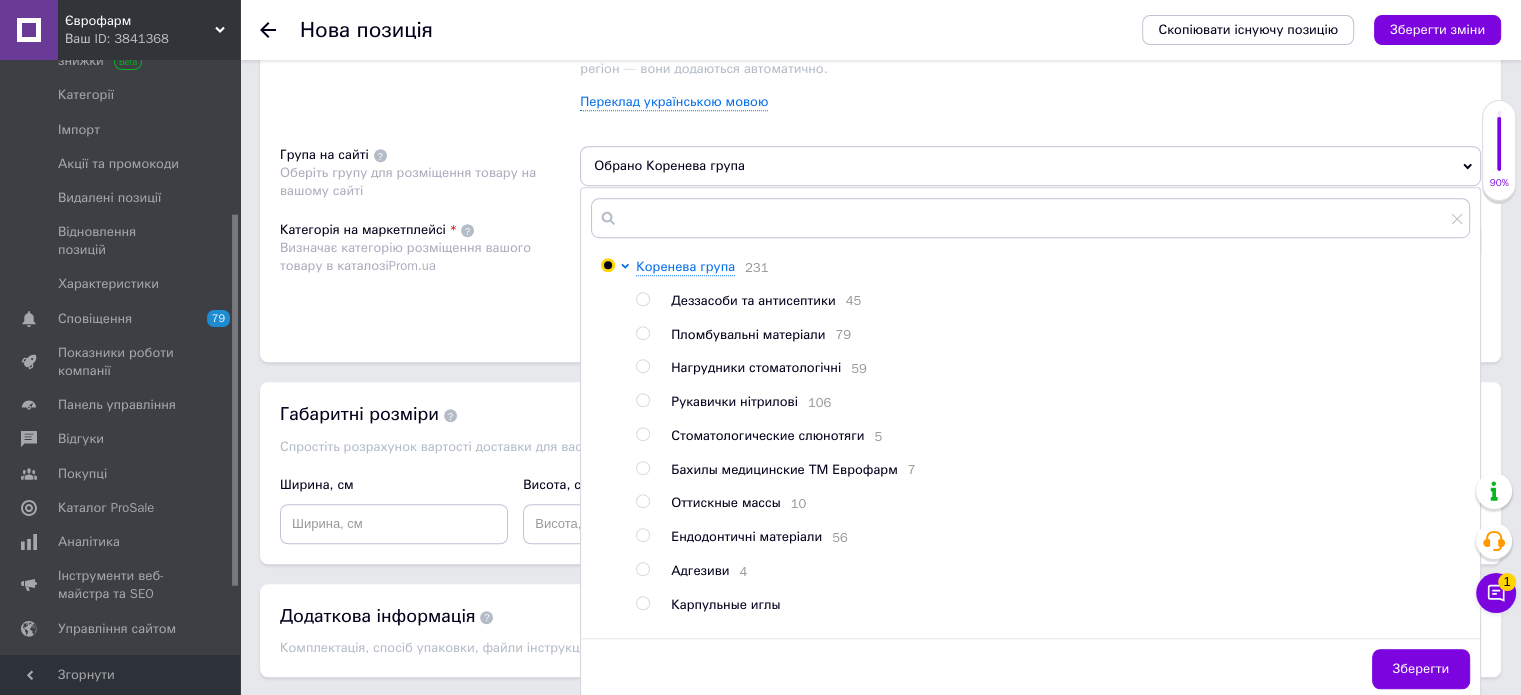 click on "Зберегти" at bounding box center [1421, 669] 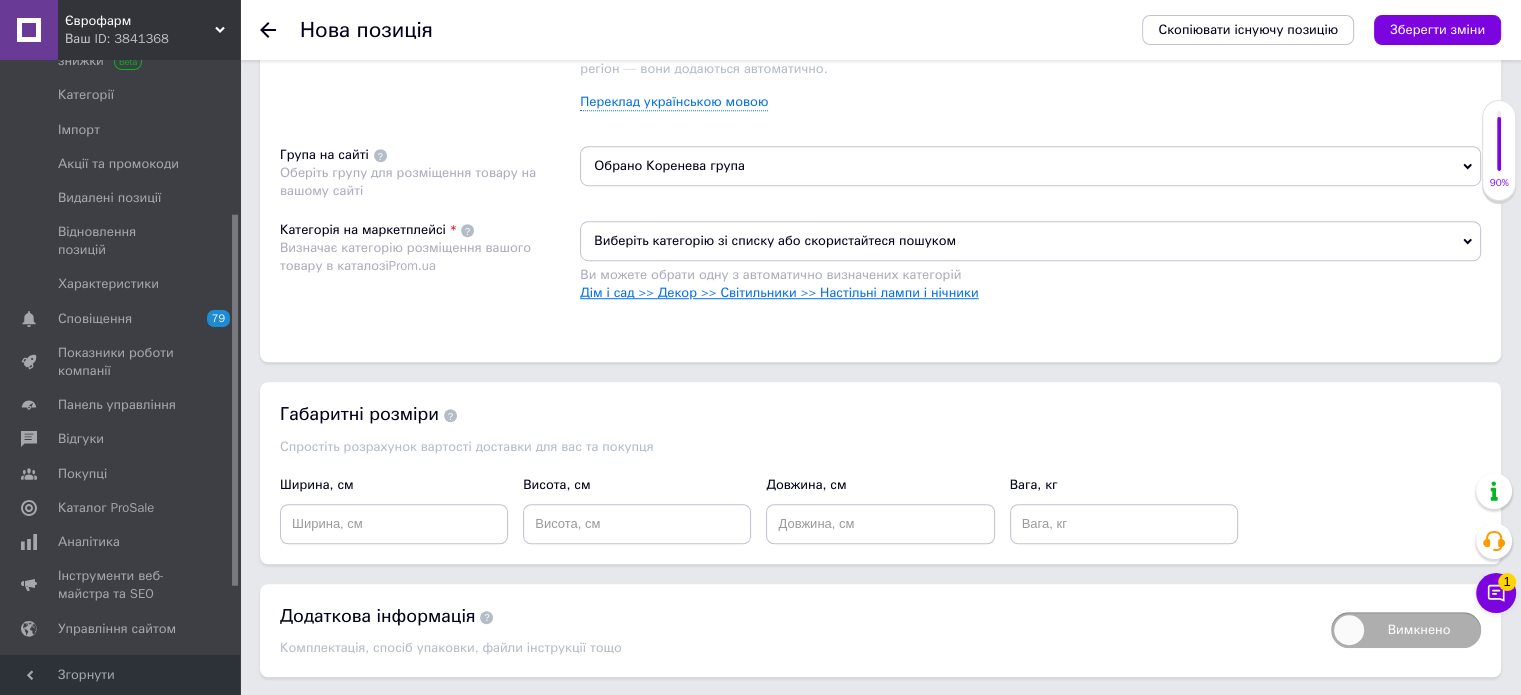 click on "Дім і сад >> Декор >> Світильники >> Настільні лампи і нічники" at bounding box center (779, 292) 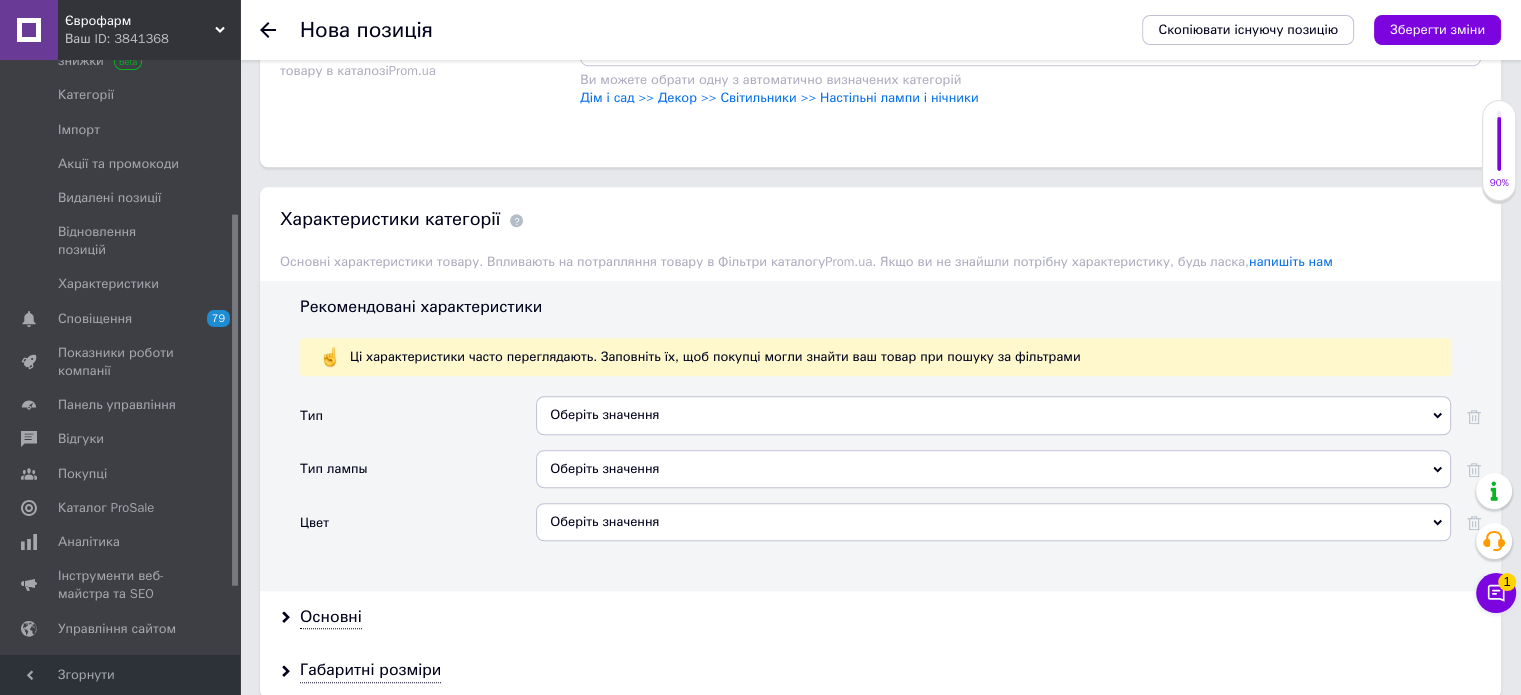 scroll, scrollTop: 1500, scrollLeft: 0, axis: vertical 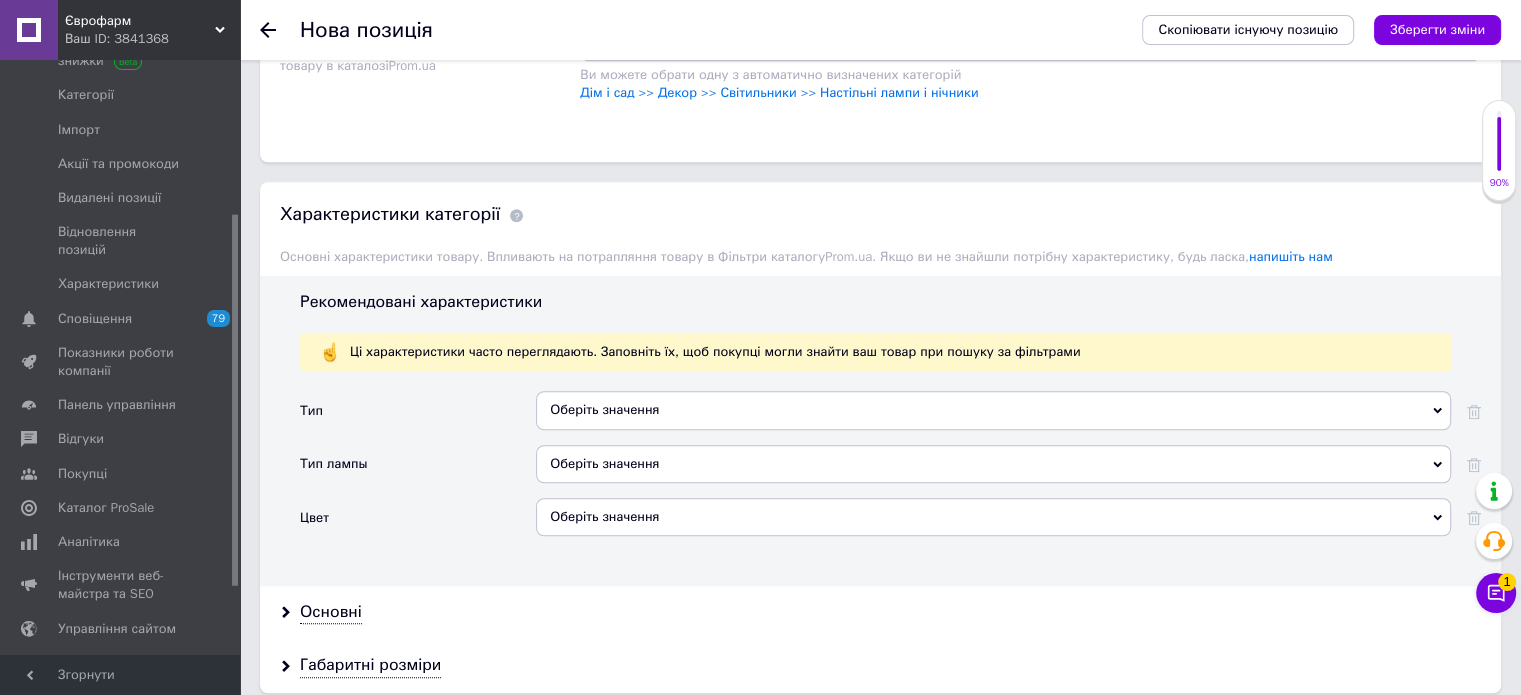 click on "Оберіть значення" at bounding box center (993, 410) 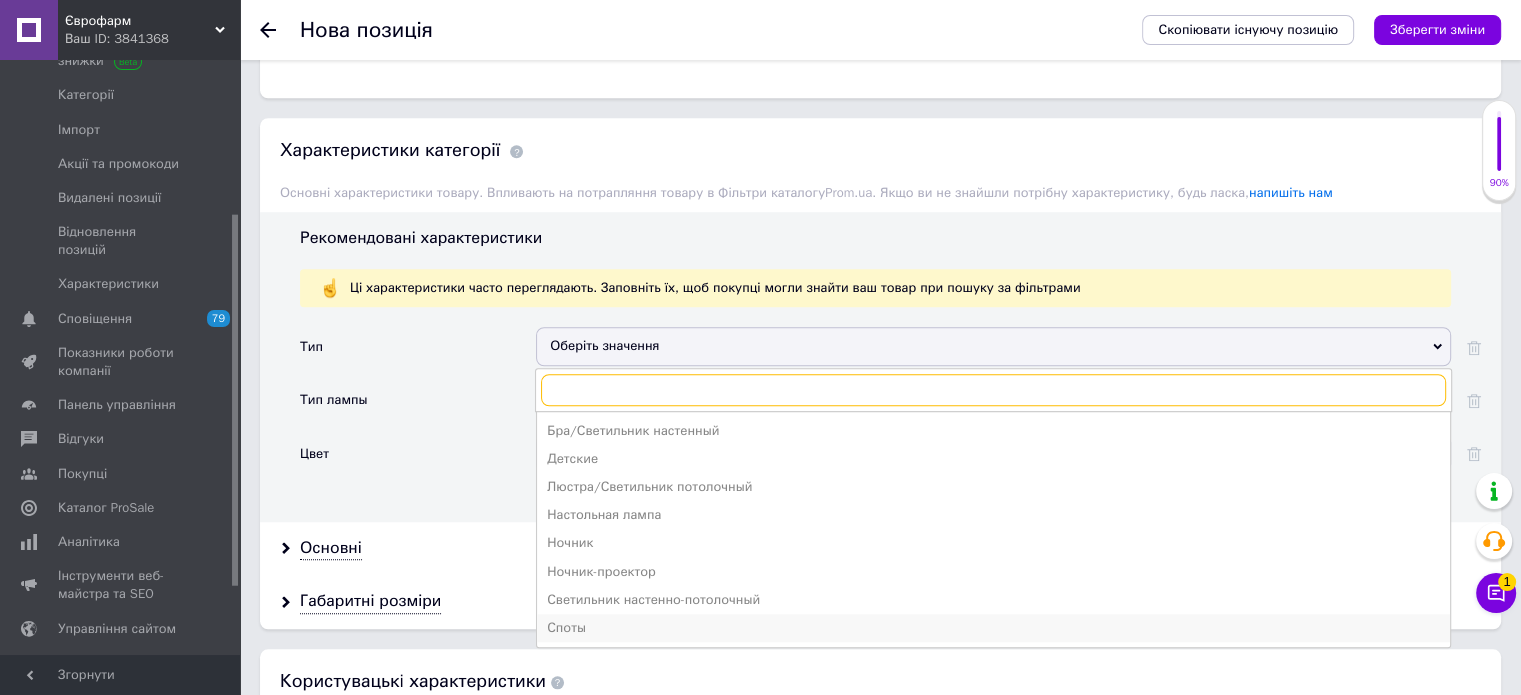 scroll, scrollTop: 1600, scrollLeft: 0, axis: vertical 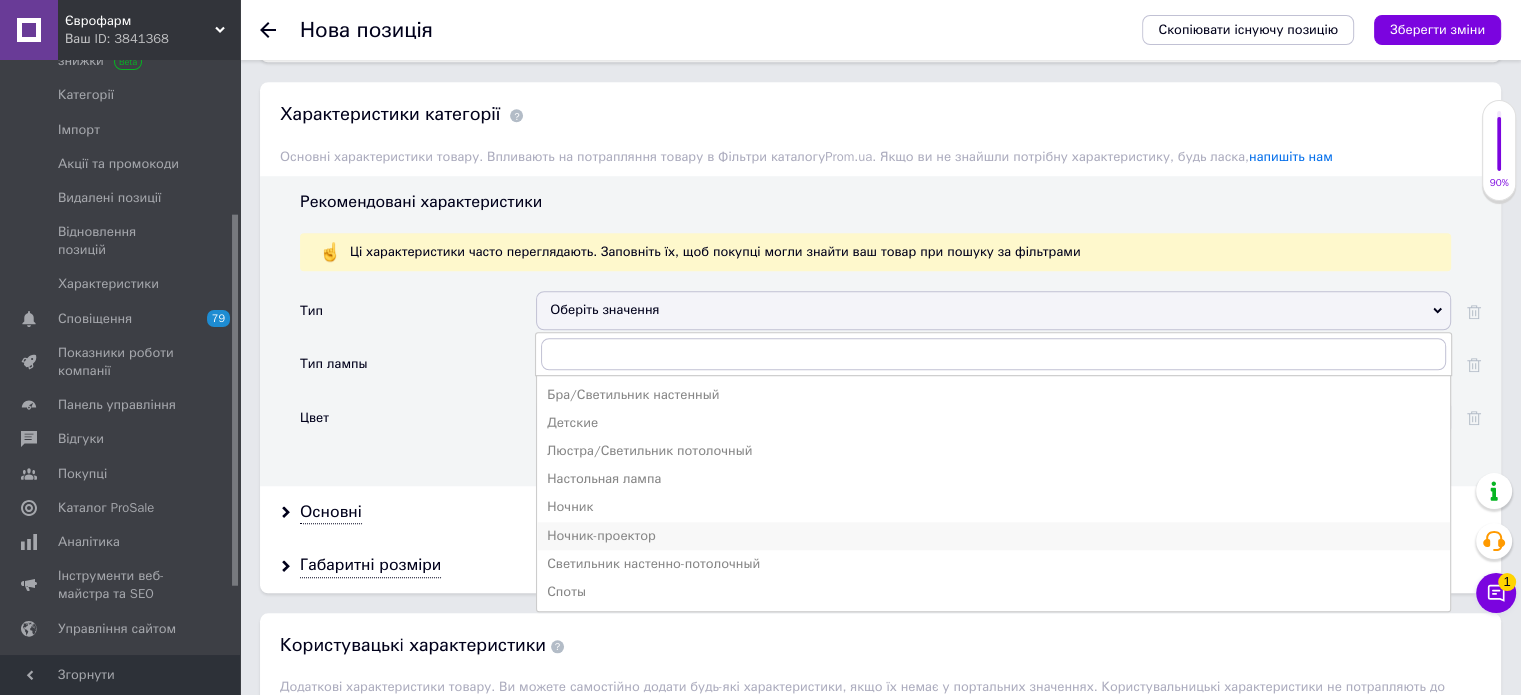 click on "Ночник-проектор" at bounding box center [993, 536] 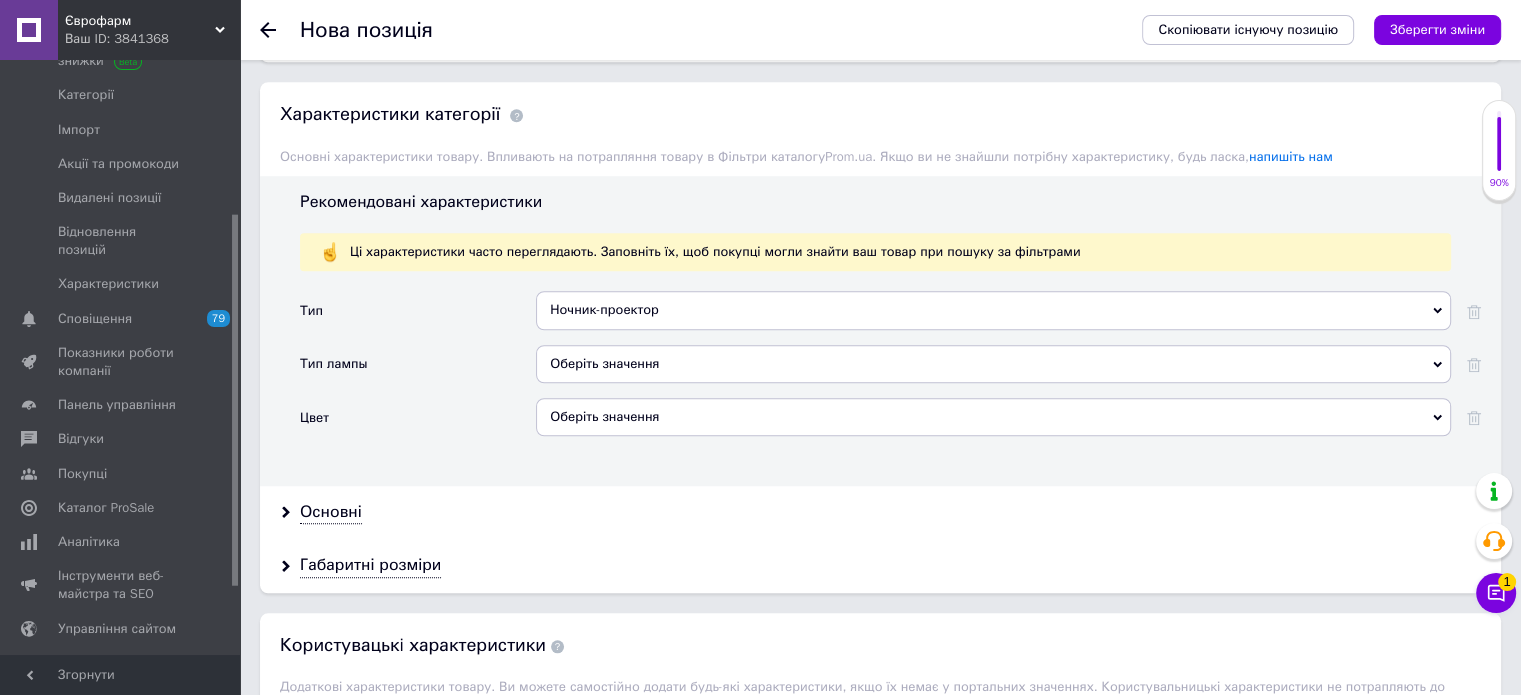 click on "Оберіть значення" at bounding box center (993, 364) 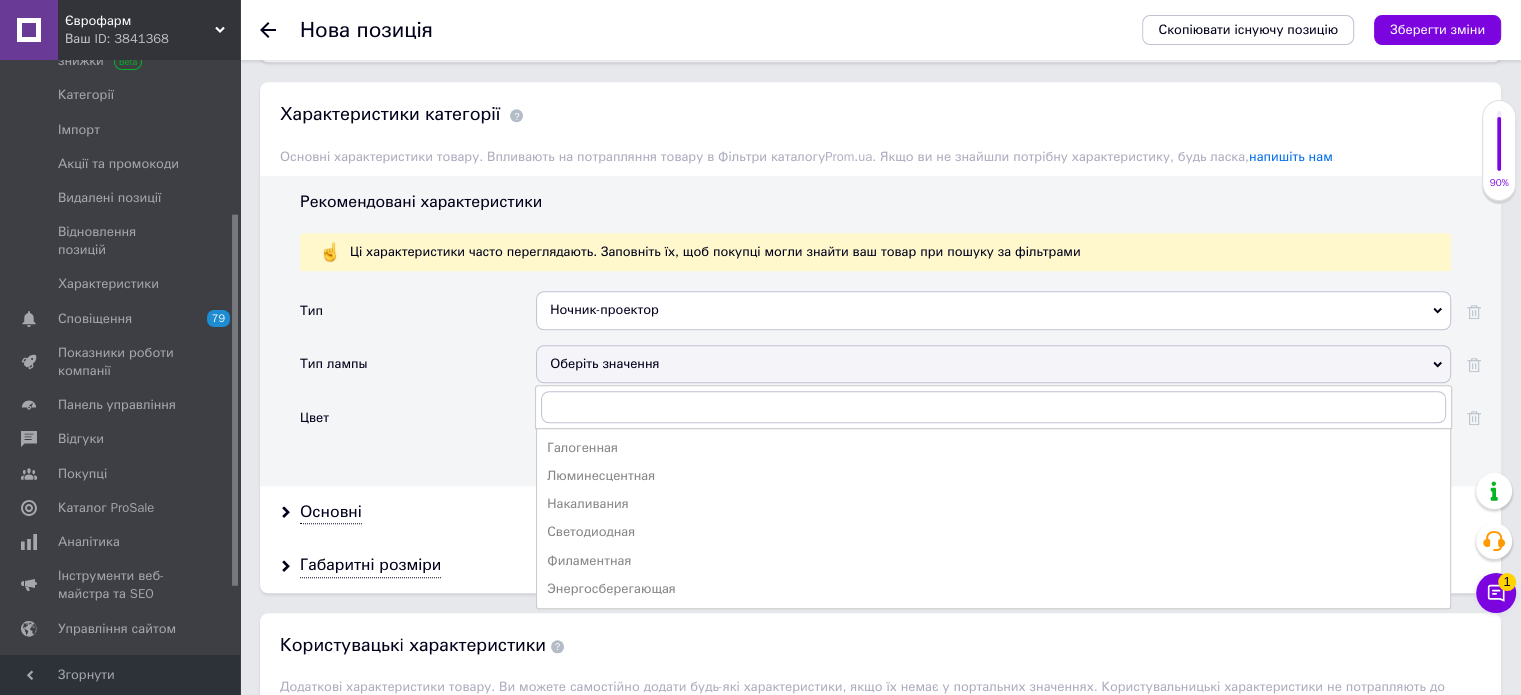 drag, startPoint x: 460, startPoint y: 380, endPoint x: 494, endPoint y: 395, distance: 37.161808 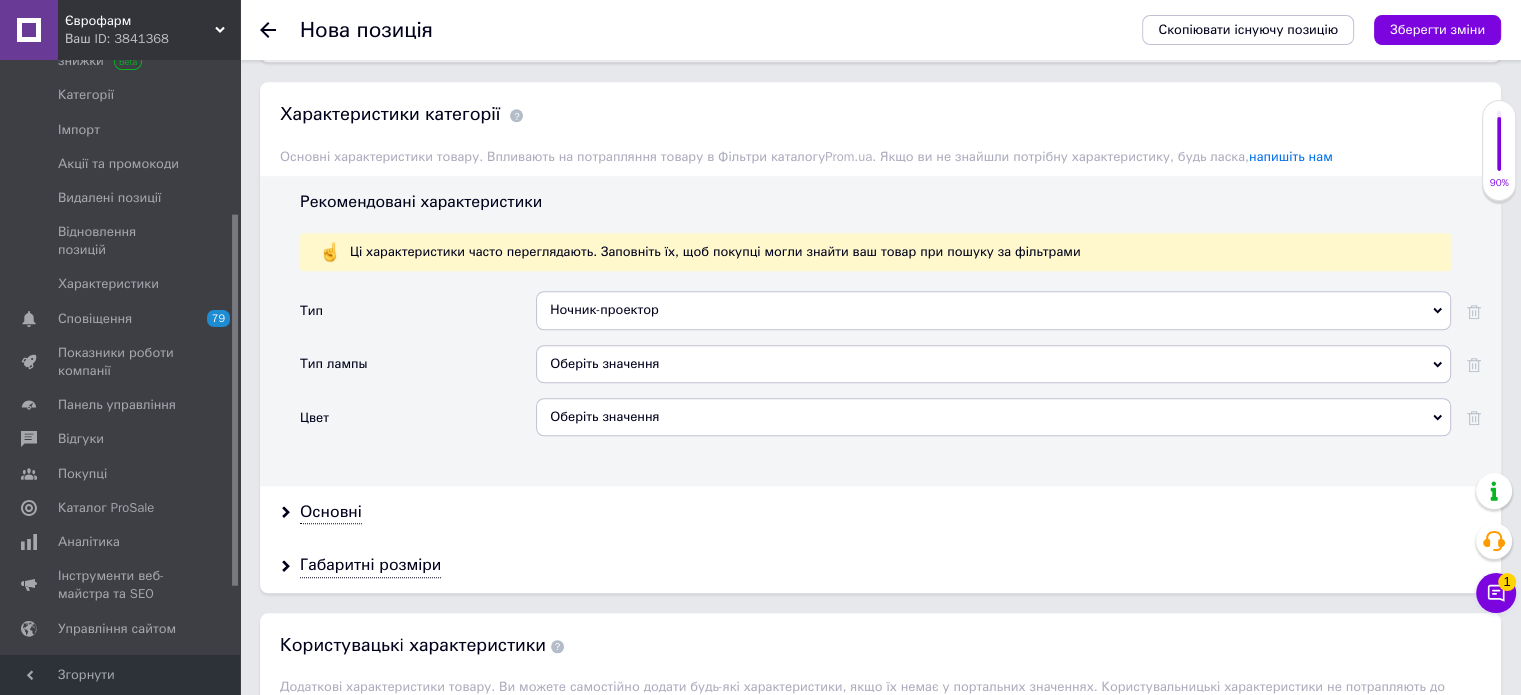 click on "Оберіть значення" at bounding box center [993, 417] 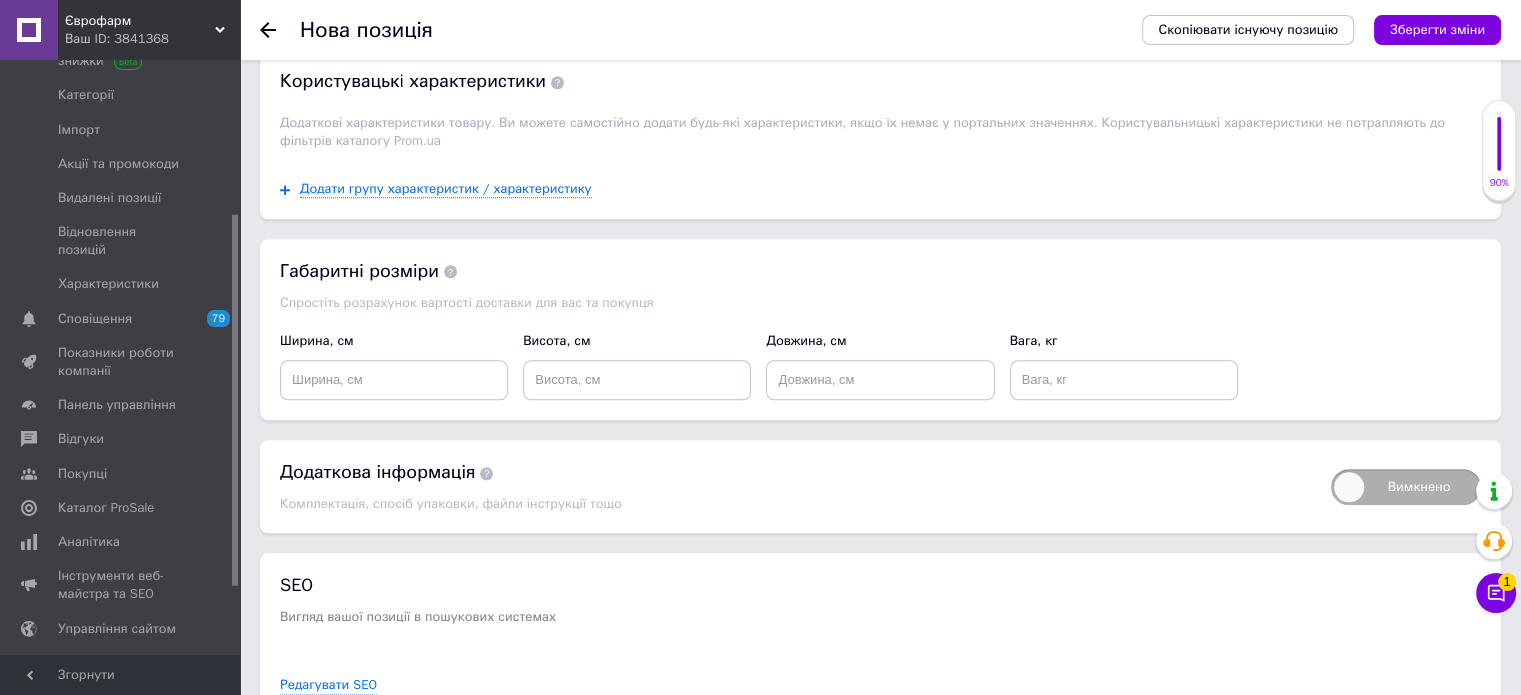 scroll, scrollTop: 2200, scrollLeft: 0, axis: vertical 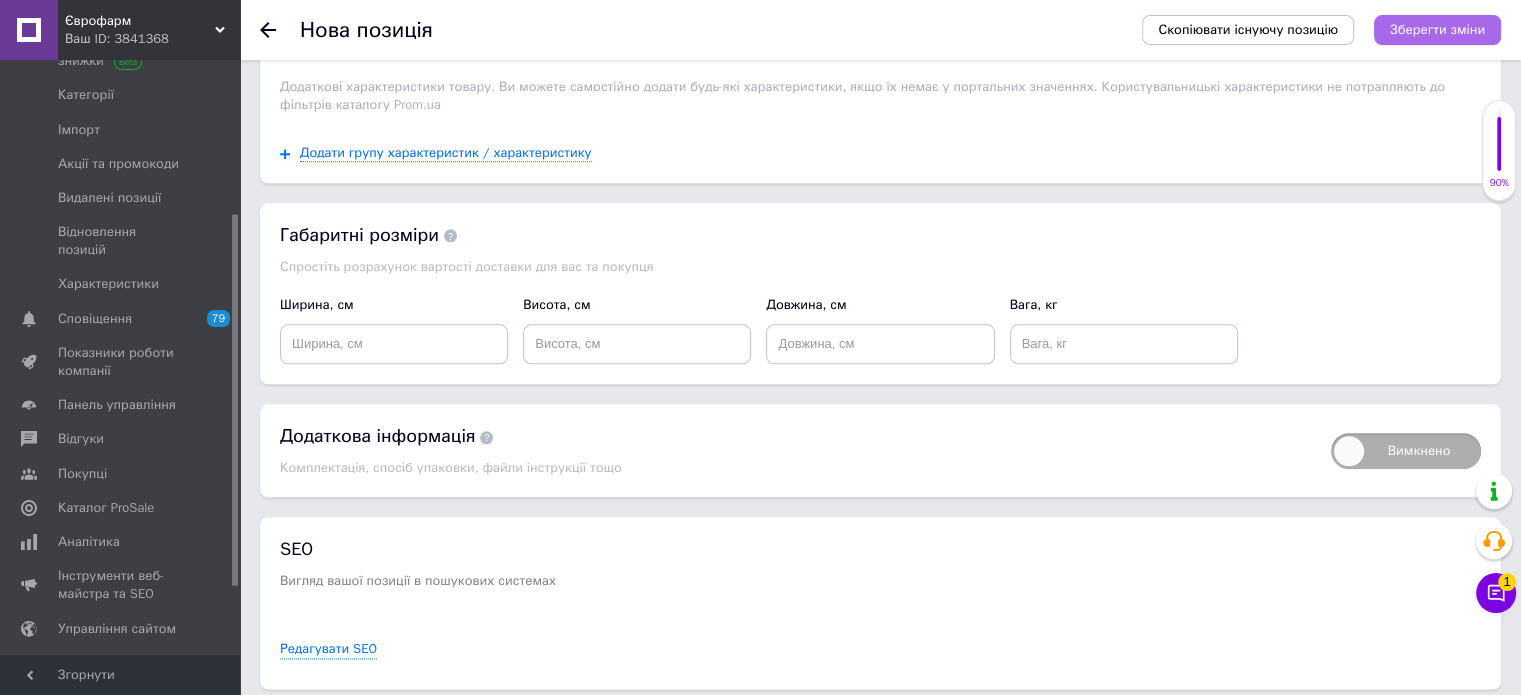 click on "Зберегти зміни" at bounding box center (1437, 29) 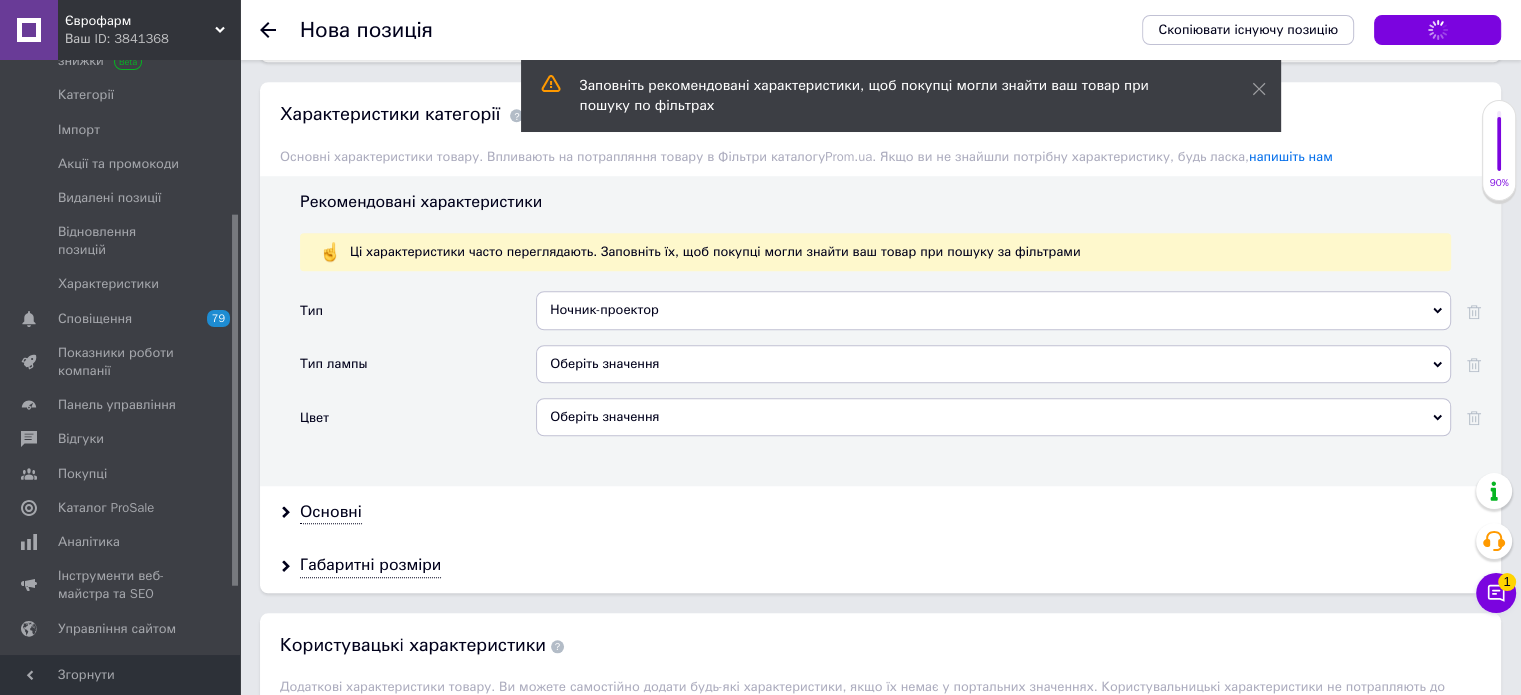 scroll, scrollTop: 1499, scrollLeft: 0, axis: vertical 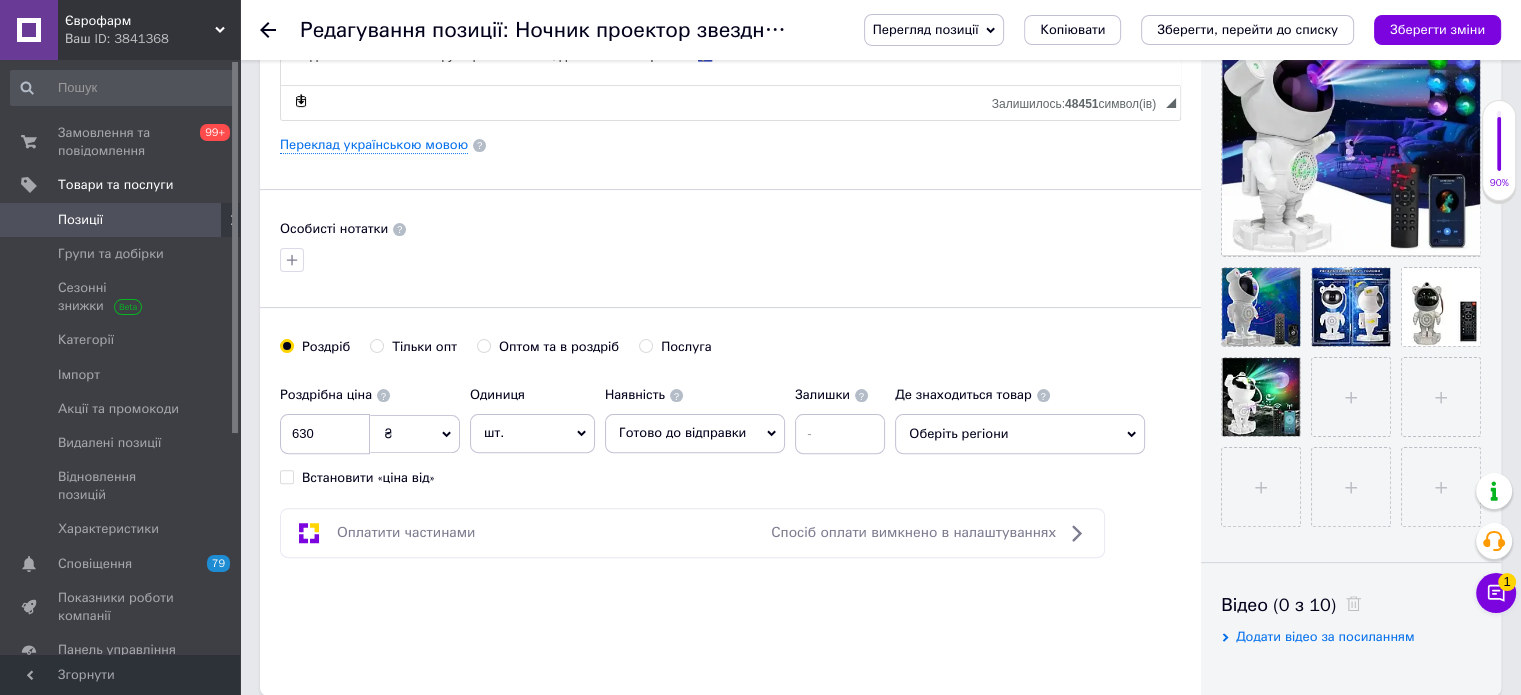 click on "Позиції" at bounding box center [123, 220] 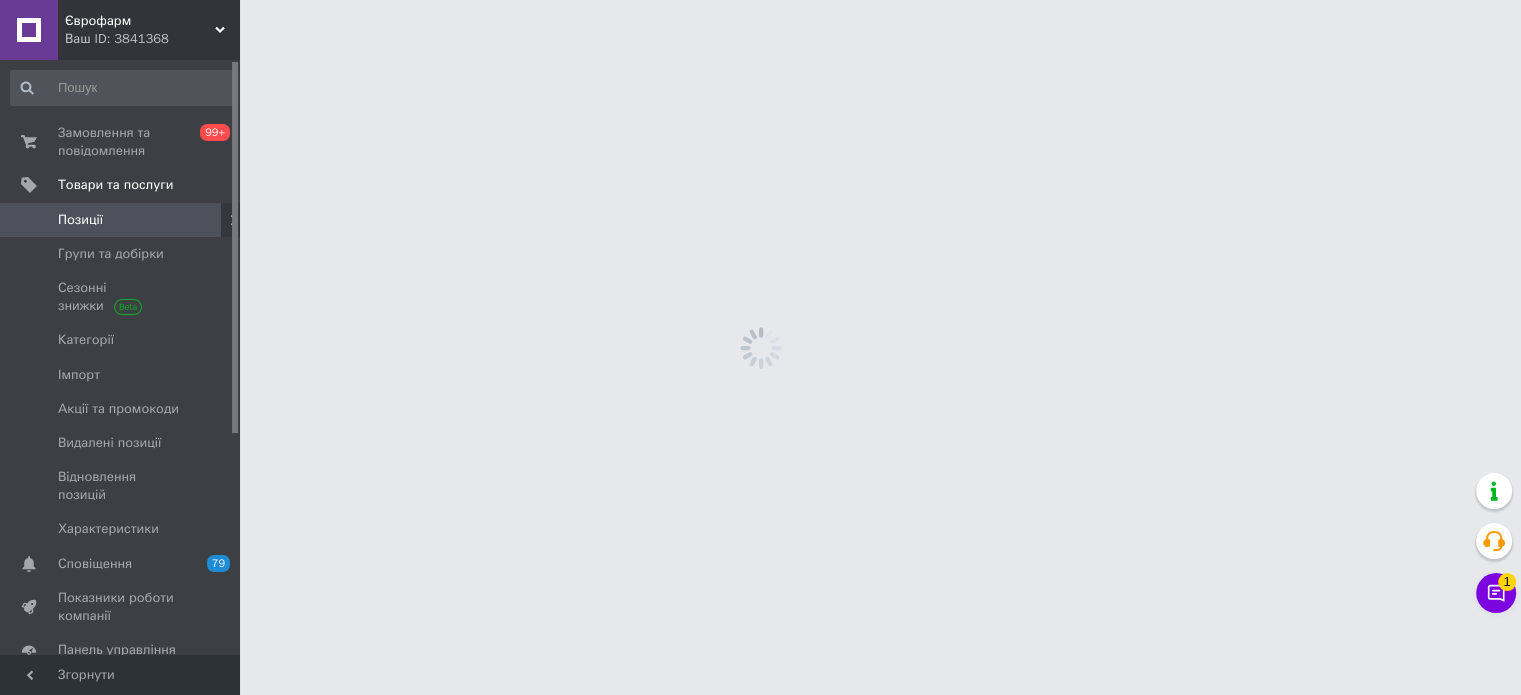 scroll, scrollTop: 0, scrollLeft: 0, axis: both 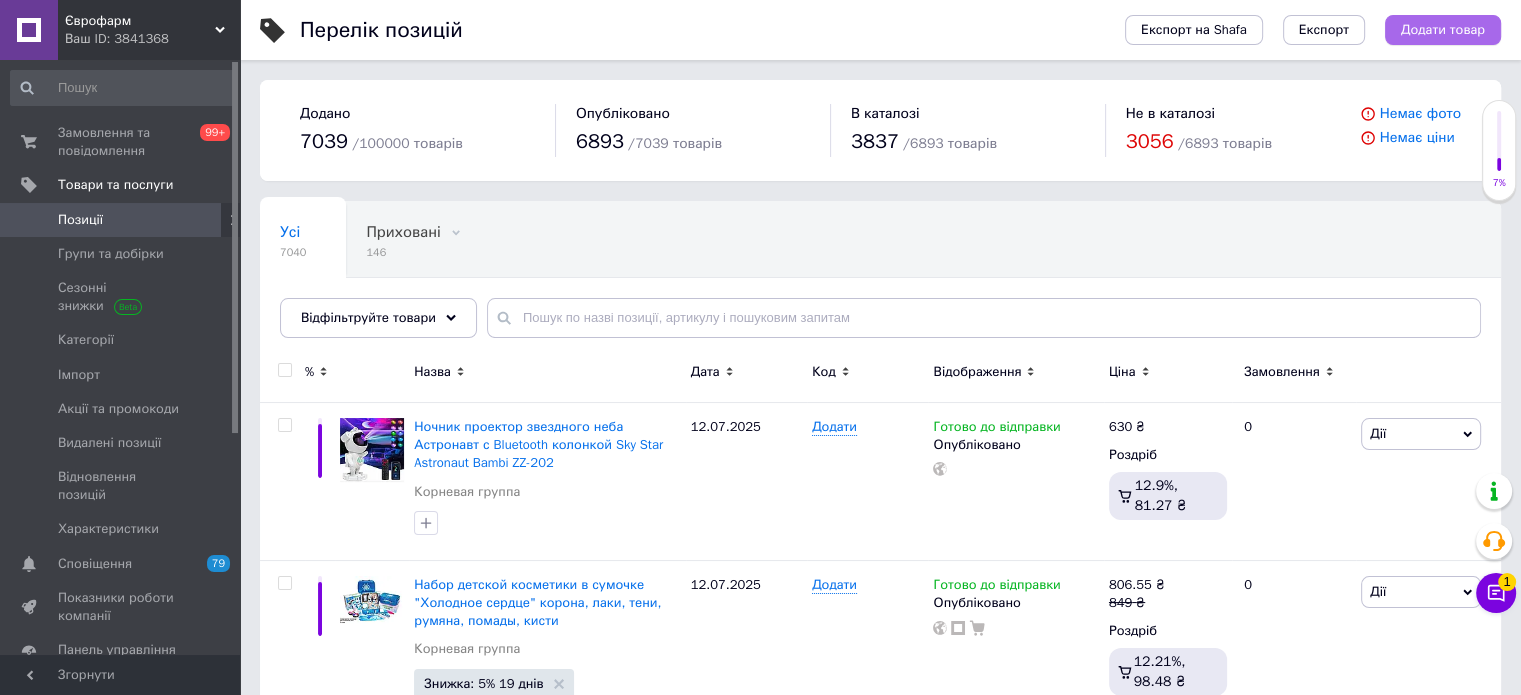 click on "Додати товар" at bounding box center [1443, 30] 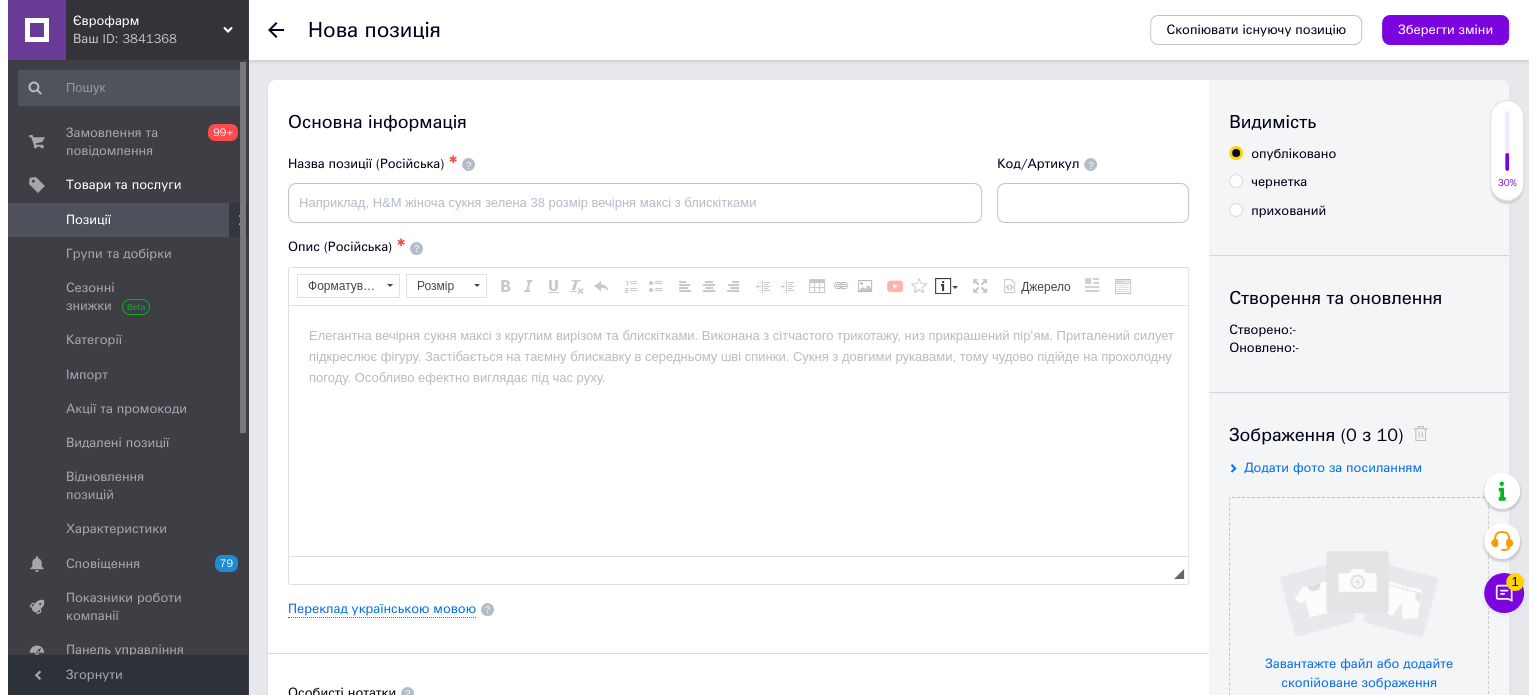 scroll, scrollTop: 0, scrollLeft: 0, axis: both 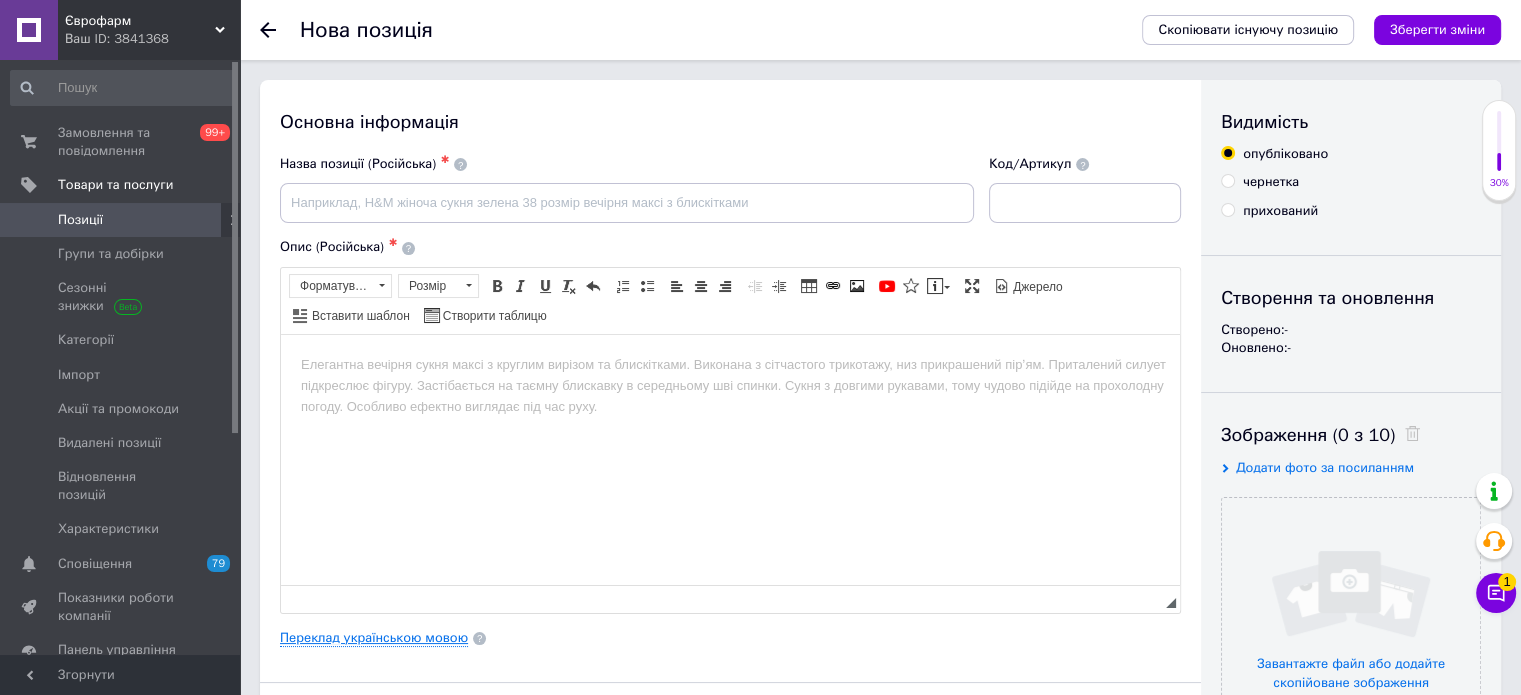 click on "Переклад українською мовою" at bounding box center [374, 638] 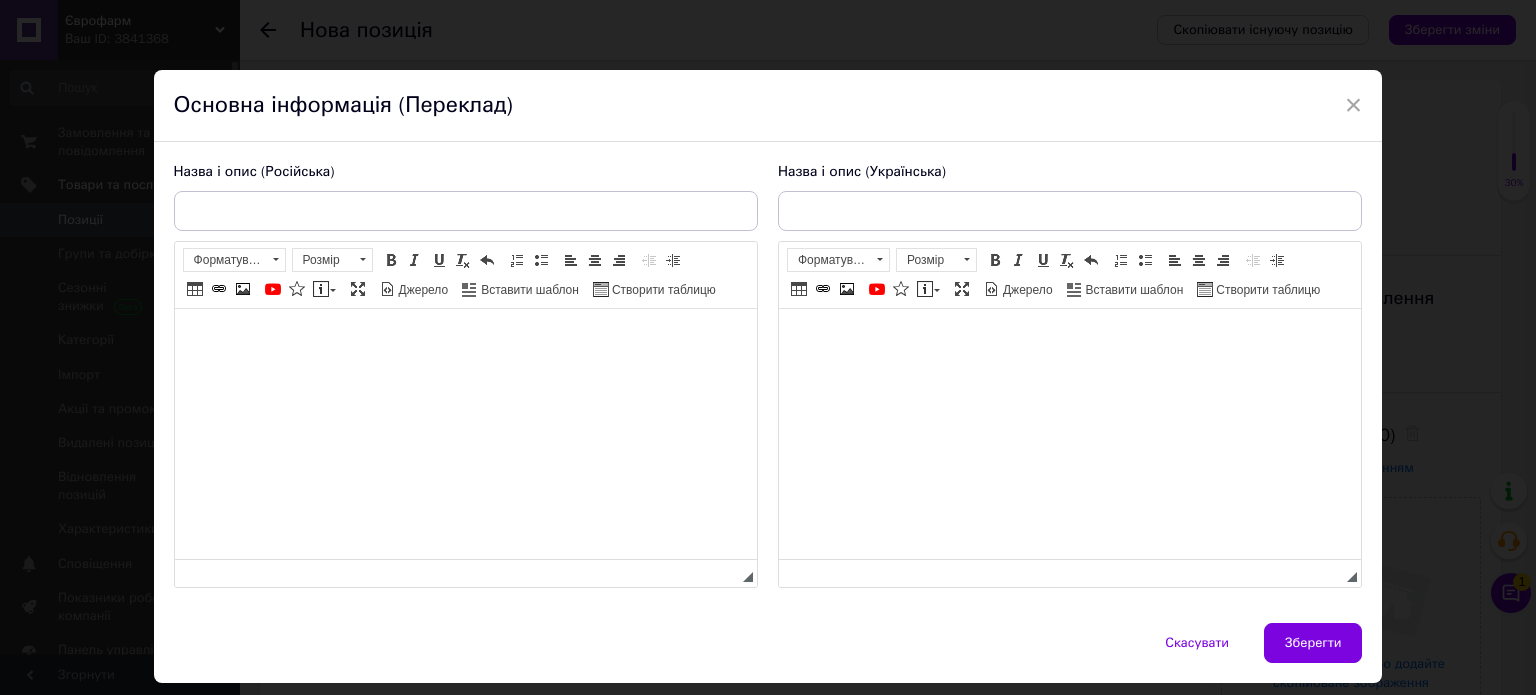 scroll, scrollTop: 0, scrollLeft: 0, axis: both 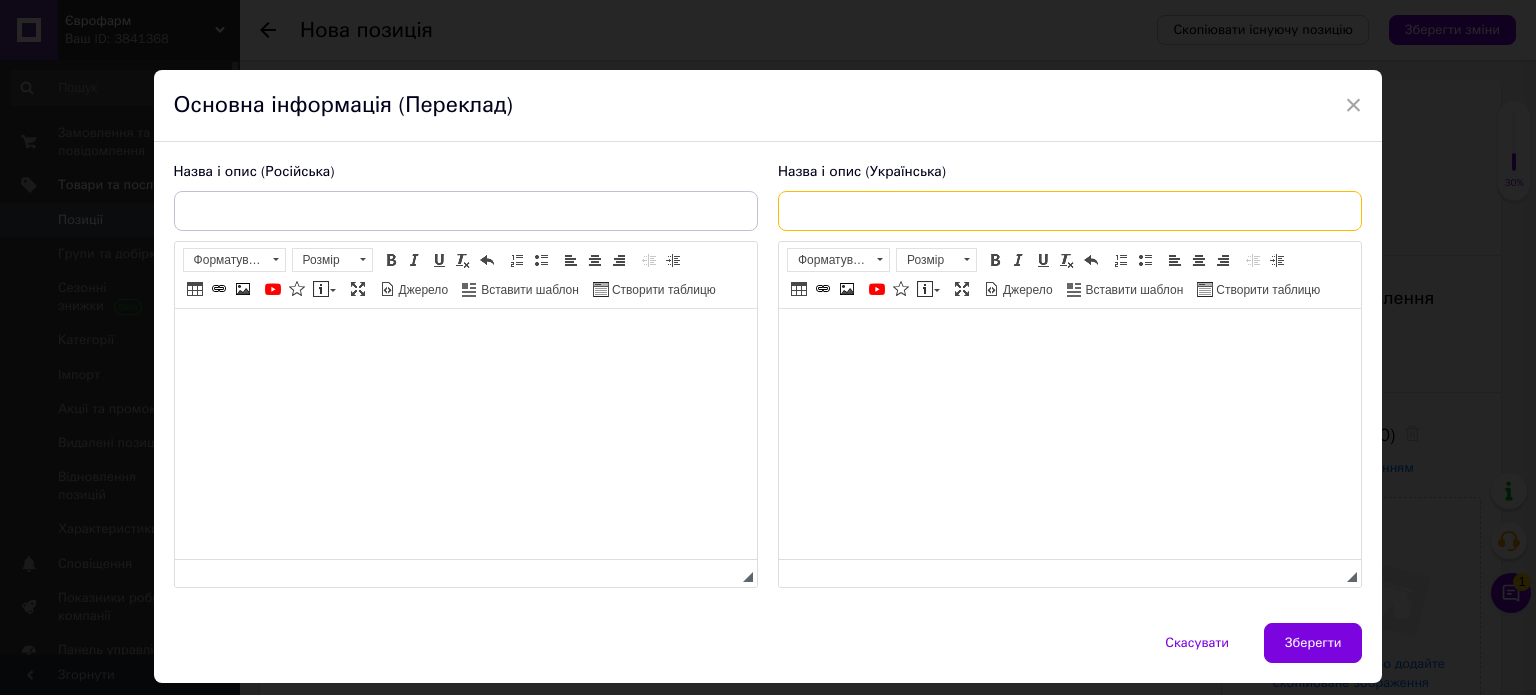 click at bounding box center (1070, 211) 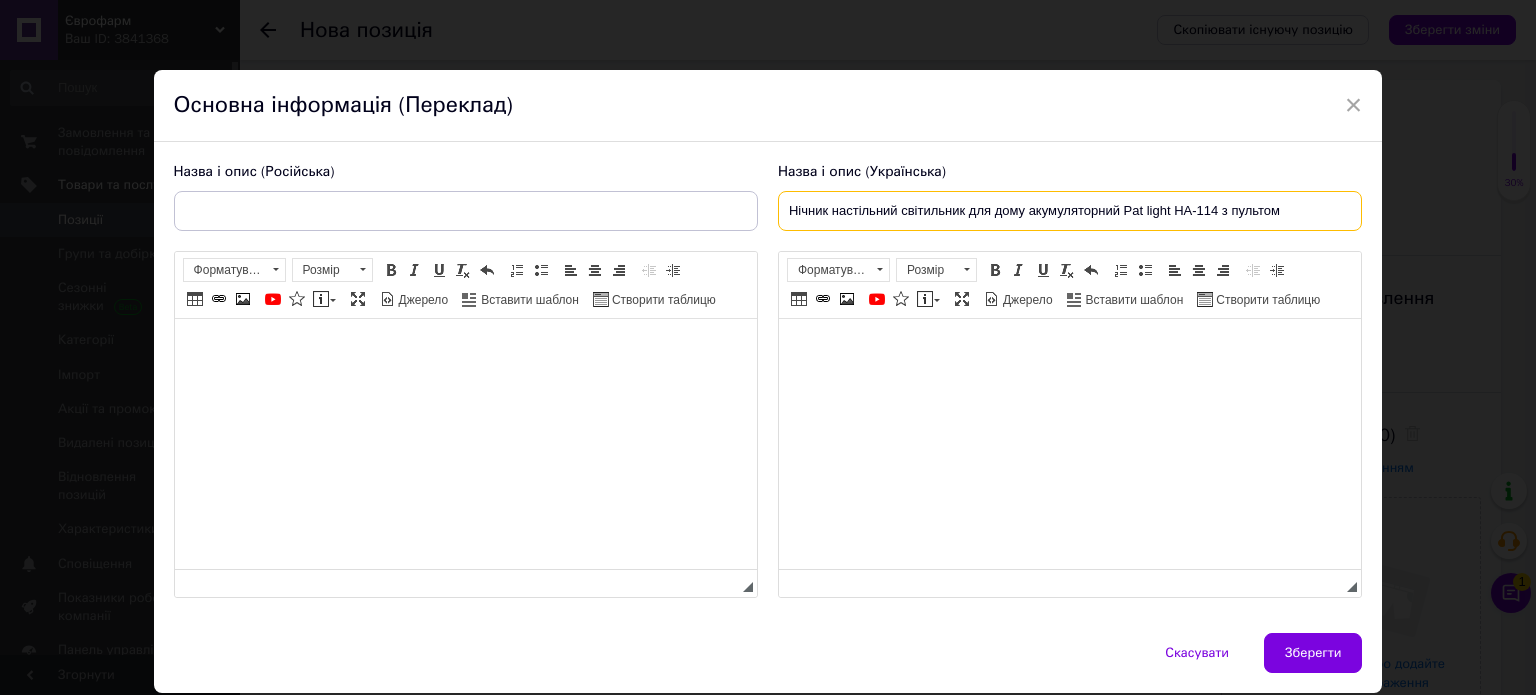 type on "Нічник настільний світильник для дому акумуляторний Pat light HA-114 з пультом" 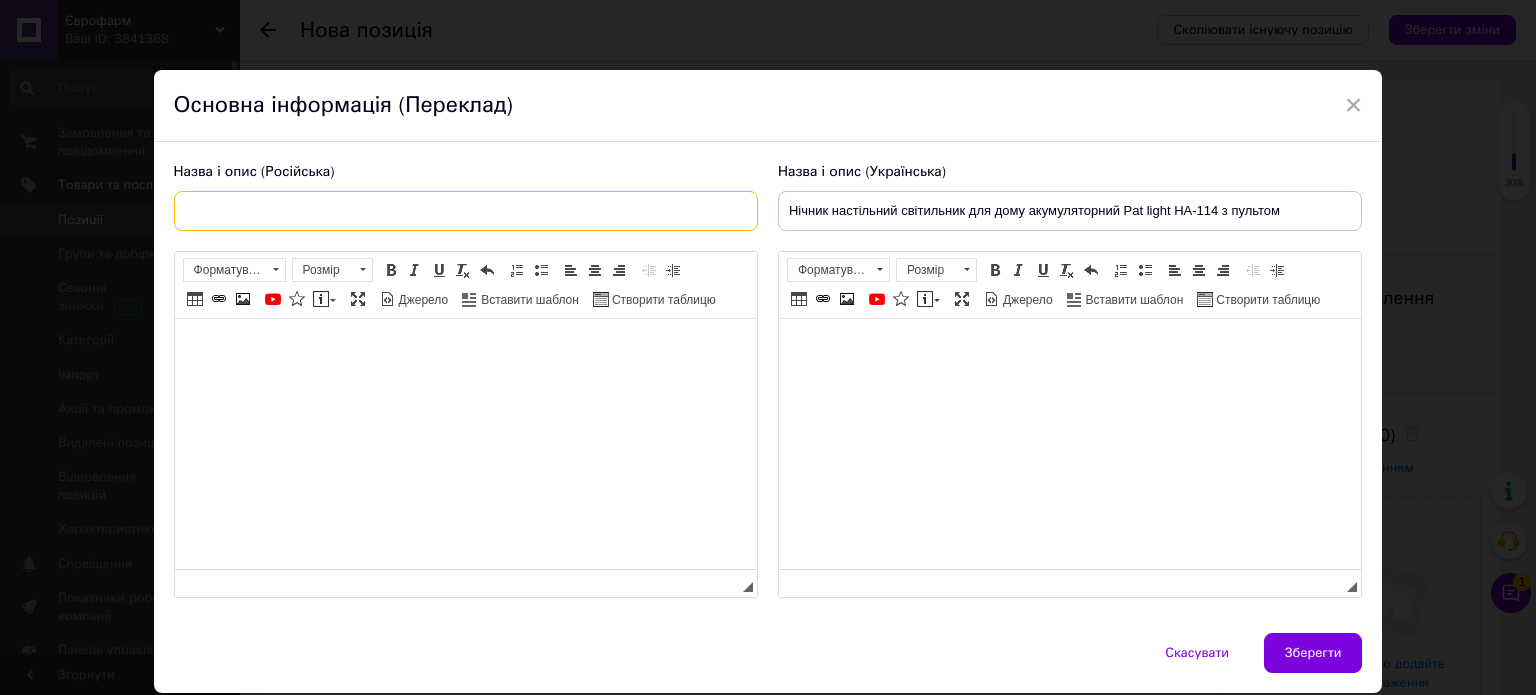 click at bounding box center (466, 211) 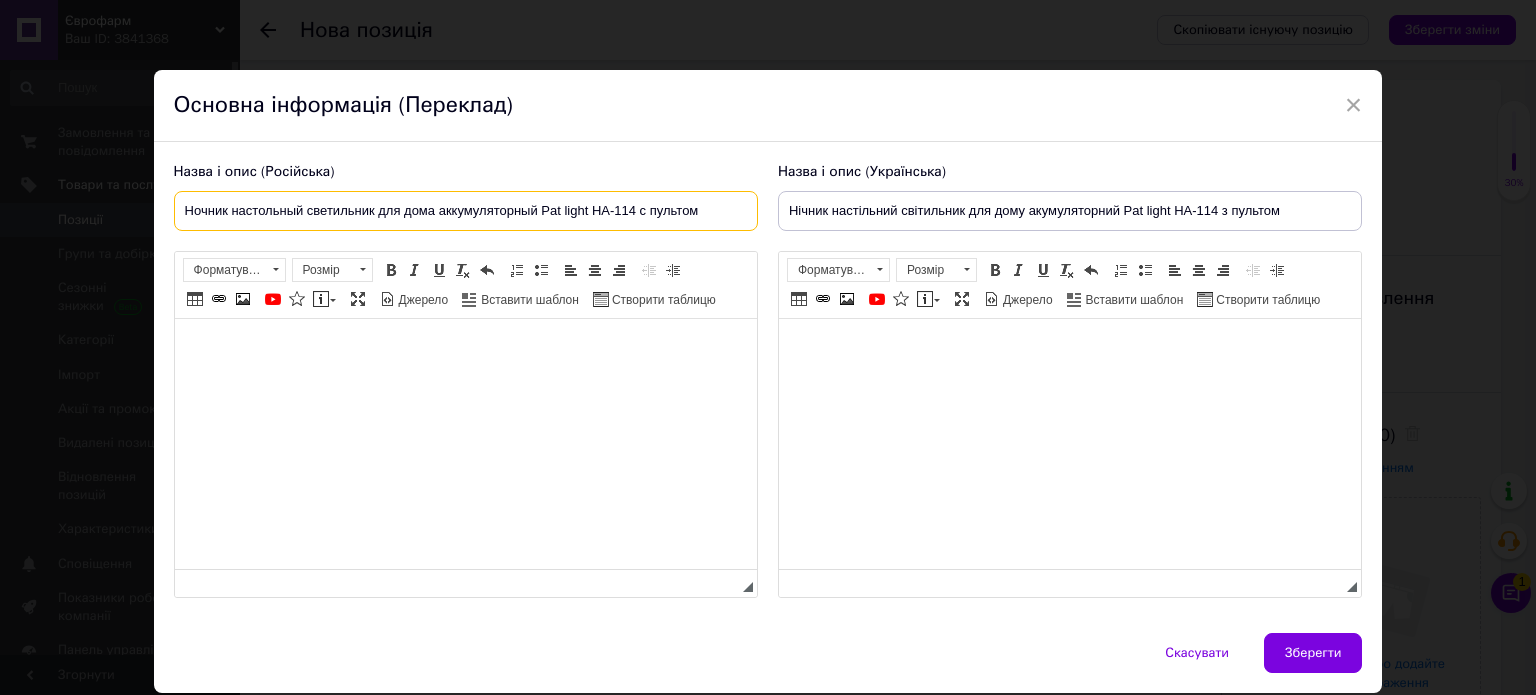 type on "Ночник настольный светильник для дома аккумуляторный Pat light HA-114 с пультом" 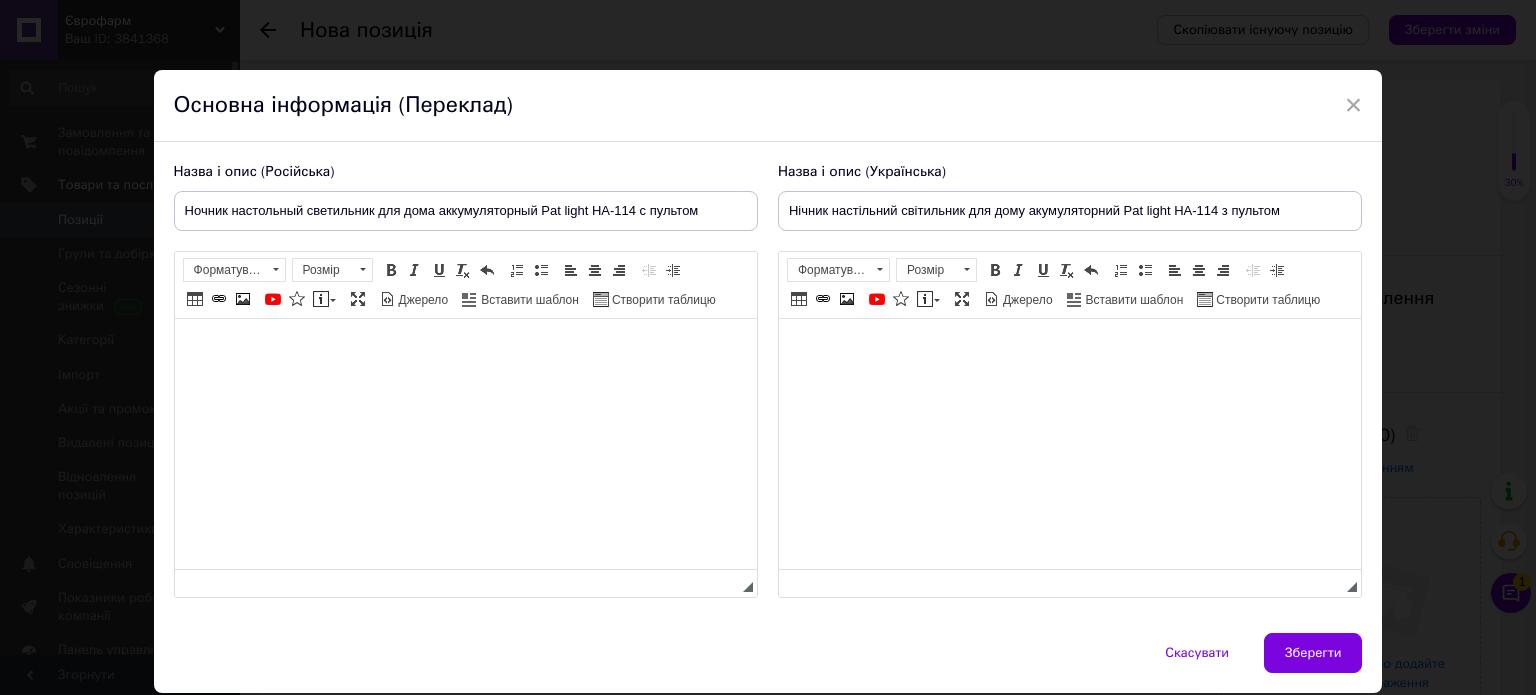 click at bounding box center (1069, 349) 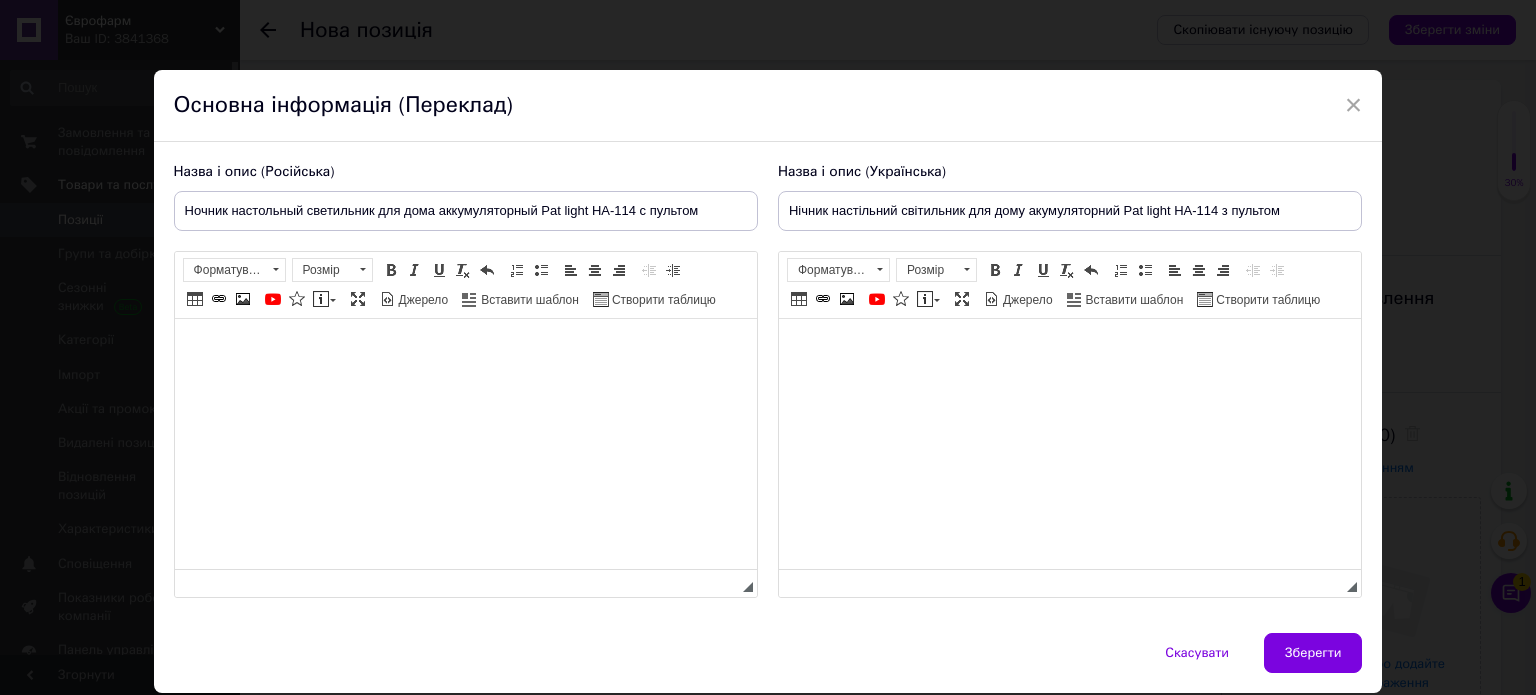 scroll, scrollTop: 760, scrollLeft: 0, axis: vertical 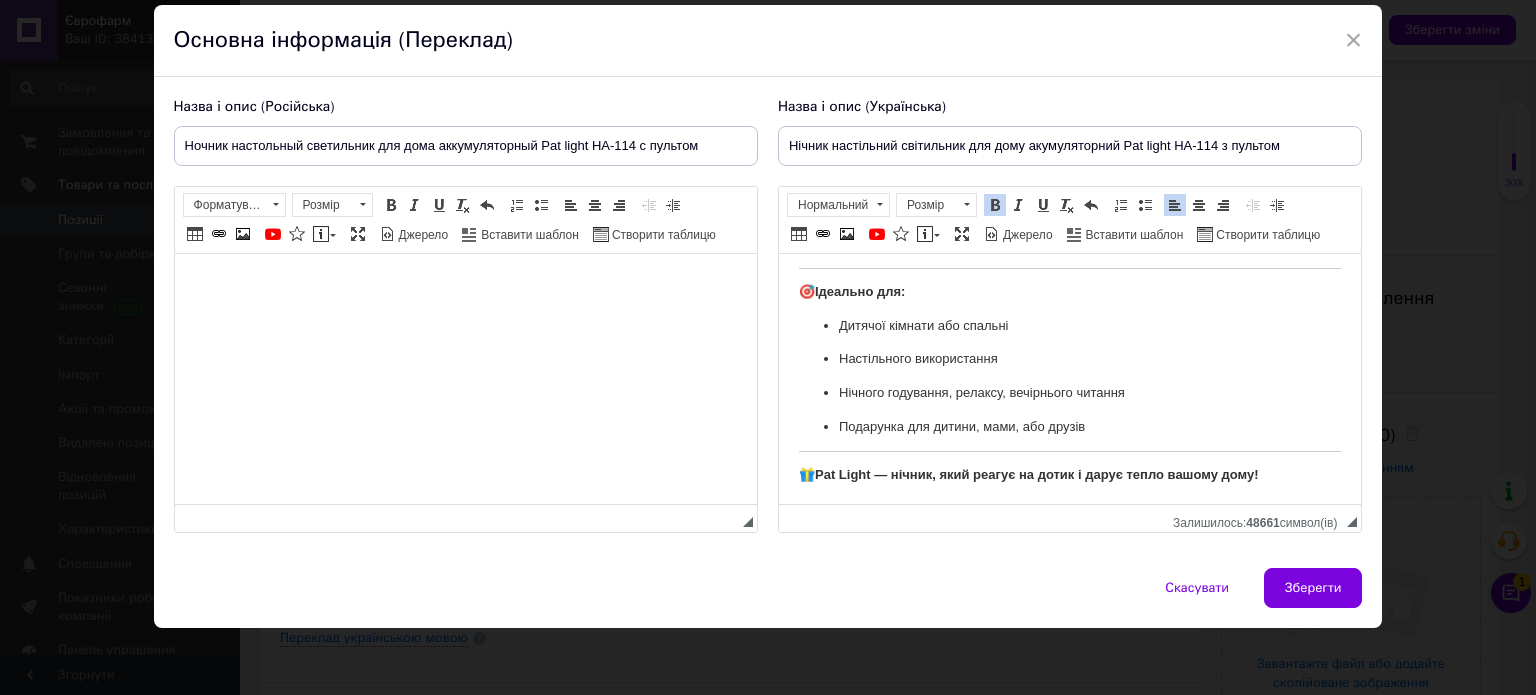 click at bounding box center [465, 284] 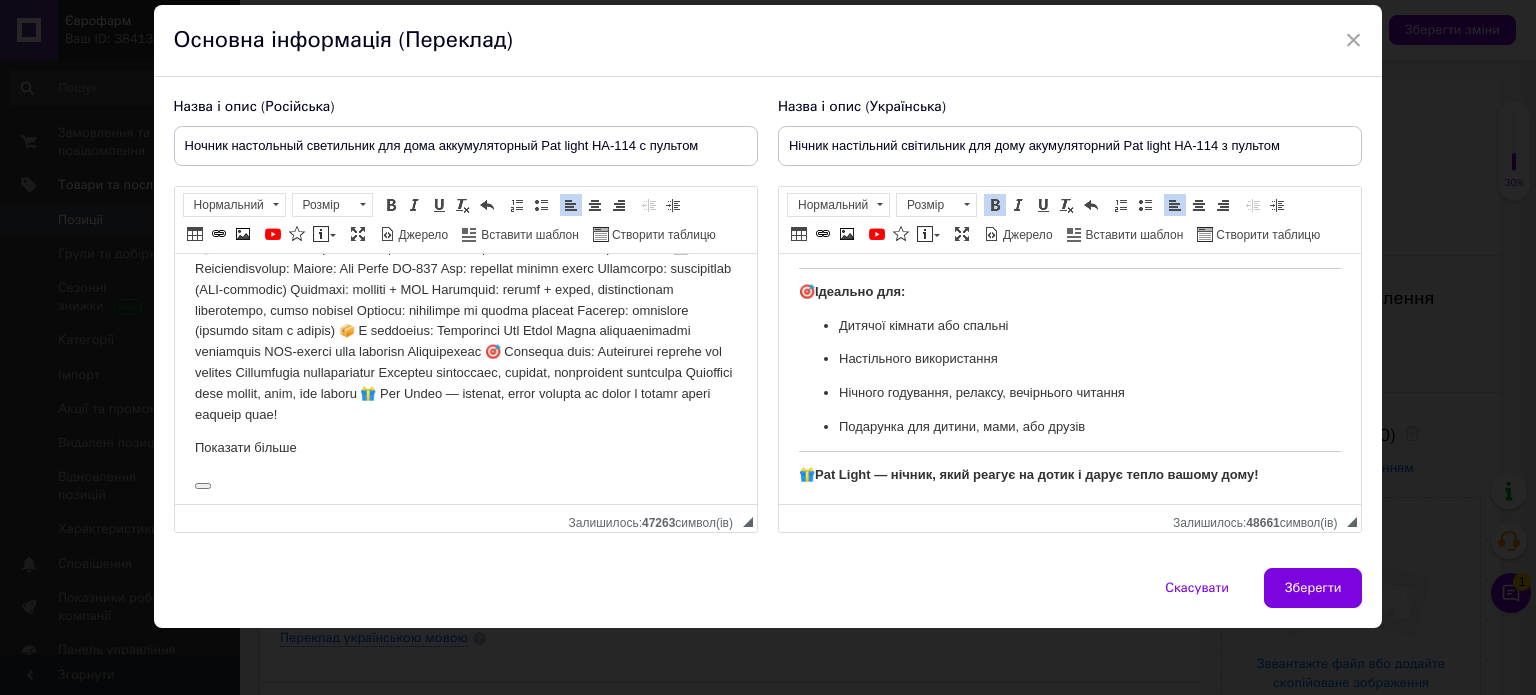 scroll, scrollTop: 0, scrollLeft: 0, axis: both 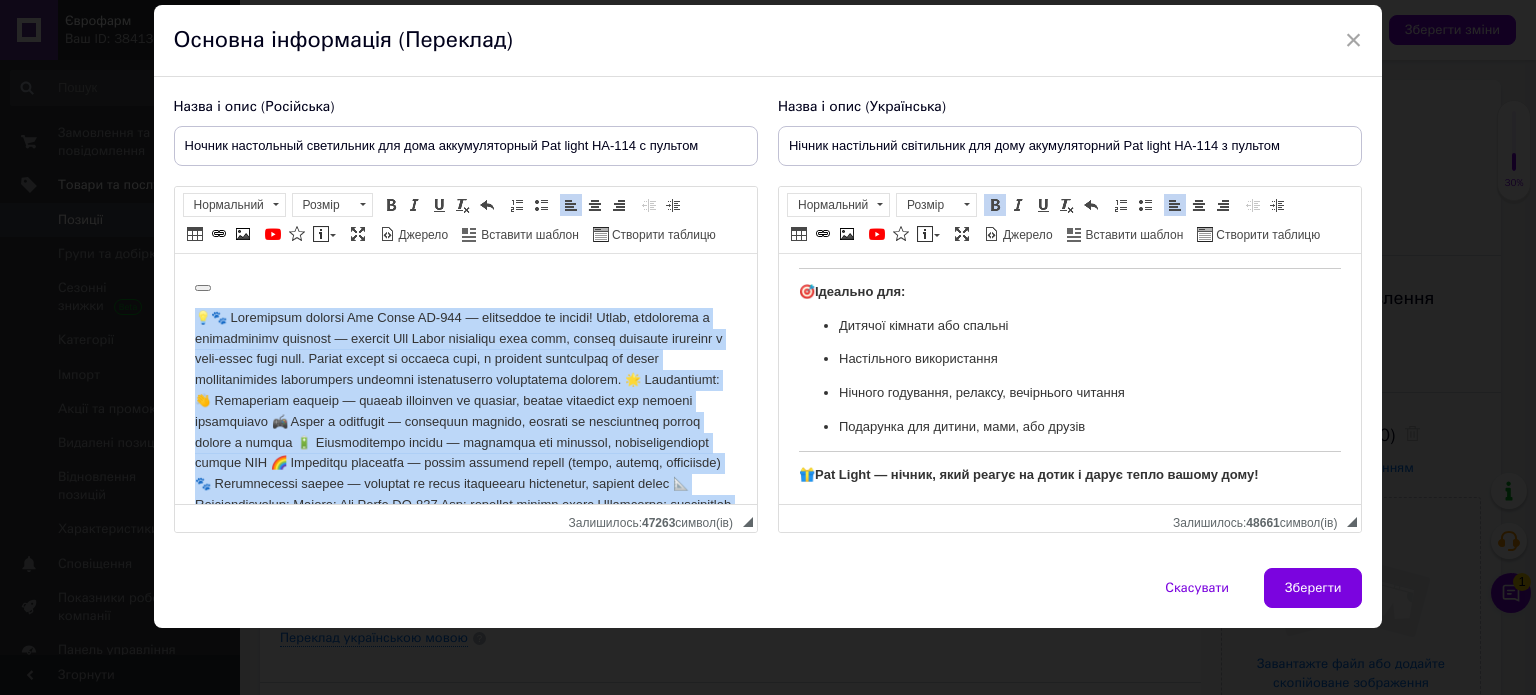 drag, startPoint x: 602, startPoint y: 474, endPoint x: 0, endPoint y: 137, distance: 689.90796 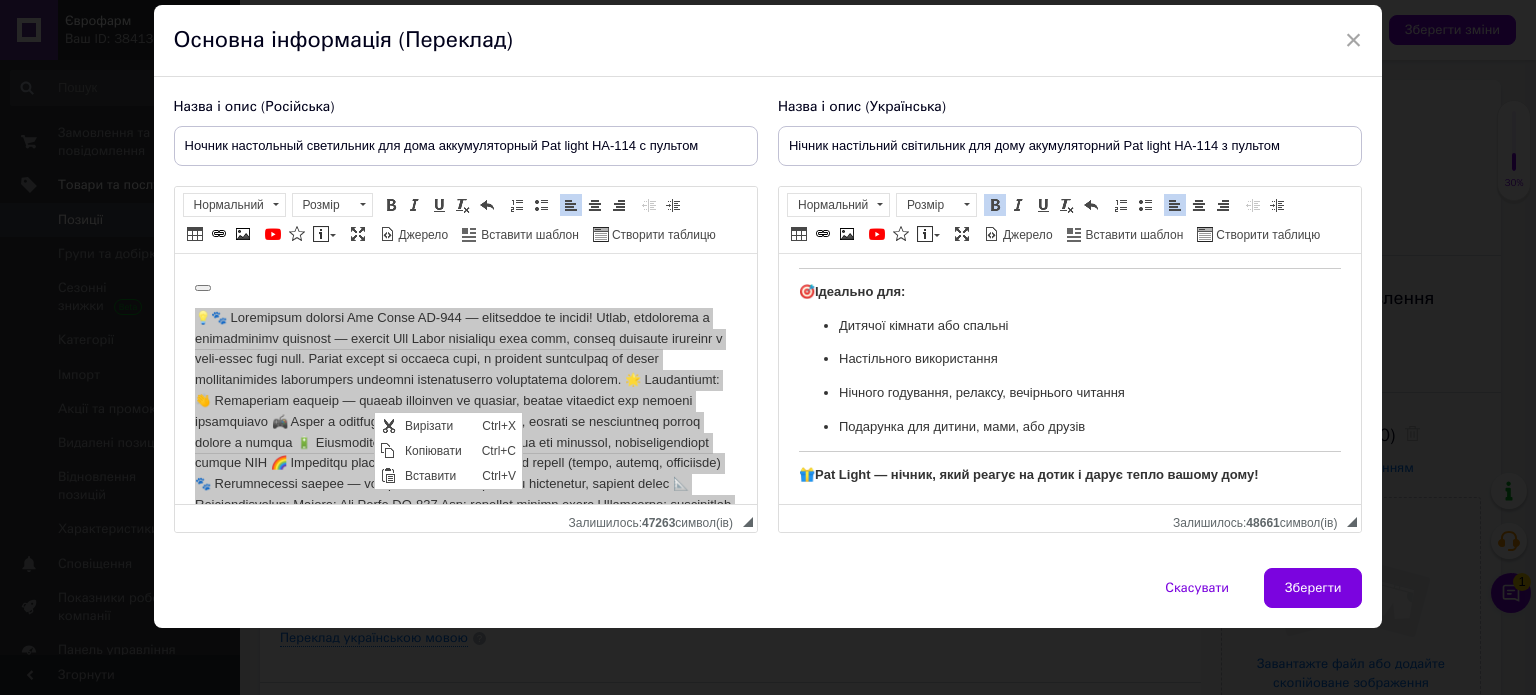 scroll, scrollTop: 0, scrollLeft: 0, axis: both 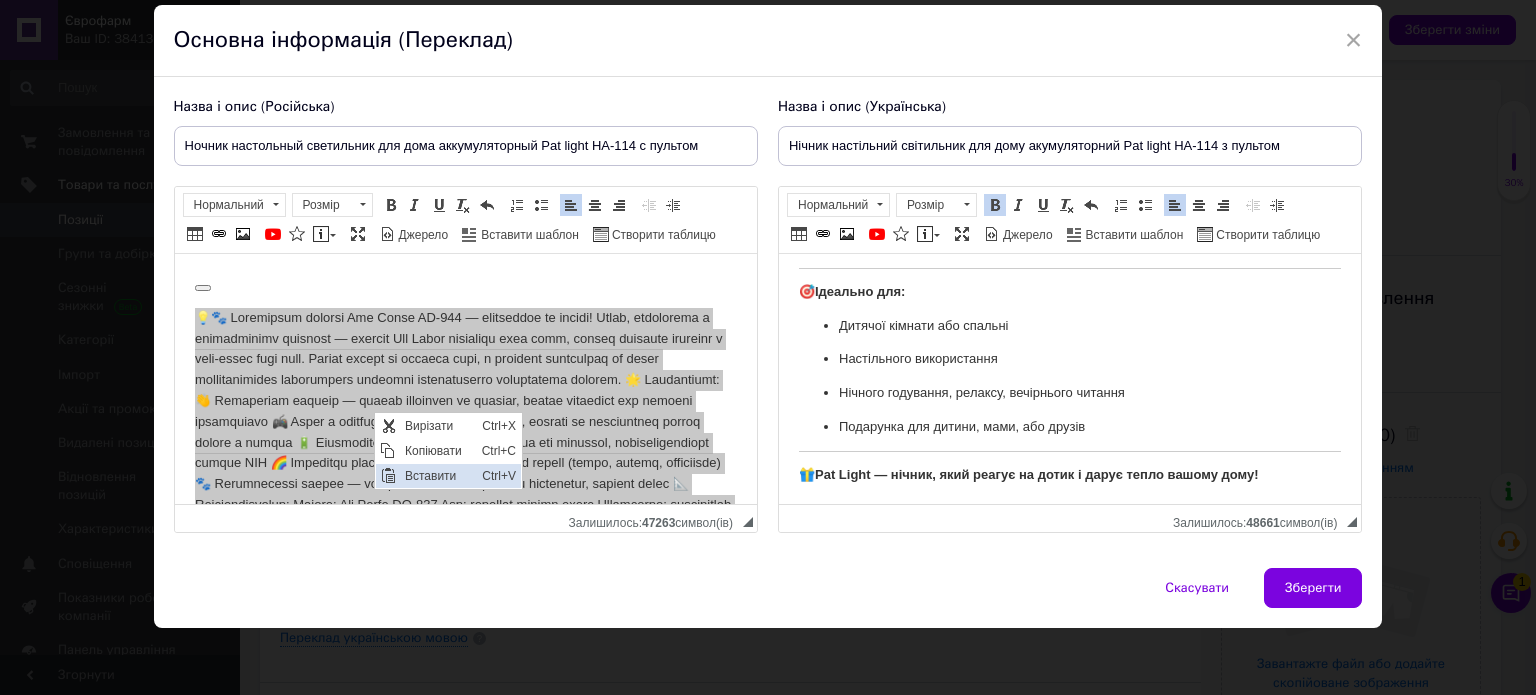 click on "Вставити" at bounding box center (437, 476) 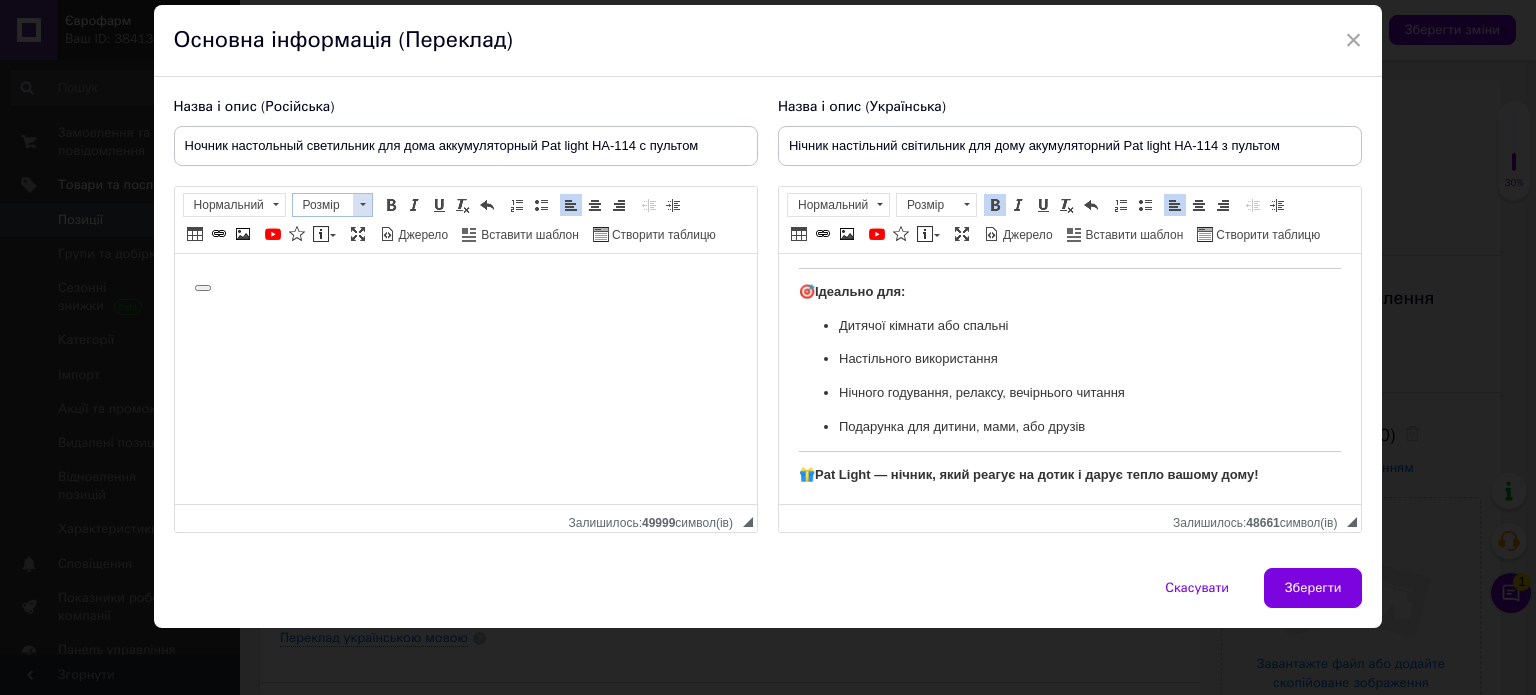 type 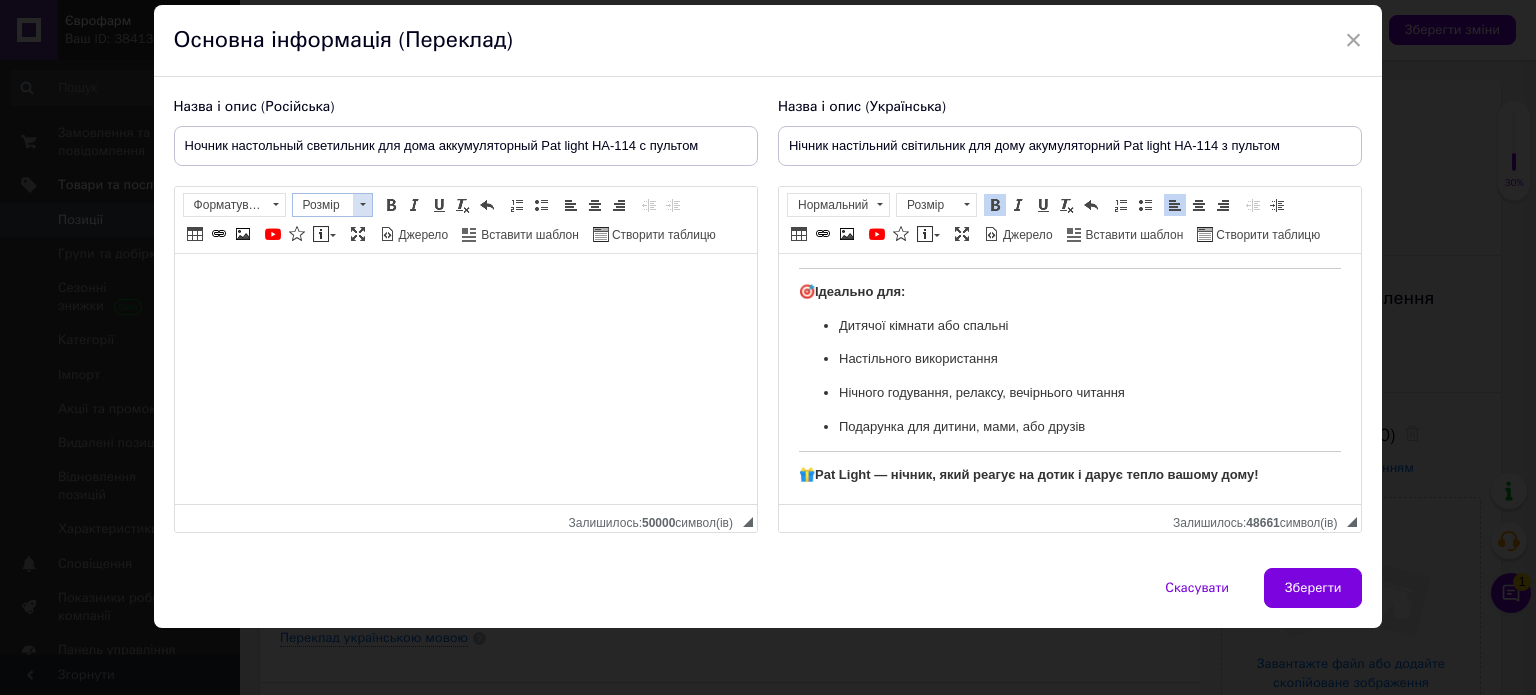 scroll, scrollTop: 656, scrollLeft: 0, axis: vertical 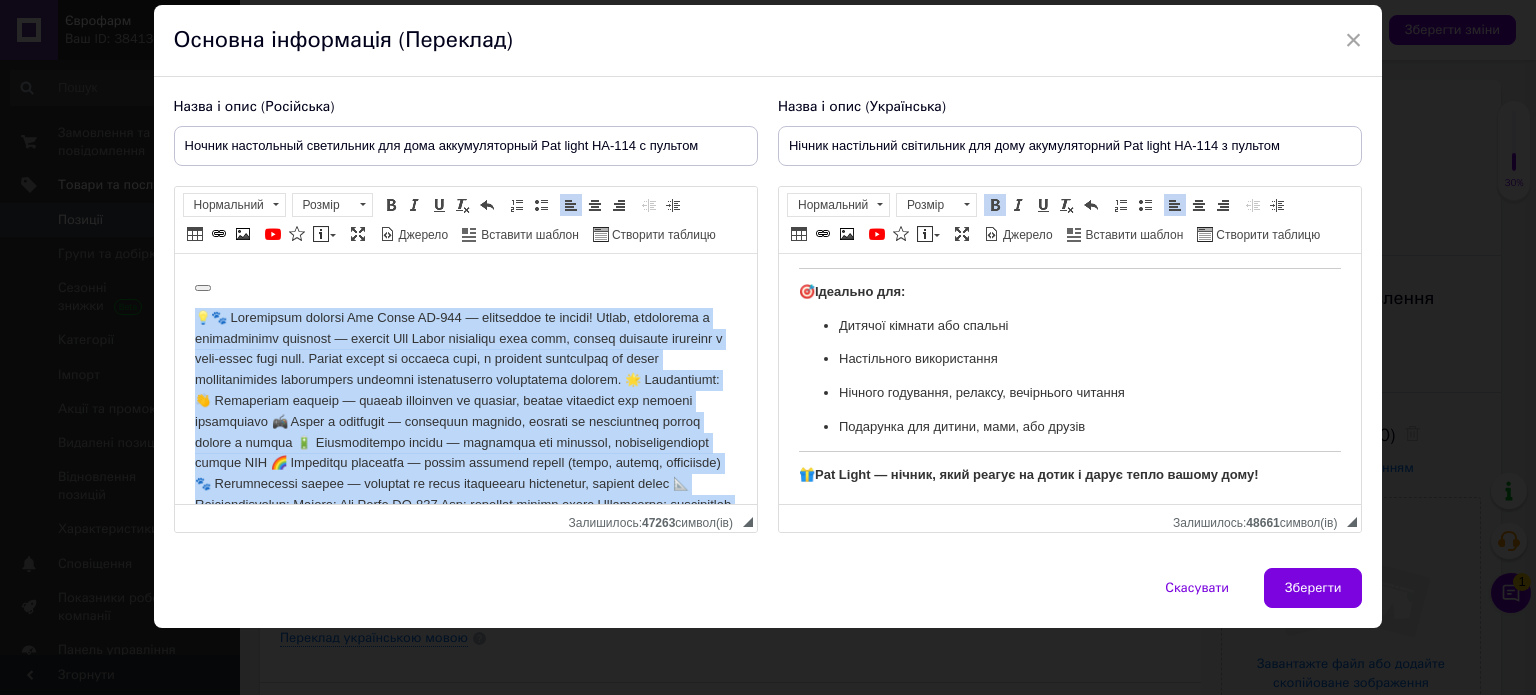 drag, startPoint x: 624, startPoint y: 485, endPoint x: 152, endPoint y: 131, distance: 590 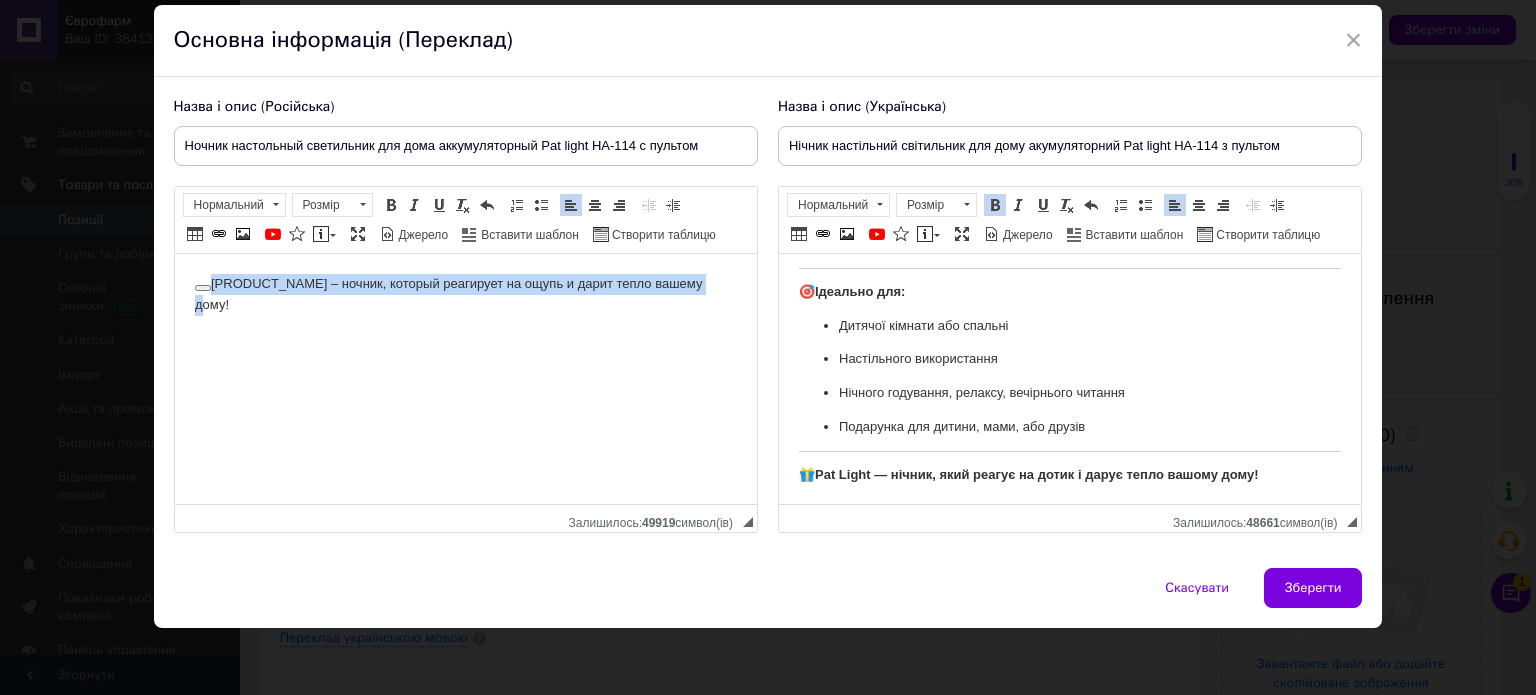 drag, startPoint x: 718, startPoint y: 285, endPoint x: 0, endPoint y: 292, distance: 718.0341 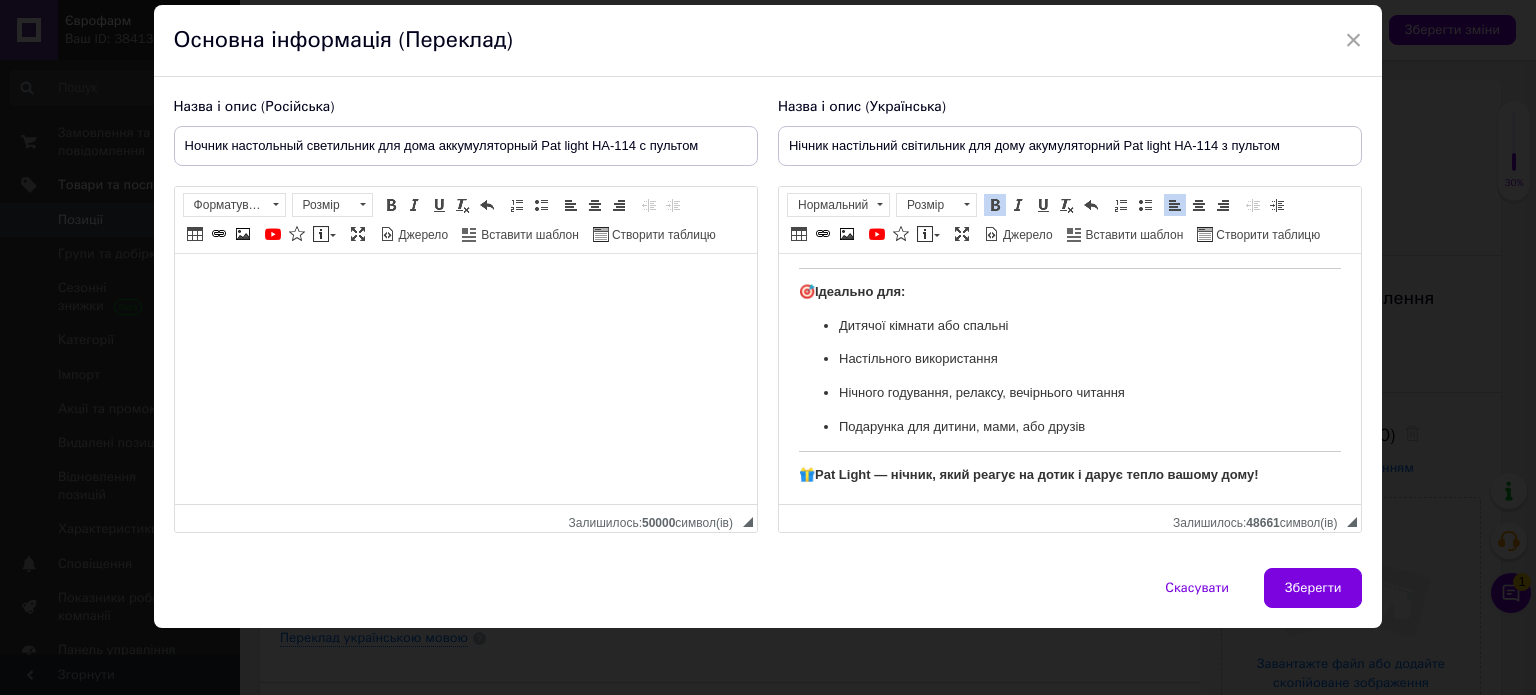 click at bounding box center (465, 284) 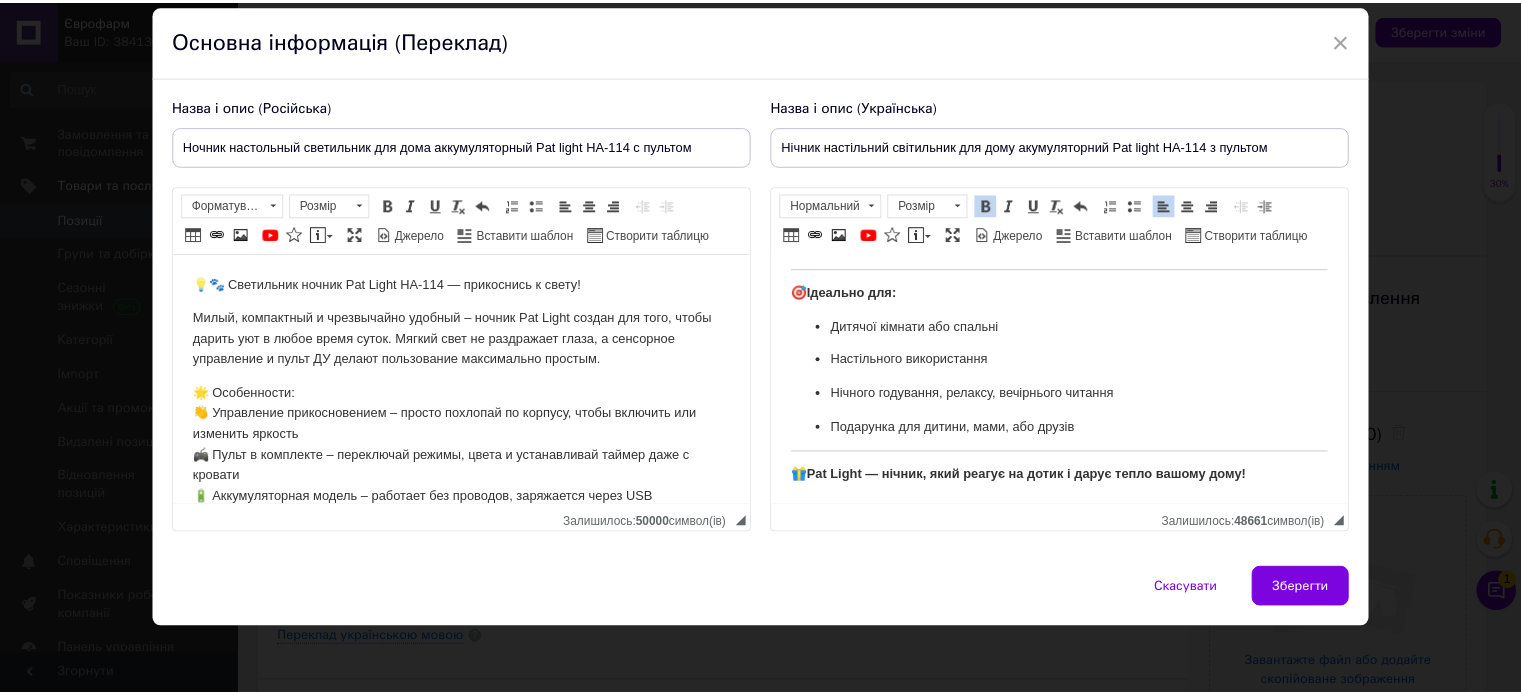 scroll, scrollTop: 704, scrollLeft: 0, axis: vertical 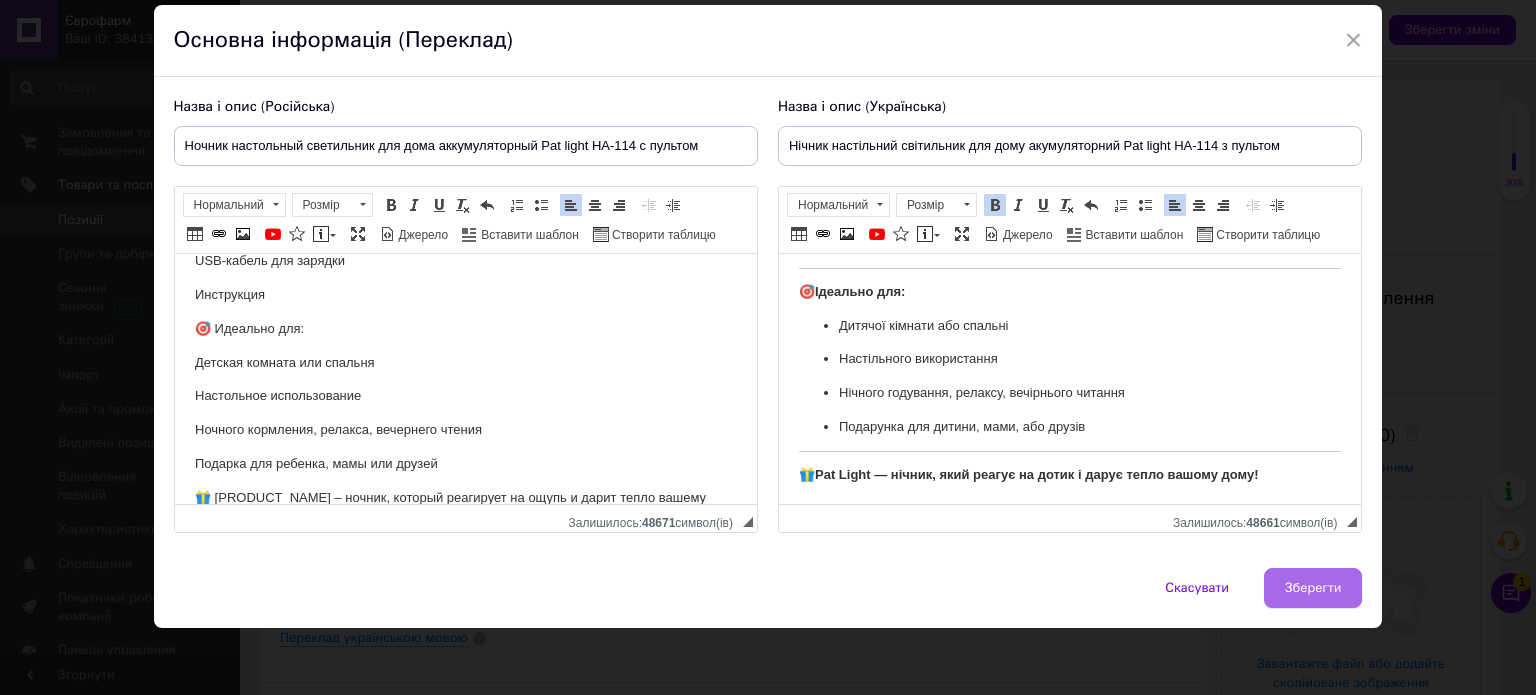 click on "Зберегти" at bounding box center [1313, 588] 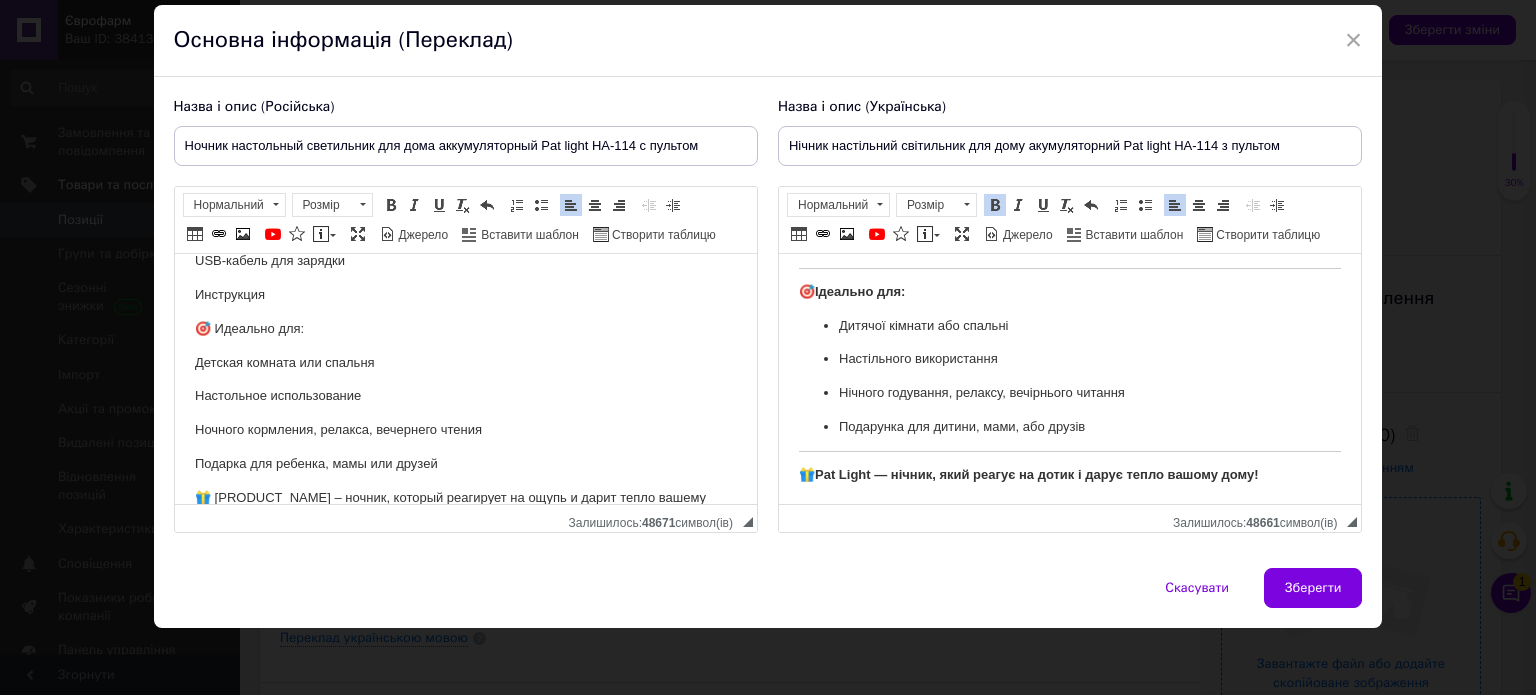 type on "Ночник настольный светильник для дома аккумуляторный Pat light HA-114 с пультом" 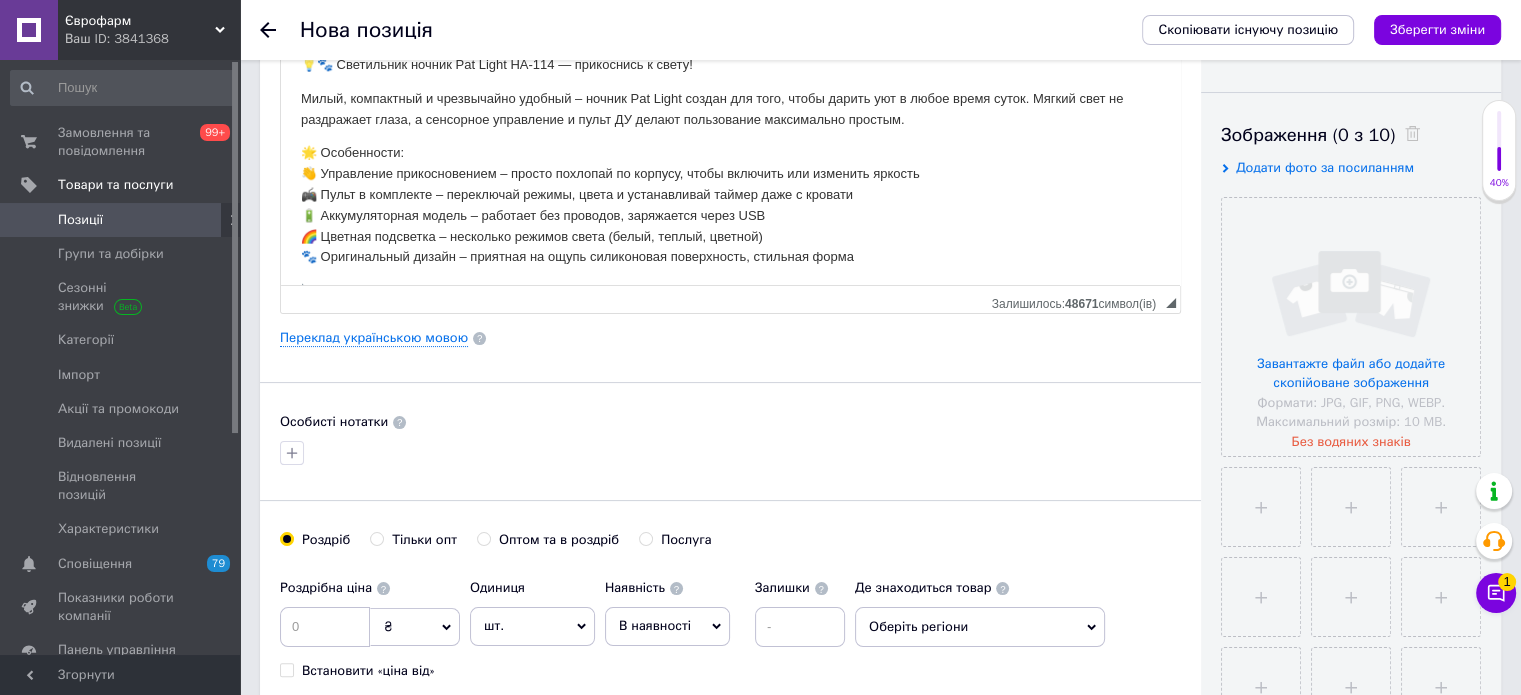 scroll, scrollTop: 500, scrollLeft: 0, axis: vertical 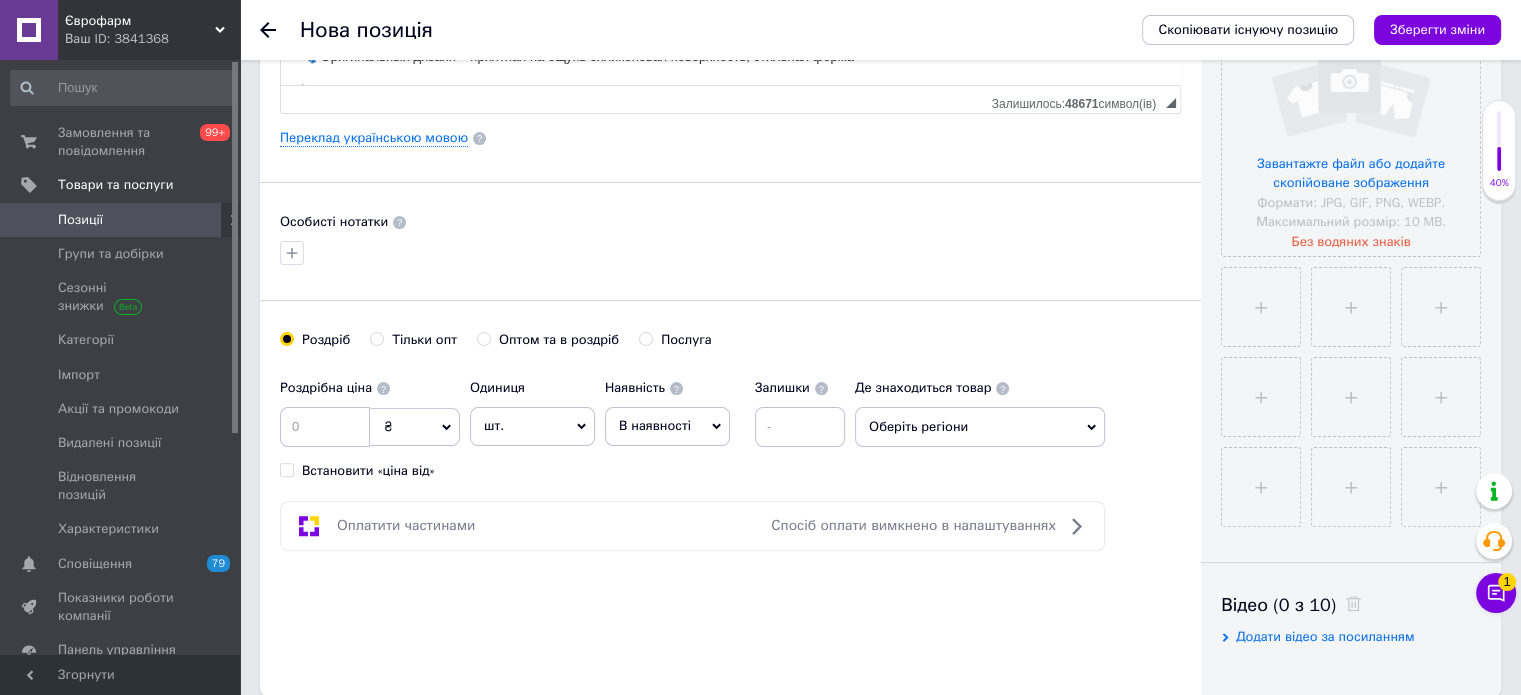 click on "В наявності" at bounding box center (655, 425) 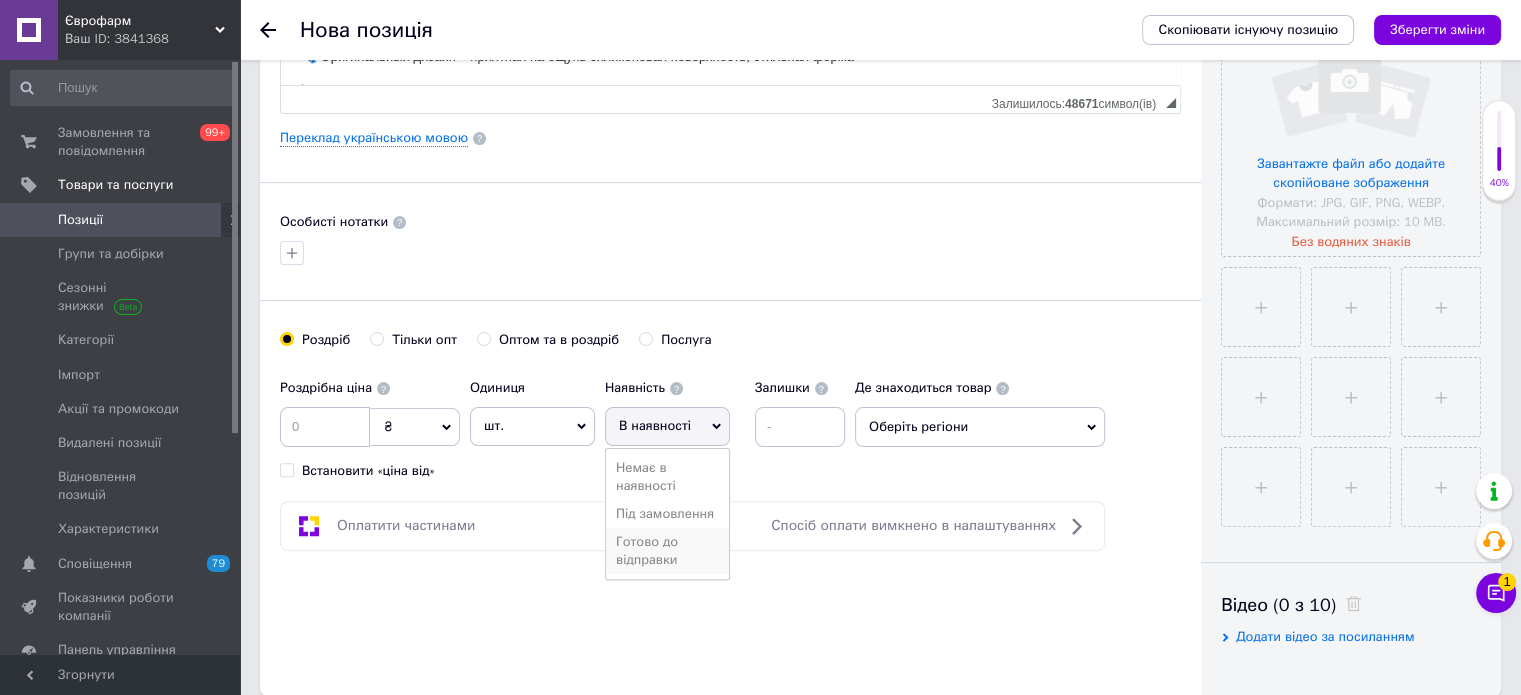 click on "Готово до відправки" at bounding box center (667, 551) 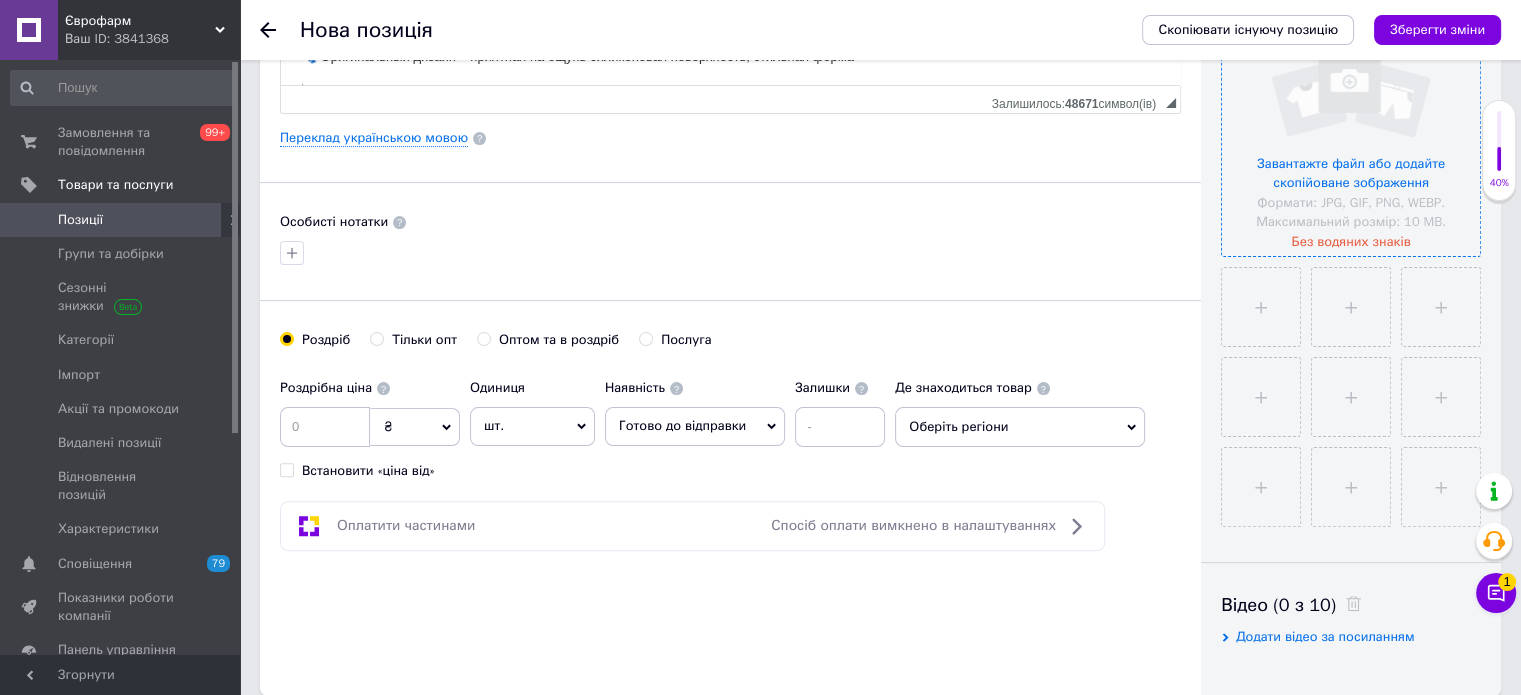 click at bounding box center [1351, 127] 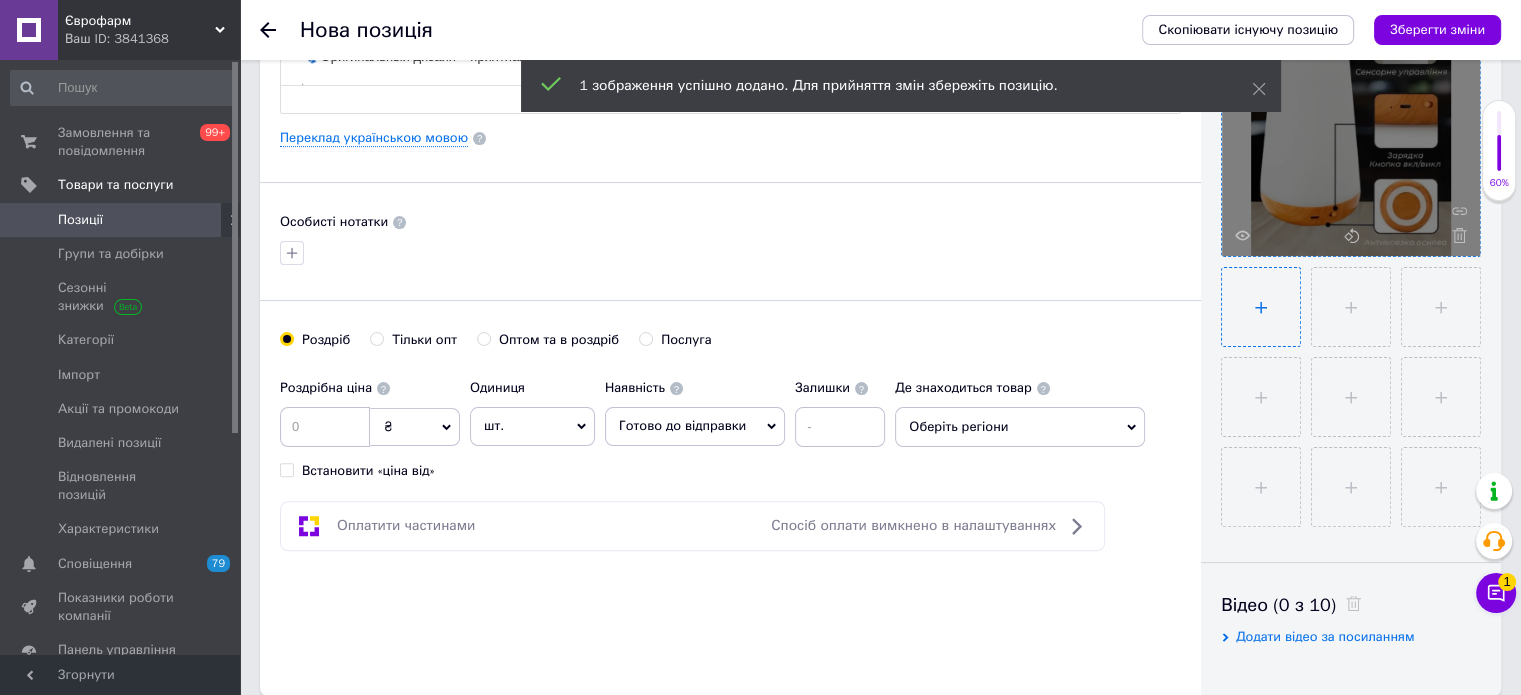 click at bounding box center (1261, 307) 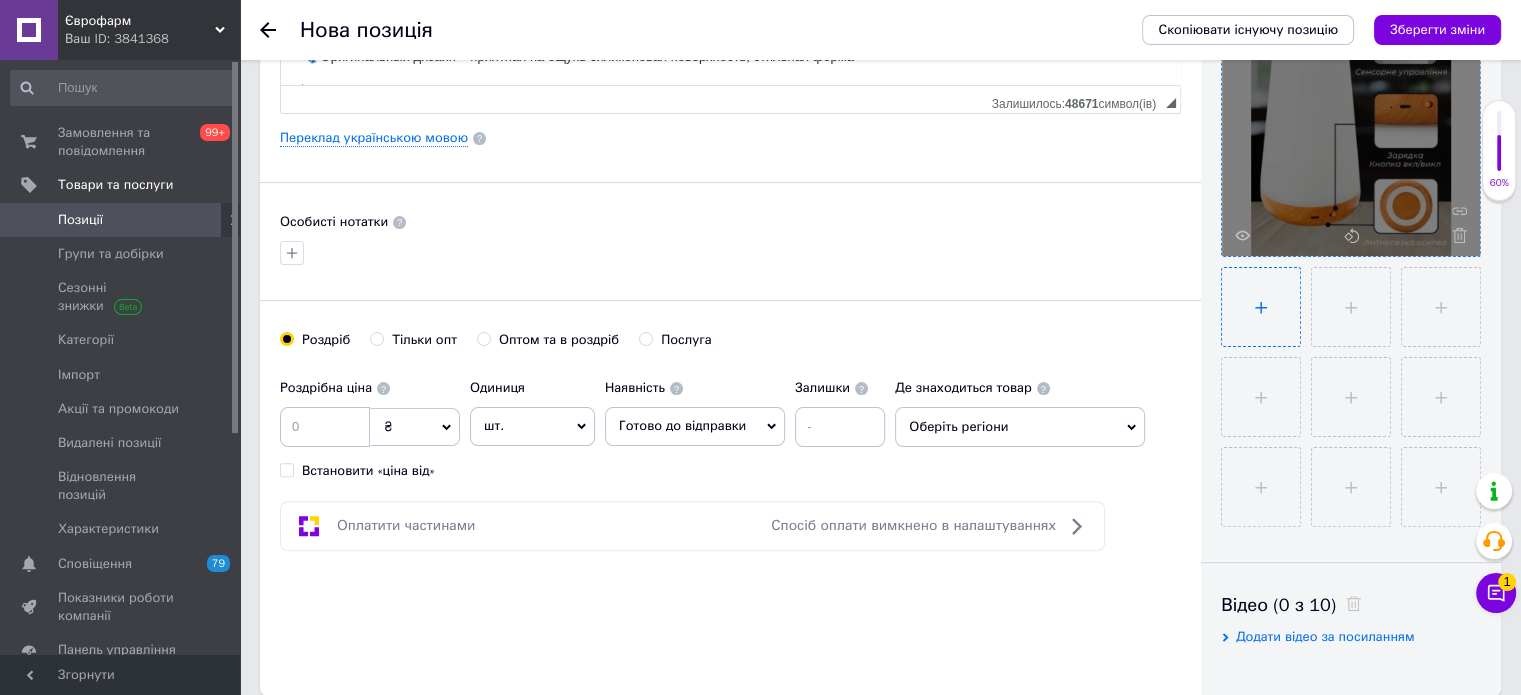 type on "C:\fakepath\nochnyk-nastolnyi-svetylnyk-dlia-doma-akkumuliatornyi-pat-light-ha-114-s-pultom-du-46517755311540_02f28a46f3.webp" 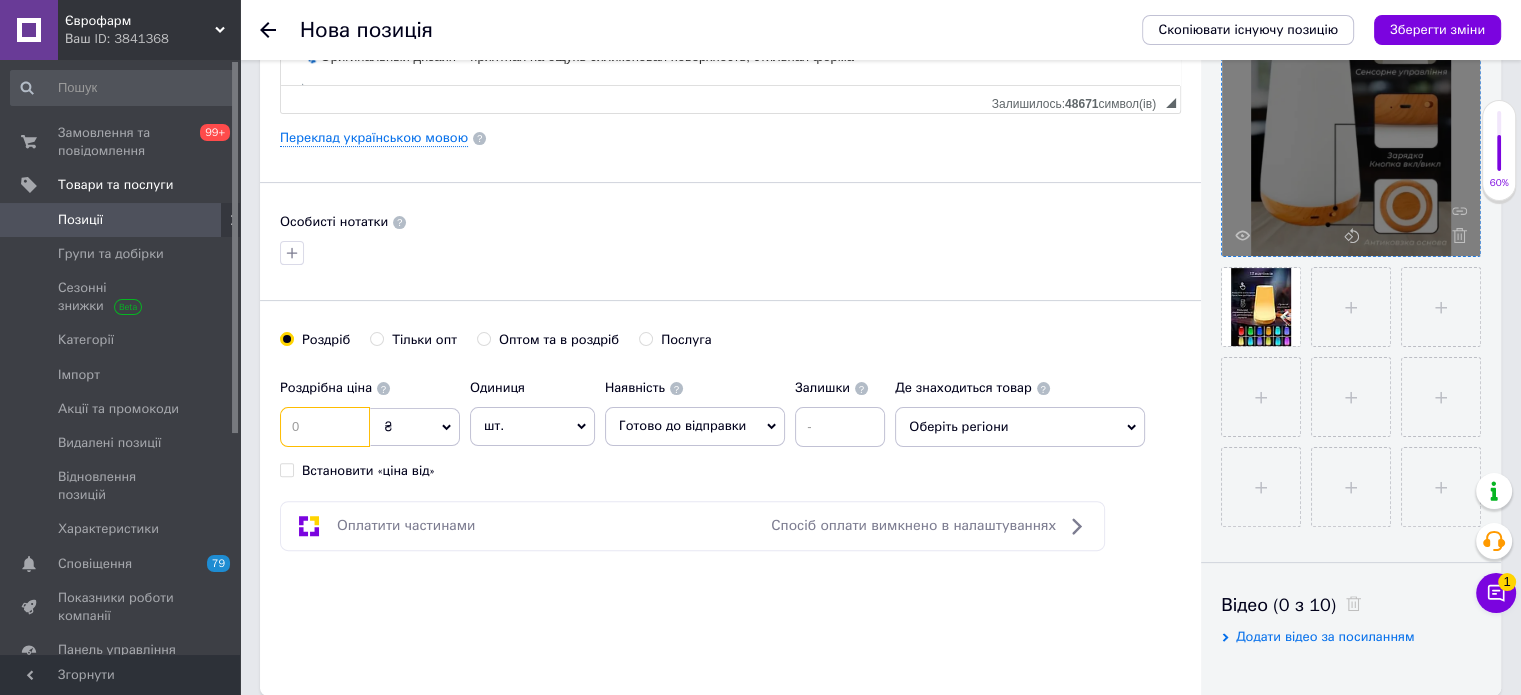 click at bounding box center (325, 427) 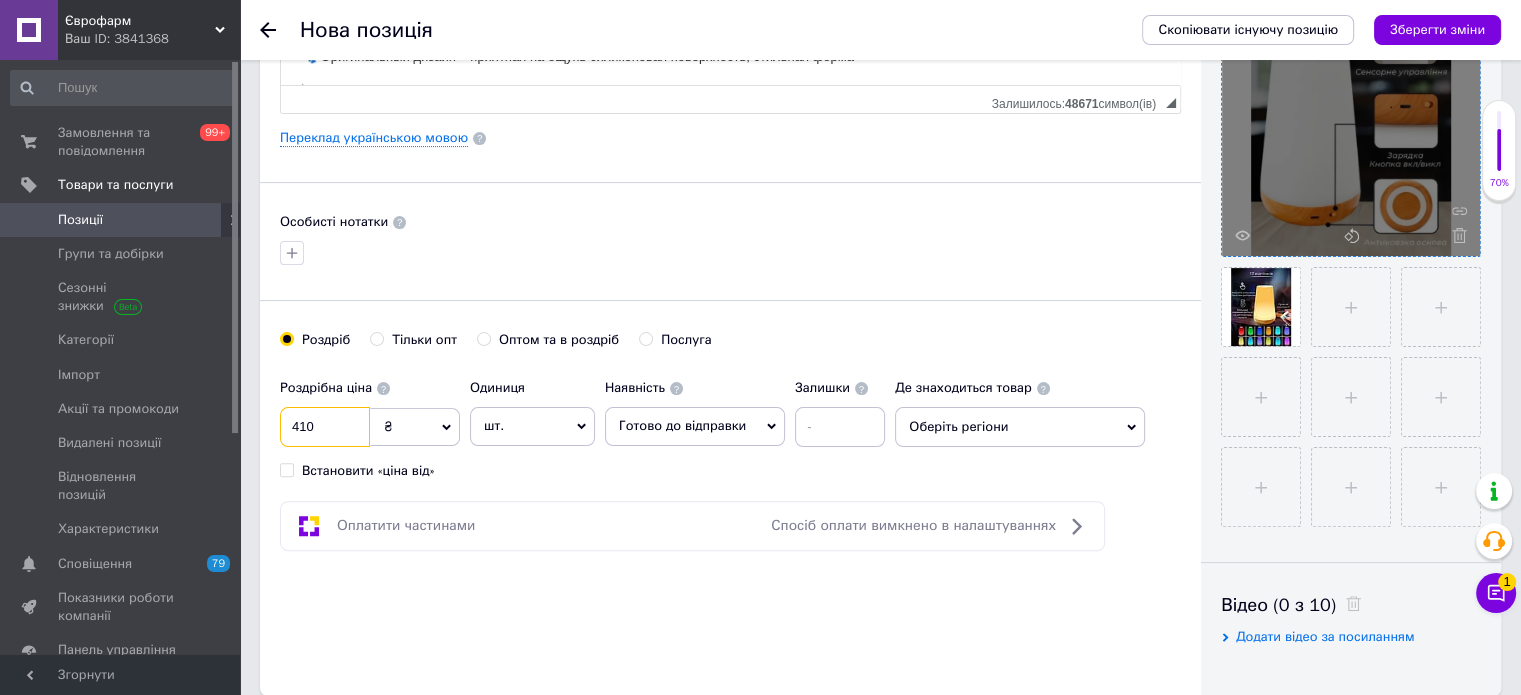 scroll, scrollTop: 200, scrollLeft: 0, axis: vertical 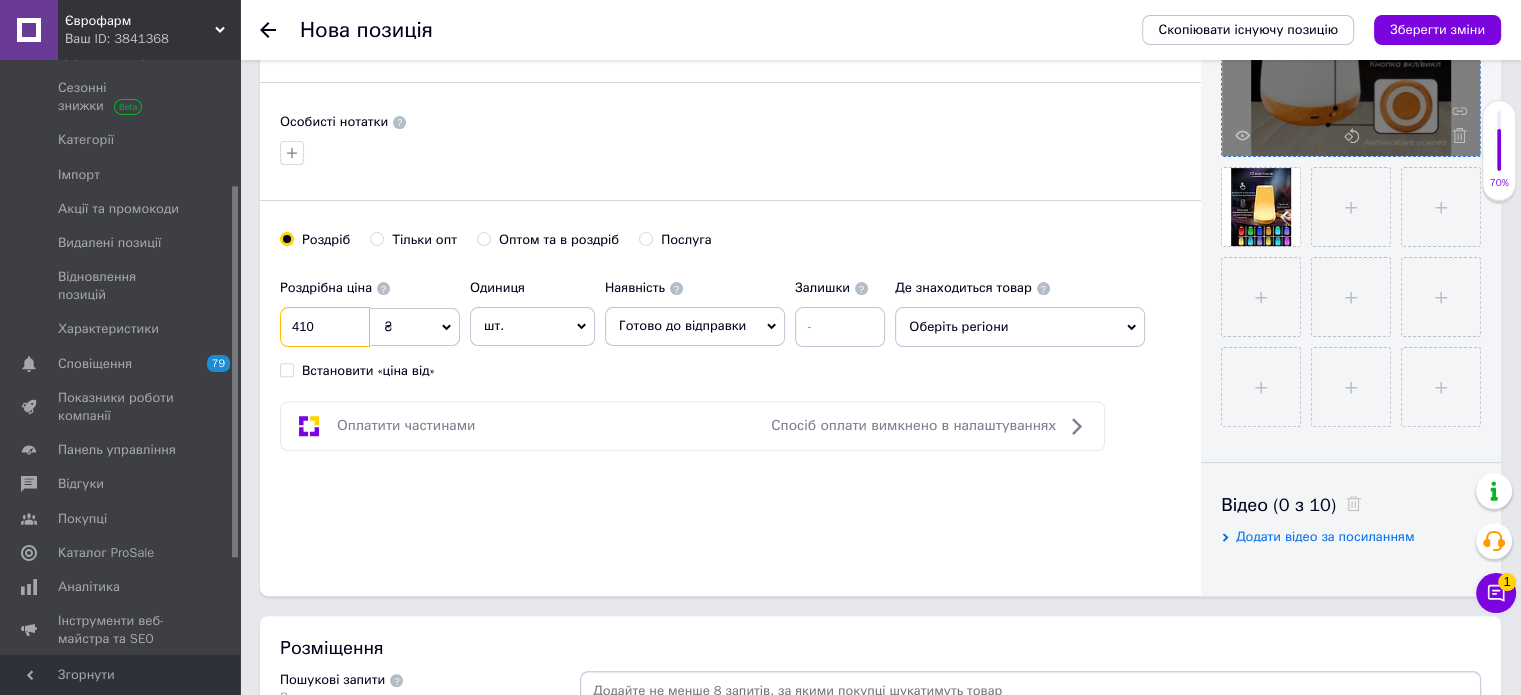 type on "410" 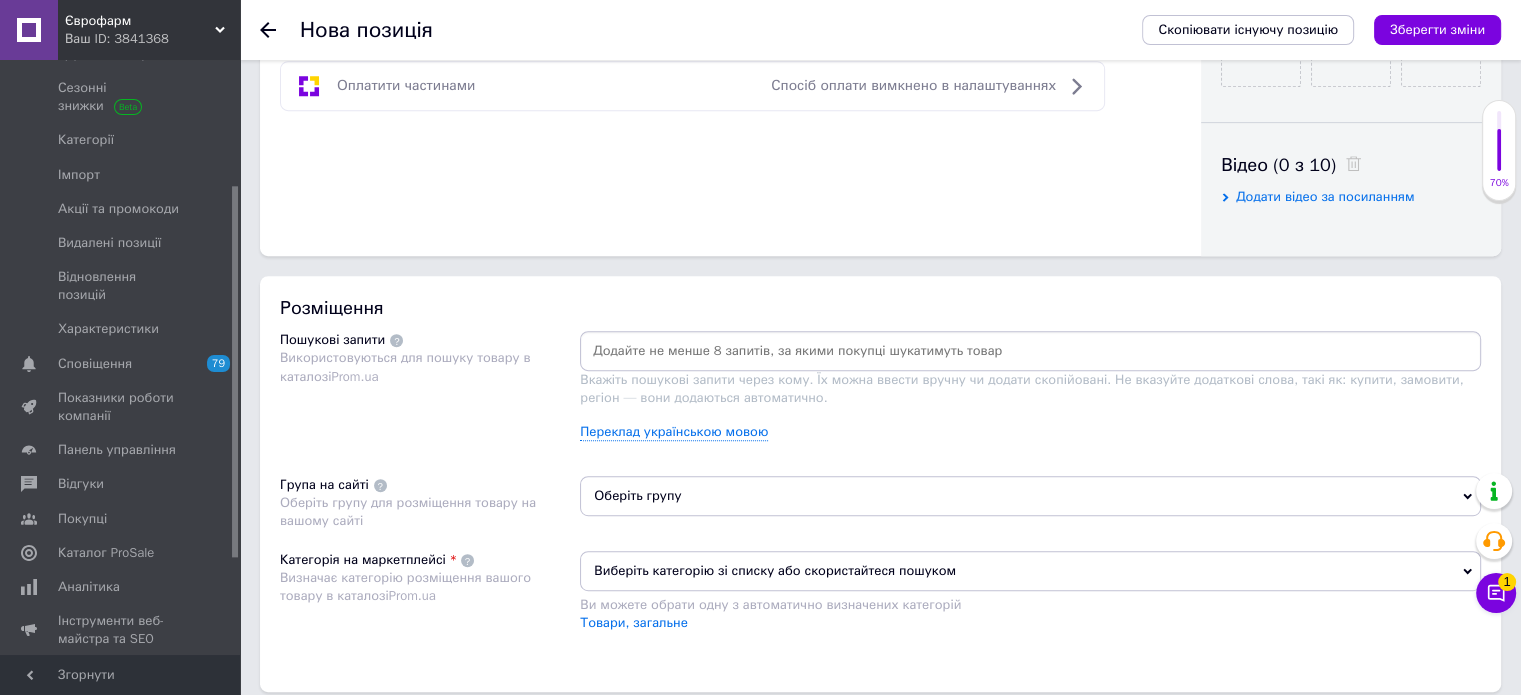 scroll, scrollTop: 1000, scrollLeft: 0, axis: vertical 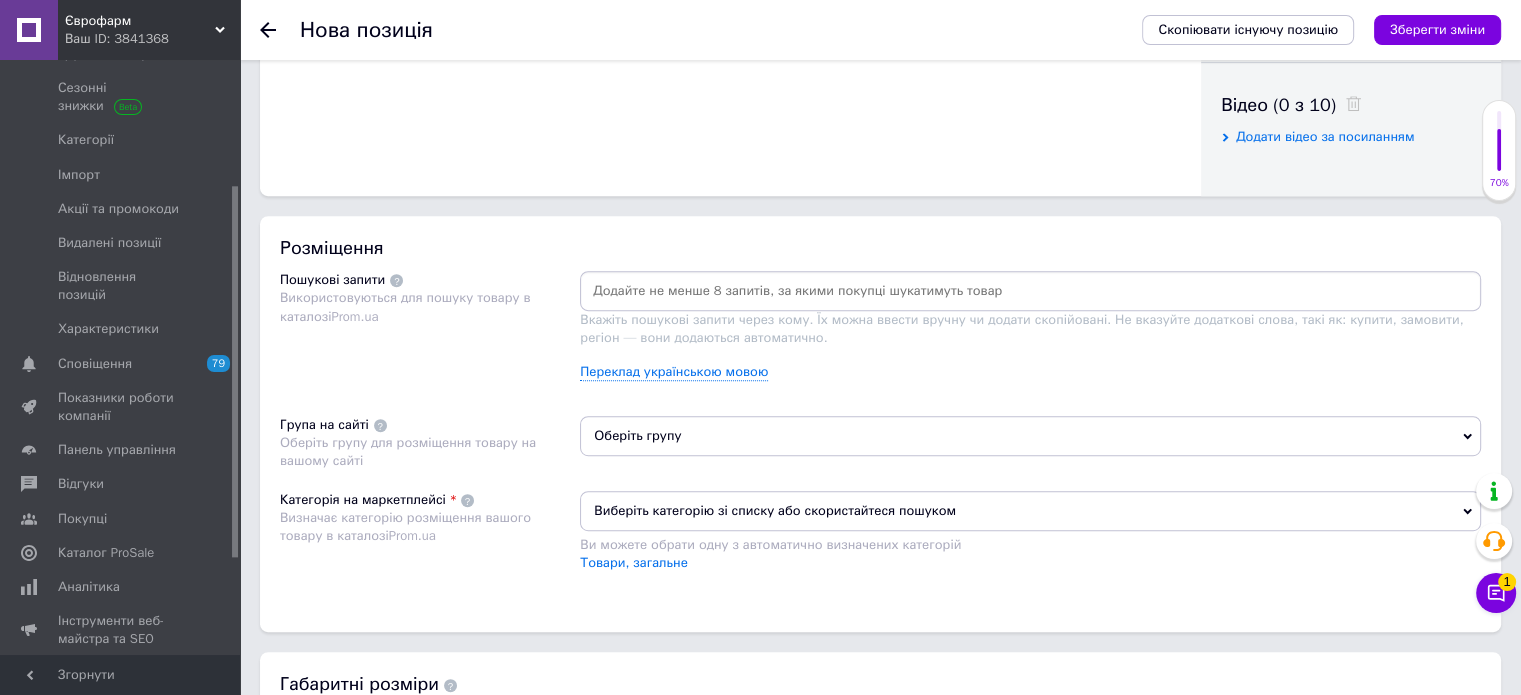 click at bounding box center (1030, 291) 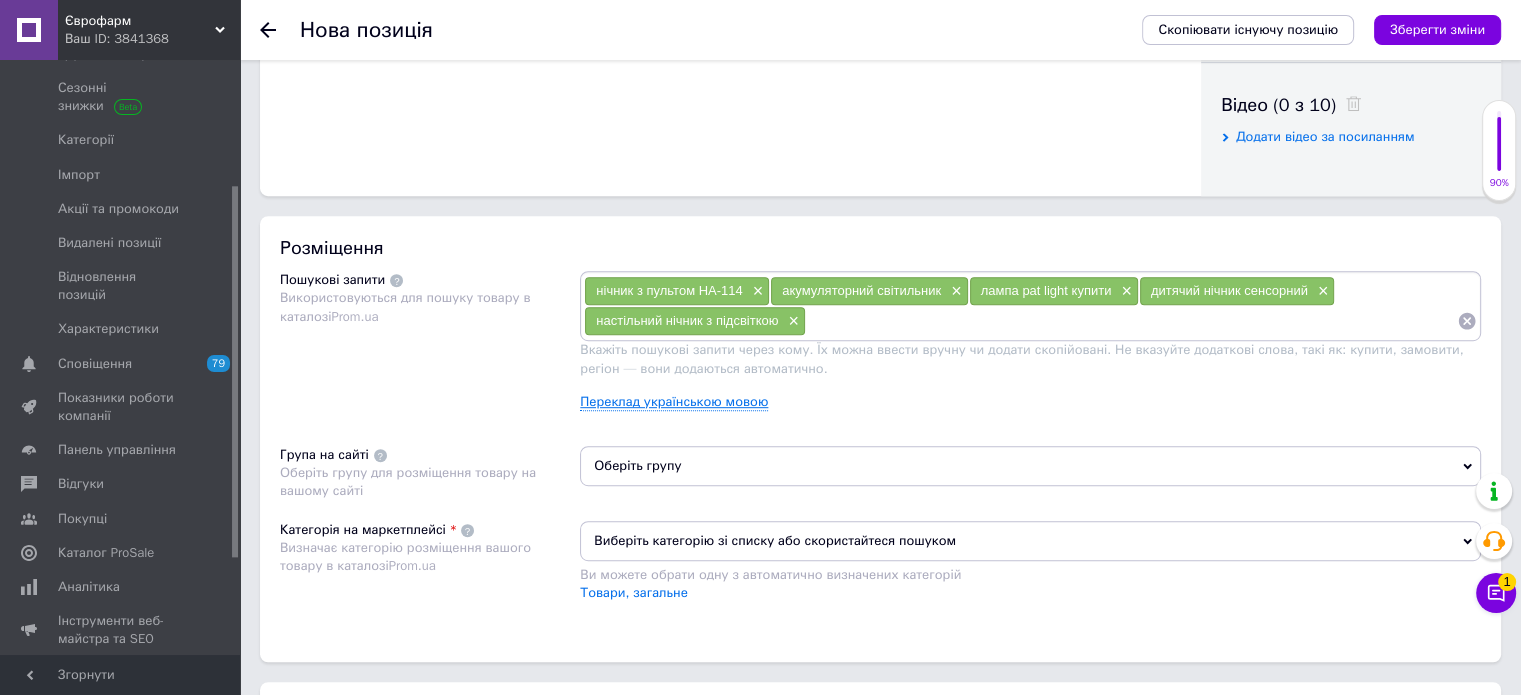 click on "Переклад українською мовою" at bounding box center [674, 402] 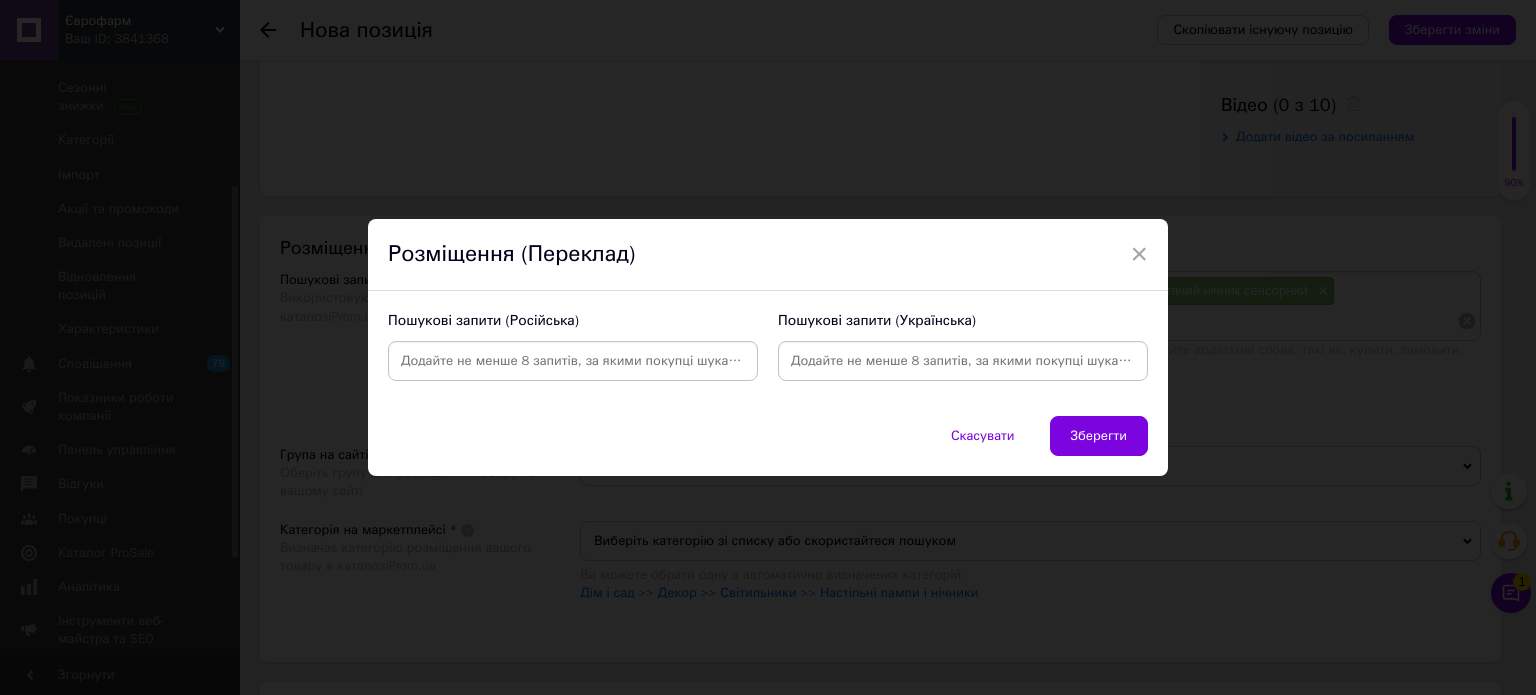 click at bounding box center [963, 361] 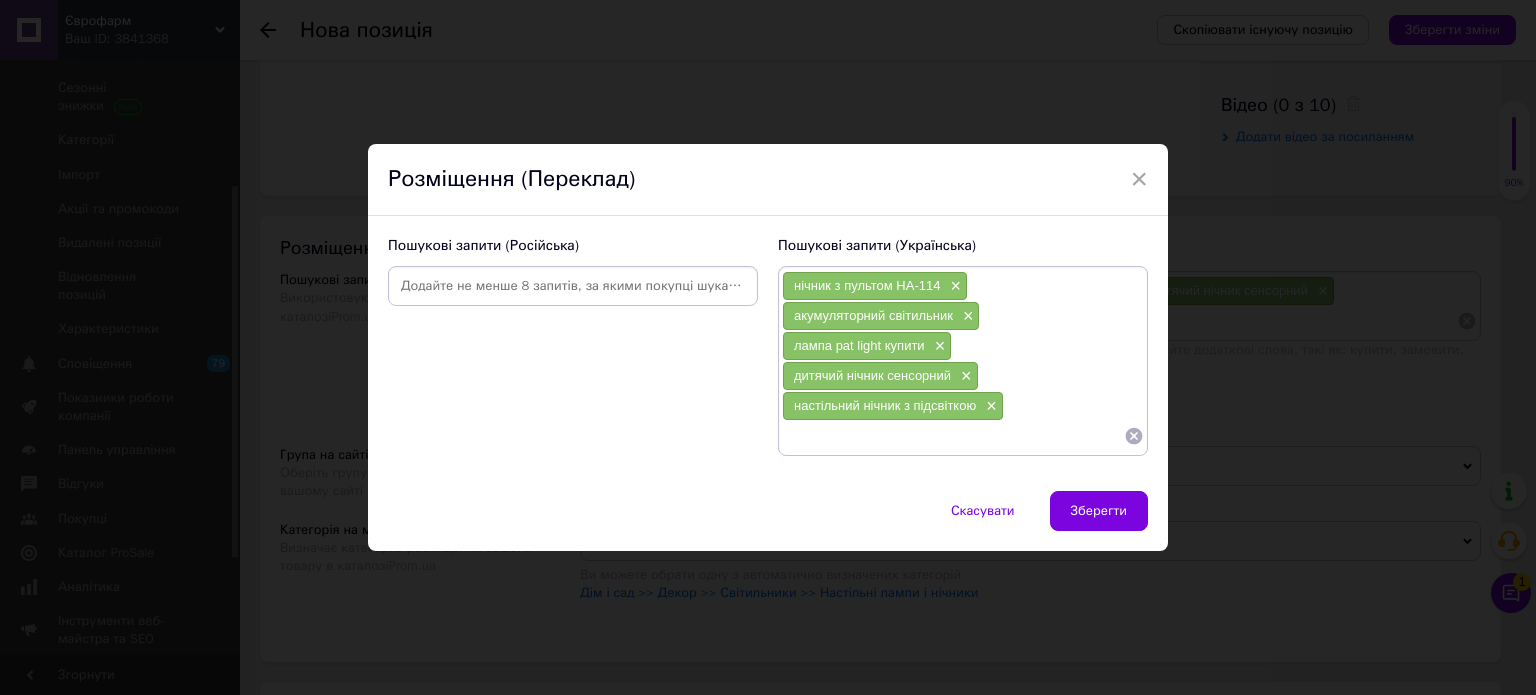 click at bounding box center (573, 286) 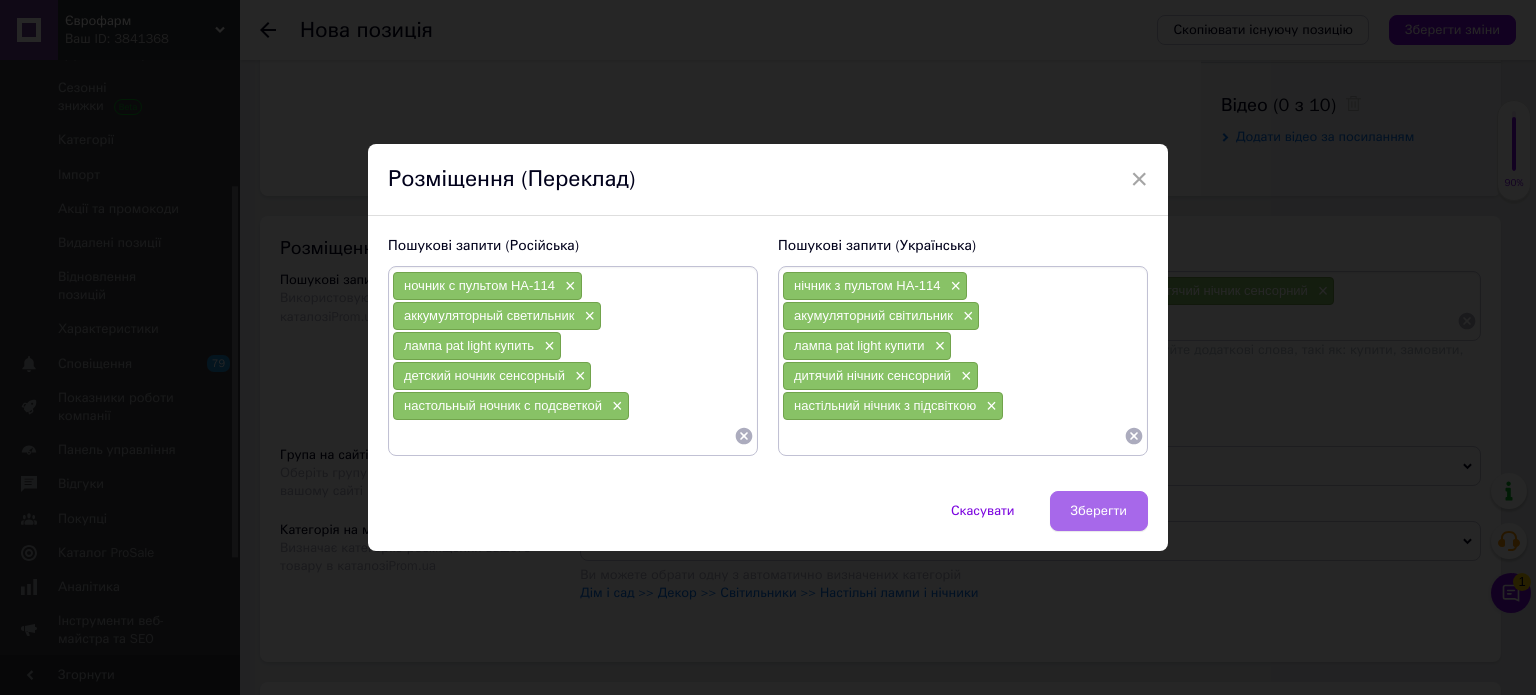 click on "Зберегти" at bounding box center [1099, 511] 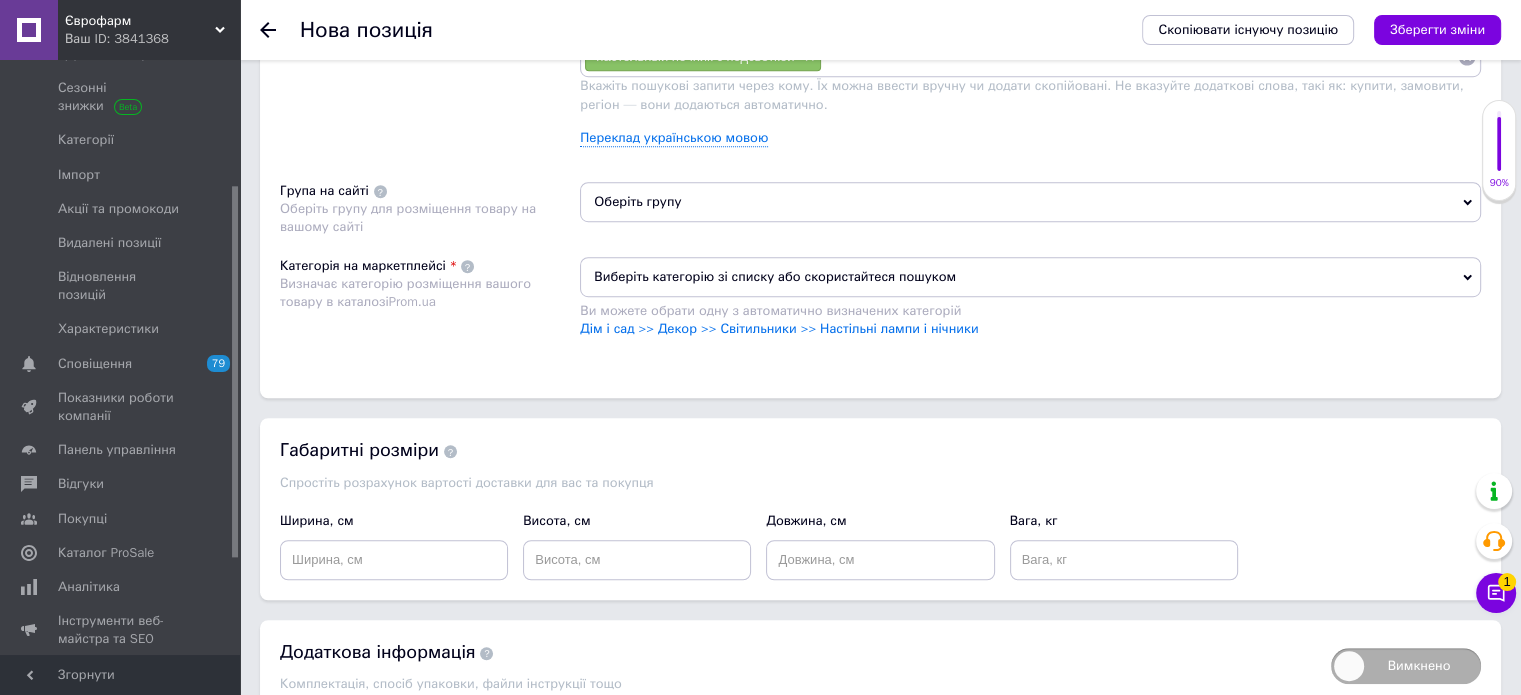scroll, scrollTop: 1300, scrollLeft: 0, axis: vertical 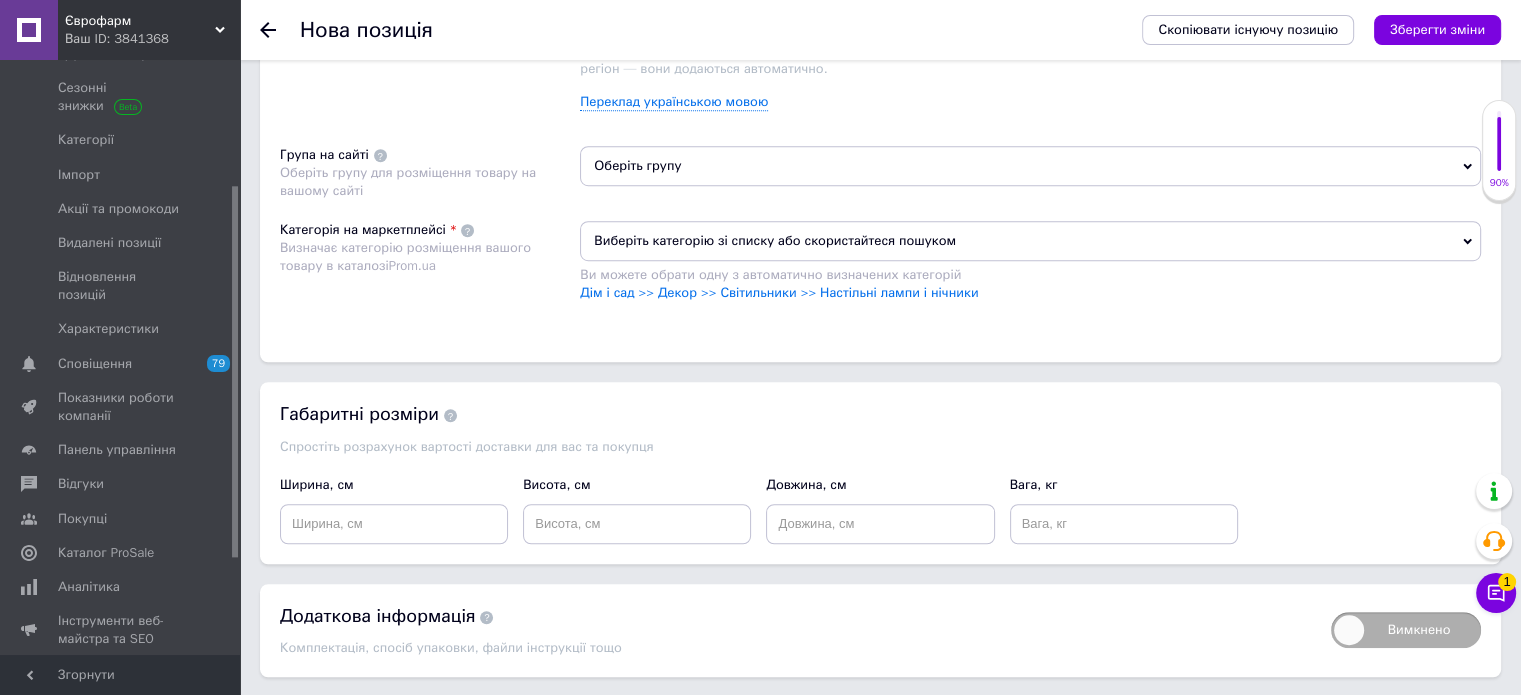 click on "Оберіть групу" at bounding box center [1030, 166] 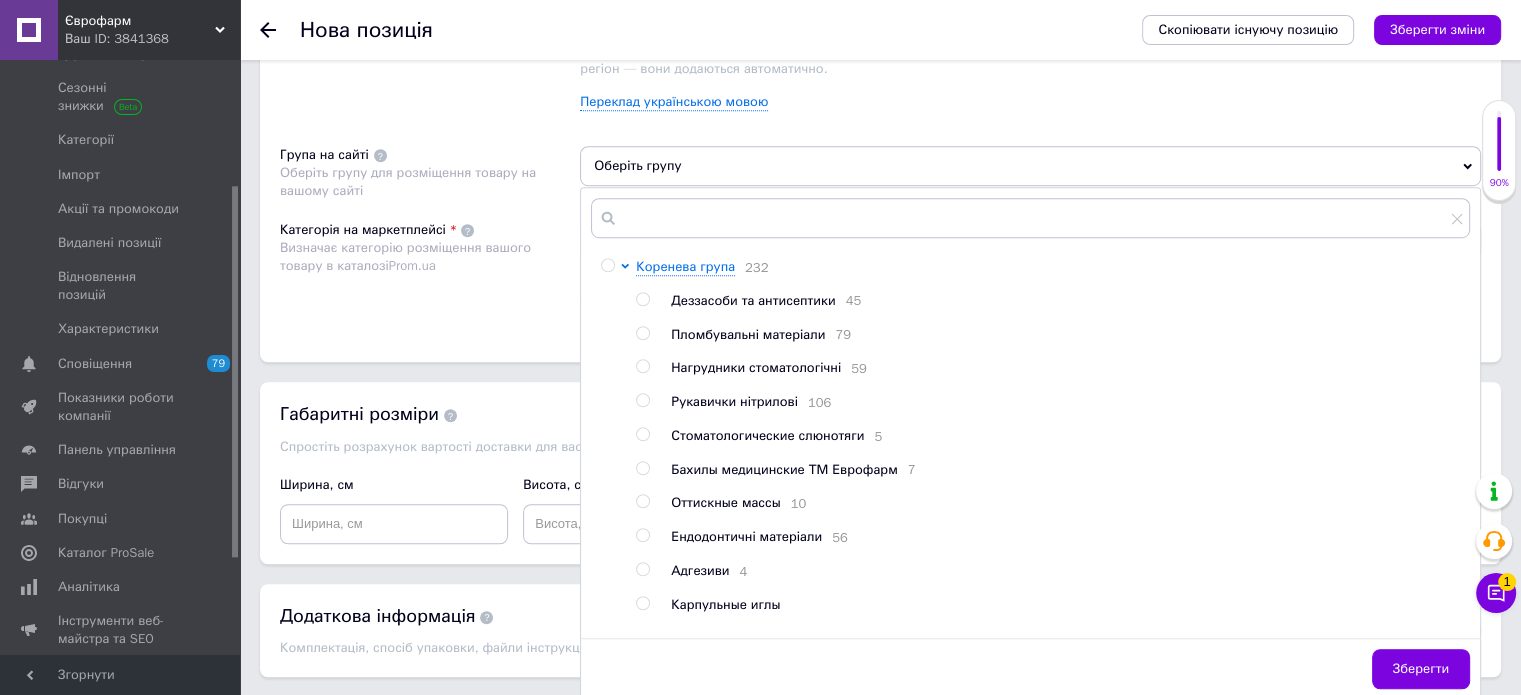 click at bounding box center [607, 265] 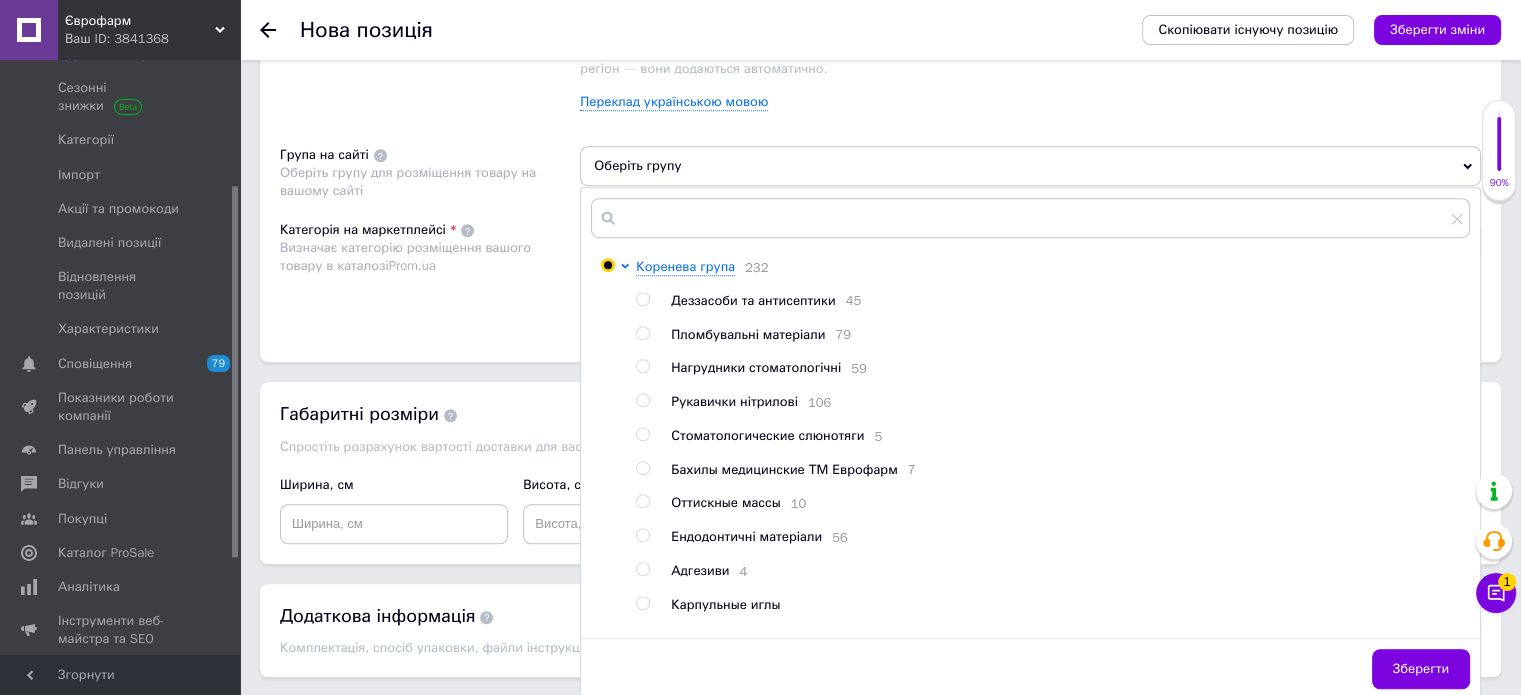 radio on "true" 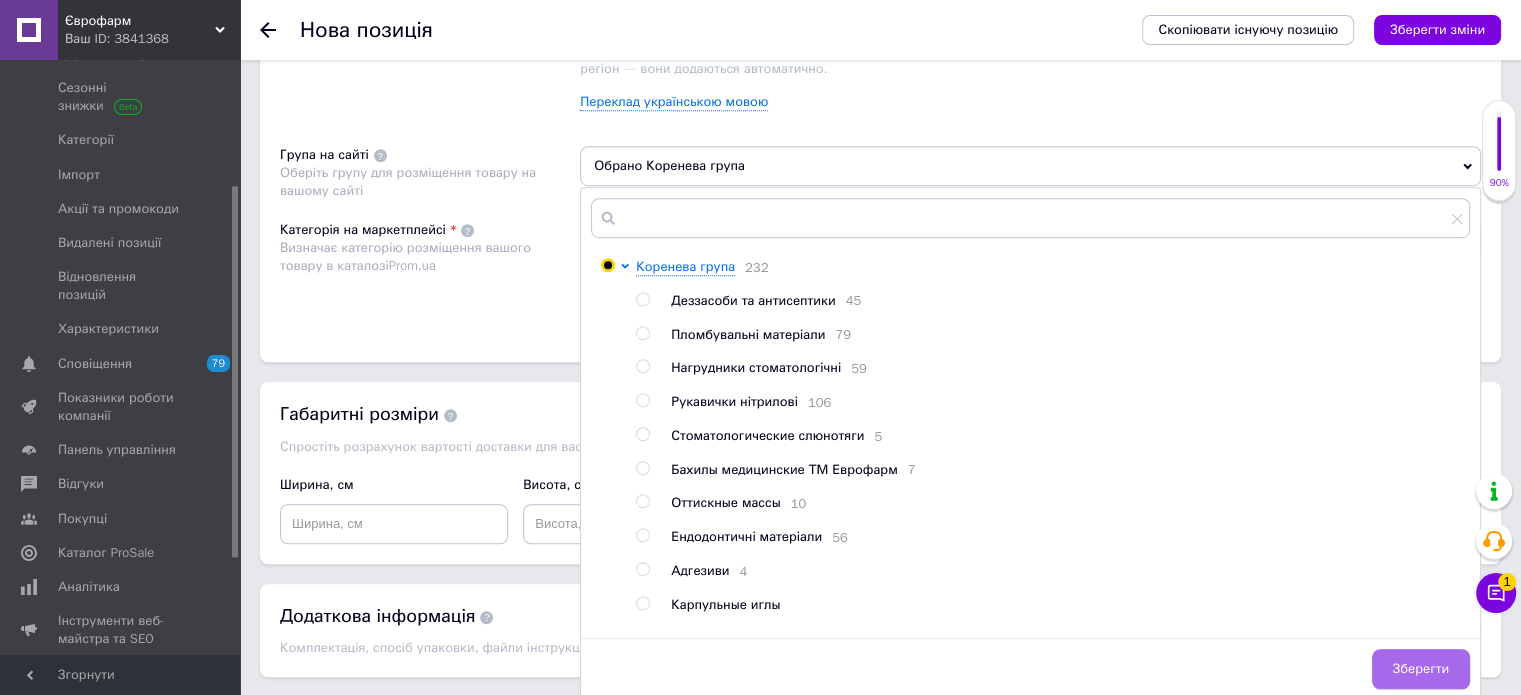 click on "Зберегти" at bounding box center [1421, 669] 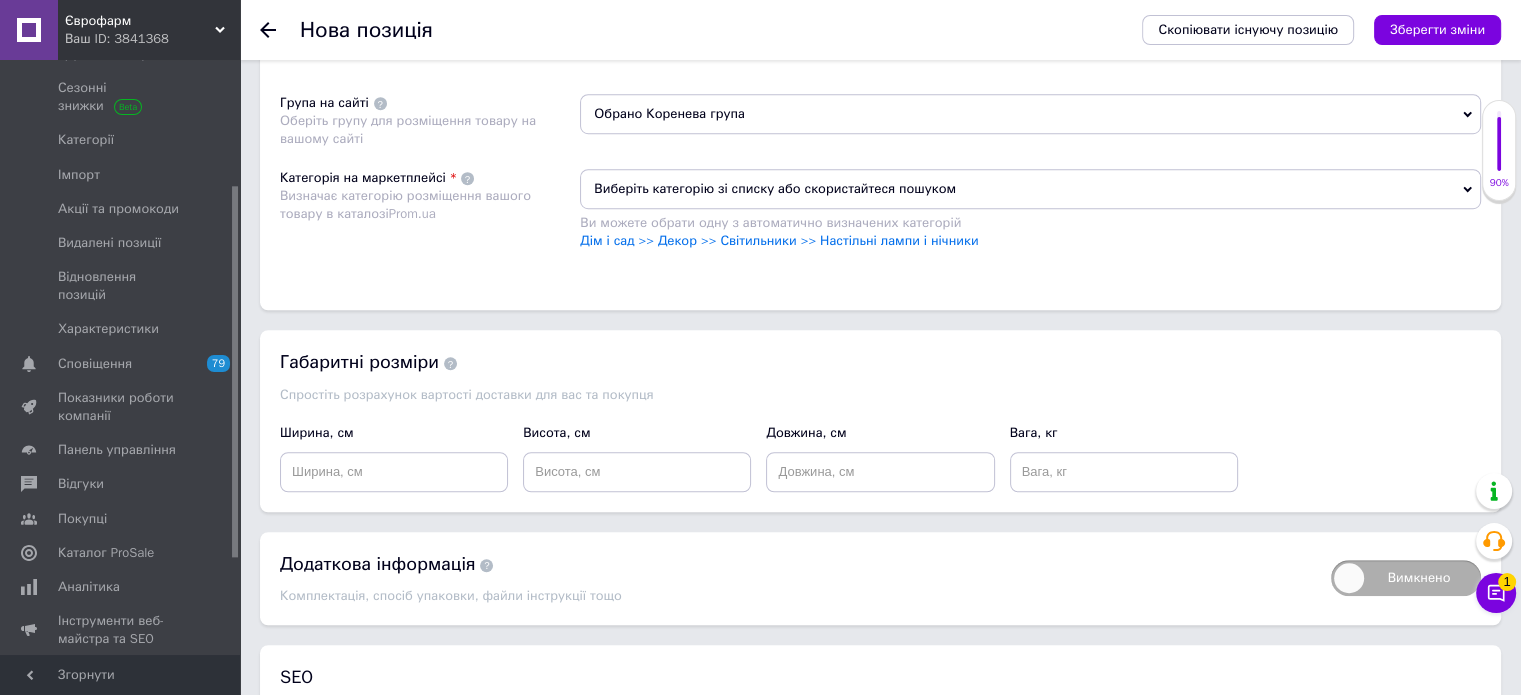 scroll, scrollTop: 1348, scrollLeft: 0, axis: vertical 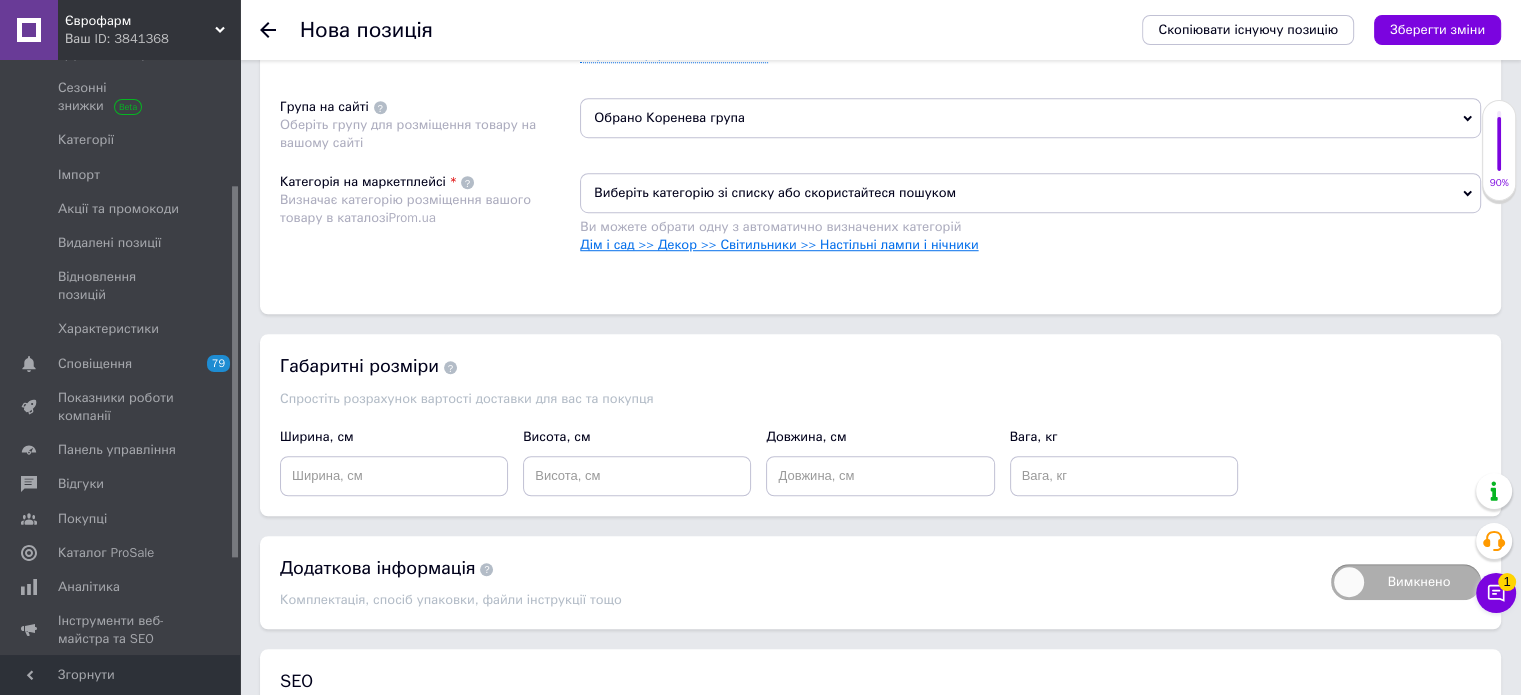 click on "Дім і сад >> Декор >> Світильники >> Настільні лампи і нічники" at bounding box center (779, 244) 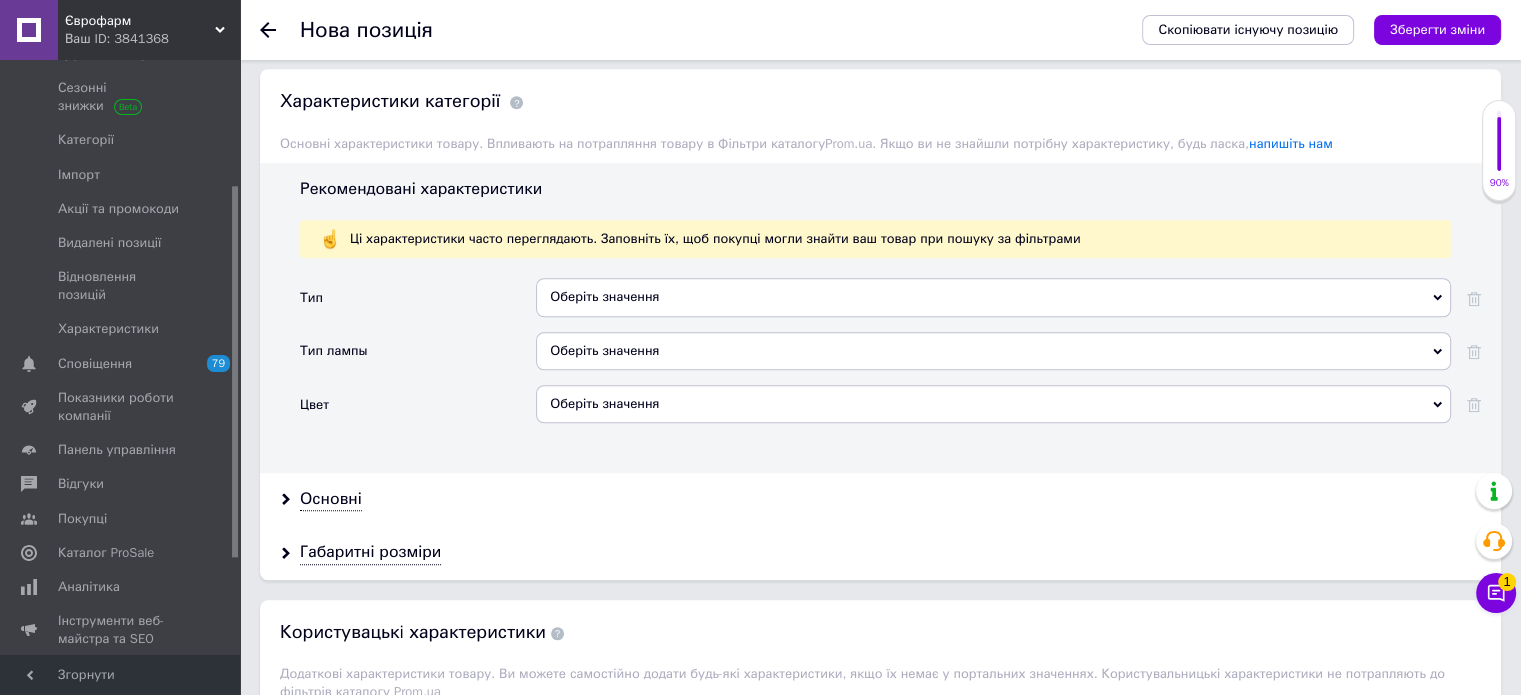 scroll, scrollTop: 1648, scrollLeft: 0, axis: vertical 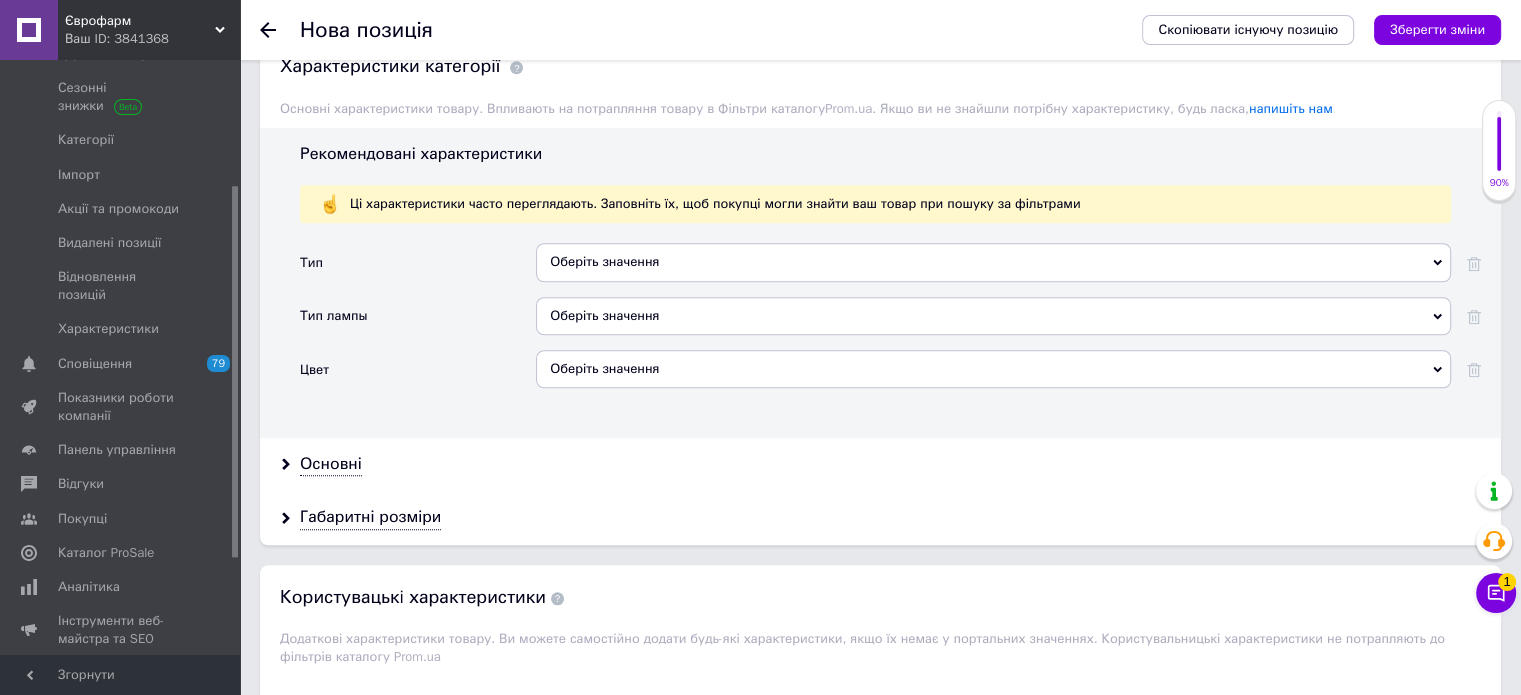 click on "Оберіть значення" at bounding box center [993, 262] 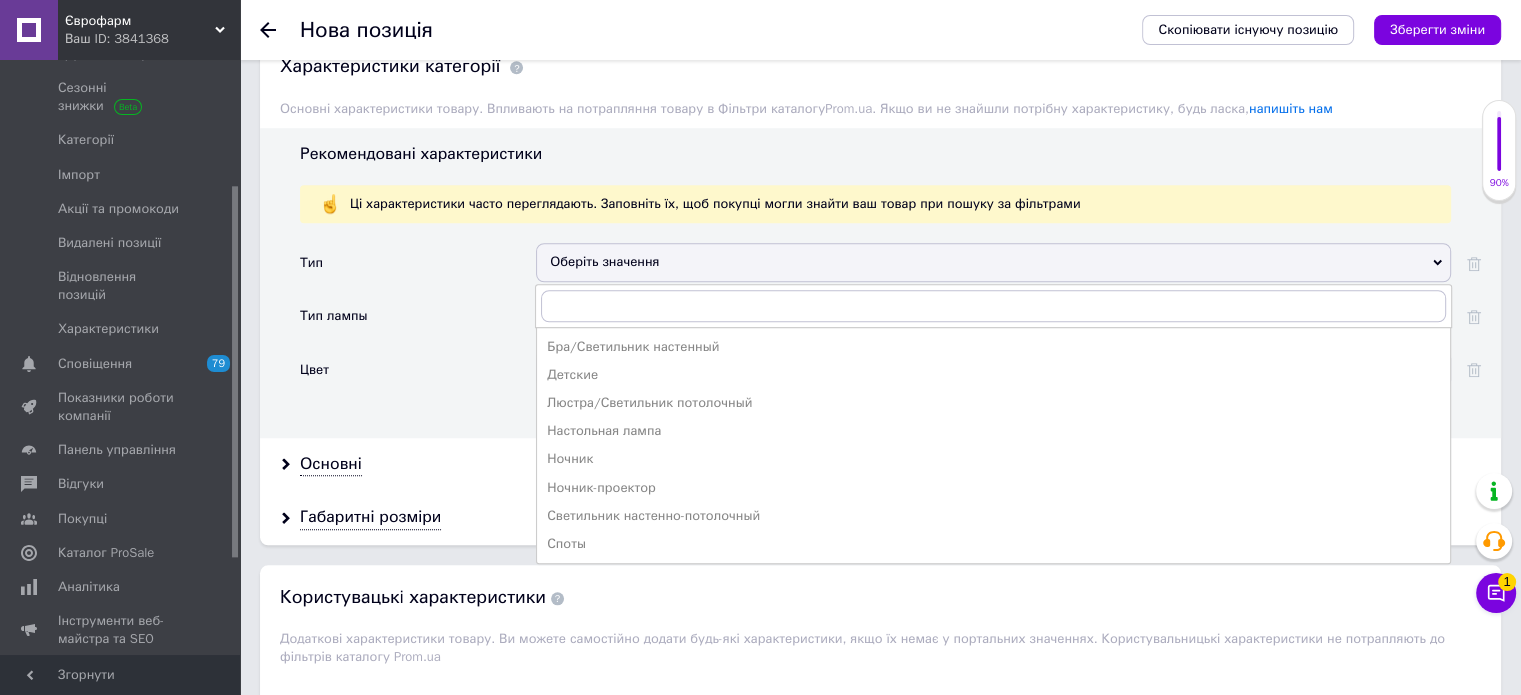 drag, startPoint x: 454, startPoint y: 281, endPoint x: 540, endPoint y: 422, distance: 165.1575 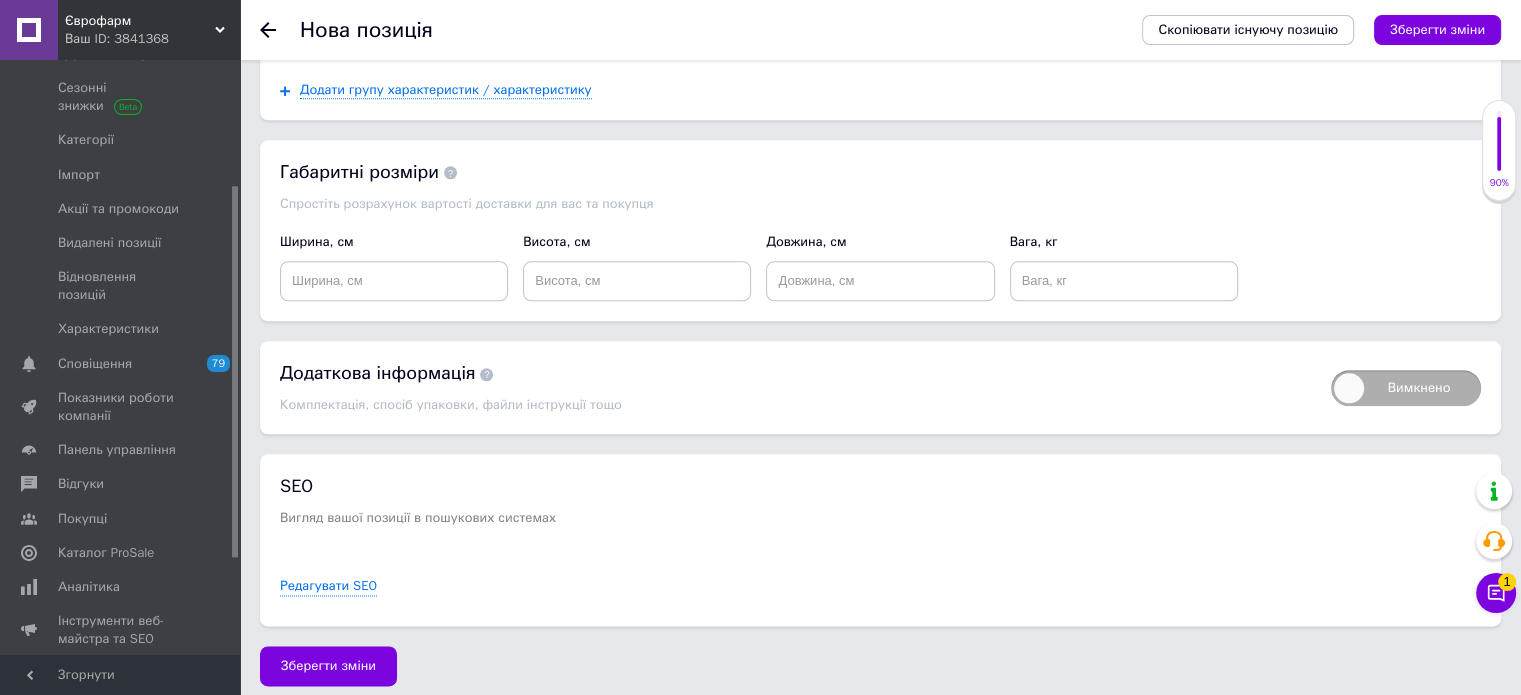 scroll, scrollTop: 2267, scrollLeft: 0, axis: vertical 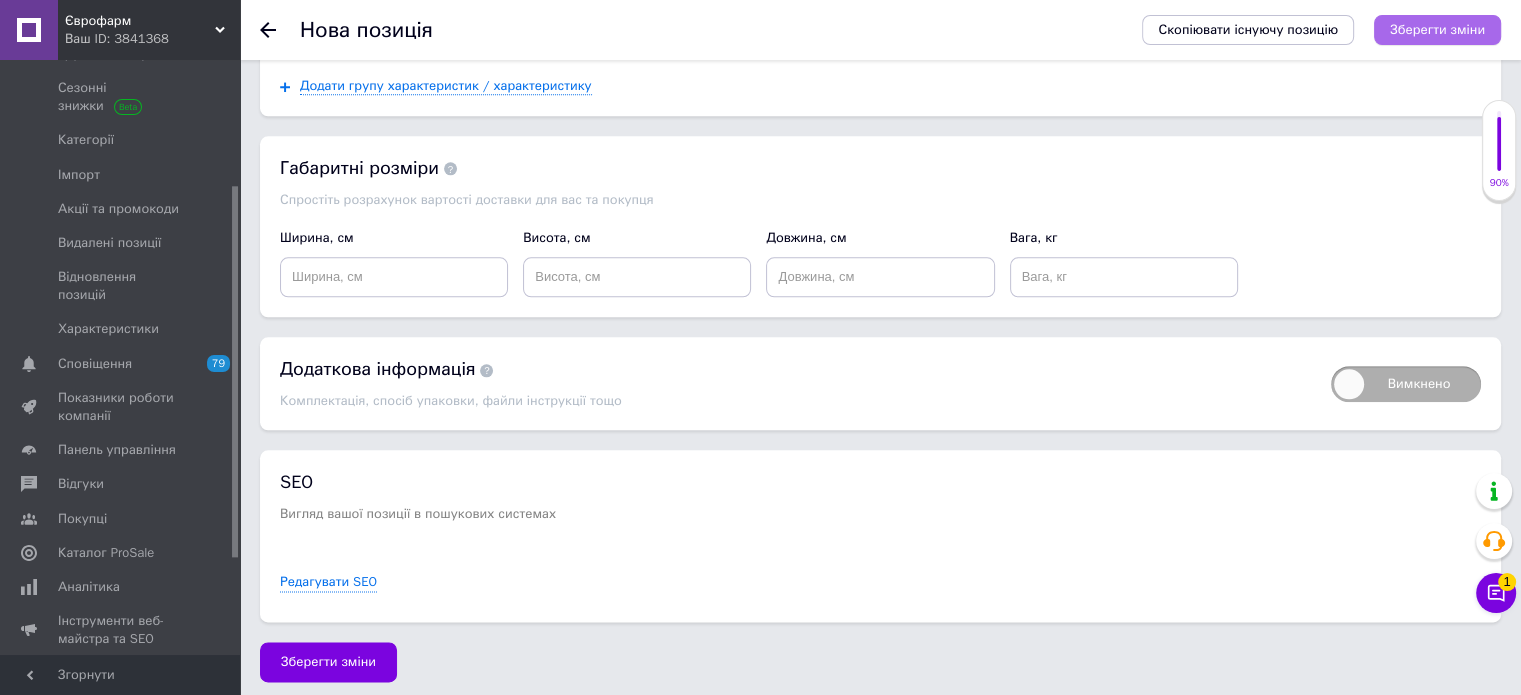 click on "Зберегти зміни" at bounding box center [1437, 29] 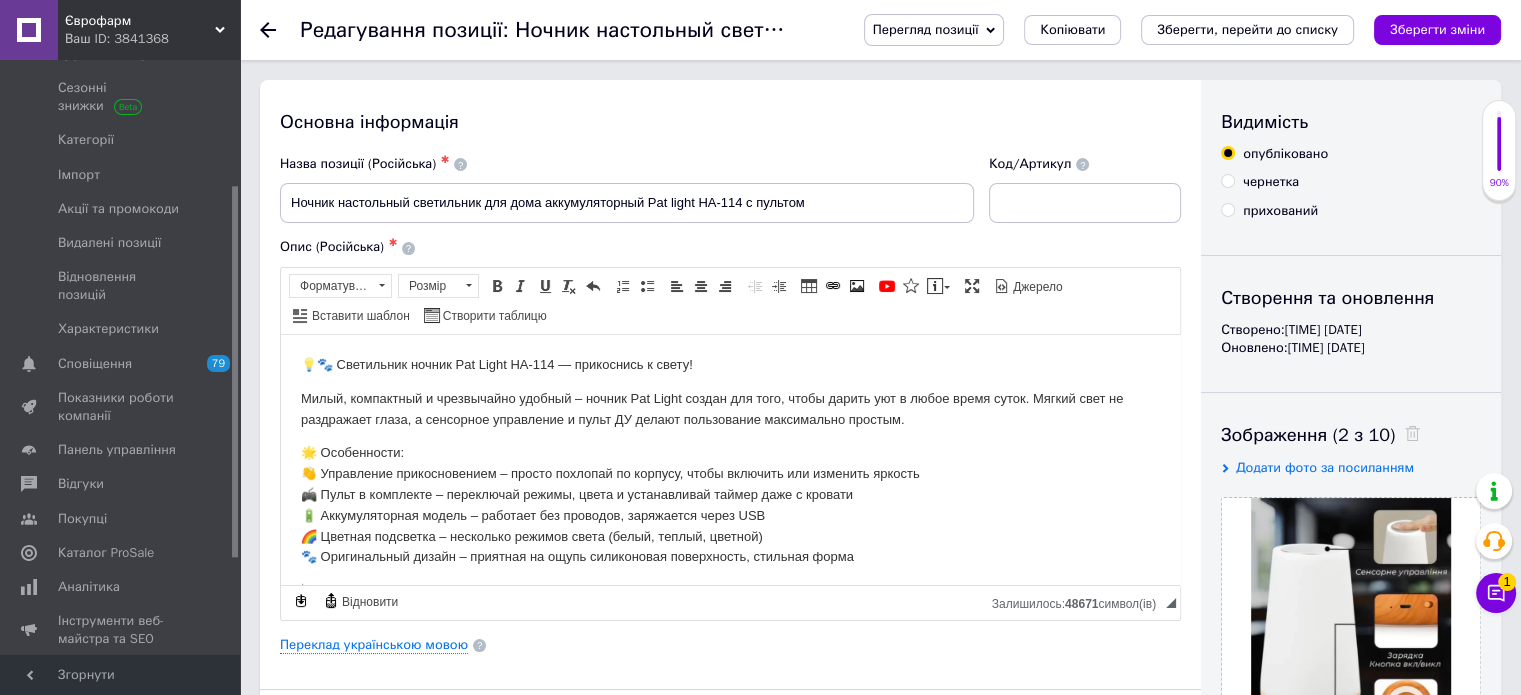 scroll, scrollTop: 0, scrollLeft: 0, axis: both 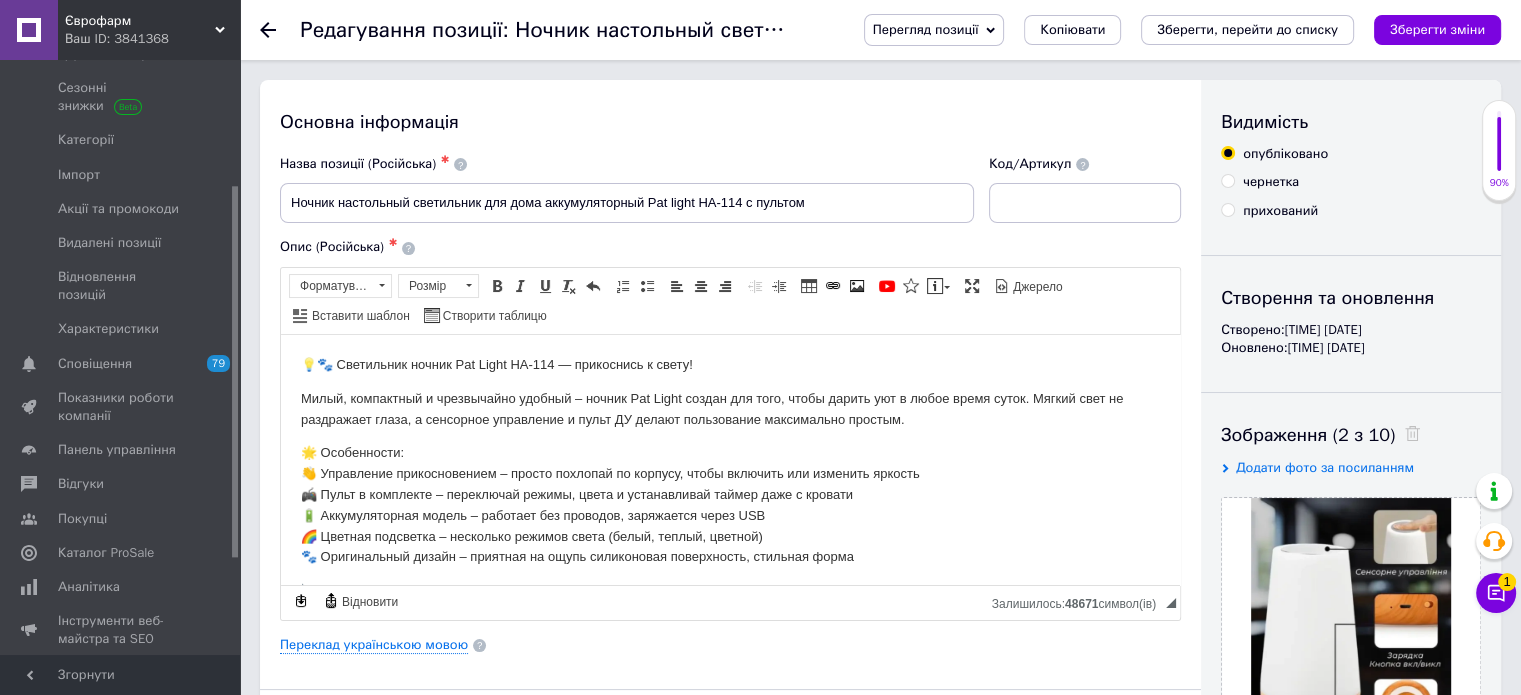 click on "Перегляд позиції Зберегти та переглянути на сайті Зберегти та переглянути на маркетплейсі Копіювати Зберегти, перейти до списку Зберегти зміни" at bounding box center [1162, 30] 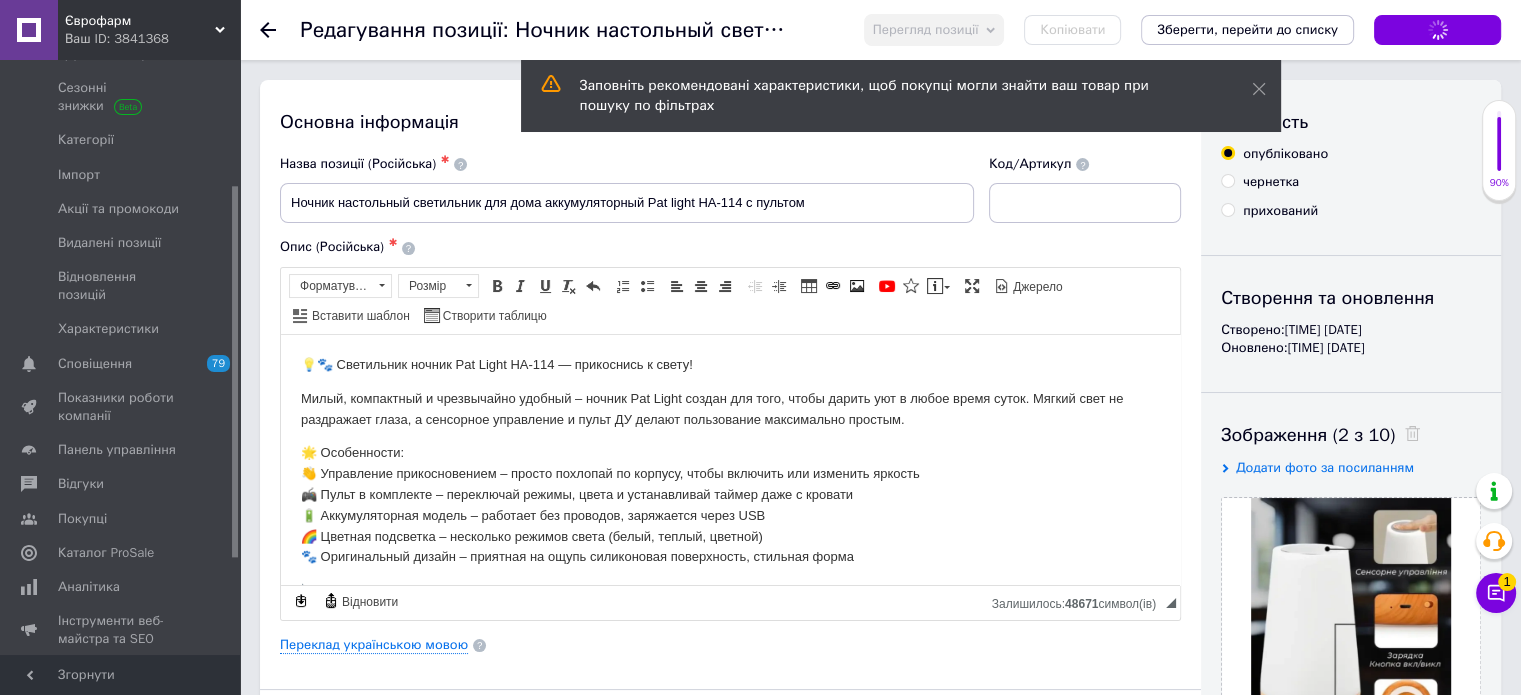 click on "Зберегти зміни" at bounding box center (1437, 30) 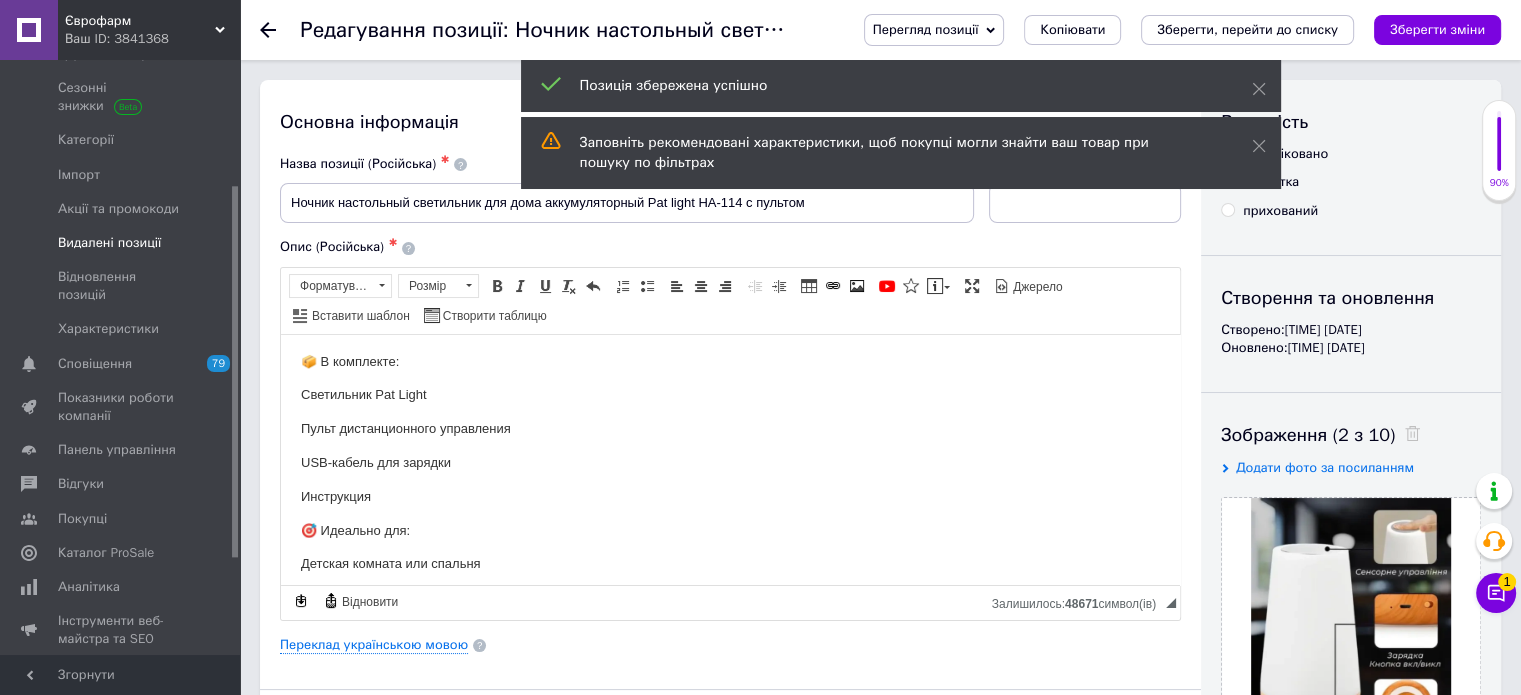 scroll, scrollTop: 200, scrollLeft: 0, axis: vertical 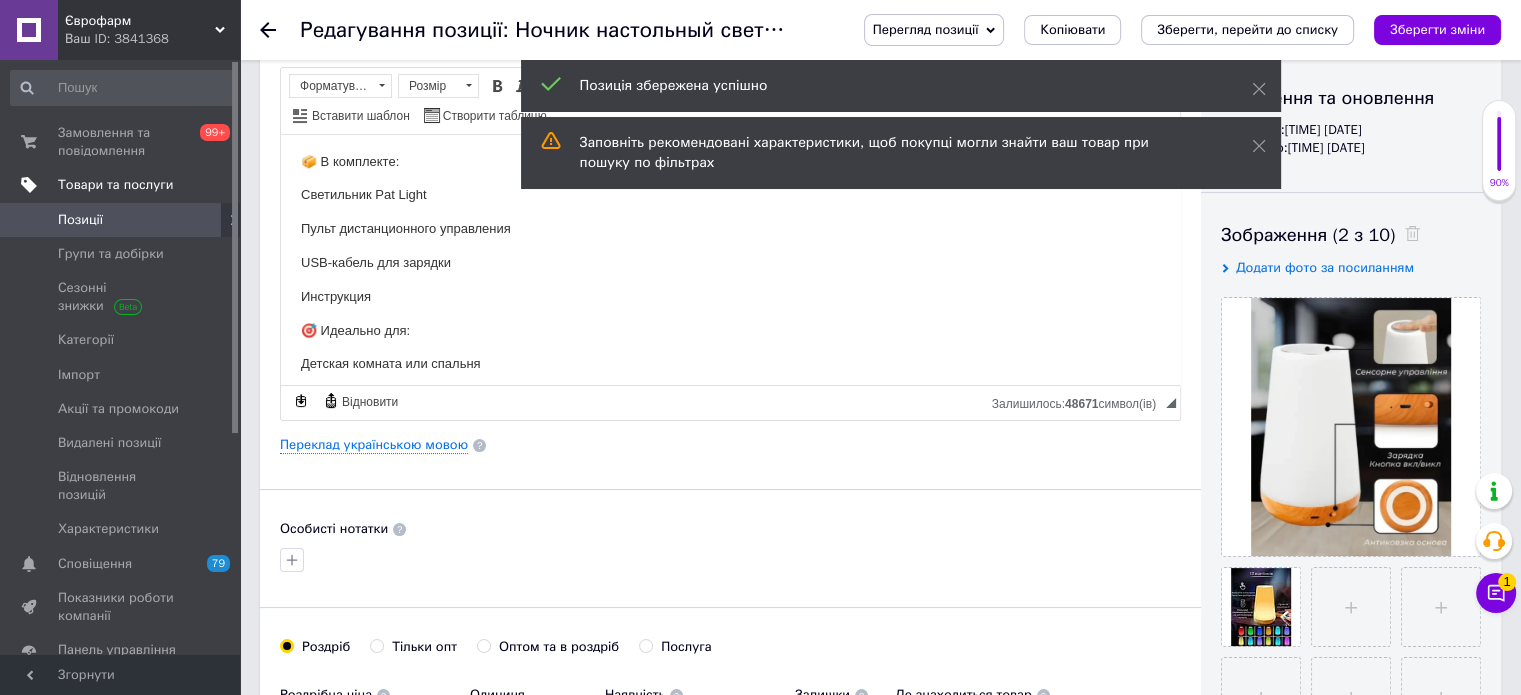 click on "Товари та послуги" at bounding box center [115, 185] 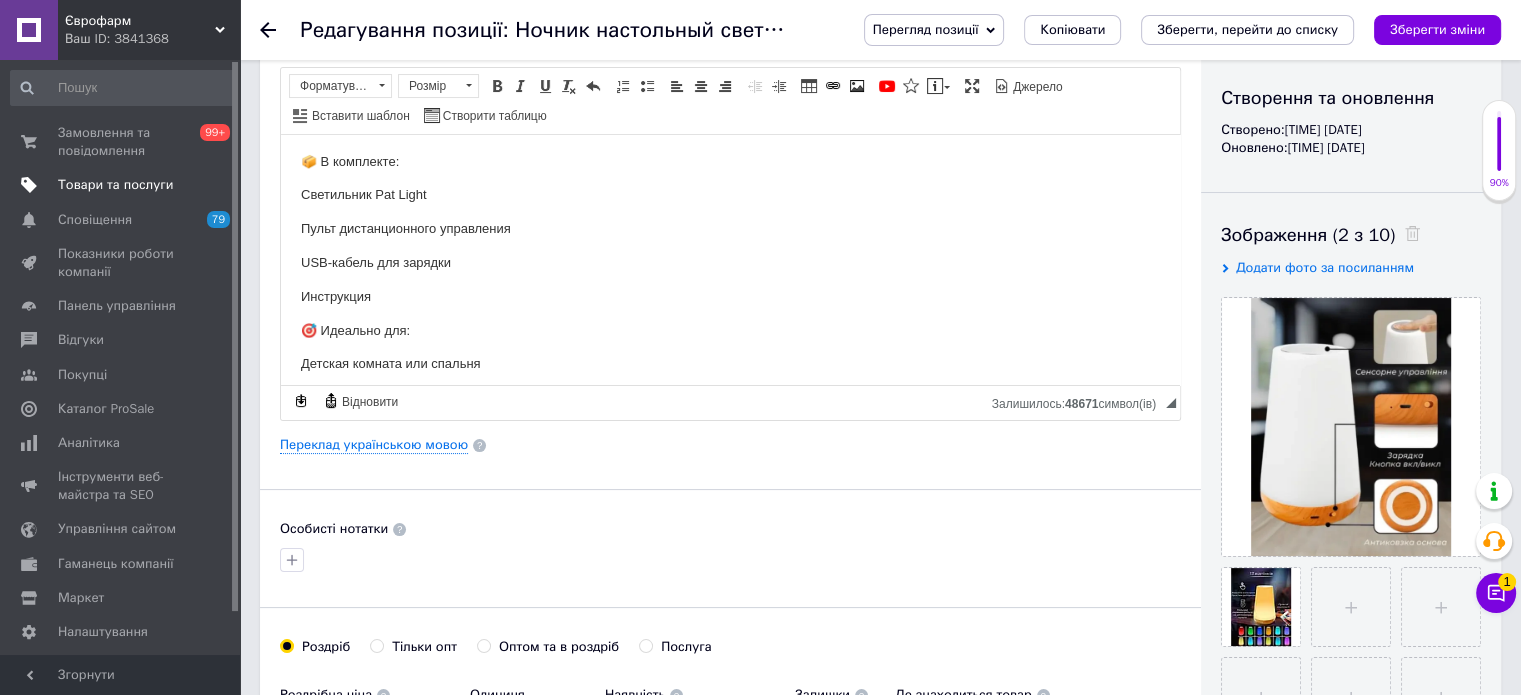 click on "Товари та послуги" at bounding box center [115, 185] 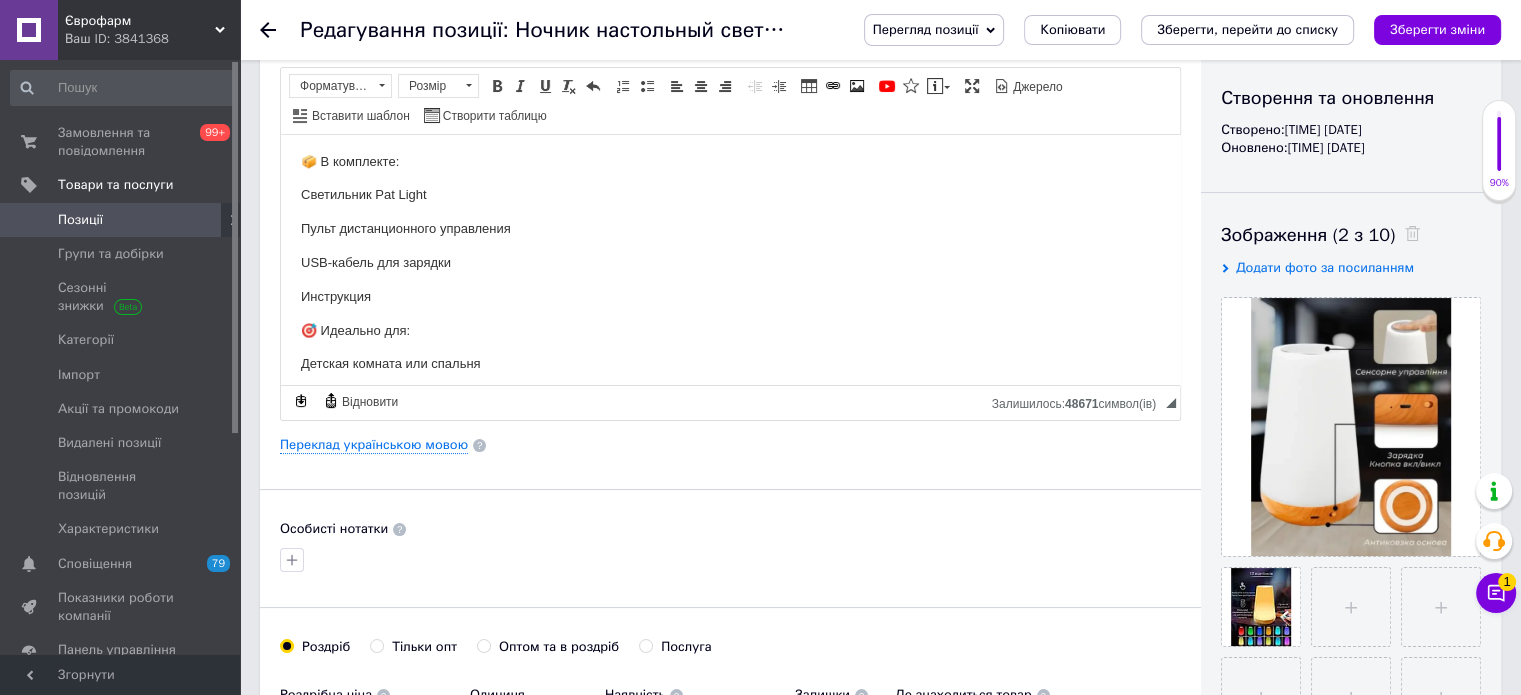click on "Позиції" at bounding box center (80, 220) 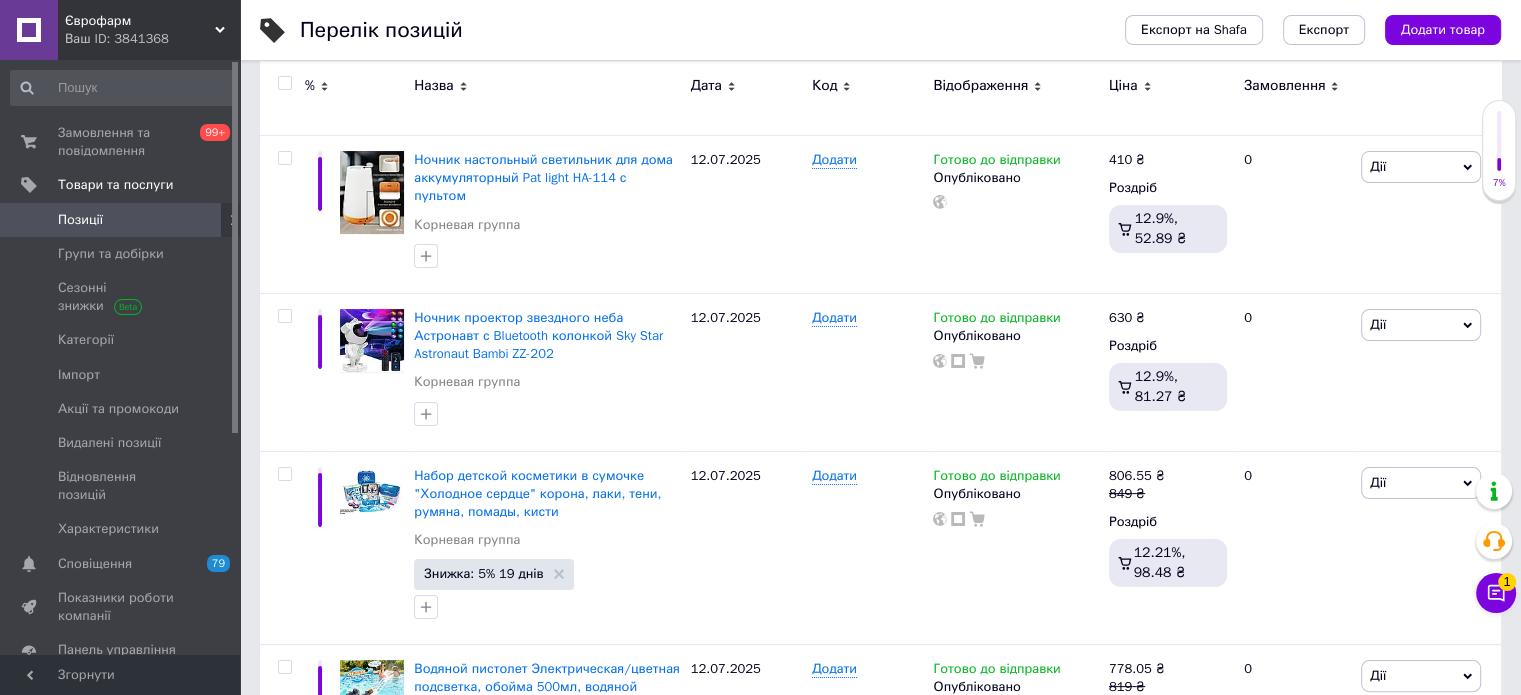 scroll, scrollTop: 0, scrollLeft: 0, axis: both 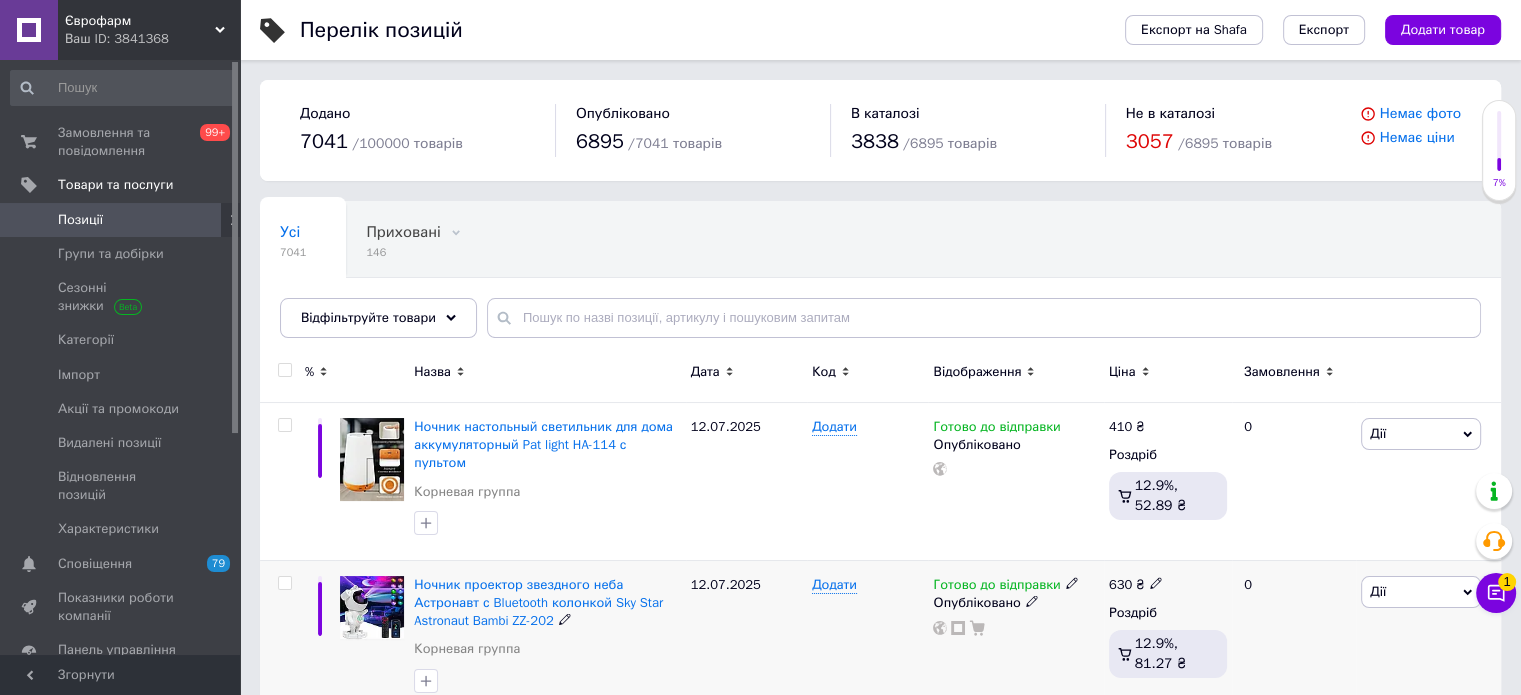 click at bounding box center [284, 583] 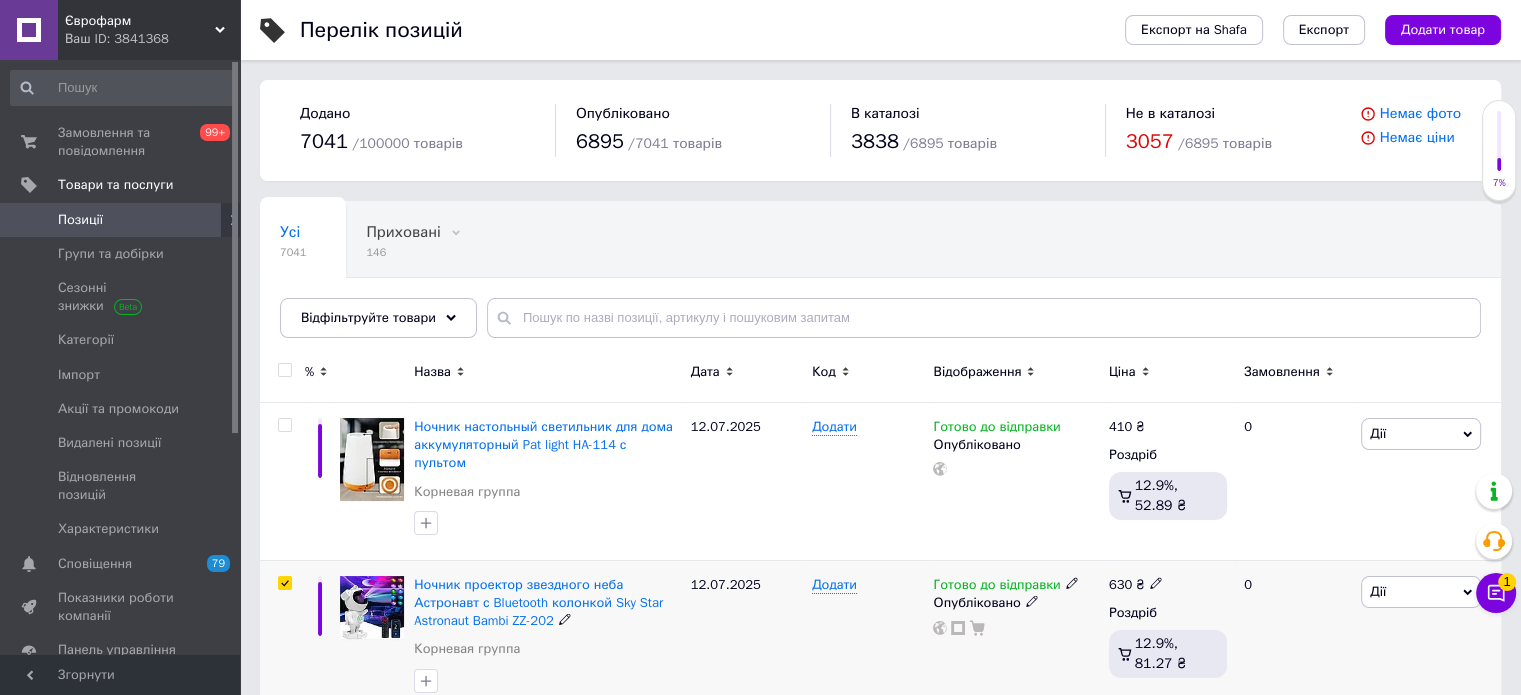 checkbox on "true" 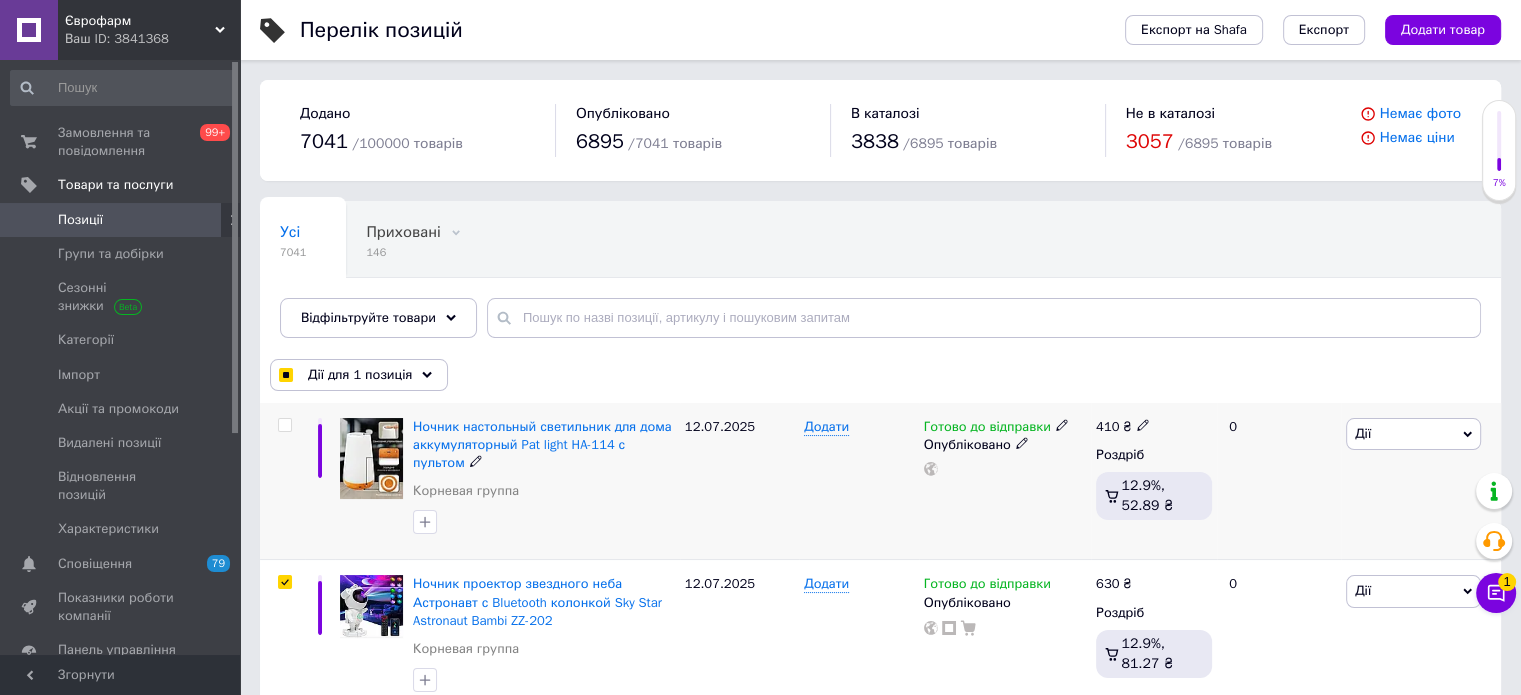 click at bounding box center (284, 425) 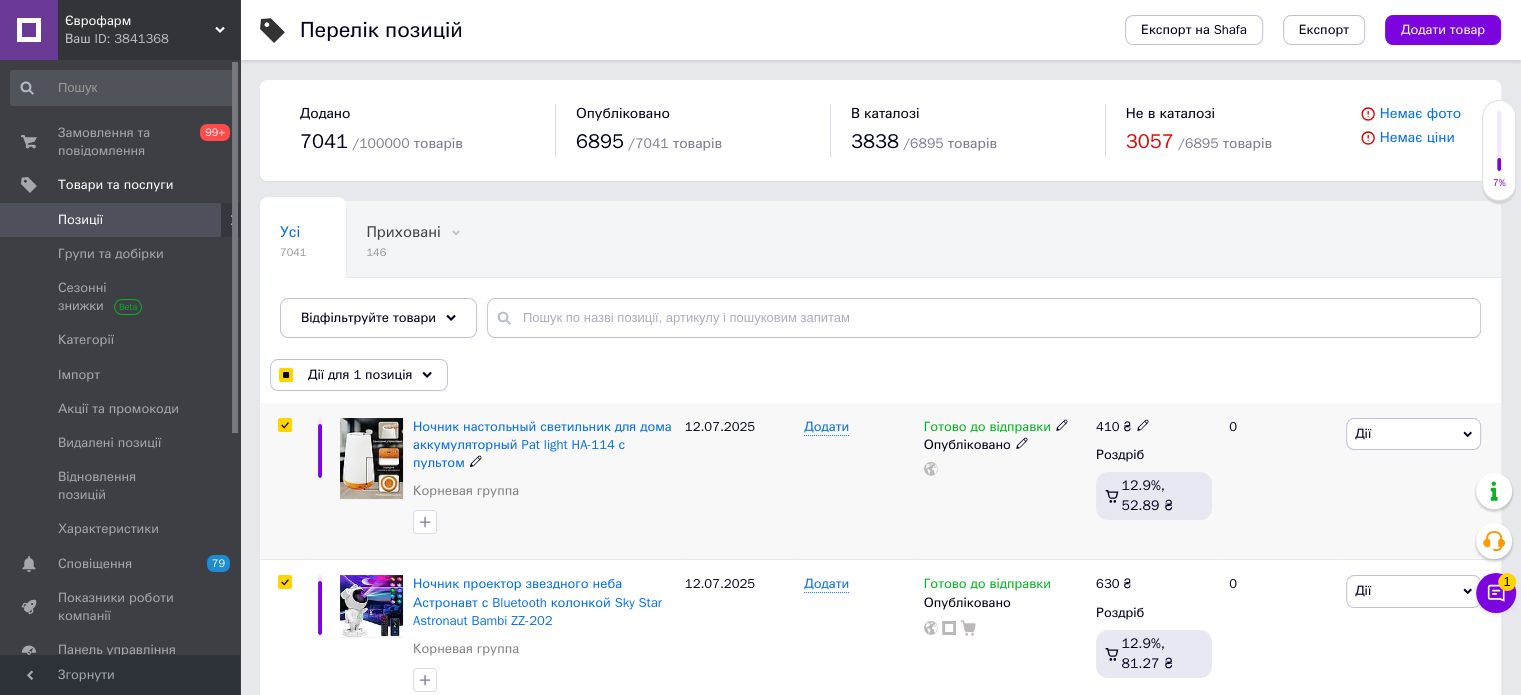 checkbox on "true" 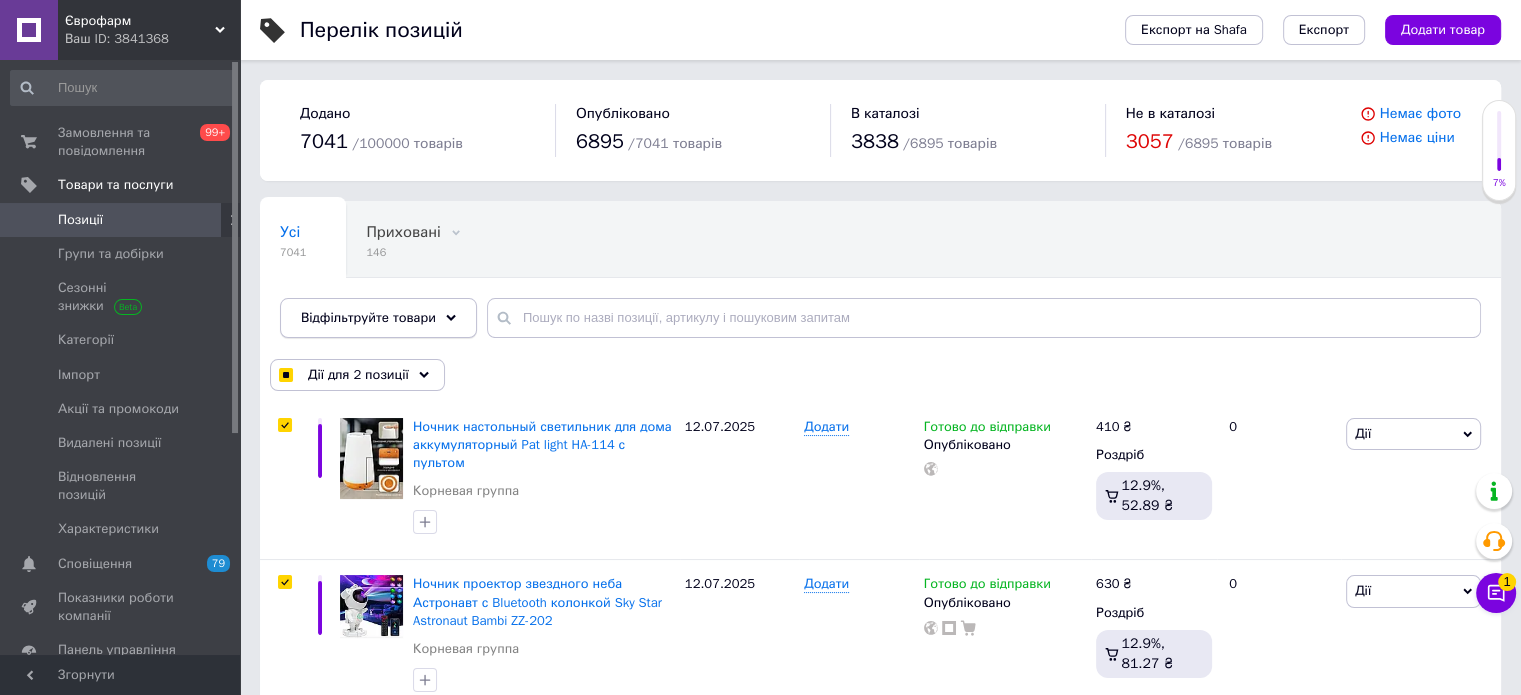 click on "Відфільтруйте товари" at bounding box center (368, 317) 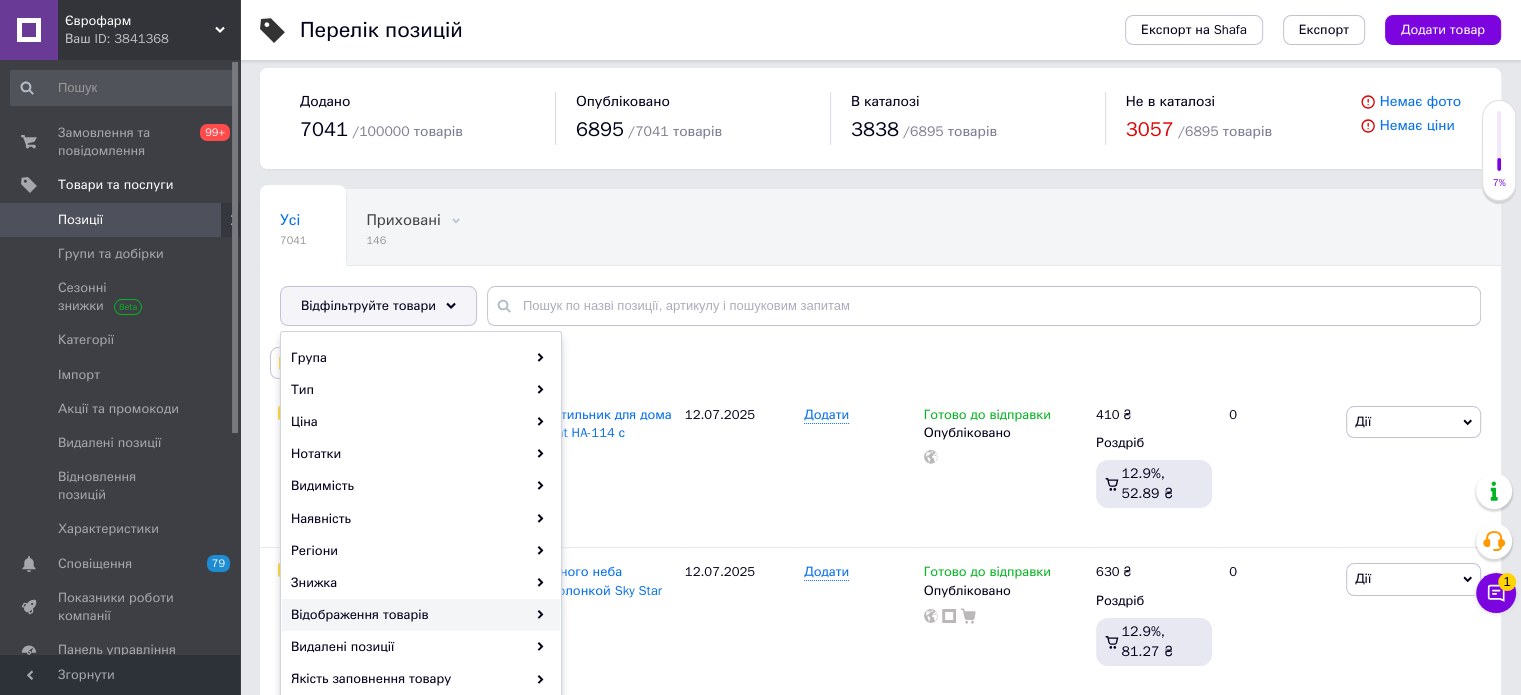 scroll, scrollTop: 100, scrollLeft: 0, axis: vertical 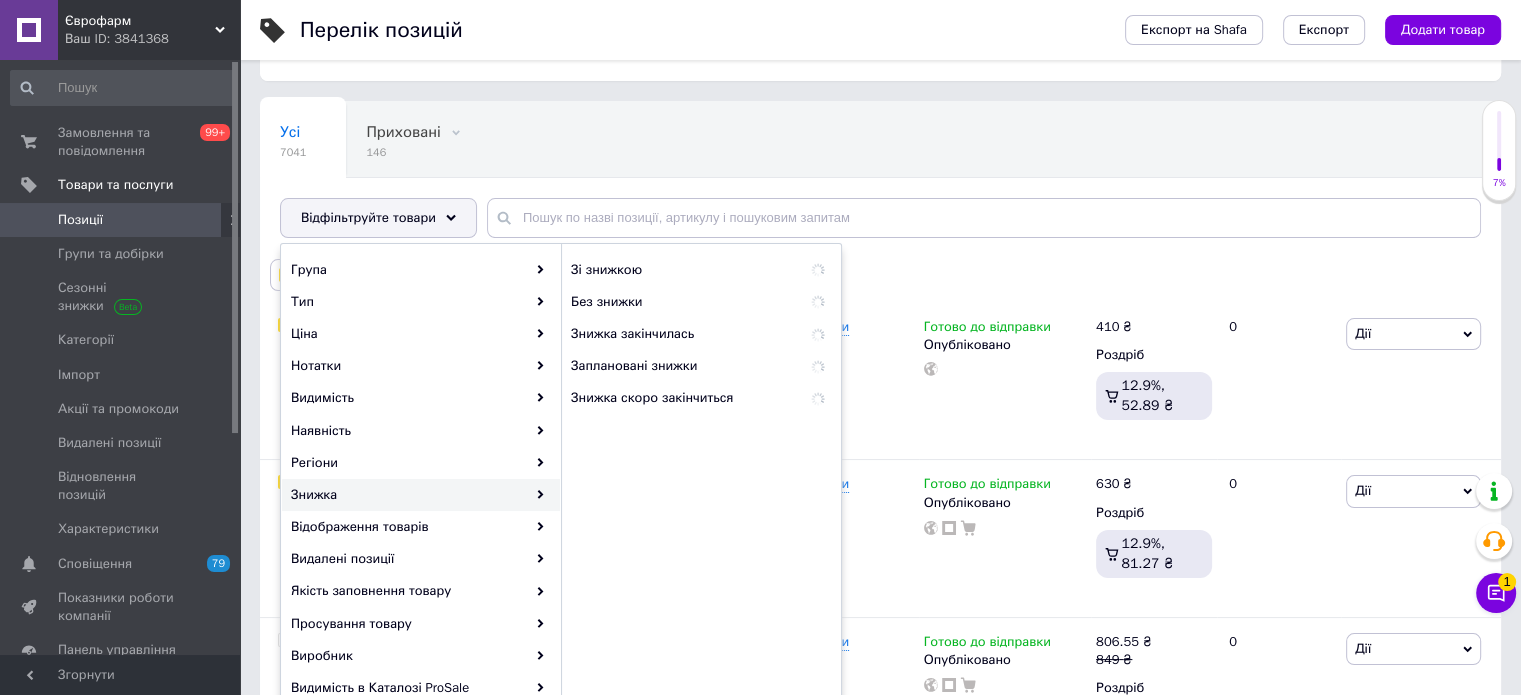 click on "Знижка" at bounding box center [421, 495] 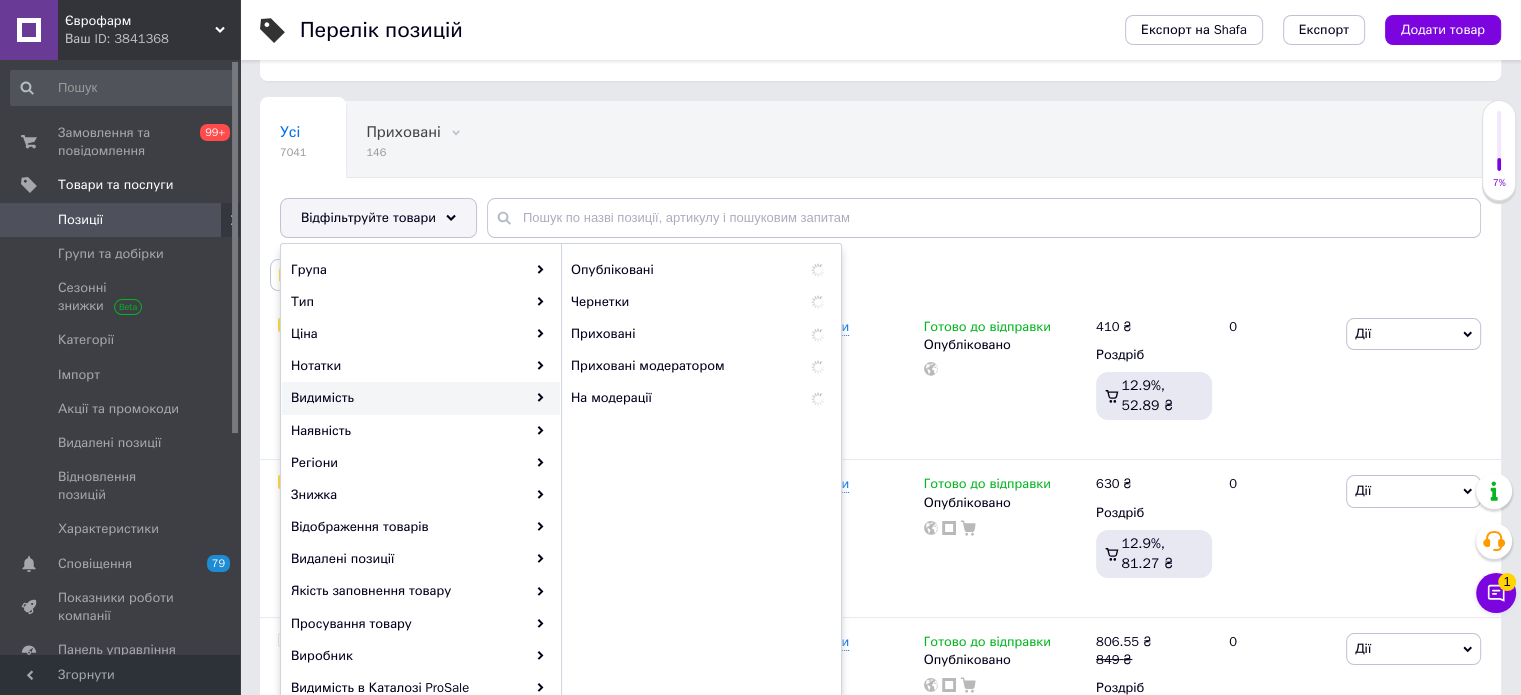 scroll, scrollTop: 0, scrollLeft: 0, axis: both 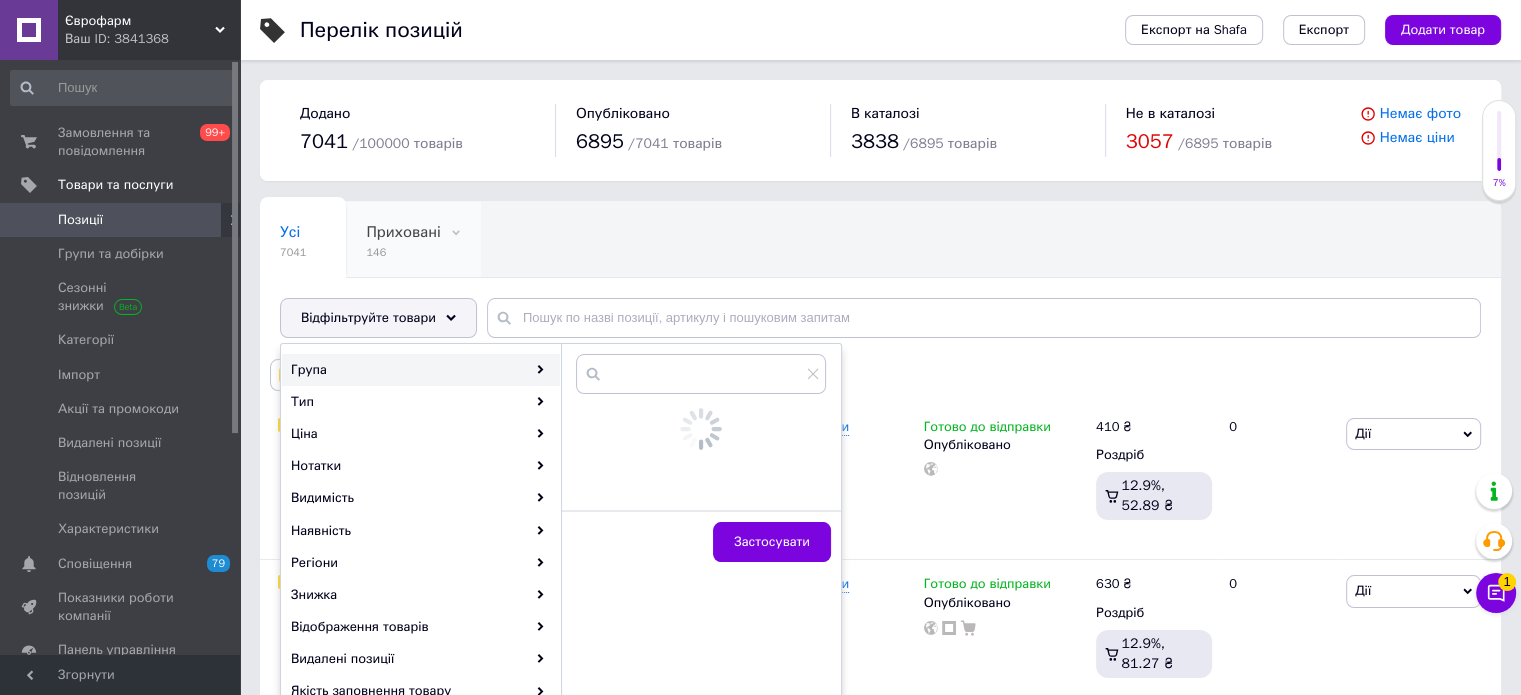 click on "Приховані 146" at bounding box center [413, 240] 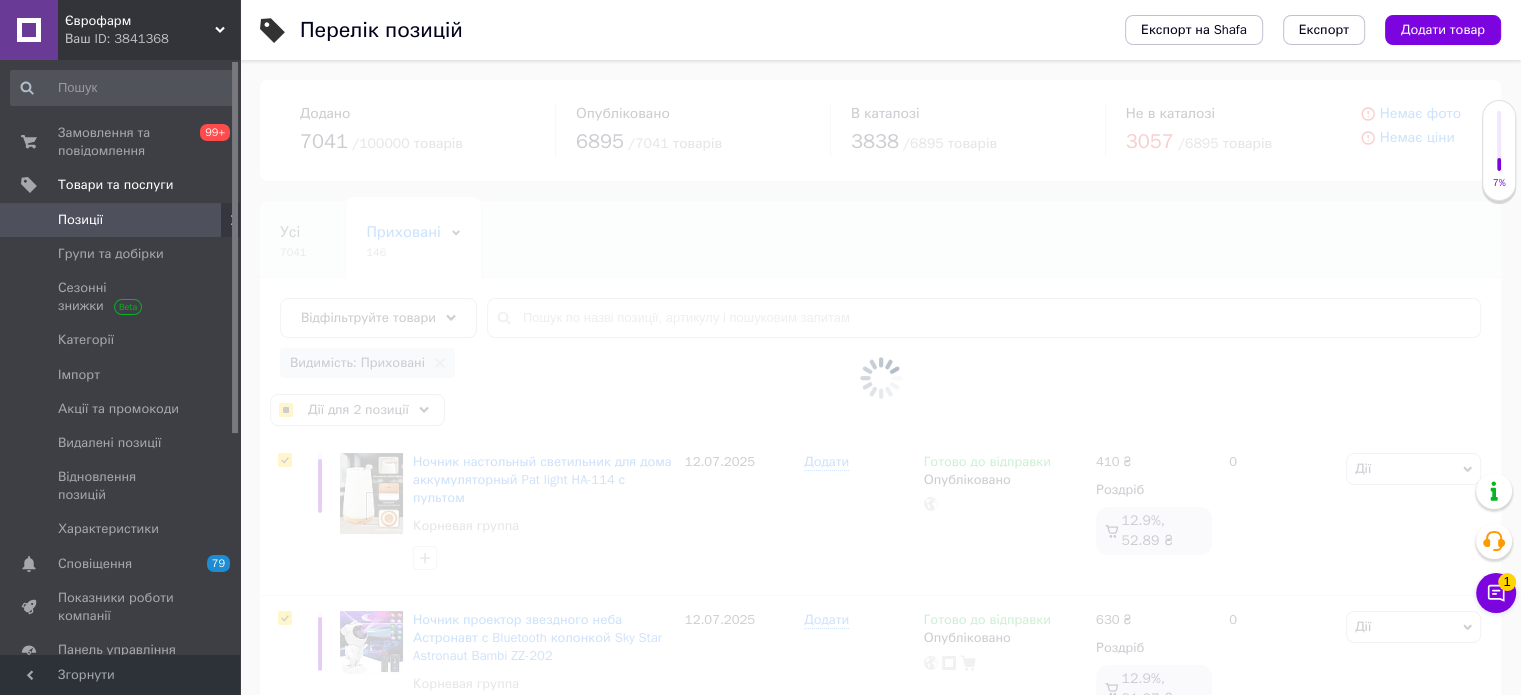 checkbox on "true" 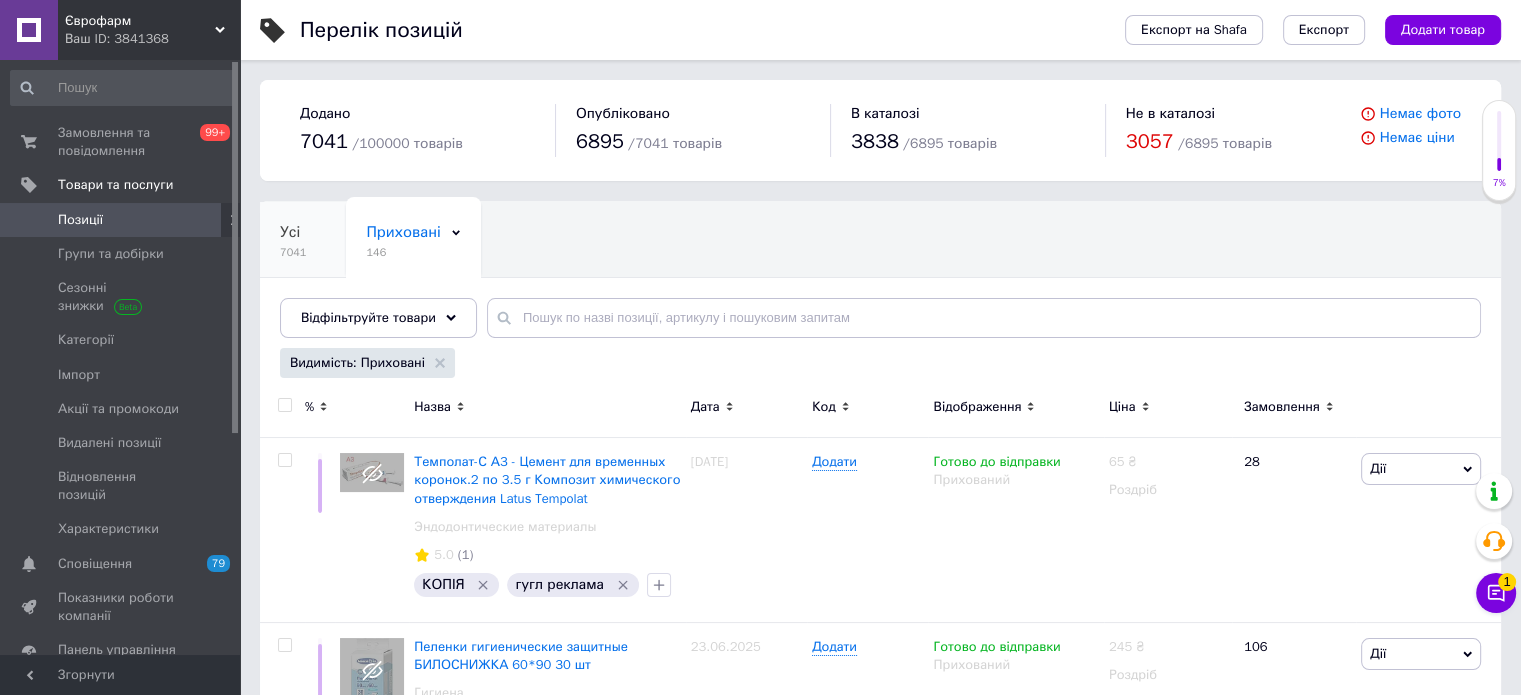 click on "Усі 7041" at bounding box center (303, 240) 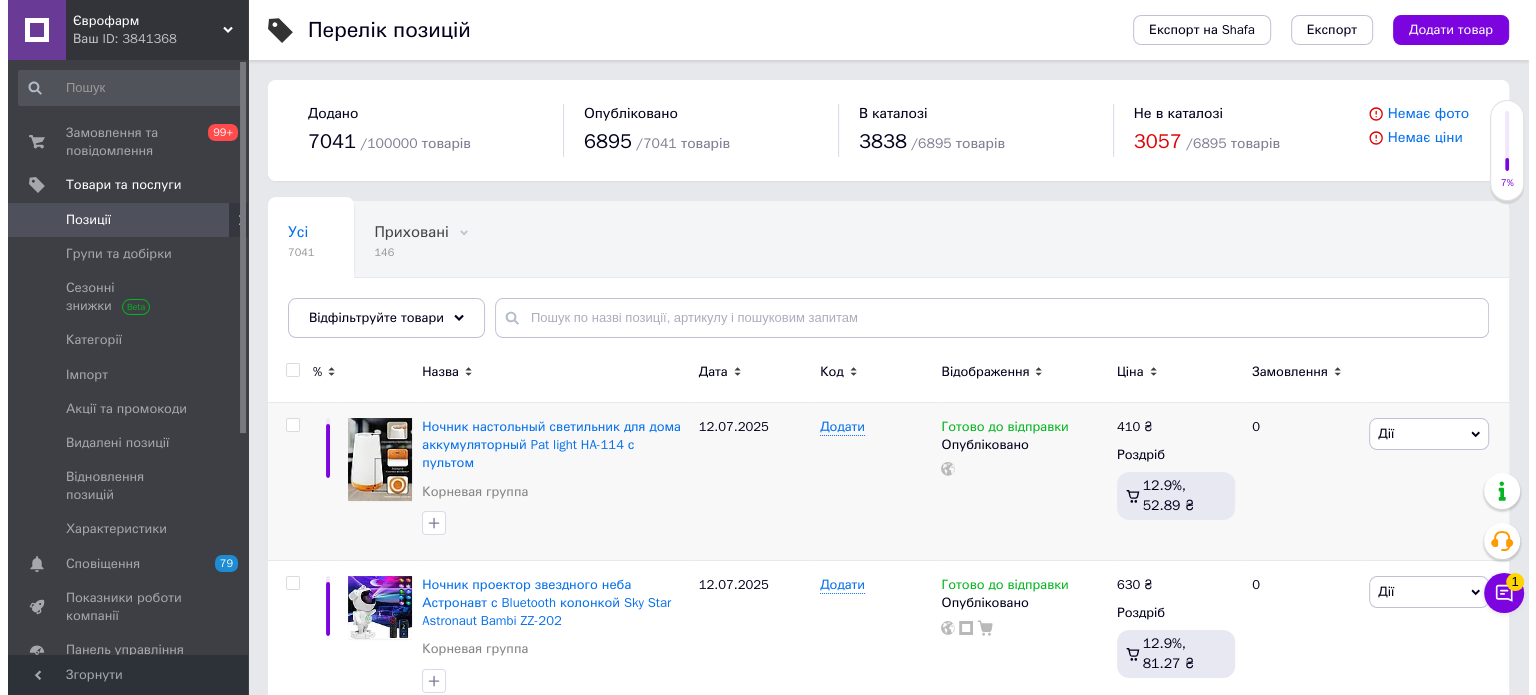 scroll, scrollTop: 100, scrollLeft: 0, axis: vertical 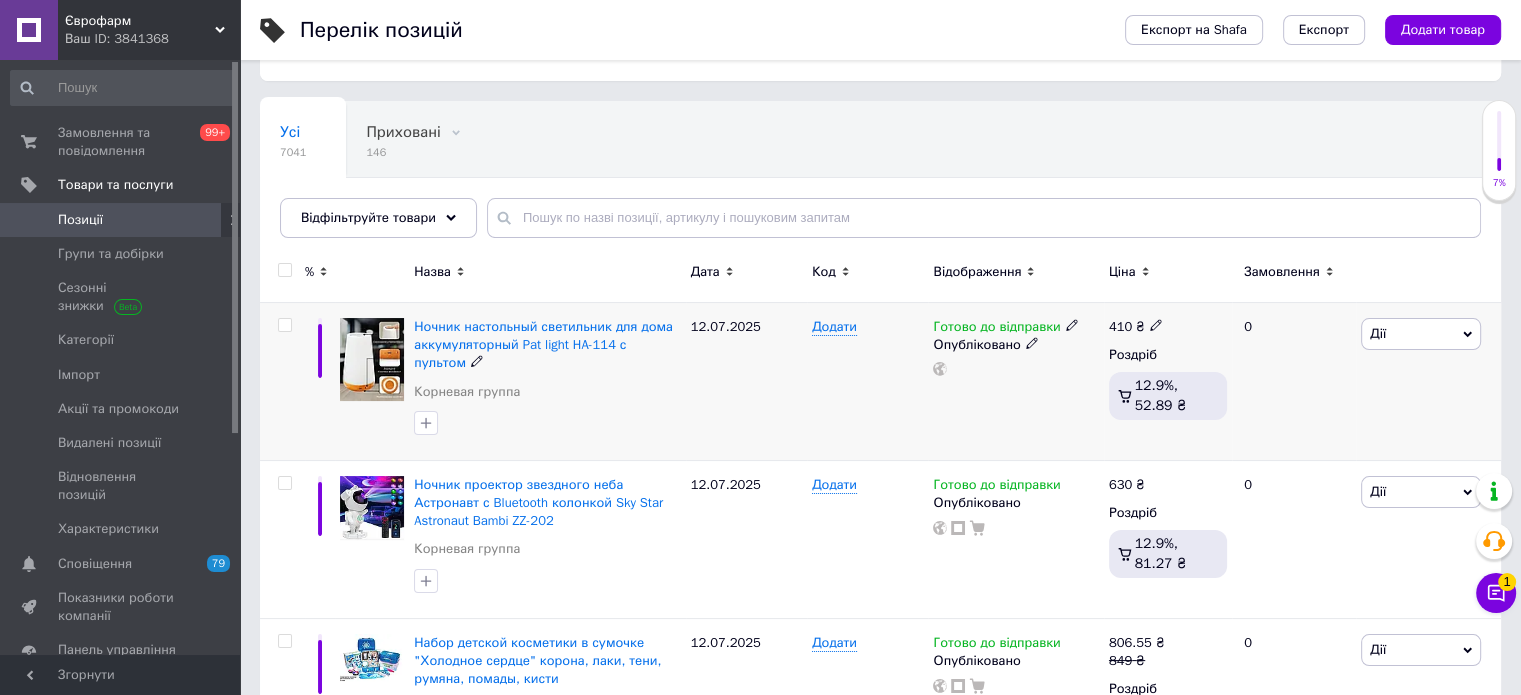 click at bounding box center (284, 325) 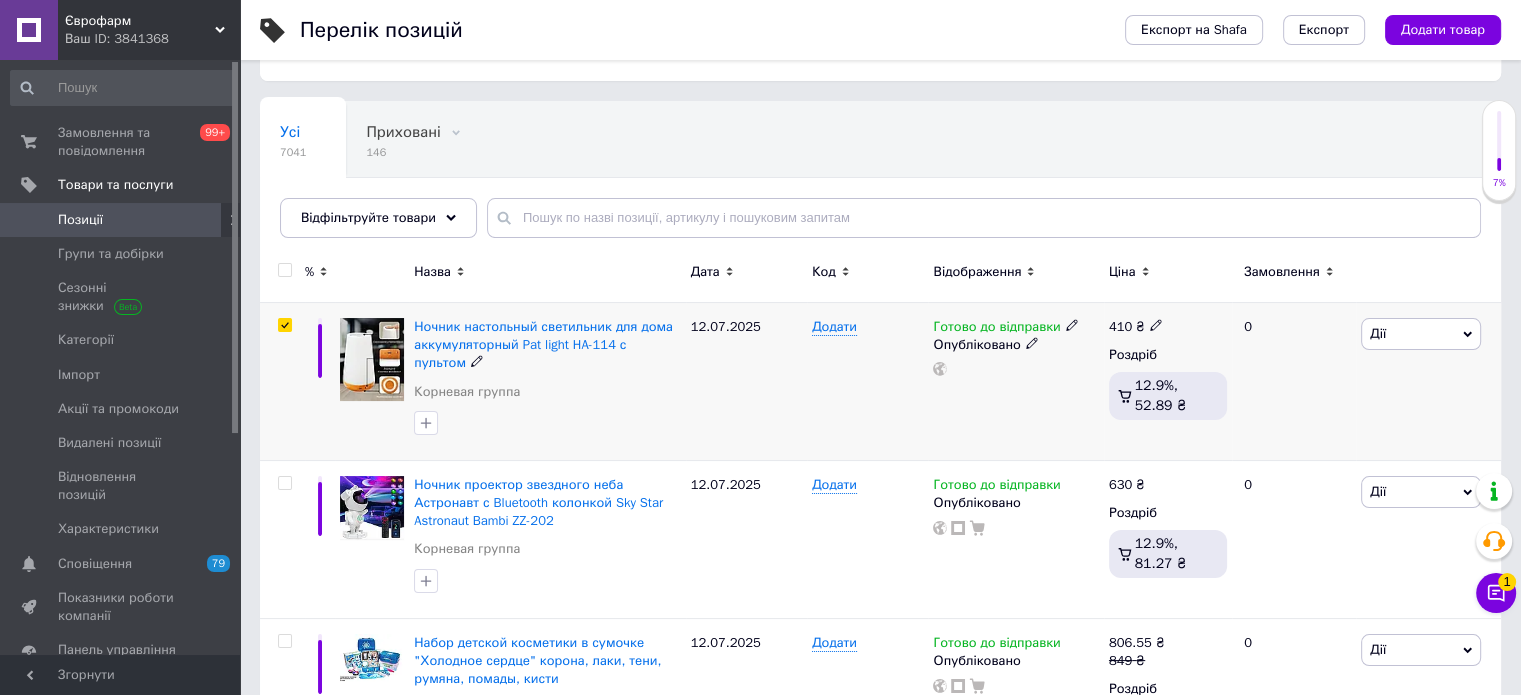 checkbox on "true" 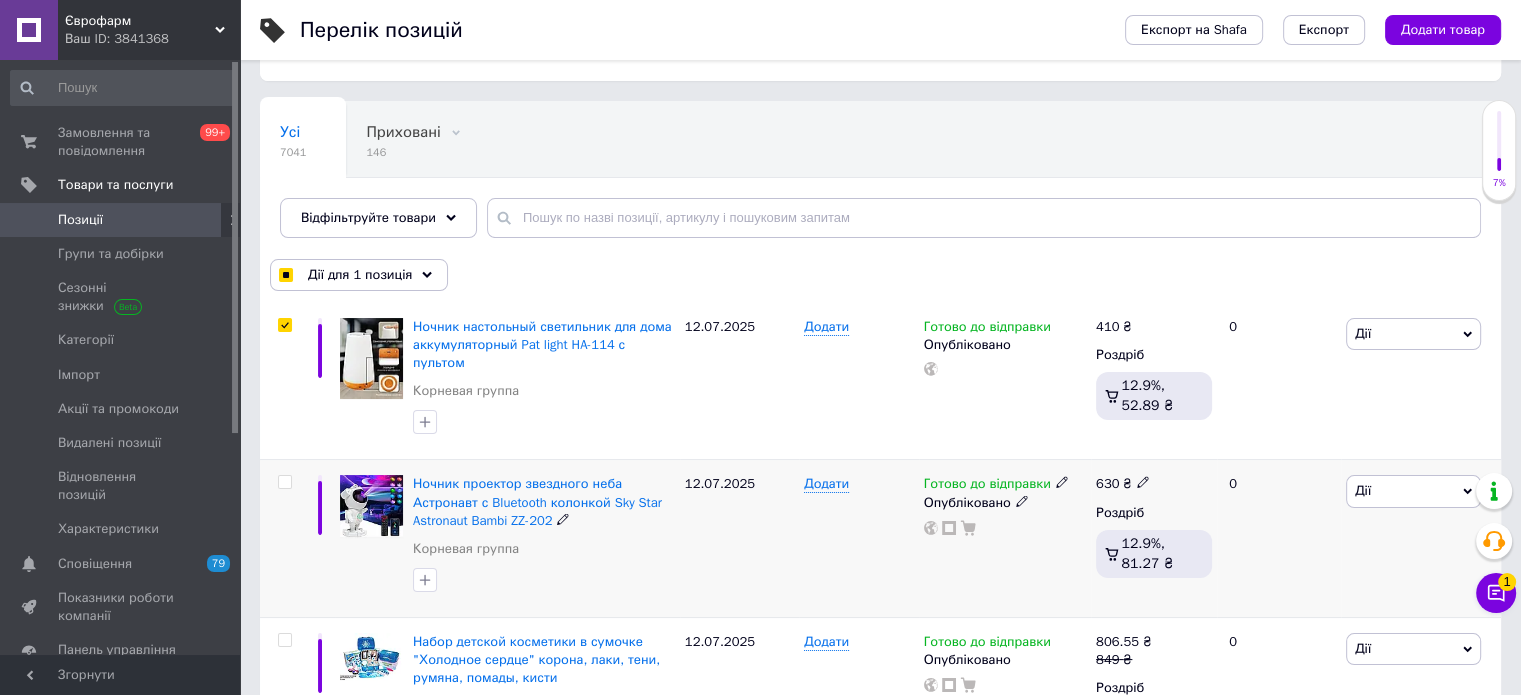 click at bounding box center (285, 482) 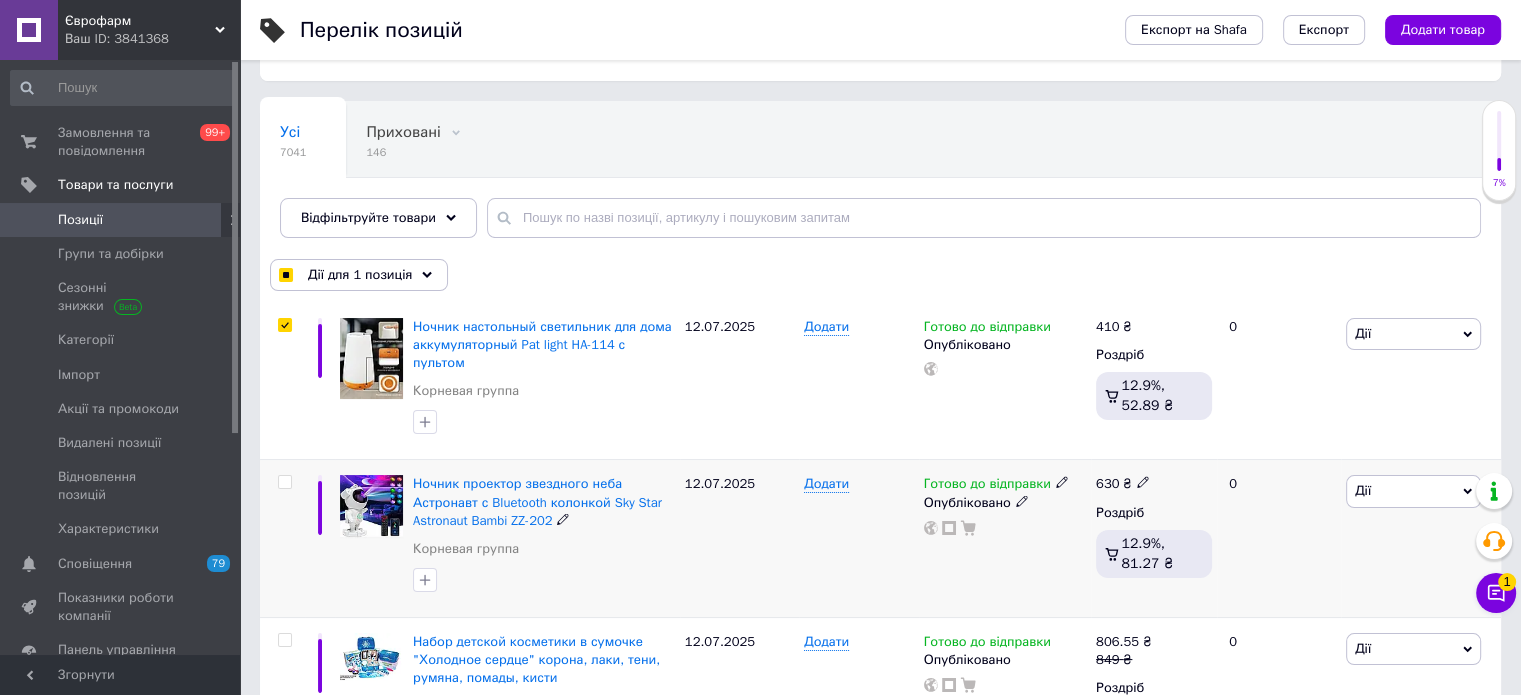 checkbox on "true" 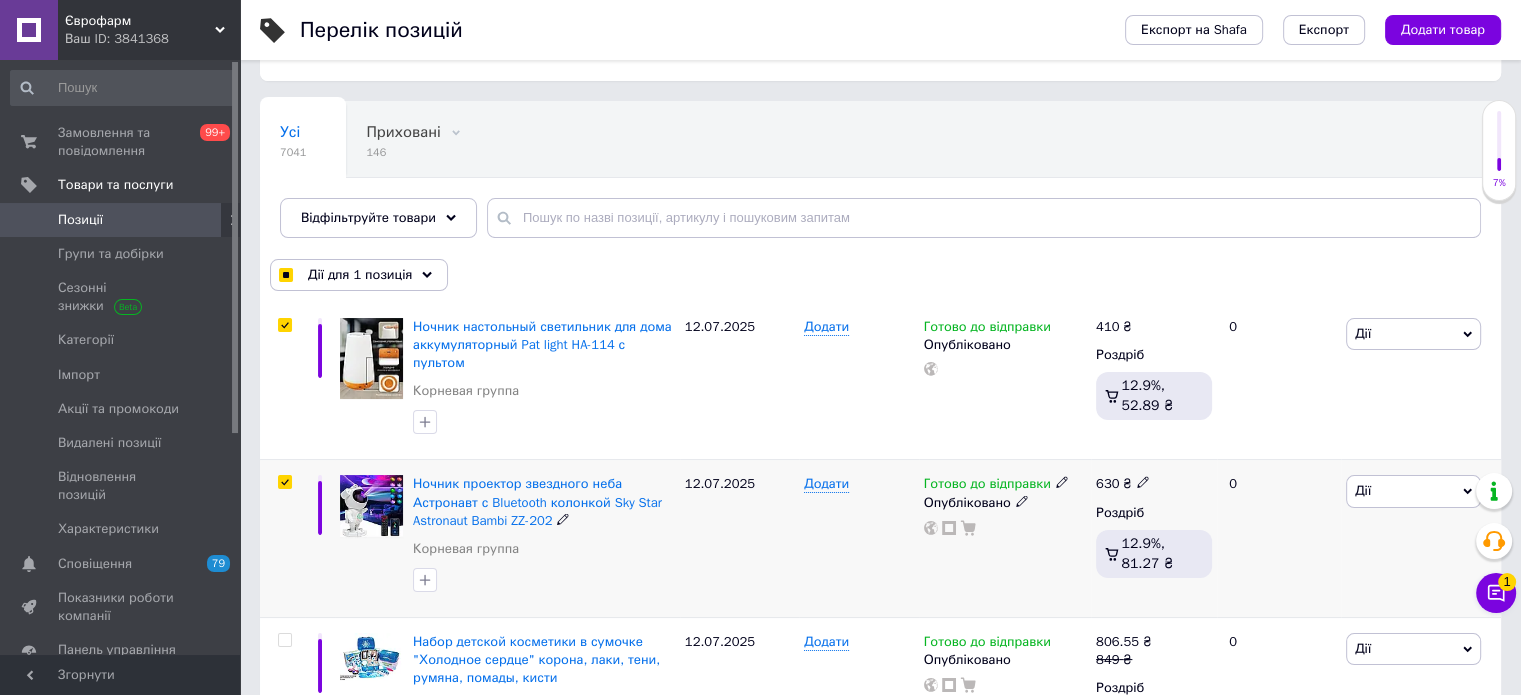 checkbox on "true" 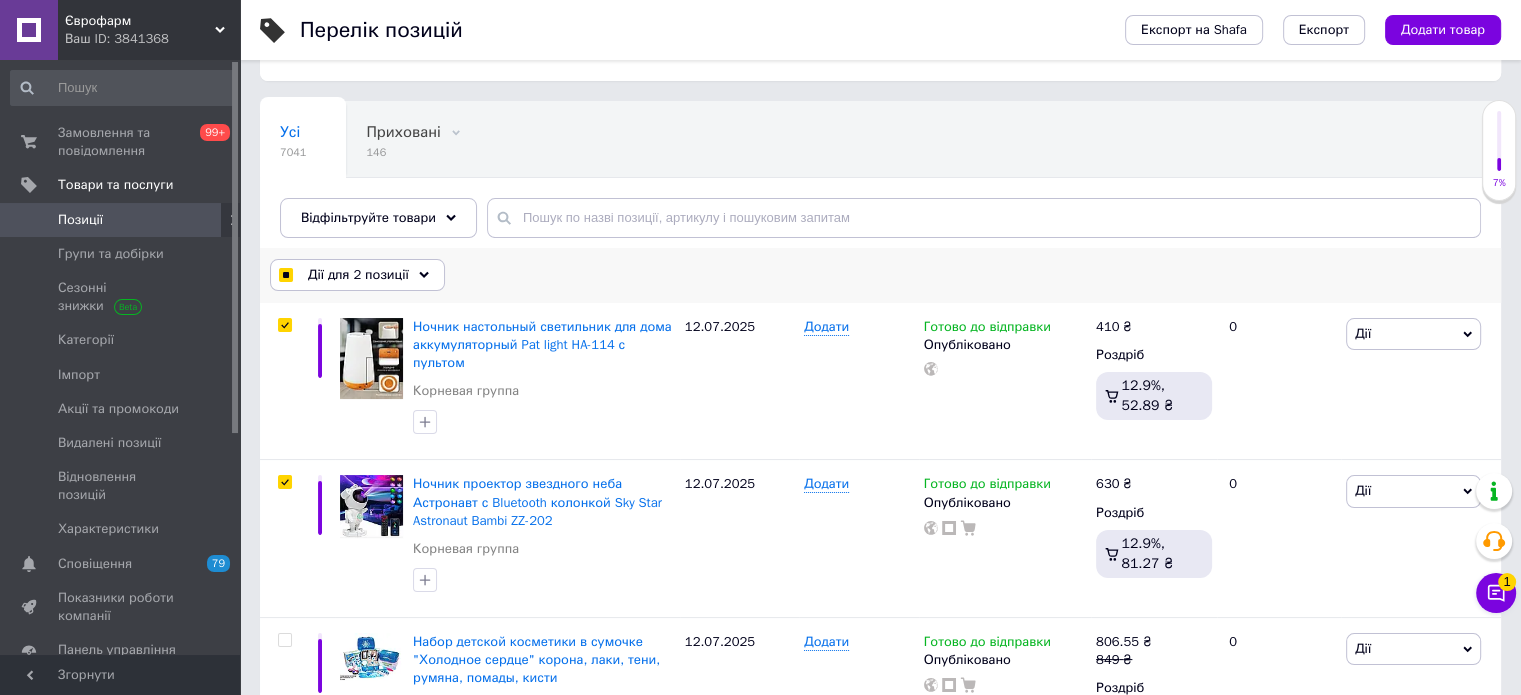 click on "Дії для 2 позиції" at bounding box center (358, 275) 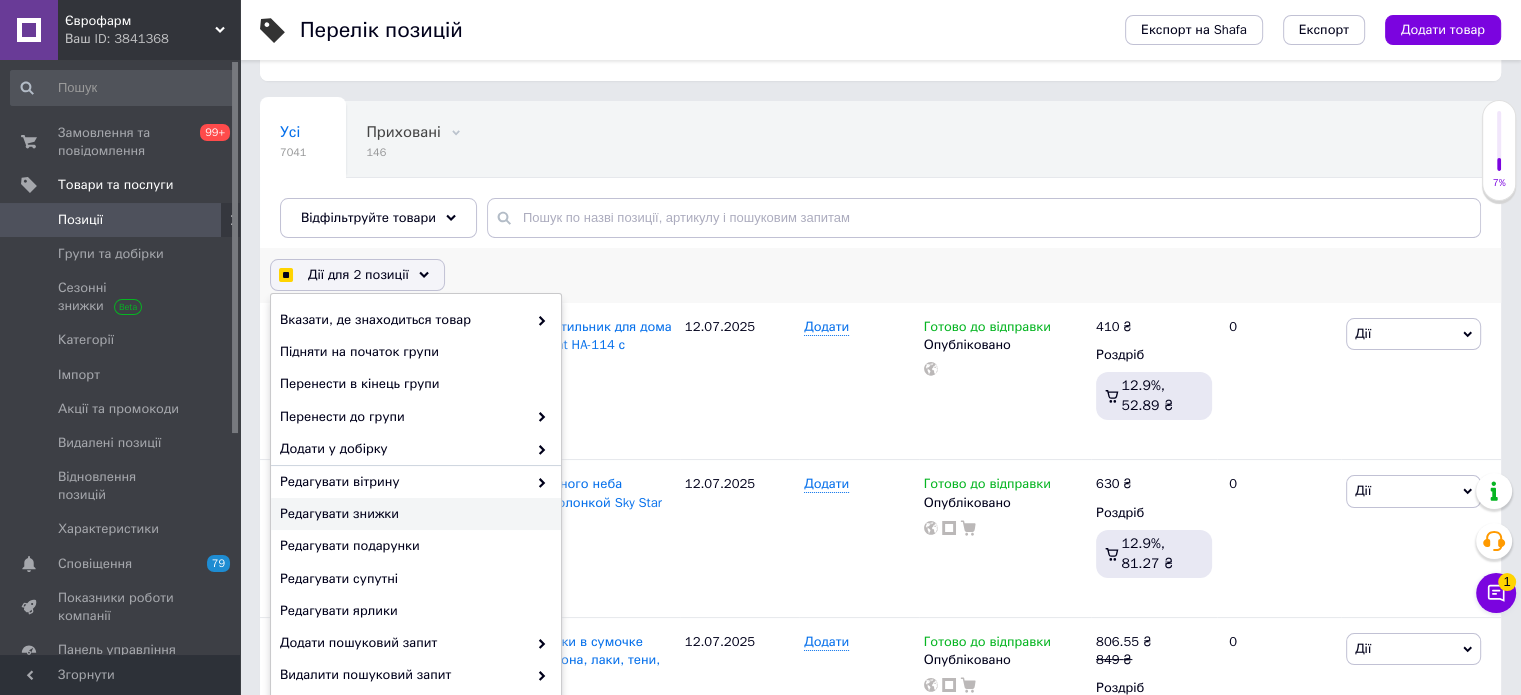 click on "Редагувати знижки" at bounding box center (413, 514) 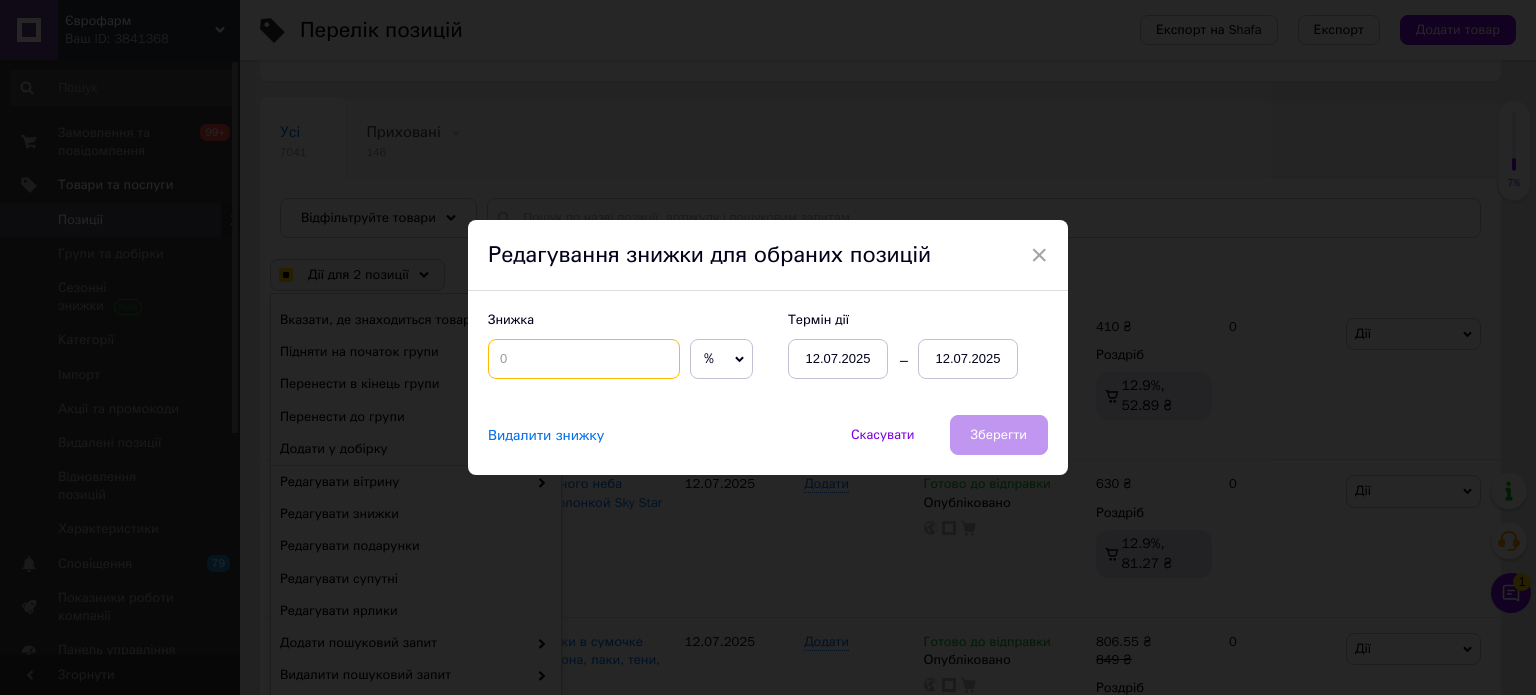 click at bounding box center (584, 359) 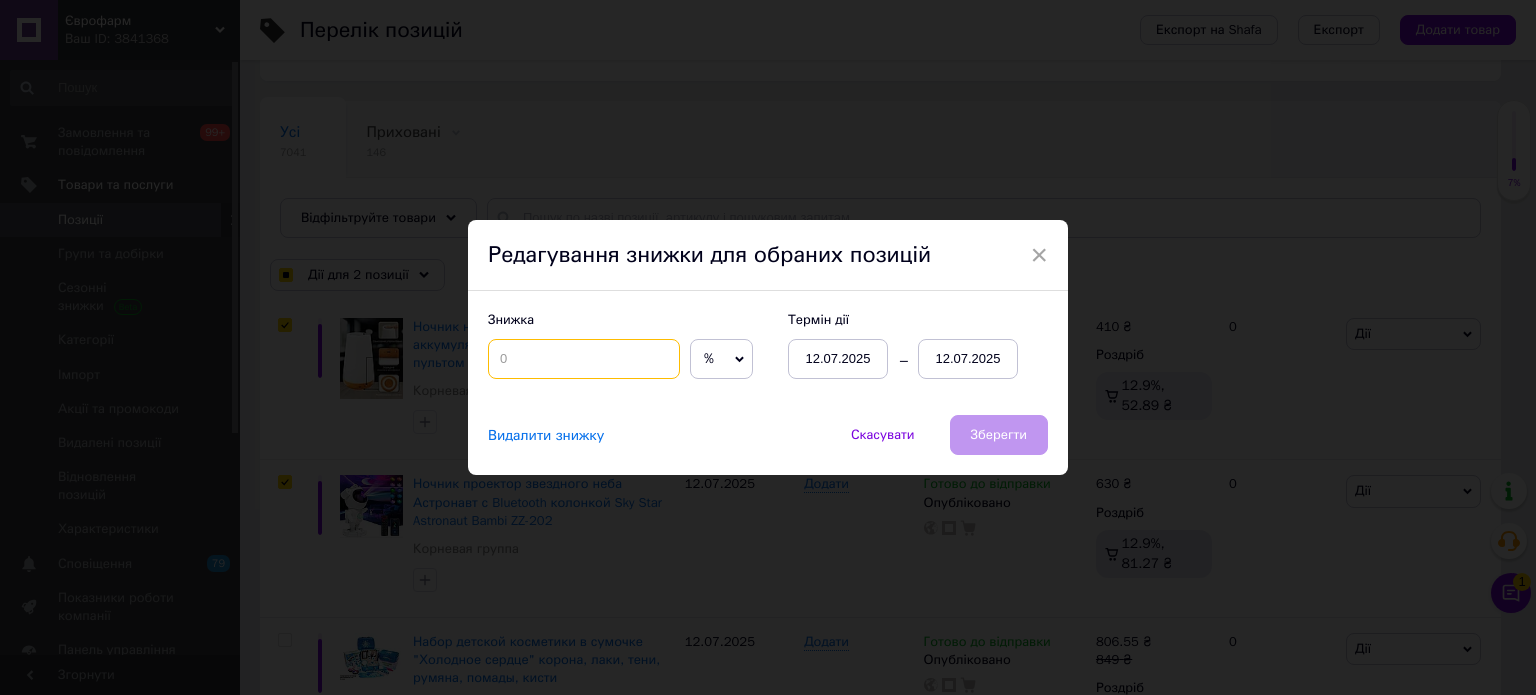 checkbox on "true" 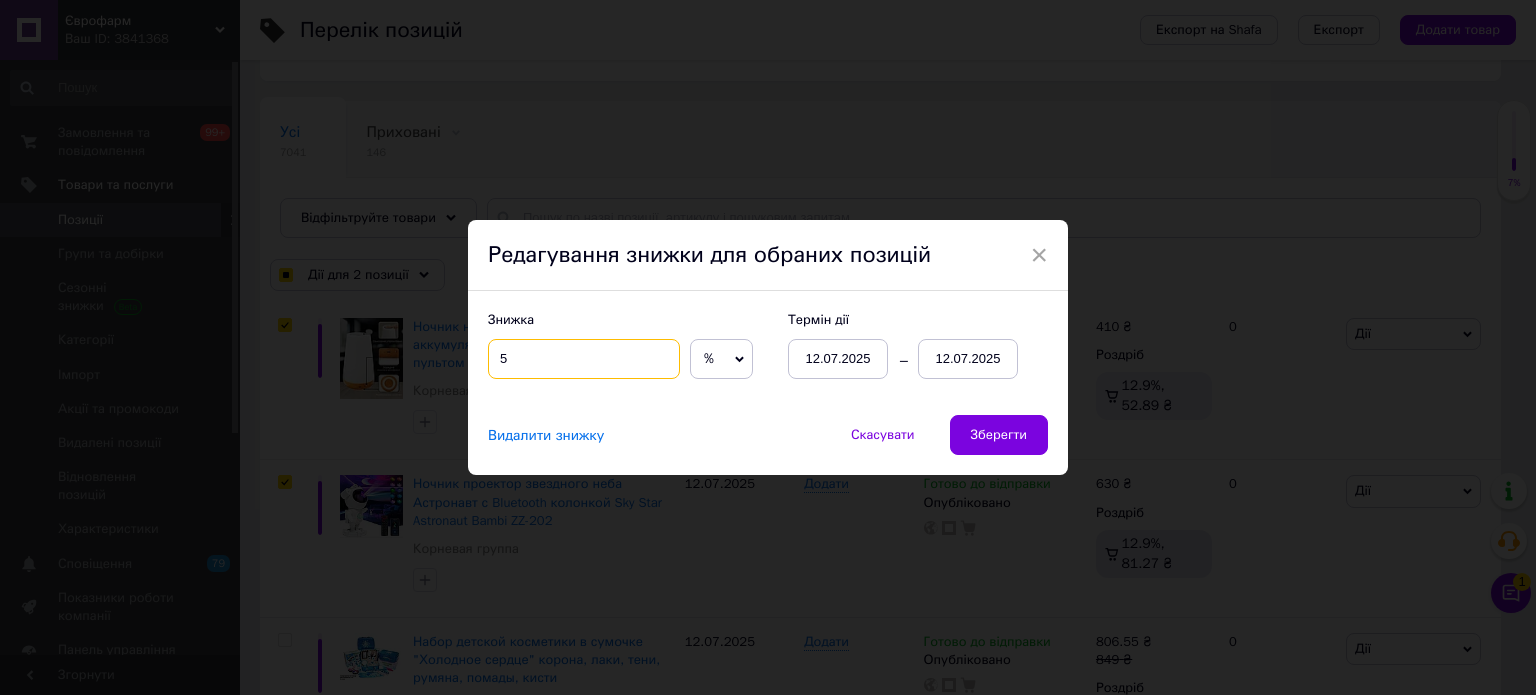 type on "5" 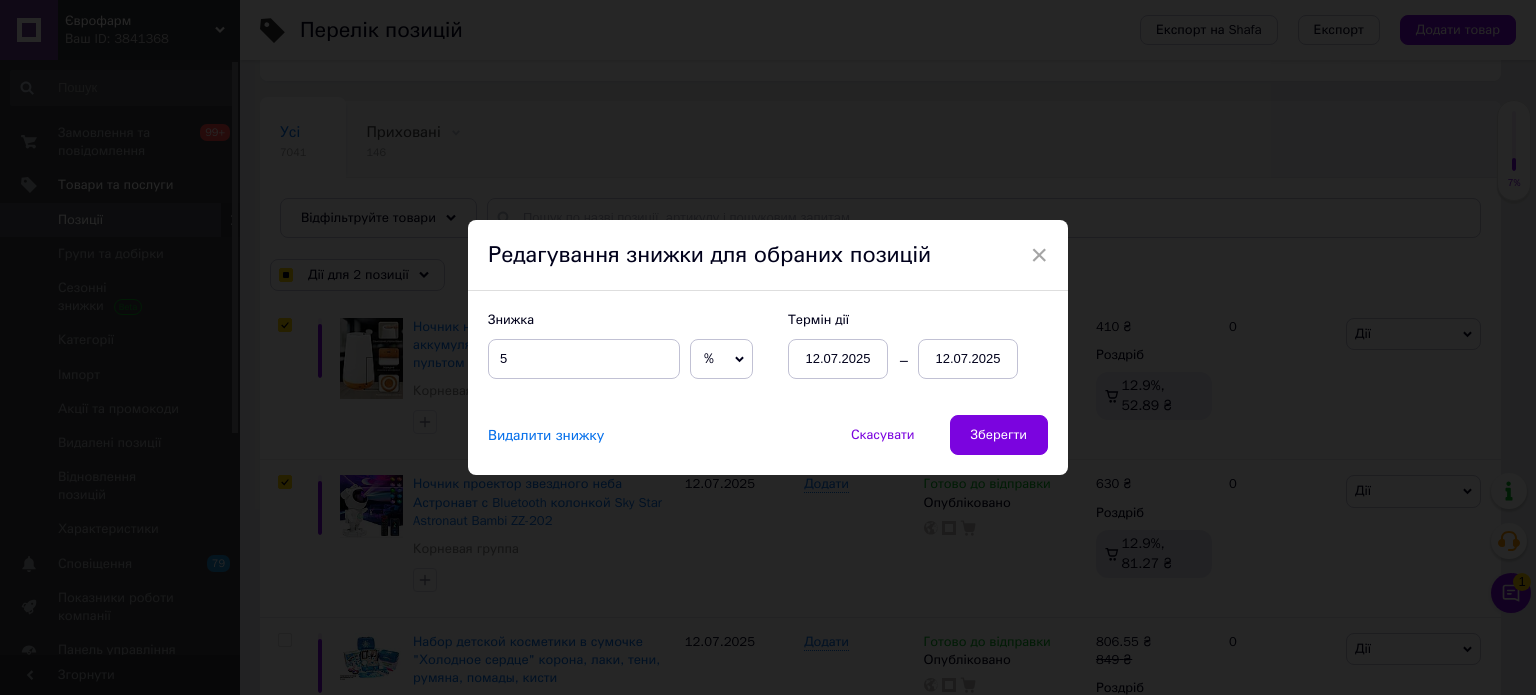 click on "Термін дії 12.07.2025 12.07.2025" at bounding box center (908, 345) 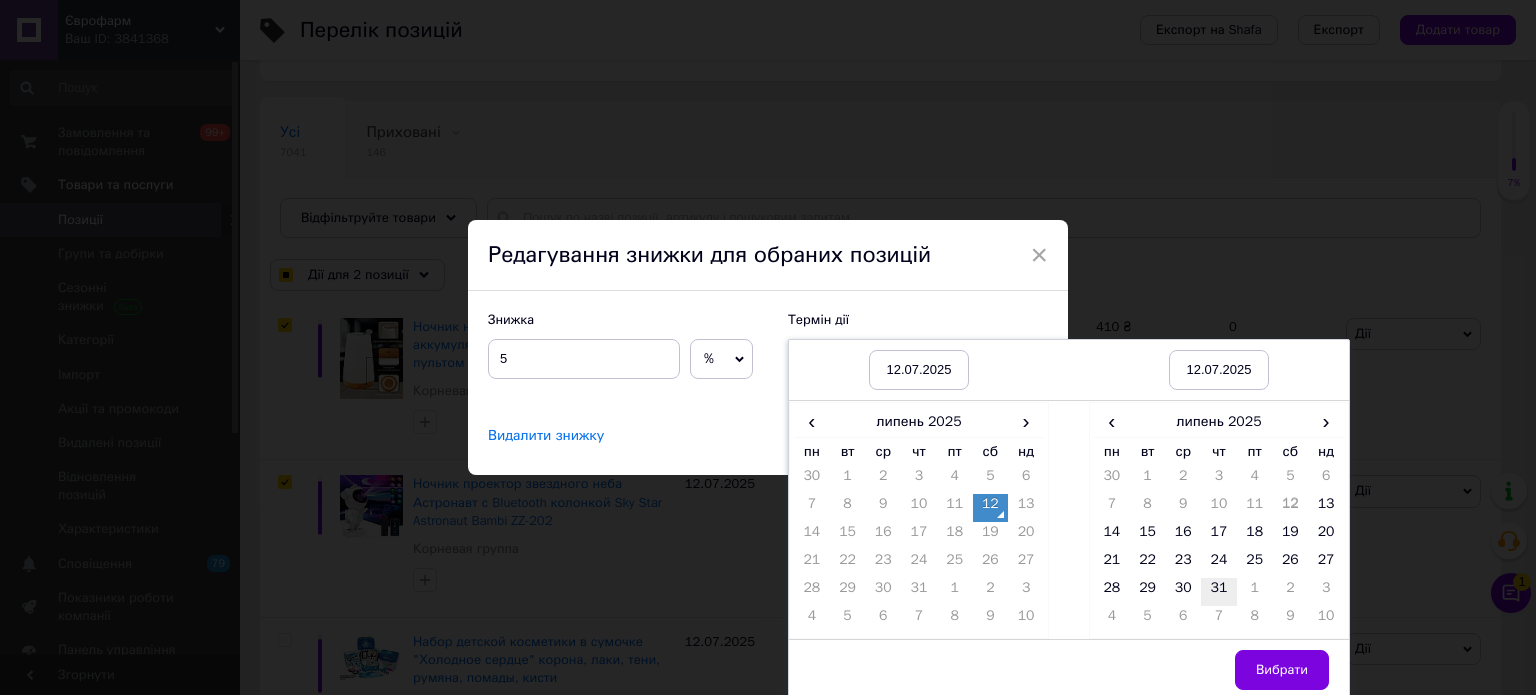 click on "31" at bounding box center (1219, 592) 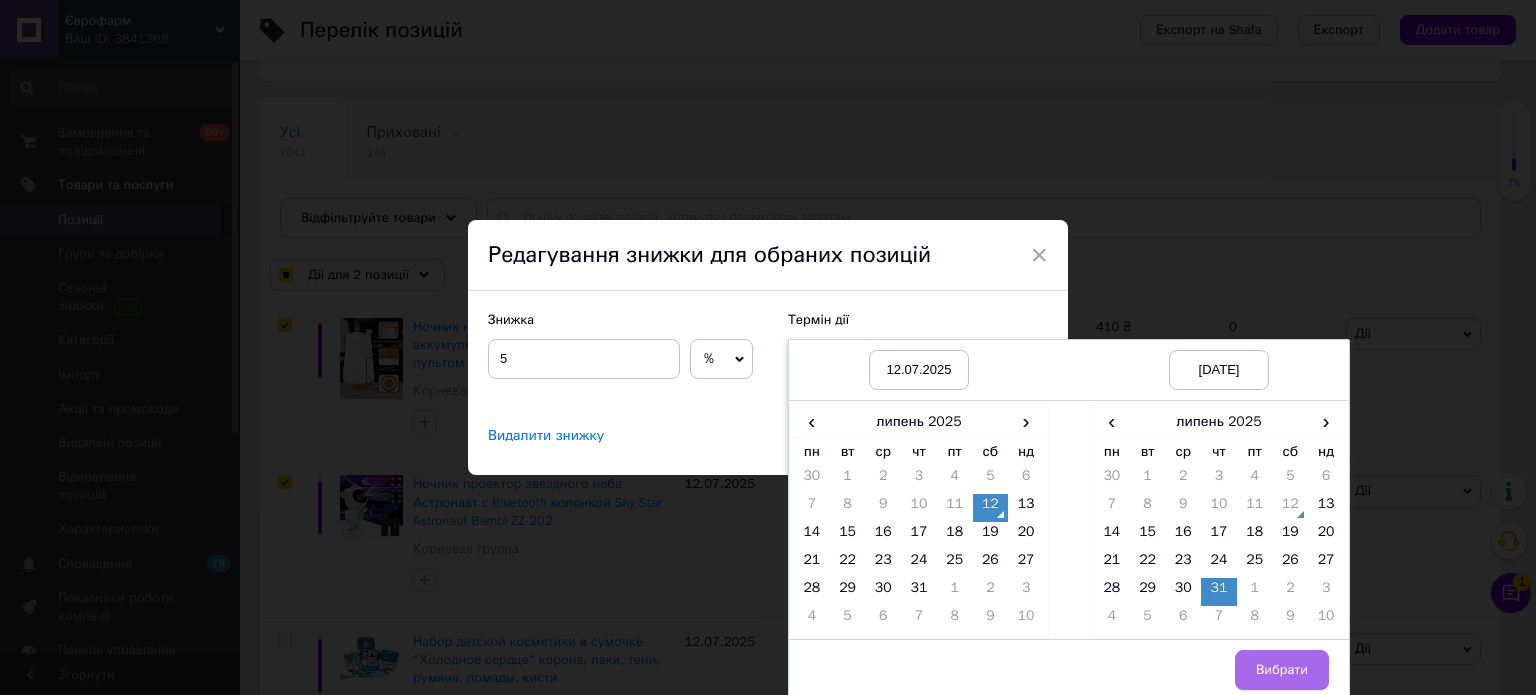 click on "Вибрати" at bounding box center (1282, 670) 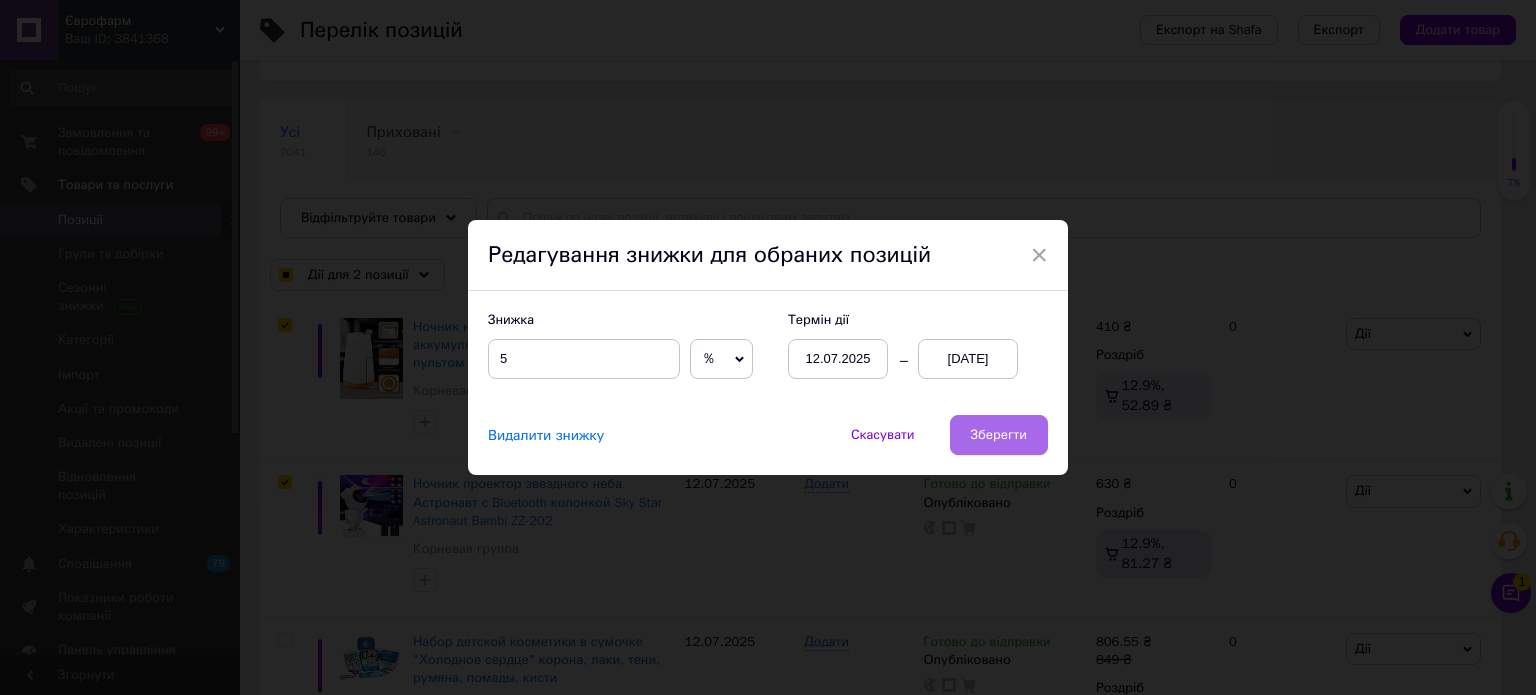 drag, startPoint x: 1015, startPoint y: 403, endPoint x: 1008, endPoint y: 425, distance: 23.086792 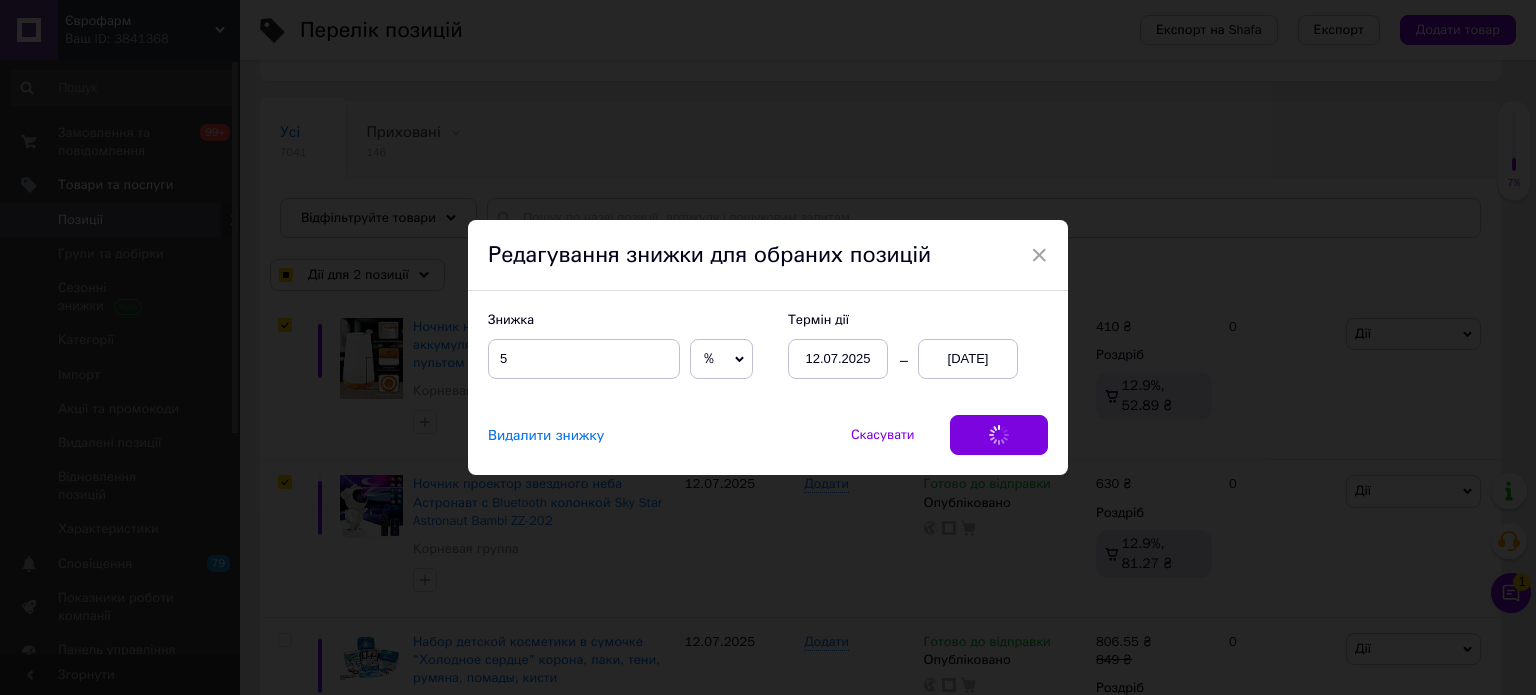 checkbox on "true" 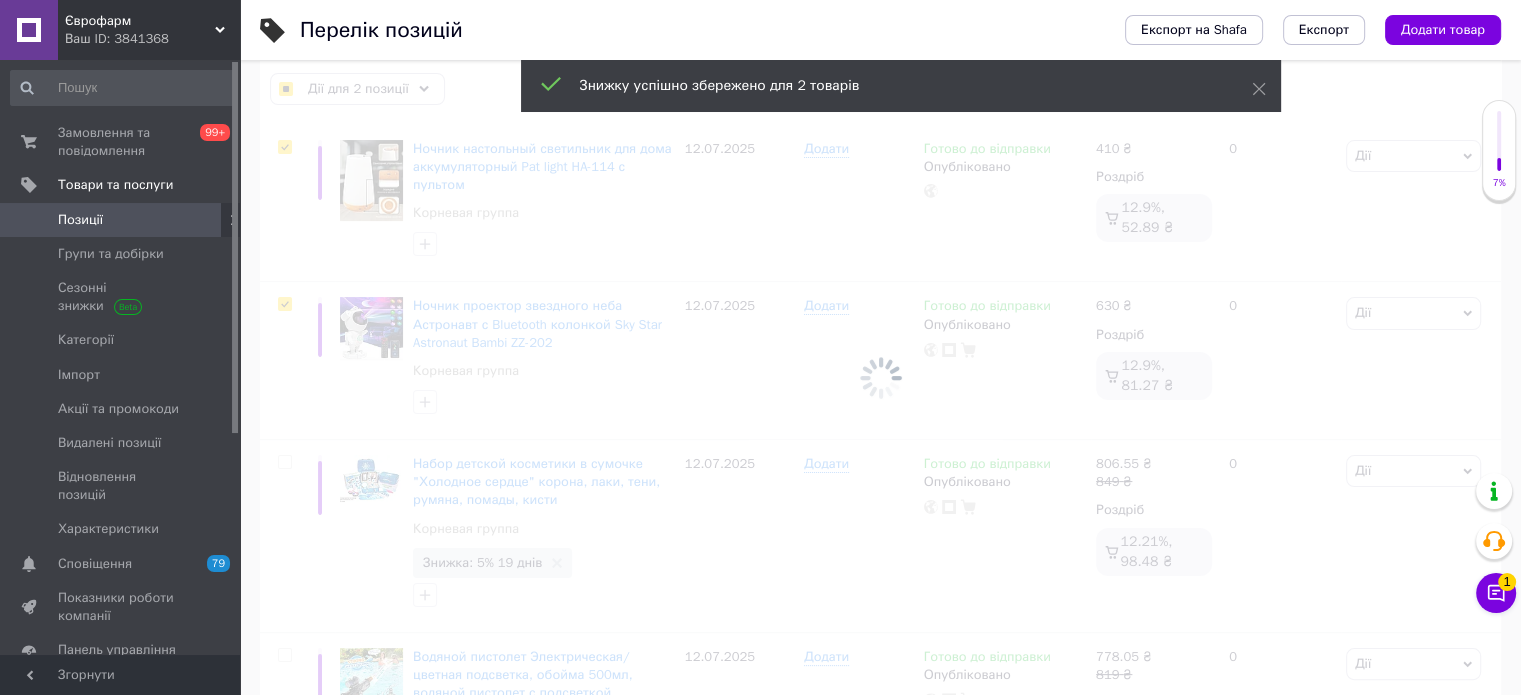 scroll, scrollTop: 300, scrollLeft: 0, axis: vertical 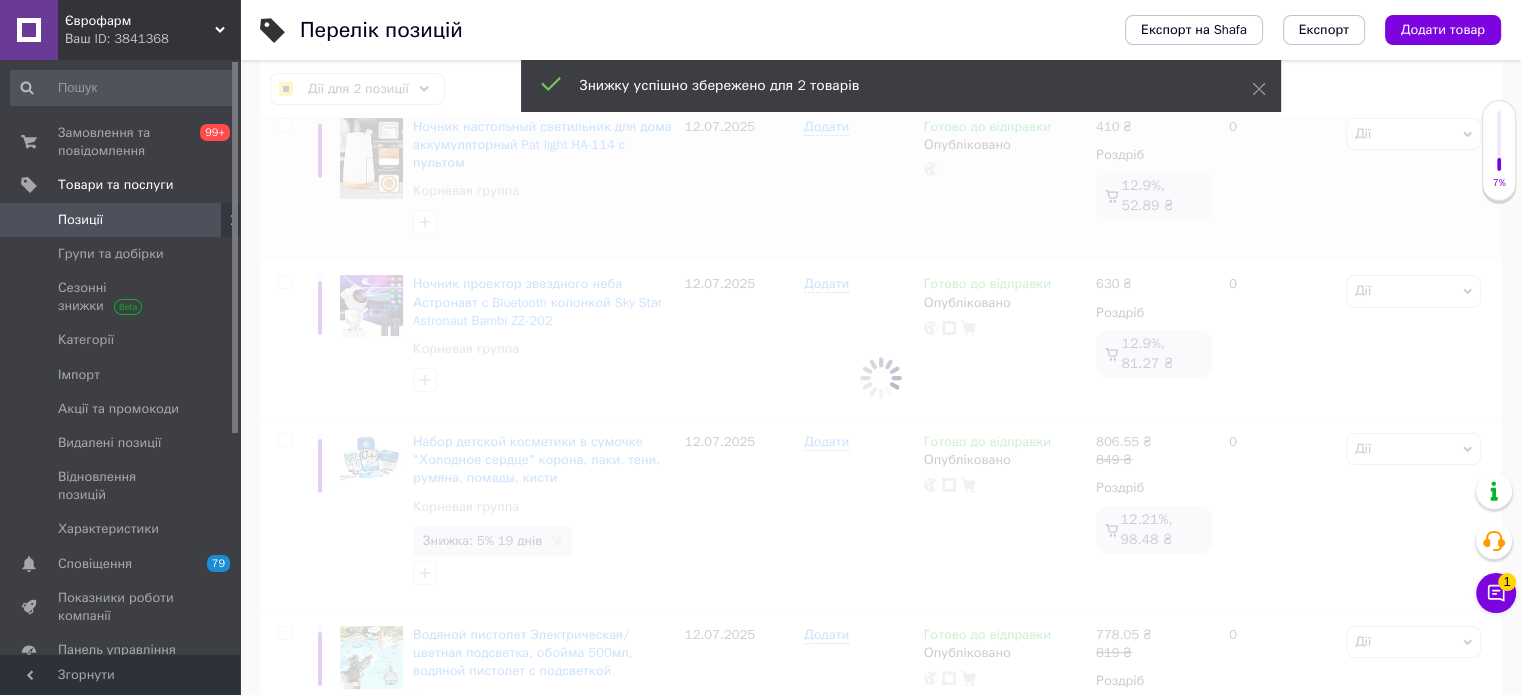 checkbox on "false" 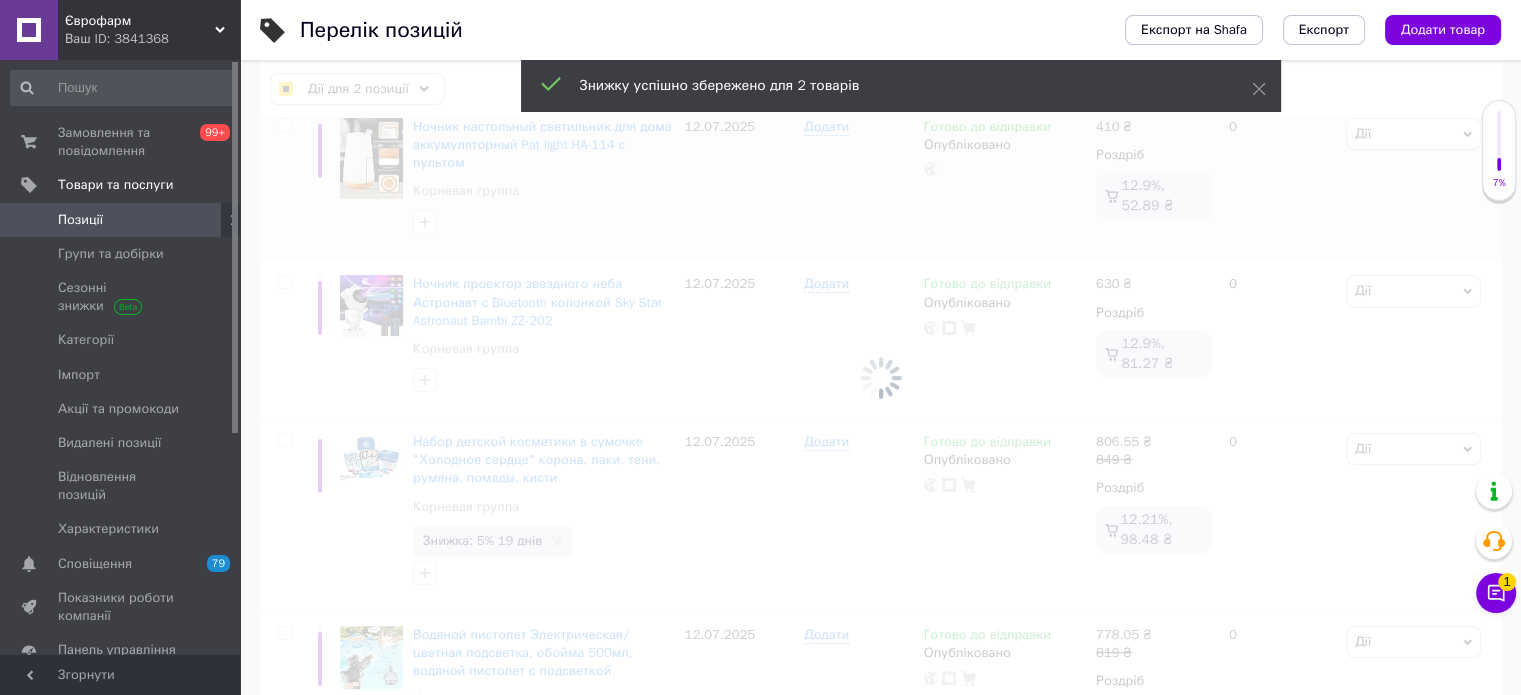 checkbox on "false" 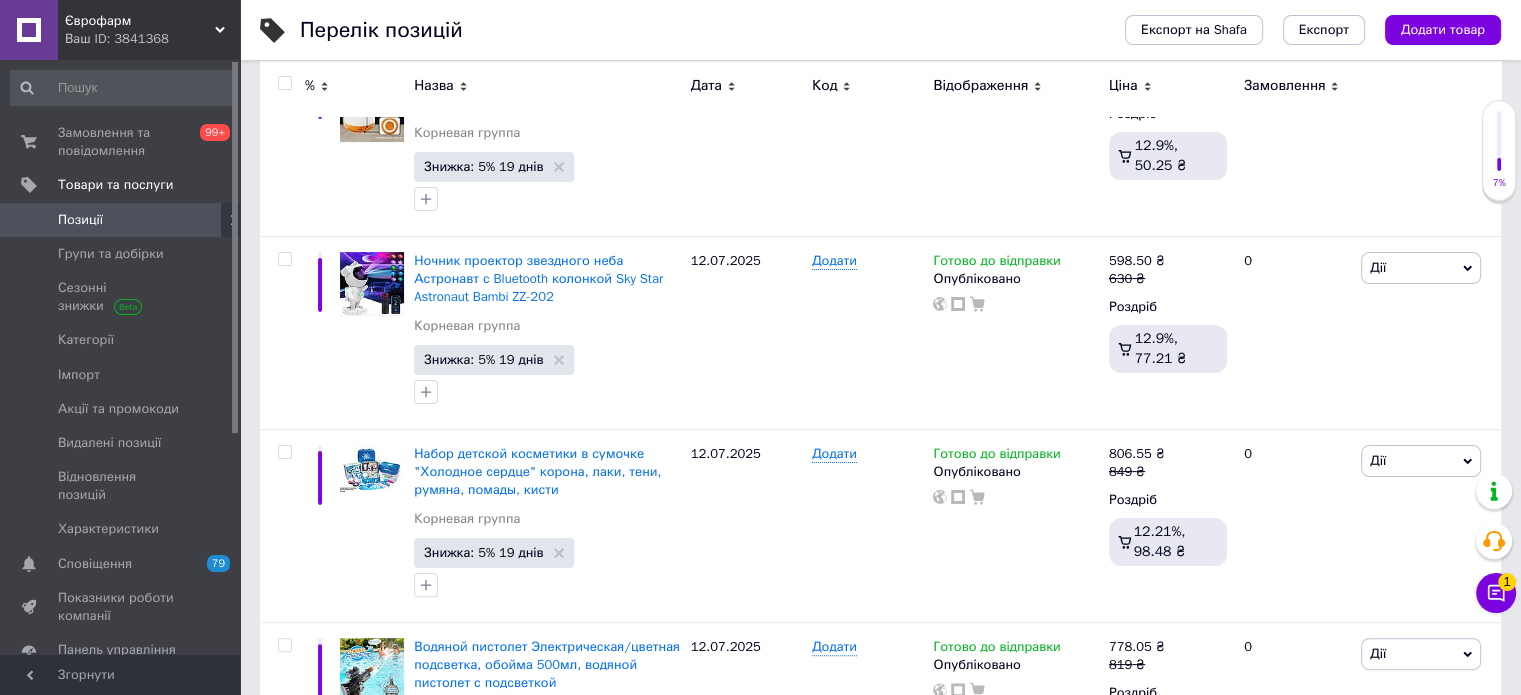 scroll, scrollTop: 300, scrollLeft: 0, axis: vertical 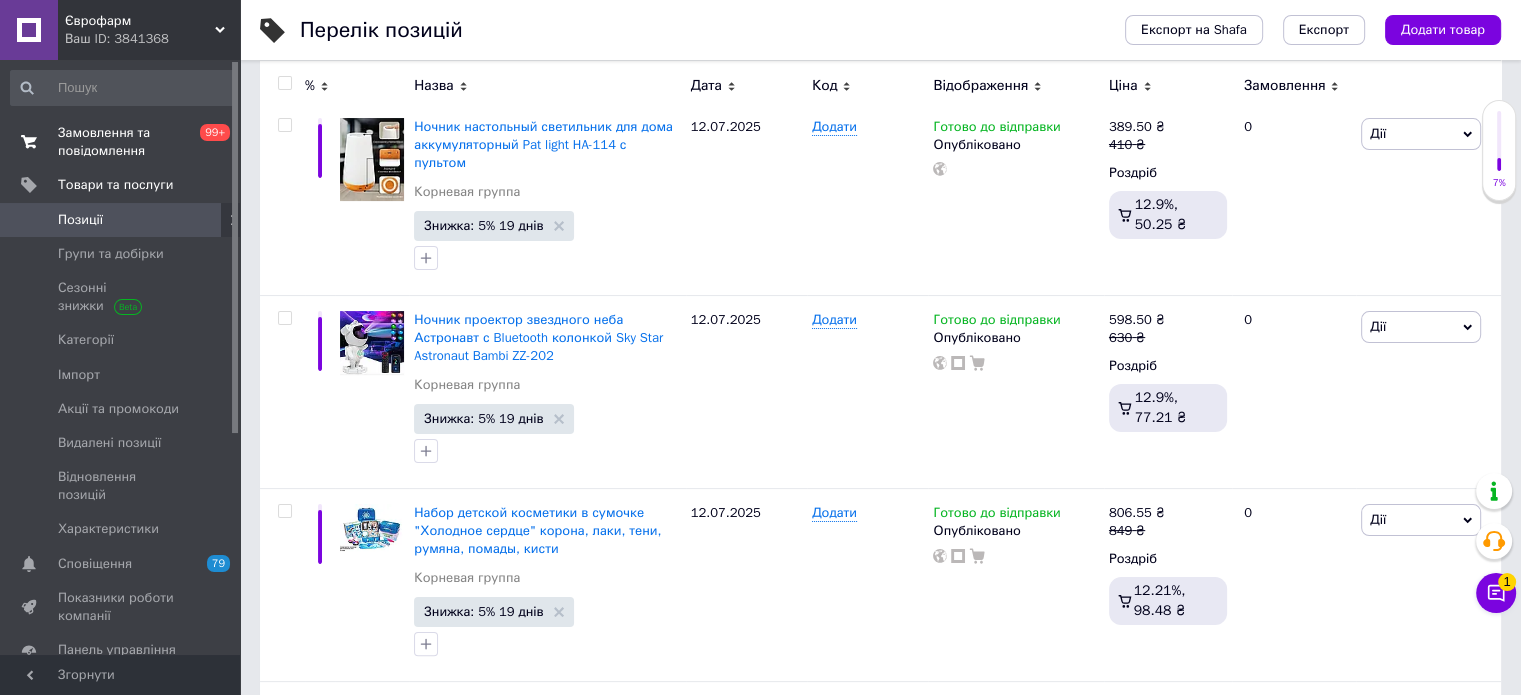 click on "Замовлення та повідомлення" at bounding box center [121, 142] 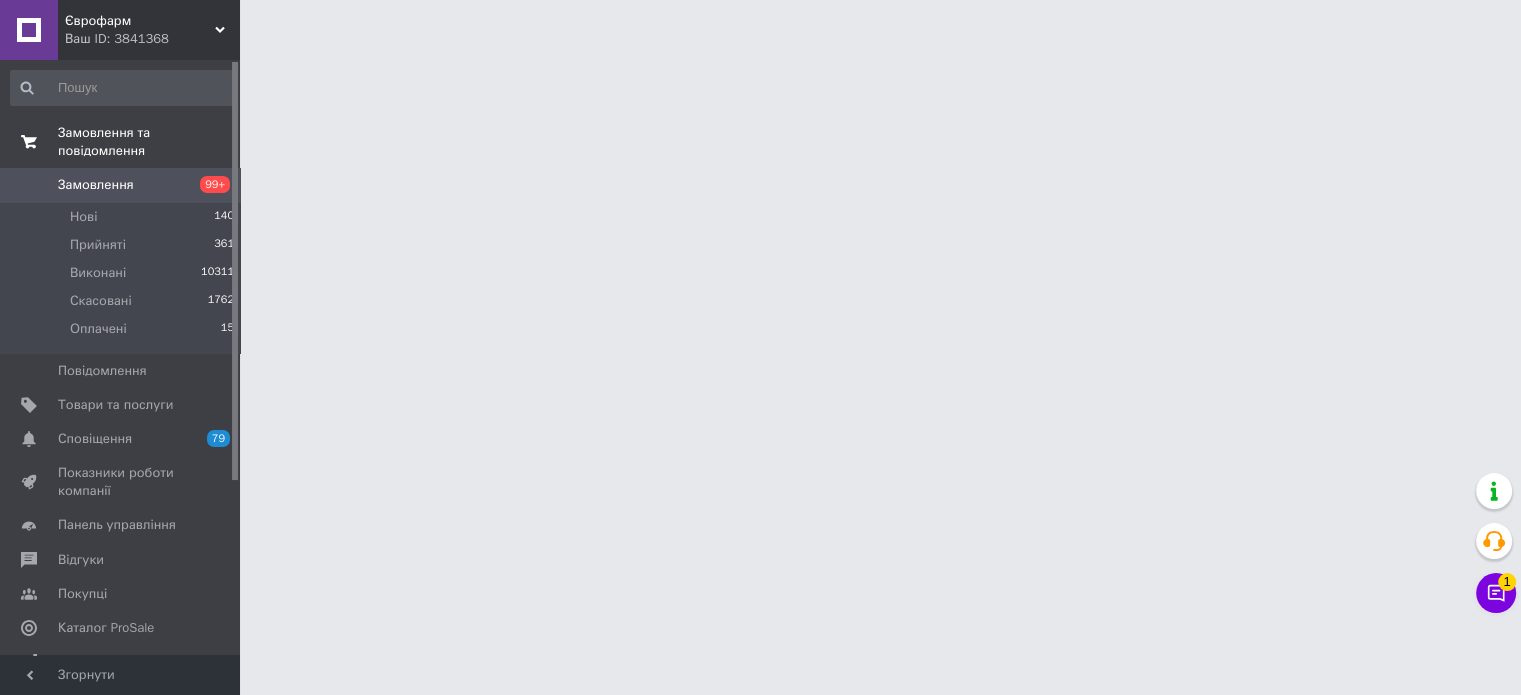 scroll, scrollTop: 0, scrollLeft: 0, axis: both 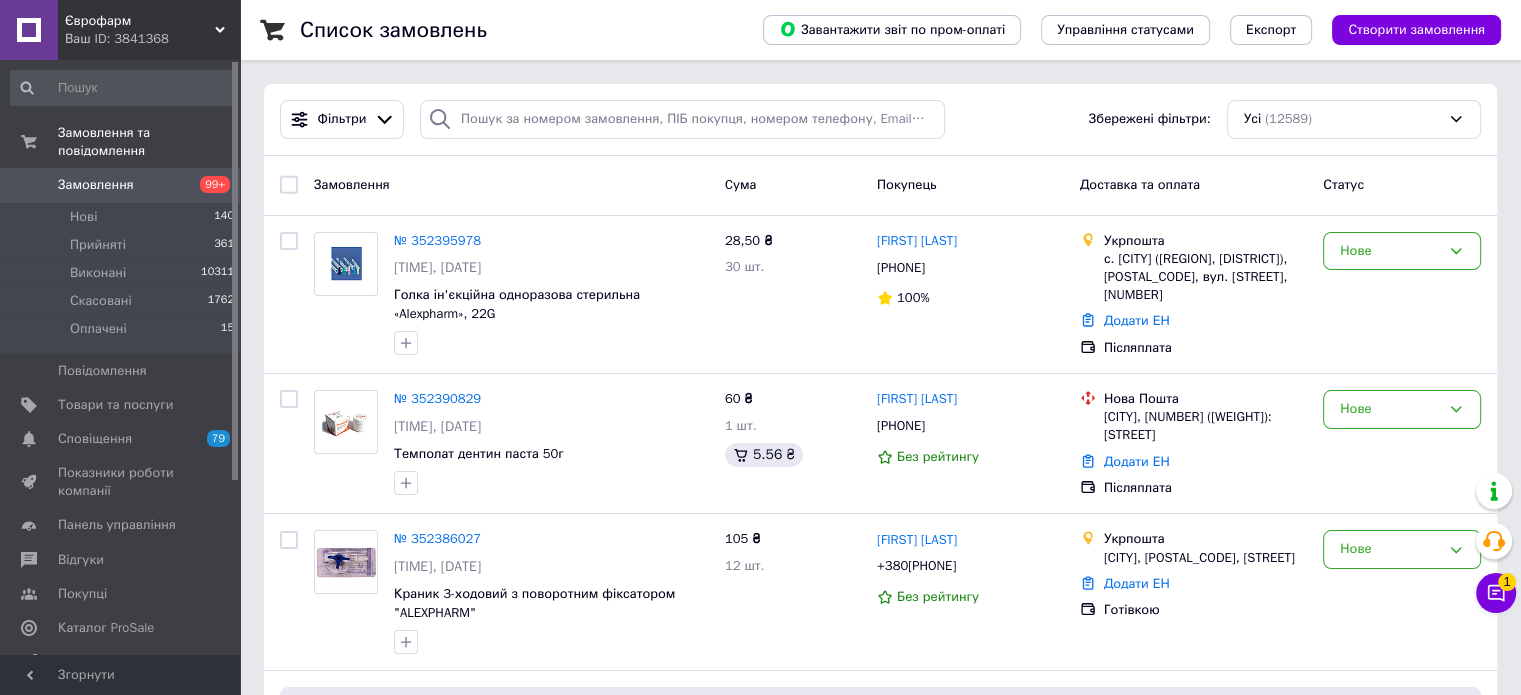 click on "Замовлення 99+" at bounding box center [123, 185] 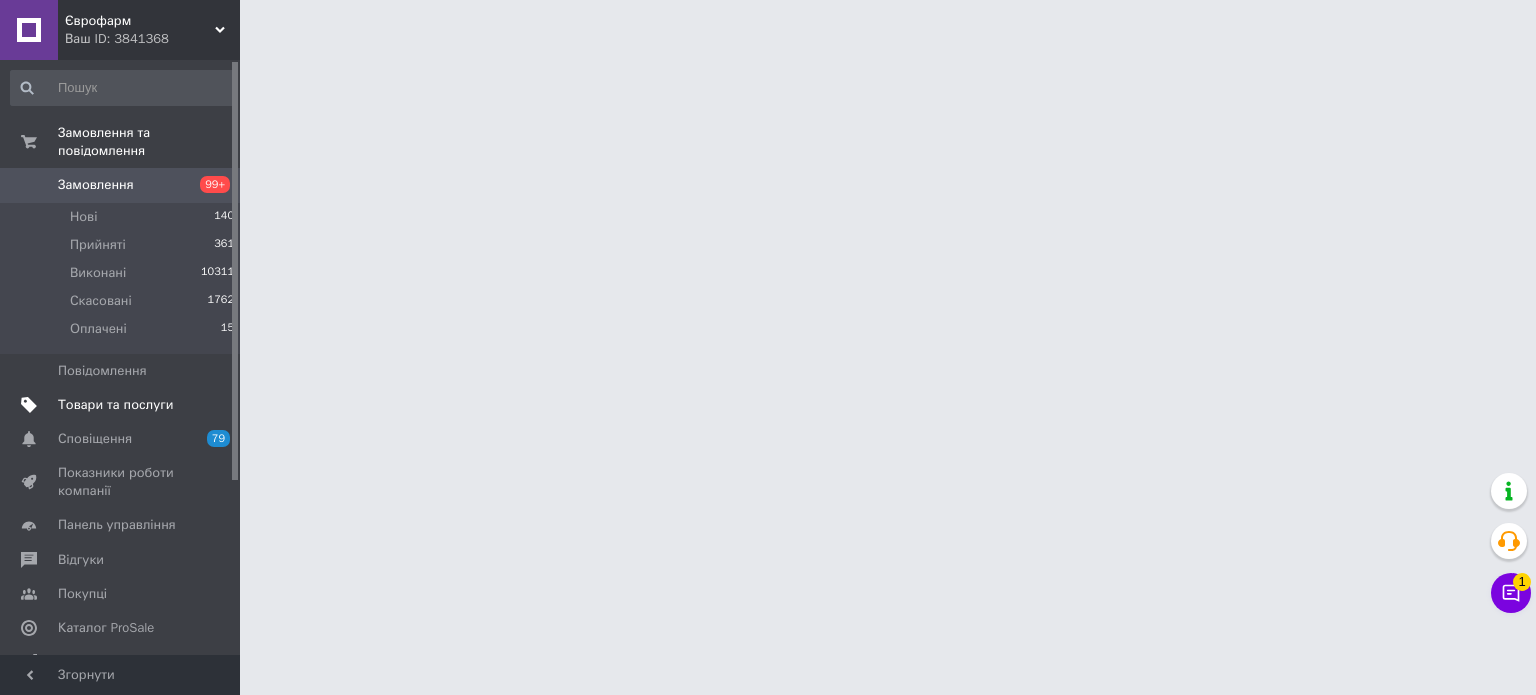 click on "Товари та послуги" at bounding box center (115, 405) 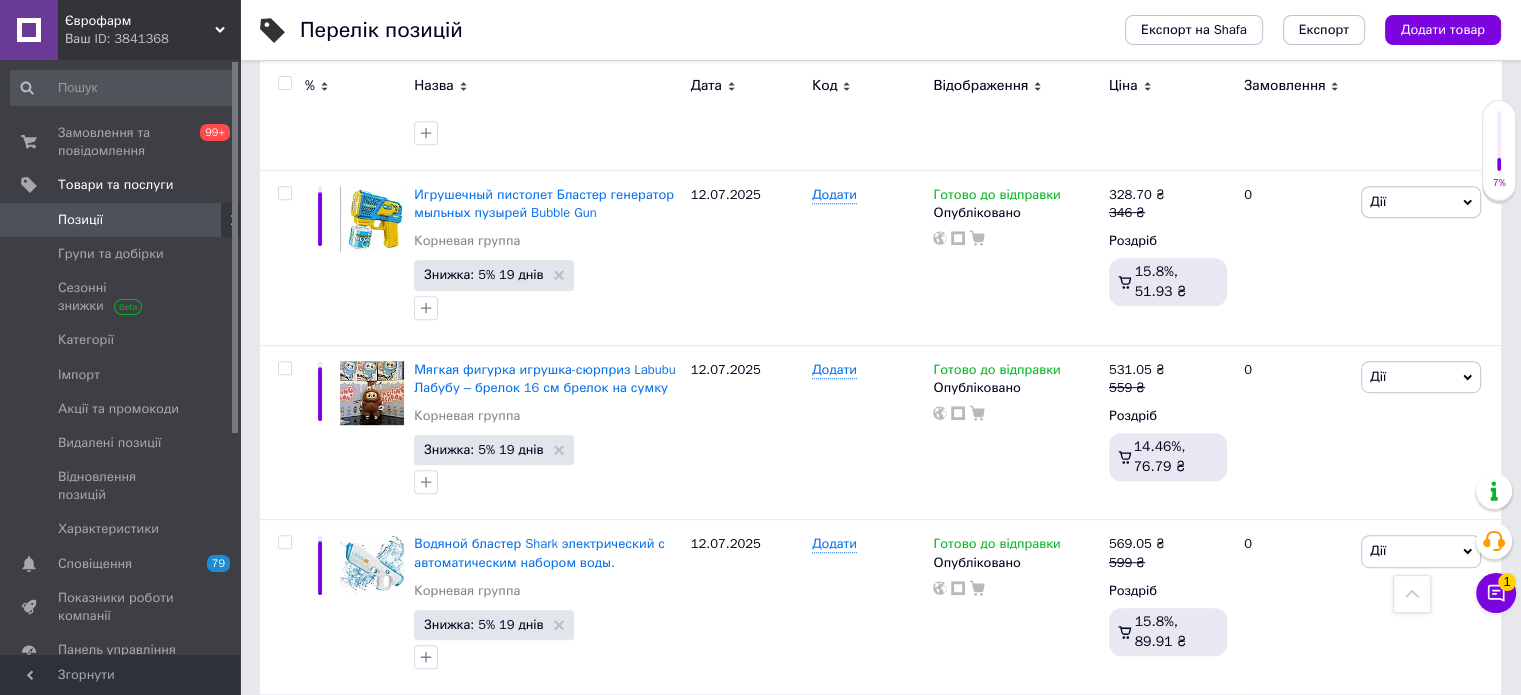 scroll, scrollTop: 1000, scrollLeft: 0, axis: vertical 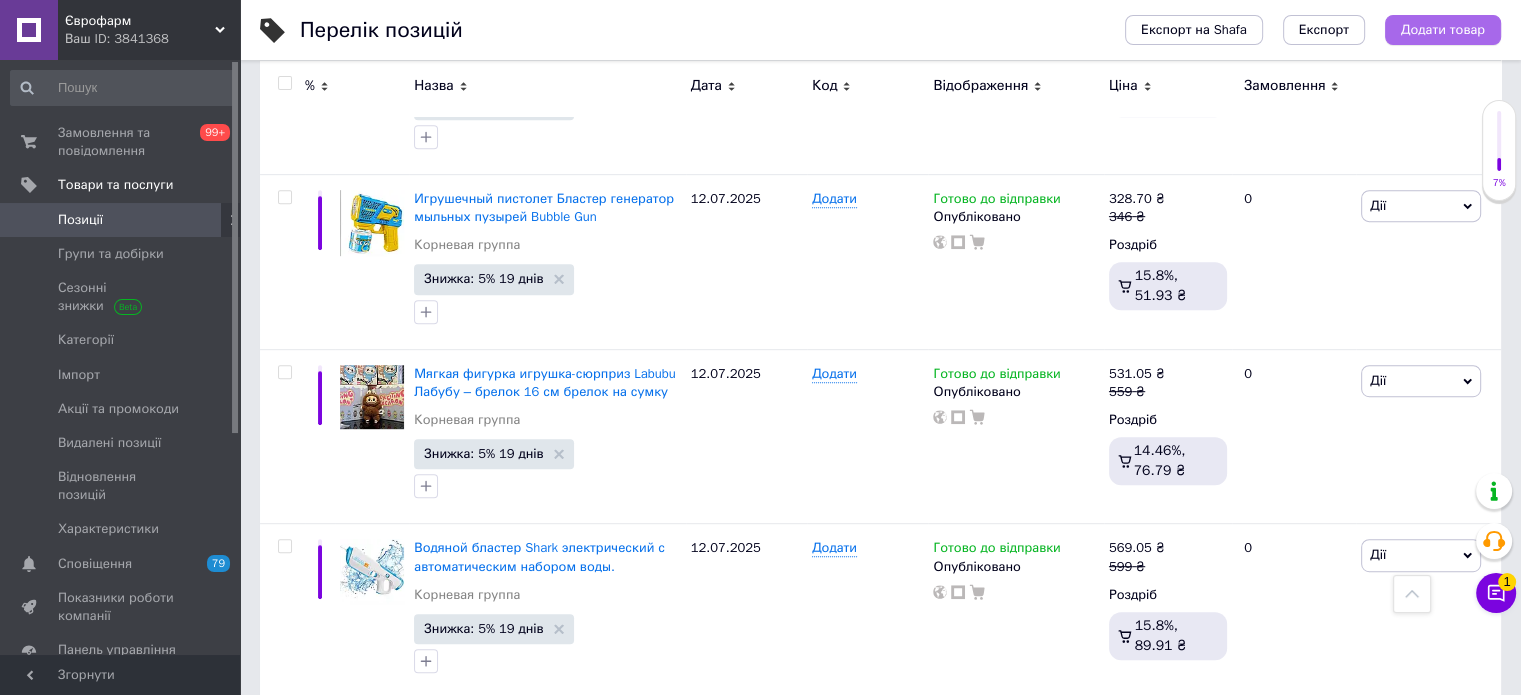 click on "Додати товар" at bounding box center (1443, 30) 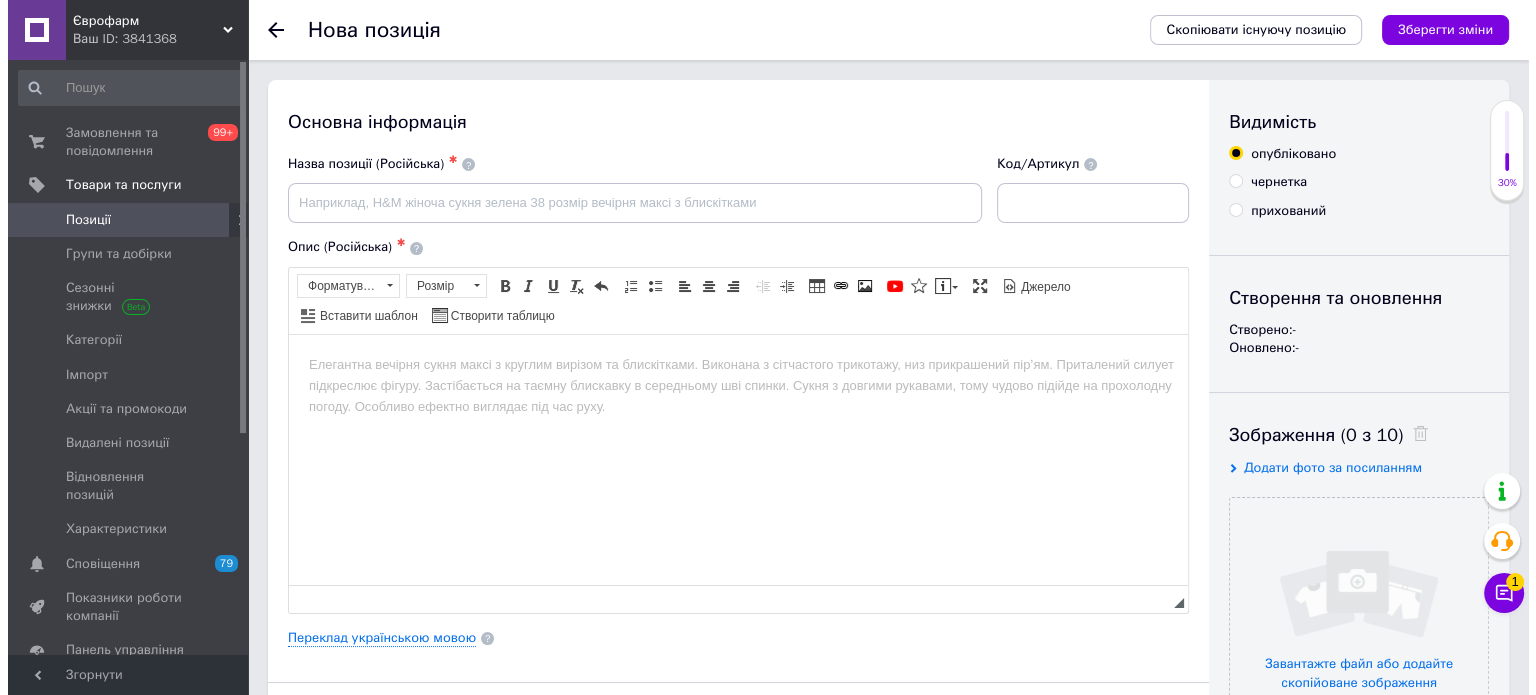 scroll, scrollTop: 0, scrollLeft: 0, axis: both 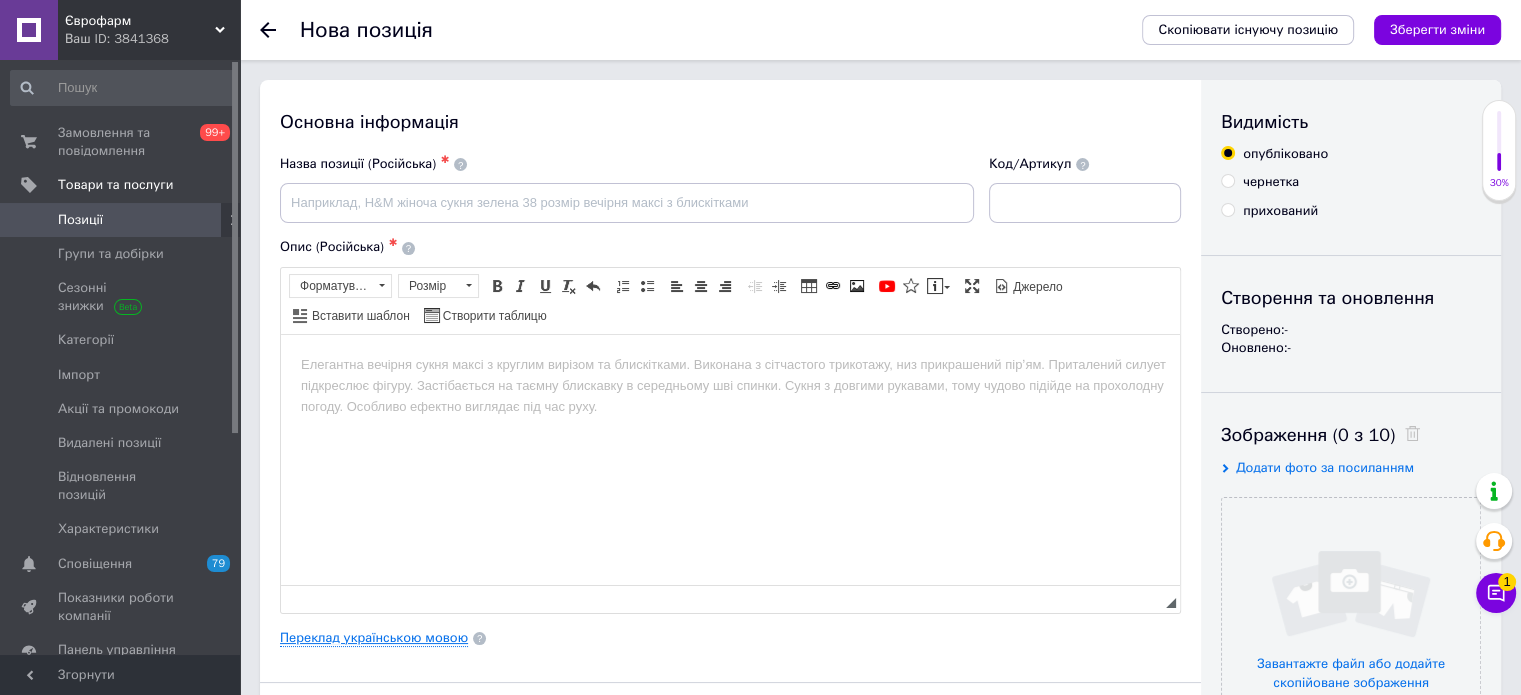 click on "Переклад українською мовою" at bounding box center [374, 638] 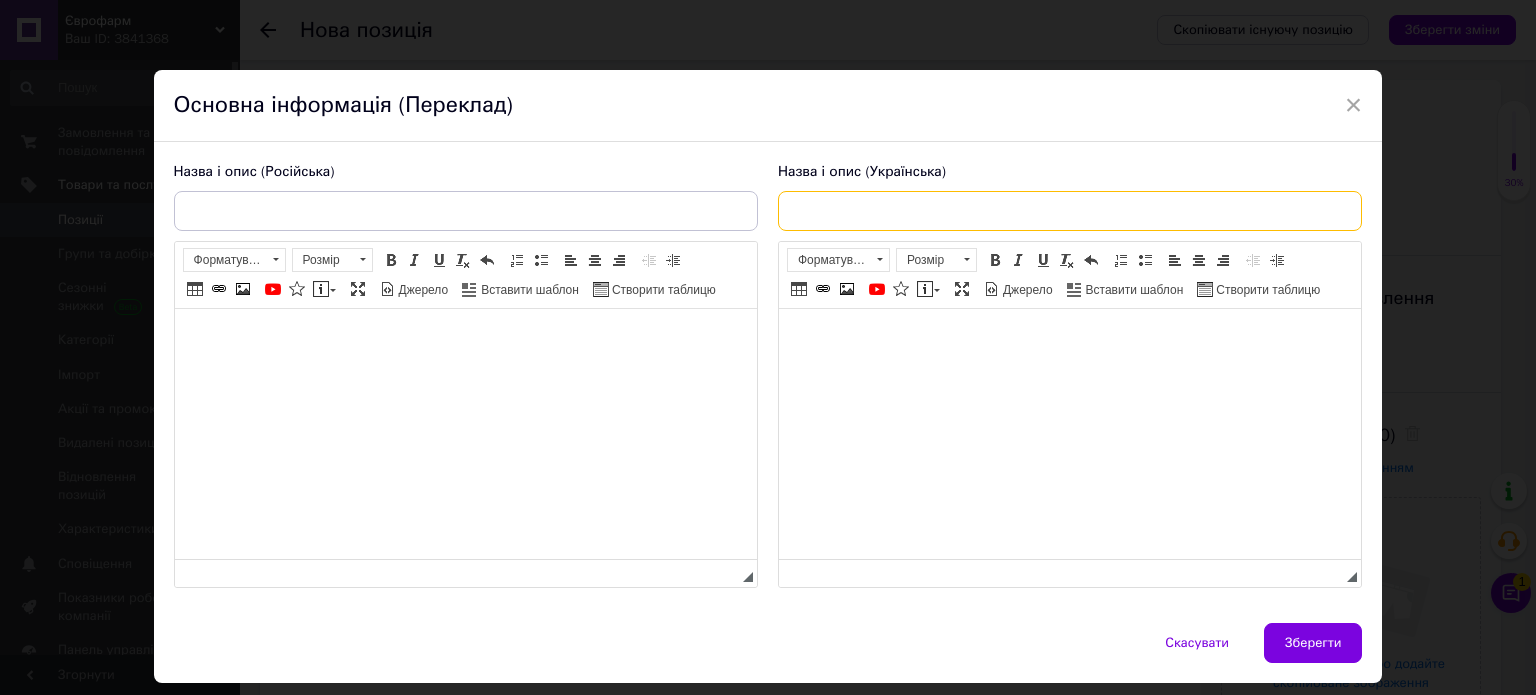 click at bounding box center [1070, 211] 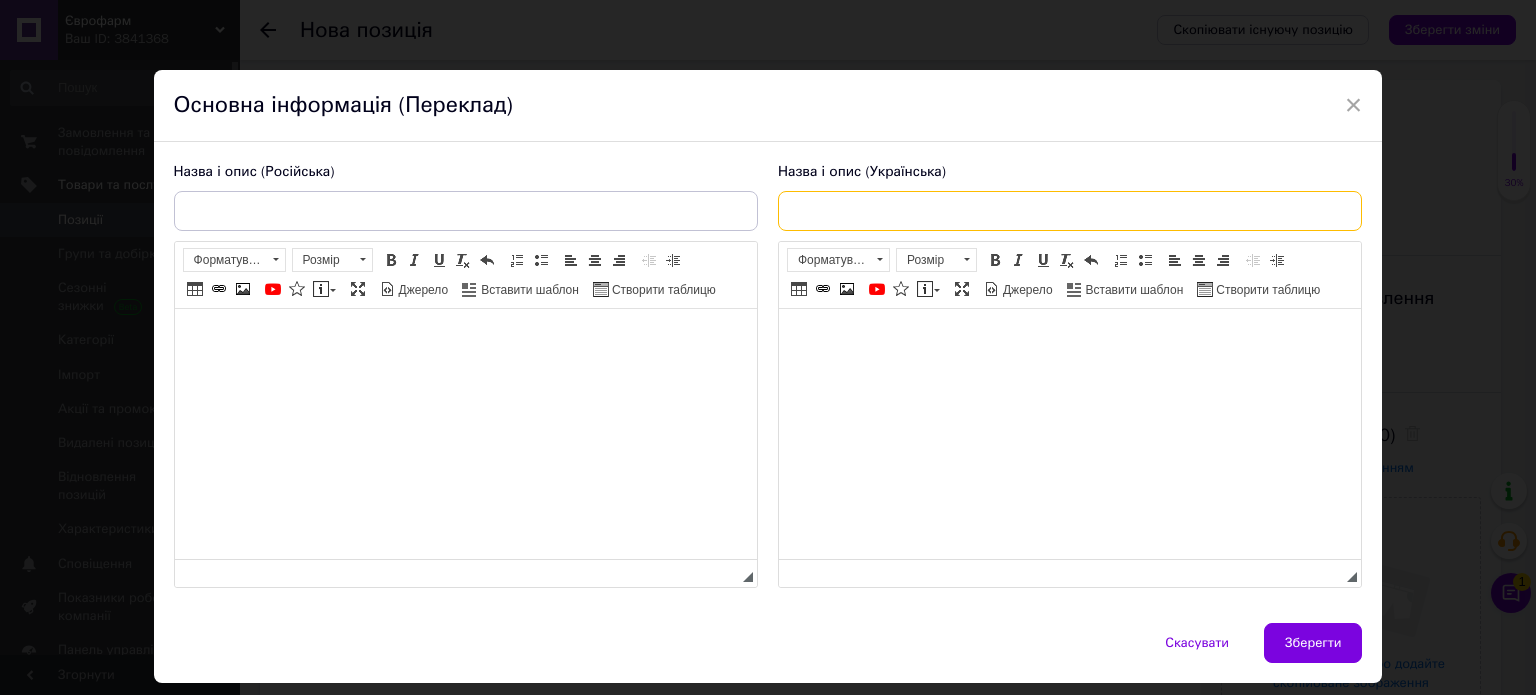paste on "Конструктор Робот трансформер Optimus Prime Оптимус Прайм Vs Машина, набір 2 в 1" 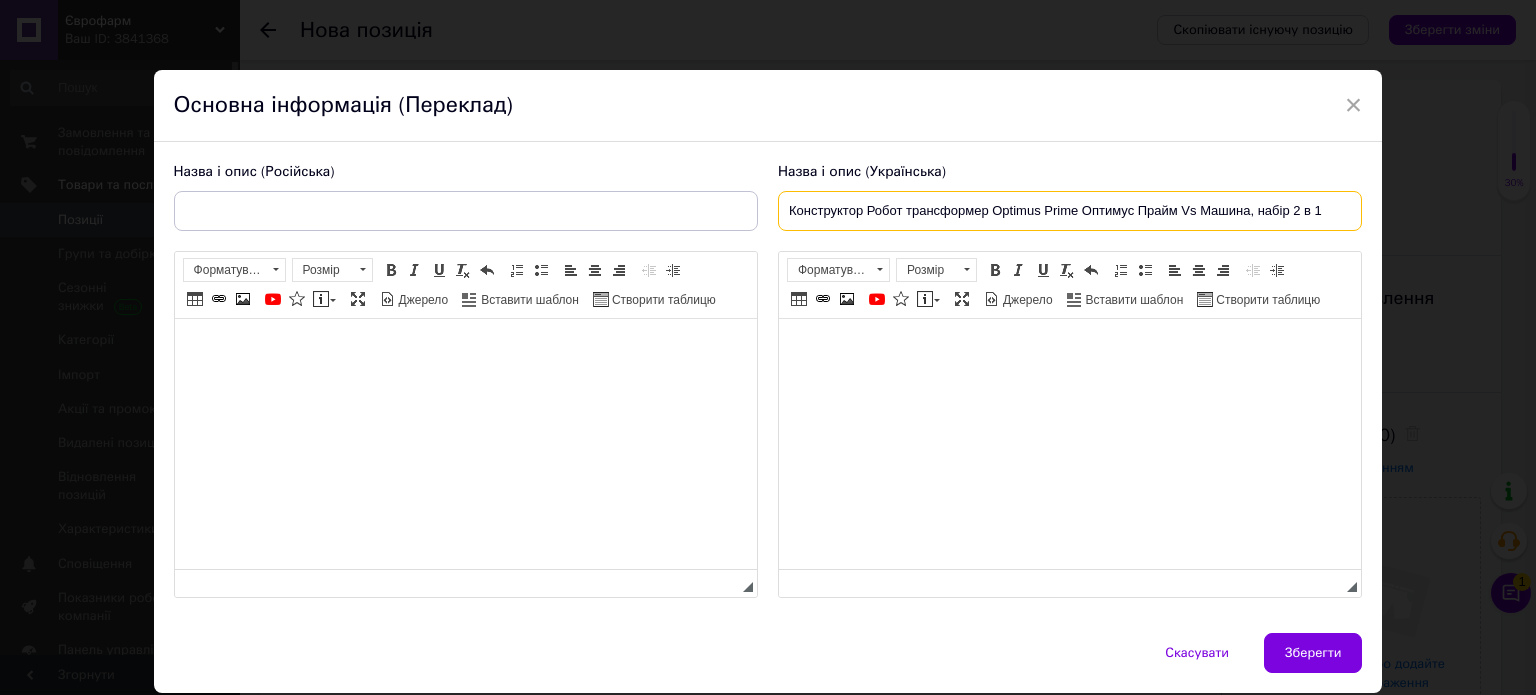 type on "Конструктор Робот трансформер Optimus Prime Оптимус Прайм Vs Машина, набір 2 в 1" 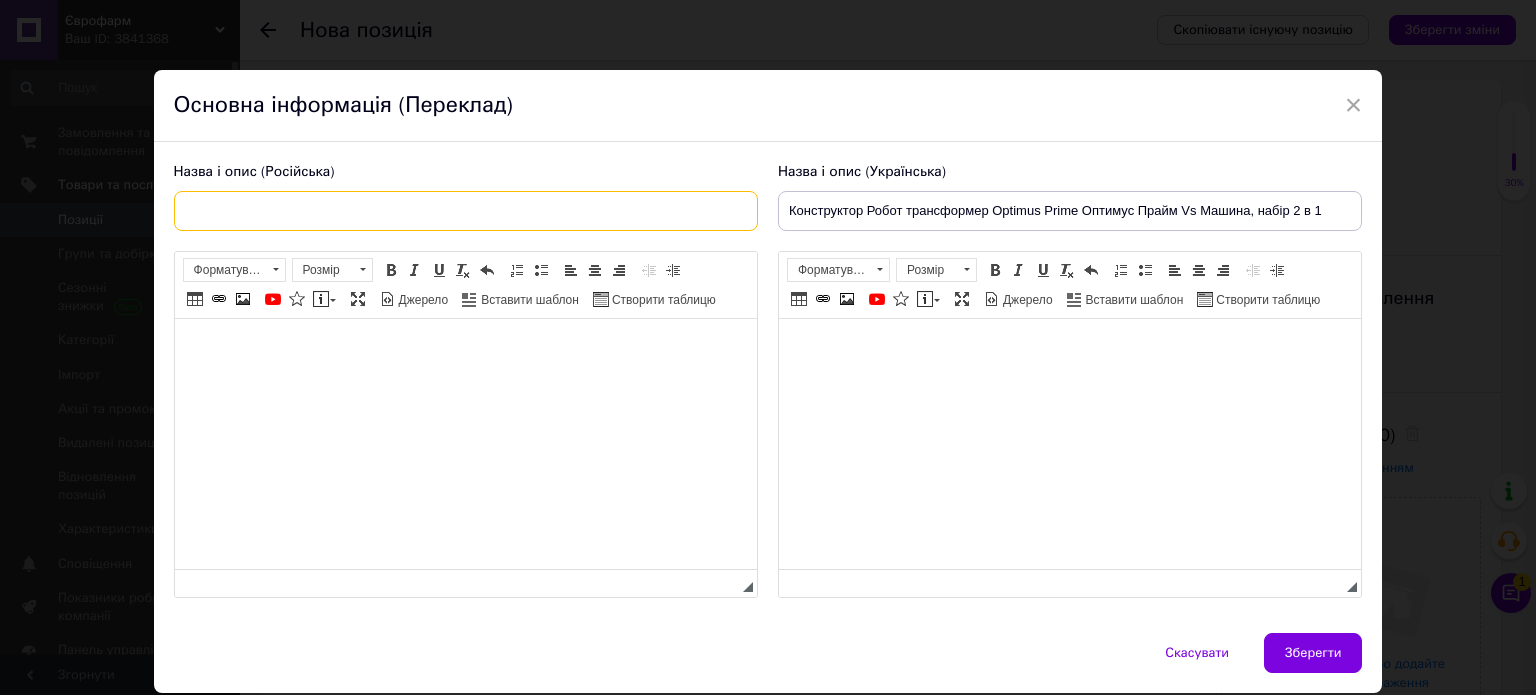 paste on "Конструктор Робот трансформер Optimus Prime Оптимус Прайм Vs Машина, набор 2 в 1" 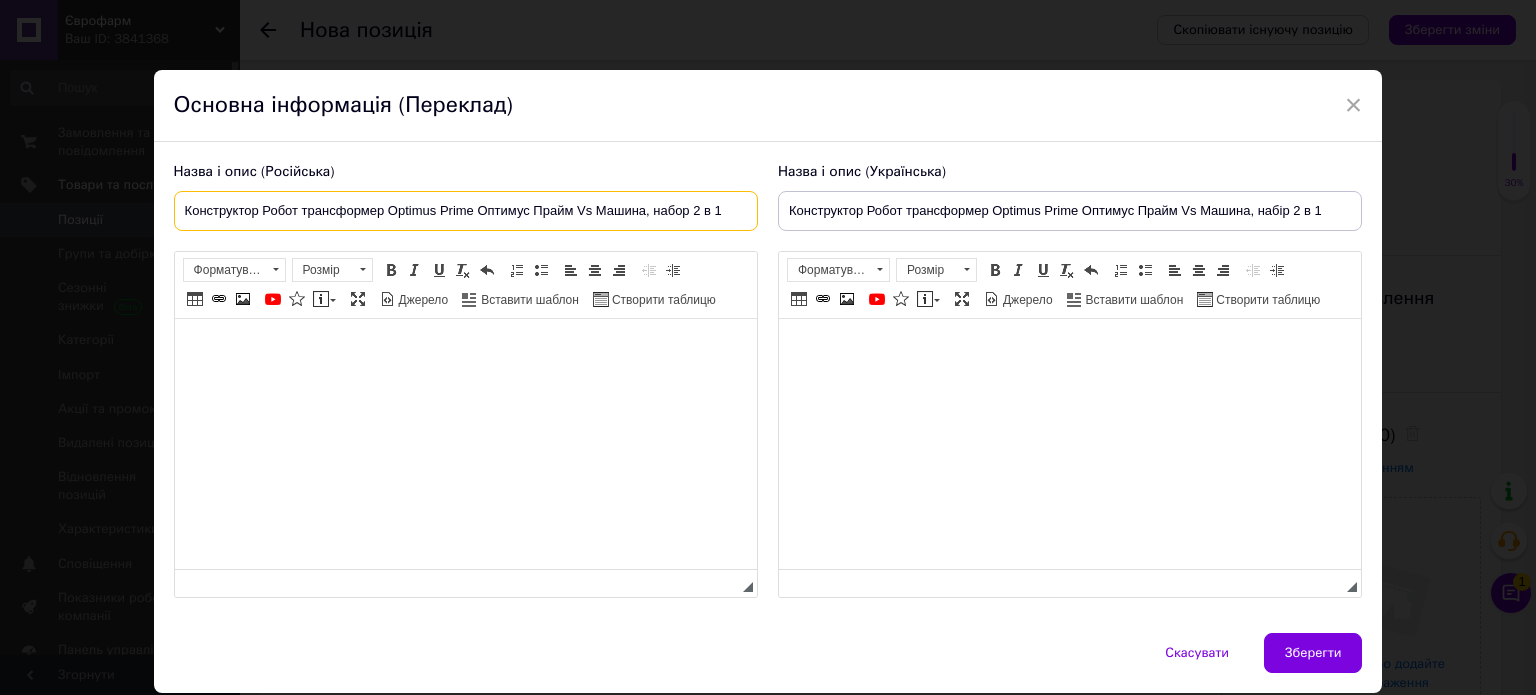 type on "Конструктор Робот трансформер Optimus Prime Оптимус Прайм Vs Машина, набор 2 в 1" 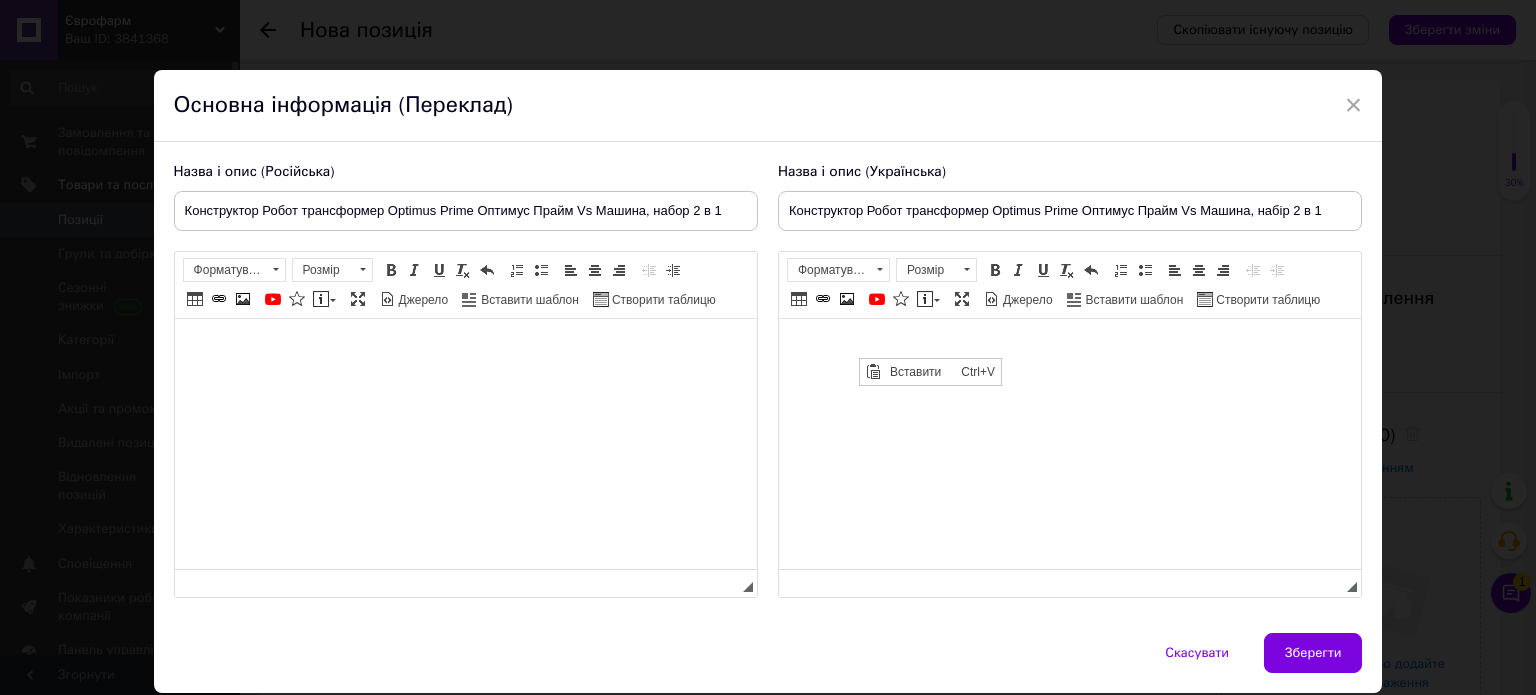 scroll, scrollTop: 0, scrollLeft: 0, axis: both 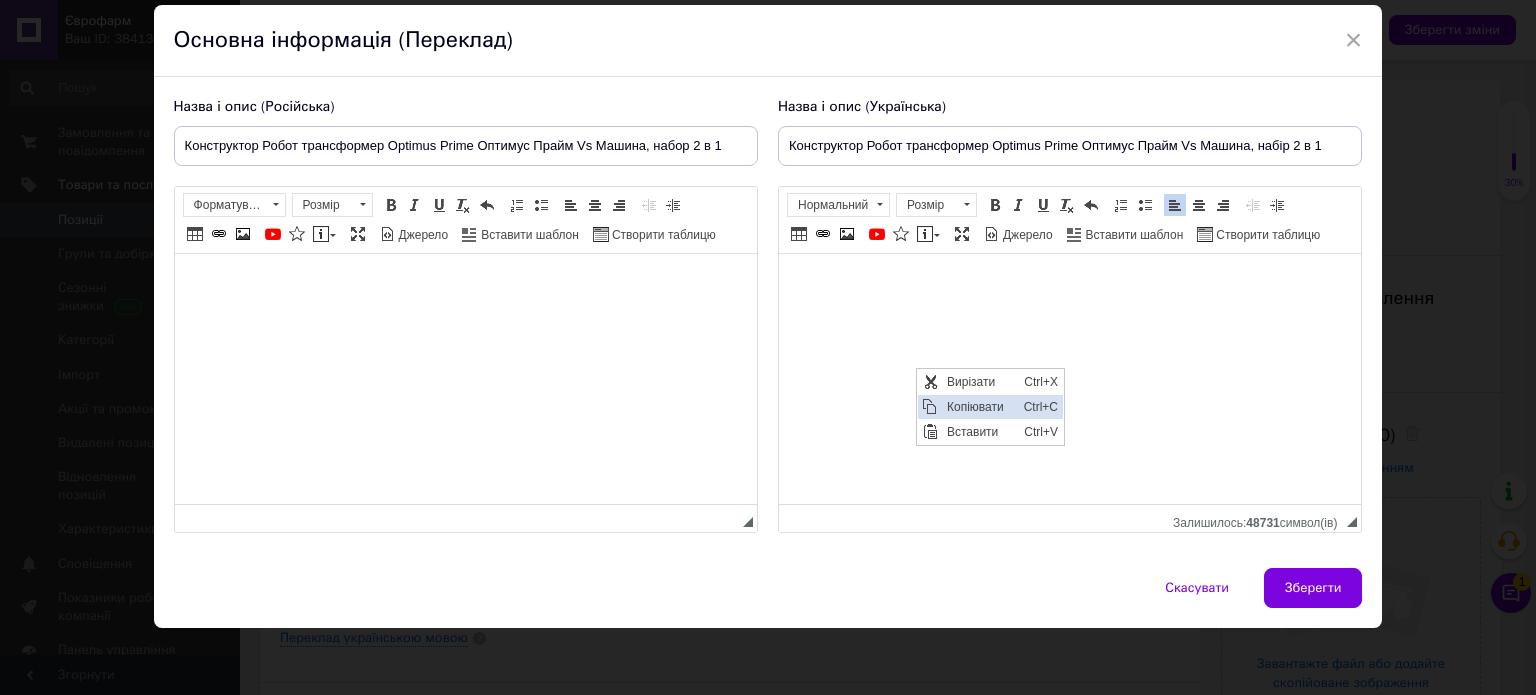 drag, startPoint x: 961, startPoint y: 400, endPoint x: 2404, endPoint y: 423, distance: 1443.1832 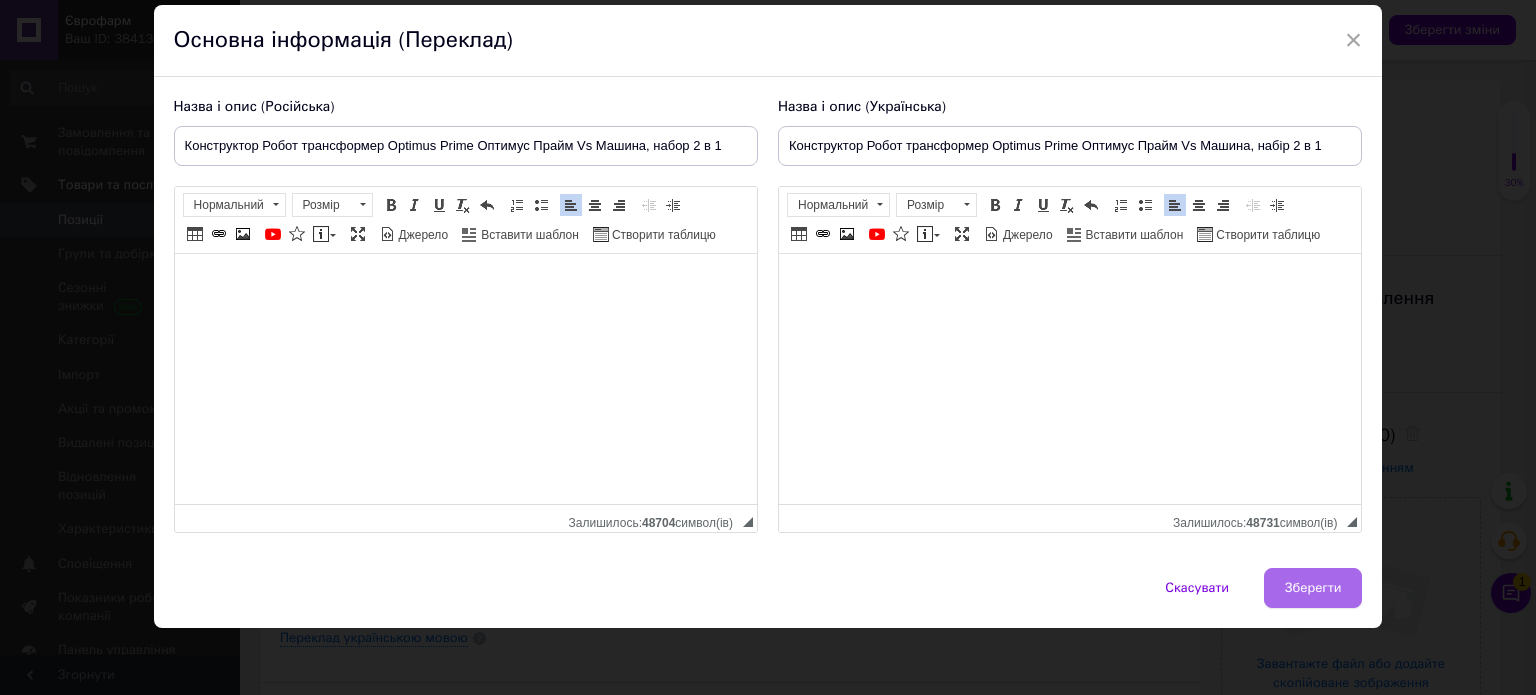 click on "Зберегти" at bounding box center [1313, 588] 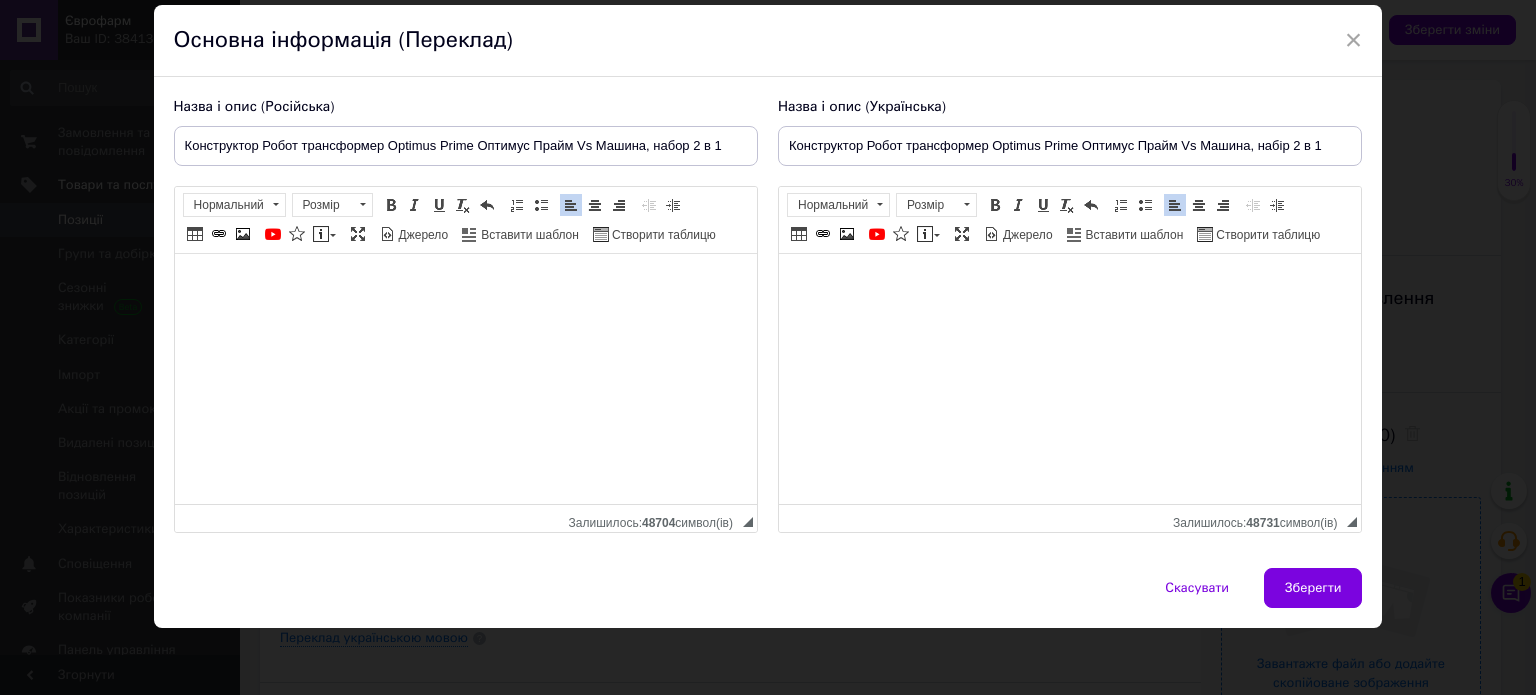 type on "Конструктор Робот трансформер Optimus Prime Оптимус Прайм Vs Машина, набор 2 в 1" 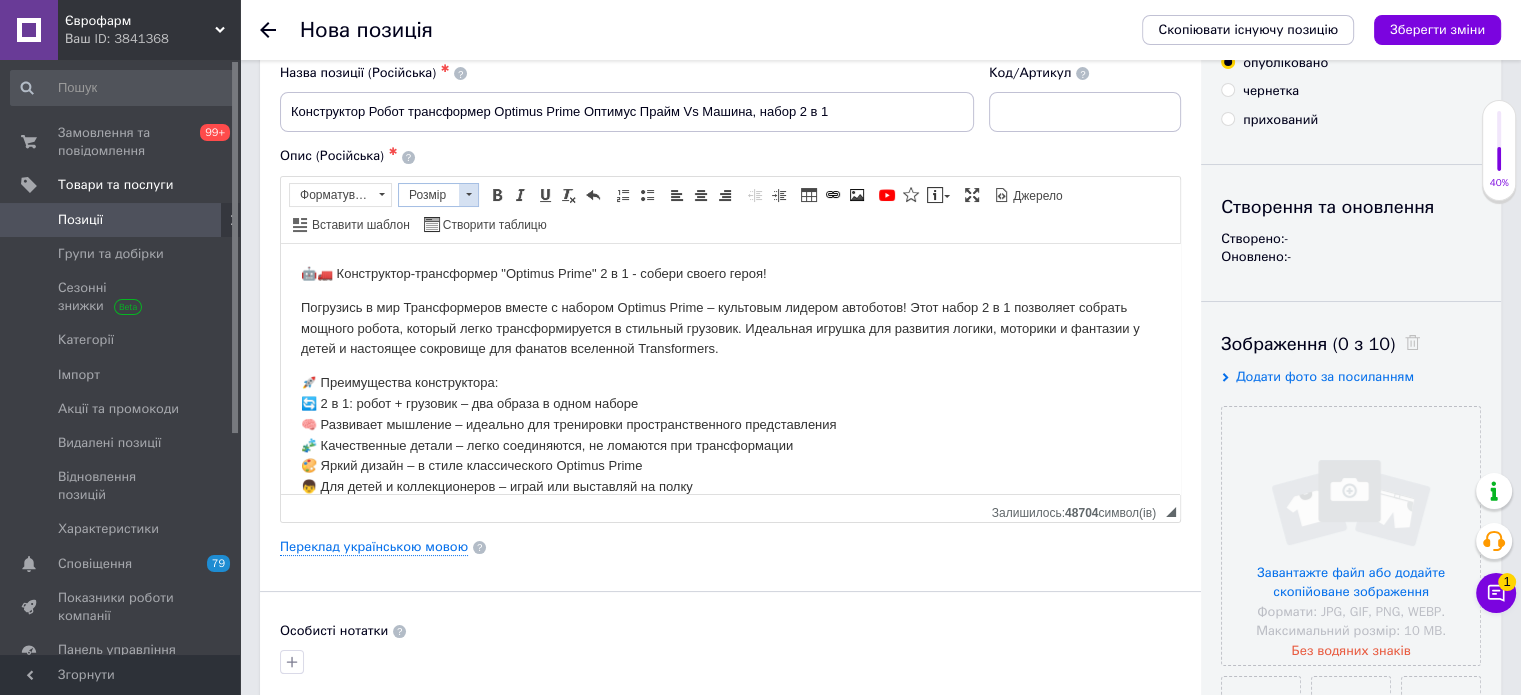 scroll, scrollTop: 200, scrollLeft: 0, axis: vertical 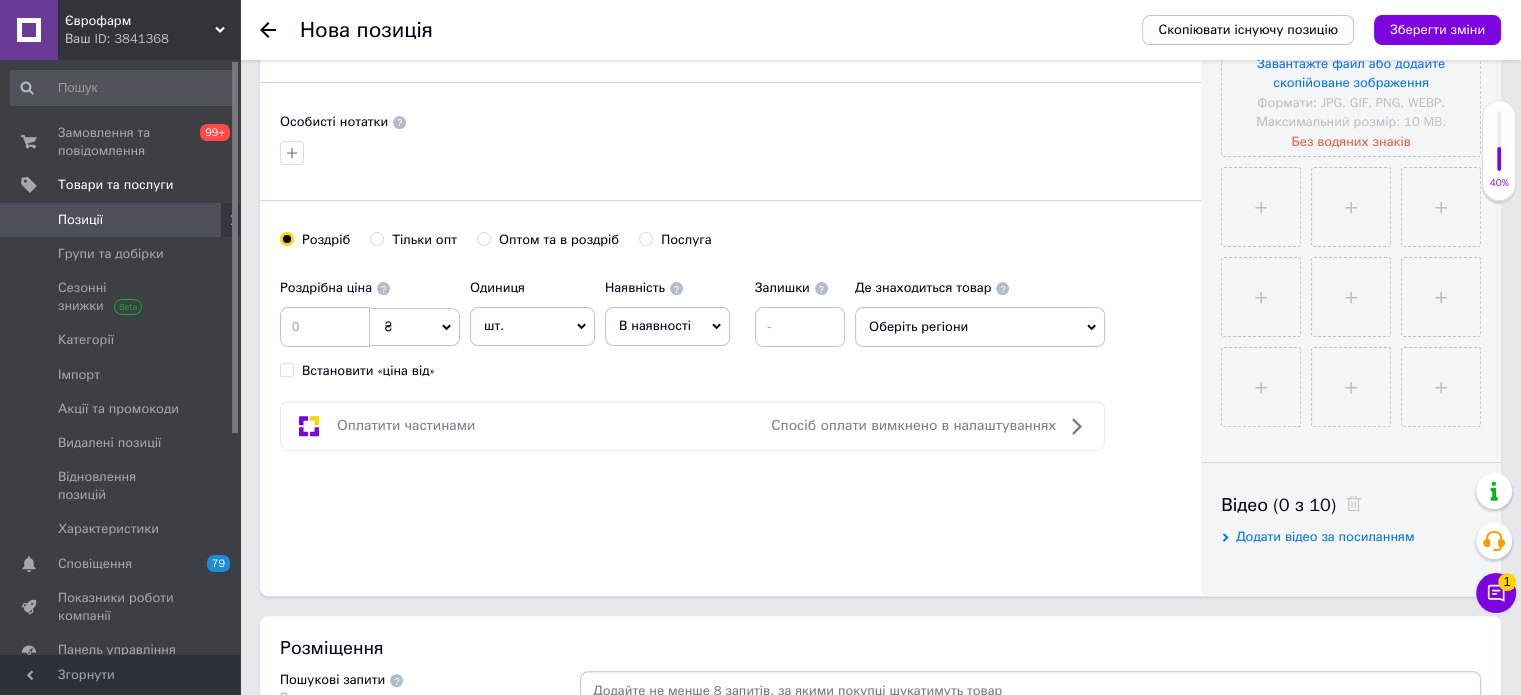 click on "В наявності" at bounding box center (667, 326) 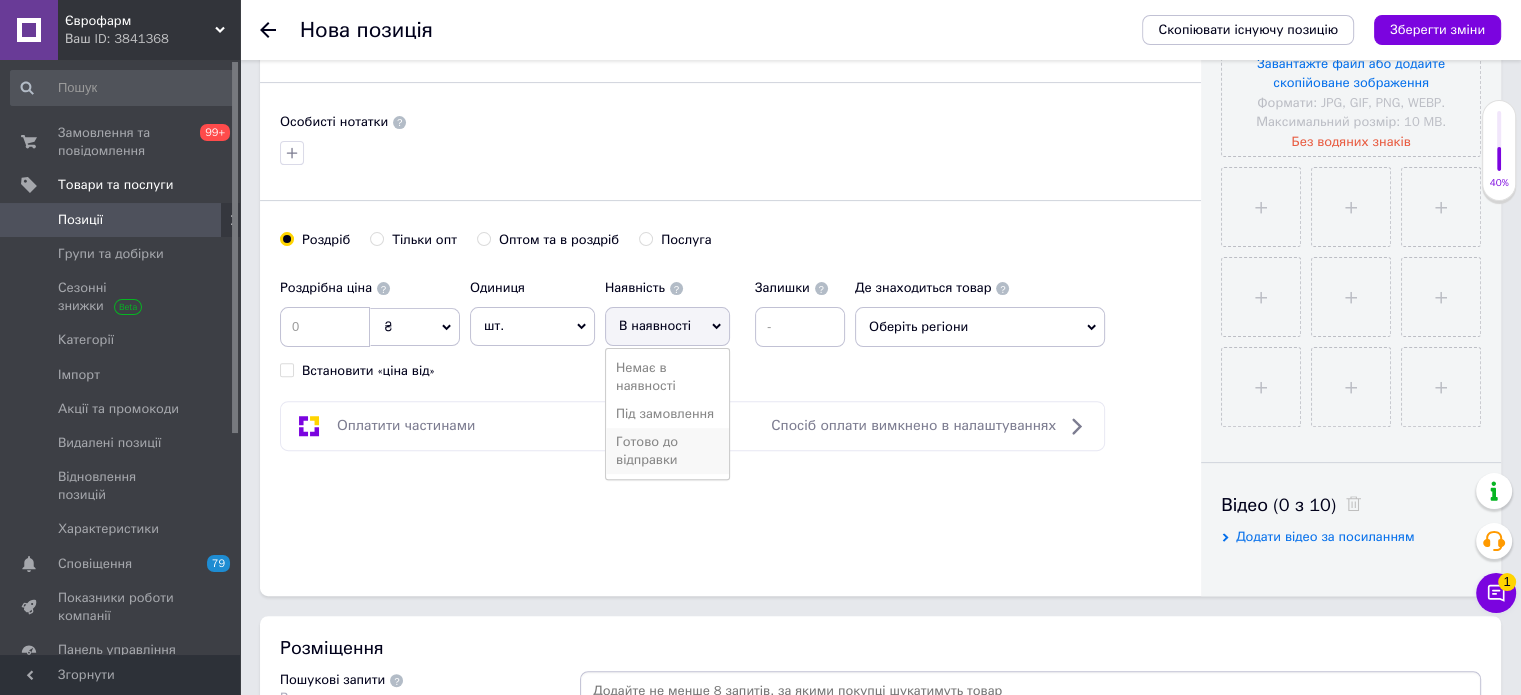 click on "Готово до відправки" at bounding box center (667, 451) 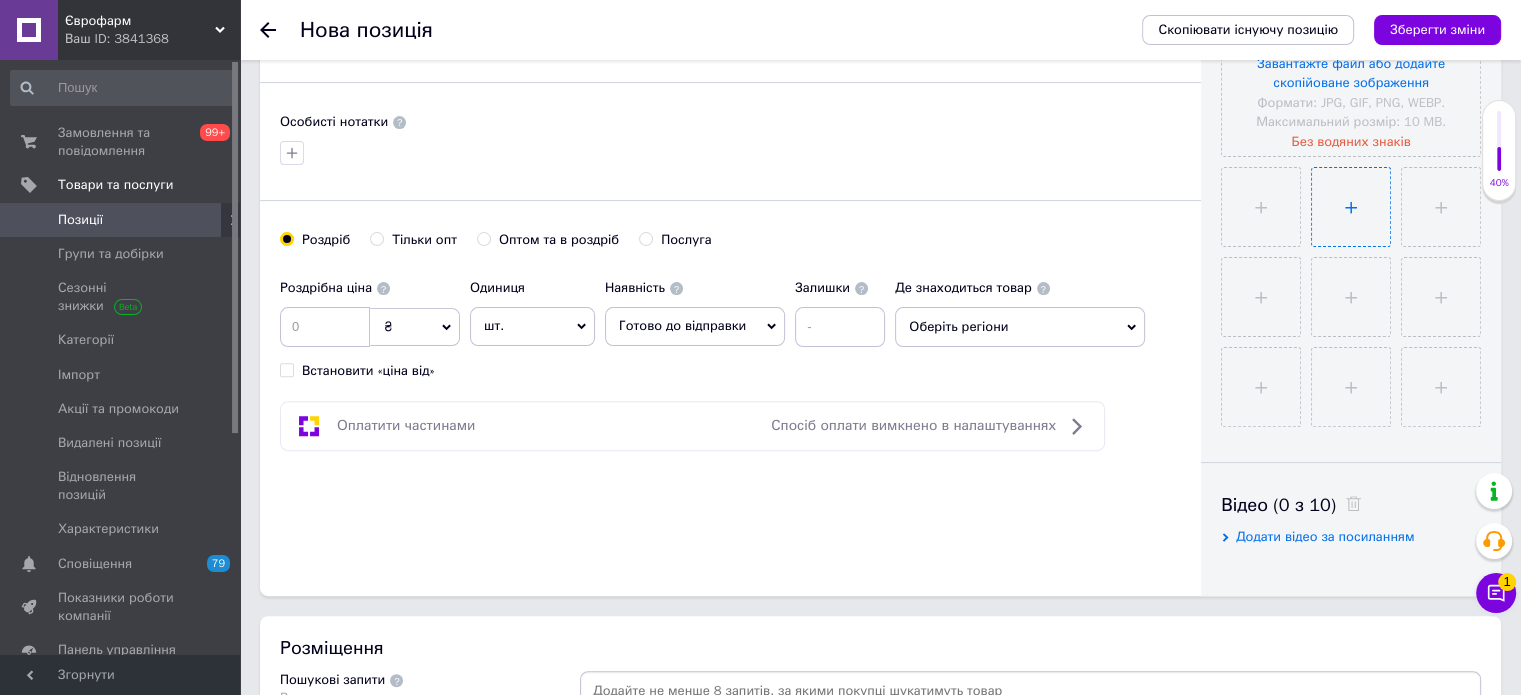 scroll, scrollTop: 400, scrollLeft: 0, axis: vertical 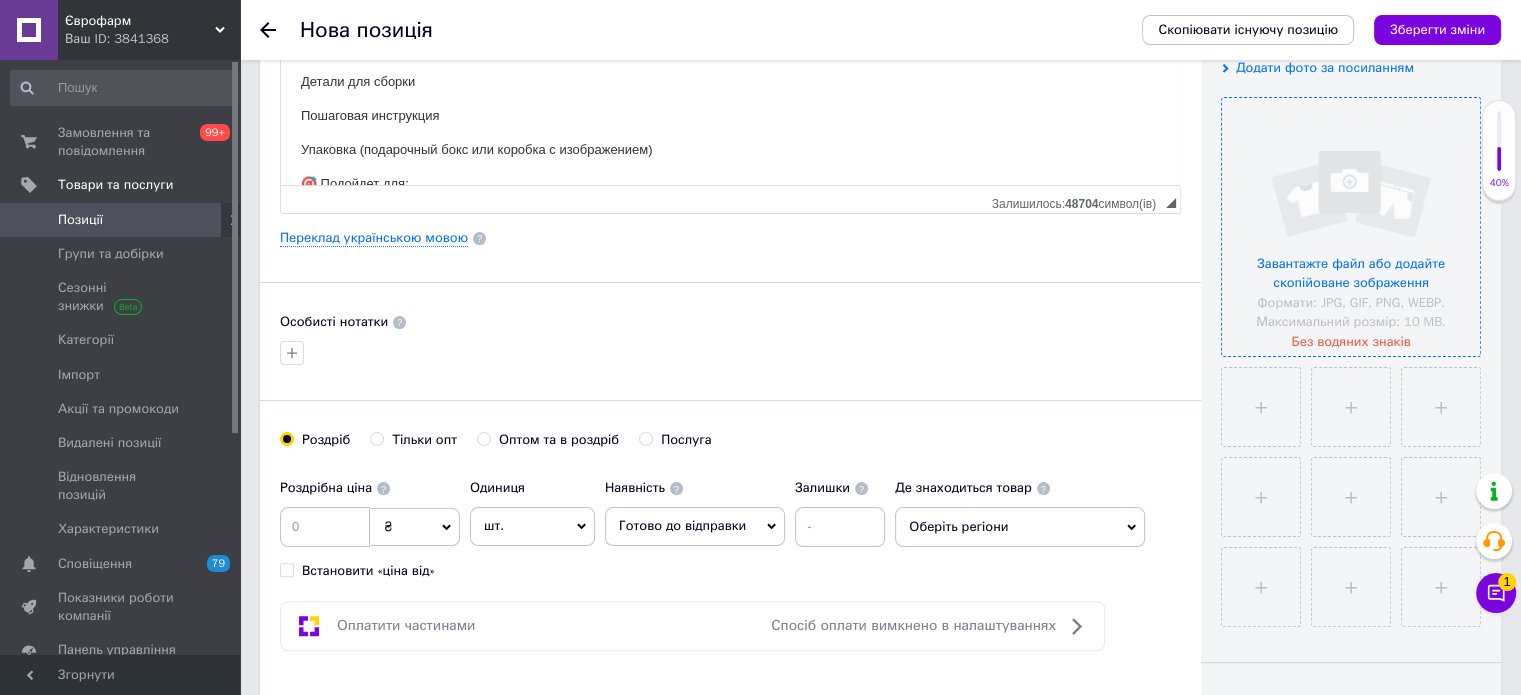 click at bounding box center [1351, 227] 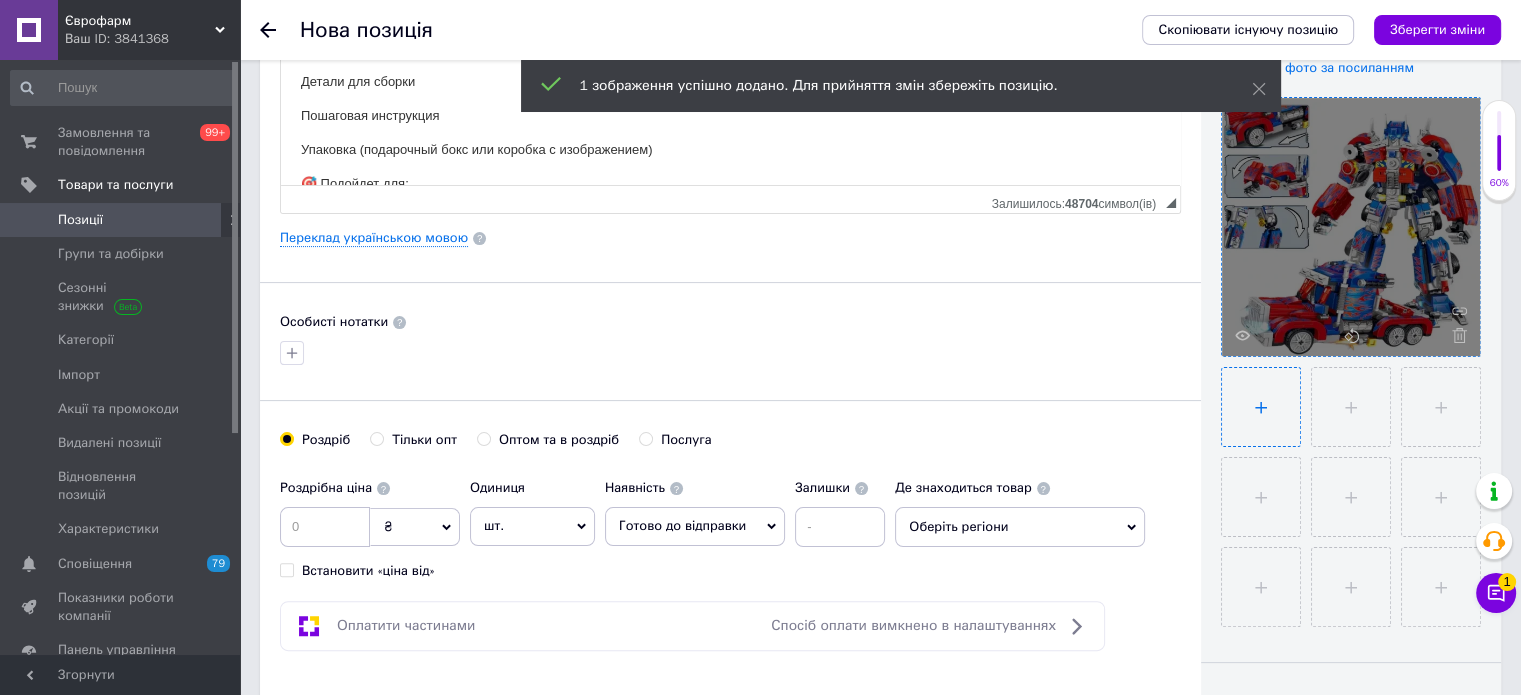 click at bounding box center (1261, 407) 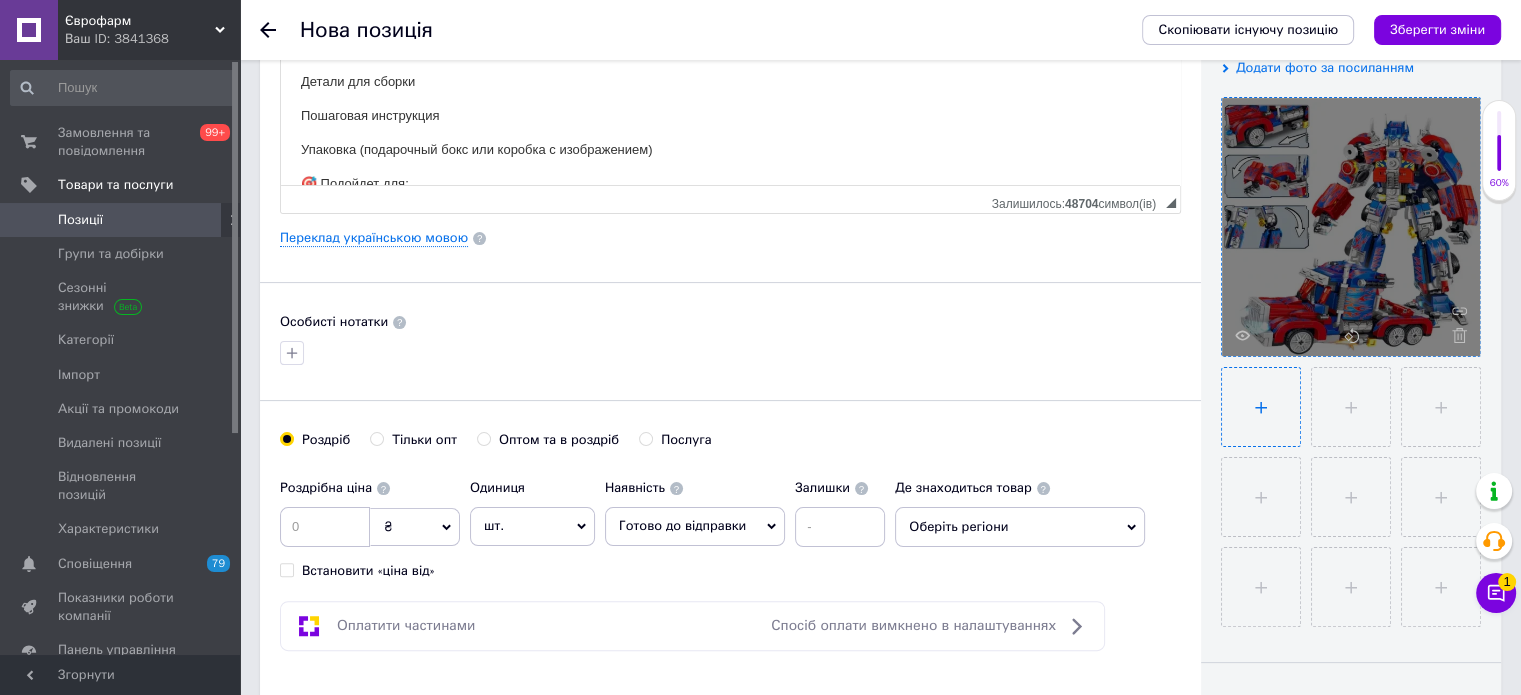 type on "C:\fakepath\konstruktor-robot-transformer-optimus-prime-optymus-praim-vs-mashyna-nabor-2-v-1-84105166671751_6bcc2daeb7.webp" 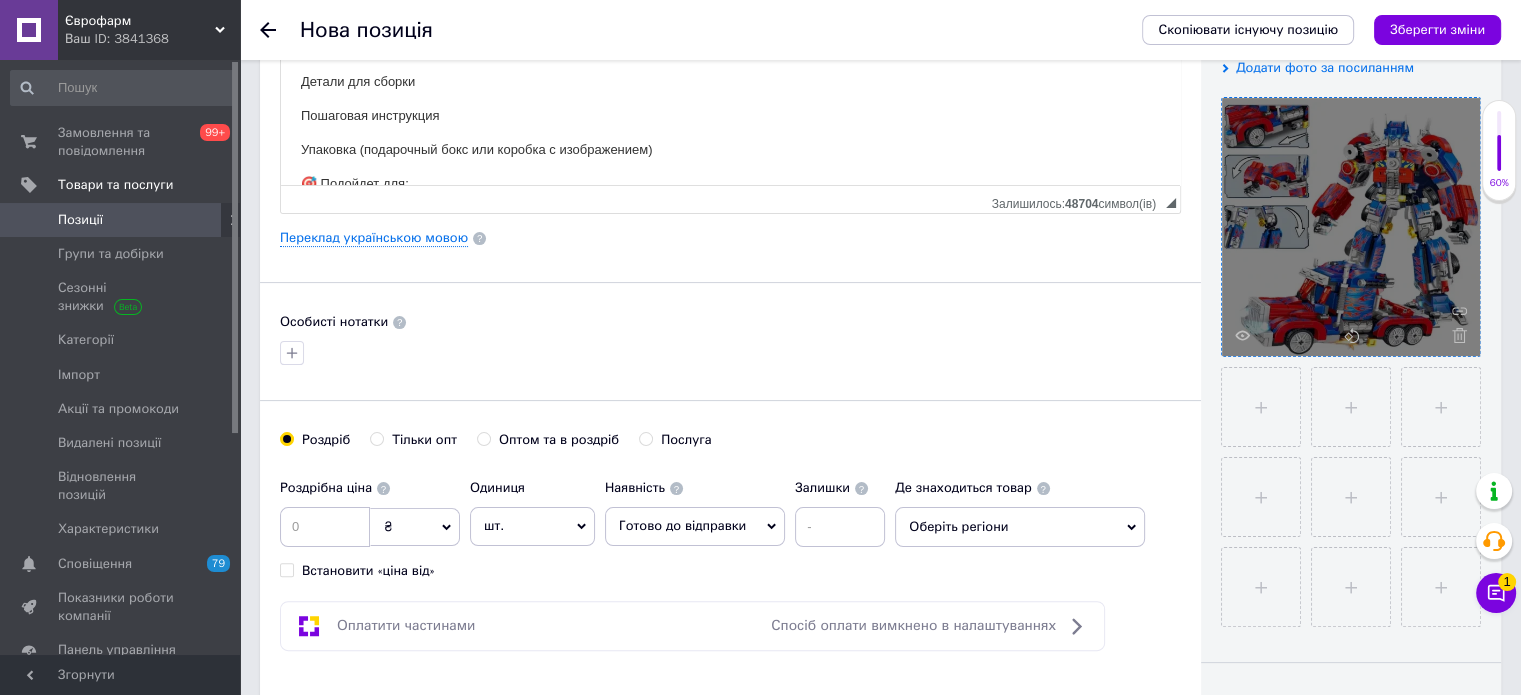 type 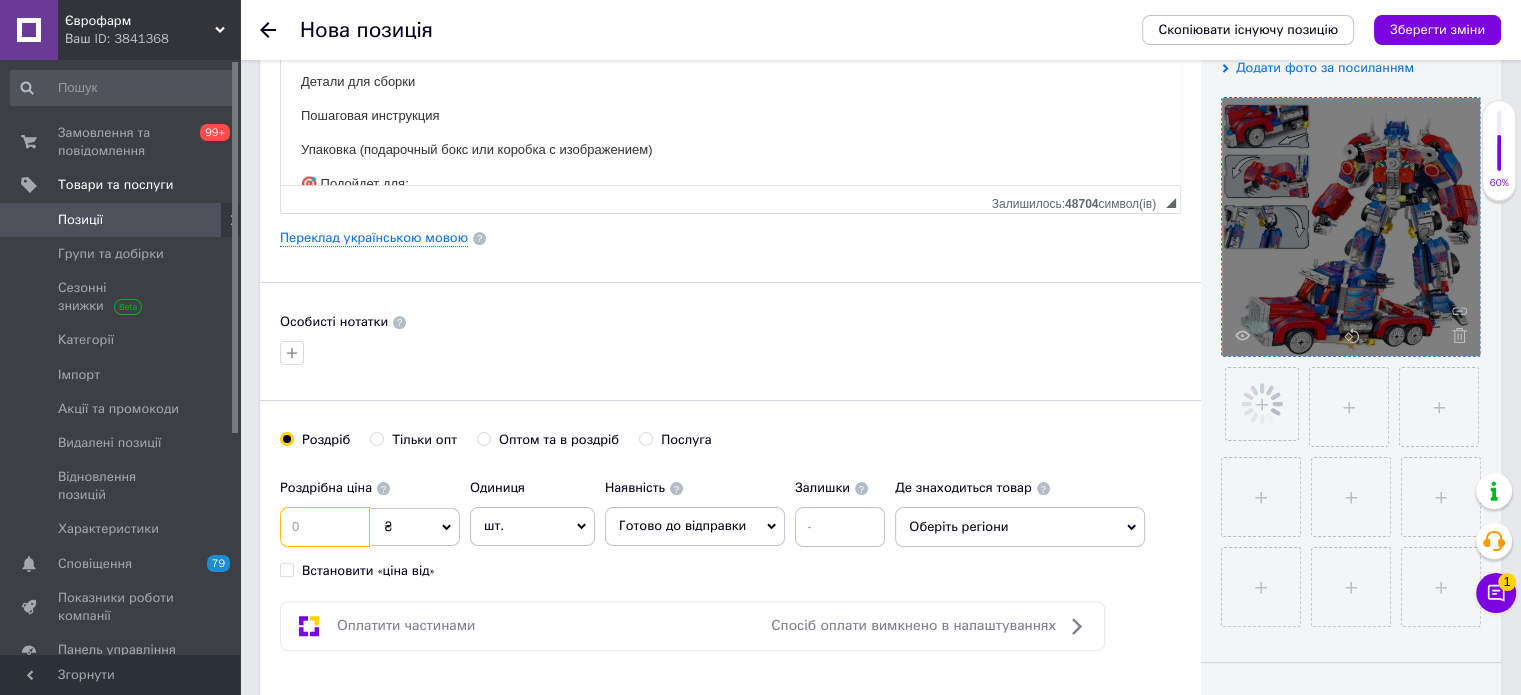 click at bounding box center [325, 527] 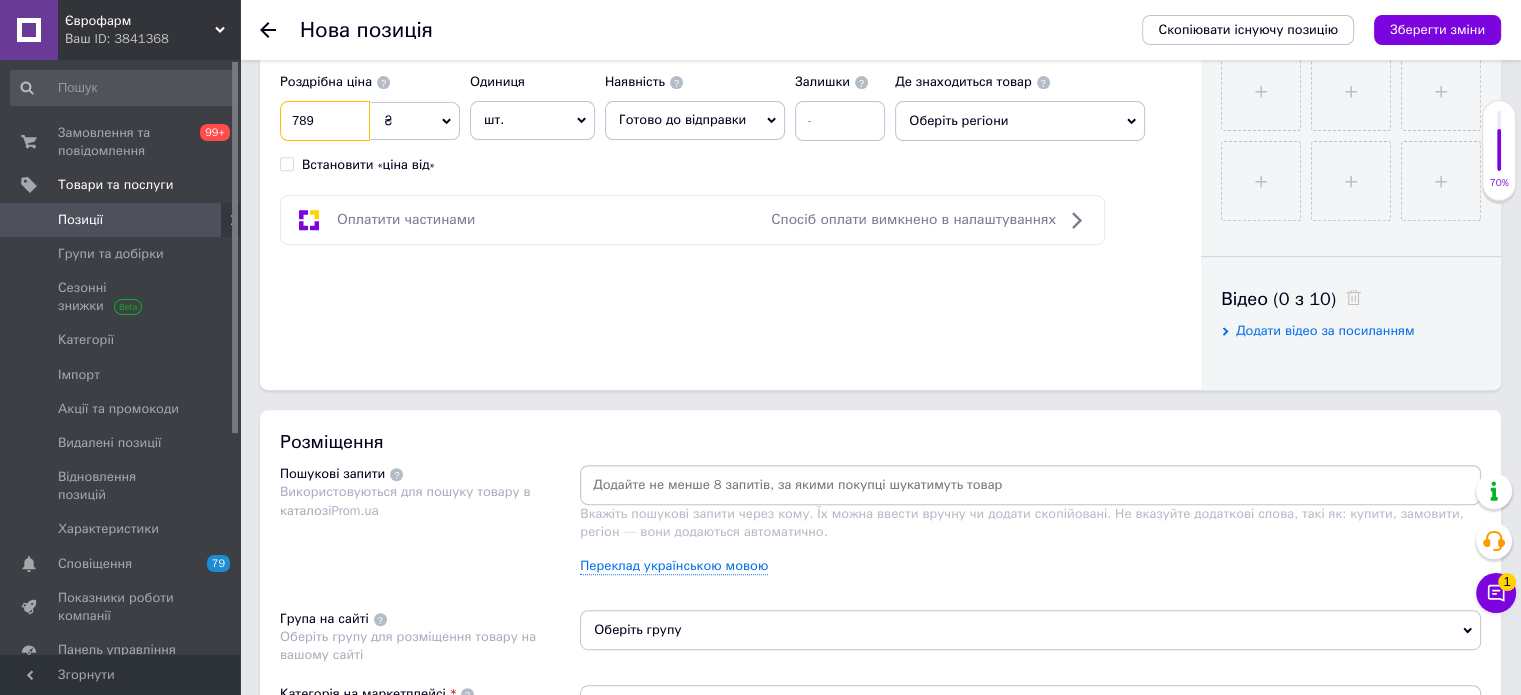 scroll, scrollTop: 1000, scrollLeft: 0, axis: vertical 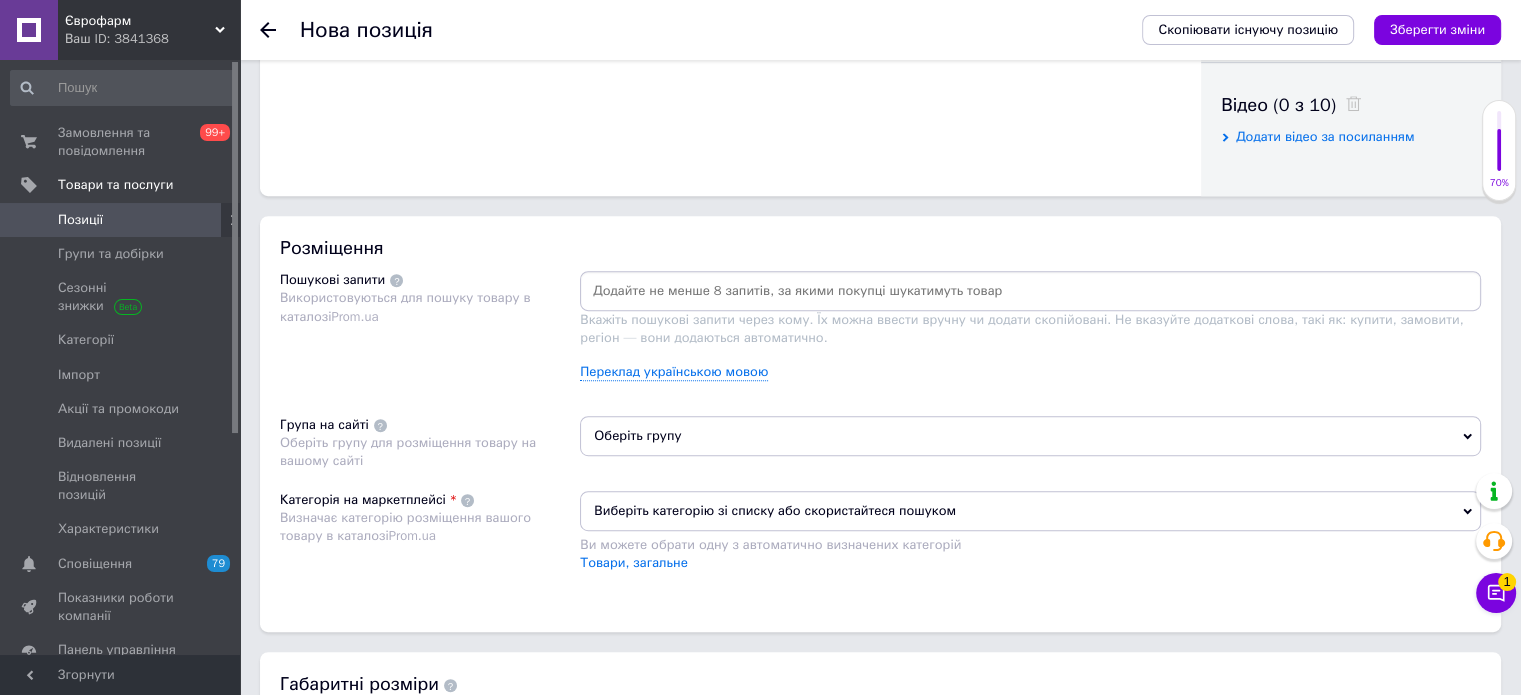 type on "789" 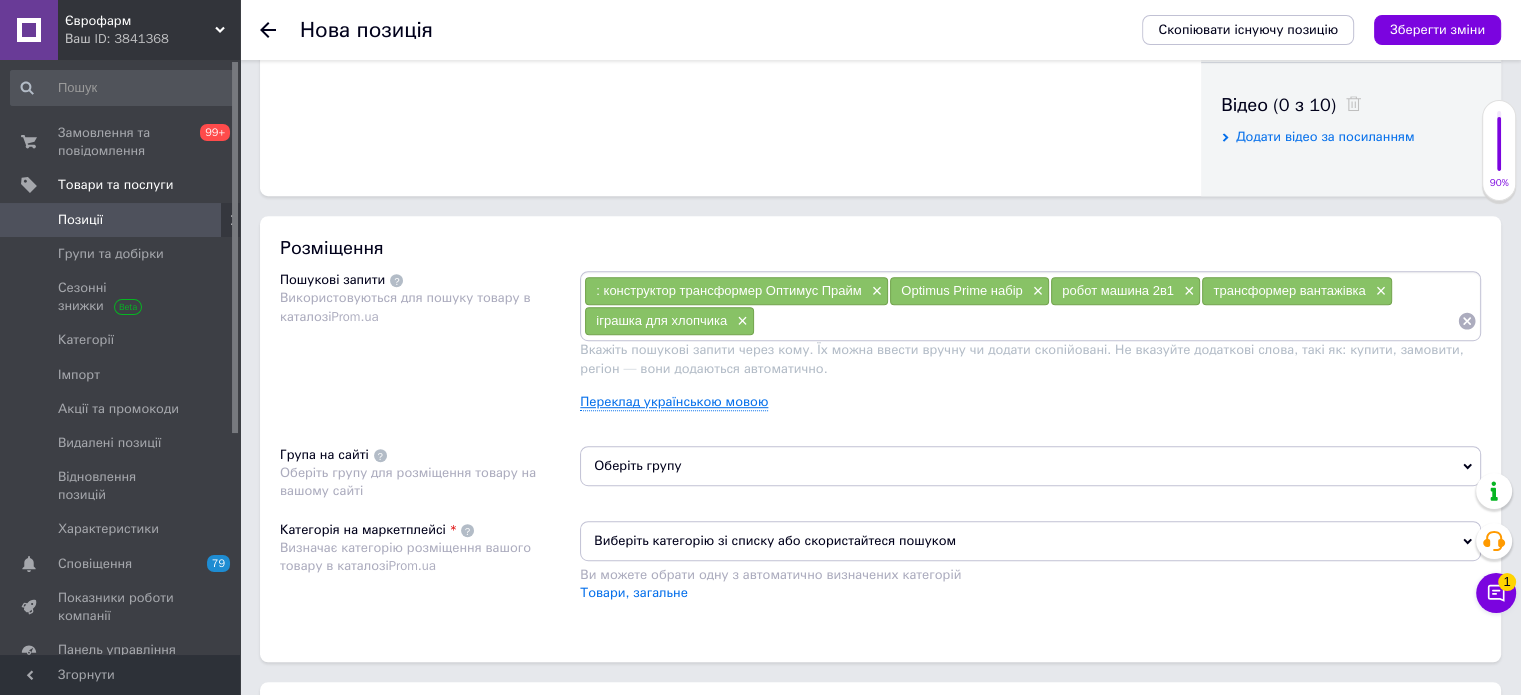click on "Переклад українською мовою" at bounding box center (674, 402) 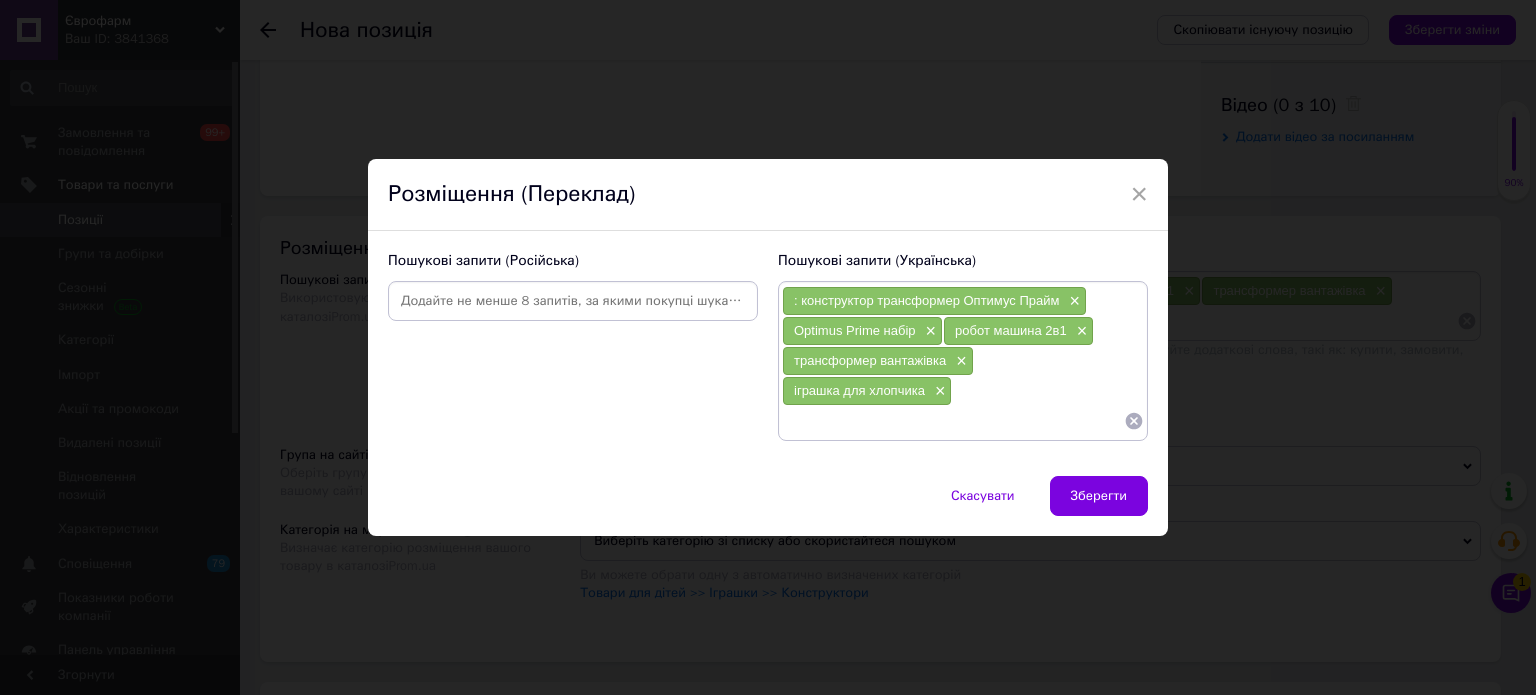click at bounding box center [573, 301] 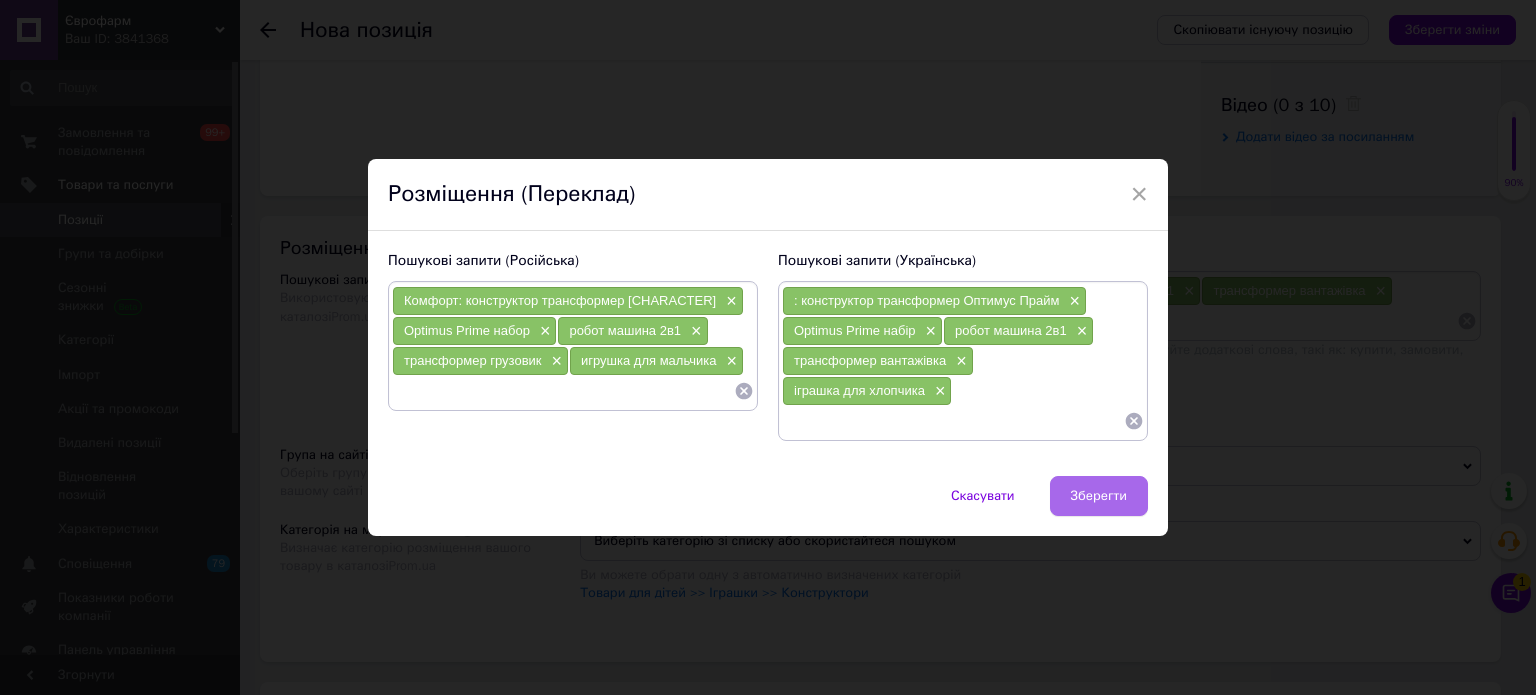 click on "Зберегти" at bounding box center [1099, 496] 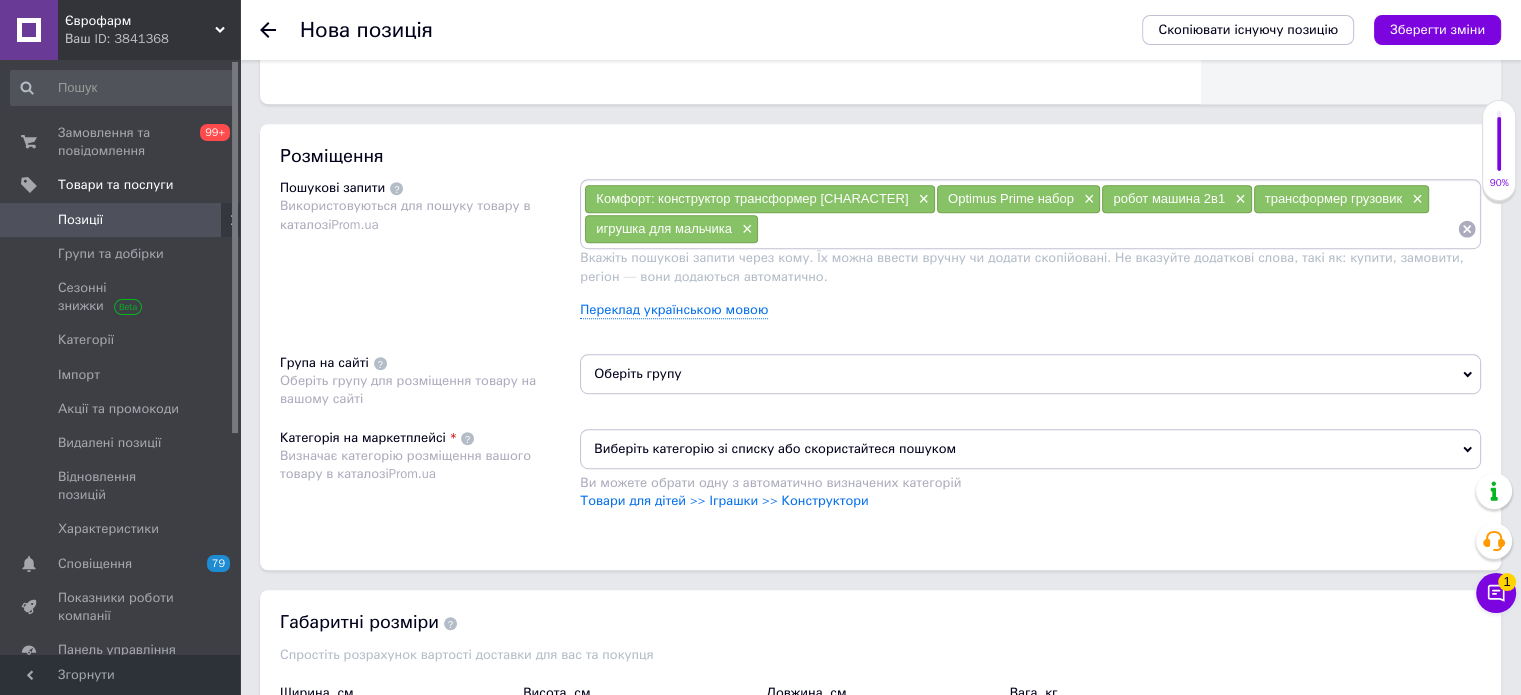 scroll, scrollTop: 1200, scrollLeft: 0, axis: vertical 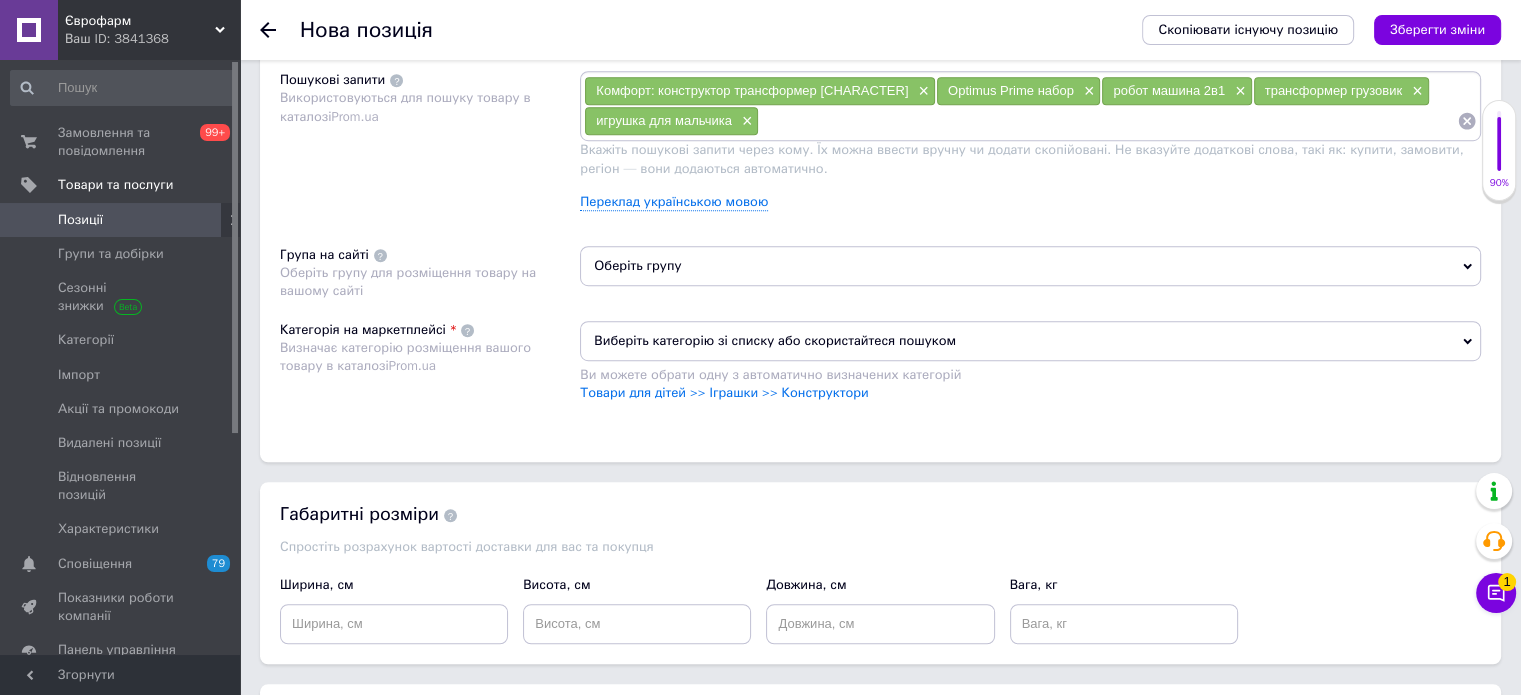 click on "Оберіть групу" at bounding box center (1030, 266) 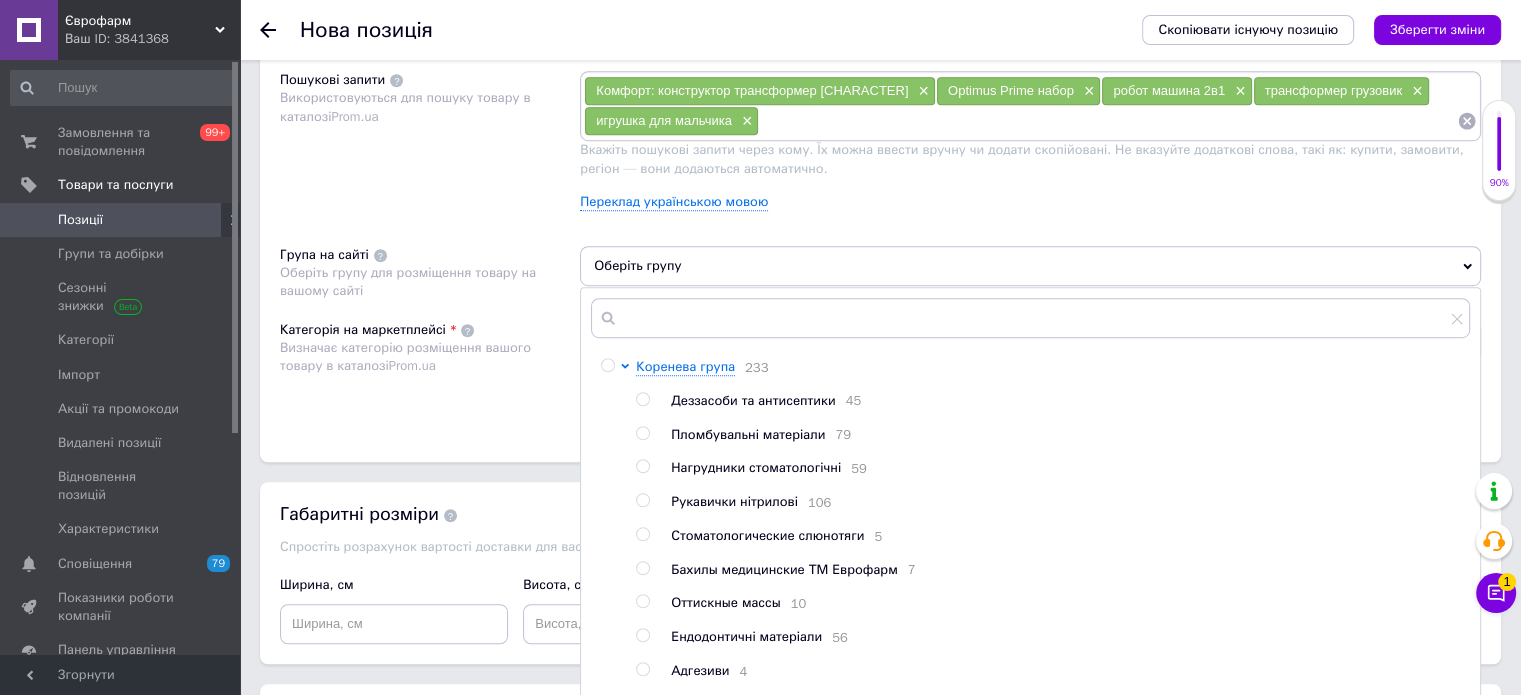 click at bounding box center [607, 365] 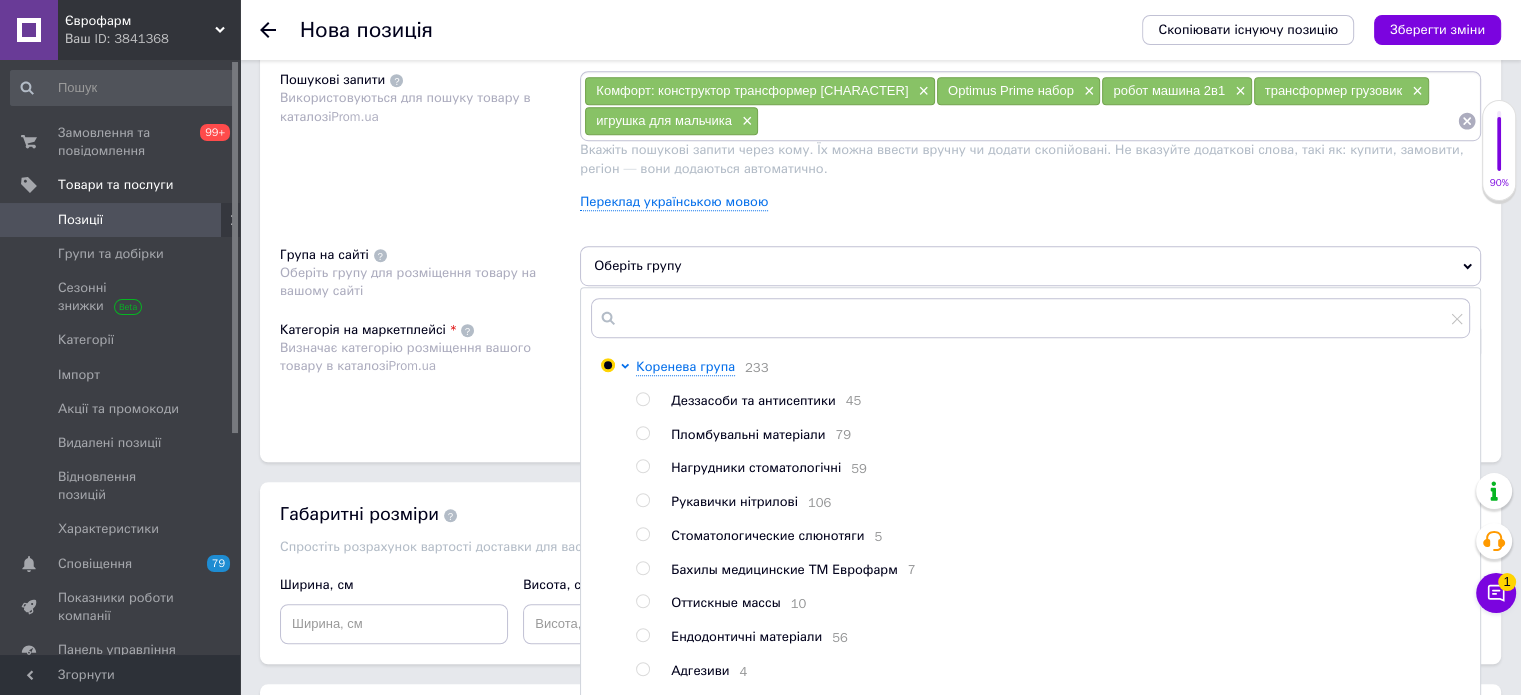 radio on "true" 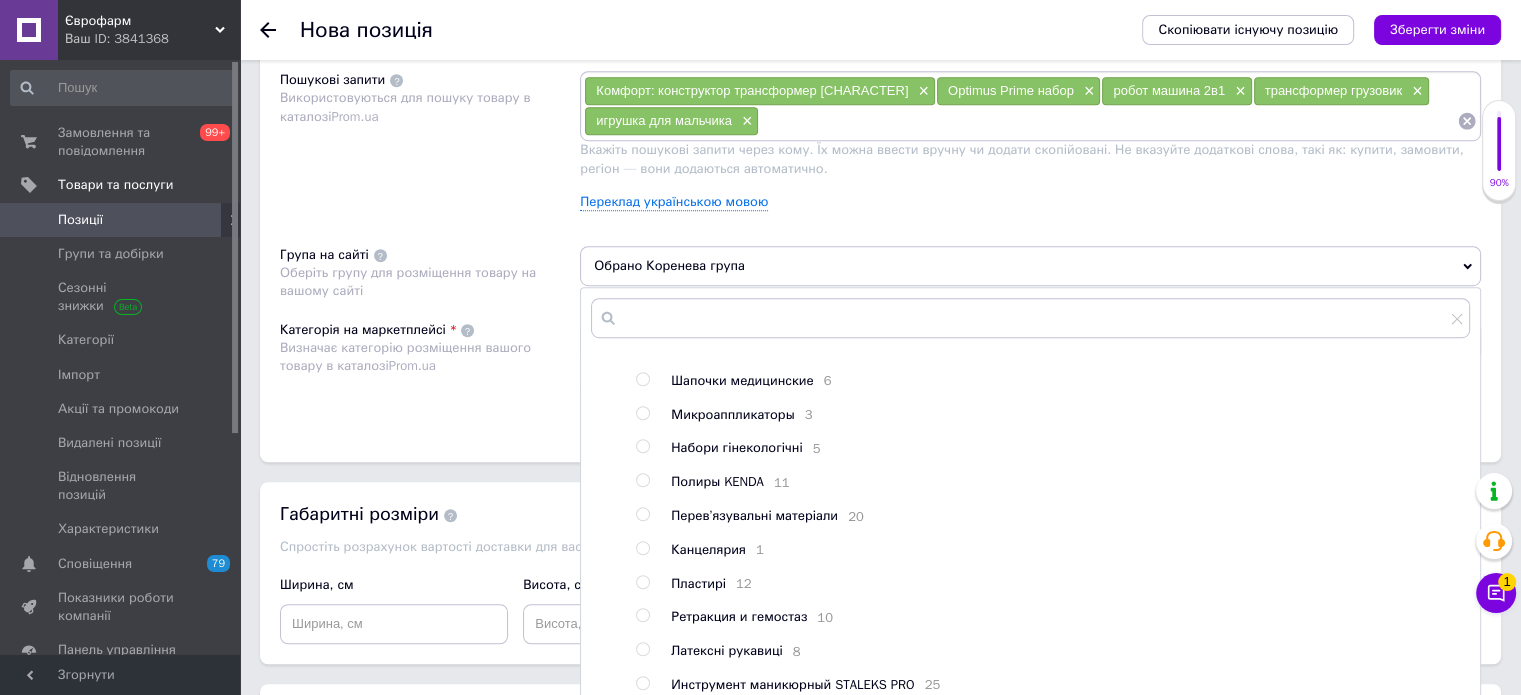 scroll, scrollTop: 1056, scrollLeft: 0, axis: vertical 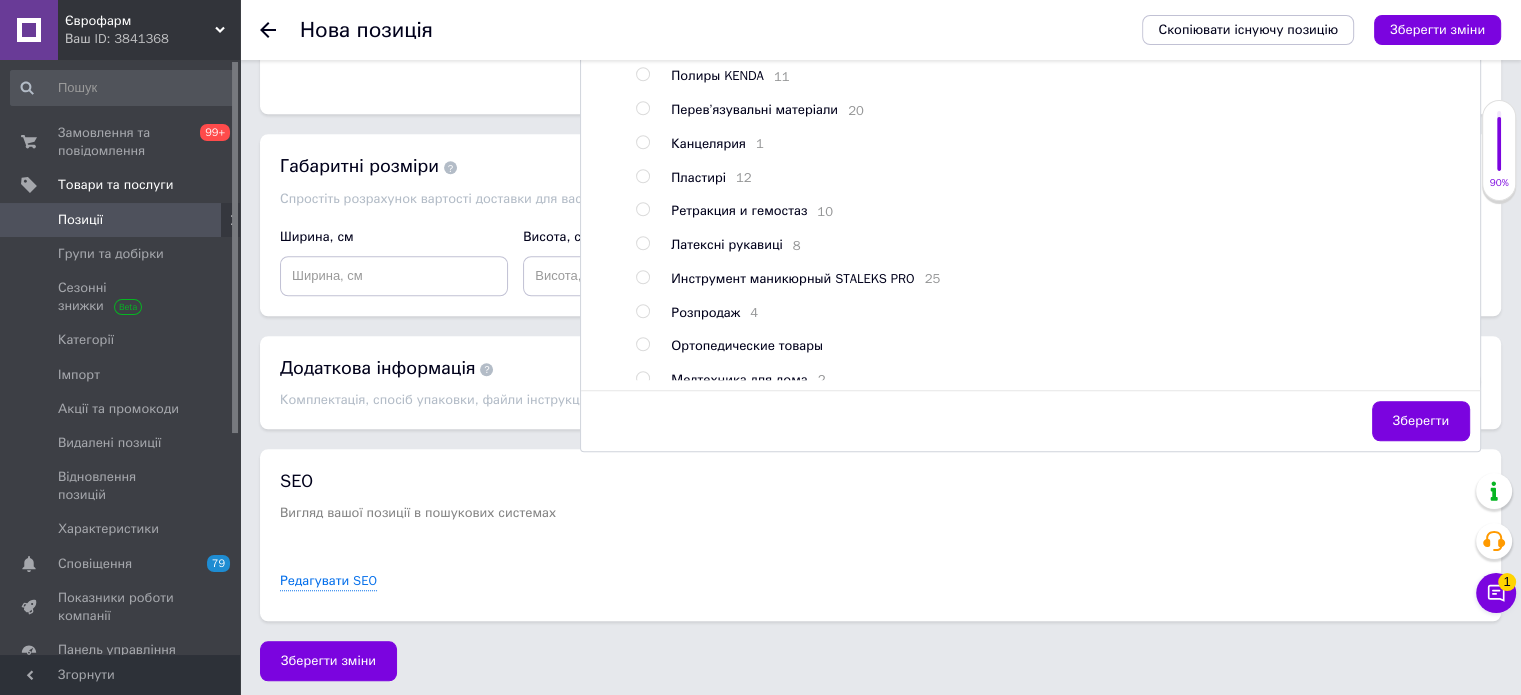 click on "Зберегти" at bounding box center [1421, 421] 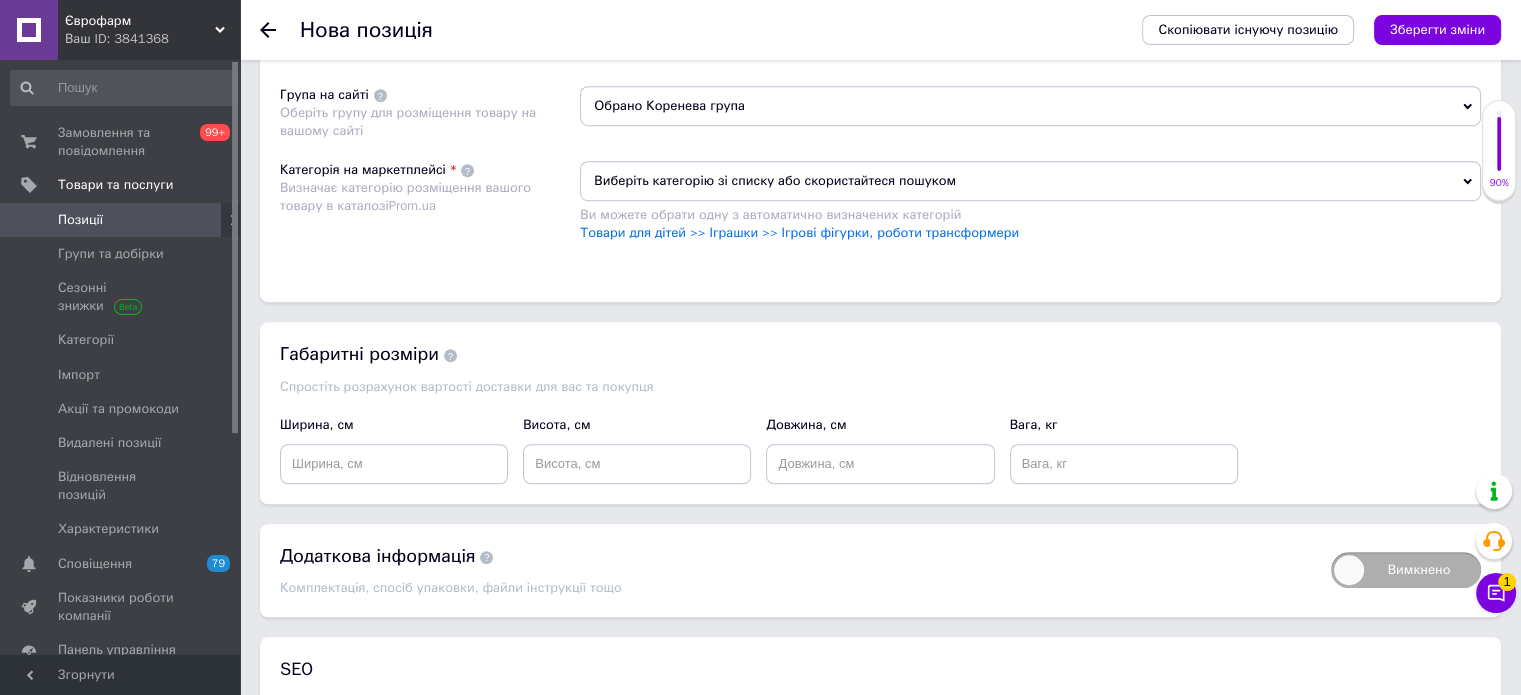 scroll, scrollTop: 1148, scrollLeft: 0, axis: vertical 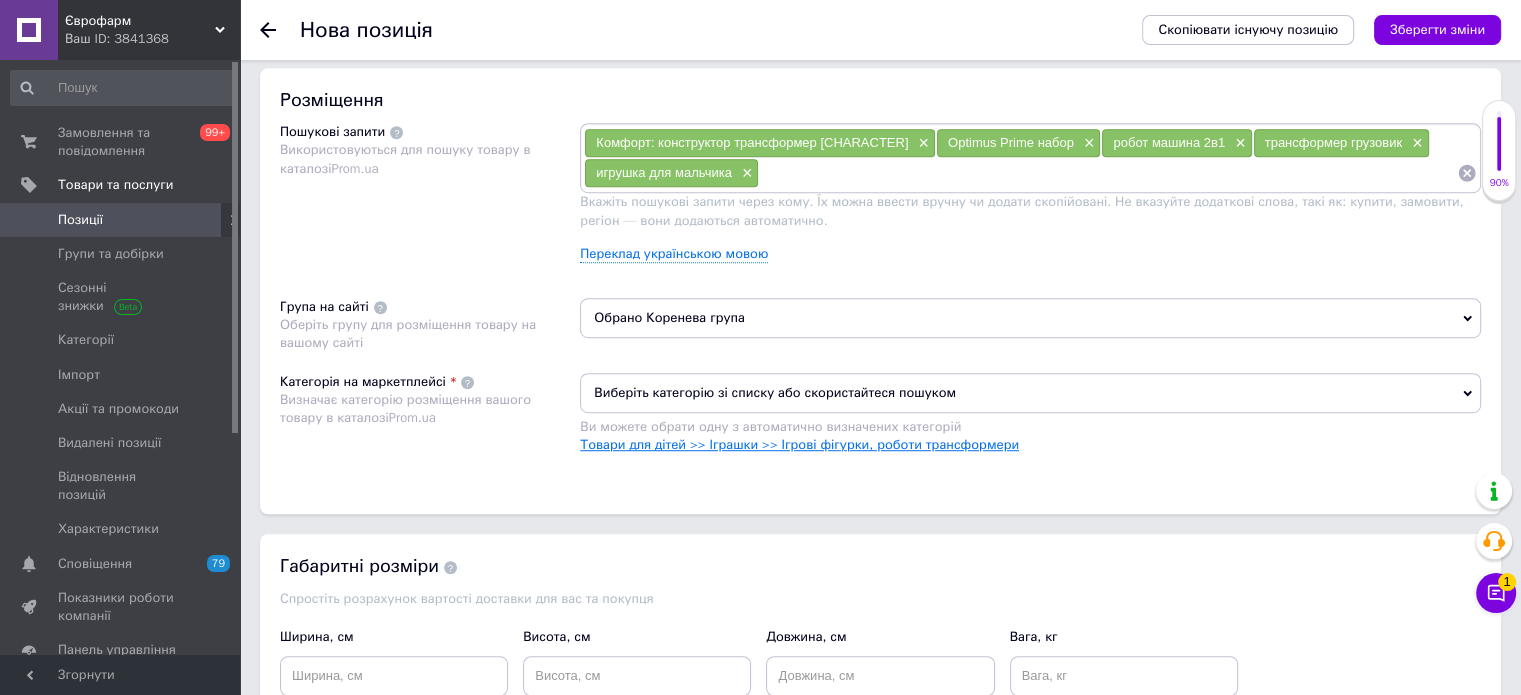 click on "Товари для дітей >> Іграшки >> Ігрові фігурки, роботи трансформери" at bounding box center (799, 444) 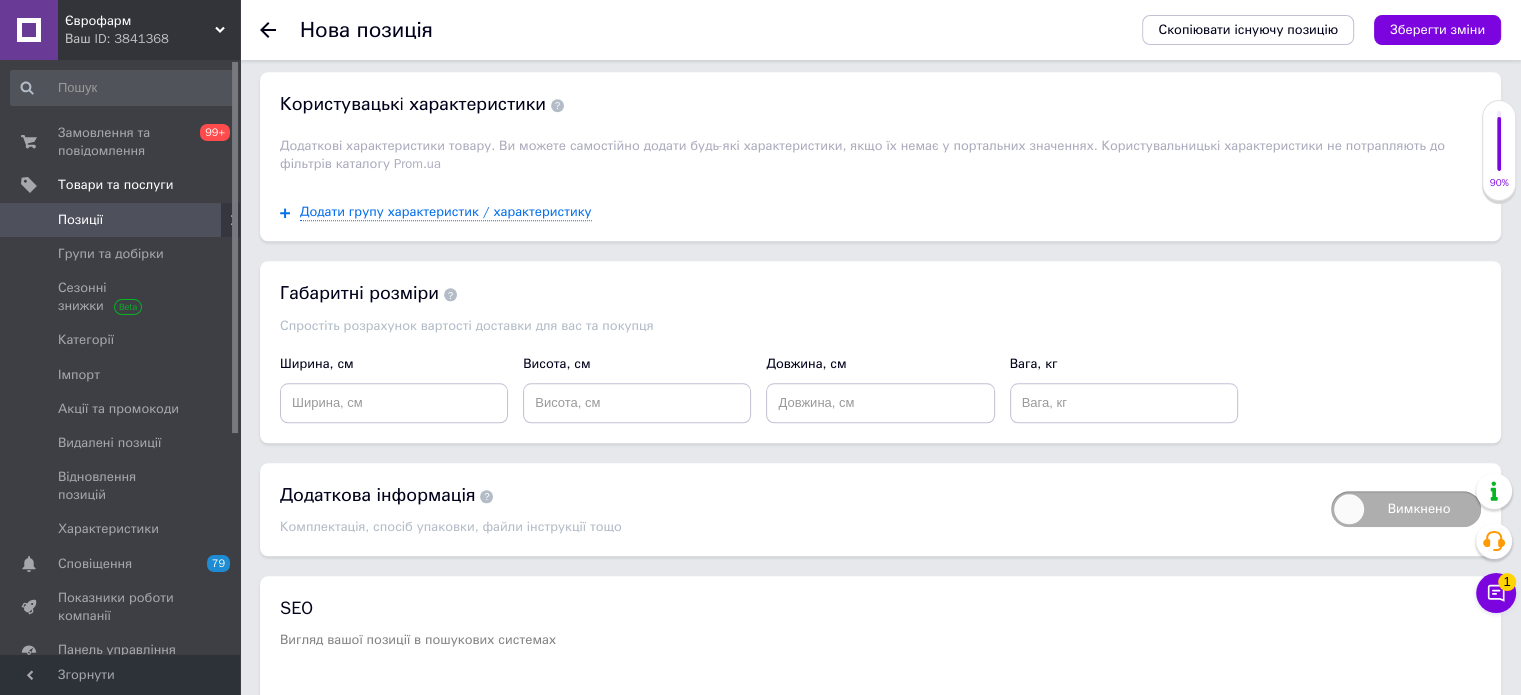 scroll, scrollTop: 1958, scrollLeft: 0, axis: vertical 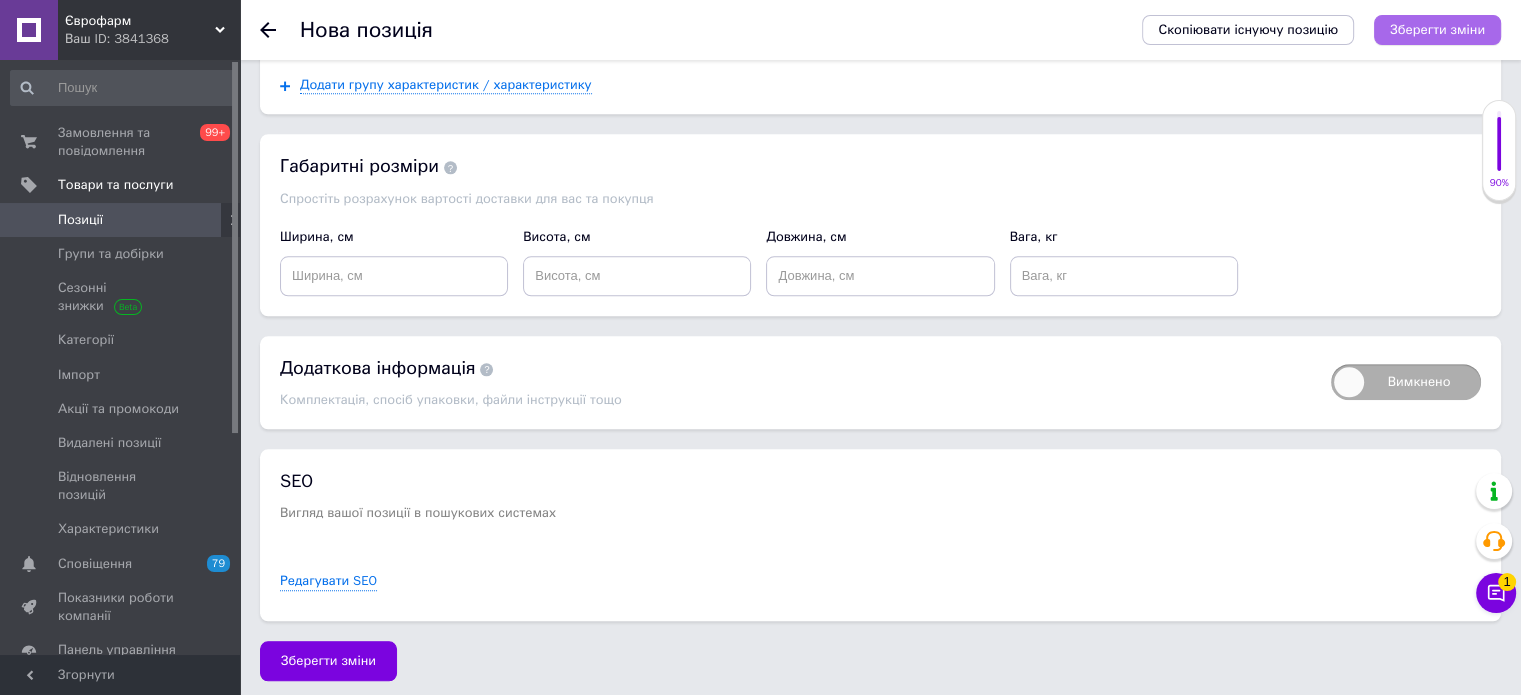 click on "Зберегти зміни" at bounding box center (1437, 29) 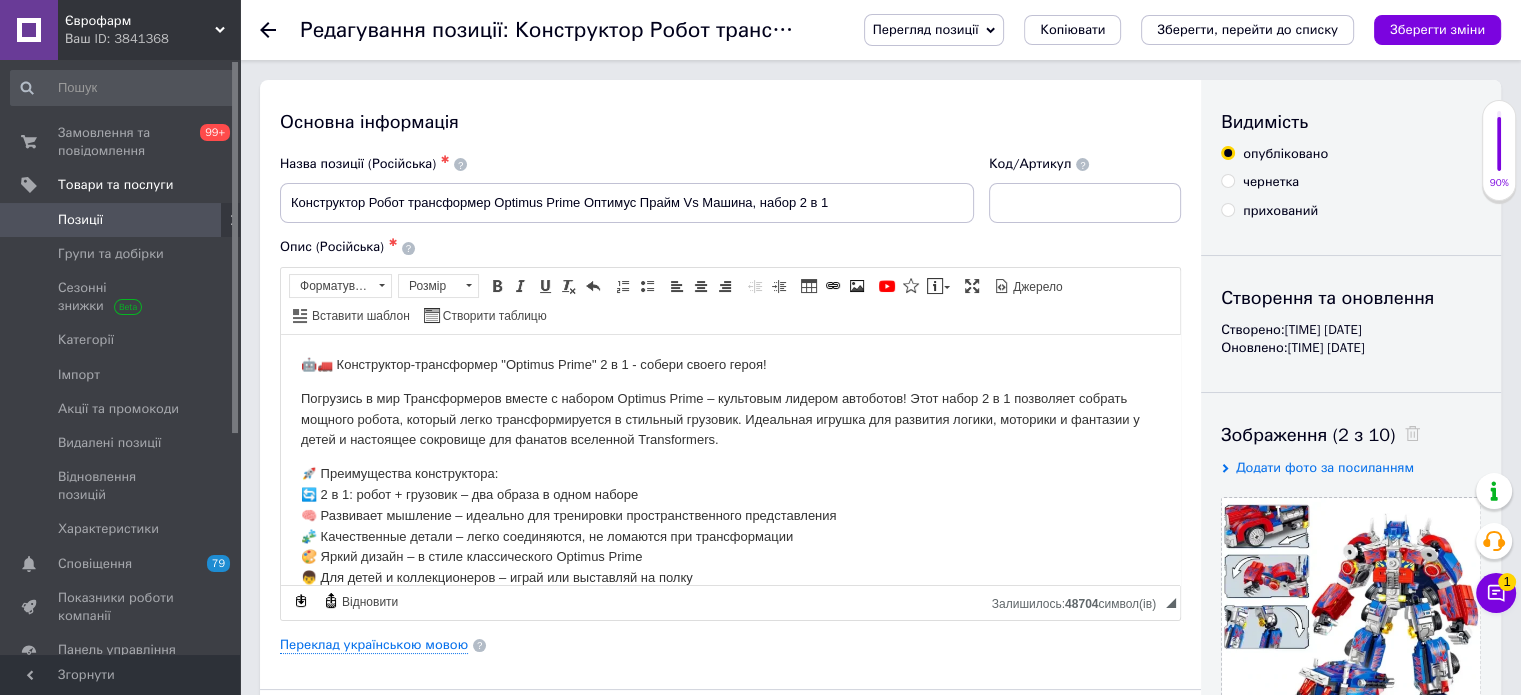 scroll, scrollTop: 0, scrollLeft: 0, axis: both 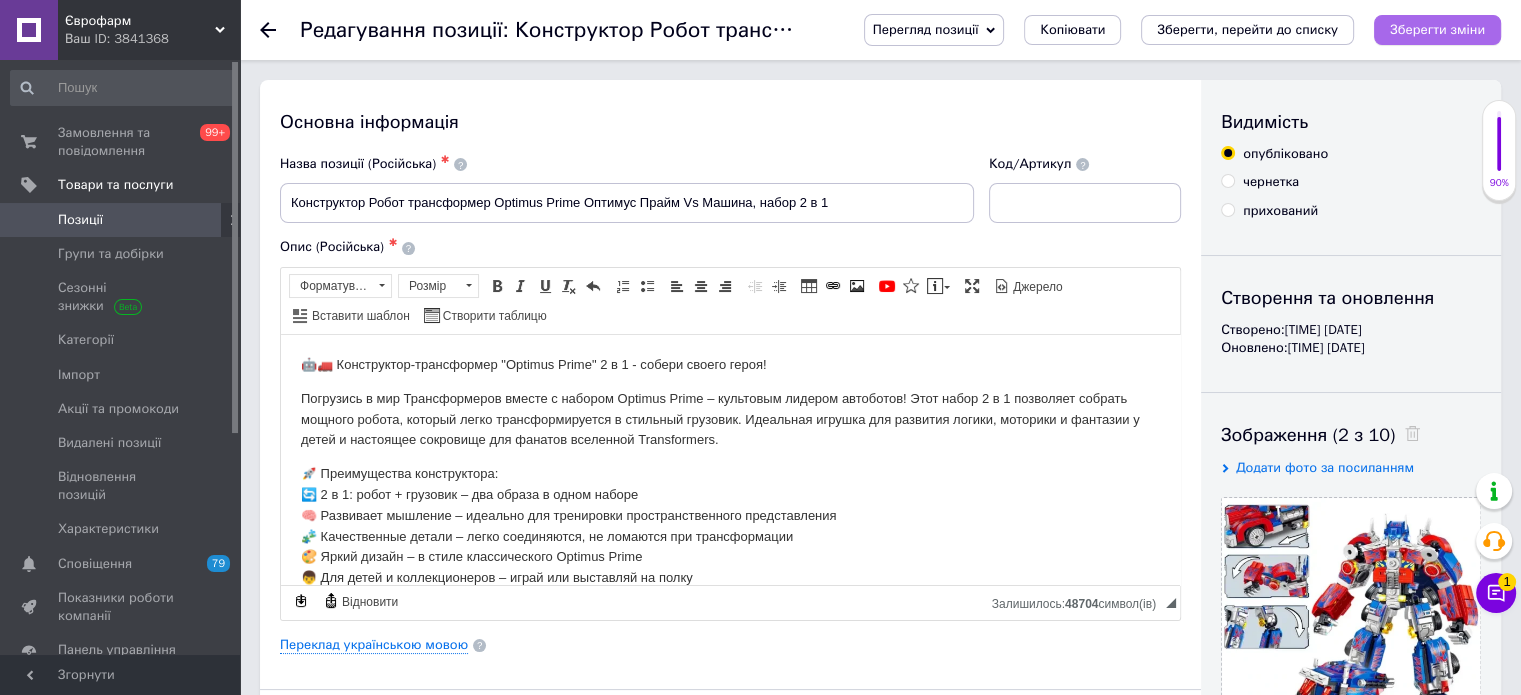 click on "Зберегти зміни" at bounding box center (1437, 30) 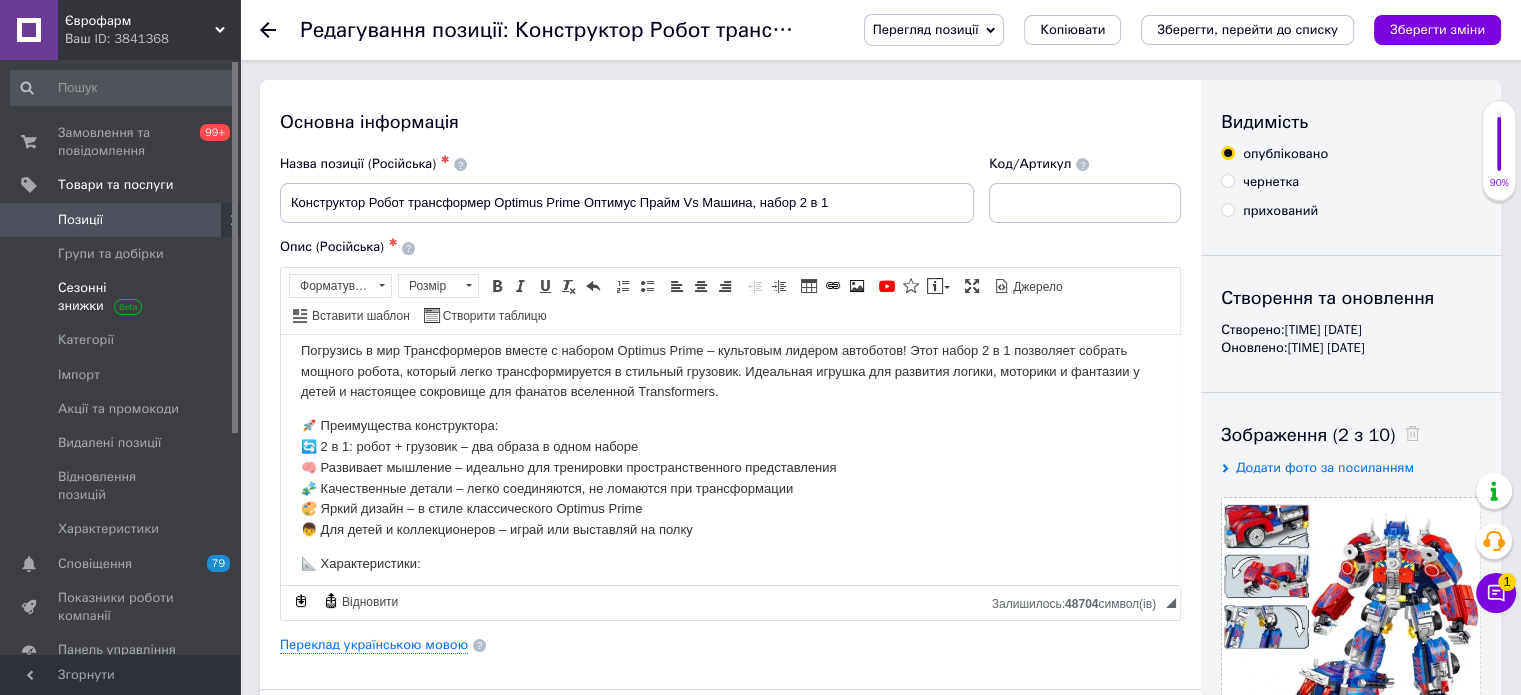 scroll, scrollTop: 300, scrollLeft: 0, axis: vertical 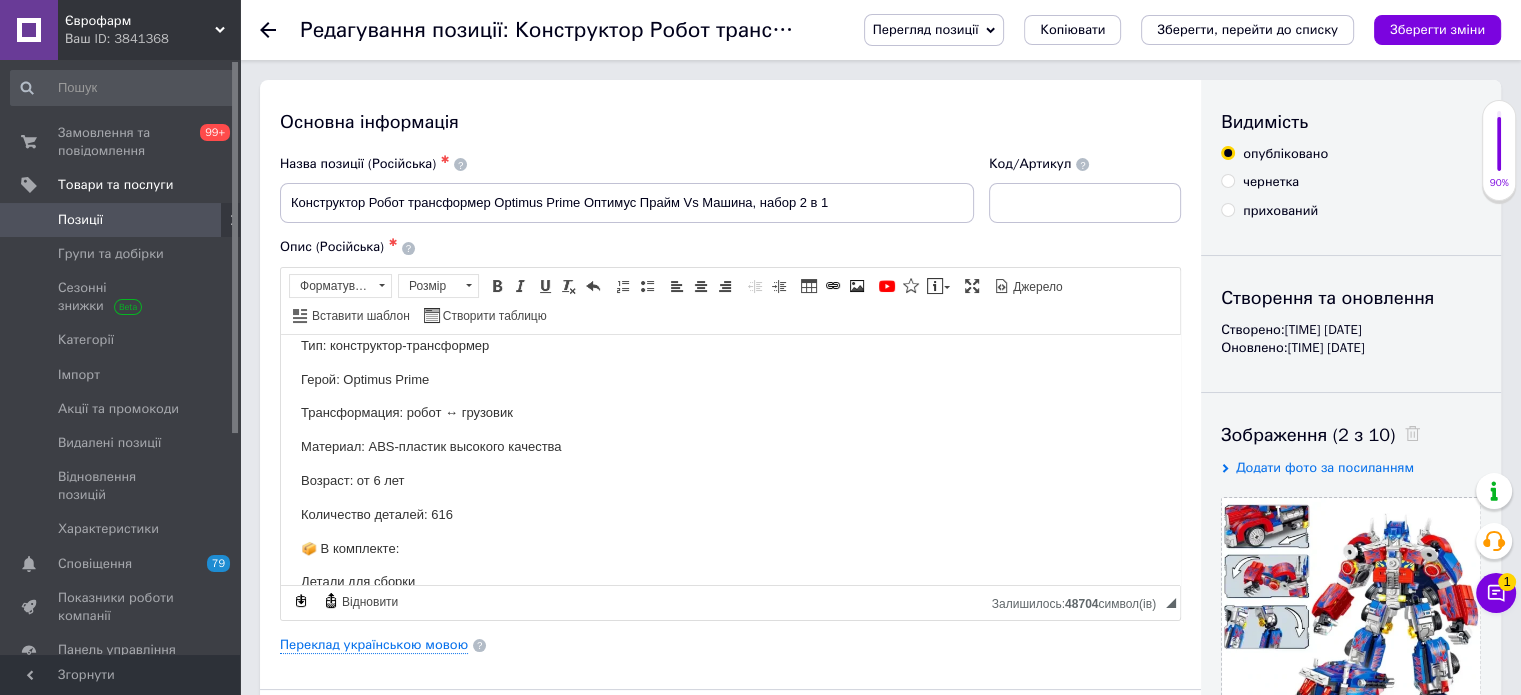 click on "Позиції" at bounding box center (123, 220) 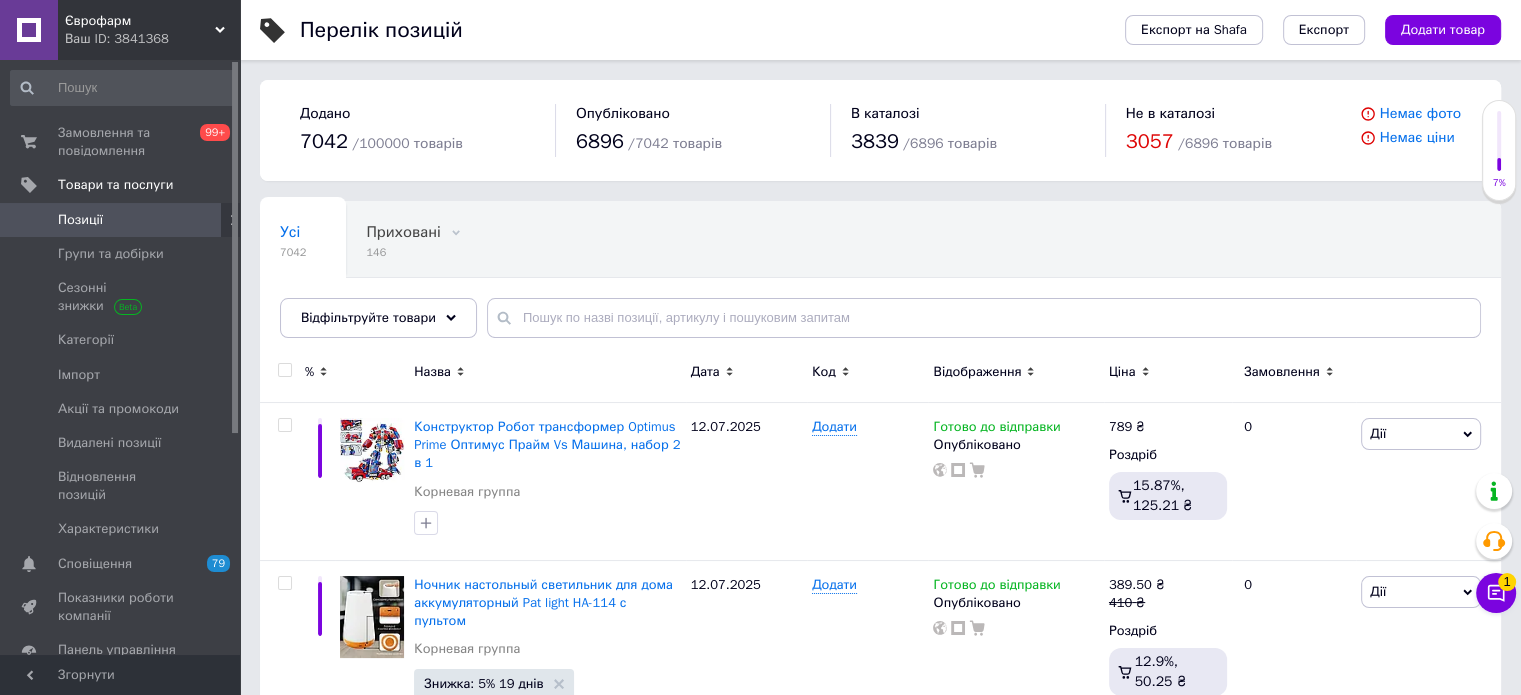 click on "Експорт на Shafa Експорт Додати товар" at bounding box center [1293, 30] 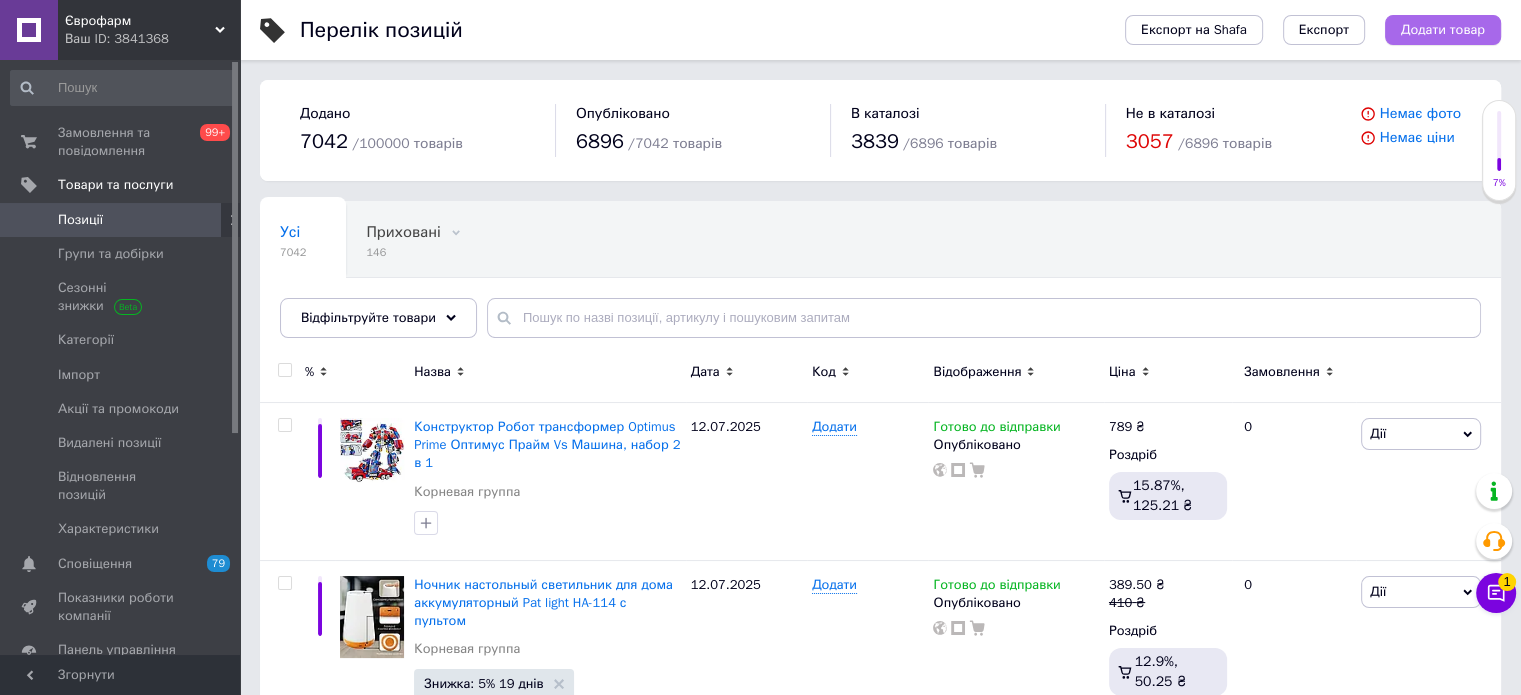 click on "Додати товар" at bounding box center [1443, 30] 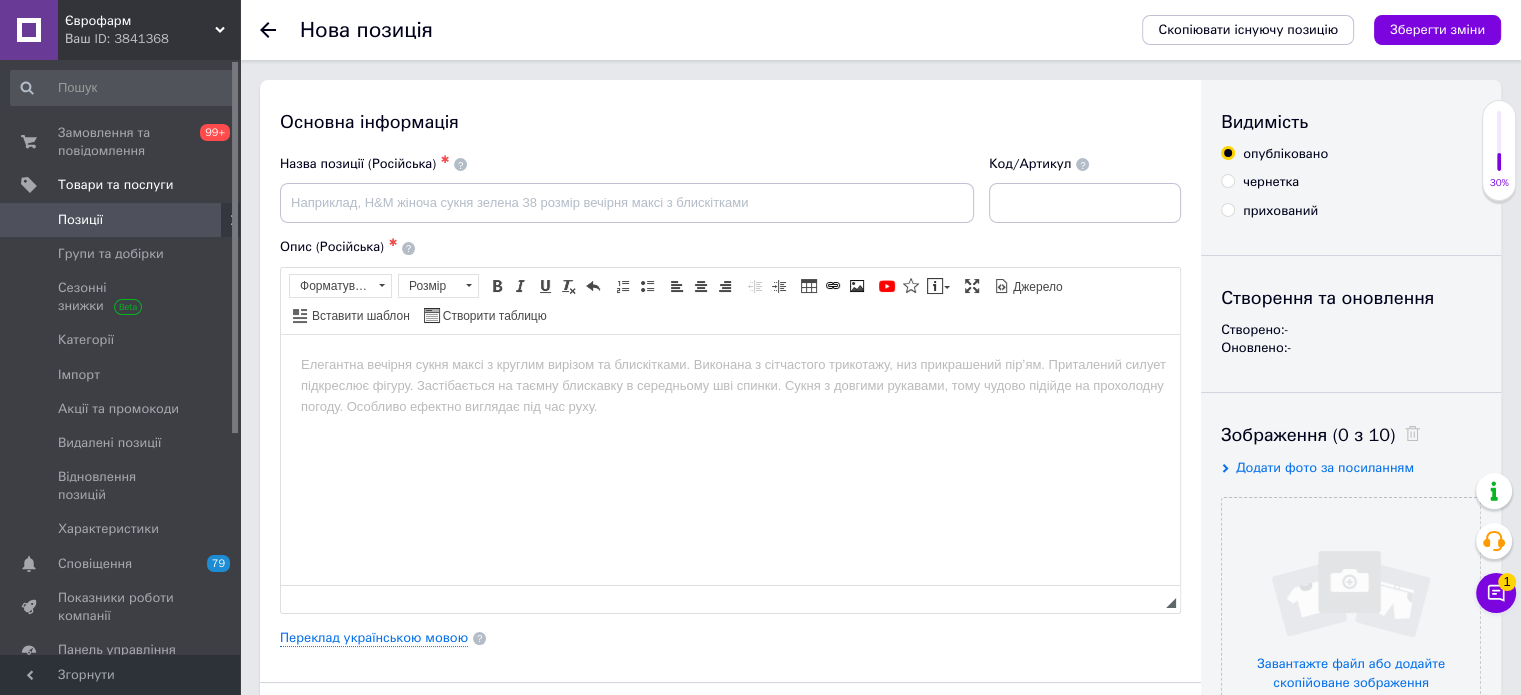 scroll, scrollTop: 0, scrollLeft: 0, axis: both 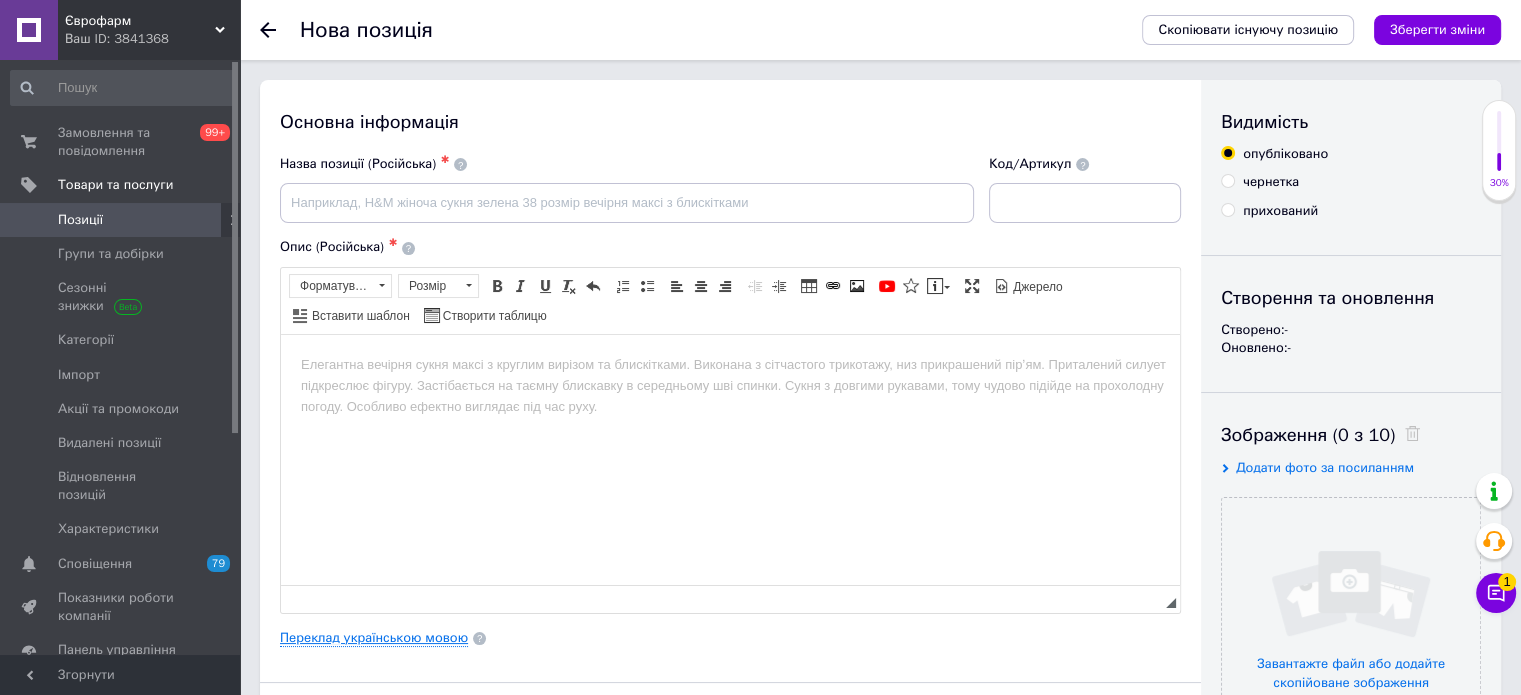click on "Переклад українською мовою" at bounding box center [374, 638] 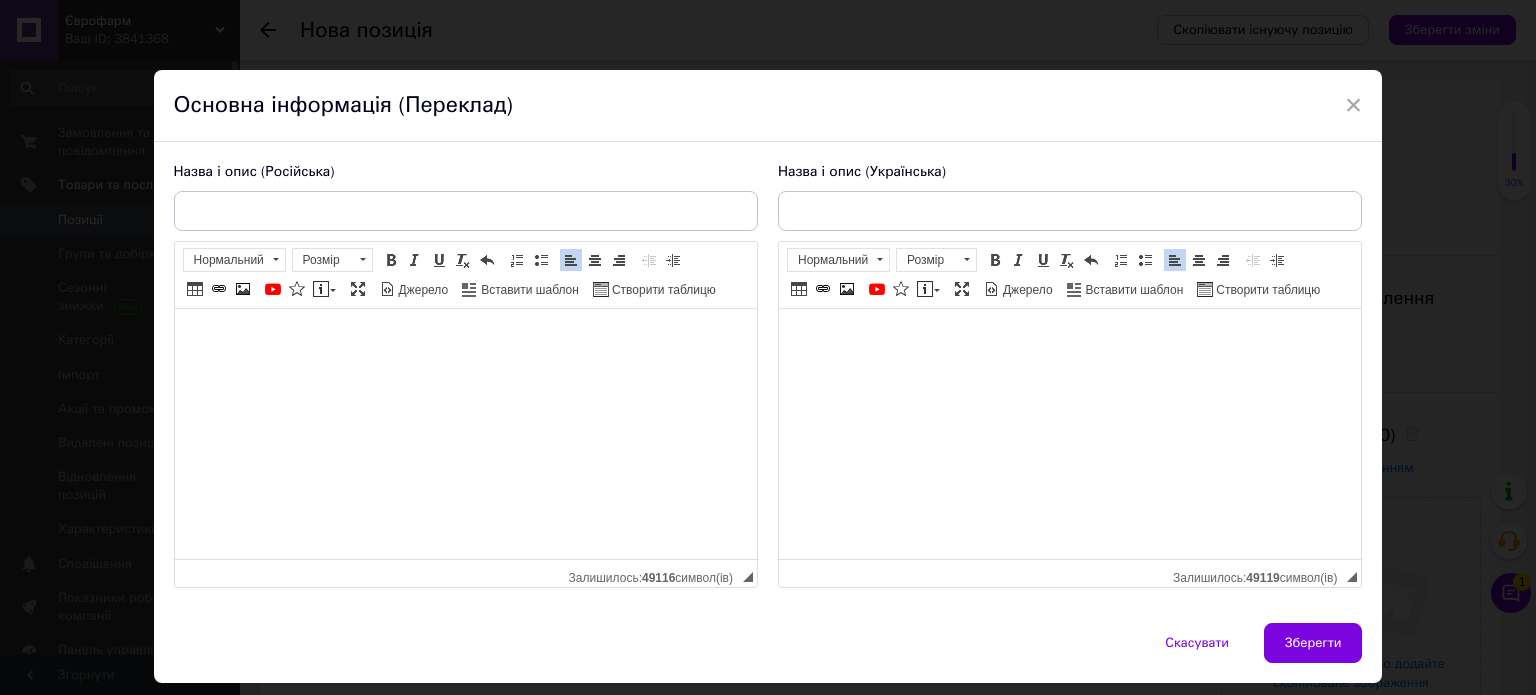 click on "Назва і опис (Українська) 🚗🤖 Робот-Трансформер Бамблбі 2 в 1 — збери героя, який змінює форму!
Відомий герой з кіносаги "Трансформери" тепер у вигляді конструктора!
Bumblebee трансформується з яскравої спортивної машинки в потужного бойового робота. Грай, збирай і трансформуй знову і знову — ідеальна іграшка для активної дитини!
🌟 Особливості:
🔄 2 в 1: робот ↔ автомобіль
🧠 Розвиває логіку, уважність та моторику
🎨 Яскравий жовто-чорний дизайн — як у кіно!
🧩 Міцні деталі конструктора легко з'єднуються
👦 Підходить для дітей від 6 років
Інструкція" at bounding box center [1070, 375] 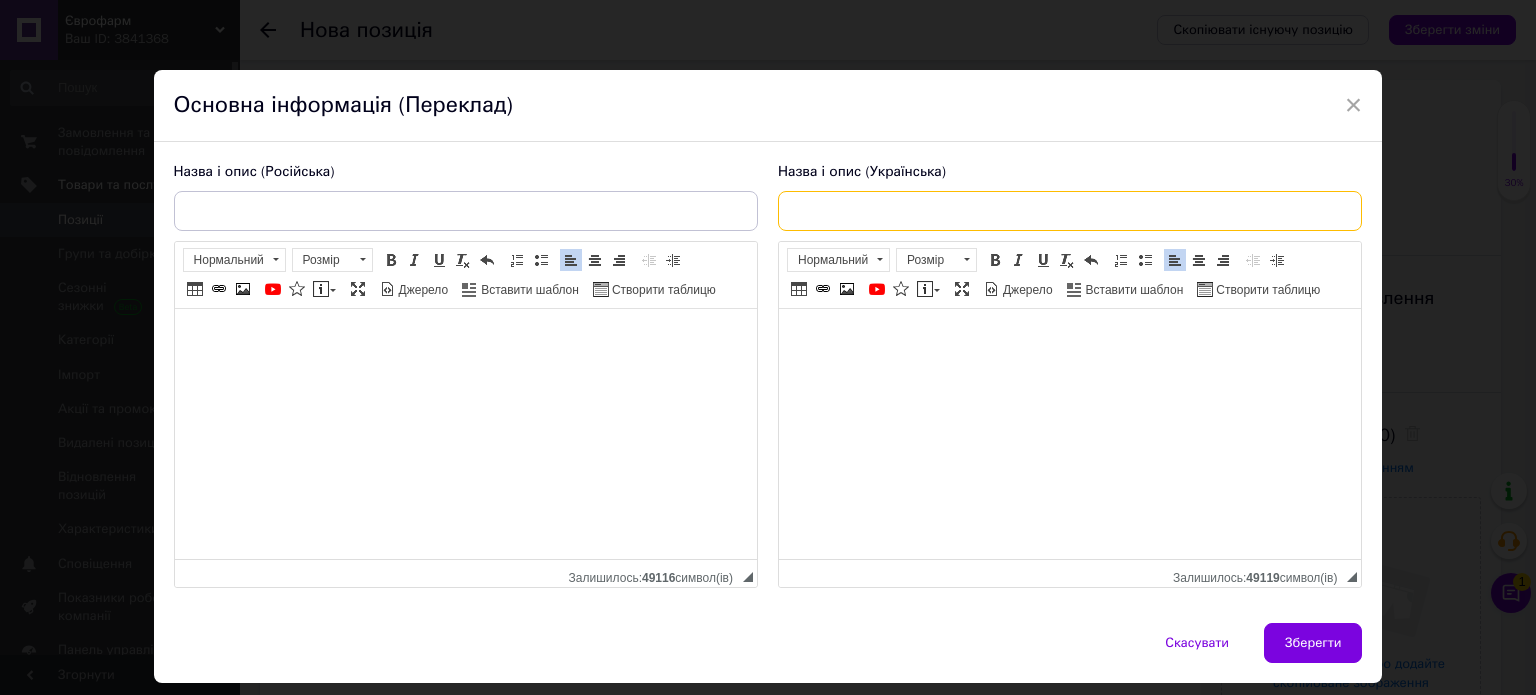 paste on "Машинка Робот-Конструктор Трансформер 2 в 1 Бамблбі" 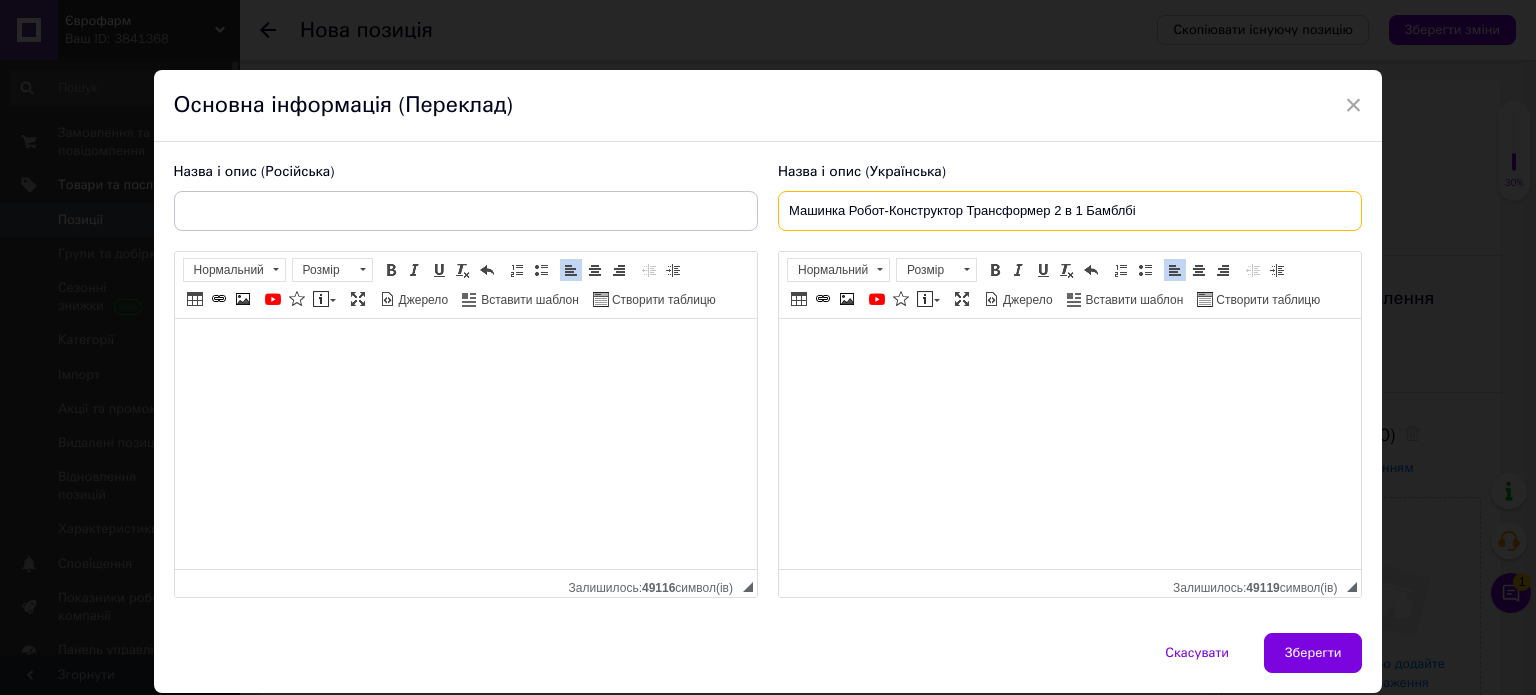 type on "Машинка Робот-Конструктор Трансформер 2 в 1 Бамблбі" 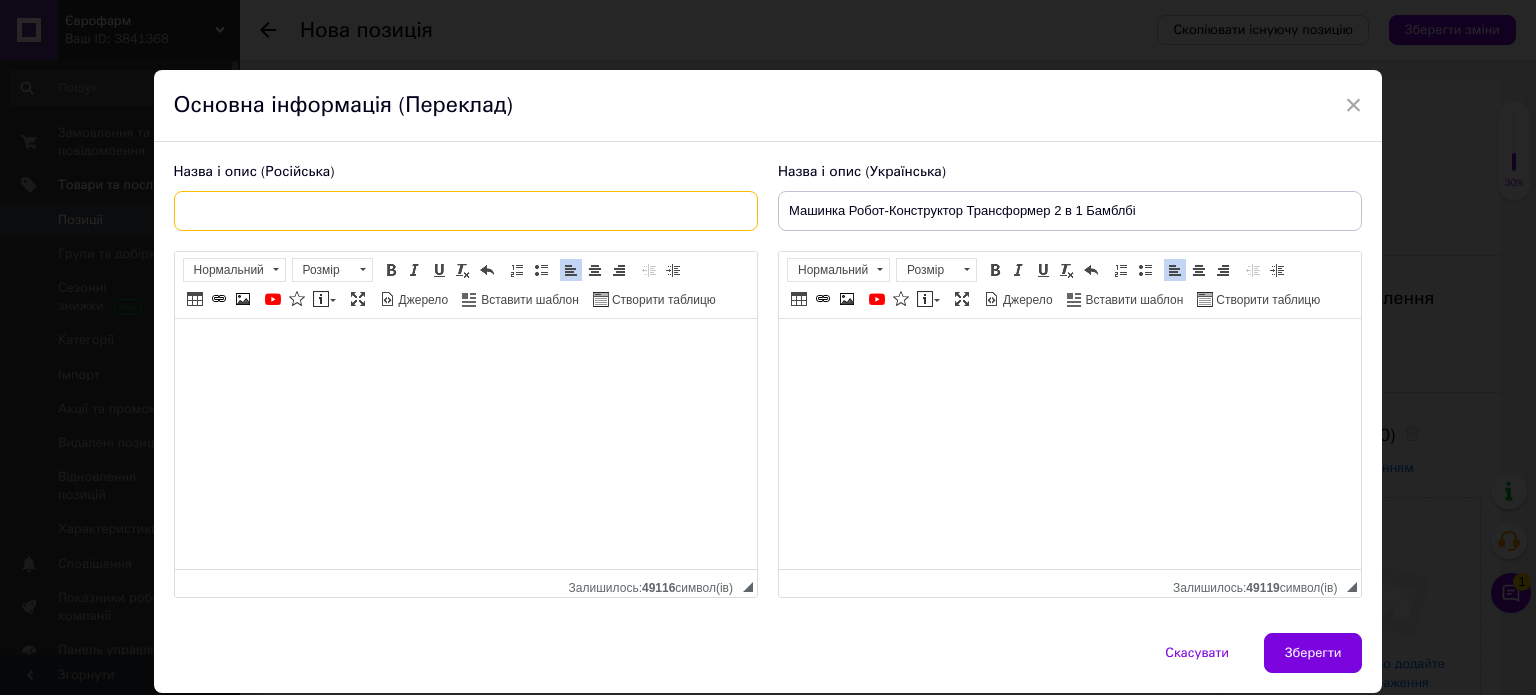 drag, startPoint x: 579, startPoint y: 196, endPoint x: 576, endPoint y: 208, distance: 12.369317 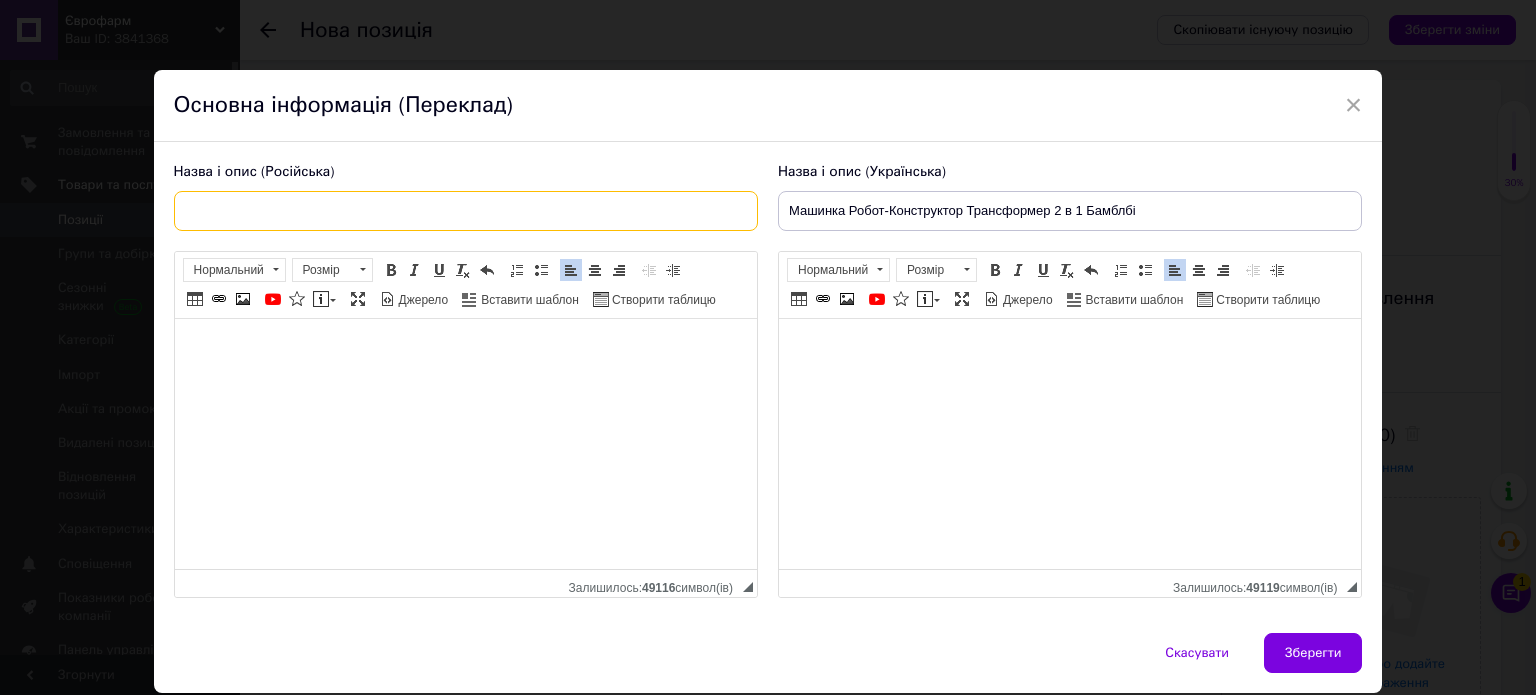 paste on "Машинка Робот-конструктор Трансформер 2 в 1 Бамблби" 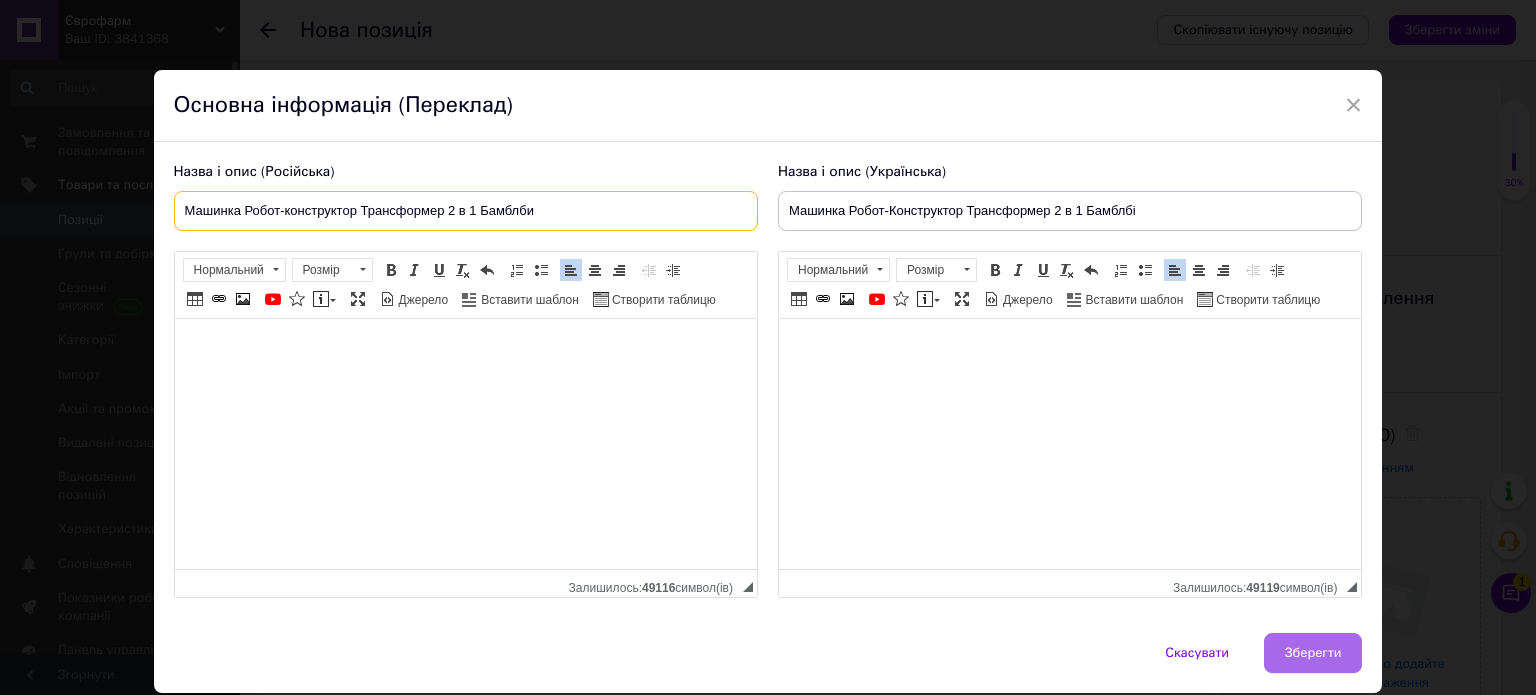 type on "Машинка Робот-конструктор Трансформер 2 в 1 Бамблби" 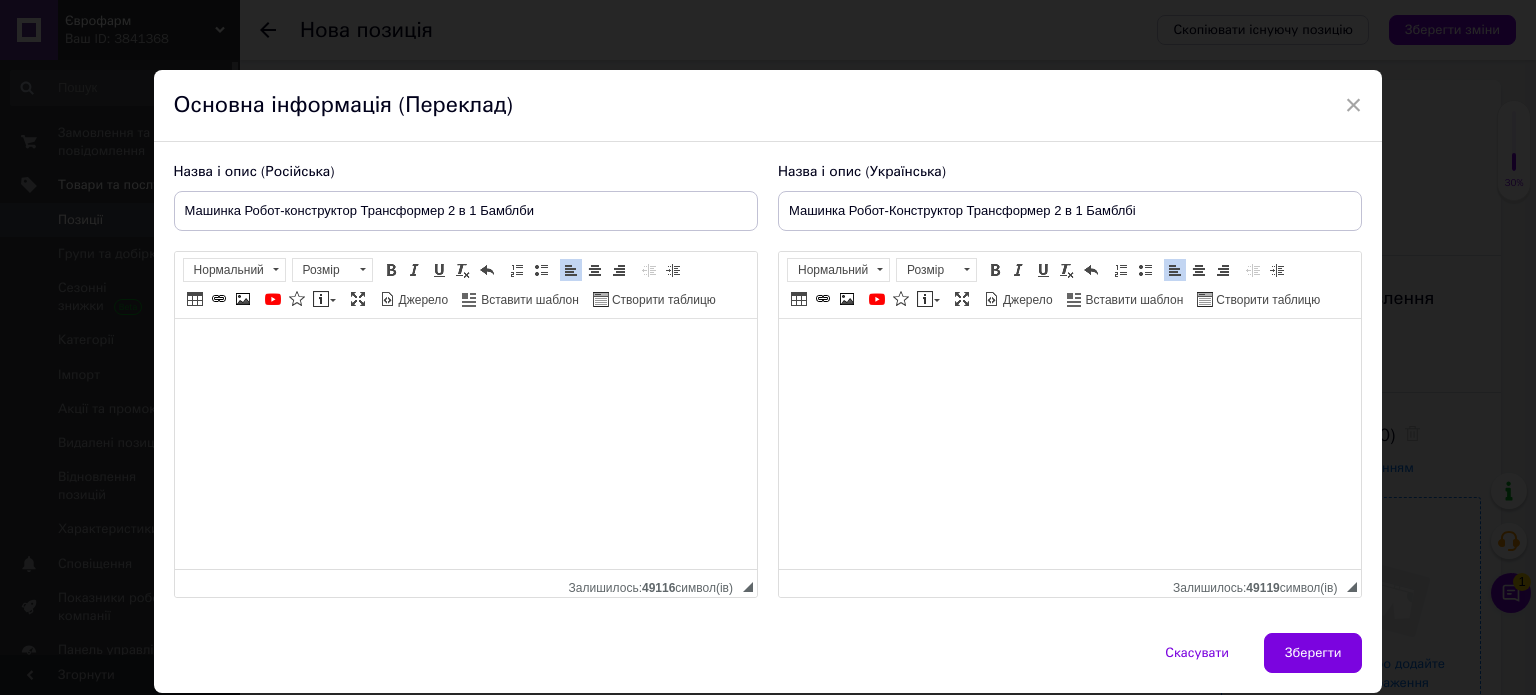 click on "Зберегти" at bounding box center [1313, 653] 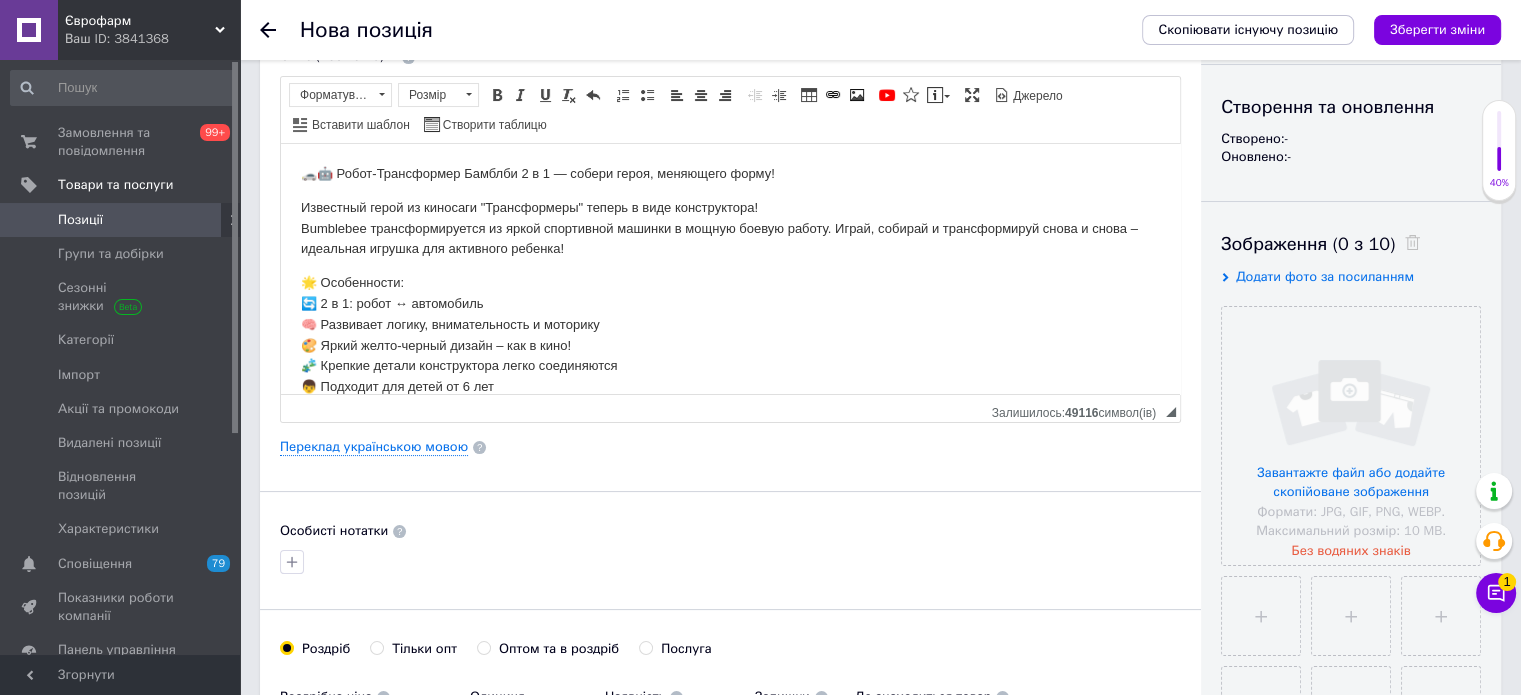 scroll, scrollTop: 300, scrollLeft: 0, axis: vertical 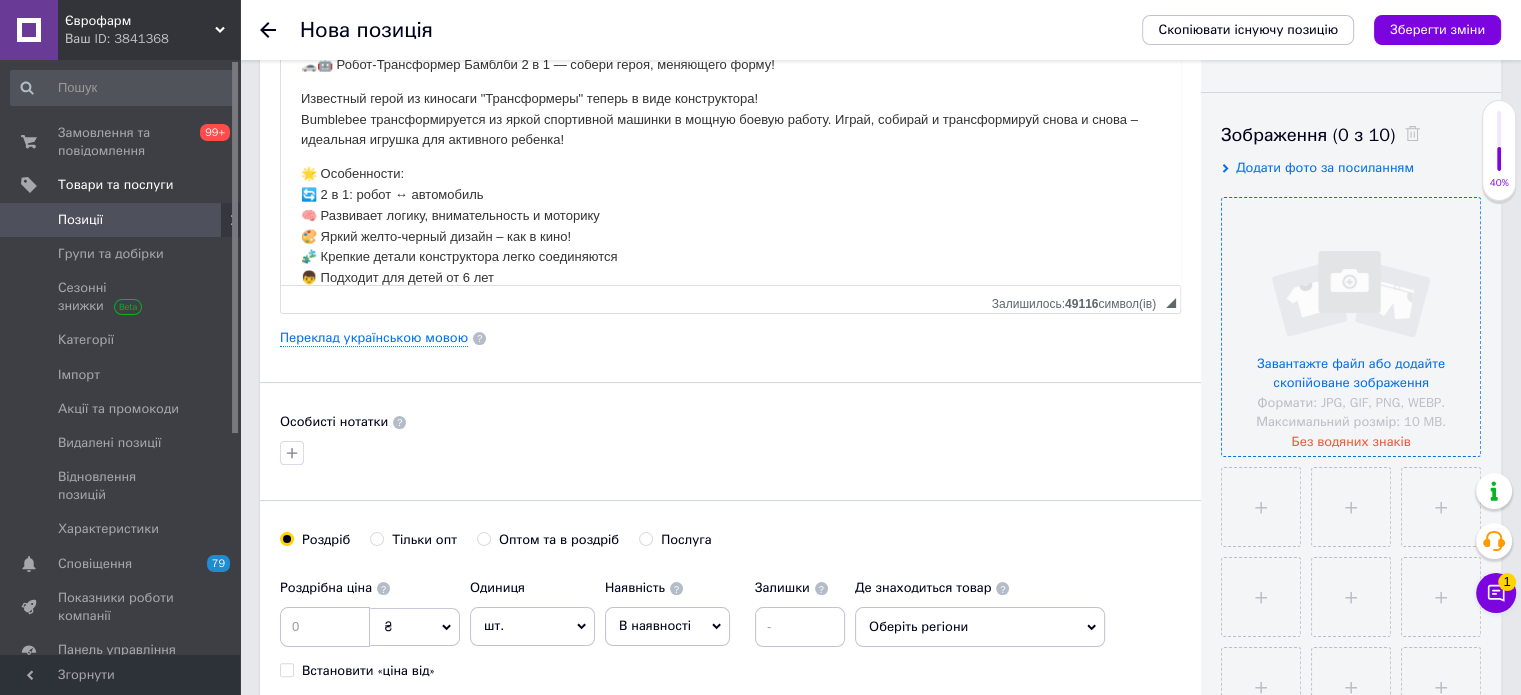 click at bounding box center (1351, 327) 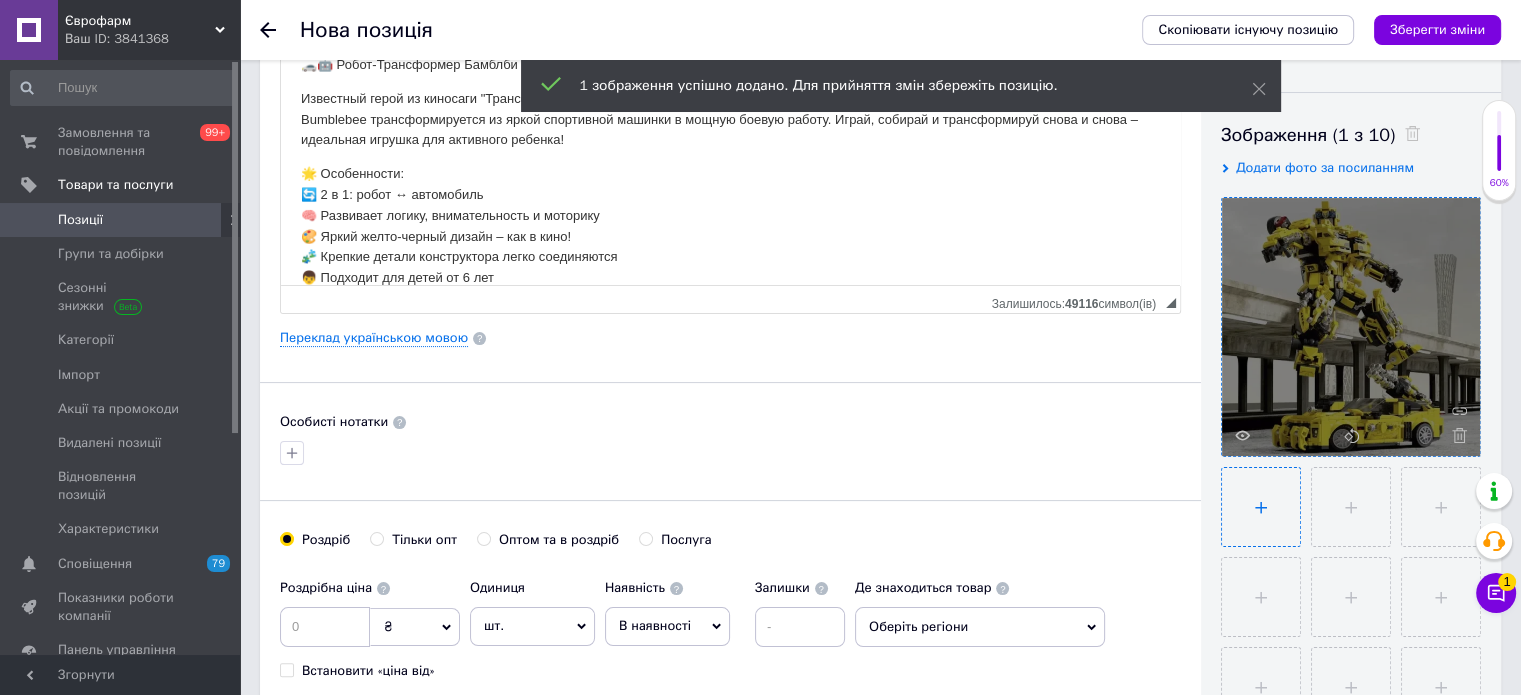 click at bounding box center [1261, 507] 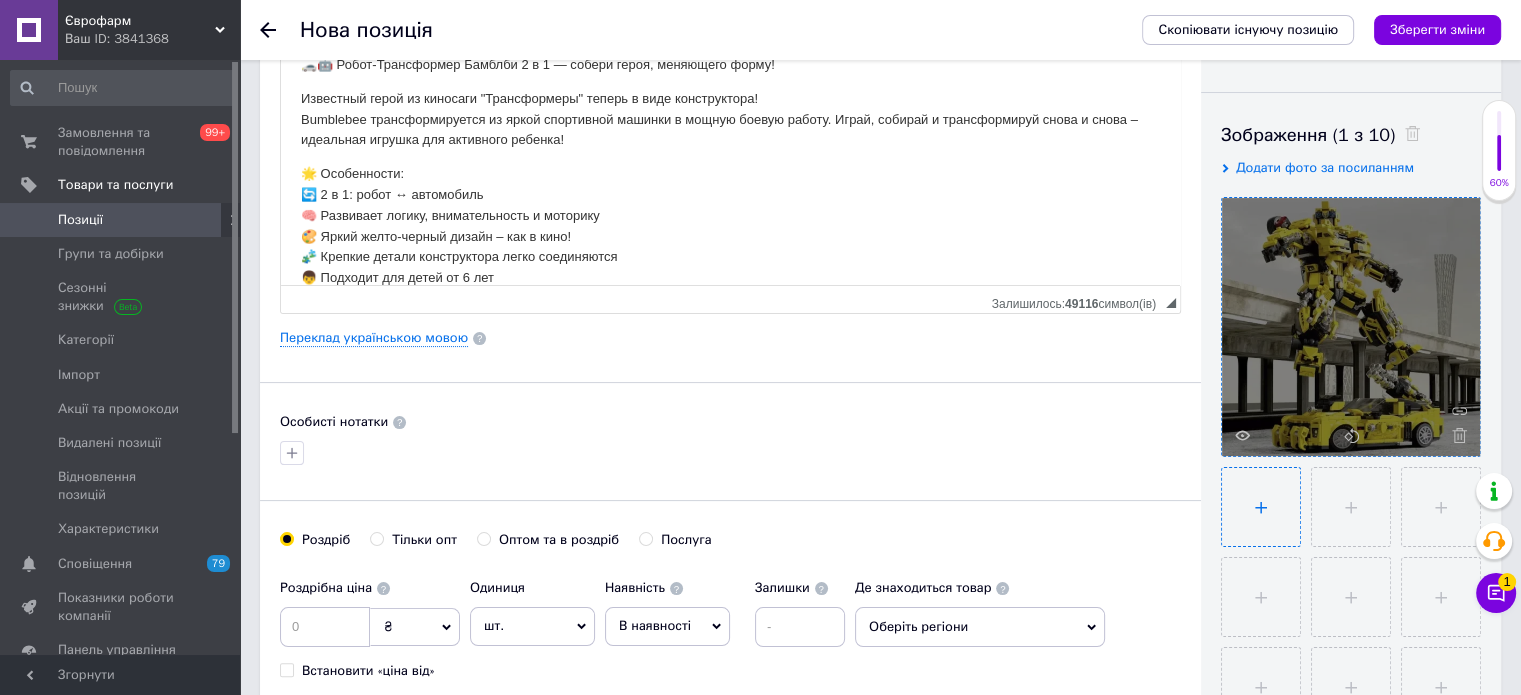 type on "C:\fakepath\mashynka-robot-konstruktor-transformer-2-v-1-bamblby-44483590414940_4061edb4f7.webp" 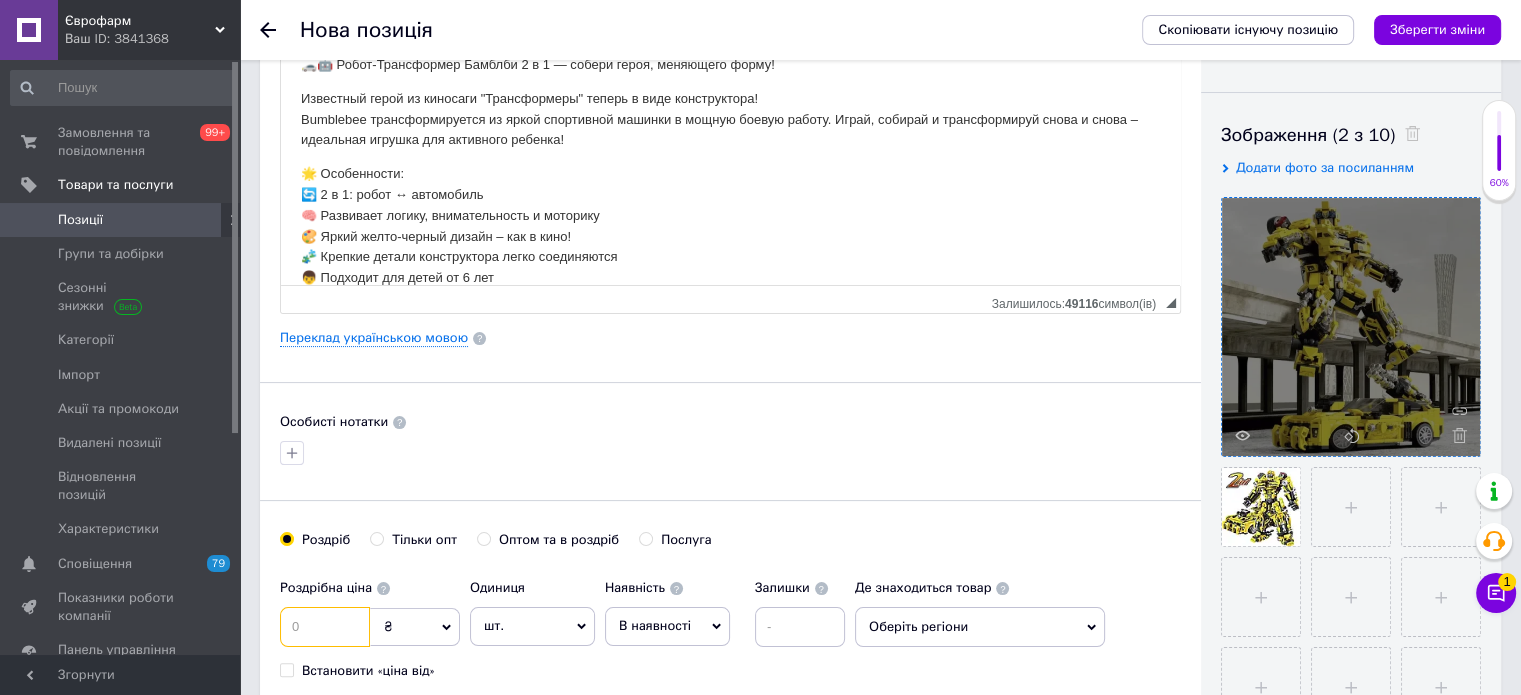 click at bounding box center [325, 627] 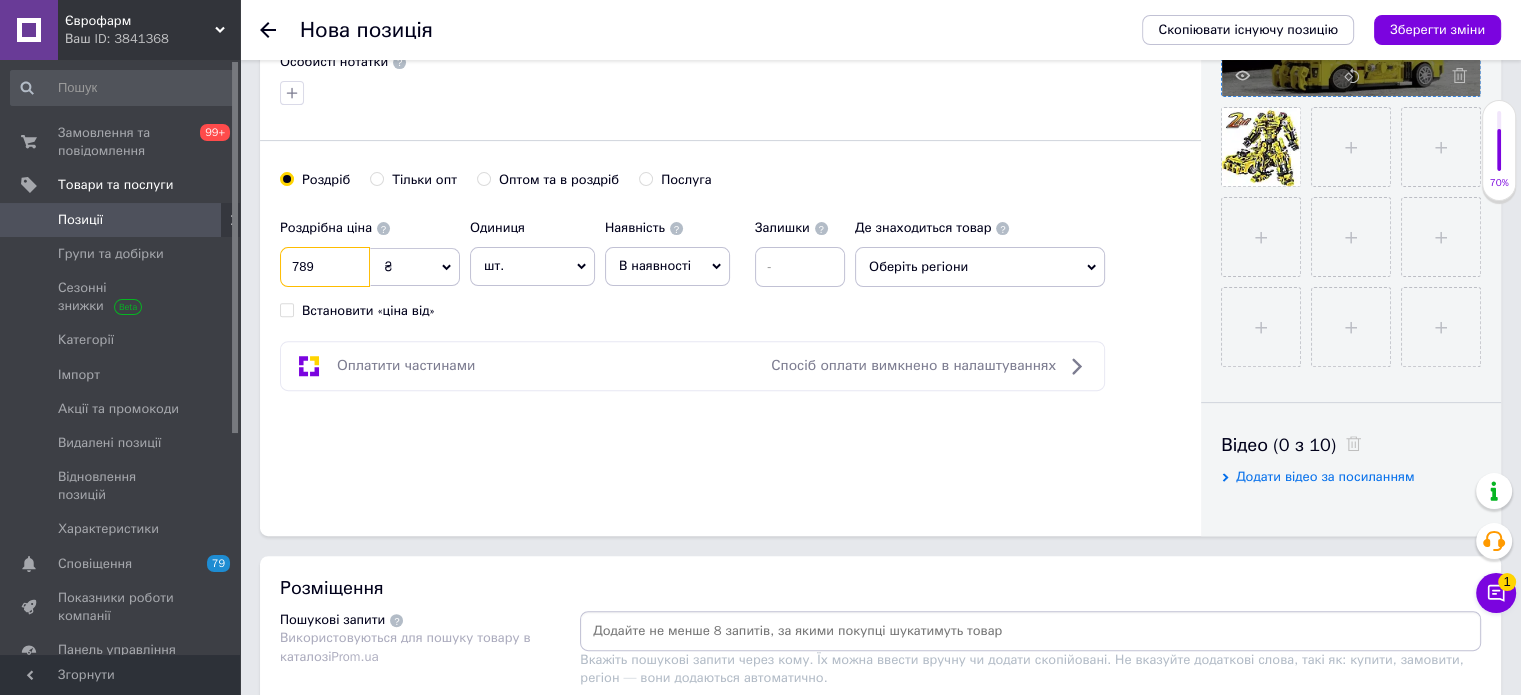 scroll, scrollTop: 700, scrollLeft: 0, axis: vertical 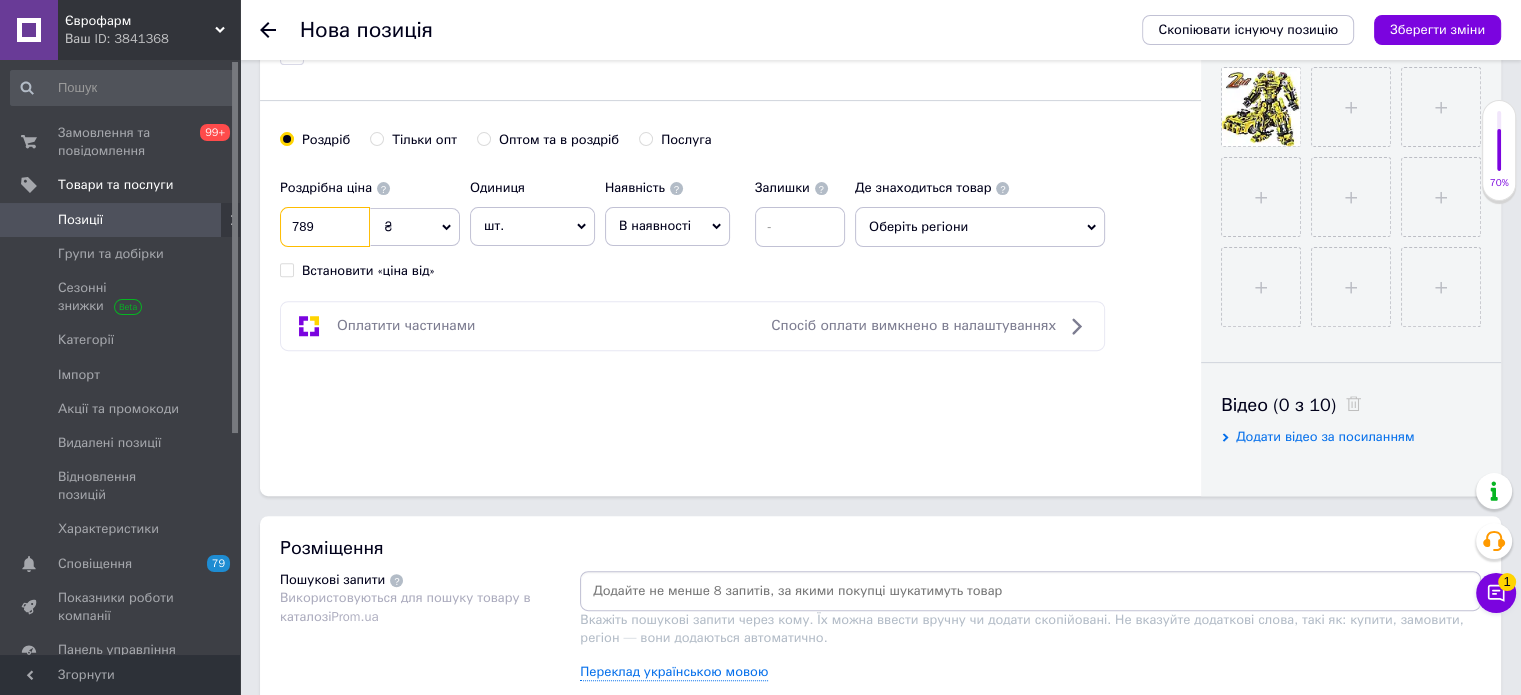 type on "789" 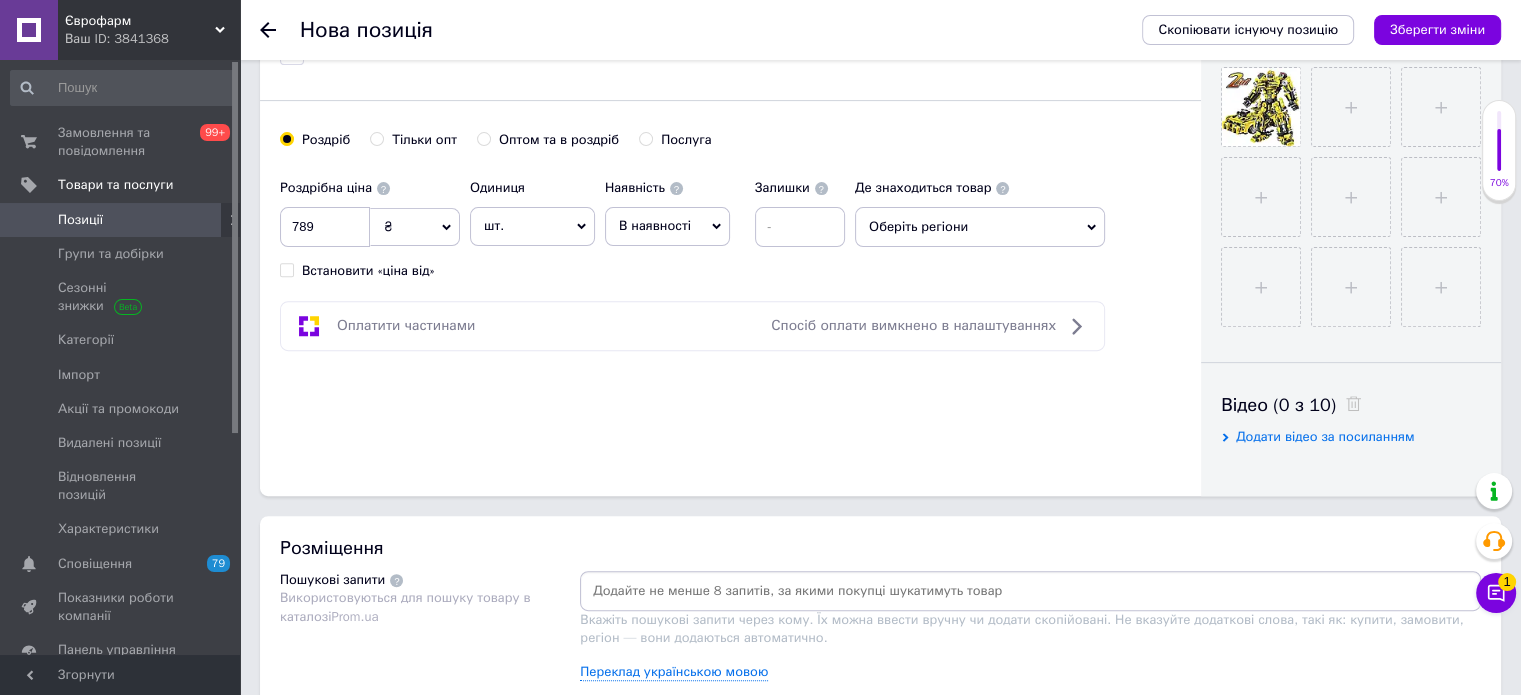 click on "В наявності" at bounding box center (667, 226) 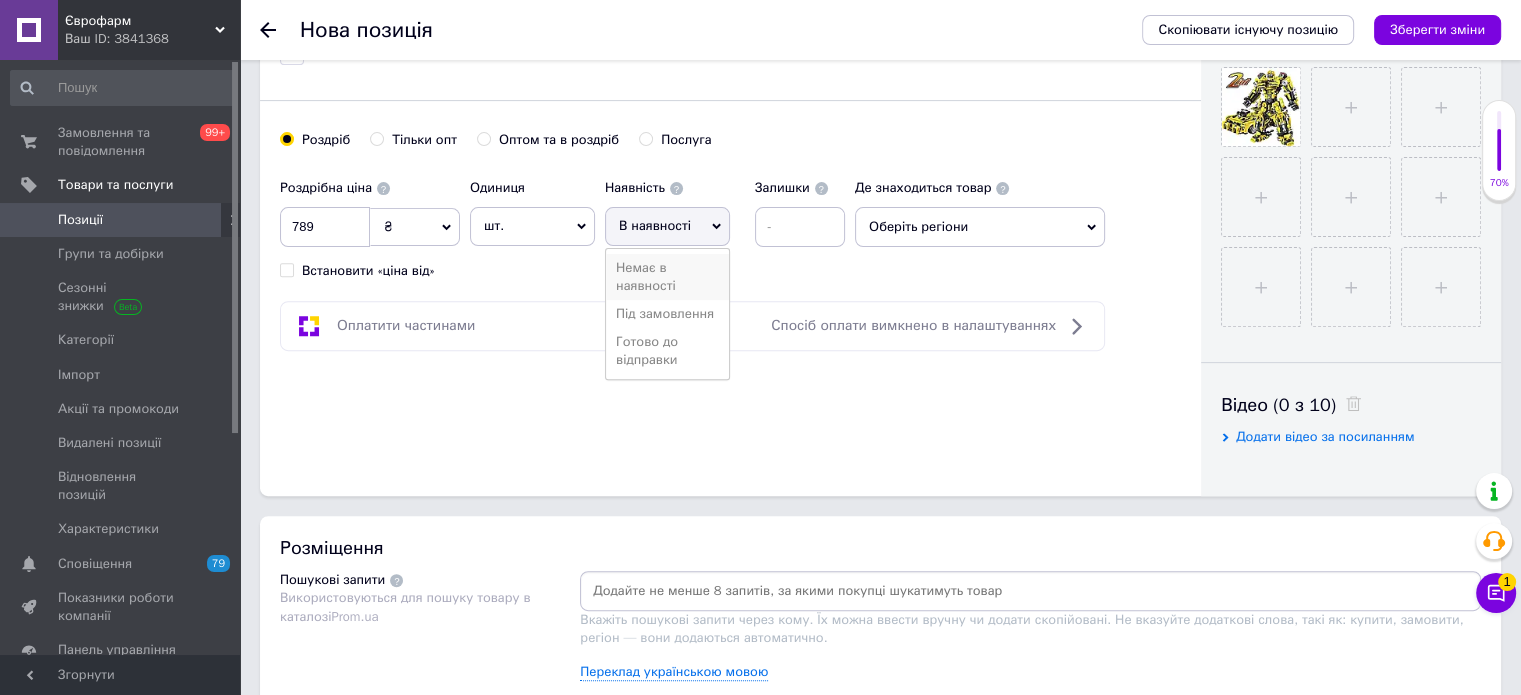 click on "Немає в наявності" at bounding box center (667, 277) 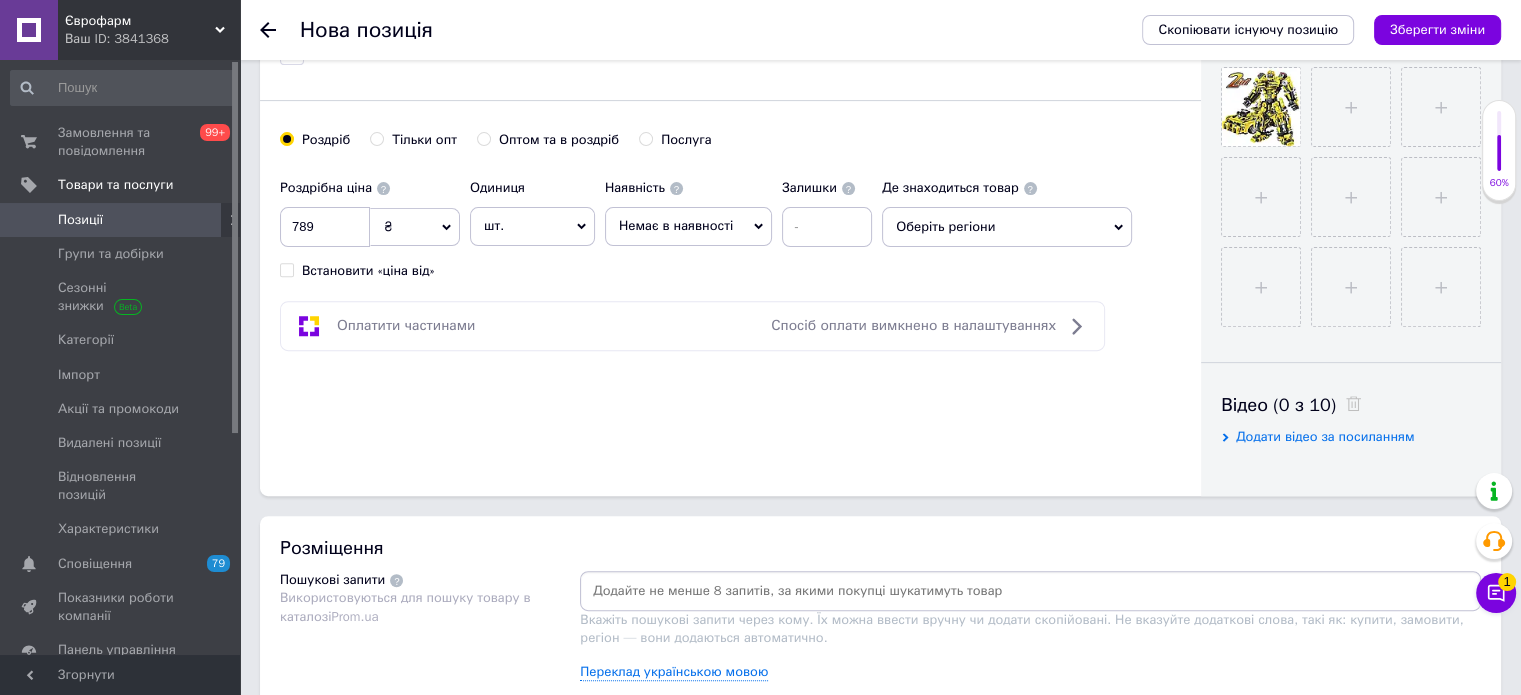 click on "Немає в наявності" at bounding box center [676, 225] 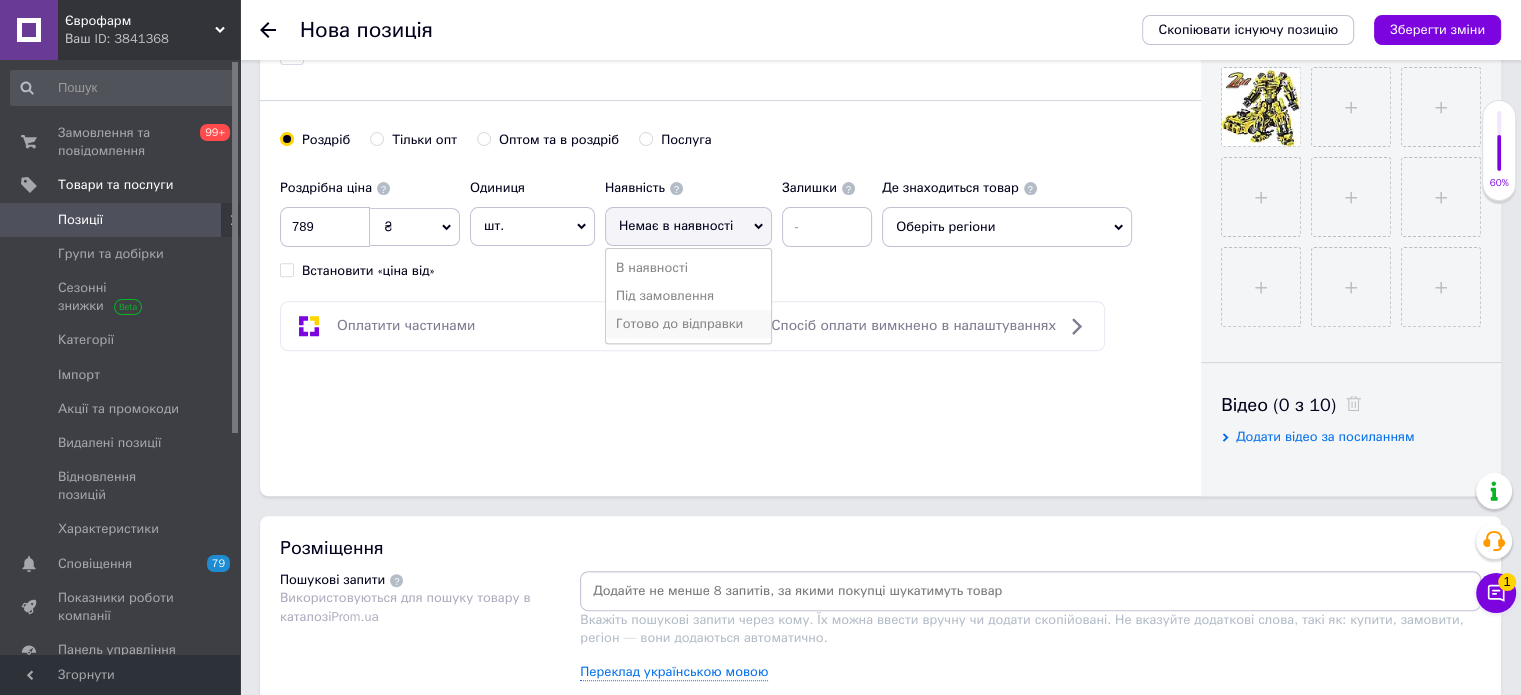click on "Готово до відправки" at bounding box center (688, 324) 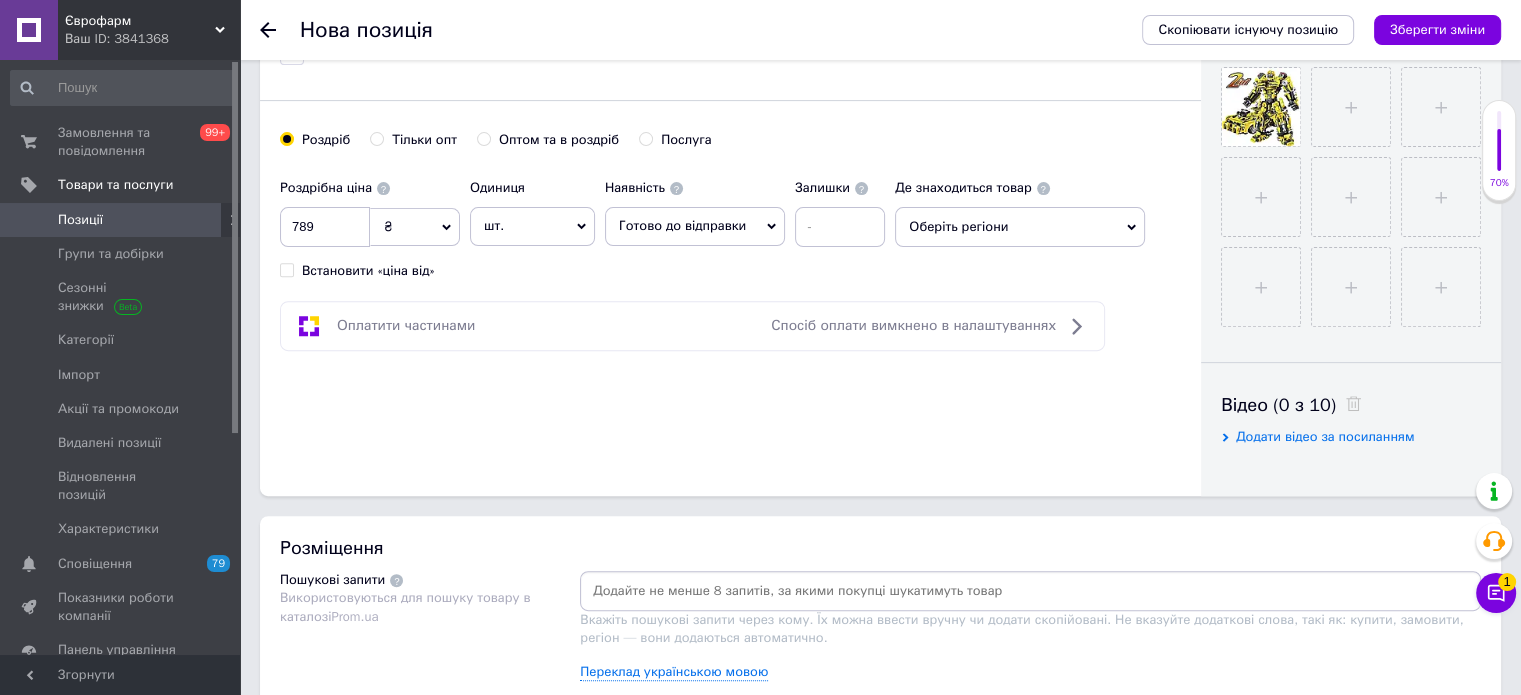 scroll, scrollTop: 900, scrollLeft: 0, axis: vertical 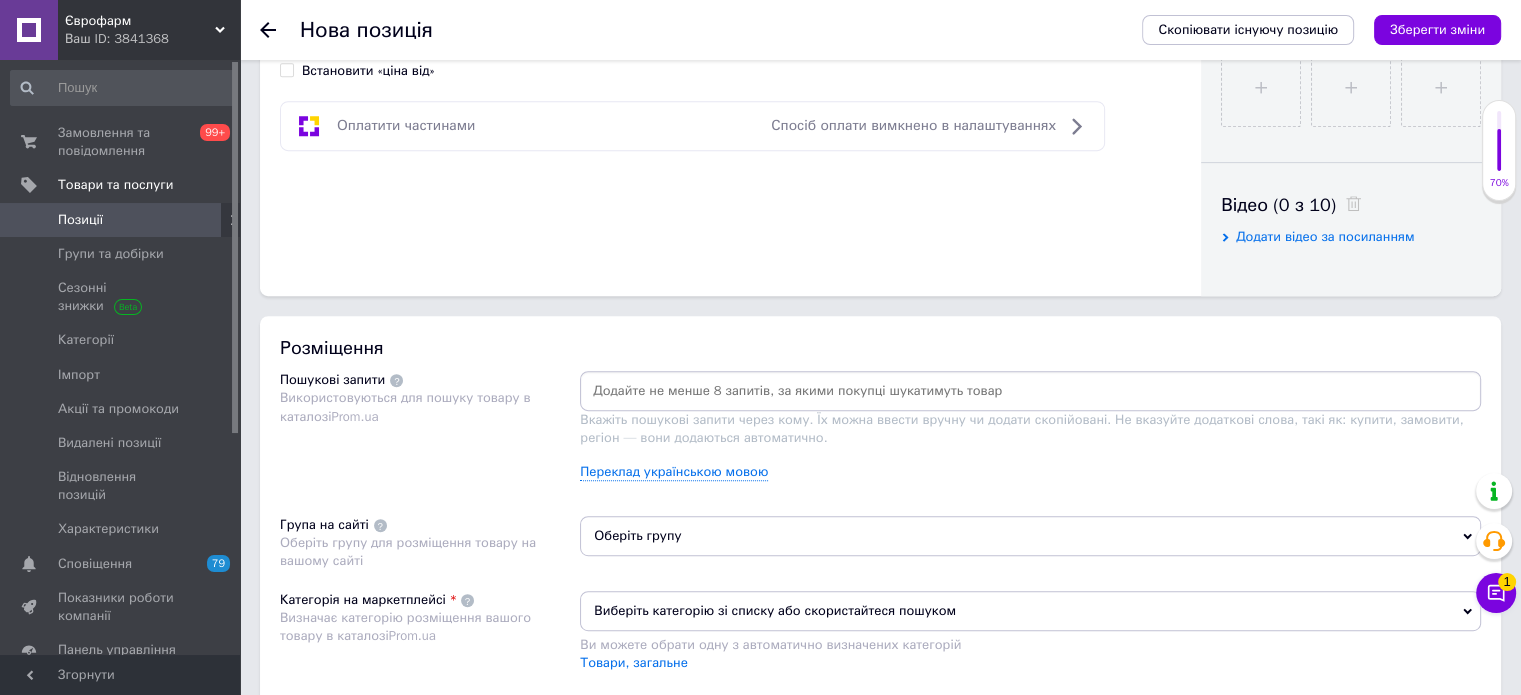 click at bounding box center (1030, 391) 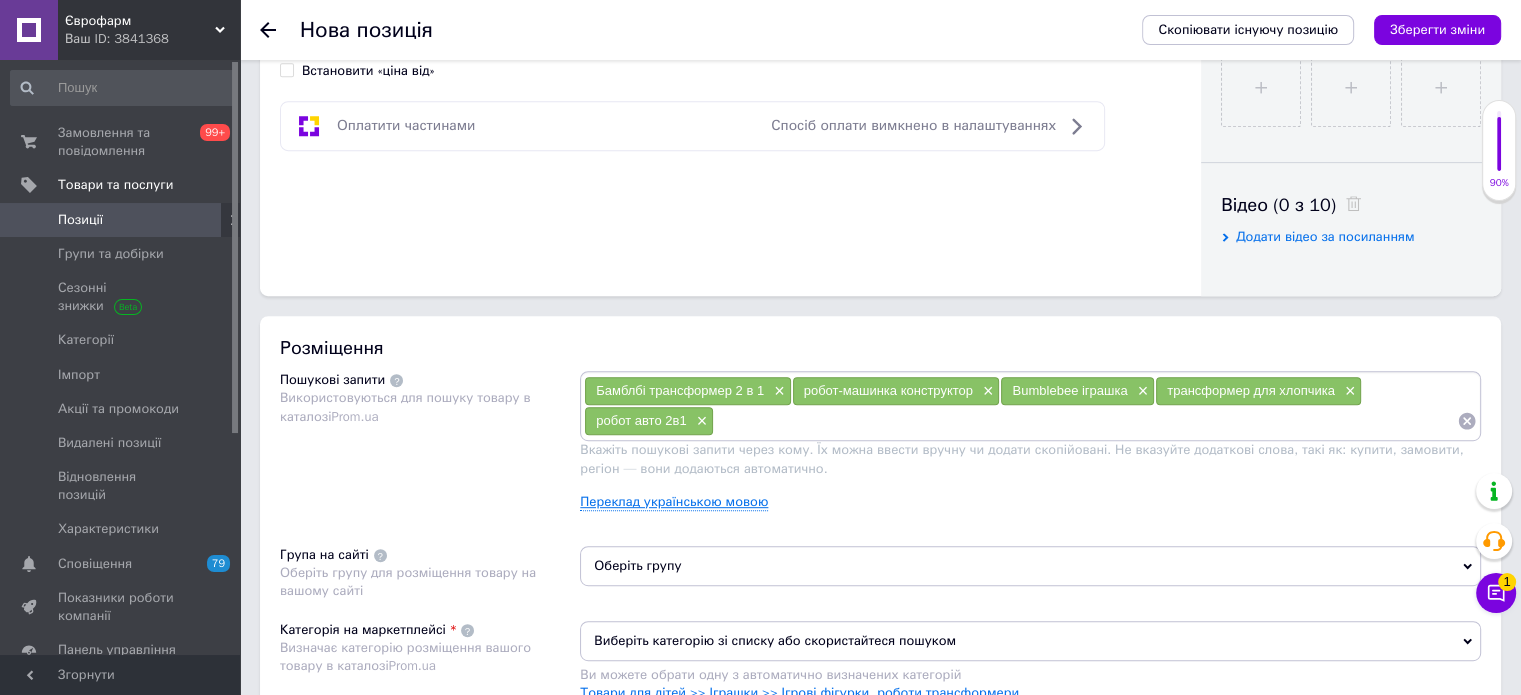 click on "Переклад українською мовою" at bounding box center (674, 502) 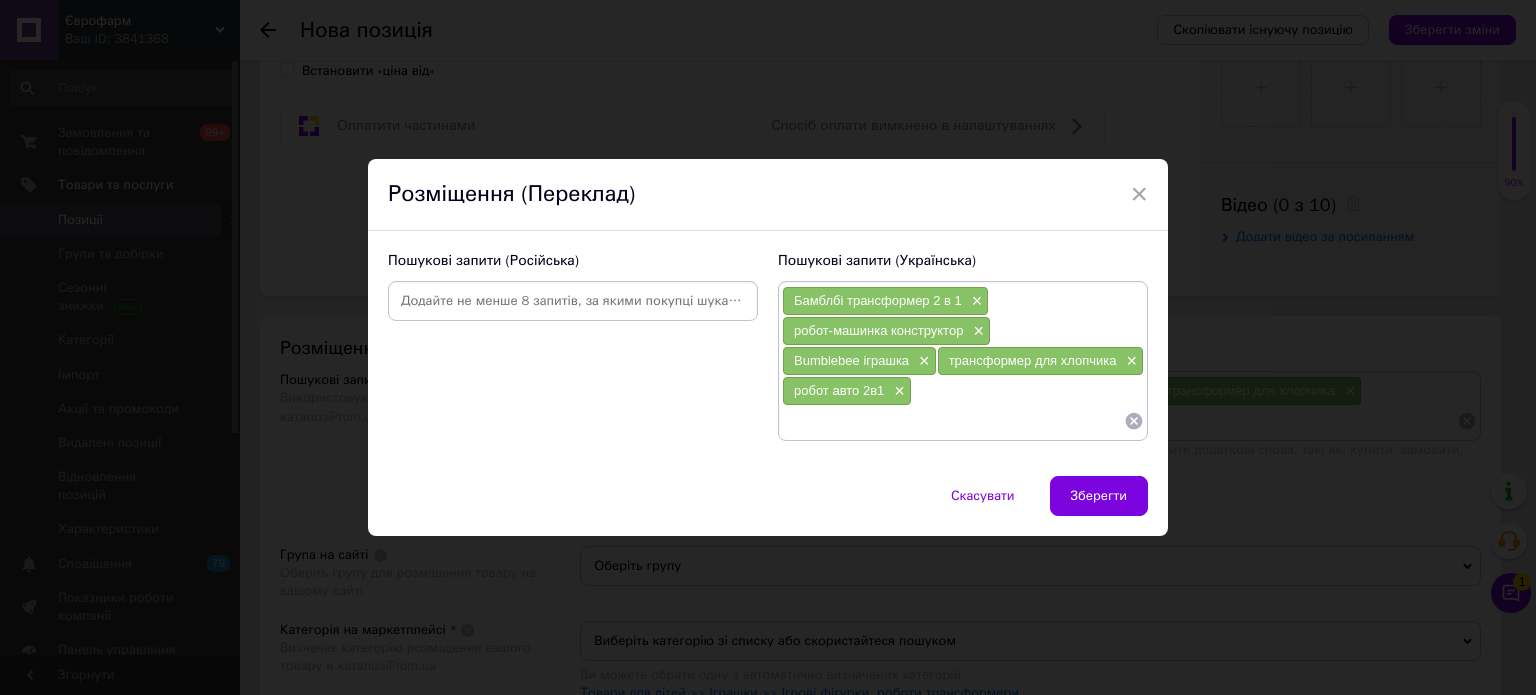 click at bounding box center [573, 301] 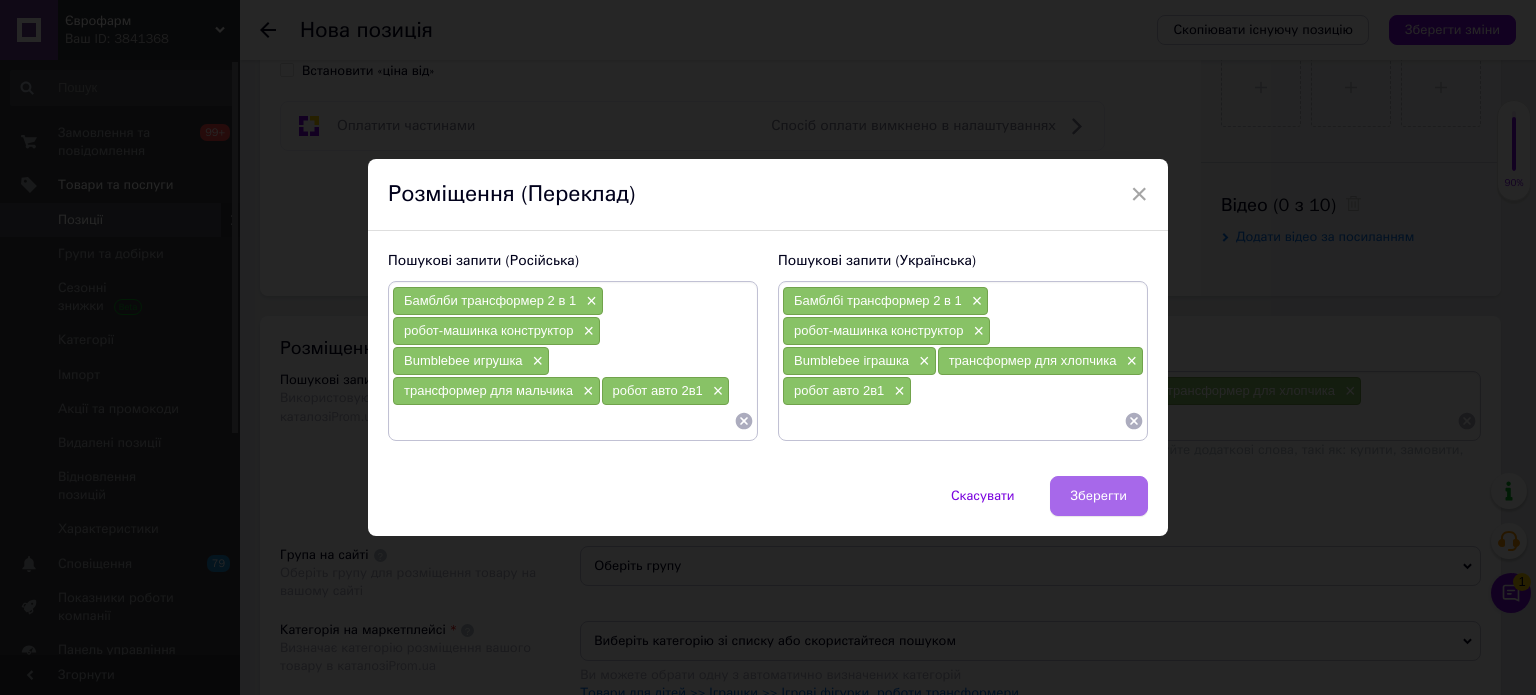 click on "Зберегти" at bounding box center [1099, 496] 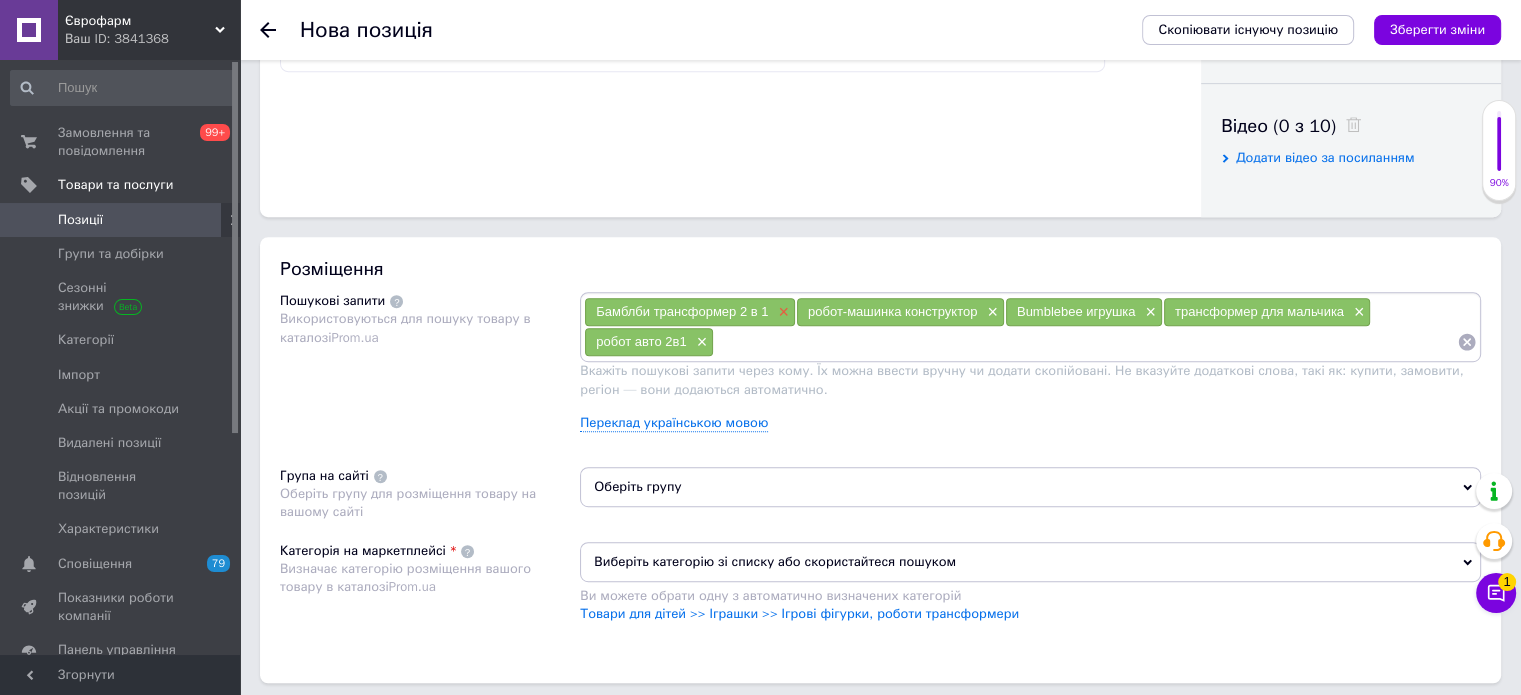 scroll, scrollTop: 1100, scrollLeft: 0, axis: vertical 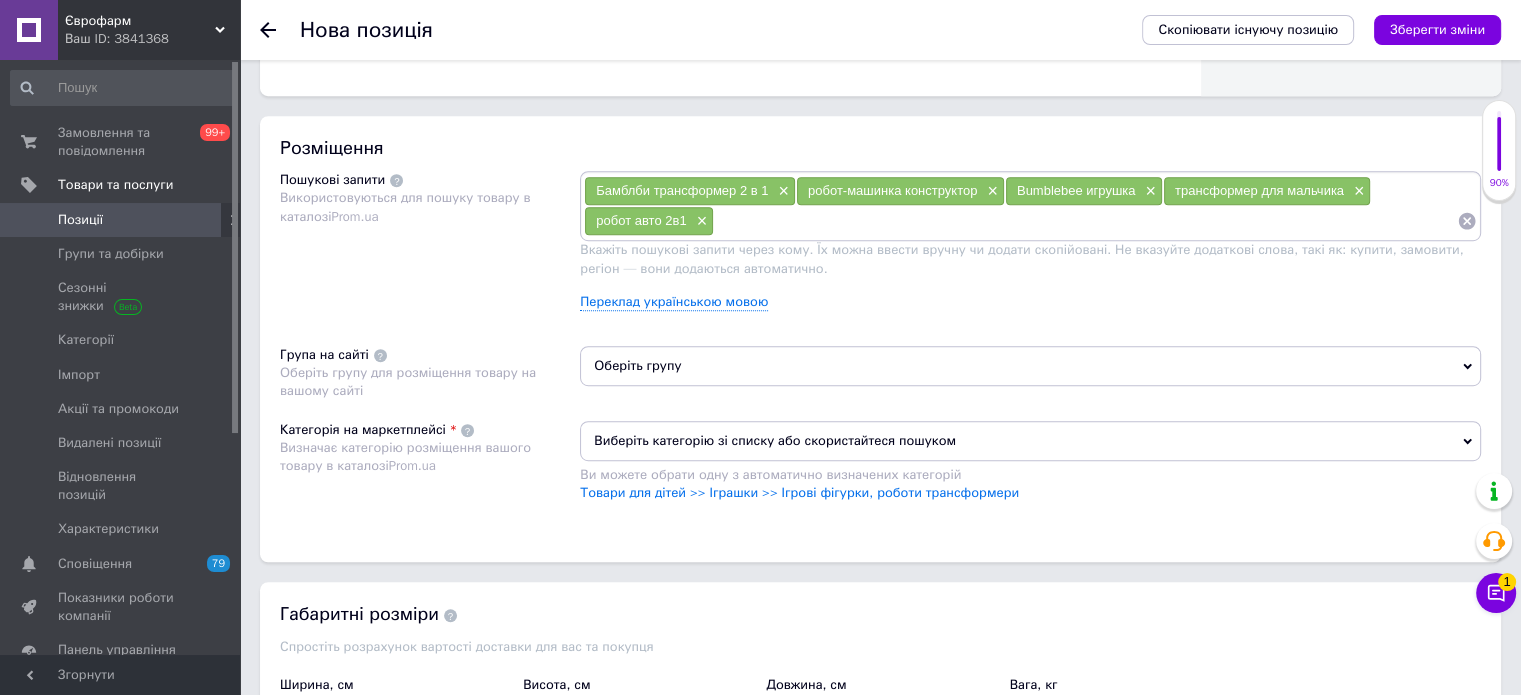 click on "Оберіть групу" at bounding box center [1030, 366] 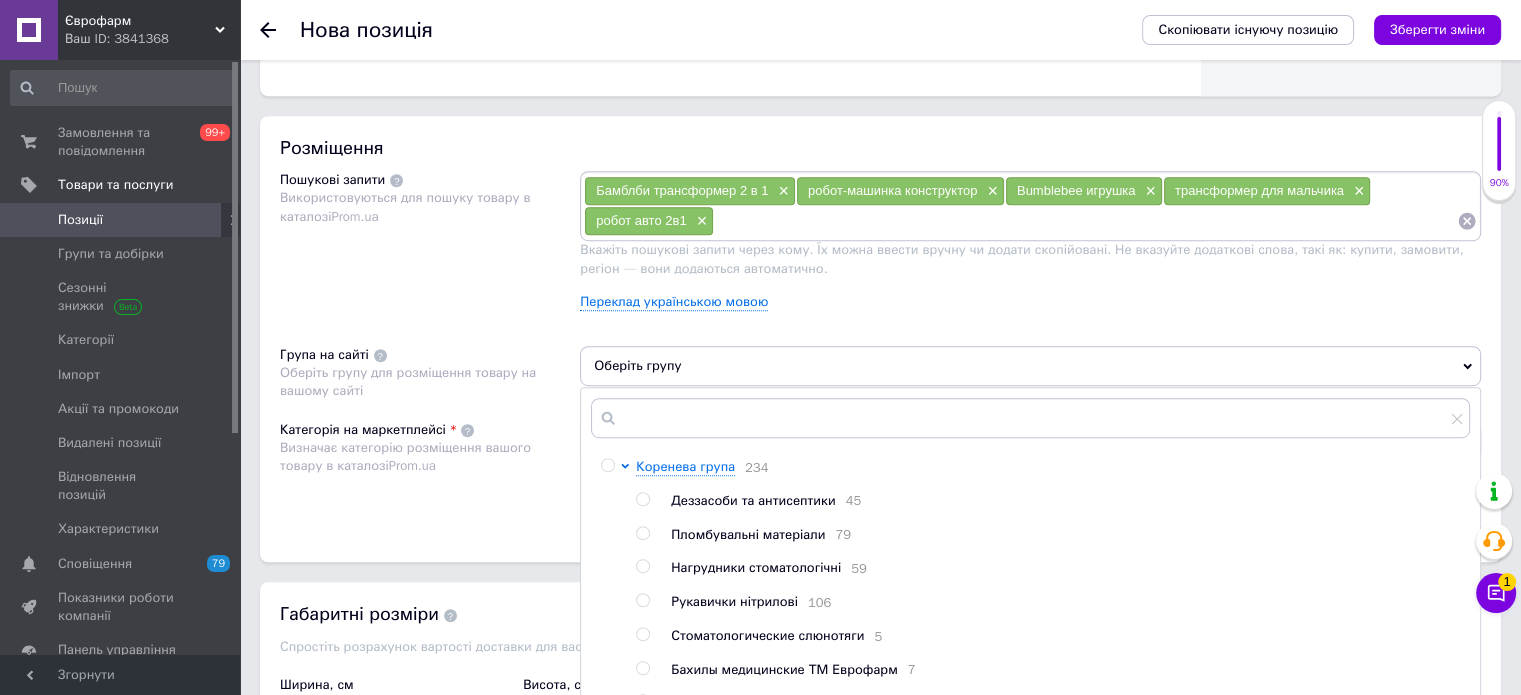 click at bounding box center (607, 465) 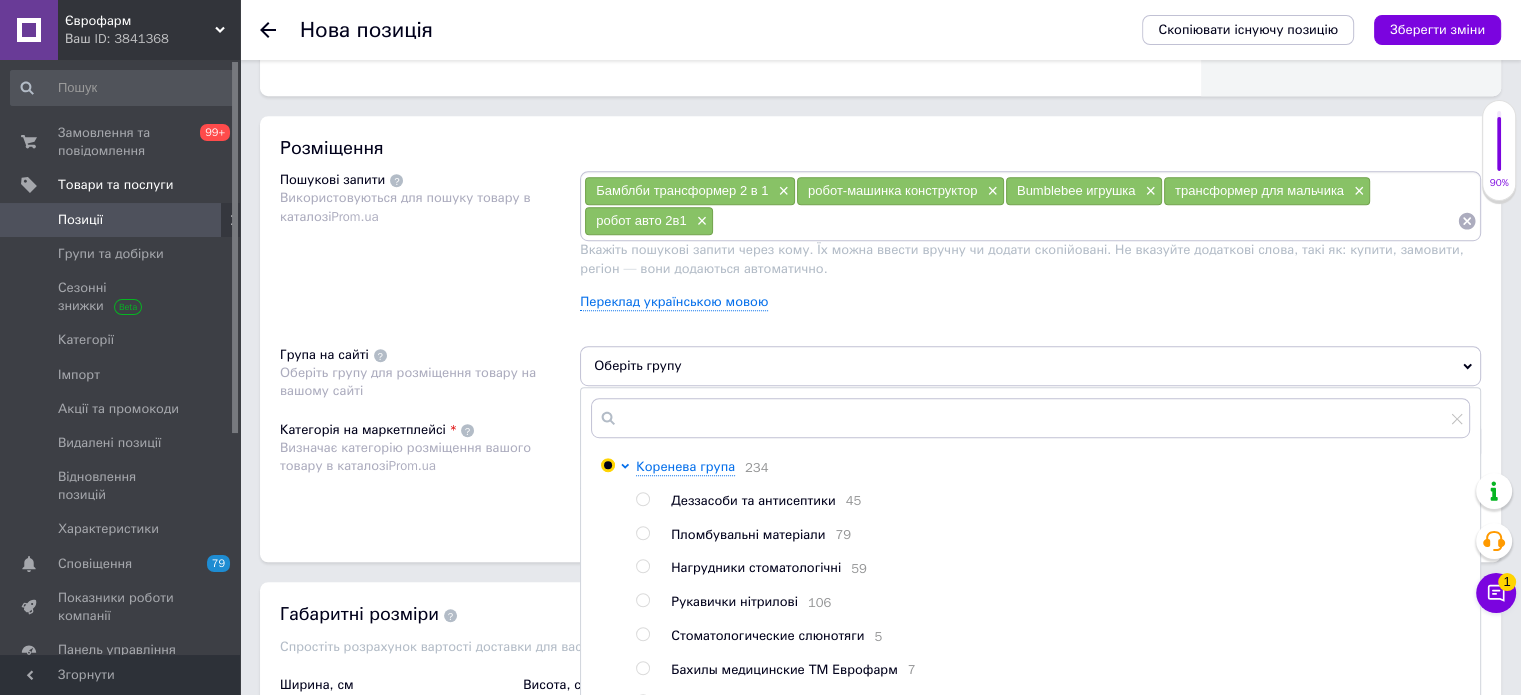 radio on "true" 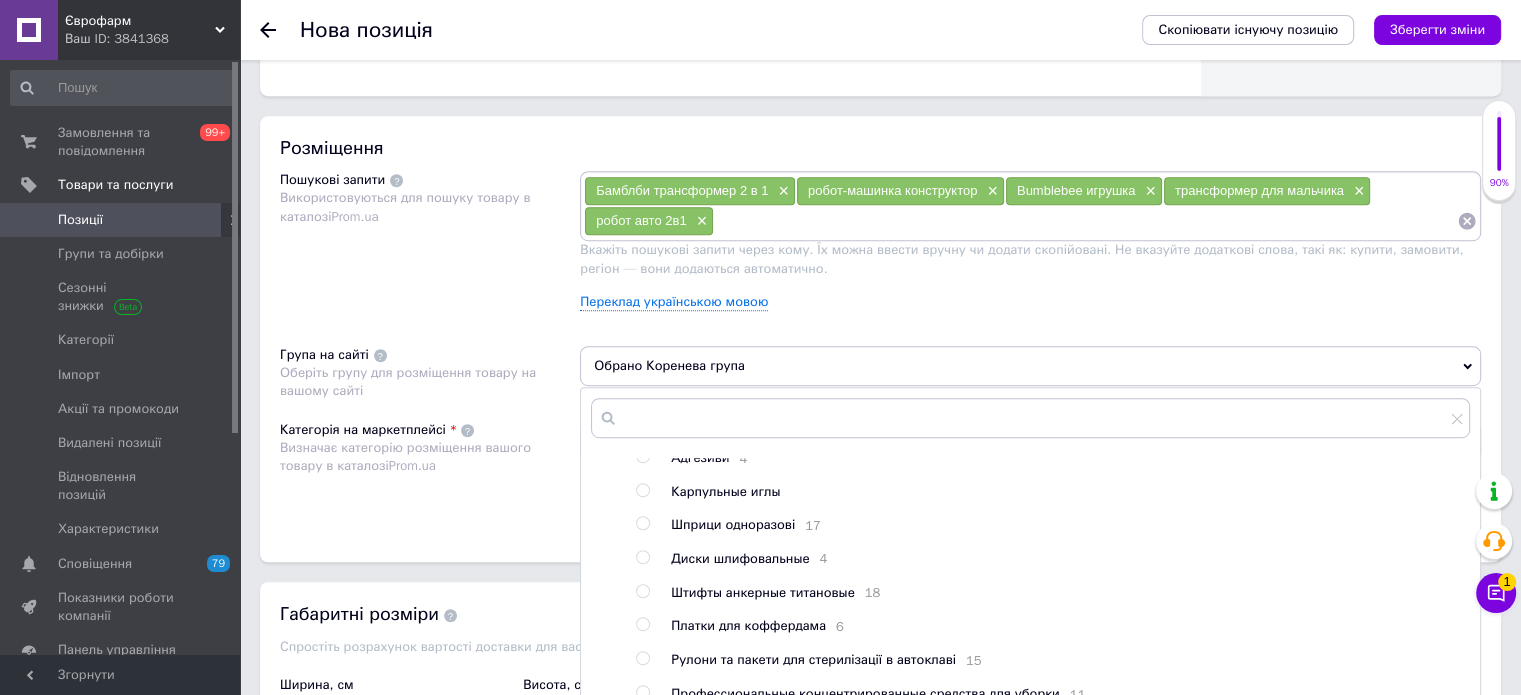 scroll, scrollTop: 350, scrollLeft: 0, axis: vertical 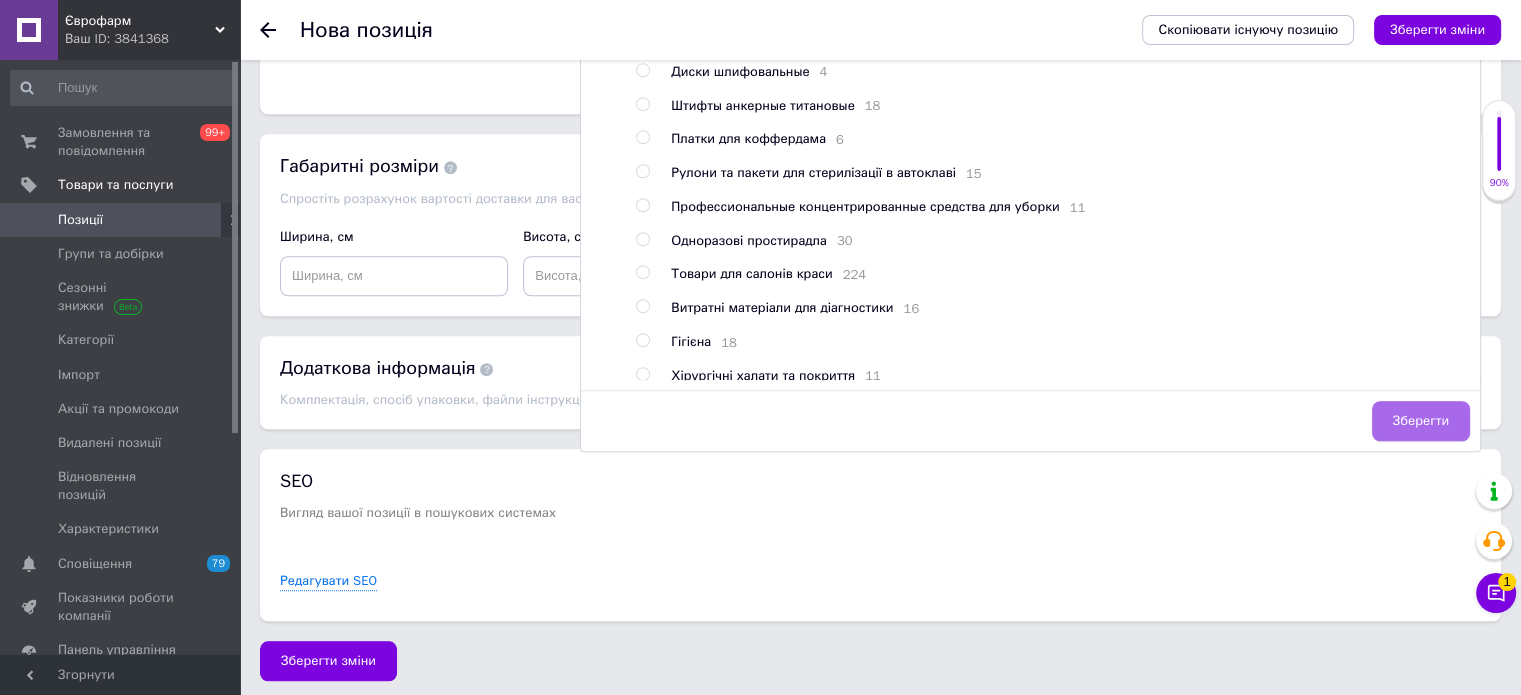 click on "Зберегти" at bounding box center [1421, 421] 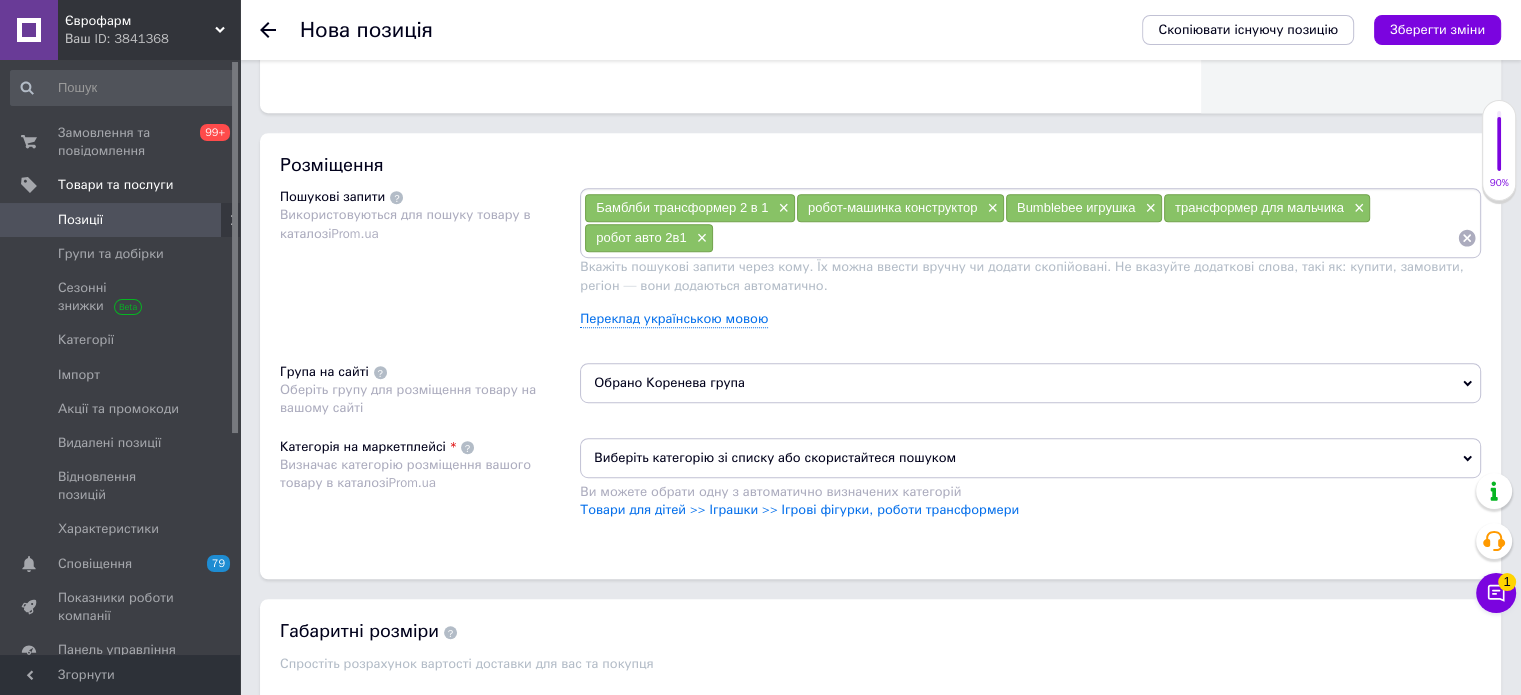 scroll, scrollTop: 1048, scrollLeft: 0, axis: vertical 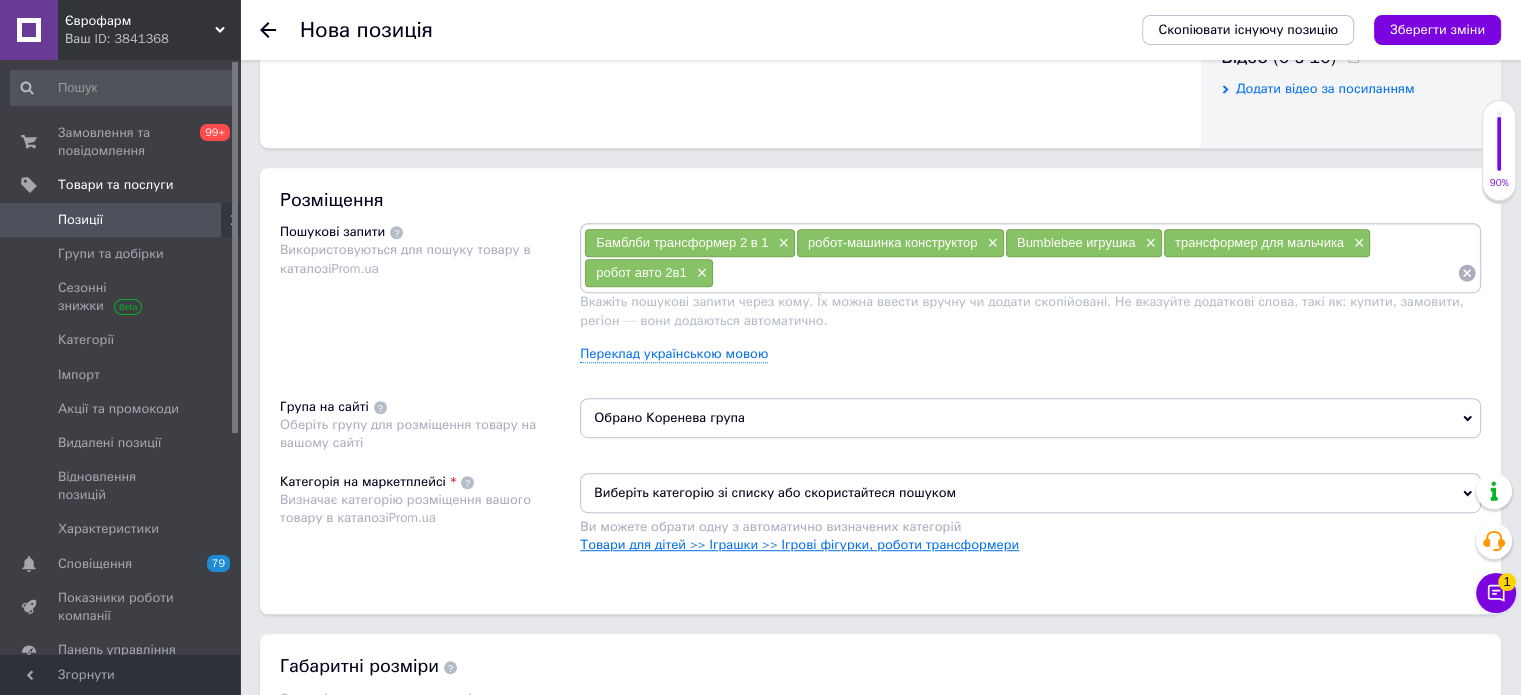 click on "Товари для дітей >> Іграшки >> Ігрові фігурки, роботи трансформери" at bounding box center [799, 544] 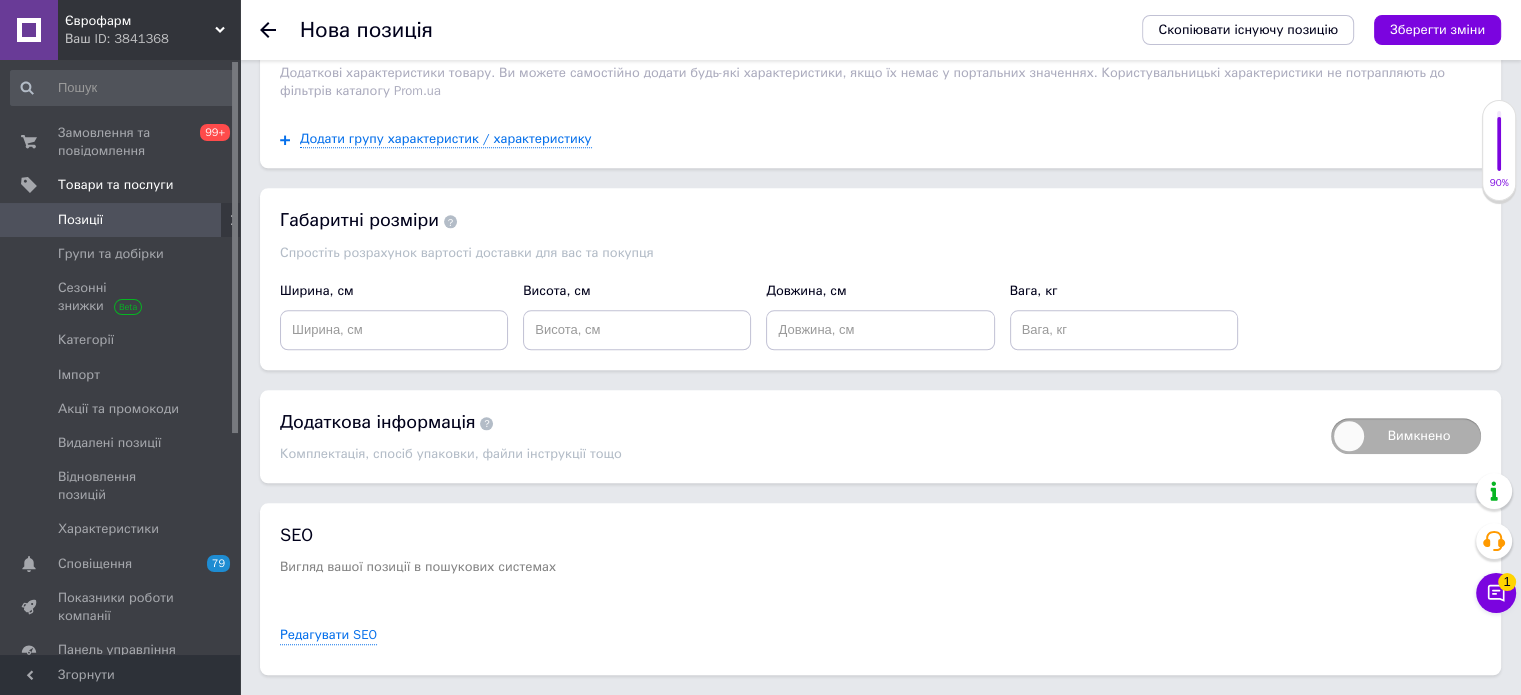 scroll, scrollTop: 1958, scrollLeft: 0, axis: vertical 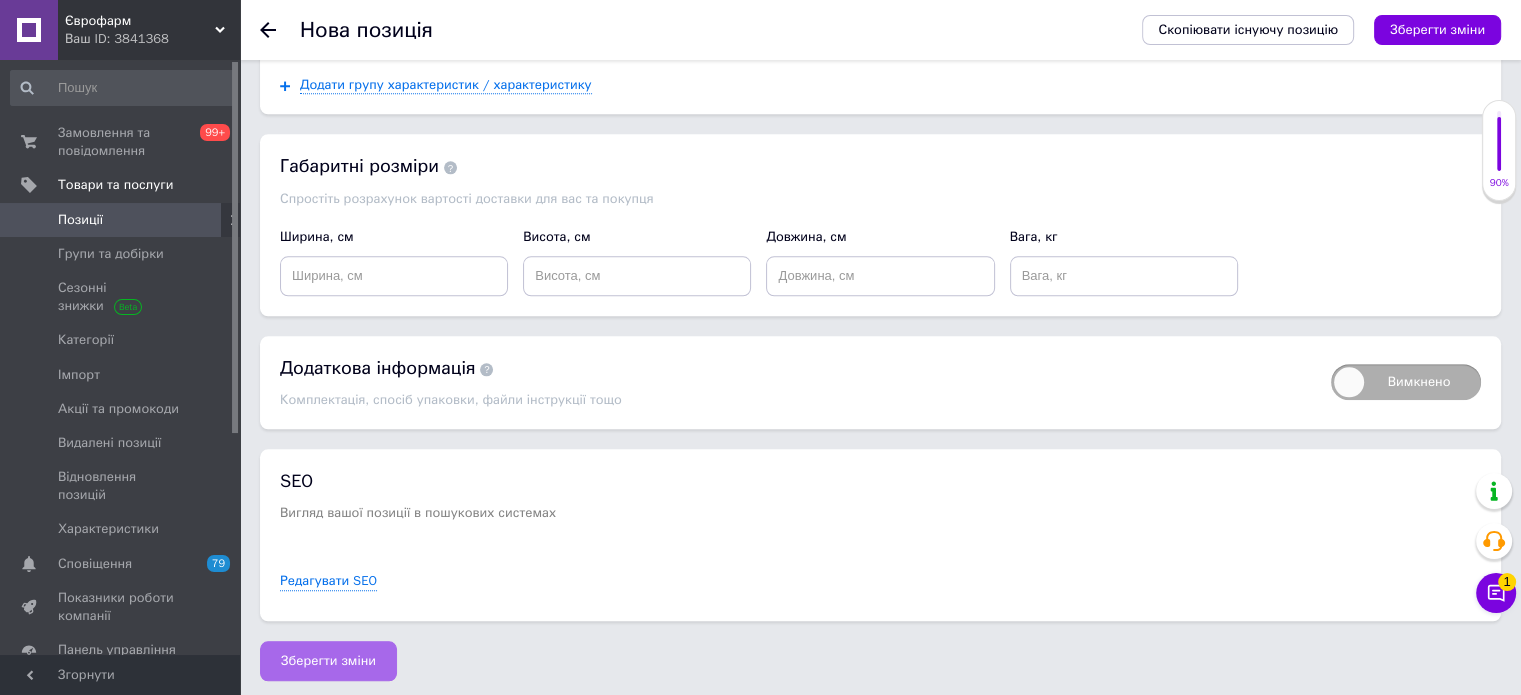 click on "Зберегти зміни" at bounding box center (328, 661) 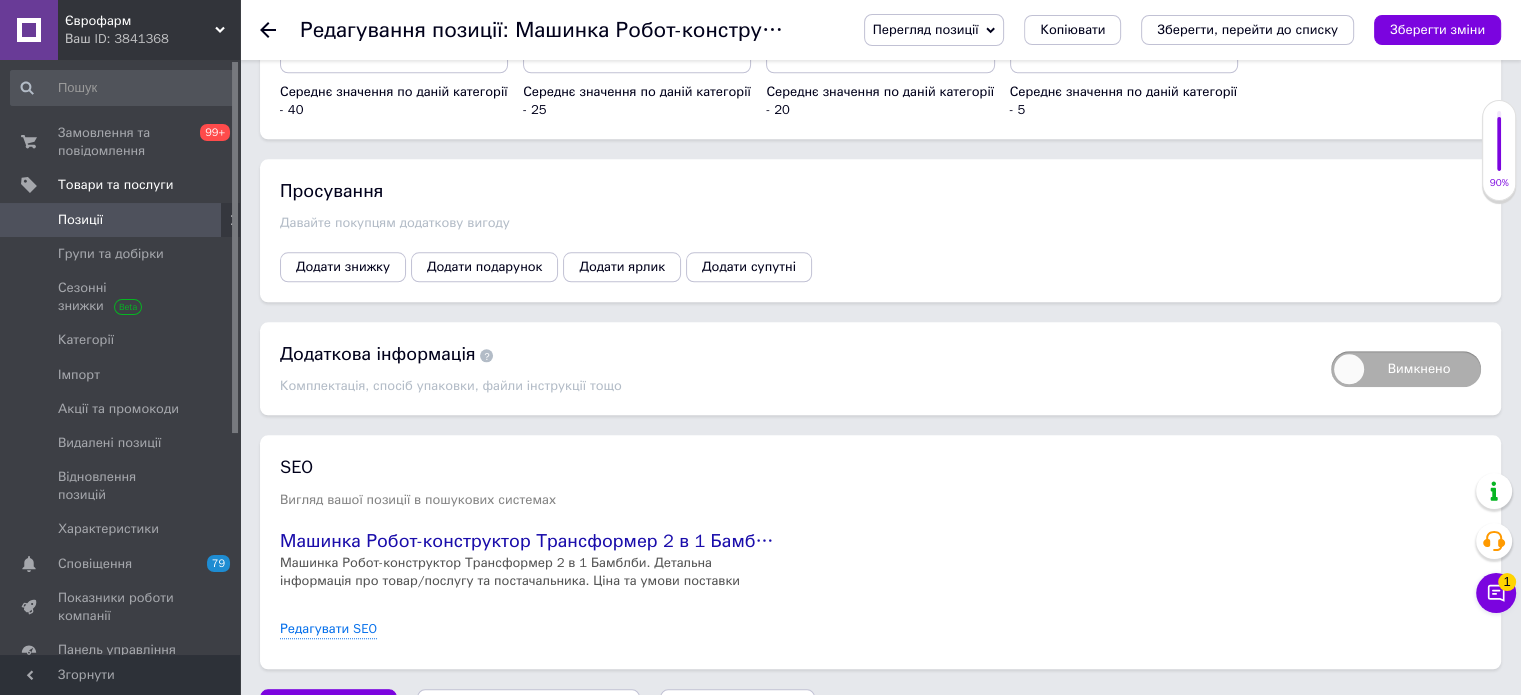 scroll, scrollTop: 2205, scrollLeft: 0, axis: vertical 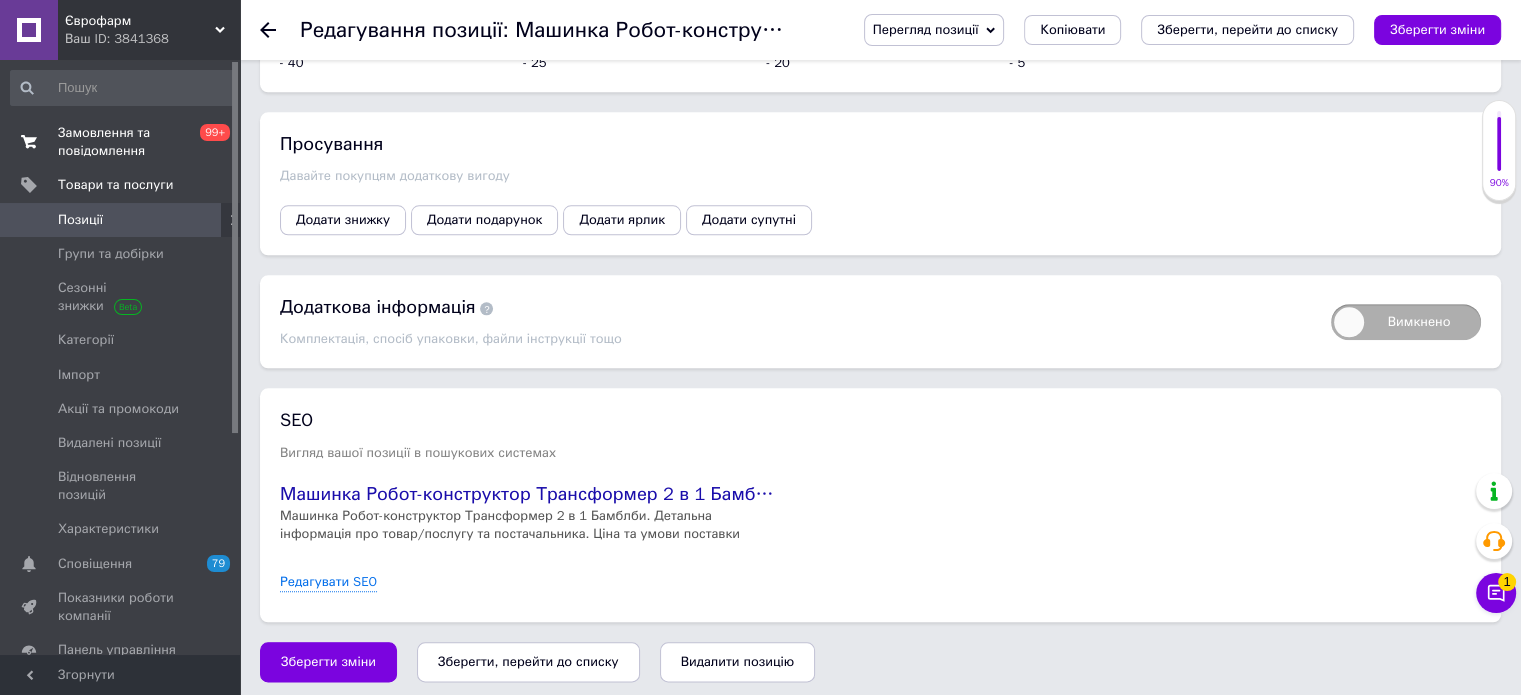 click on "Замовлення та повідомлення" at bounding box center (121, 142) 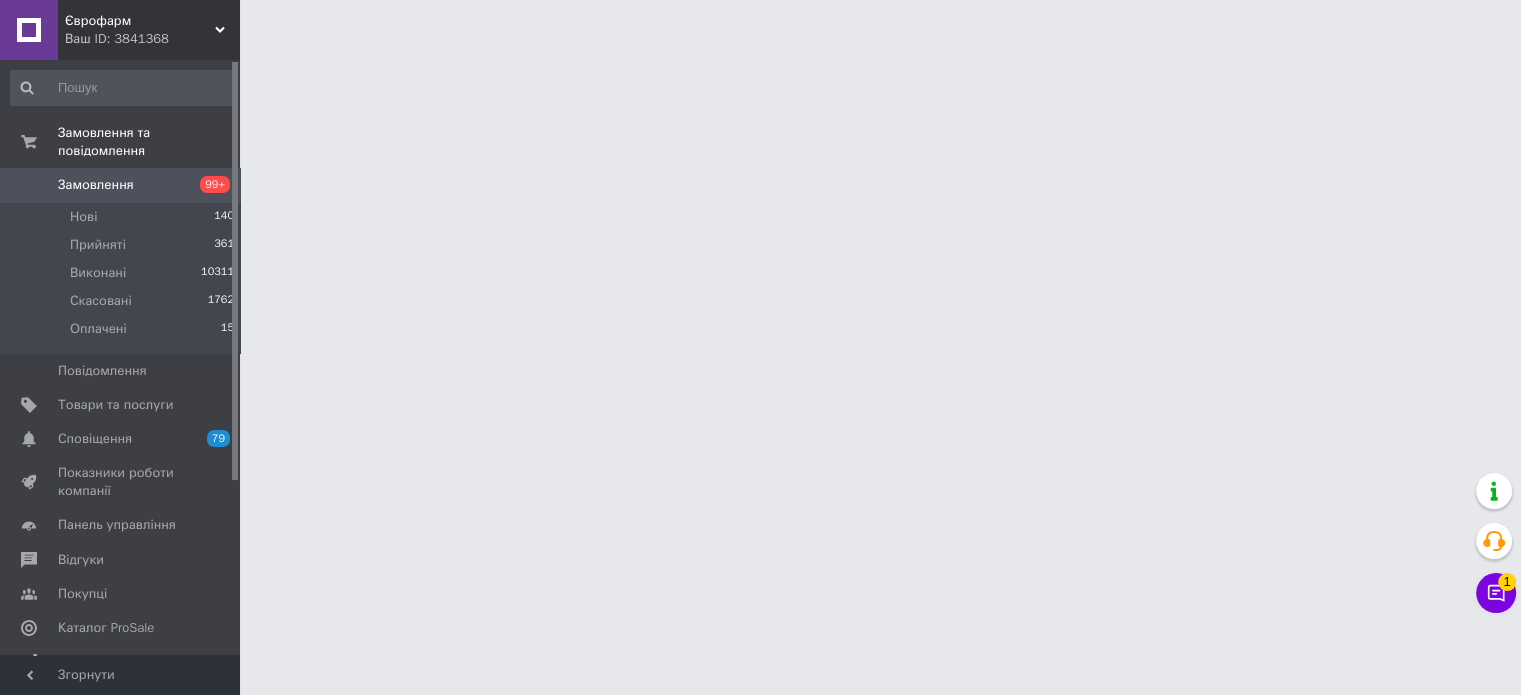 scroll, scrollTop: 0, scrollLeft: 0, axis: both 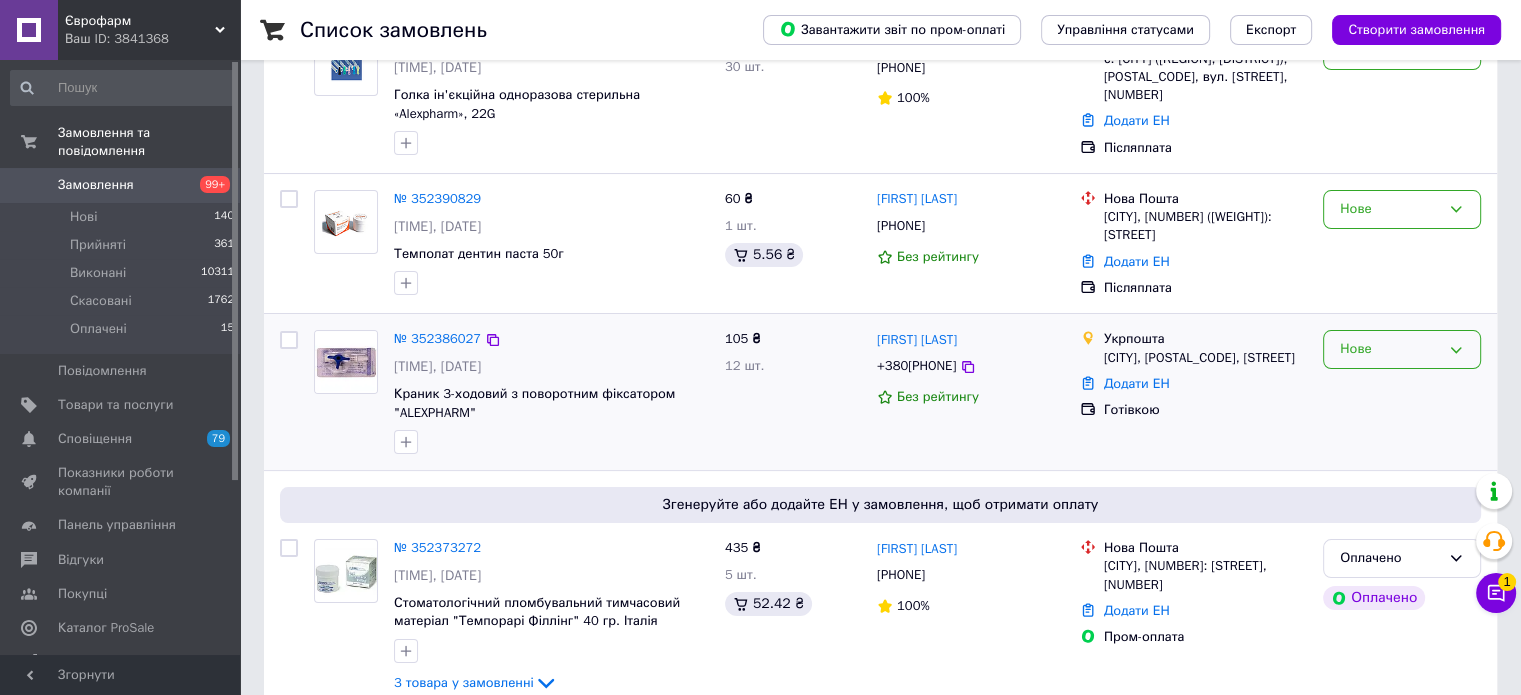 click 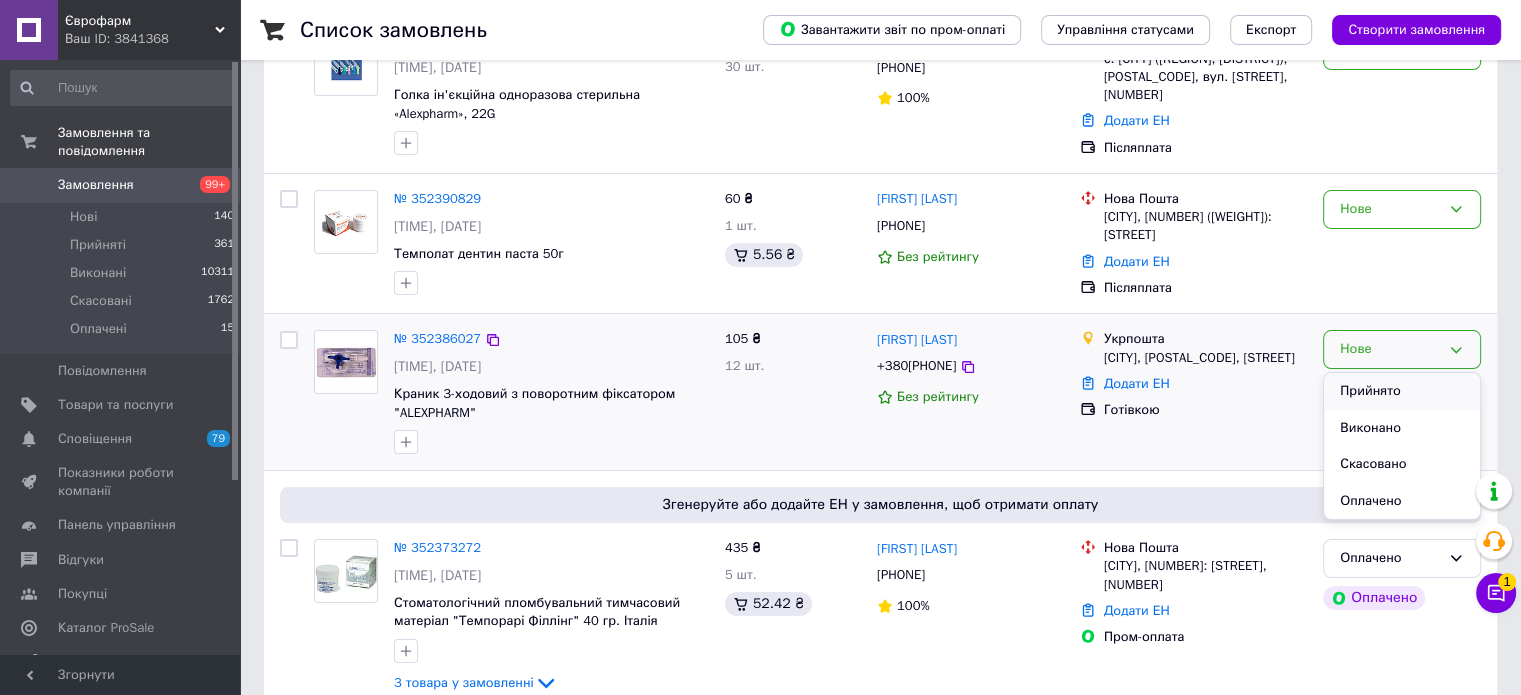 click on "Прийнято" at bounding box center [1402, 391] 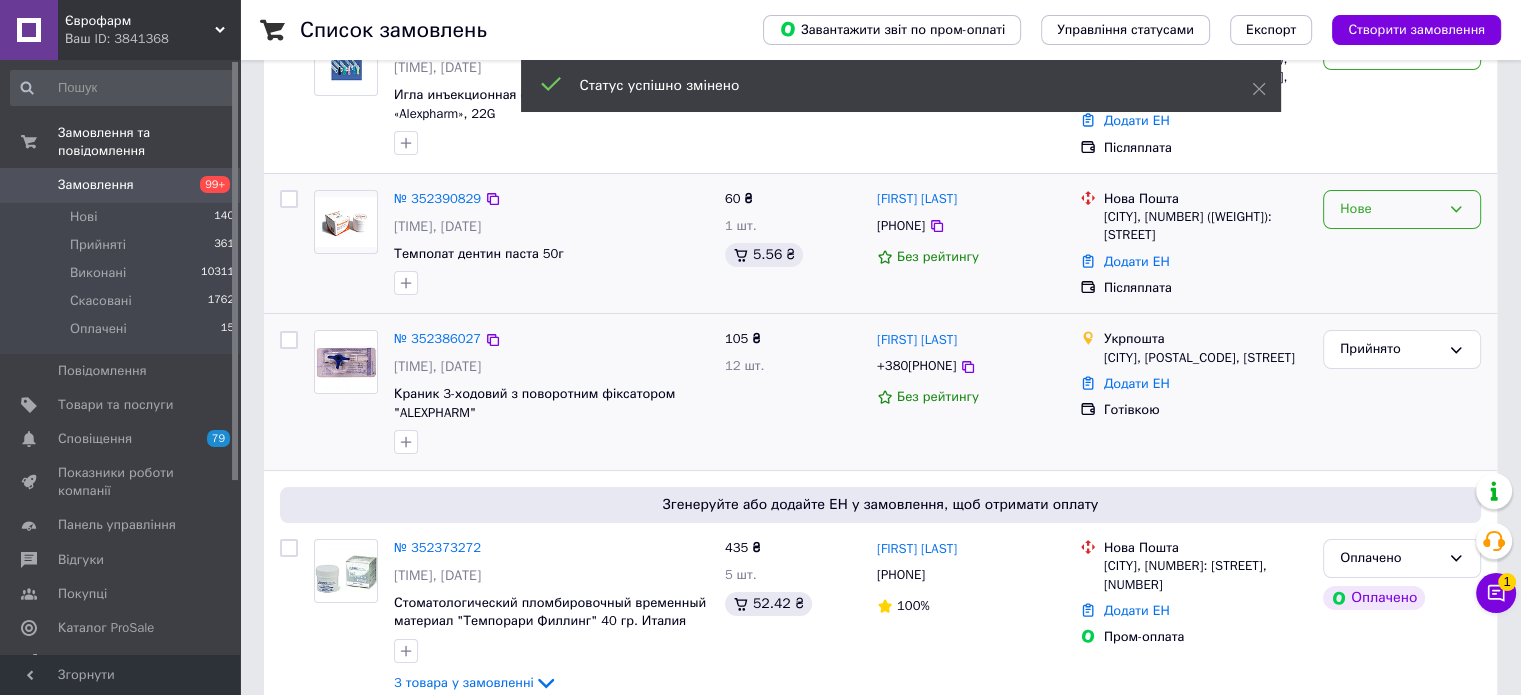 click on "Нове" at bounding box center (1390, 209) 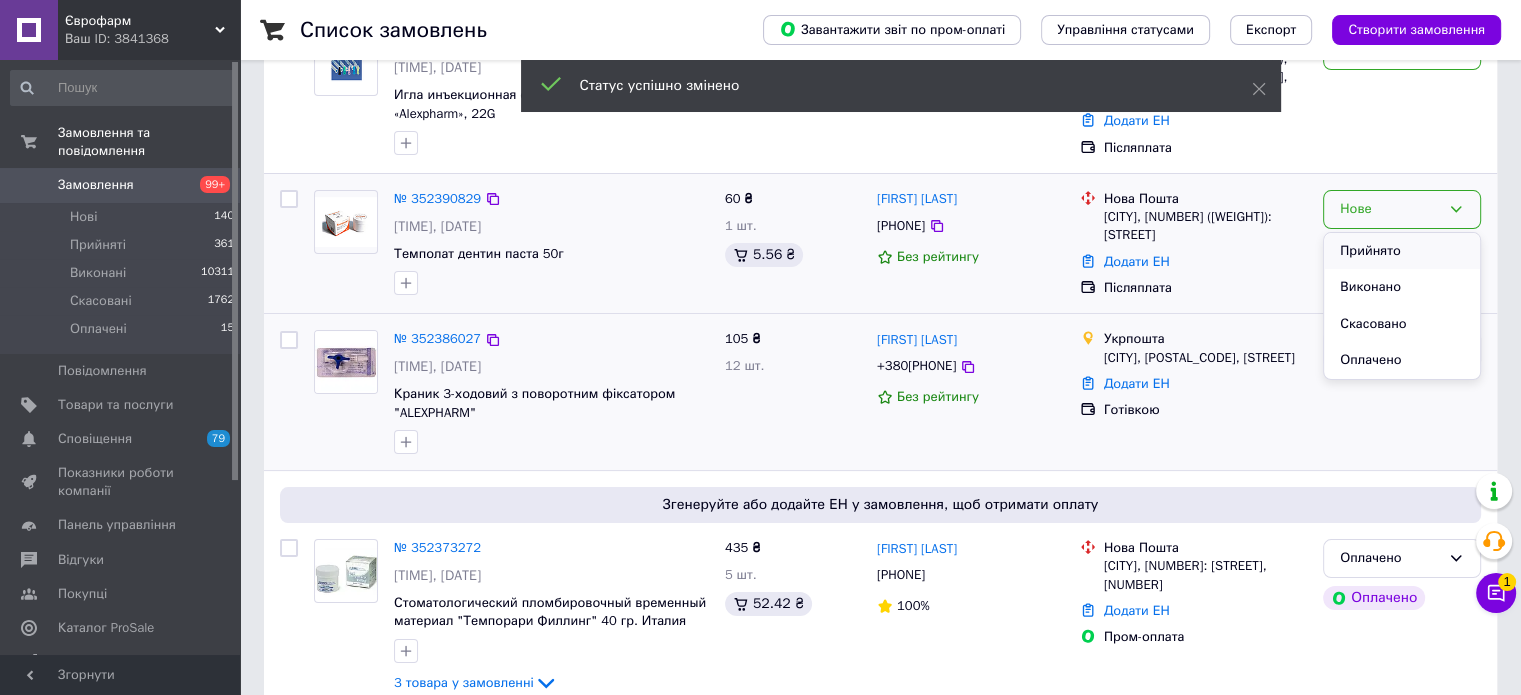 click on "Прийнято" at bounding box center (1402, 251) 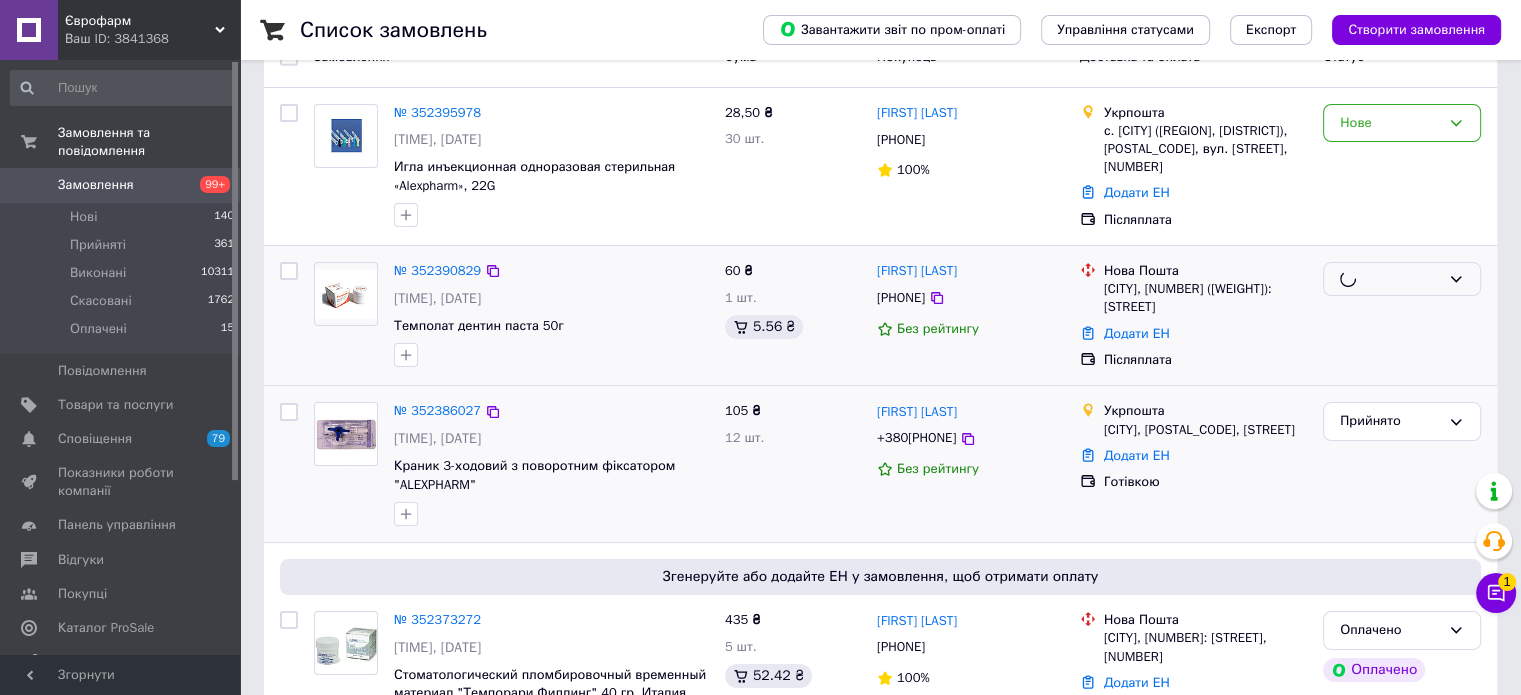 scroll, scrollTop: 0, scrollLeft: 0, axis: both 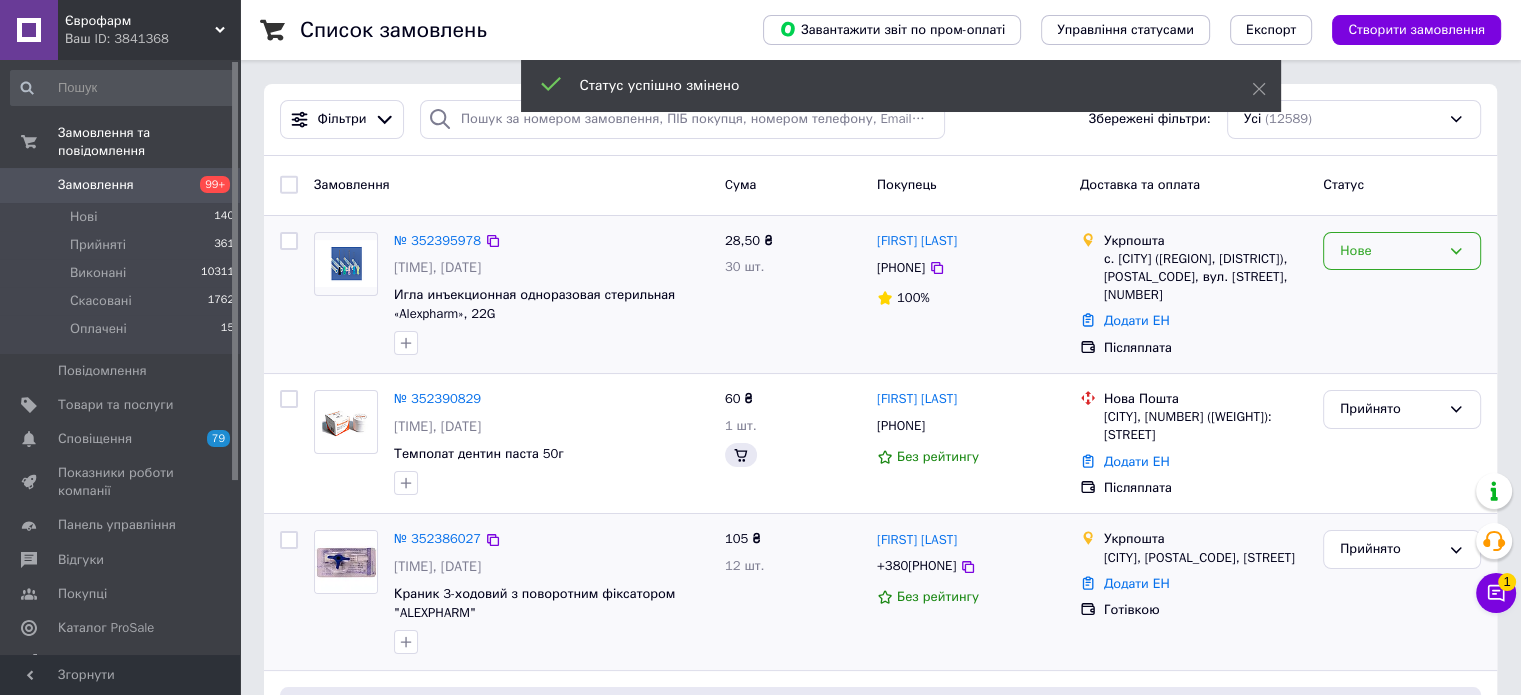 click on "Нове" at bounding box center (1390, 251) 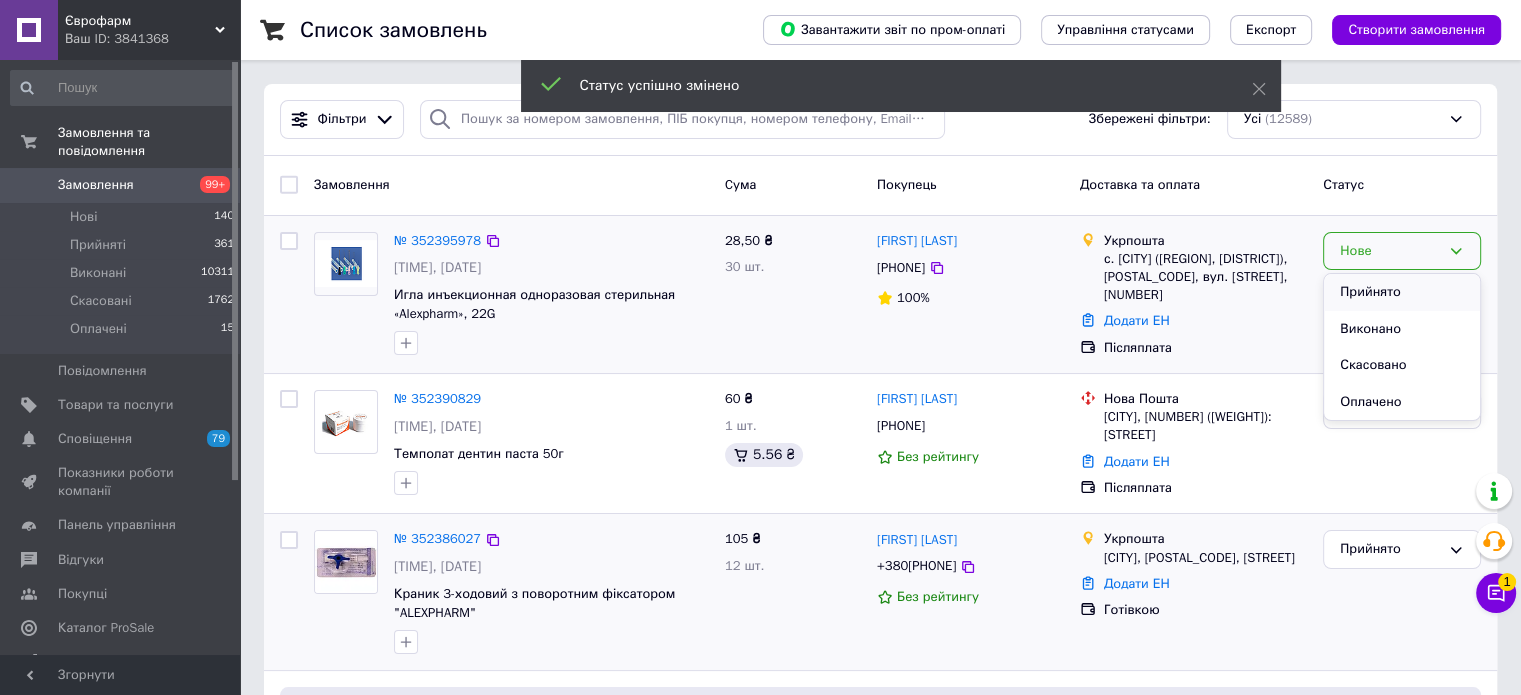 click on "Прийнято" at bounding box center [1402, 292] 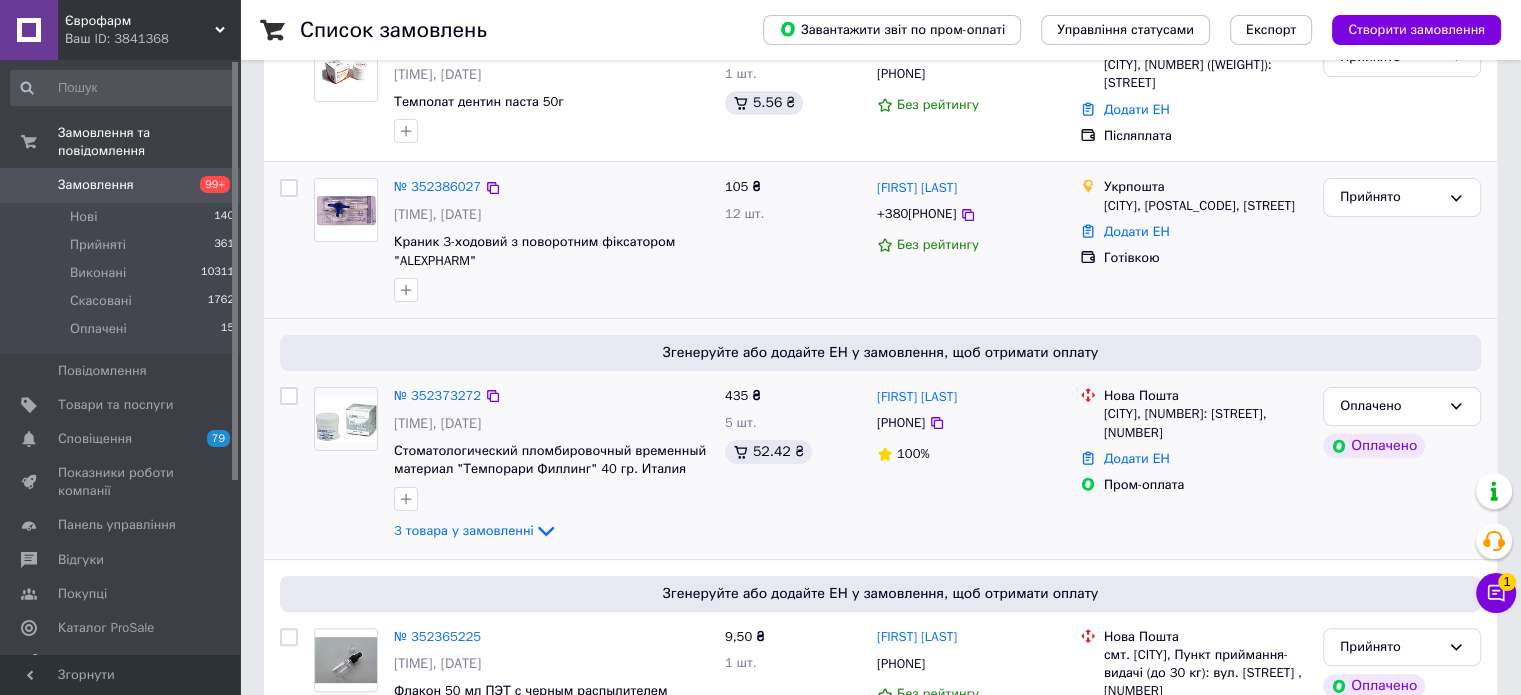 scroll, scrollTop: 500, scrollLeft: 0, axis: vertical 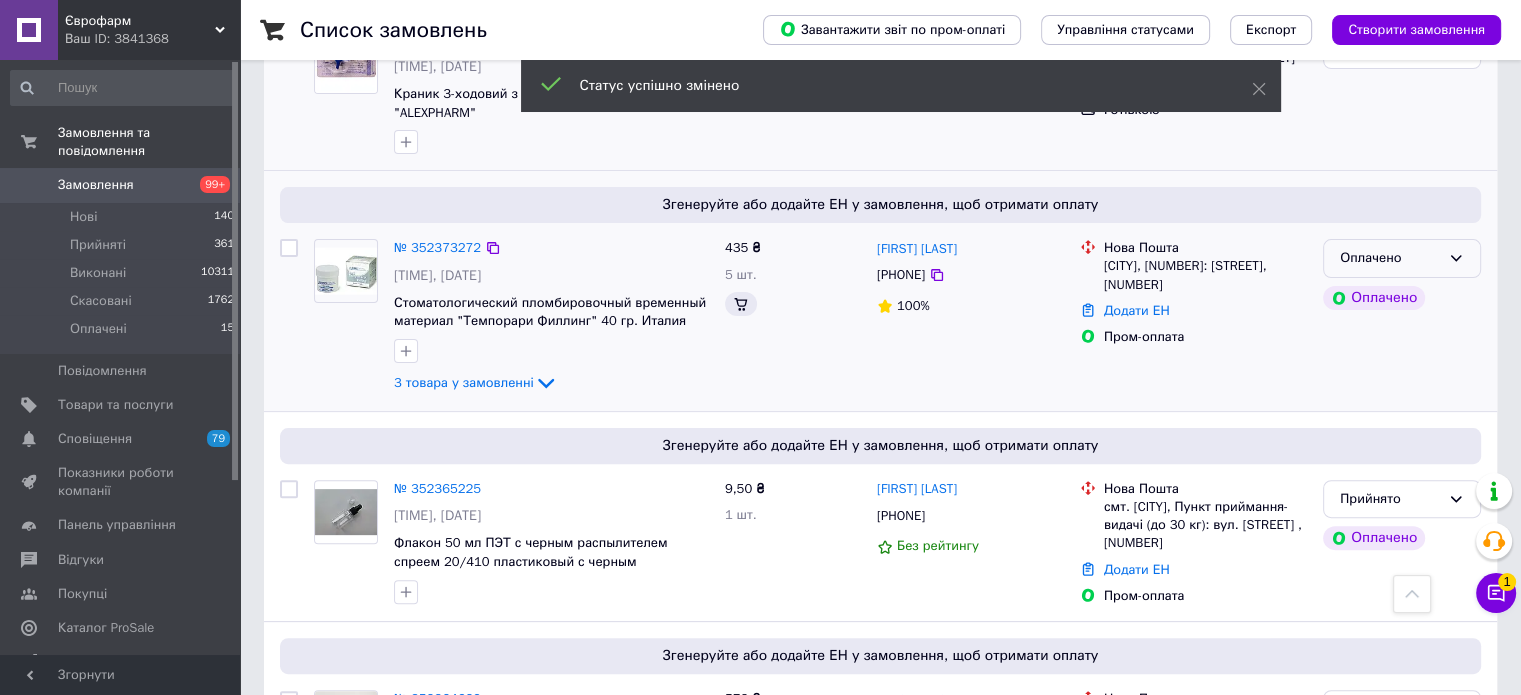 click on "Оплачено" at bounding box center (1390, 258) 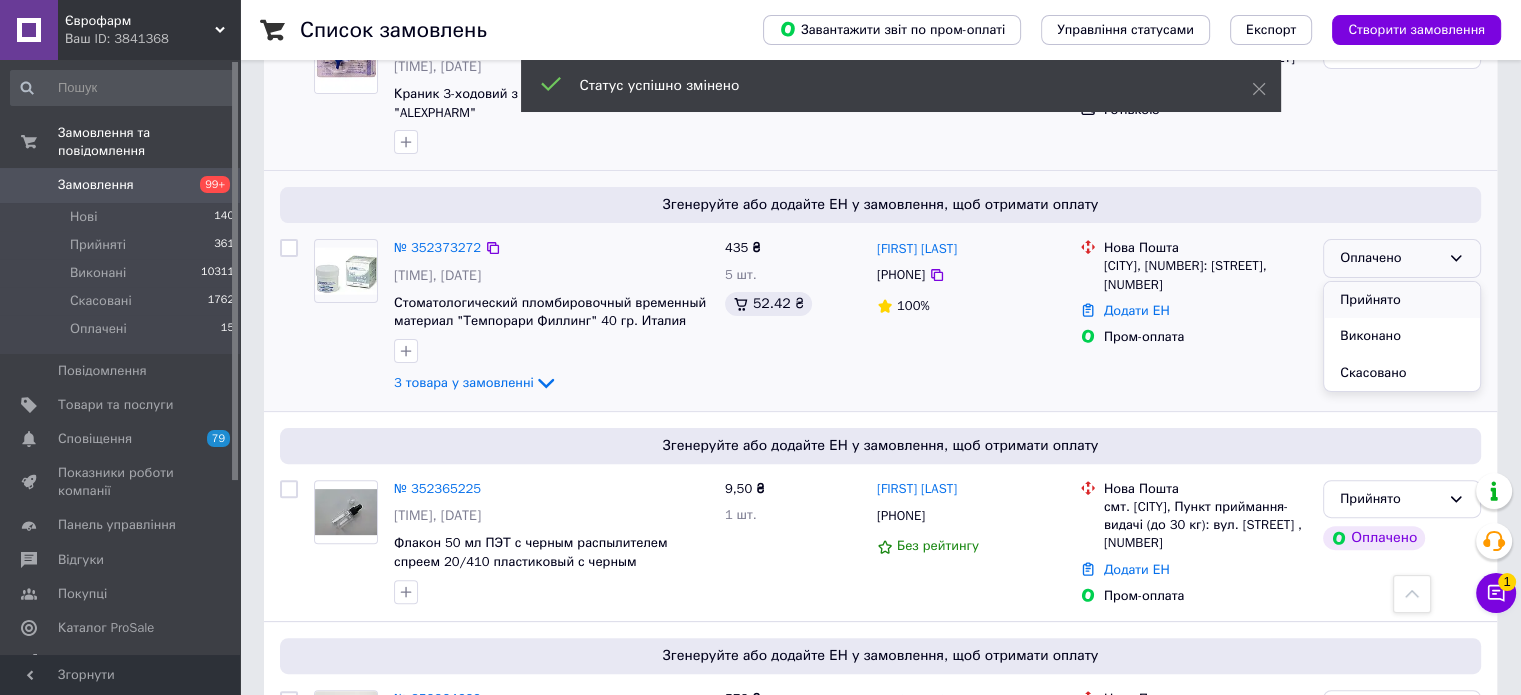 click on "Прийнято" at bounding box center (1402, 300) 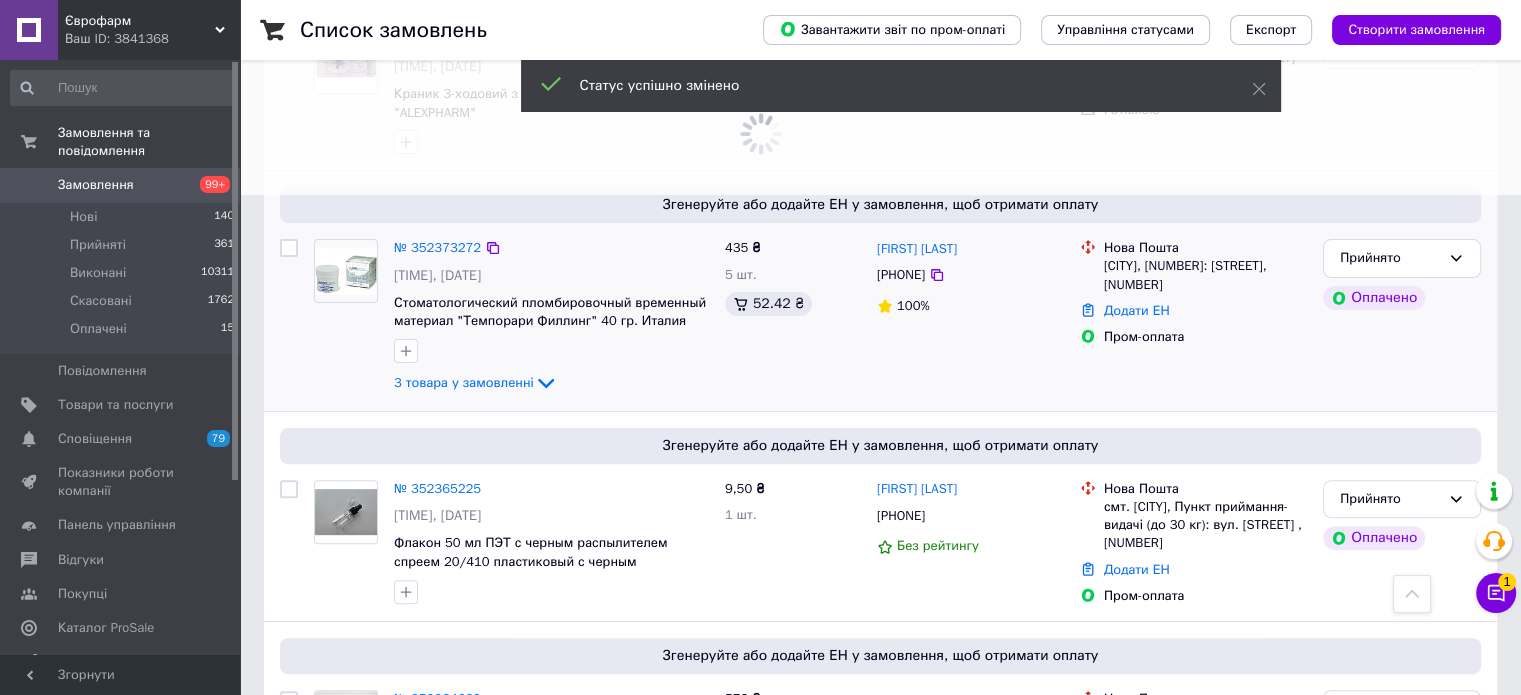 click on "Замовлення" at bounding box center (121, 185) 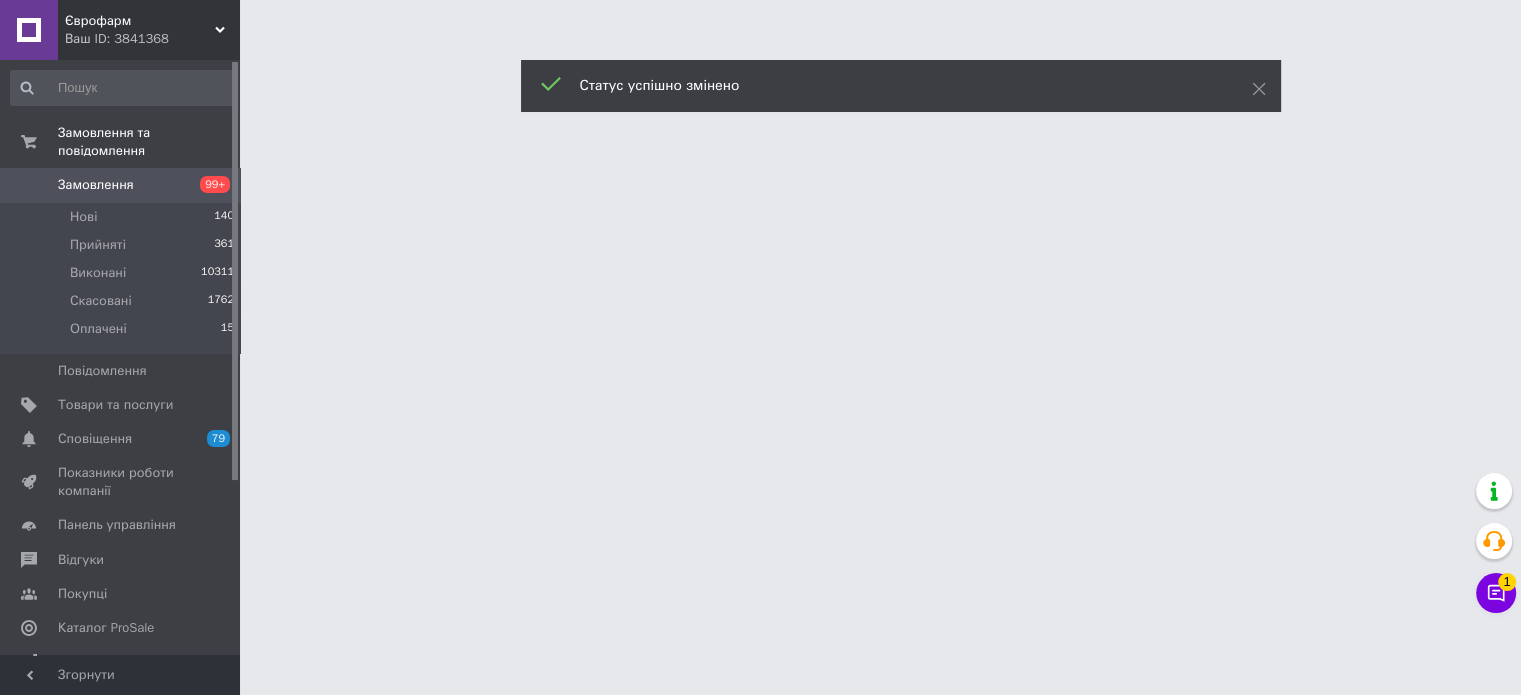 scroll, scrollTop: 0, scrollLeft: 0, axis: both 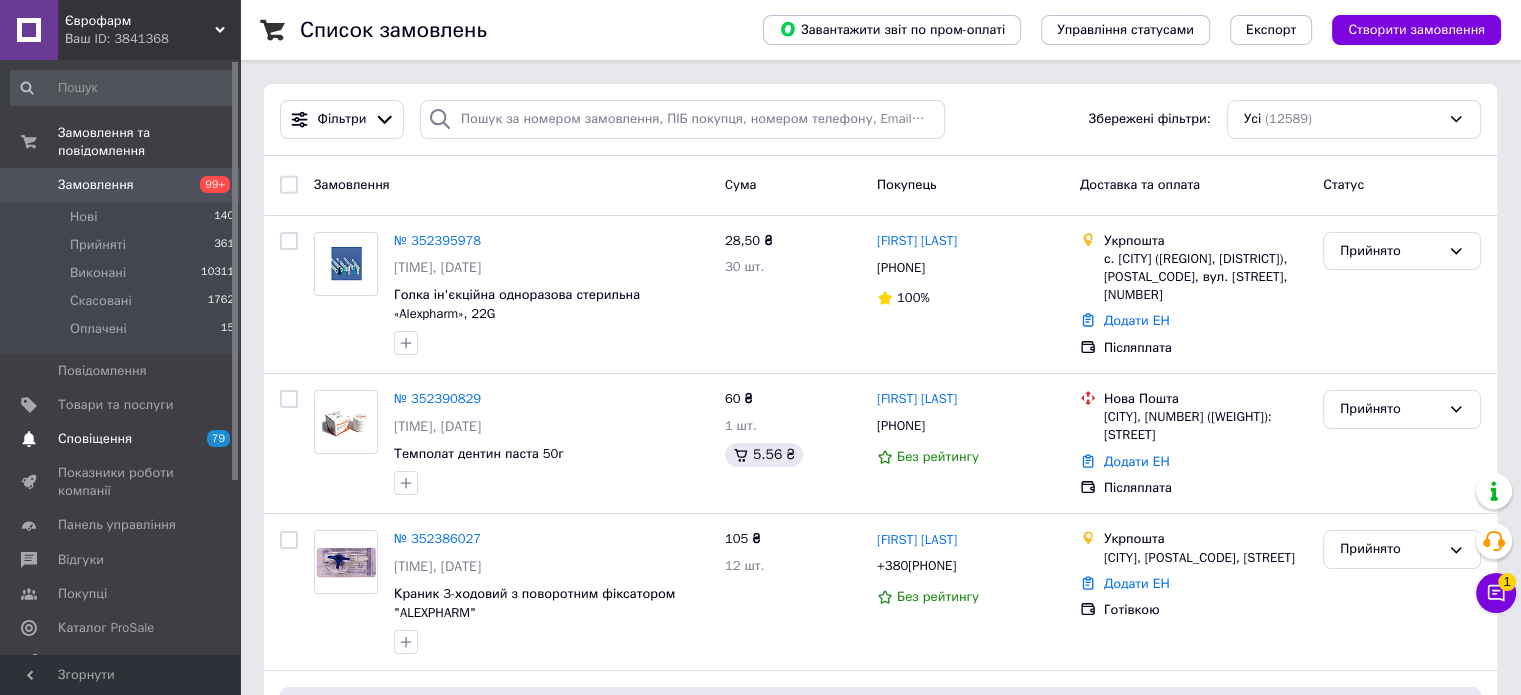 click on "Сповіщення" at bounding box center (121, 439) 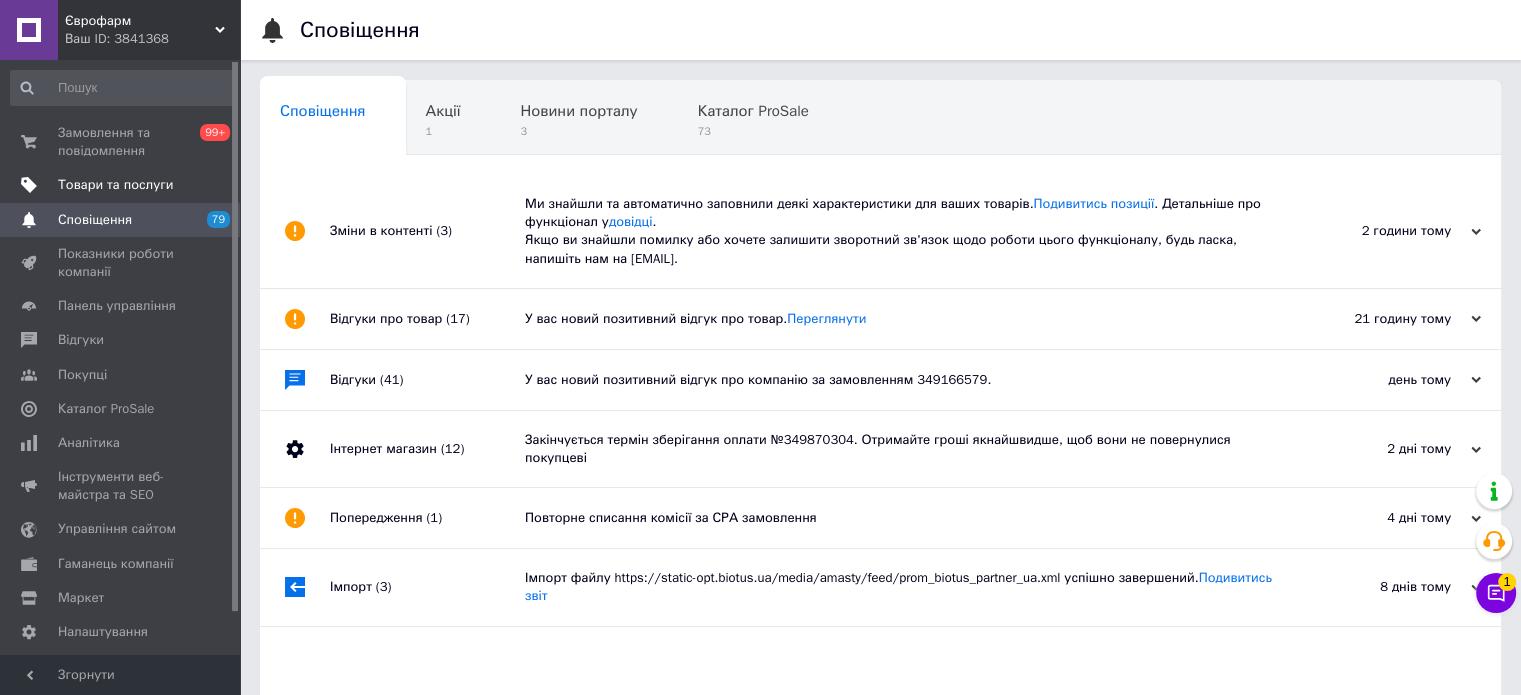 click on "Товари та послуги" at bounding box center (123, 185) 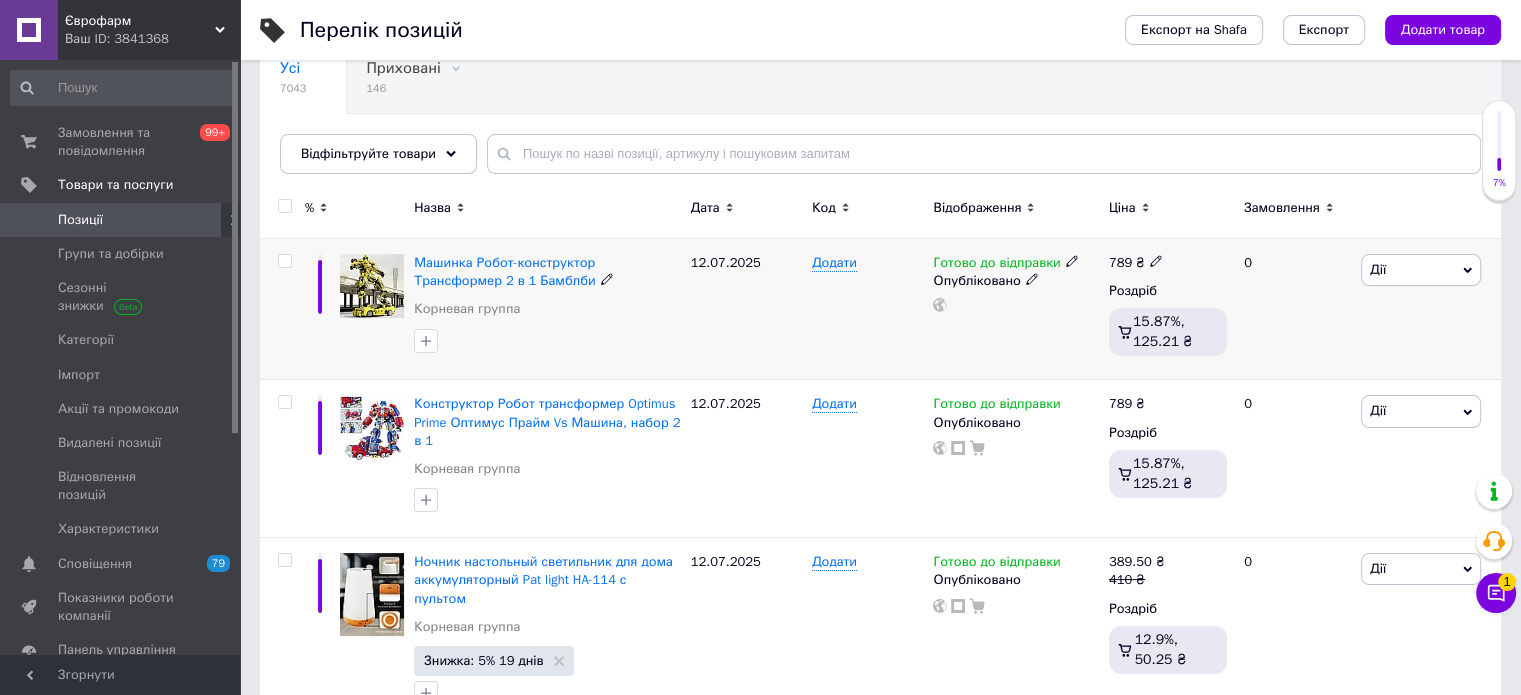 scroll, scrollTop: 200, scrollLeft: 0, axis: vertical 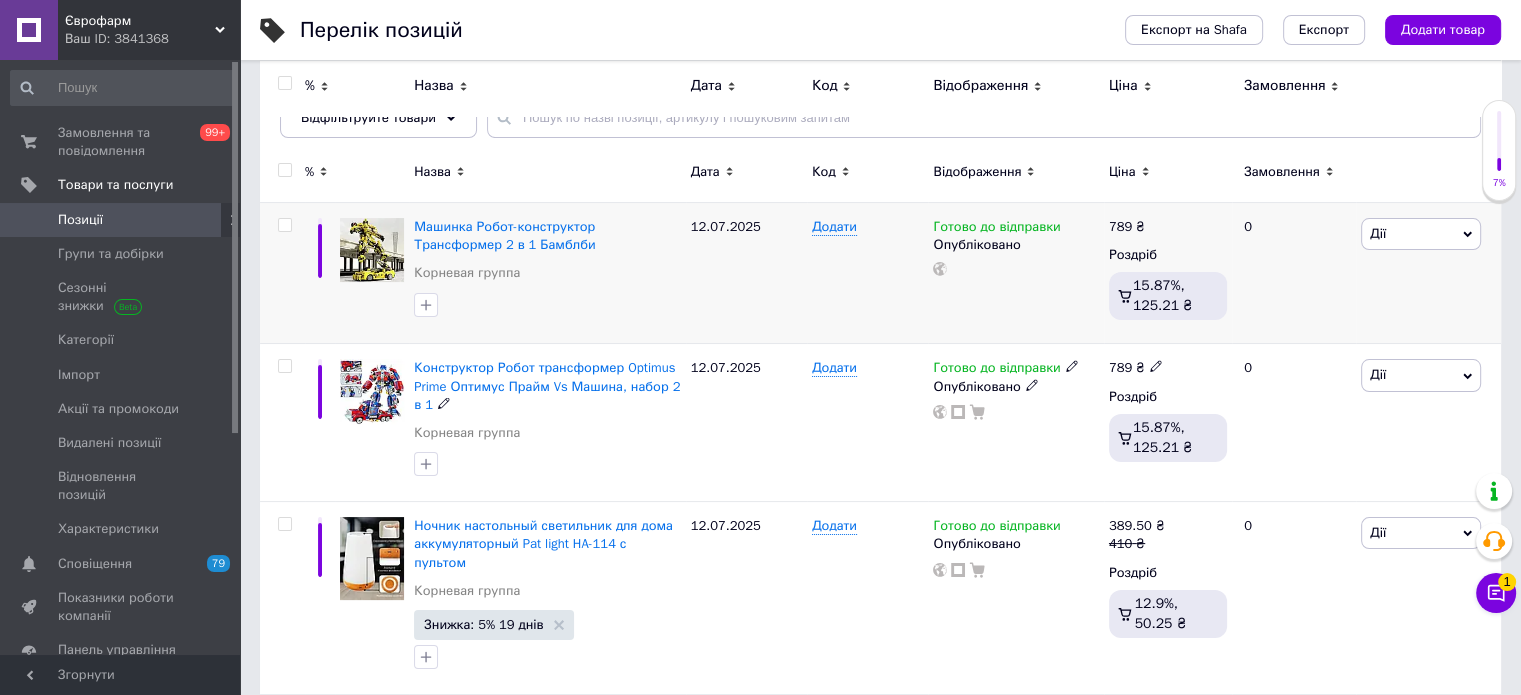 click at bounding box center (284, 366) 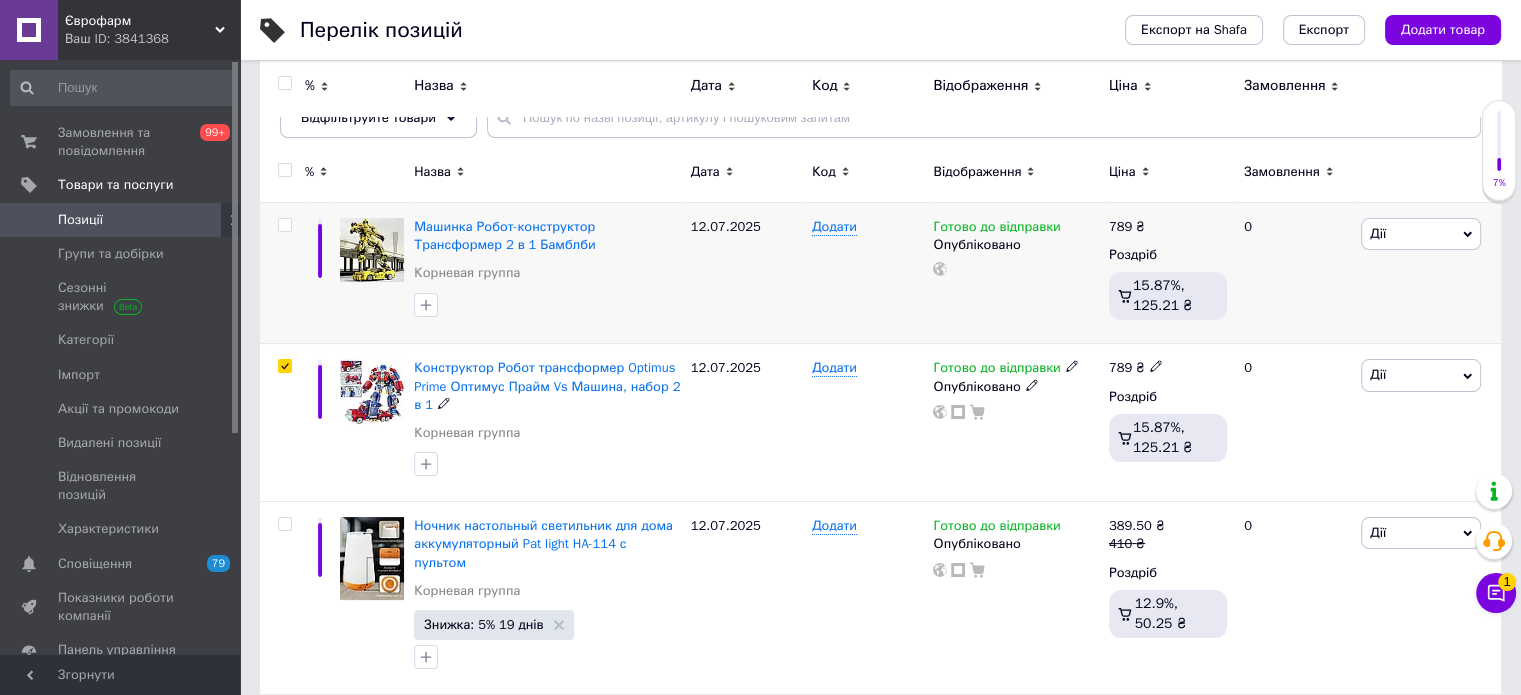 checkbox on "true" 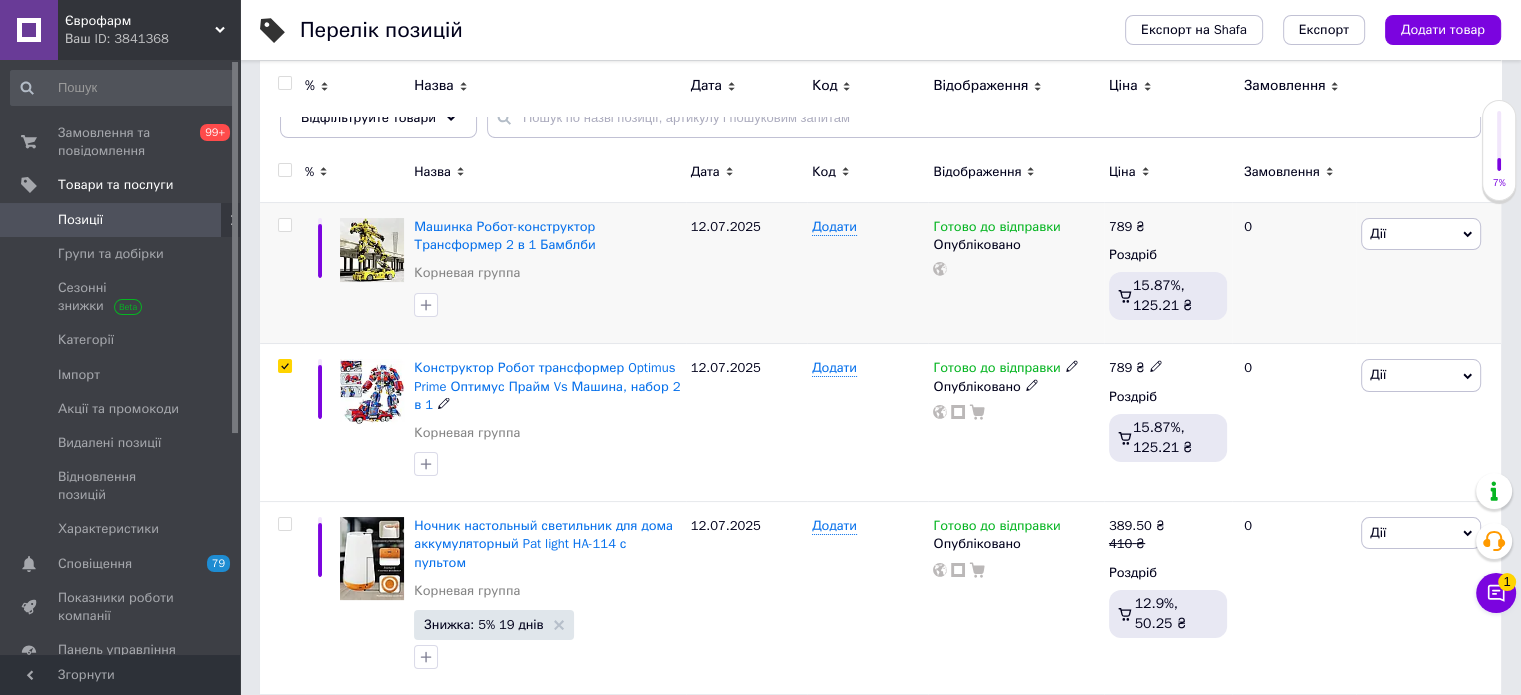 click at bounding box center [284, 225] 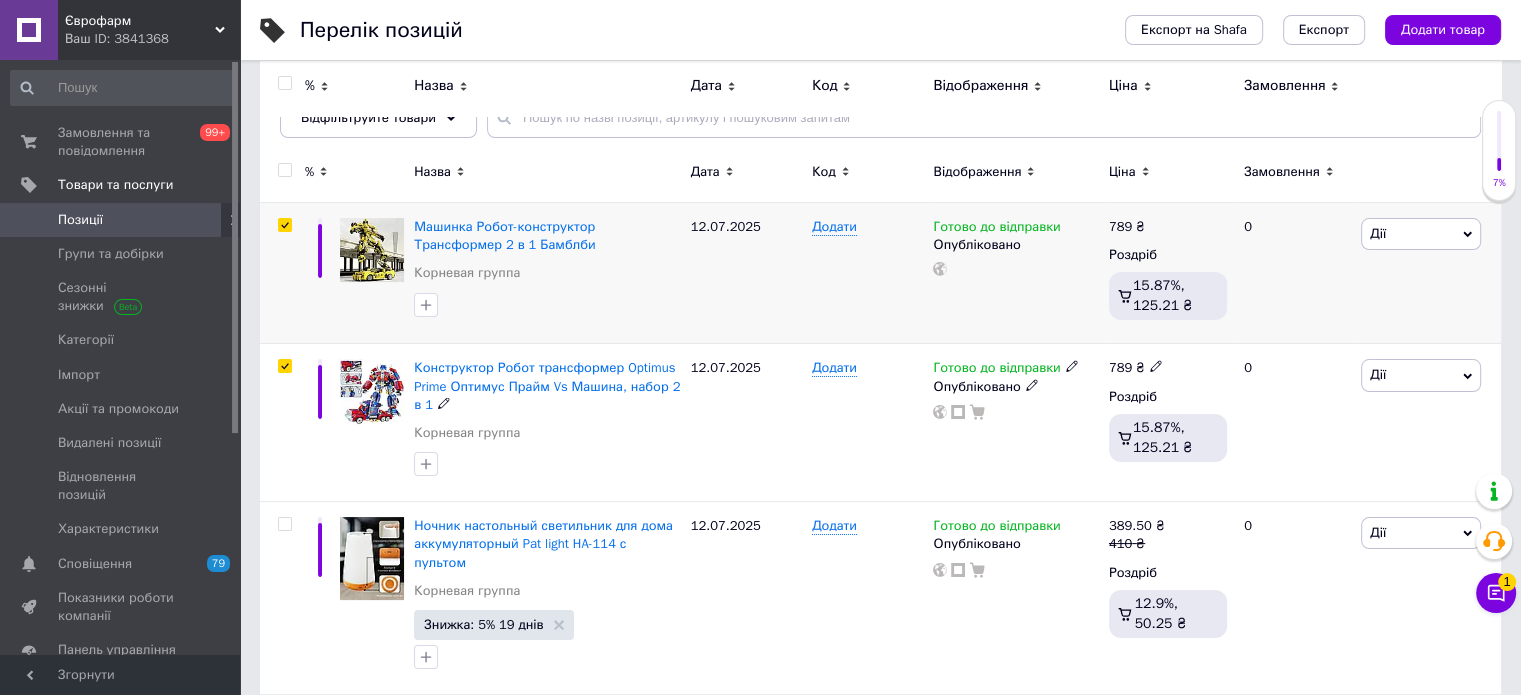 checkbox on "true" 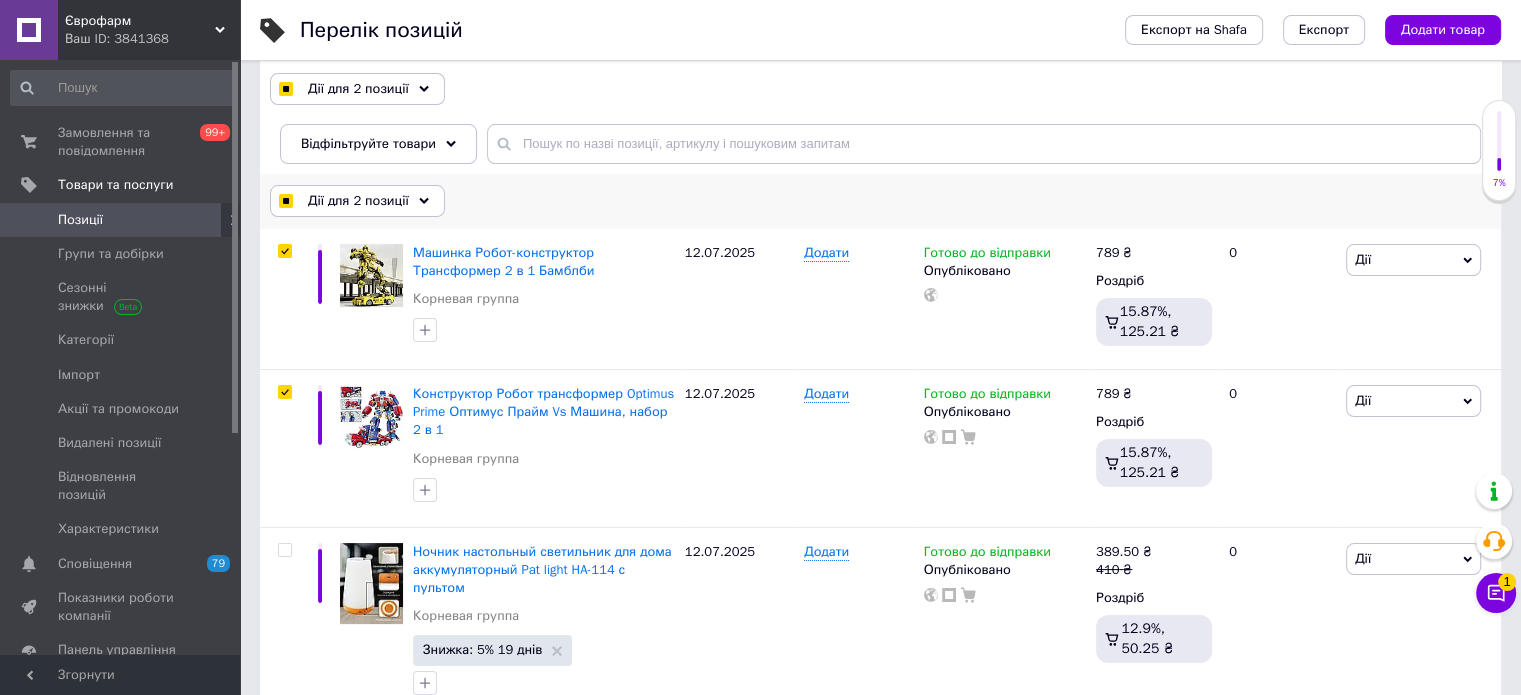 scroll, scrollTop: 0, scrollLeft: 0, axis: both 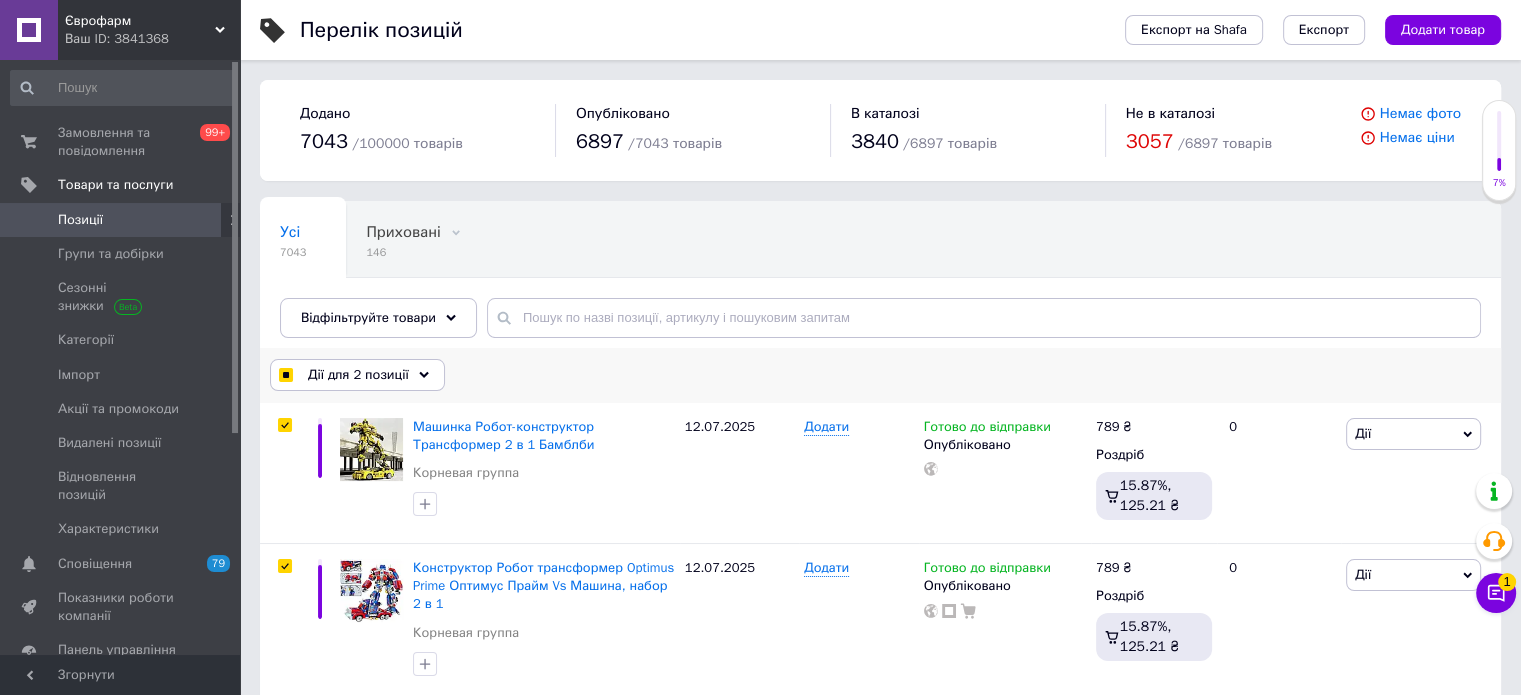 click on "Дії для 2 позиції" at bounding box center [358, 375] 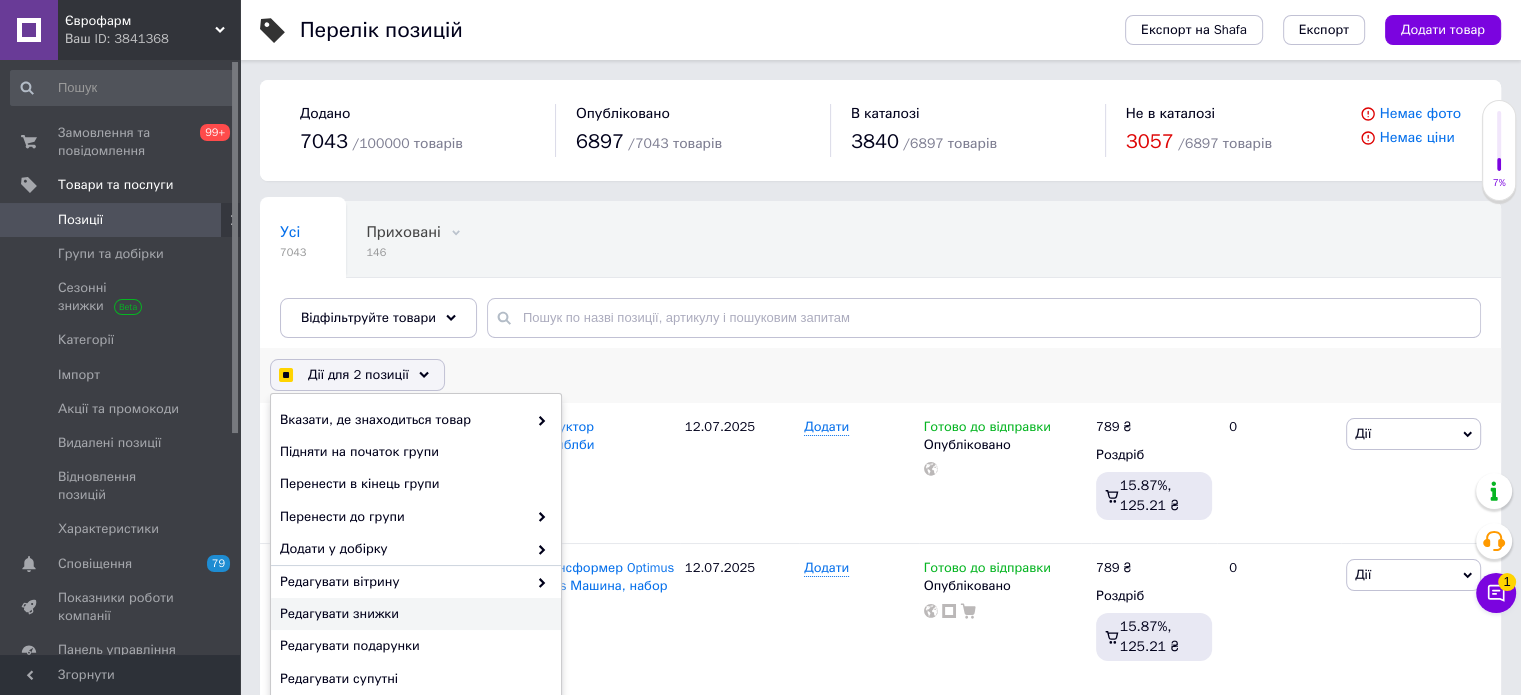 click on "Редагувати знижки" at bounding box center [413, 614] 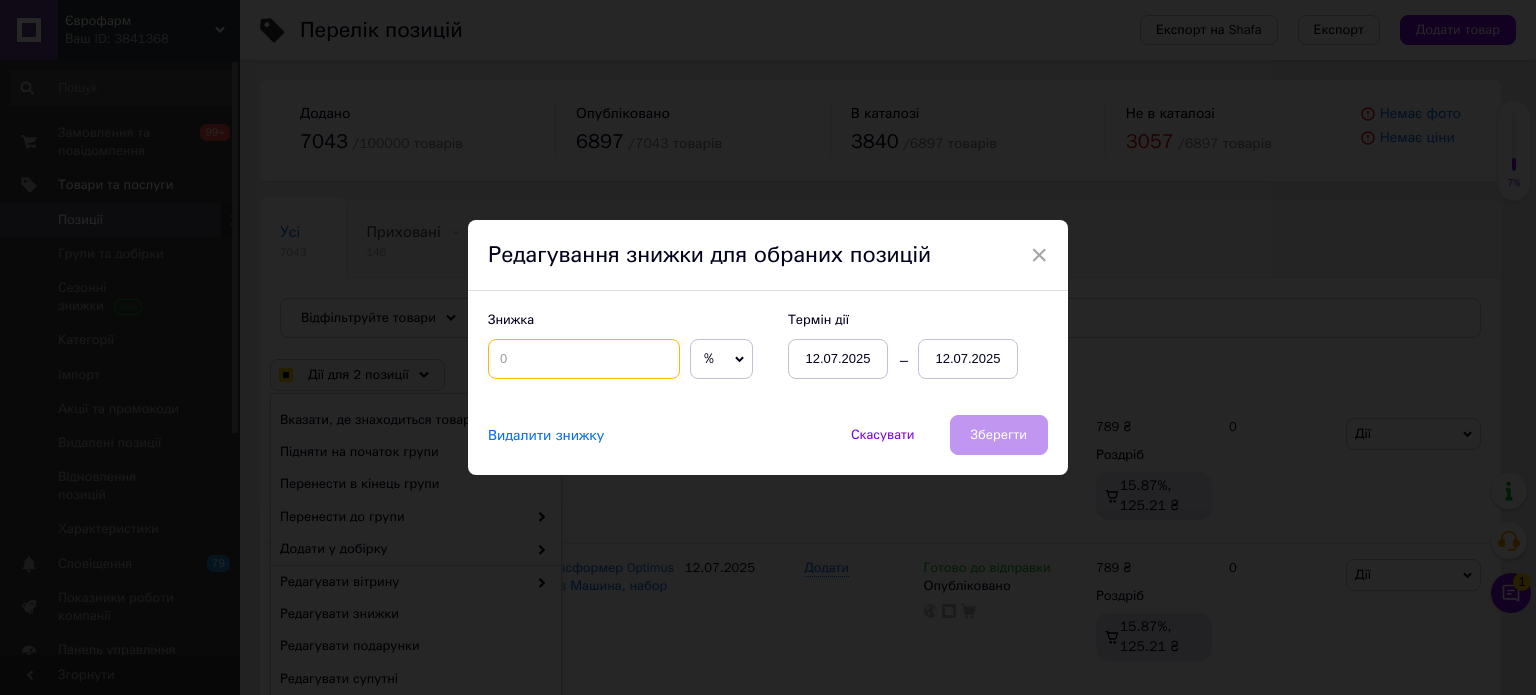 click at bounding box center (584, 359) 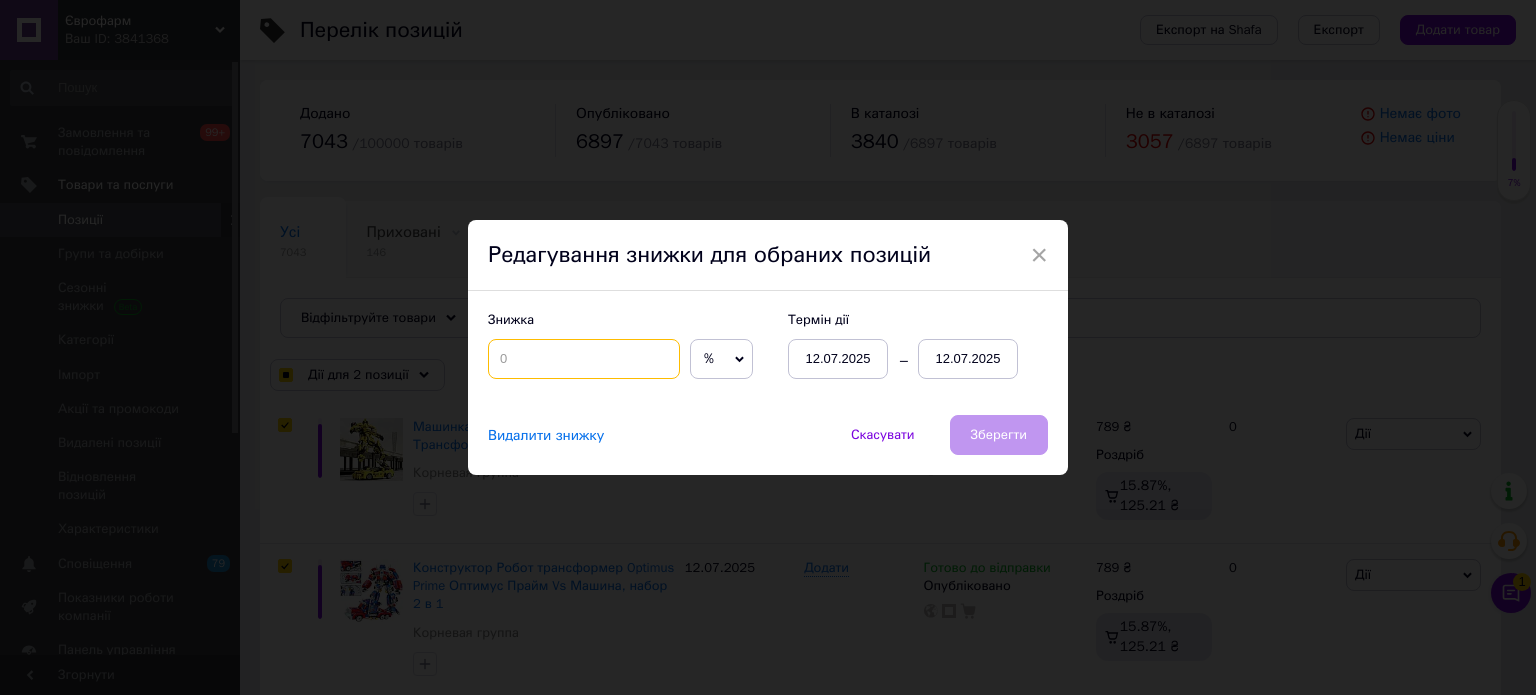 checkbox on "true" 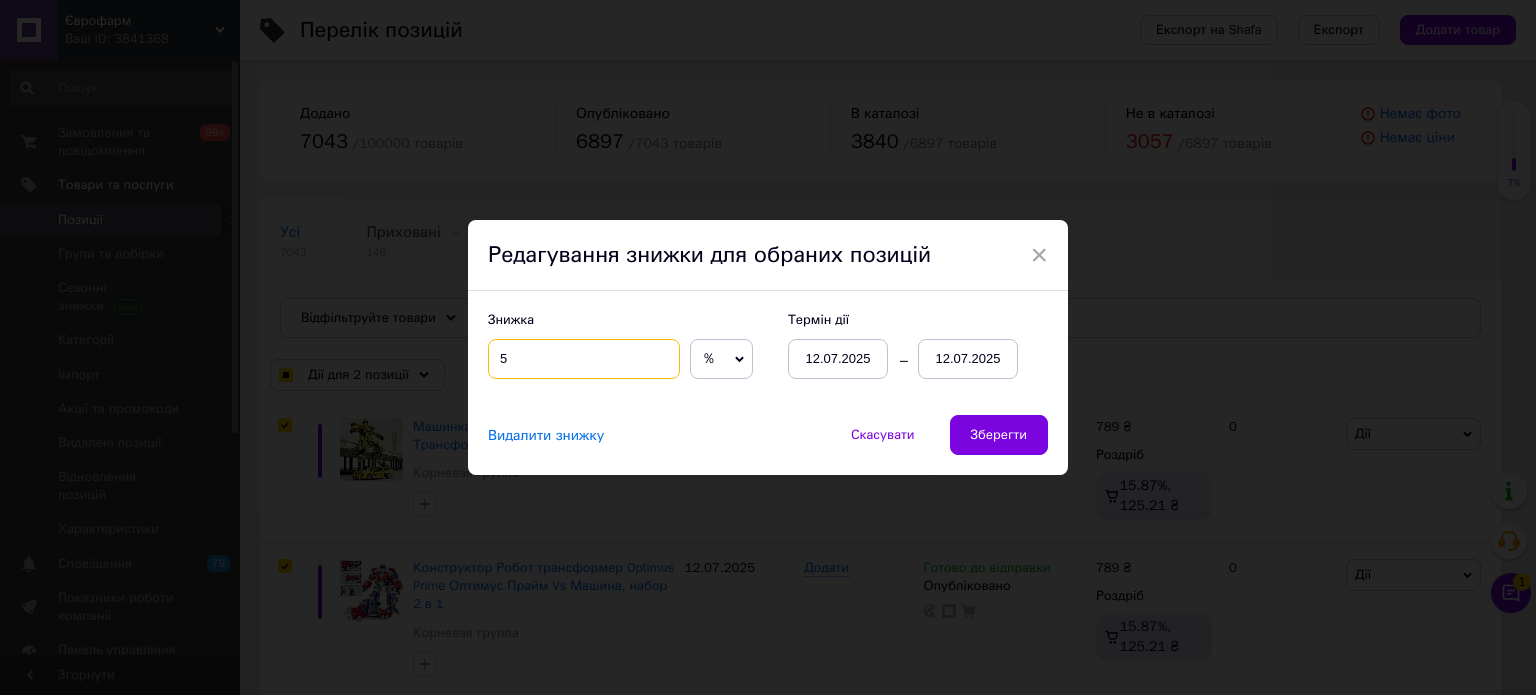 type on "5" 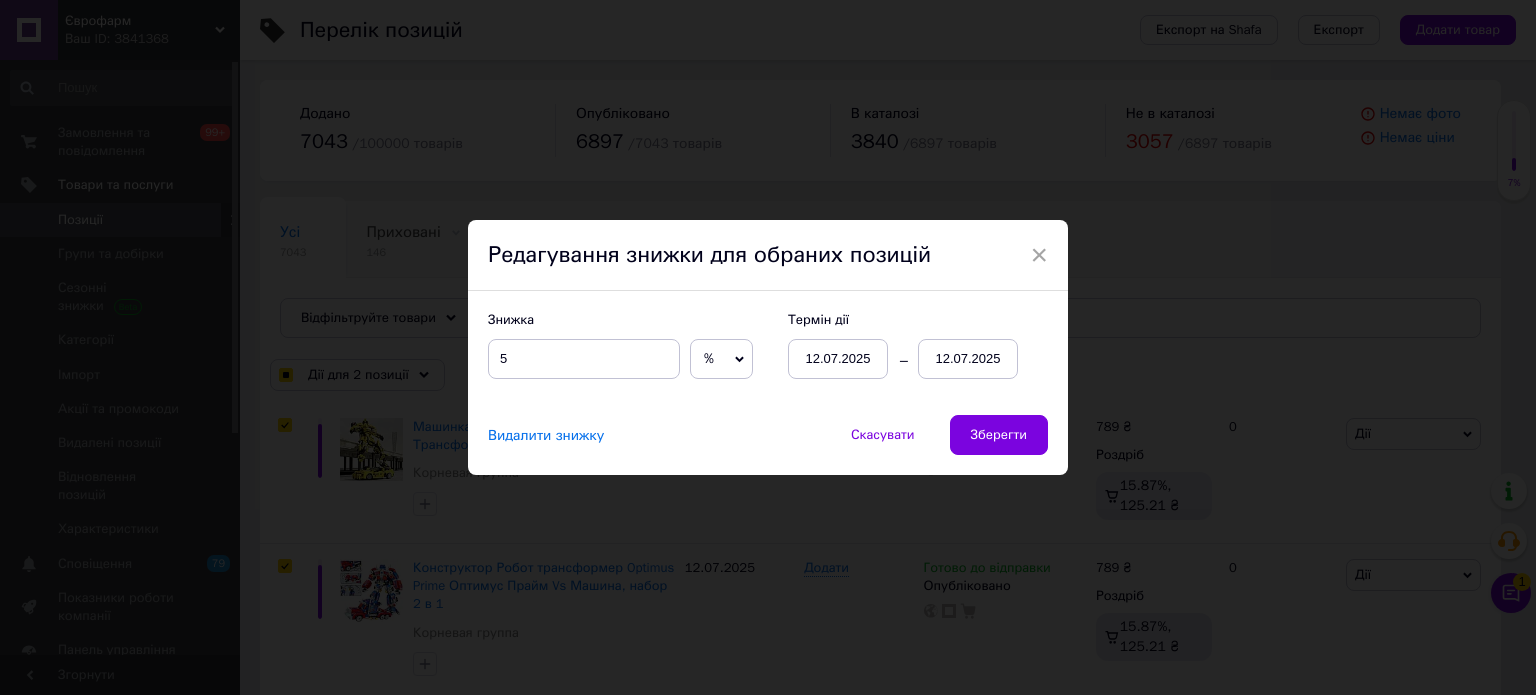 click on "12.07.2025" at bounding box center [838, 359] 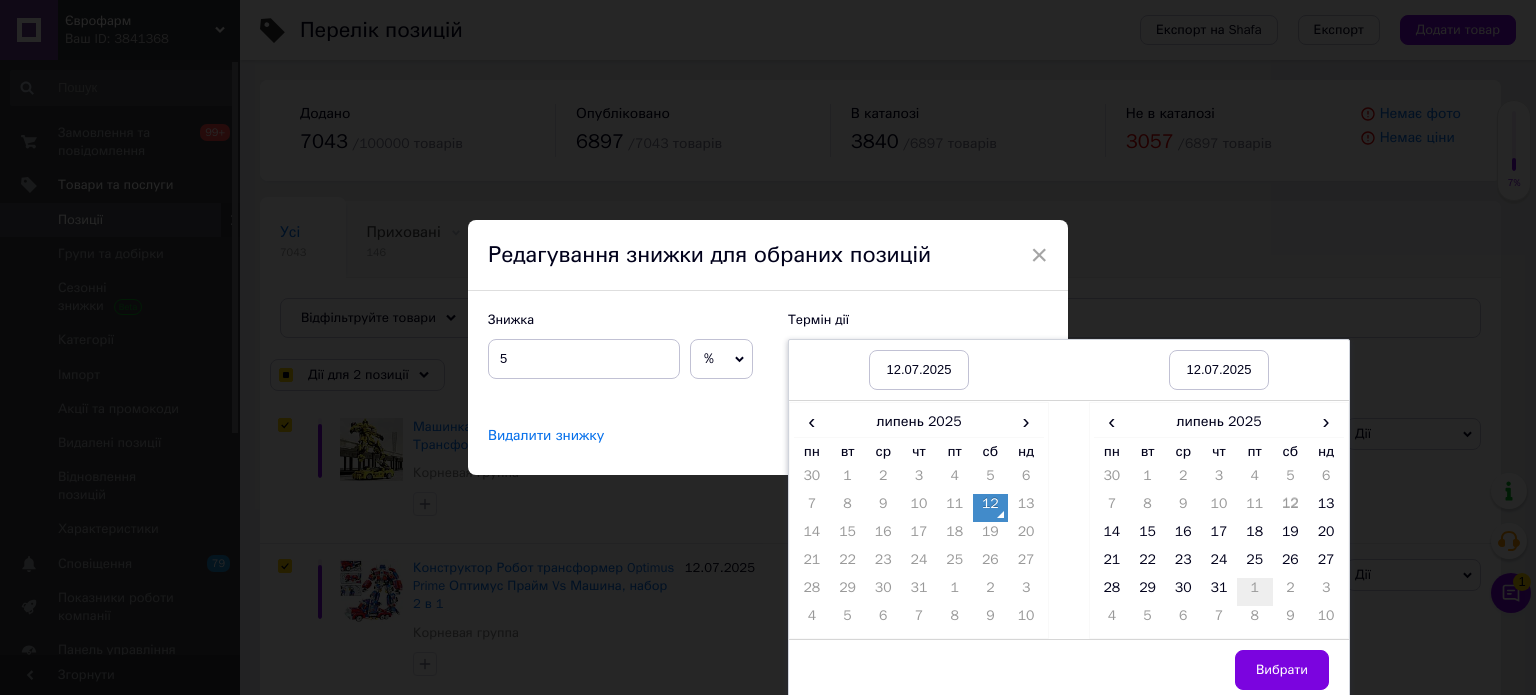 click on "1" at bounding box center (1255, 592) 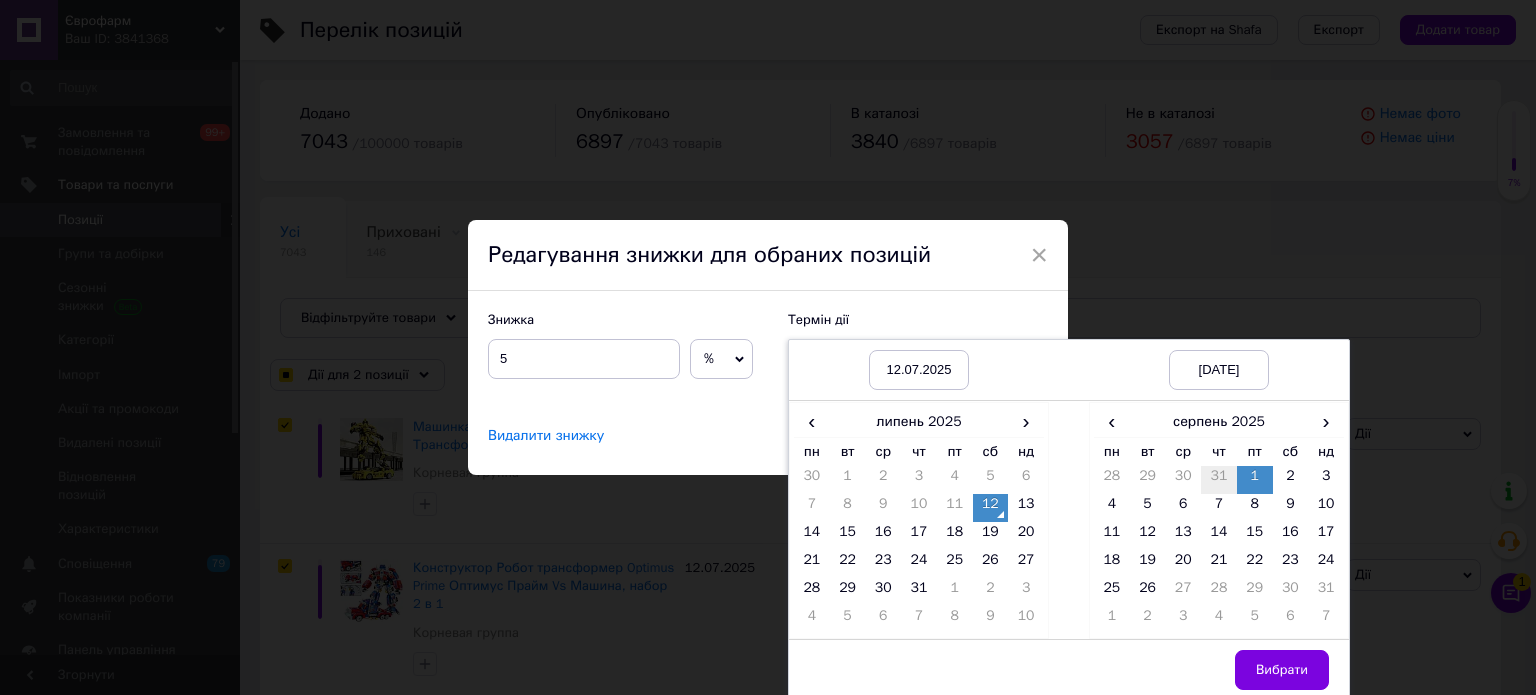 click on "31" at bounding box center (1219, 480) 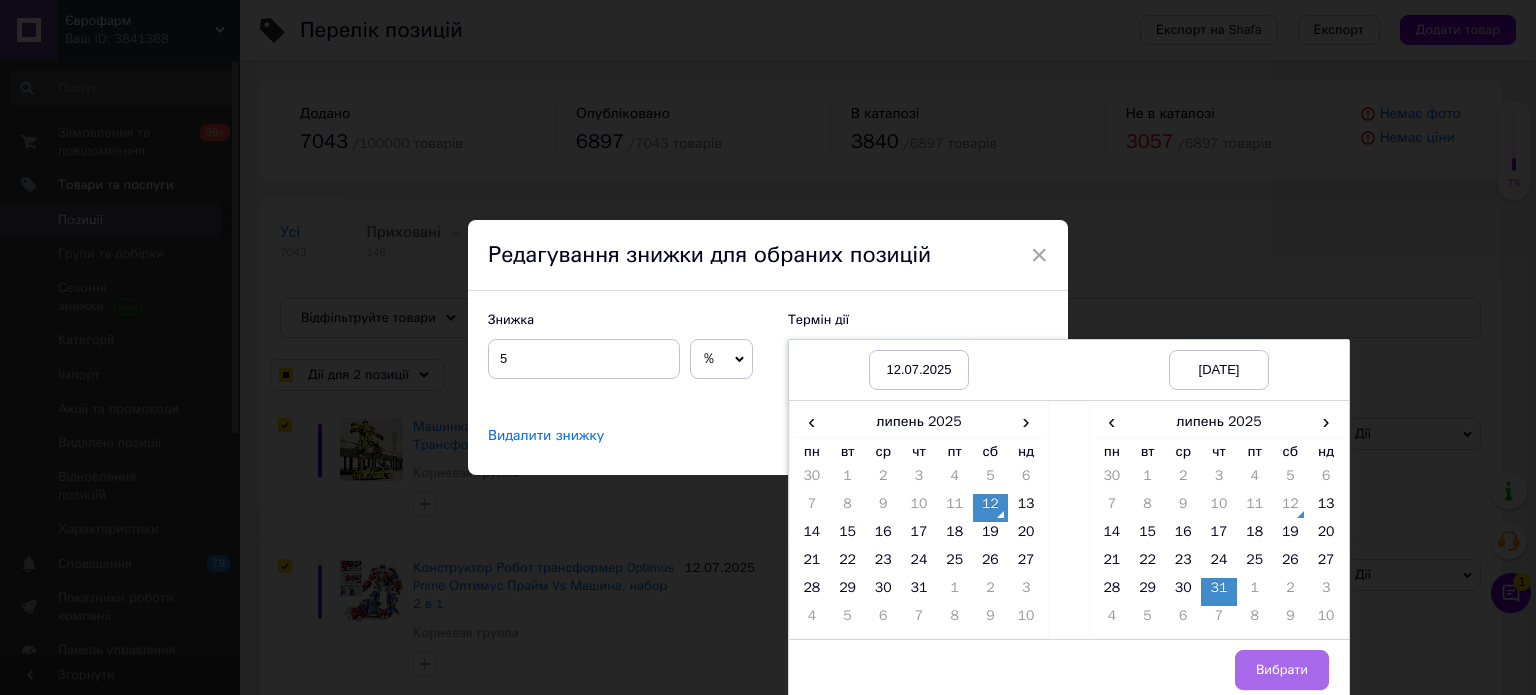 click on "Вибрати" at bounding box center (1282, 670) 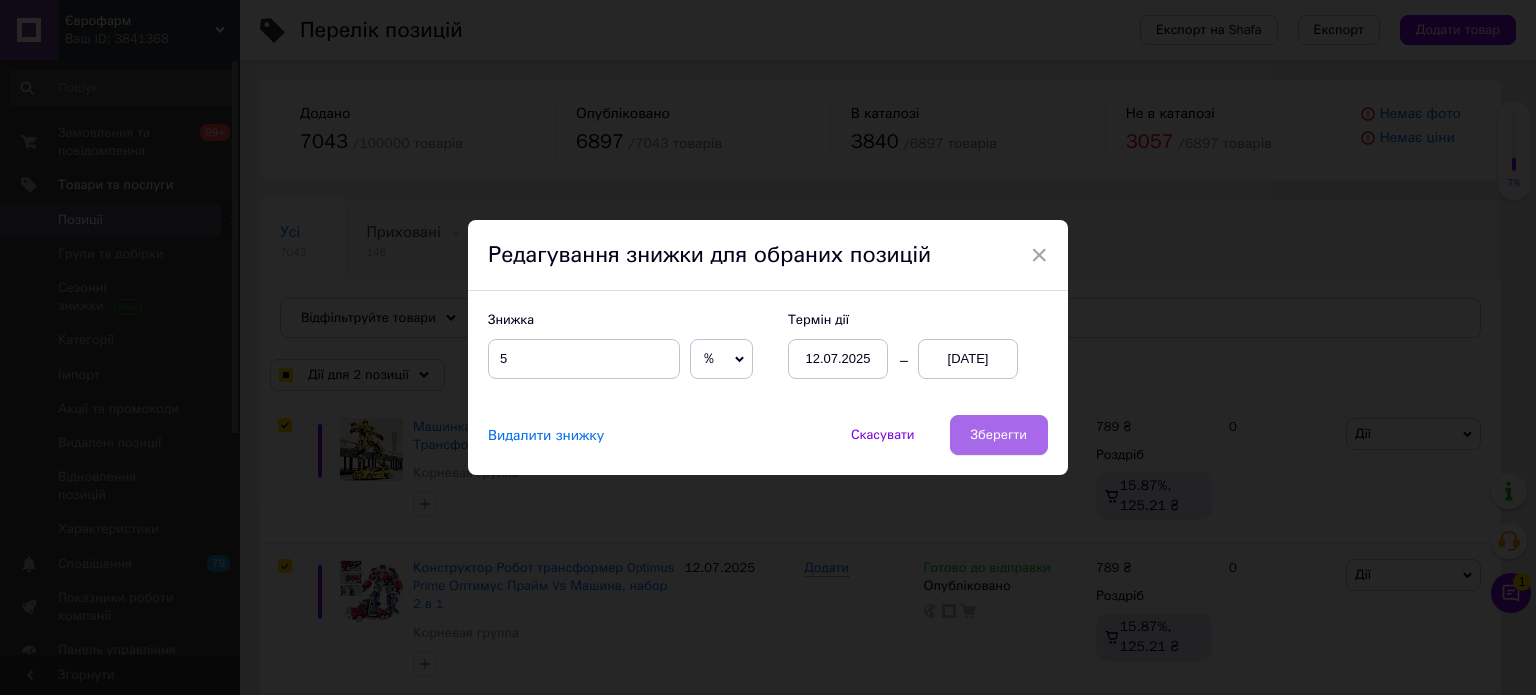 click on "Зберегти" at bounding box center [999, 435] 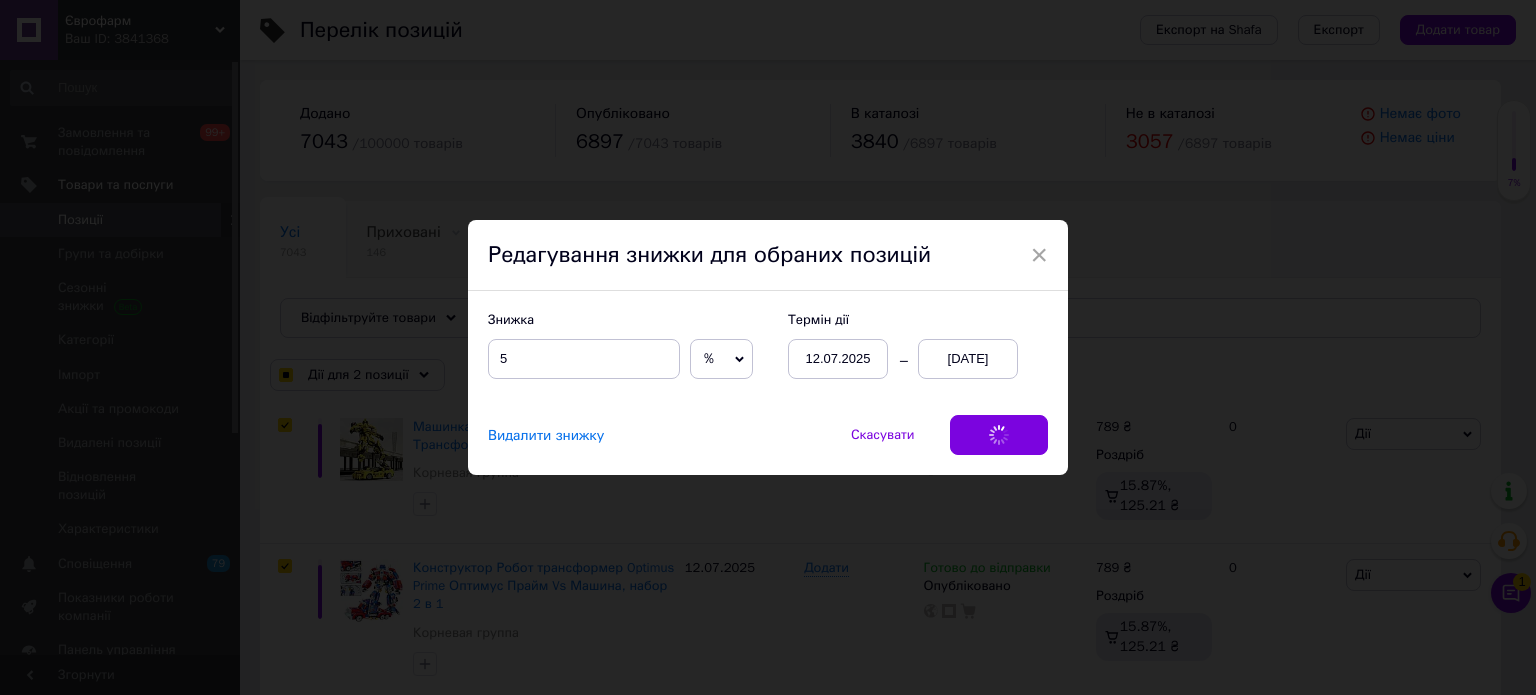 checkbox on "true" 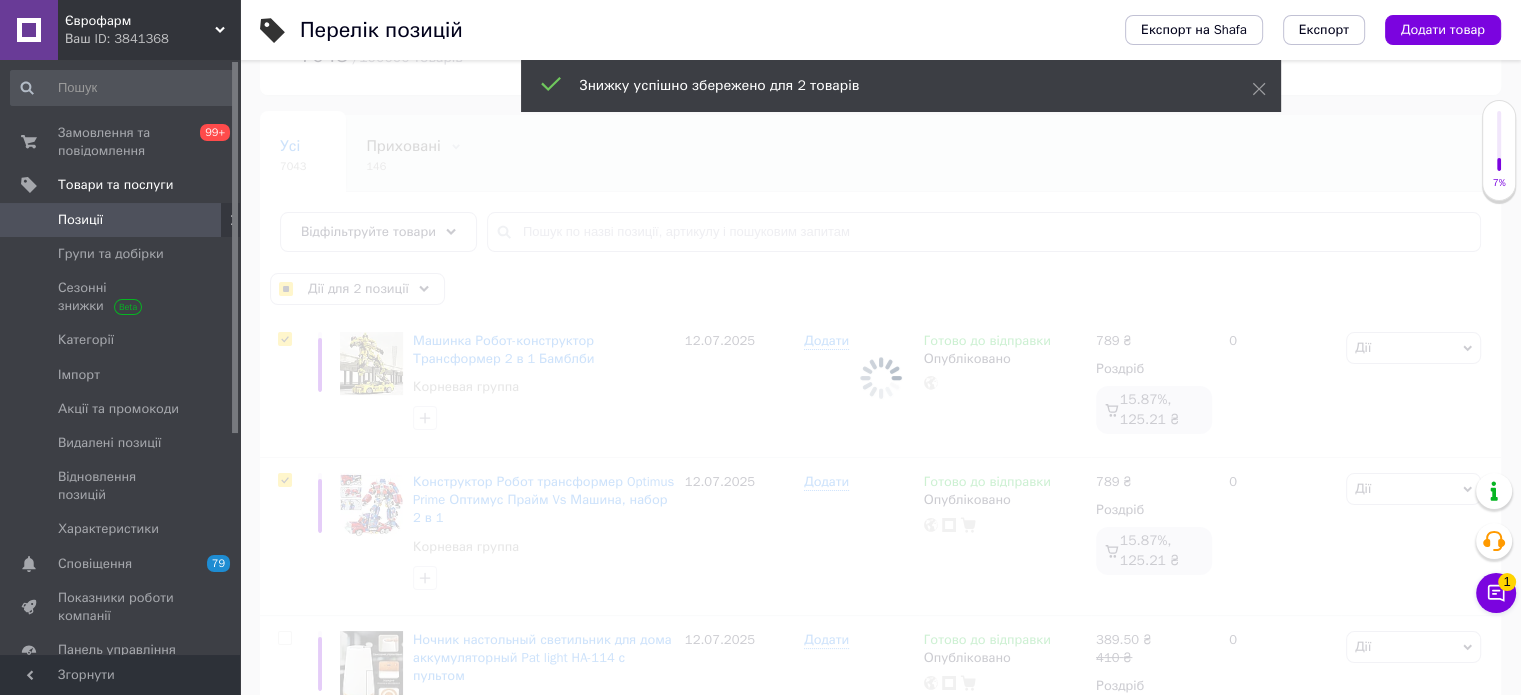 scroll, scrollTop: 300, scrollLeft: 0, axis: vertical 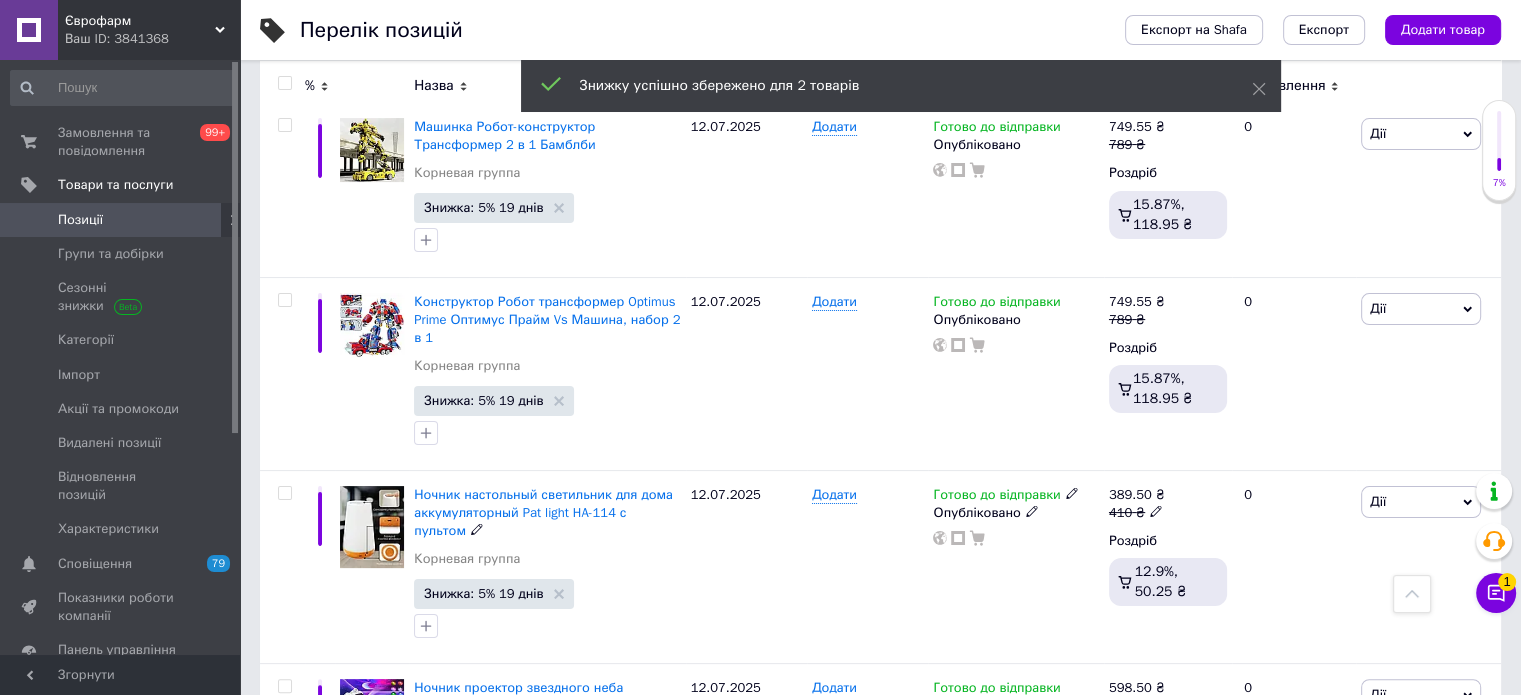 checkbox on "false" 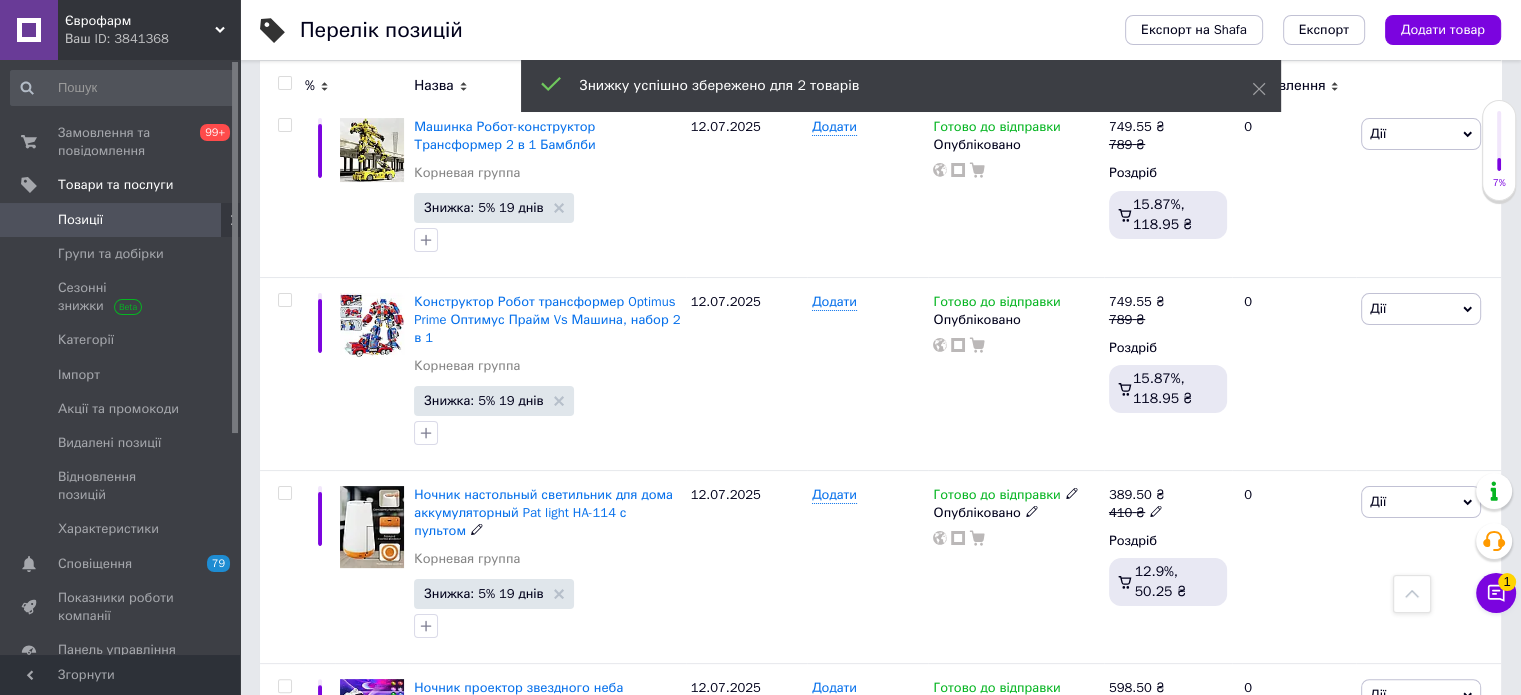 checkbox on "false" 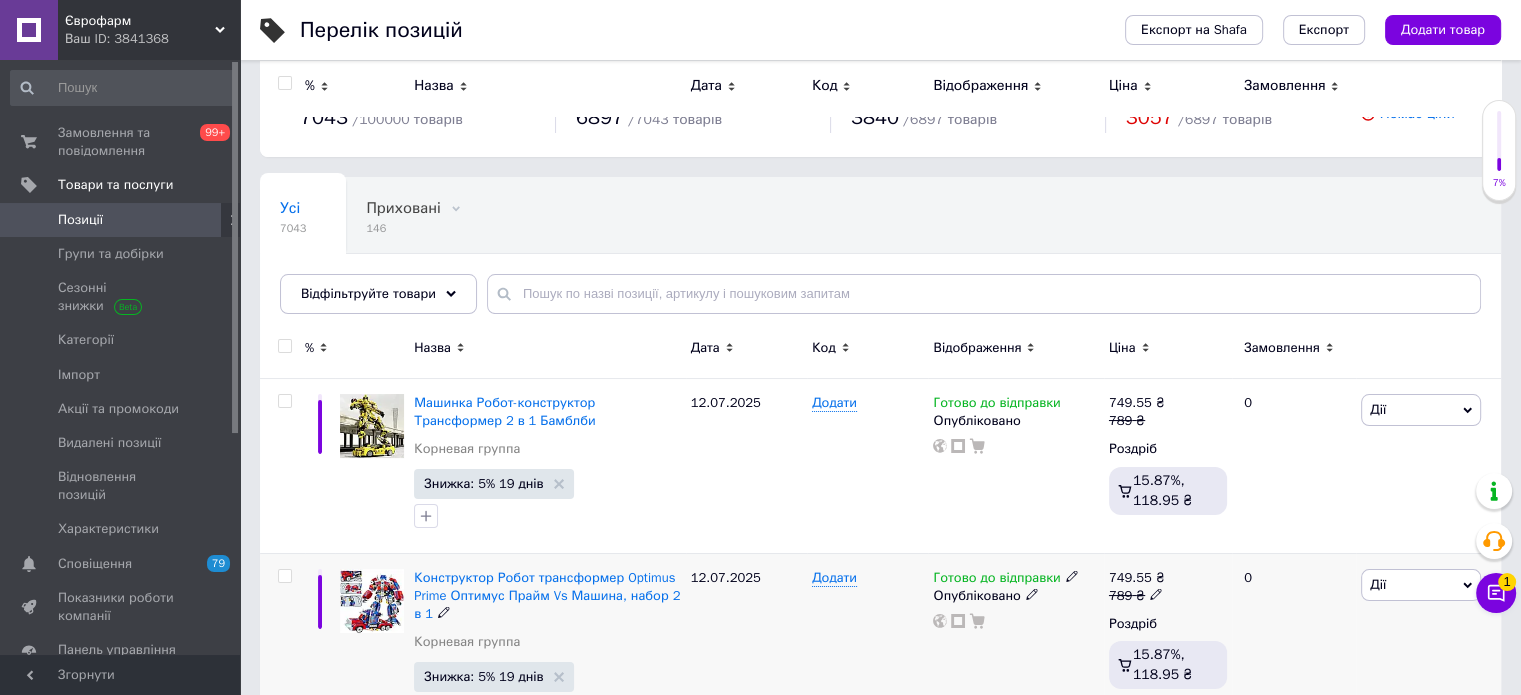 scroll, scrollTop: 0, scrollLeft: 0, axis: both 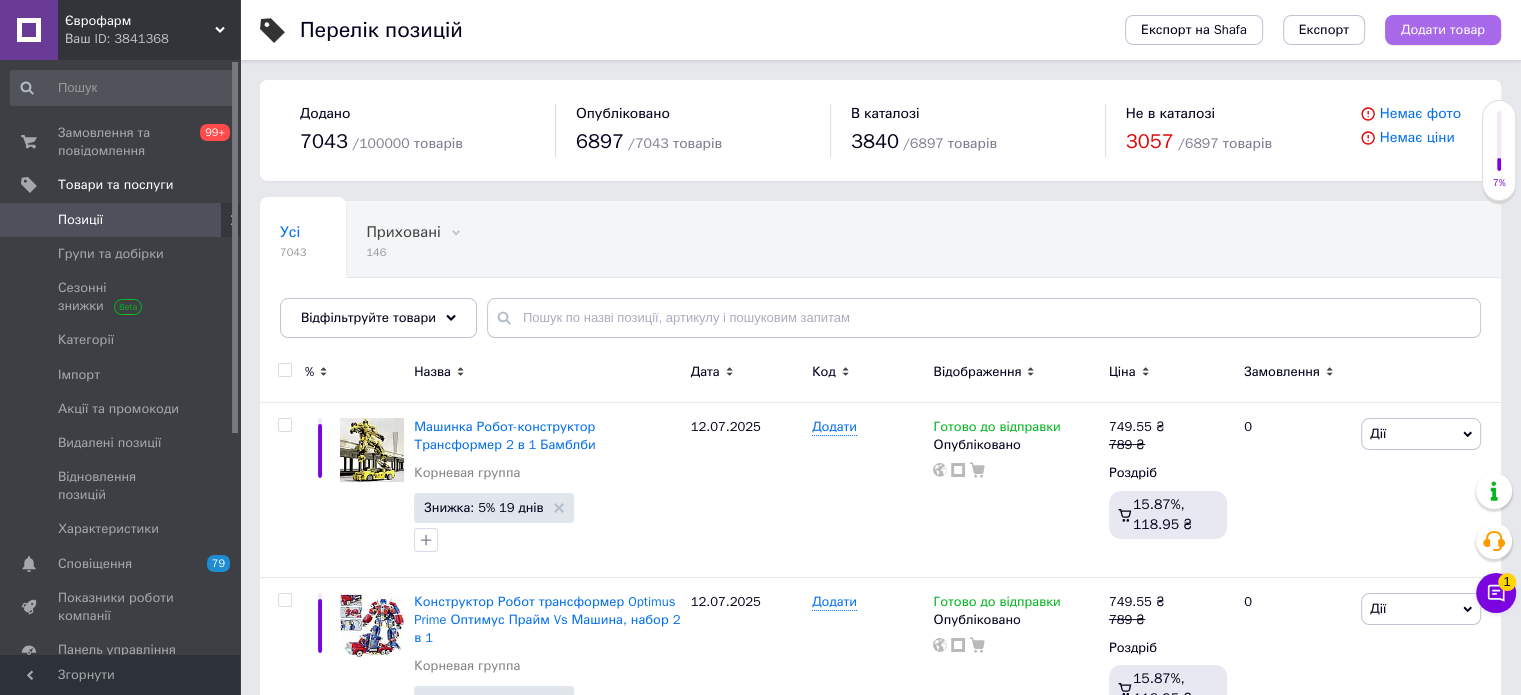 click on "Додати товар" at bounding box center (1443, 30) 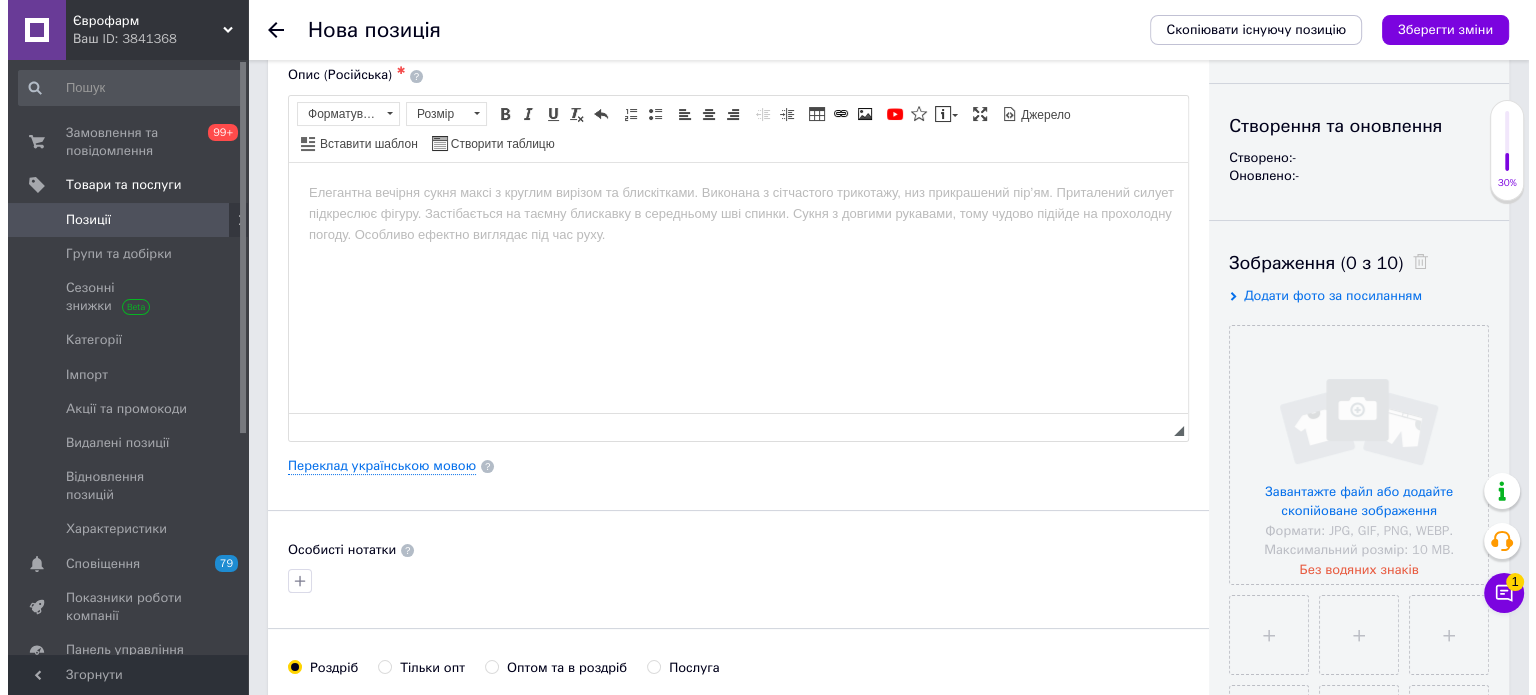 scroll, scrollTop: 200, scrollLeft: 0, axis: vertical 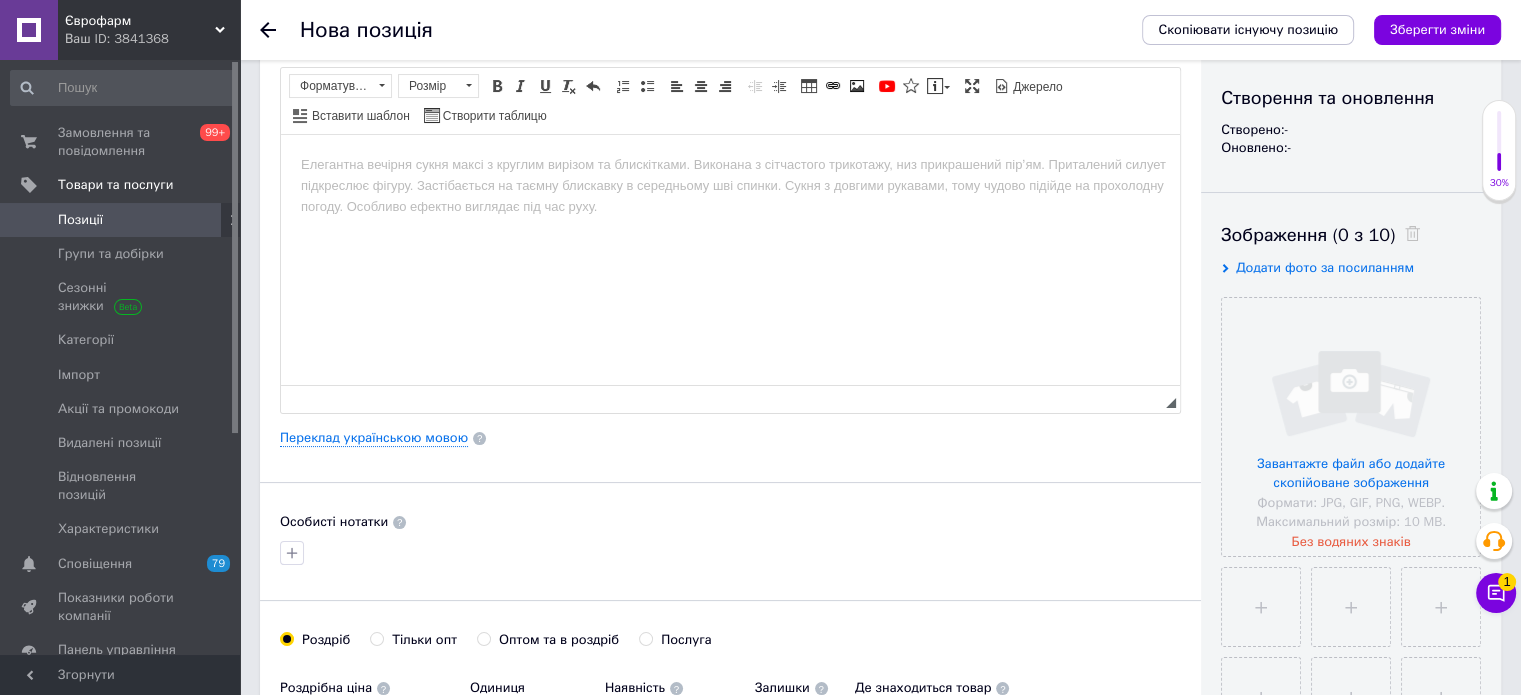 click on "Основна інформація Назва позиції (Російська) ✱ Код/Артикул Опис (Російська) ✱ Розширений текстовий редактор, DAAC2F85-F118-4784-B1D1-0F2399C2BF14 Панель інструментів редактора Форматування Форматування Розмір Розмір   Жирний  Сполучення клавіш Ctrl+B   Курсив  Сполучення клавіш Ctrl+I   Підкреслений  Сполучення клавіш Ctrl+U   Видалити форматування   Повернути  Сполучення клавіш Ctrl+Z   Вставити/видалити нумерований список   Вставити/видалити маркований список   По лівому краю   По центру   По правому краю   Зменшити відступ   Збільшити відступ   Таблиця     Зображення   YouTube" at bounding box center (730, 438) 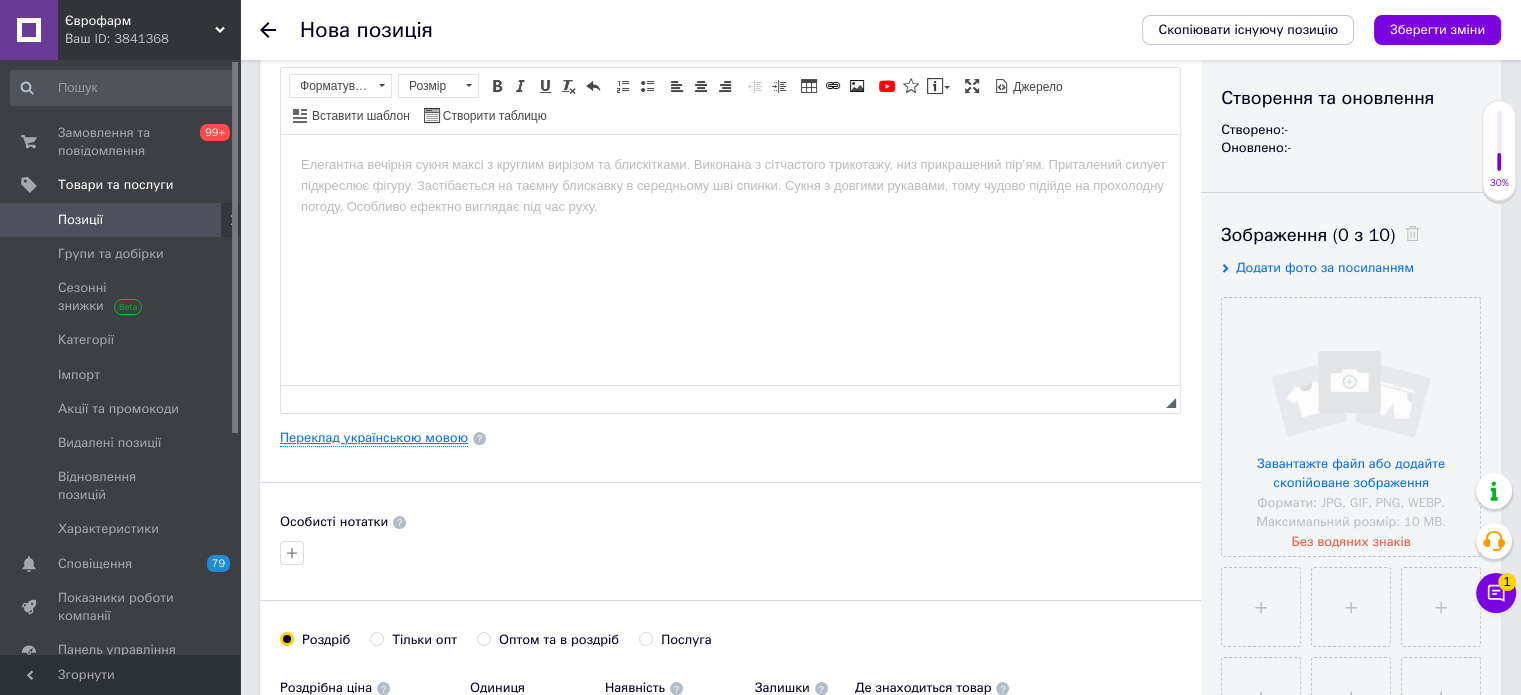 click on "Переклад українською мовою" at bounding box center [374, 438] 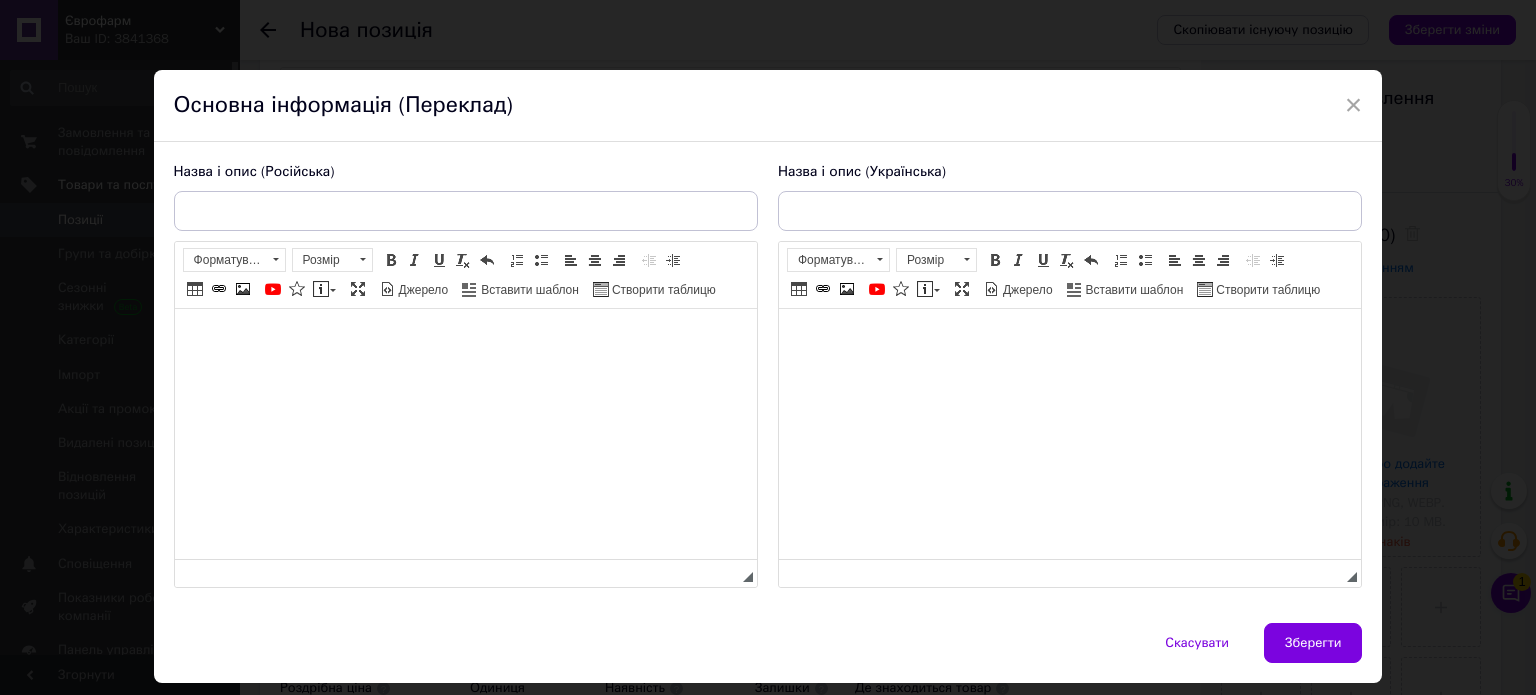 scroll, scrollTop: 0, scrollLeft: 0, axis: both 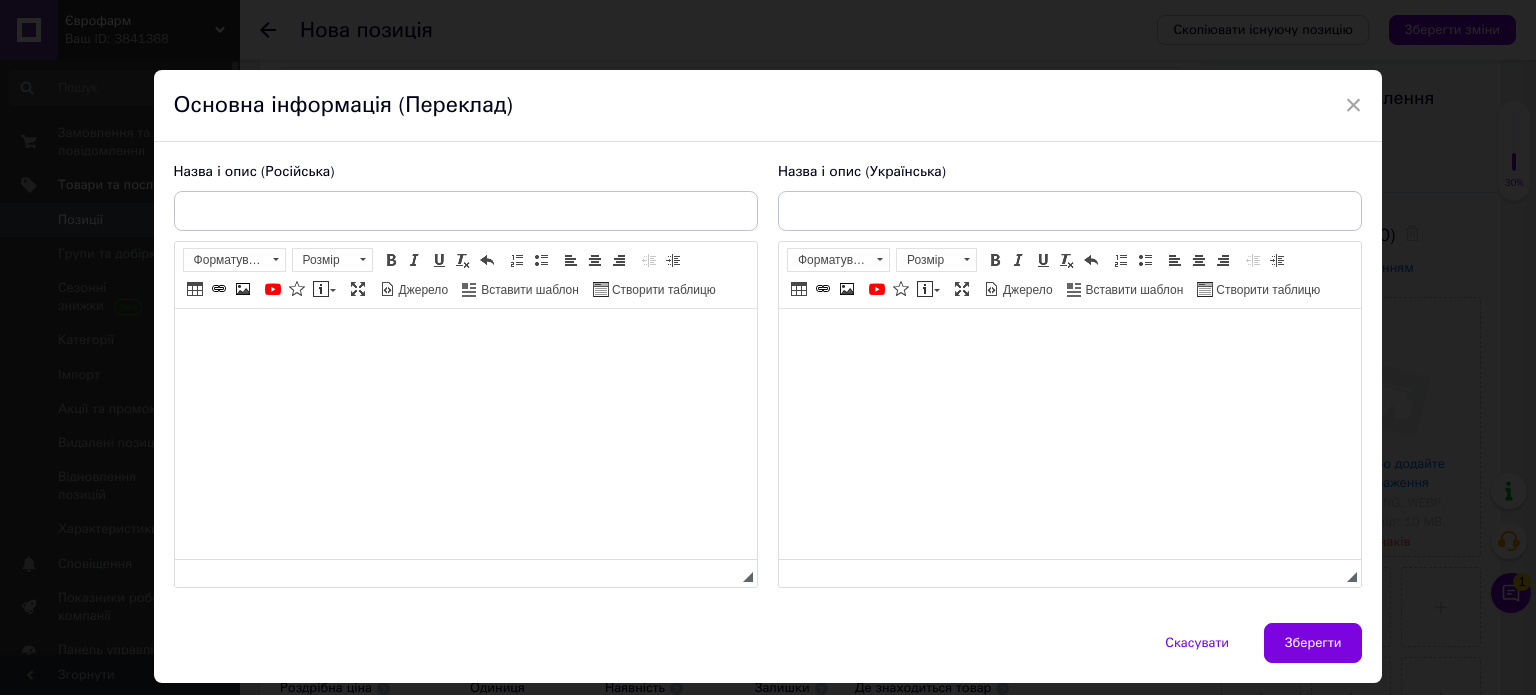 click at bounding box center (1069, 339) 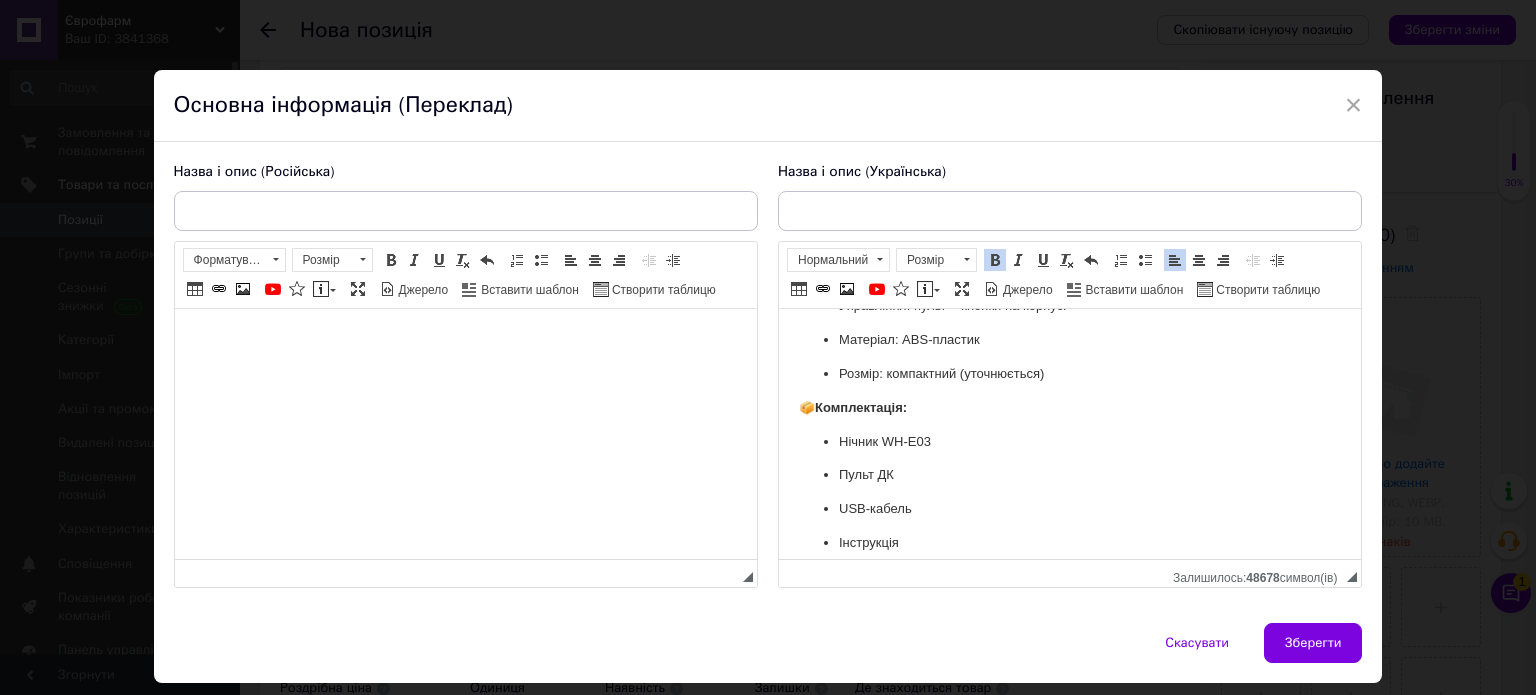 scroll, scrollTop: 504, scrollLeft: 0, axis: vertical 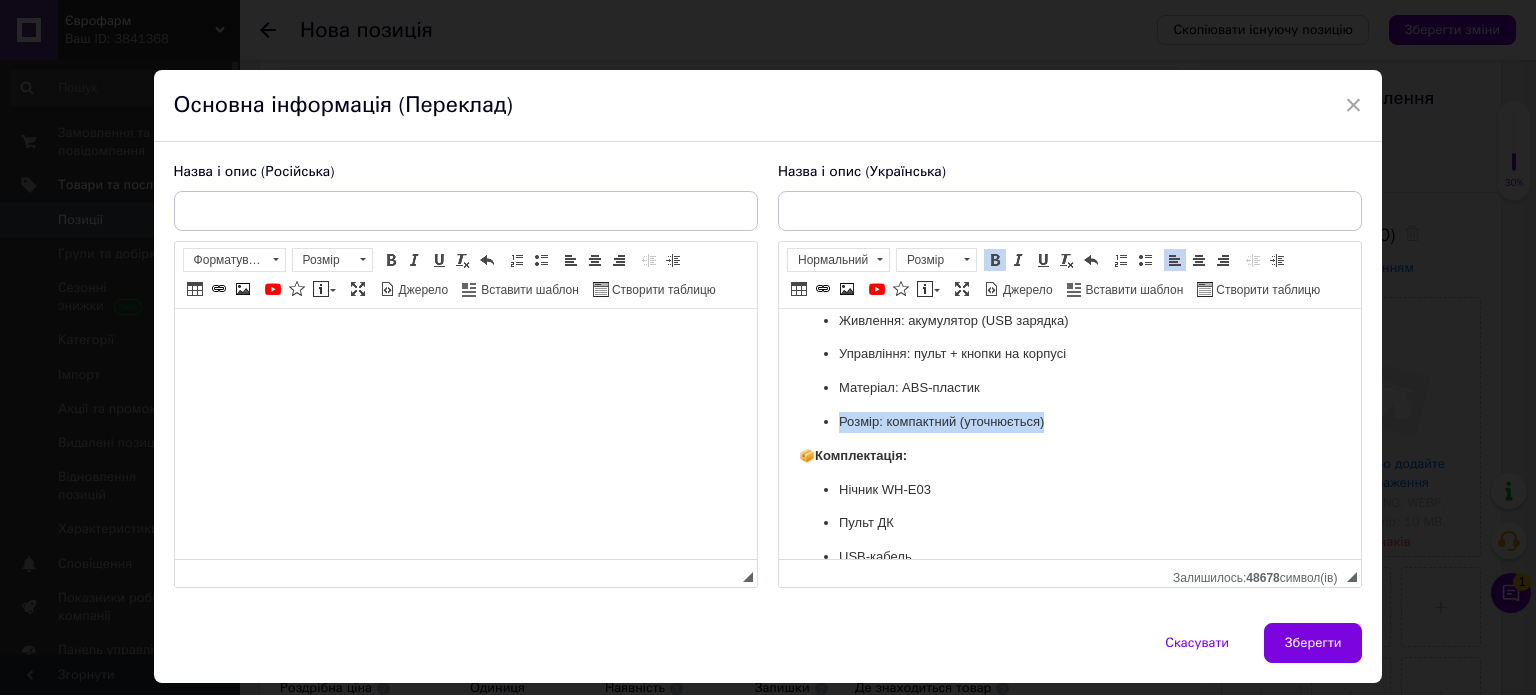 drag, startPoint x: 1064, startPoint y: 449, endPoint x: 788, endPoint y: 442, distance: 276.08875 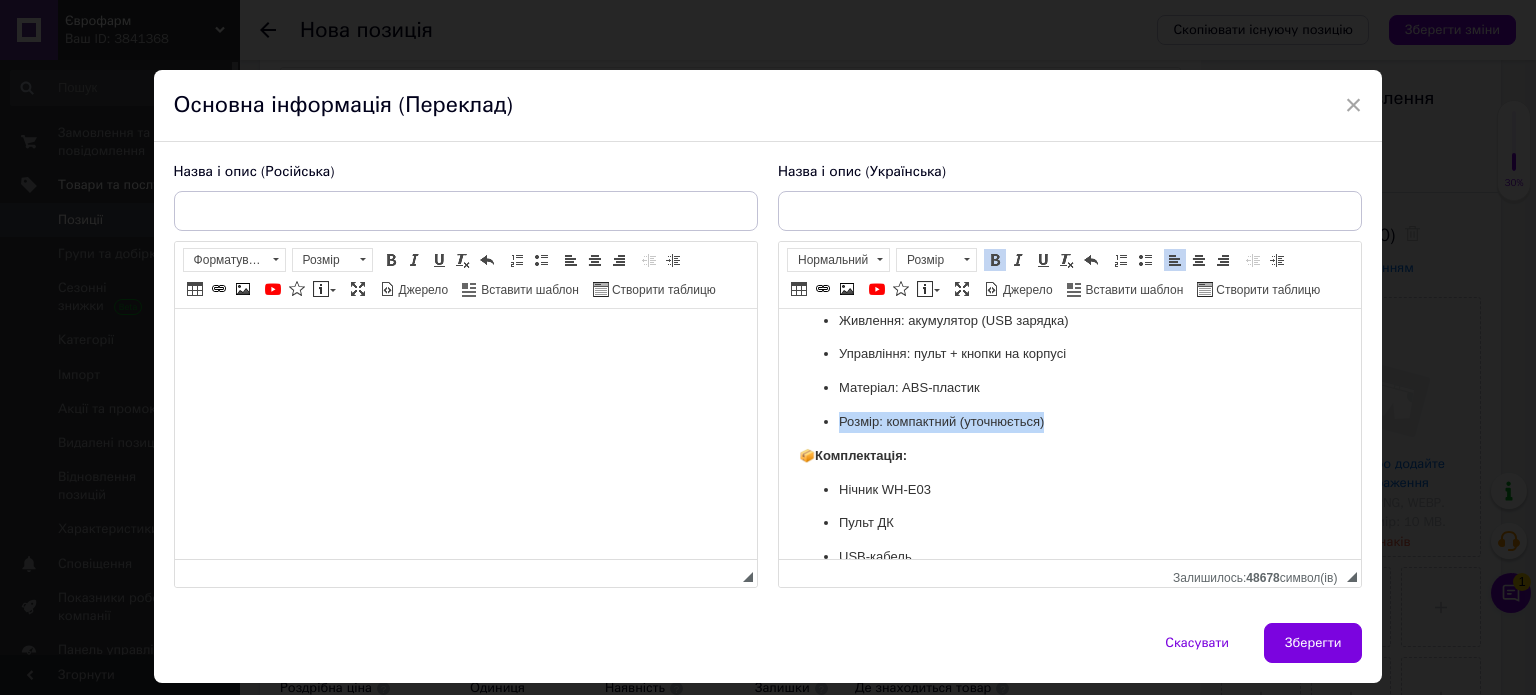 click on "🤖🌌  Музичний нічник-проєктор “Робот” WH-E03 — космічне шоу прямо у вашій кімнаті! Цей кумедний  нічник у формі робота  — справжній мультимедійний девайс: він проєктує зоряне небо, відтворює музику через Bluetooth і дарує заспокійливе LED-світло. Стильний, розумний і зручний — ідеальний варіант для дитячої, спальні або подарунка. 🌟  Переваги: 🎇  LED-проєкція зоряного неба  — кольорове підсвічування, динамічні ефекти 🎶  Bluetooth-колонка  — підключай смартфон і слухай улюблену музику або казки 🔋  Вбудований акумулятор  — заряджається через USB, працює автономно 🎮" at bounding box center [1069, 322] 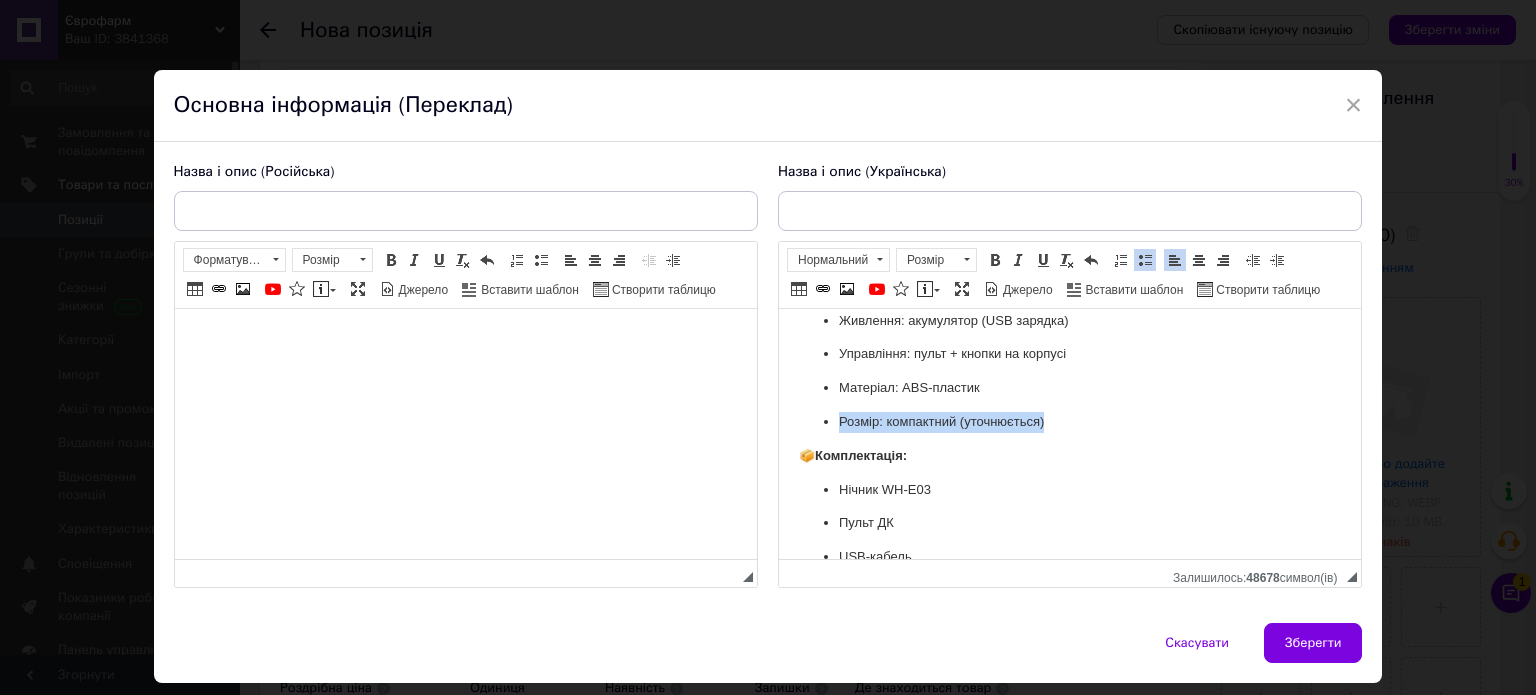 type 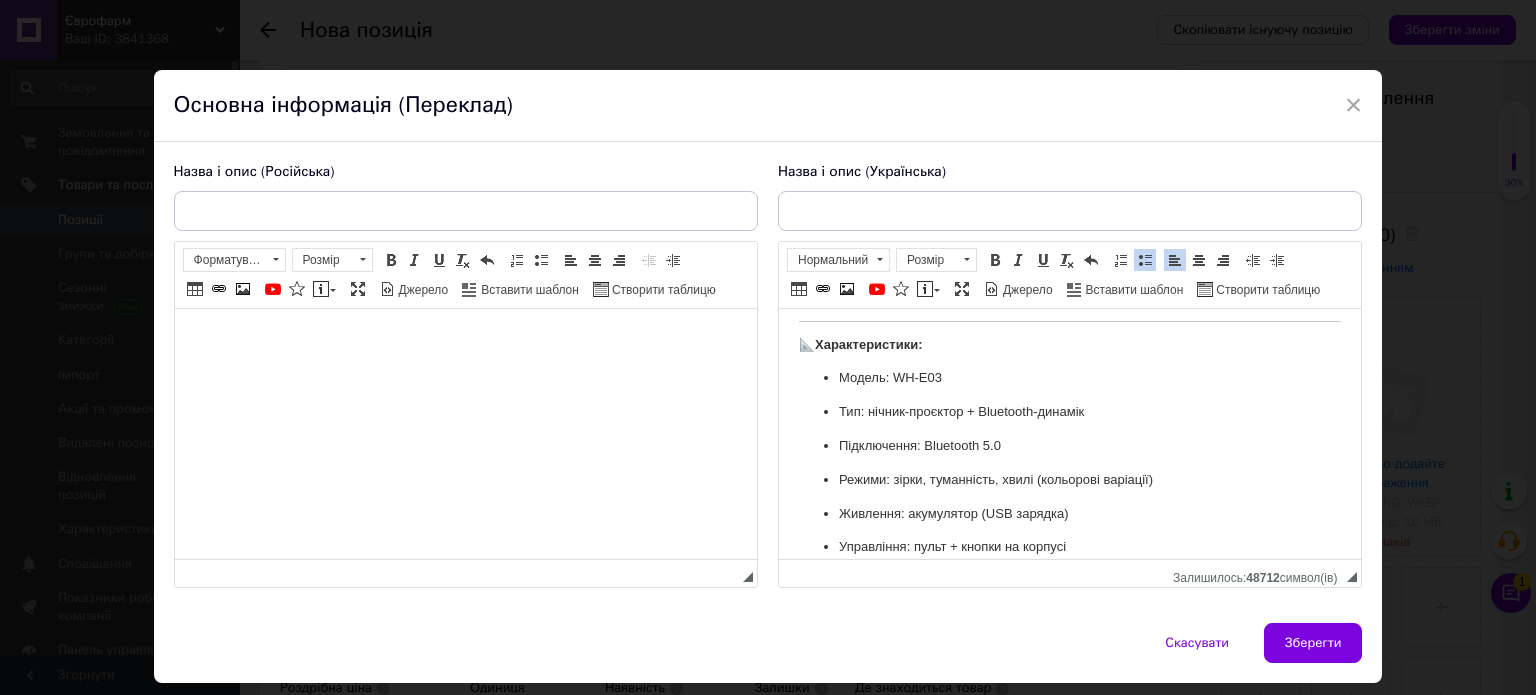 scroll, scrollTop: 304, scrollLeft: 0, axis: vertical 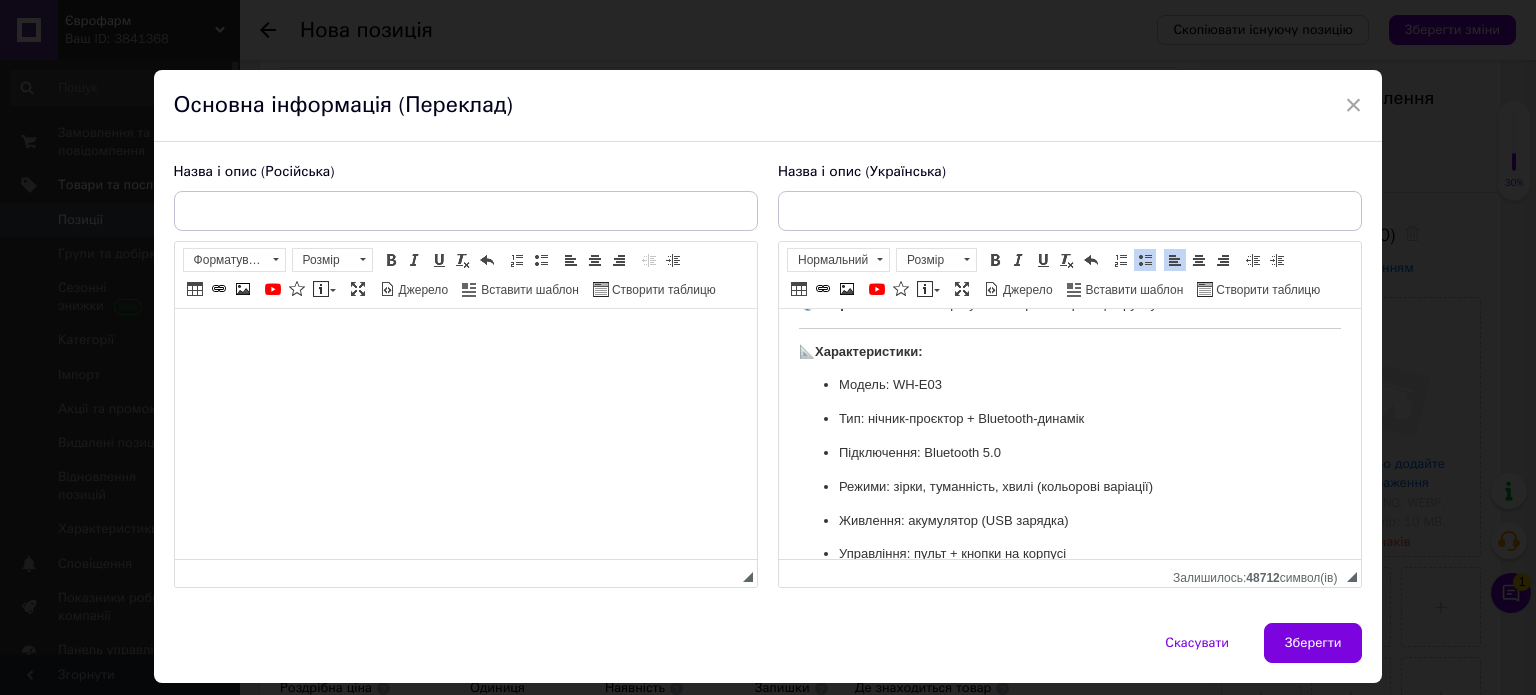 click on "Підключення: Bluetooth 5.0" at bounding box center [1069, 453] 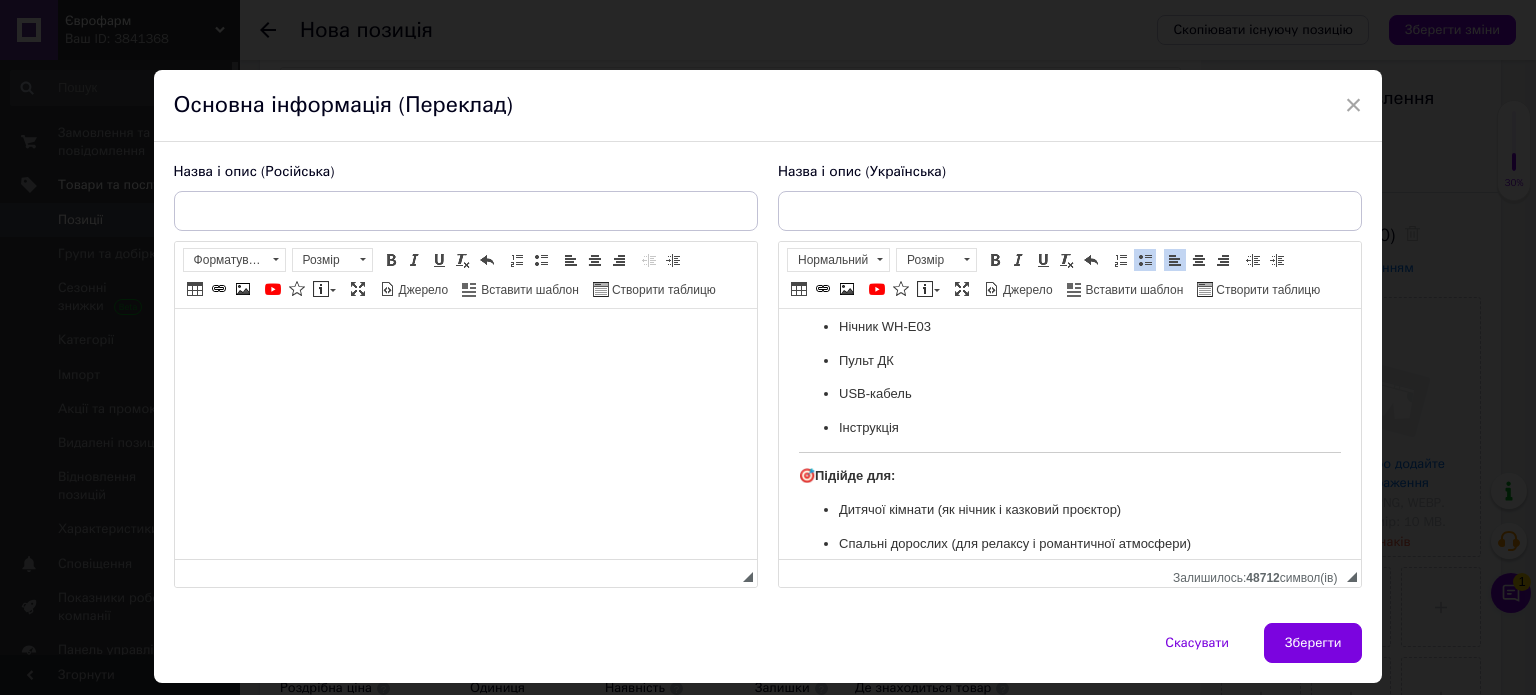 scroll, scrollTop: 770, scrollLeft: 0, axis: vertical 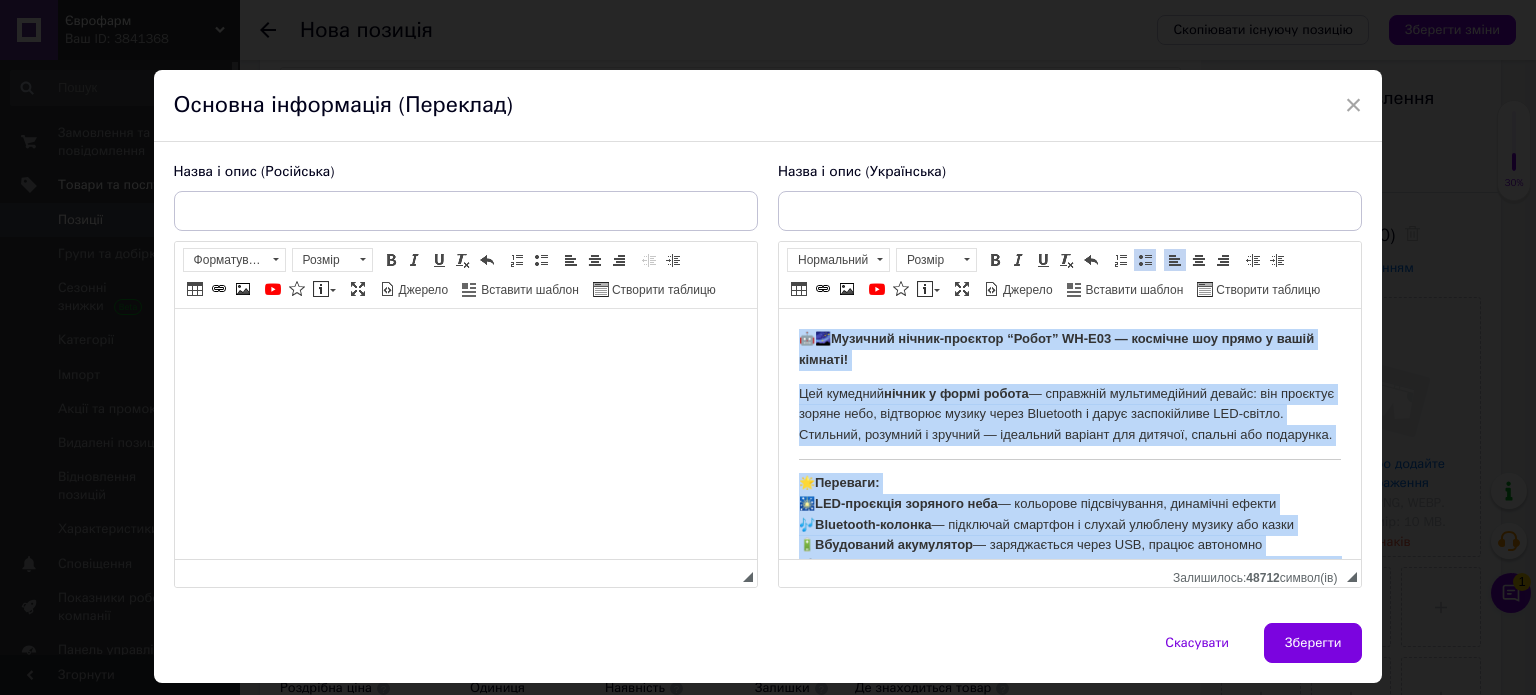 drag, startPoint x: 974, startPoint y: 525, endPoint x: 1605, endPoint y: 601, distance: 635.56036 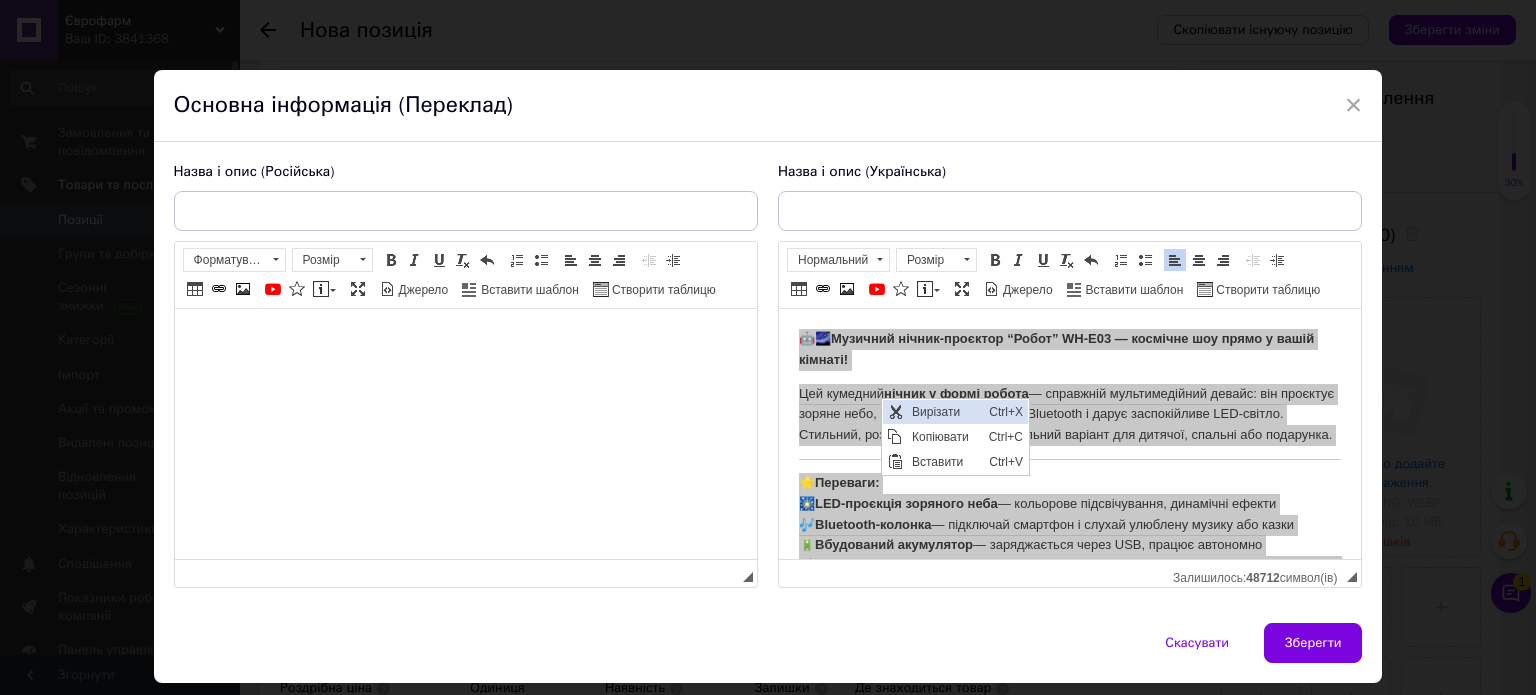 scroll, scrollTop: 0, scrollLeft: 0, axis: both 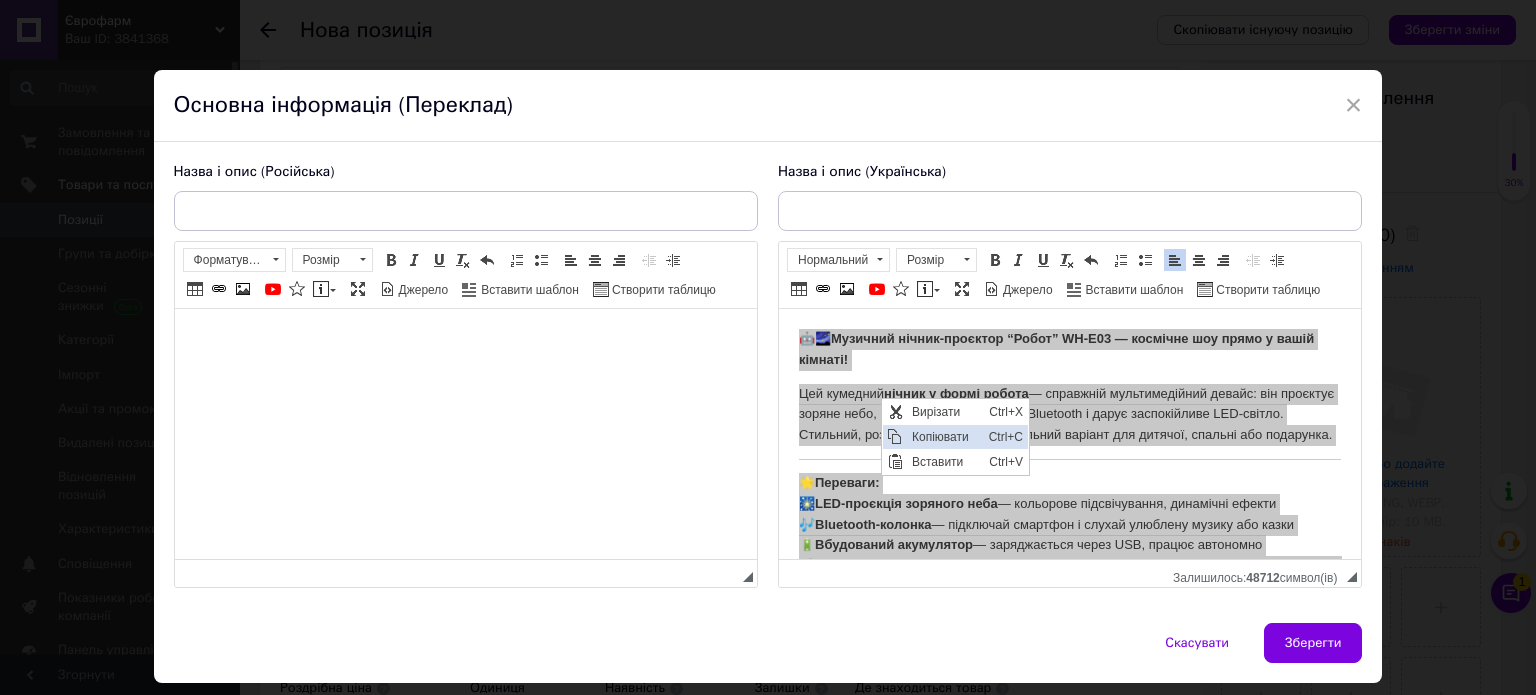 click on "Копіювати" at bounding box center [944, 436] 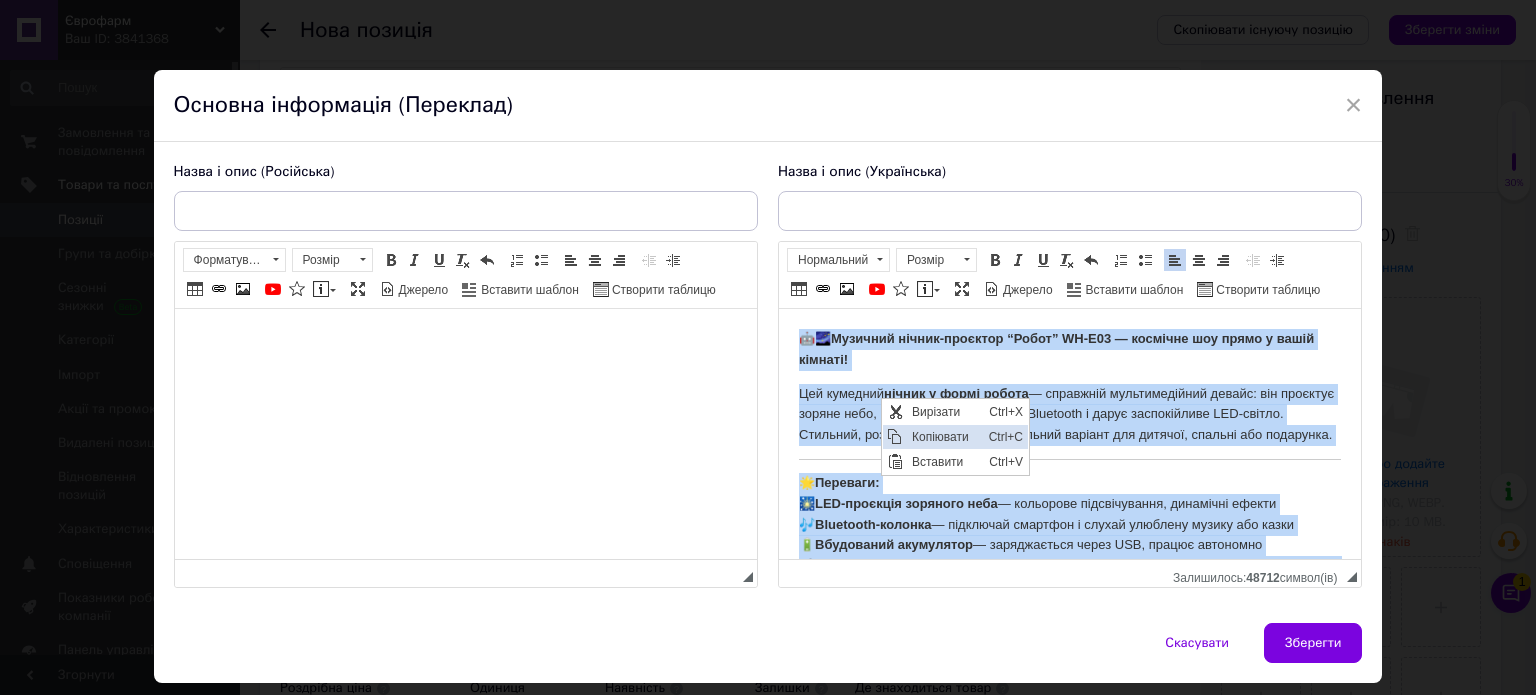 copy on "🤖🌌  Музичний нічник-проєктор “Робот” WH-E03 — космічне шоу прямо у вашій кімнаті! Цей кумедний  нічник у формі робота  — справжній мультимедійний девайс: він проєктує зоряне небо, відтворює музику через Bluetooth і дарує заспокійливе LED-світло. Стильний, розумний і зручний — ідеальний варіант для дитячої, спальні або подарунка. 🌟  Переваги: 🎇  LED-проєкція зоряного неба  — кольорове підсвічування, динамічні ефекти 🎶  Bluetooth-колонка  — підключай смартфон і слухай улюблену музику або казки 🔋  Вбудований акумулятор  — заряджається через USB, працює автономно 🎮  Пульт дистанційного керування  — зручно перемикати режими, змінювати яскравість і звук 🌀  Обертання голови  — регулюй напрямок проєкції вручну 📐  Характеристики: Модель: WH-E03 Тип: нічник-проєктор + Bluetooth-динамік Підключення: Bluetooth 4 .0 Режими: зірки, туманність, хвилі (кольорові варіації) Живлення: акумулятор (USB зарядка) Управління: пульт + кнопки на корпусі Матеріал: ABS-пластик 📦  Комплектація: Нічник WH-E03 Пульт ДК USB-кабель Інстру..." 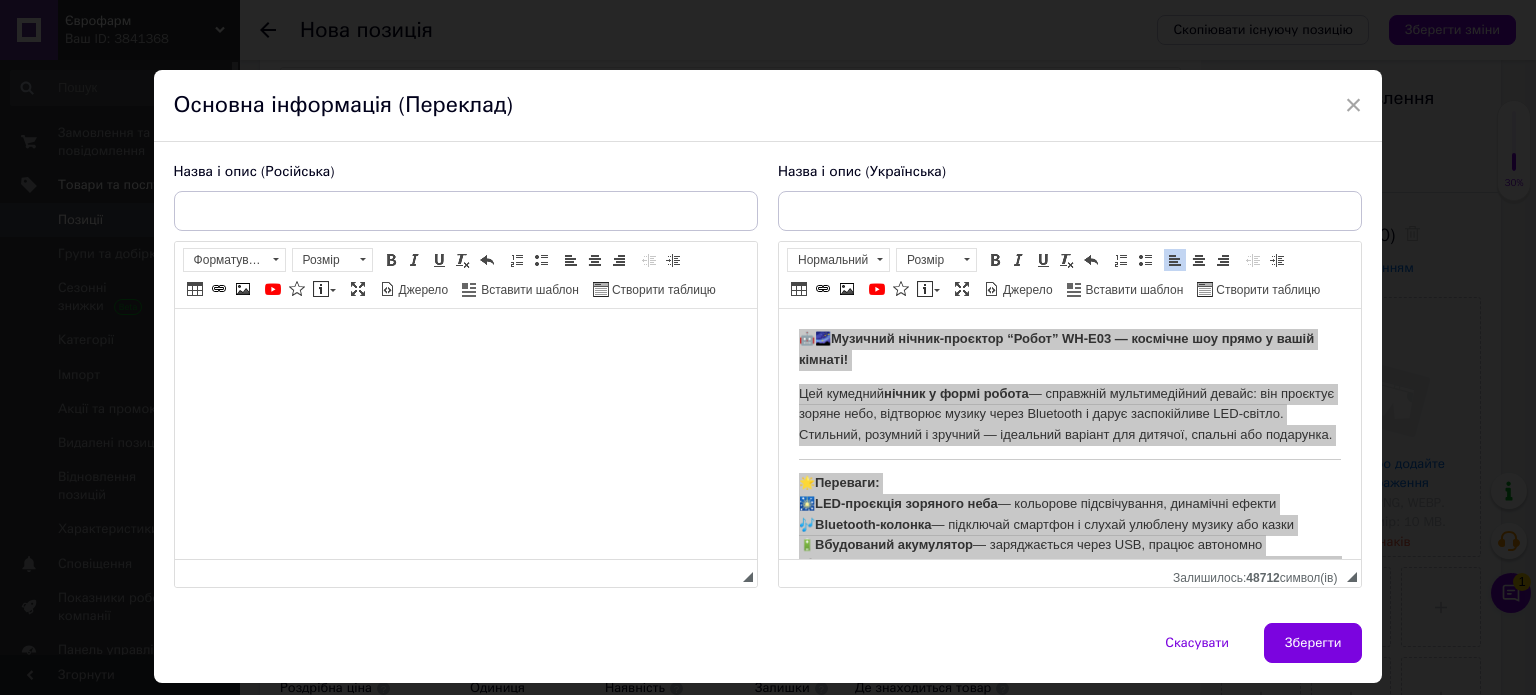 click at bounding box center [465, 339] 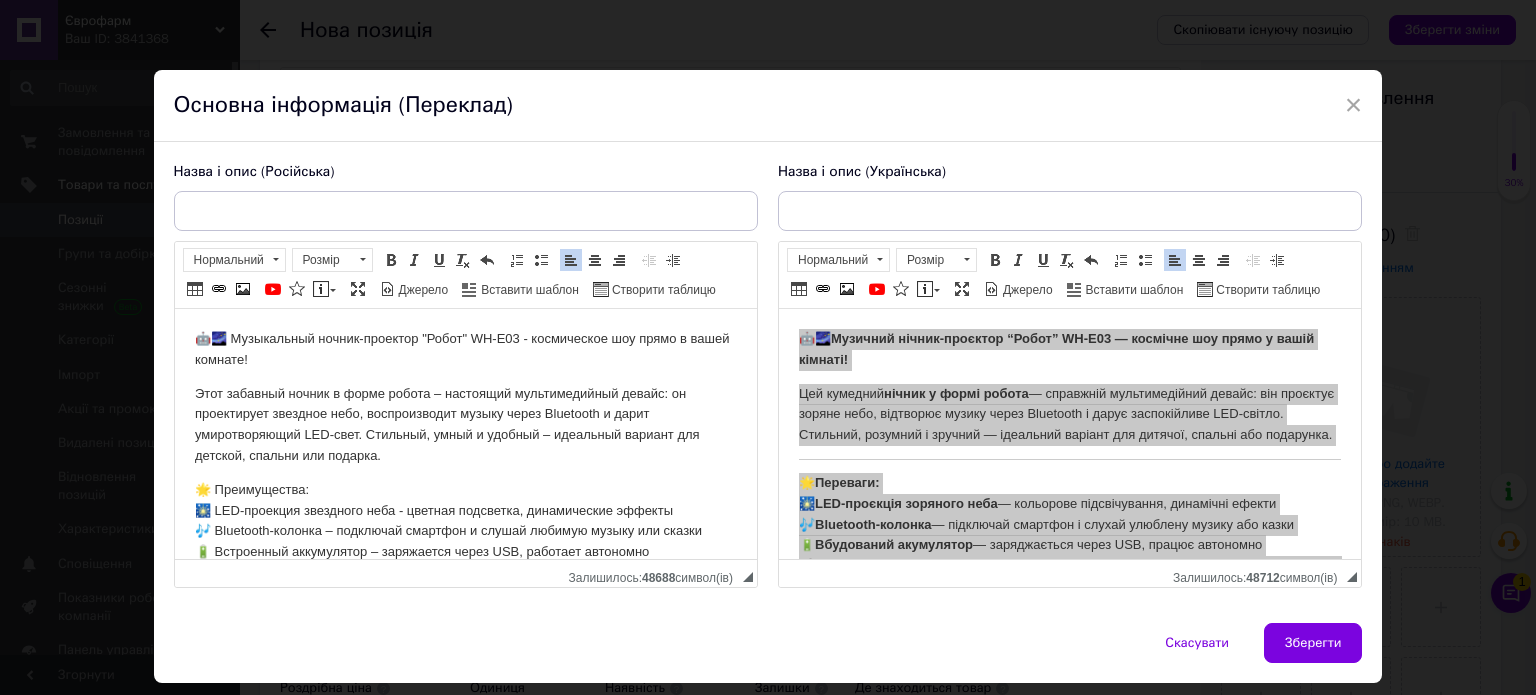 scroll, scrollTop: 692, scrollLeft: 0, axis: vertical 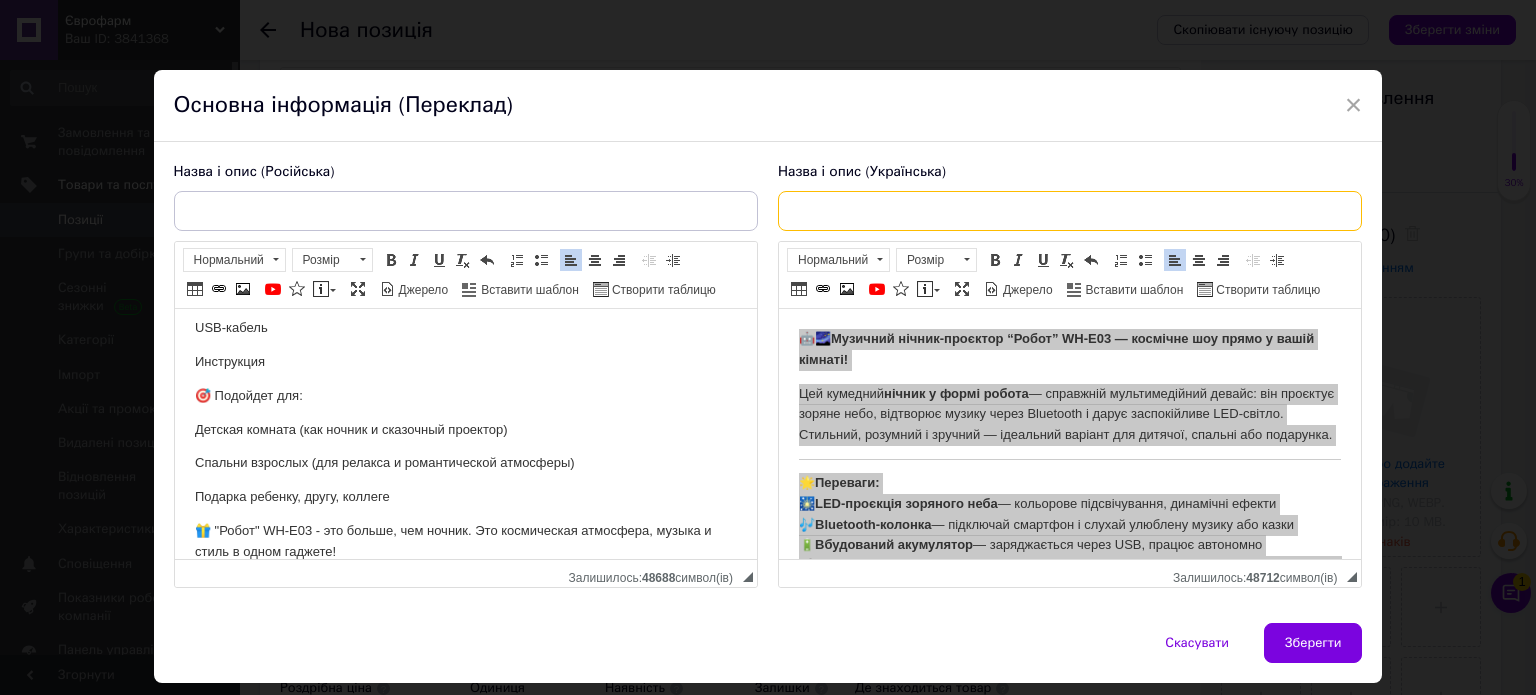 click at bounding box center (1070, 211) 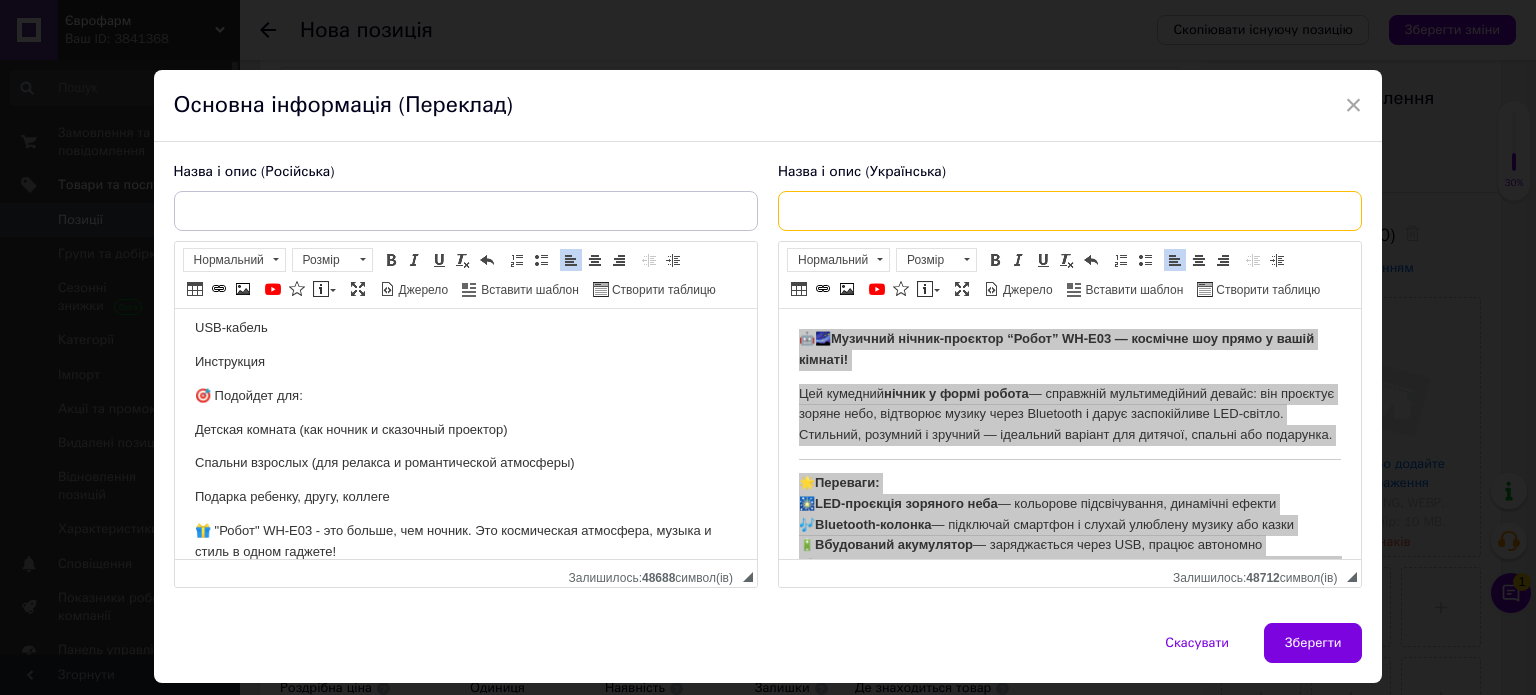 paste on "Проектор-нічник "Робот" WH-E03 музичний акумуляторний з Bluetooth та LED-підсвічуванням" 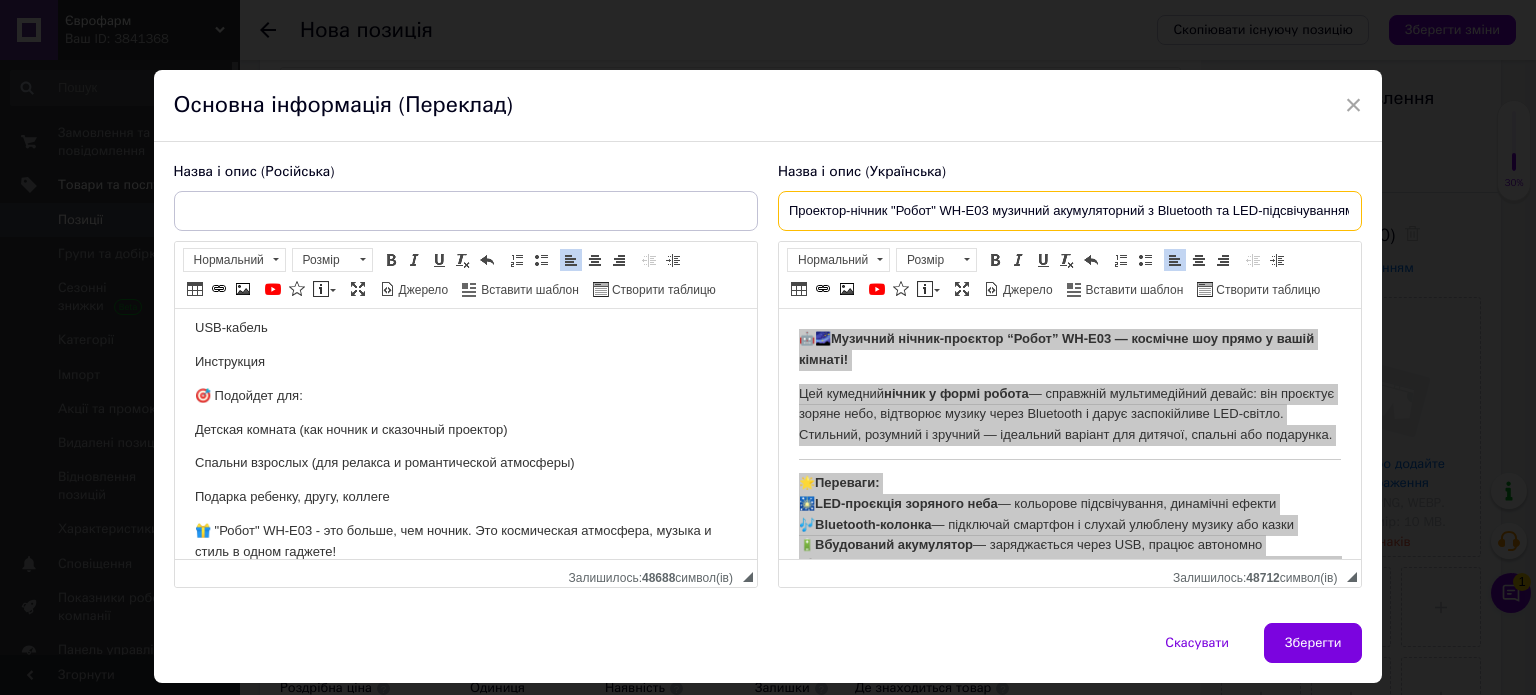 scroll, scrollTop: 0, scrollLeft: 5, axis: horizontal 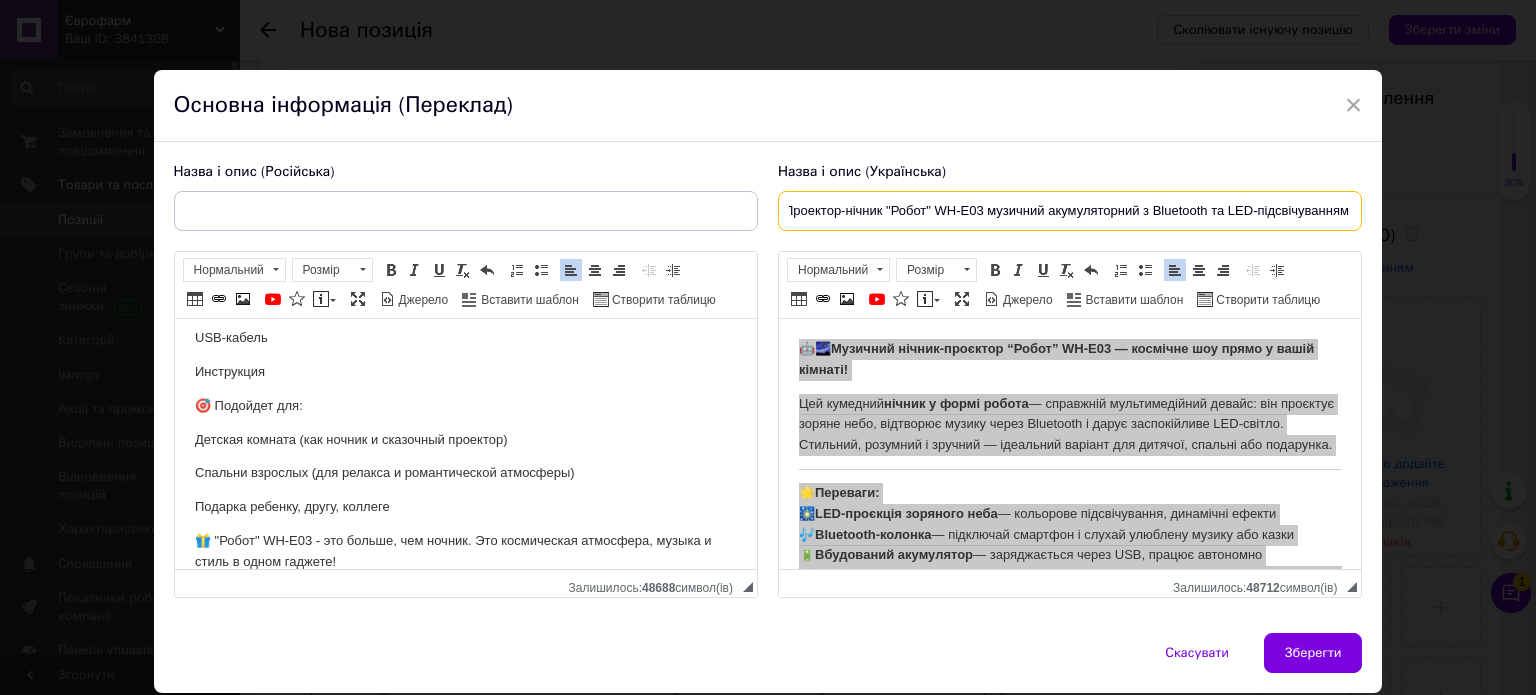 type on "Проектор-нічник "Робот" WH-E03 музичний акумуляторний з Bluetooth та LED-підсвічуванням" 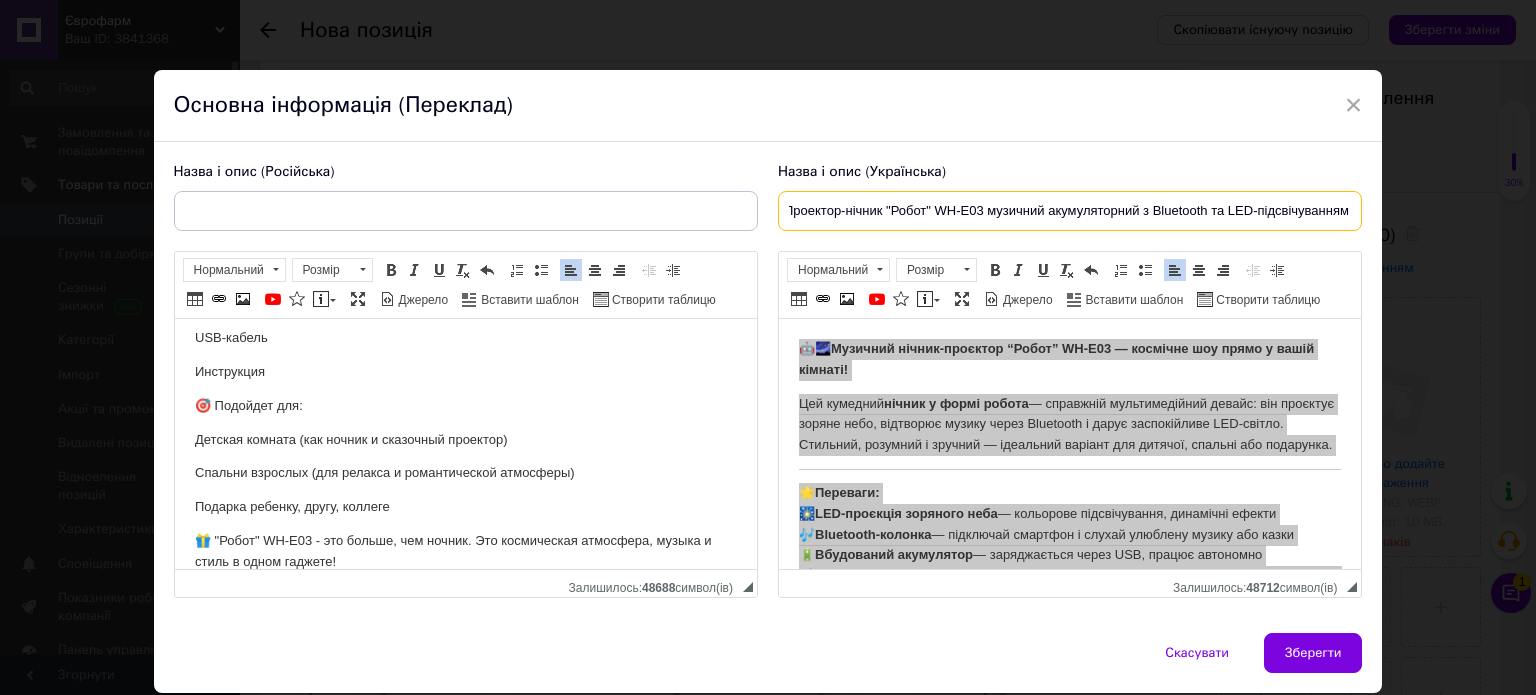 scroll, scrollTop: 0, scrollLeft: 0, axis: both 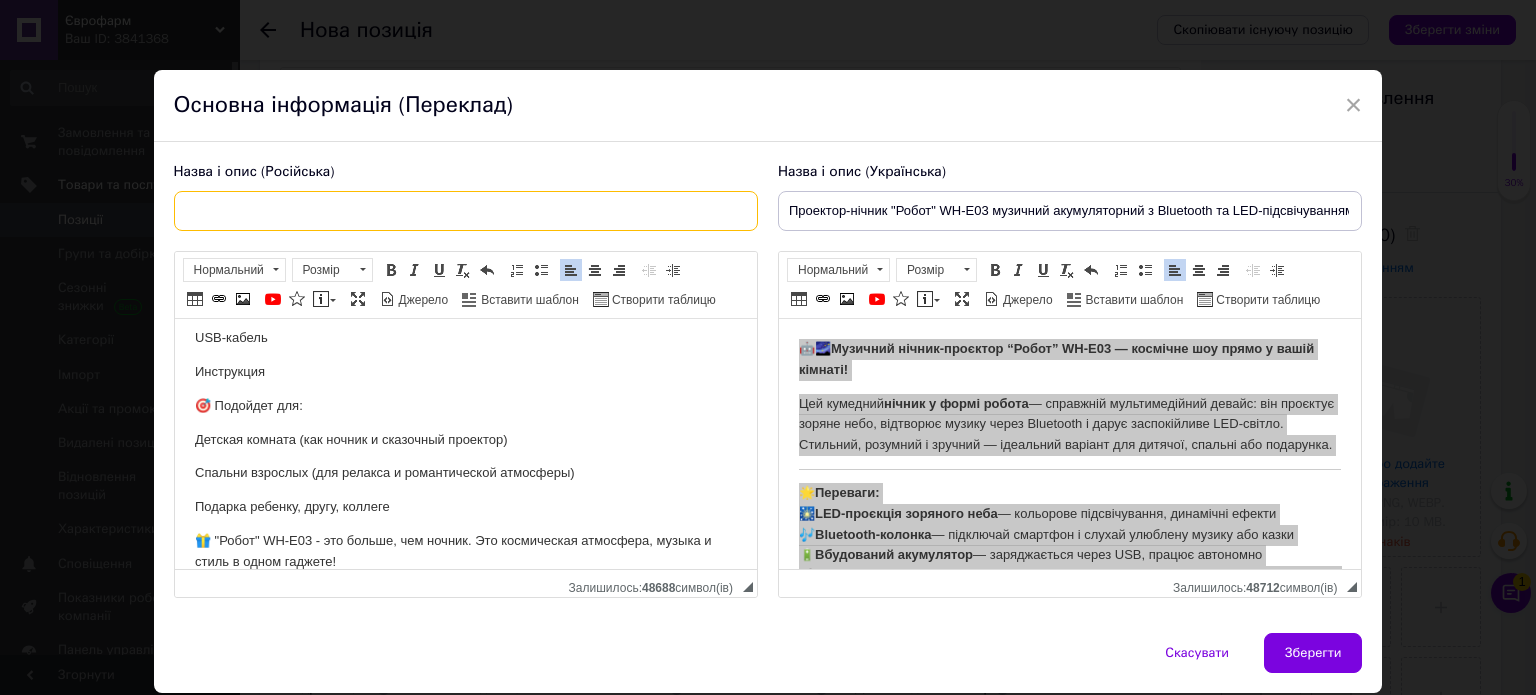 click at bounding box center [466, 211] 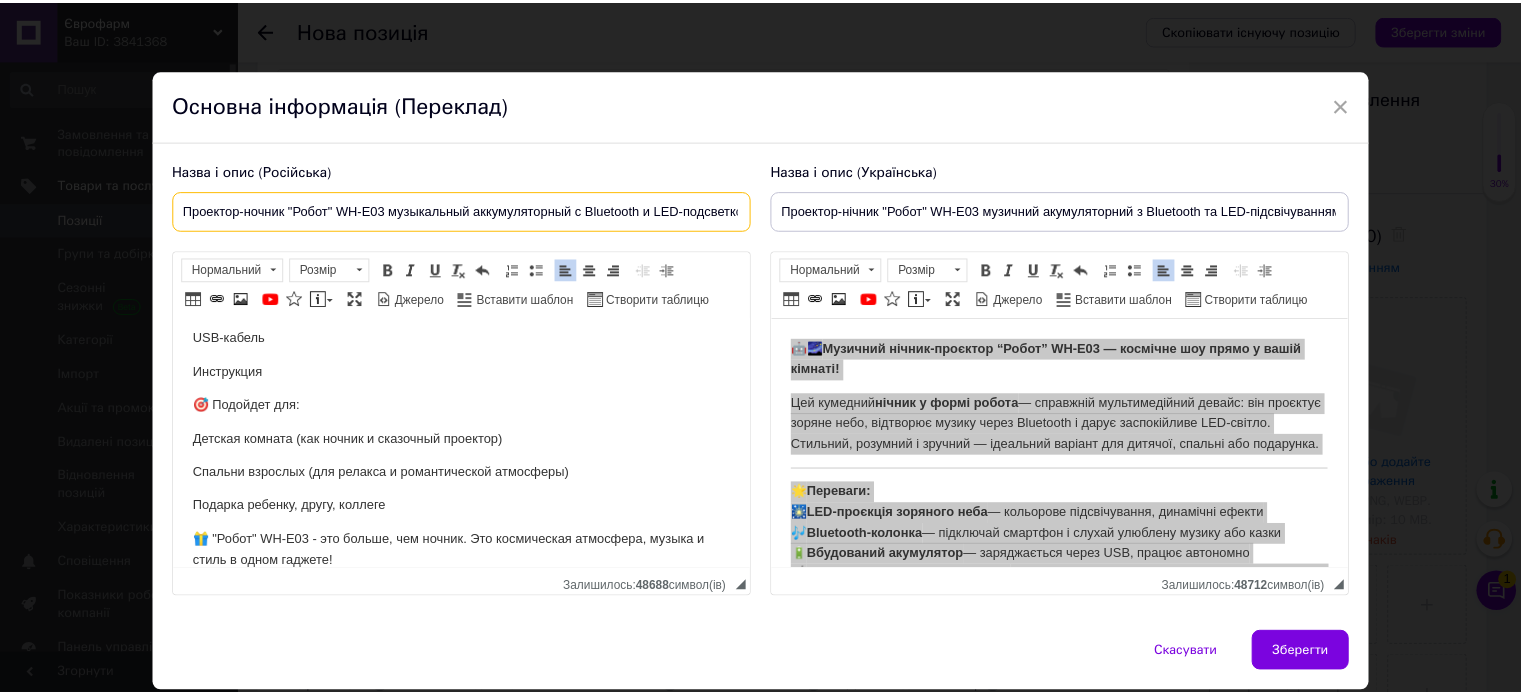 scroll, scrollTop: 0, scrollLeft: 14, axis: horizontal 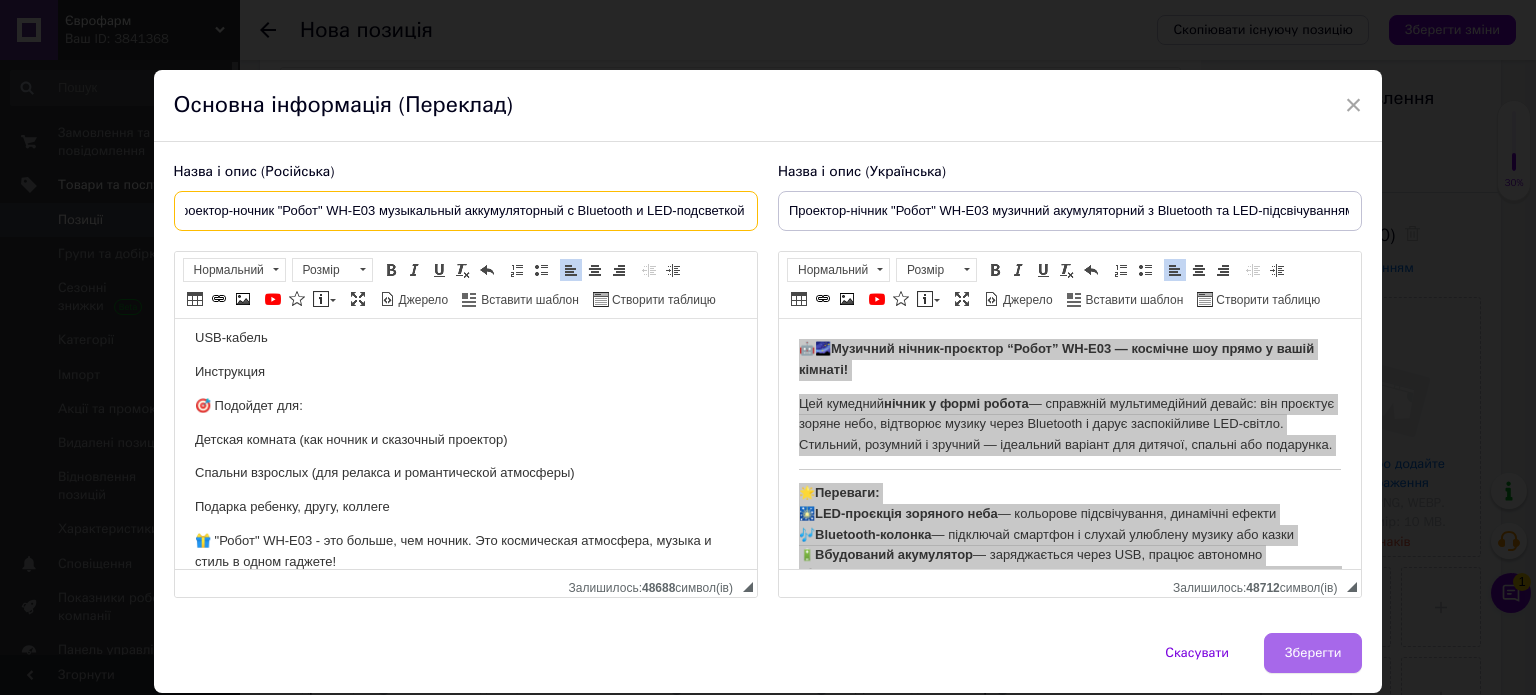 type on "Проектор-ночник "Робот" WH-E03 музыкальный аккумуляторный с Bluetooth и LED-подсветкой" 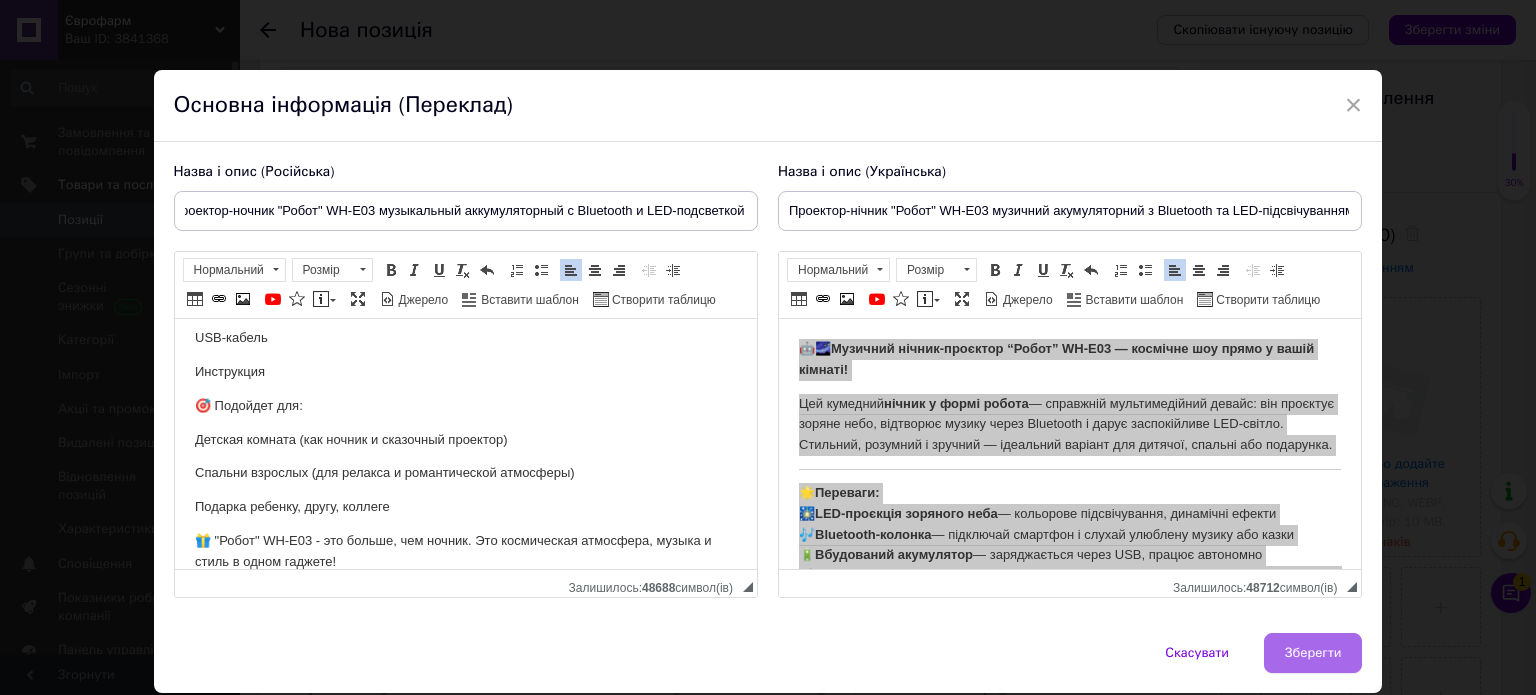 click on "Зберегти" at bounding box center (1313, 653) 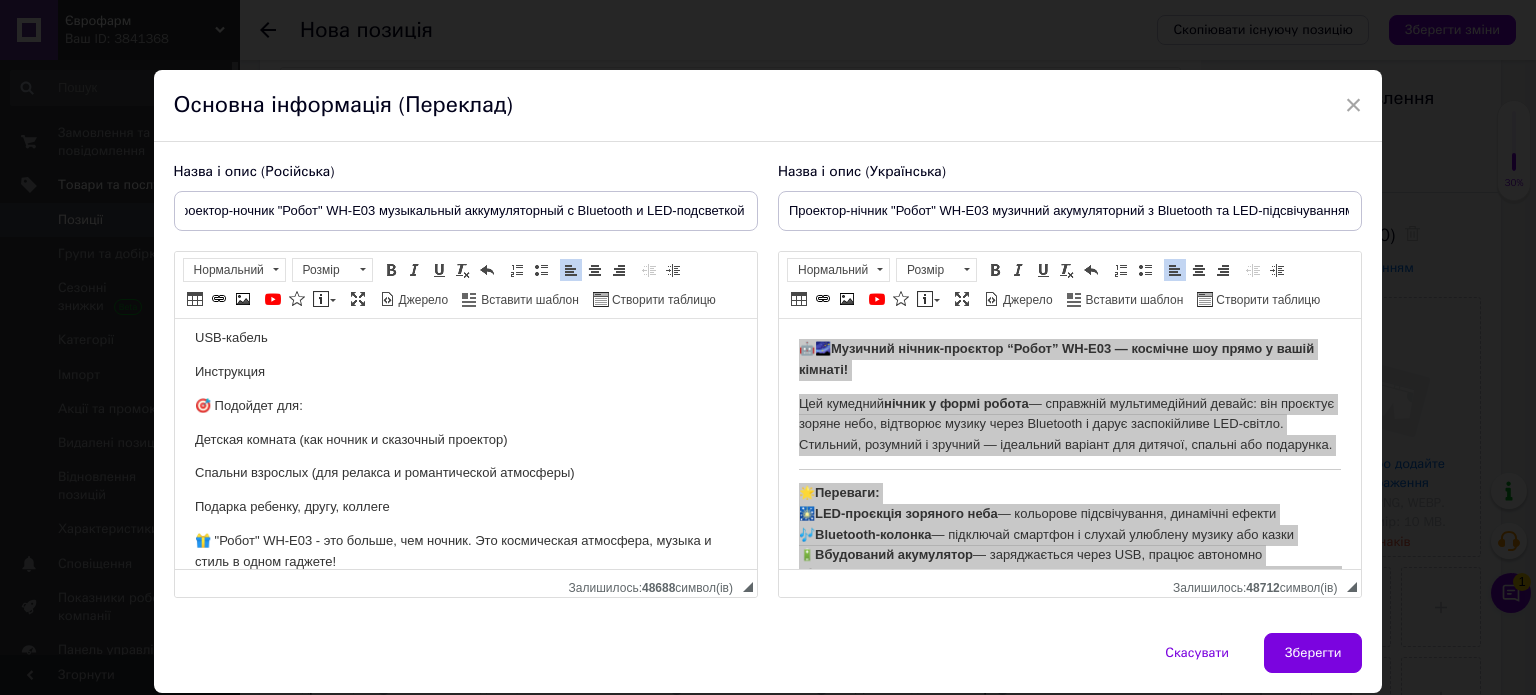 type on "Проектор-ночник "Робот" WH-E03 музыкальный аккумуляторный с Bluetooth и LED-подсветкой" 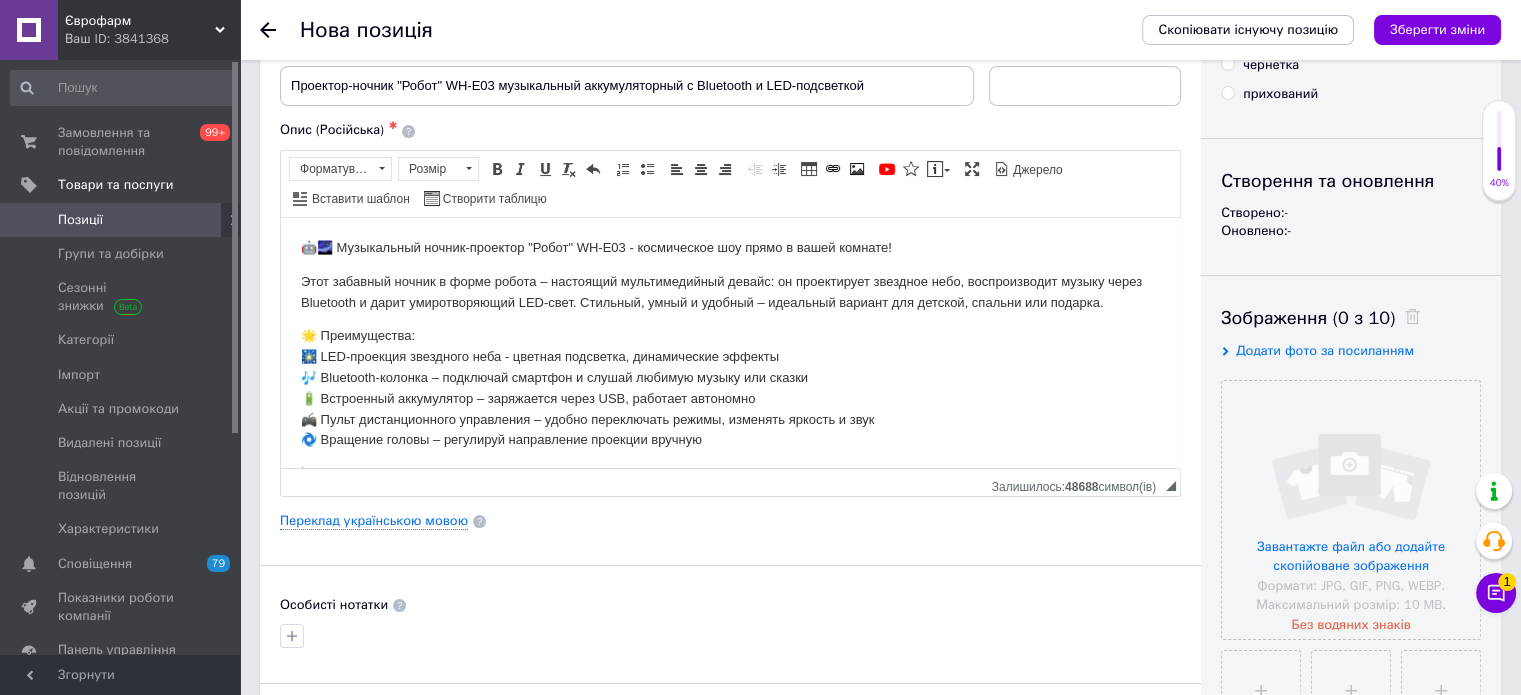 scroll, scrollTop: 300, scrollLeft: 0, axis: vertical 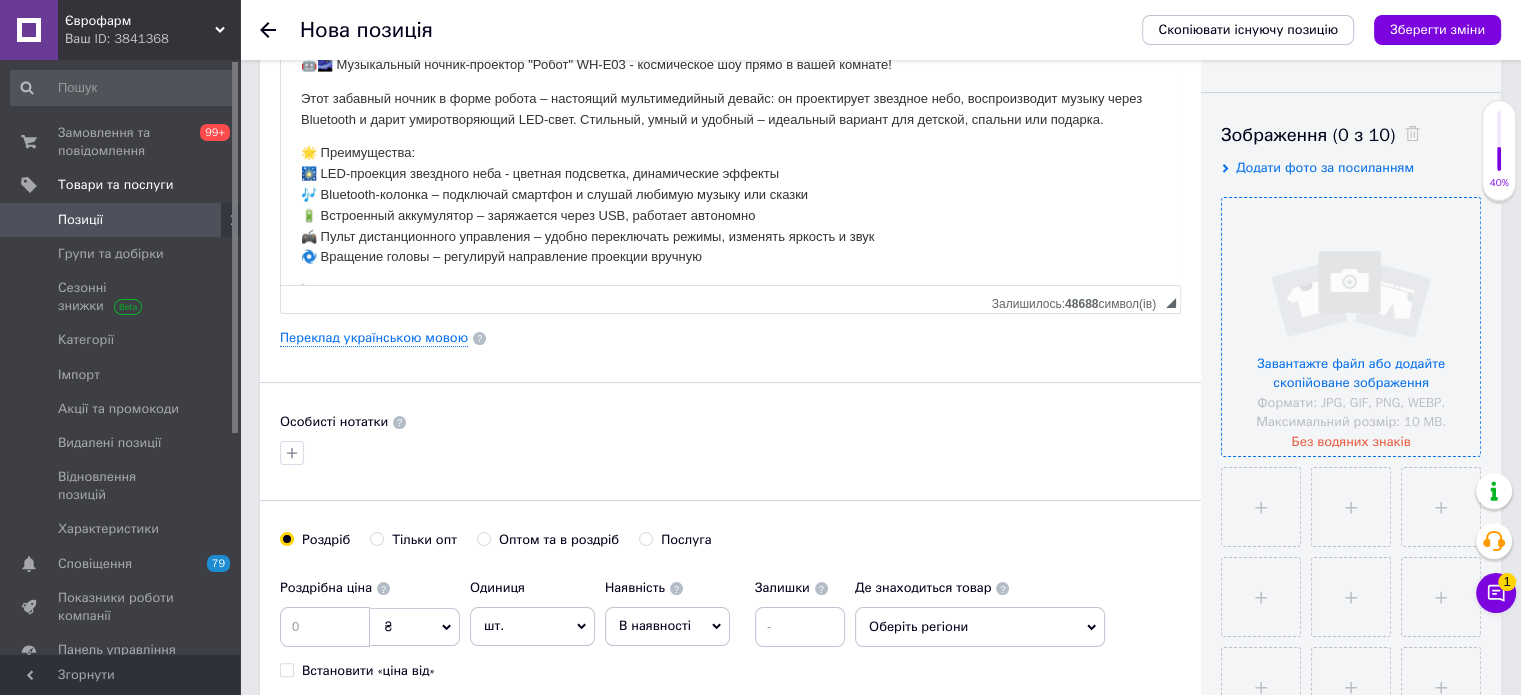 click at bounding box center [1351, 327] 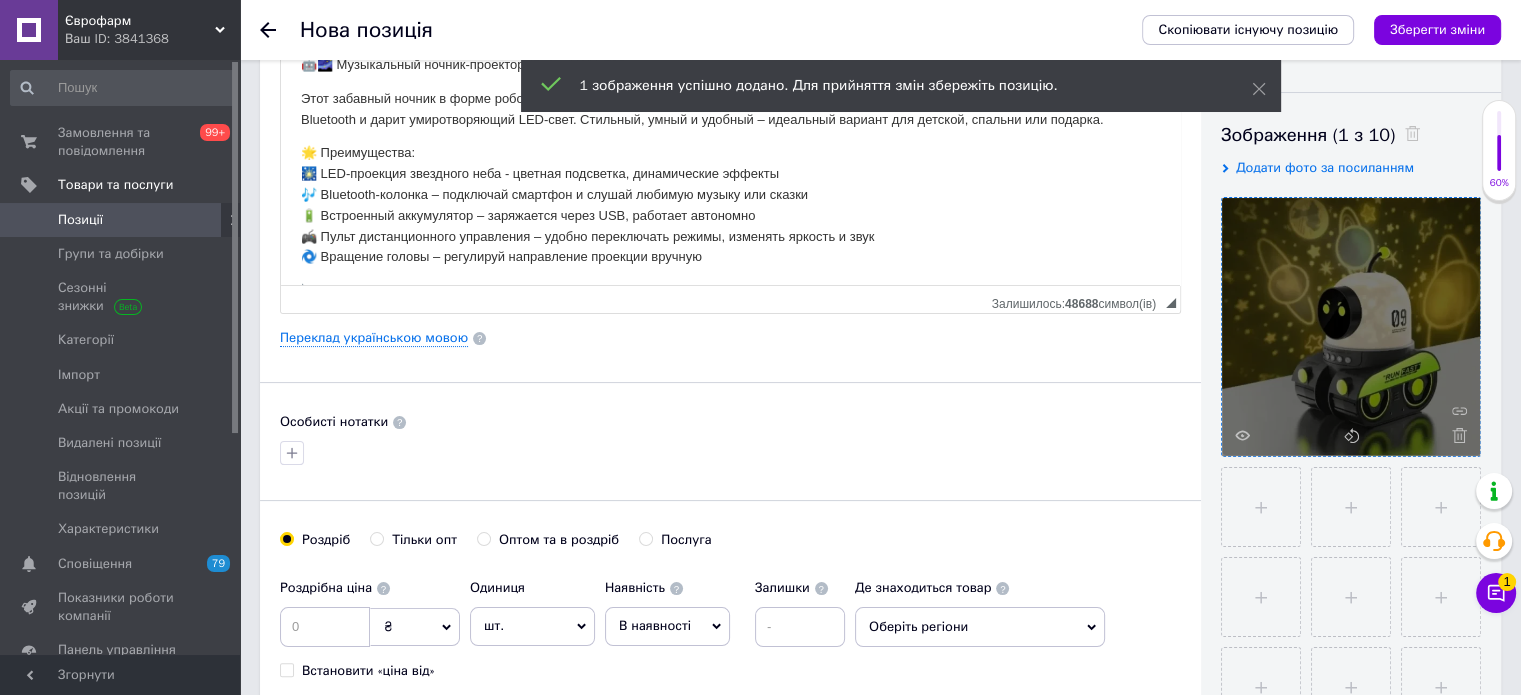click at bounding box center (1261, 507) 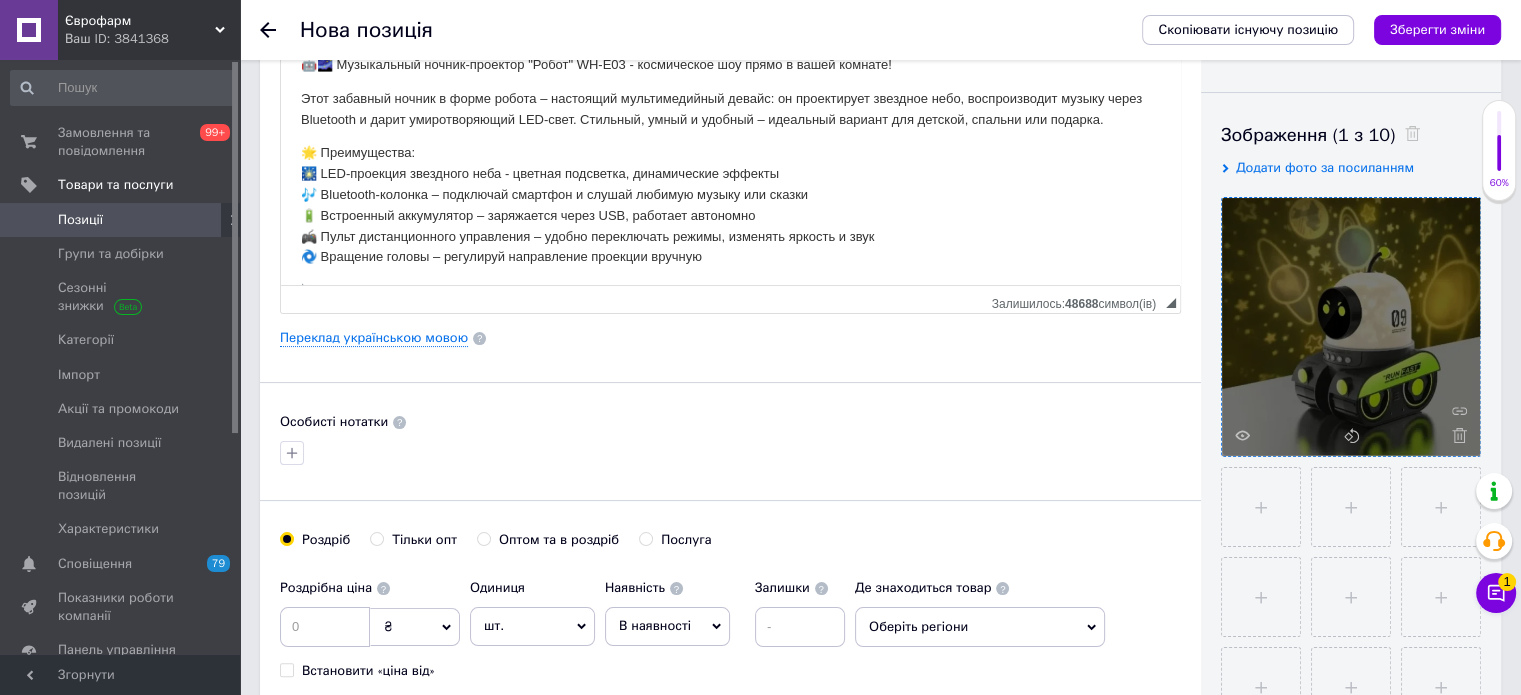 type on "C:\fakepath\6478226676-w640-h640-proektor-nochnik-robot-wh-e03.webp" 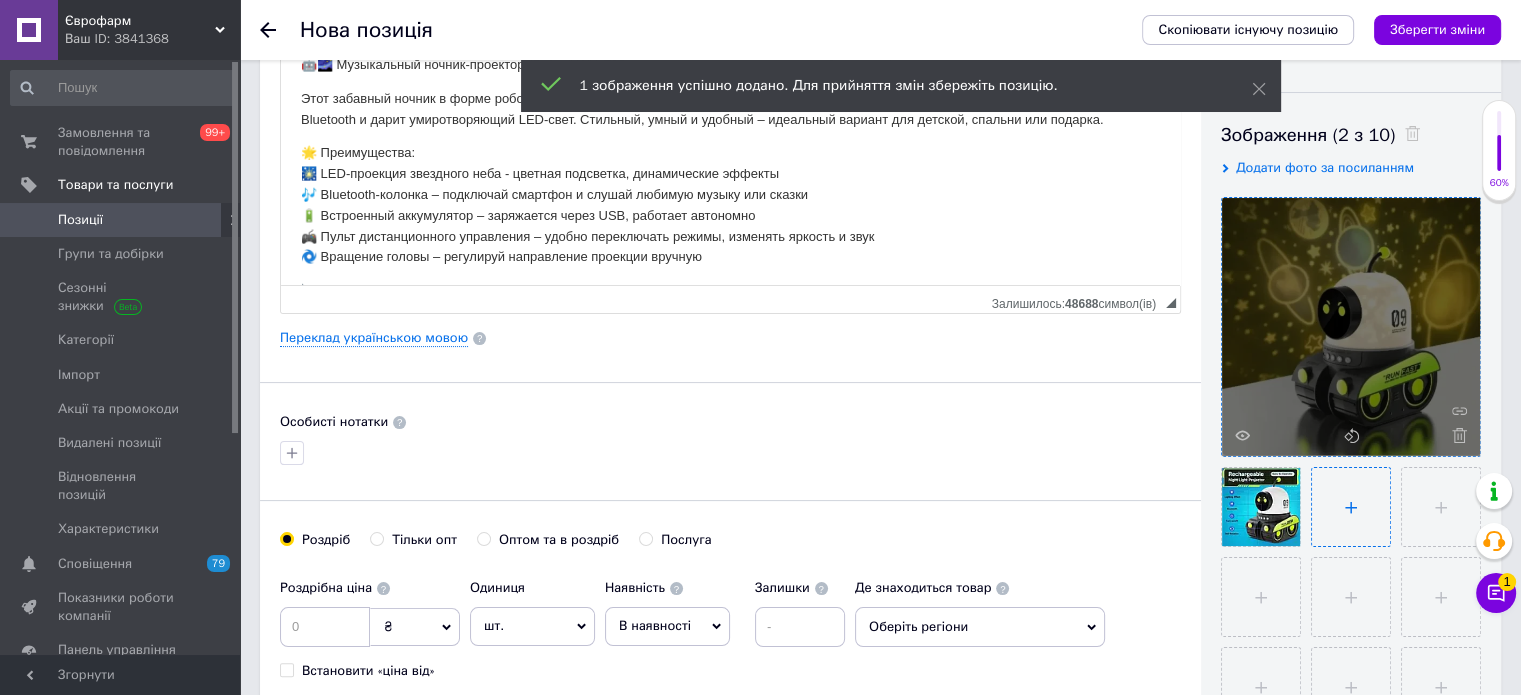 click at bounding box center [1351, 507] 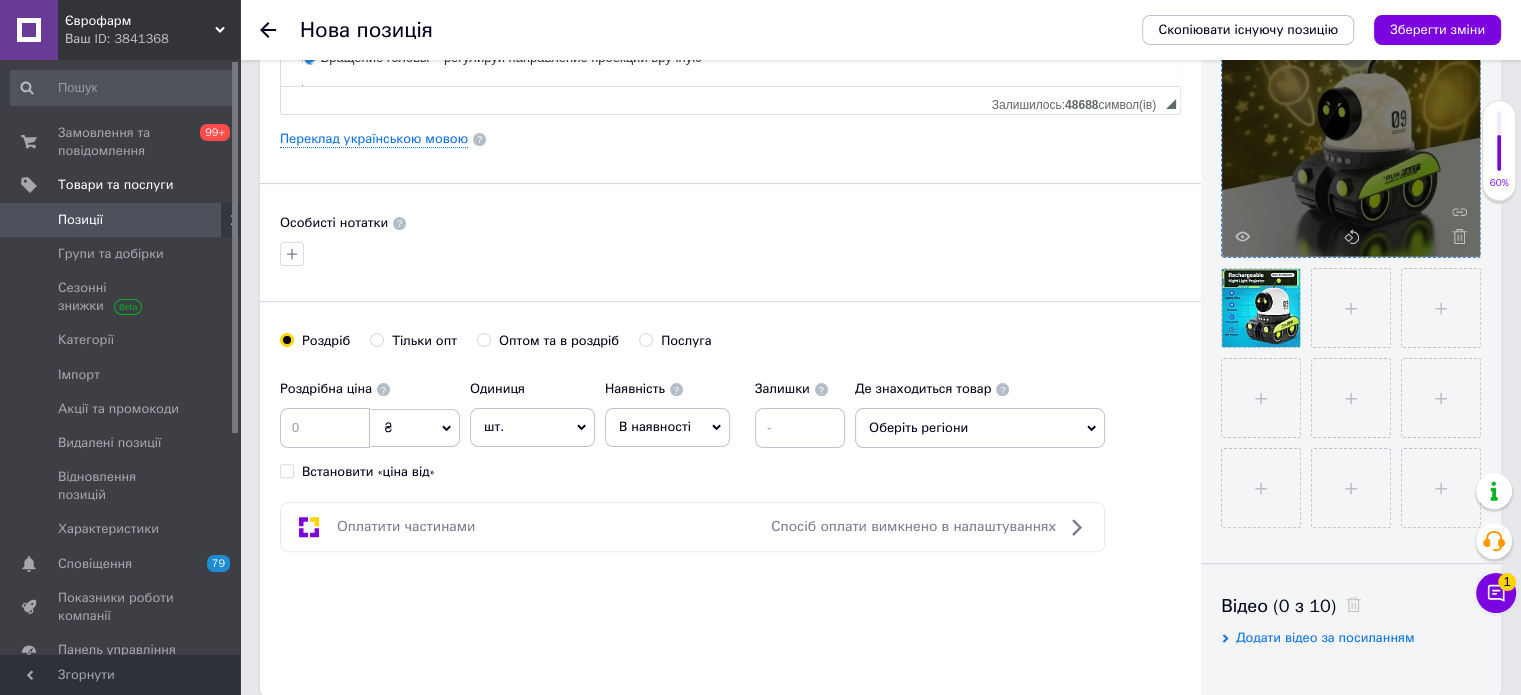 scroll, scrollTop: 500, scrollLeft: 0, axis: vertical 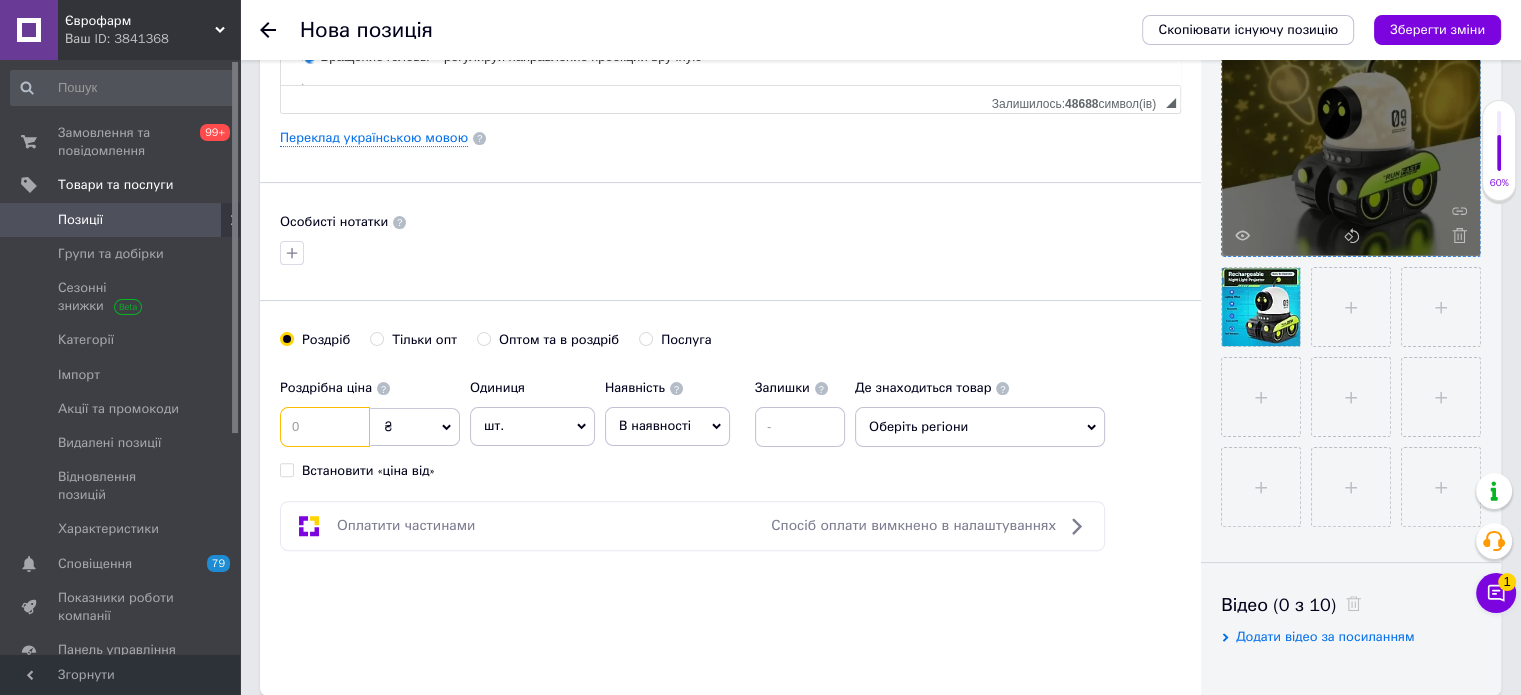 click at bounding box center [325, 427] 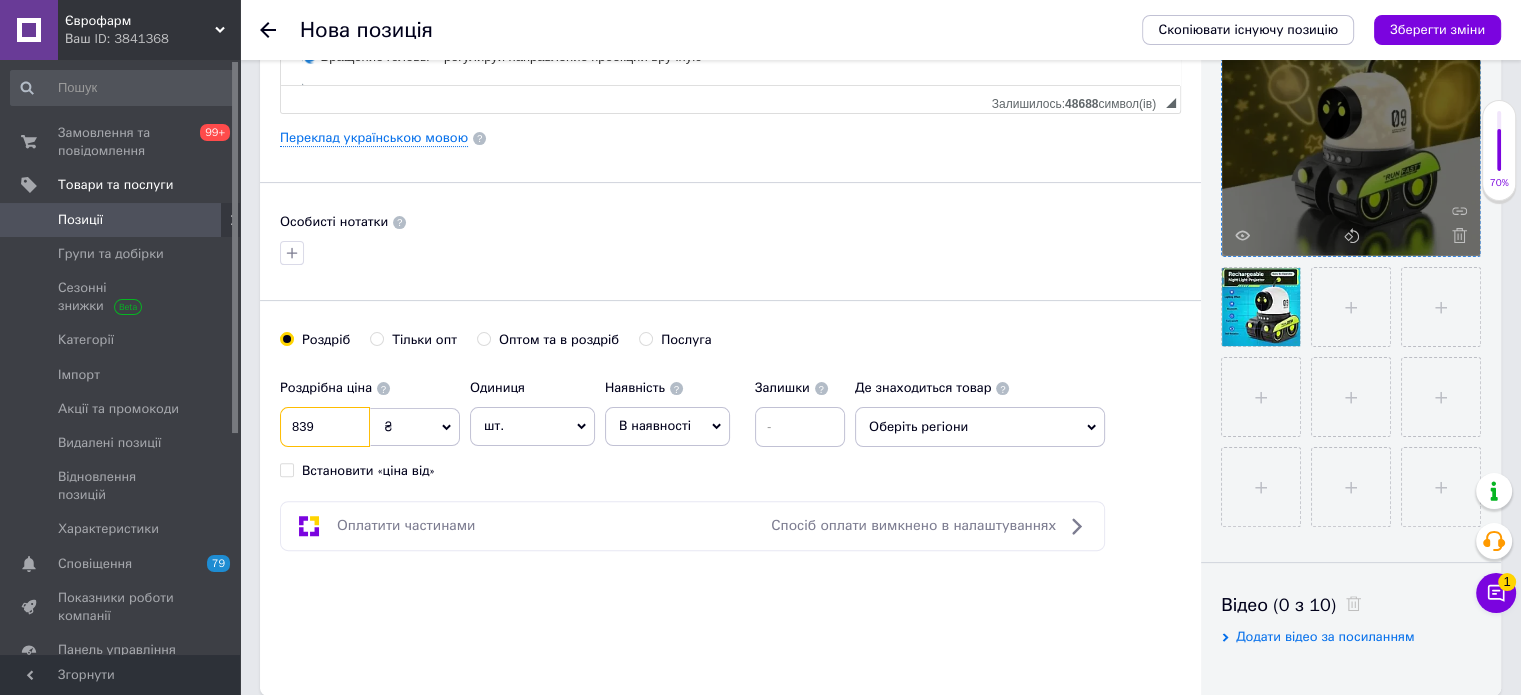 type on "839" 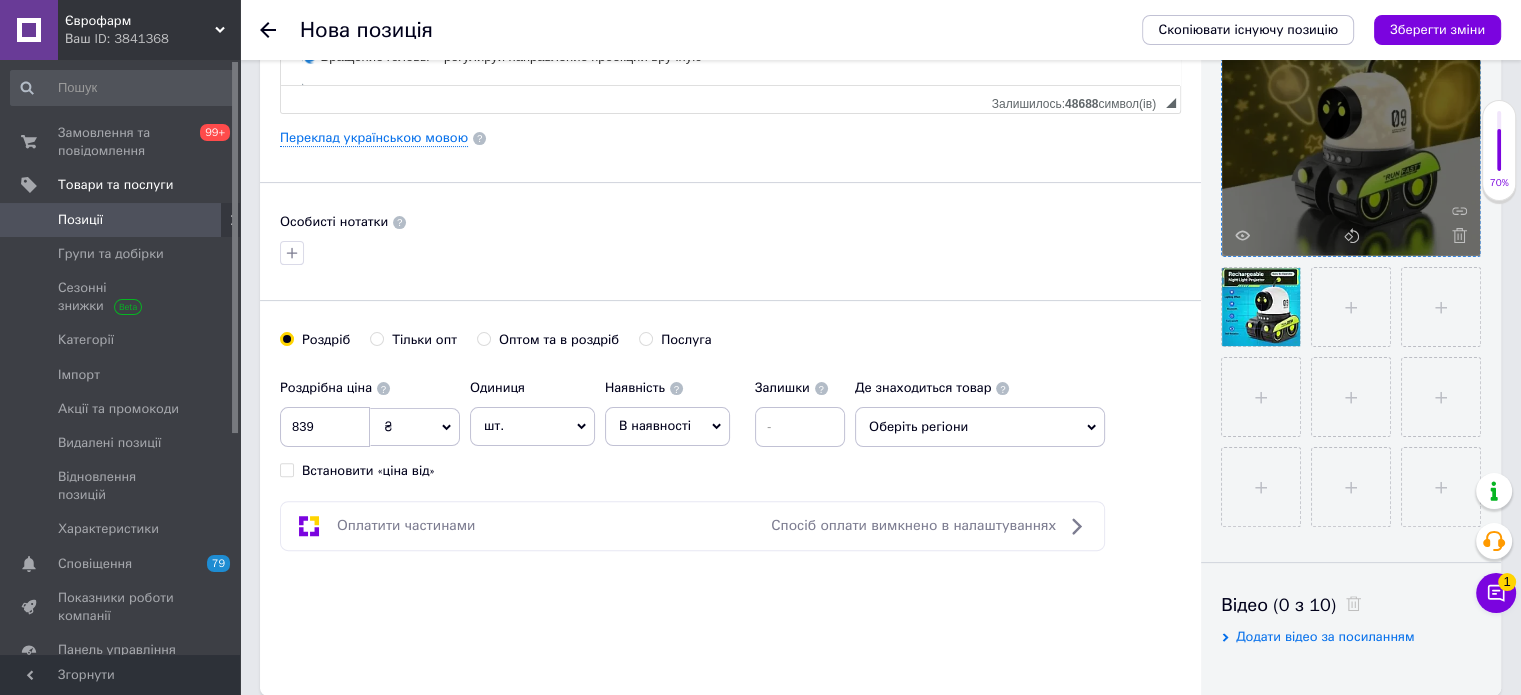 click on "В наявності" at bounding box center (667, 426) 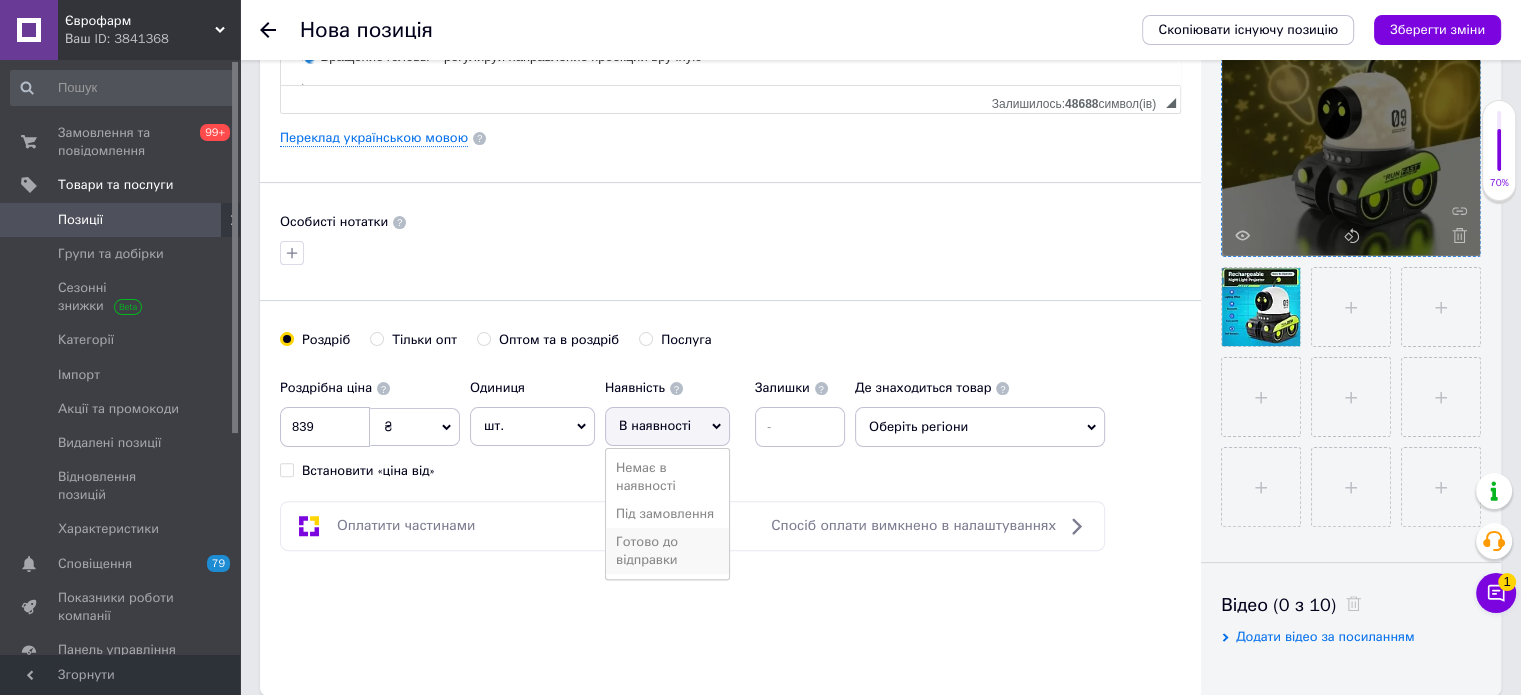click on "Готово до відправки" at bounding box center [667, 551] 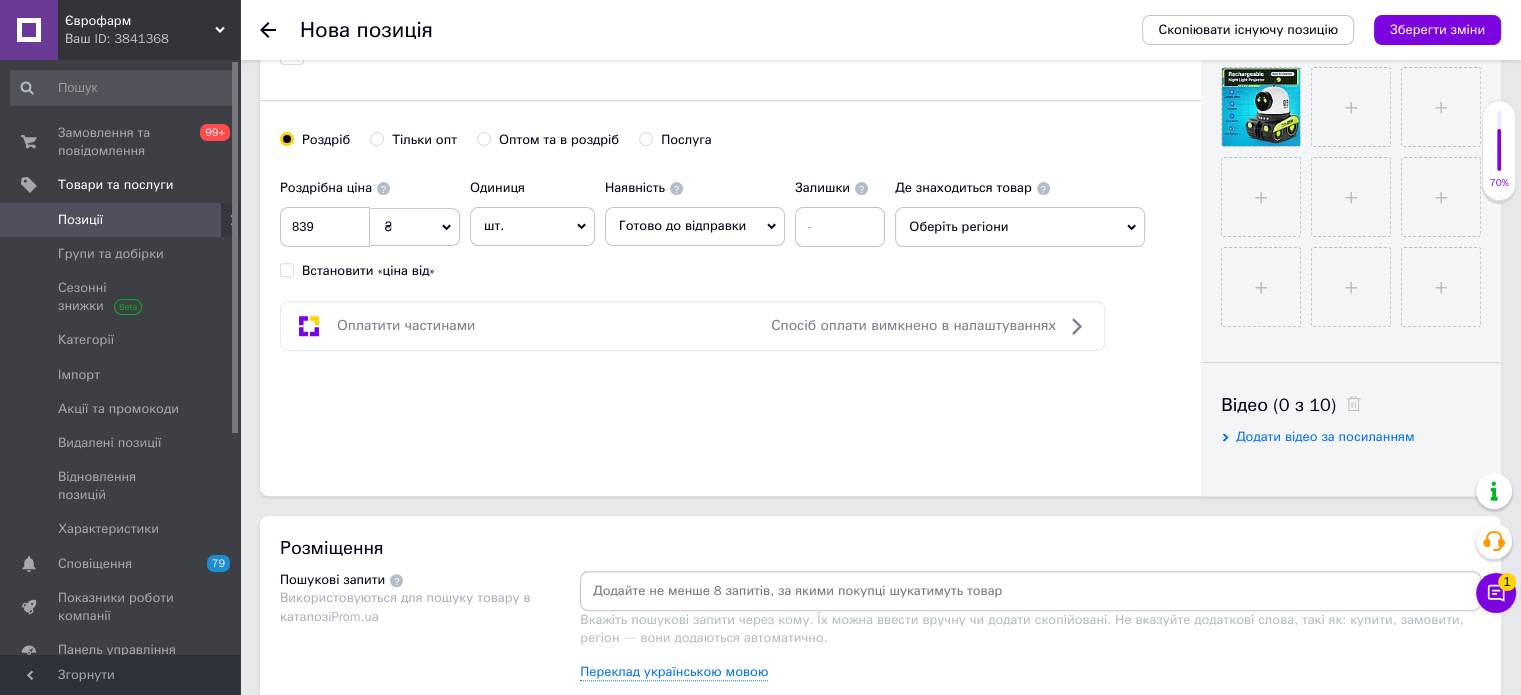 scroll, scrollTop: 1000, scrollLeft: 0, axis: vertical 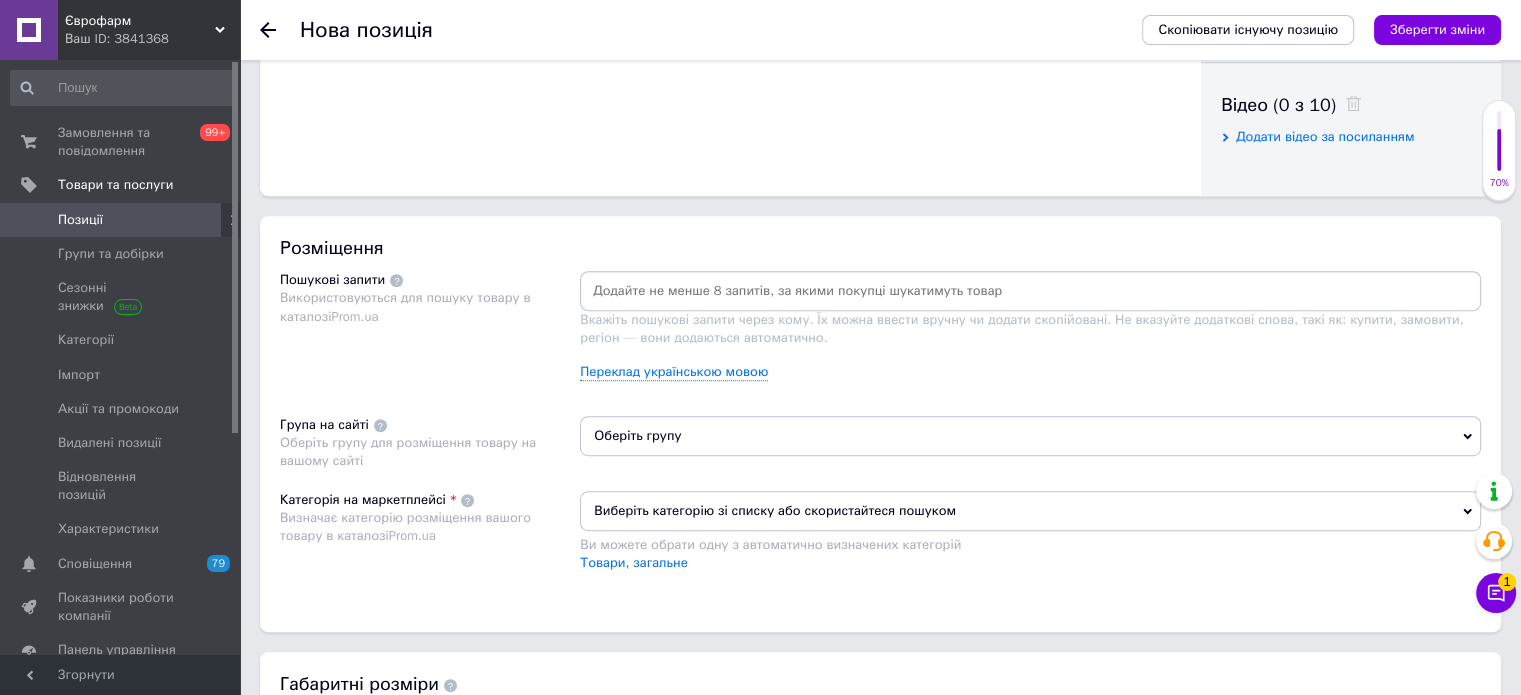 click at bounding box center (1030, 291) 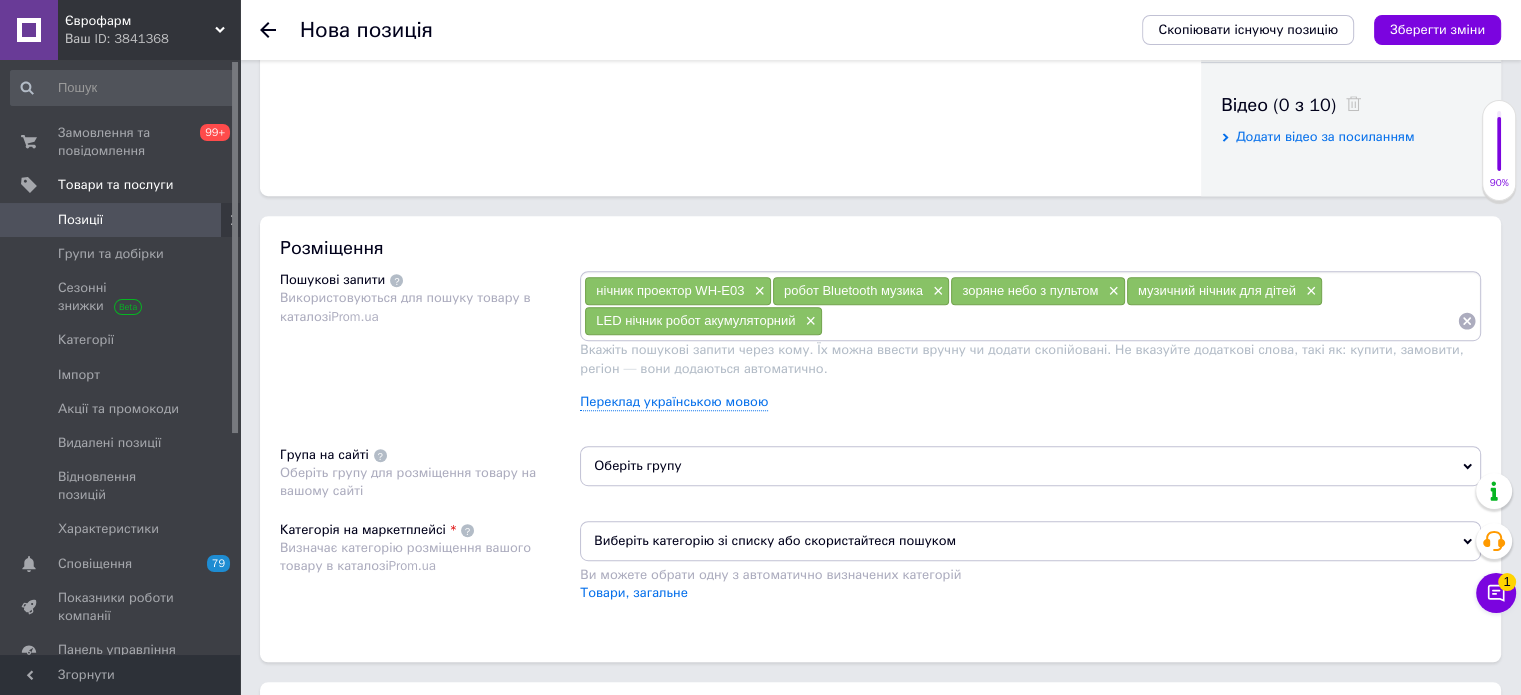 click on "нічник проектор WH-E03 × робот Bluetooth музика × зоряне небо з пультом × музичний нічник для дітей × LED нічник робот акумуляторний × Вкажіть пошукові запити через кому. Їх можна ввести вручну чи додати скопійовані. Не вказуйте додаткові слова, такі як: купити, замовити, регіон — вони додаються автоматично. Переклад українською мовою" at bounding box center (1030, 348) 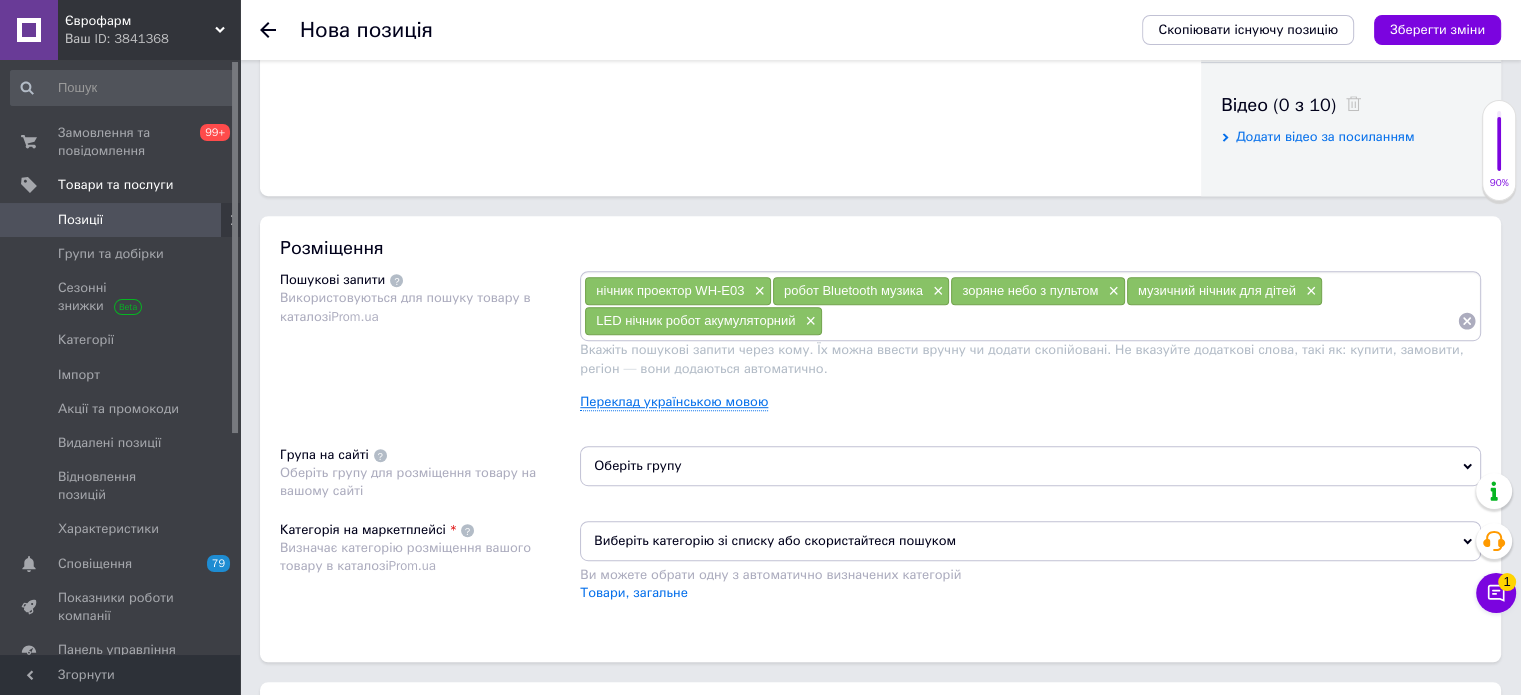 click on "Переклад українською мовою" at bounding box center [674, 402] 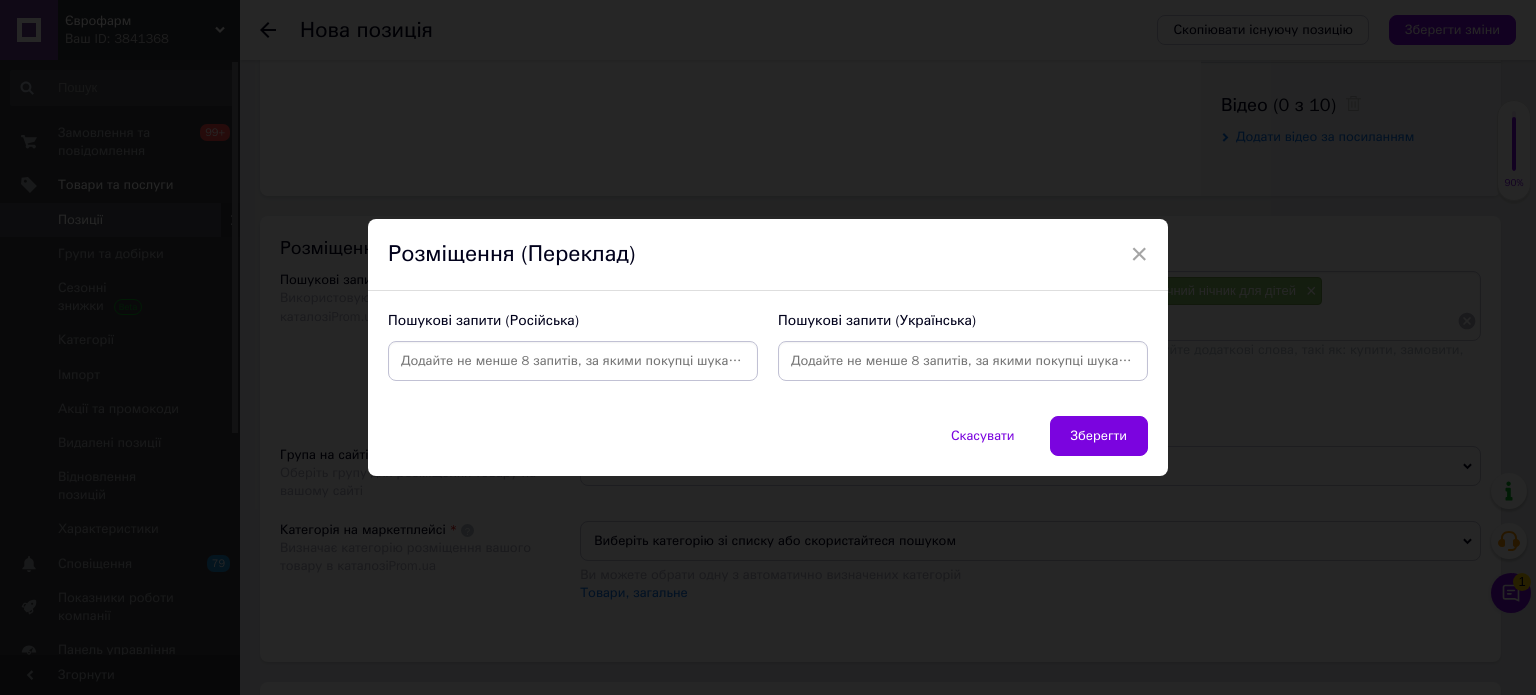 click at bounding box center (963, 361) 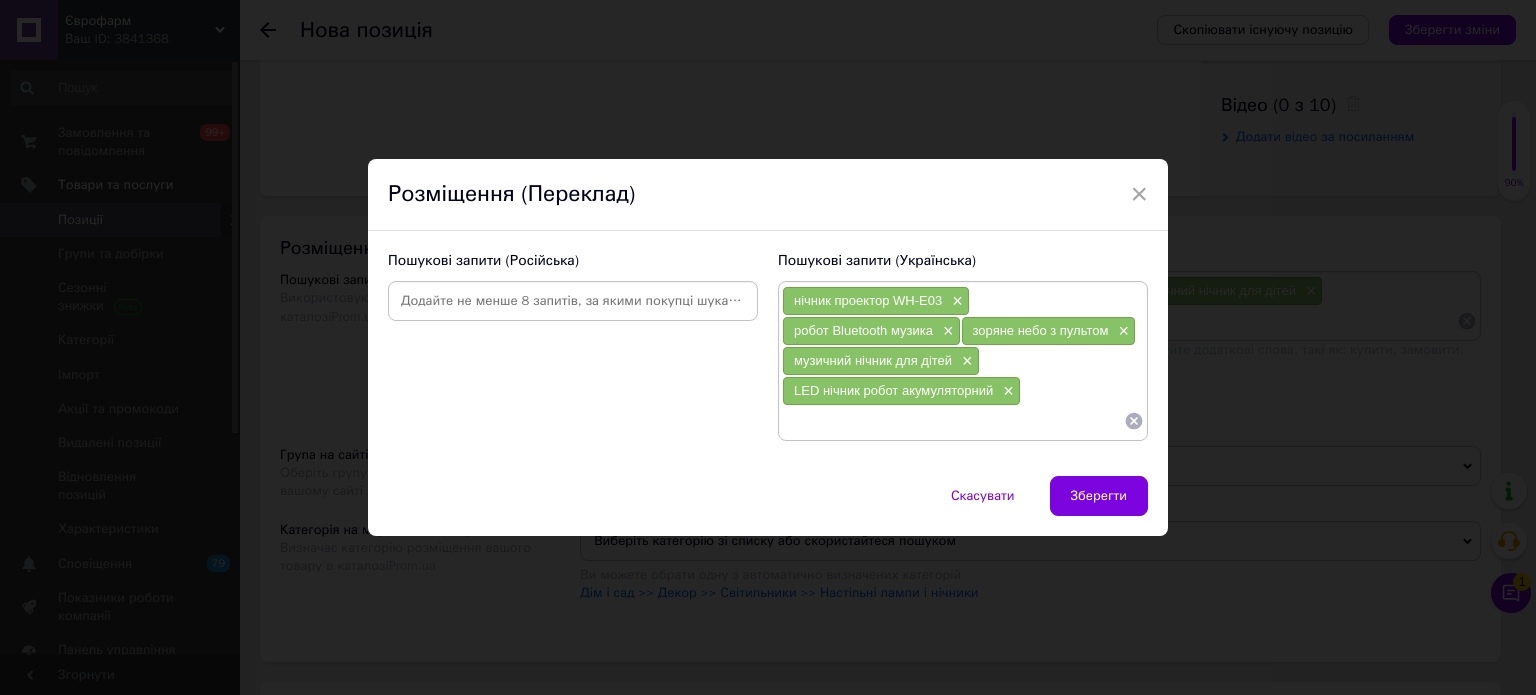 click at bounding box center [573, 301] 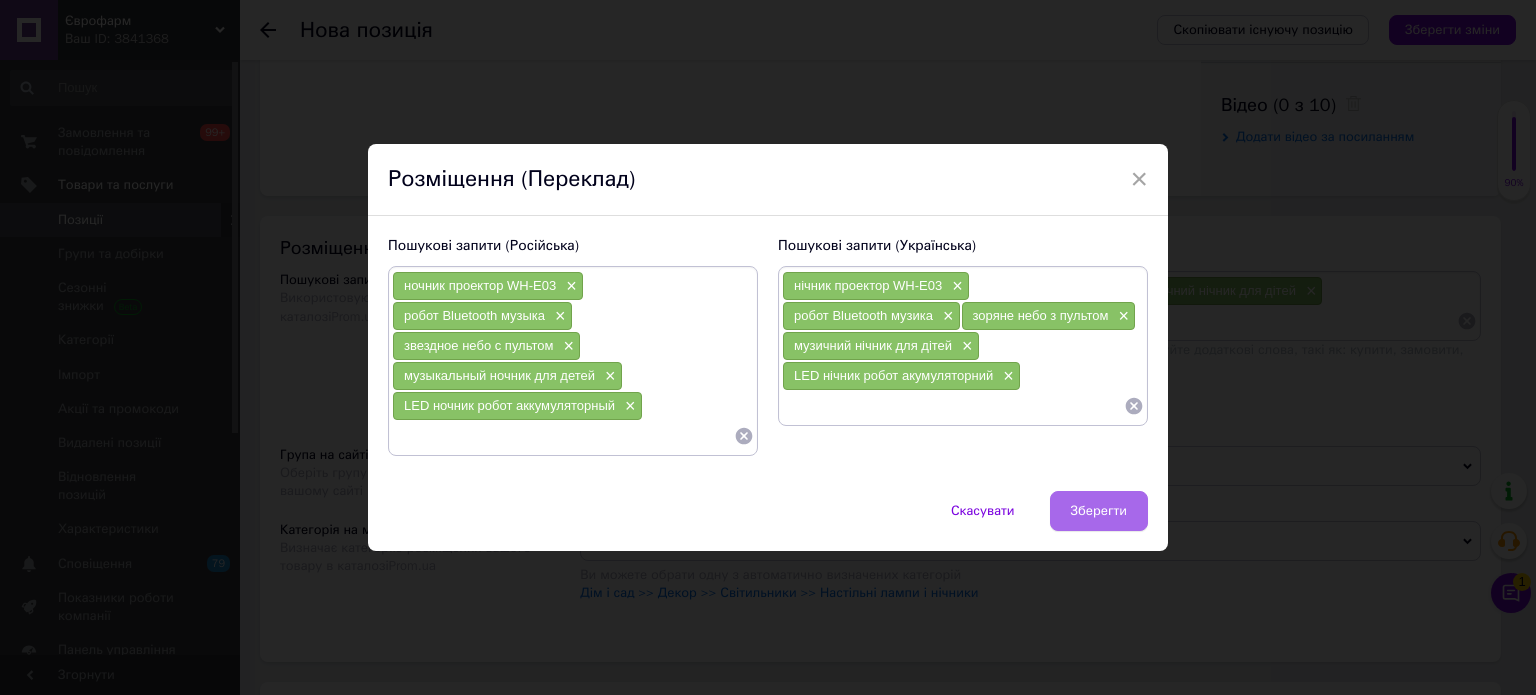 click on "Зберегти" at bounding box center [1099, 511] 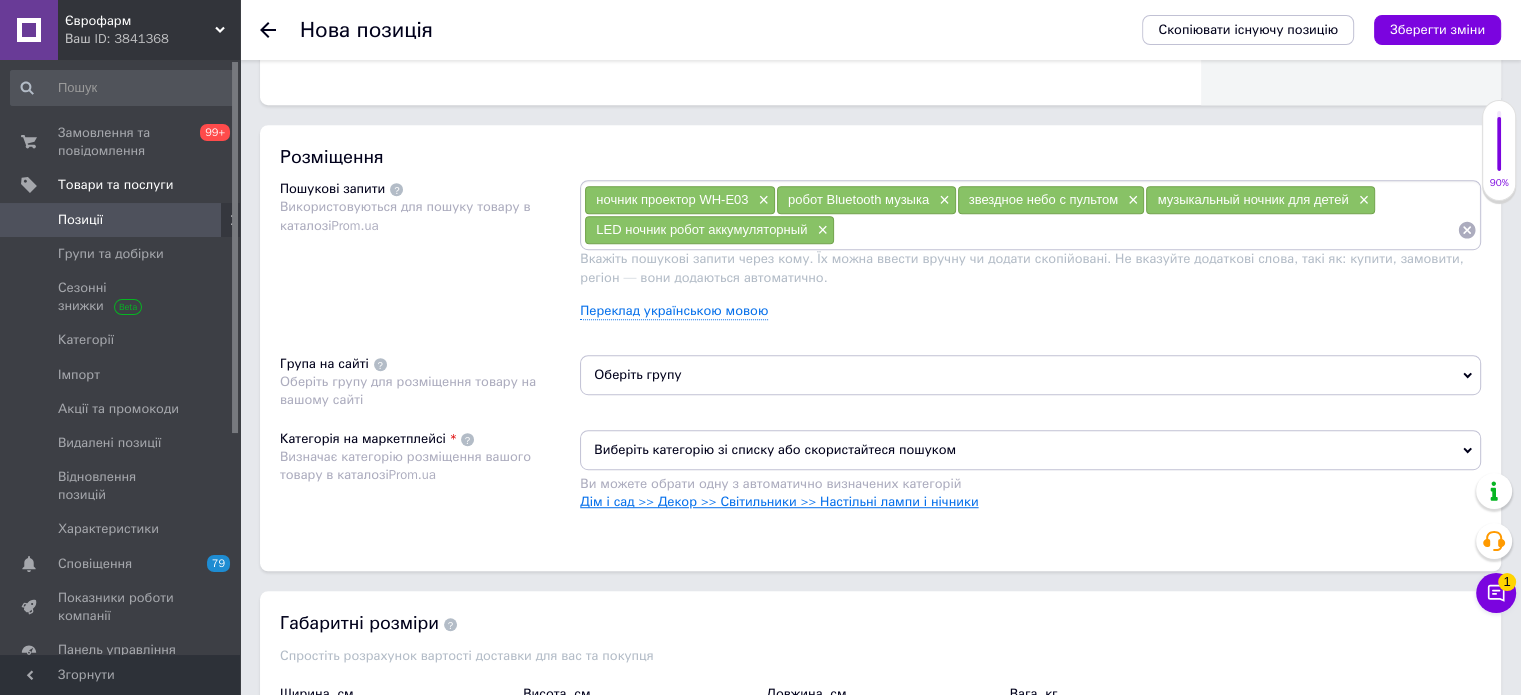scroll, scrollTop: 1200, scrollLeft: 0, axis: vertical 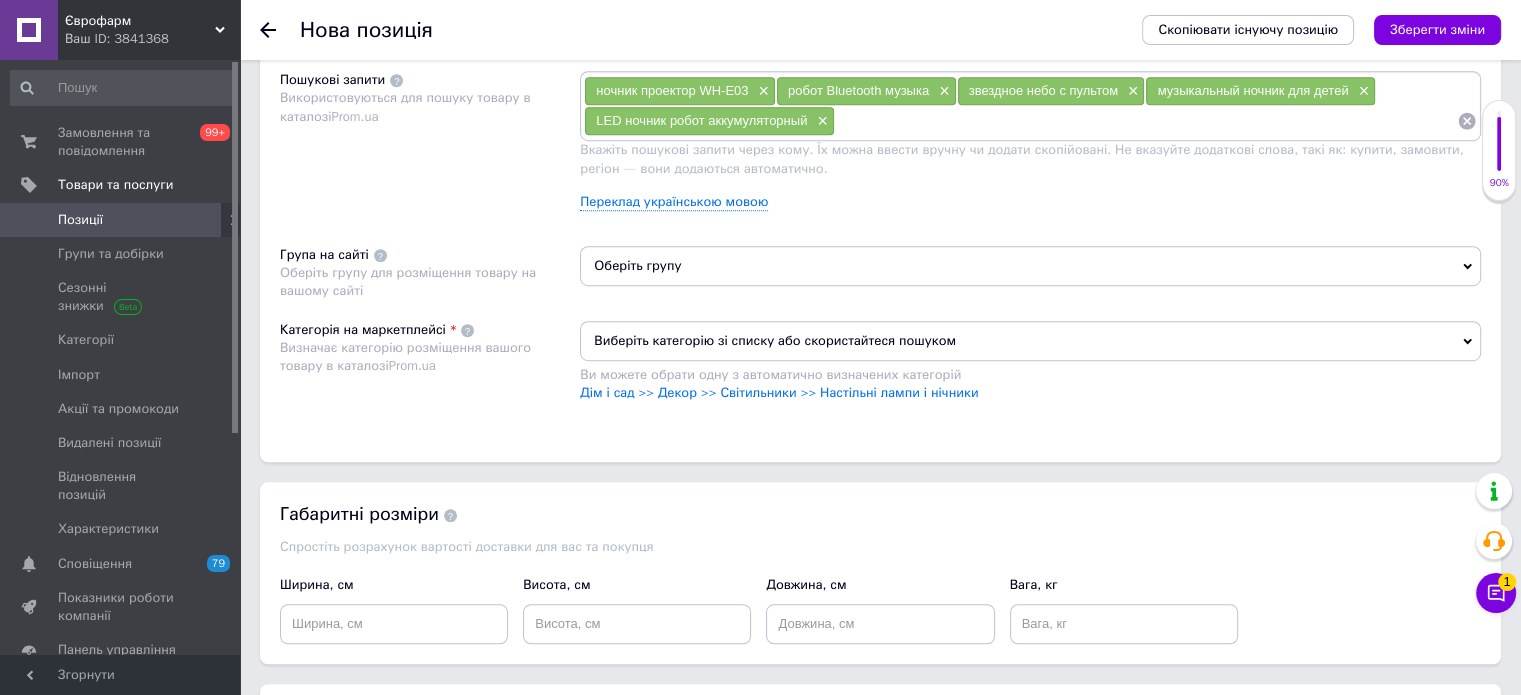 click on "Оберіть групу" at bounding box center (1030, 266) 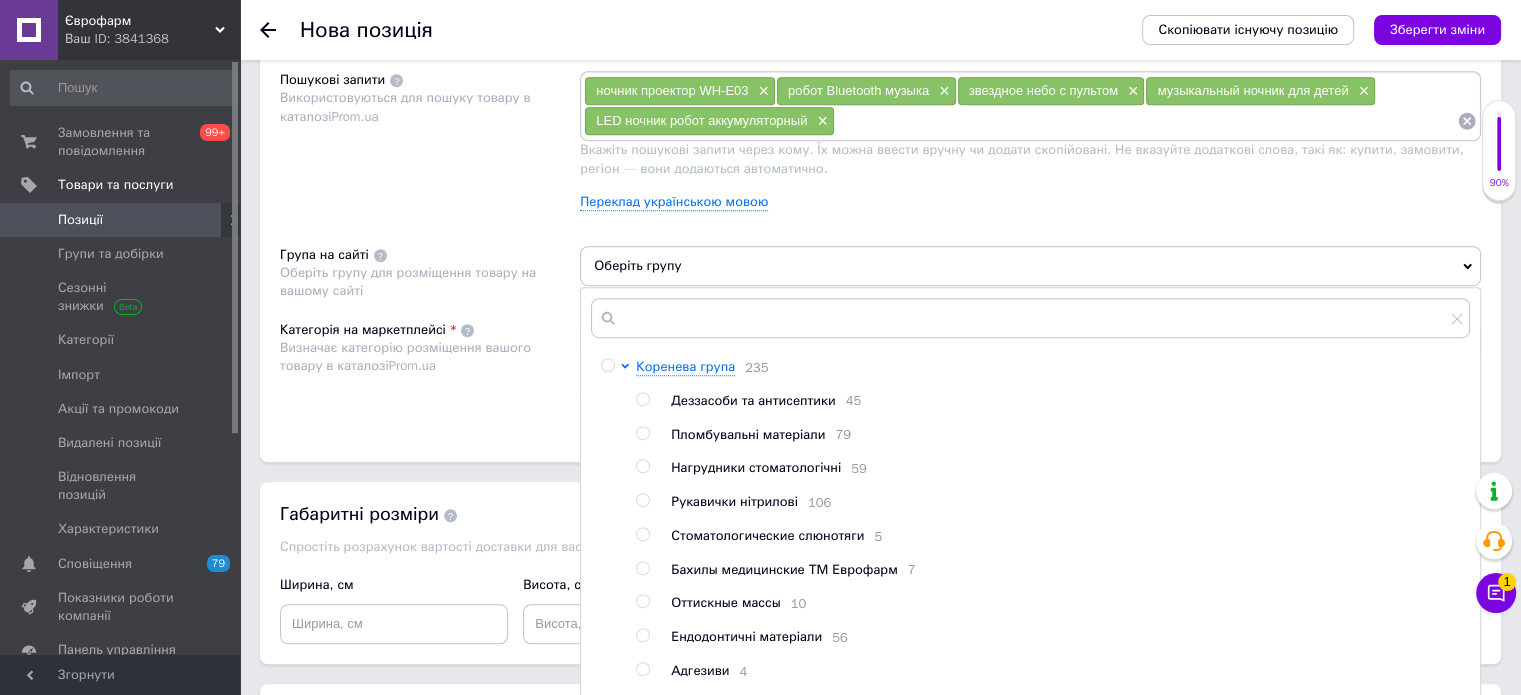 click at bounding box center (607, 365) 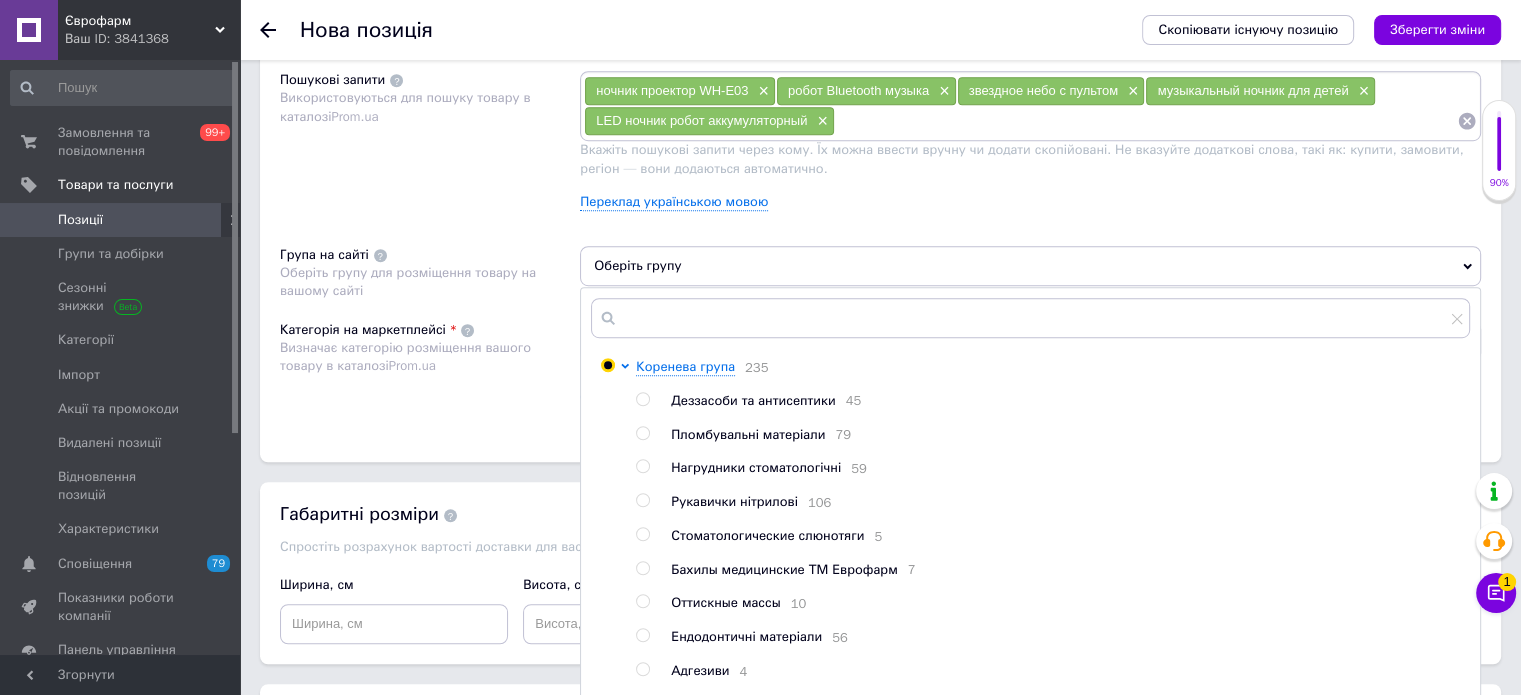 radio on "true" 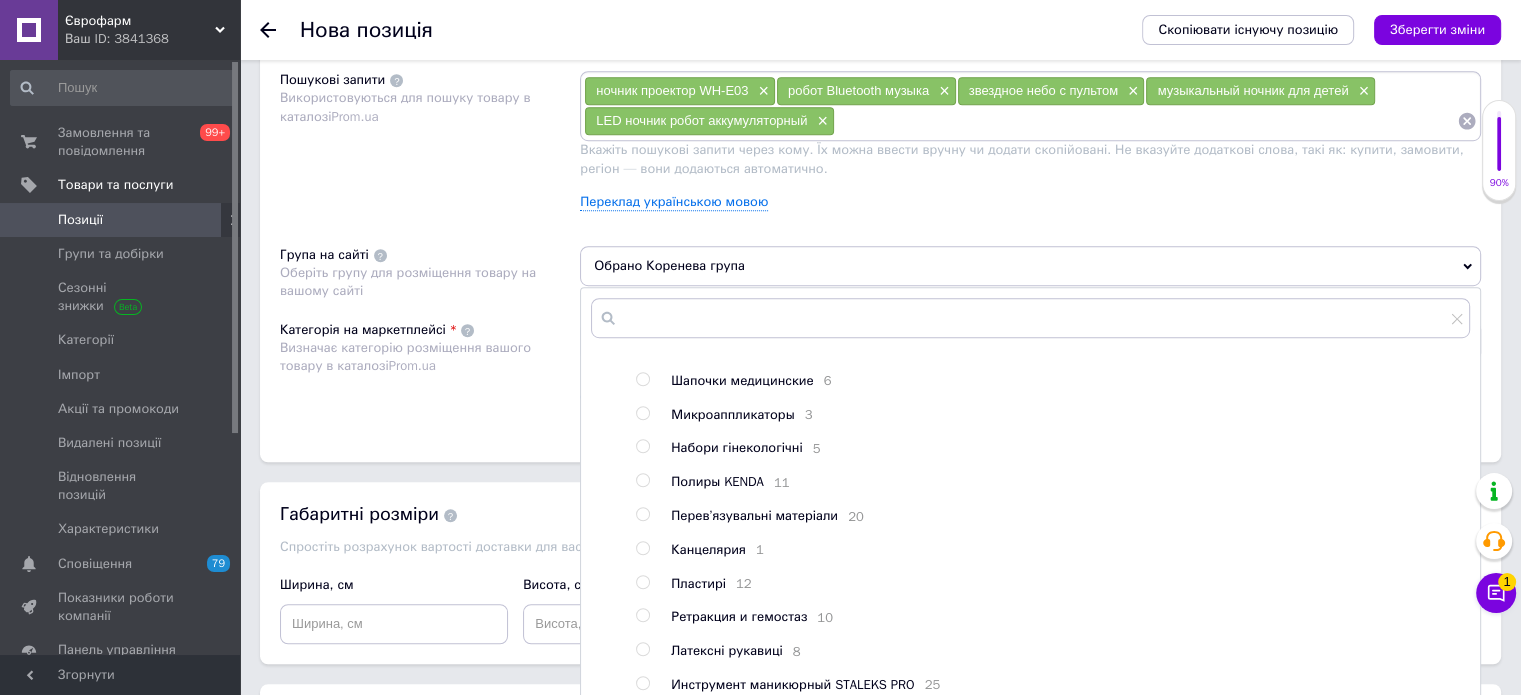 scroll, scrollTop: 1056, scrollLeft: 0, axis: vertical 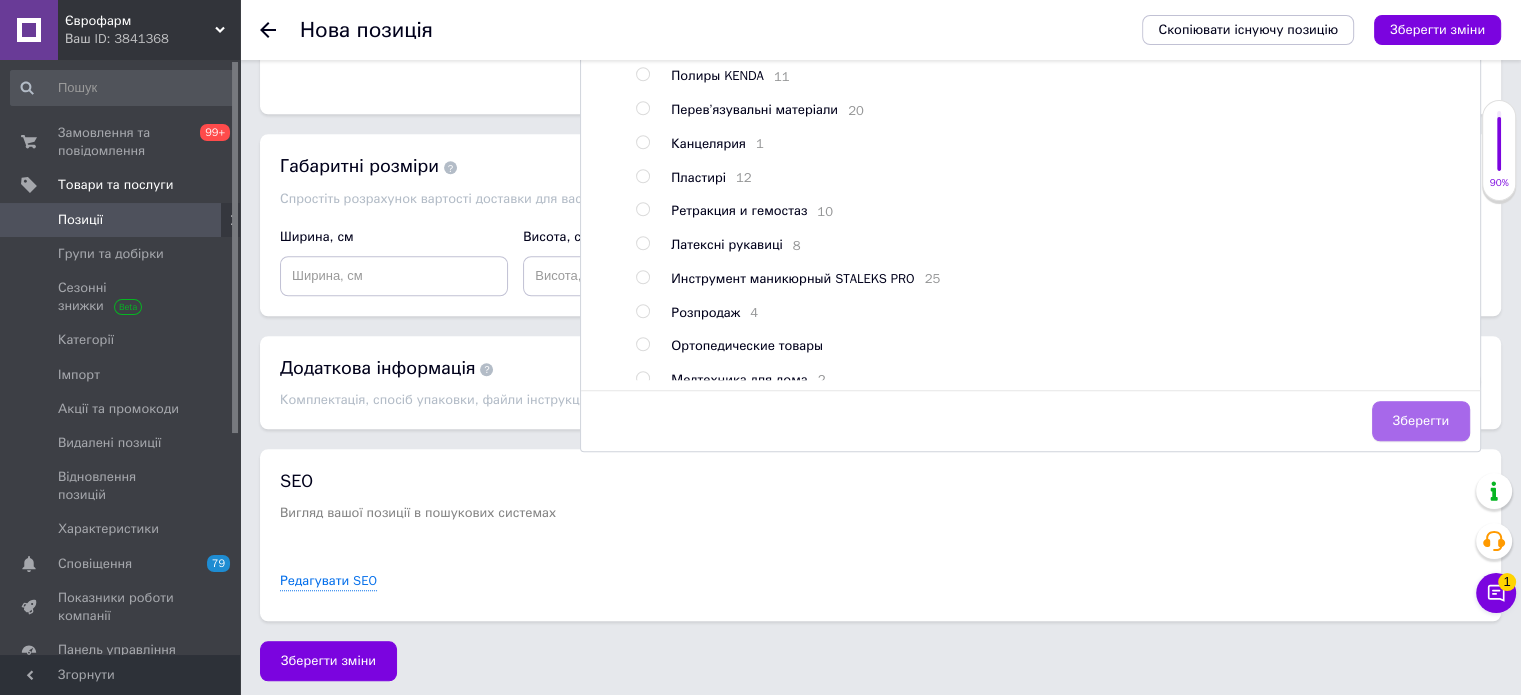 click on "Зберегти" at bounding box center (1421, 421) 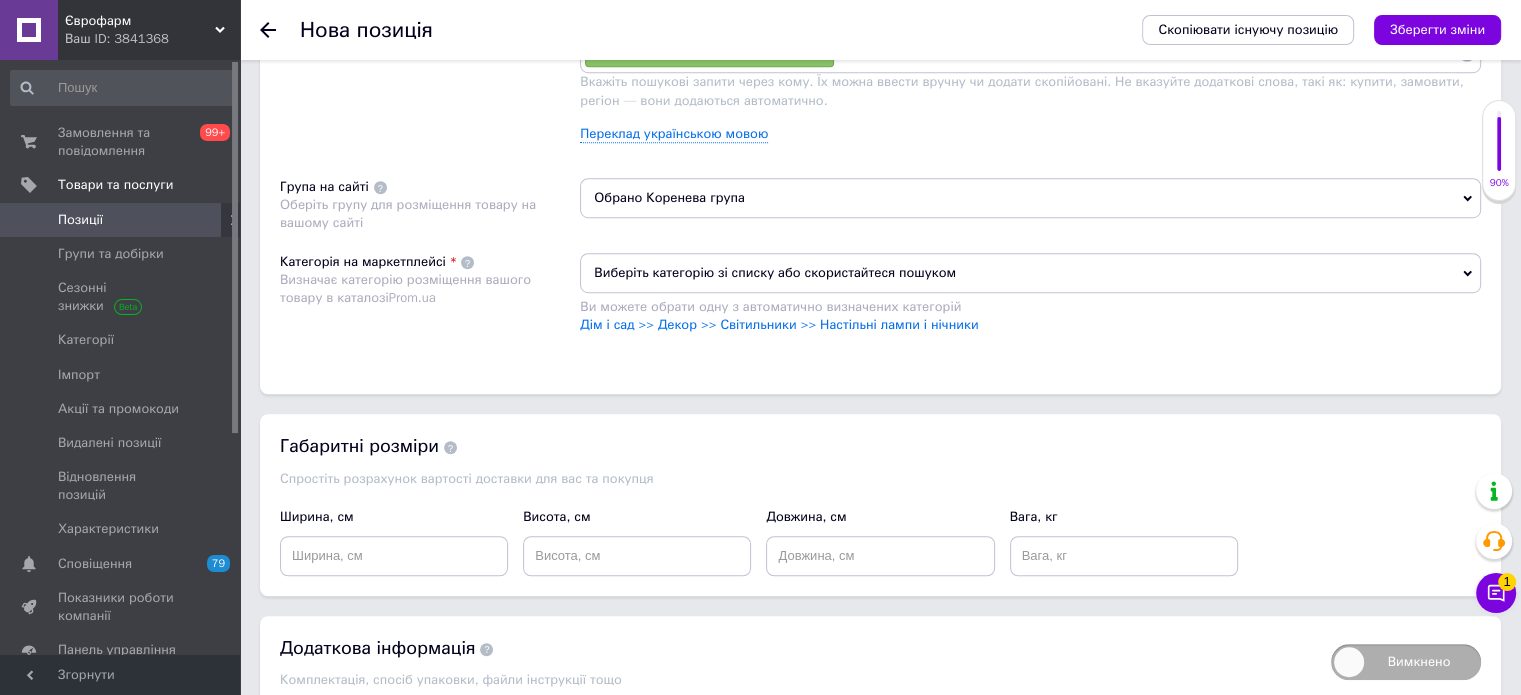 scroll, scrollTop: 1248, scrollLeft: 0, axis: vertical 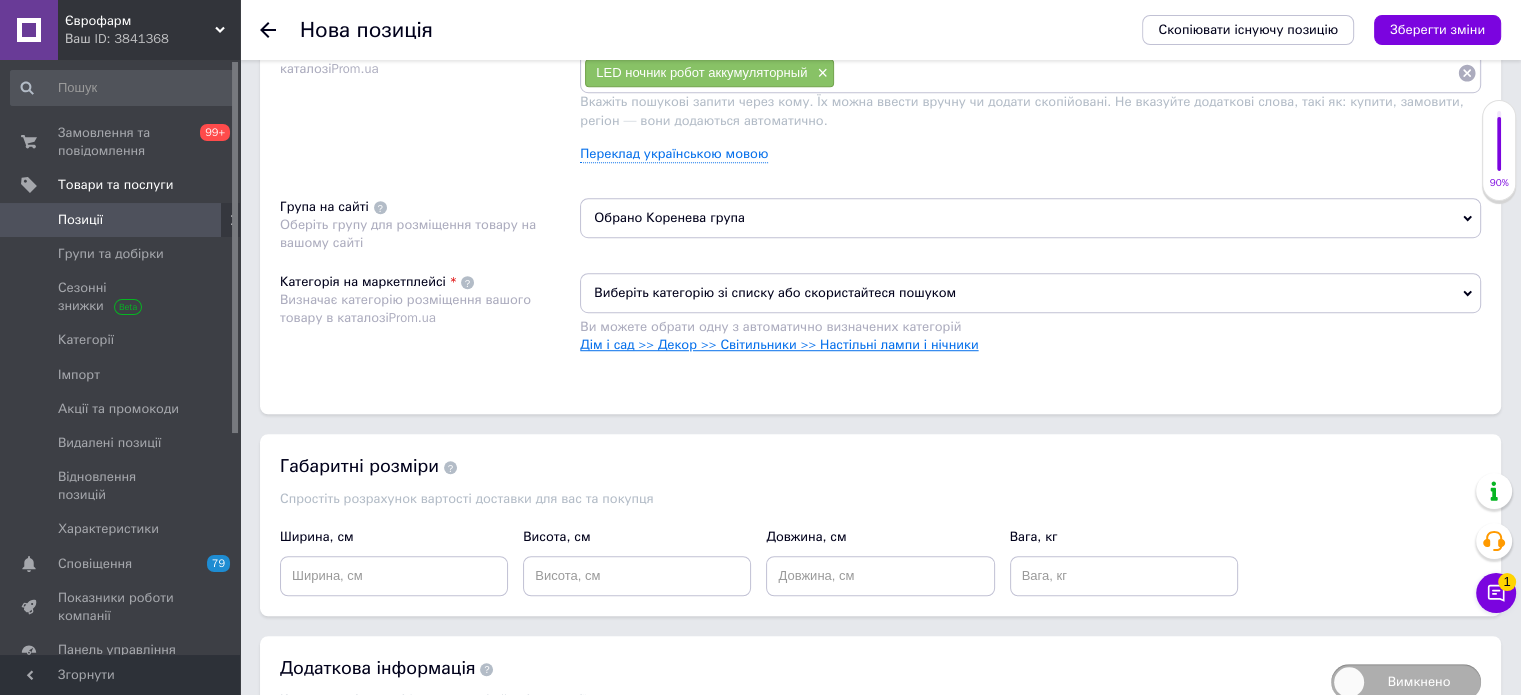 click on "Дім і сад >> Декор >> Світильники >> Настільні лампи і нічники" at bounding box center [779, 344] 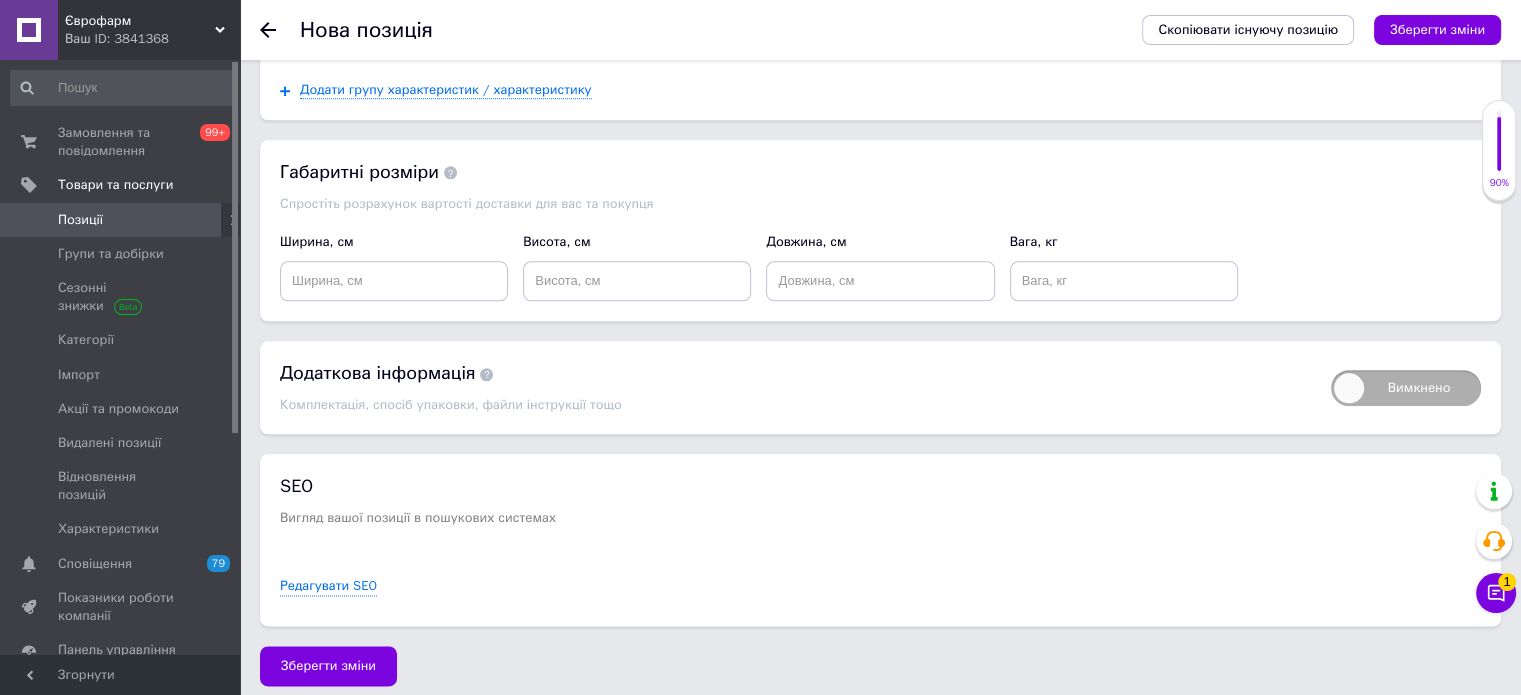 scroll, scrollTop: 2267, scrollLeft: 0, axis: vertical 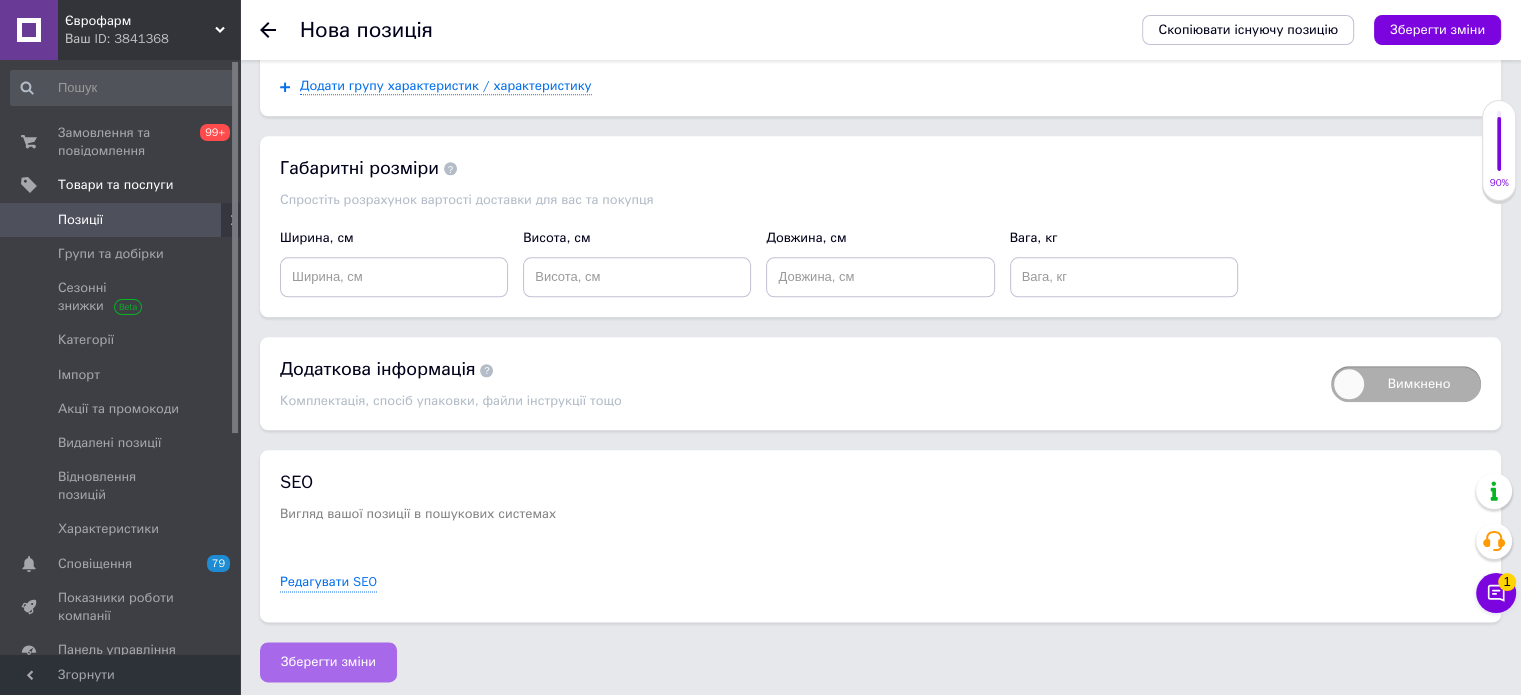 click on "Зберегти зміни" at bounding box center (328, 662) 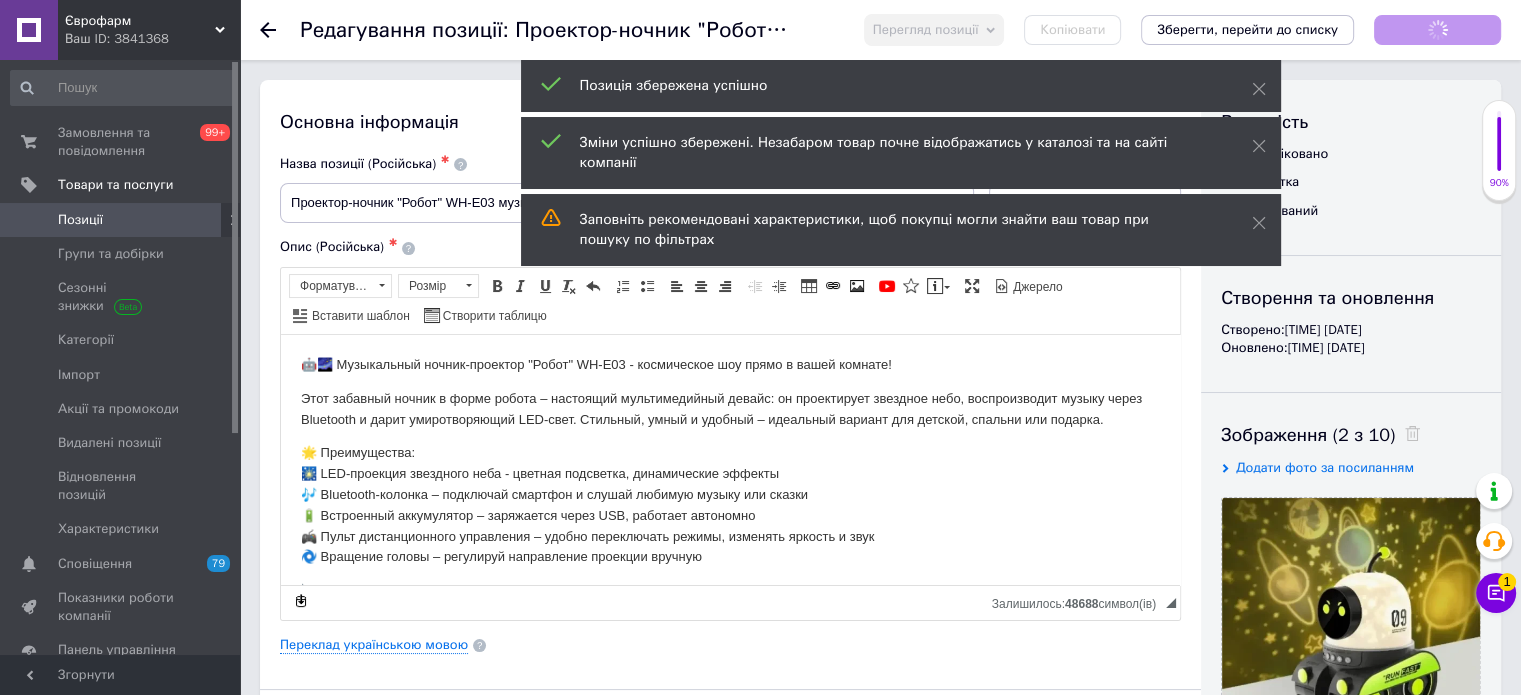 scroll, scrollTop: 0, scrollLeft: 0, axis: both 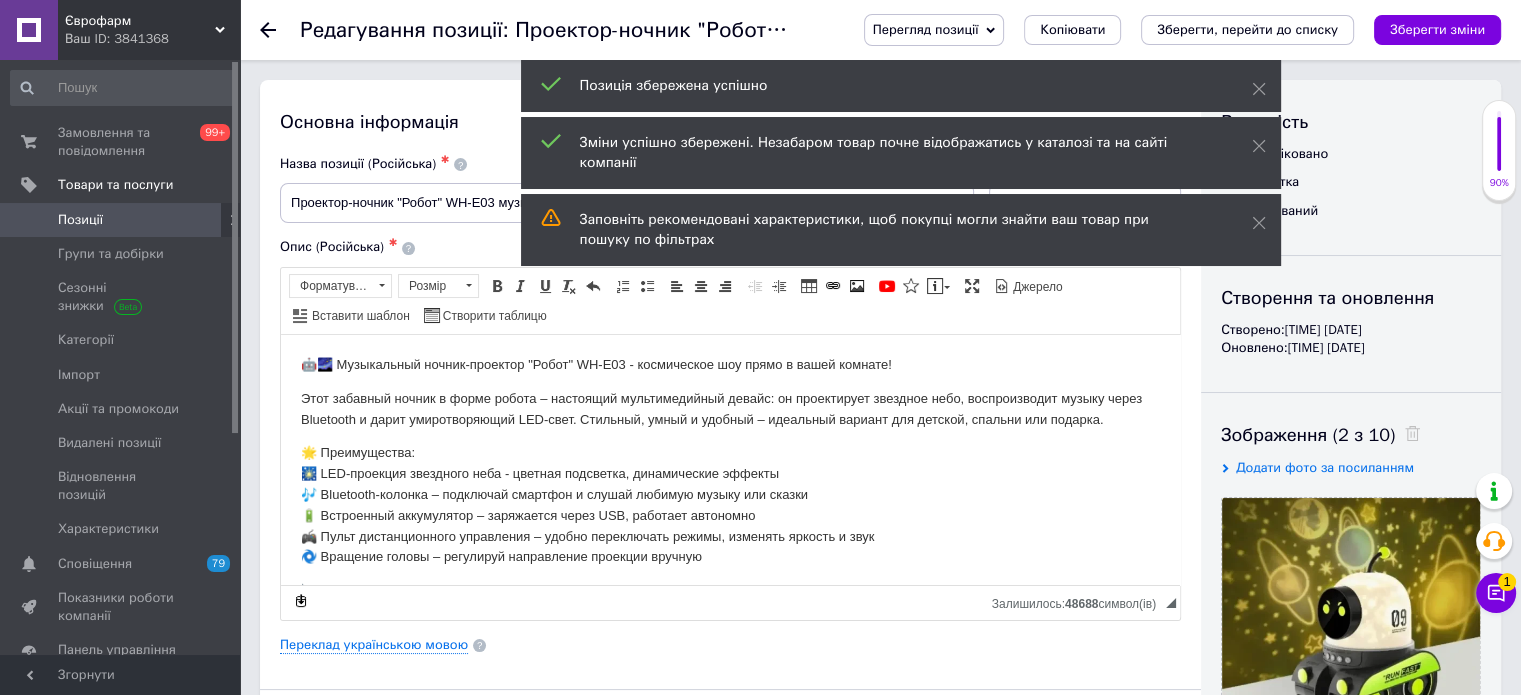 click on "Позиції" at bounding box center [121, 220] 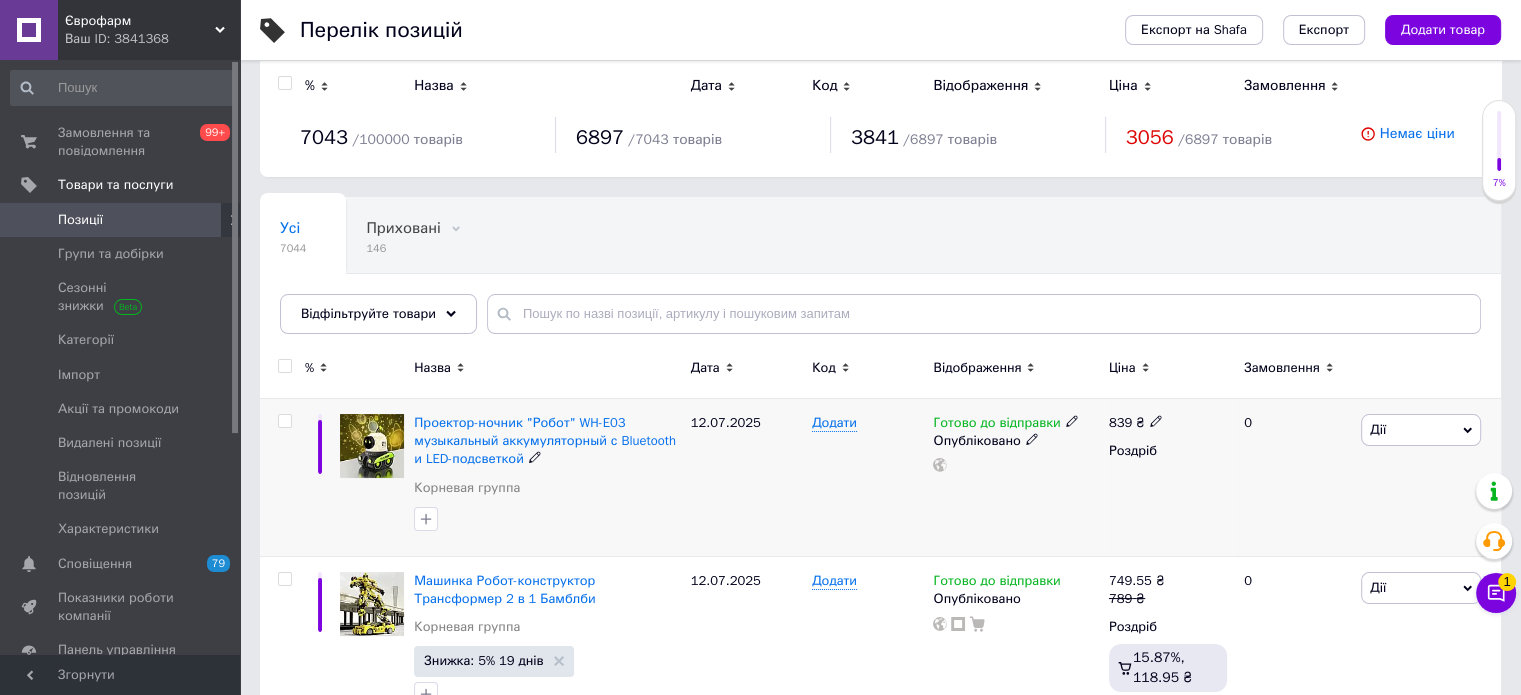 scroll, scrollTop: 0, scrollLeft: 0, axis: both 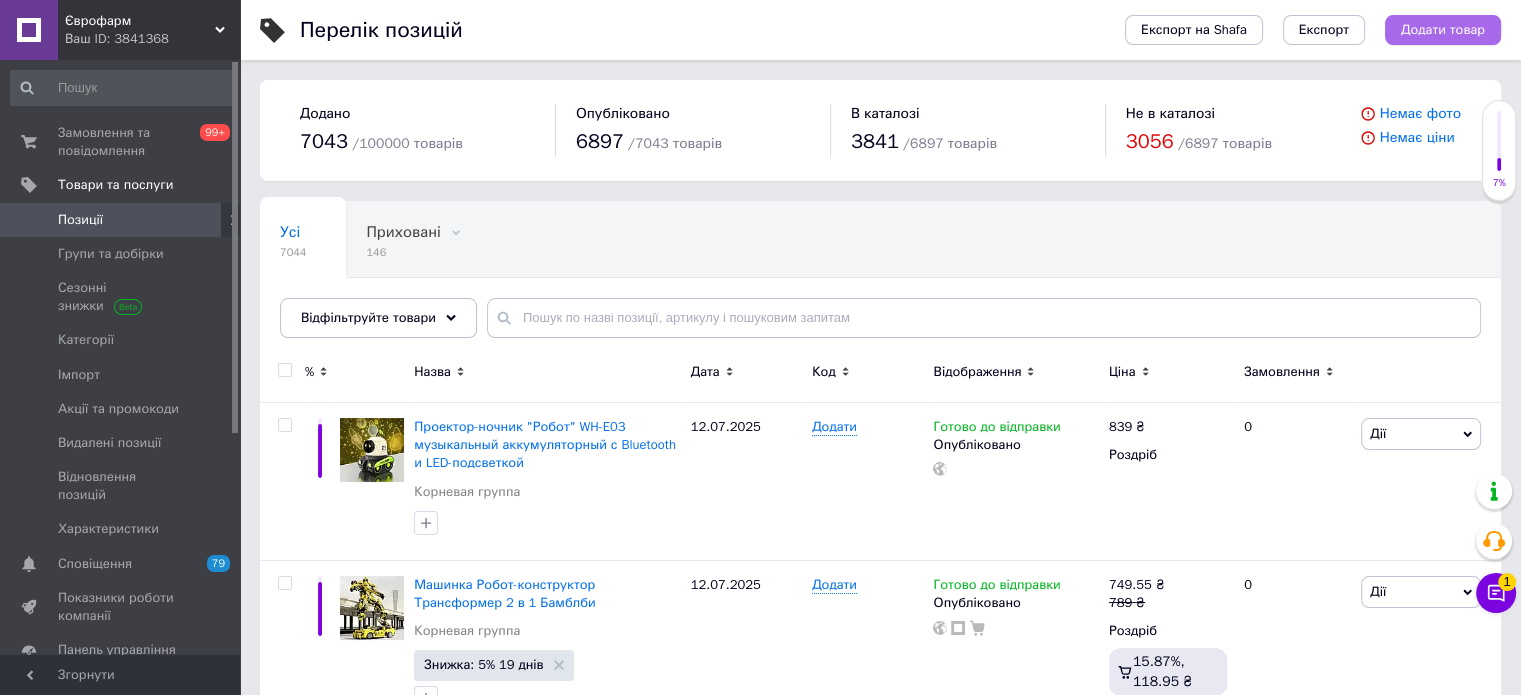 click on "Додати товар" at bounding box center [1443, 30] 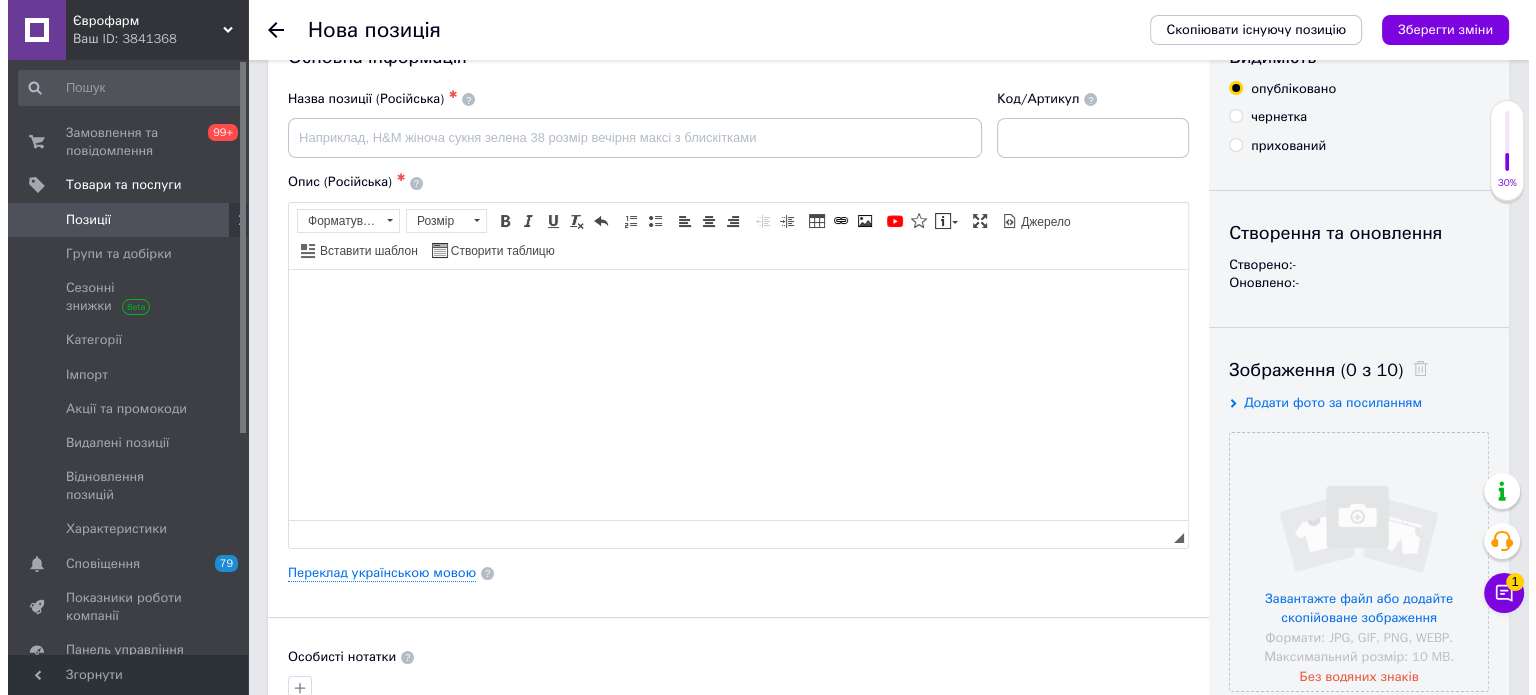 scroll, scrollTop: 100, scrollLeft: 0, axis: vertical 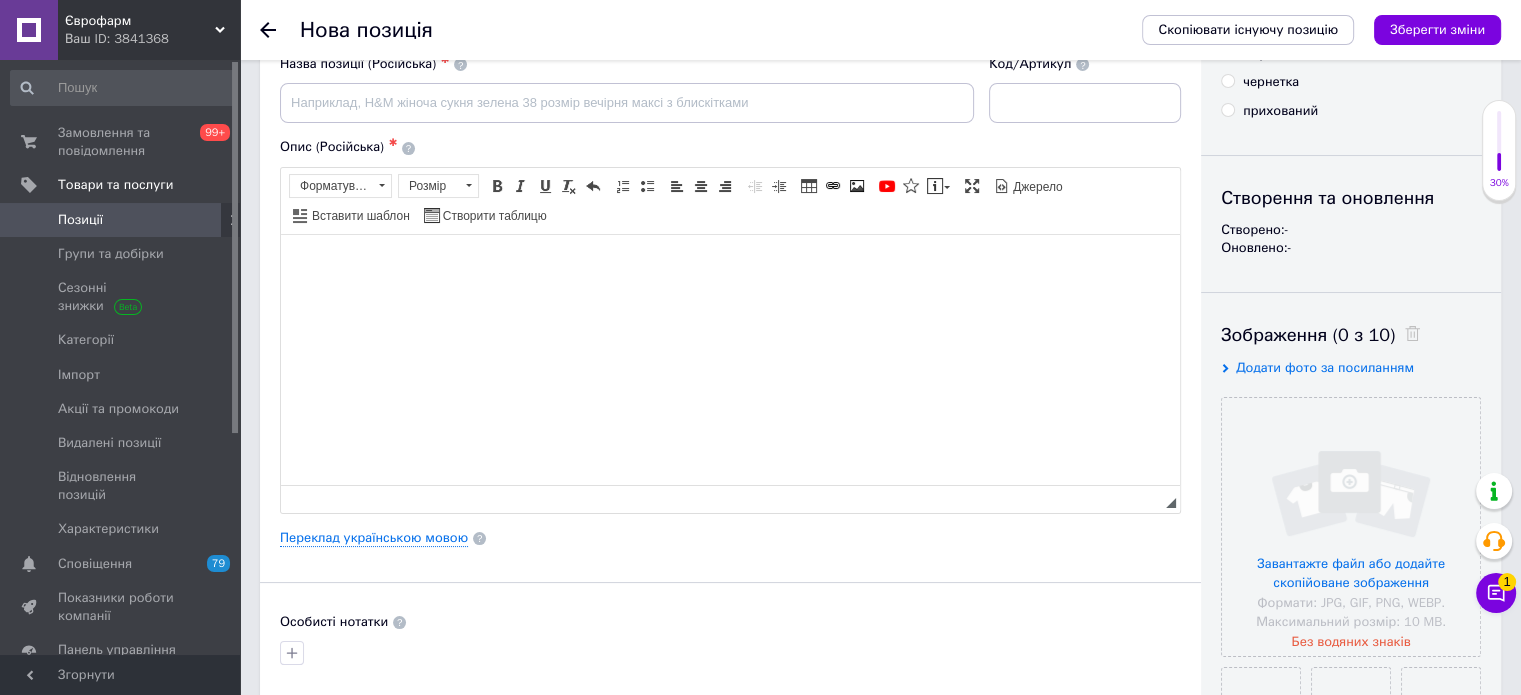 click on "Основна інформація Назва позиції (Російська) ✱ Код/Артикул Опис (Російська) ✱ Розширений текстовий редактор, 7B8C9064-9229-4425-AC02-FF8693FAB755 Панель інструментів редактора Форматування Форматування Розмір Розмір   Жирний  Сполучення клавіш Ctrl+B   Курсив  Сполучення клавіш Ctrl+I   Підкреслений  Сполучення клавіш Ctrl+U   Видалити форматування   Повернути  Сполучення клавіш Ctrl+Z   Вставити/видалити нумерований список   Вставити/видалити маркований список   По лівому краю   По центру   По правому краю   Зменшити відступ   Збільшити відступ   Таблиця     Зображення   YouTube" at bounding box center [730, 538] 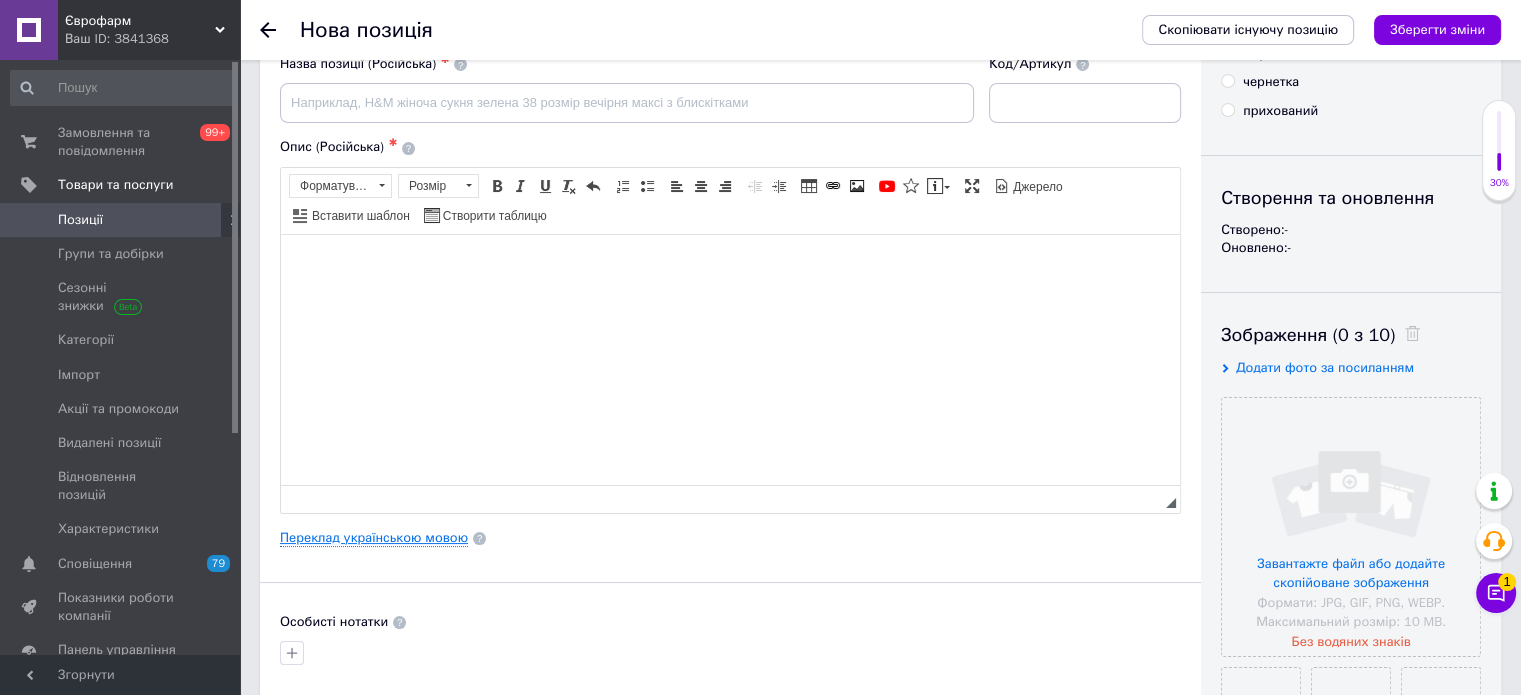 click on "Переклад українською мовою" at bounding box center [374, 538] 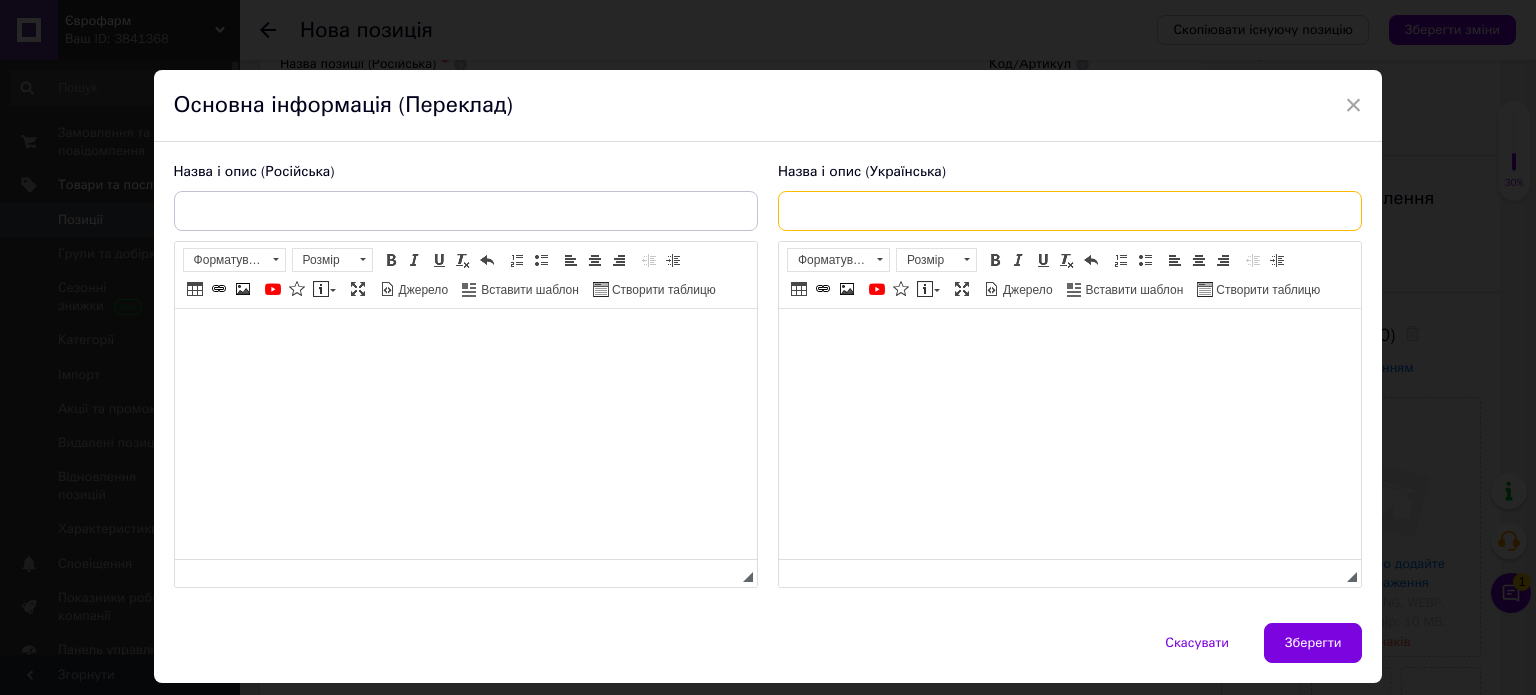 click at bounding box center [1070, 211] 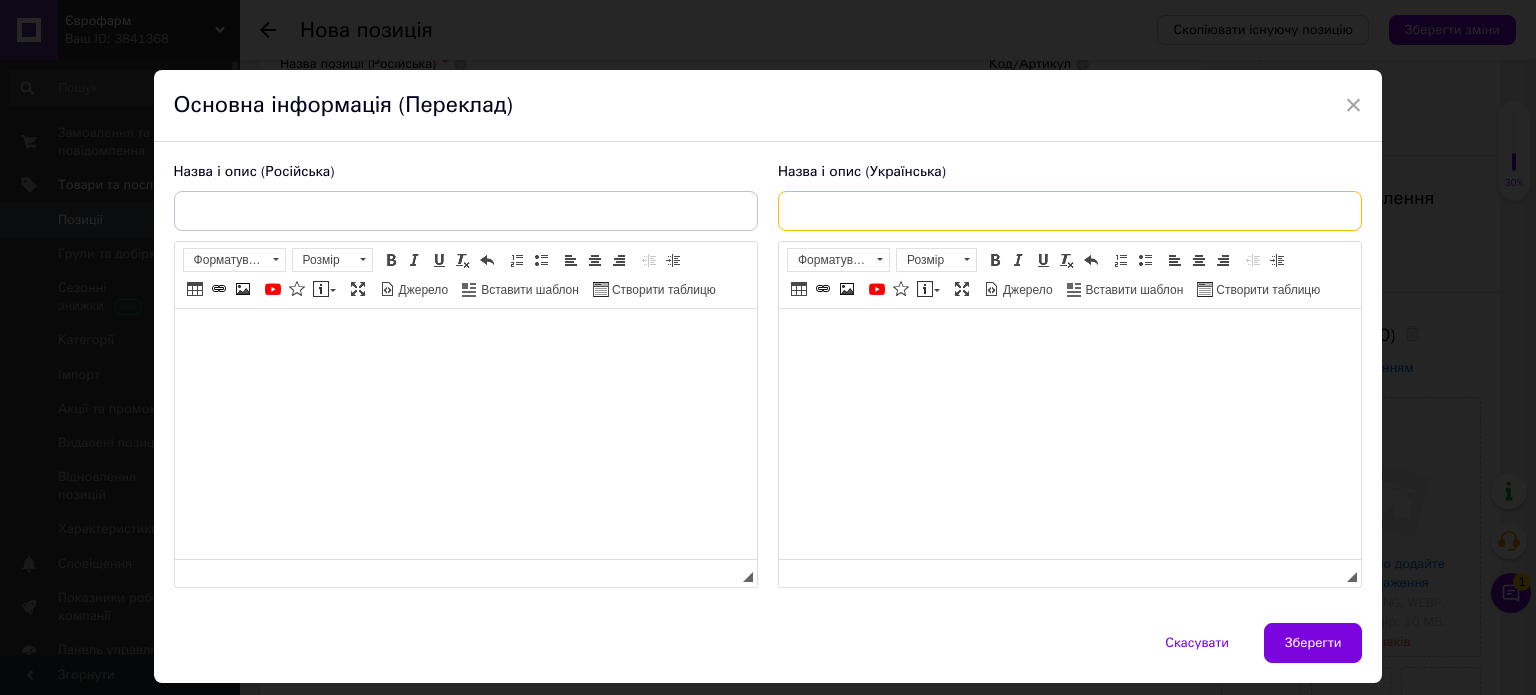 paste on "Зелена Машинка на радіокеруванні ( USB зарядка, змінює форму, світло, звук) 3688-G106A" 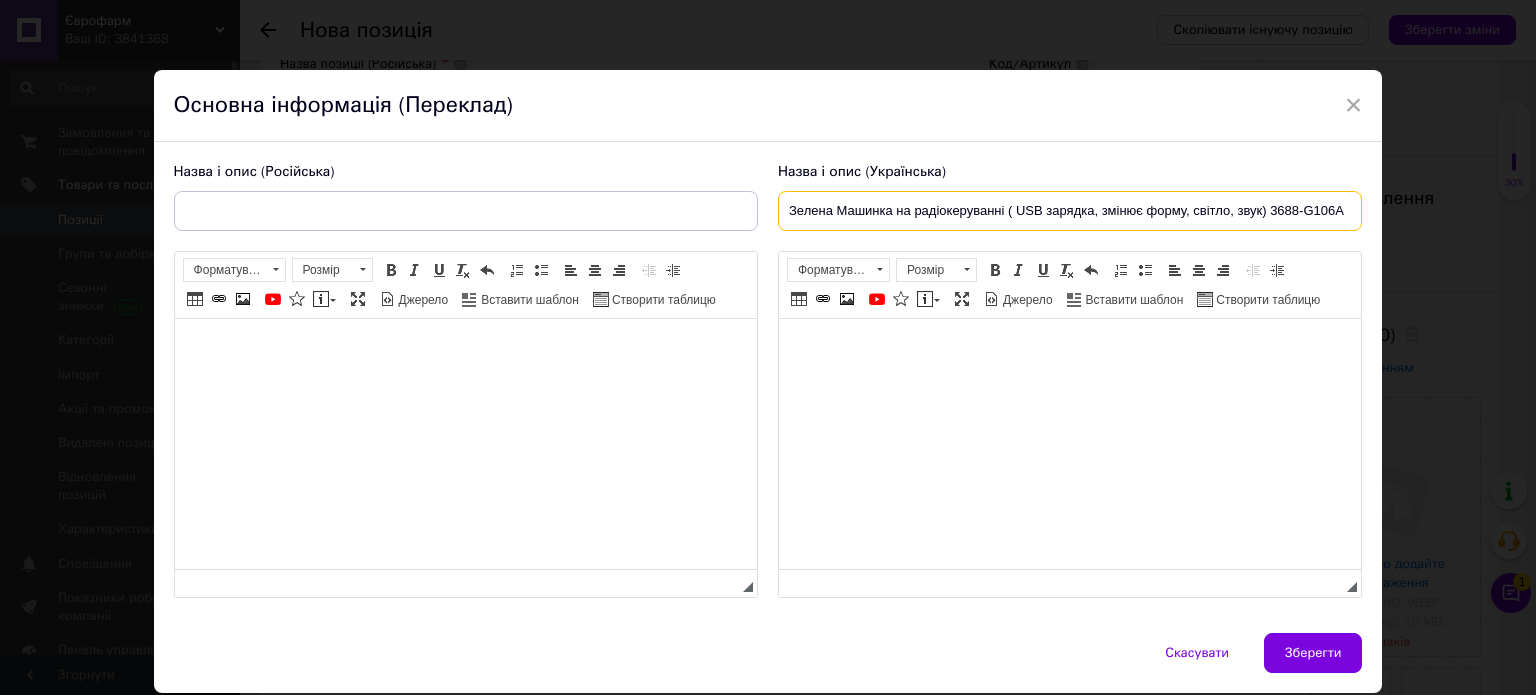 type on "Зелена Машинка на радіокеруванні ( USB зарядка, змінює форму, світло, звук) 3688-G106A" 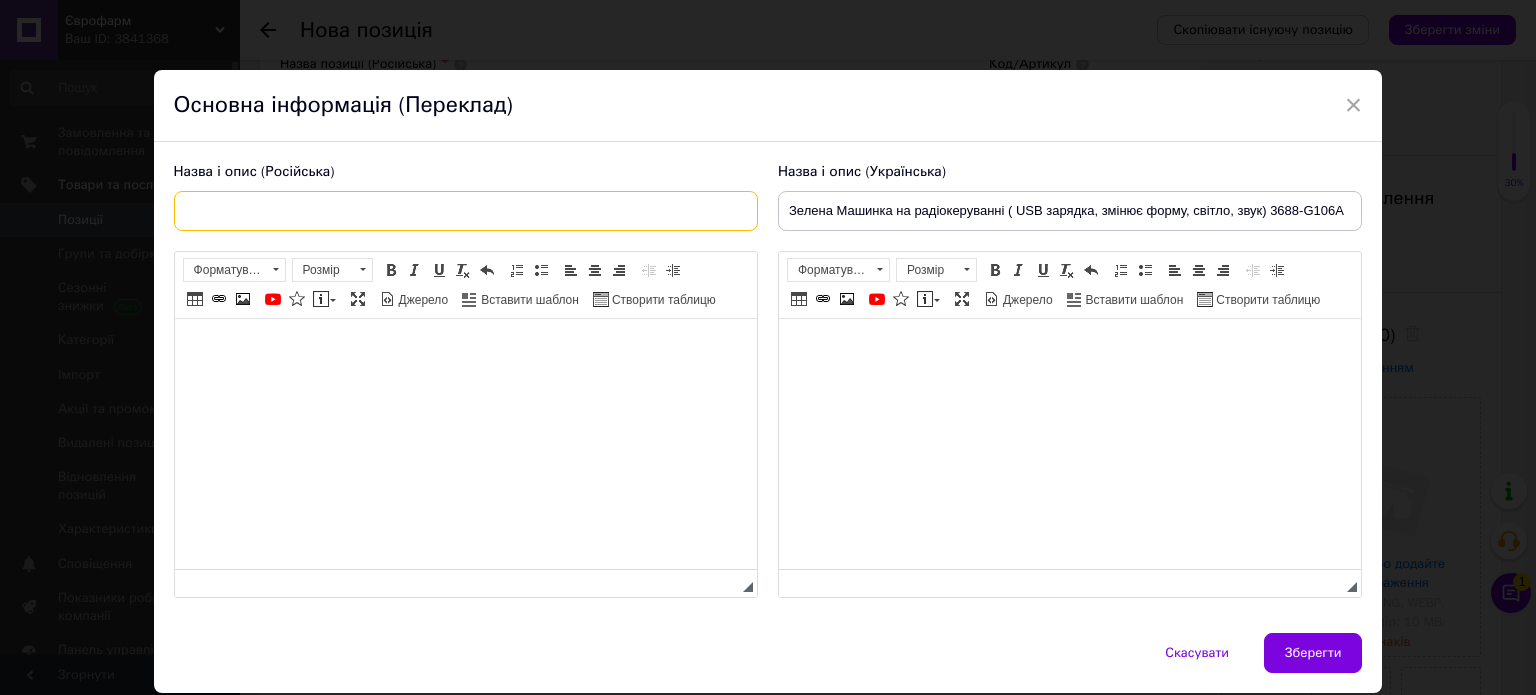 click at bounding box center [466, 211] 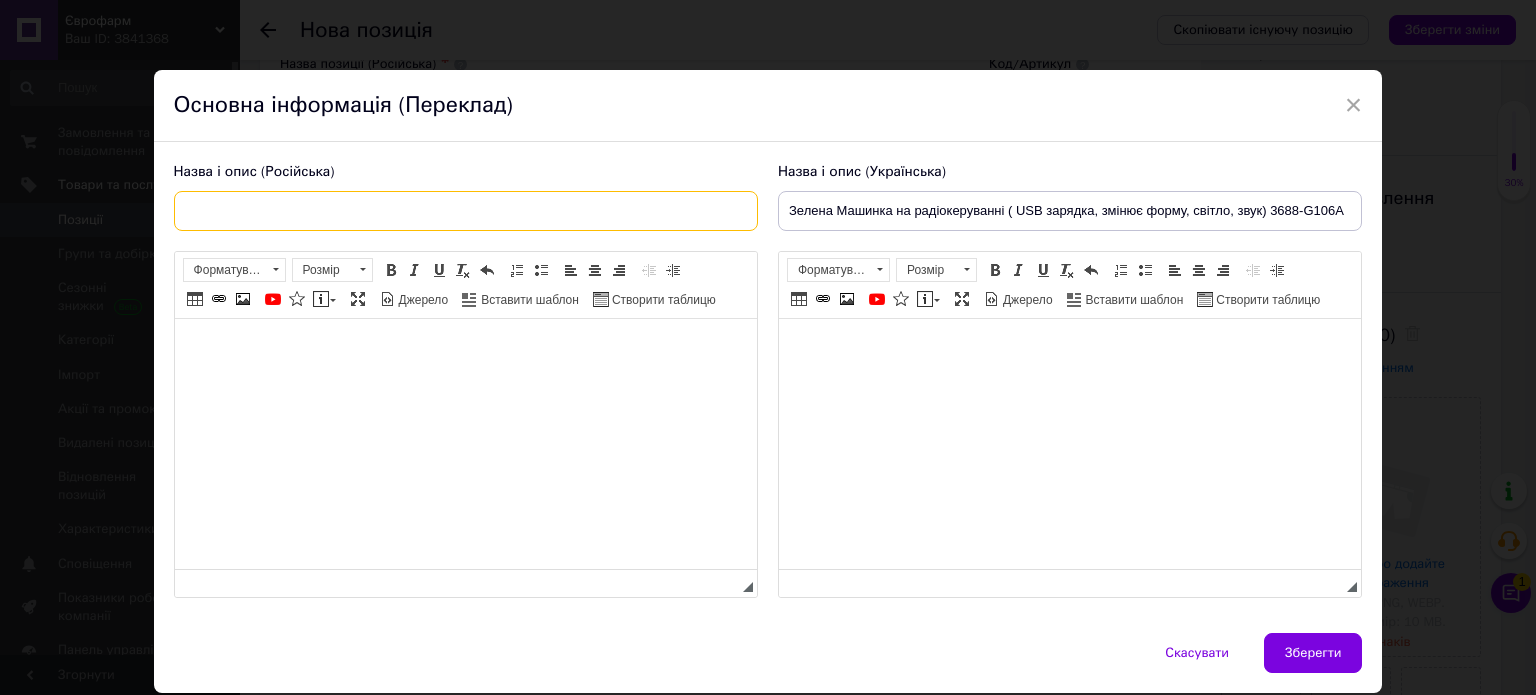 paste on "Зеленая Машинка на радиоуправлении (USB зарядка, изменяет форму, свет, звук) 3688-G106A" 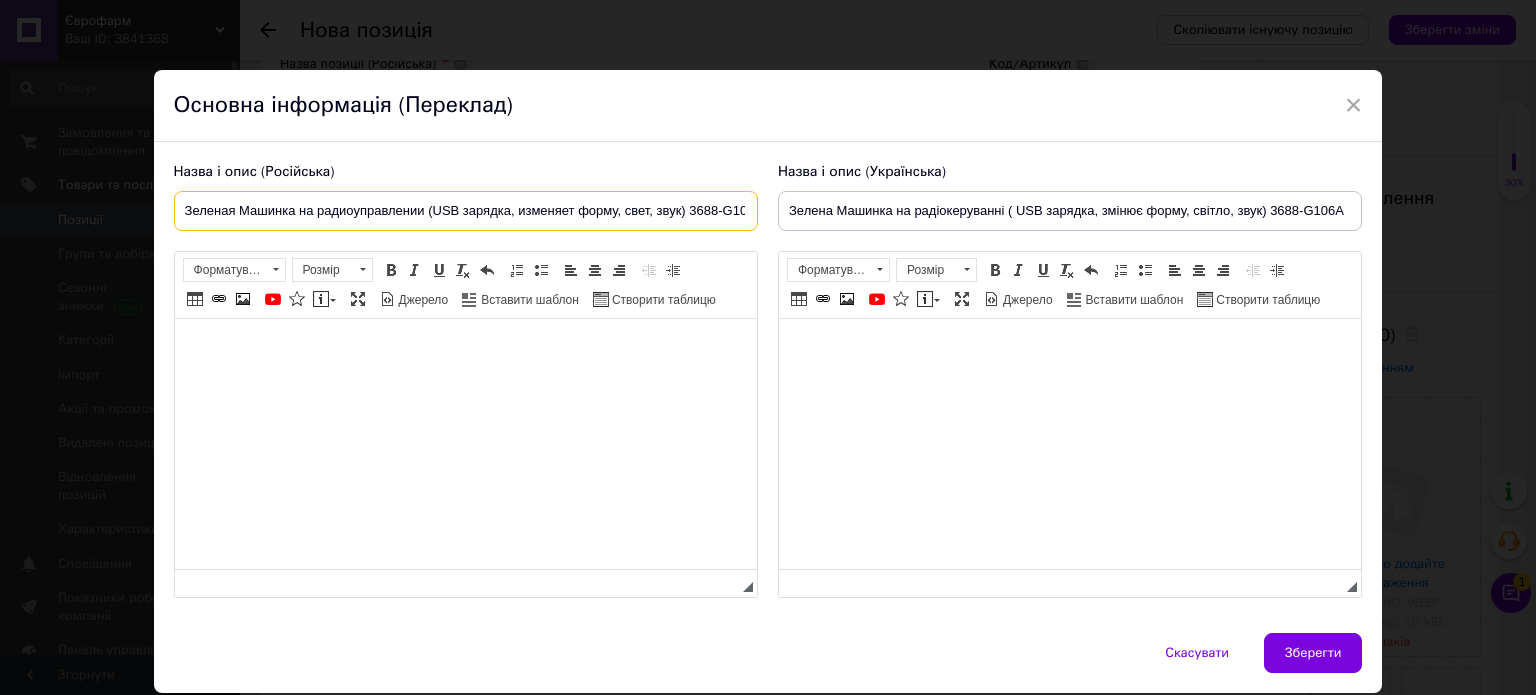 scroll, scrollTop: 0, scrollLeft: 20, axis: horizontal 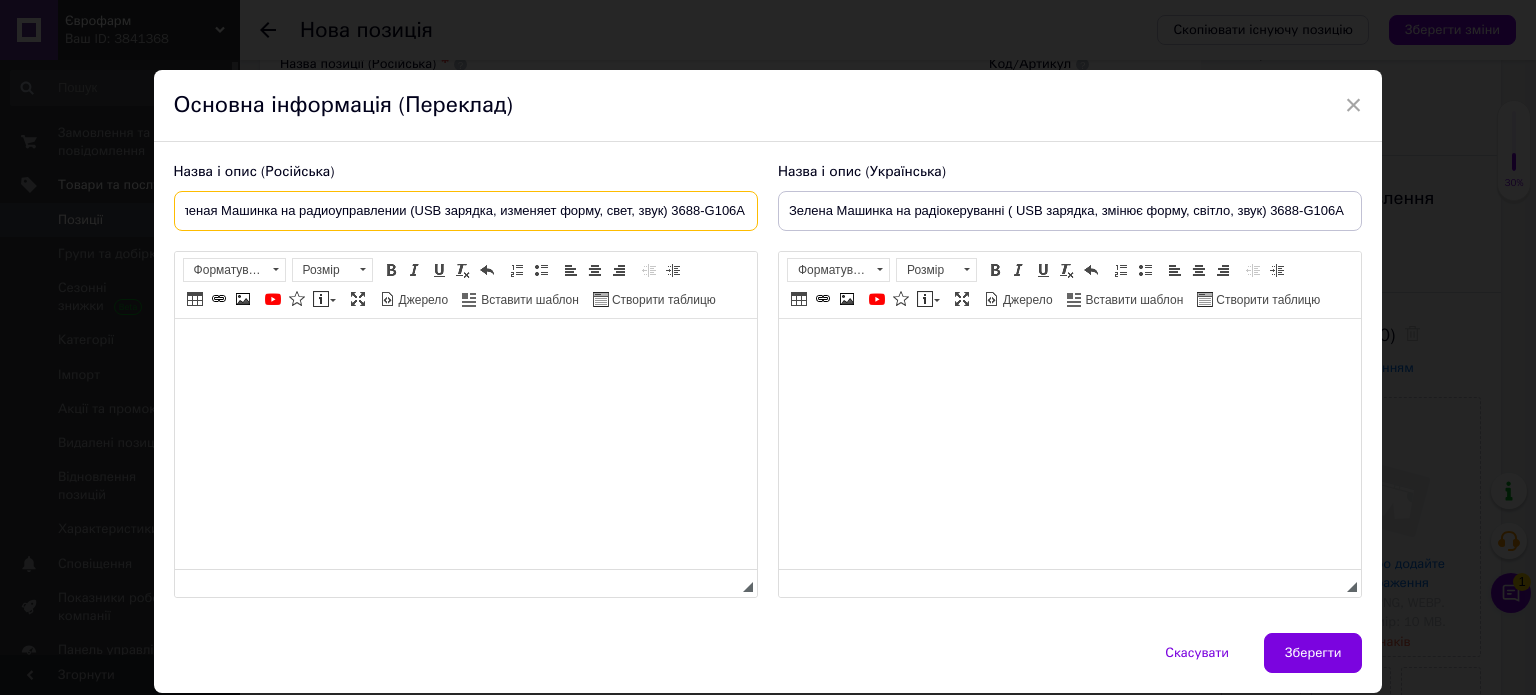type on "Зеленая Машинка на радиоуправлении (USB зарядка, изменяет форму, свет, звук) 3688-G106A" 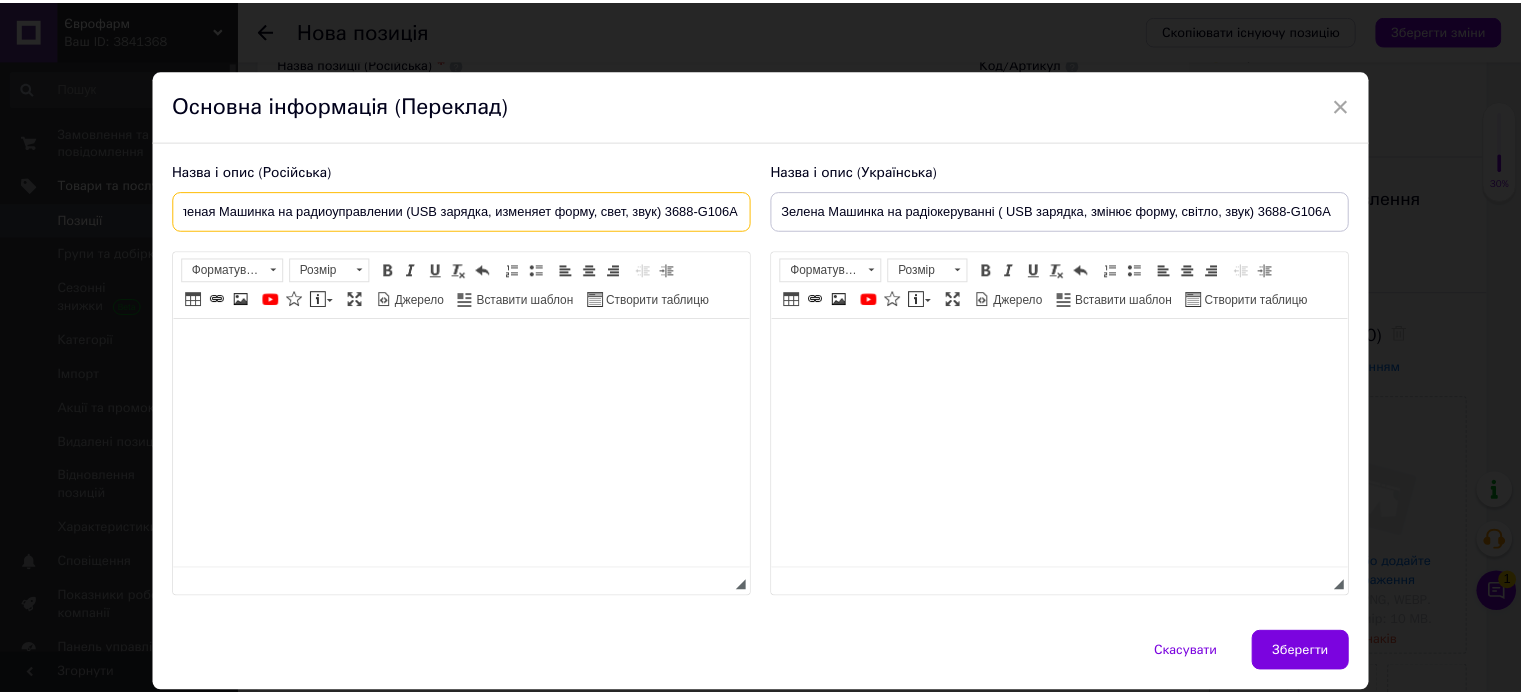 scroll, scrollTop: 0, scrollLeft: 0, axis: both 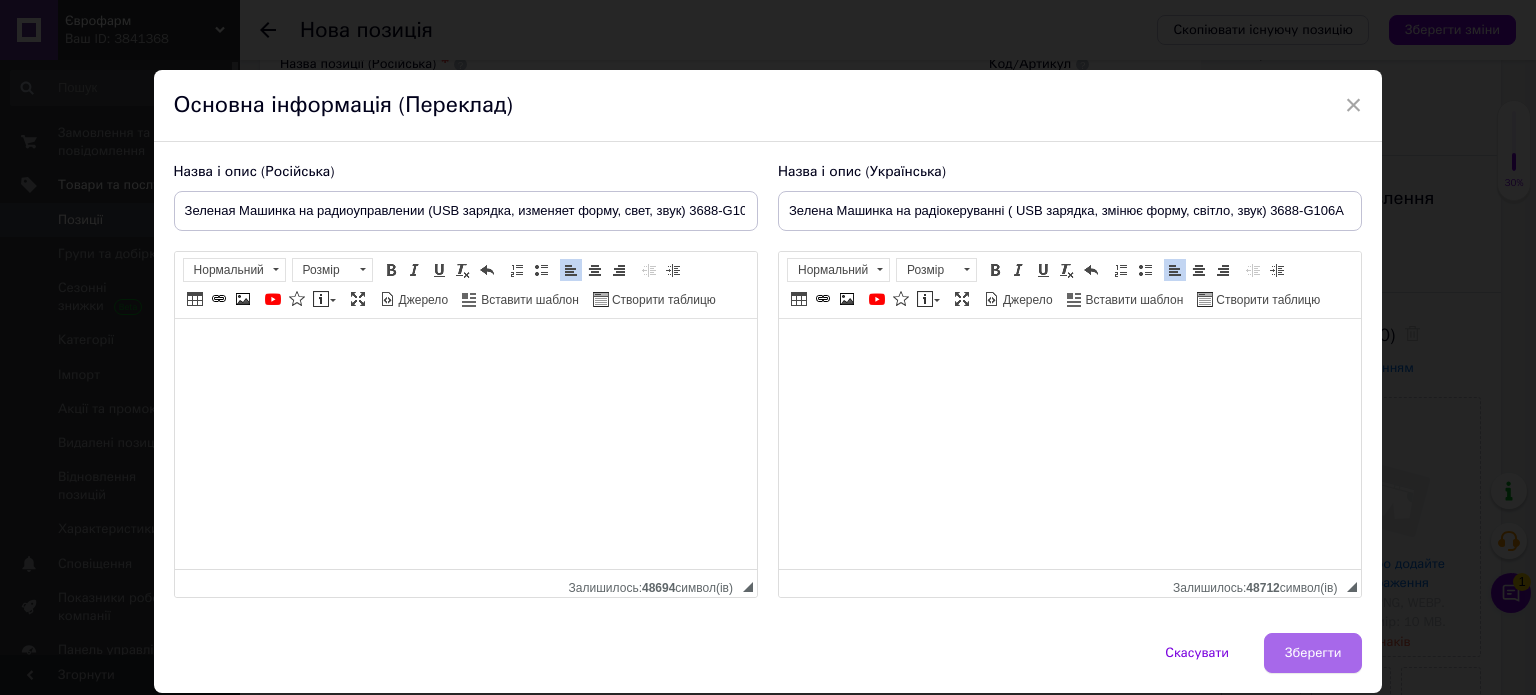 click on "Зберегти" at bounding box center (1313, 653) 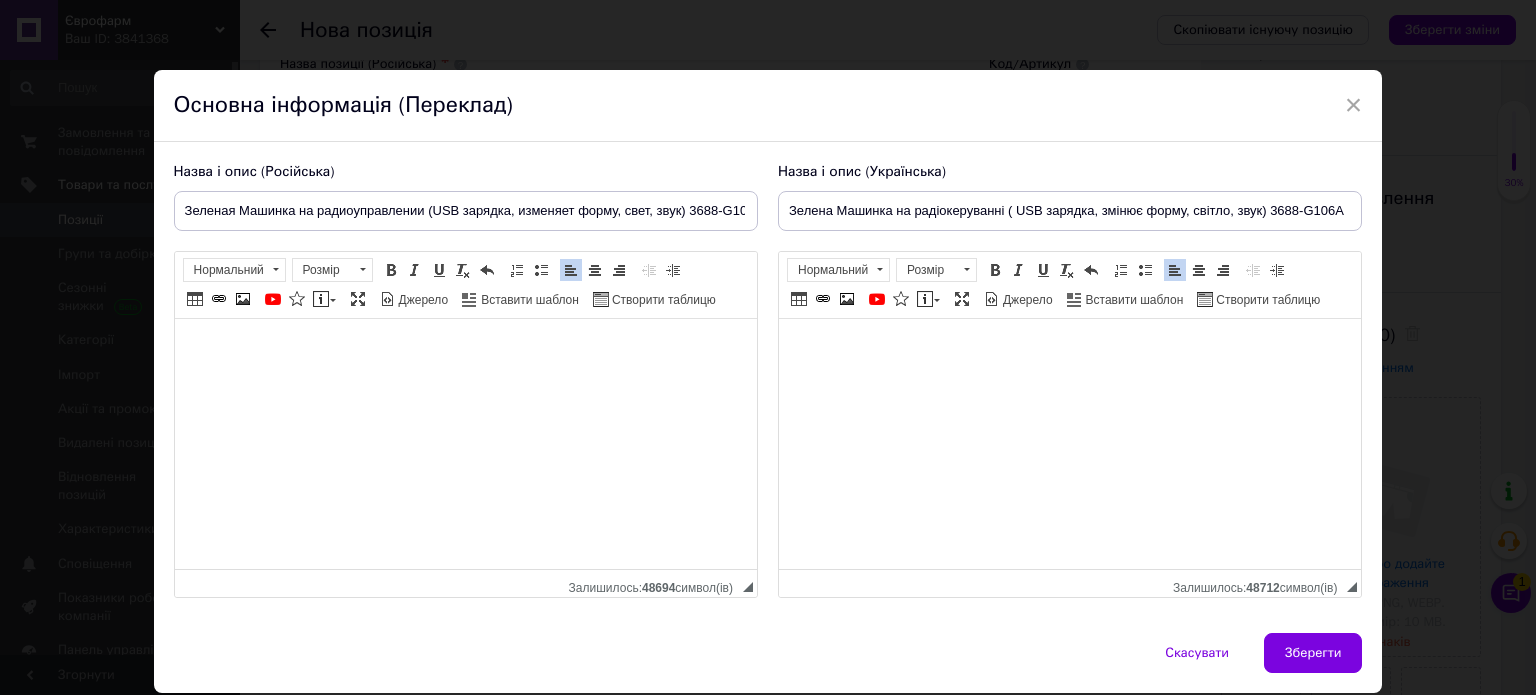 type on "Зеленая Машинка на радиоуправлении (USB зарядка, изменяет форму, свет, звук) 3688-G106A" 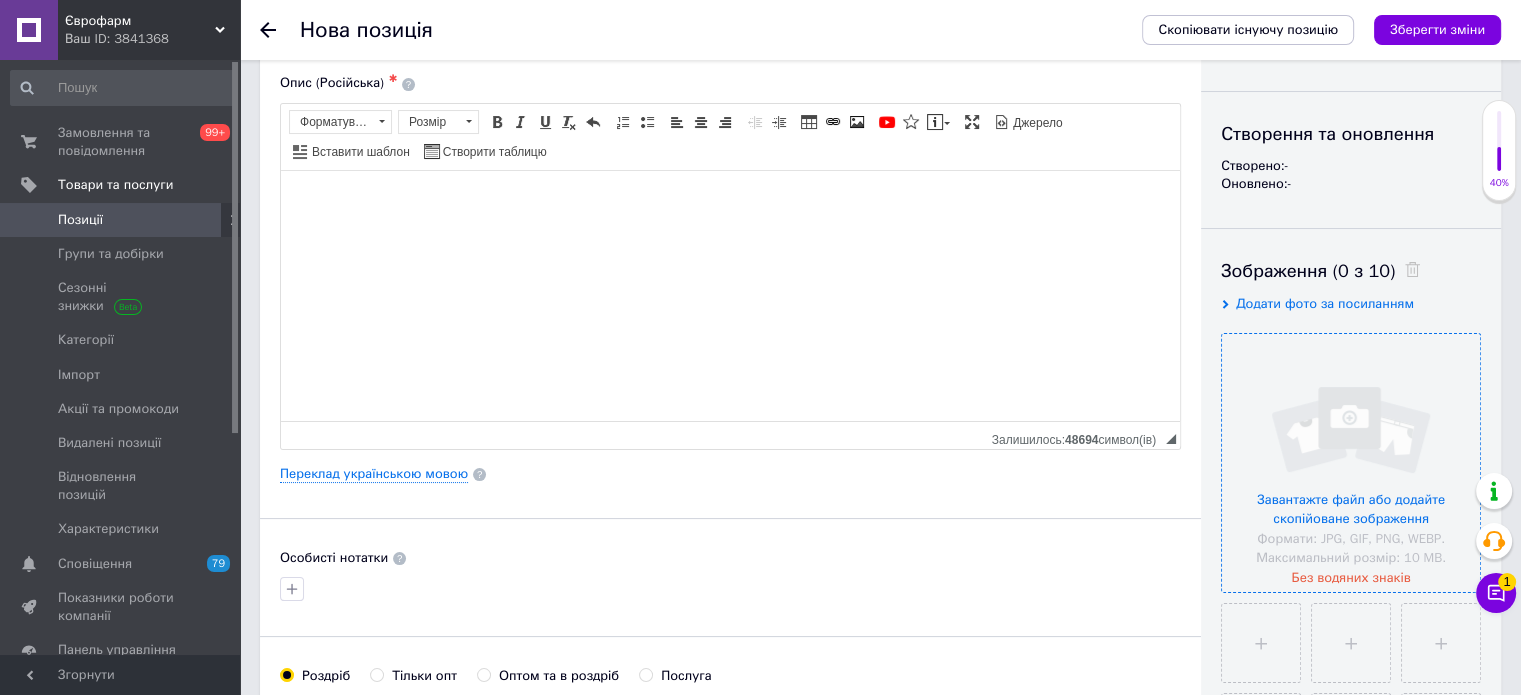 scroll, scrollTop: 200, scrollLeft: 0, axis: vertical 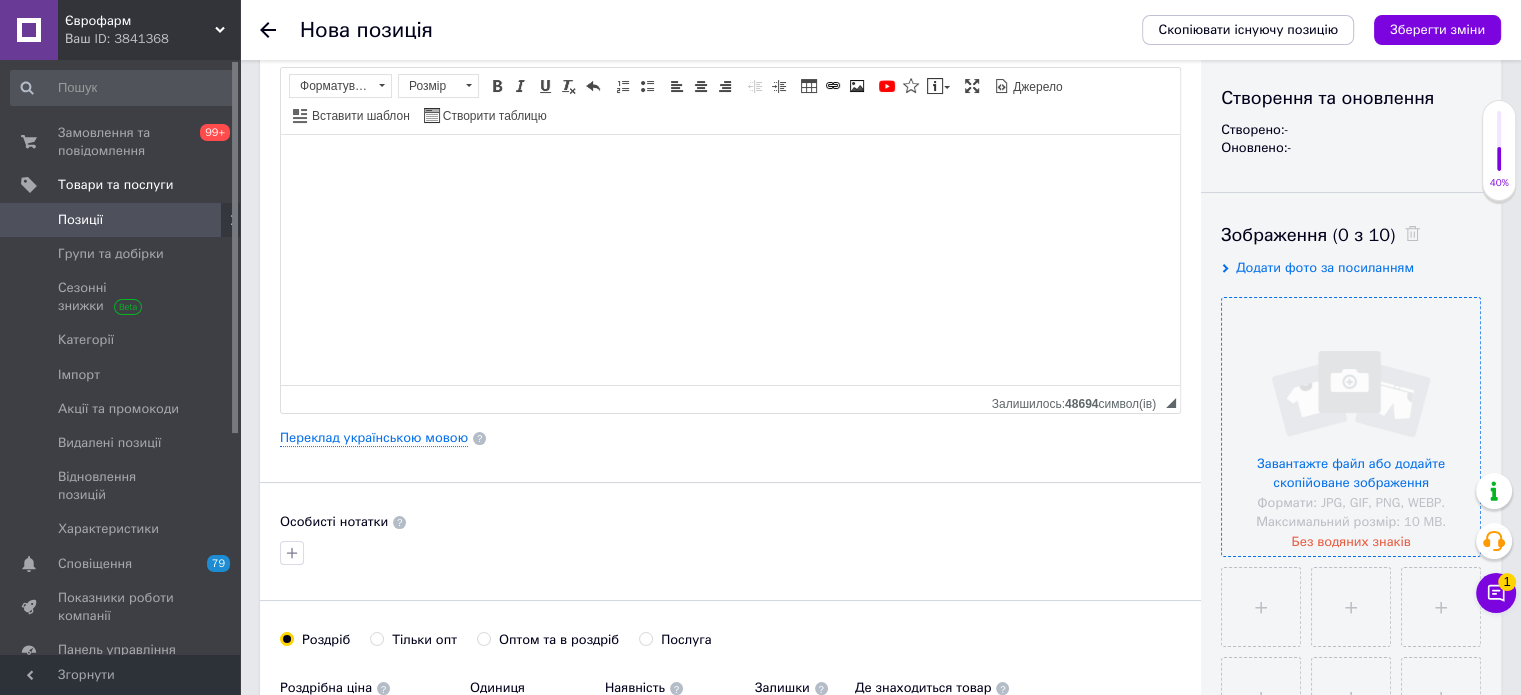 click at bounding box center [1351, 427] 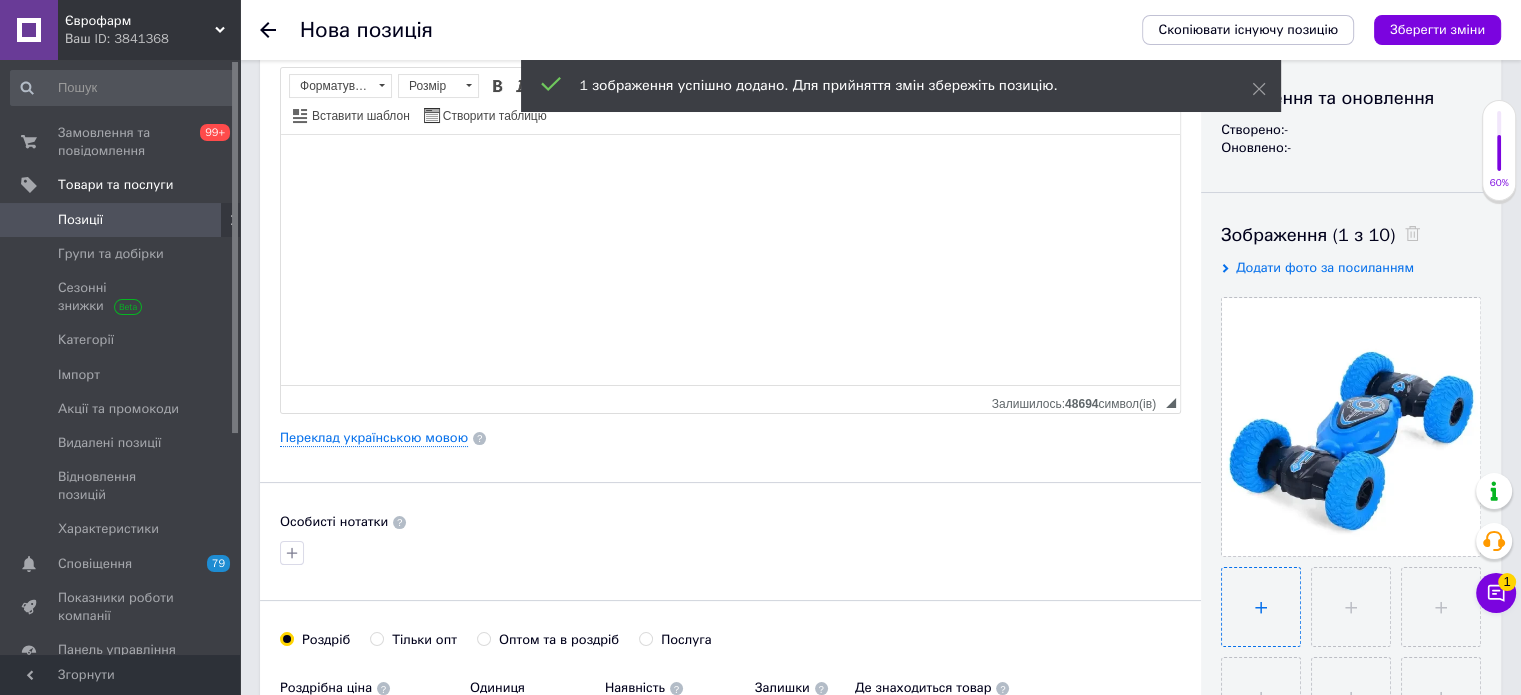 drag, startPoint x: 1348, startPoint y: 441, endPoint x: 1273, endPoint y: 580, distance: 157.94302 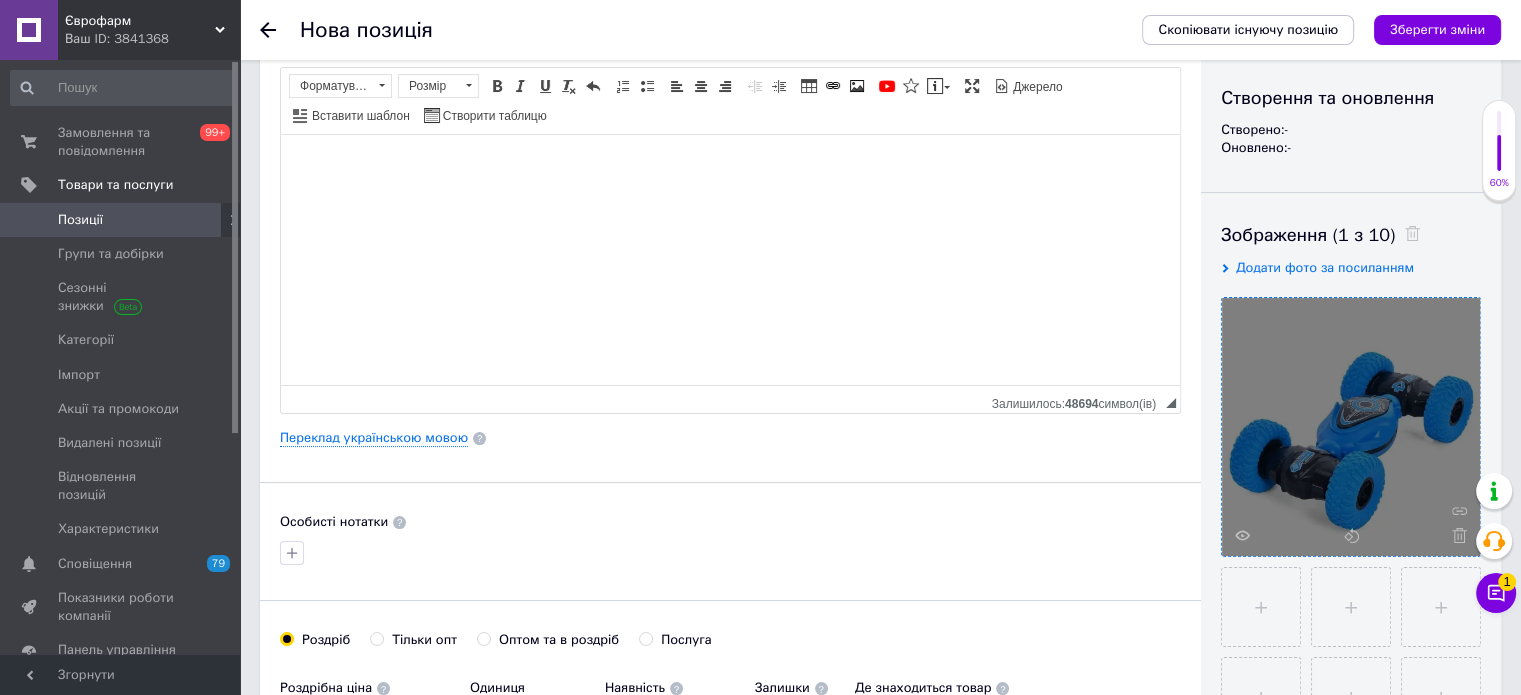 drag, startPoint x: 1268, startPoint y: 607, endPoint x: 1281, endPoint y: 535, distance: 73.1642 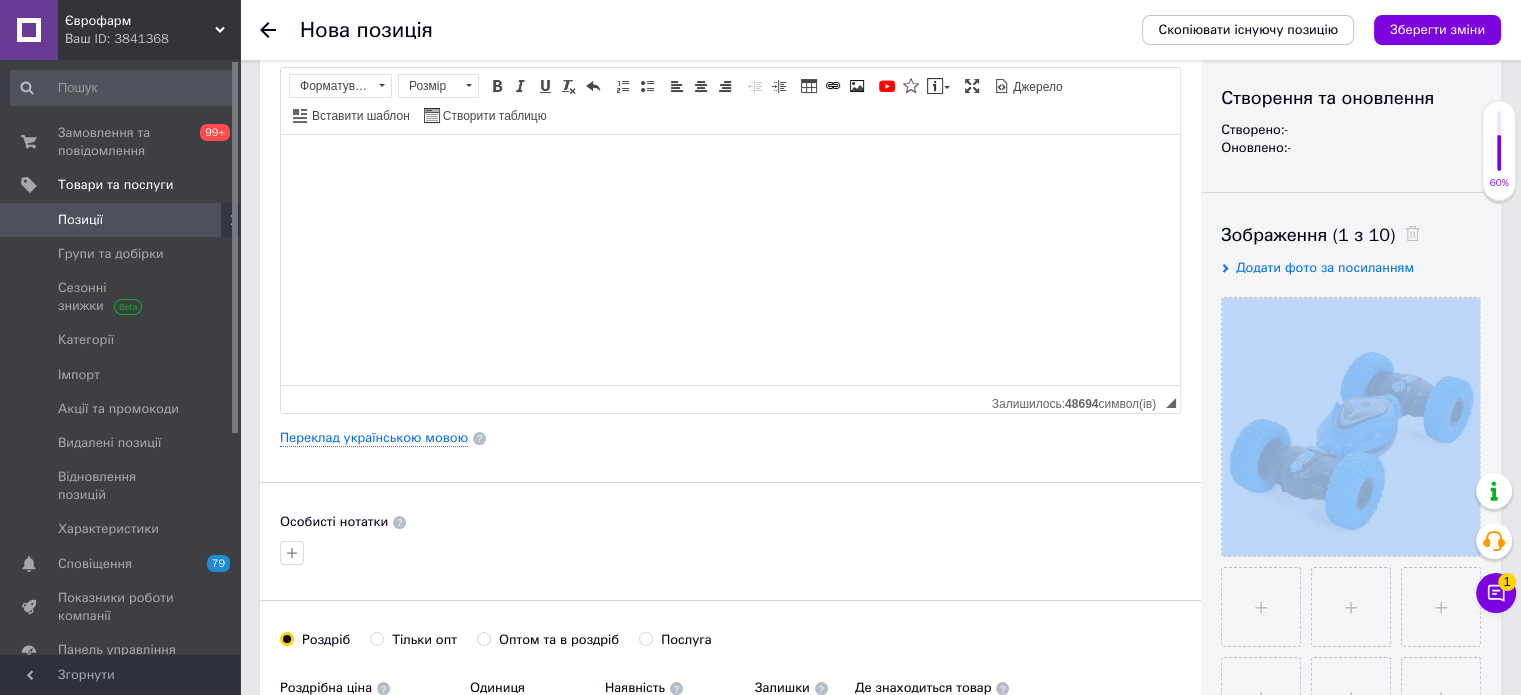 drag, startPoint x: 1288, startPoint y: 527, endPoint x: 1280, endPoint y: 557, distance: 31.04835 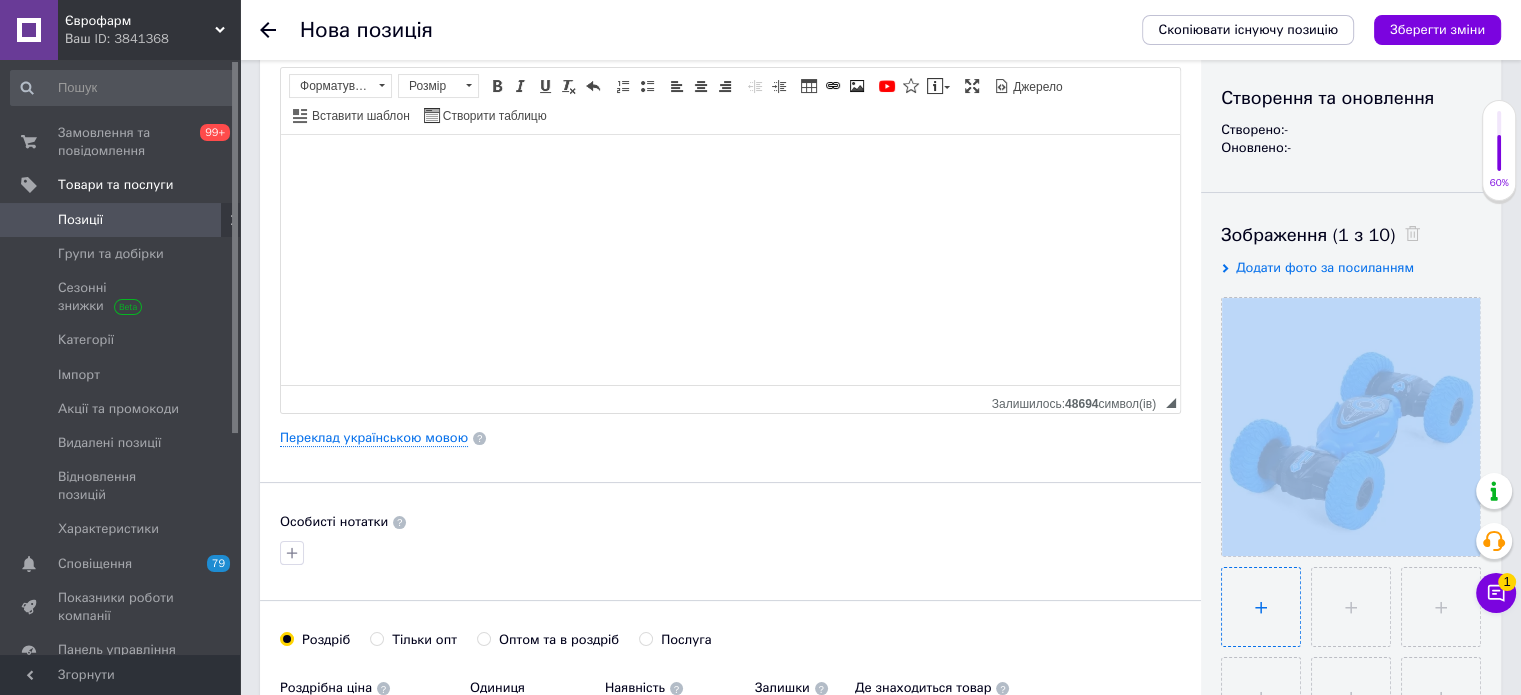 click at bounding box center [1261, 607] 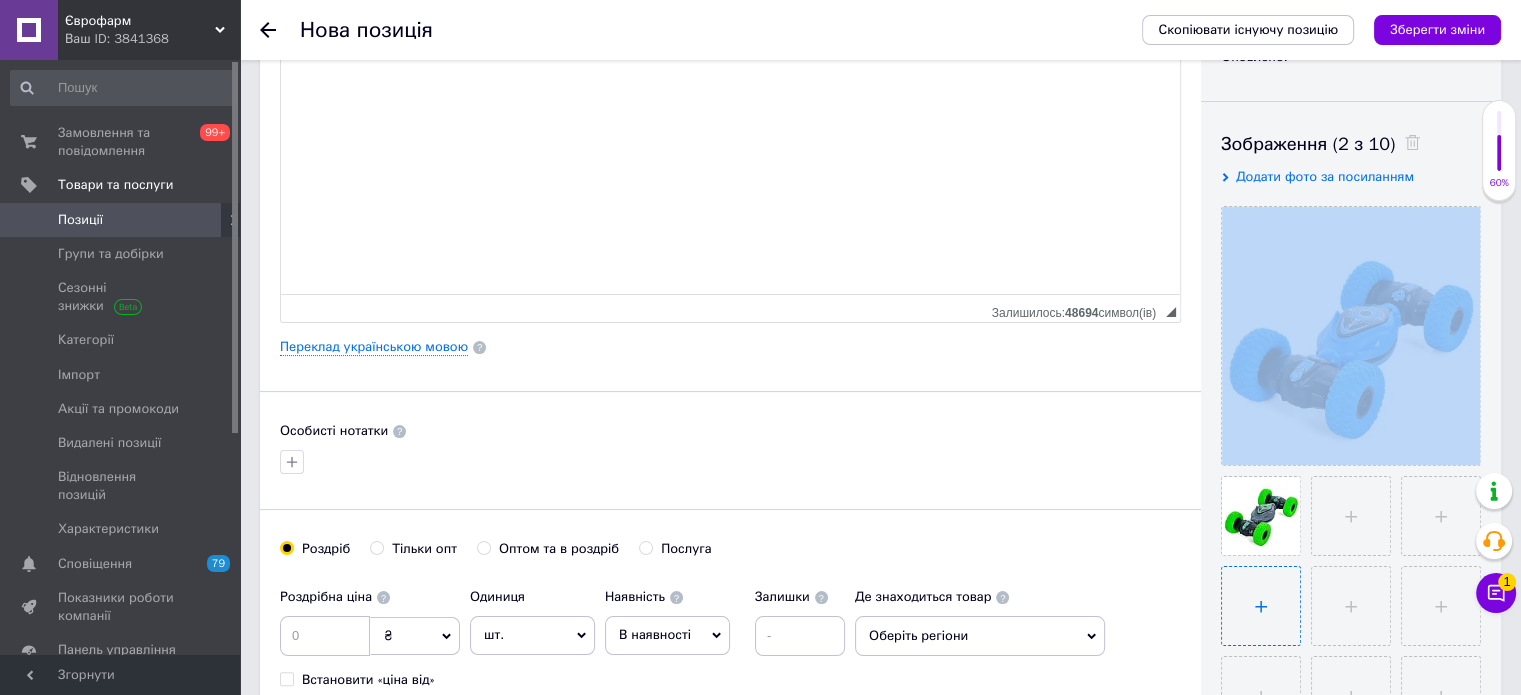 scroll, scrollTop: 400, scrollLeft: 0, axis: vertical 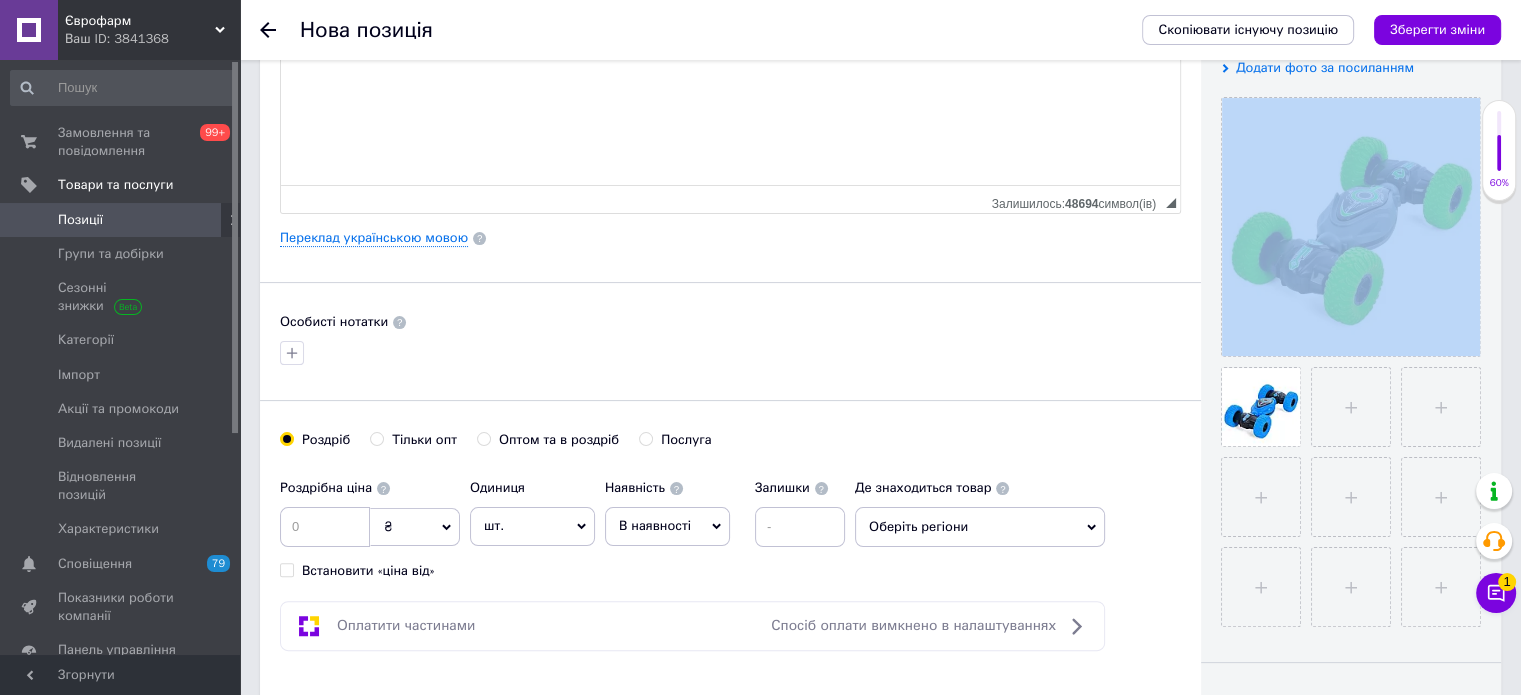 click at bounding box center [1351, 407] 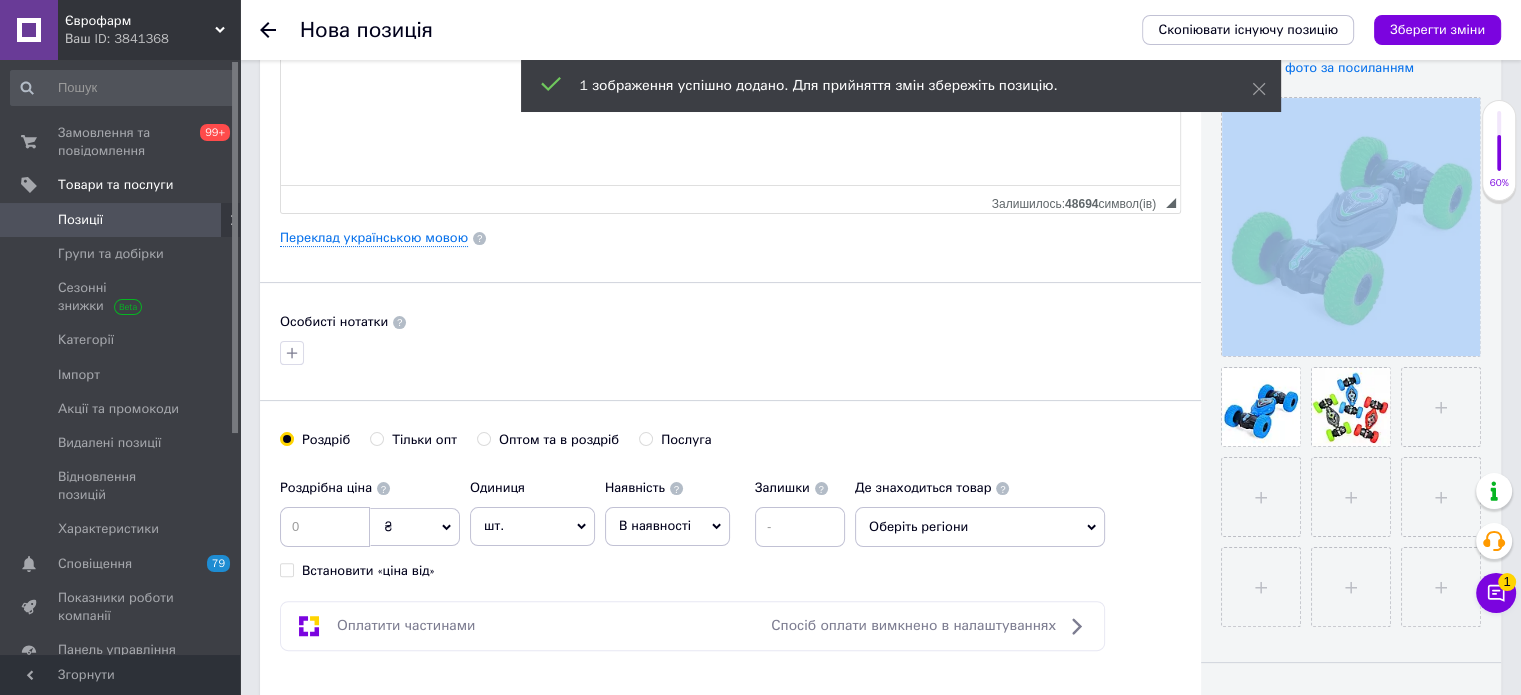 click at bounding box center (1441, 407) 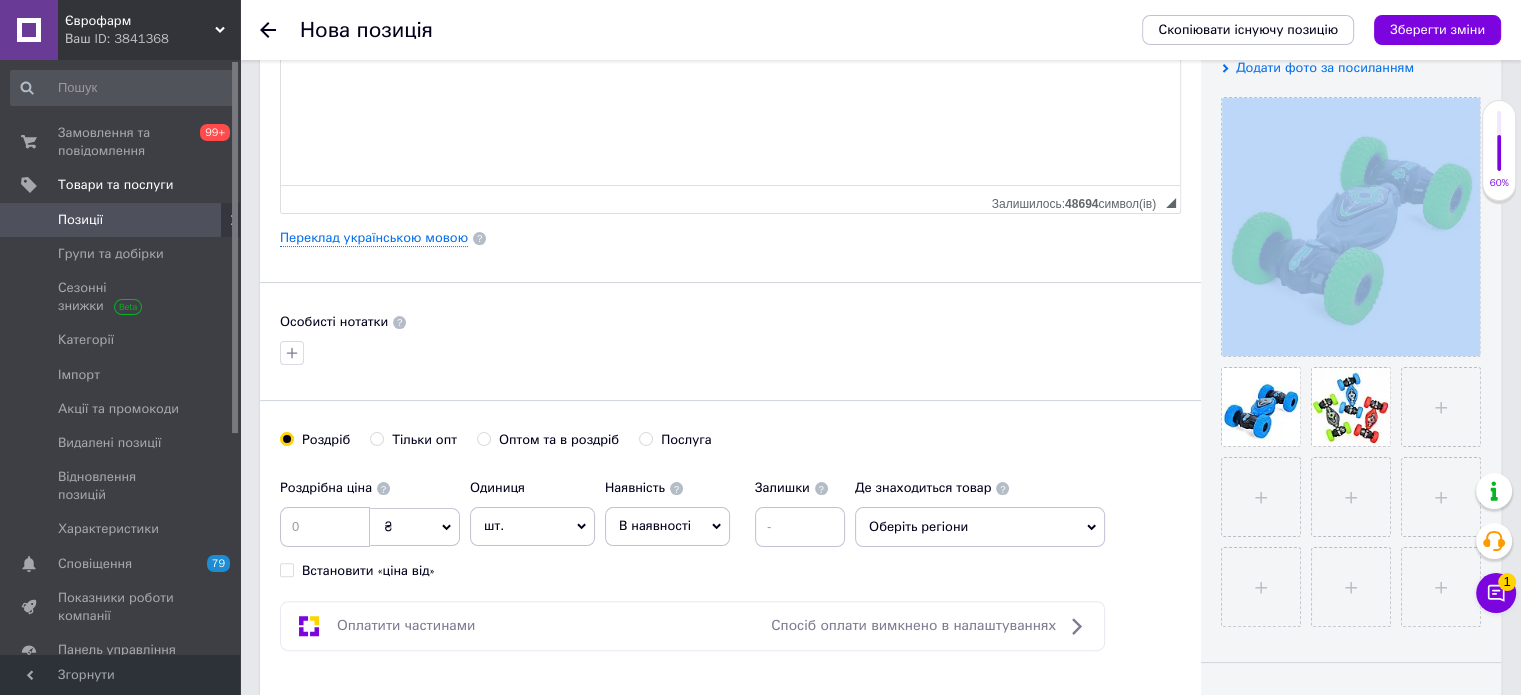 type on "C:\fakepath\58560801016808_70c5aff656.webp" 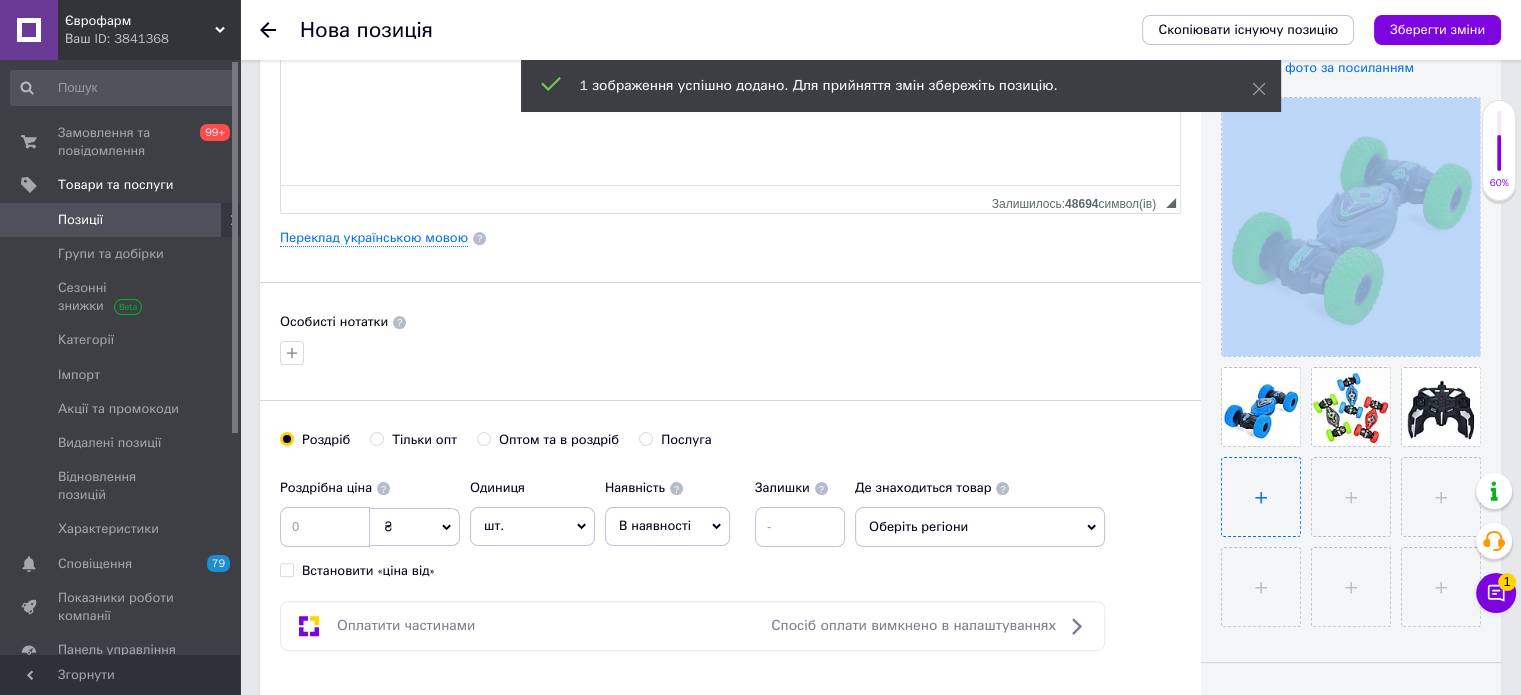 click at bounding box center (1261, 497) 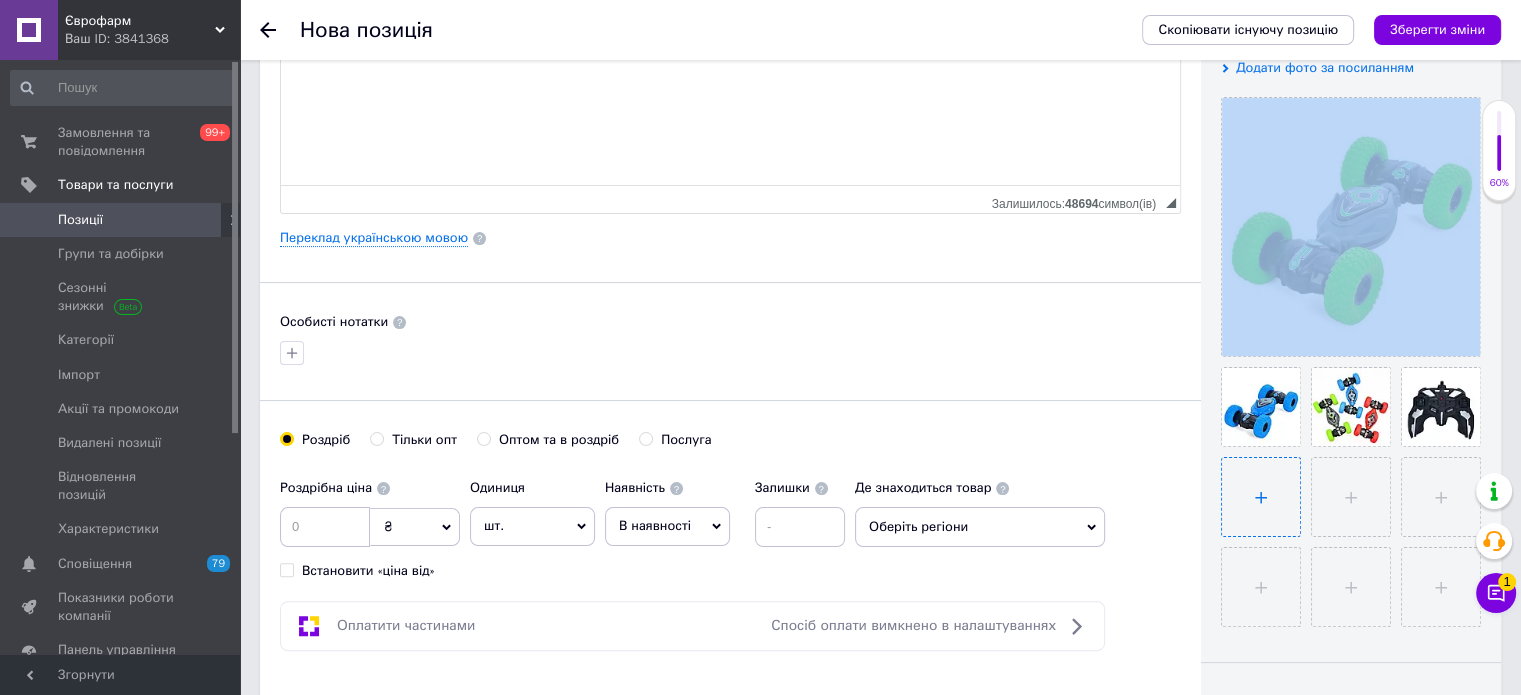 type on "C:\fakepath\55951013535042_bb7e054b65.webp" 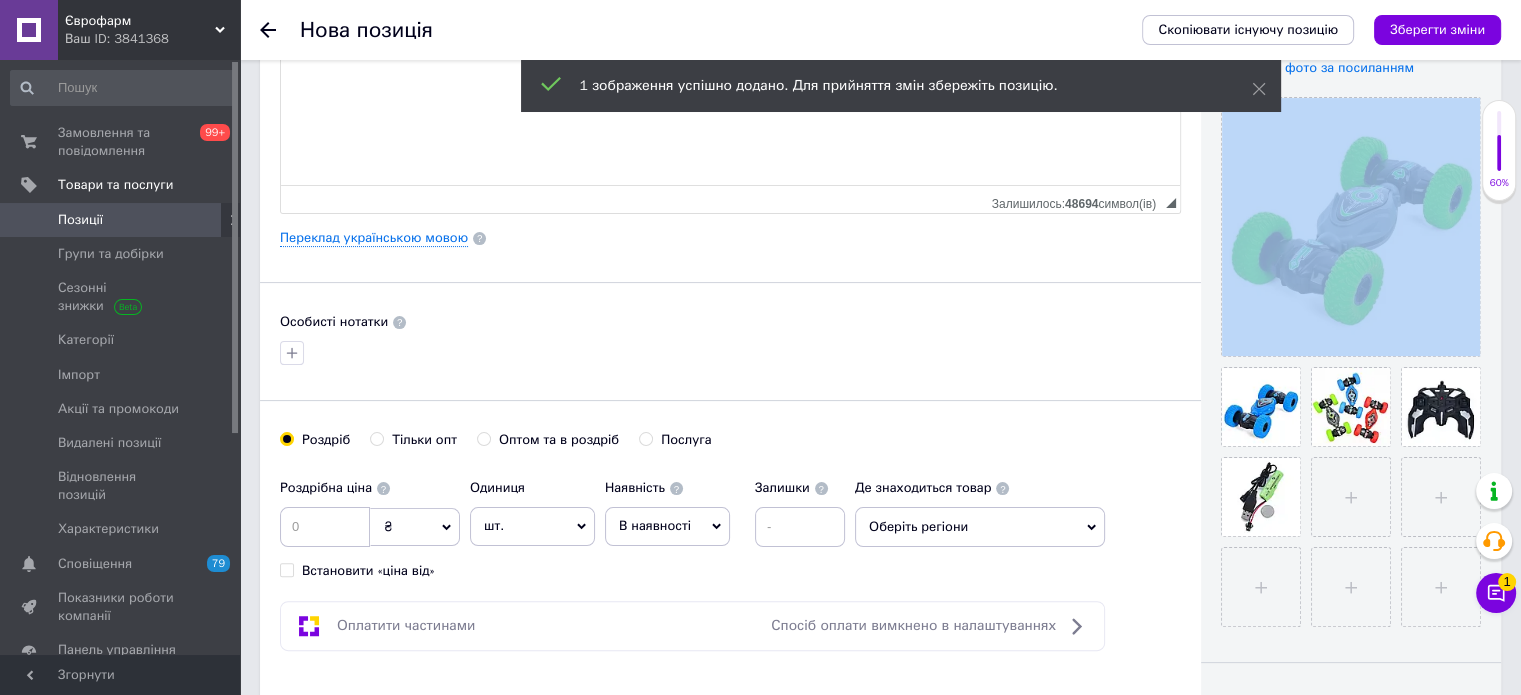 click on "В наявності" at bounding box center [655, 525] 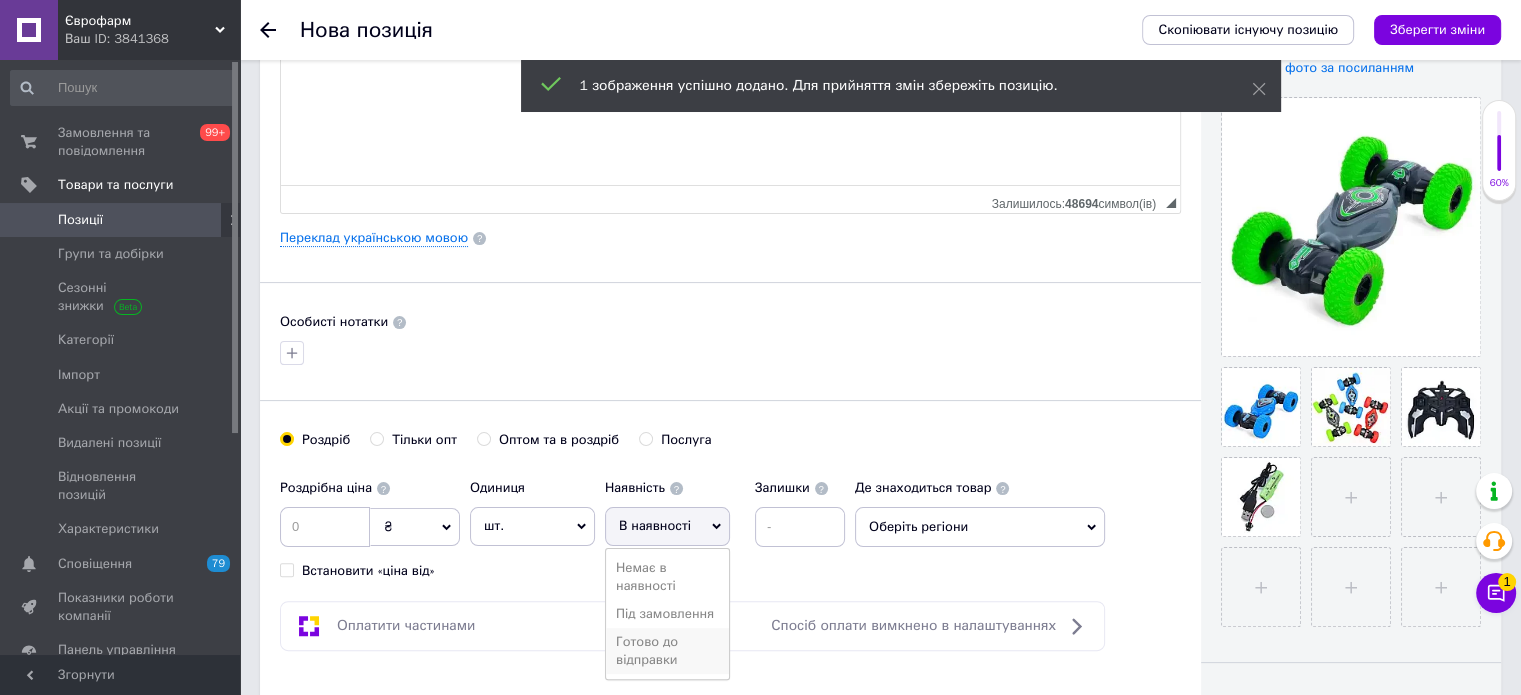 click on "Готово до відправки" at bounding box center [667, 651] 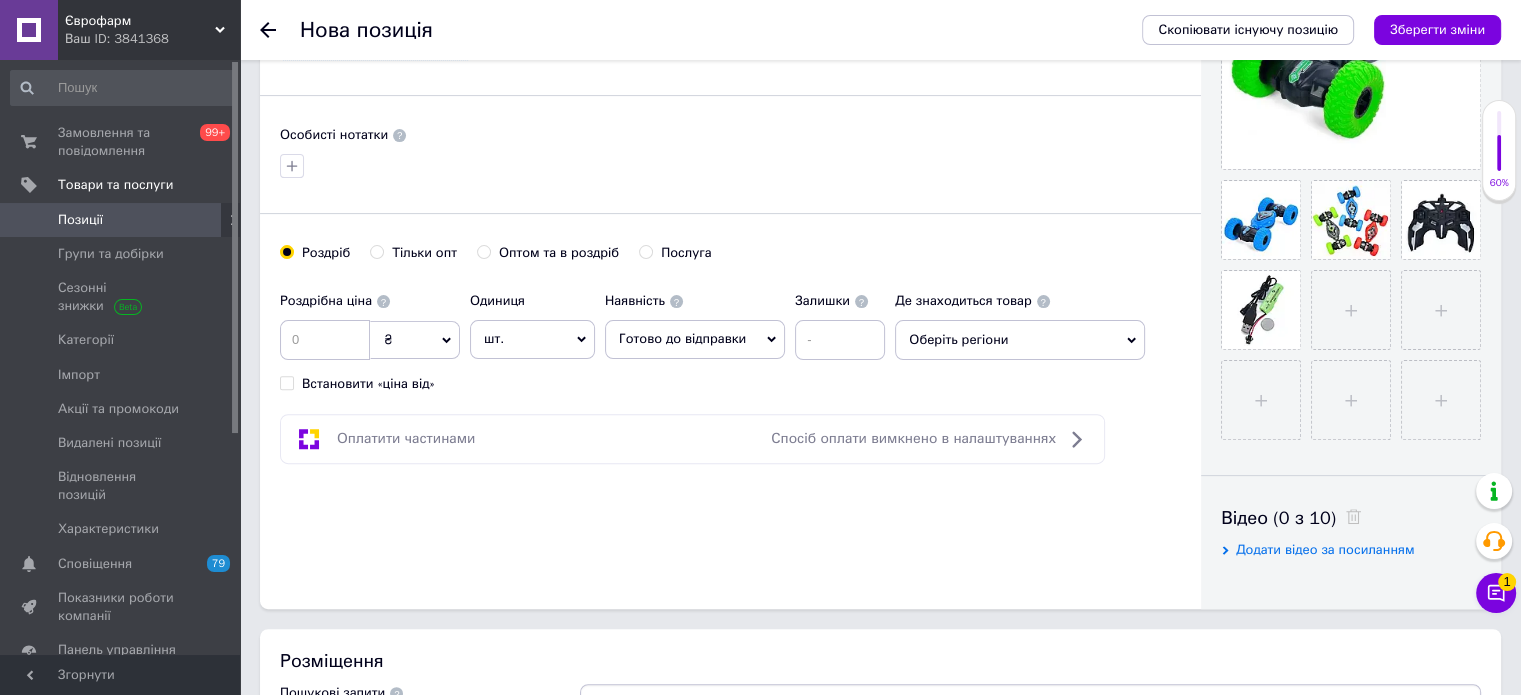 scroll, scrollTop: 600, scrollLeft: 0, axis: vertical 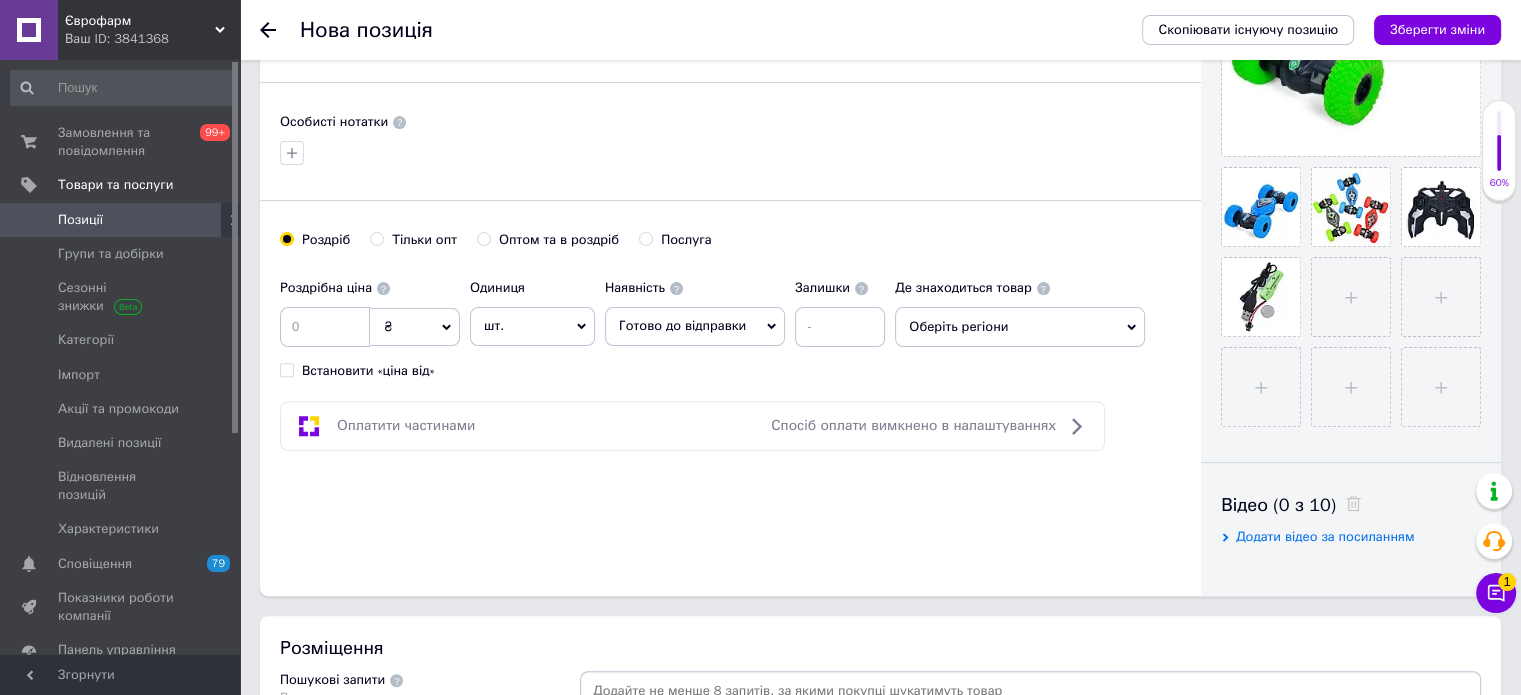 drag, startPoint x: 264, startPoint y: 331, endPoint x: 335, endPoint y: 332, distance: 71.00704 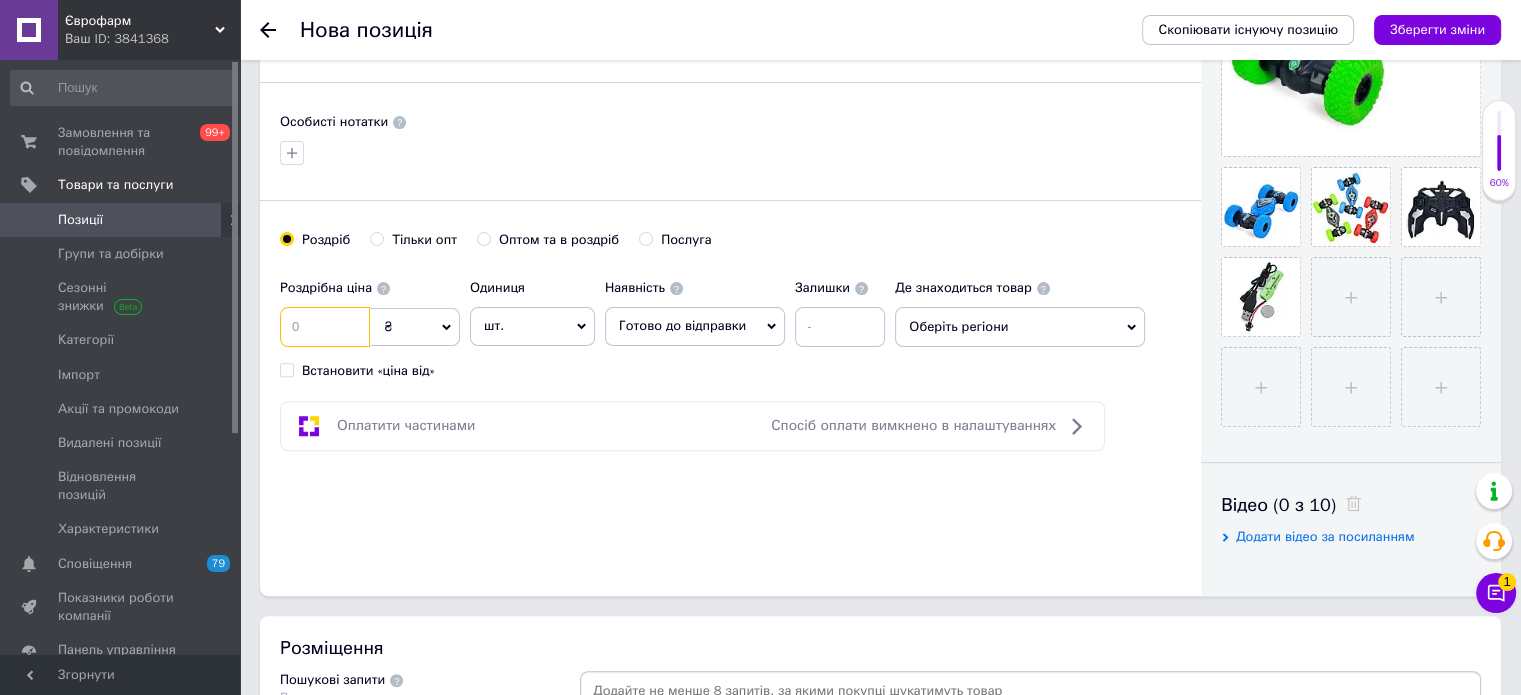 click at bounding box center (325, 327) 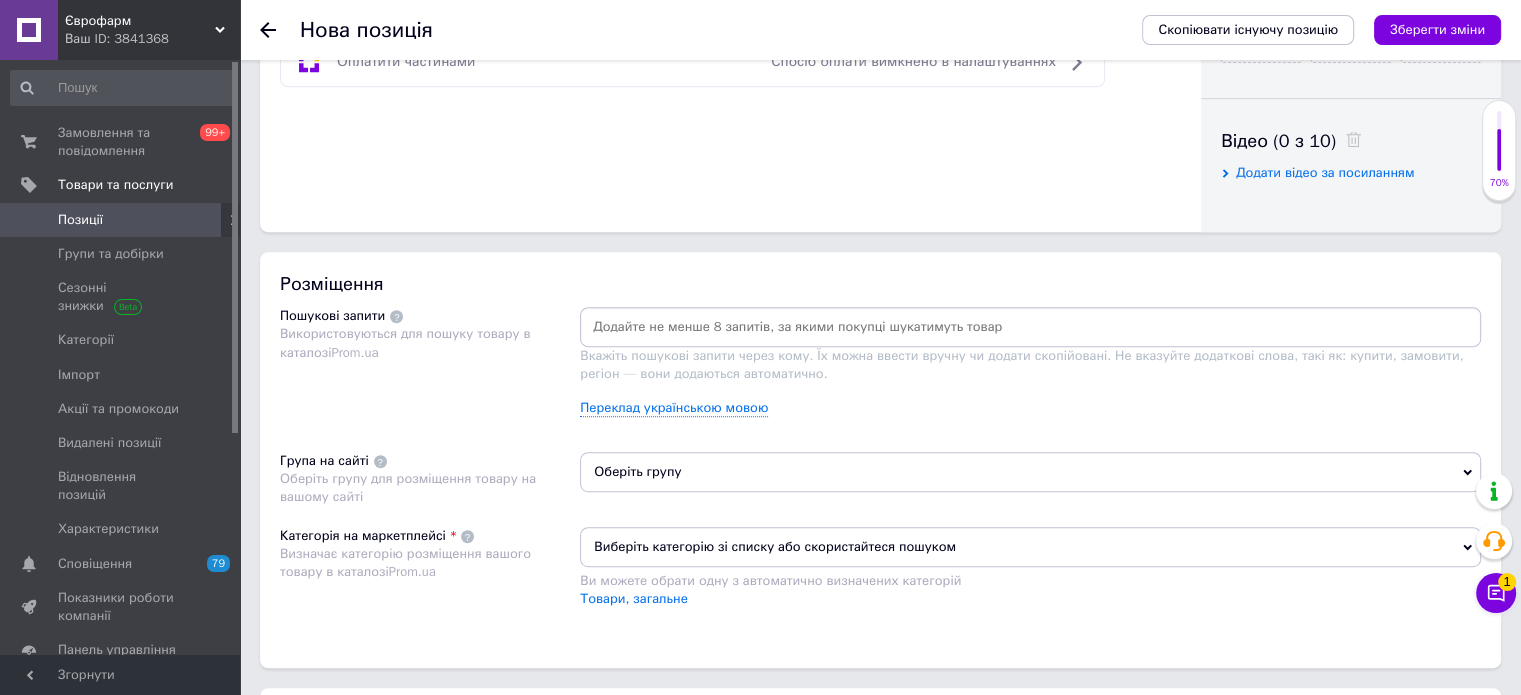 scroll, scrollTop: 1000, scrollLeft: 0, axis: vertical 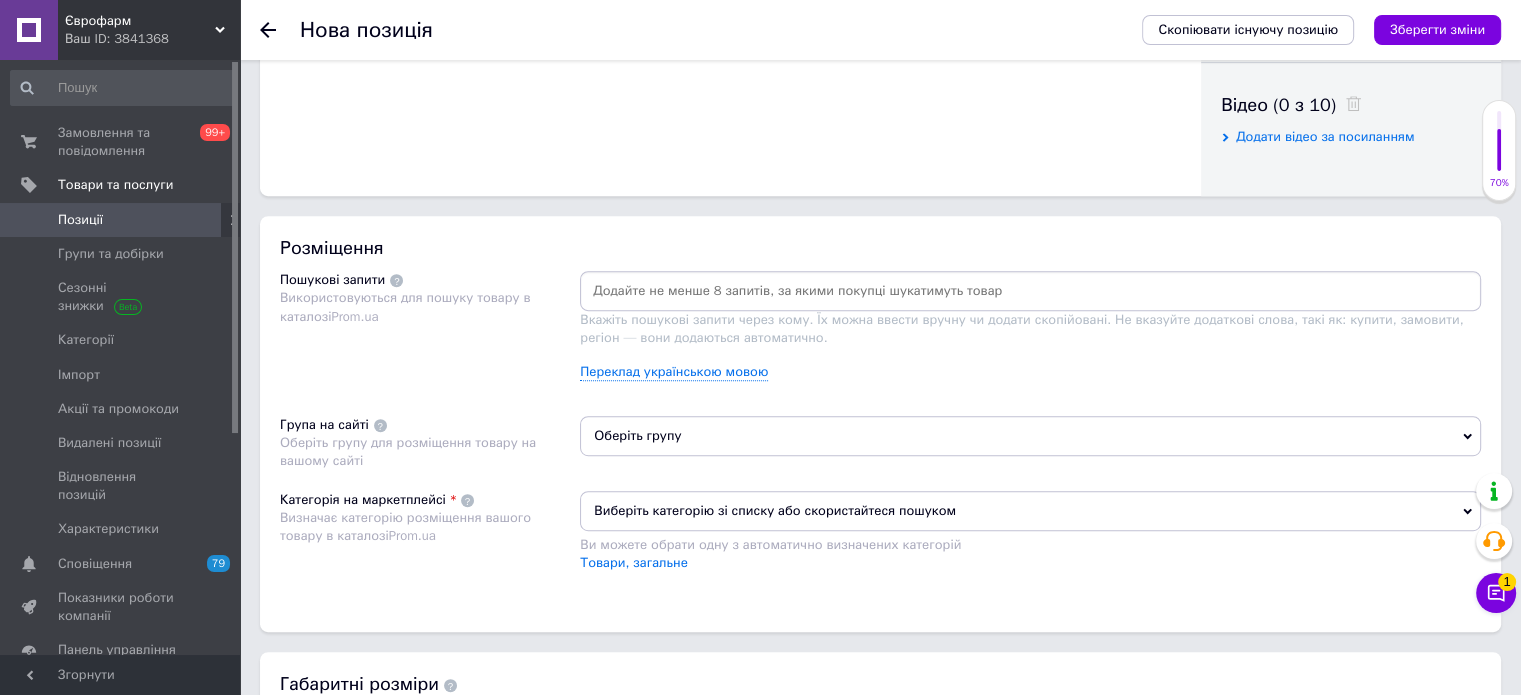 type on "630" 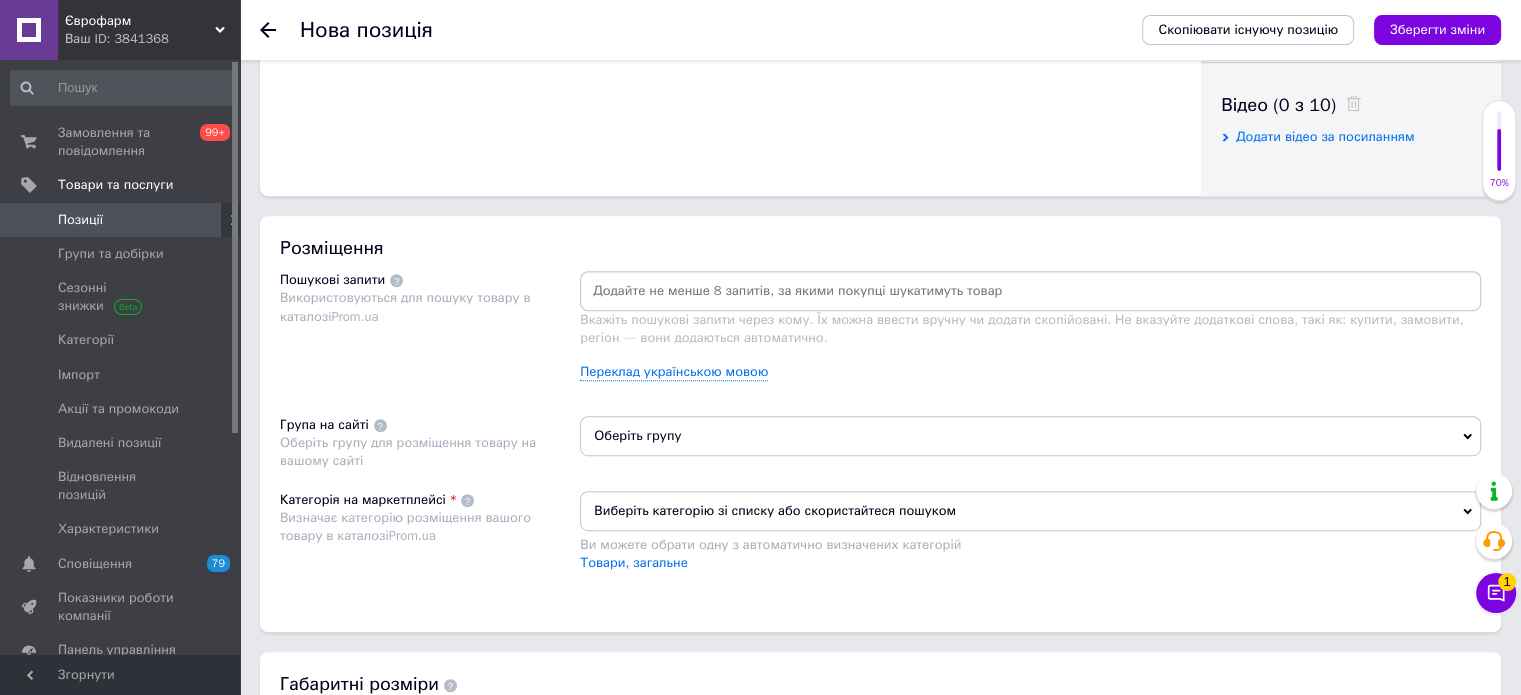 click at bounding box center (1030, 291) 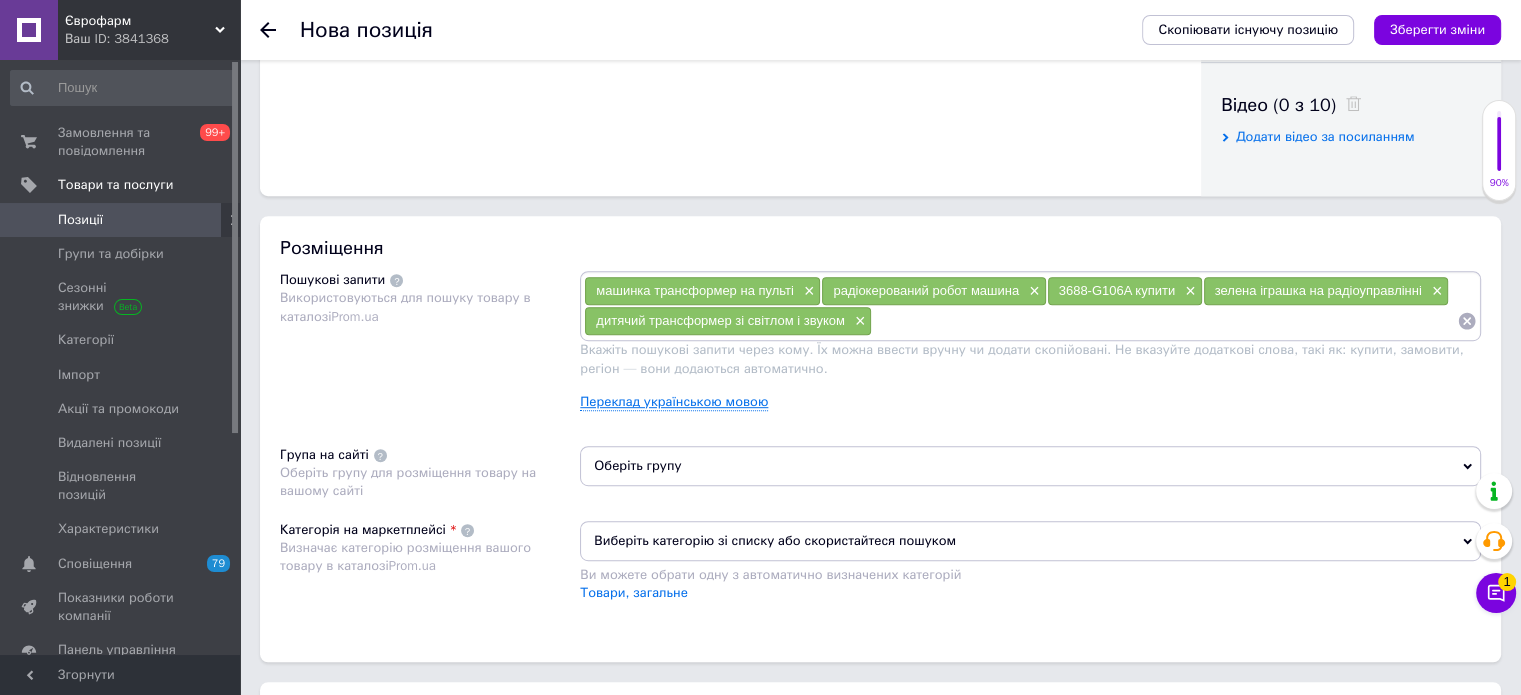click on "Переклад українською мовою" at bounding box center (674, 402) 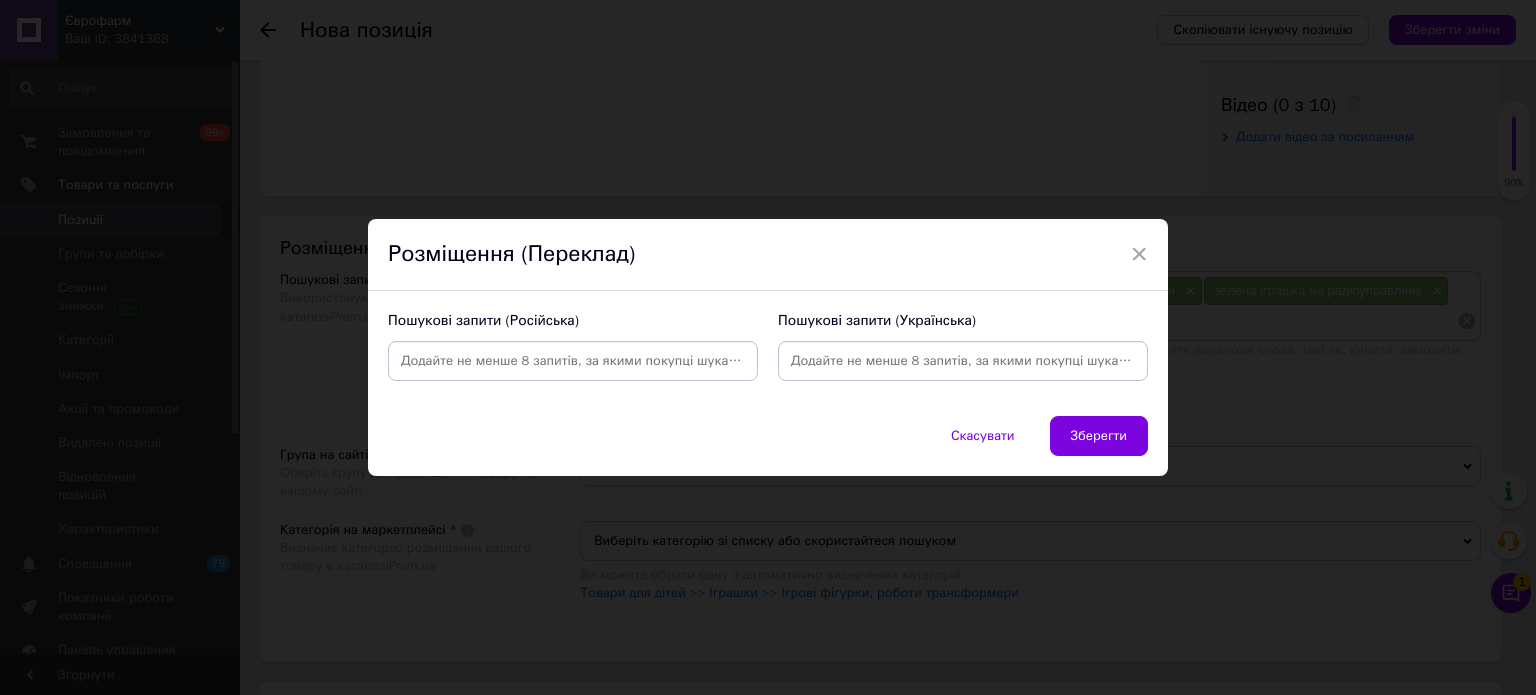 click at bounding box center [963, 361] 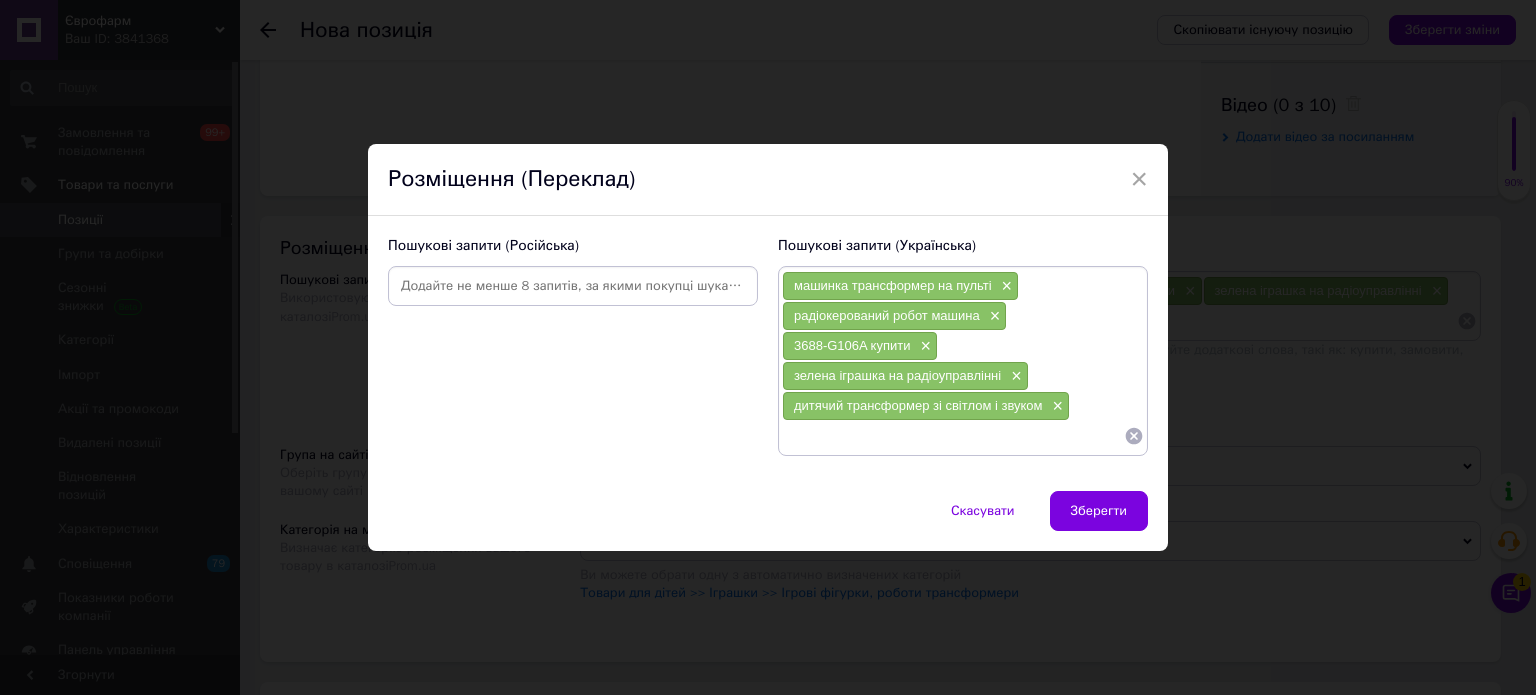click at bounding box center (573, 286) 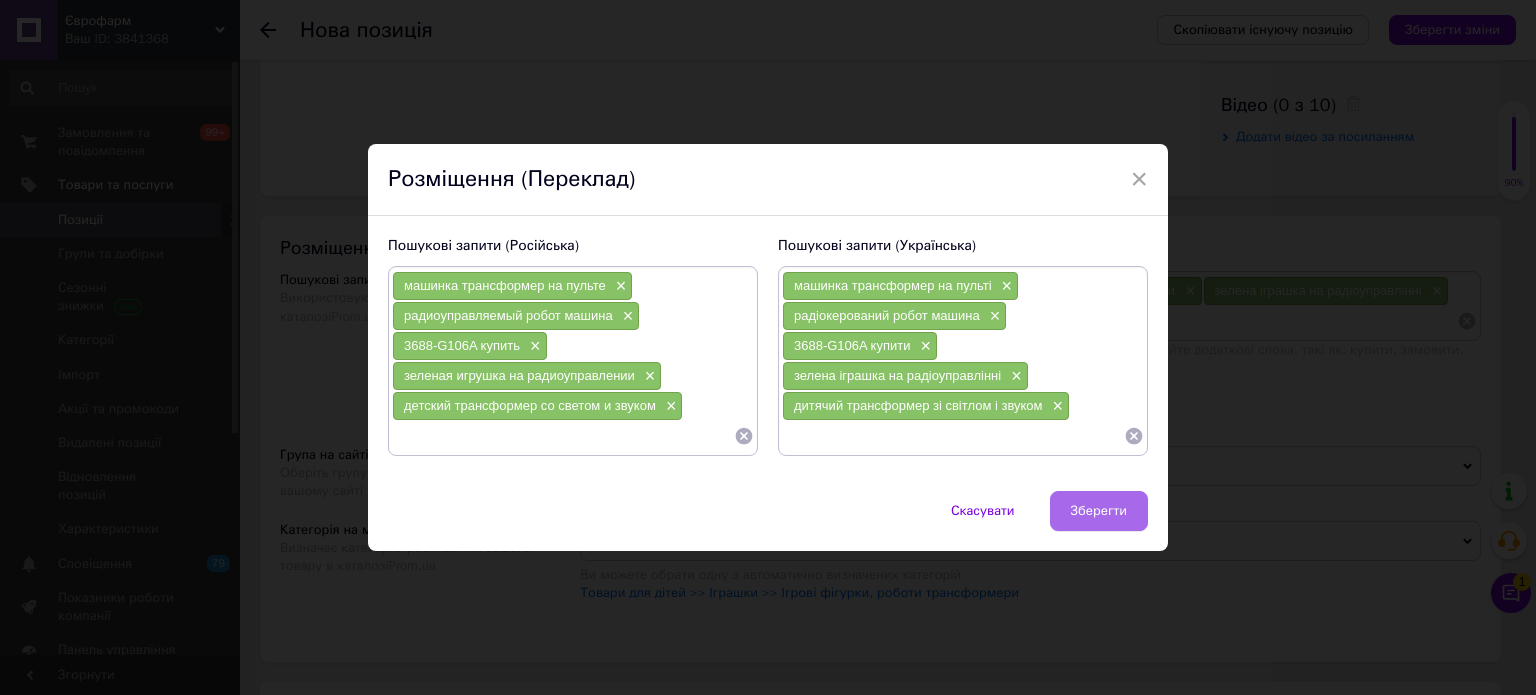 click on "Зберегти" at bounding box center [1099, 511] 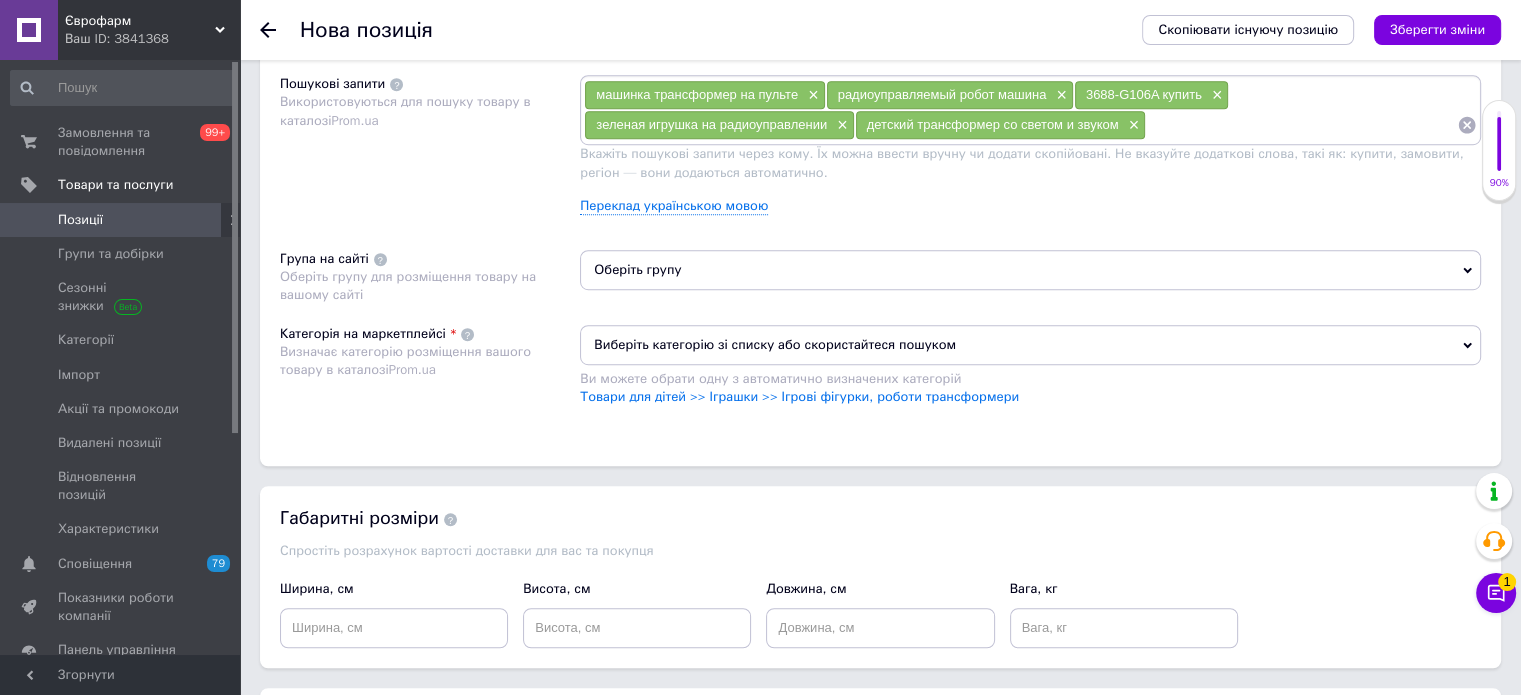 scroll, scrollTop: 1200, scrollLeft: 0, axis: vertical 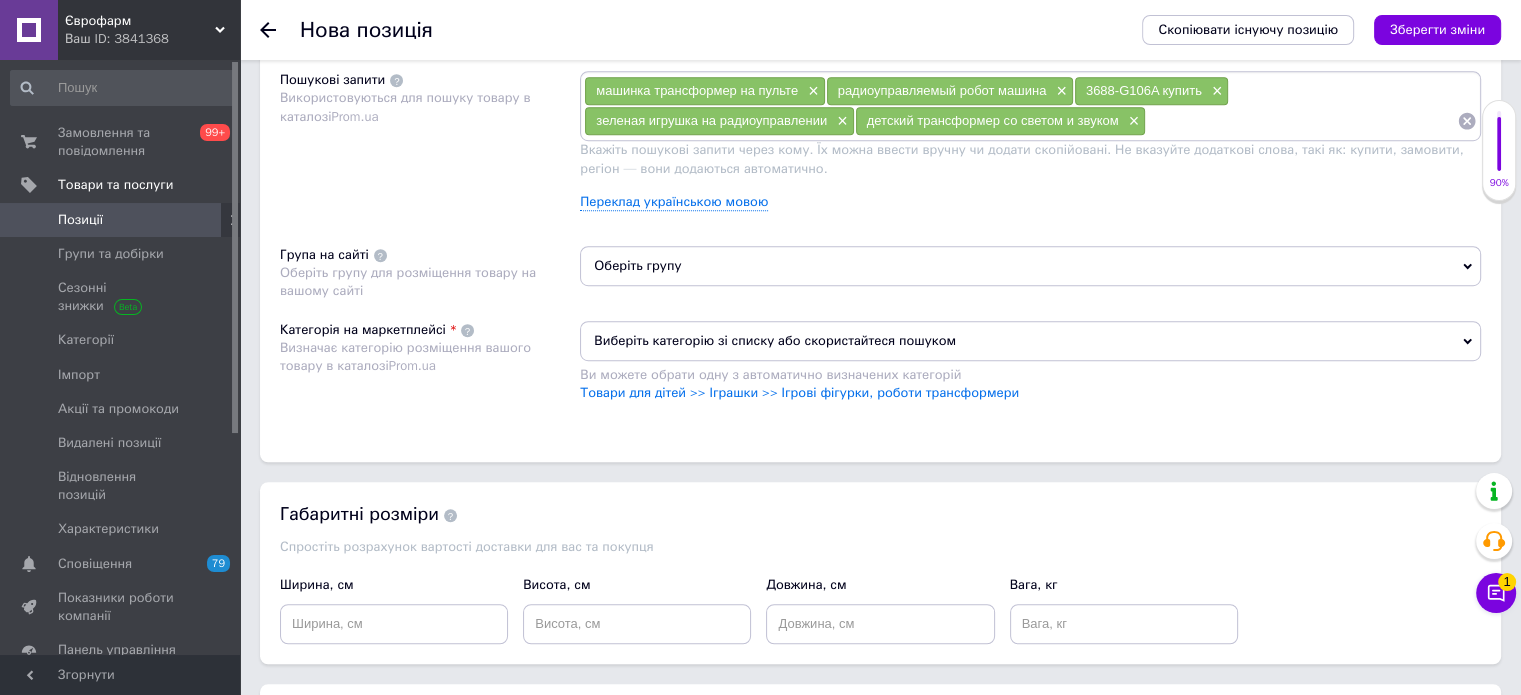 click on "Оберіть групу" at bounding box center (1030, 266) 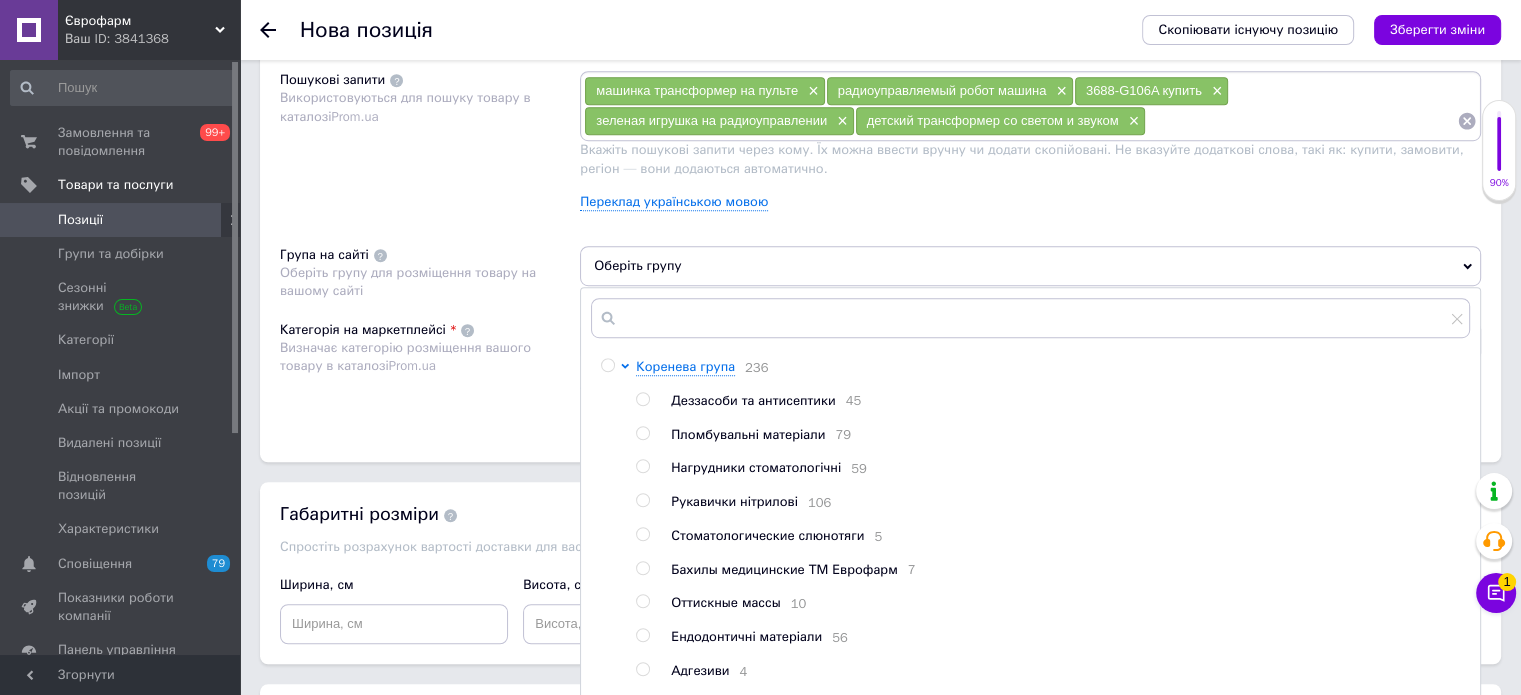 click at bounding box center [608, 365] 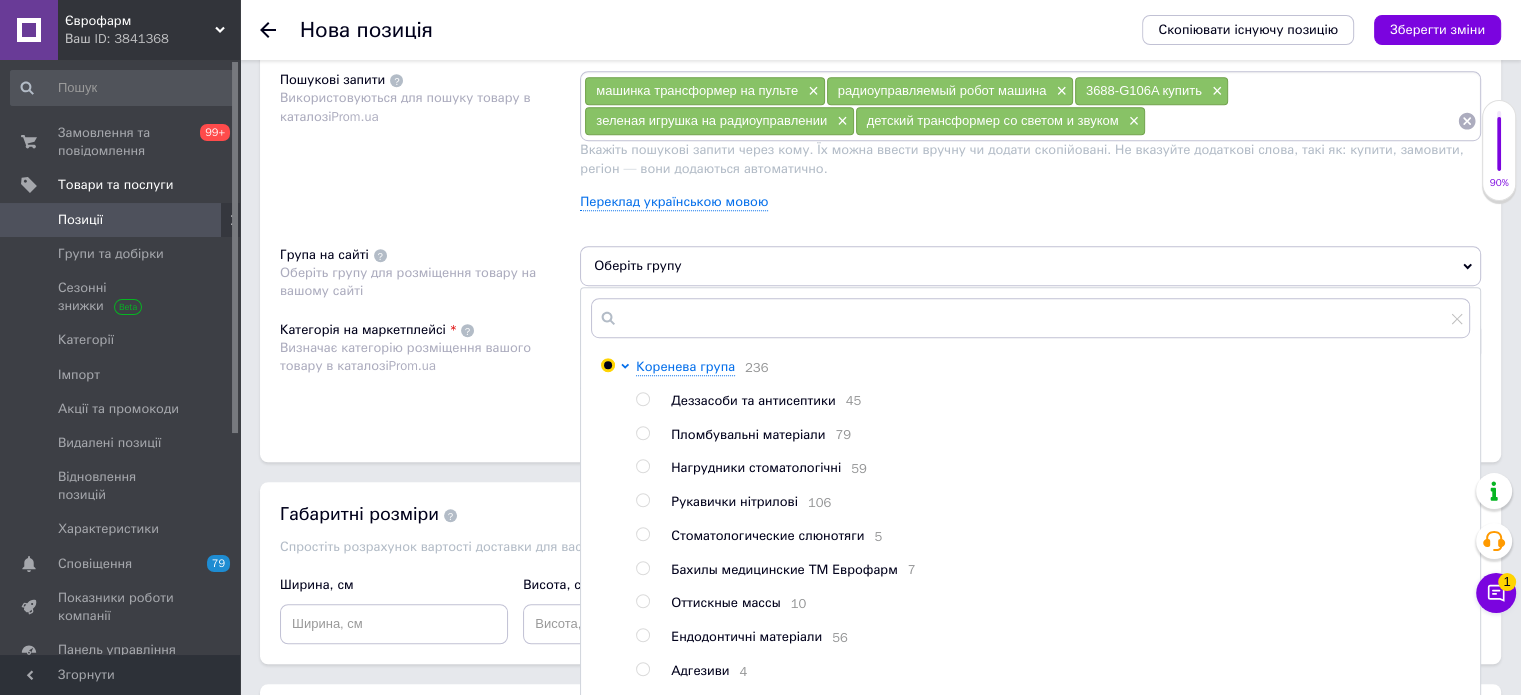 radio on "true" 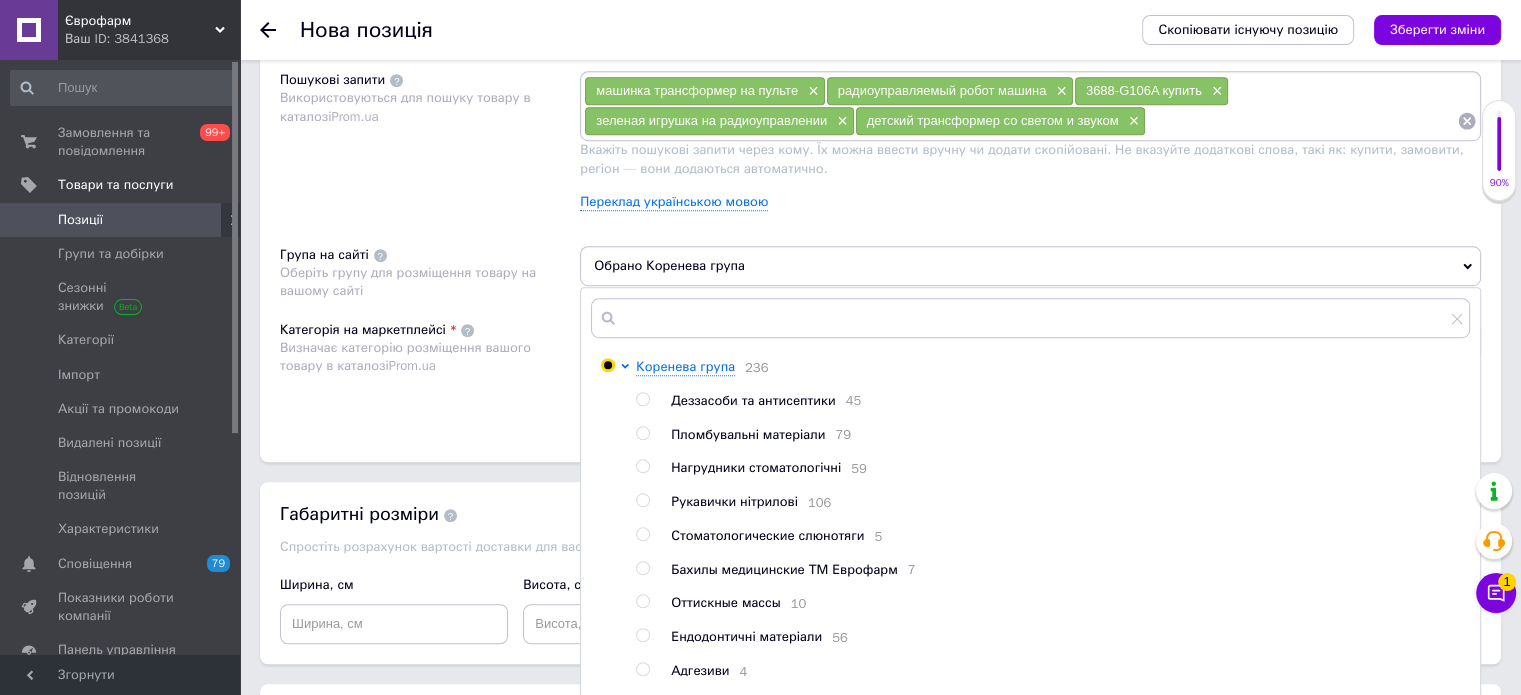 scroll, scrollTop: 300, scrollLeft: 0, axis: vertical 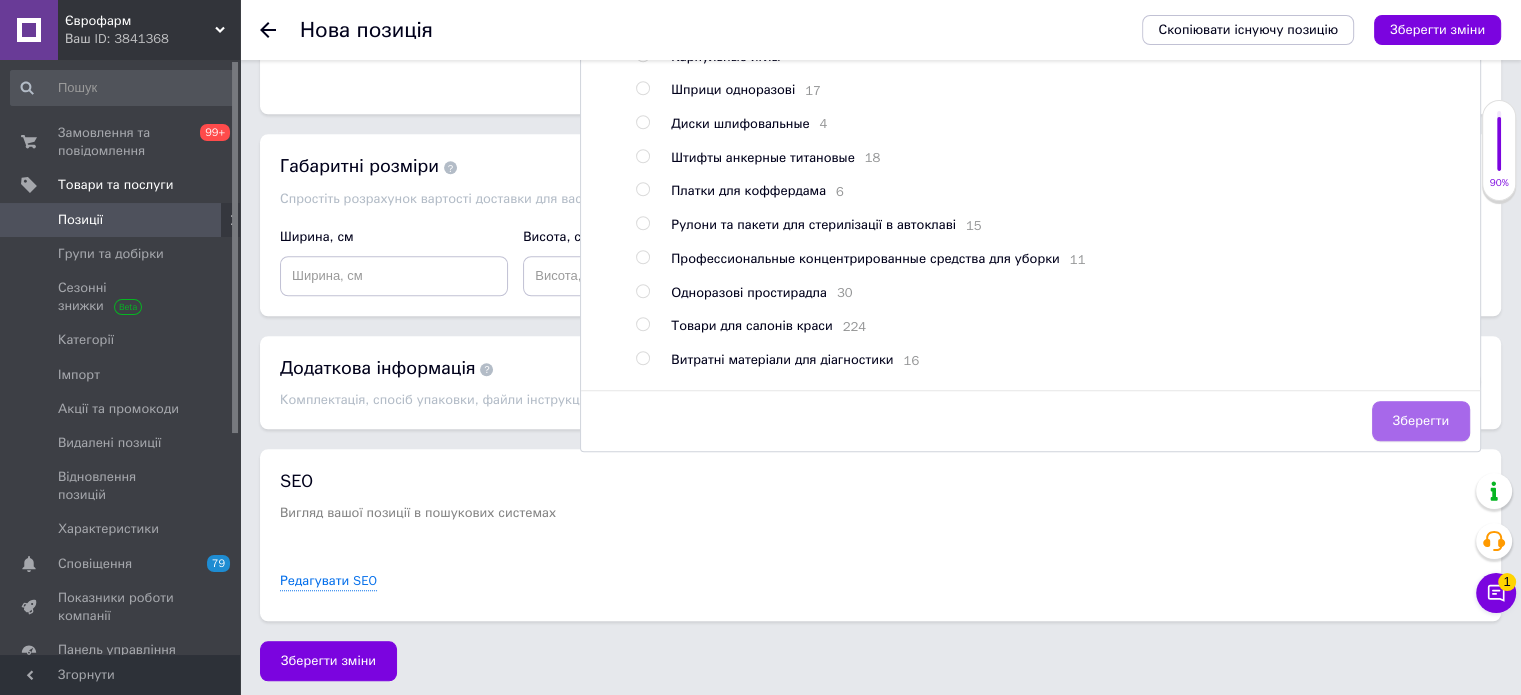 click on "Зберегти" at bounding box center [1421, 421] 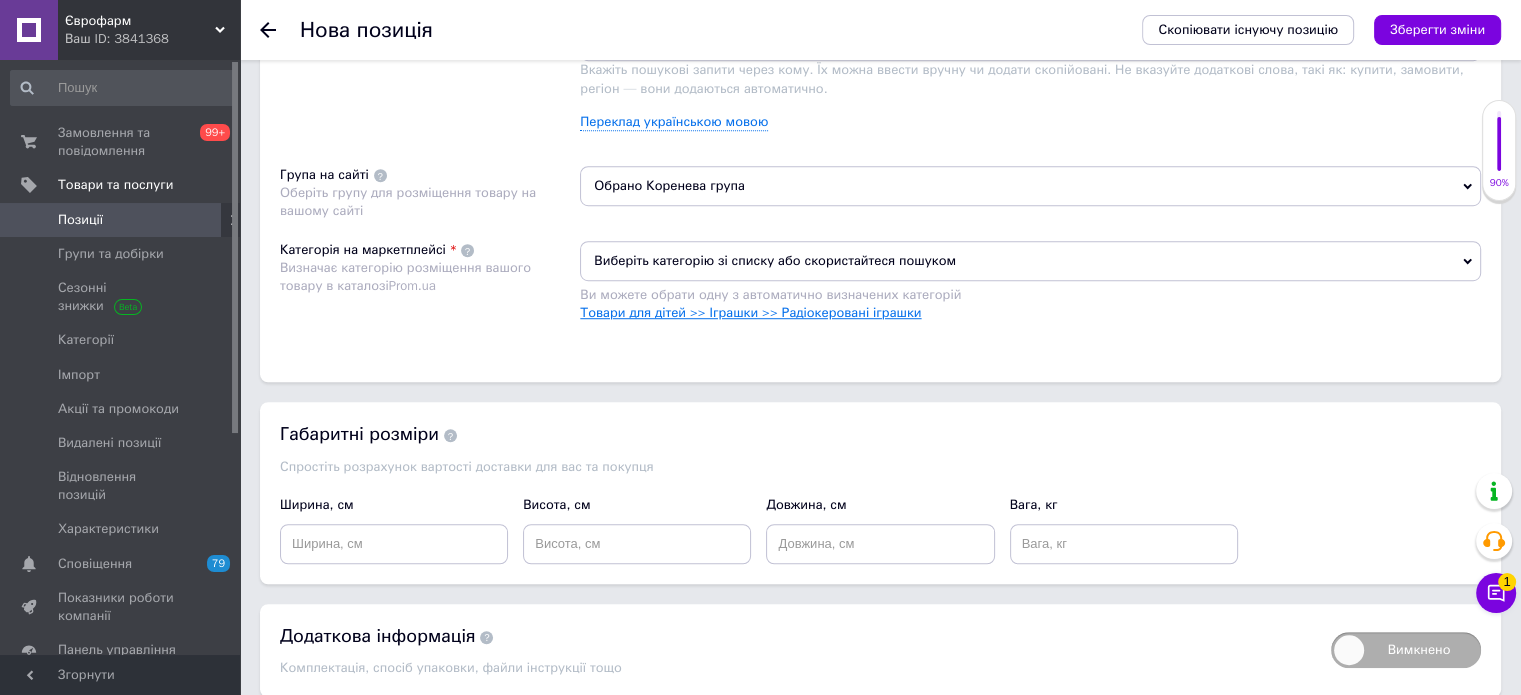 scroll, scrollTop: 1248, scrollLeft: 0, axis: vertical 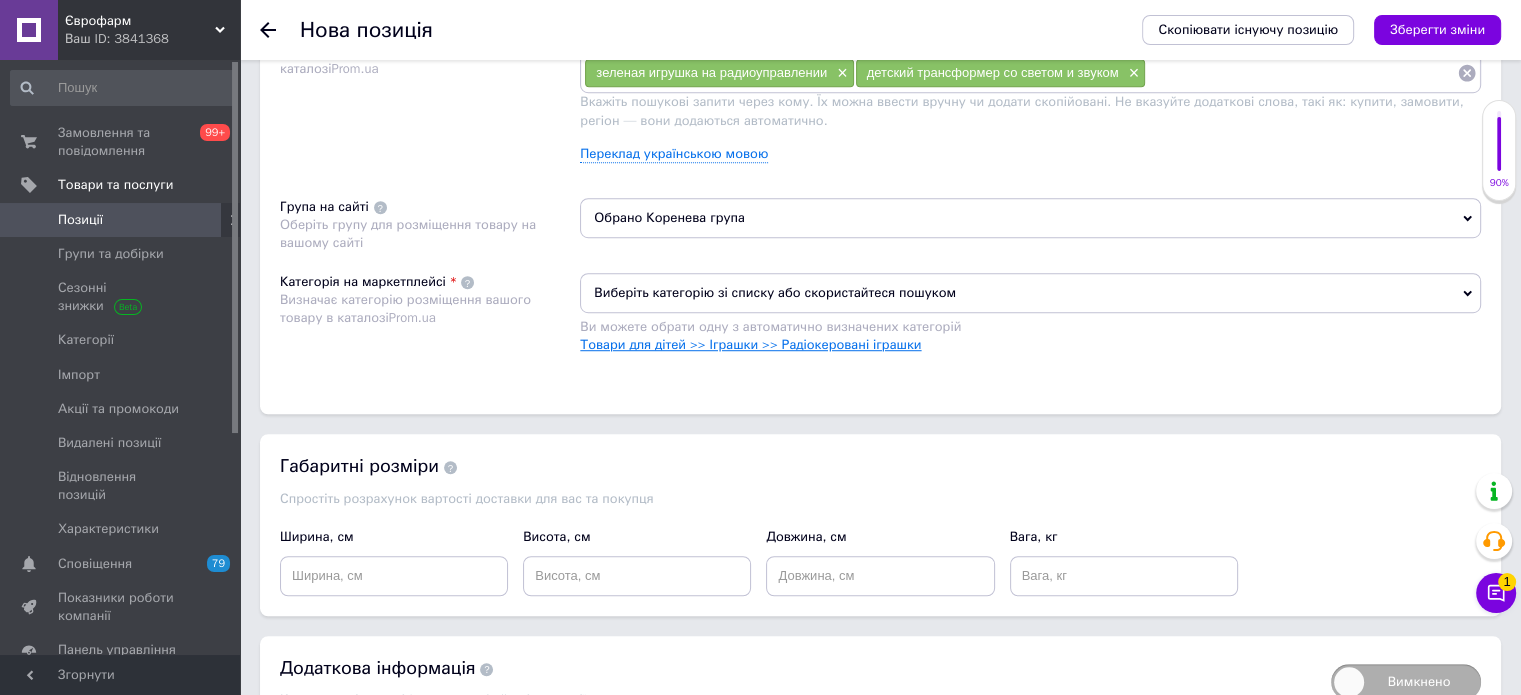 click on "Товари для дітей >> Іграшки >> Радіокеровані іграшки" at bounding box center [750, 344] 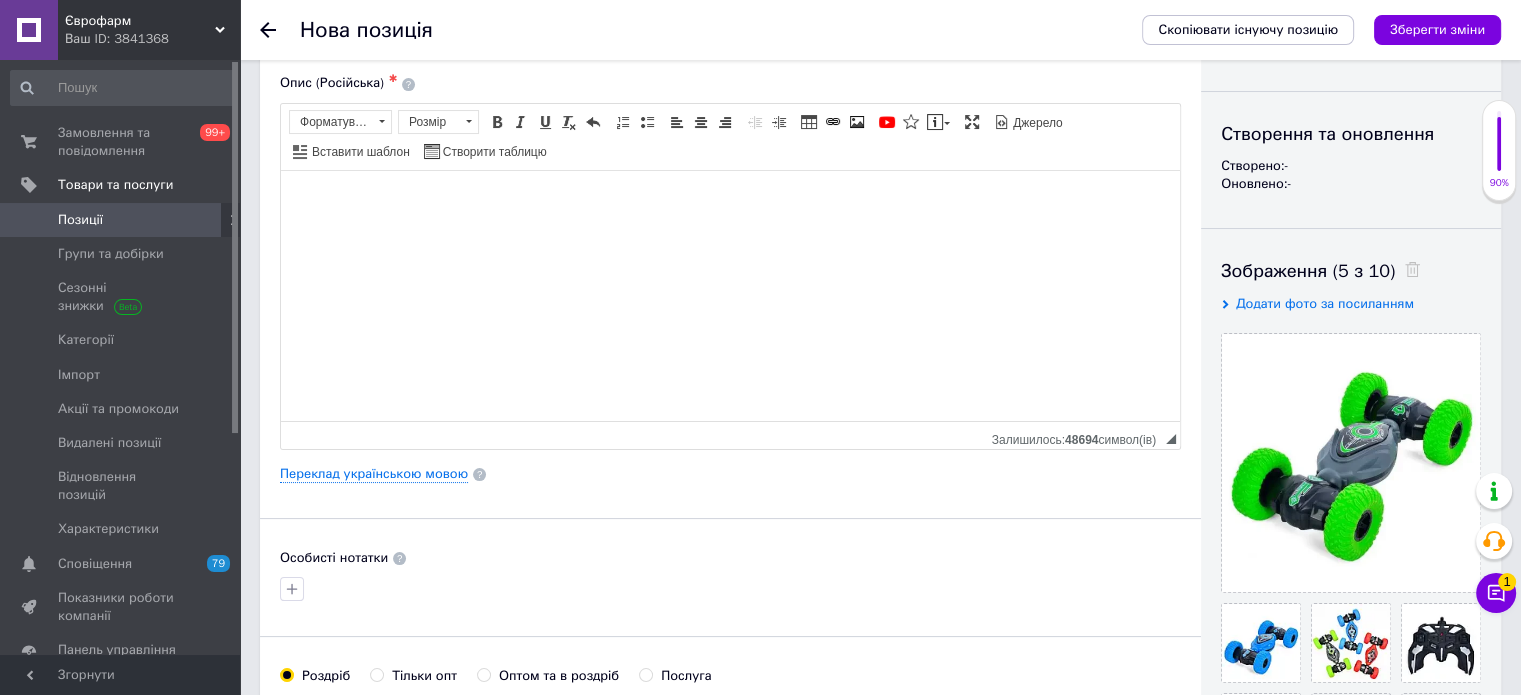 scroll, scrollTop: 0, scrollLeft: 0, axis: both 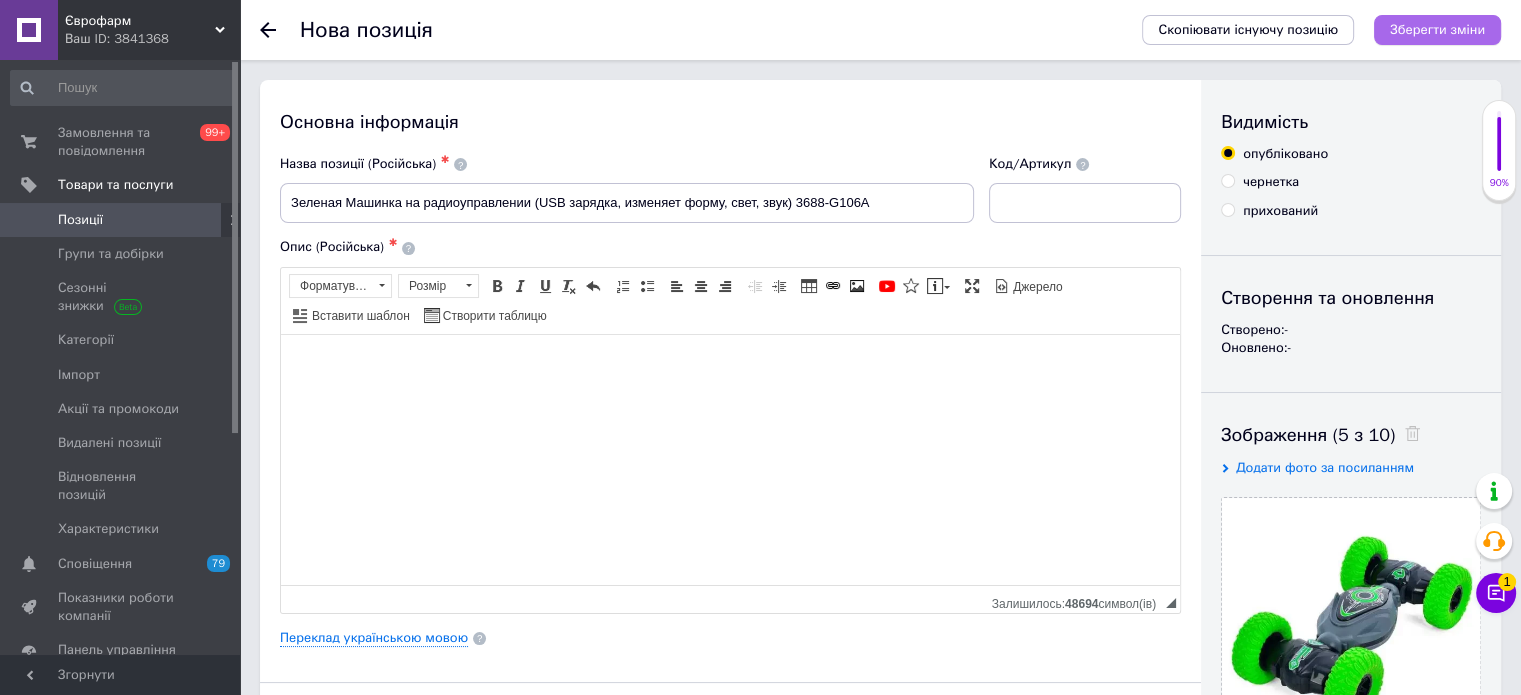 click on "Зберегти зміни" at bounding box center [1437, 29] 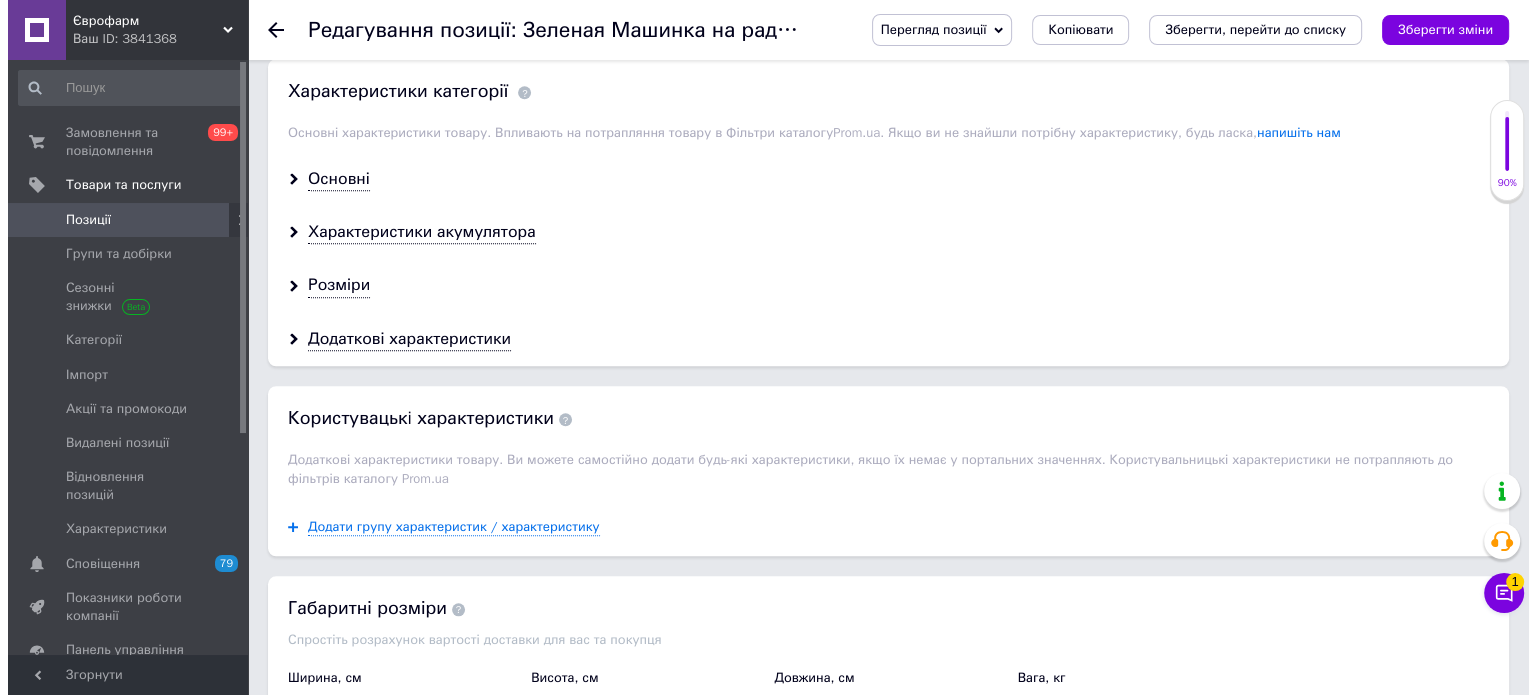 scroll, scrollTop: 1800, scrollLeft: 0, axis: vertical 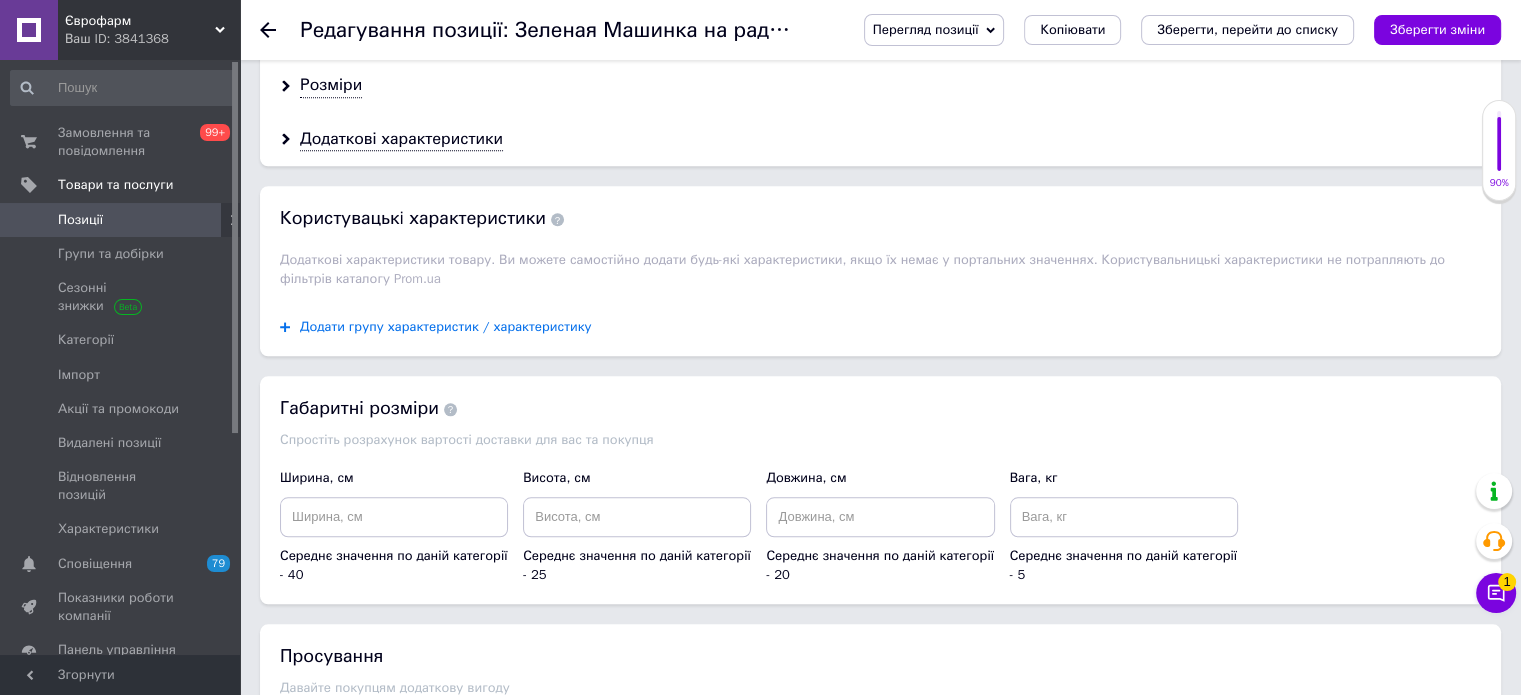 click on "Додати групу характеристик / характеристику" at bounding box center (446, 327) 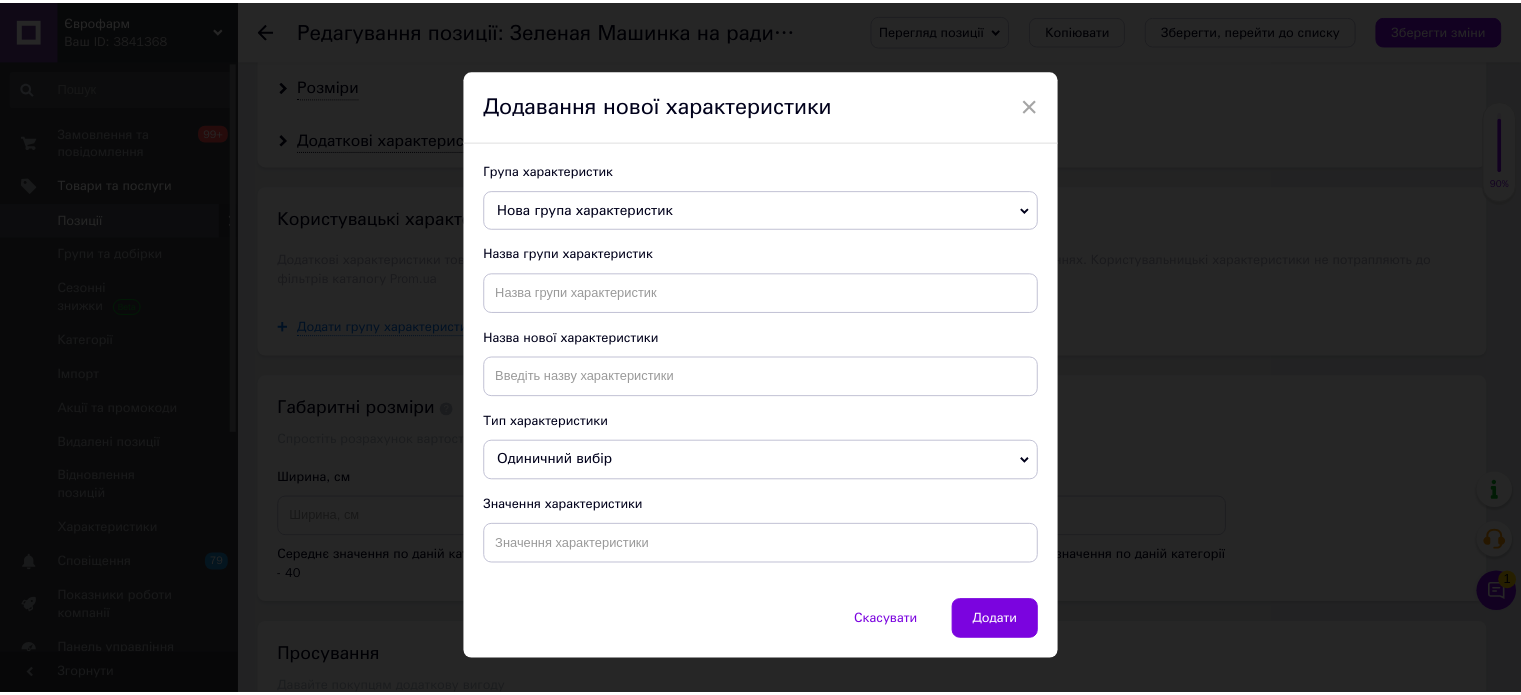 scroll, scrollTop: 32, scrollLeft: 0, axis: vertical 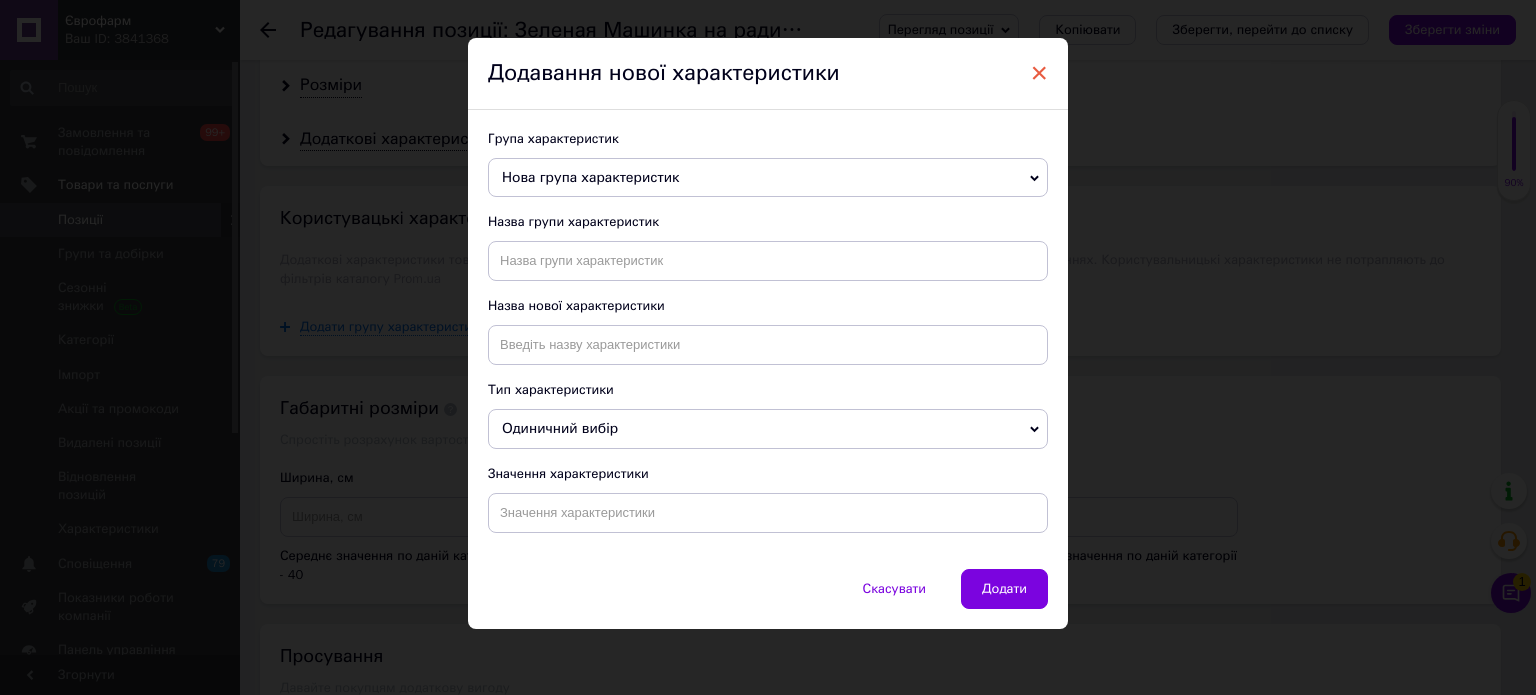 click on "×" at bounding box center [1039, 73] 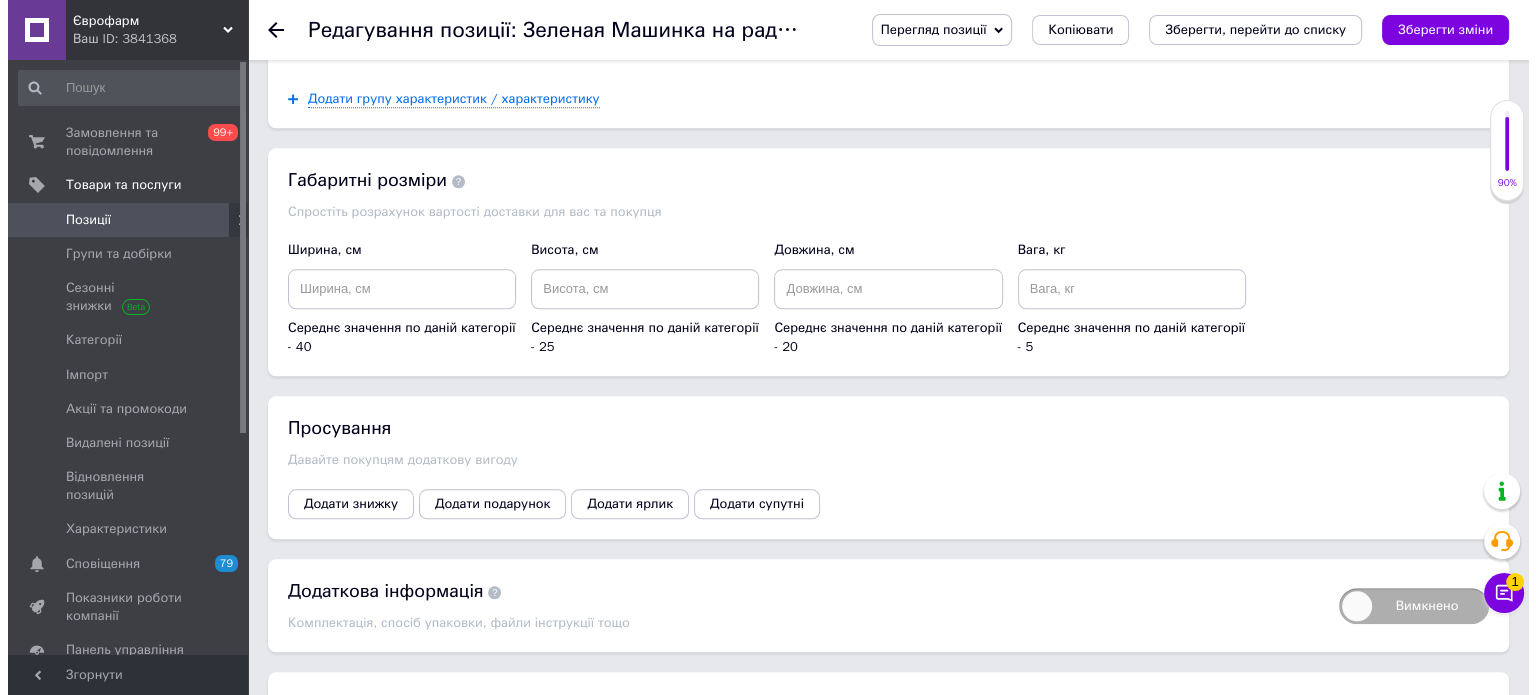 scroll, scrollTop: 2030, scrollLeft: 0, axis: vertical 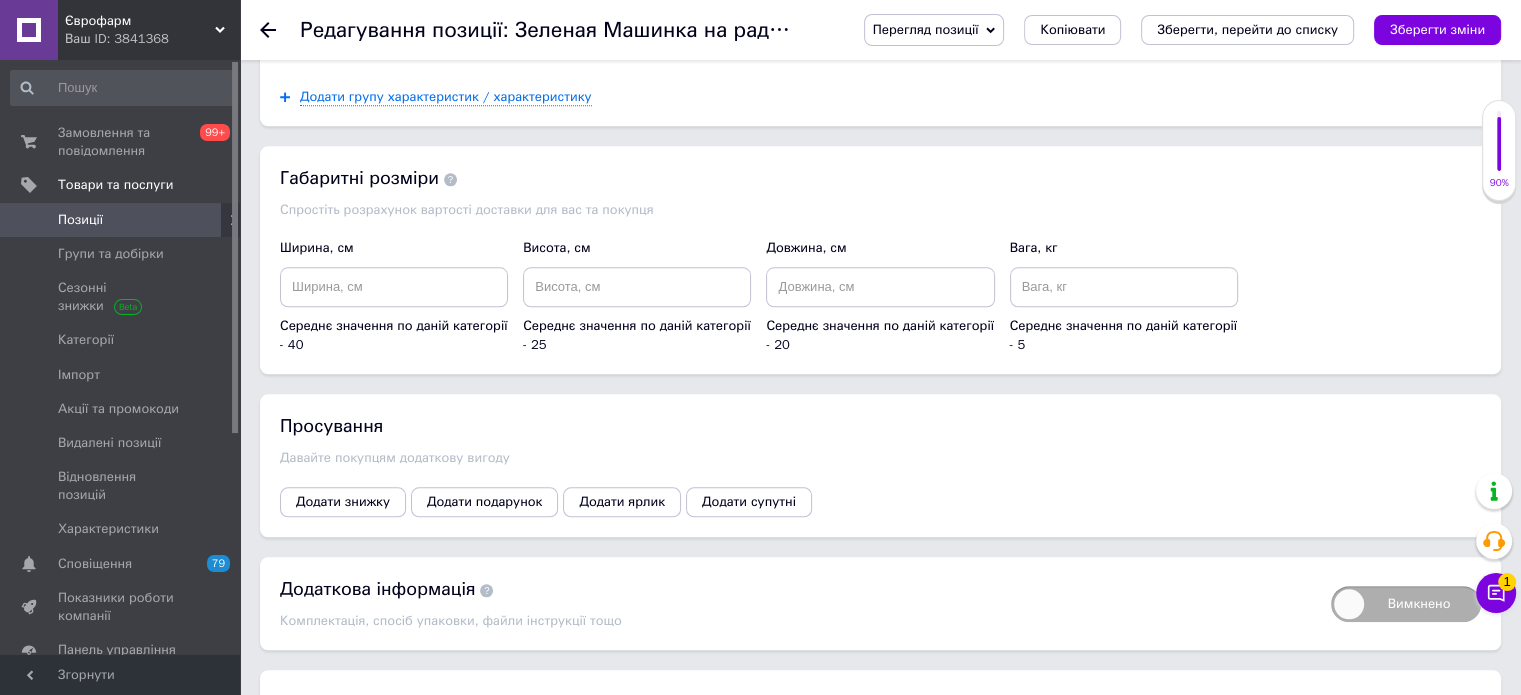 click on "Просування Давайте покупцям додаткову вигоду Додати знижку Додати подарунок Додати ярлик Додати супутні" at bounding box center (880, 465) 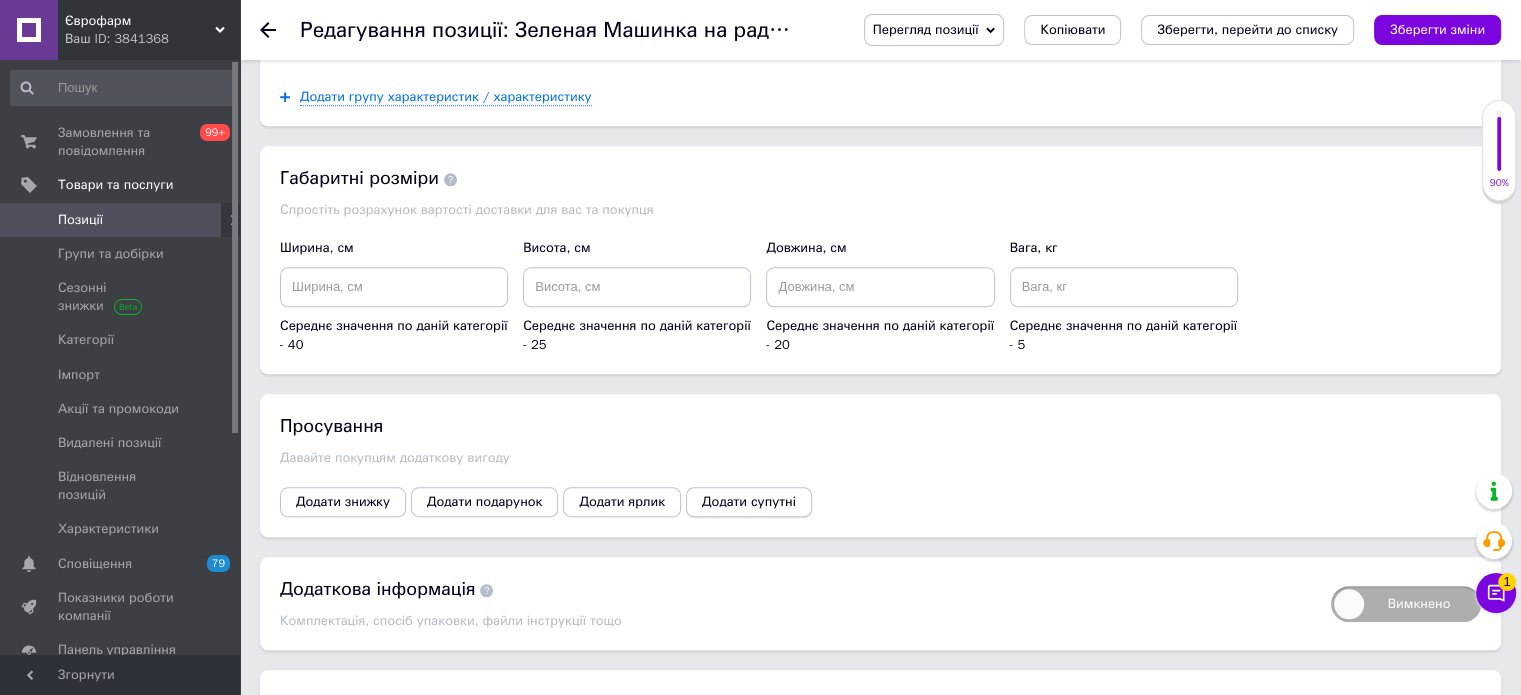 click on "Додати супутні" at bounding box center (749, 502) 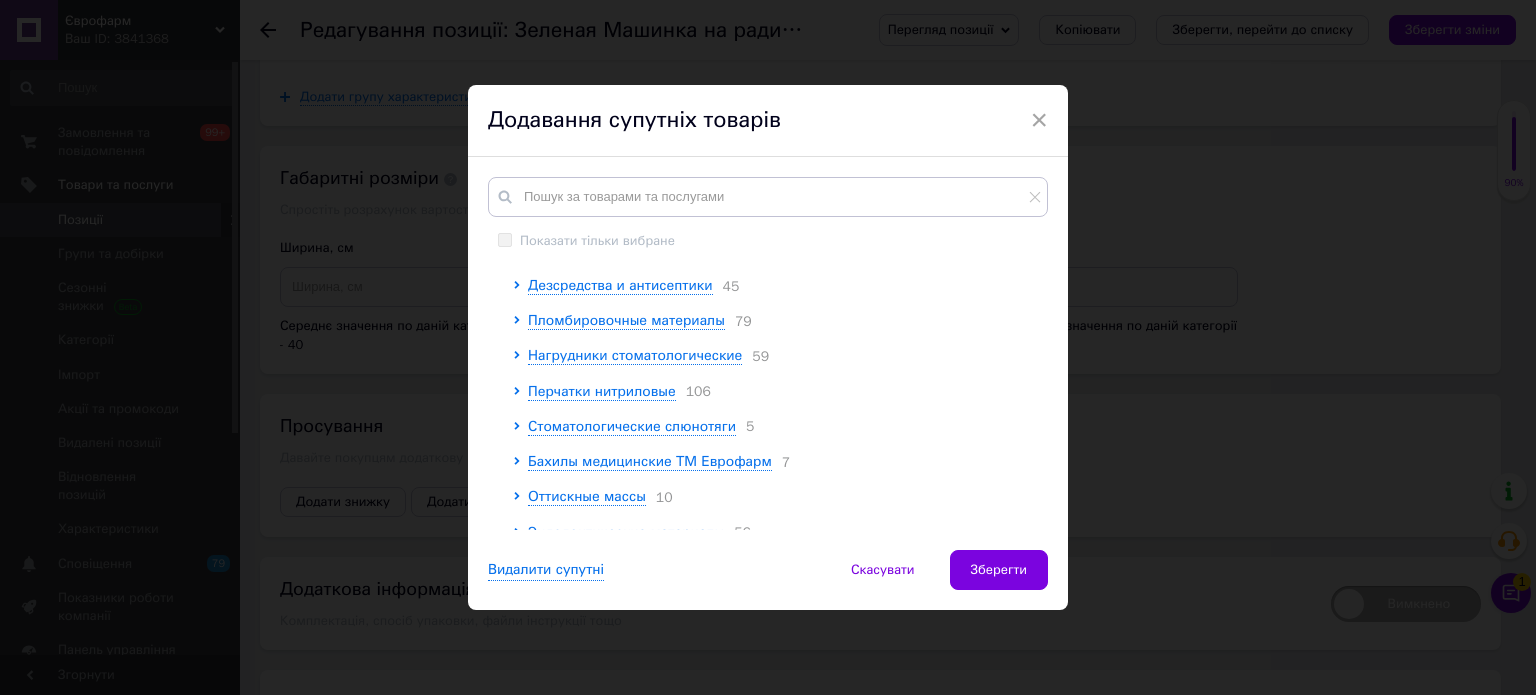 scroll, scrollTop: 5595, scrollLeft: 0, axis: vertical 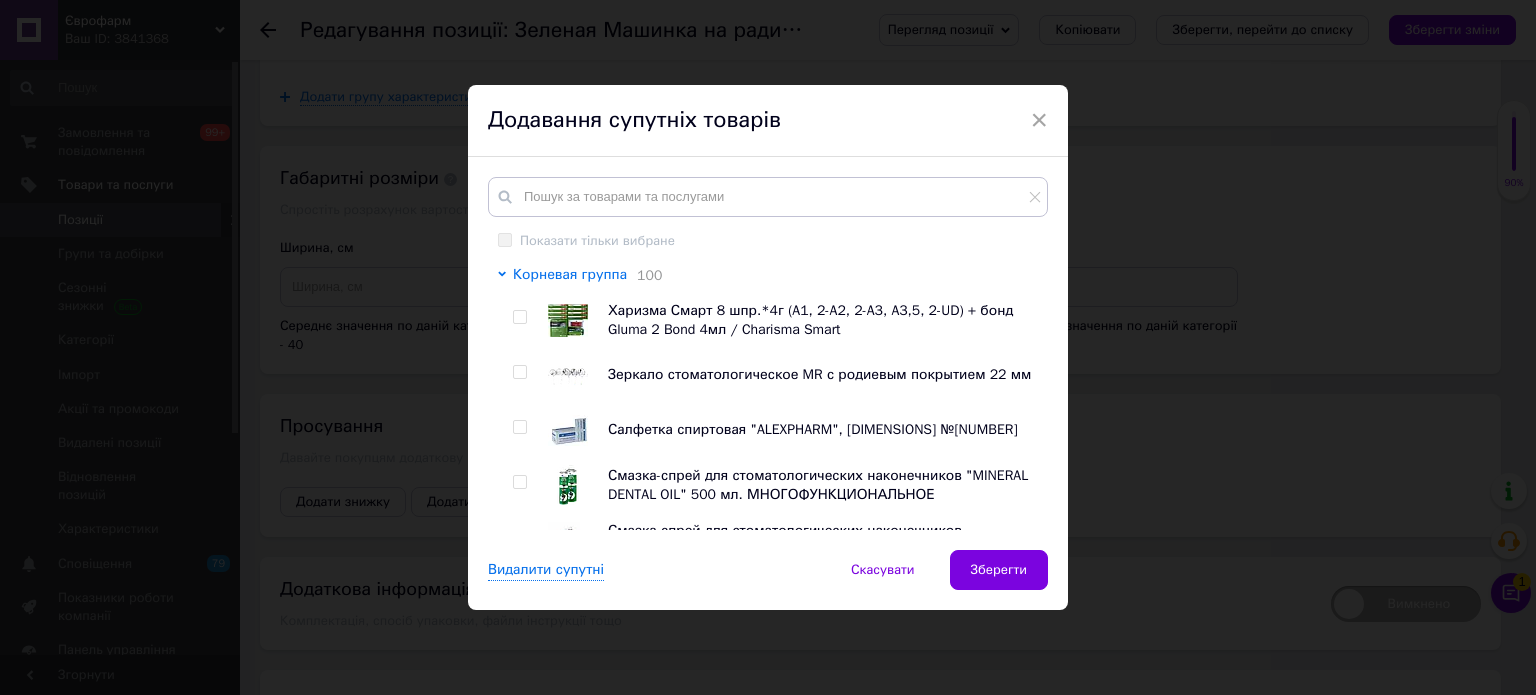 click on "Корневая группа" at bounding box center (570, 274) 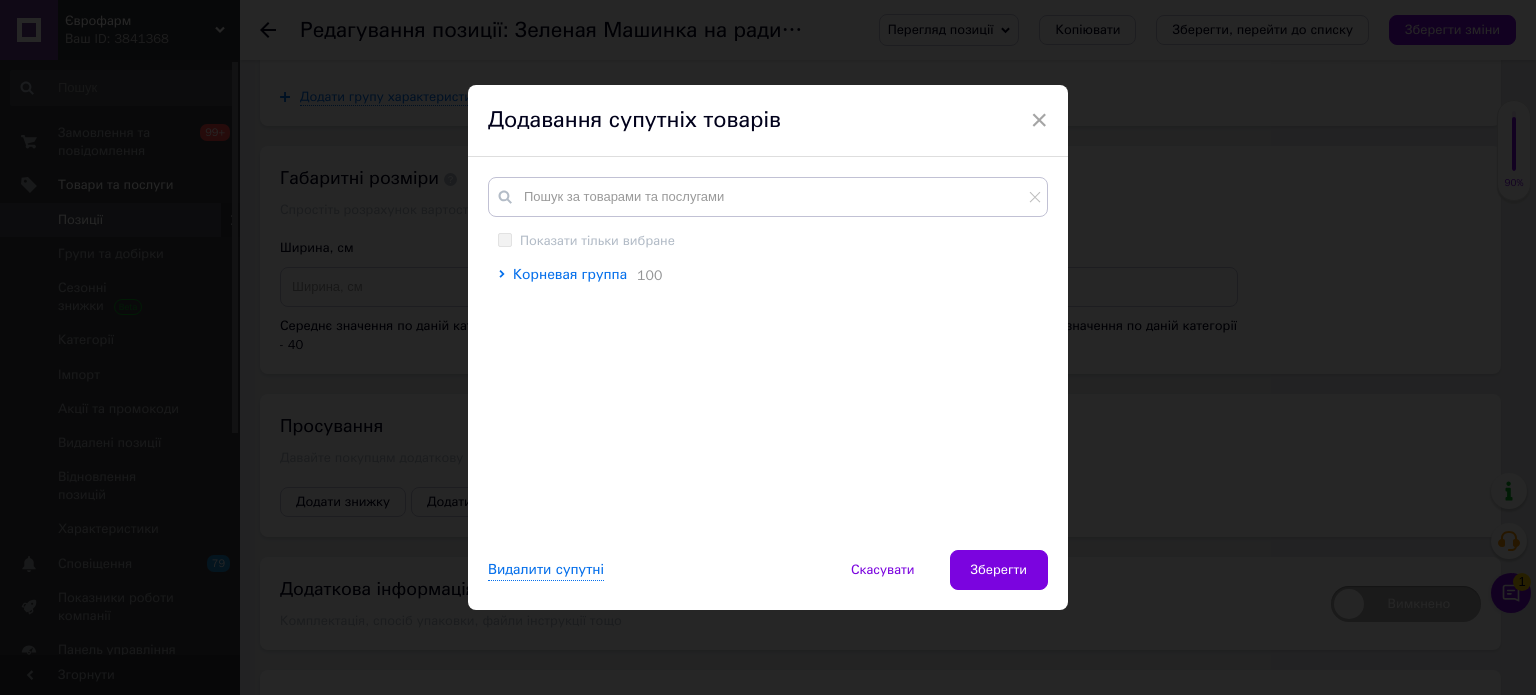 click on "Корневая группа" at bounding box center (570, 275) 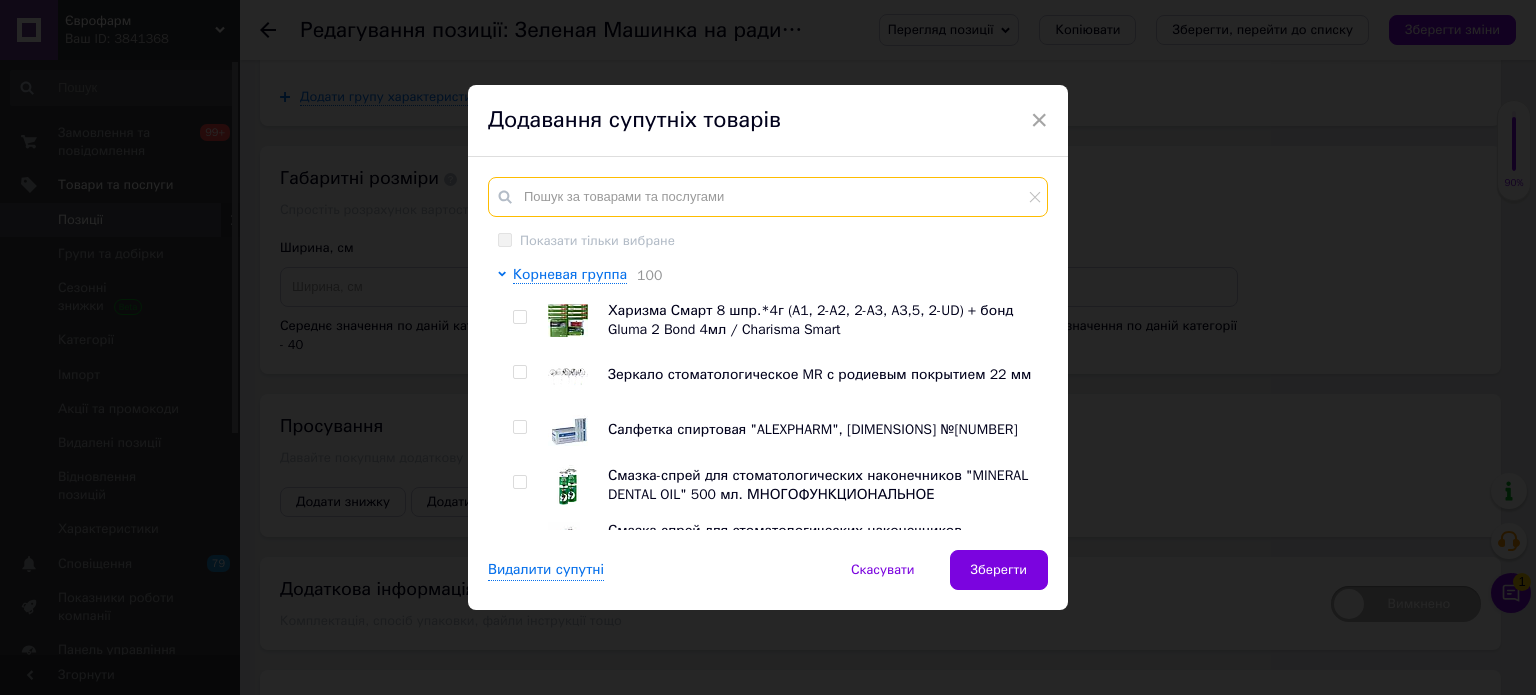 click at bounding box center (768, 197) 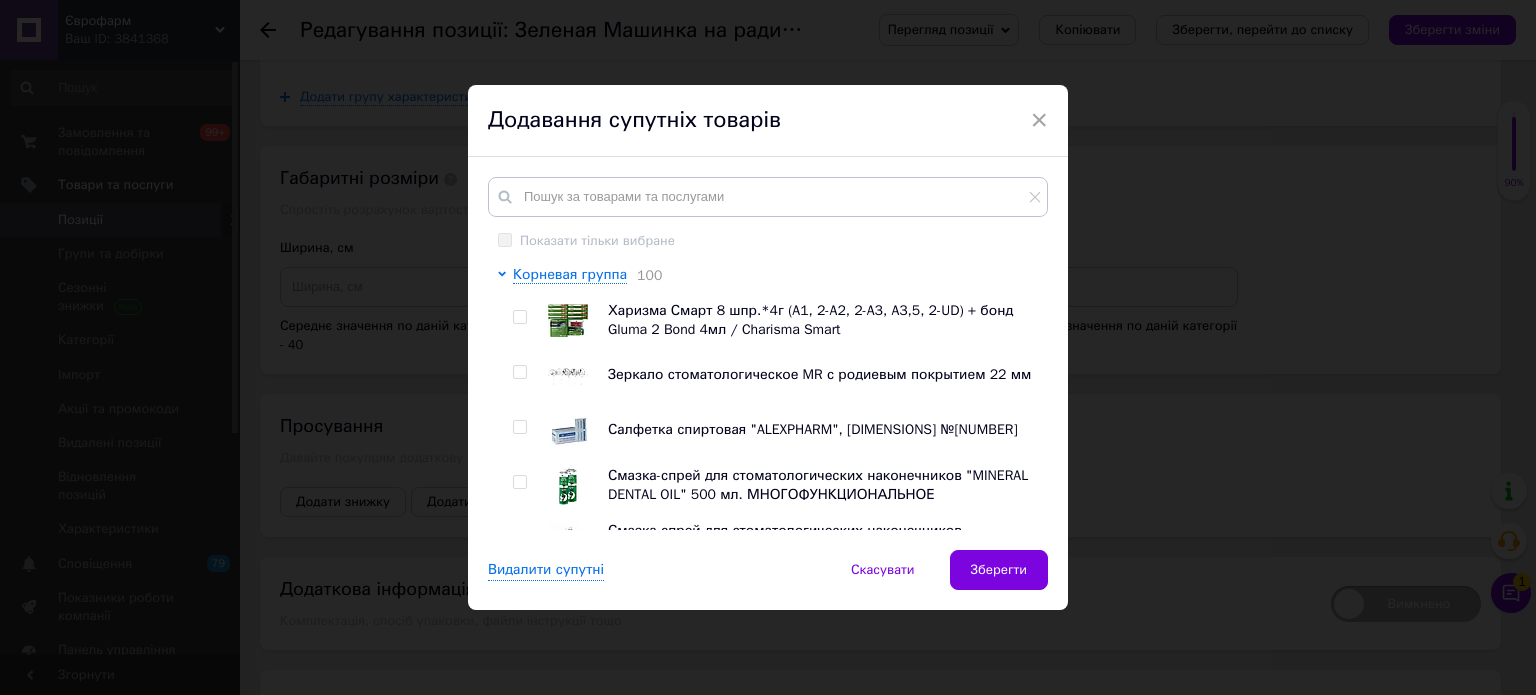 click on "Додавання супутніх товарів" at bounding box center (768, 121) 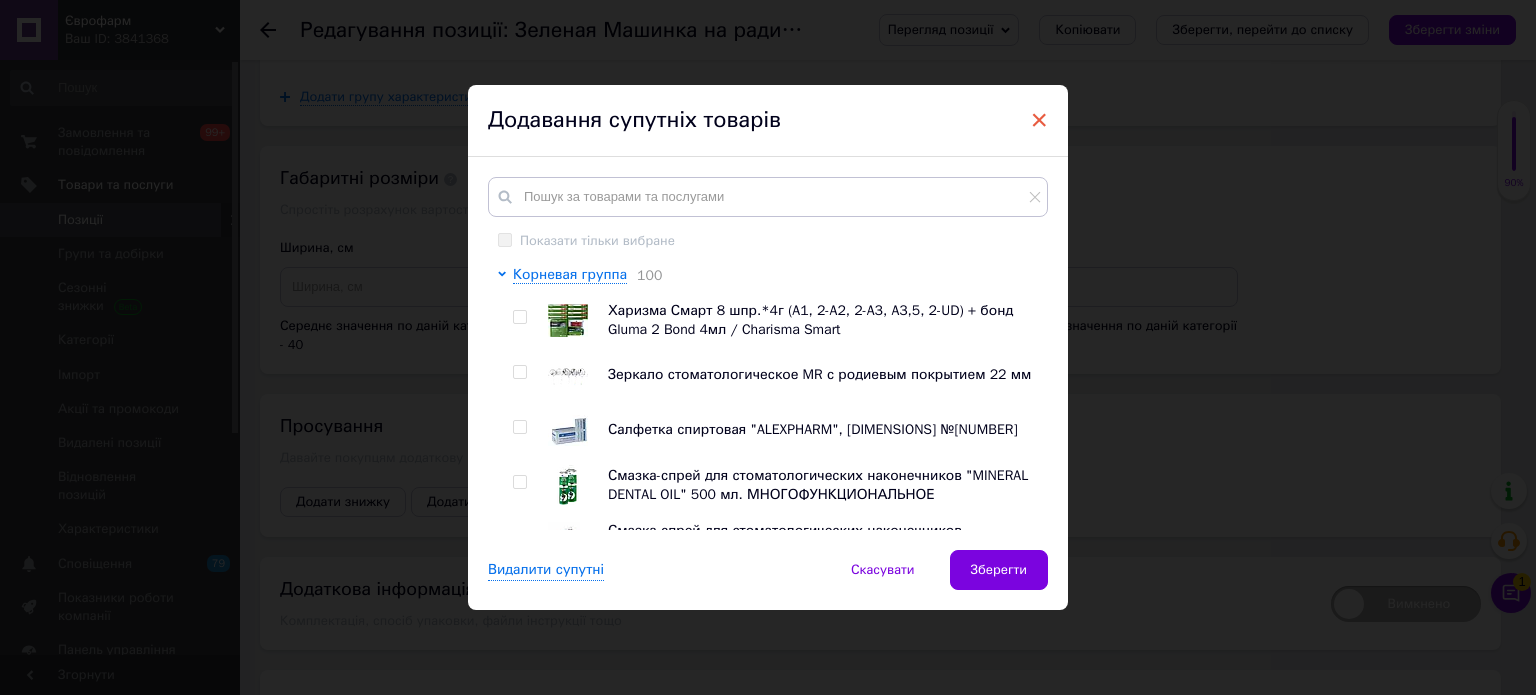 click on "×" at bounding box center (1039, 120) 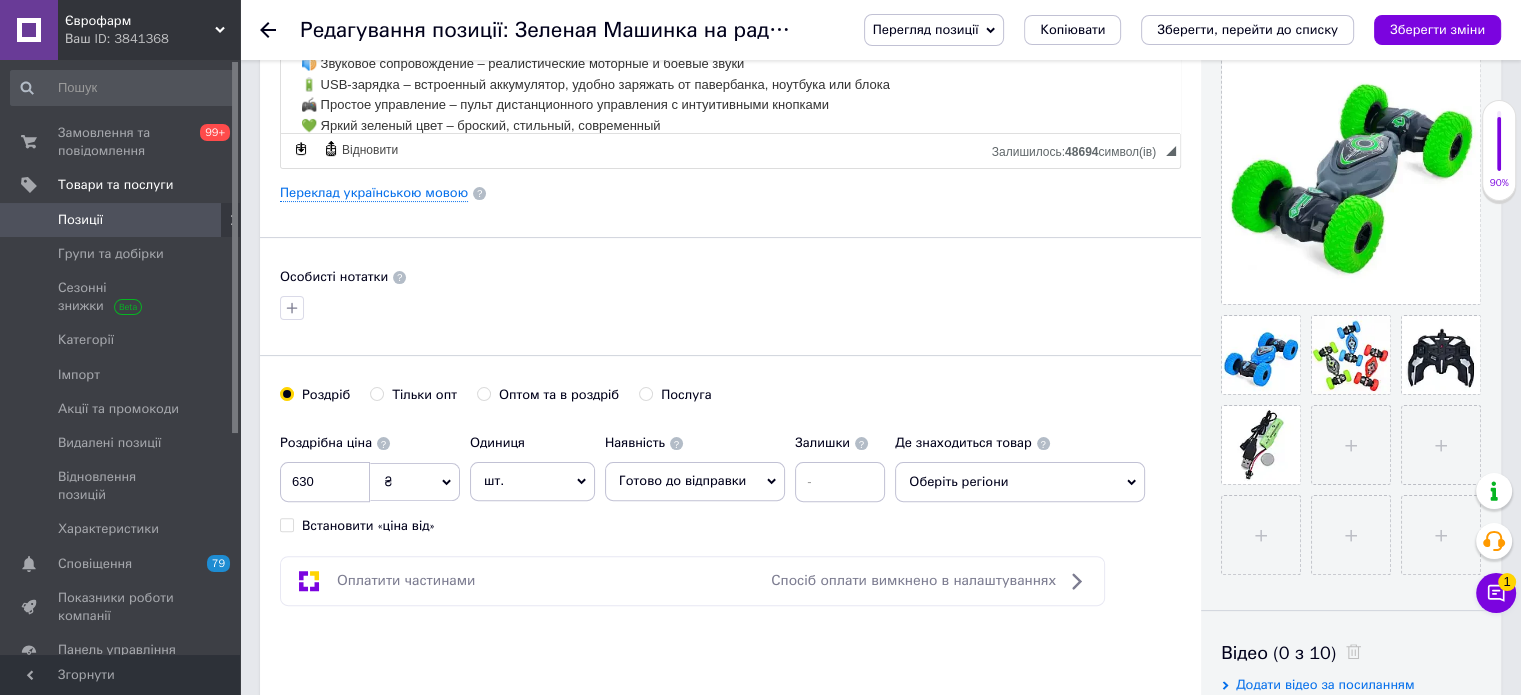 scroll, scrollTop: 430, scrollLeft: 0, axis: vertical 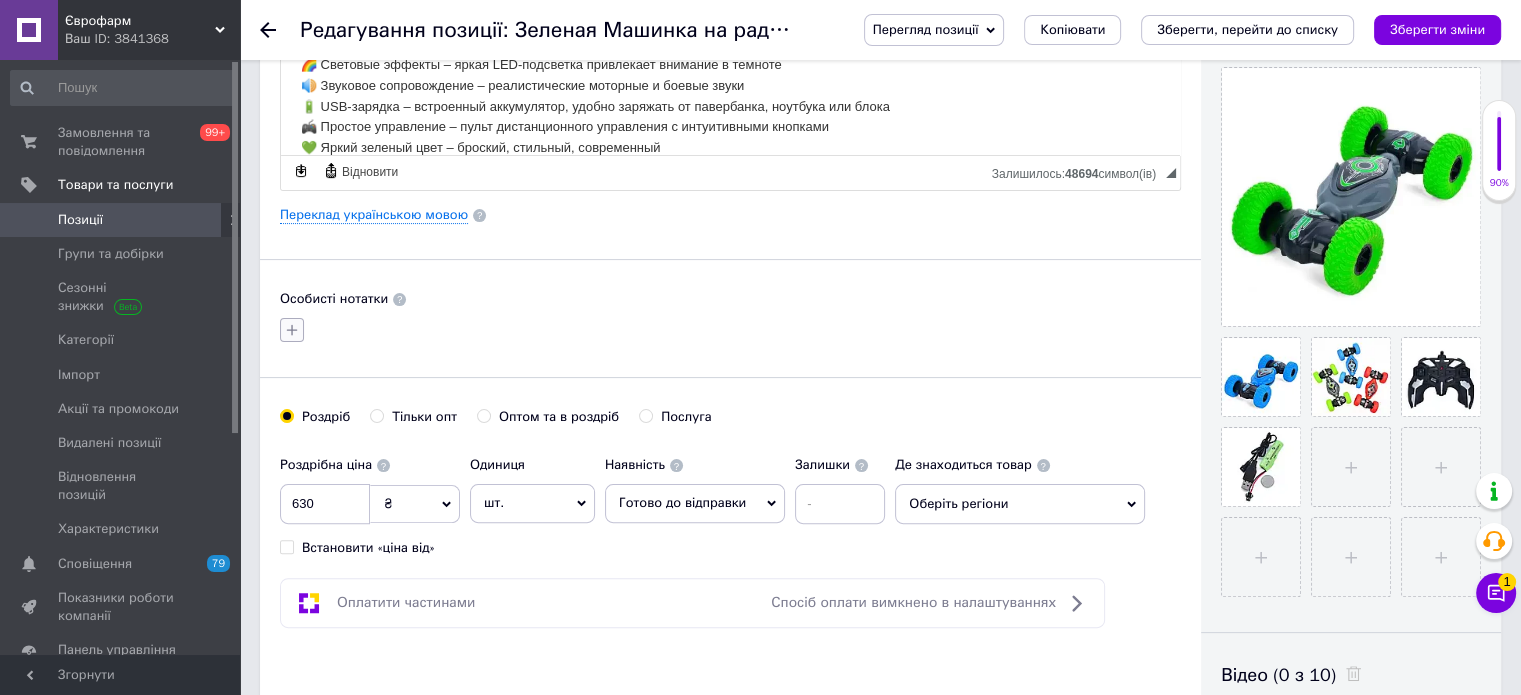 click at bounding box center [292, 330] 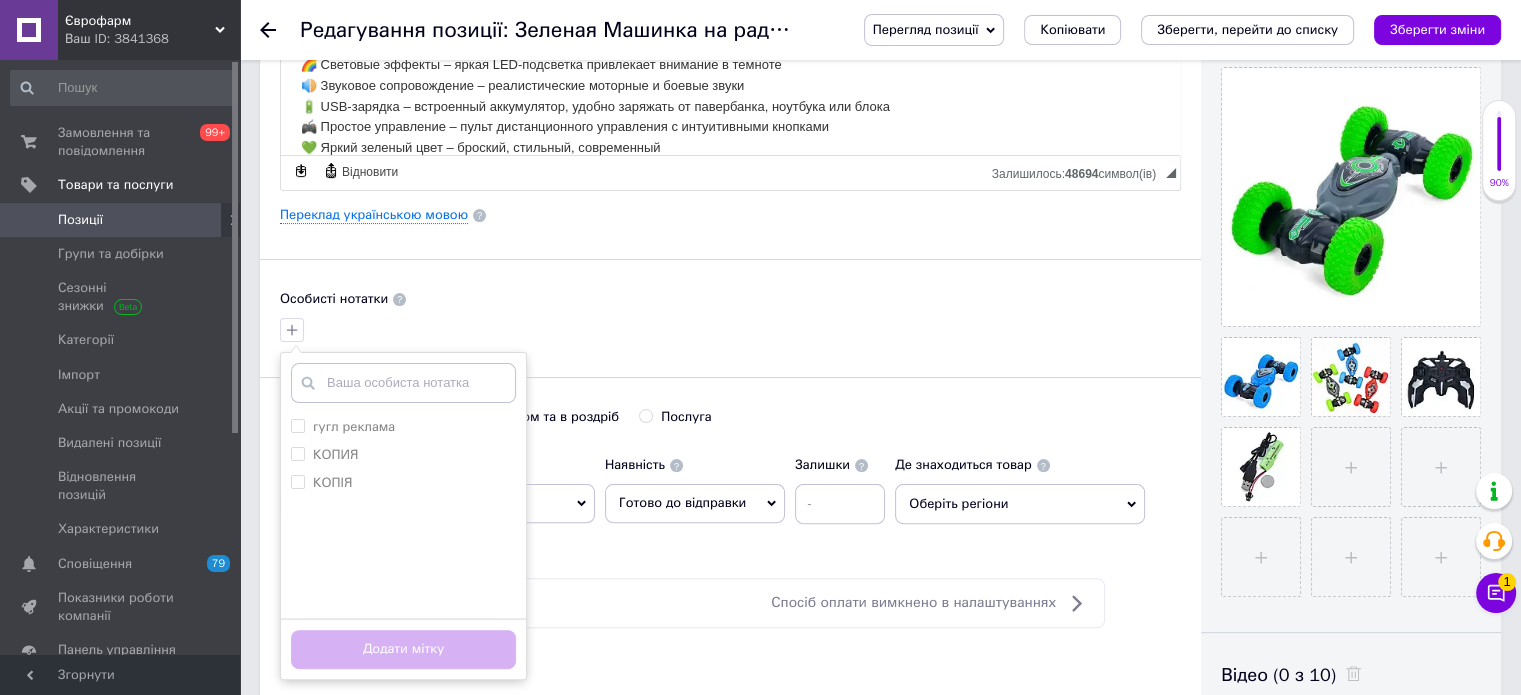 click on "Особисті нотатки гугл реклама КОПИЯ КОПІЯ Створити мітку   Додати мітку" at bounding box center [730, 318] 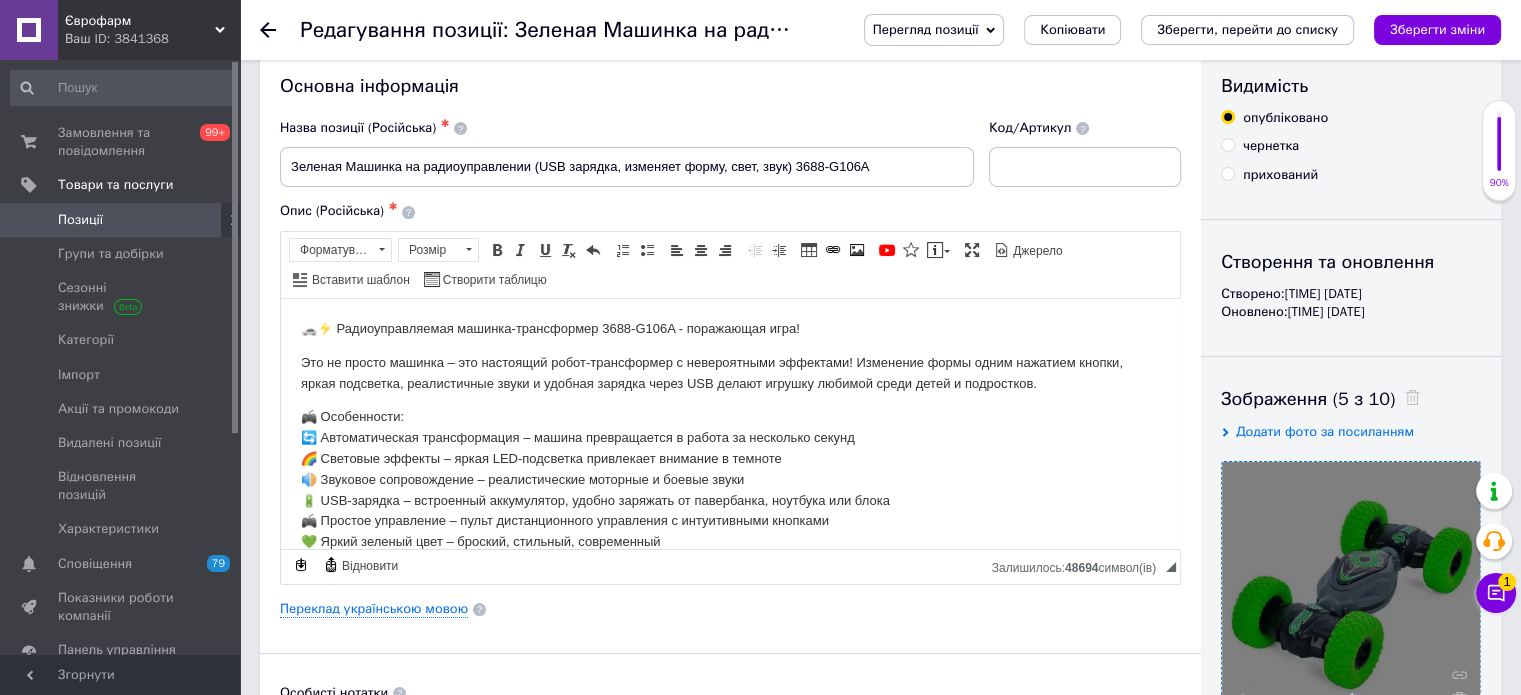 scroll, scrollTop: 100, scrollLeft: 0, axis: vertical 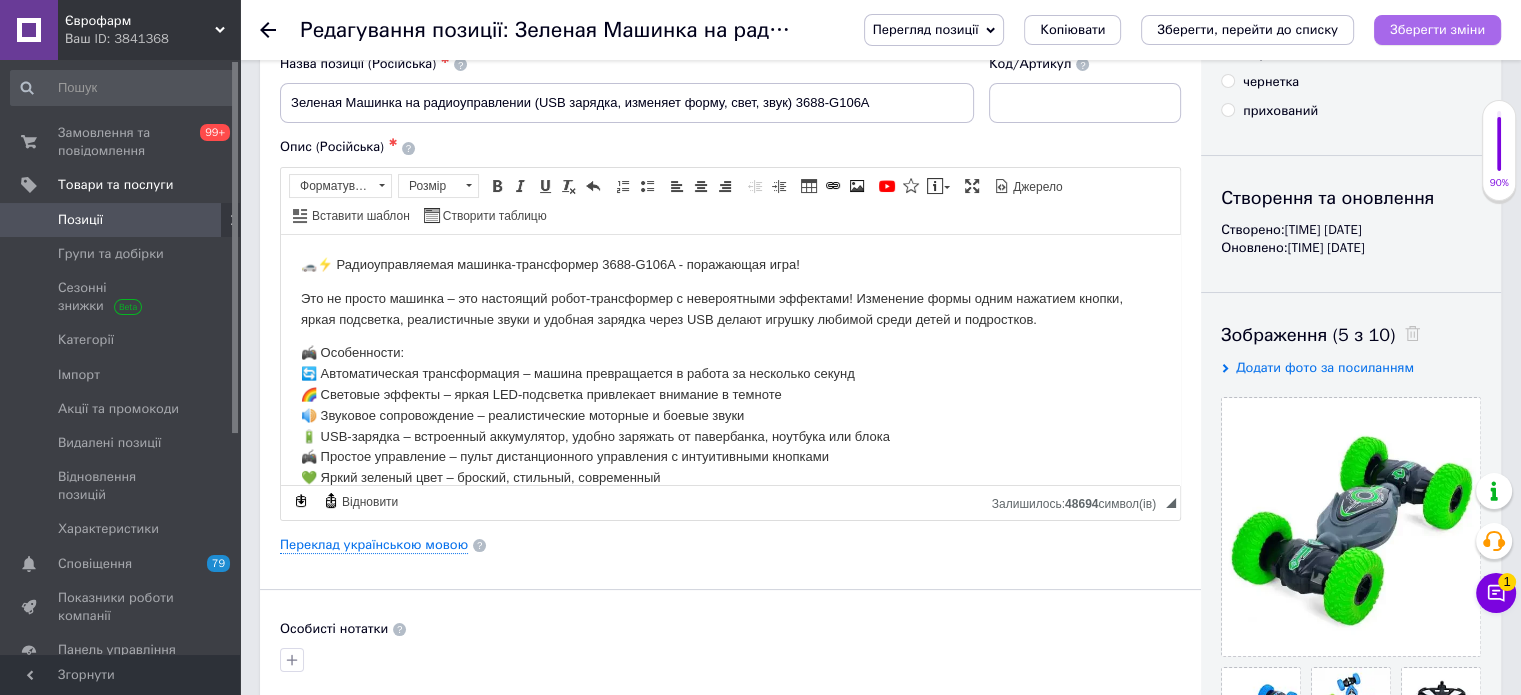 click on "Зберегти зміни" at bounding box center (1437, 29) 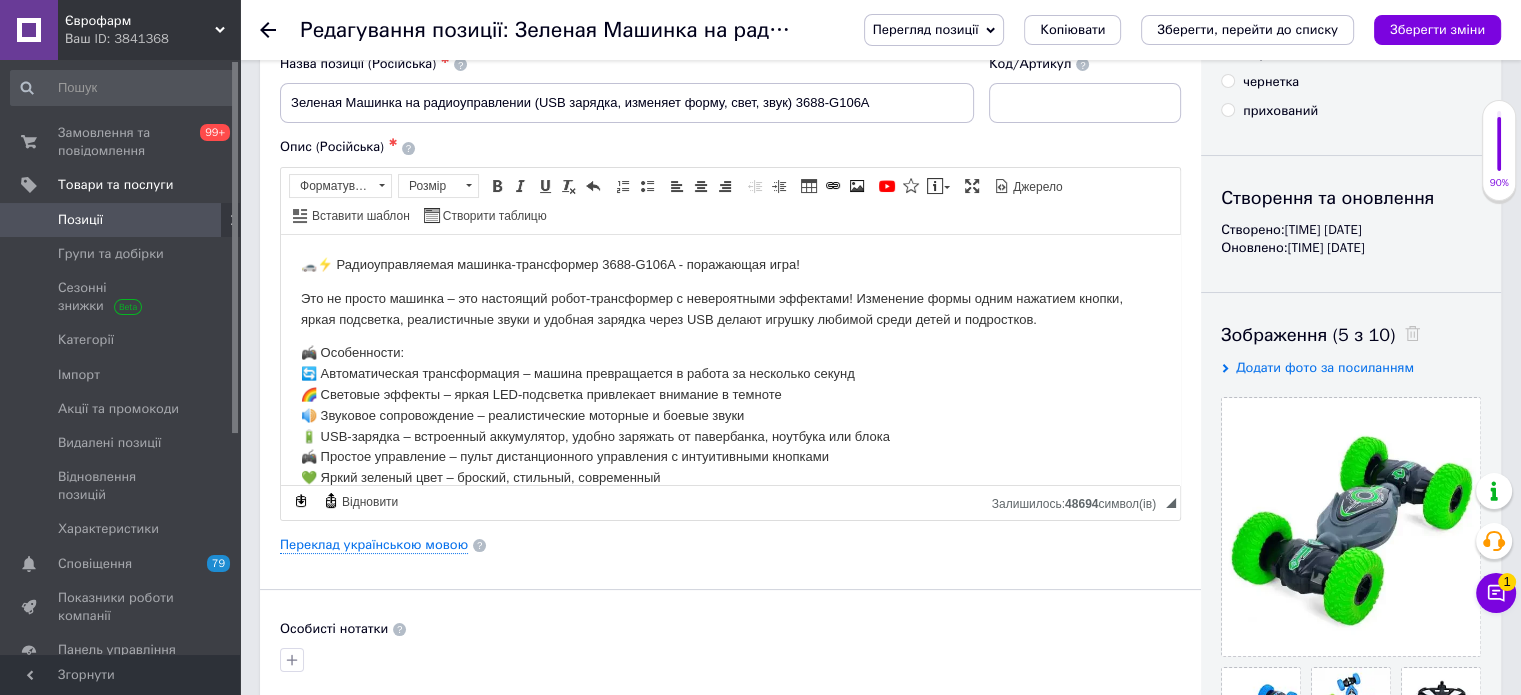 click on "Позиції" at bounding box center (80, 220) 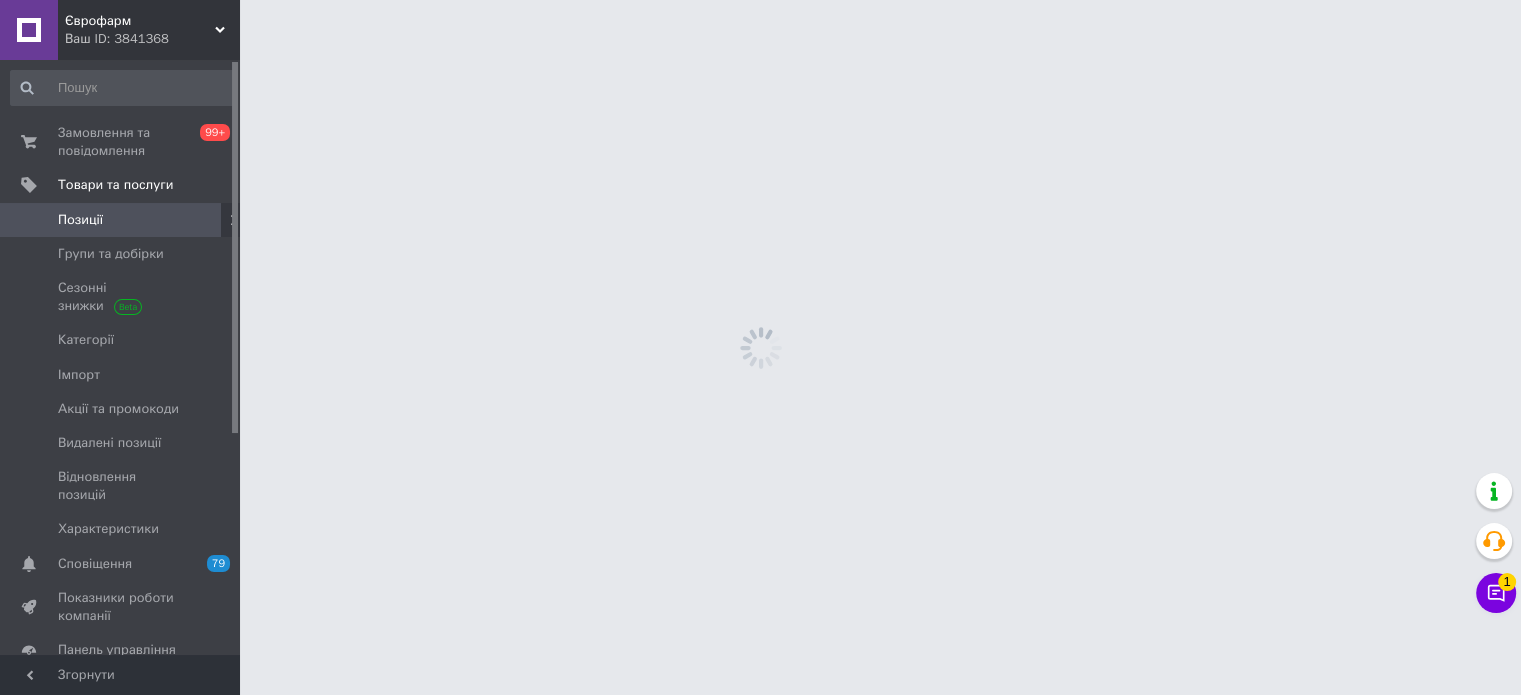 scroll, scrollTop: 0, scrollLeft: 0, axis: both 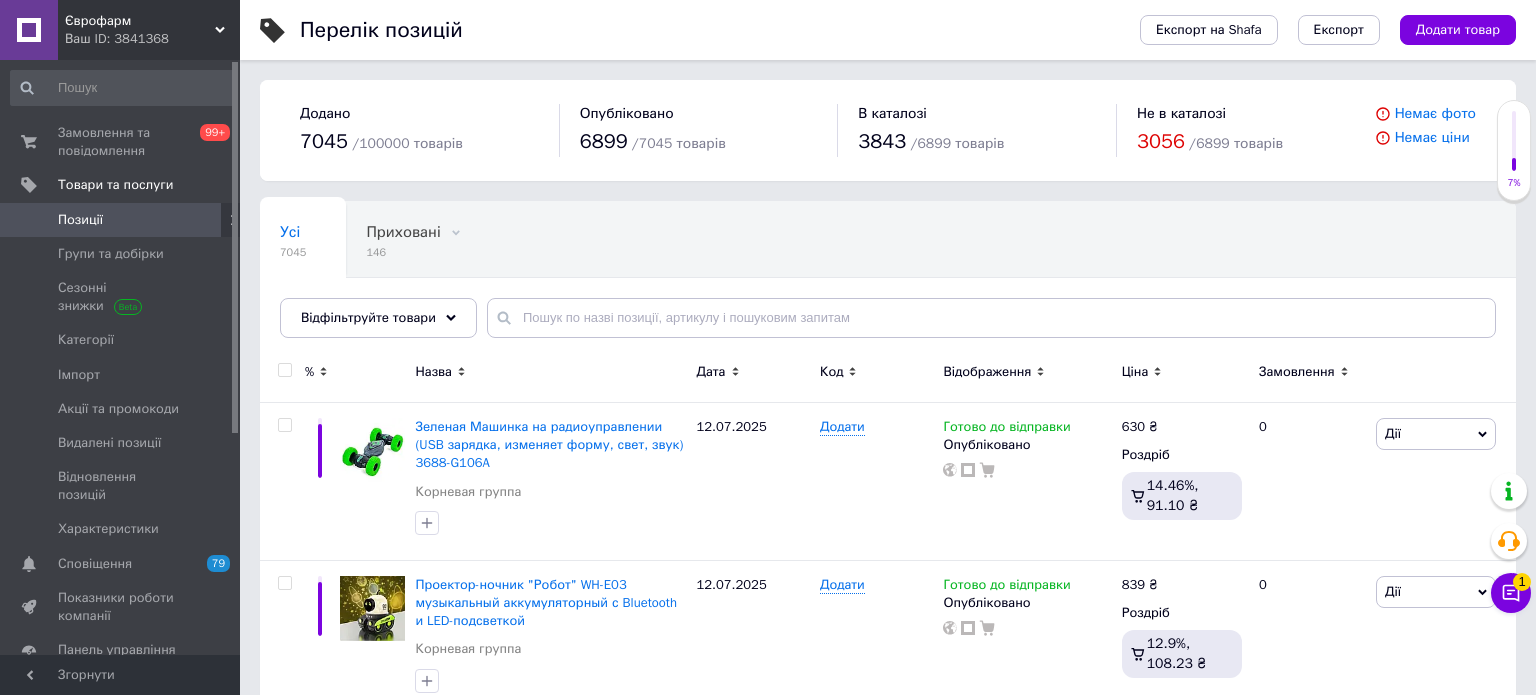 drag, startPoint x: 1535, startPoint y: 196, endPoint x: 1535, endPoint y: 343, distance: 147 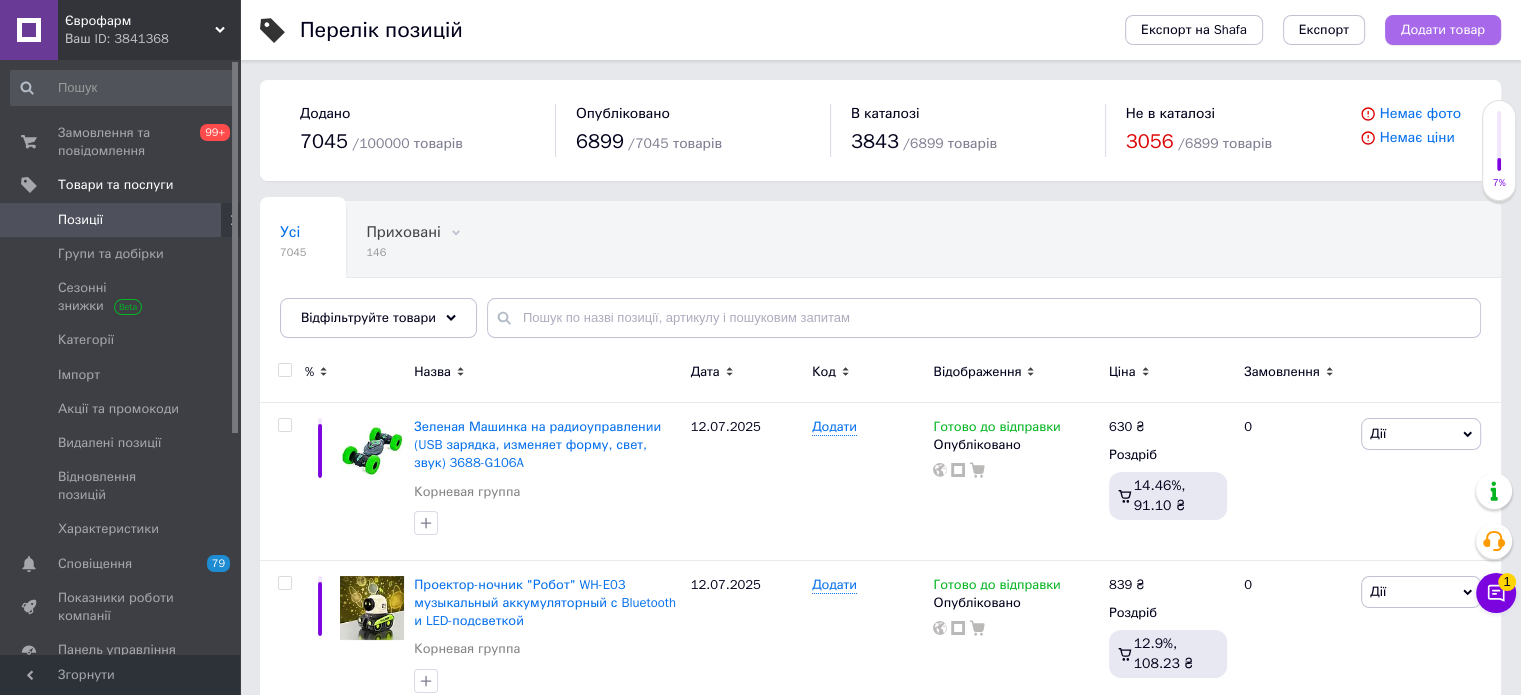 click on "Додати товар" at bounding box center (1443, 30) 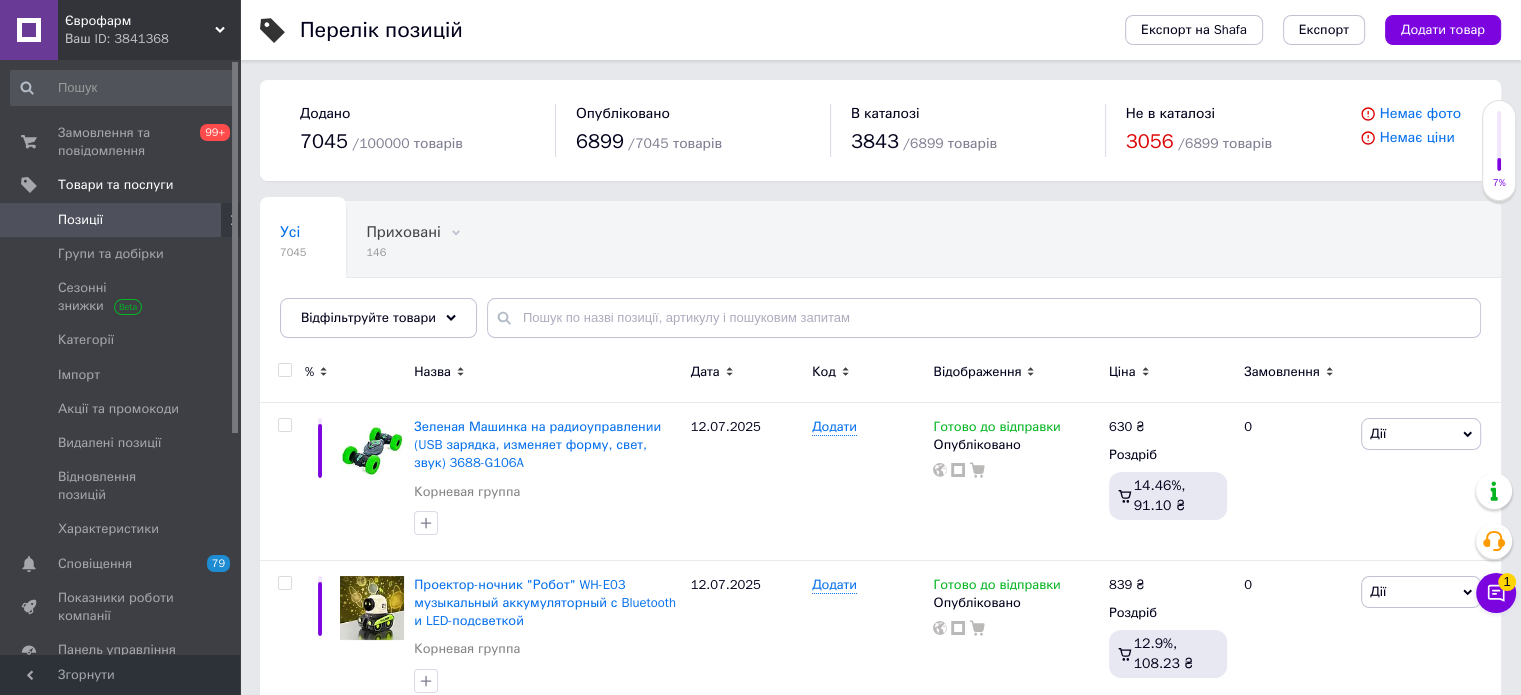 click on "Перелік позицій Експорт на Shafa Експорт Додати товар Додано 7045   / 100000   товарів Опубліковано 6899   / 7045   товарів В каталозі 3843   / 6899   товарів Не в каталозі 3056   / 6899   товарів Немає фото Немає ціни Усі 7045 Приховані 146 Видалити Редагувати Ok Відфільтровано...  Зберегти Нічого не знайдено Можливо, помилка у слові  або немає відповідностей за вашим запитом. Усі 7045 Приховані 146 Відфільтруйте товари % Назва Дата Код Відображення Ціна Замовлення Зеленая Машинка на радиоуправлении (USB зарядка, изменяет форму, свет, звук) 3688-G106A Корневая группа 12.07.2025 Додати Опубліковано 630   ₴" at bounding box center (760, 8477) 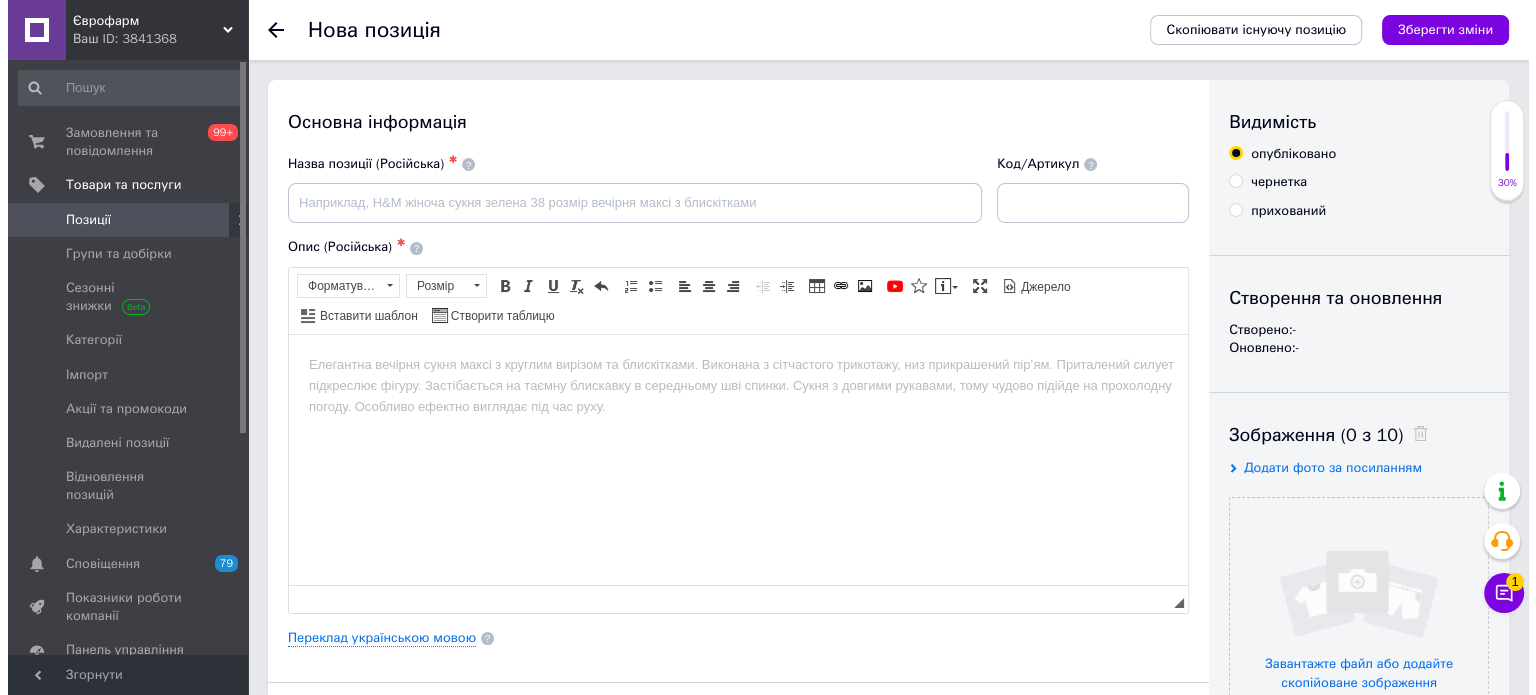 scroll, scrollTop: 0, scrollLeft: 0, axis: both 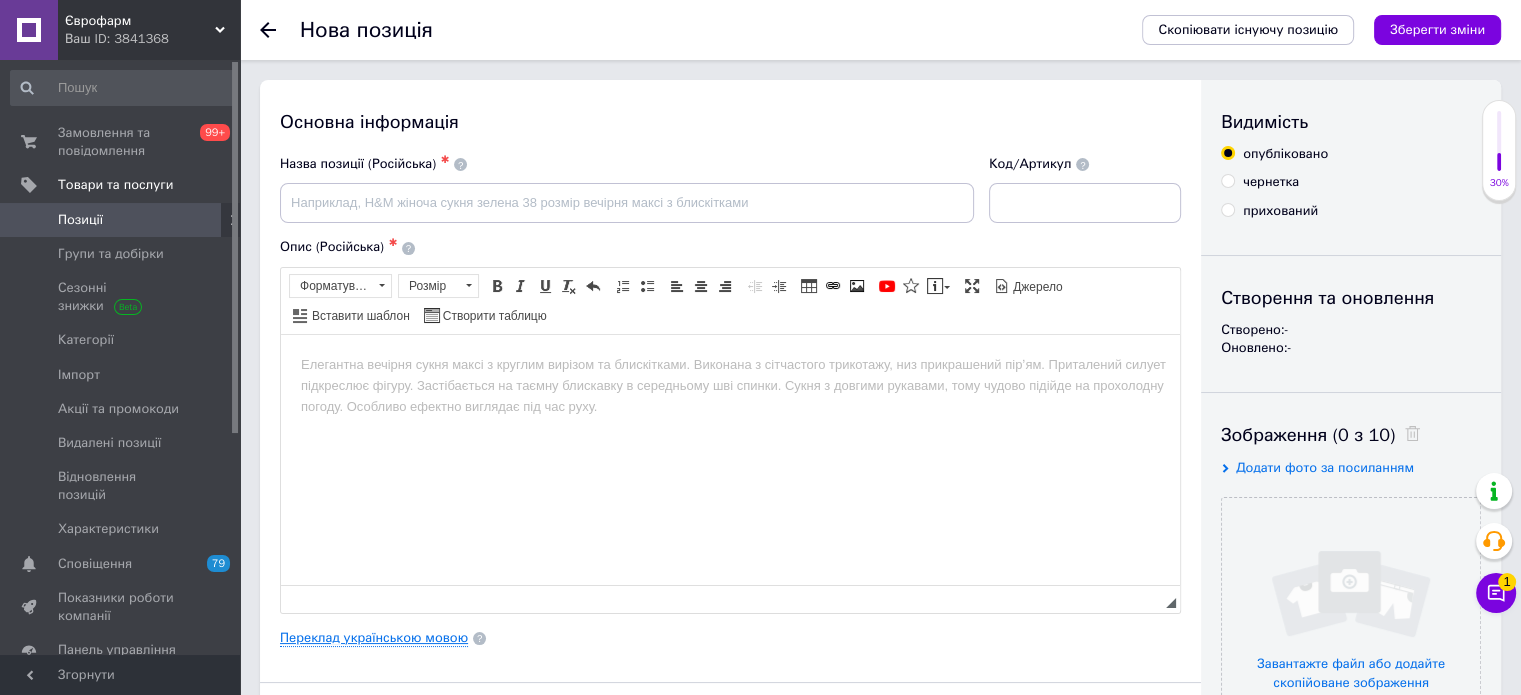 click on "Переклад українською мовою" at bounding box center (374, 638) 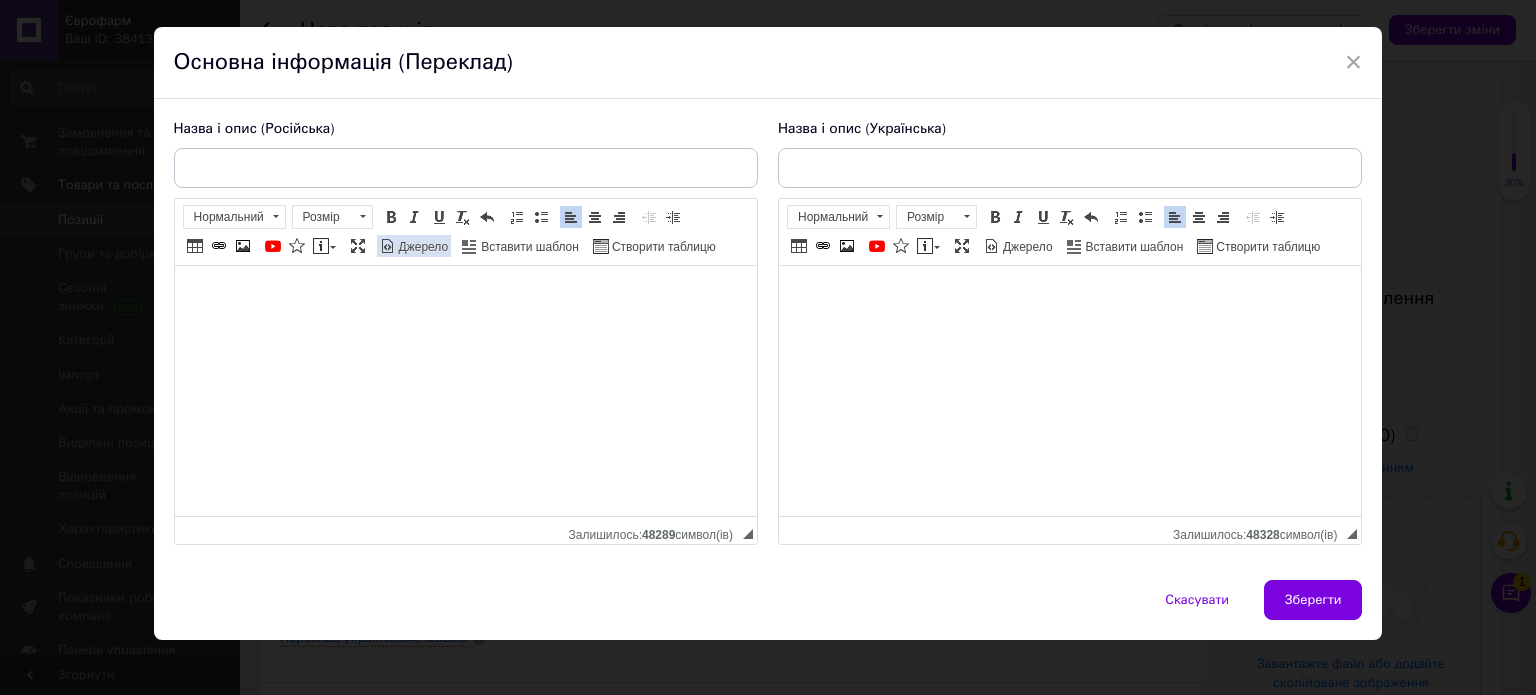 scroll, scrollTop: 56, scrollLeft: 0, axis: vertical 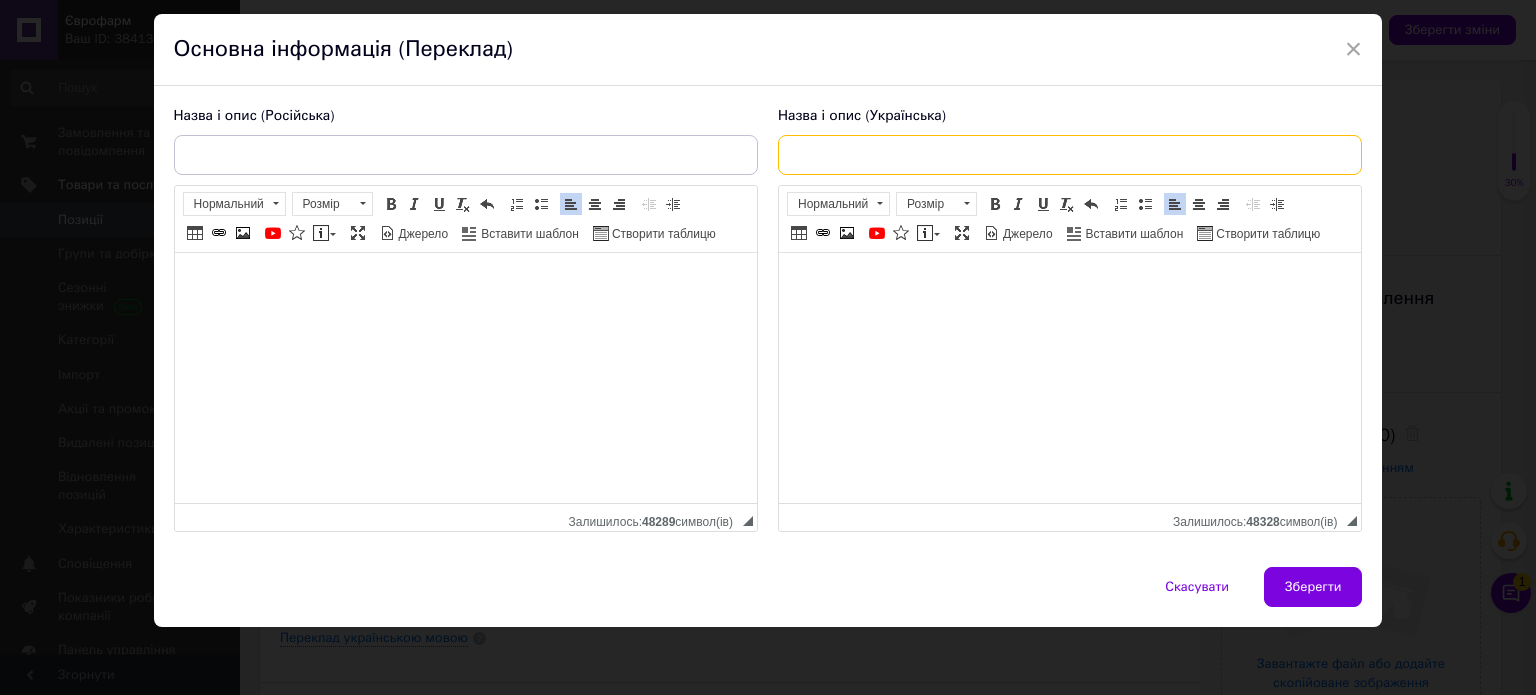 click at bounding box center (1070, 155) 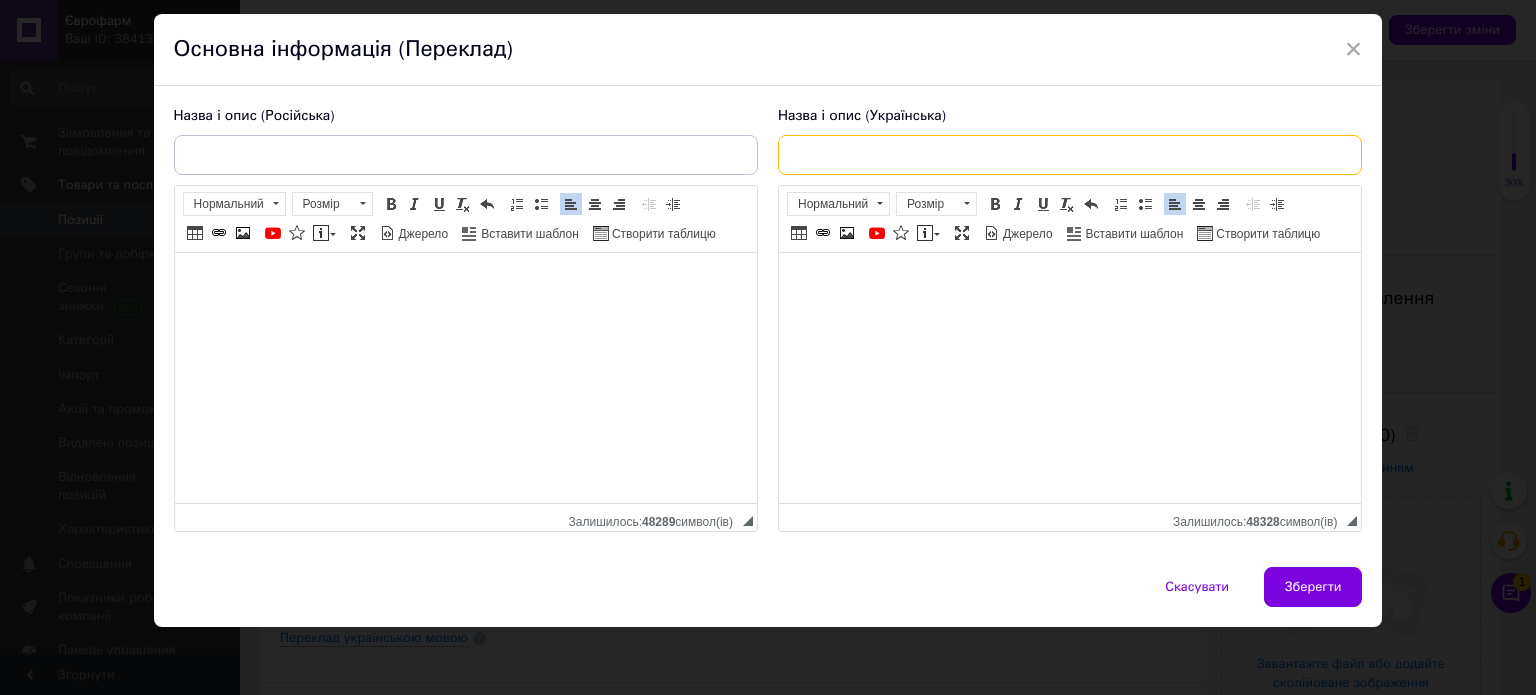 paste on "Іграшка-робот для дітей, 2,4 ГГц пульт дистанційного керування, датчик жестів, трюкова автомобільна іграшка зі світлодіодним підсв" 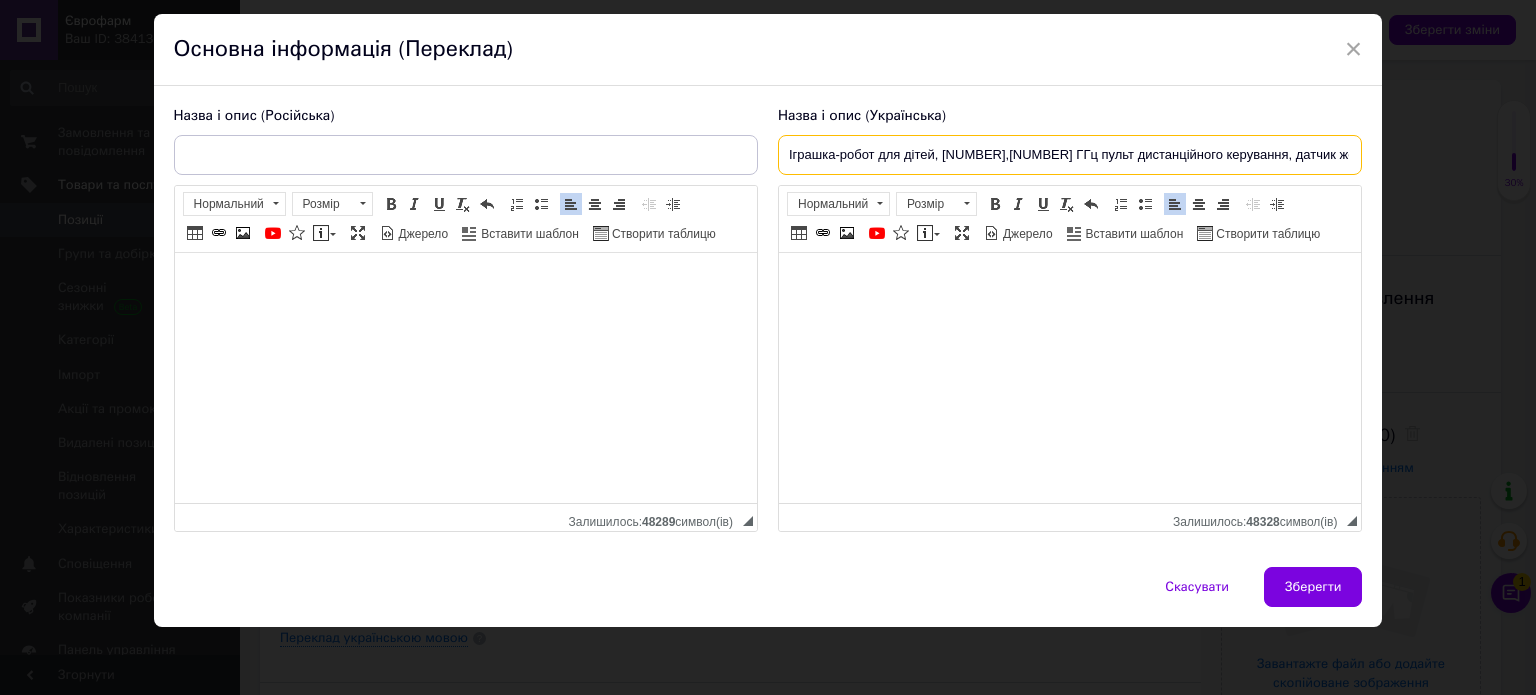 scroll, scrollTop: 0, scrollLeft: 244, axis: horizontal 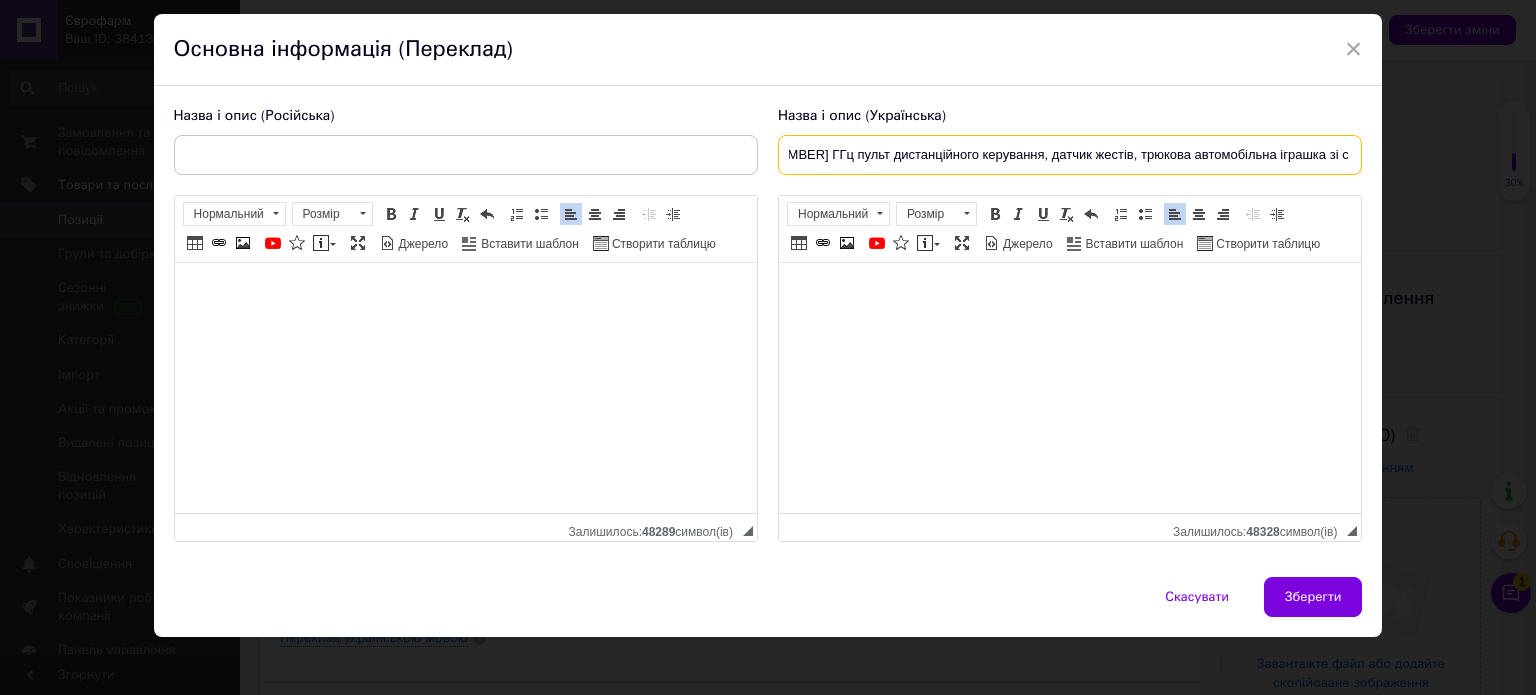 type on "Іграшка-робот для дітей, 2,4 ГГц пульт дистанційного керування, датчик жестів, трюкова автомобільна іграшка зі світлодіодним підсв" 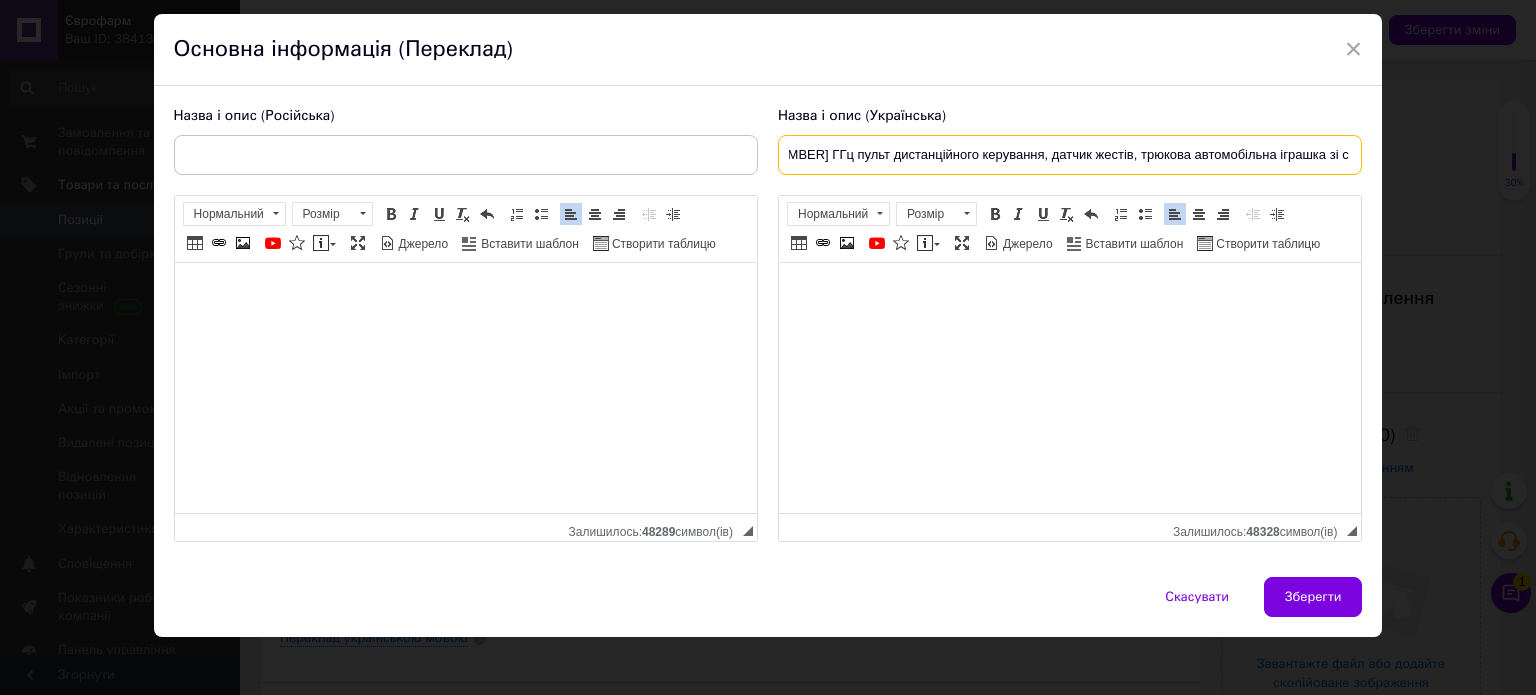 scroll, scrollTop: 0, scrollLeft: 0, axis: both 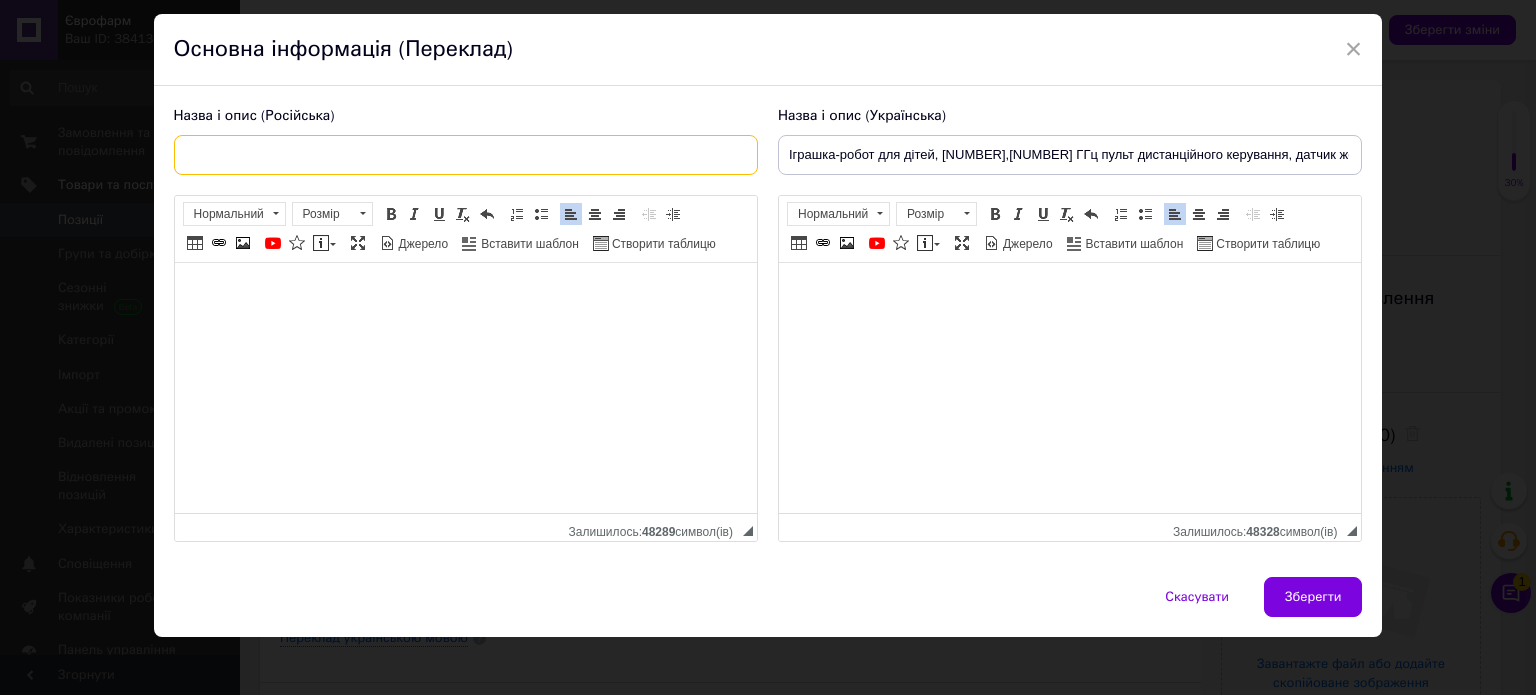 click at bounding box center [466, 155] 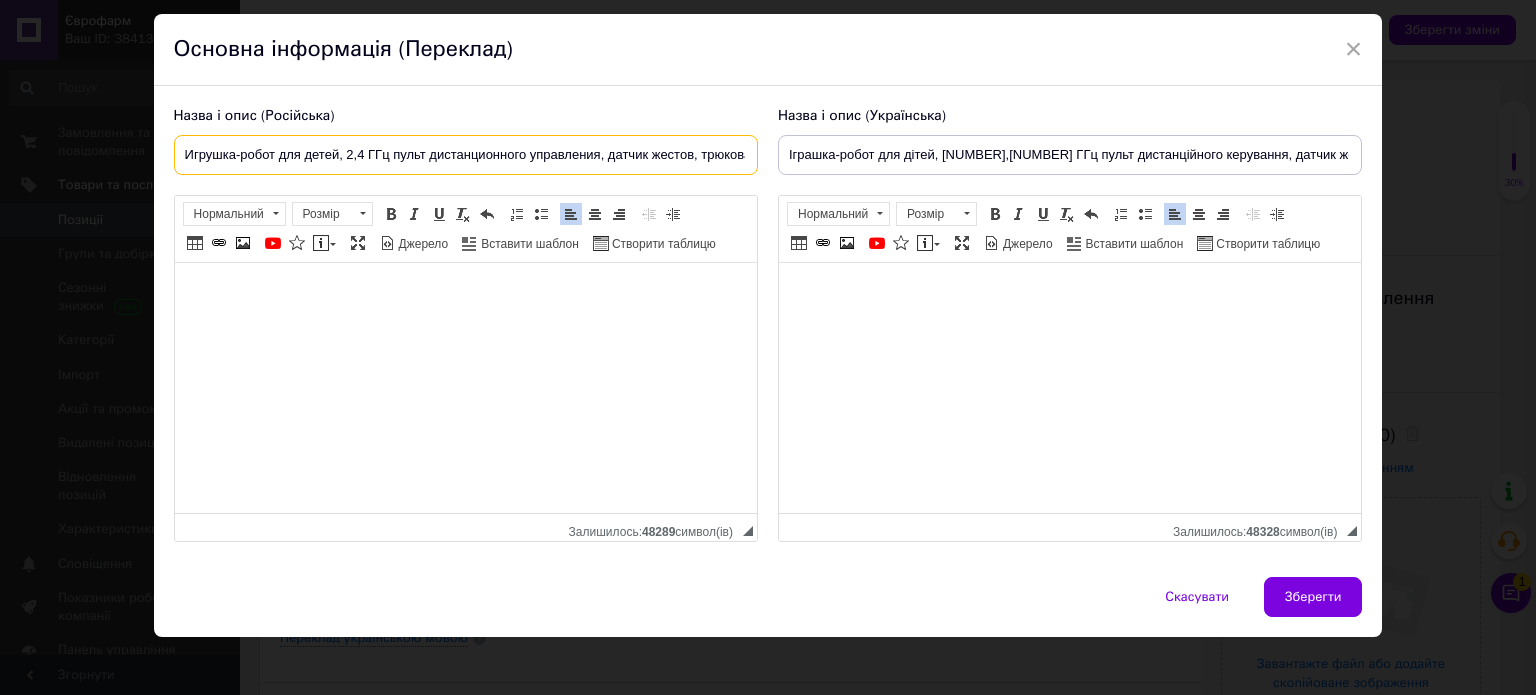scroll, scrollTop: 0, scrollLeft: 157, axis: horizontal 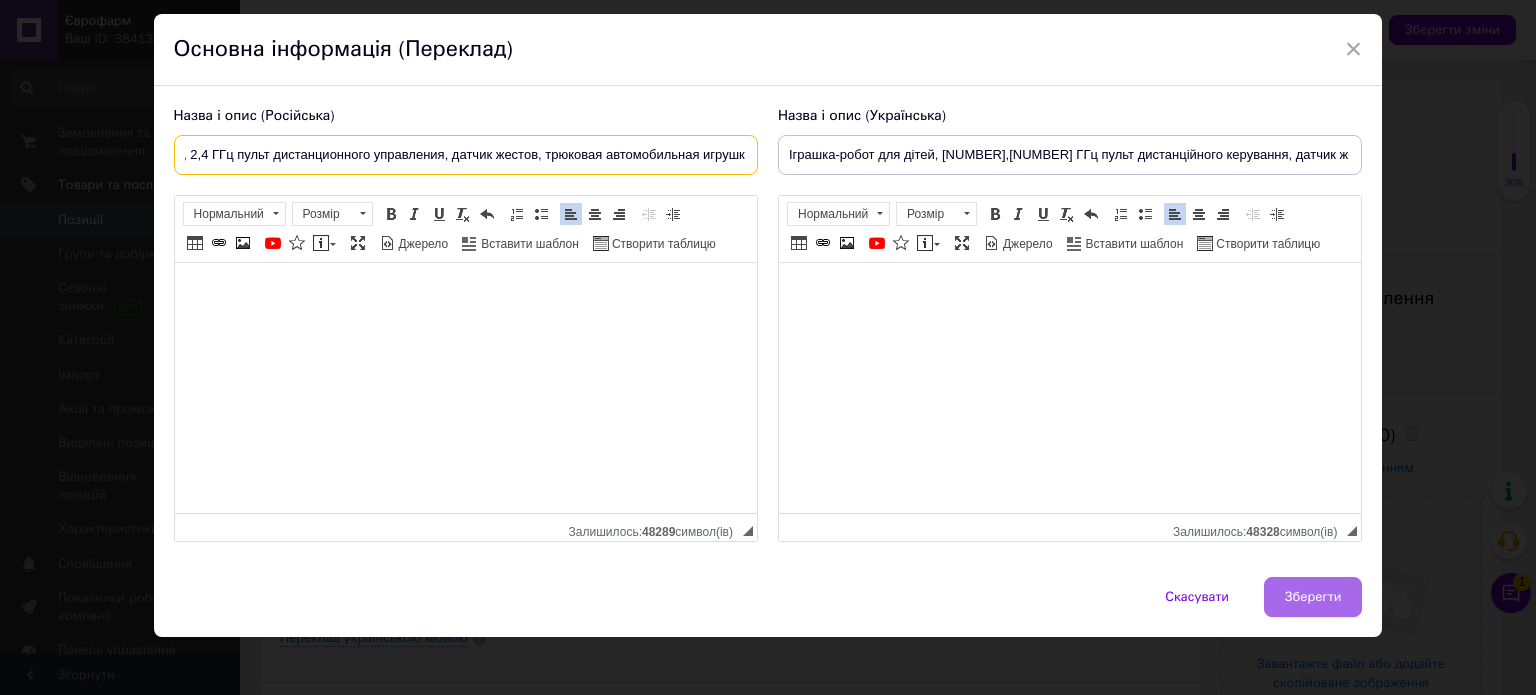 type on "Игрушка-робот для детей, 2,4 ГГц пульт дистанционного управления, датчик жестов, трюковая автомобильная игрушк" 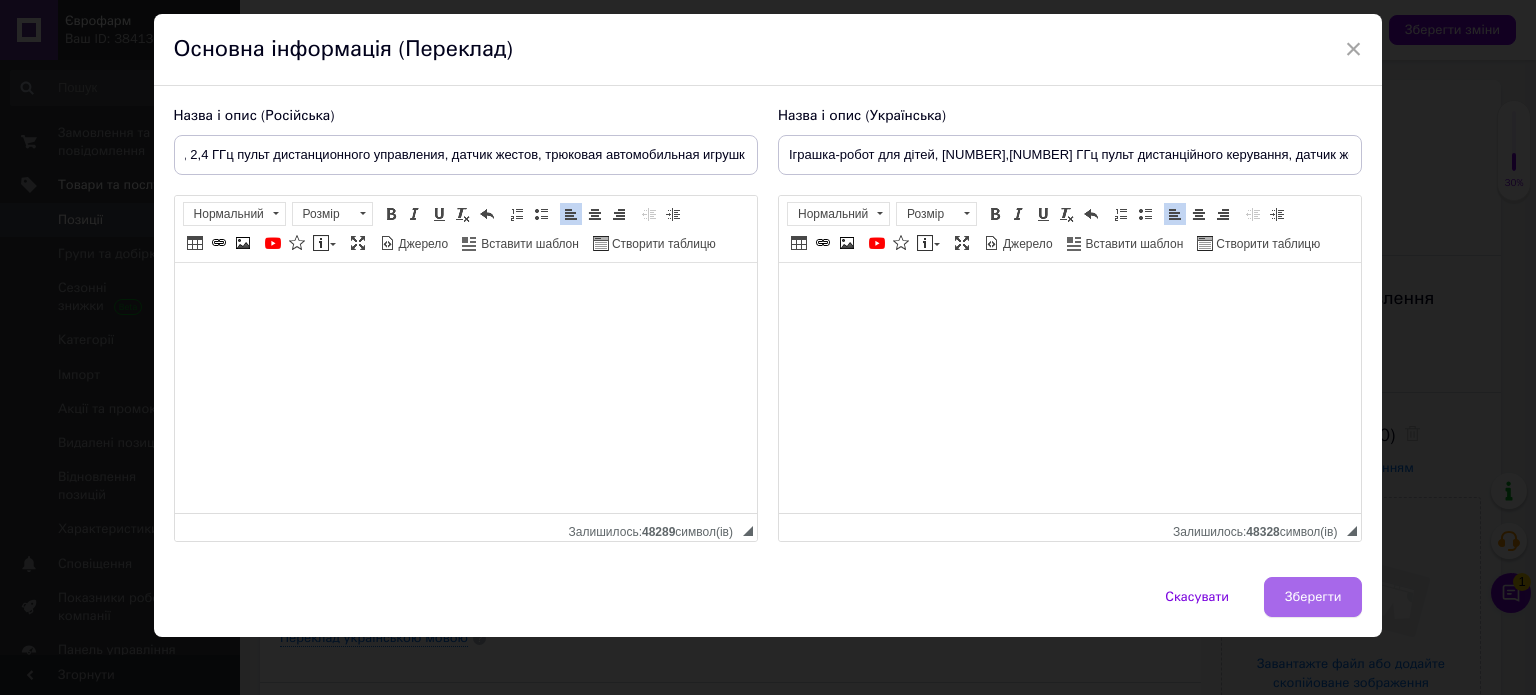 click on "Зберегти" at bounding box center (1313, 597) 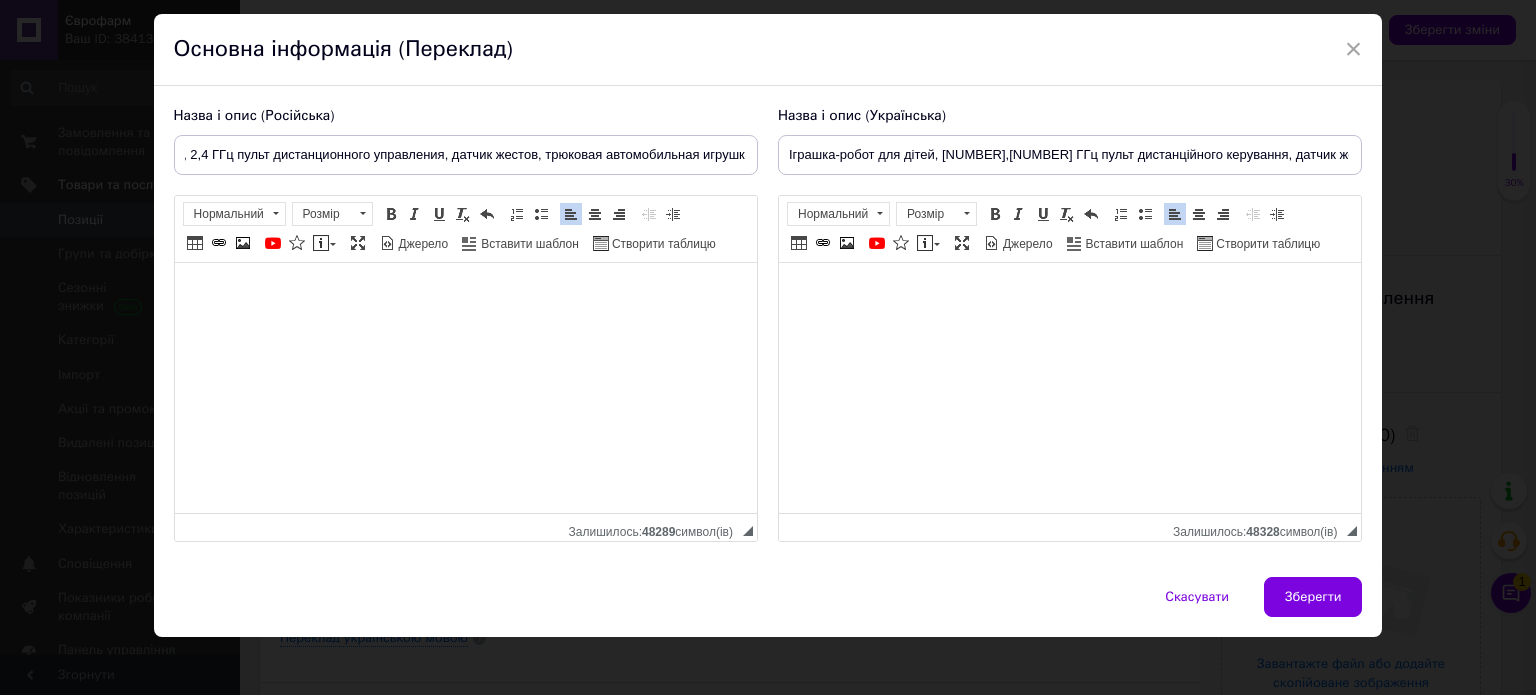 type on "Игрушка-робот для детей, 2,4 ГГц пульт дистанционного управления, датчик жестов, трюковая автомобильная игрушк" 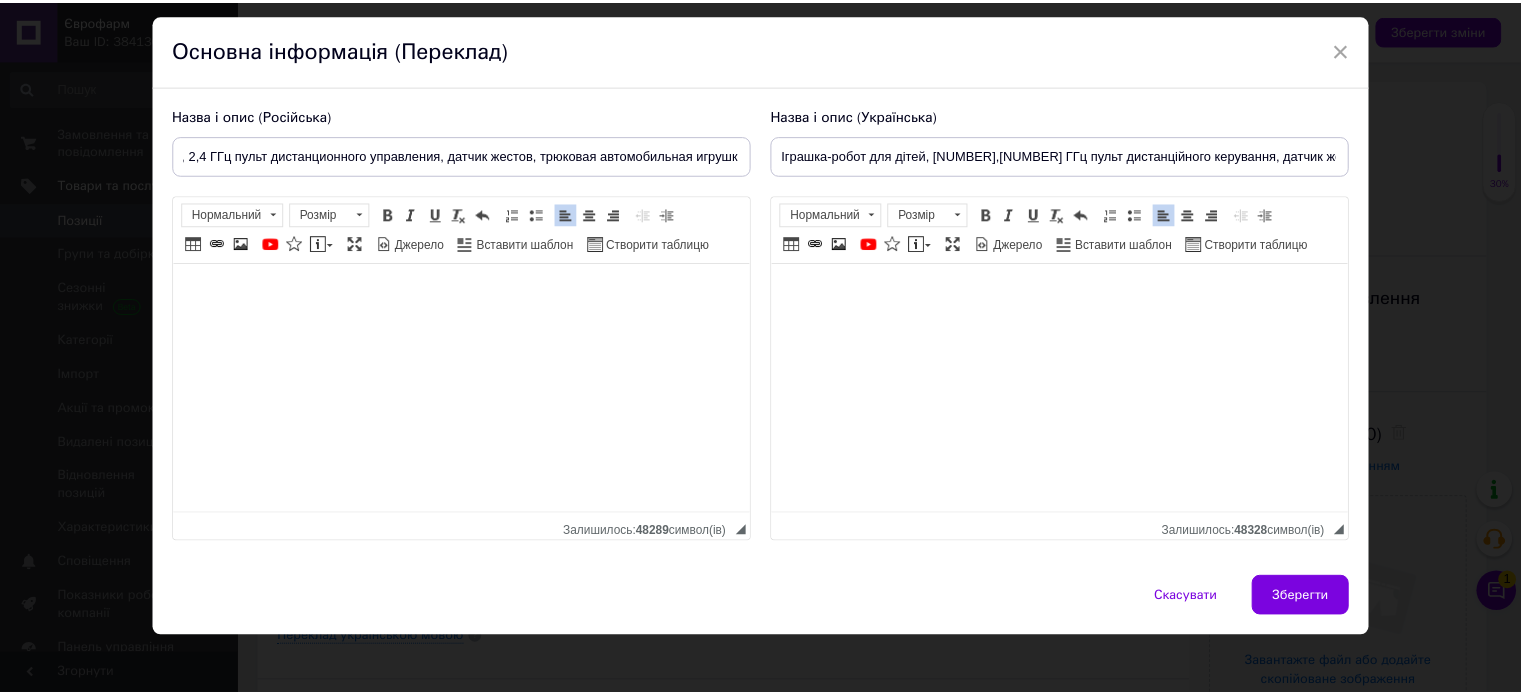 scroll, scrollTop: 0, scrollLeft: 0, axis: both 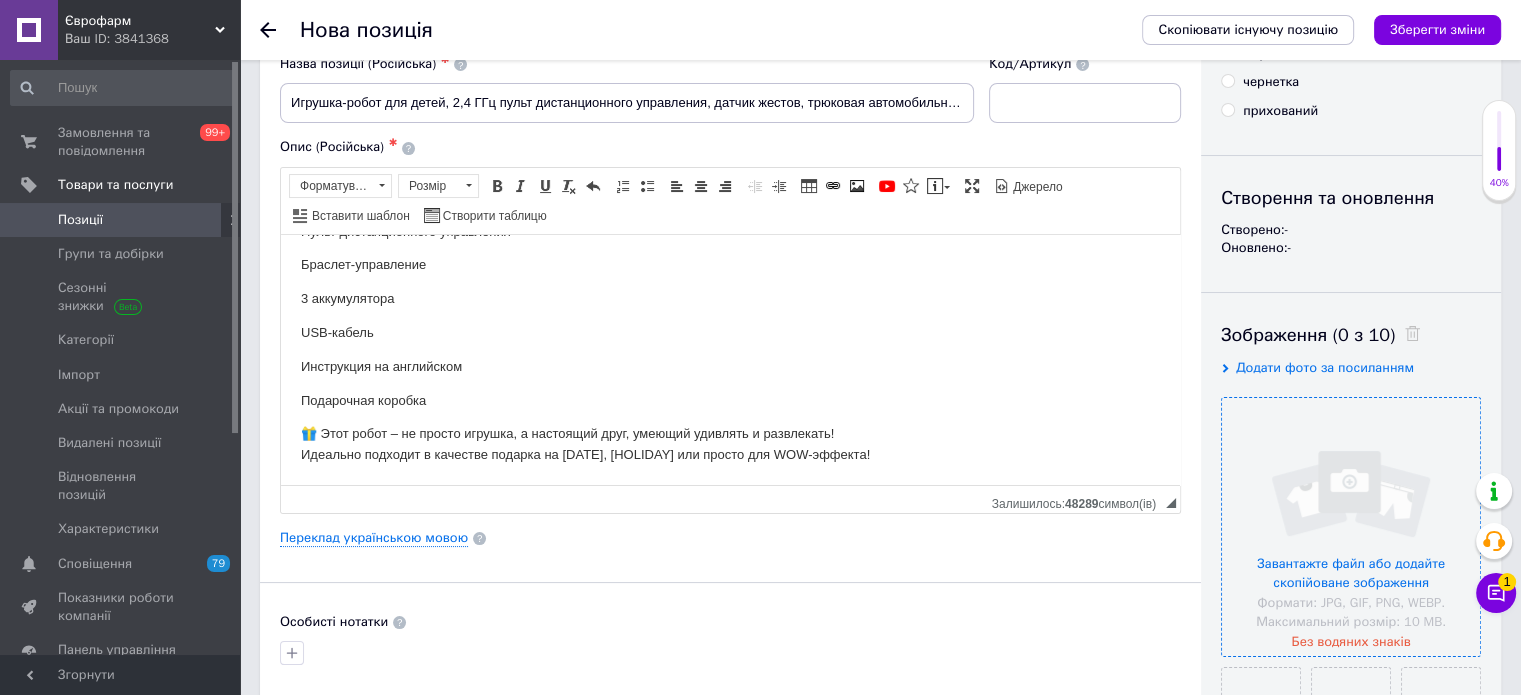 click at bounding box center (1351, 527) 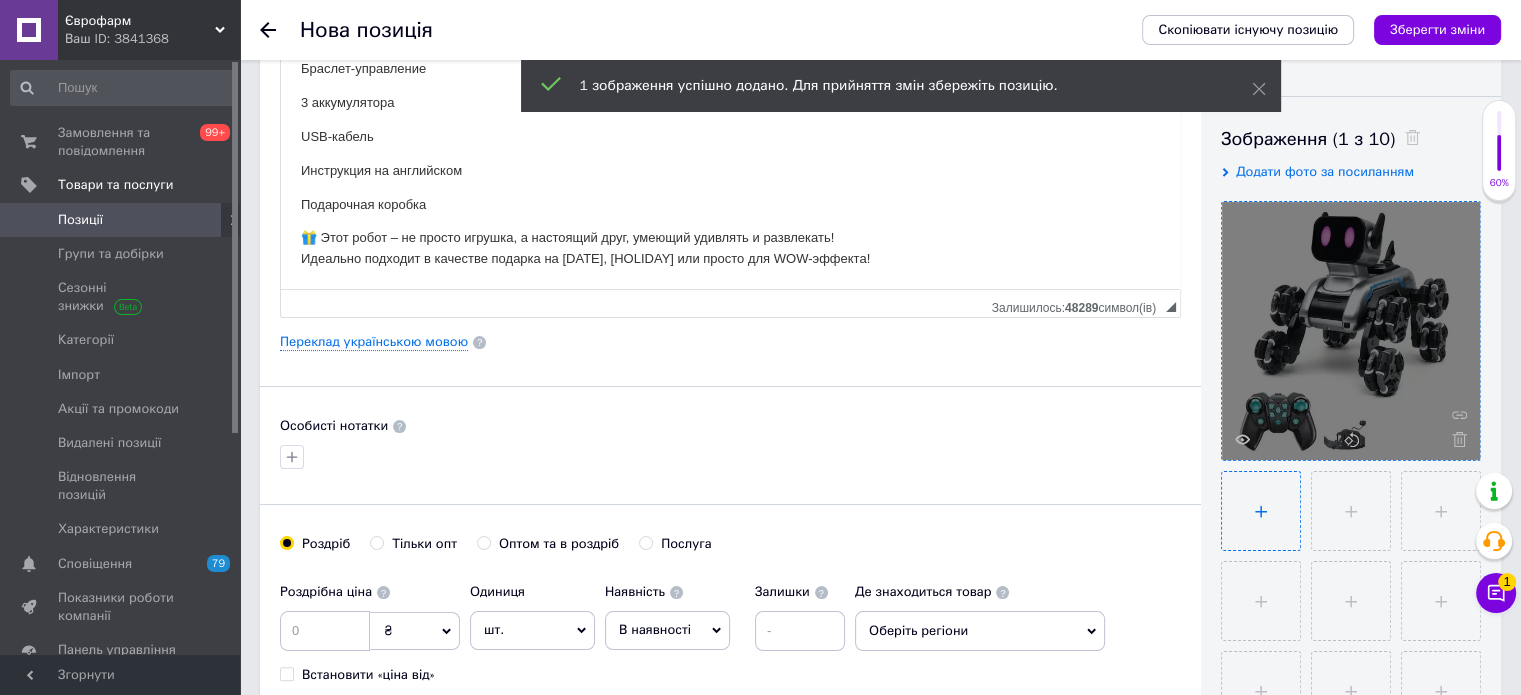 scroll, scrollTop: 300, scrollLeft: 0, axis: vertical 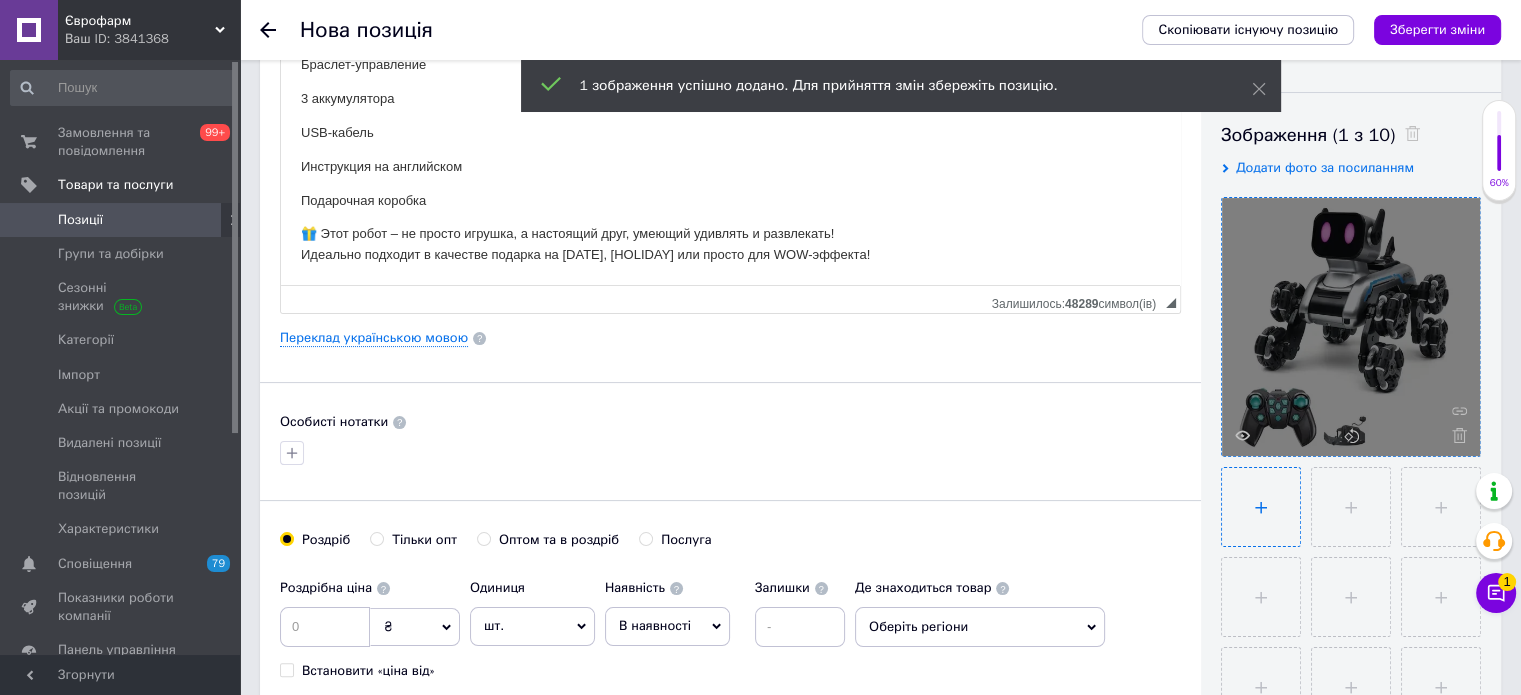 click at bounding box center [1261, 507] 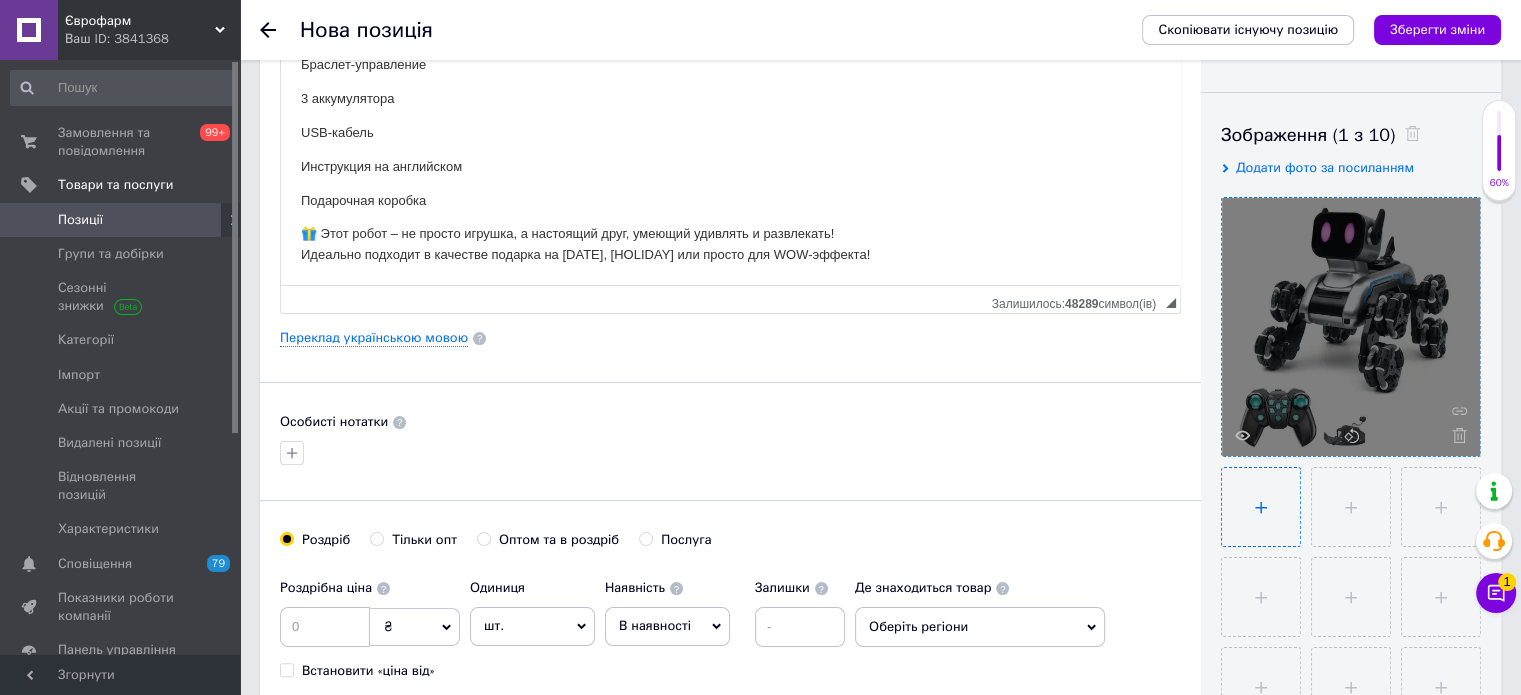type on "C:\fakepath\yhrushka-robot-dlia-detei-24-hhts-pult-dystantsyonnoho-upravlenyia-datchyk-zhestov-triukovaia-avtomobylnaia-yhrushka-so-svetodyodnoi-podsvetkoi-53104748450733_96da58bdf8.webp" 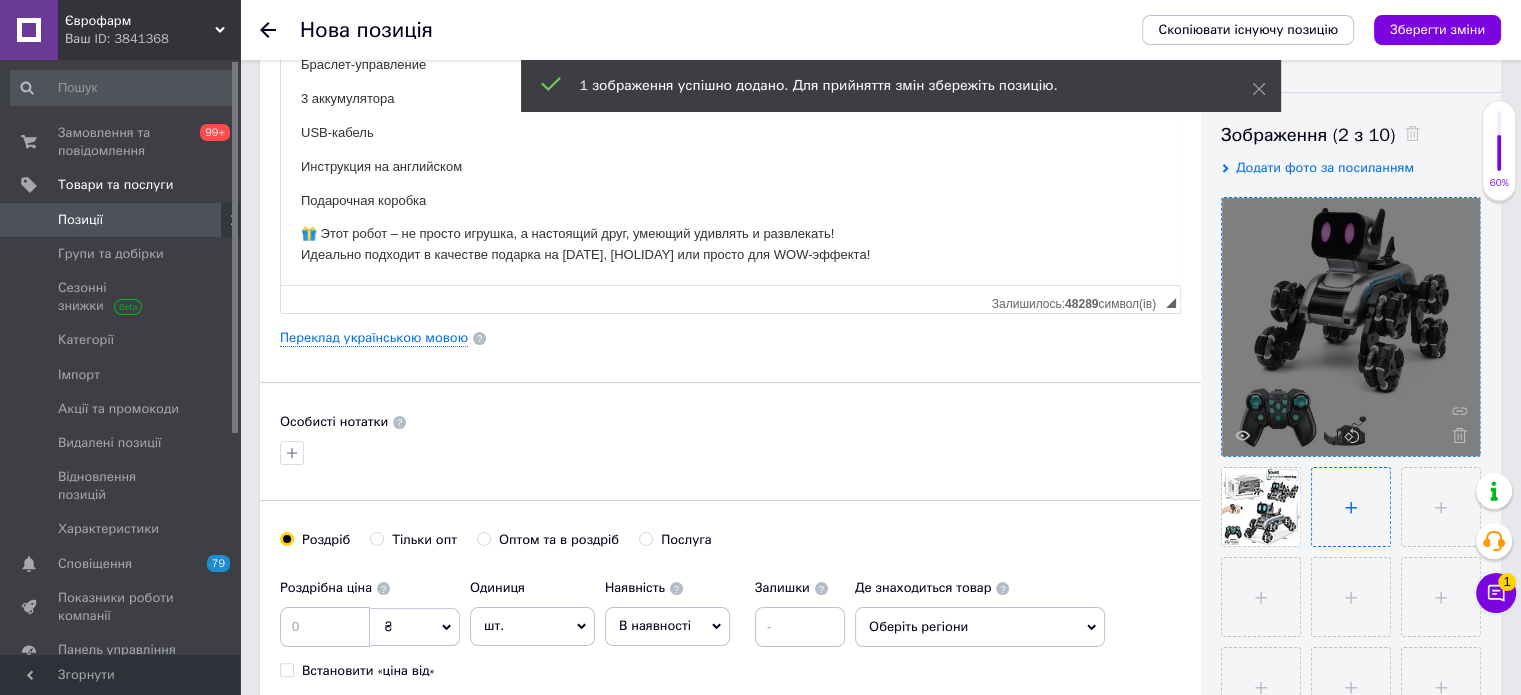 click at bounding box center (1351, 507) 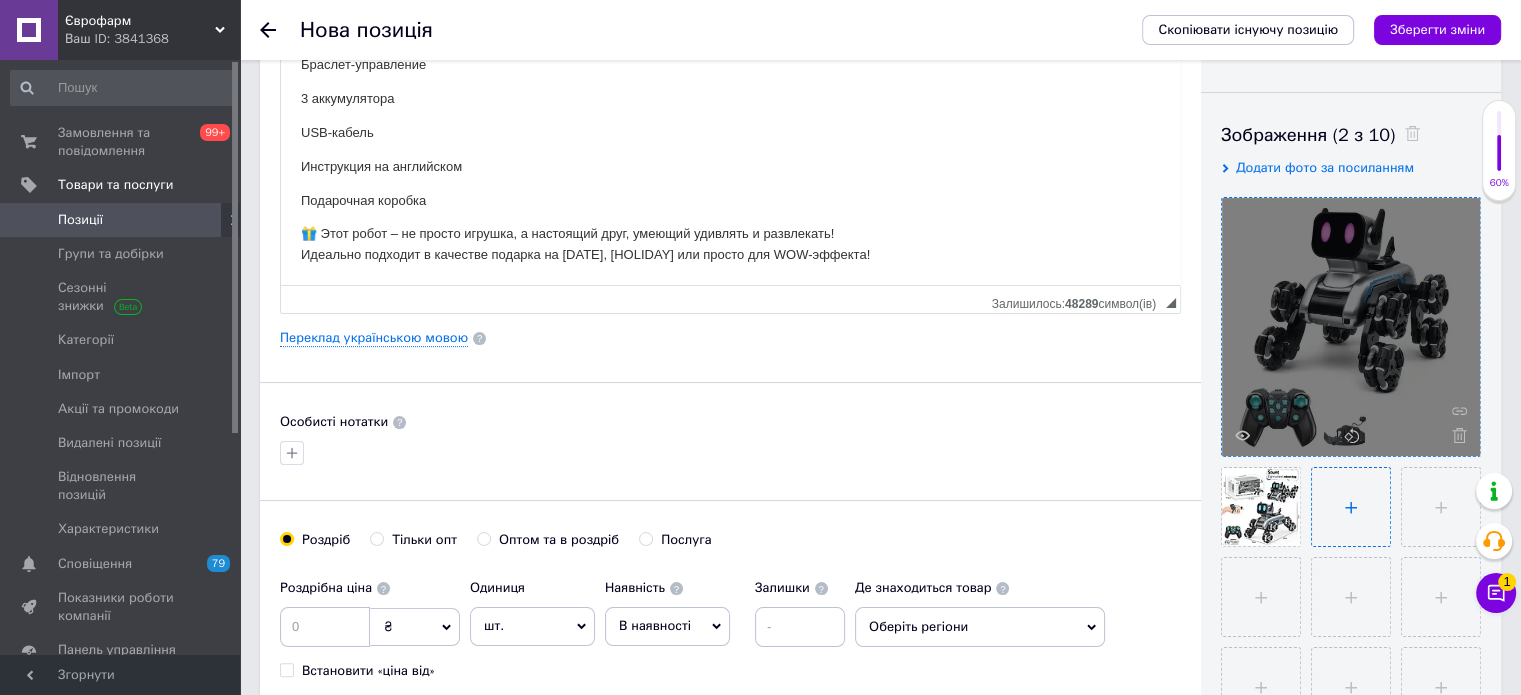 type on "C:\fakepath\yhrushka-robot-dlia-detei-24-hhts-pult-dystantsyonnoho-upravlenyia-datchyk-zhestov-triukovaia-avtomobylnaia-yhrushka-so-svetodyodnoi-podsvetkoi-60593692483882_b11948e615.webp" 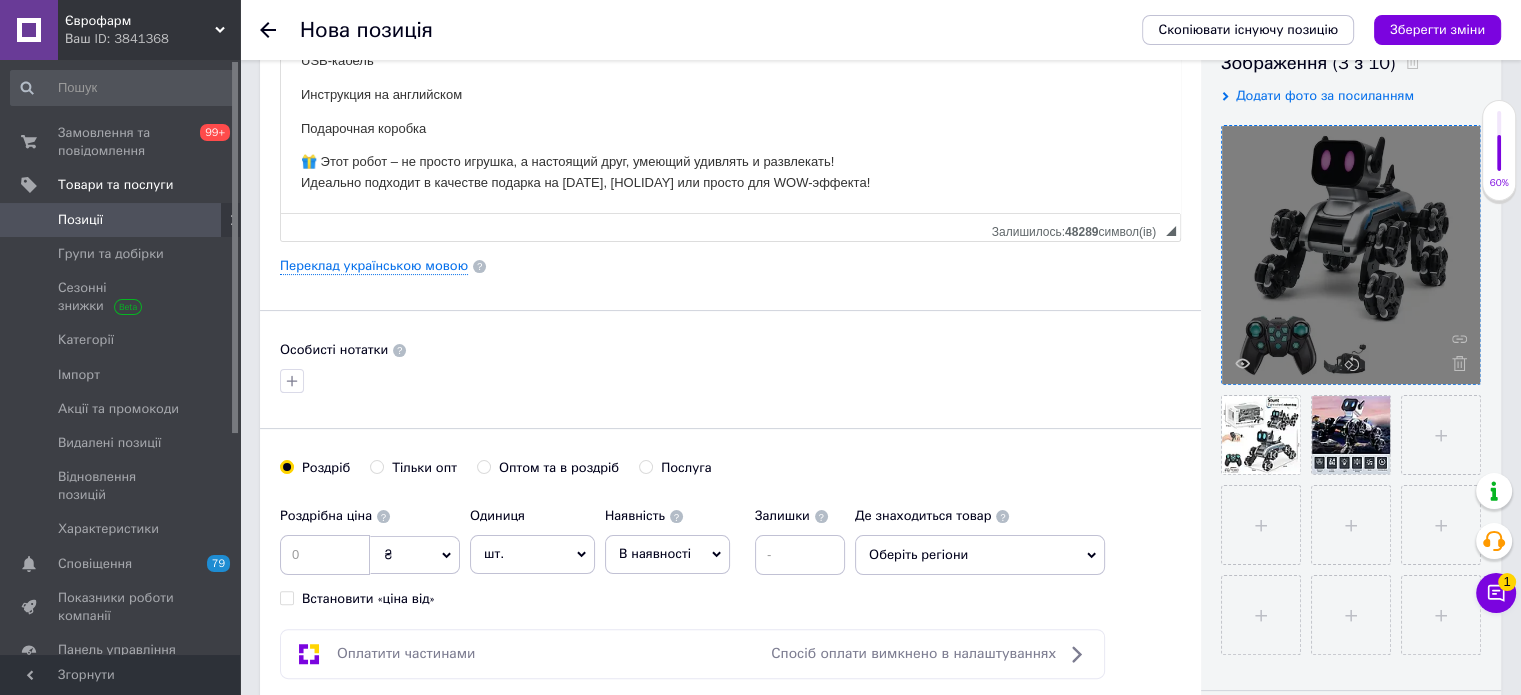 scroll, scrollTop: 500, scrollLeft: 0, axis: vertical 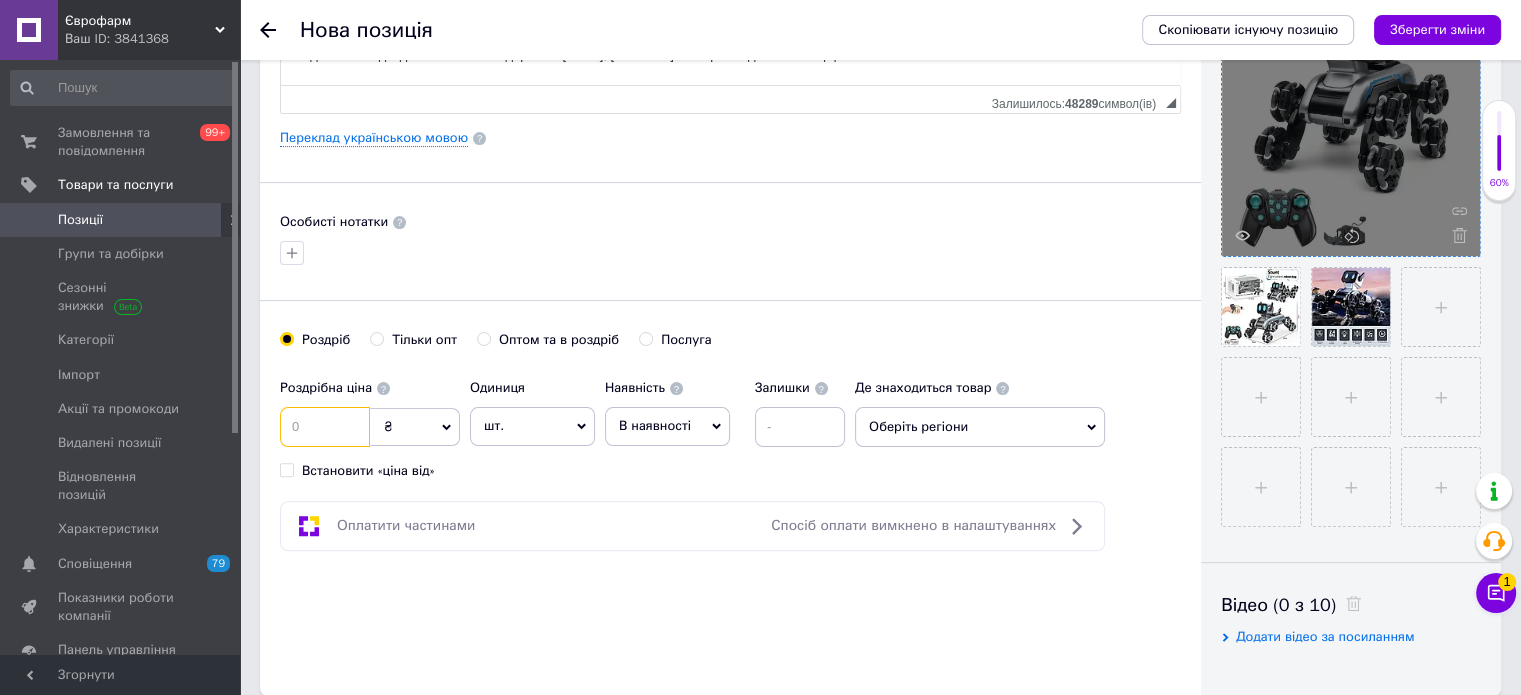 click at bounding box center [325, 427] 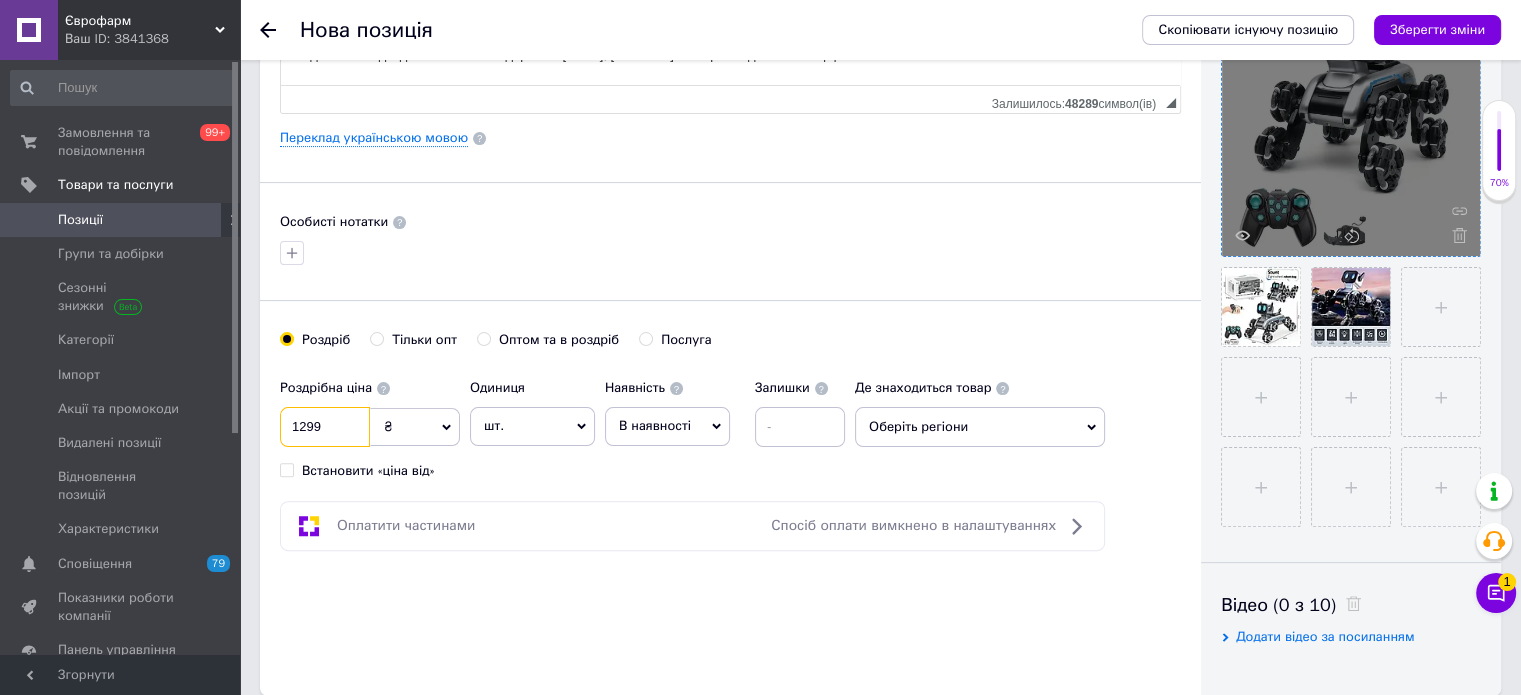 type on "1299" 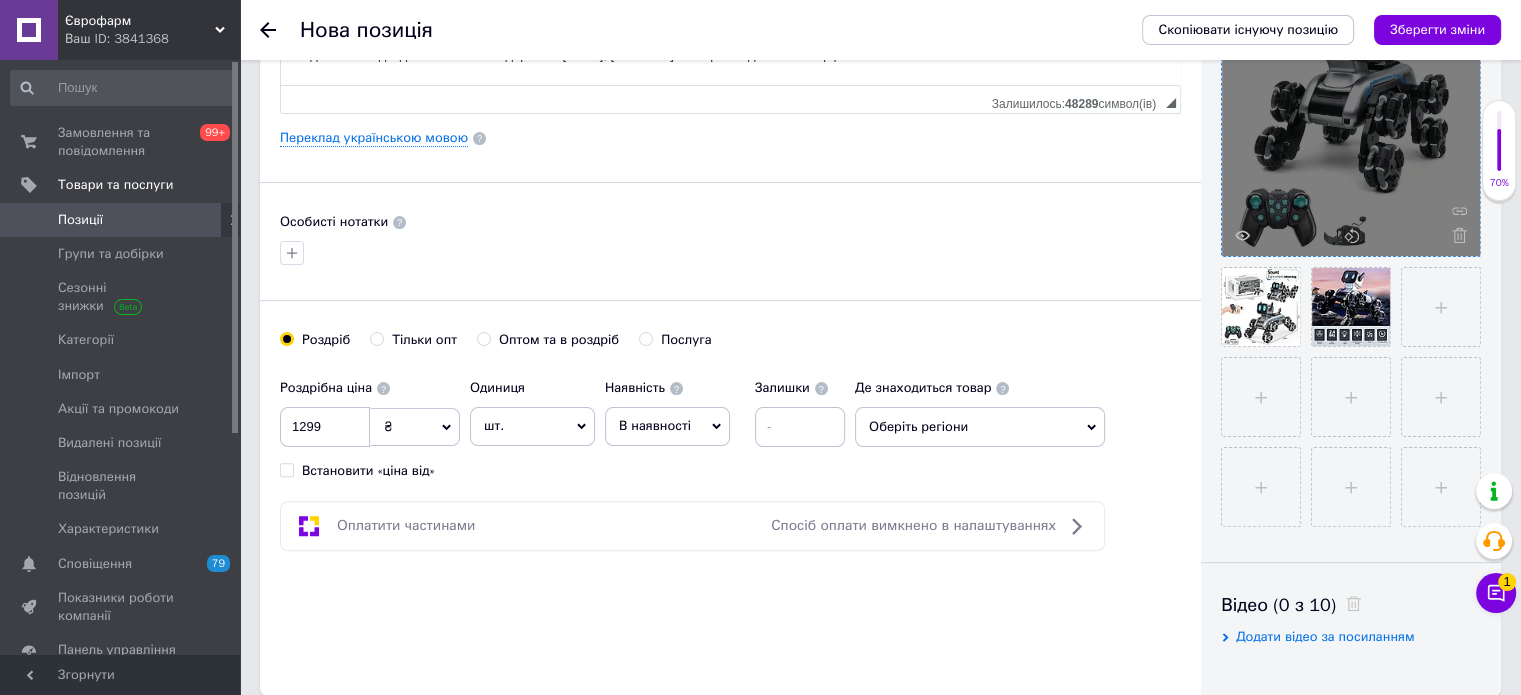 click on "В наявності" at bounding box center [655, 425] 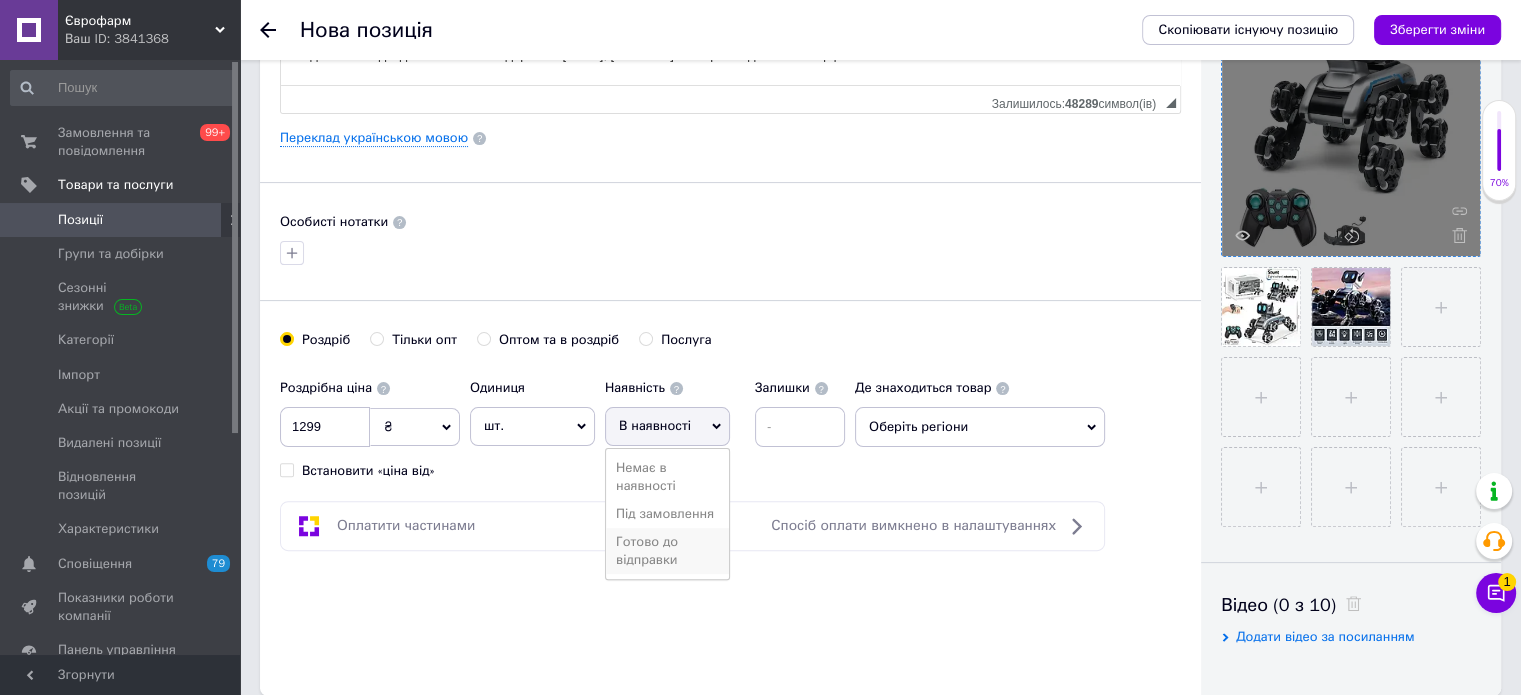 click on "Готово до відправки" at bounding box center (667, 551) 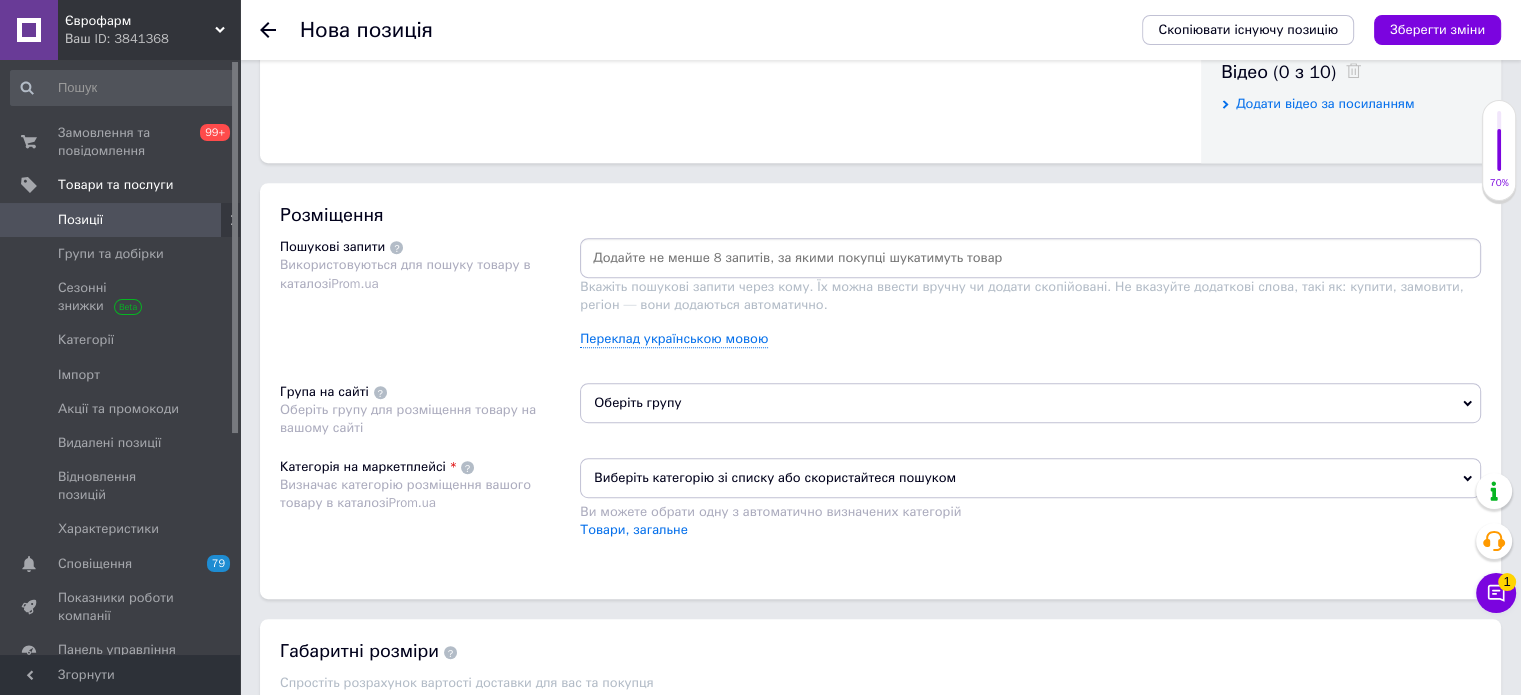 scroll, scrollTop: 1100, scrollLeft: 0, axis: vertical 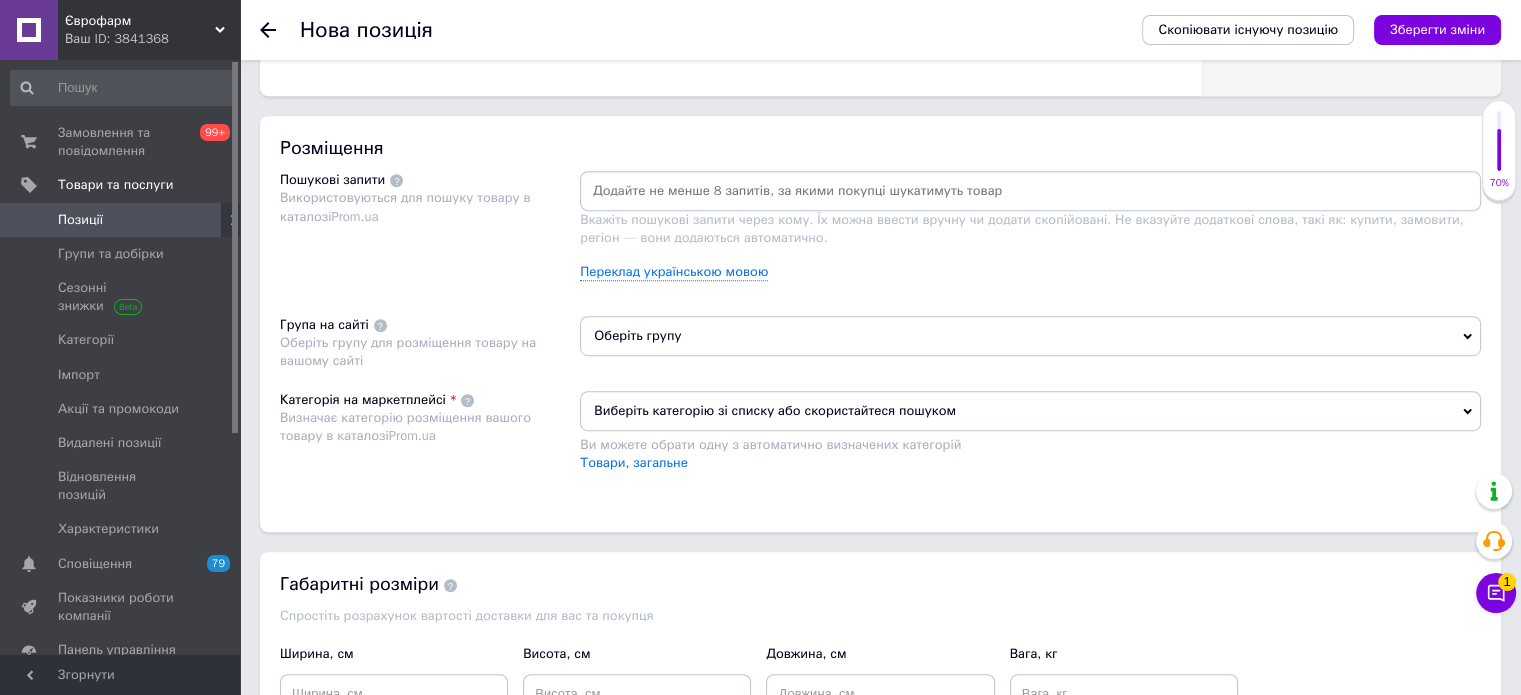 click at bounding box center [1030, 191] 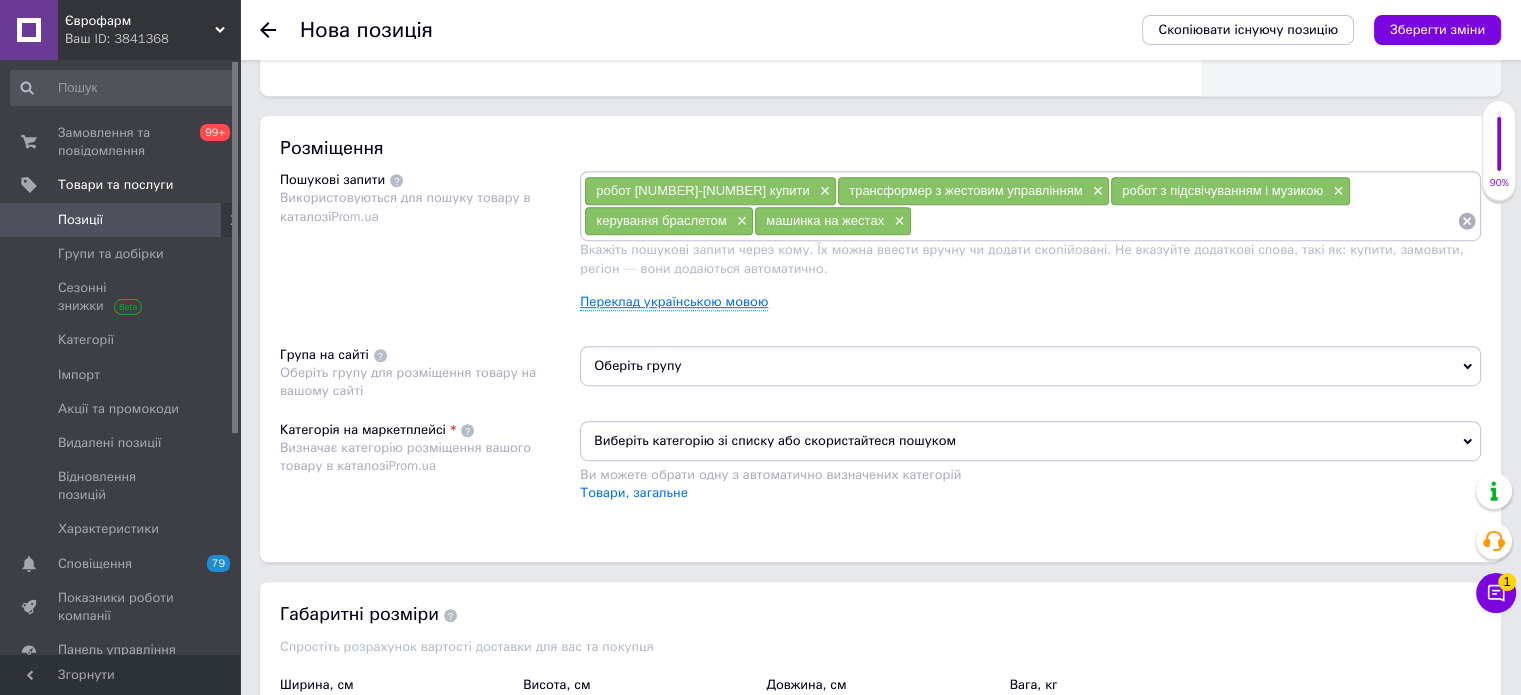 click on "Переклад українською мовою" at bounding box center [674, 302] 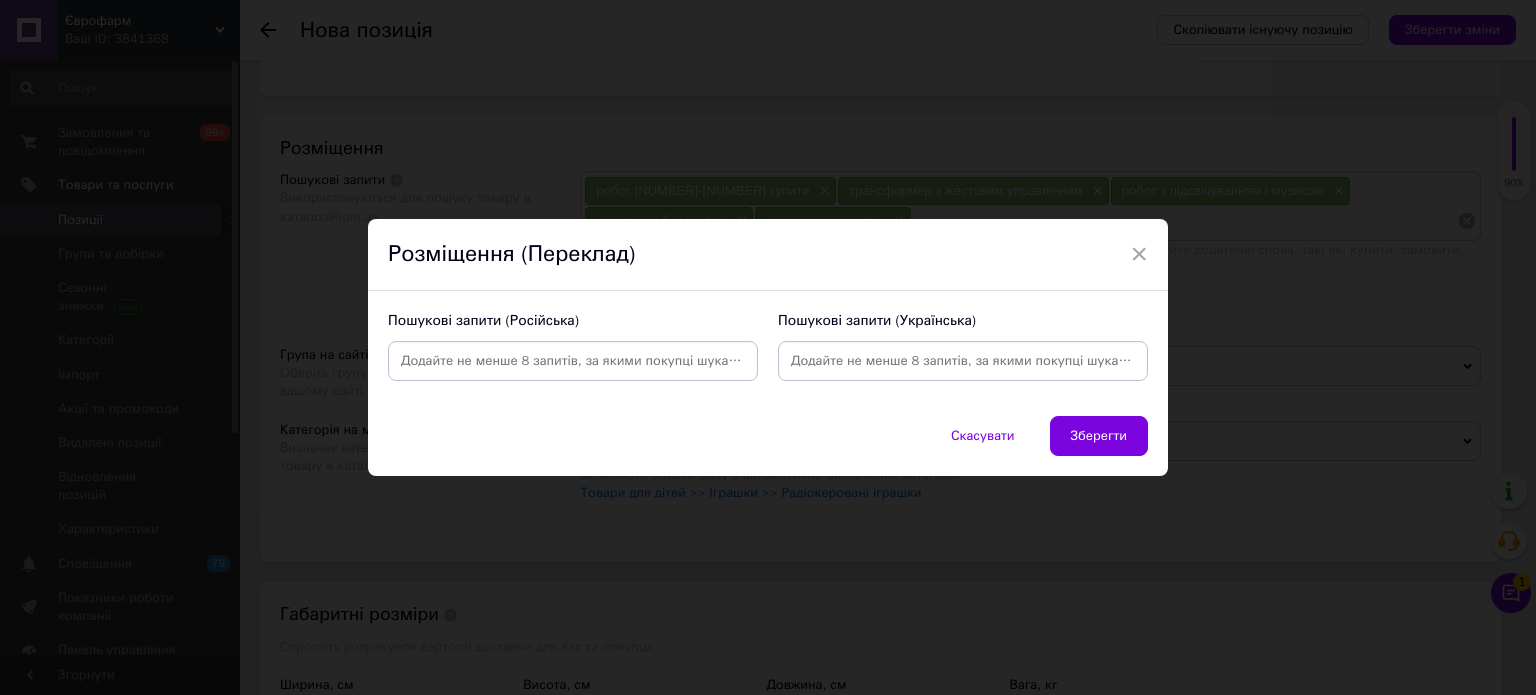 click at bounding box center (963, 361) 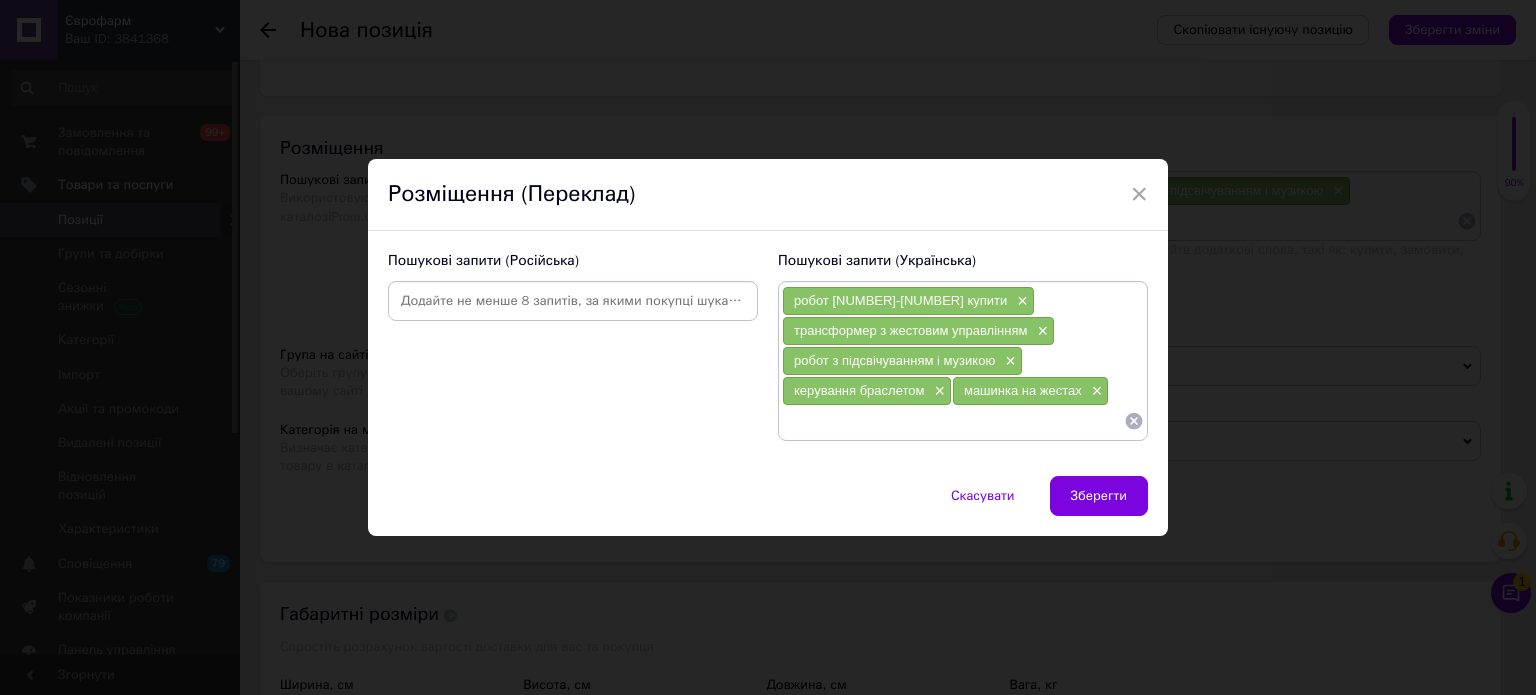 click at bounding box center [573, 301] 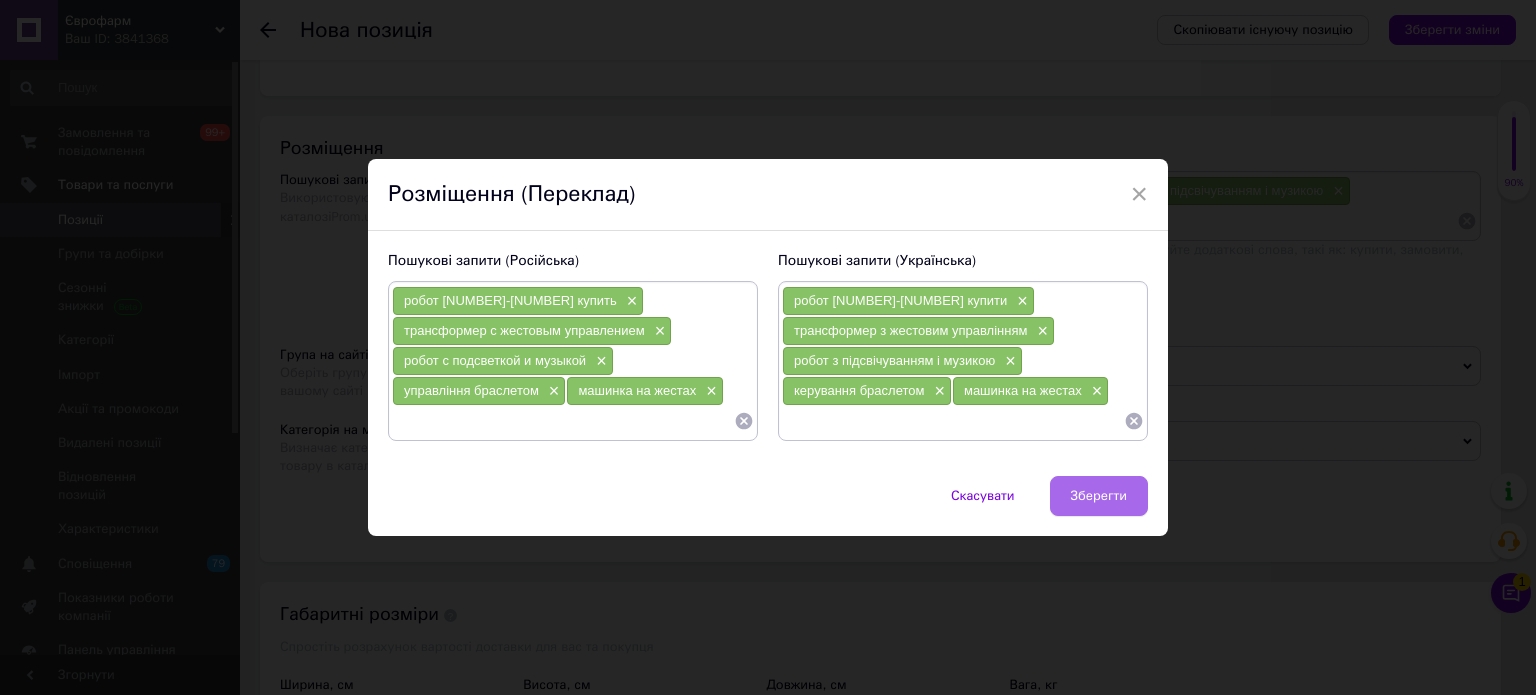 click on "Зберегти" at bounding box center (1099, 496) 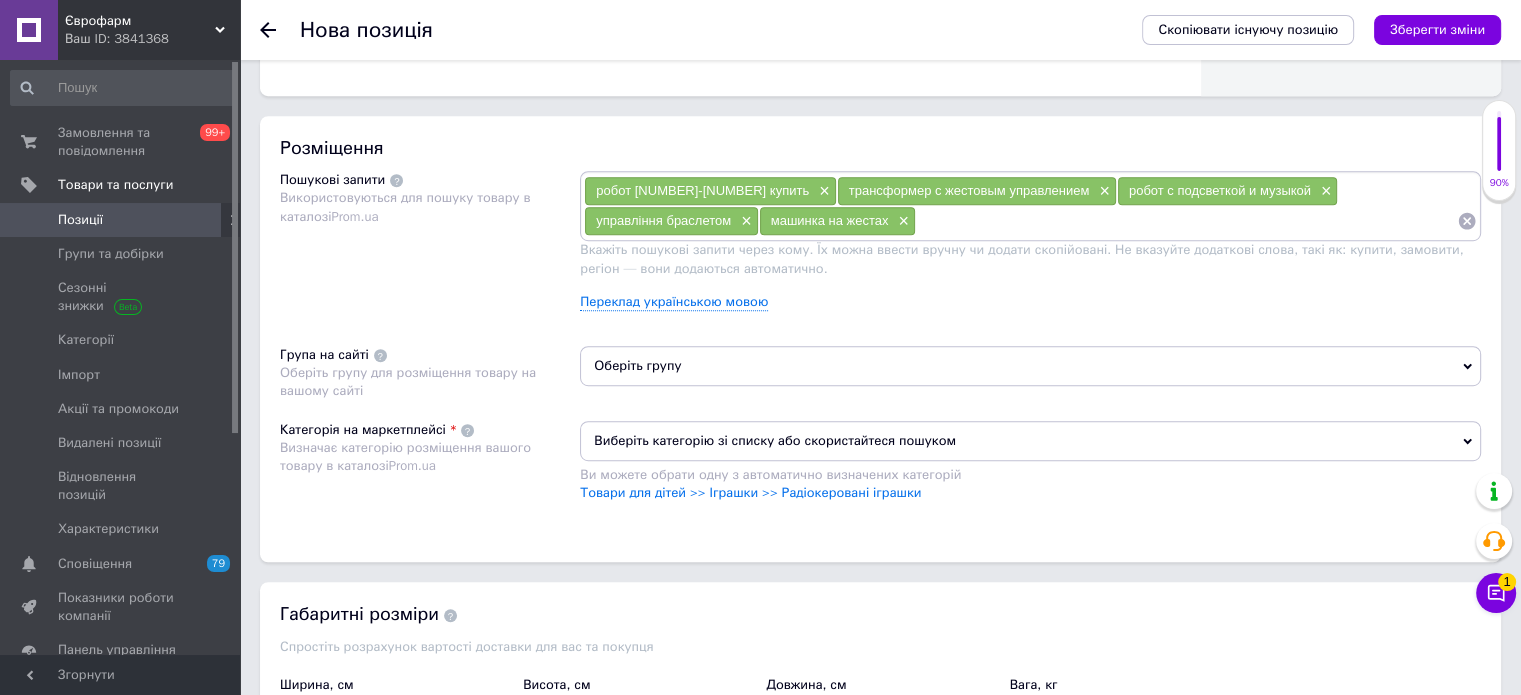 scroll, scrollTop: 1200, scrollLeft: 0, axis: vertical 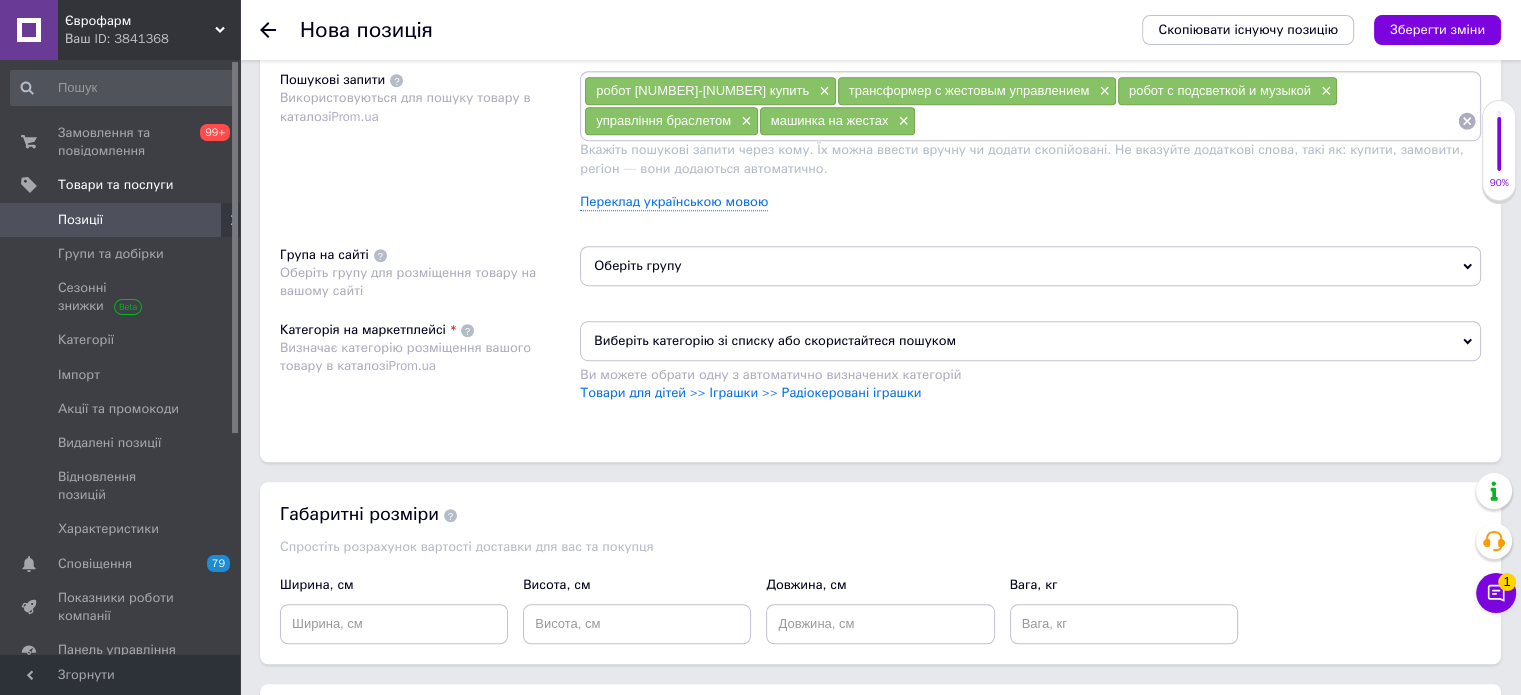click on "Оберіть групу" at bounding box center (1030, 266) 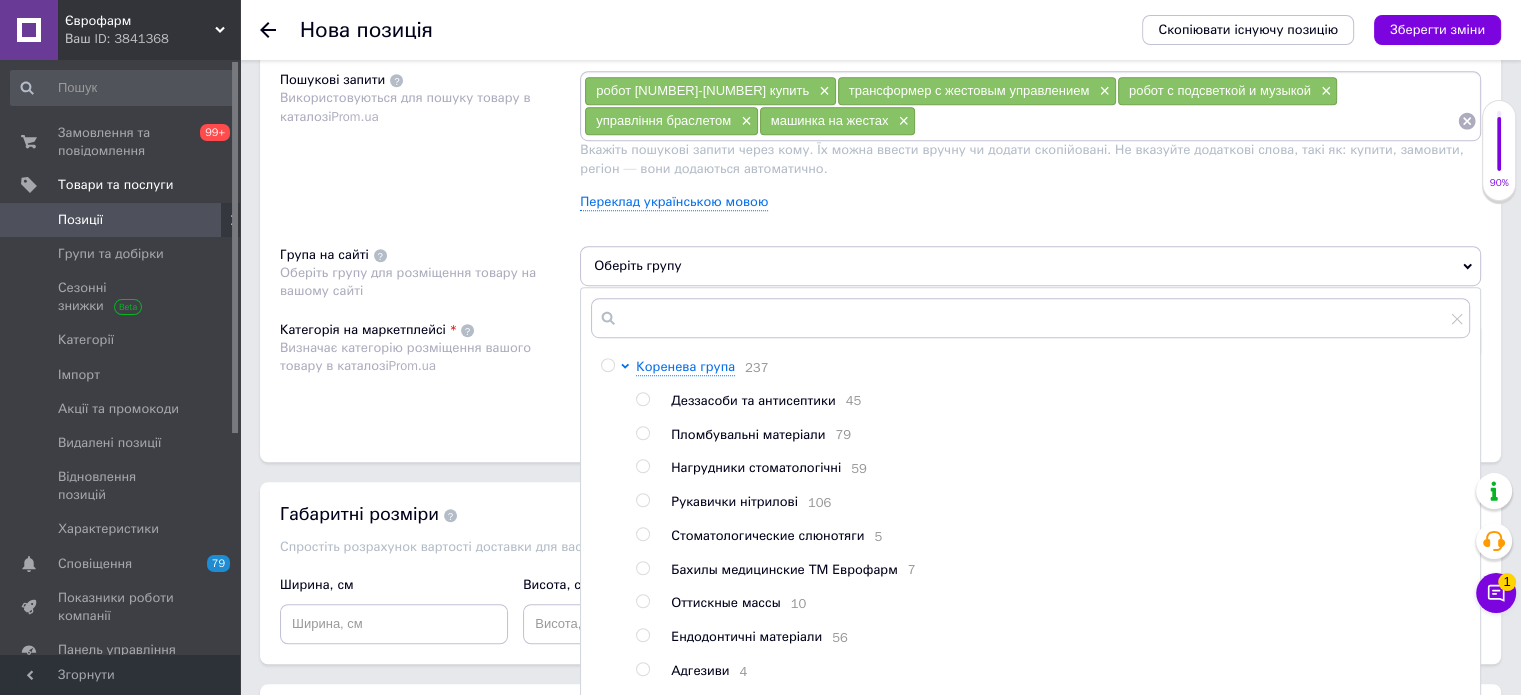 click at bounding box center (607, 365) 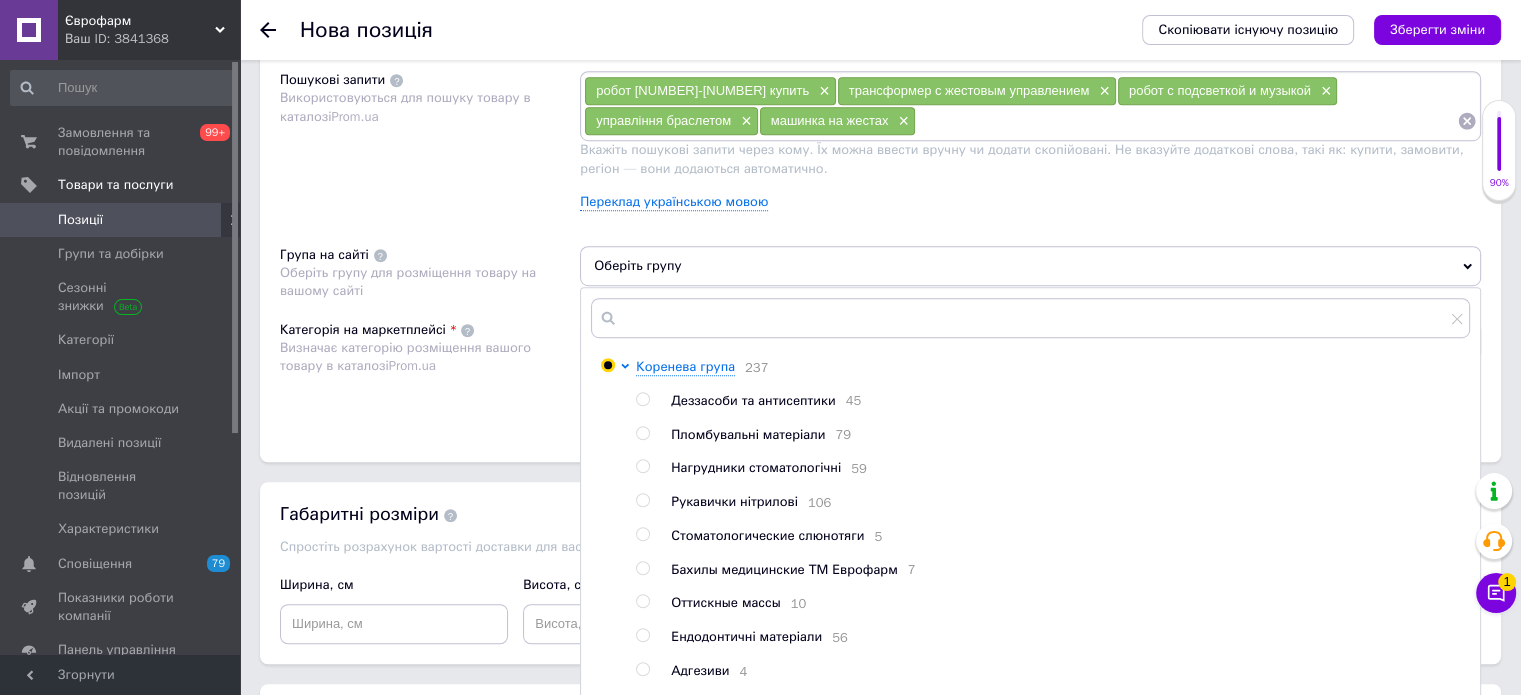 radio on "true" 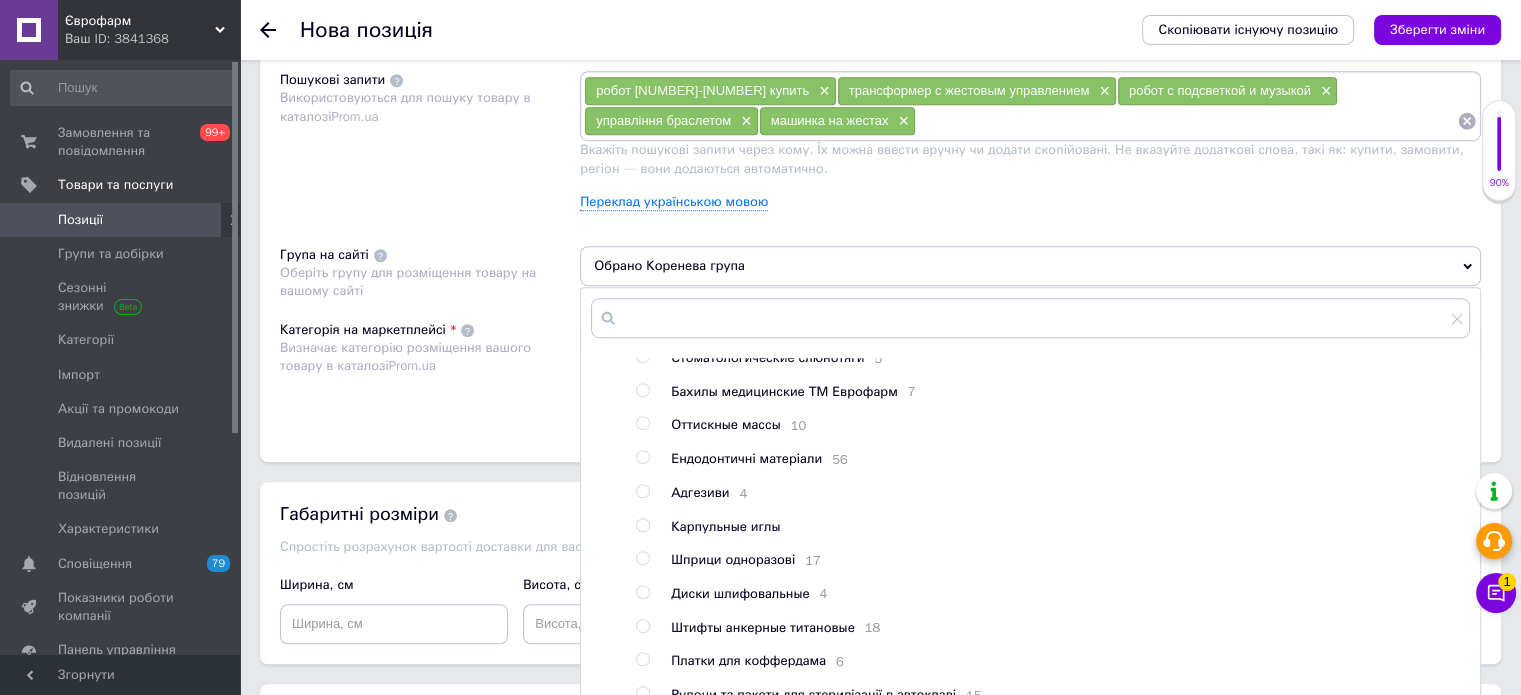 scroll, scrollTop: 300, scrollLeft: 0, axis: vertical 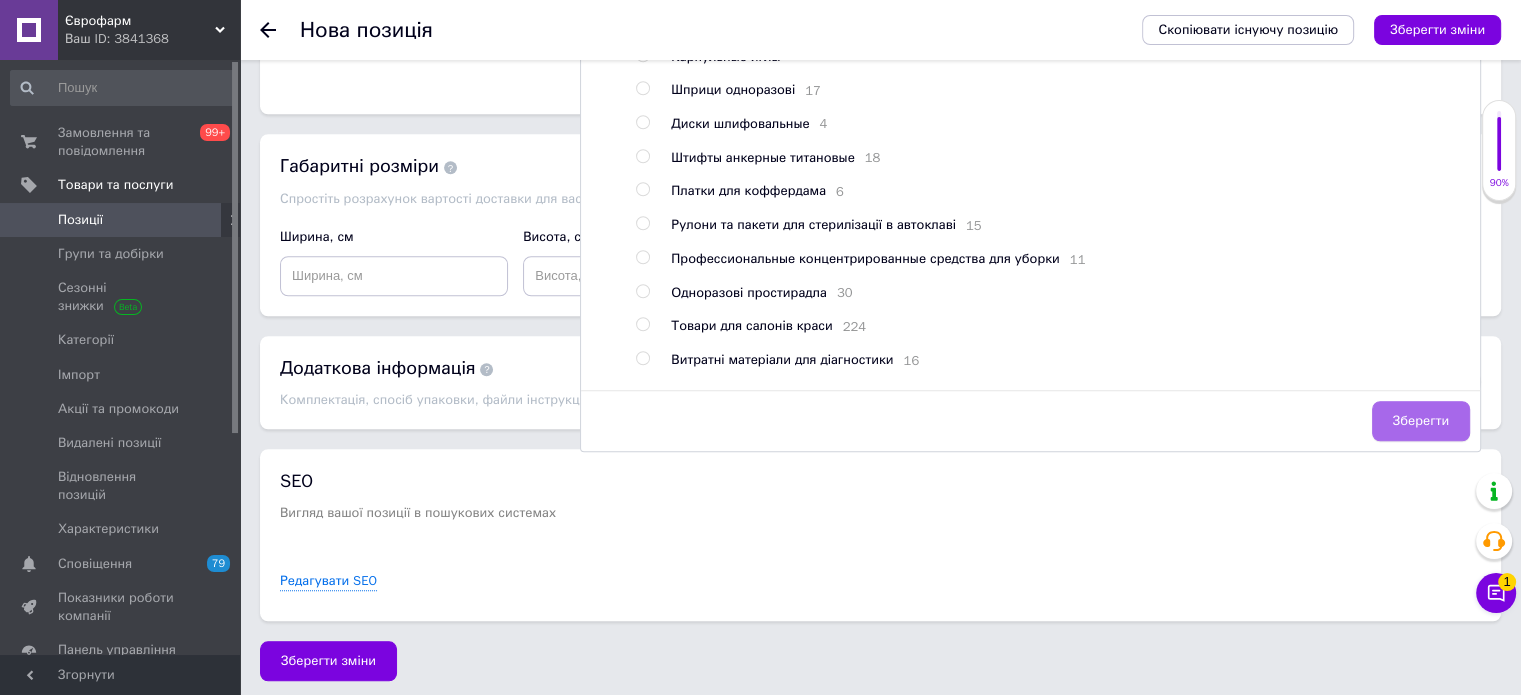 click on "Зберегти" at bounding box center (1421, 421) 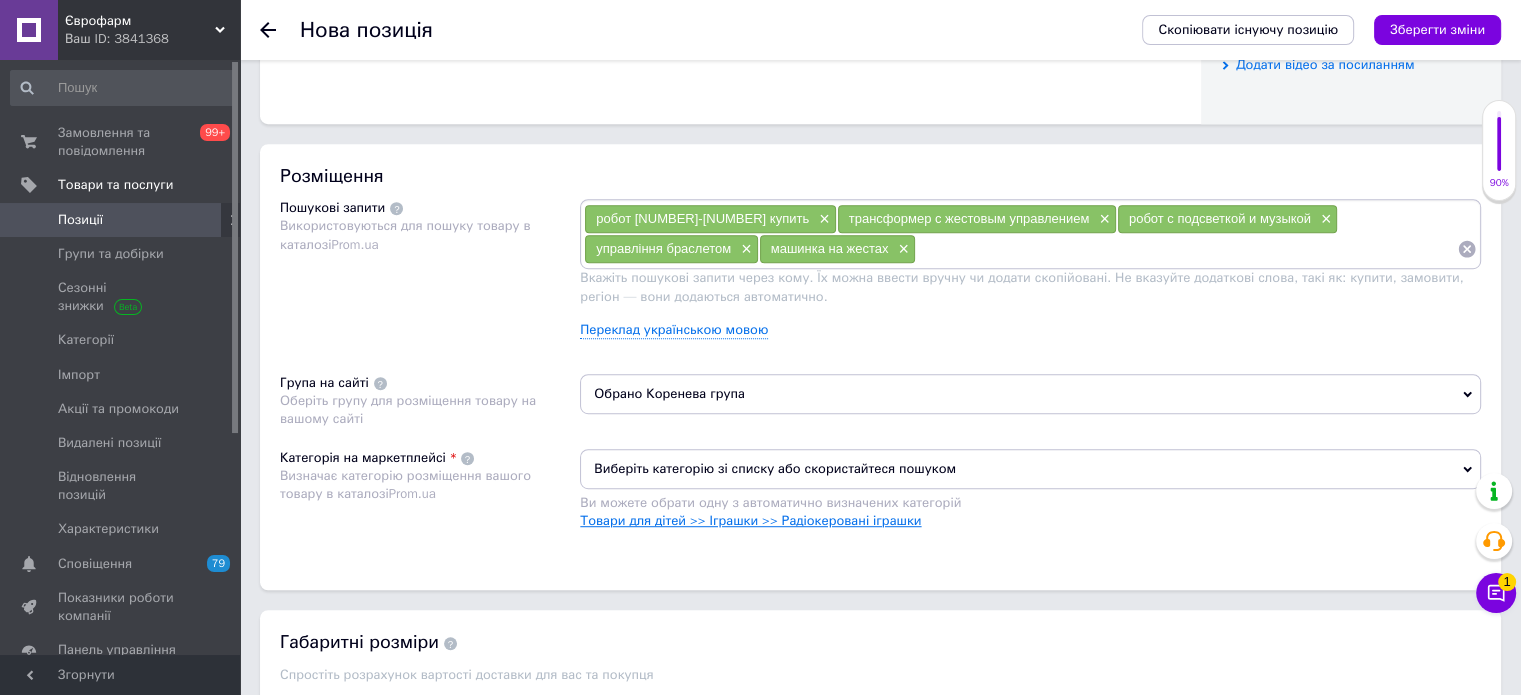 scroll, scrollTop: 1148, scrollLeft: 0, axis: vertical 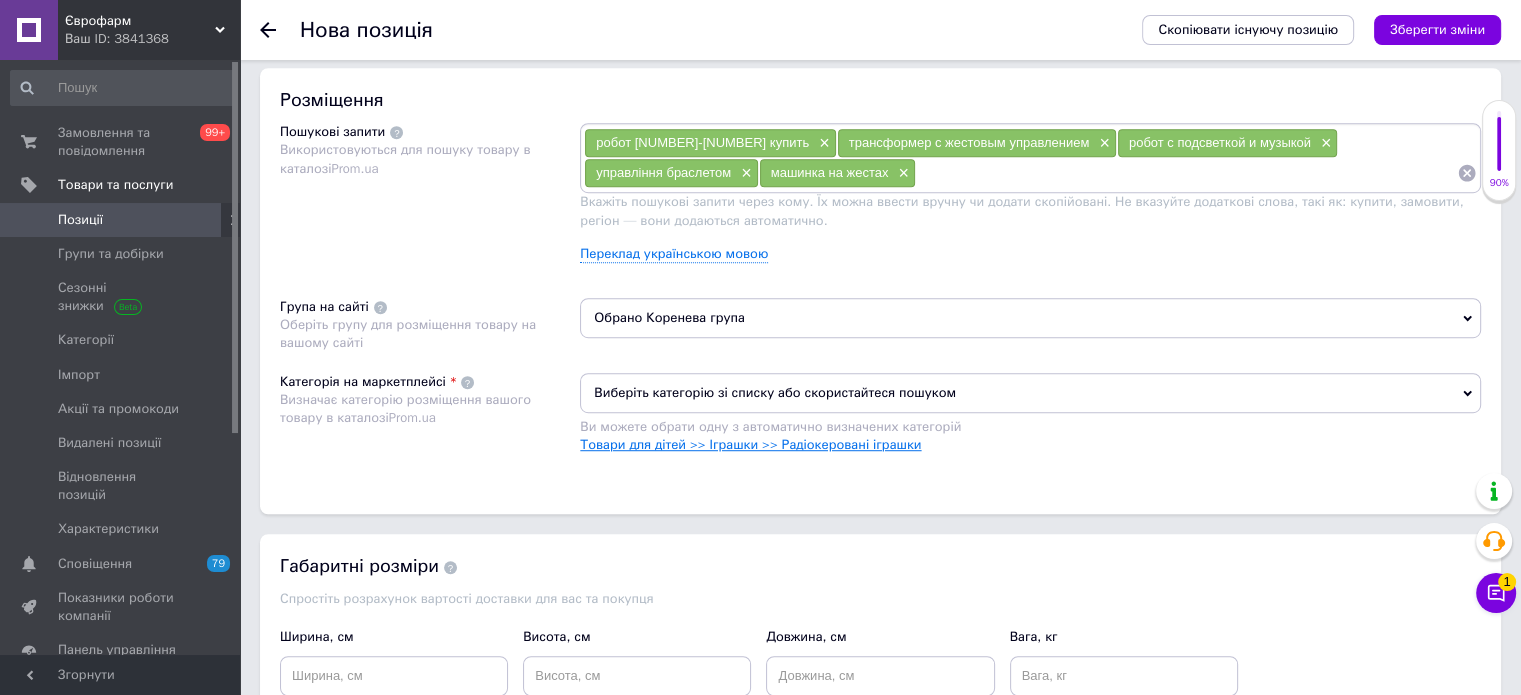 click on "Товари для дітей >> Іграшки >> Радіокеровані іграшки" at bounding box center (750, 444) 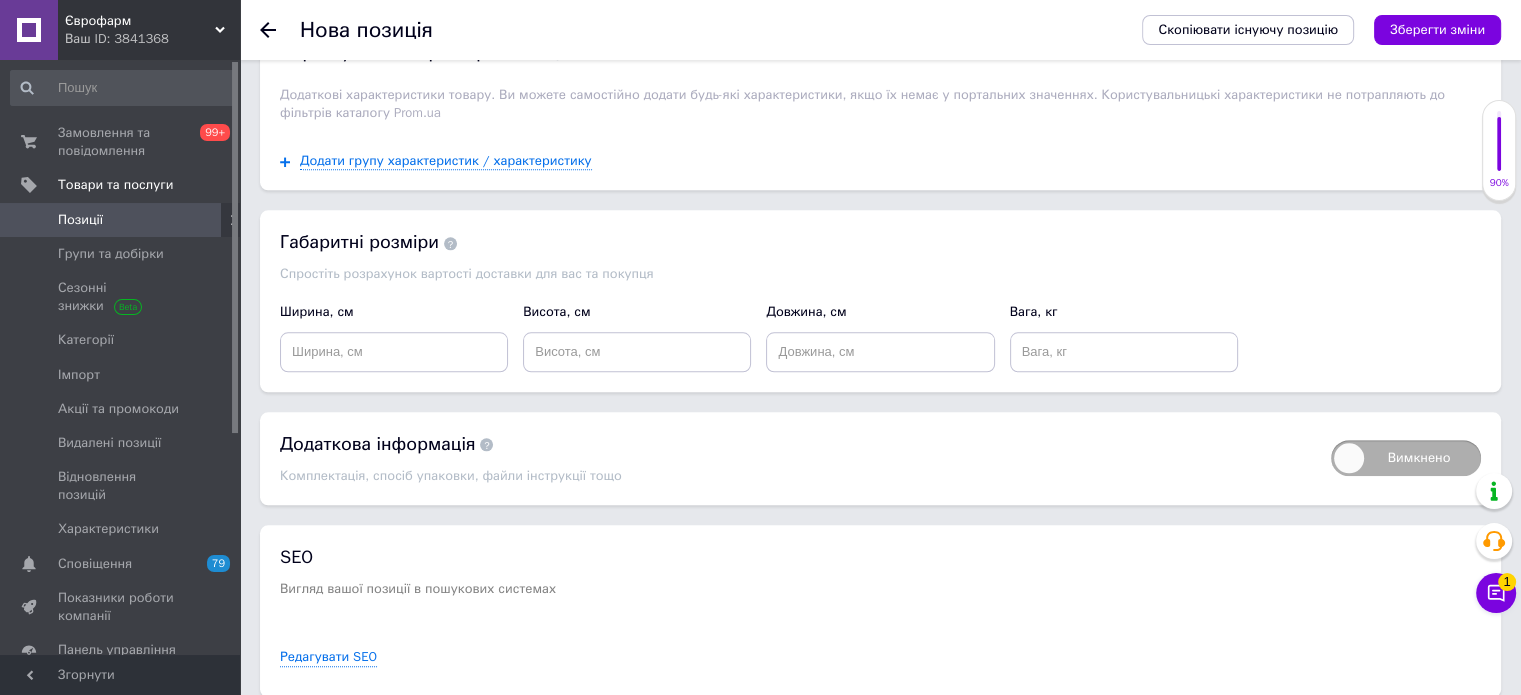 scroll, scrollTop: 2064, scrollLeft: 0, axis: vertical 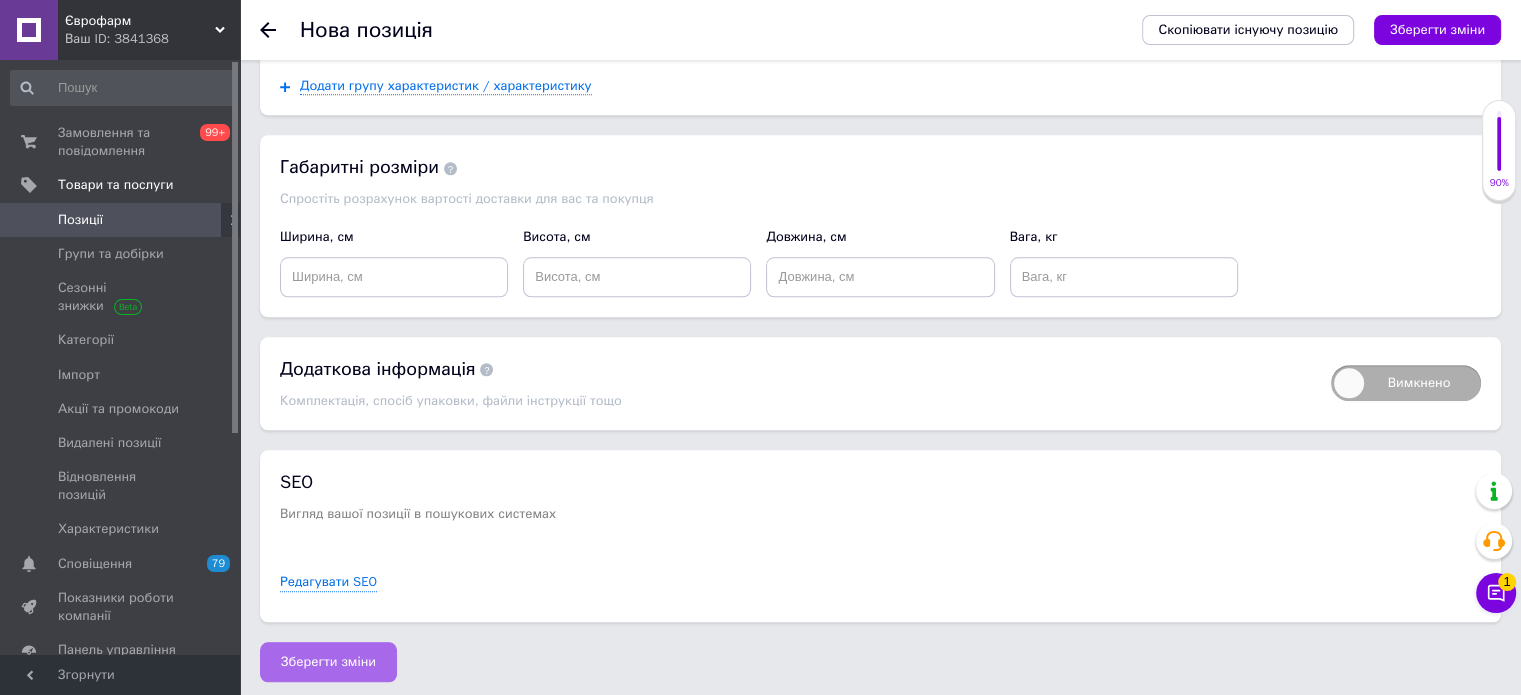 click on "Зберегти зміни" at bounding box center [328, 662] 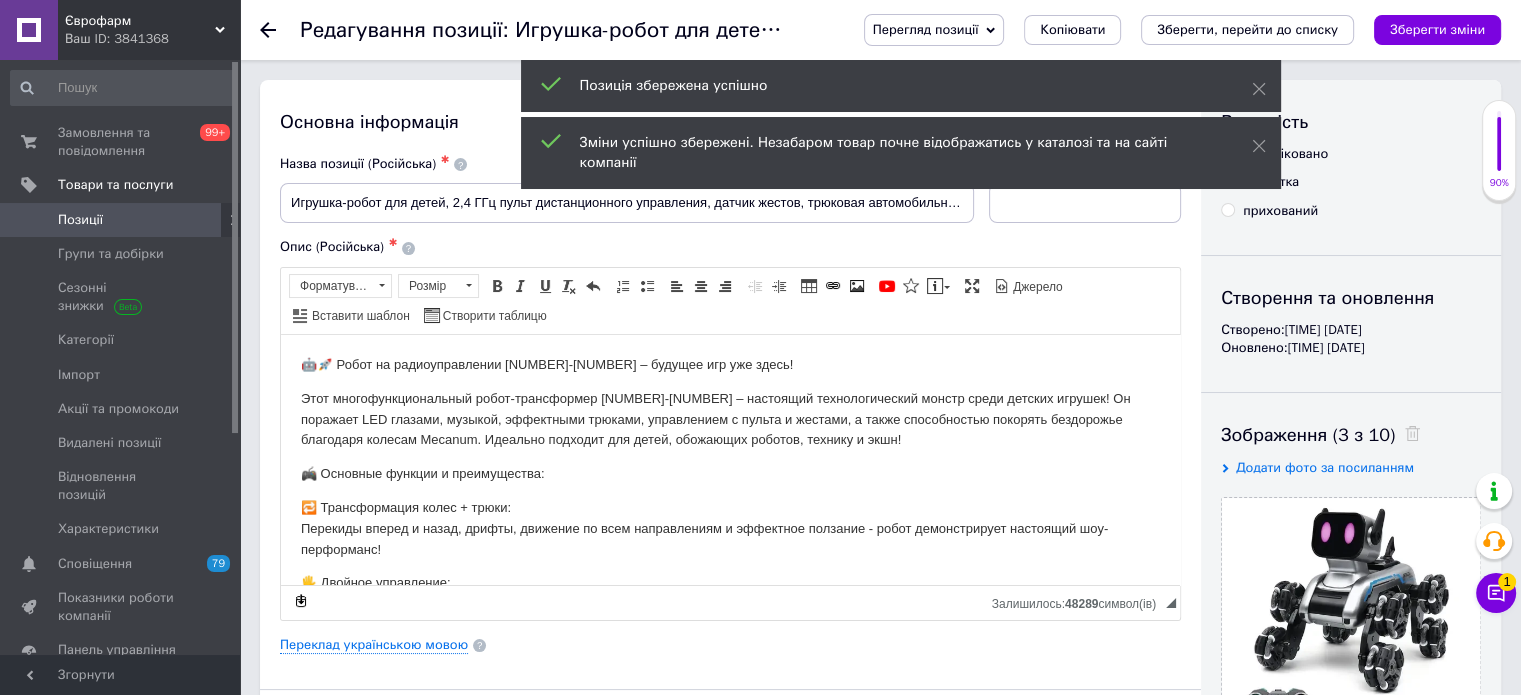 scroll, scrollTop: 0, scrollLeft: 0, axis: both 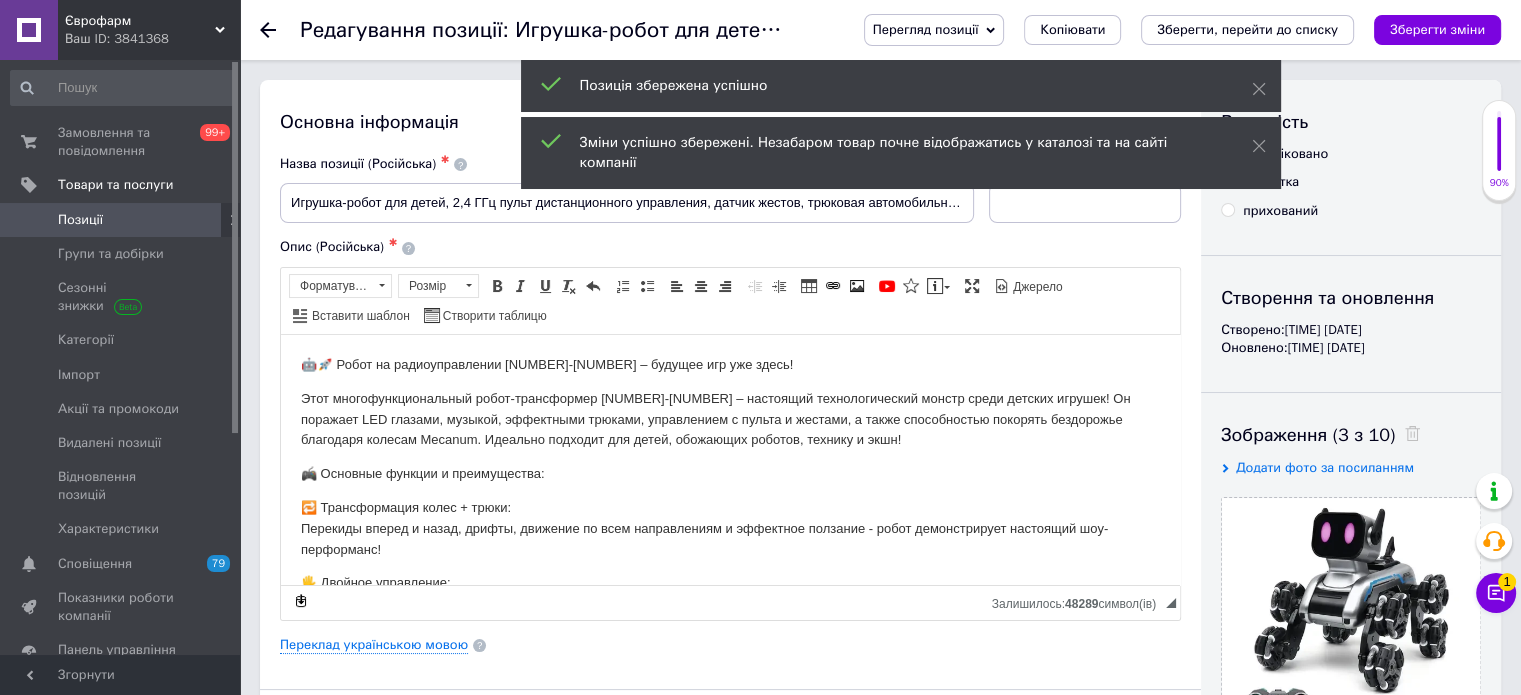 click on "Позиції" at bounding box center [123, 220] 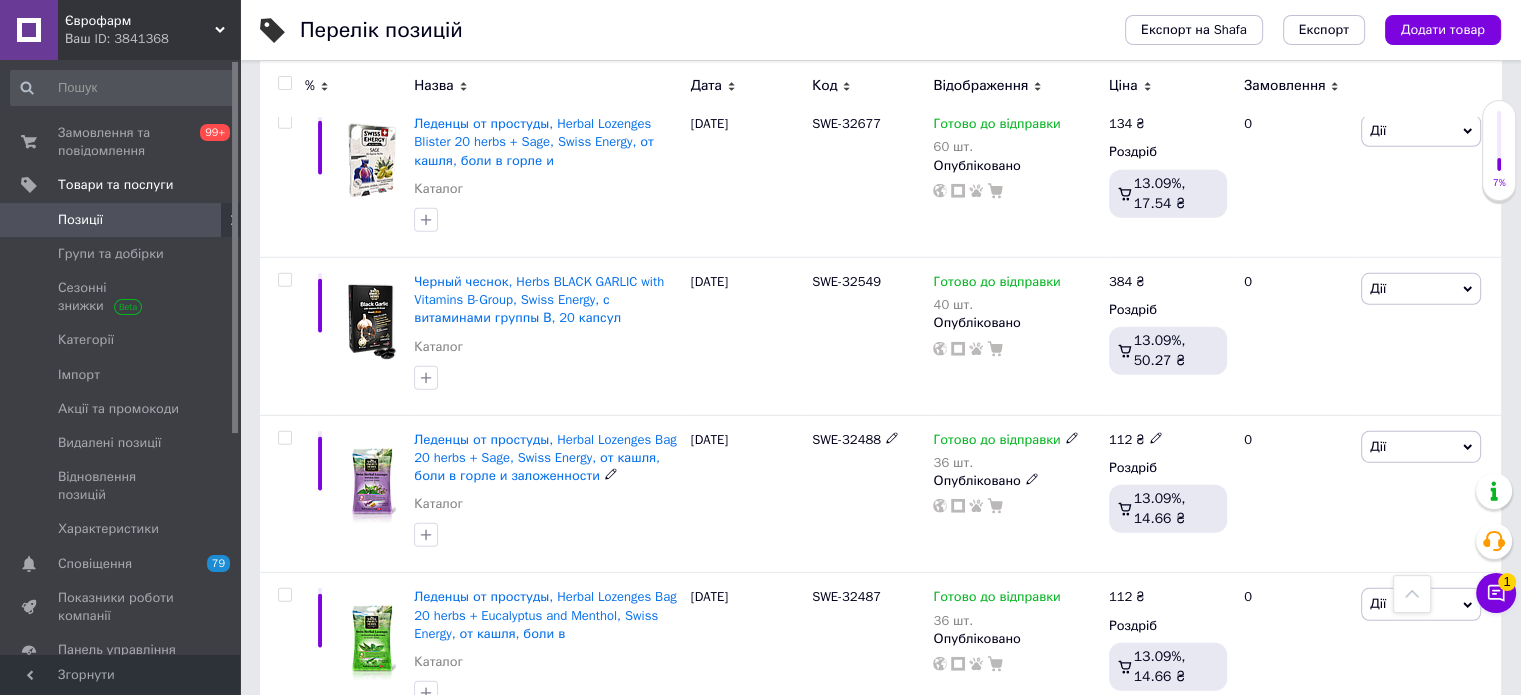 scroll, scrollTop: 13900, scrollLeft: 0, axis: vertical 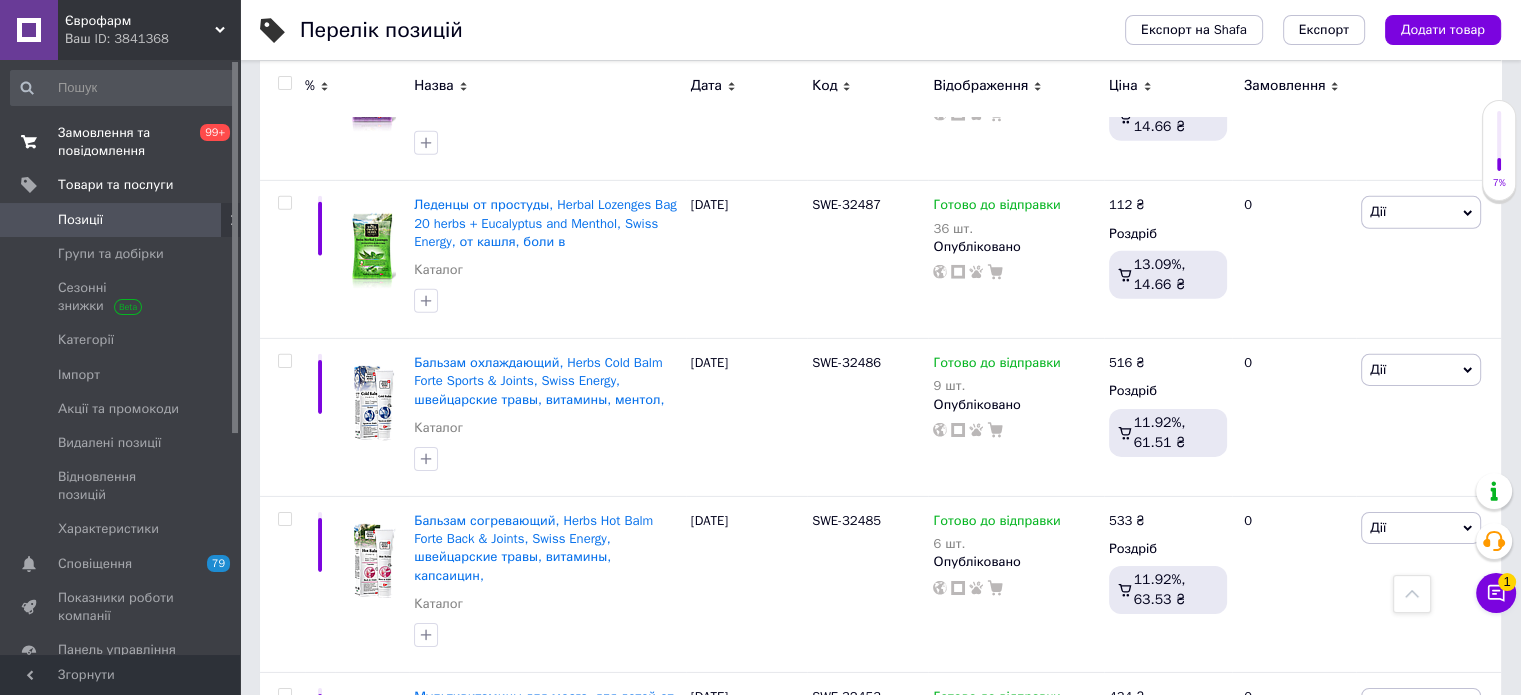click on "0 99+" at bounding box center (212, 142) 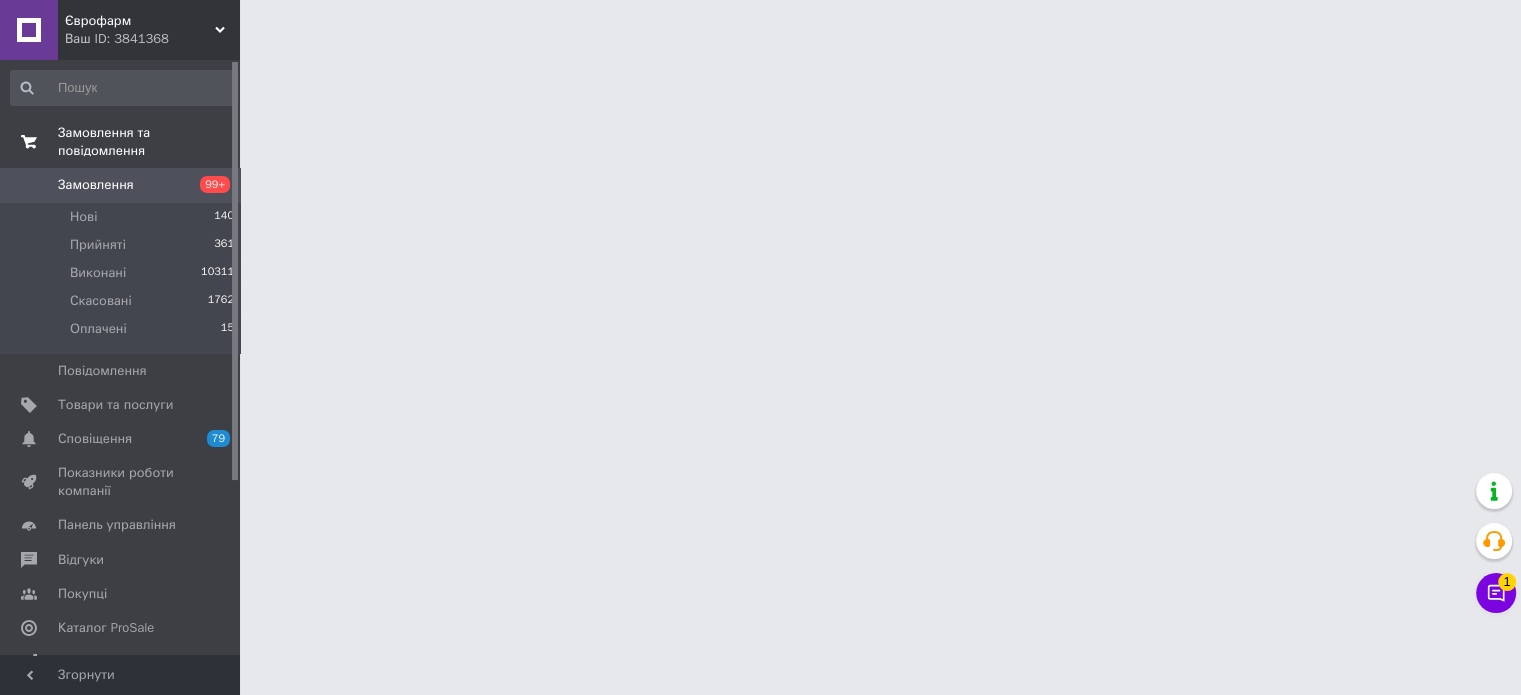 scroll, scrollTop: 0, scrollLeft: 0, axis: both 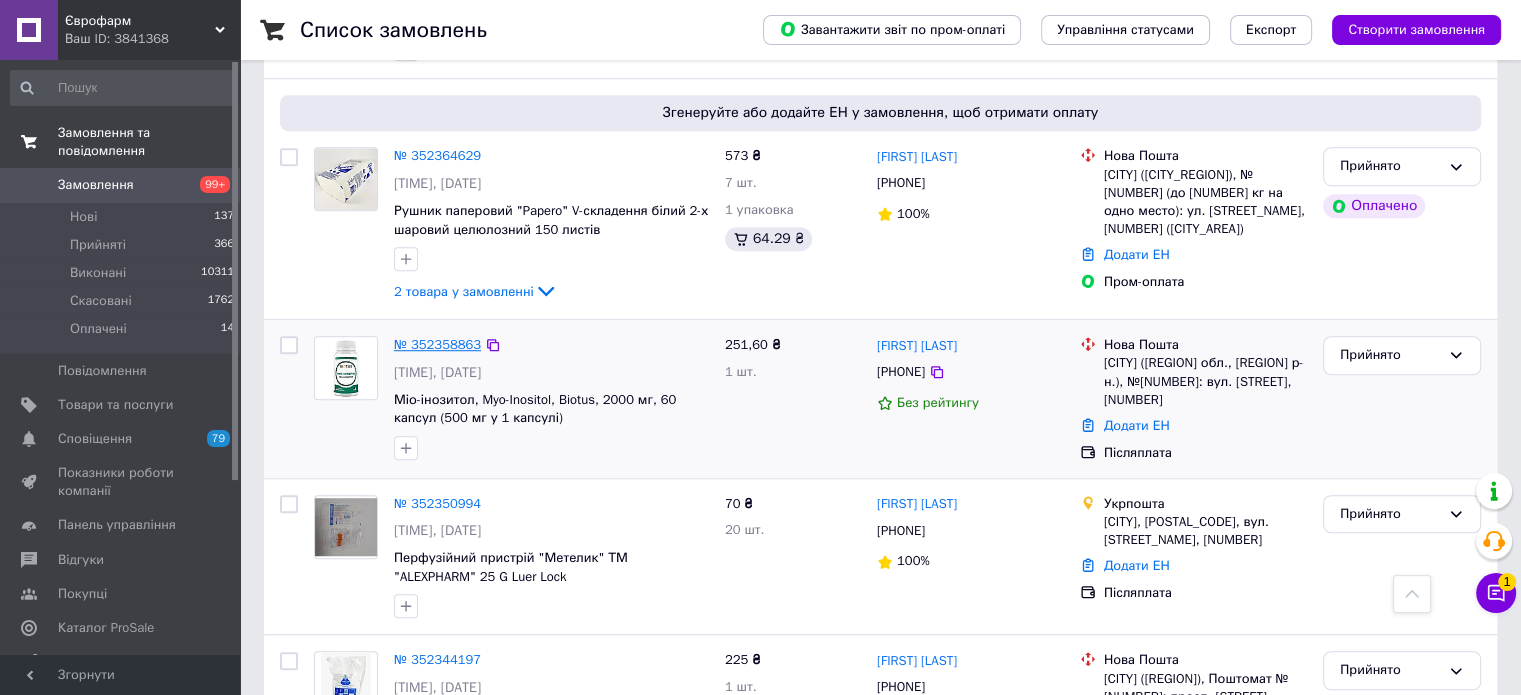 click on "№ 352358863" at bounding box center (437, 344) 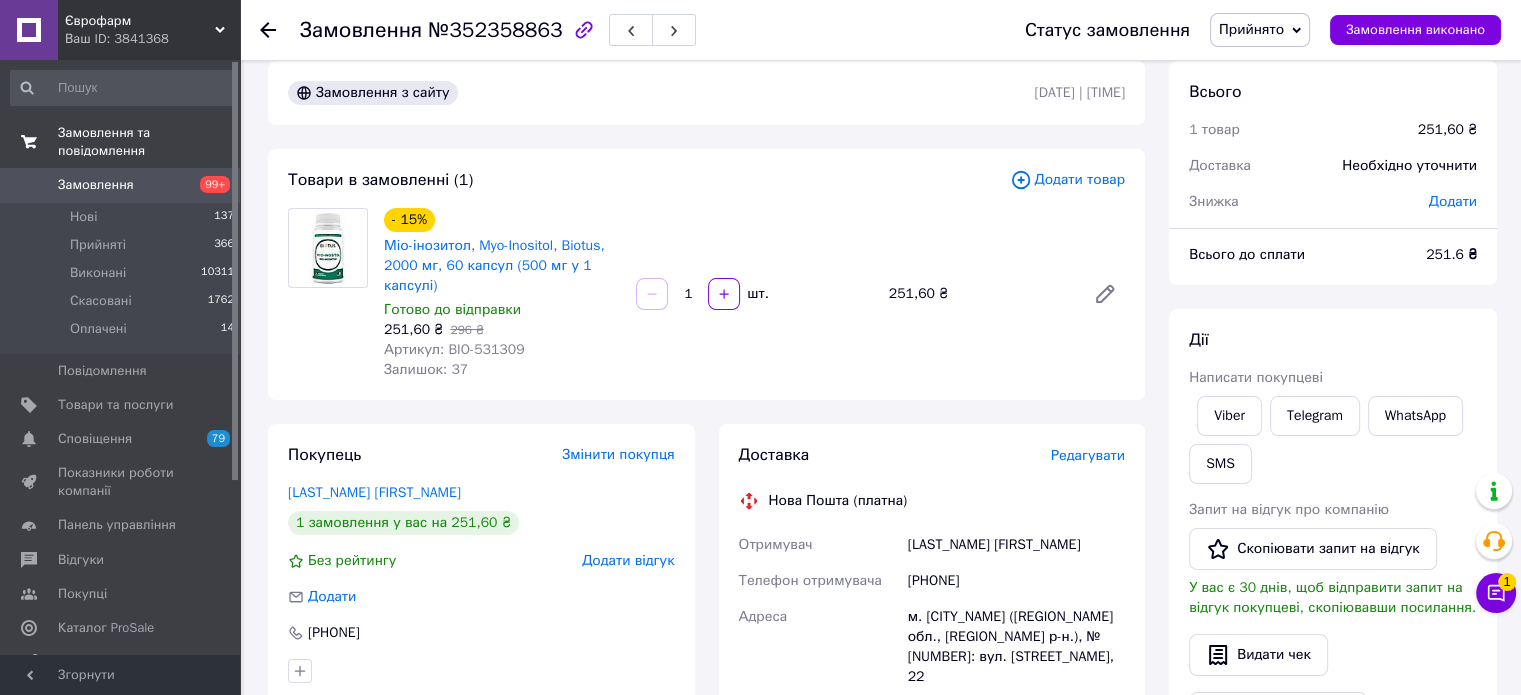 scroll, scrollTop: 0, scrollLeft: 0, axis: both 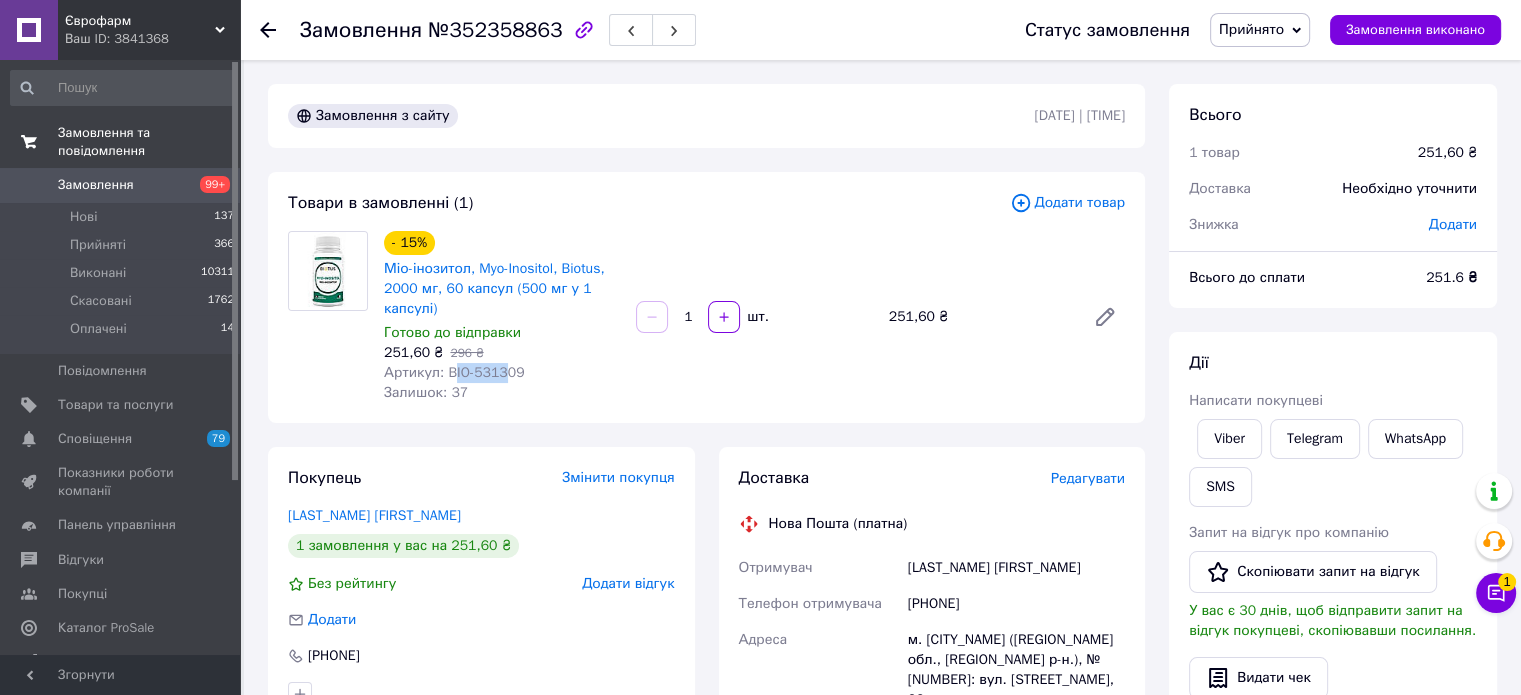 drag, startPoint x: 448, startPoint y: 375, endPoint x: 498, endPoint y: 365, distance: 50.990196 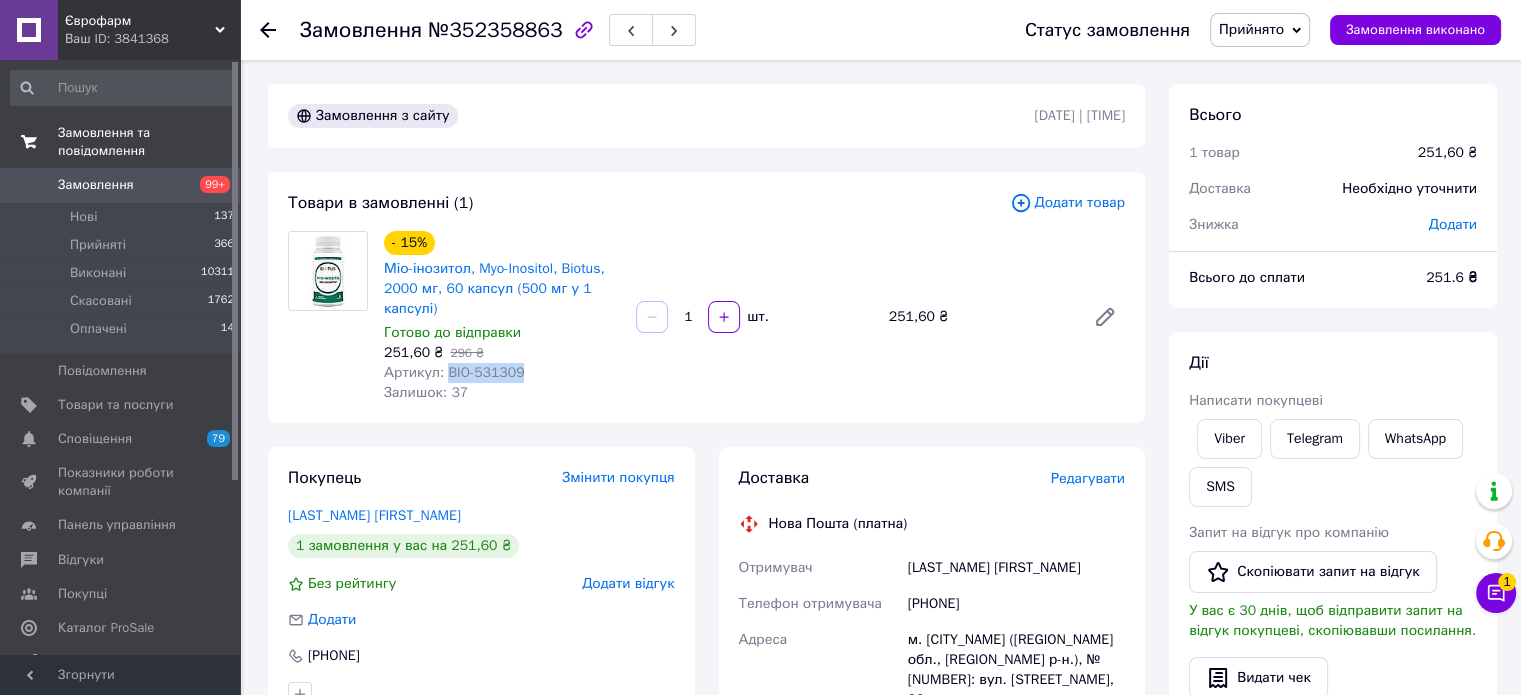 drag, startPoint x: 548, startPoint y: 368, endPoint x: 446, endPoint y: 381, distance: 102.825096 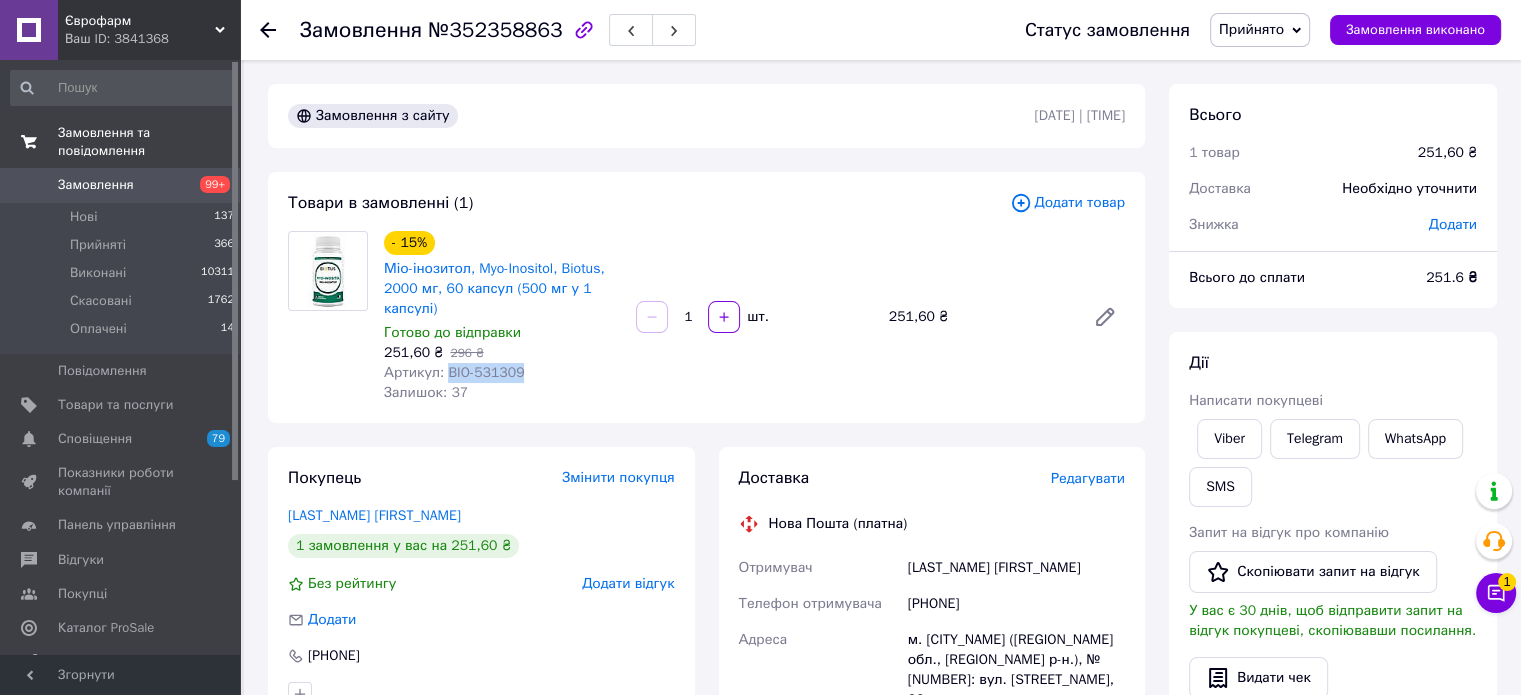 click on "Артикул: BIO-531309" at bounding box center (502, 373) 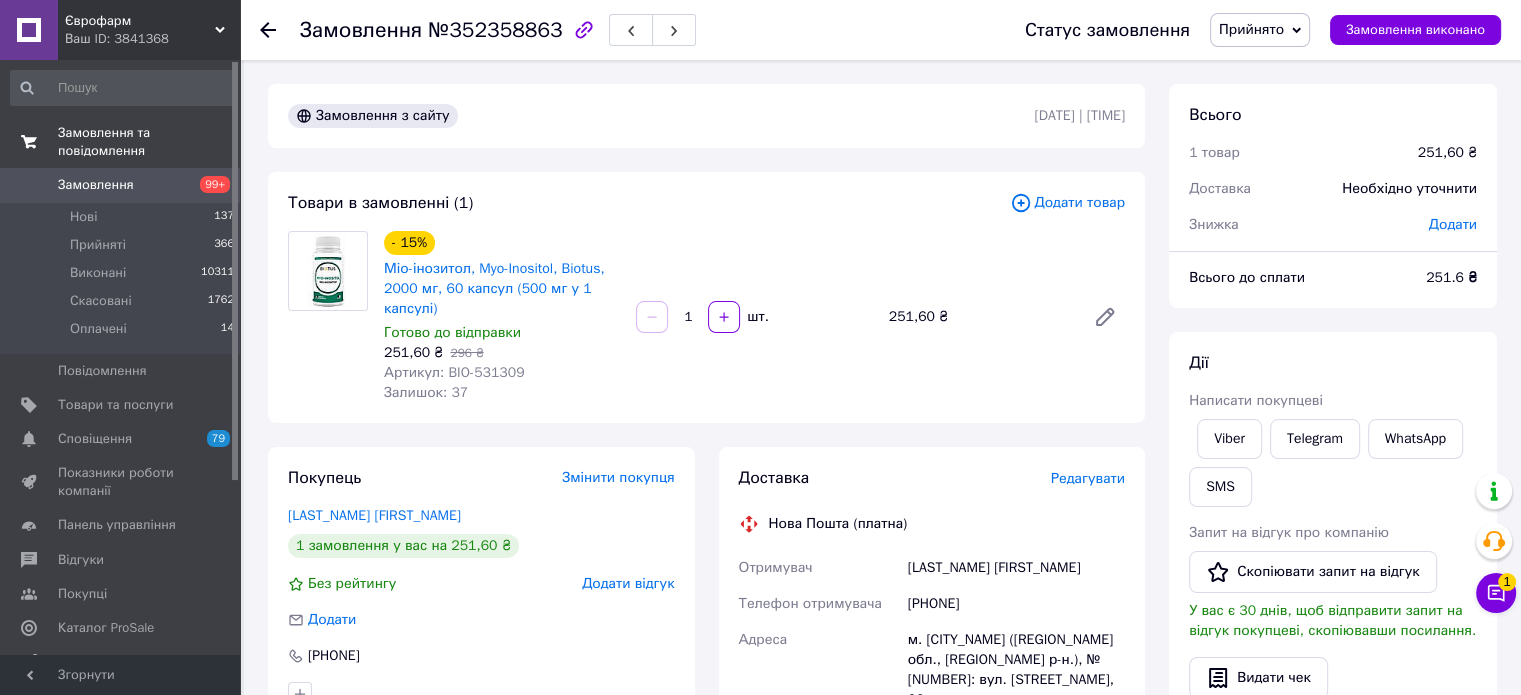 drag, startPoint x: 491, startPoint y: 363, endPoint x: 520, endPoint y: 387, distance: 37.64306 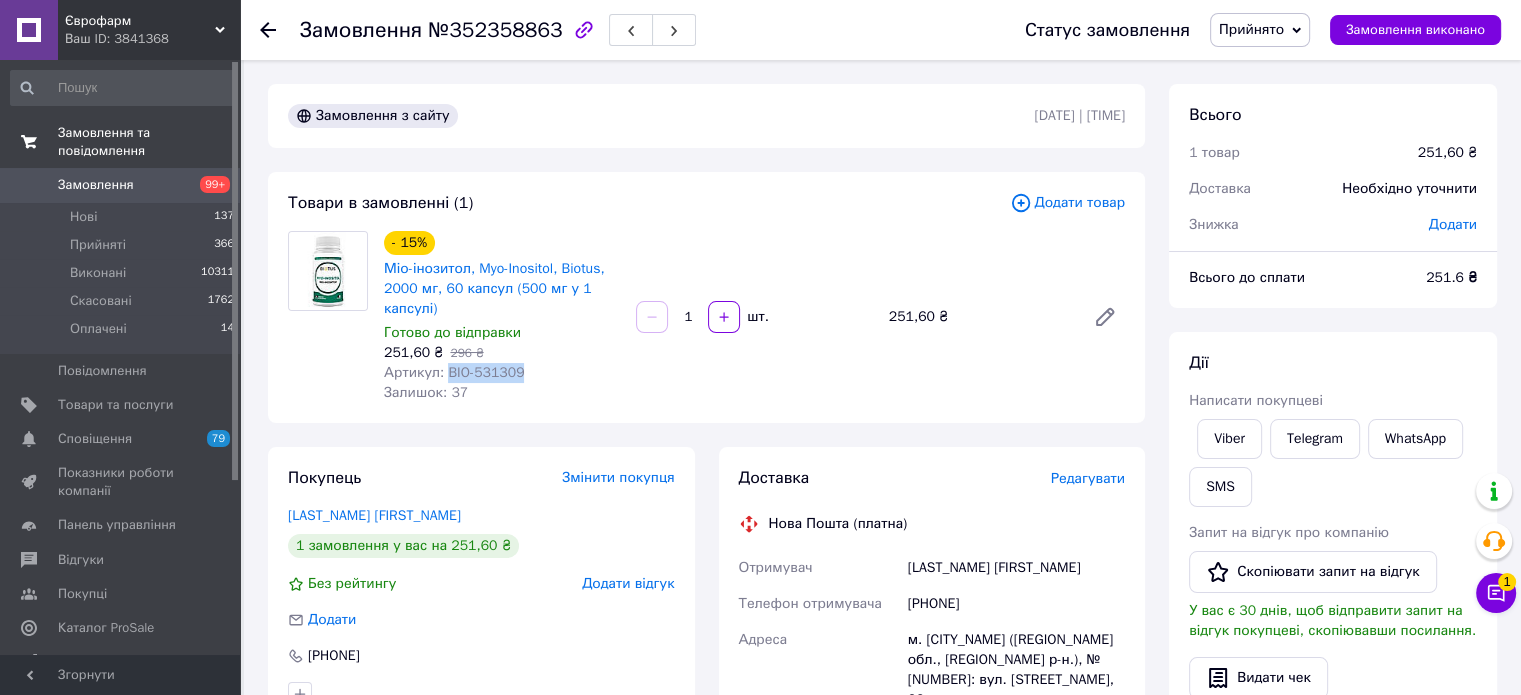 drag, startPoint x: 520, startPoint y: 366, endPoint x: 442, endPoint y: 377, distance: 78.77182 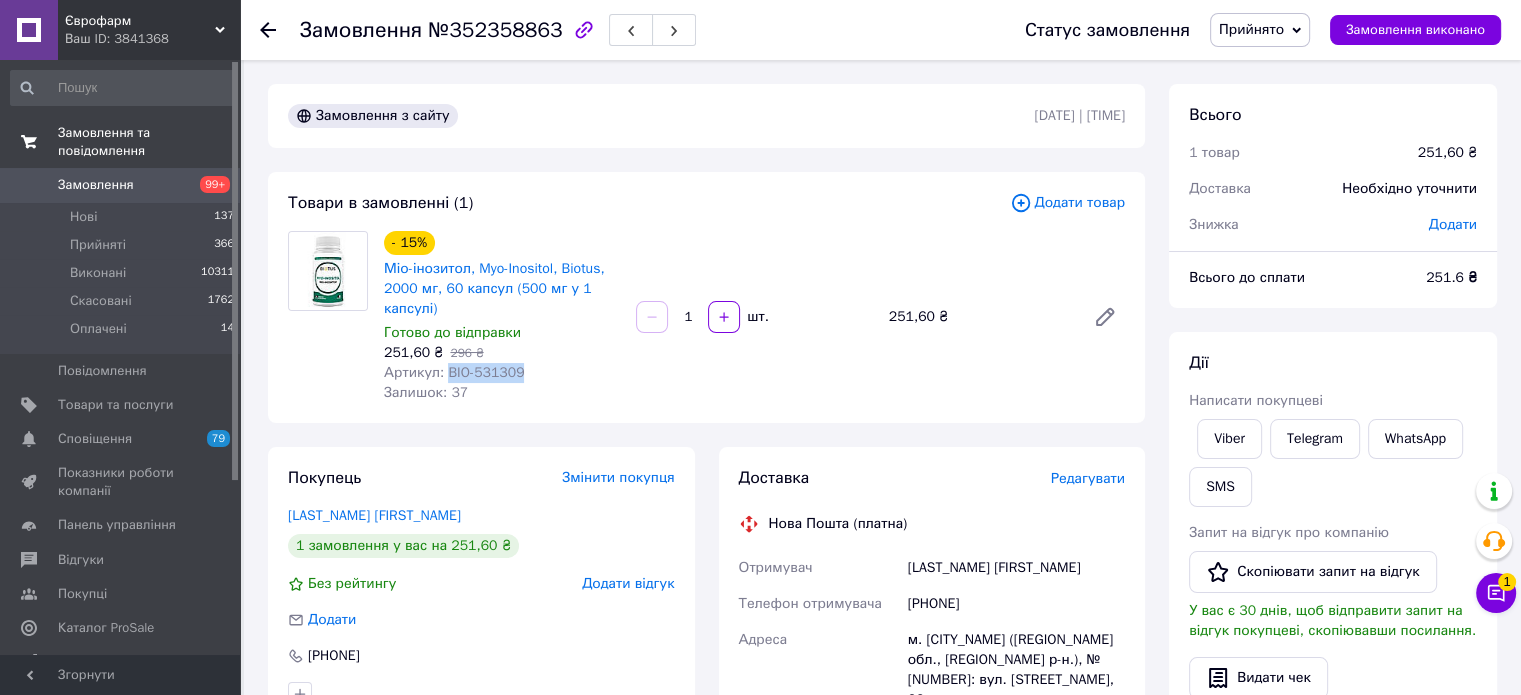 click on "Артикул: BIO-531309" at bounding box center [502, 373] 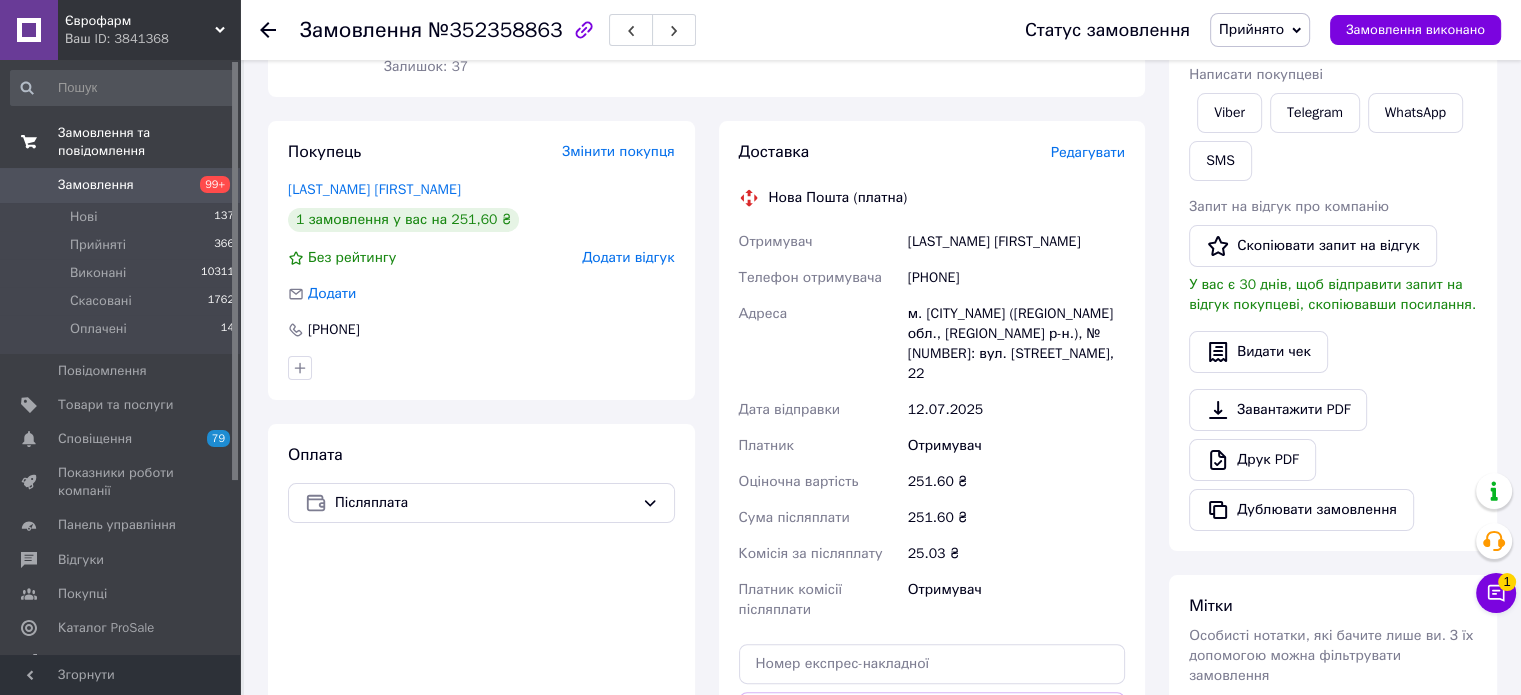scroll, scrollTop: 100, scrollLeft: 0, axis: vertical 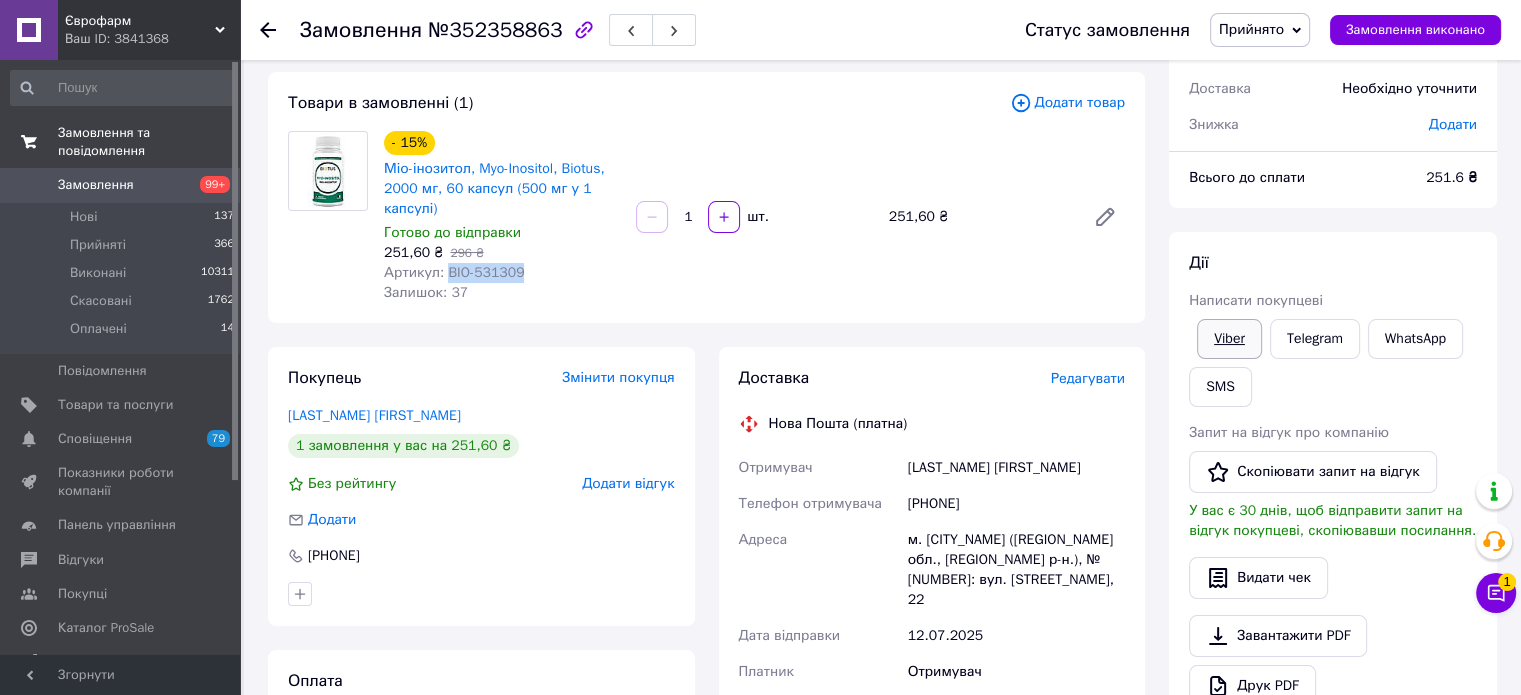 click on "Viber" at bounding box center (1229, 339) 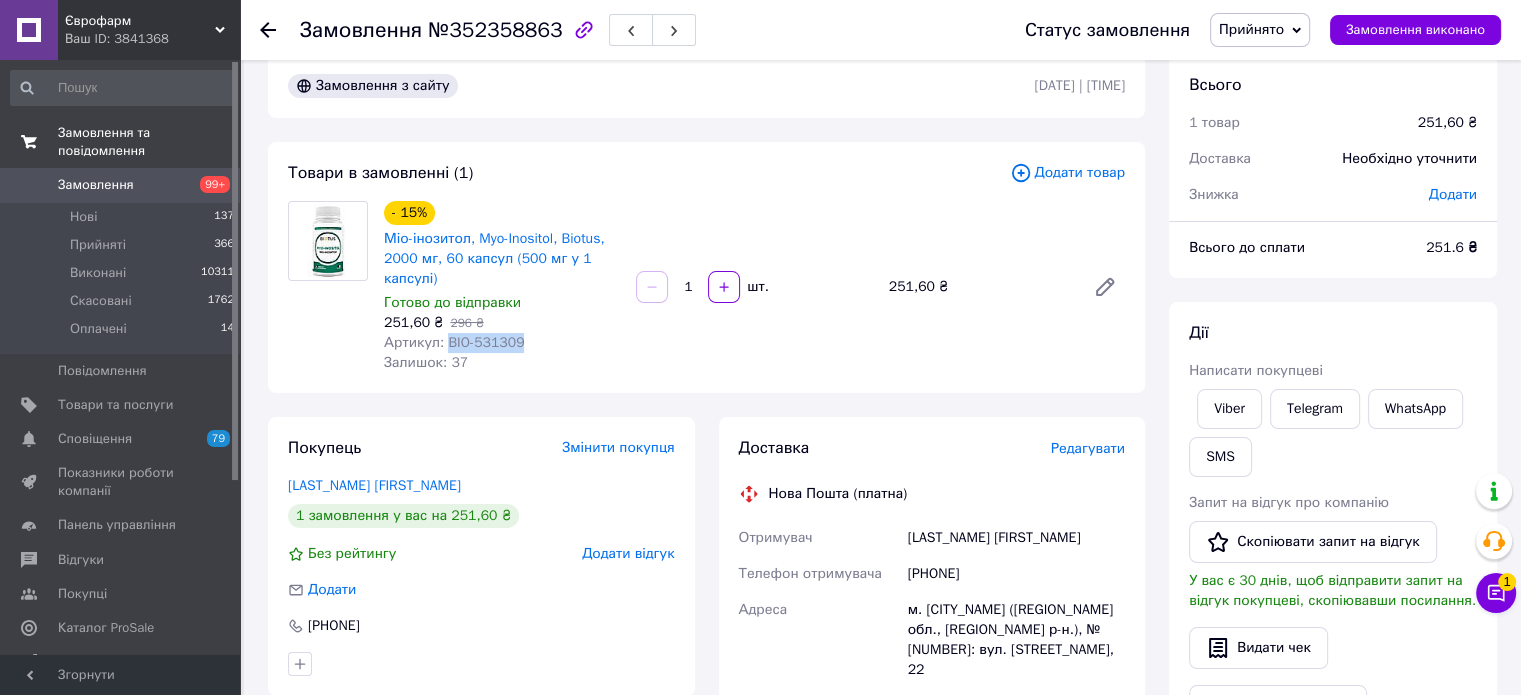 scroll, scrollTop: 0, scrollLeft: 0, axis: both 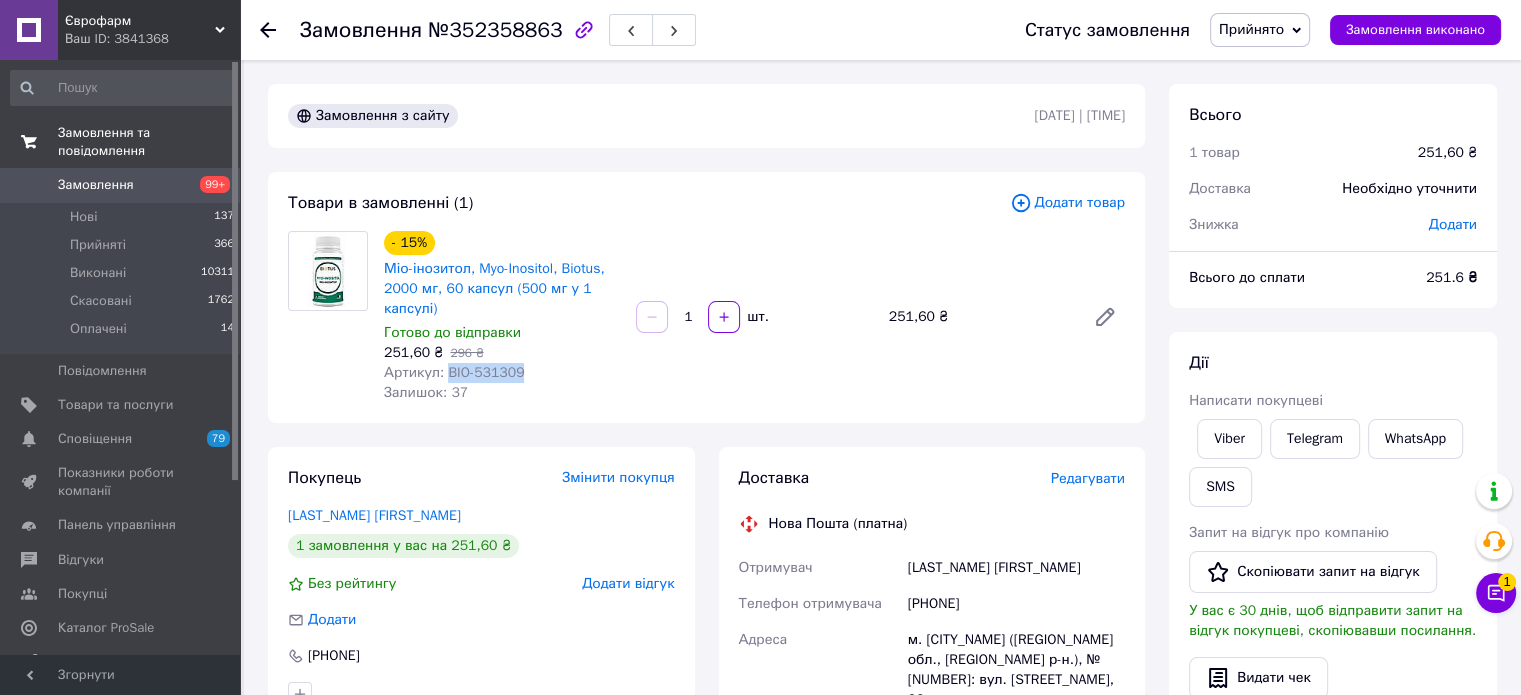drag, startPoint x: 157, startPoint y: 168, endPoint x: 276, endPoint y: 266, distance: 154.15901 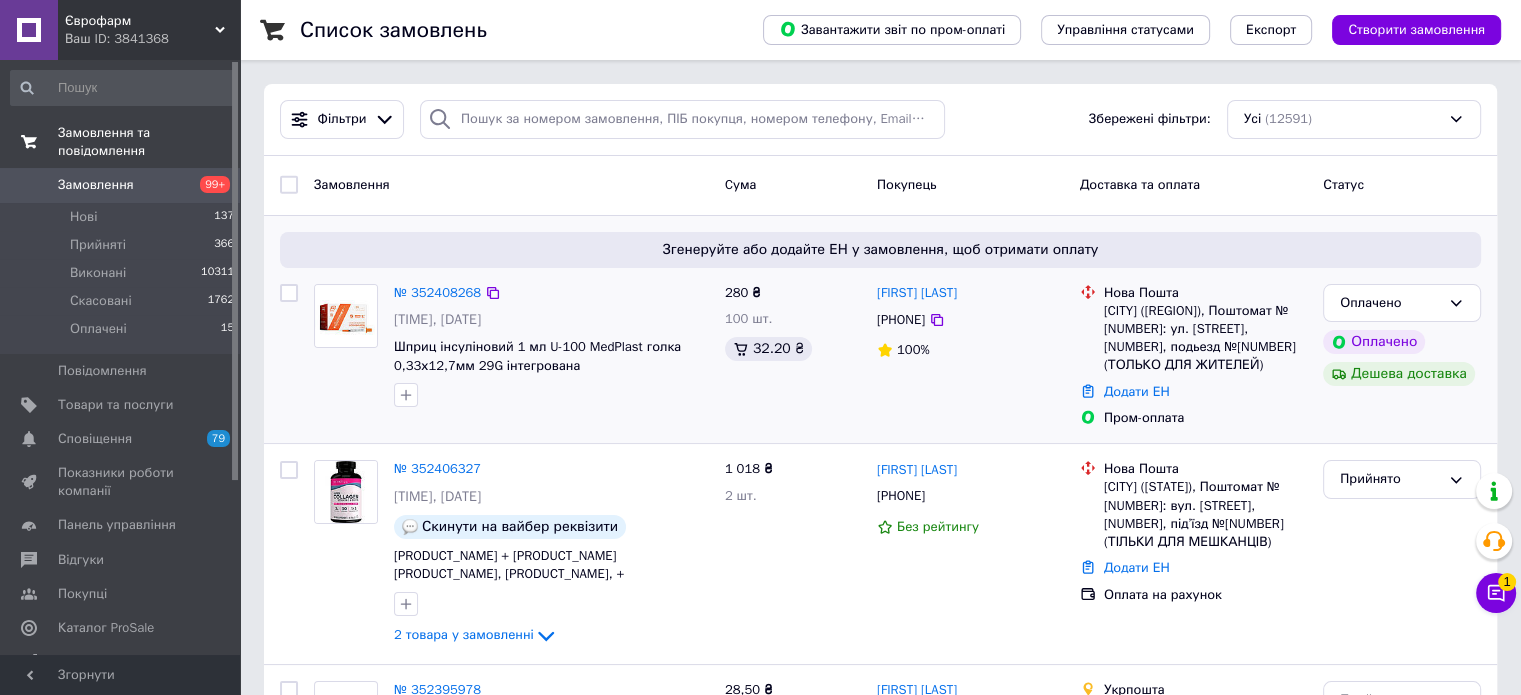 scroll, scrollTop: 100, scrollLeft: 0, axis: vertical 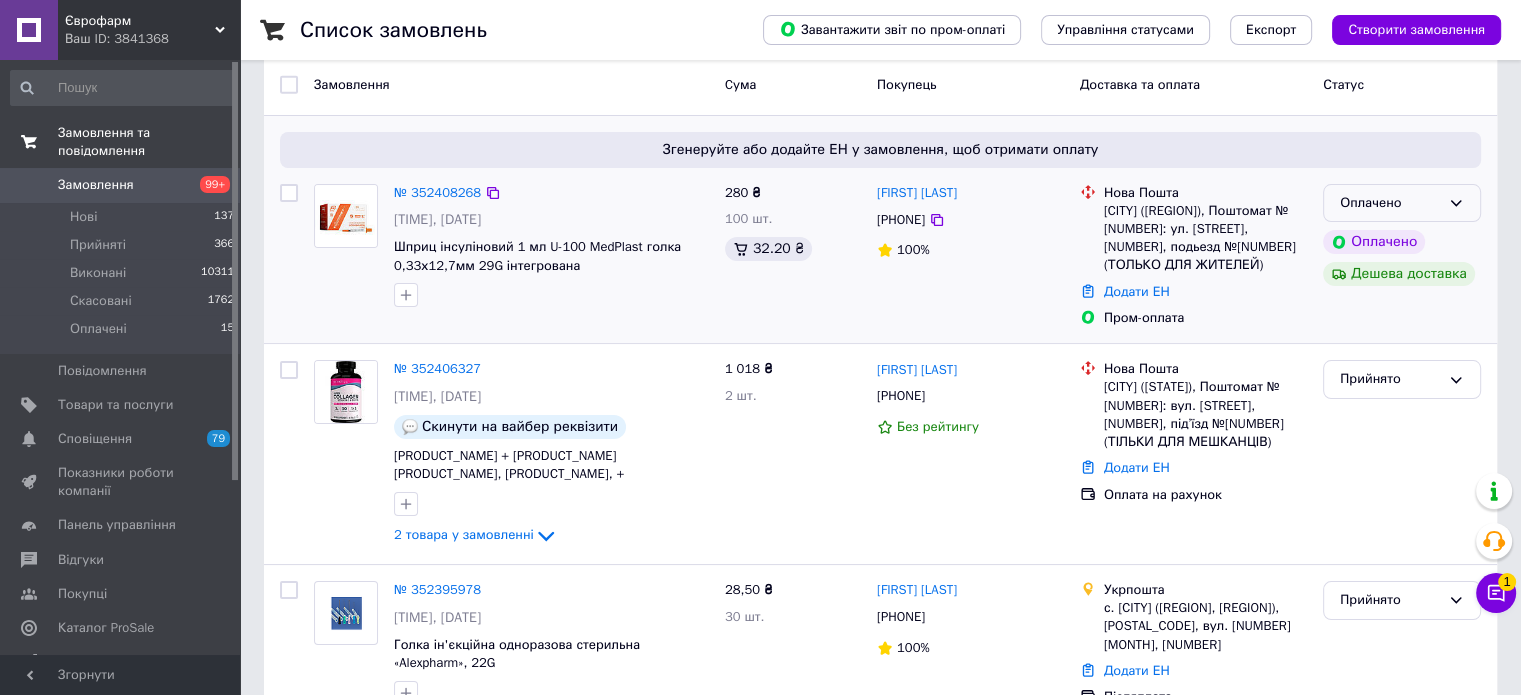click on "Оплачено" at bounding box center [1390, 203] 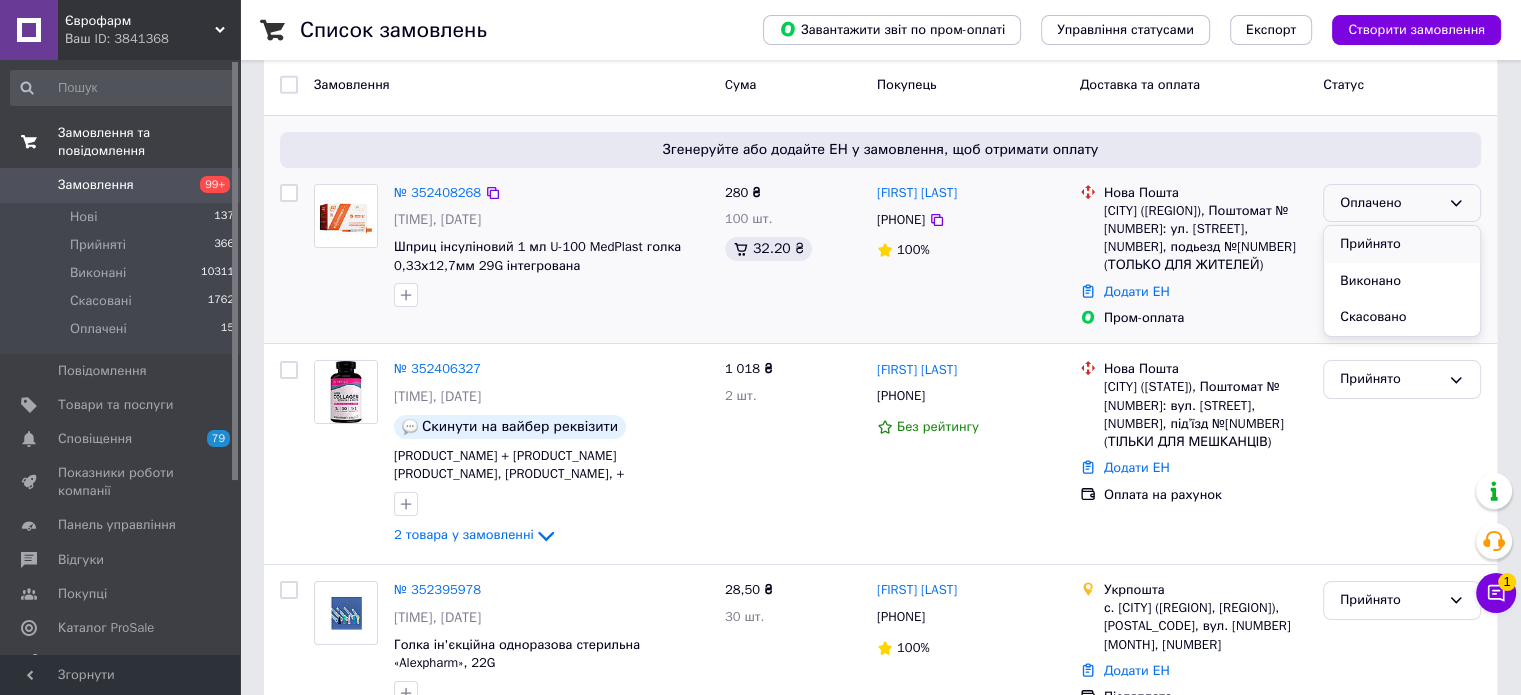 click on "Прийнято" at bounding box center [1402, 244] 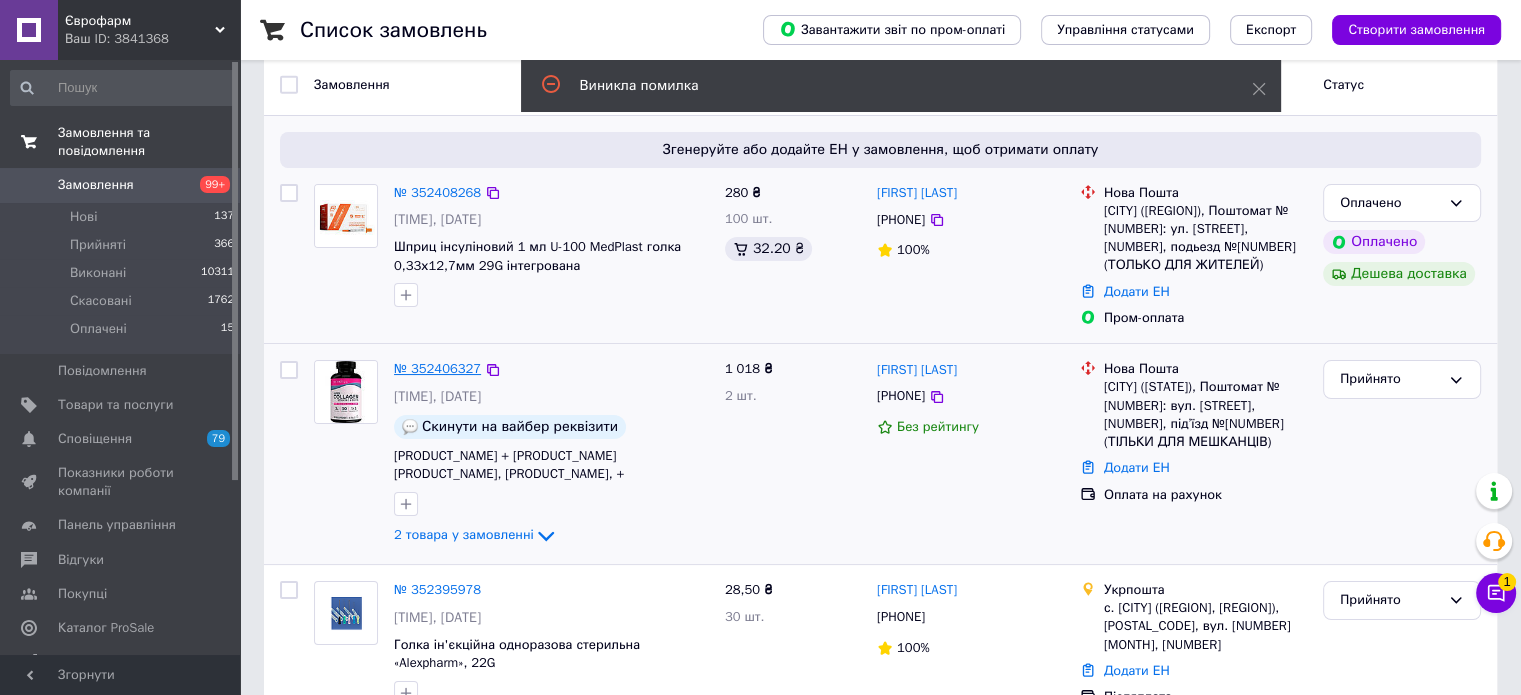 click on "№ 352406327" at bounding box center [437, 368] 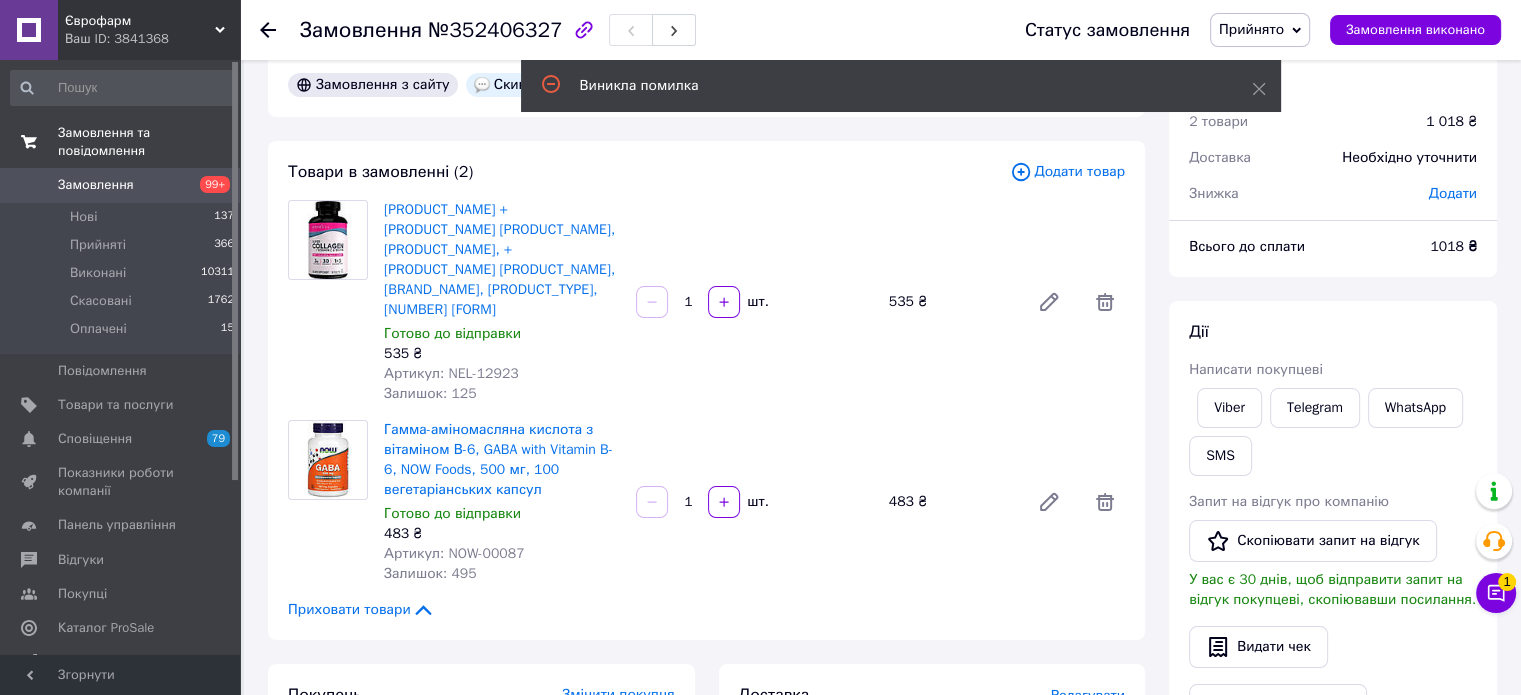 scroll, scrollTop: 0, scrollLeft: 0, axis: both 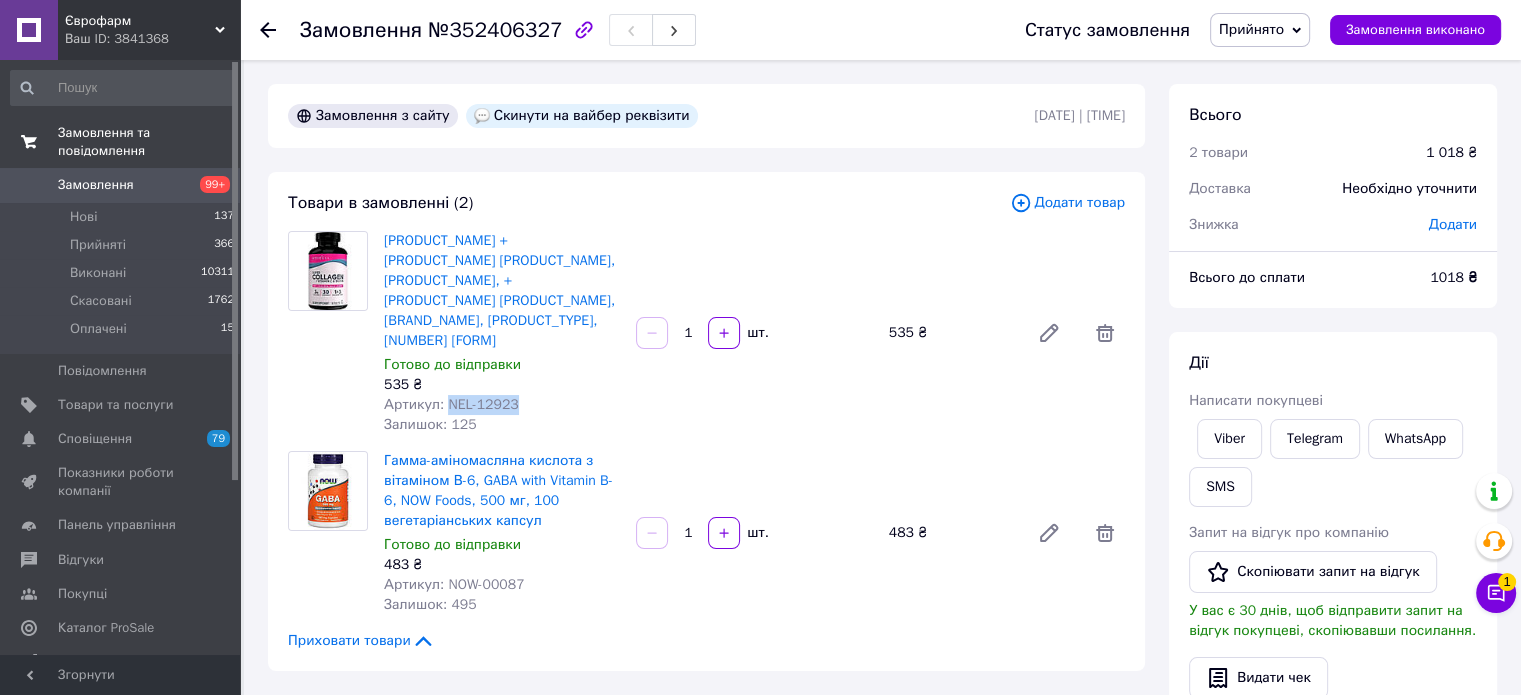drag, startPoint x: 448, startPoint y: 340, endPoint x: 509, endPoint y: 351, distance: 61.983868 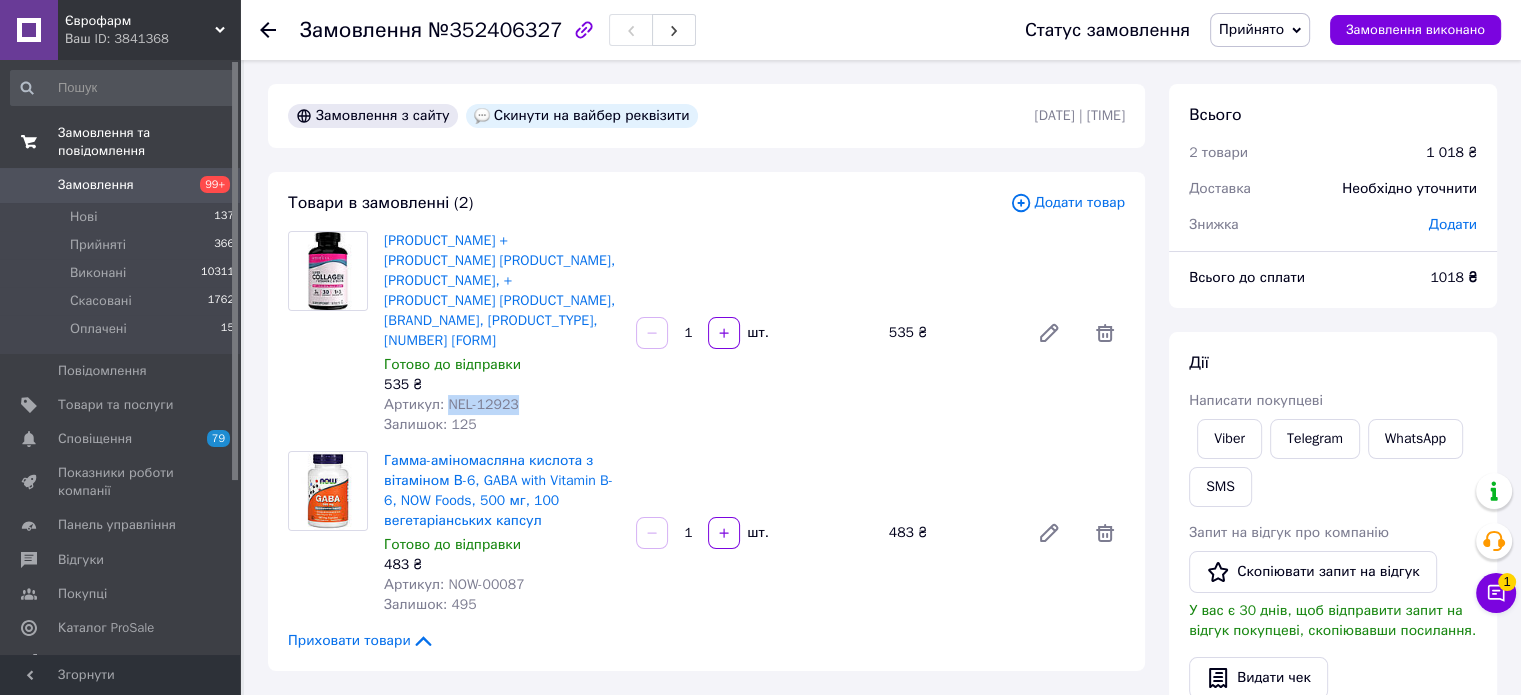 click on "Артикул: NEL-12923" at bounding box center [451, 404] 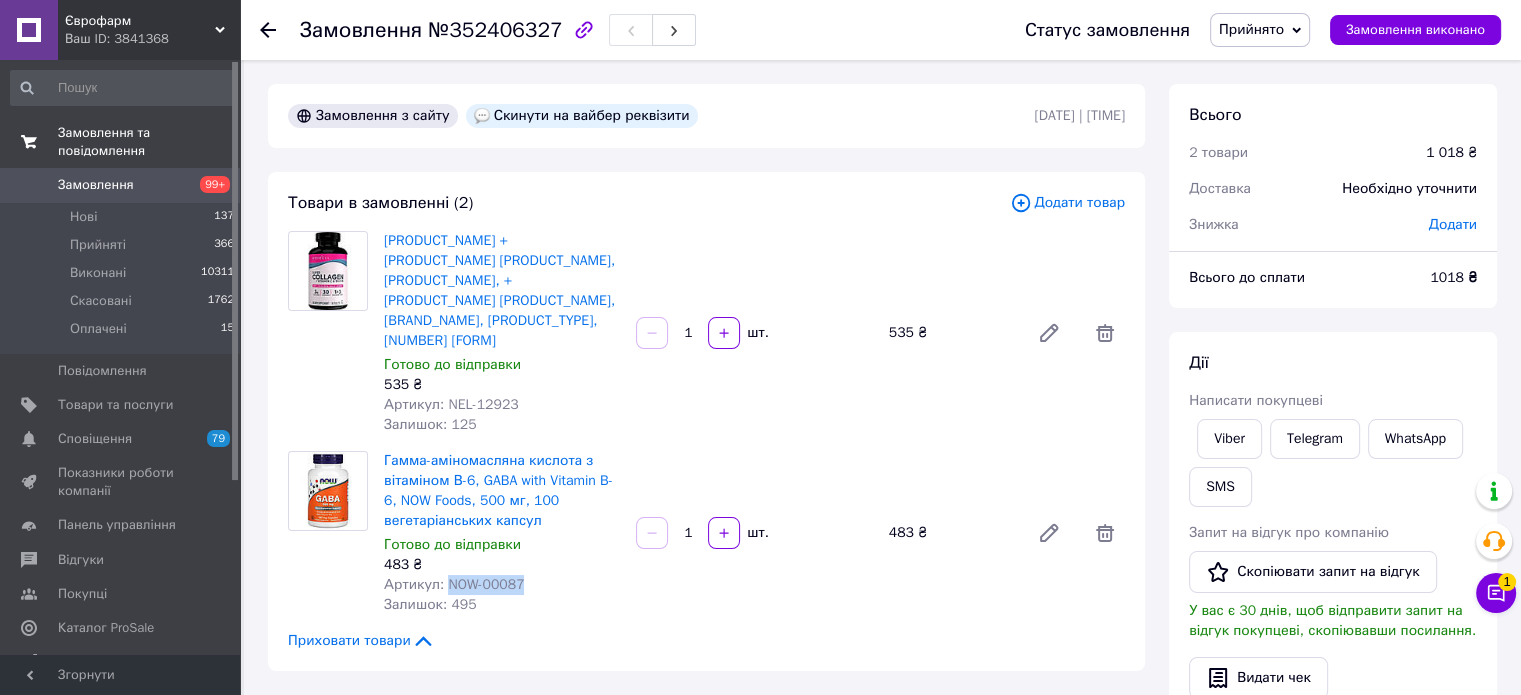 drag, startPoint x: 441, startPoint y: 523, endPoint x: 521, endPoint y: 523, distance: 80 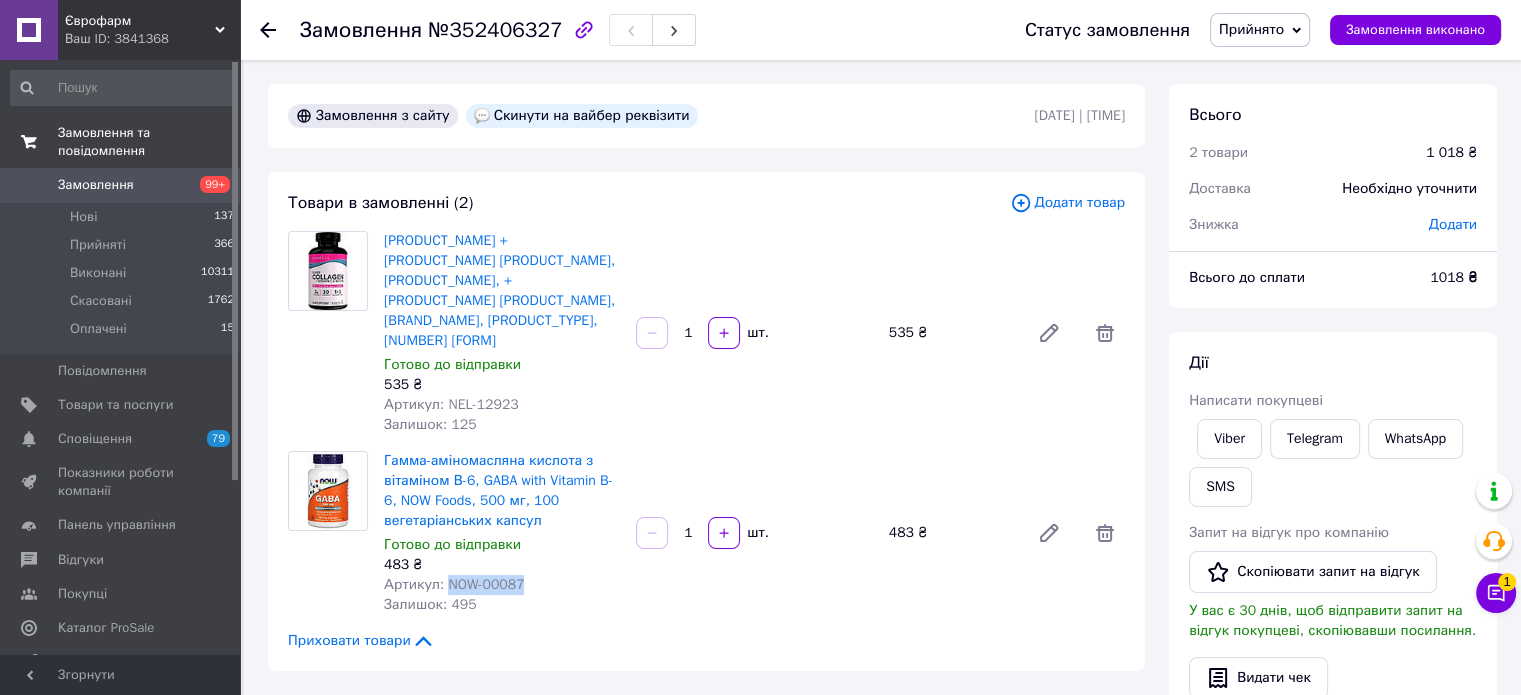 click on "Артикул: NOW-00087" at bounding box center (502, 585) 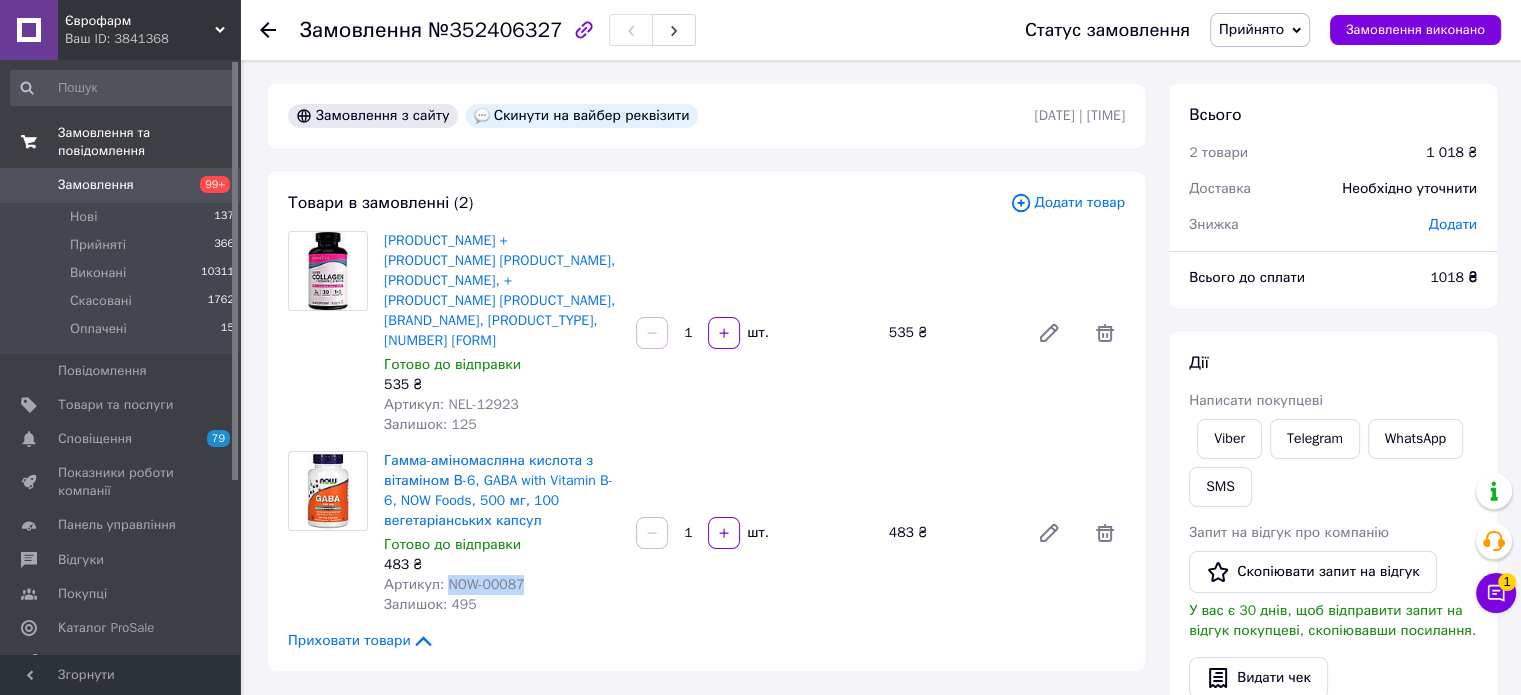 copy on "NOW-00087" 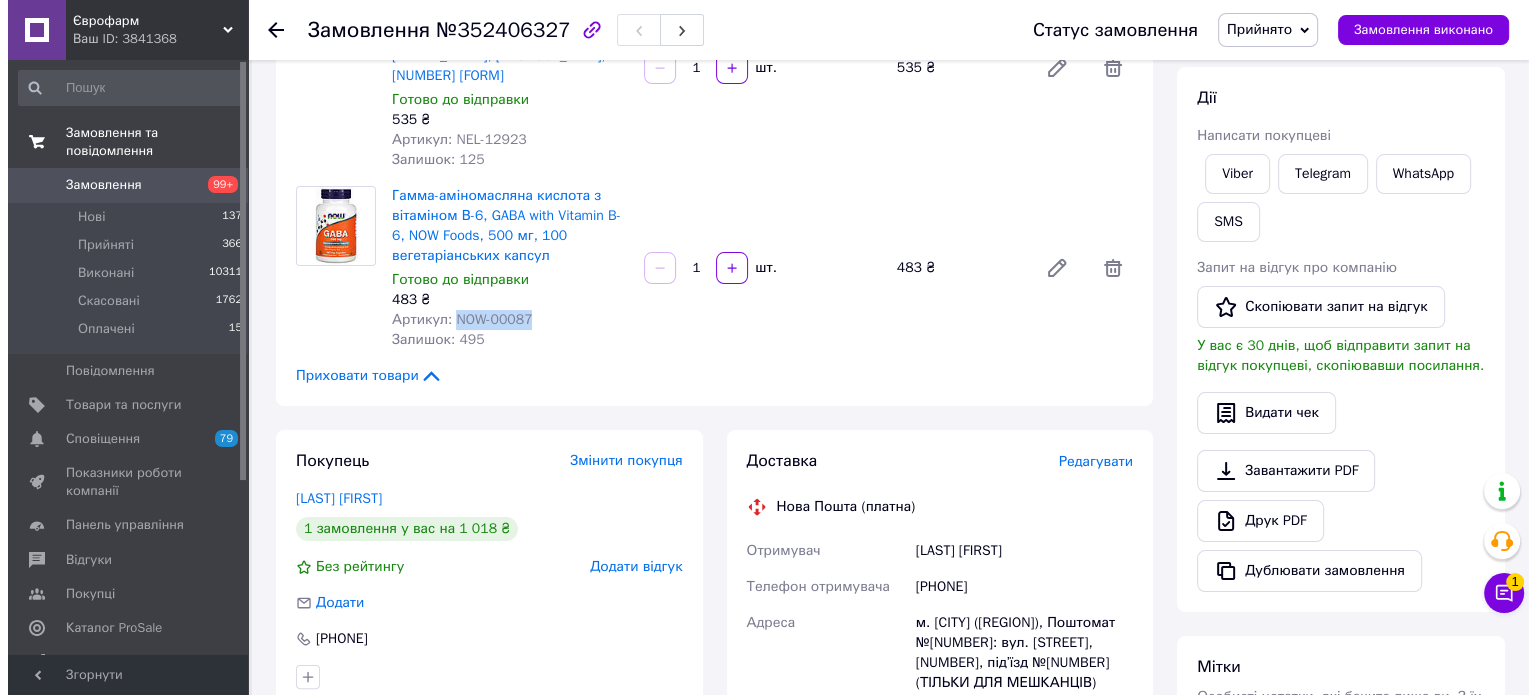 scroll, scrollTop: 300, scrollLeft: 0, axis: vertical 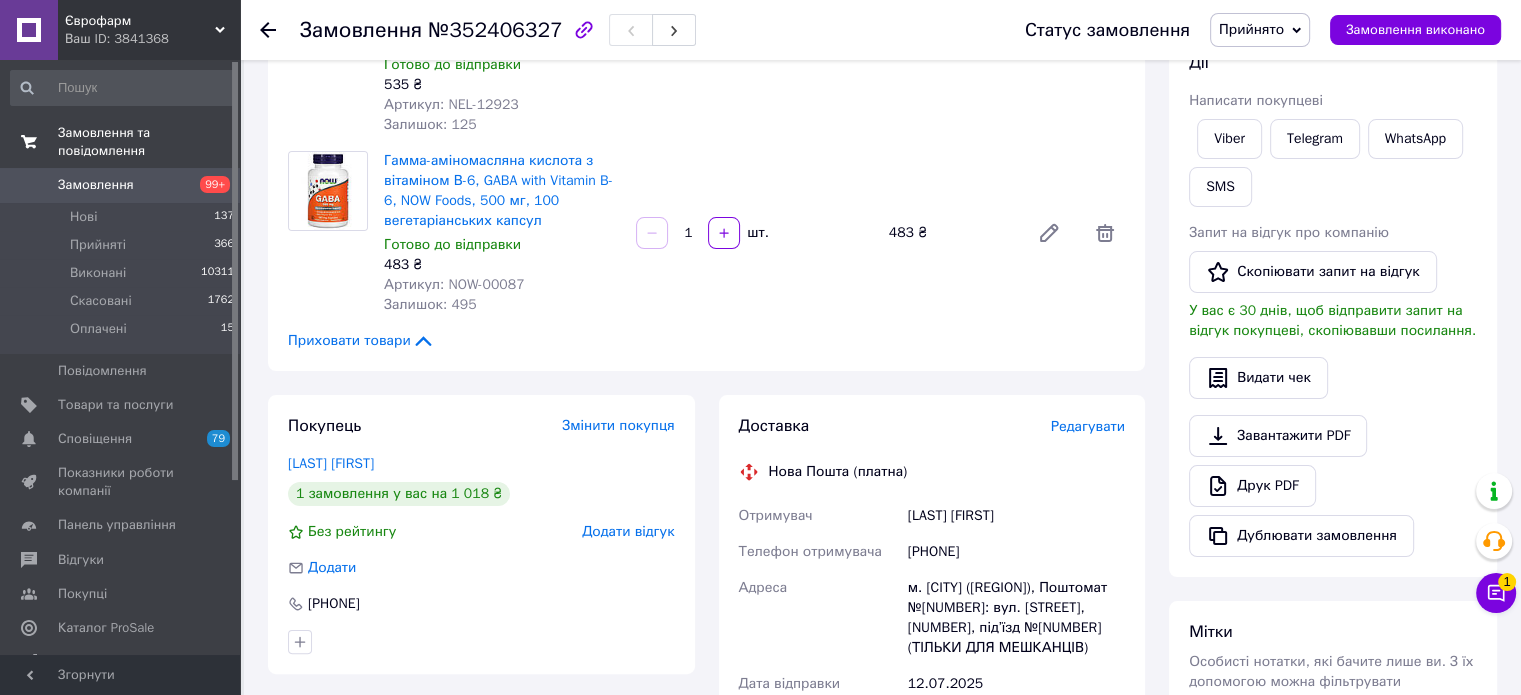 click on "Редагувати" at bounding box center [1088, 426] 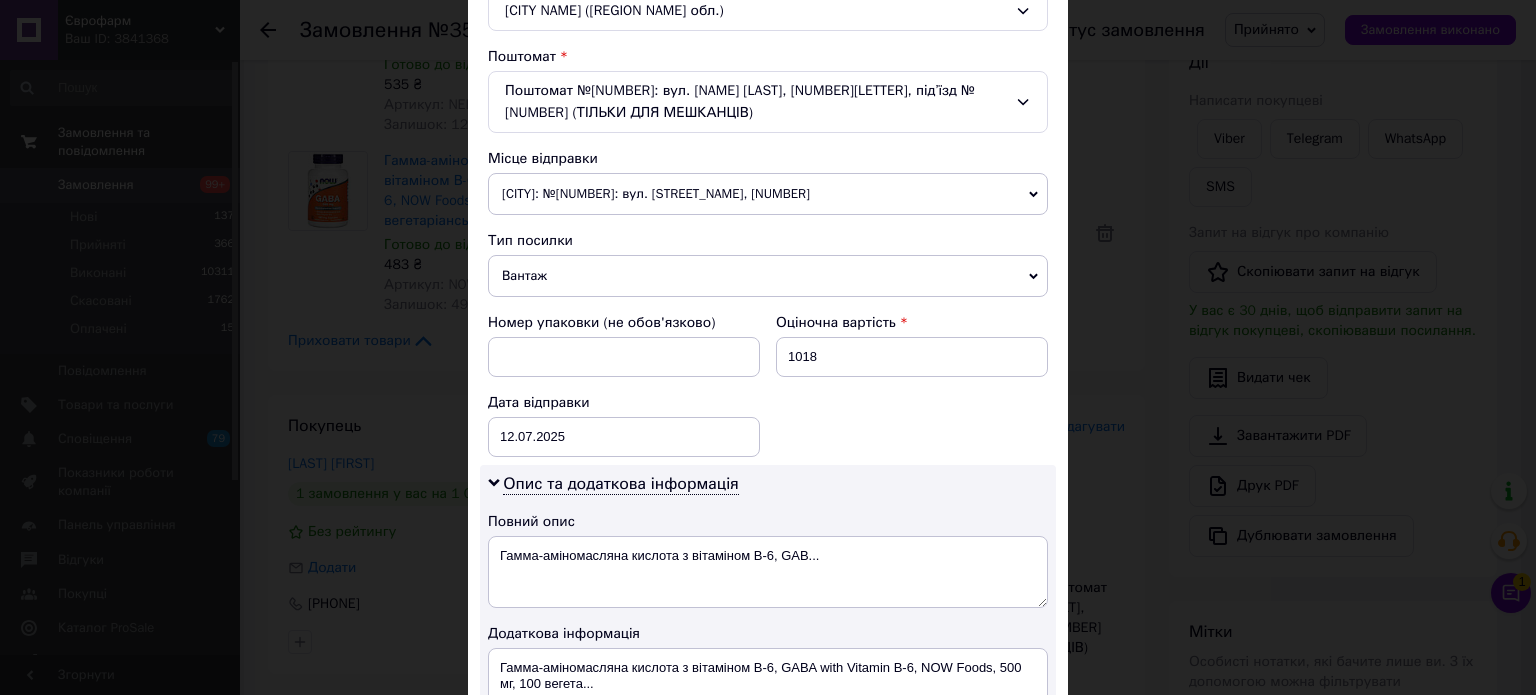 scroll, scrollTop: 586, scrollLeft: 0, axis: vertical 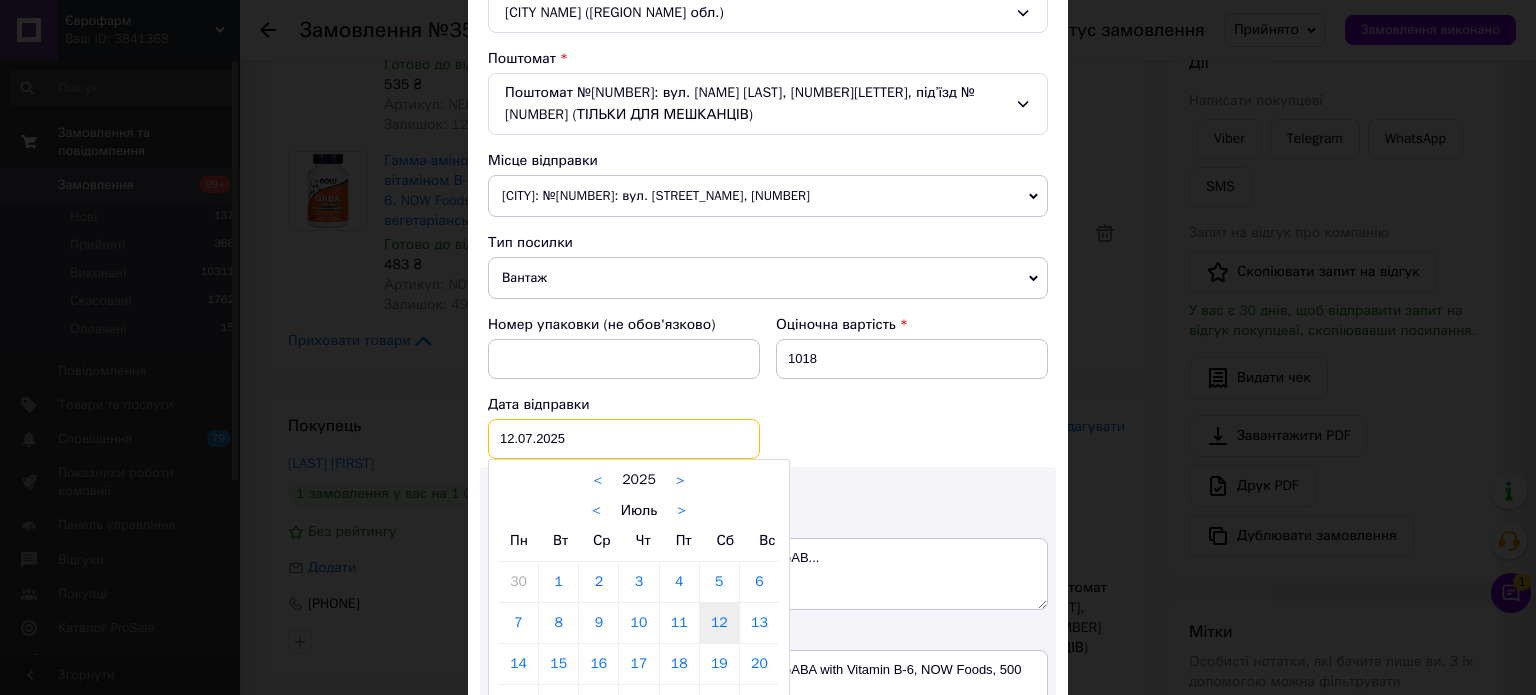 click on "12.07.2025 < 2025 > < Июль > Пн Вт Ср Чт Пт Сб Вс 30 1 2 3 4 5 6 7 8 9 10 11 12 13 14 15 16 17 18 19 20 21 22 23 24 25 26 27 28 29 30 31 1 2 3 4 5 6 7 8 9 10" at bounding box center [624, 439] 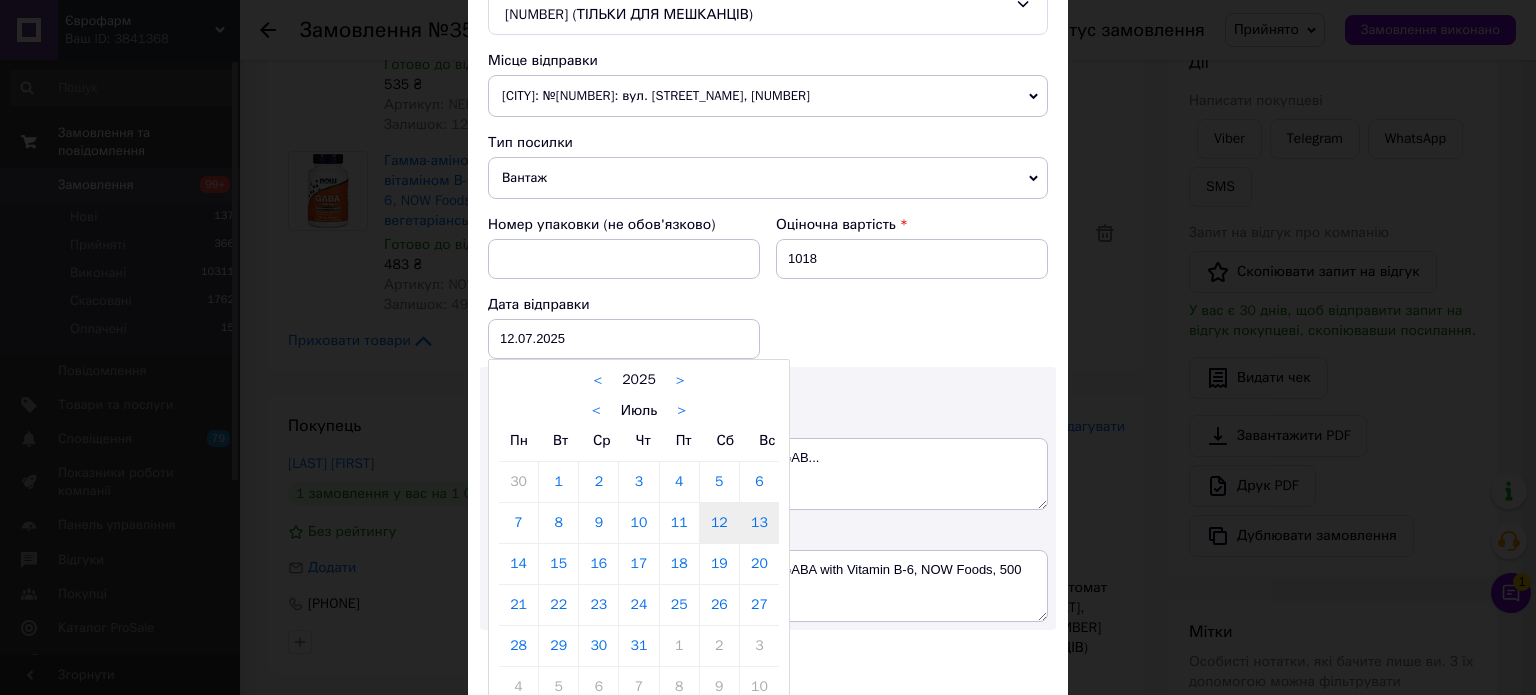 click on "13" at bounding box center [759, 523] 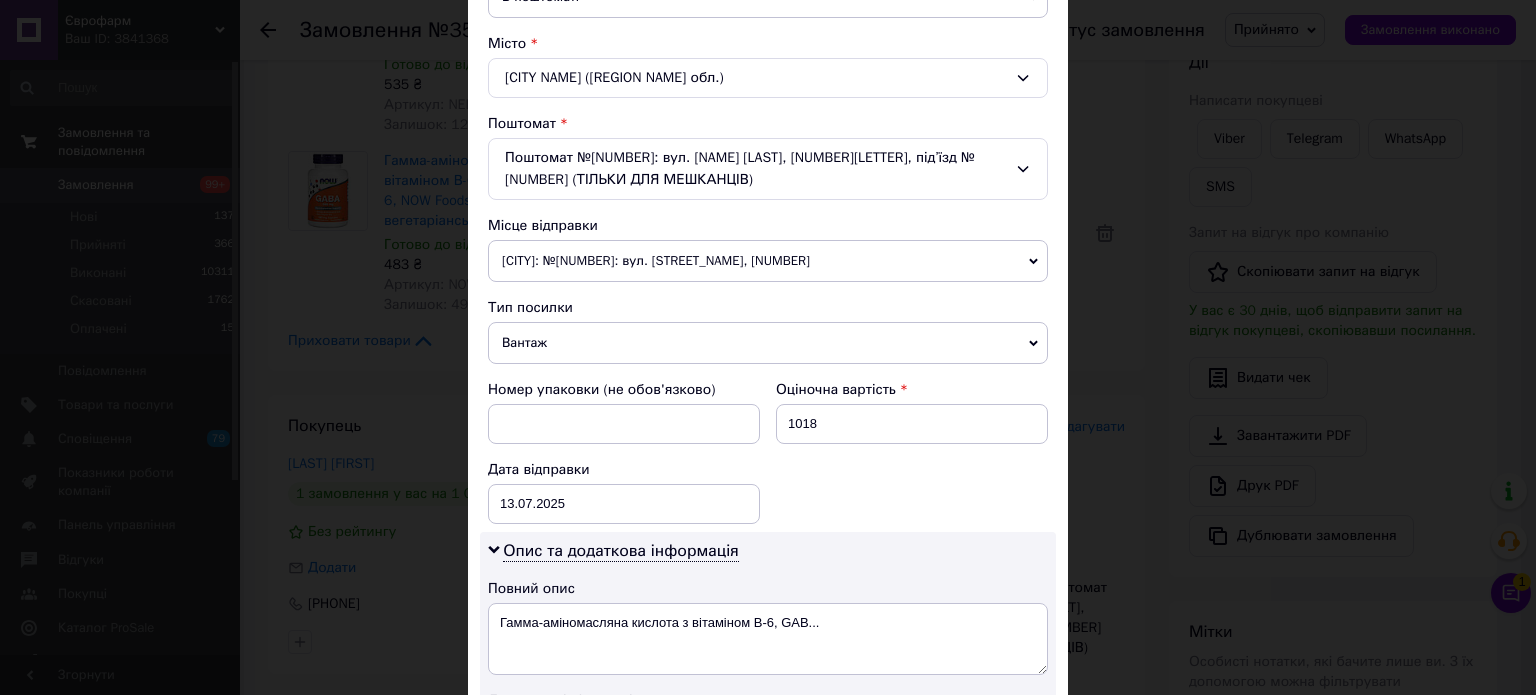scroll, scrollTop: 486, scrollLeft: 0, axis: vertical 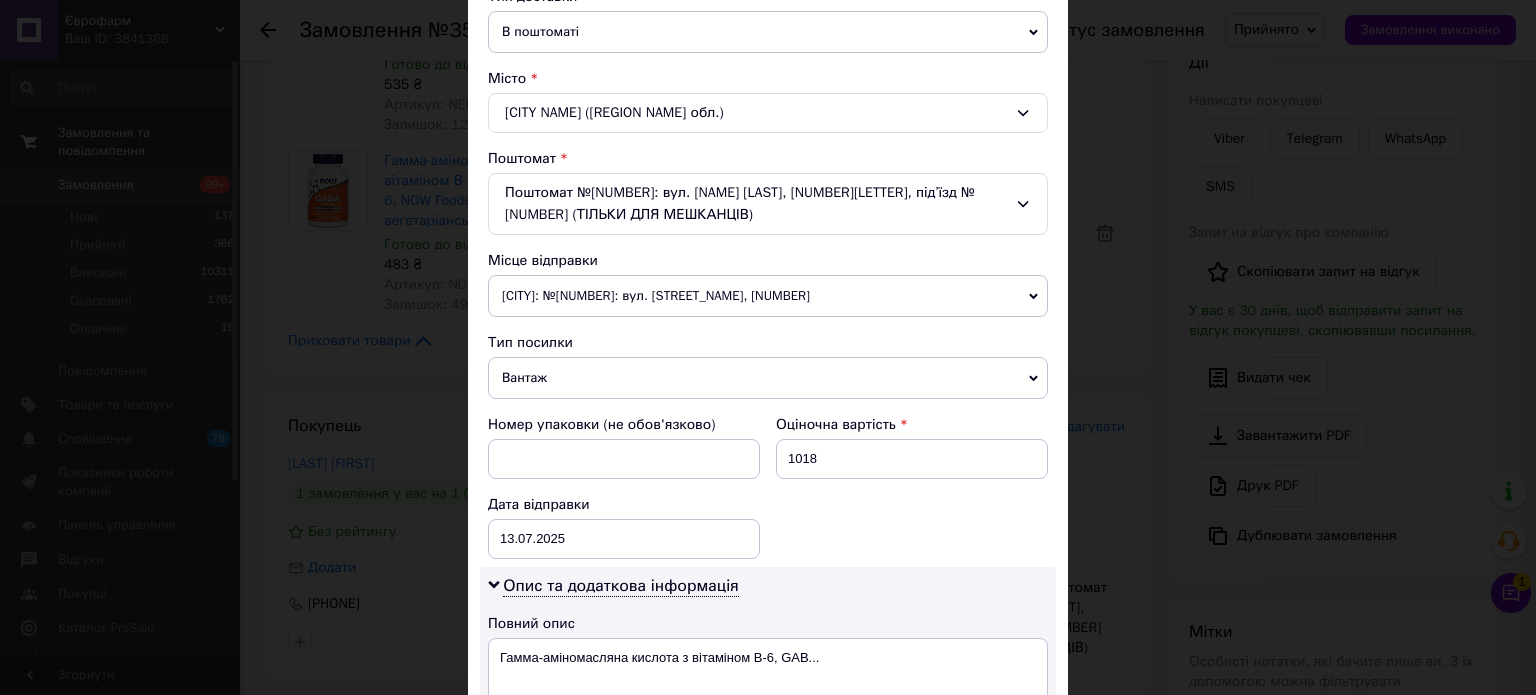 click on "Івано-Франківськ: №1: вул. Максимовича, 8" at bounding box center (768, 296) 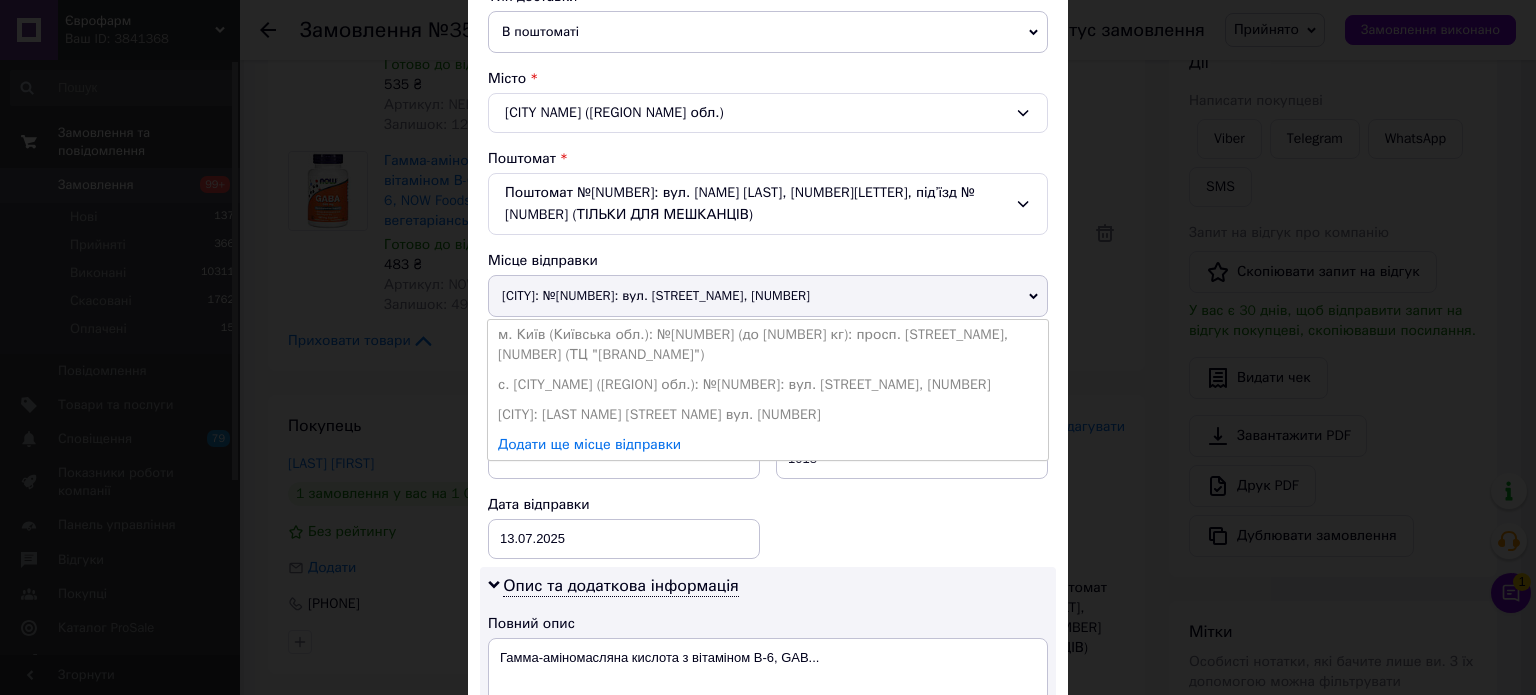 click on "м. Київ (Київська обл.): №195 (до 30 кг): просп. Степана Бандери, 23 (ТЦ «GORODOK GALLERY»)" at bounding box center (768, 345) 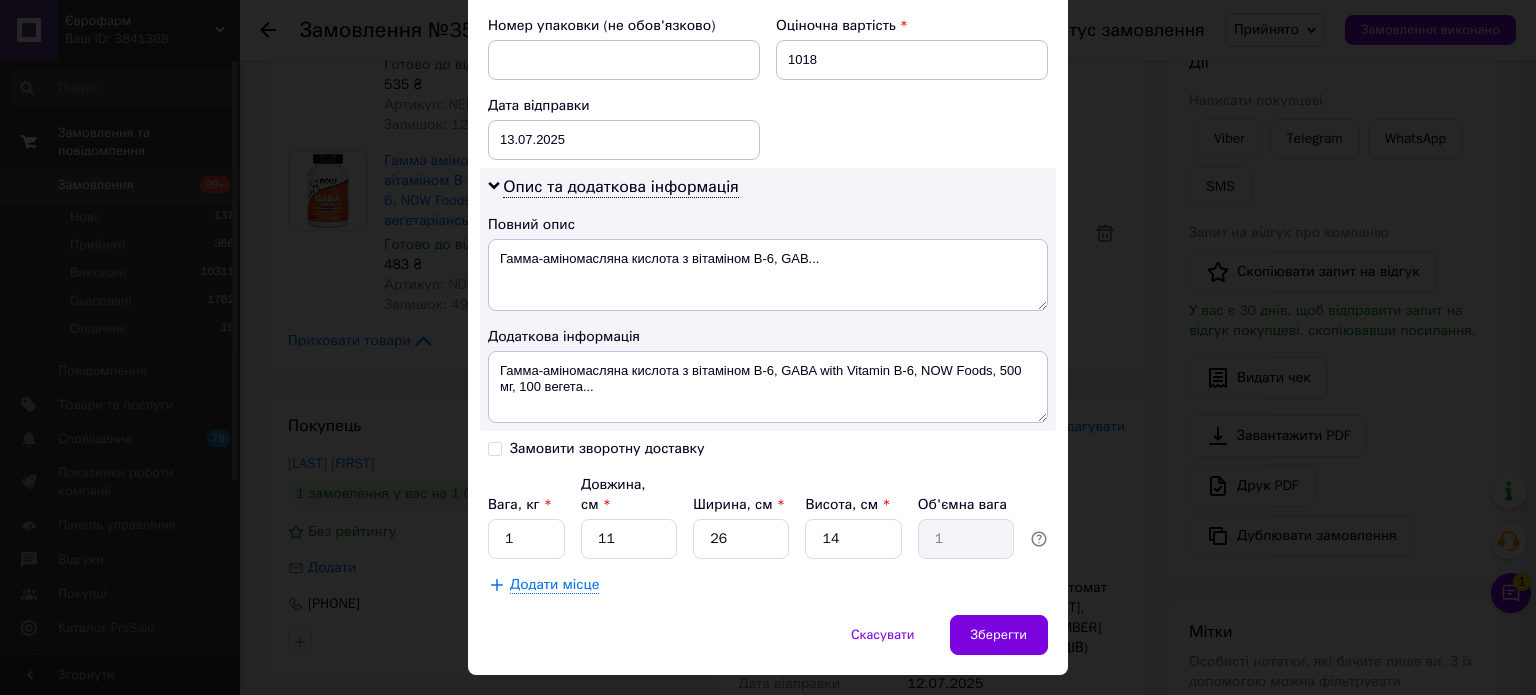 scroll, scrollTop: 906, scrollLeft: 0, axis: vertical 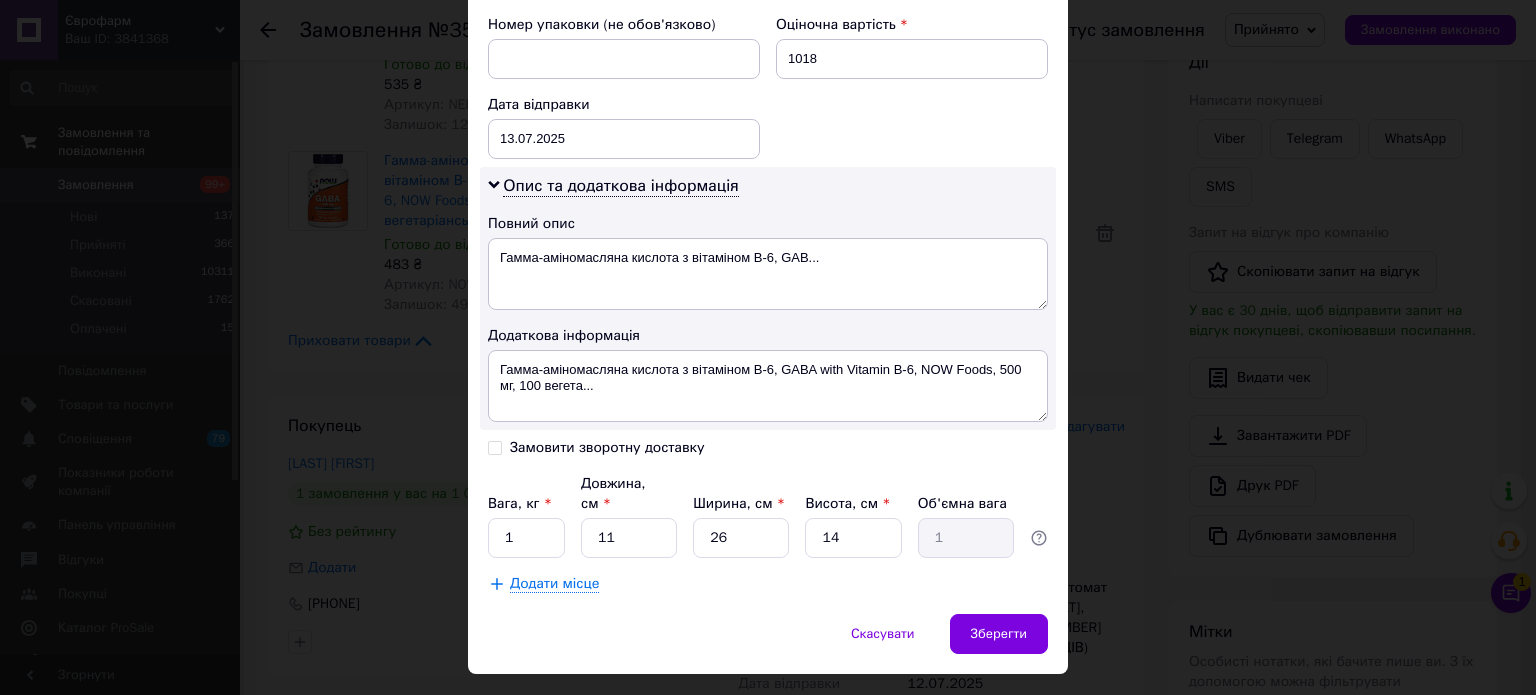click on "Скасувати   Зберегти" at bounding box center [768, 644] 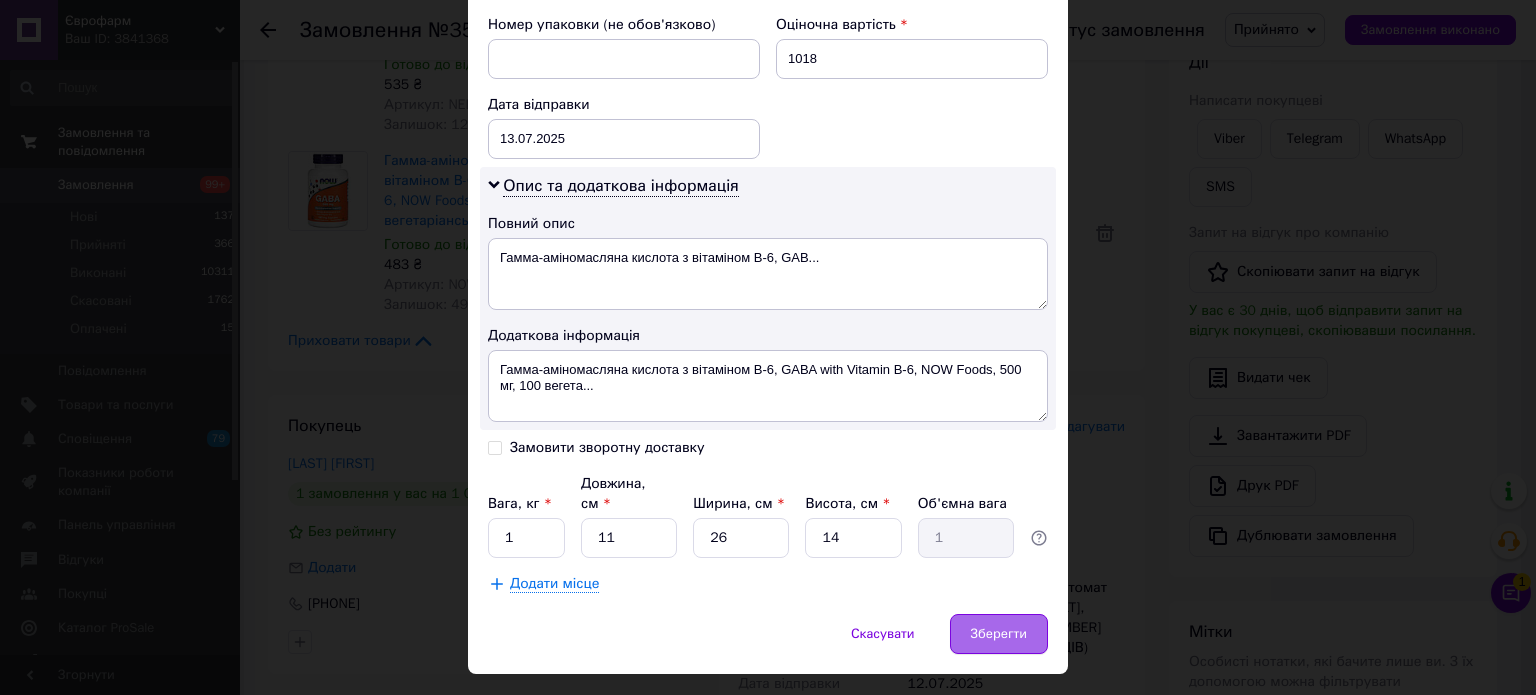 click on "Зберегти" at bounding box center [999, 634] 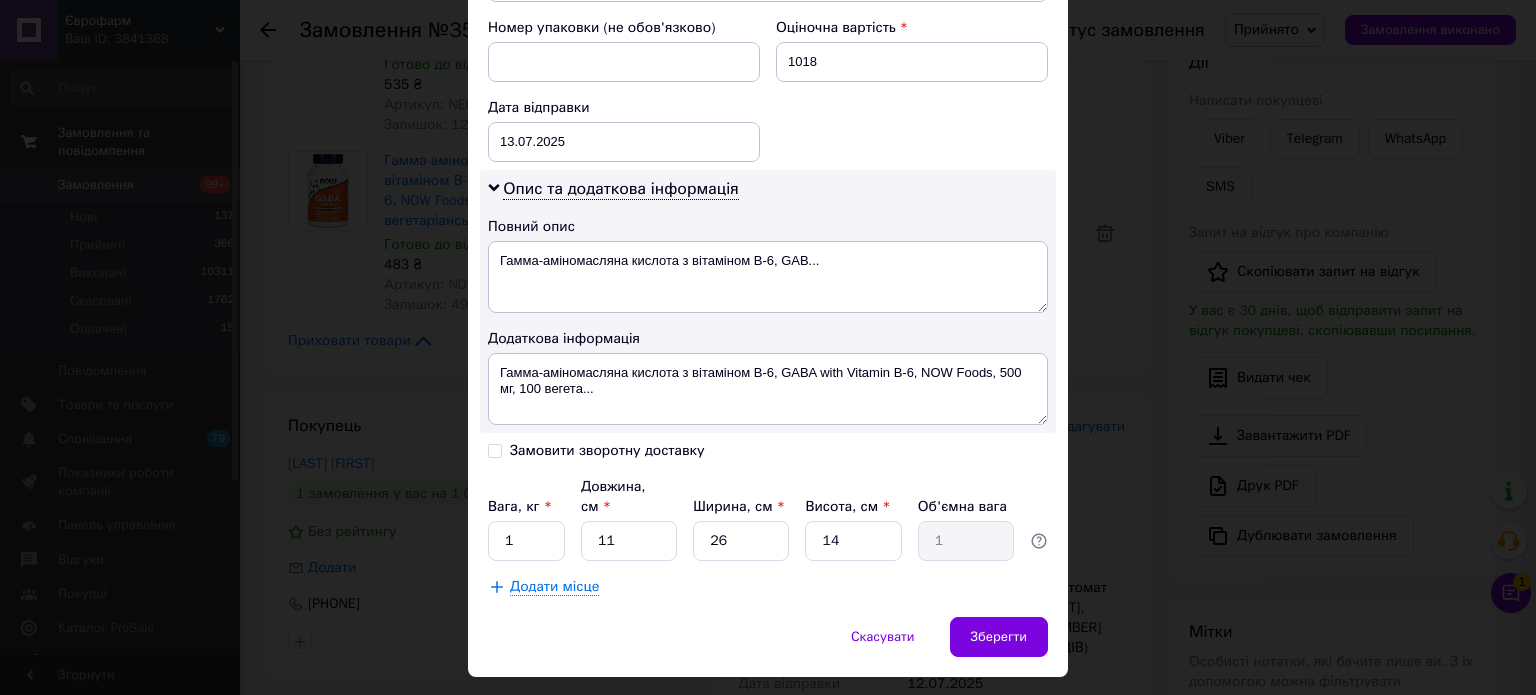 scroll, scrollTop: 906, scrollLeft: 0, axis: vertical 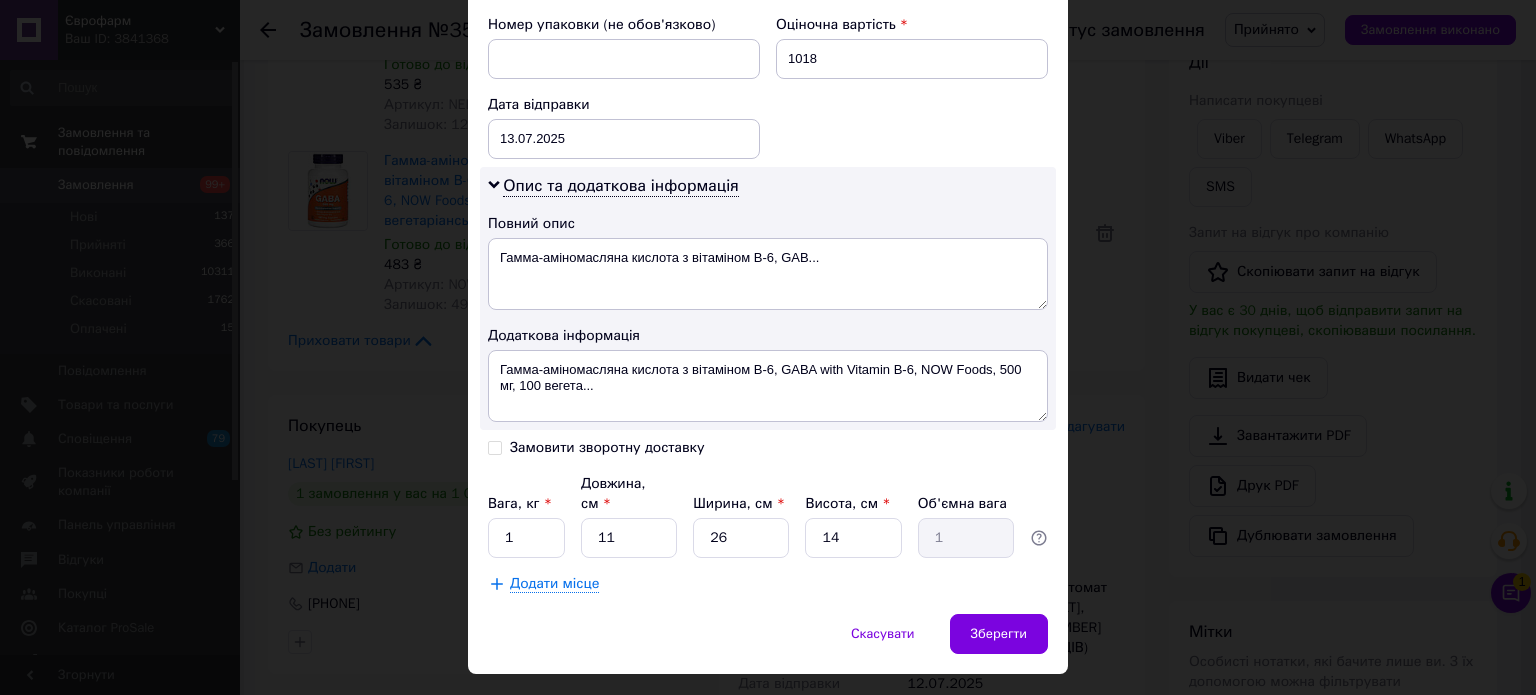 click on "Зберегти" at bounding box center (999, 634) 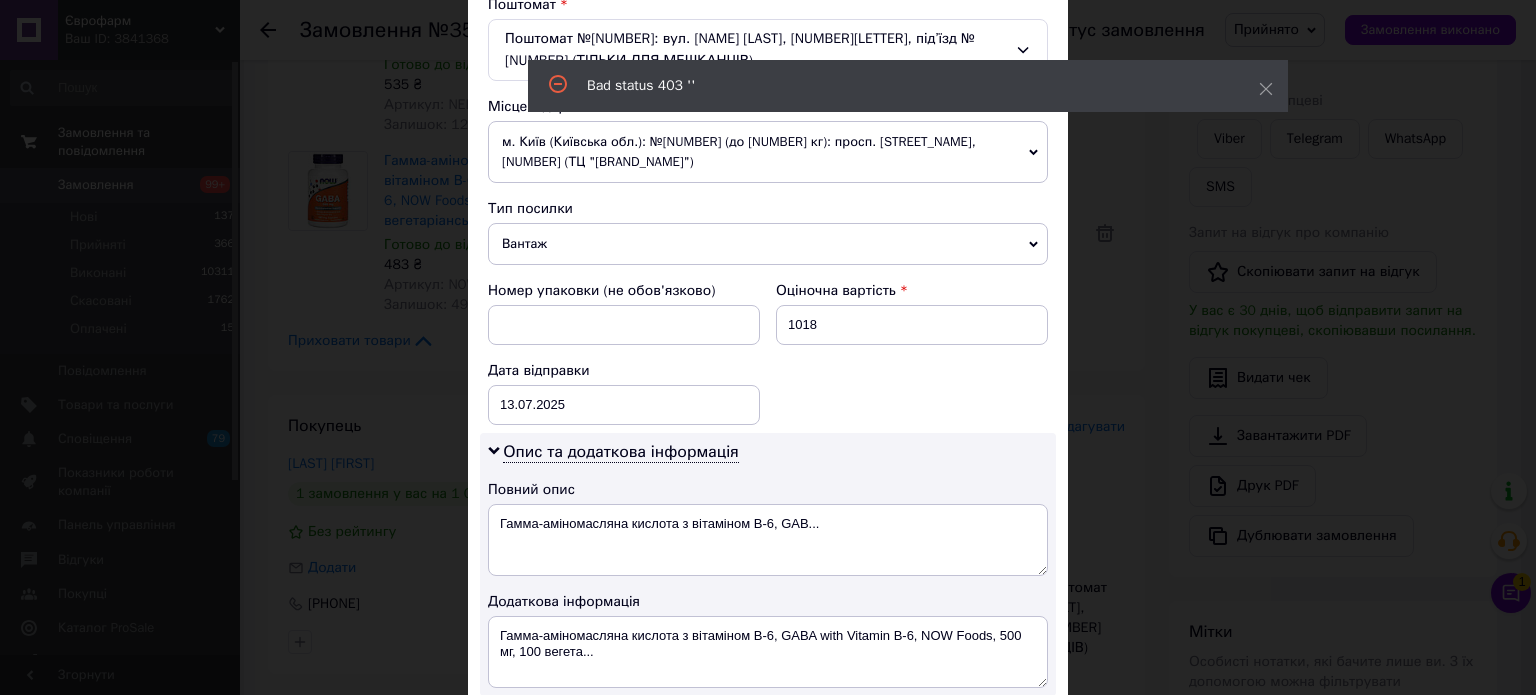 scroll, scrollTop: 506, scrollLeft: 0, axis: vertical 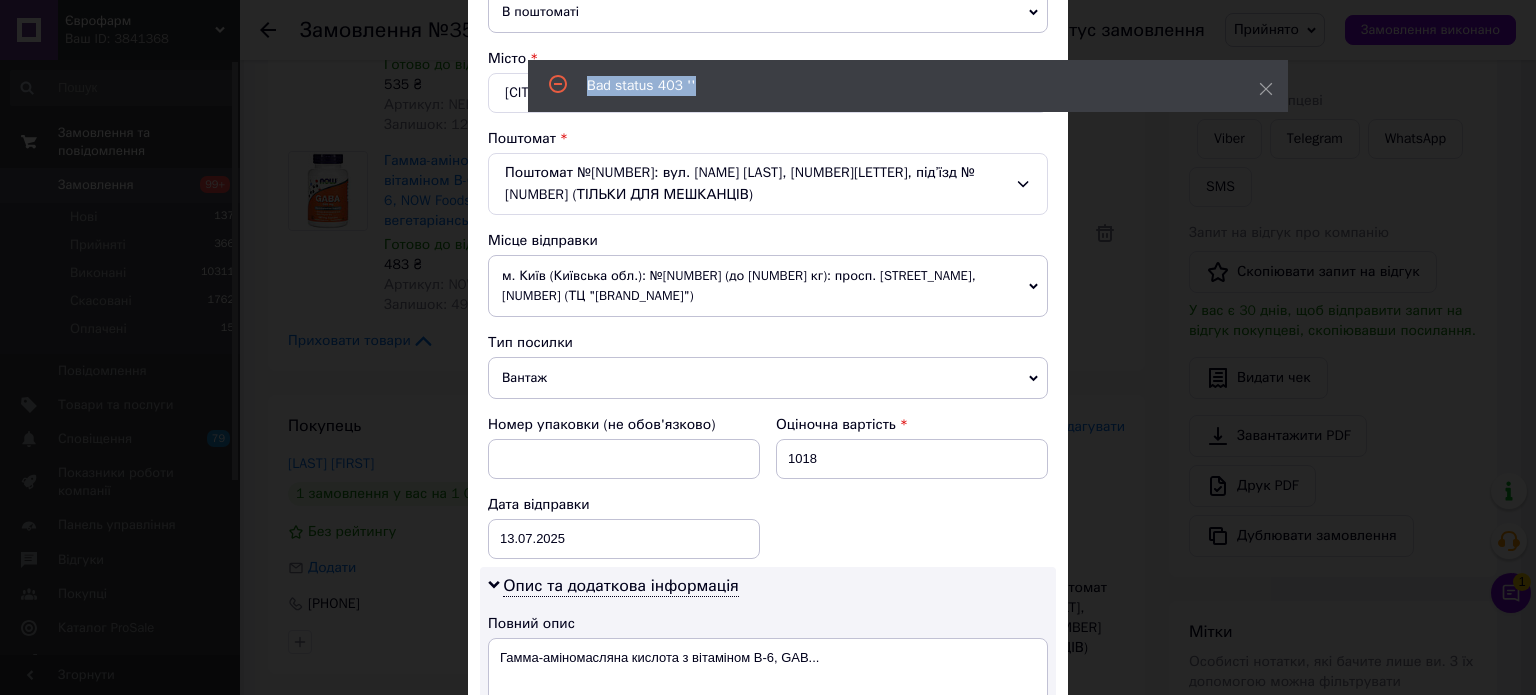 drag, startPoint x: 707, startPoint y: 95, endPoint x: 584, endPoint y: 85, distance: 123.40584 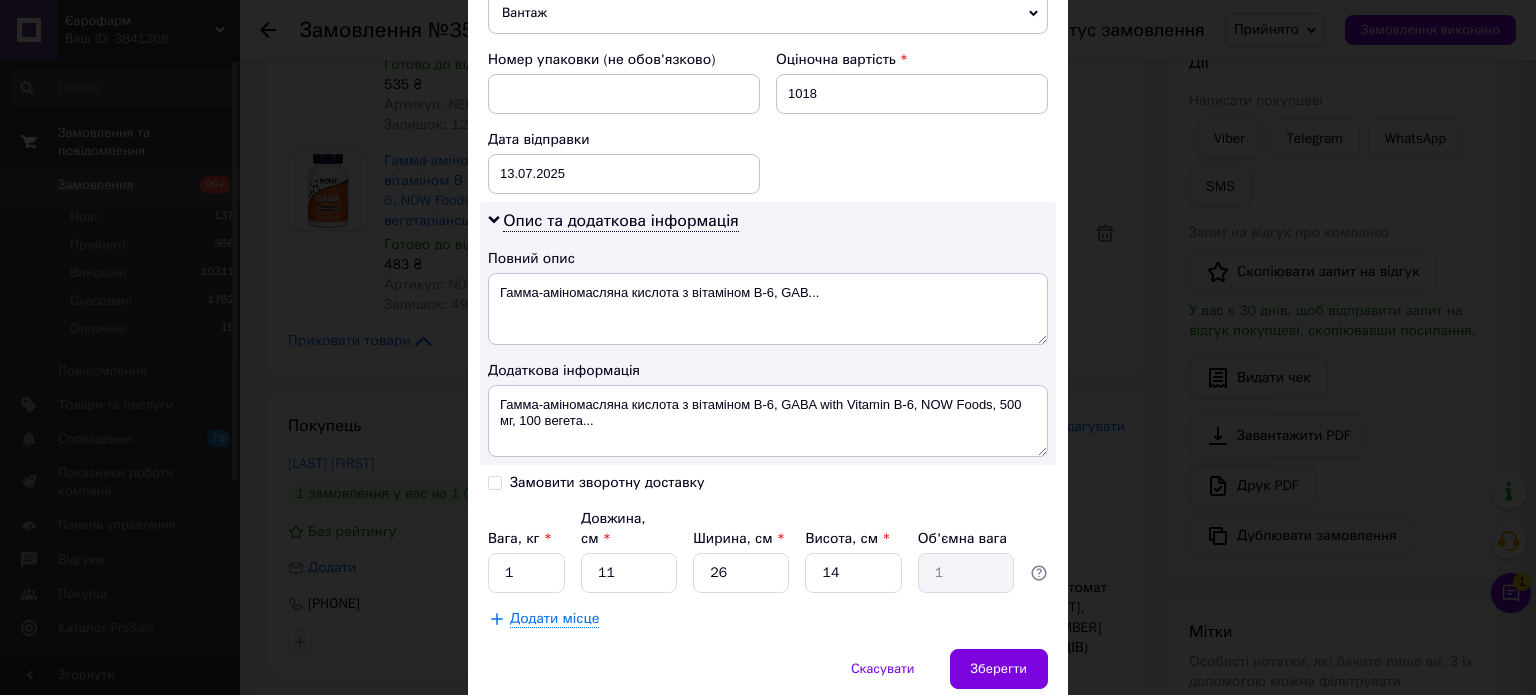 scroll, scrollTop: 906, scrollLeft: 0, axis: vertical 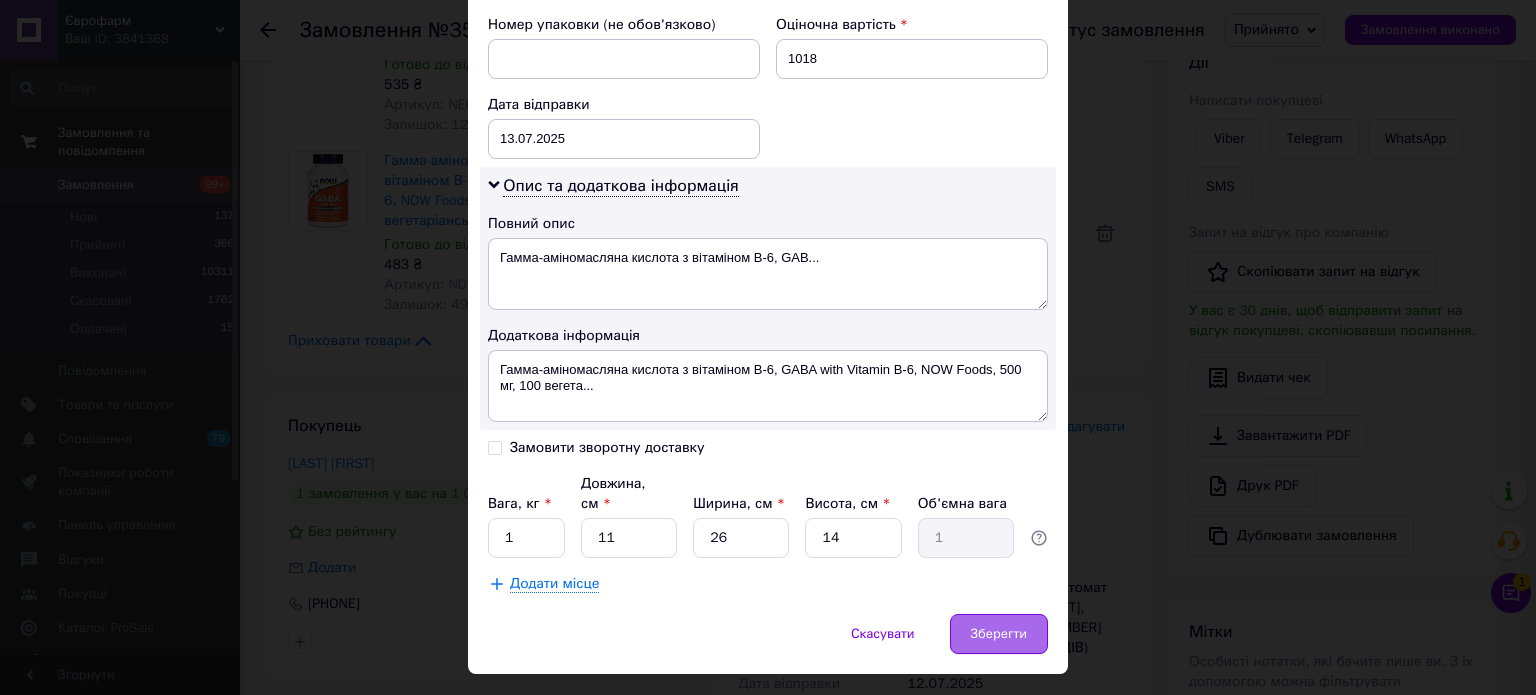 click on "Зберегти" at bounding box center (999, 634) 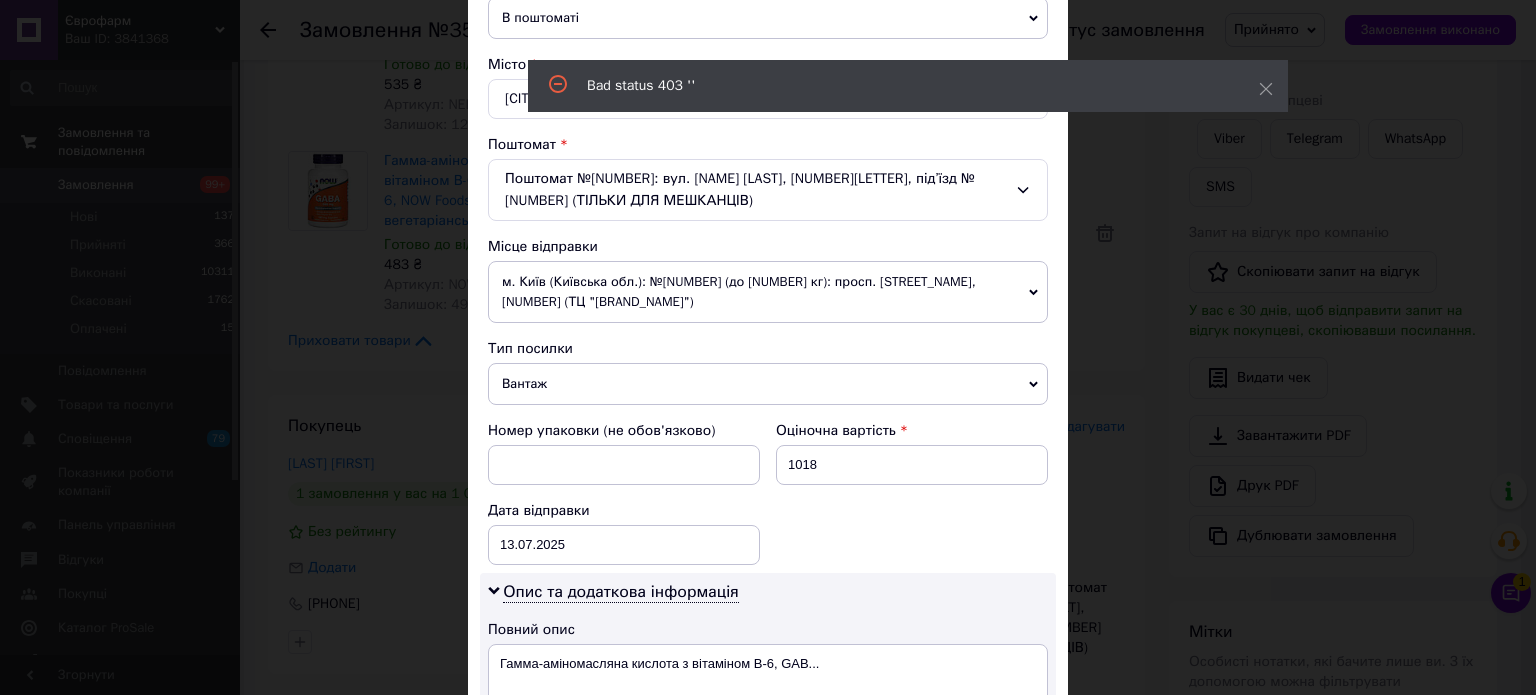 scroll, scrollTop: 900, scrollLeft: 0, axis: vertical 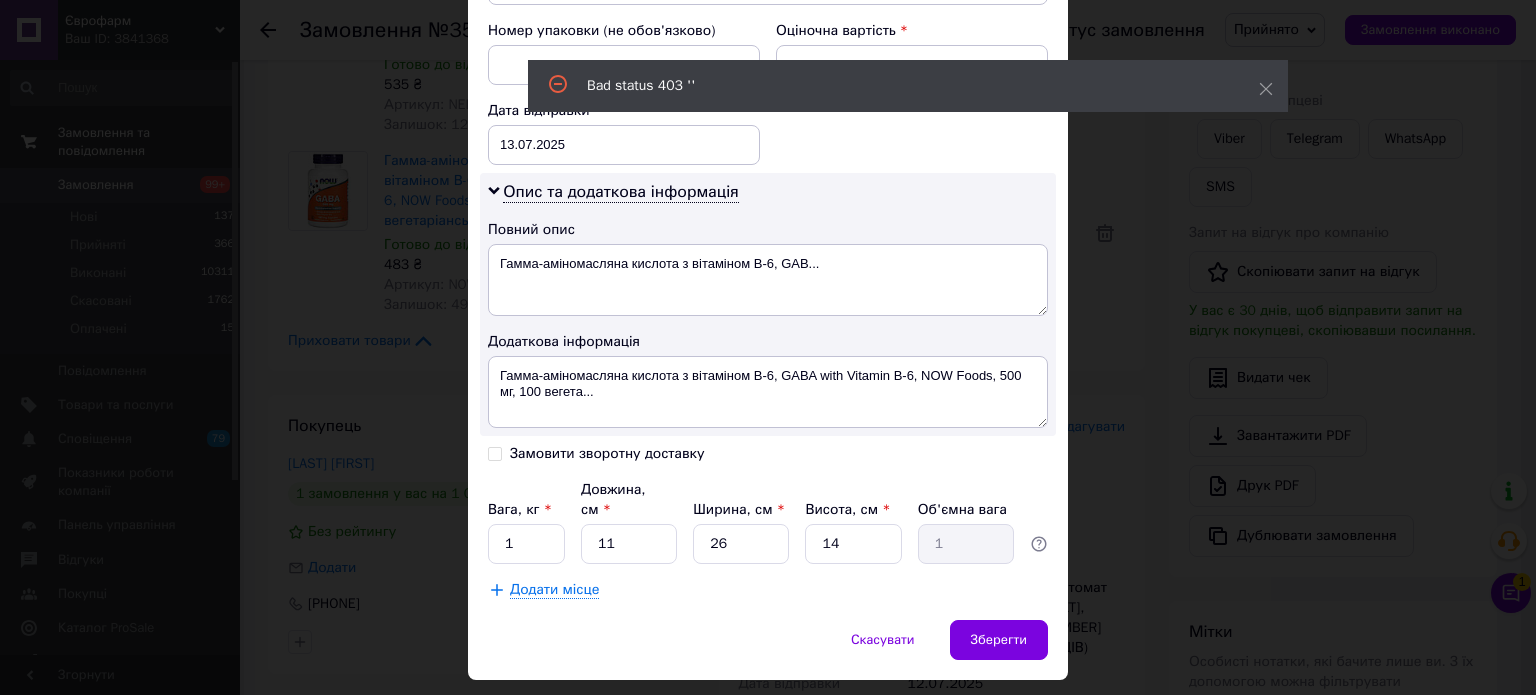 click on "Замовити зворотну доставку" at bounding box center [628, 462] 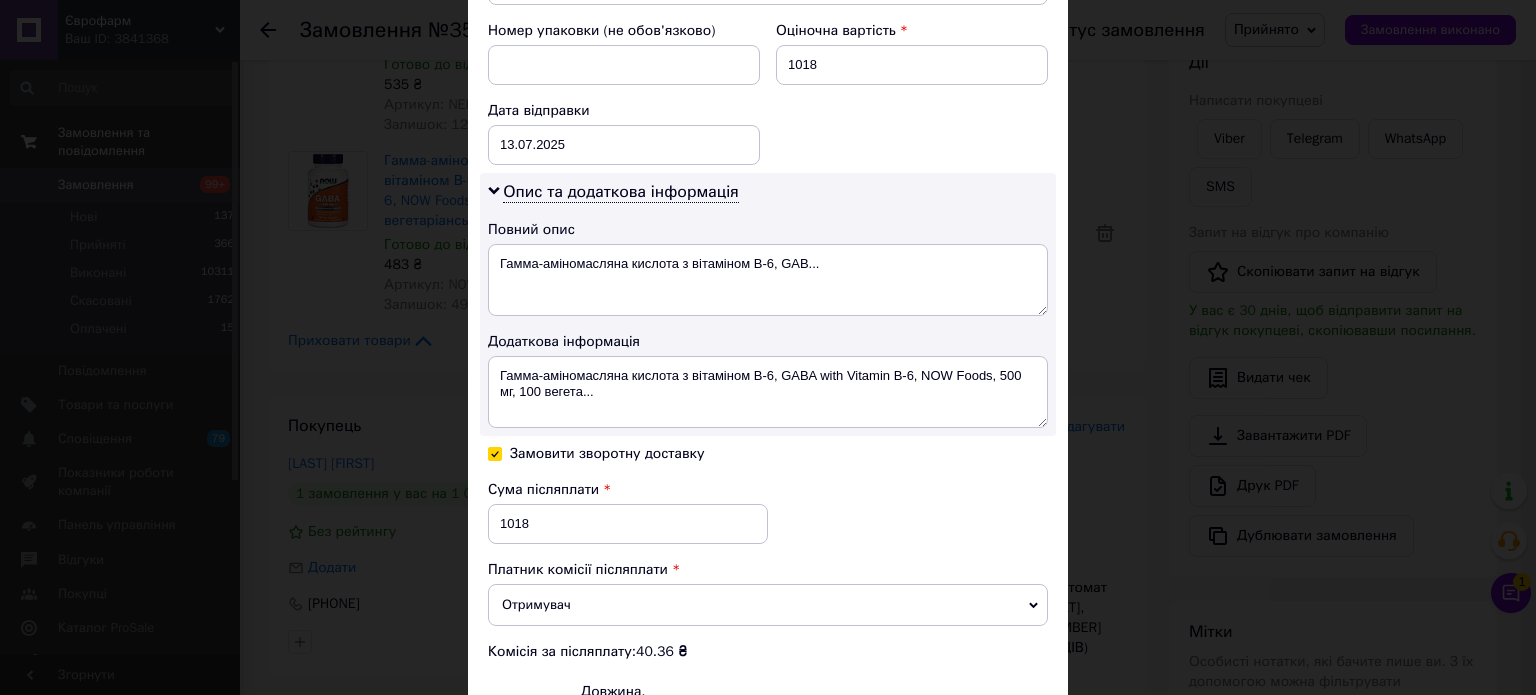 click on "Замовити зворотну доставку" at bounding box center (607, 453) 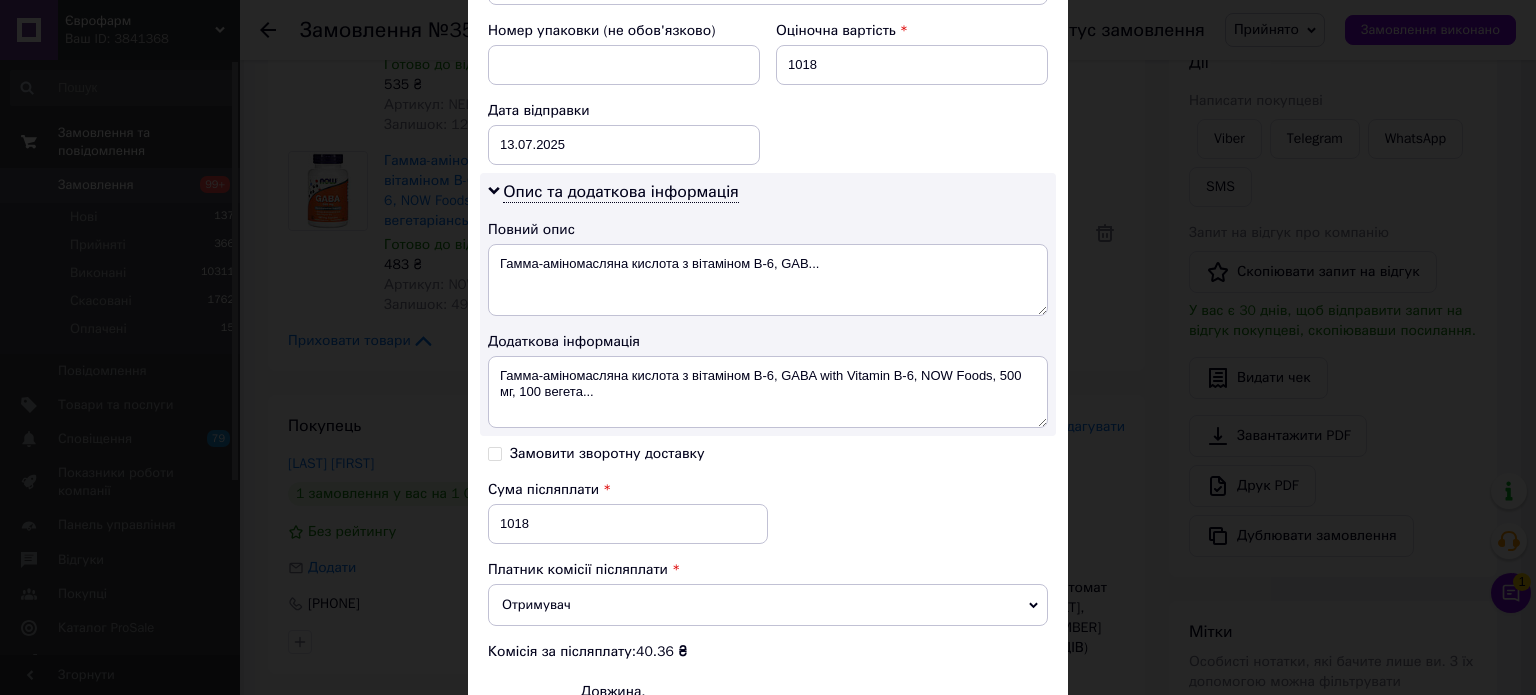 checkbox on "false" 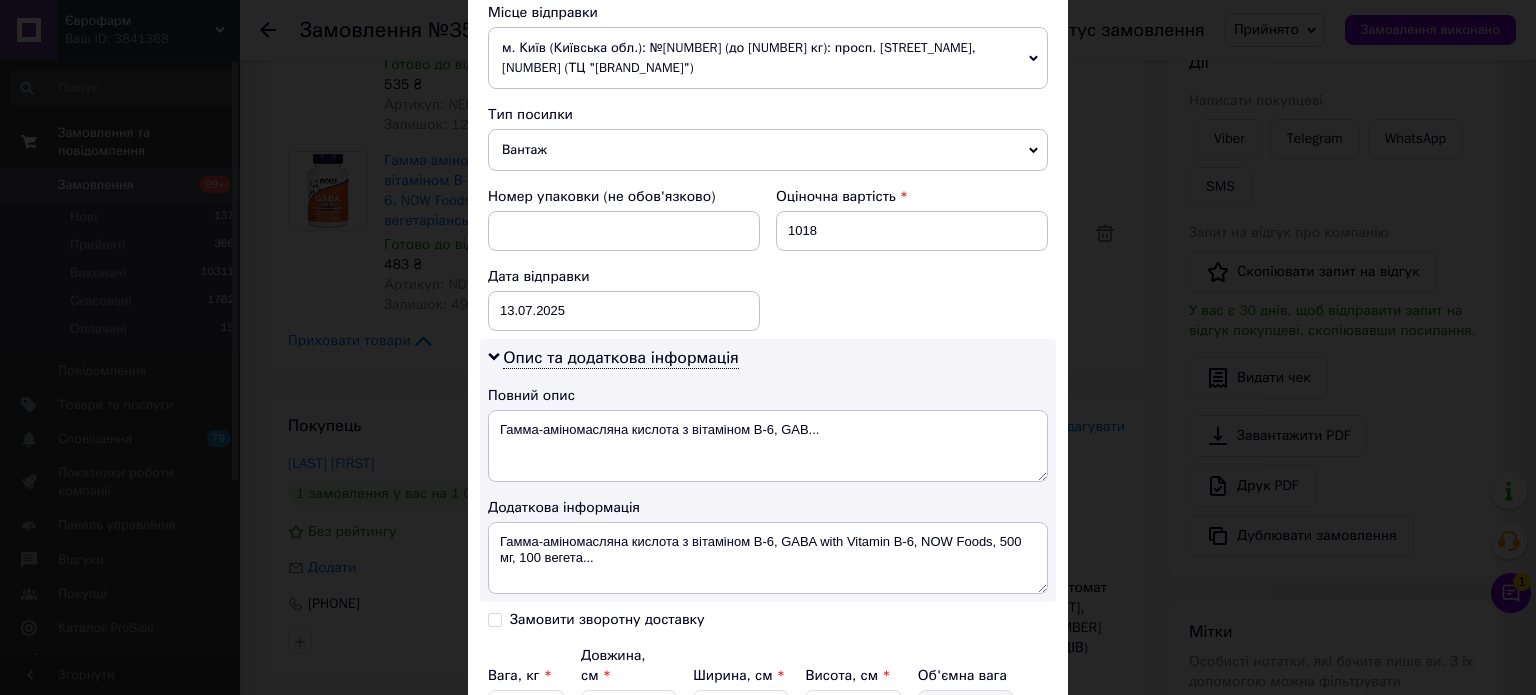 scroll, scrollTop: 700, scrollLeft: 0, axis: vertical 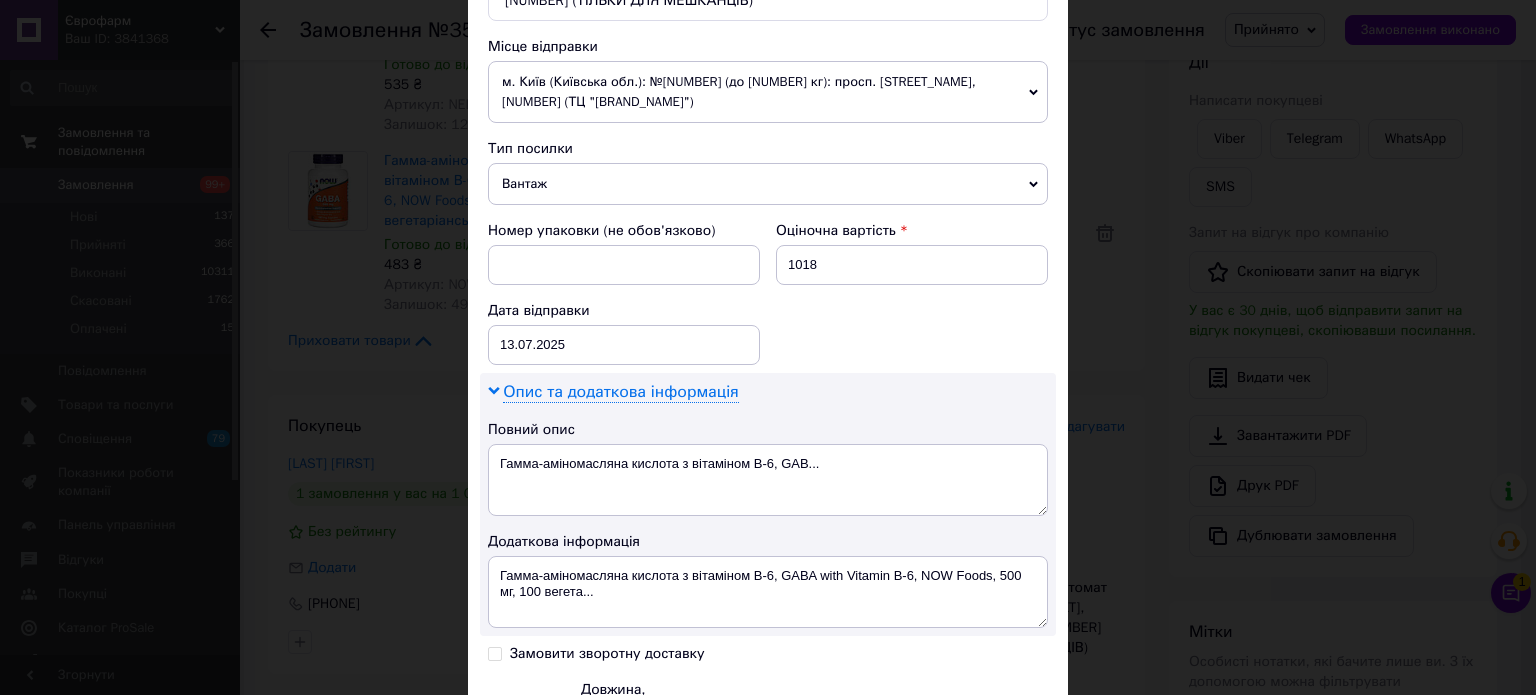 click on "Опис та додаткова інформація" at bounding box center [620, 392] 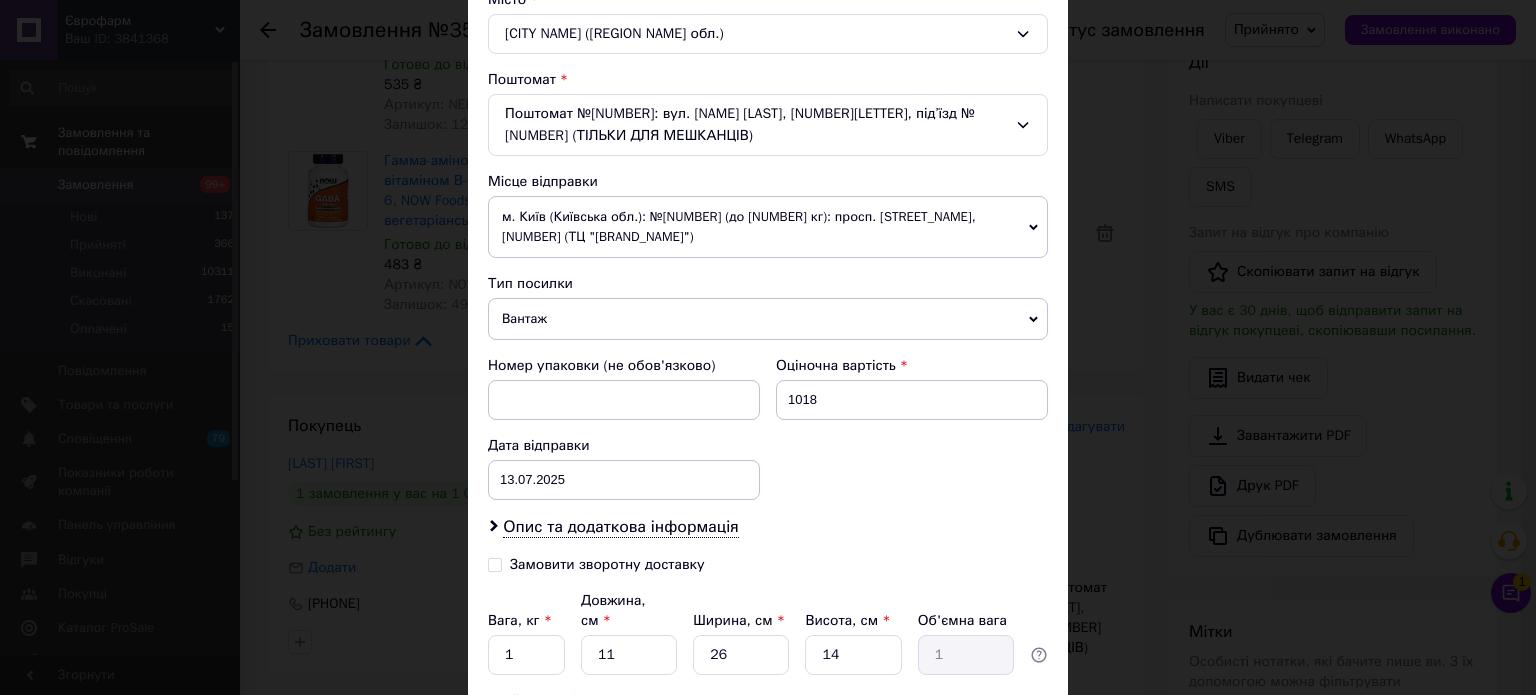 scroll, scrollTop: 683, scrollLeft: 0, axis: vertical 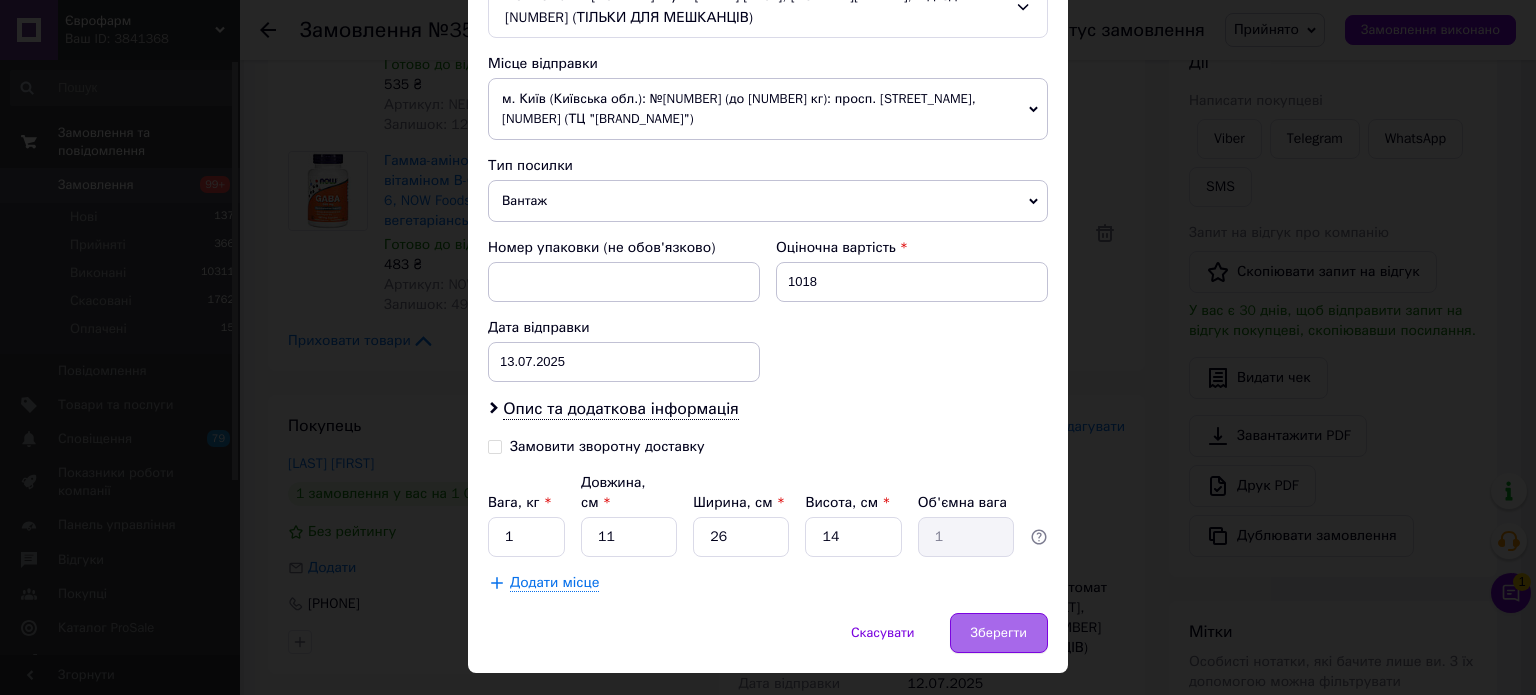 click on "Зберегти" at bounding box center [999, 633] 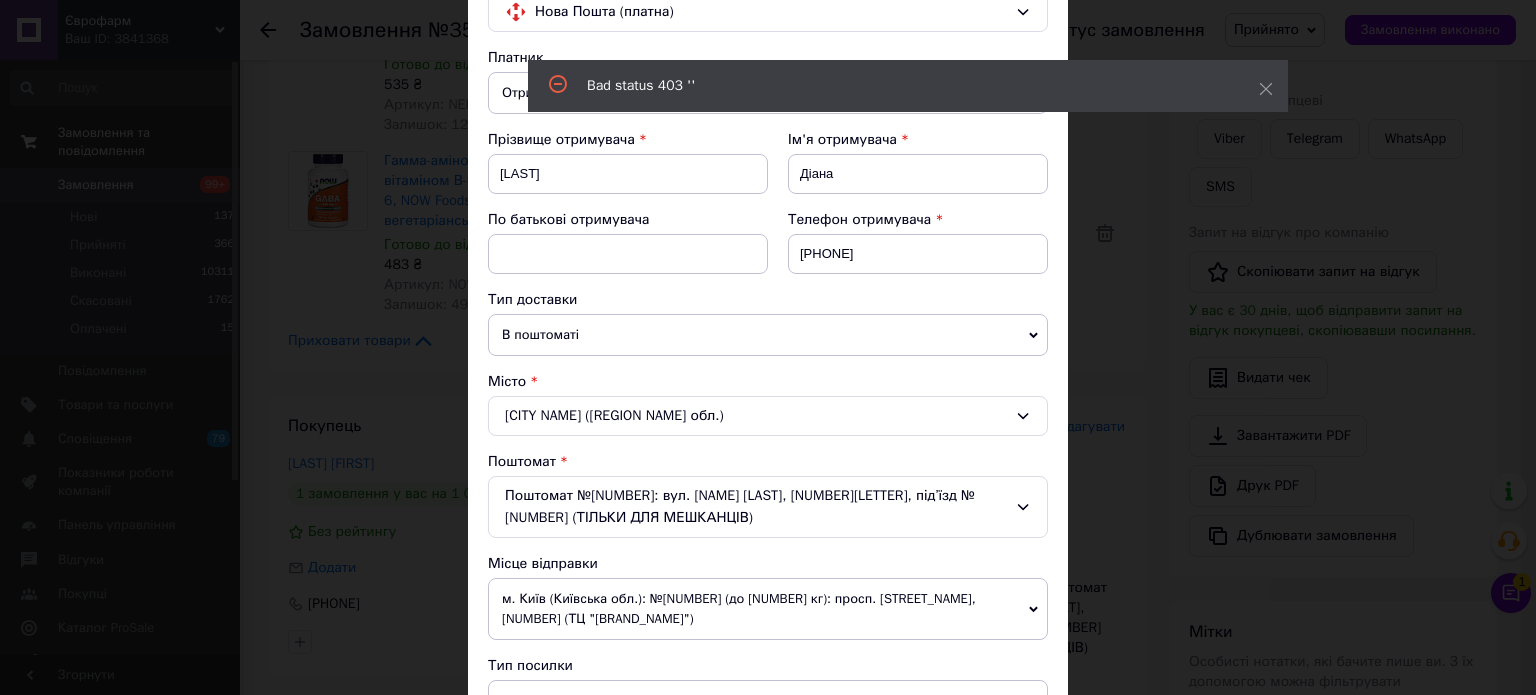 scroll, scrollTop: 0, scrollLeft: 0, axis: both 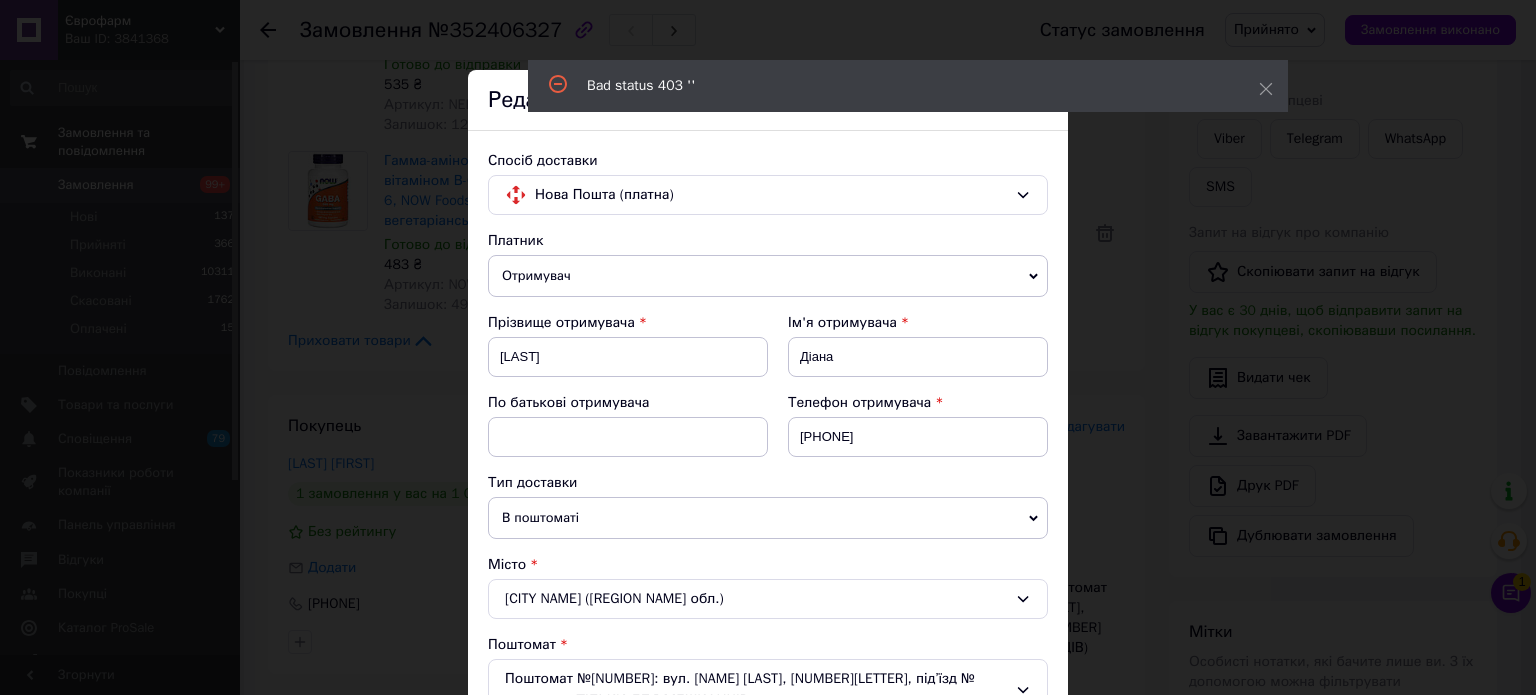 click on "× Редагування доставки Спосіб доставки Нова Пошта (платна) Платник Отримувач Відправник Прізвище отримувача Воропаєва Ім'я отримувача Діана По батькові отримувача Телефон отримувача +380636350862 Тип доставки В поштоматі У відділенні Кур'єром Місто м. Київ (Київська обл.) Поштомат Поштомат №7312: вул. Макіївська, 8, під’їзд №1 (ТІЛЬКИ ДЛЯ МЕШКАНЦІВ) Місце відправки м. Київ (Київська обл.): №195 (до 30 кг): просп. Степана Бандери, 23 (ТЦ «GORODOK GALLERY») Івано-Франківськ: №1: вул. Максимовича, 8 с. Дачне (Одеська обл.): №1: вул. Преображенська, 99 Додати ще місце відправки Вантаж 1018 <" at bounding box center [768, 347] 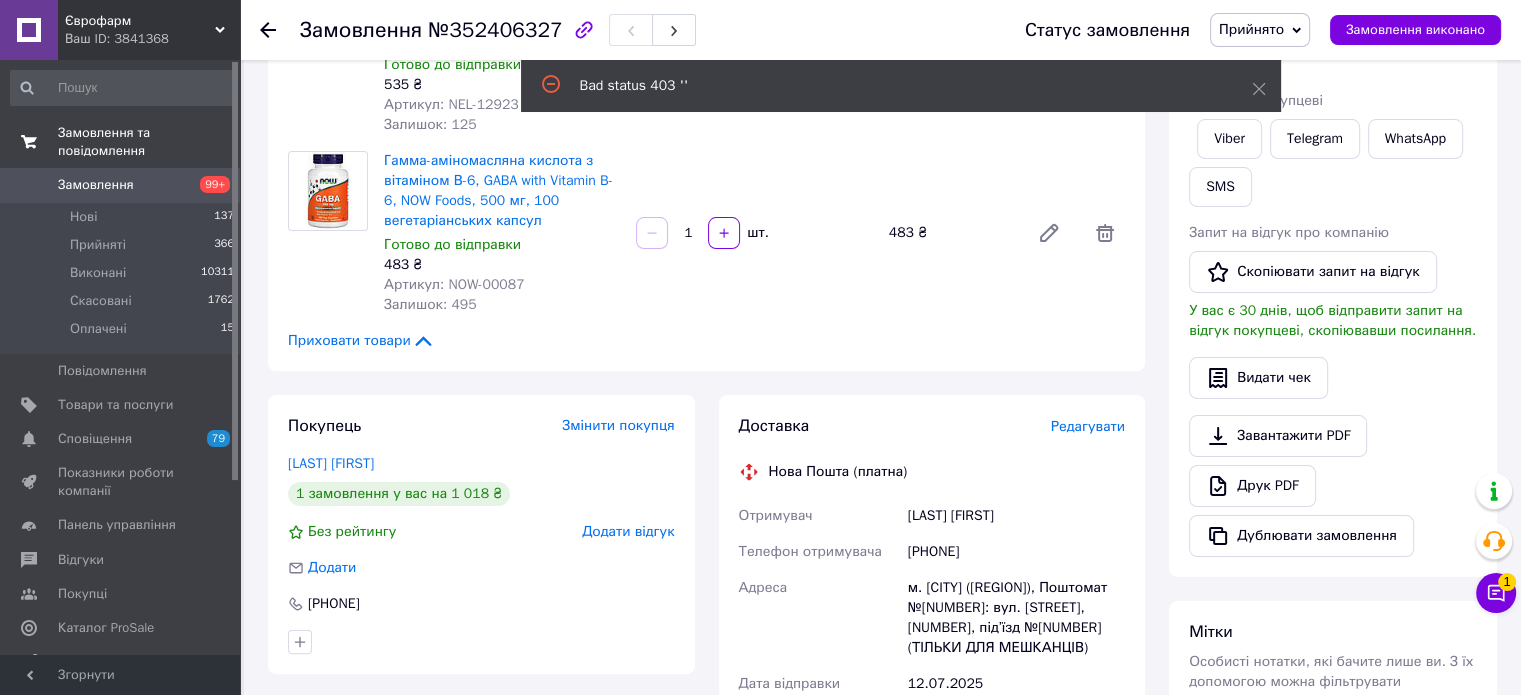 click on "Редагувати" at bounding box center [1088, 426] 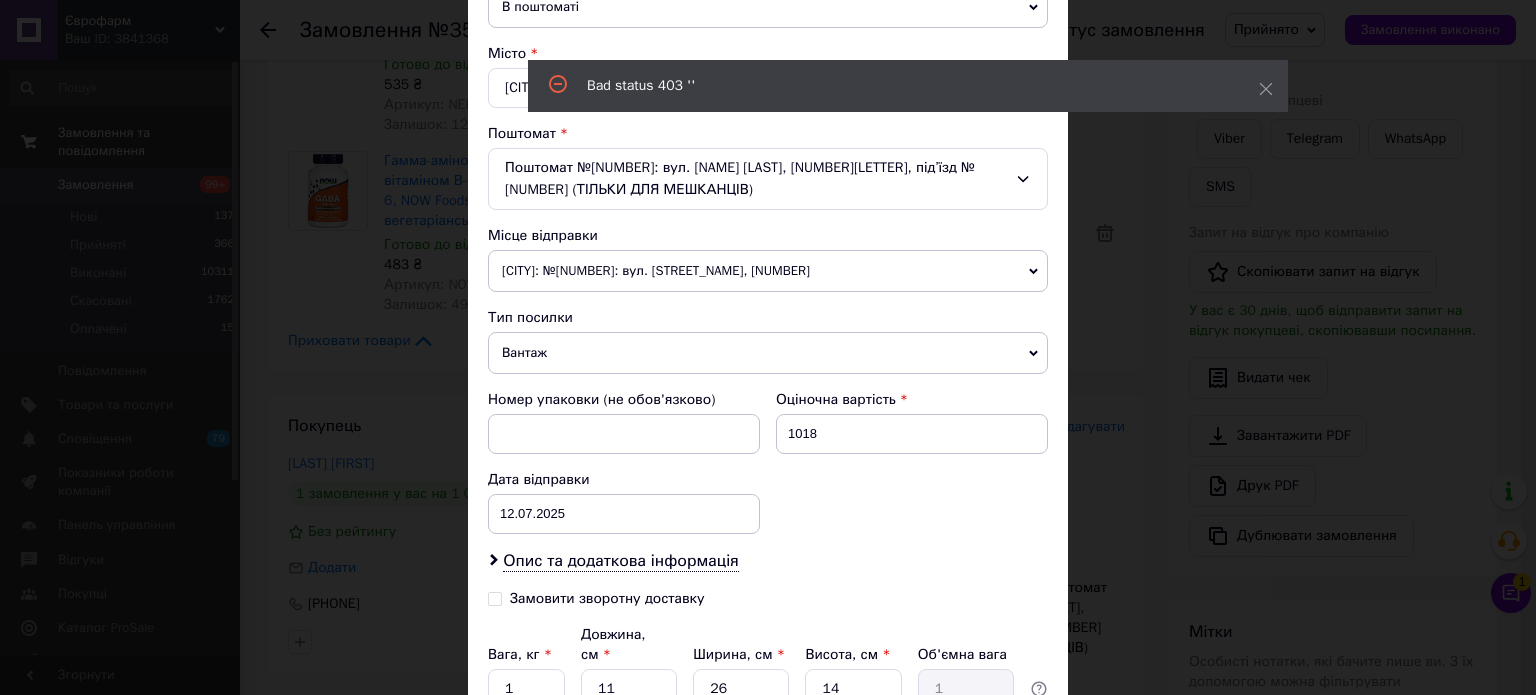 scroll, scrollTop: 263, scrollLeft: 0, axis: vertical 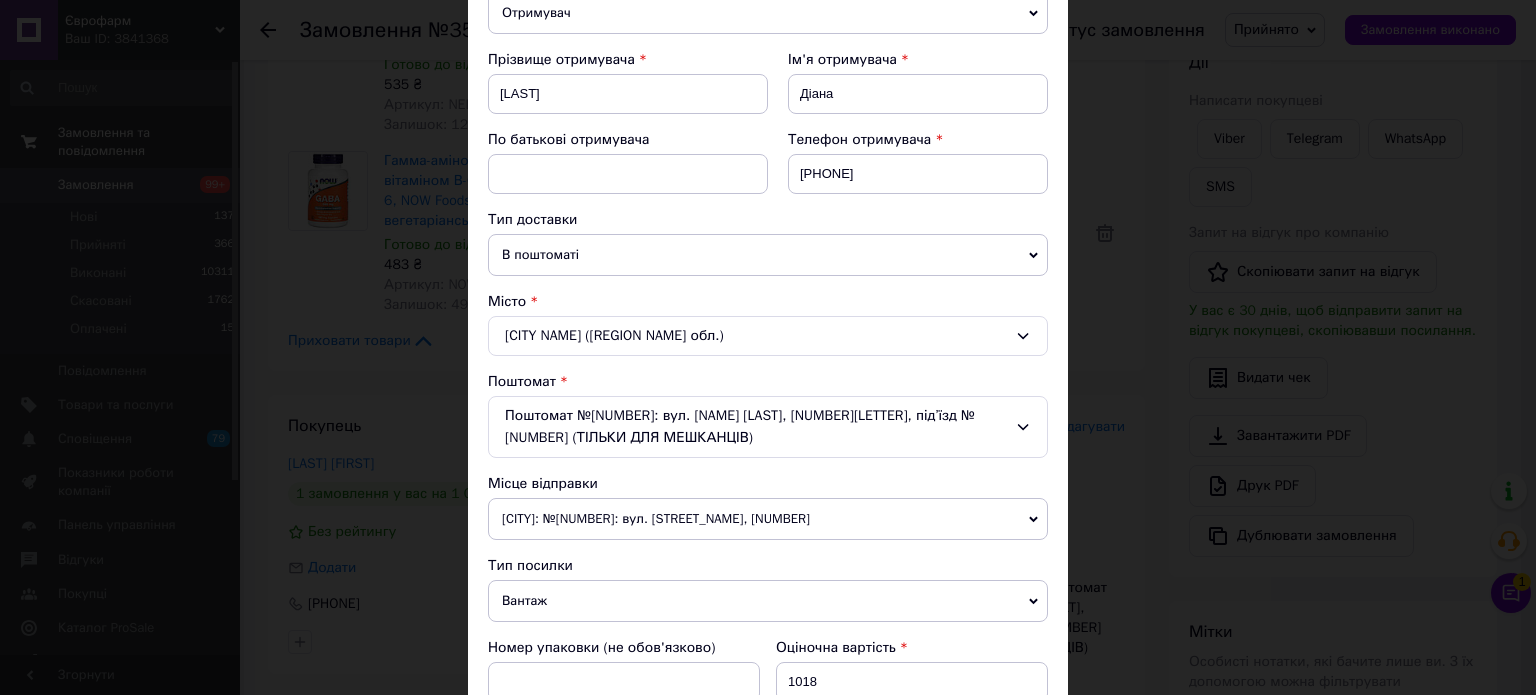click on "Івано-Франківськ: №1: вул. Максимовича, 8" at bounding box center (768, 519) 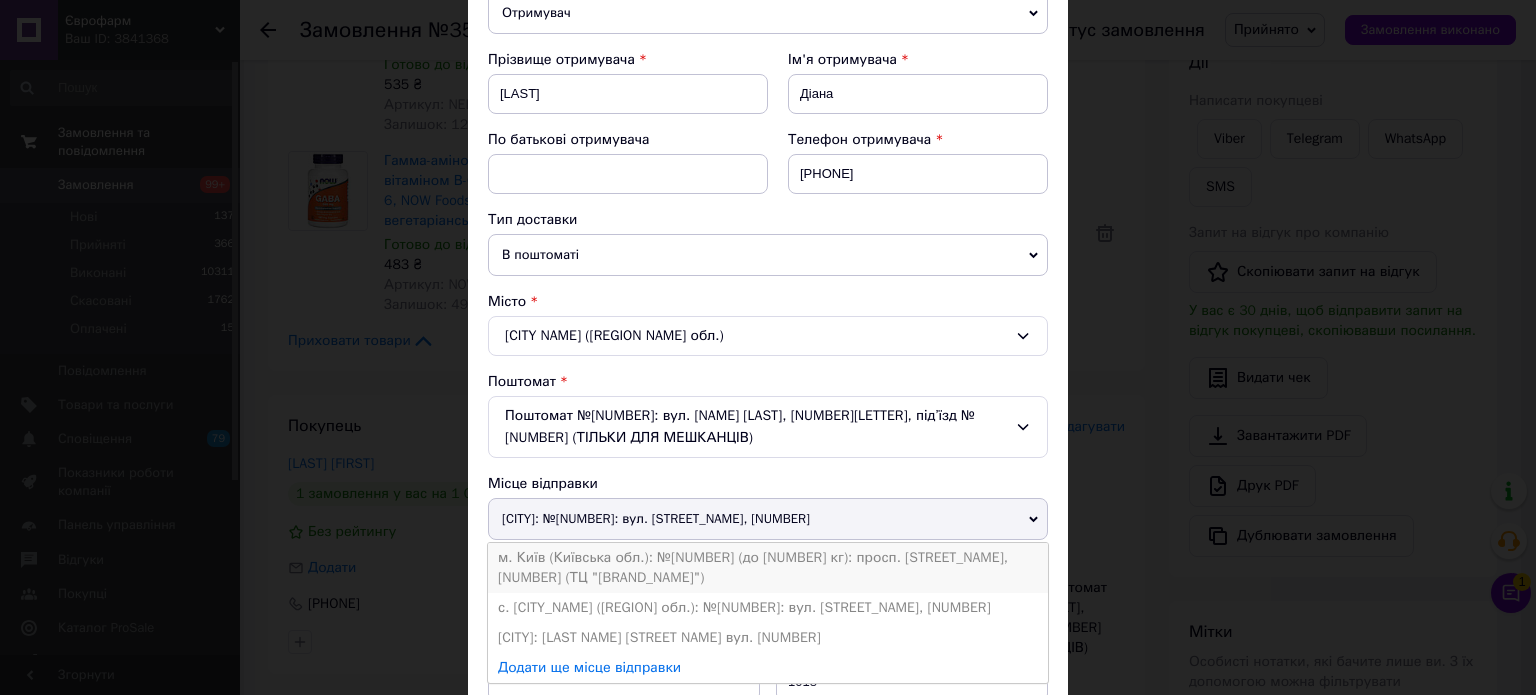 click on "м. Київ (Київська обл.): №195 (до 30 кг): просп. Степана Бандери, 23 (ТЦ «GORODOK GALLERY»)" at bounding box center (768, 568) 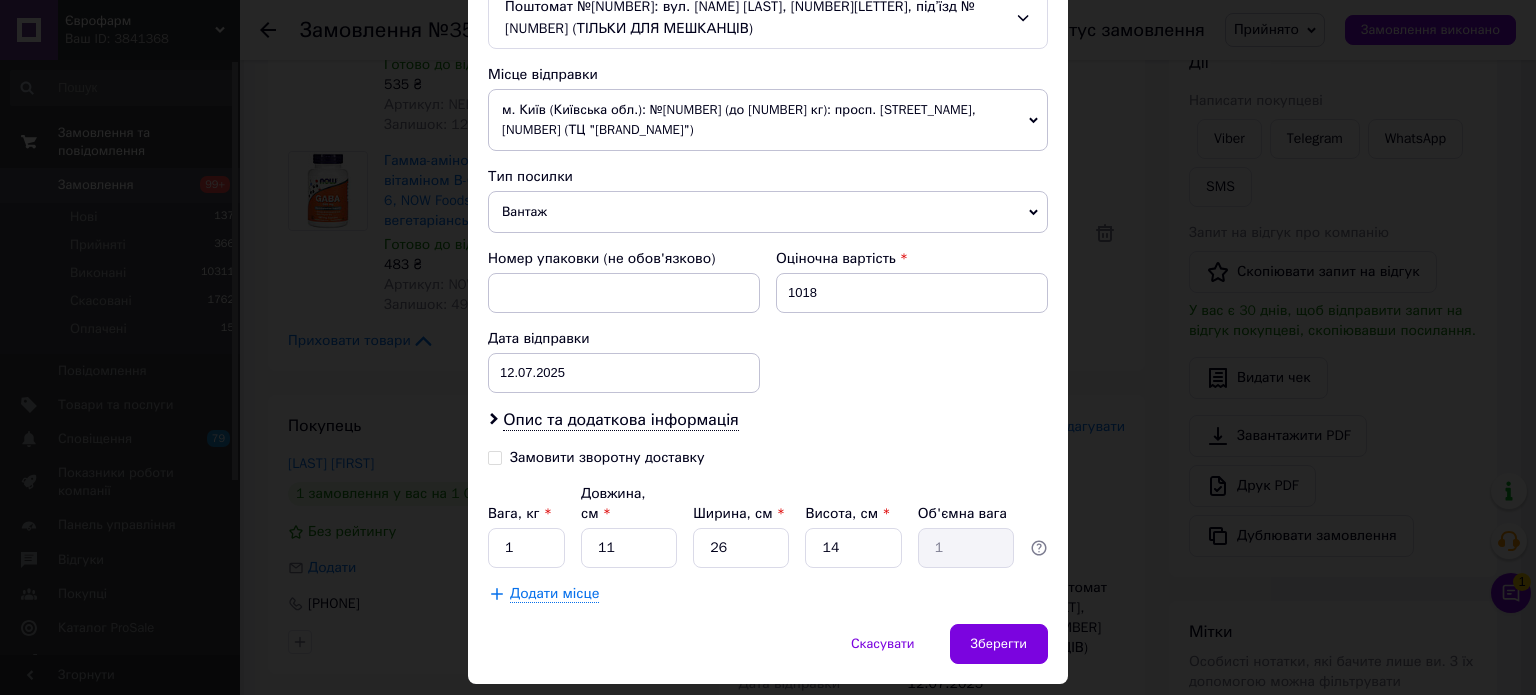 scroll, scrollTop: 683, scrollLeft: 0, axis: vertical 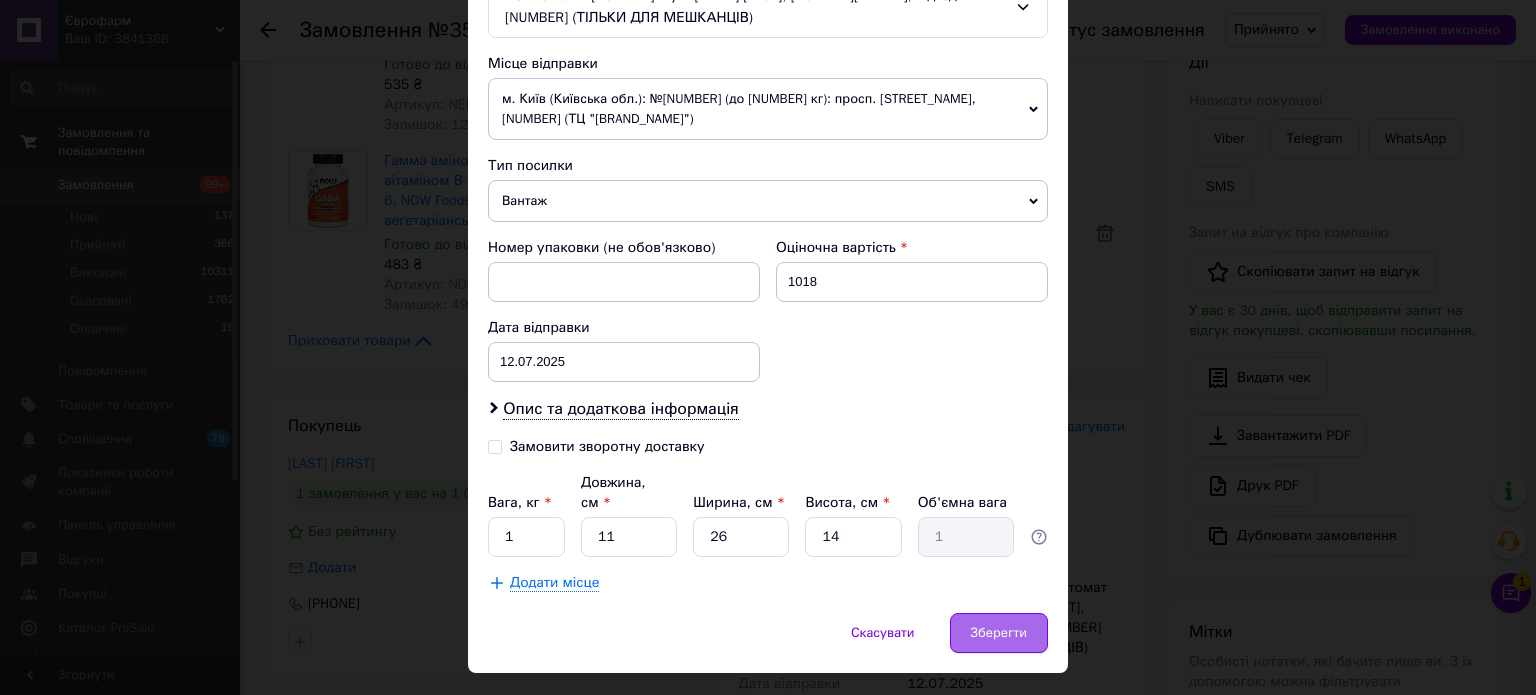 click on "Зберегти" at bounding box center (999, 633) 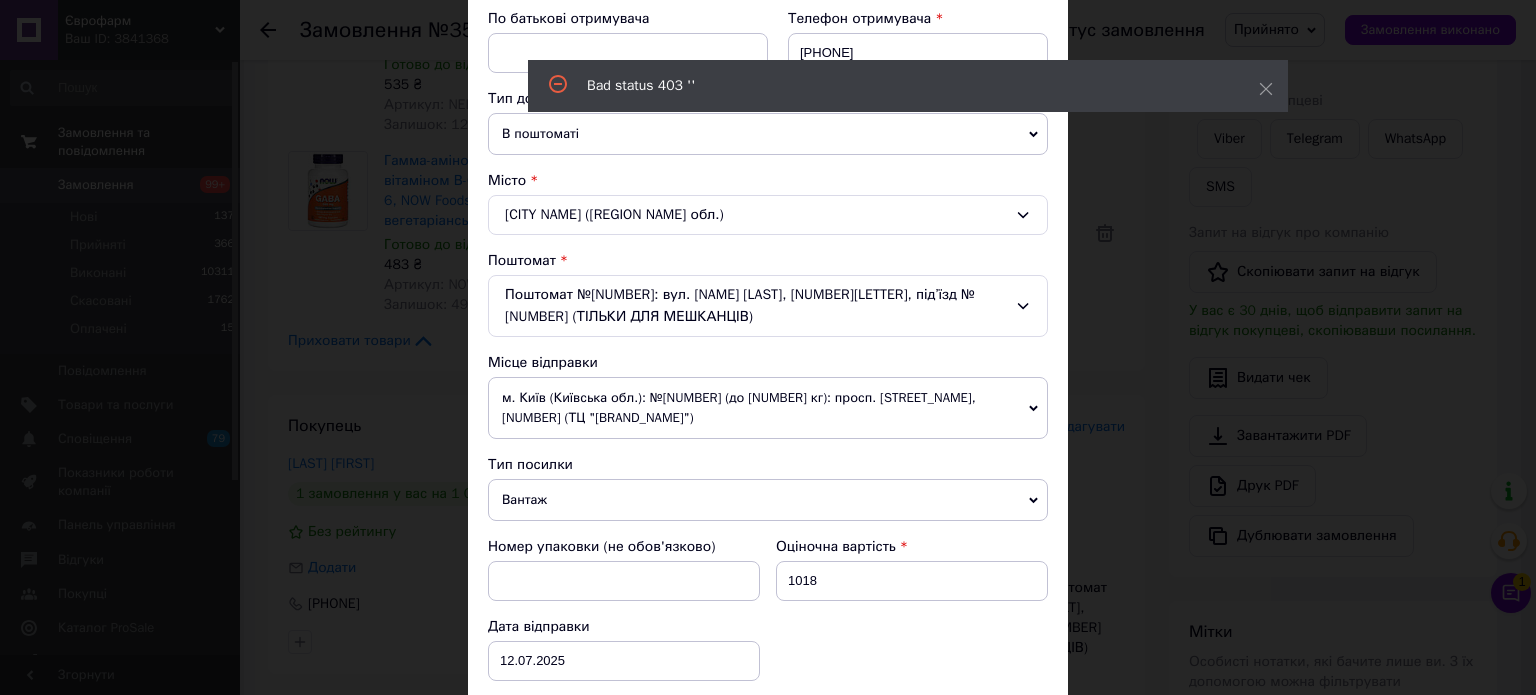 scroll, scrollTop: 383, scrollLeft: 0, axis: vertical 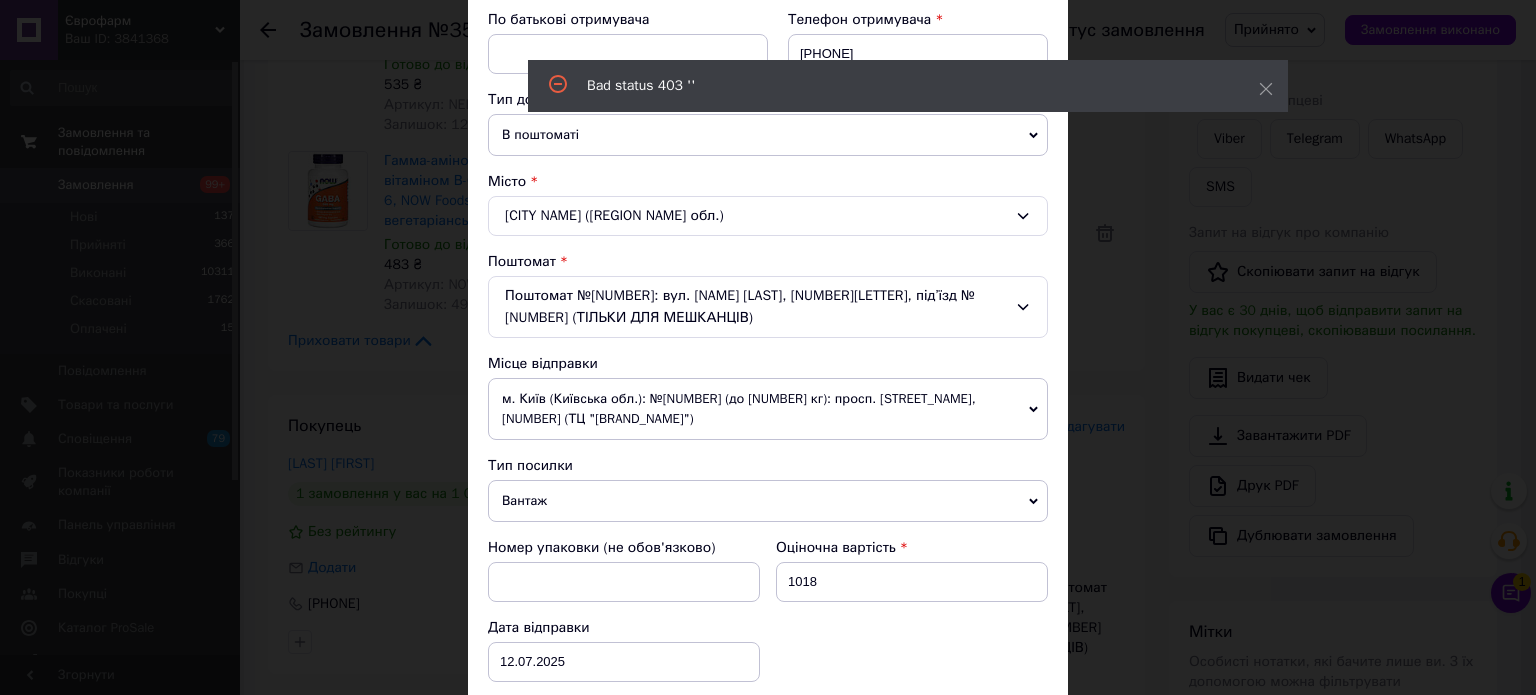click on "Поштомат №7312: вул. Макіївська, 8, під’їзд №1 (ТІЛЬКИ ДЛЯ МЕШКАНЦІВ)" at bounding box center [768, 307] 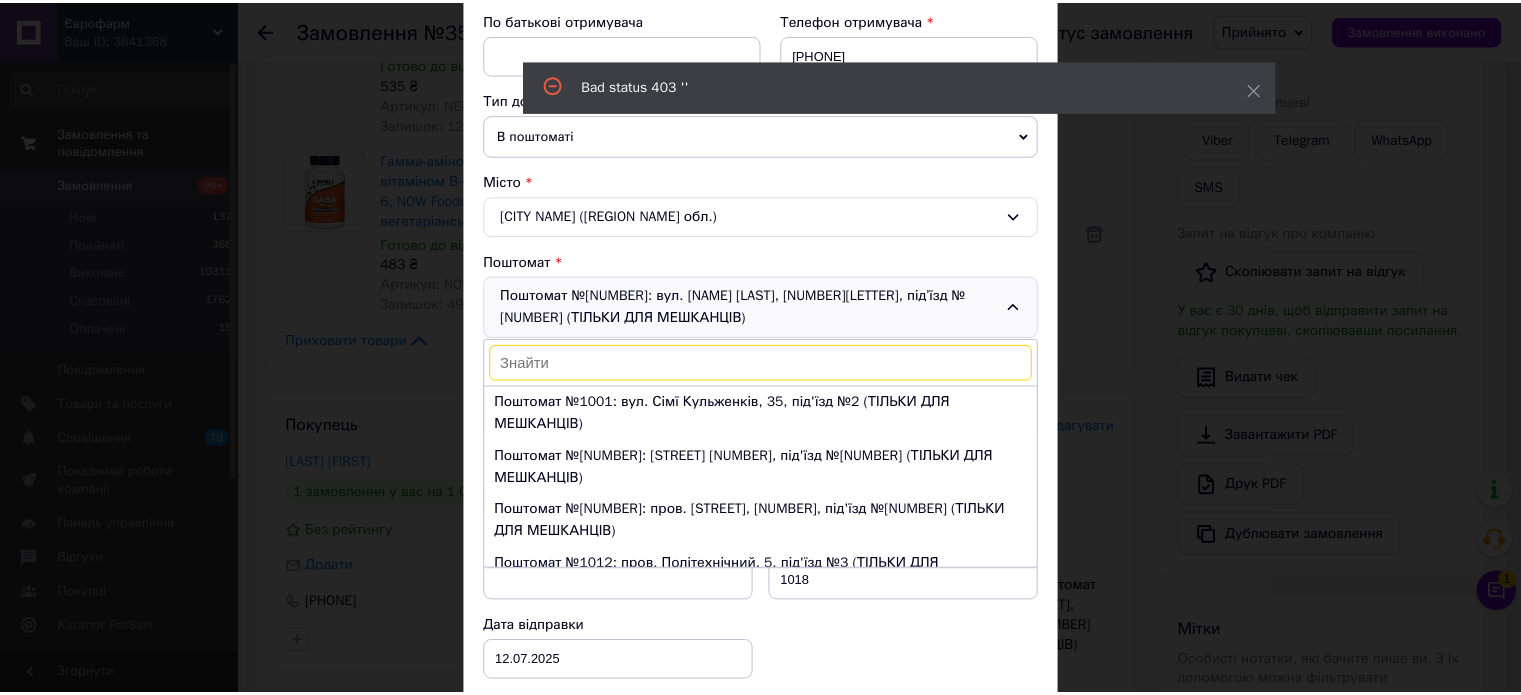 scroll, scrollTop: 37832, scrollLeft: 0, axis: vertical 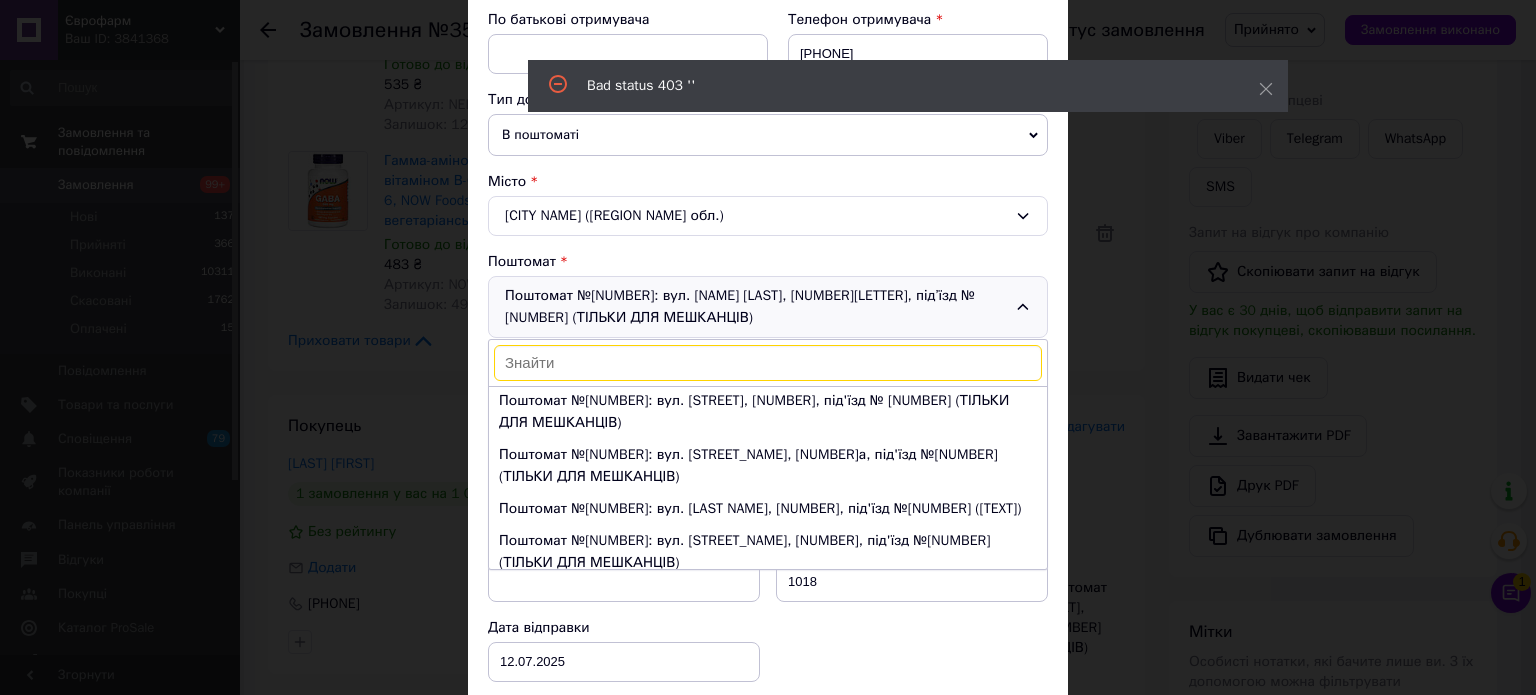 click on "× Редагування доставки Спосіб доставки Нова Пошта (платна) Платник Отримувач Відправник Прізвище отримувача Воропаєва Ім'я отримувача Діана По батькові отримувача Телефон отримувача +380636350862 Тип доставки В поштоматі У відділенні Кур'єром Місто м. Київ (Київська обл.) Поштомат Поштомат №7312: вул. Макіївська, 8, під’їзд №1 (ТІЛЬКИ ДЛЯ МЕШКАНЦІВ) Поштомат №1001: вул. Сімї Кульженків, 35, під'їзд №2 (ТІЛЬКИ ДЛЯ МЕШКАНЦІВ) Поштомат №1010: пров. Політехнічний, 5, під'їзд №1 (ТІЛЬКИ ДЛЯ МЕШКАНЦІВ) Поштомат №1011: пров. Політехнічний, 5, під'їзд №2 (ТІЛЬКИ ДЛЯ МЕШКАНЦІВ) Вантаж" at bounding box center (768, 347) 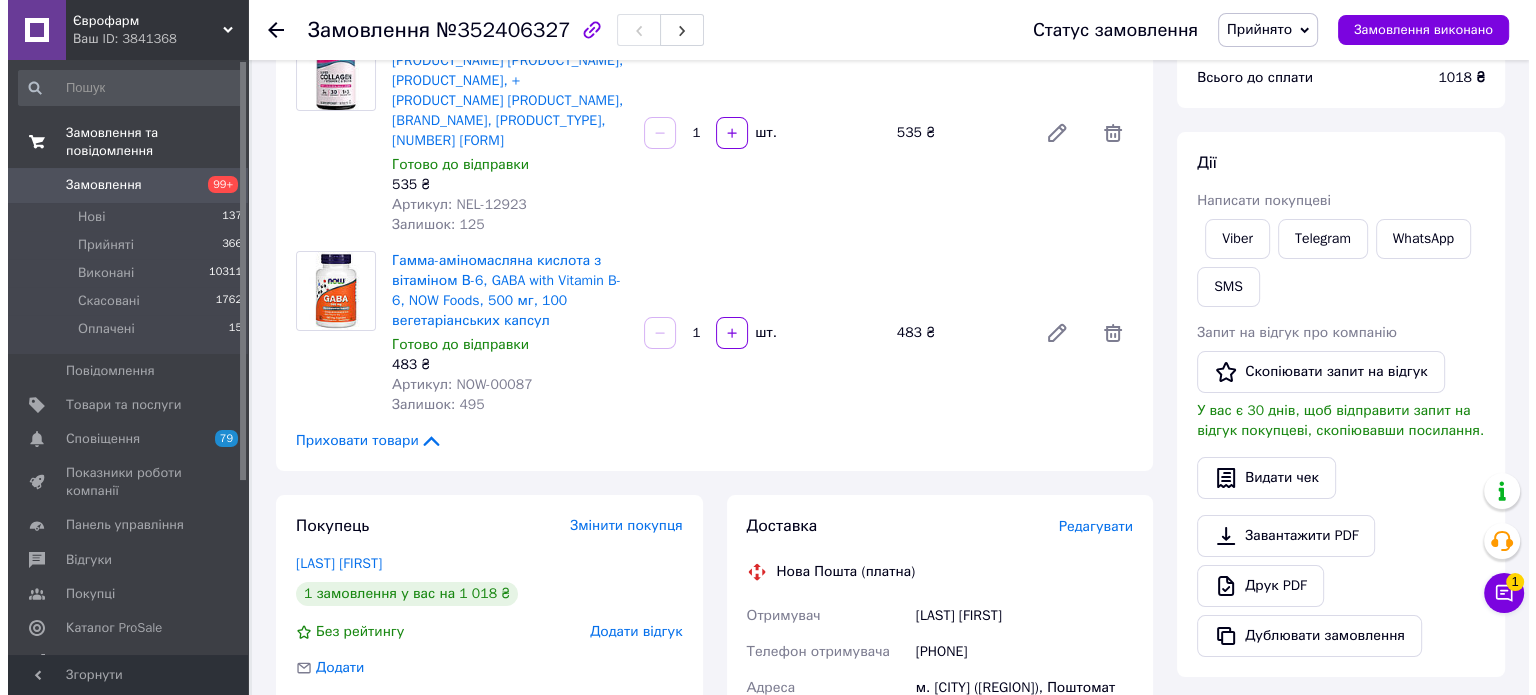 scroll, scrollTop: 400, scrollLeft: 0, axis: vertical 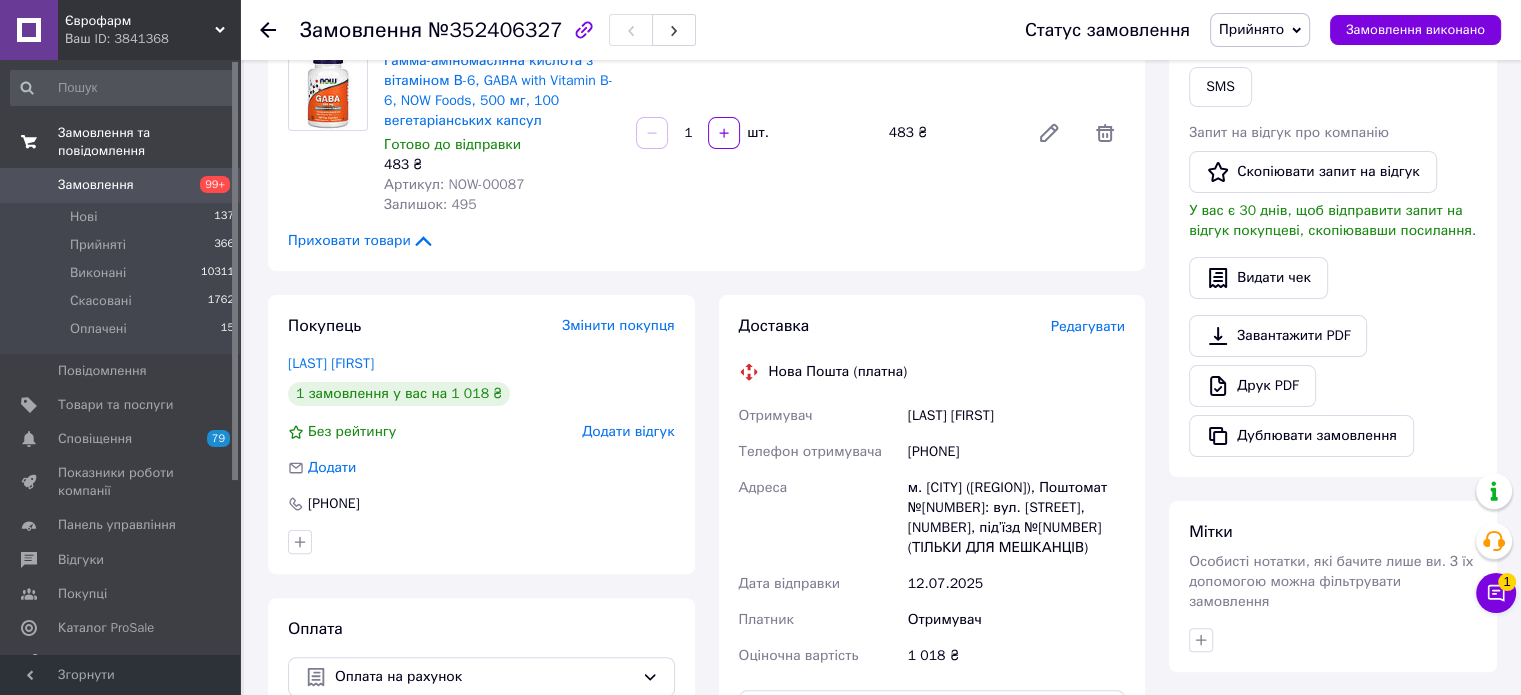 click on "Редагувати" at bounding box center [1088, 326] 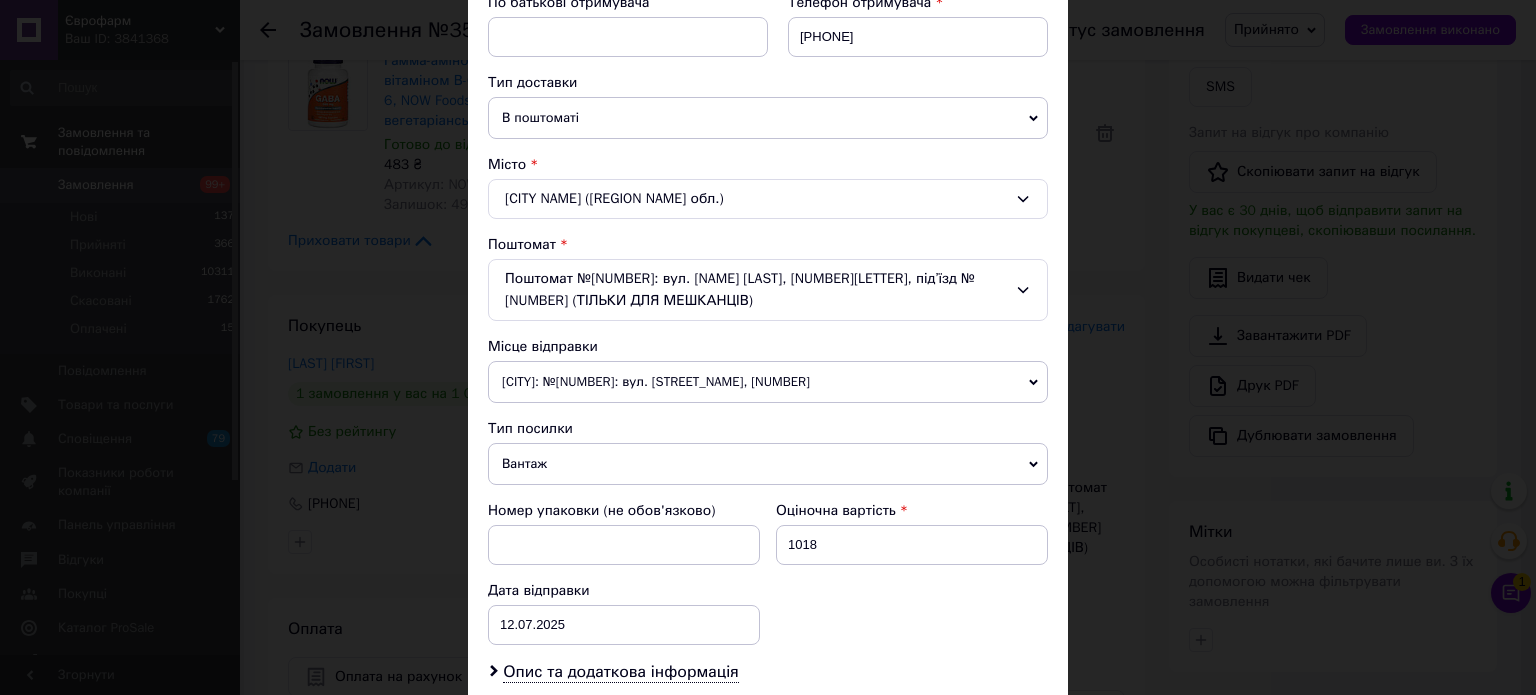 scroll, scrollTop: 500, scrollLeft: 0, axis: vertical 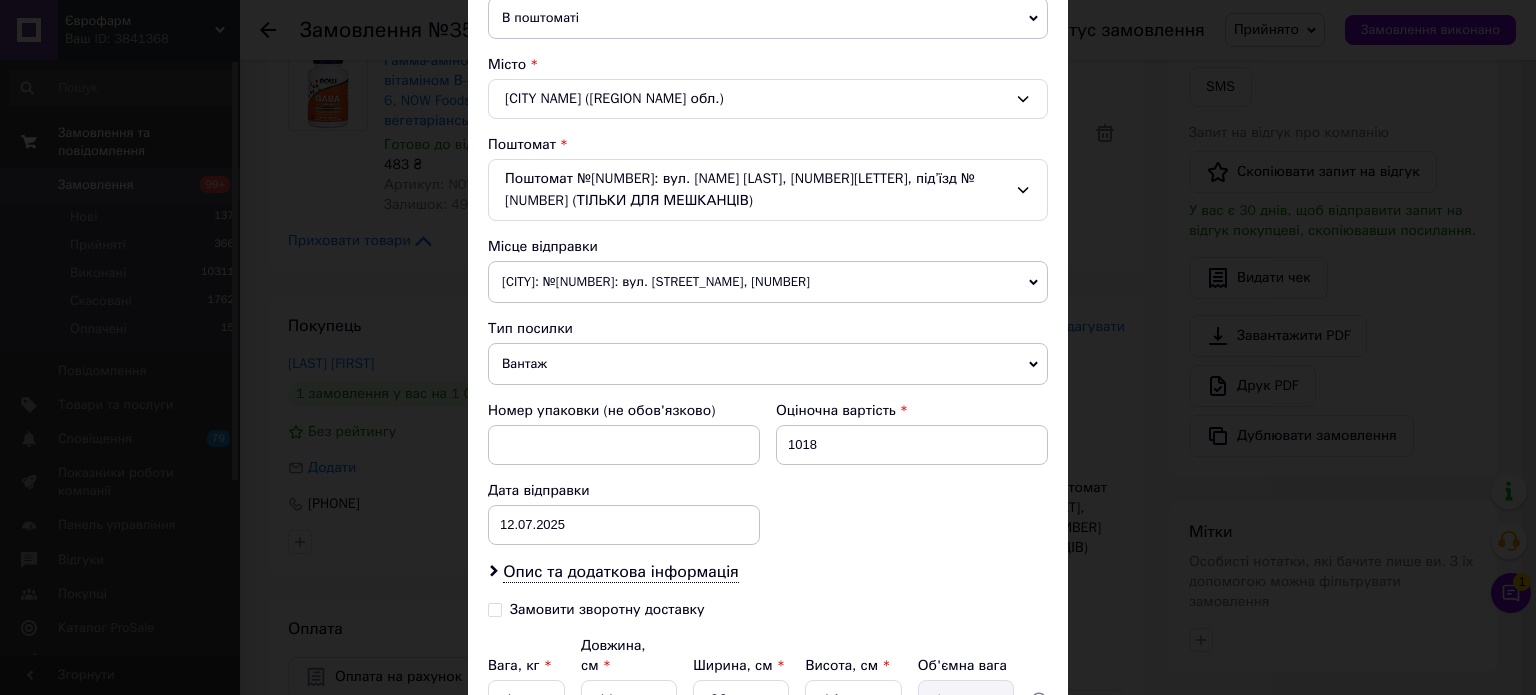 click on "Івано-Франківськ: №1: вул. Максимовича, 8" at bounding box center [768, 282] 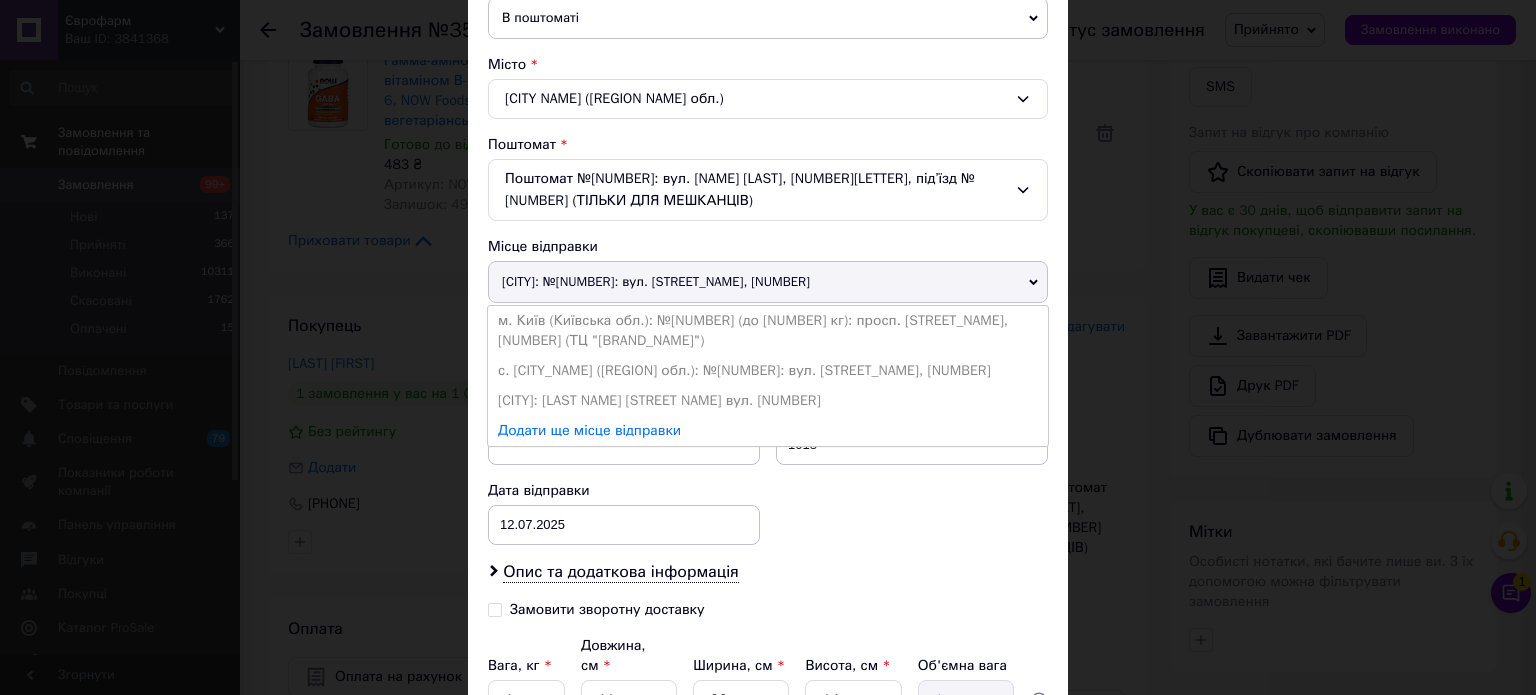 click on "м. Київ (Київська обл.): №195 (до 30 кг): просп. Степана Бандери, 23 (ТЦ «GORODOK GALLERY»)" at bounding box center [768, 331] 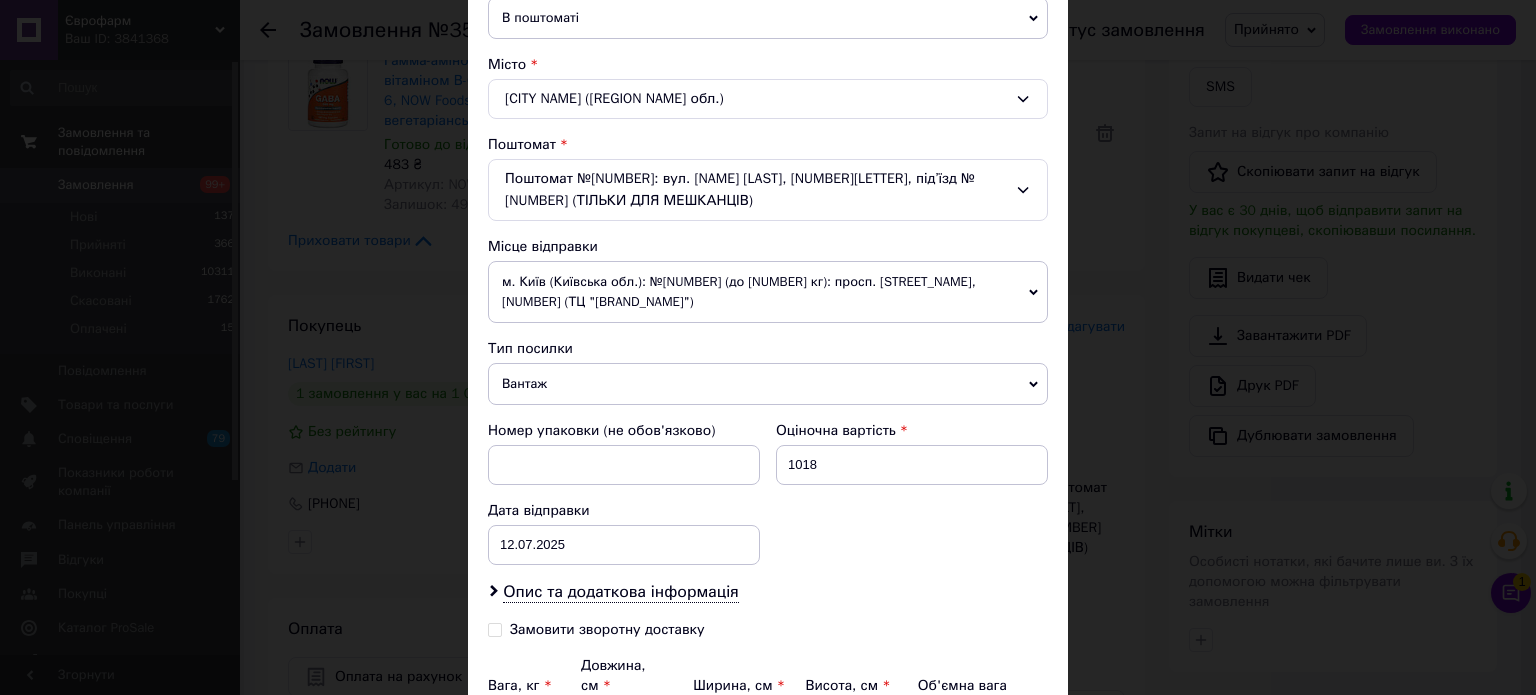 click on "Вантаж" at bounding box center (768, 384) 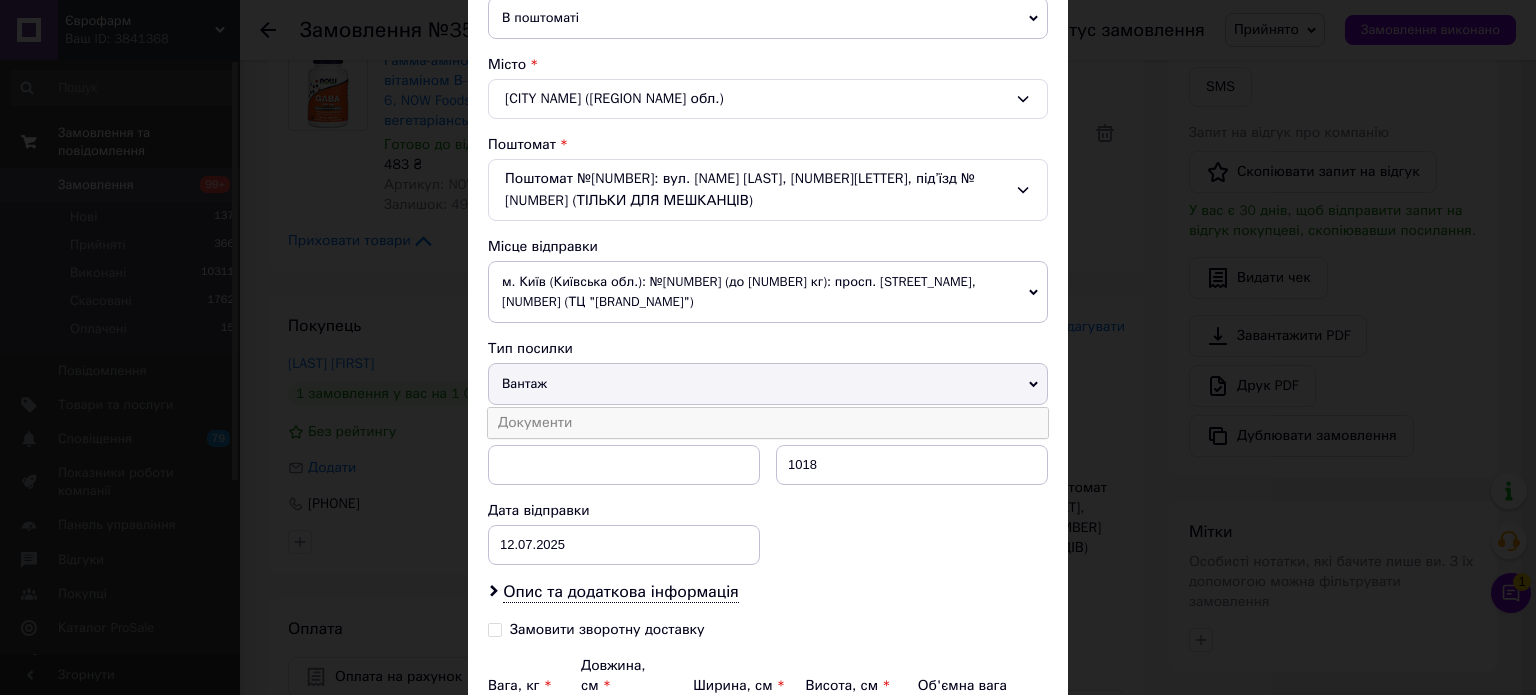 click on "Документи" at bounding box center [768, 423] 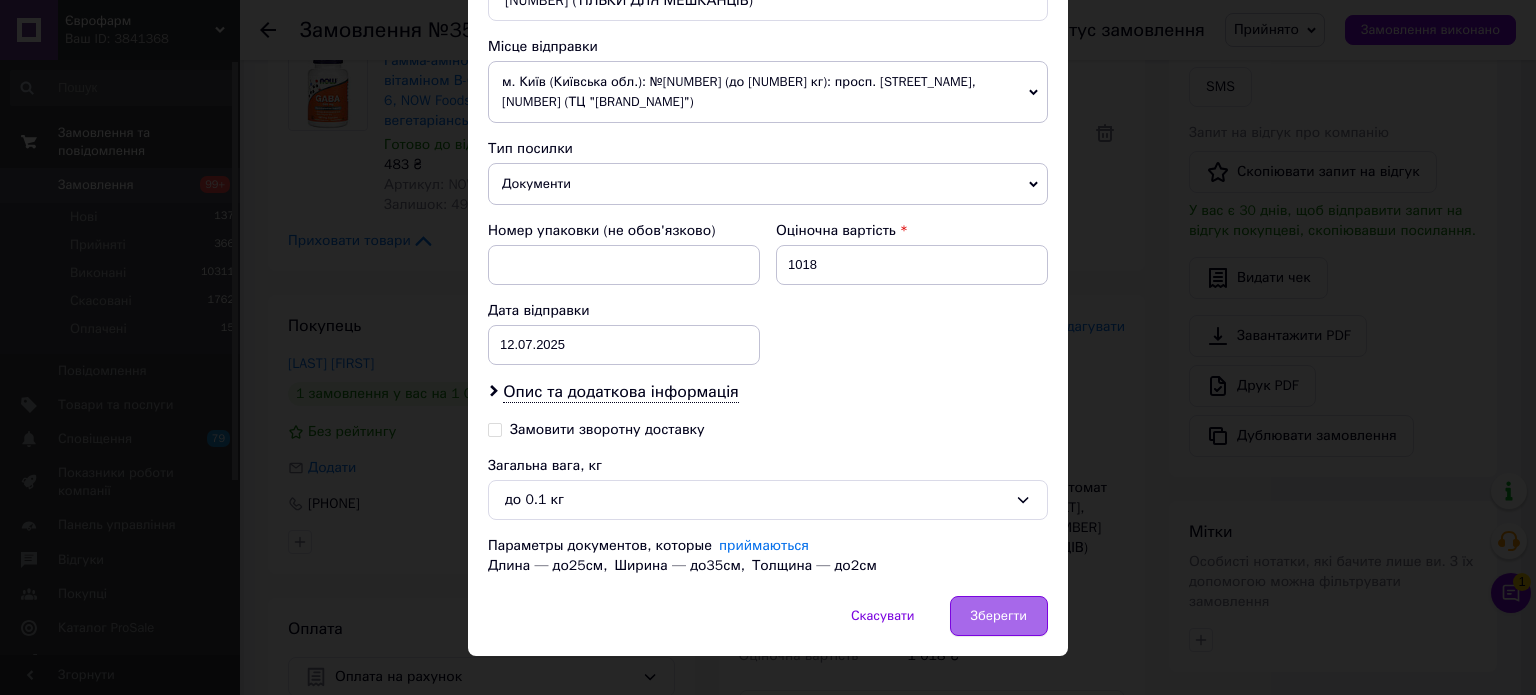 scroll, scrollTop: 703, scrollLeft: 0, axis: vertical 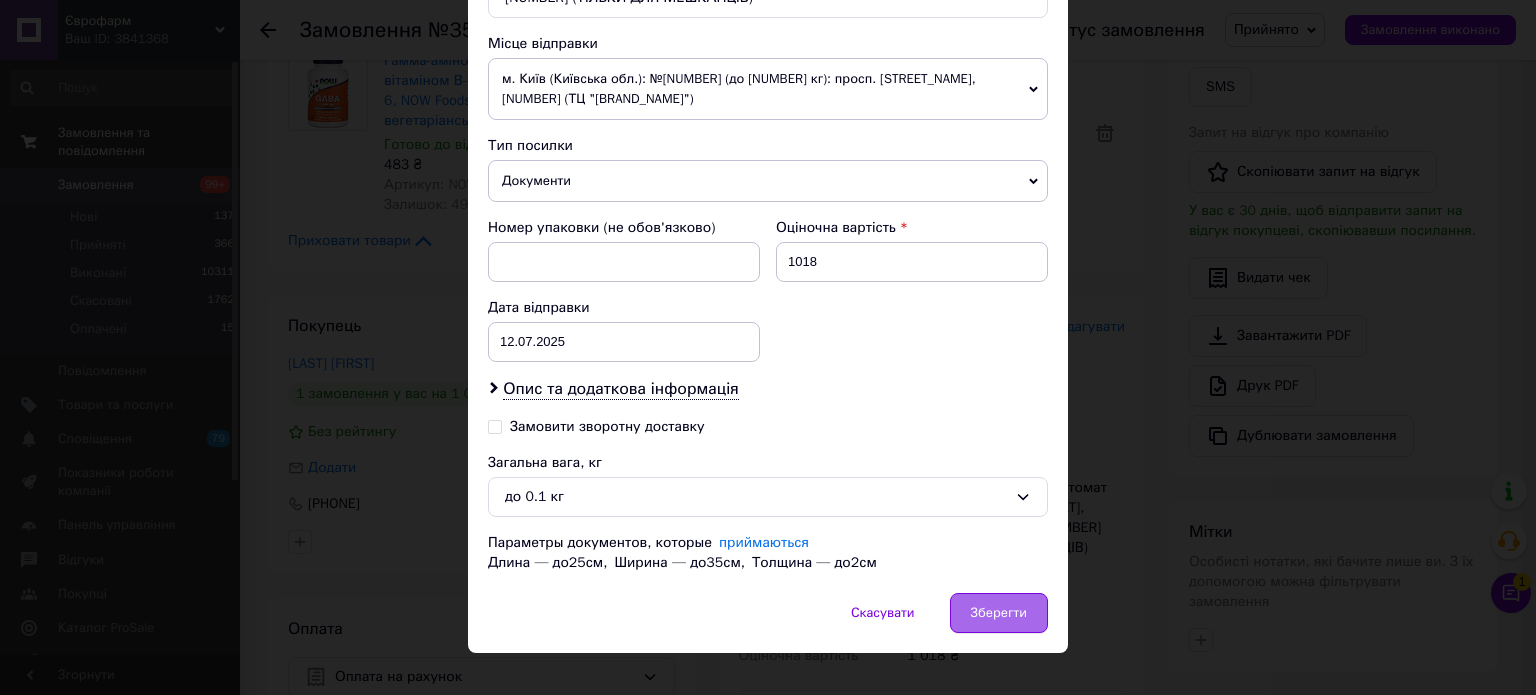 click on "Зберегти" at bounding box center [999, 613] 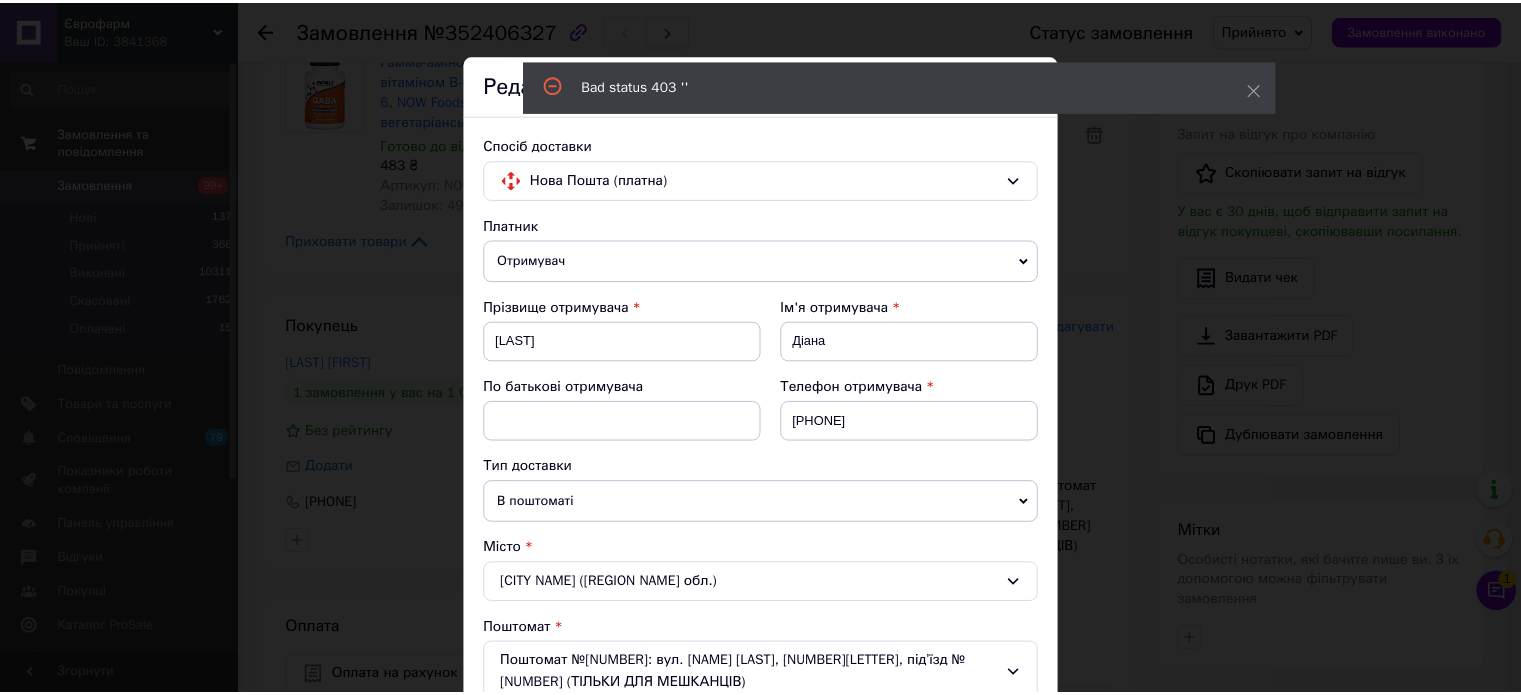 scroll, scrollTop: 3, scrollLeft: 0, axis: vertical 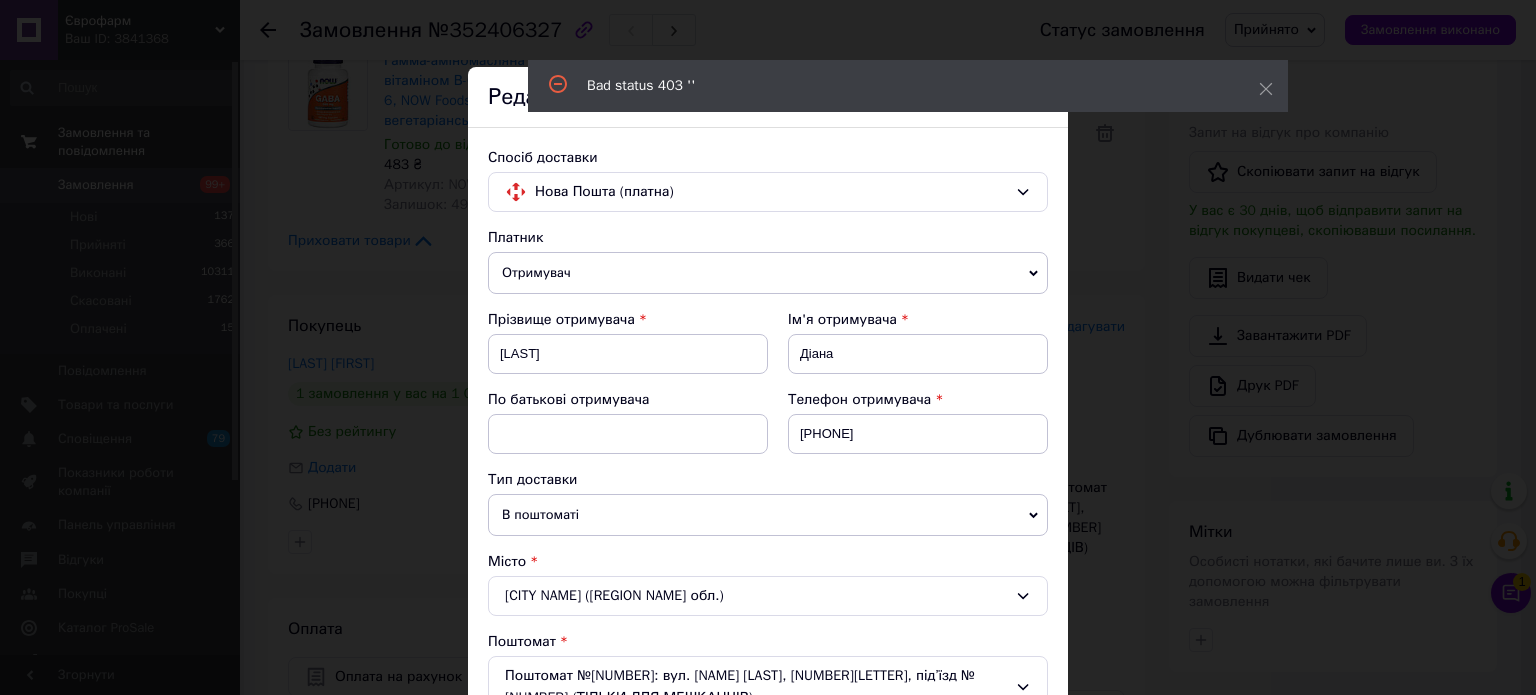 click on "× Редагування доставки Спосіб доставки Нова Пошта (платна) Платник Отримувач Відправник Прізвище отримувача Воропаєва Ім'я отримувача Діана По батькові отримувача Телефон отримувача +380636350862 Тип доставки В поштоматі У відділенні Кур'єром Місто м. Київ (Київська обл.) Поштомат Поштомат №7312: вул. Макіївська, 8, під’їзд №1 (ТІЛЬКИ ДЛЯ МЕШКАНЦІВ) Місце відправки м. Київ (Київська обл.): №195 (до 30 кг): просп. Степана Бандери, 23 (ТЦ «GORODOK GALLERY») Івано-Франківськ: №1: вул. Максимовича, 8 с. Дачне (Одеська обл.): №1: вул. Преображенська, 99 Додати ще місце відправки Документи <" at bounding box center [768, 347] 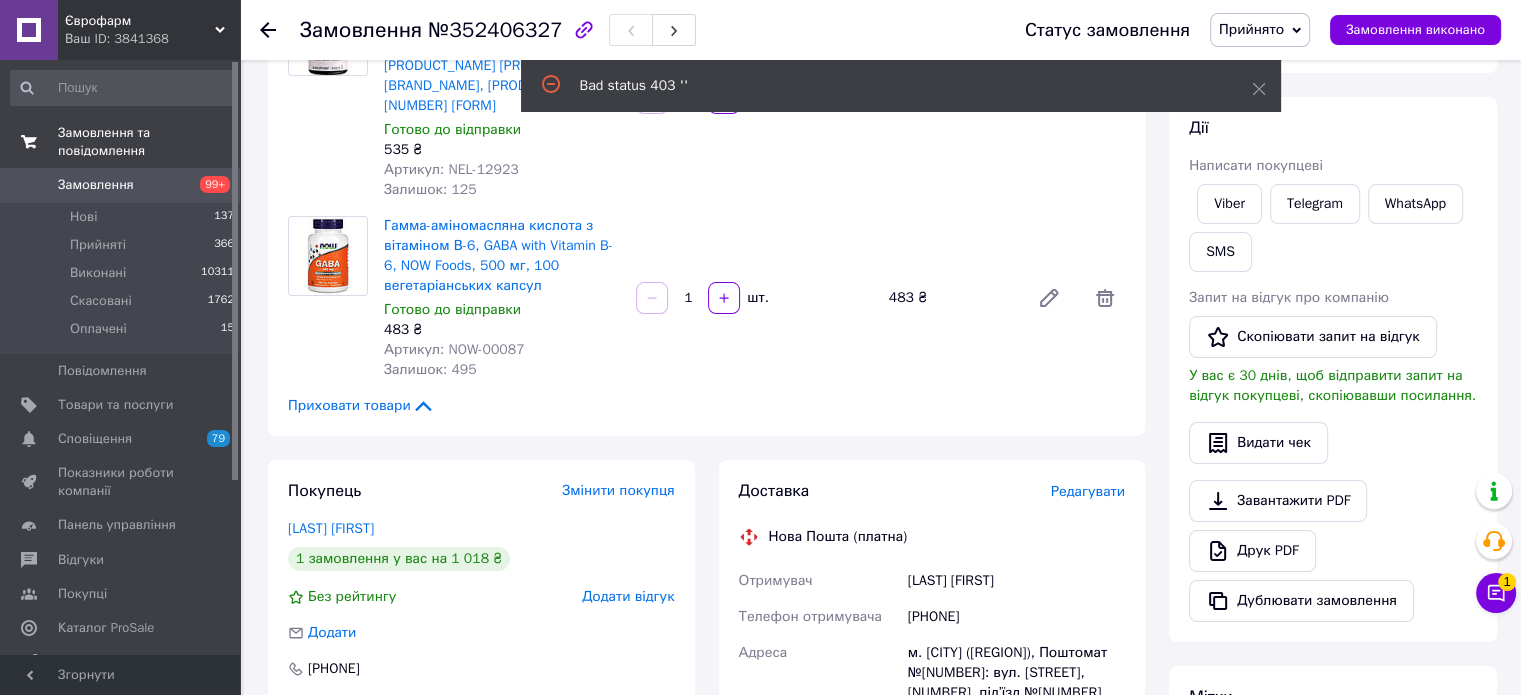 scroll, scrollTop: 200, scrollLeft: 0, axis: vertical 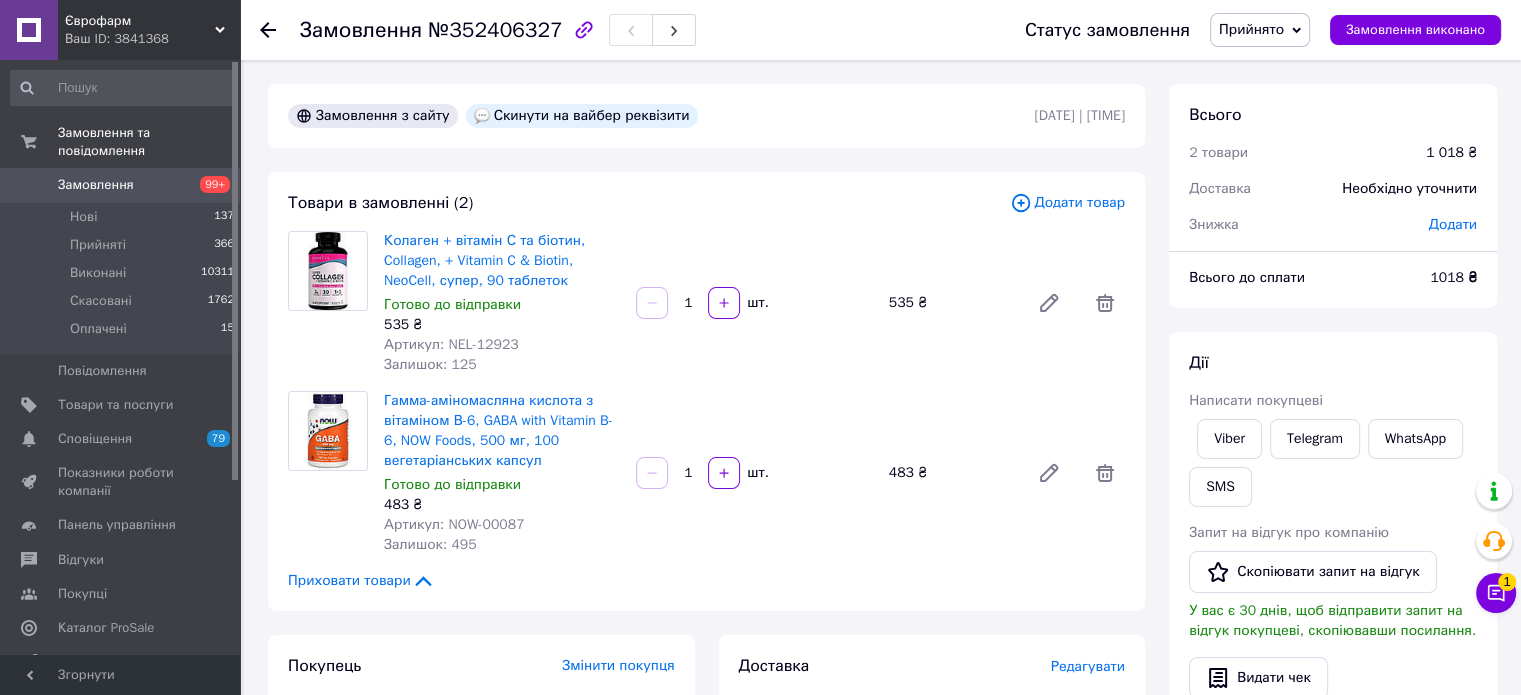 click 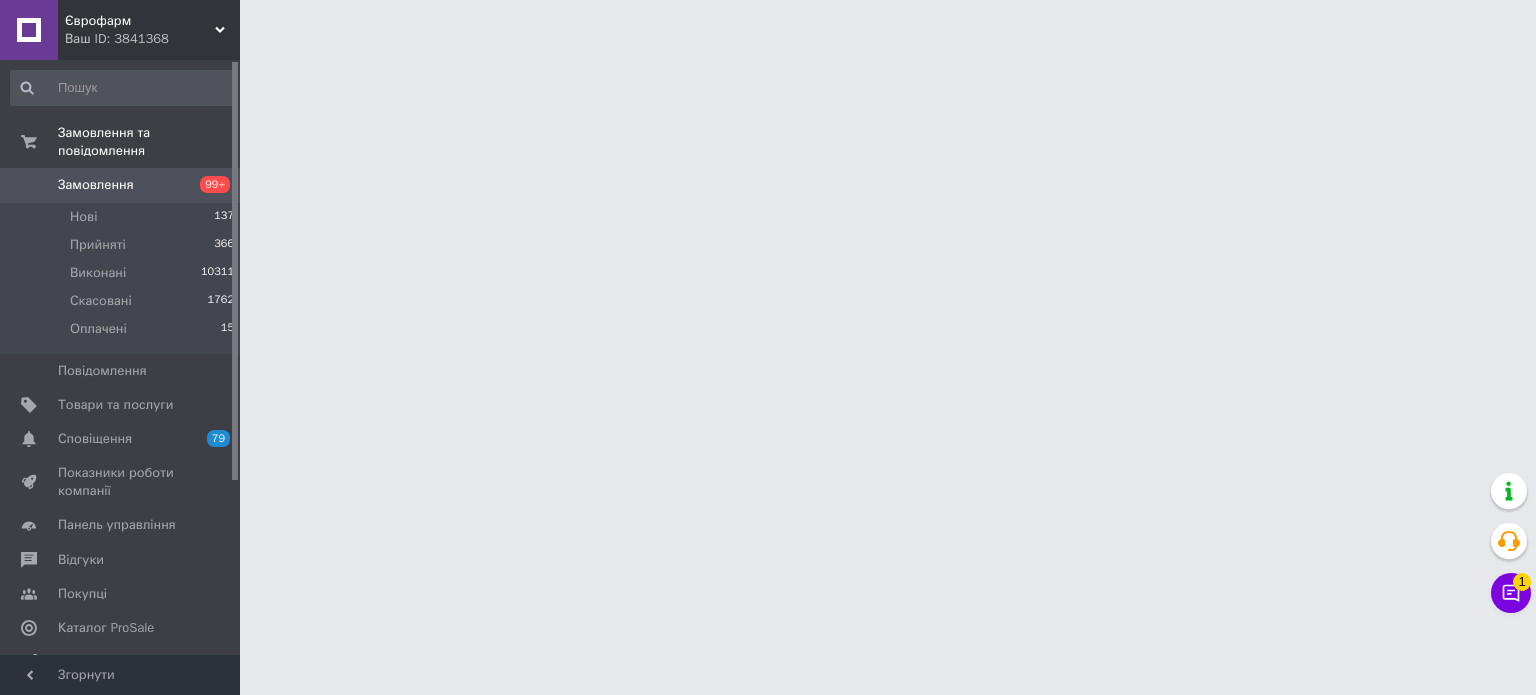 click at bounding box center [768, 25] 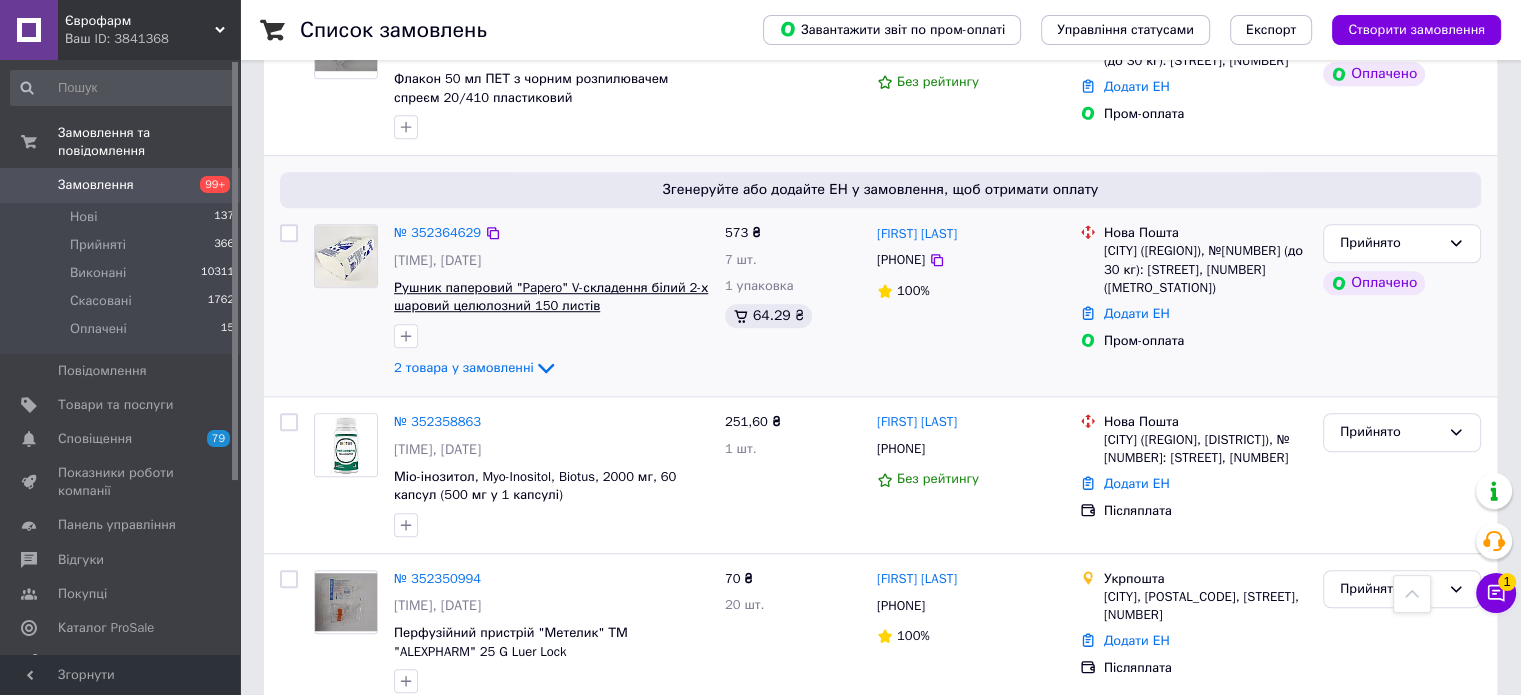 scroll, scrollTop: 1600, scrollLeft: 0, axis: vertical 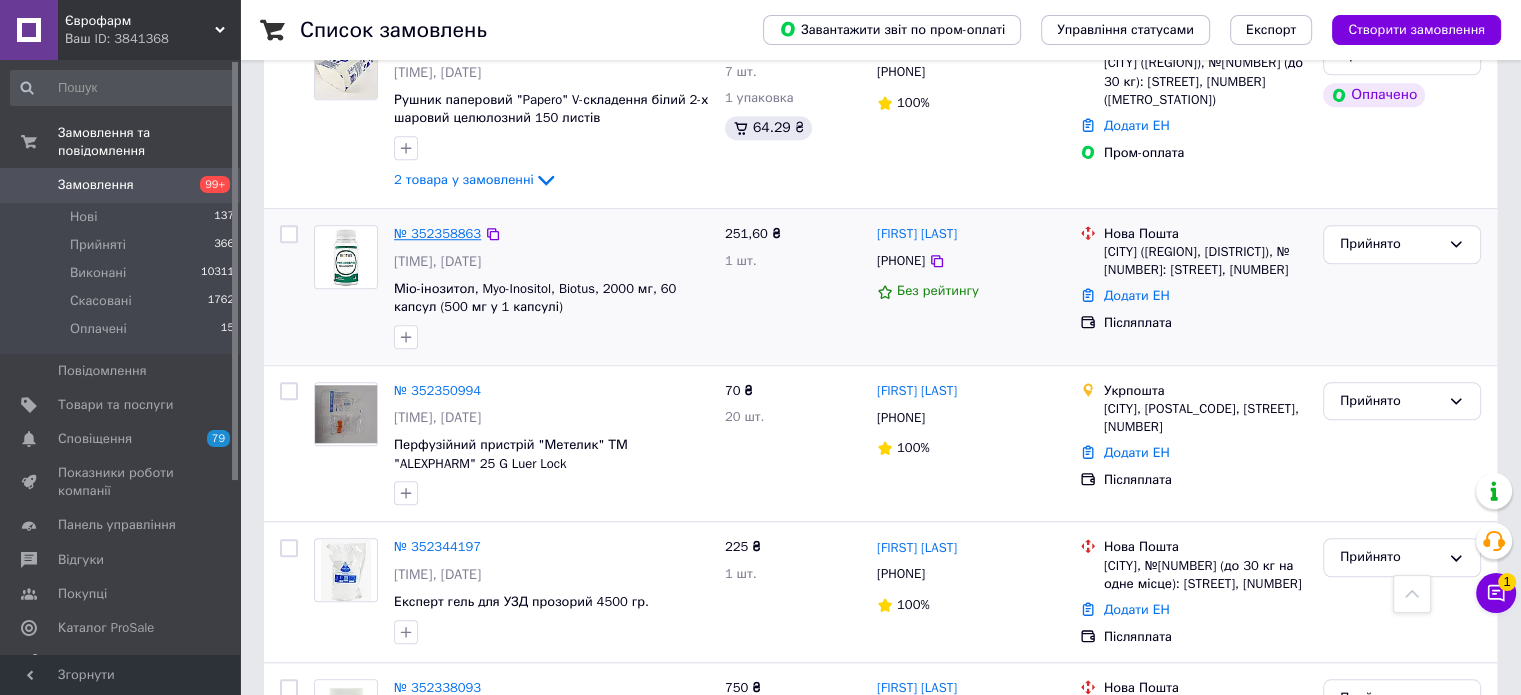 click on "№ 352358863" at bounding box center (437, 233) 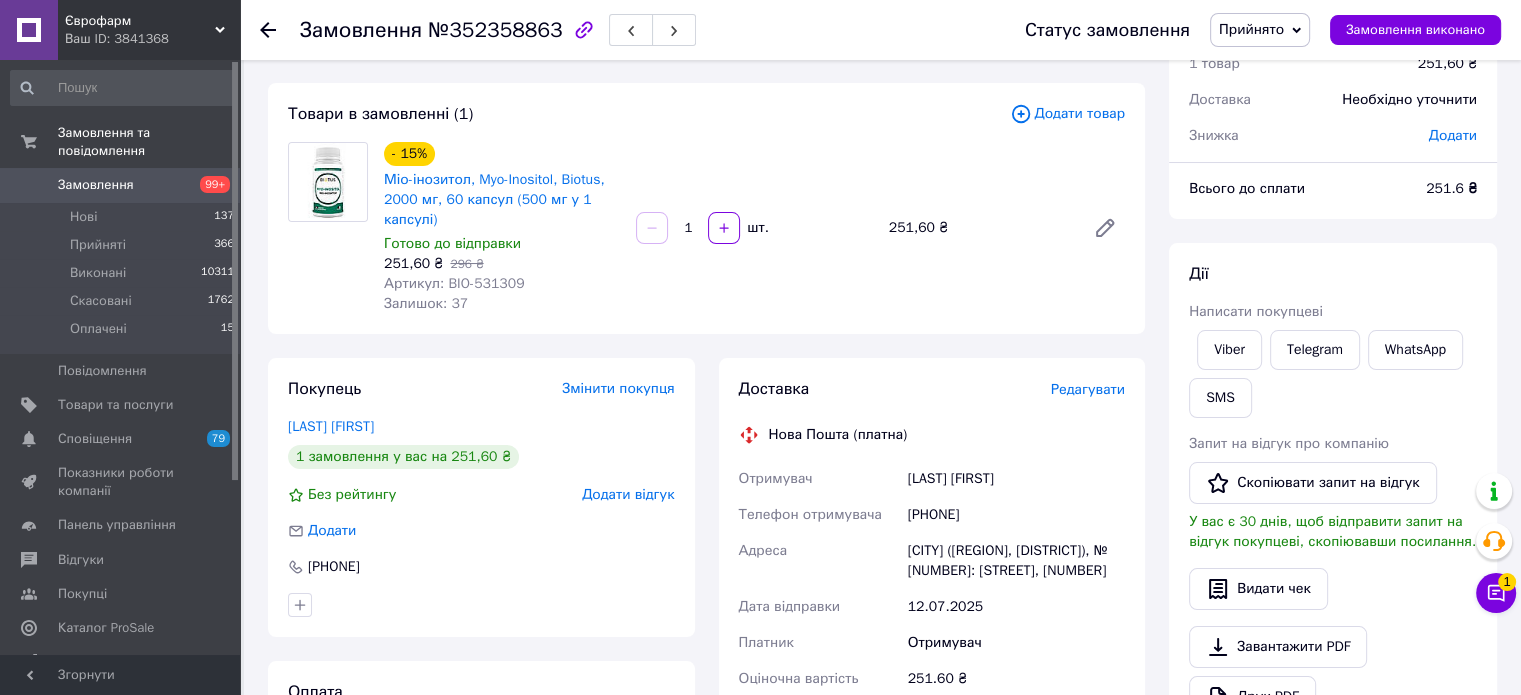 scroll, scrollTop: 0, scrollLeft: 0, axis: both 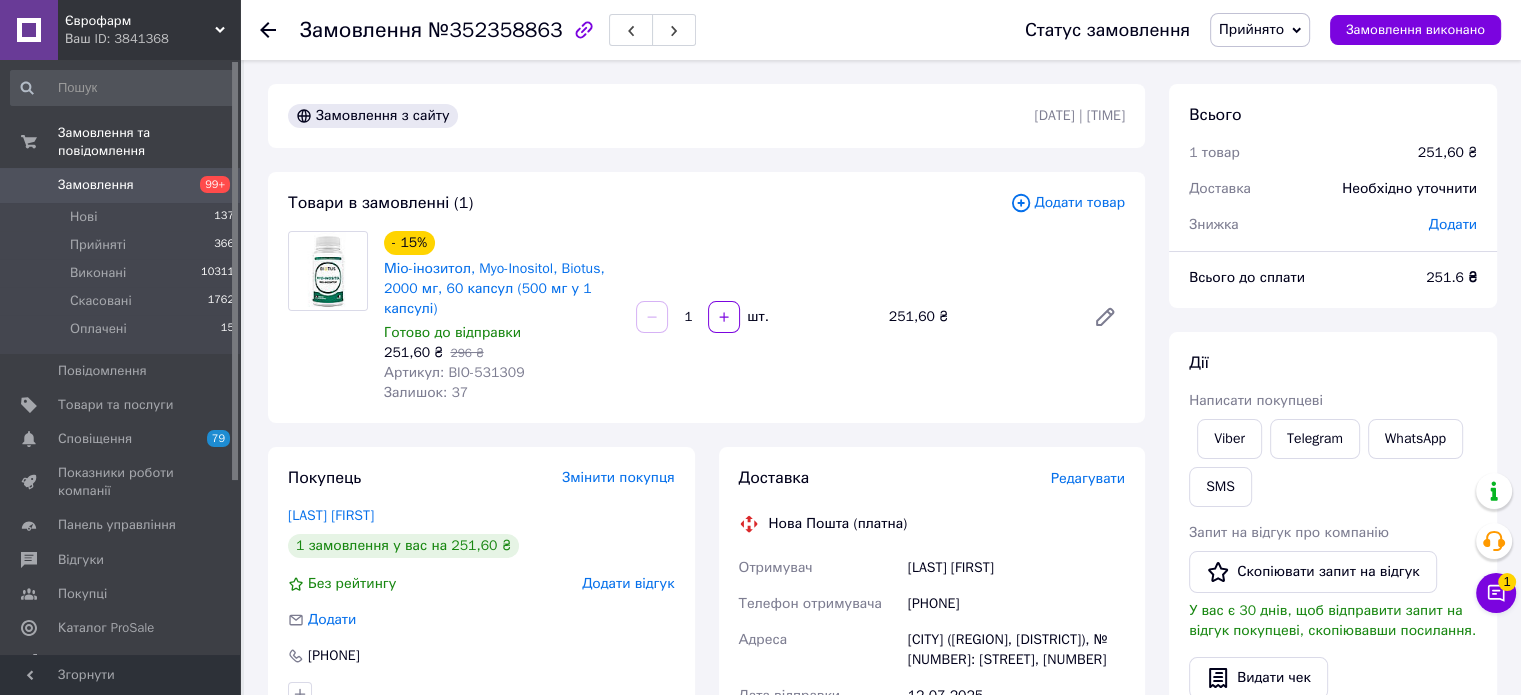 click on "Додати товар" at bounding box center (1067, 203) 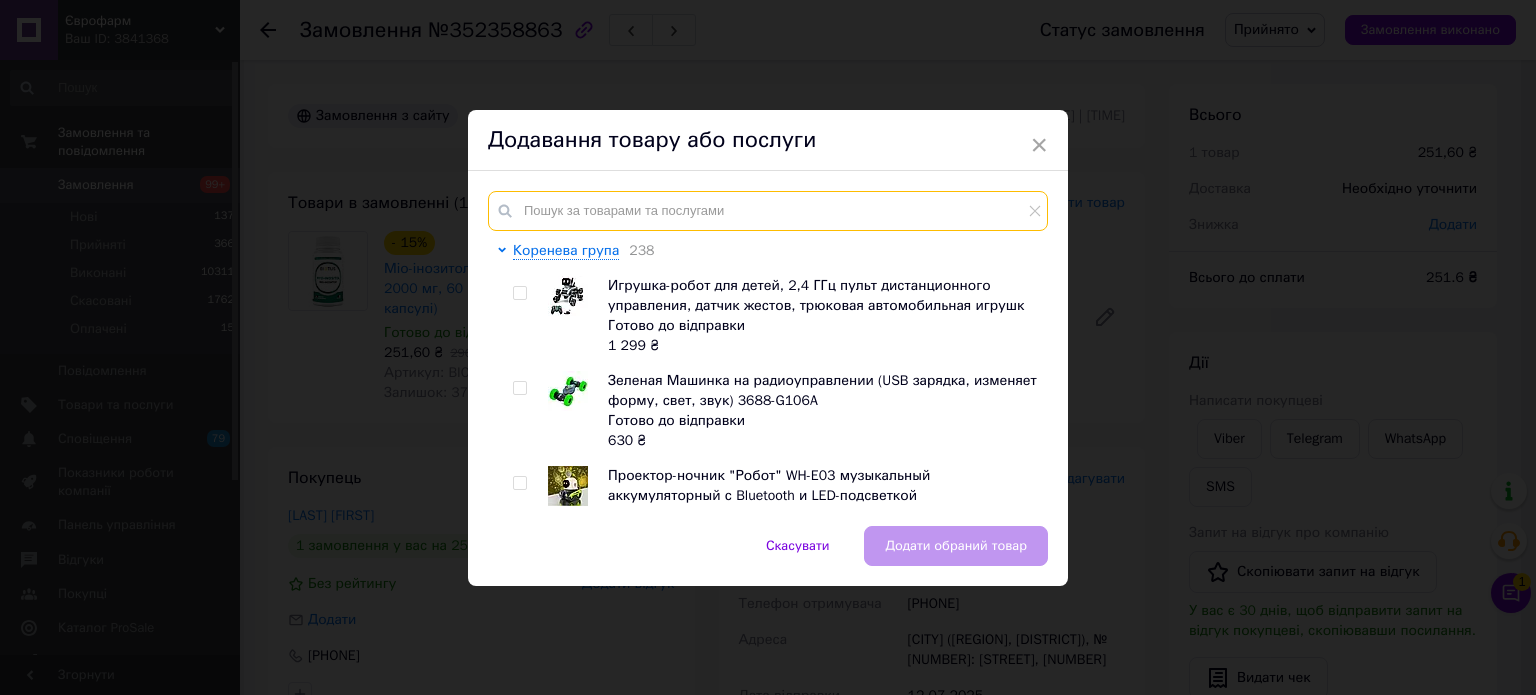 paste on "BIO-531316" 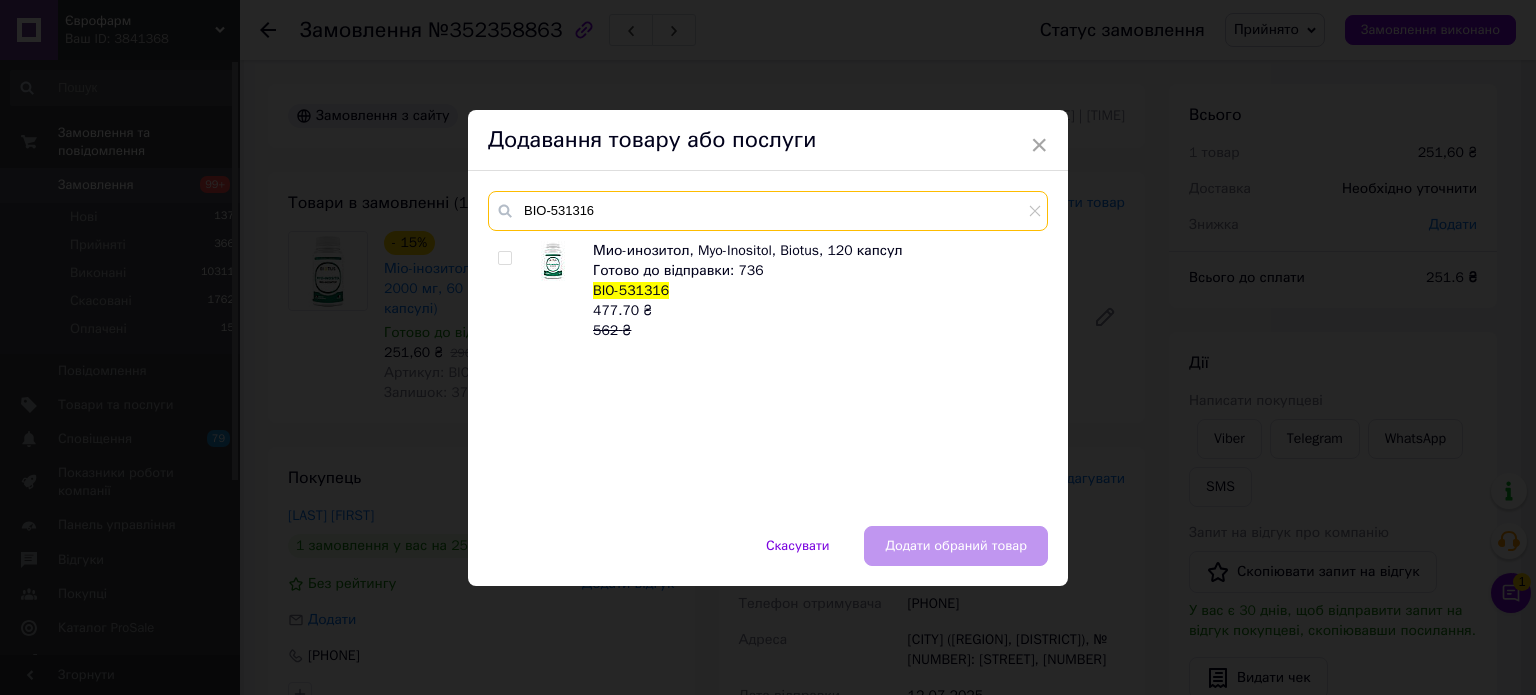 type on "BIO-531316" 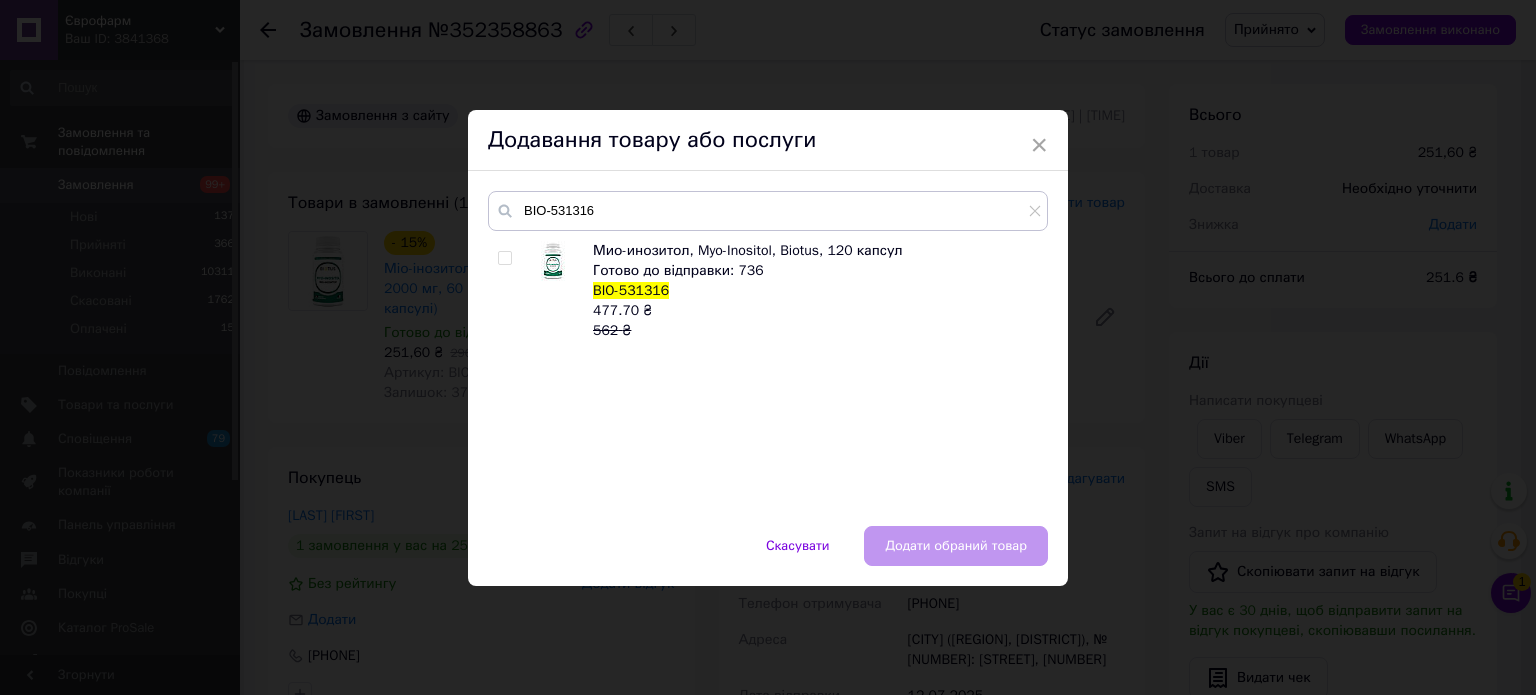 click at bounding box center (504, 258) 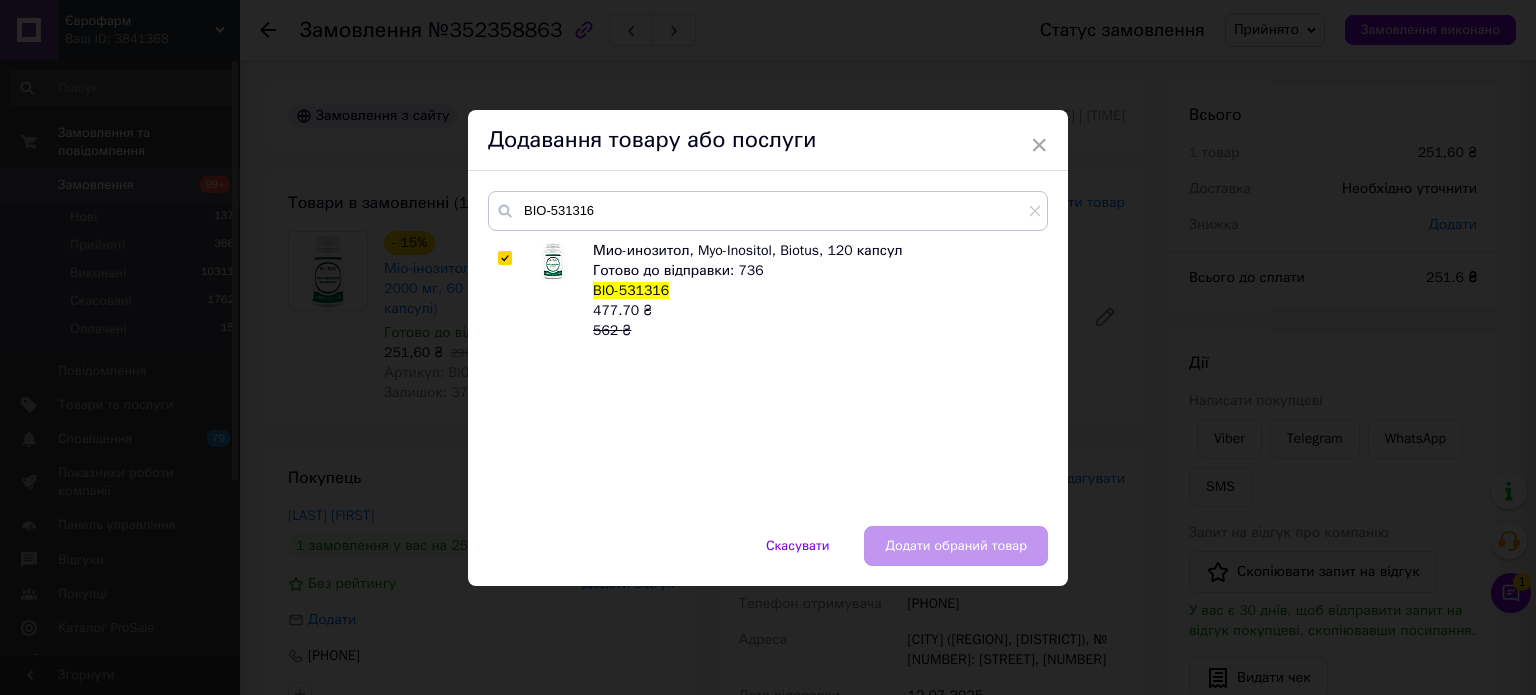 checkbox on "true" 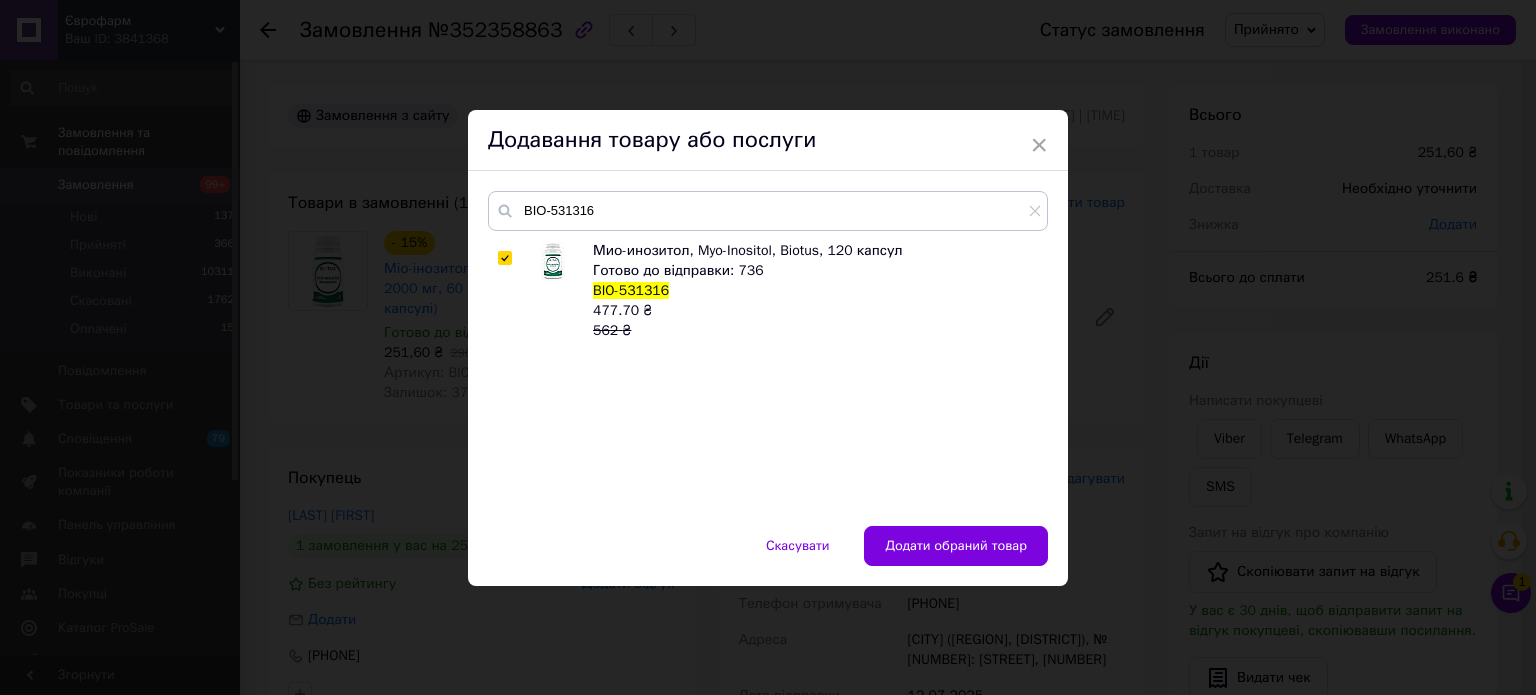 click on "Додати обраний товар" at bounding box center [956, 546] 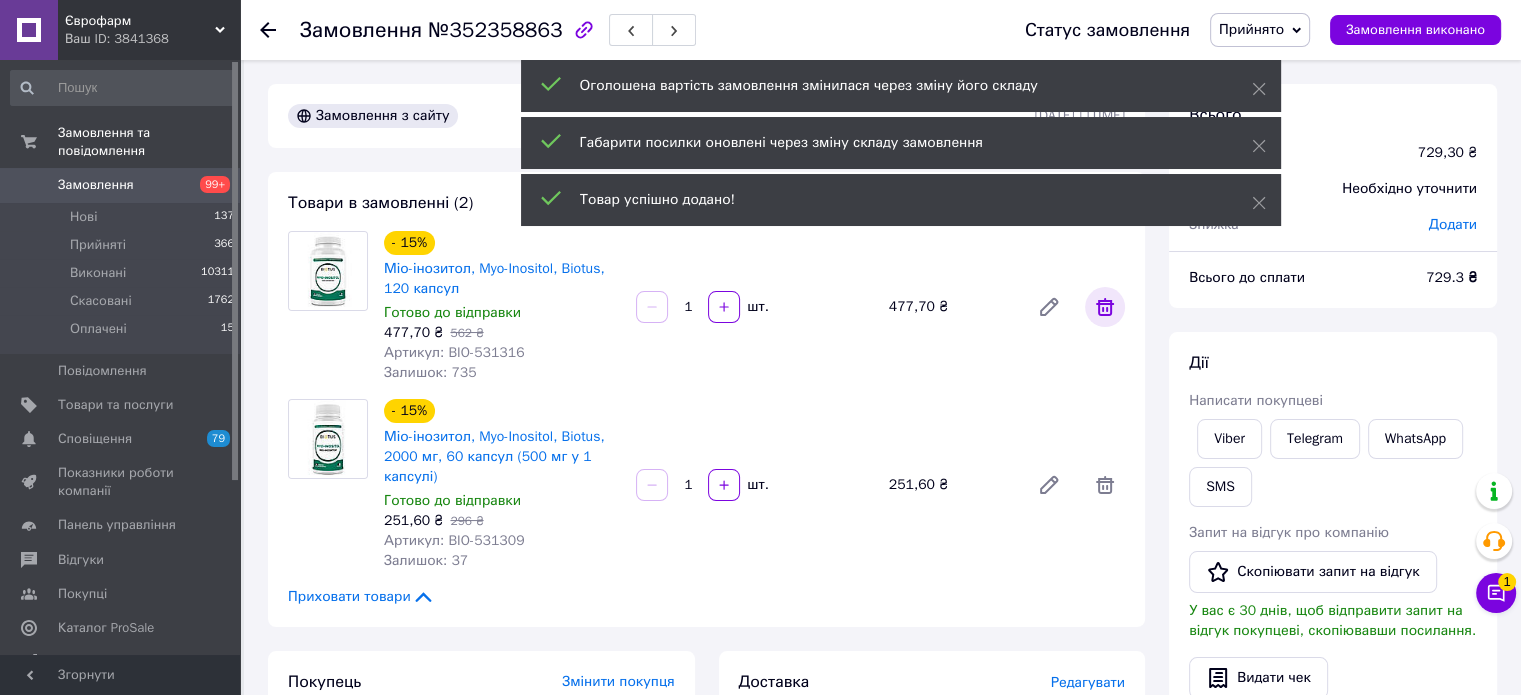 click 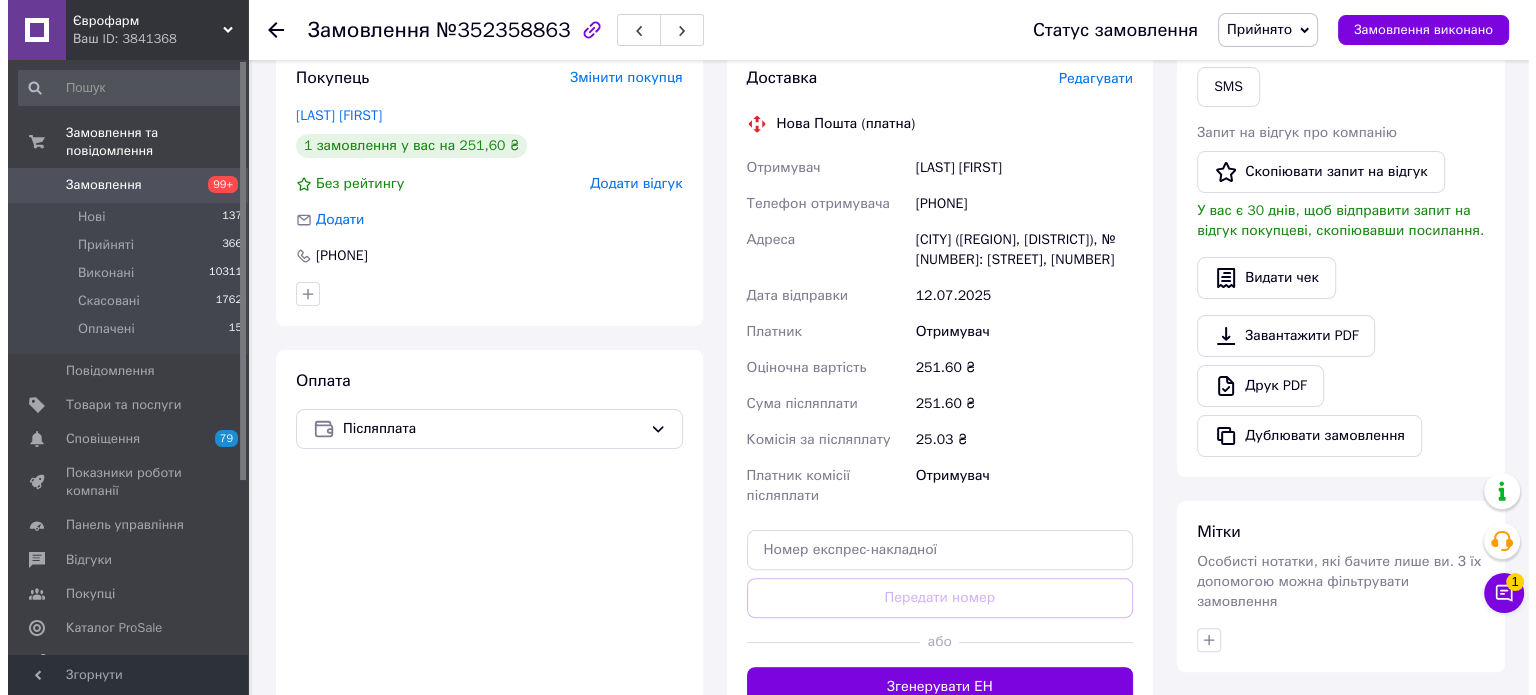 scroll, scrollTop: 200, scrollLeft: 0, axis: vertical 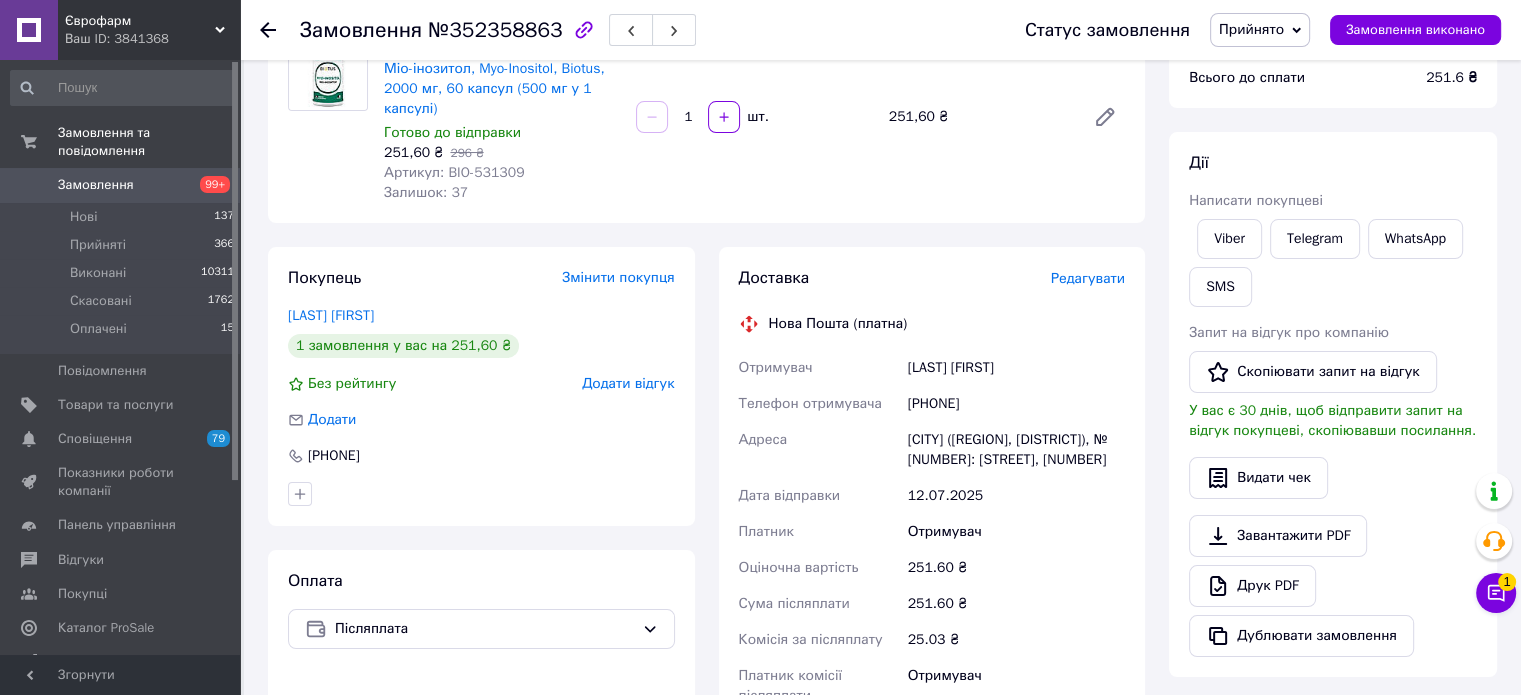click on "Редагувати" at bounding box center [1088, 278] 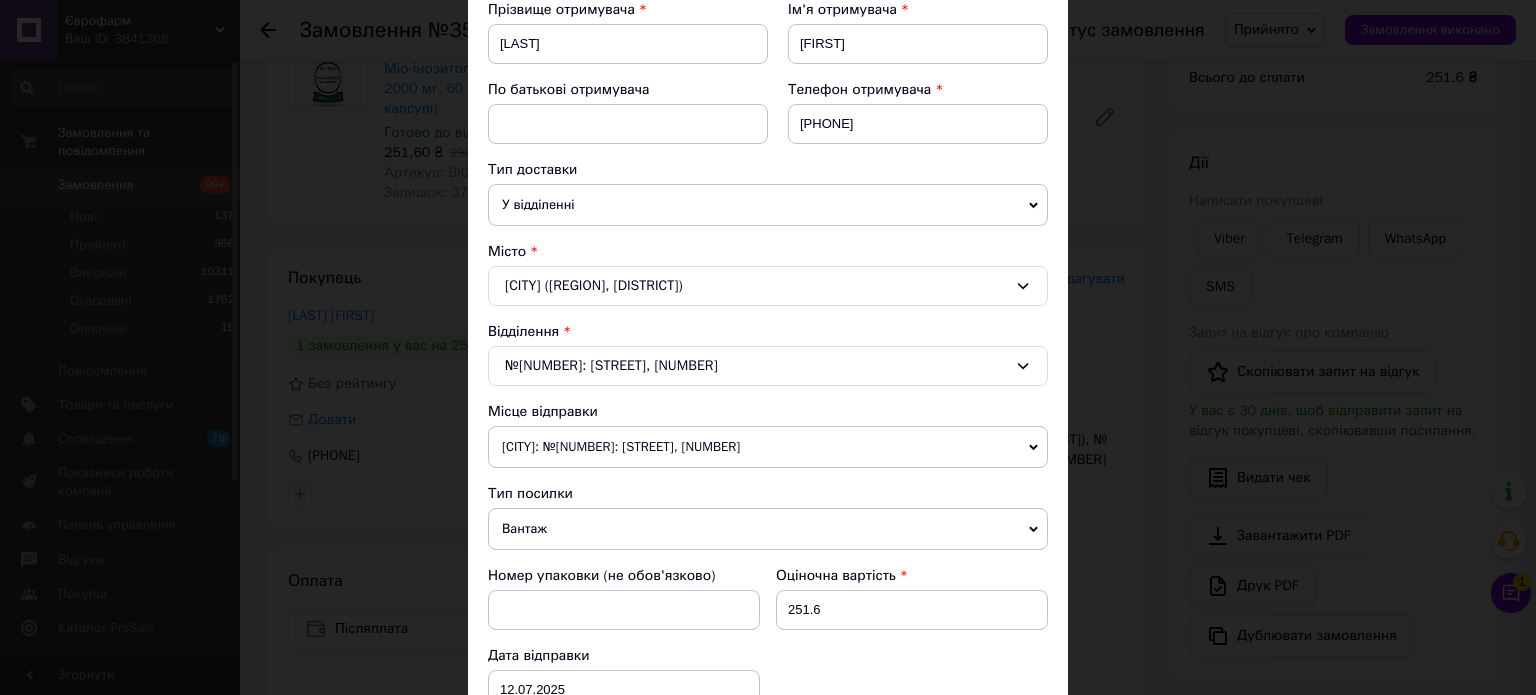 scroll, scrollTop: 400, scrollLeft: 0, axis: vertical 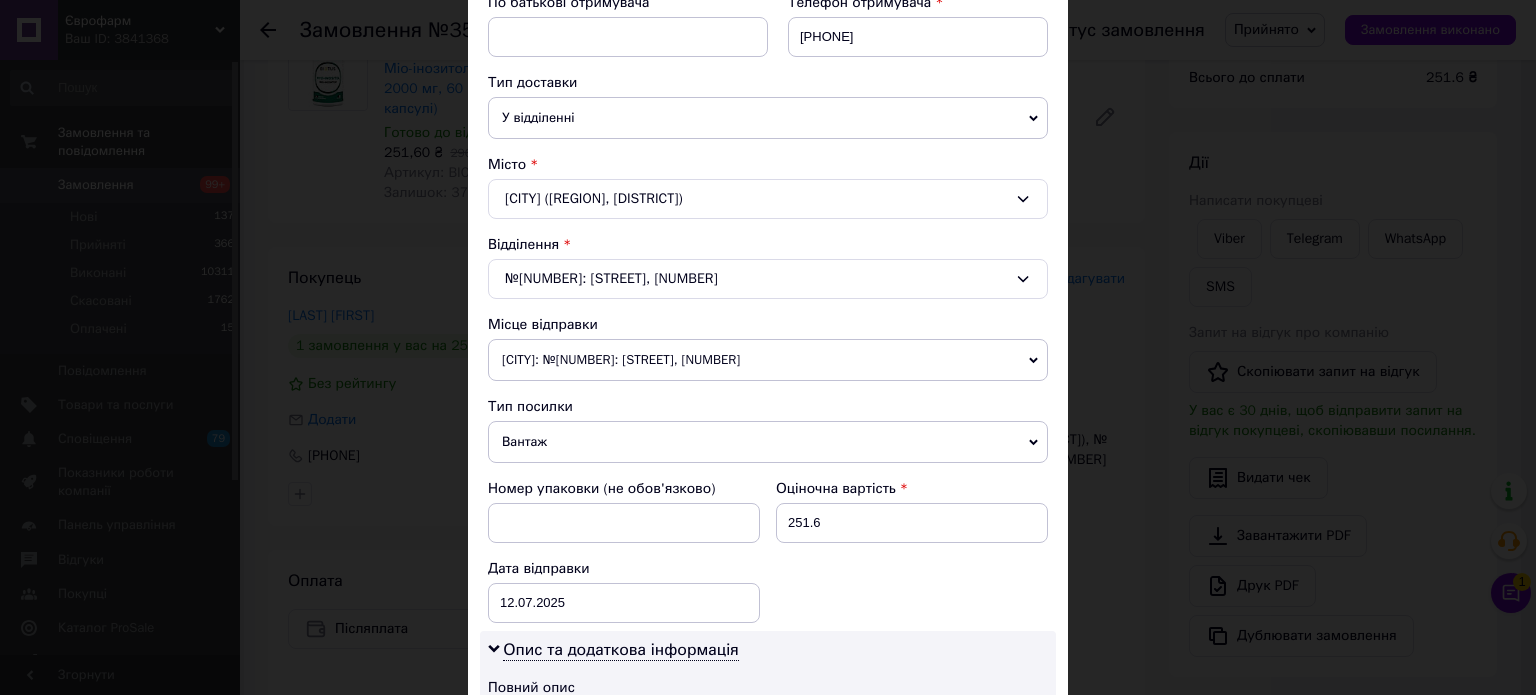 click on "Івано-Франківськ: №1: вул. Максимовича, 8" at bounding box center (768, 360) 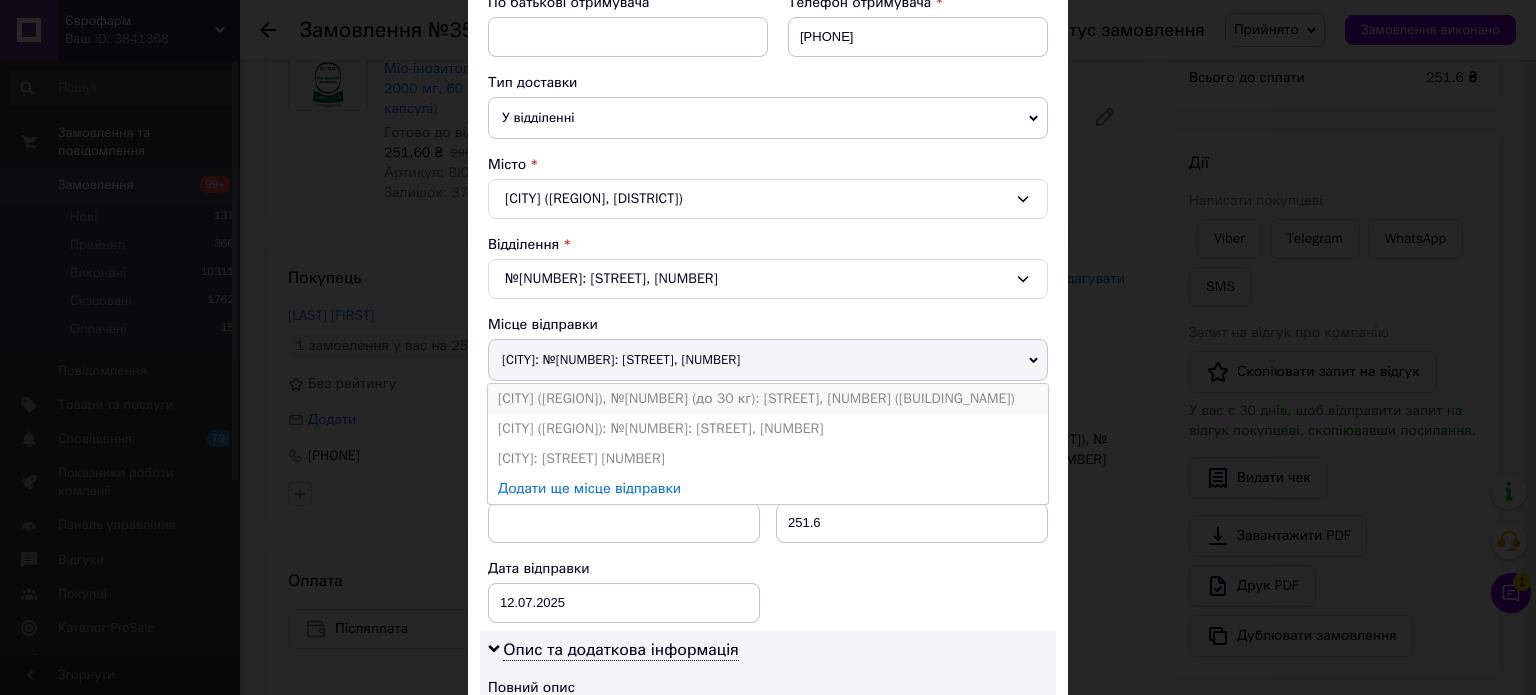 click on "м. Київ (Київська обл.): №195 (до 30 кг): просп. Степана Бандери, 23 (ТЦ «GORODOK GALLERY»)" at bounding box center (768, 399) 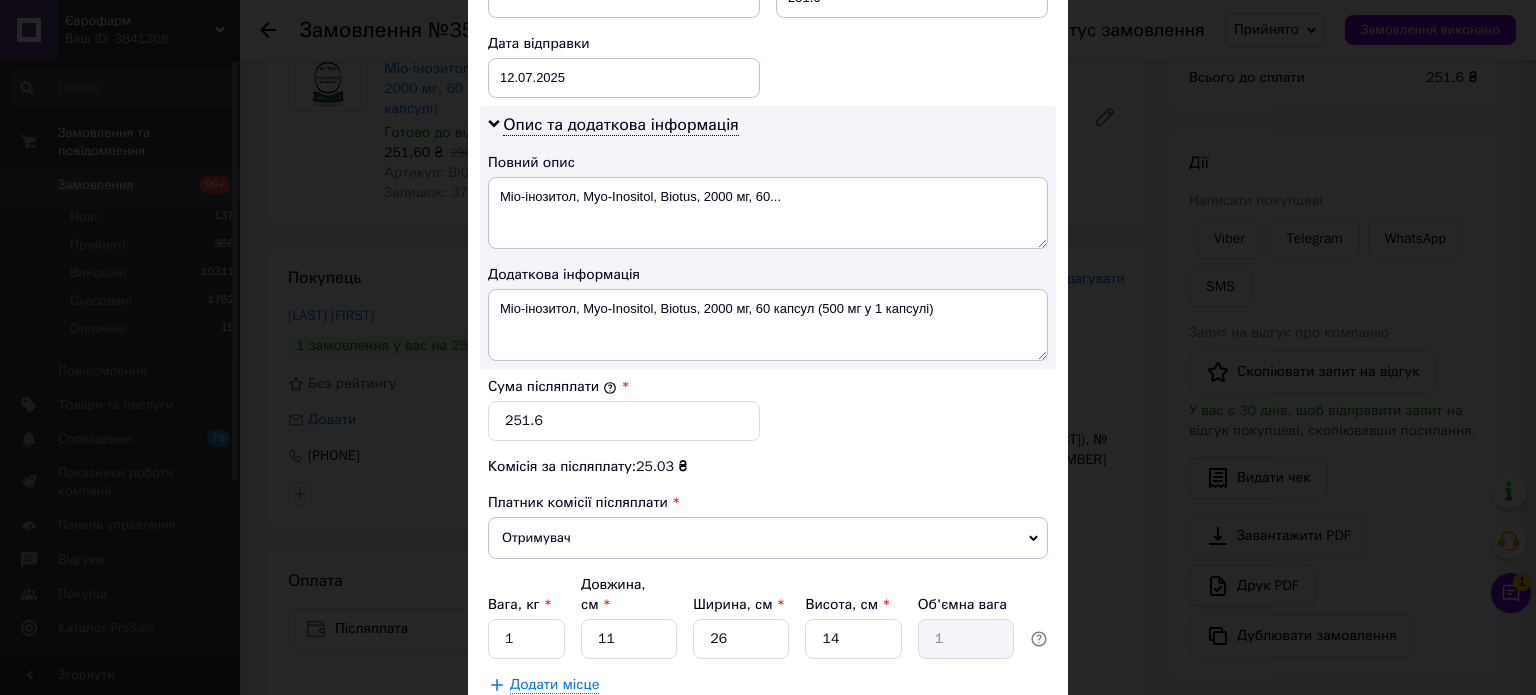 scroll, scrollTop: 1068, scrollLeft: 0, axis: vertical 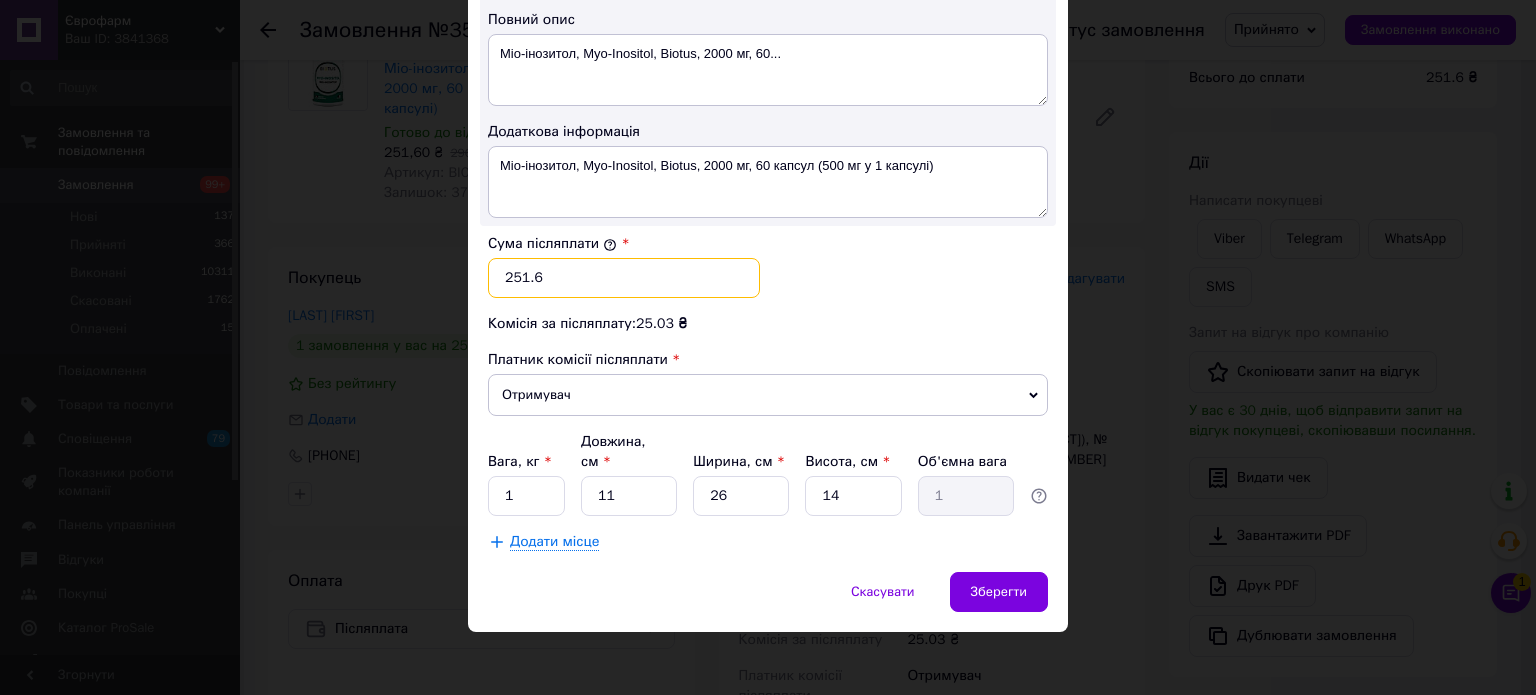 drag, startPoint x: 617, startPoint y: 292, endPoint x: 488, endPoint y: 295, distance: 129.03488 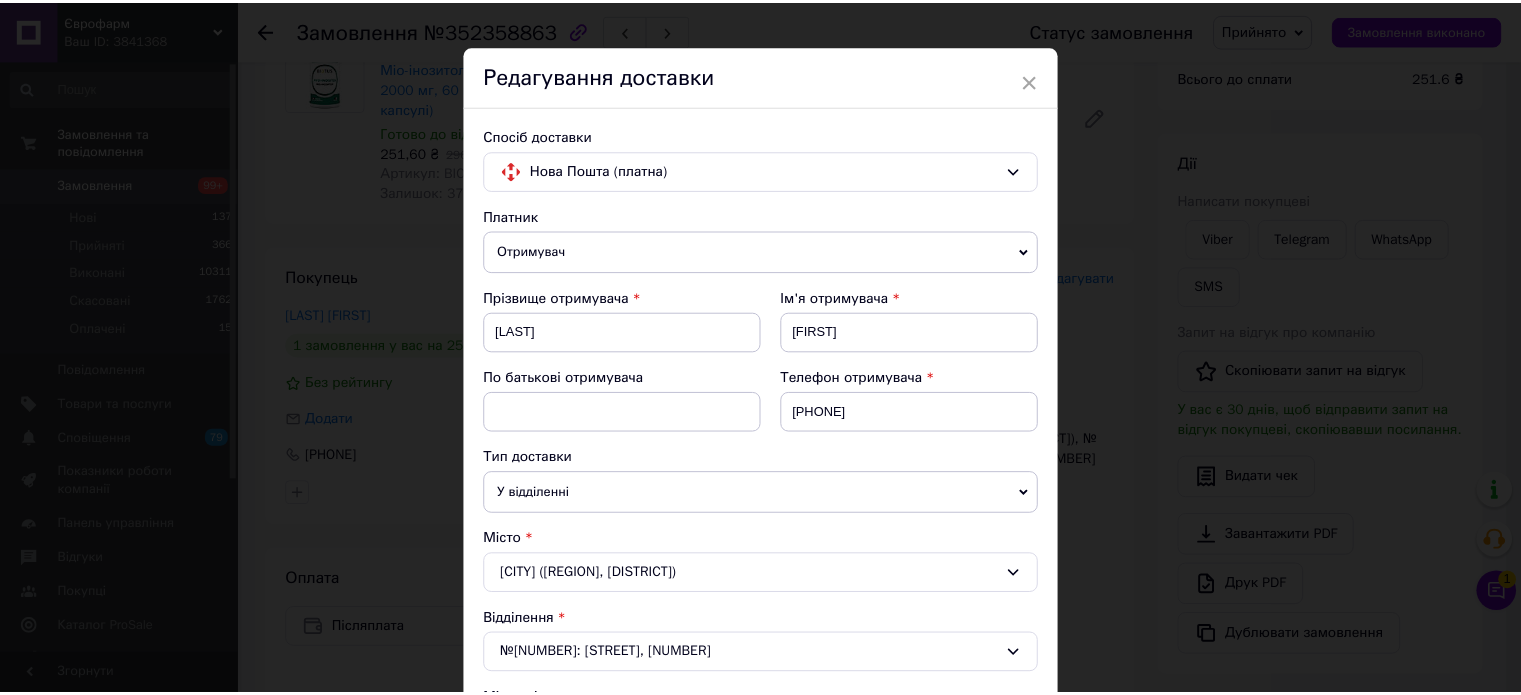 scroll, scrollTop: 0, scrollLeft: 0, axis: both 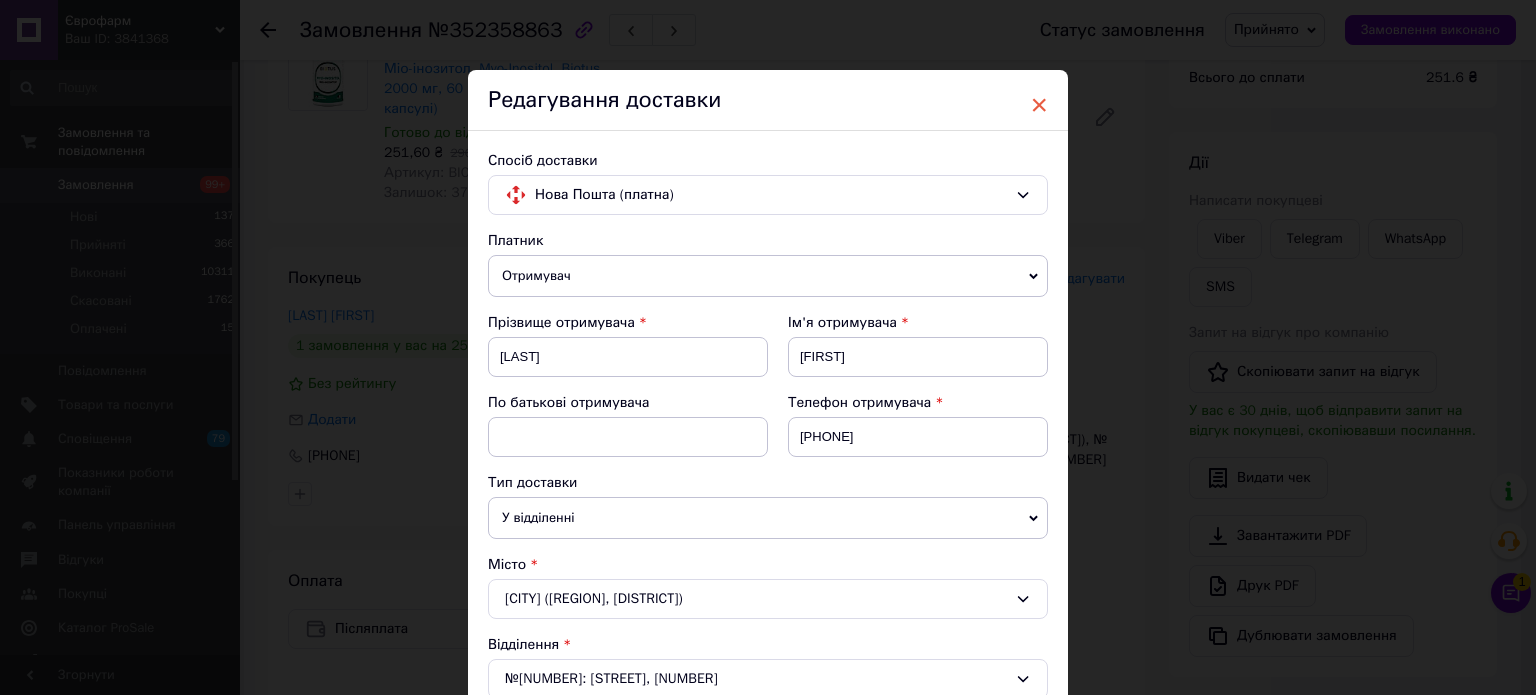 click on "×" at bounding box center [1039, 105] 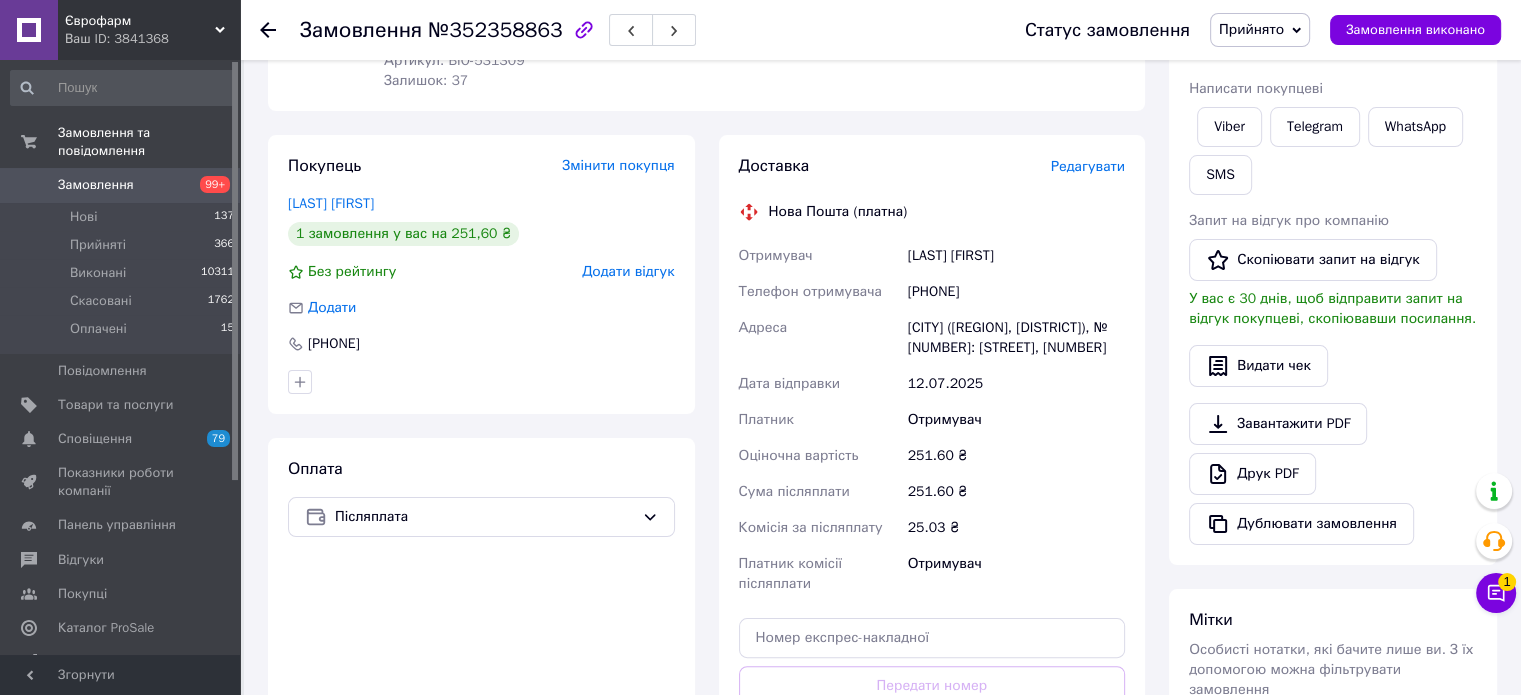 scroll, scrollTop: 100, scrollLeft: 0, axis: vertical 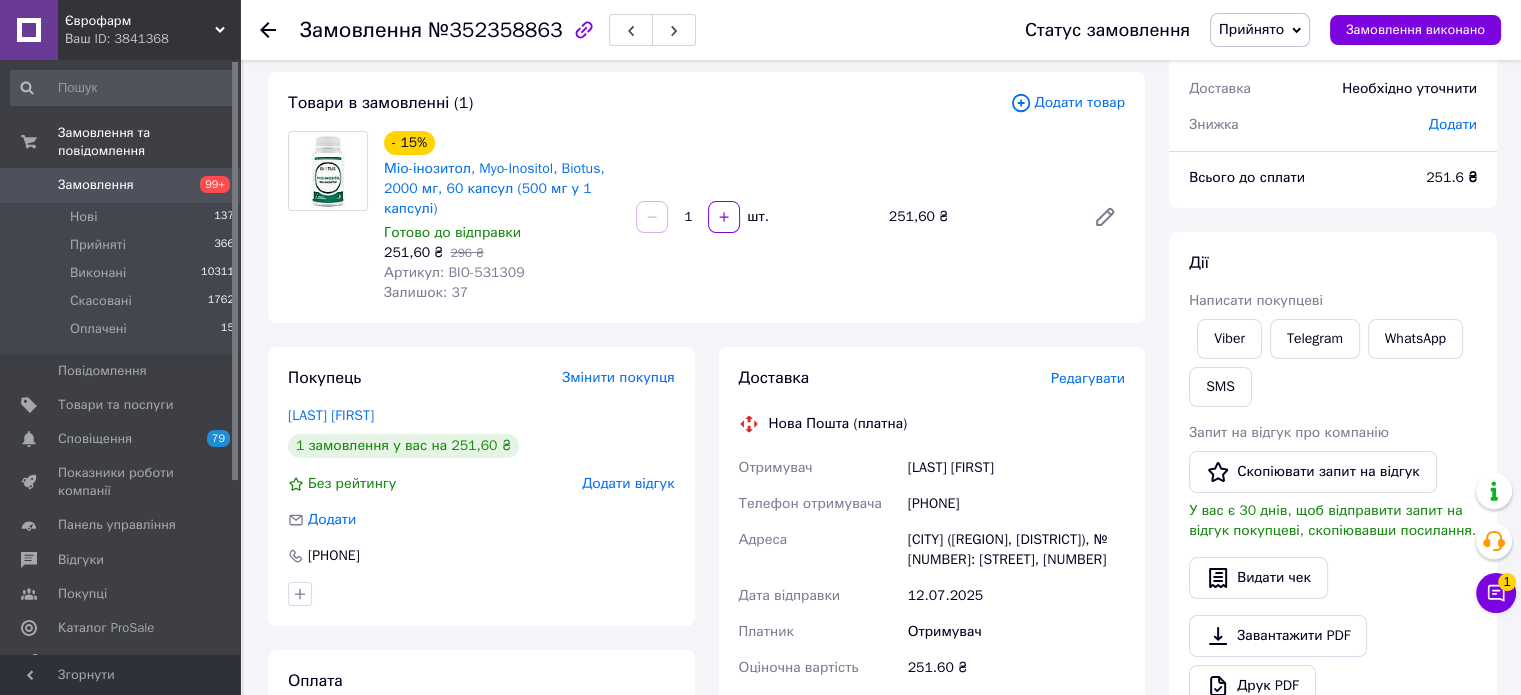 click on "Додати товар" at bounding box center (1067, 103) 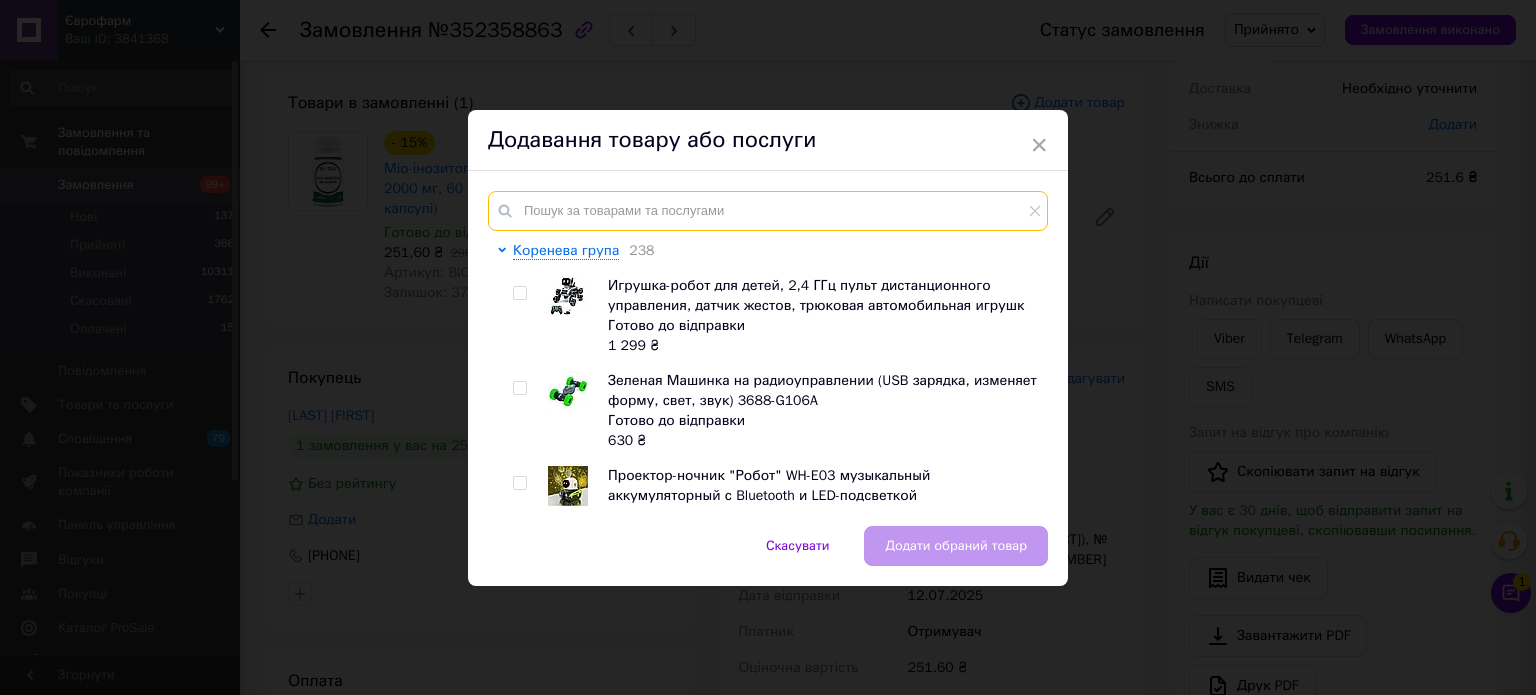 paste on "BIO-531316" 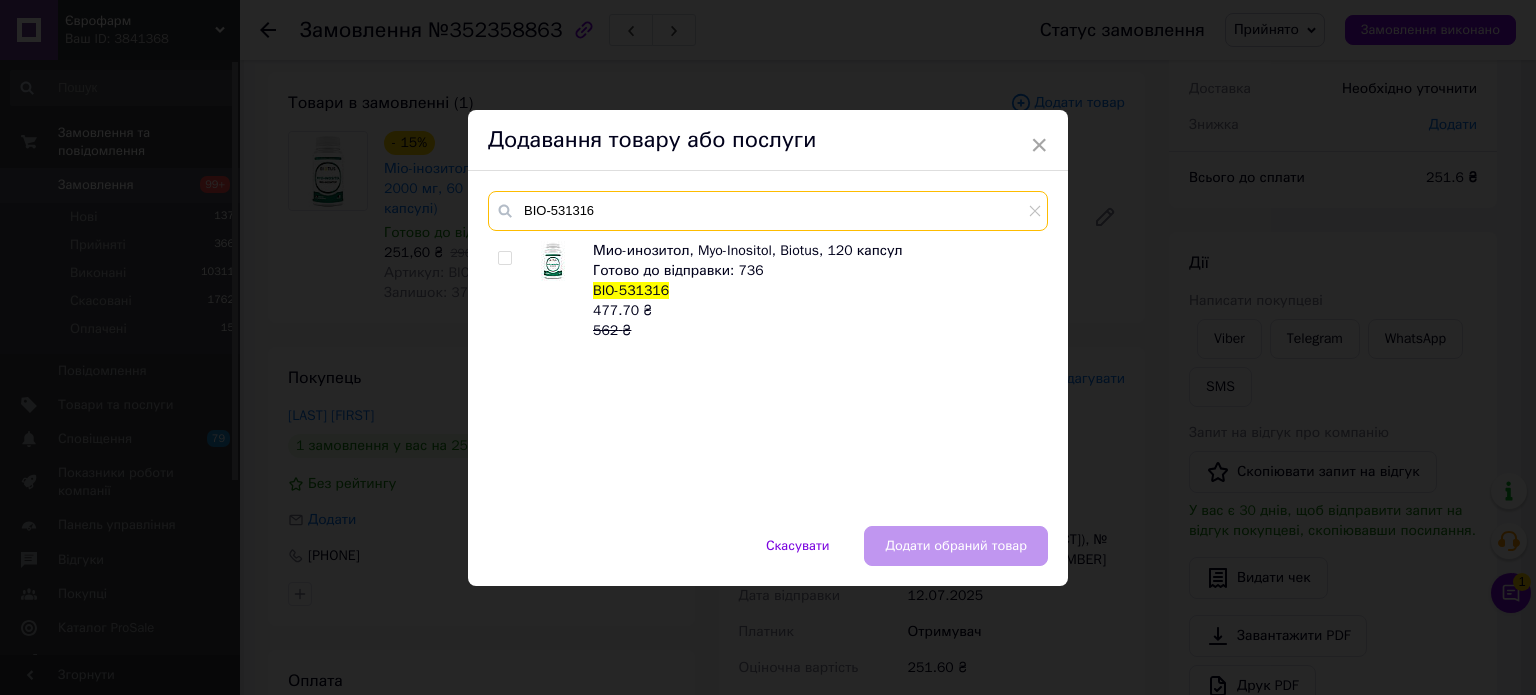 type on "BIO-531316" 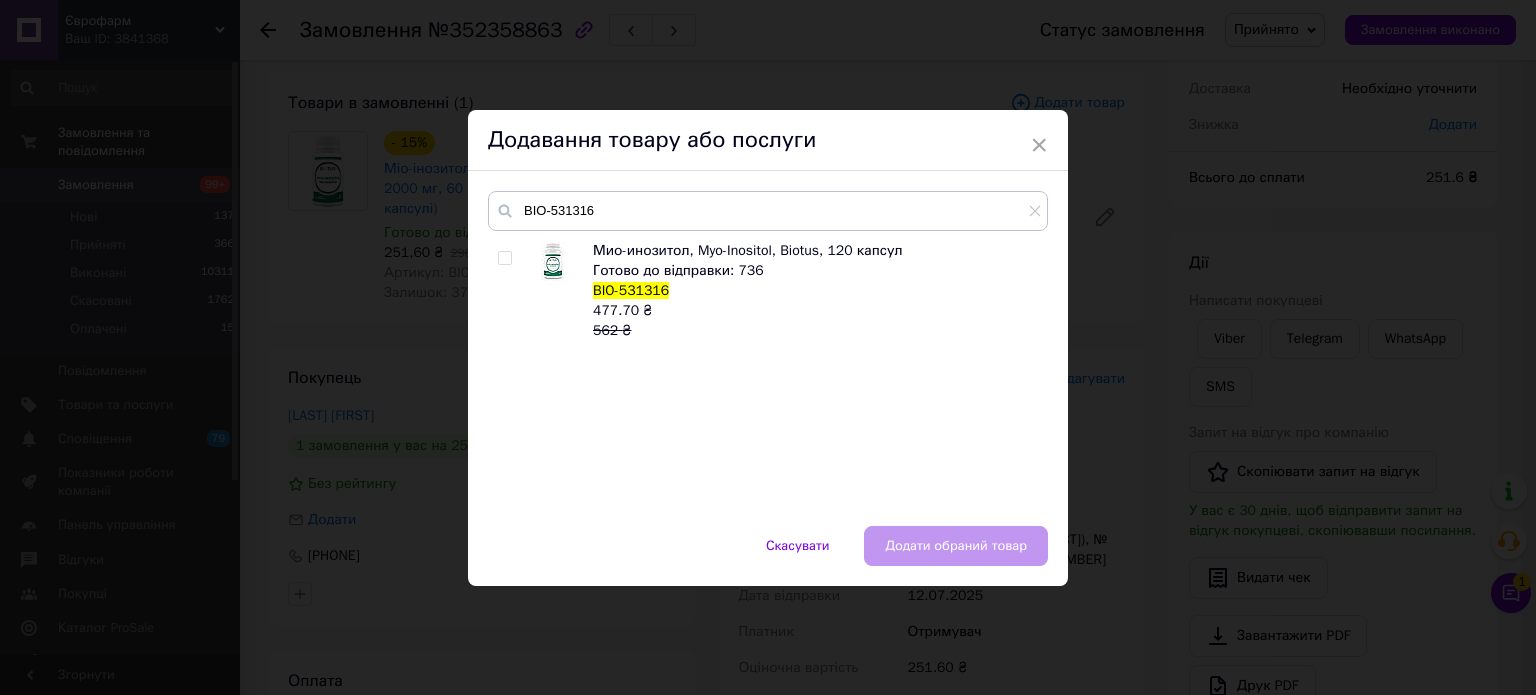 click on "Мио-инозитол, Myo-Inositol, Biotus, 120 капсул" at bounding box center (748, 250) 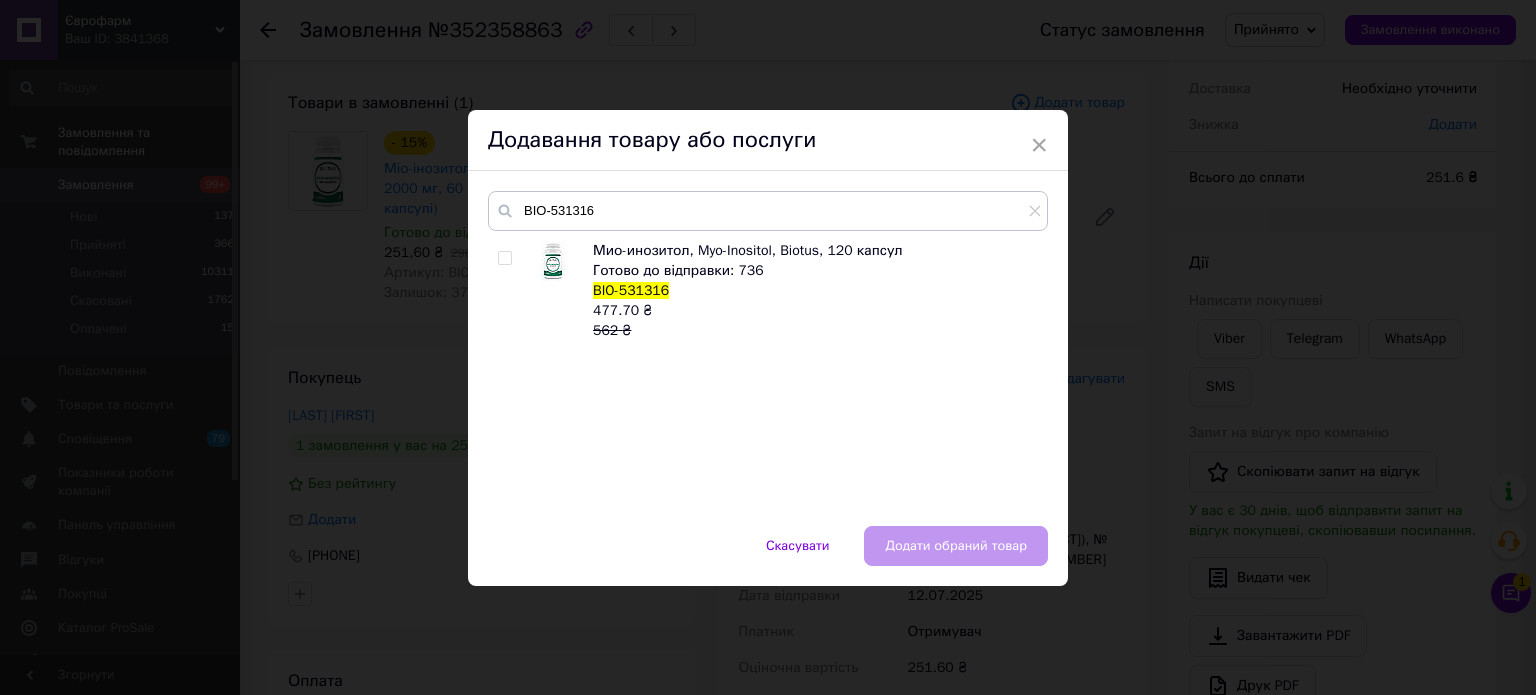click at bounding box center [525, 291] 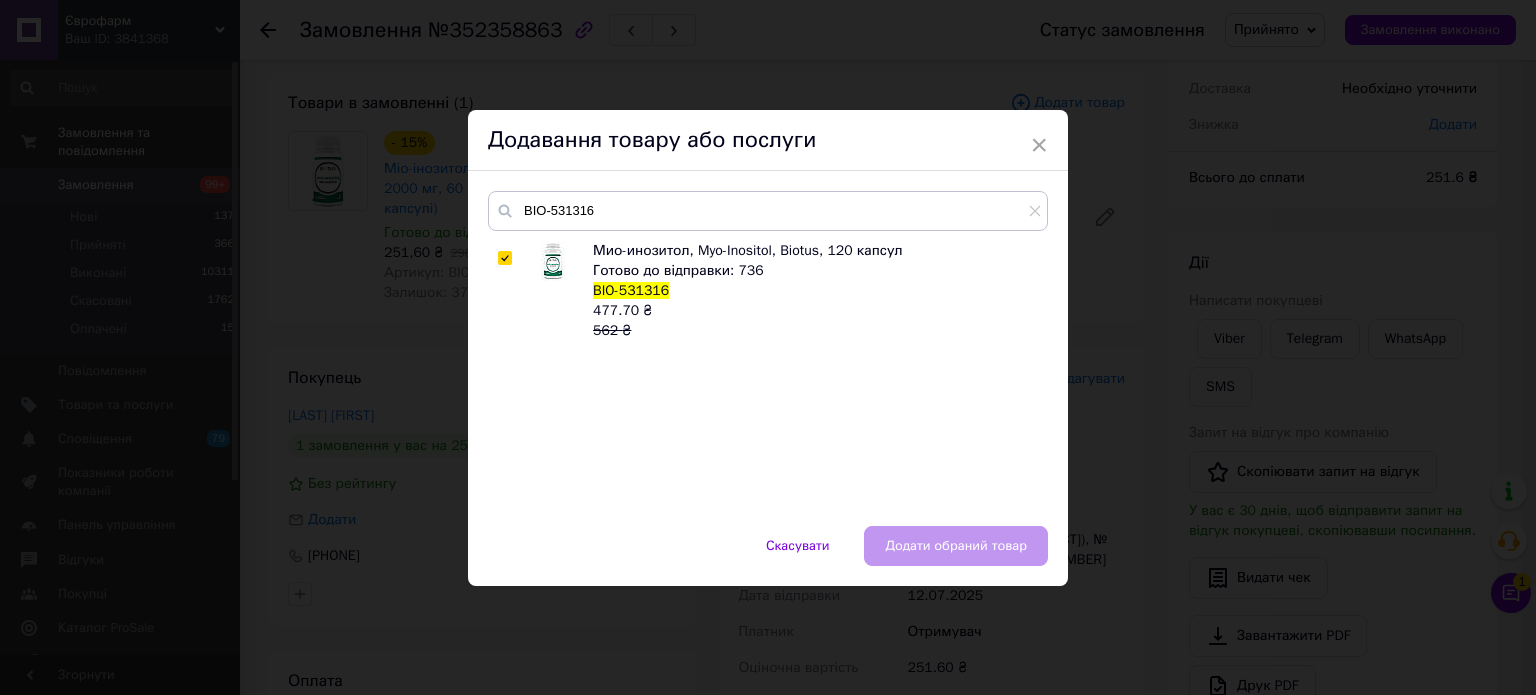 checkbox on "true" 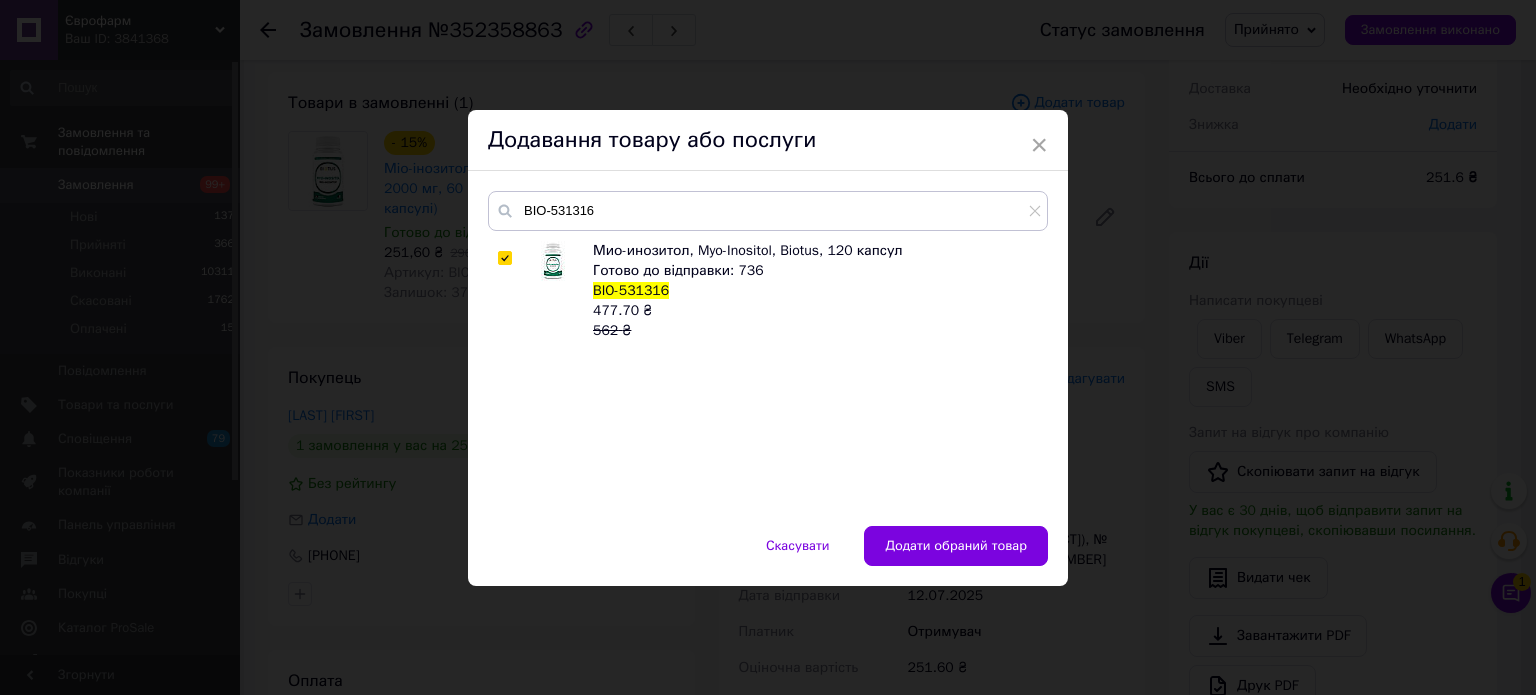 click on "BIO-531316 Мио-инозитол, Myo-Inositol, Biotus, 120 капсул Готово до відправки: 736 BIO-531316 477.70   ₴ 562   ₴" at bounding box center (768, 348) 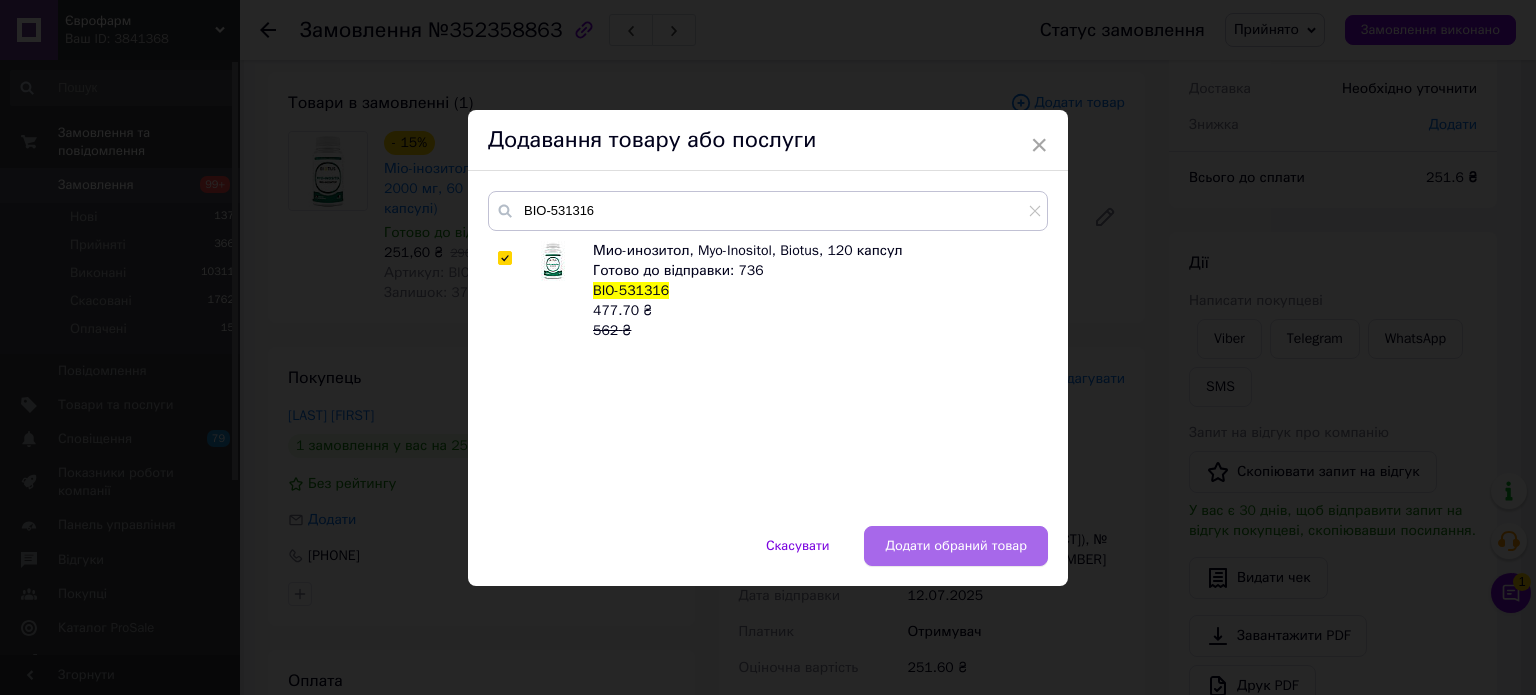 click on "Додати обраний товар" at bounding box center (956, 546) 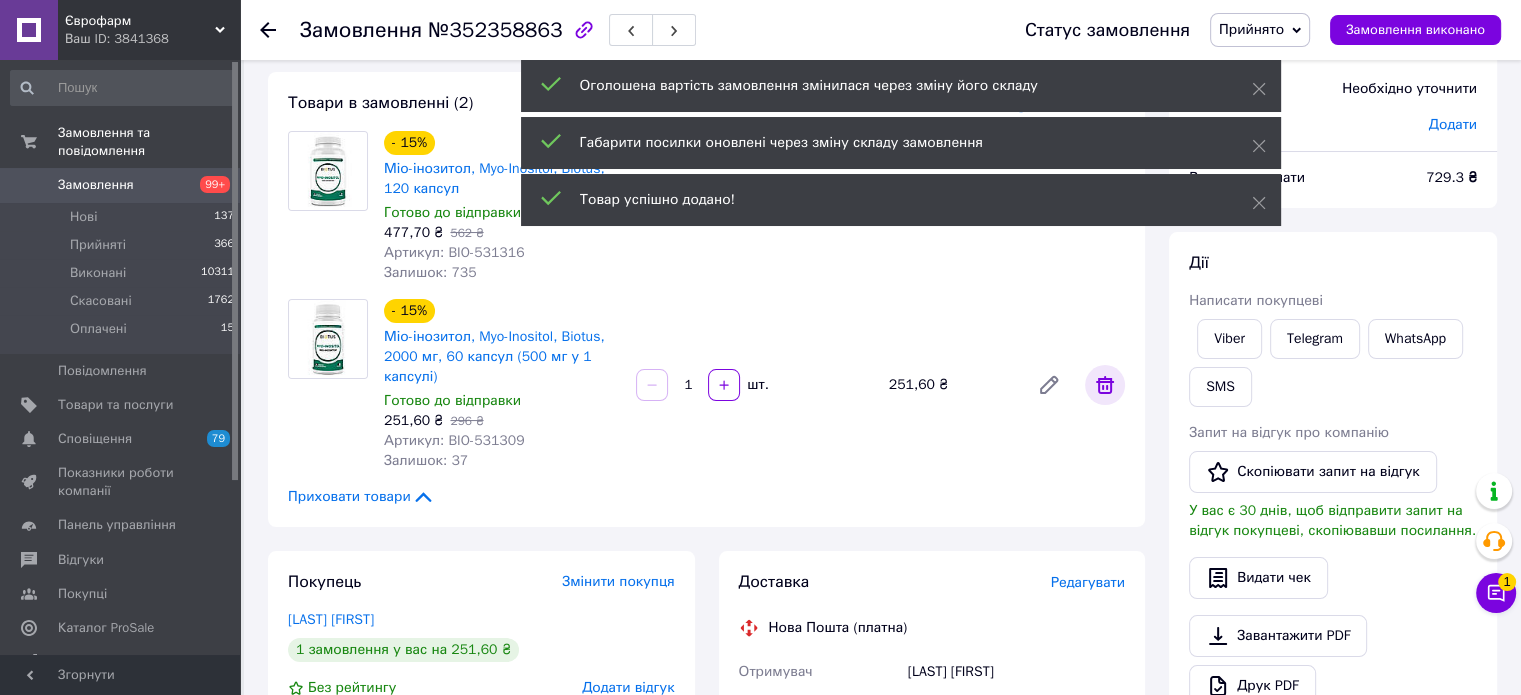 click at bounding box center [1105, 385] 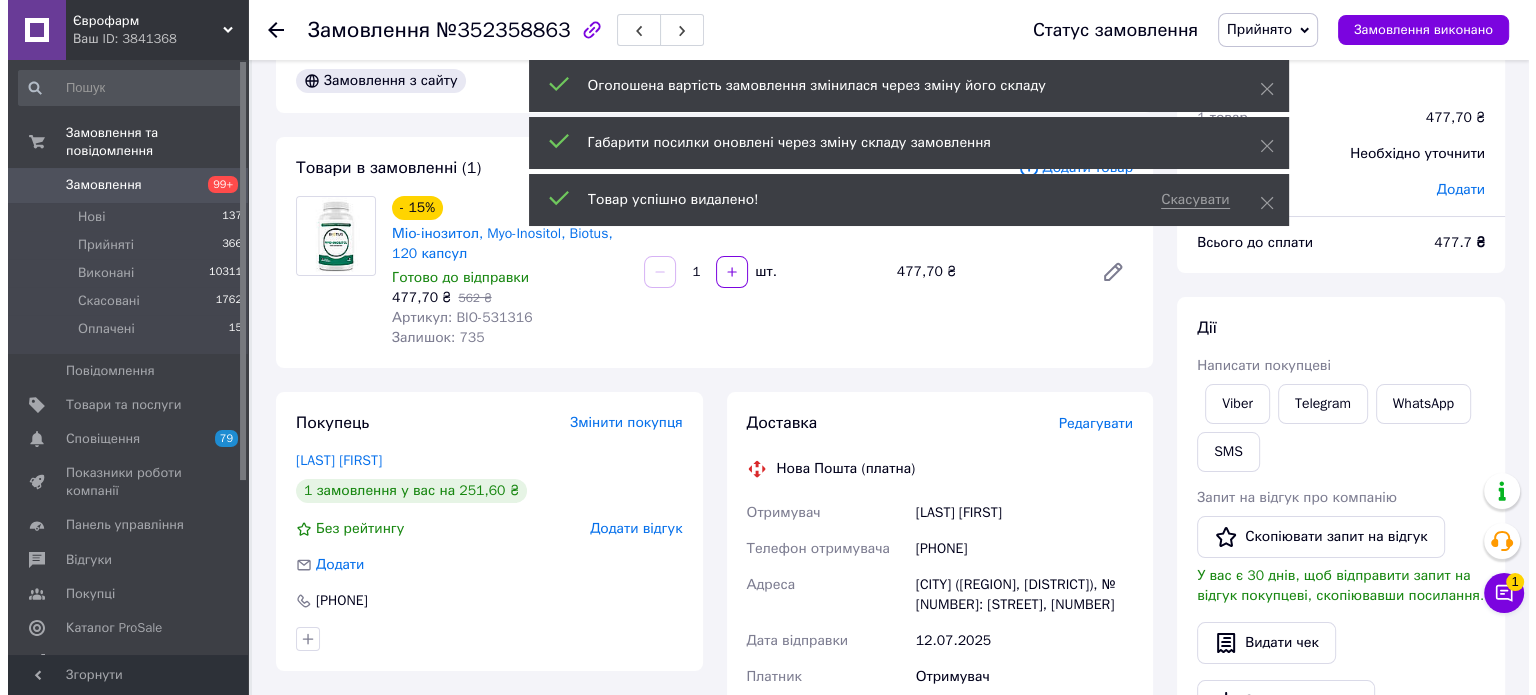 scroll, scrollTop: 0, scrollLeft: 0, axis: both 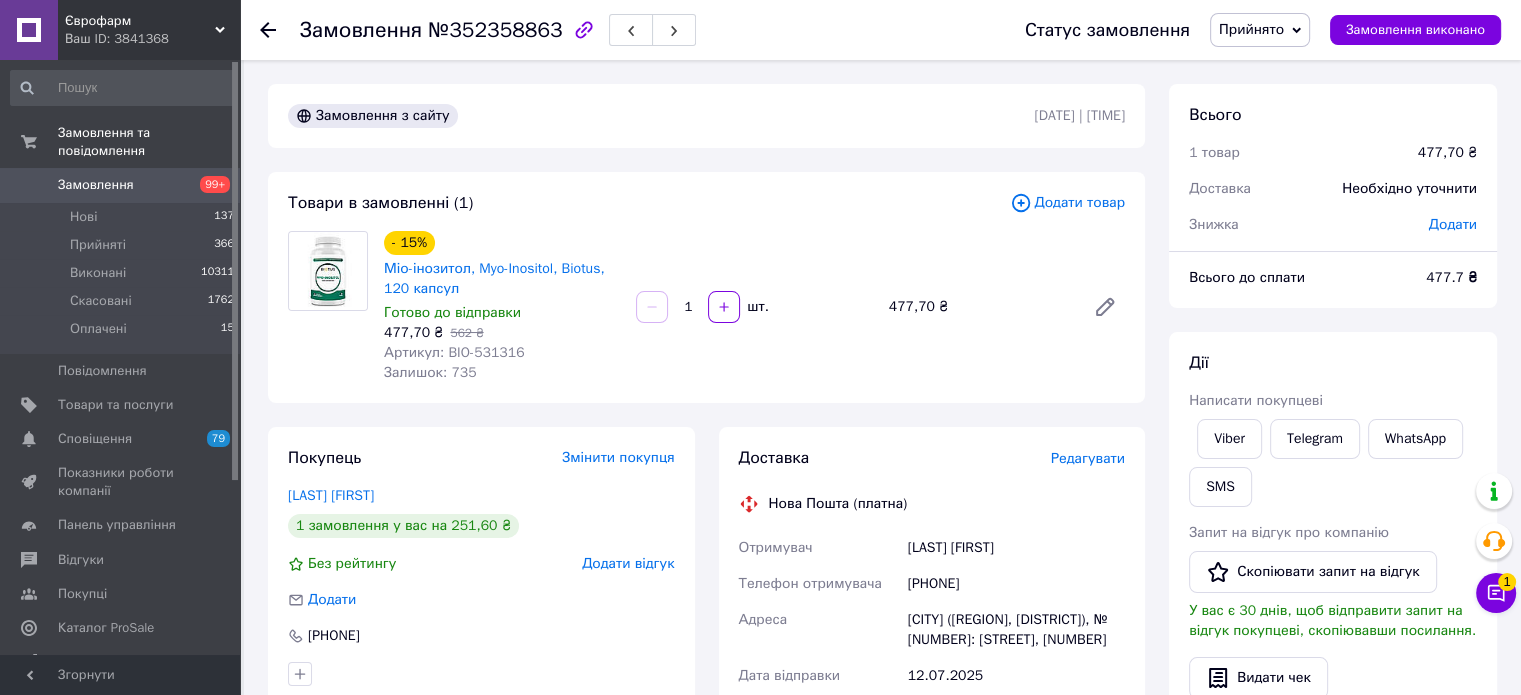 click on "Редагувати" at bounding box center [1088, 458] 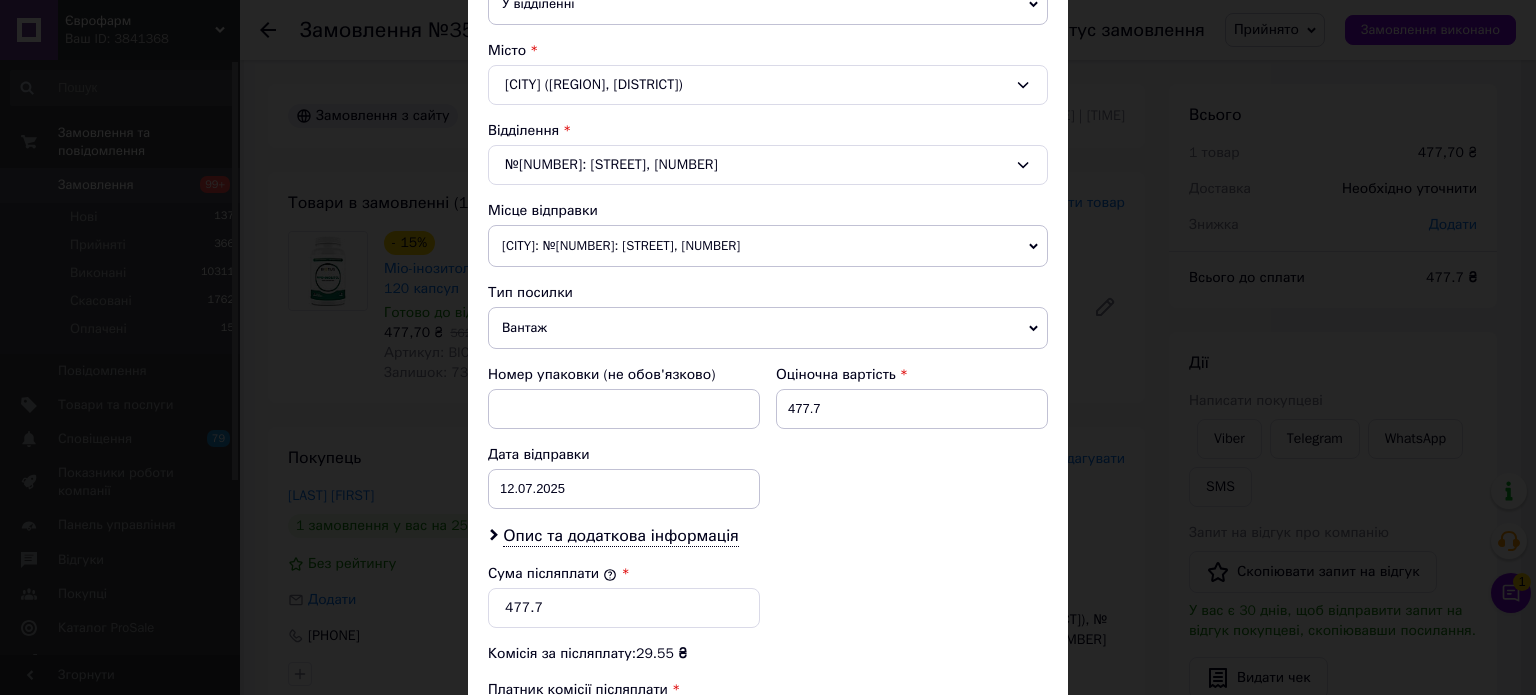 scroll, scrollTop: 600, scrollLeft: 0, axis: vertical 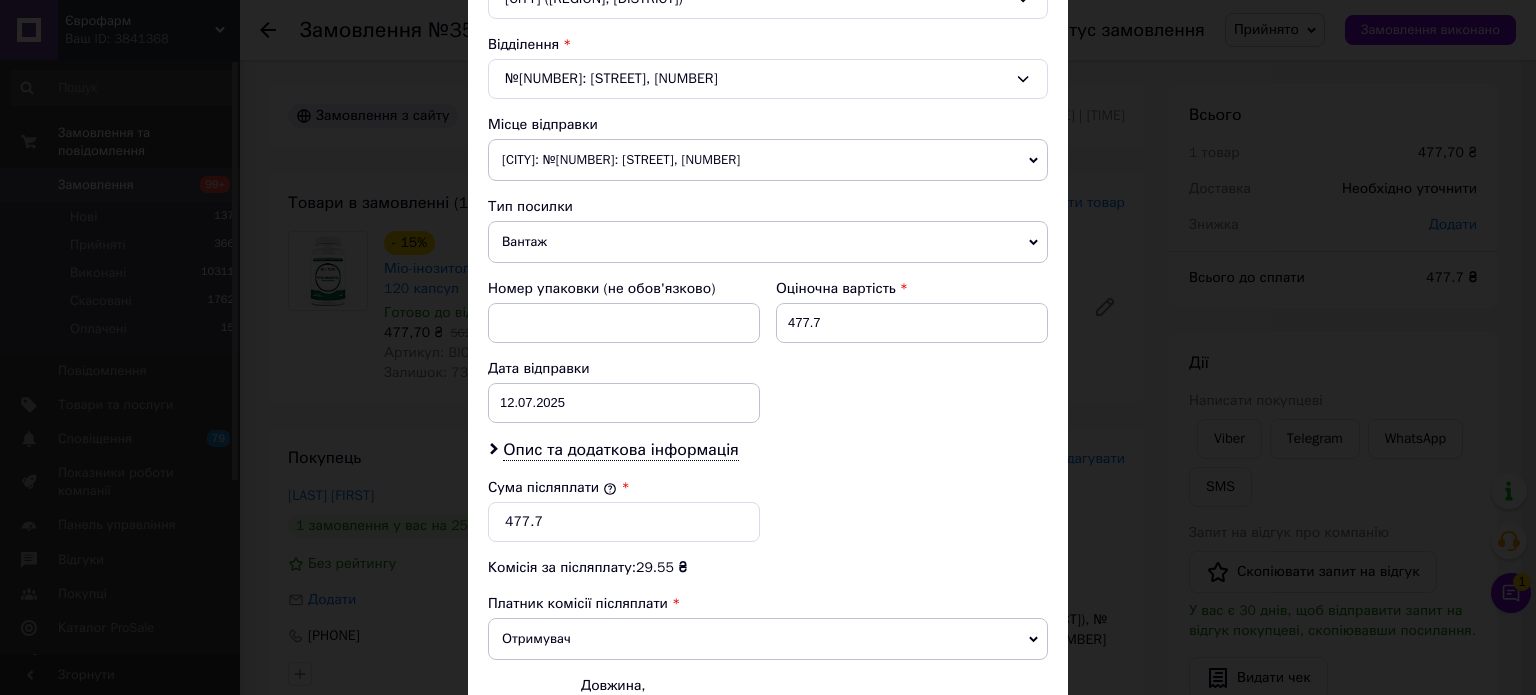 click on "Івано-Франківськ: №1: вул. Максимовича, 8" at bounding box center (768, 160) 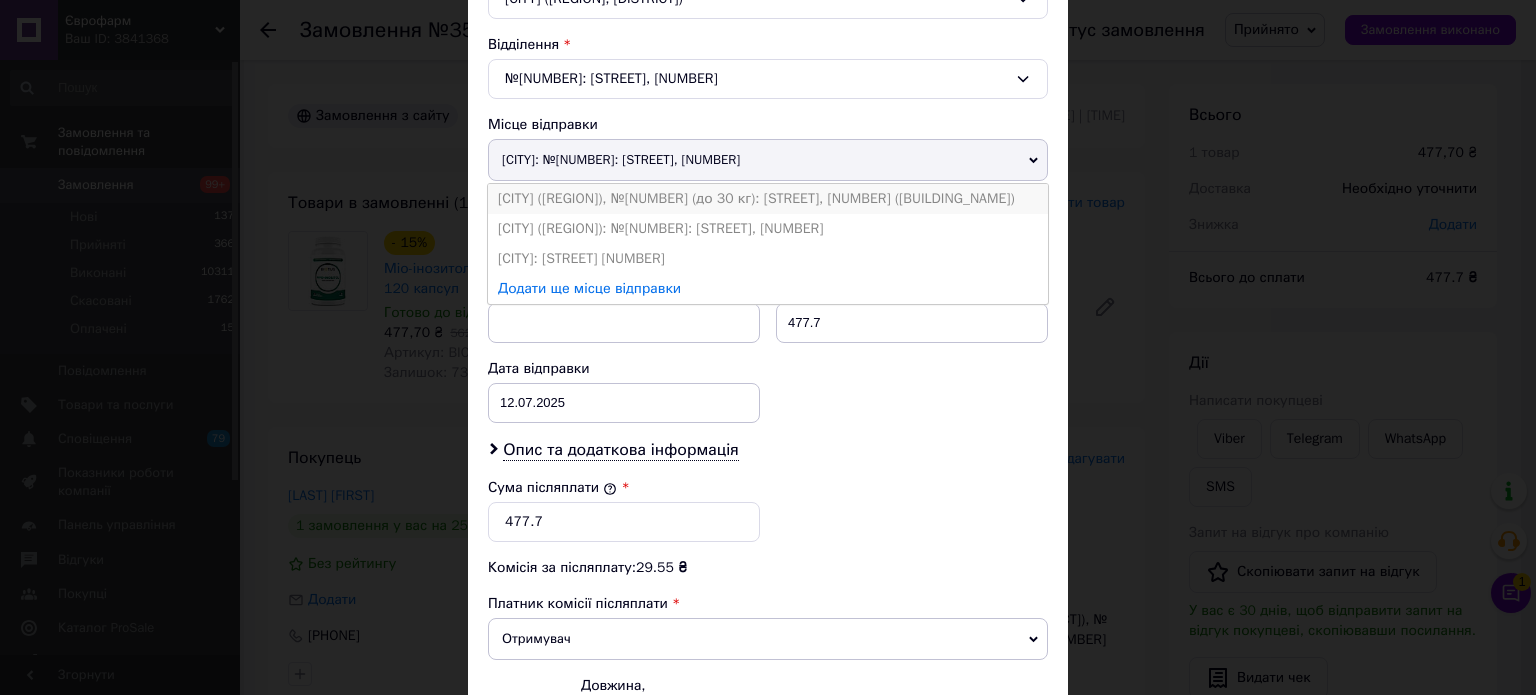 click on "м. Київ (Київська обл.): №195 (до 30 кг): просп. Степана Бандери, 23 (ТЦ «GORODOK GALLERY»)" at bounding box center [768, 199] 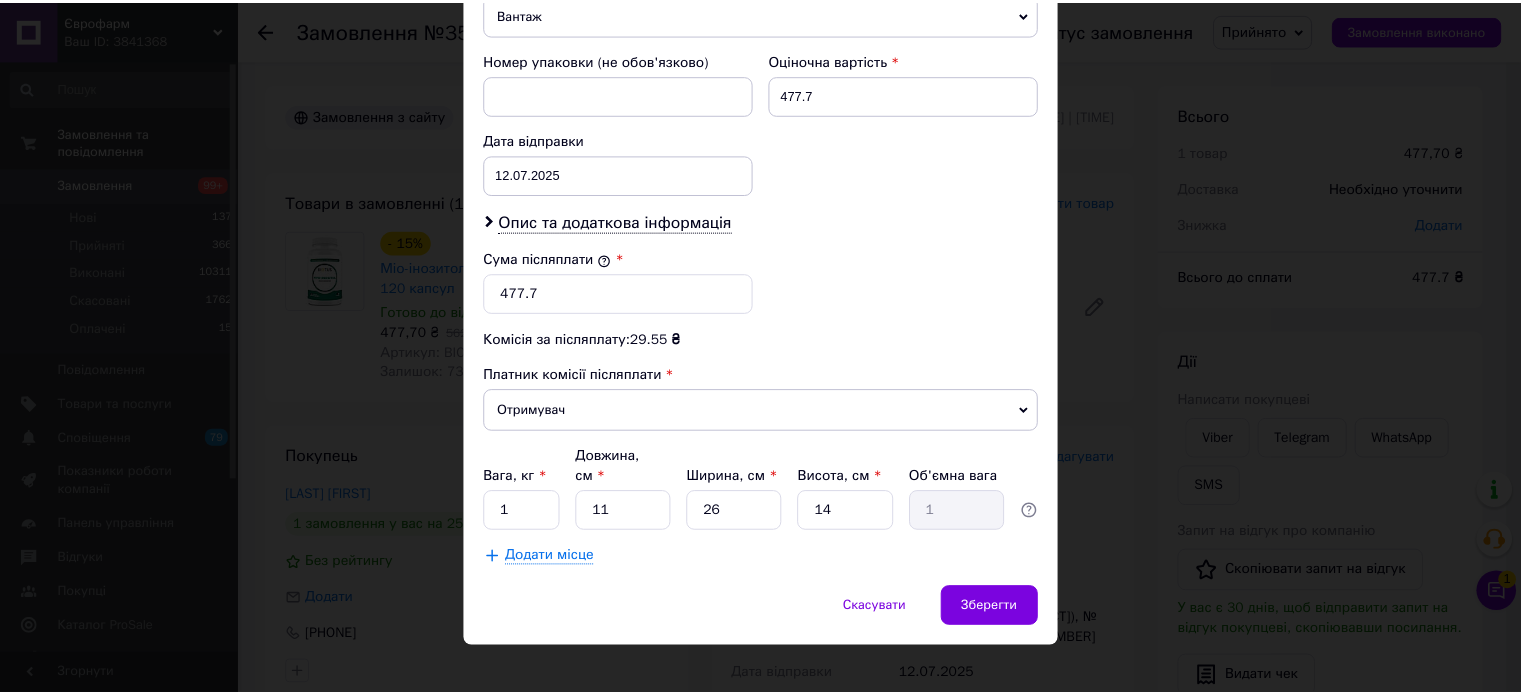 scroll, scrollTop: 844, scrollLeft: 0, axis: vertical 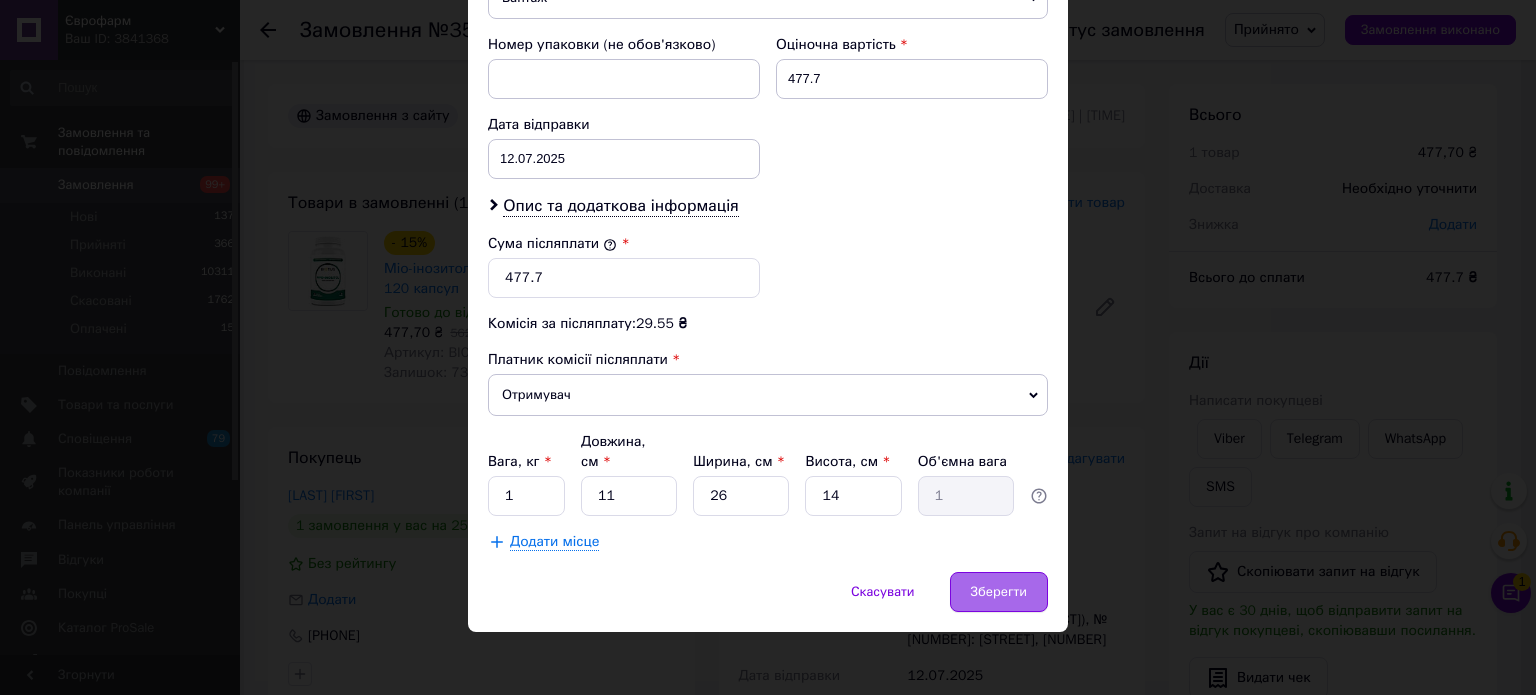 click on "Зберегти" at bounding box center [999, 592] 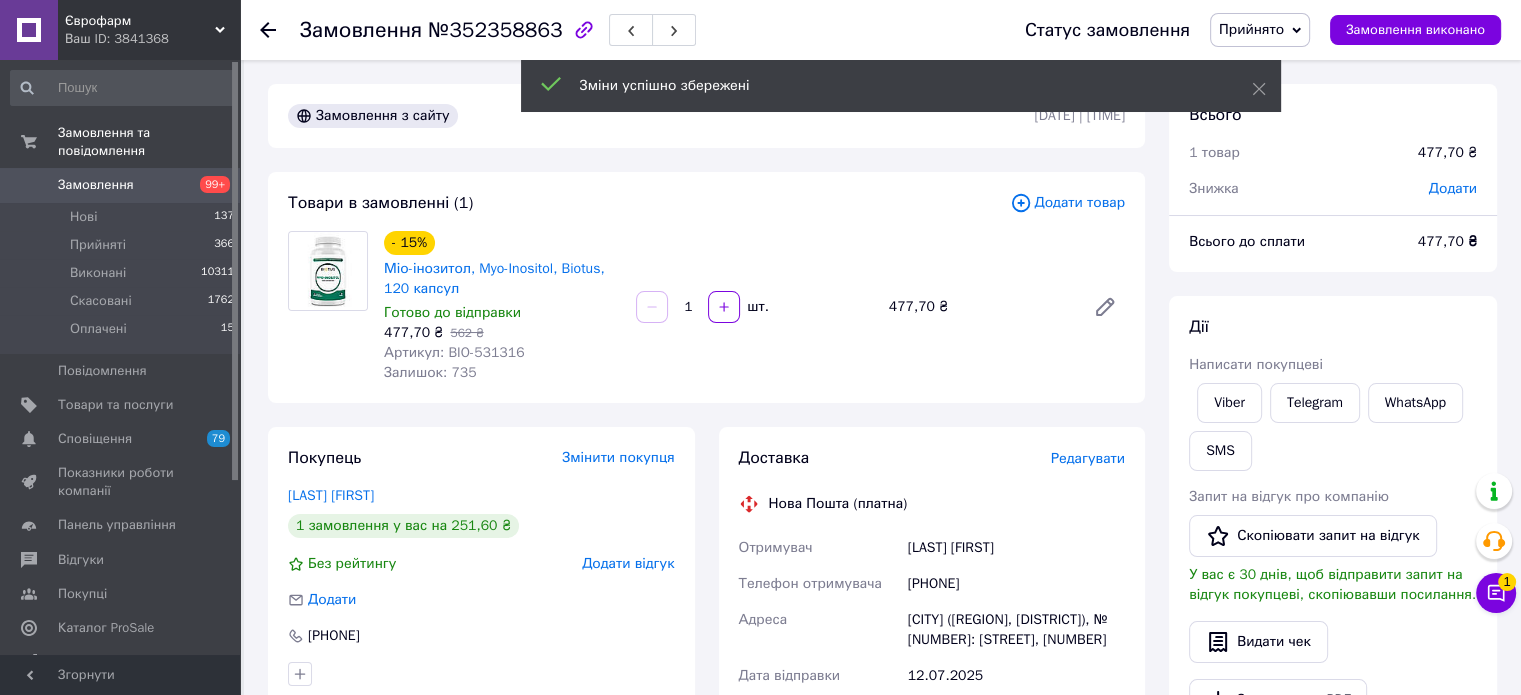 scroll, scrollTop: 24, scrollLeft: 0, axis: vertical 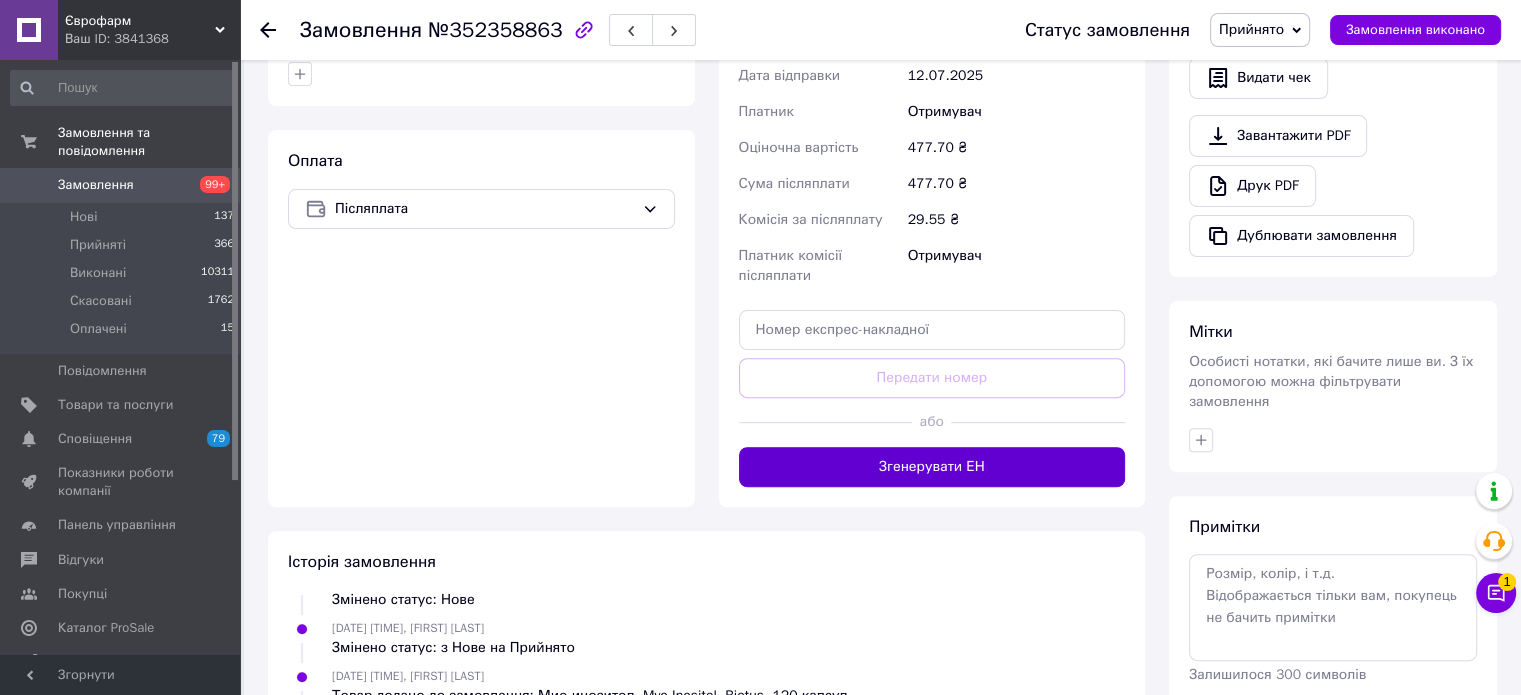 click on "Згенерувати ЕН" at bounding box center [932, 467] 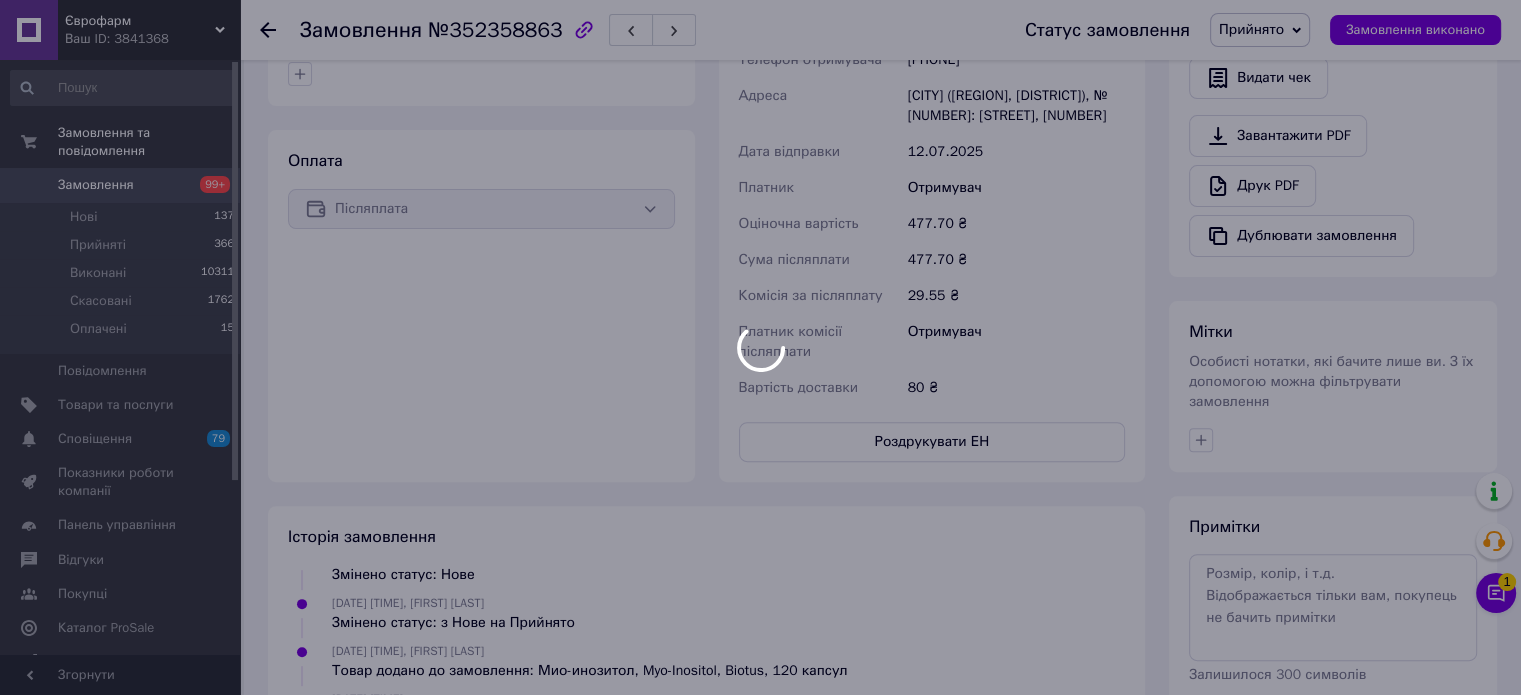 scroll, scrollTop: 72, scrollLeft: 0, axis: vertical 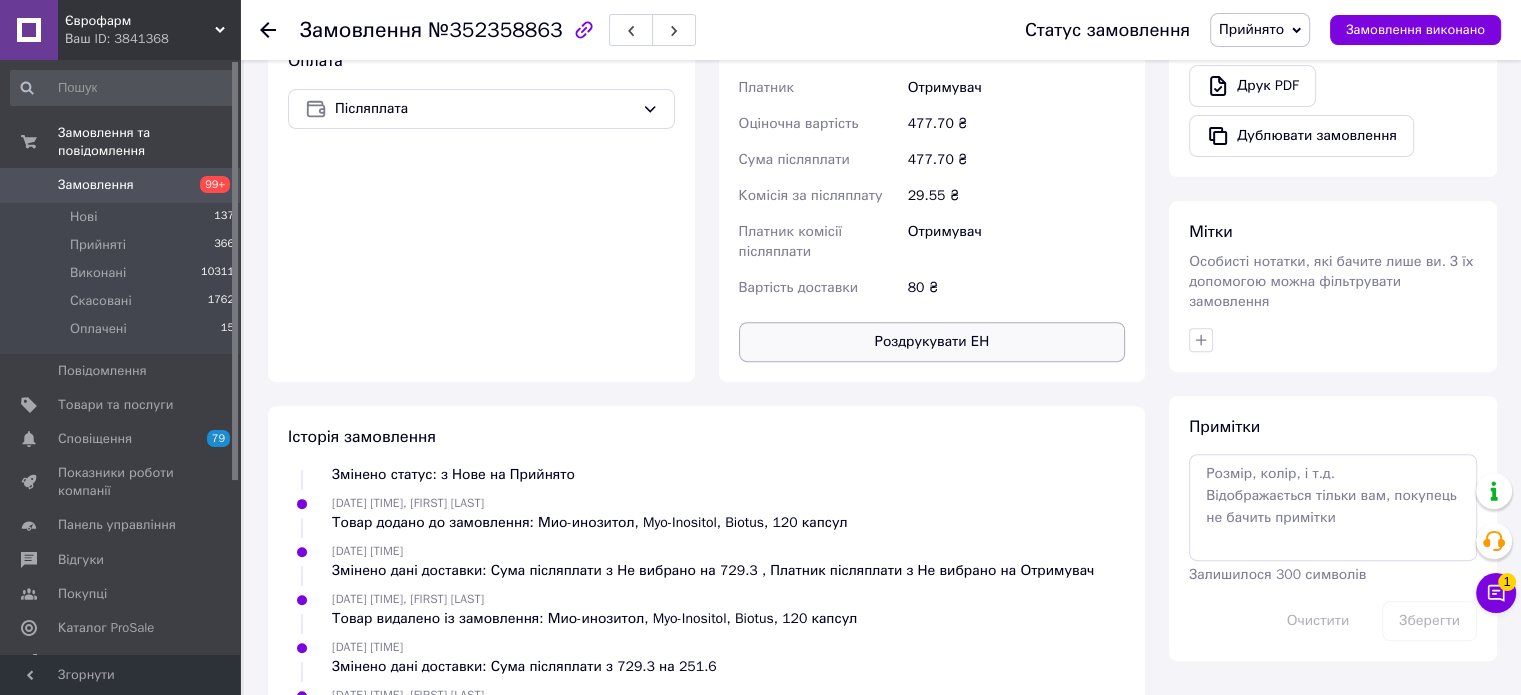 click on "Роздрукувати ЕН" at bounding box center (932, 342) 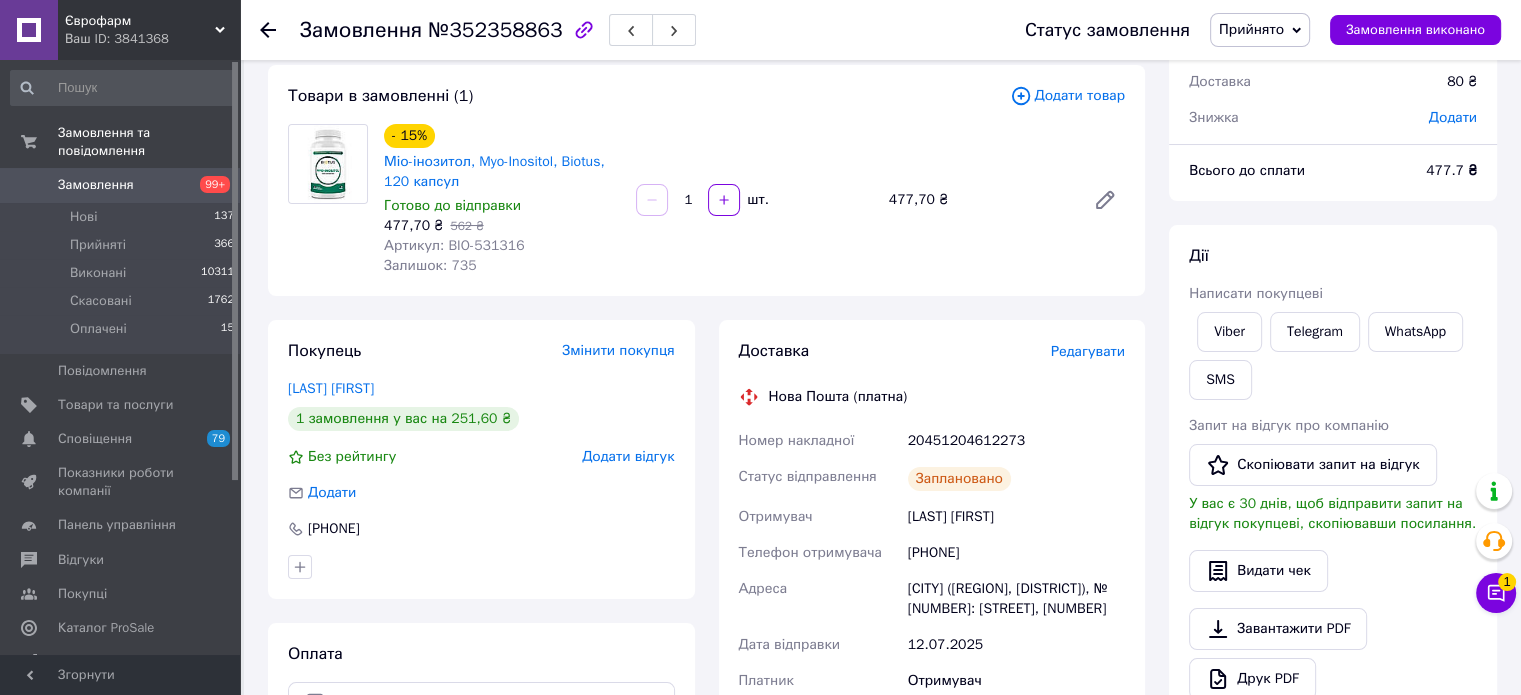 scroll, scrollTop: 0, scrollLeft: 0, axis: both 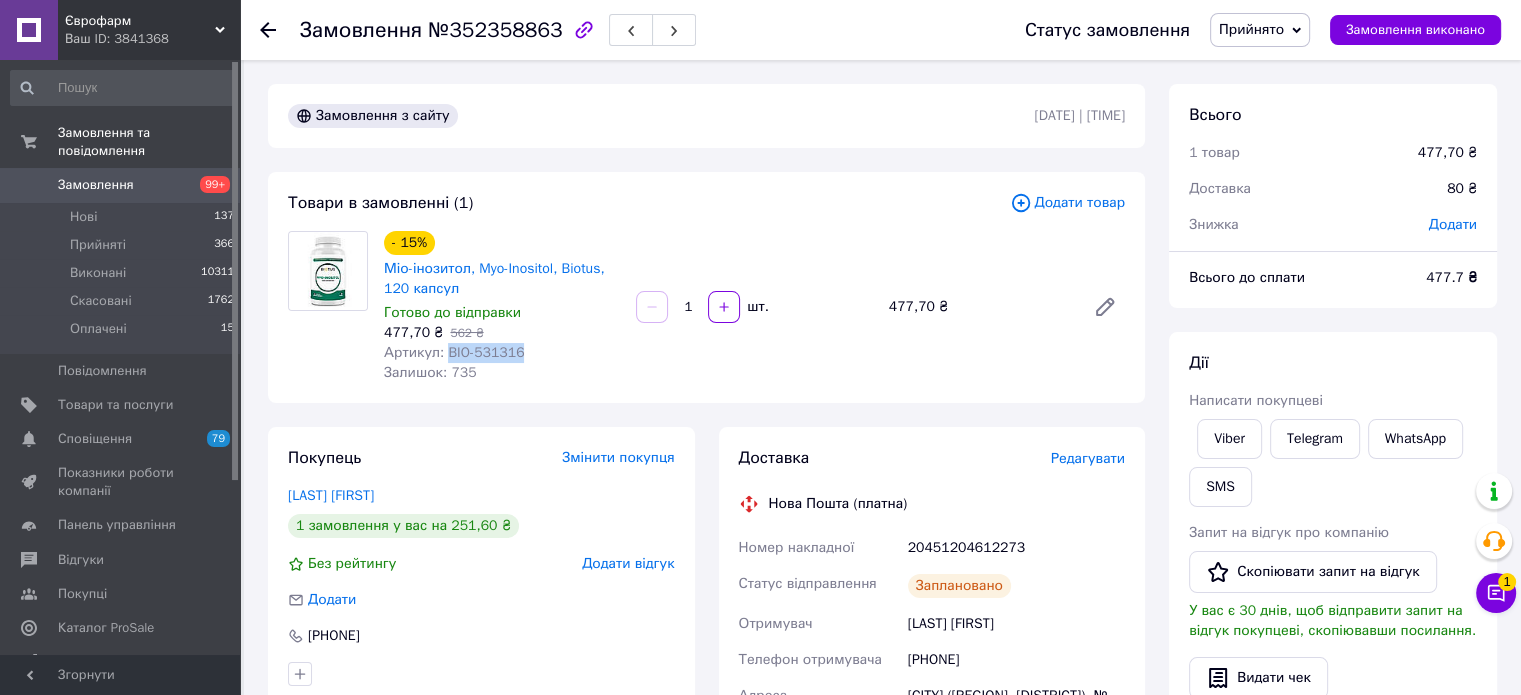 drag, startPoint x: 441, startPoint y: 345, endPoint x: 517, endPoint y: 347, distance: 76.02631 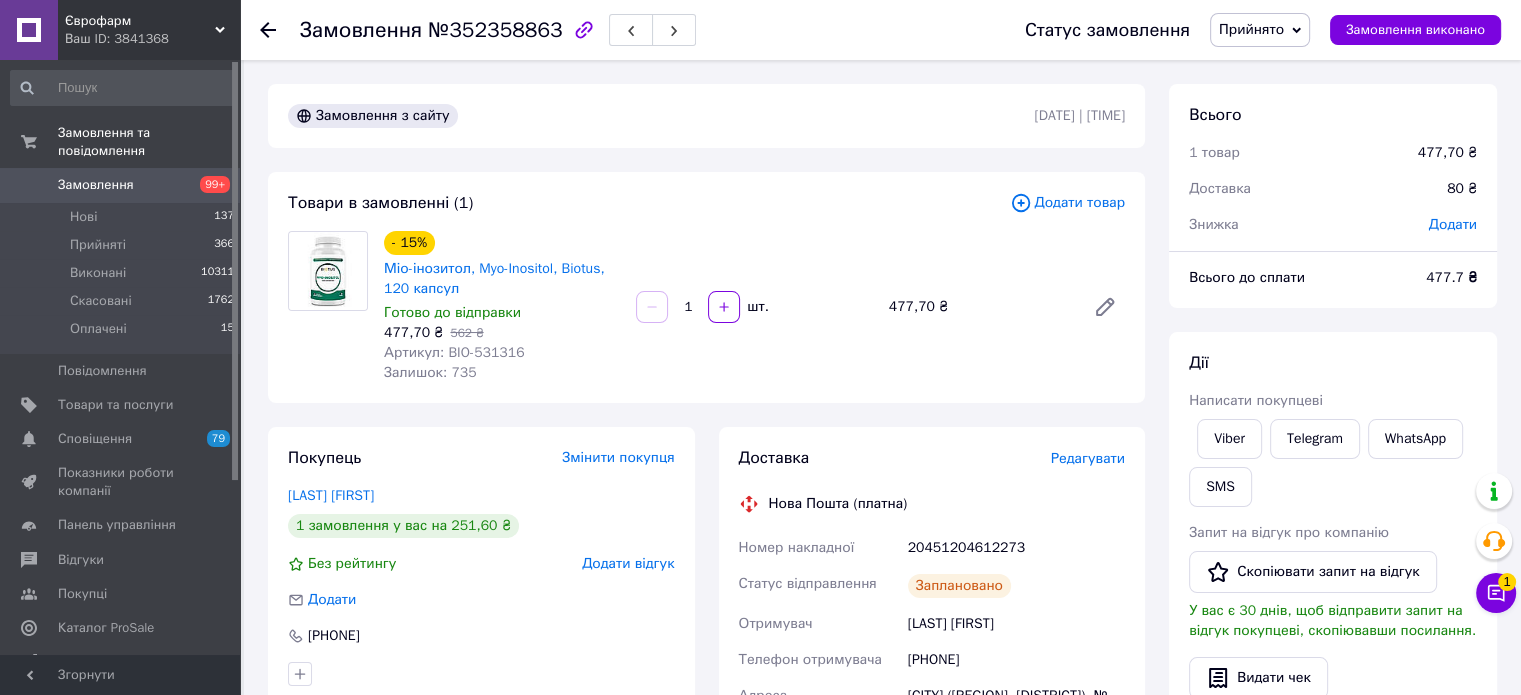 drag, startPoint x: 494, startPoint y: 341, endPoint x: 509, endPoint y: 379, distance: 40.853397 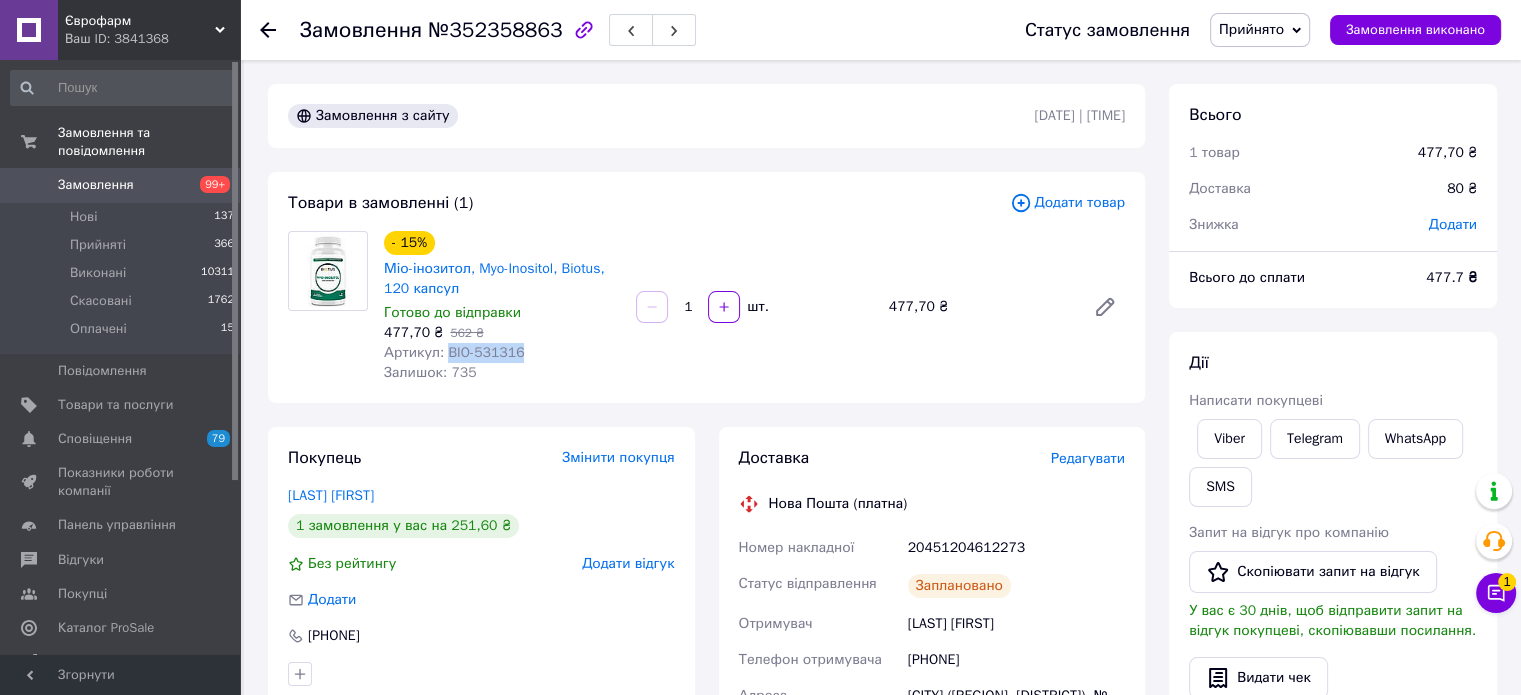 drag, startPoint x: 446, startPoint y: 350, endPoint x: 522, endPoint y: 353, distance: 76.05919 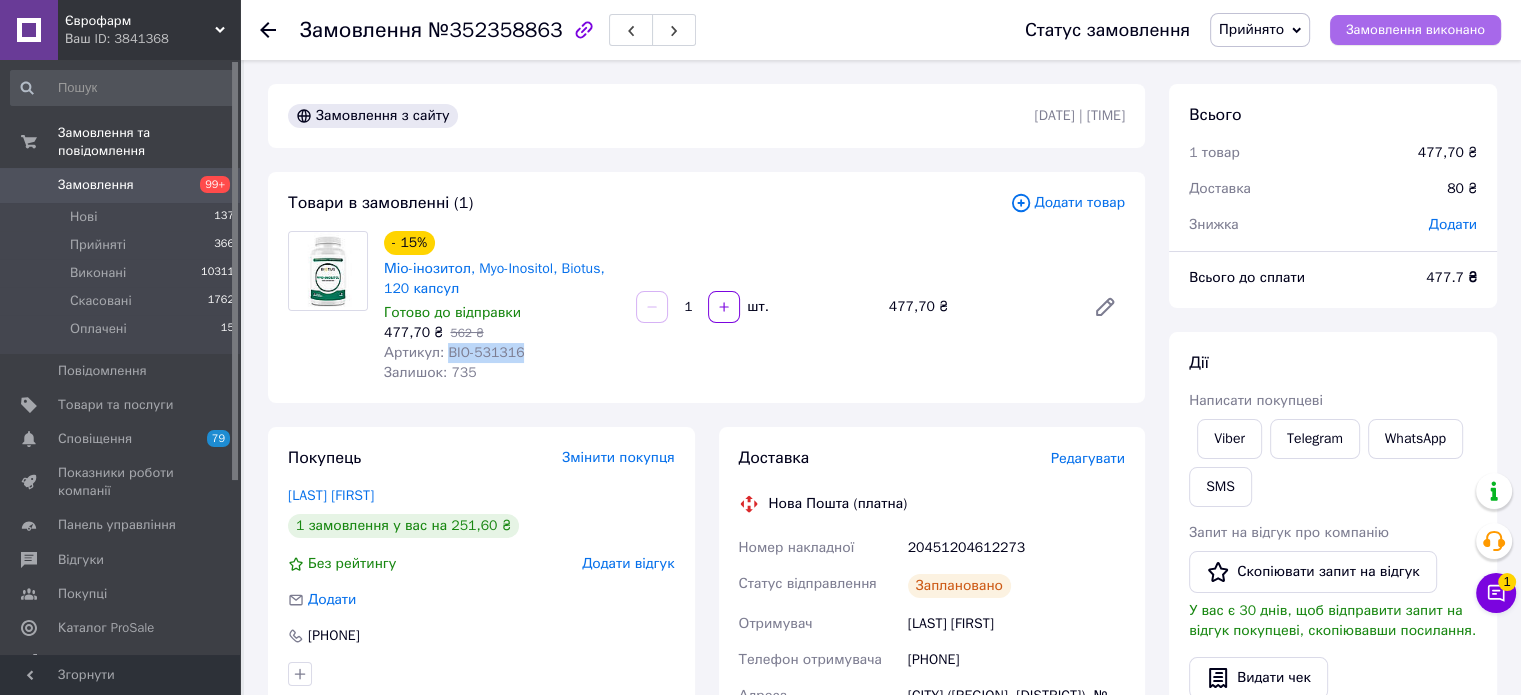 click on "Замовлення виконано" at bounding box center (1415, 30) 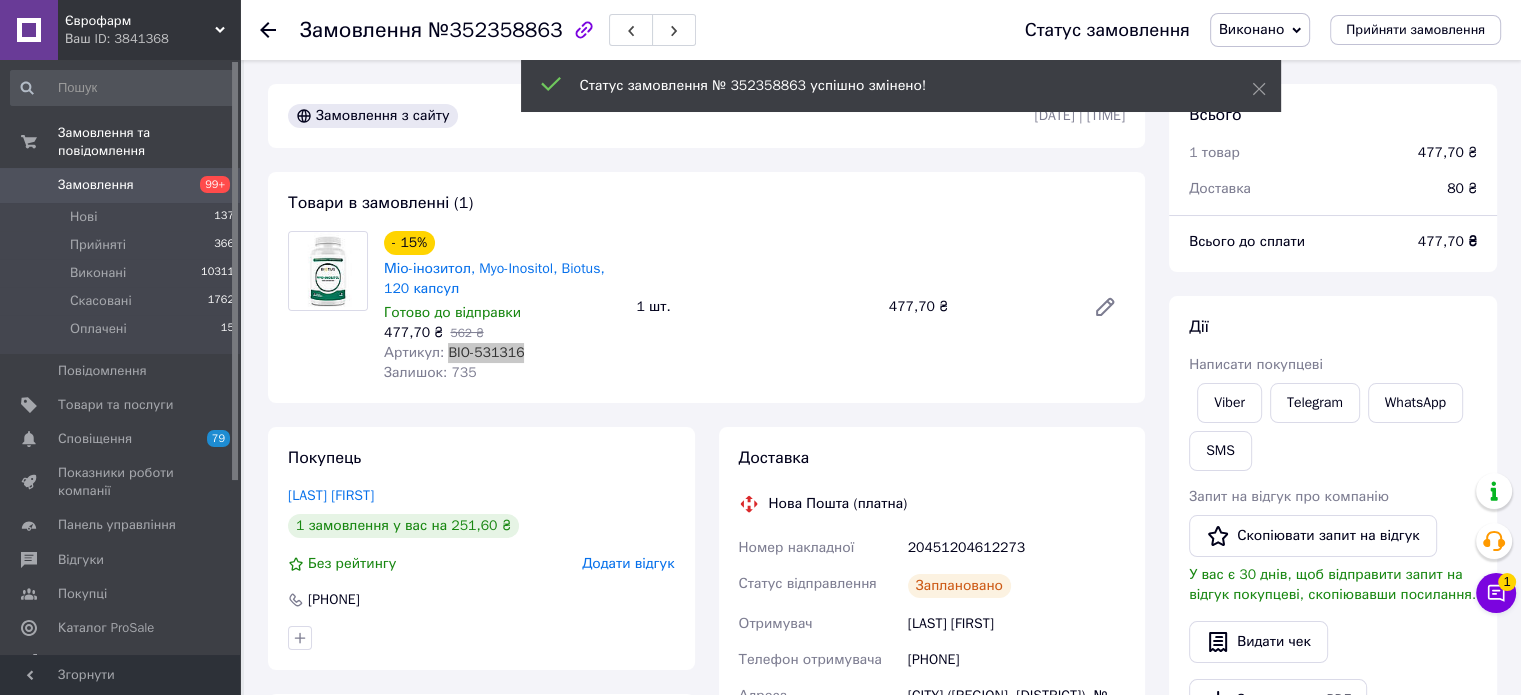 scroll, scrollTop: 120, scrollLeft: 0, axis: vertical 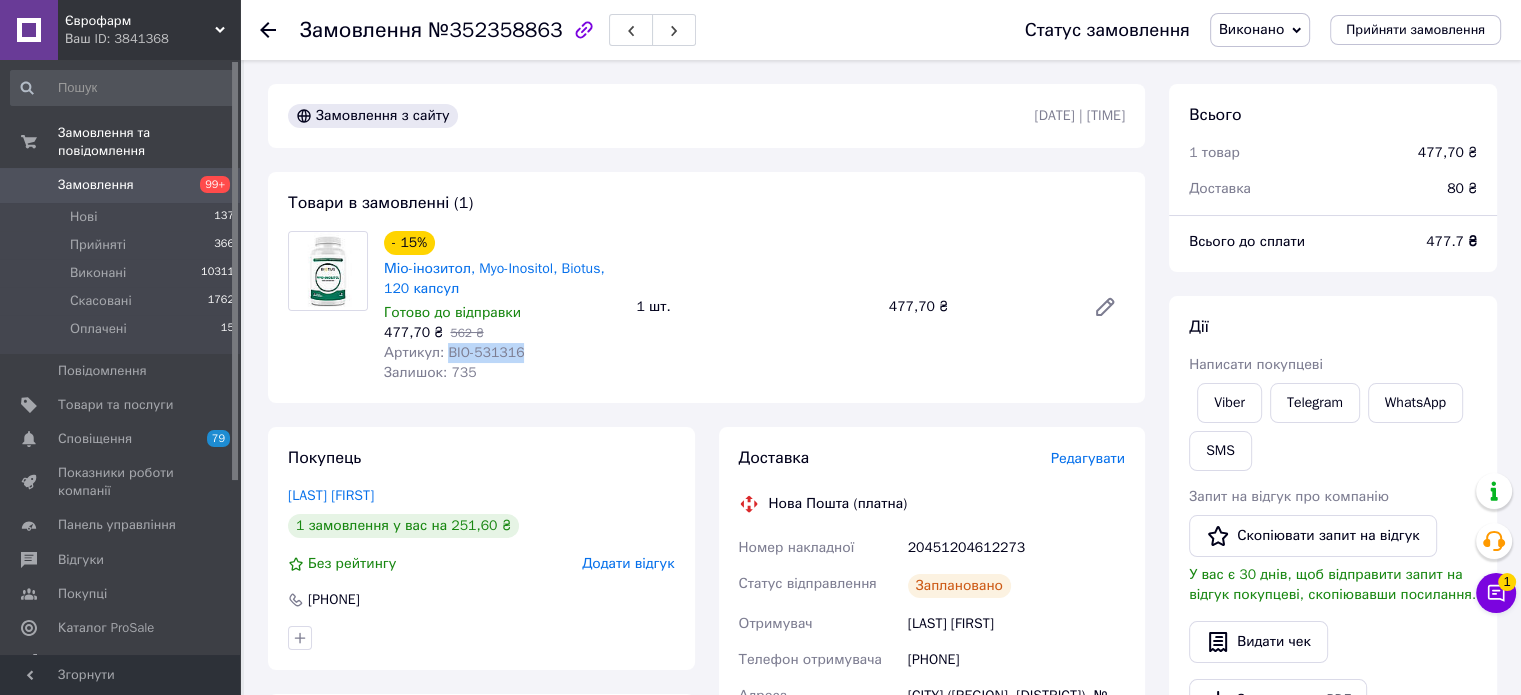 click 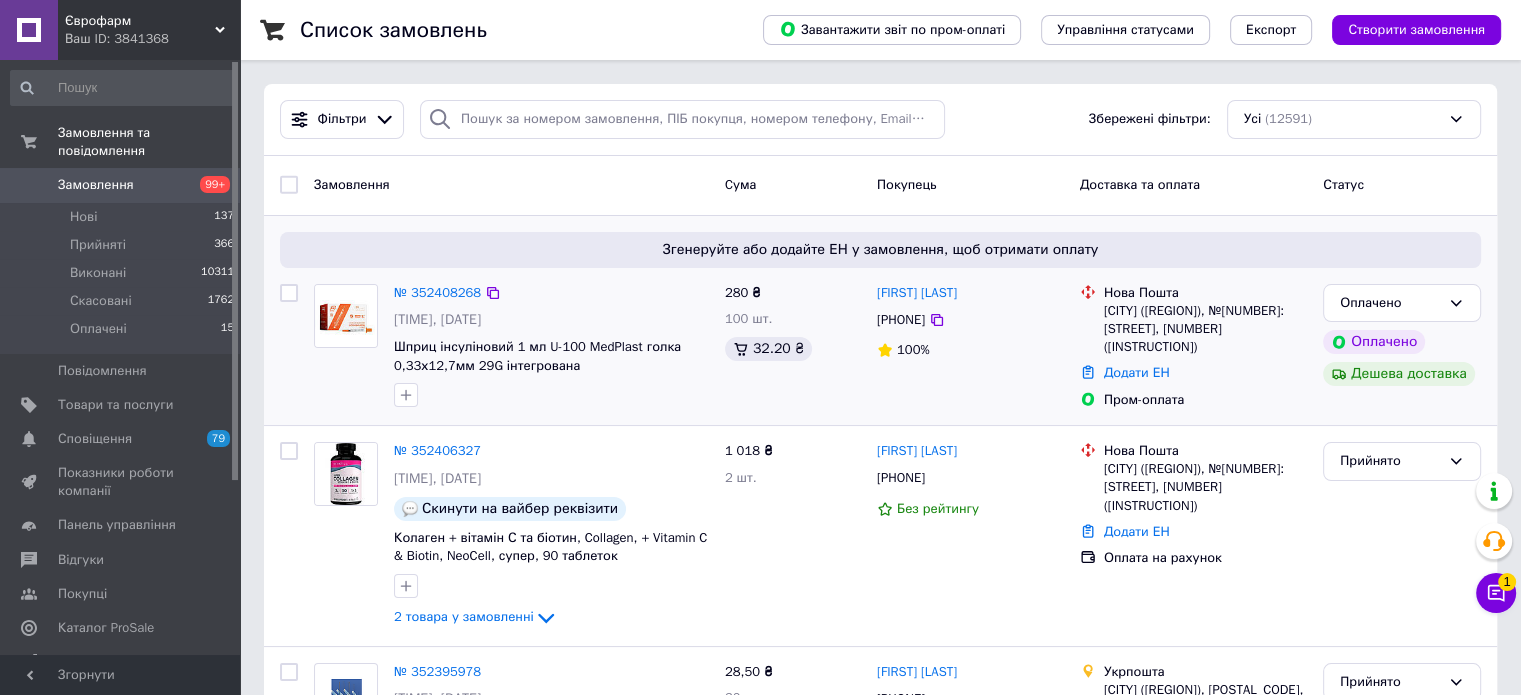 scroll, scrollTop: 100, scrollLeft: 0, axis: vertical 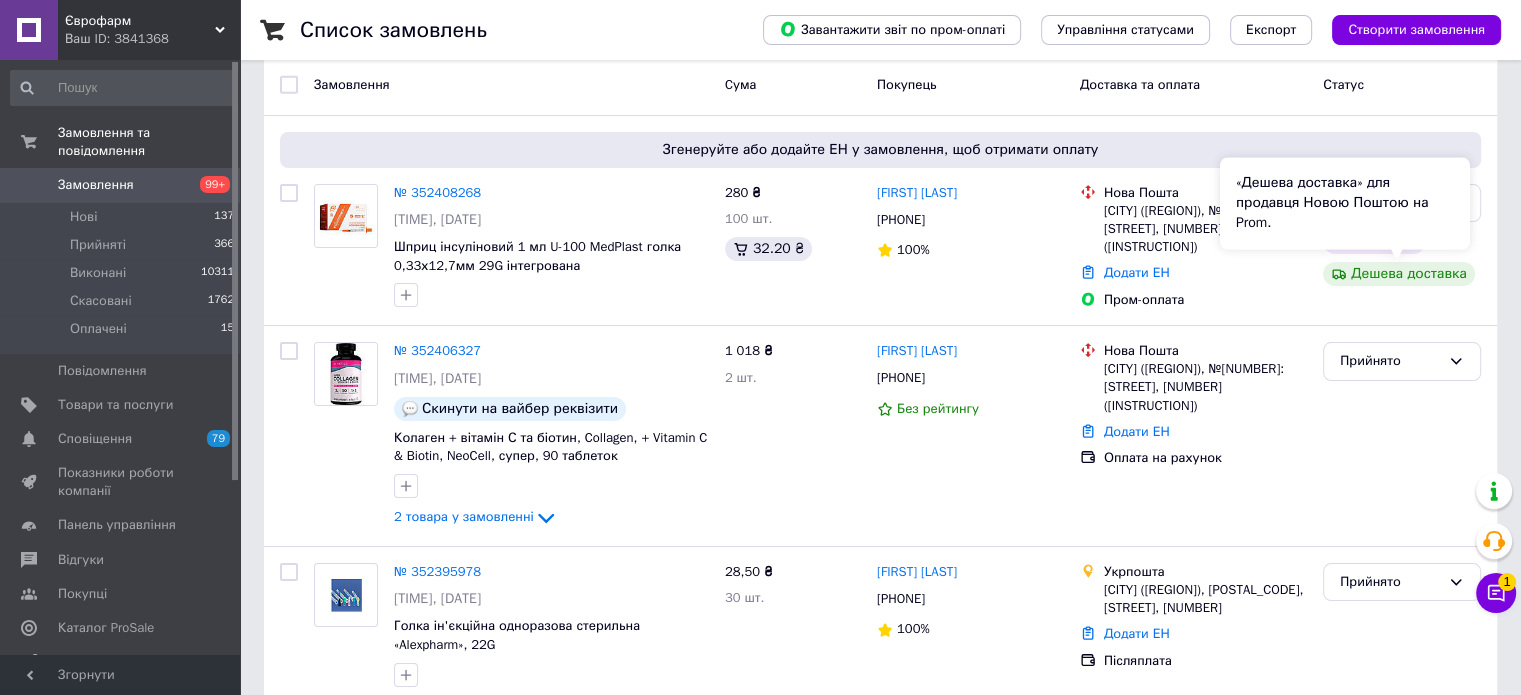 click on "«Дешева доставка» для продавця Новою Поштою на Prom." at bounding box center [1345, 203] 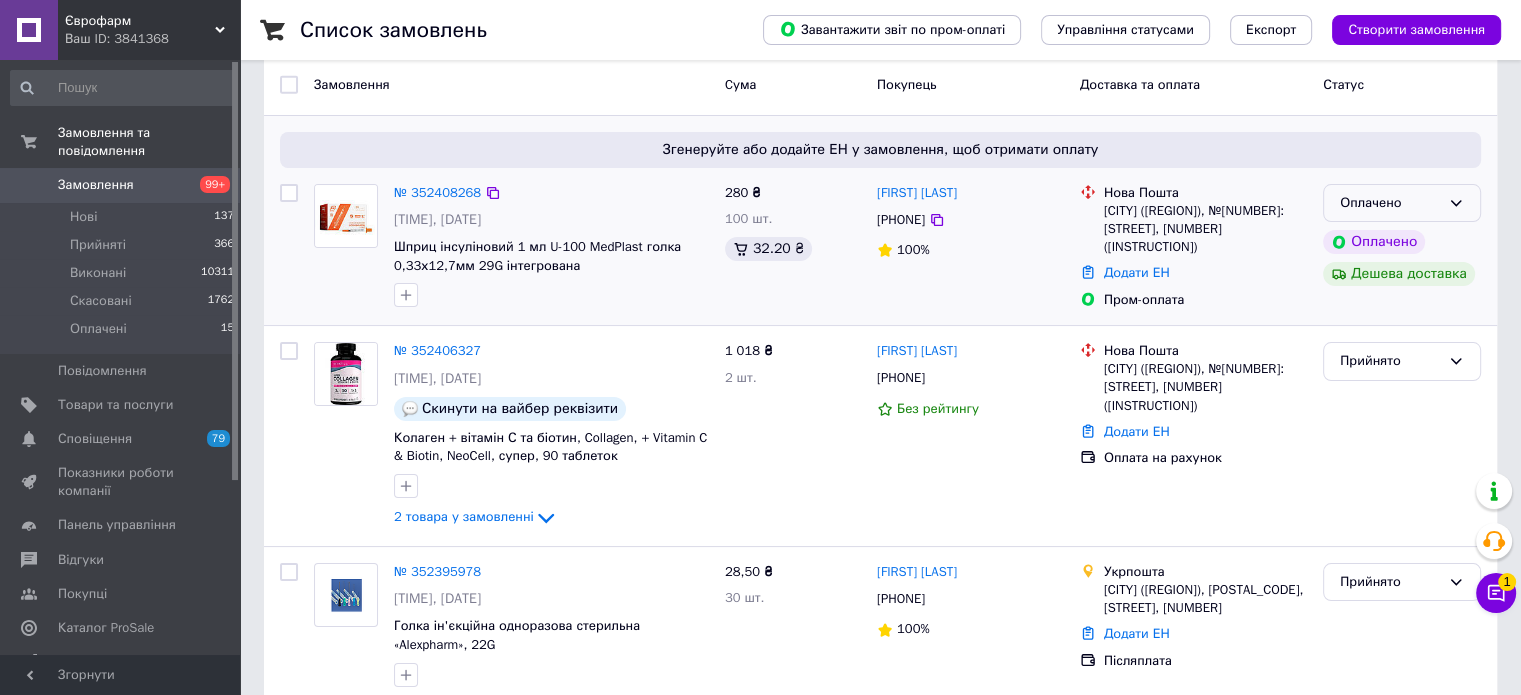click on "Оплачено" at bounding box center [1402, 203] 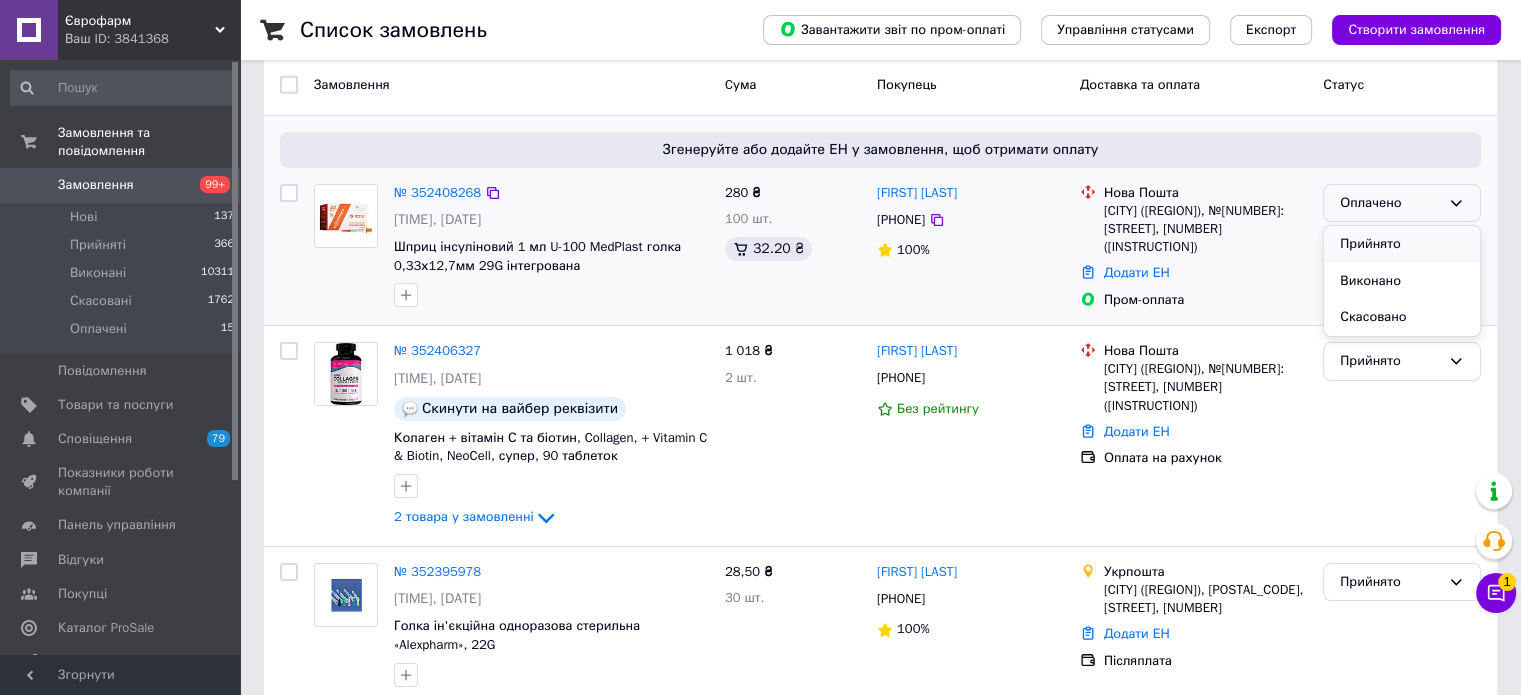 click on "Прийнято" at bounding box center [1402, 244] 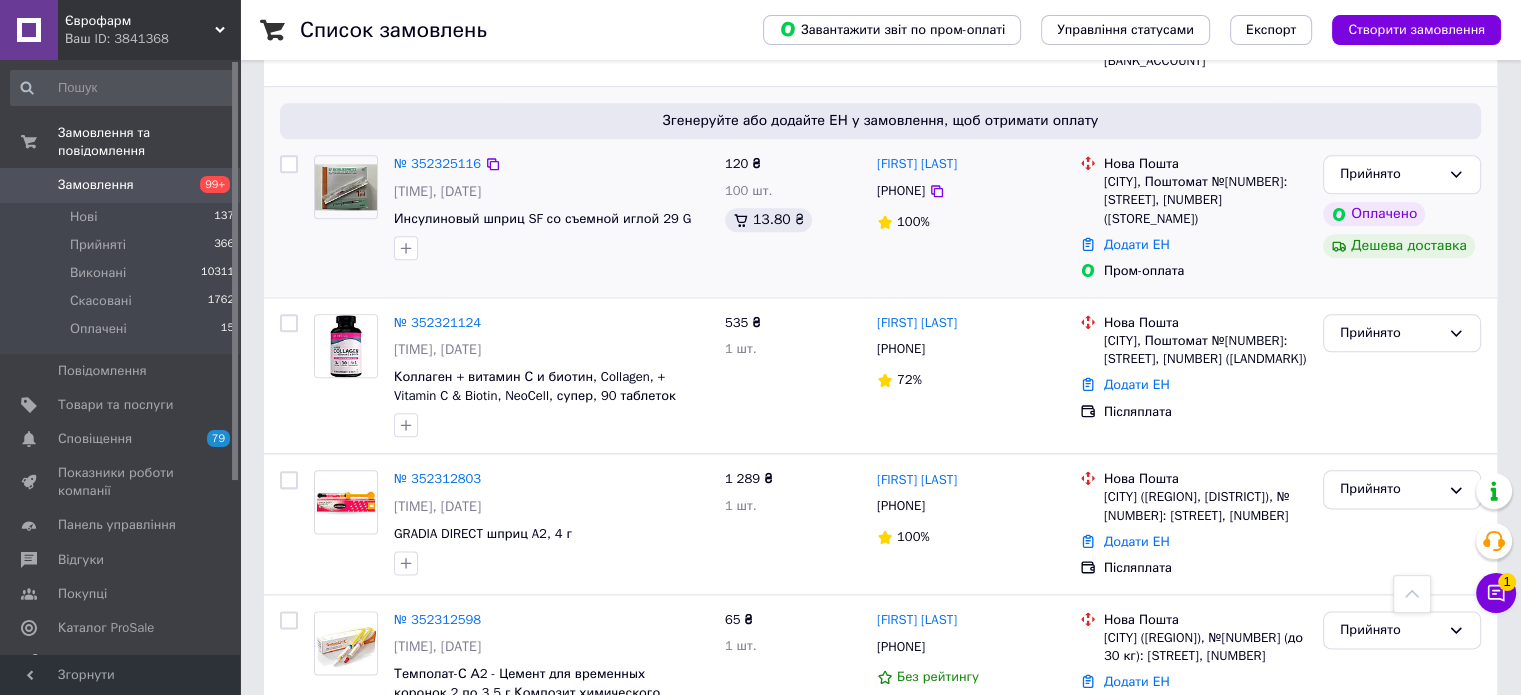 scroll, scrollTop: 2400, scrollLeft: 0, axis: vertical 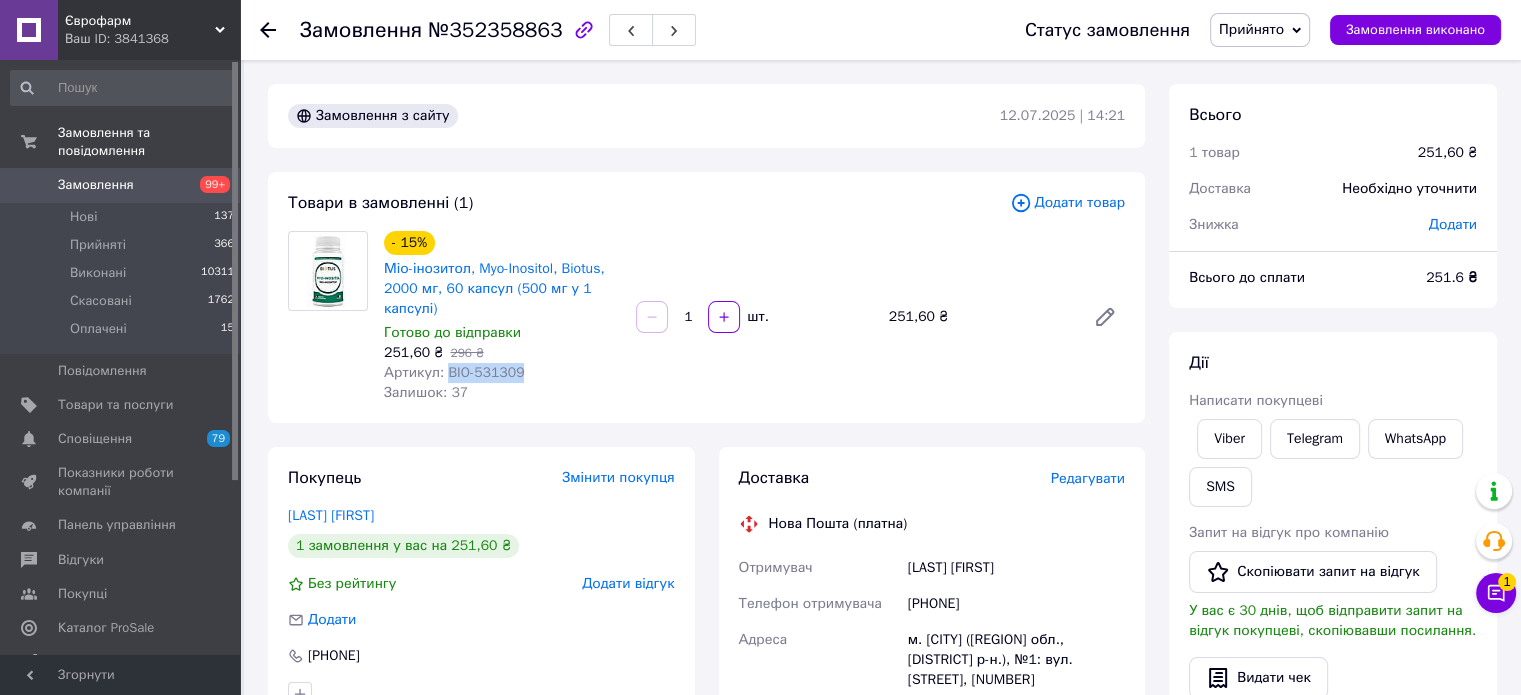 drag, startPoint x: 444, startPoint y: 371, endPoint x: 513, endPoint y: 371, distance: 69 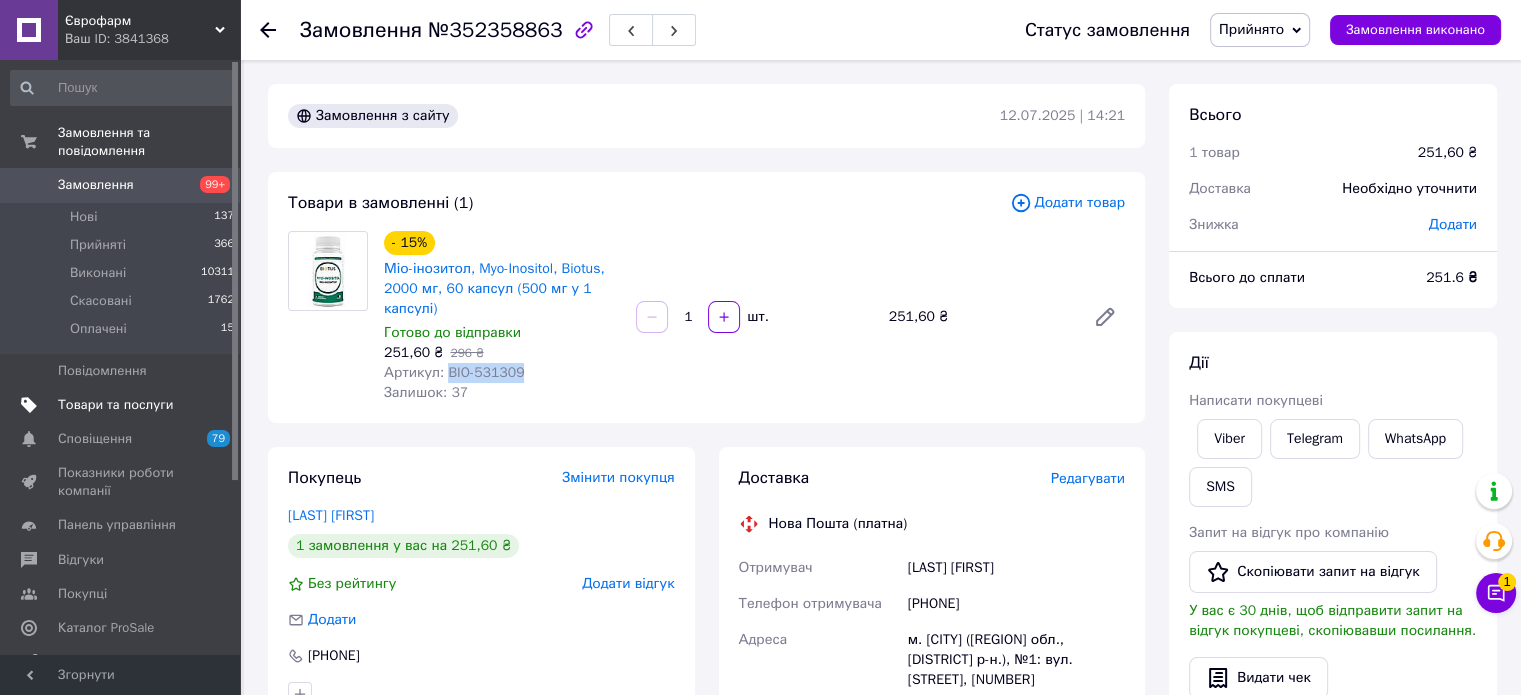 click on "Товари та послуги" at bounding box center (115, 405) 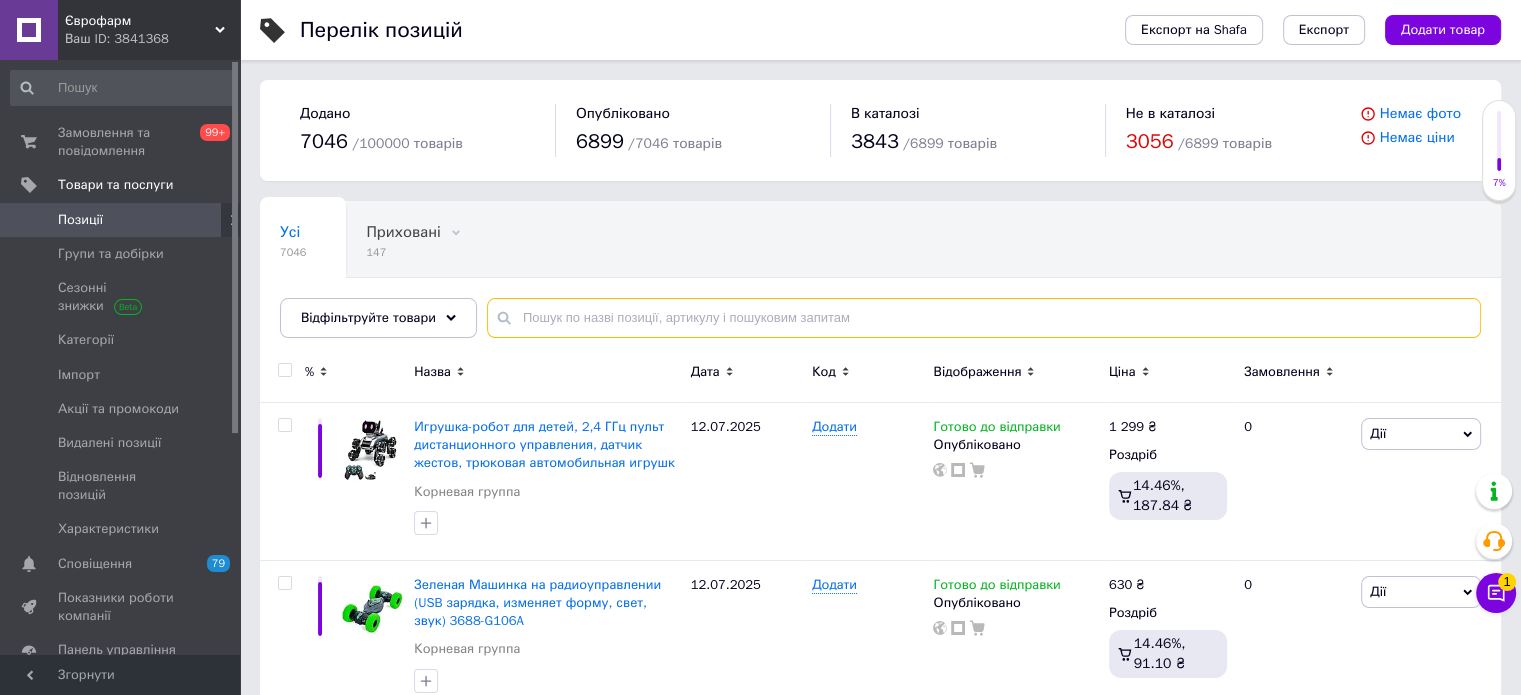 paste on "BIO-531309" 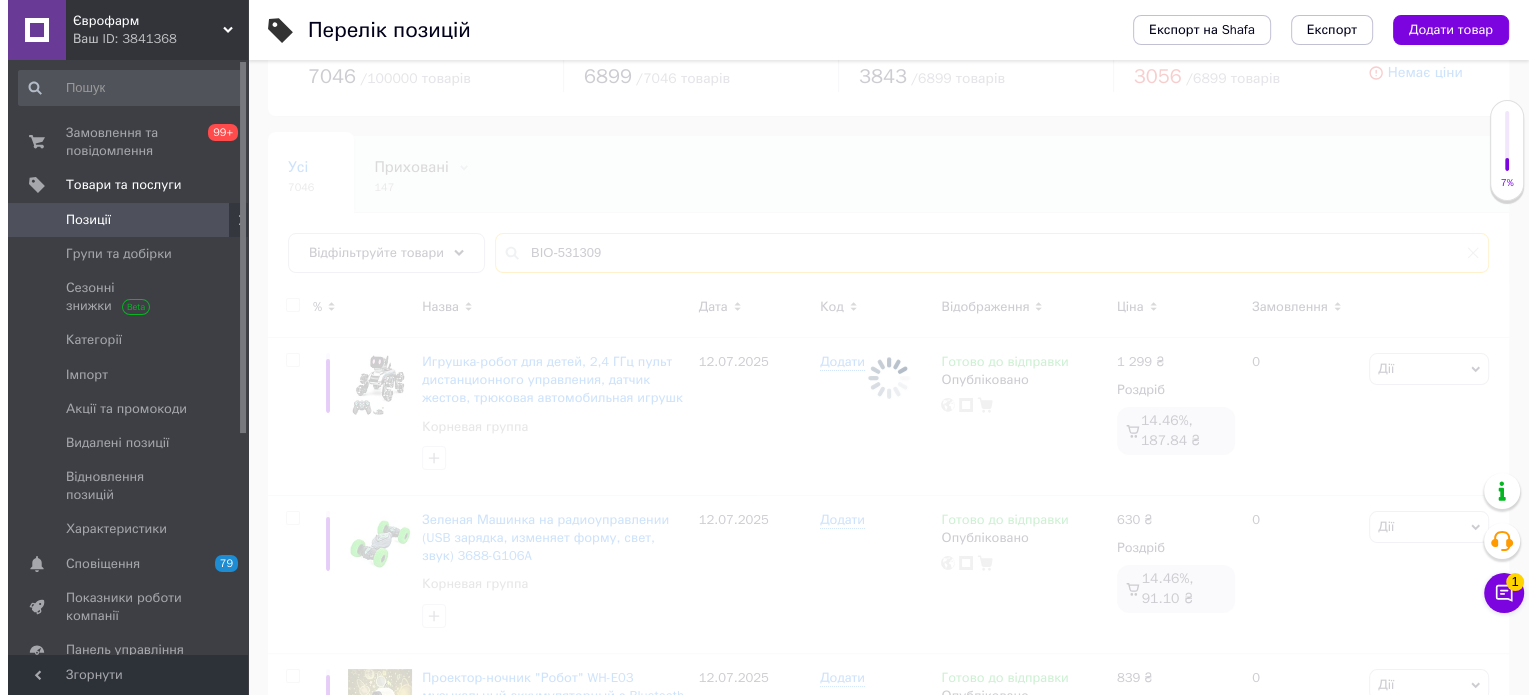 scroll, scrollTop: 0, scrollLeft: 0, axis: both 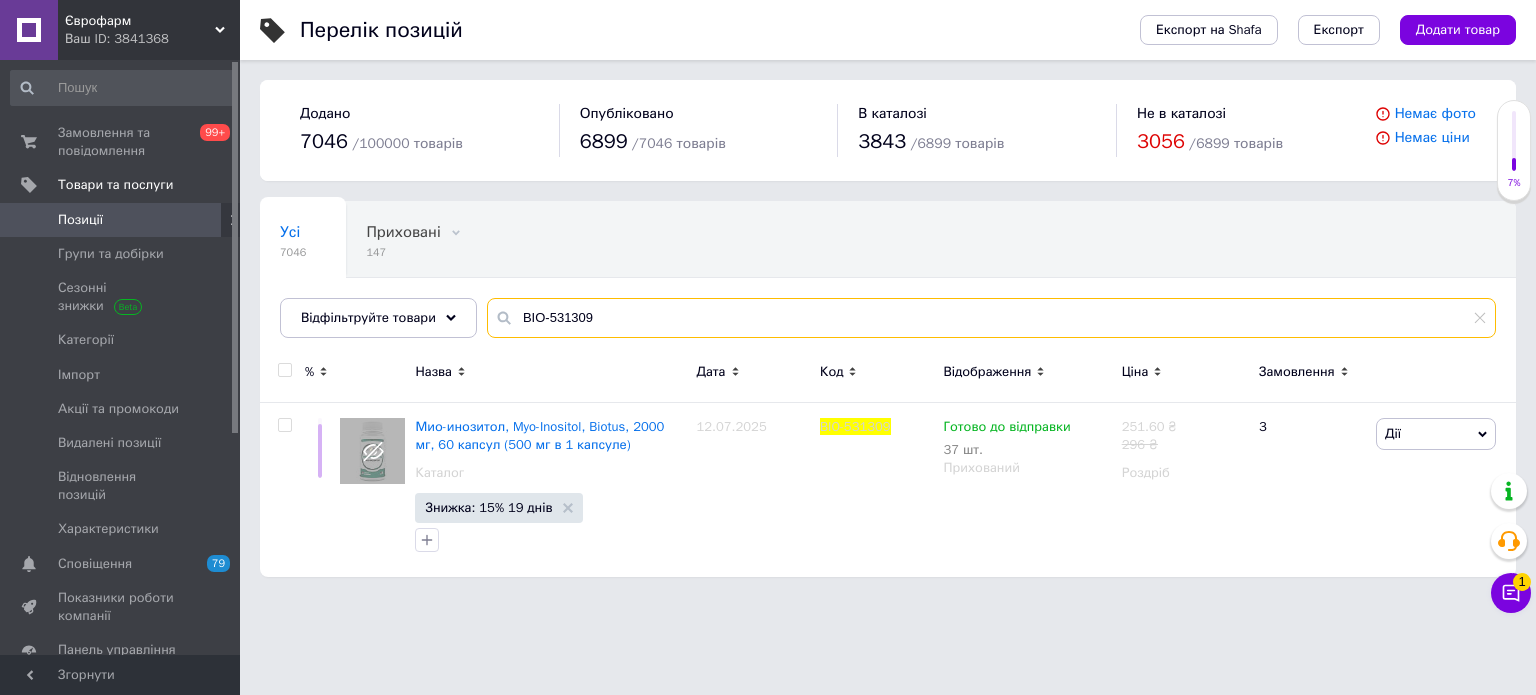 drag, startPoint x: 610, startPoint y: 321, endPoint x: 469, endPoint y: 329, distance: 141.22676 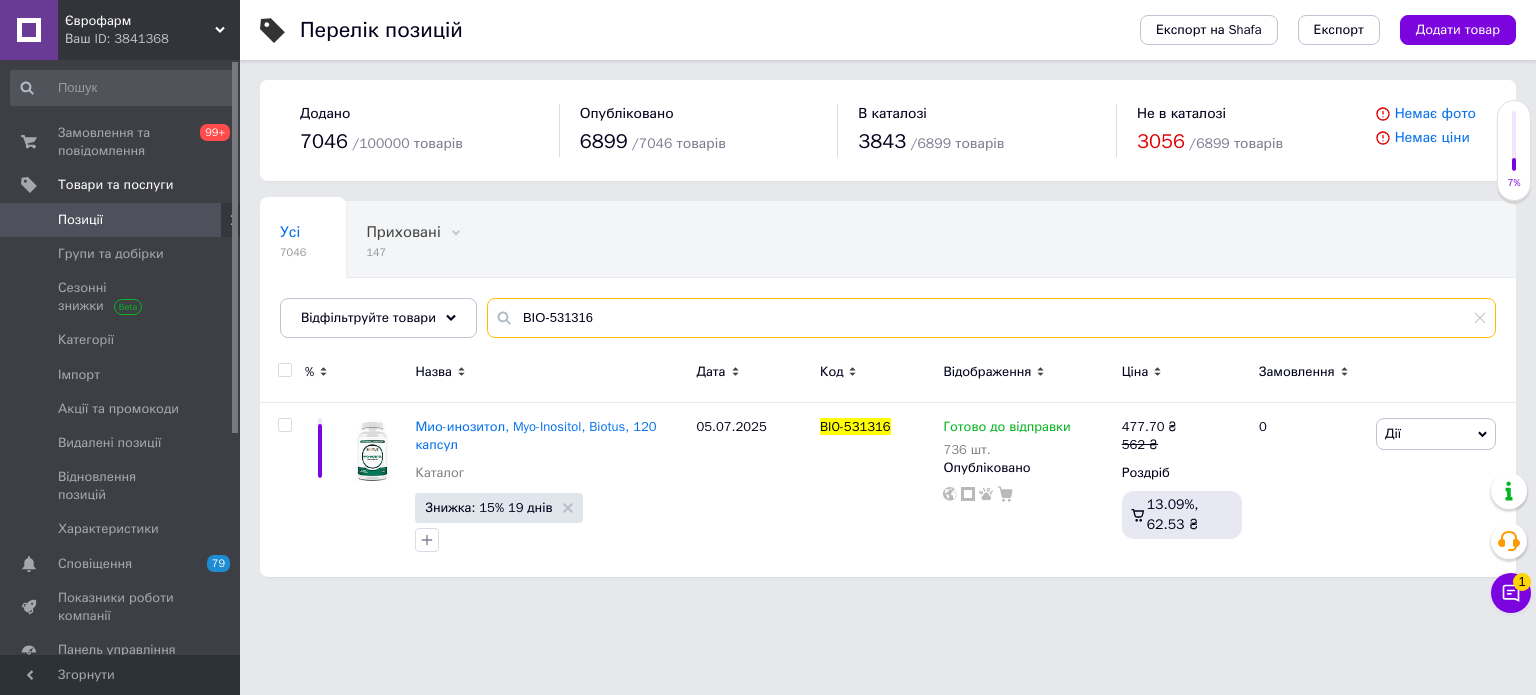 type on "BIO-531316" 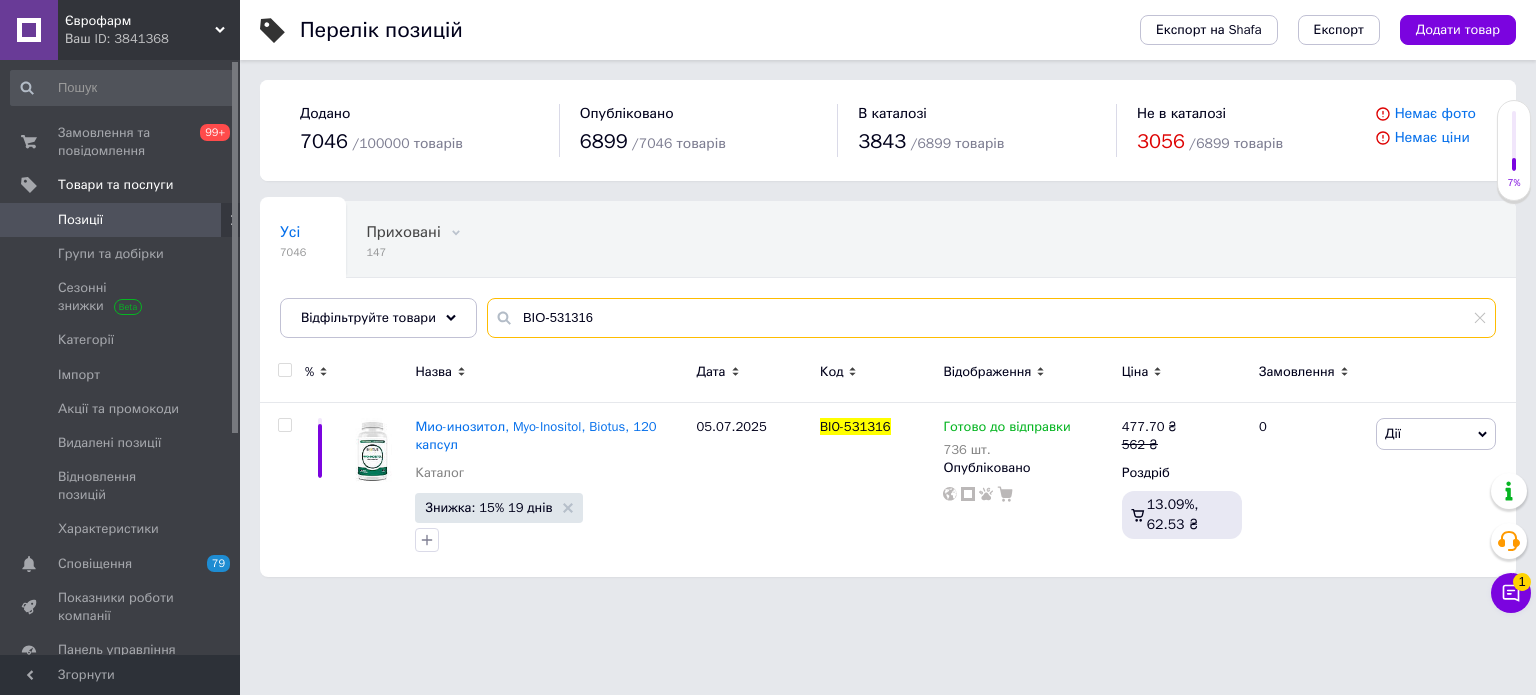 drag, startPoint x: 589, startPoint y: 318, endPoint x: 544, endPoint y: 320, distance: 45.044422 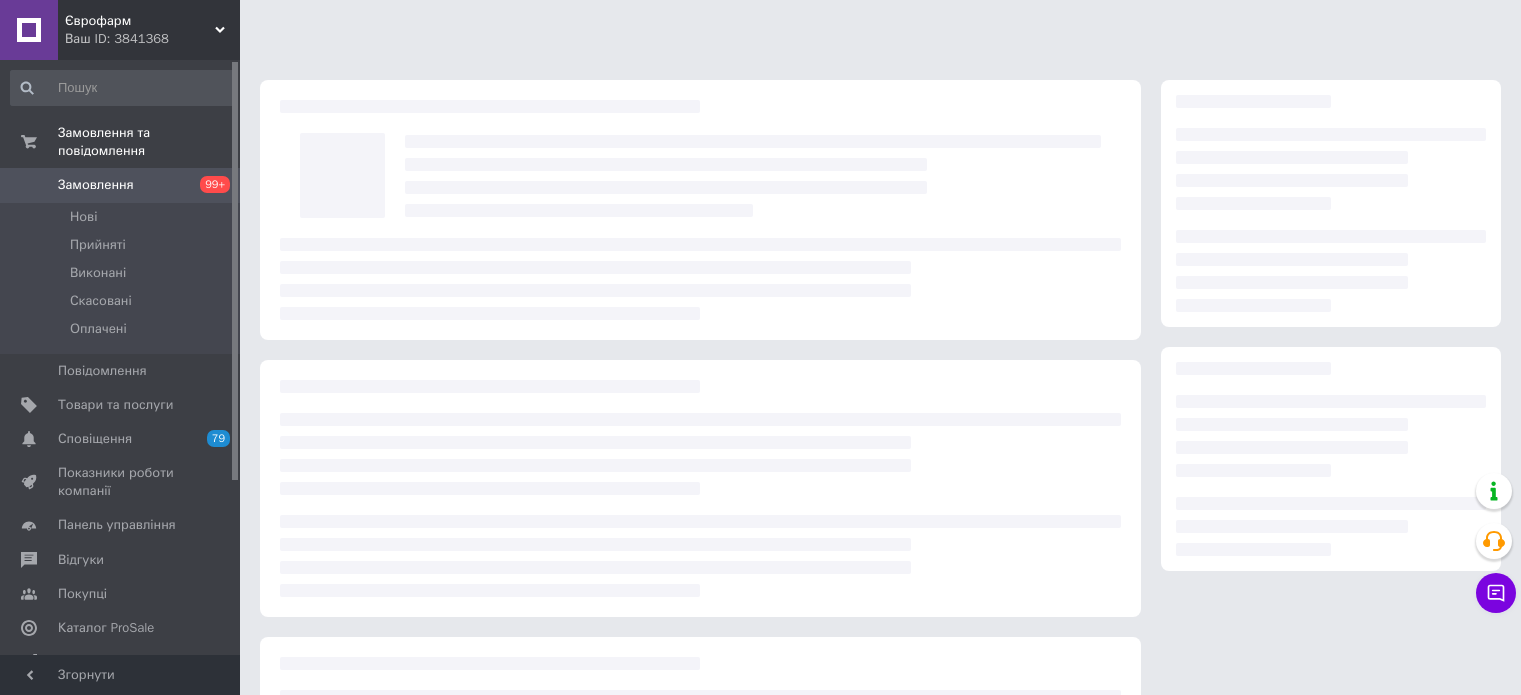 scroll, scrollTop: 0, scrollLeft: 0, axis: both 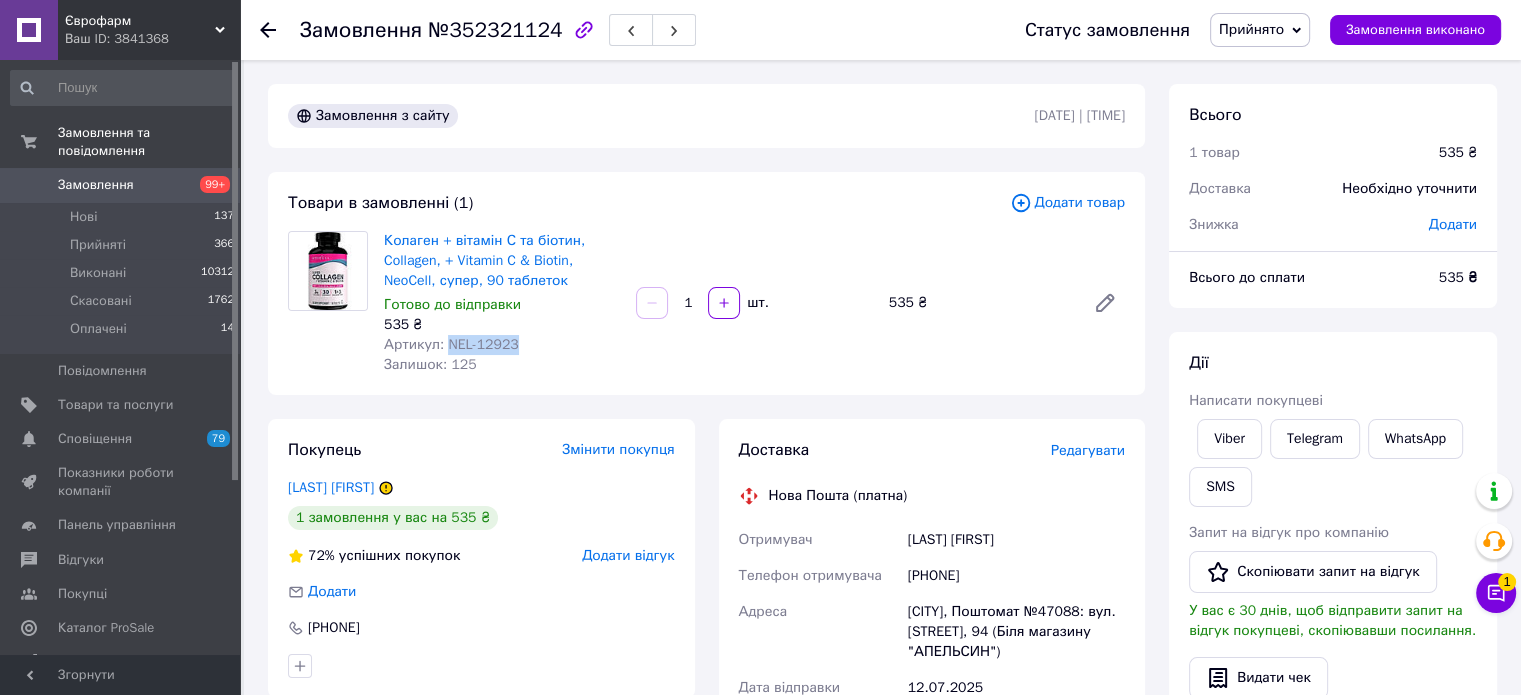 drag, startPoint x: 441, startPoint y: 335, endPoint x: 523, endPoint y: 344, distance: 82.492424 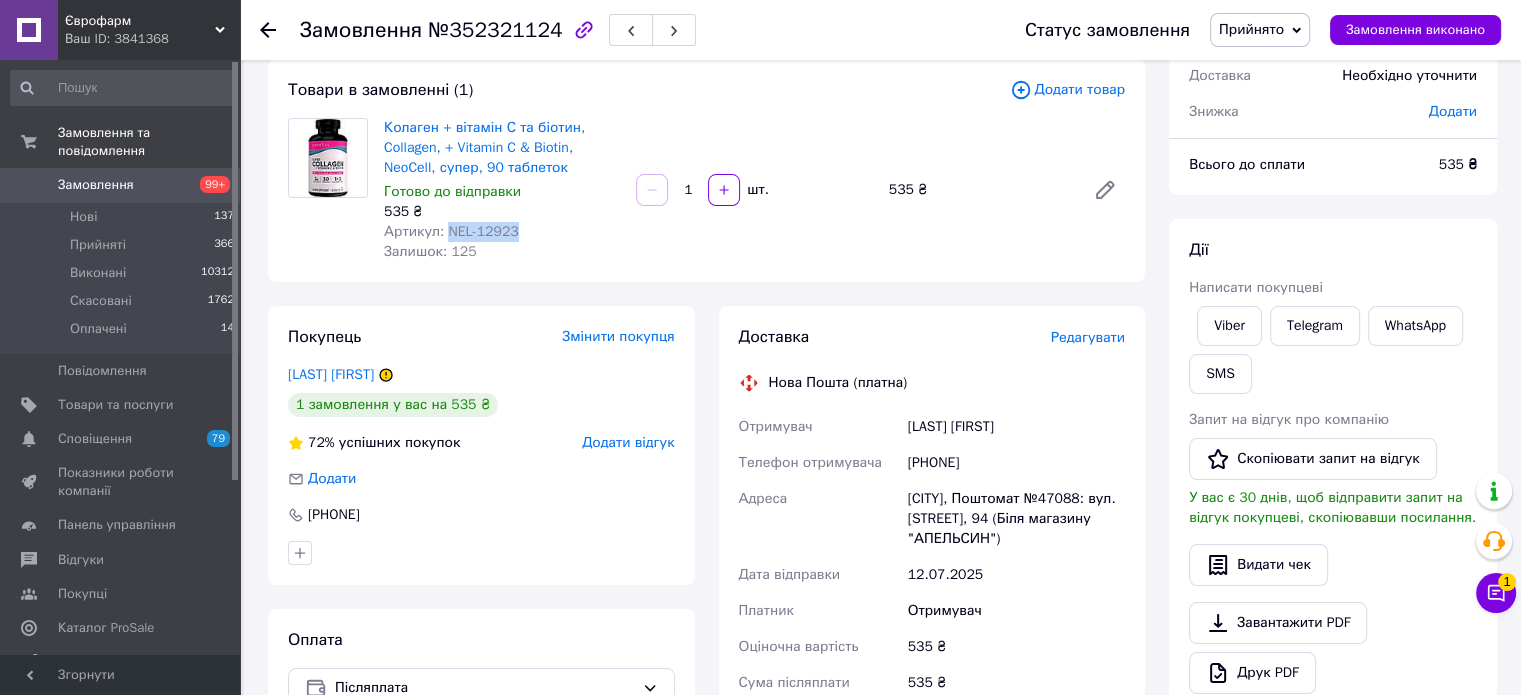 scroll, scrollTop: 200, scrollLeft: 0, axis: vertical 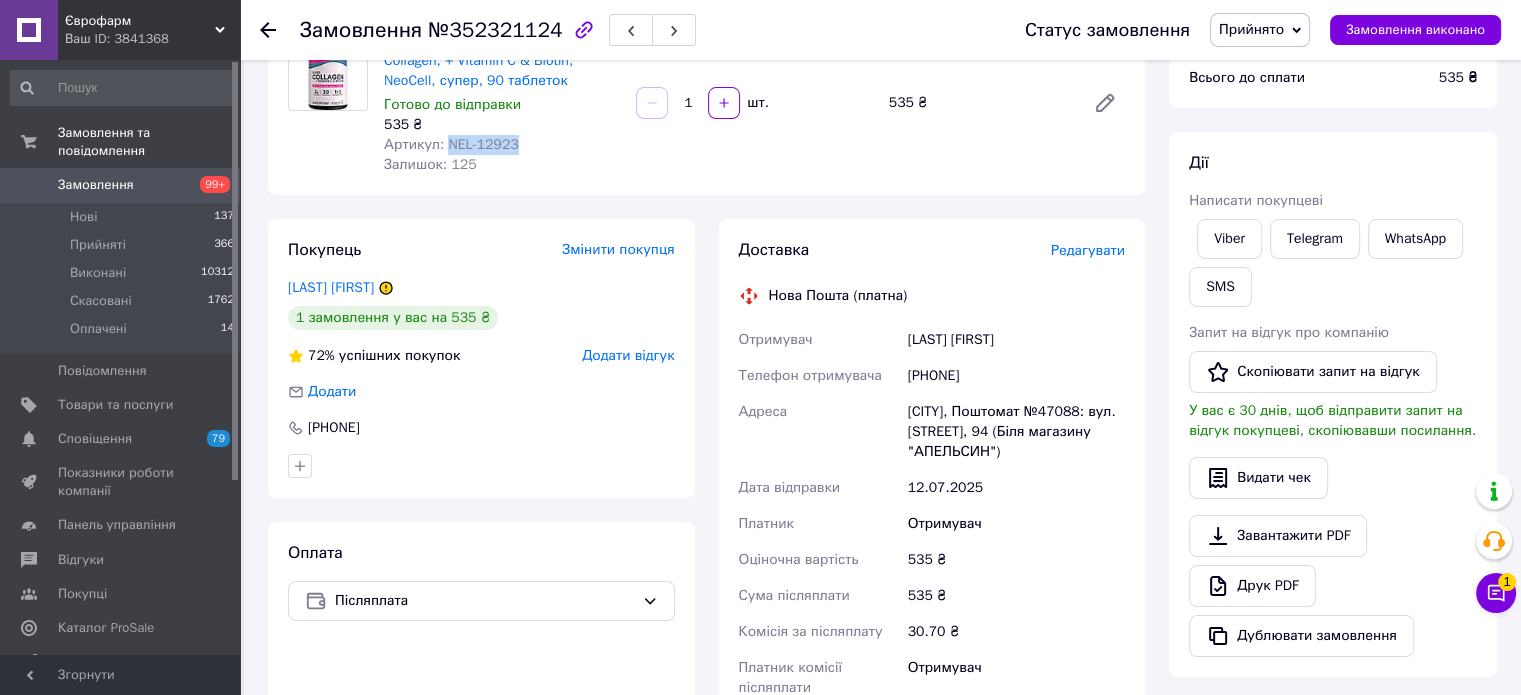 drag, startPoint x: 1013, startPoint y: 375, endPoint x: 909, endPoint y: 375, distance: 104 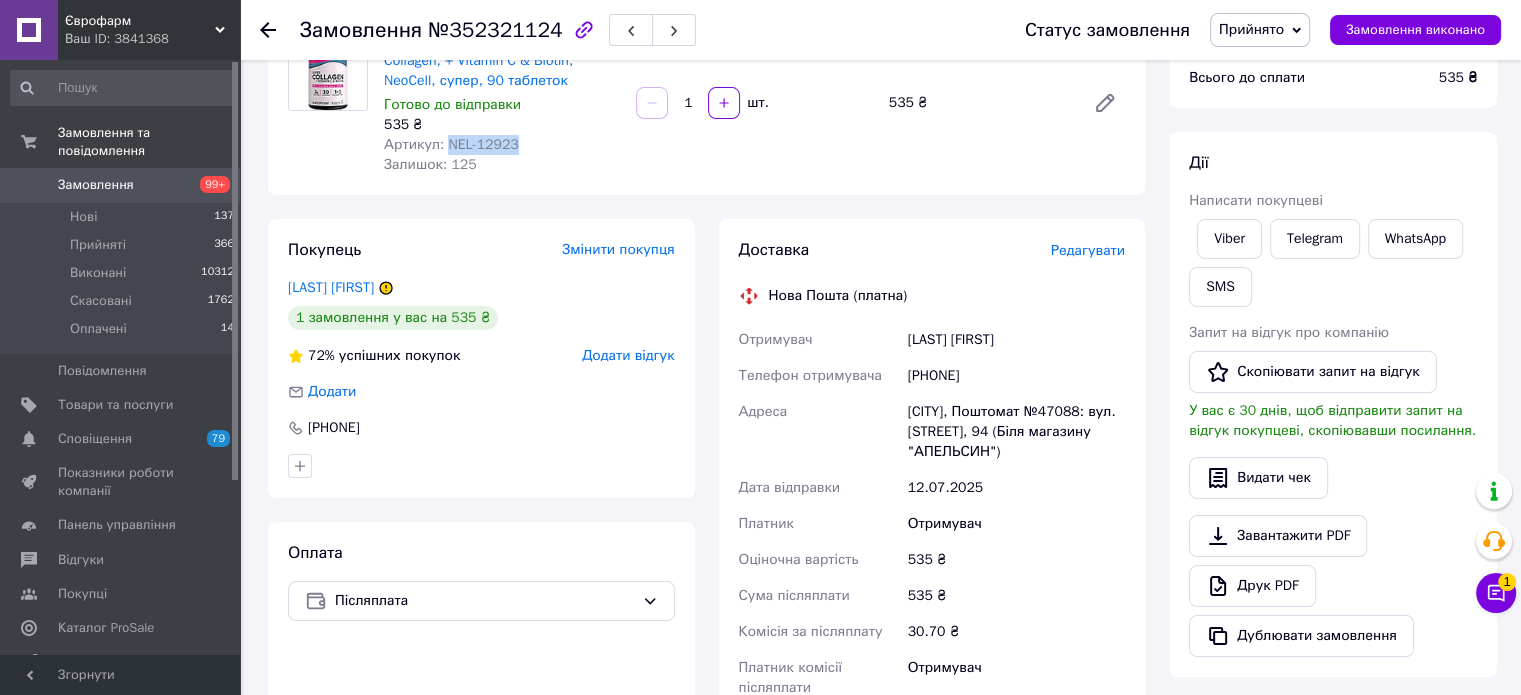 click on "[PHONE]" at bounding box center [1016, 376] 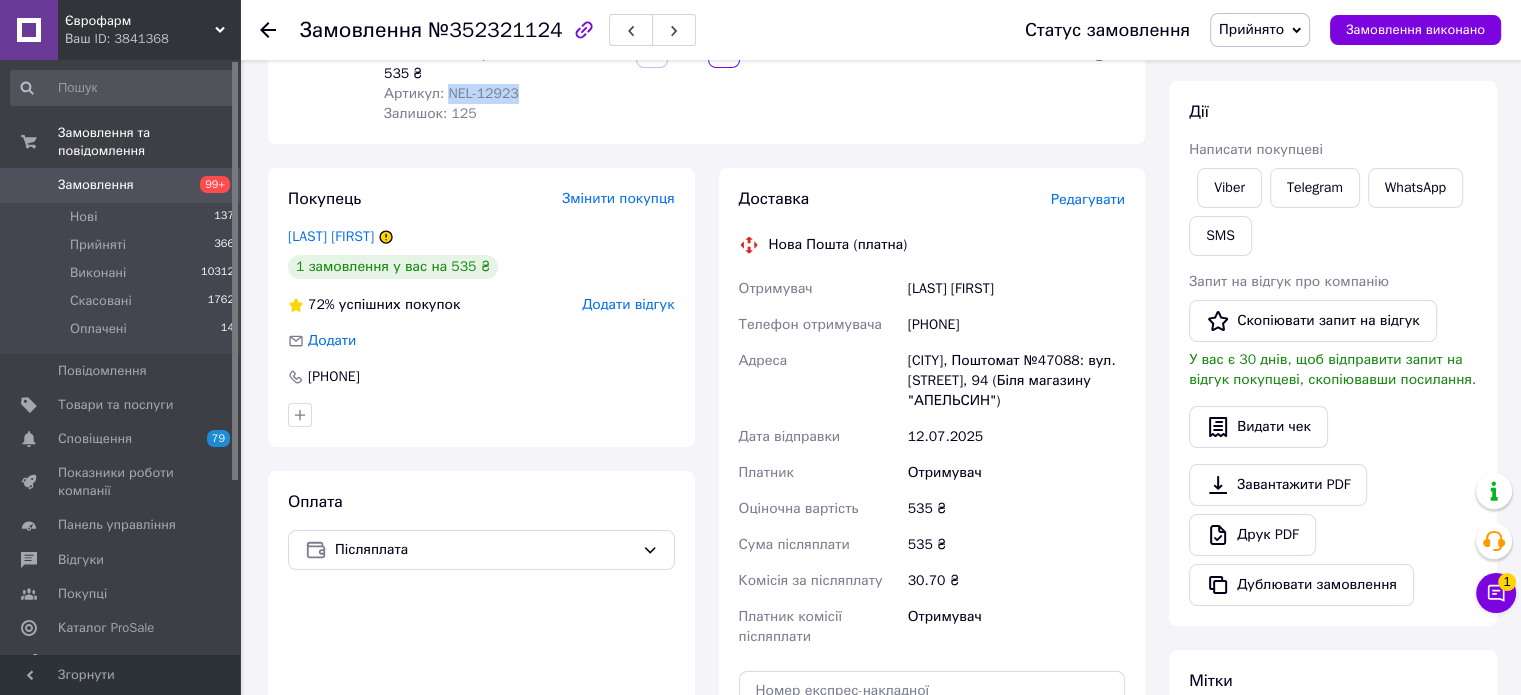 scroll, scrollTop: 300, scrollLeft: 0, axis: vertical 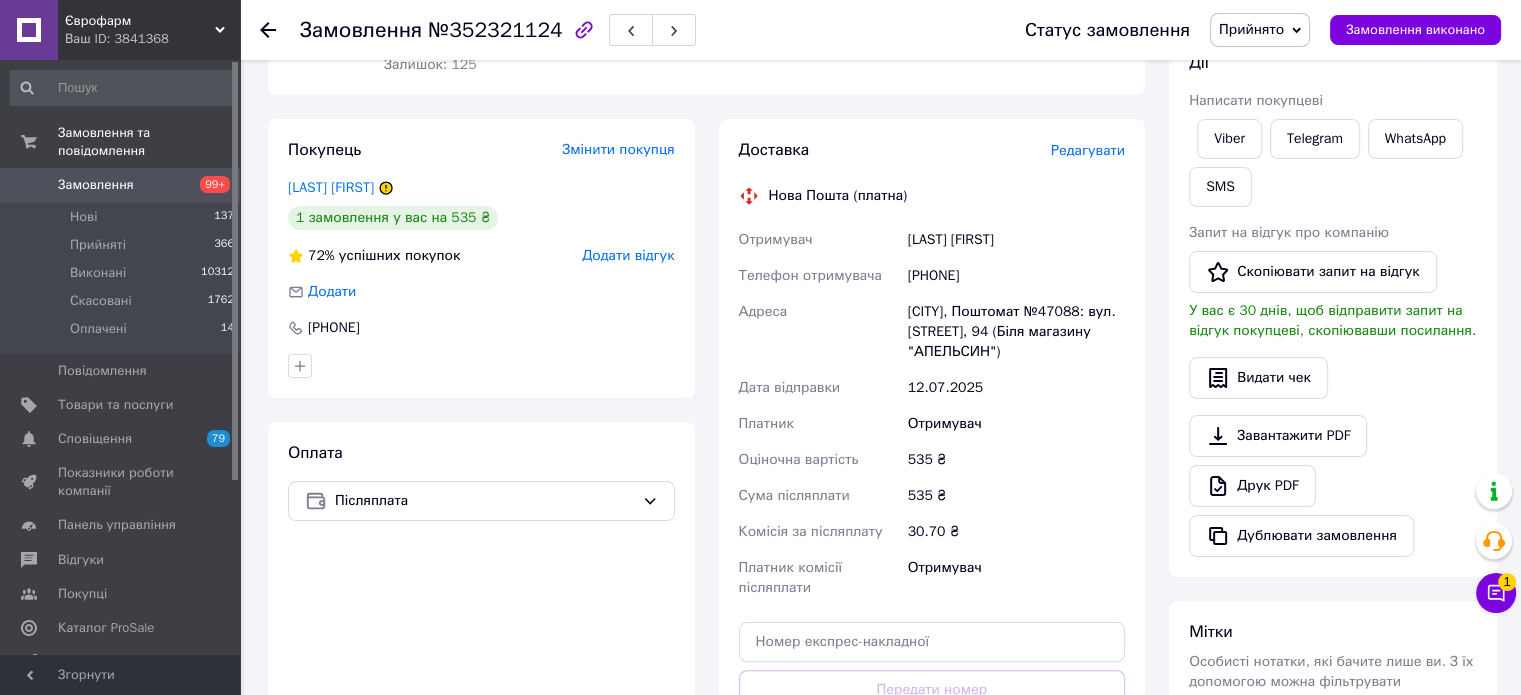 drag, startPoint x: 1012, startPoint y: 274, endPoint x: 896, endPoint y: 262, distance: 116.61904 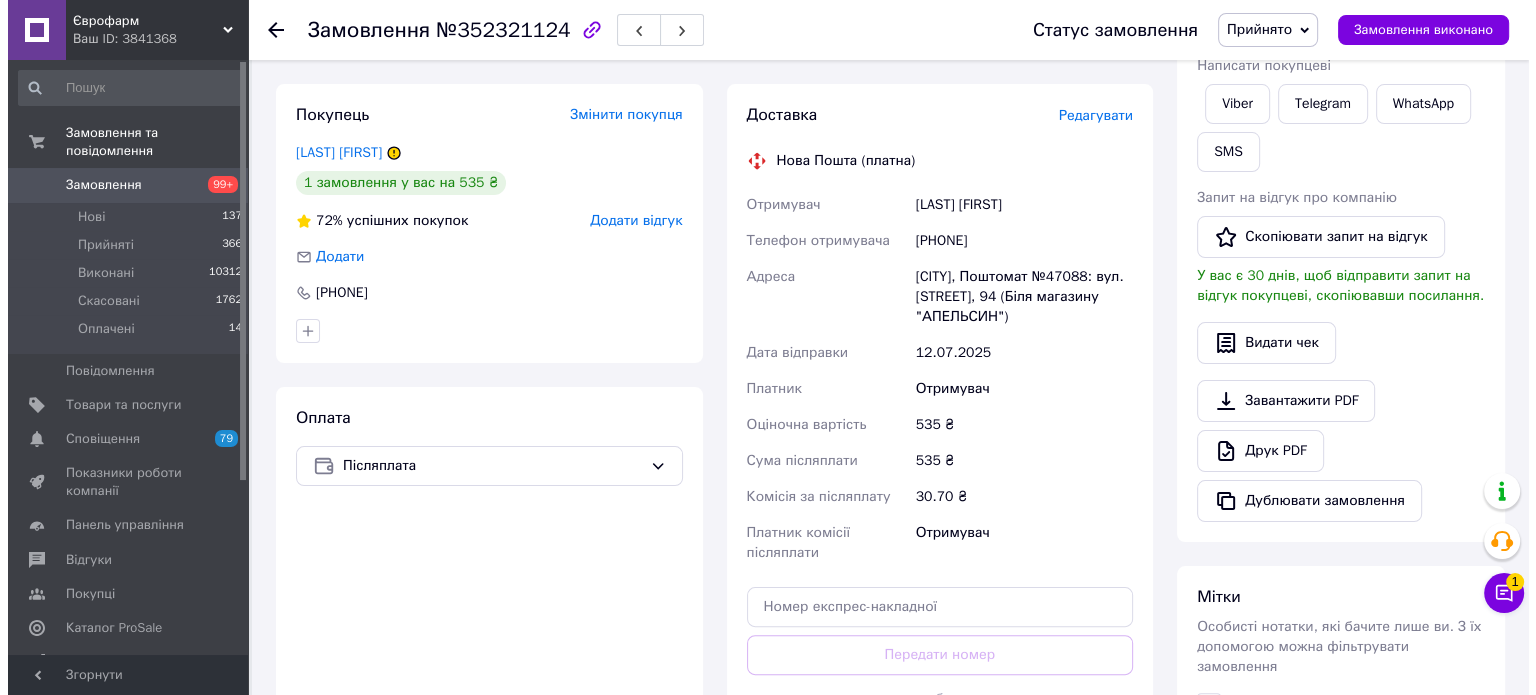 scroll, scrollTop: 300, scrollLeft: 0, axis: vertical 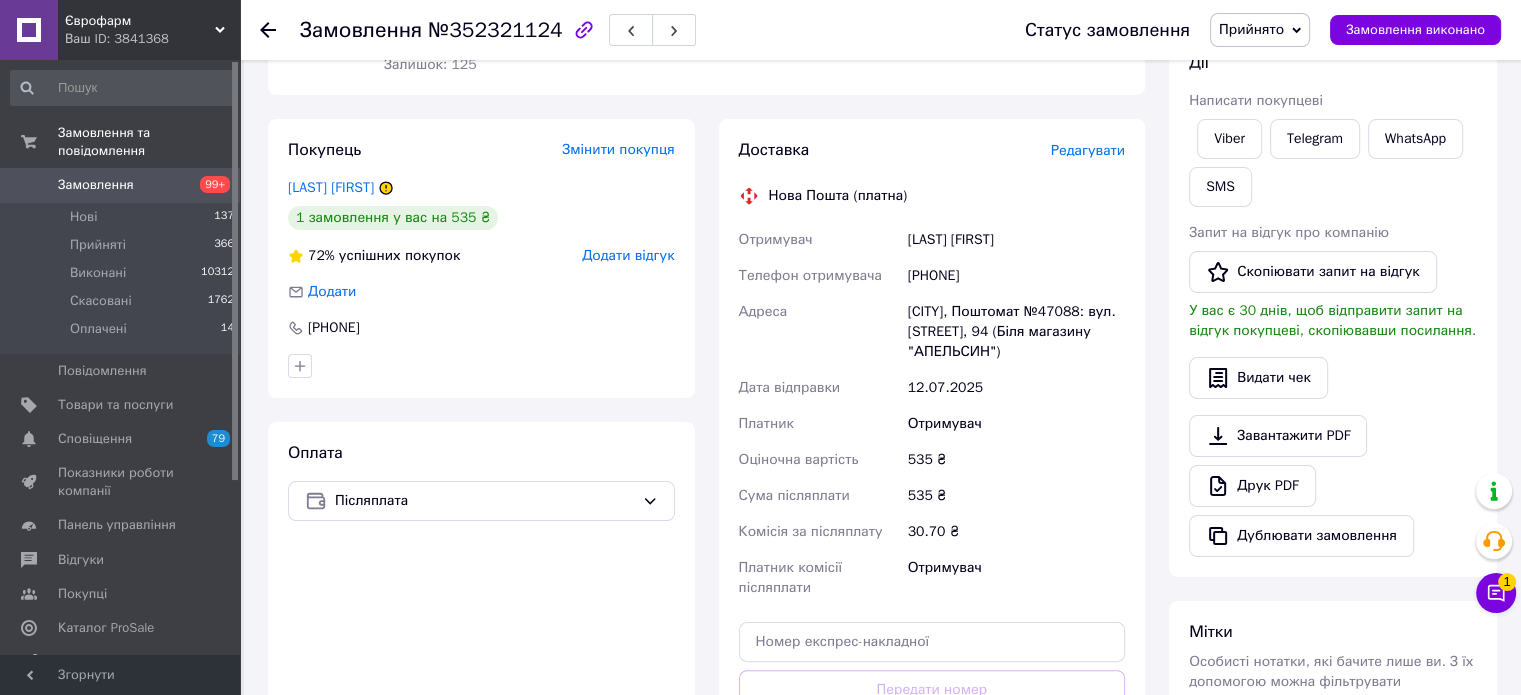 click on "Редагувати" at bounding box center [1088, 150] 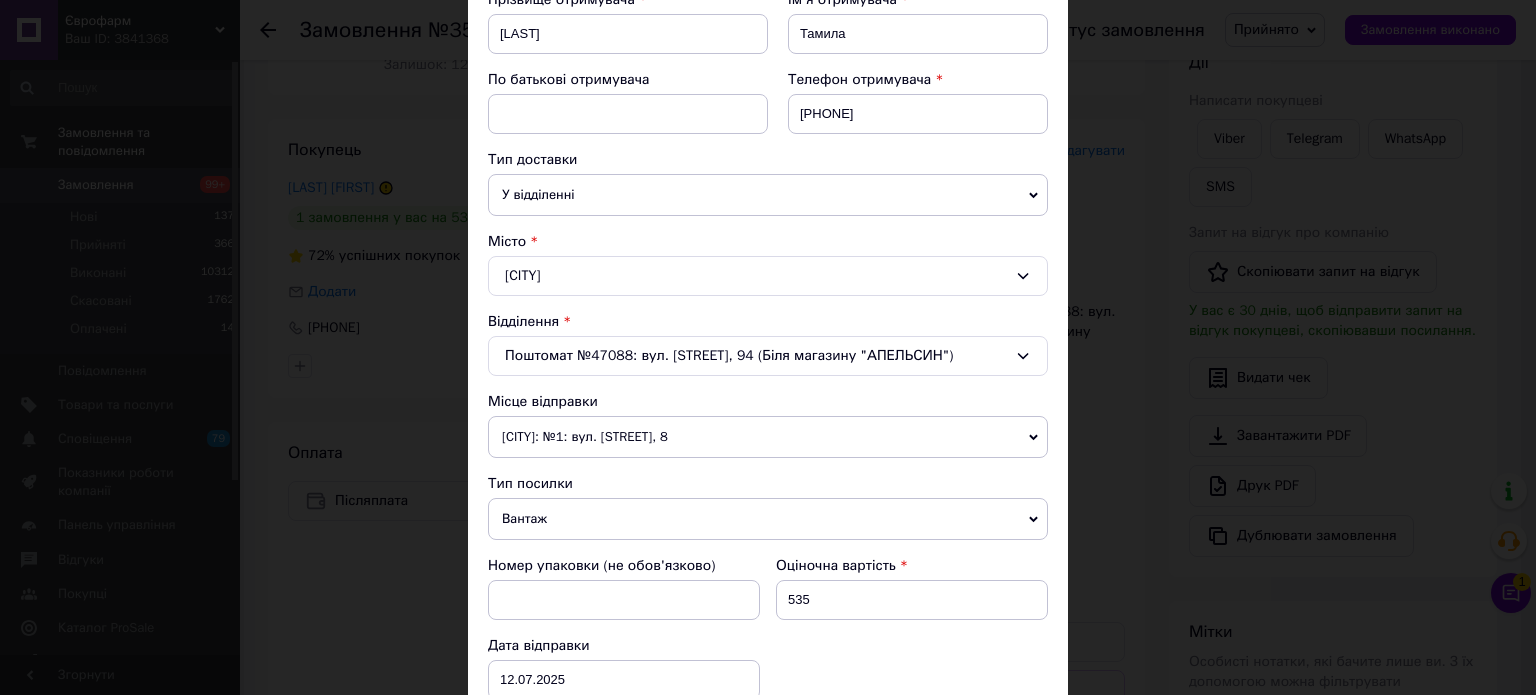 scroll, scrollTop: 400, scrollLeft: 0, axis: vertical 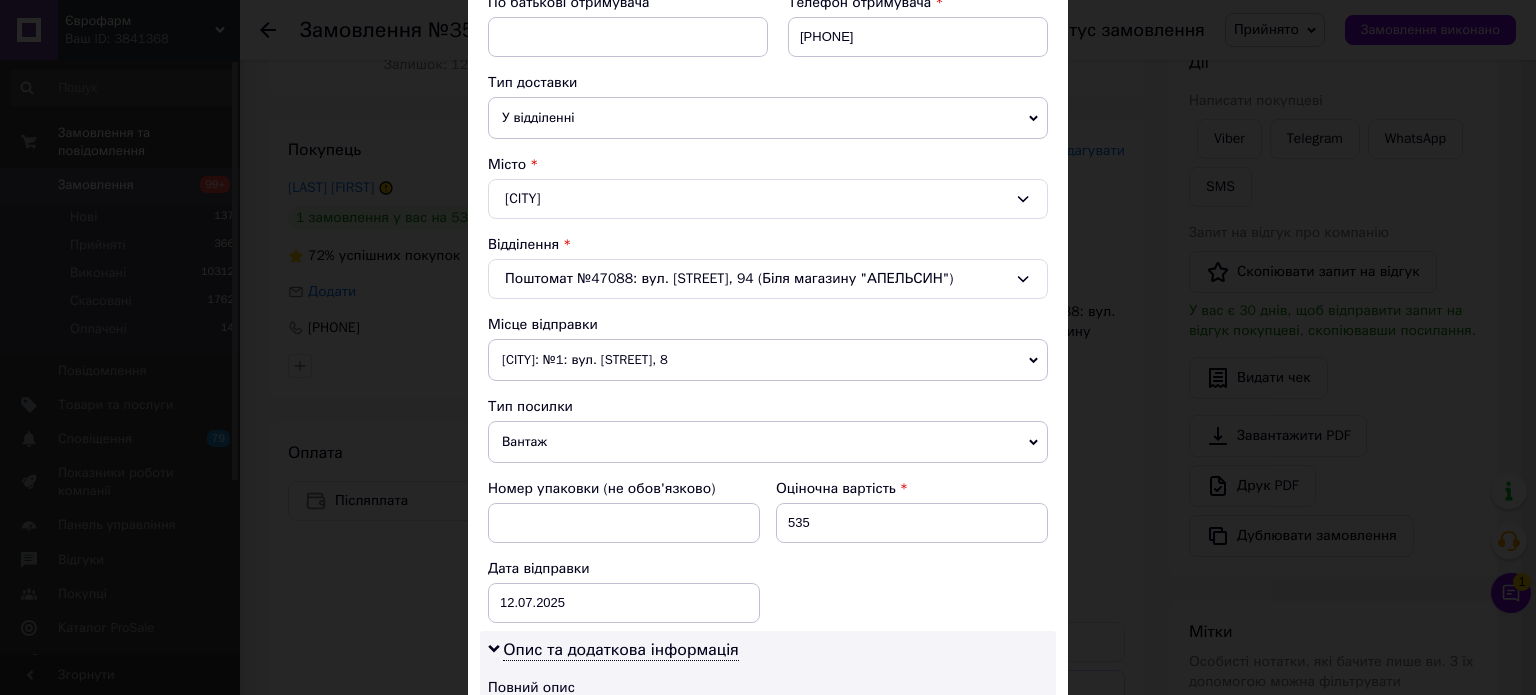 click on "[CITY]: №1: вул. [STREET], 8" at bounding box center (768, 360) 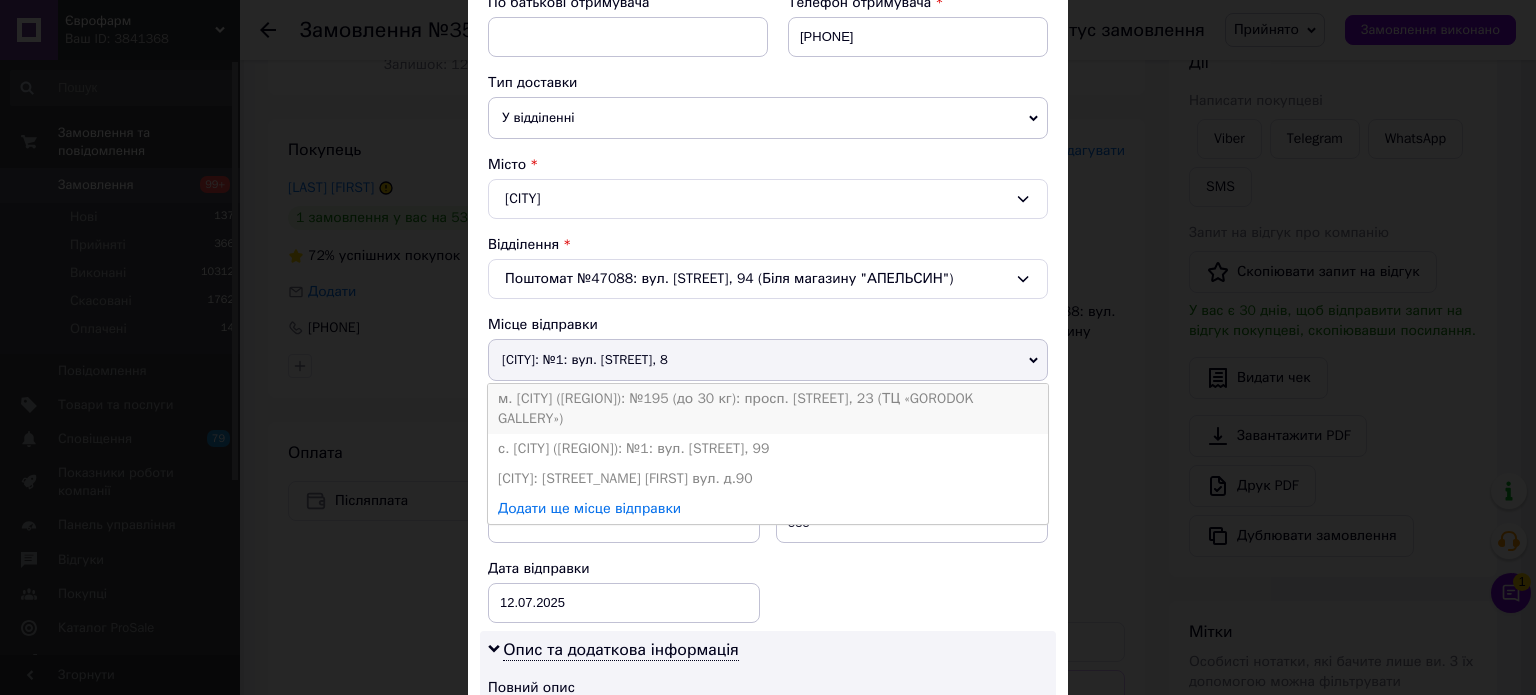click on "м. [CITY] ([REGION]): №195 (до 30 кг): просп. [STREET], 23 (ТЦ «GORODOK GALLERY»)" at bounding box center (768, 409) 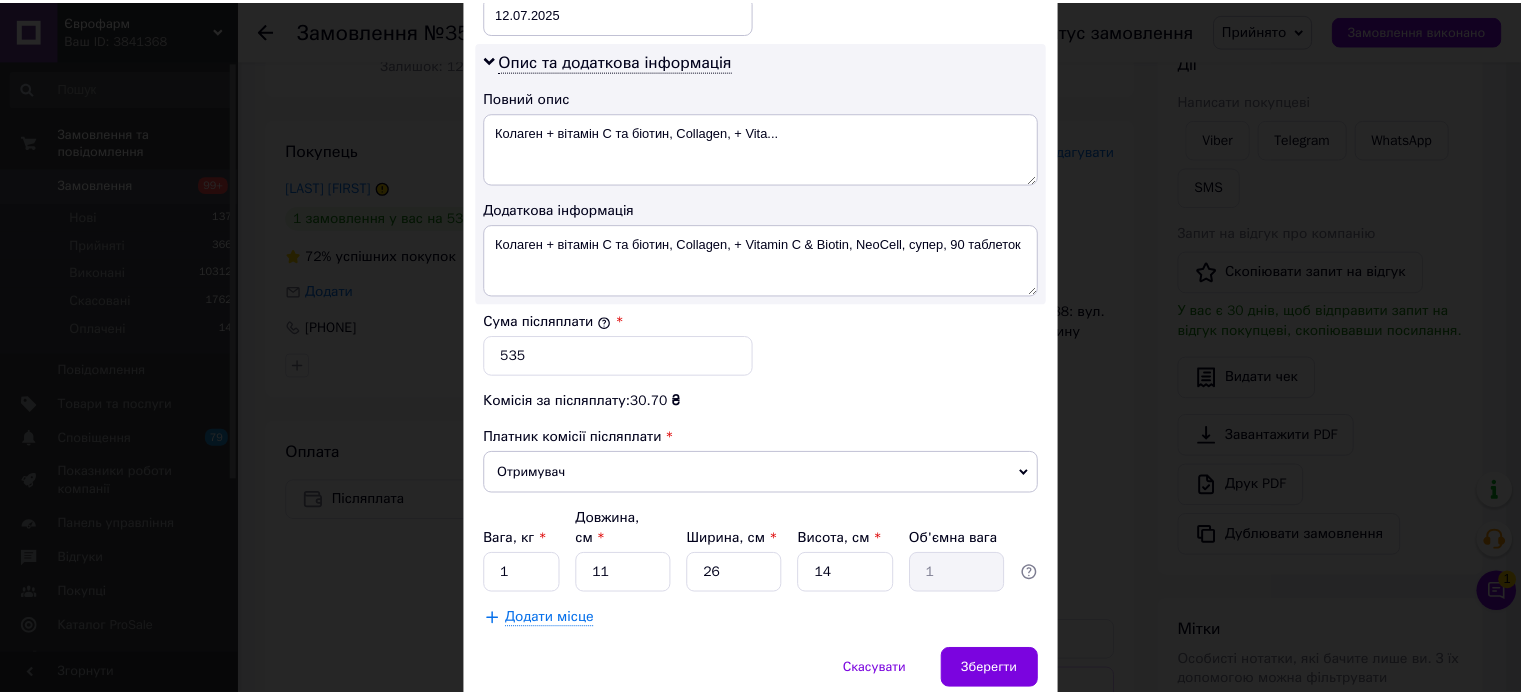 scroll, scrollTop: 1068, scrollLeft: 0, axis: vertical 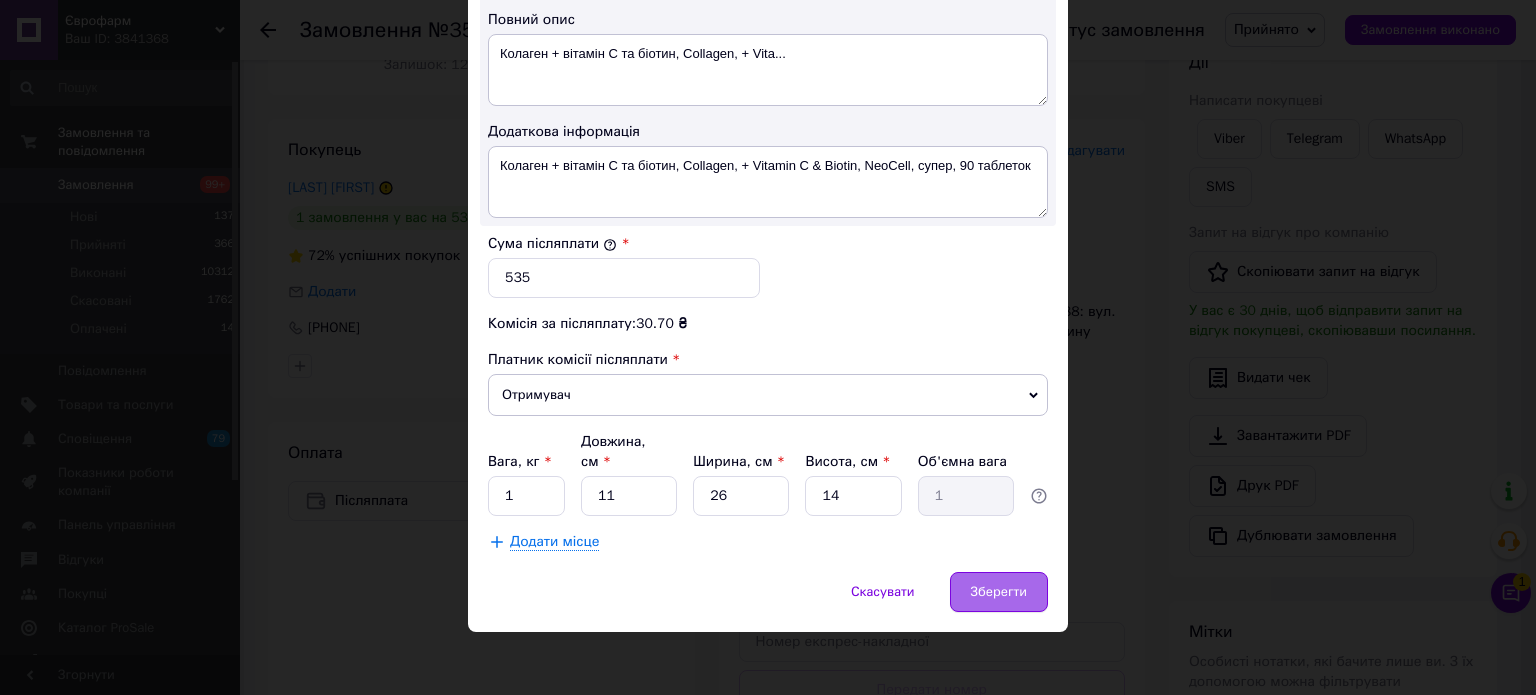 click on "Зберегти" at bounding box center (999, 592) 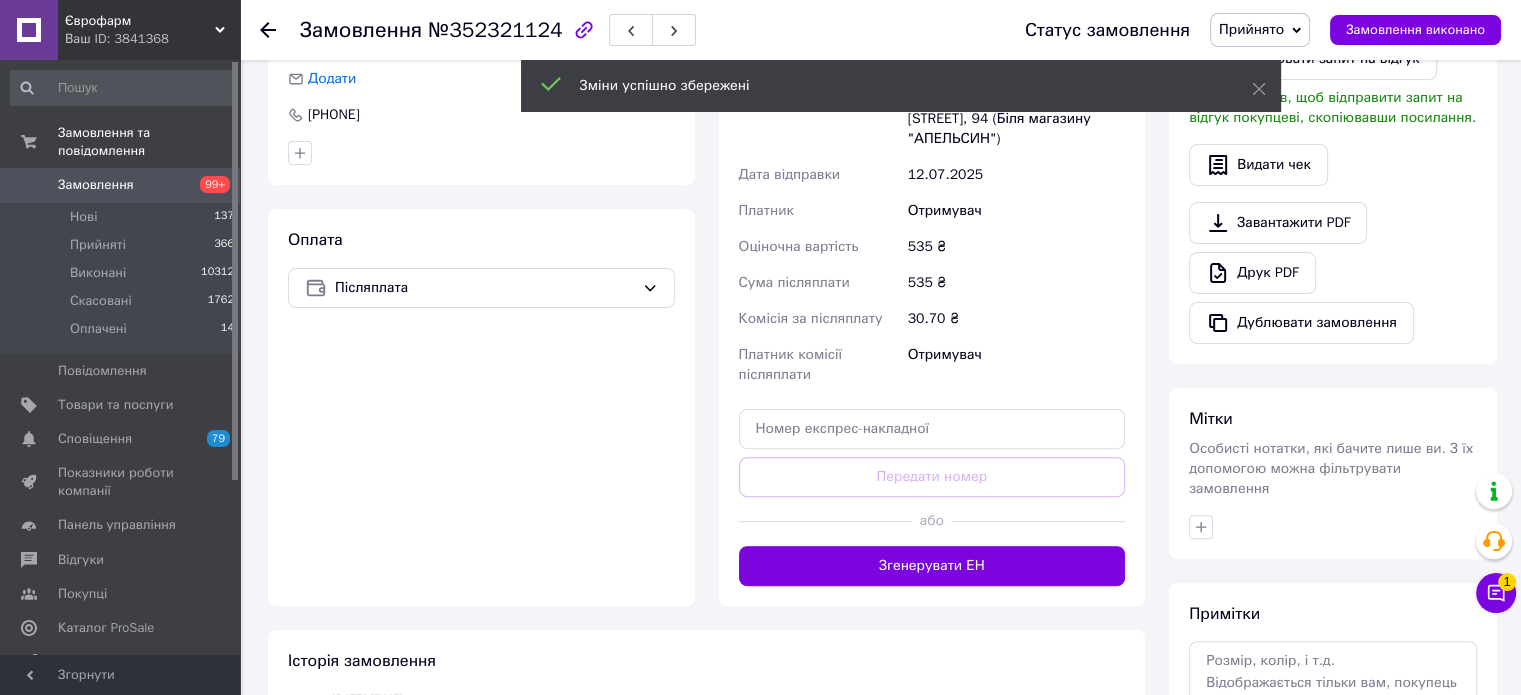 scroll, scrollTop: 600, scrollLeft: 0, axis: vertical 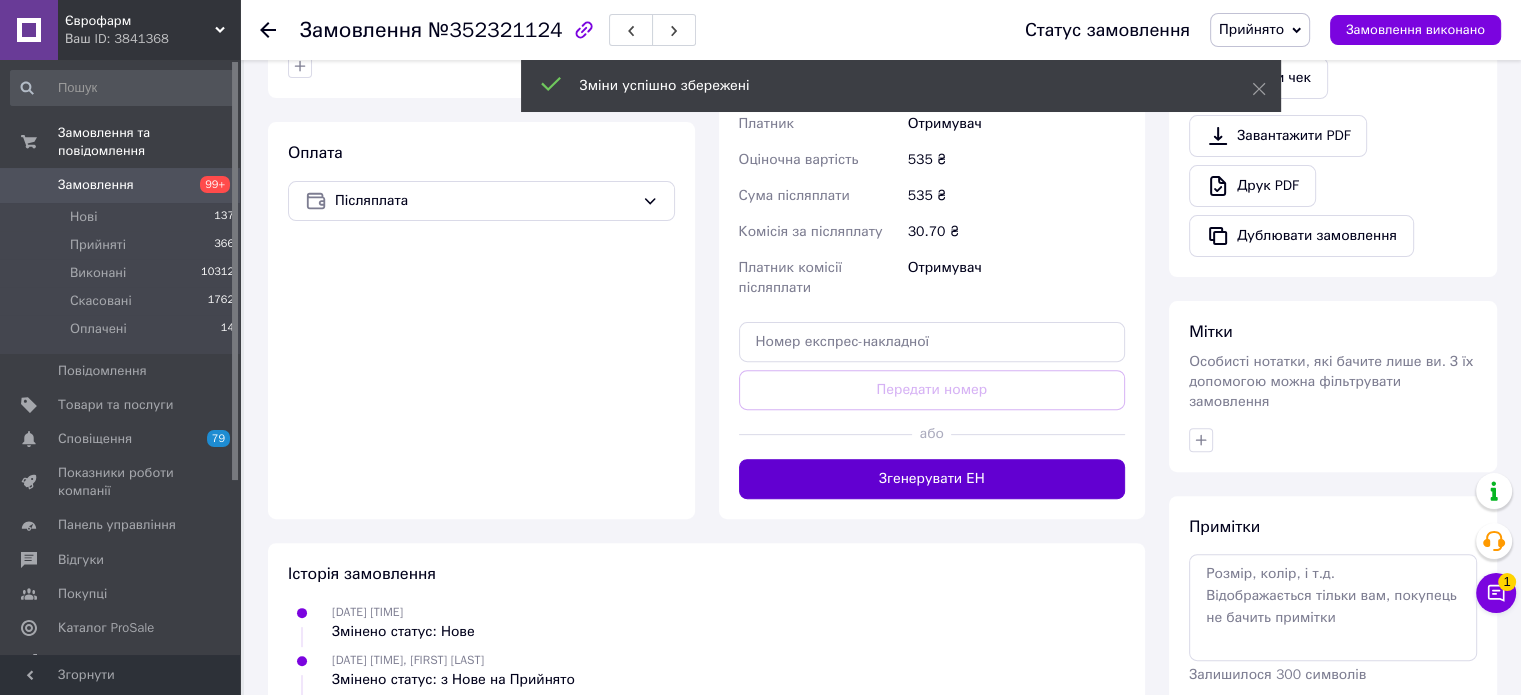 click on "Згенерувати ЕН" at bounding box center (932, 479) 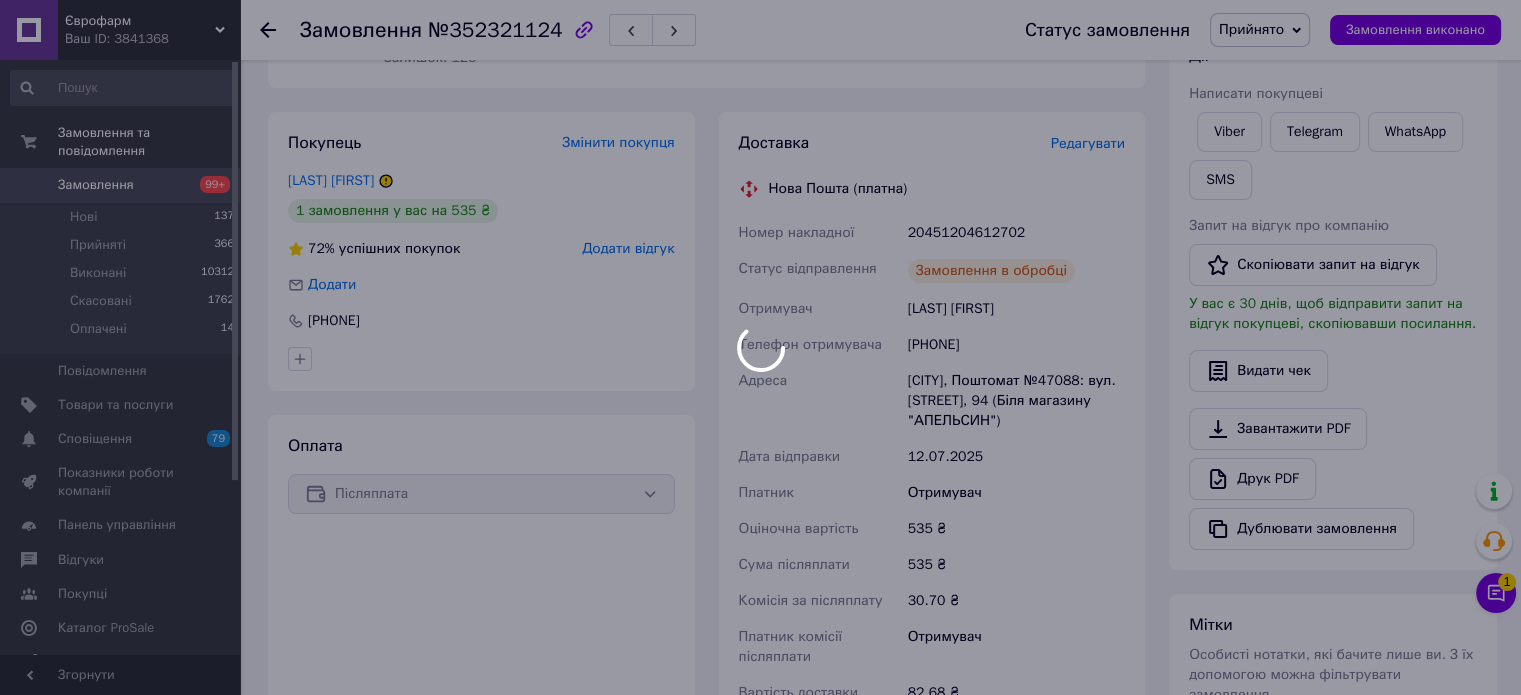 scroll, scrollTop: 300, scrollLeft: 0, axis: vertical 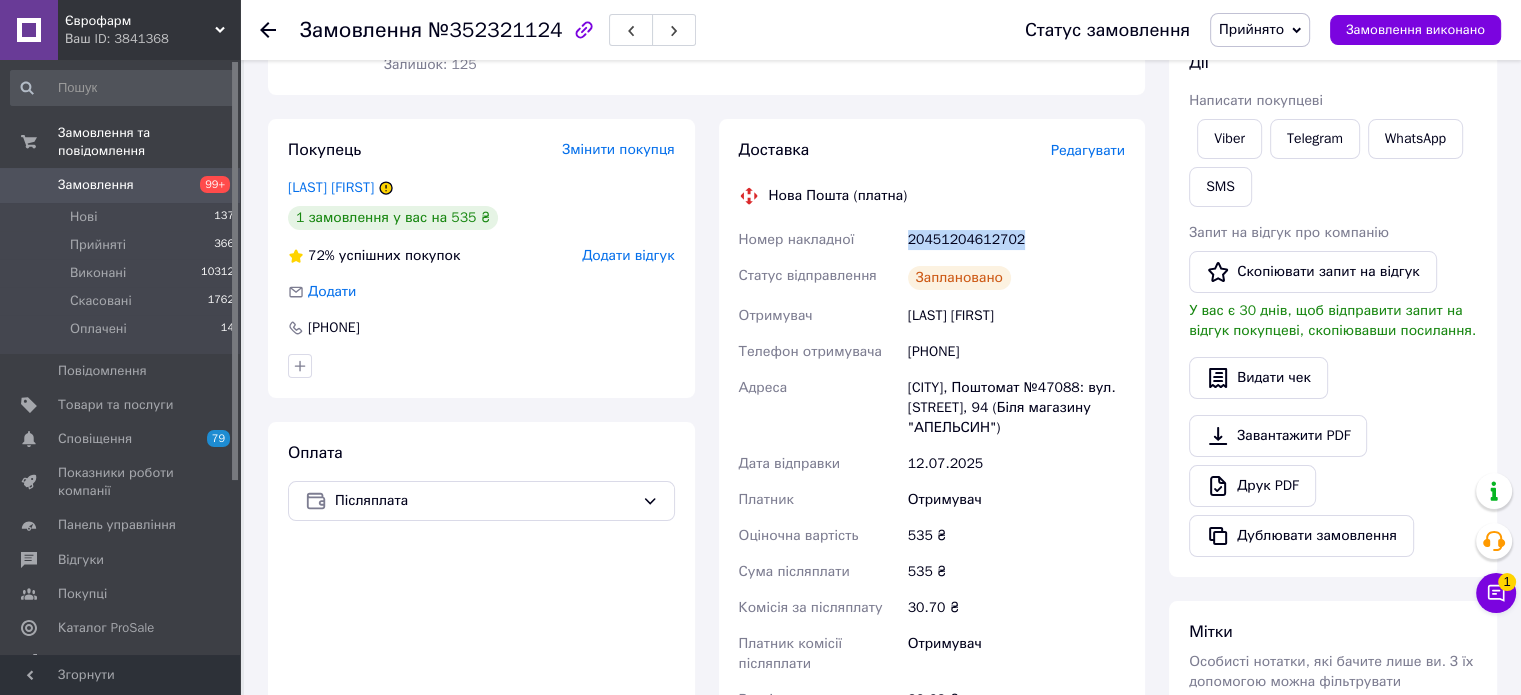 drag, startPoint x: 1040, startPoint y: 249, endPoint x: 903, endPoint y: 241, distance: 137.23338 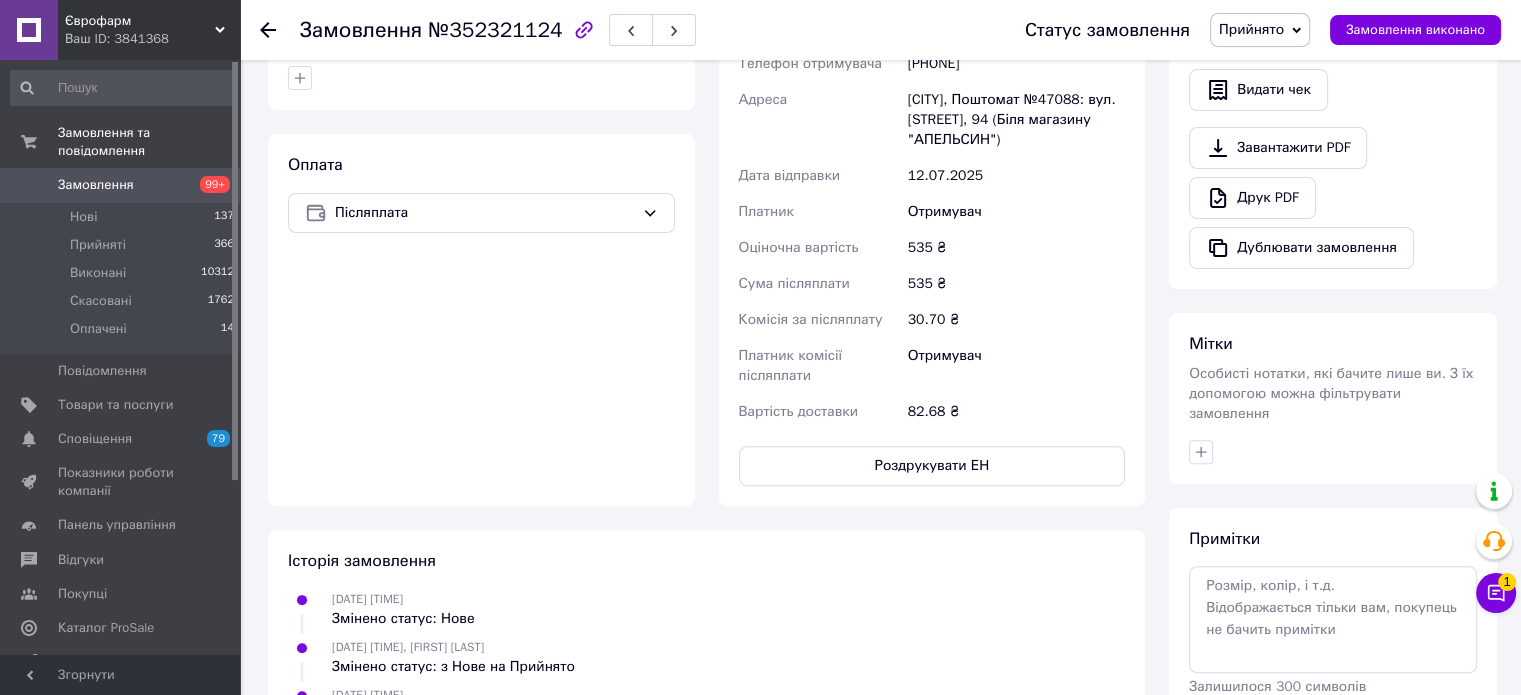 scroll, scrollTop: 600, scrollLeft: 0, axis: vertical 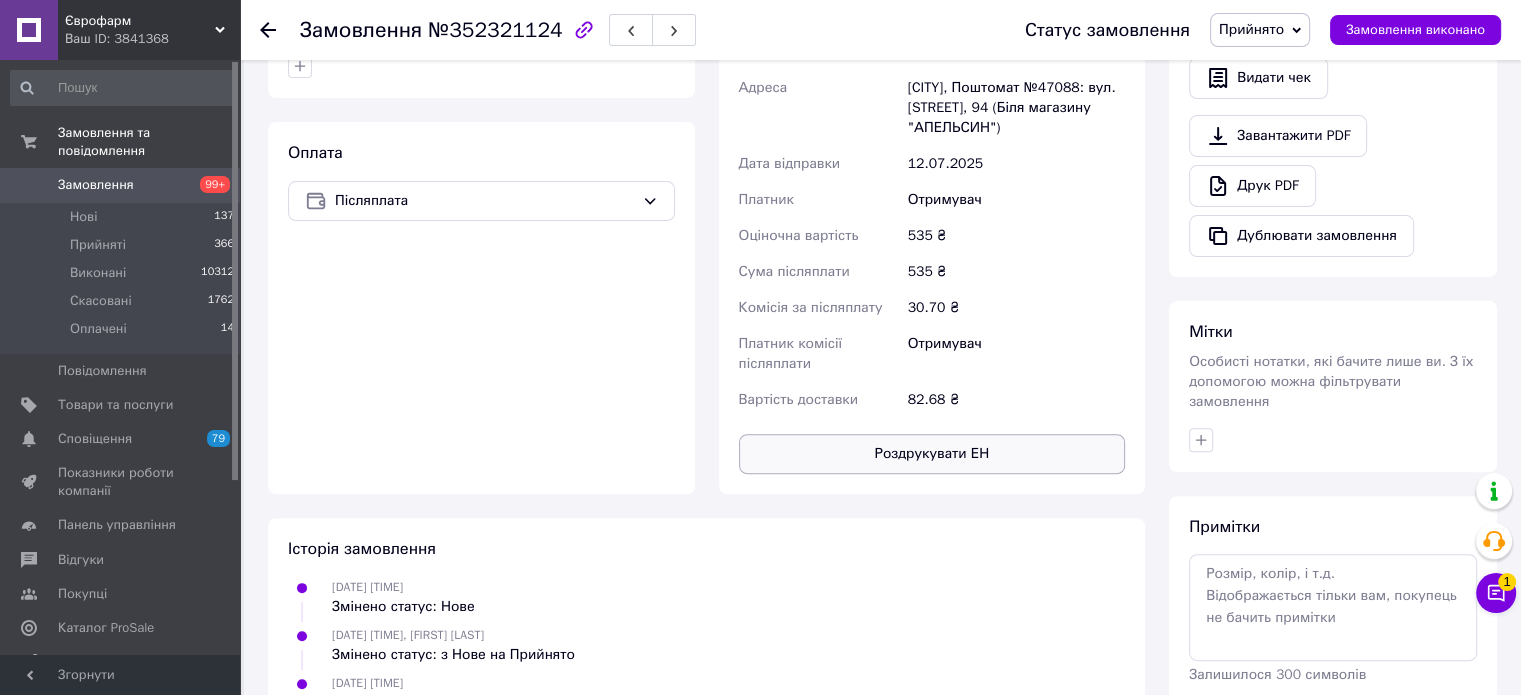 click on "Роздрукувати ЕН" at bounding box center [932, 454] 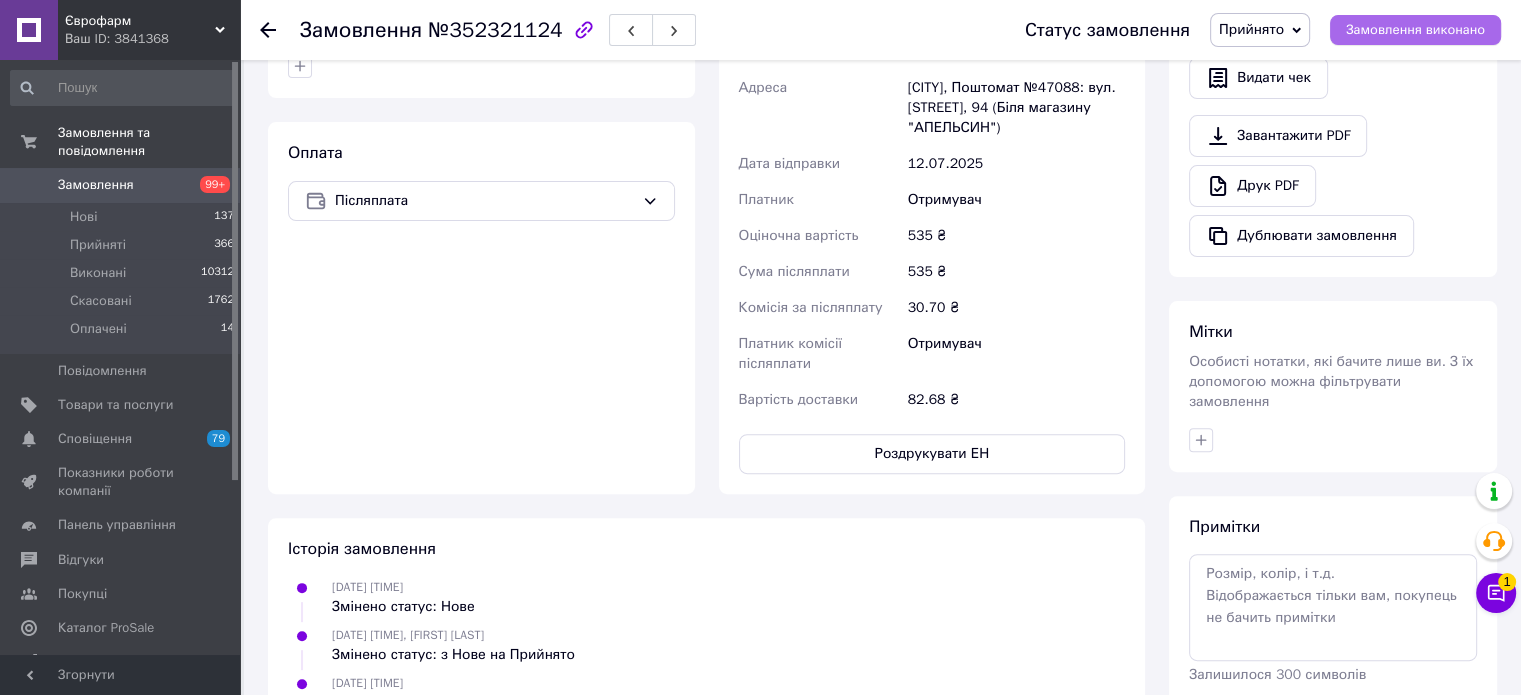 click on "Замовлення виконано" at bounding box center [1415, 30] 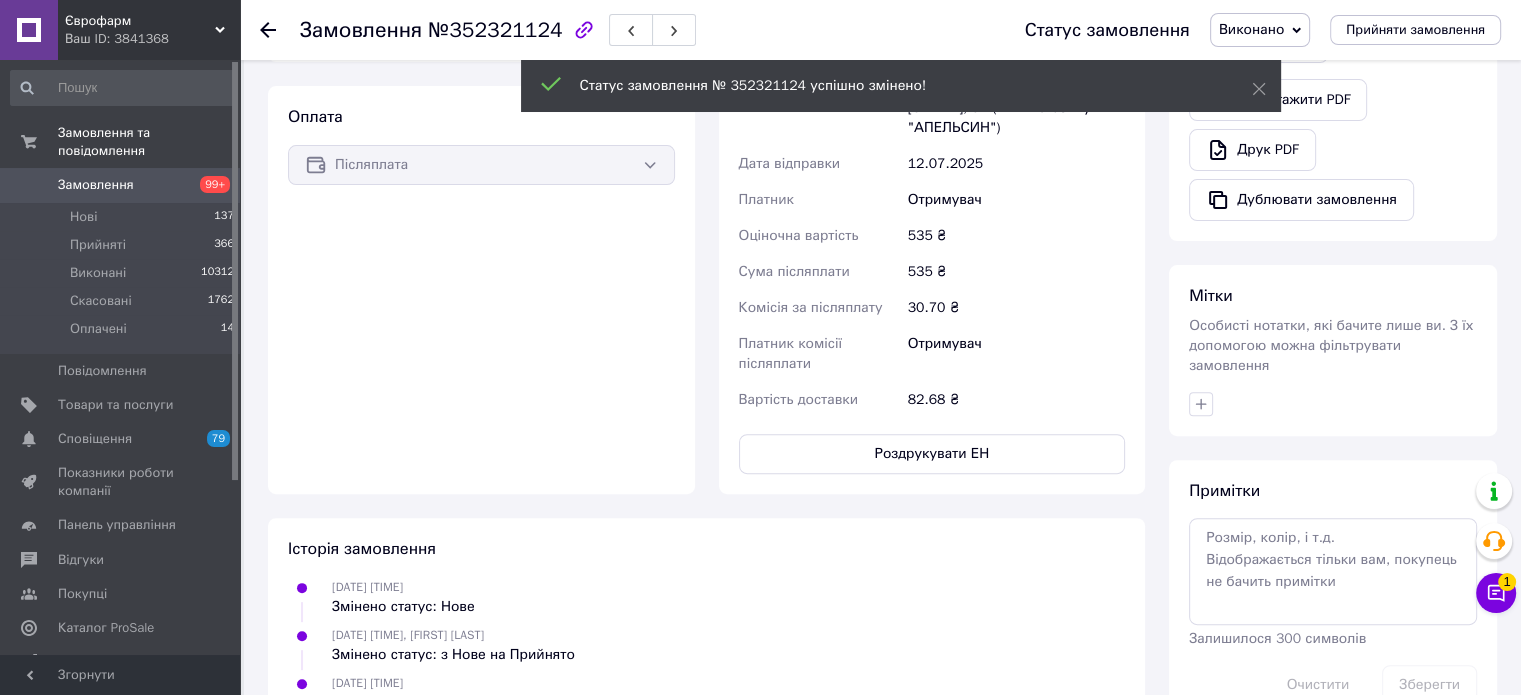 scroll, scrollTop: 564, scrollLeft: 0, axis: vertical 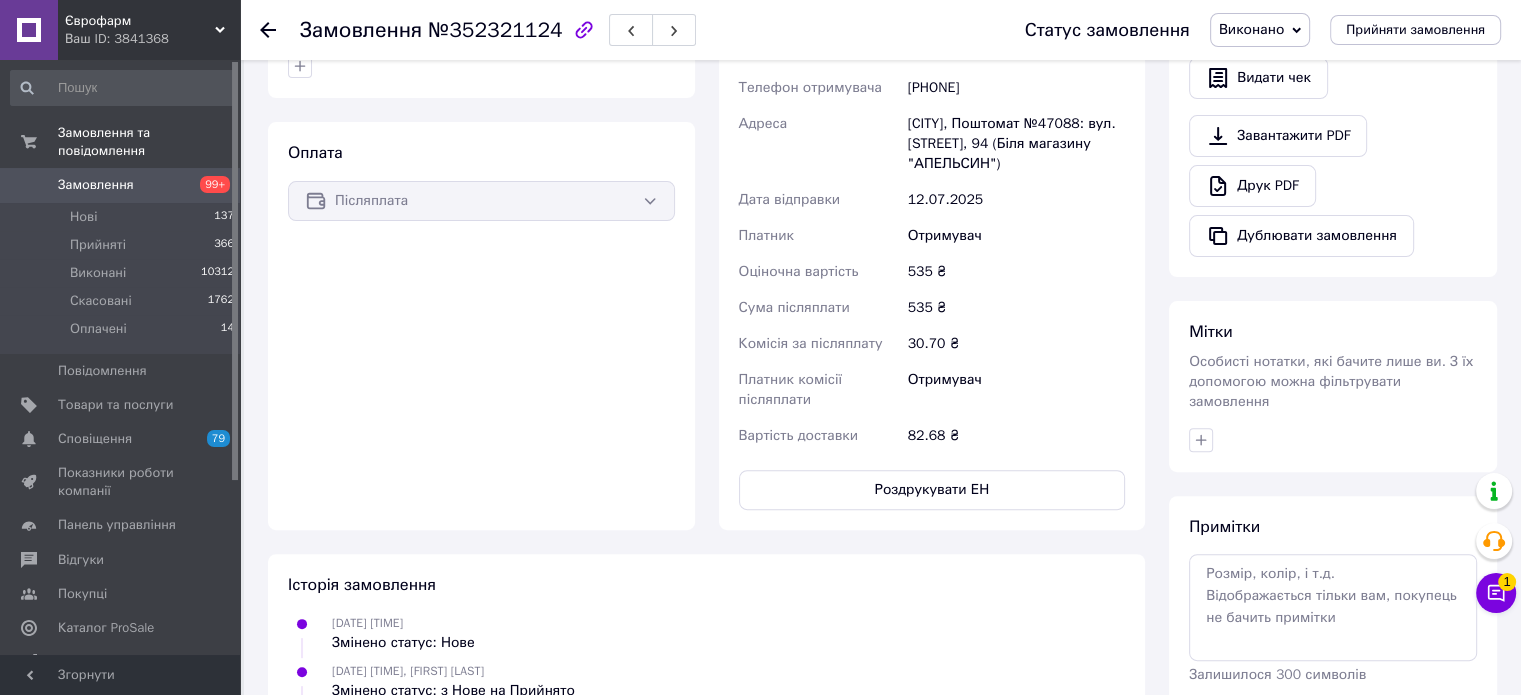 click 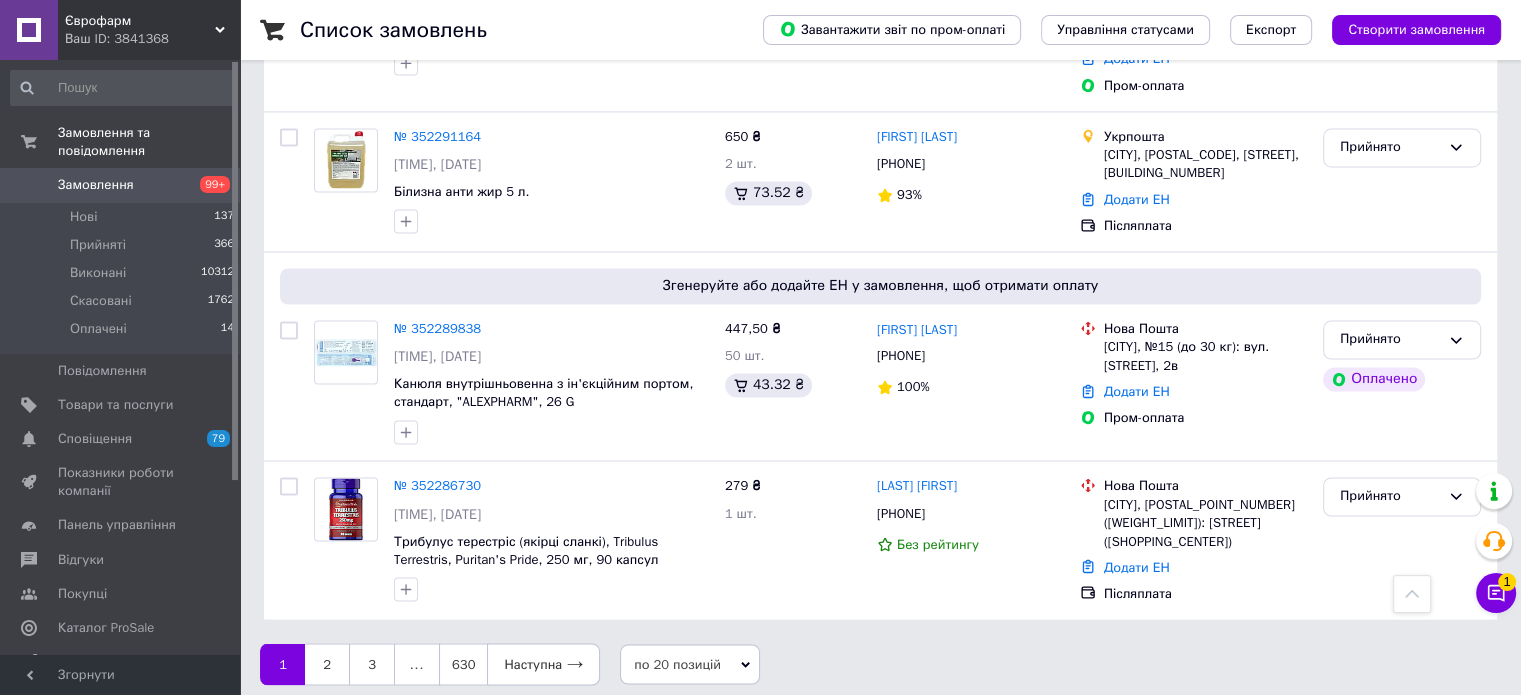 scroll, scrollTop: 3326, scrollLeft: 0, axis: vertical 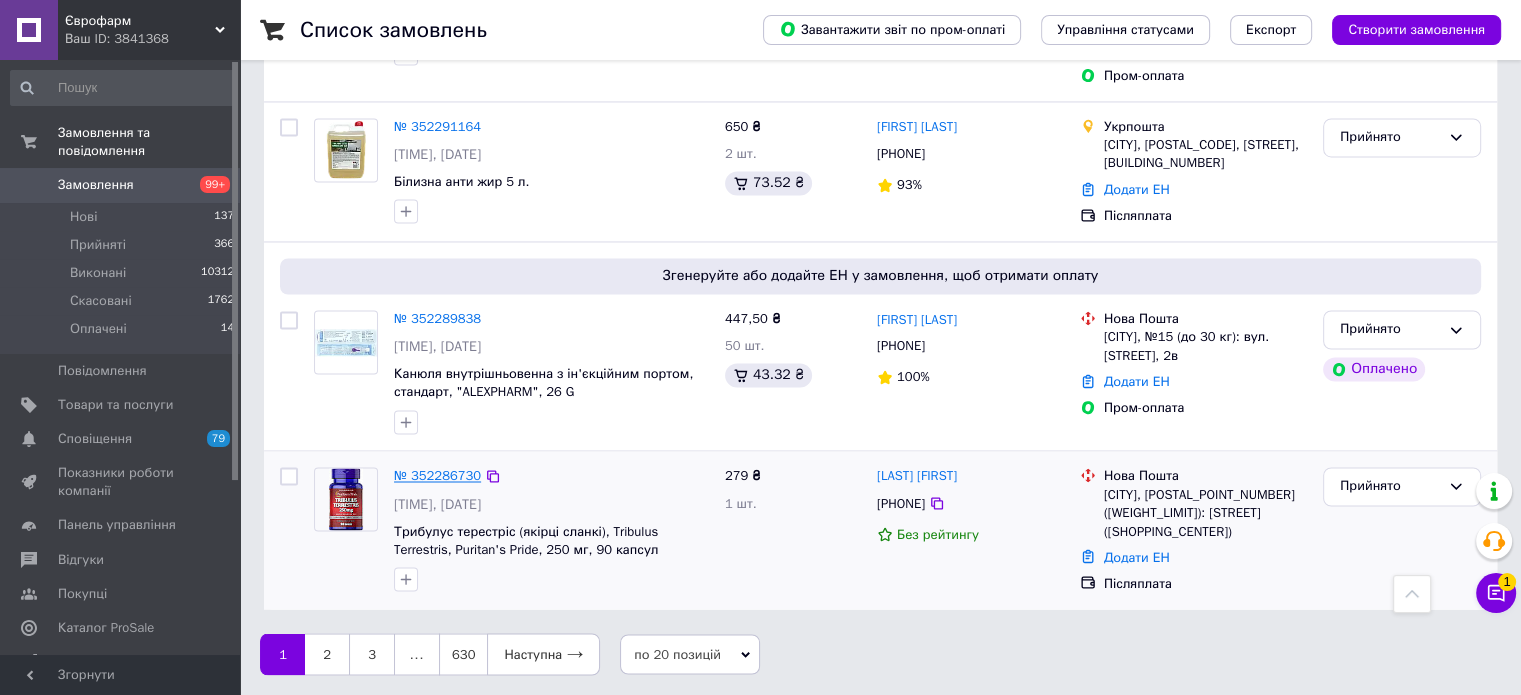 click on "№ 352286730" at bounding box center (437, 475) 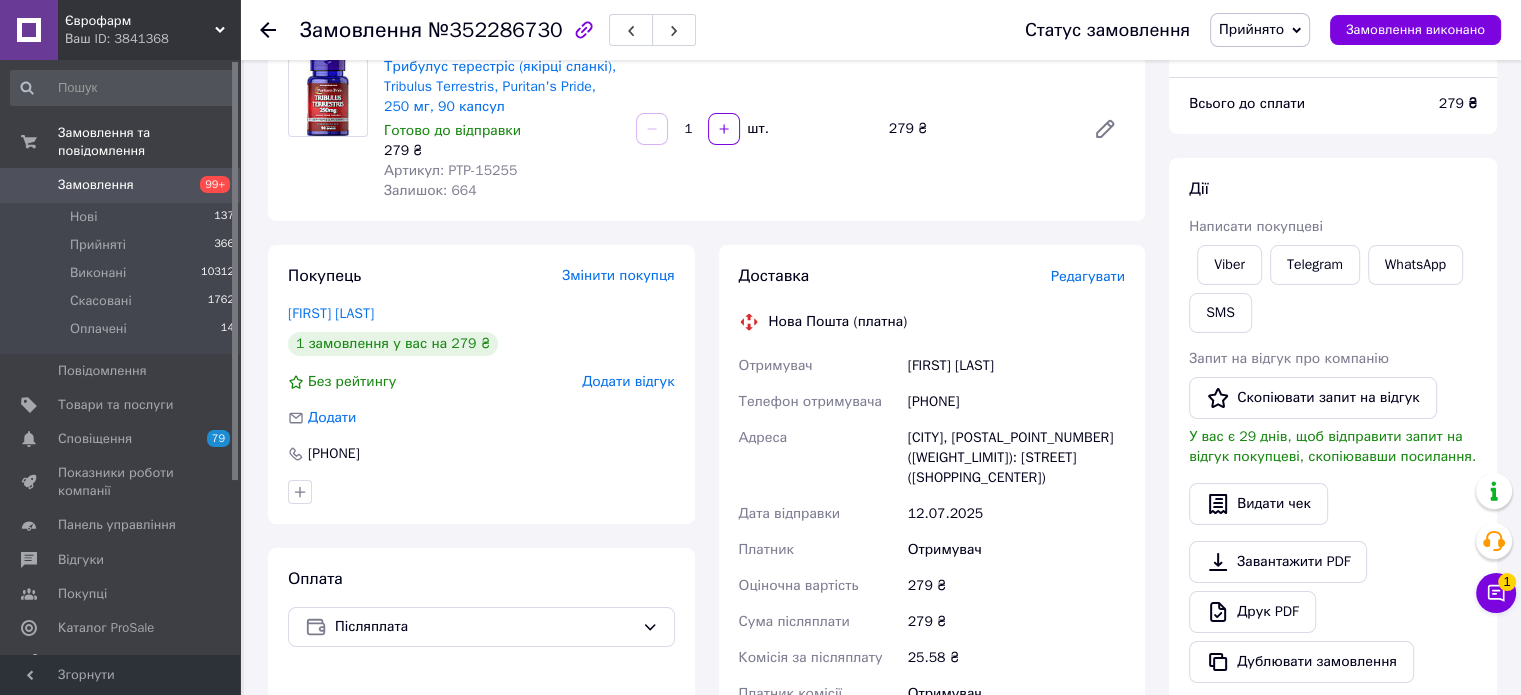 scroll, scrollTop: 67, scrollLeft: 0, axis: vertical 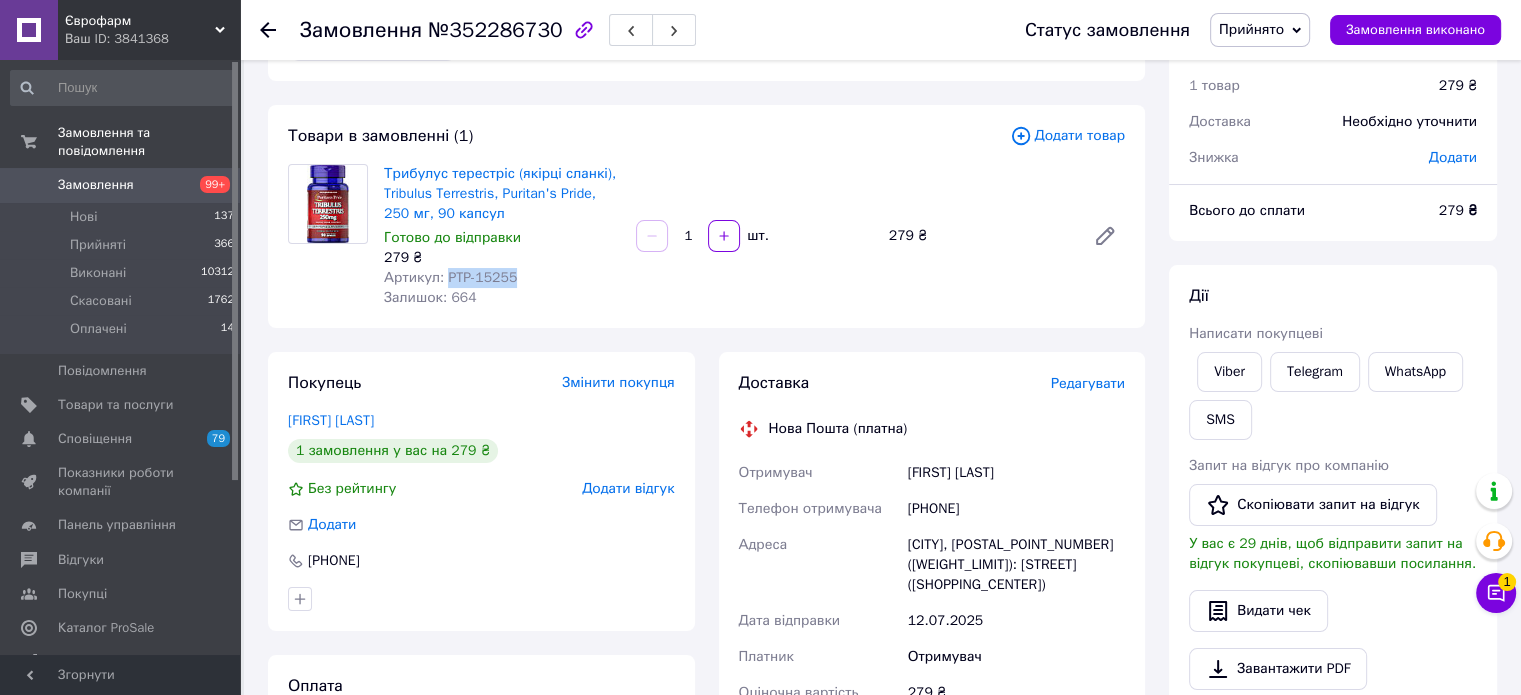 drag, startPoint x: 445, startPoint y: 274, endPoint x: 517, endPoint y: 274, distance: 72 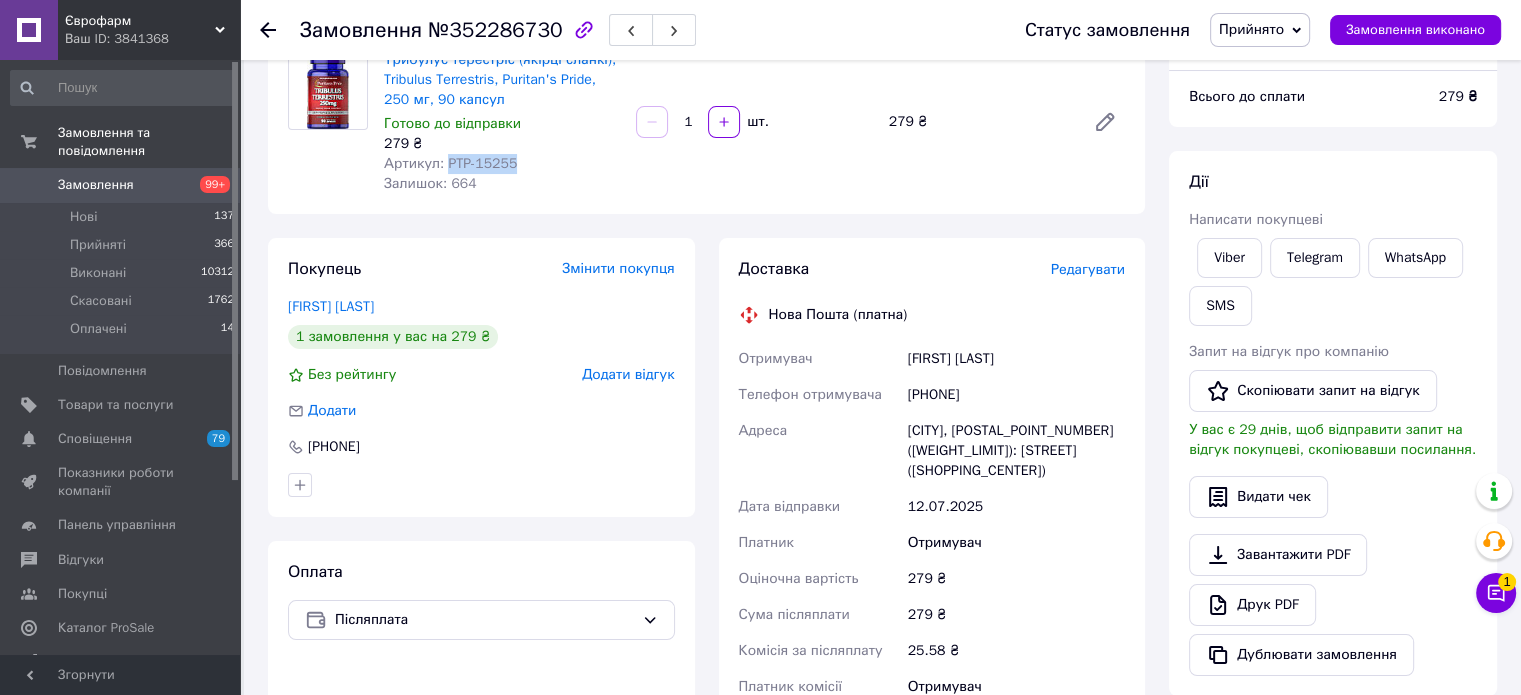 scroll, scrollTop: 267, scrollLeft: 0, axis: vertical 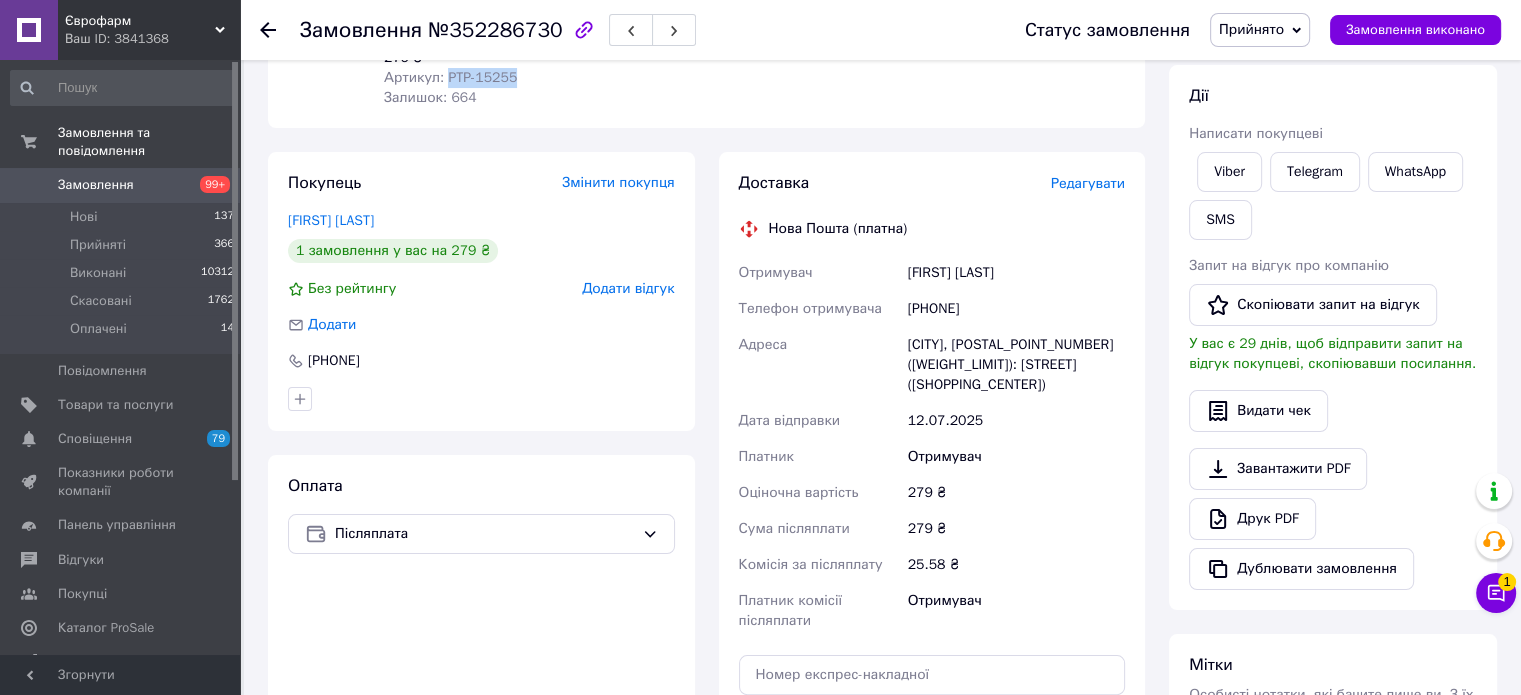 drag, startPoint x: 1044, startPoint y: 267, endPoint x: 896, endPoint y: 264, distance: 148.0304 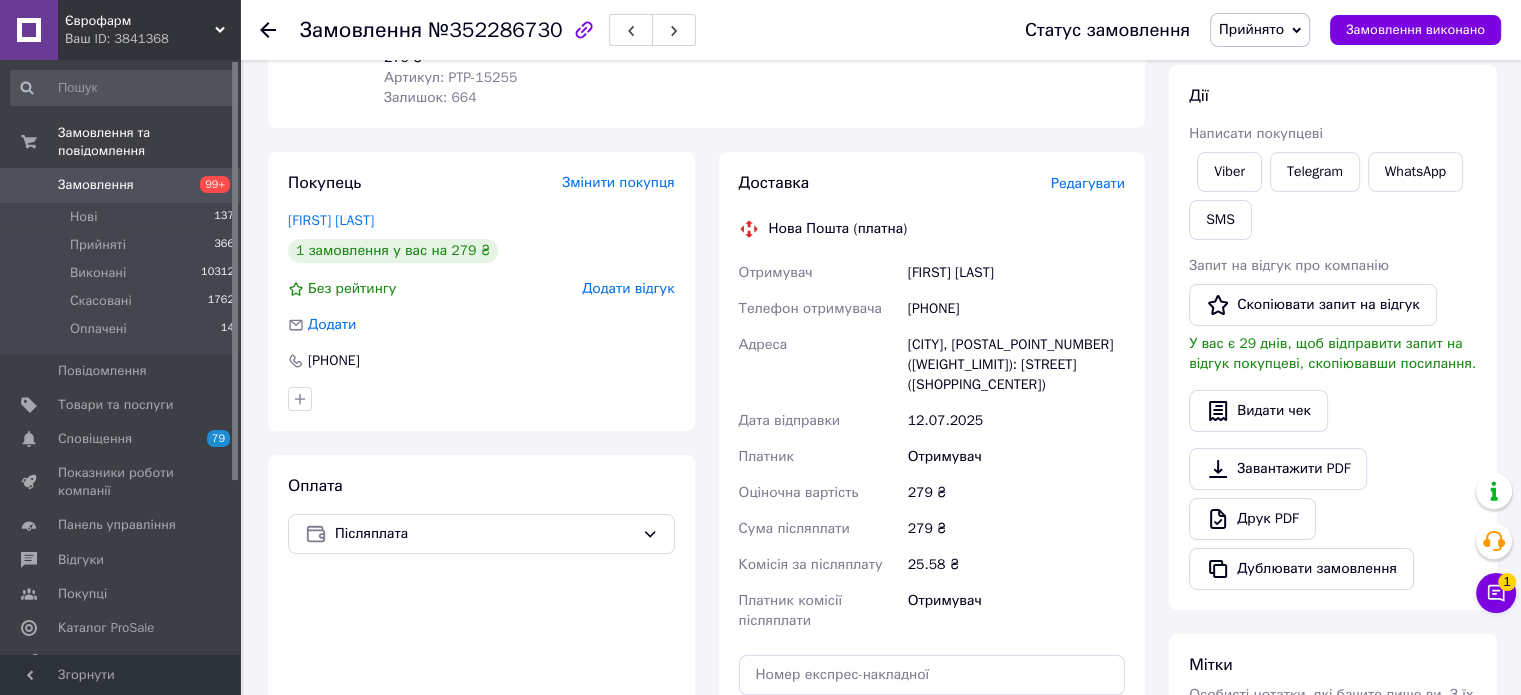 click on "[PHONE]" at bounding box center [1016, 309] 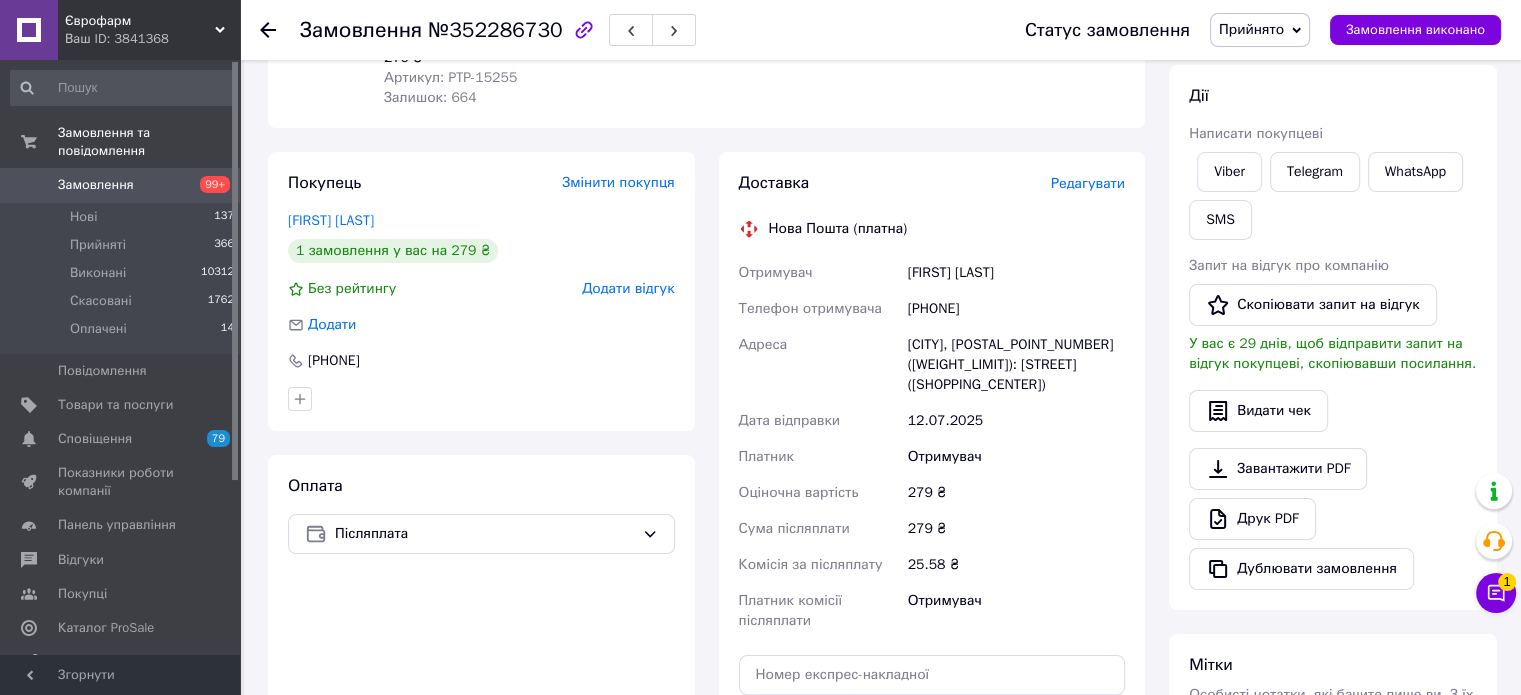 drag, startPoint x: 1012, startPoint y: 302, endPoint x: 943, endPoint y: 311, distance: 69.58448 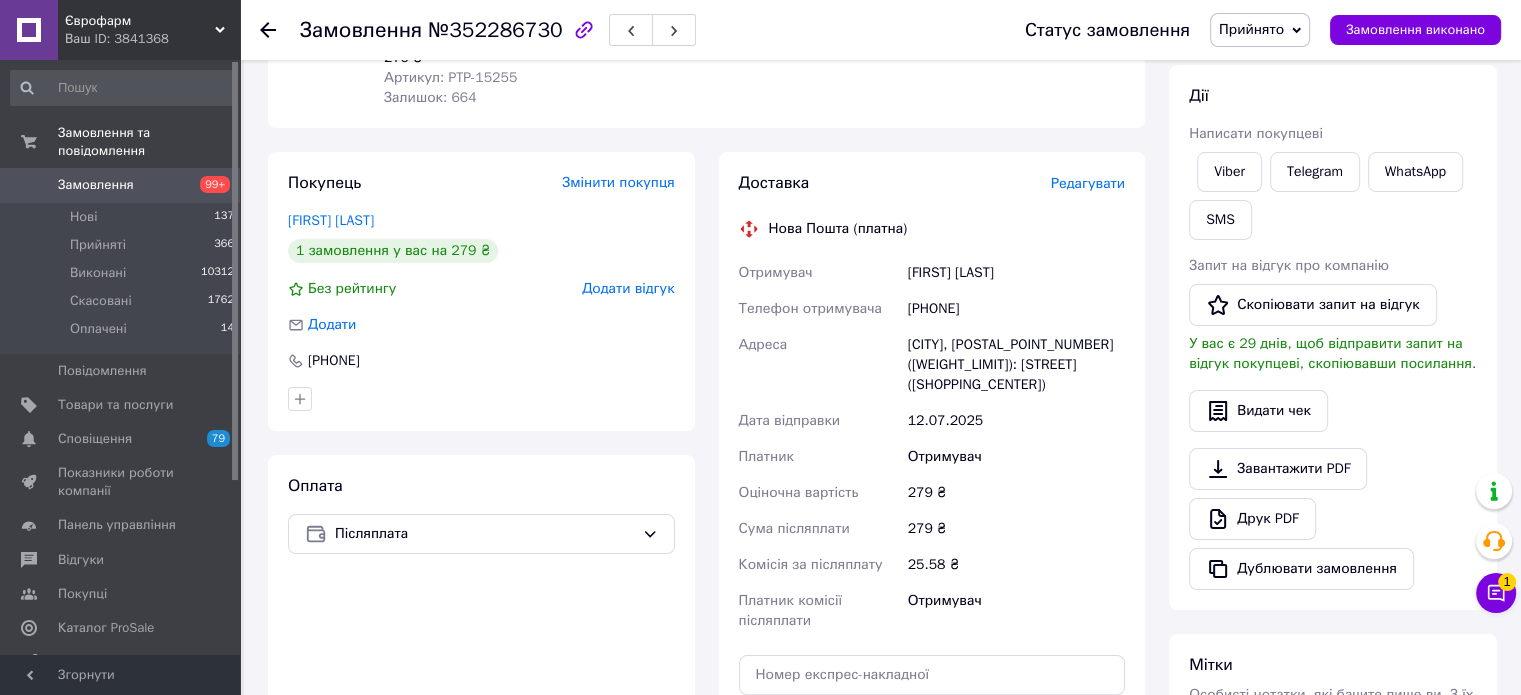 click on "[PHONE]" at bounding box center [1016, 309] 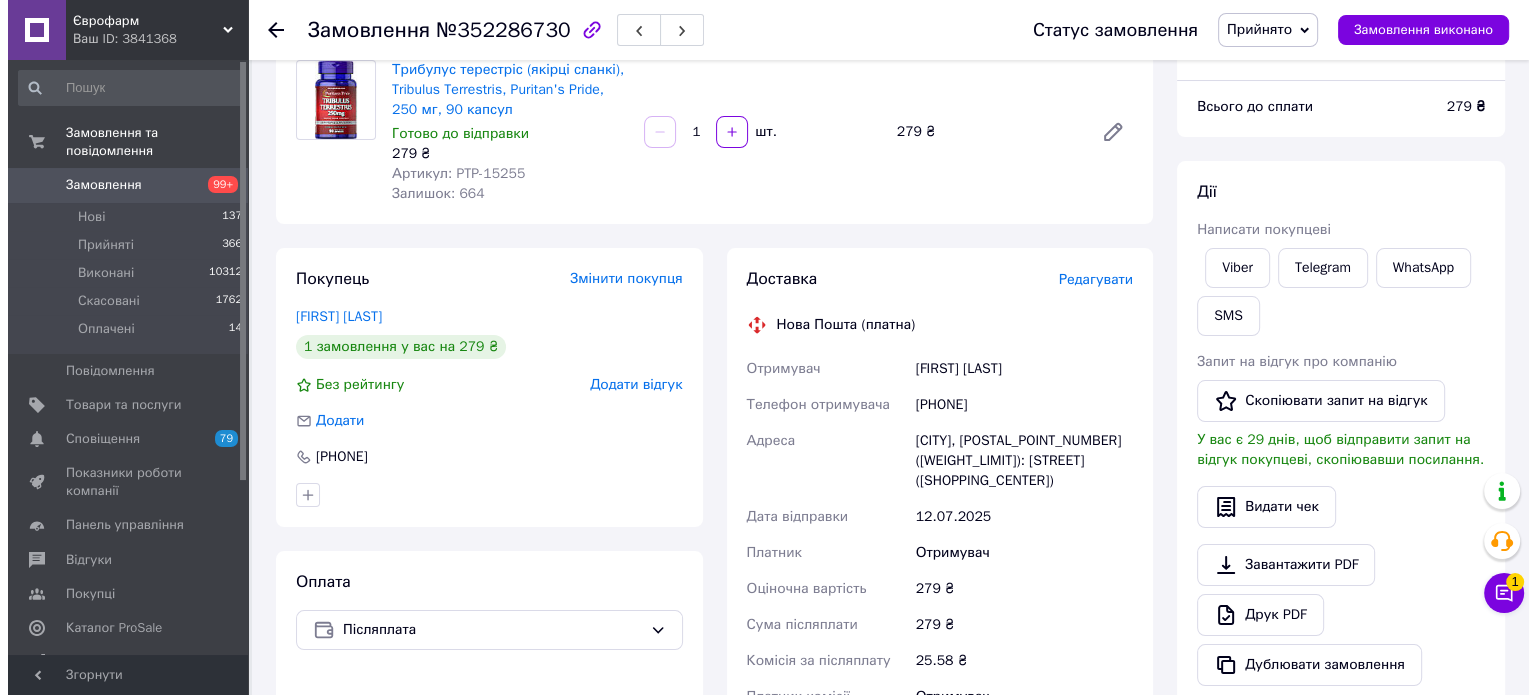 scroll, scrollTop: 167, scrollLeft: 0, axis: vertical 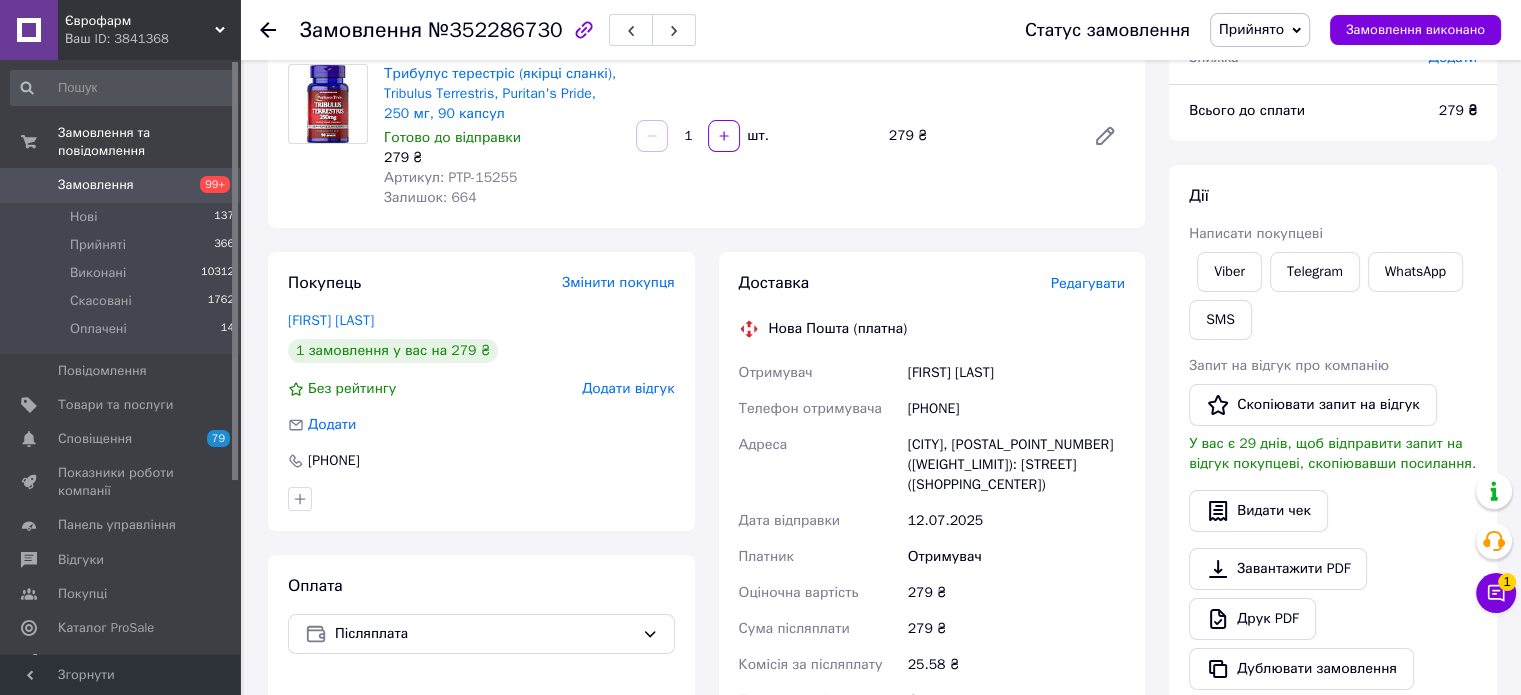 click on "Редагувати" at bounding box center [1088, 283] 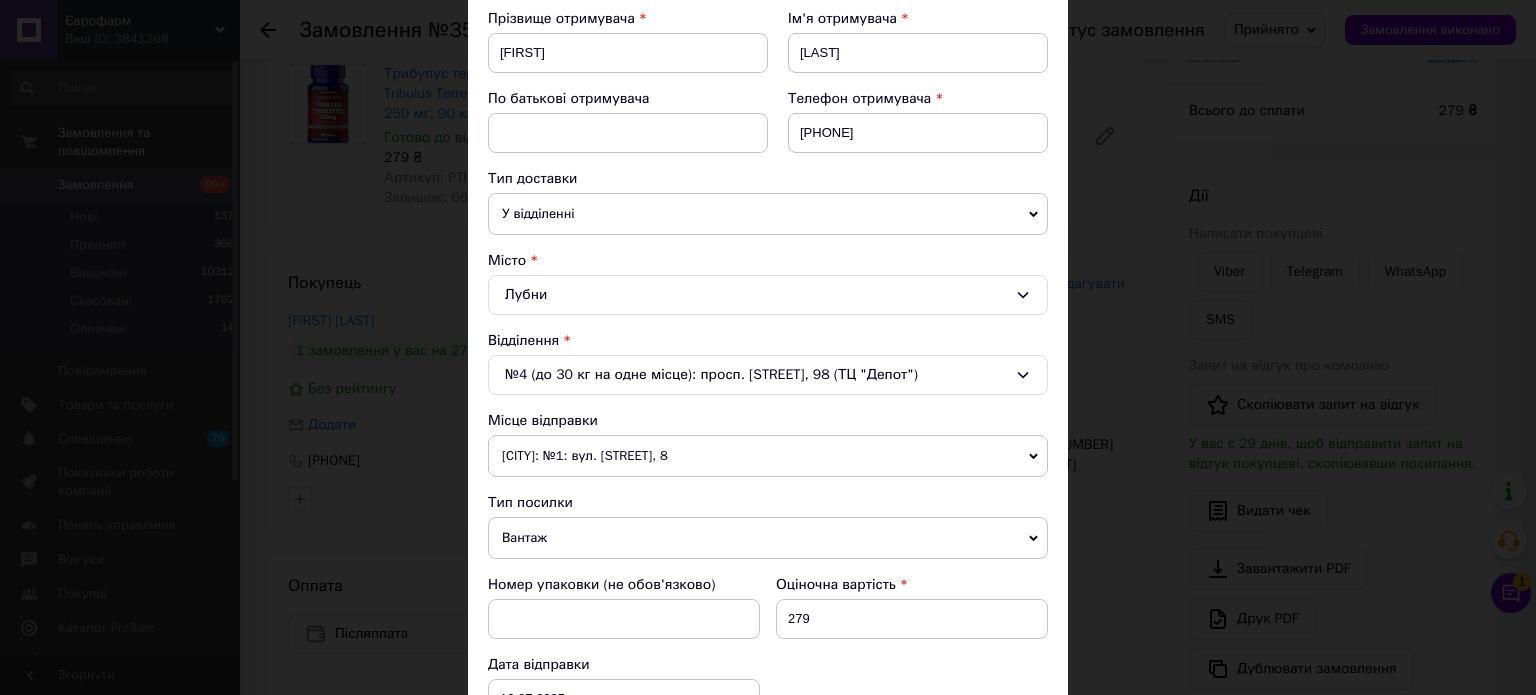 scroll, scrollTop: 400, scrollLeft: 0, axis: vertical 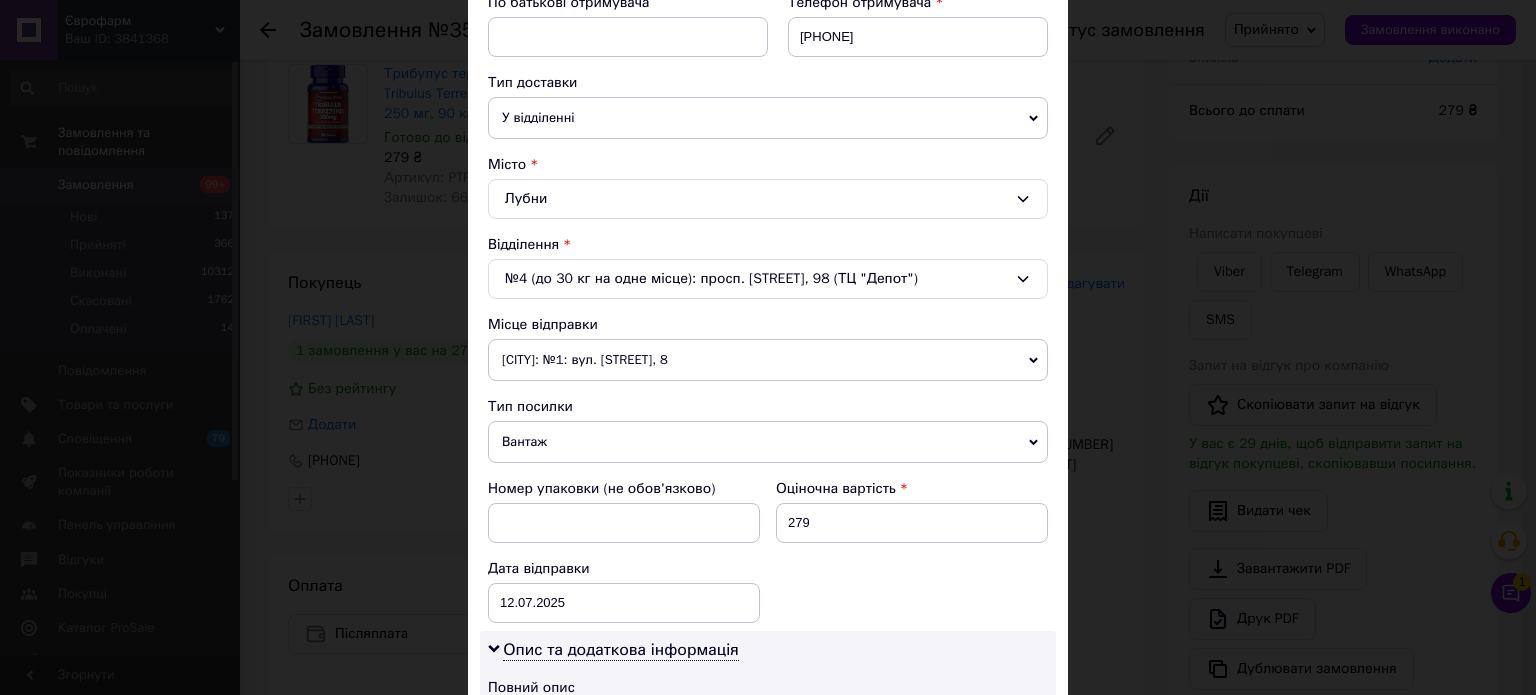 click on "№4 (до 30 кг на одне місце): просп. [STREET], 98 (ТЦ "Депот")" at bounding box center [768, 279] 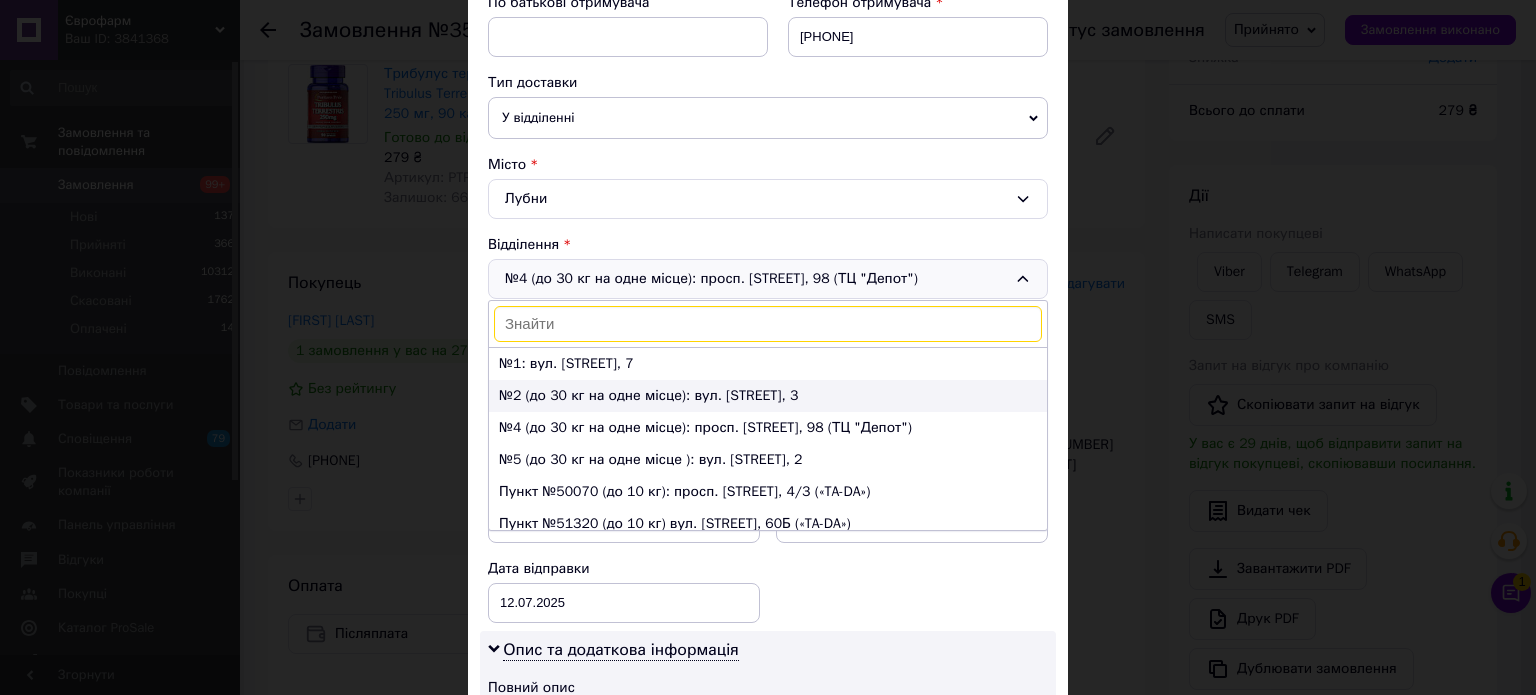 scroll, scrollTop: 41, scrollLeft: 0, axis: vertical 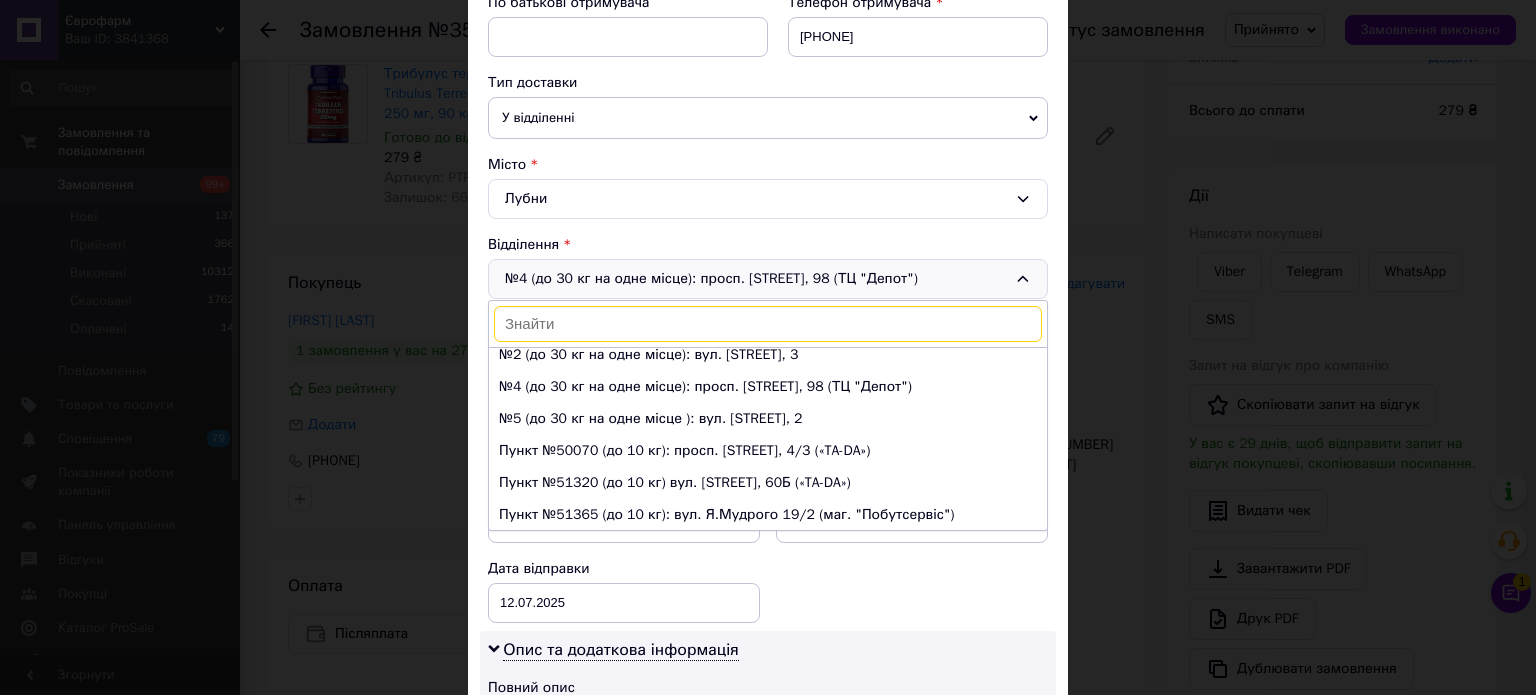 drag, startPoint x: 732, startPoint y: 217, endPoint x: 732, endPoint y: 231, distance: 14 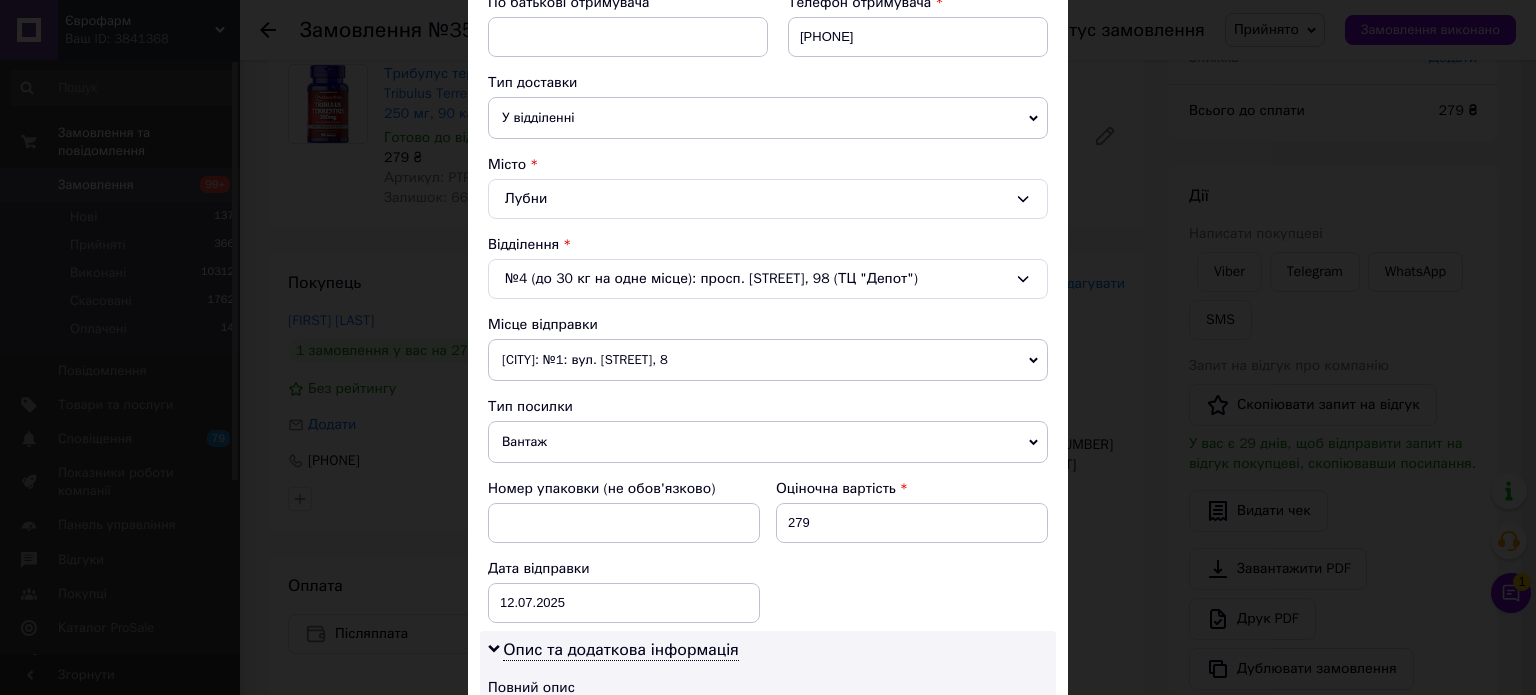 click on "[CITY]: №1: вул. [STREET], 8" at bounding box center (768, 360) 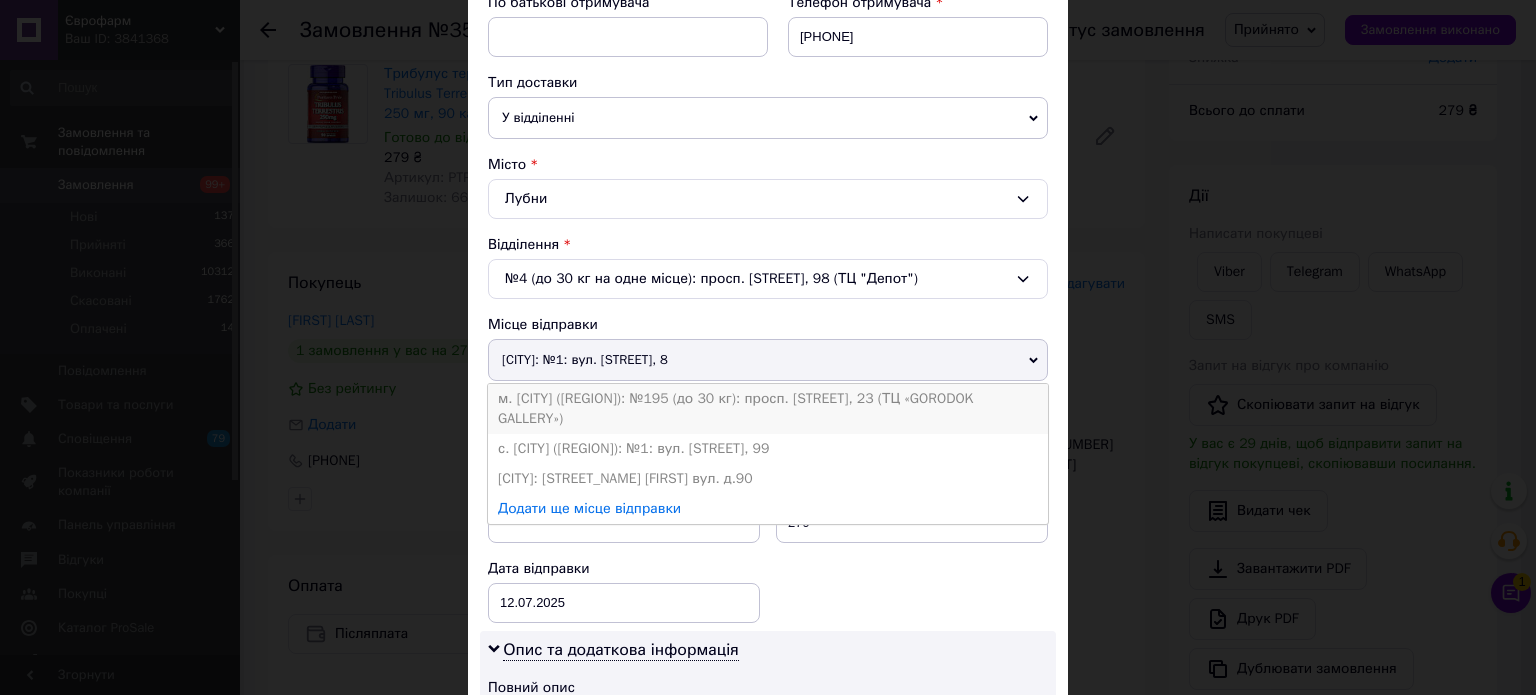 click on "м. [CITY] ([REGION]): №195 (до 30 кг): просп. [STREET], 23 (ТЦ «GORODOK GALLERY»)" at bounding box center (768, 409) 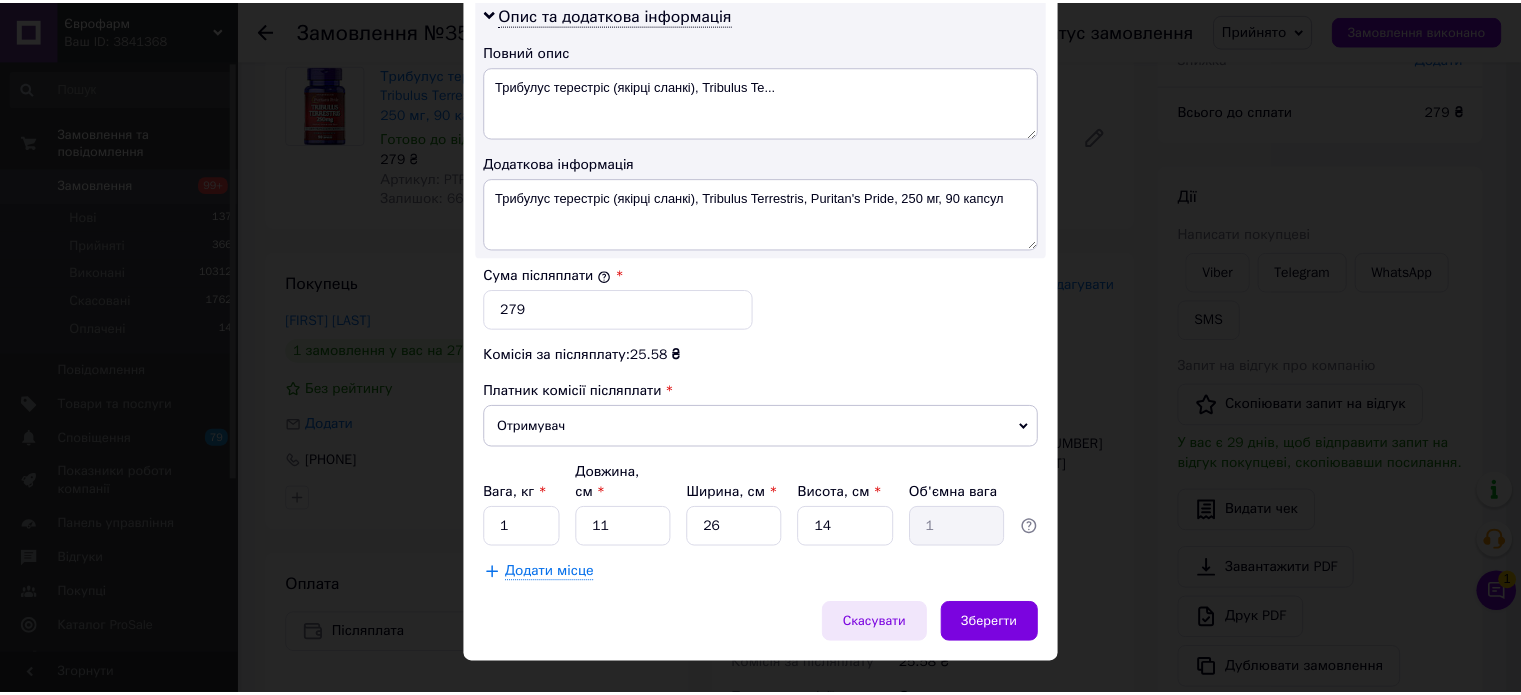 scroll, scrollTop: 1068, scrollLeft: 0, axis: vertical 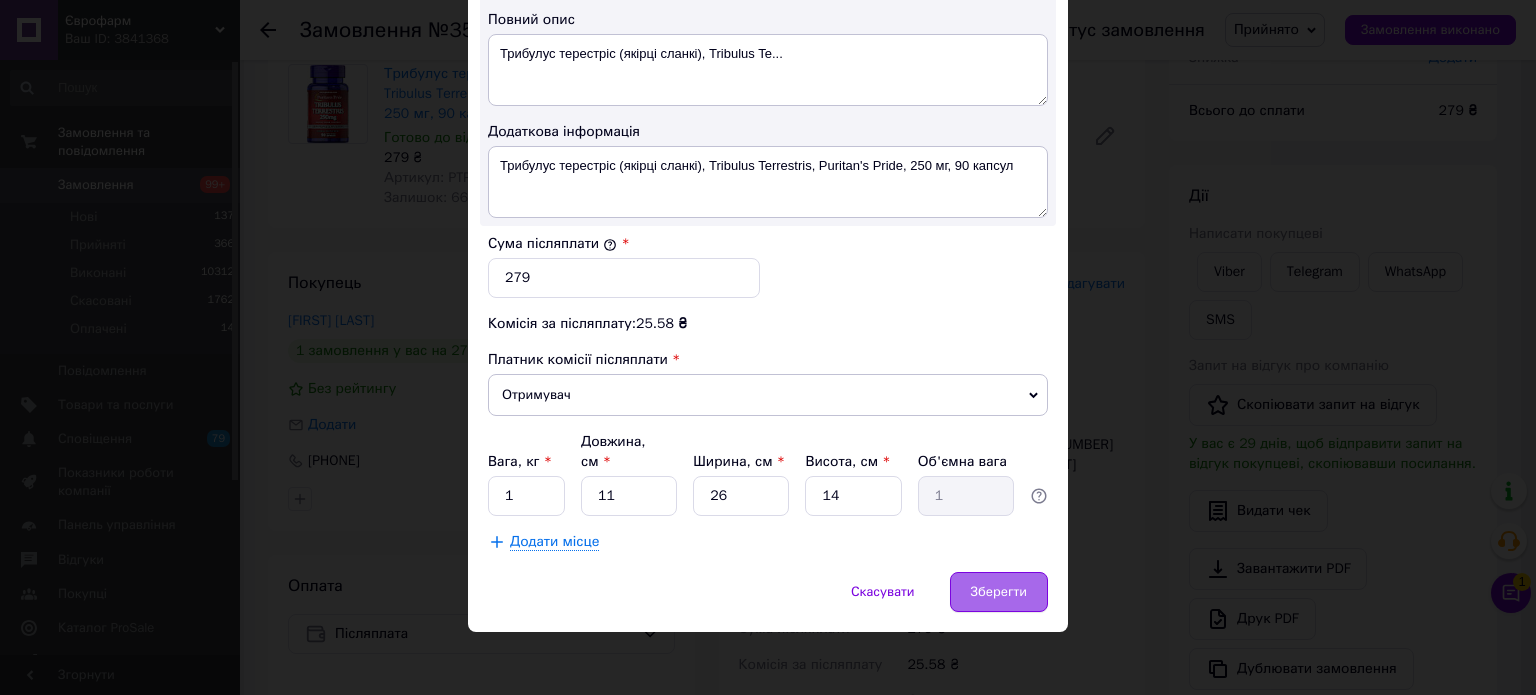 click on "Зберегти" at bounding box center [999, 592] 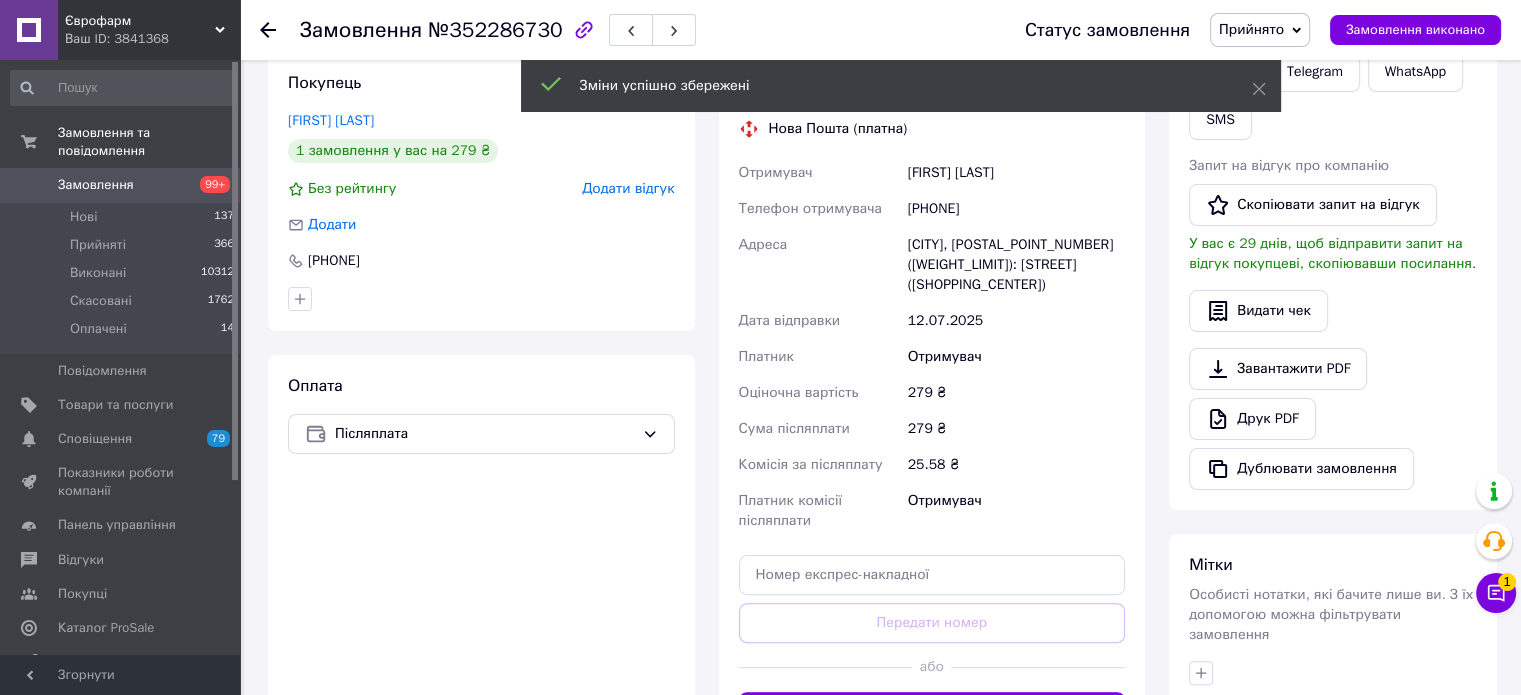 scroll, scrollTop: 467, scrollLeft: 0, axis: vertical 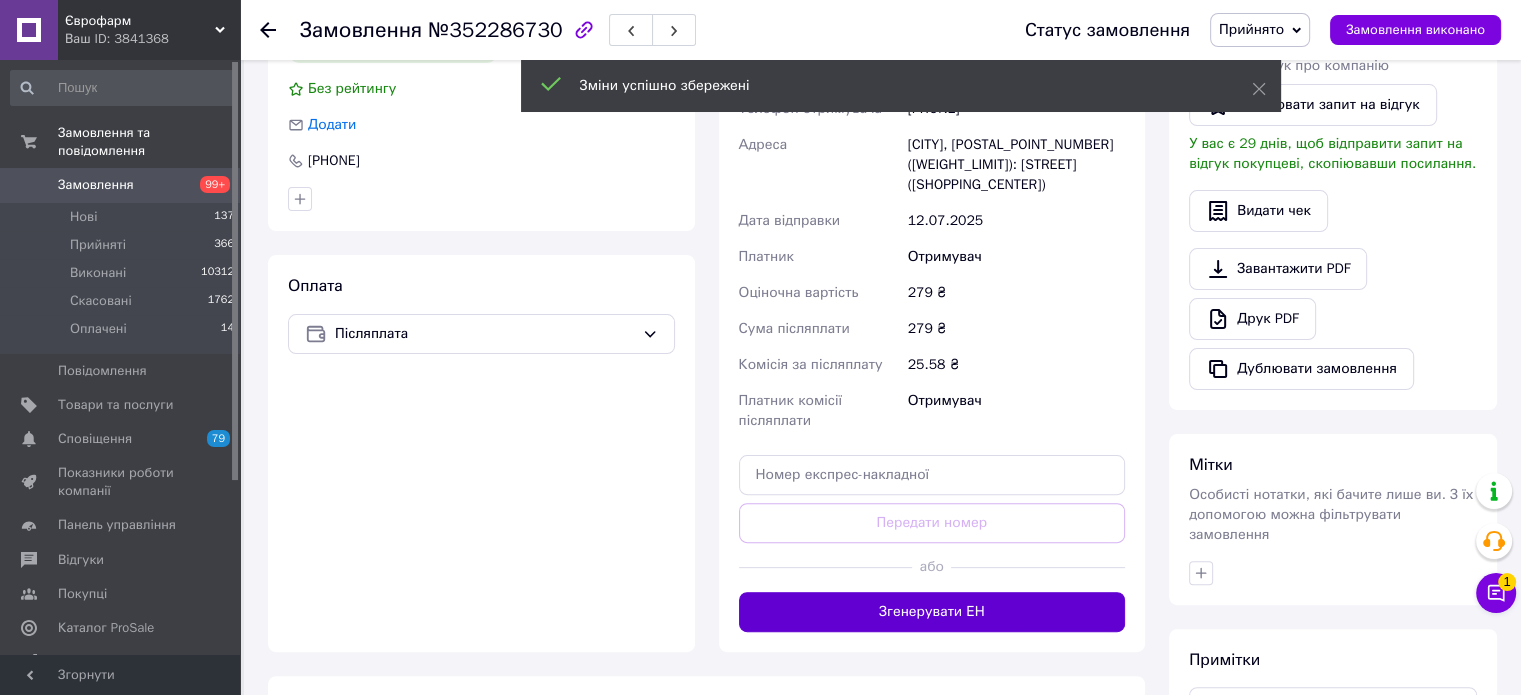 click on "Згенерувати ЕН" at bounding box center (932, 612) 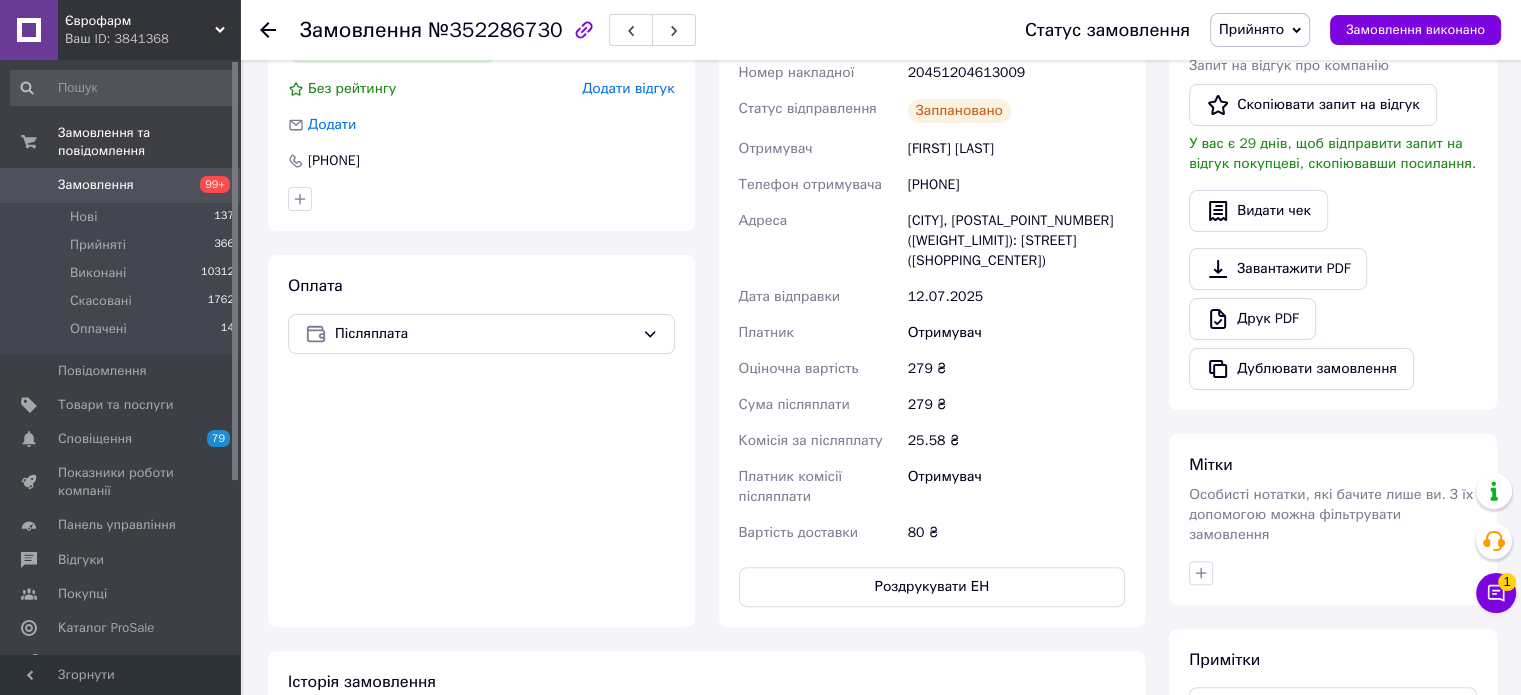 scroll, scrollTop: 367, scrollLeft: 0, axis: vertical 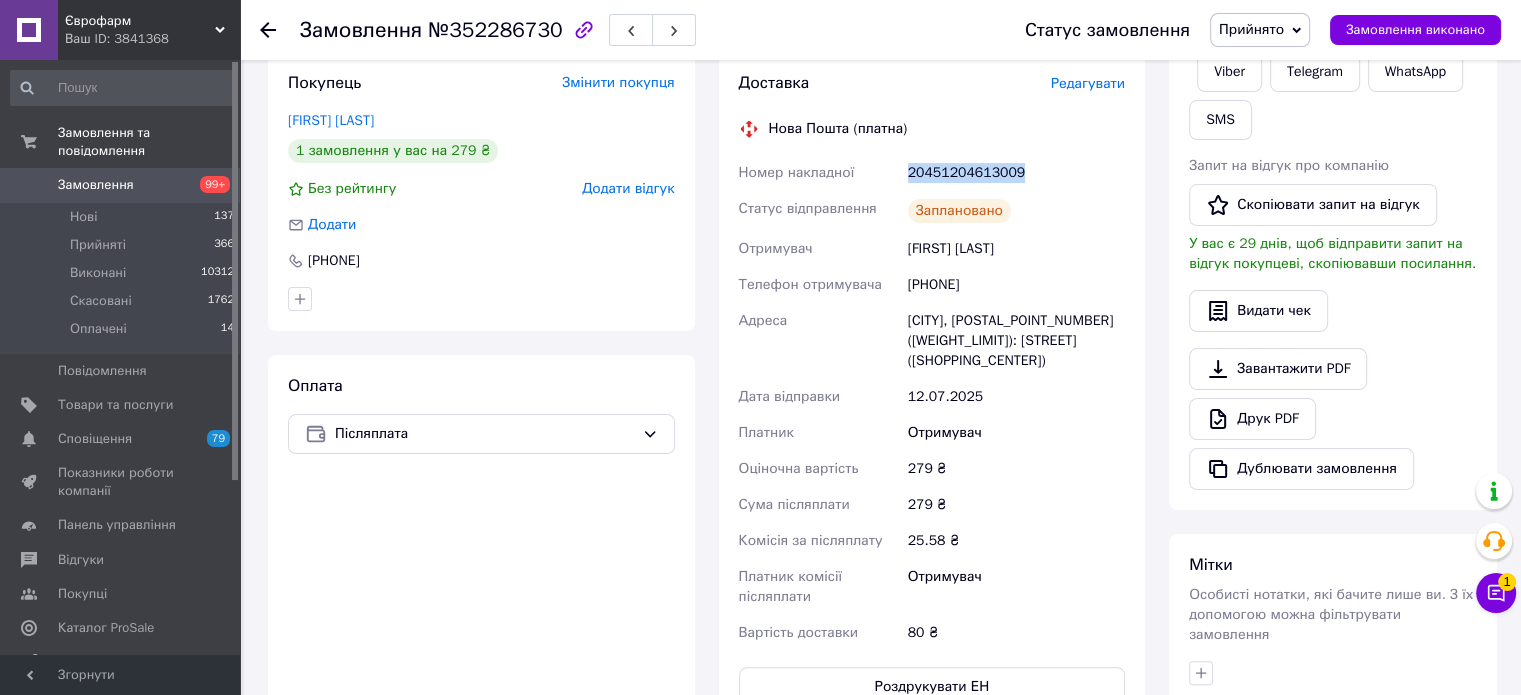 drag, startPoint x: 1016, startPoint y: 175, endPoint x: 893, endPoint y: 175, distance: 123 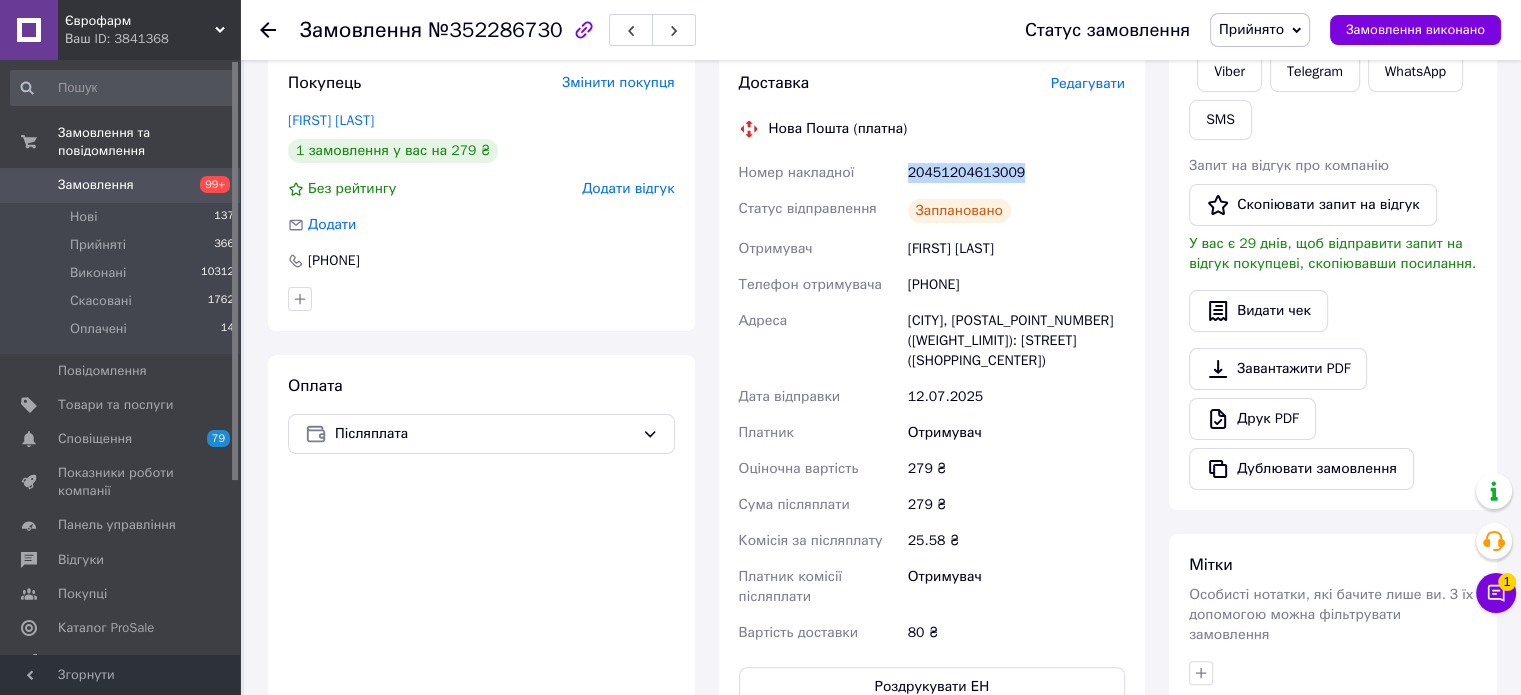 scroll, scrollTop: 567, scrollLeft: 0, axis: vertical 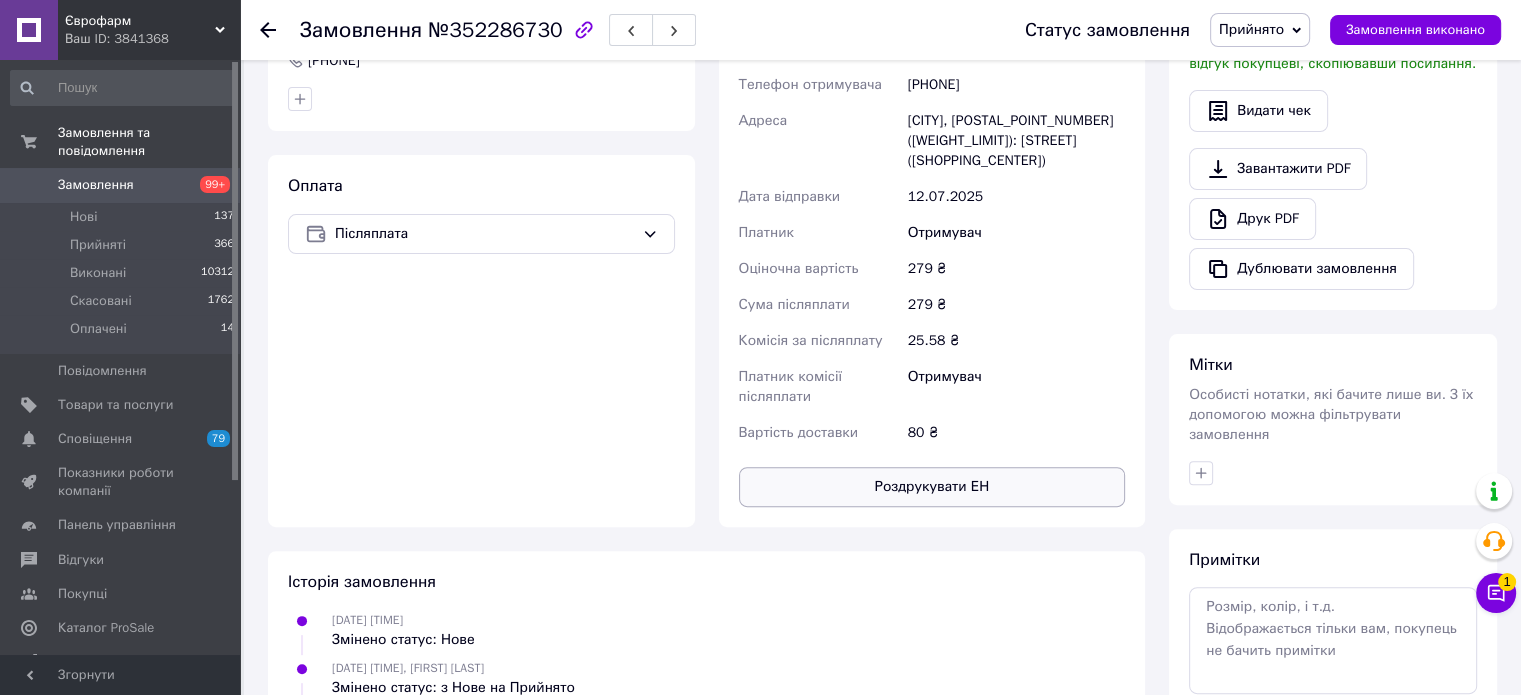 click on "Роздрукувати ЕН" at bounding box center (932, 487) 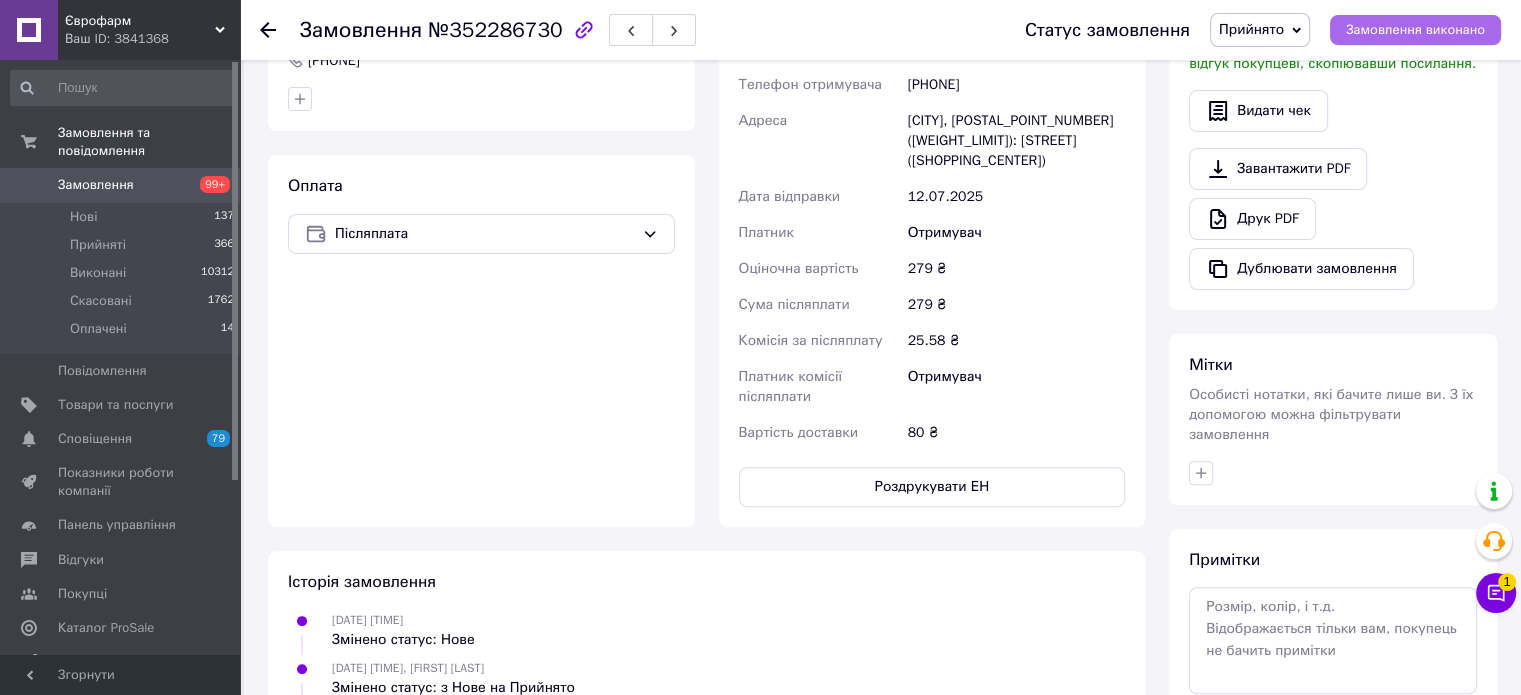 click on "Замовлення виконано" at bounding box center [1415, 30] 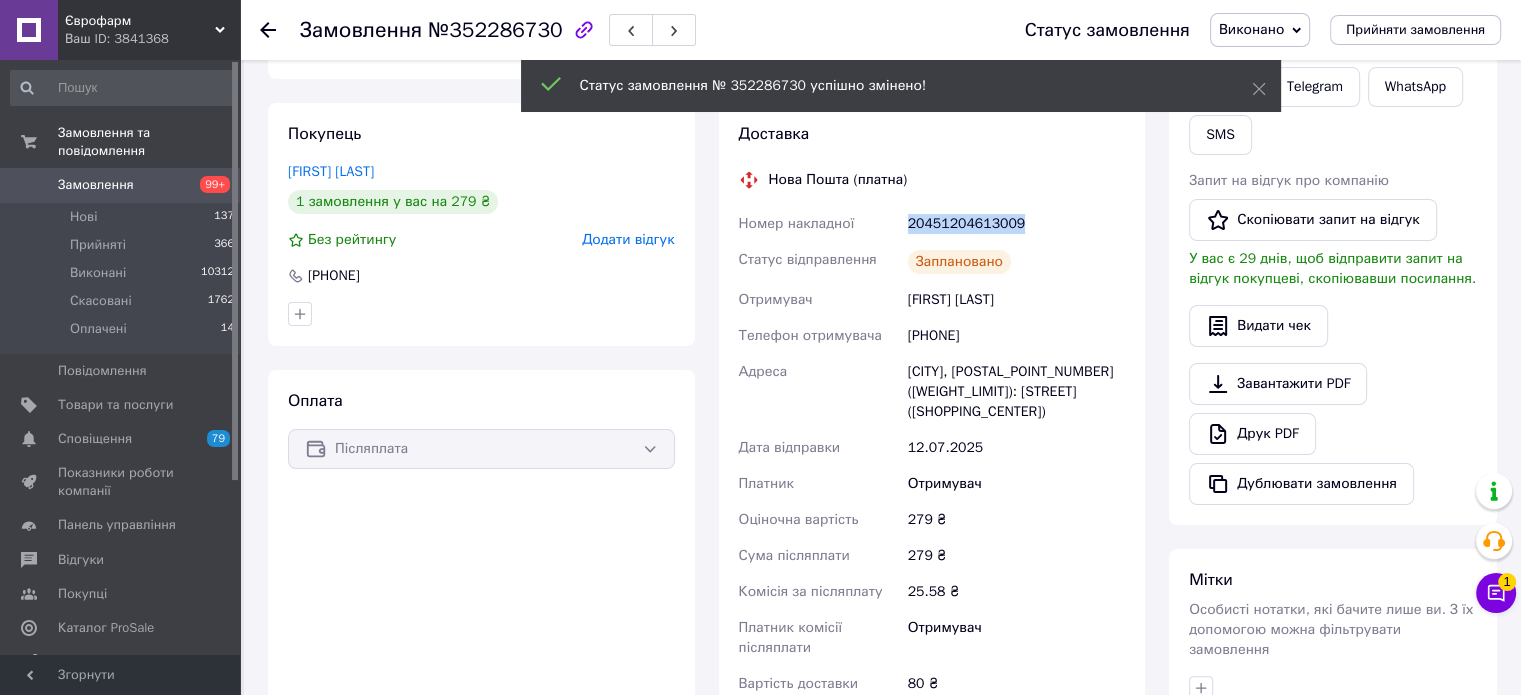 scroll, scrollTop: 267, scrollLeft: 0, axis: vertical 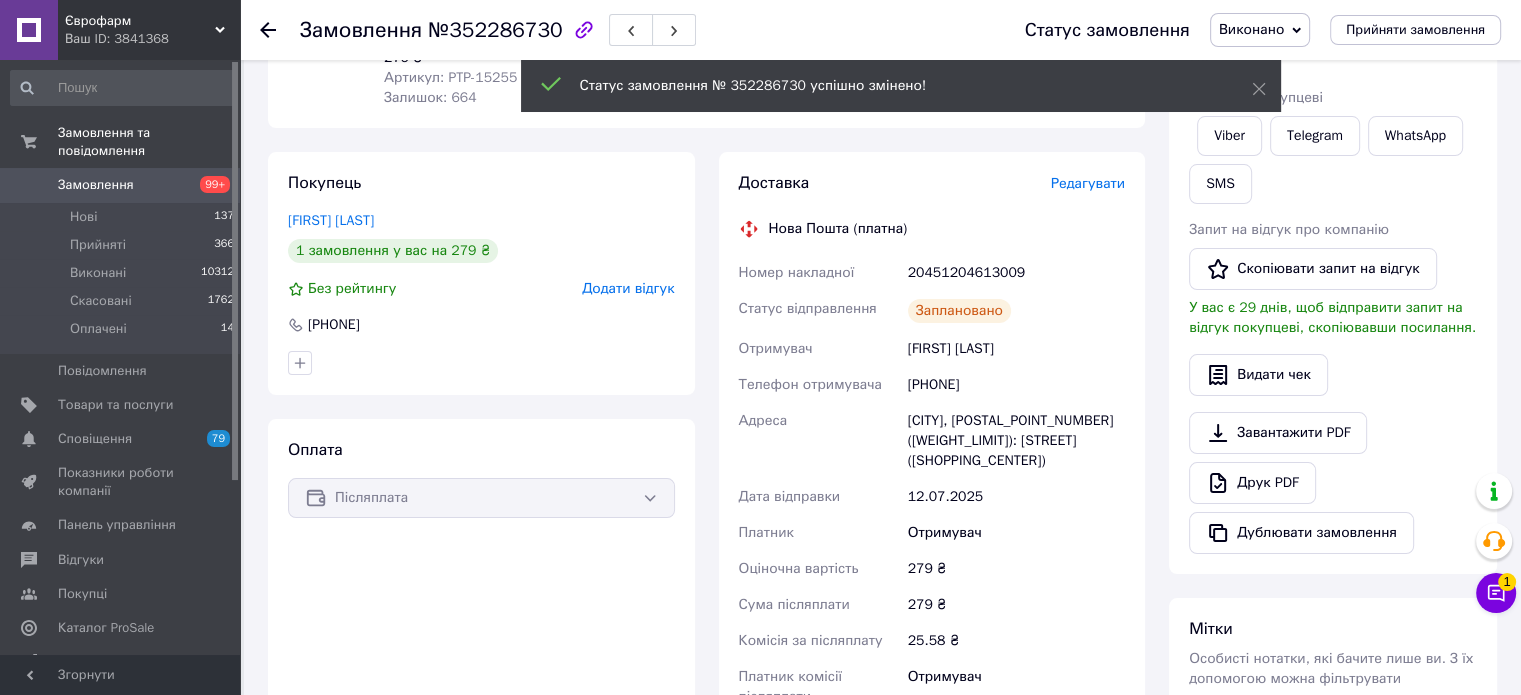 click on "Замовлення №352286730 Статус замовлення Виконано Прийнято Скасовано Оплачено Прийняти замовлення" at bounding box center (880, 30) 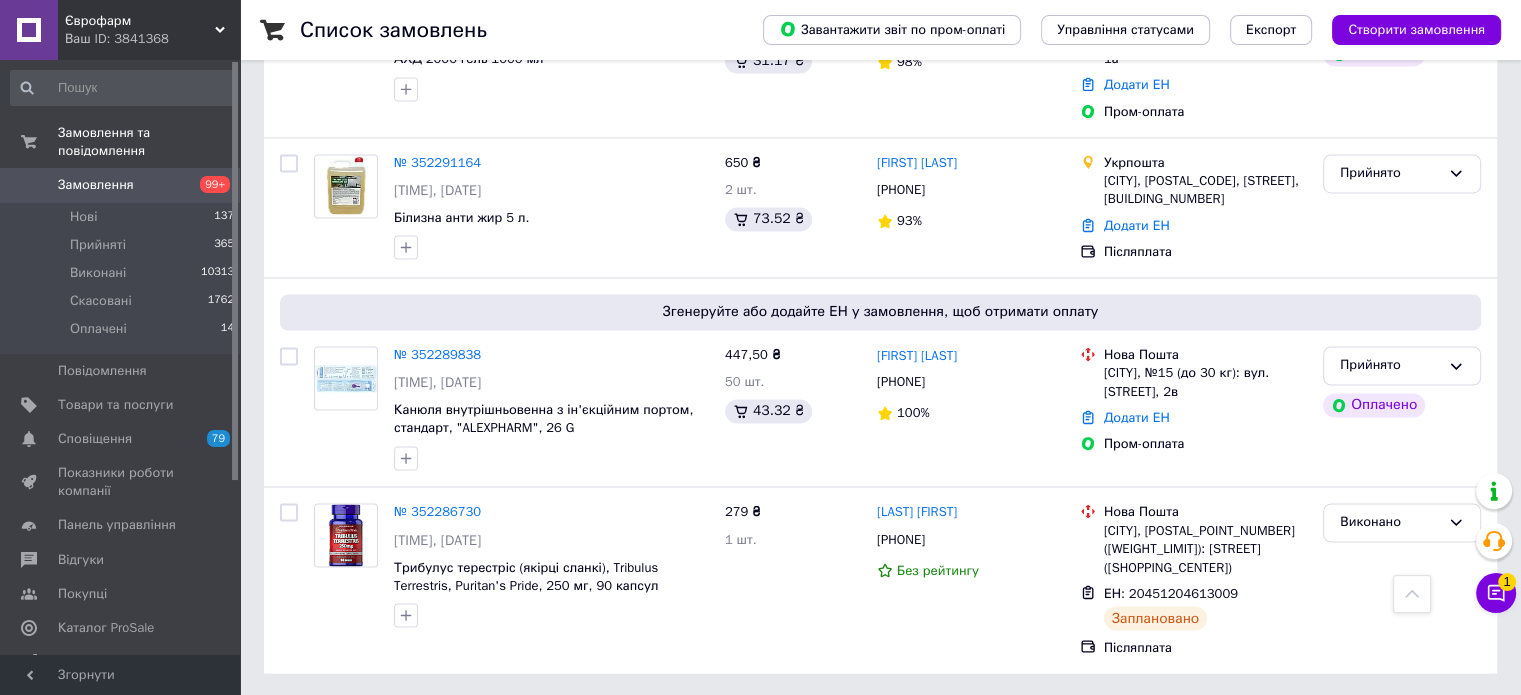 scroll, scrollTop: 3354, scrollLeft: 0, axis: vertical 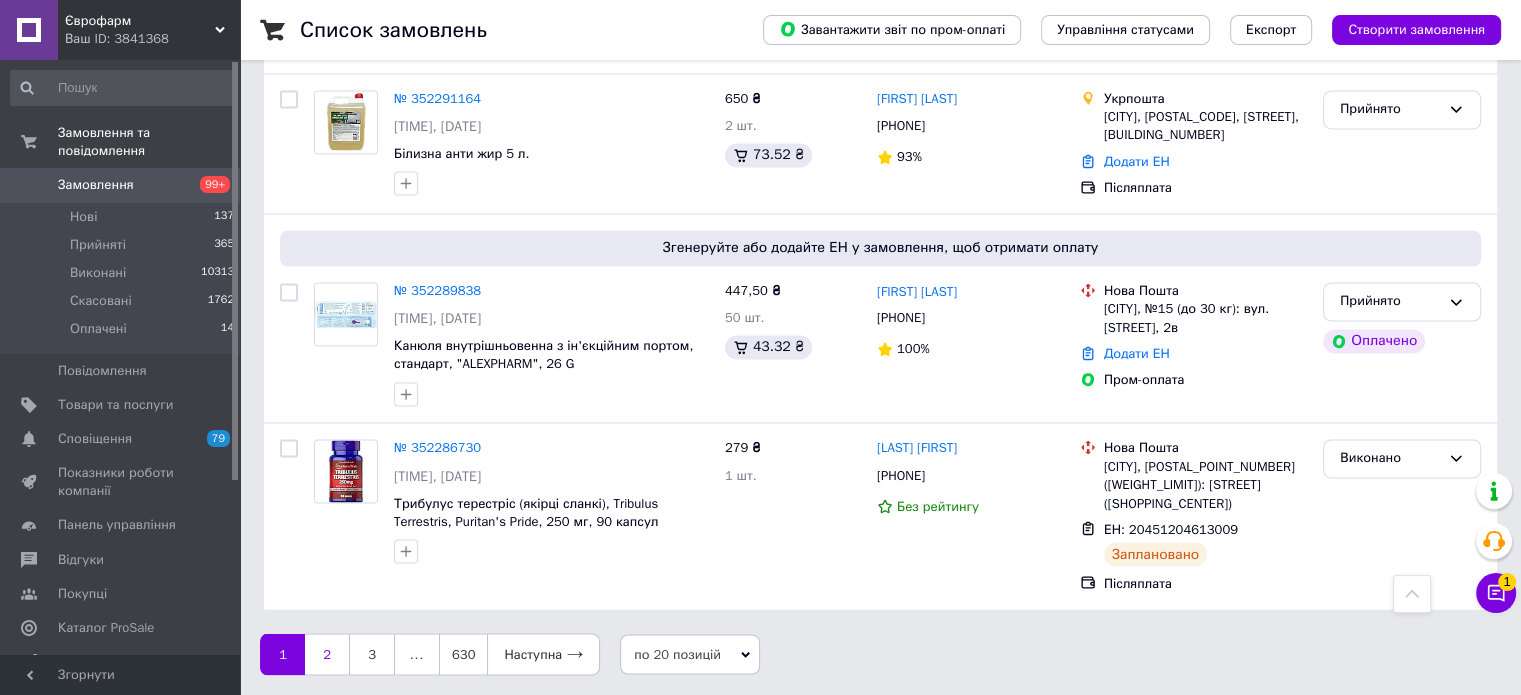 click on "2" at bounding box center [327, 654] 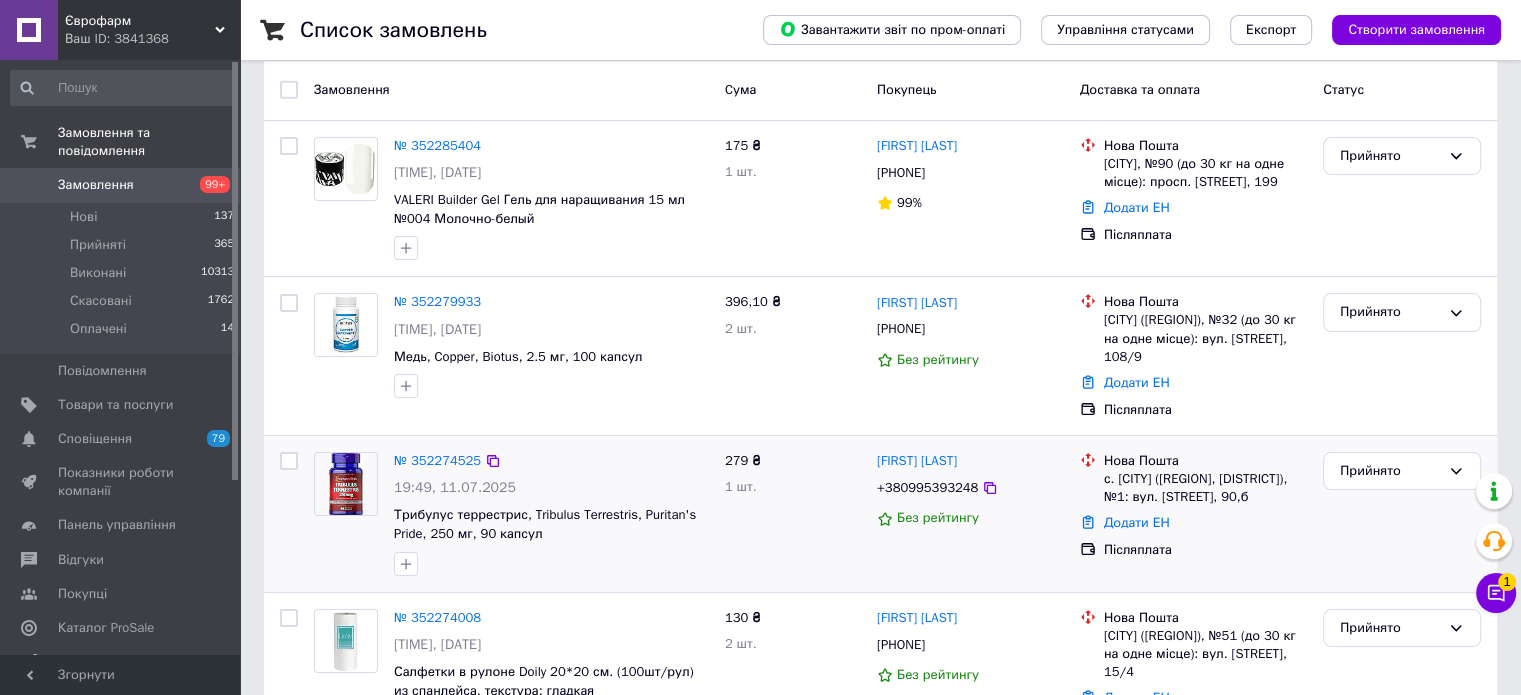 scroll, scrollTop: 200, scrollLeft: 0, axis: vertical 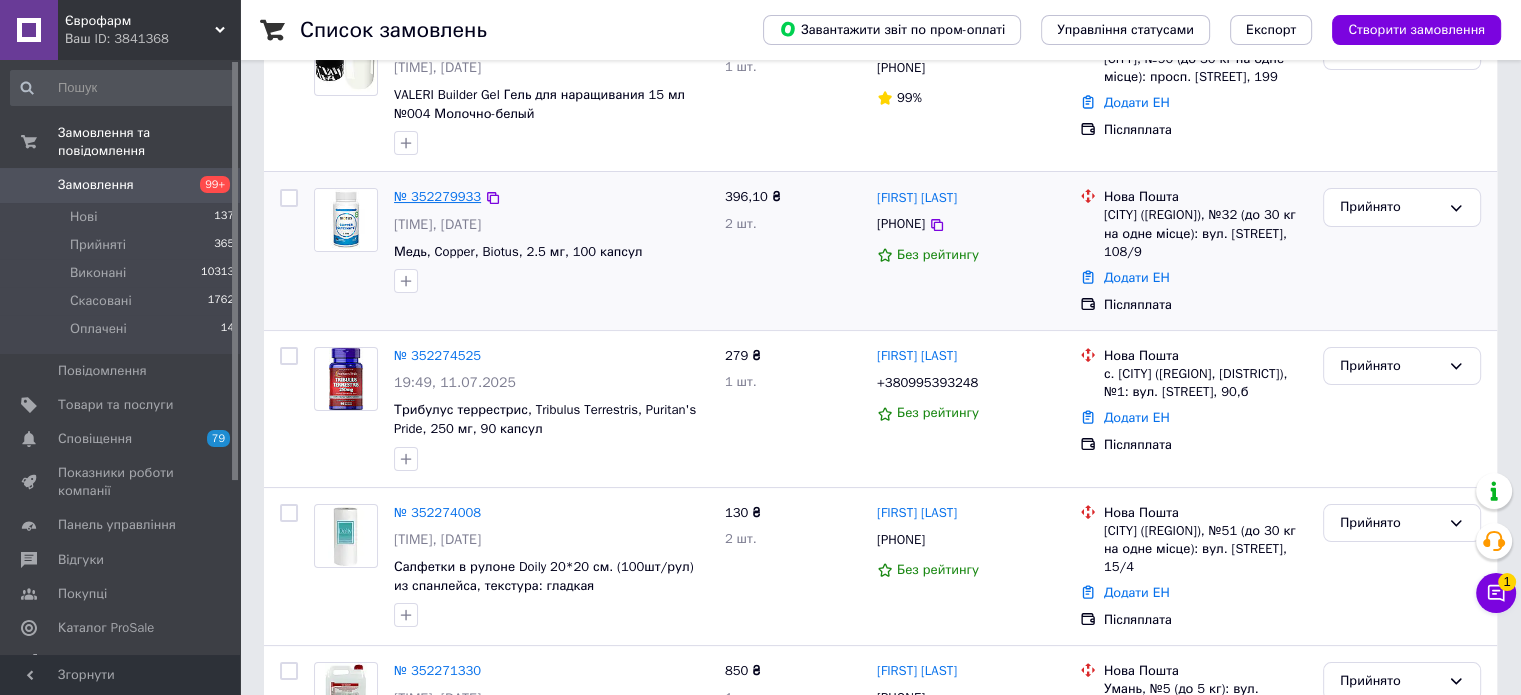 click on "№ 352279933" at bounding box center (437, 196) 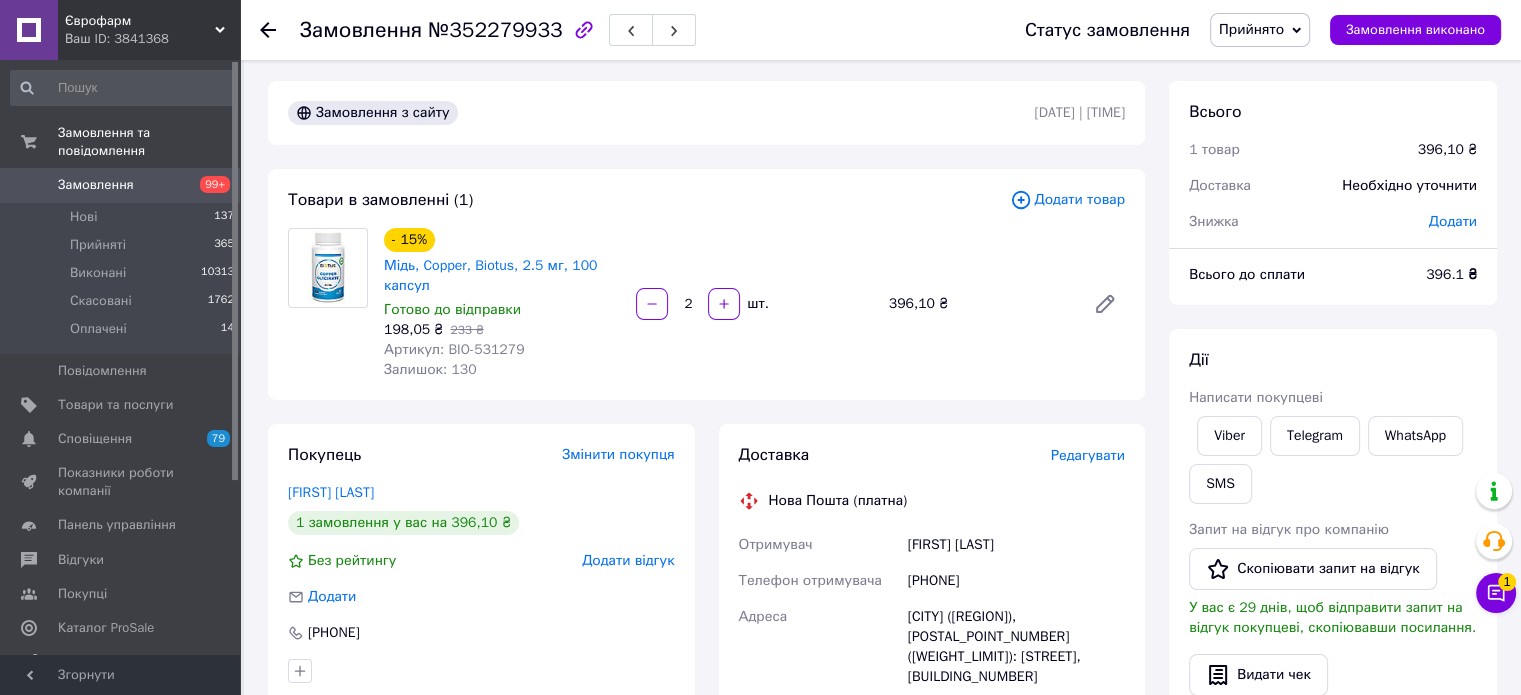 scroll, scrollTop: 0, scrollLeft: 0, axis: both 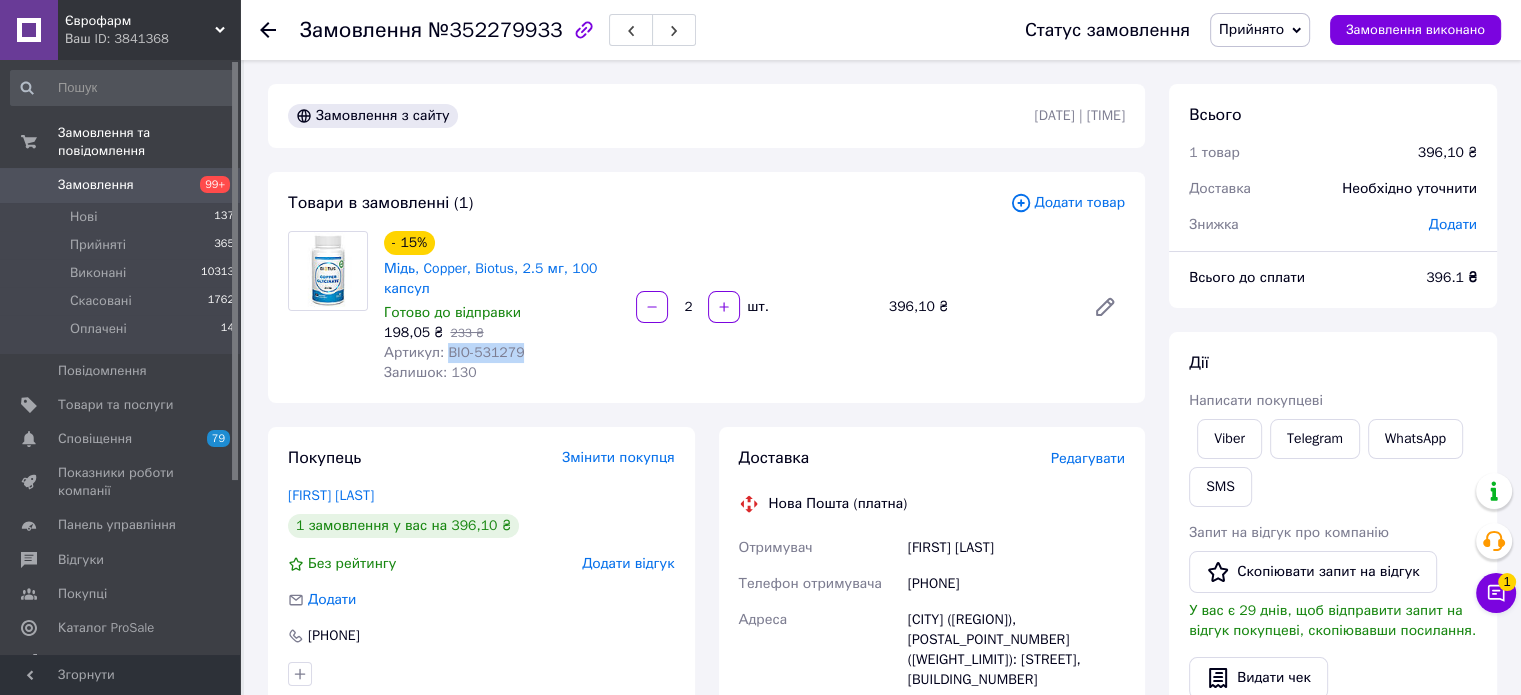 drag, startPoint x: 445, startPoint y: 355, endPoint x: 526, endPoint y: 355, distance: 81 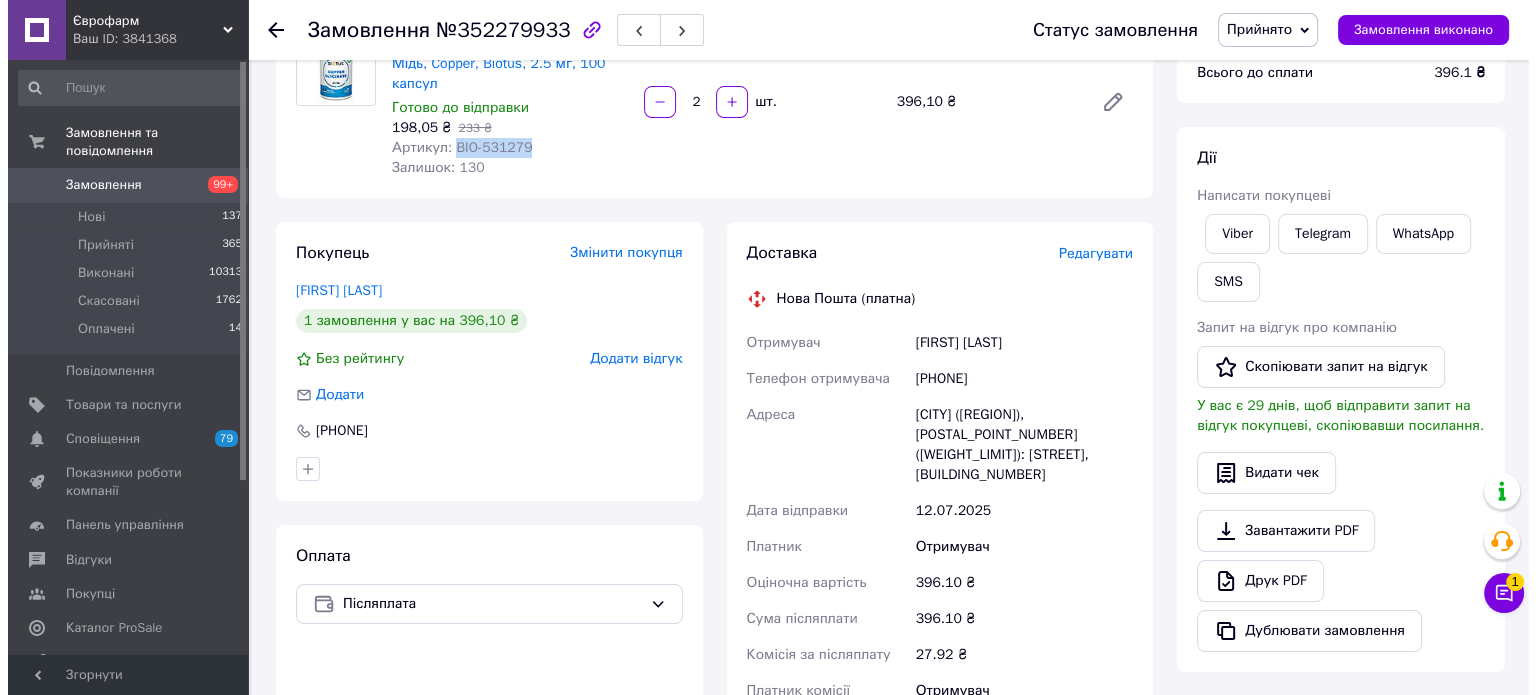 scroll, scrollTop: 300, scrollLeft: 0, axis: vertical 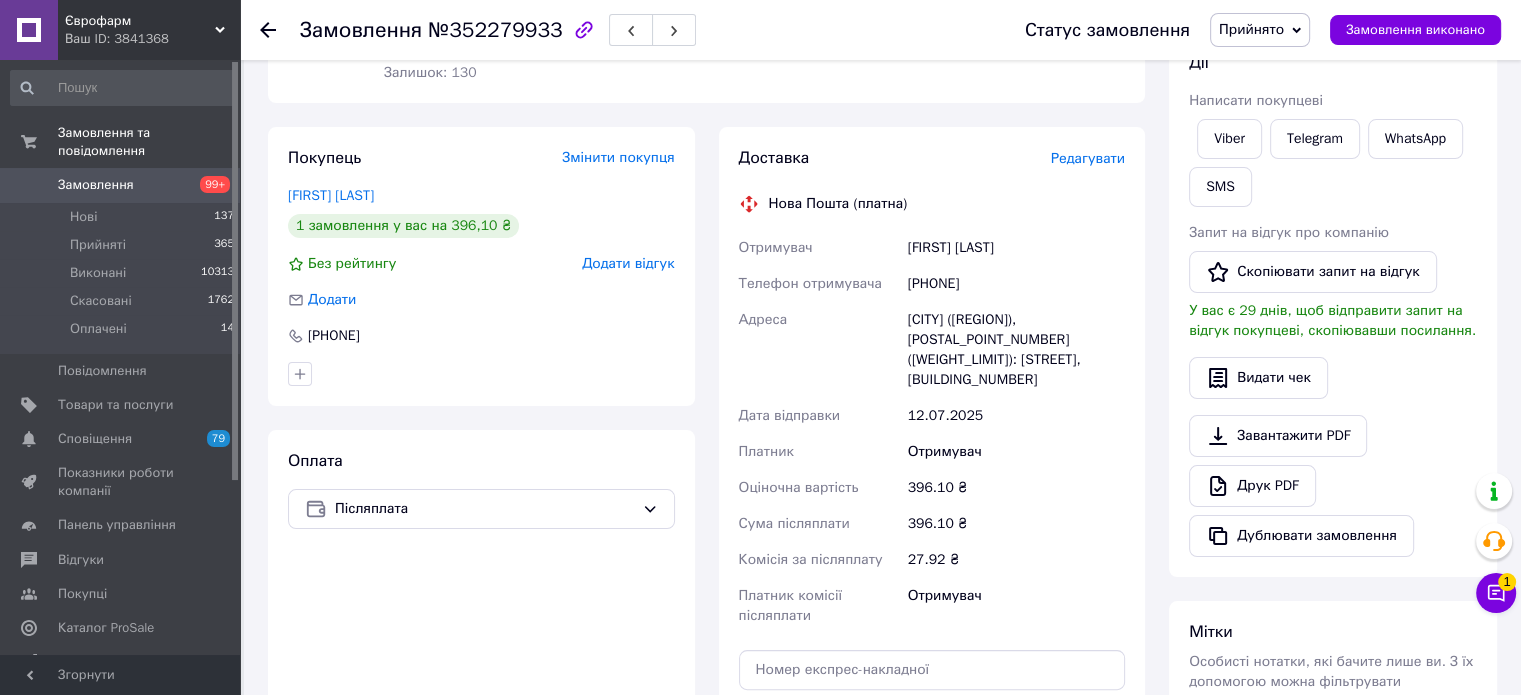 click on "Редагувати" at bounding box center [1088, 158] 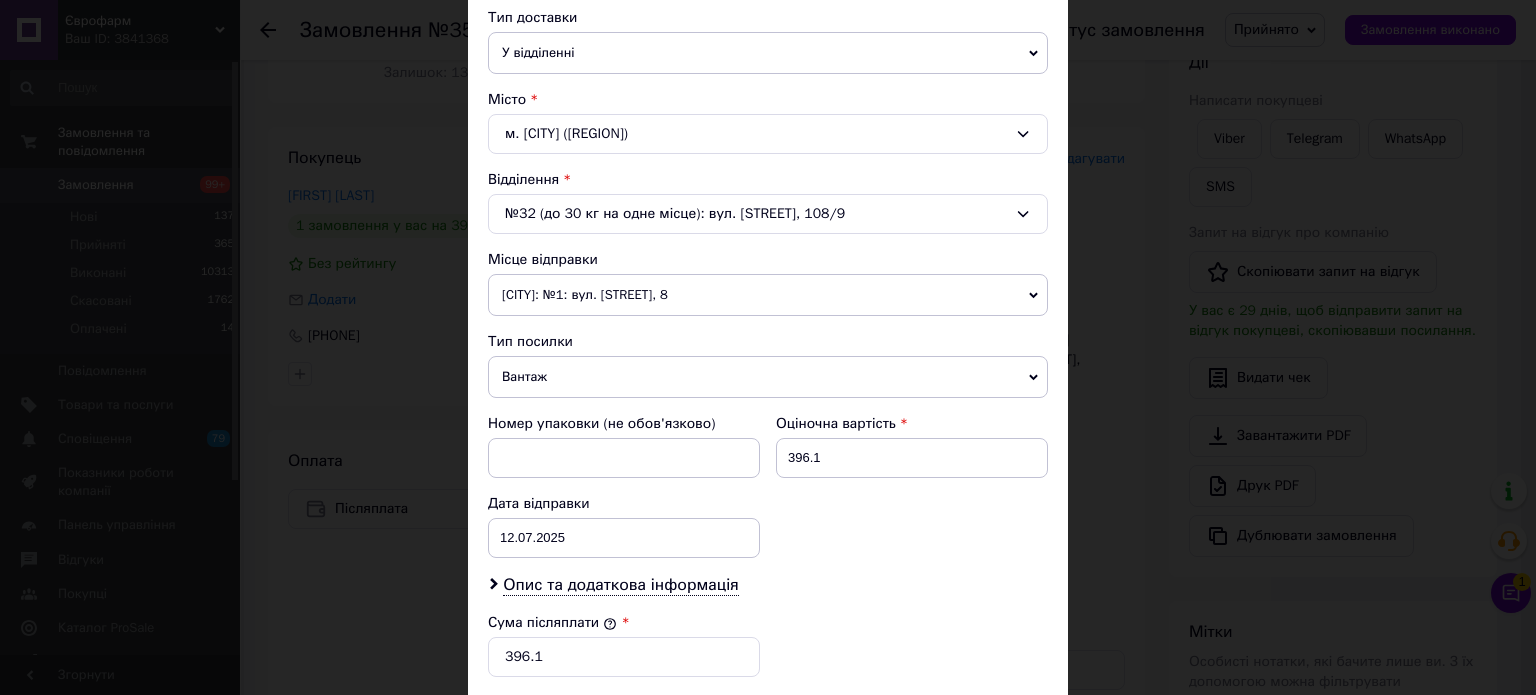 scroll, scrollTop: 500, scrollLeft: 0, axis: vertical 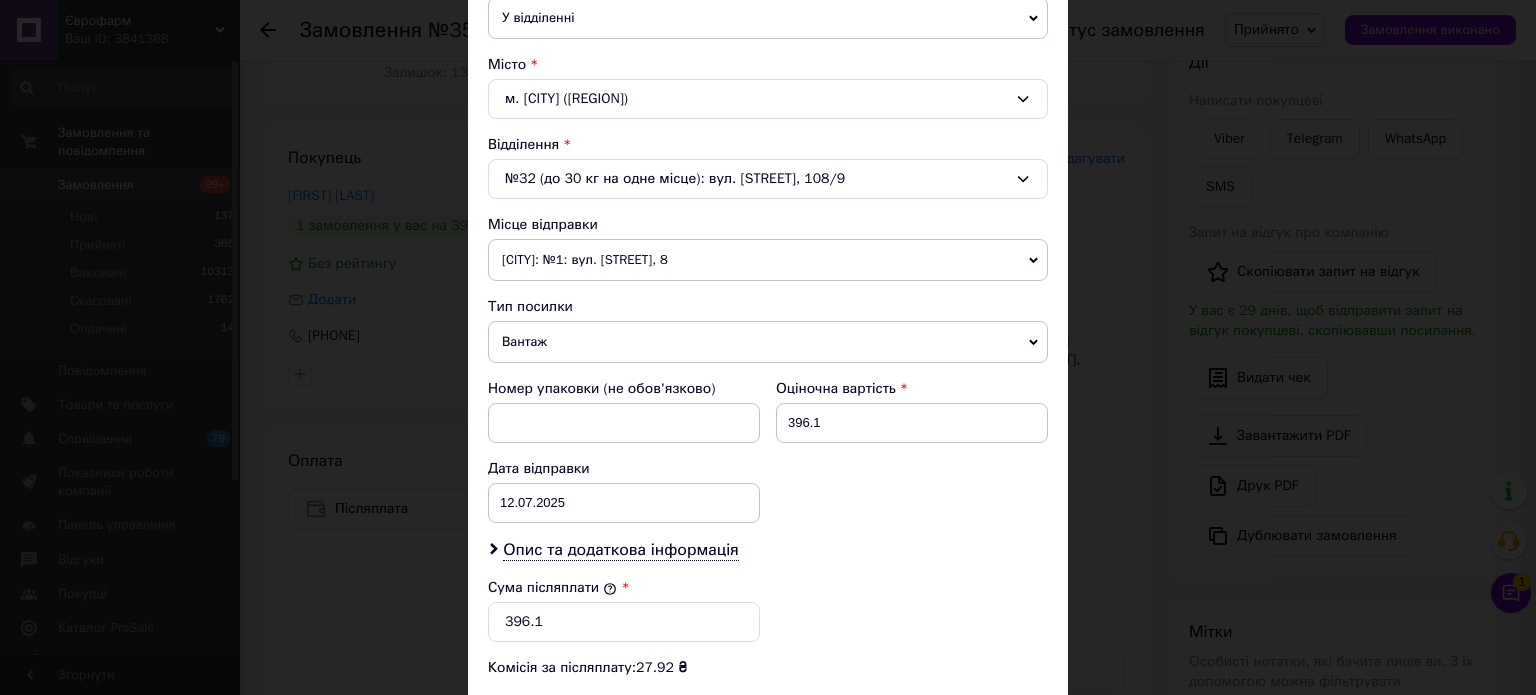 click on "[CITY]: №1: вул. [STREET], 8" at bounding box center (768, 260) 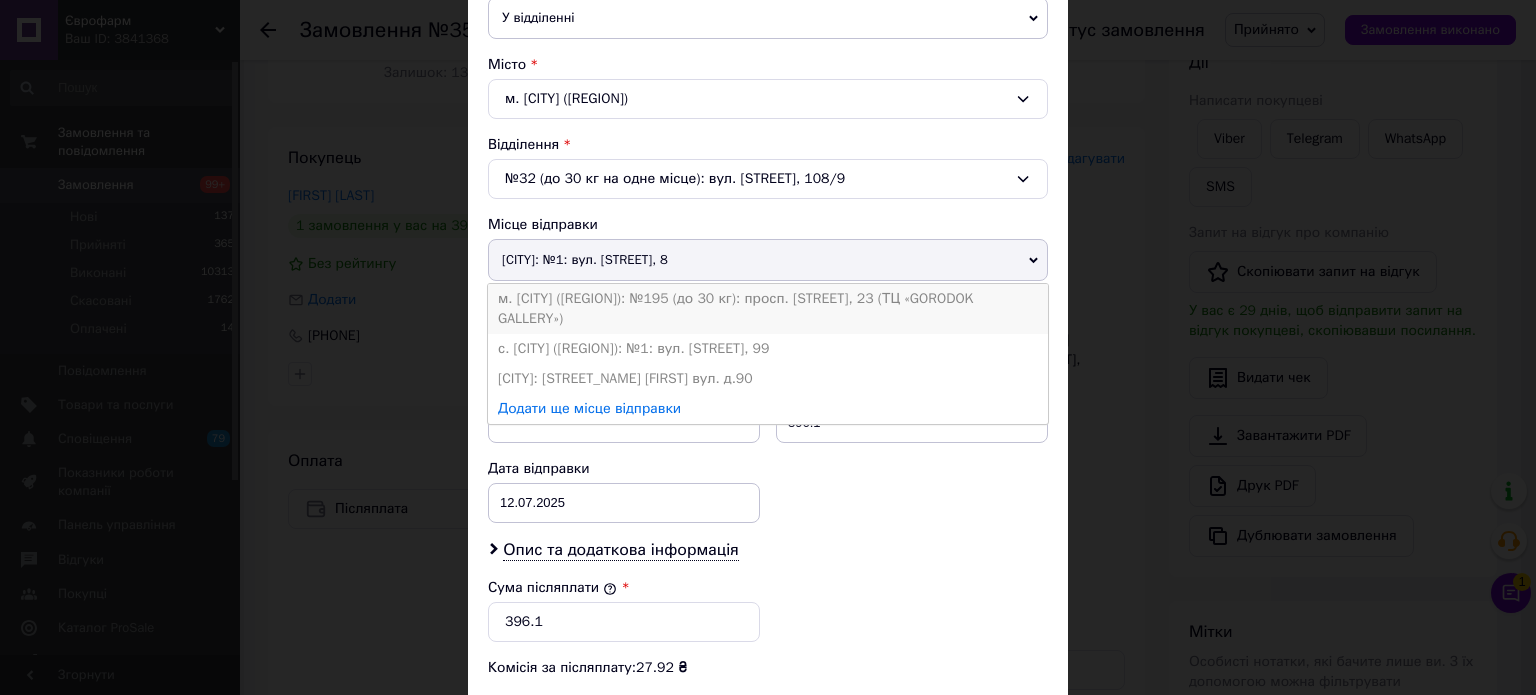 click on "м. [CITY] ([REGION]): №195 (до 30 кг): просп. [STREET], 23 (ТЦ «GORODOK GALLERY»)" at bounding box center (768, 309) 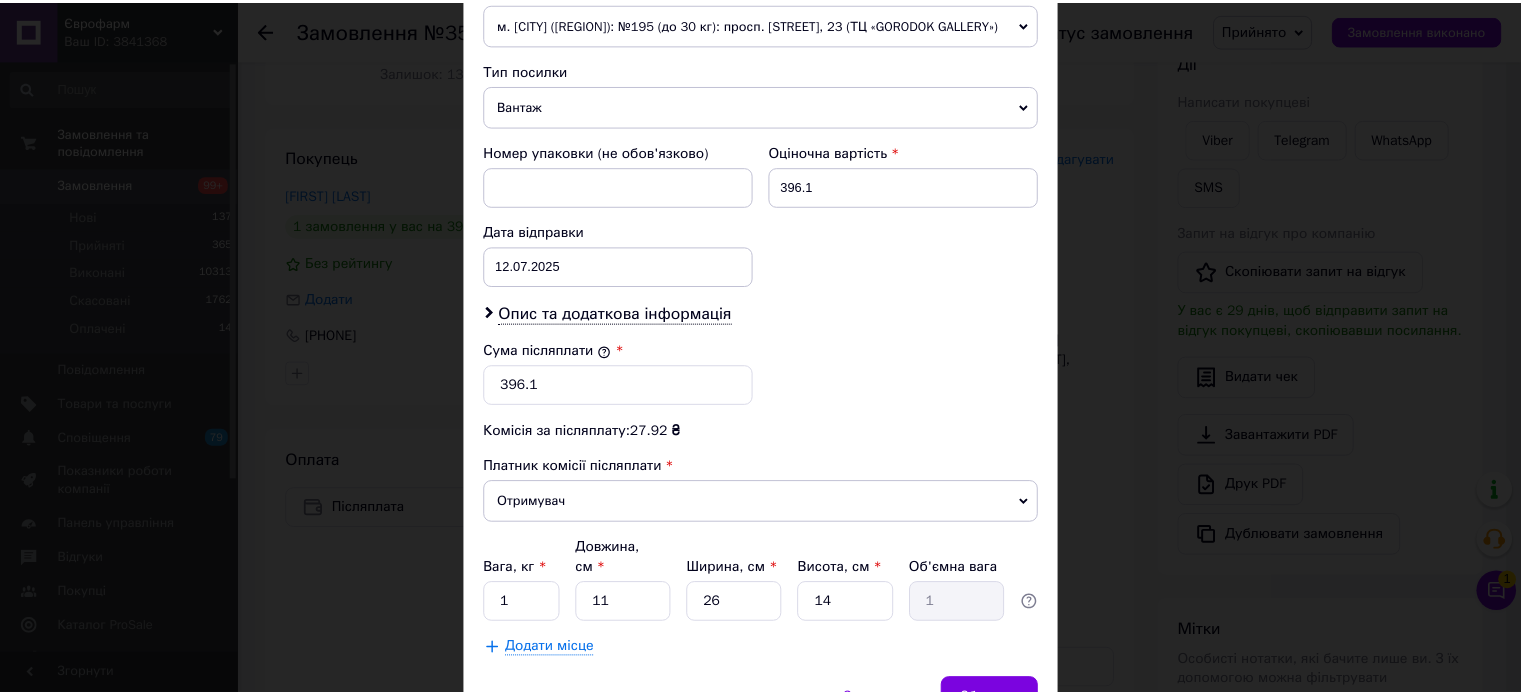 scroll, scrollTop: 844, scrollLeft: 0, axis: vertical 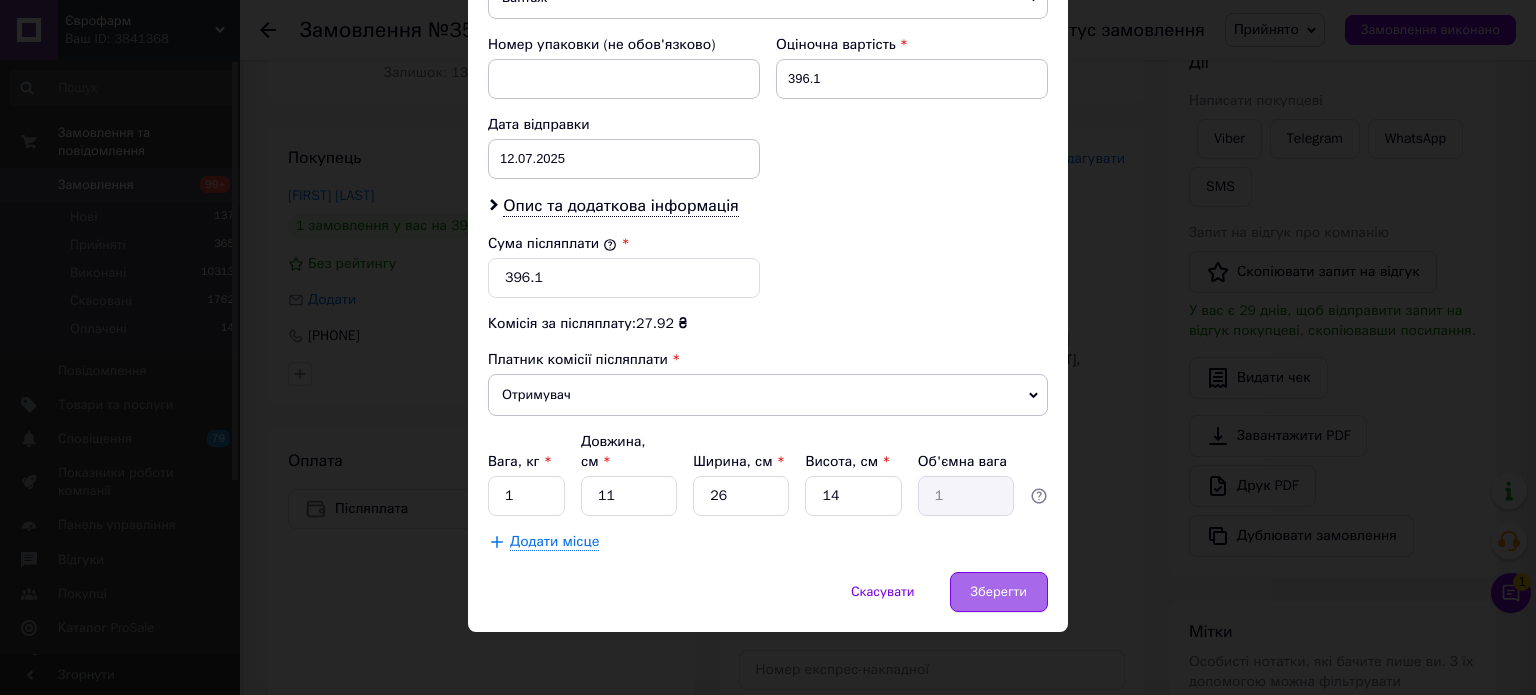 click on "Зберегти" at bounding box center (999, 592) 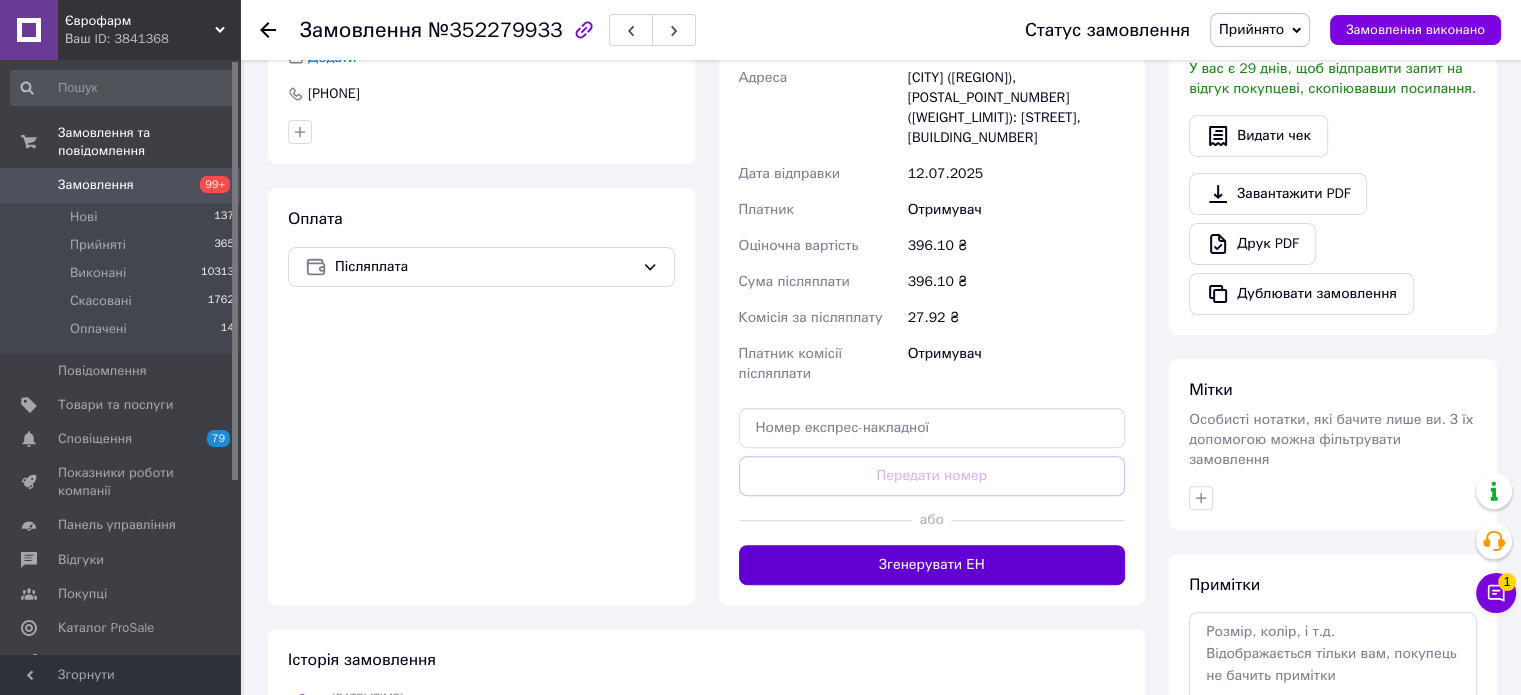 scroll, scrollTop: 600, scrollLeft: 0, axis: vertical 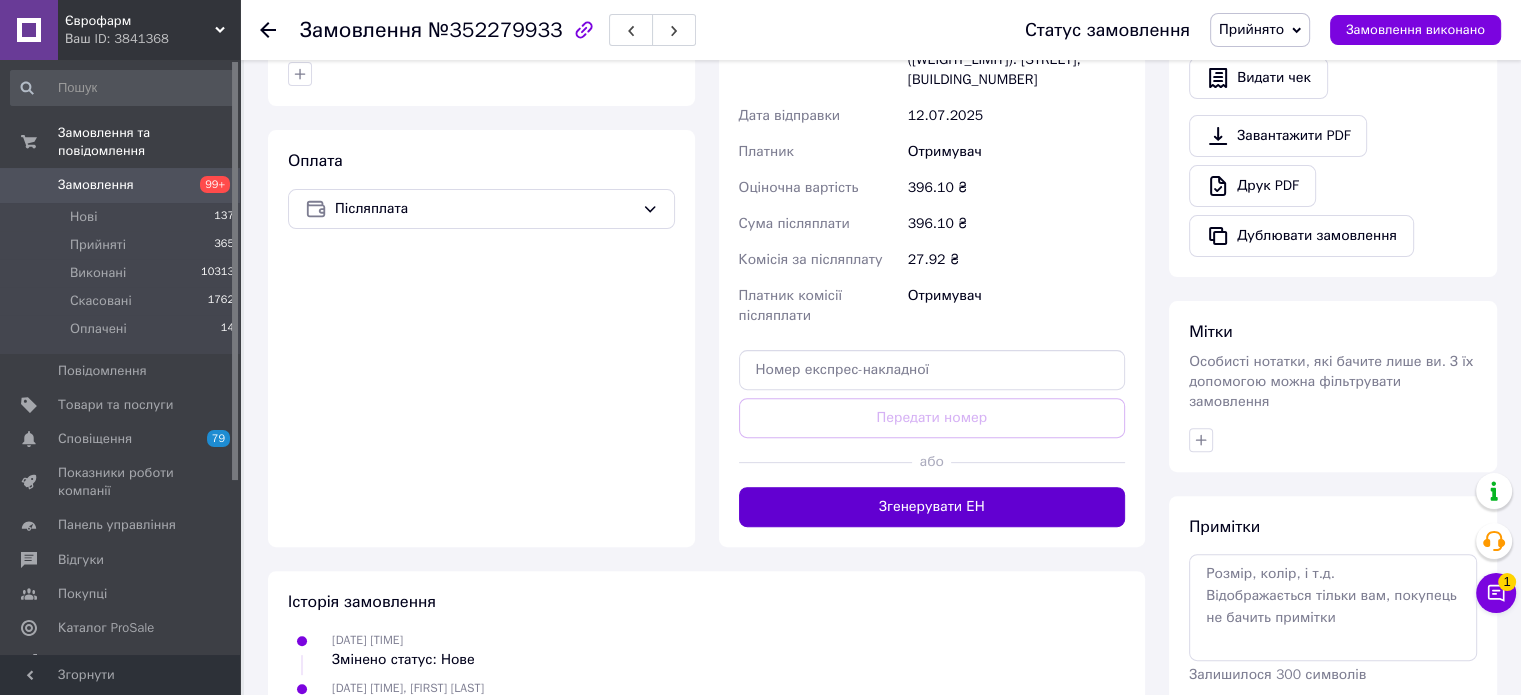 click on "Згенерувати ЕН" at bounding box center (932, 507) 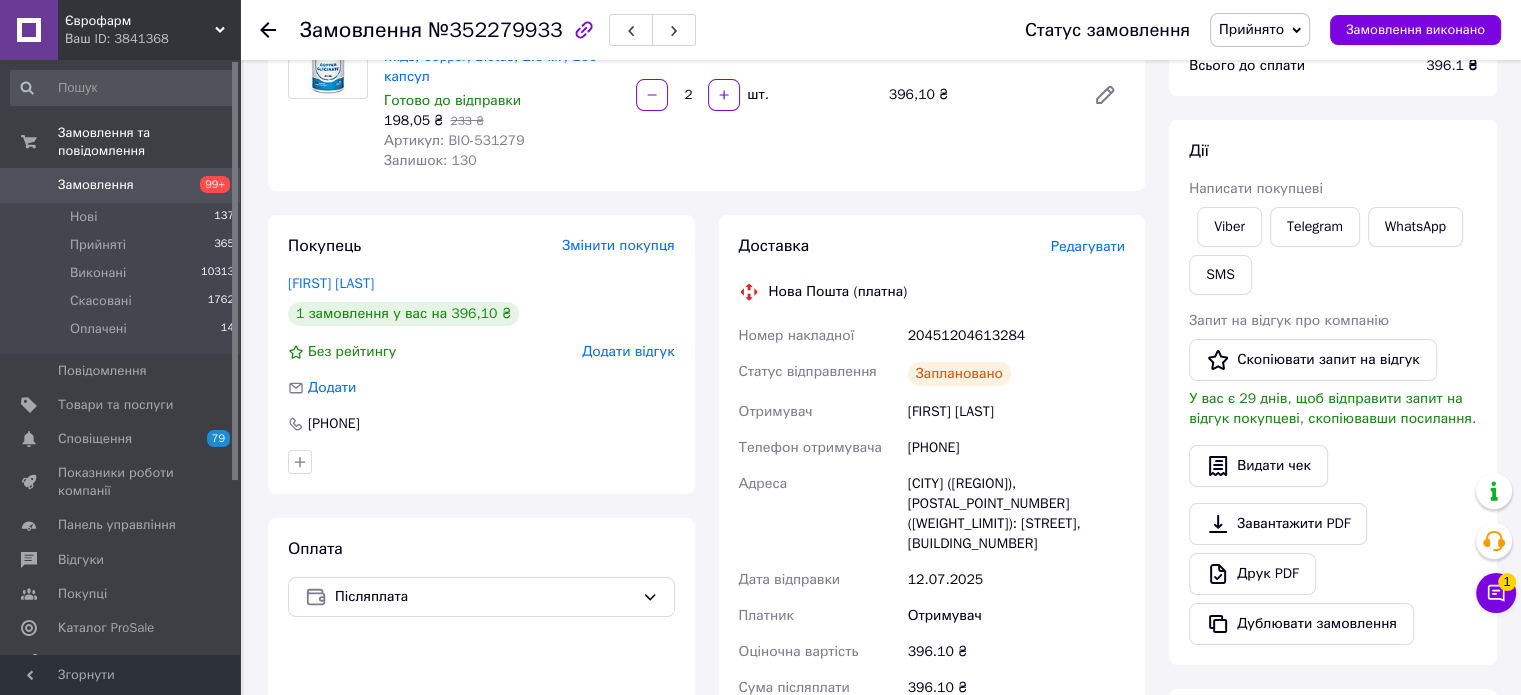 scroll, scrollTop: 200, scrollLeft: 0, axis: vertical 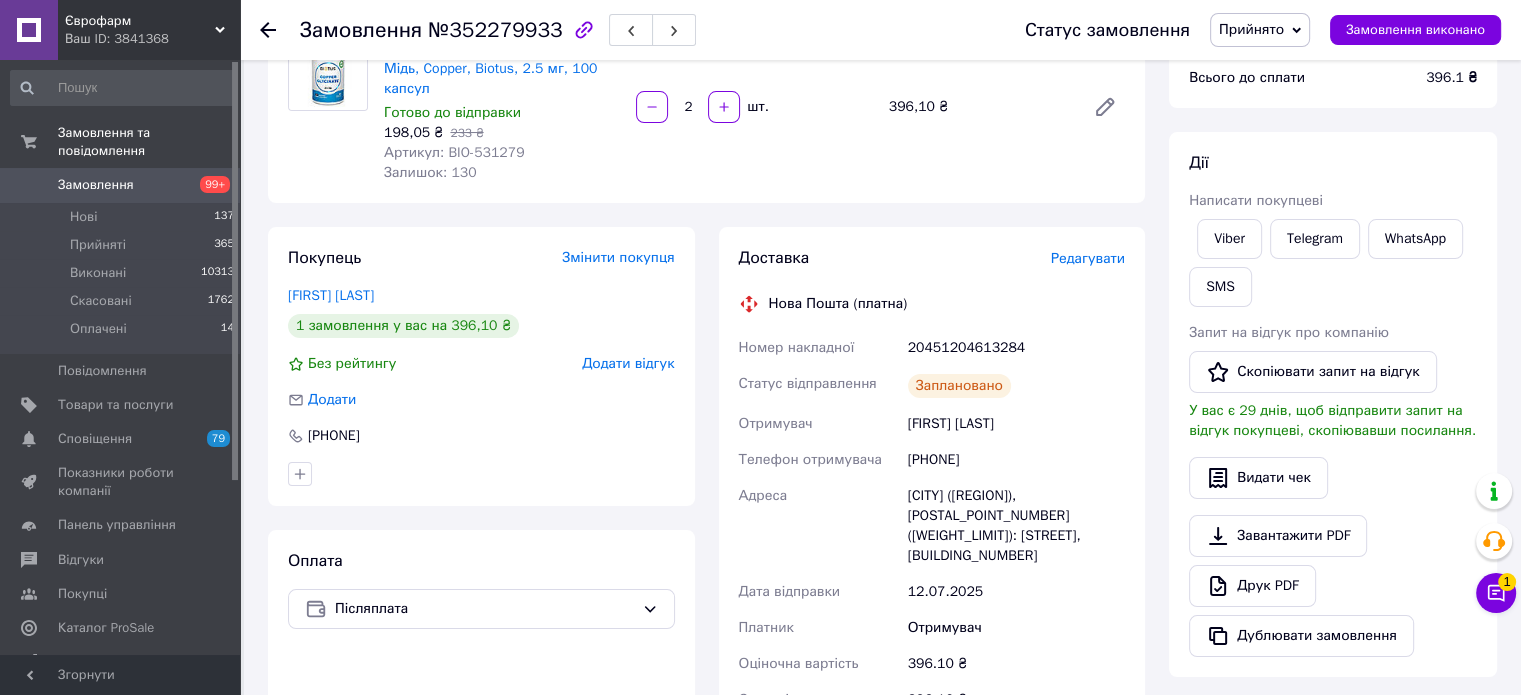 click on "20451204613284" at bounding box center (1016, 348) 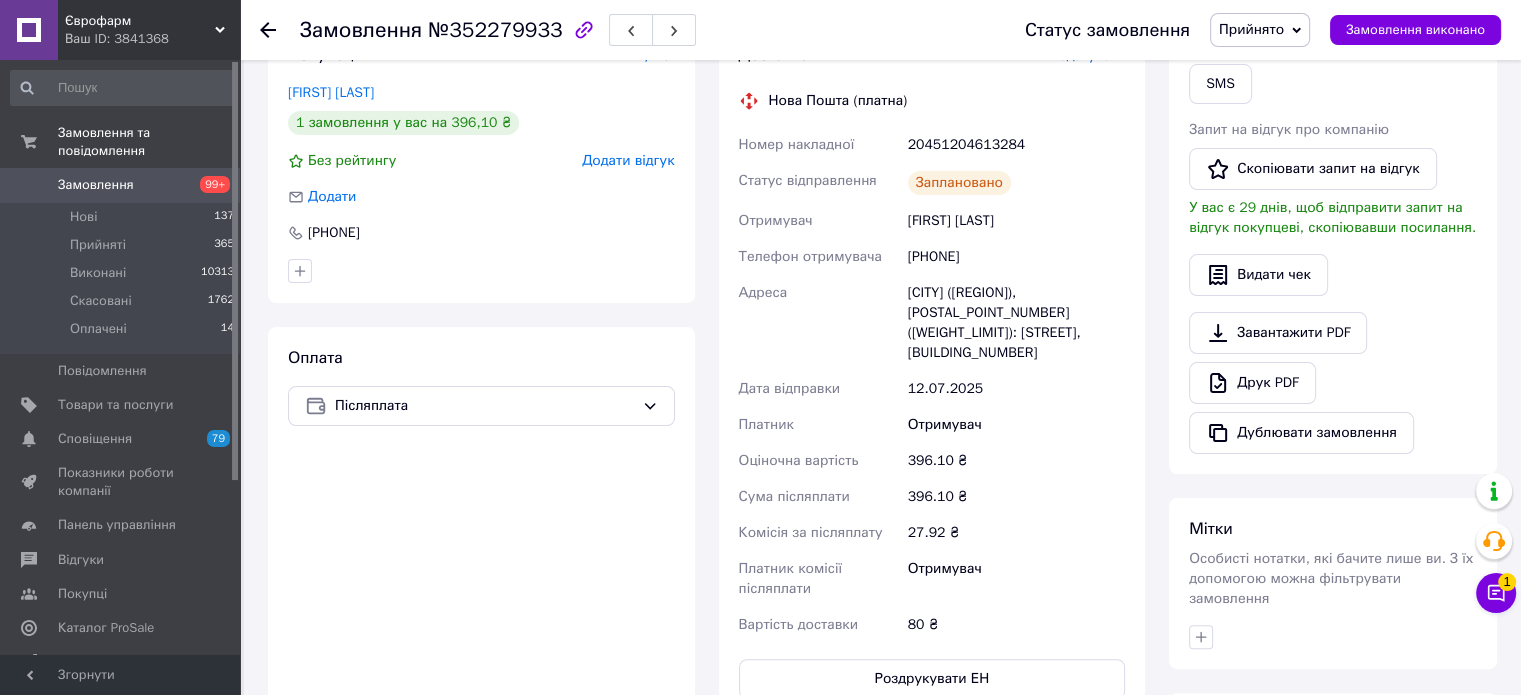 scroll, scrollTop: 500, scrollLeft: 0, axis: vertical 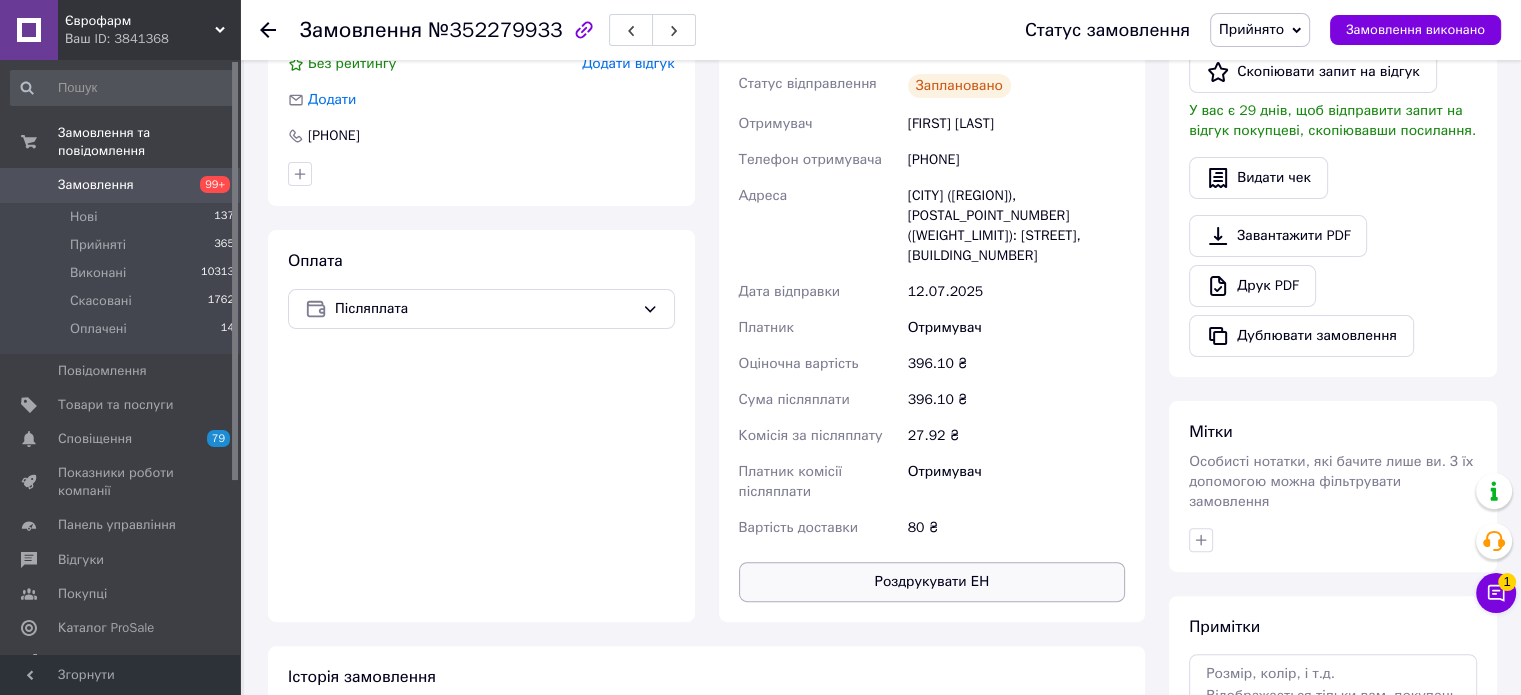 click on "Роздрукувати ЕН" at bounding box center [932, 582] 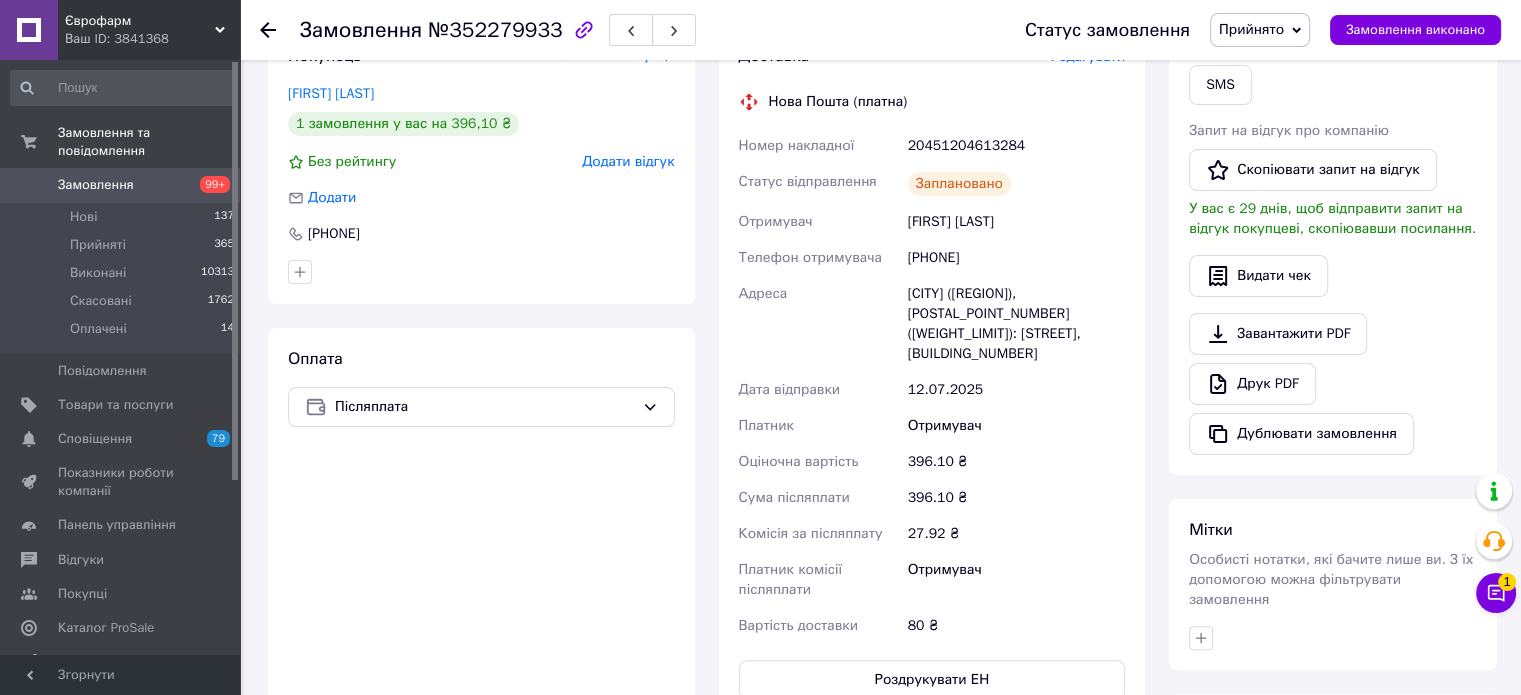 scroll, scrollTop: 300, scrollLeft: 0, axis: vertical 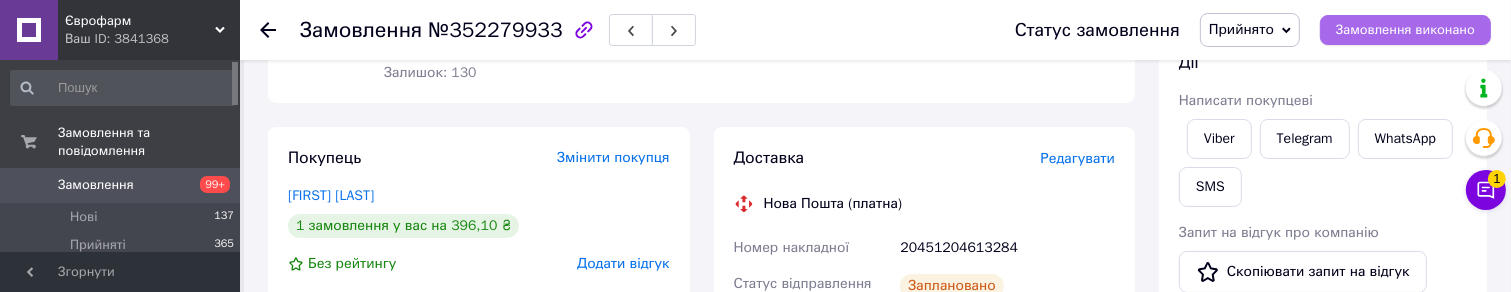 drag, startPoint x: 1428, startPoint y: 31, endPoint x: 1432, endPoint y: 19, distance: 12.649111 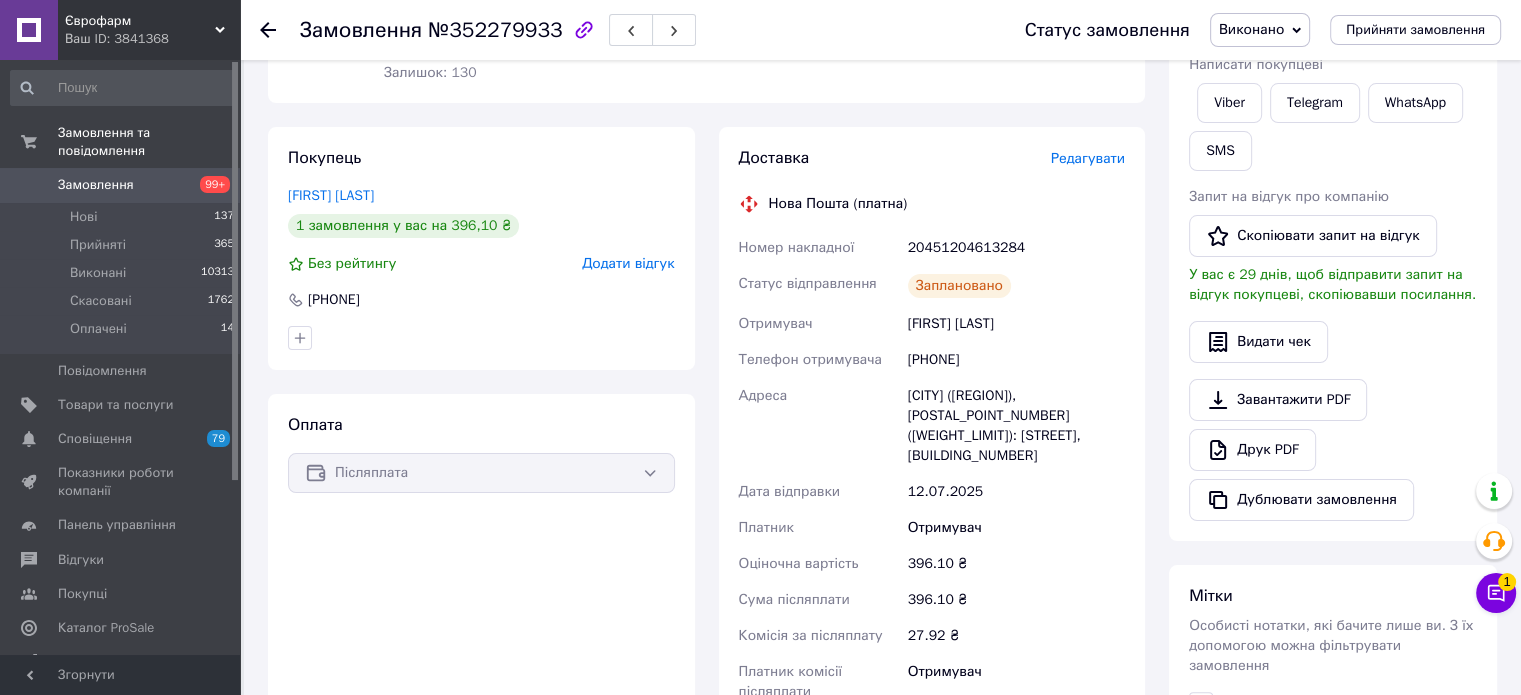 click 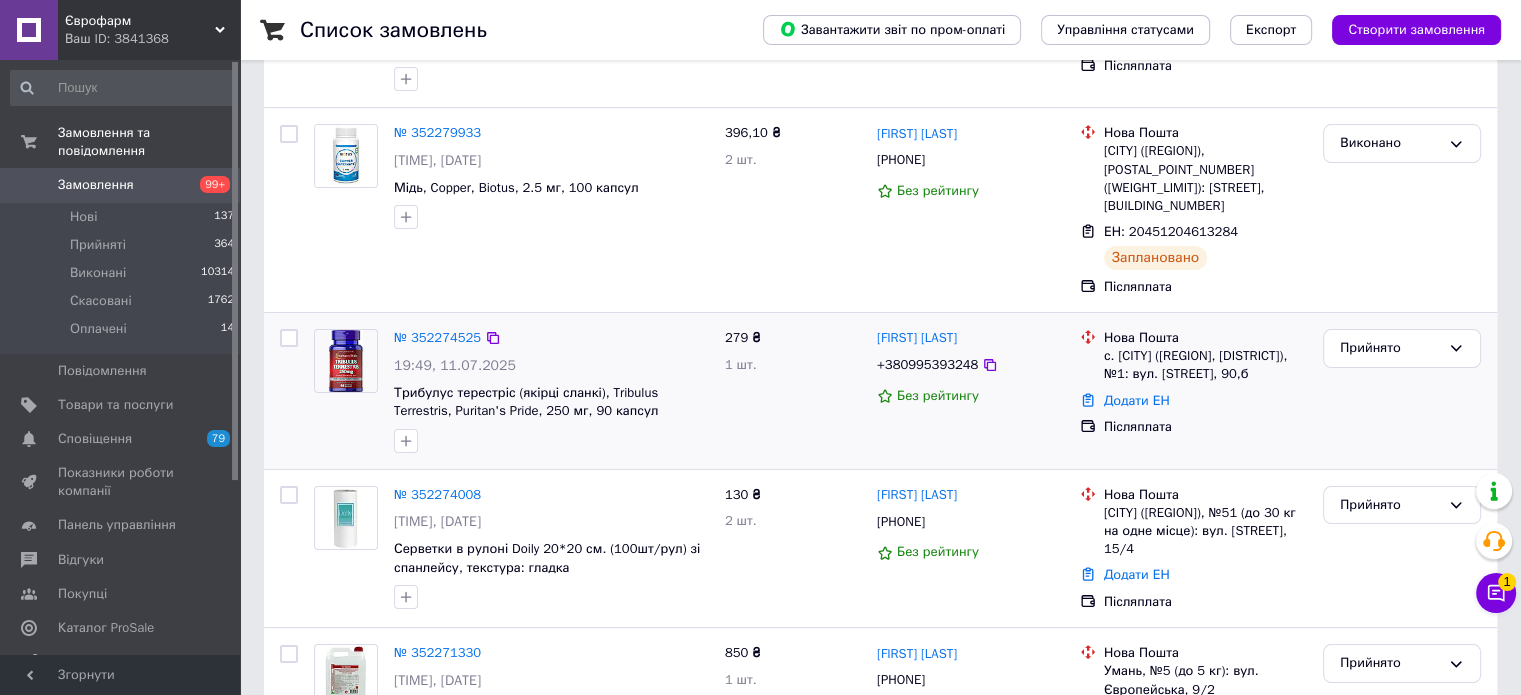 scroll, scrollTop: 300, scrollLeft: 0, axis: vertical 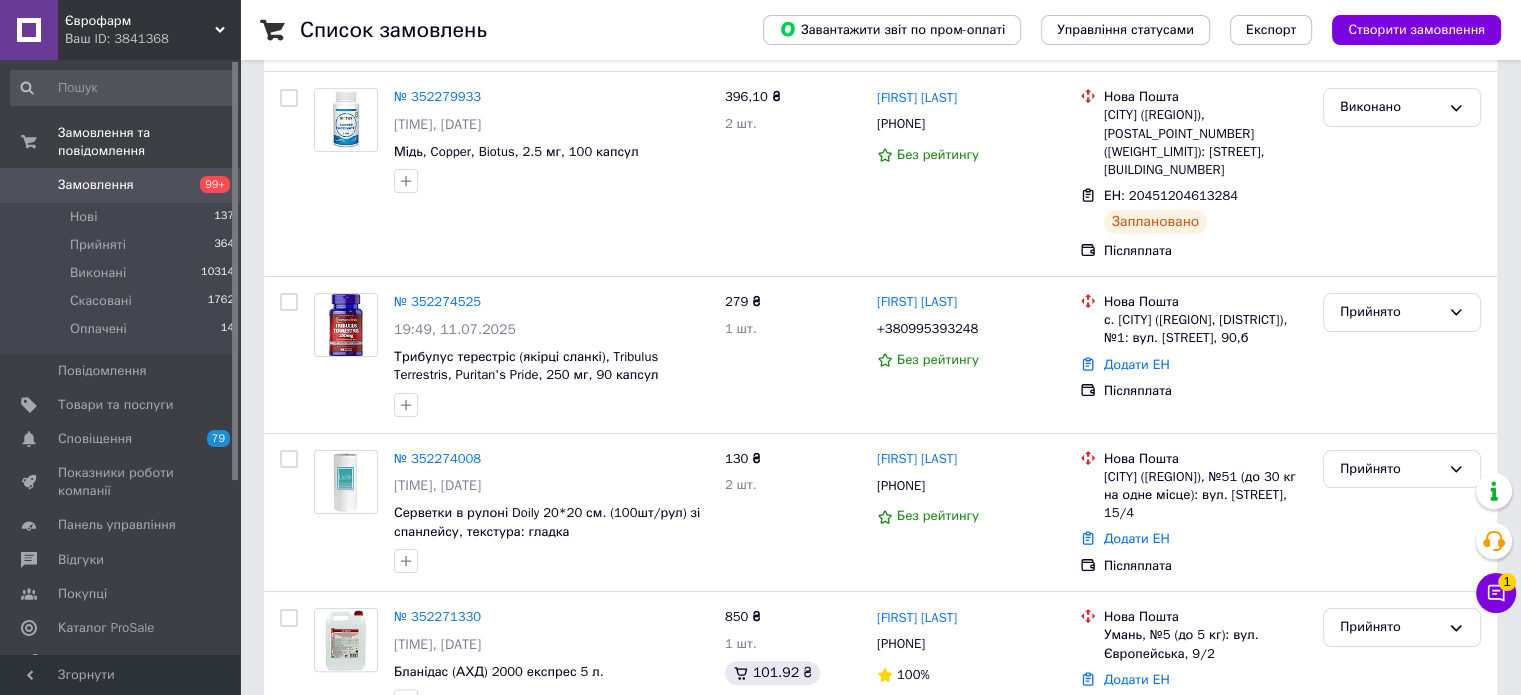 click on "Замовлення 99+" at bounding box center (123, 185) 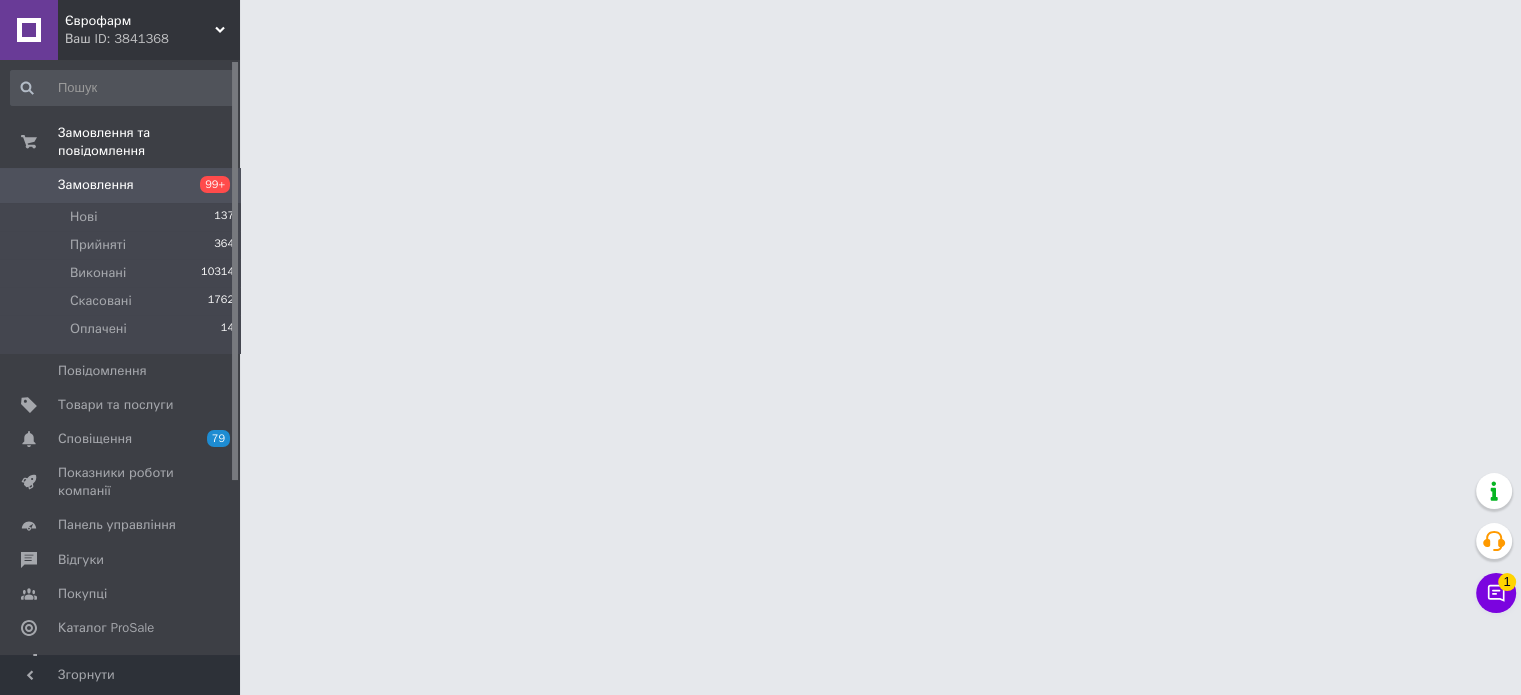 scroll, scrollTop: 0, scrollLeft: 0, axis: both 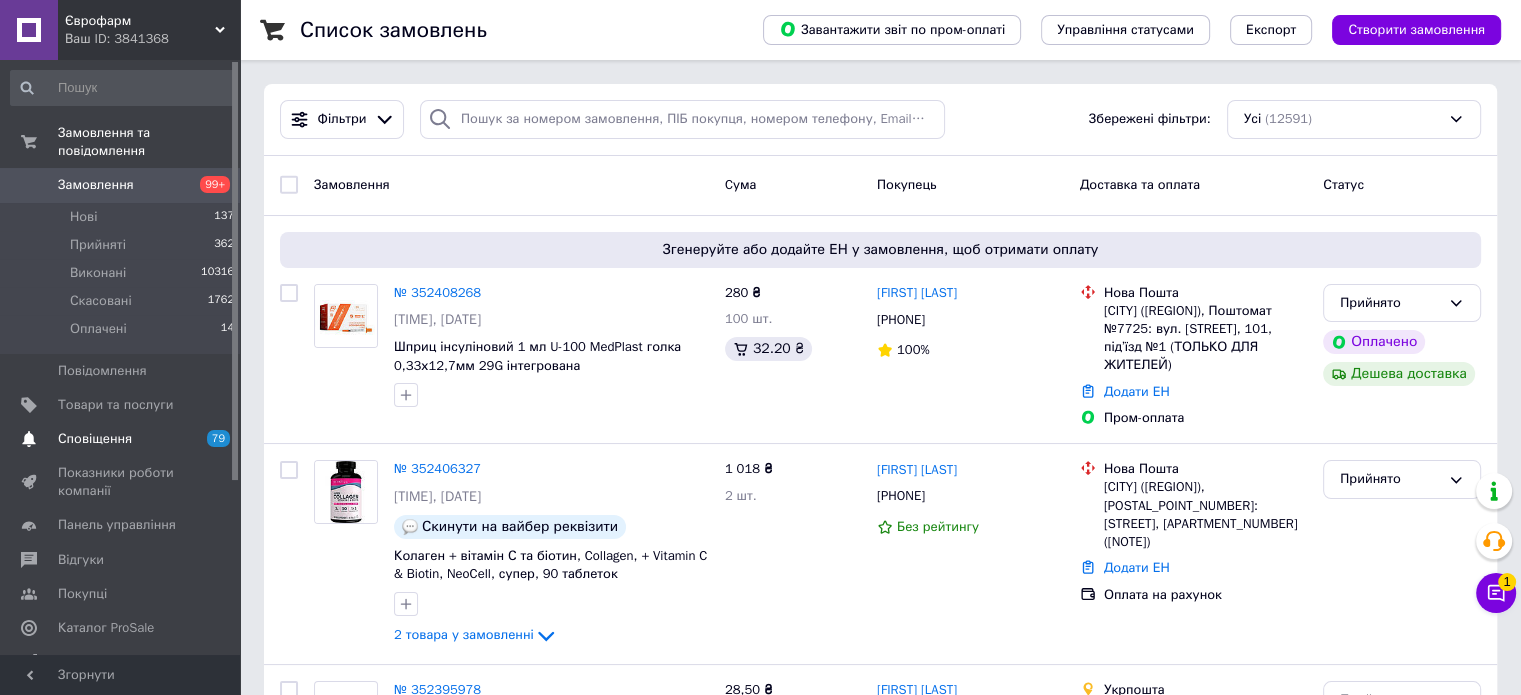 click on "Сповіщення 79 0" at bounding box center [123, 439] 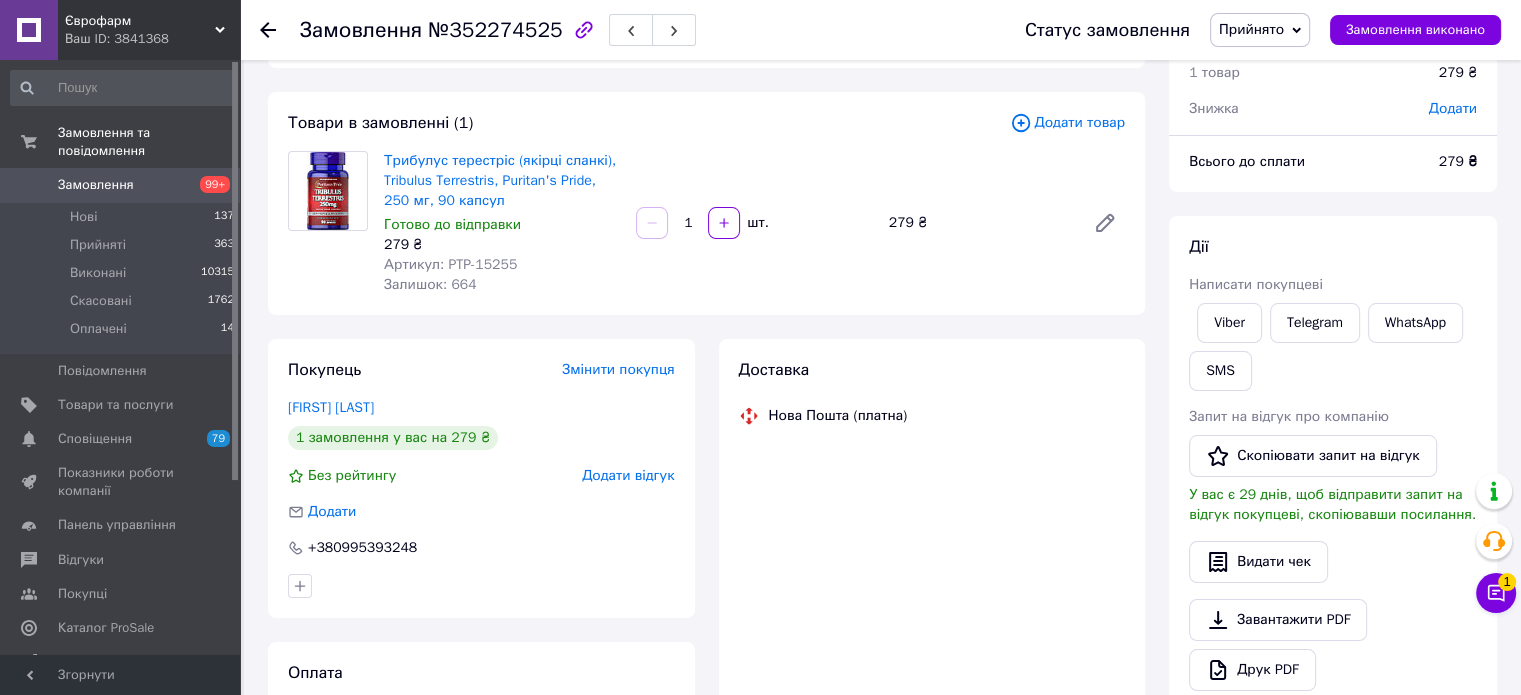 scroll, scrollTop: 100, scrollLeft: 0, axis: vertical 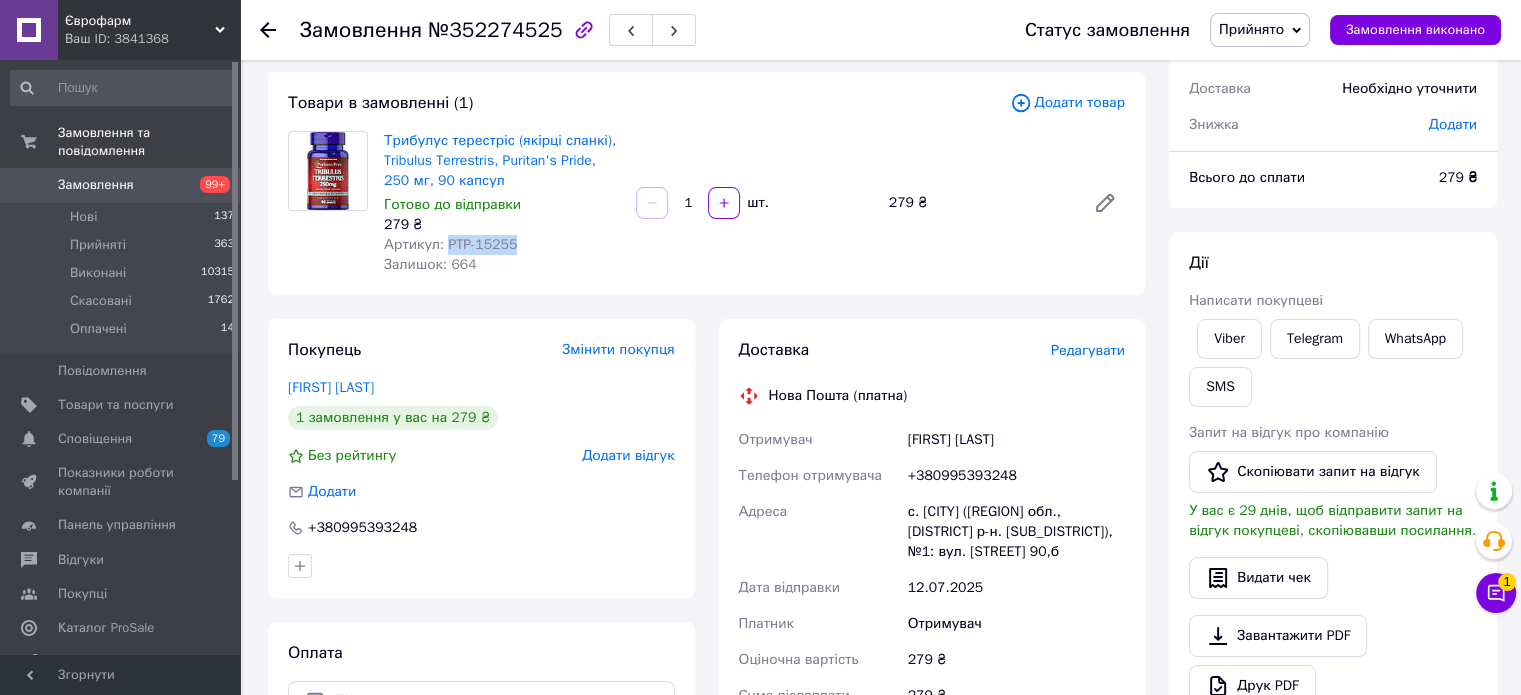 drag, startPoint x: 446, startPoint y: 247, endPoint x: 514, endPoint y: 243, distance: 68.117546 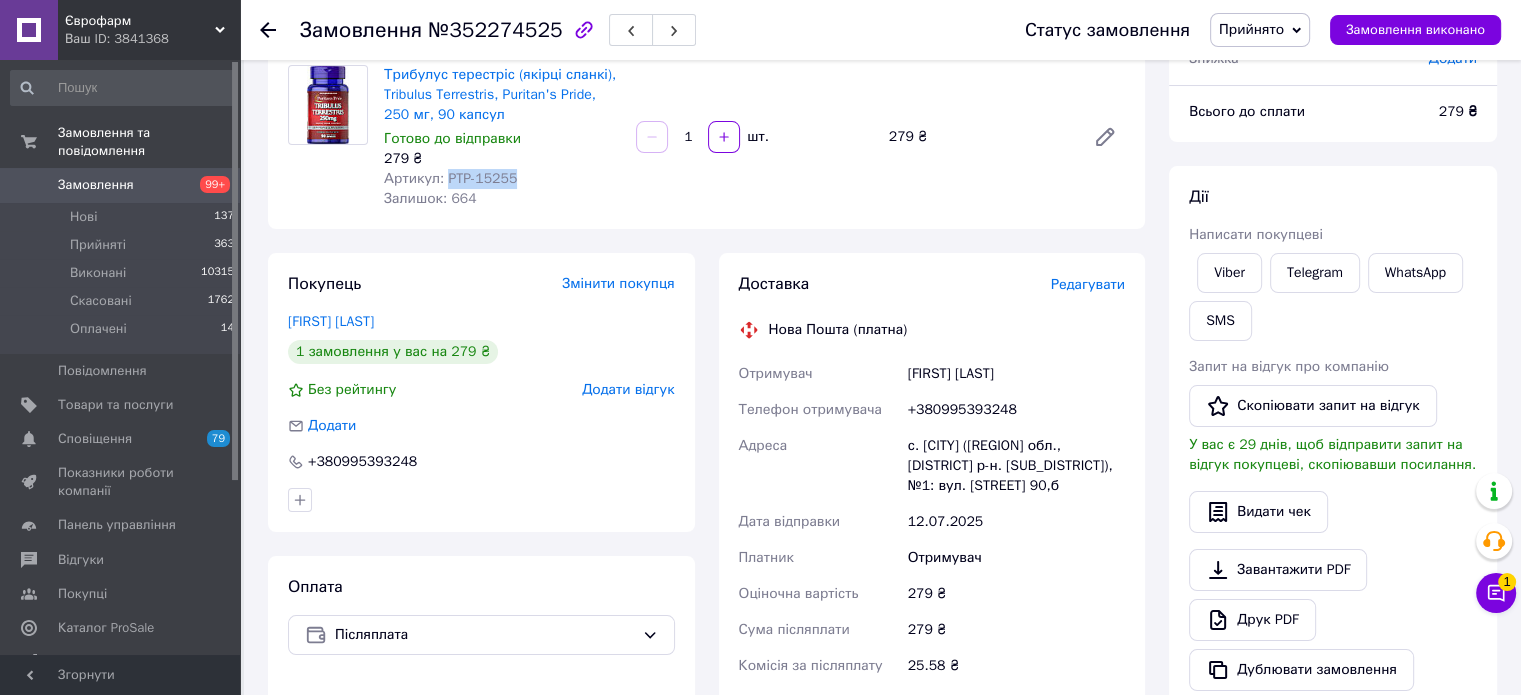 scroll, scrollTop: 200, scrollLeft: 0, axis: vertical 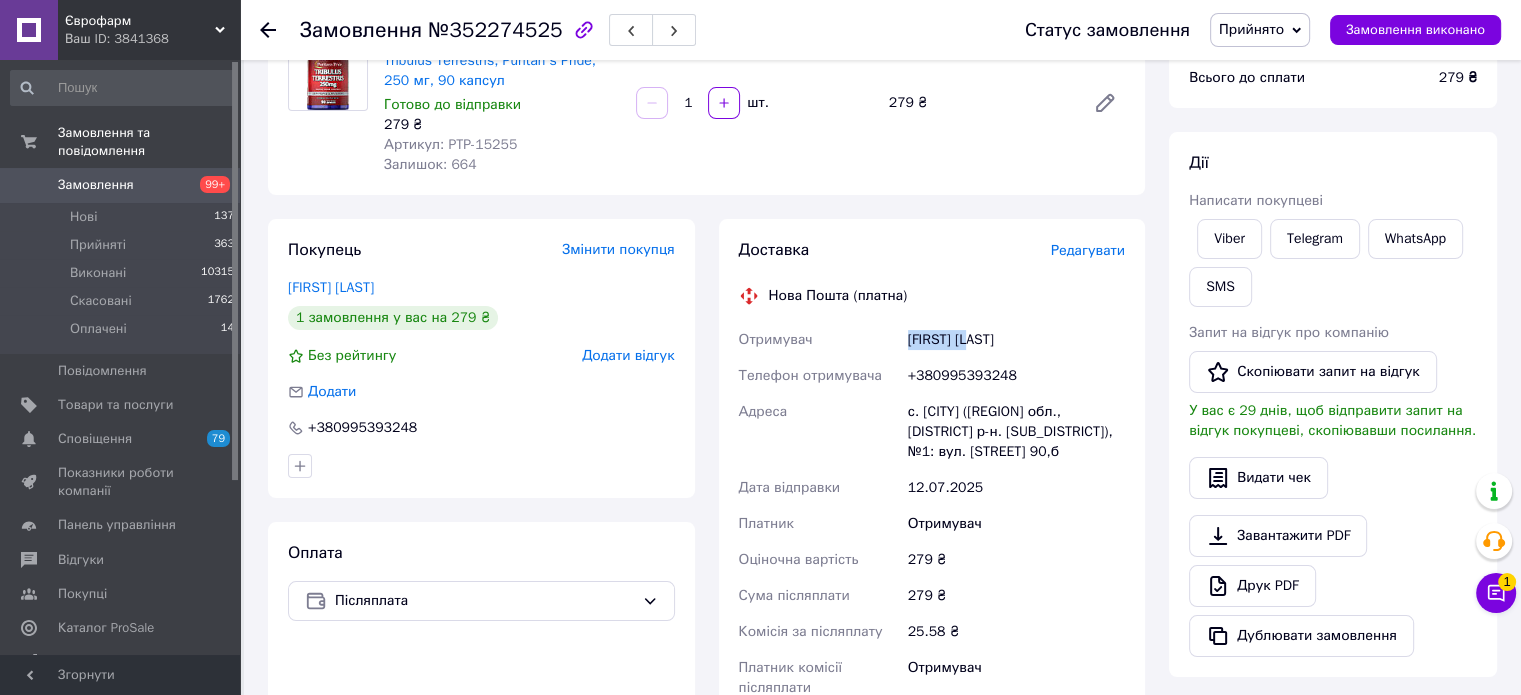 drag, startPoint x: 1017, startPoint y: 349, endPoint x: 903, endPoint y: 342, distance: 114.21471 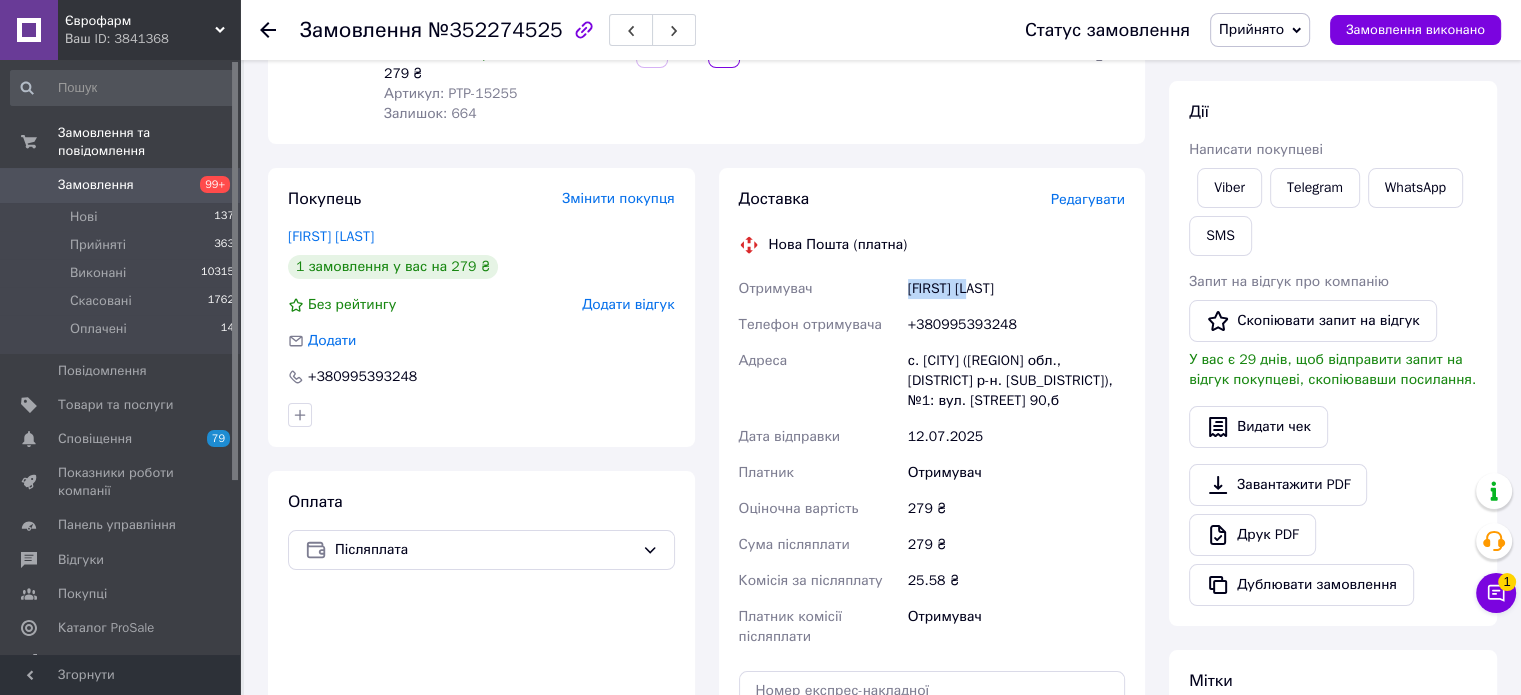 scroll, scrollTop: 300, scrollLeft: 0, axis: vertical 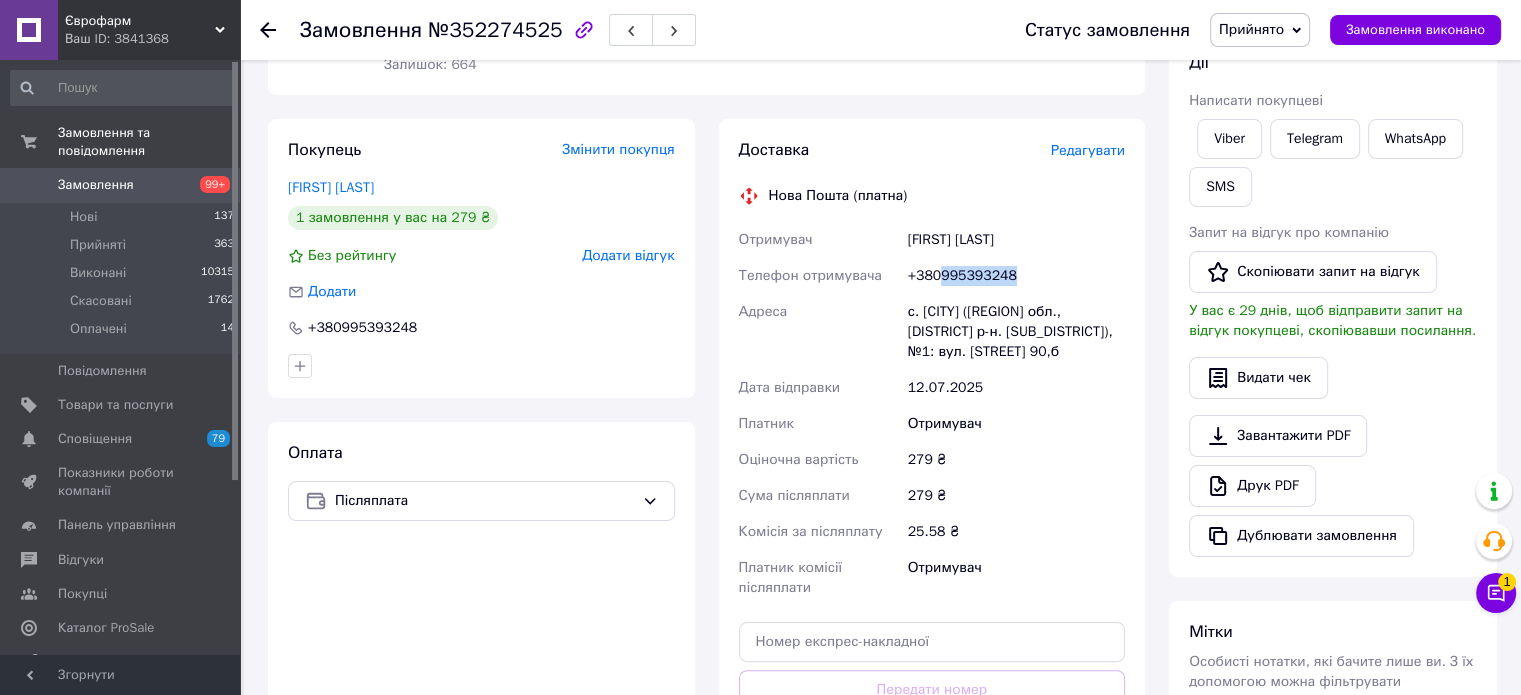 drag, startPoint x: 1014, startPoint y: 269, endPoint x: 940, endPoint y: 276, distance: 74.330345 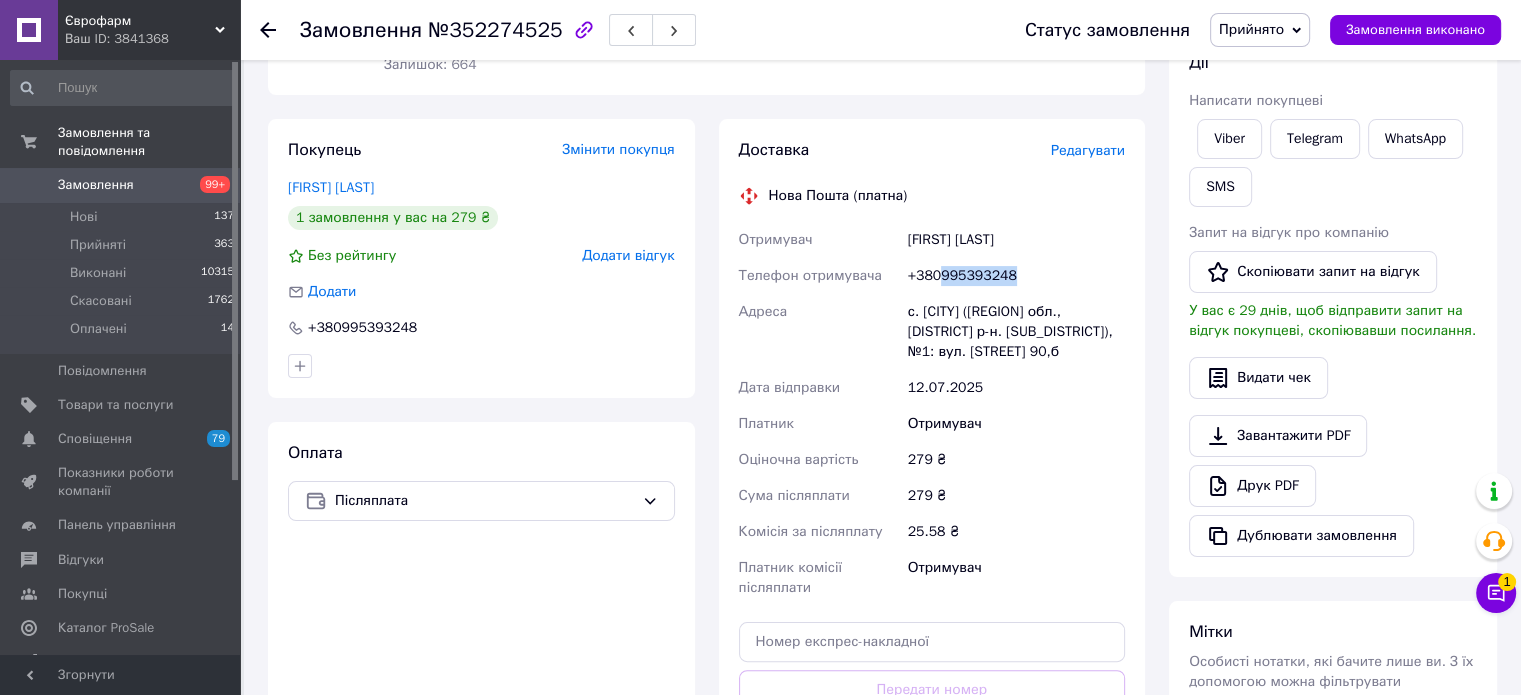 click on "+380995393248" at bounding box center [1016, 276] 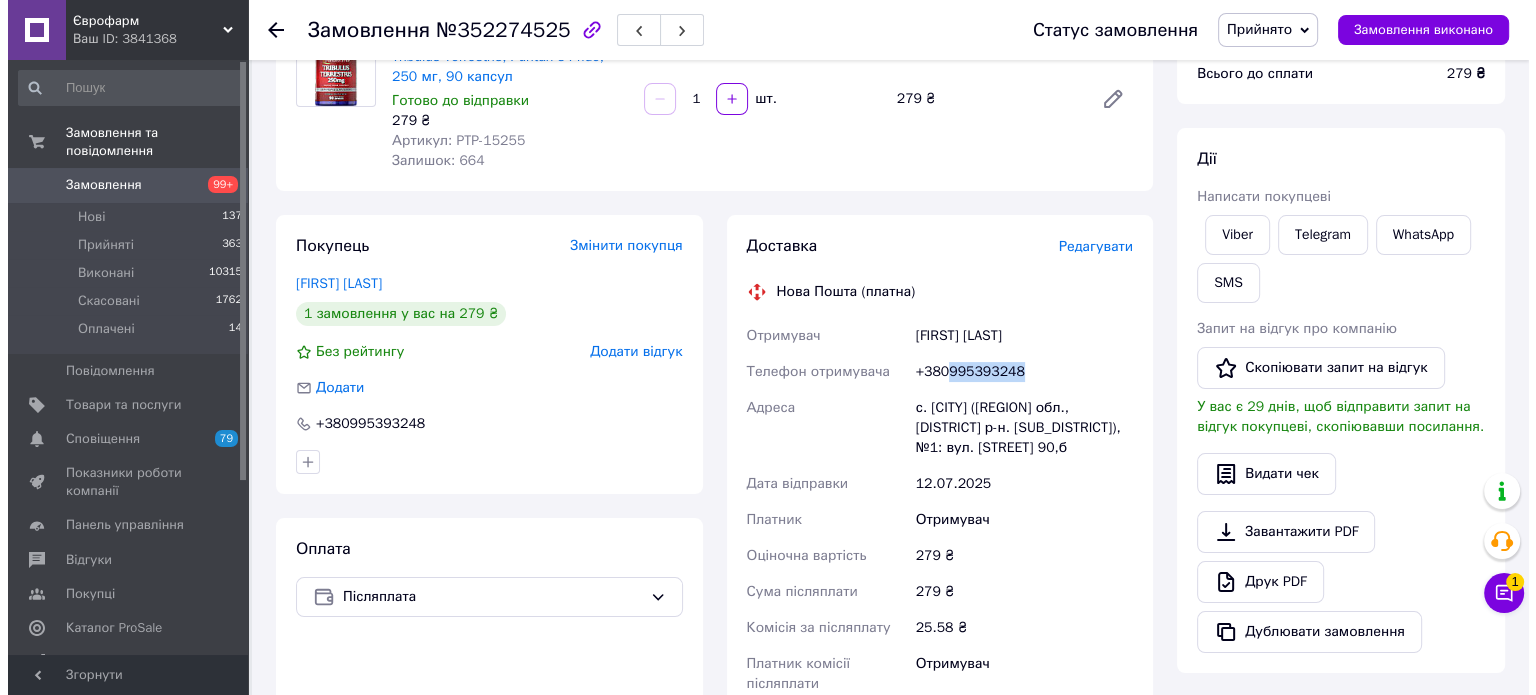 scroll, scrollTop: 200, scrollLeft: 0, axis: vertical 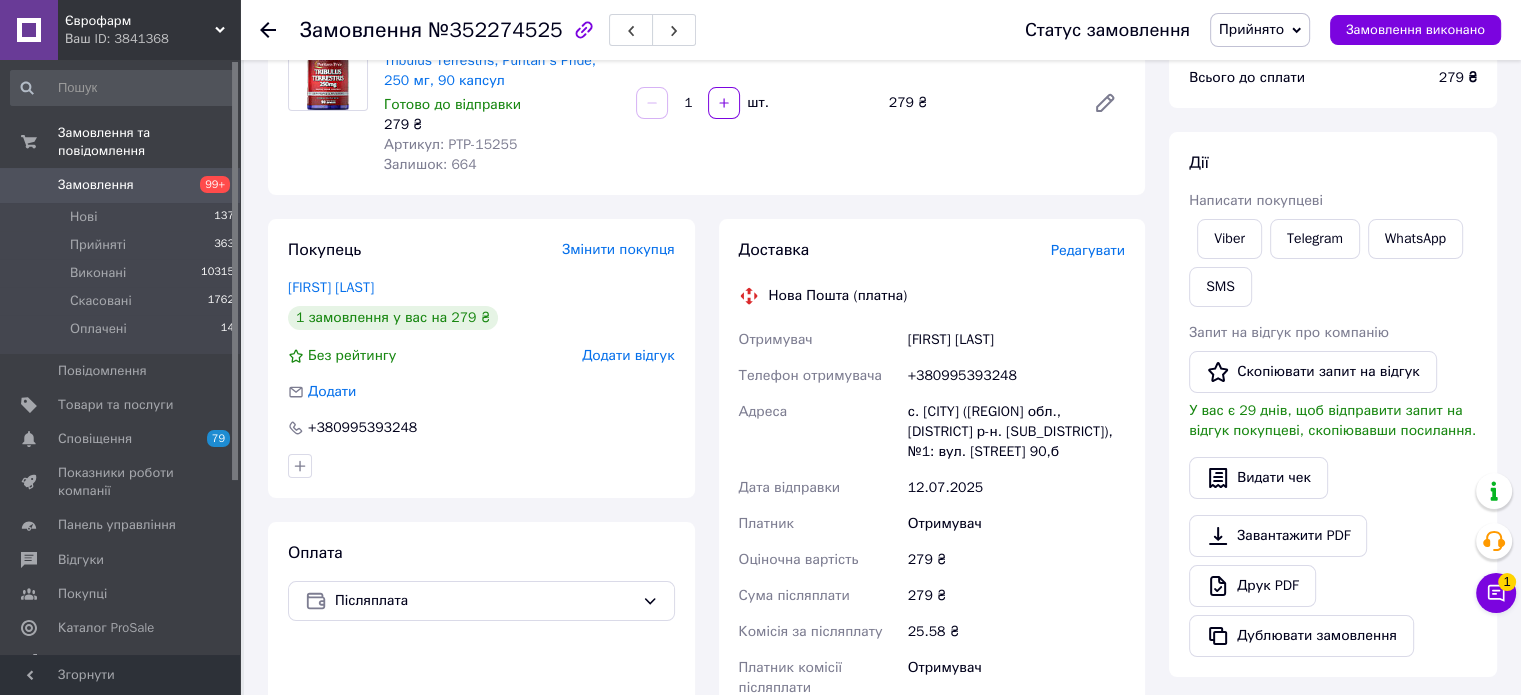 click on "Редагувати" at bounding box center (1088, 250) 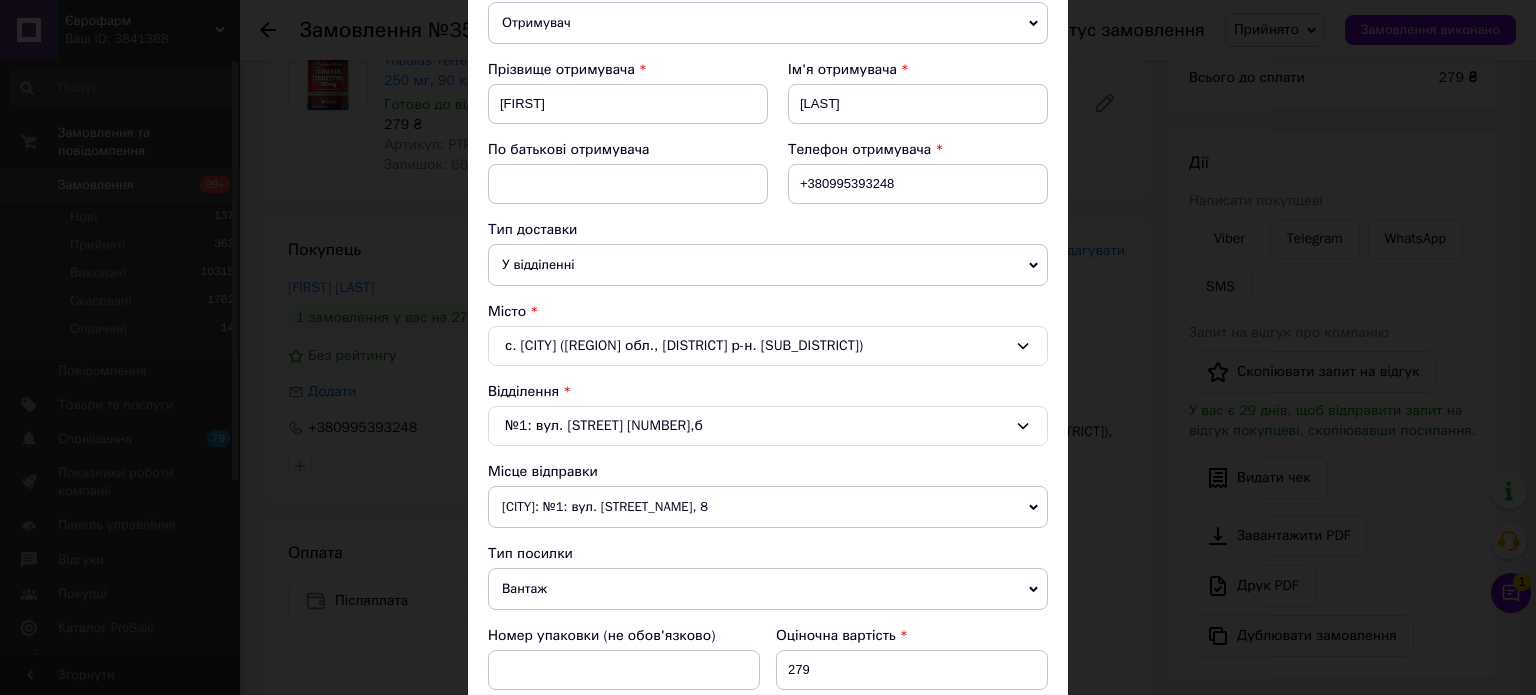 scroll, scrollTop: 400, scrollLeft: 0, axis: vertical 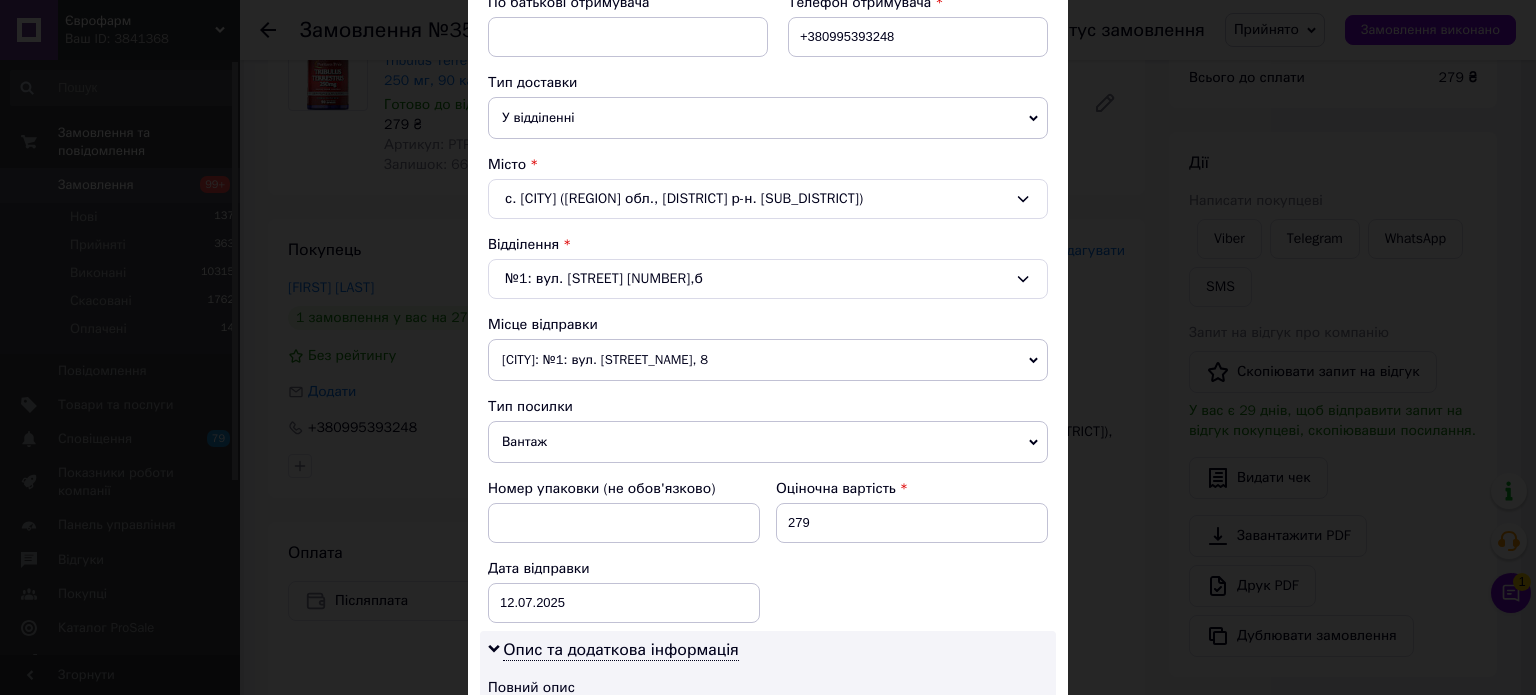 click on "[CITY]: №[NUMBER]: вул. [STREET_NAME], [NUMBER]" at bounding box center [768, 360] 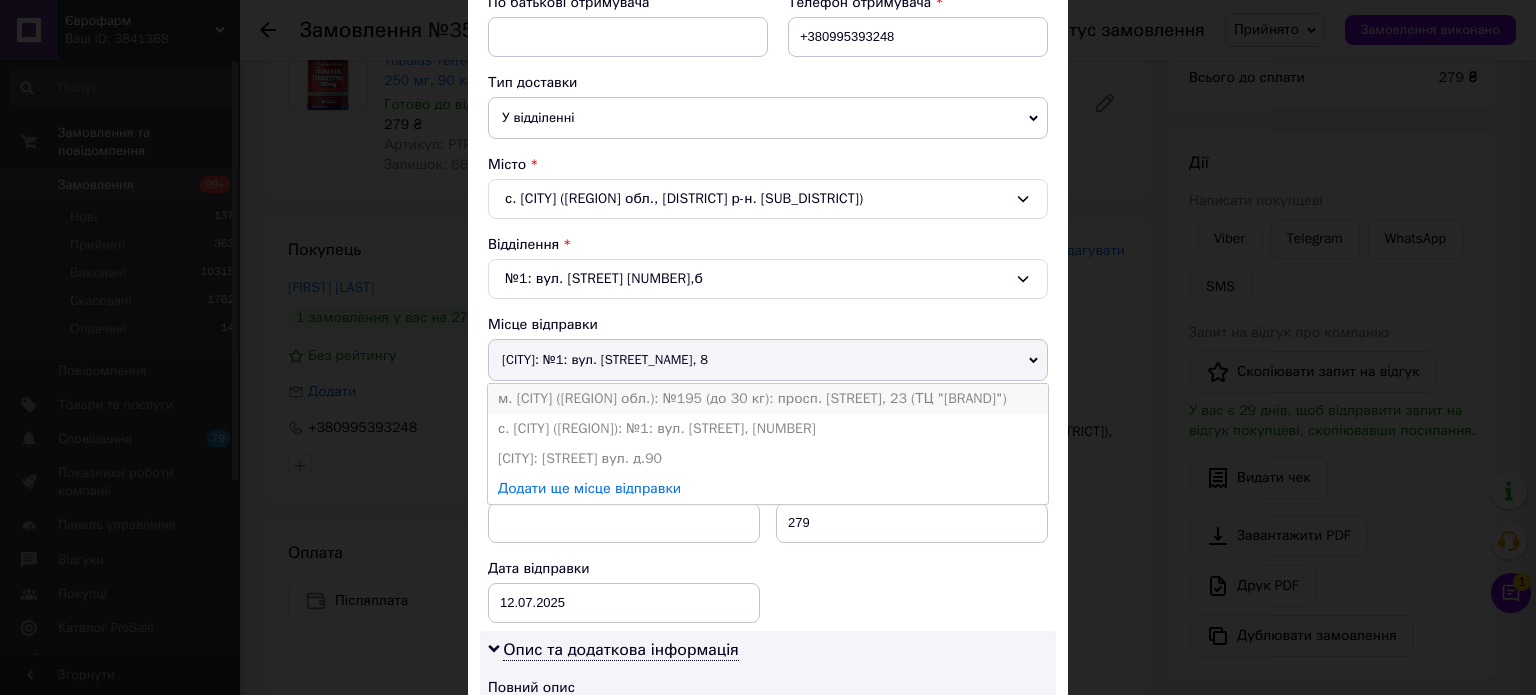 click on "м. Київ (Київська обл.): №[NUMBER] (до [NUMBER] кг): просп. [STREET_NAME], [NUMBER] (ТЦ "[BRAND_NAME]")" at bounding box center [768, 399] 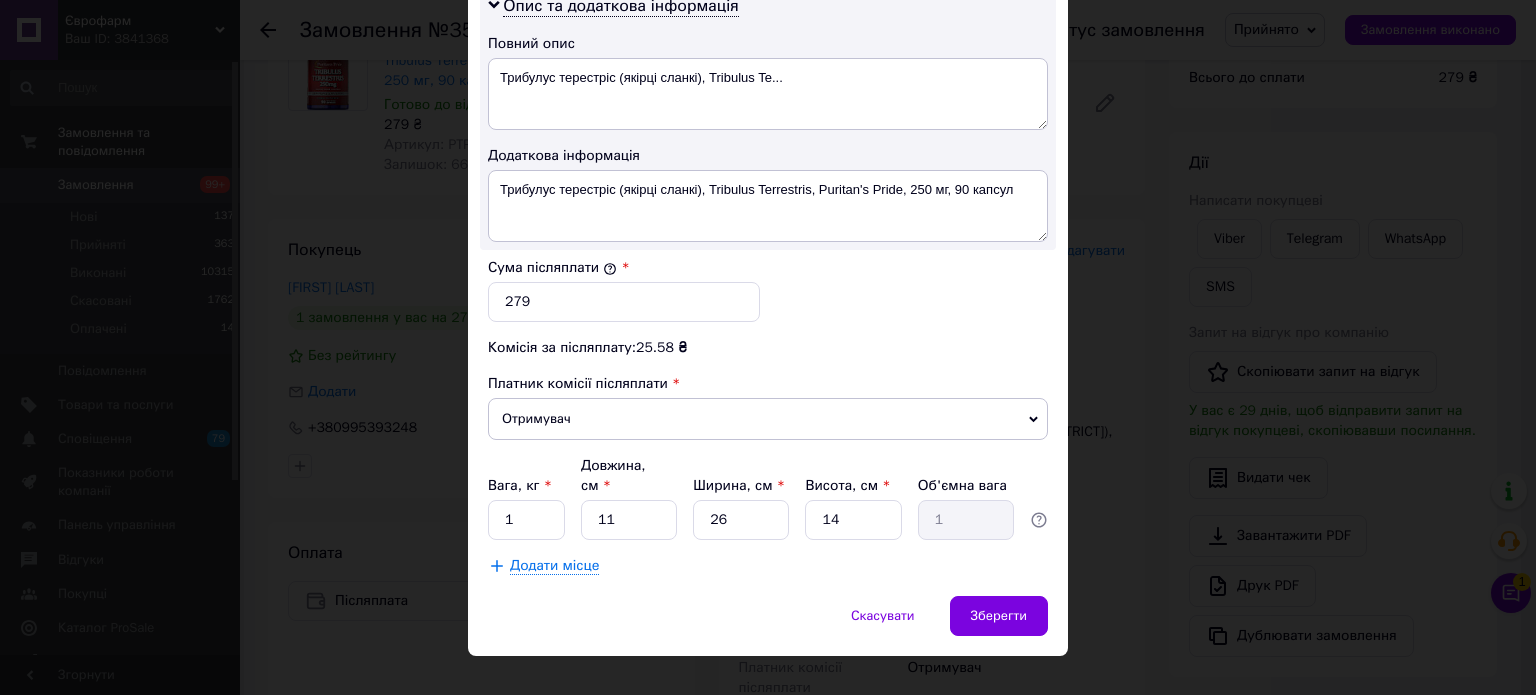 scroll, scrollTop: 1068, scrollLeft: 0, axis: vertical 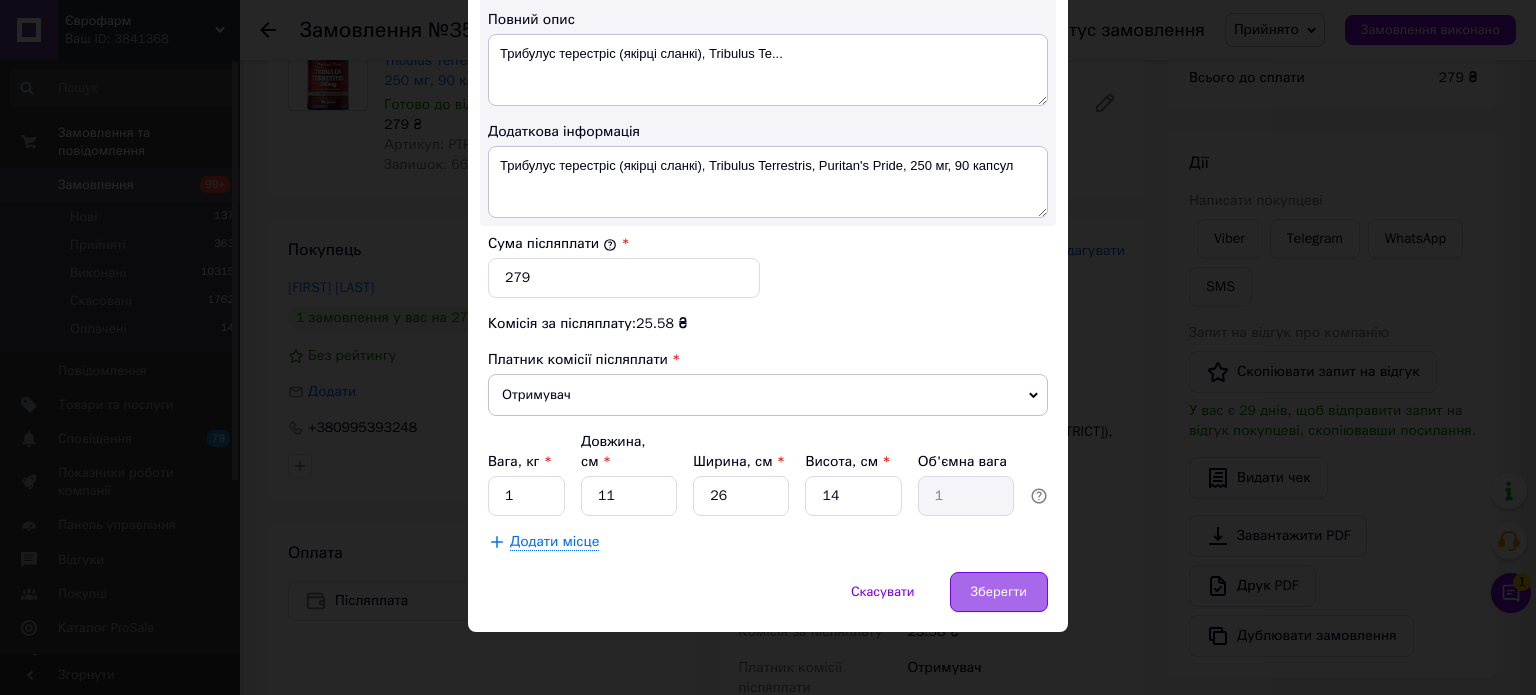 click on "Зберегти" at bounding box center [999, 592] 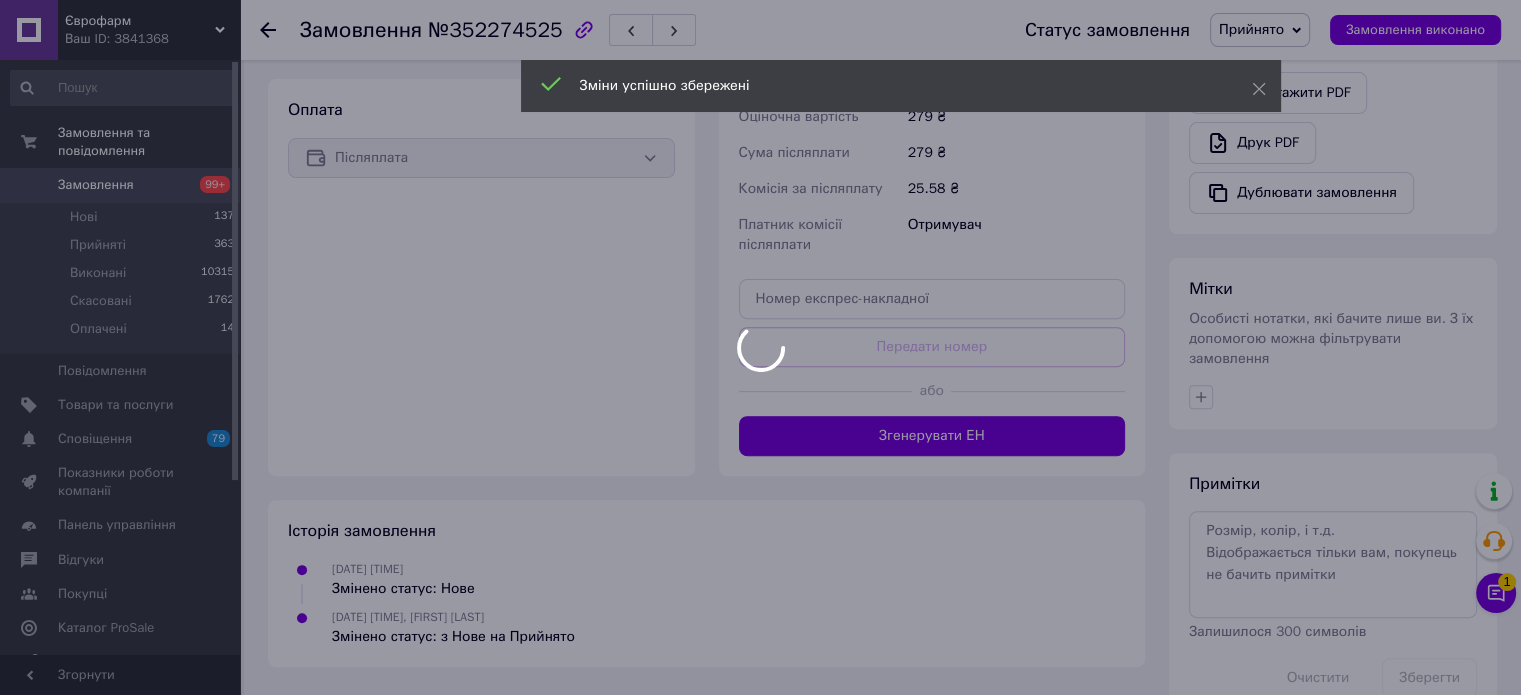 scroll, scrollTop: 667, scrollLeft: 0, axis: vertical 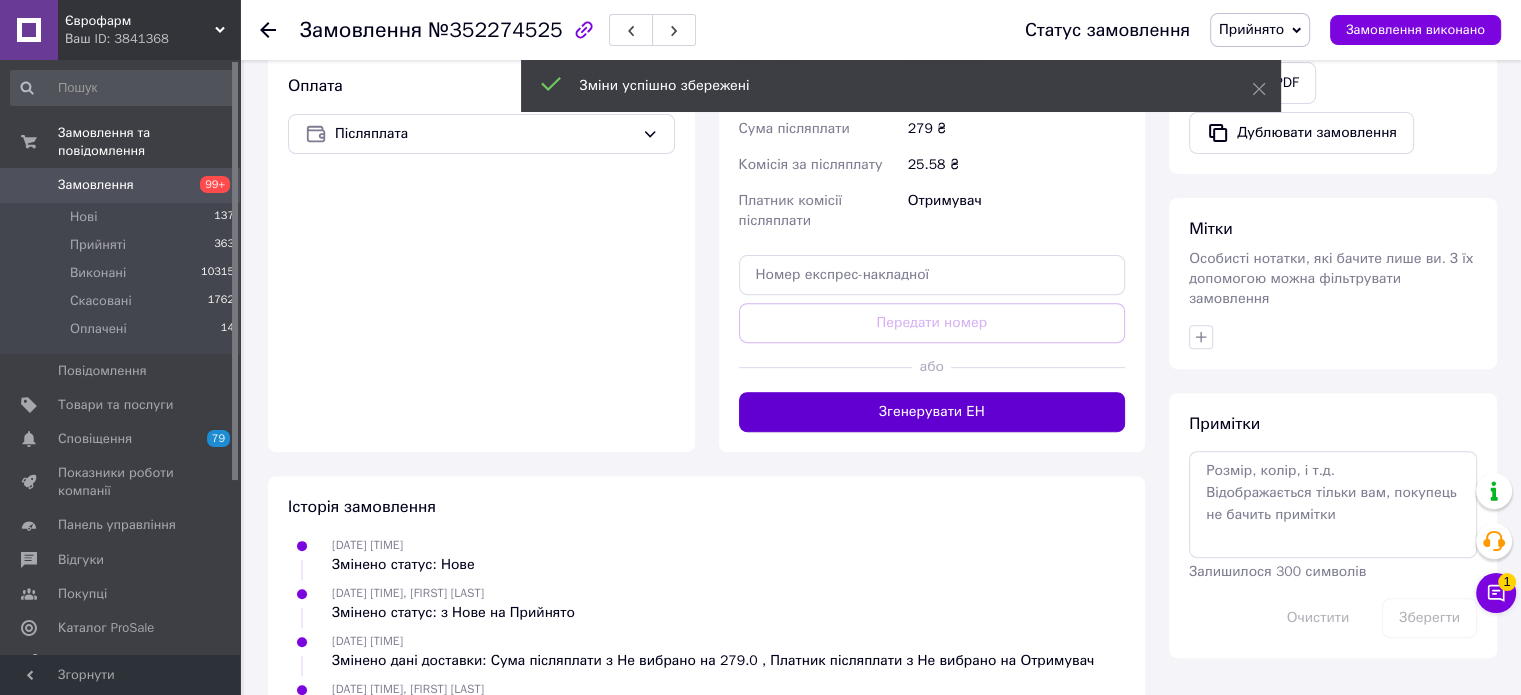 click on "Згенерувати ЕН" at bounding box center (932, 412) 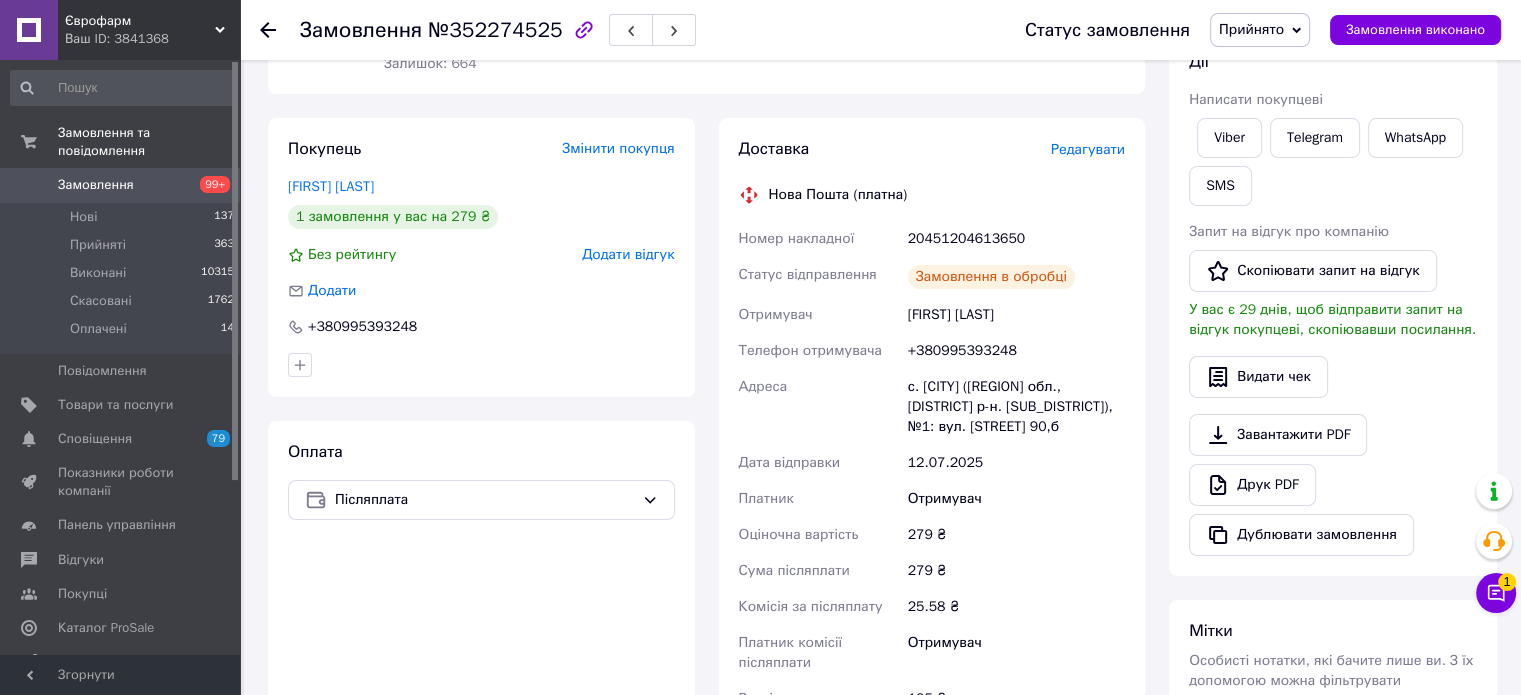 scroll, scrollTop: 267, scrollLeft: 0, axis: vertical 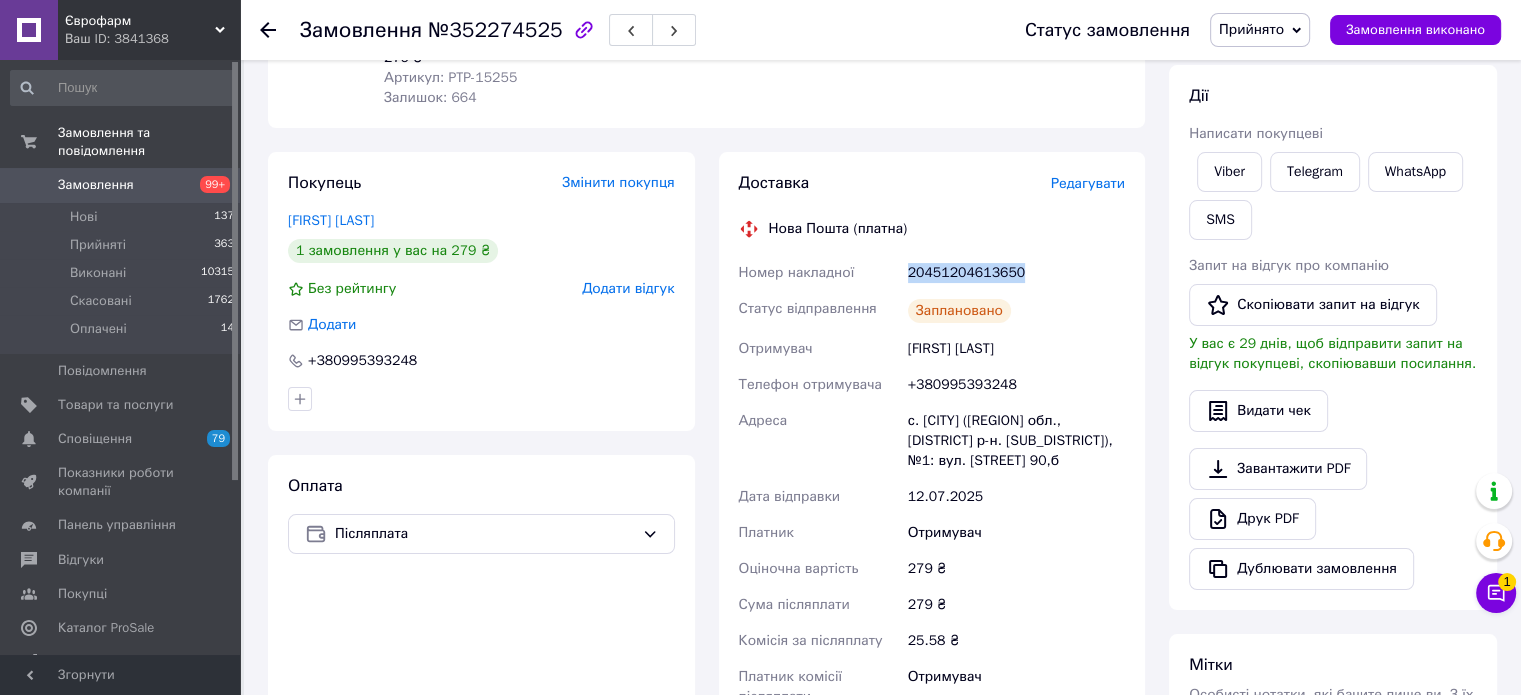 drag, startPoint x: 1028, startPoint y: 274, endPoint x: 904, endPoint y: 271, distance: 124.036285 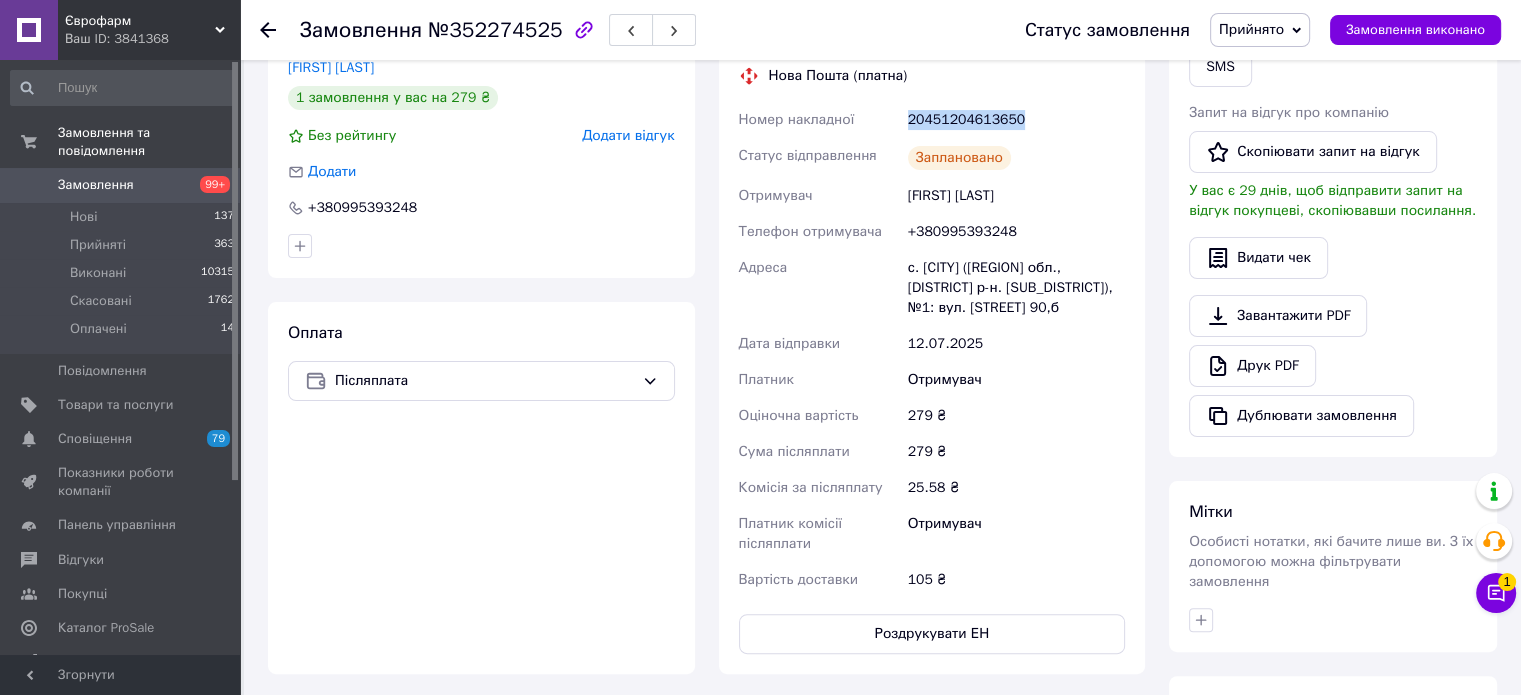 scroll, scrollTop: 567, scrollLeft: 0, axis: vertical 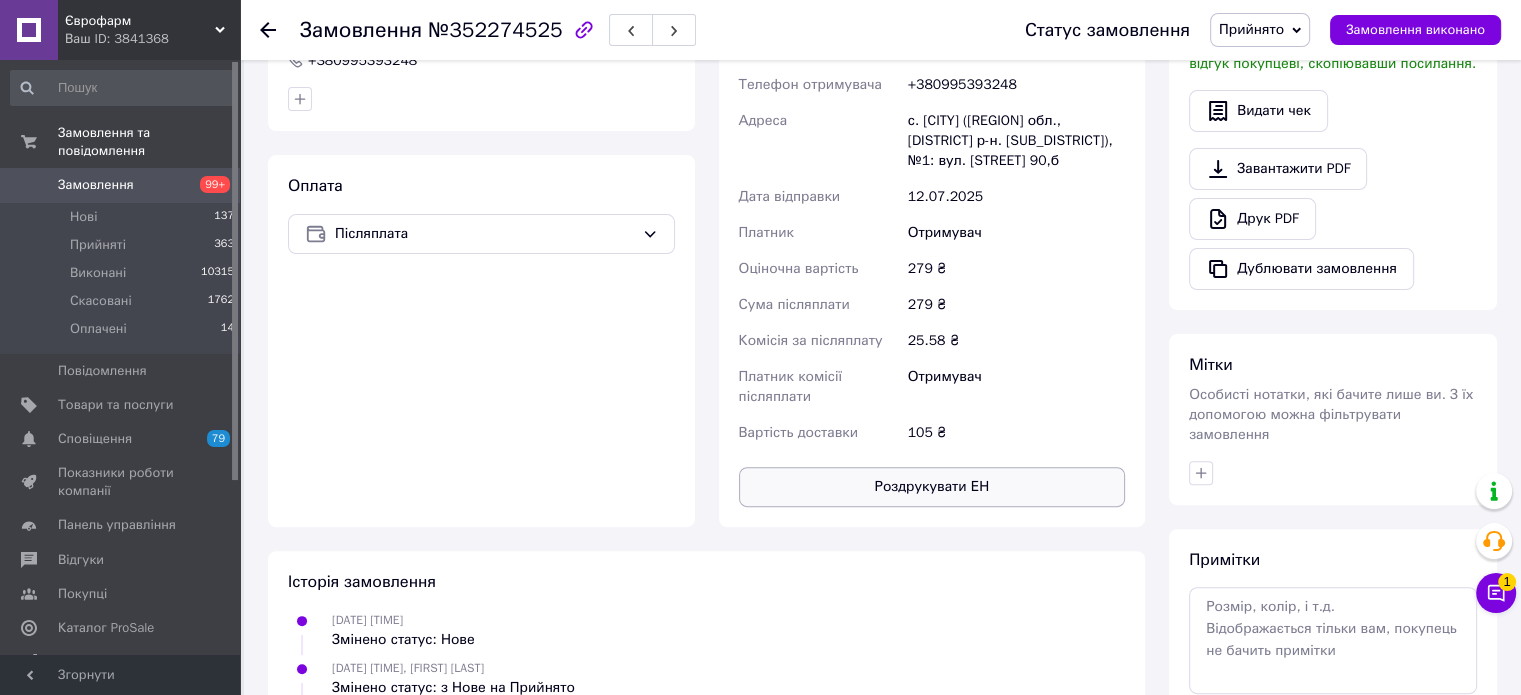 click on "Роздрукувати ЕН" at bounding box center (932, 487) 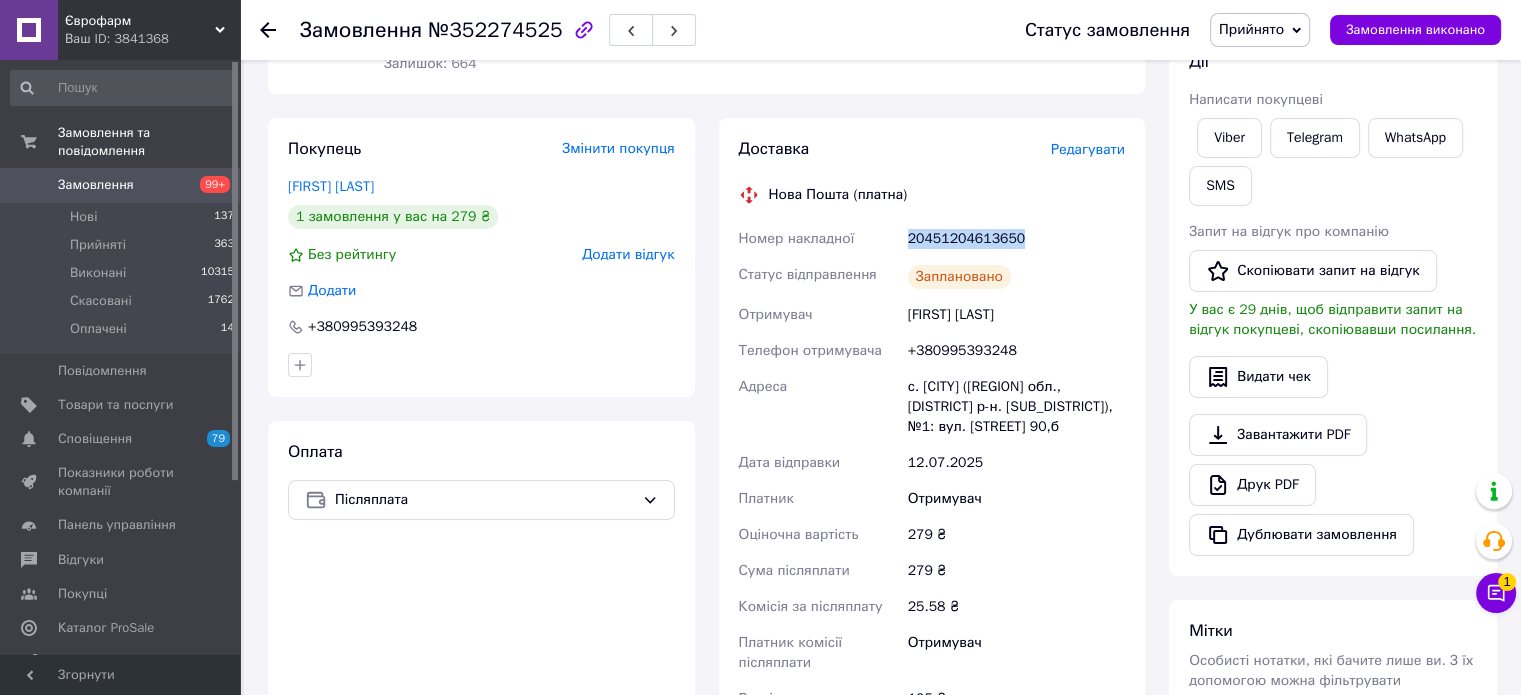 scroll, scrollTop: 267, scrollLeft: 0, axis: vertical 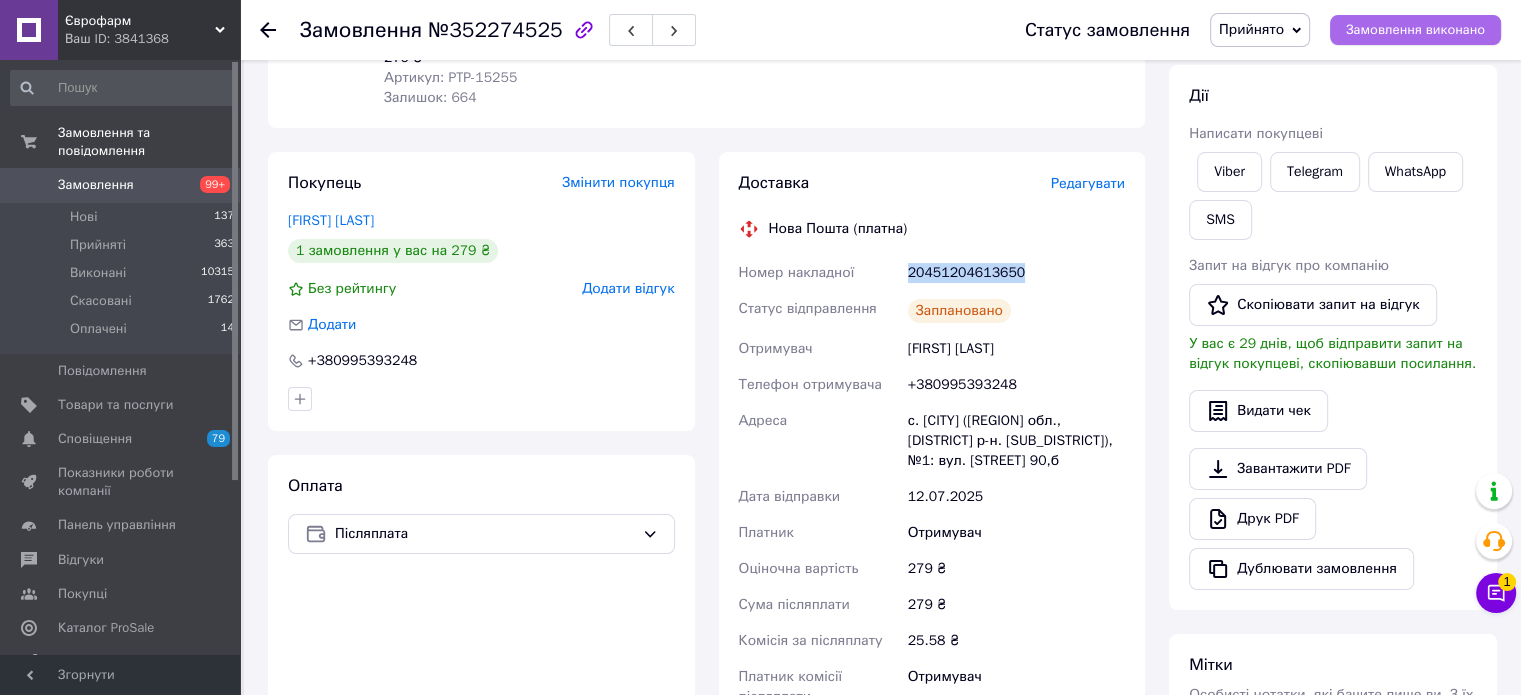 click on "Замовлення виконано" at bounding box center (1415, 30) 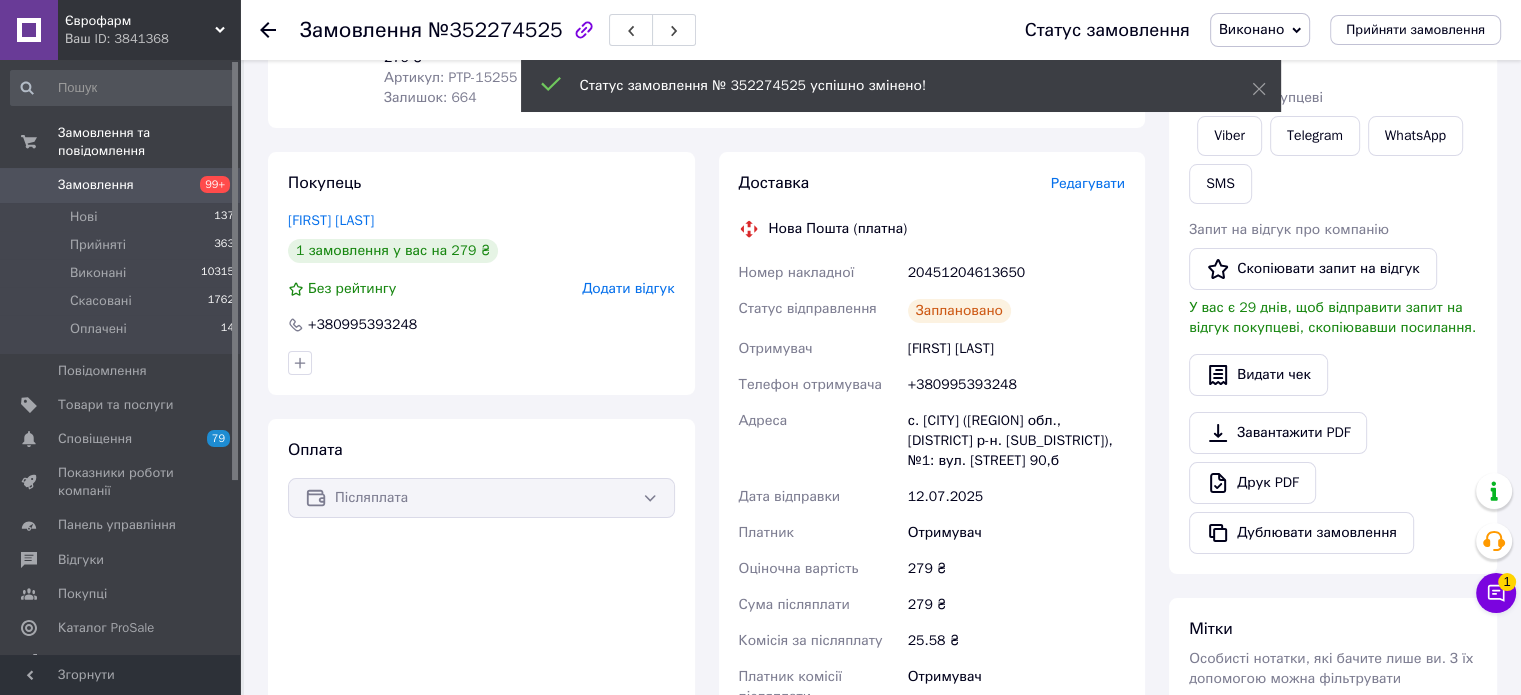 click 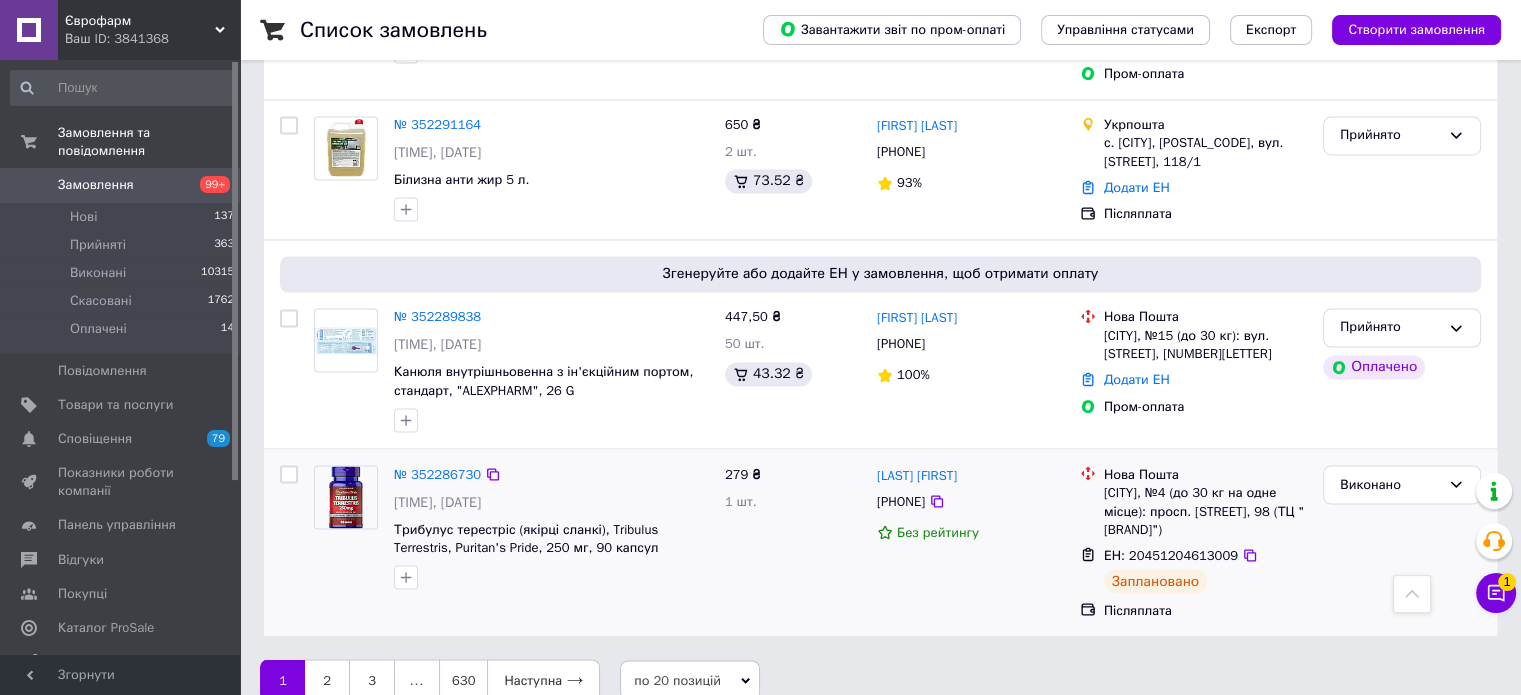 scroll, scrollTop: 3354, scrollLeft: 0, axis: vertical 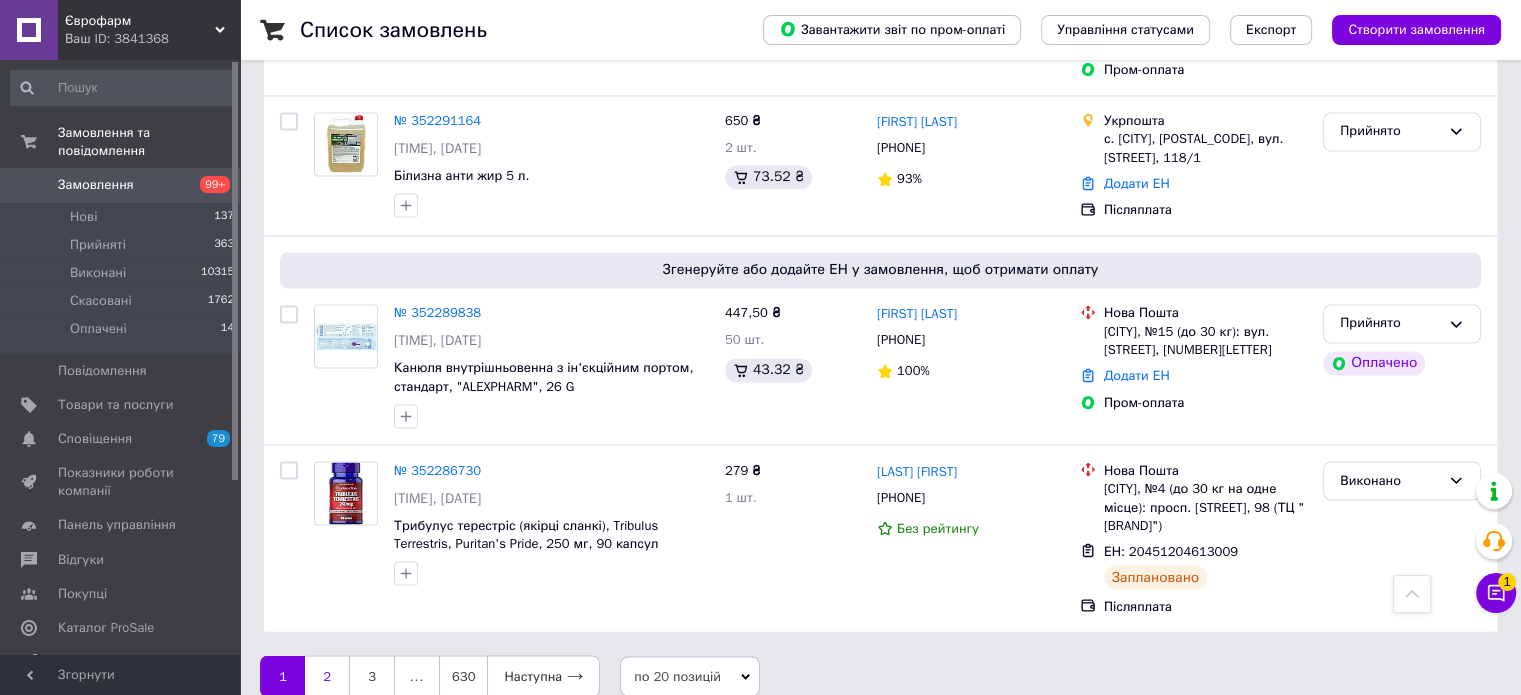 click on "2" at bounding box center (327, 676) 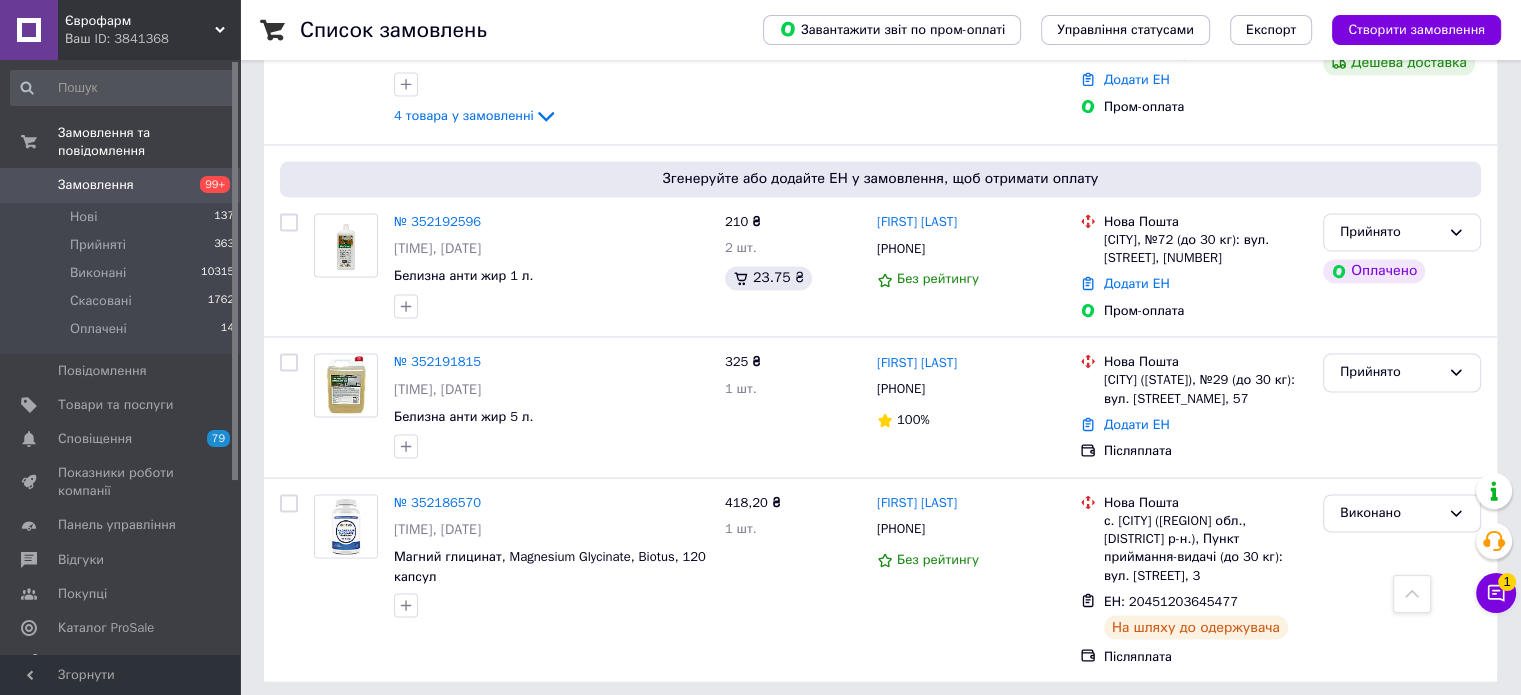 scroll, scrollTop: 3339, scrollLeft: 0, axis: vertical 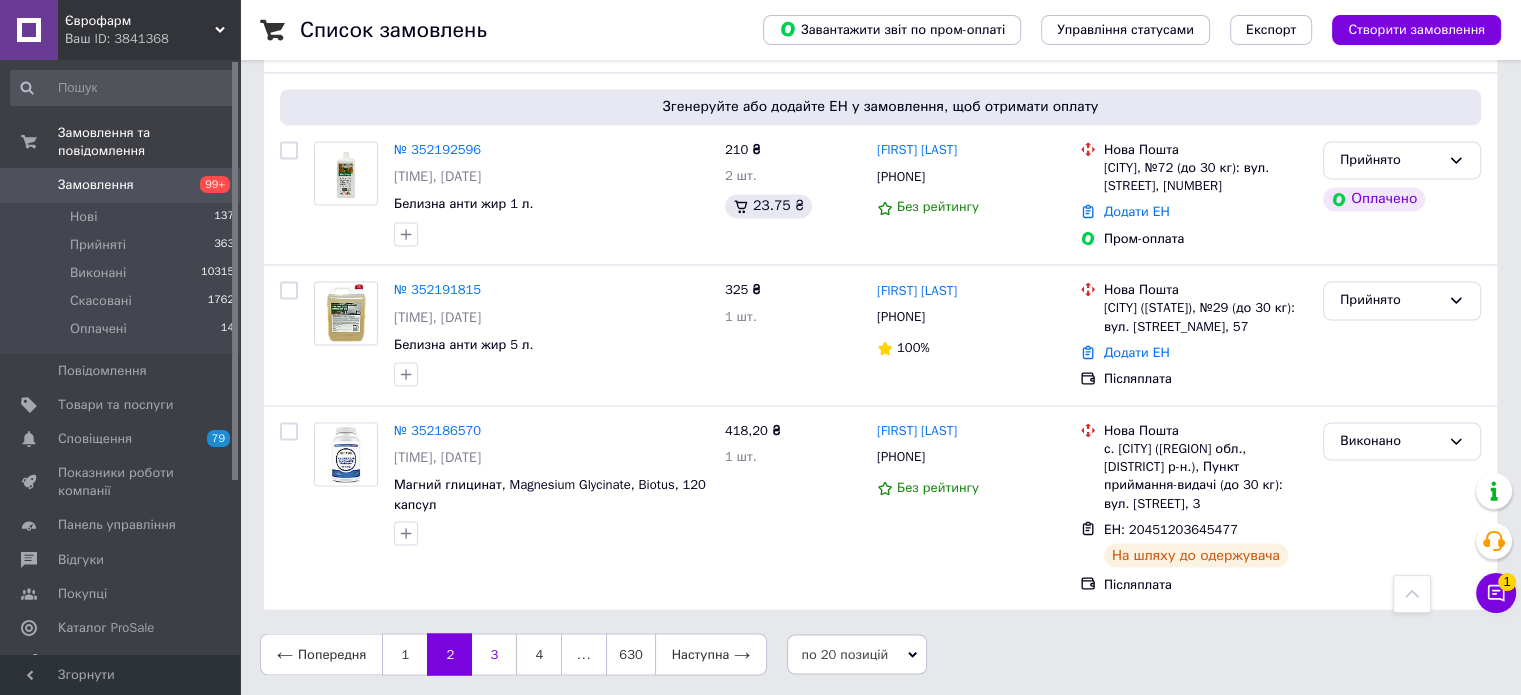 click on "3" at bounding box center [494, 654] 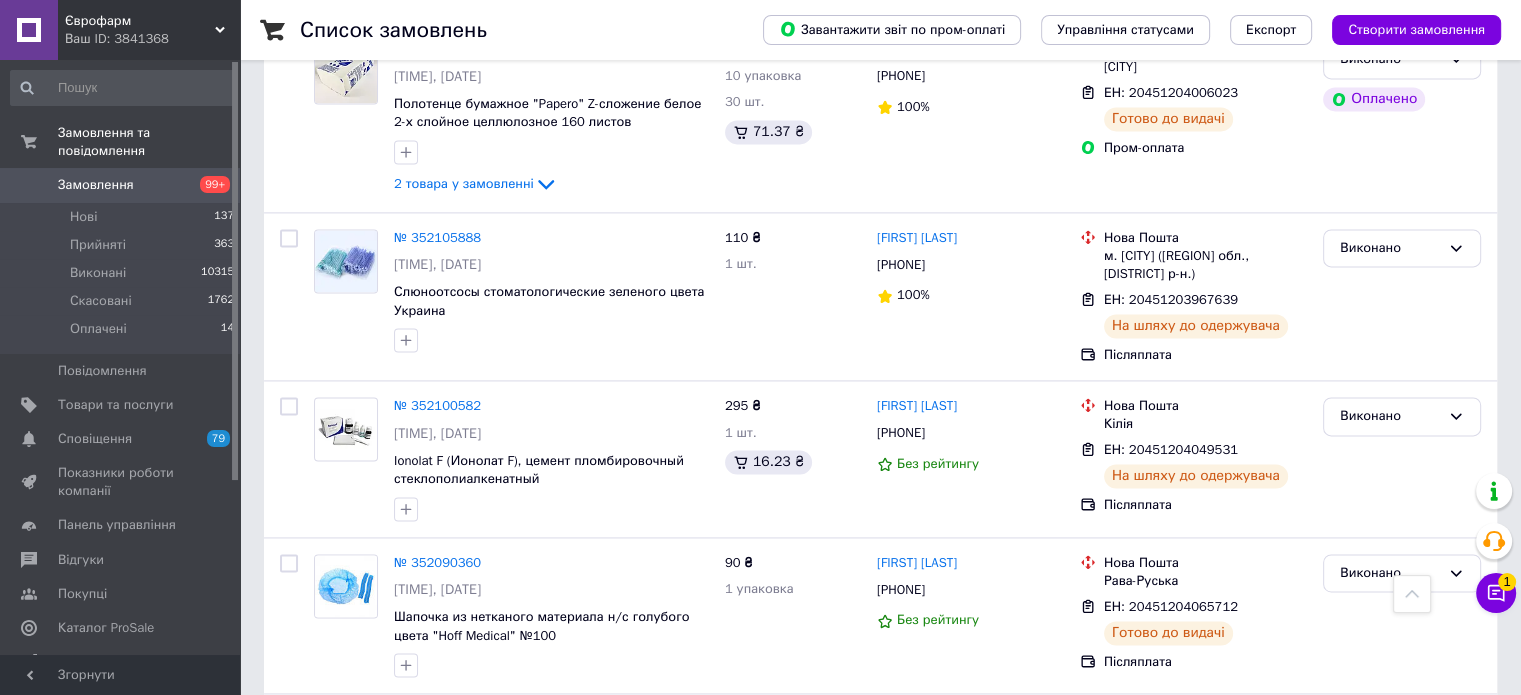 scroll, scrollTop: 3024, scrollLeft: 0, axis: vertical 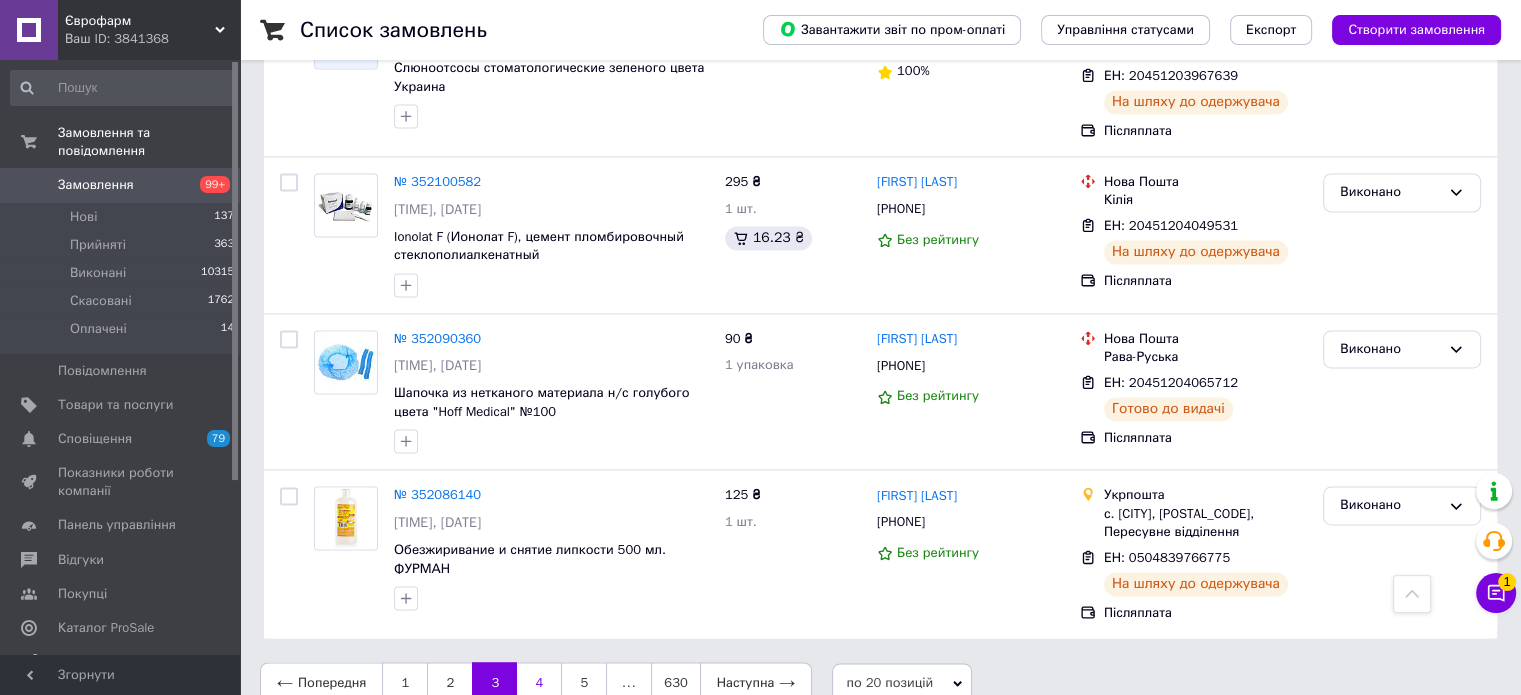 click on "4" at bounding box center (539, 683) 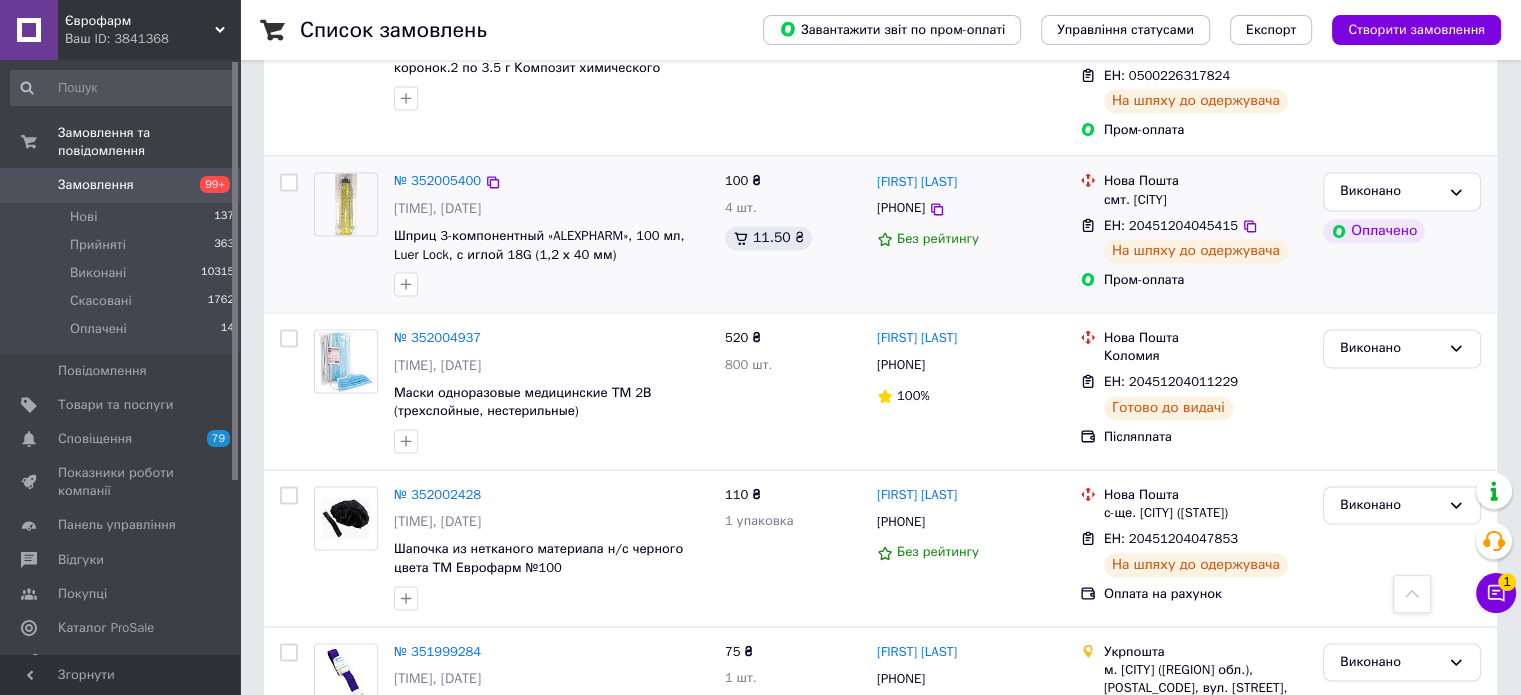scroll, scrollTop: 3063, scrollLeft: 0, axis: vertical 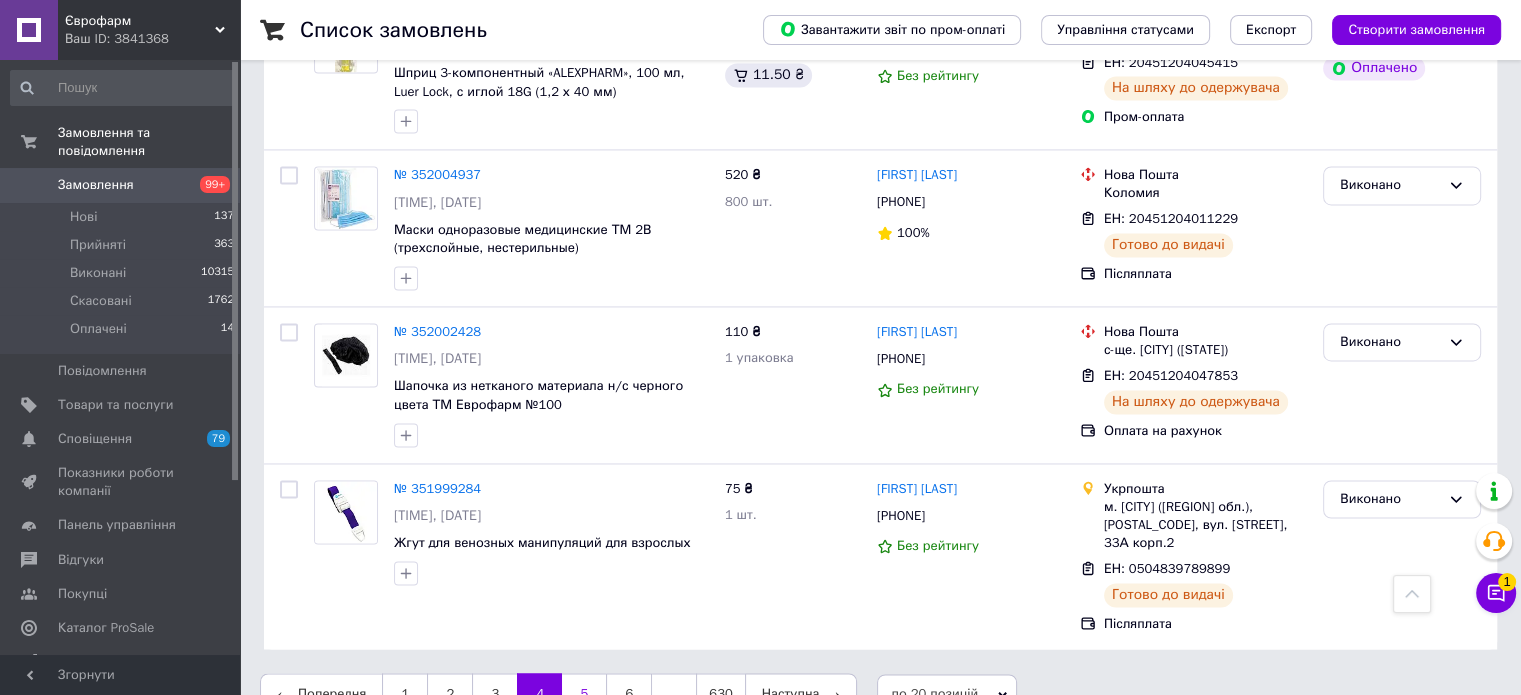 click on "5" at bounding box center [584, 694] 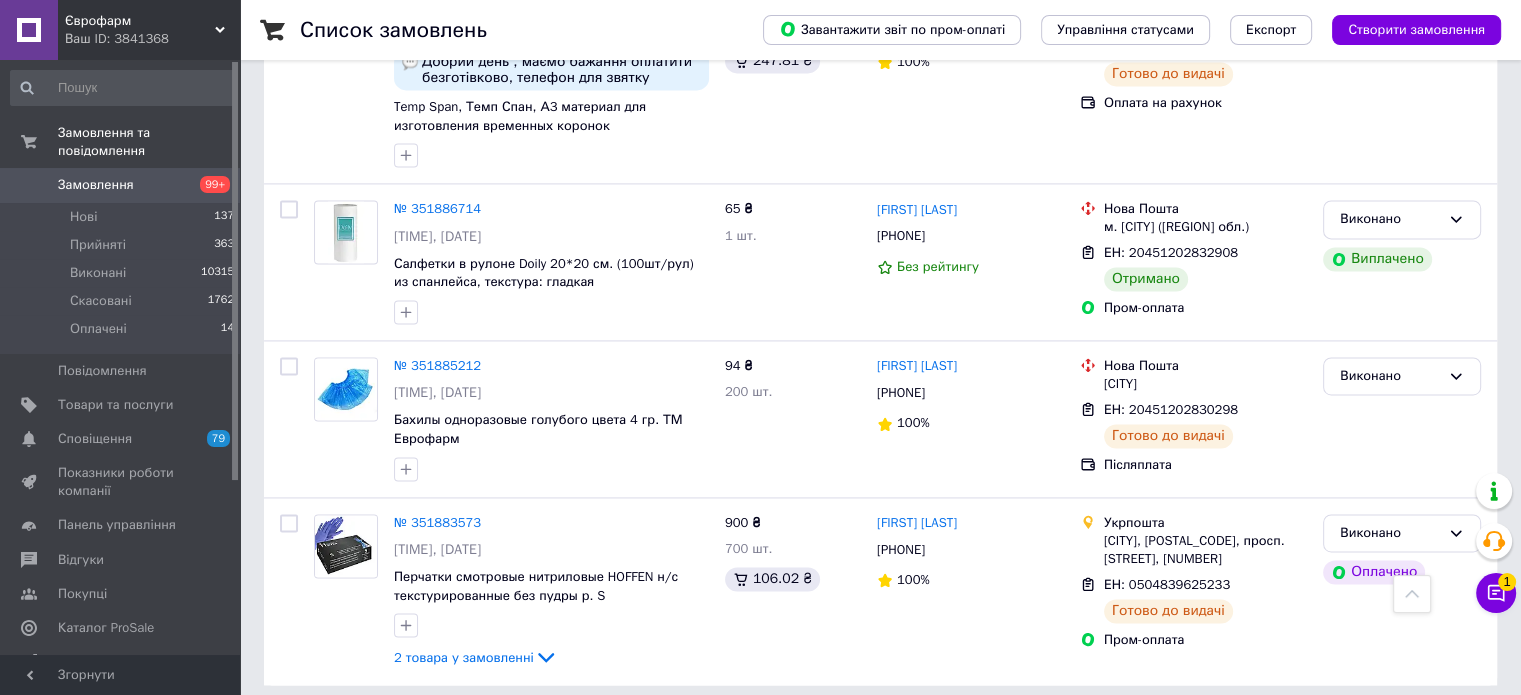 scroll, scrollTop: 2937, scrollLeft: 0, axis: vertical 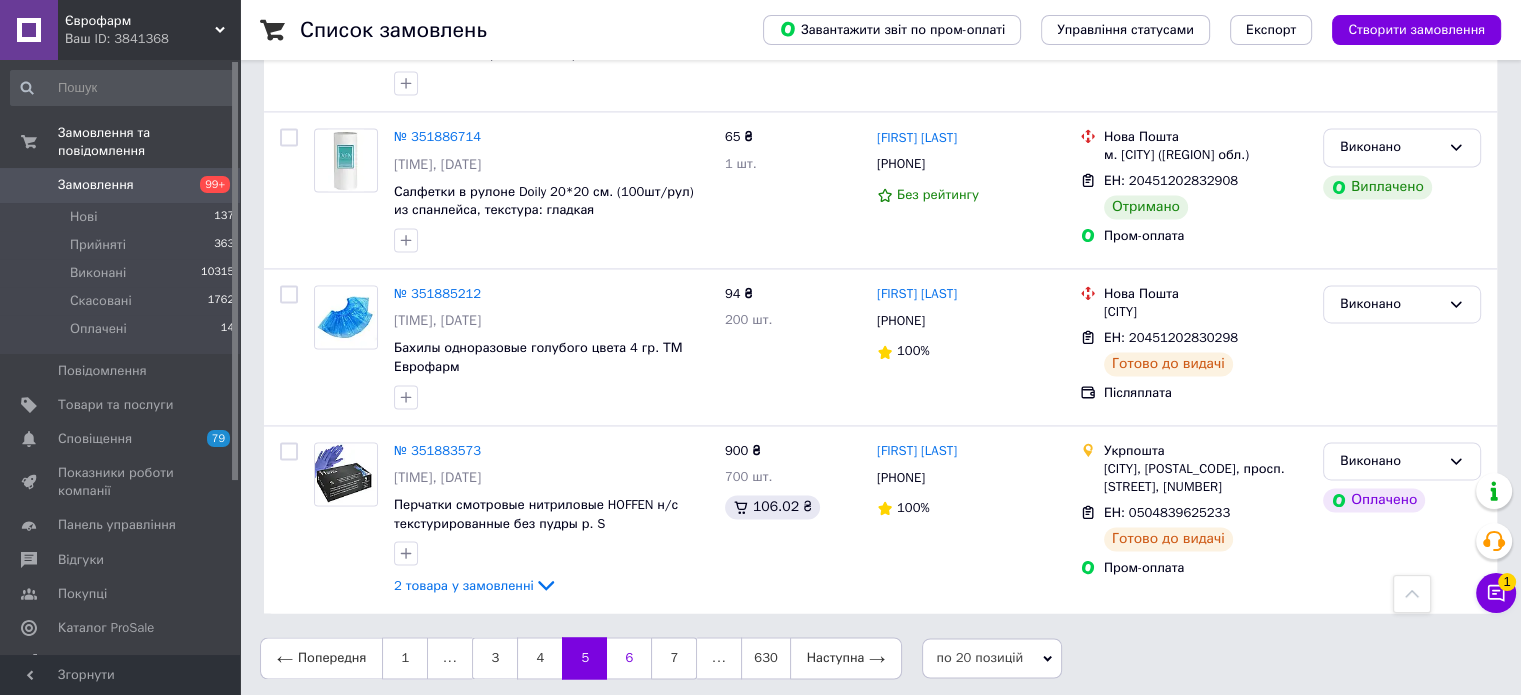 click on "6" at bounding box center (629, 658) 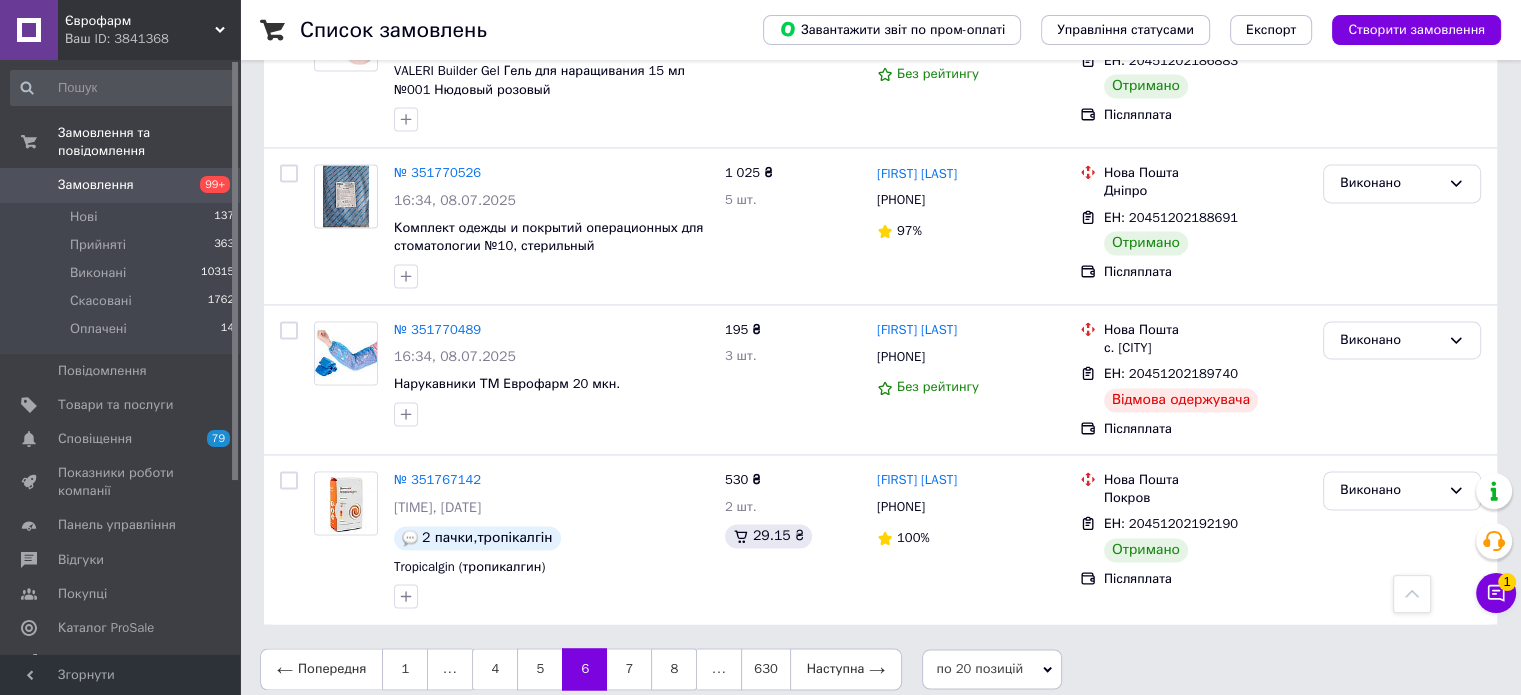 scroll, scrollTop: 2933, scrollLeft: 0, axis: vertical 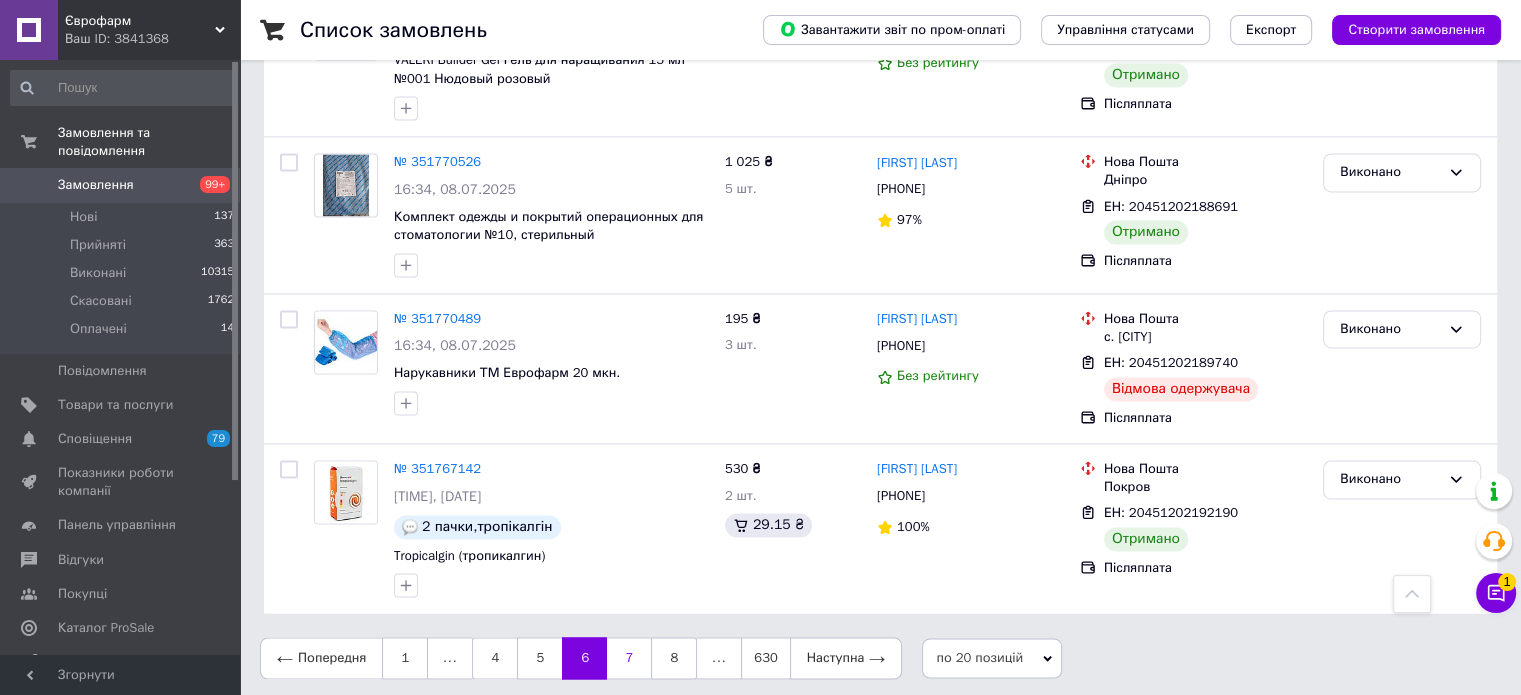click on "7" at bounding box center [629, 658] 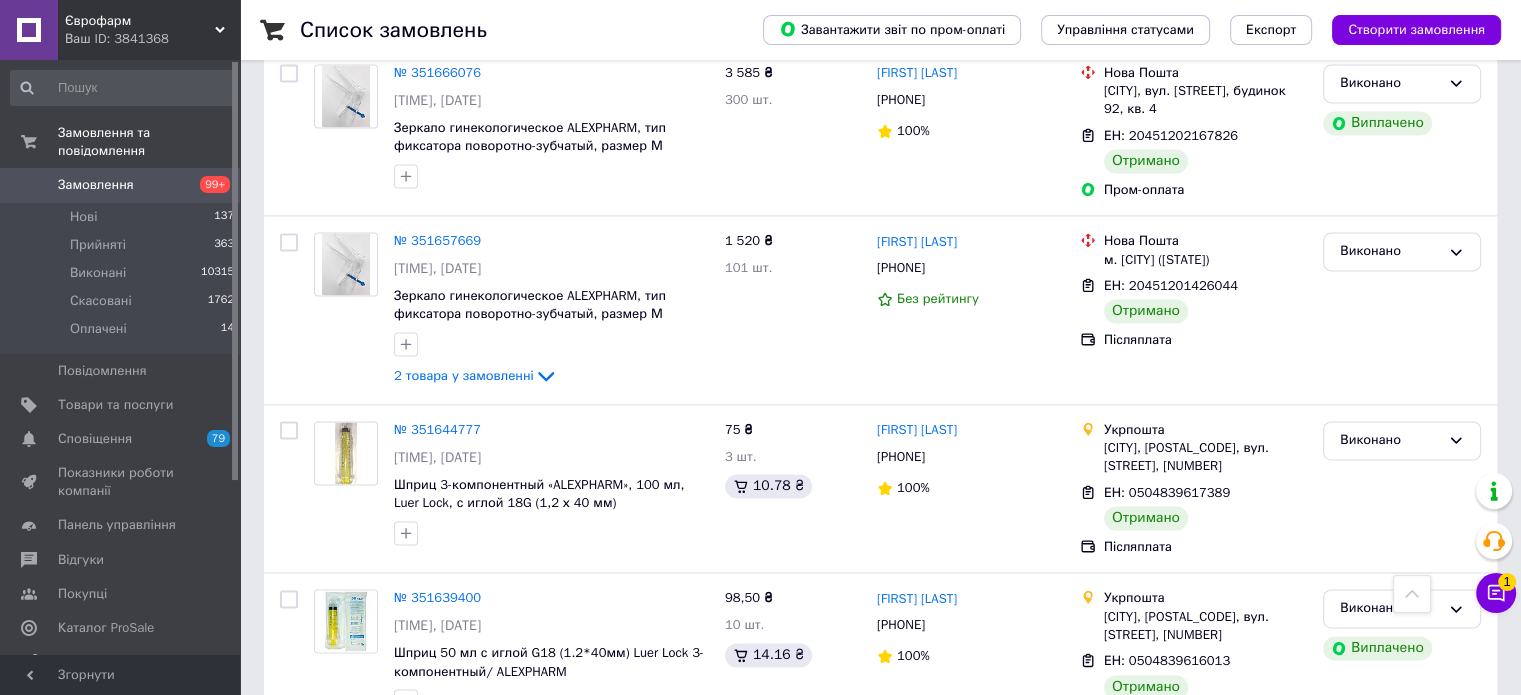 scroll, scrollTop: 3016, scrollLeft: 0, axis: vertical 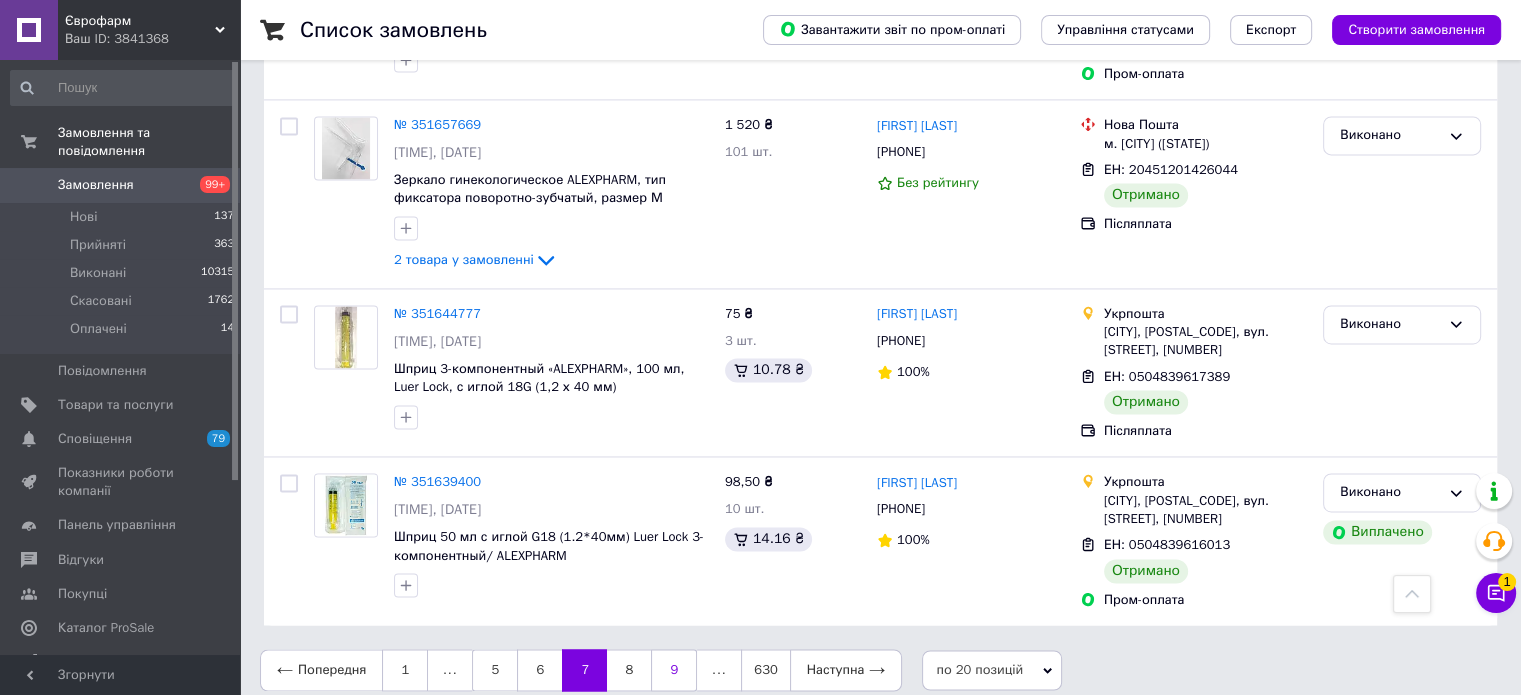 click on "8" at bounding box center (629, 670) 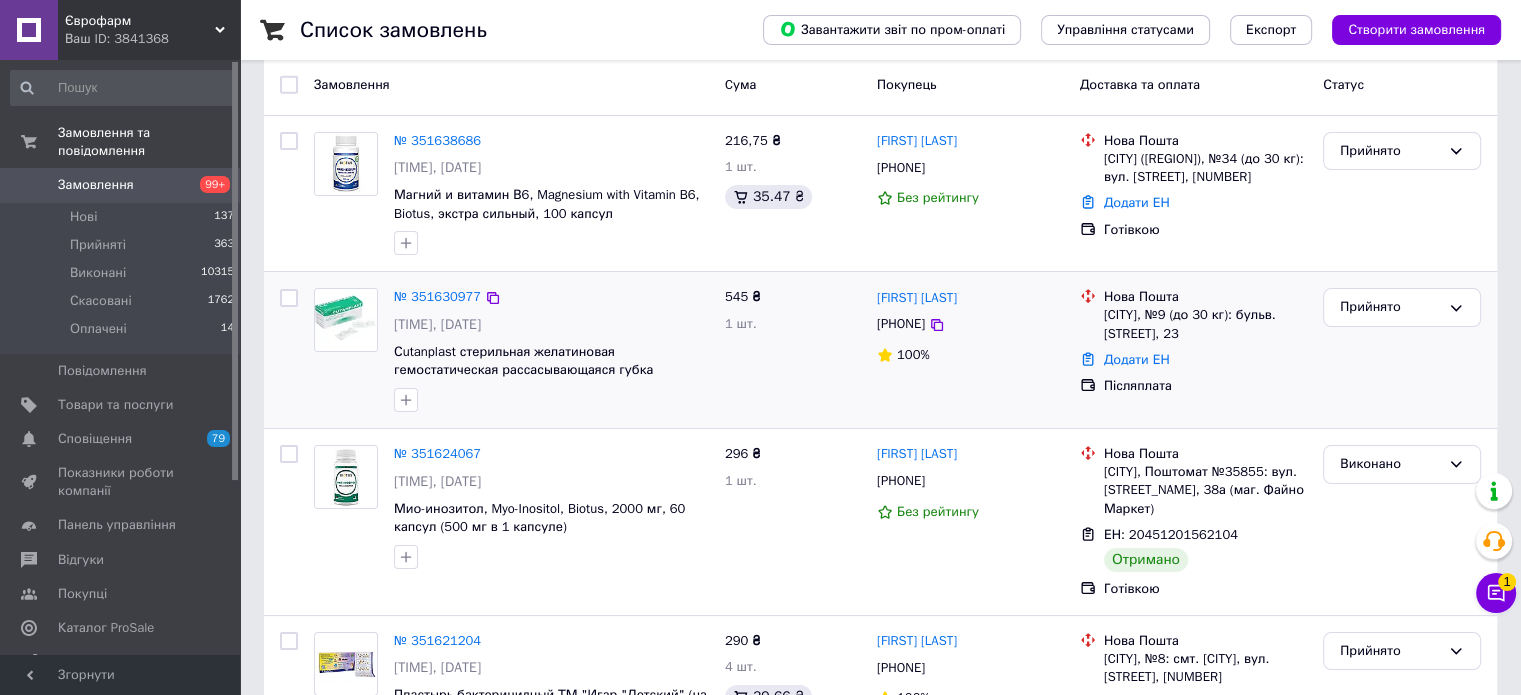 scroll, scrollTop: 300, scrollLeft: 0, axis: vertical 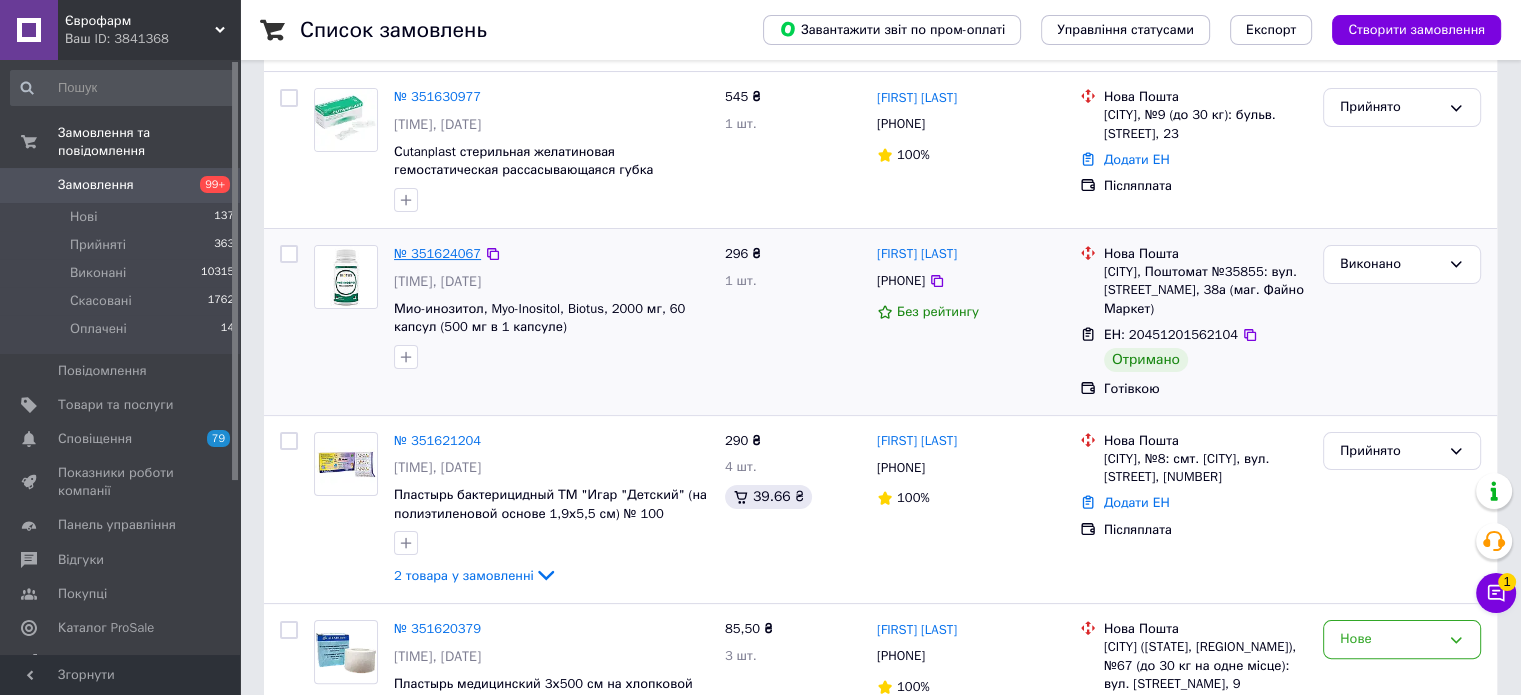 click on "№ 351624067" at bounding box center (437, 253) 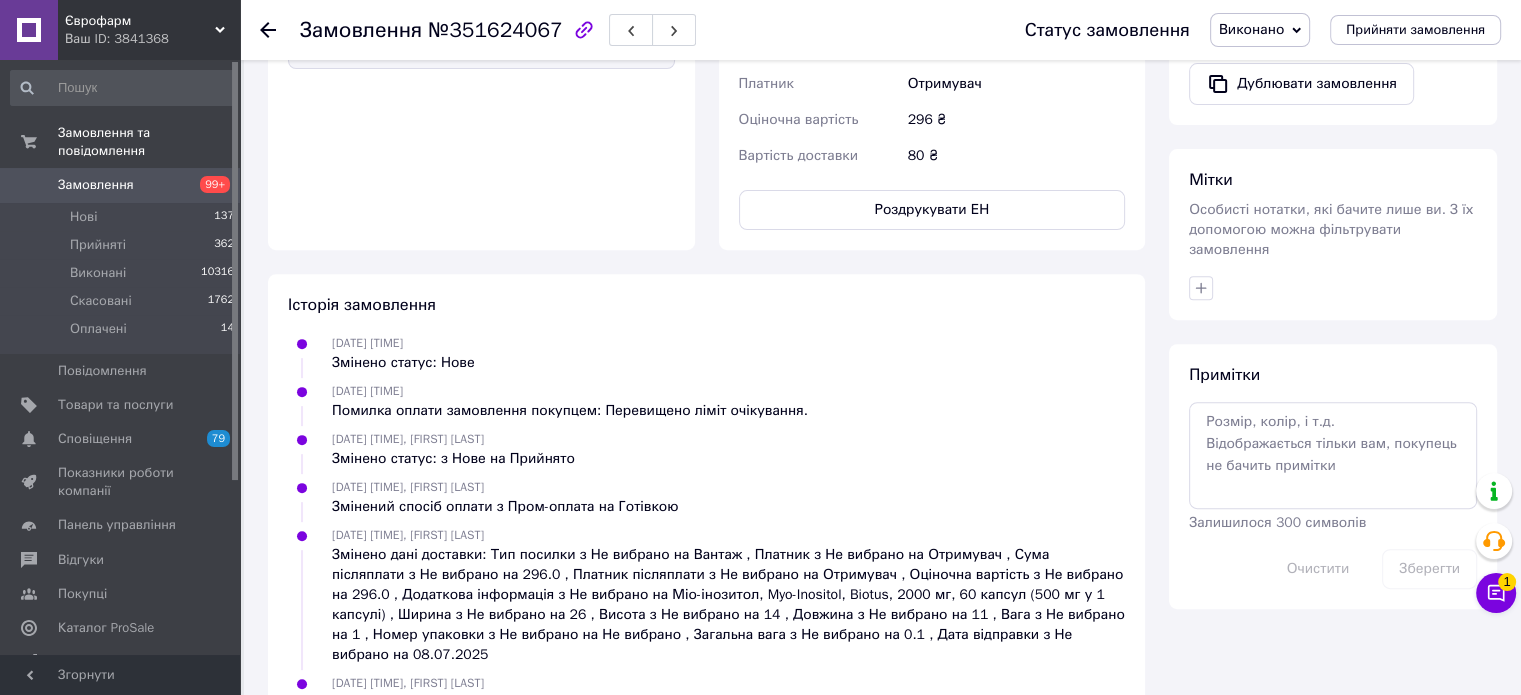 scroll, scrollTop: 856, scrollLeft: 0, axis: vertical 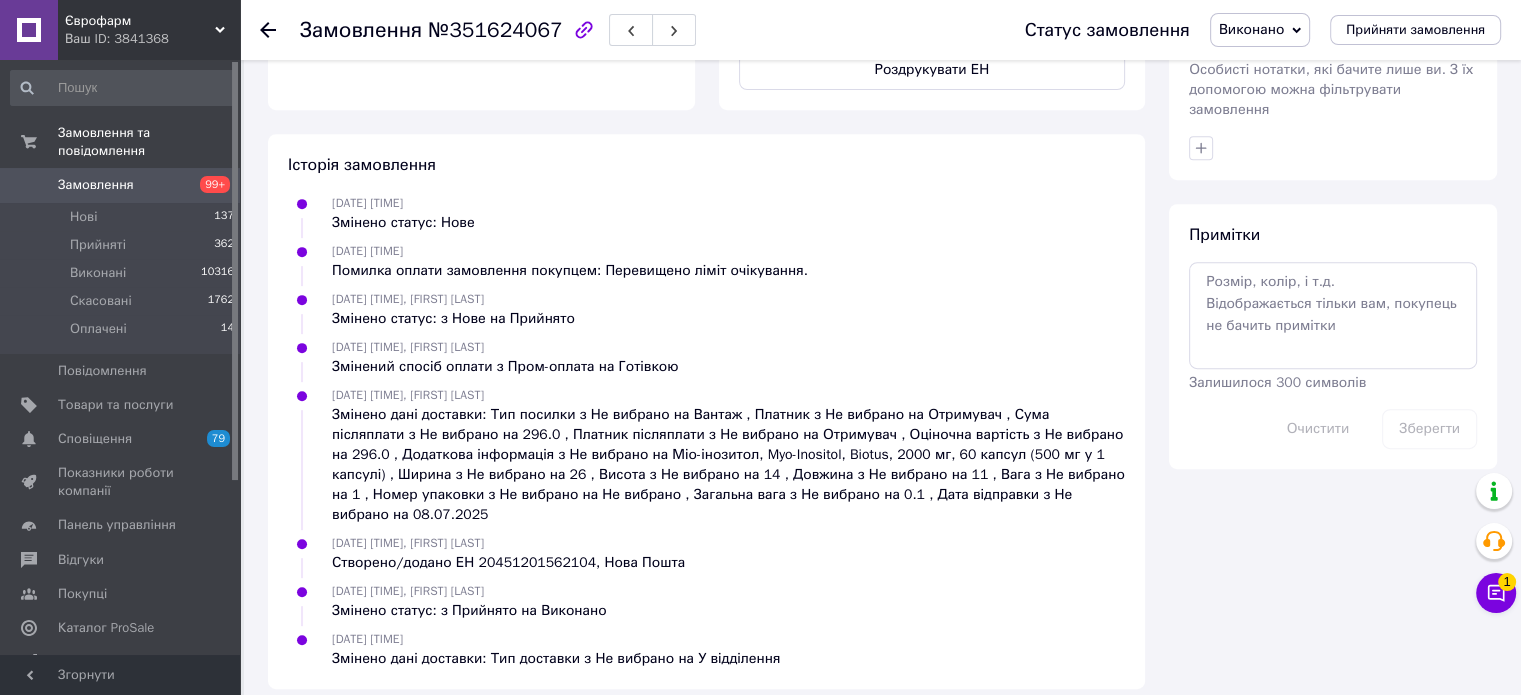 click 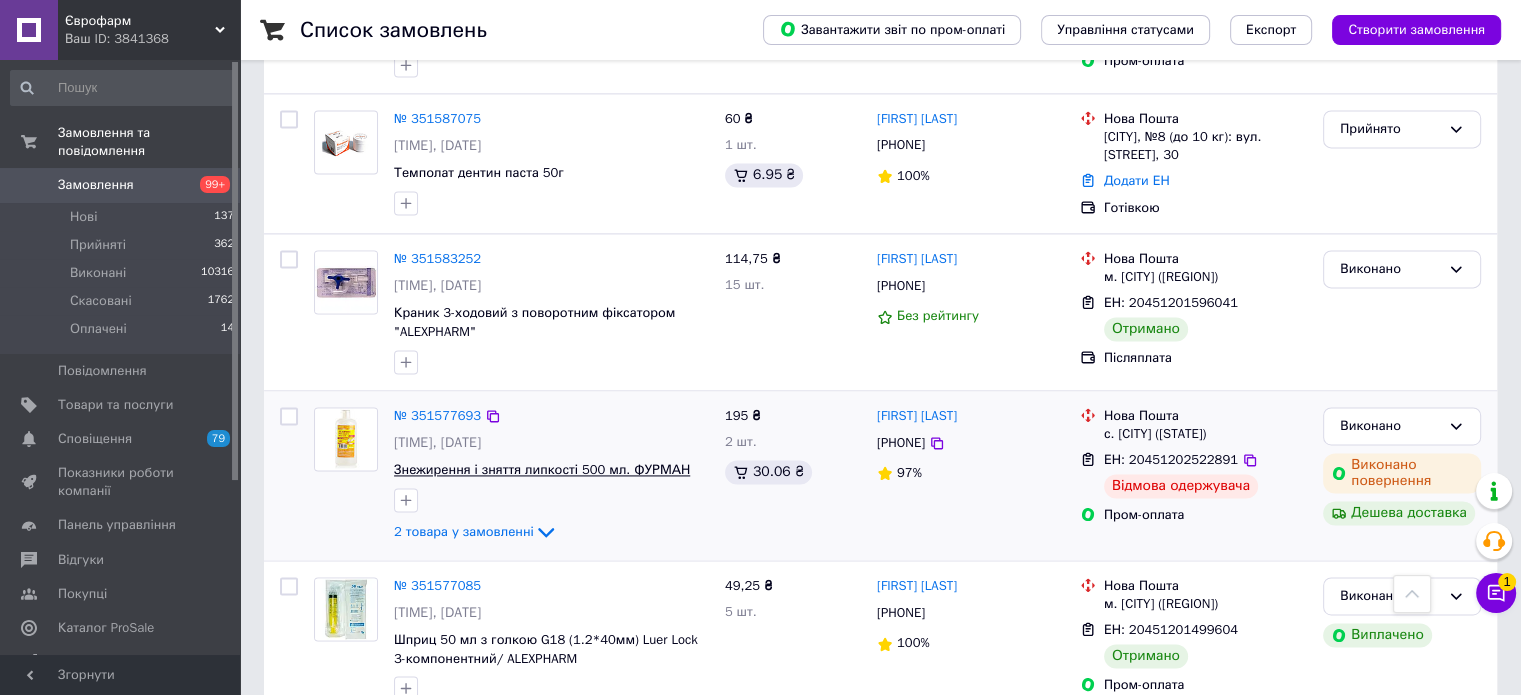 scroll, scrollTop: 2904, scrollLeft: 0, axis: vertical 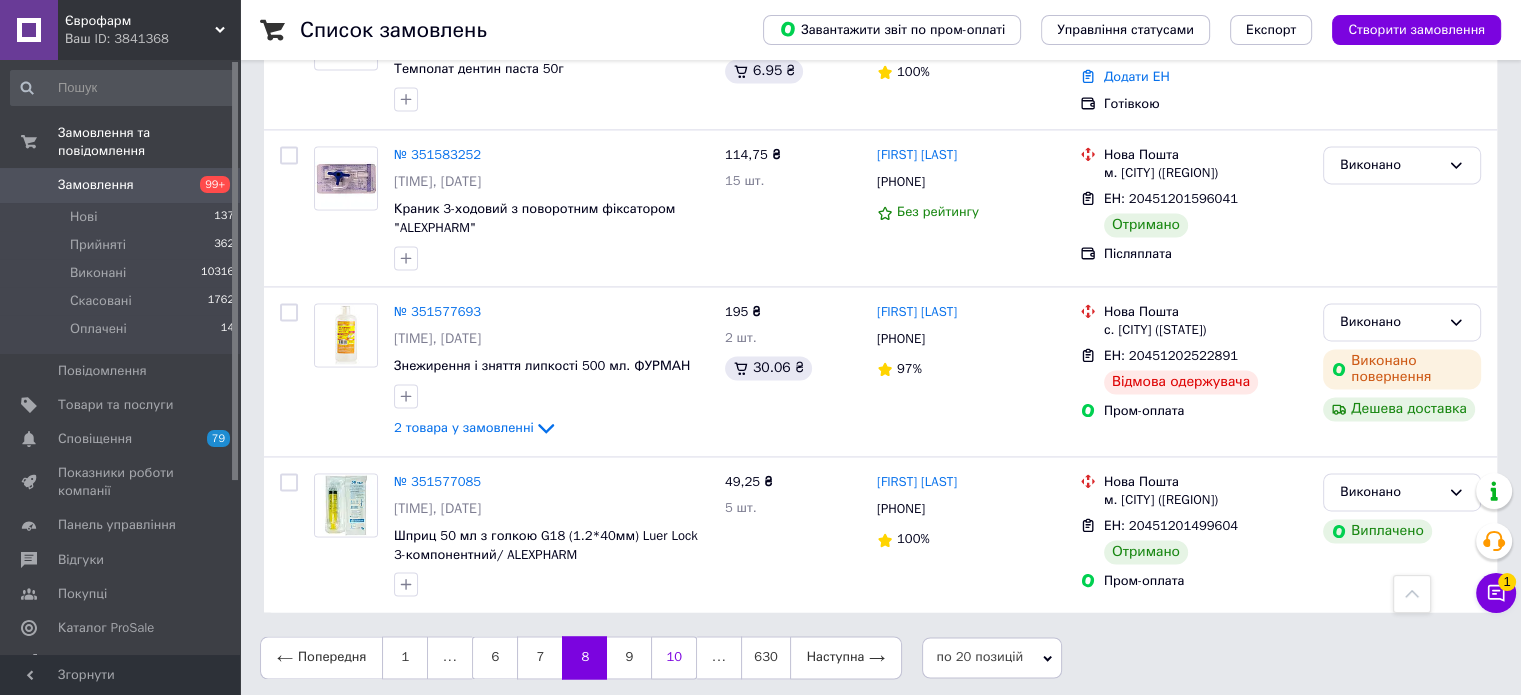 drag, startPoint x: 621, startPoint y: 663, endPoint x: 611, endPoint y: 662, distance: 10.049875 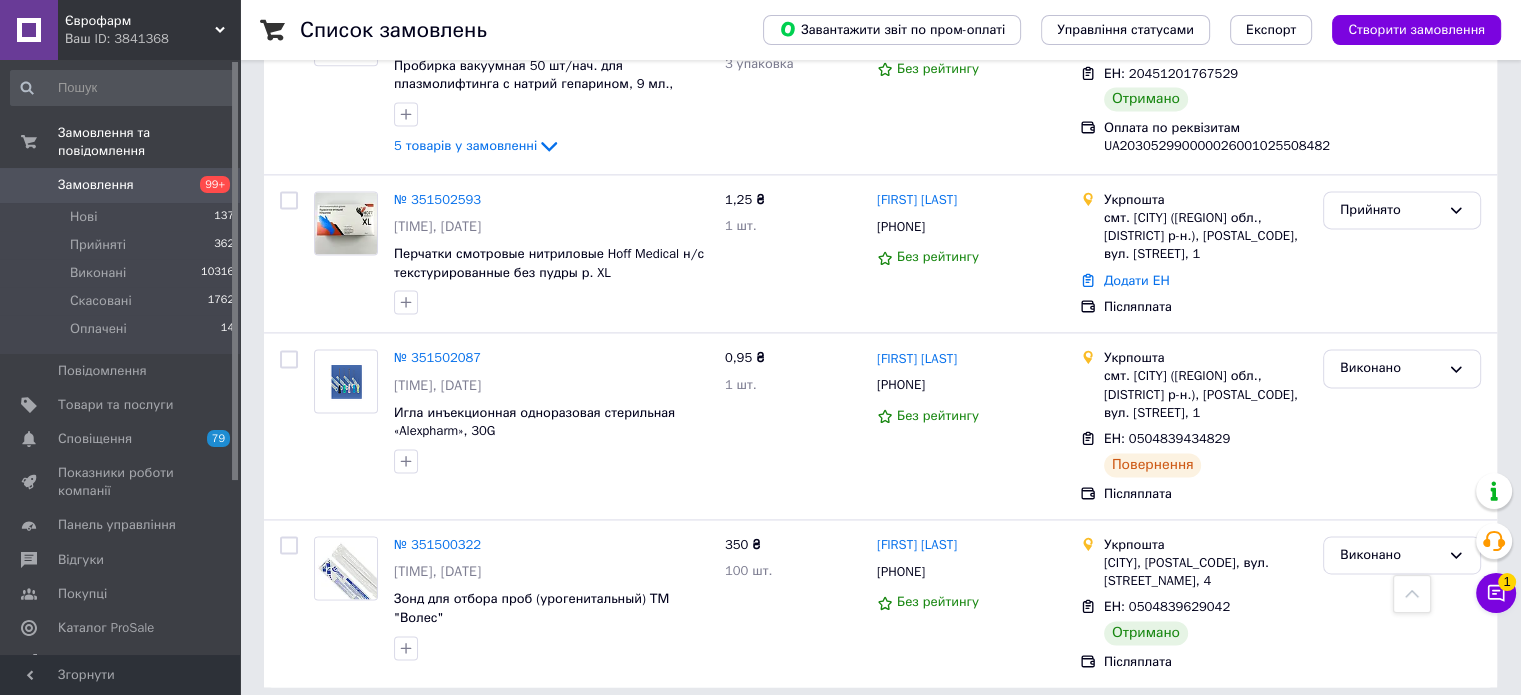 scroll, scrollTop: 2826, scrollLeft: 0, axis: vertical 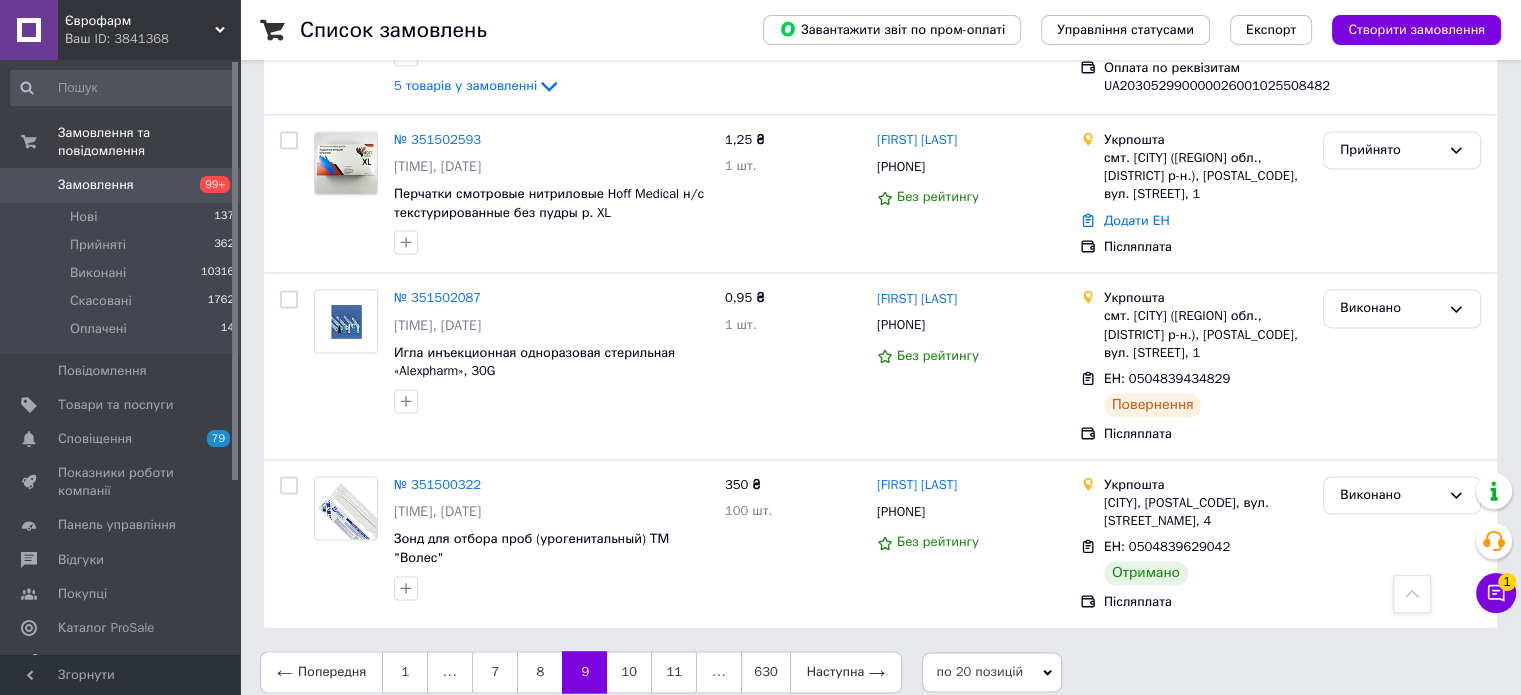 click on "Замовлення" at bounding box center [96, 185] 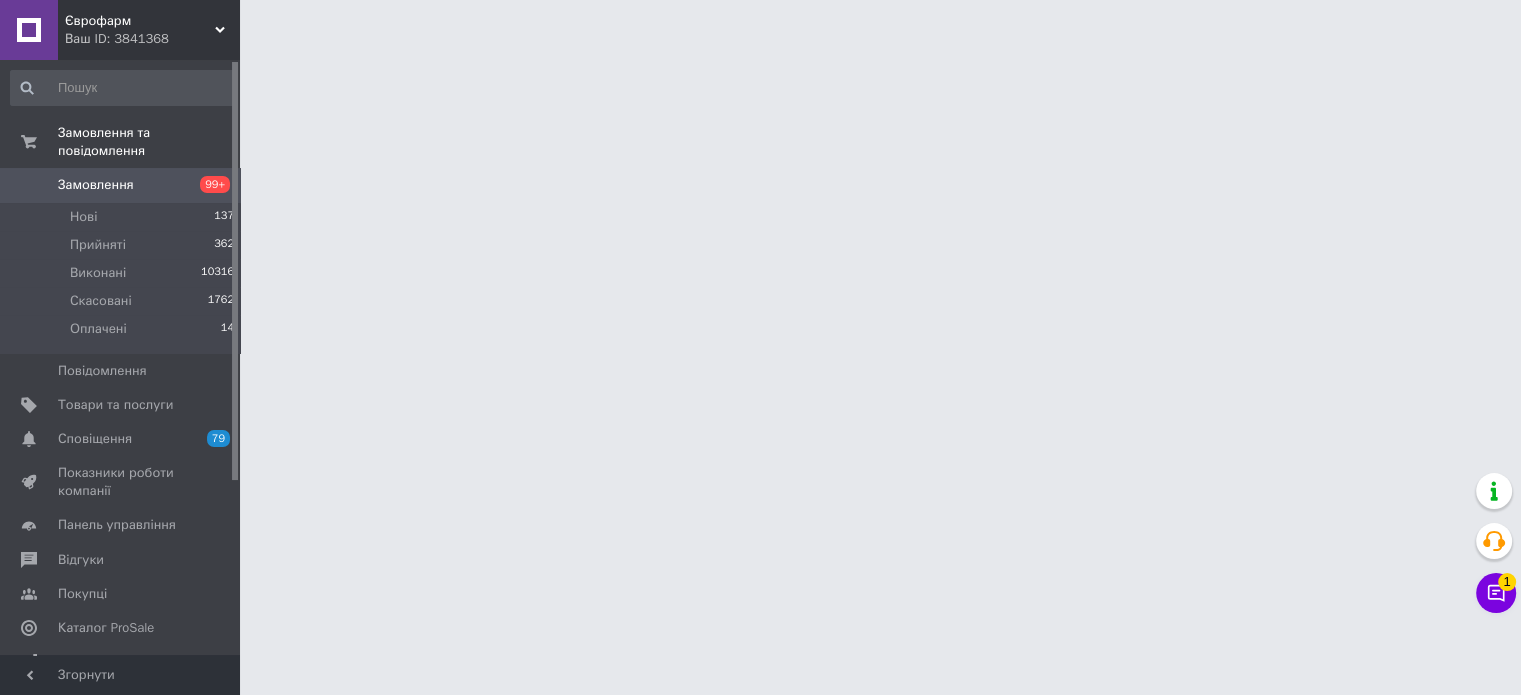 scroll, scrollTop: 0, scrollLeft: 0, axis: both 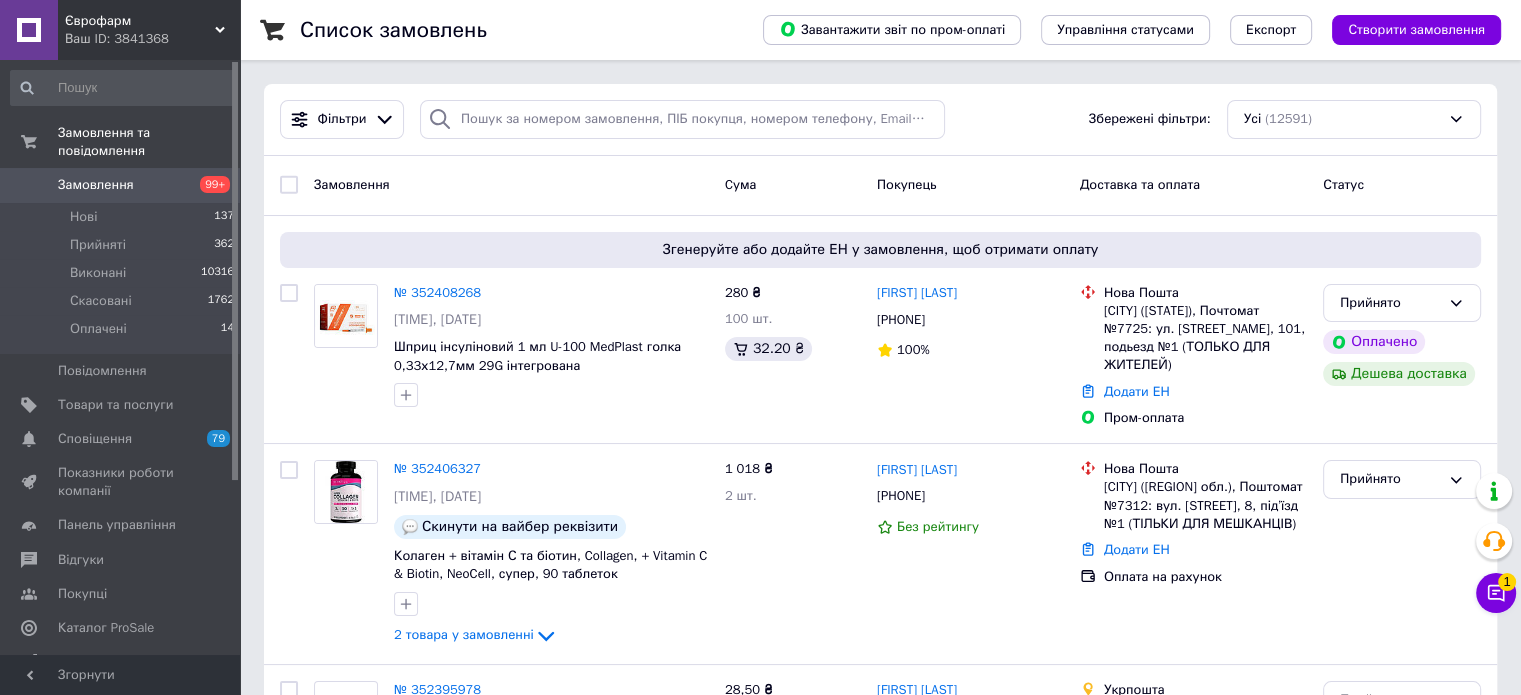 click on "99+" at bounding box center (215, 184) 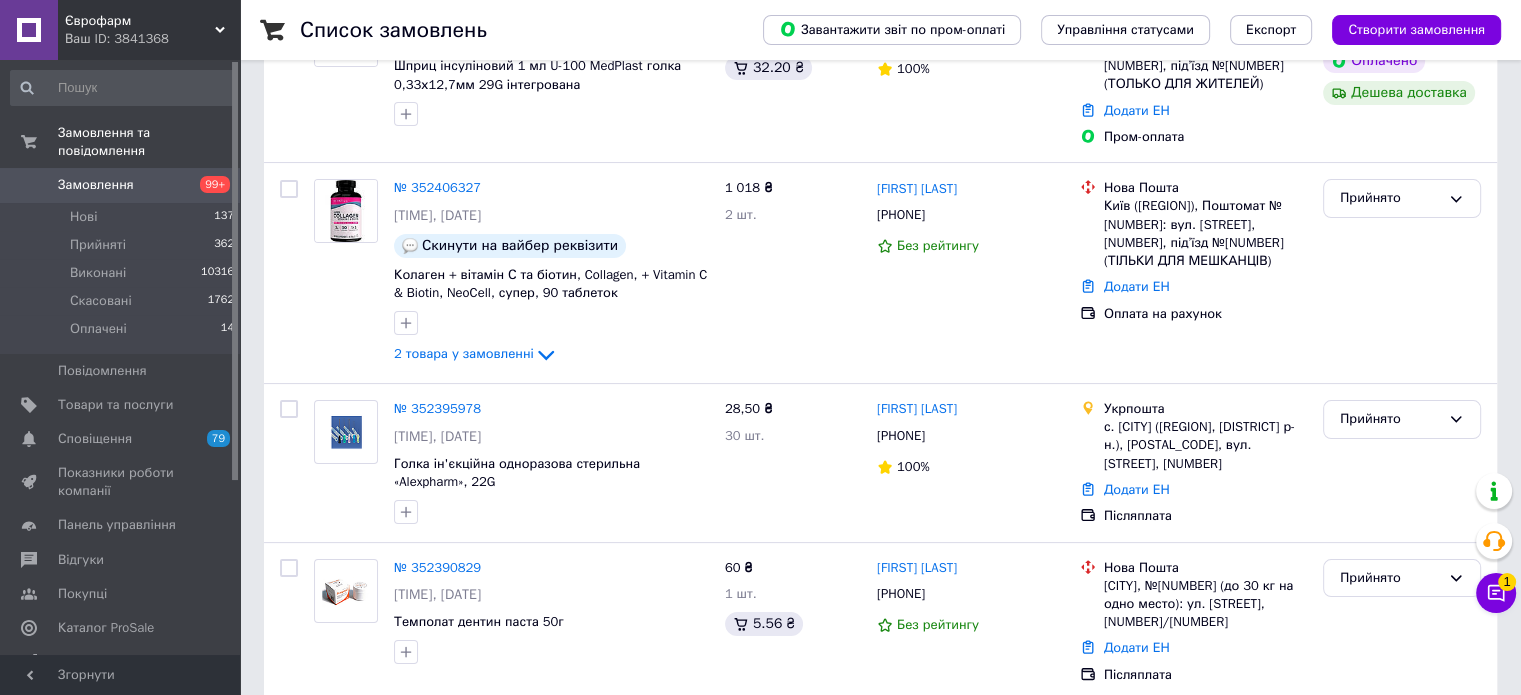 scroll, scrollTop: 0, scrollLeft: 0, axis: both 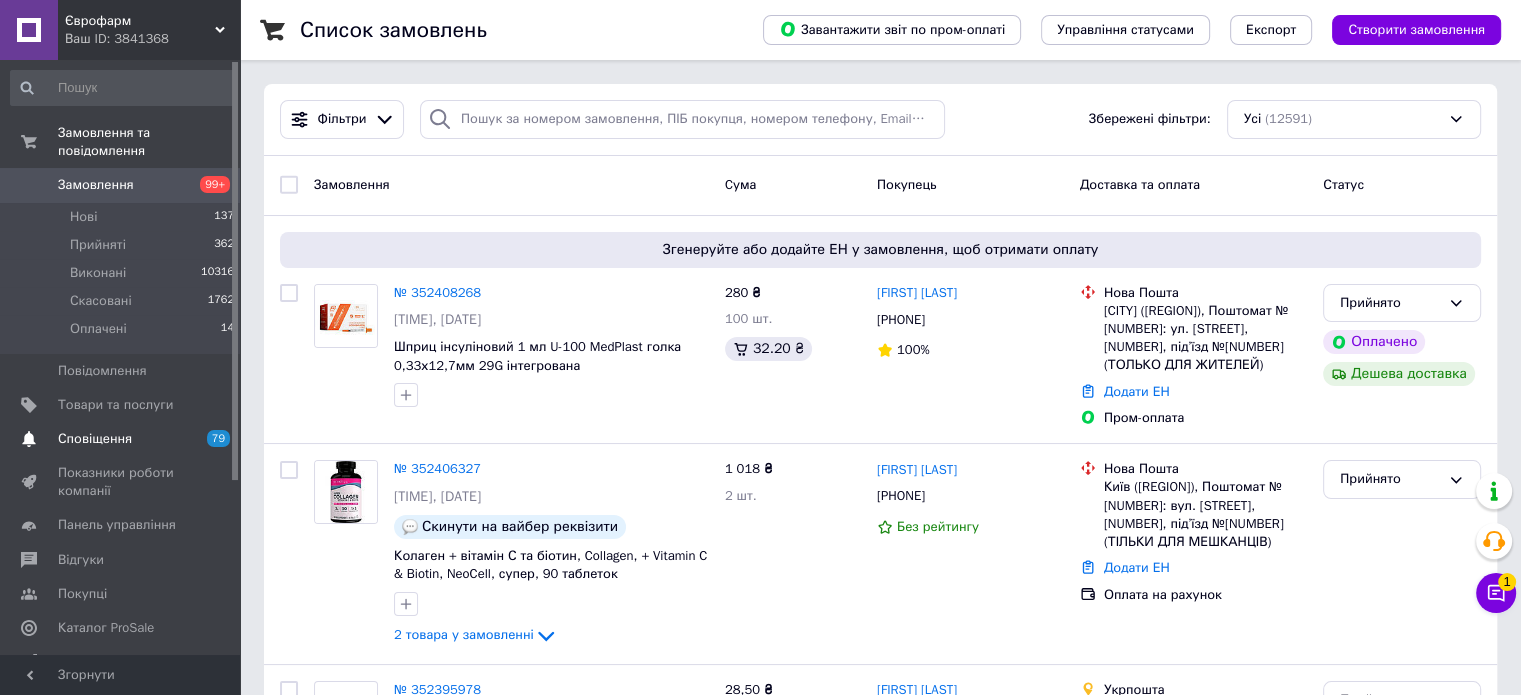 click on "79 0" at bounding box center (212, 439) 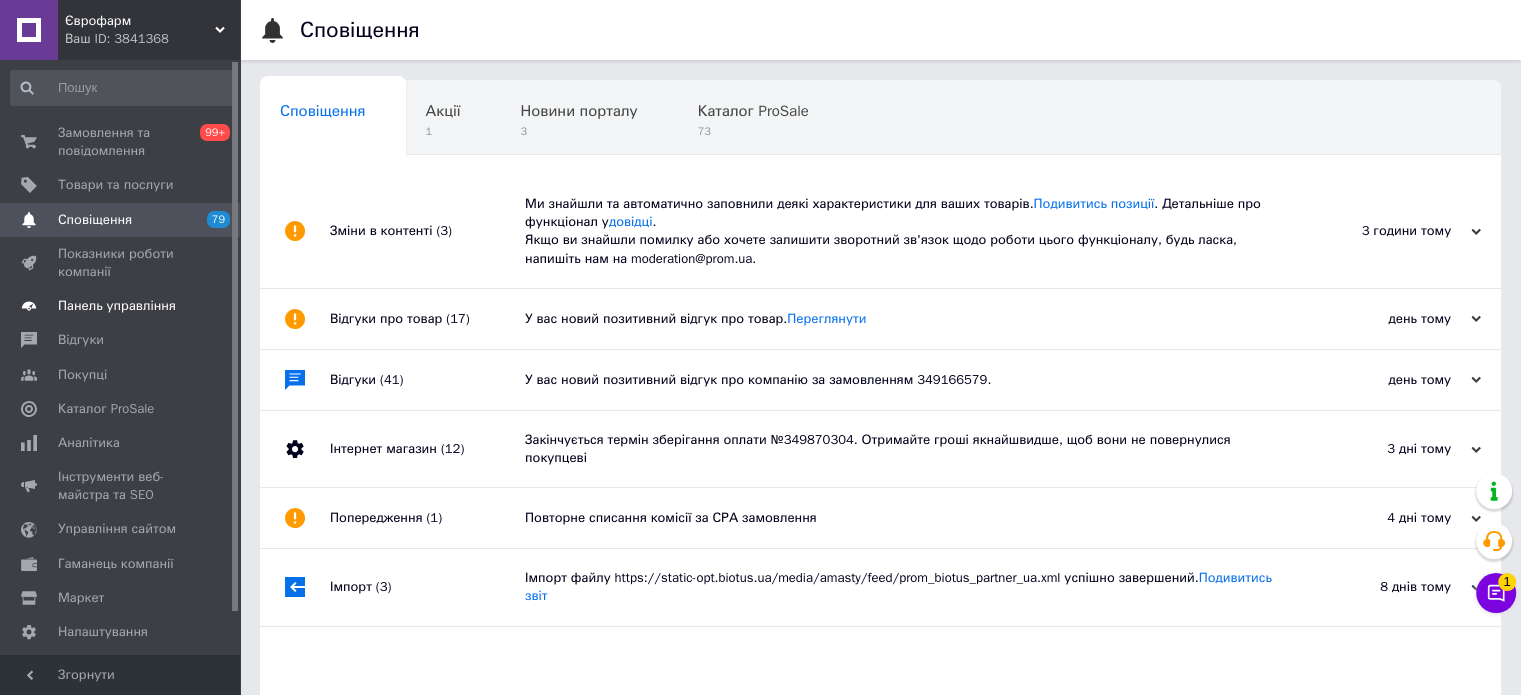 click on "Панель управління" at bounding box center (117, 306) 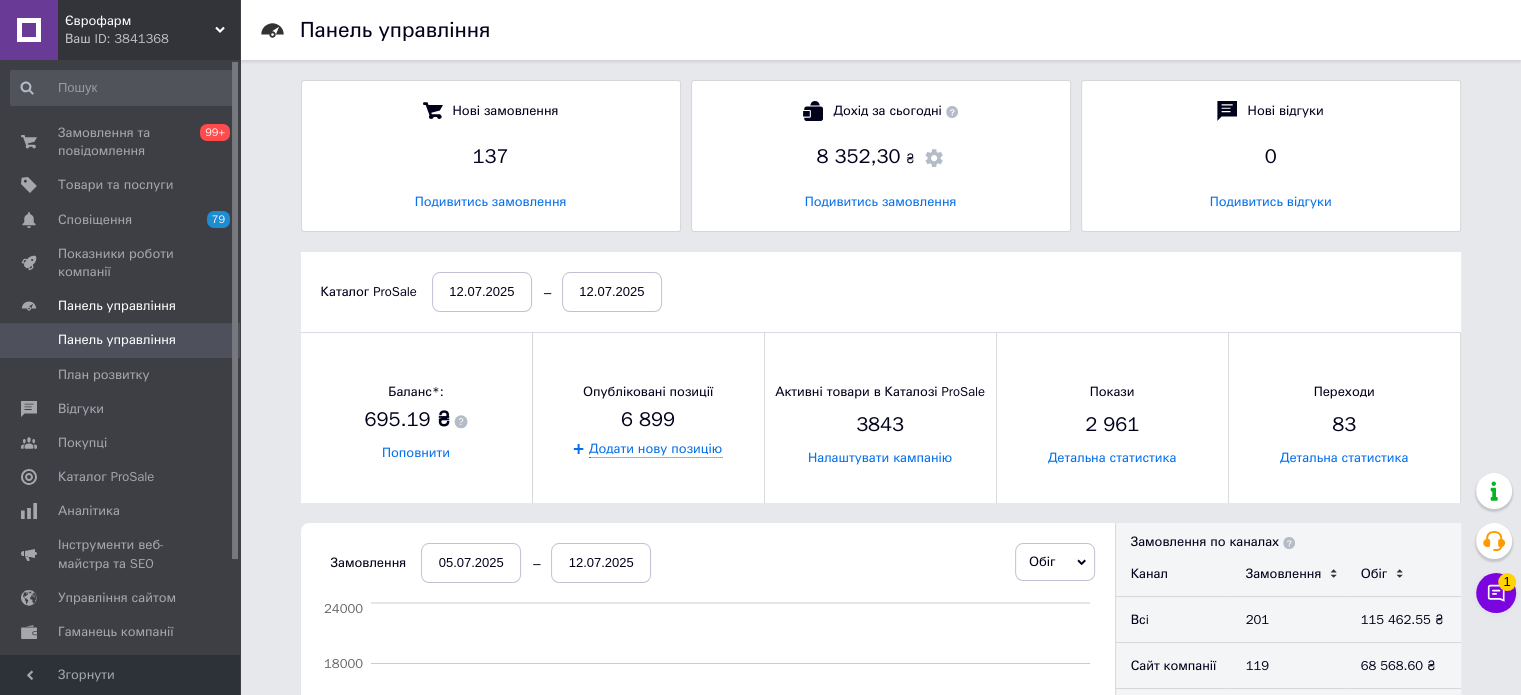 scroll, scrollTop: 10, scrollLeft: 9, axis: both 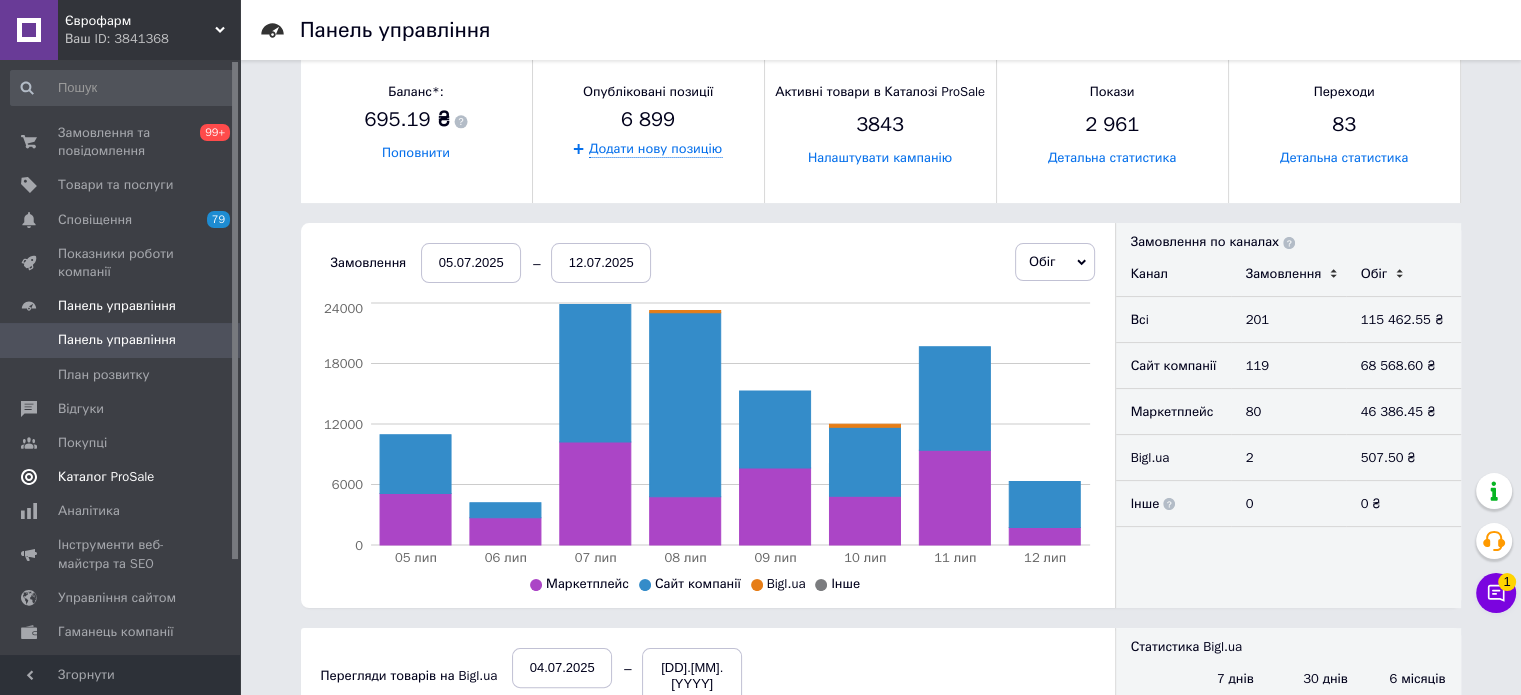 click on "Каталог ProSale" at bounding box center (106, 477) 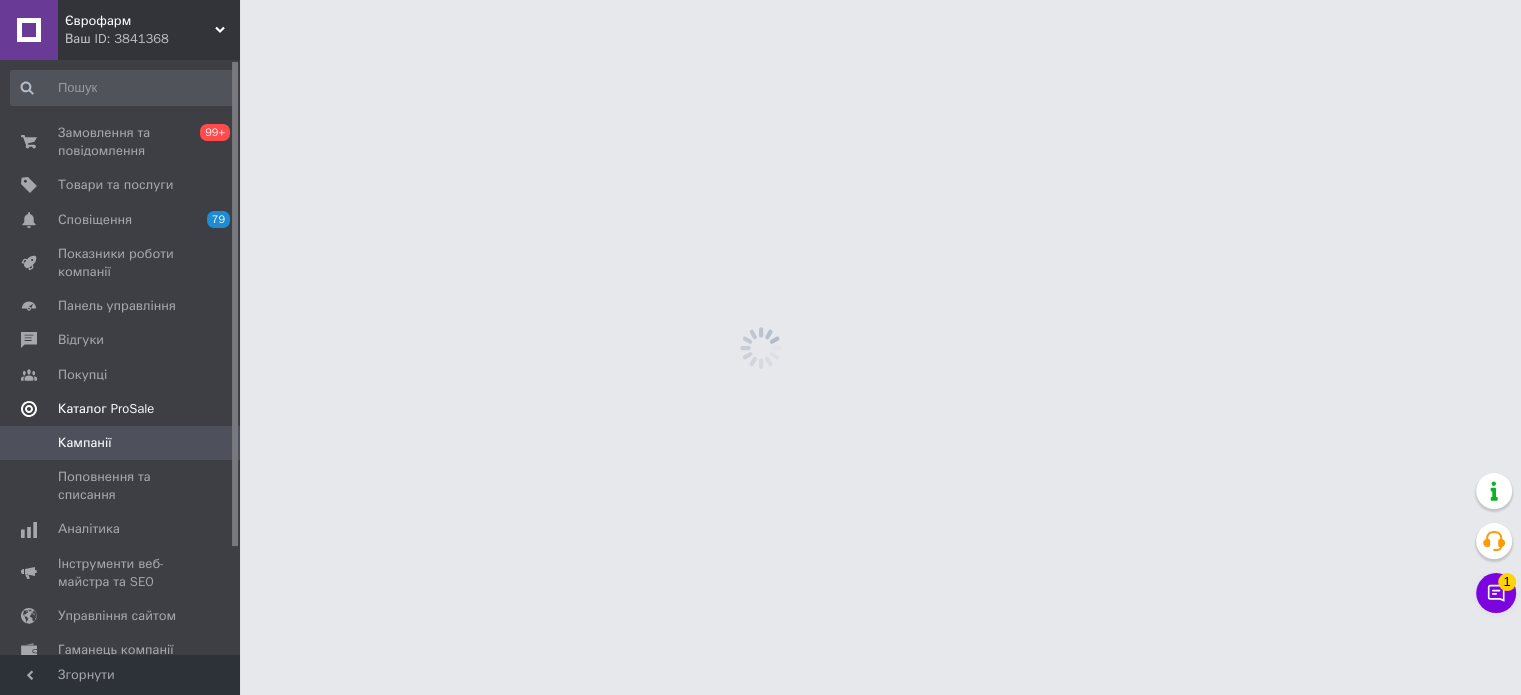 scroll, scrollTop: 0, scrollLeft: 0, axis: both 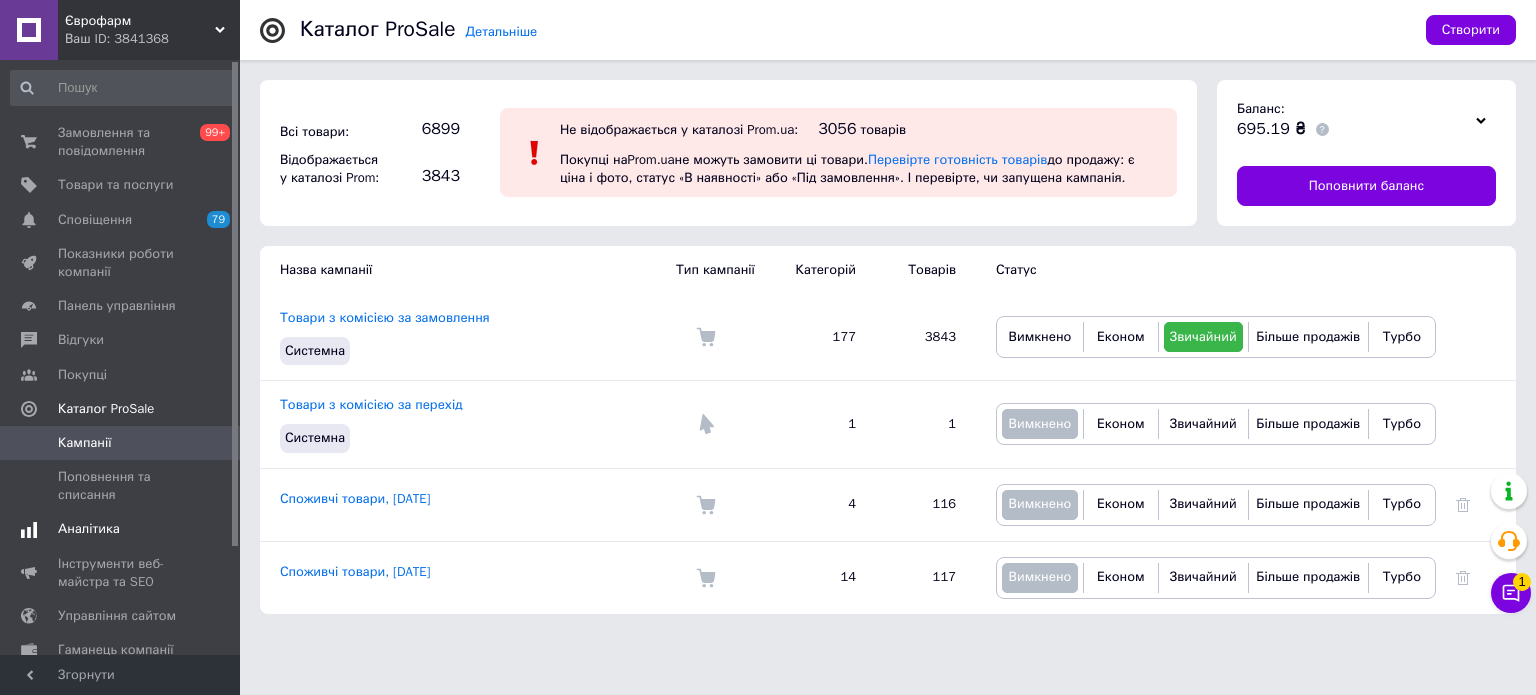 click on "Аналітика" at bounding box center (121, 529) 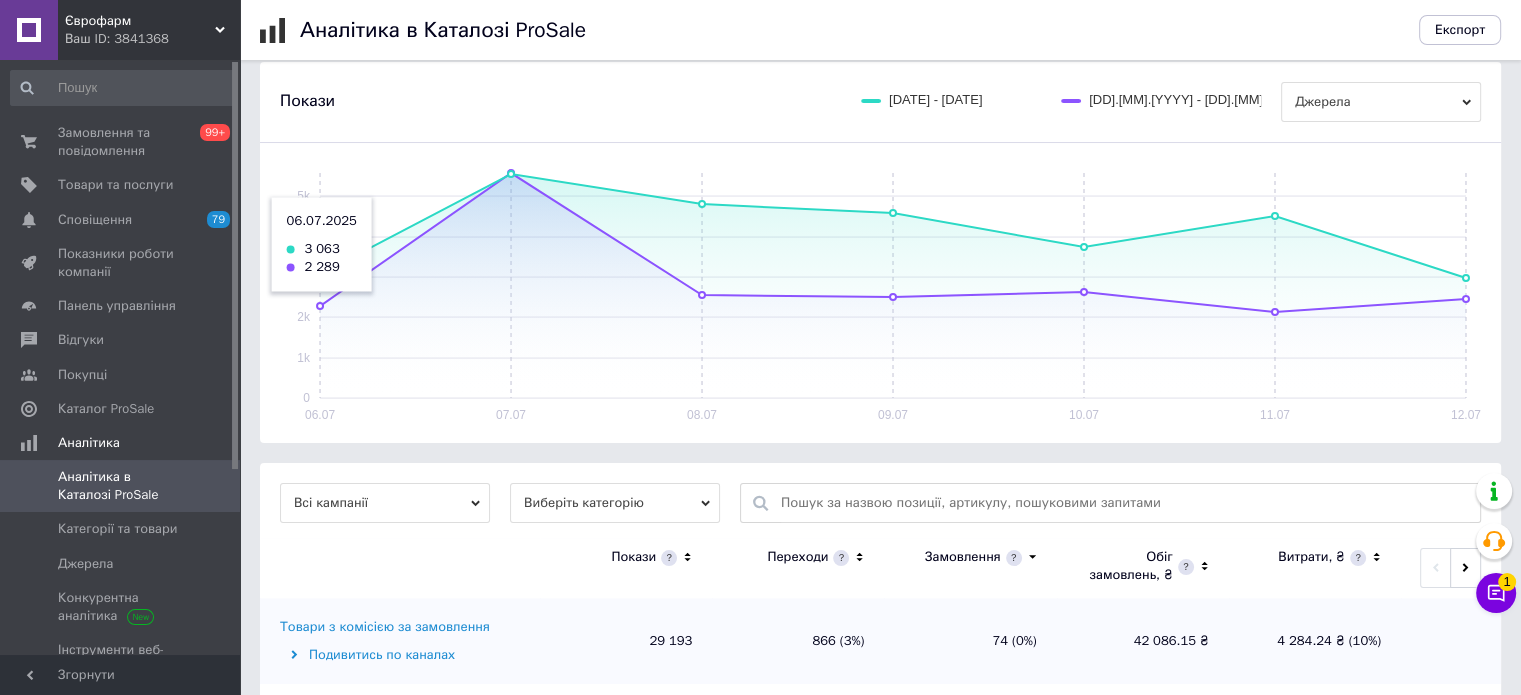 scroll, scrollTop: 241, scrollLeft: 0, axis: vertical 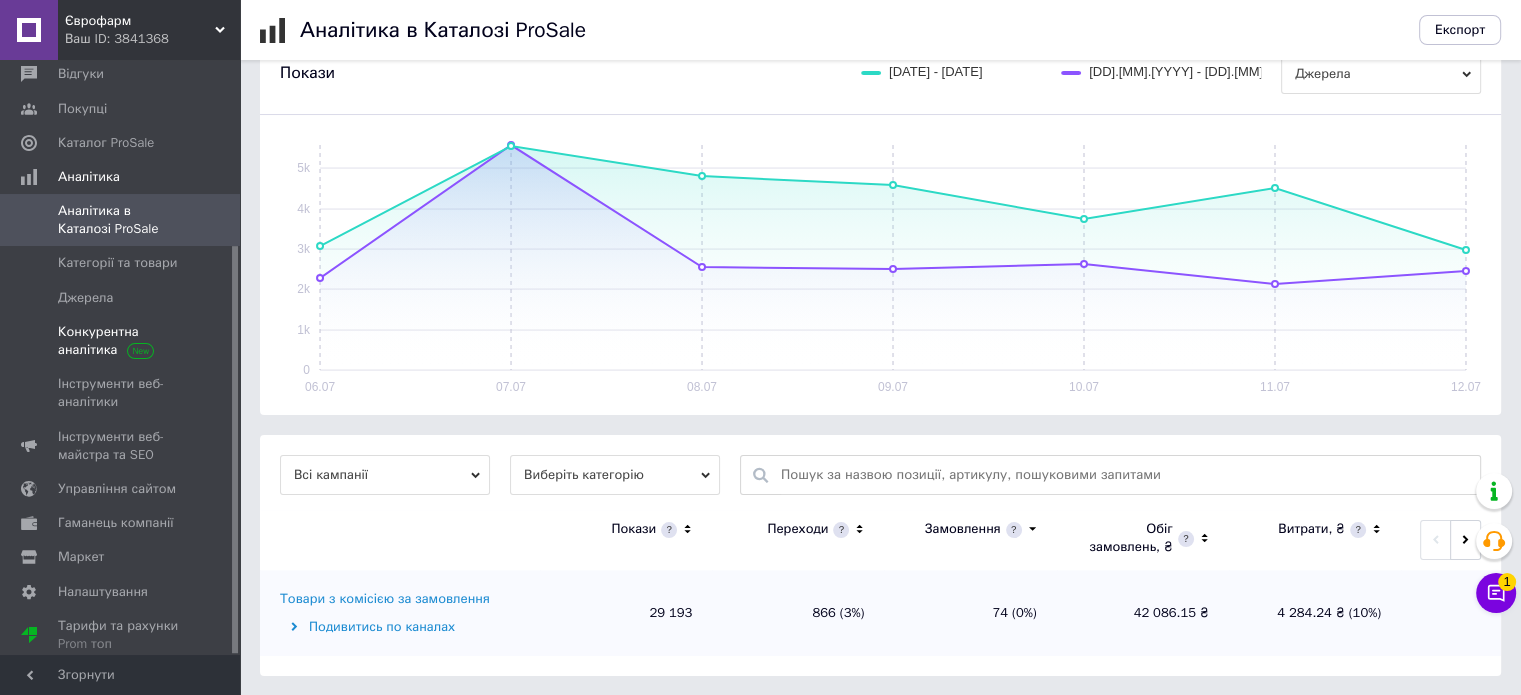 click on "Конкурентна аналітика" at bounding box center (121, 341) 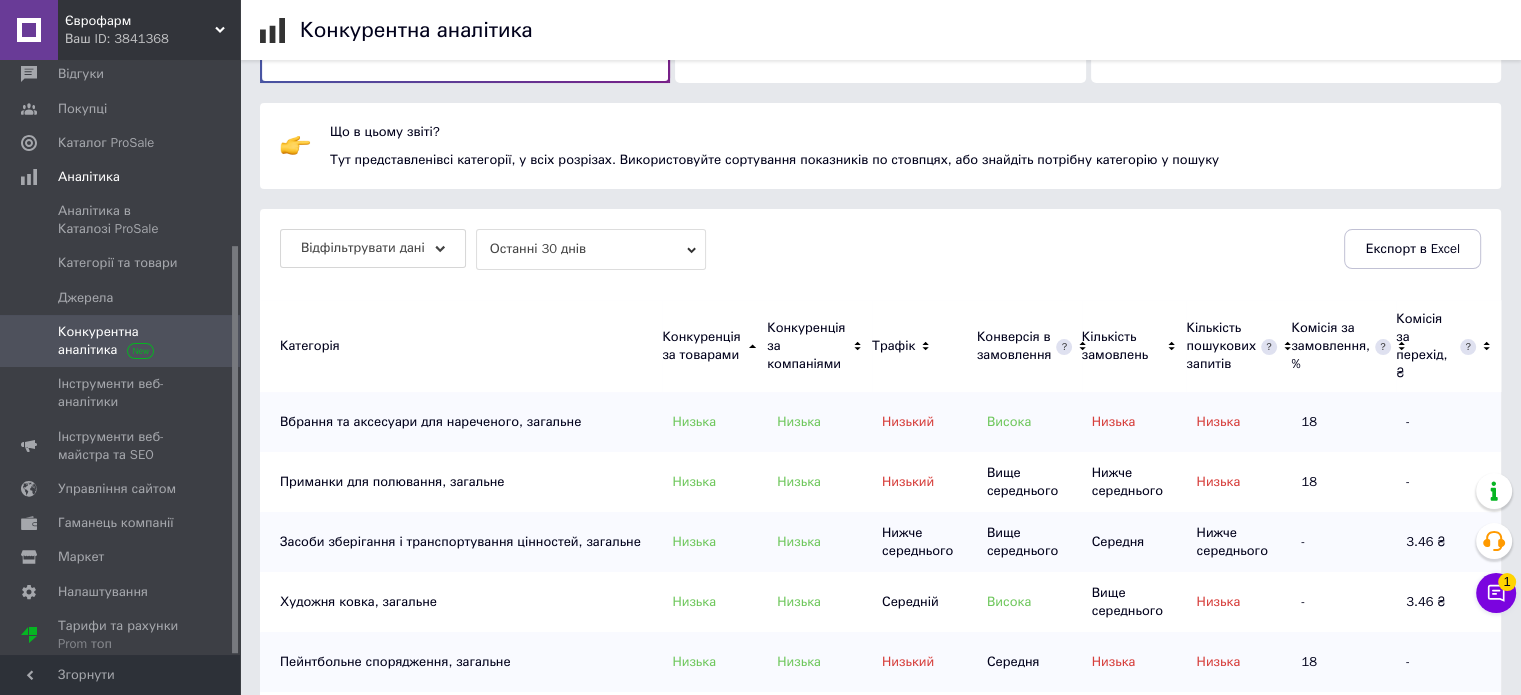 scroll, scrollTop: 400, scrollLeft: 0, axis: vertical 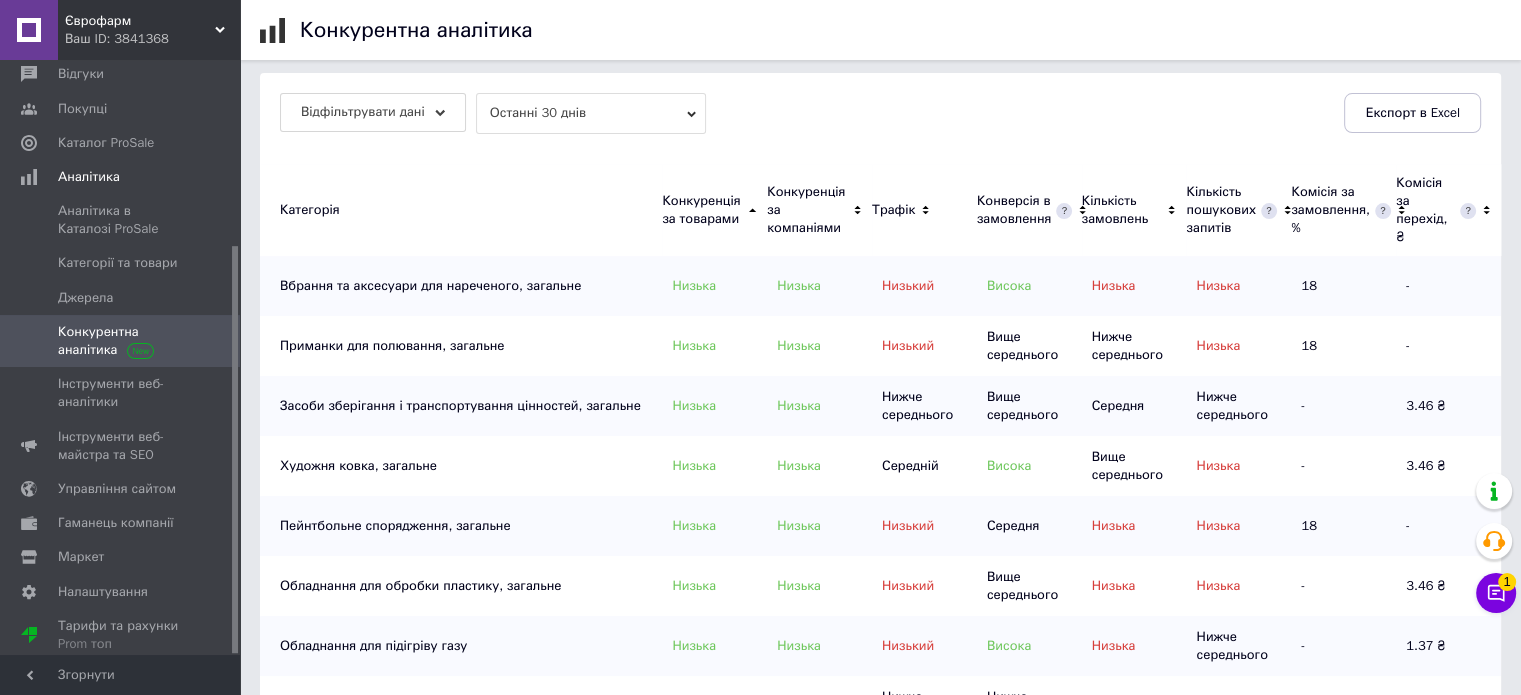 click on "Останні 30 днів" at bounding box center [591, 113] 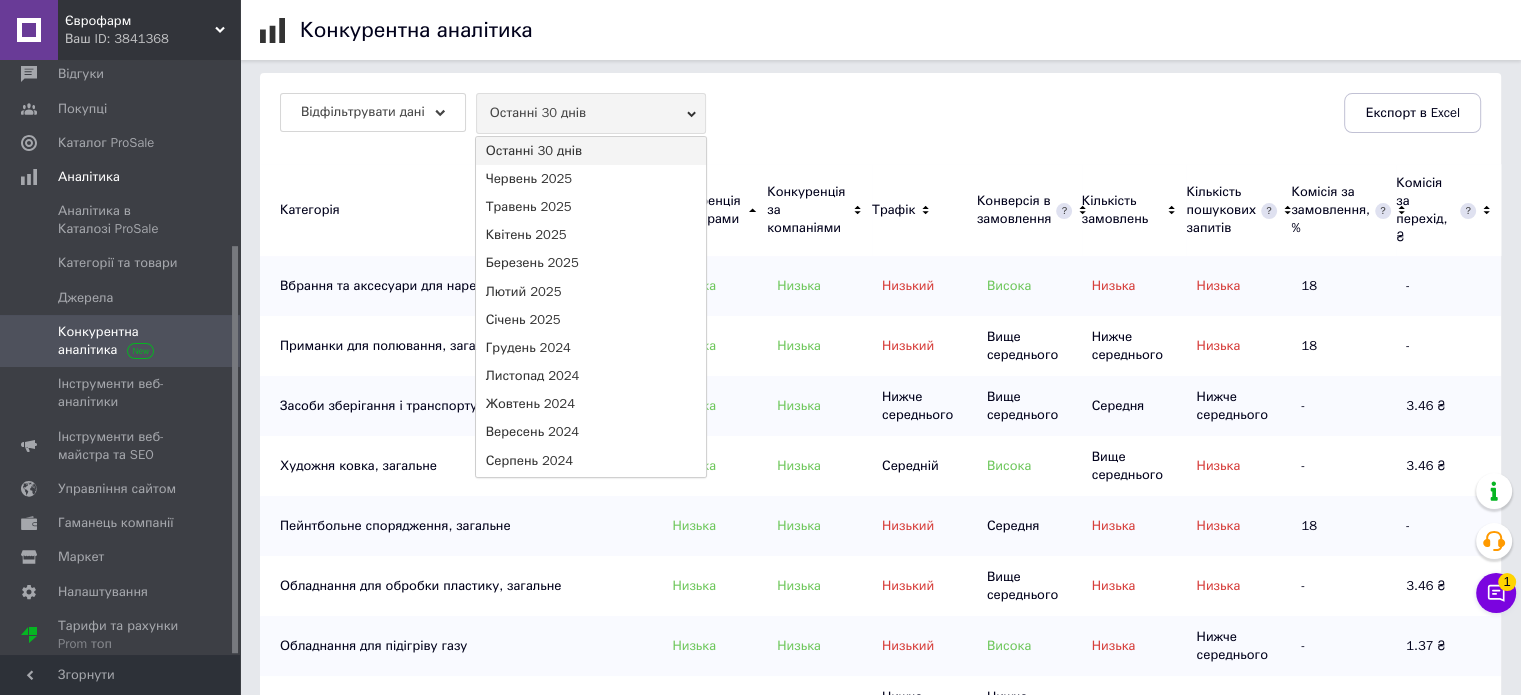 click on "Відфільтрувати дані Останні 30 днів Останні 30 днів Червень 2025 Травень 2025 Квітень 2025 Березень 2025 Лютий 2025 Січень 2025 Грудень 2024 Листопад 2024 Жовтень 2024 Вересень 2024 Серпень 2024 Липень 2024 Червень 2024 Травень 2024 Квітень 2024 Березень 2024 Лютий 2024 Січень 2024 Грудень 2023 Листопад 2023 Жовтень 2023 Вересень 2023 Серпень 2023 Липень 2023 Червень 2023 Травень 2023 Квітень 2023 Березень 2023 Лютий 2023 Січень 2023 Грудень 2022 Листопад 2022 Жовтень 2022 Вересень 2022 Серпень 2022 Липень 2022 Червень 2022 Травень 2022 Квітень 2022 Березень 2022 Лютий 2022 Січень 2022 Експорт в Excel" at bounding box center (880, 113) 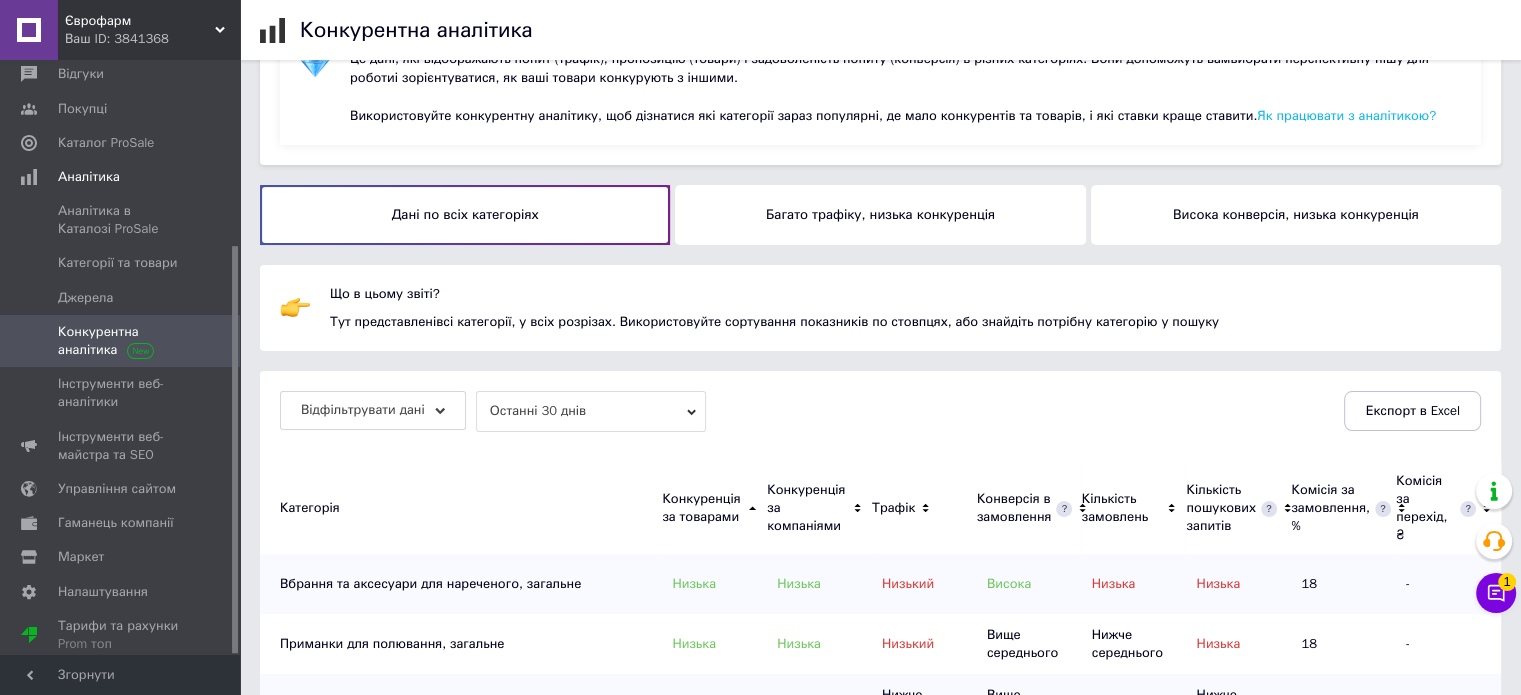 scroll, scrollTop: 100, scrollLeft: 0, axis: vertical 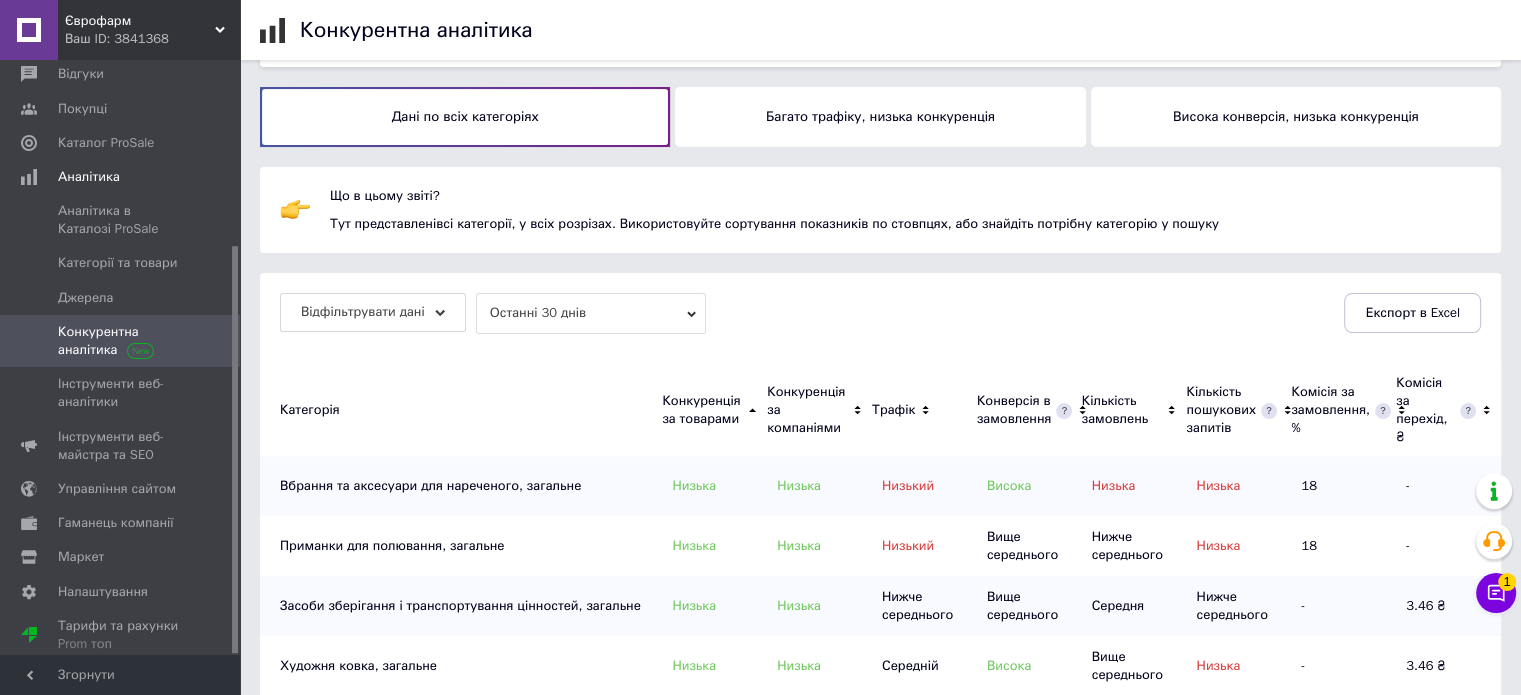 click on "Висока конверсія, низька конкуренція" at bounding box center (1296, 117) 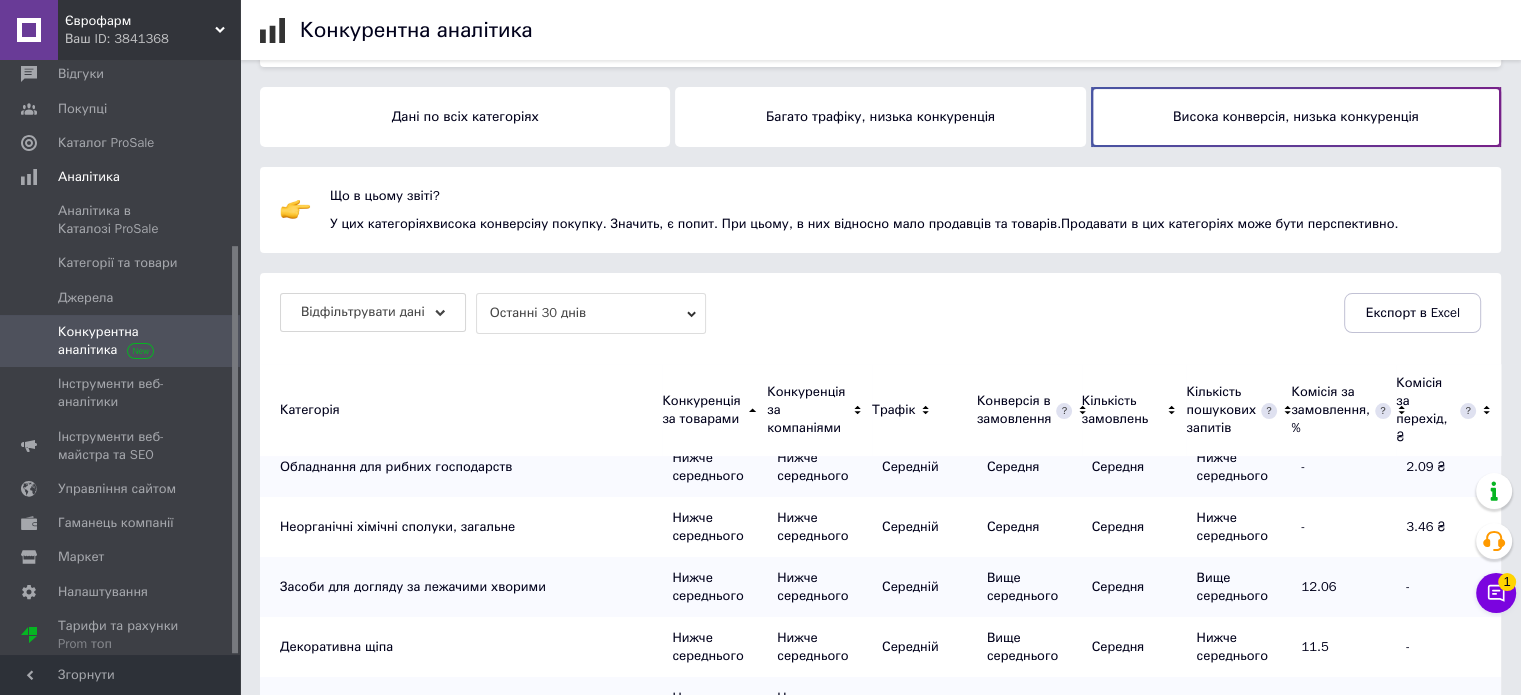 scroll, scrollTop: 2300, scrollLeft: 0, axis: vertical 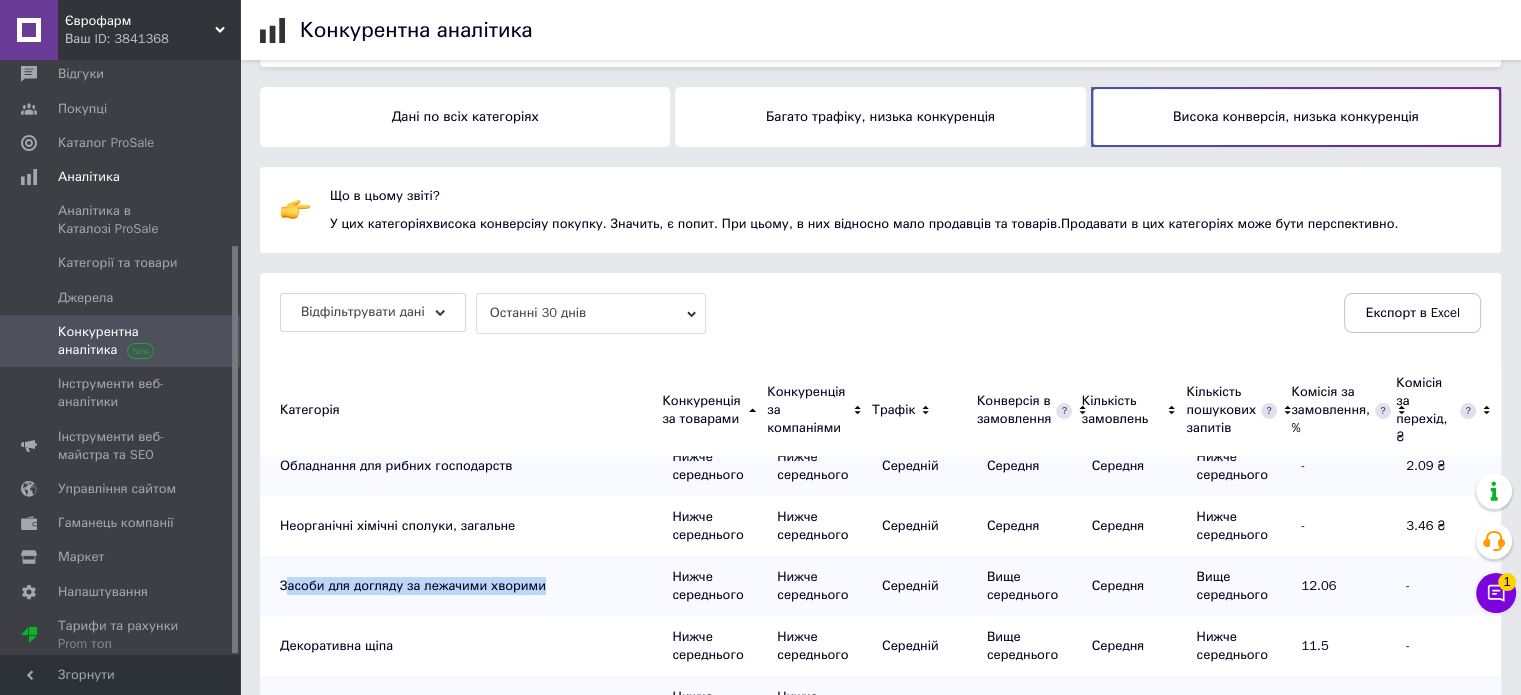 drag, startPoint x: 555, startPoint y: 581, endPoint x: 284, endPoint y: 577, distance: 271.0295 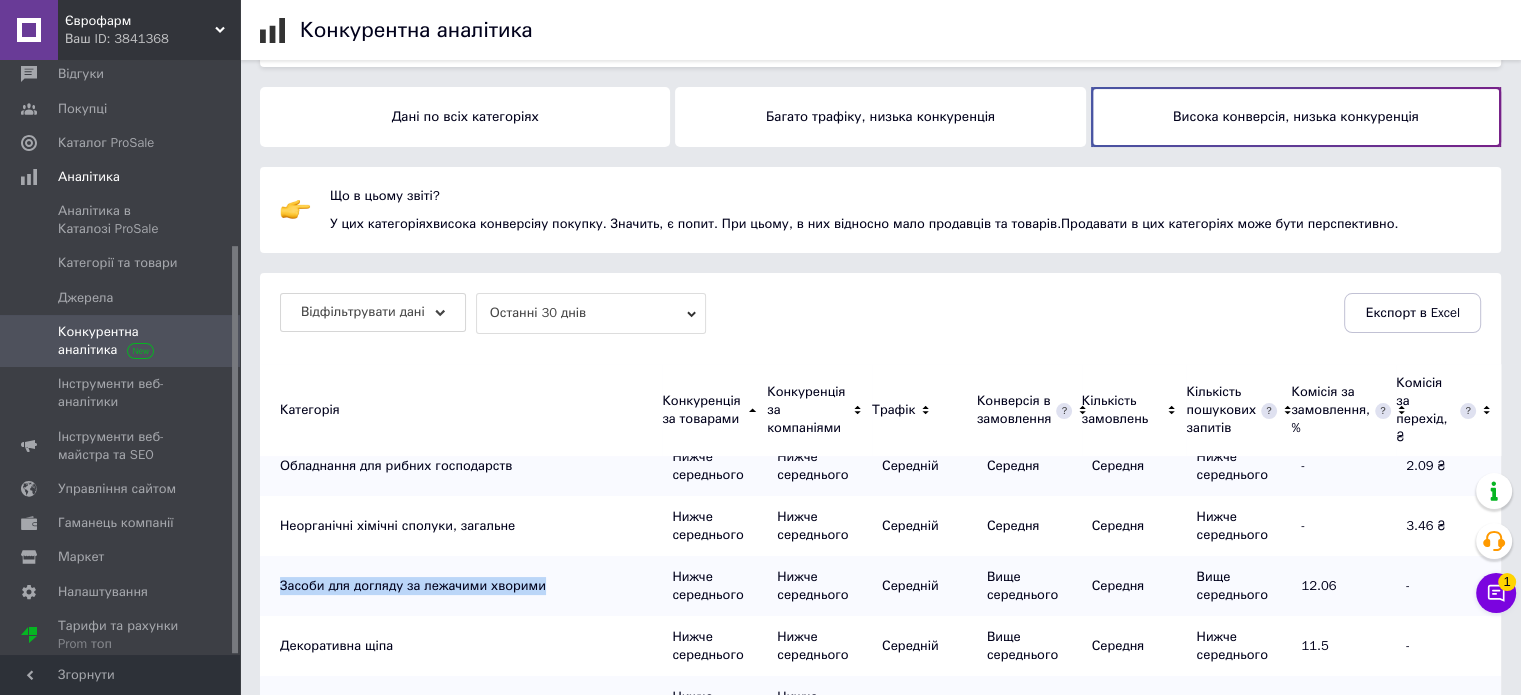 drag, startPoint x: 583, startPoint y: 559, endPoint x: 291, endPoint y: 569, distance: 292.17117 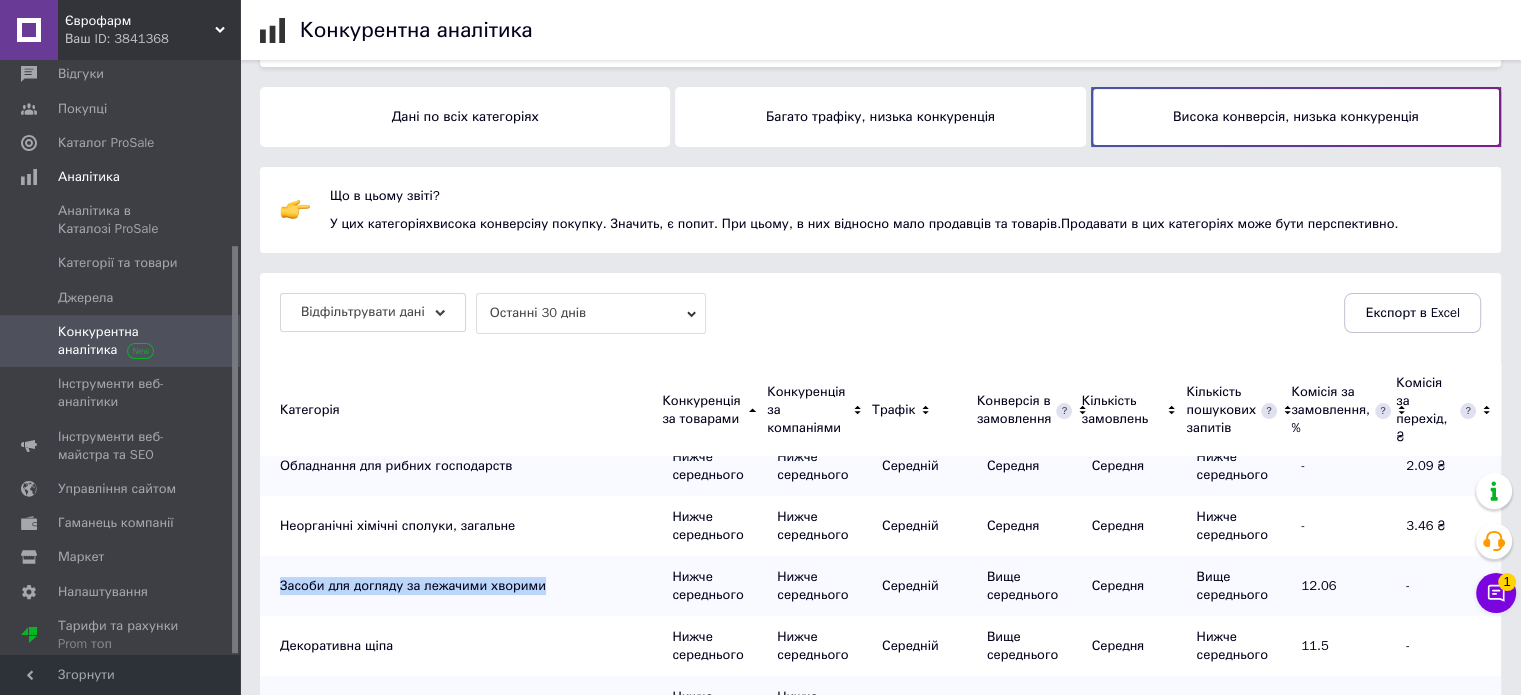 click on "Засоби для догляду за лежачими хворими" at bounding box center [461, 586] 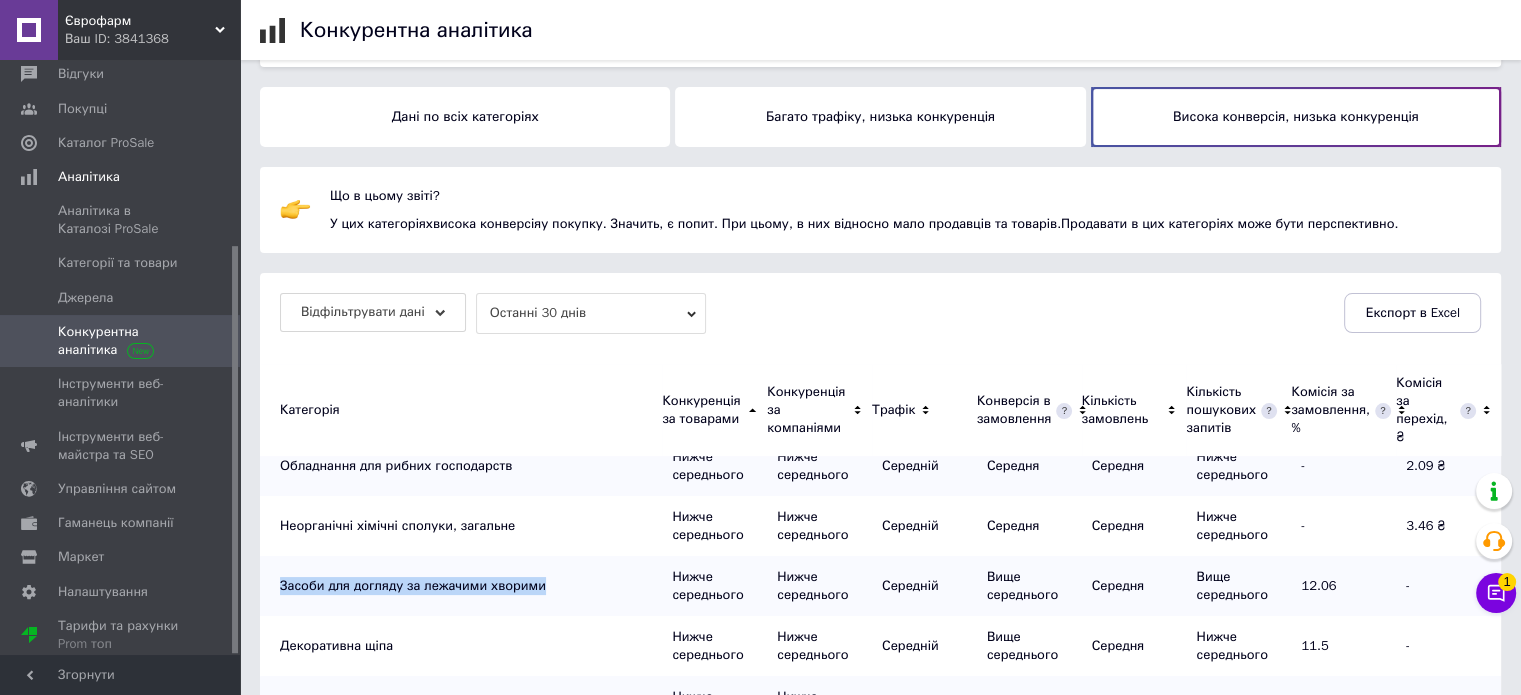 copy on "Засоби для догляду за лежачими хворими" 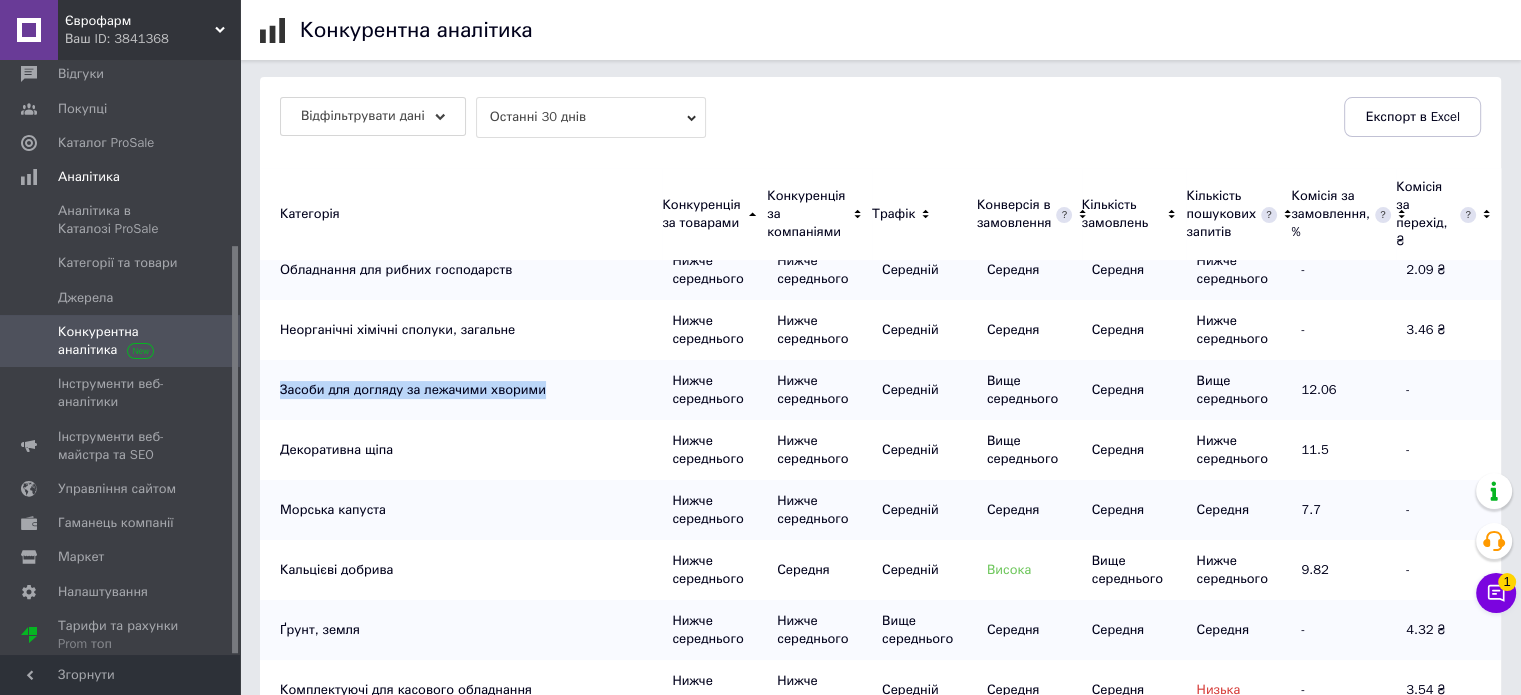 scroll, scrollTop: 400, scrollLeft: 0, axis: vertical 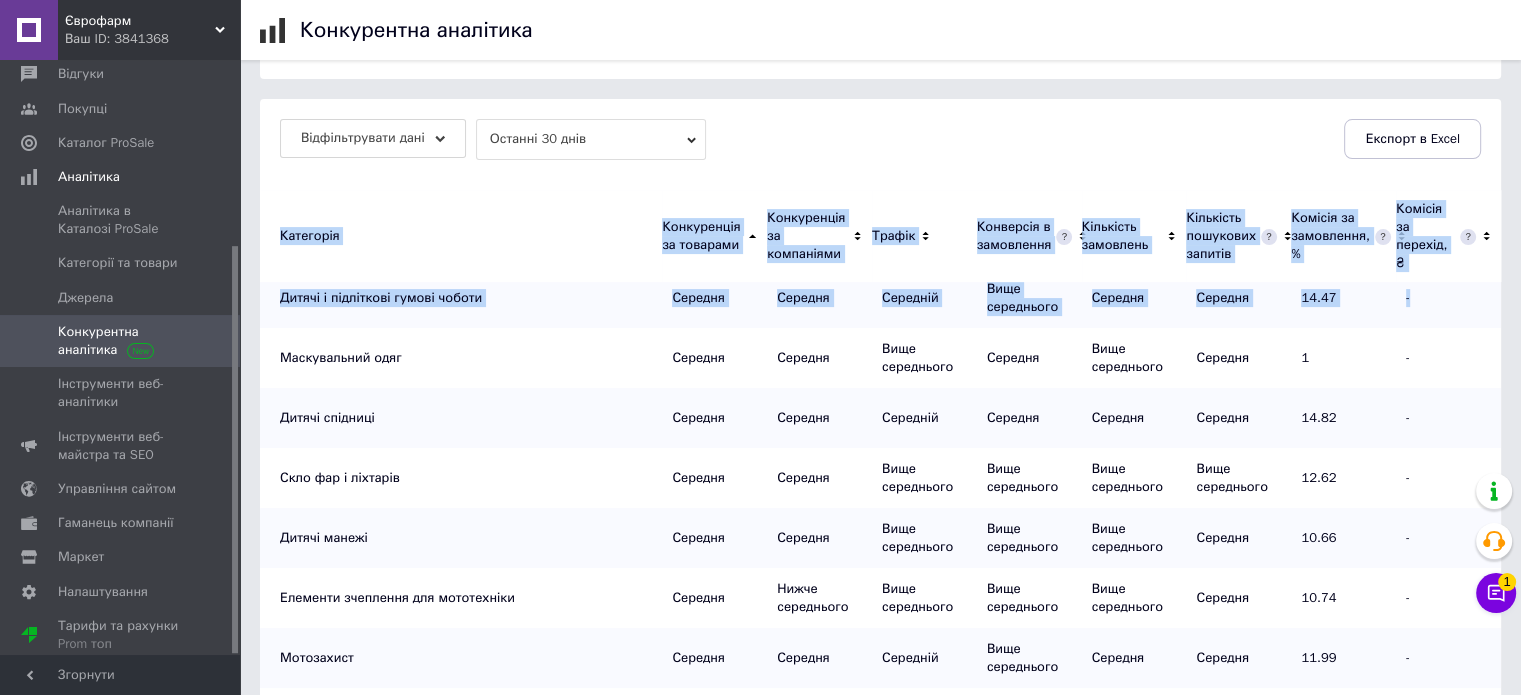 drag, startPoint x: 1518, startPoint y: 520, endPoint x: 1492, endPoint y: 279, distance: 242.39844 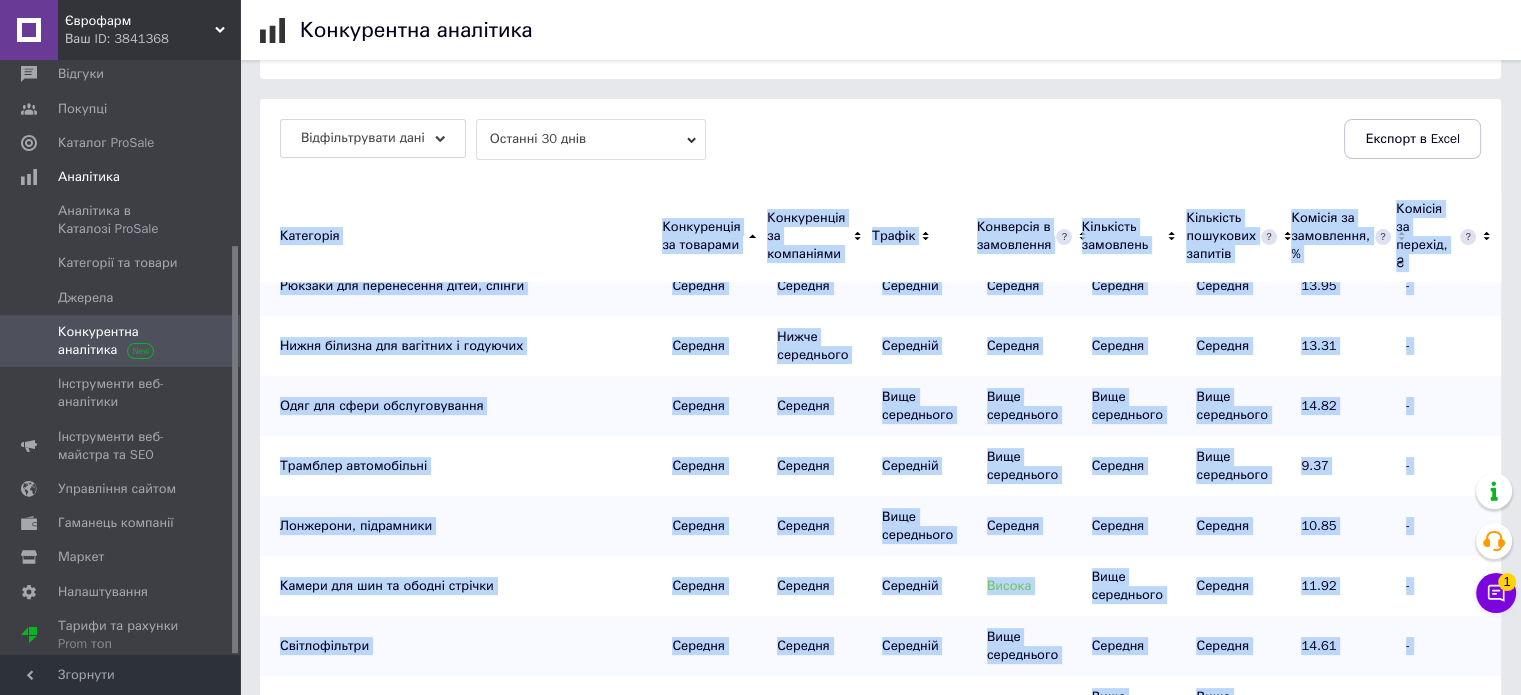 scroll, scrollTop: 25674, scrollLeft: 0, axis: vertical 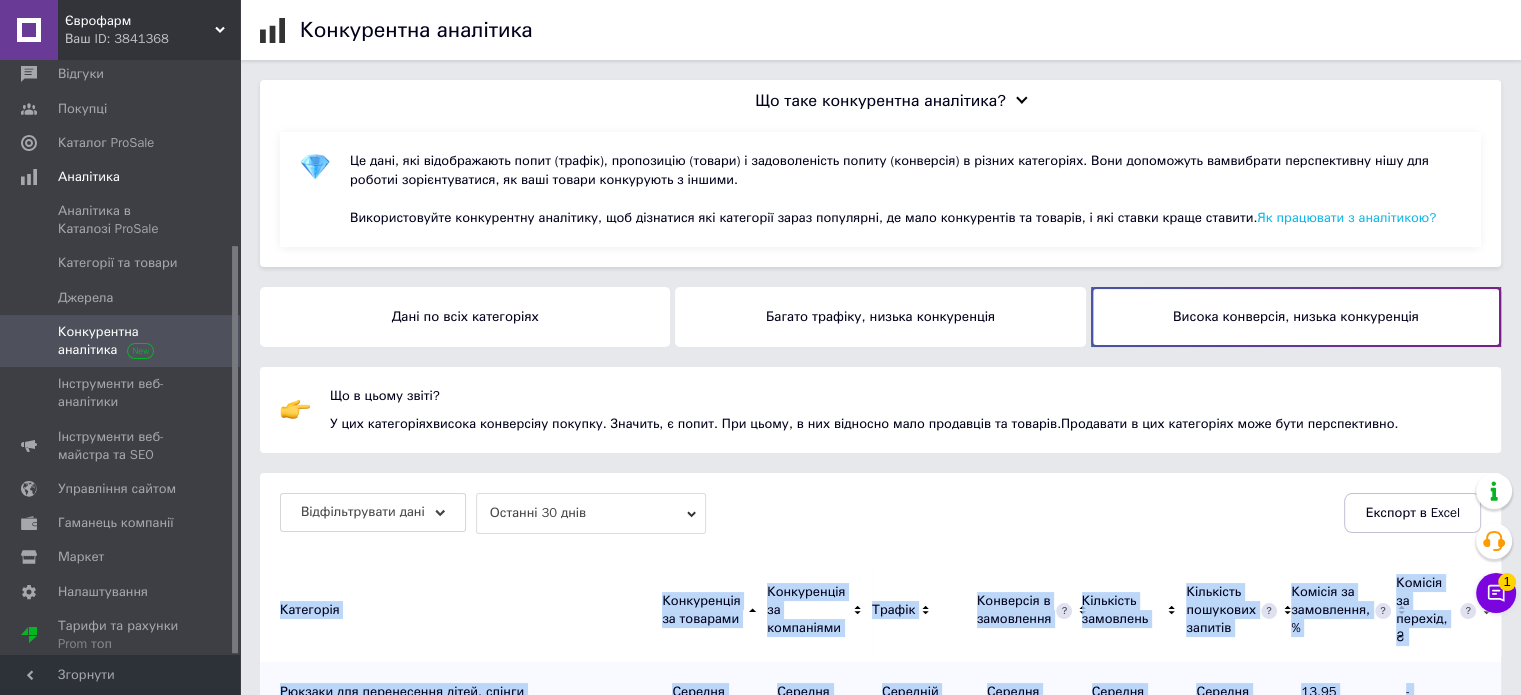 click on "Багато трафіку, низька конкуренція" at bounding box center (880, 317) 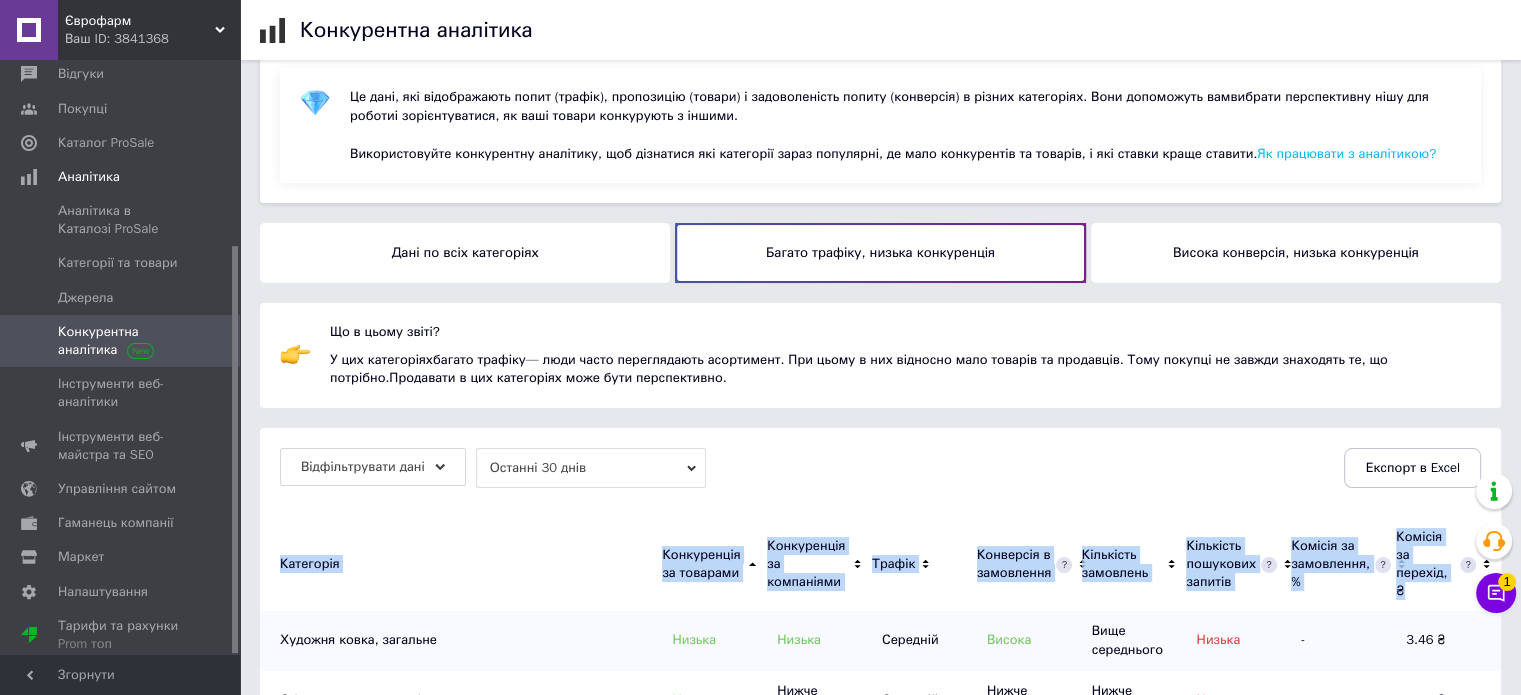 scroll, scrollTop: 200, scrollLeft: 0, axis: vertical 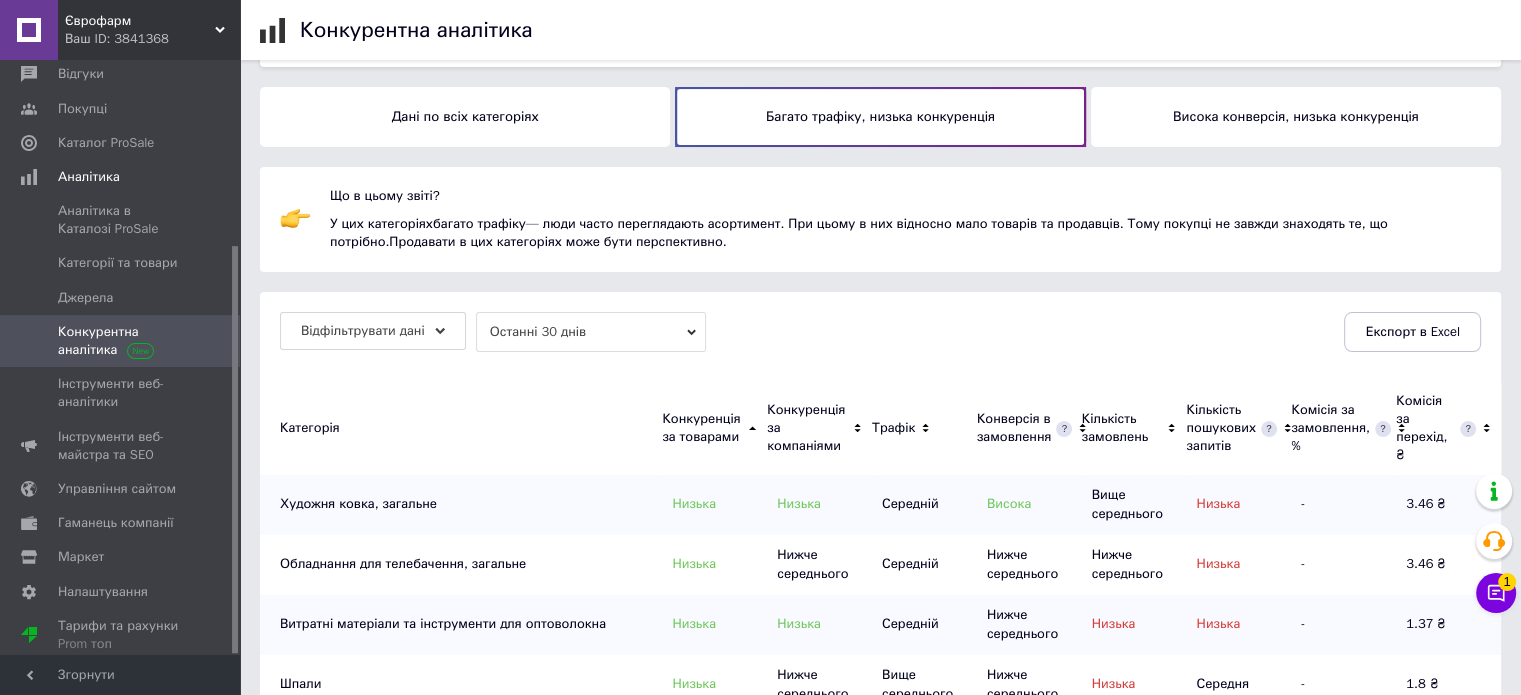 click on "Відфільтрувати дані Останні 30 днів Експорт в Excel" at bounding box center (880, 332) 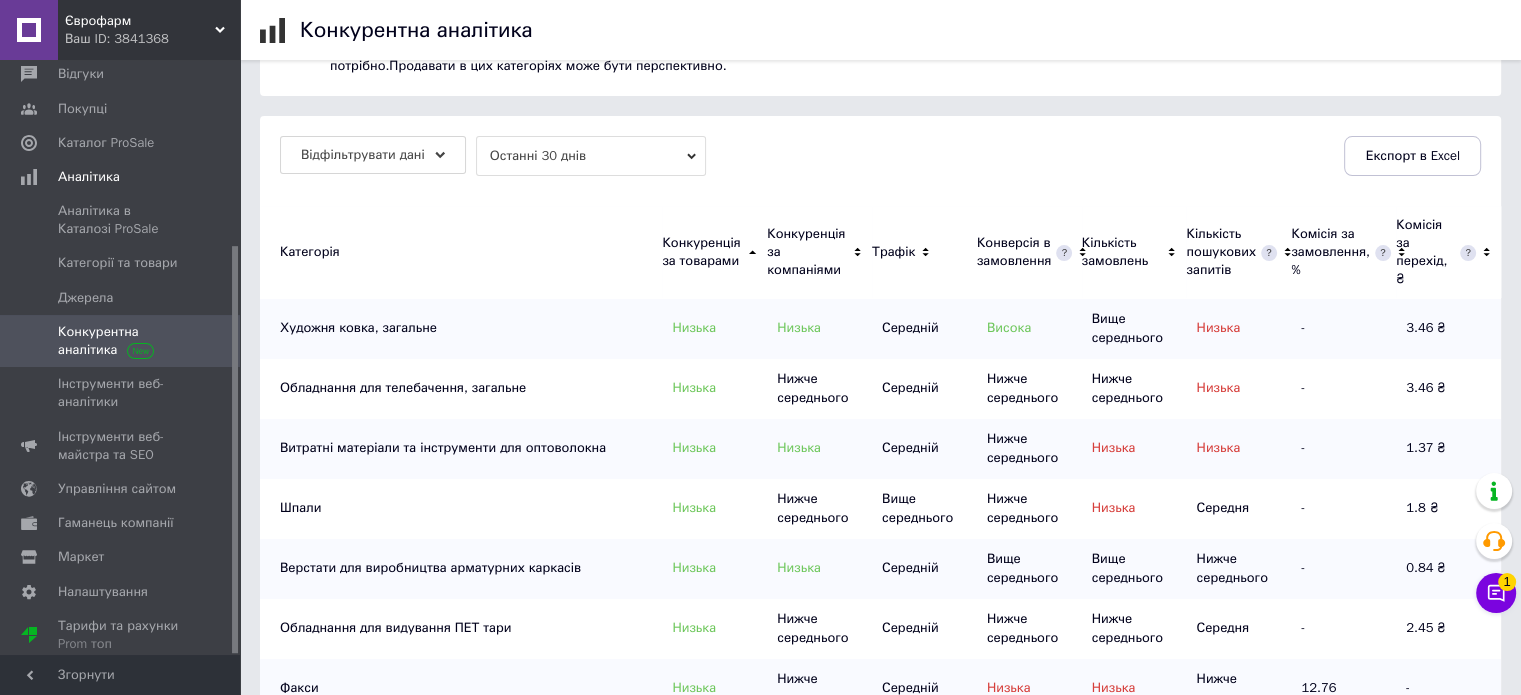 scroll, scrollTop: 400, scrollLeft: 0, axis: vertical 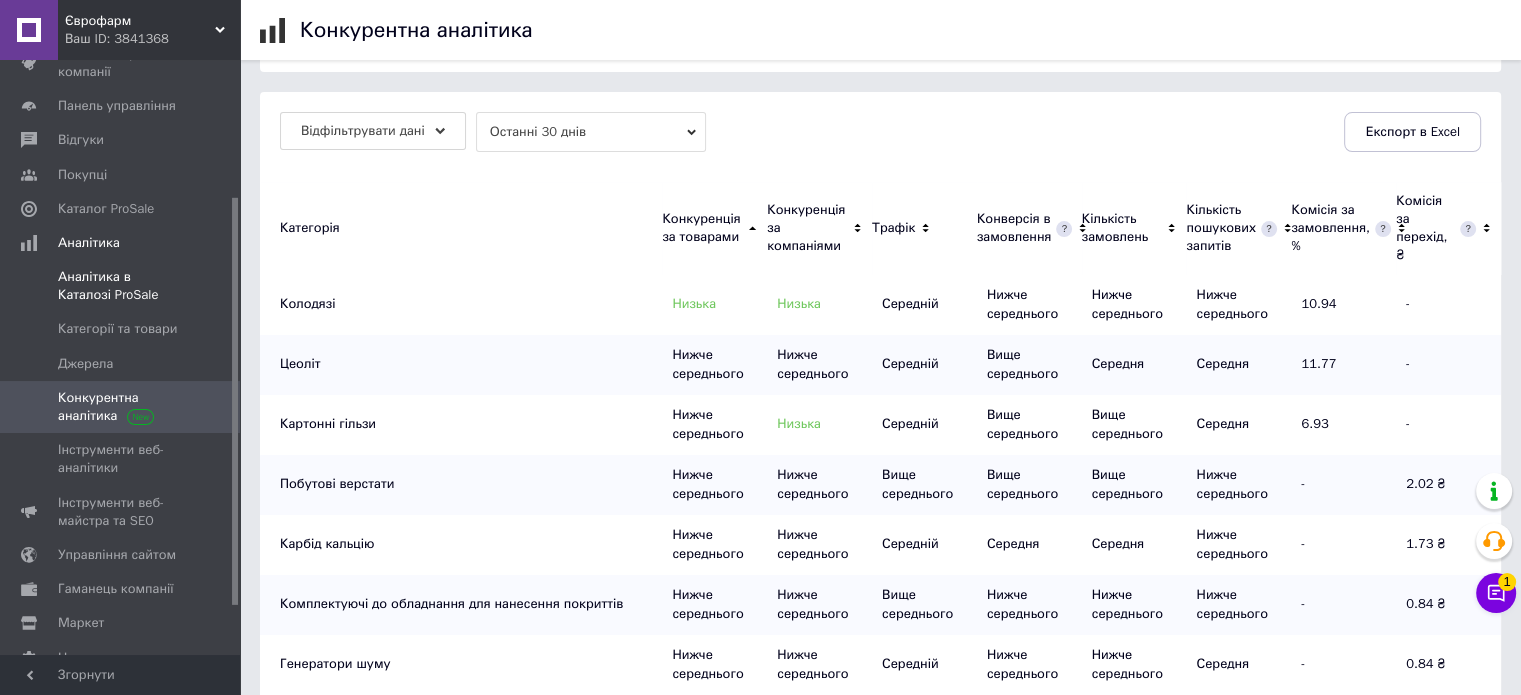 click on "Аналітика в Каталозі ProSale" at bounding box center [121, 286] 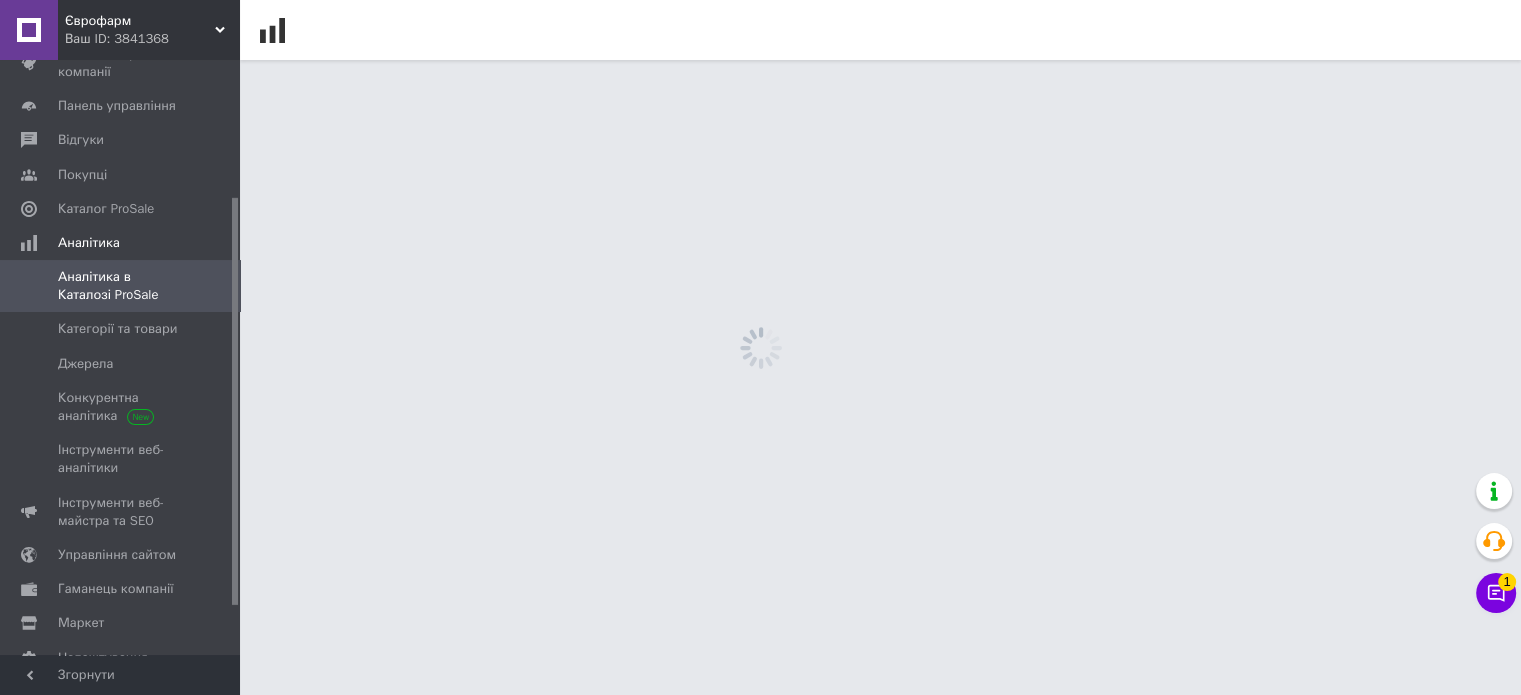scroll, scrollTop: 0, scrollLeft: 0, axis: both 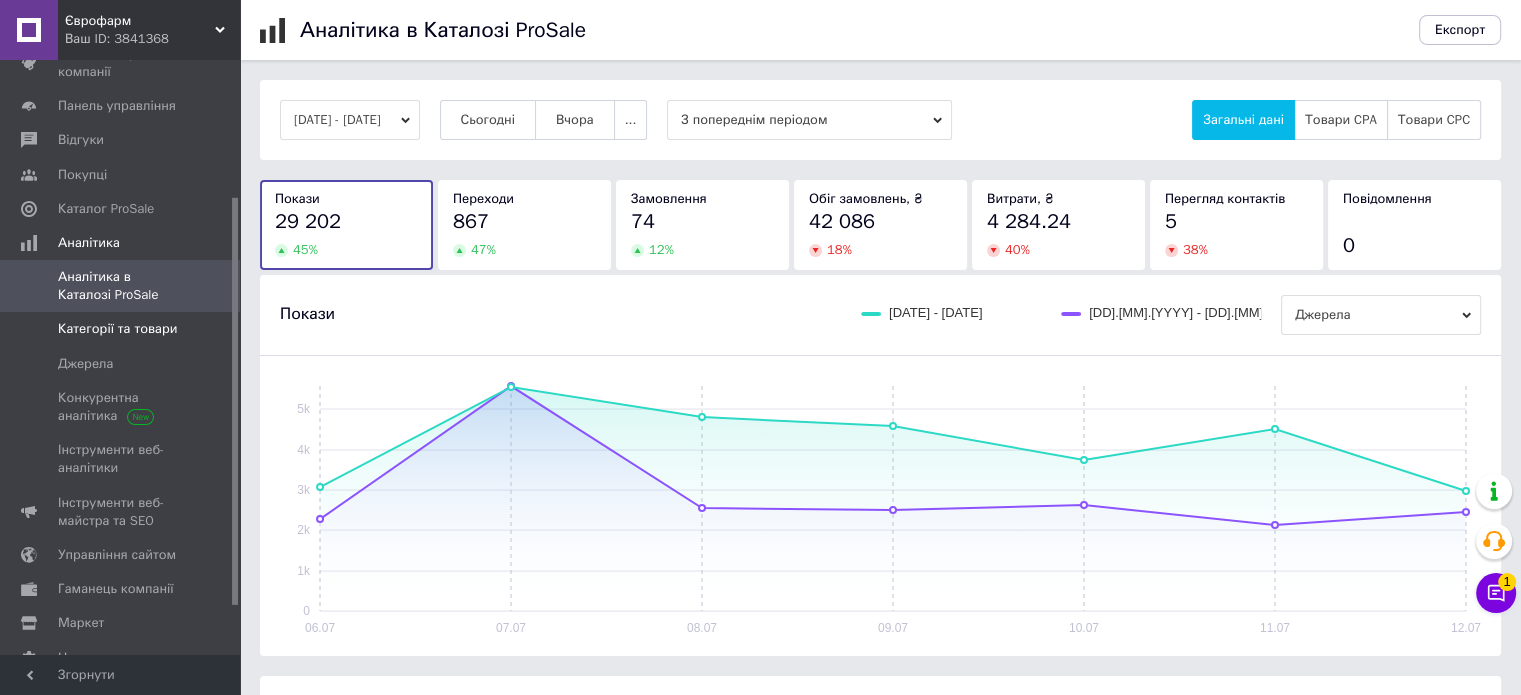 click on "Категорії та товари" at bounding box center (117, 329) 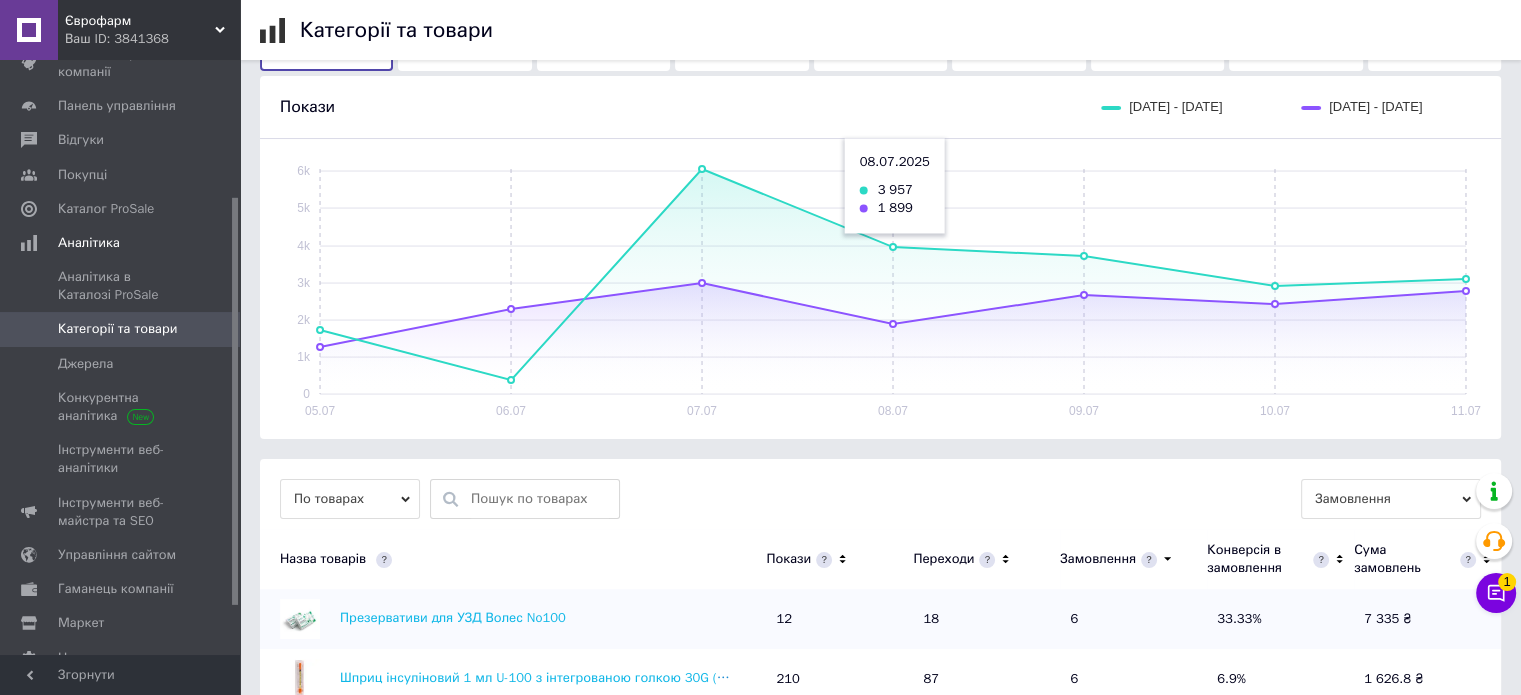 scroll, scrollTop: 300, scrollLeft: 0, axis: vertical 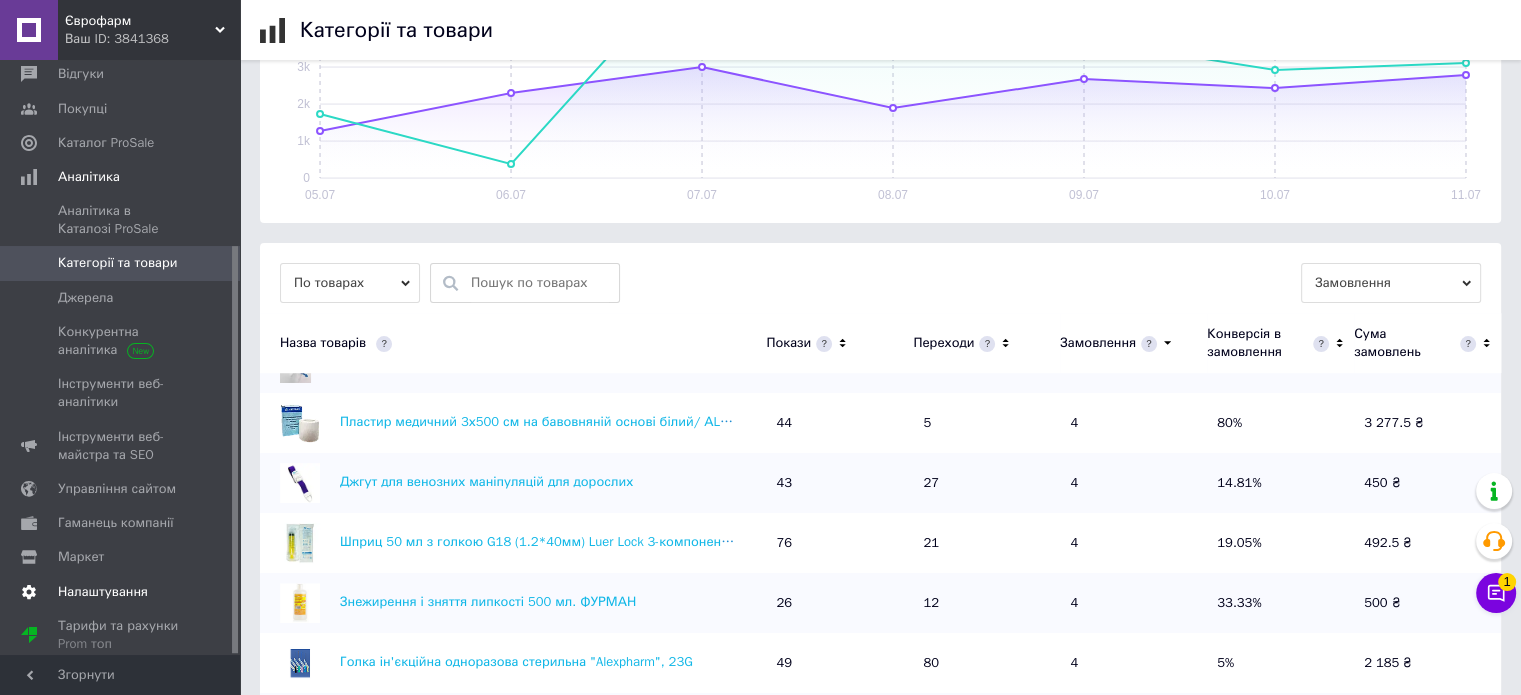 click on "Налаштування" at bounding box center (103, 592) 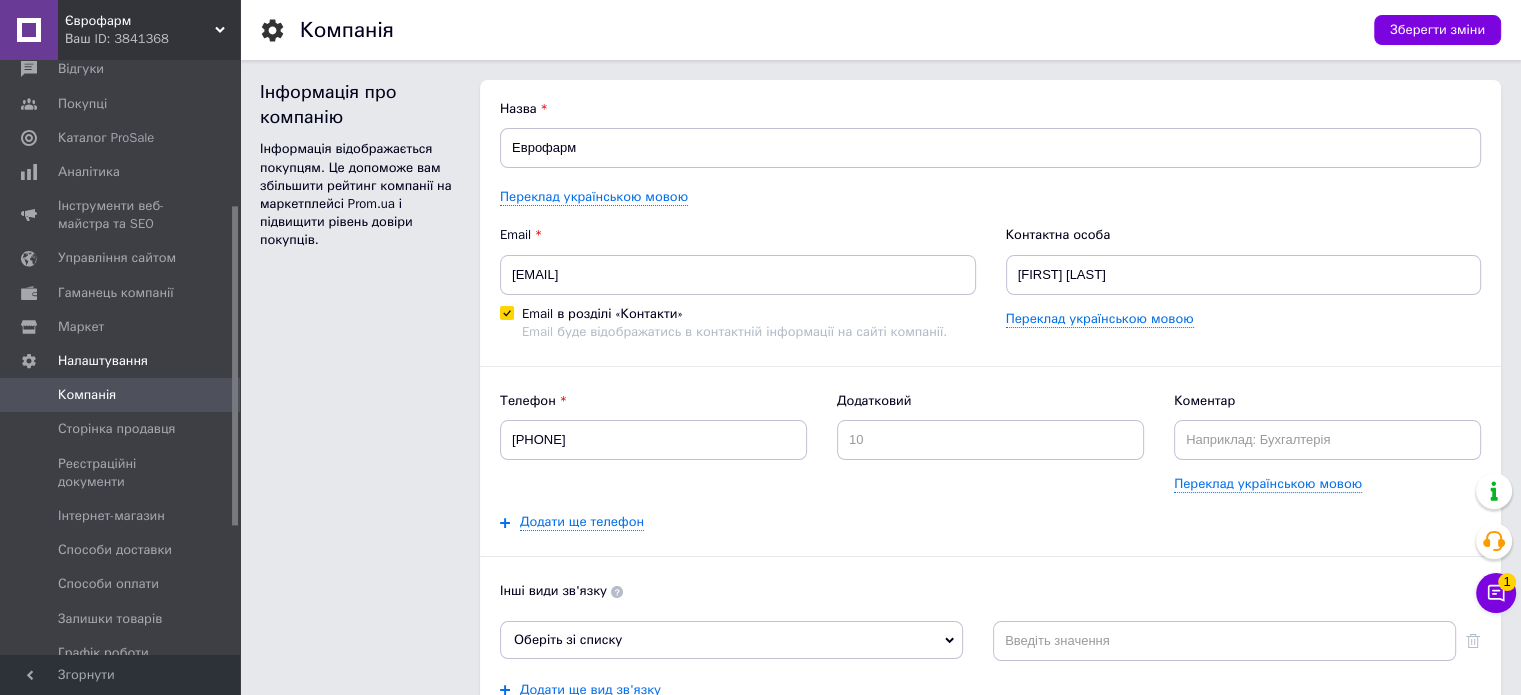 scroll, scrollTop: 0, scrollLeft: 0, axis: both 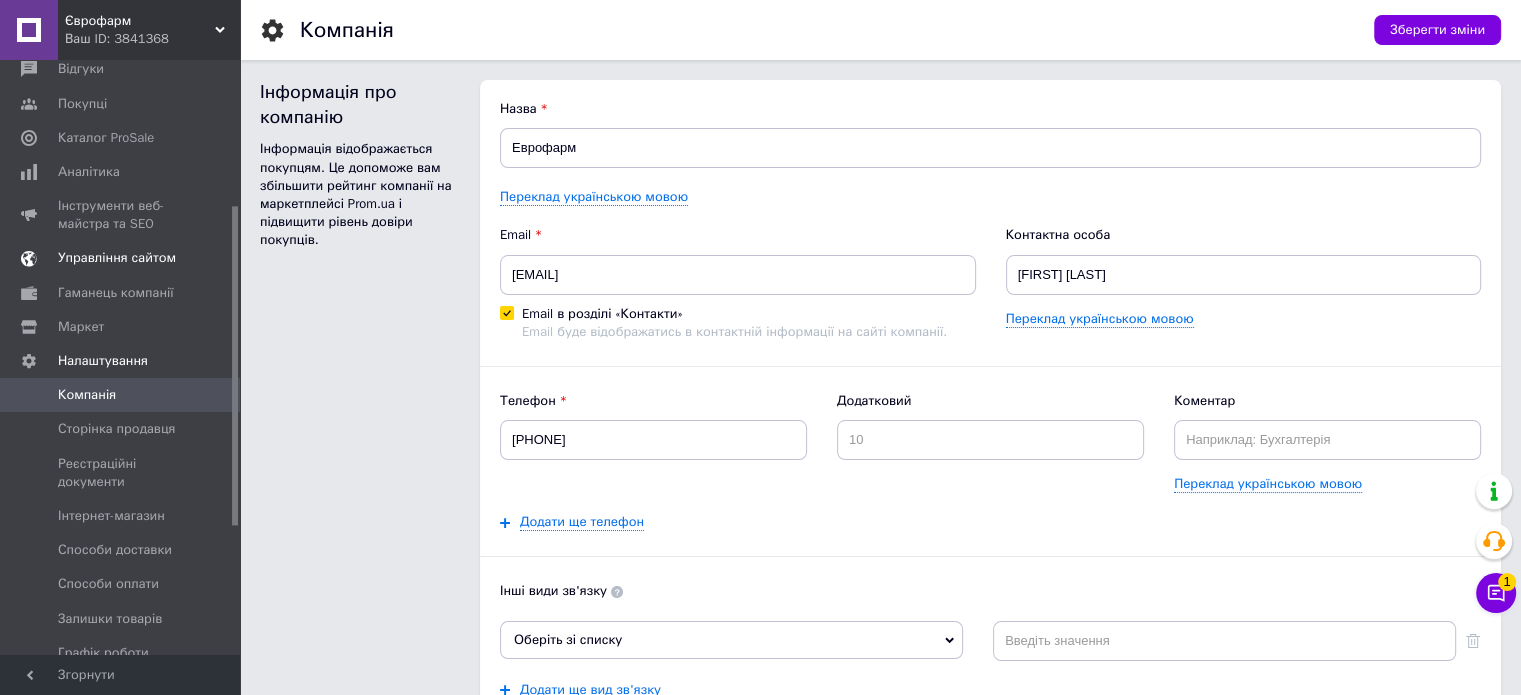 click on "Управління сайтом" at bounding box center (117, 258) 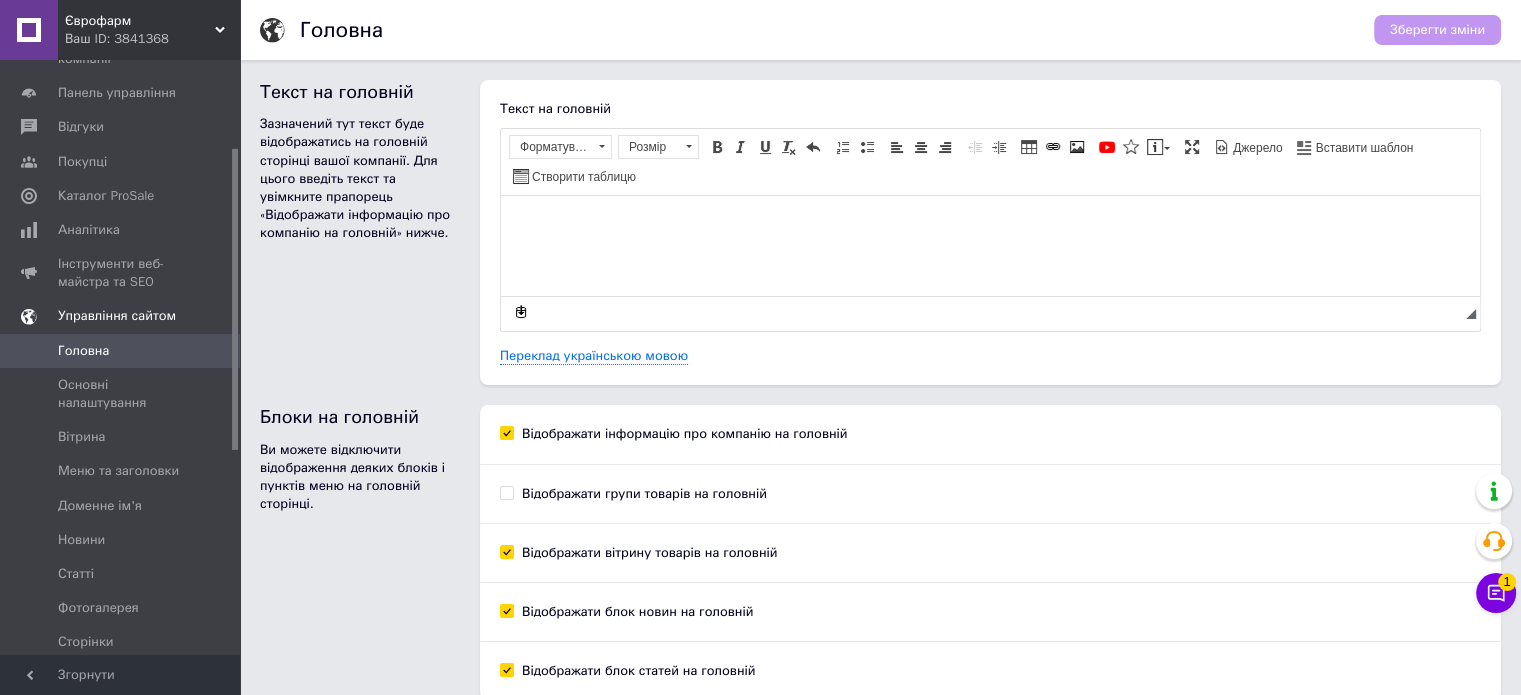 scroll, scrollTop: 171, scrollLeft: 0, axis: vertical 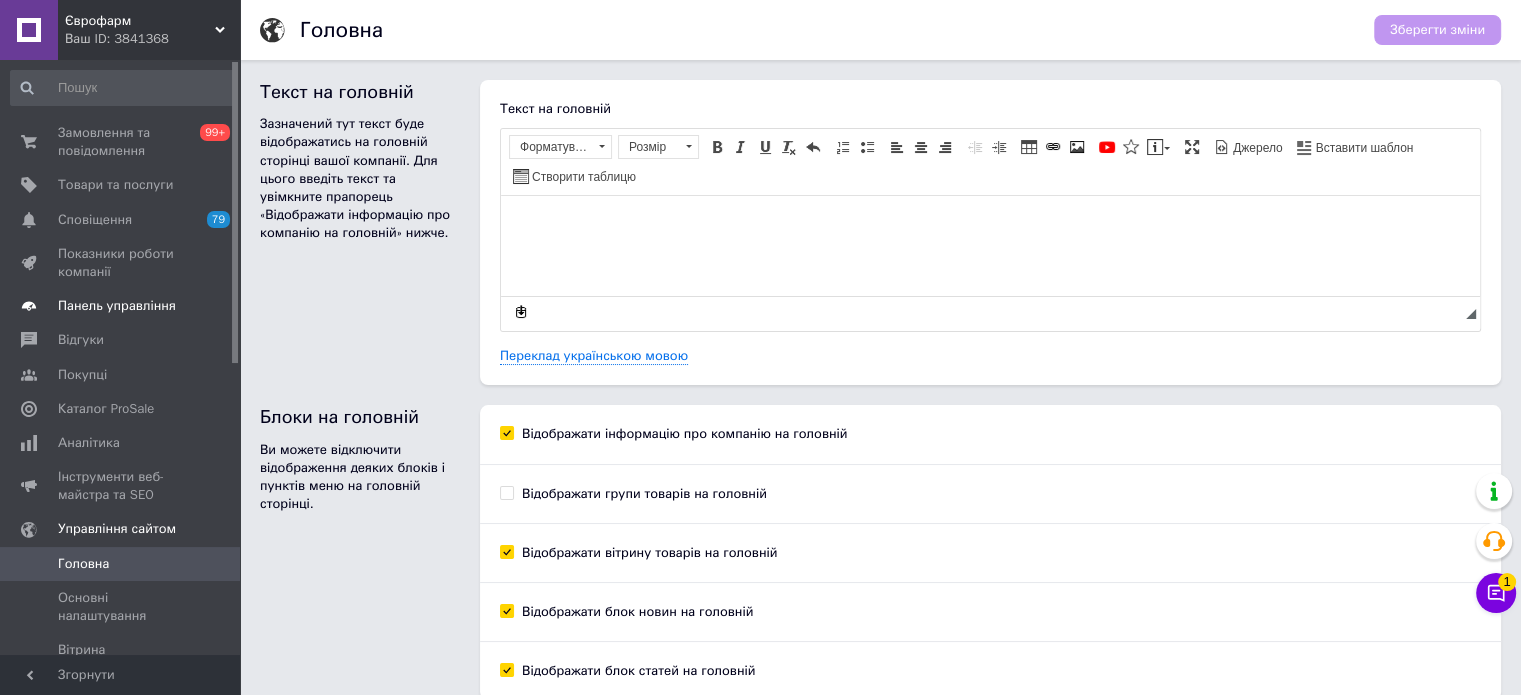 click on "Панель управління" at bounding box center [117, 306] 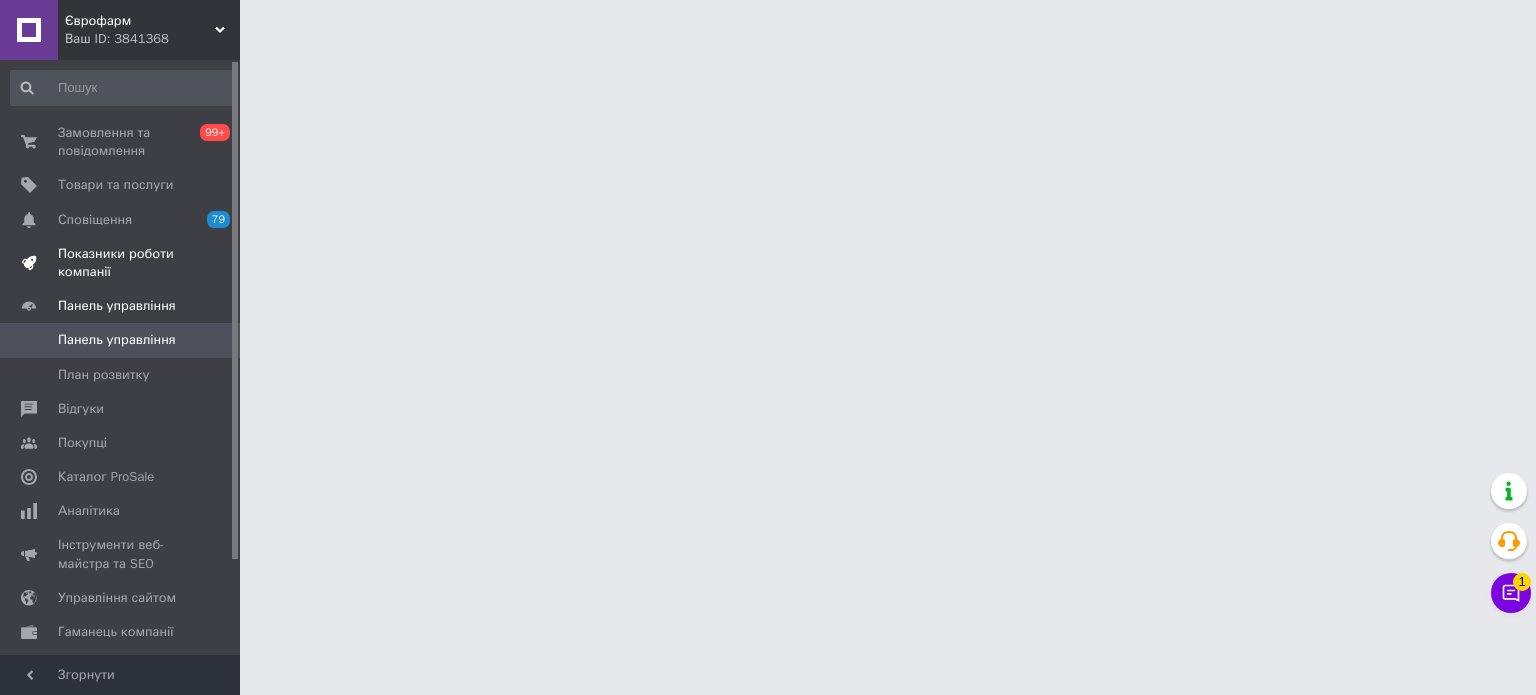 click on "Показники роботи компанії" at bounding box center [121, 263] 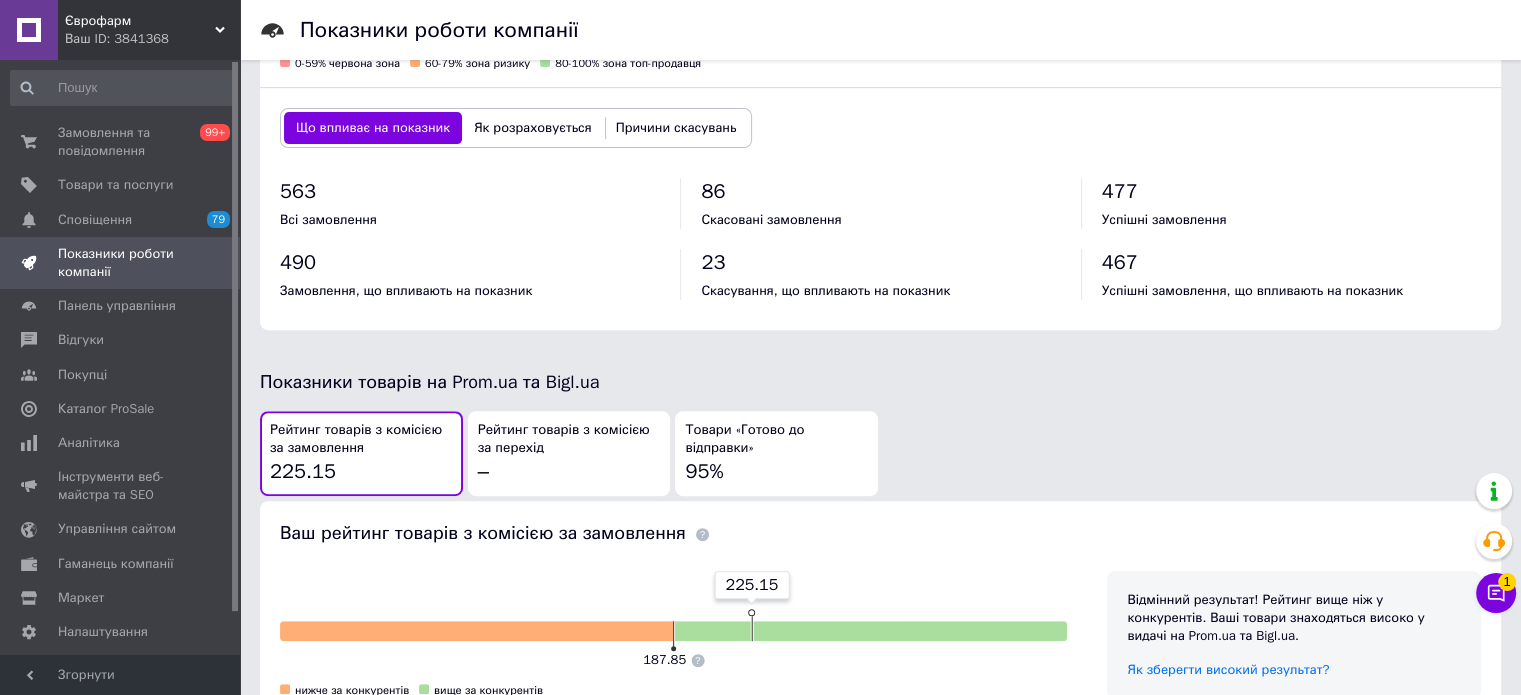 scroll, scrollTop: 673, scrollLeft: 0, axis: vertical 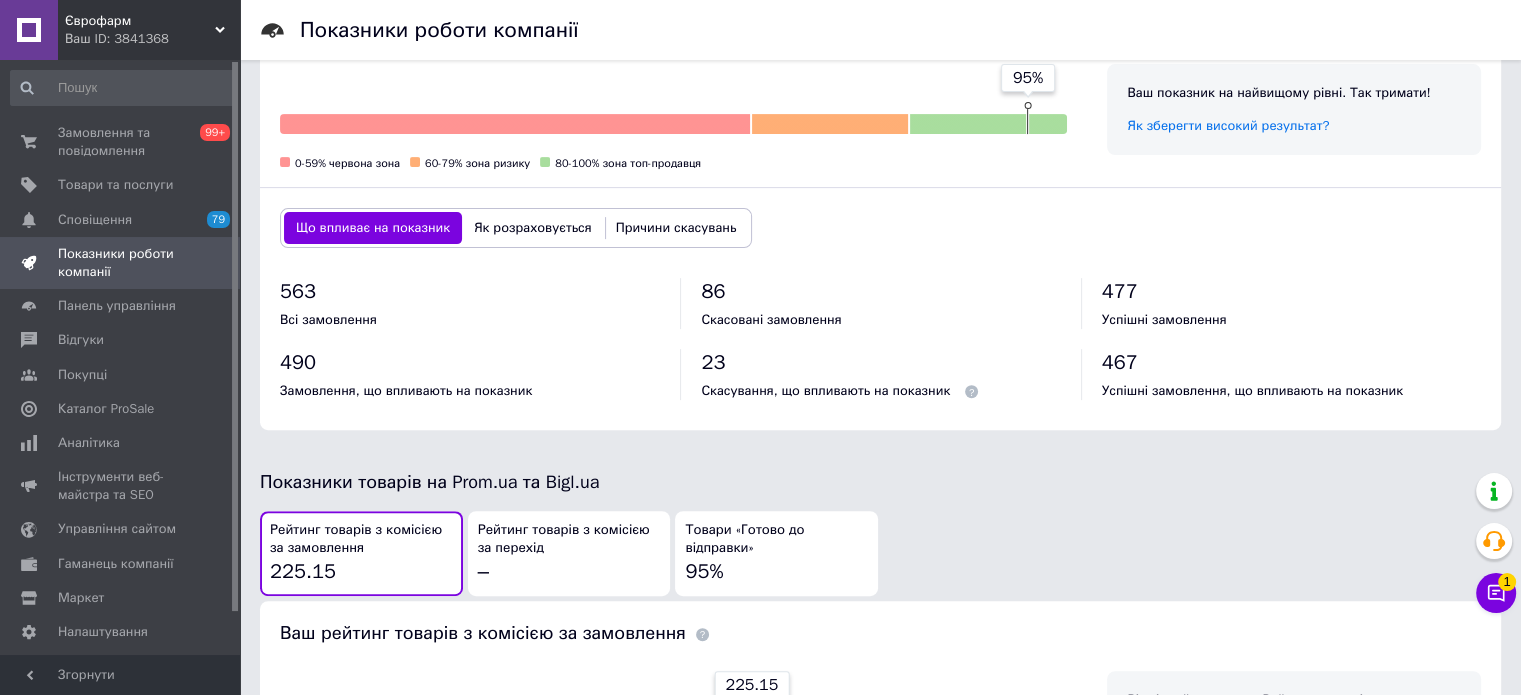click at bounding box center (971, 391) 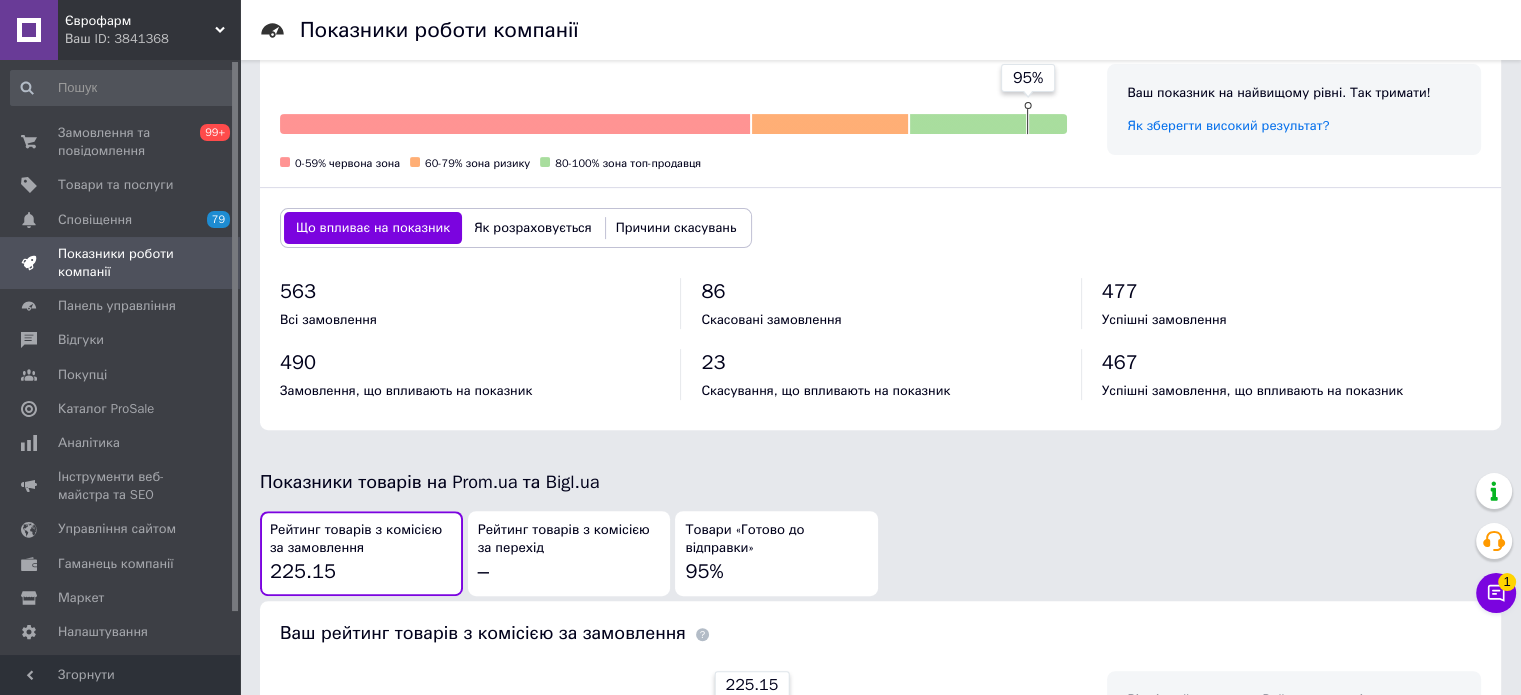 click on "Як розраховується" at bounding box center [533, 228] 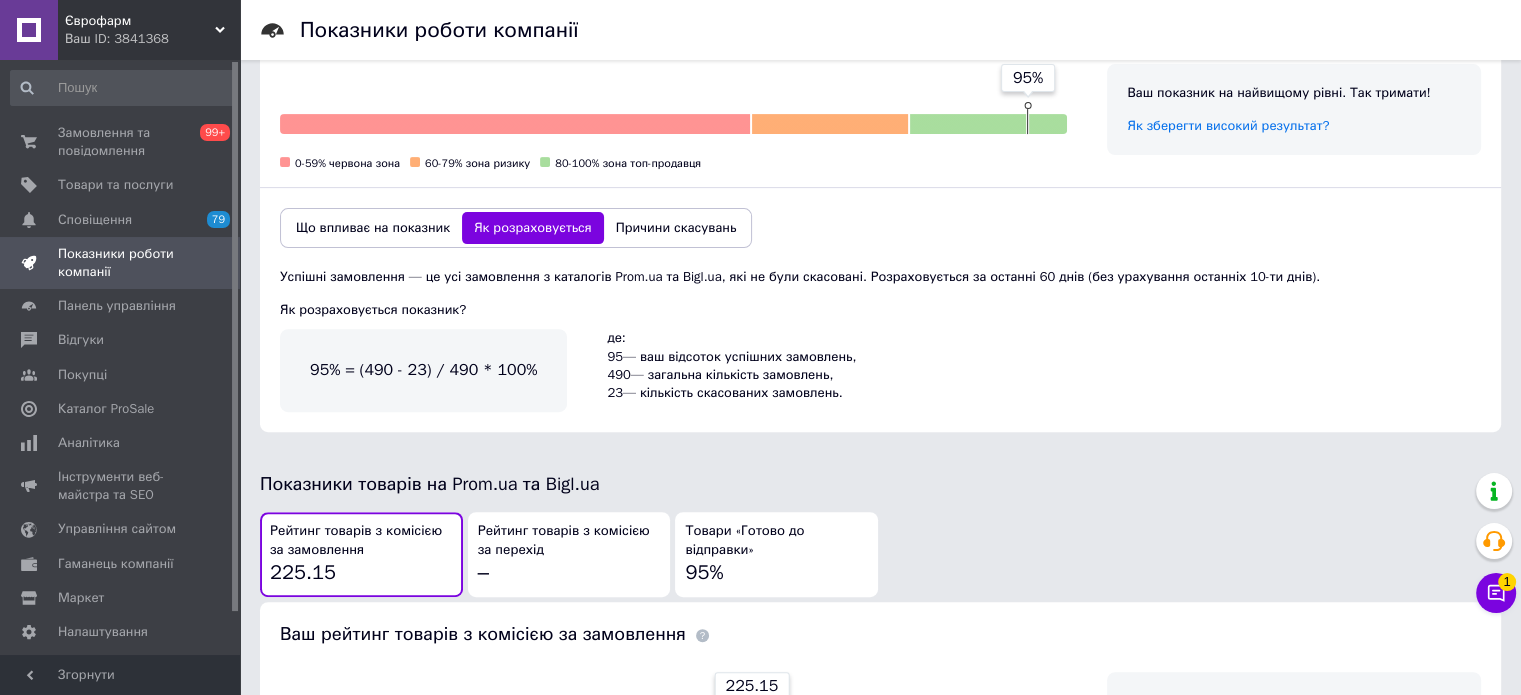 click on "Причини скасувань" at bounding box center (676, 228) 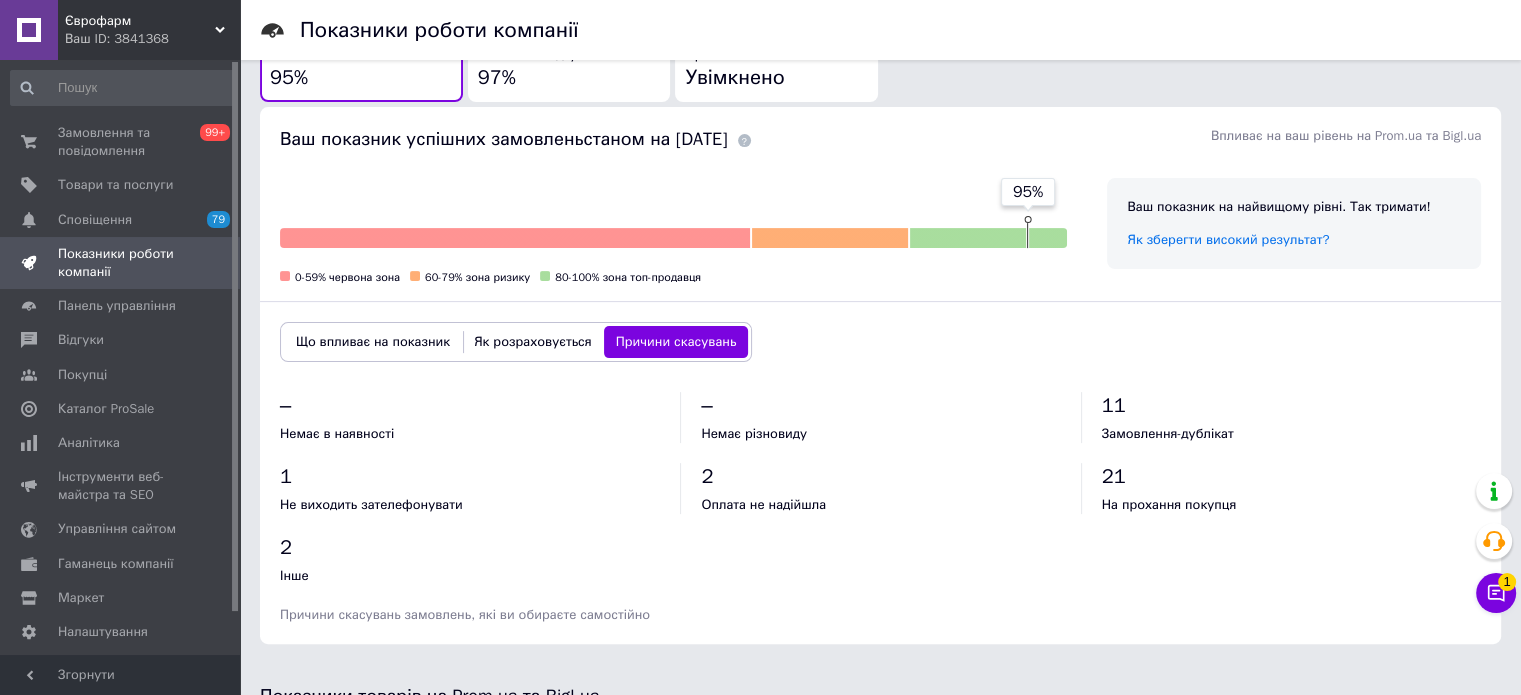 scroll, scrollTop: 373, scrollLeft: 0, axis: vertical 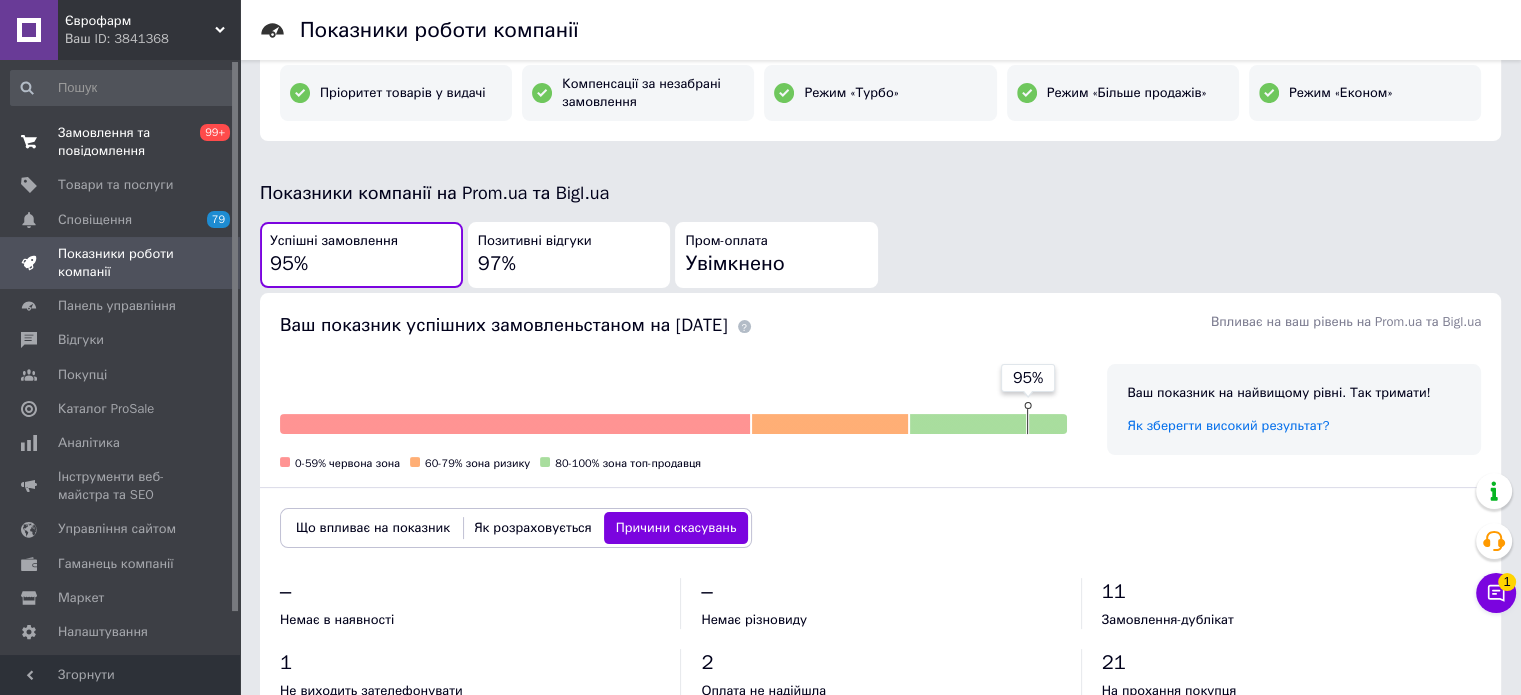 click on "Замовлення та повідомлення" at bounding box center [121, 142] 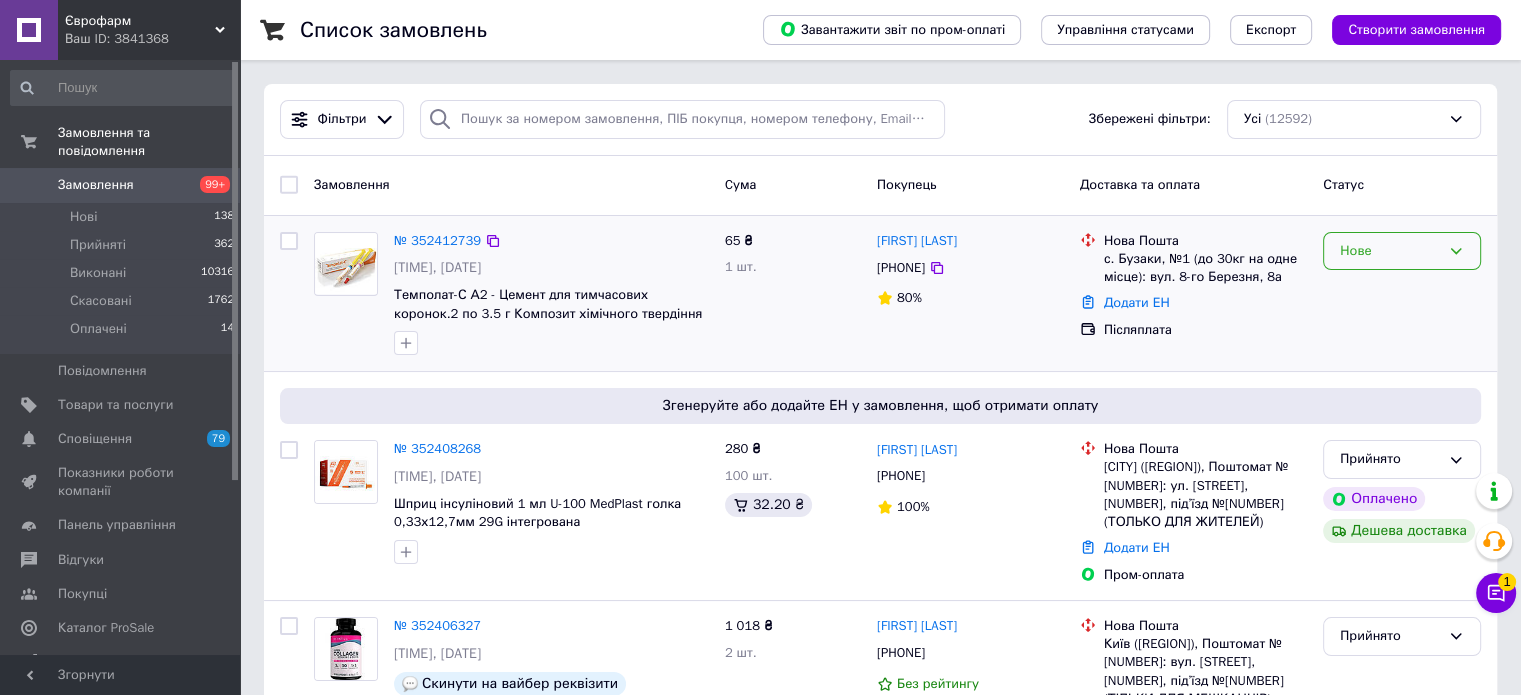 click on "Нове" at bounding box center [1390, 251] 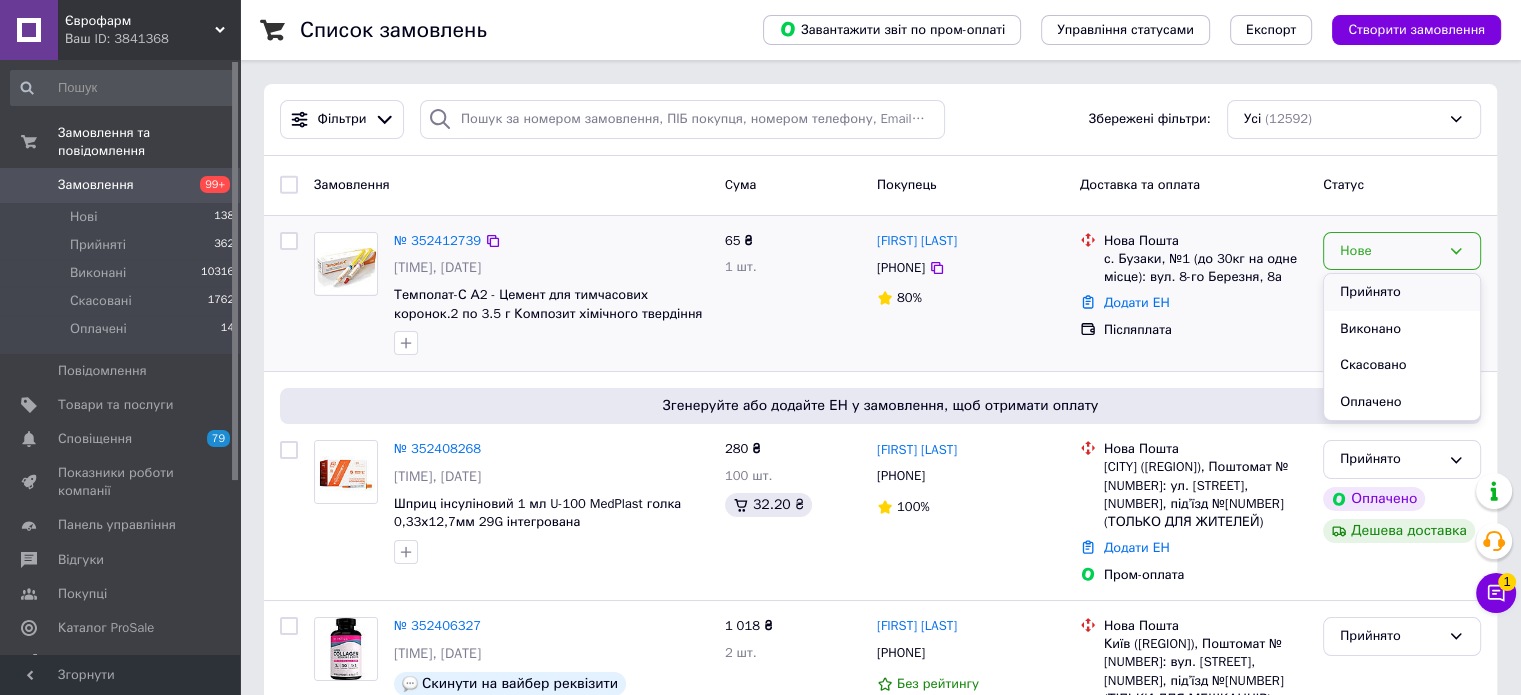 click on "Прийнято" at bounding box center (1402, 292) 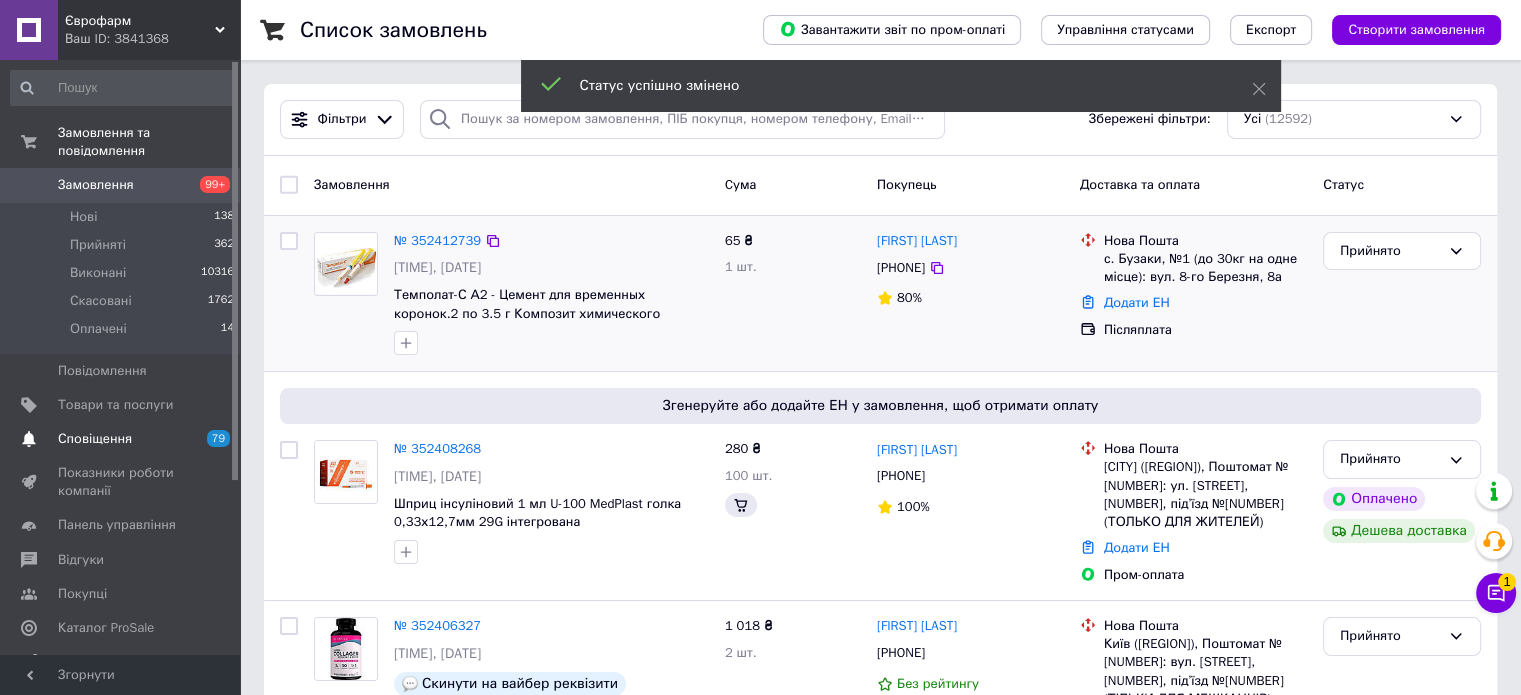 click on "79 0" at bounding box center (212, 439) 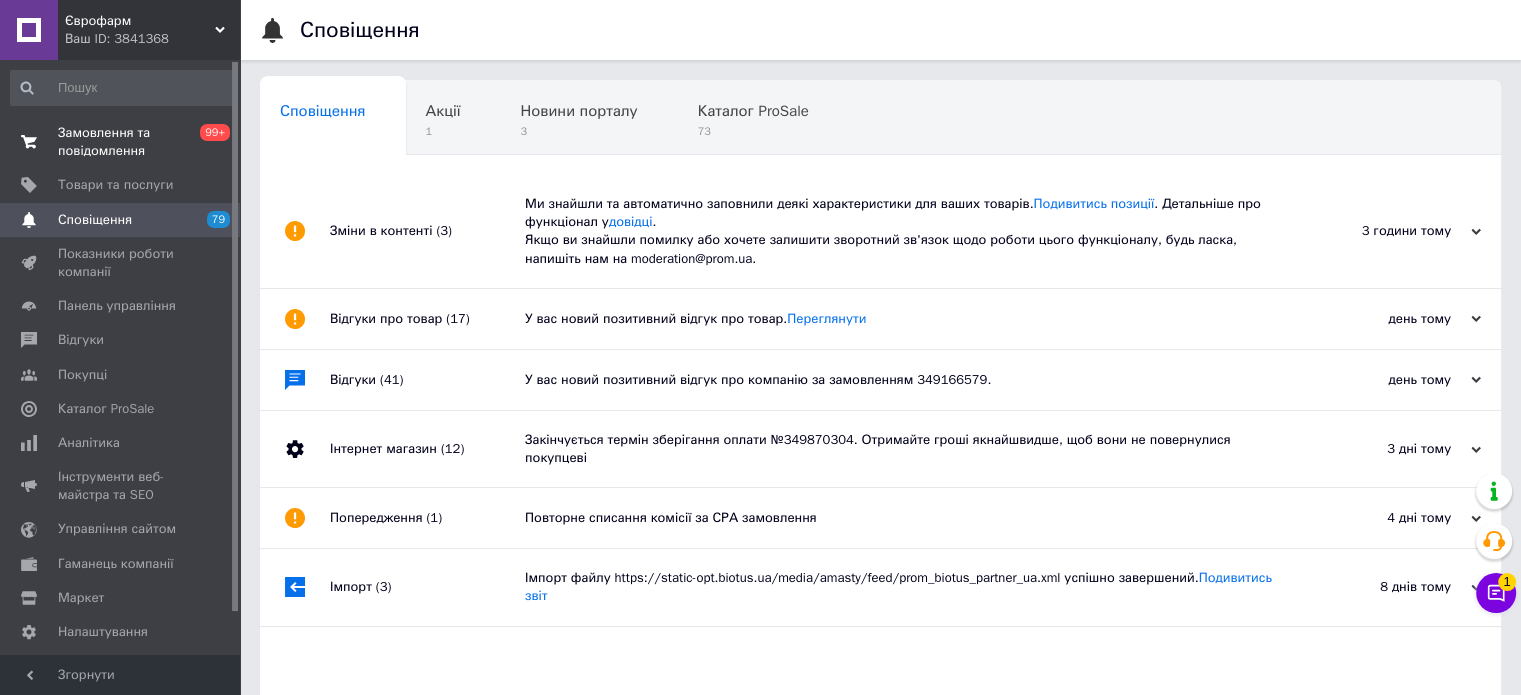 click on "Замовлення та повідомлення" at bounding box center [121, 142] 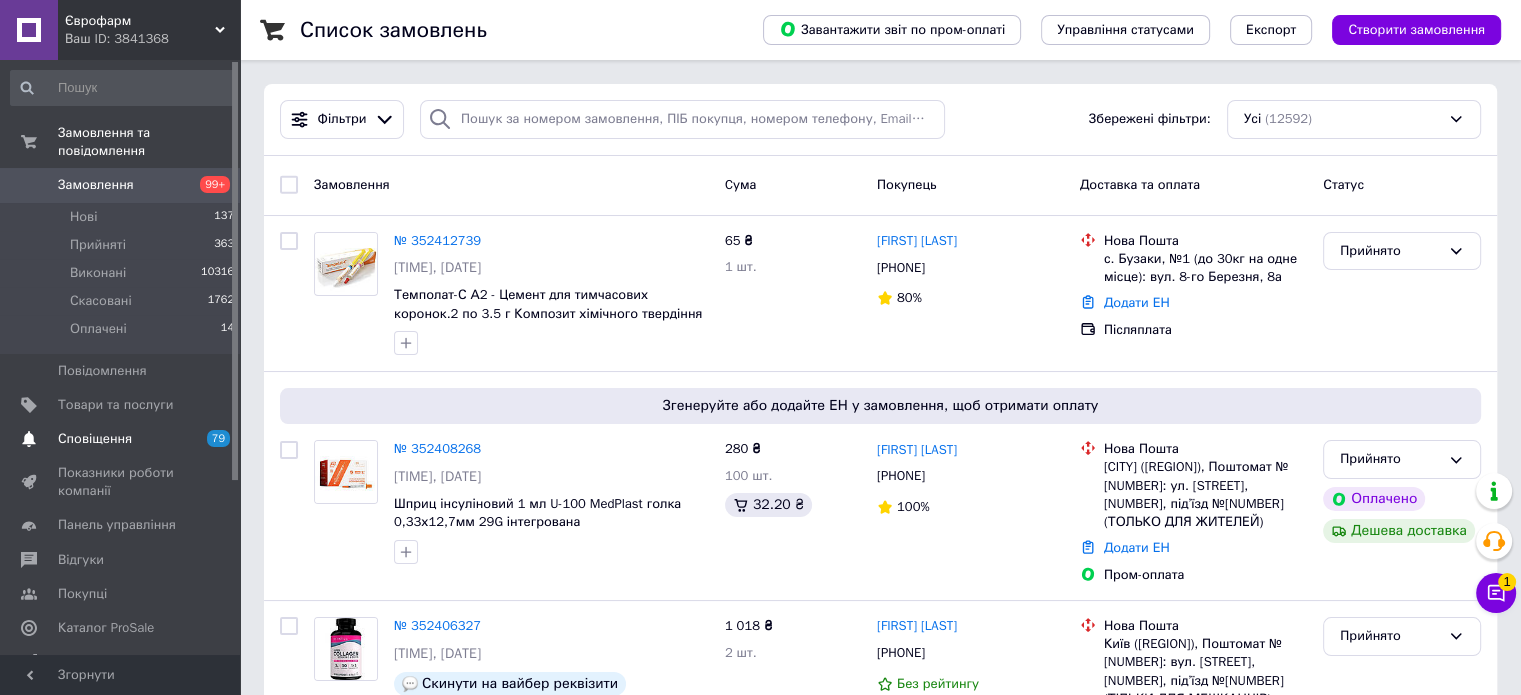 click on "Сповіщення 79 0" at bounding box center [123, 439] 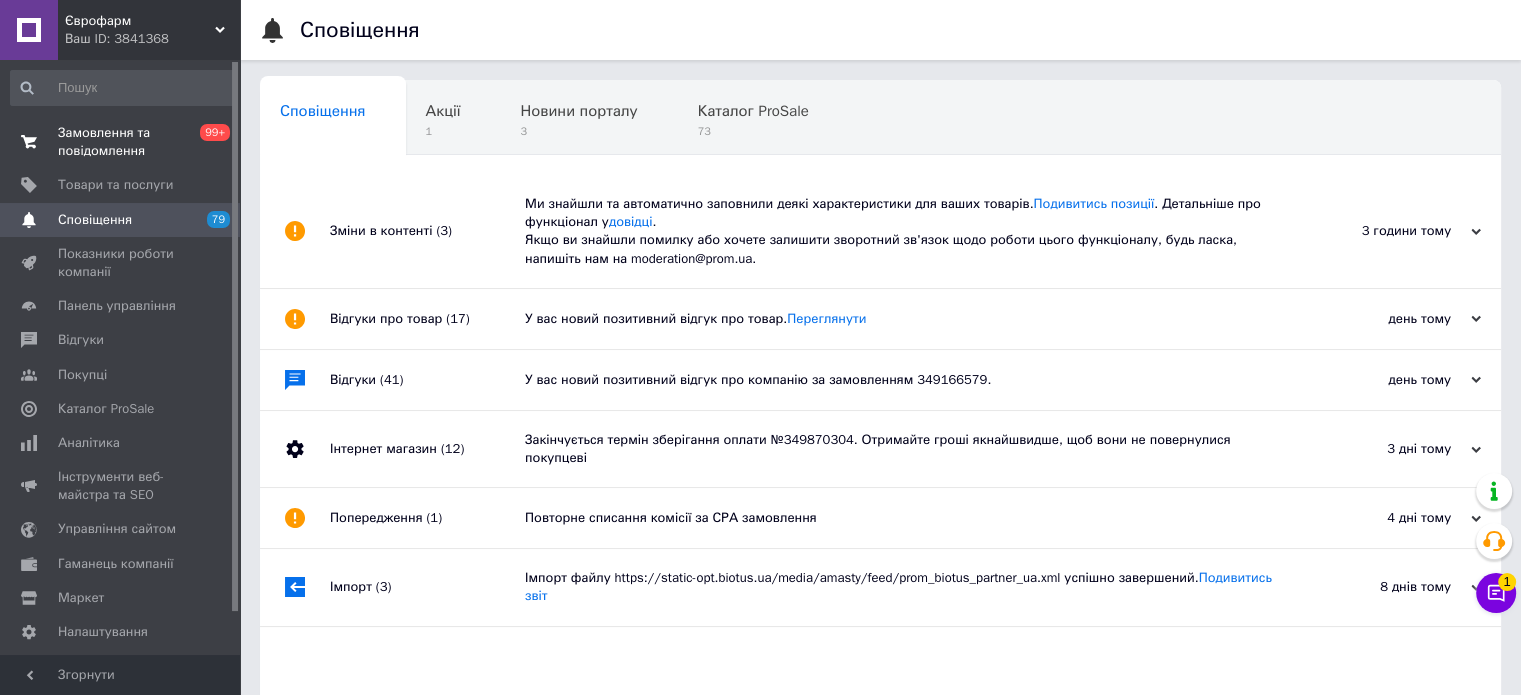click at bounding box center (29, 142) 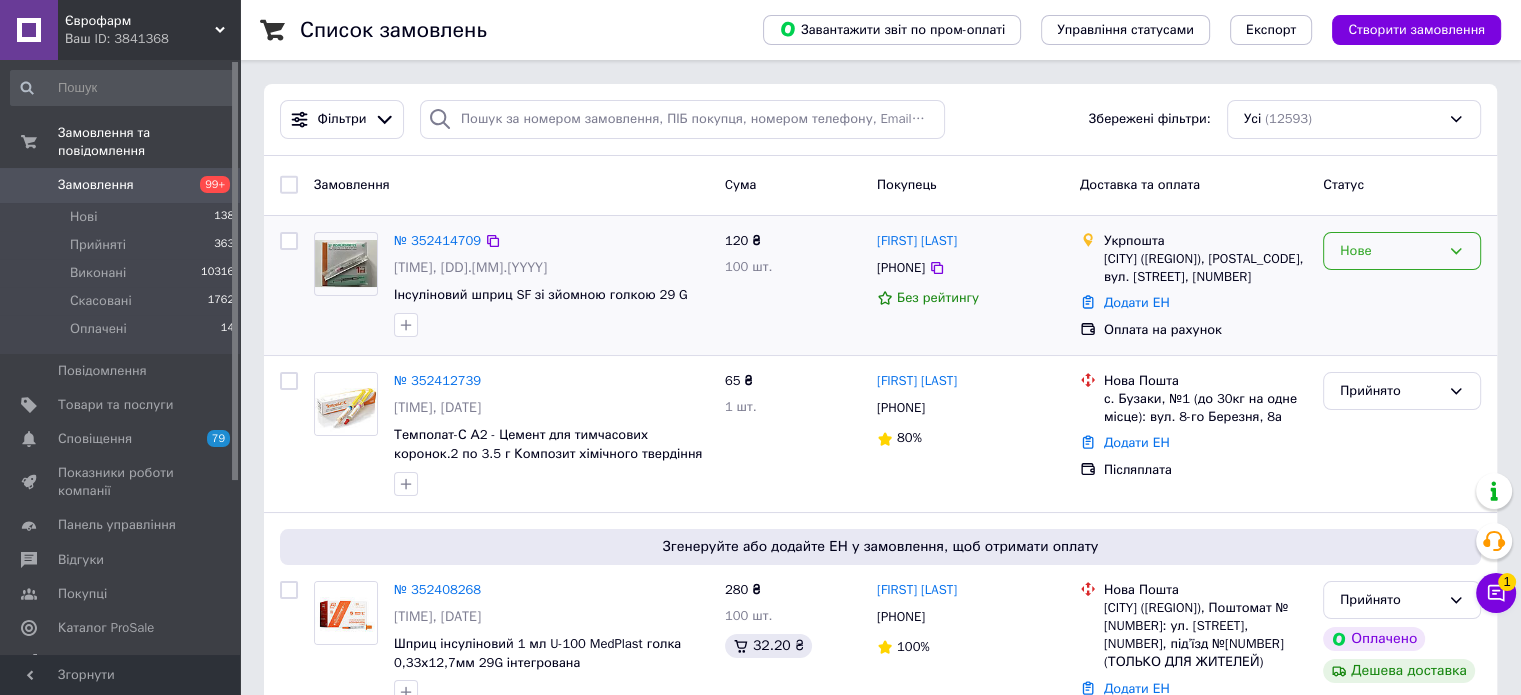 click on "Нове" at bounding box center (1402, 251) 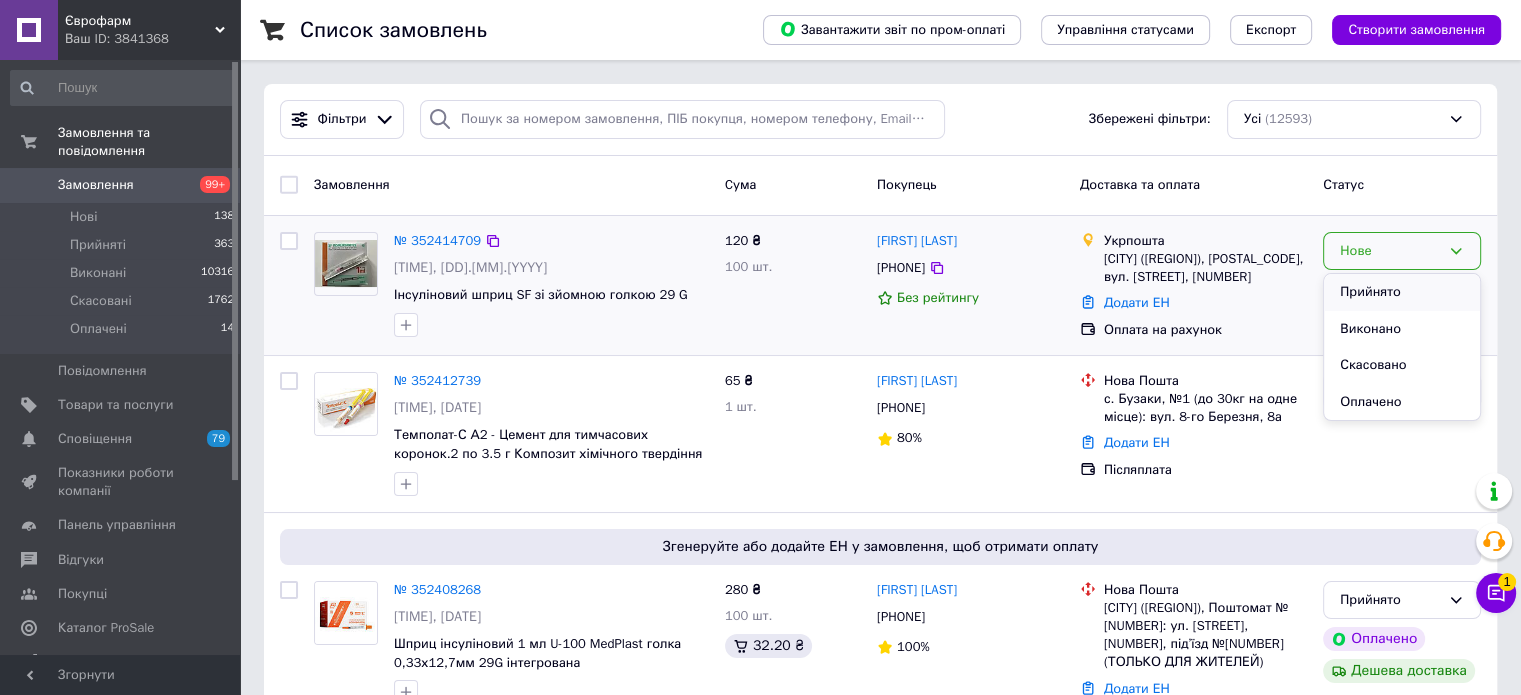 click on "Прийнято" at bounding box center (1402, 292) 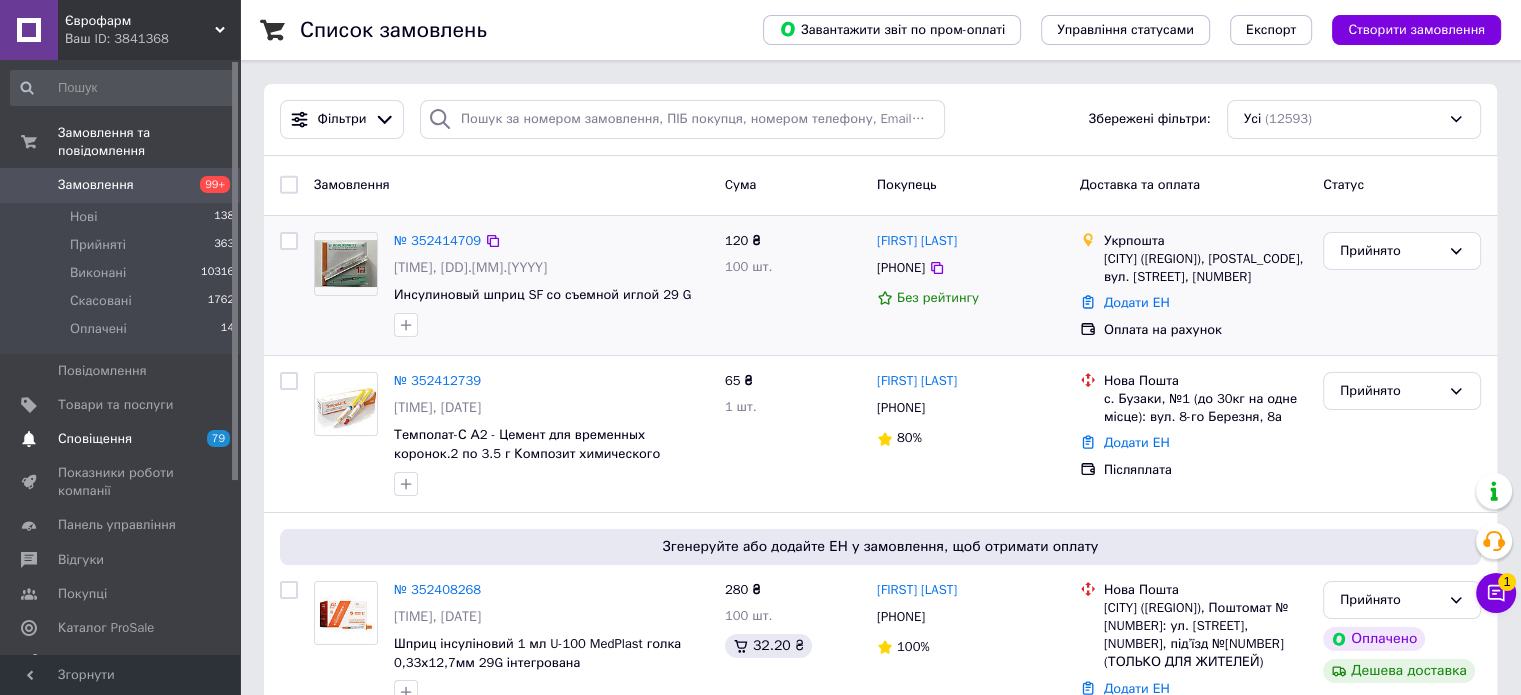 click on "Сповіщення" at bounding box center [121, 439] 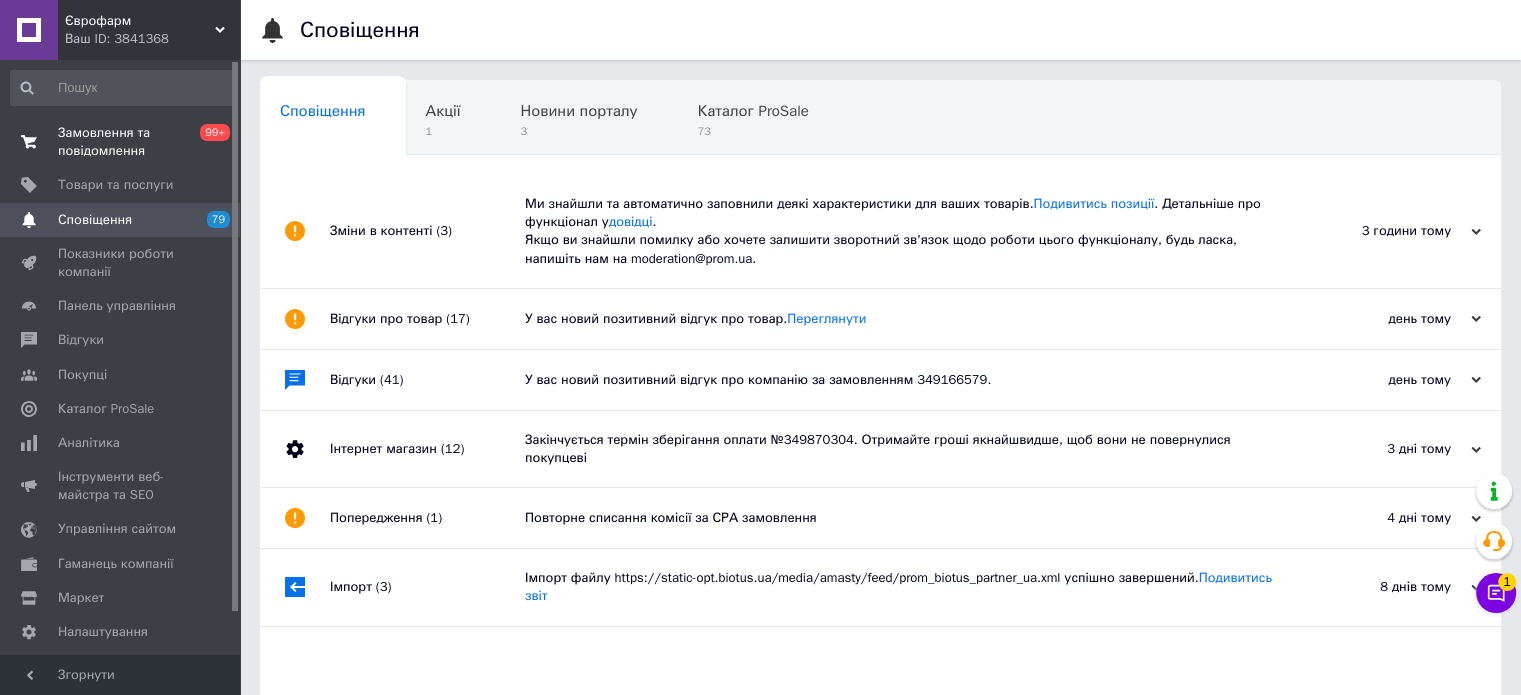 click on "Замовлення та повідомлення" at bounding box center [121, 142] 